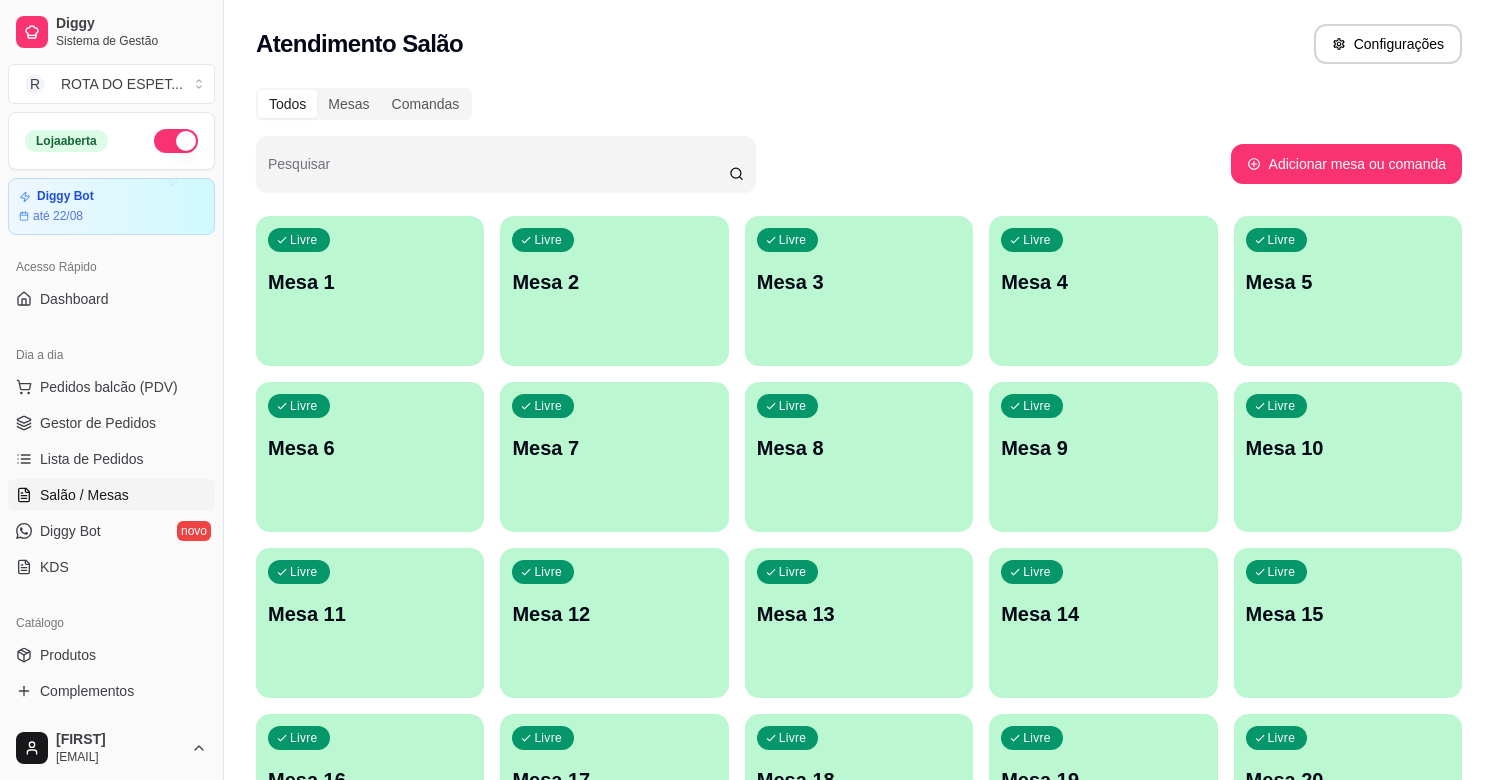 scroll, scrollTop: 111, scrollLeft: 0, axis: vertical 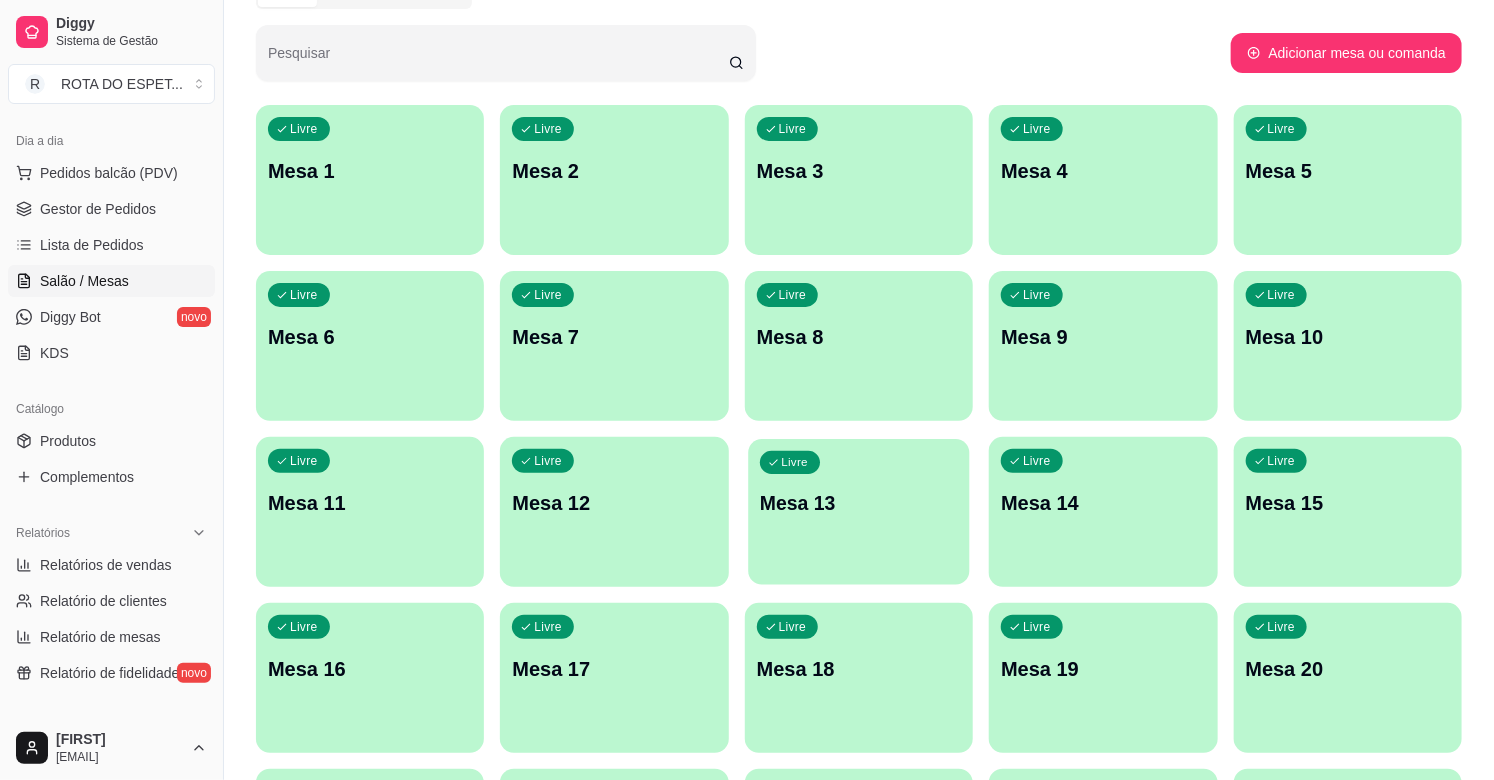 click on "Livre Mesa 13" at bounding box center (859, 500) 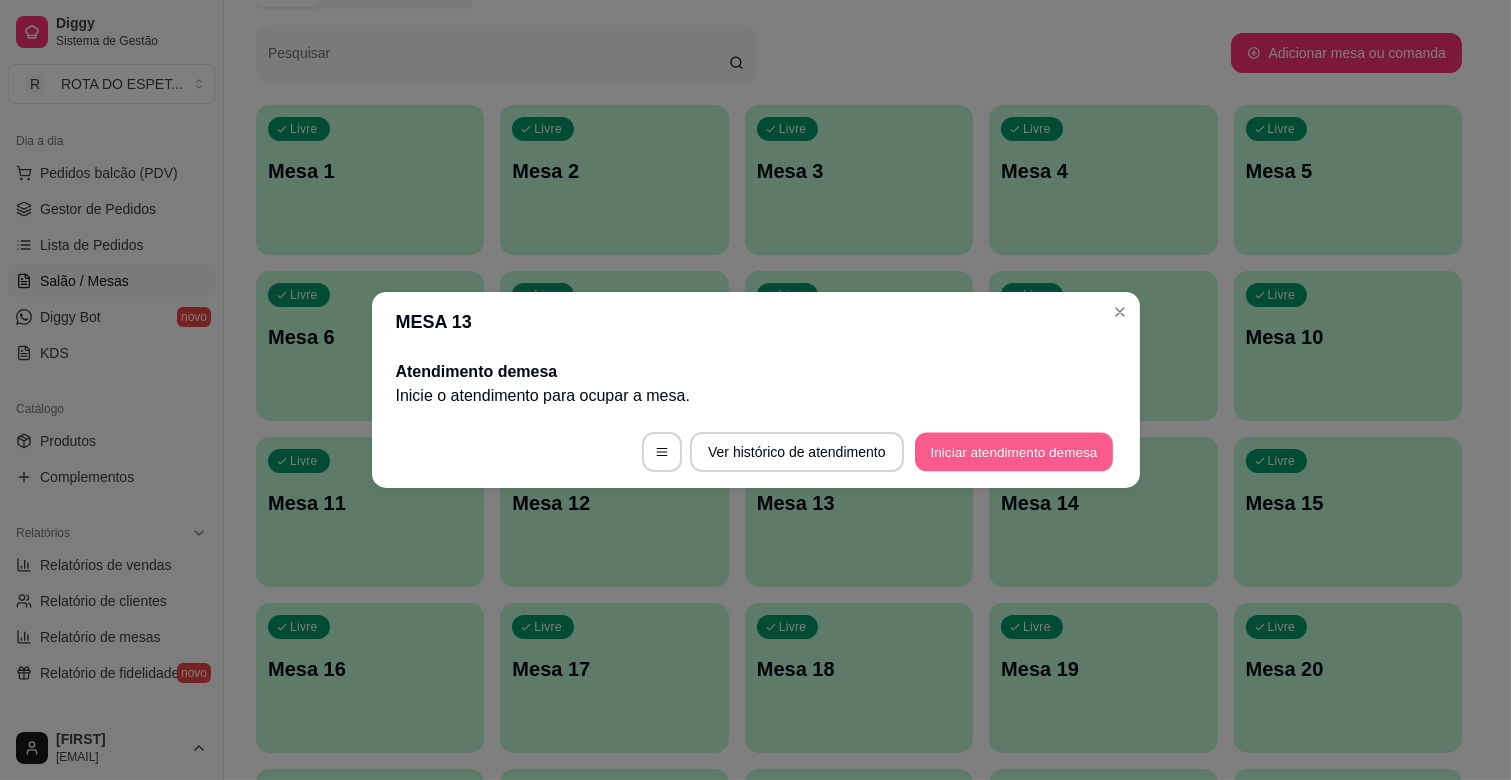 click on "Iniciar atendimento de  mesa" at bounding box center [1014, 452] 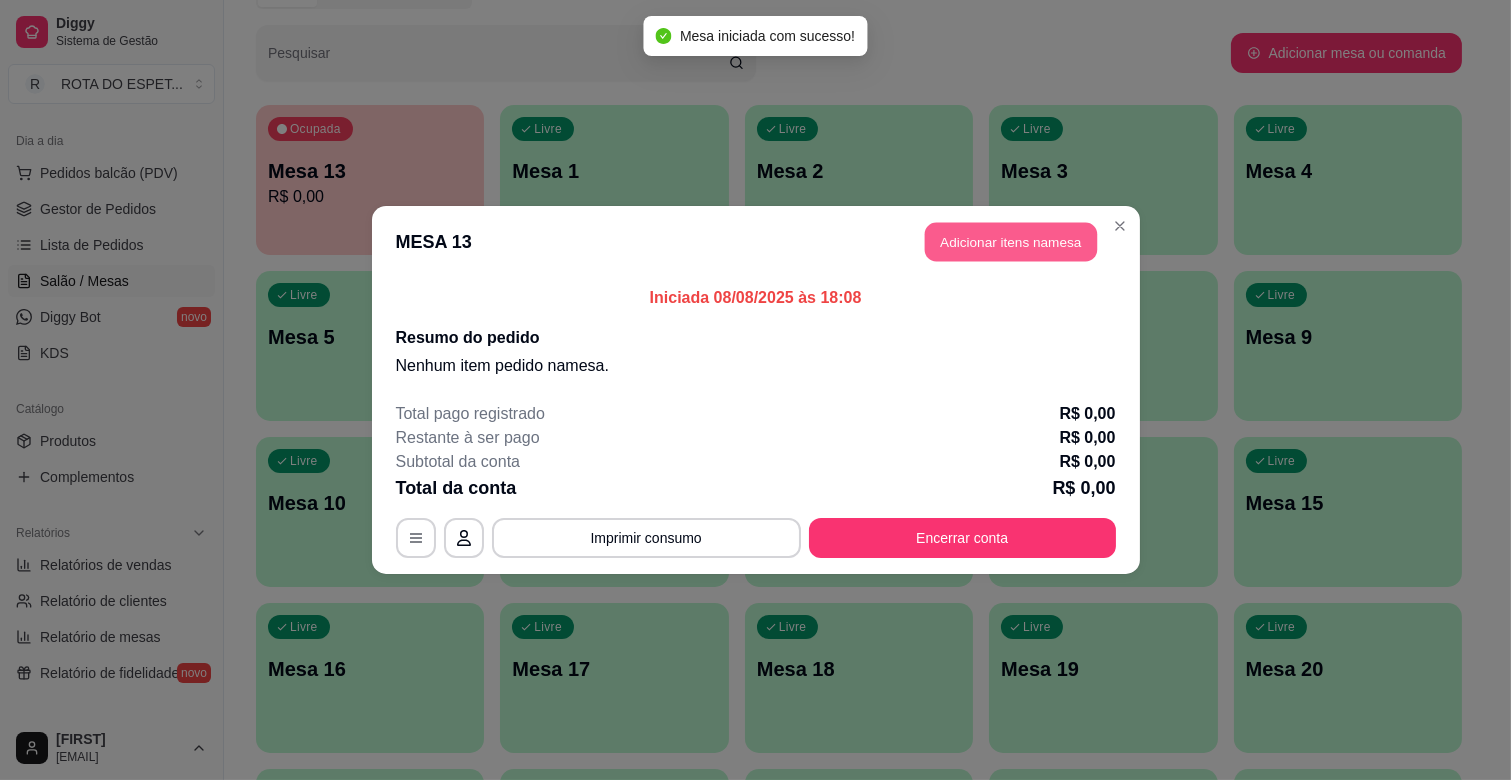 click on "Adicionar itens na  mesa" at bounding box center [1011, 242] 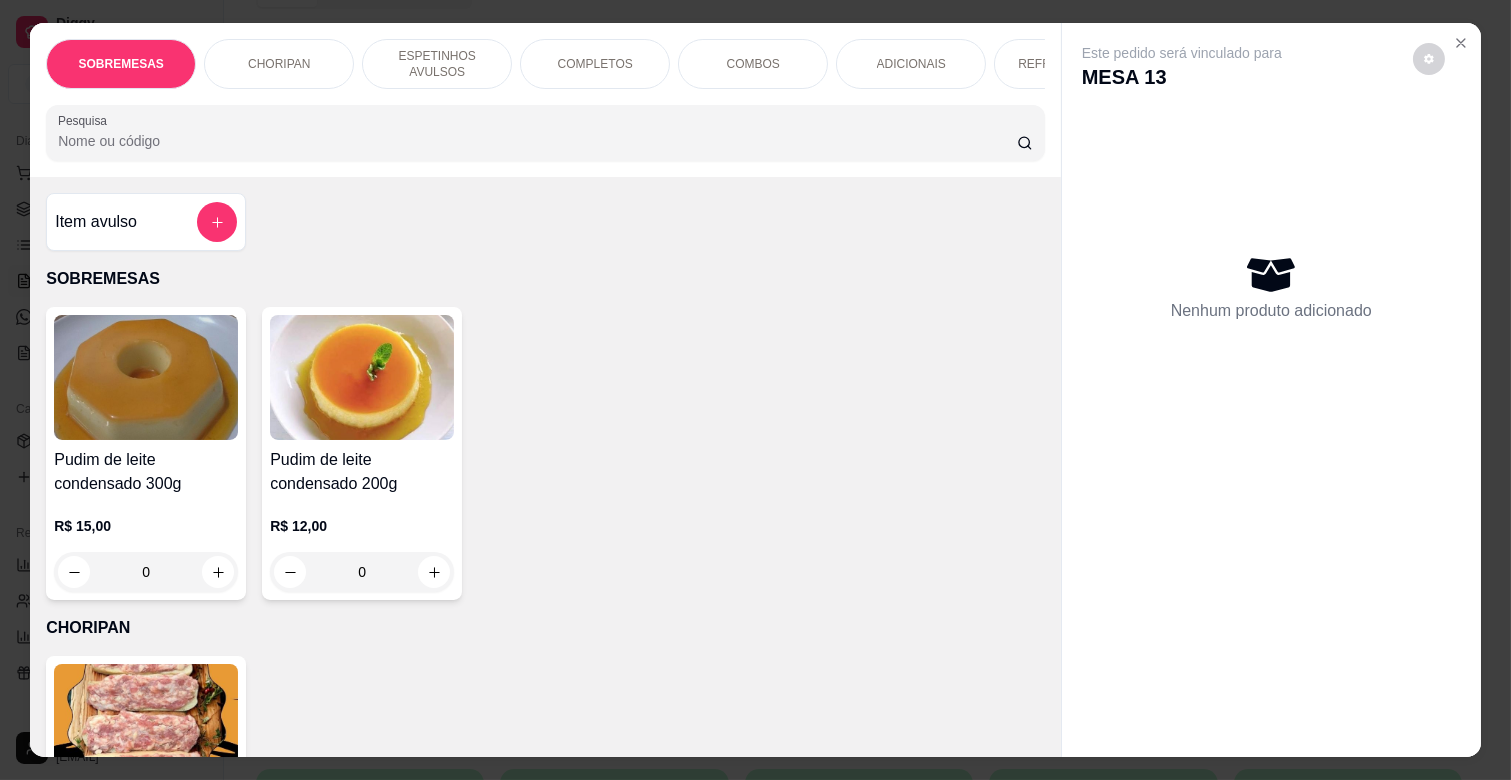 scroll, scrollTop: 0, scrollLeft: 731, axis: horizontal 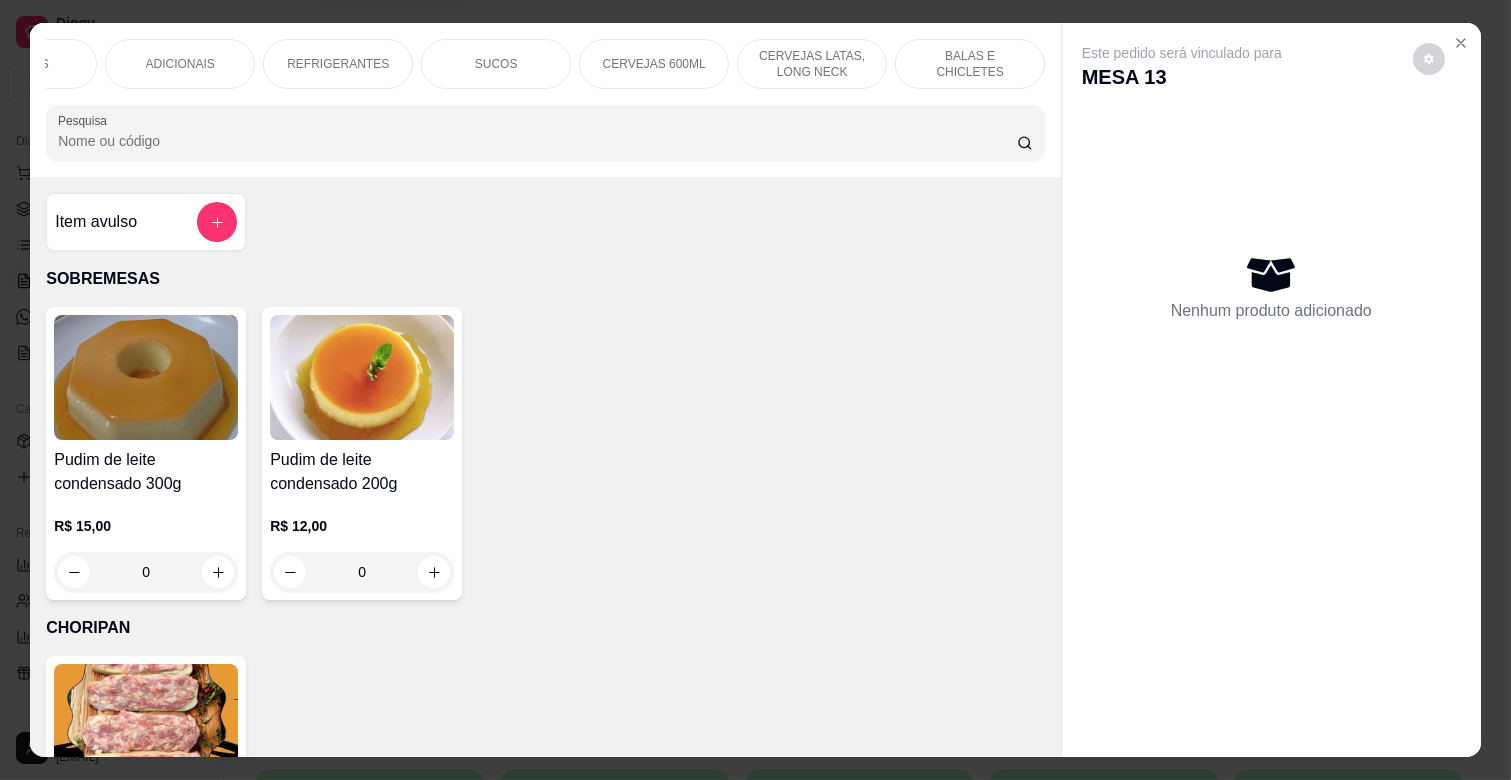 click on "BALAS E CHICLETES" at bounding box center (970, 64) 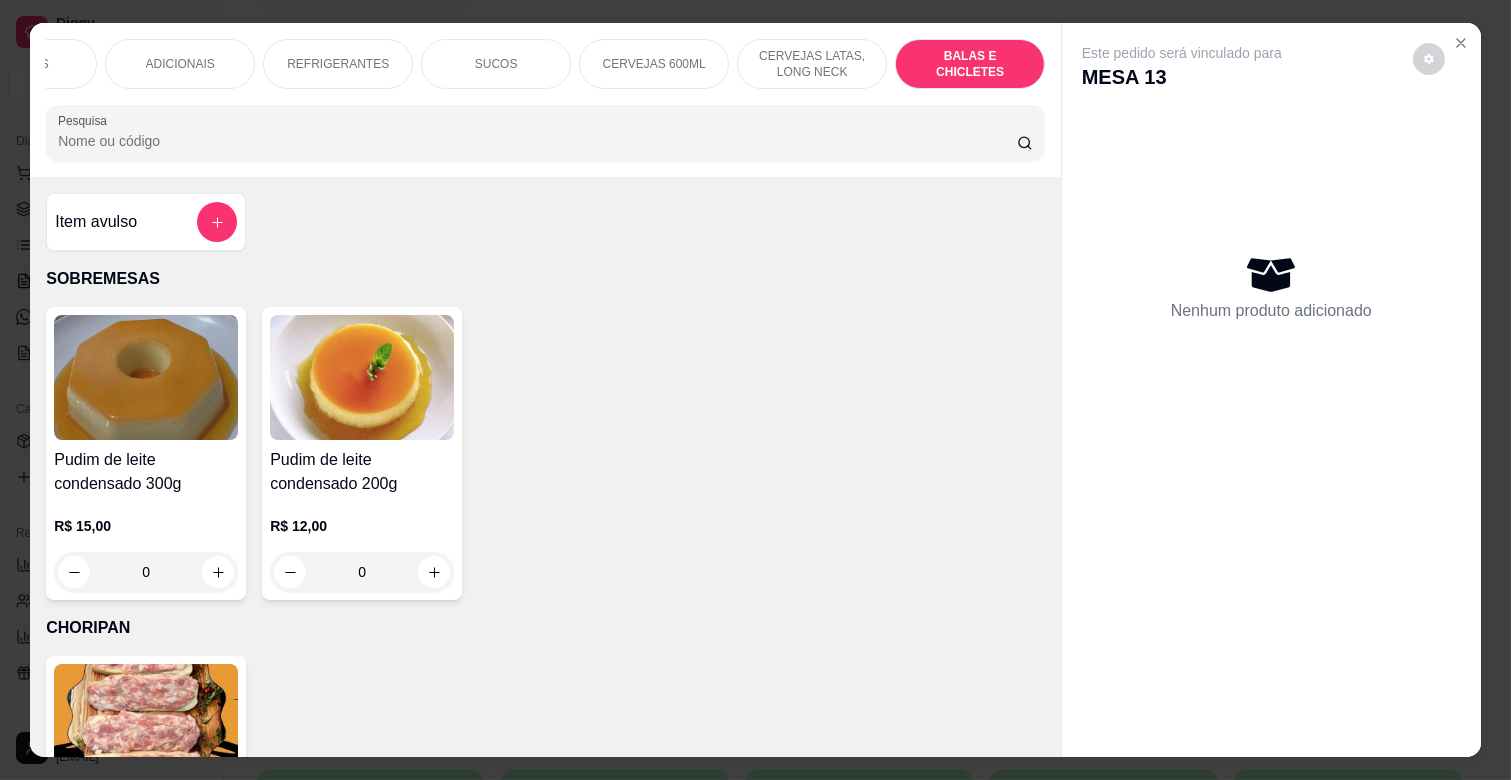 scroll, scrollTop: 8102, scrollLeft: 0, axis: vertical 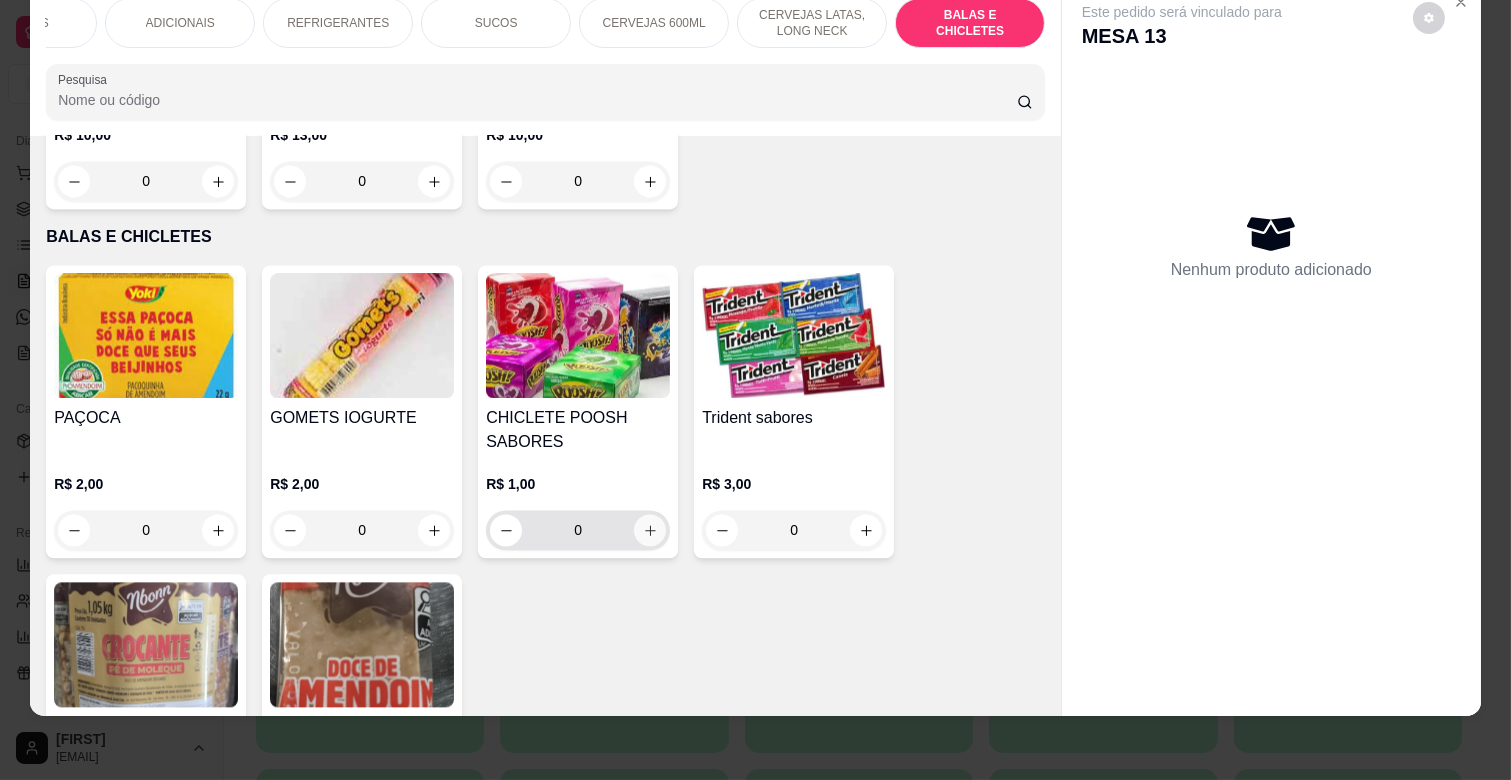 click 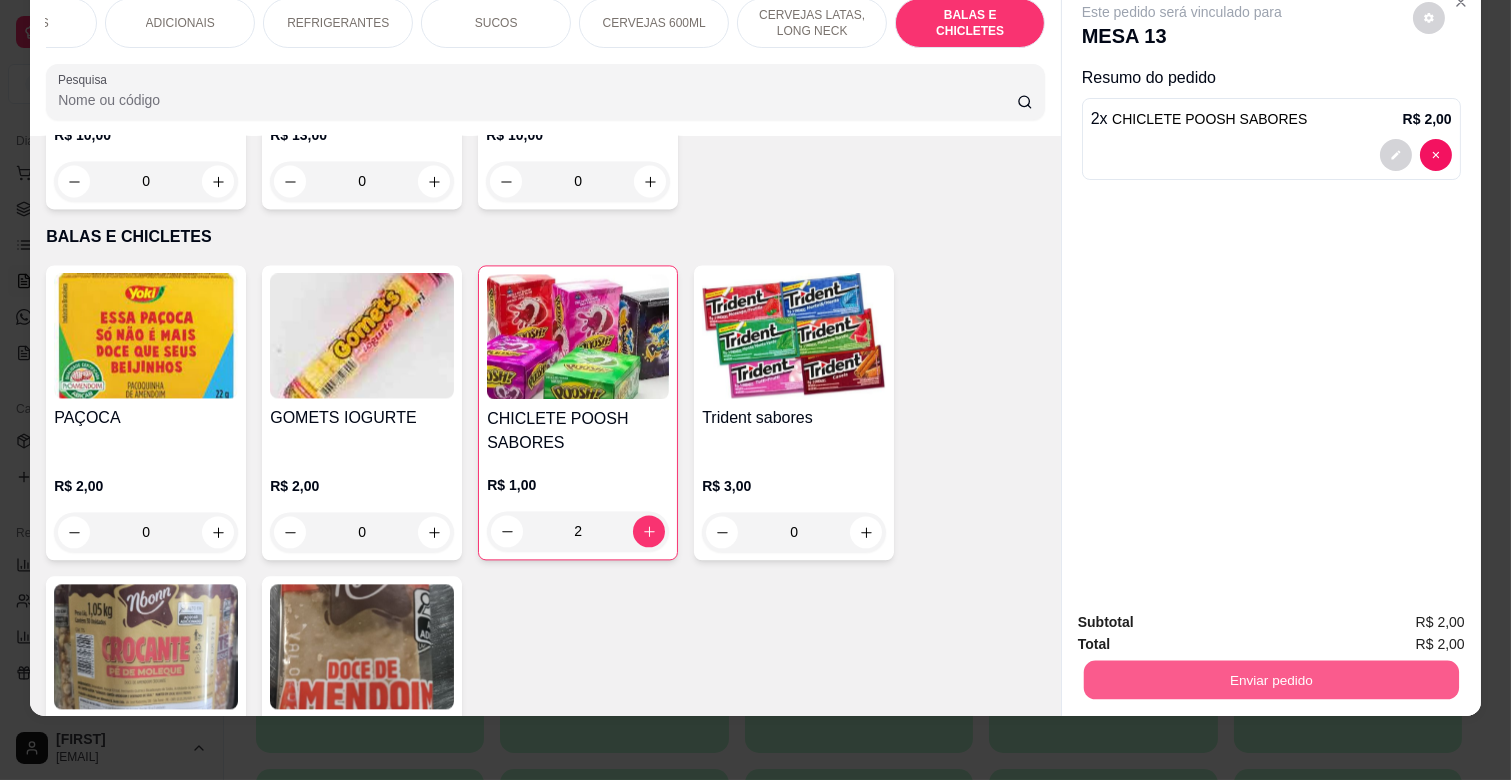 click on "Enviar pedido" at bounding box center [1271, 679] 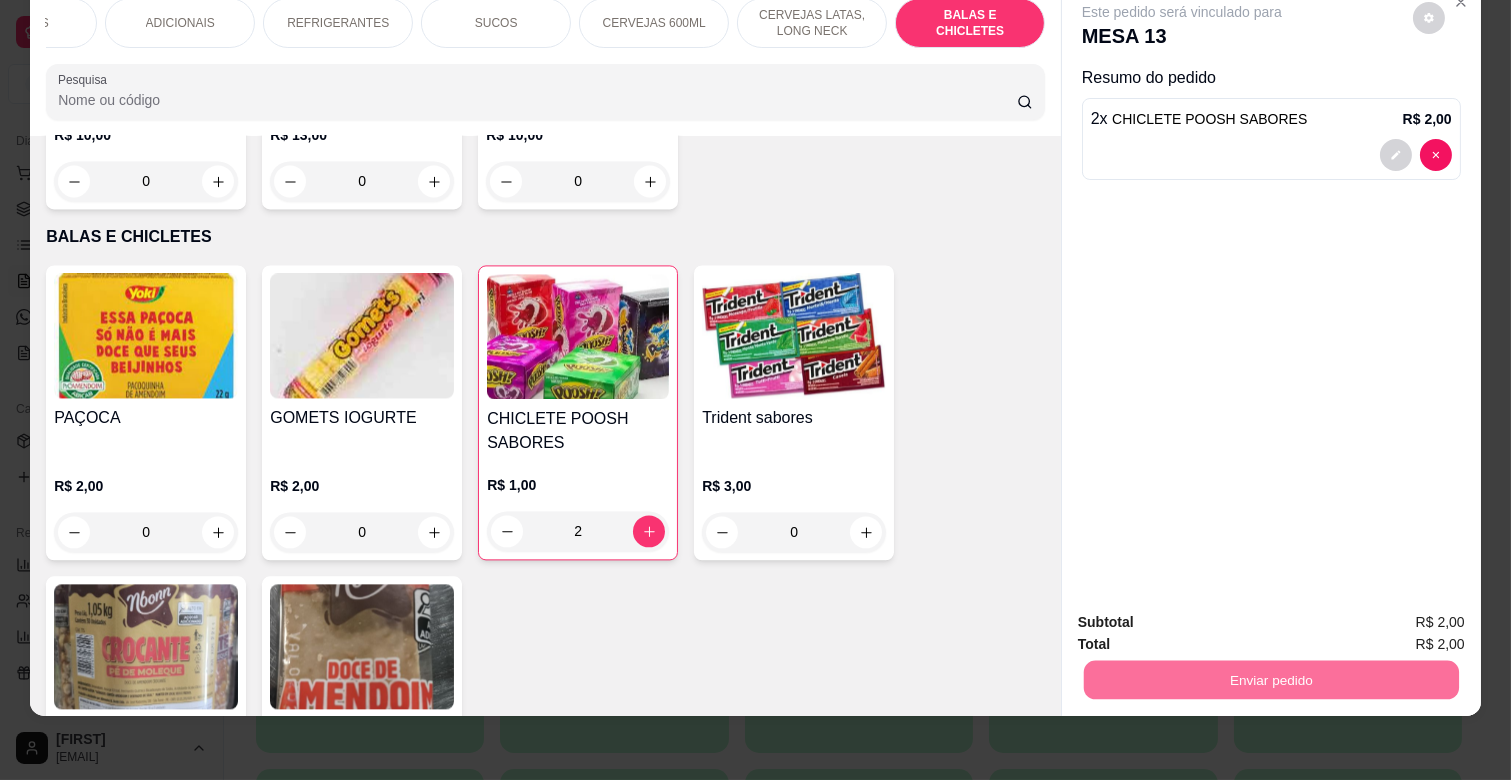 click on "Não registrar e enviar pedido" at bounding box center (1204, 614) 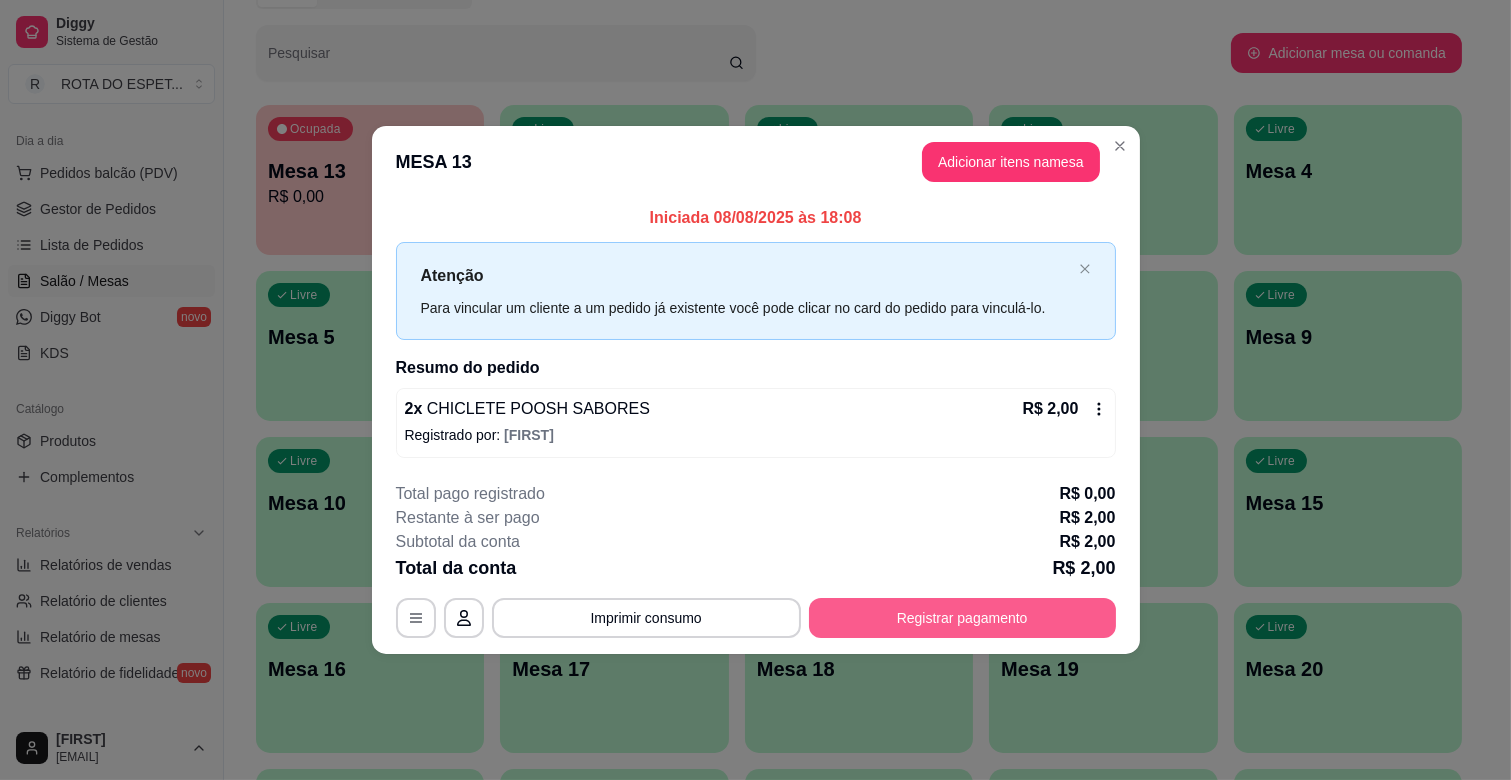 click on "Registrar pagamento" at bounding box center [962, 618] 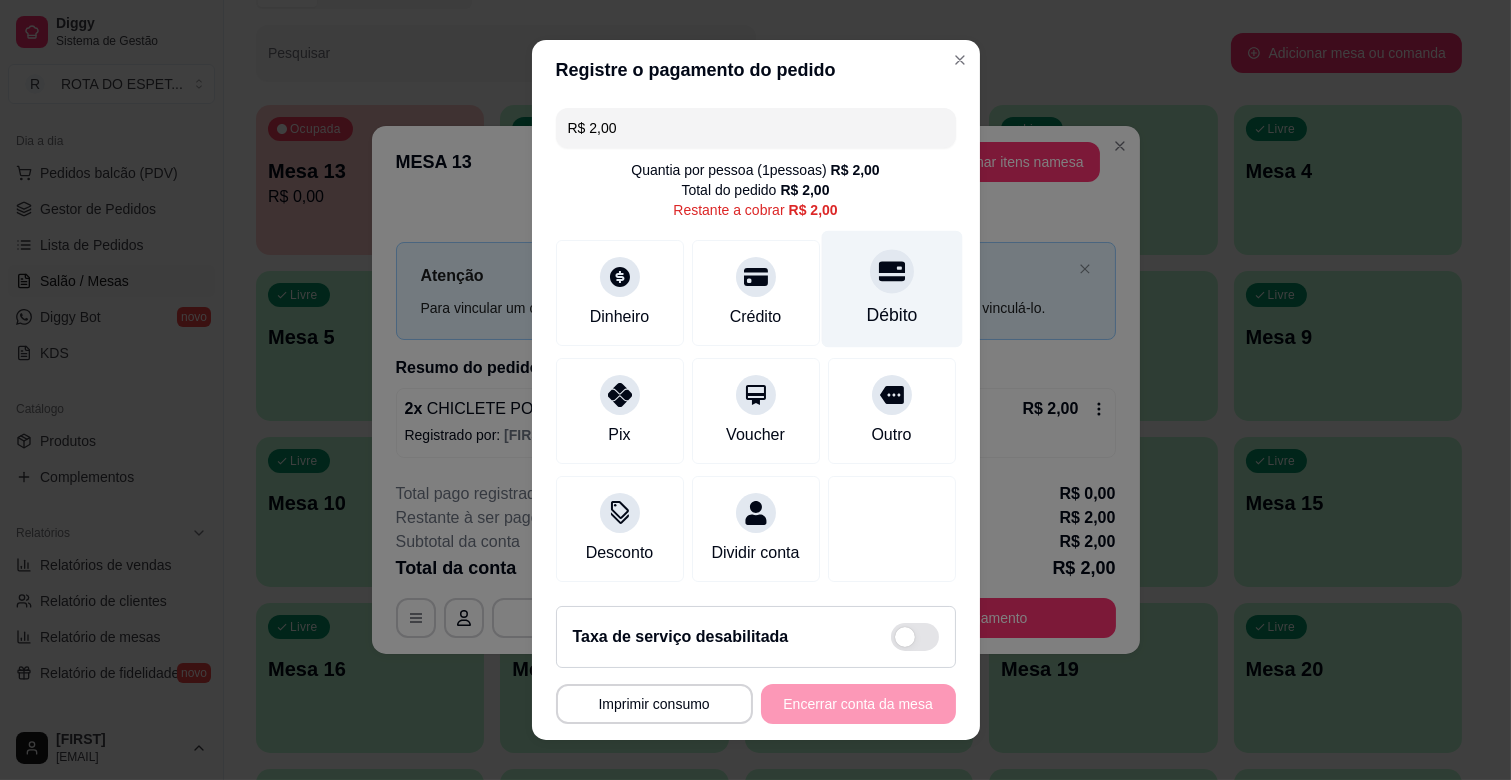 click on "Débito" at bounding box center (891, 289) 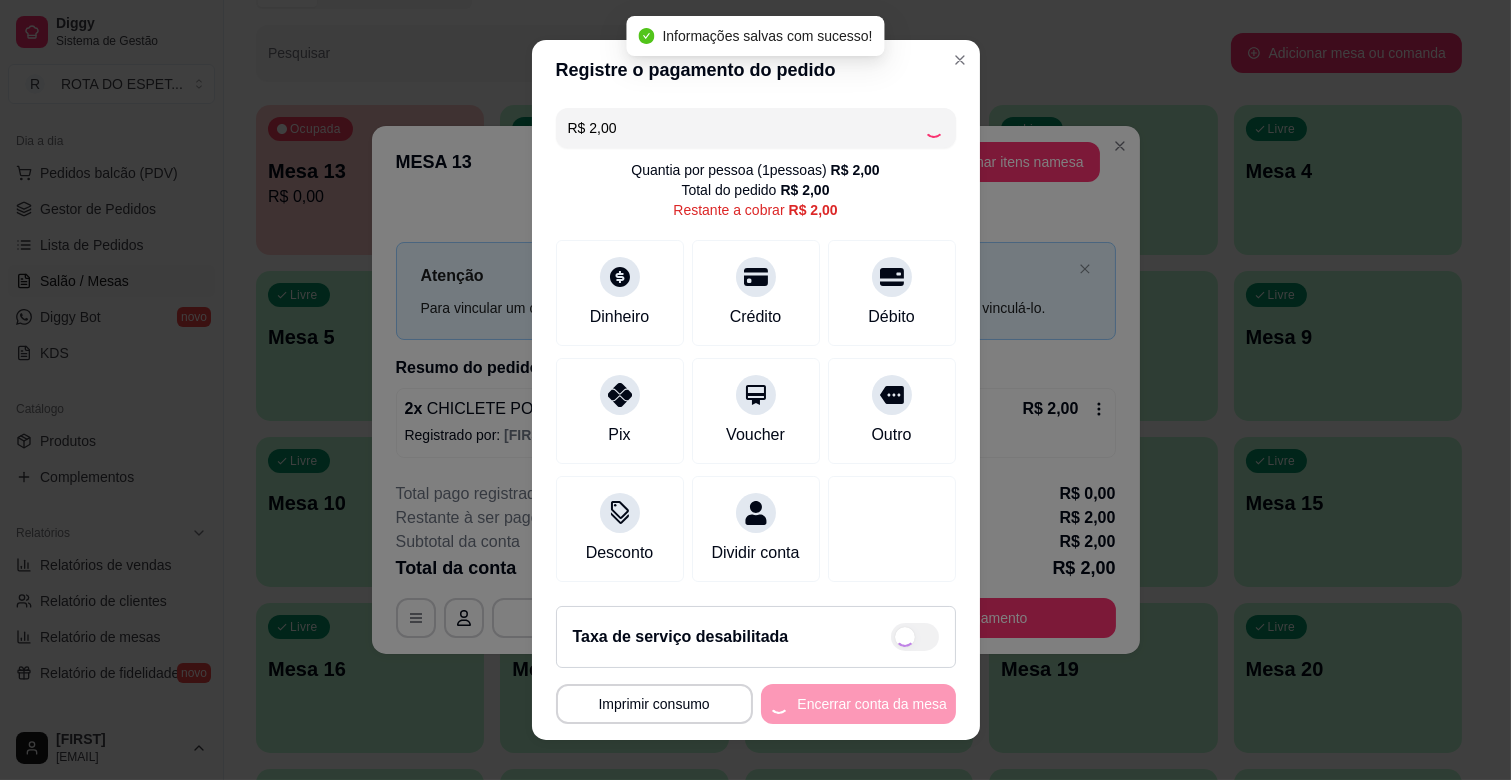 type on "R$ 0,00" 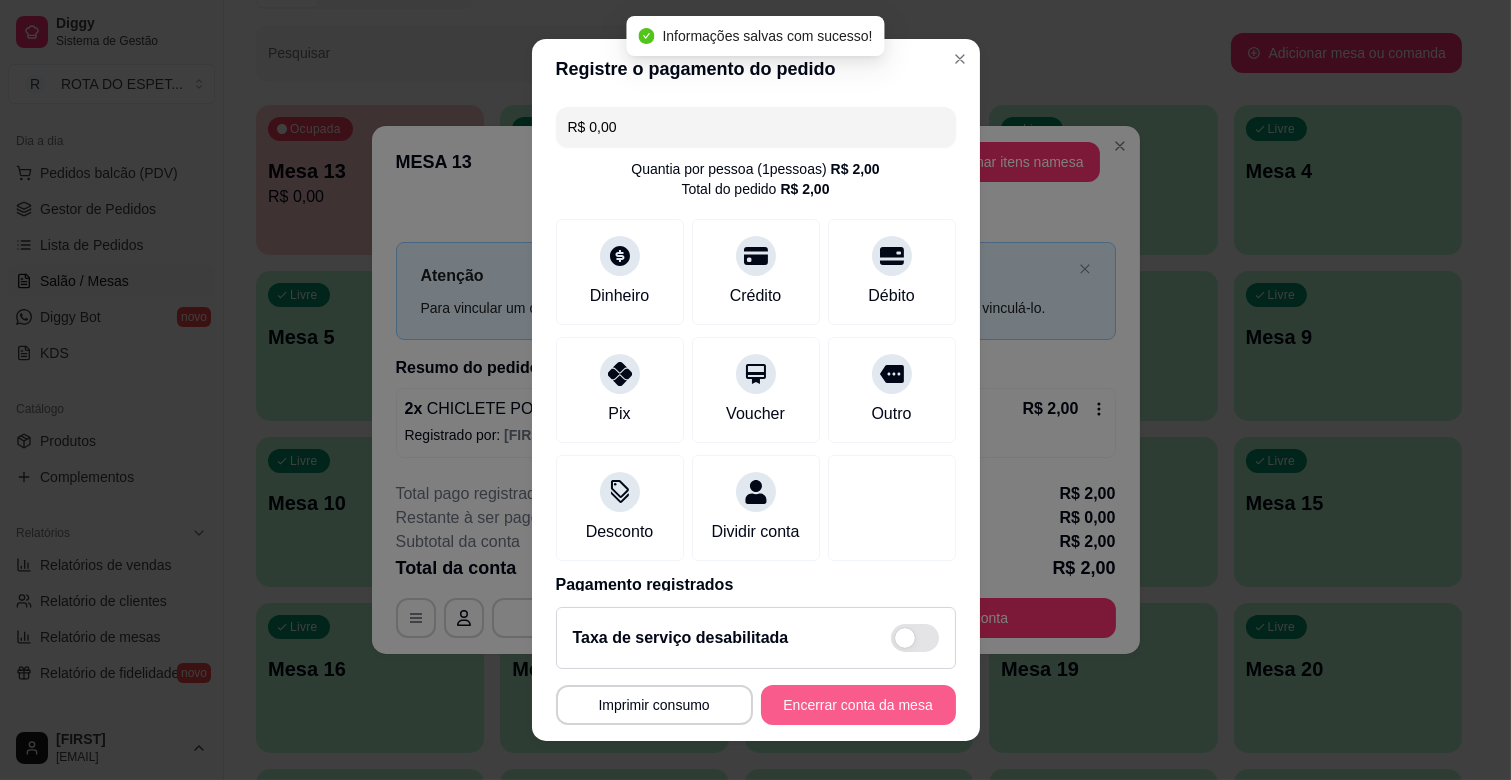 click on "Encerrar conta da mesa" at bounding box center (858, 705) 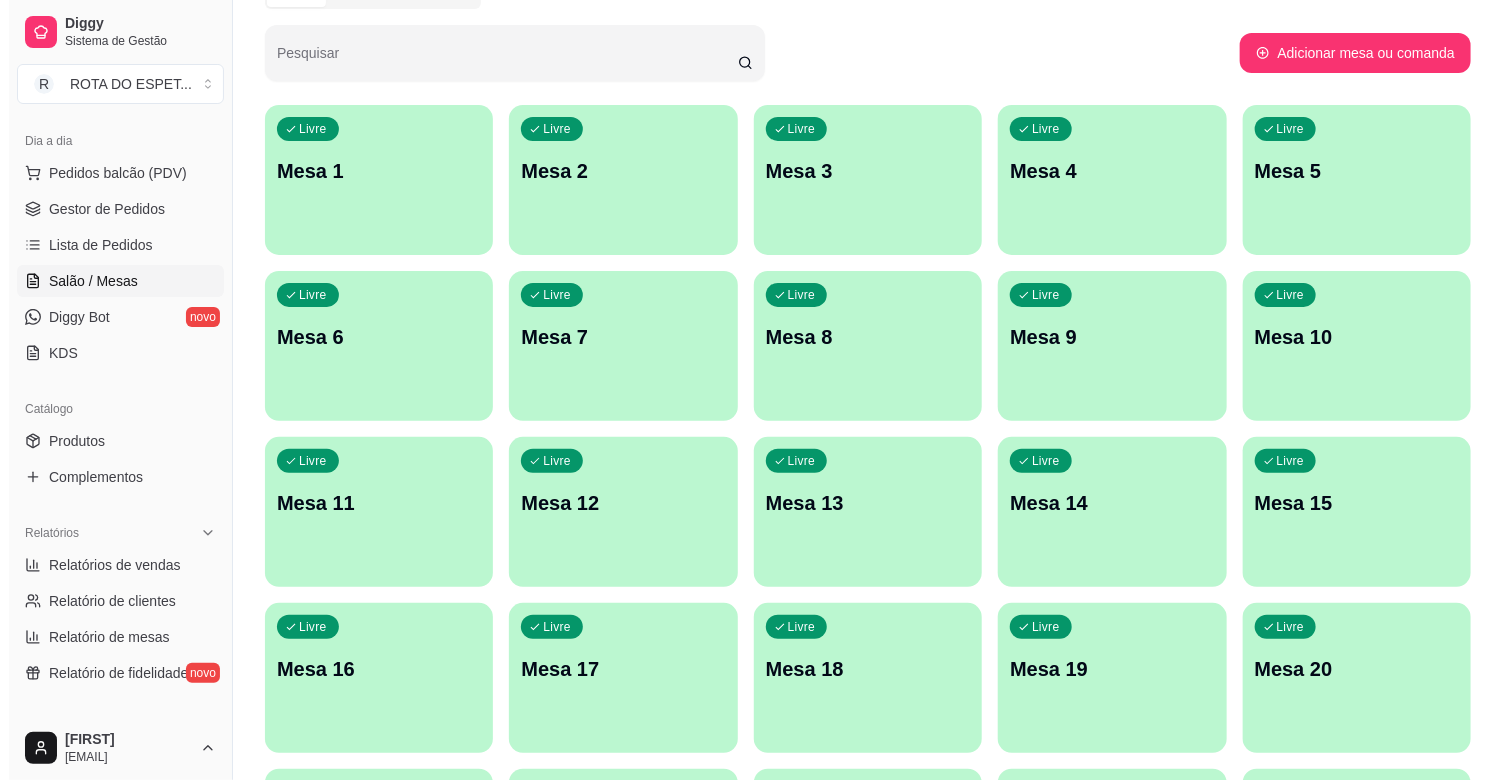 scroll, scrollTop: 333, scrollLeft: 0, axis: vertical 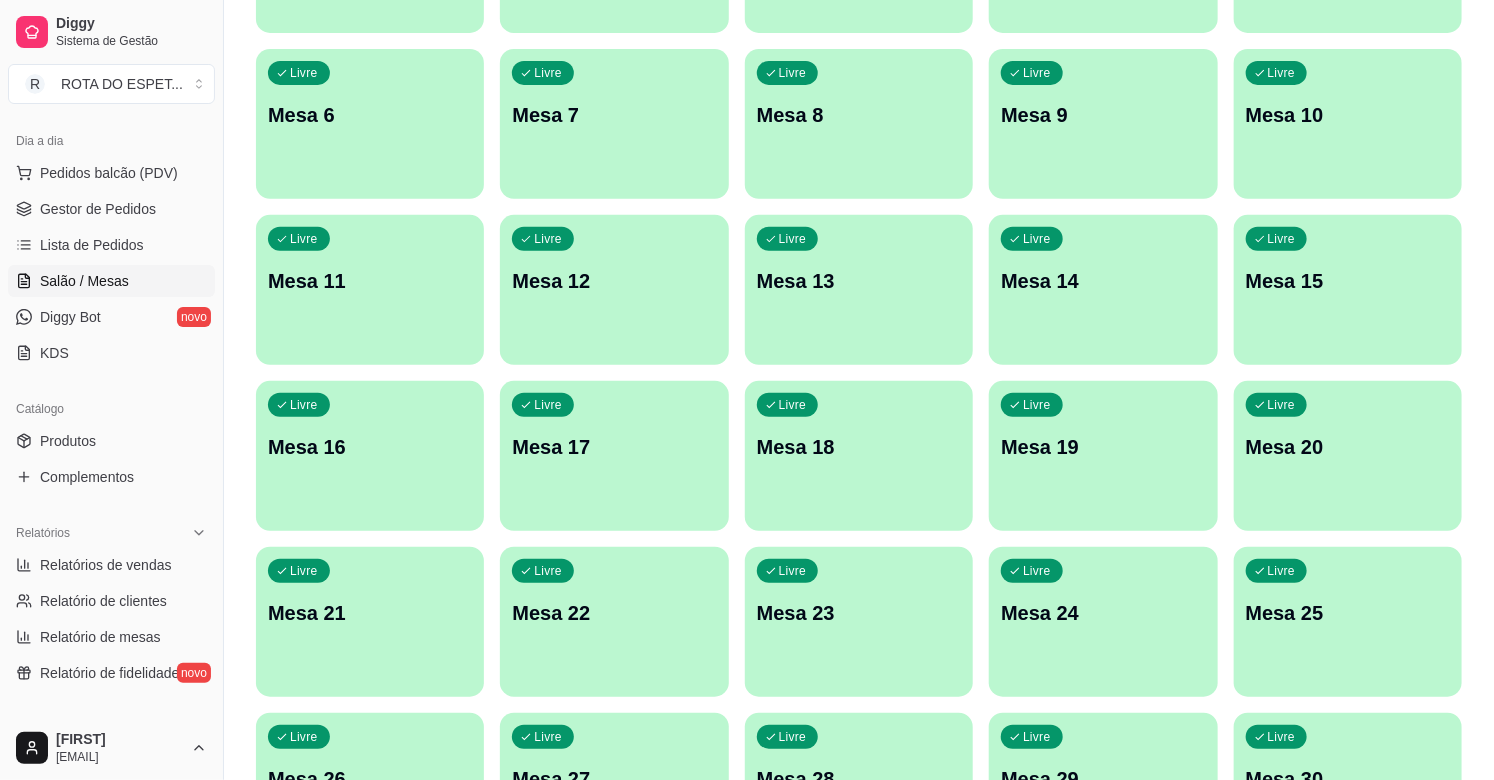 click on "Mesa 20" at bounding box center (1348, 447) 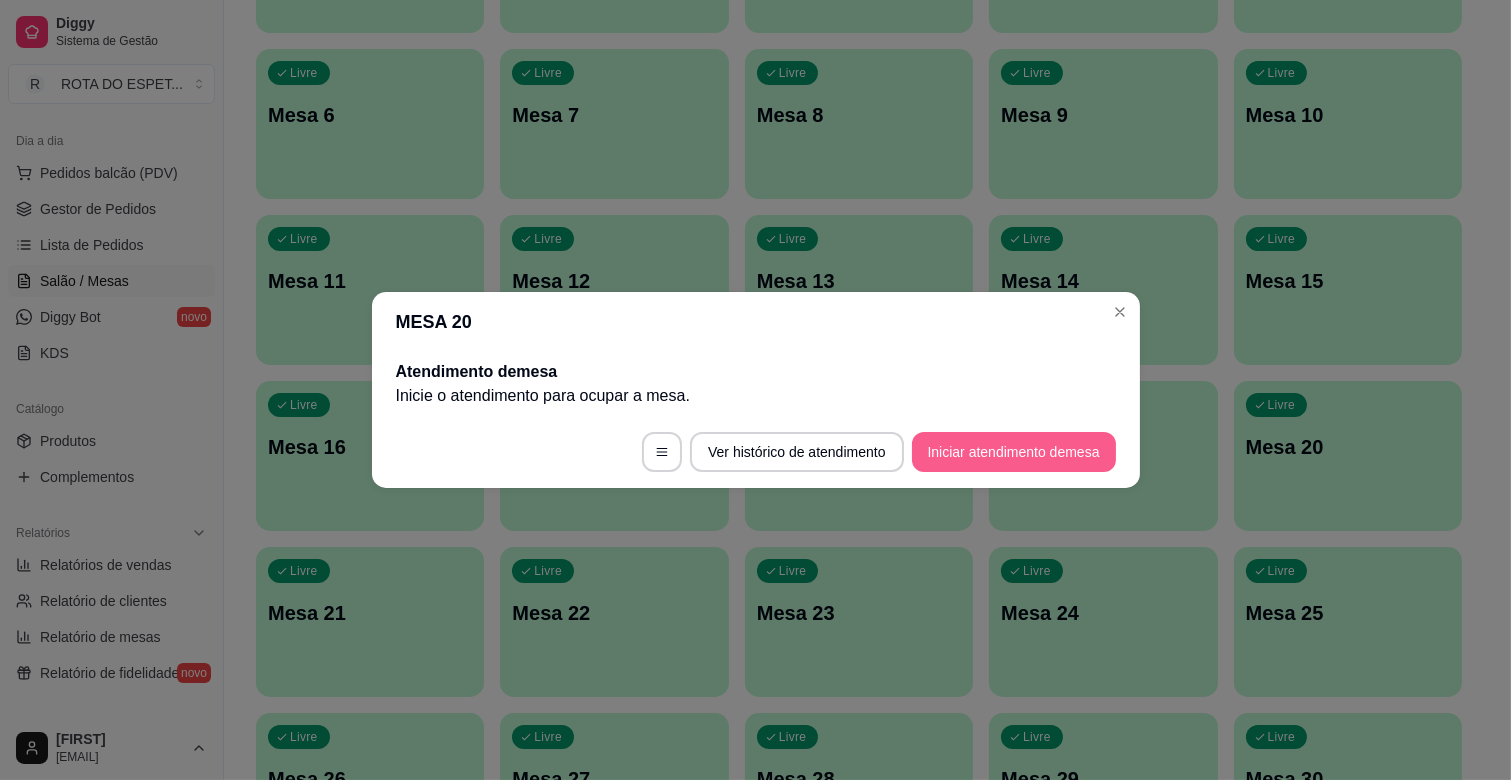 click on "Iniciar atendimento de  mesa" at bounding box center [1014, 452] 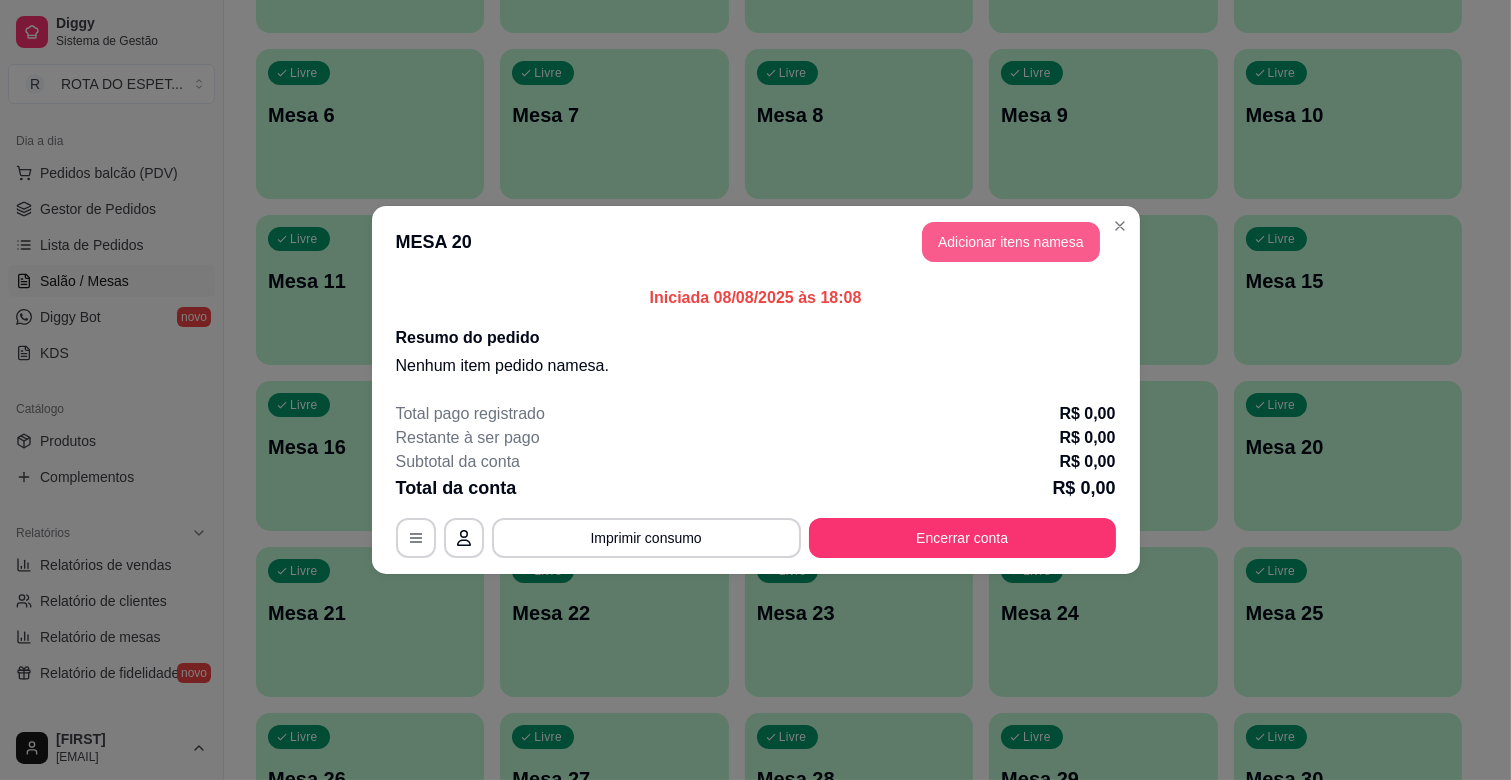 click on "Adicionar itens na  mesa" at bounding box center (1011, 242) 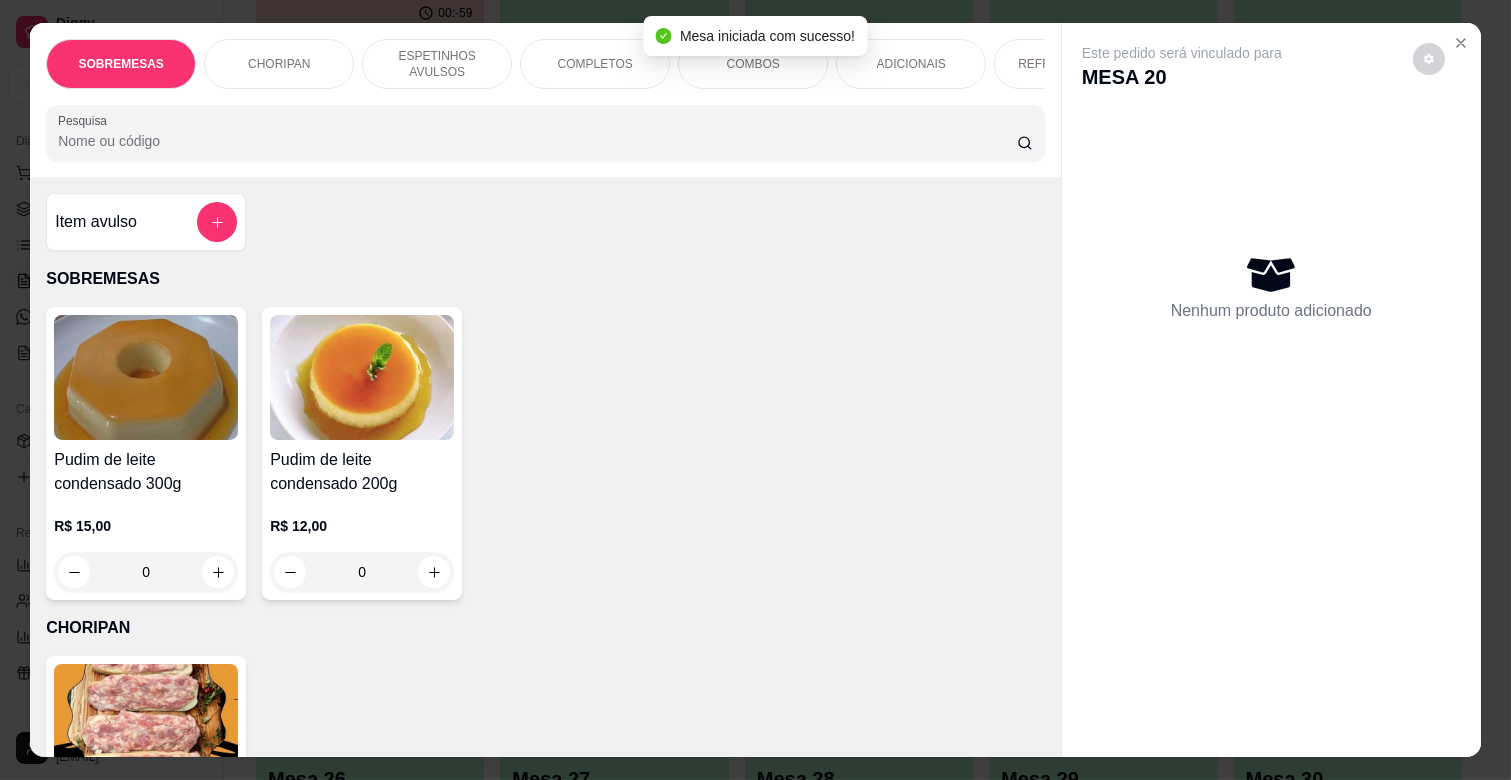 click on "COMPLETOS" at bounding box center (595, 64) 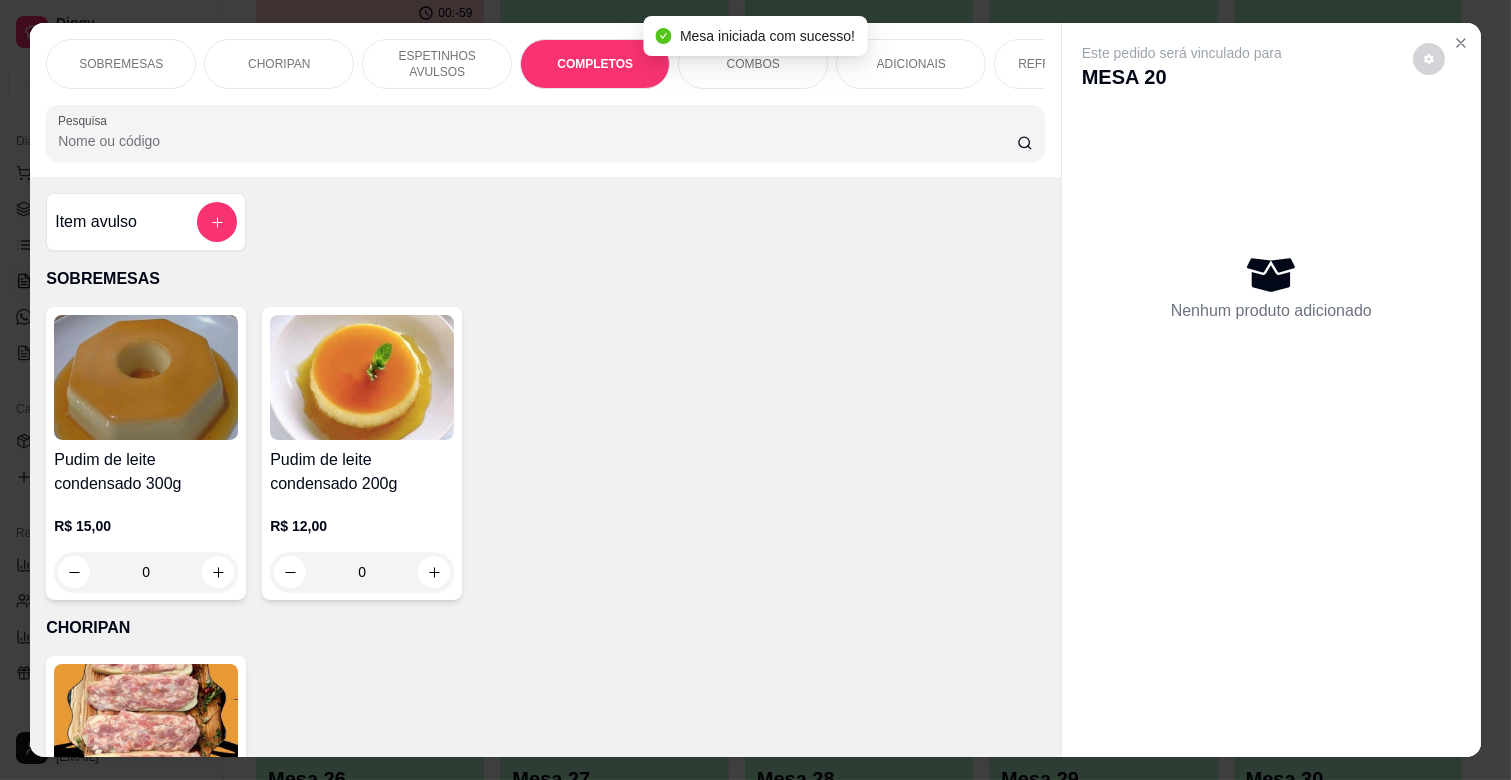 scroll, scrollTop: 2104, scrollLeft: 0, axis: vertical 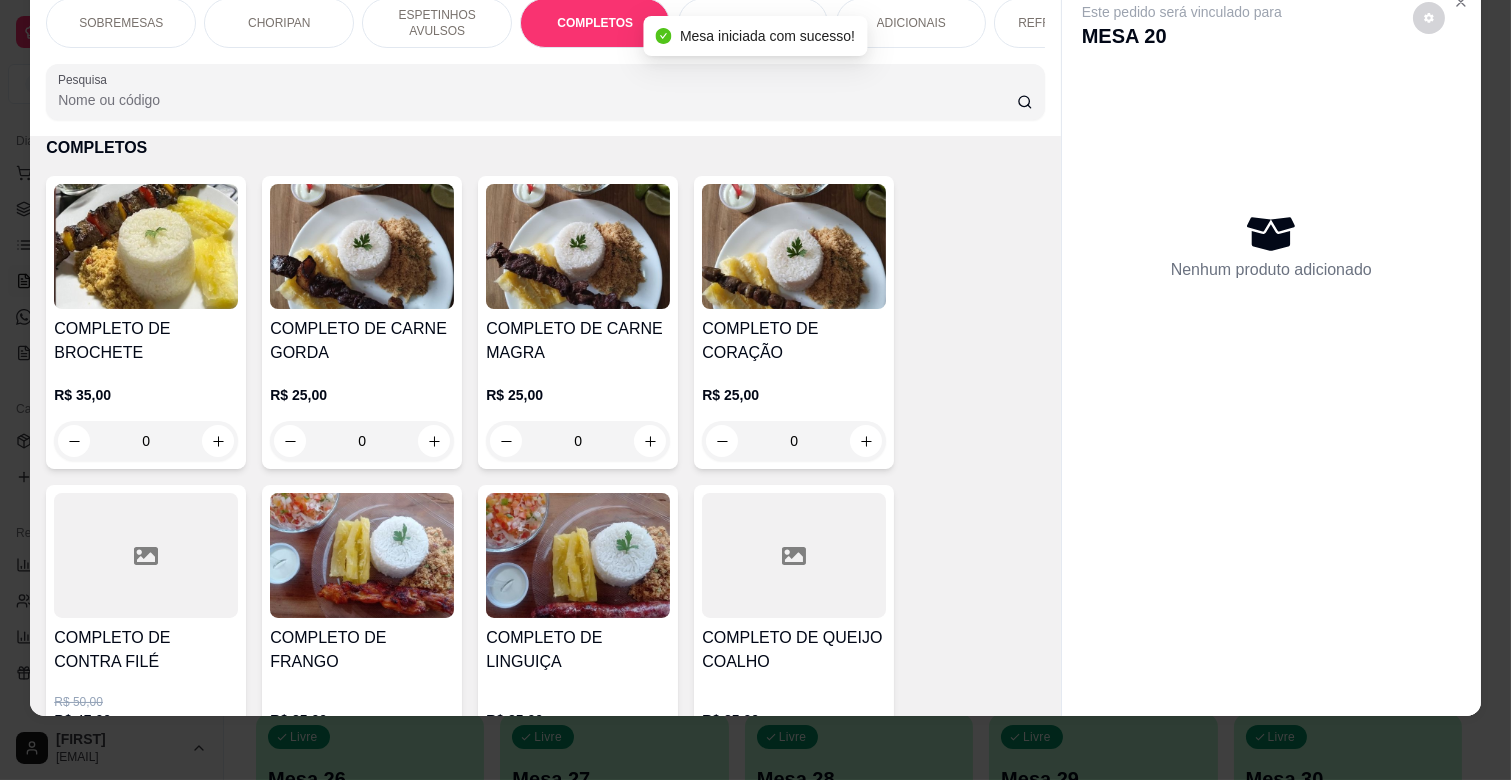 click on "COMPLETO DE CARNE MAGRA" at bounding box center [578, 341] 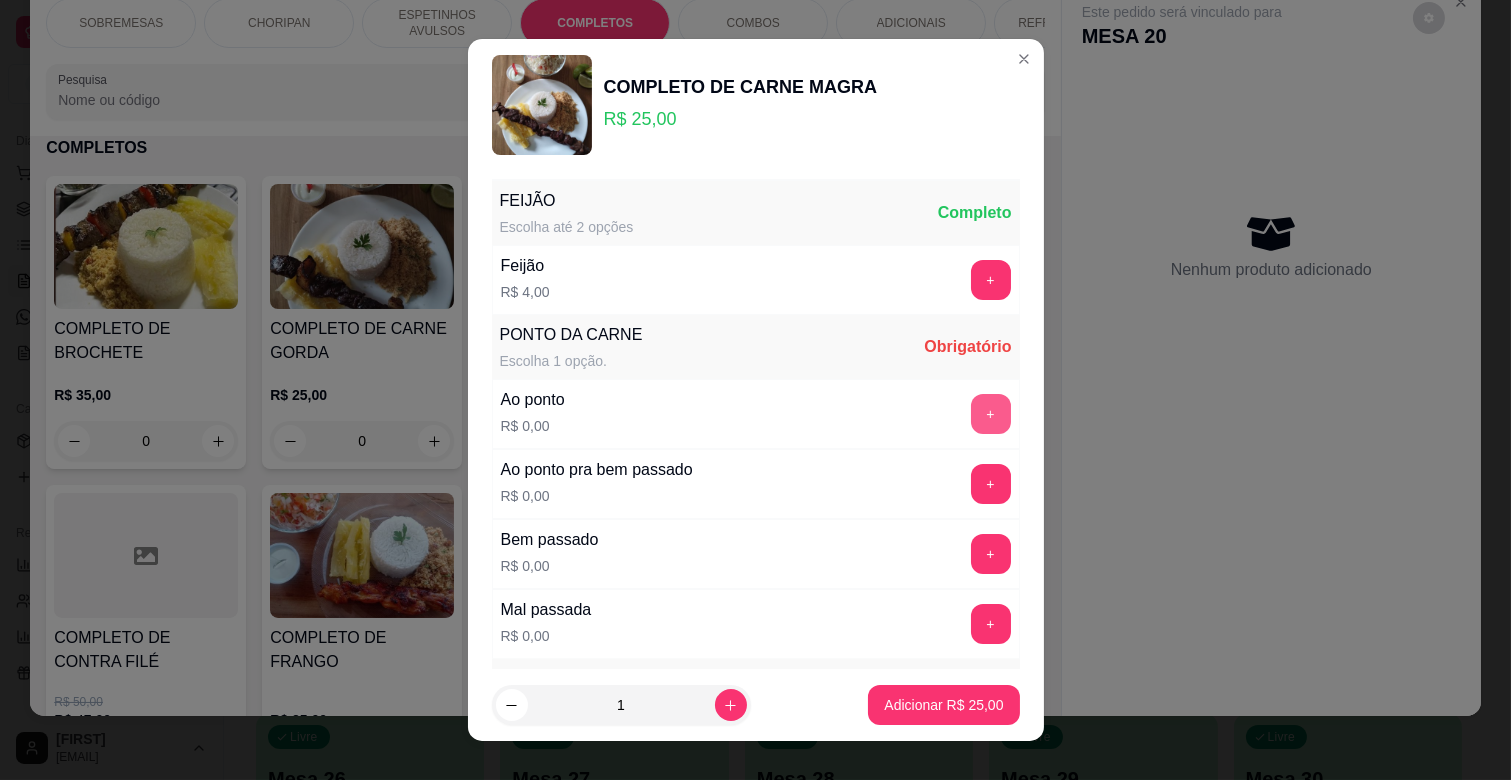 click on "+" at bounding box center (991, 414) 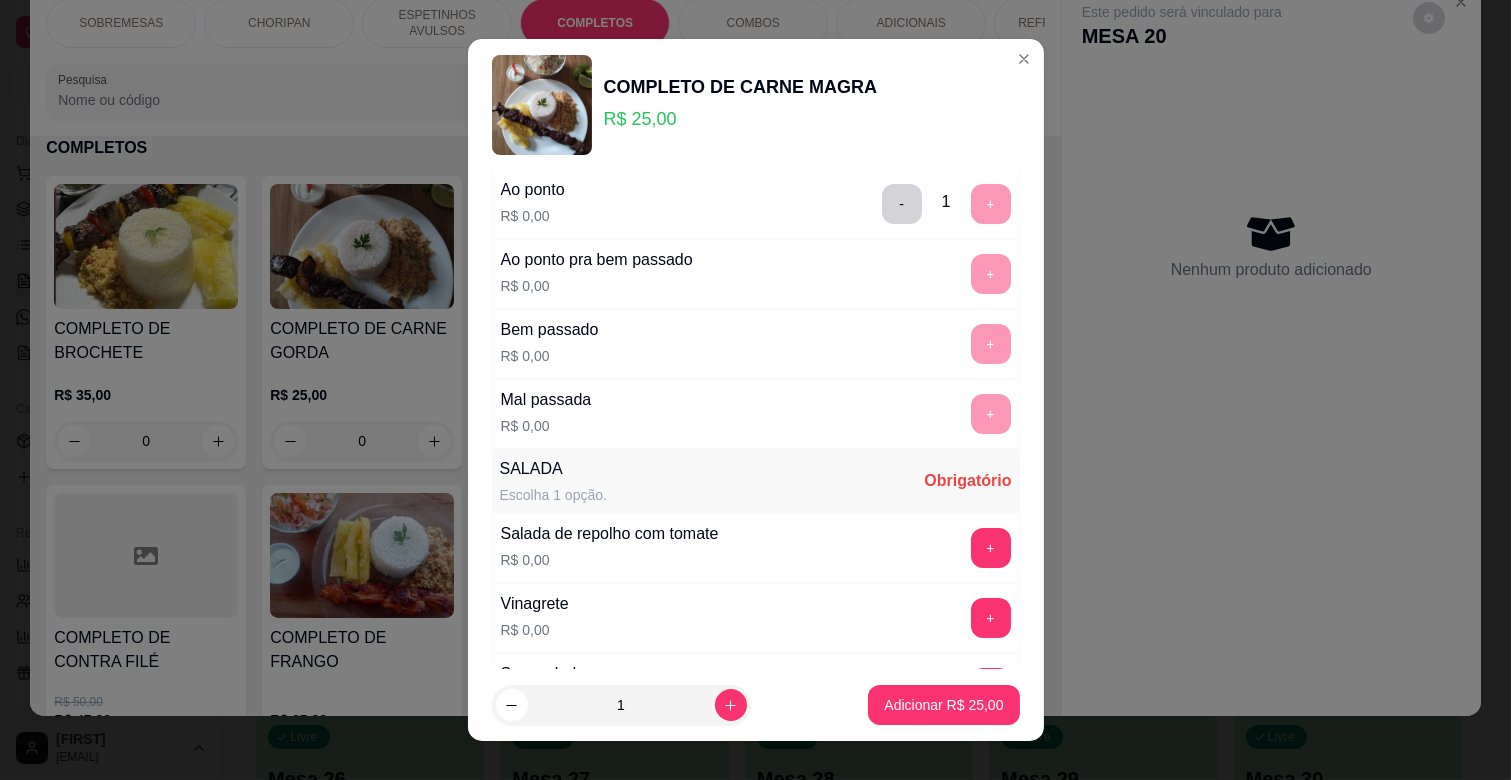 scroll, scrollTop: 444, scrollLeft: 0, axis: vertical 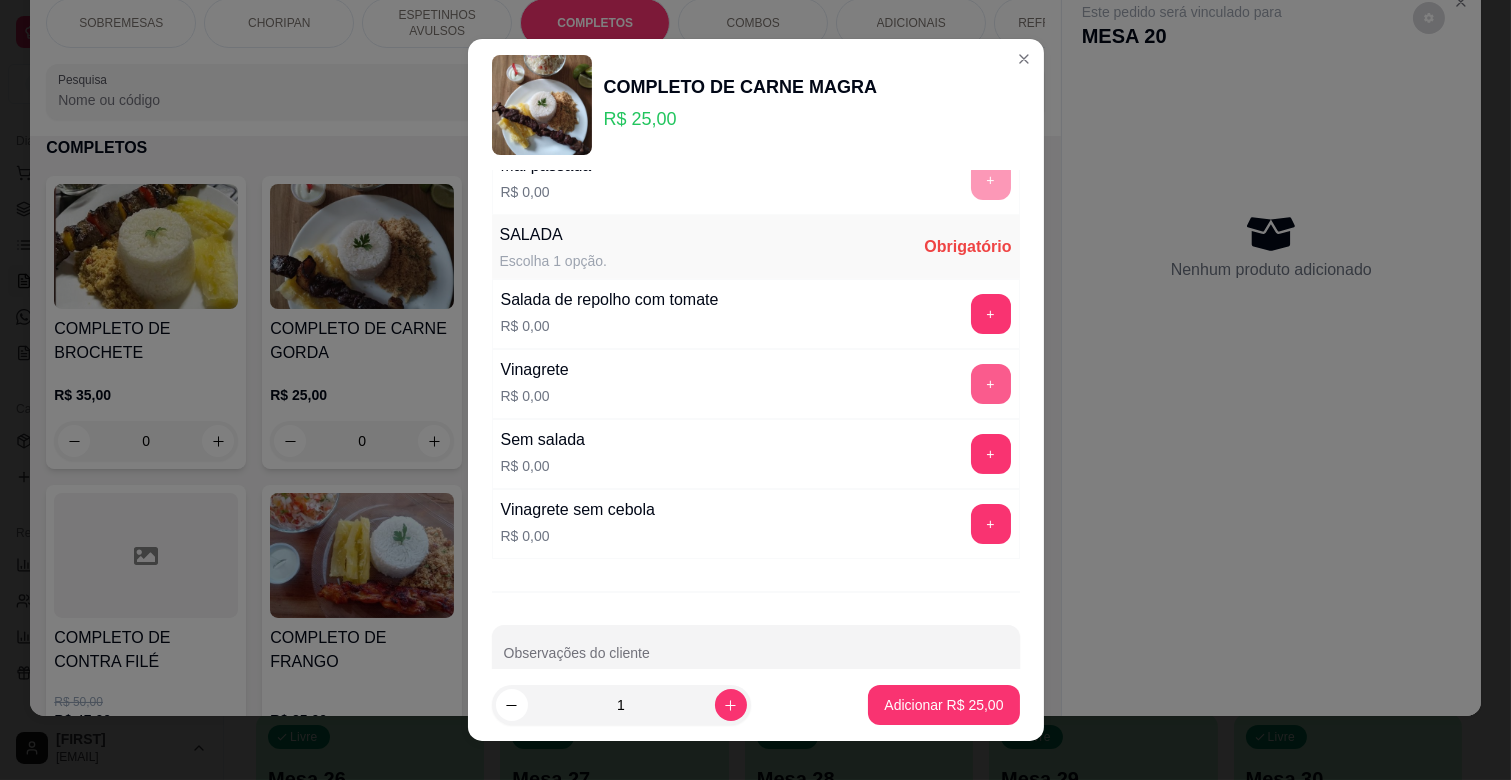 click on "+" at bounding box center (991, 384) 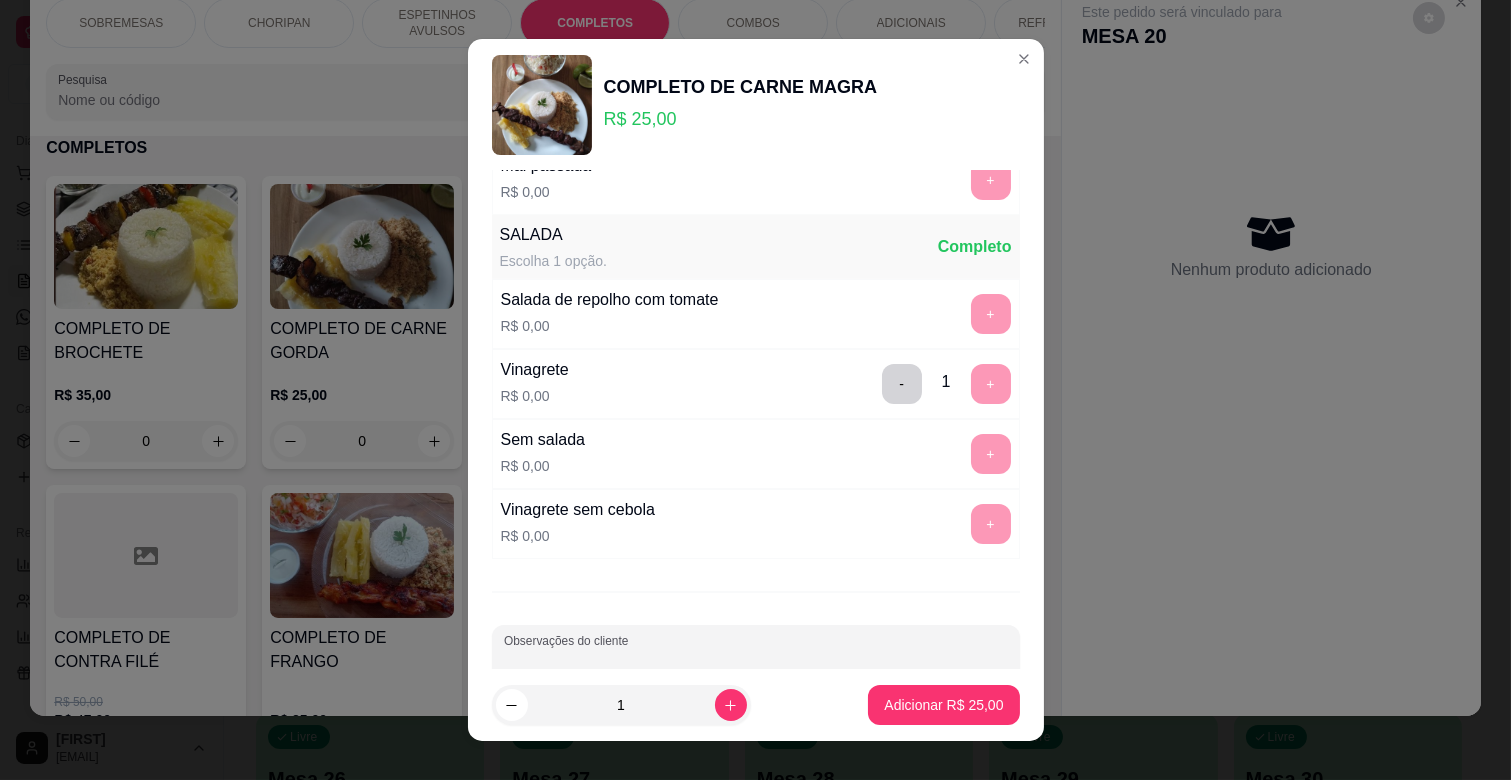 click on "Observações do cliente" at bounding box center [756, 661] 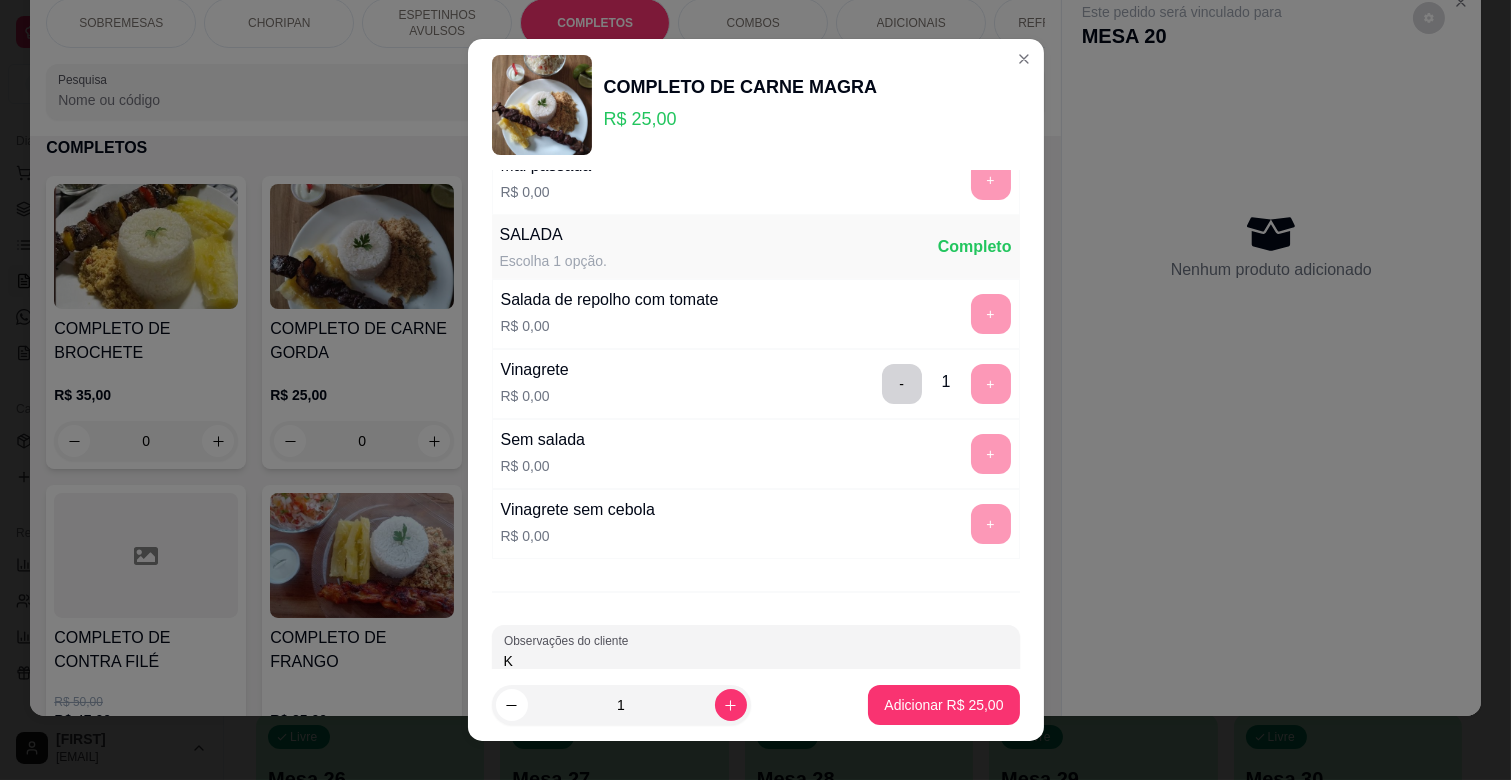 scroll, scrollTop: 447, scrollLeft: 0, axis: vertical 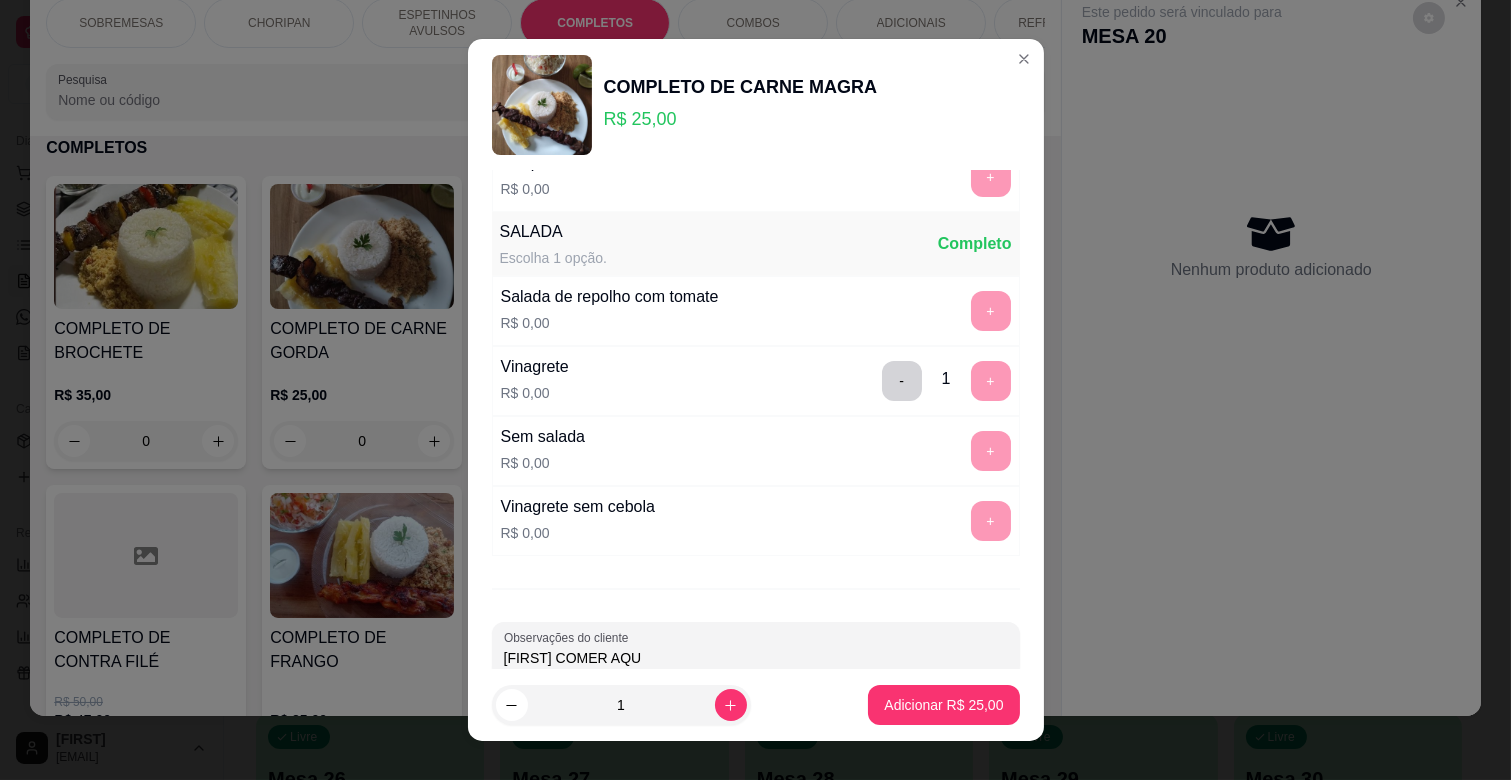 type on "[FIRST] COMER AQUI" 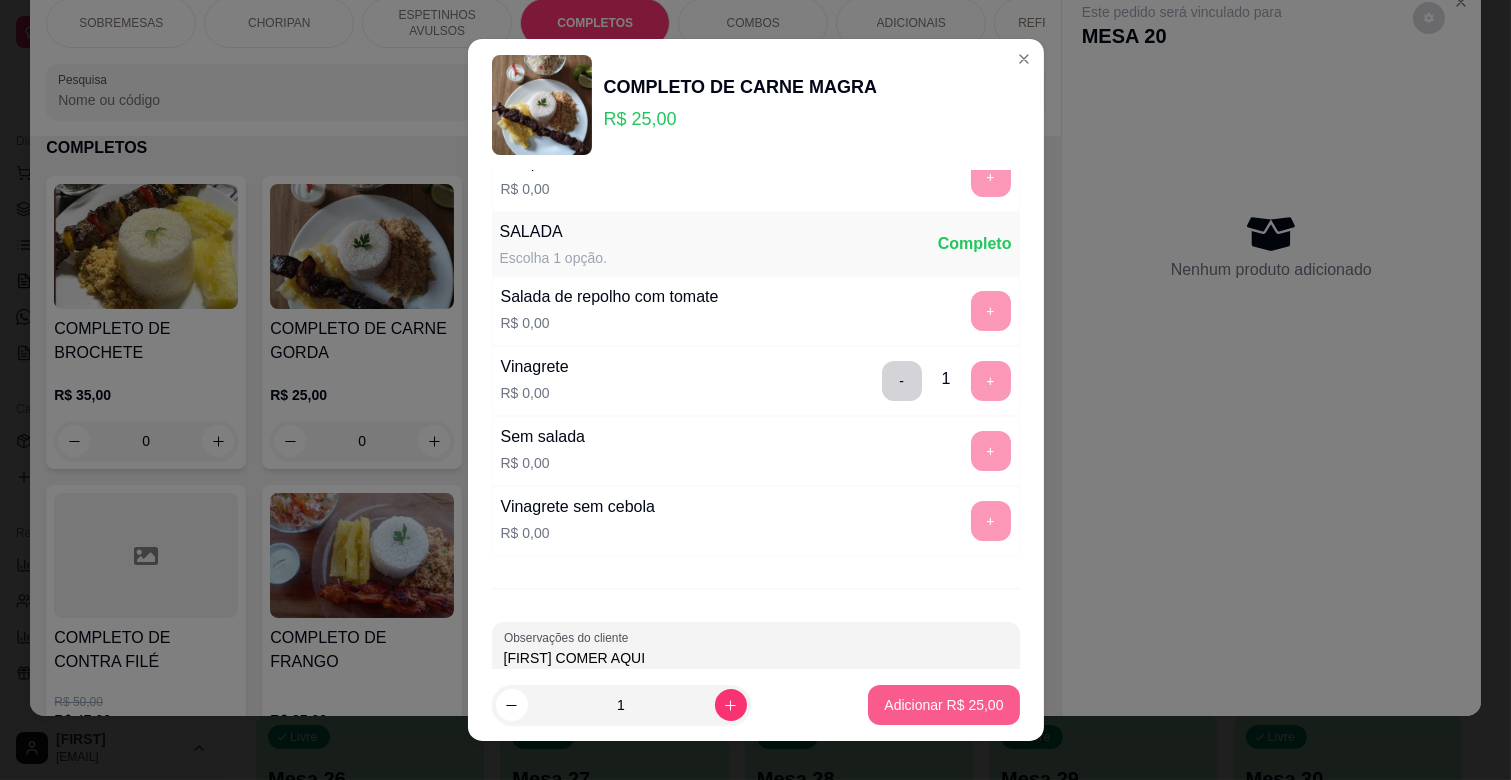 click on "Adicionar   R$ 25,00" at bounding box center [943, 705] 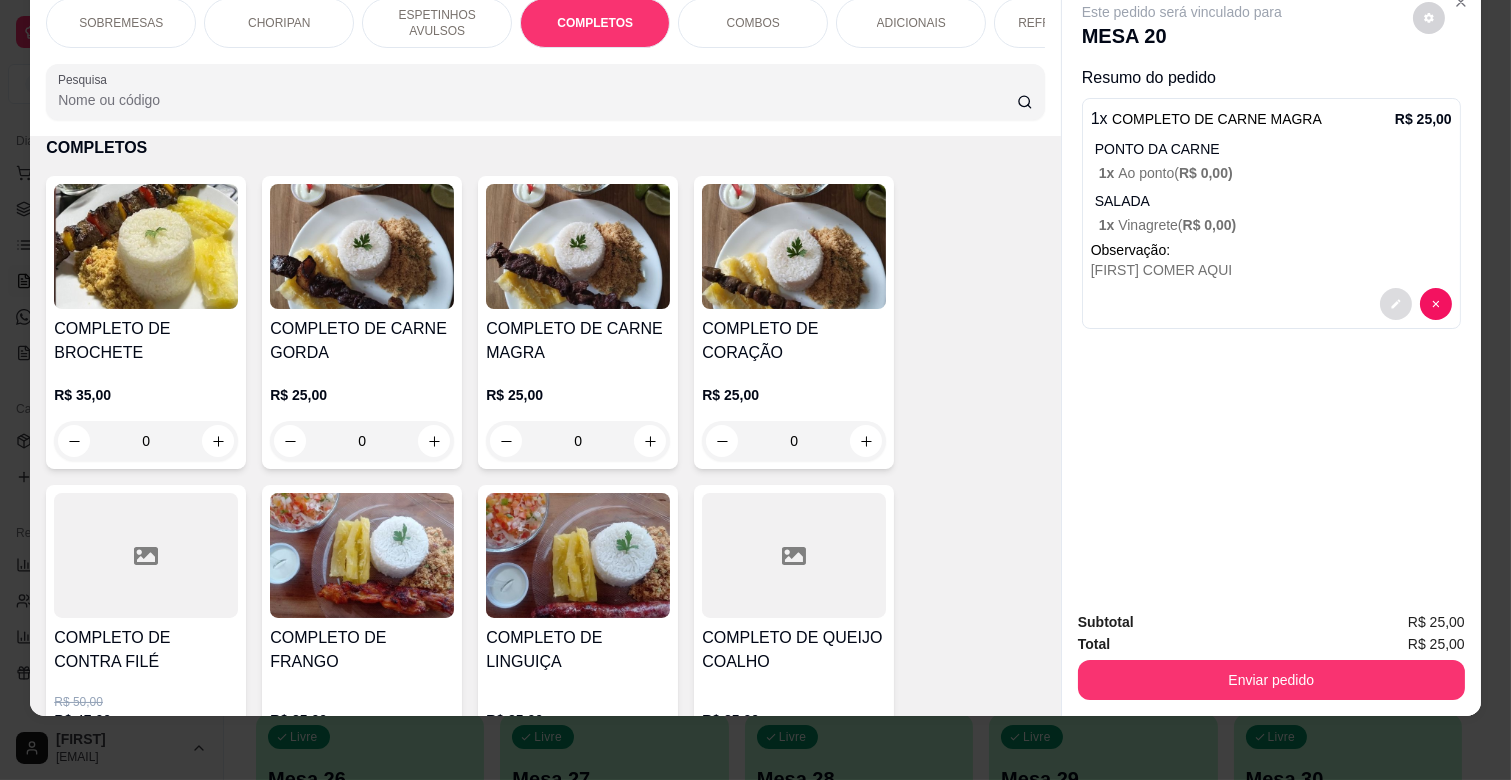 click at bounding box center (1396, 304) 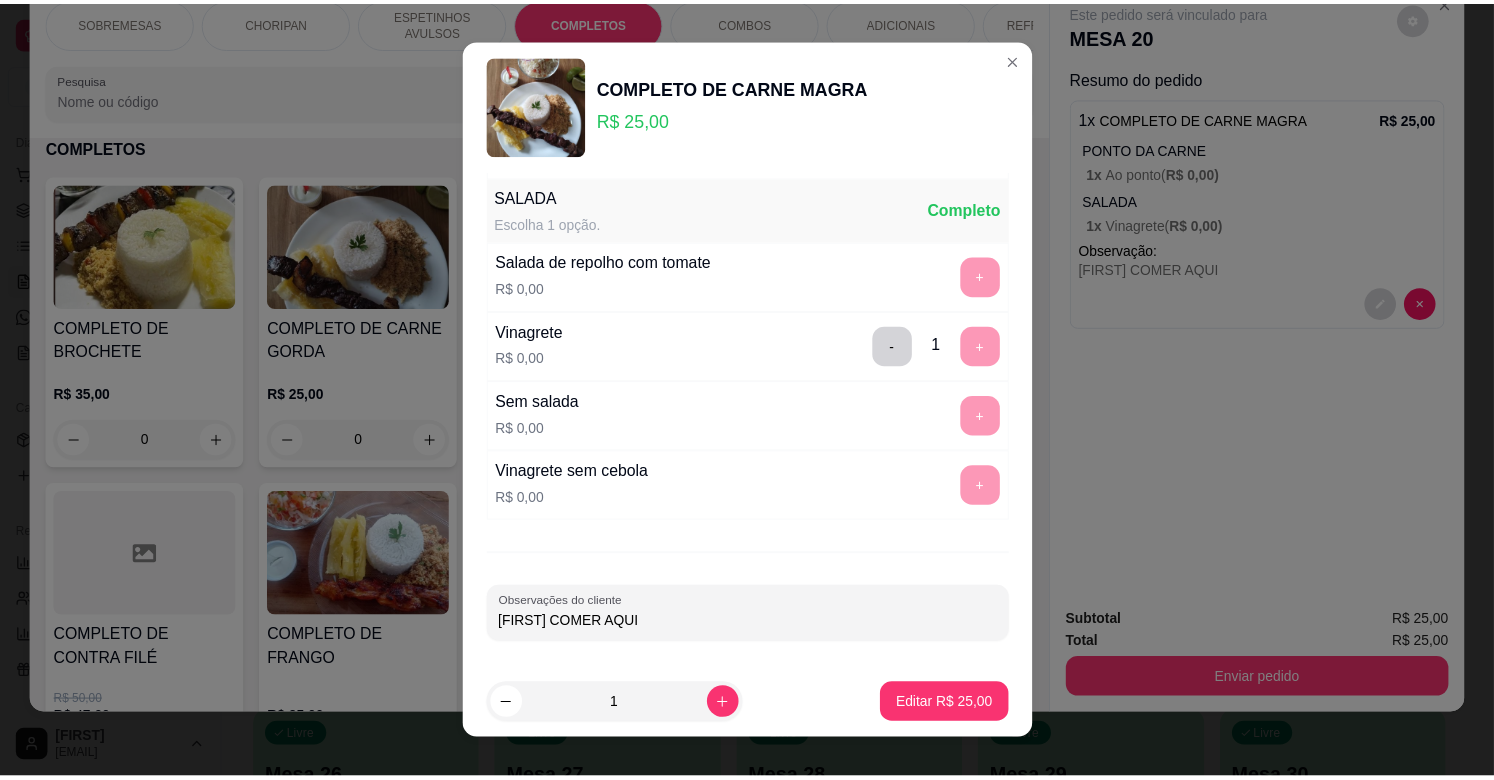 scroll, scrollTop: 486, scrollLeft: 0, axis: vertical 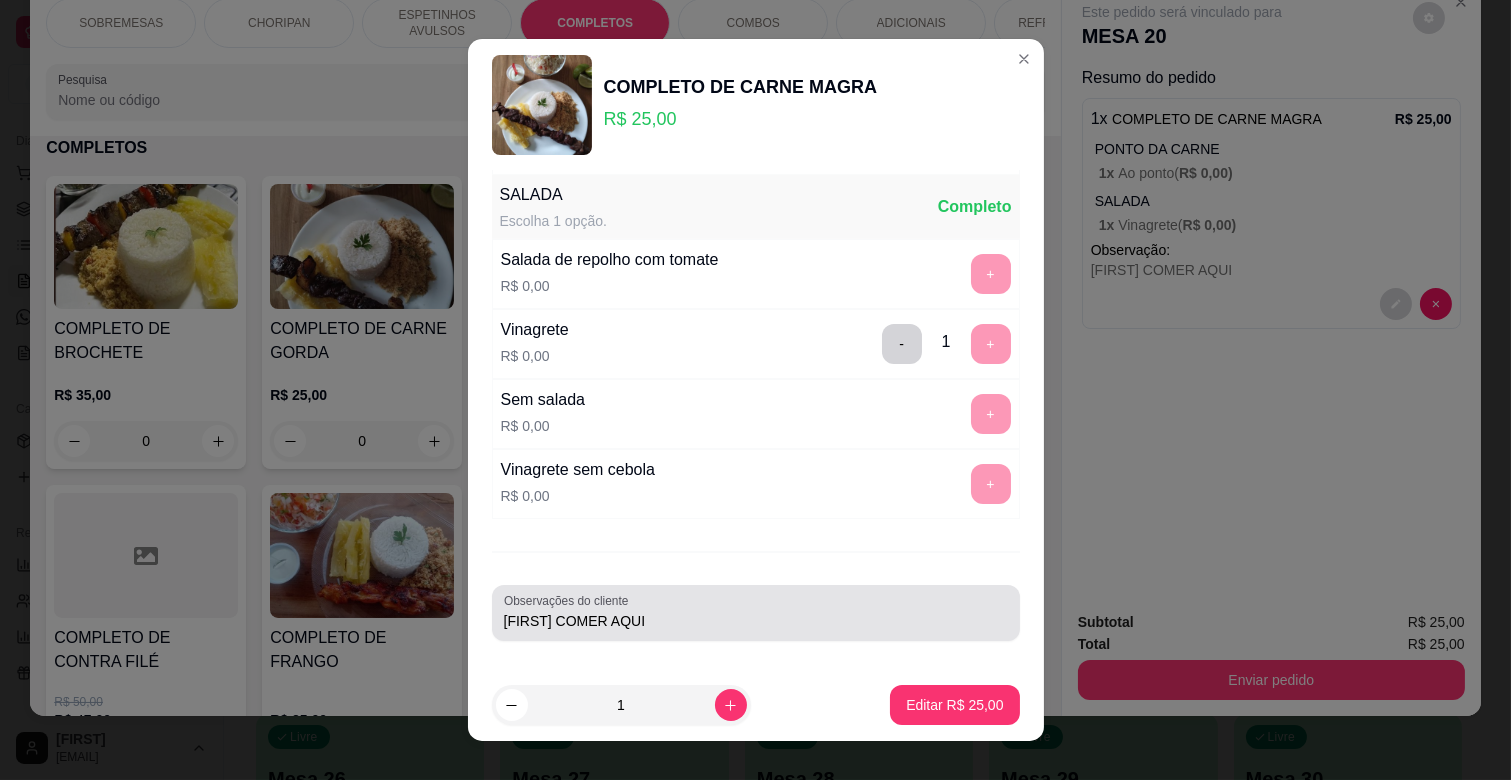 click on "[FIRST] COMER AQUI" at bounding box center [756, 613] 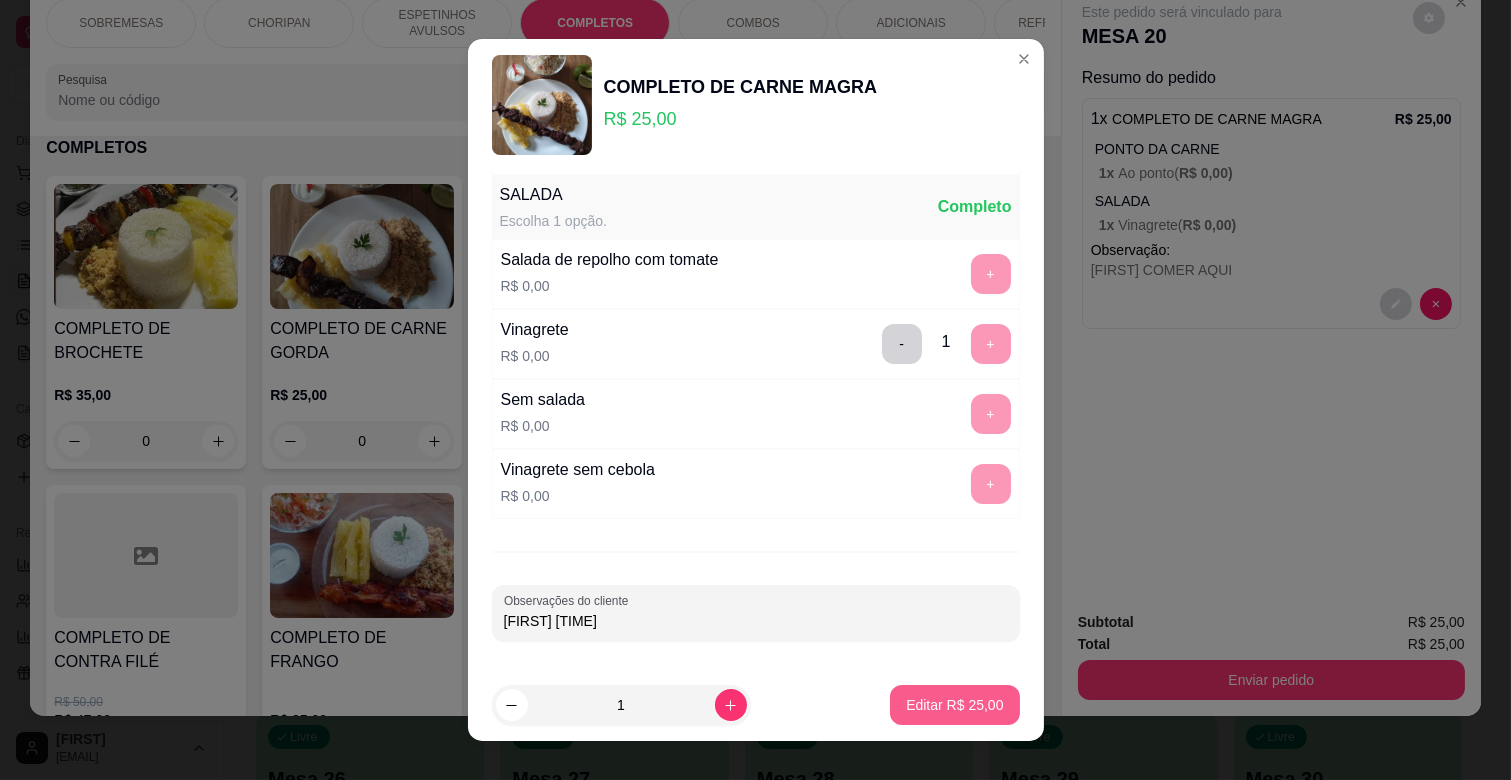 type on "[FIRST] [TIME]" 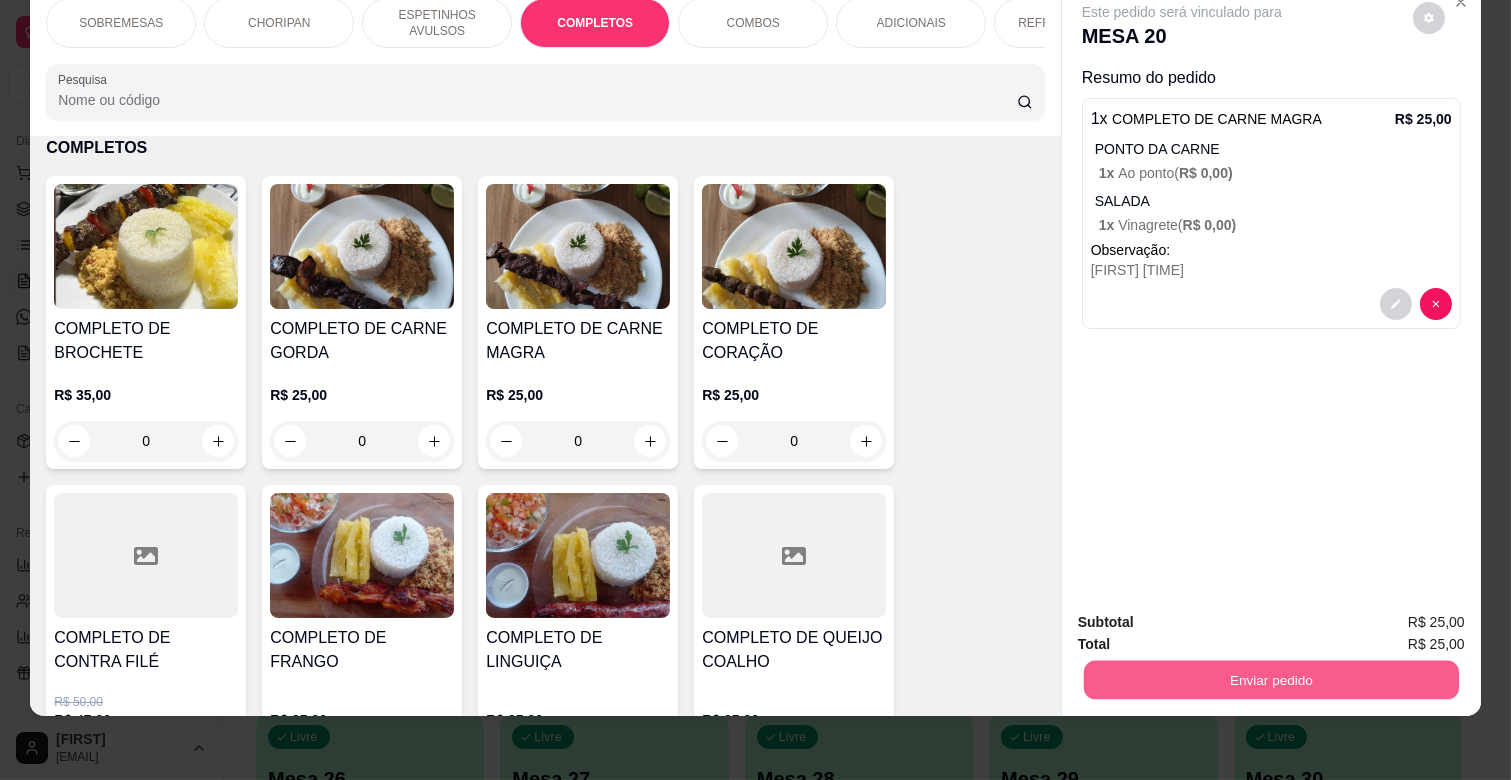 click on "Enviar pedido" at bounding box center [1271, 679] 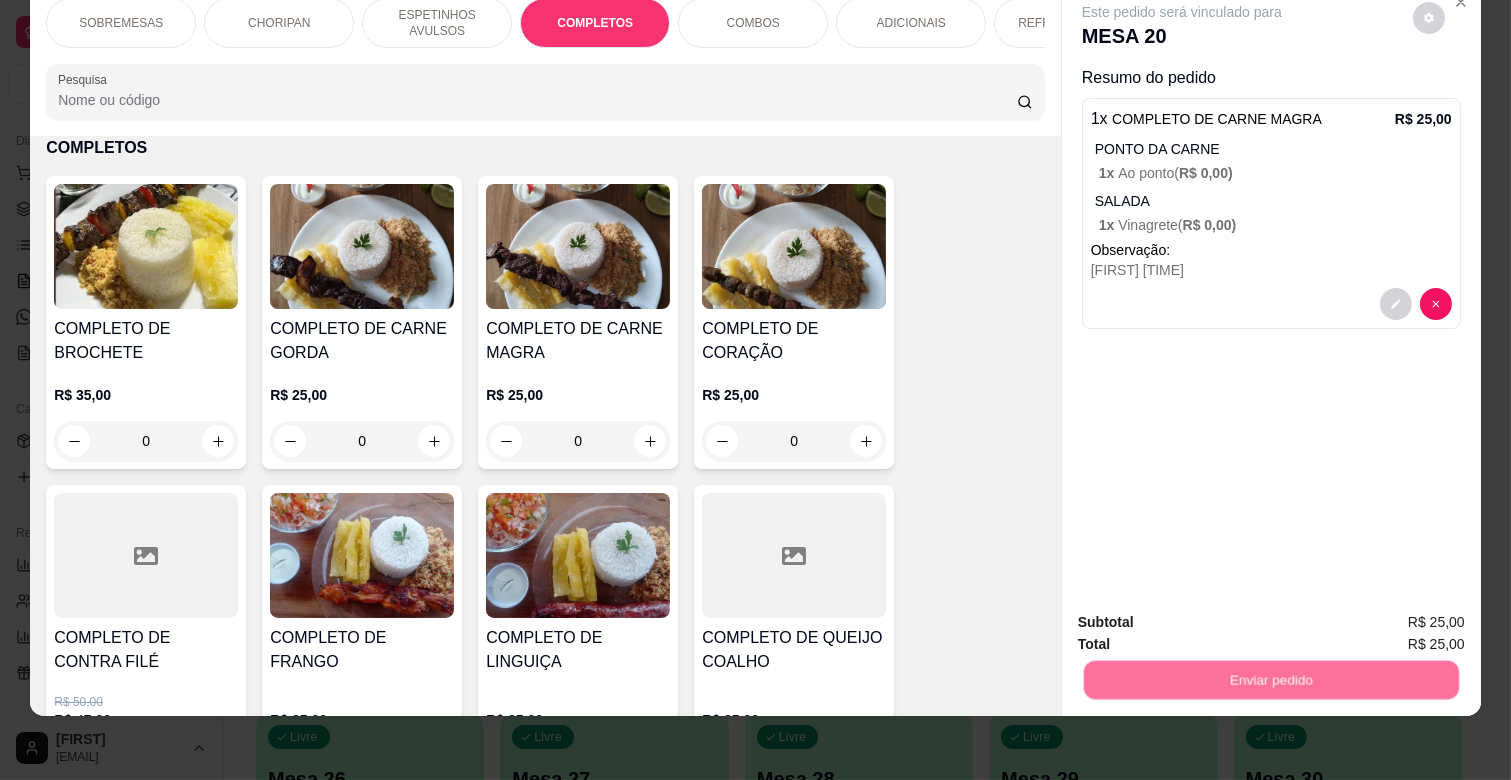 click on "Não registrar e enviar pedido" at bounding box center [1205, 614] 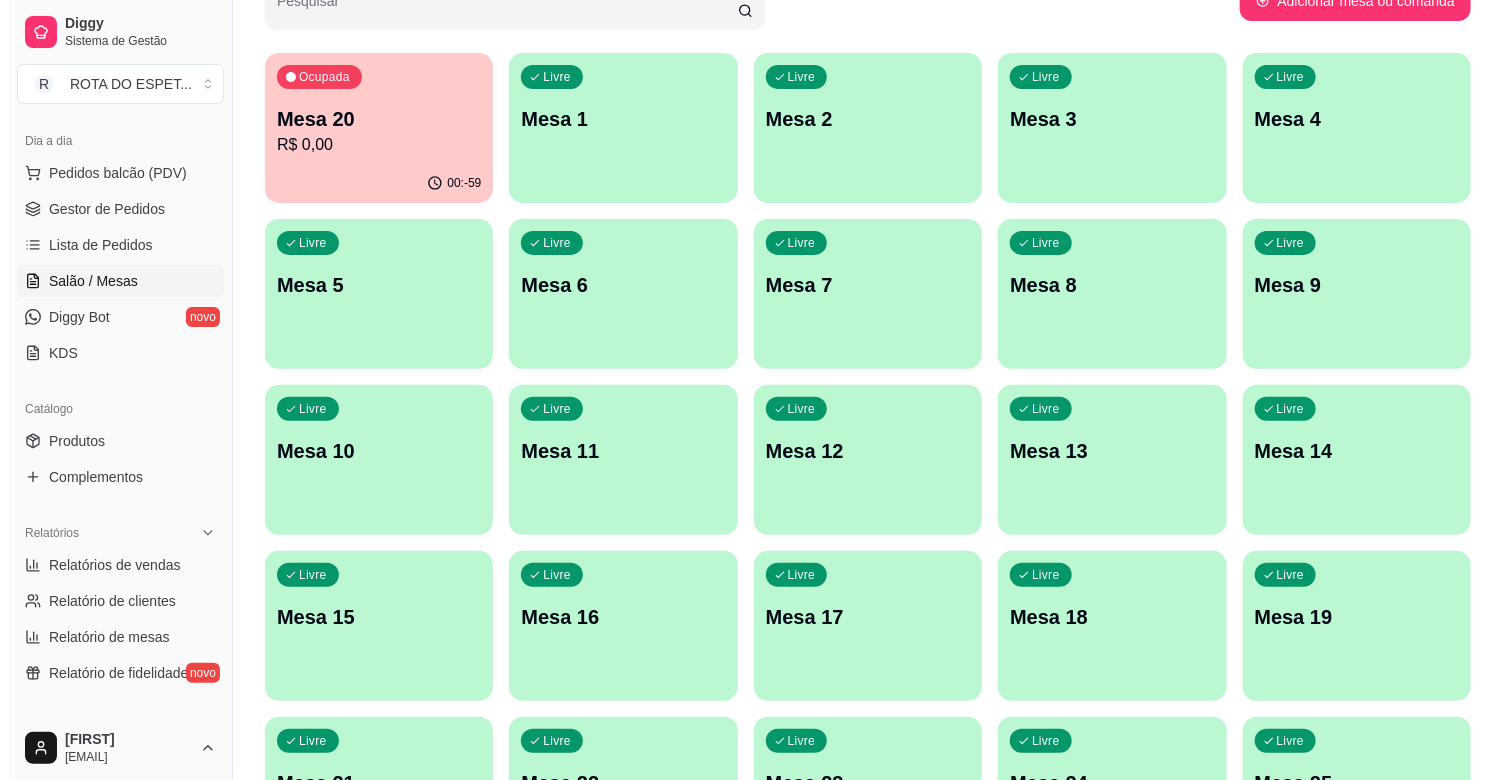 scroll, scrollTop: 0, scrollLeft: 0, axis: both 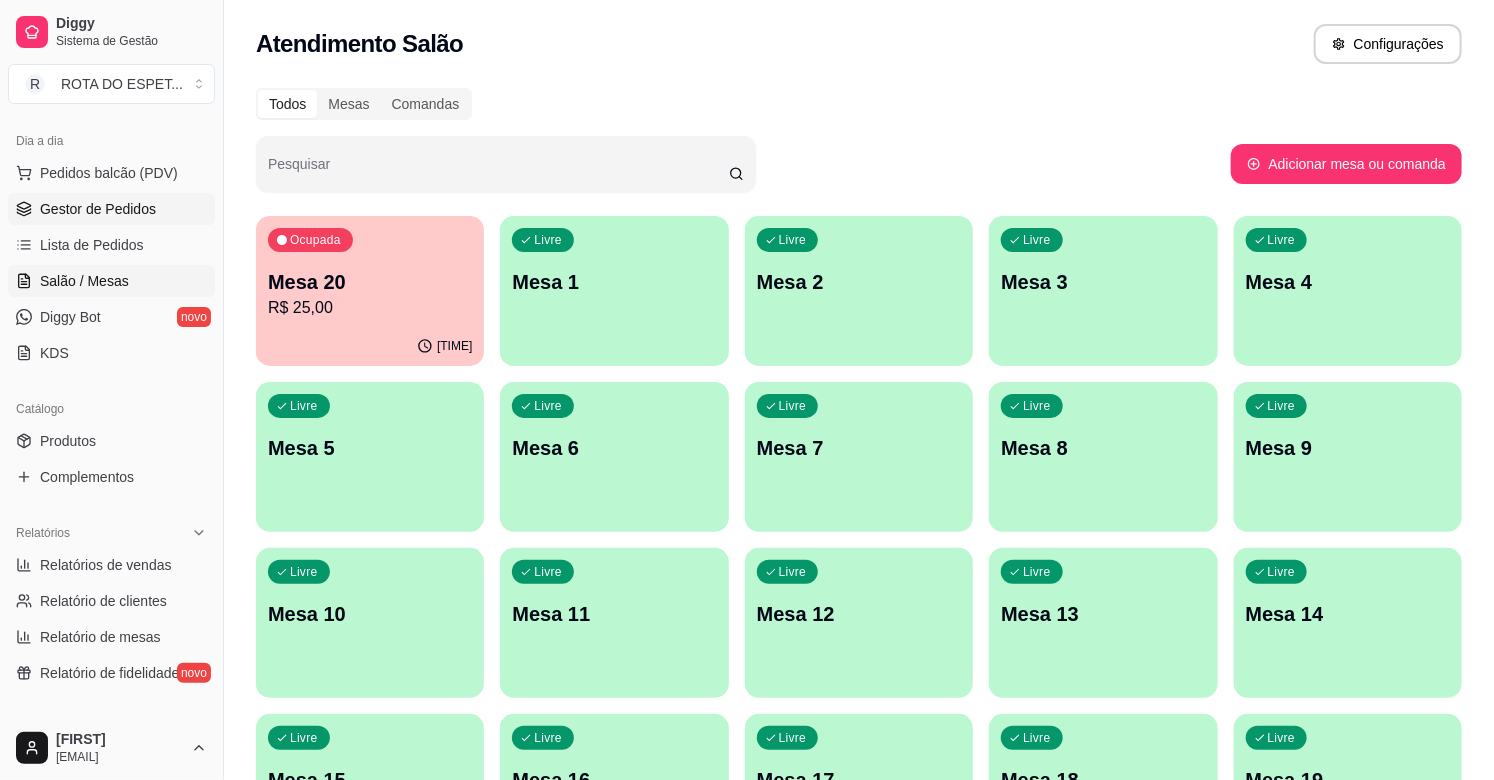 click on "Gestor de Pedidos" at bounding box center (98, 209) 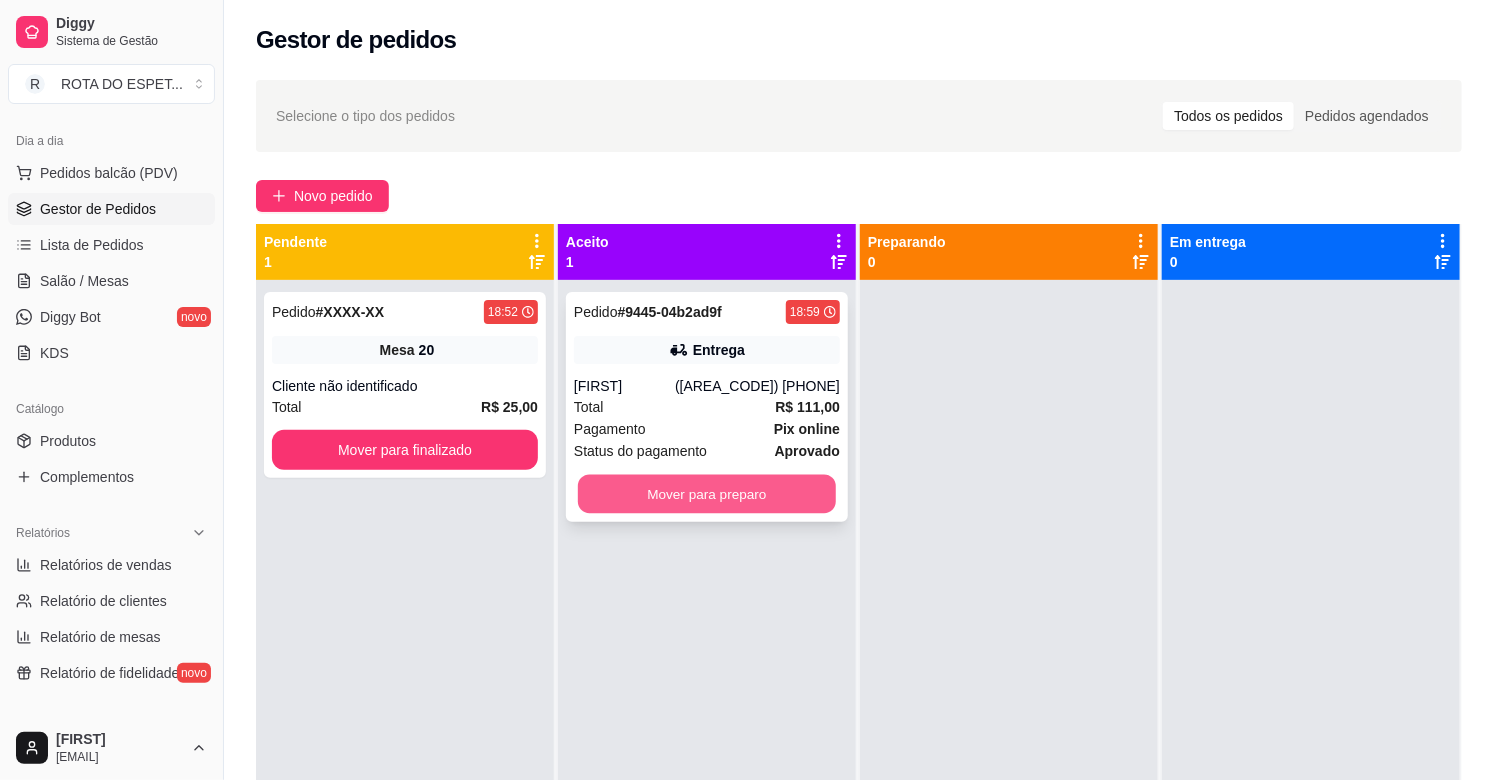 click on "Mover para preparo" at bounding box center [707, 494] 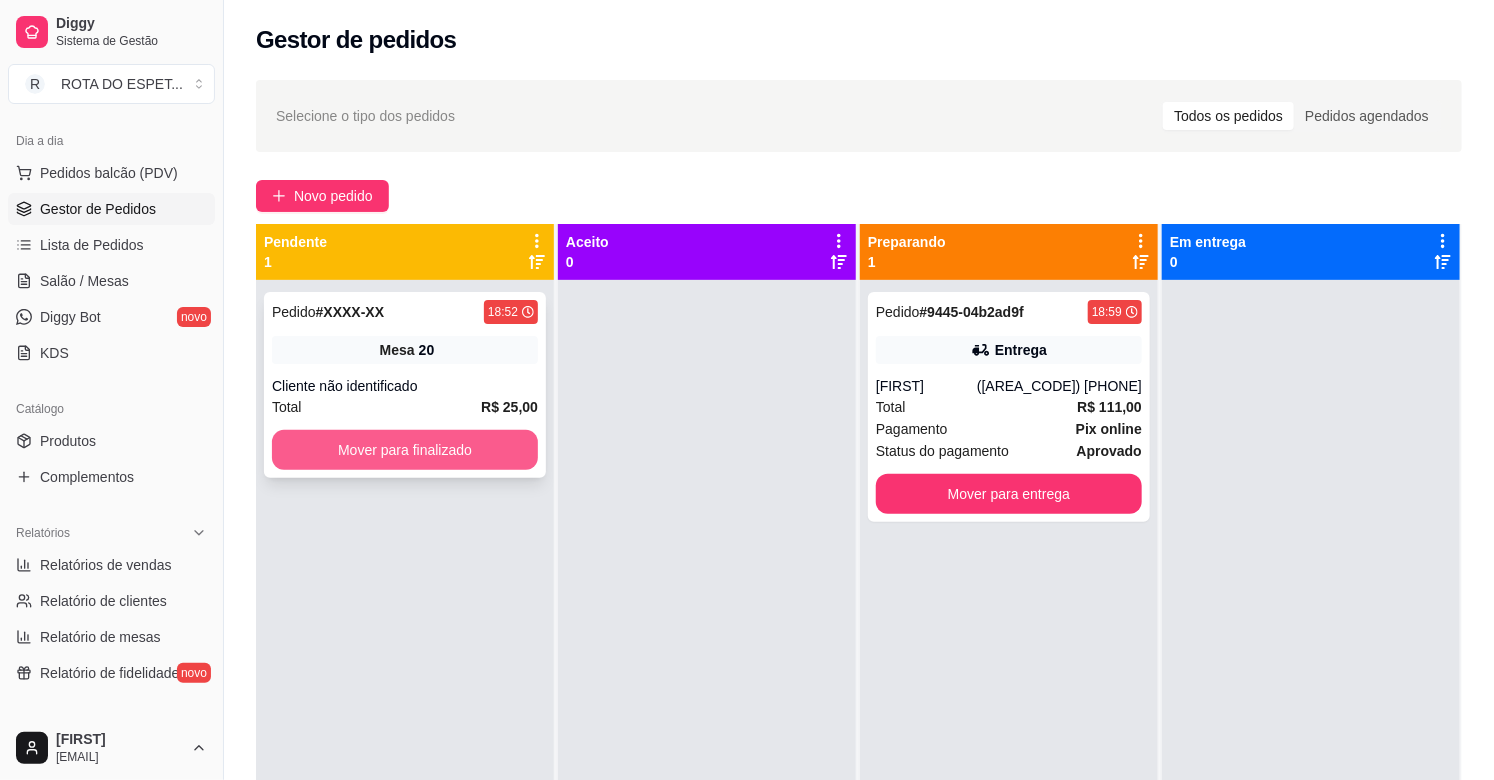 click on "Mover para finalizado" at bounding box center [405, 450] 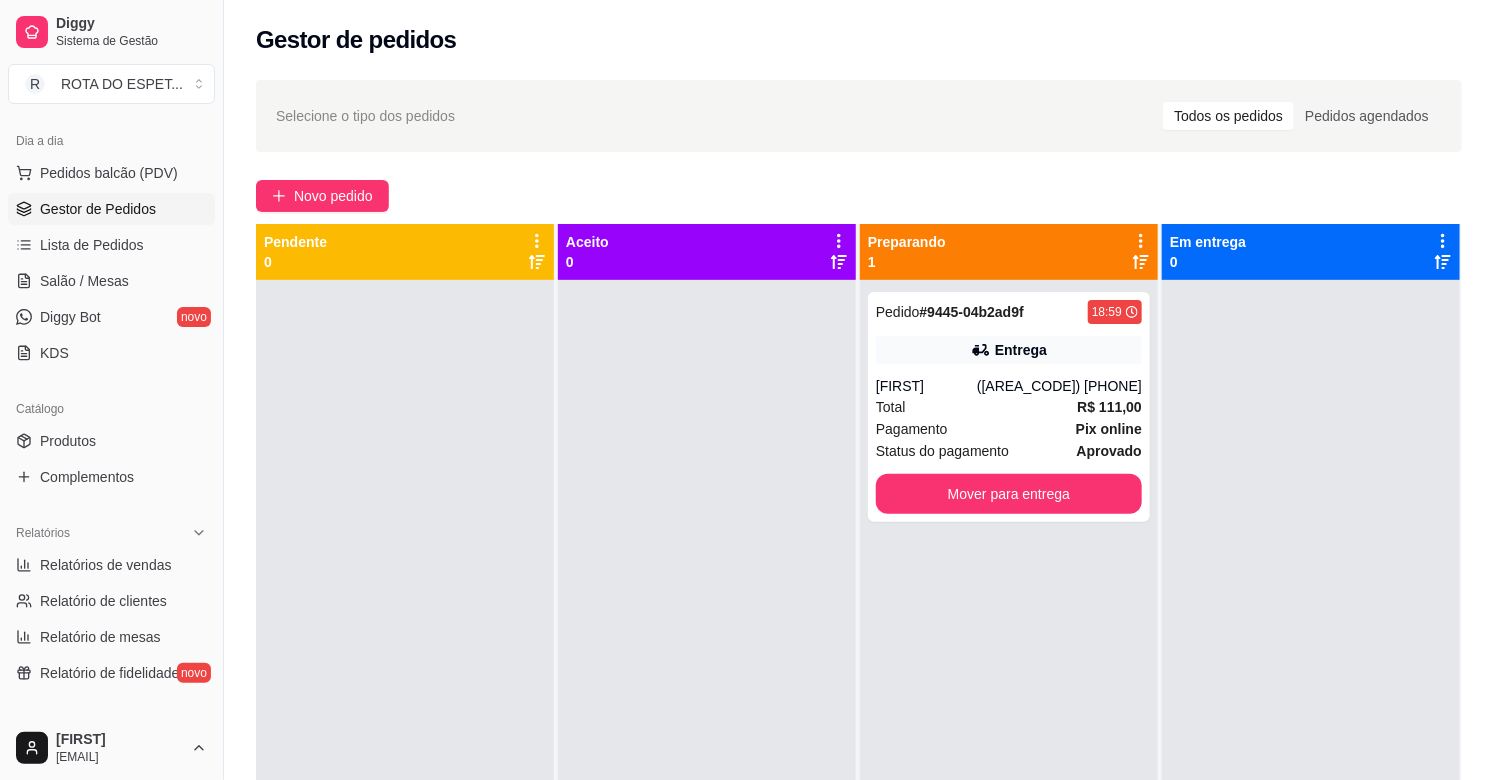 click at bounding box center (707, 670) 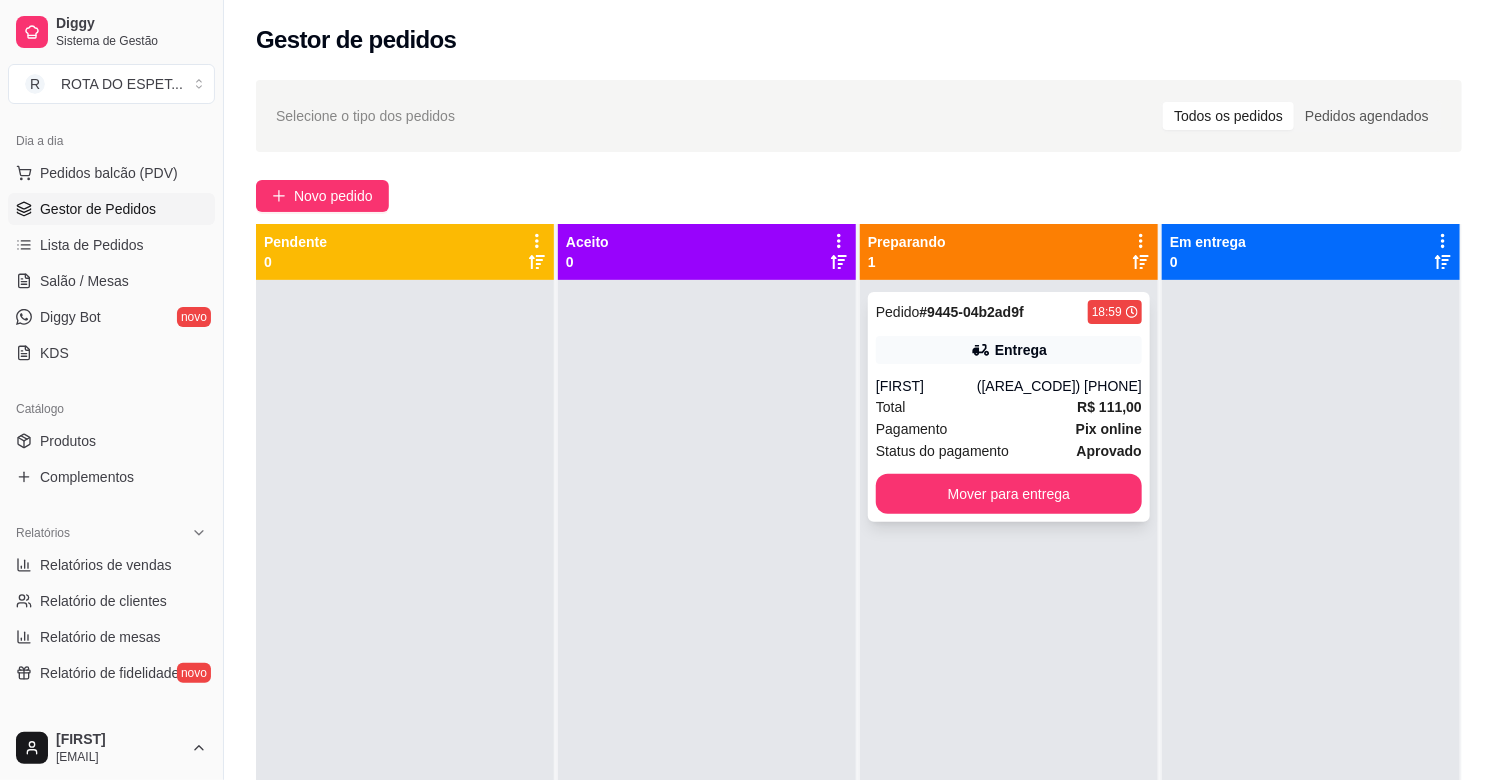 click on "[FIRST]" at bounding box center (926, 386) 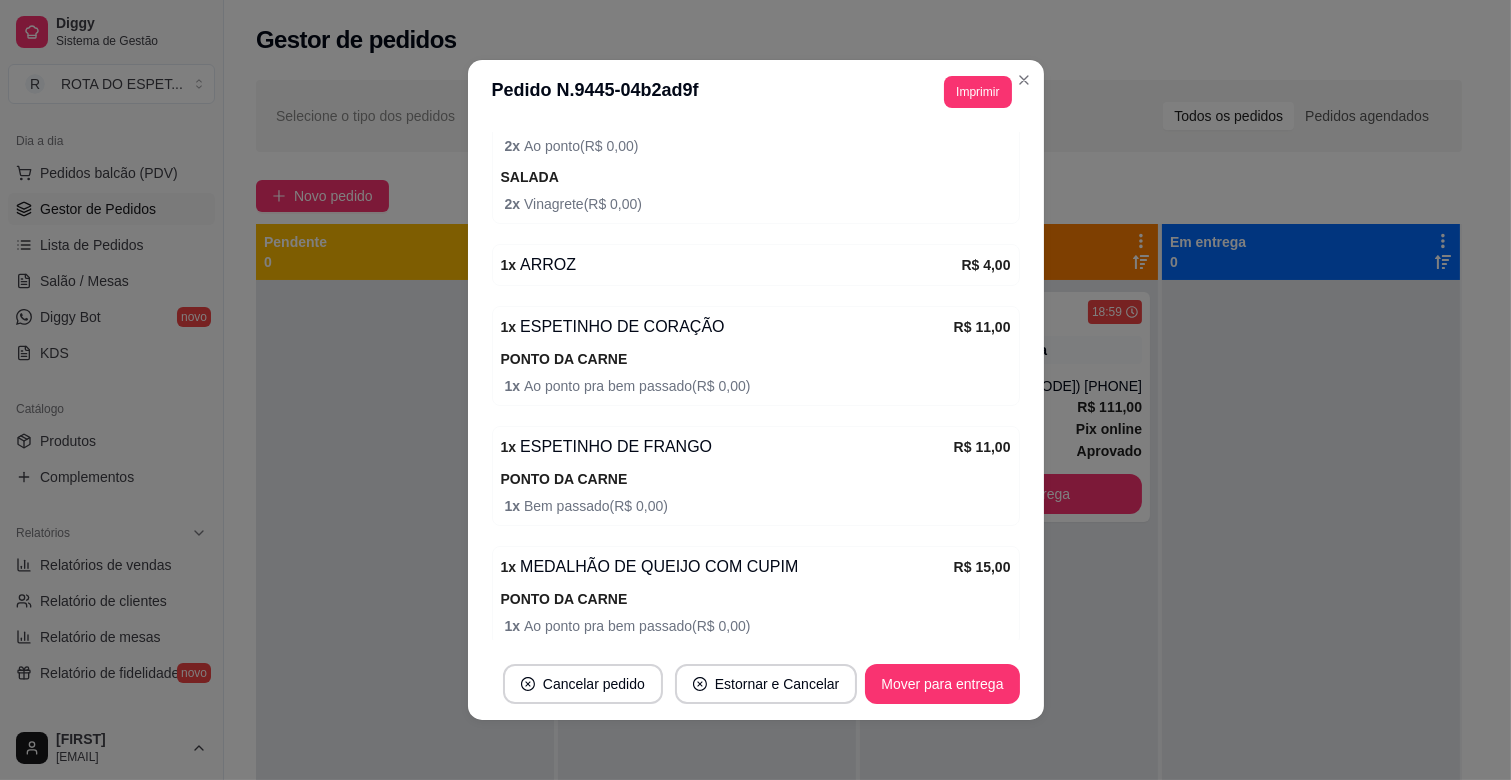 scroll, scrollTop: 834, scrollLeft: 0, axis: vertical 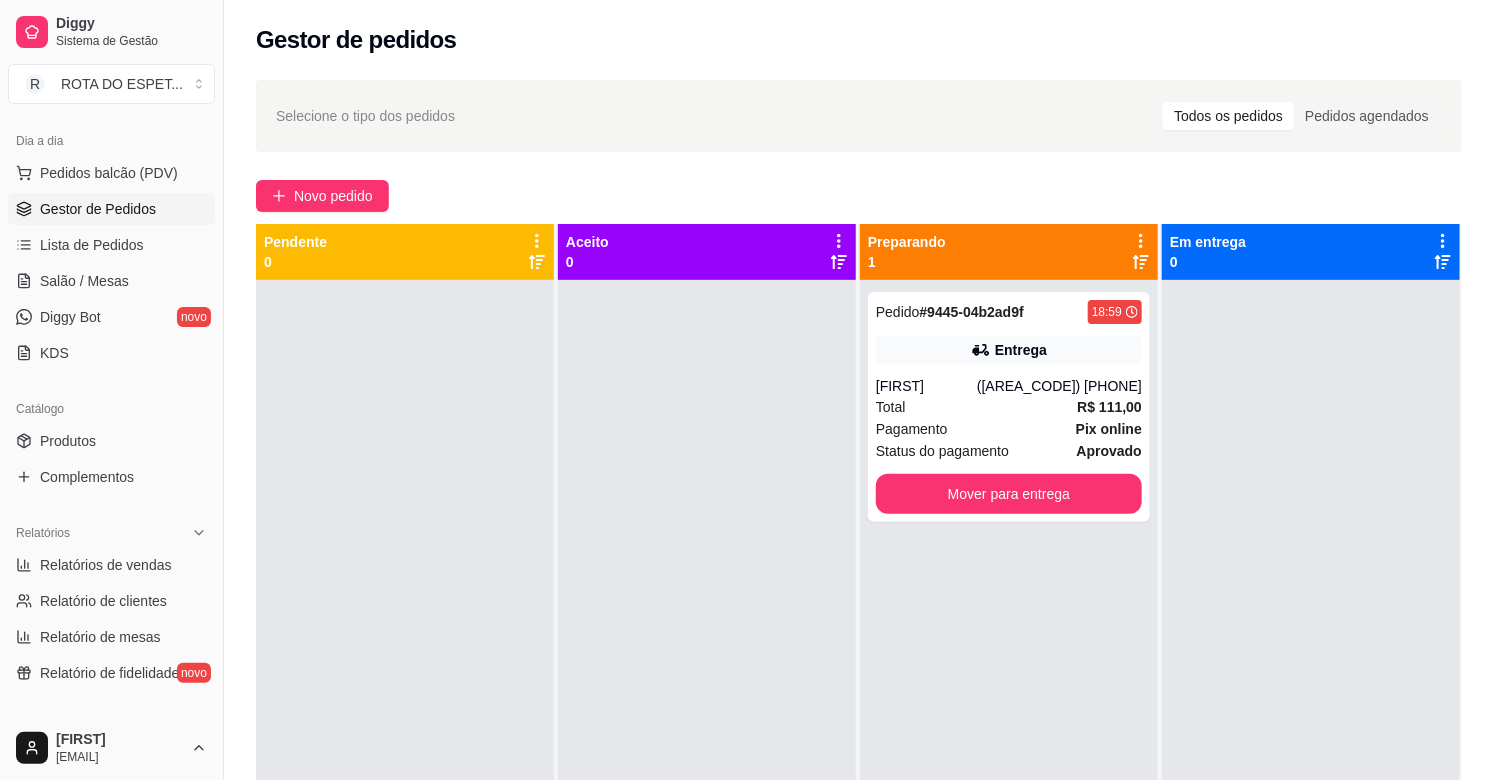 click at bounding box center (707, 670) 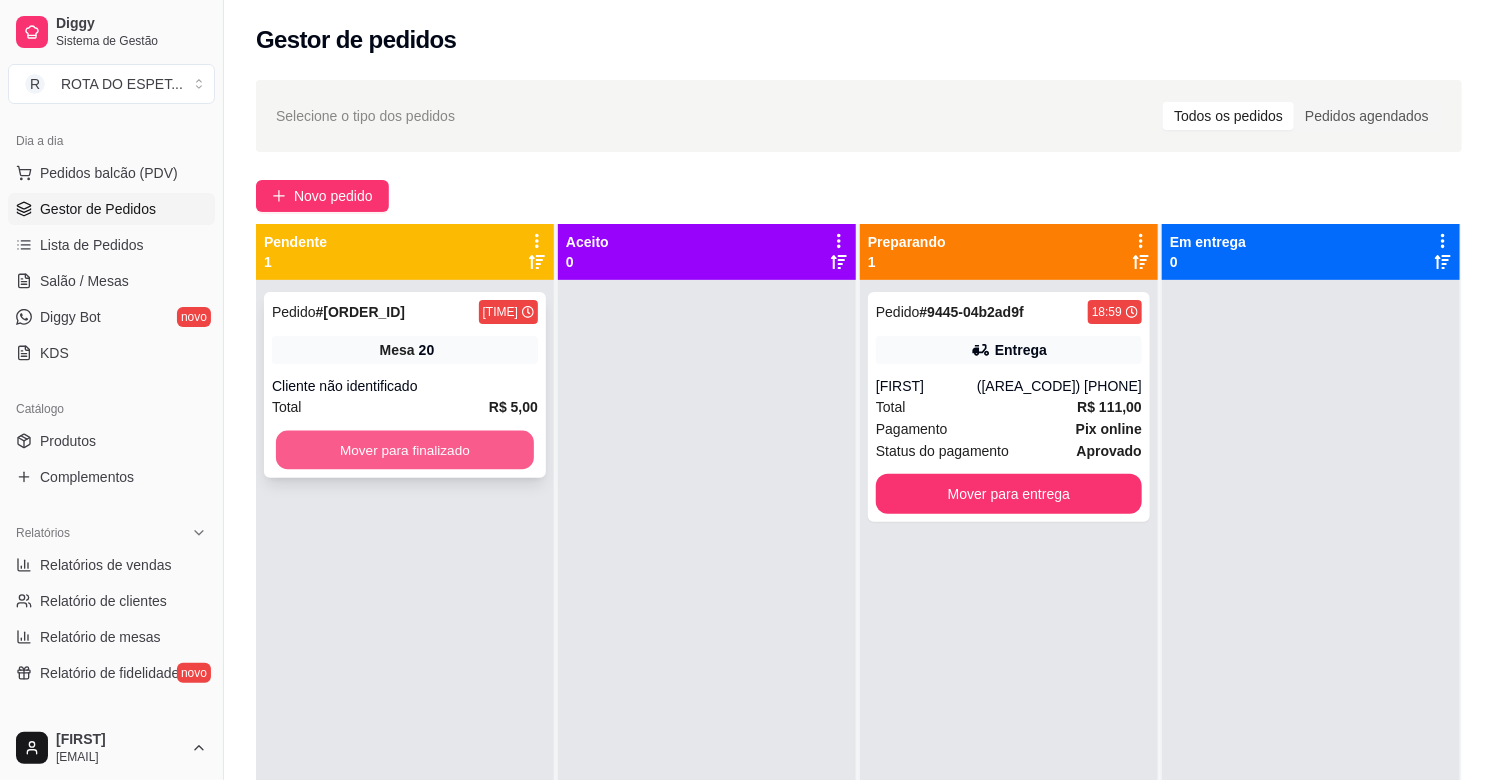 click on "Mover para finalizado" at bounding box center [405, 450] 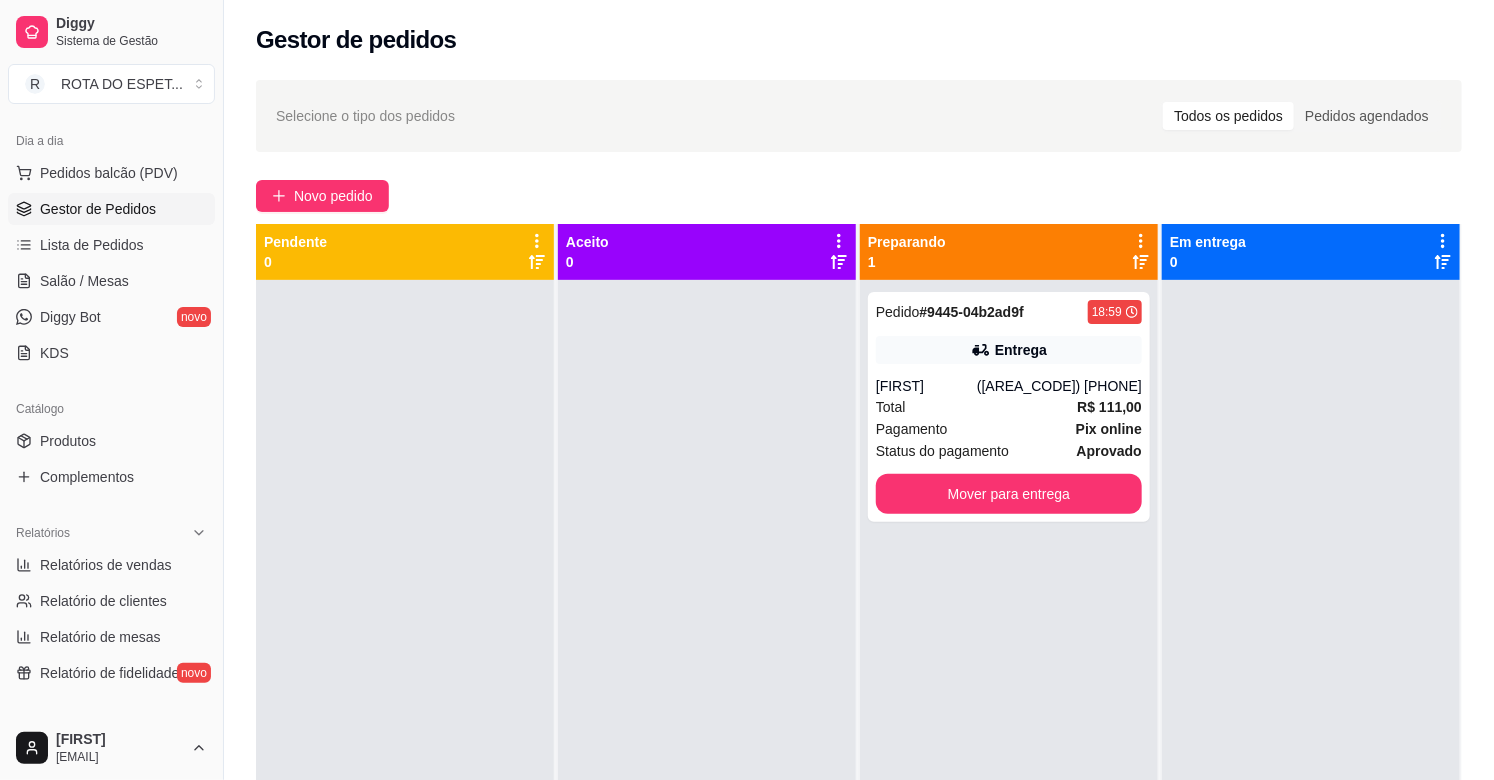 drag, startPoint x: 0, startPoint y: 412, endPoint x: 625, endPoint y: 456, distance: 626.5469 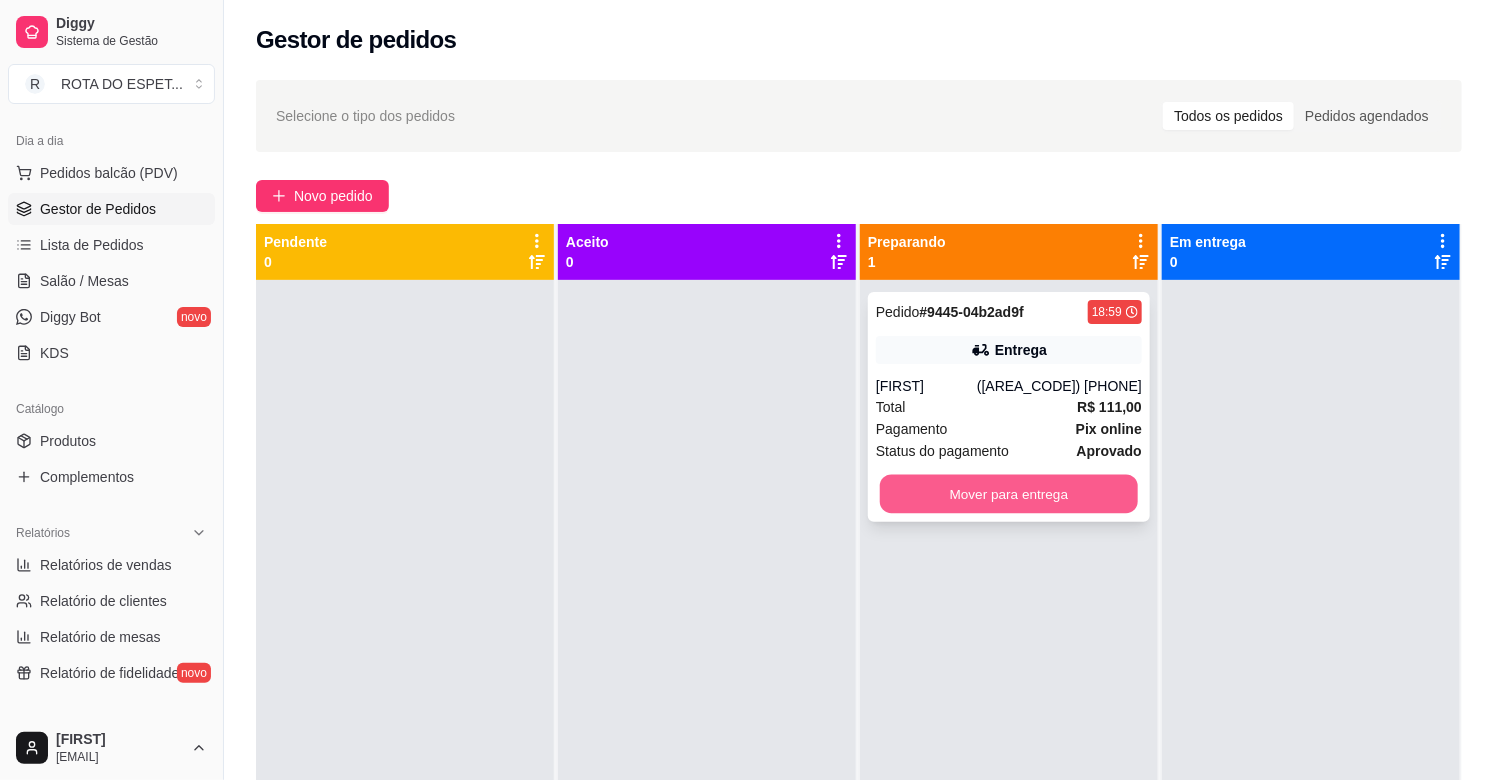 click on "Mover para entrega" at bounding box center [1009, 494] 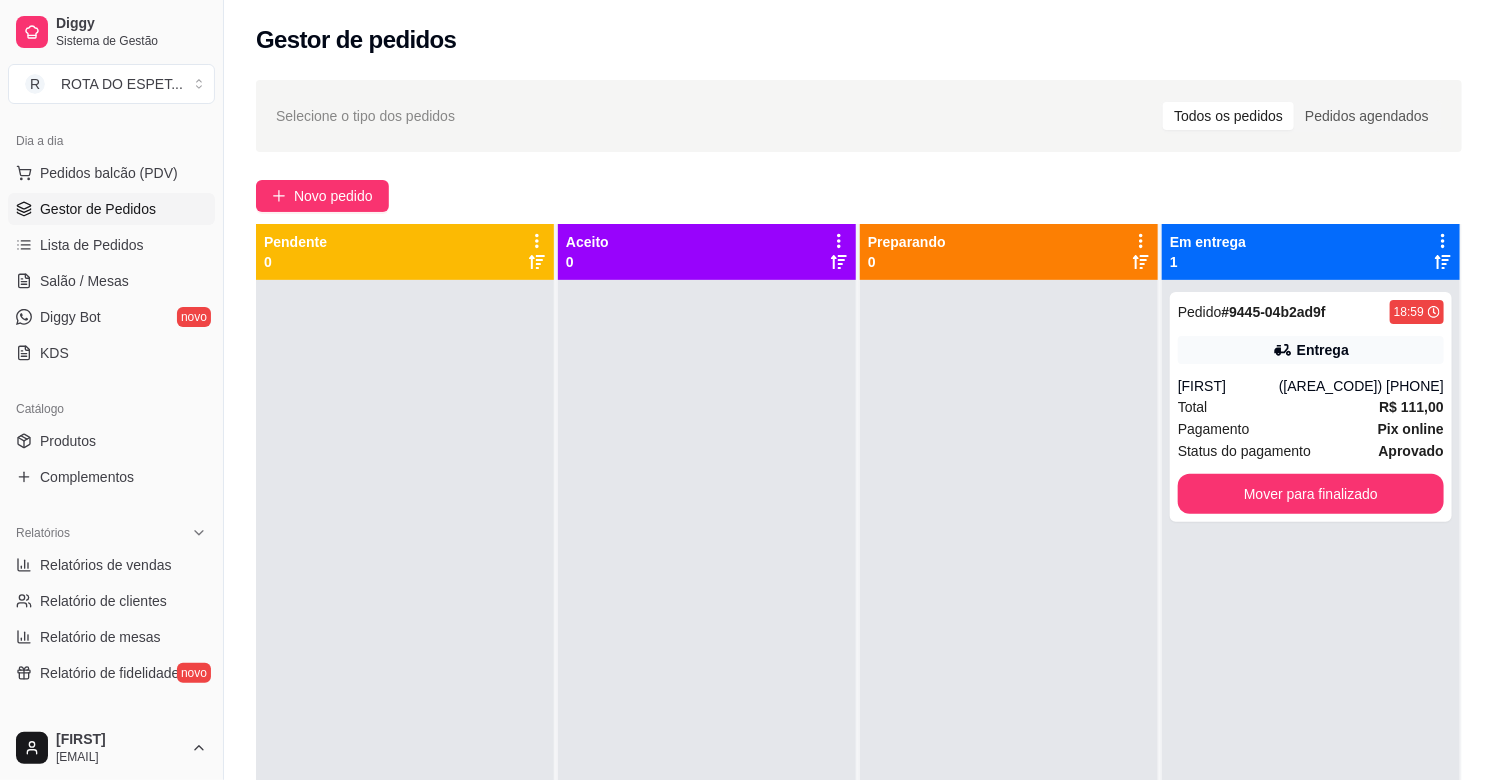 click at bounding box center (707, 670) 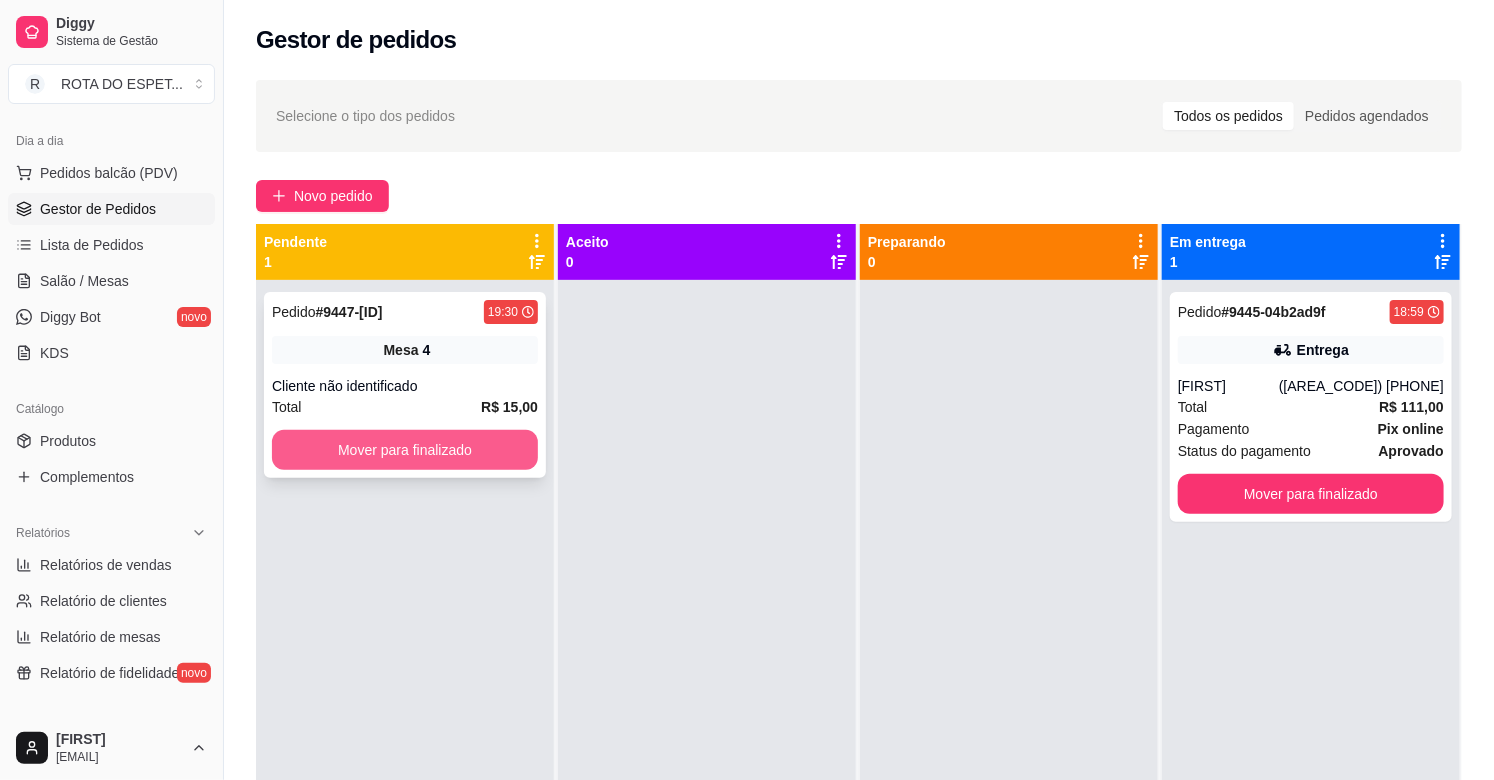 click on "Mover para finalizado" at bounding box center (405, 450) 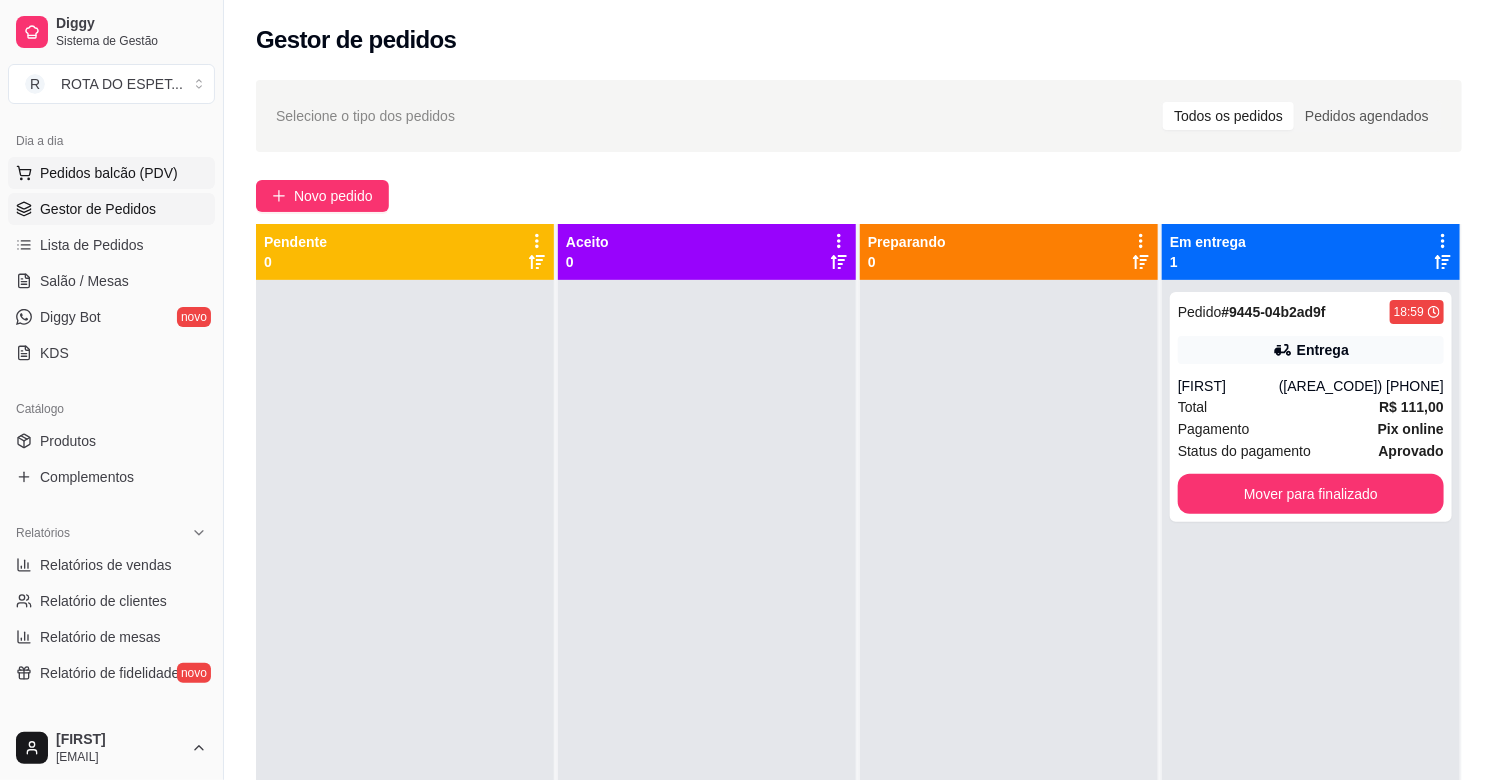 click on "Pedidos balcão (PDV)" at bounding box center [109, 173] 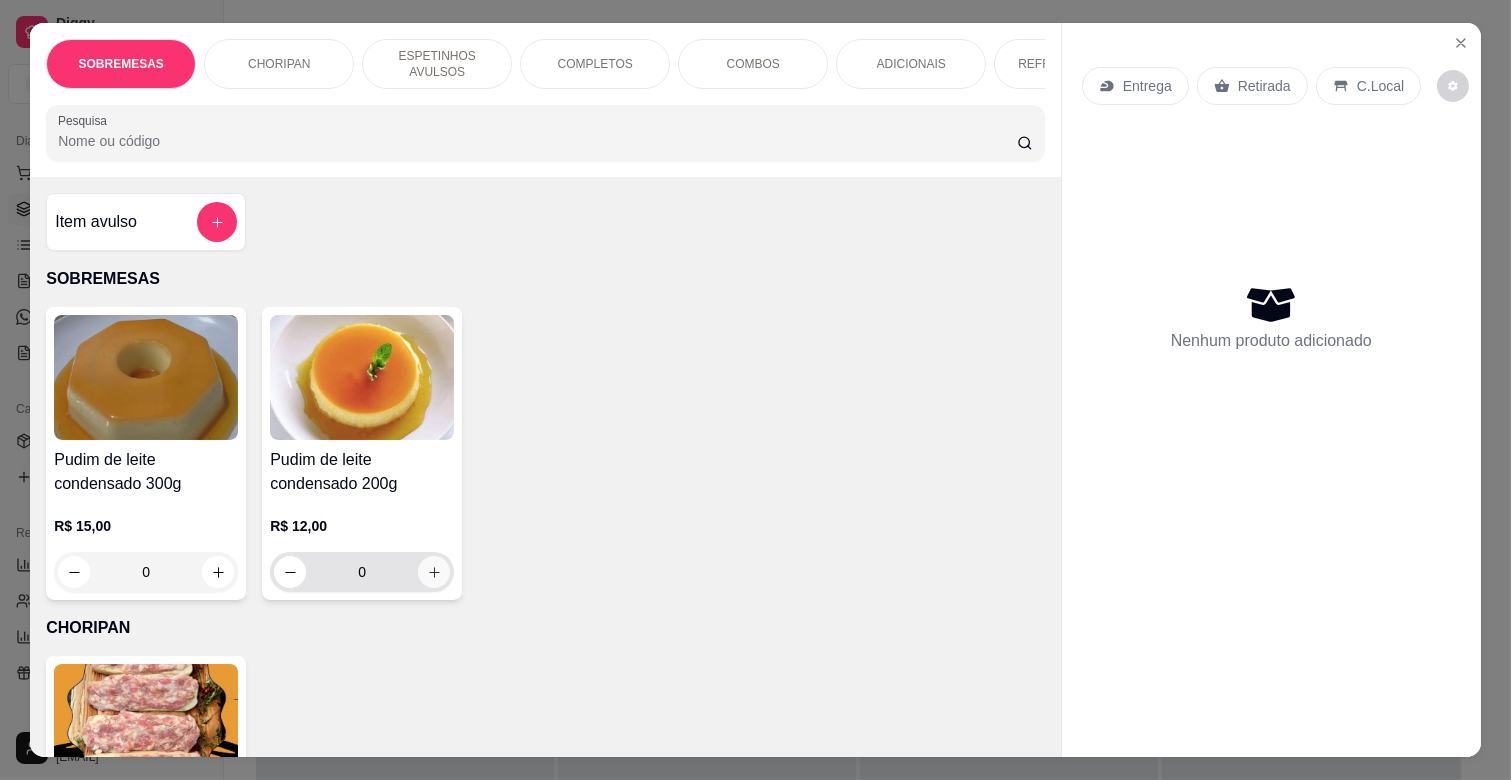 click 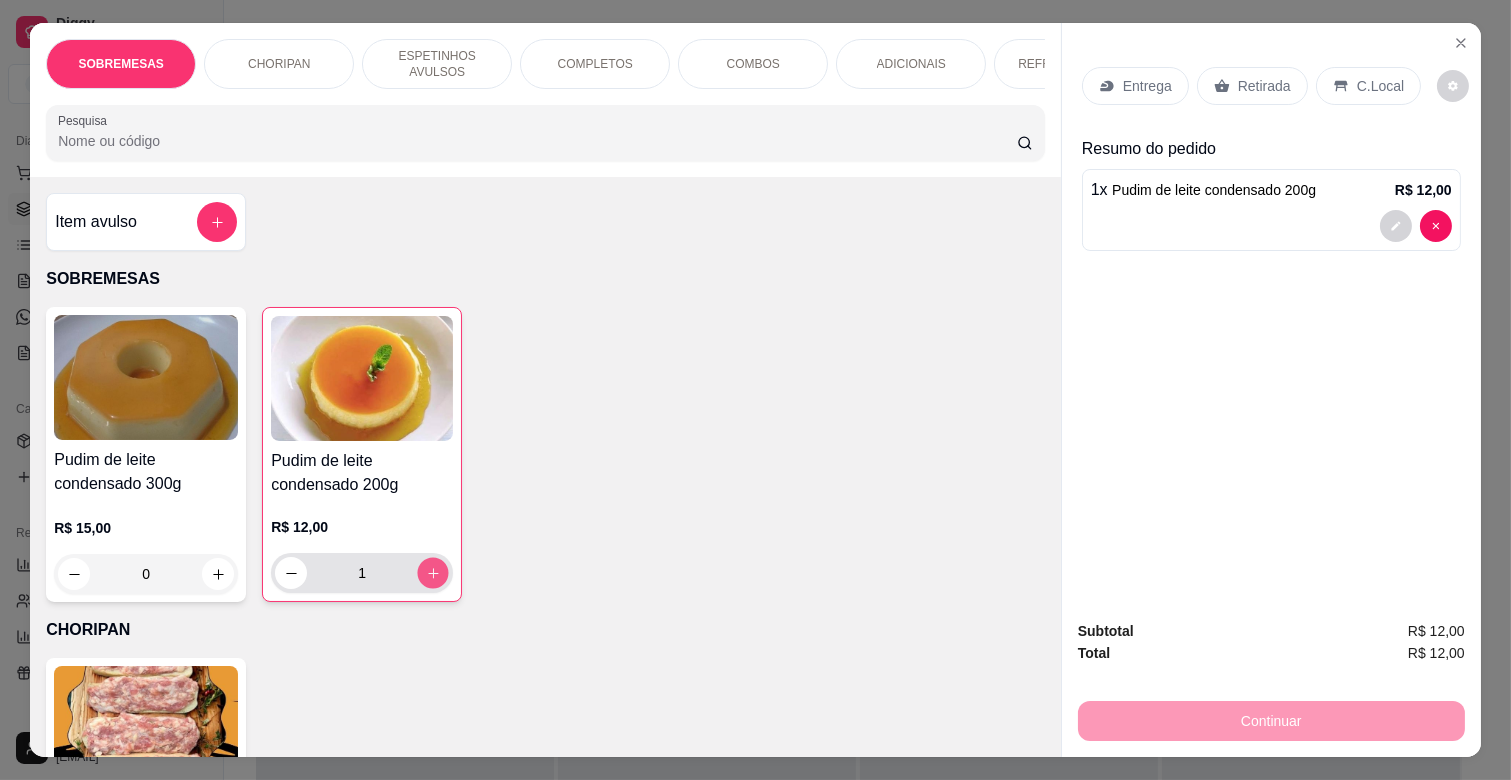 click 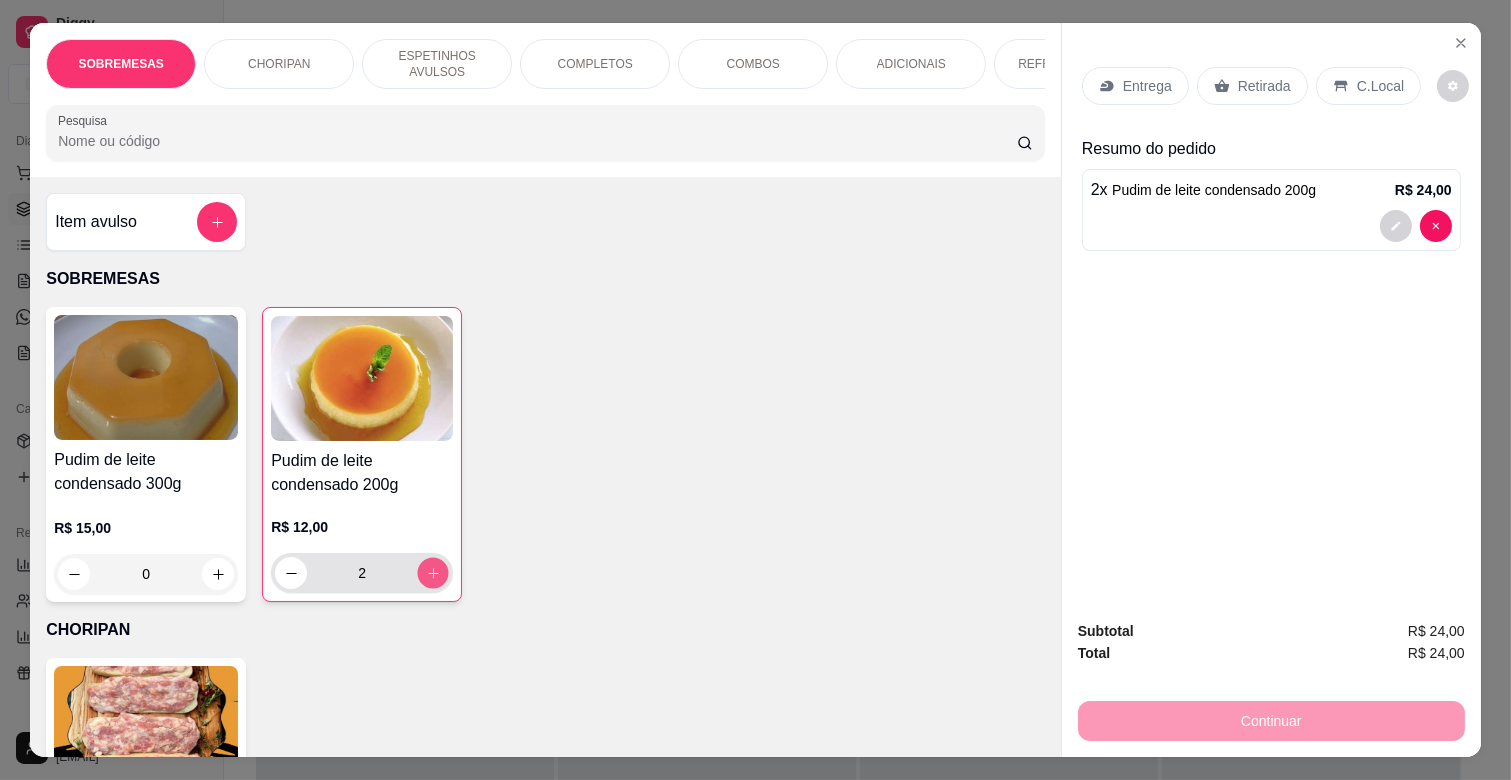 click 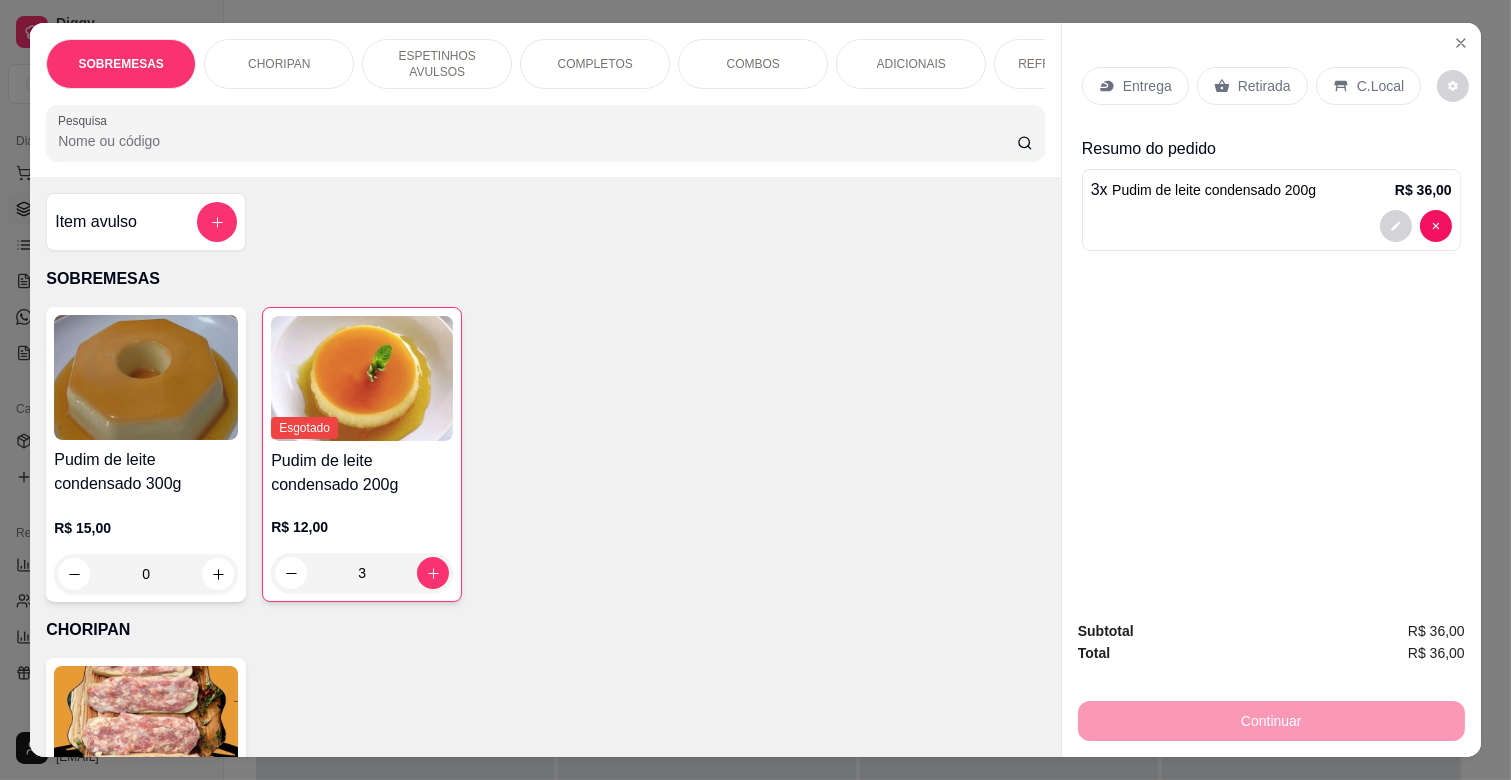 click on "ESPETINHOS AVULSOS" at bounding box center (437, 64) 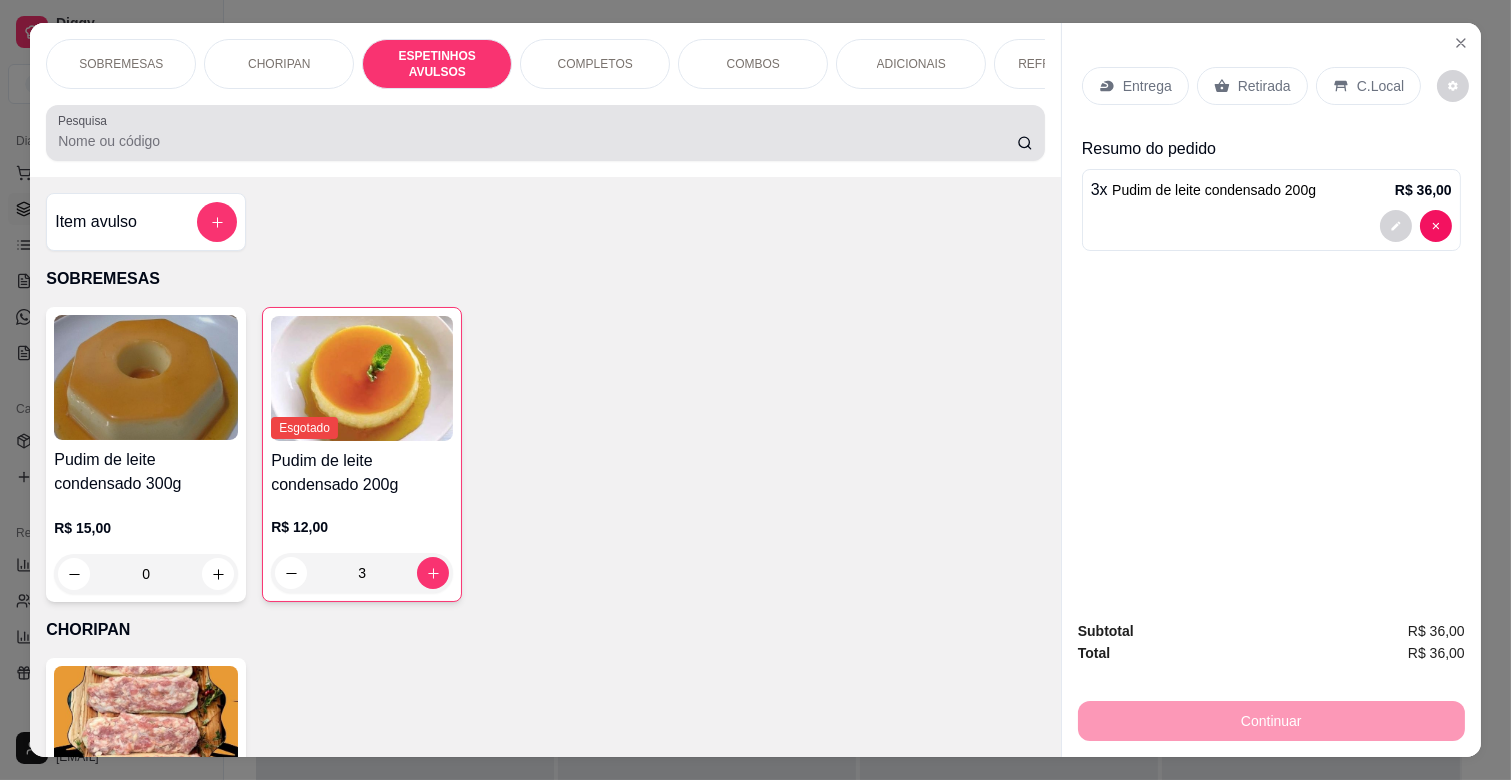 scroll, scrollTop: 782, scrollLeft: 0, axis: vertical 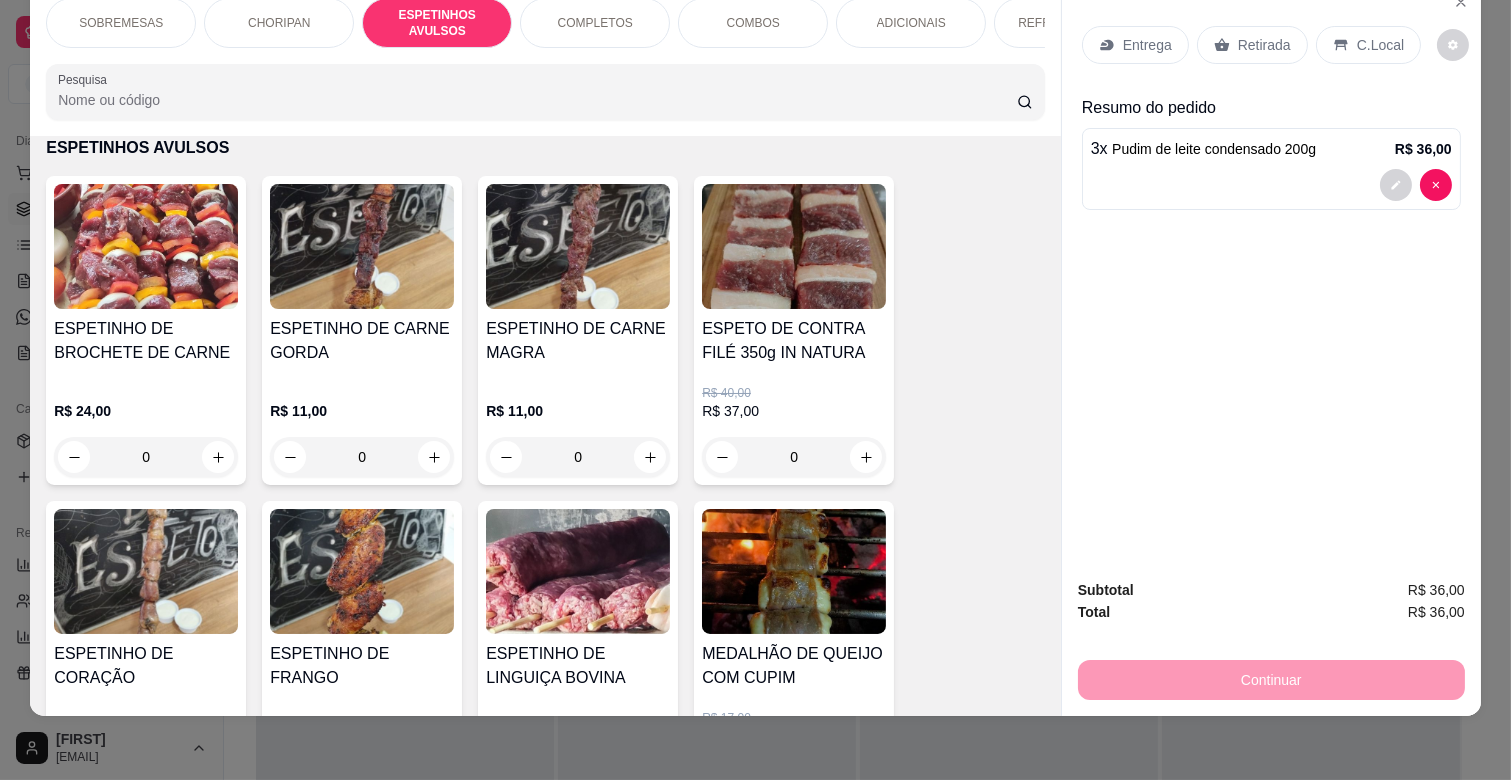 click on "ESPETO DE CONTRA FILÉ 350g IN NATURA" at bounding box center [794, 341] 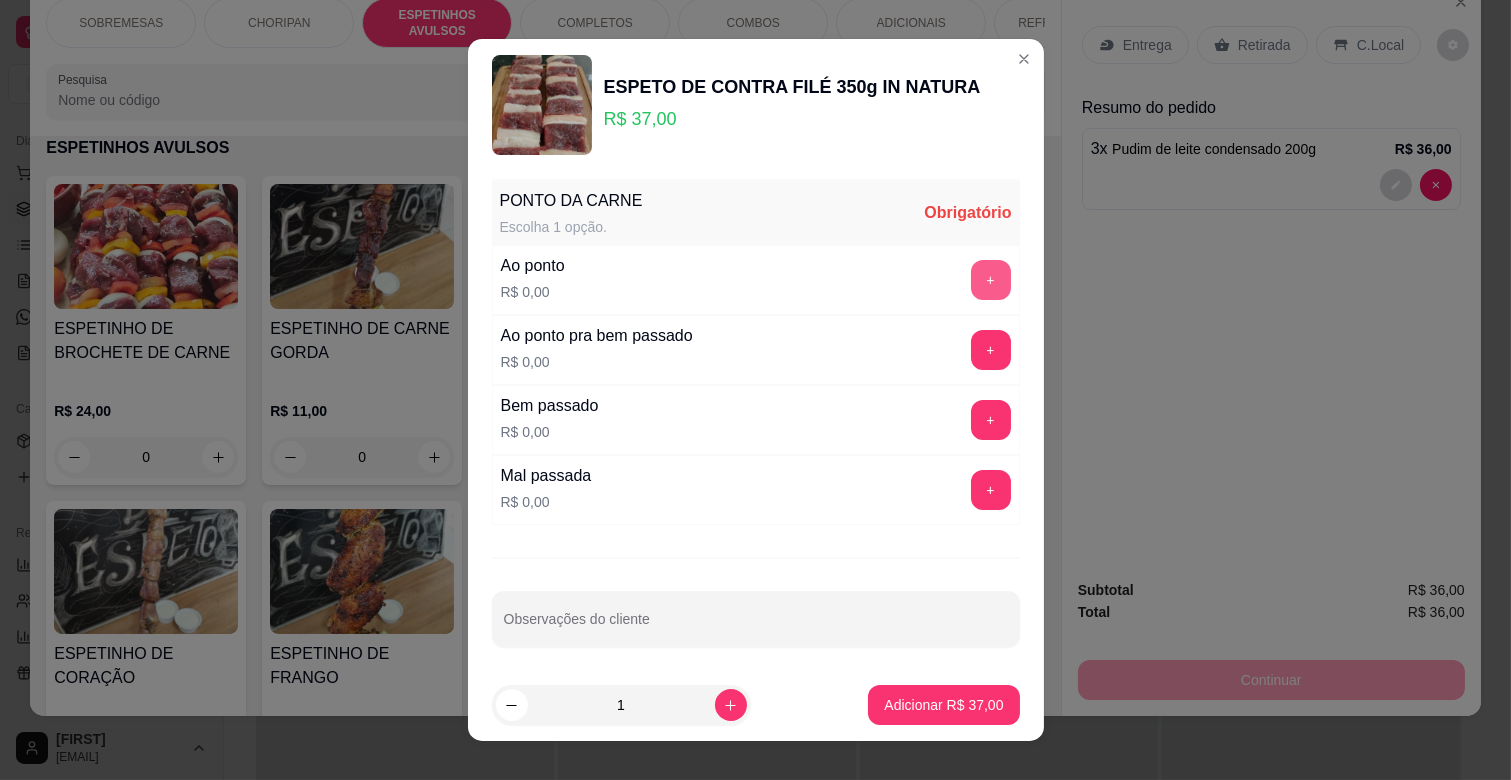 click on "+" at bounding box center [991, 280] 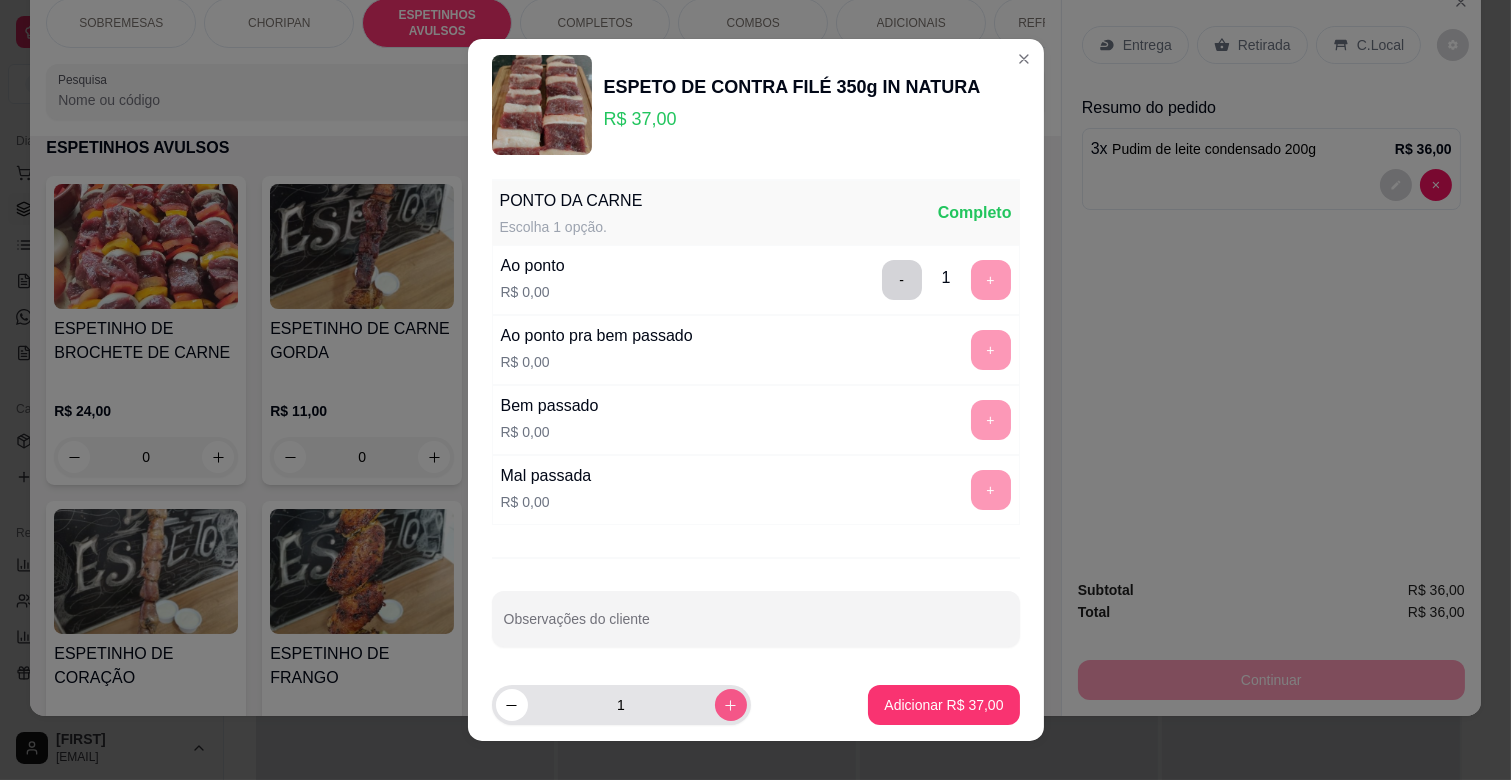 click at bounding box center [731, 705] 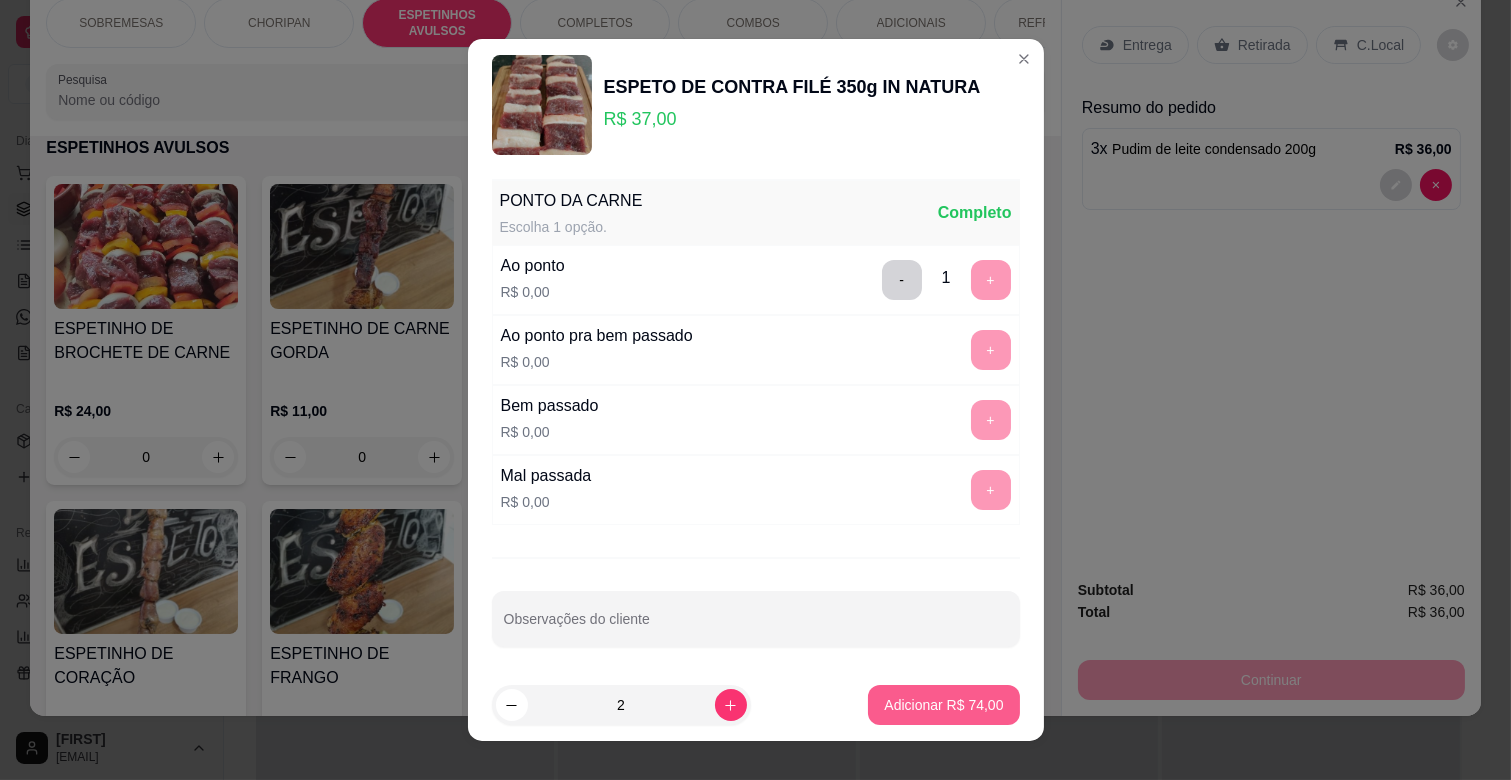 click on "Adicionar   R$ 74,00" at bounding box center (943, 705) 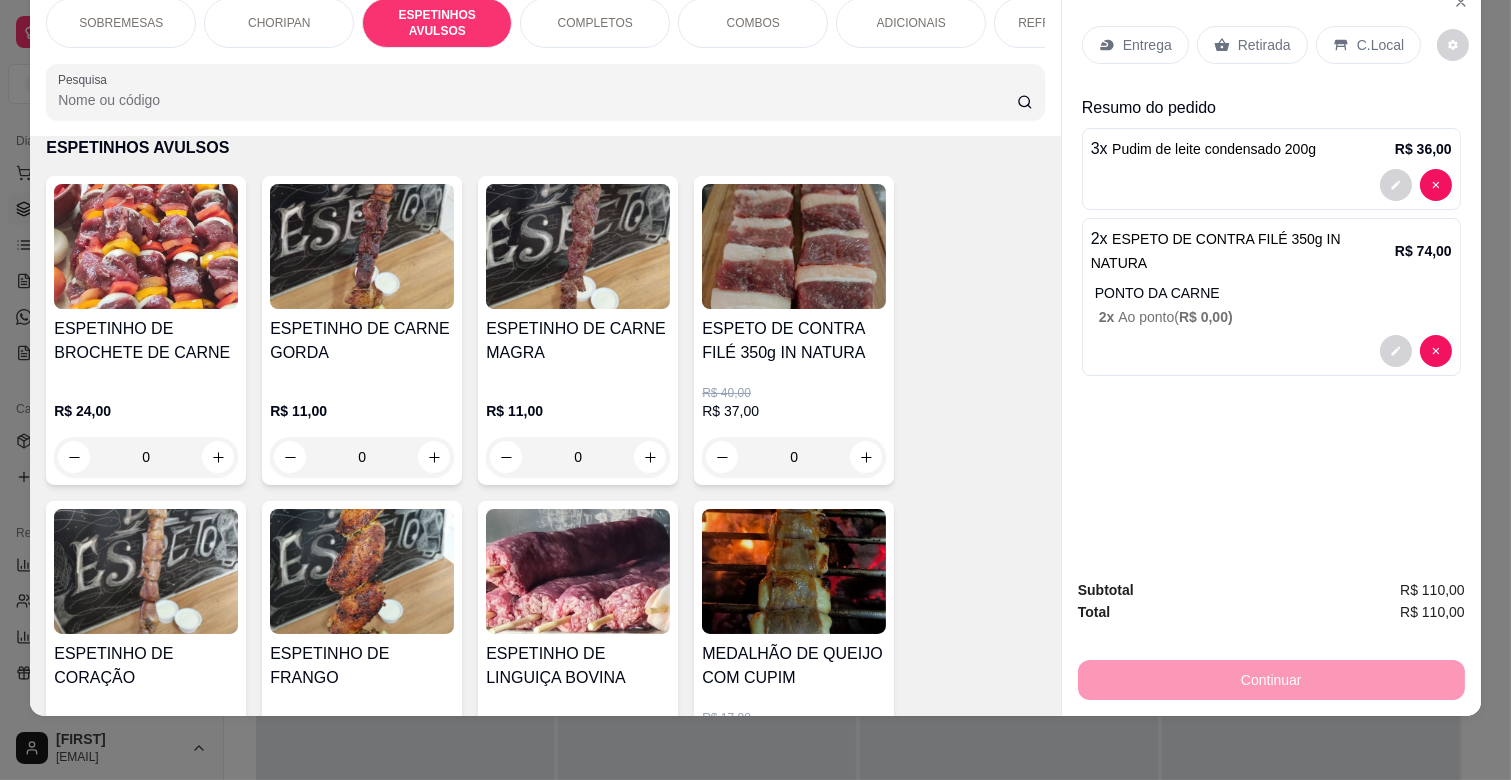 click on "ADICIONAIS" at bounding box center (911, 23) 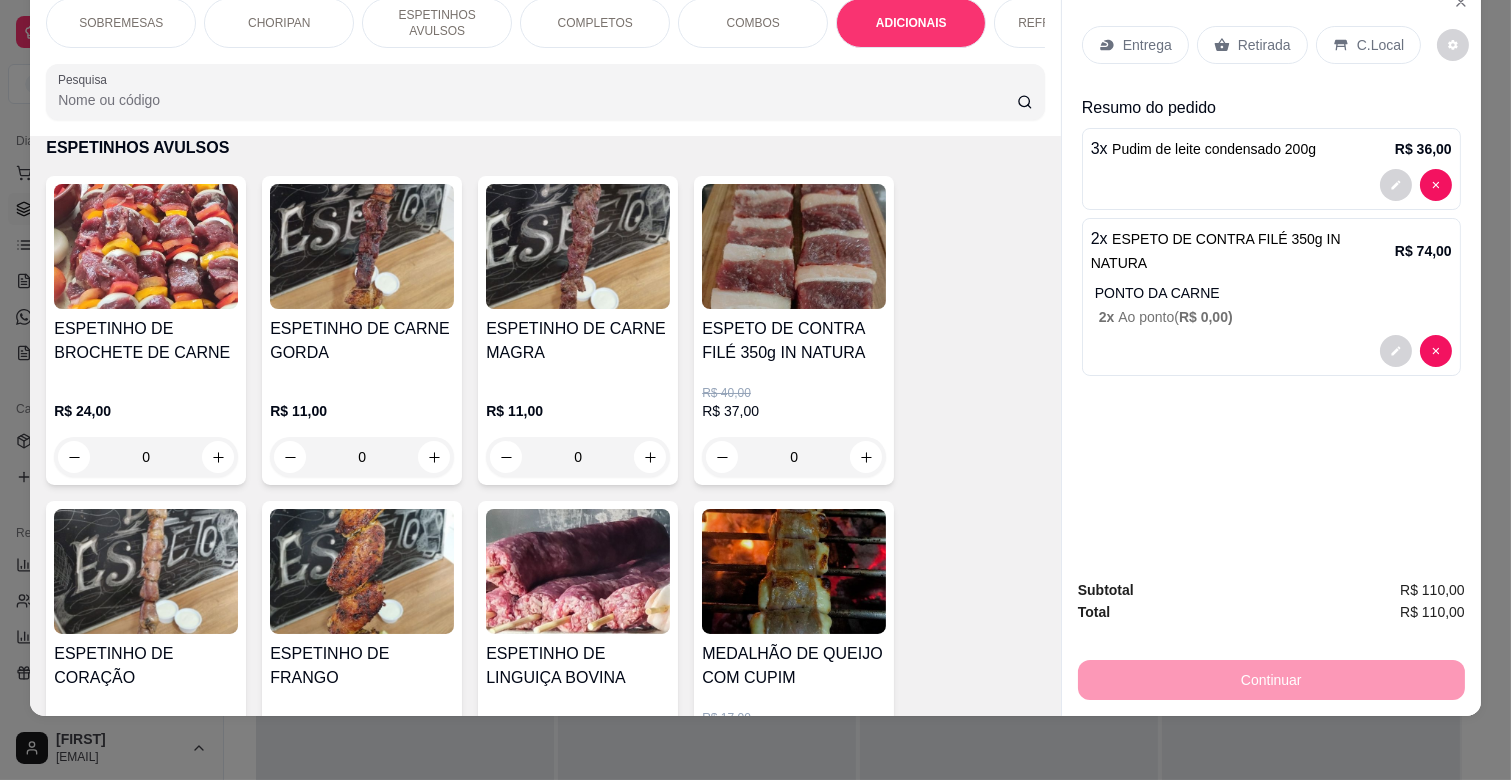 scroll, scrollTop: 3437, scrollLeft: 0, axis: vertical 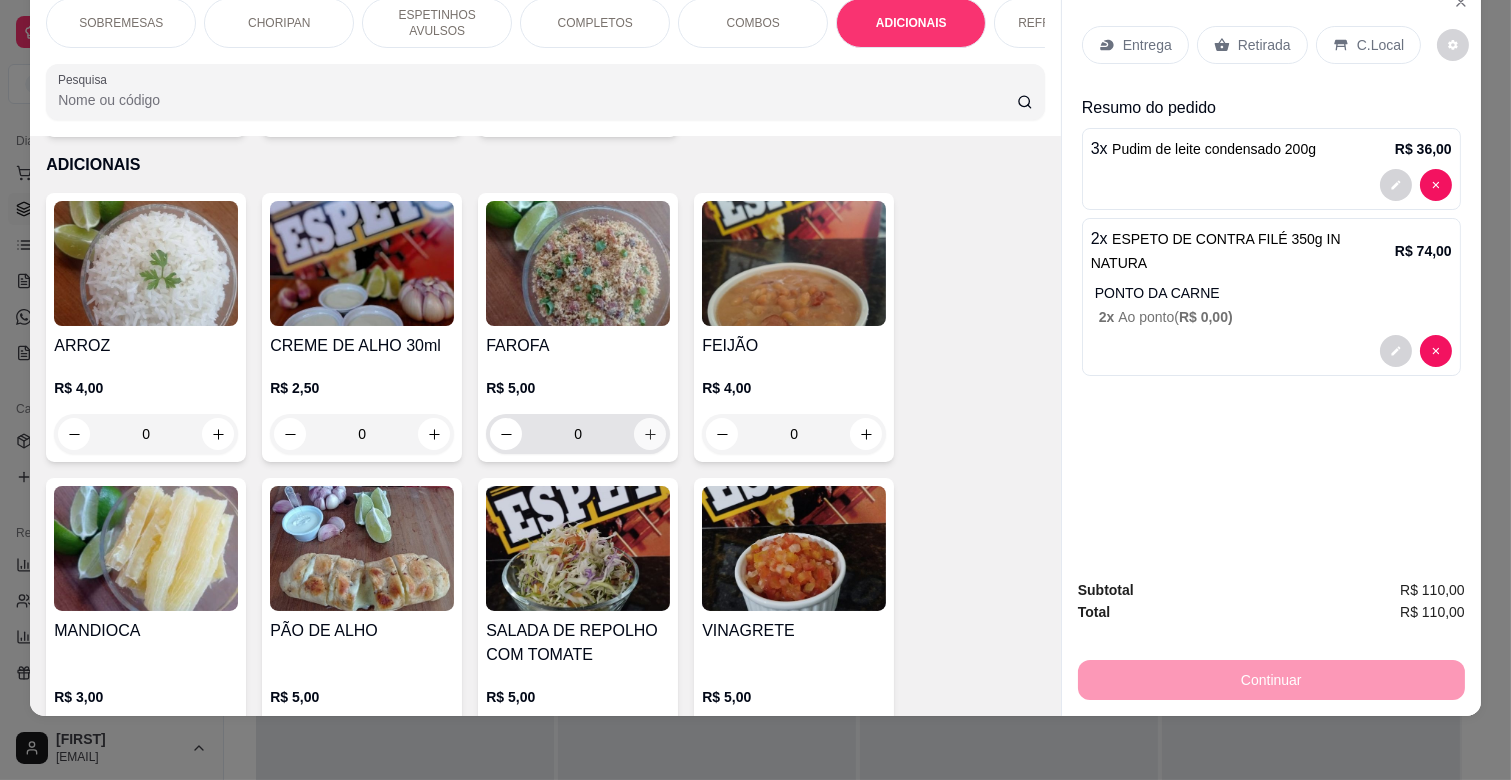 click at bounding box center (650, 434) 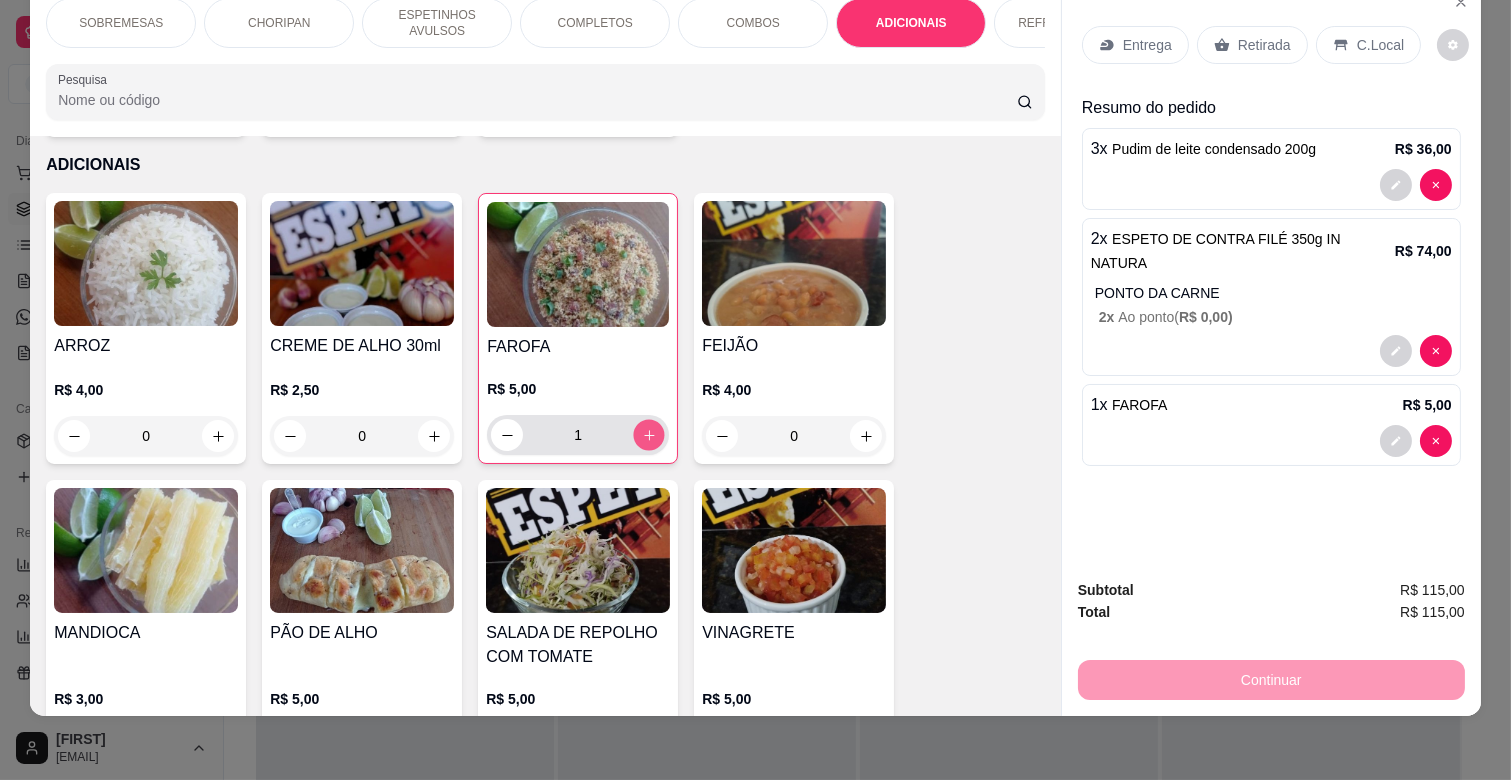 click 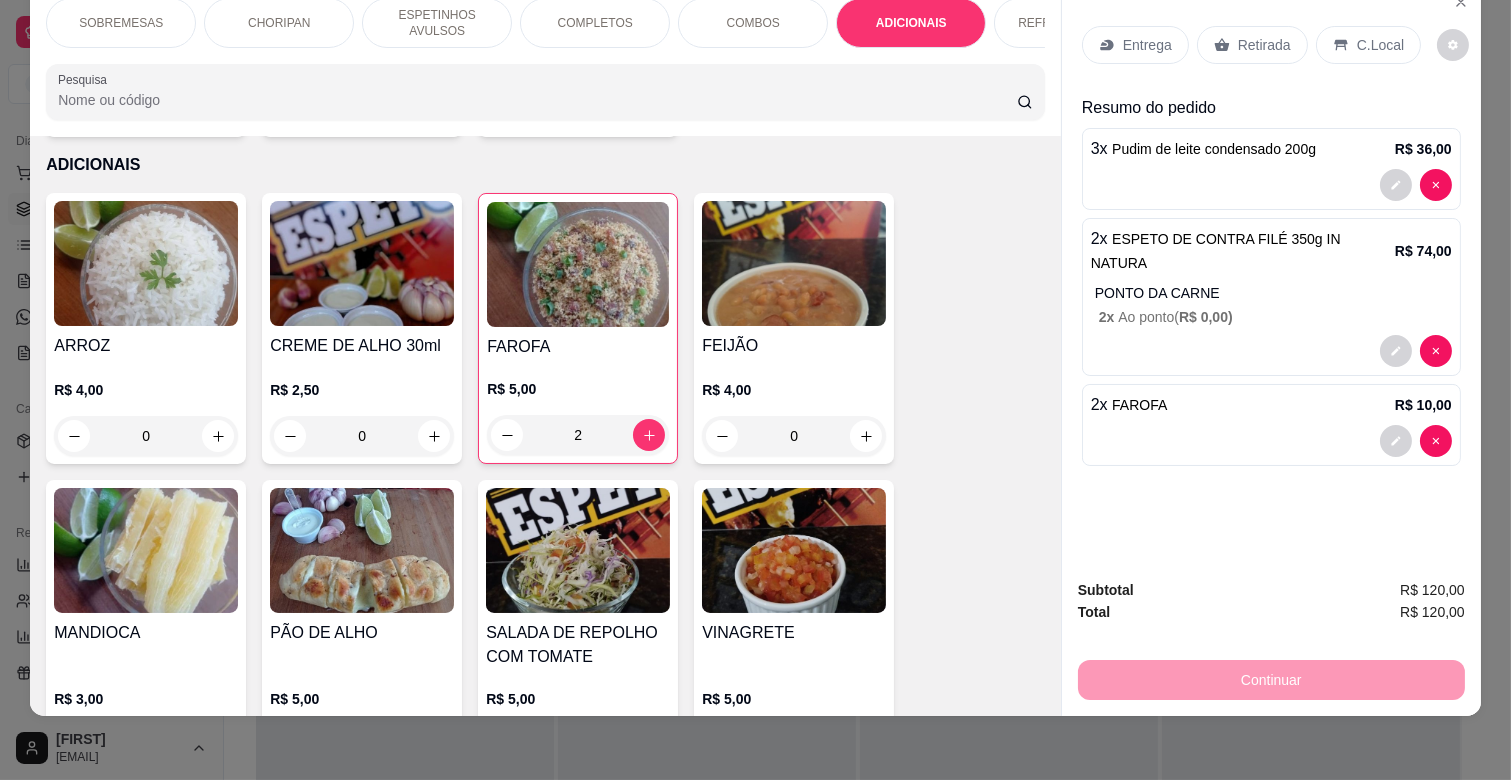 scroll, scrollTop: 3548, scrollLeft: 0, axis: vertical 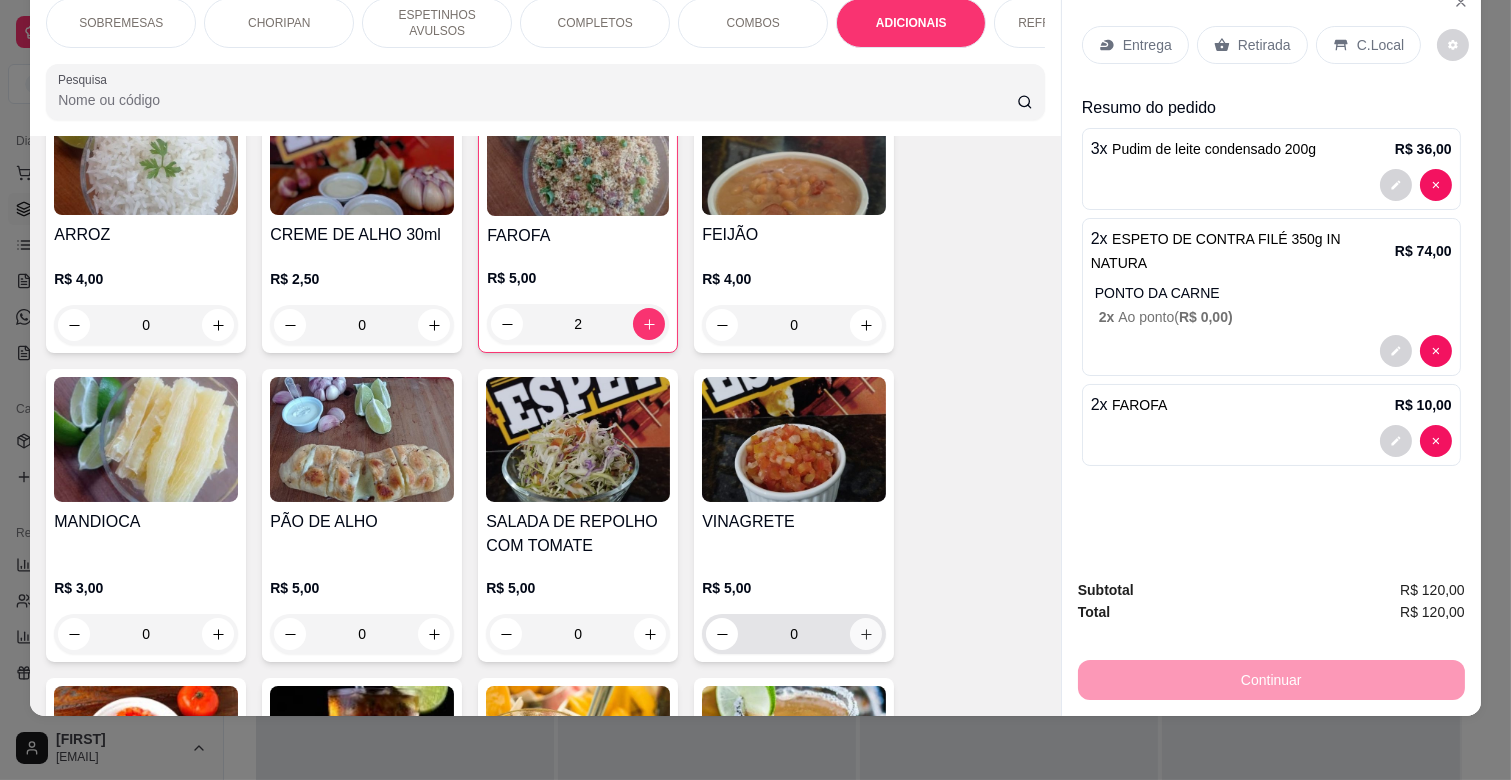 click at bounding box center [866, 634] 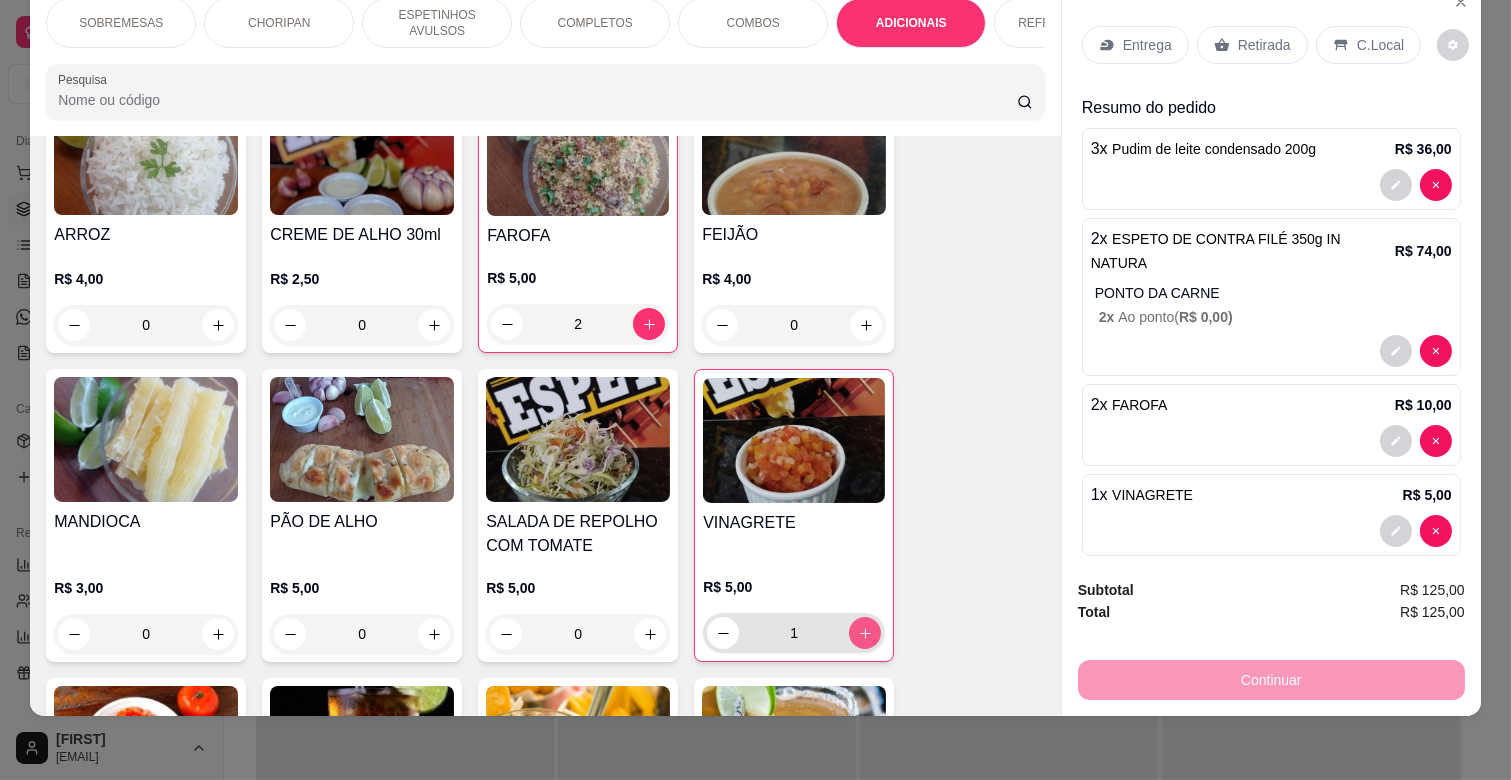 click at bounding box center [865, 633] 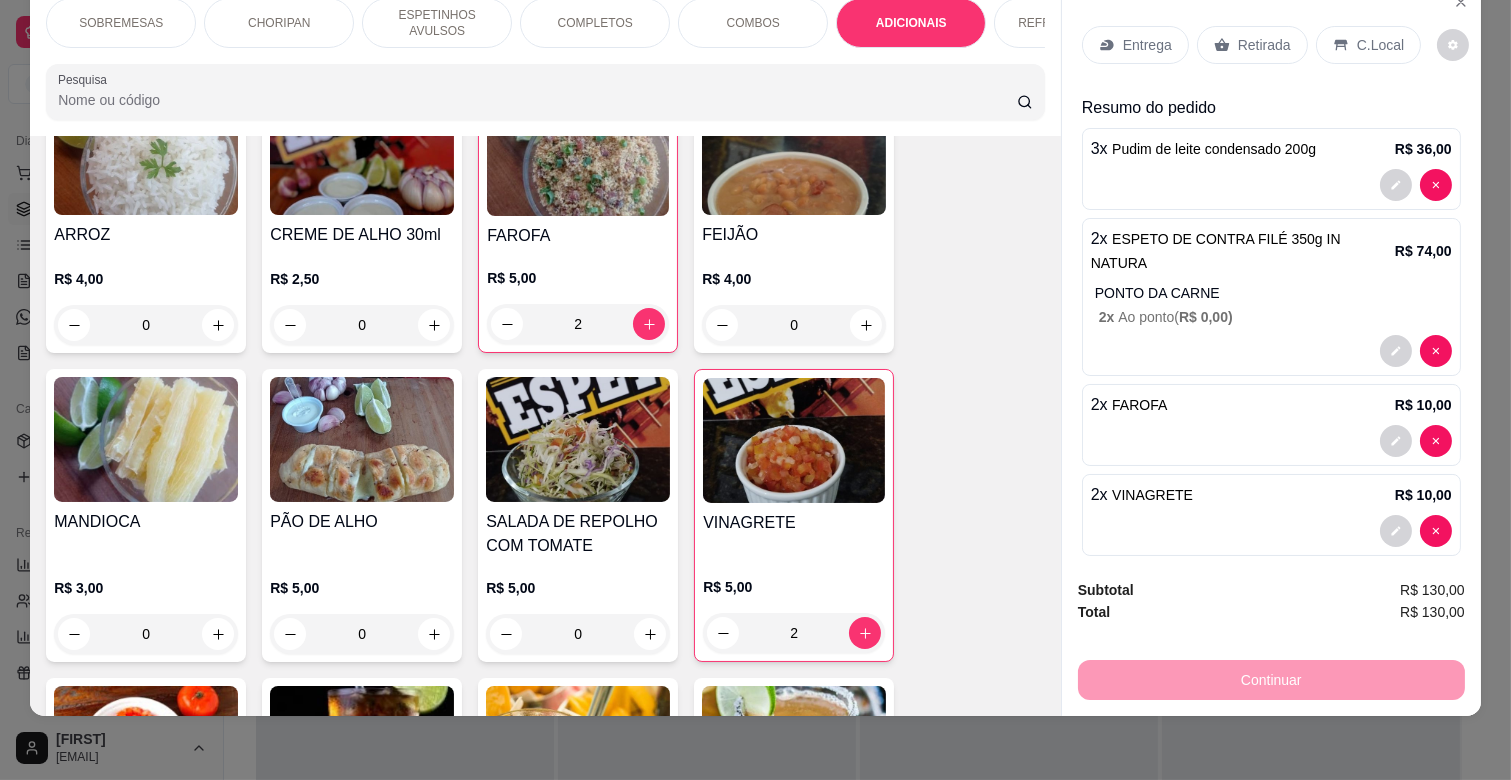 click on "Entrega" at bounding box center (1135, 45) 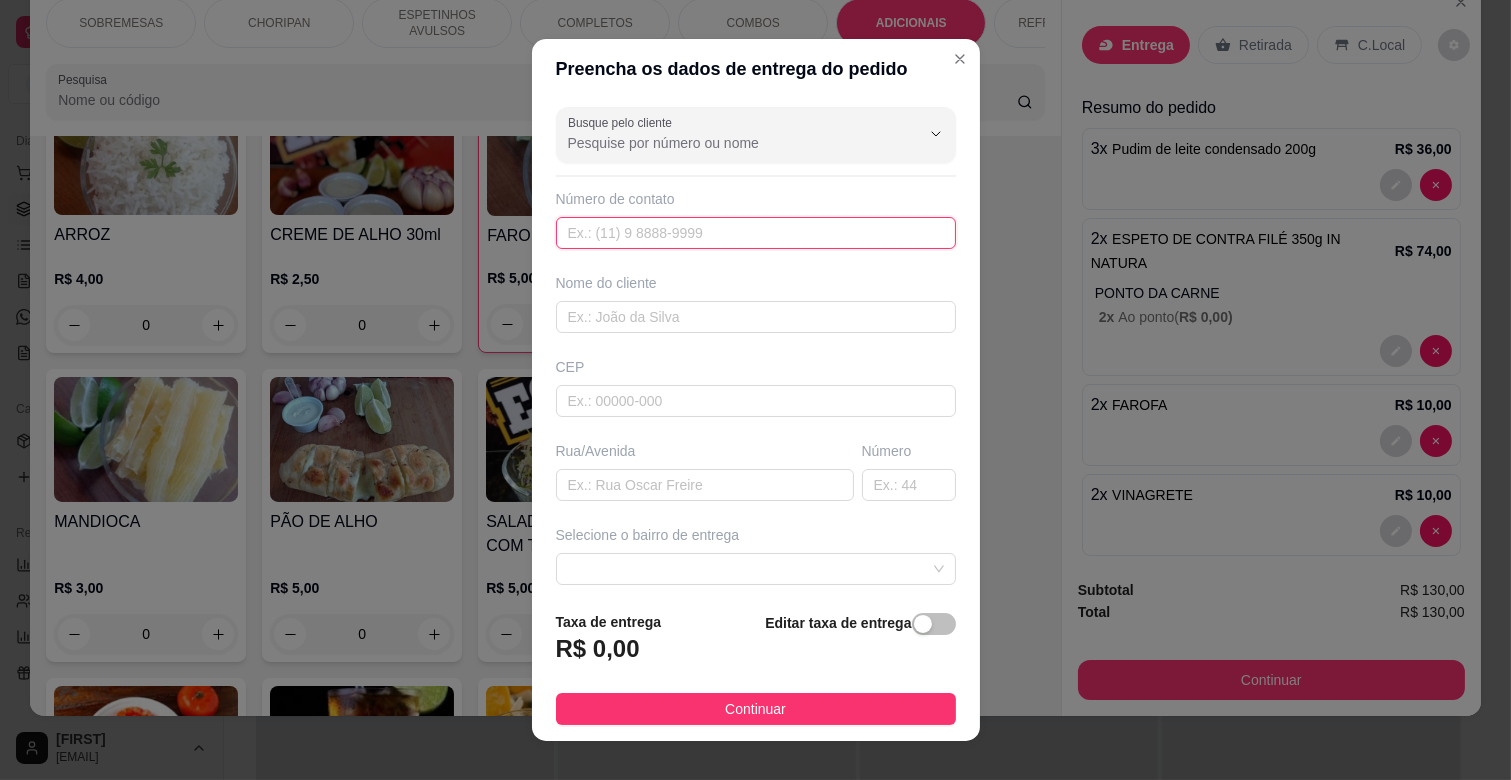 click at bounding box center [756, 233] 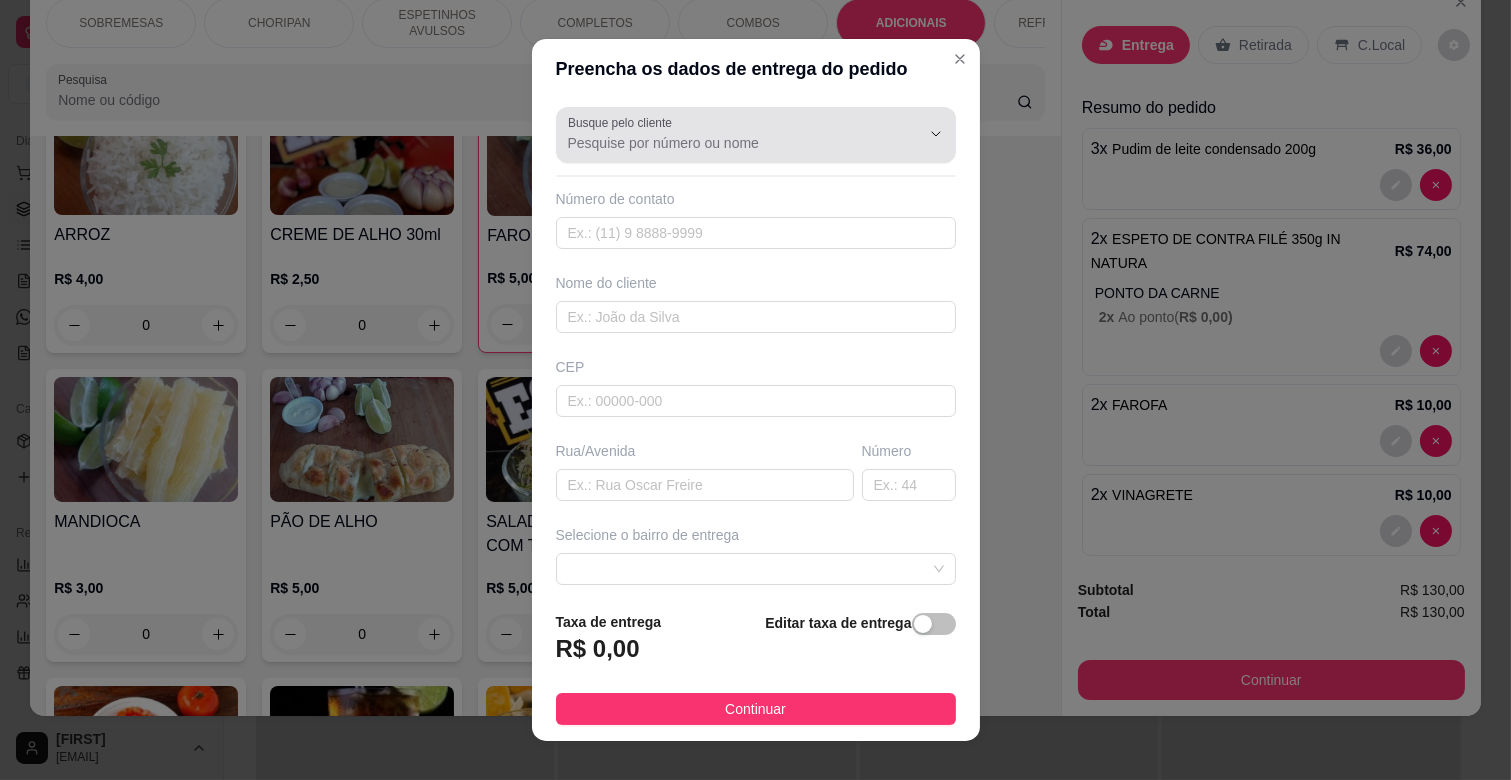 click on "Busque pelo cliente" at bounding box center (756, 135) 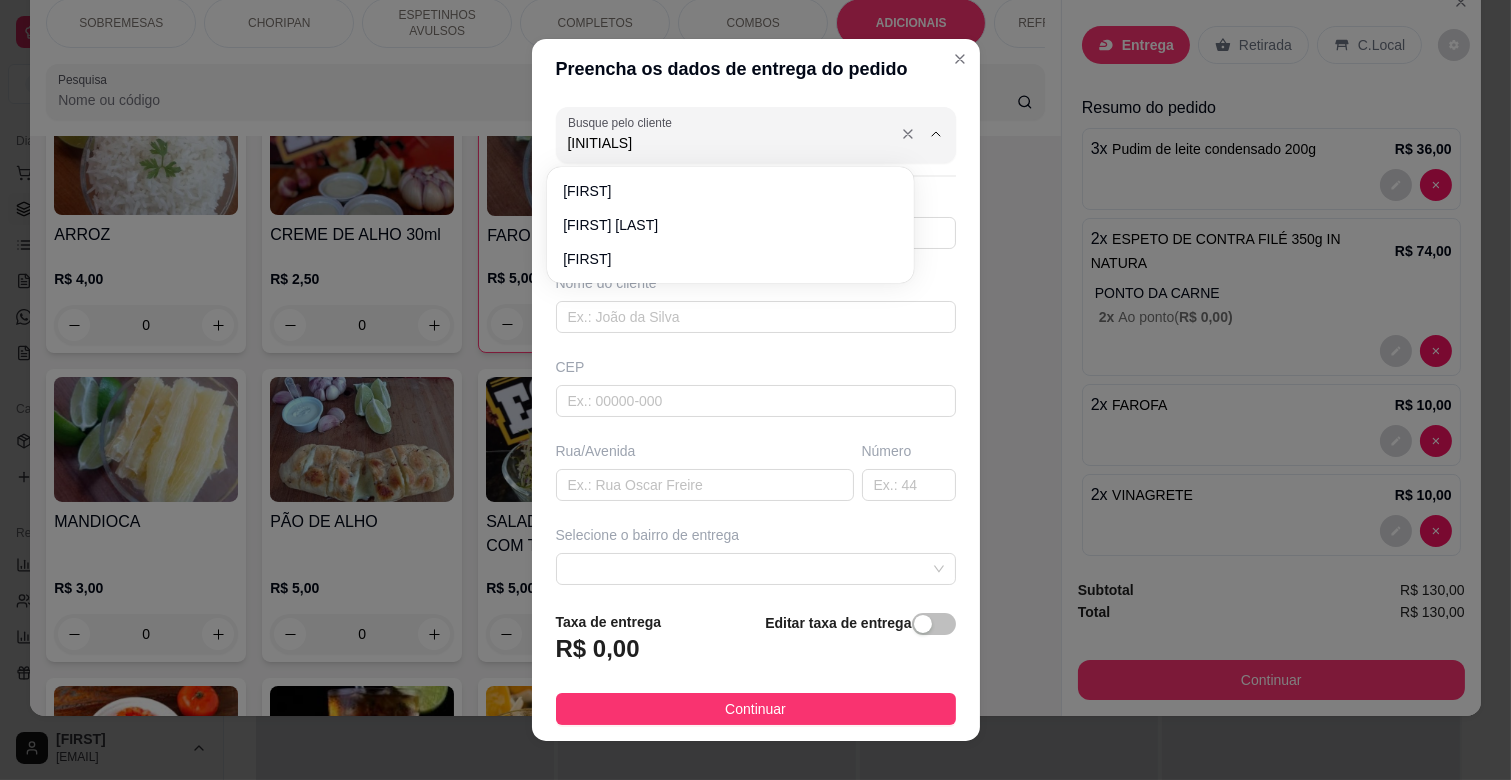 type on "M" 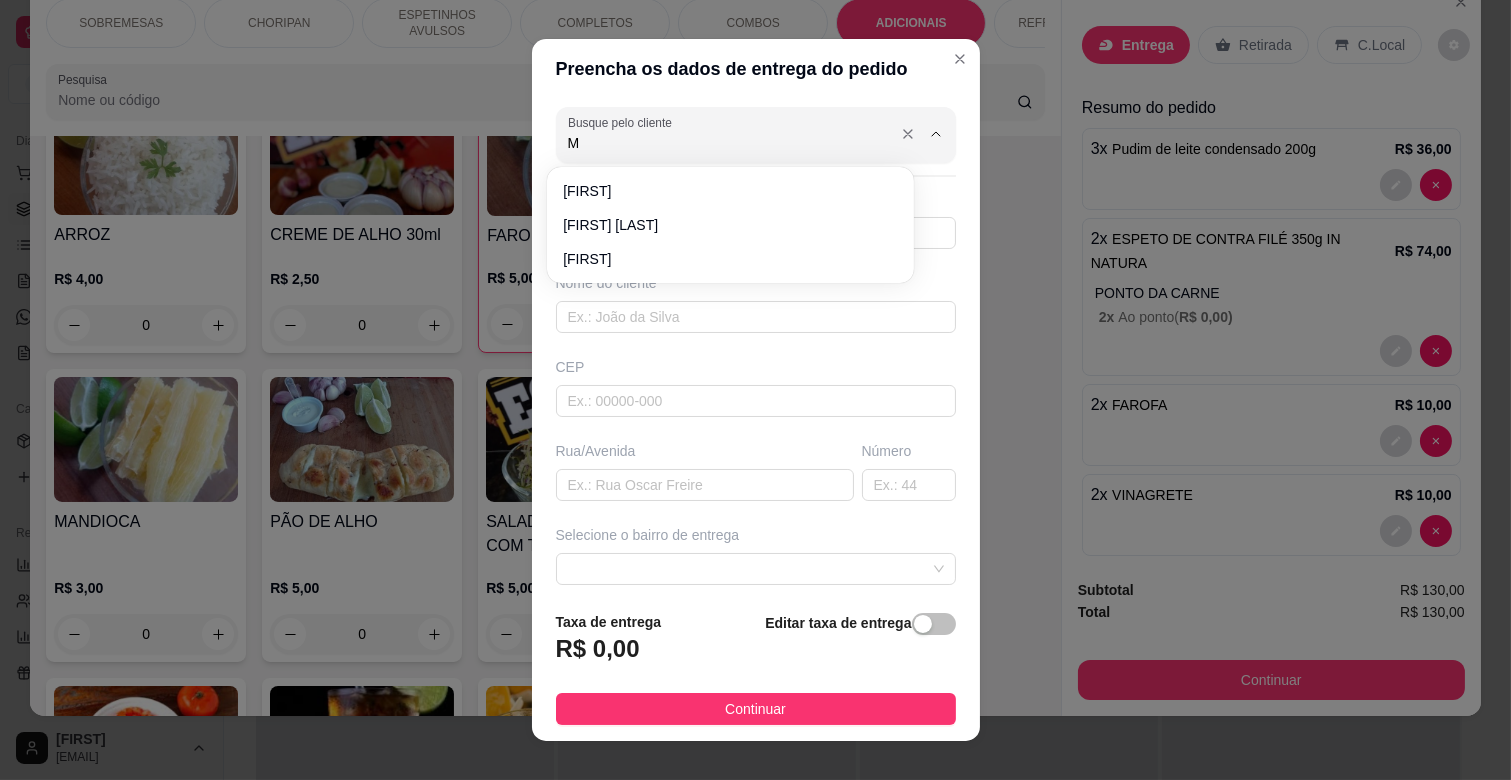 type 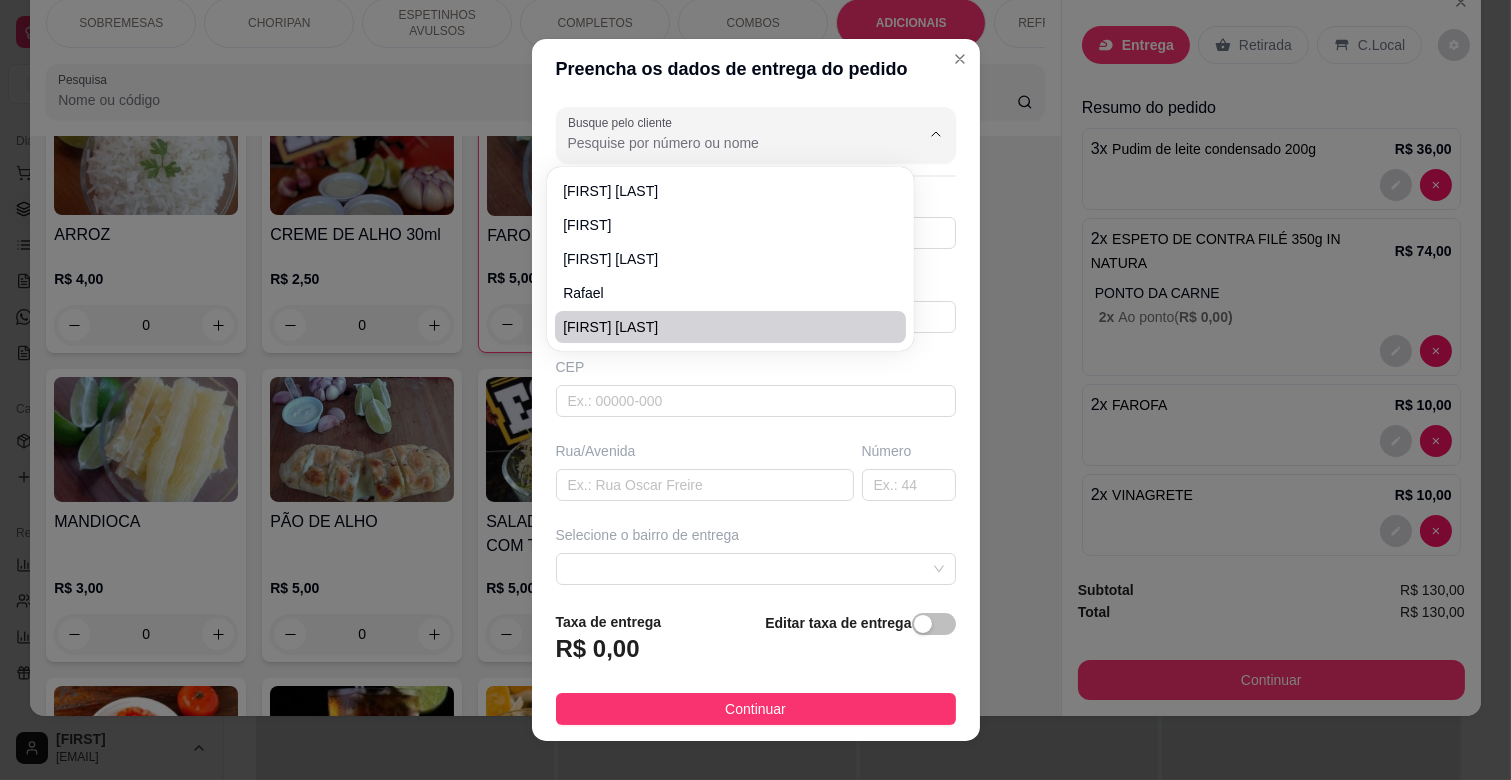 click on "CEP" at bounding box center [756, 387] 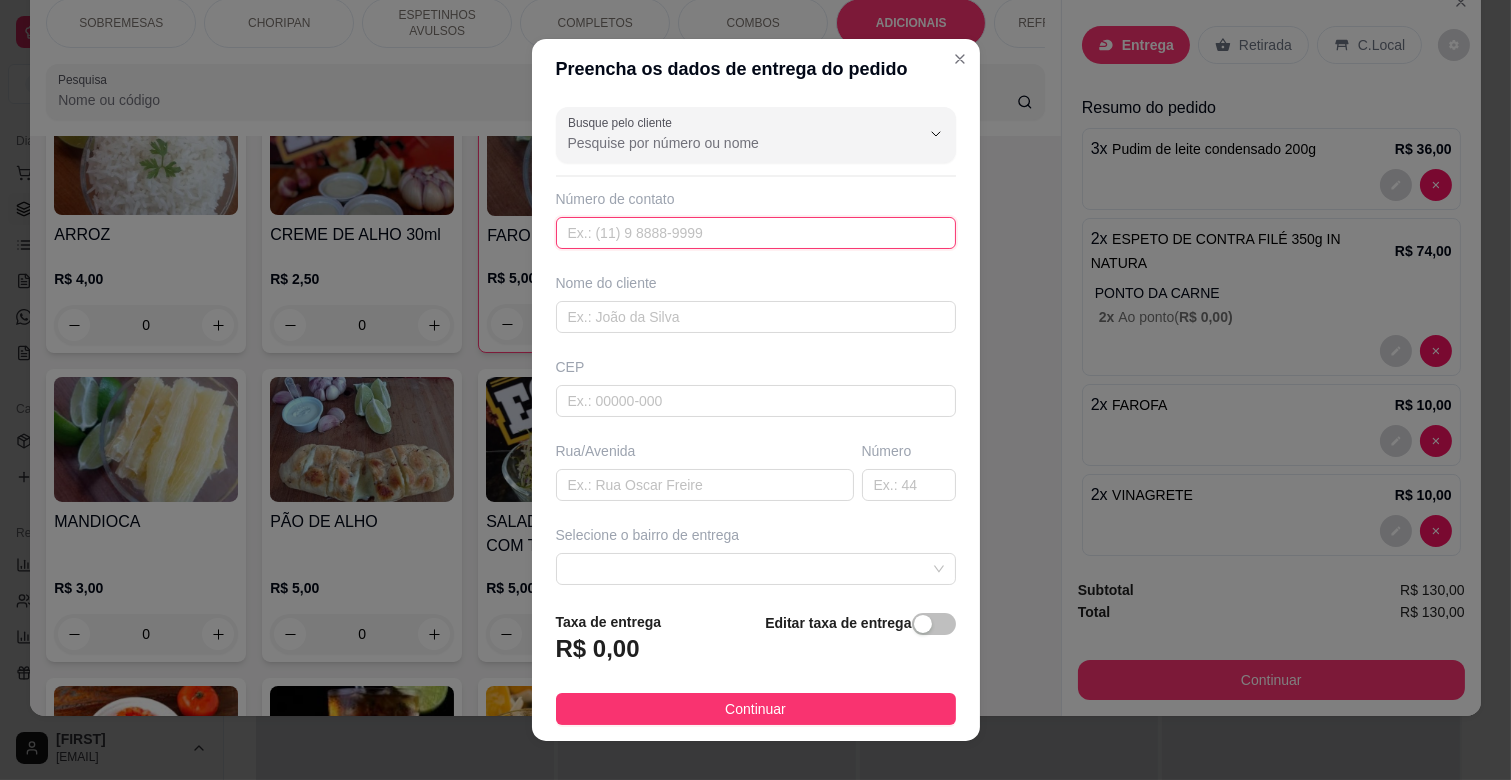 click at bounding box center [756, 233] 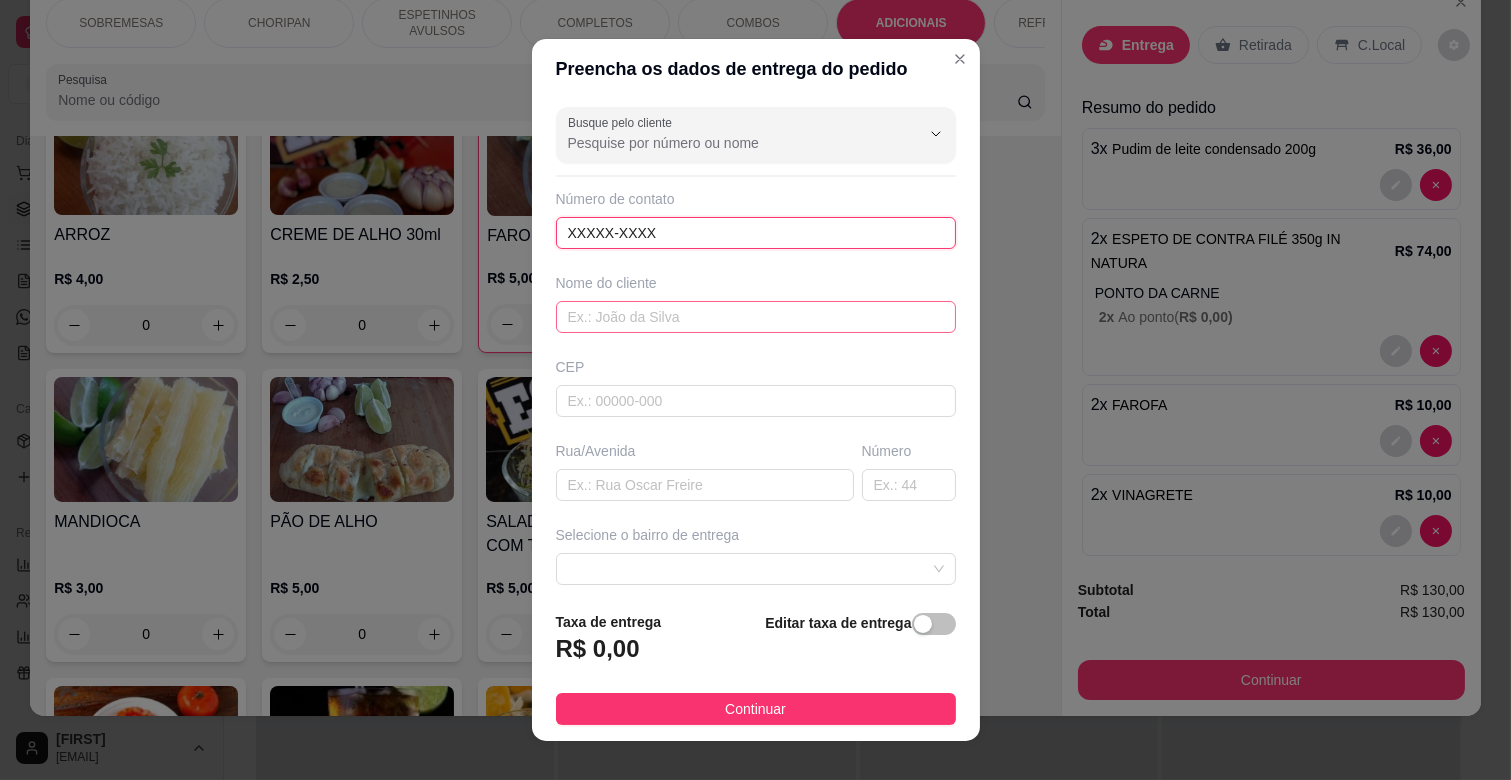 type on "XXXXX-XXXX" 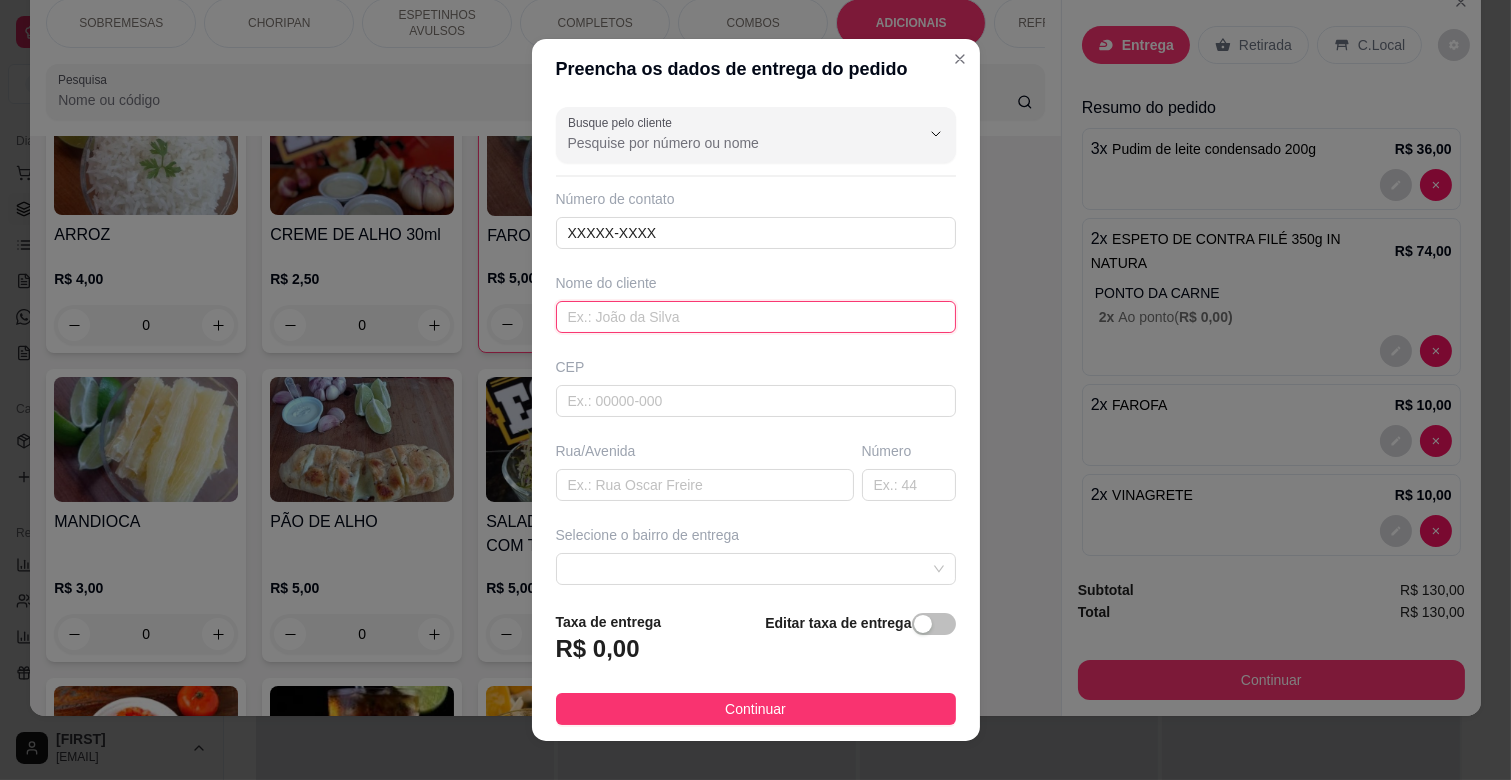 click at bounding box center [756, 317] 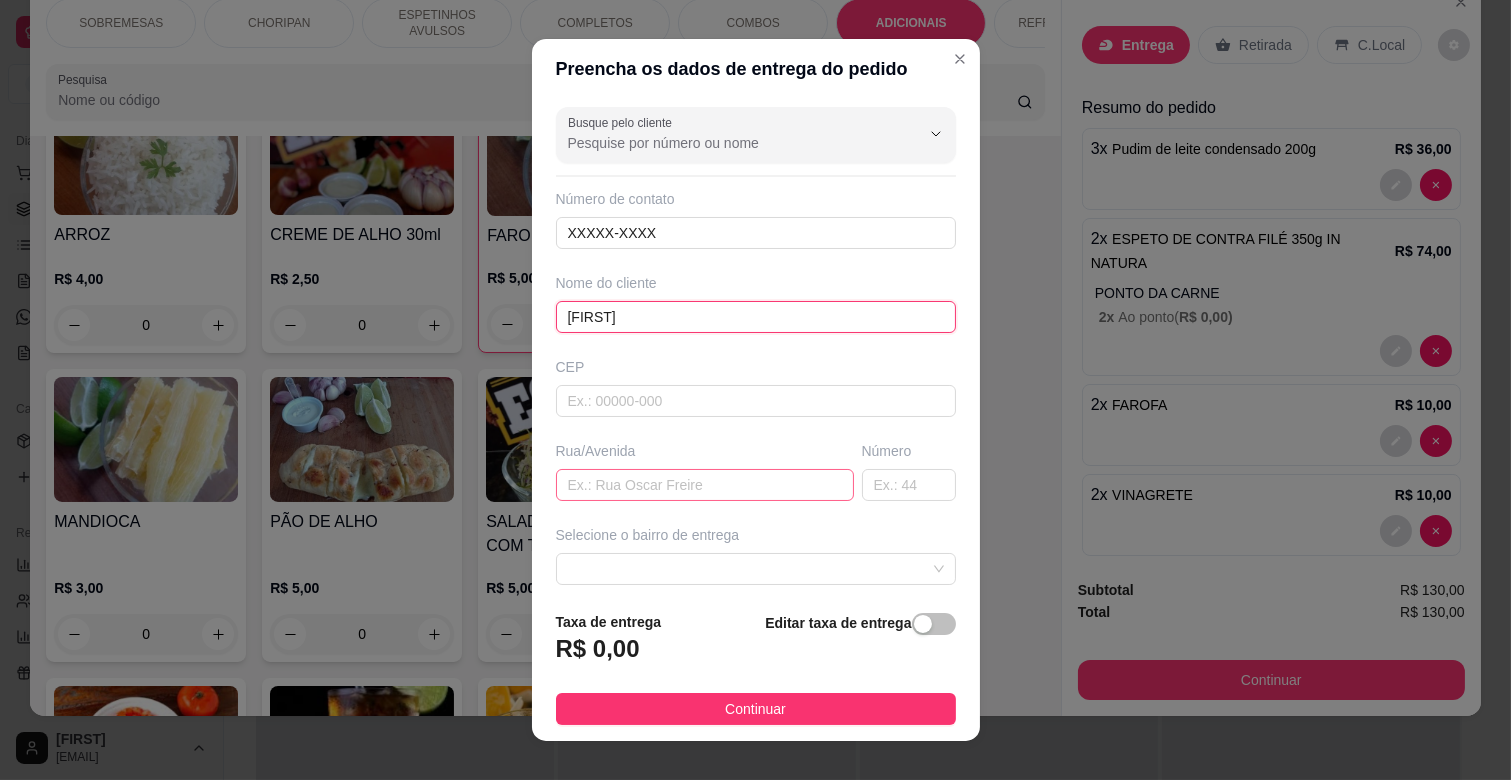 type on "[FIRST]" 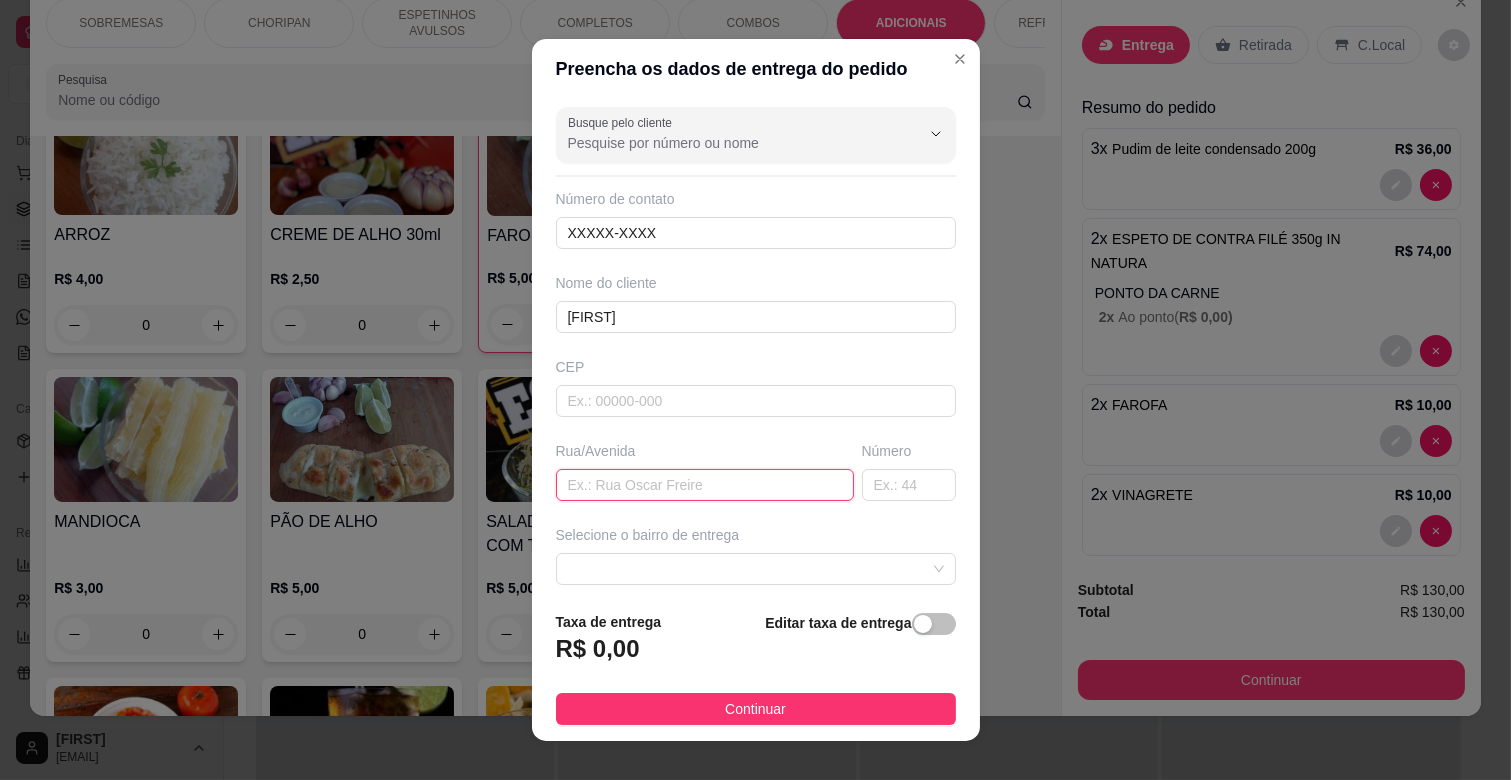 click at bounding box center (705, 485) 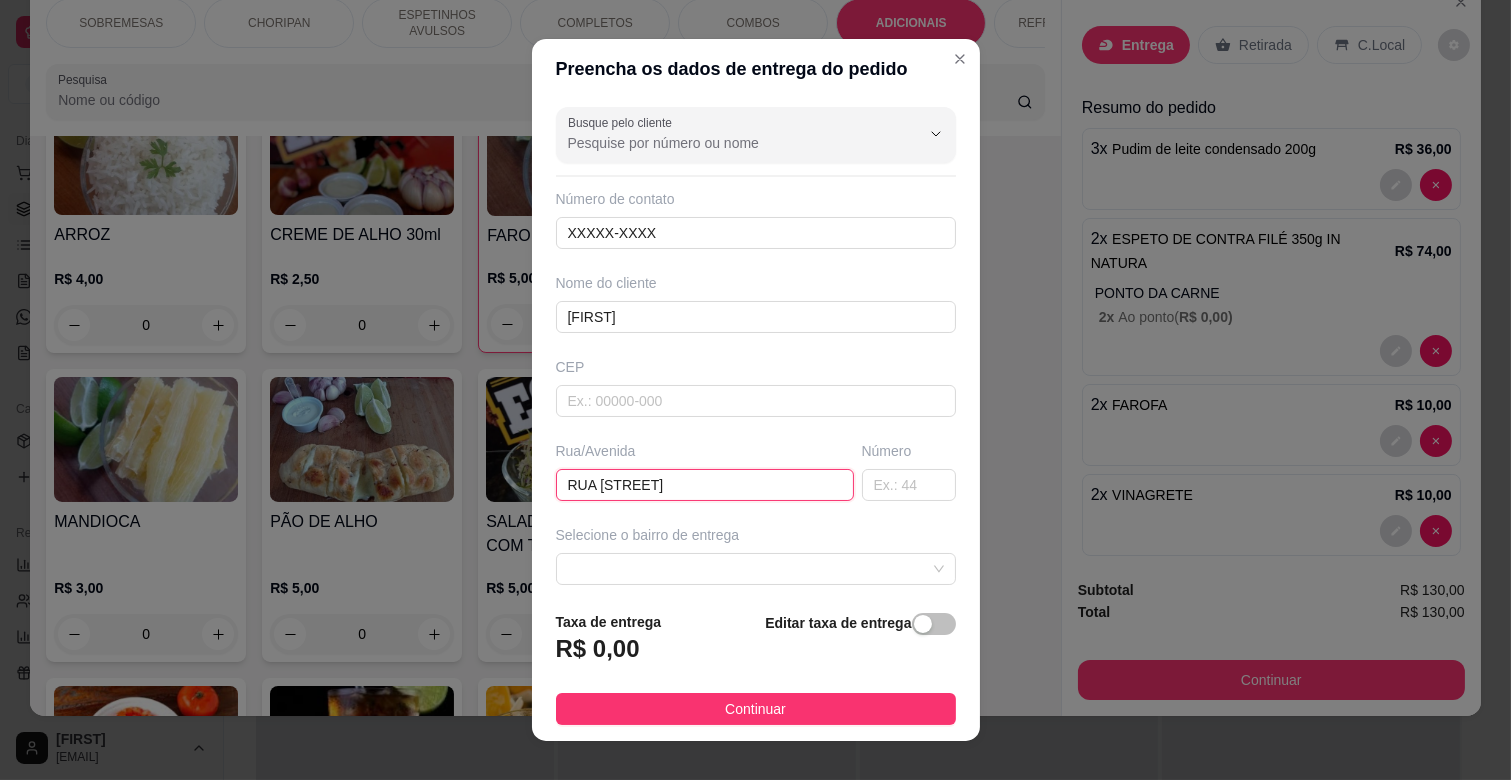 scroll, scrollTop: 0, scrollLeft: 8, axis: horizontal 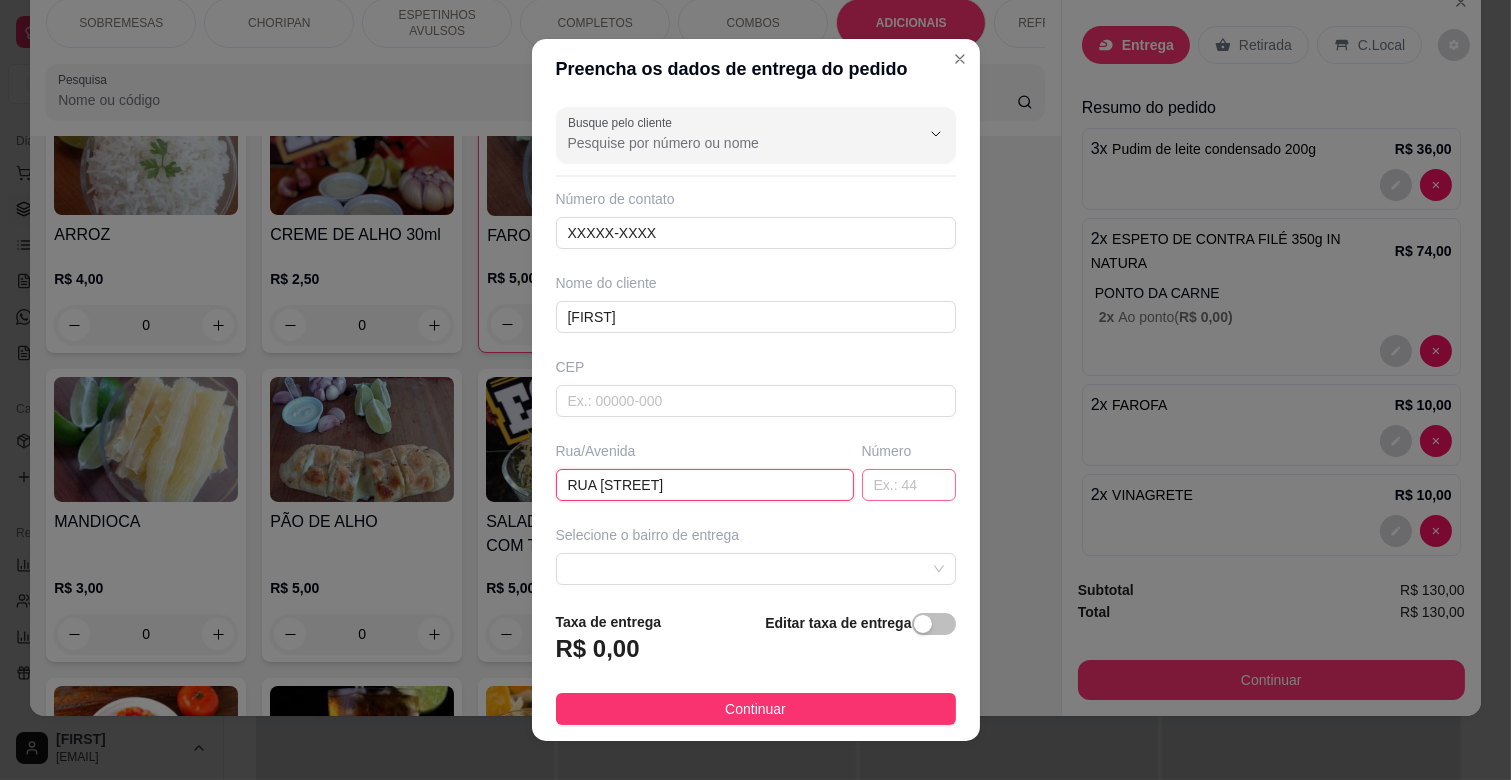 type on "RUA [STREET]" 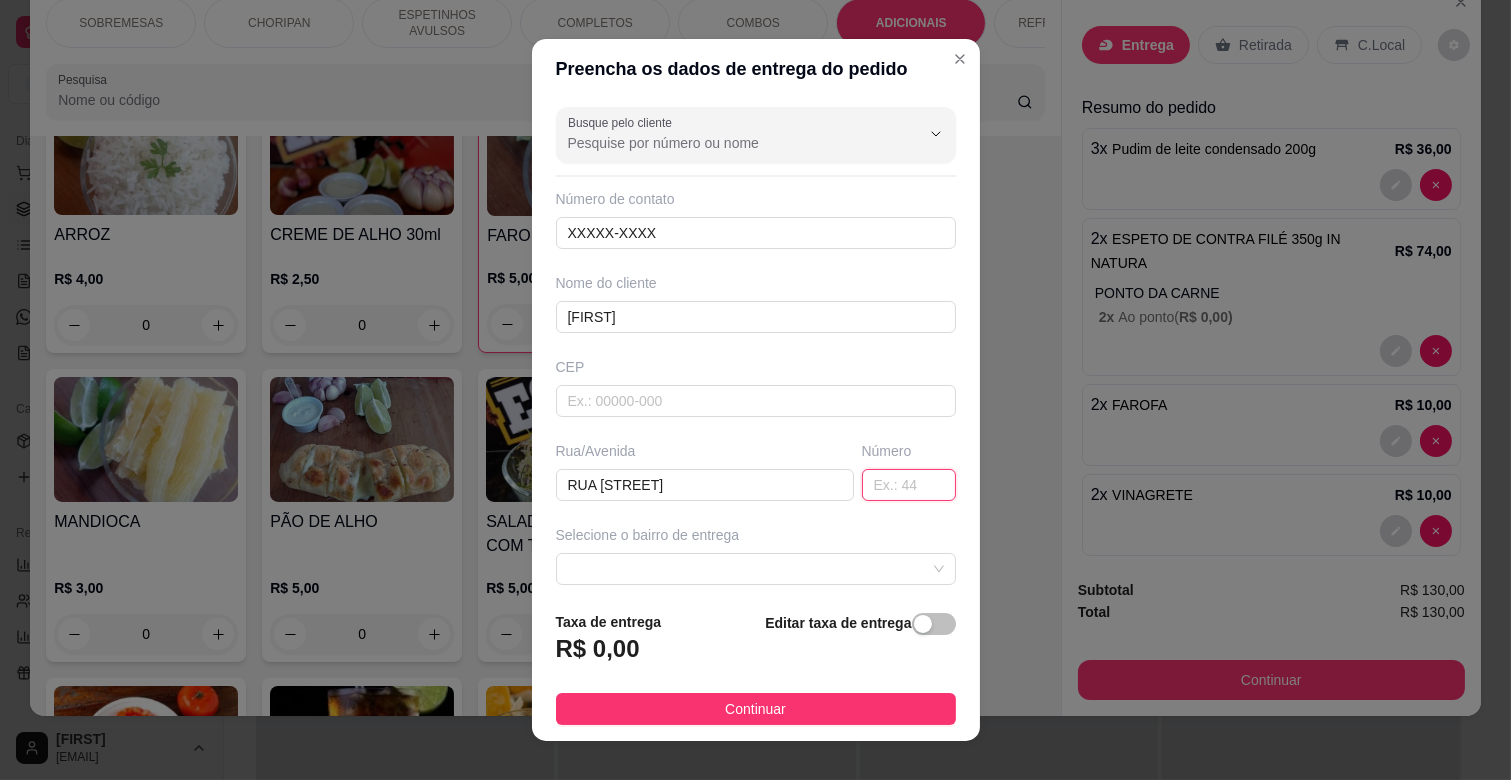 click at bounding box center [909, 485] 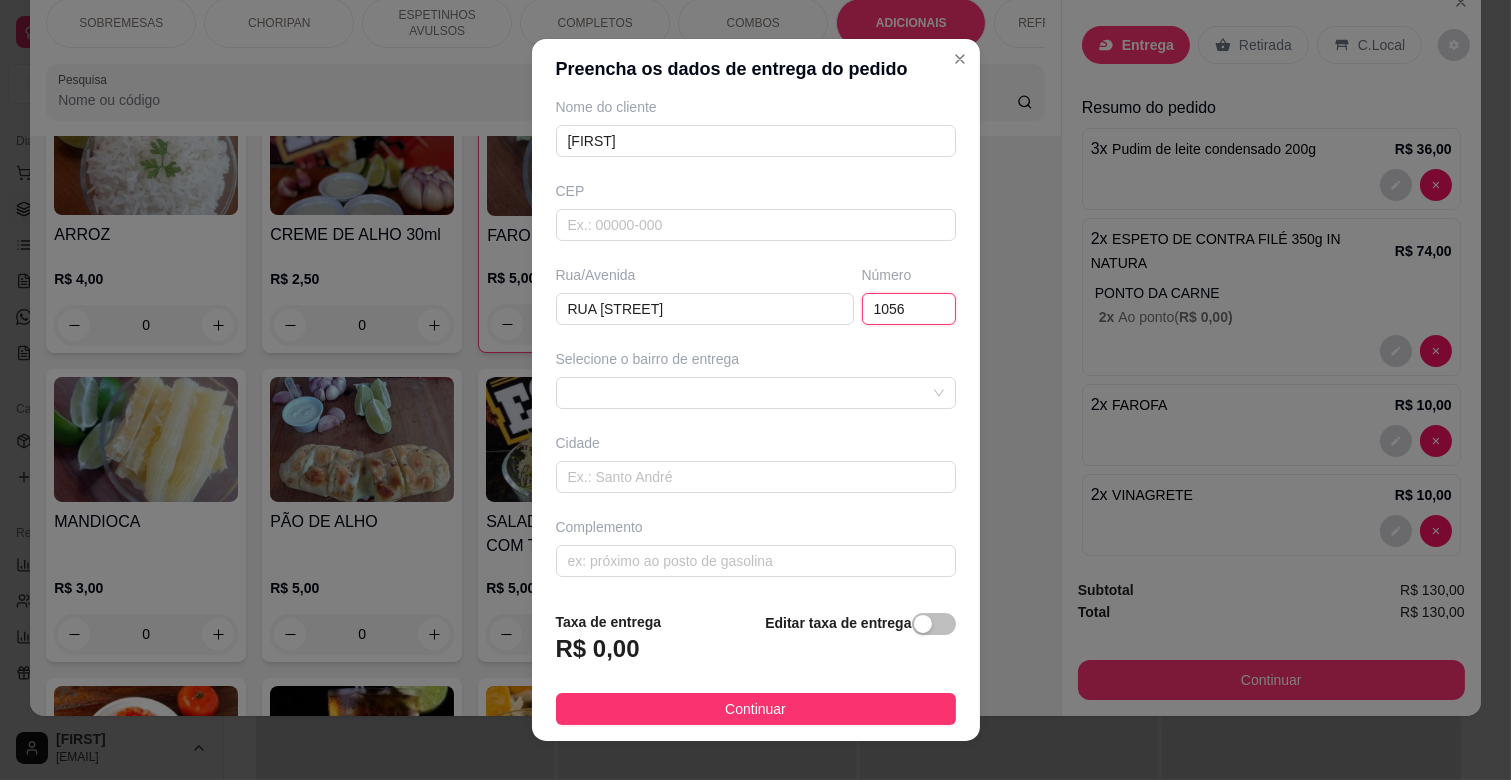 scroll, scrollTop: 178, scrollLeft: 0, axis: vertical 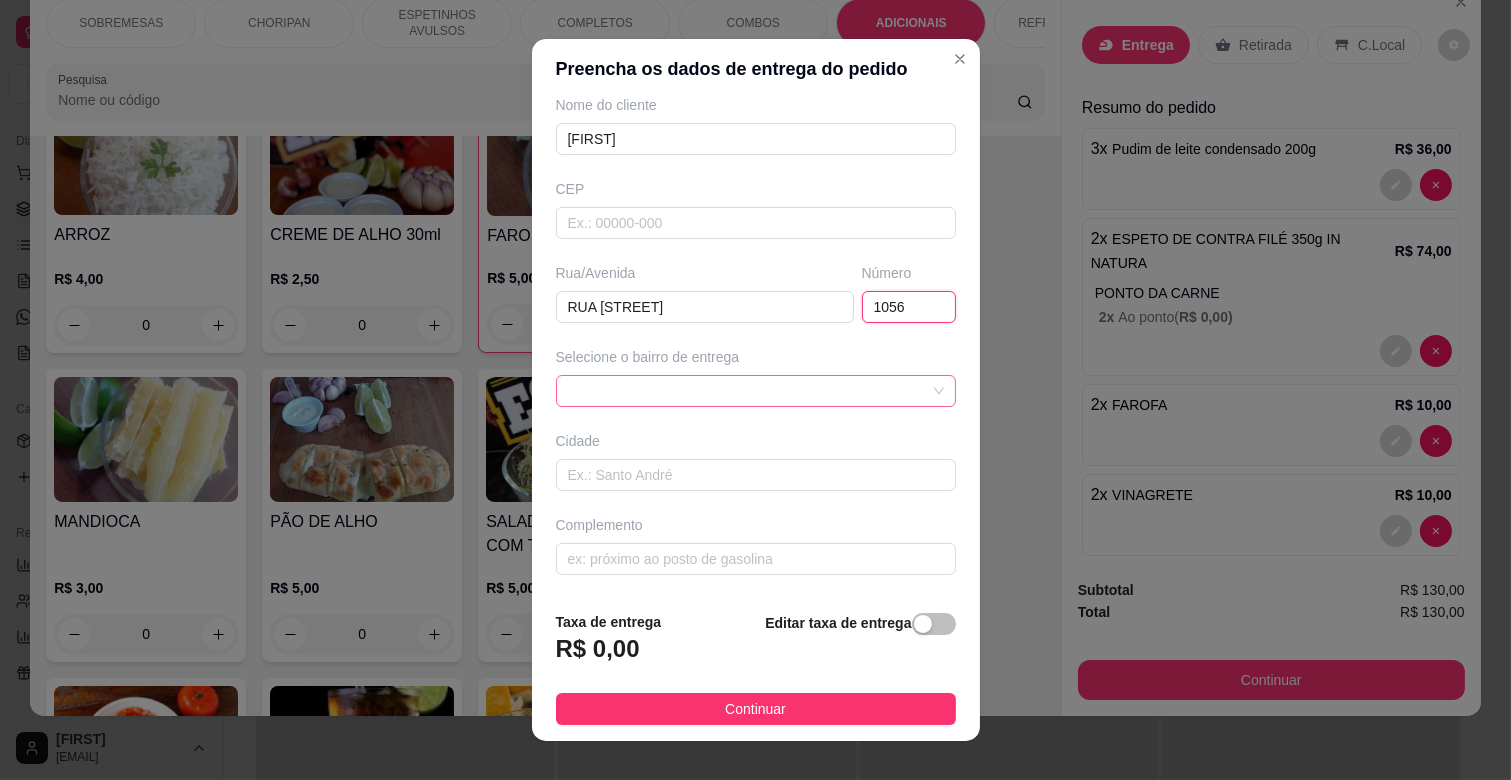 click at bounding box center (756, 391) 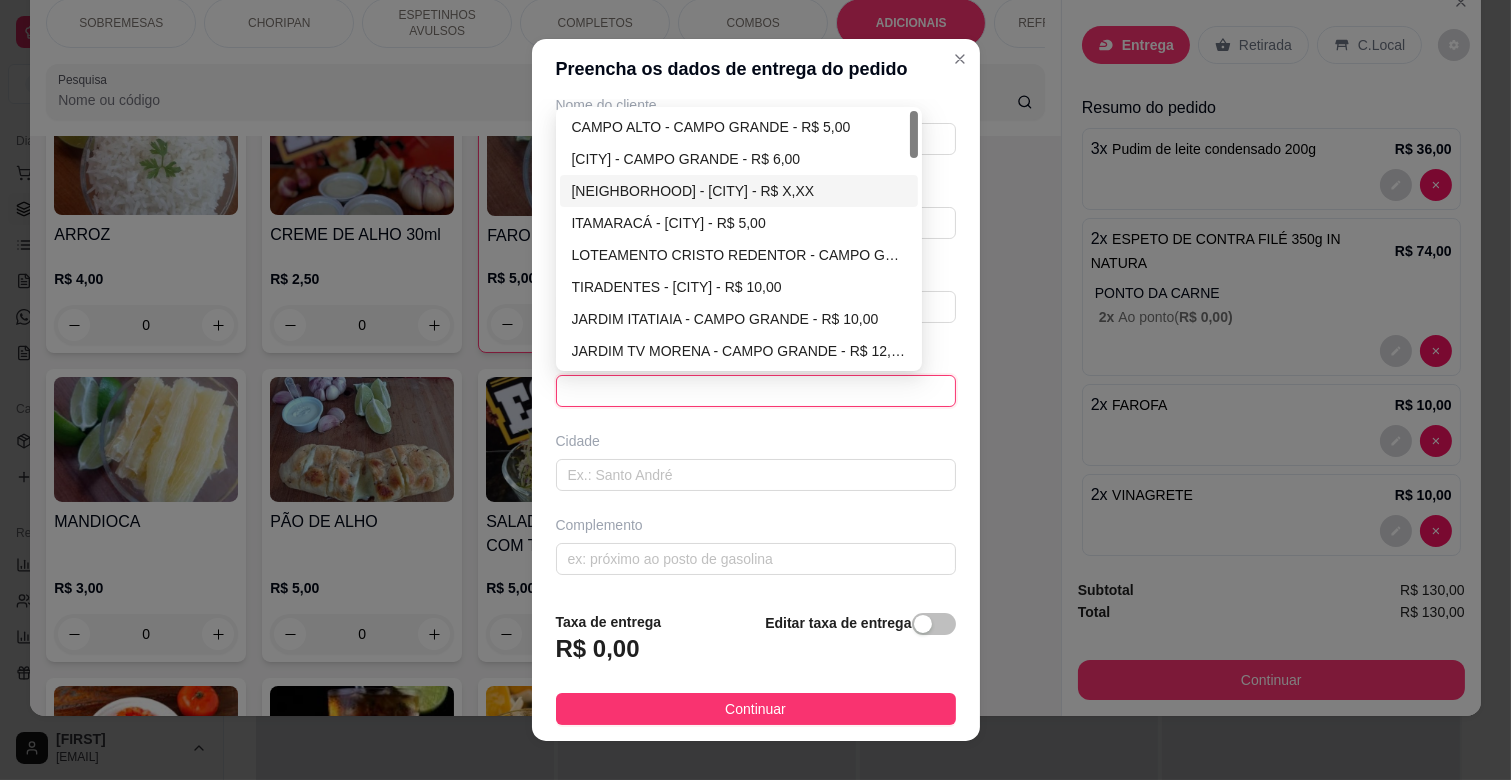 click on "[NEIGHBORHOOD] - [CITY]  -  R$ X,XX" at bounding box center [739, 191] 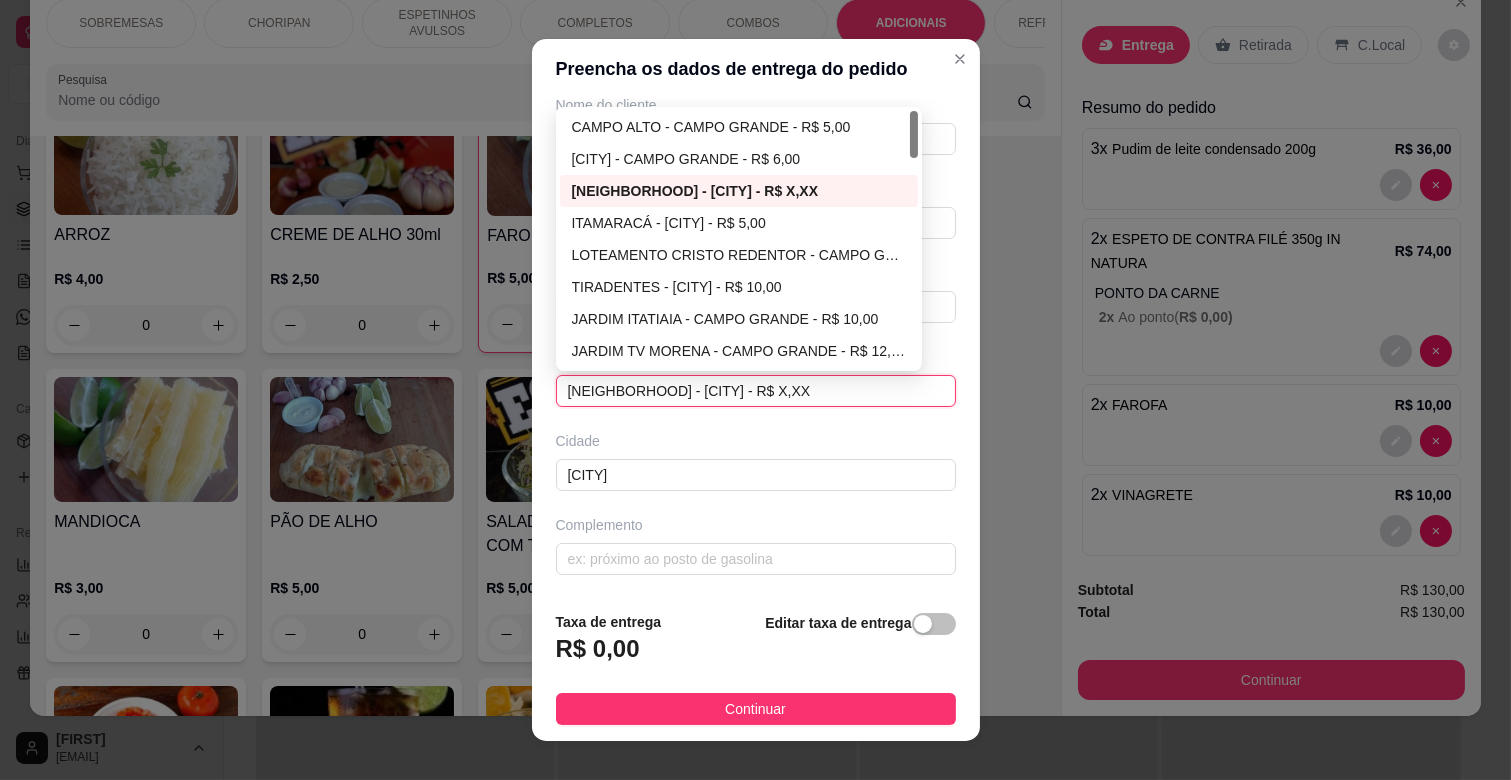 type on "[CITY]" 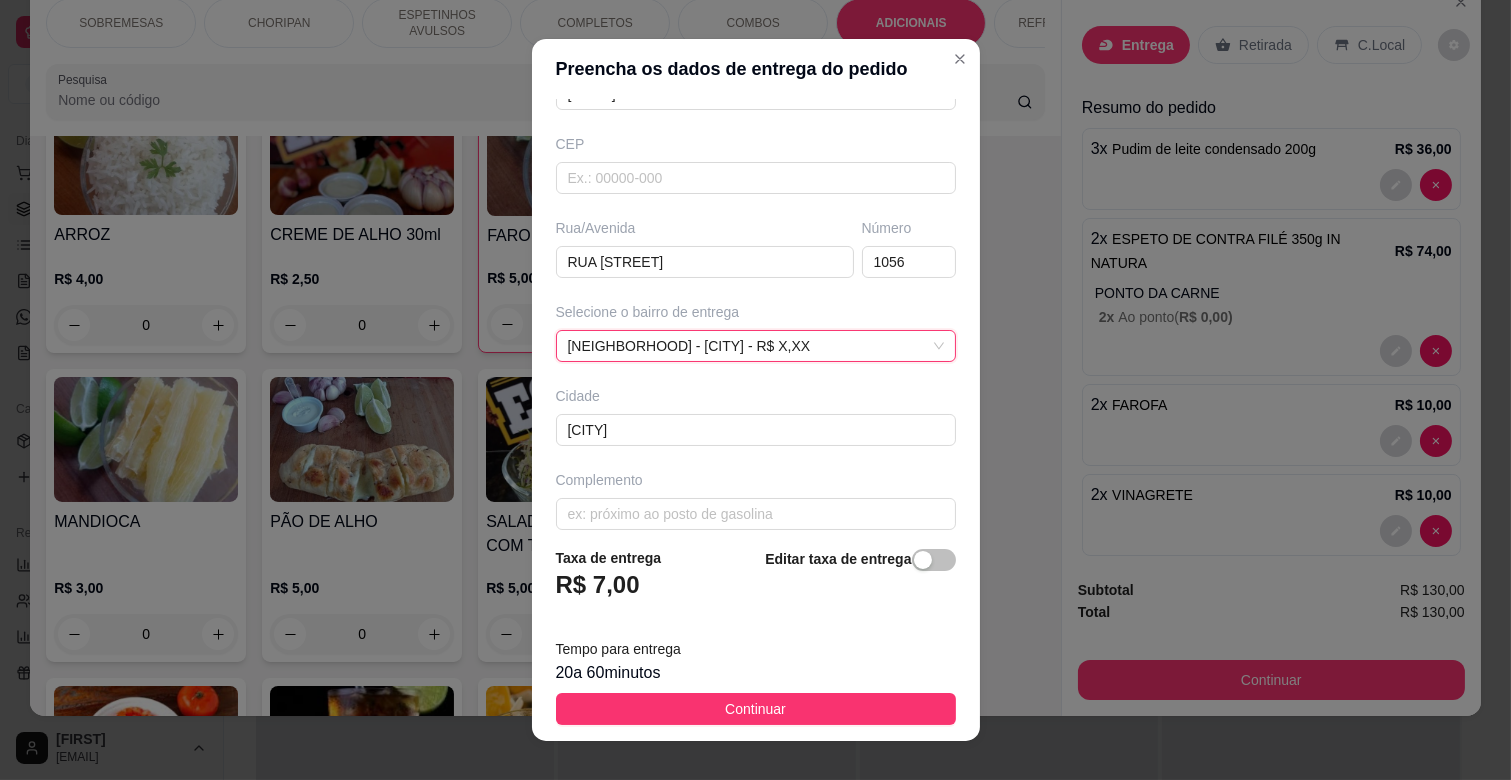scroll, scrollTop: 243, scrollLeft: 0, axis: vertical 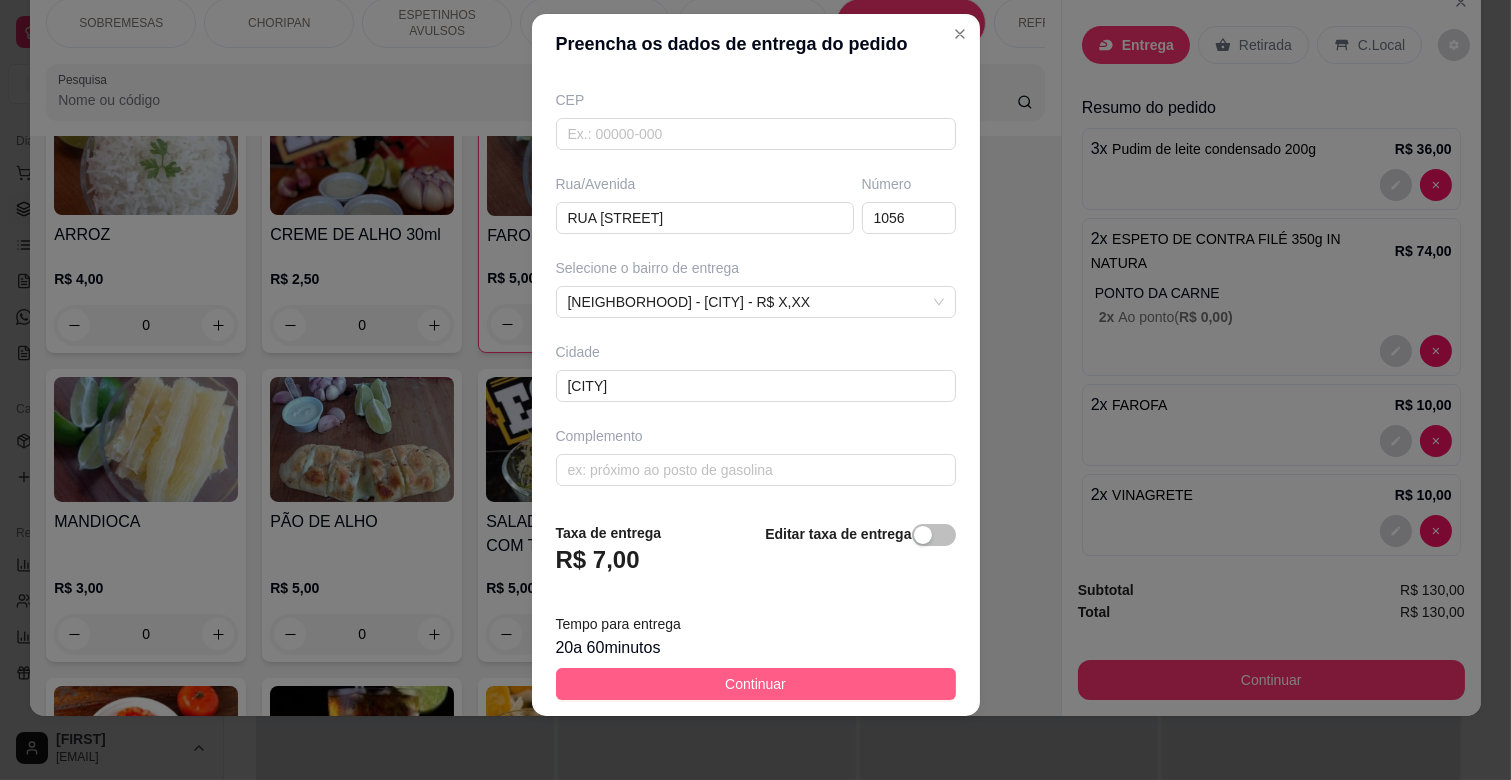 click on "Continuar" at bounding box center [756, 684] 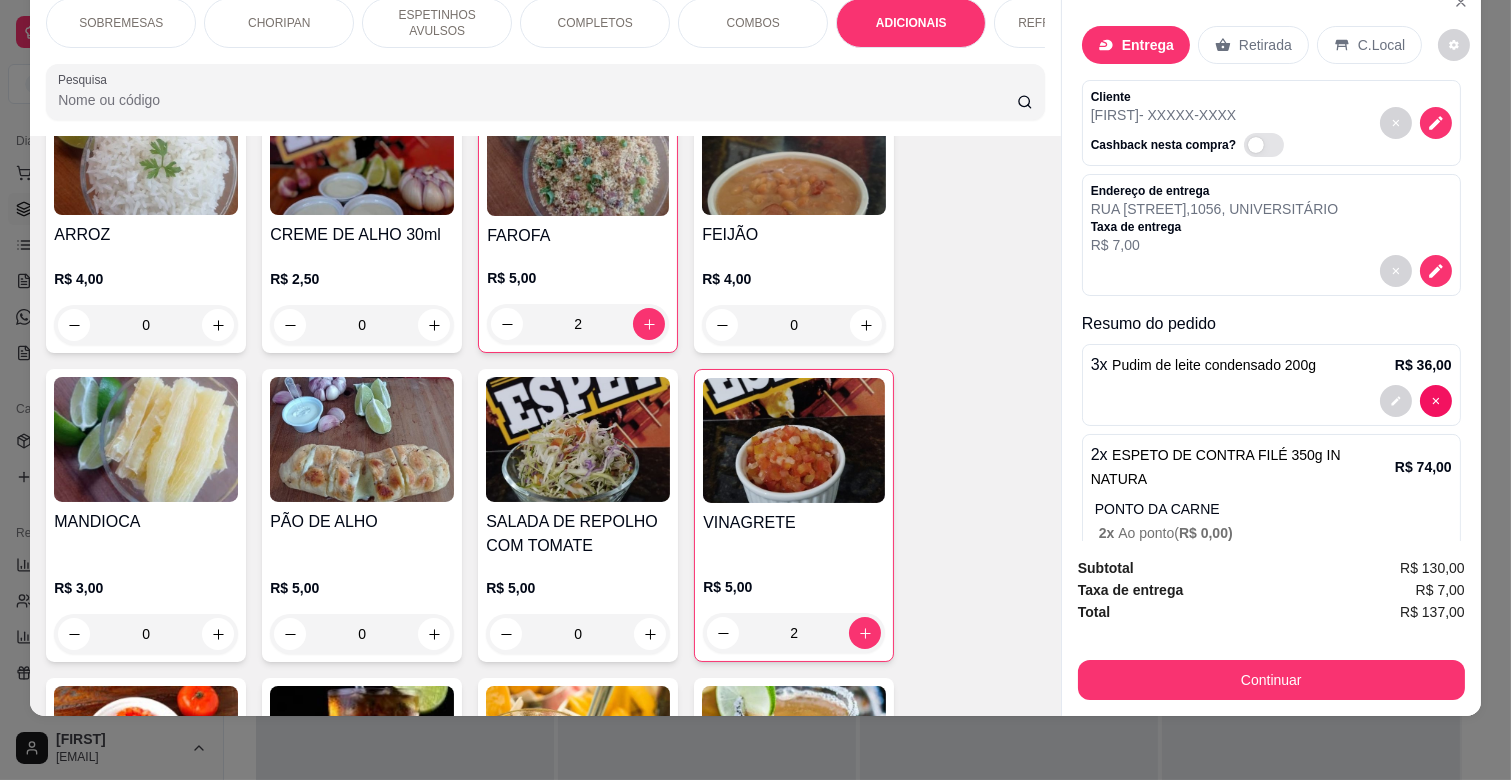 click on "REFRIGERANTES" at bounding box center [1069, 23] 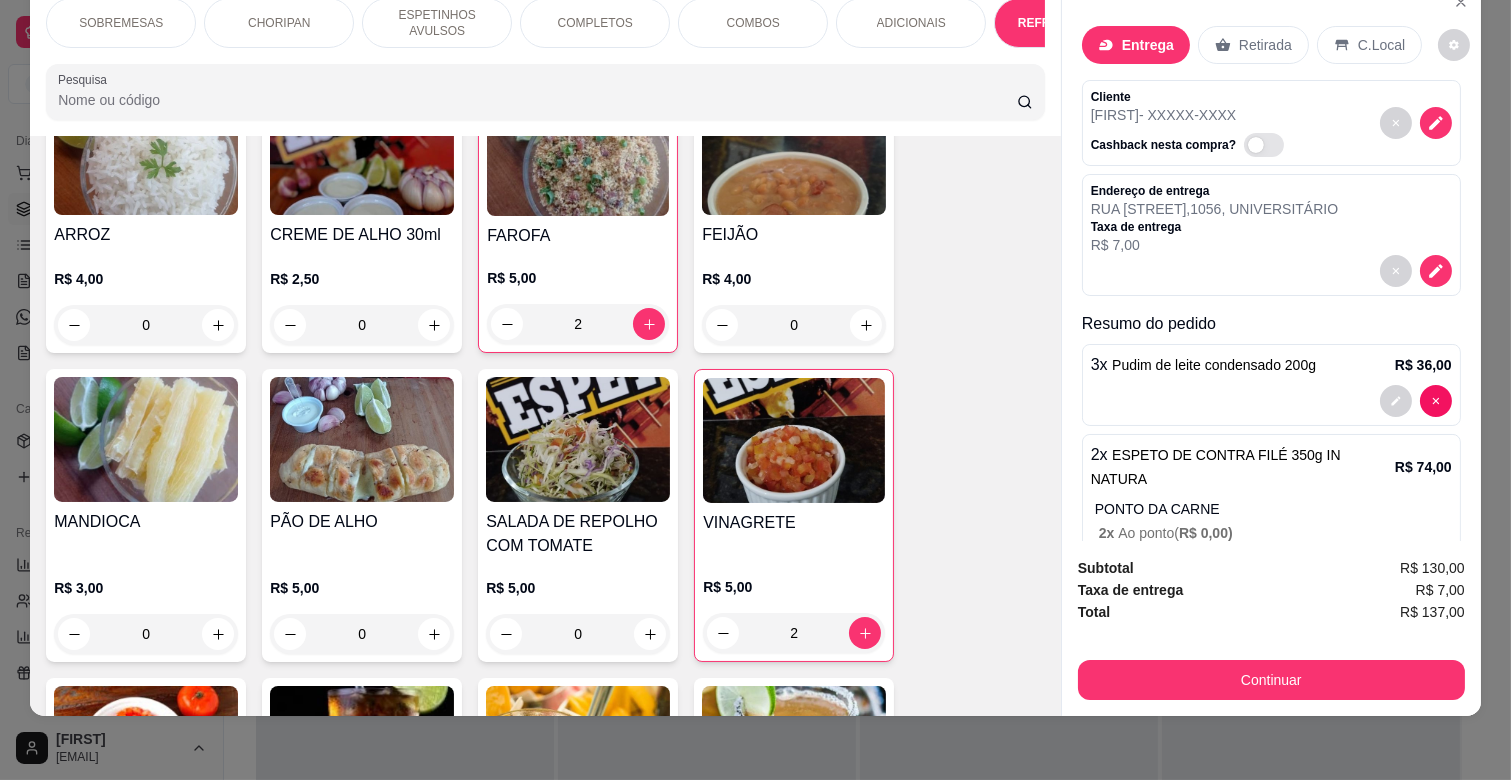 scroll, scrollTop: 4383, scrollLeft: 0, axis: vertical 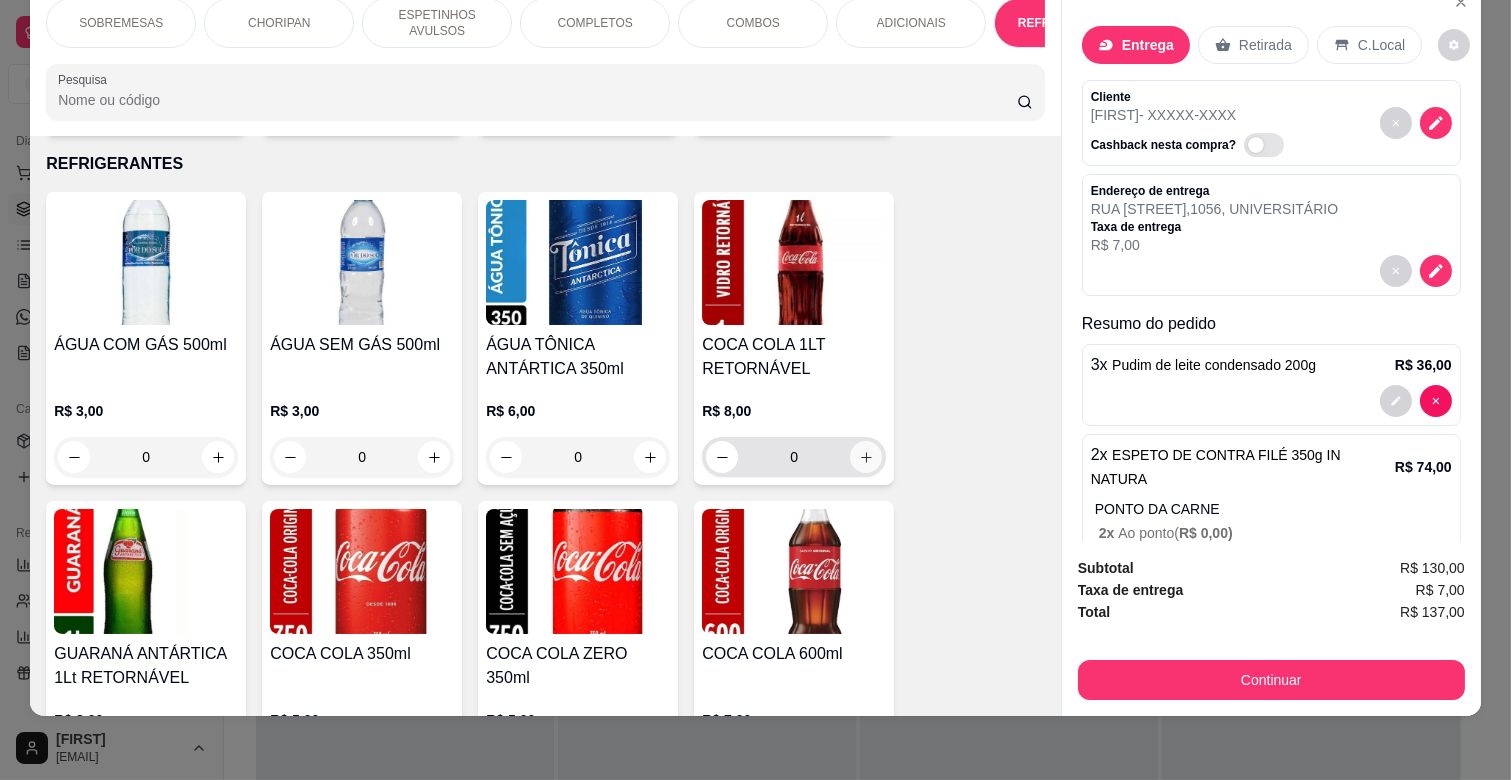 click 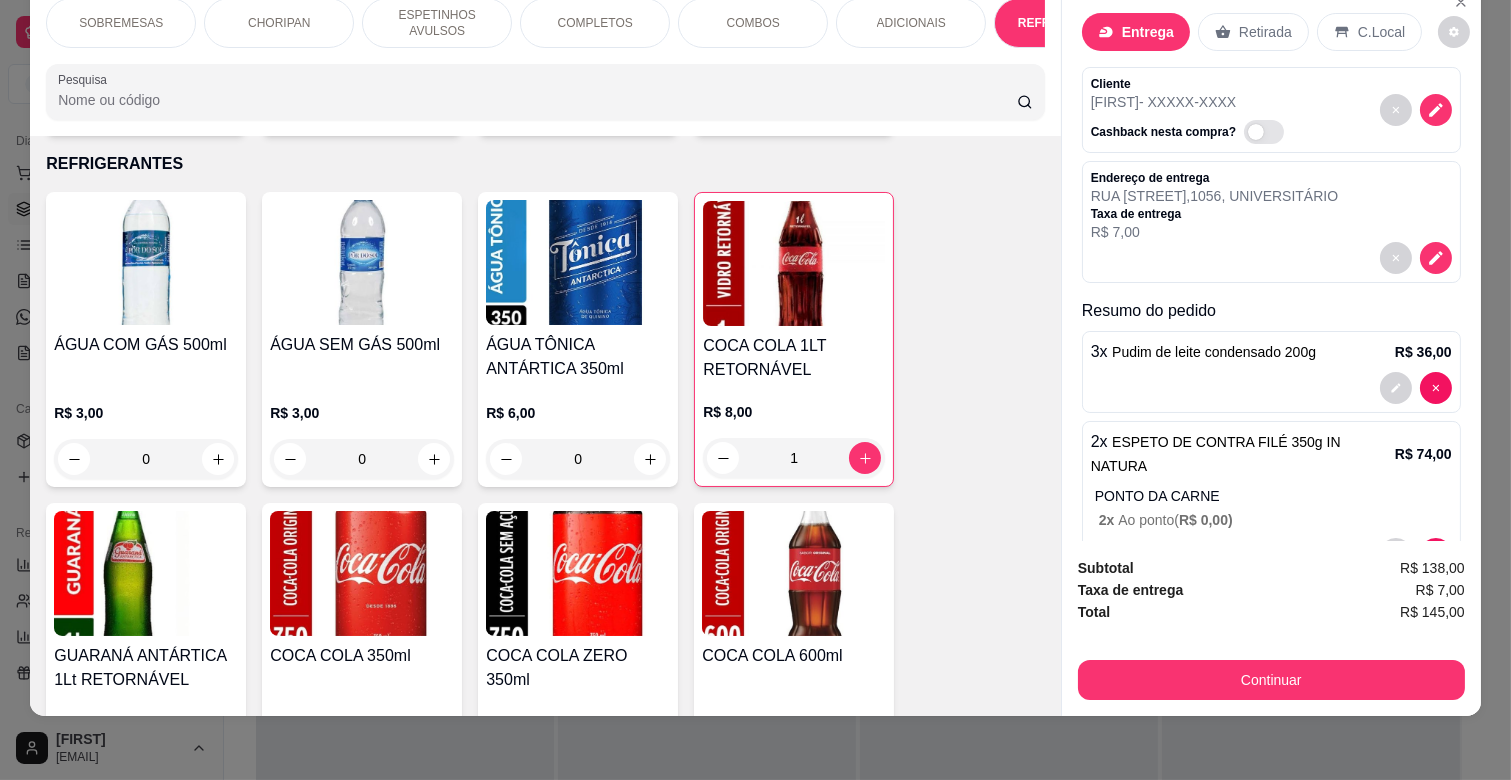 scroll, scrollTop: 0, scrollLeft: 0, axis: both 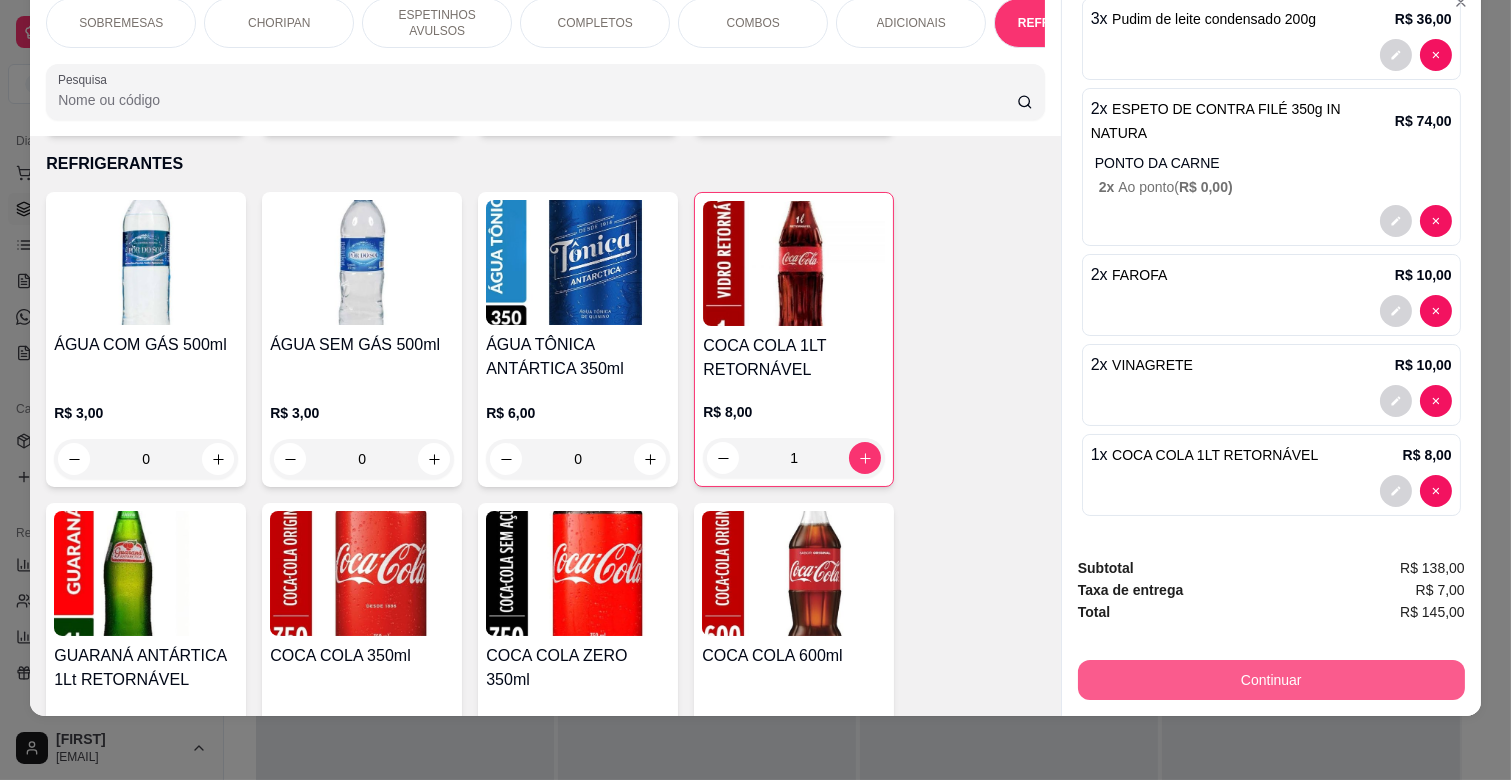 click on "Continuar" at bounding box center (1271, 680) 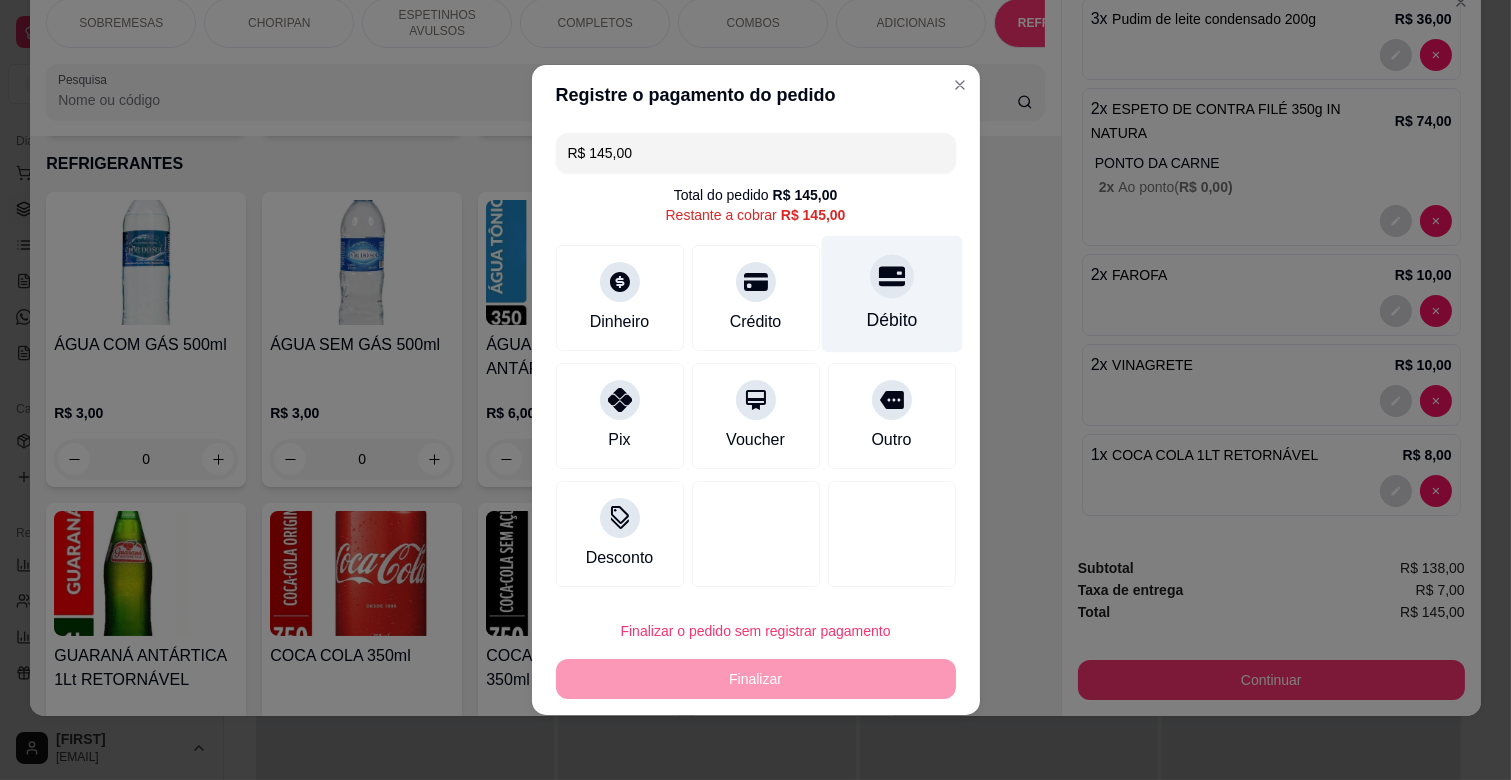 click 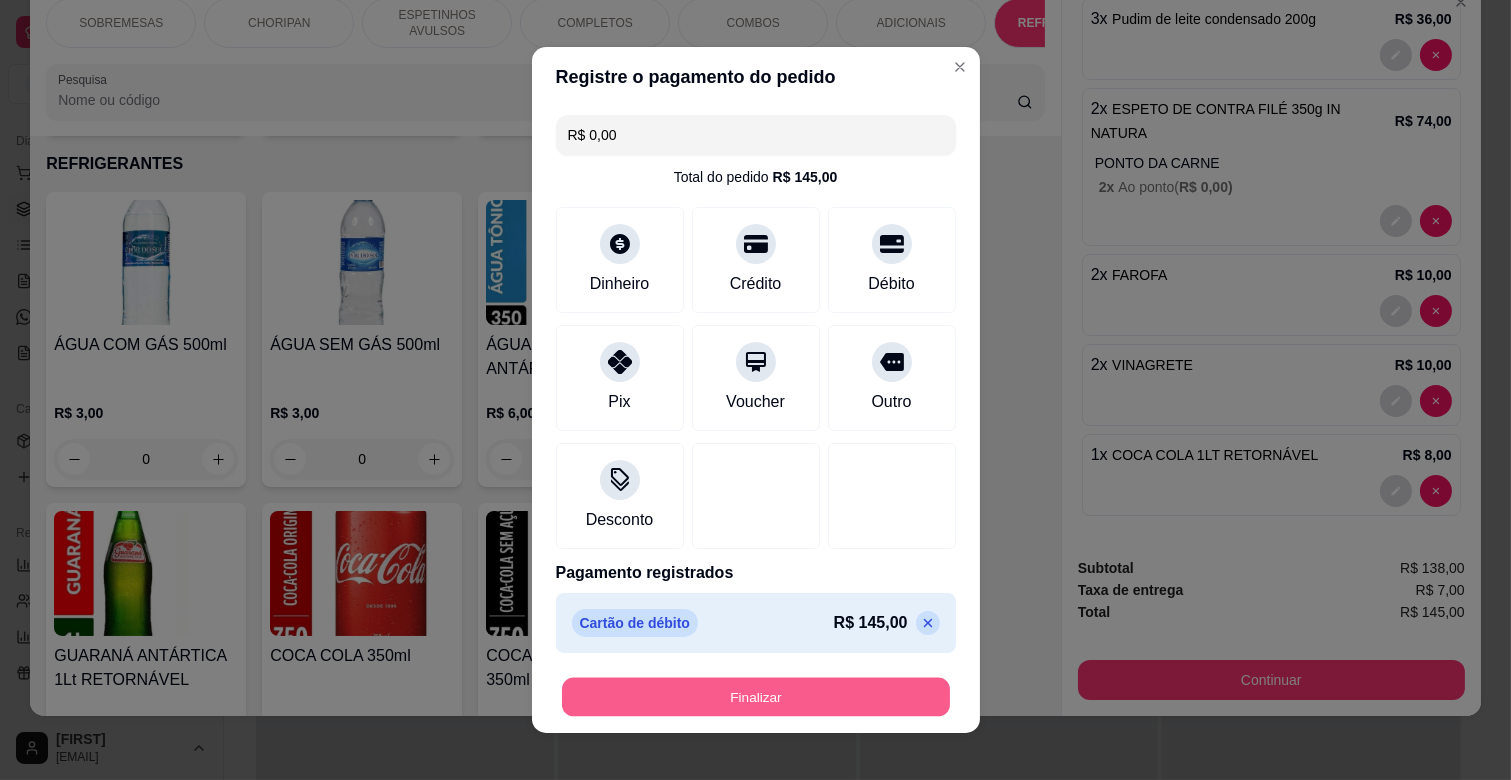 click on "Finalizar" at bounding box center (756, 697) 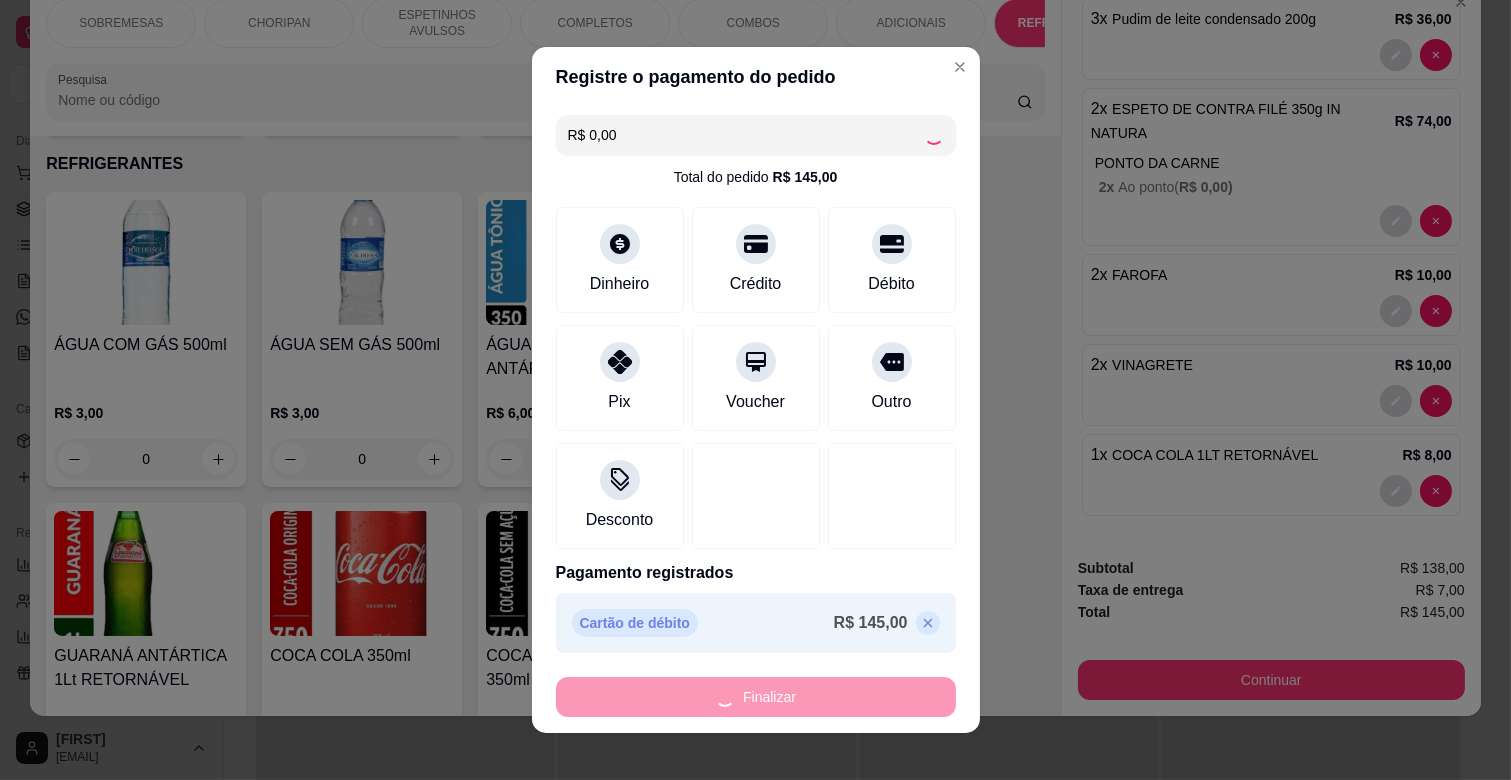 type on "0" 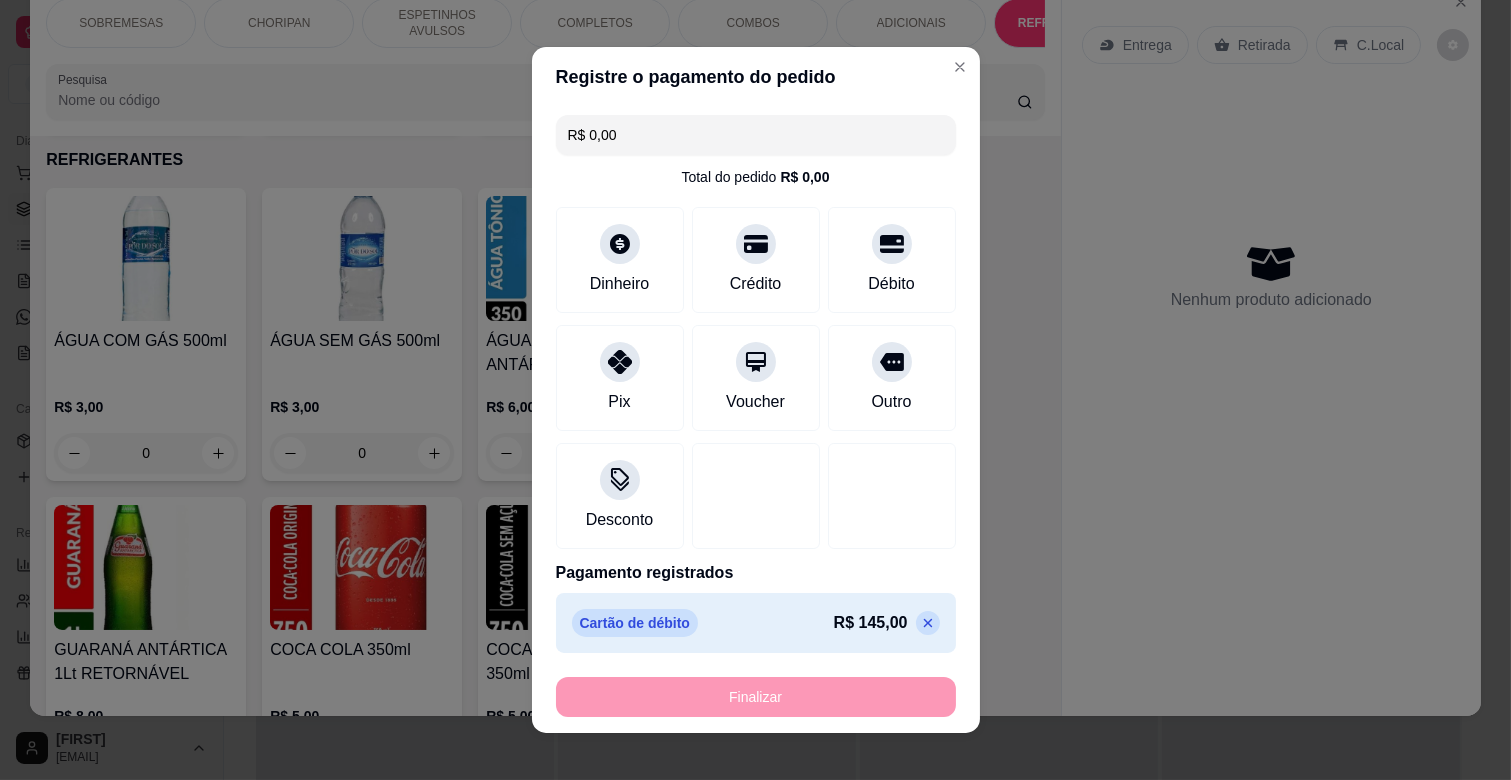 type on "-R$ 145,00" 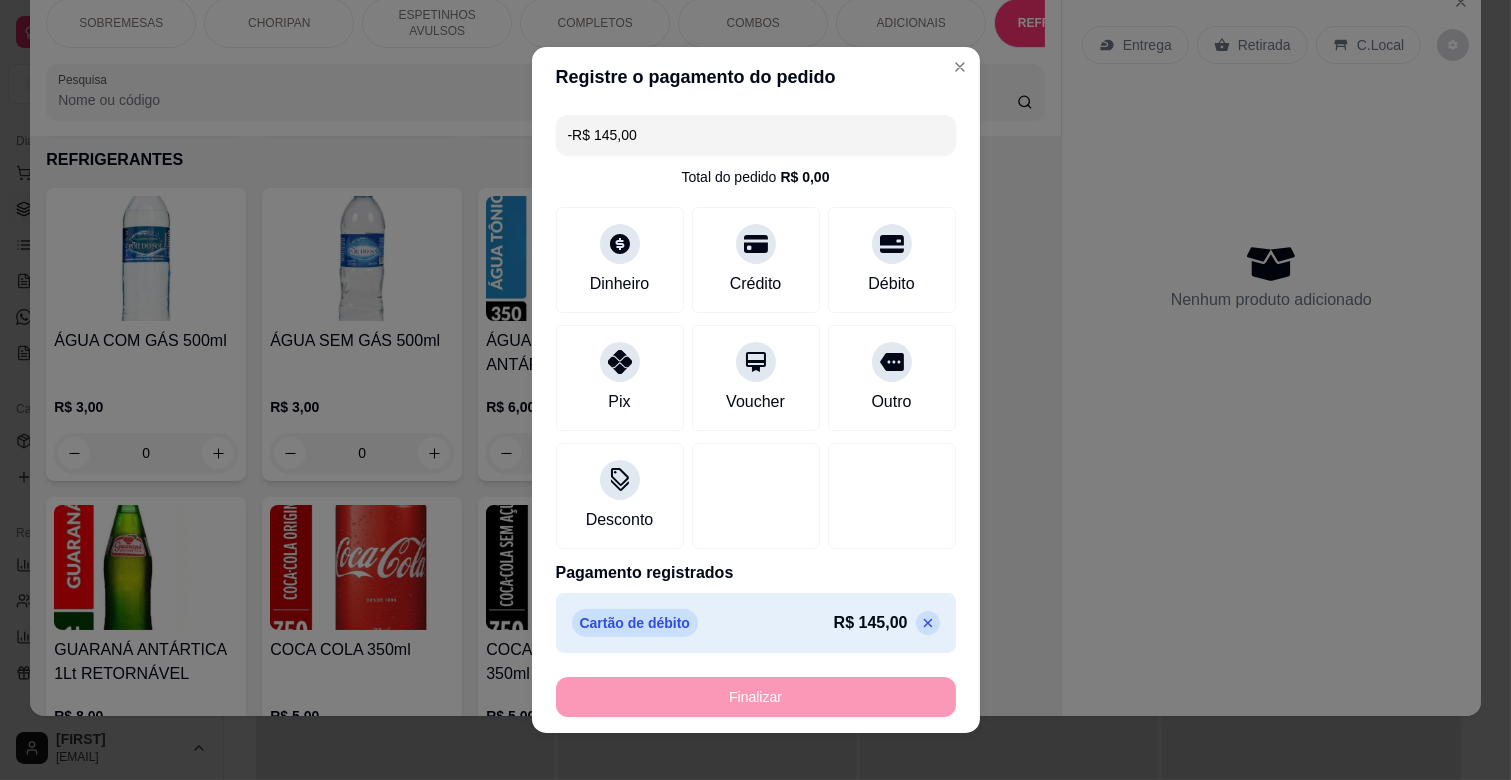 scroll, scrollTop: 0, scrollLeft: 0, axis: both 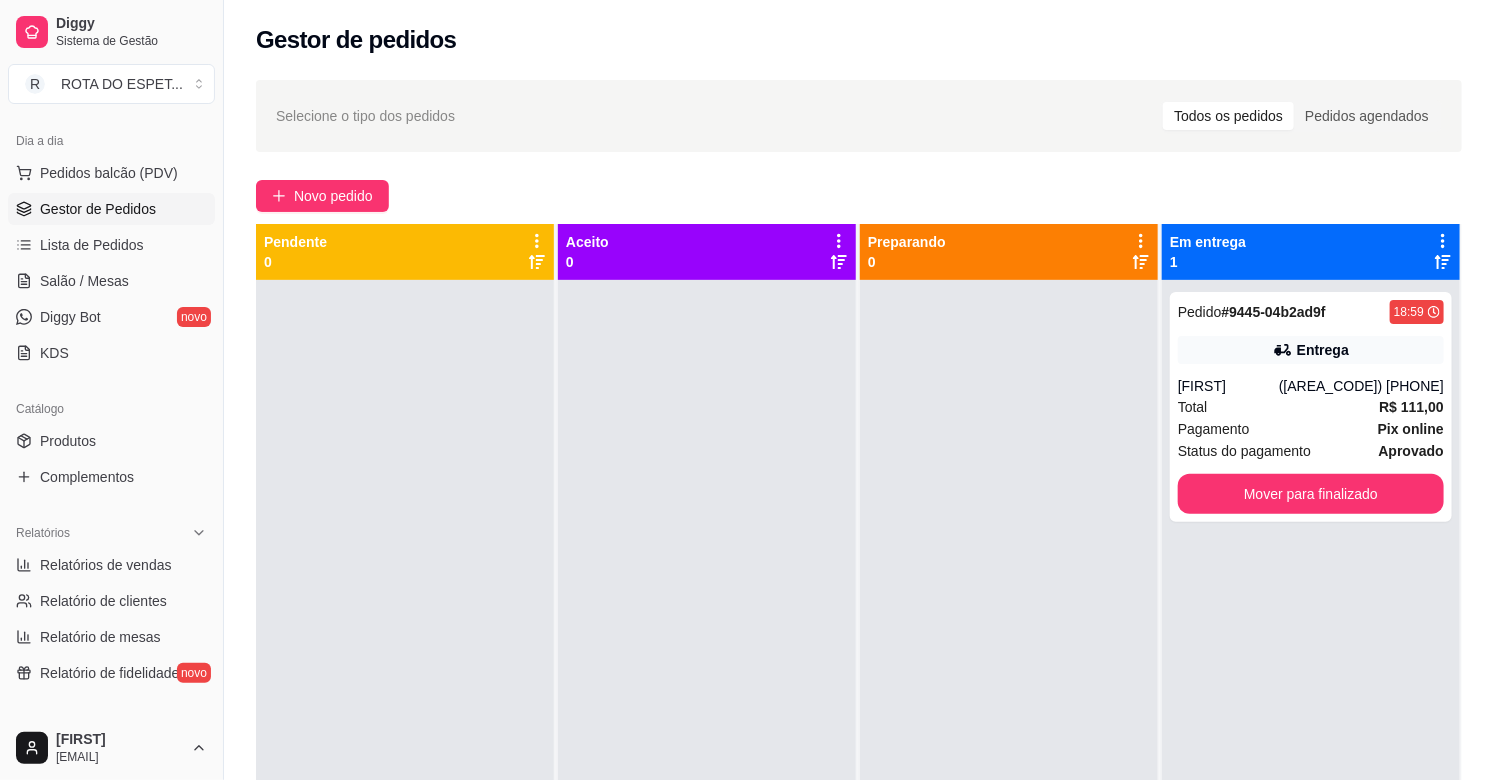 click at bounding box center (1009, 670) 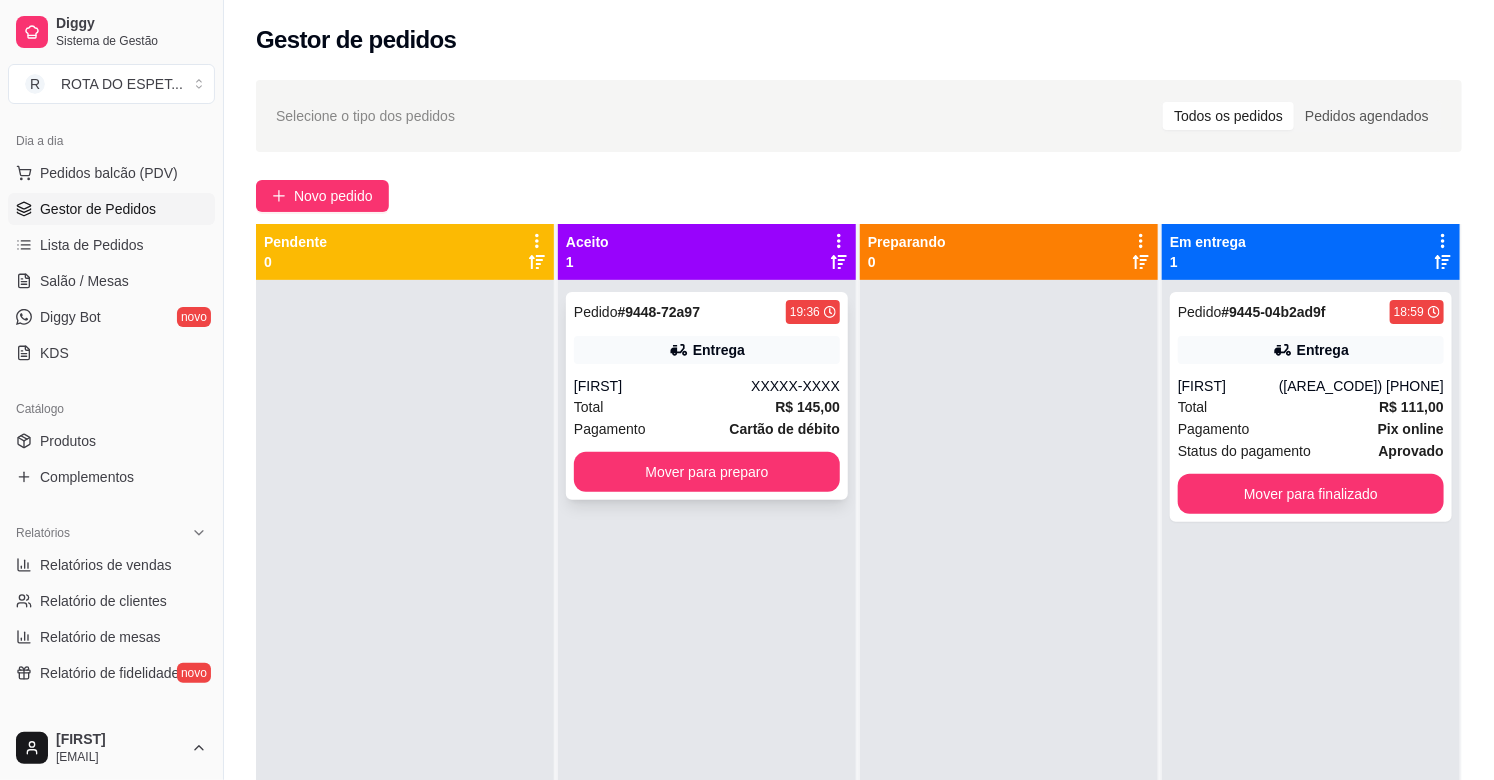 click on "Total R$ 145,00" at bounding box center (707, 407) 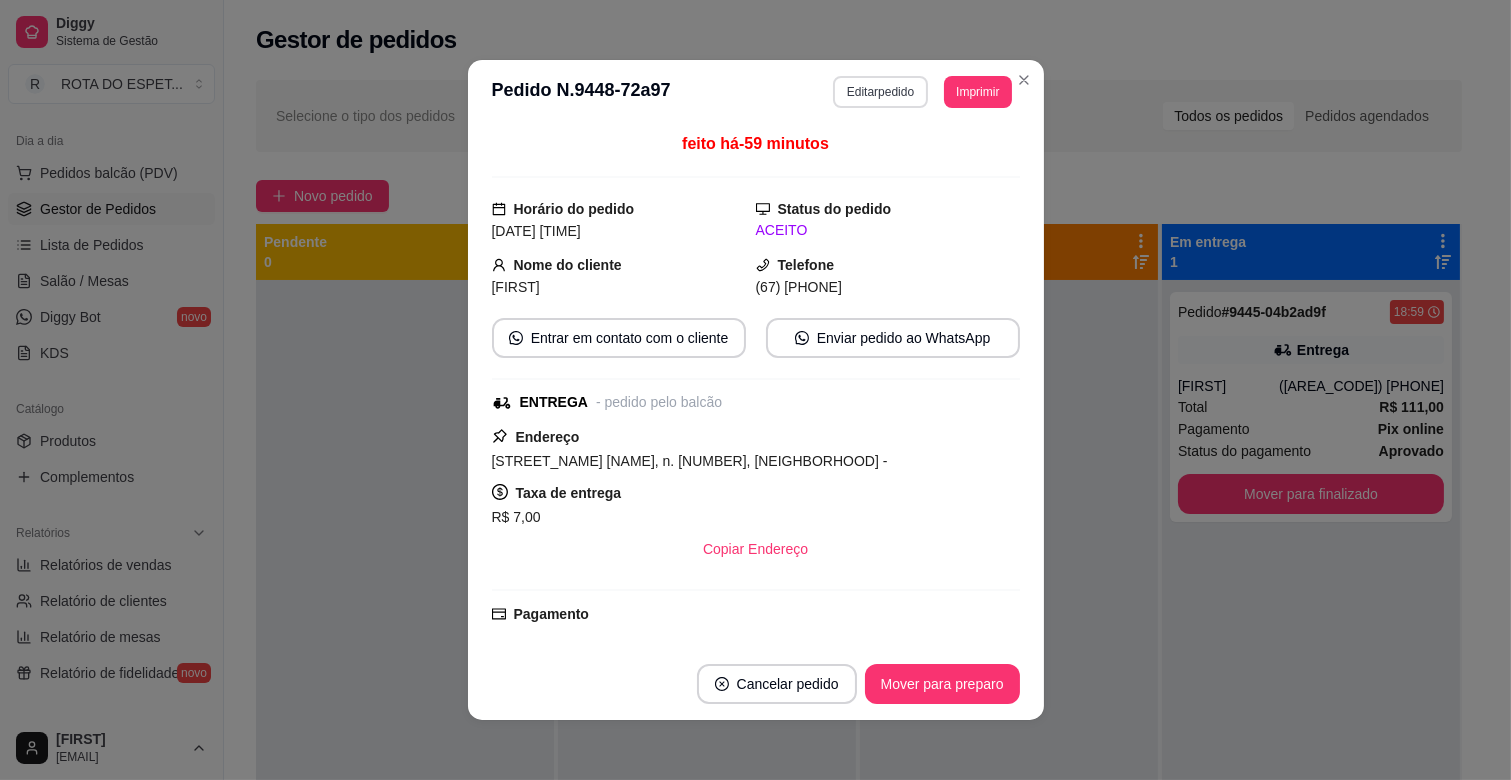 click on "Editar  pedido" at bounding box center [880, 92] 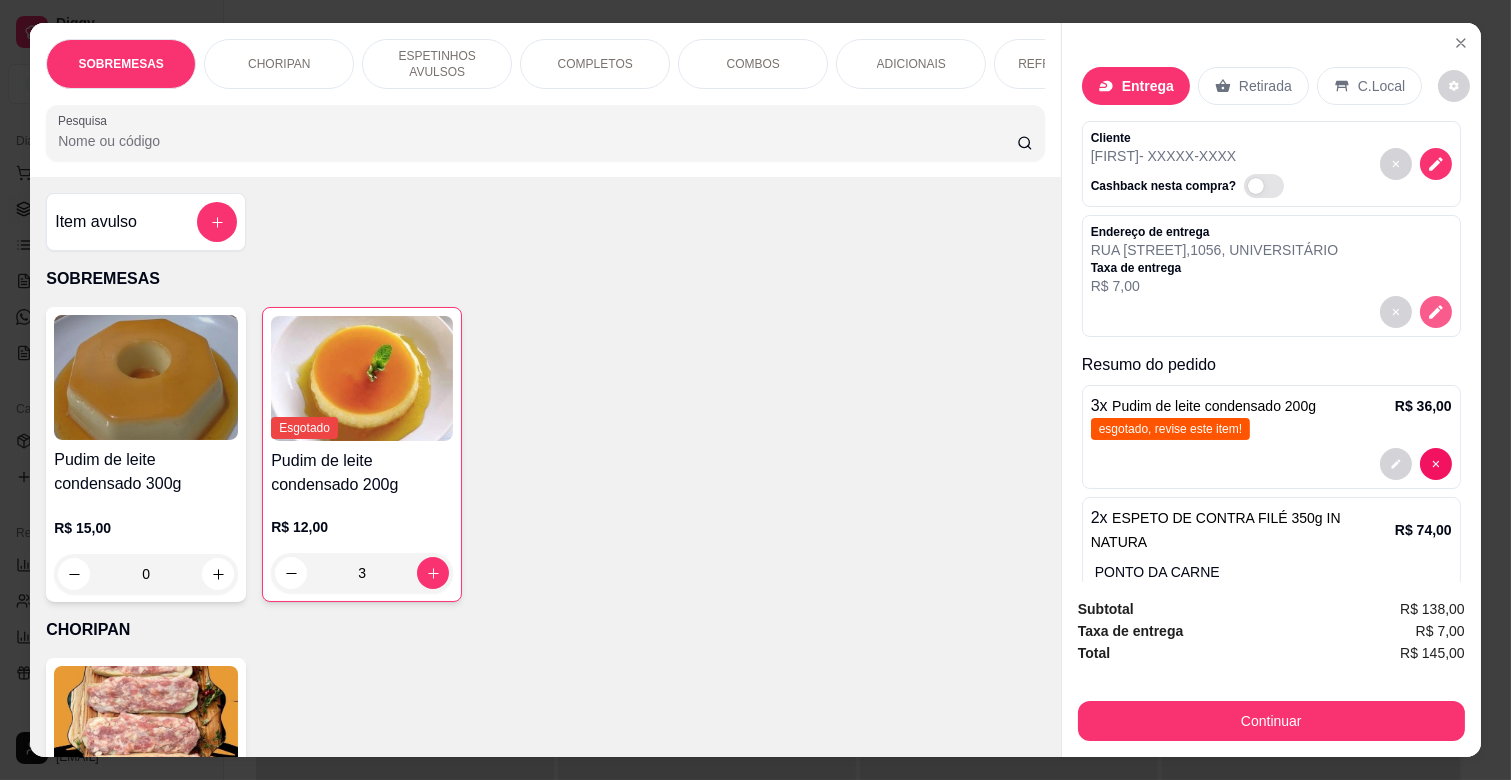 click 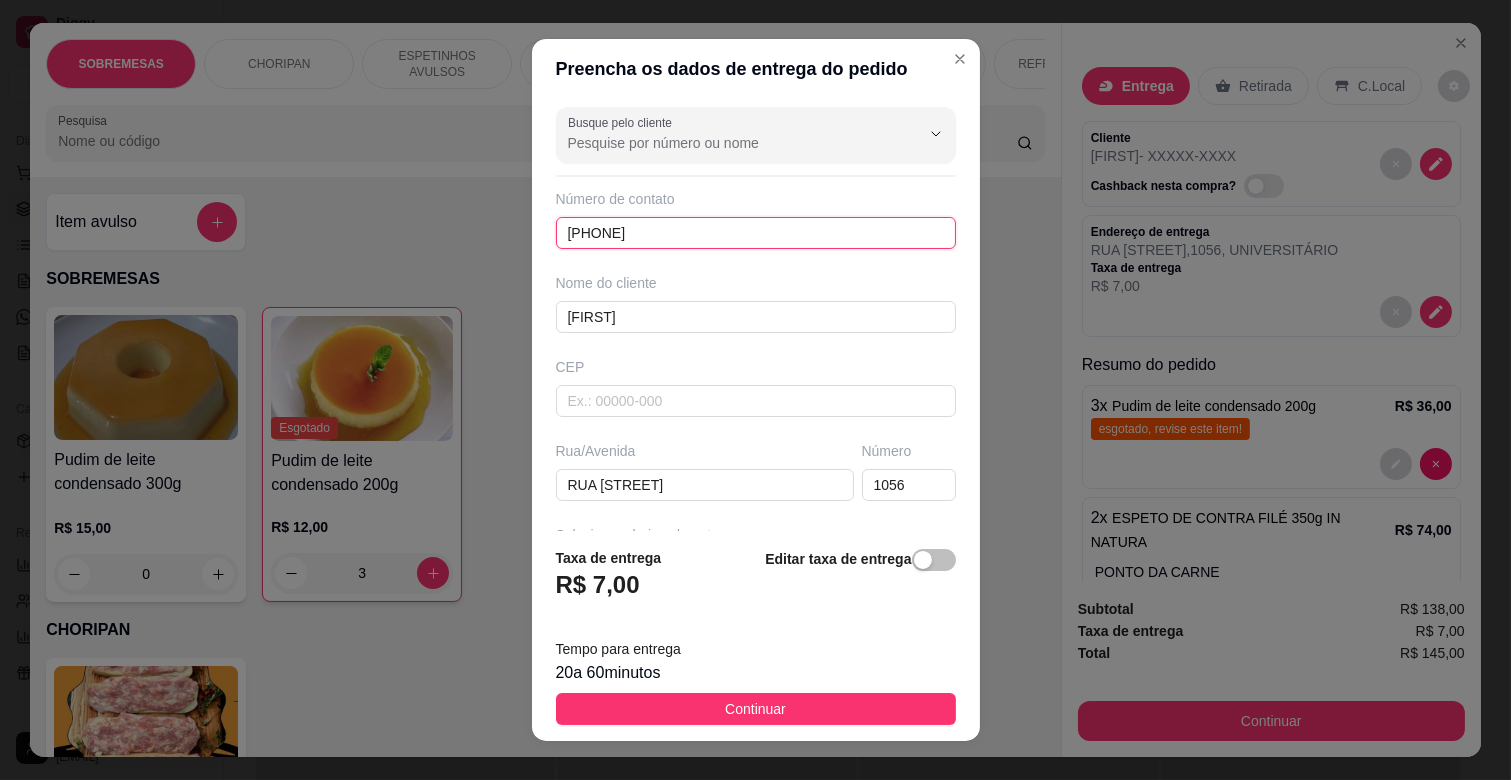 click on "[PHONE]" at bounding box center [756, 233] 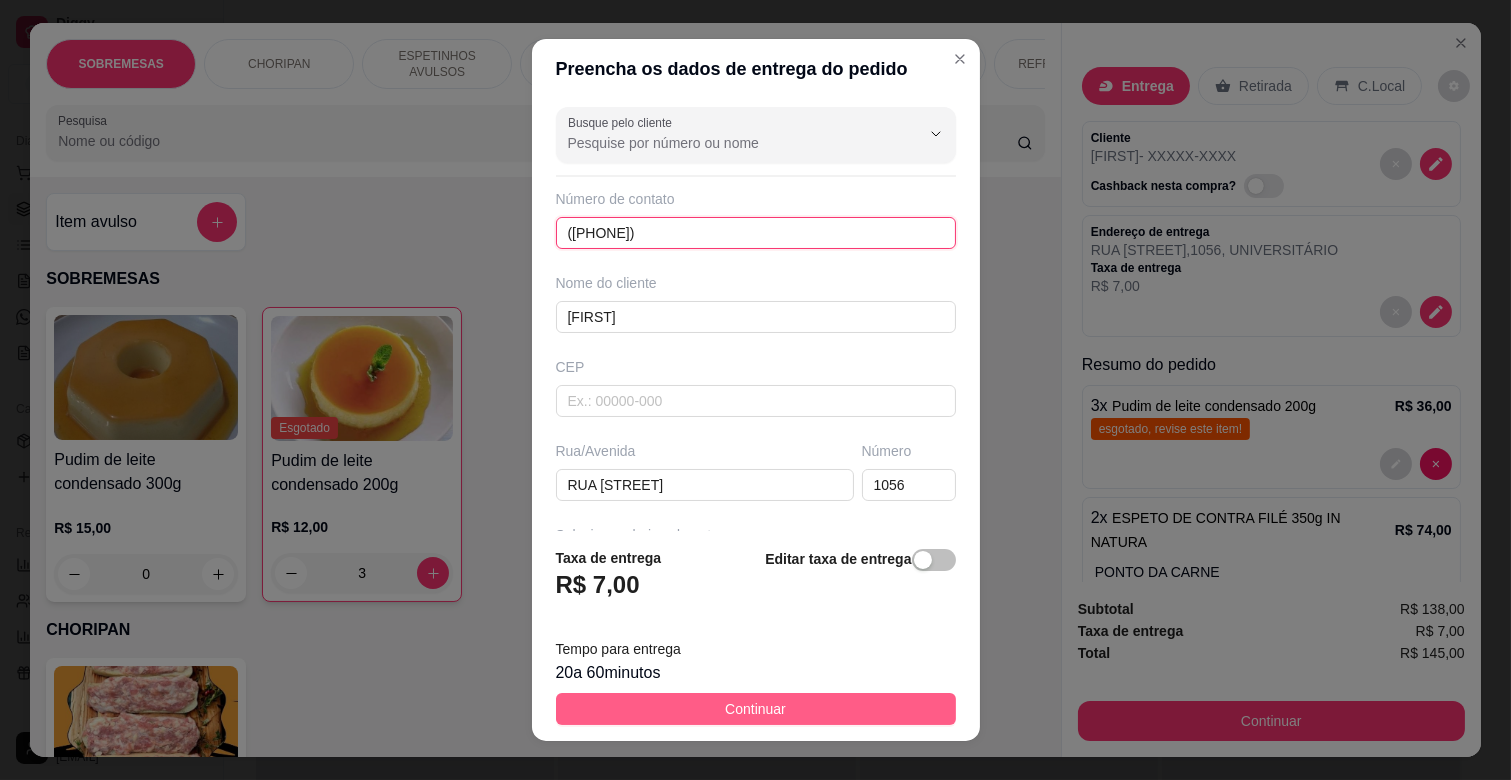 type on "([PHONE])" 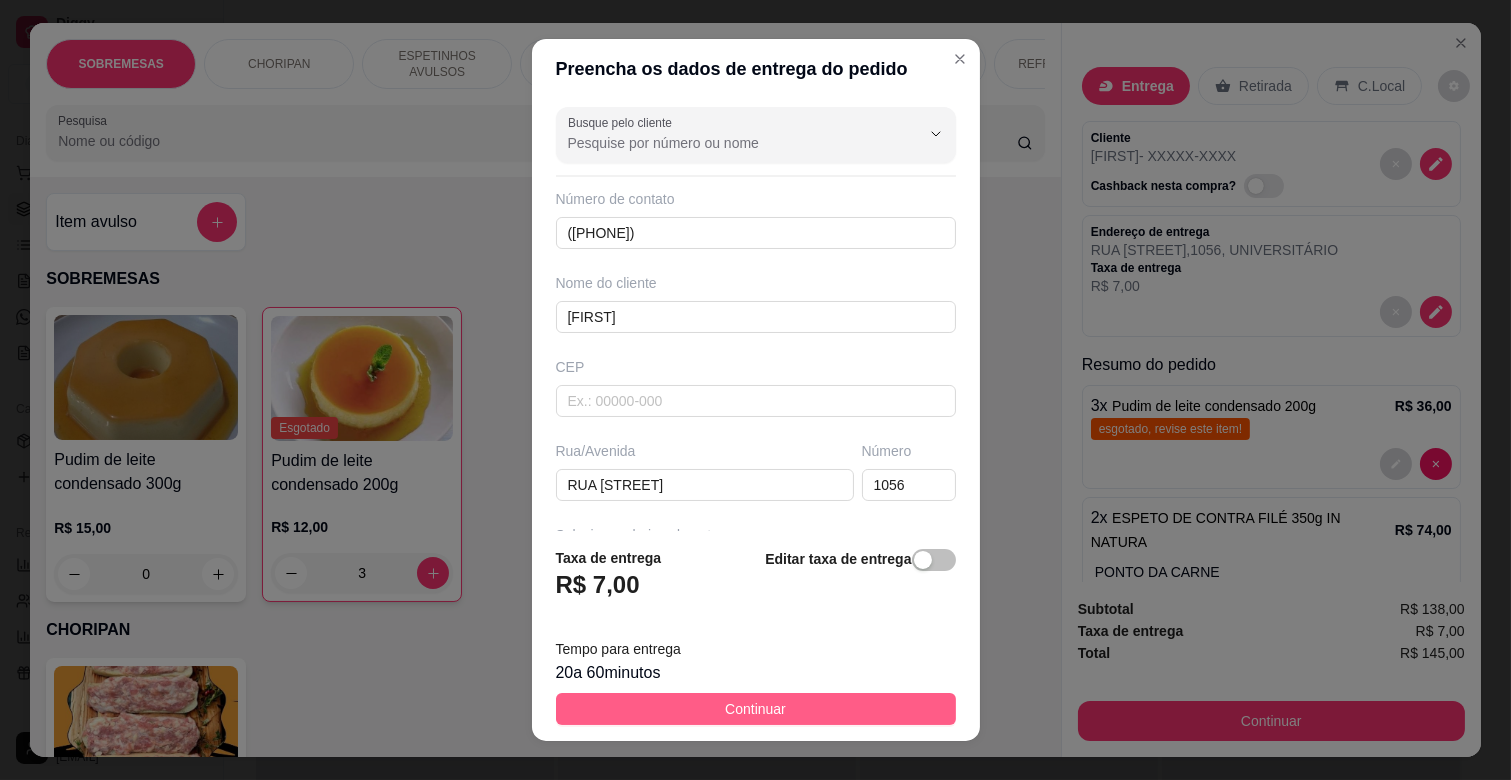click on "Continuar" at bounding box center (755, 709) 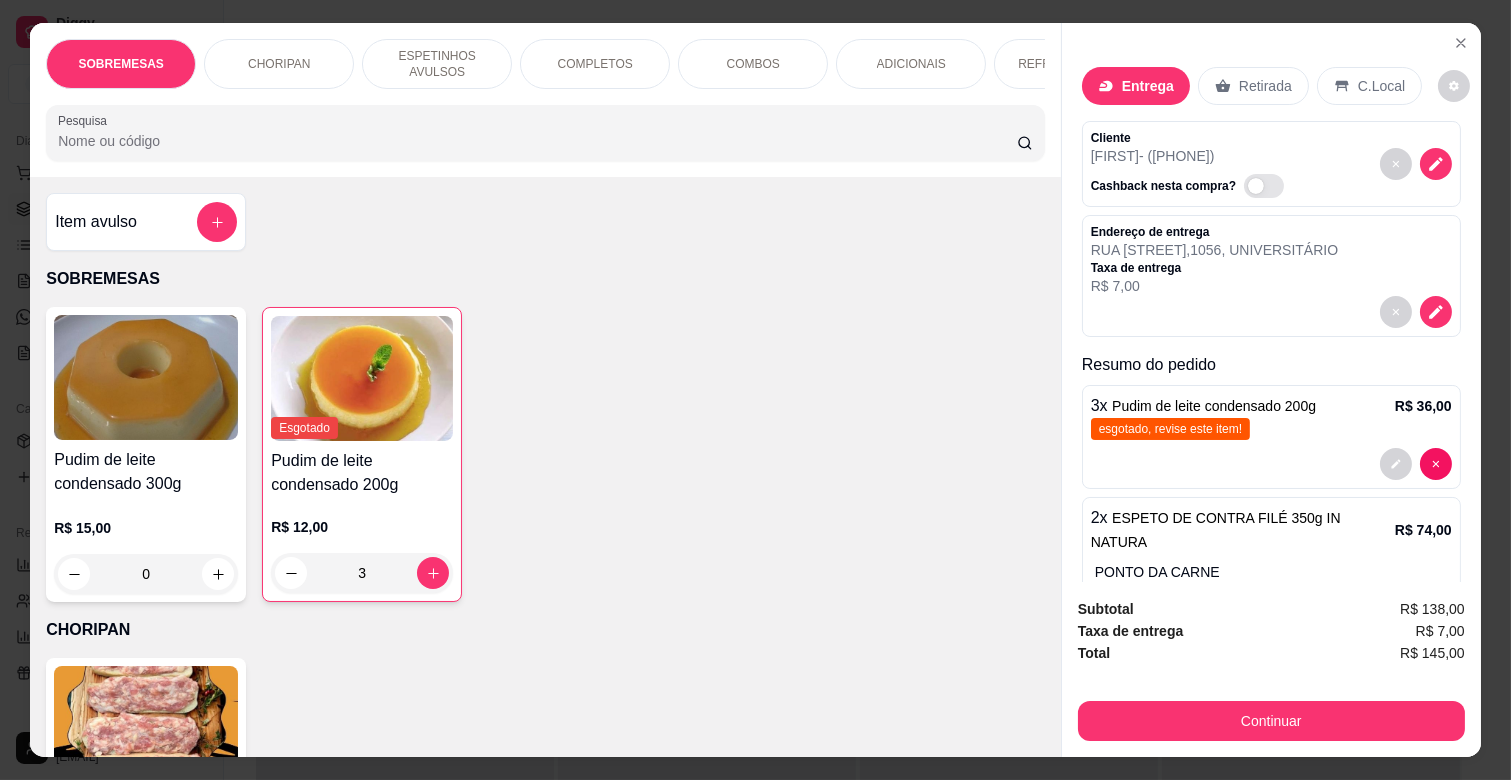 scroll, scrollTop: 368, scrollLeft: 0, axis: vertical 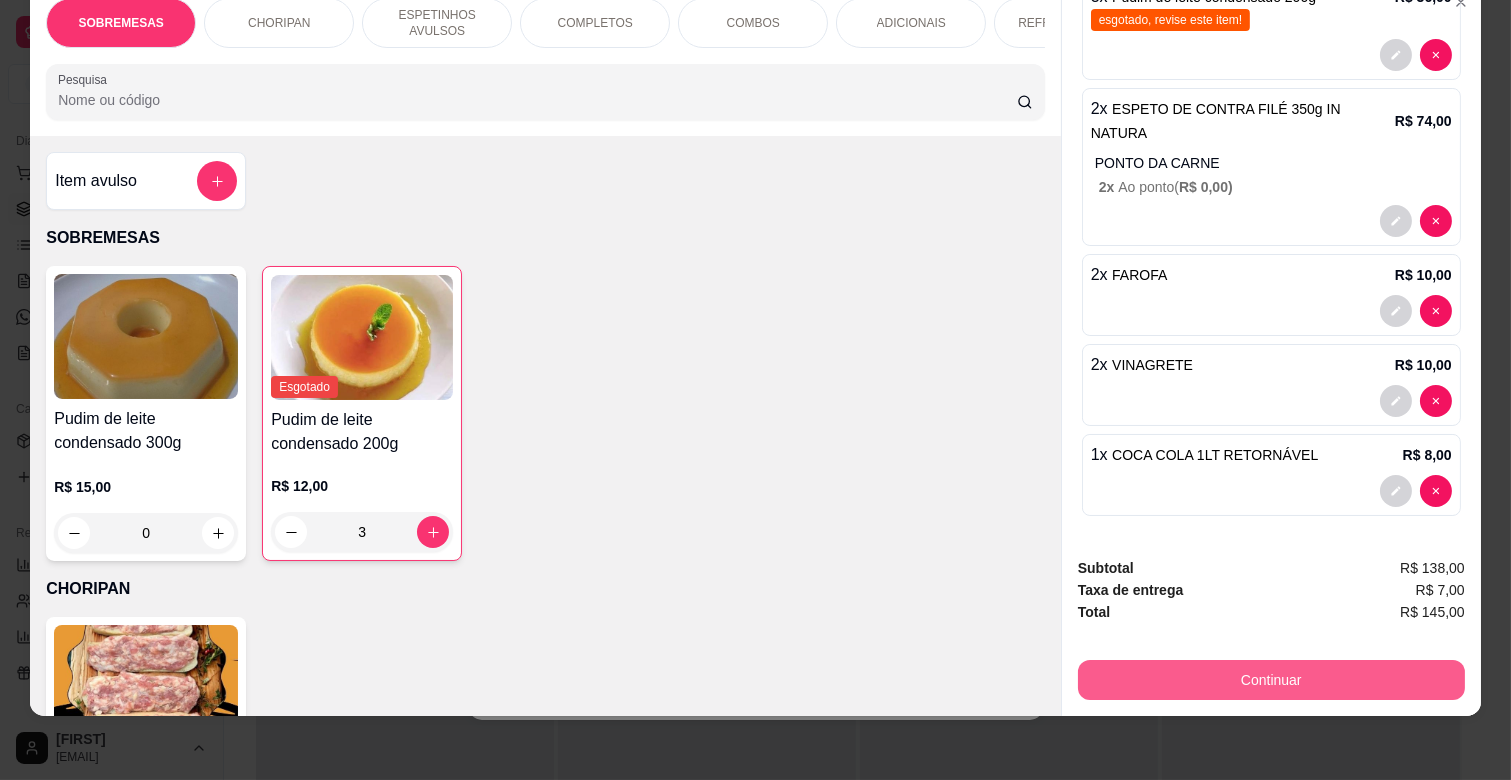 click on "Continuar" at bounding box center (1271, 680) 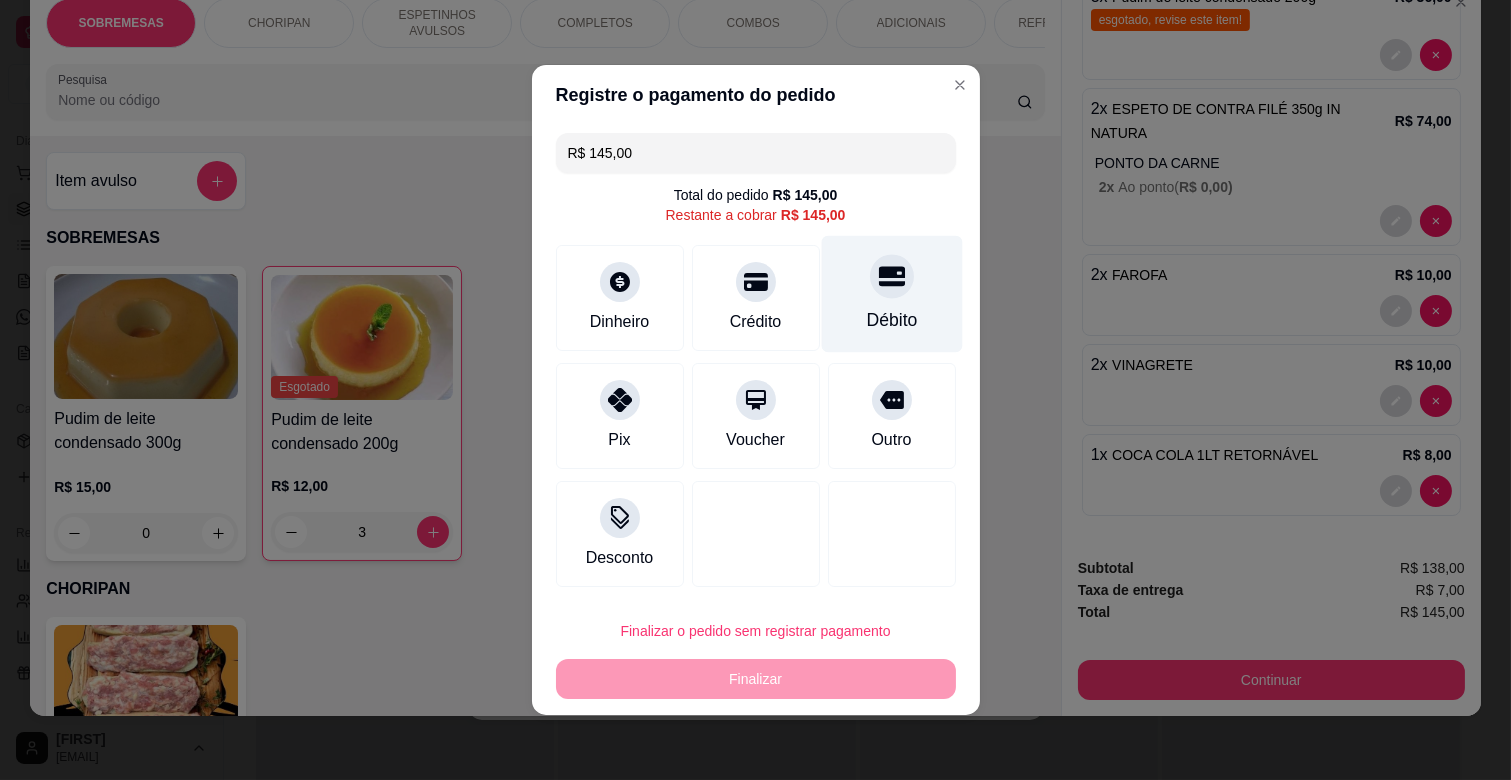 click on "Débito" at bounding box center [891, 294] 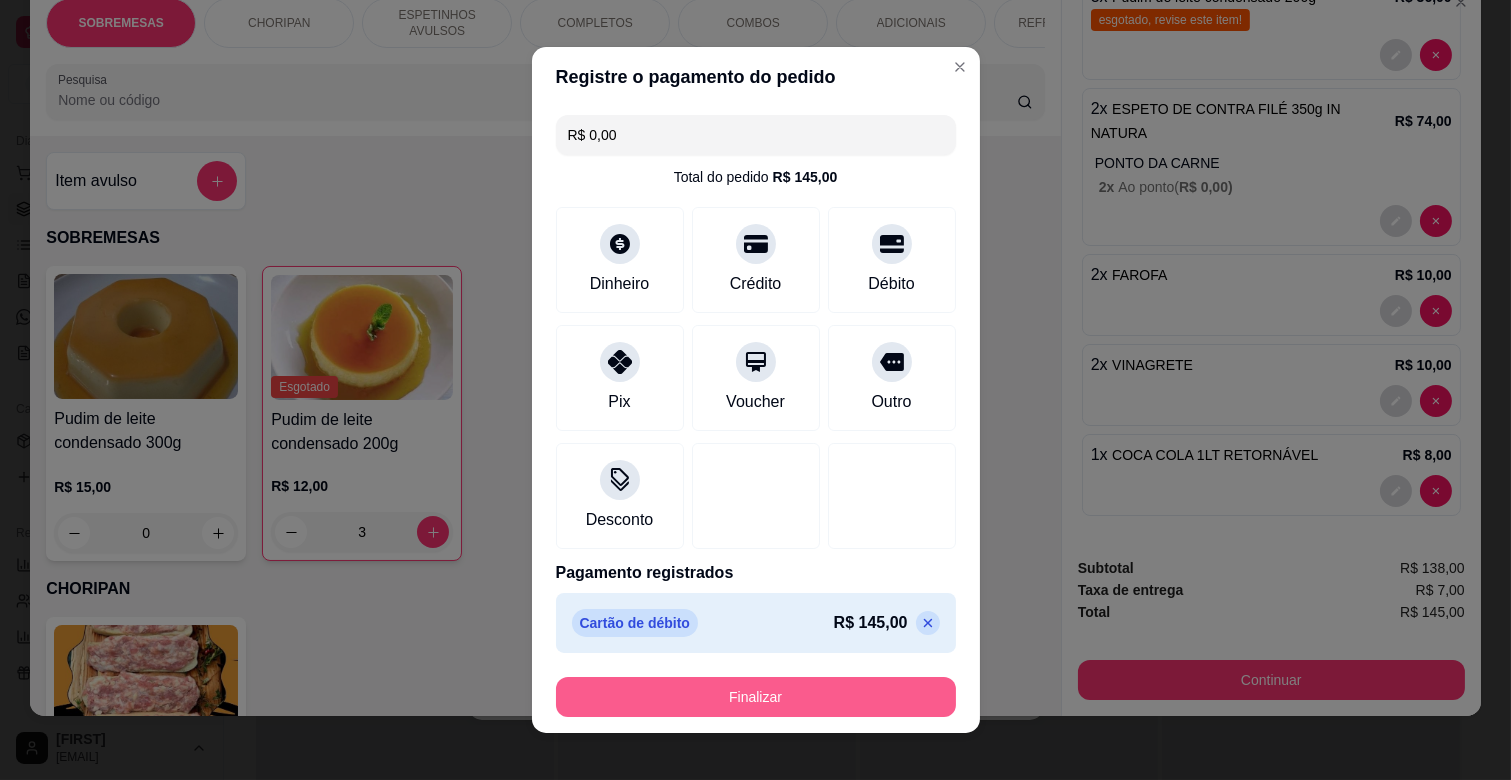 click on "Finalizar" at bounding box center [756, 697] 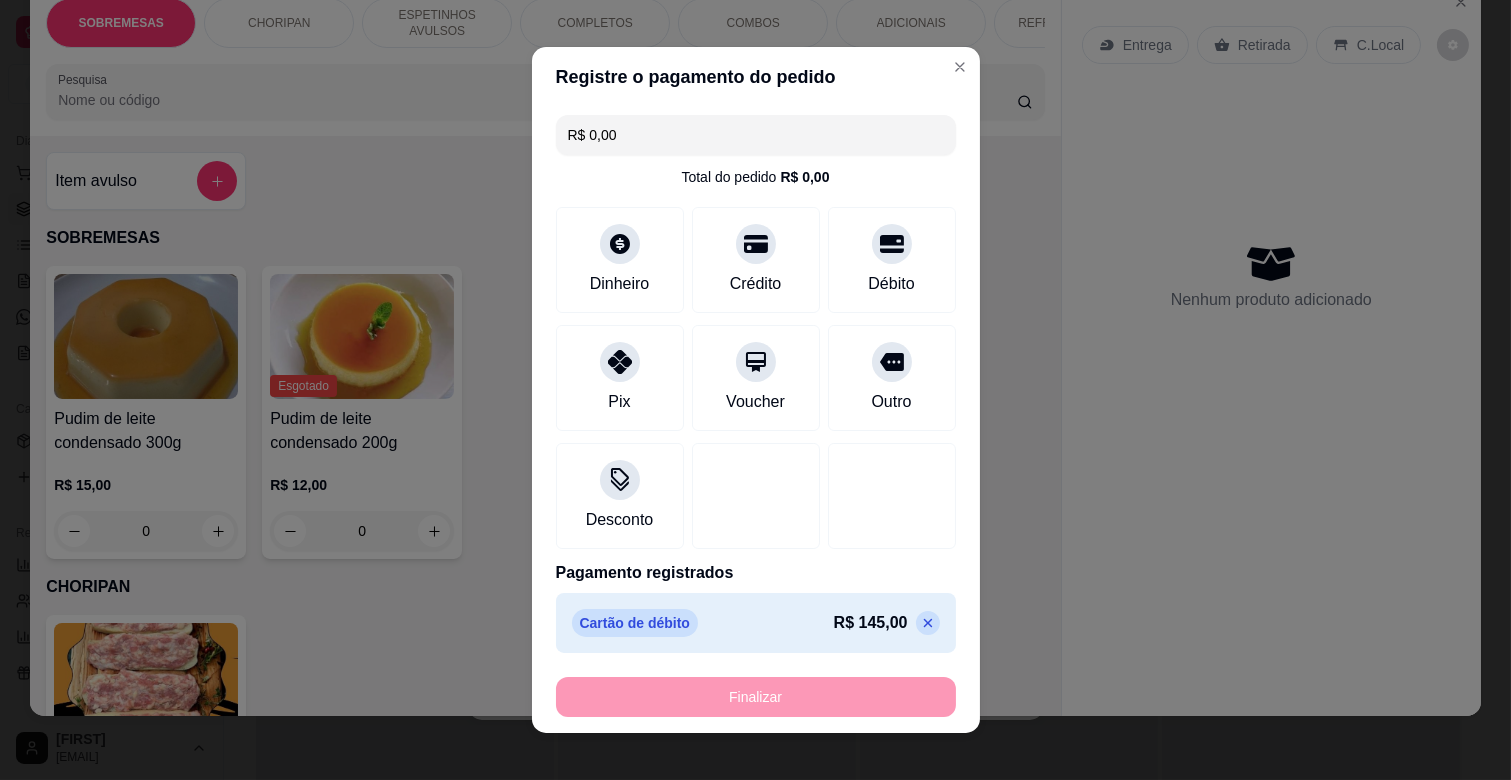 type on "0" 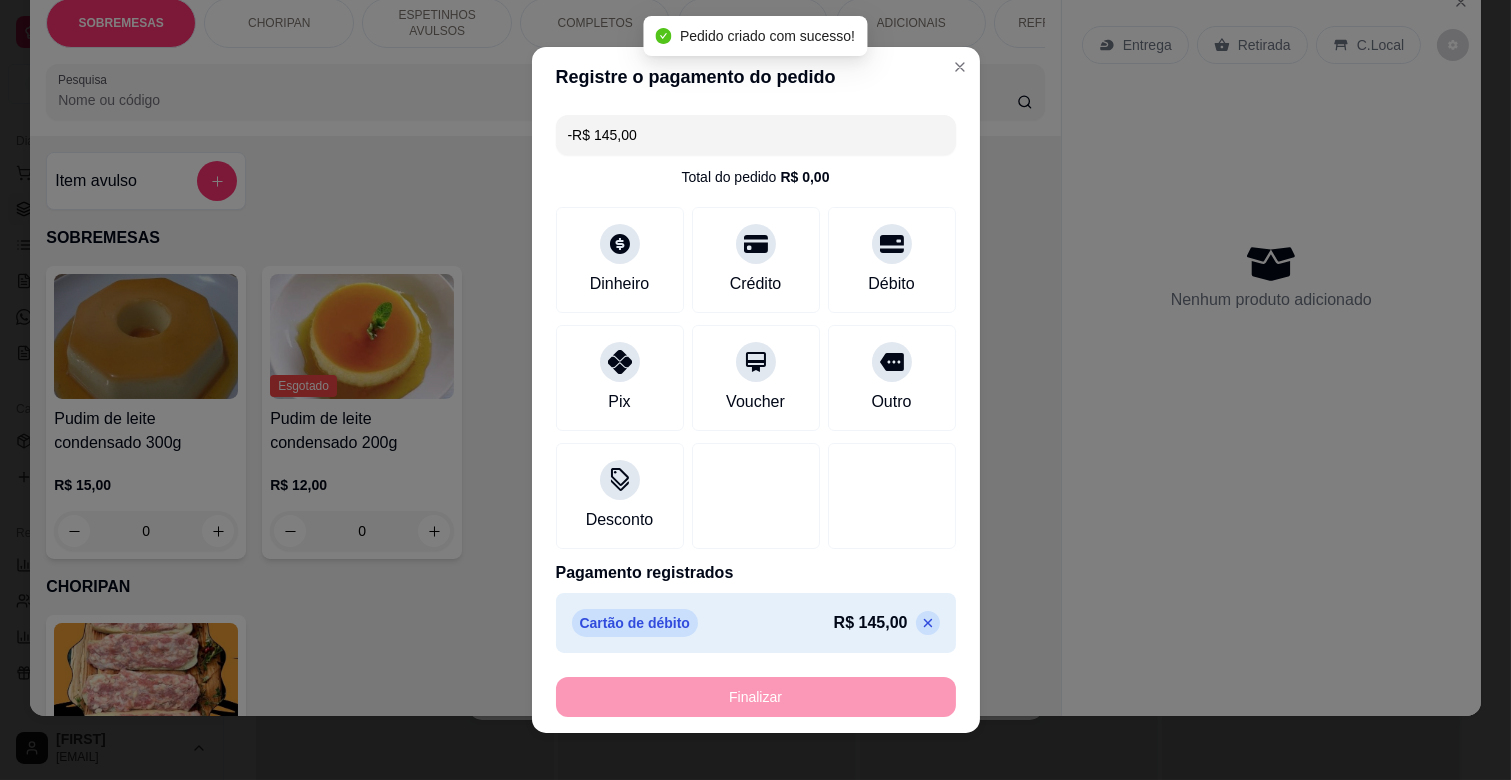 scroll, scrollTop: 0, scrollLeft: 0, axis: both 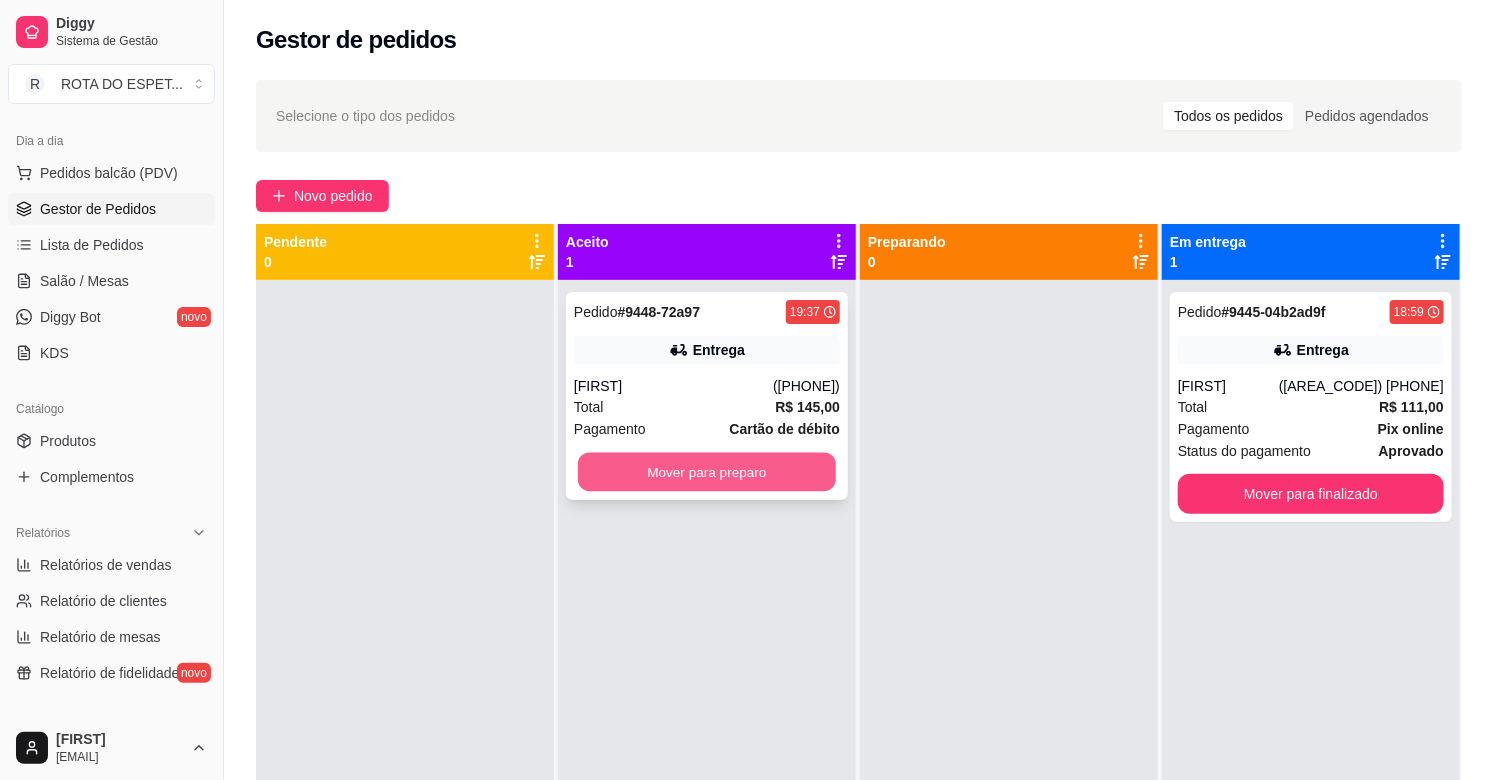 click on "Mover para preparo" at bounding box center [707, 472] 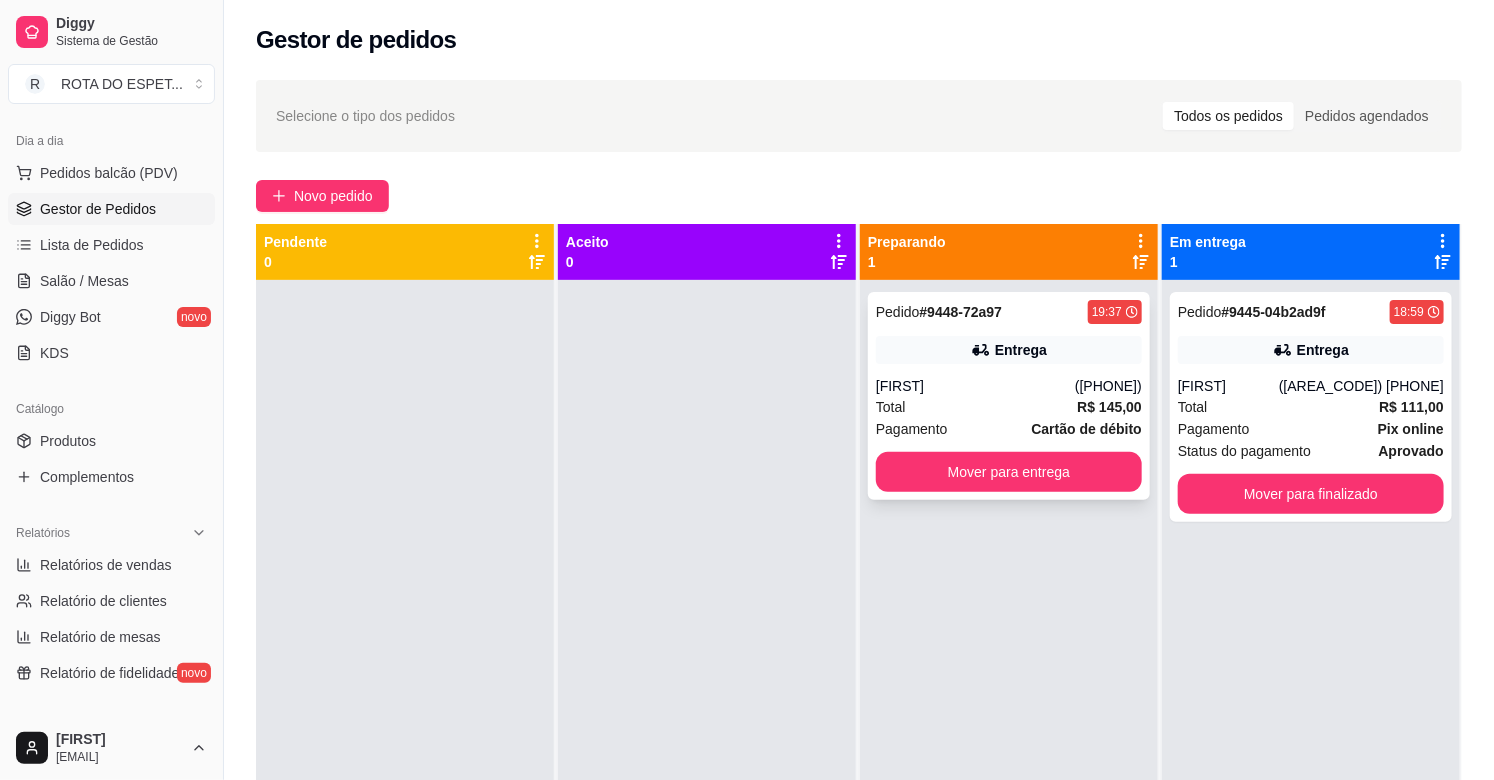 click on "Pagamento Cartão de débito" at bounding box center (1009, 429) 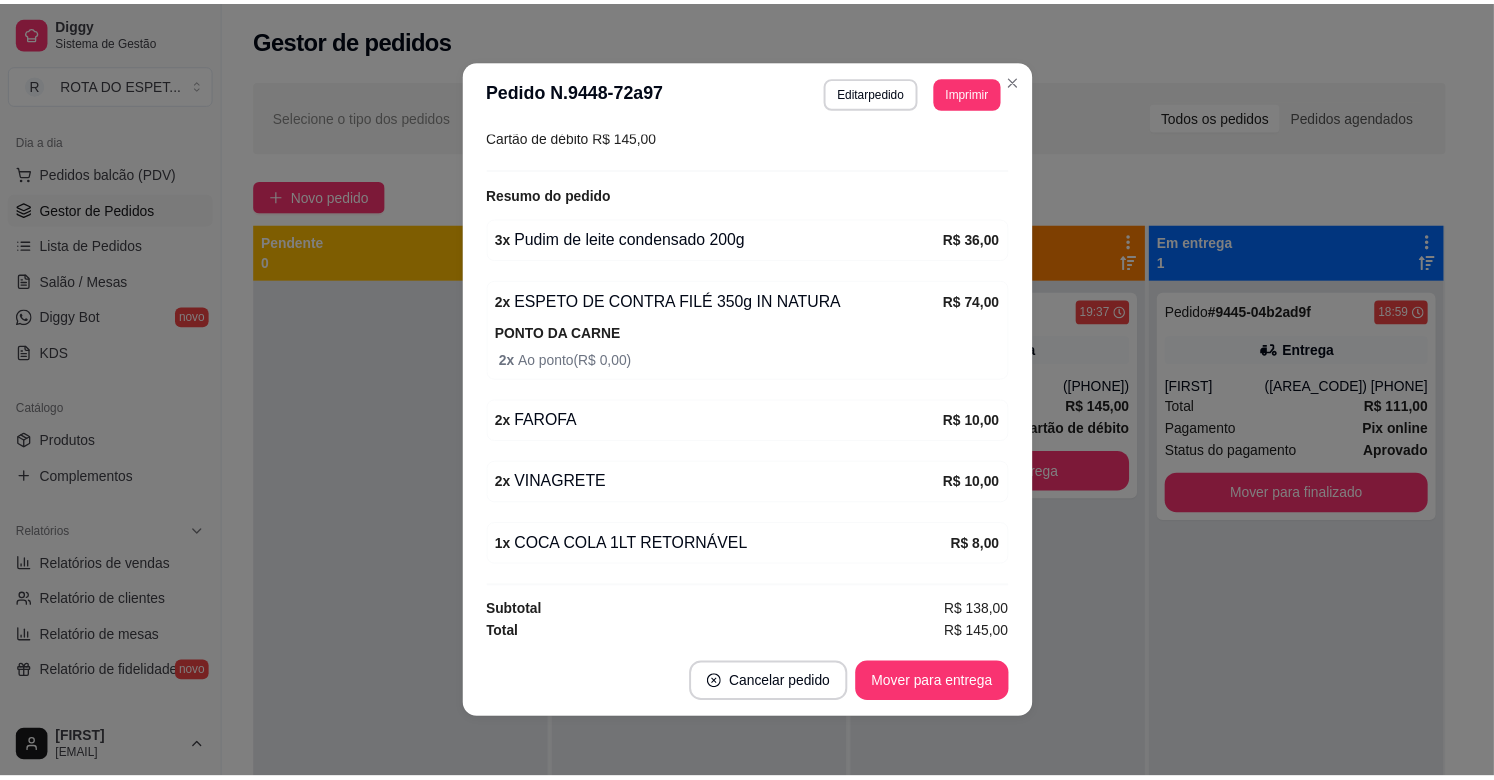 scroll, scrollTop: 562, scrollLeft: 0, axis: vertical 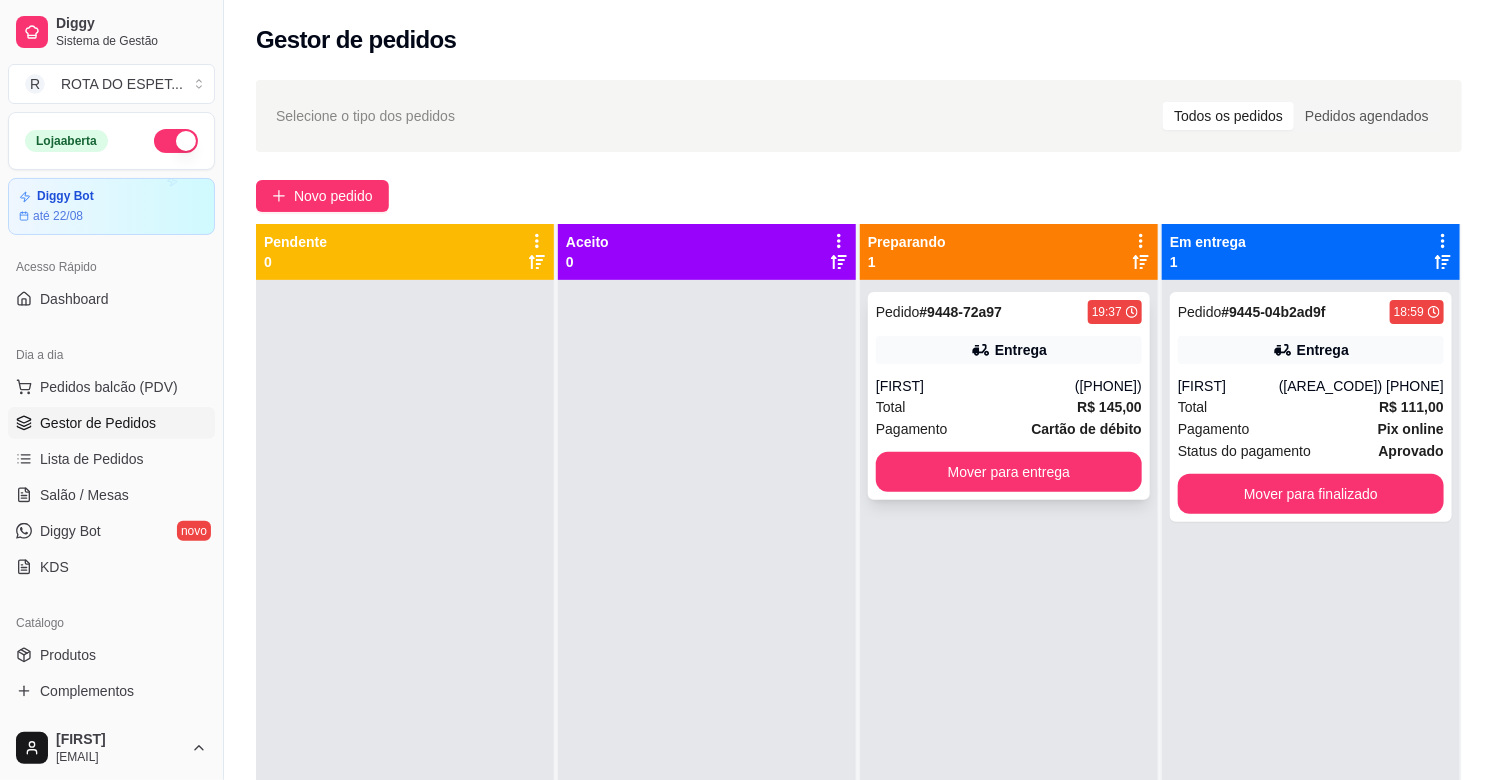 click on "Total R$ 145,00" at bounding box center (1009, 407) 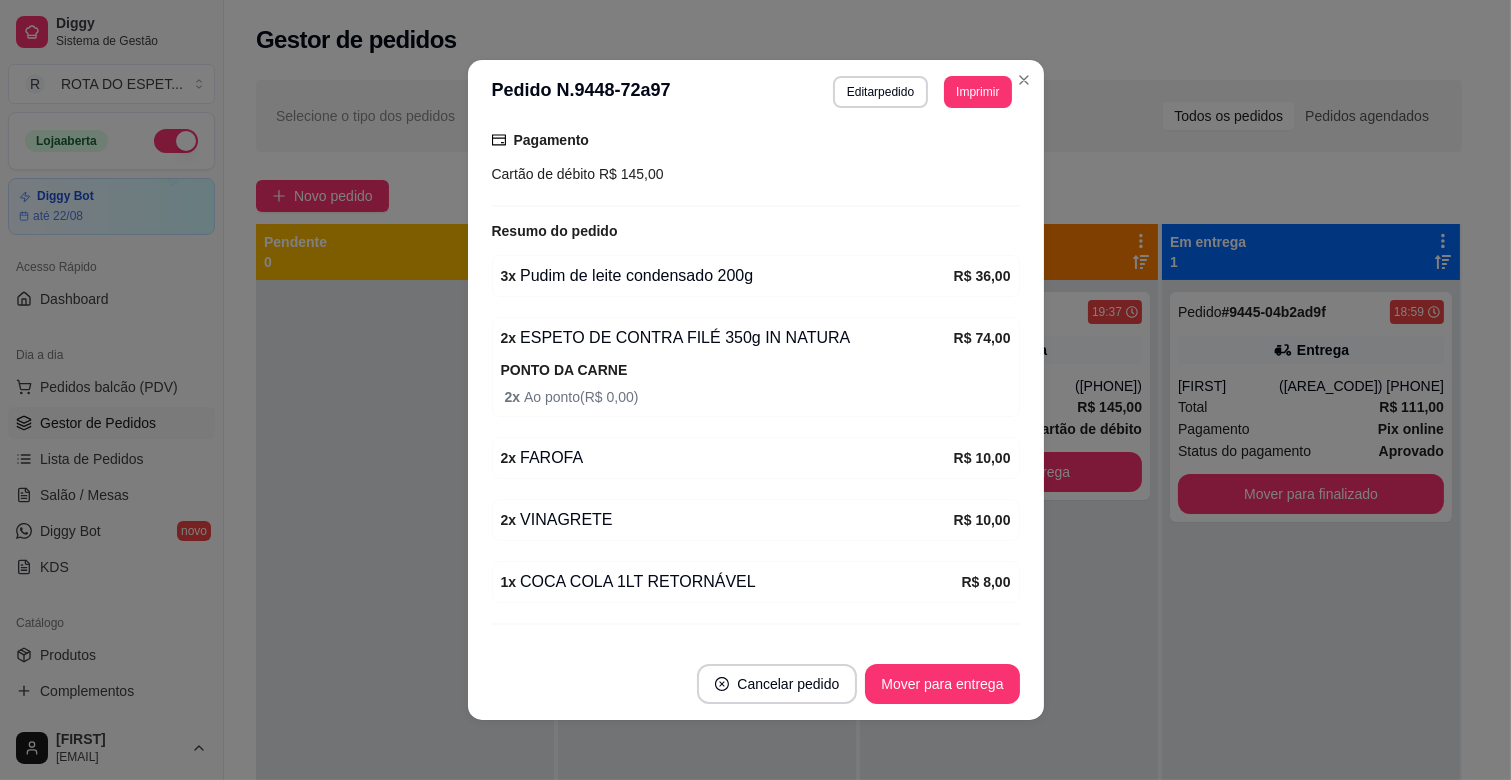 scroll, scrollTop: 562, scrollLeft: 0, axis: vertical 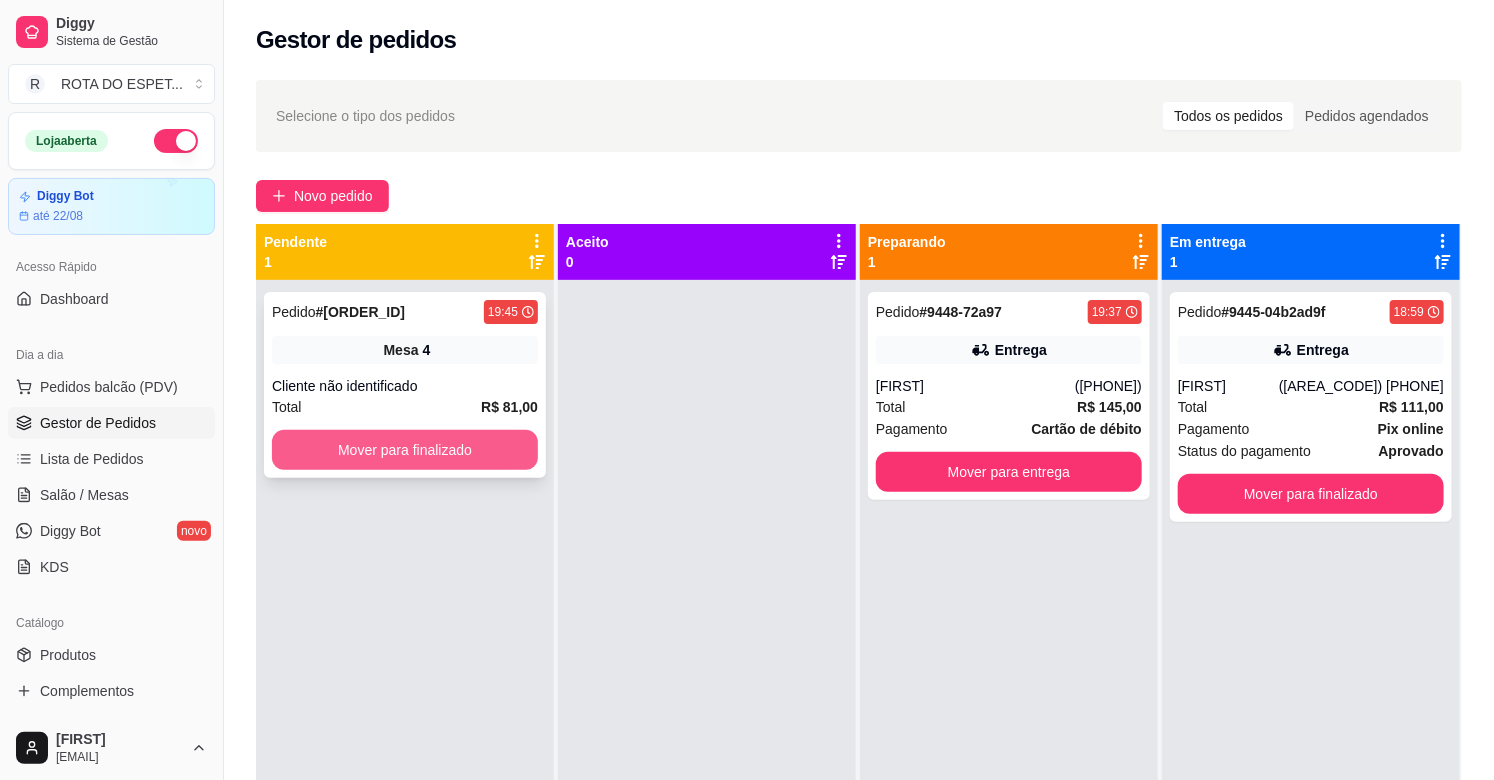 click on "Mover para finalizado" at bounding box center [405, 450] 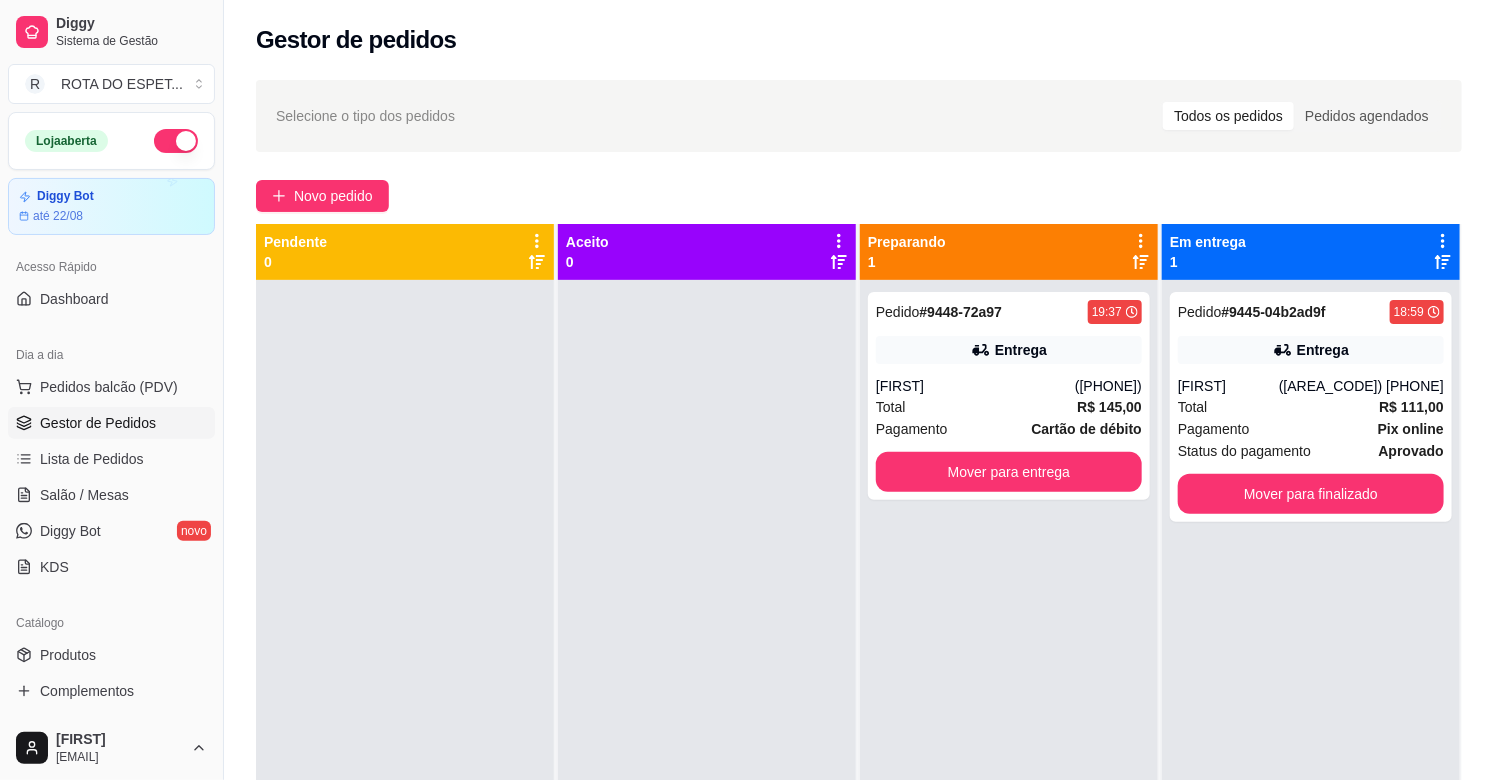 click at bounding box center (707, 670) 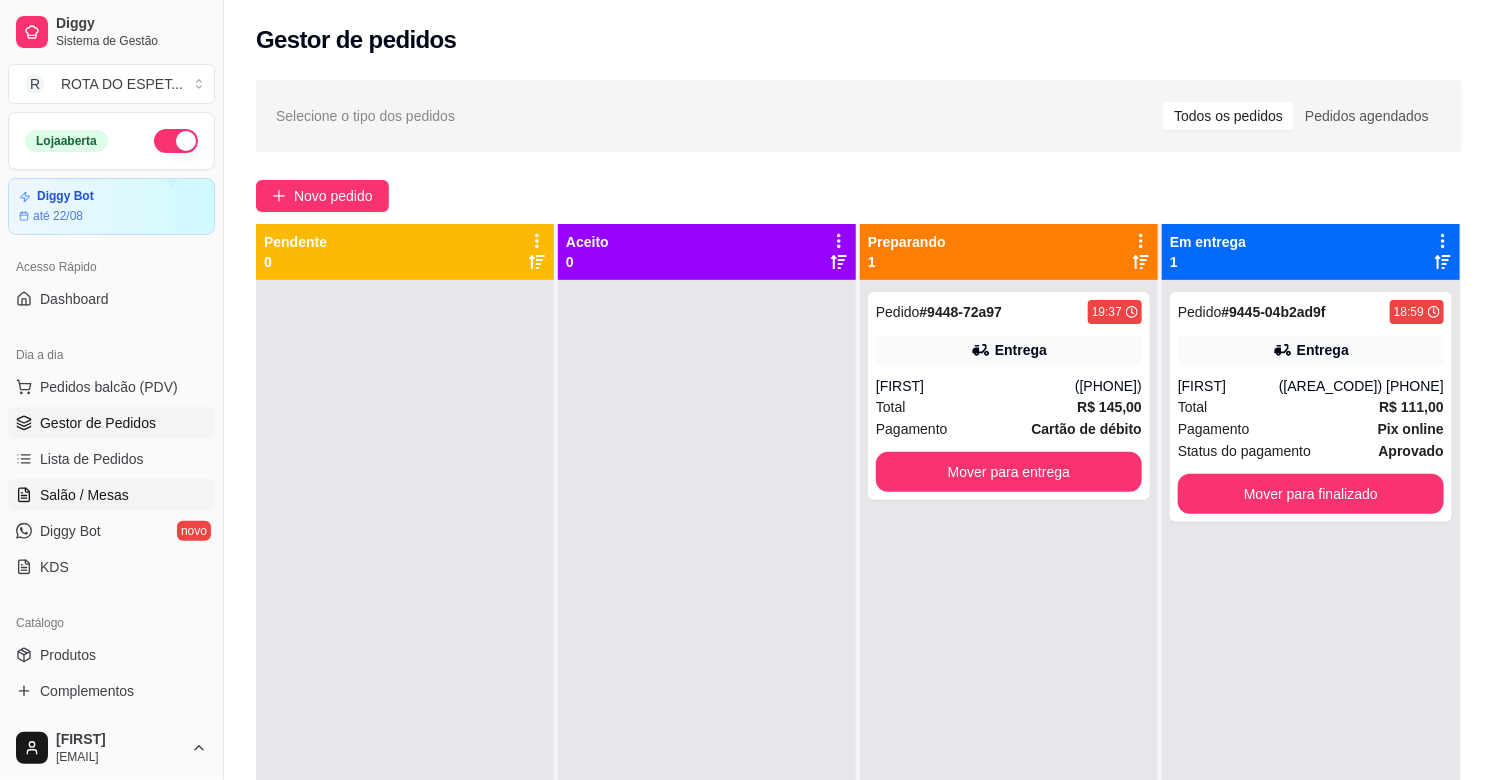 click on "Salão / Mesas" at bounding box center (84, 495) 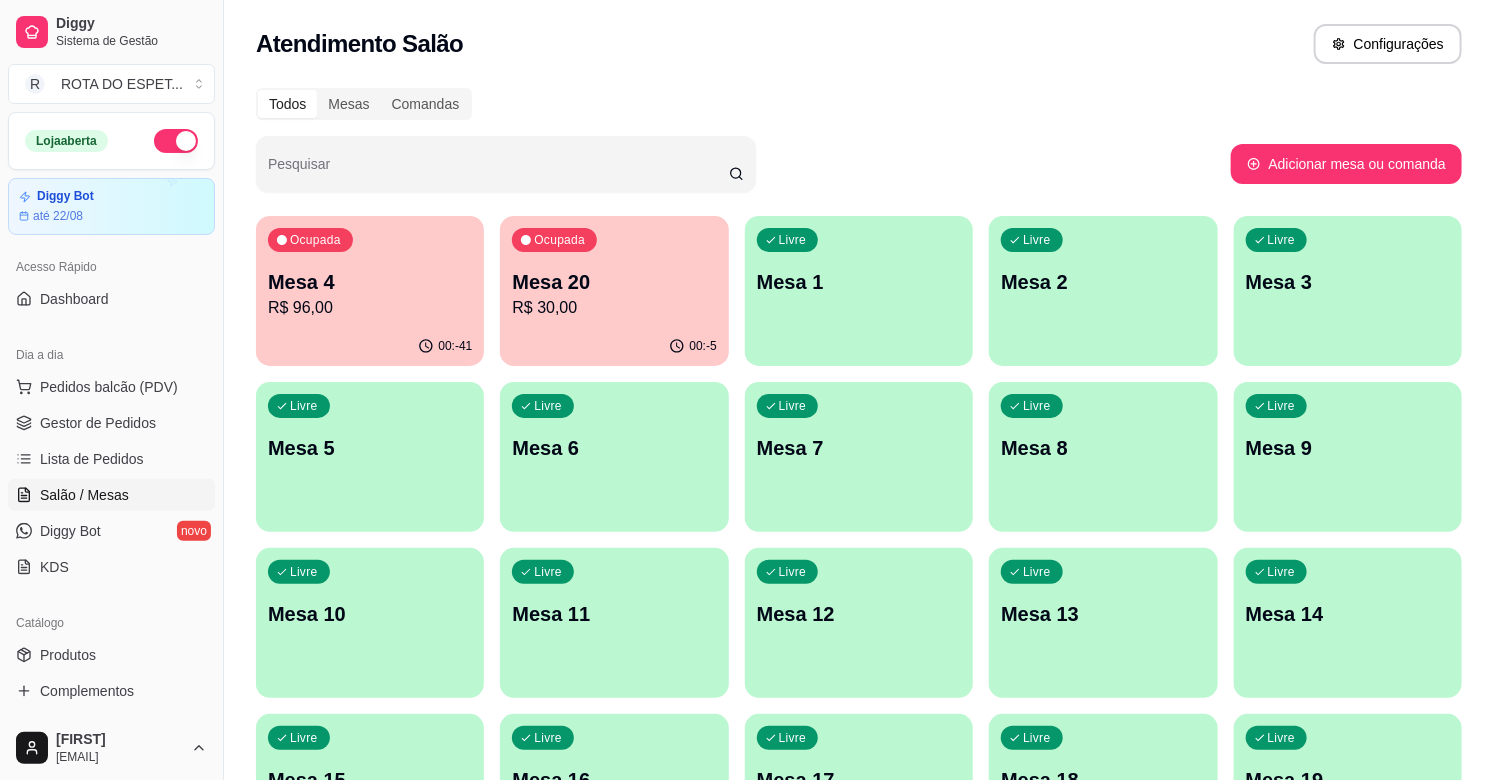 click on "R$ 30,00" at bounding box center [614, 308] 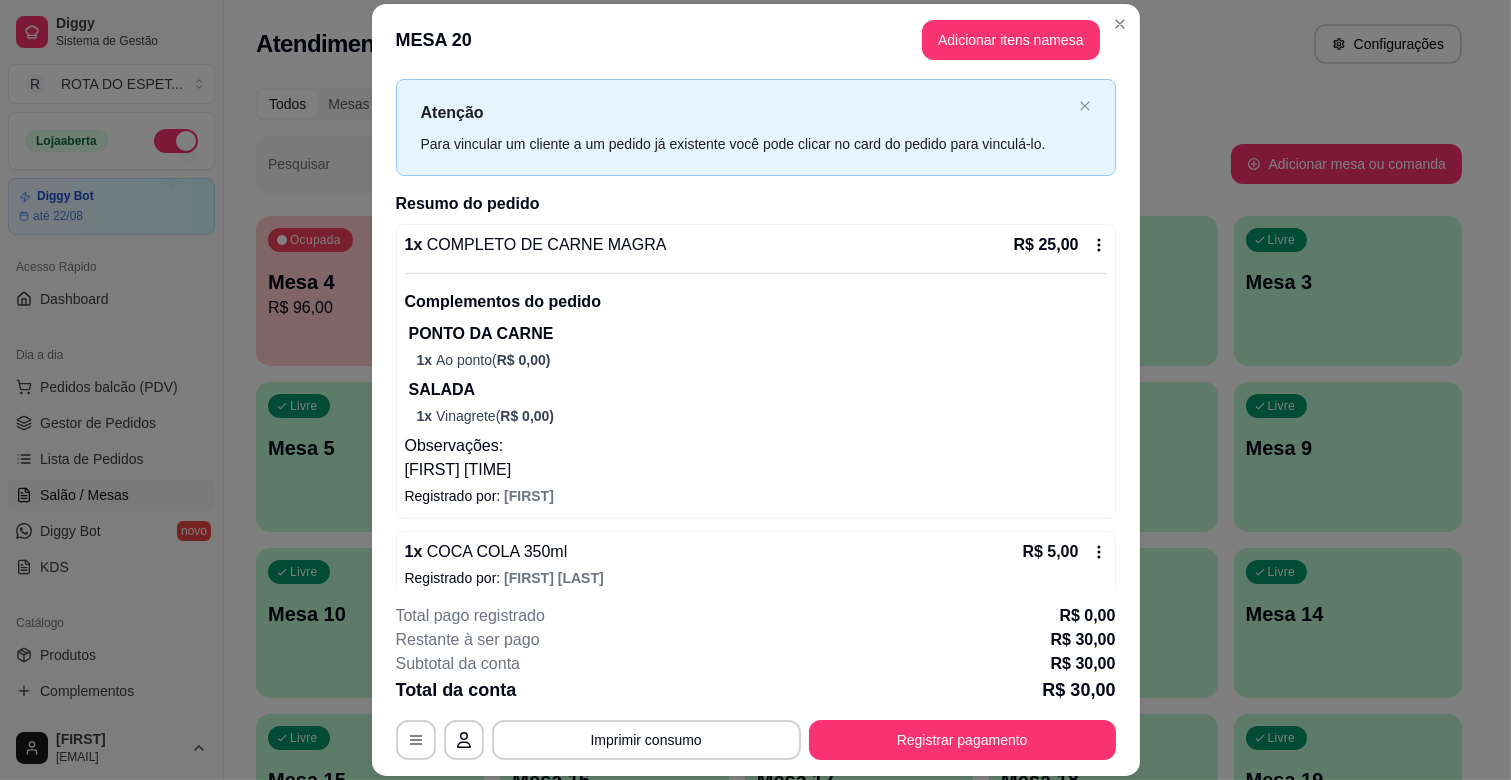 scroll, scrollTop: 62, scrollLeft: 0, axis: vertical 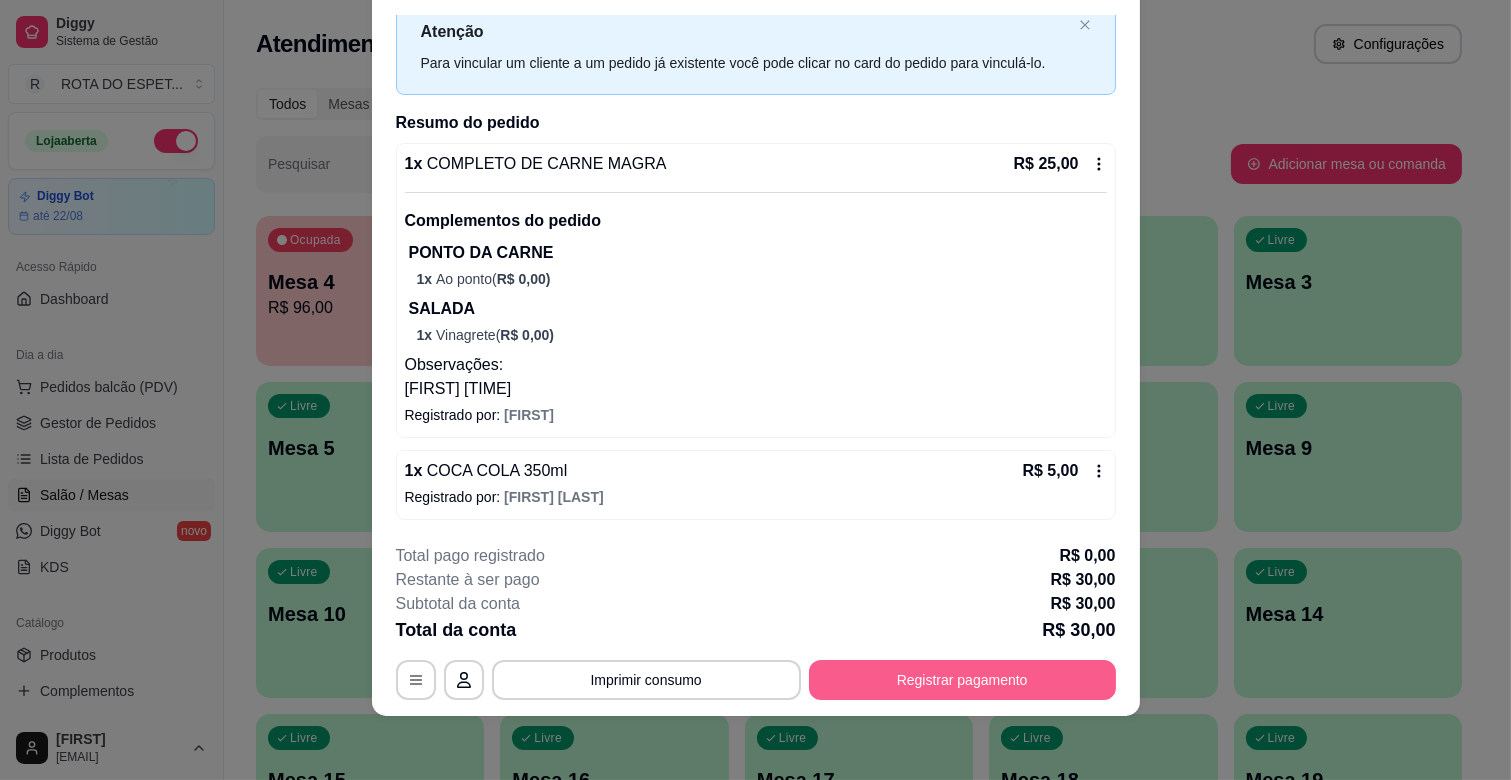click on "Registrar pagamento" at bounding box center (962, 680) 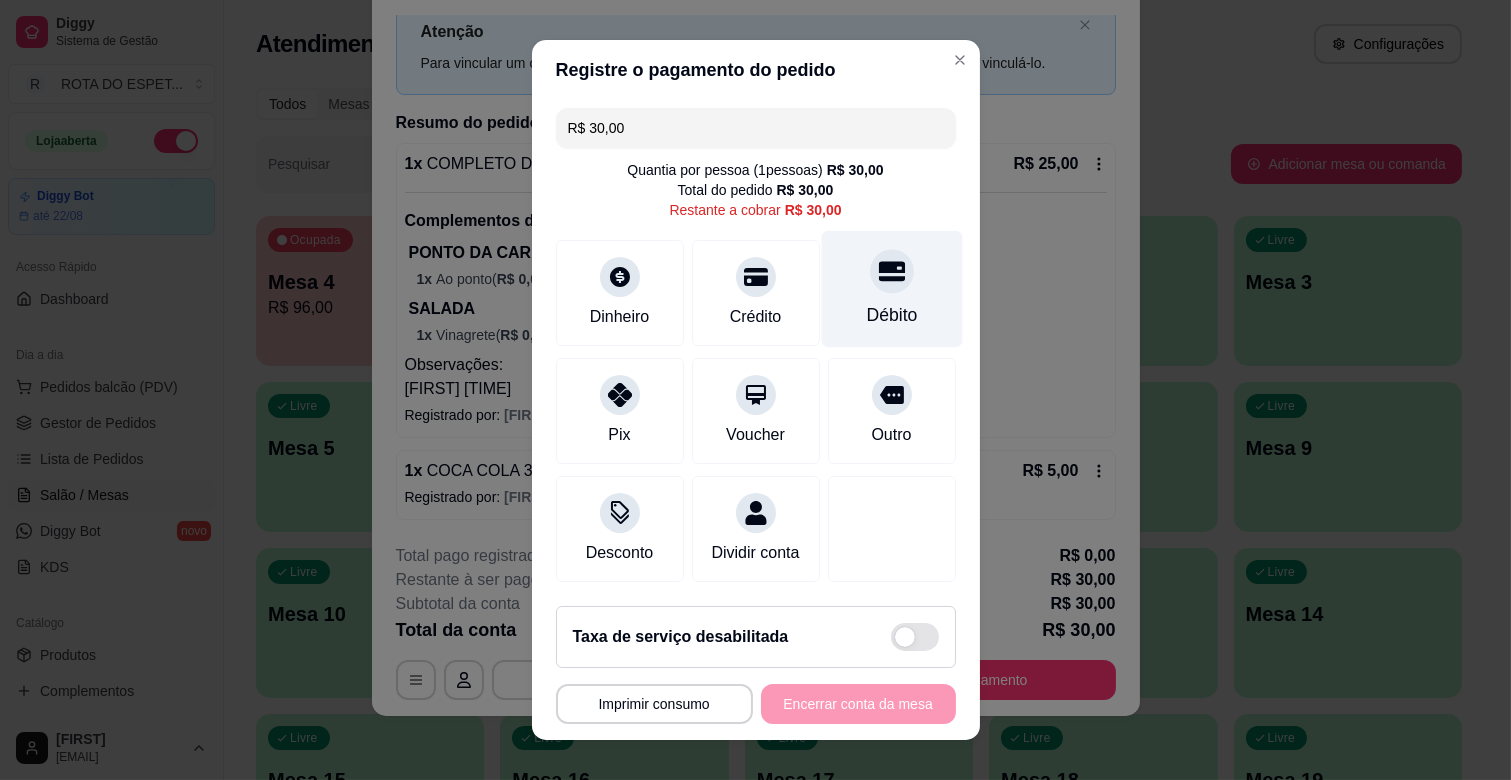 click on "Débito" at bounding box center (891, 289) 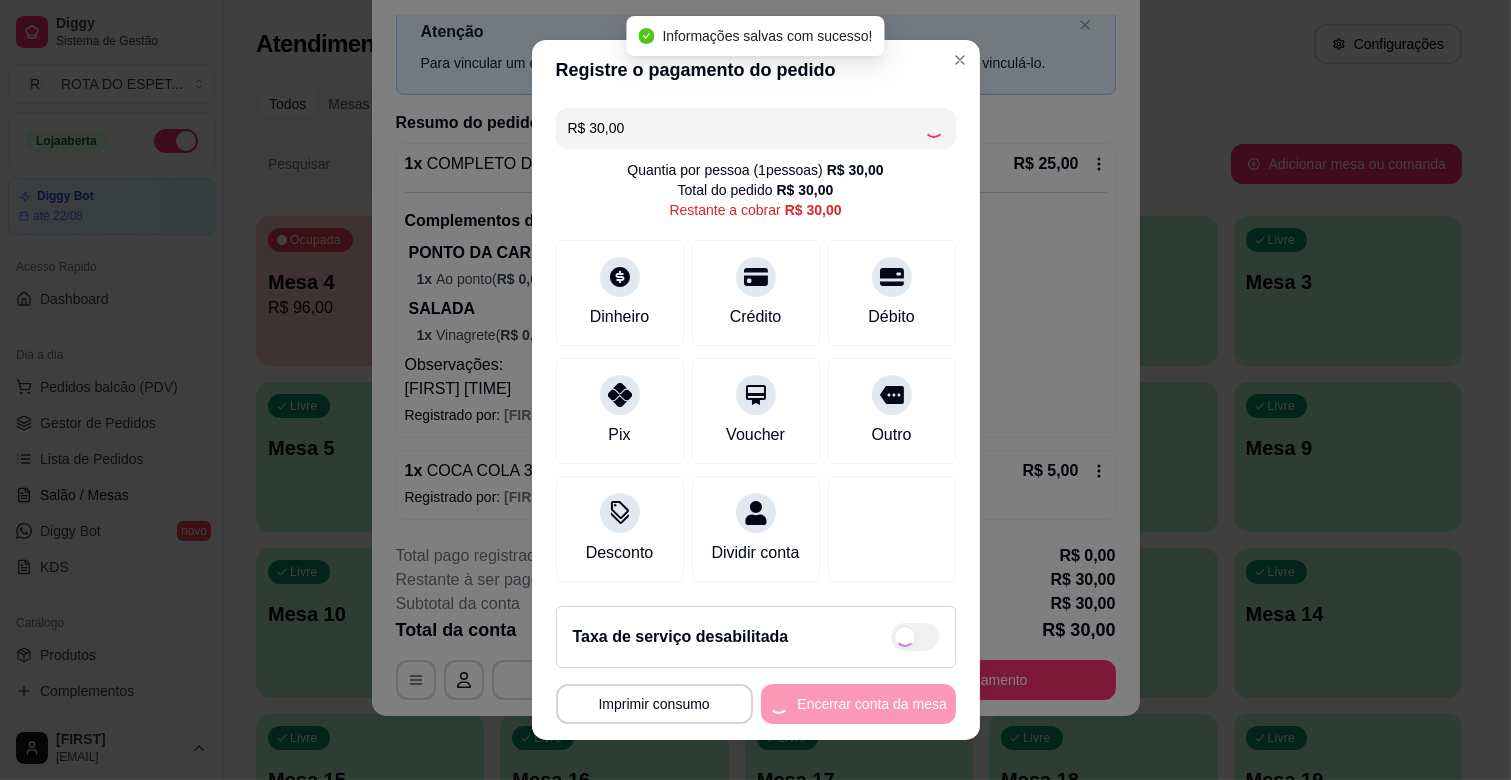type on "R$ 0,00" 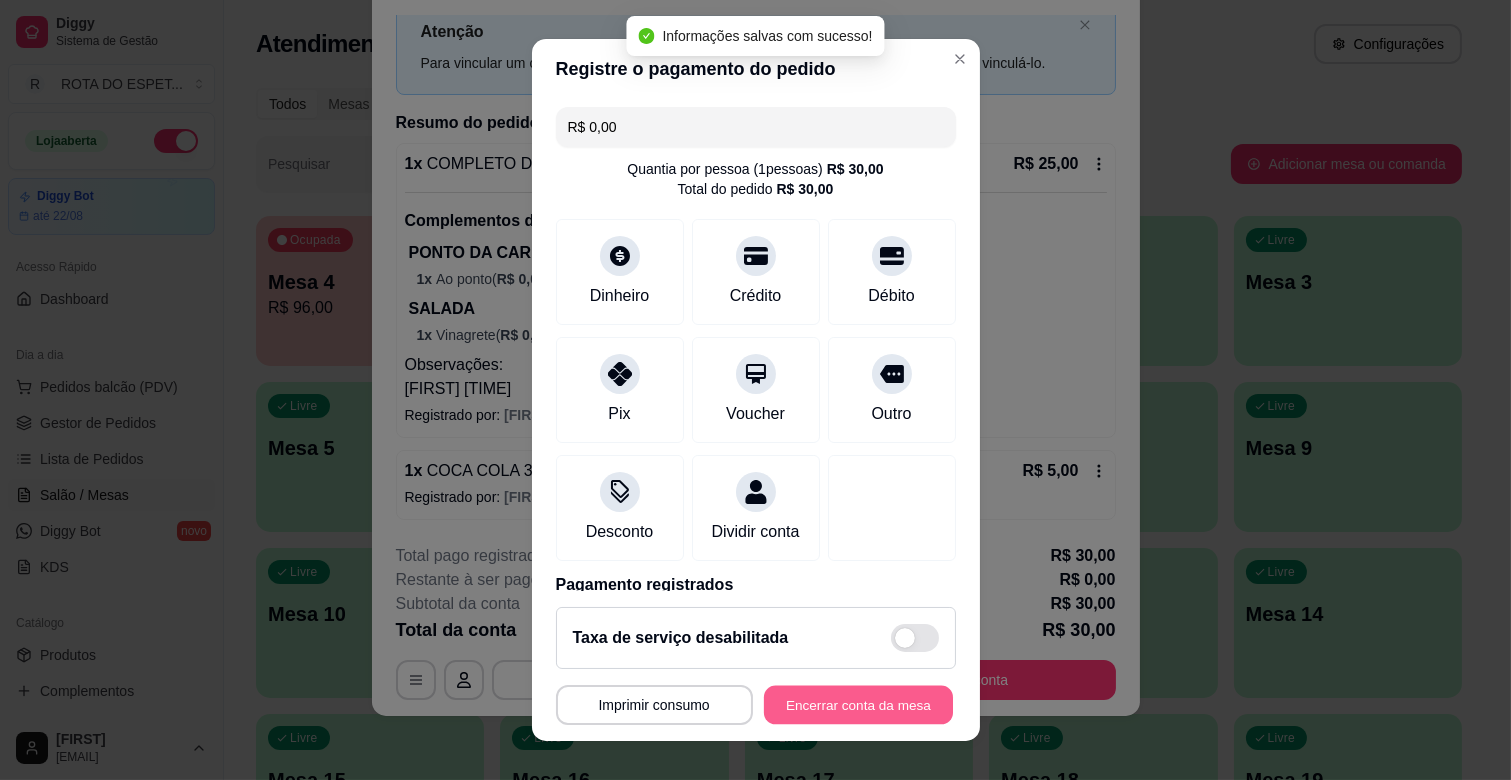 click on "Encerrar conta da mesa" at bounding box center [858, 705] 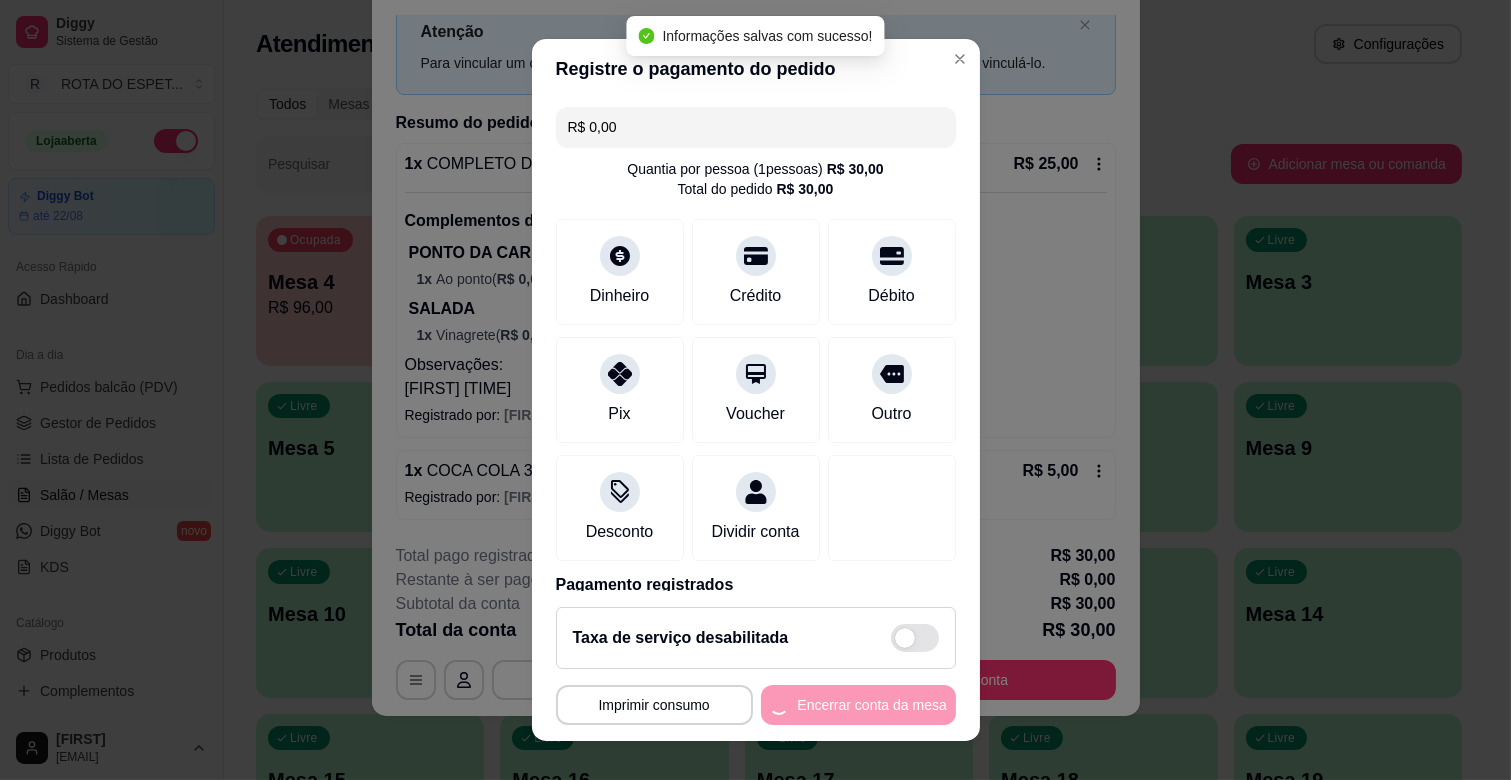 scroll, scrollTop: 0, scrollLeft: 0, axis: both 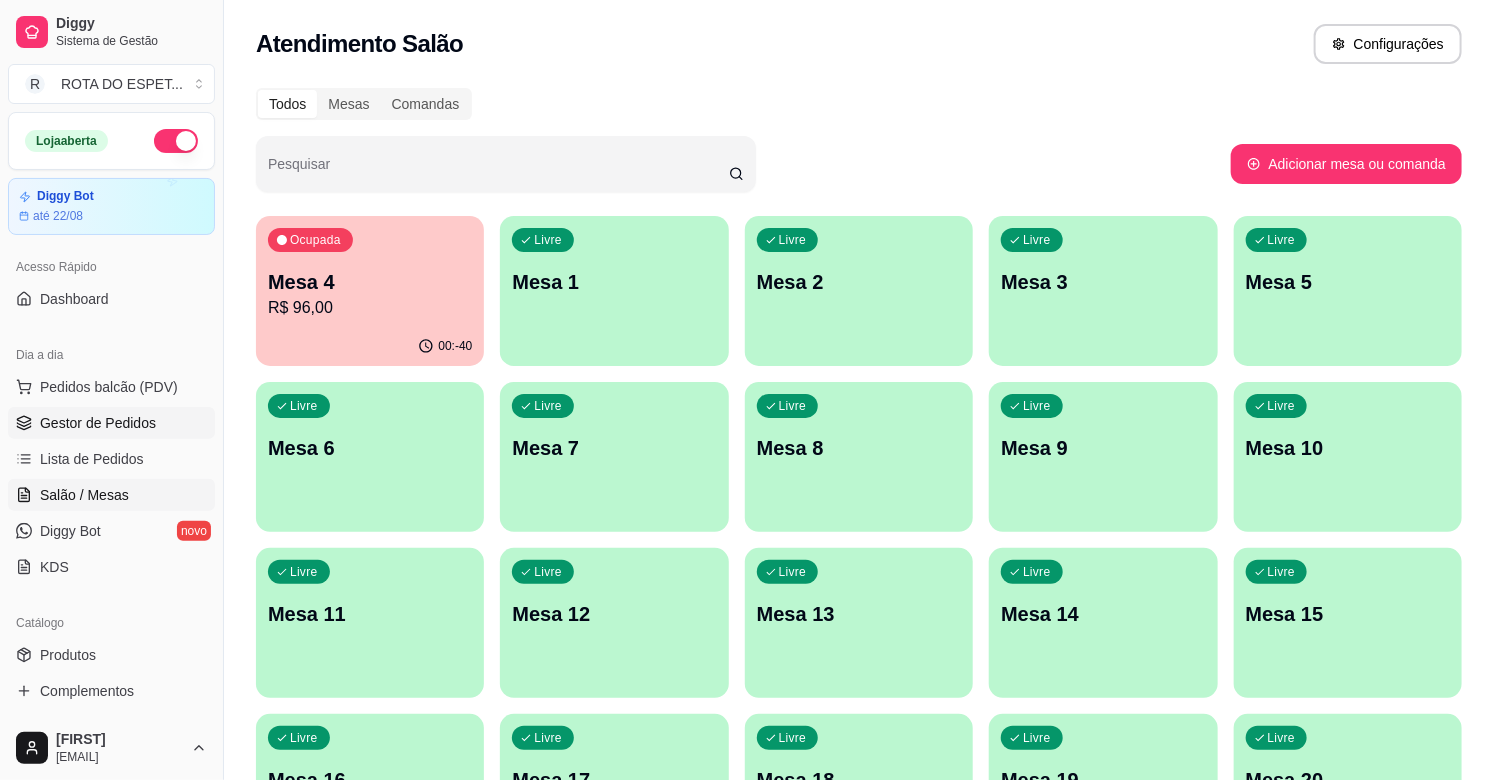 click on "Gestor de Pedidos" at bounding box center (98, 423) 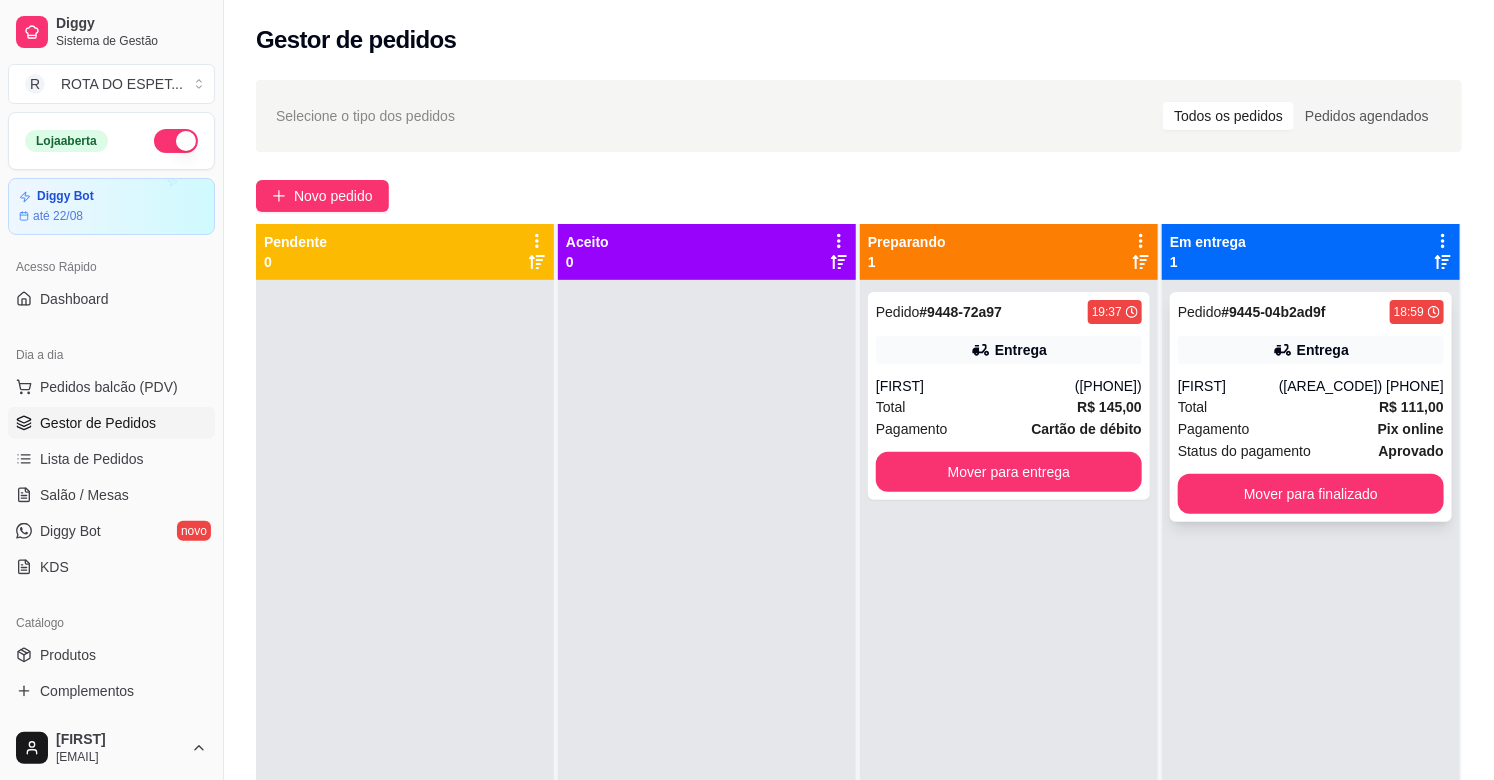 click on "[FIRST]" at bounding box center (1228, 386) 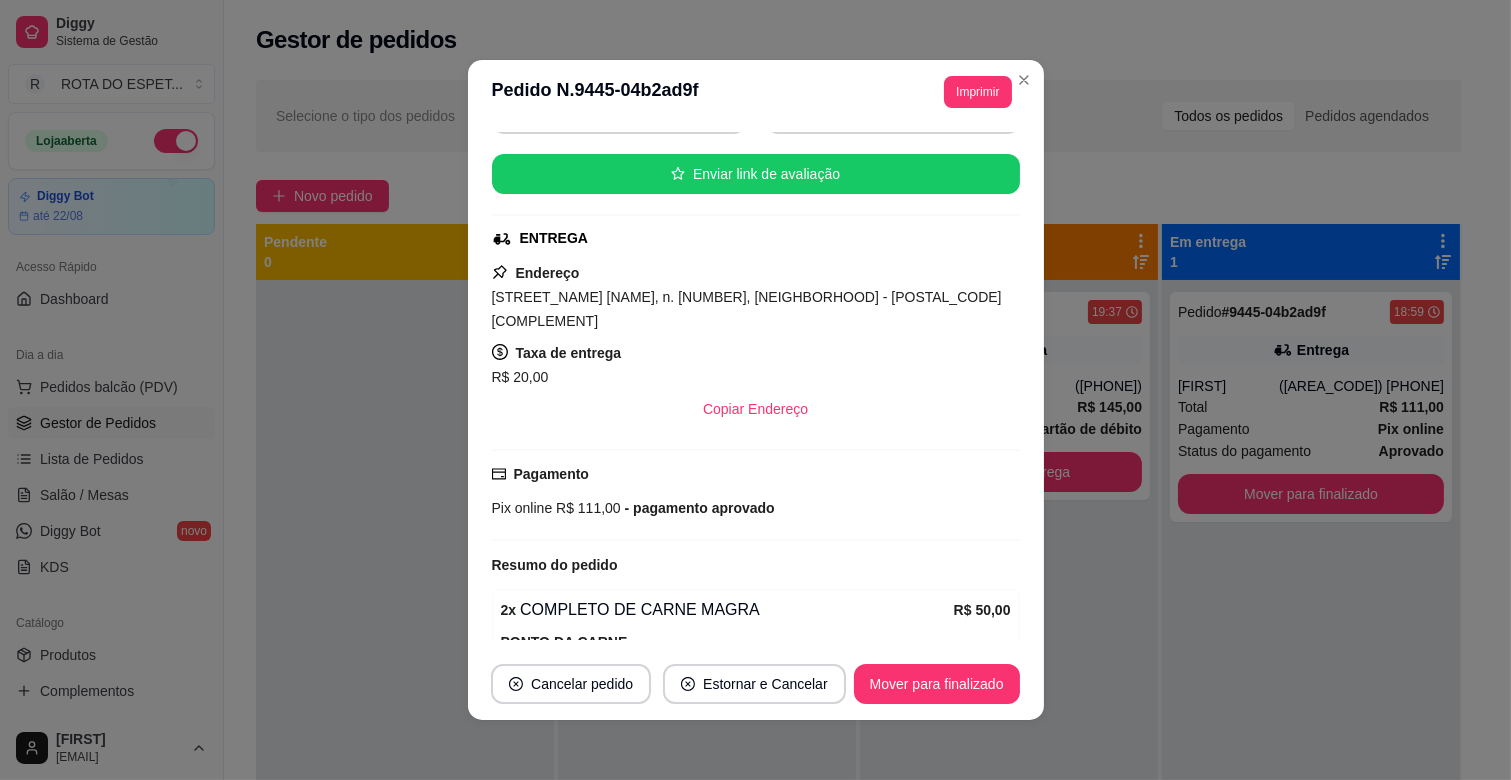 scroll, scrollTop: 222, scrollLeft: 0, axis: vertical 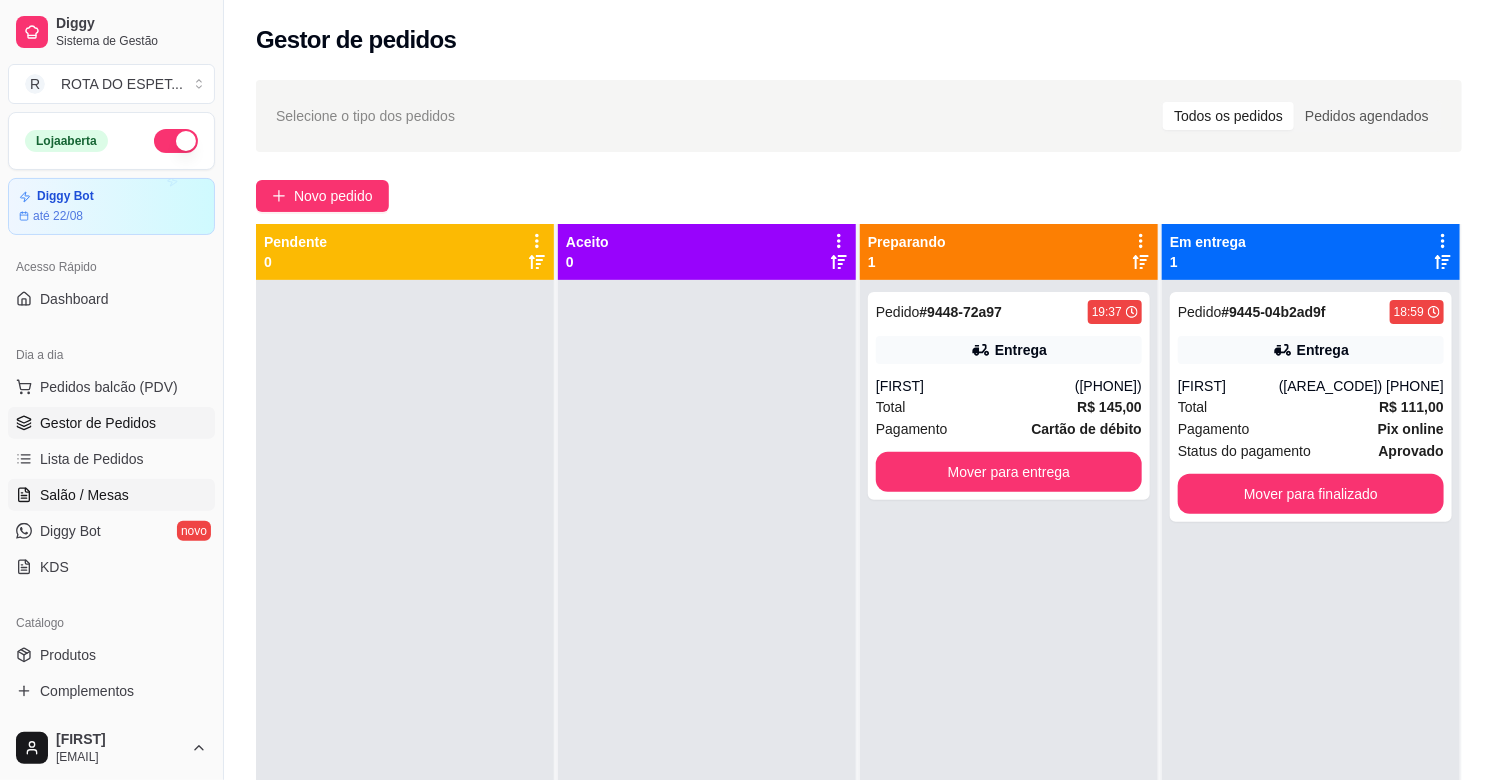 click on "Salão / Mesas" at bounding box center [111, 495] 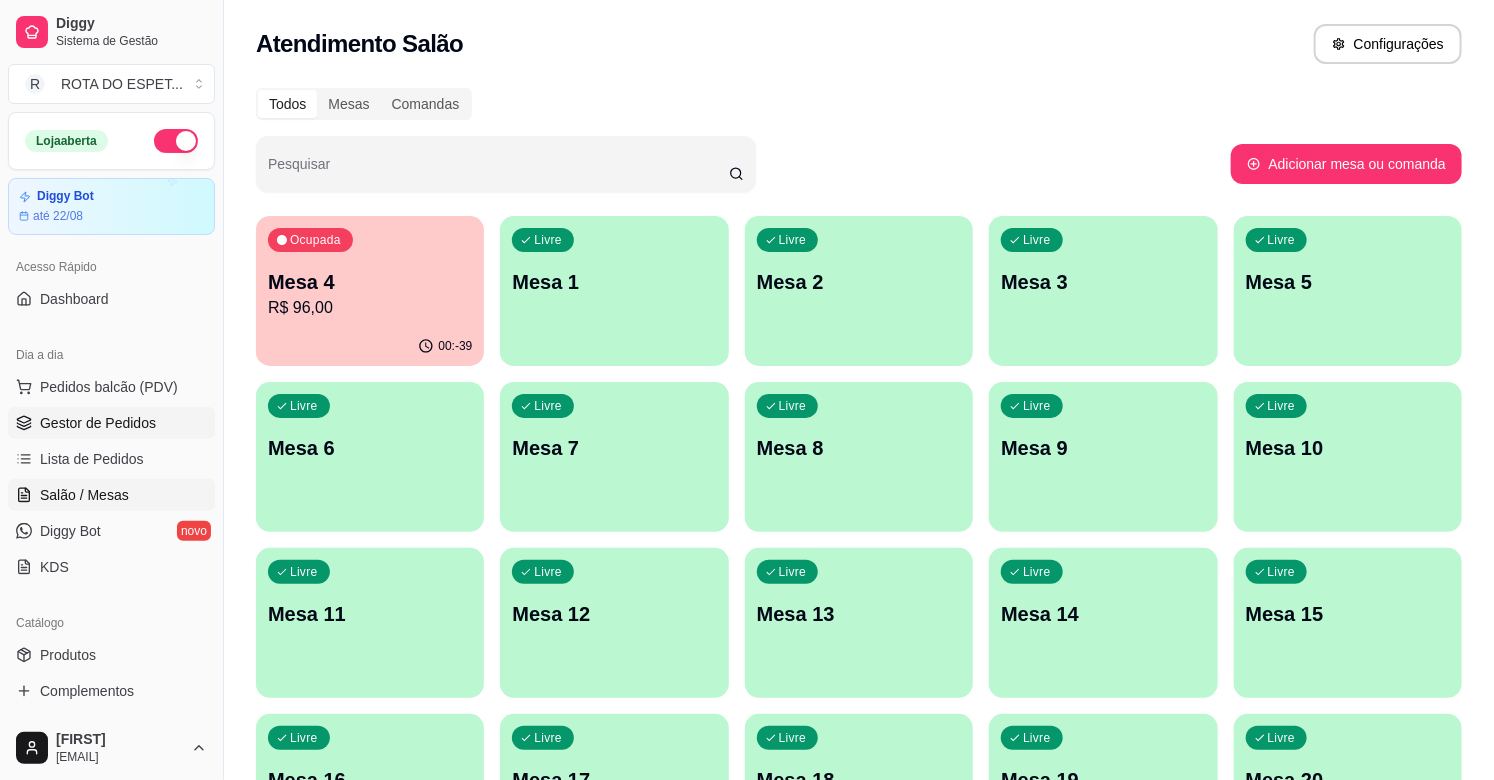 click on "Gestor de Pedidos" at bounding box center [98, 423] 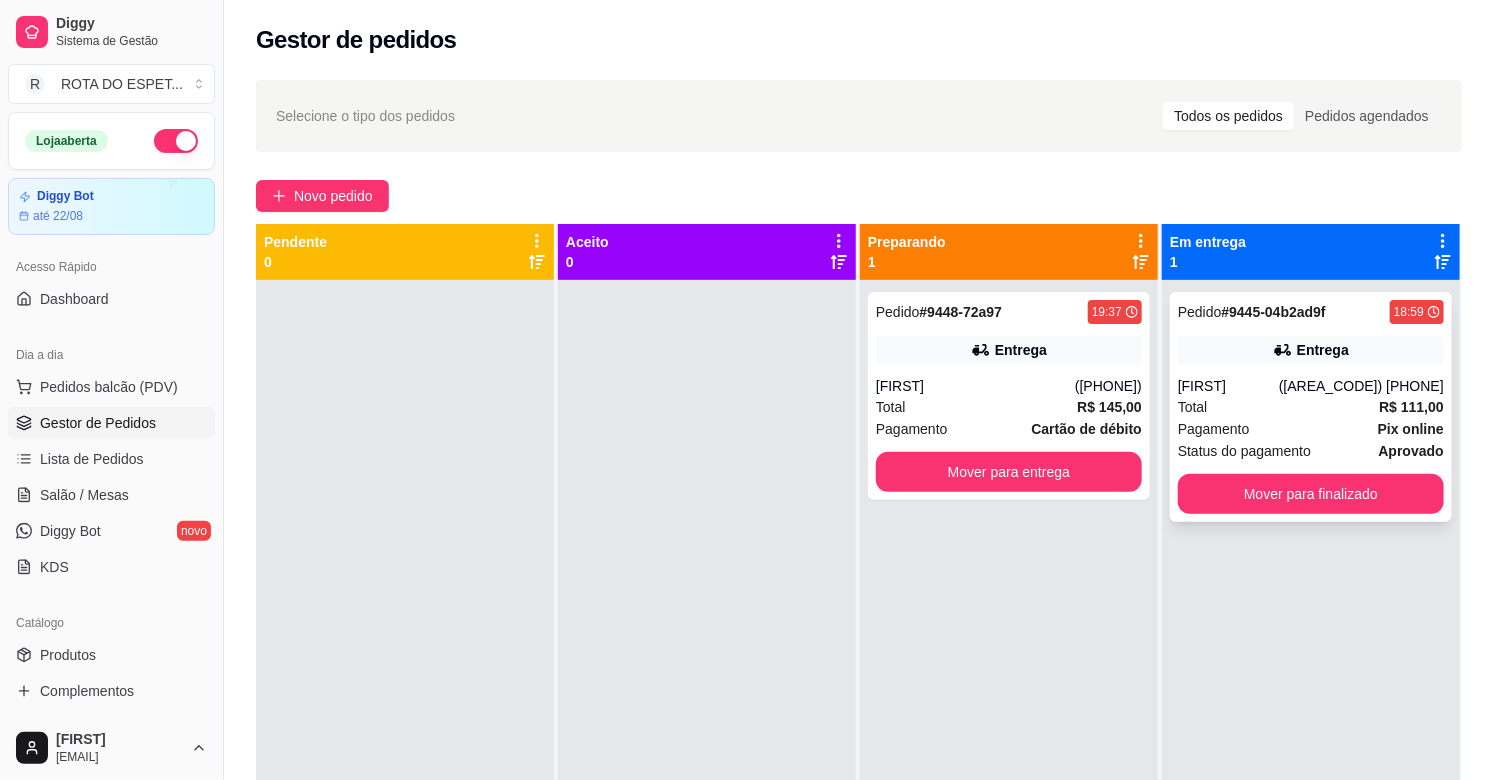 click on "Entrega" at bounding box center [1311, 350] 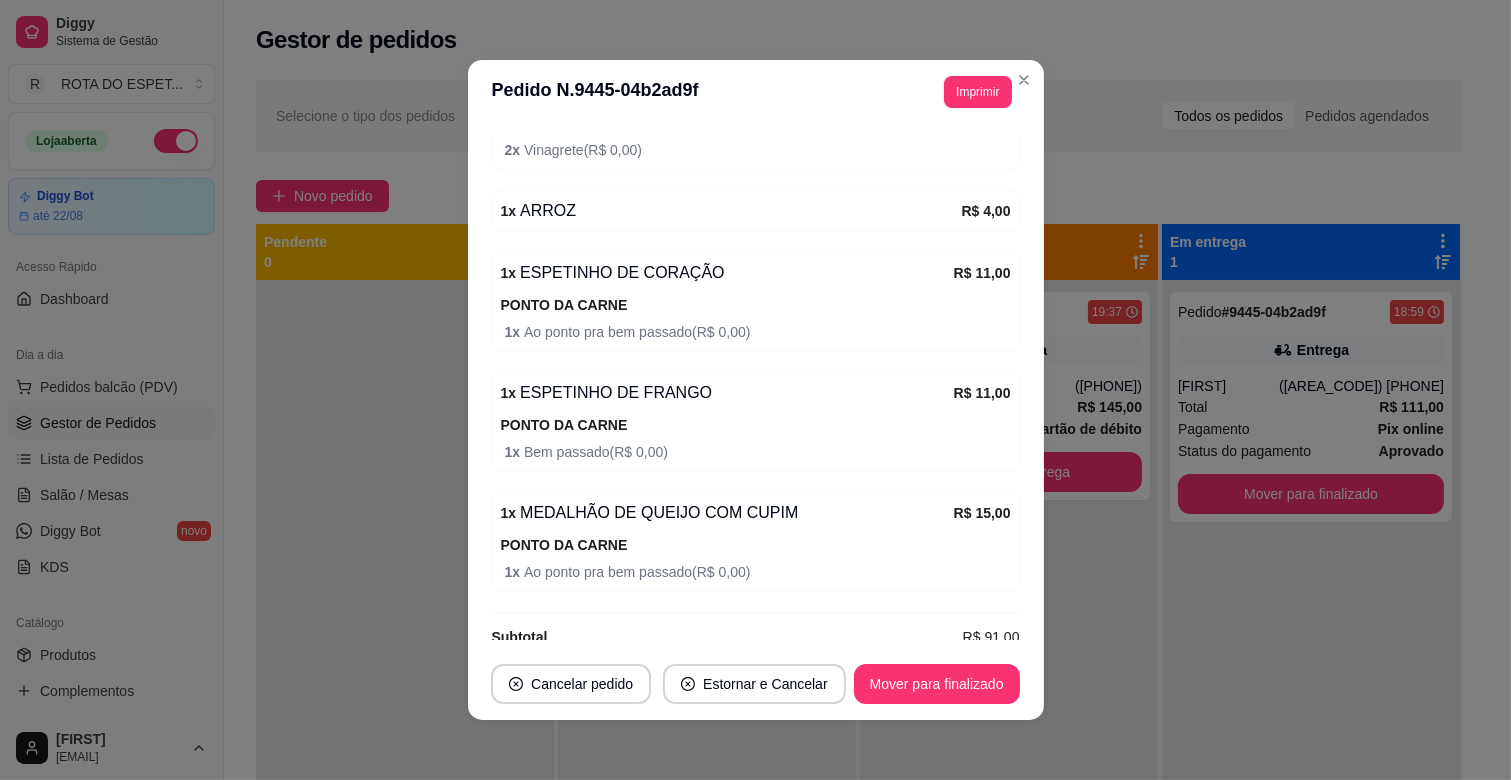 scroll, scrollTop: 834, scrollLeft: 0, axis: vertical 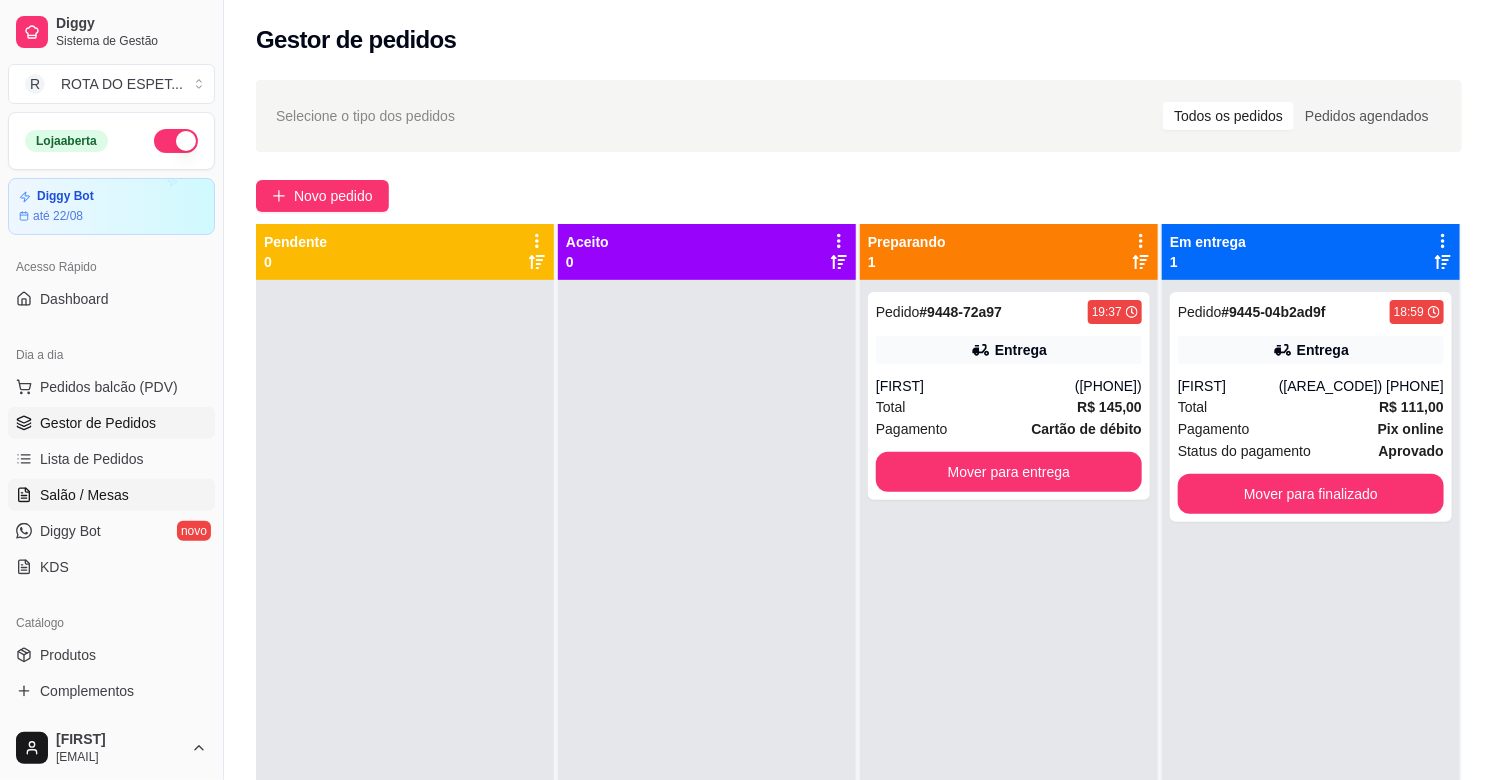 click on "Salão / Mesas" at bounding box center [111, 495] 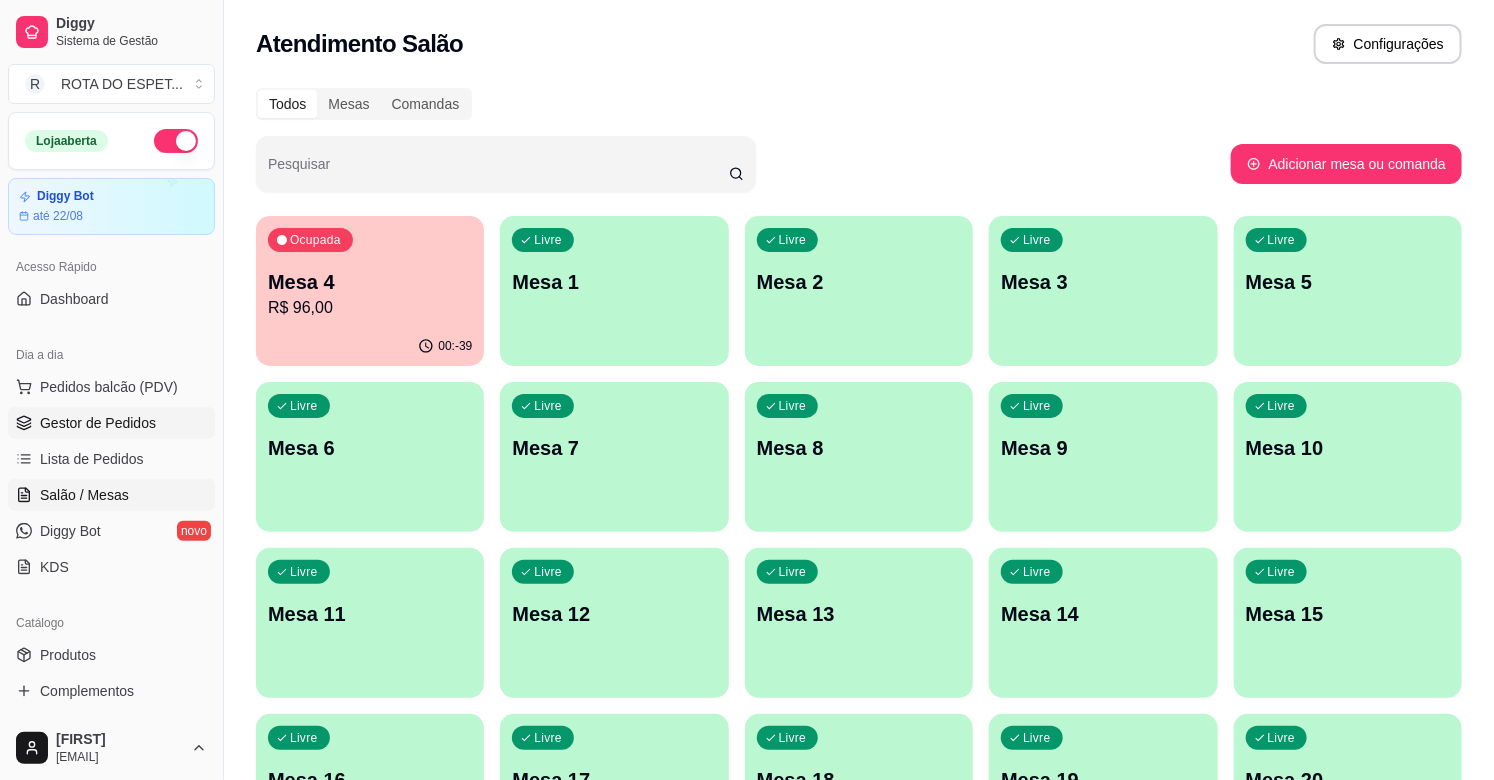 click on "Gestor de Pedidos" at bounding box center (98, 423) 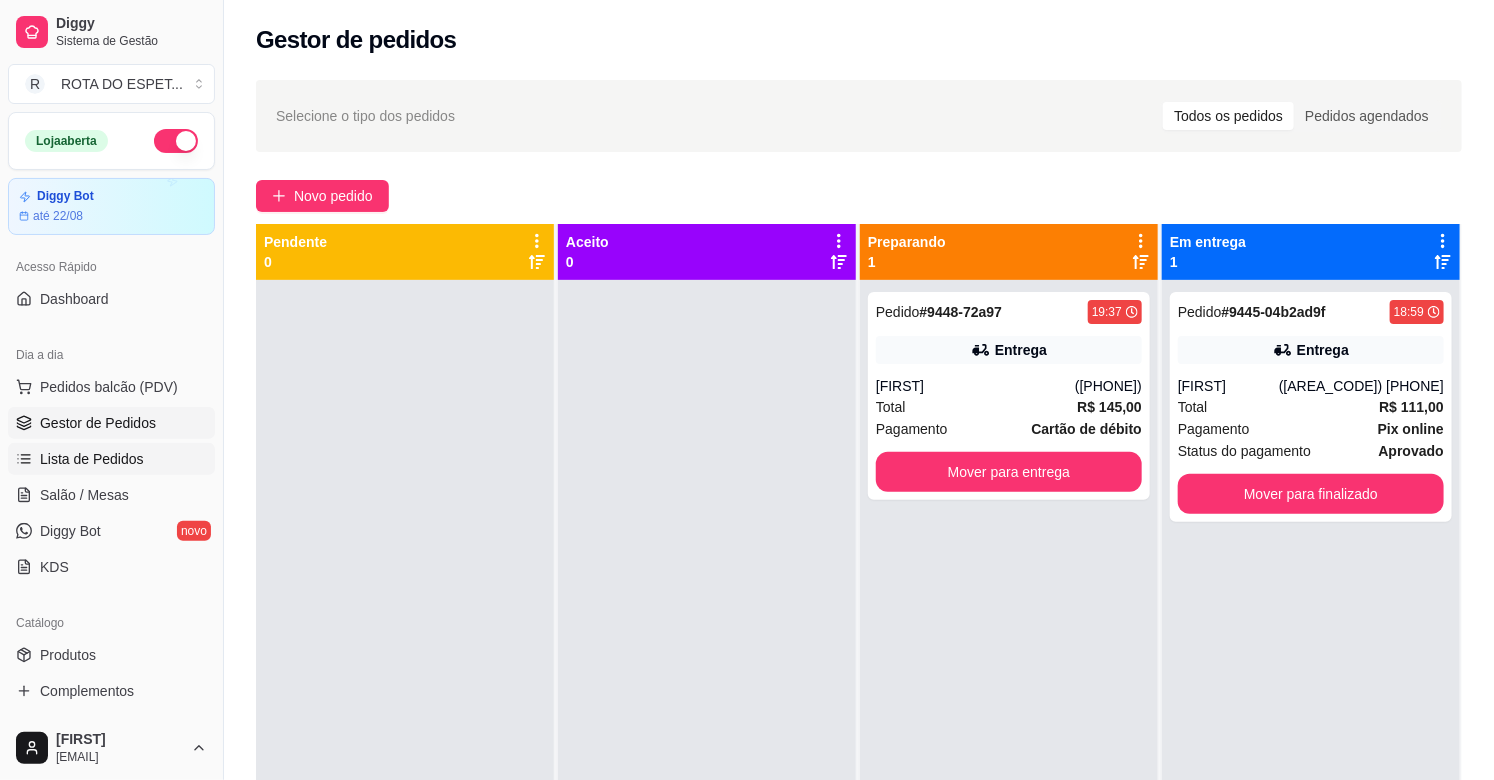 click on "Lista de Pedidos" at bounding box center (92, 459) 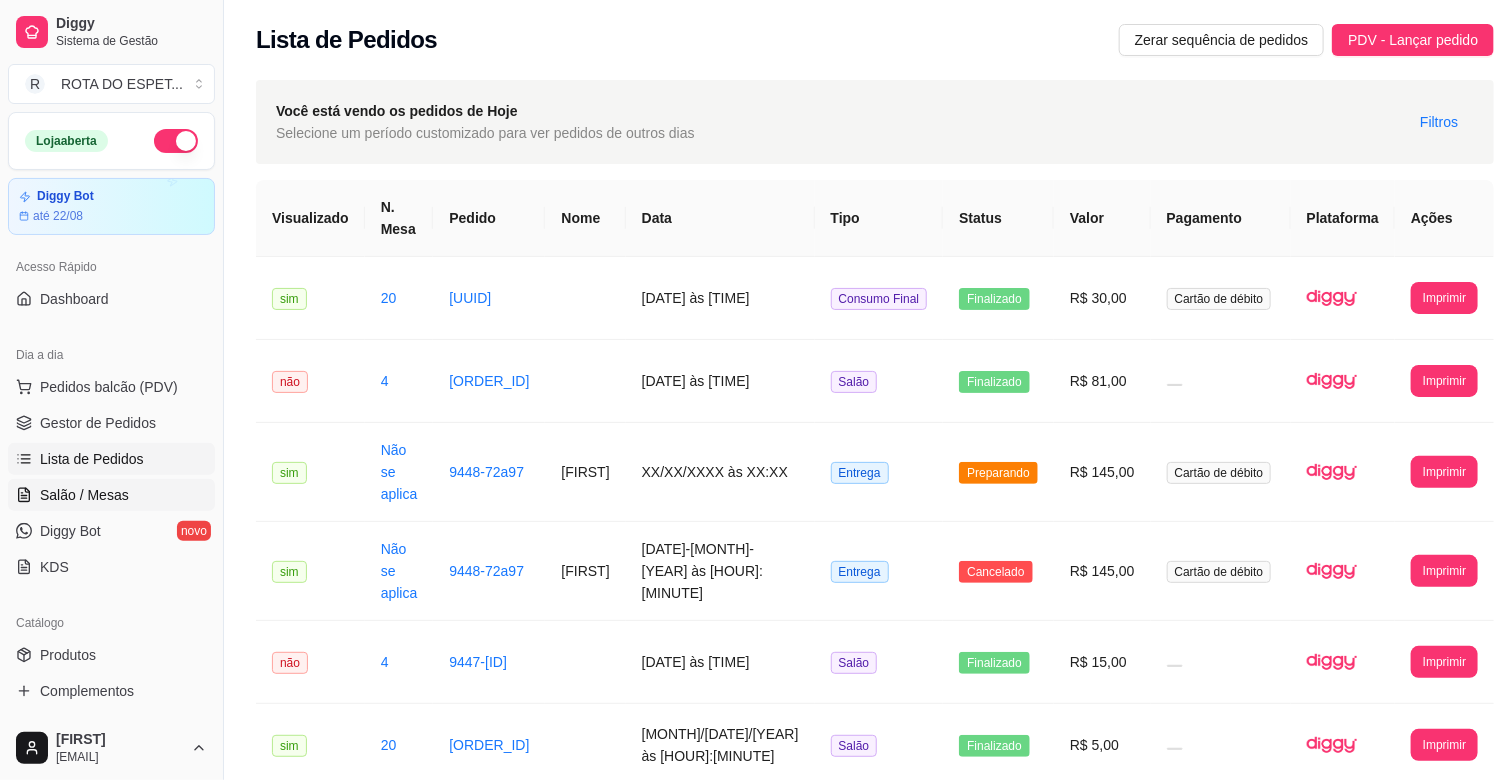 click on "Salão / Mesas" at bounding box center [111, 495] 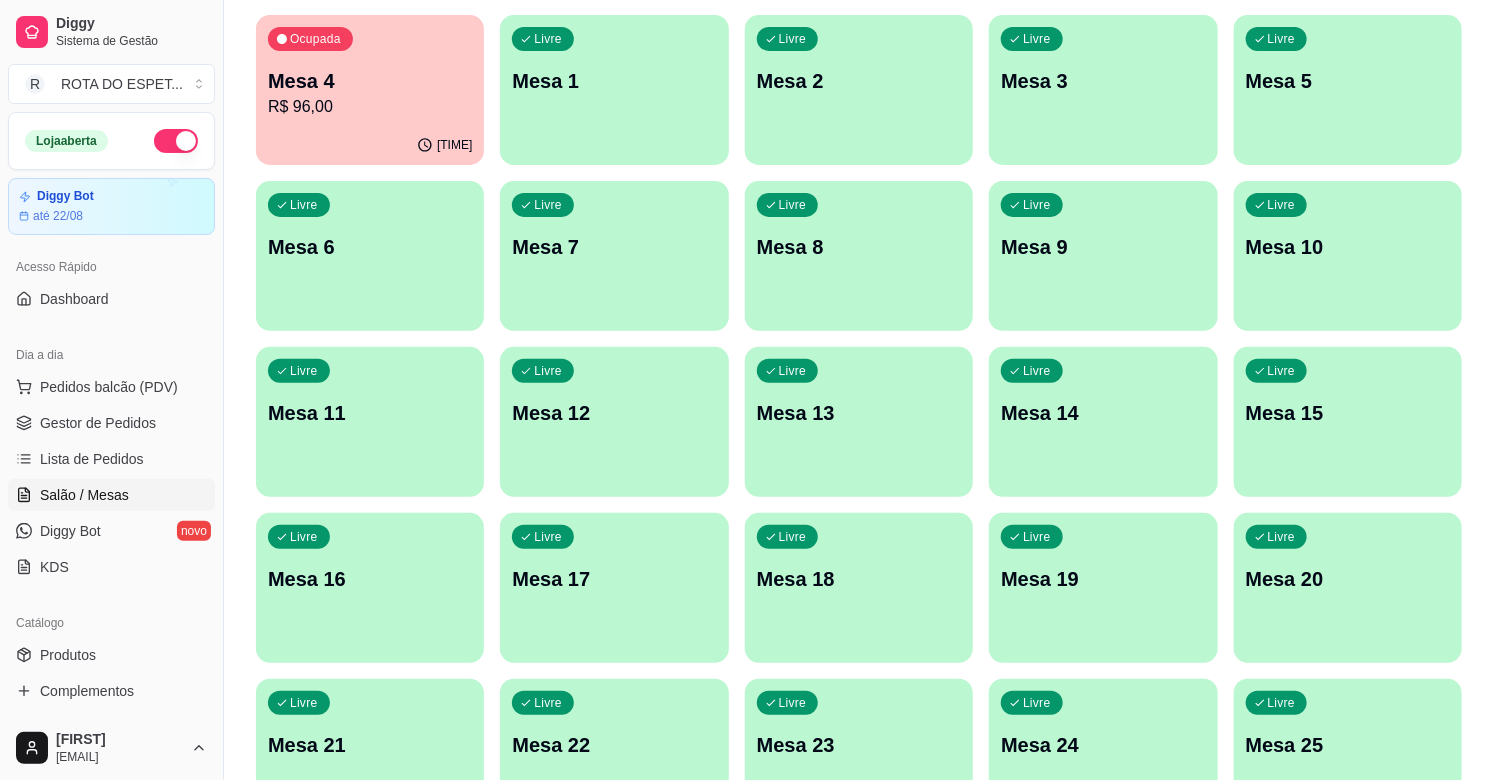 scroll, scrollTop: 0, scrollLeft: 0, axis: both 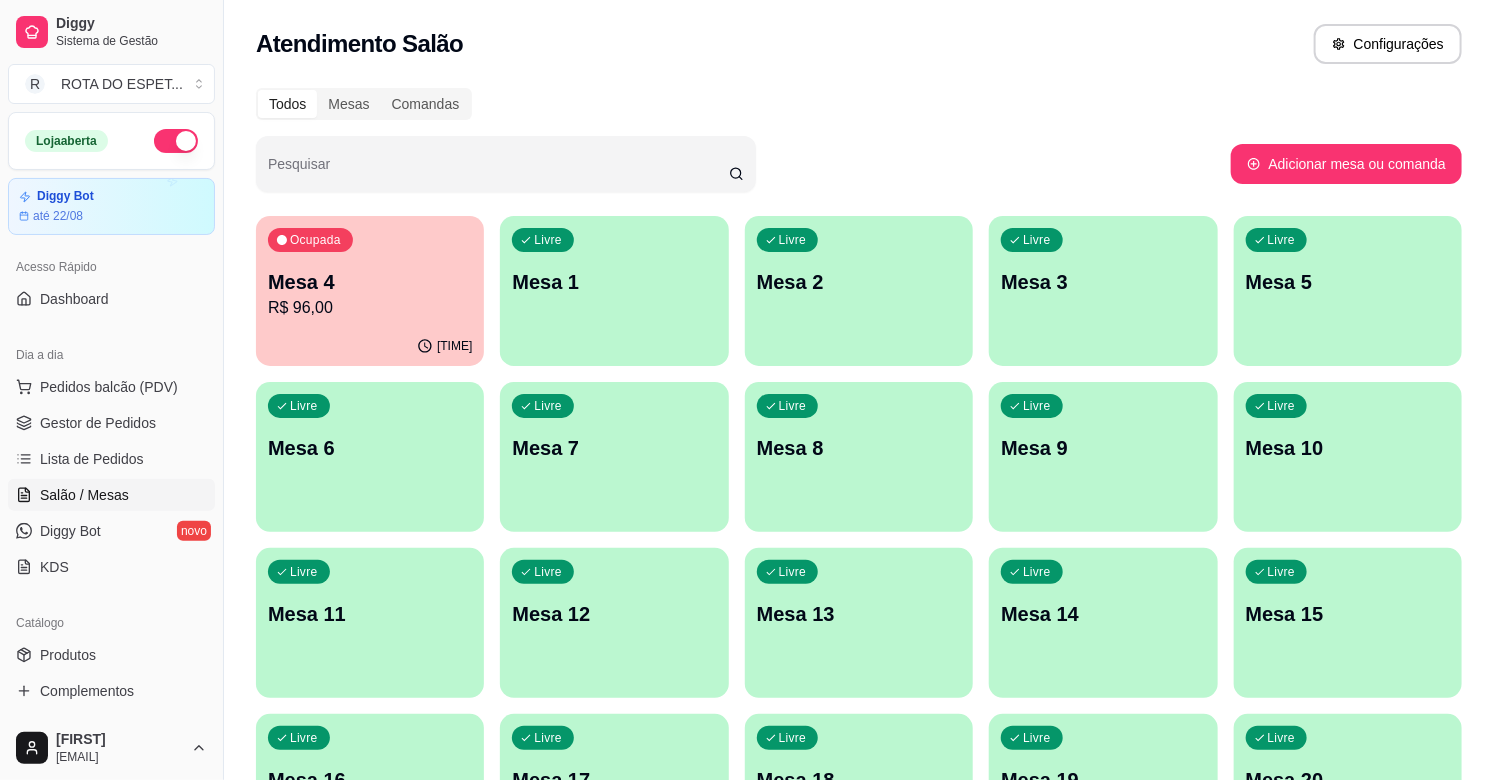 click on "Diggy Sistema de Gestão R ROTA DO ESPET ... Loja aberta Diggy Bot até 22/08 Acesso Rápido Dashboard Dia a dia Pedidos balcão (PDV) Gestor de Pedidos Lista de Pedidos Salão / Mesas Diggy Bot novo KDS Catálogo Produtos Complementos Relatórios Relatórios de vendas Relatório de clientes Relatório de mesas Relatório de fidelidade novo Gerenciar Entregadores novo Nota Fiscal (NFC-e) Controle de caixa Controle de fiado Cupons Clientes Estoque Configurações Diggy Planos Precisa de ajuda? [FIRST] kalangosk5@gmail.com Toggle Sidebar Sistema de Gestão Diggy Atendimento Salão Configurações Todos Mesas Comandas Pesquisar Adicionar mesa ou comanda Ocupada Mesa 4 R$ 96,00 00:-36 Livre Mesa 1 Livre Mesa 2 Livre Mesa 3 Livre Mesa 5 Livre Mesa 6 Livre Mesa 7 Livre Mesa 8 Livre Mesa 9 Livre Mesa 10 Livre Mesa 11 Livre Mesa 12 Livre Mesa 13 Livre Mesa 14 Livre Mesa 15 Livre Mesa 16 Livre Mesa 17 Livre Mesa 18 Livre Mesa 19 Livre Mesa 20 Livre Mesa 21 Livre Mesa 22 Livre Mesa 23 Livre Mesa 24 Livre Mesa 25" at bounding box center [747, 721] 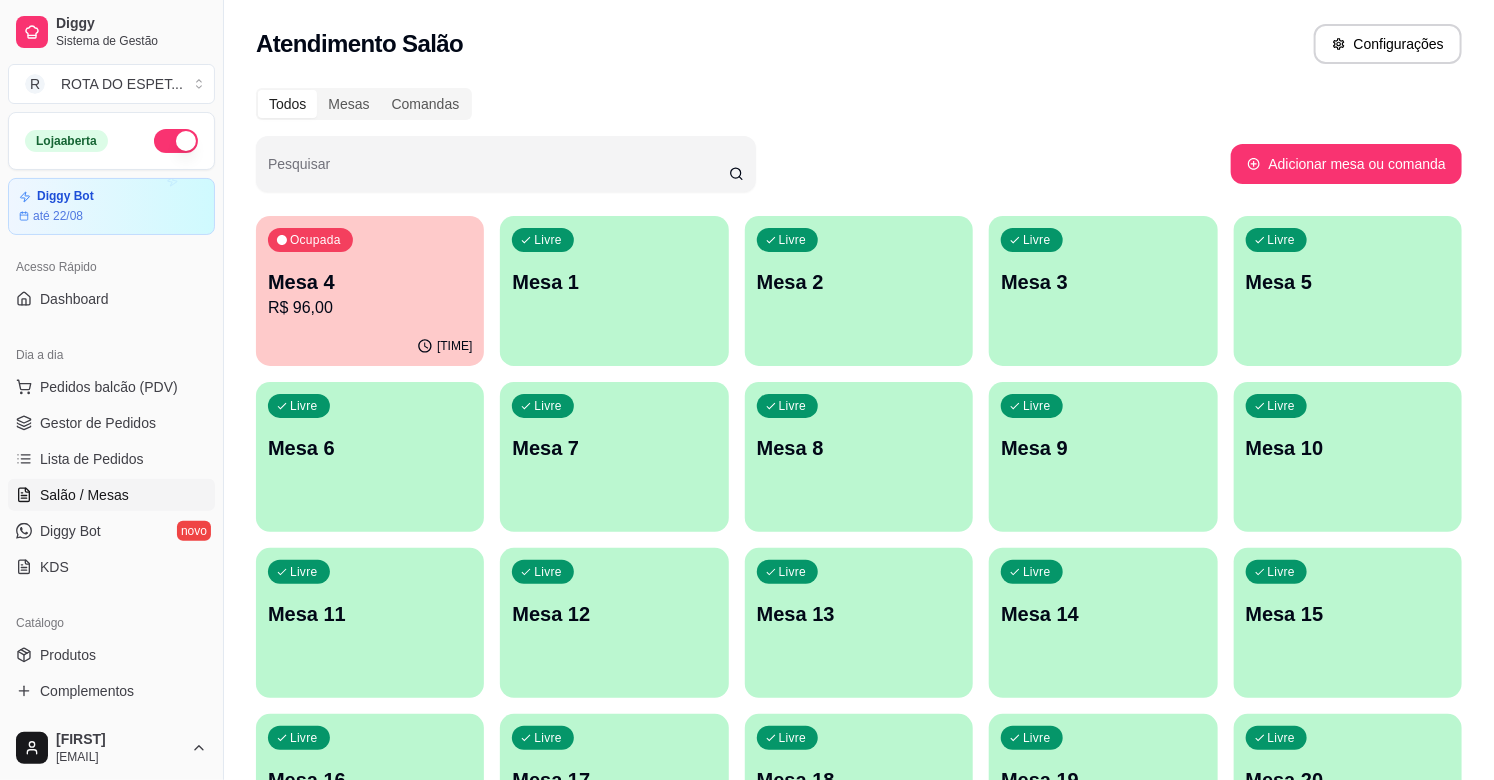 drag, startPoint x: 225, startPoint y: 27, endPoint x: 258, endPoint y: 27, distance: 33 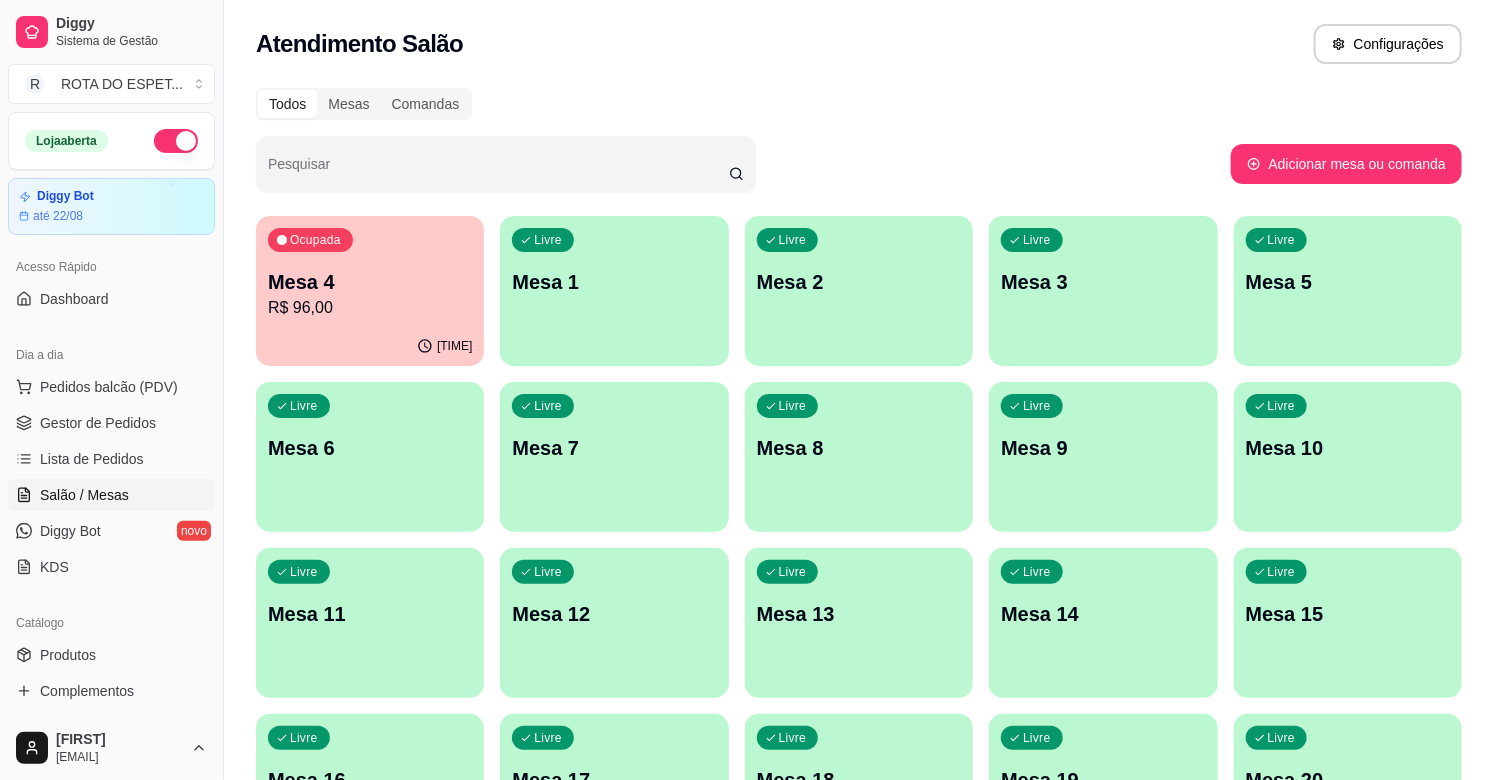 drag, startPoint x: 217, startPoint y: 655, endPoint x: 241, endPoint y: 650, distance: 24.5153 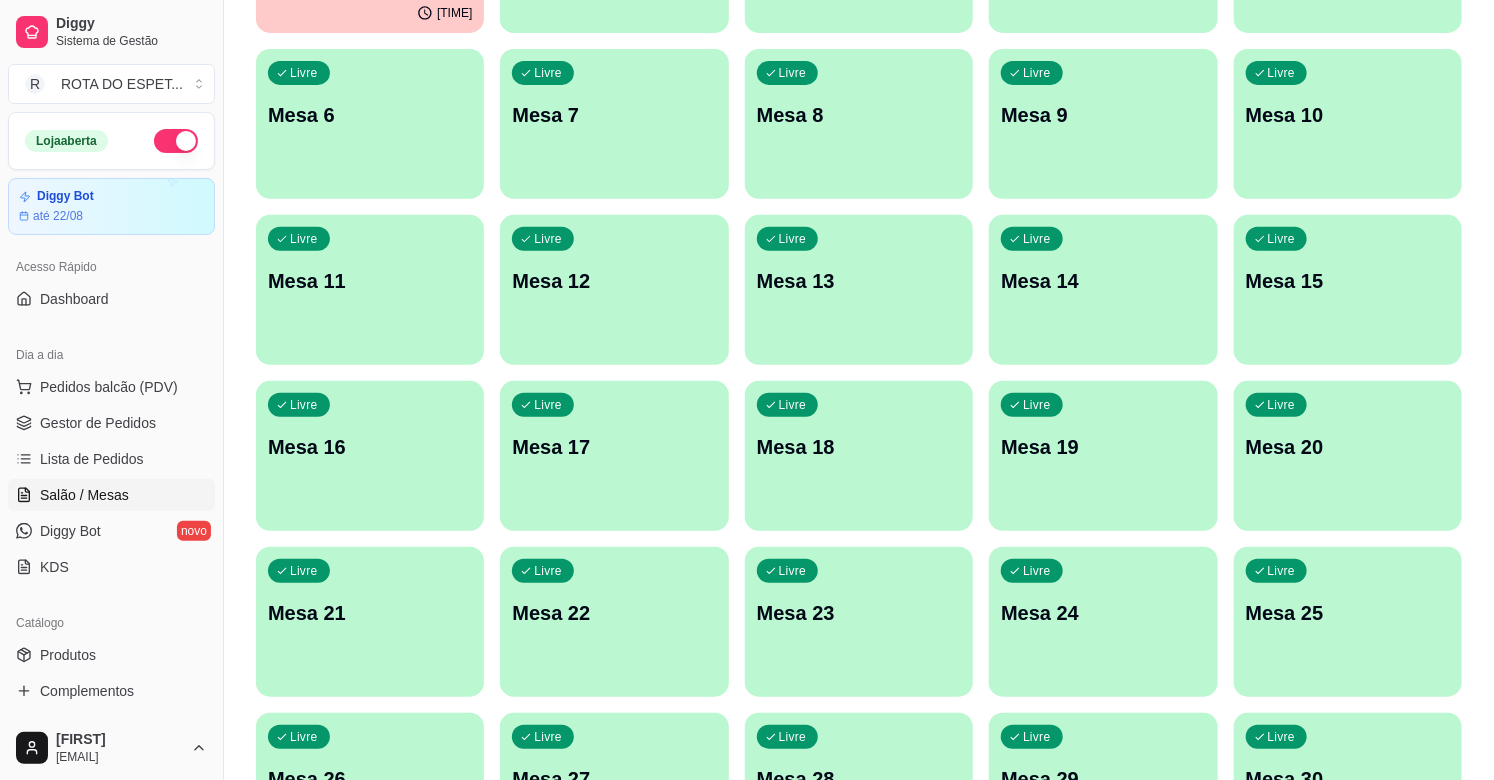 scroll, scrollTop: 0, scrollLeft: 0, axis: both 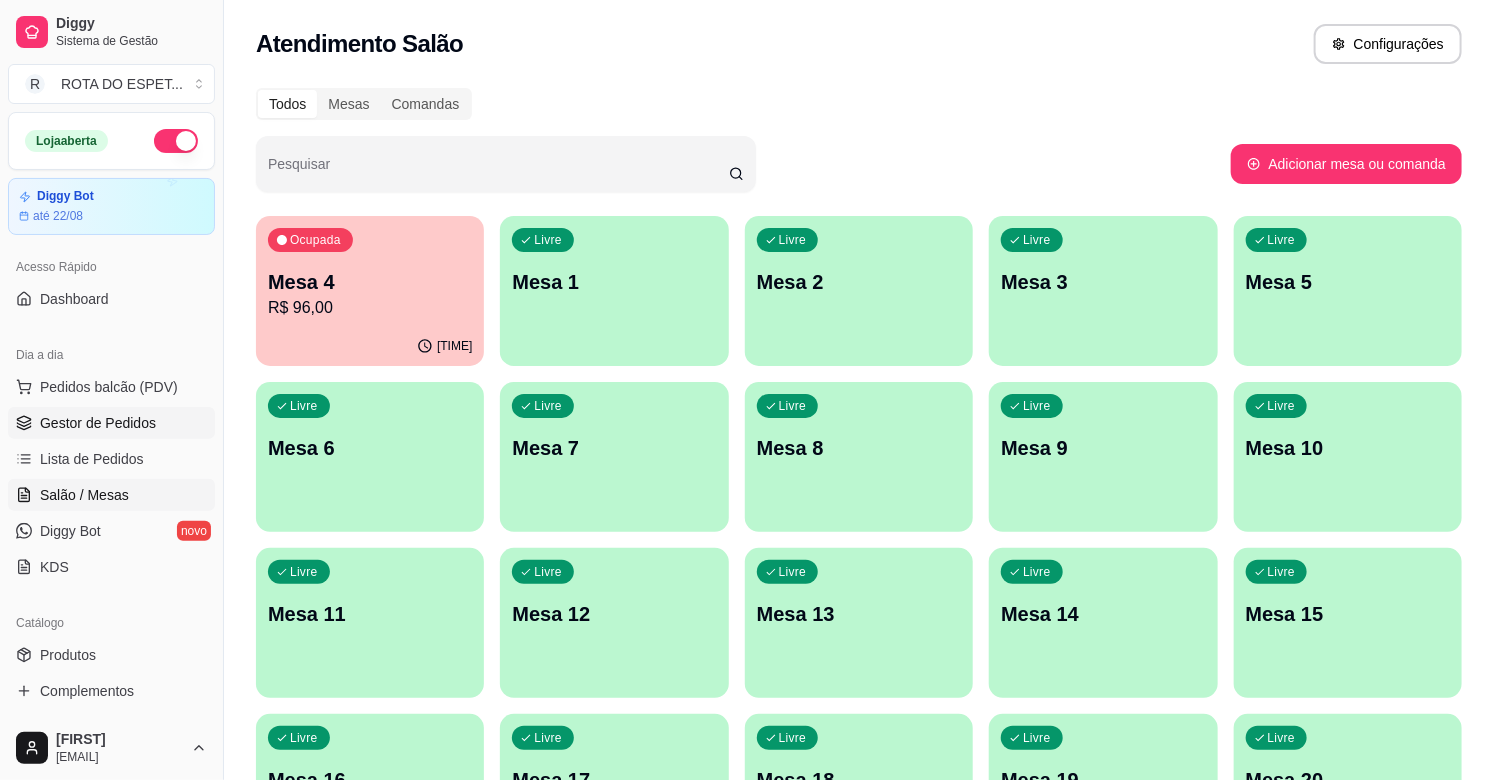 click on "Gestor de Pedidos" at bounding box center [98, 423] 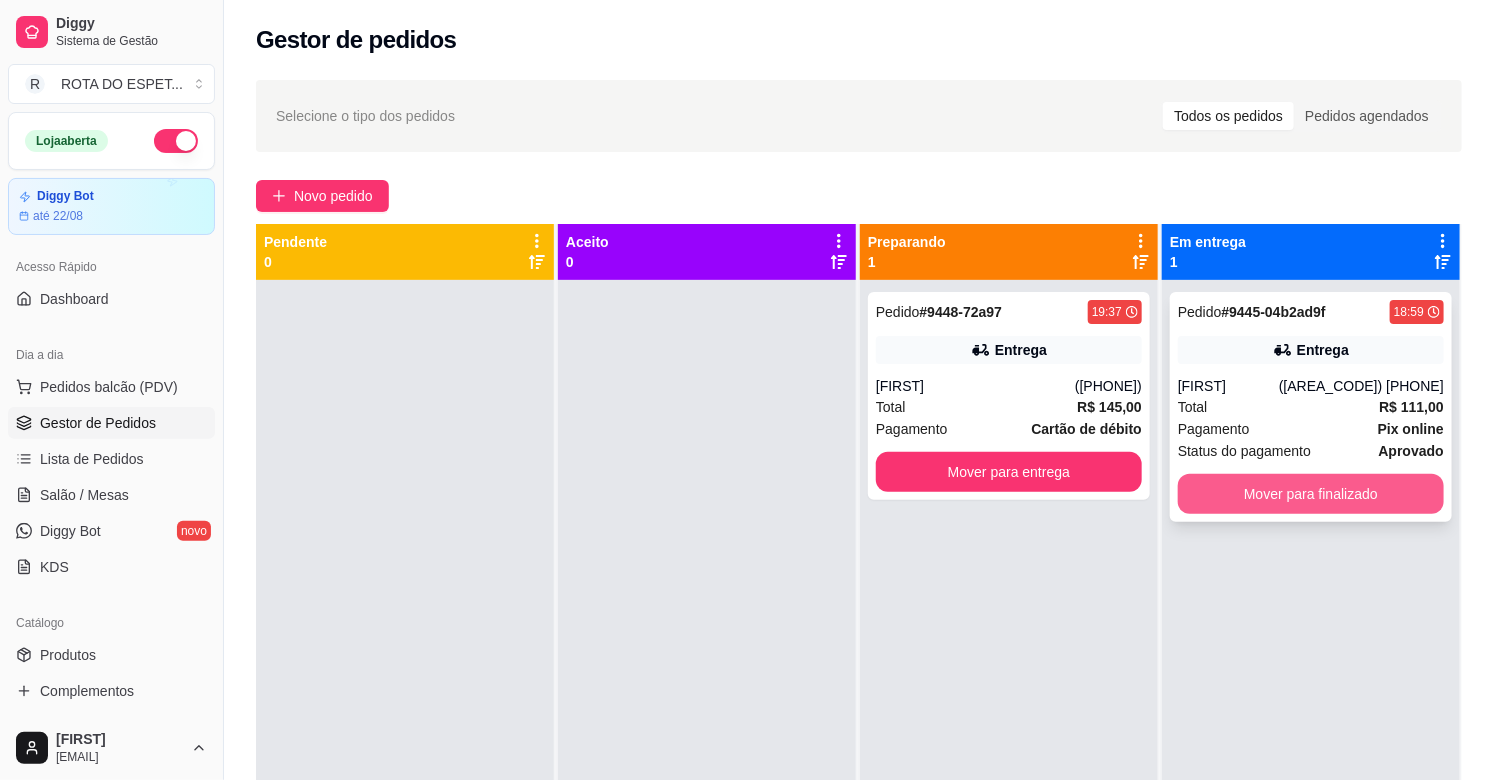 click on "Mover para finalizado" at bounding box center [1311, 494] 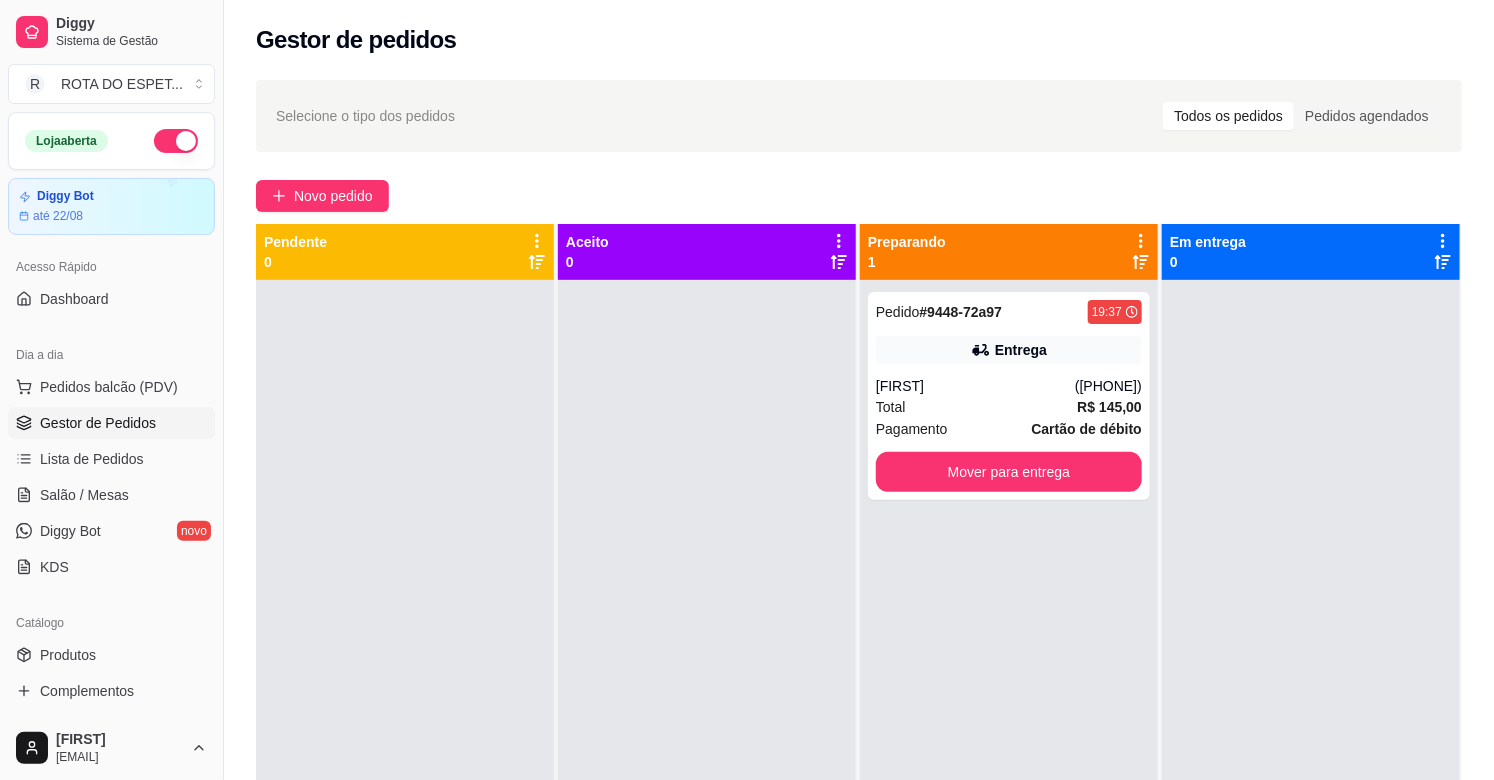 click at bounding box center [707, 670] 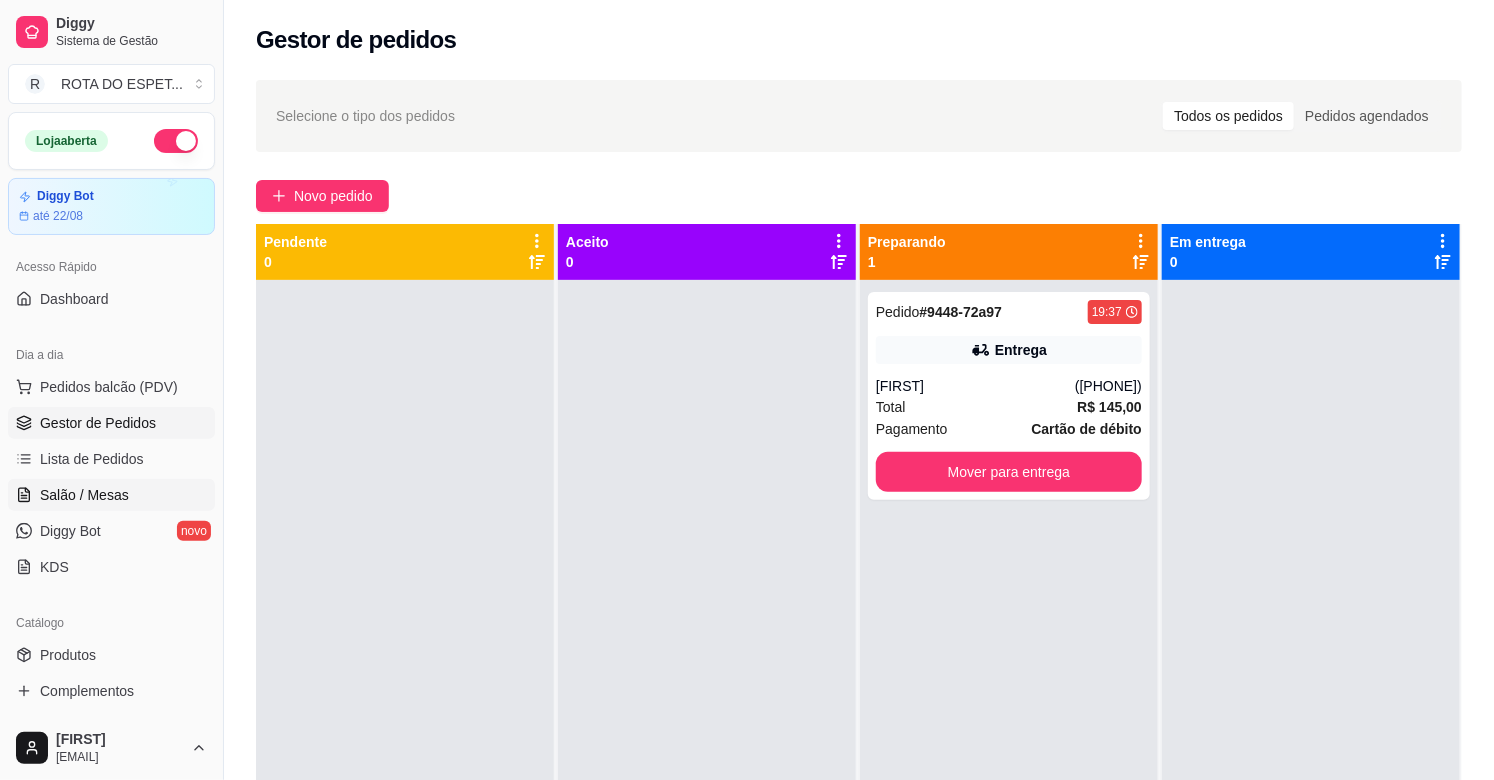 click on "Salão / Mesas" at bounding box center [84, 495] 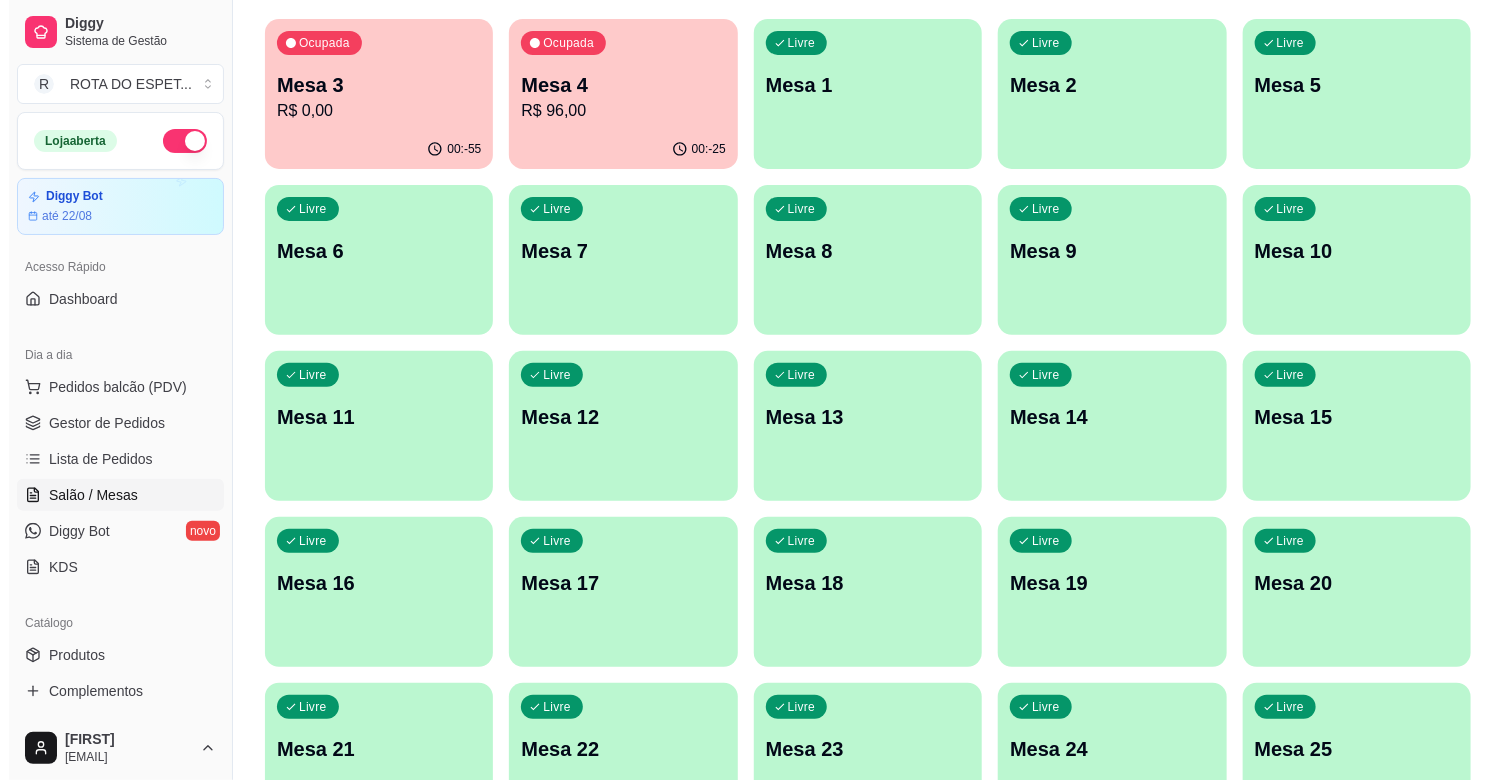 scroll, scrollTop: 222, scrollLeft: 0, axis: vertical 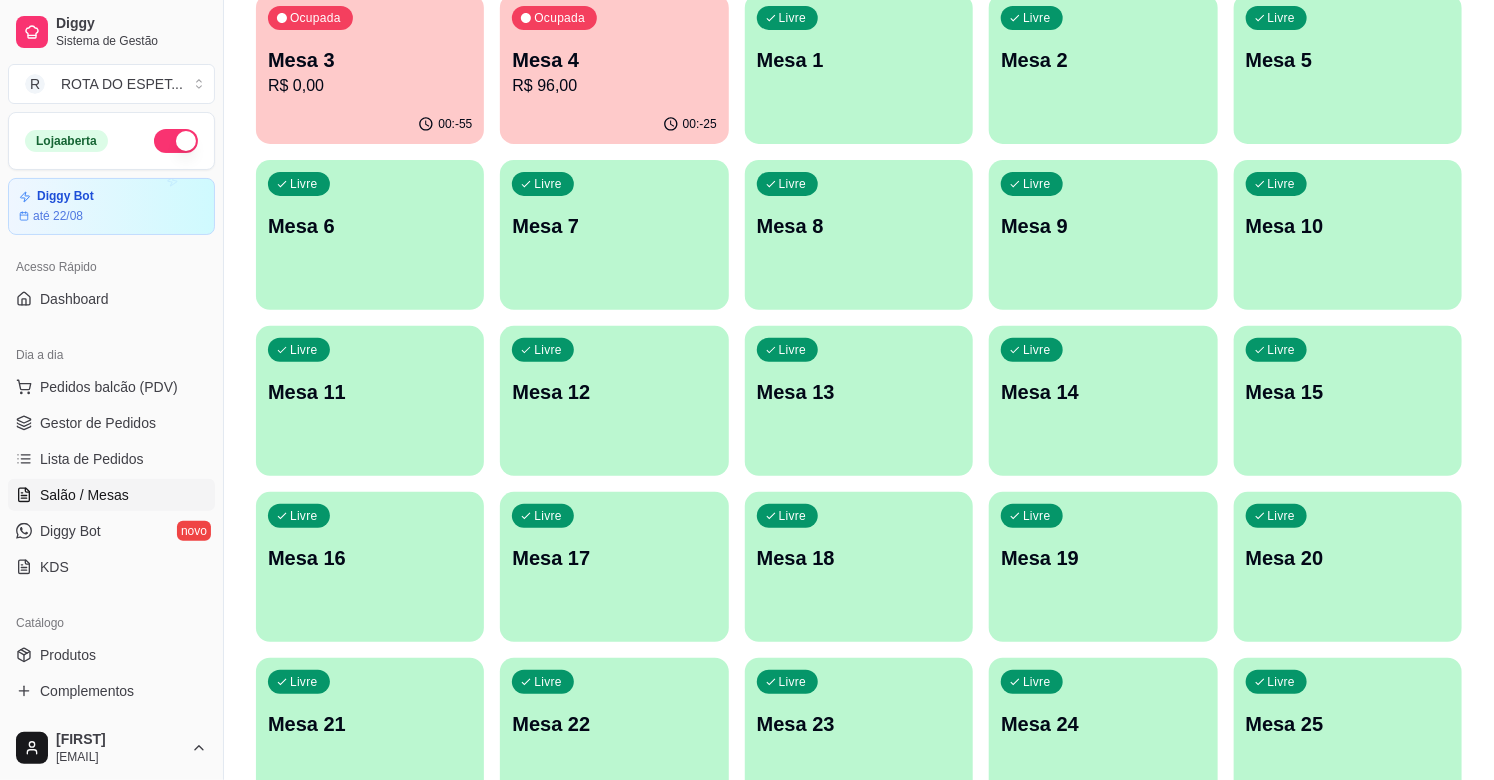 click on "Mesa 20" at bounding box center (1348, 558) 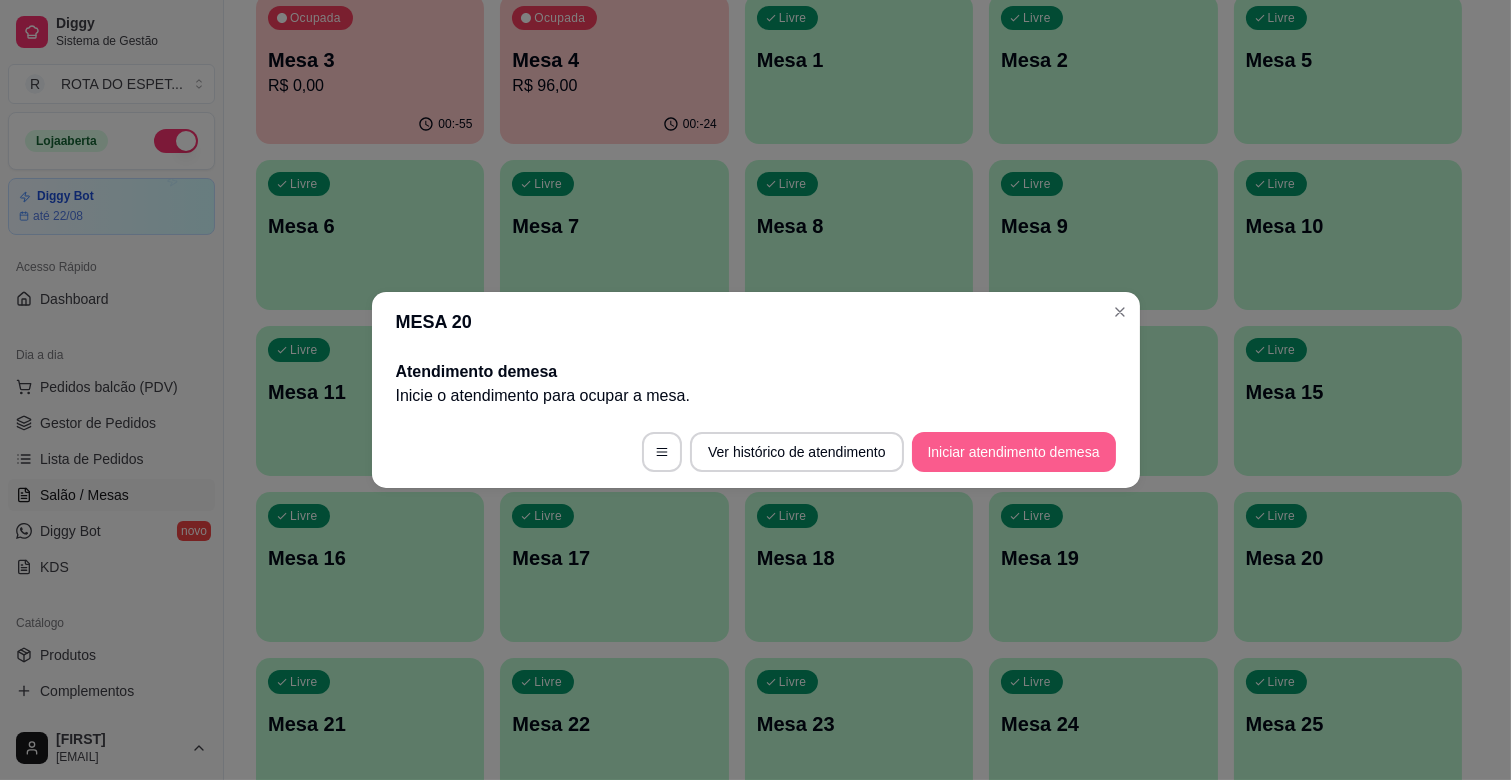 click on "Iniciar atendimento de  mesa" at bounding box center [1014, 452] 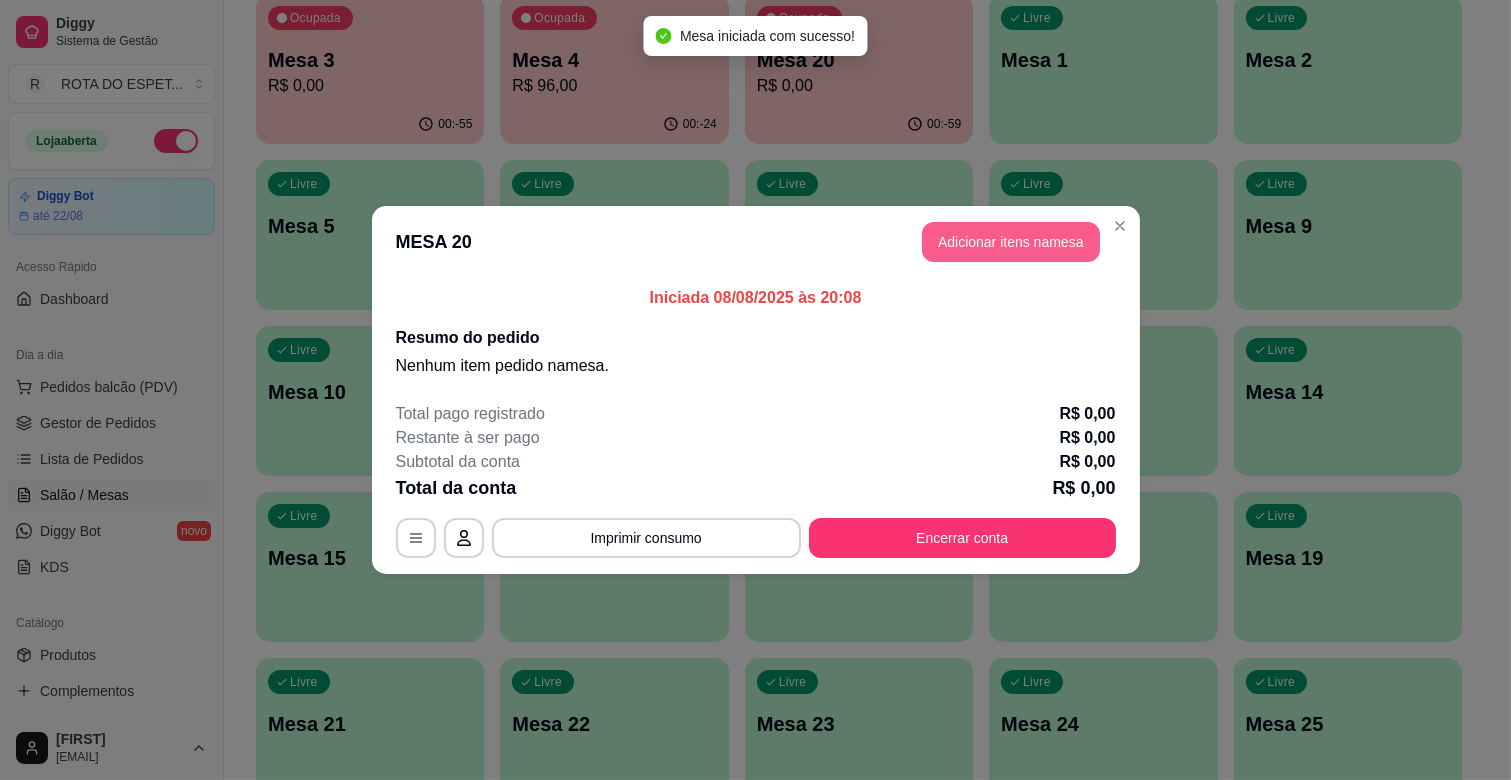 click on "Adicionar itens na  mesa" at bounding box center (1011, 242) 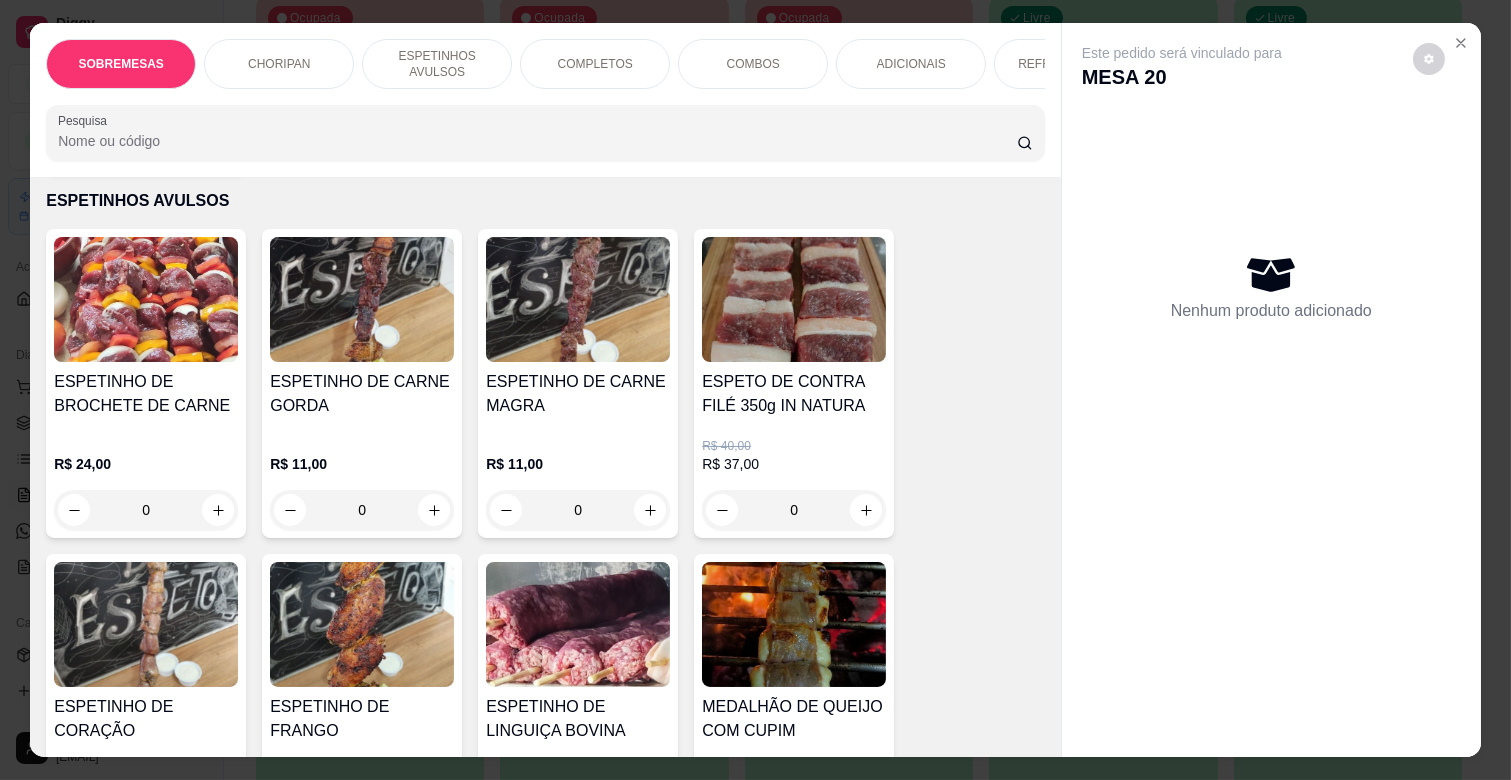scroll, scrollTop: 777, scrollLeft: 0, axis: vertical 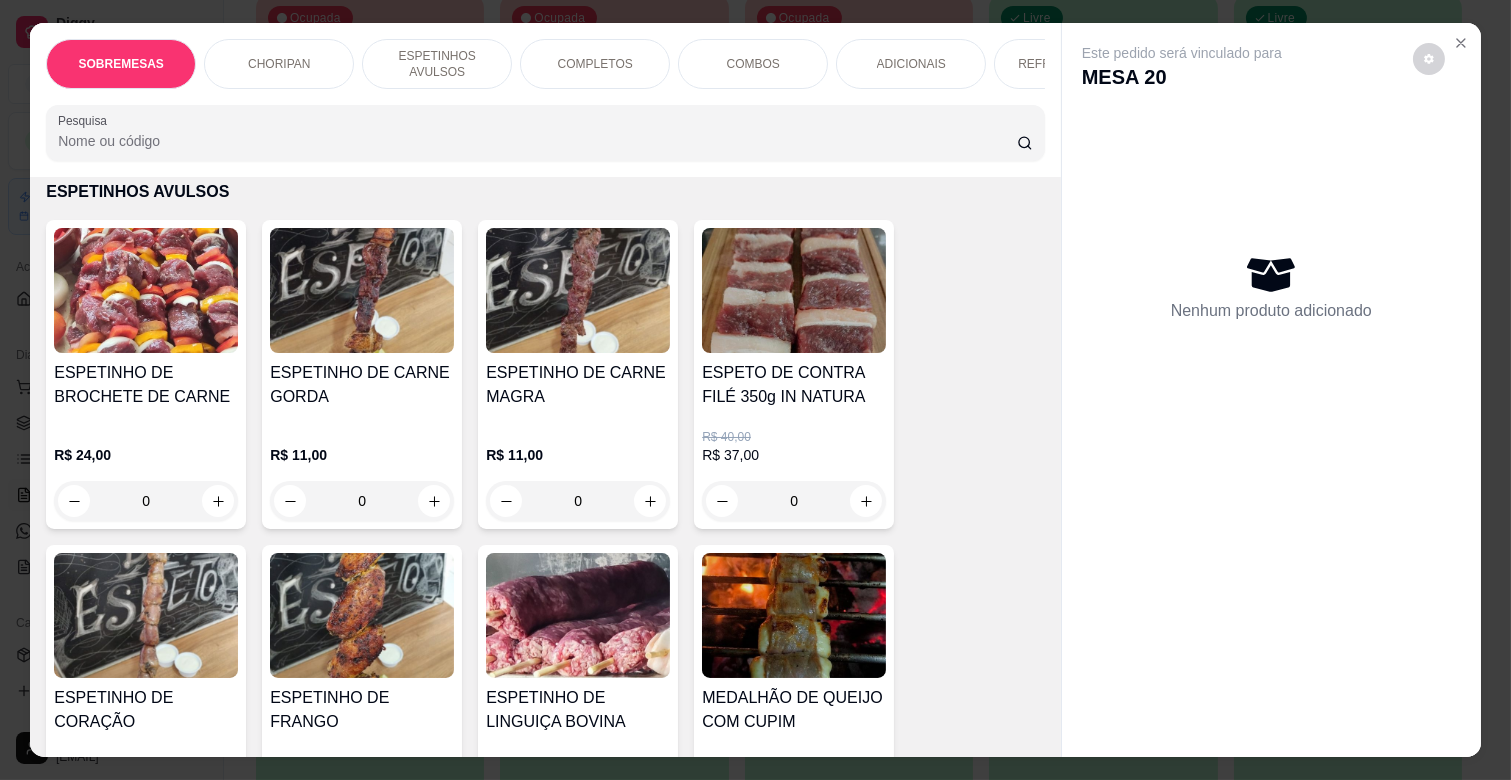 click at bounding box center [362, 615] 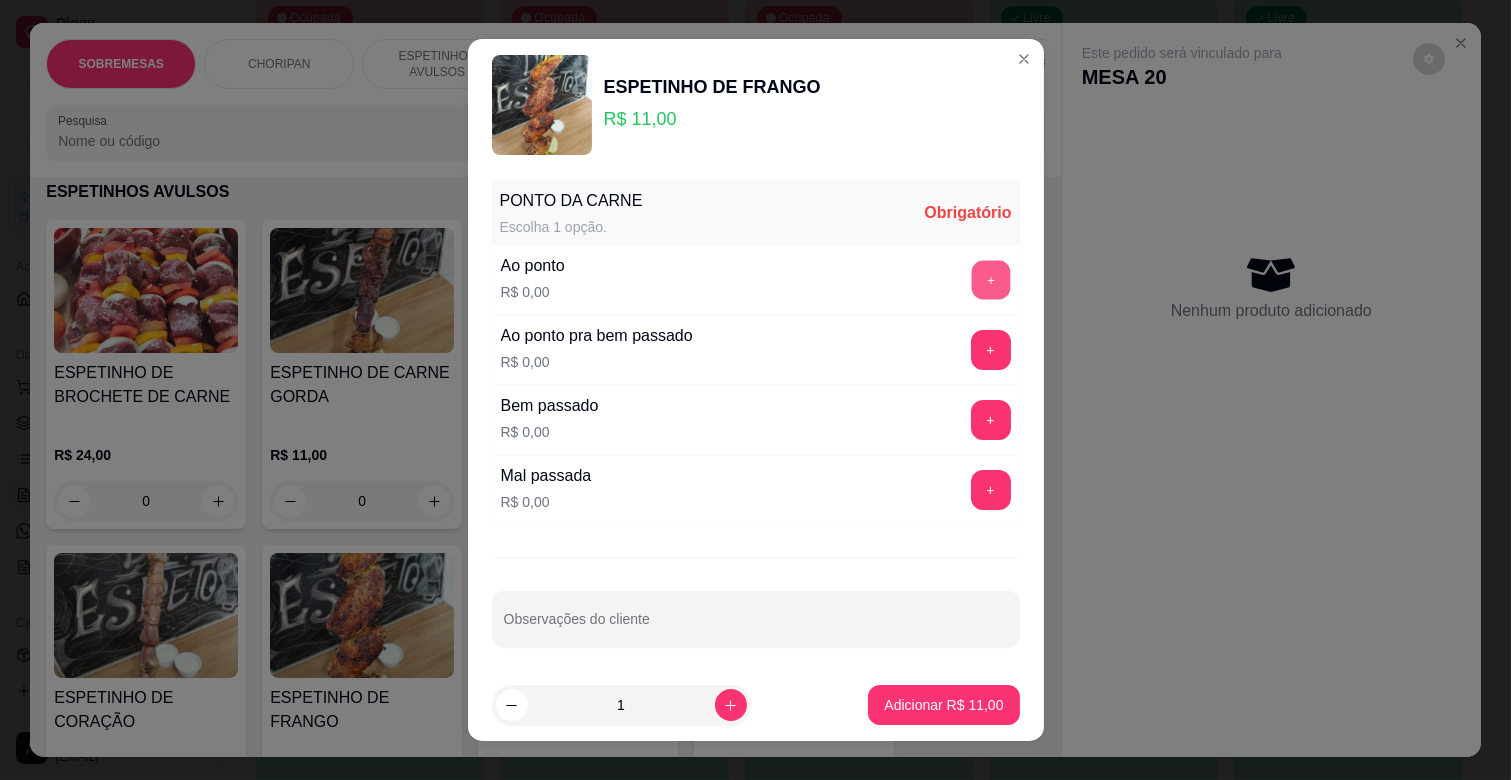 click on "+" at bounding box center [990, 280] 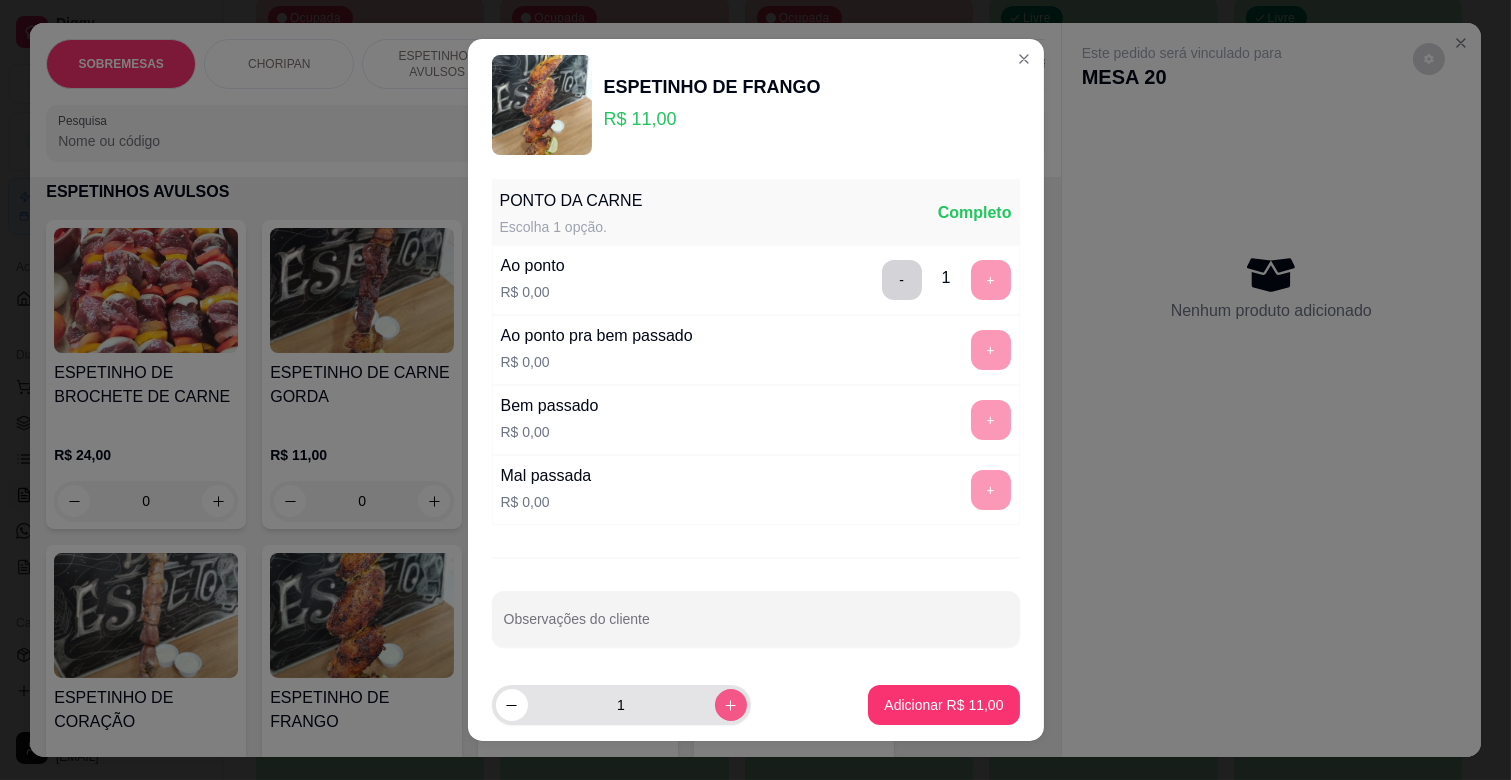 click at bounding box center (731, 705) 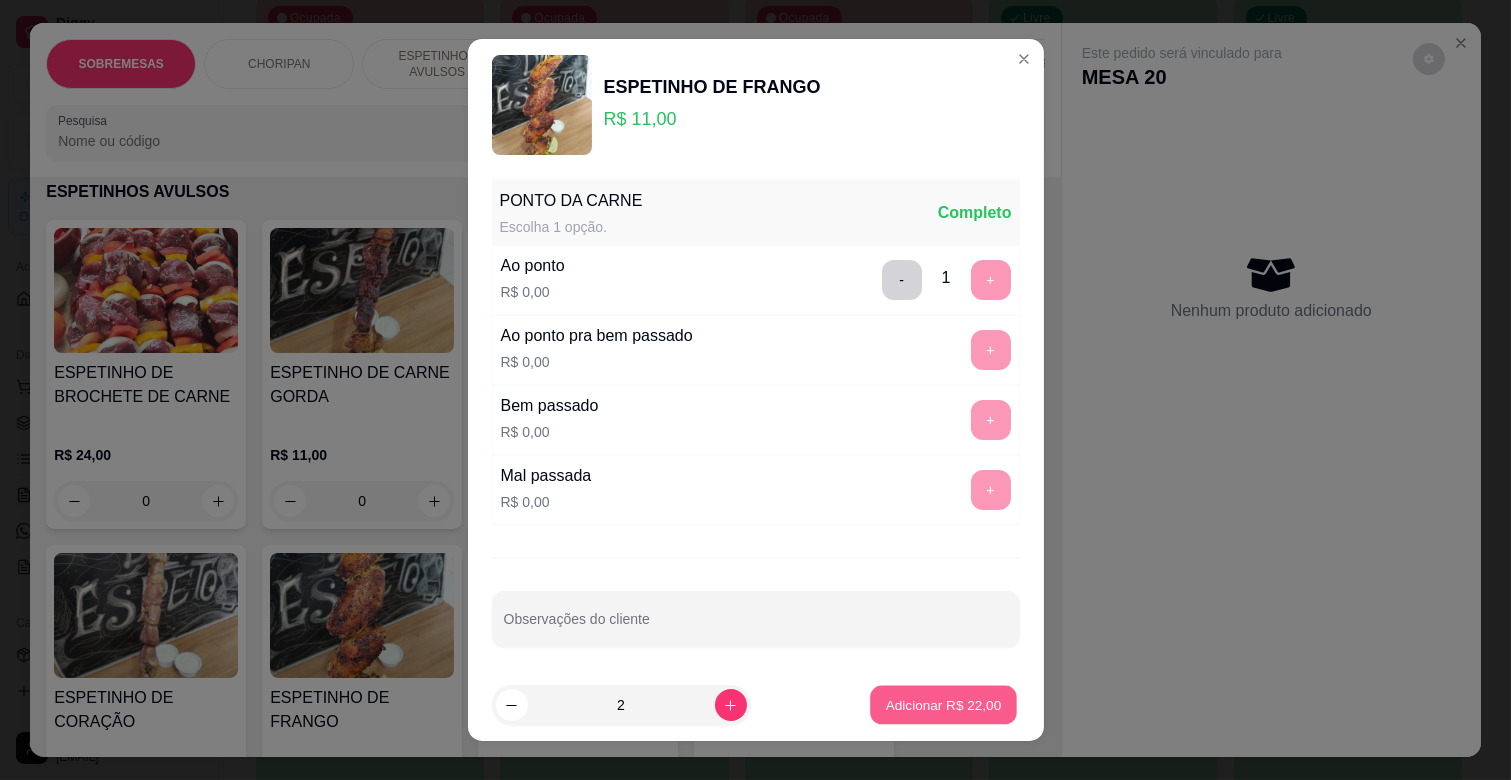 click on "Adicionar   R$ 22,00" at bounding box center [944, 704] 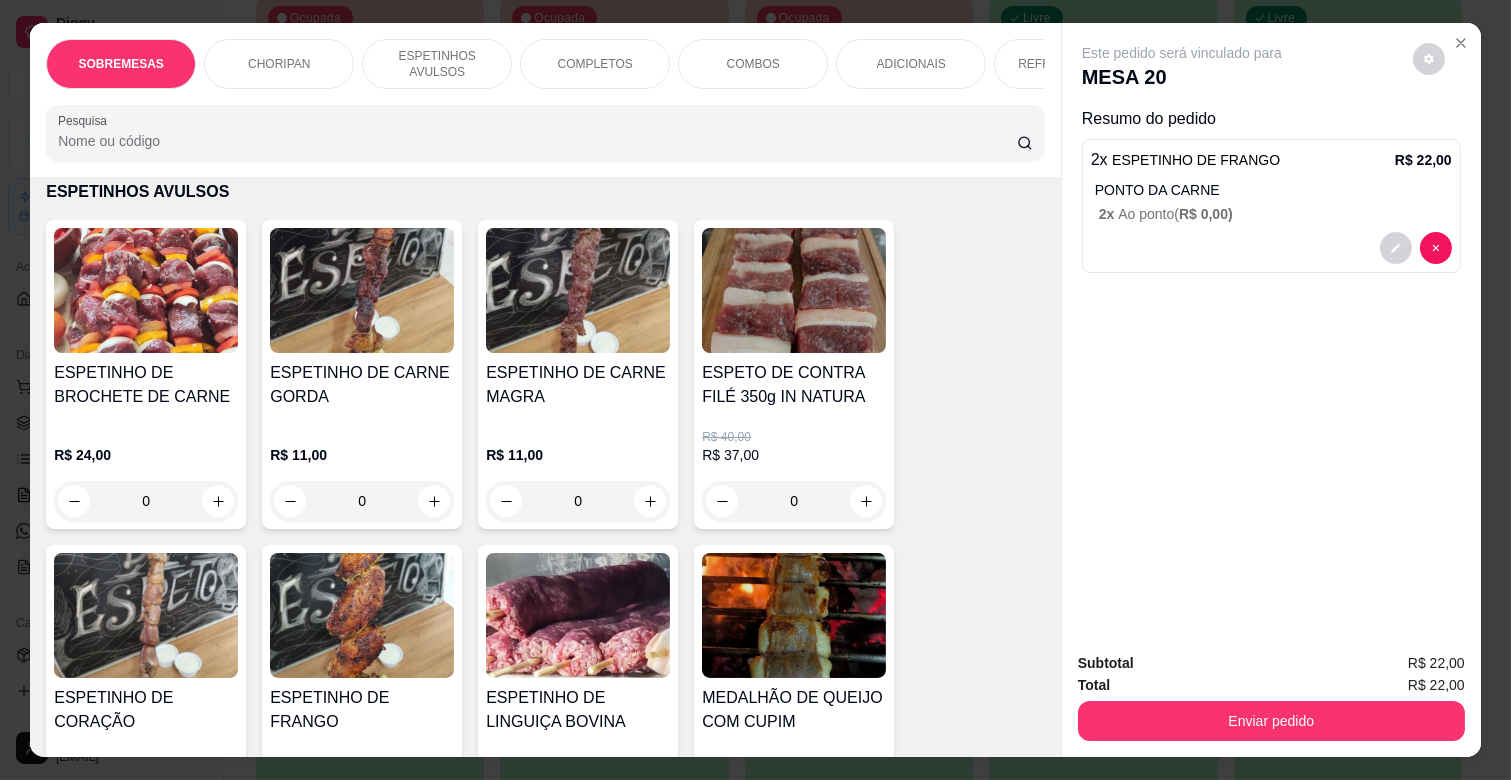 click on "ESPETINHO DE CARNE MAGRA" at bounding box center [578, 385] 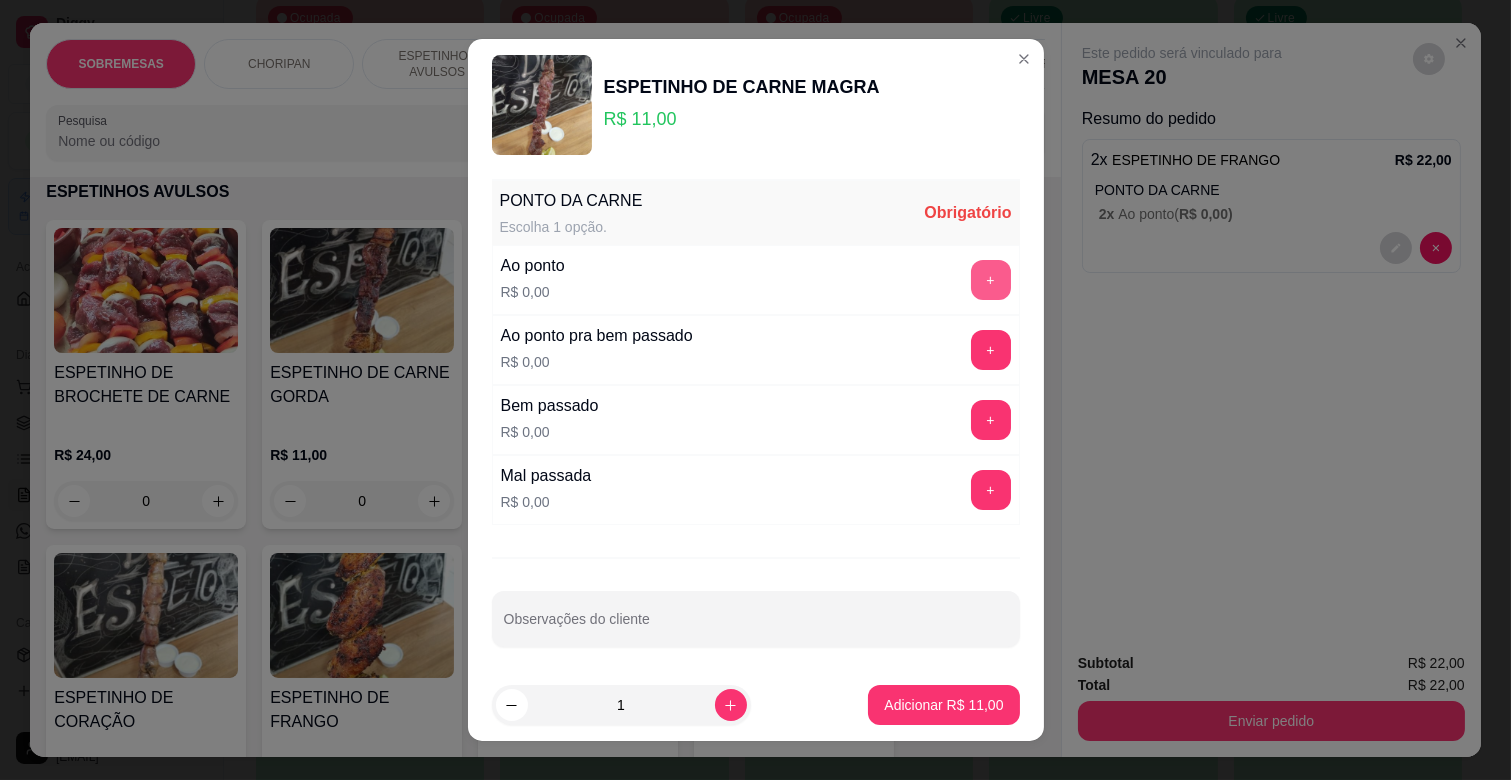 click on "+" at bounding box center (991, 280) 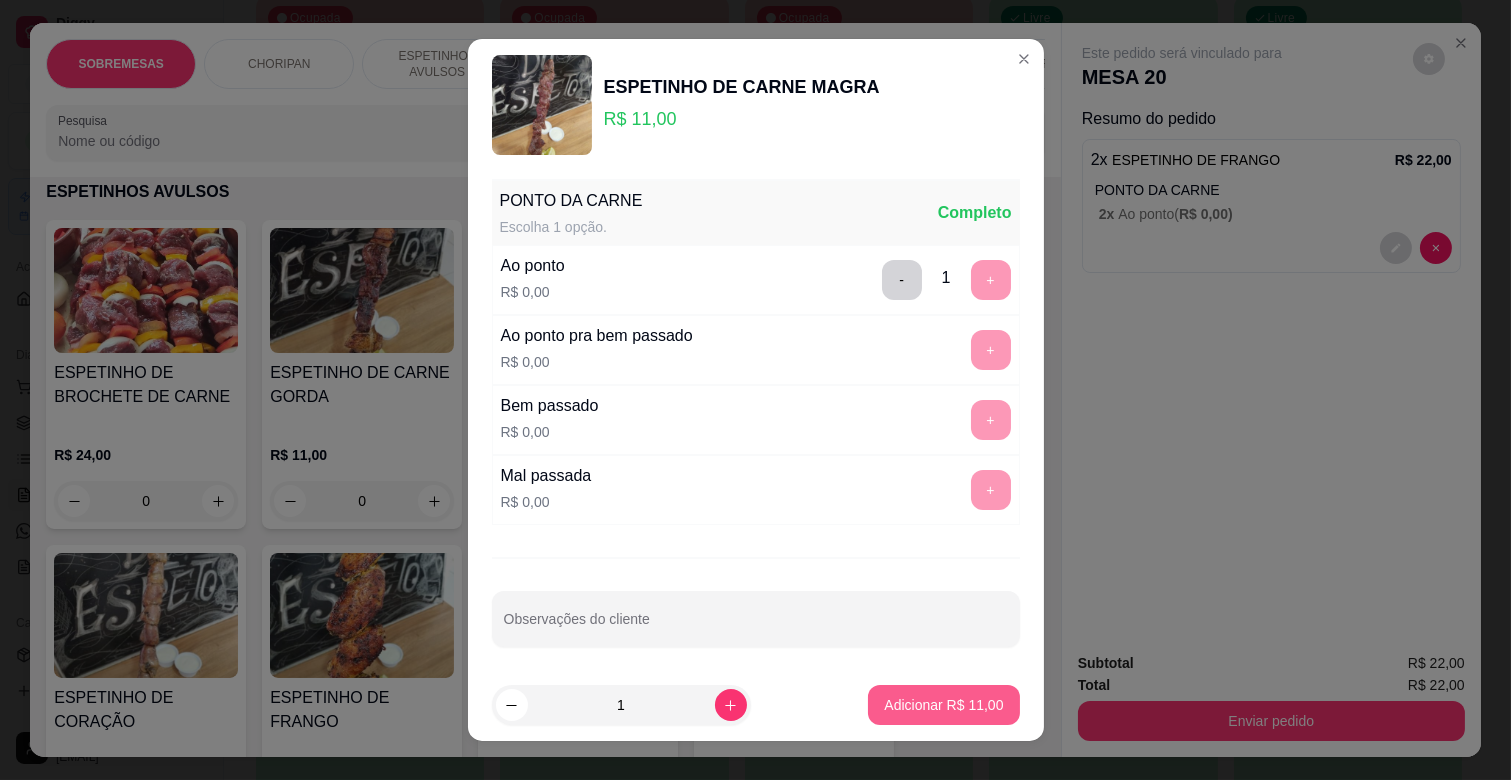 click on "Adicionar   R$ 11,00" at bounding box center (943, 705) 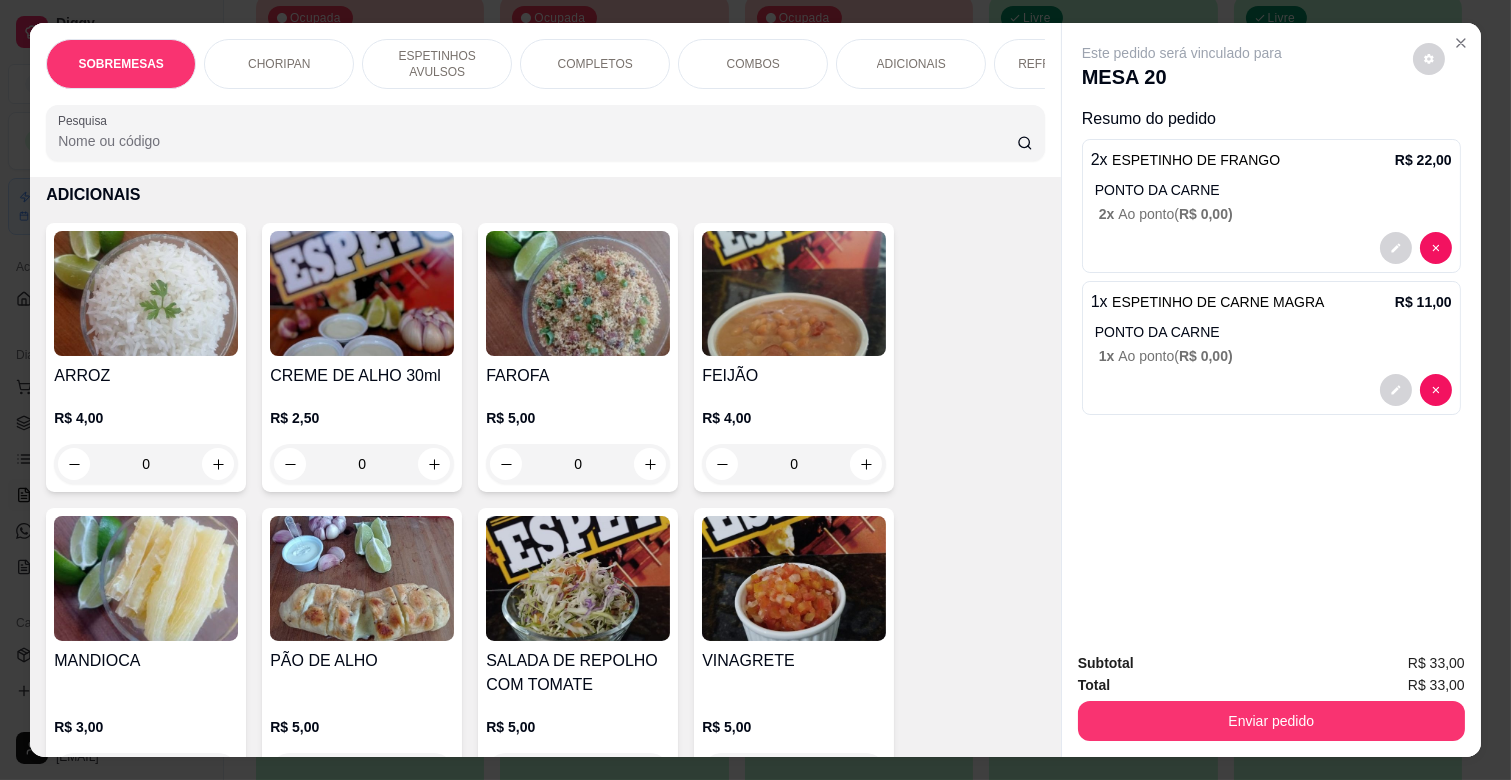 scroll, scrollTop: 3555, scrollLeft: 0, axis: vertical 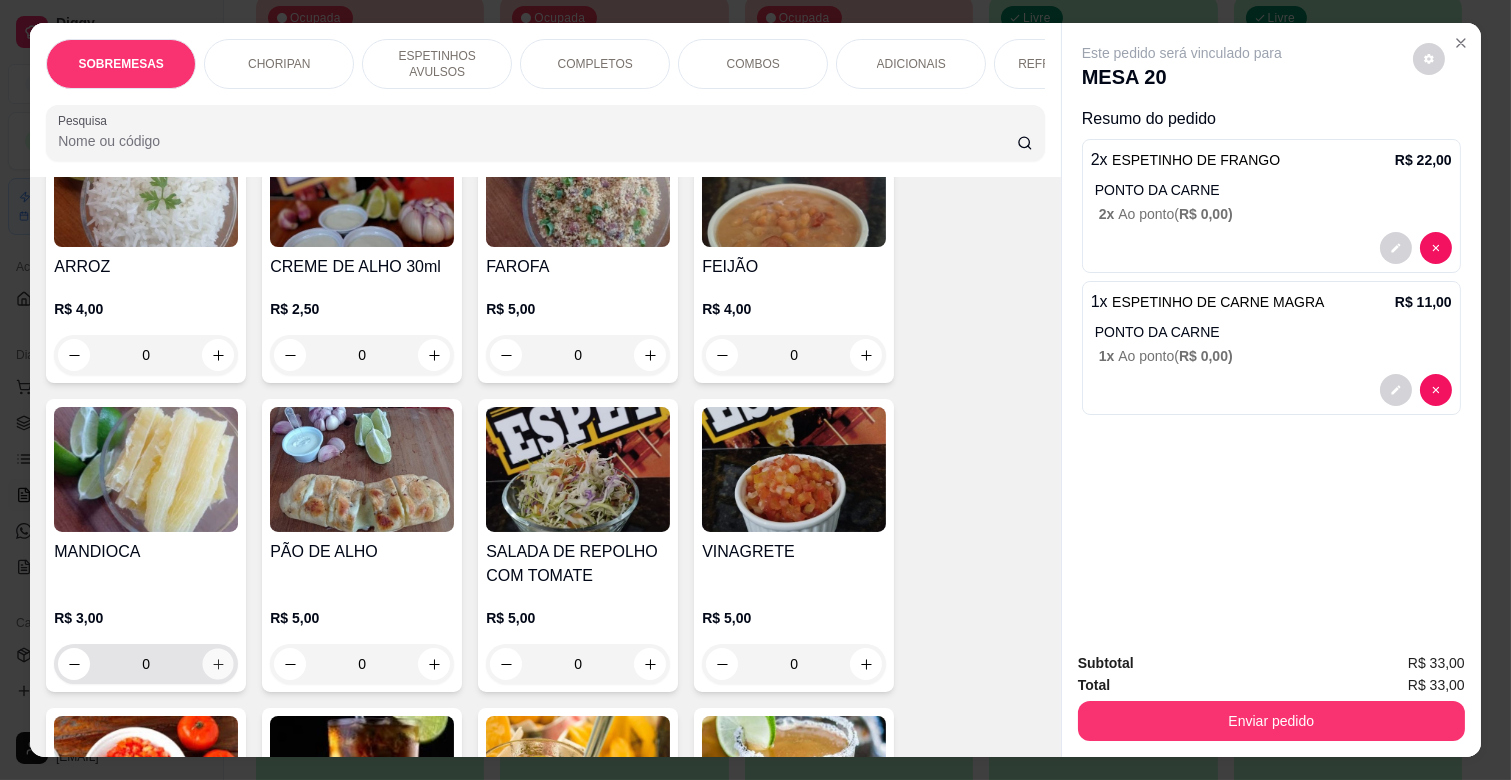 click at bounding box center [218, 664] 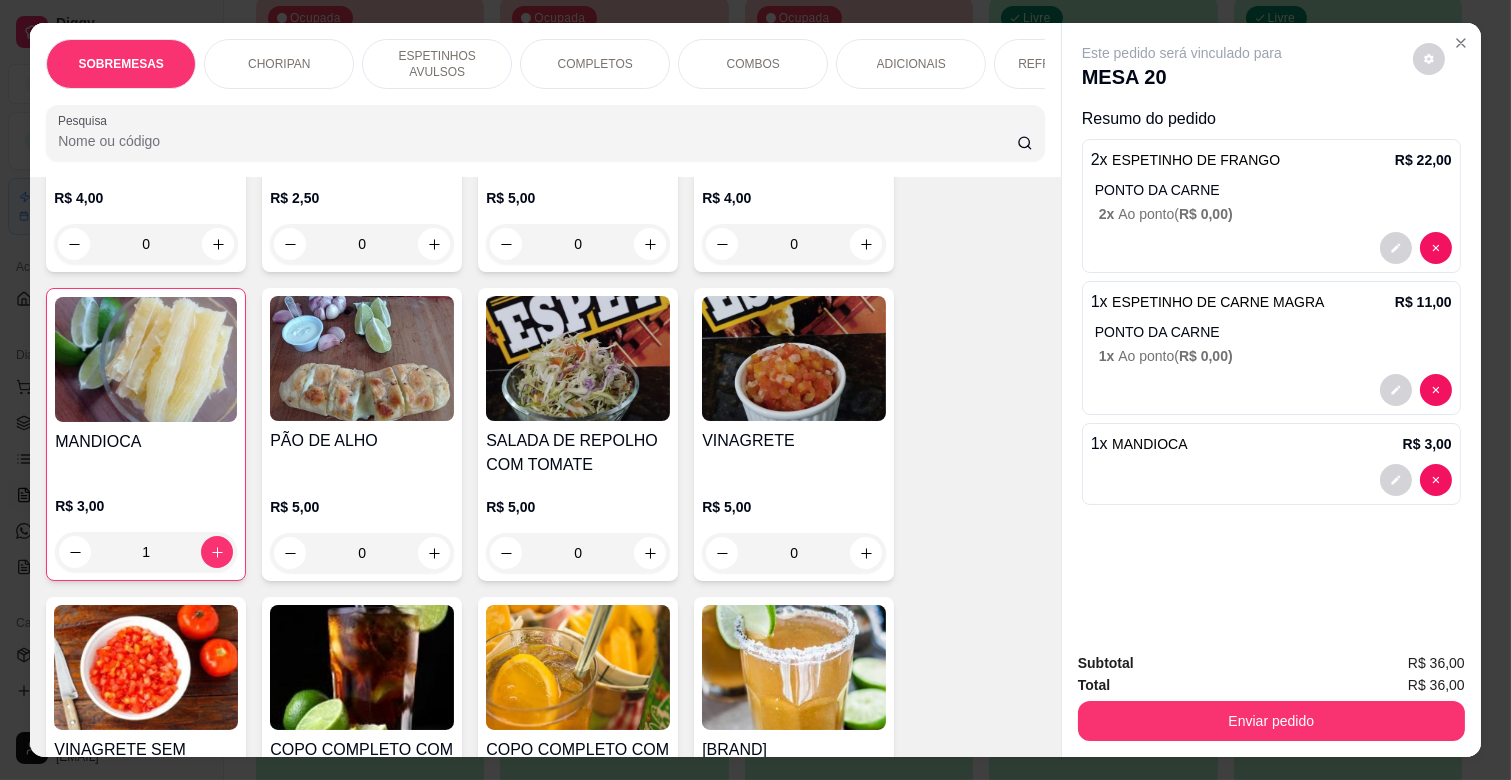 scroll, scrollTop: 3444, scrollLeft: 0, axis: vertical 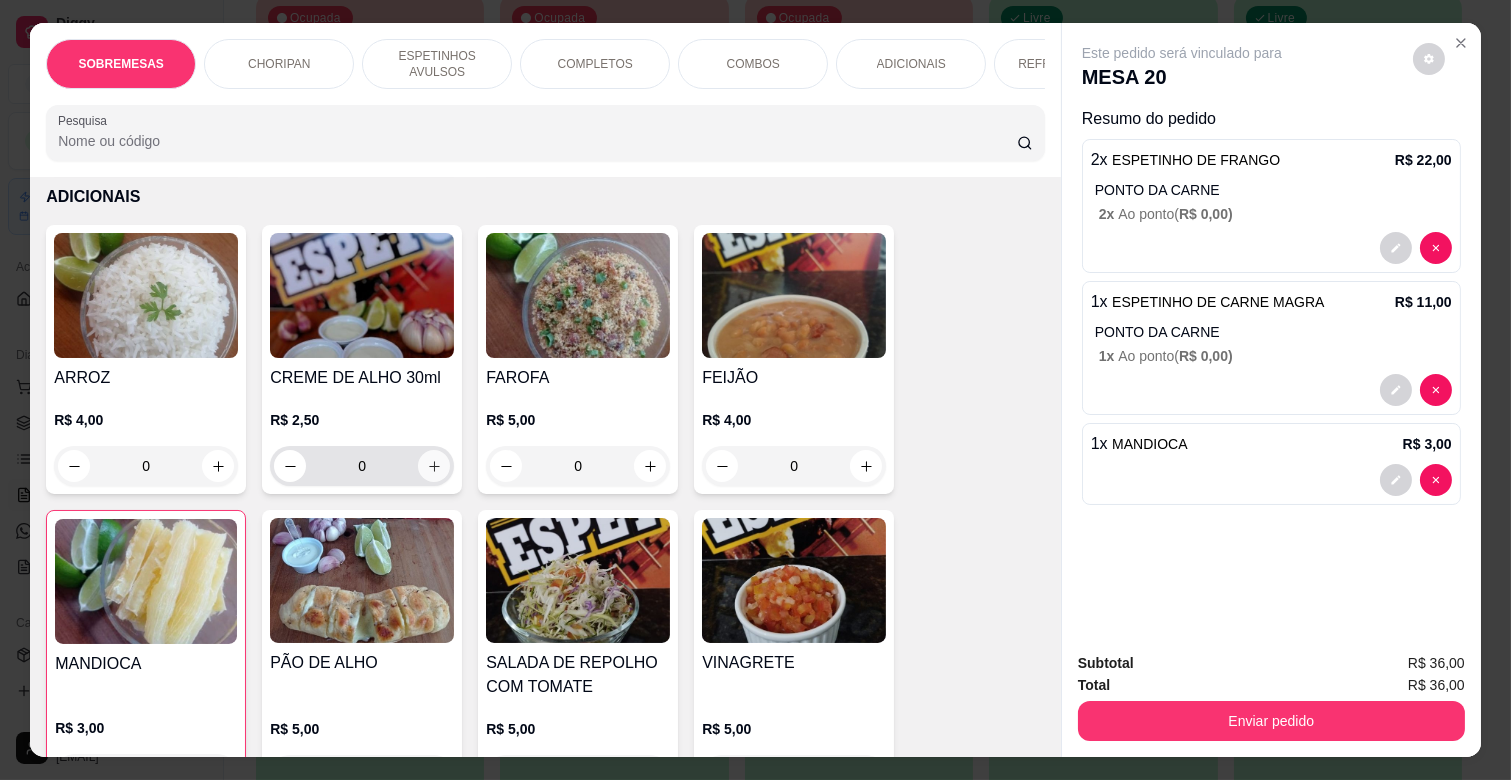 click at bounding box center (434, 466) 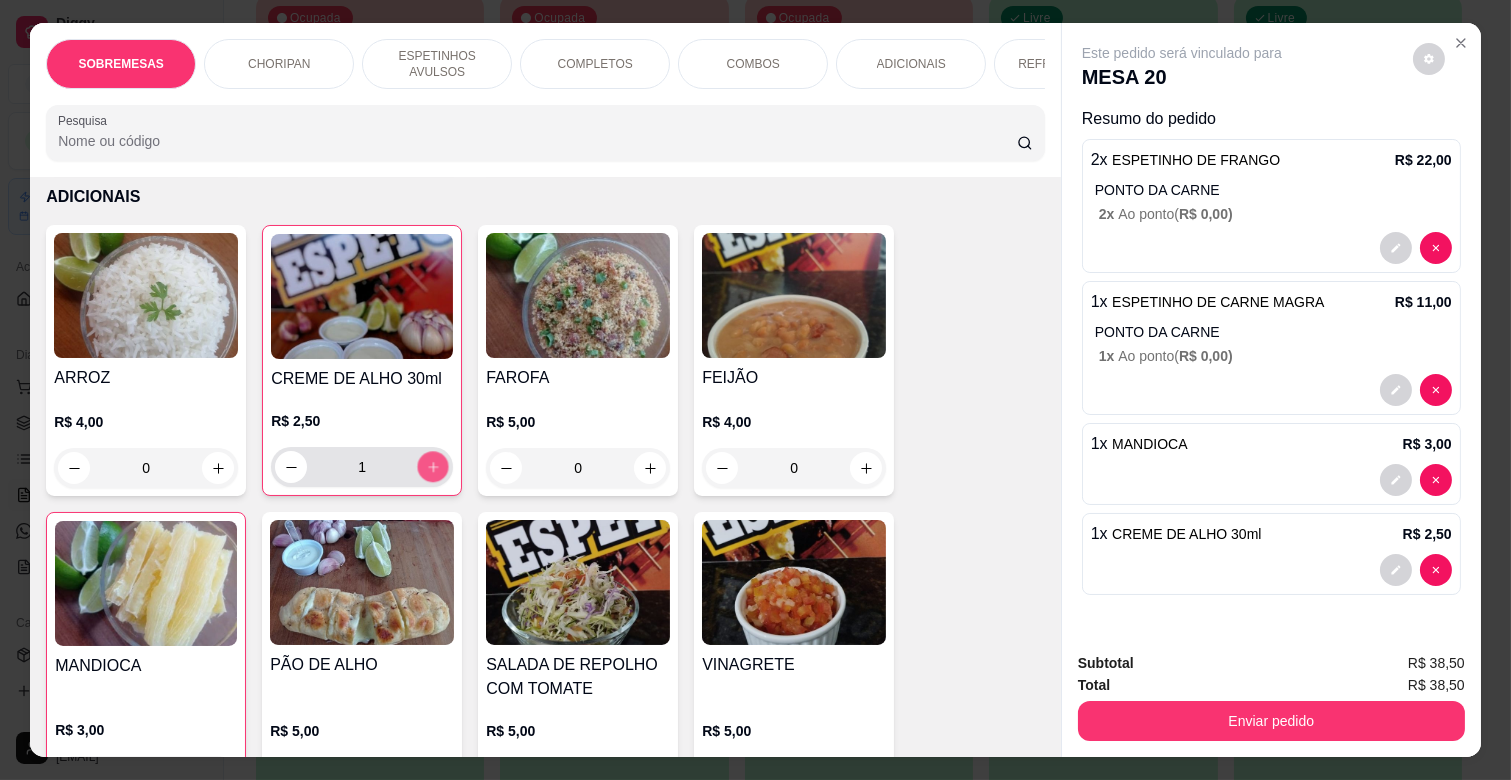 click at bounding box center [433, 467] 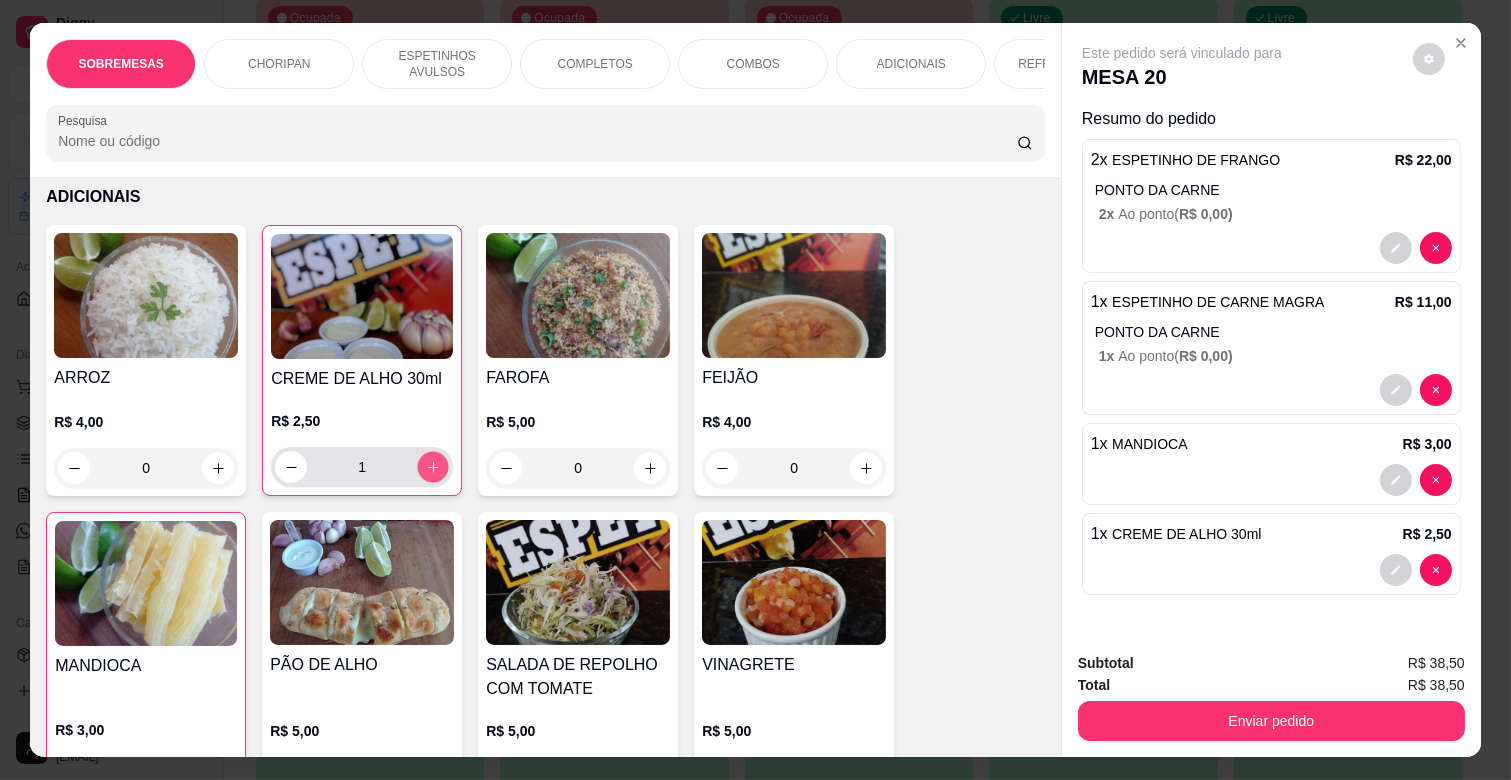 type on "2" 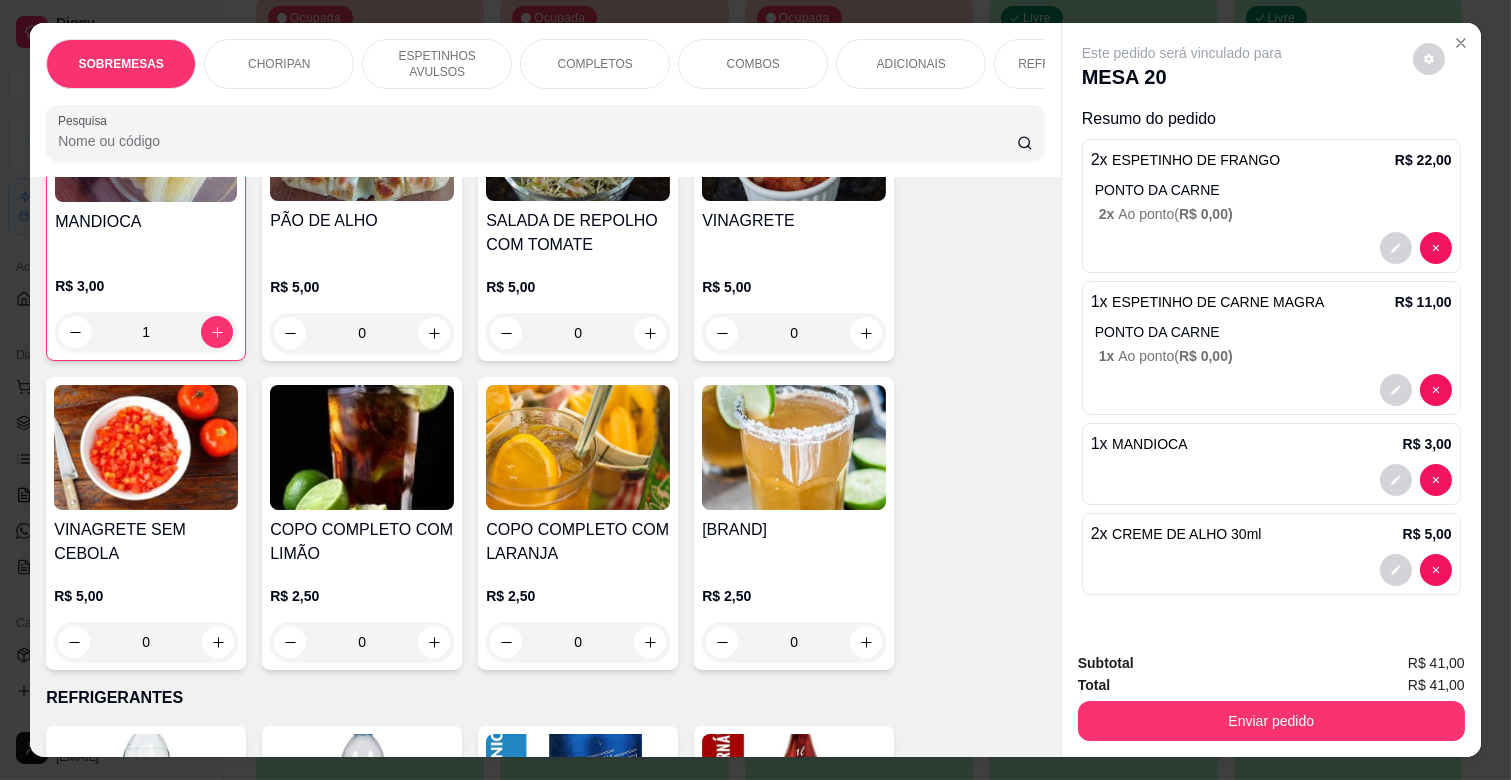 scroll, scrollTop: 4222, scrollLeft: 0, axis: vertical 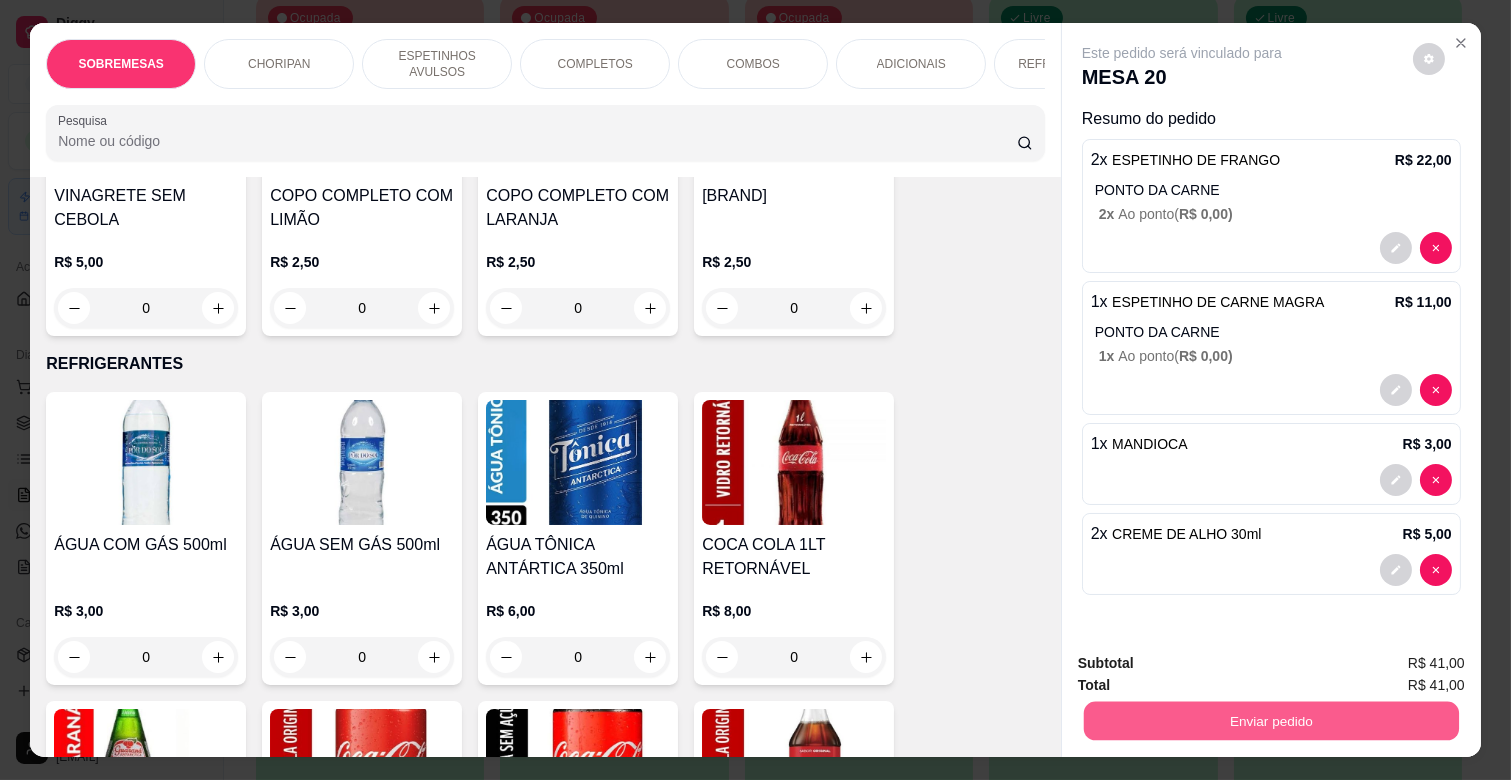 click on "Enviar pedido" at bounding box center (1271, 720) 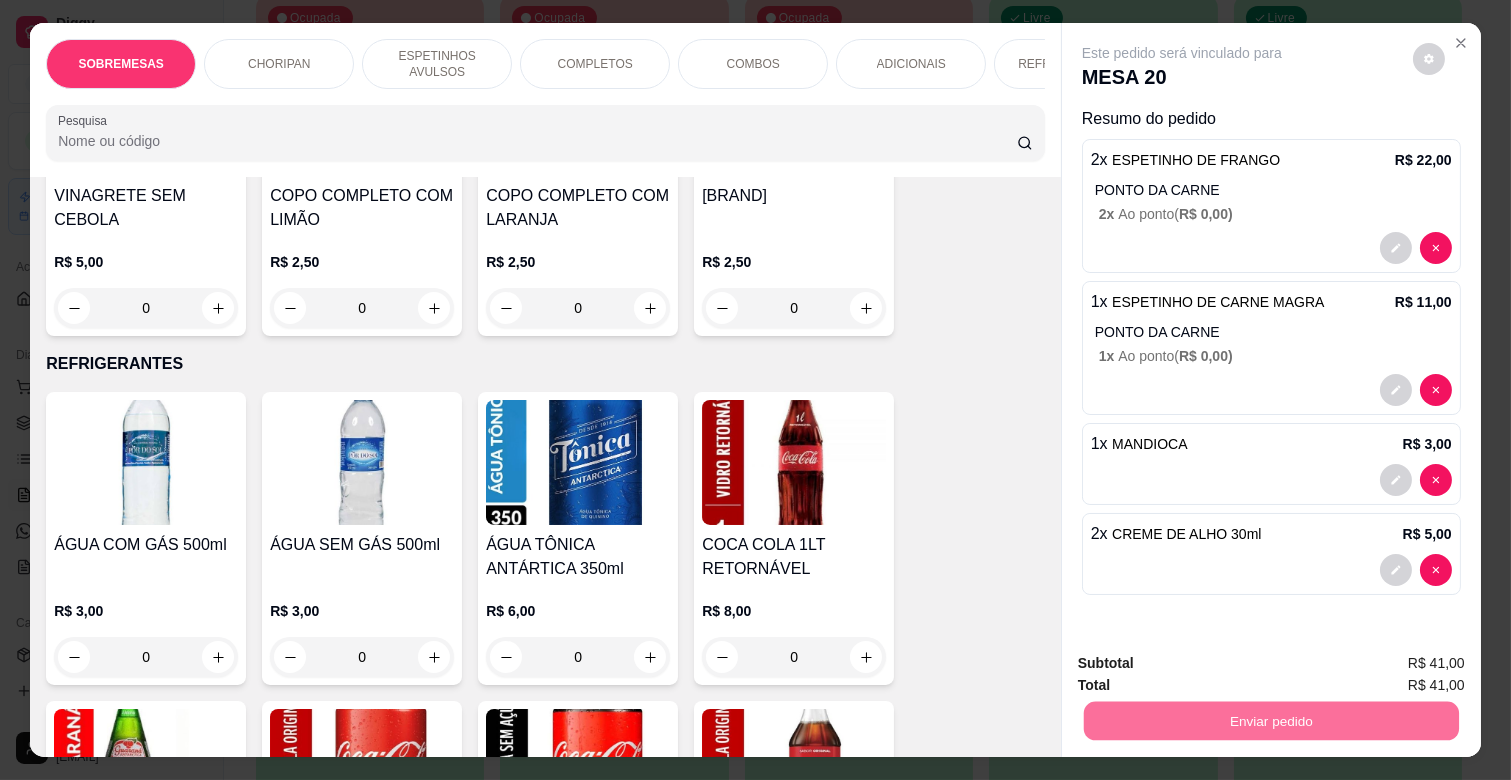 click on "Não registrar e enviar pedido" at bounding box center (1204, 664) 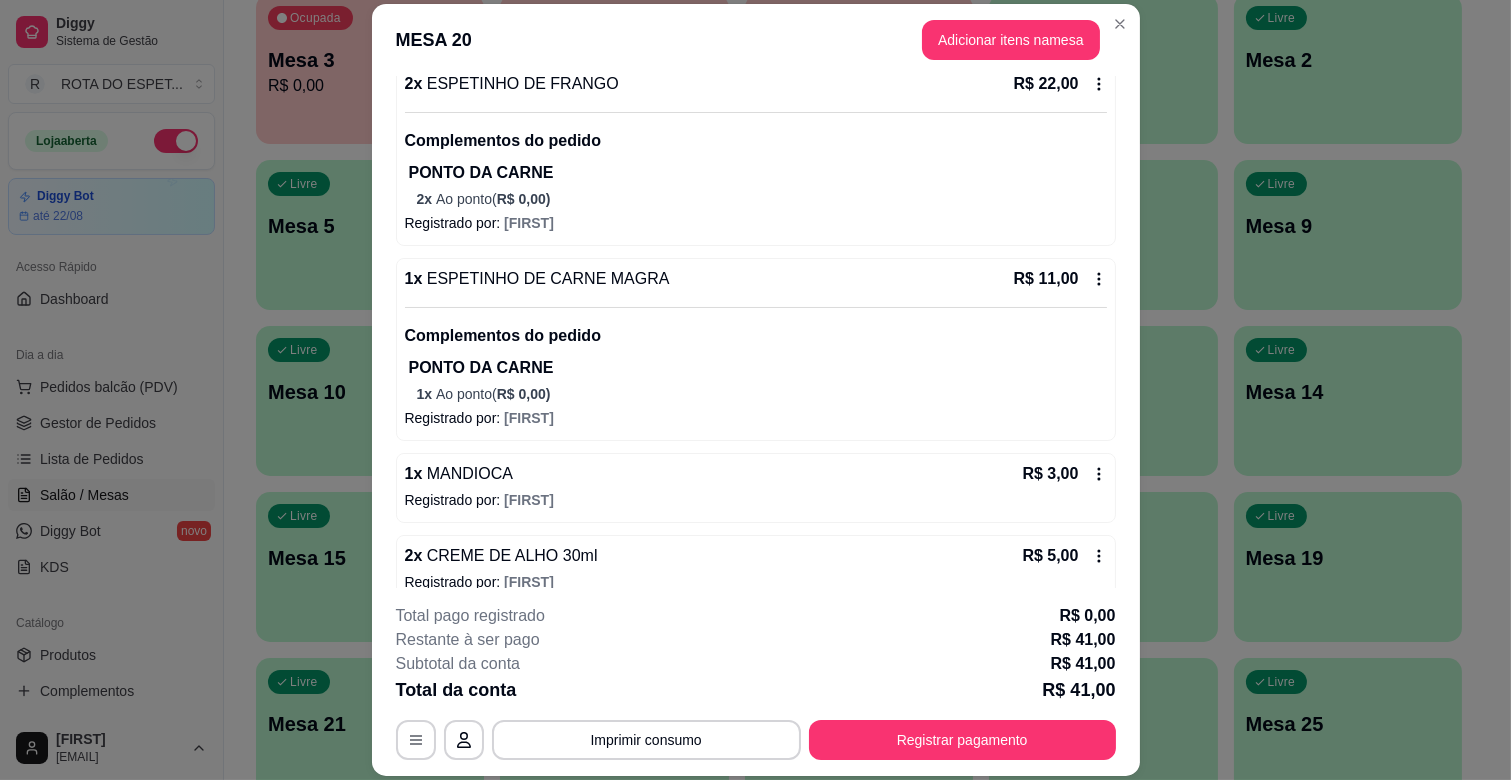 scroll, scrollTop: 227, scrollLeft: 0, axis: vertical 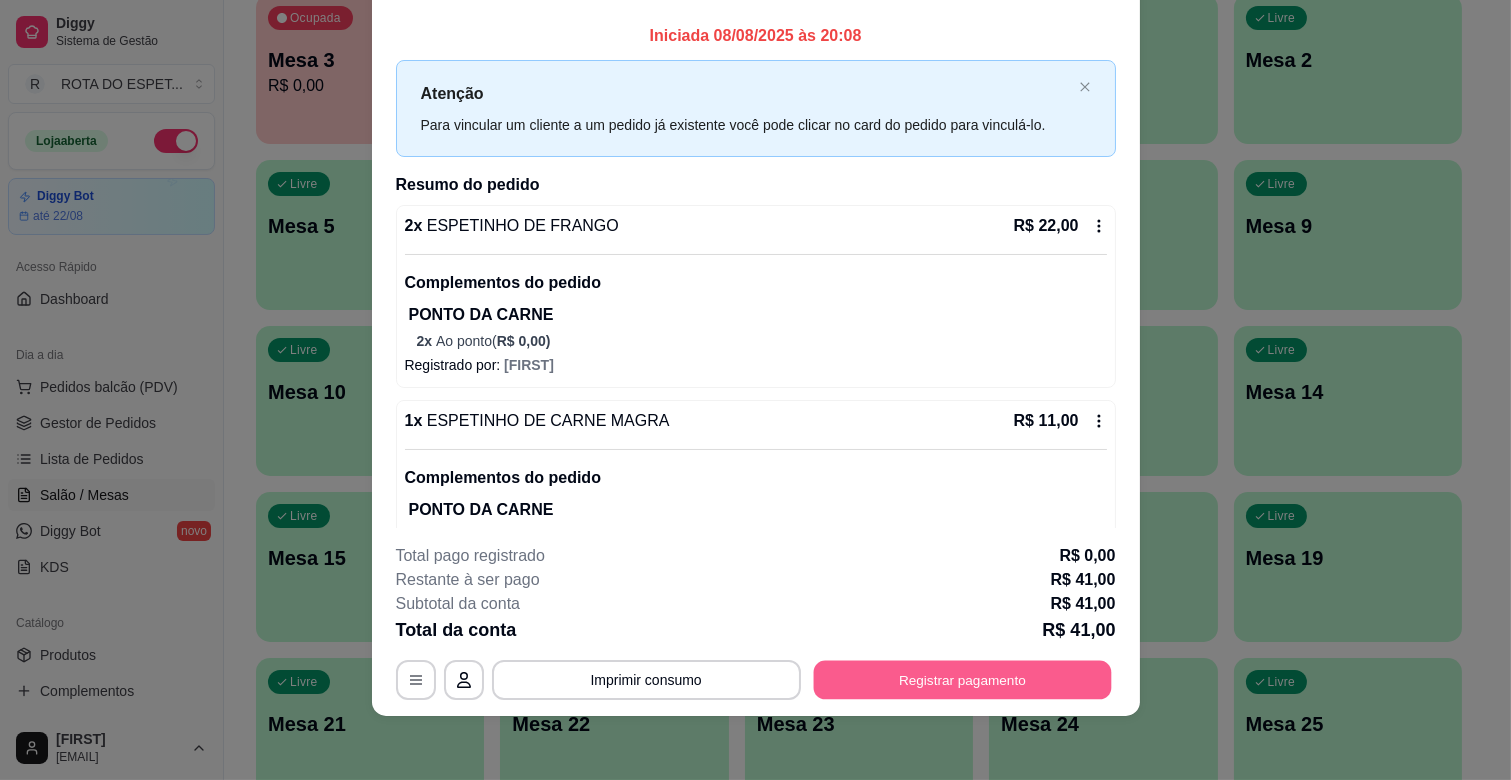 click on "Registrar pagamento" at bounding box center [962, 680] 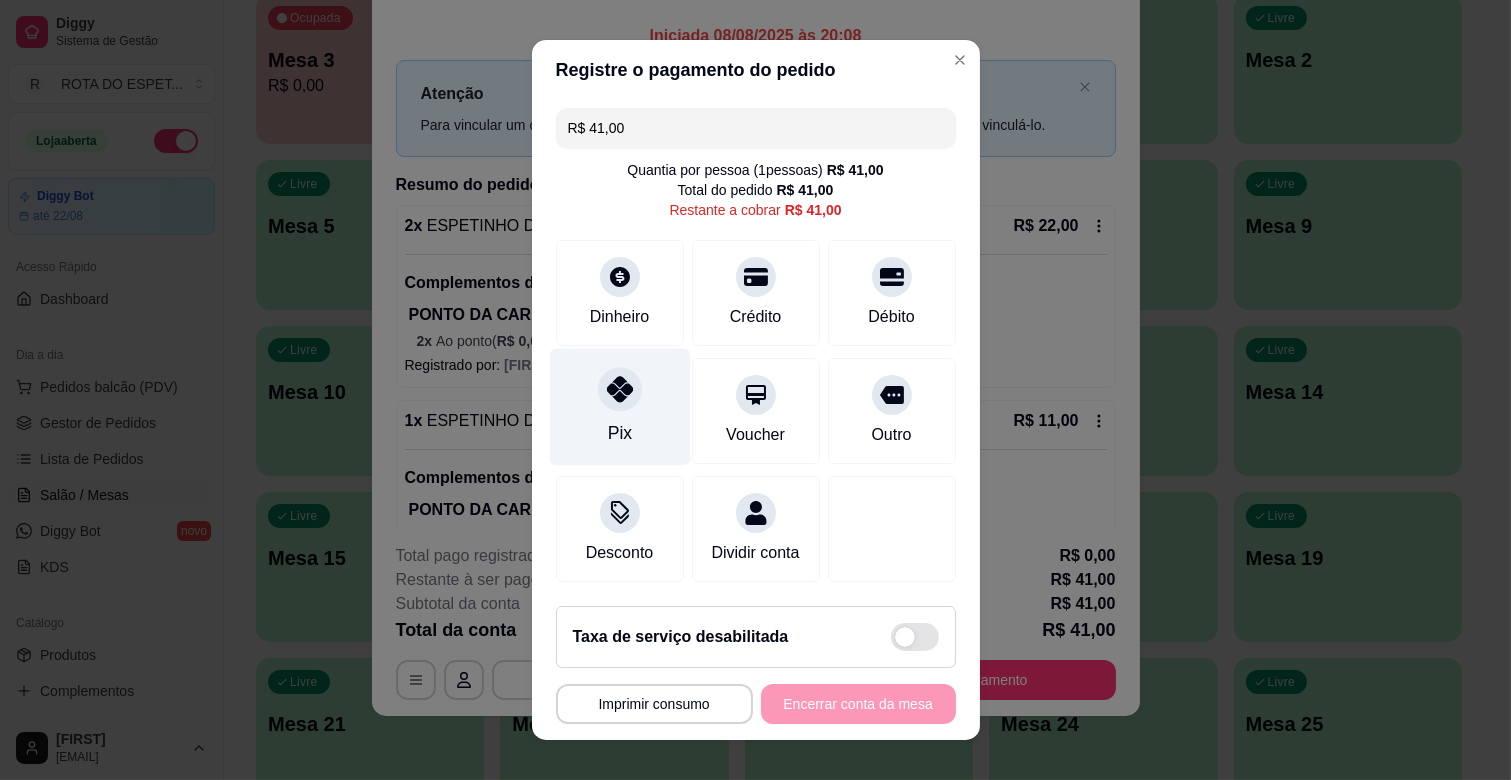 click on "Pix" at bounding box center (619, 407) 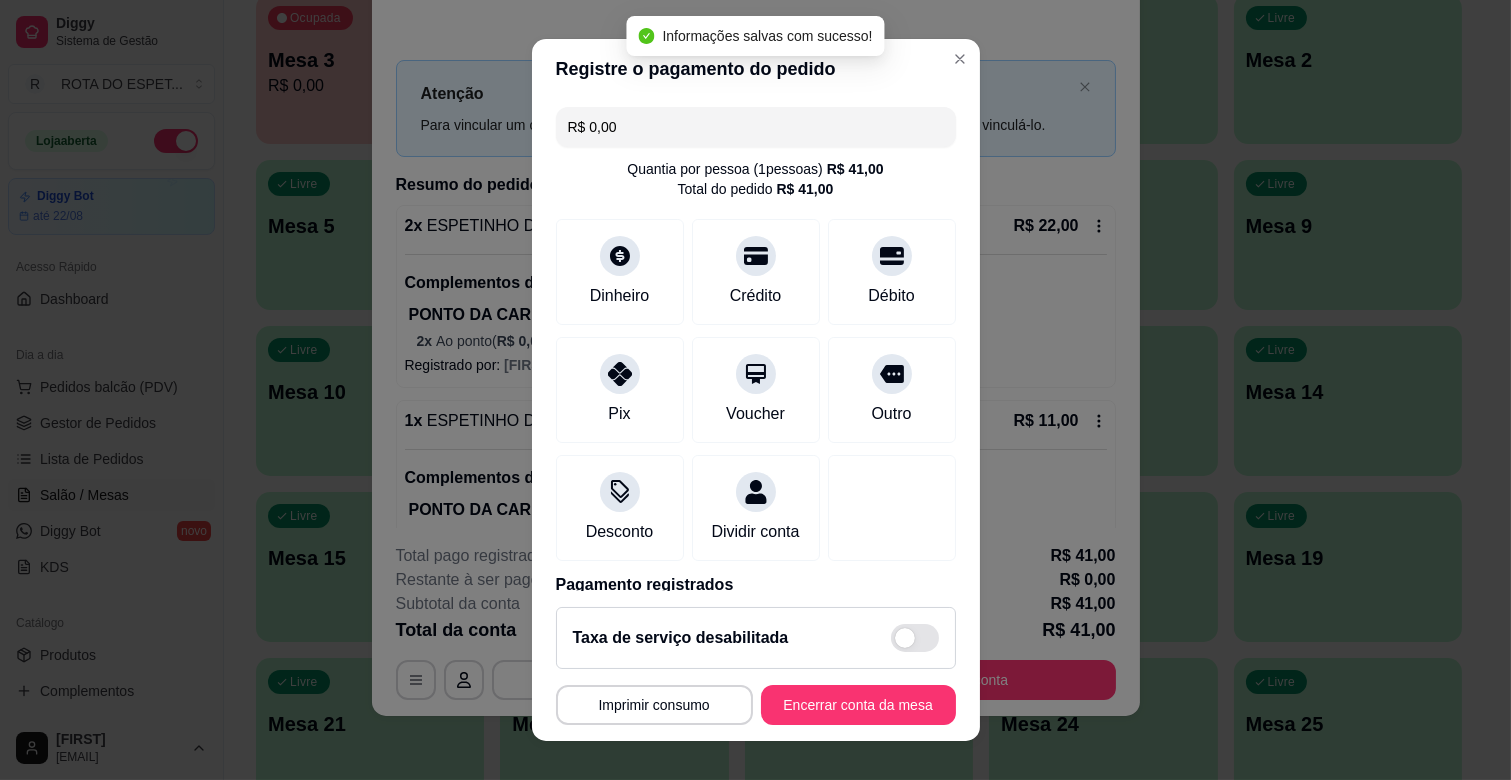 type on "R$ 0,00" 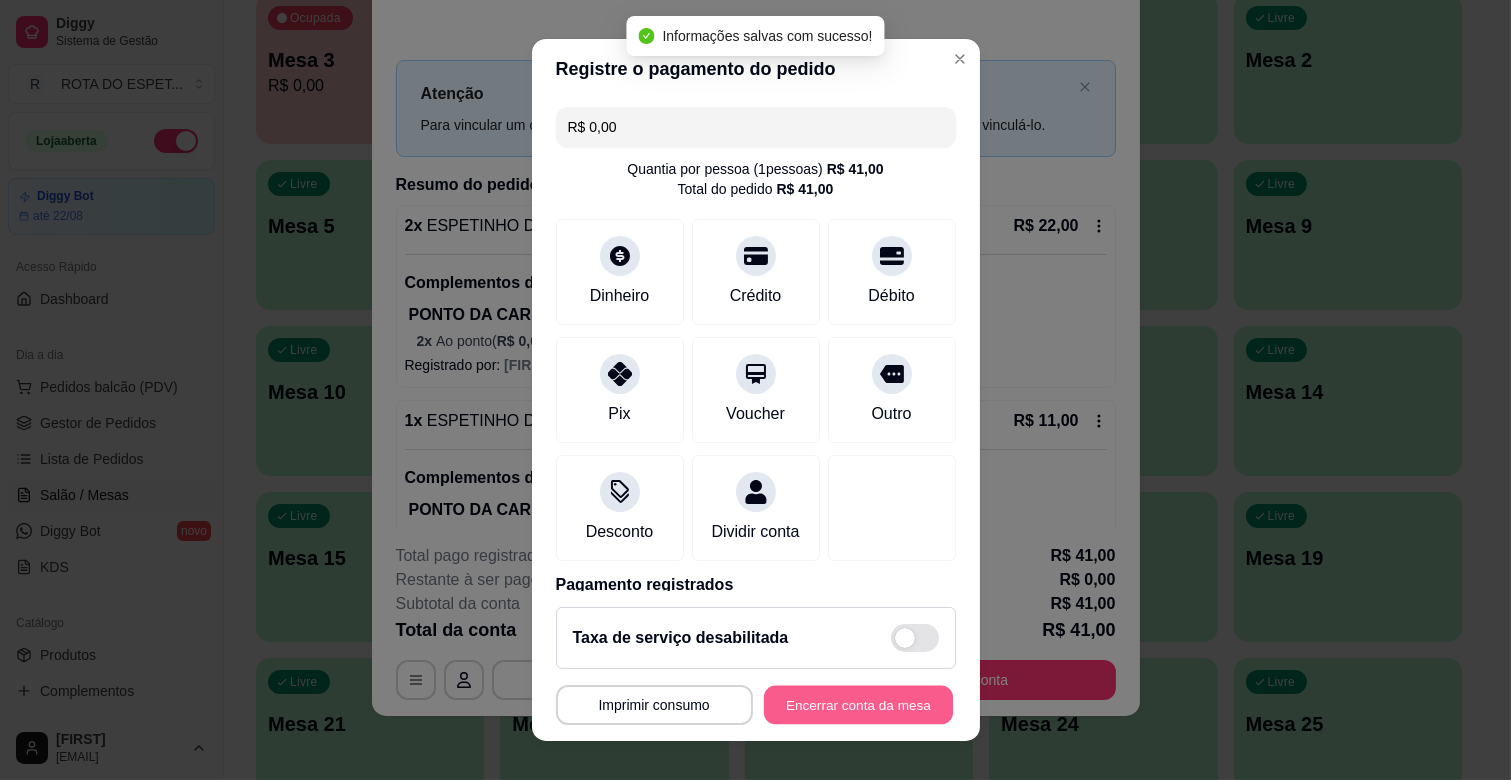 click on "Encerrar conta da mesa" at bounding box center [858, 705] 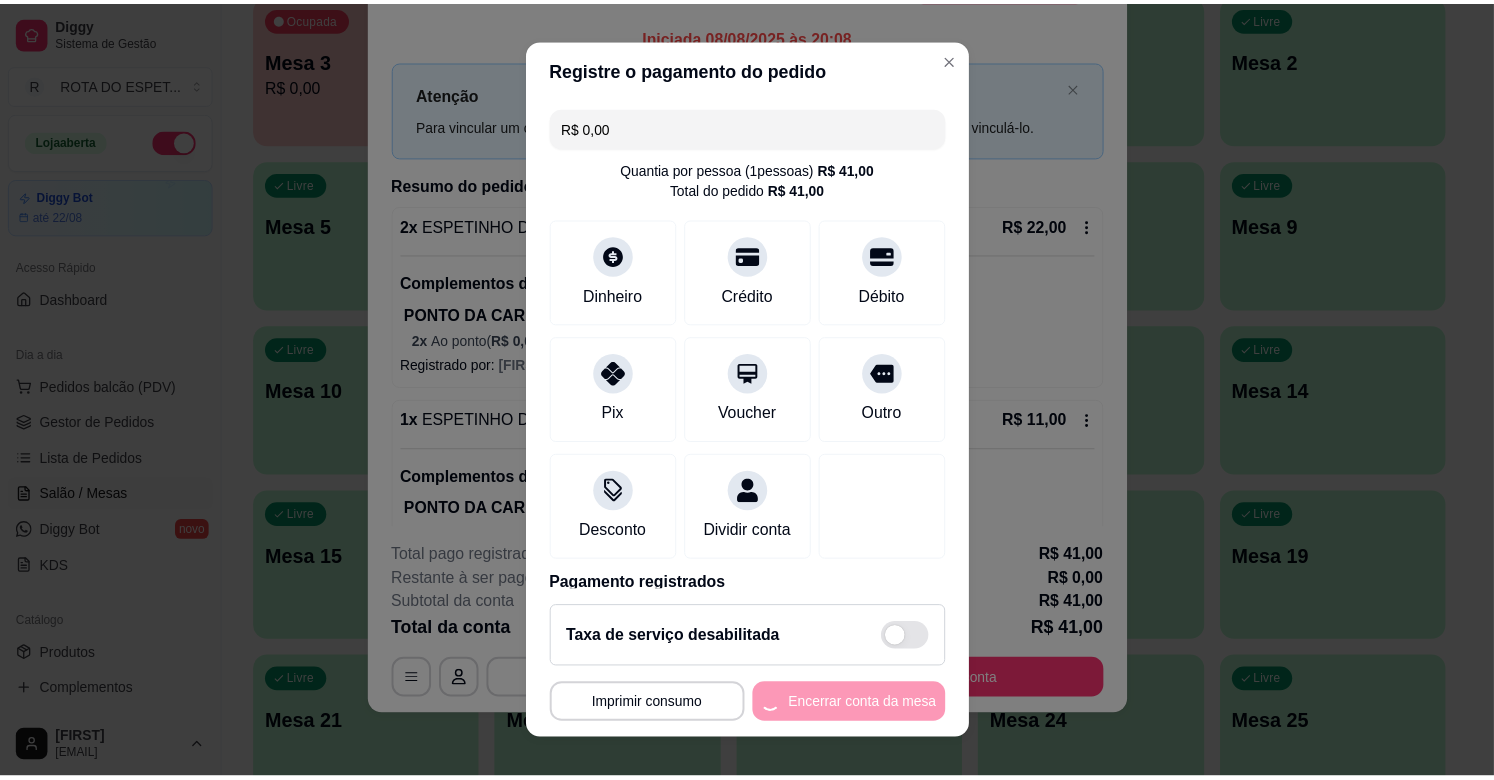 scroll, scrollTop: 0, scrollLeft: 0, axis: both 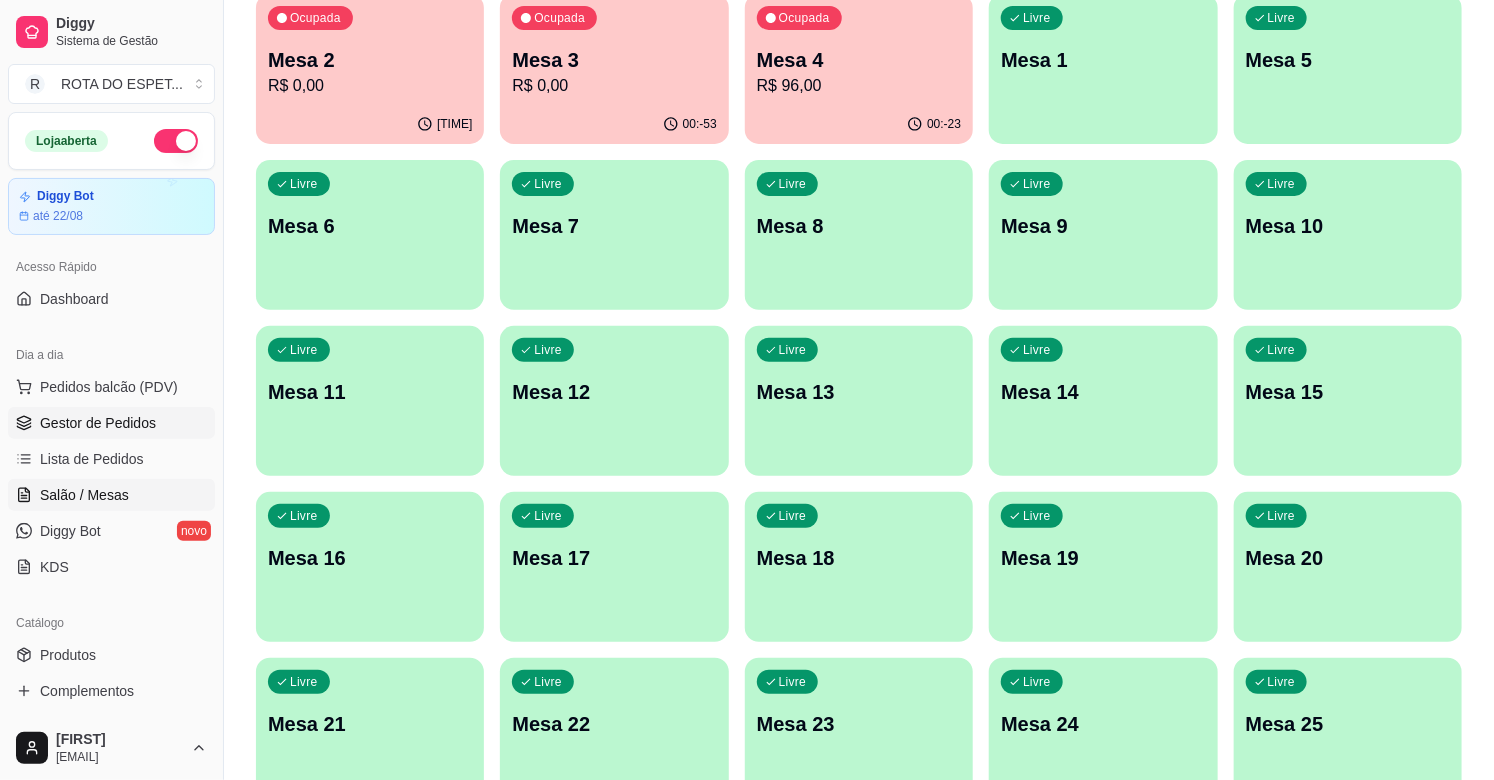 click on "Gestor de Pedidos" at bounding box center (98, 423) 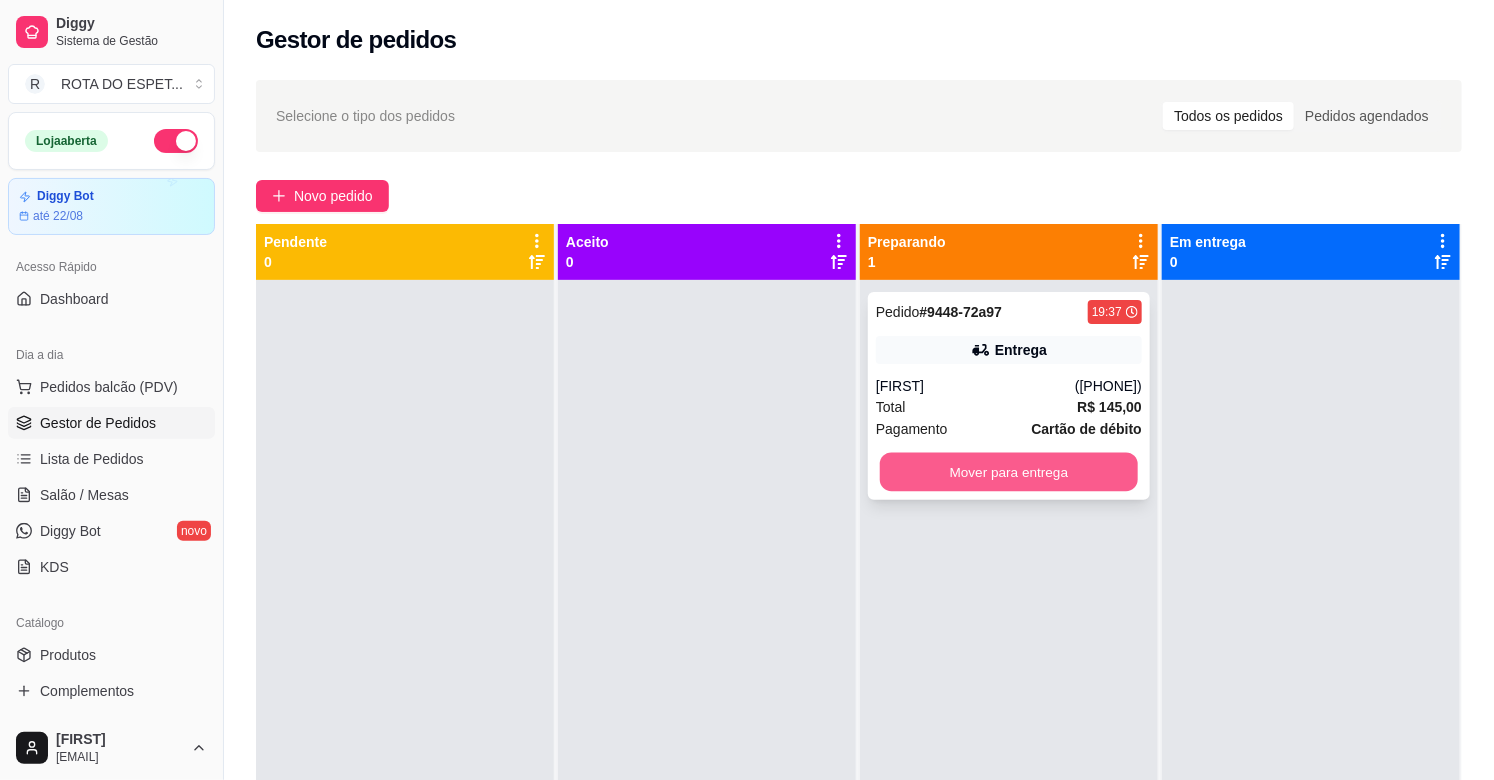 click on "Mover para entrega" at bounding box center [1009, 472] 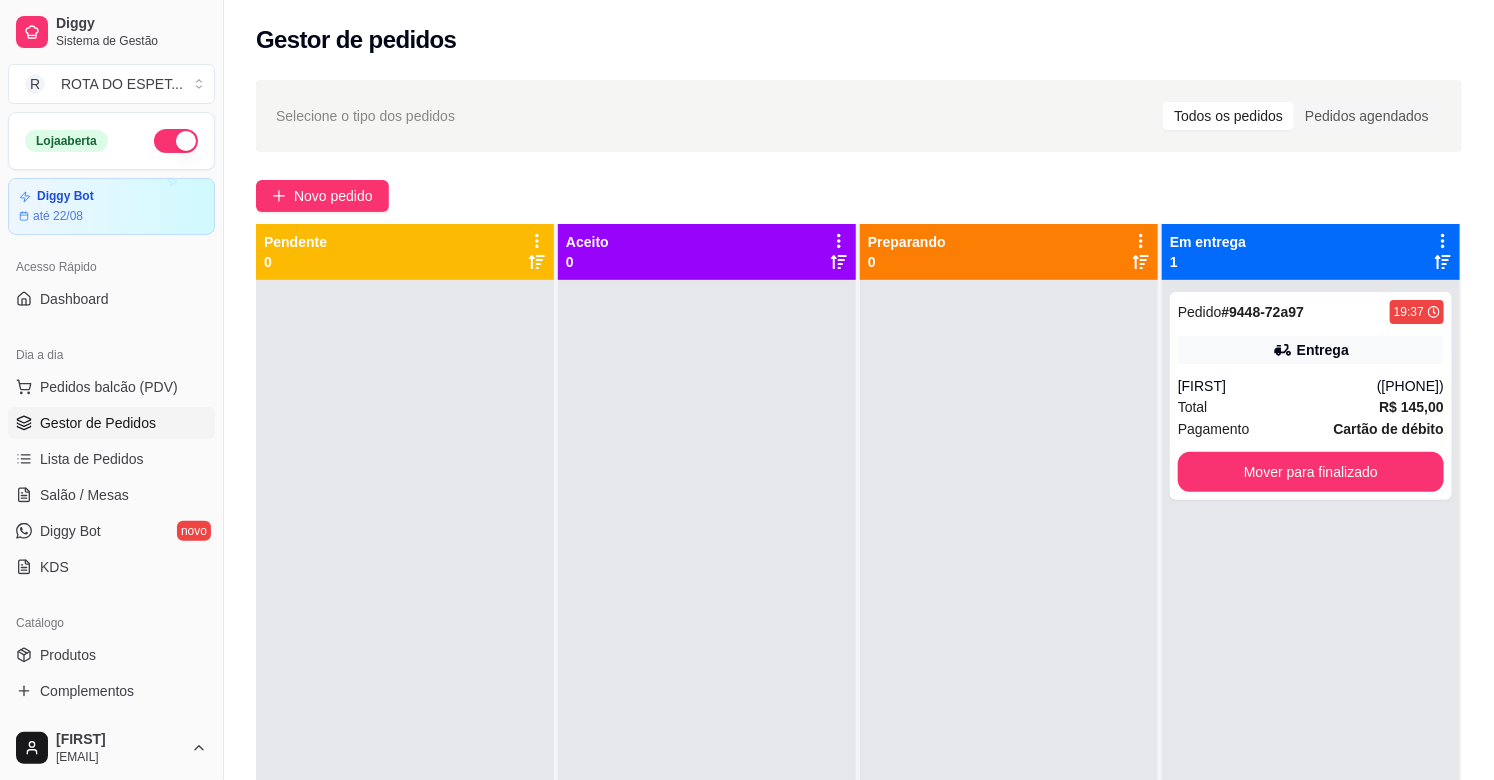 click at bounding box center (707, 670) 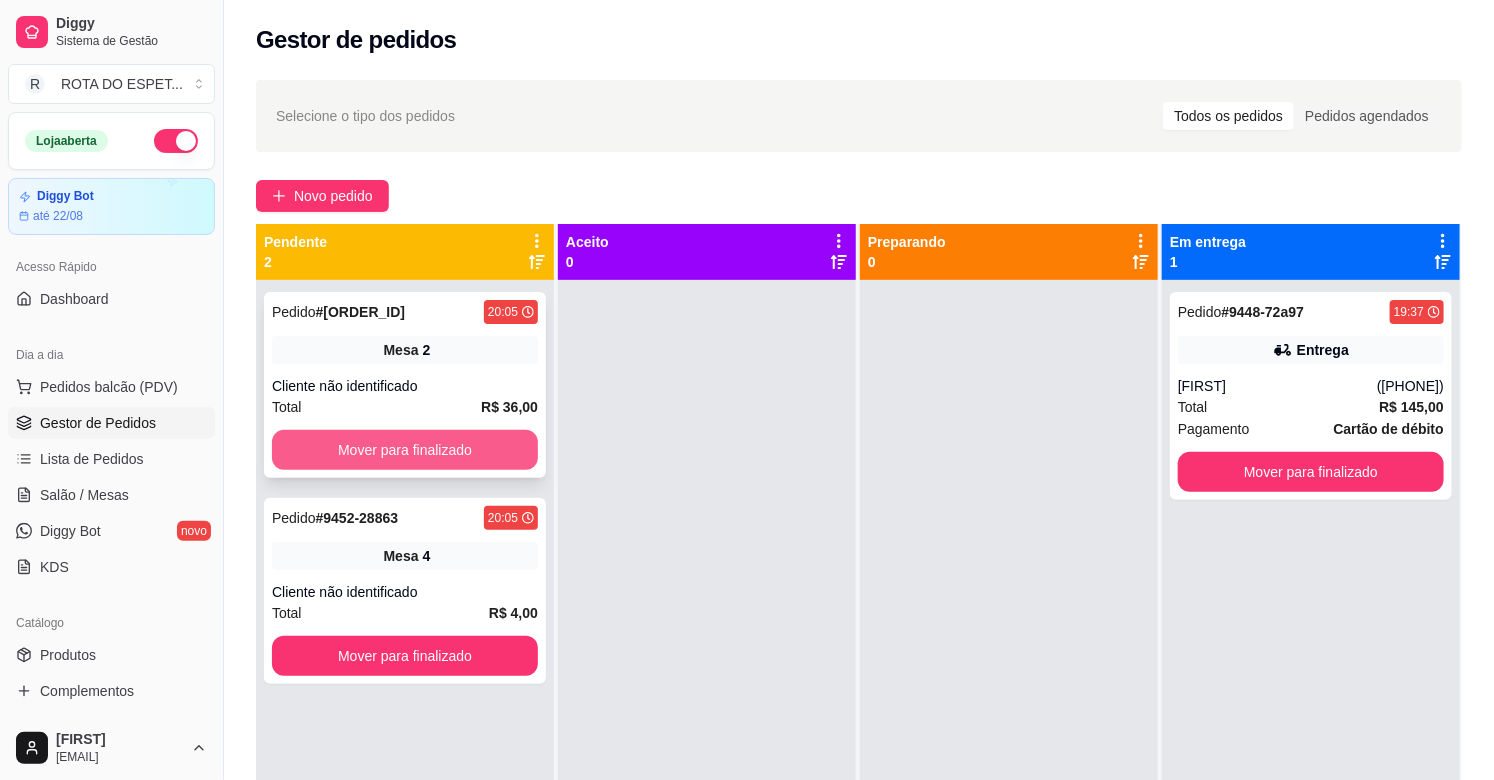 click on "Mover para finalizado" at bounding box center (405, 450) 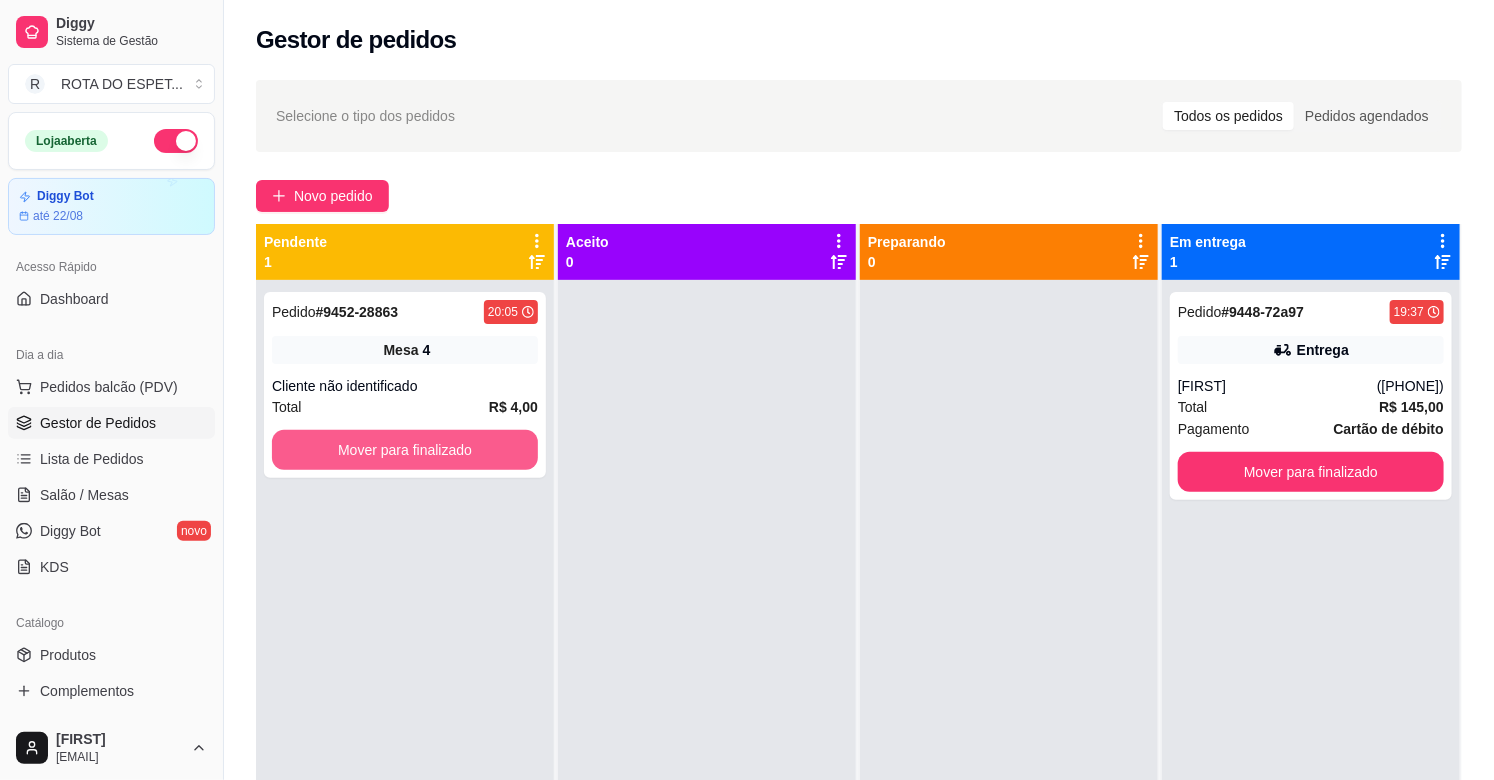 click on "Mover para finalizado" at bounding box center (405, 450) 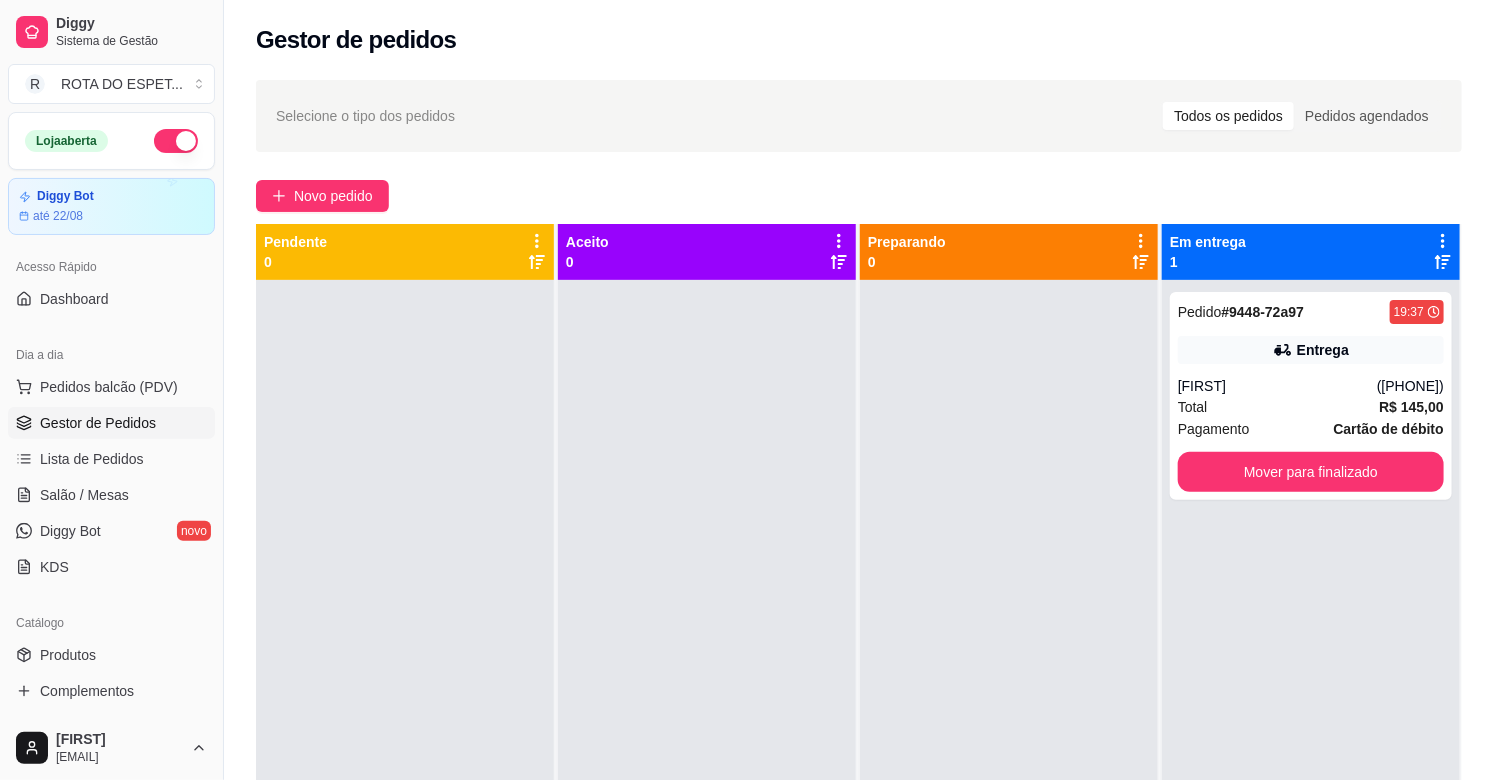 click at bounding box center (1009, 670) 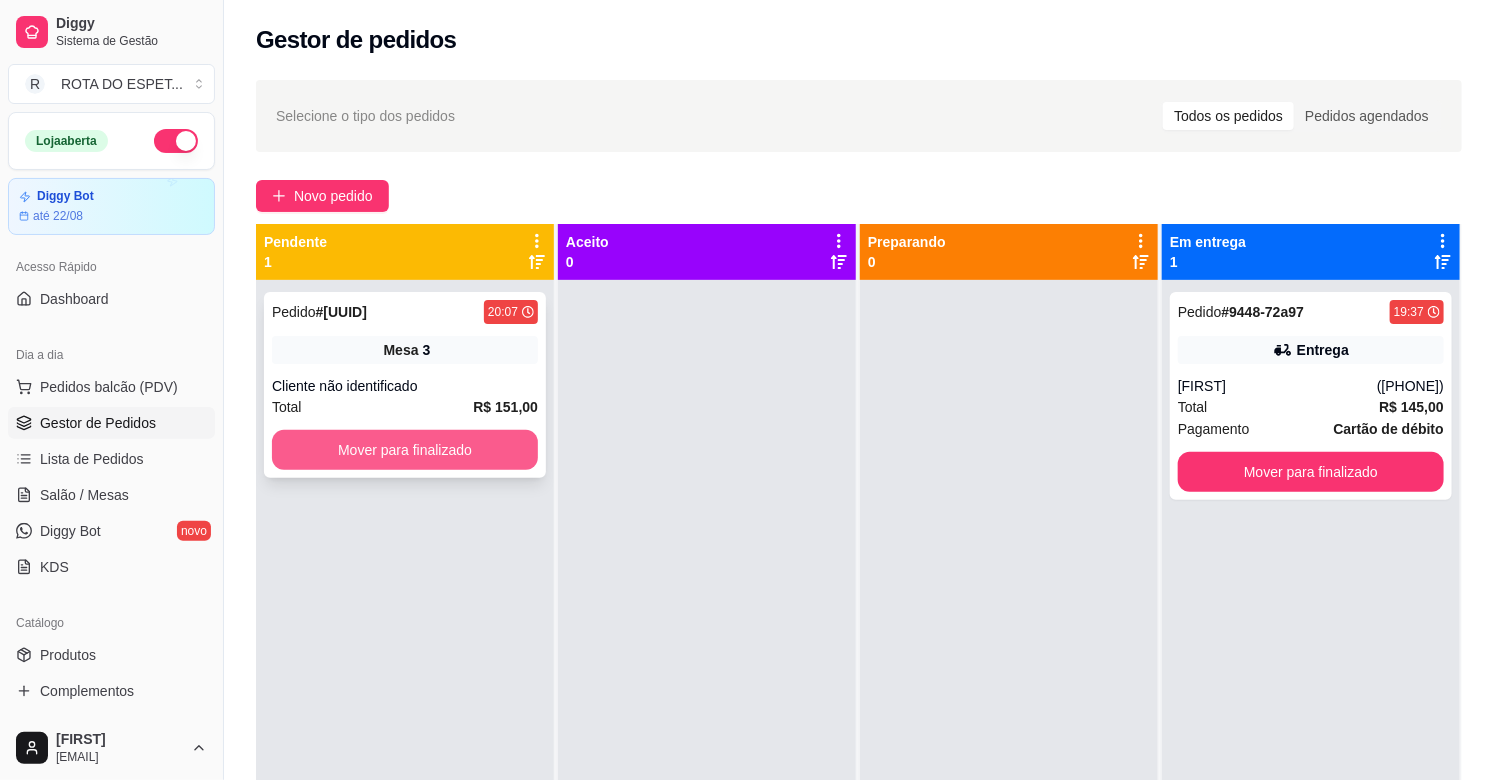 click on "Mover para finalizado" at bounding box center (405, 450) 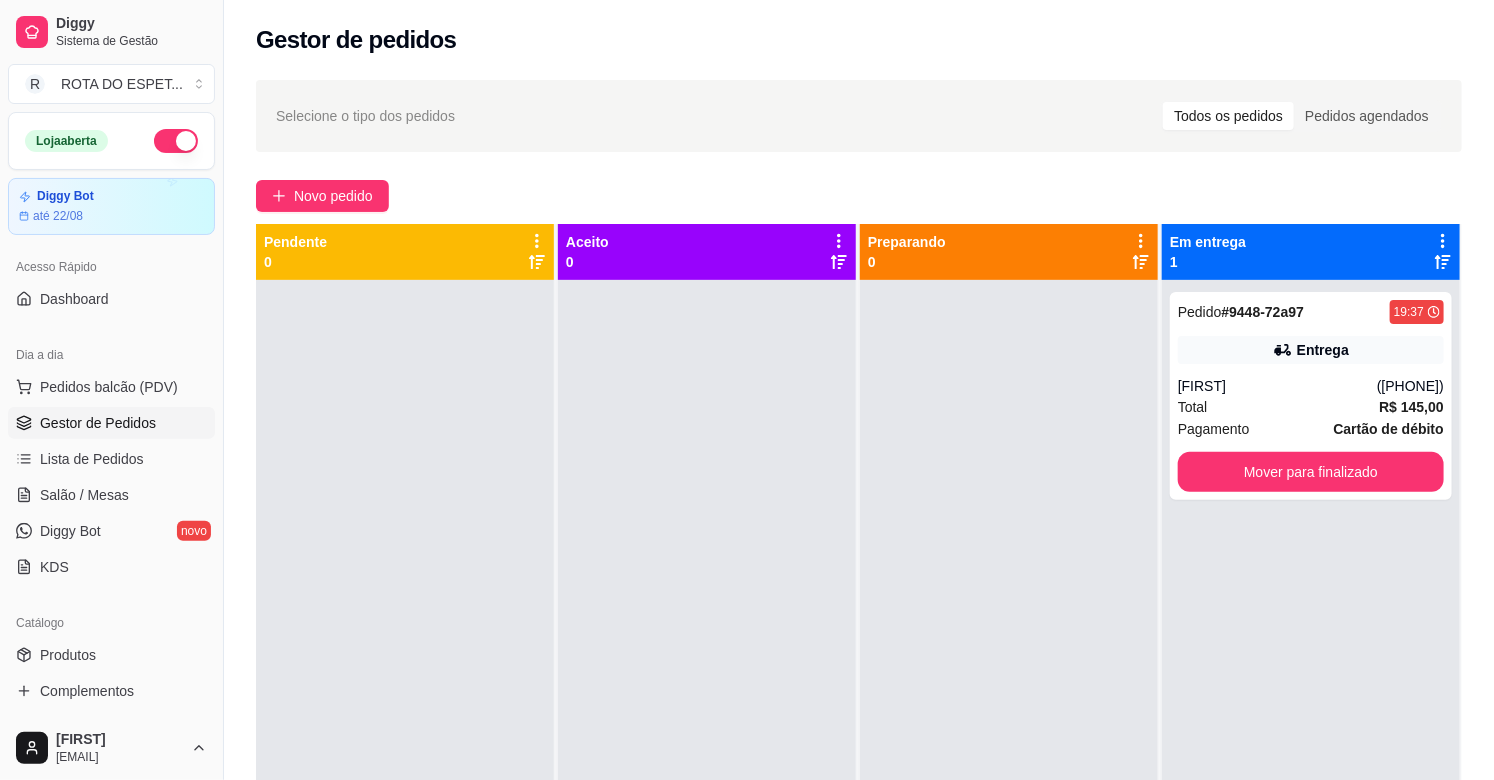 click at bounding box center [707, 670] 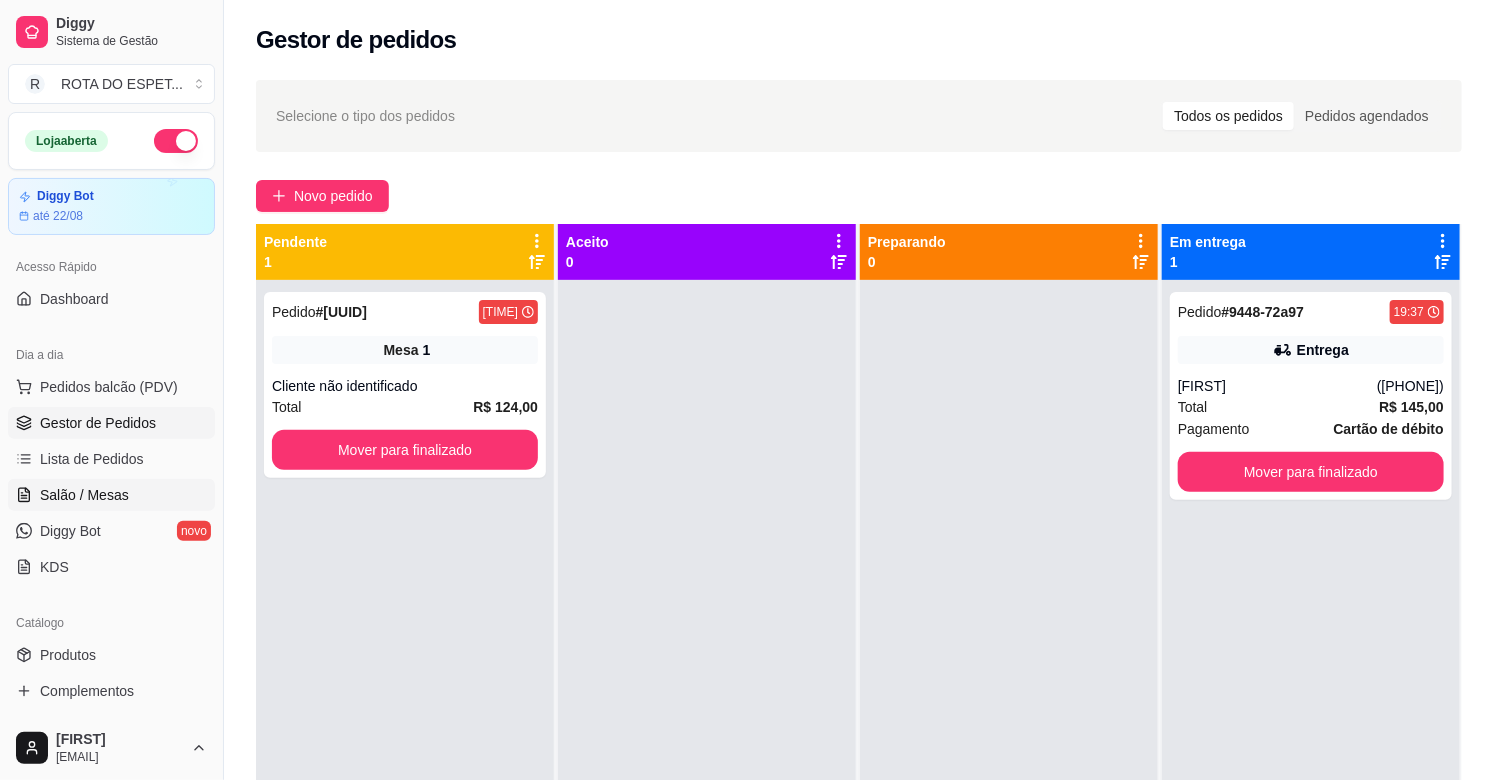 click on "Salão / Mesas" at bounding box center [111, 495] 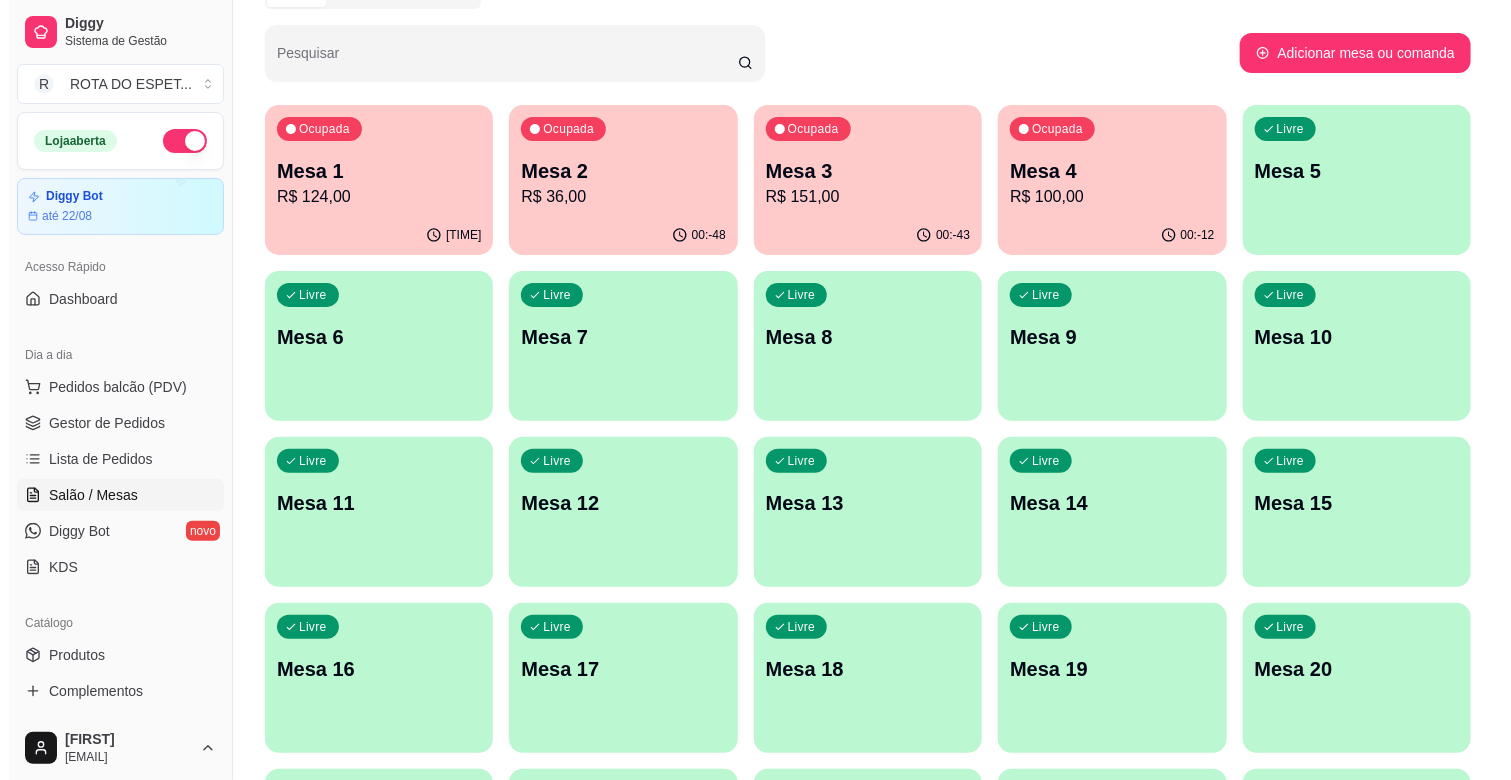 scroll, scrollTop: 0, scrollLeft: 0, axis: both 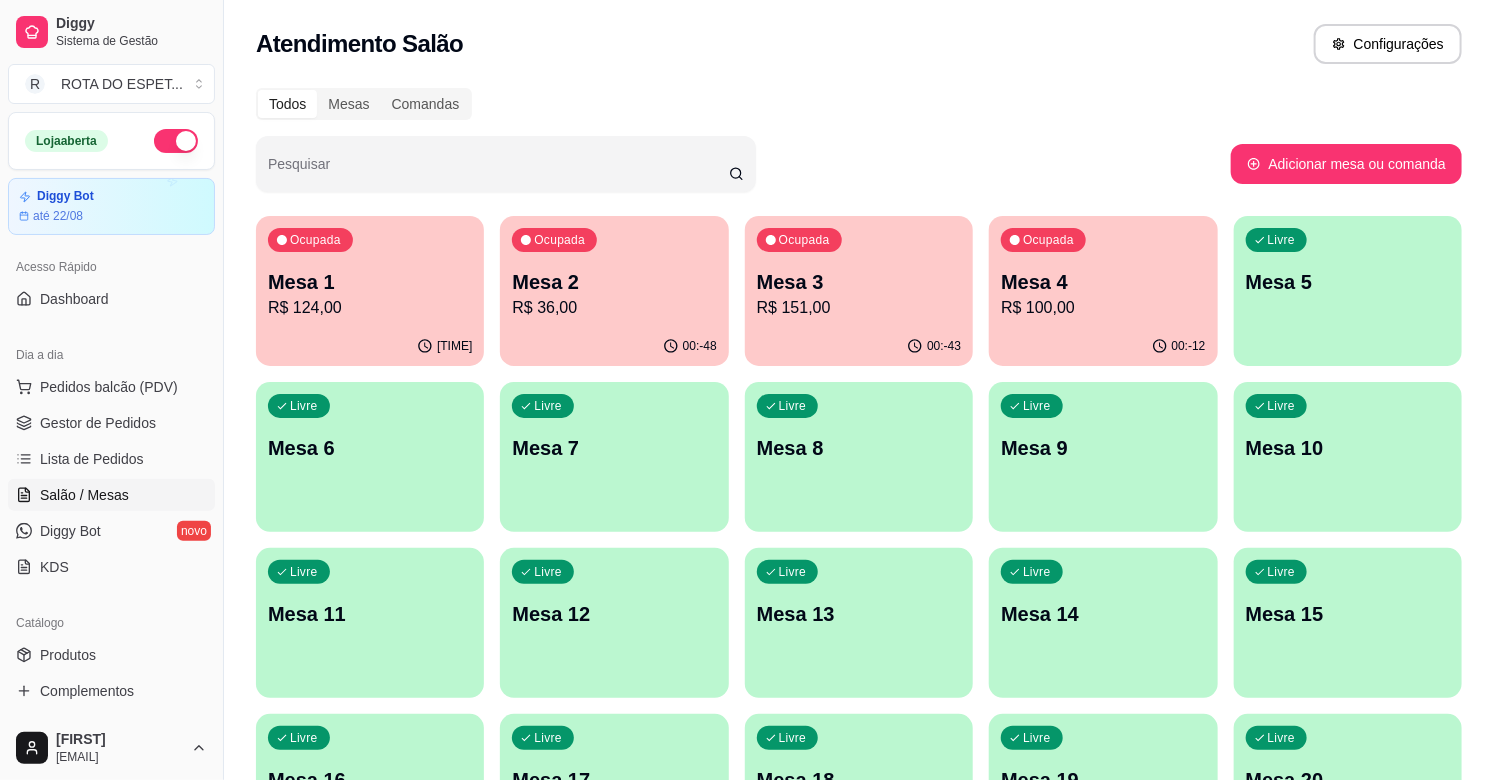 click on "Mesa 10" at bounding box center [1348, 448] 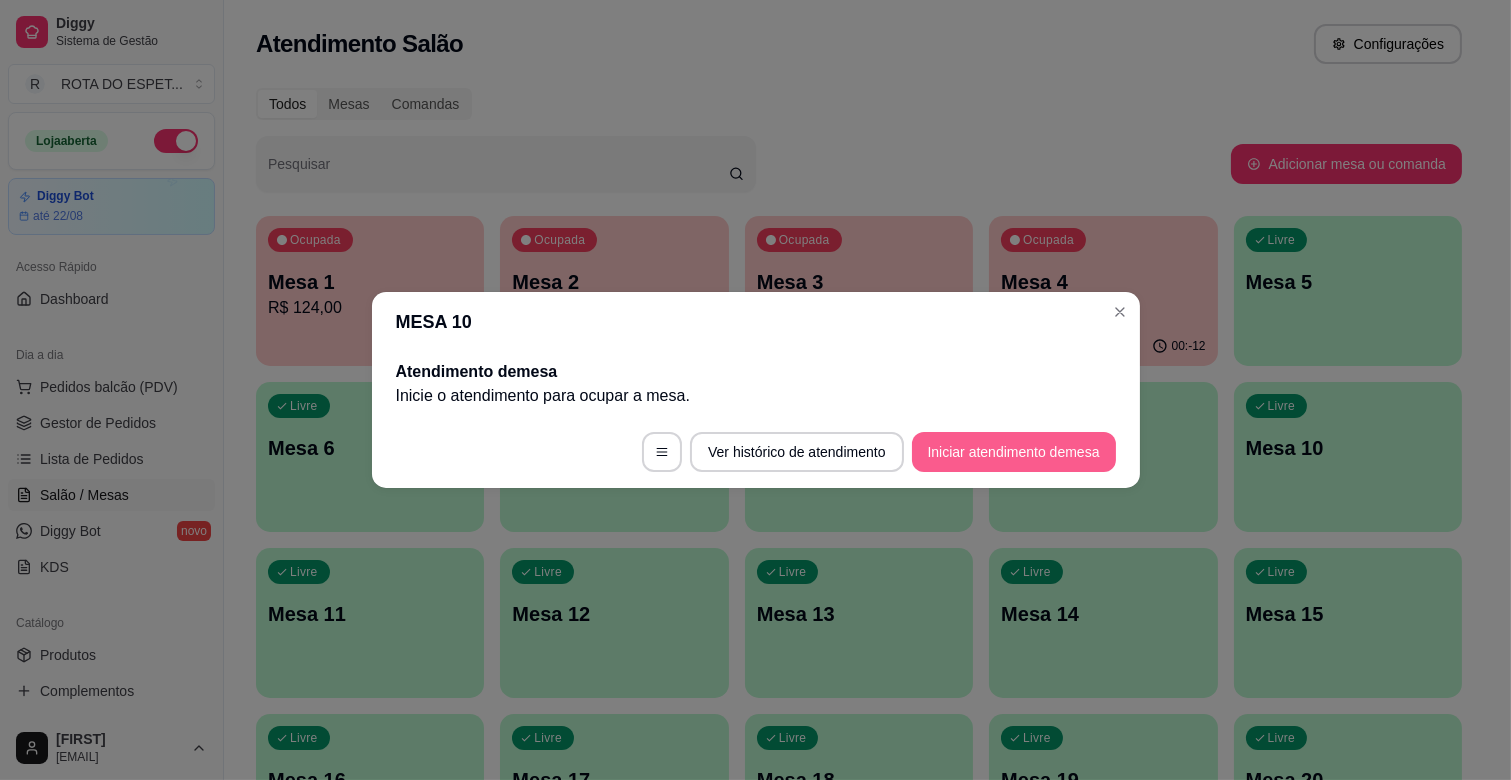 click on "Iniciar atendimento de  mesa" at bounding box center [1014, 452] 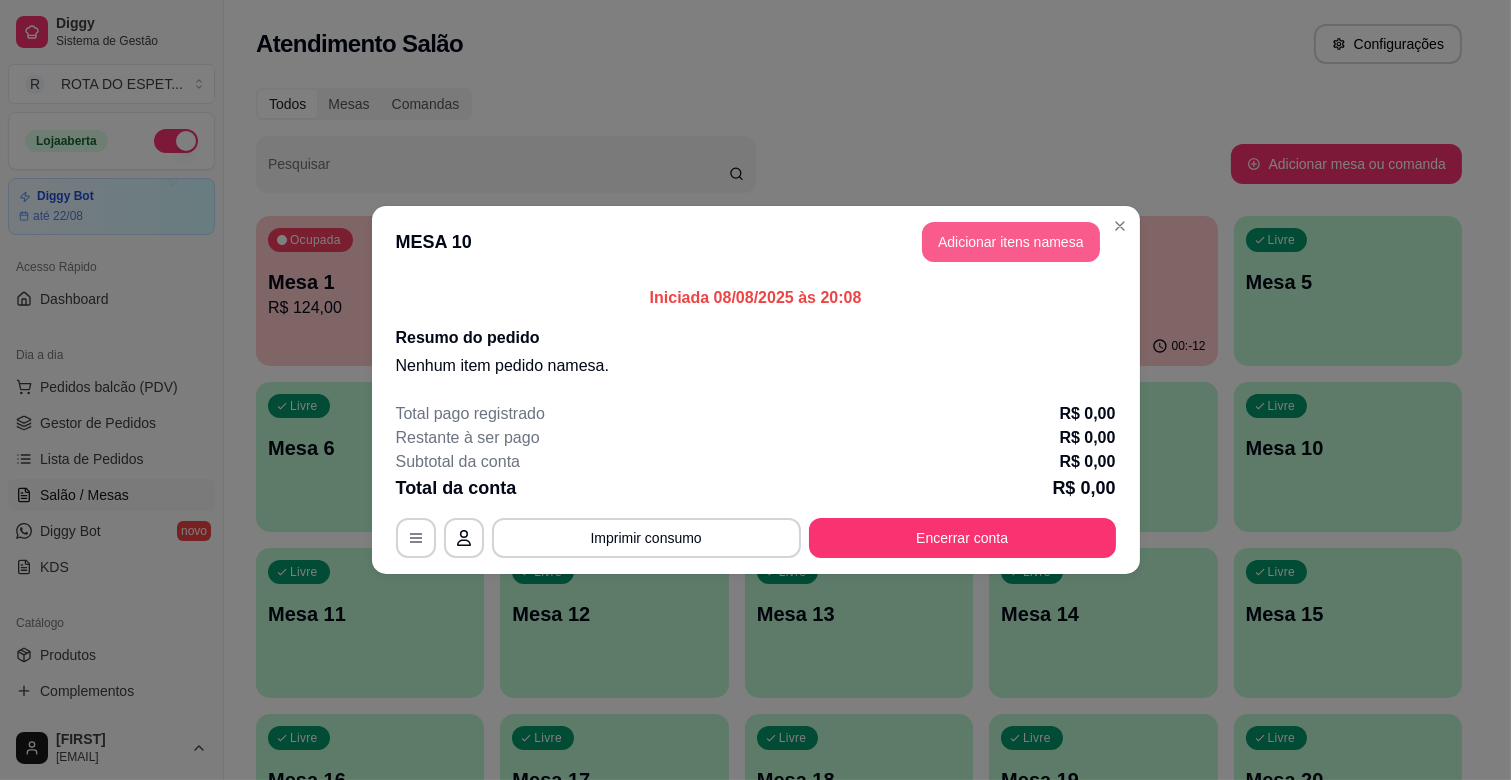 click on "Adicionar itens na  mesa" at bounding box center [1011, 242] 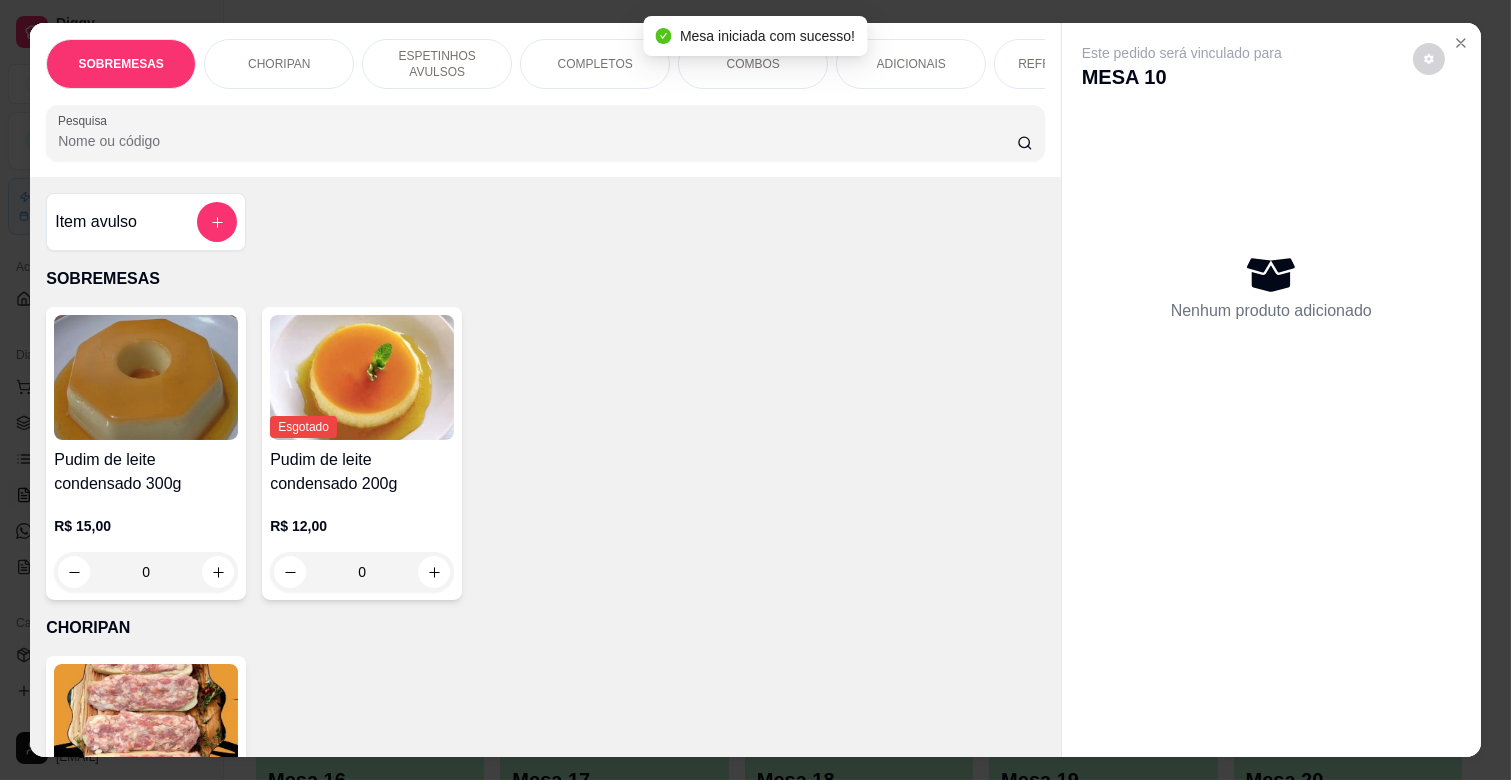 click on "COMPLETOS" at bounding box center [595, 64] 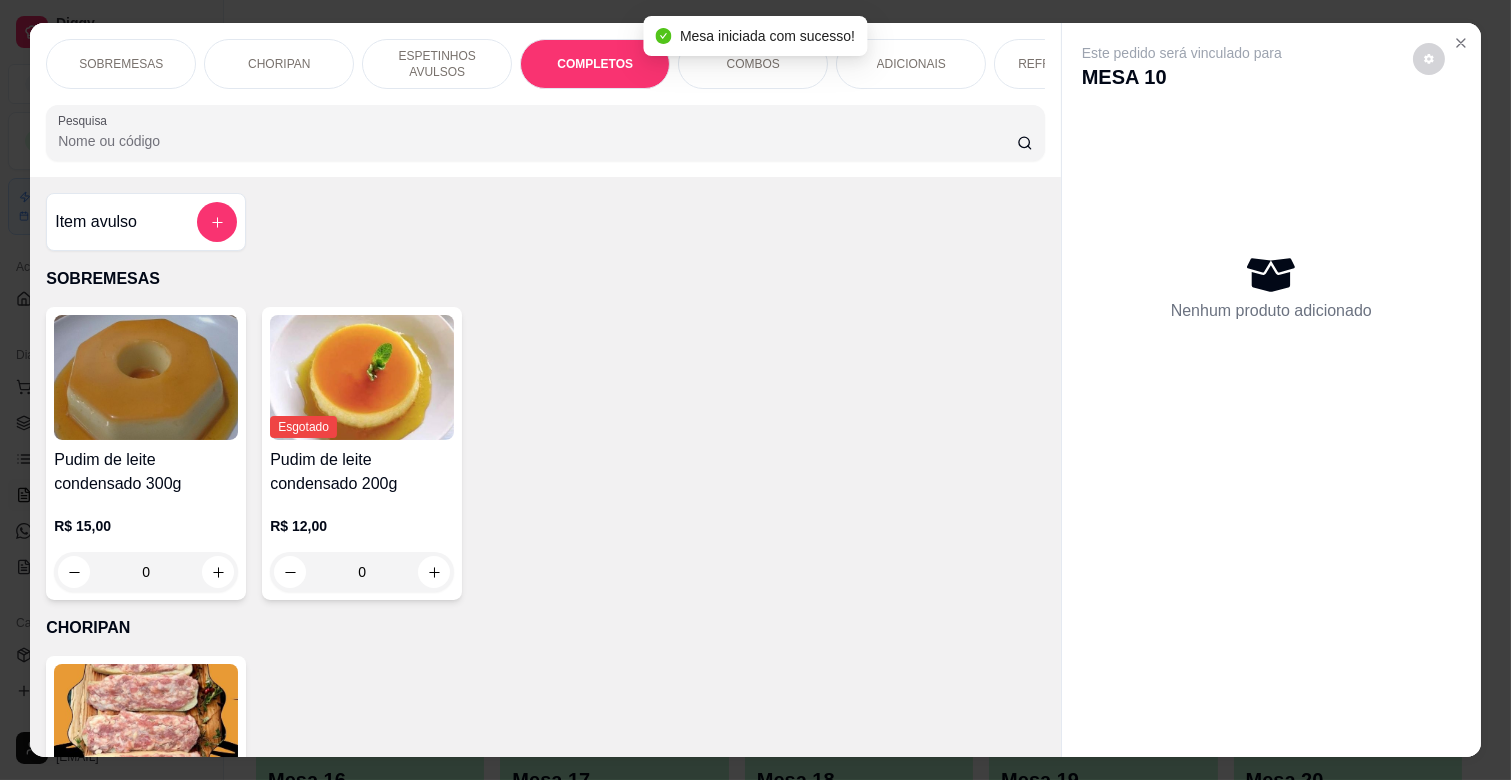 scroll, scrollTop: 2104, scrollLeft: 0, axis: vertical 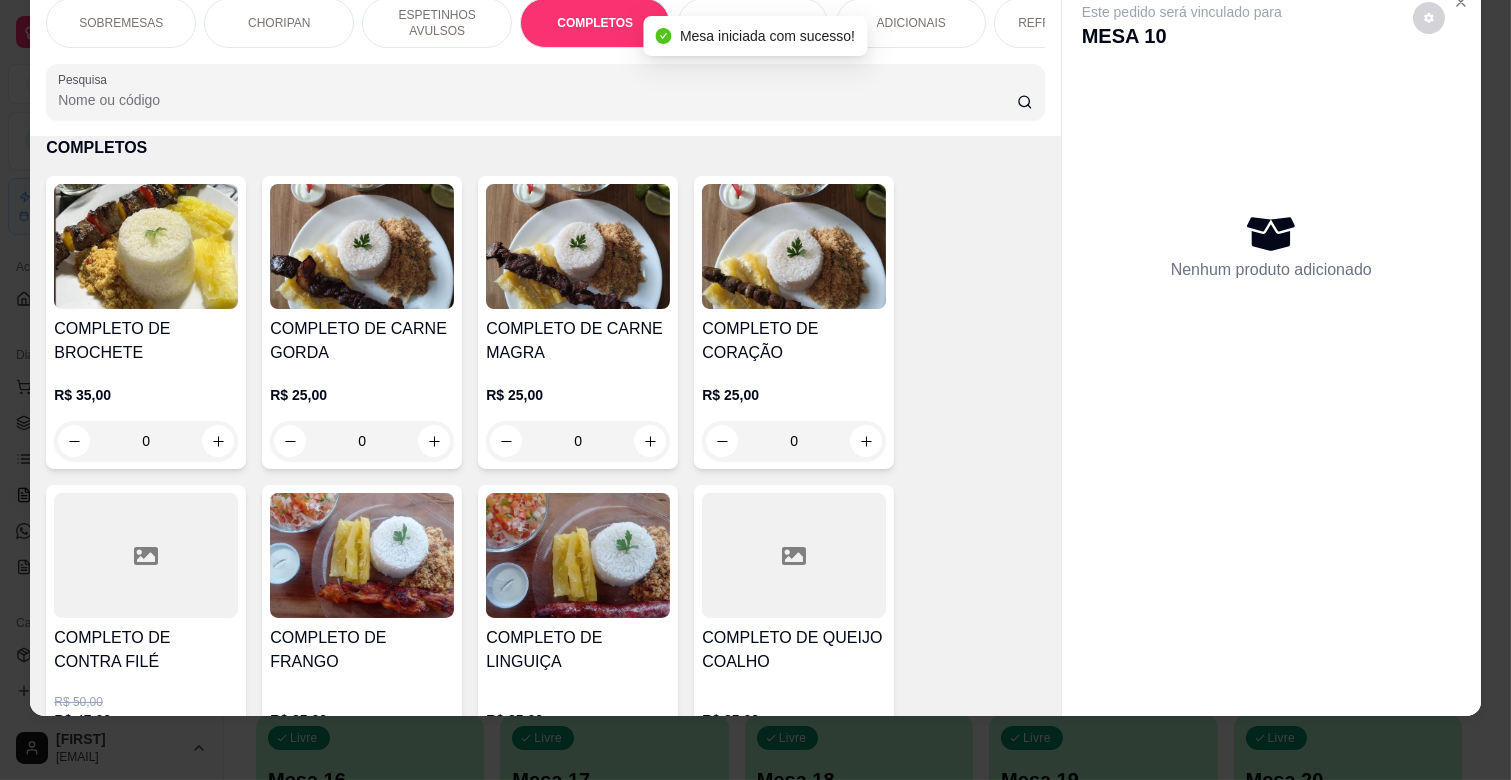 click on "0" at bounding box center (578, 441) 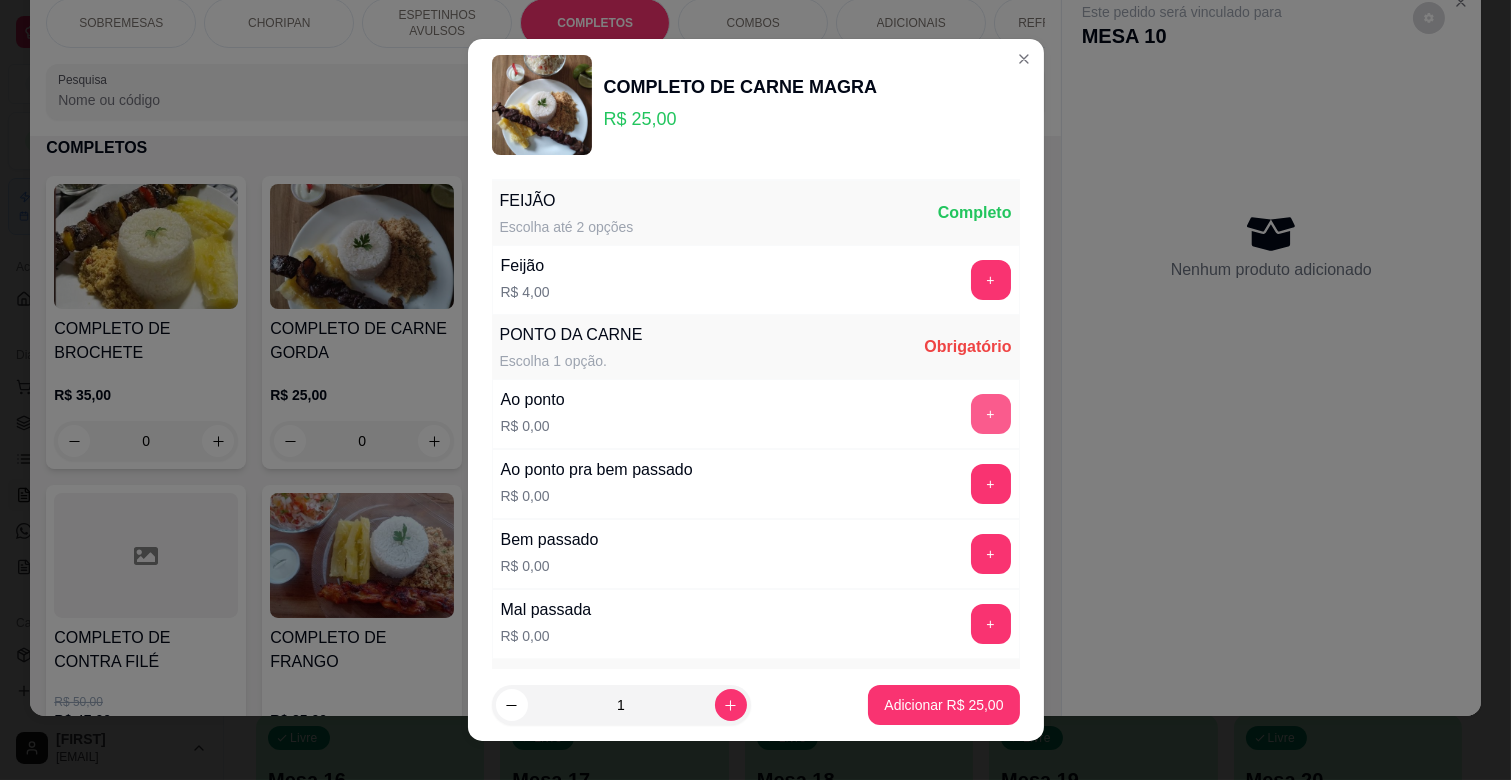 click on "+" at bounding box center [991, 414] 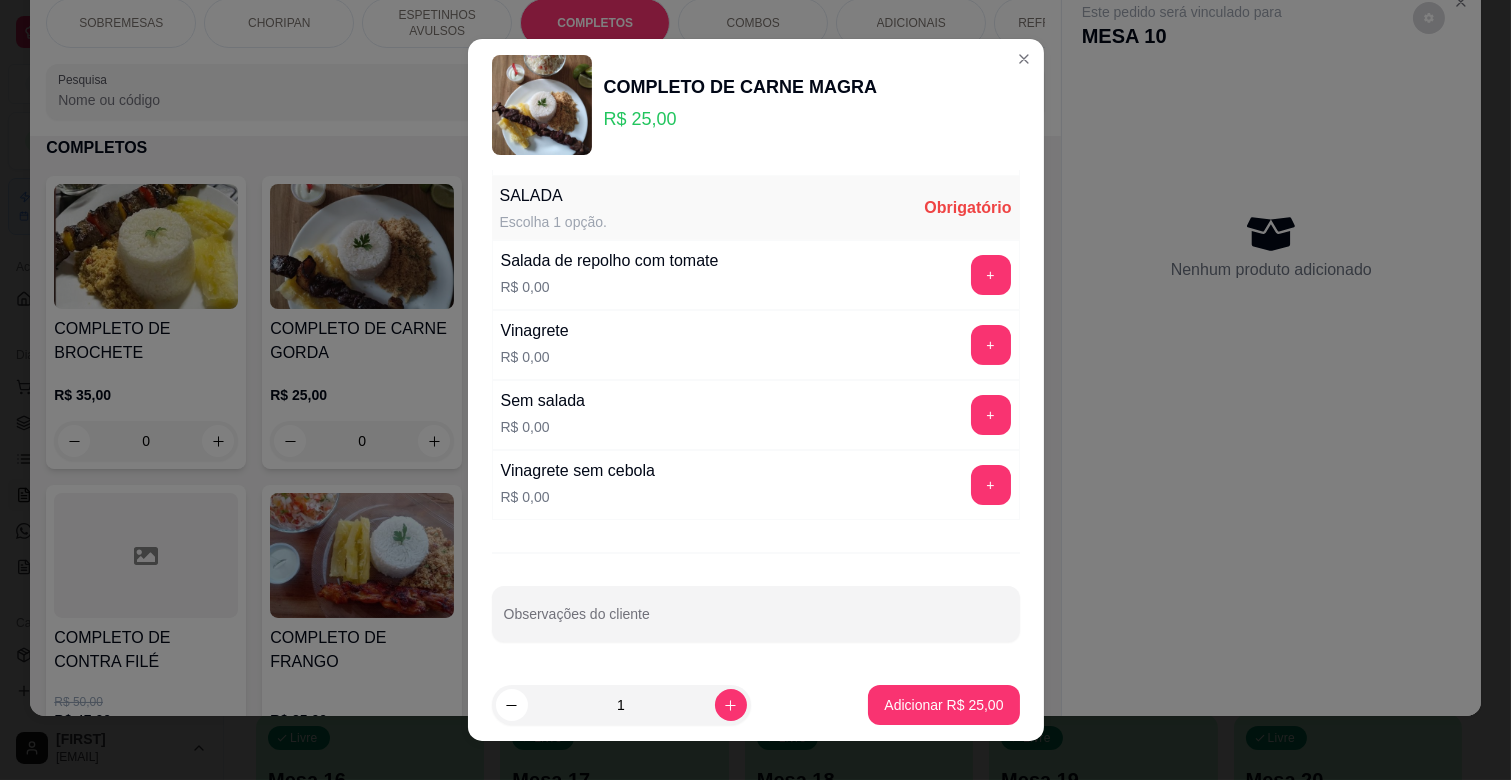 scroll, scrollTop: 486, scrollLeft: 0, axis: vertical 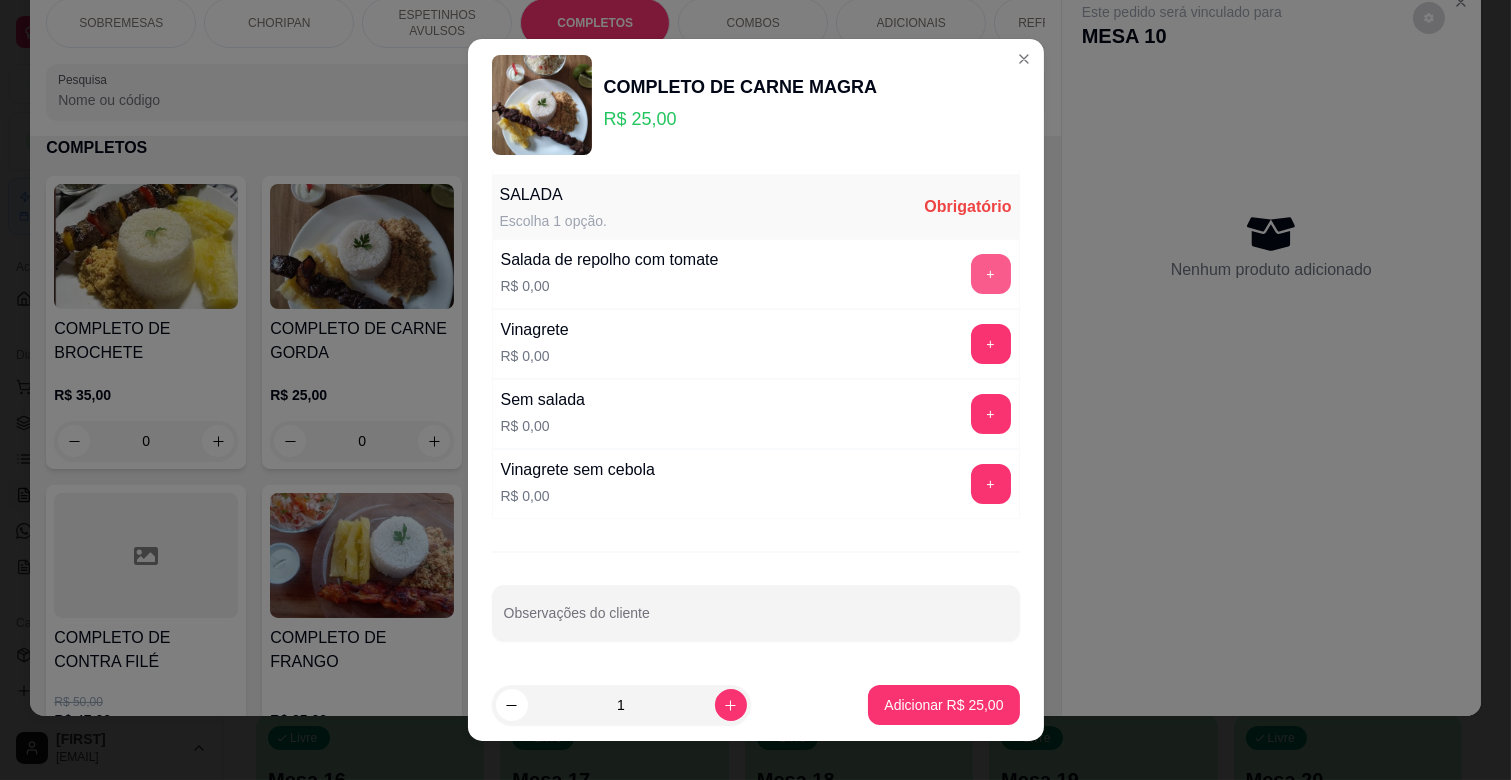 click on "+" at bounding box center (991, 274) 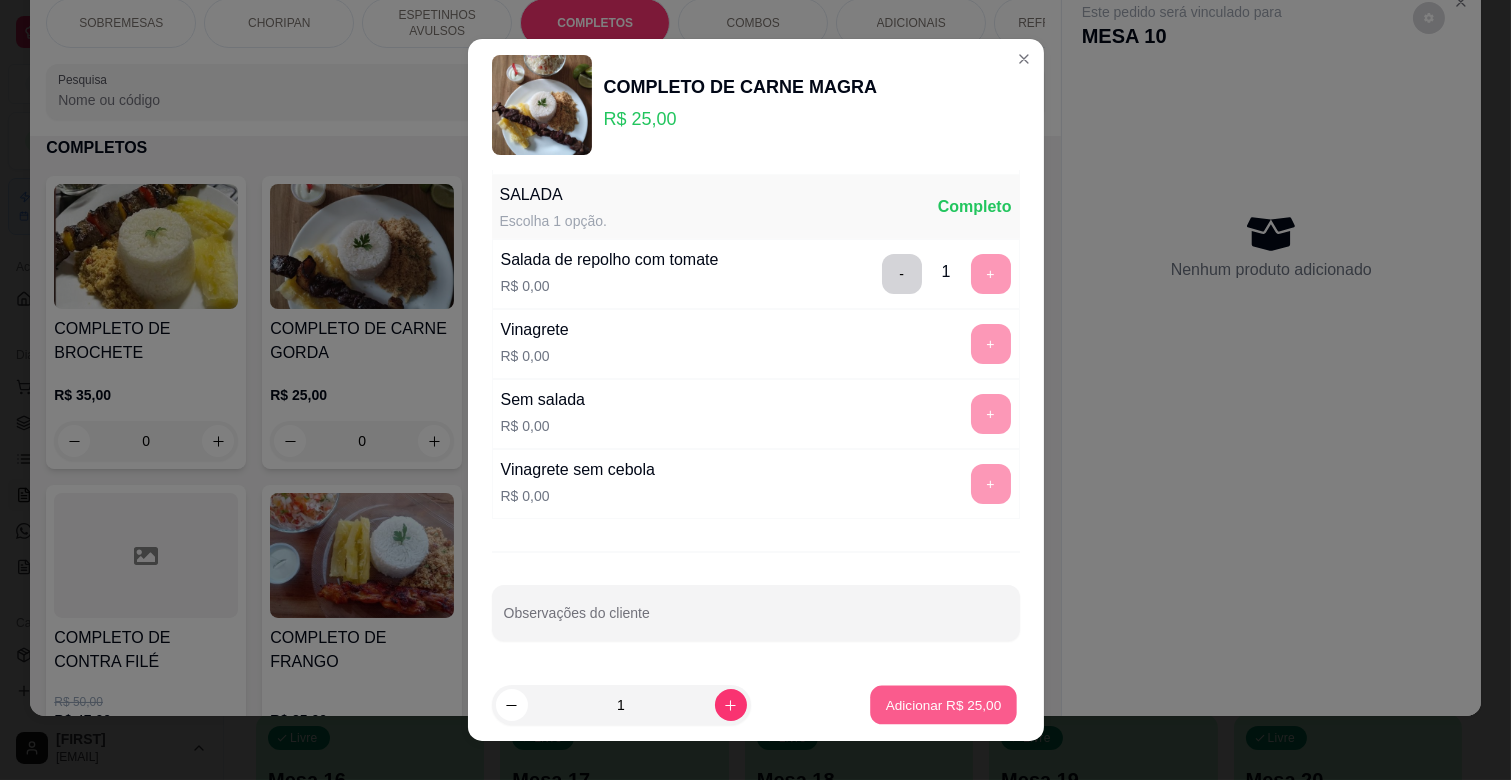 click on "Adicionar   R$ 25,00" at bounding box center [944, 704] 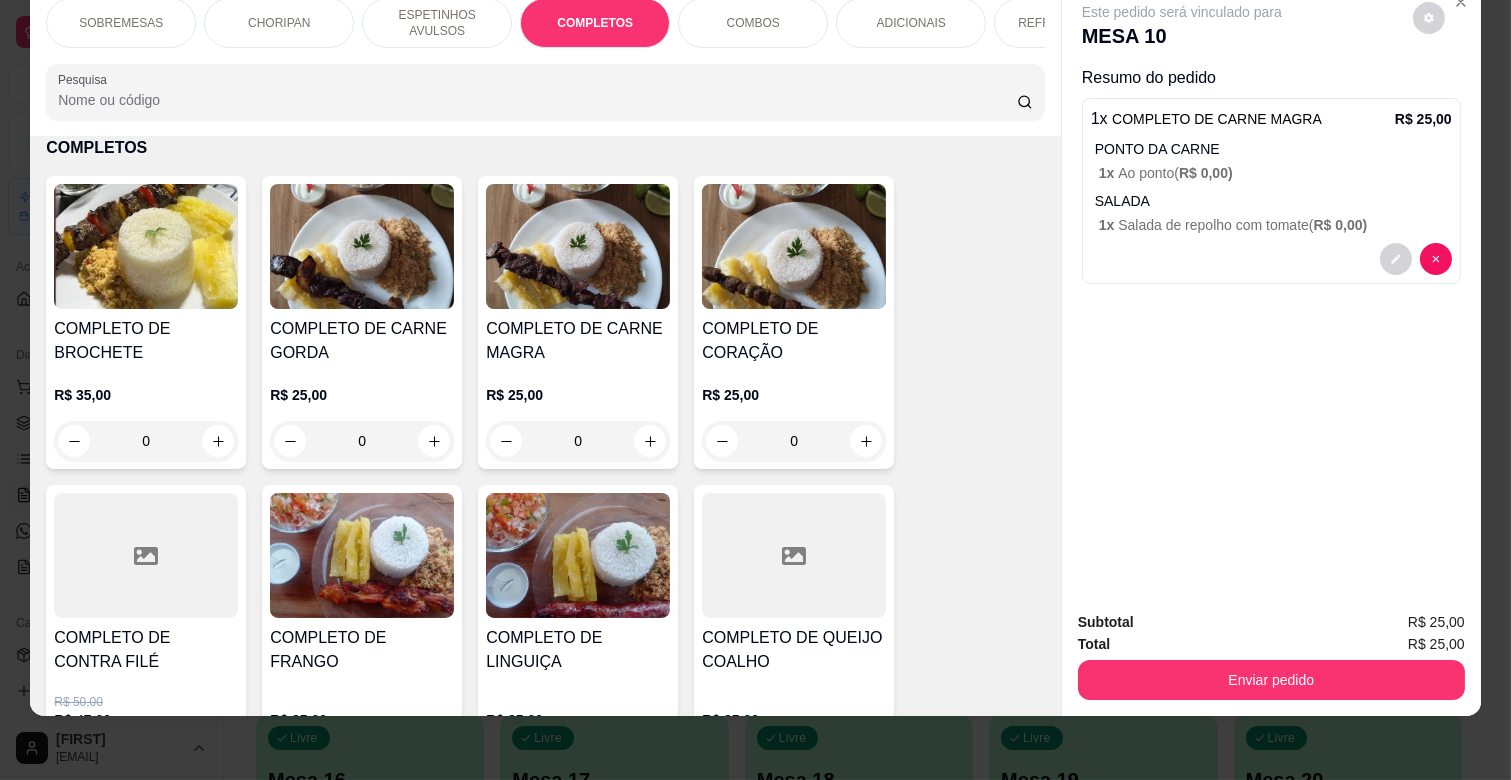 click on "ADICIONAIS" at bounding box center [911, 23] 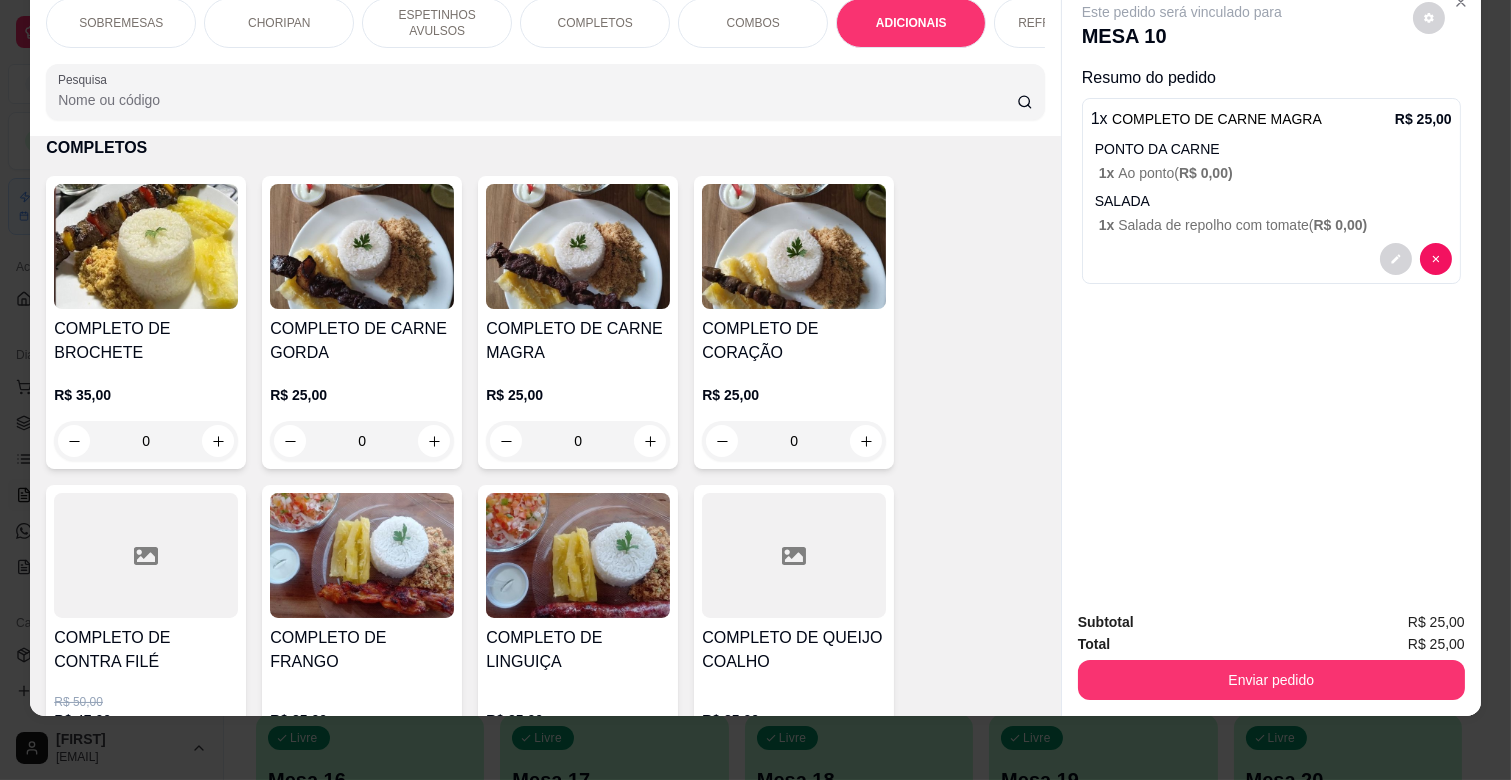 scroll, scrollTop: 3435, scrollLeft: 0, axis: vertical 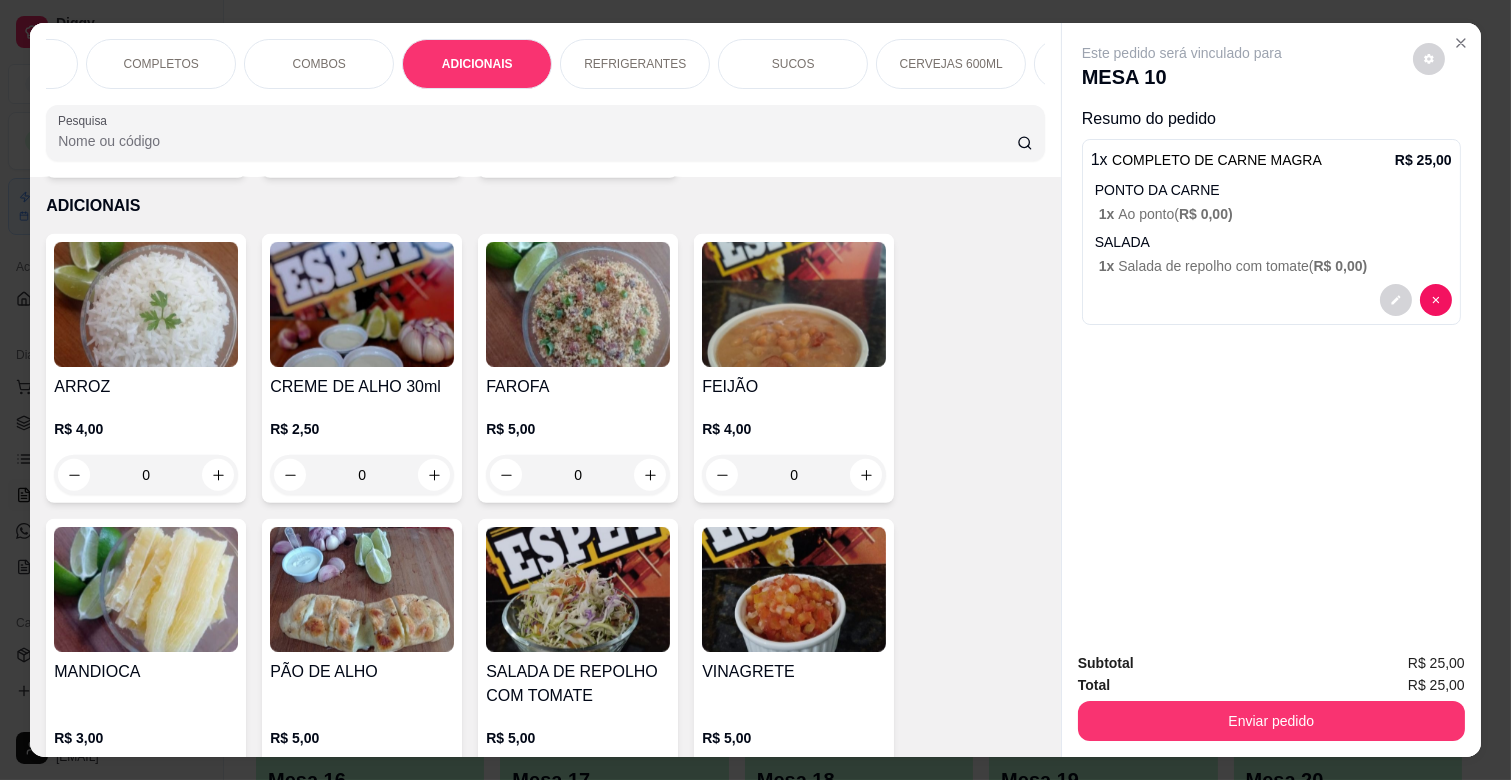 click on "REFRIGERANTES" at bounding box center [635, 64] 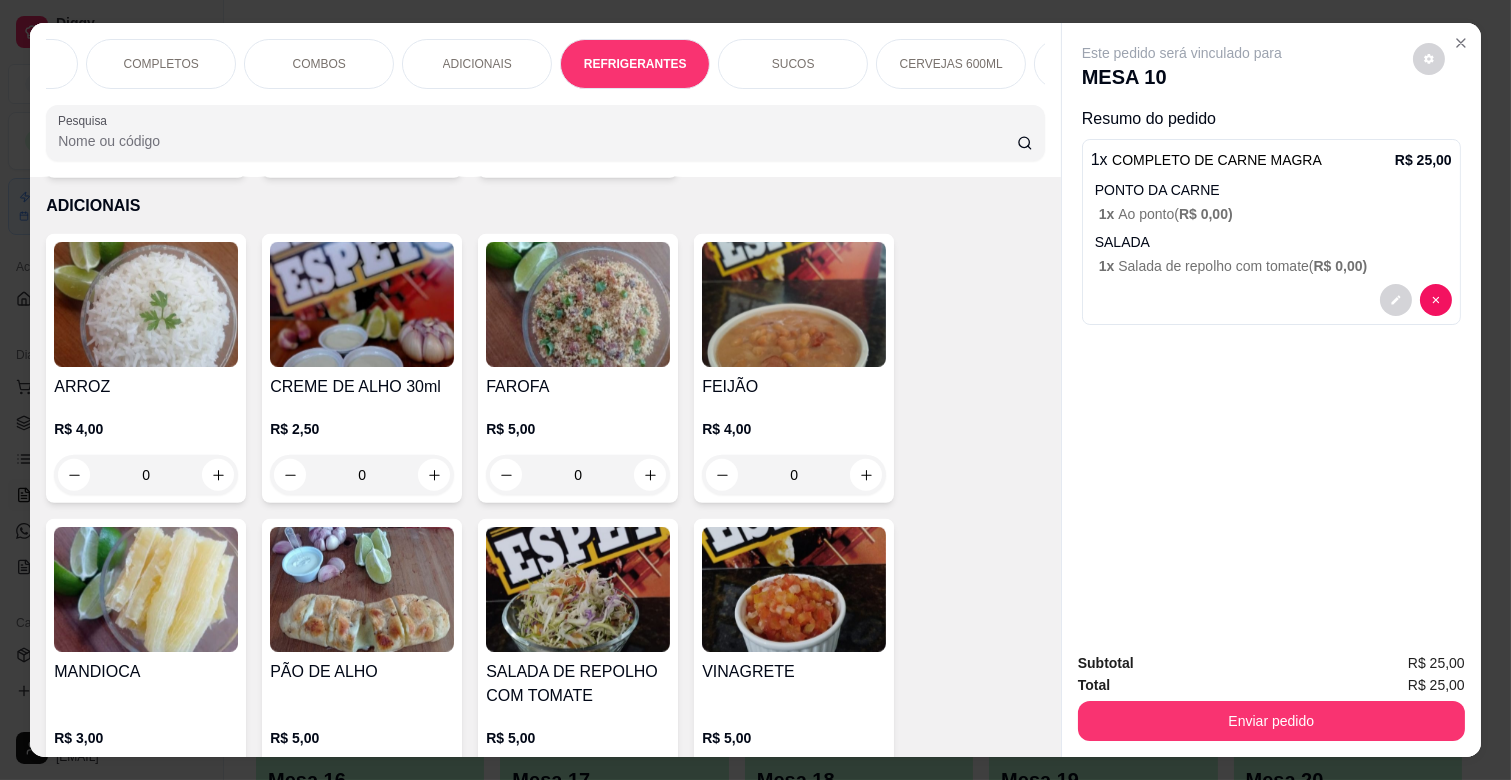scroll, scrollTop: 4378, scrollLeft: 0, axis: vertical 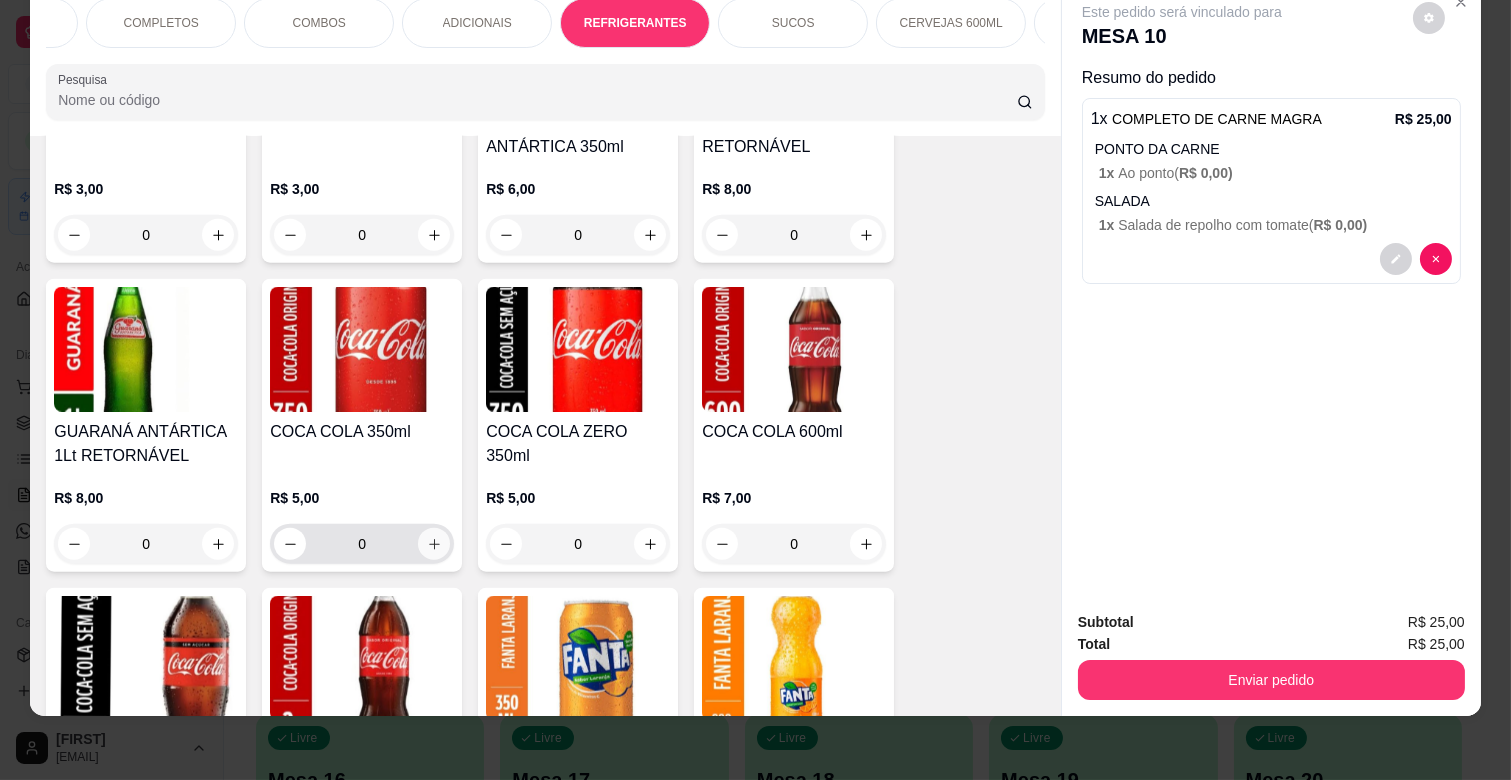 click at bounding box center [434, 544] 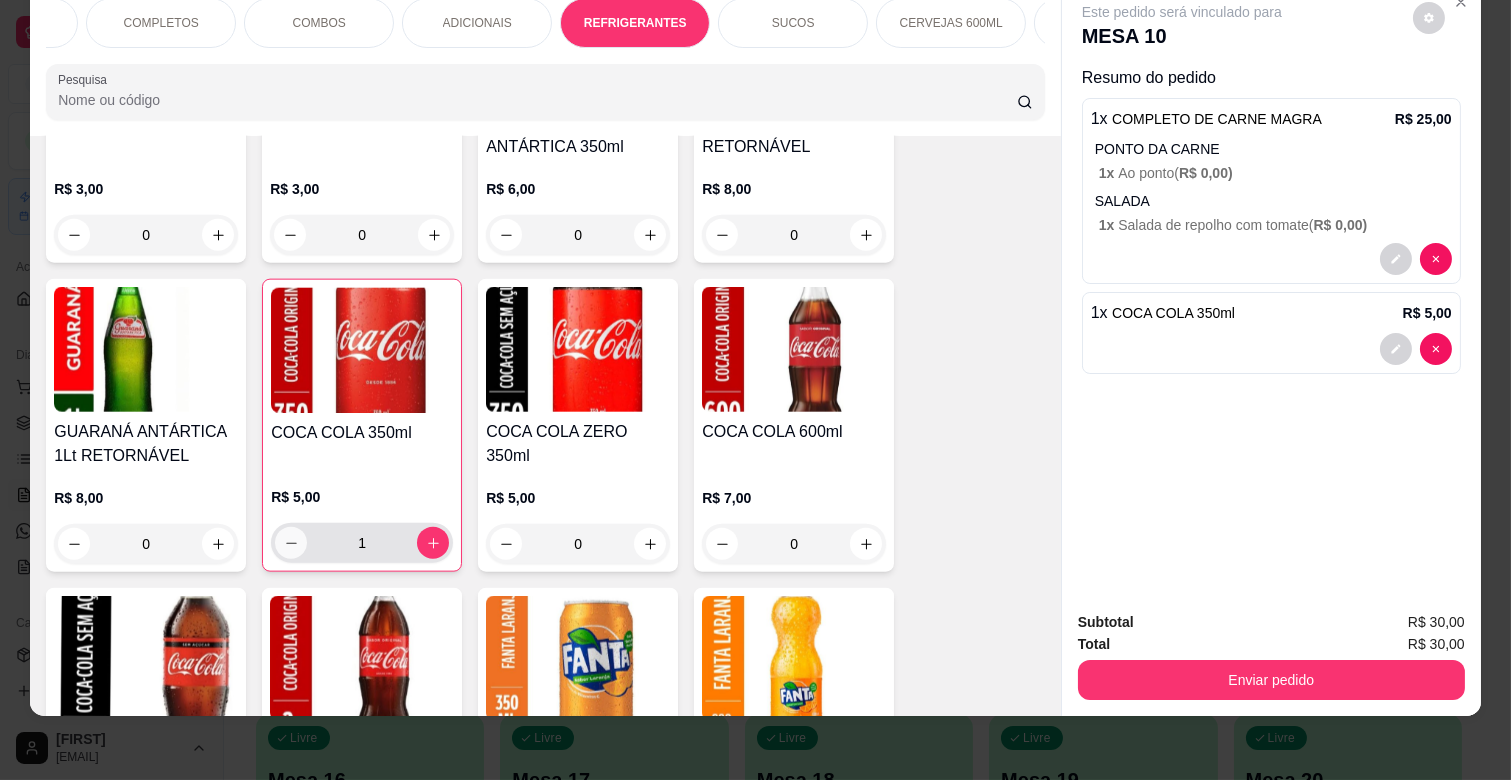 click 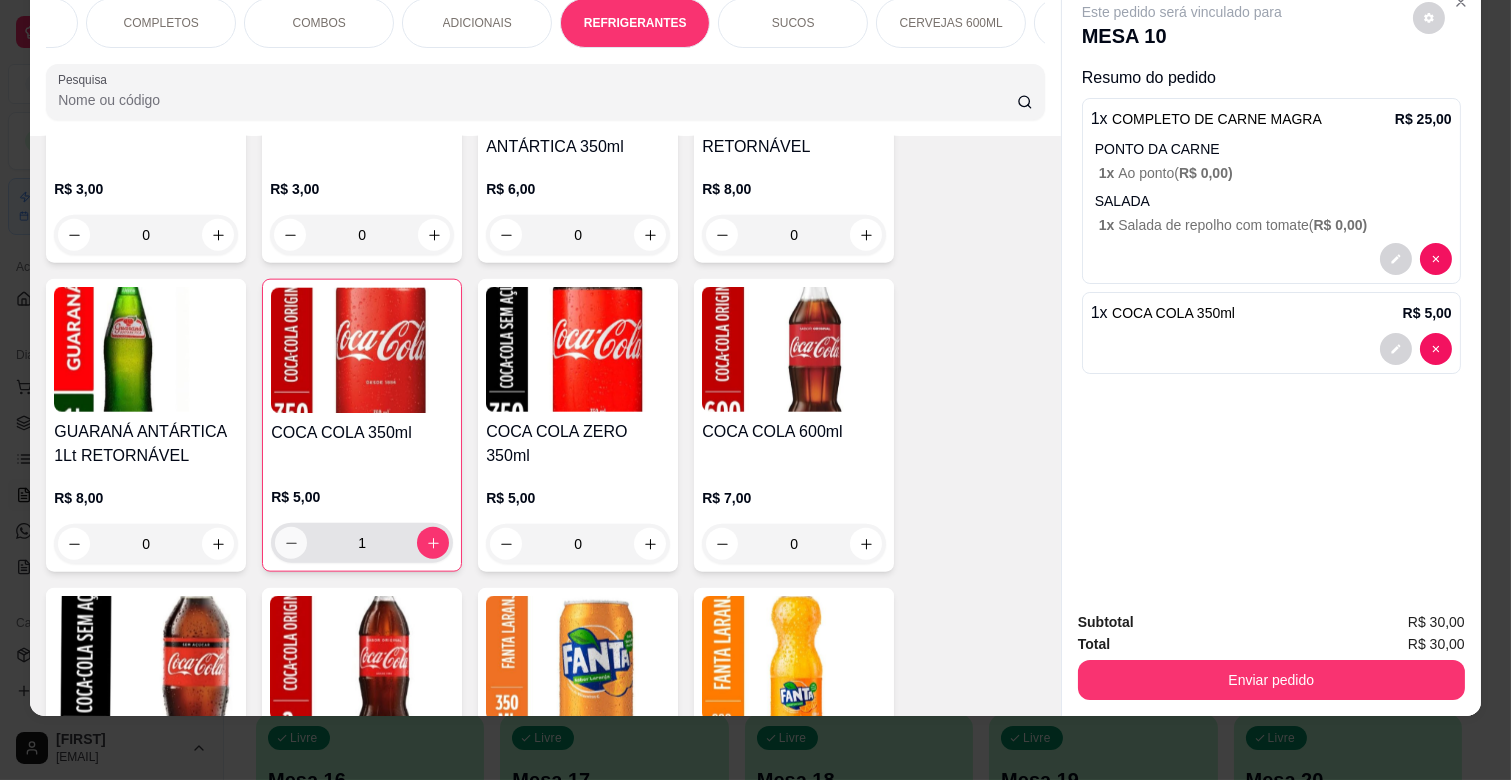 type on "0" 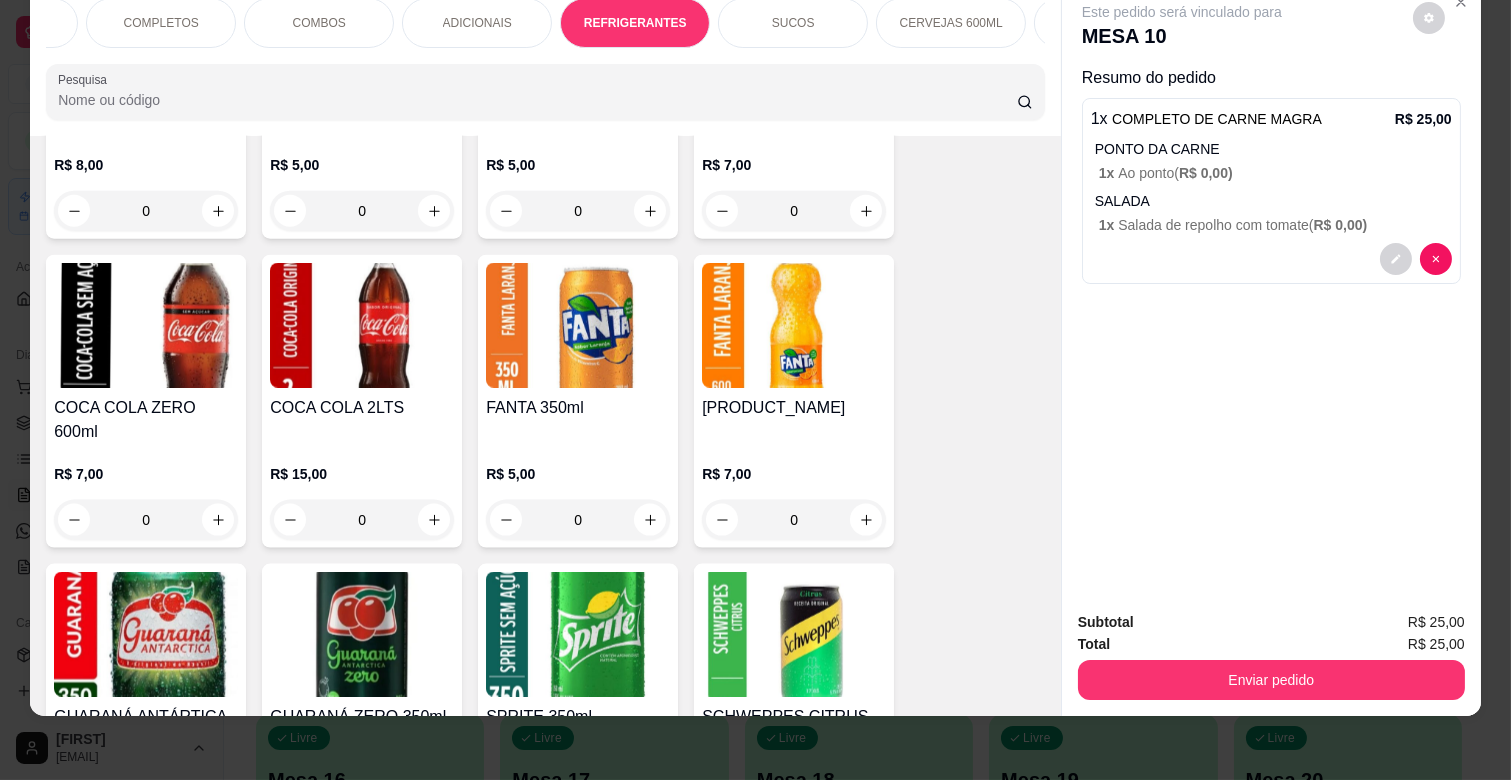 scroll, scrollTop: 5267, scrollLeft: 0, axis: vertical 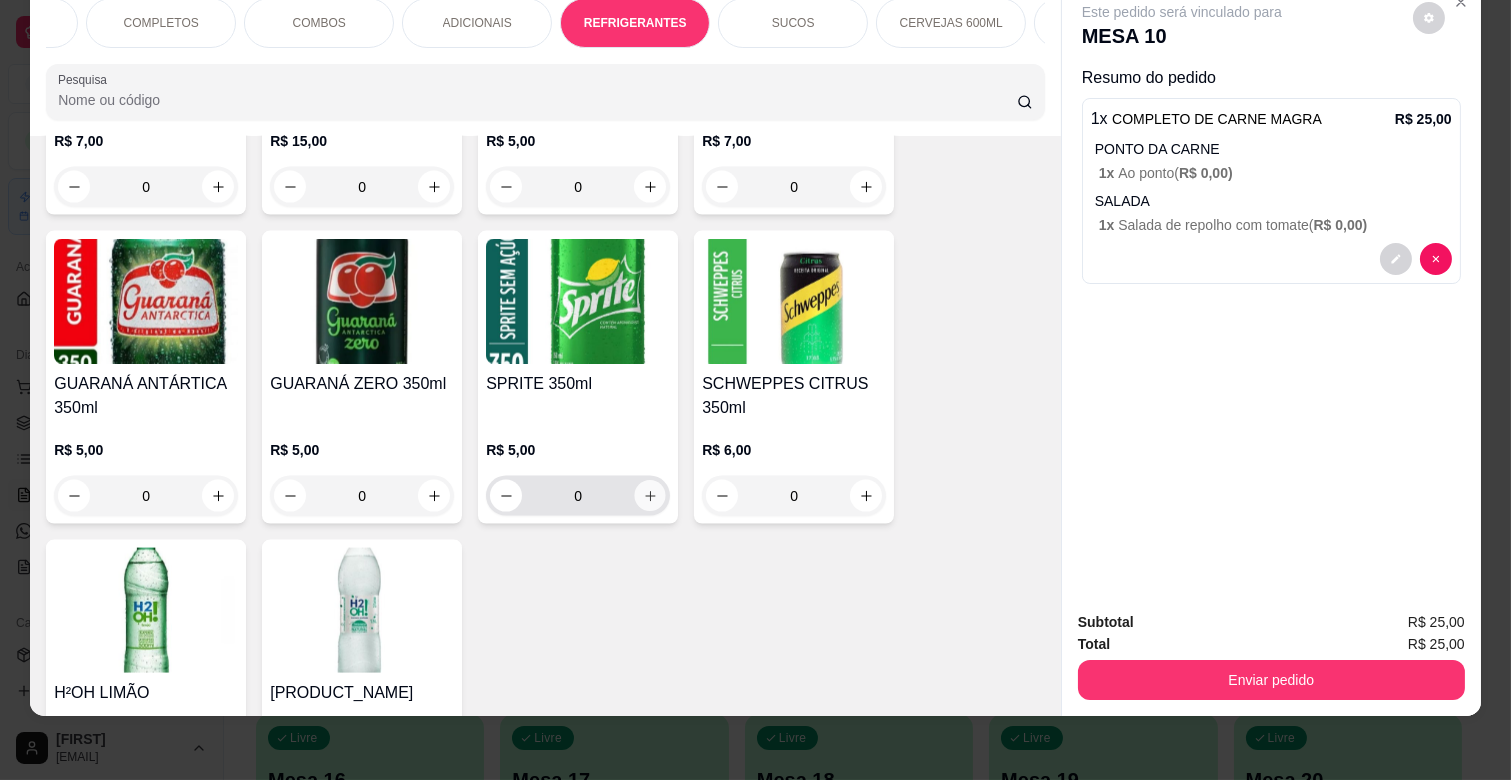 click at bounding box center (650, 496) 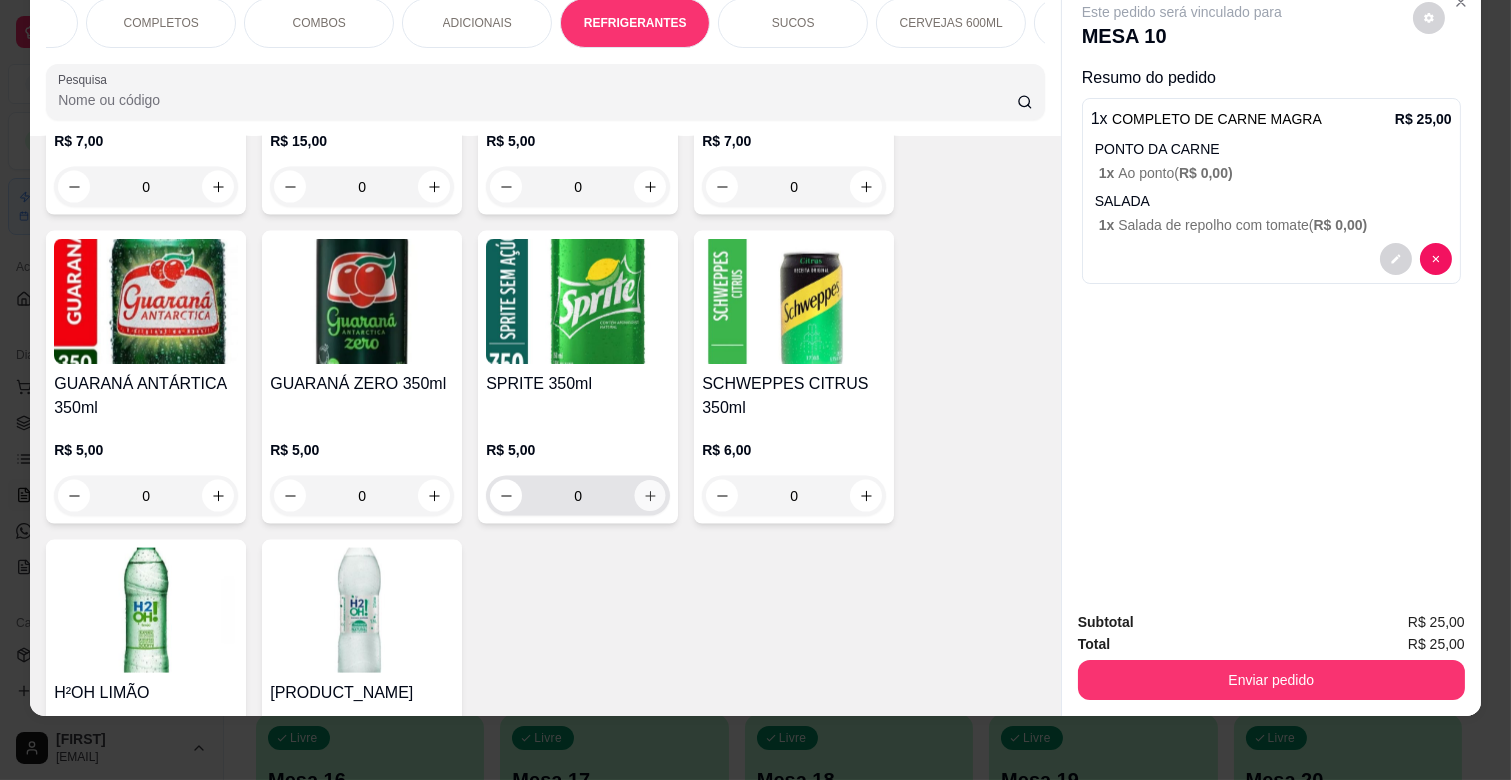 type on "1" 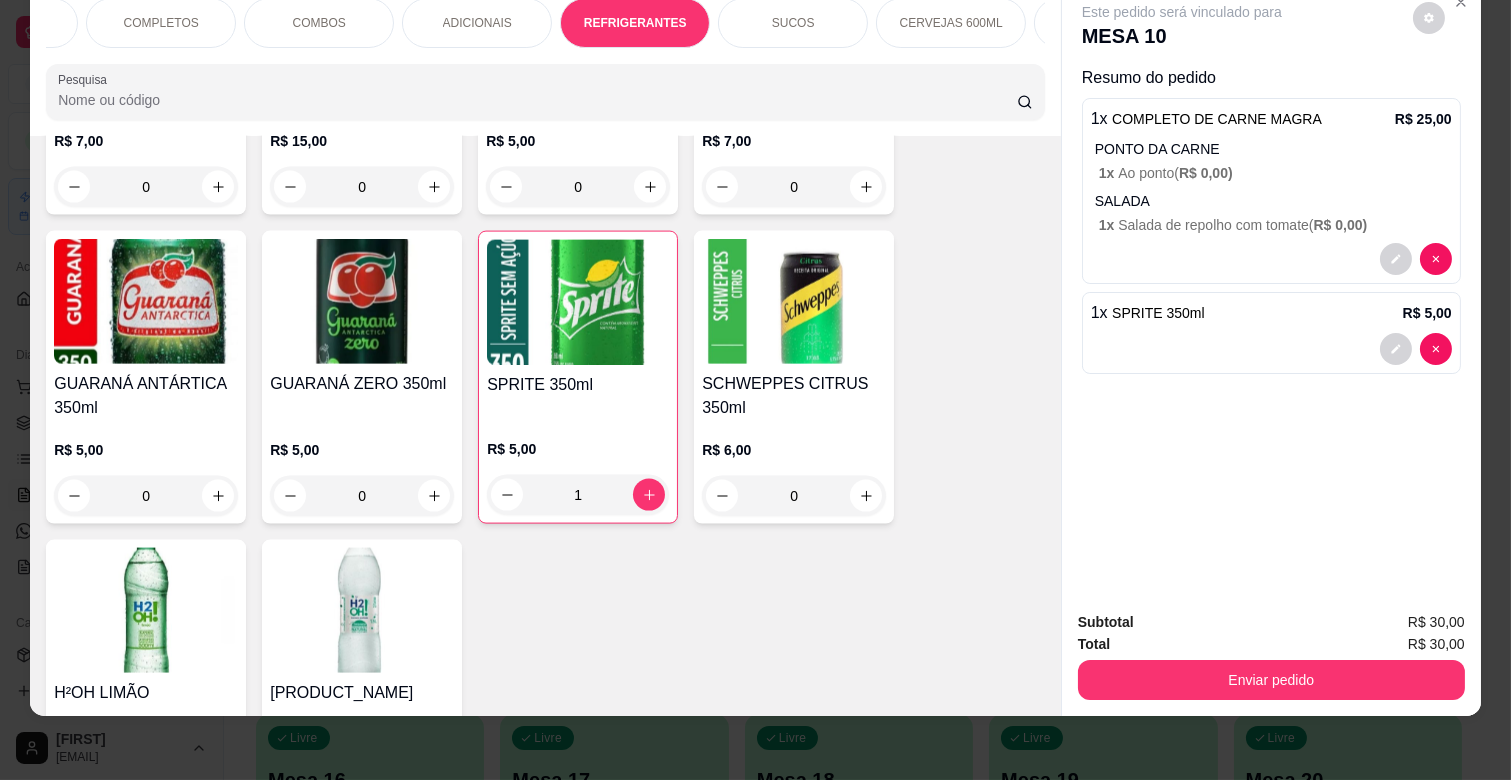 scroll, scrollTop: 0, scrollLeft: 0, axis: both 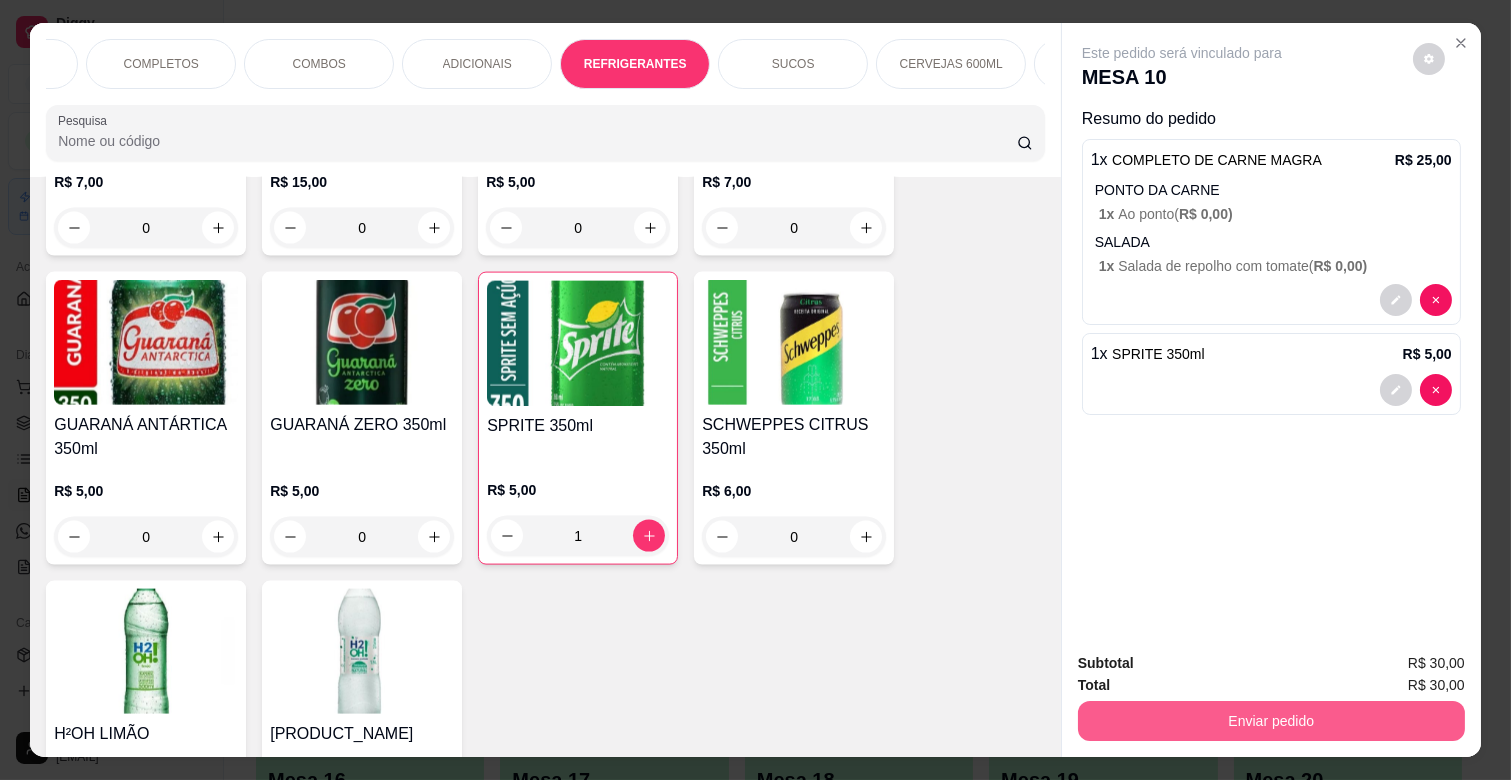 click on "Enviar pedido" at bounding box center [1271, 721] 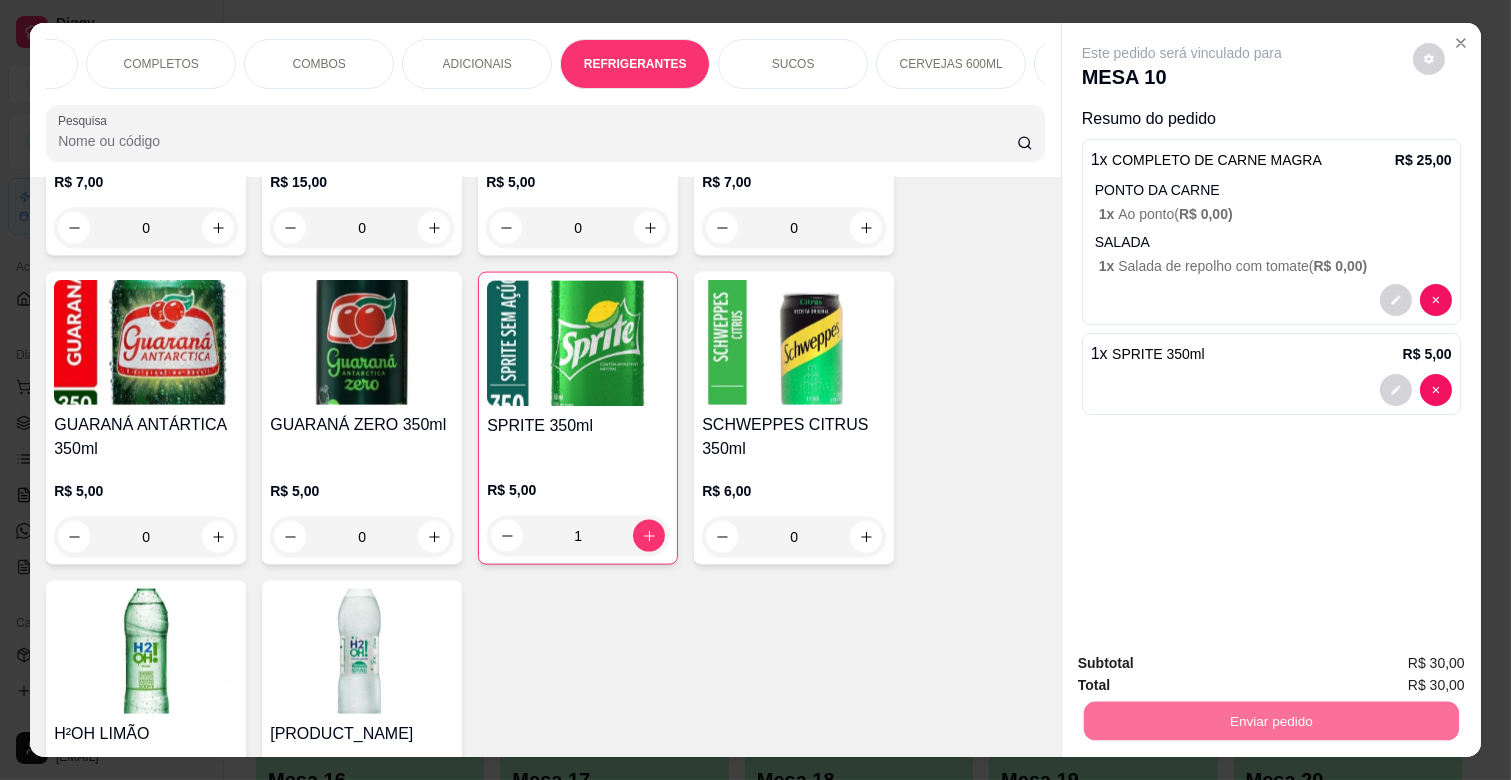 click on "Não registrar e enviar pedido" at bounding box center [1204, 663] 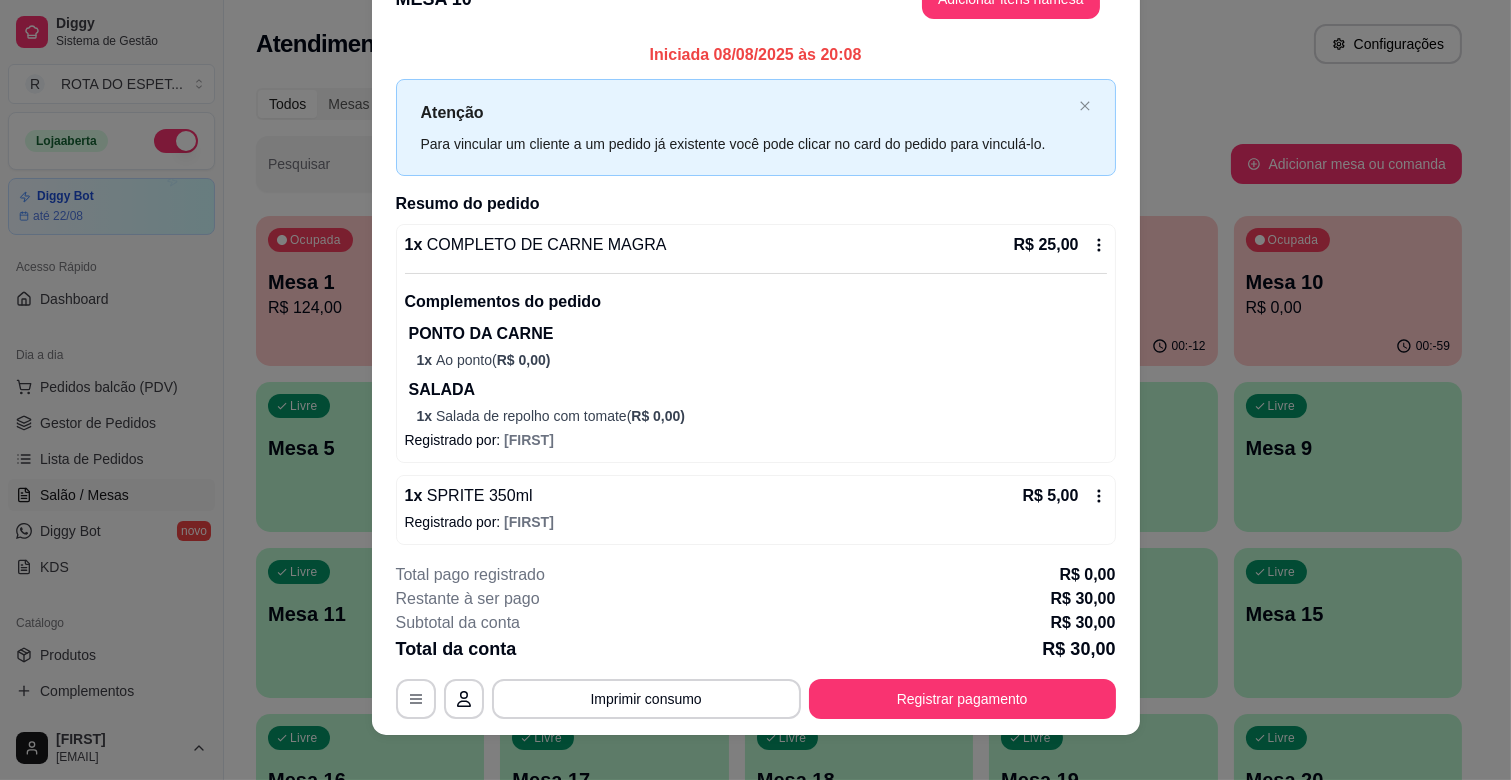 scroll, scrollTop: 60, scrollLeft: 0, axis: vertical 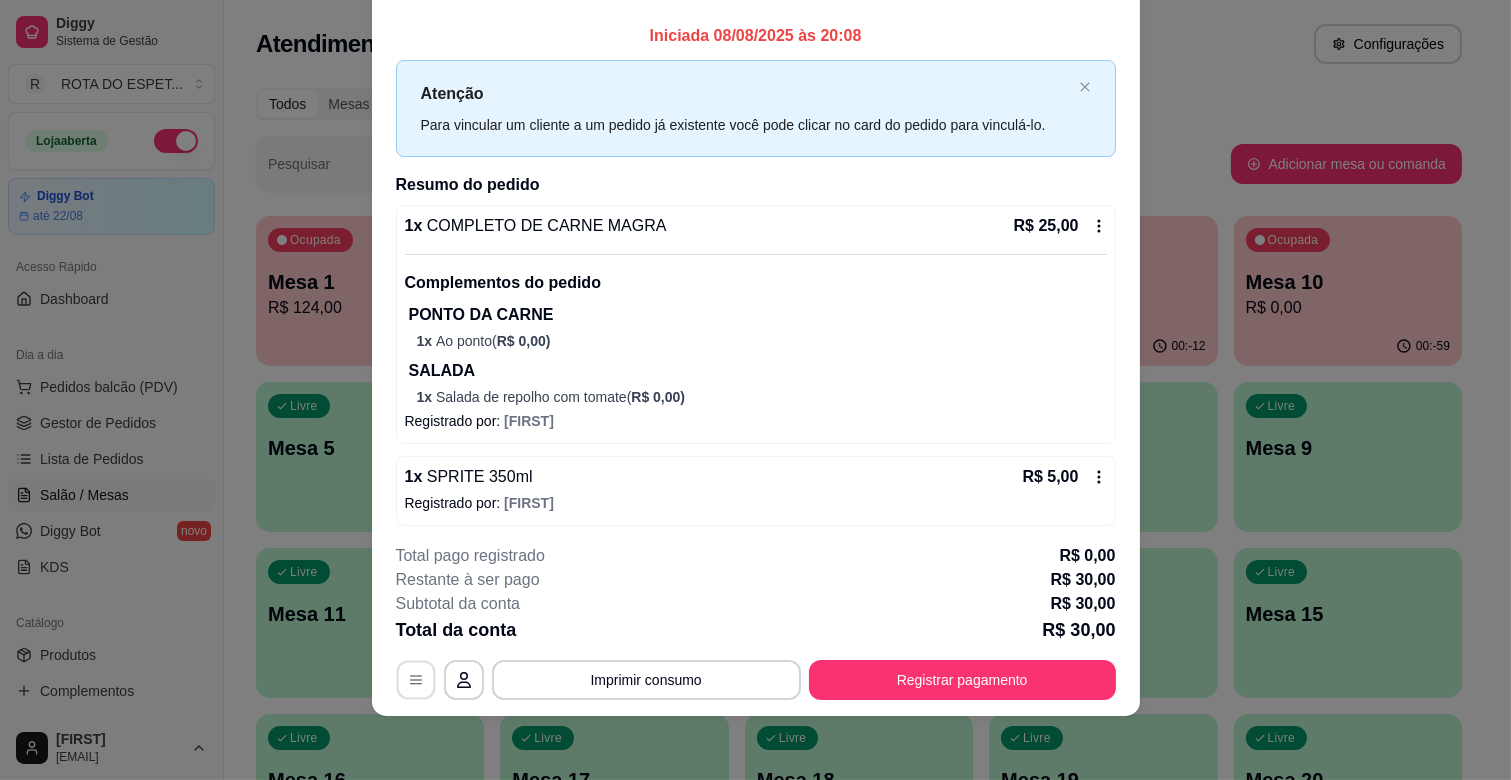 click at bounding box center [415, 680] 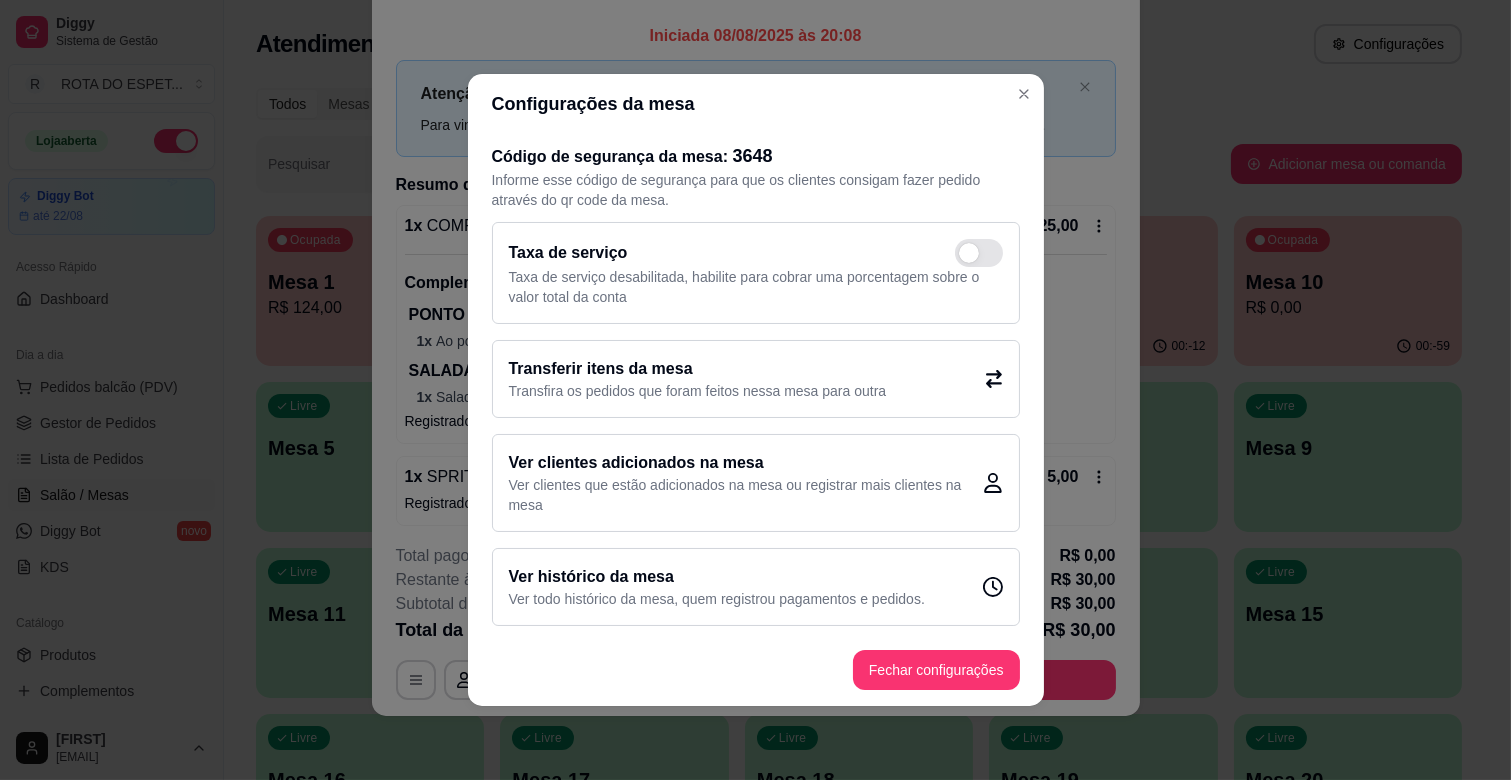 click on "Transferir itens da mesa" at bounding box center (698, 369) 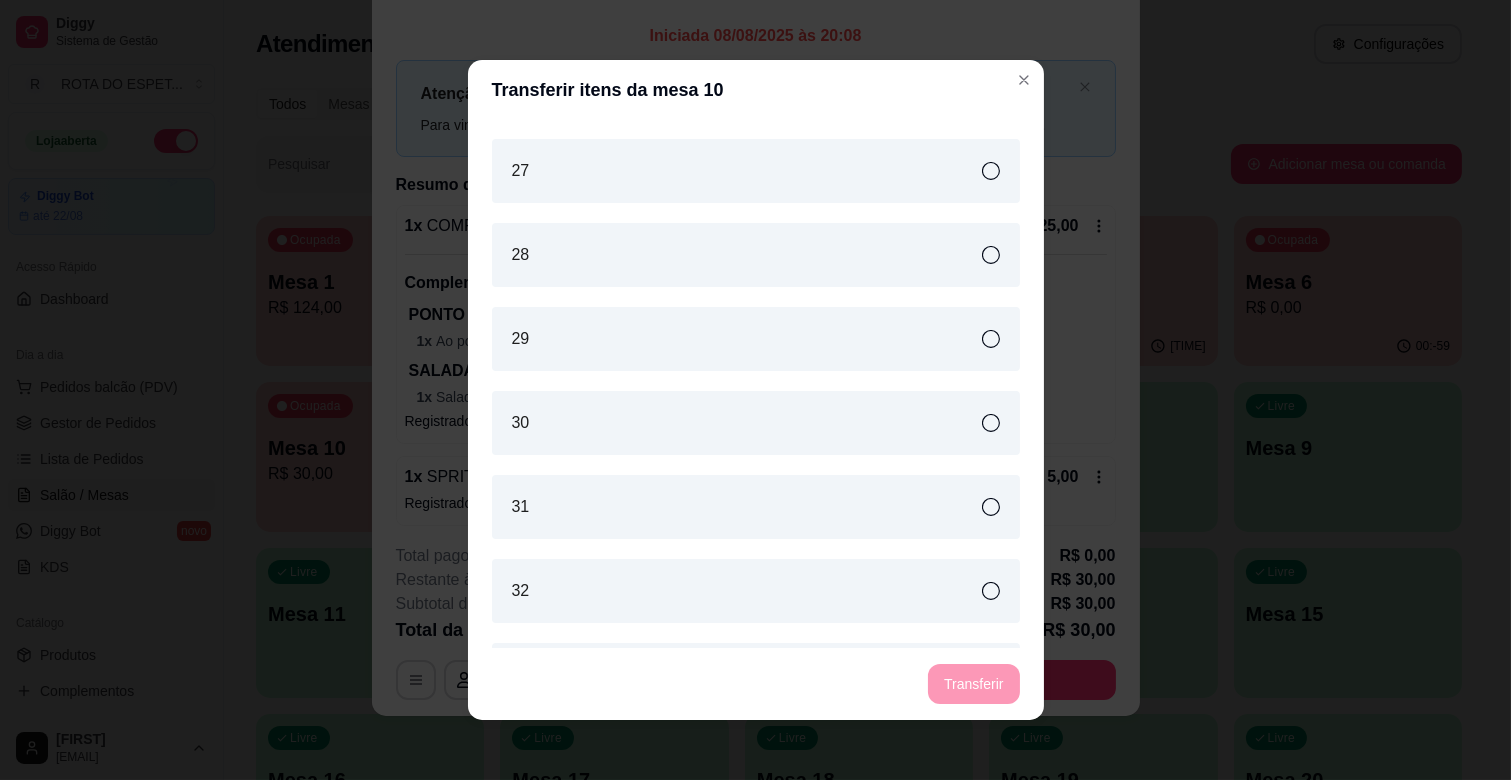 scroll, scrollTop: 1904, scrollLeft: 0, axis: vertical 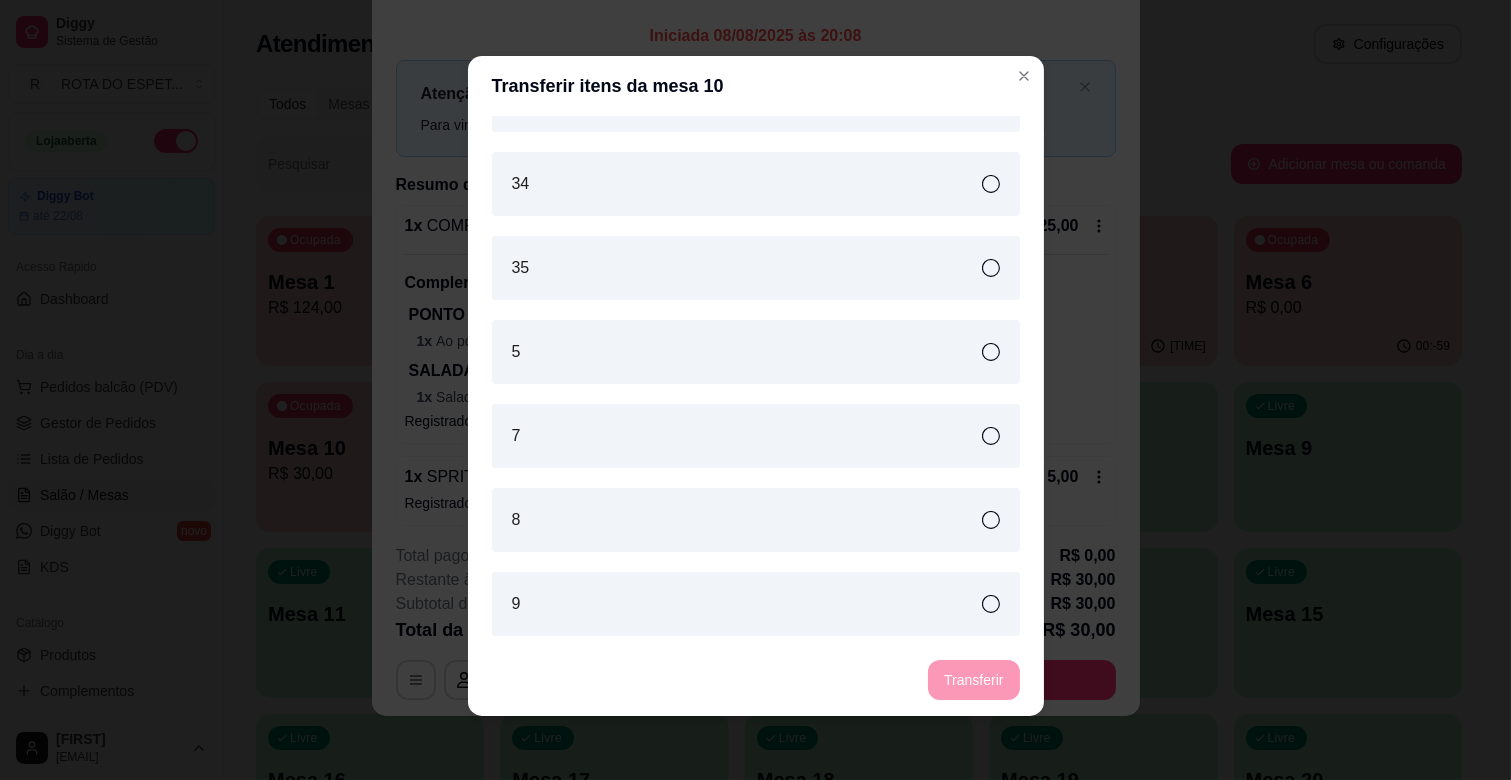 click on "7" at bounding box center [756, 436] 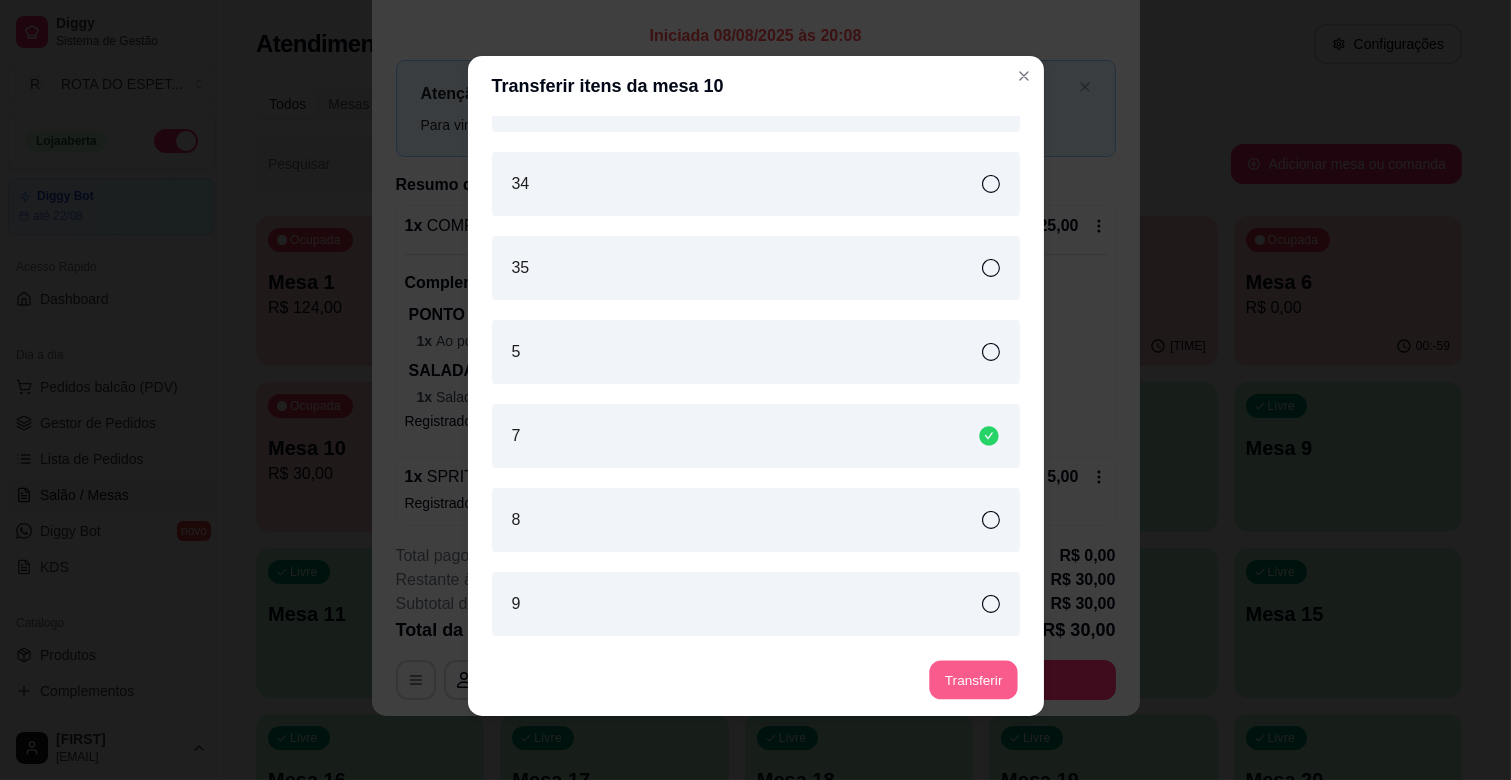 click on "Transferir" at bounding box center (973, 680) 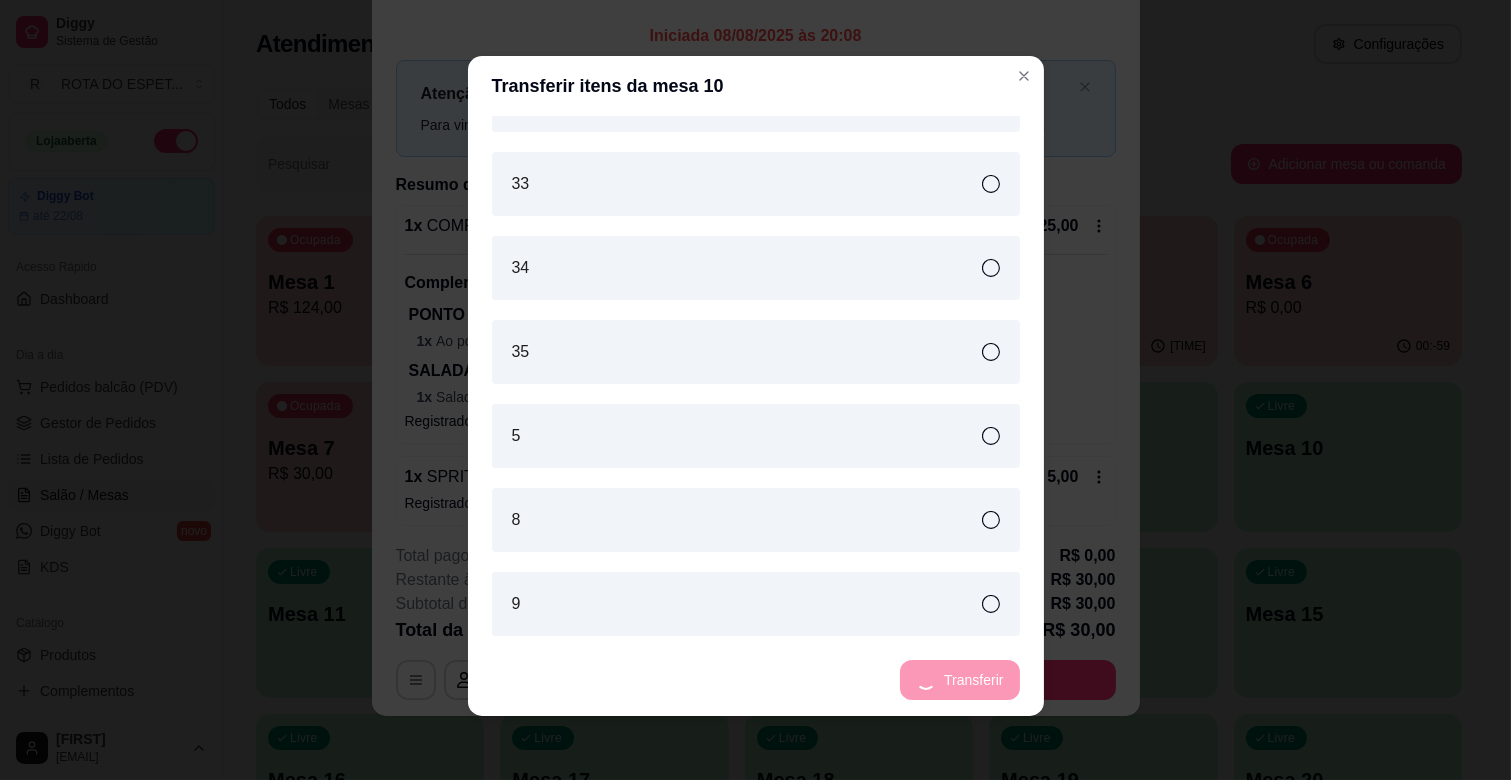 scroll, scrollTop: 0, scrollLeft: 0, axis: both 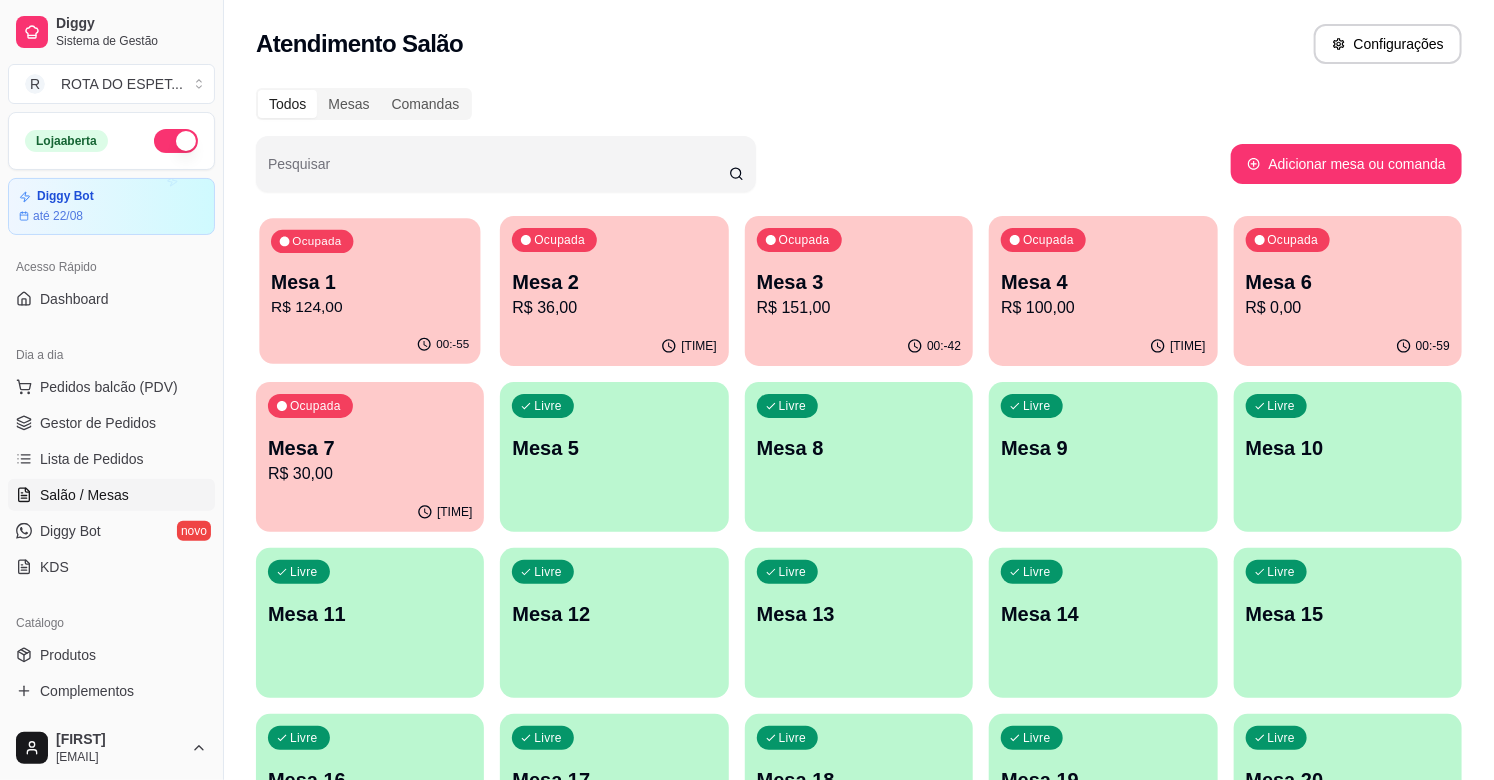 click on "00:-55" at bounding box center [370, 345] 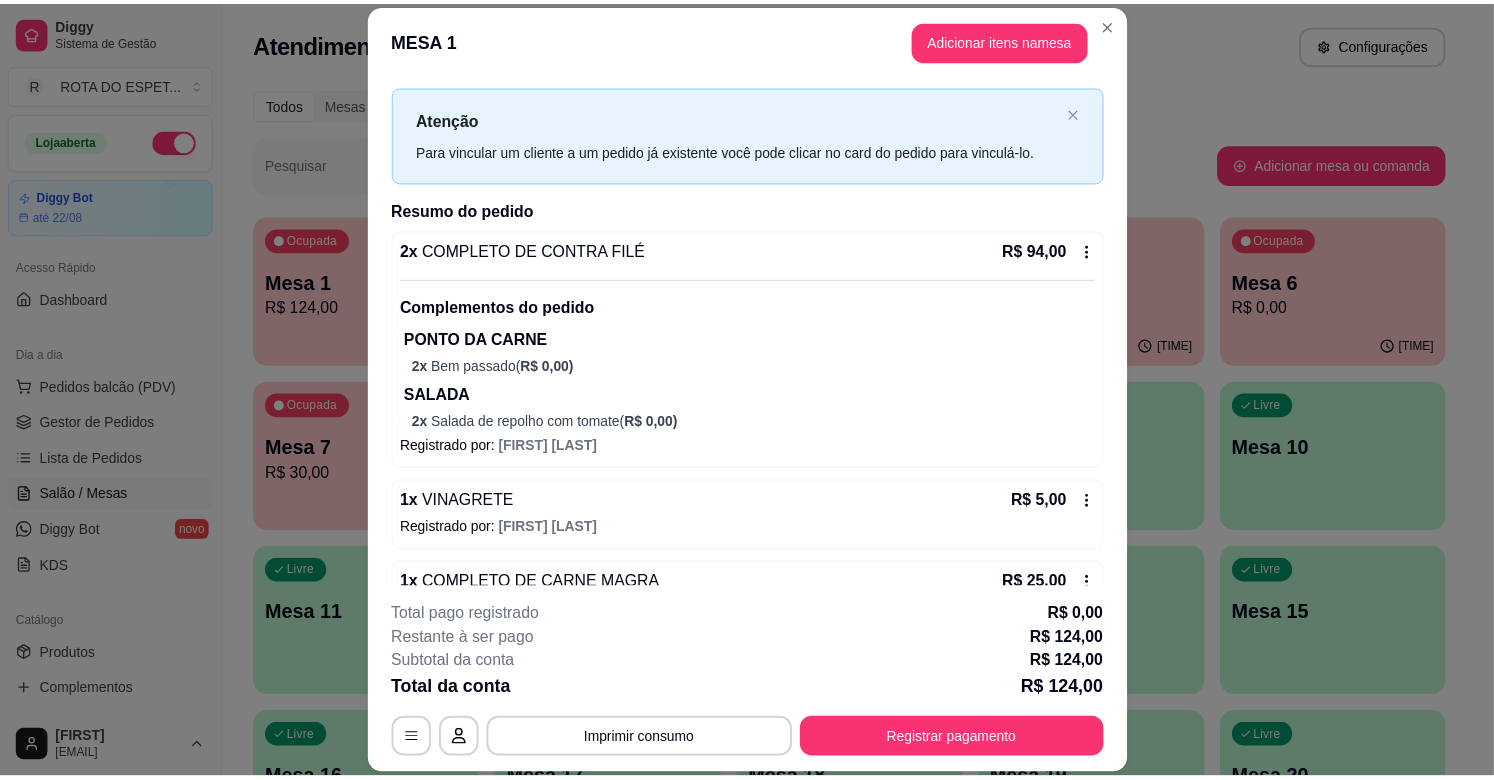 scroll, scrollTop: 0, scrollLeft: 0, axis: both 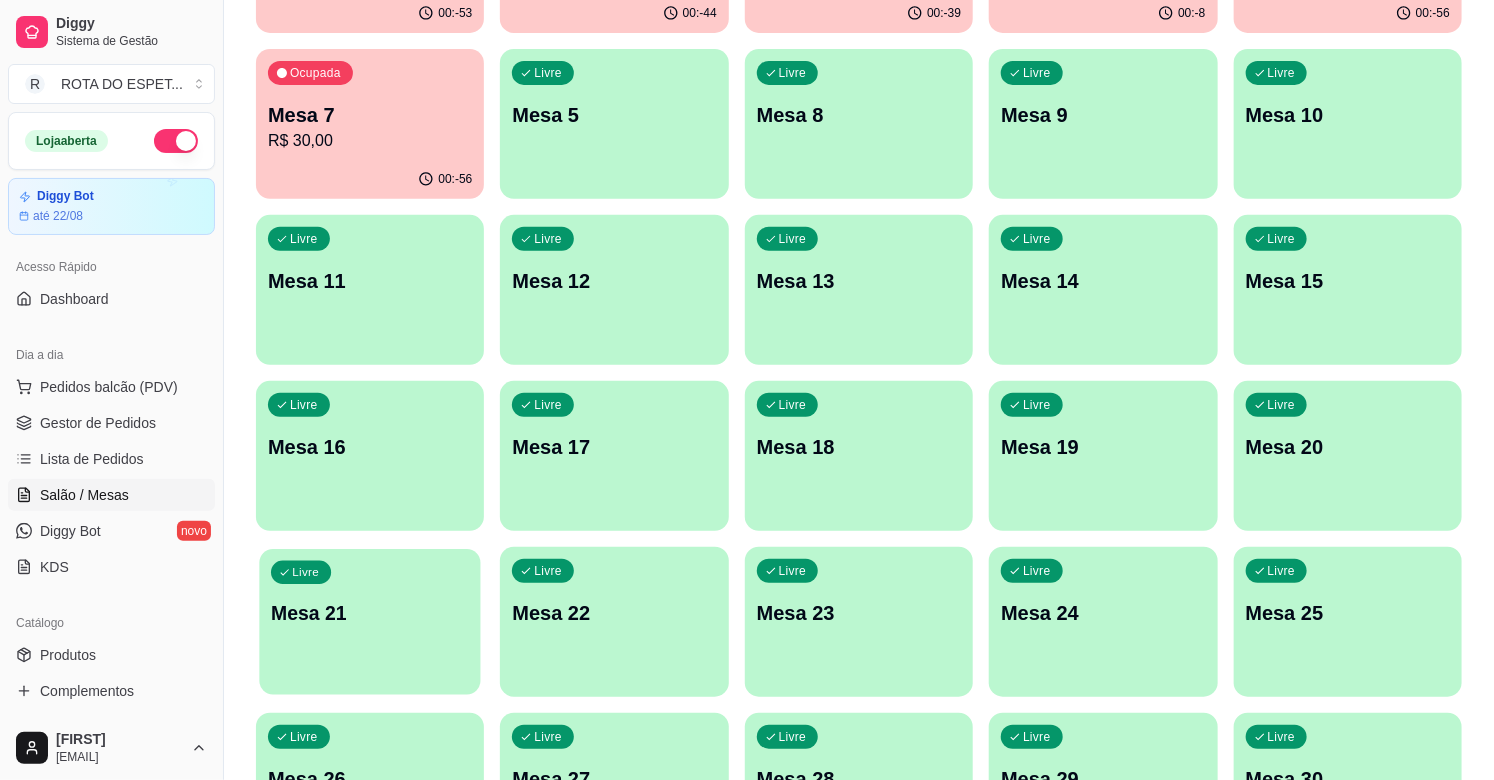 click on "Livre Mesa 21" at bounding box center [370, 610] 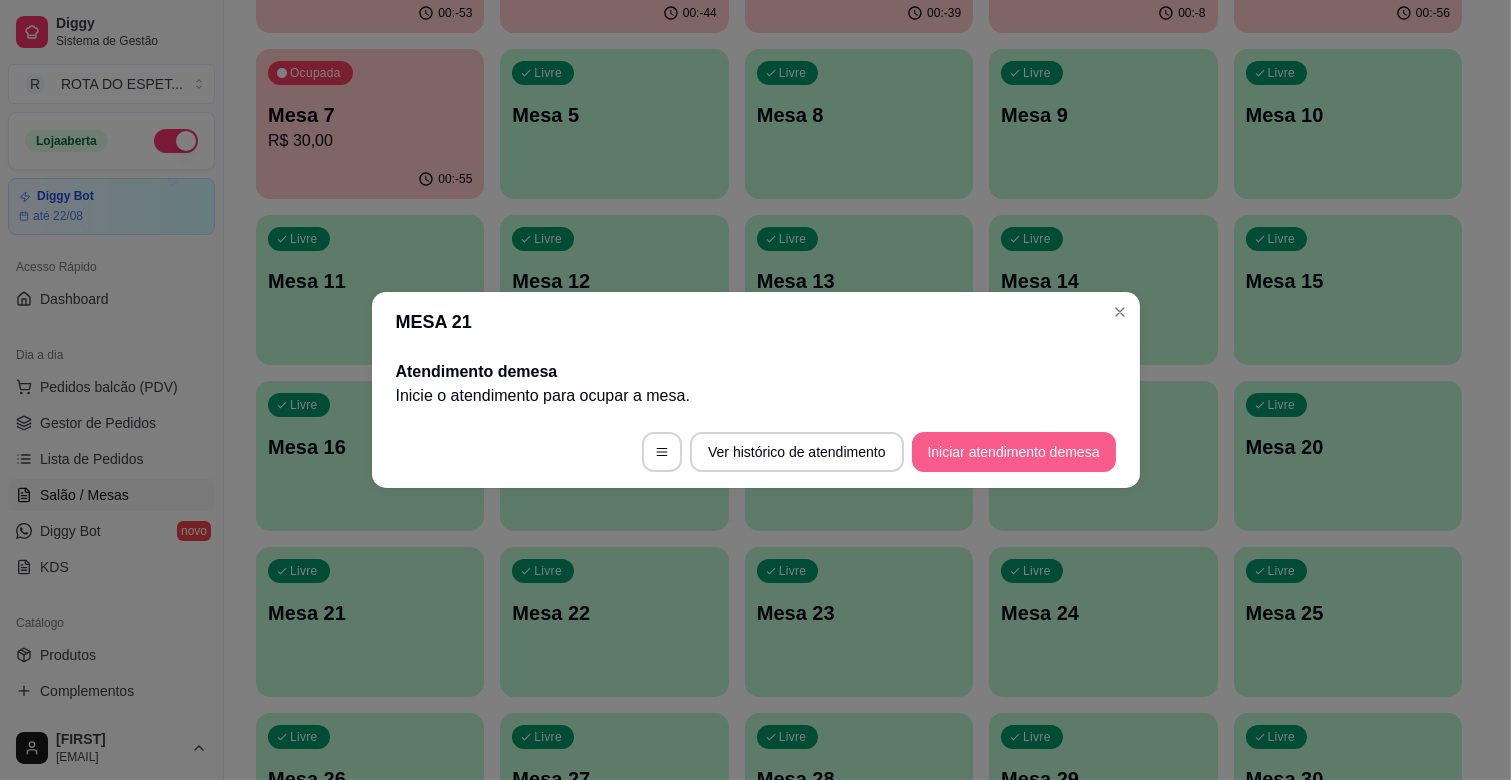 click on "Iniciar atendimento de  mesa" at bounding box center (1014, 452) 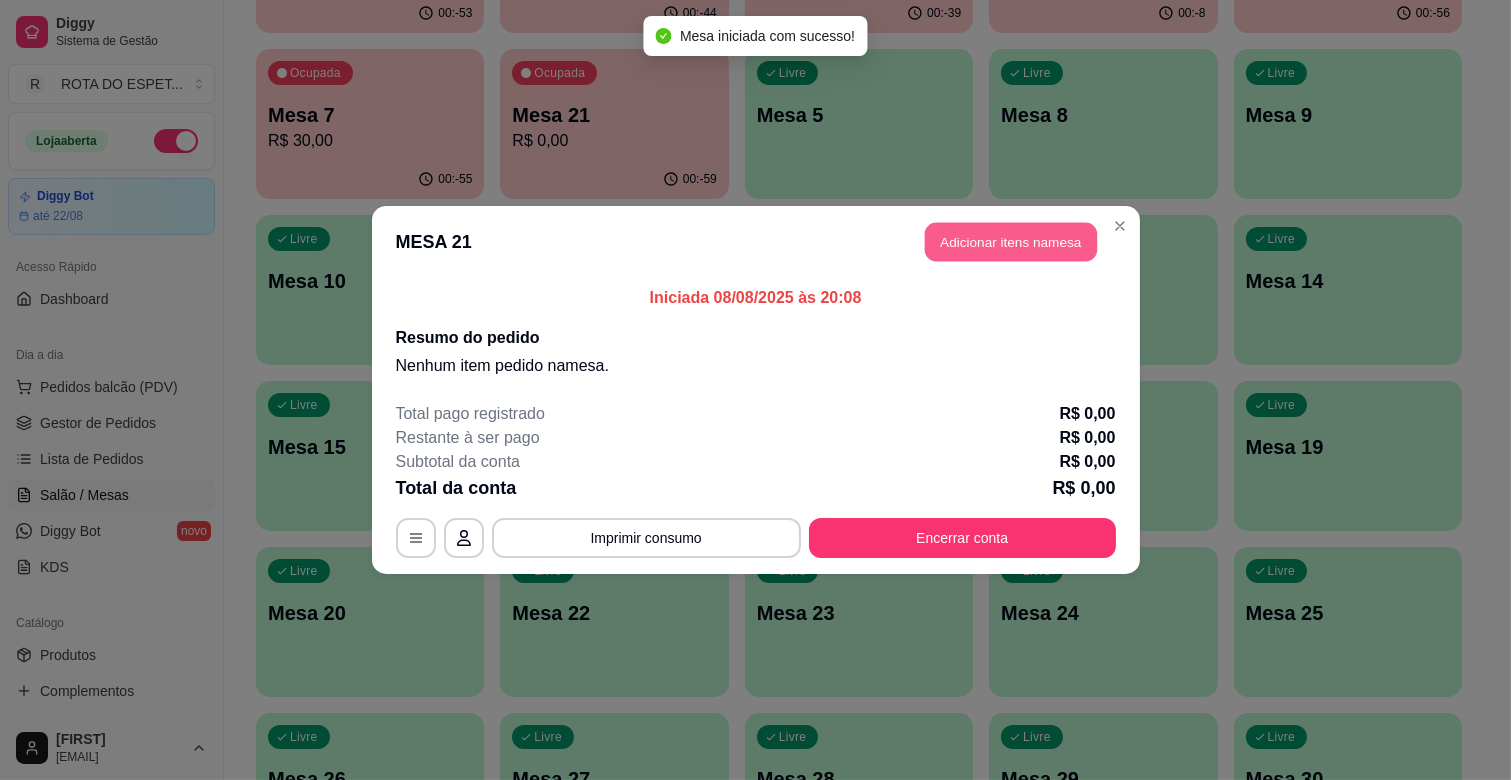 click on "Adicionar itens na  mesa" at bounding box center [1011, 242] 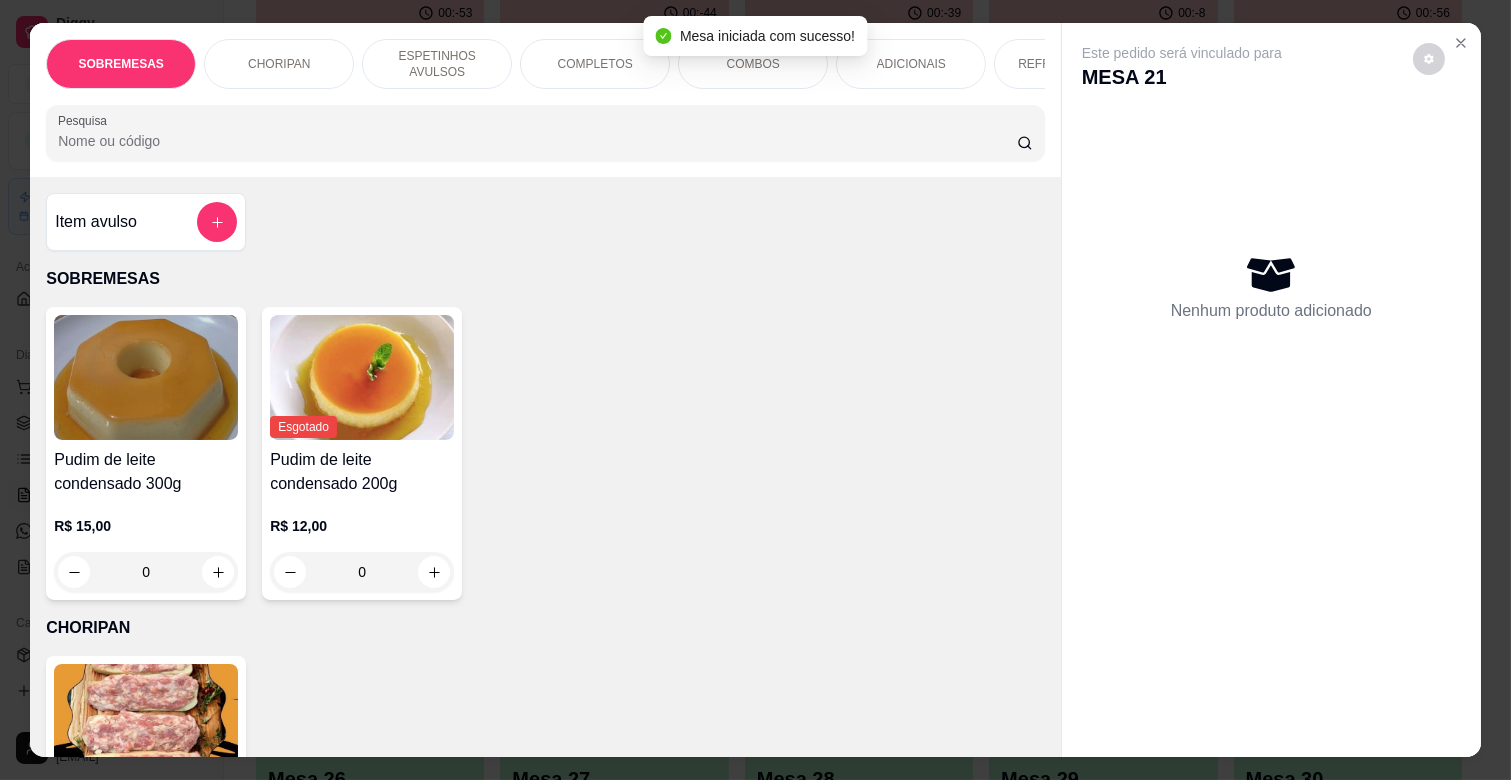 click on "COMPLETOS" at bounding box center (595, 64) 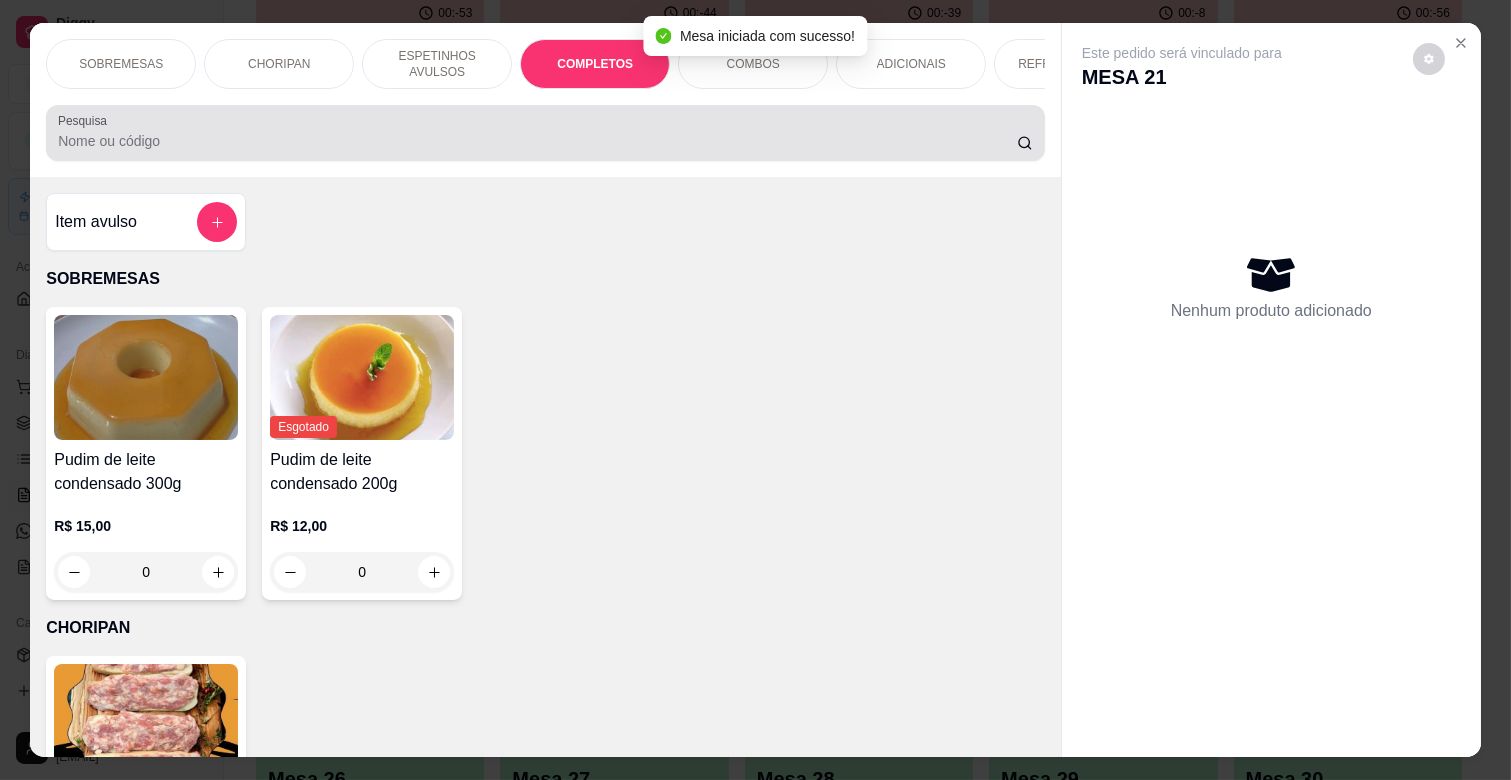 scroll, scrollTop: 2104, scrollLeft: 0, axis: vertical 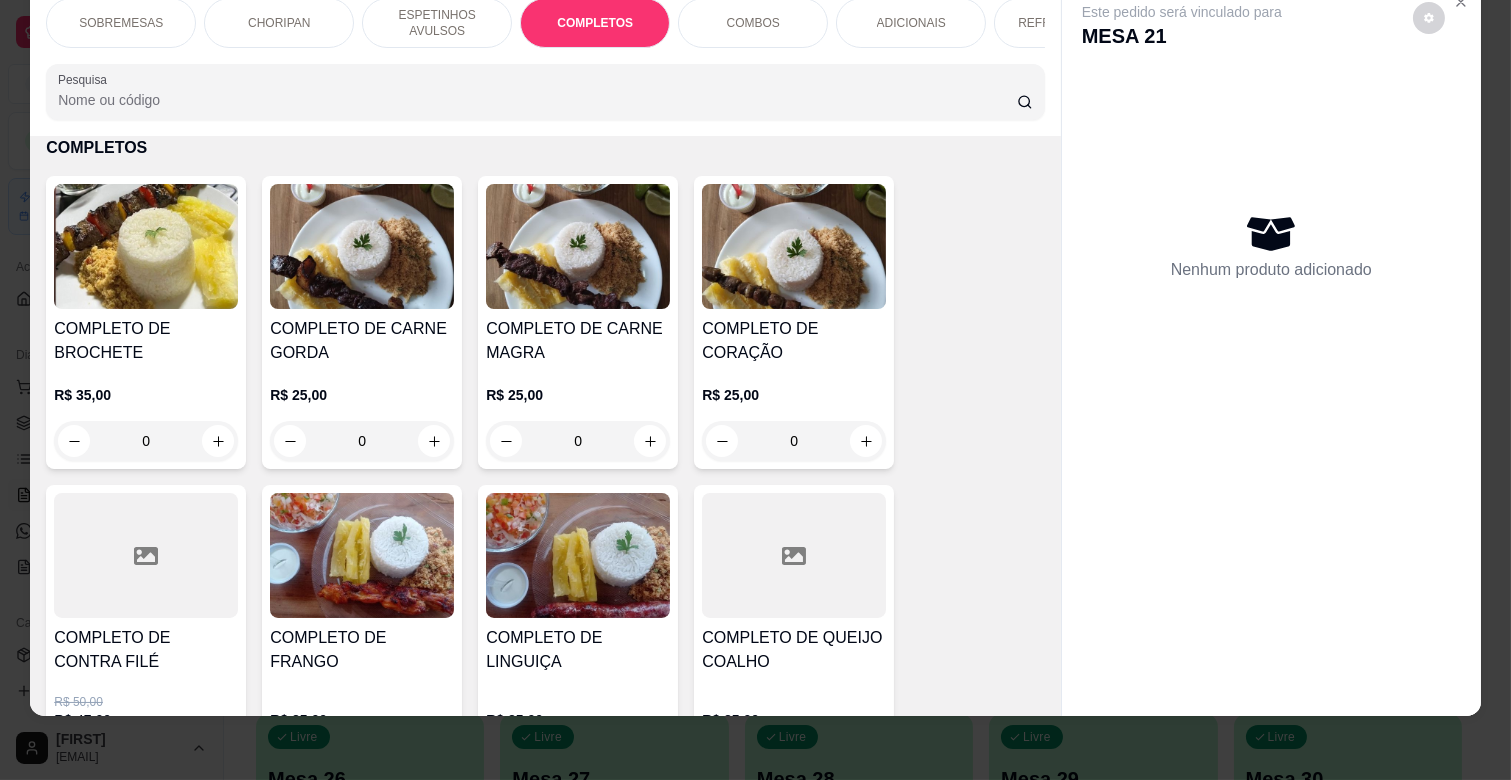 click on "ESPETINHOS AVULSOS" at bounding box center (437, 23) 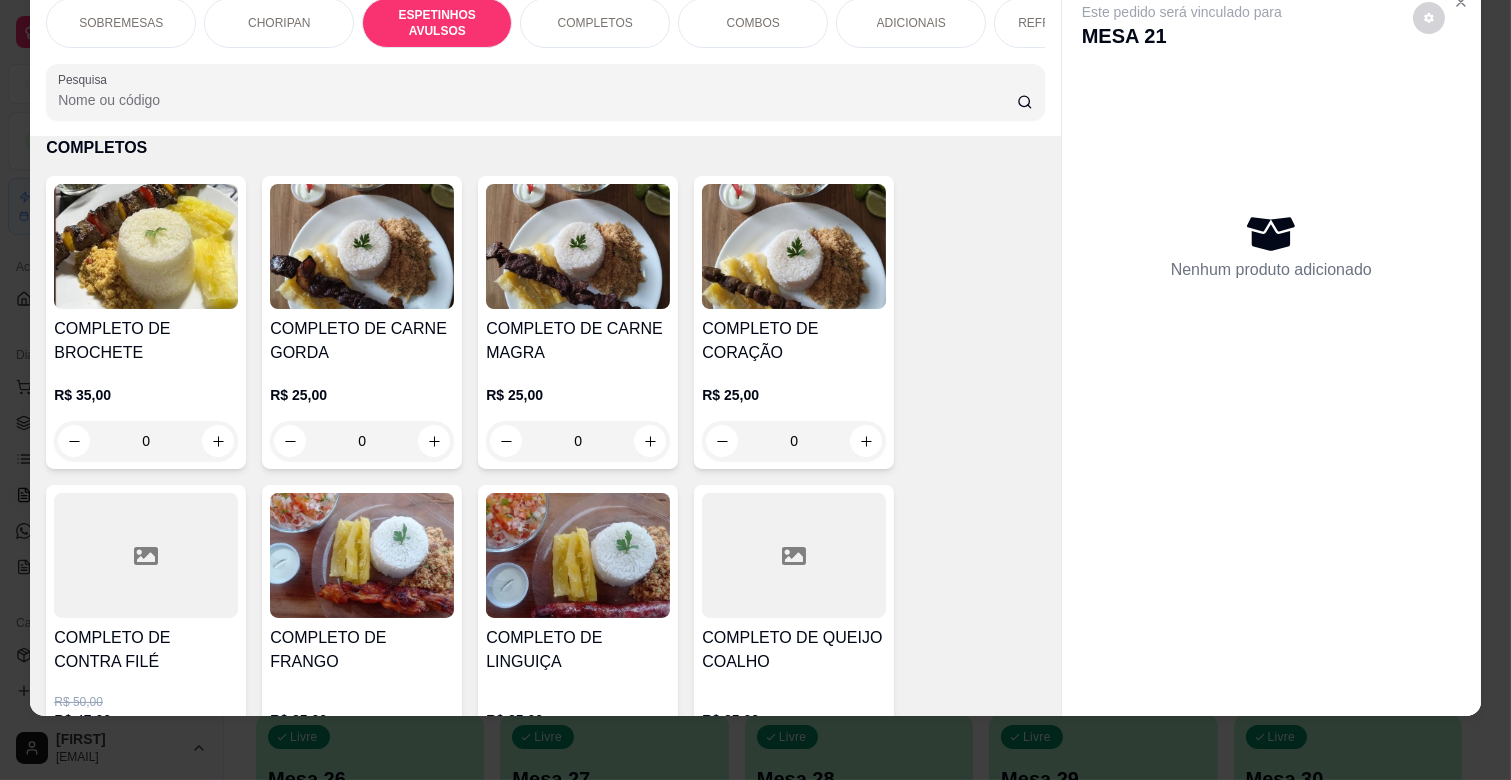 scroll, scrollTop: 780, scrollLeft: 0, axis: vertical 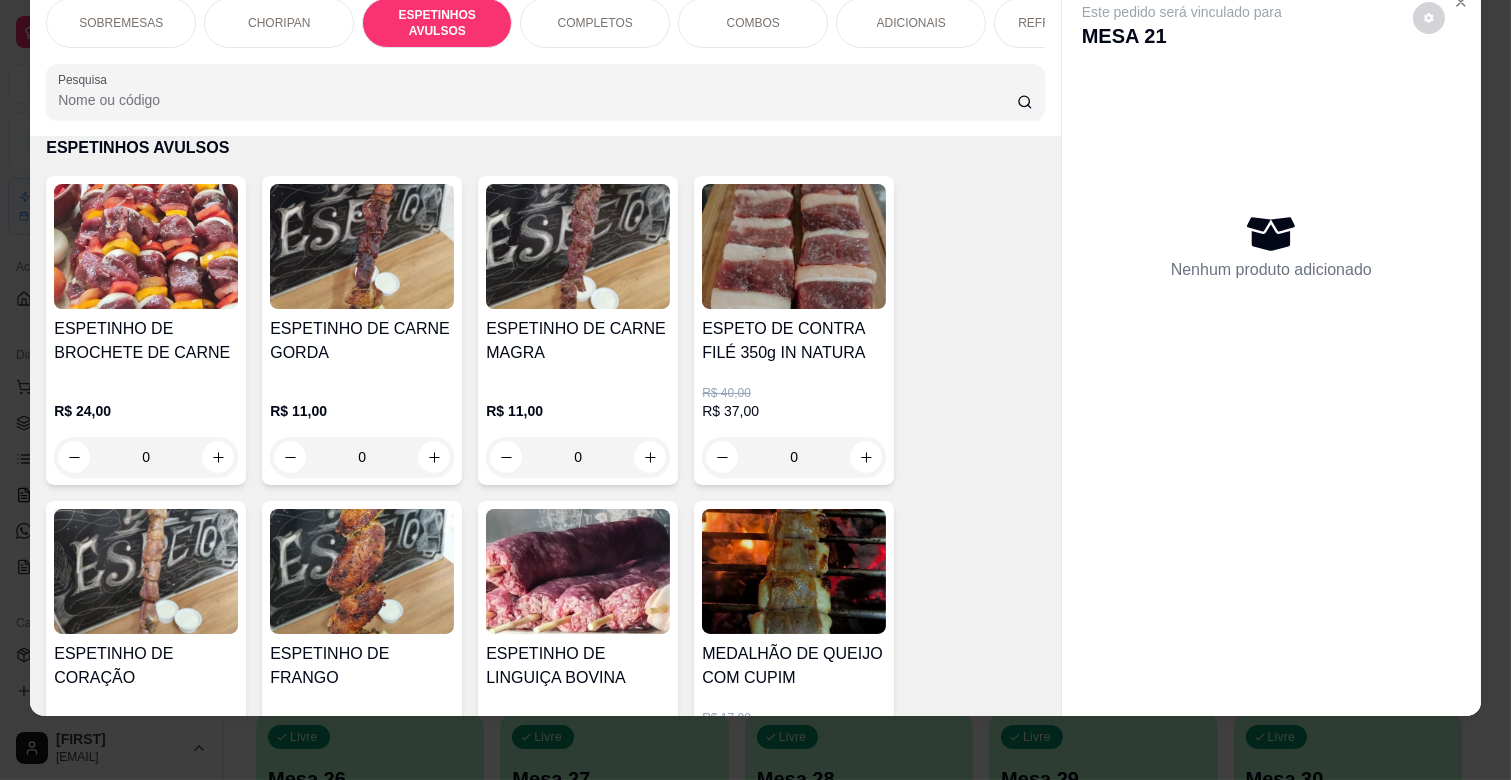 click on "ESPETINHO DE CARNE MAGRA" at bounding box center (578, 349) 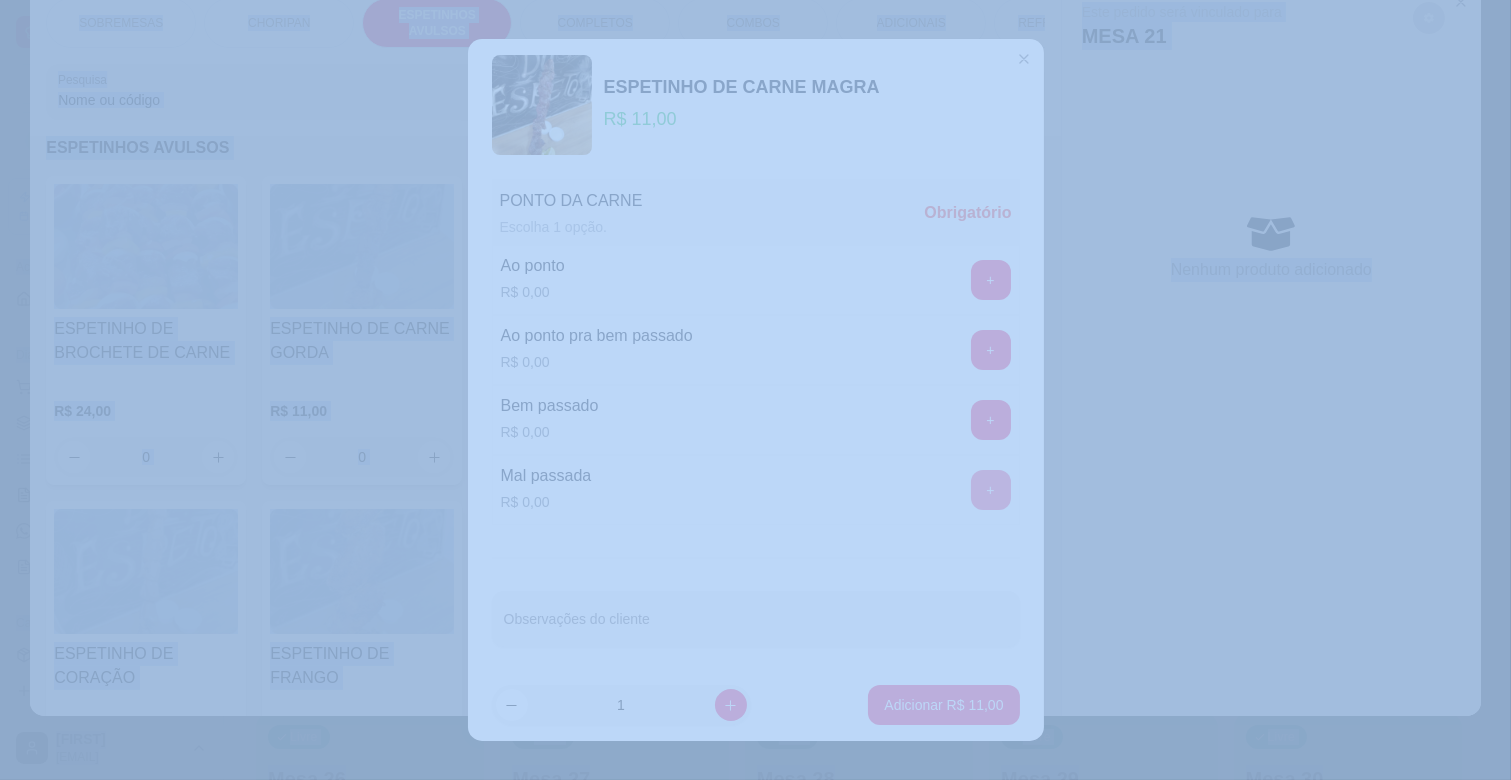click on "+" at bounding box center (991, 490) 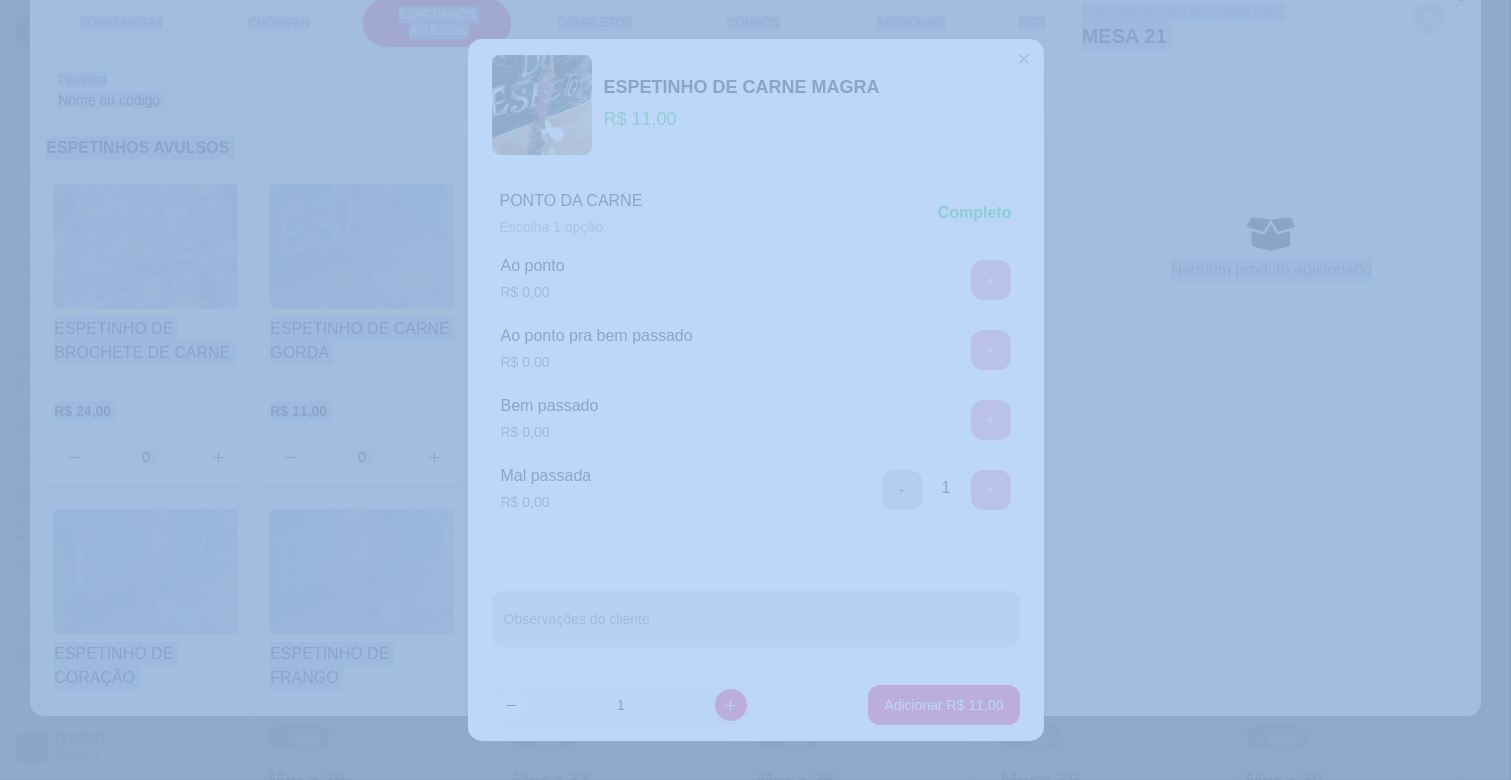 click on "Observações do cliente" at bounding box center [756, 627] 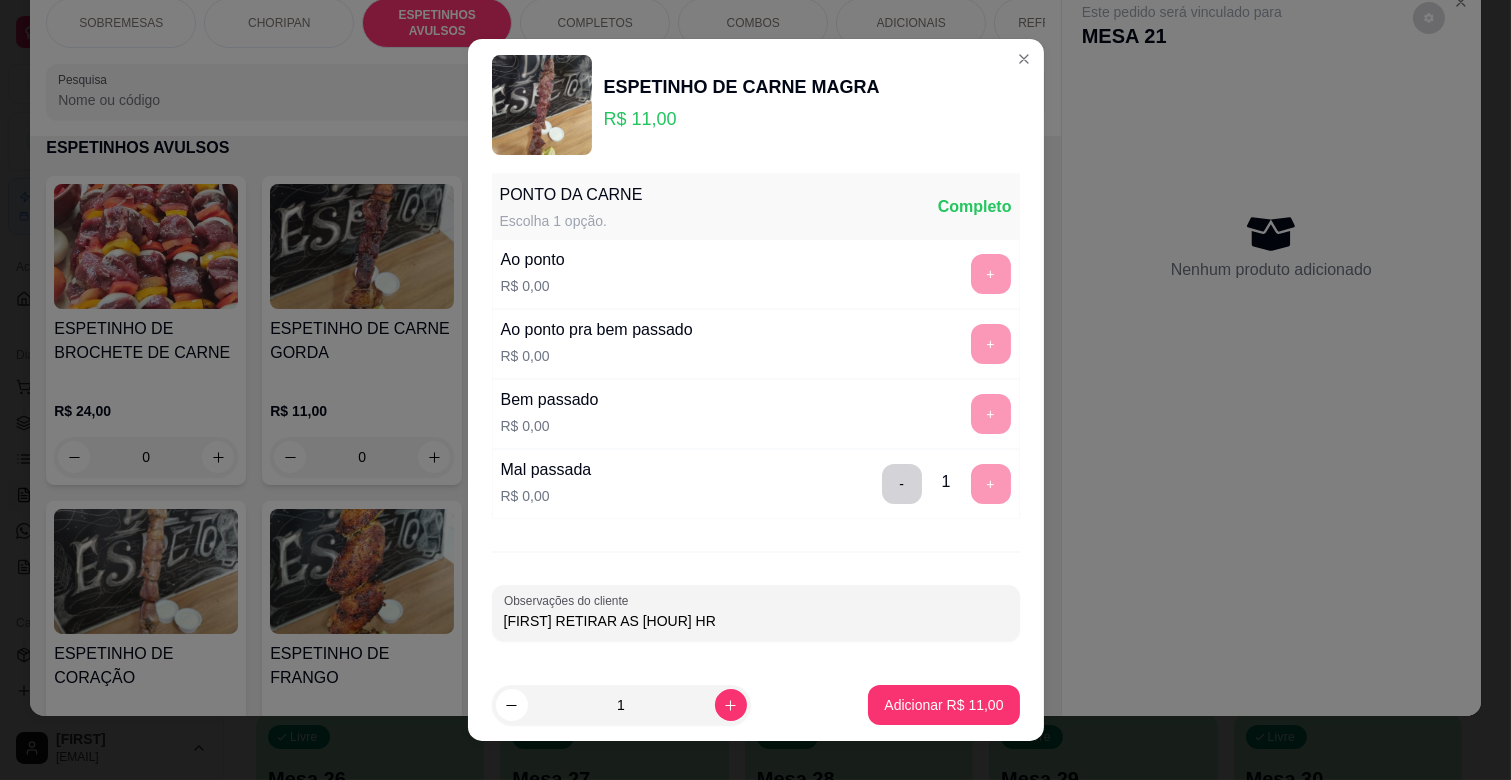 scroll, scrollTop: 7, scrollLeft: 0, axis: vertical 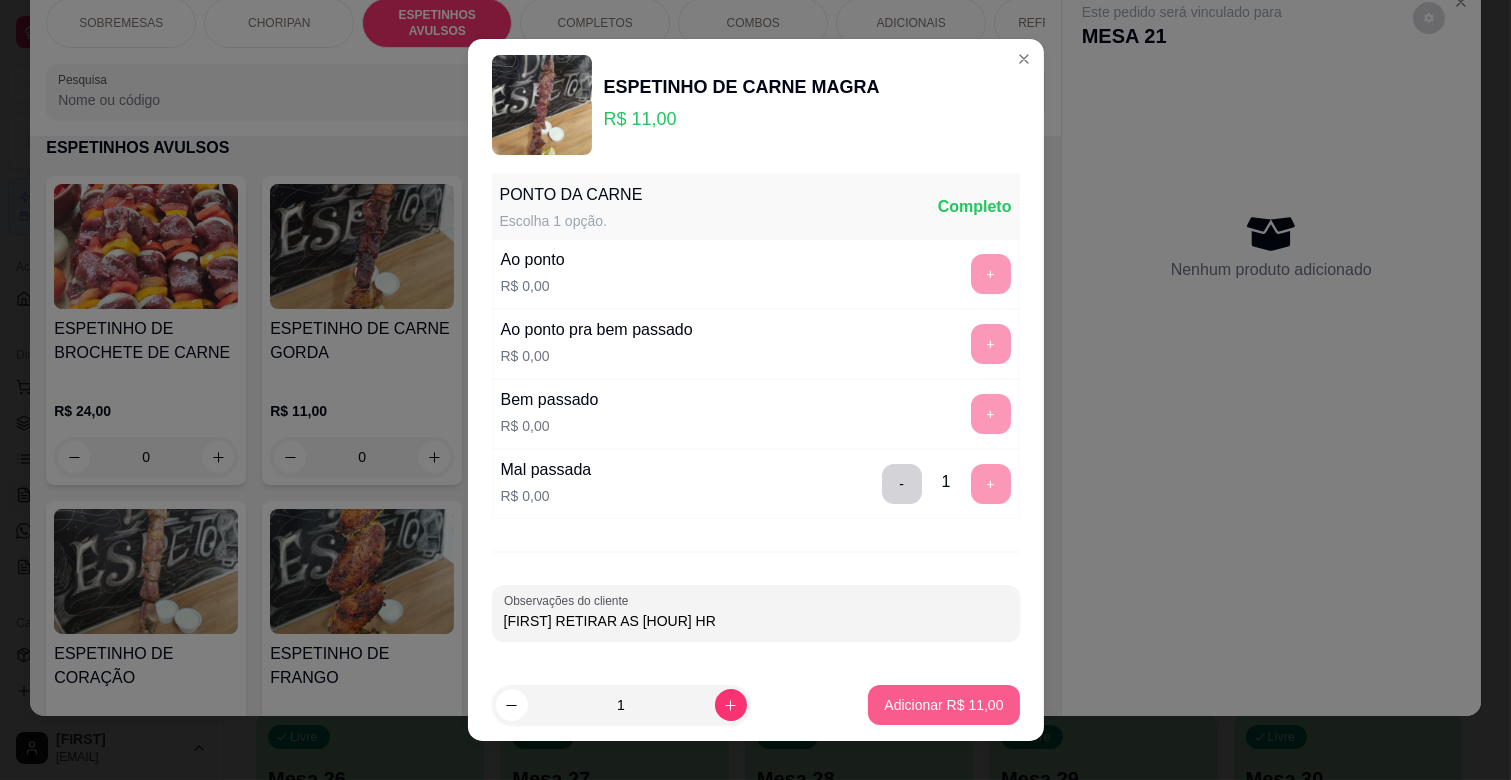type on "[FIRST] RETIRAR AS [HOUR] HR" 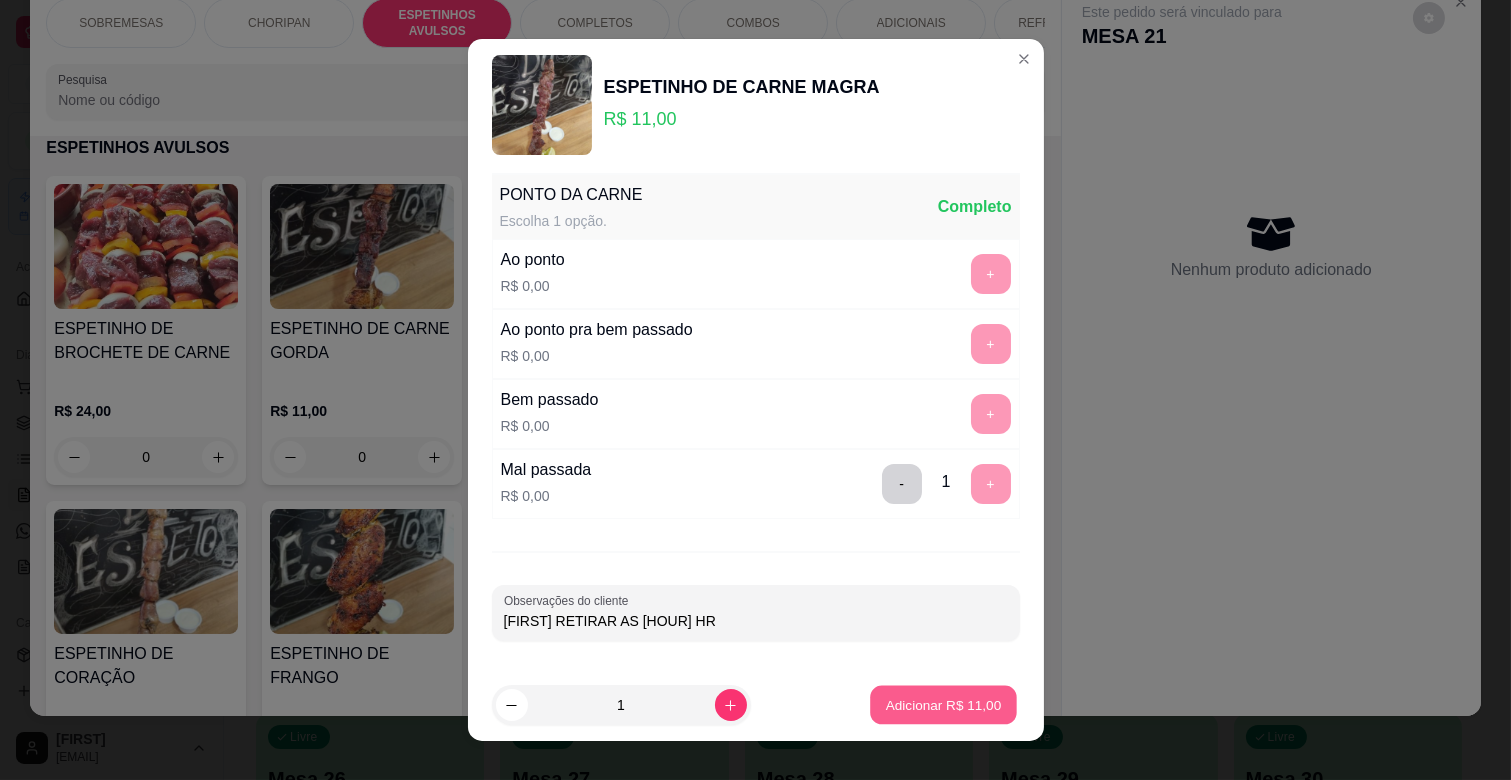 click on "Adicionar   R$ 11,00" at bounding box center [944, 705] 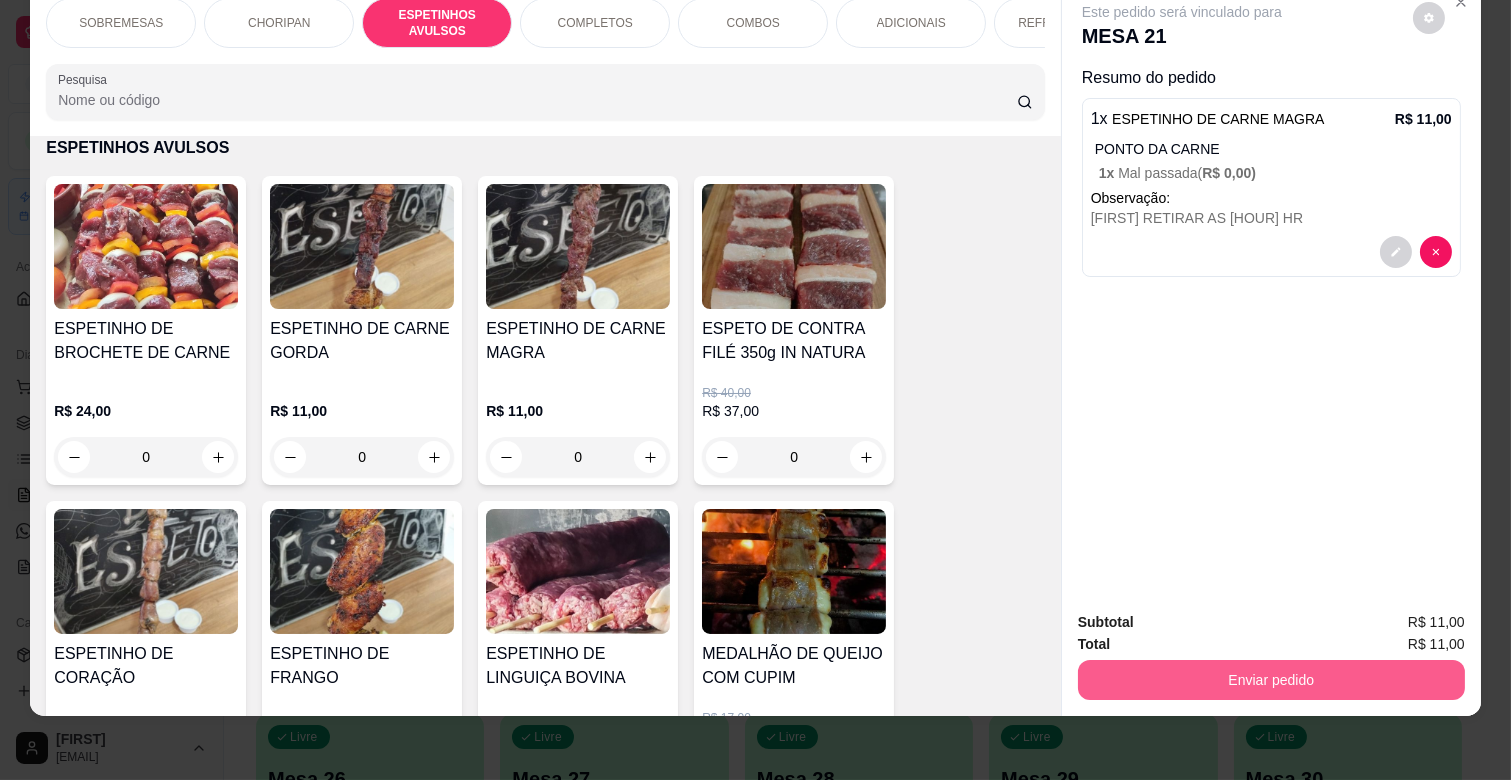 click on "Enviar pedido" at bounding box center (1271, 680) 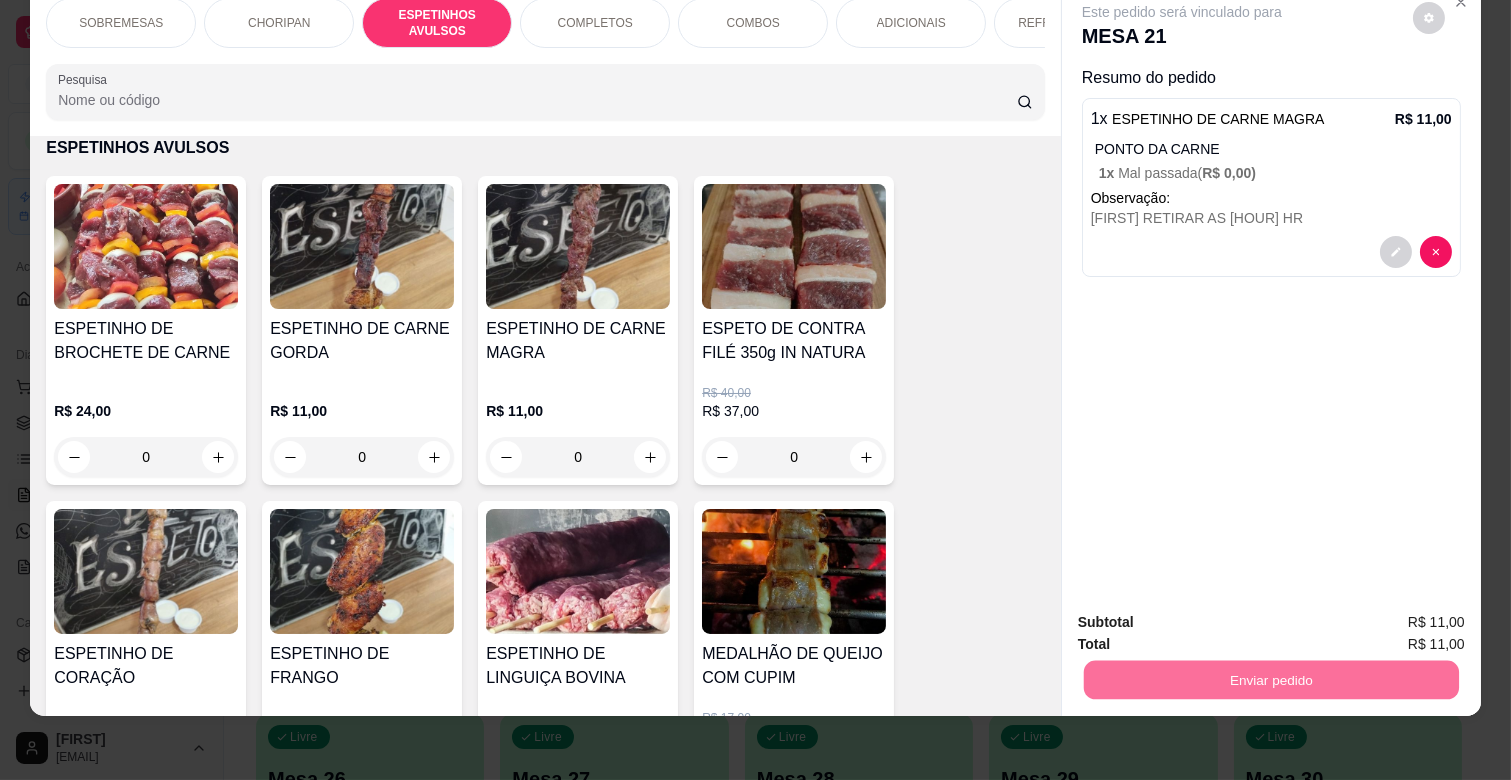 click on "Não registrar e enviar pedido" at bounding box center [1204, 615] 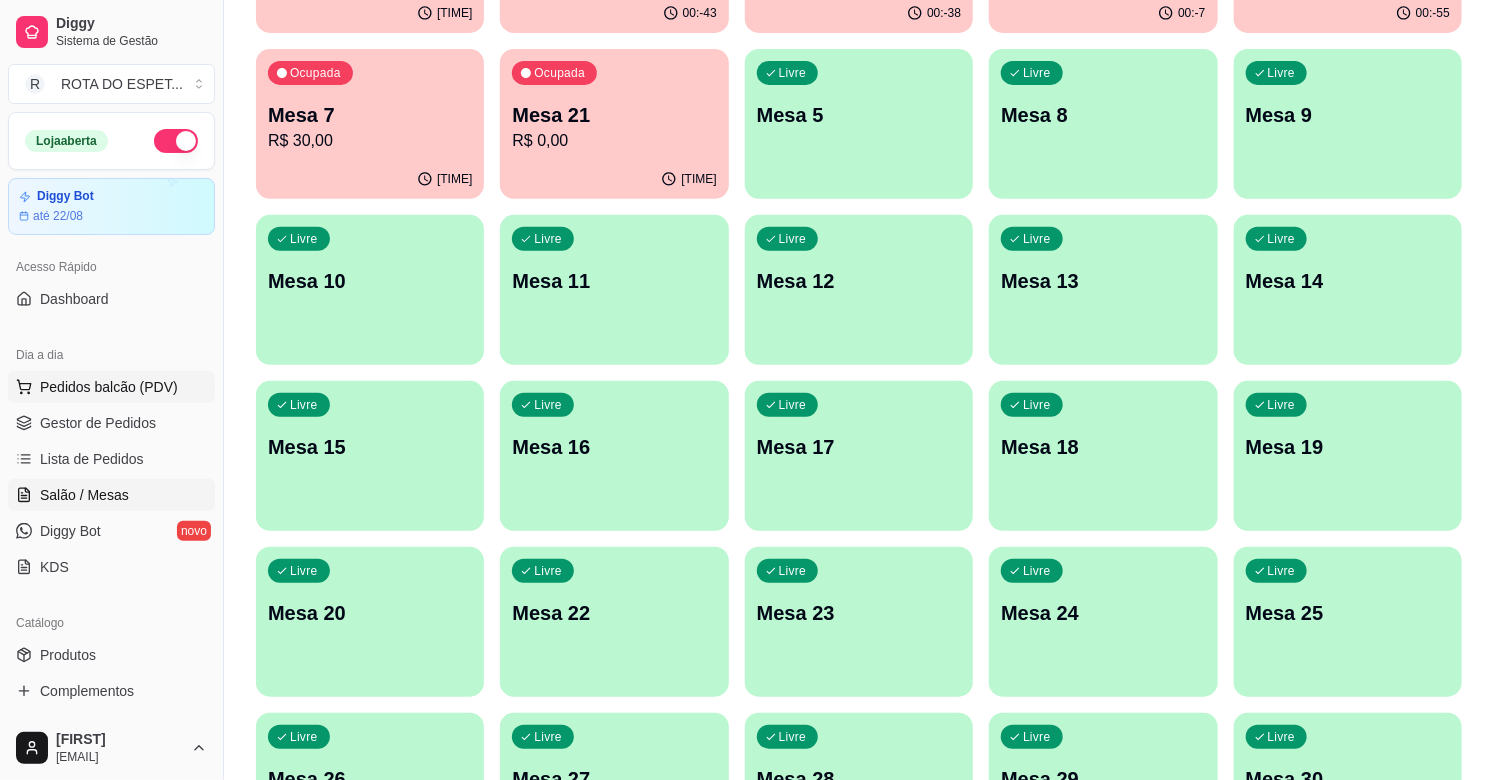 click on "Pedidos balcão (PDV)" at bounding box center (109, 387) 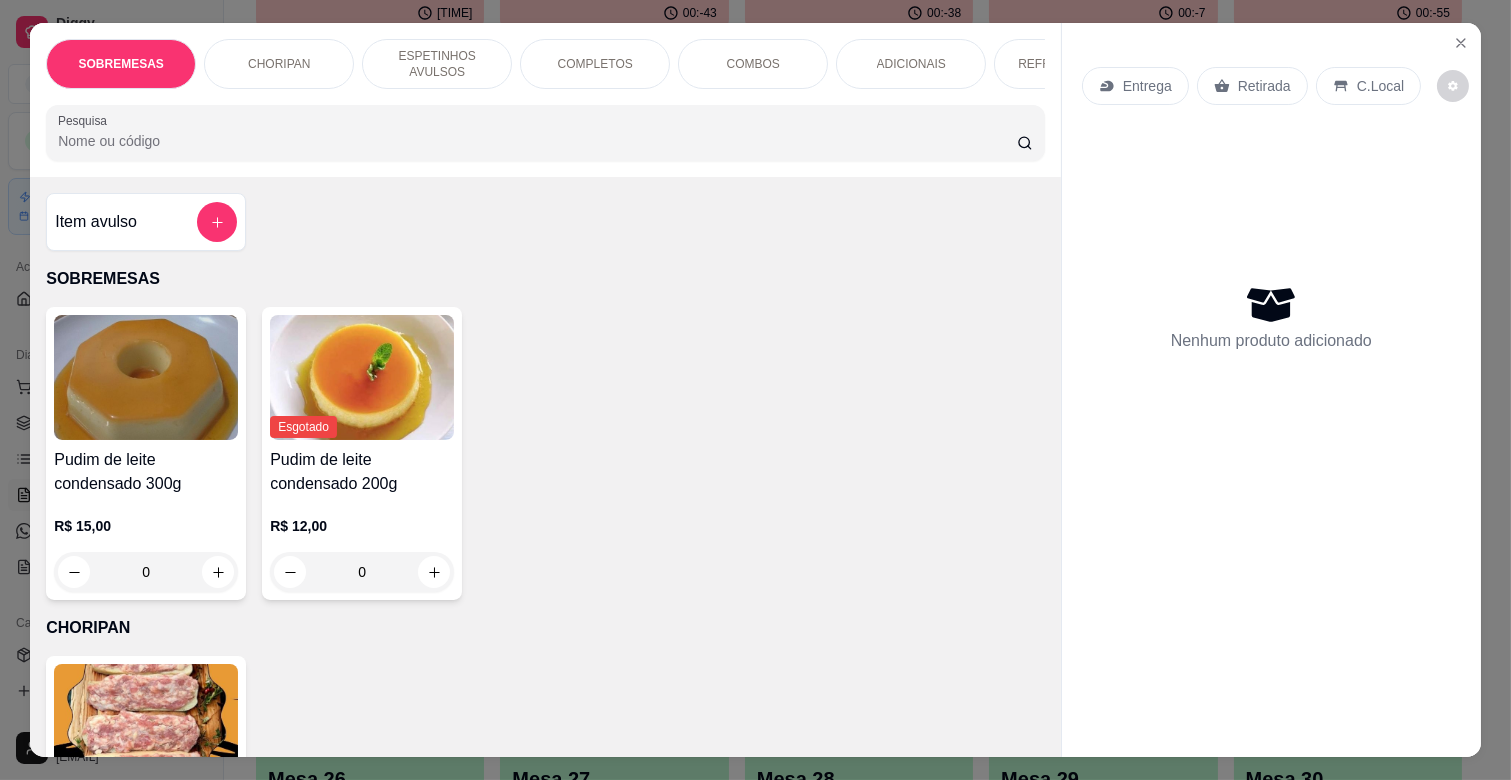 click on "COMPLETOS" at bounding box center (595, 64) 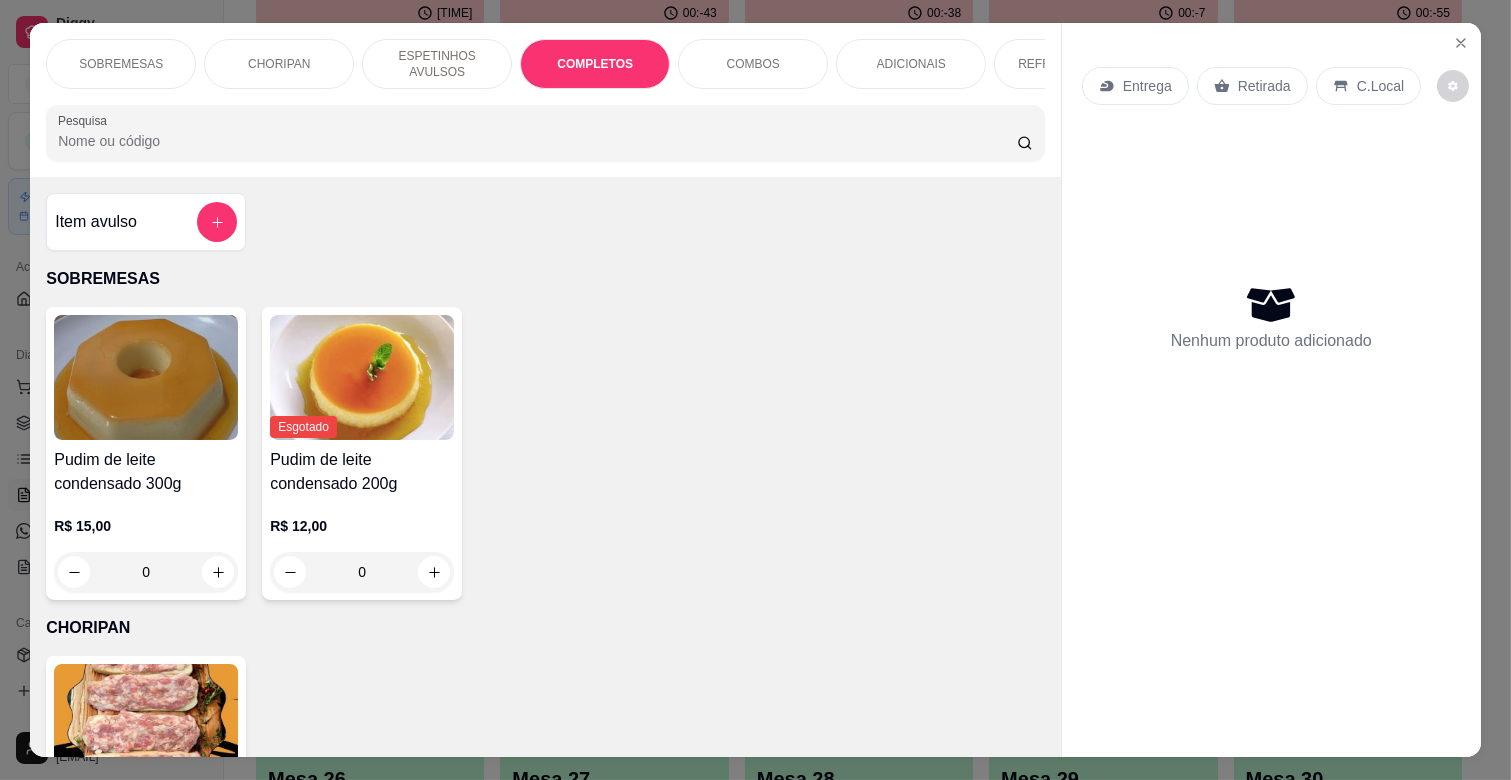 scroll, scrollTop: 2104, scrollLeft: 0, axis: vertical 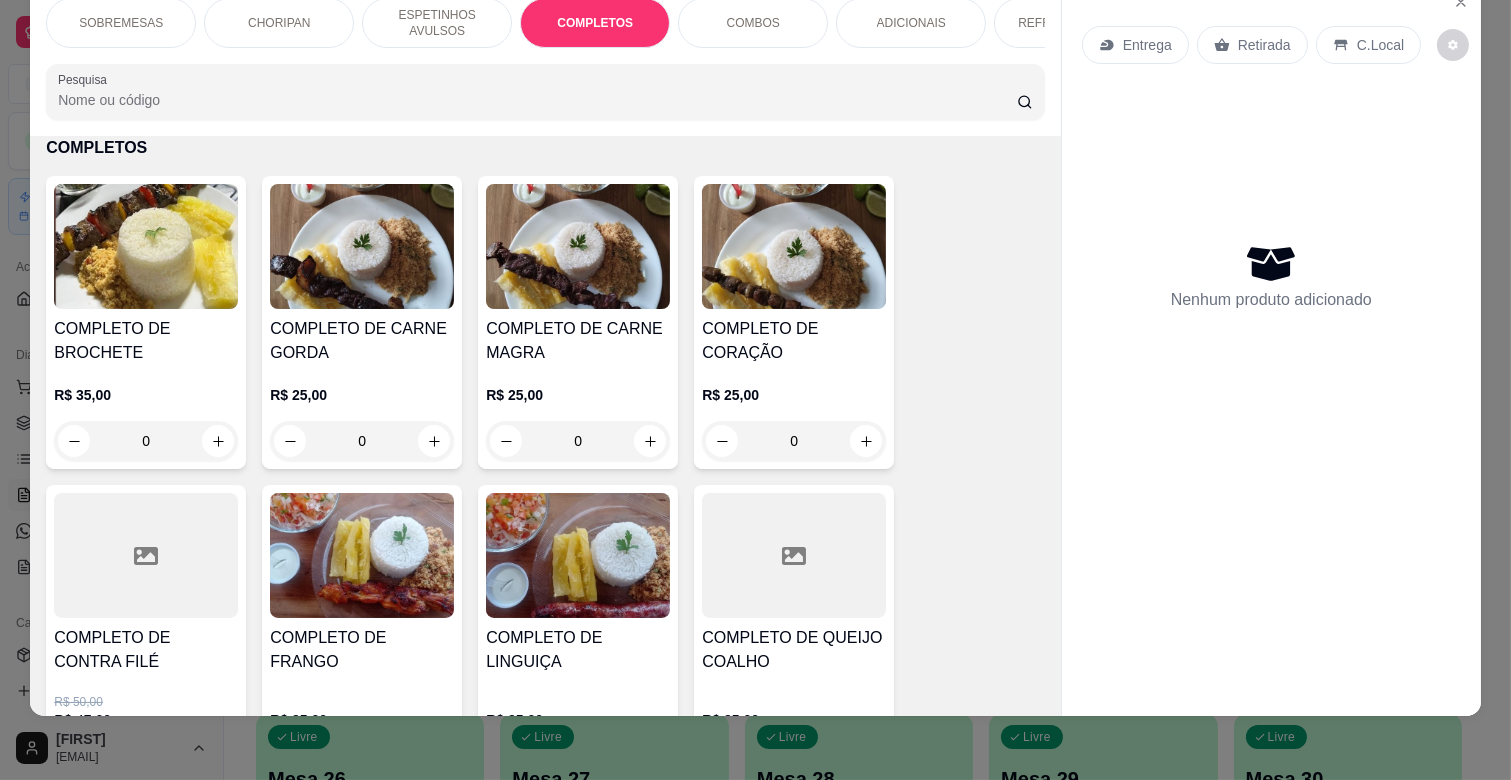 click on "R$ 25,00 0" at bounding box center [362, 413] 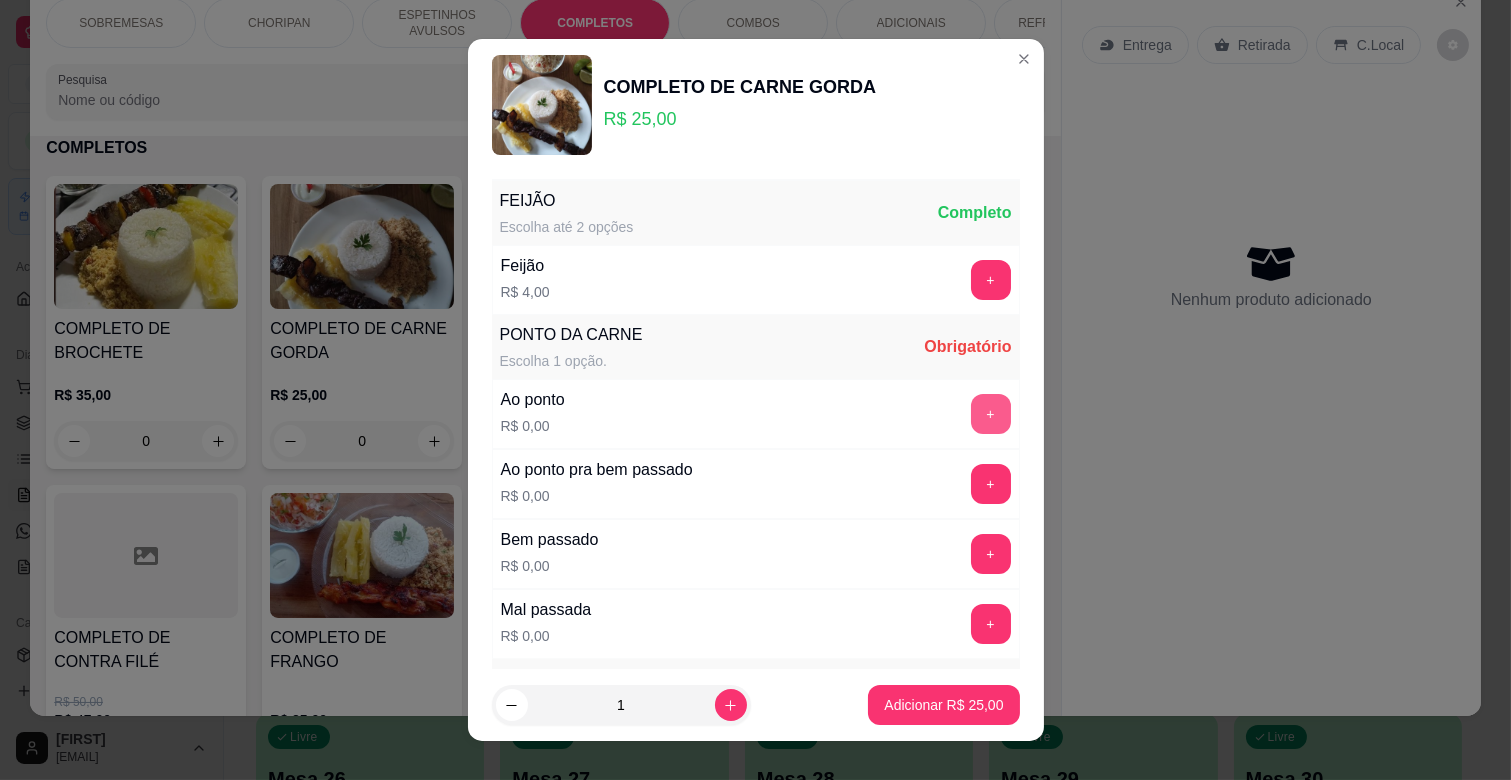 click on "+" at bounding box center (991, 414) 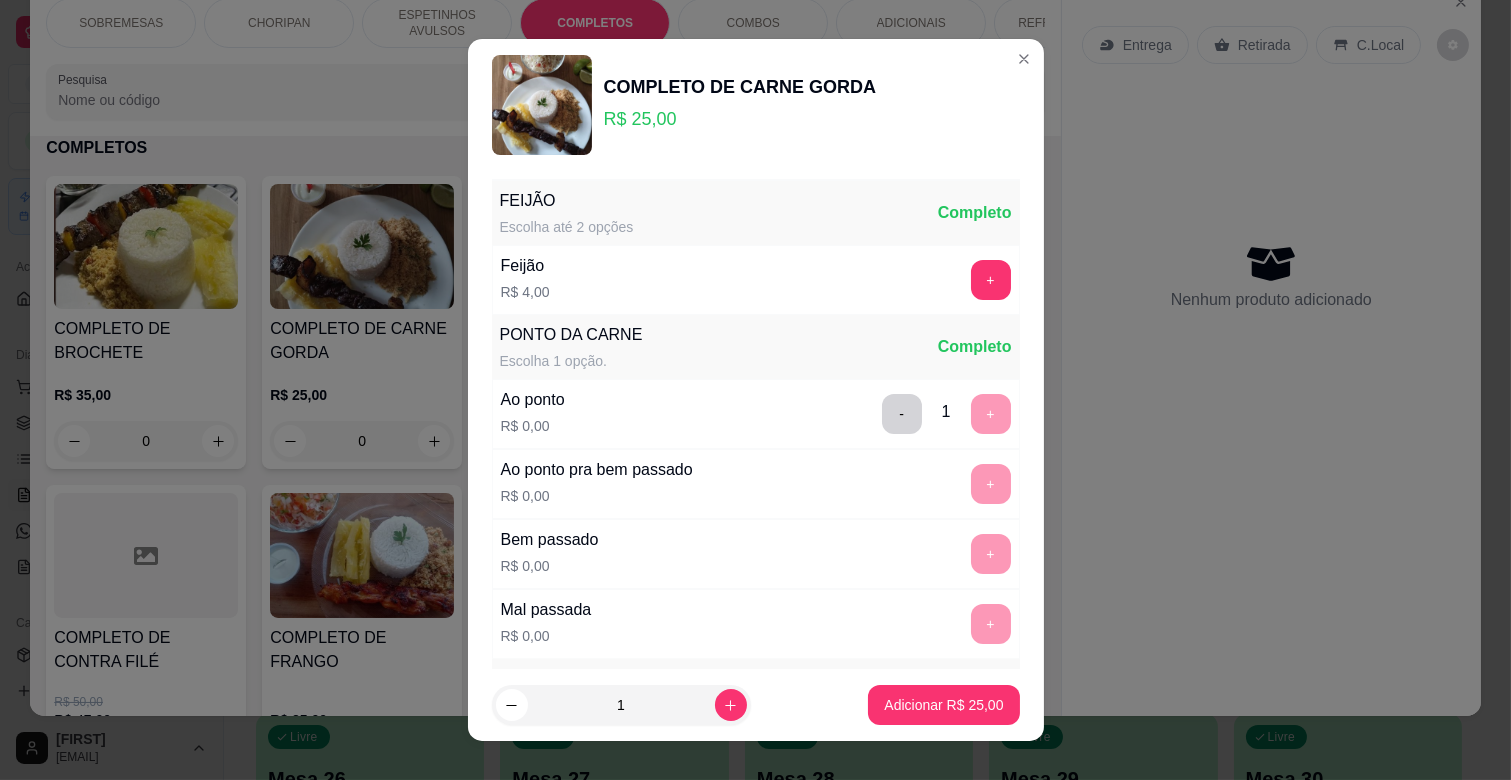 scroll, scrollTop: 486, scrollLeft: 0, axis: vertical 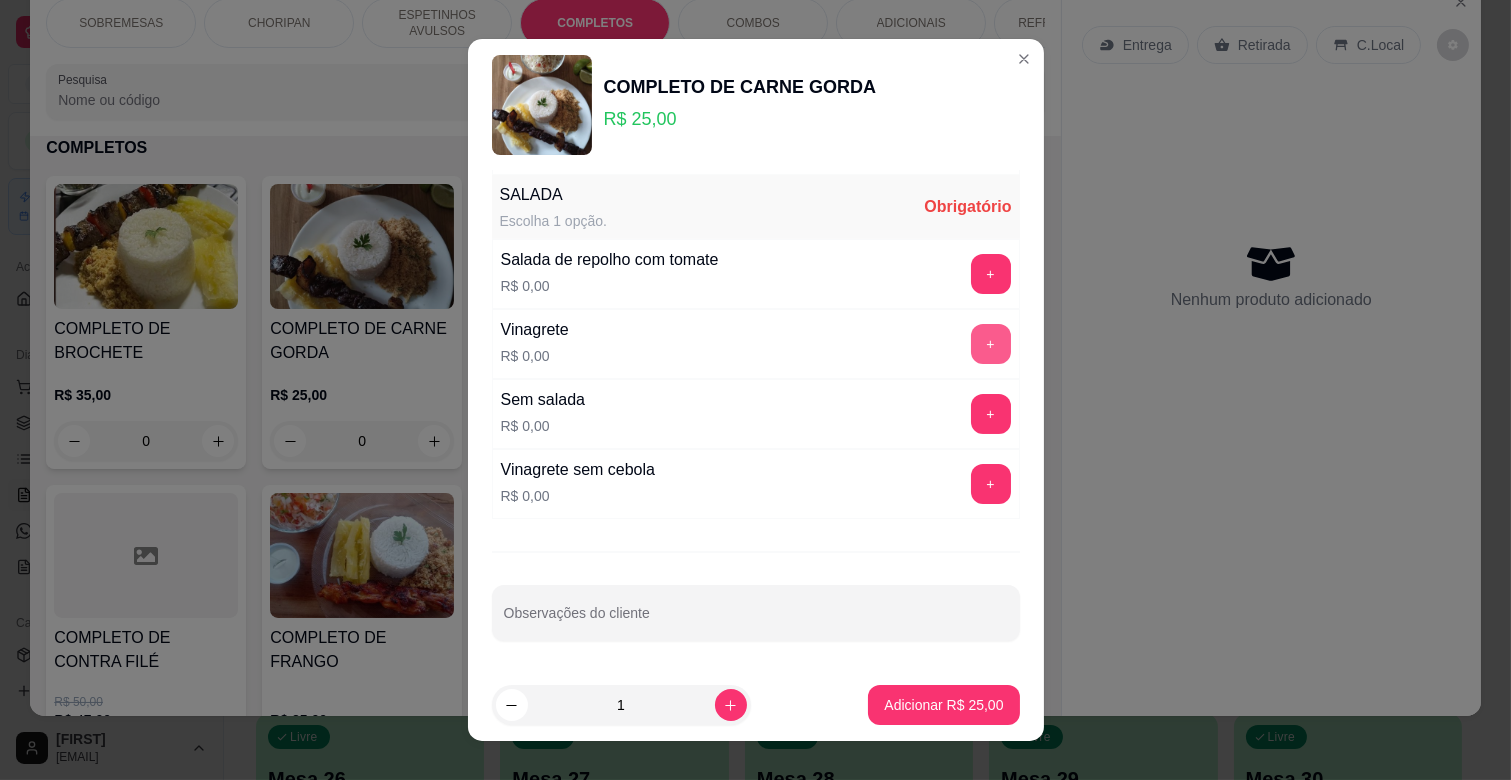 click on "+" at bounding box center [991, 344] 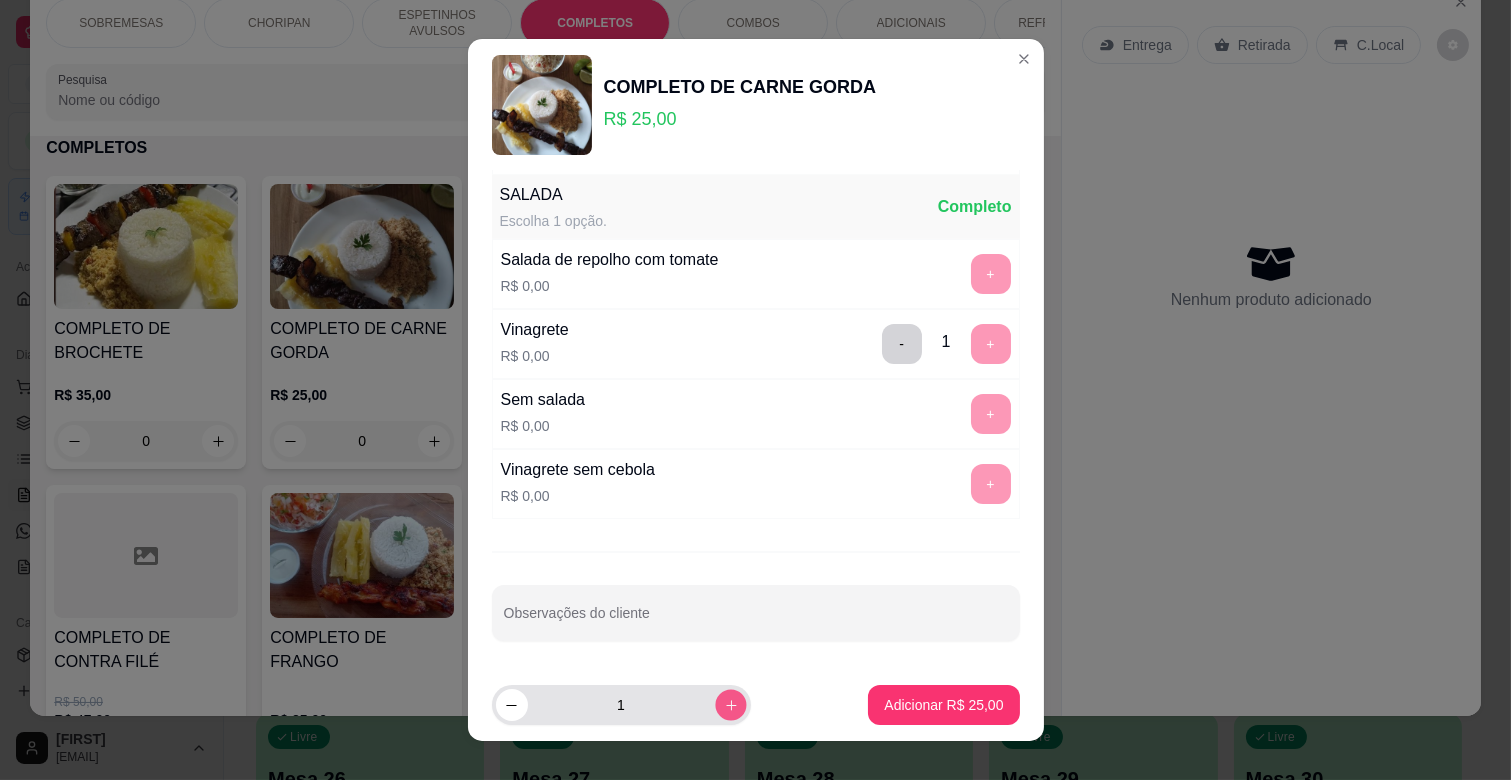 click at bounding box center (730, 704) 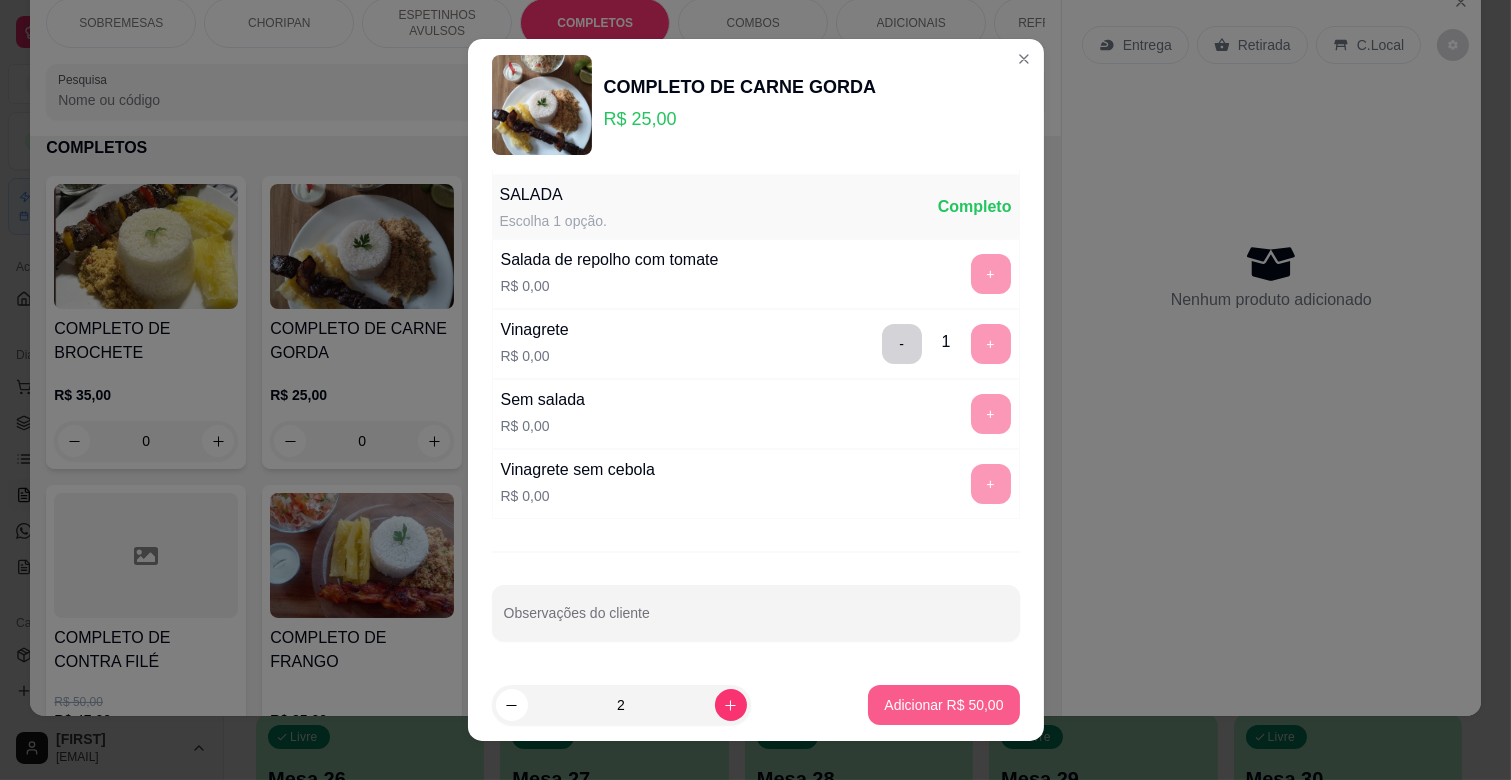 click on "Adicionar   R$ 50,00" at bounding box center (943, 705) 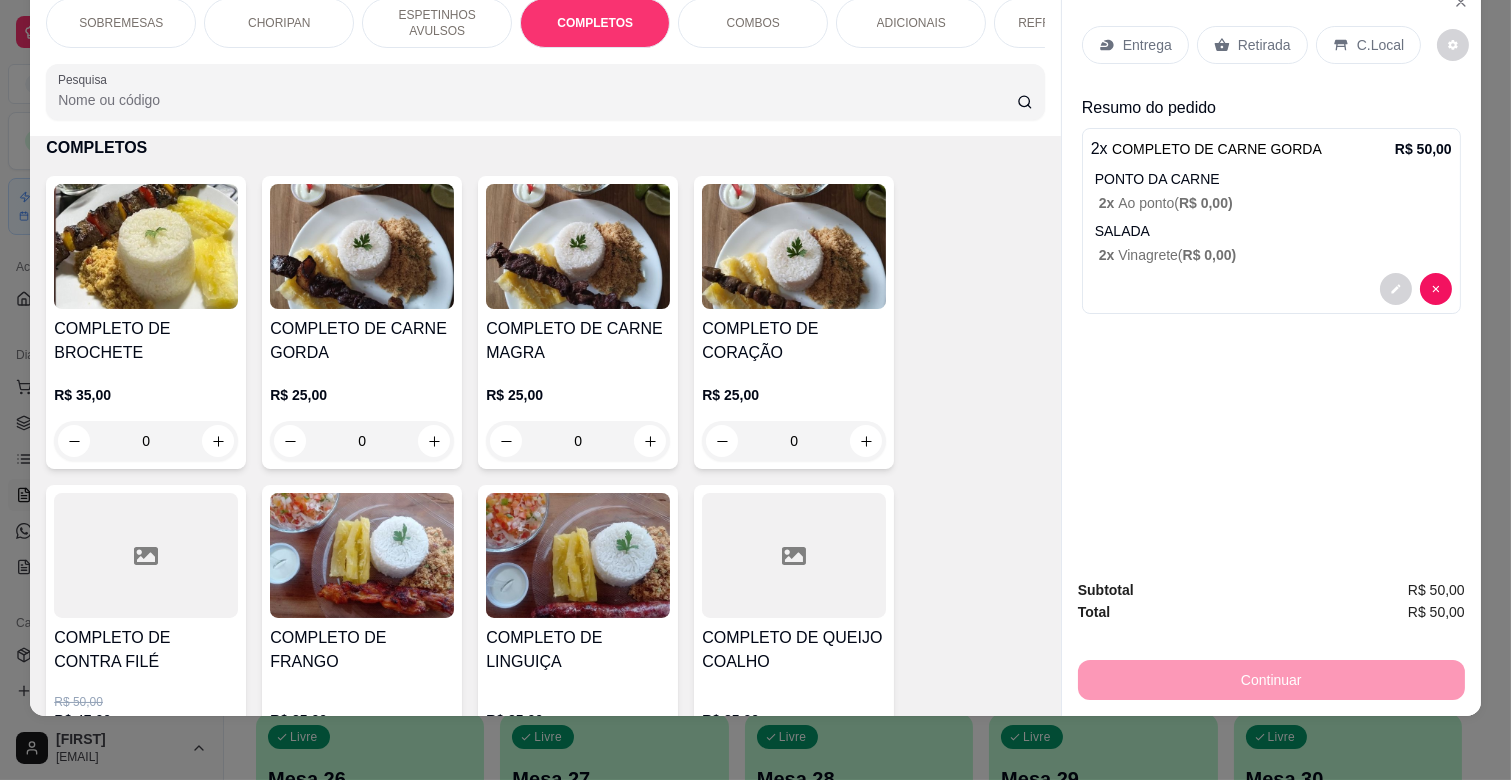 click on "Entrega" at bounding box center [1147, 45] 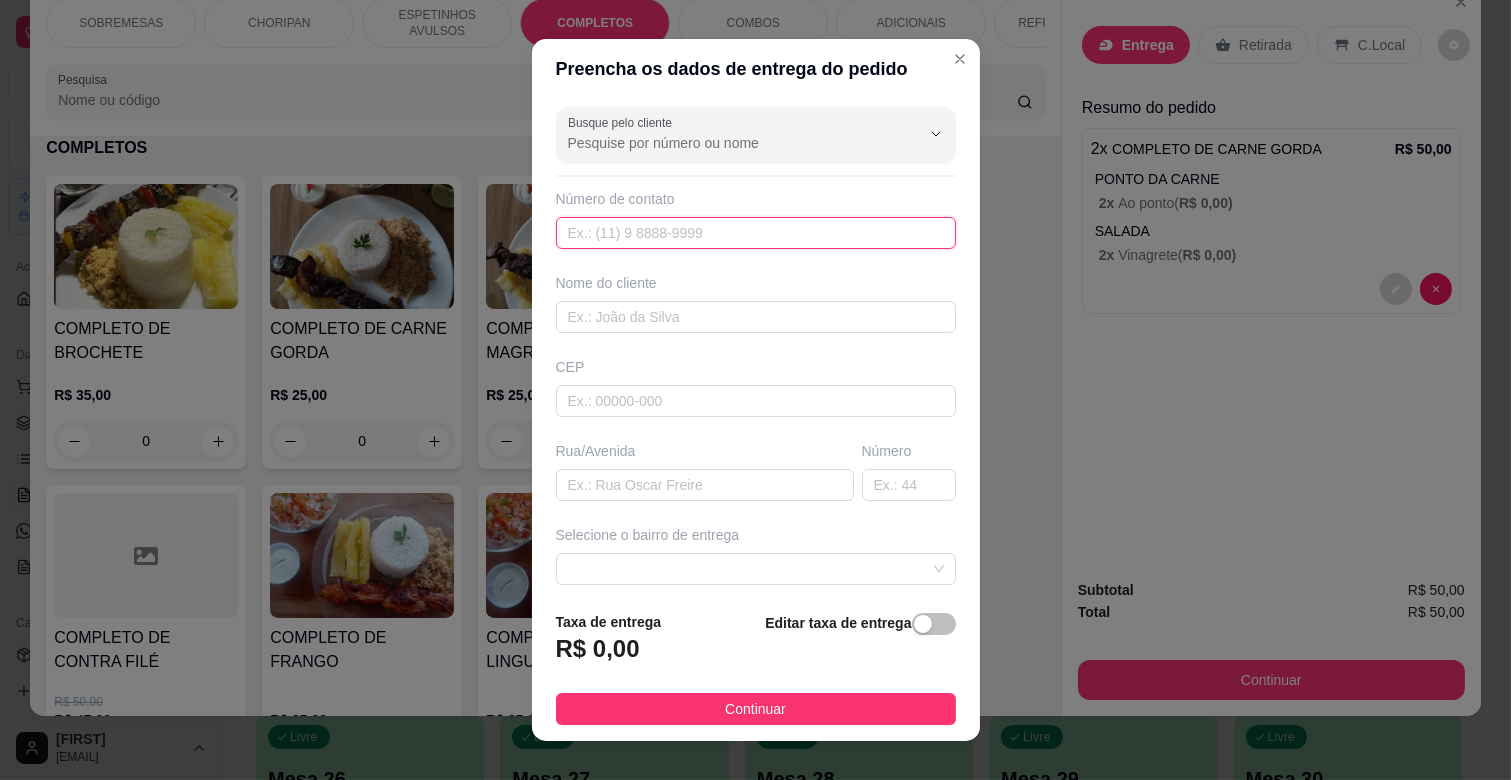 click at bounding box center (756, 233) 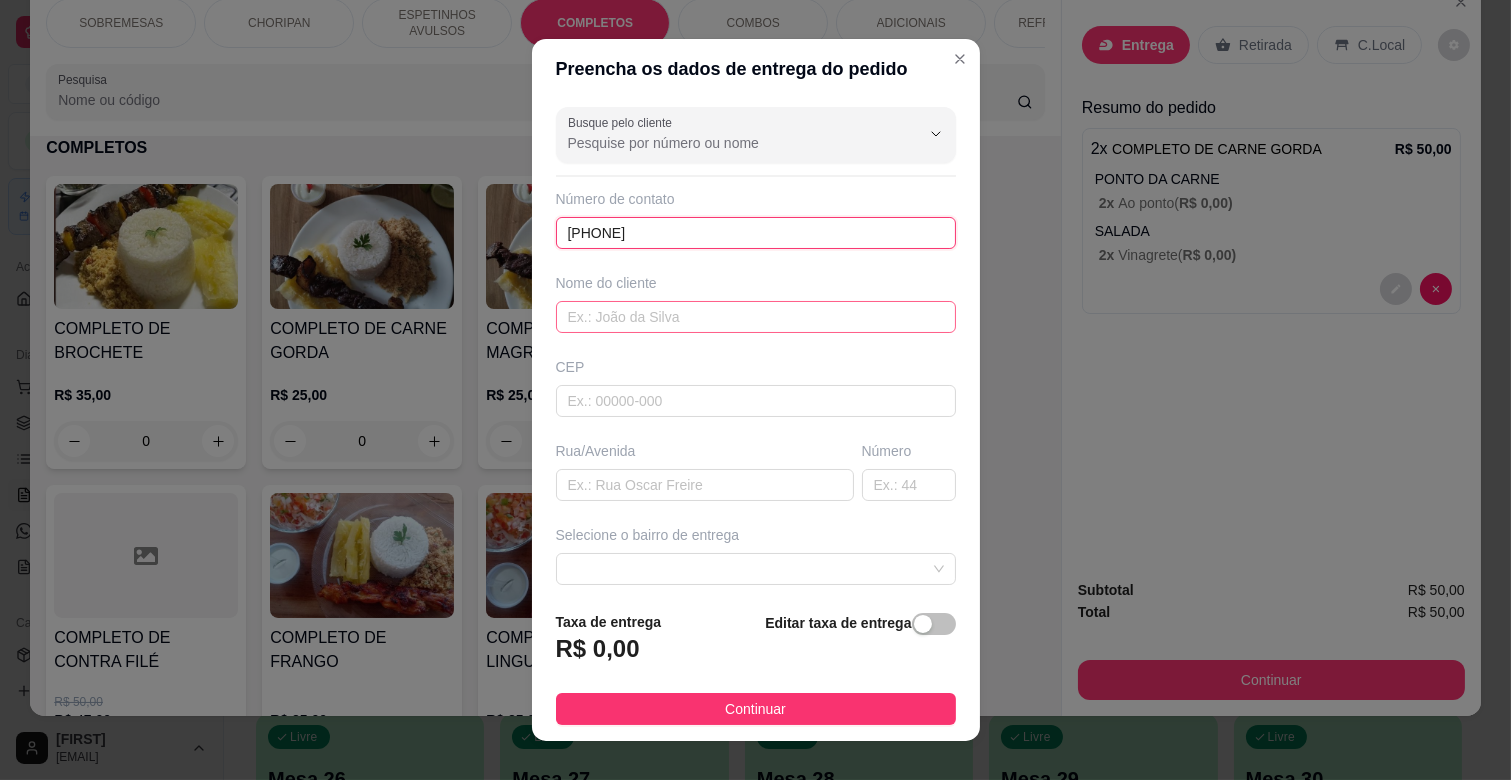 type on "[PHONE]" 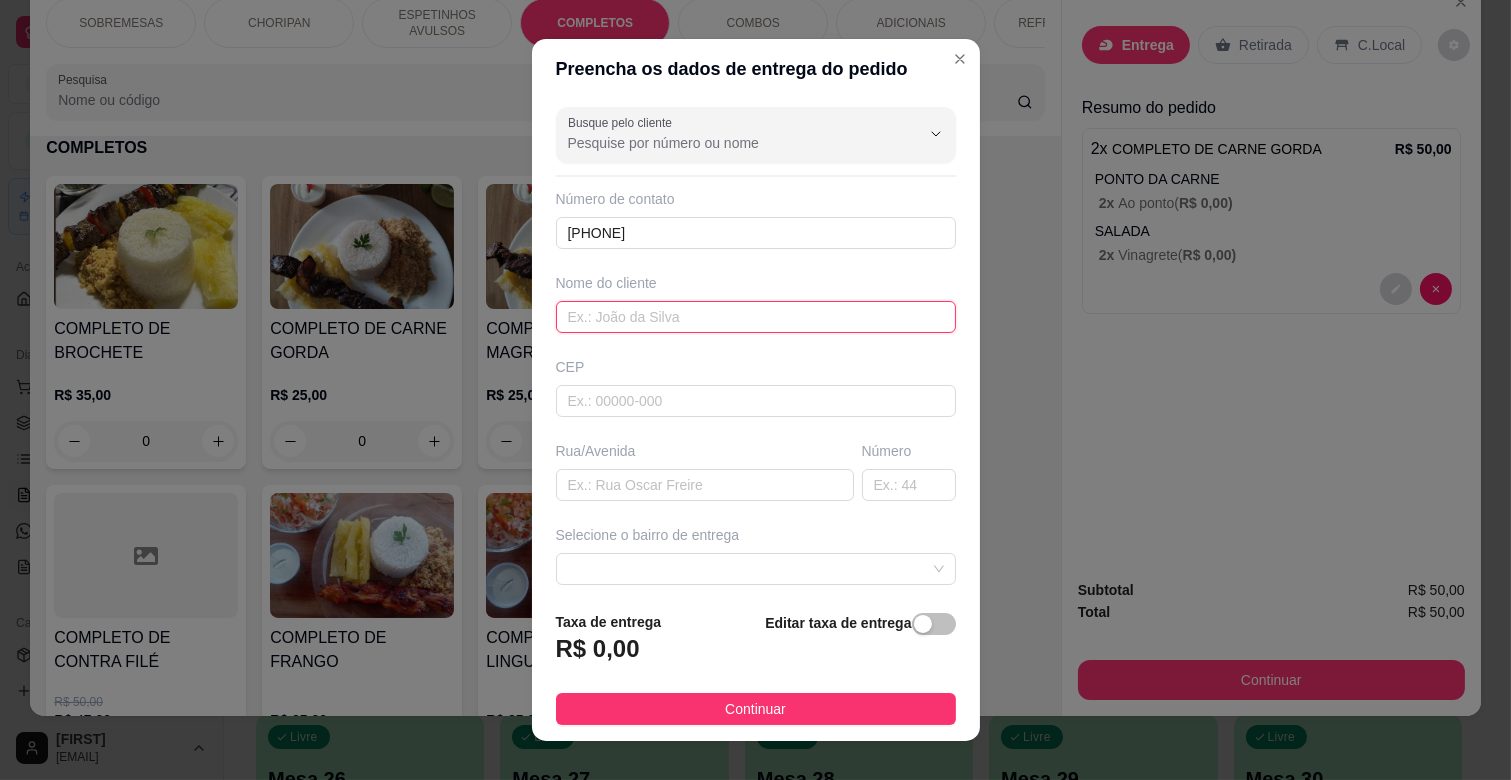 click at bounding box center [756, 317] 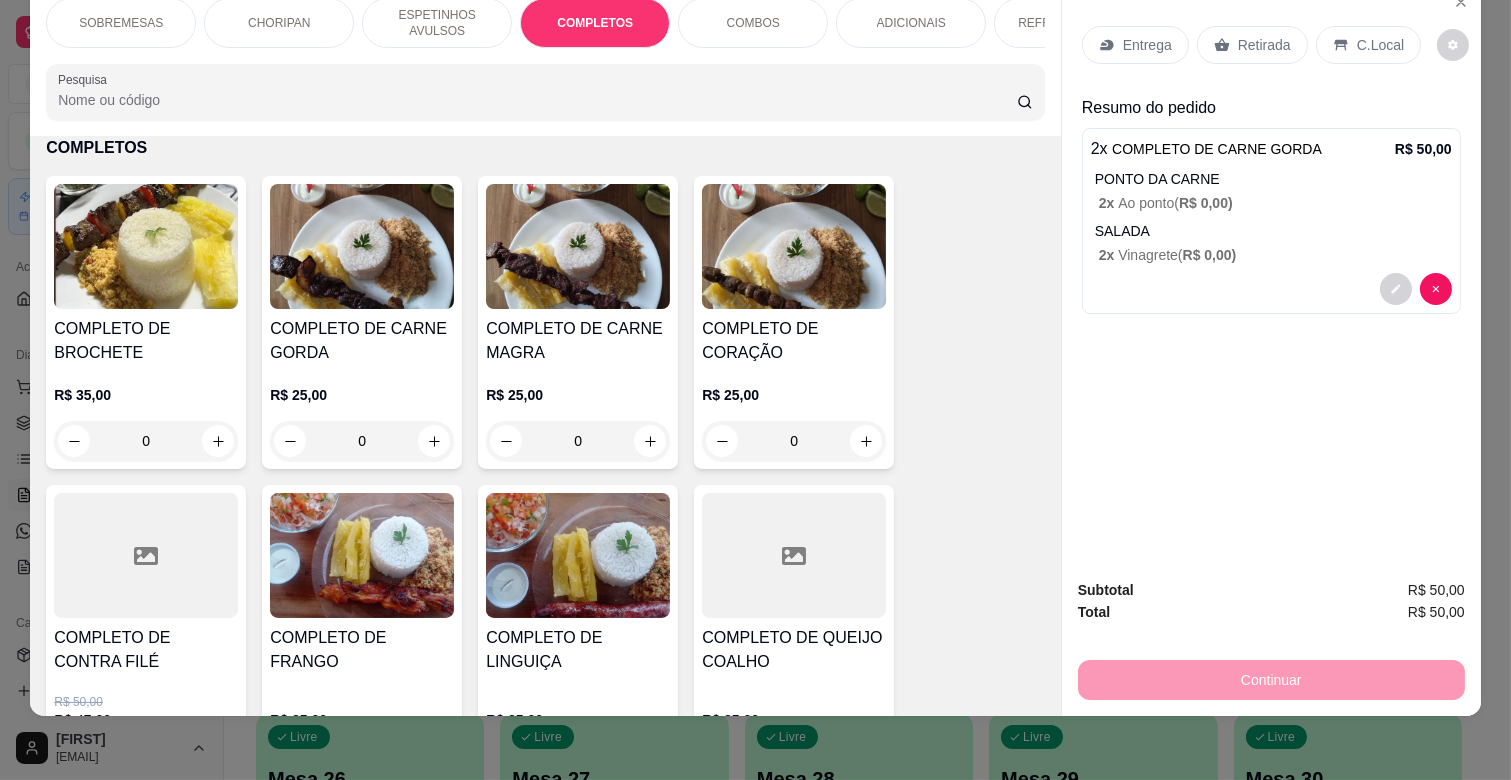click on "ESPETINHOS AVULSOS" at bounding box center (437, 23) 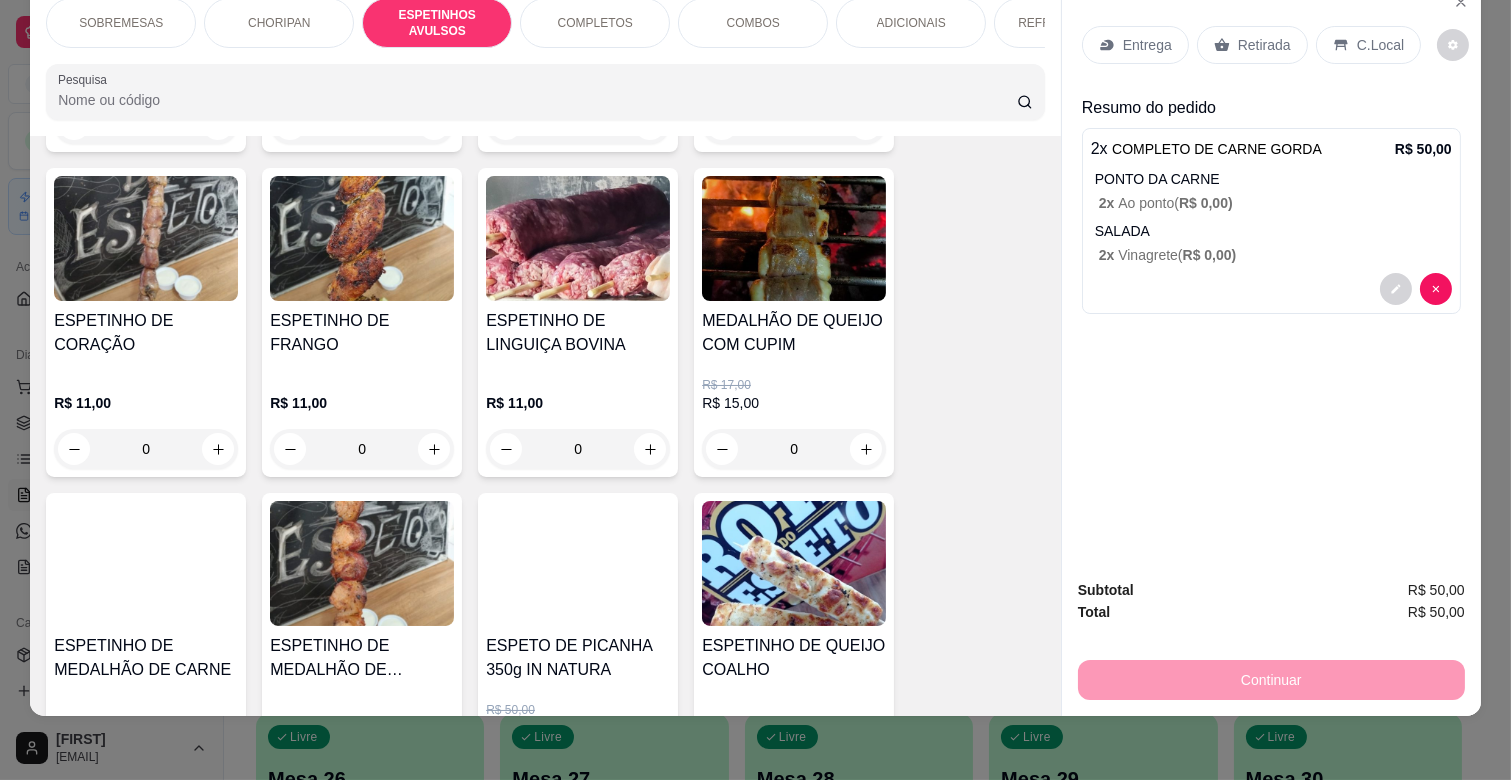 scroll, scrollTop: 1224, scrollLeft: 0, axis: vertical 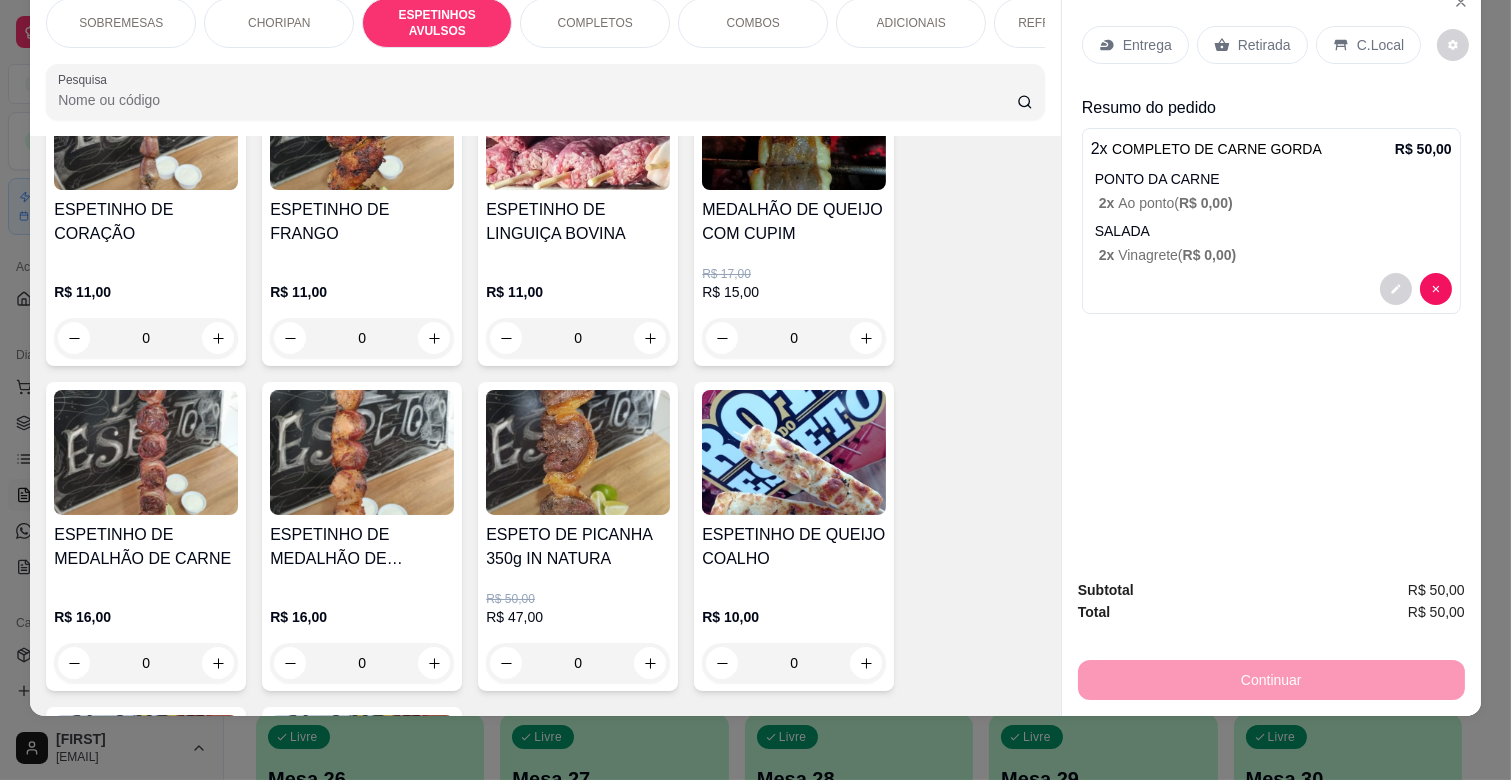 click on "ESPETINHO DE MEDALHÃO DE CARNE" at bounding box center [146, 547] 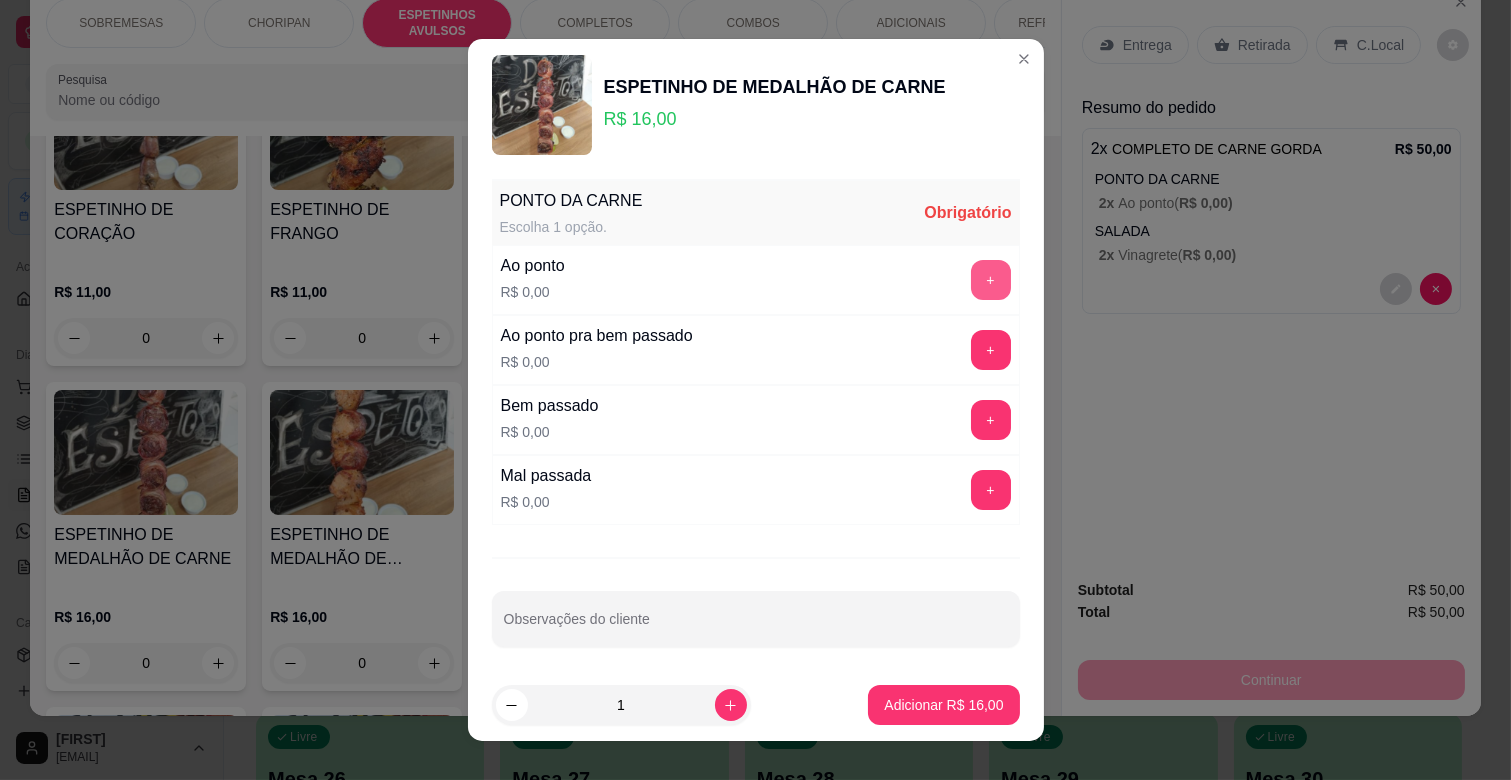 click on "+" at bounding box center [991, 280] 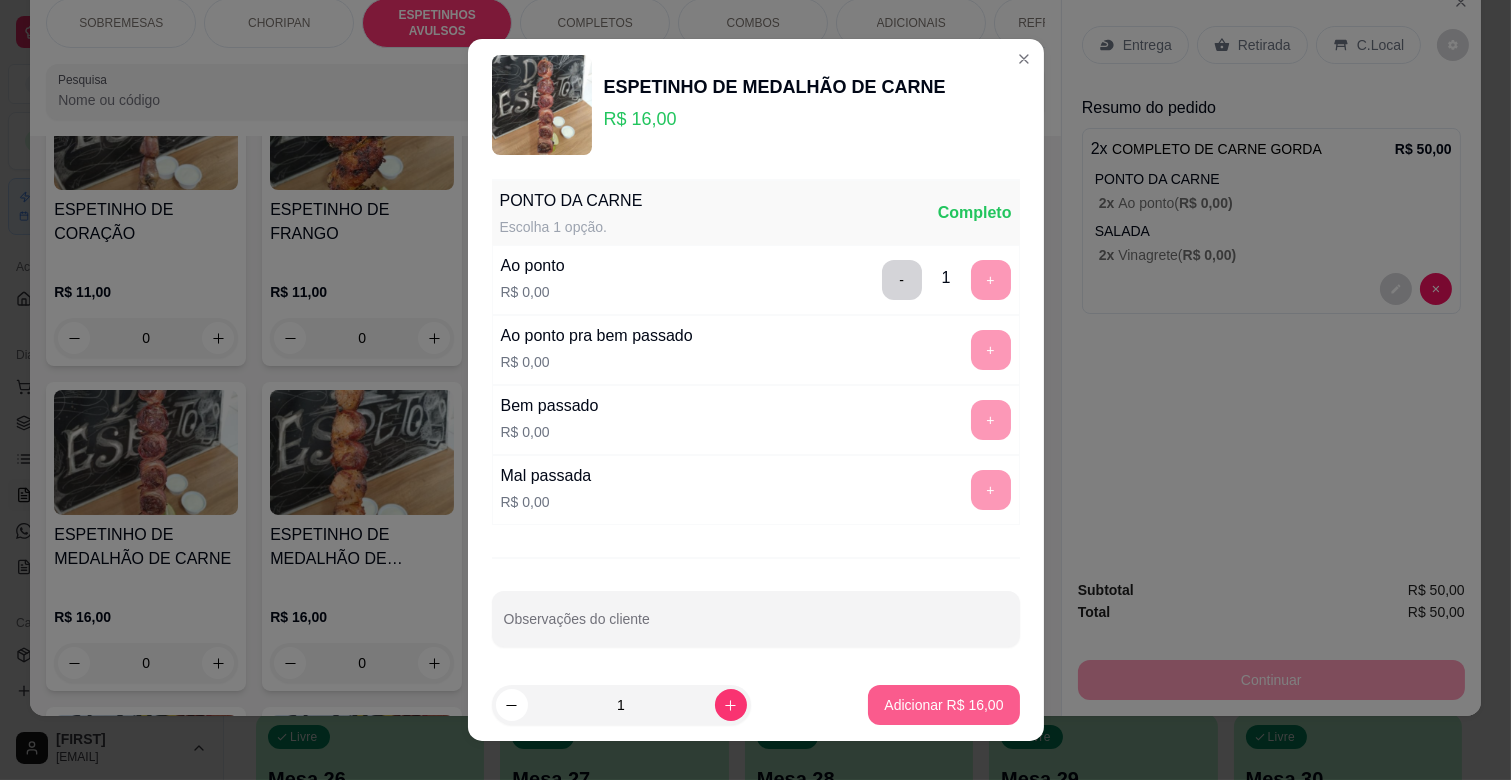 click on "Adicionar   R$ 16,00" at bounding box center [943, 705] 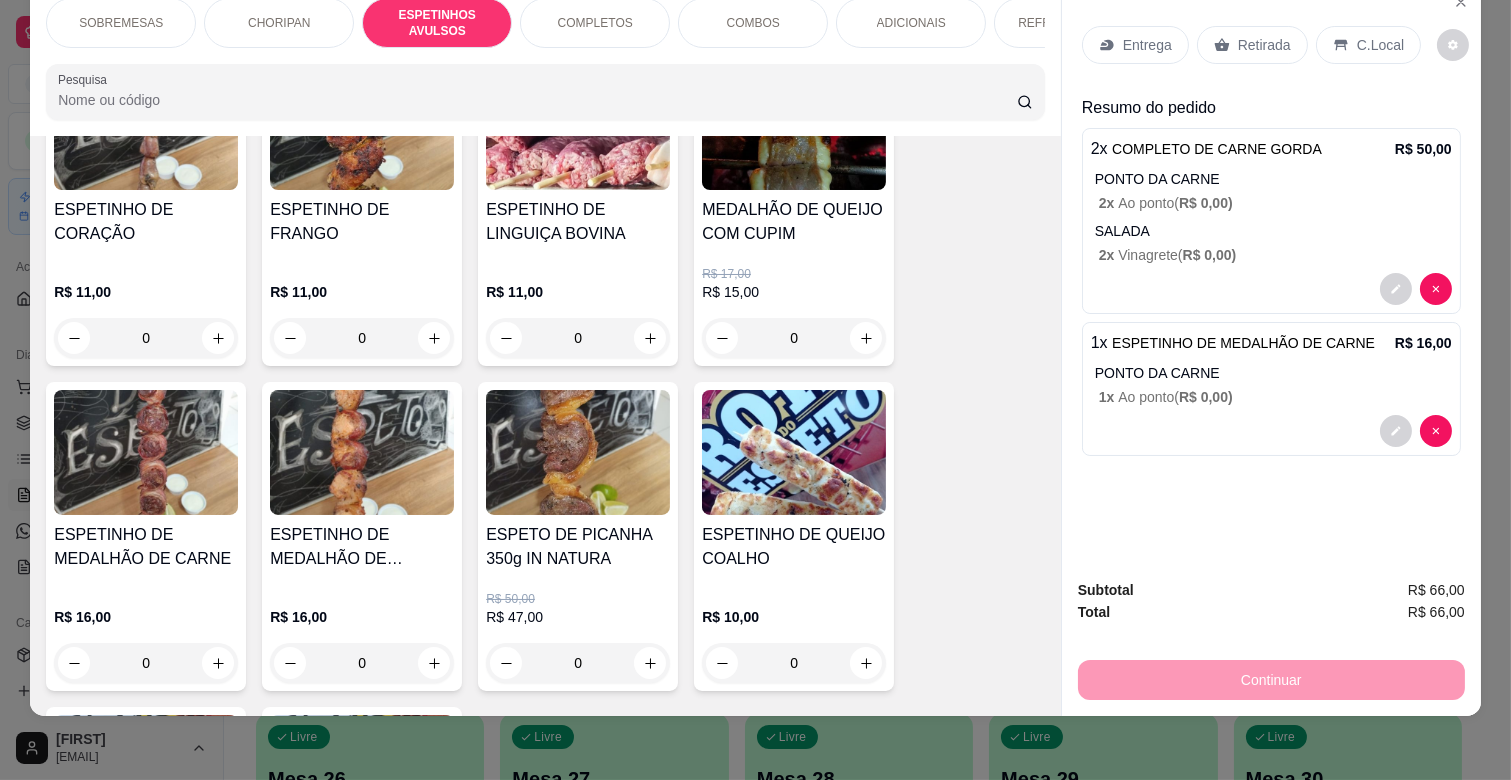 click on "Entrega" at bounding box center (1147, 45) 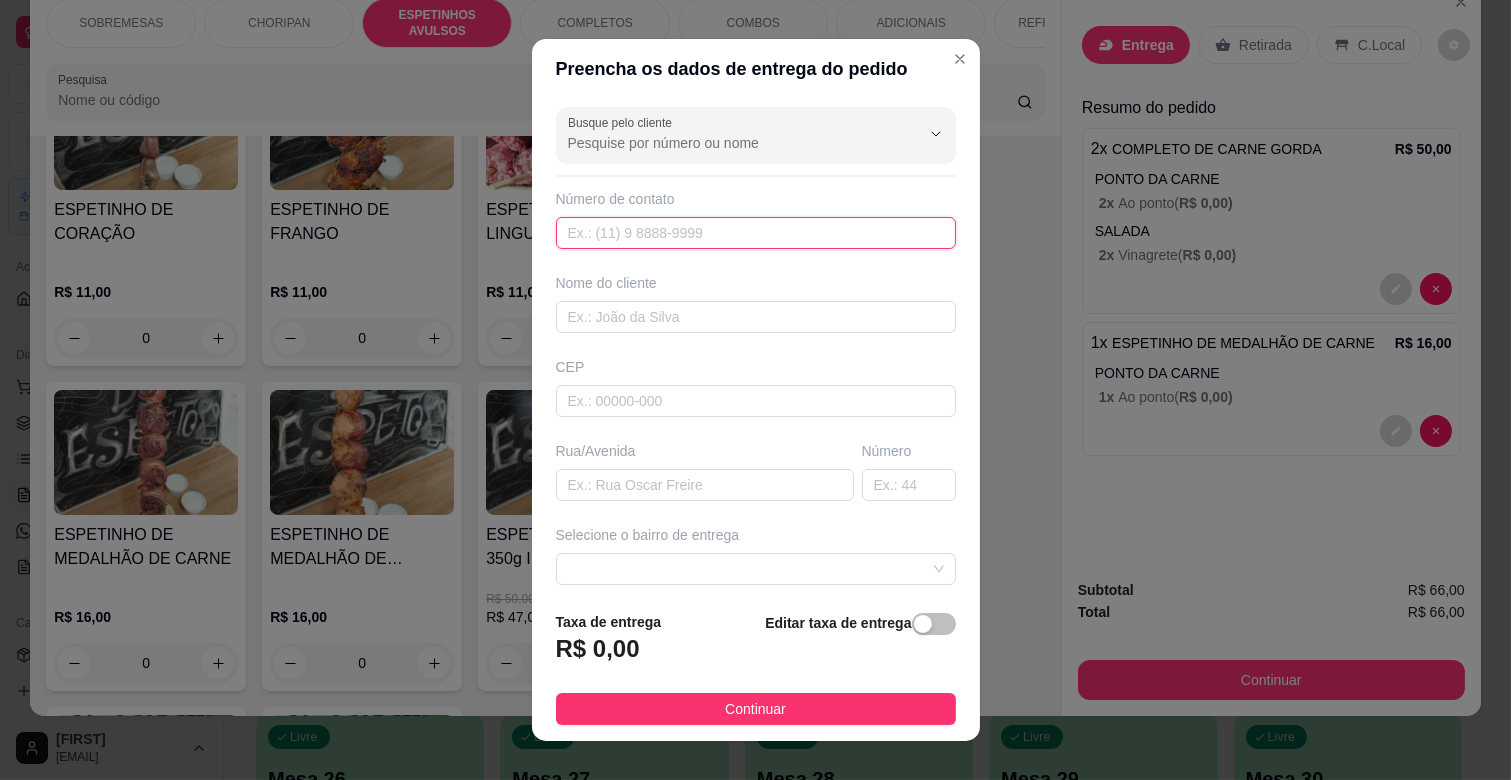 click at bounding box center [756, 233] 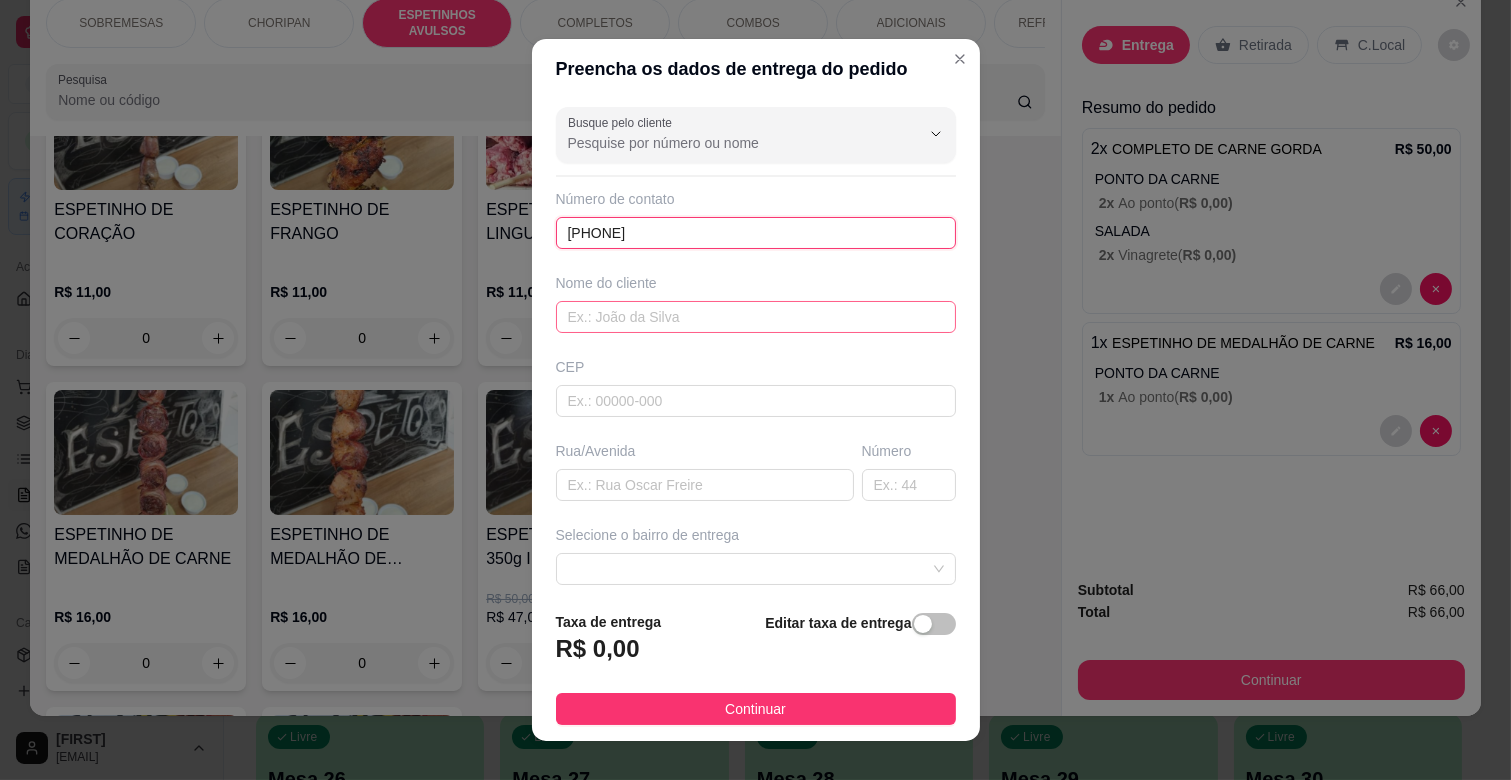 type on "[PHONE]" 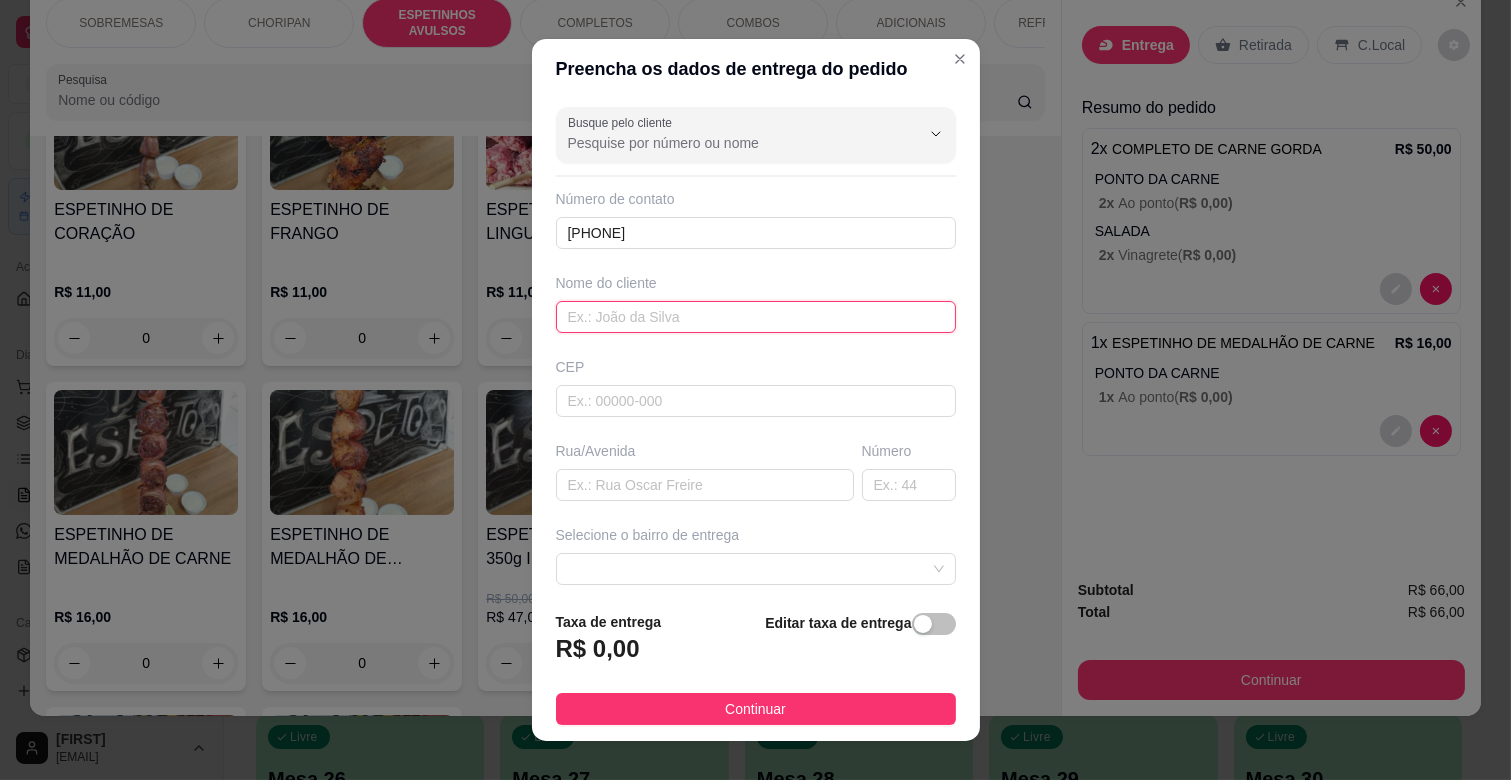 click at bounding box center (756, 317) 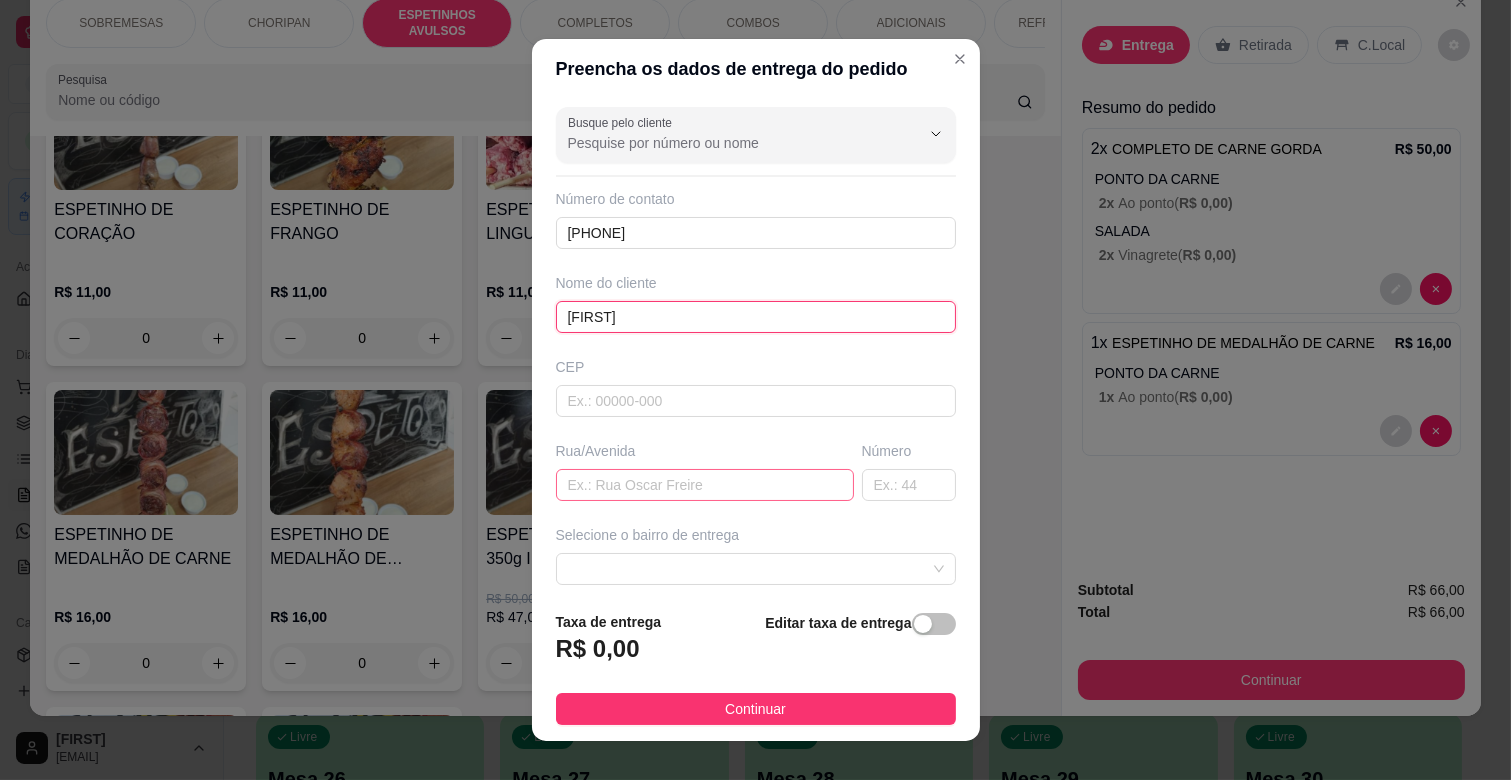 type on "[FIRST]" 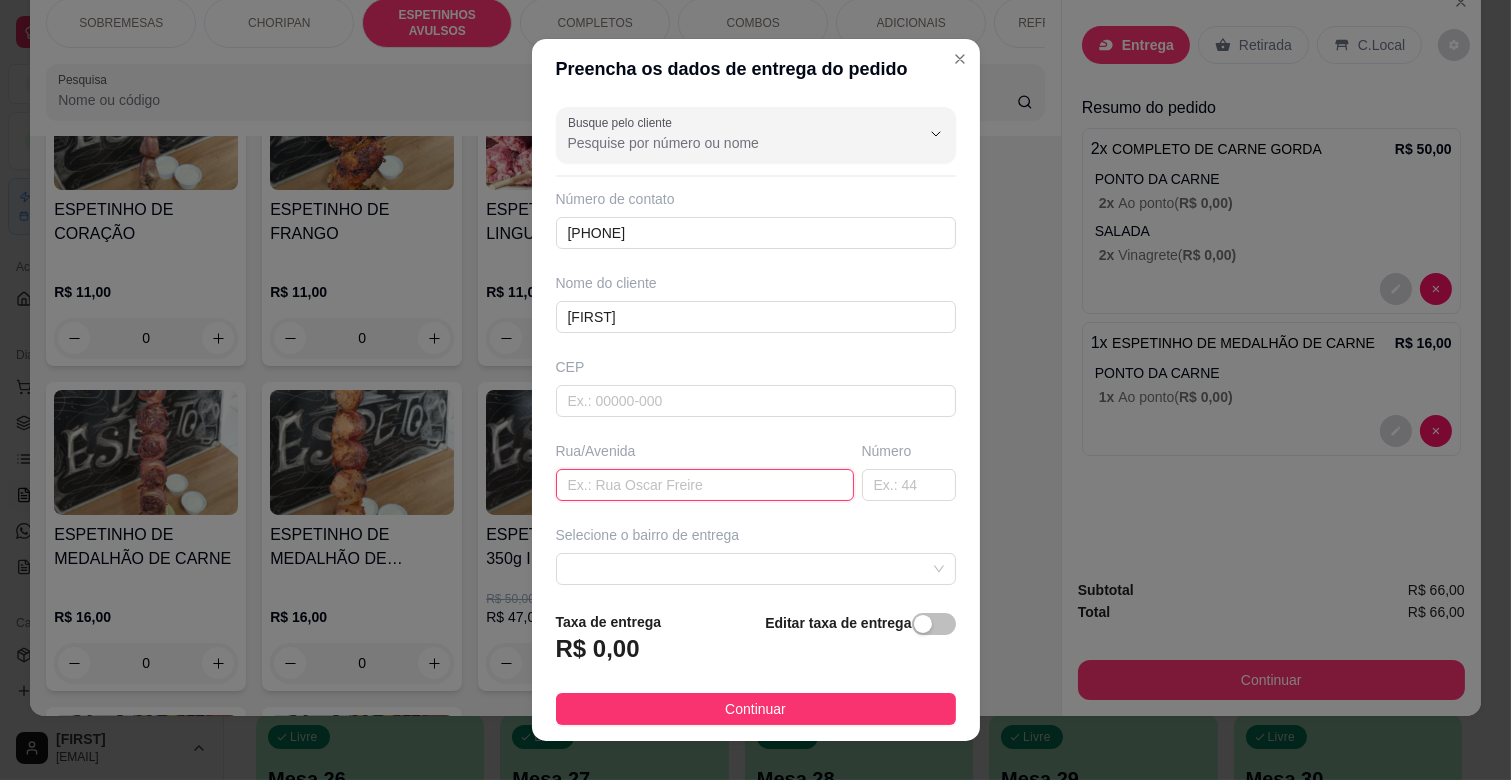 click at bounding box center (705, 485) 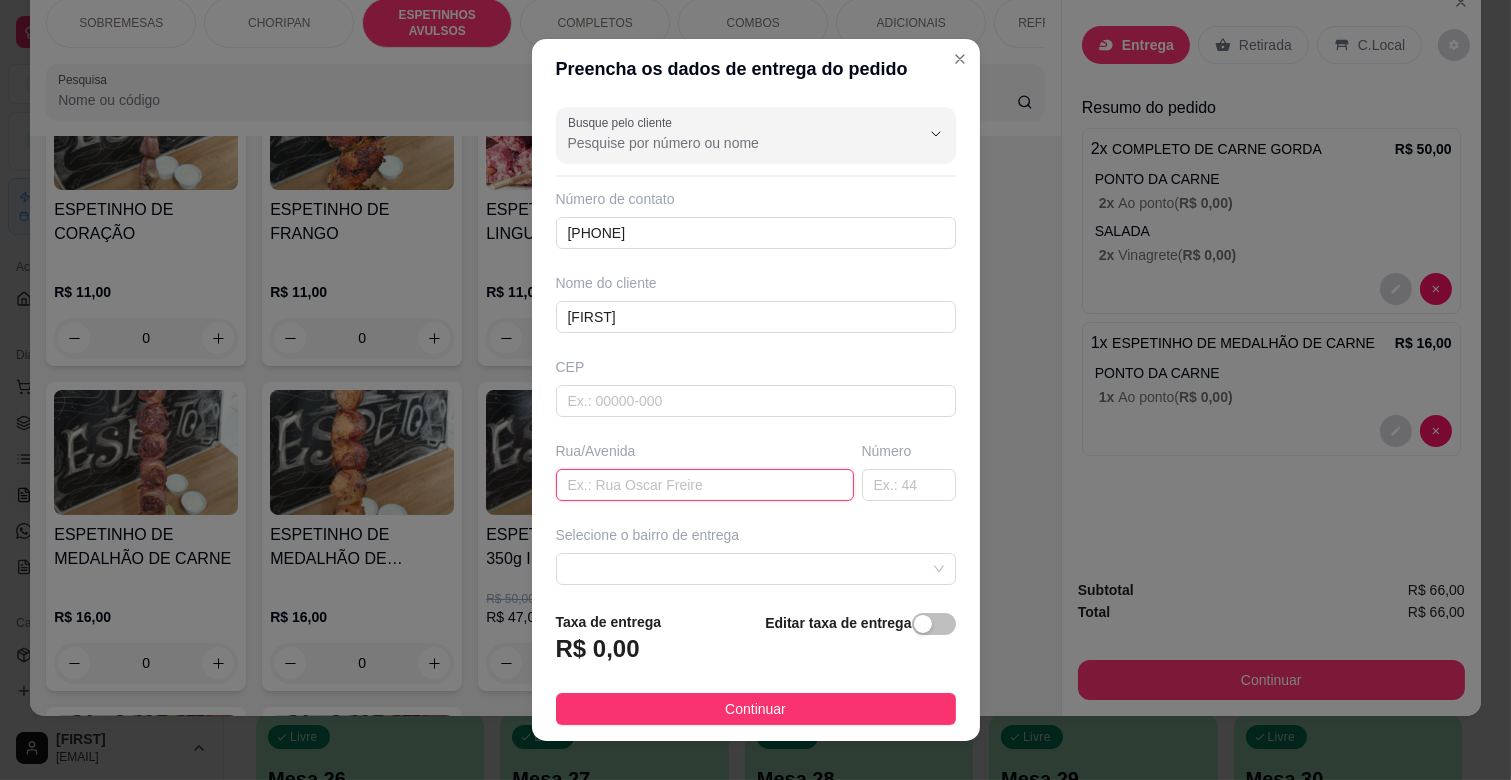 scroll, scrollTop: 111, scrollLeft: 0, axis: vertical 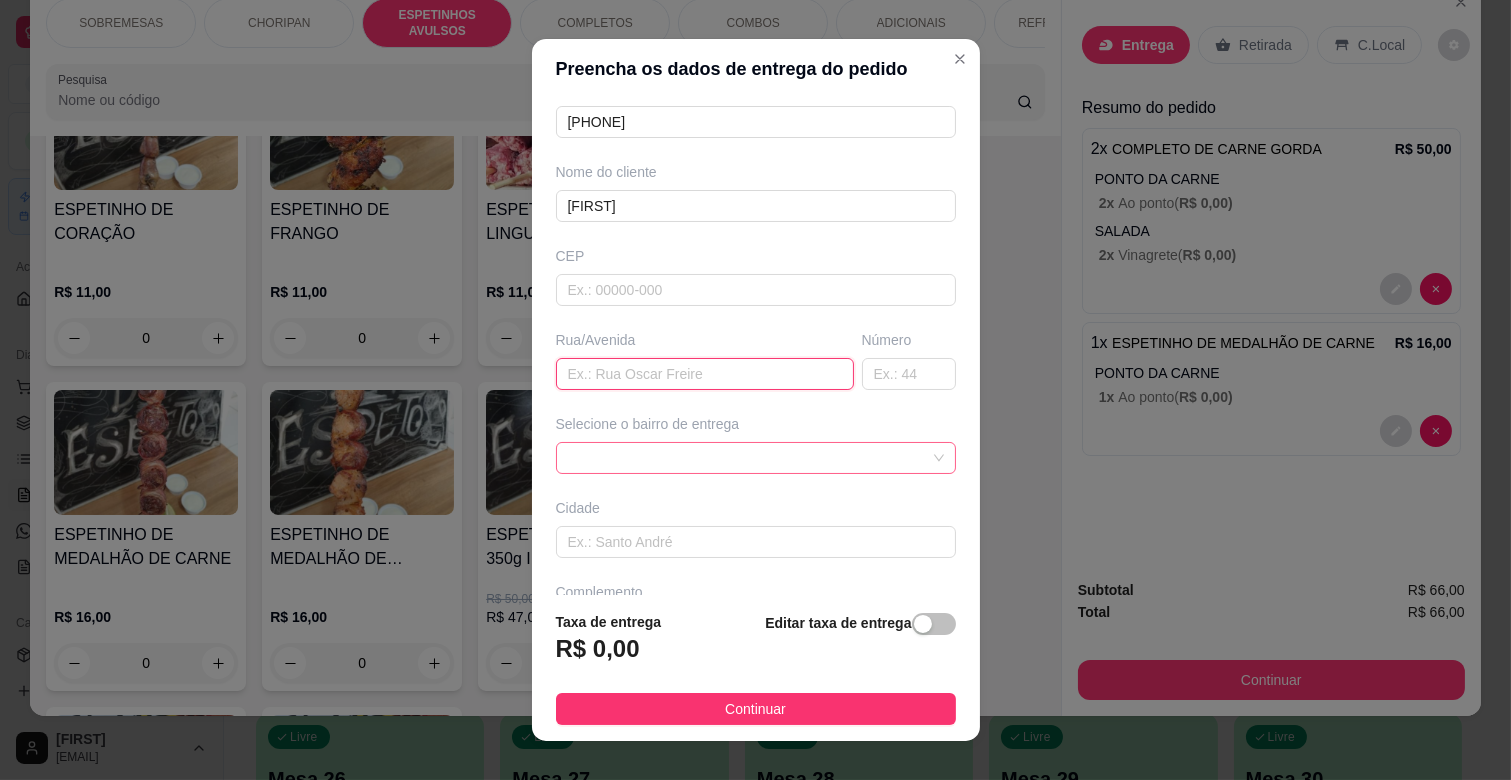 click at bounding box center (756, 458) 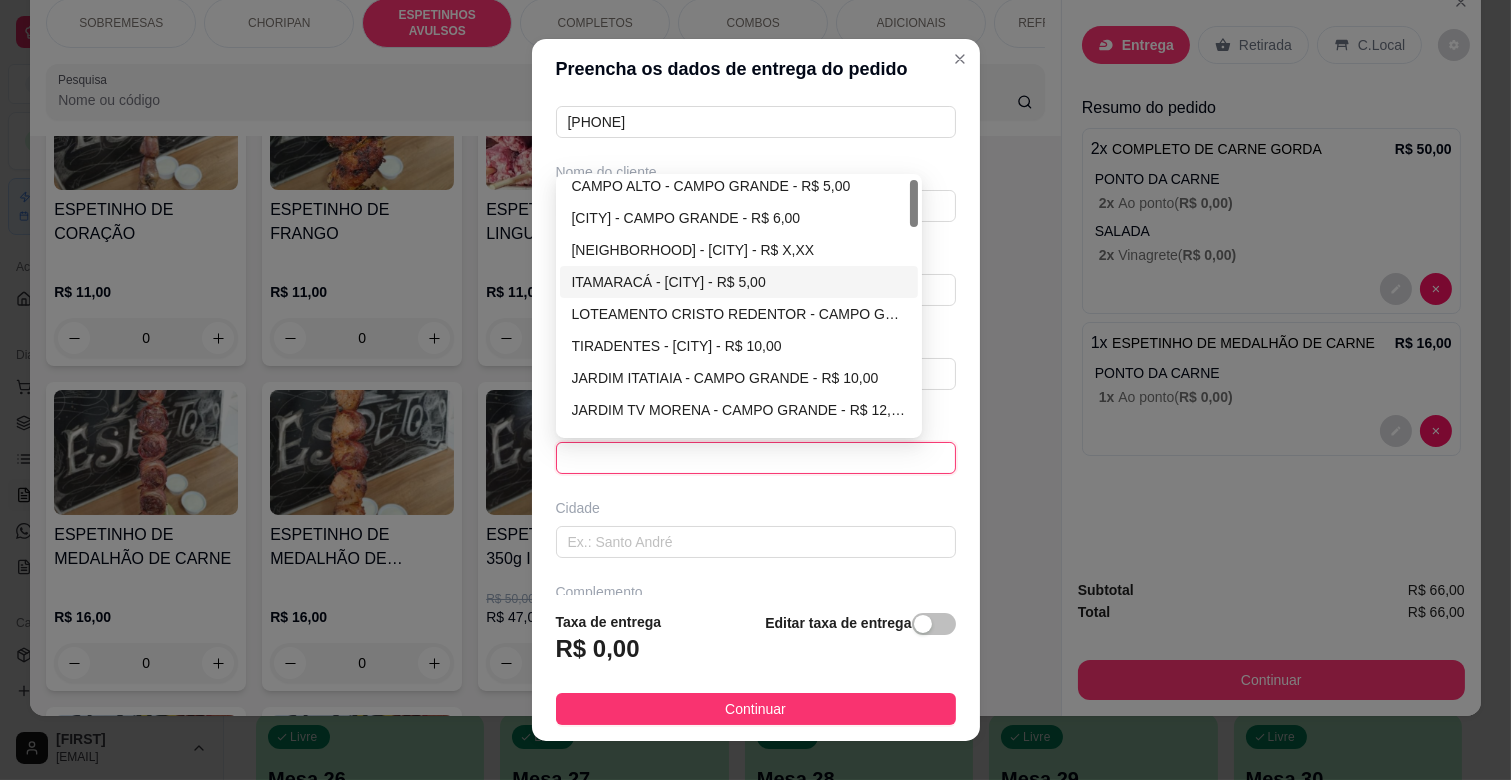 scroll, scrollTop: 0, scrollLeft: 0, axis: both 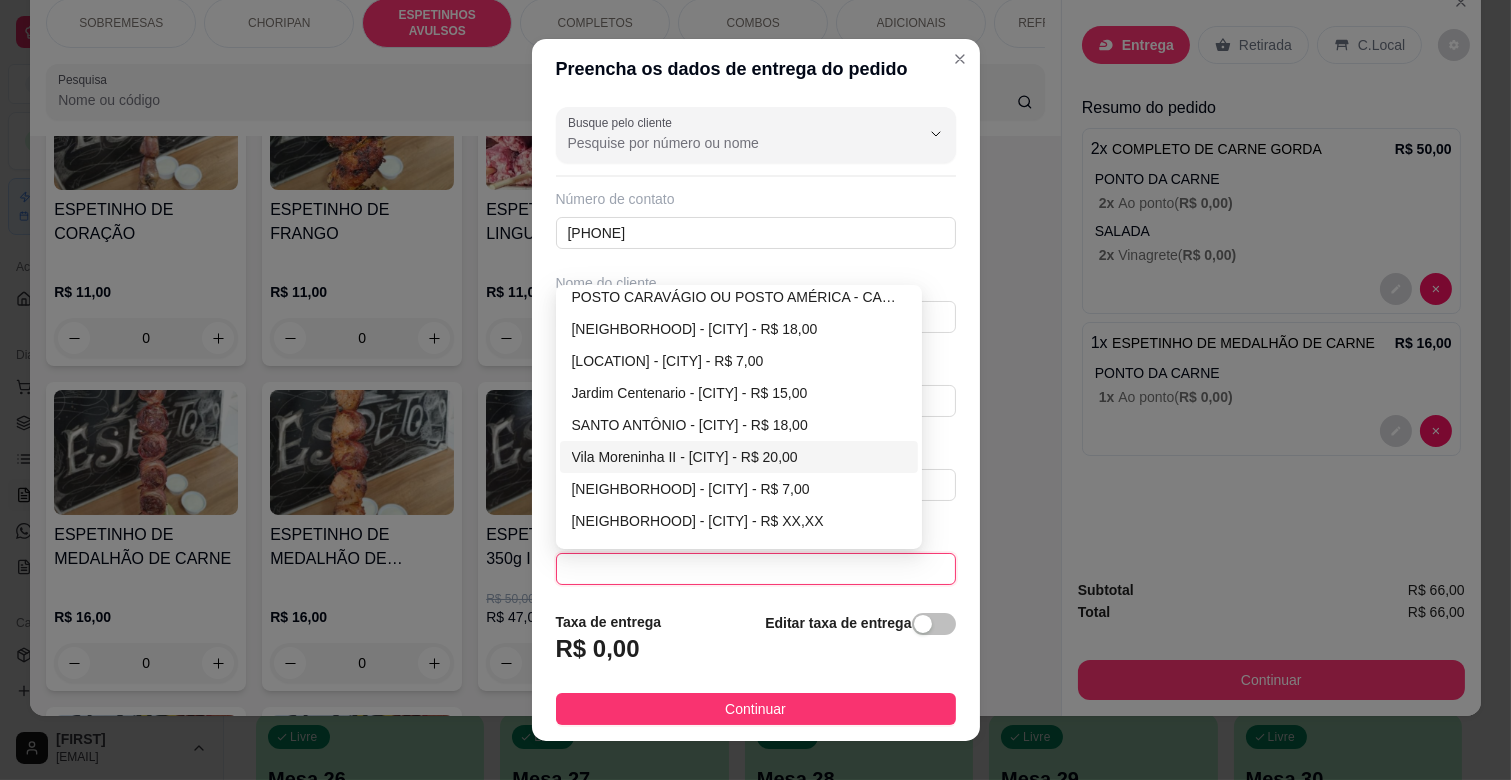 click on "Vila Moreninha II - [CITY] - R$ 20,00" at bounding box center [739, 457] 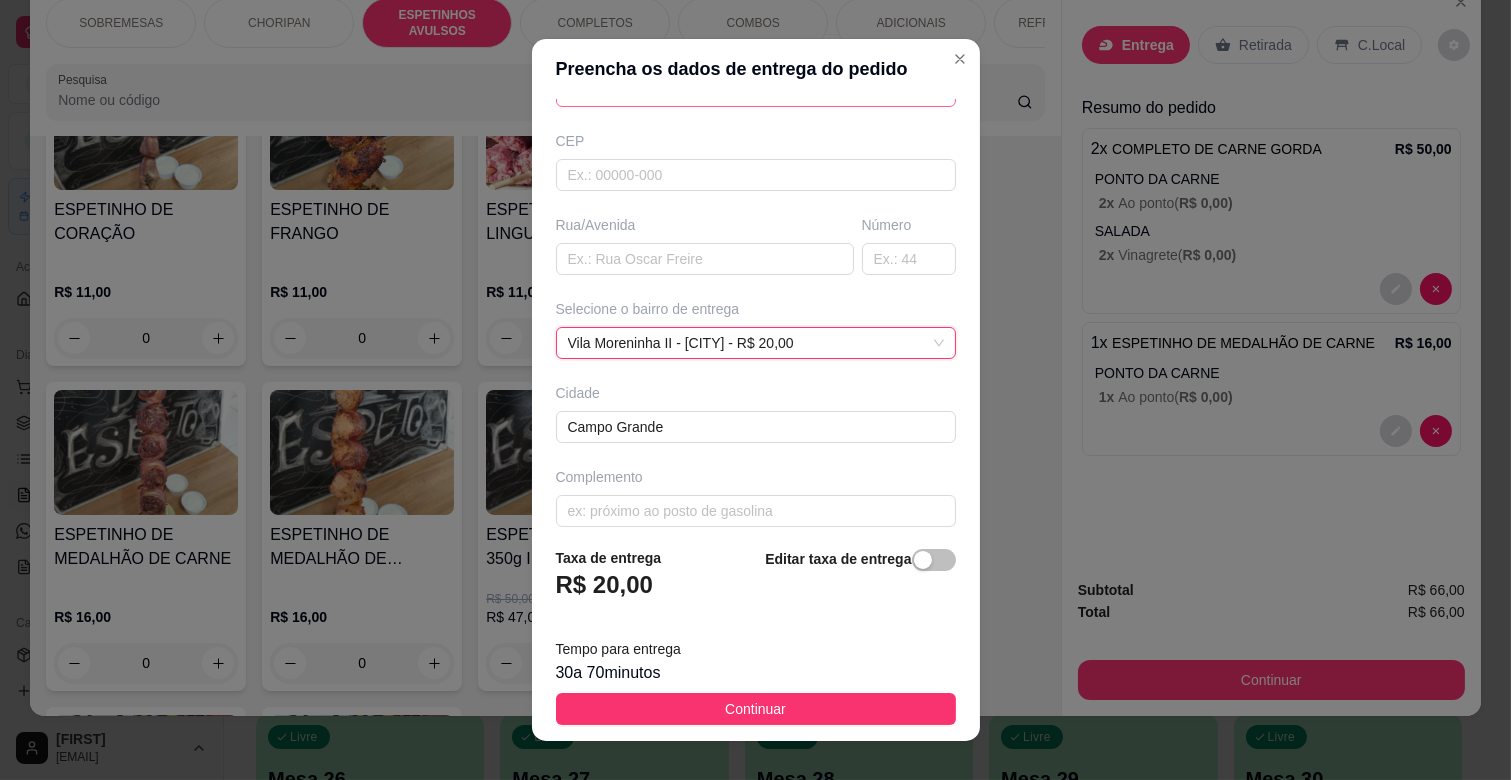 scroll, scrollTop: 243, scrollLeft: 0, axis: vertical 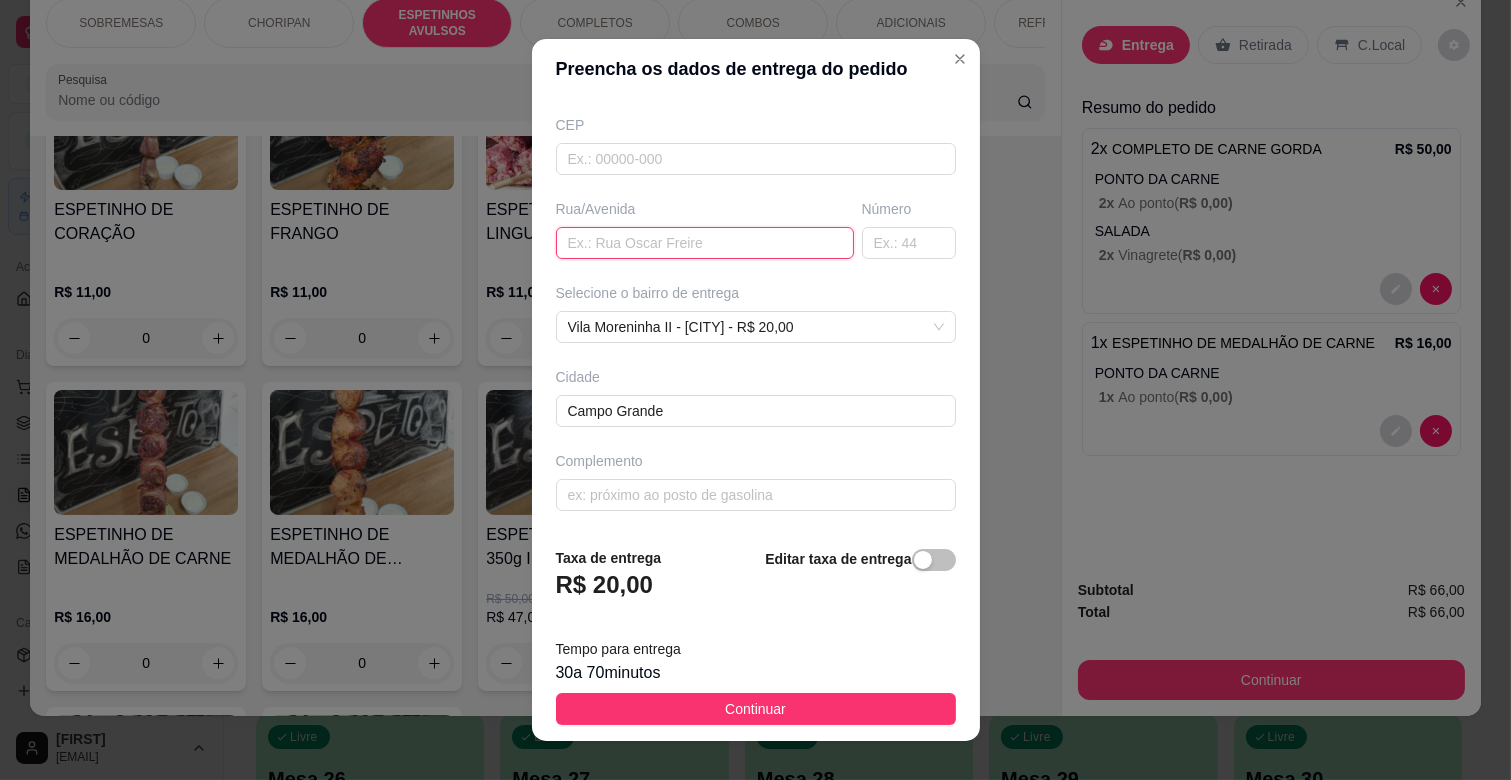 click at bounding box center (705, 243) 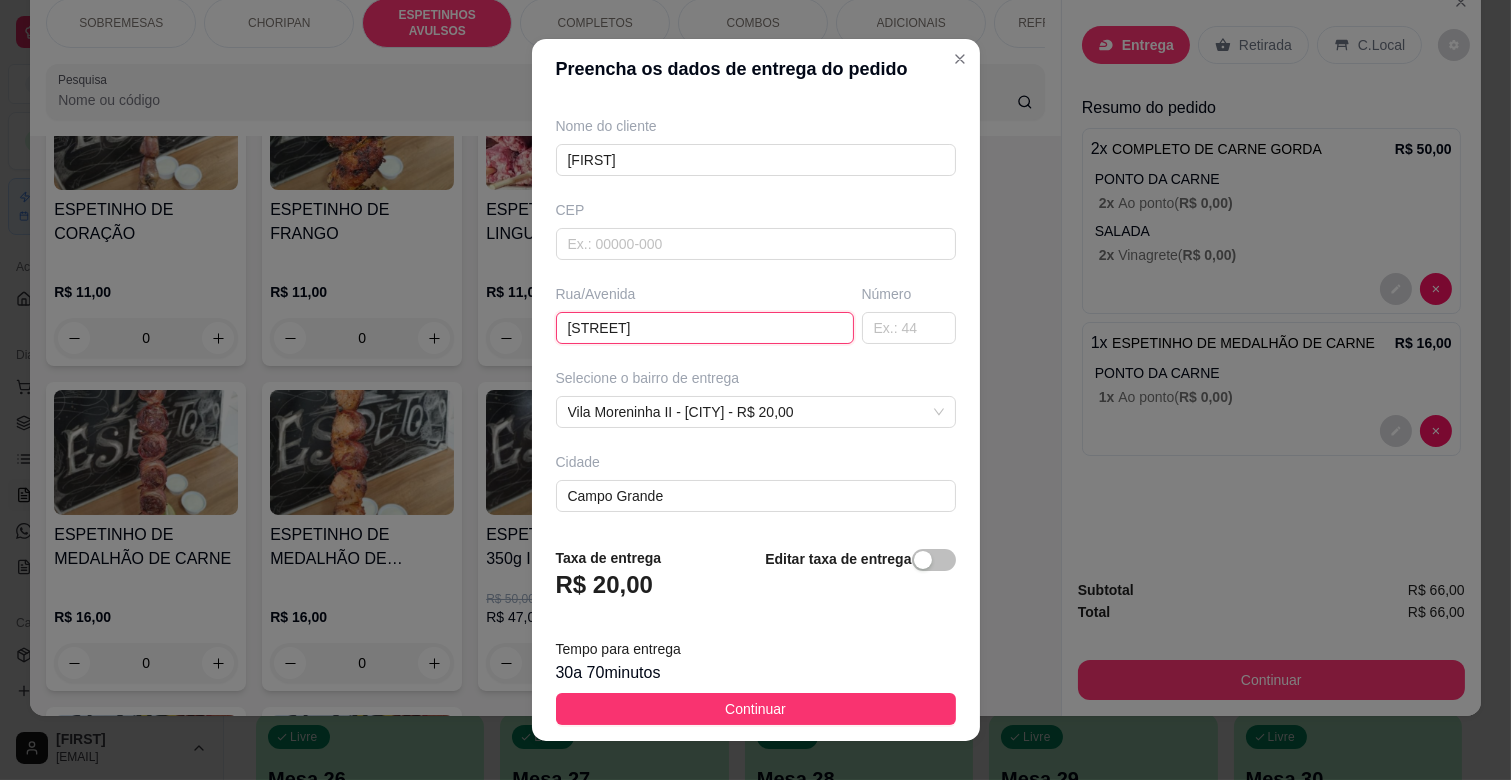 scroll, scrollTop: 243, scrollLeft: 0, axis: vertical 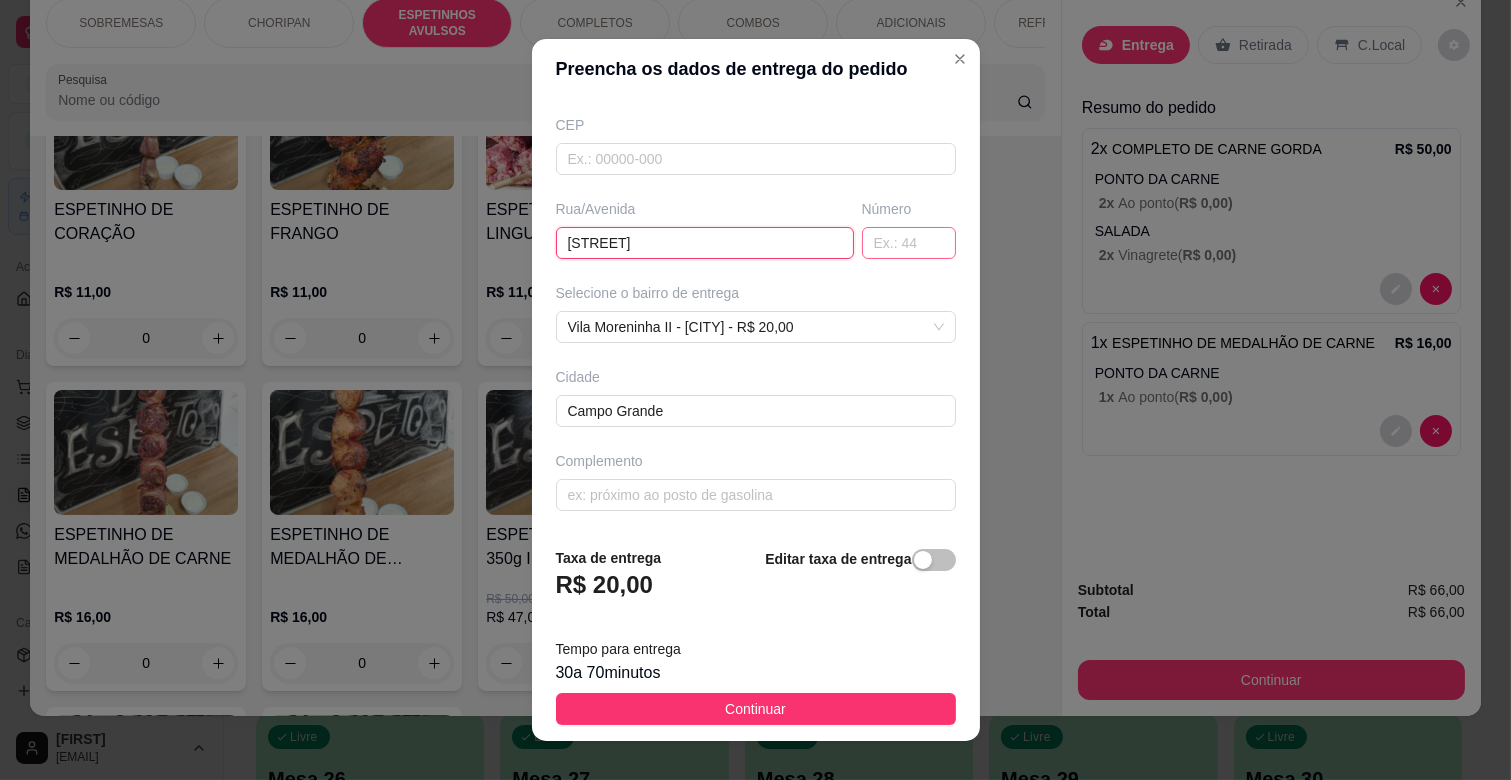 type on "[STREET]" 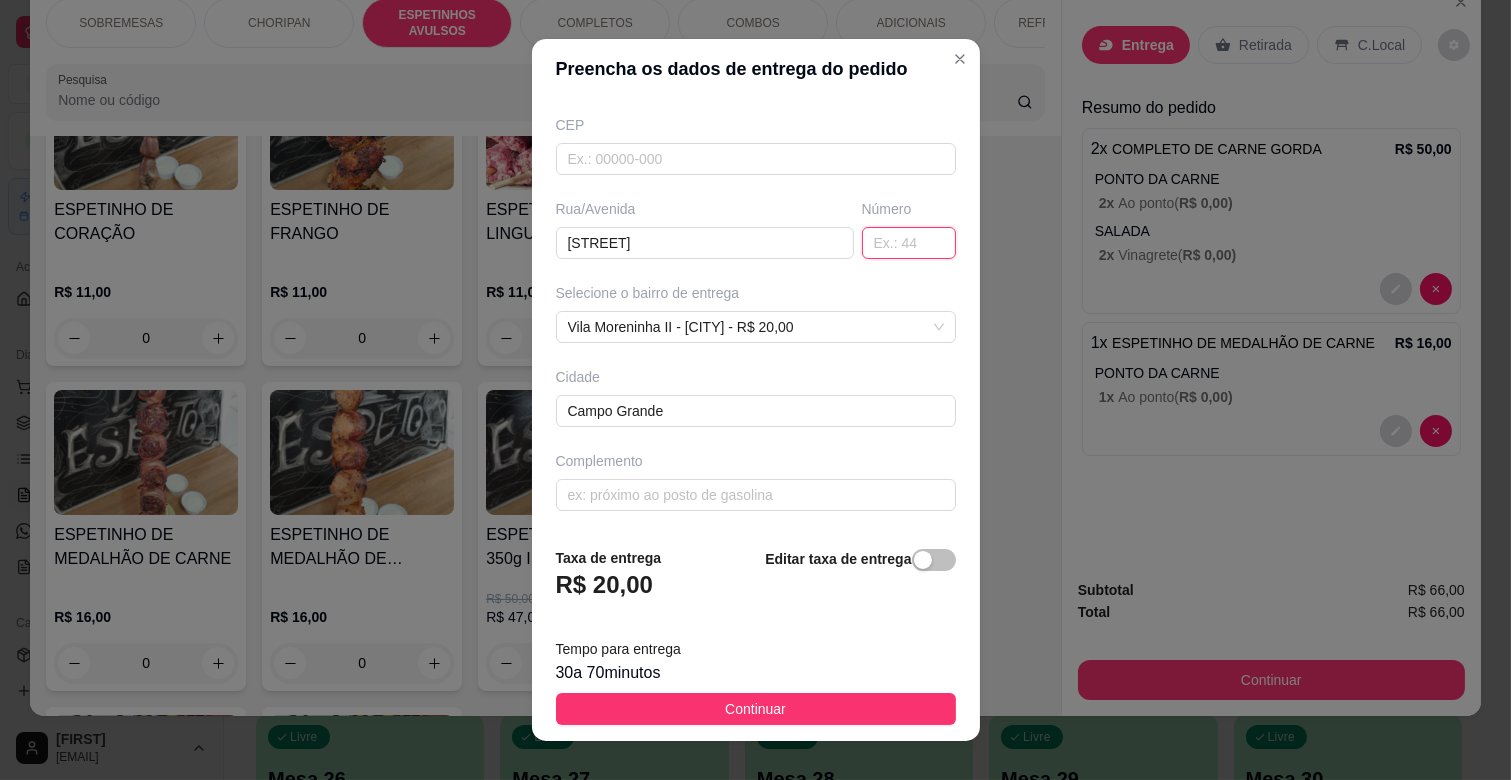 click at bounding box center [909, 243] 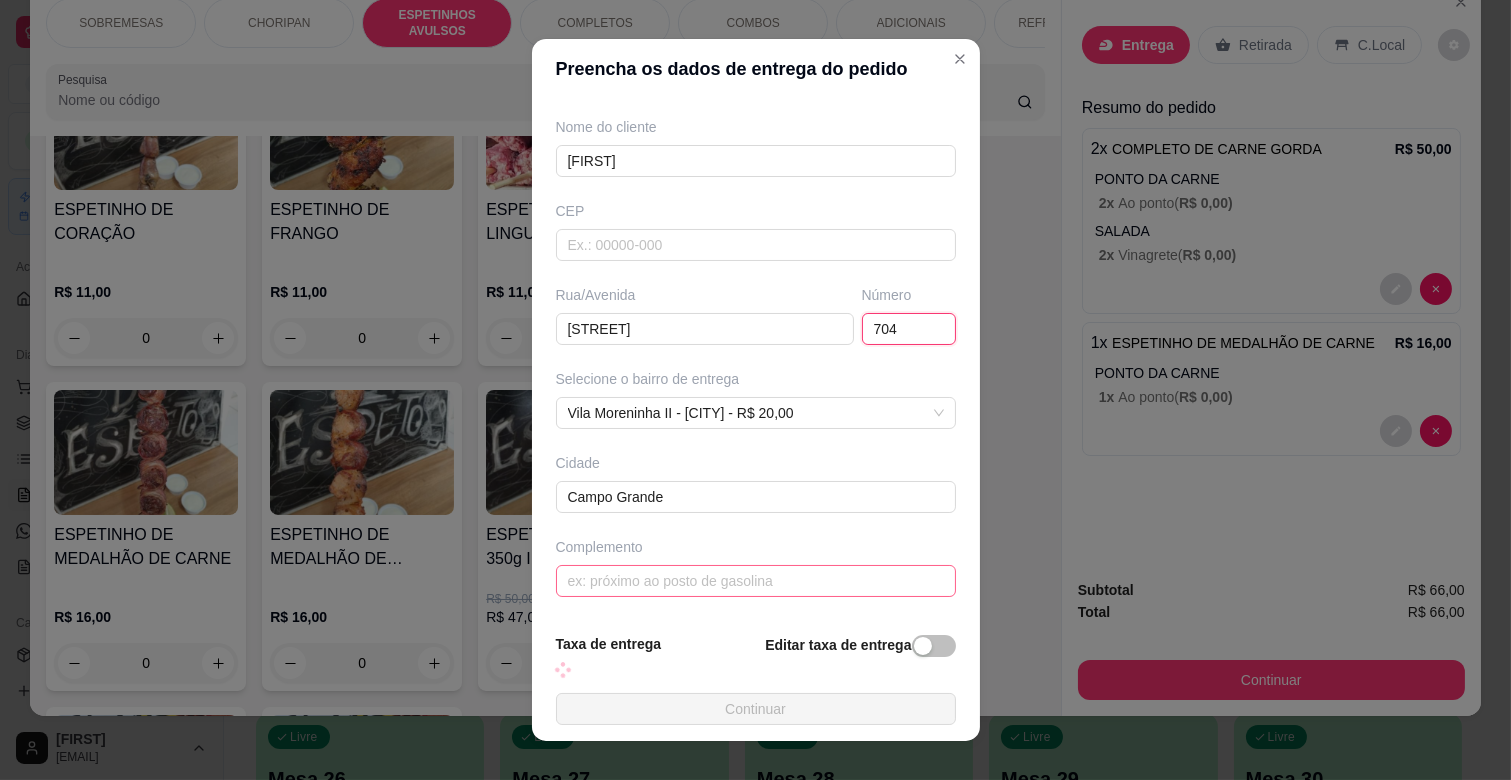 scroll, scrollTop: 243, scrollLeft: 0, axis: vertical 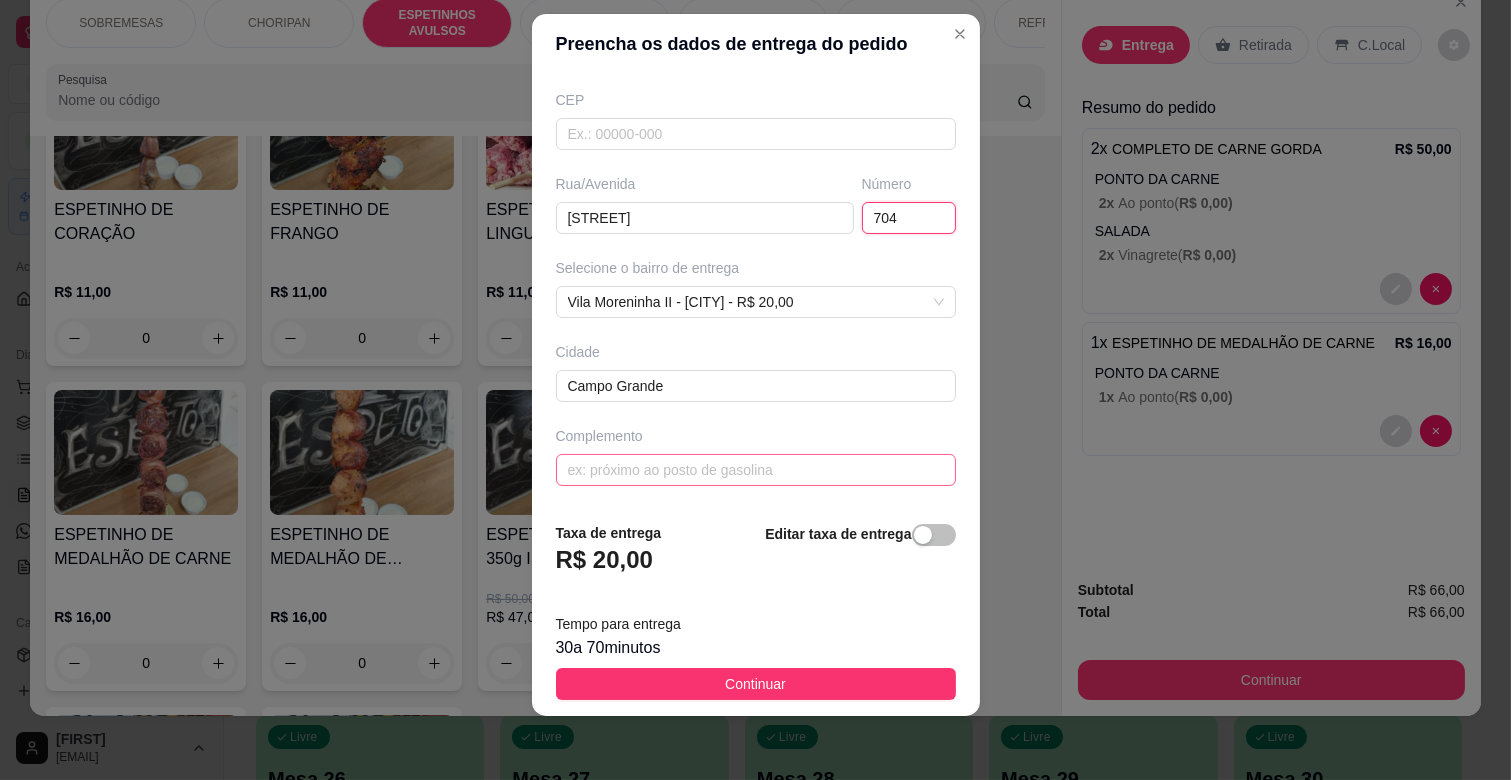 type on "704" 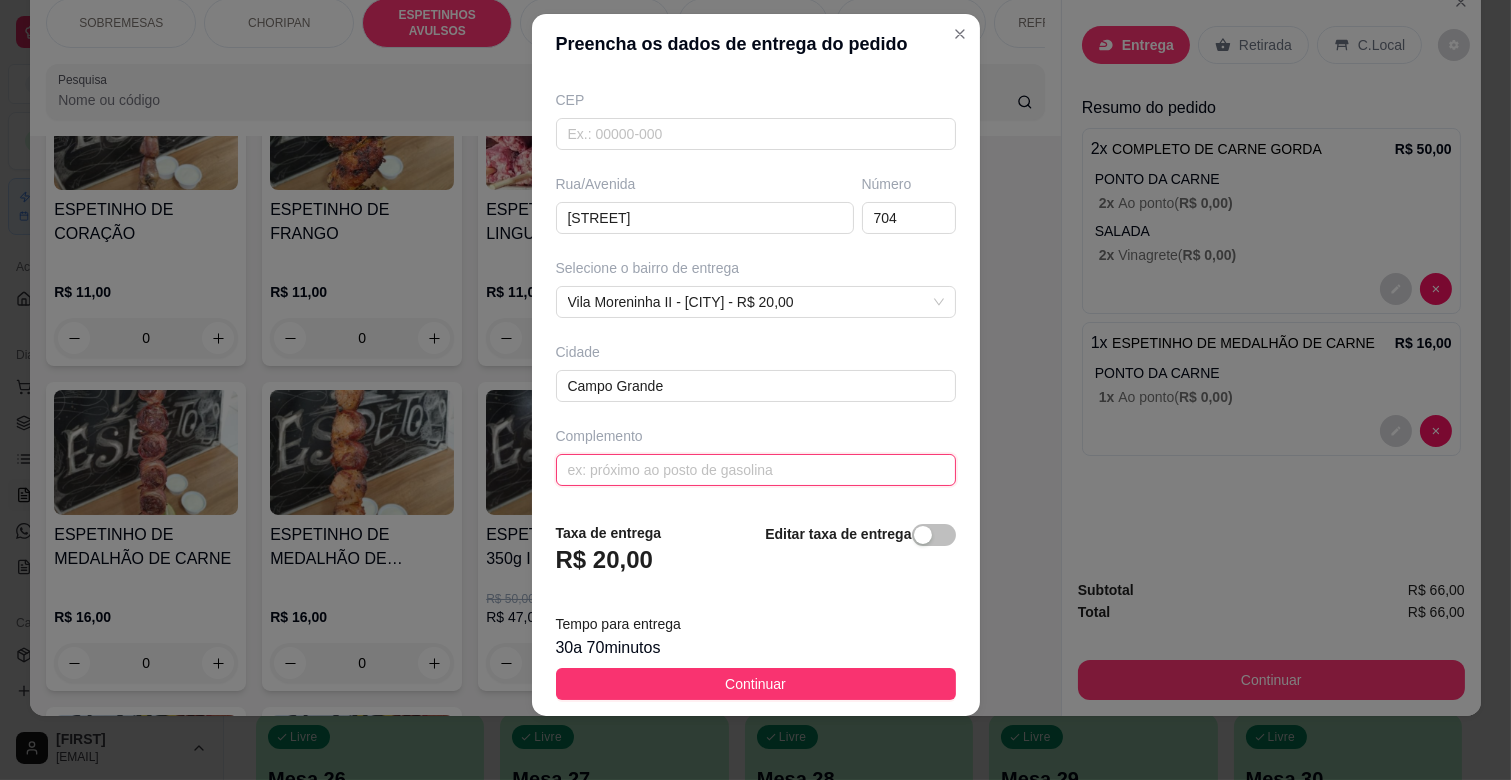 click at bounding box center [756, 470] 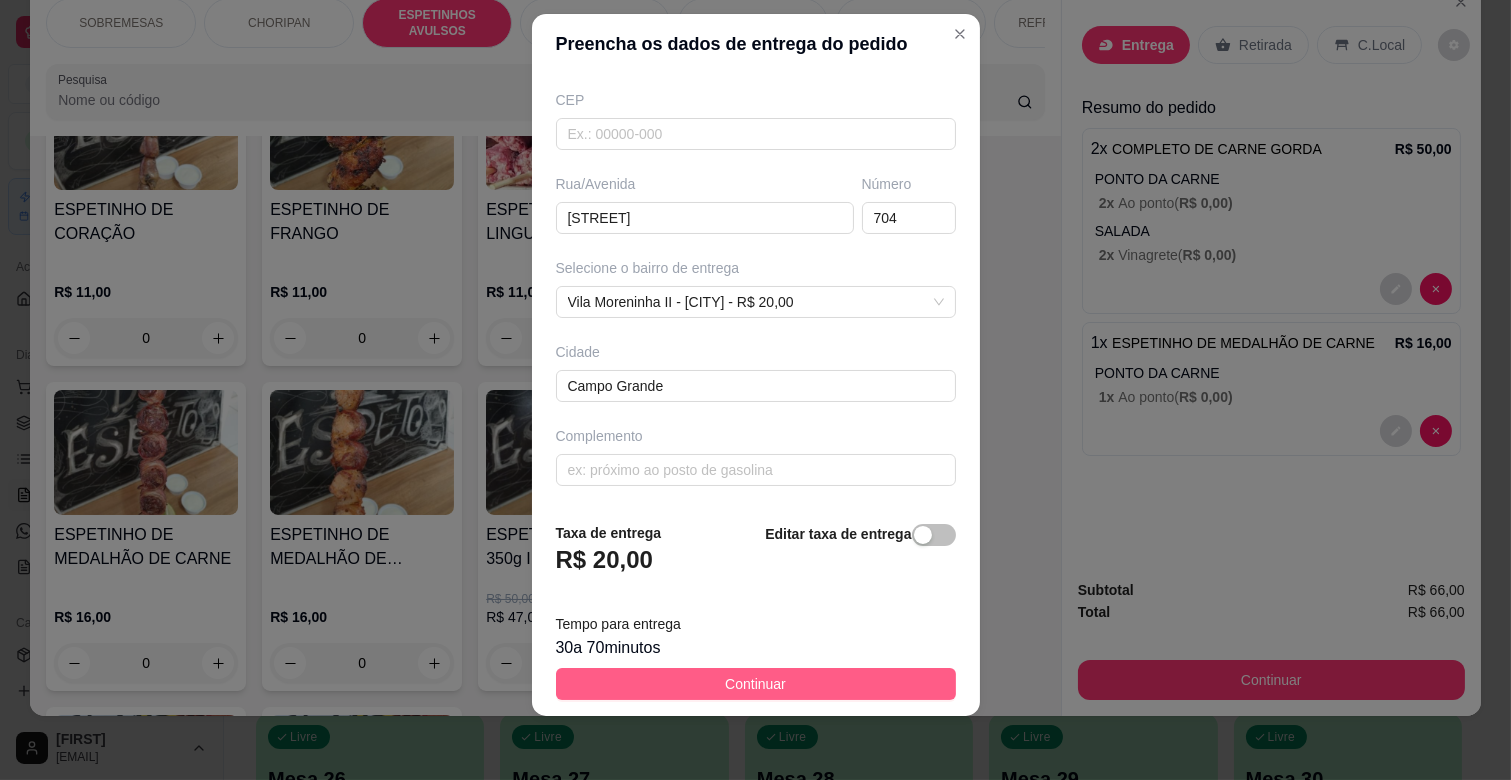 click on "Continuar" at bounding box center (756, 684) 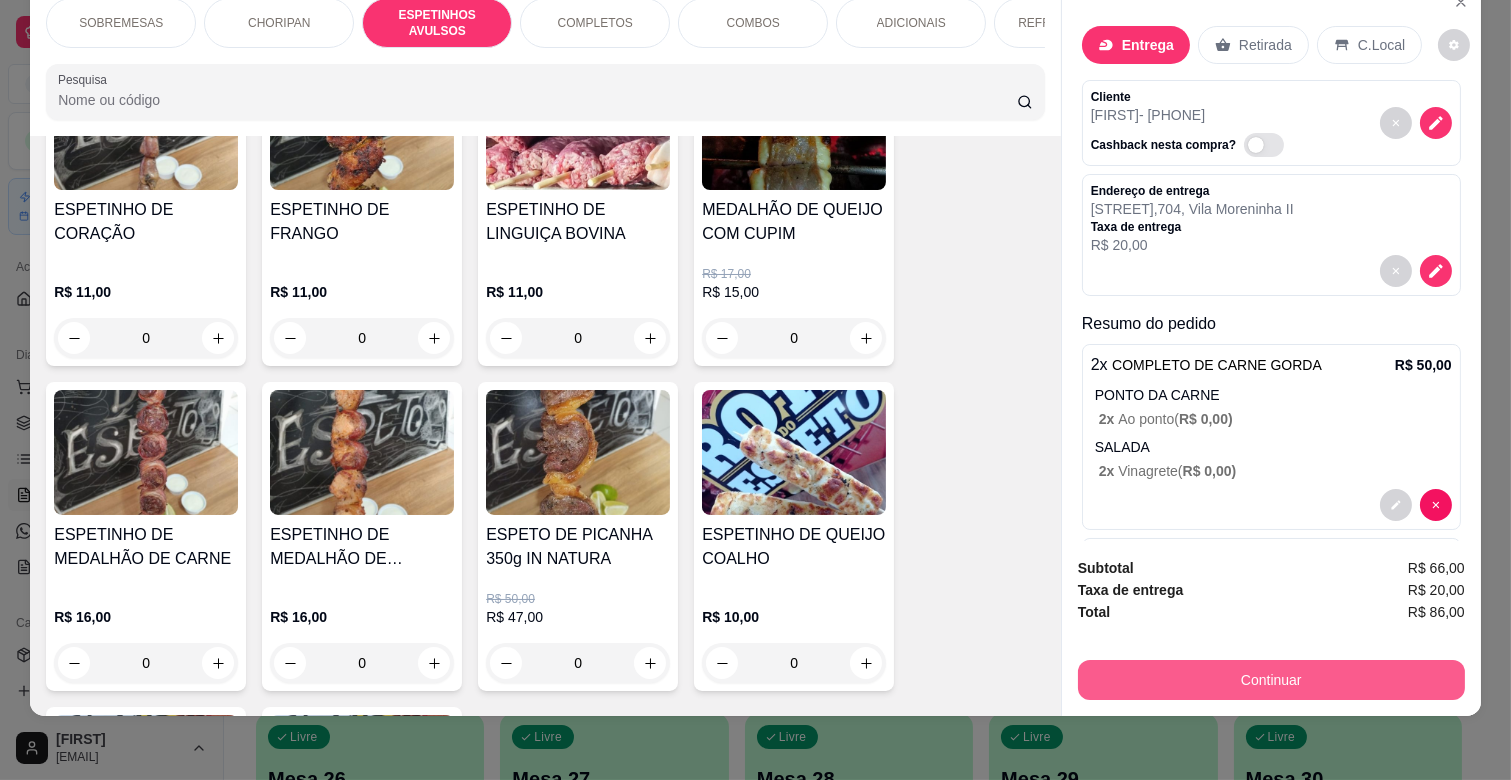 click on "Continuar" at bounding box center [1271, 680] 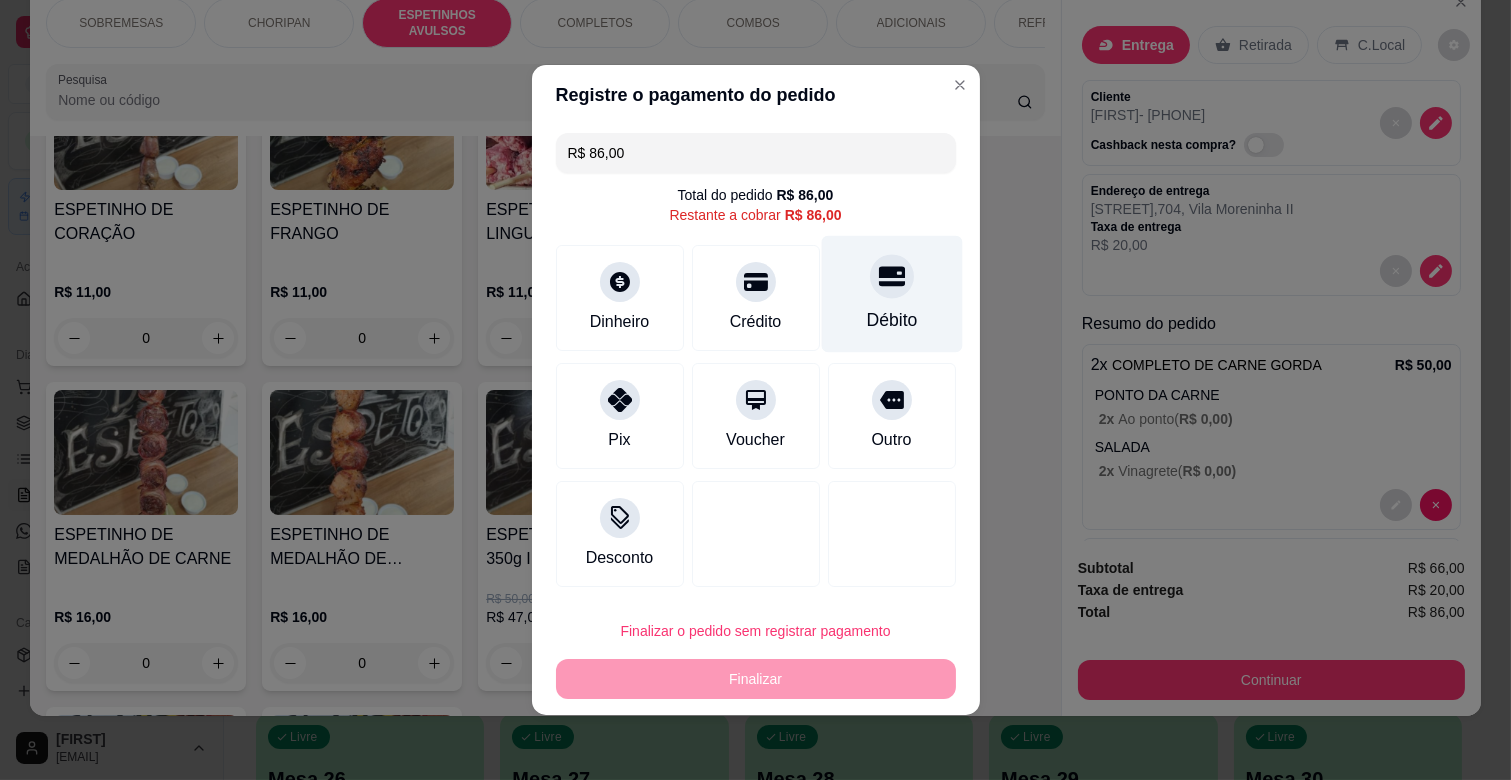 click on "Débito" at bounding box center [891, 294] 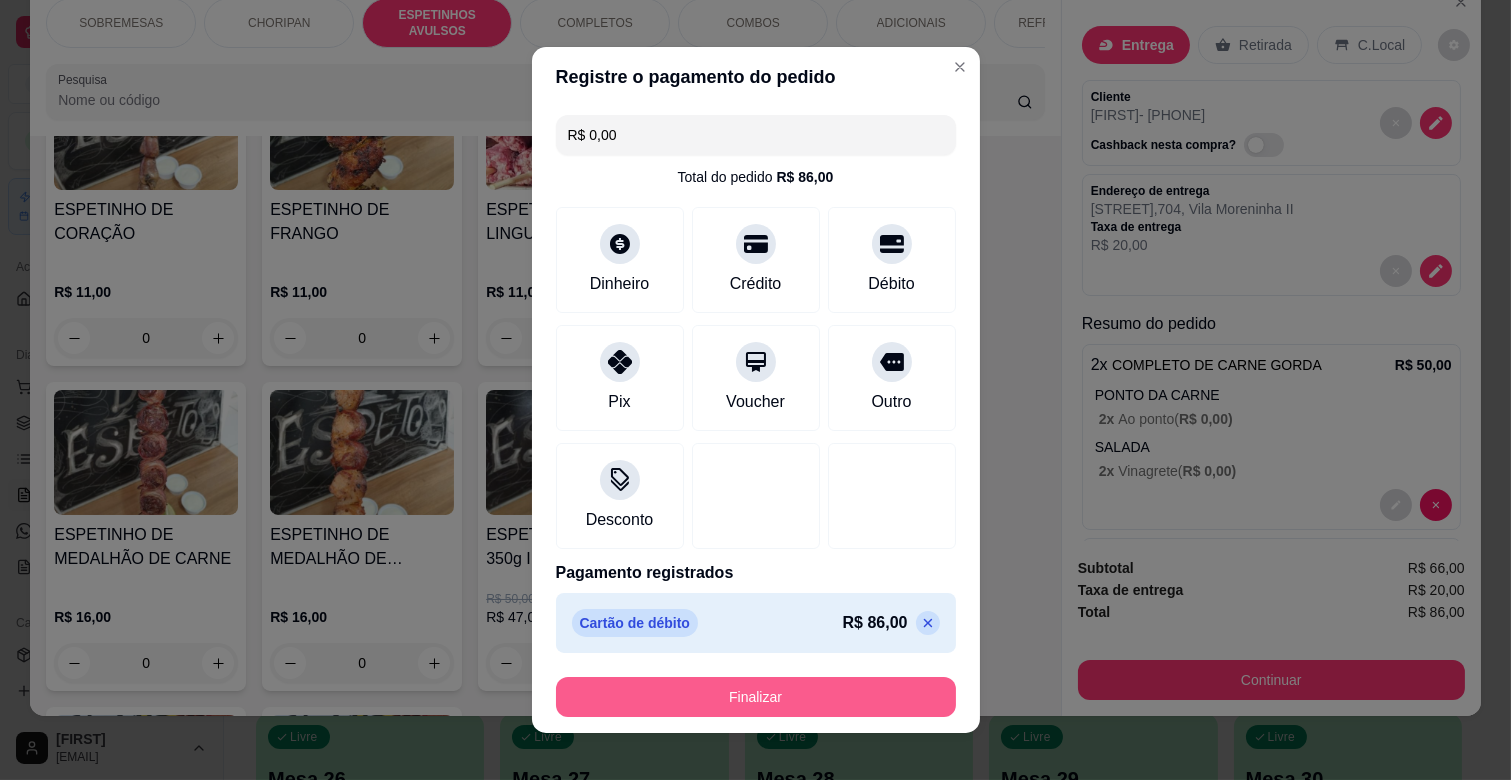 click on "Finalizar" at bounding box center [756, 697] 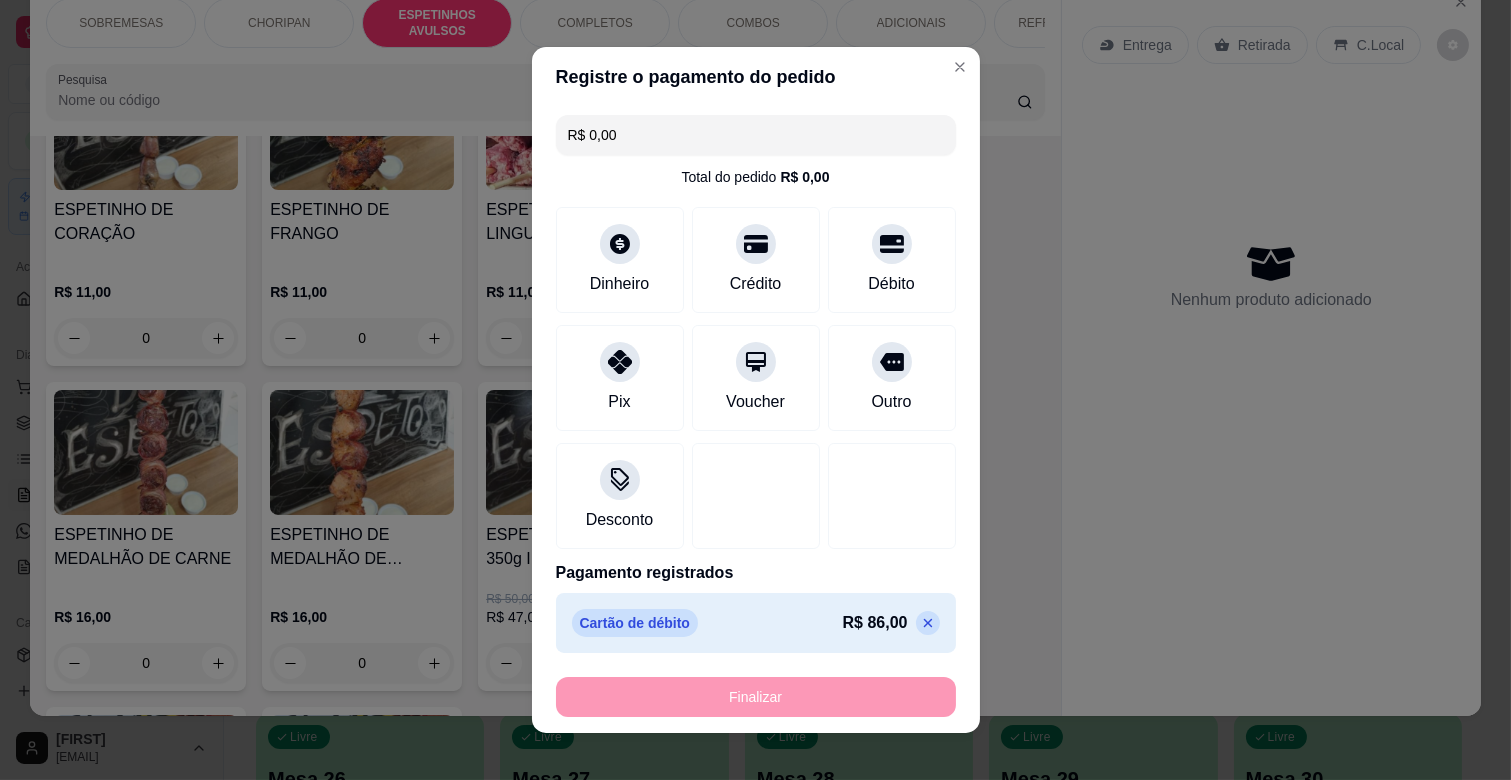 type on "-R$ 86,00" 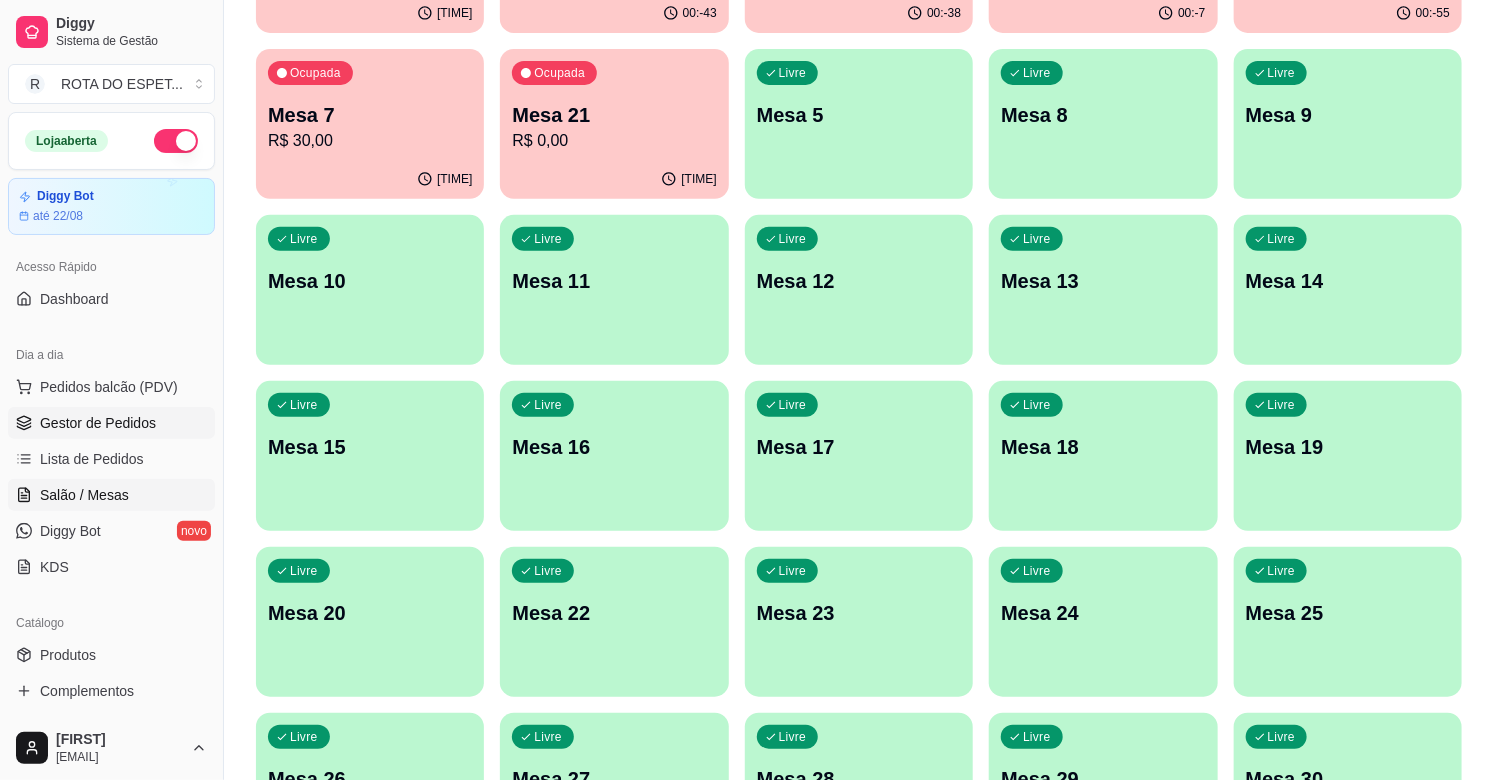 click on "Gestor de Pedidos" at bounding box center (98, 423) 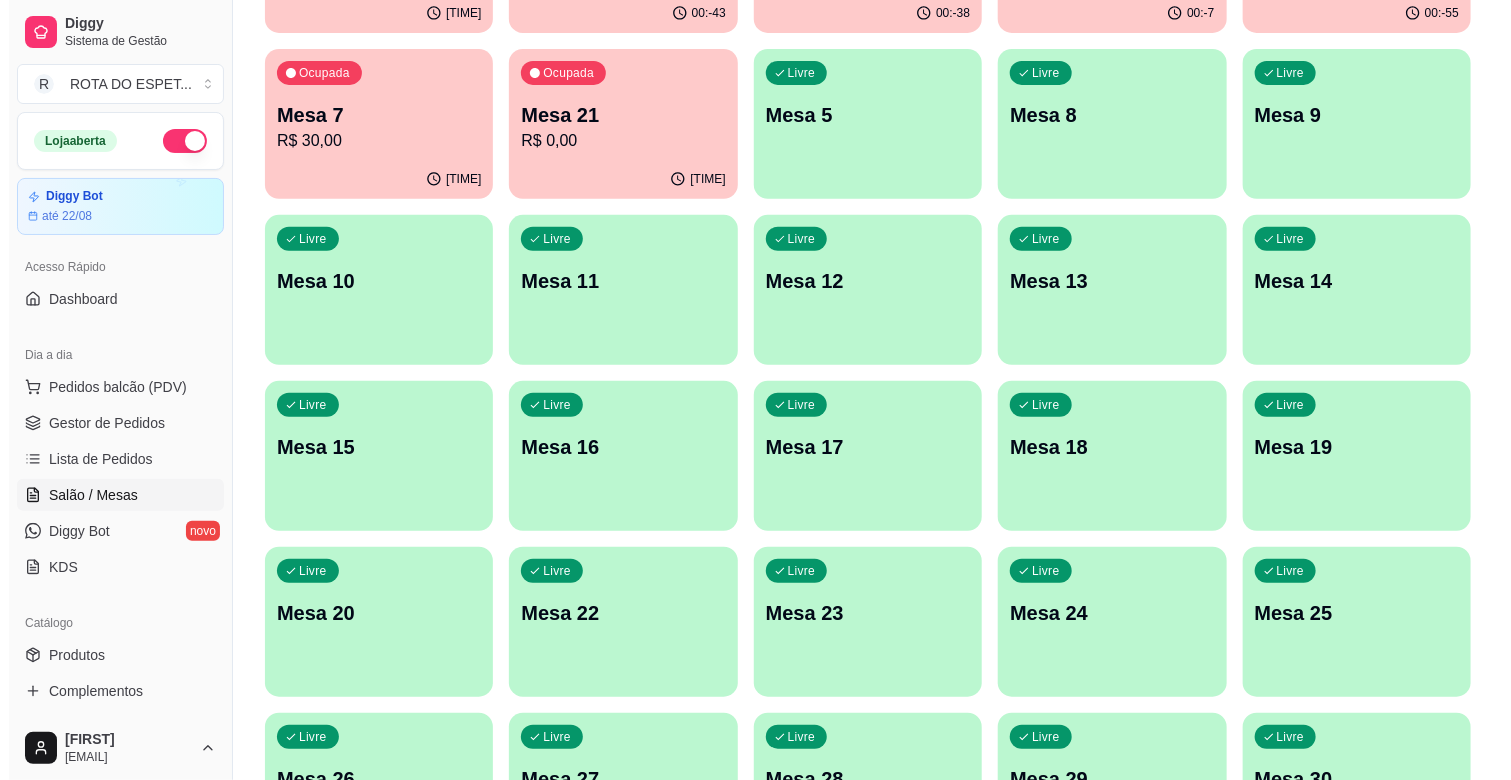 scroll, scrollTop: 0, scrollLeft: 0, axis: both 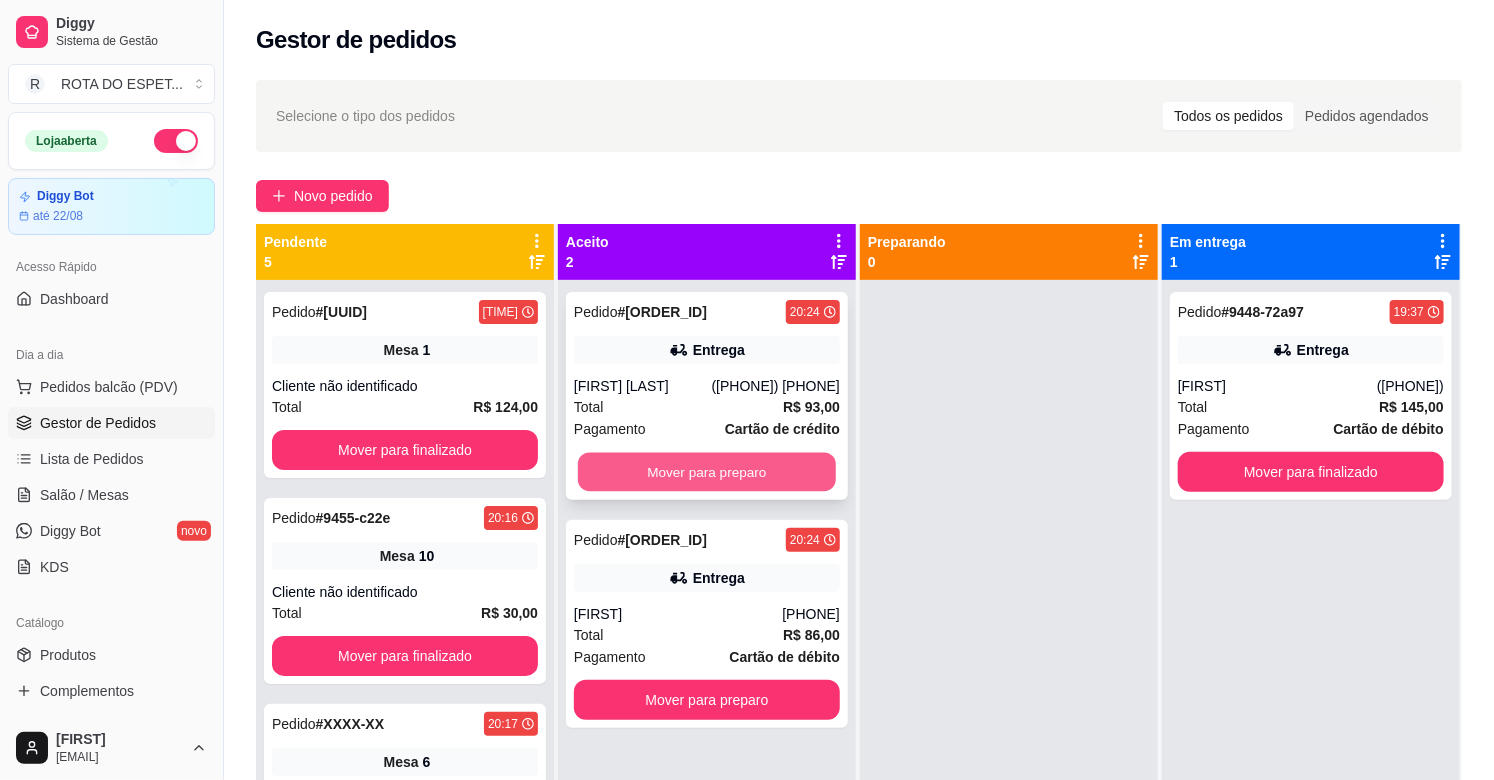 click on "Mover para preparo" at bounding box center (707, 472) 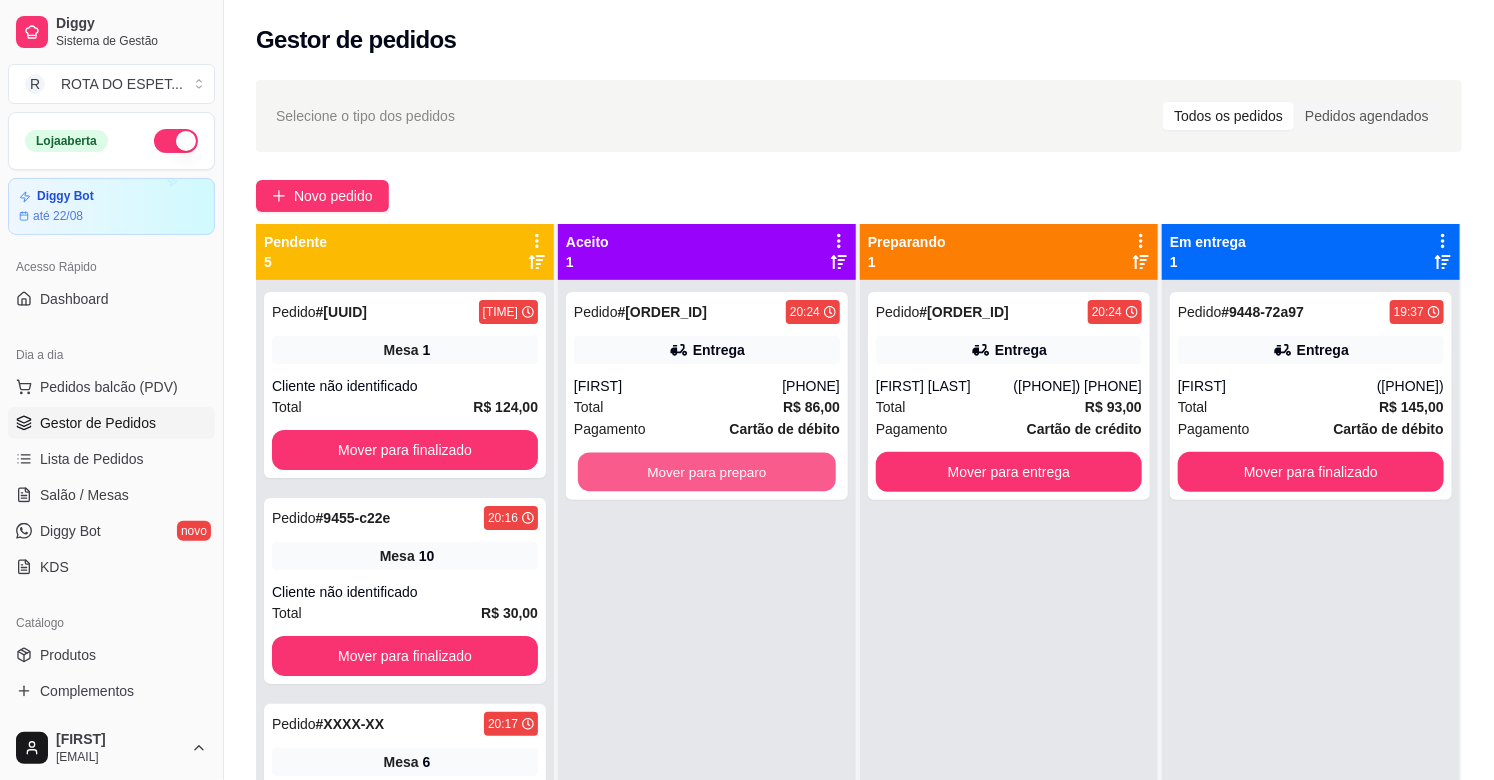 click on "Mover para preparo" at bounding box center [707, 472] 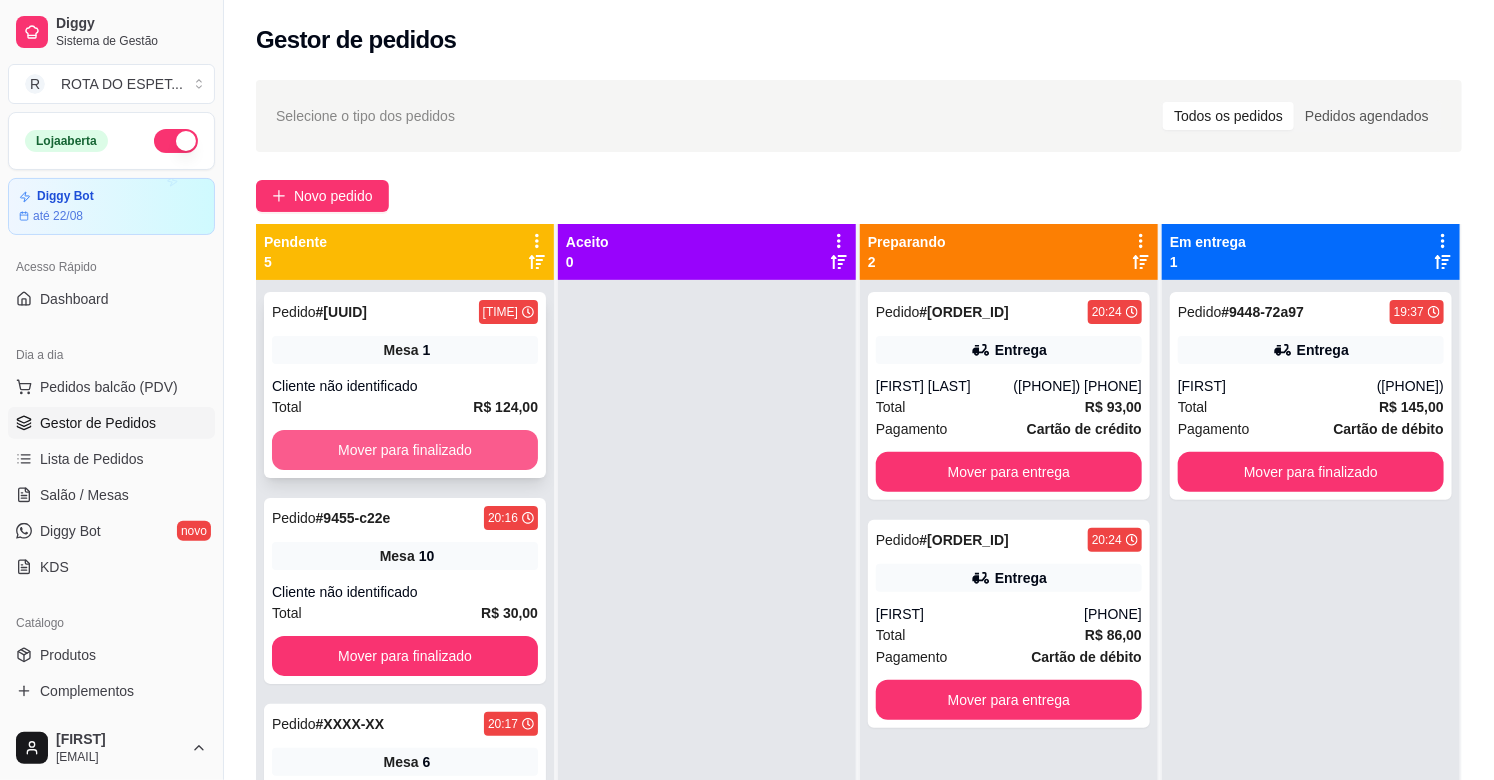 click on "Mover para finalizado" at bounding box center (405, 450) 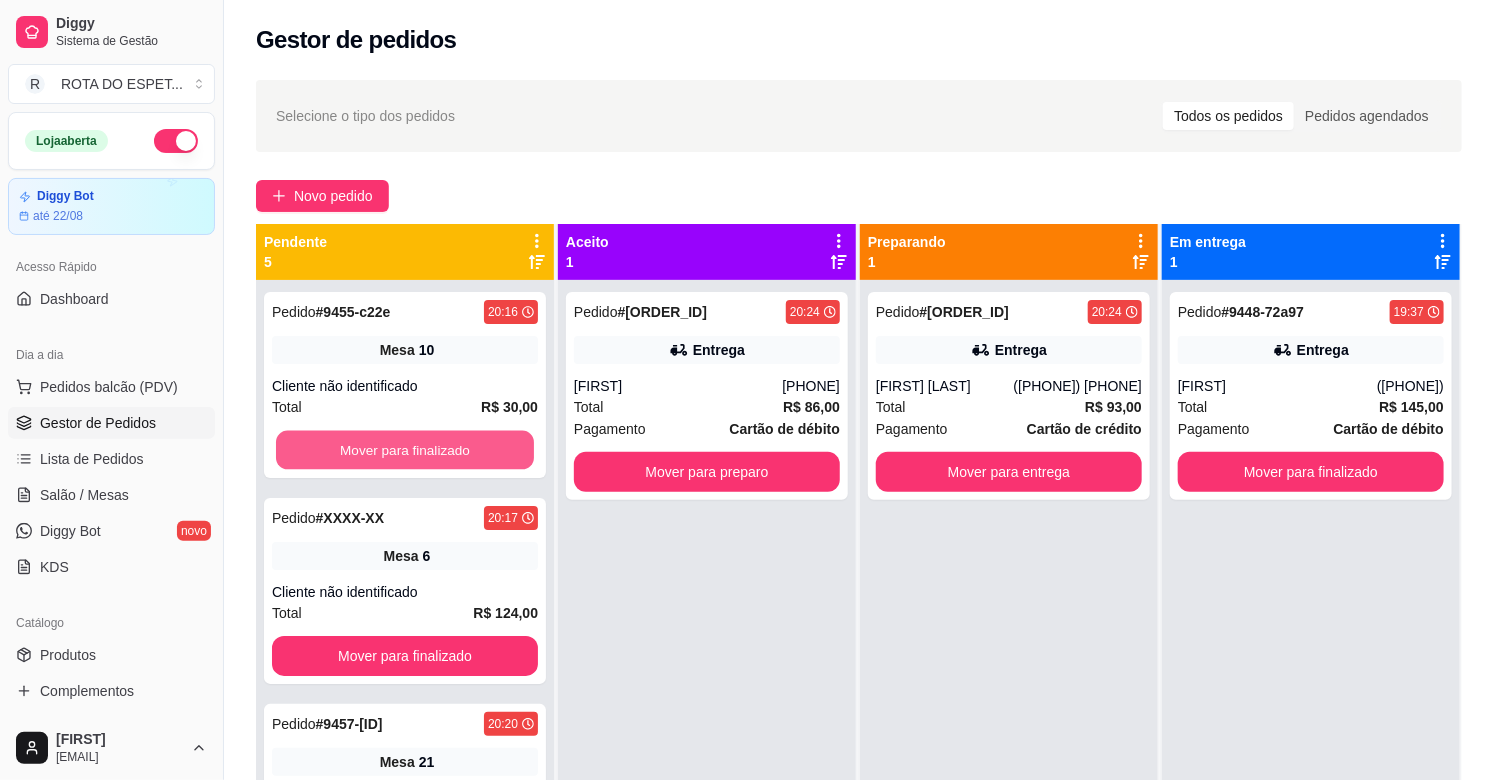 click on "Mover para finalizado" at bounding box center [405, 450] 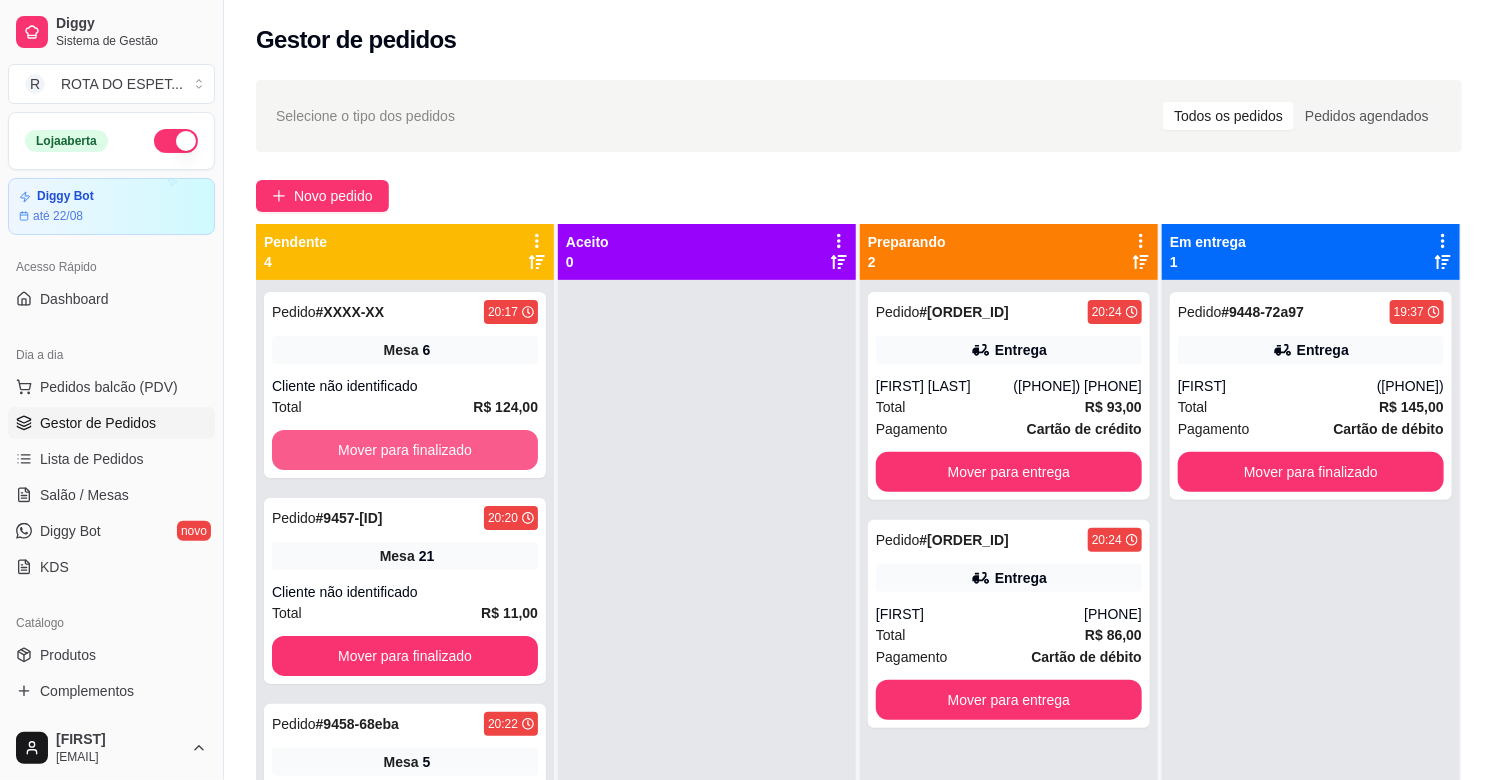 click on "Mover para finalizado" at bounding box center [405, 450] 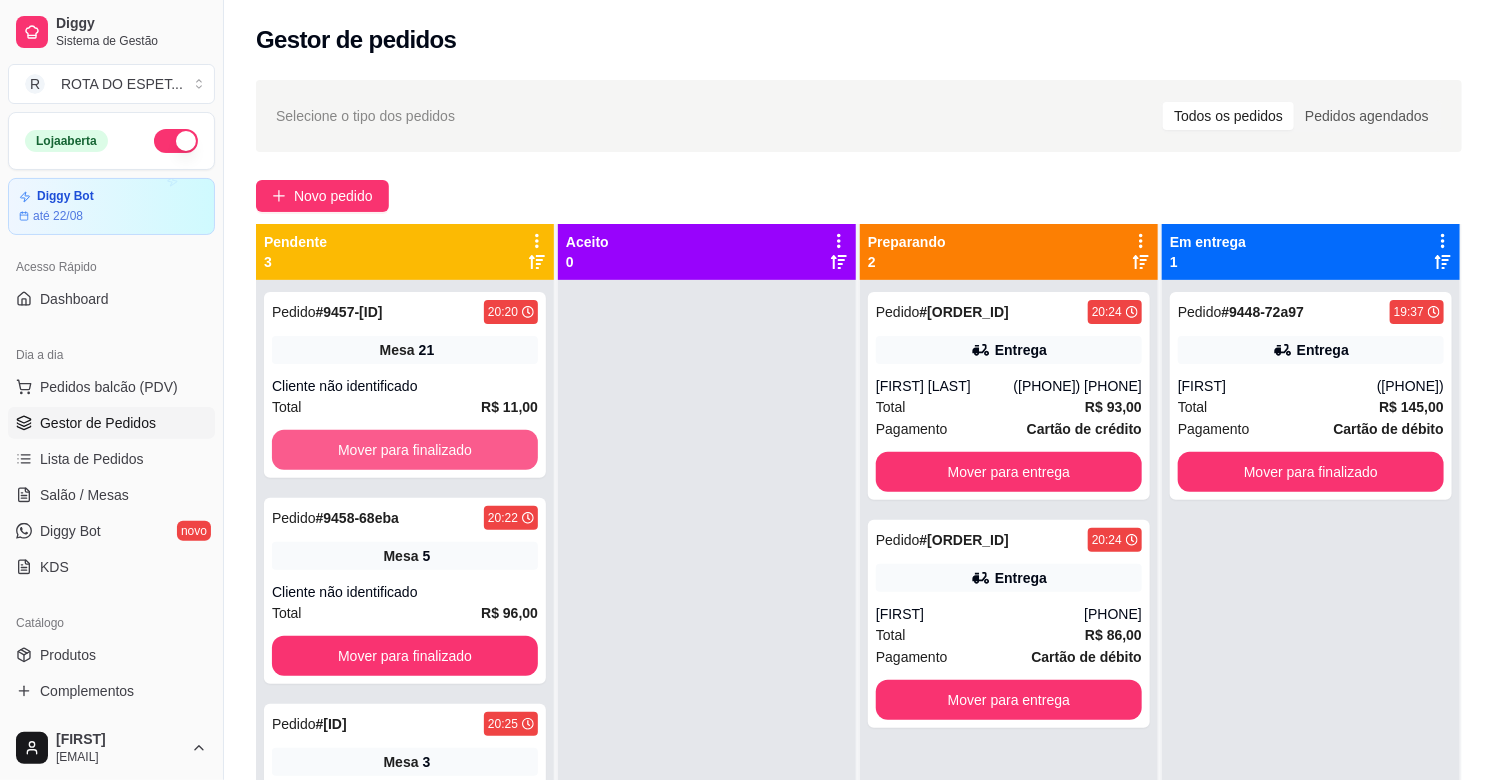 click on "Mover para finalizado" at bounding box center [405, 450] 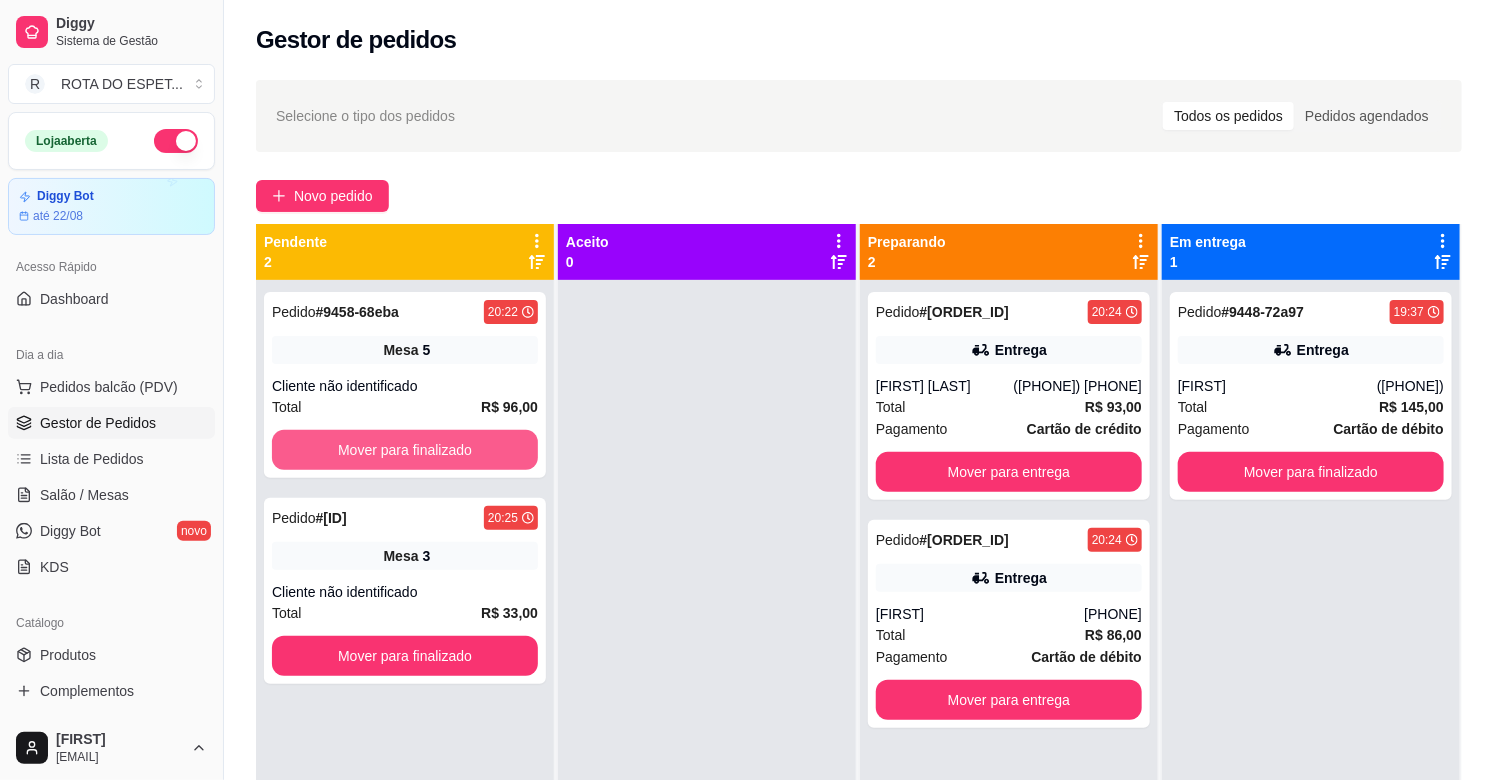 click on "Mover para finalizado" at bounding box center (405, 450) 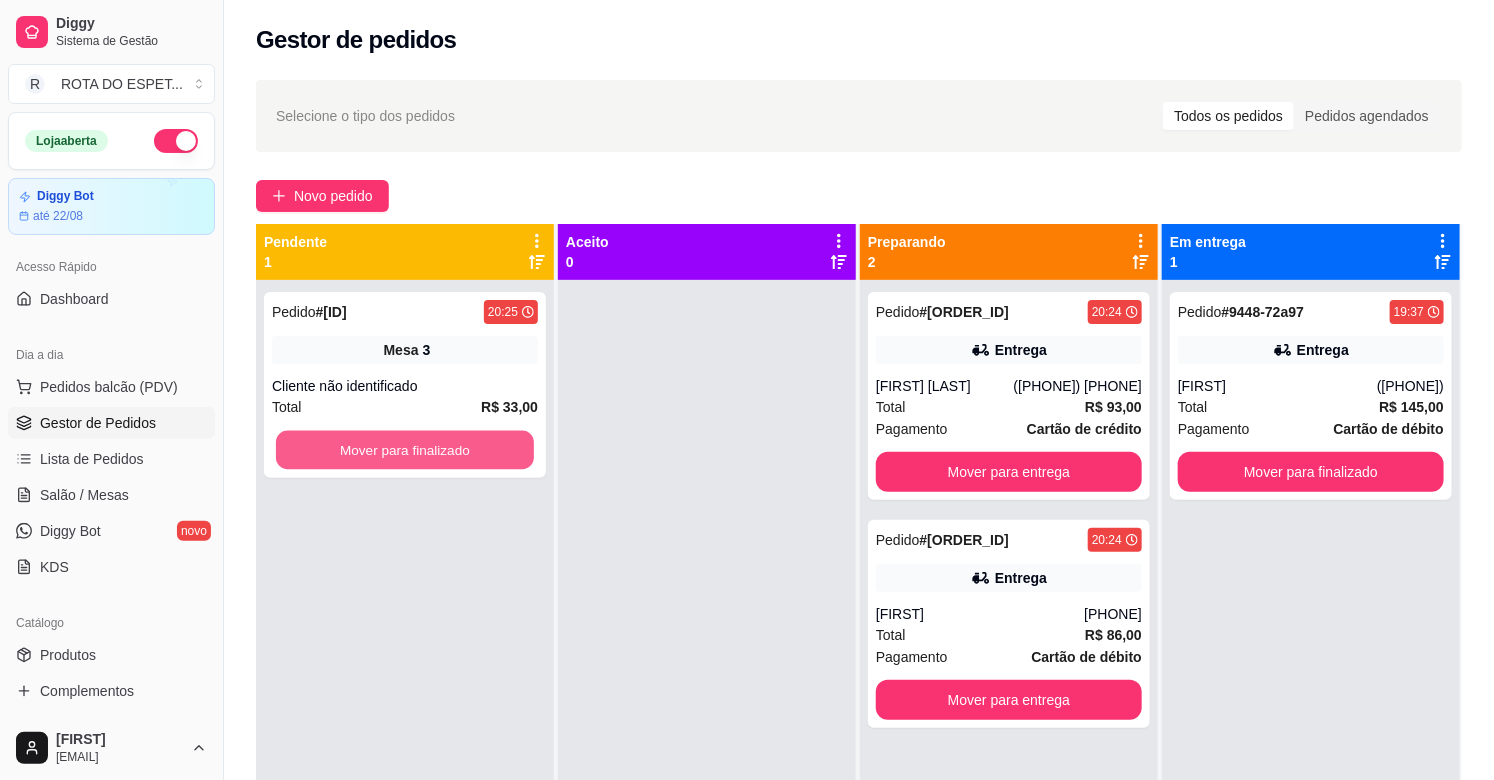 click on "Mover para finalizado" at bounding box center [405, 450] 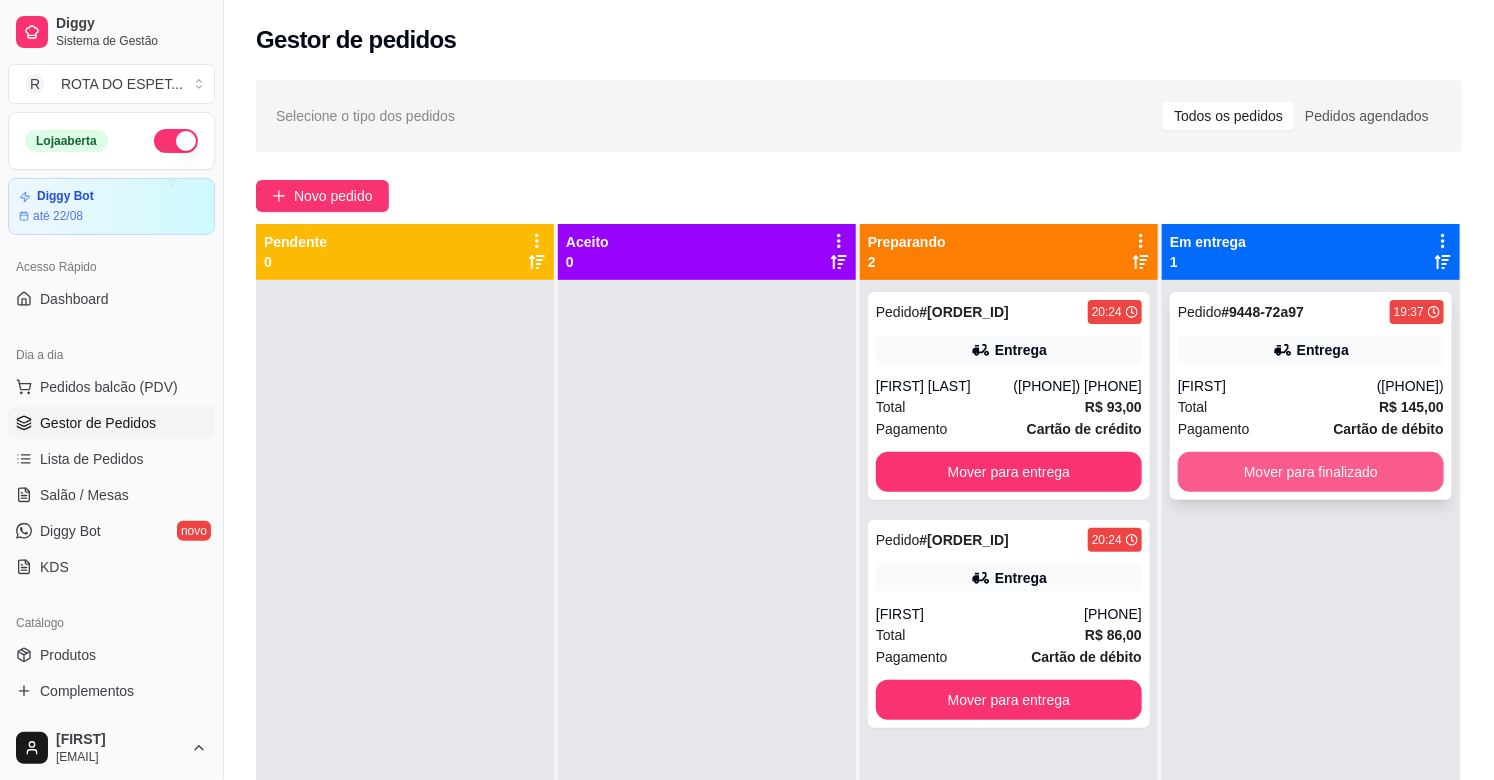 click on "Mover para finalizado" at bounding box center (1311, 472) 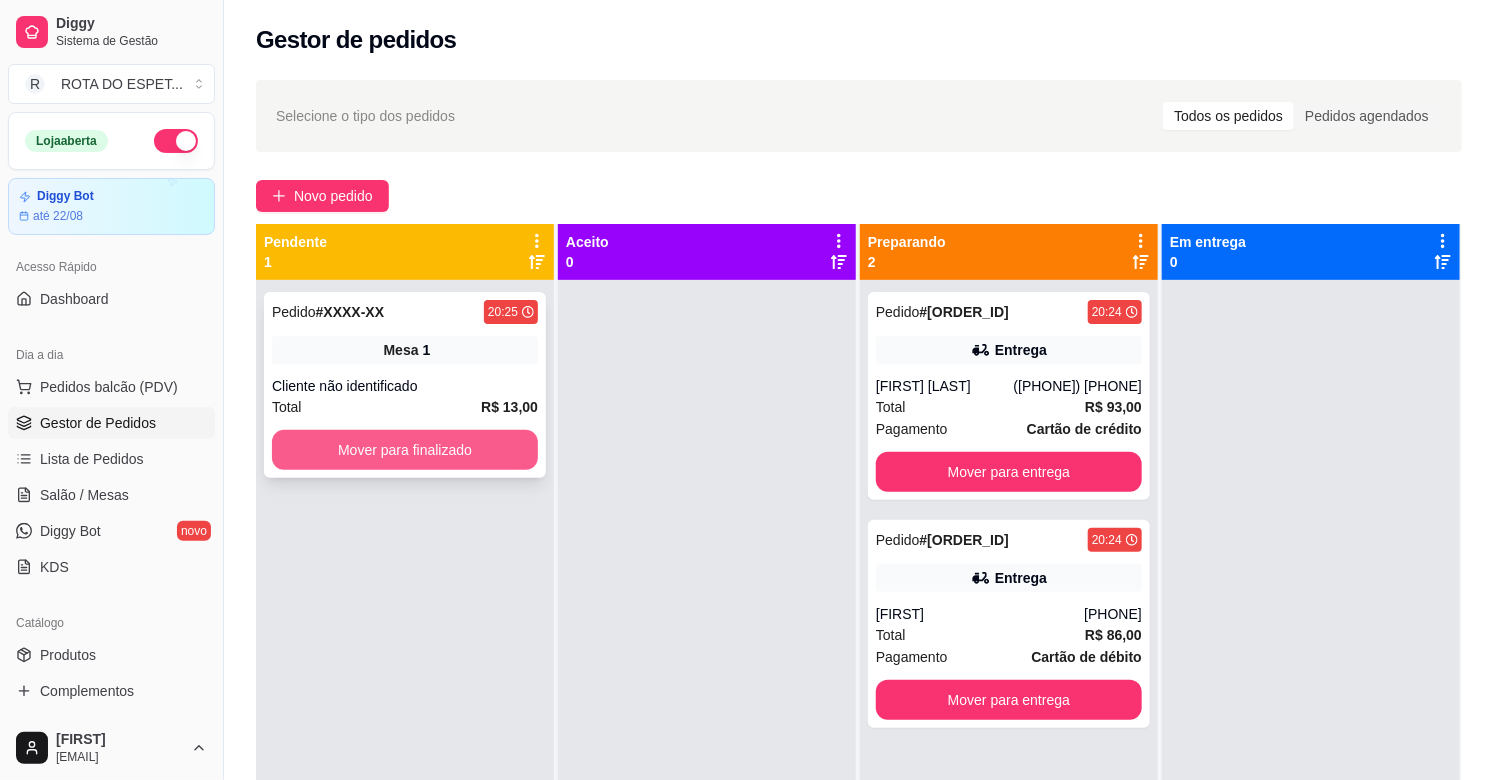 click on "Mover para finalizado" at bounding box center (405, 450) 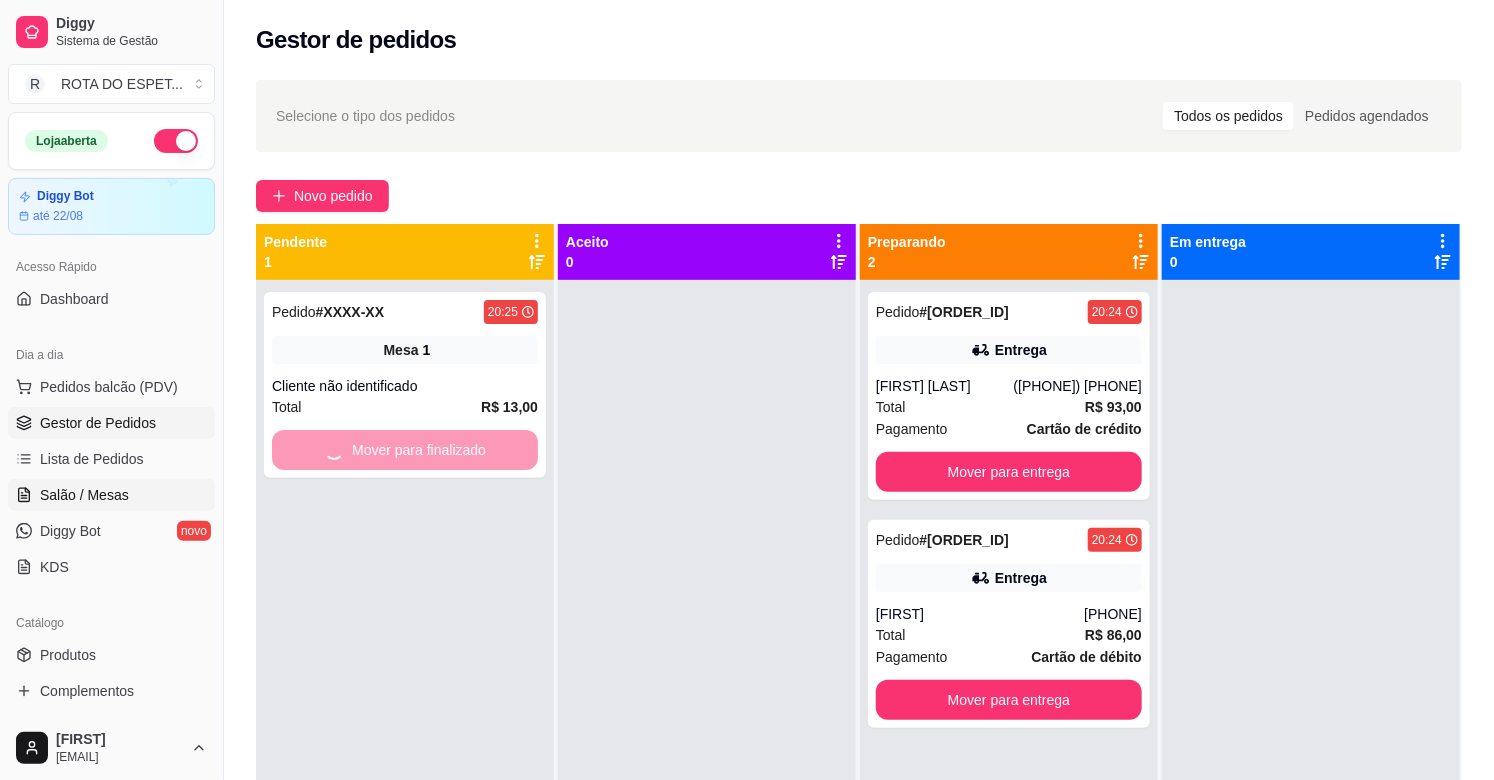 click on "Salão / Mesas" at bounding box center [84, 495] 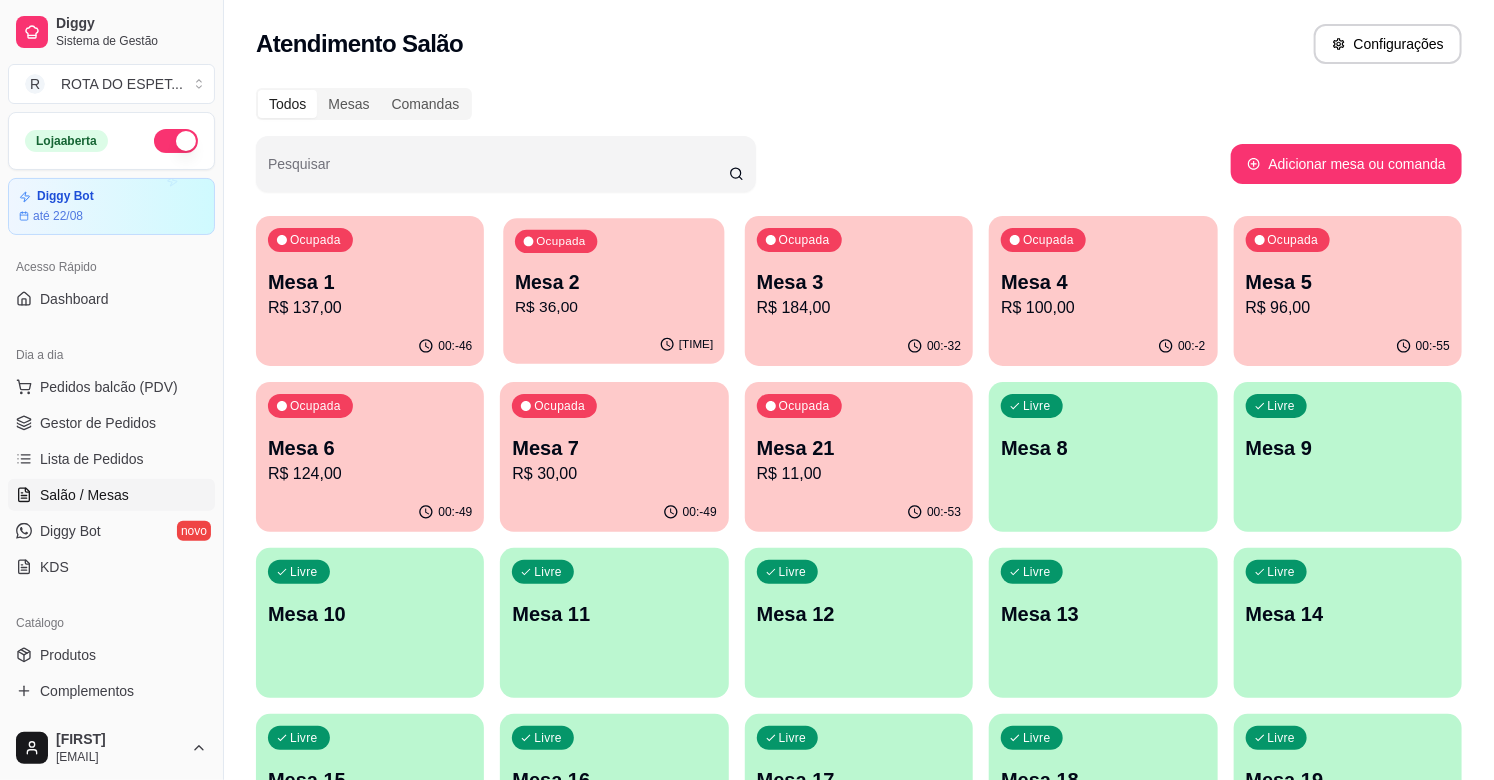 click on "Mesa 2" at bounding box center (614, 282) 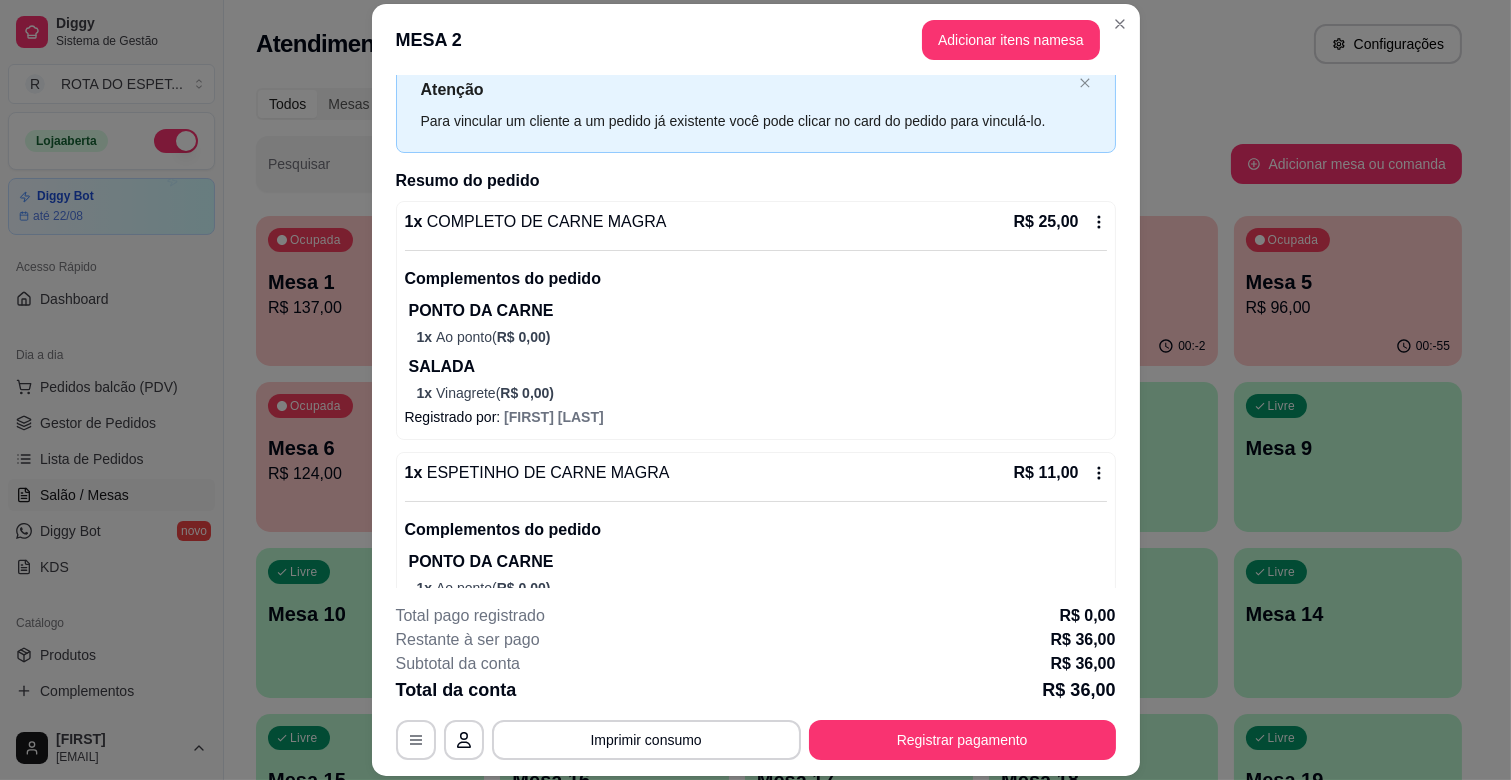 scroll, scrollTop: 118, scrollLeft: 0, axis: vertical 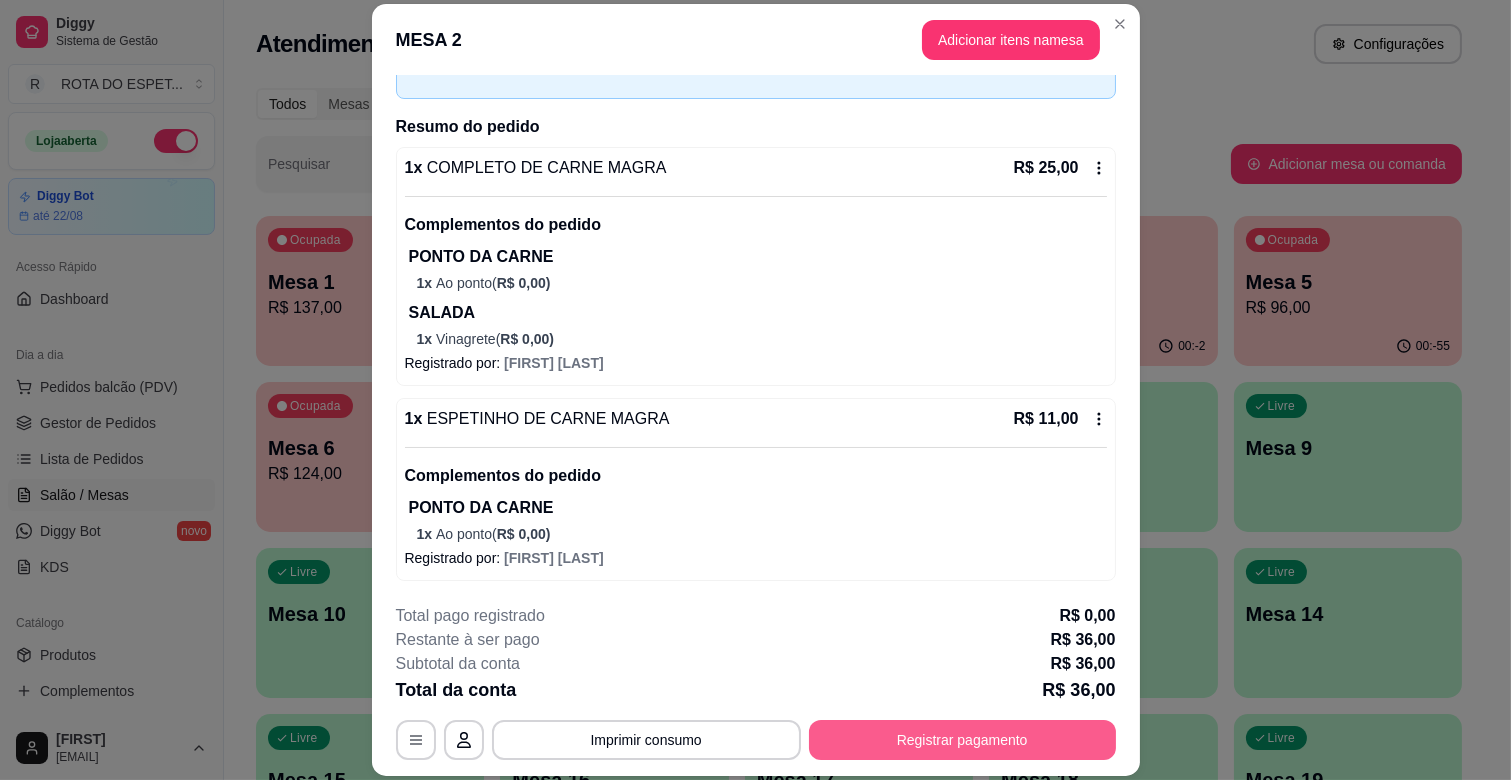 click on "Registrar pagamento" at bounding box center [962, 740] 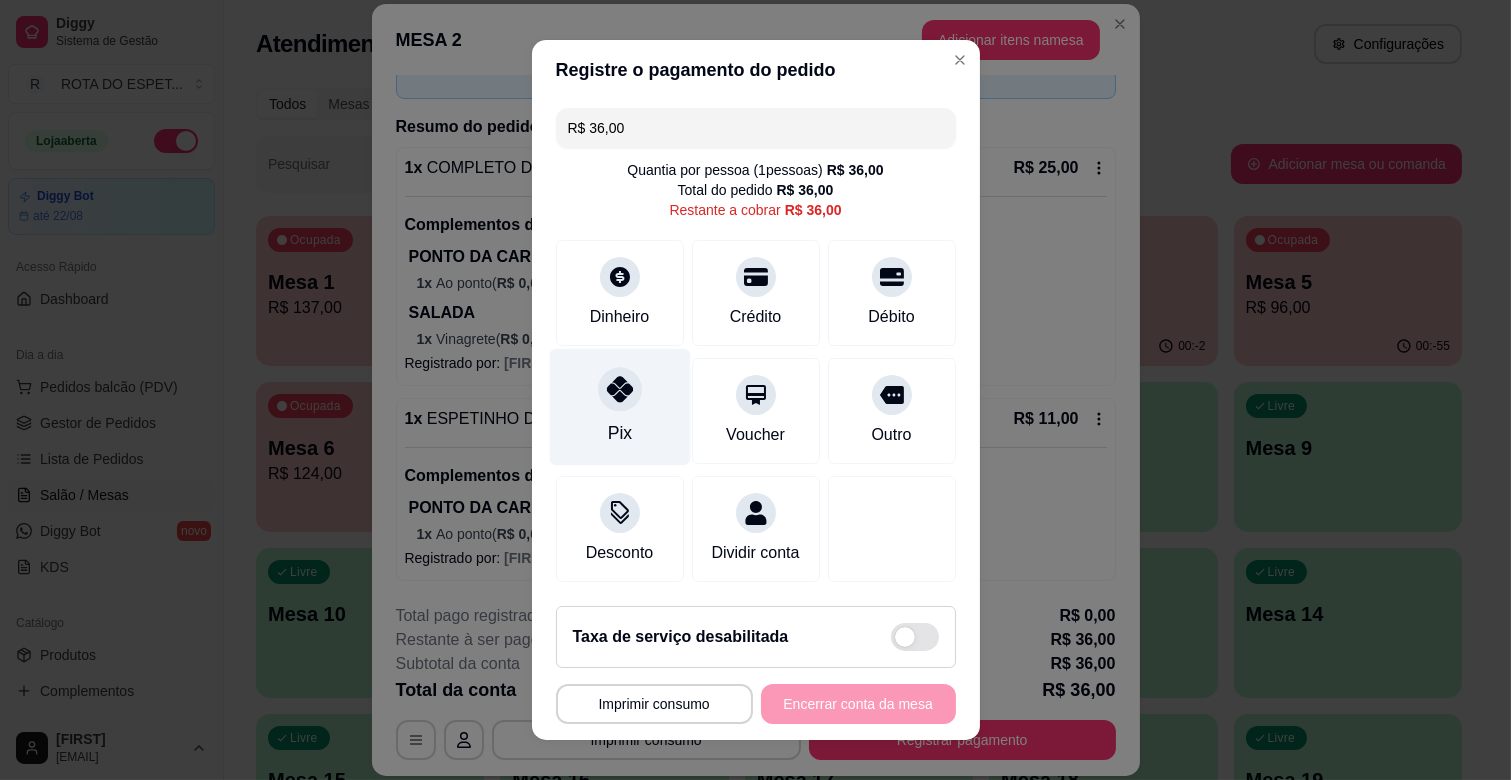 click at bounding box center [620, 389] 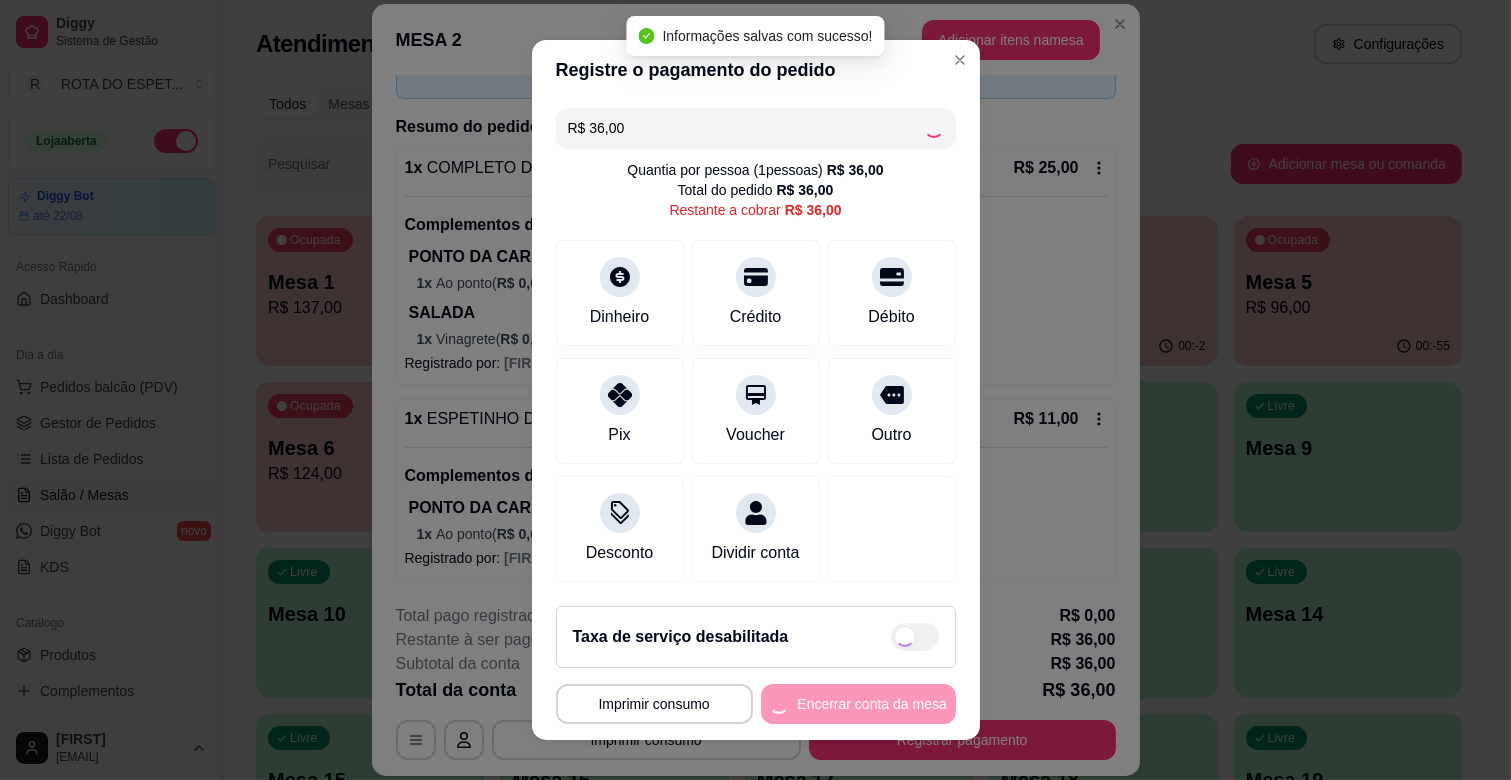type on "R$ 0,00" 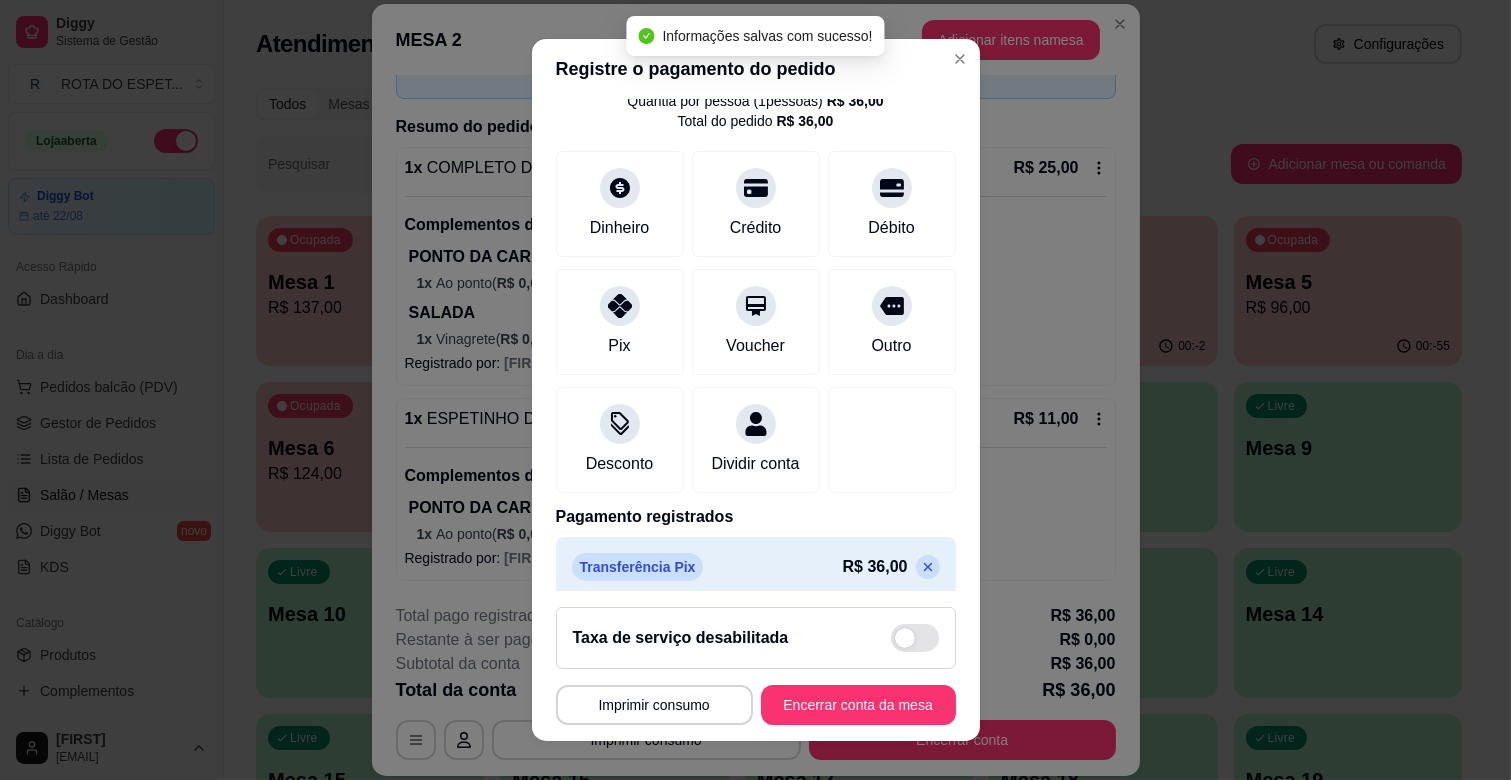 scroll, scrollTop: 106, scrollLeft: 0, axis: vertical 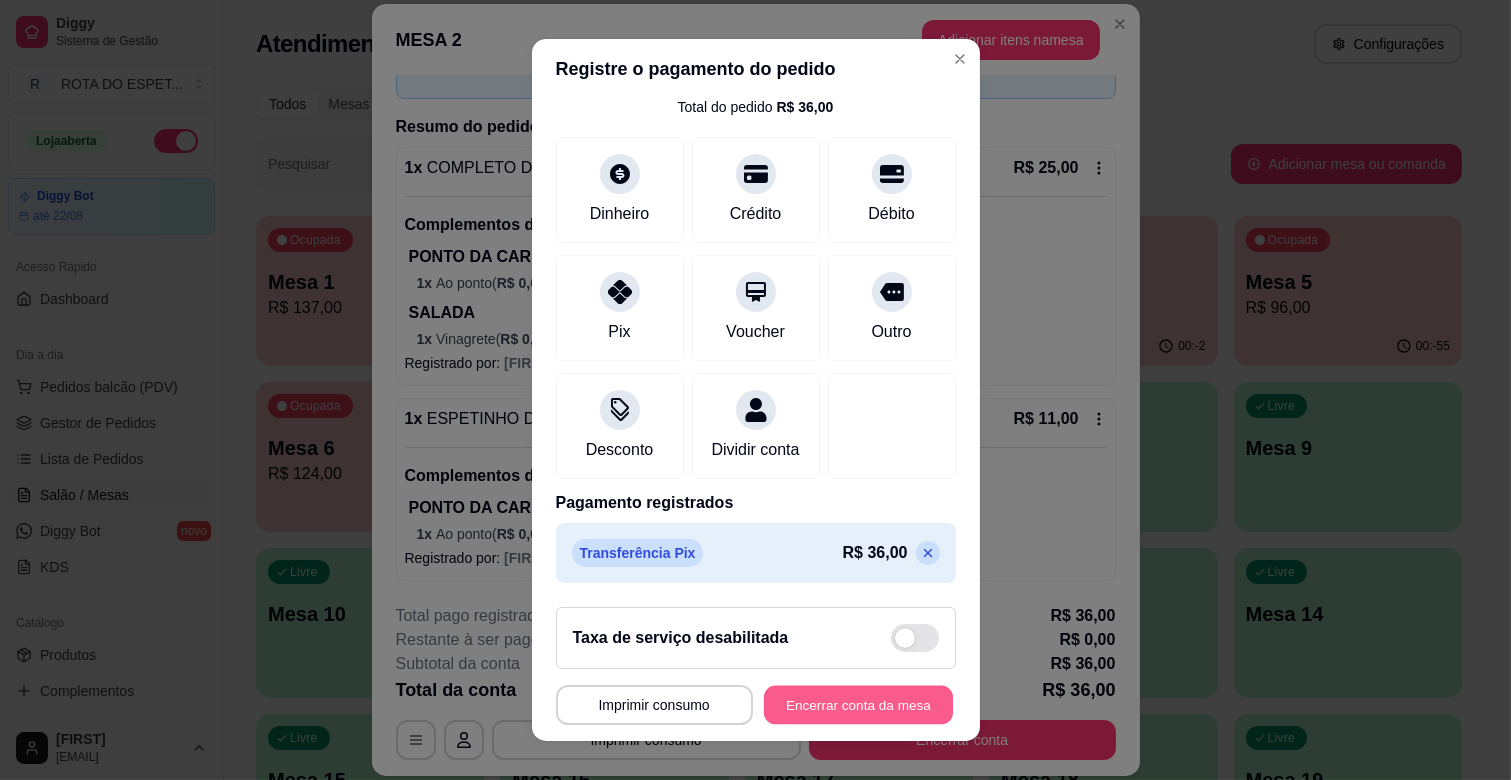 click on "Encerrar conta da mesa" at bounding box center (858, 705) 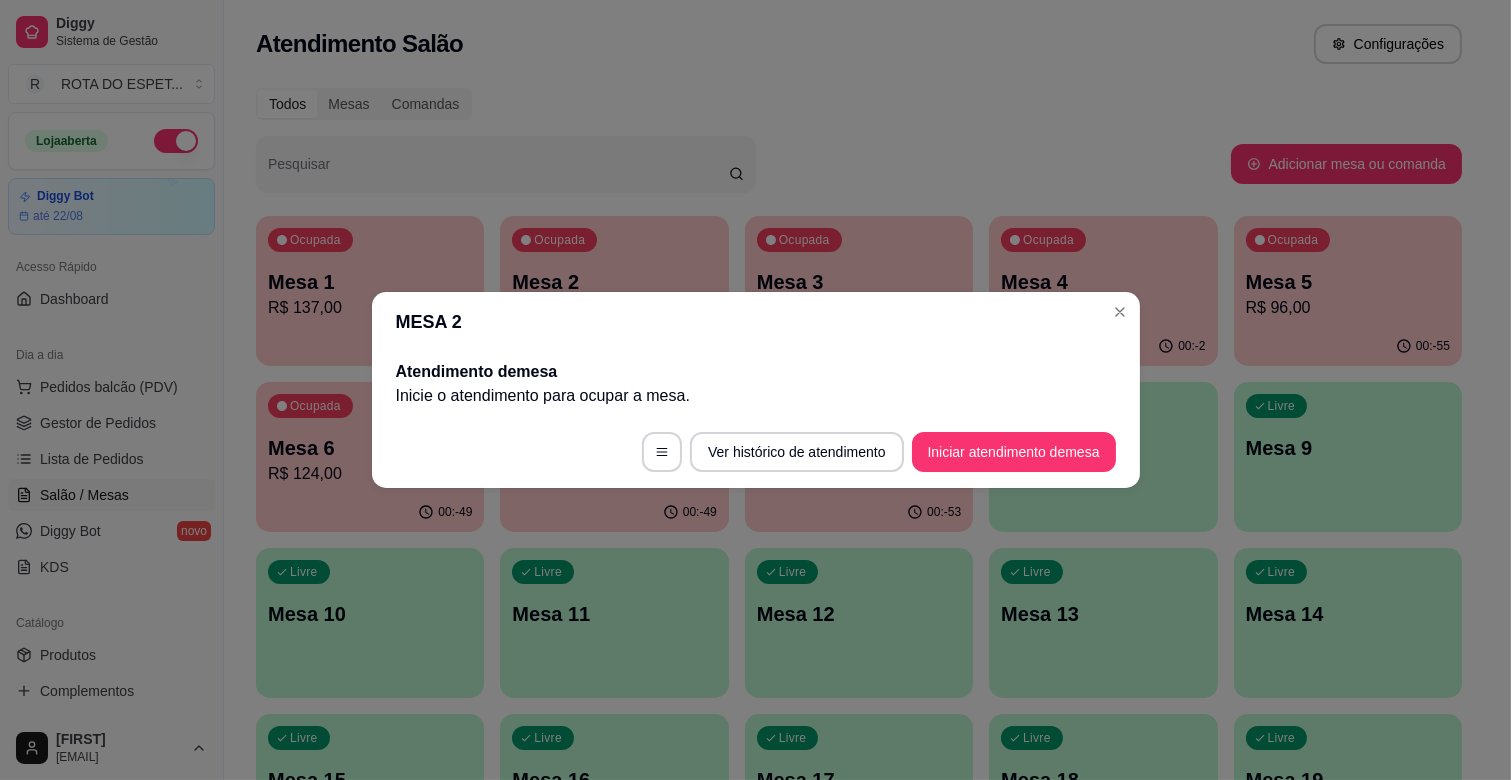 scroll, scrollTop: 0, scrollLeft: 0, axis: both 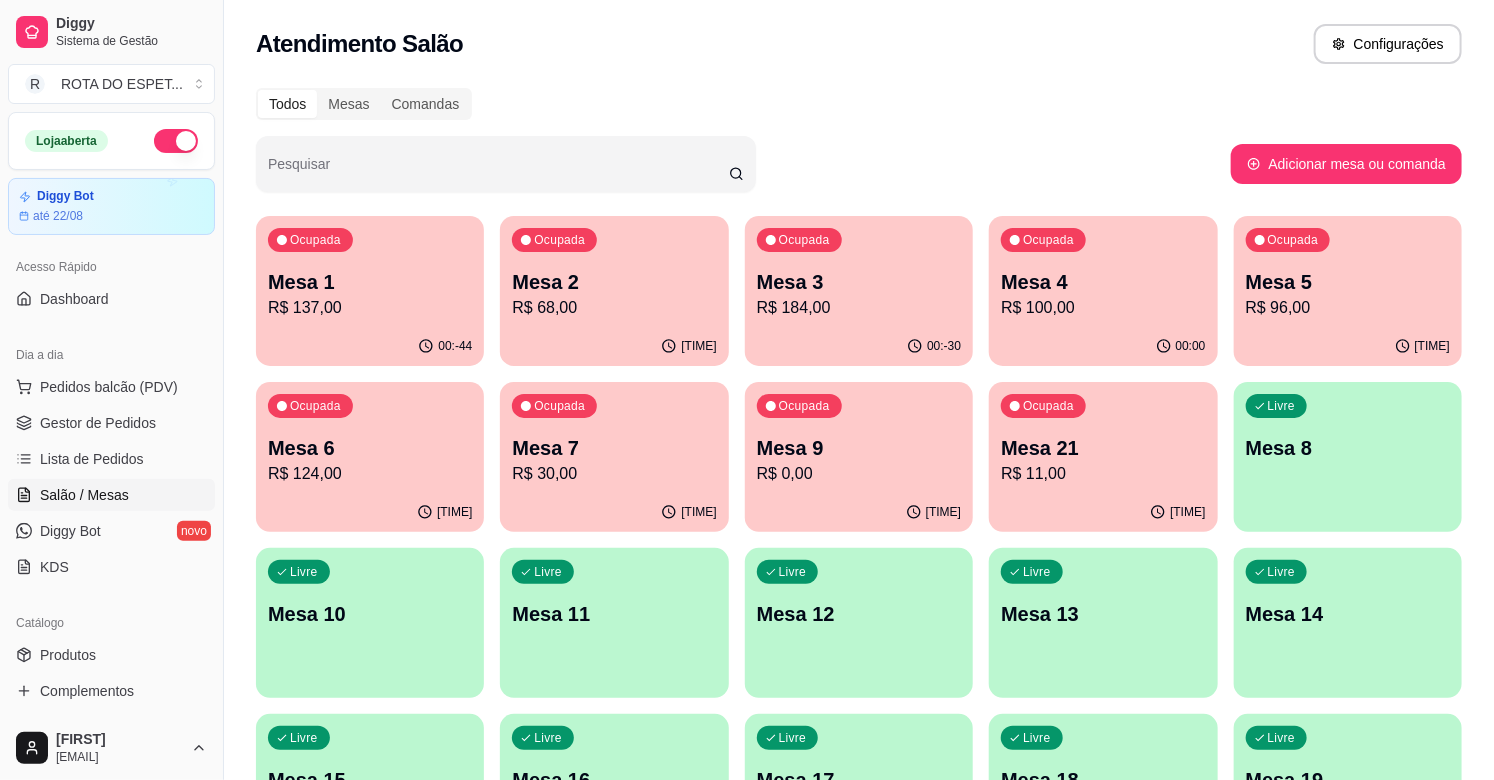 click on "R$ 184,00" at bounding box center [859, 308] 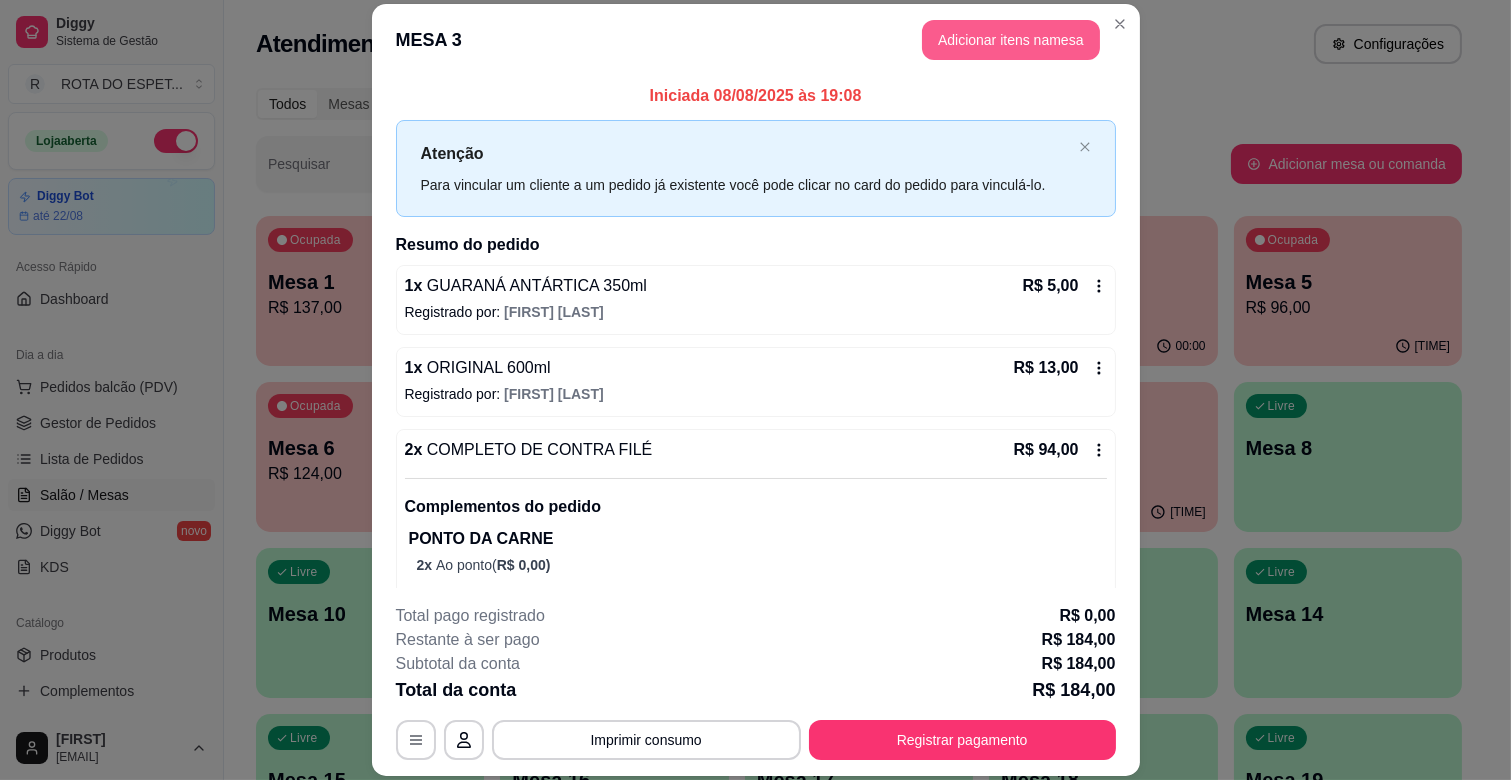 click on "Adicionar itens na  mesa" at bounding box center (1011, 40) 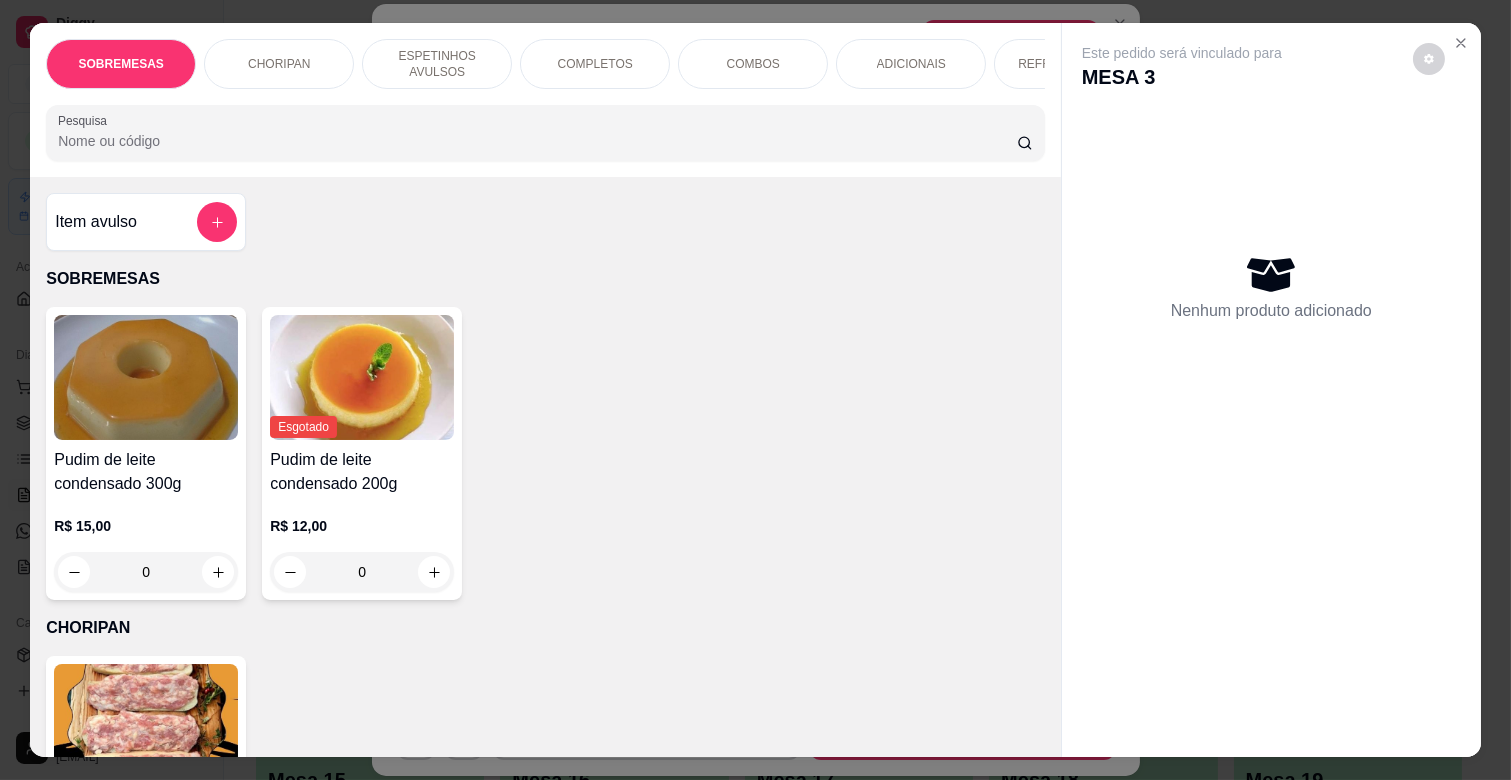 click on "REFRIGERANTES" at bounding box center [1069, 64] 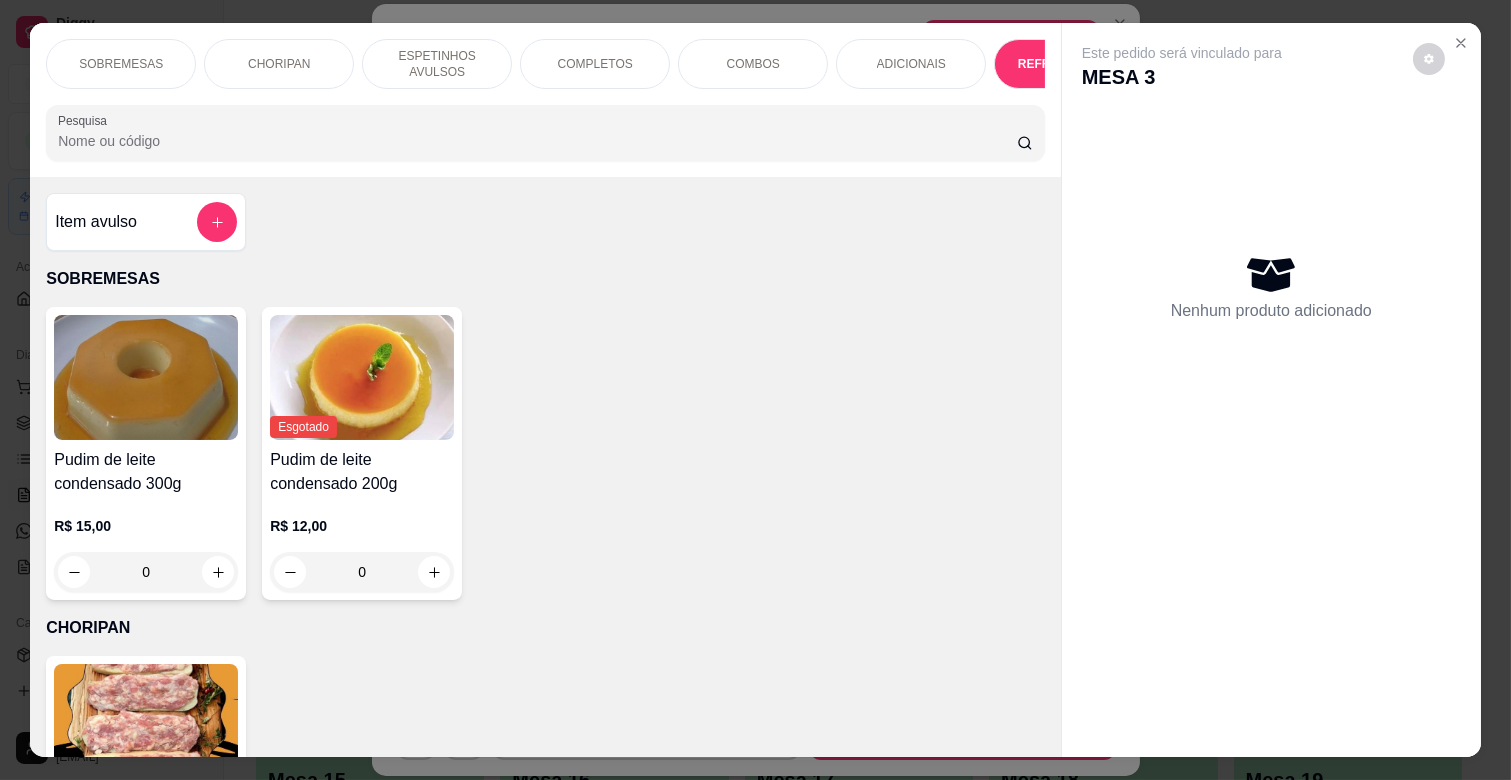 scroll, scrollTop: 4378, scrollLeft: 0, axis: vertical 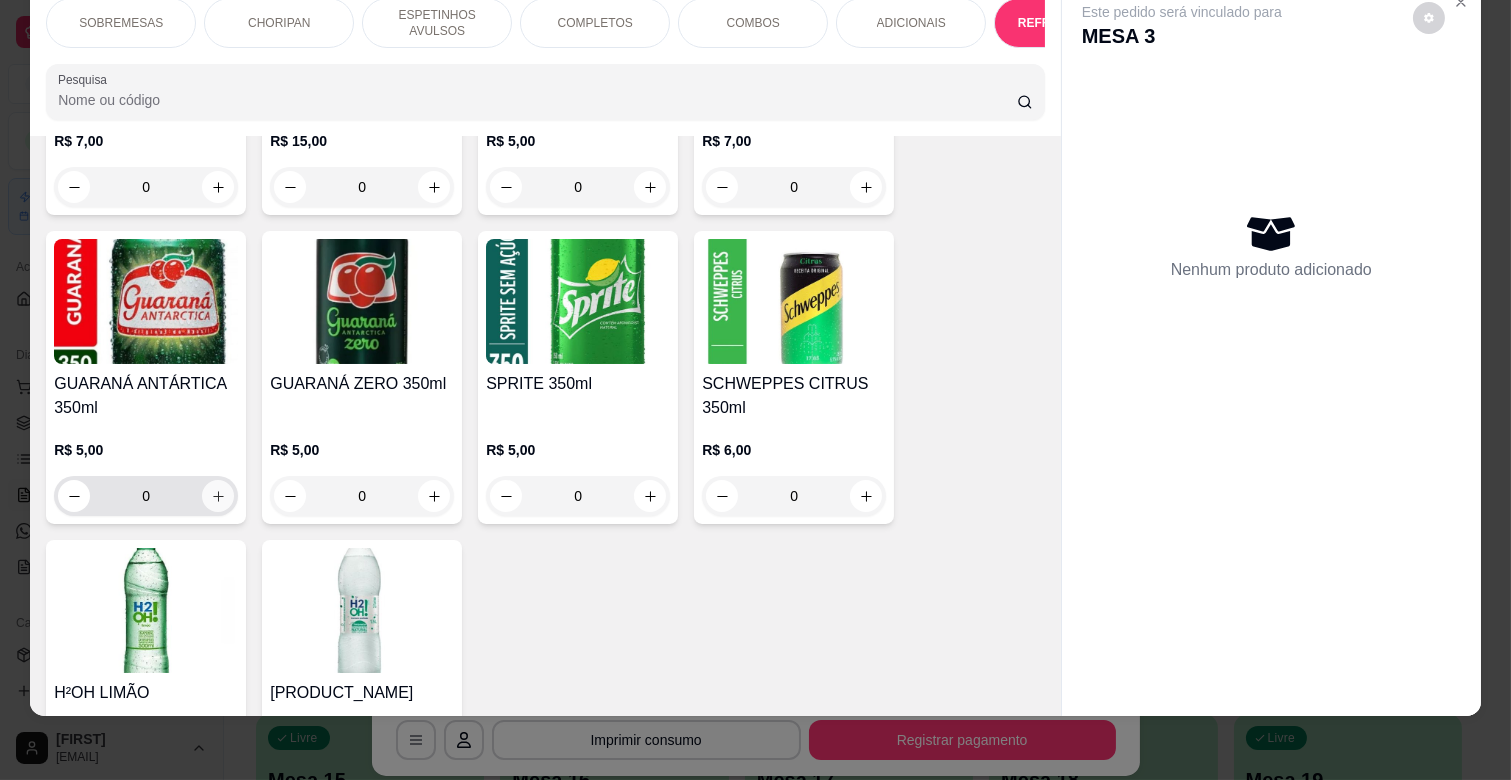 click at bounding box center (218, 496) 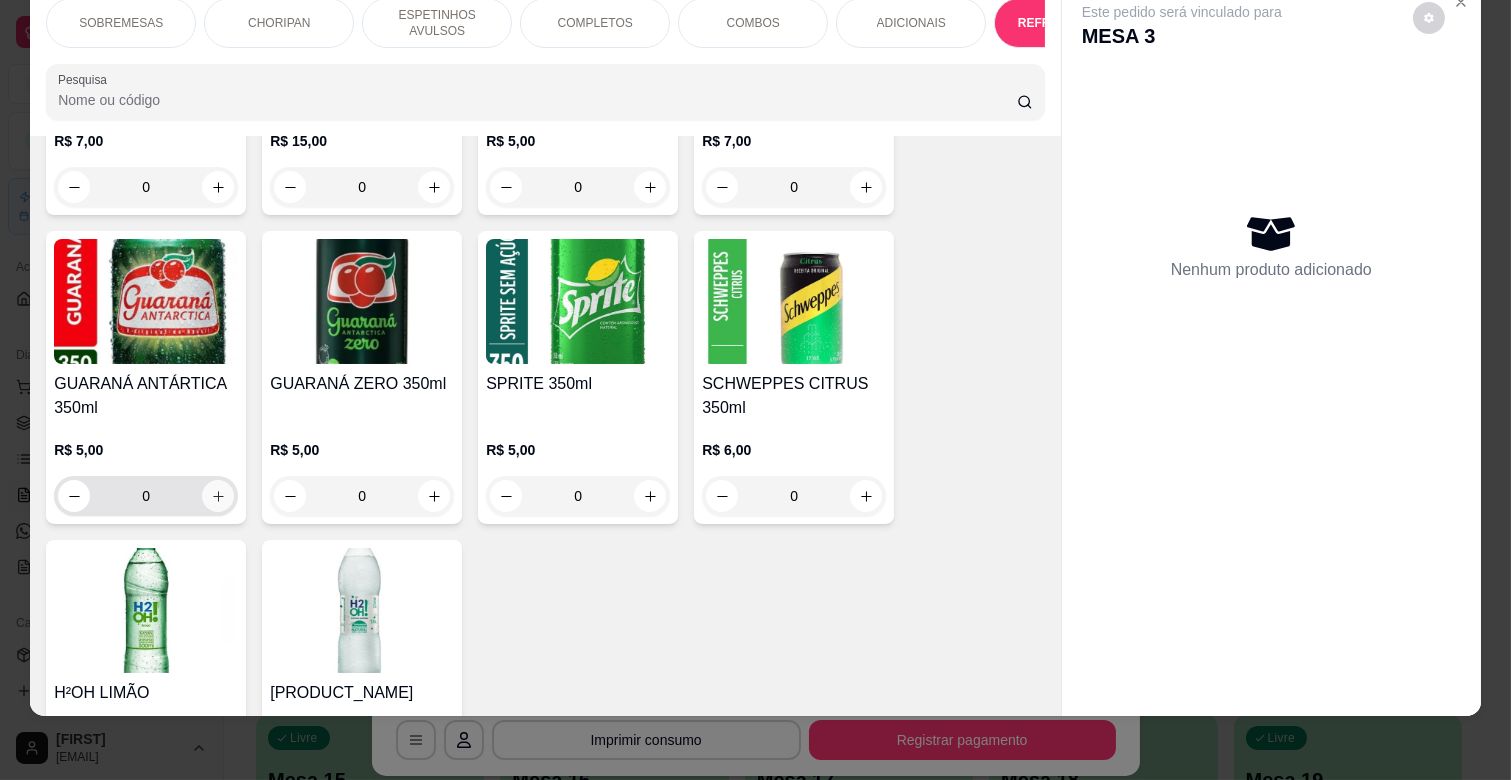 type on "1" 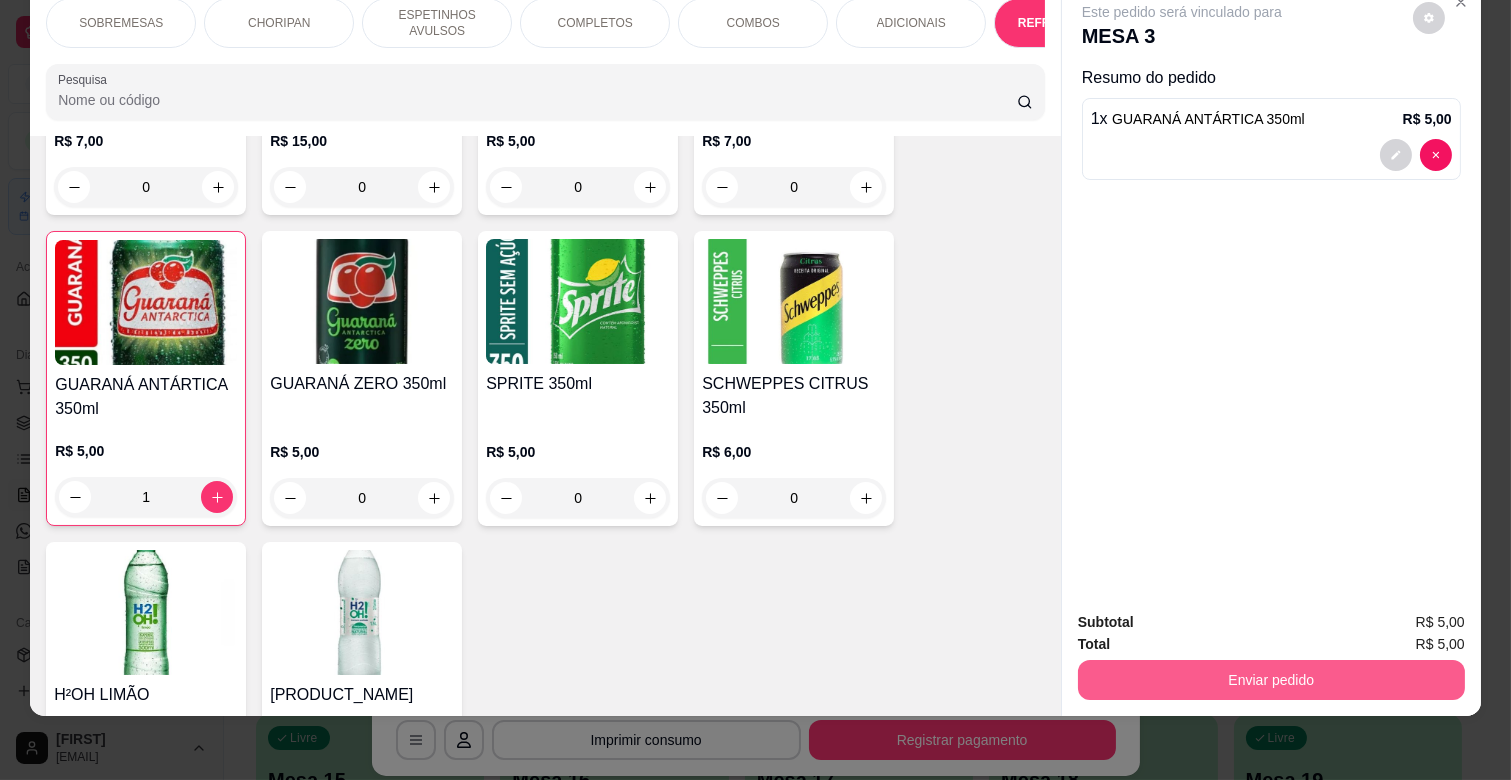 click on "Enviar pedido" at bounding box center [1271, 680] 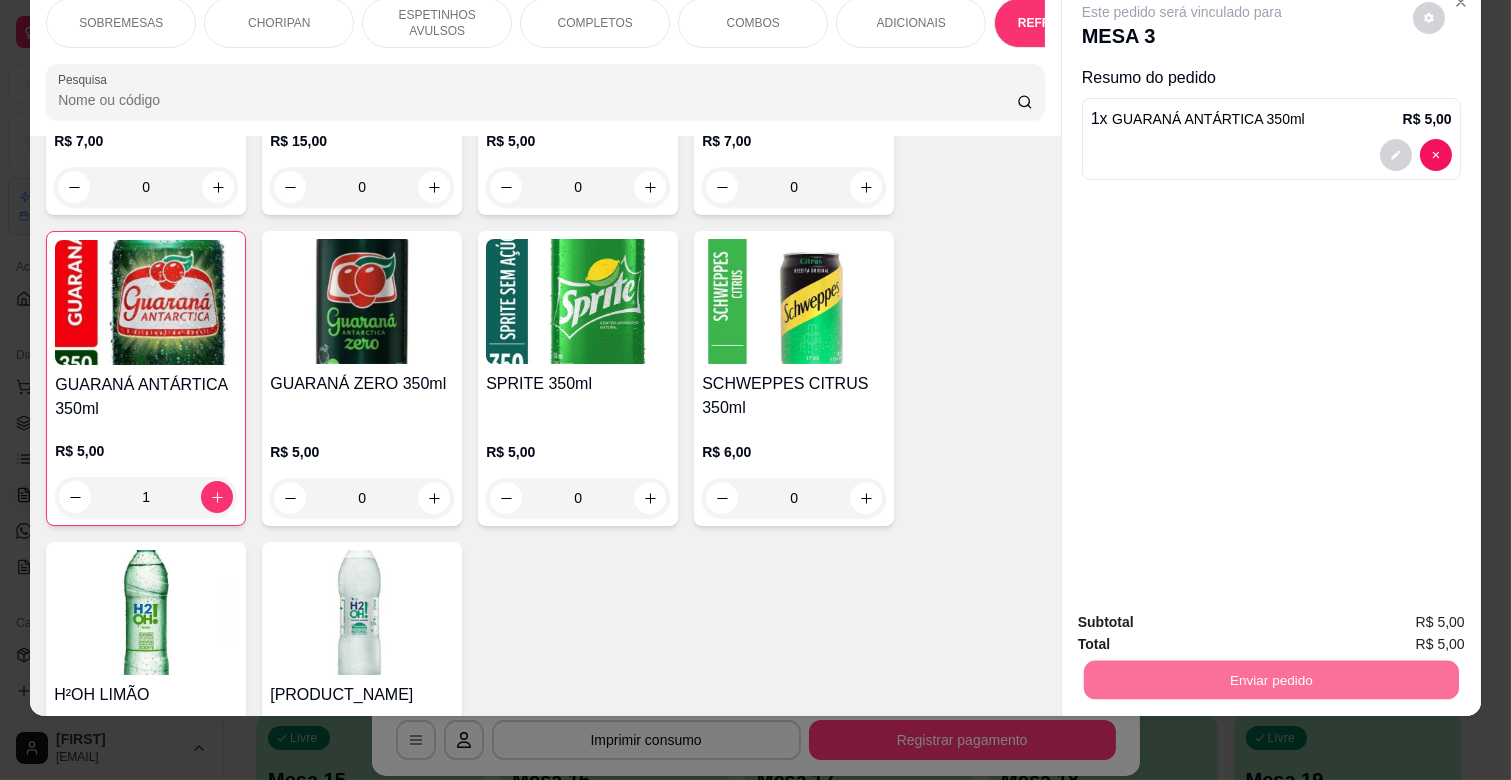 click on "Não registrar e enviar pedido" at bounding box center [1204, 614] 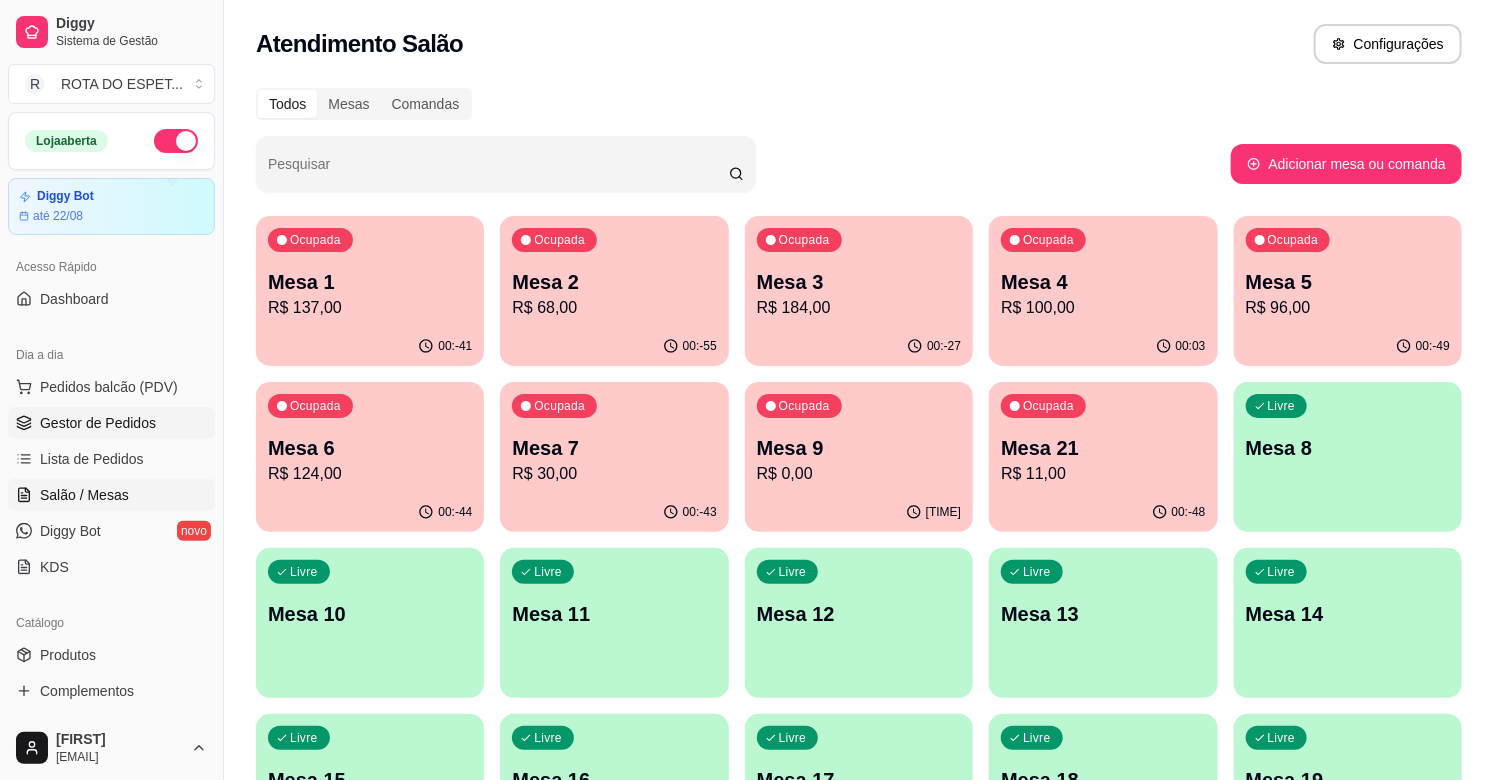 click on "Gestor de Pedidos" at bounding box center [98, 423] 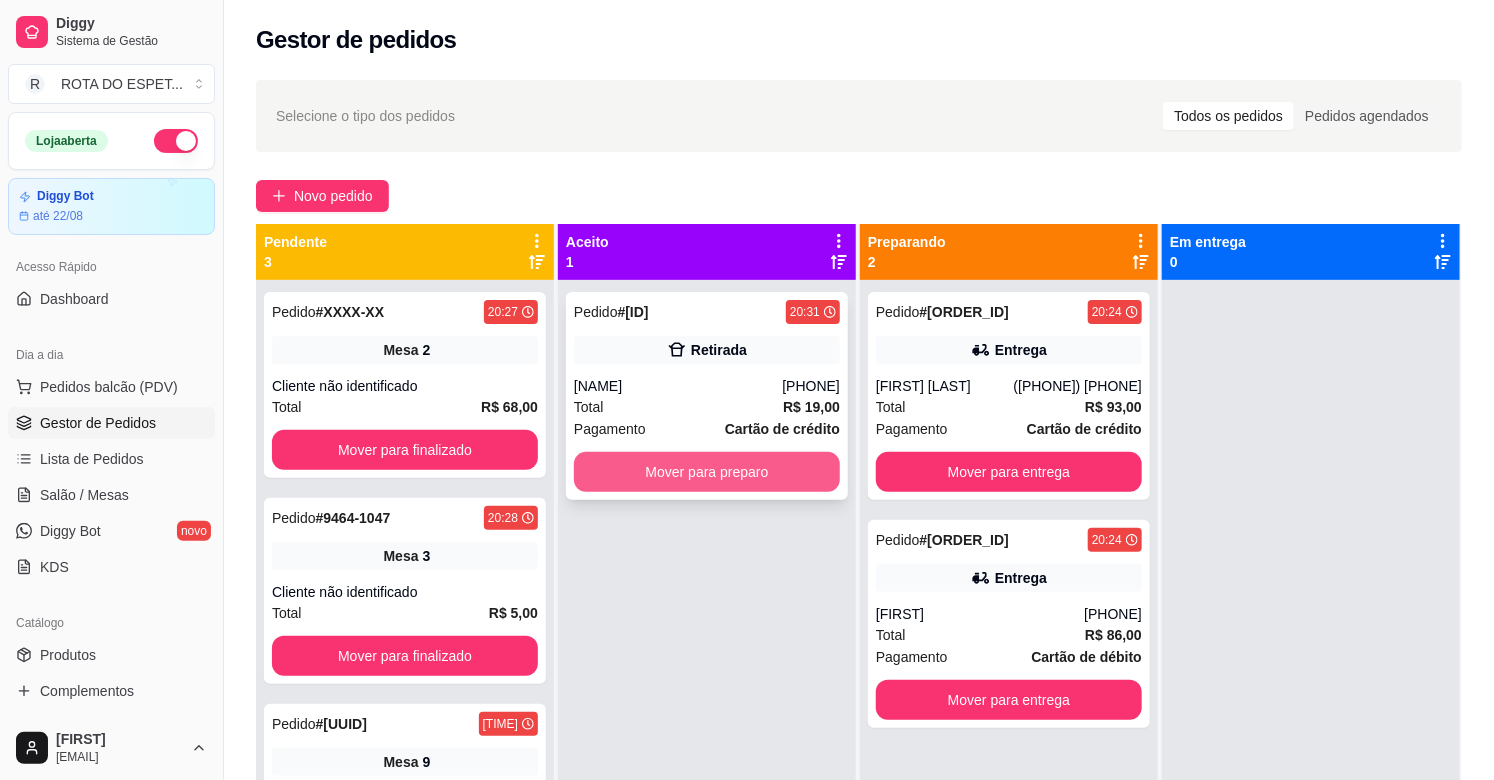 click on "Mover para preparo" at bounding box center [707, 472] 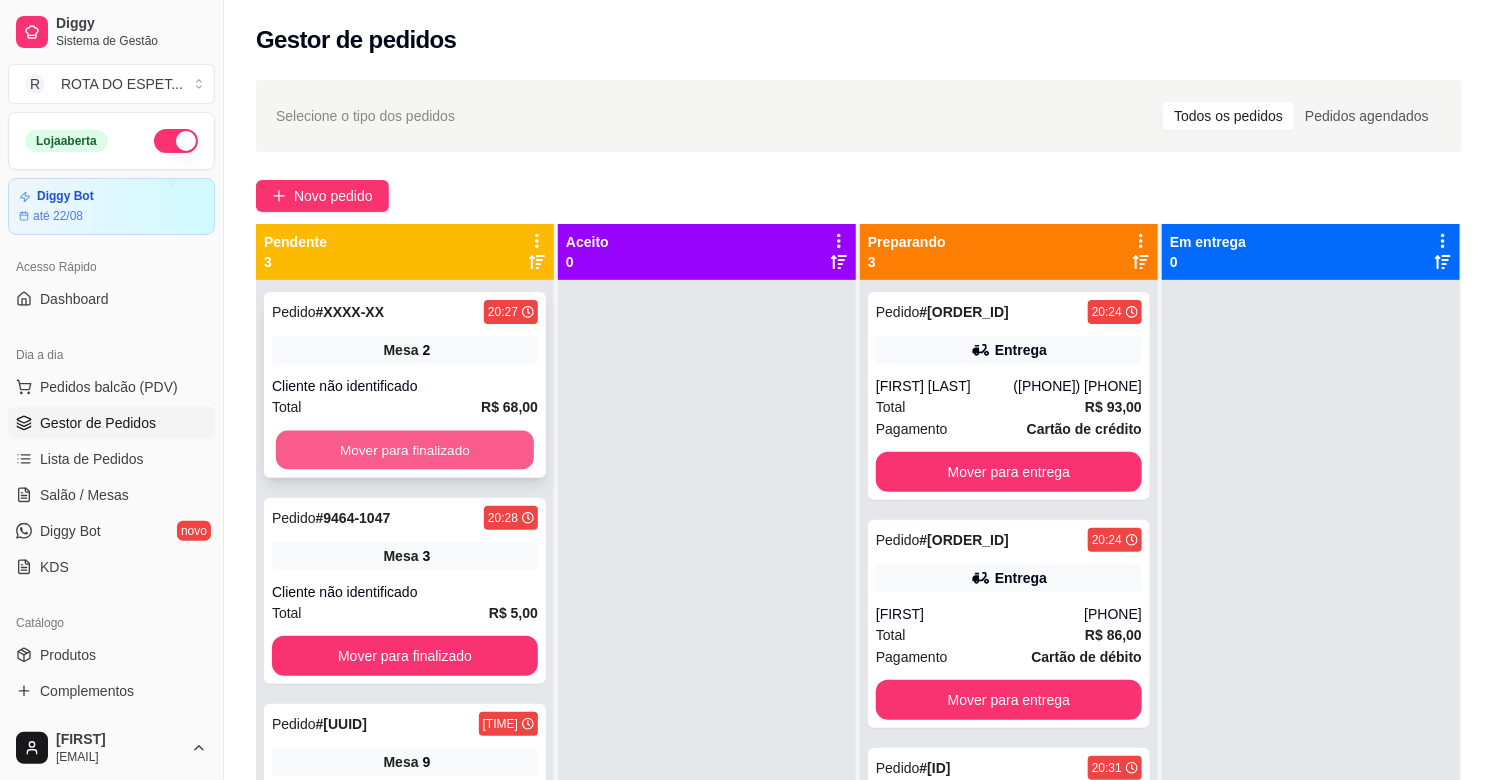click on "Mover para finalizado" at bounding box center [405, 450] 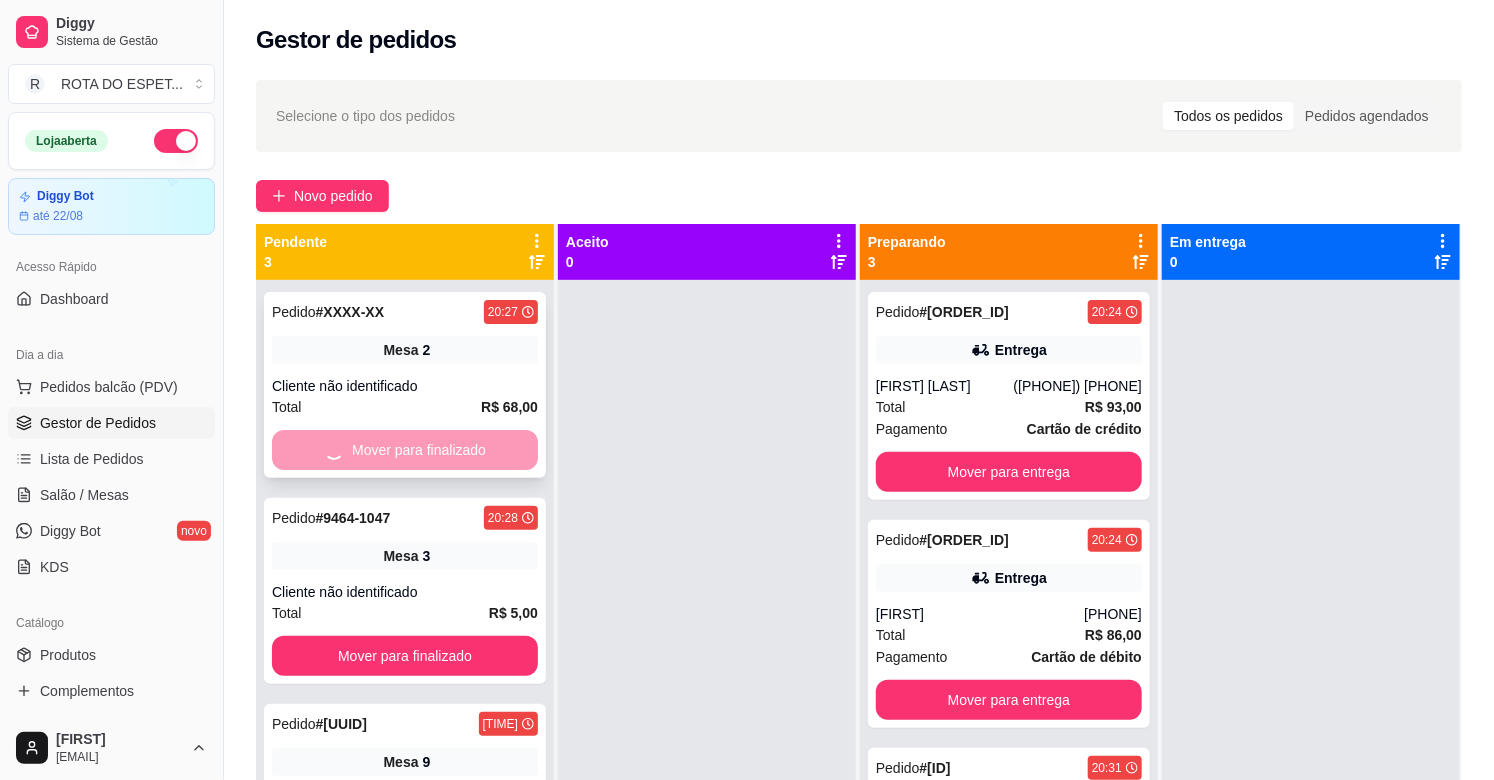 click on "Mover para finalizado" at bounding box center [405, 450] 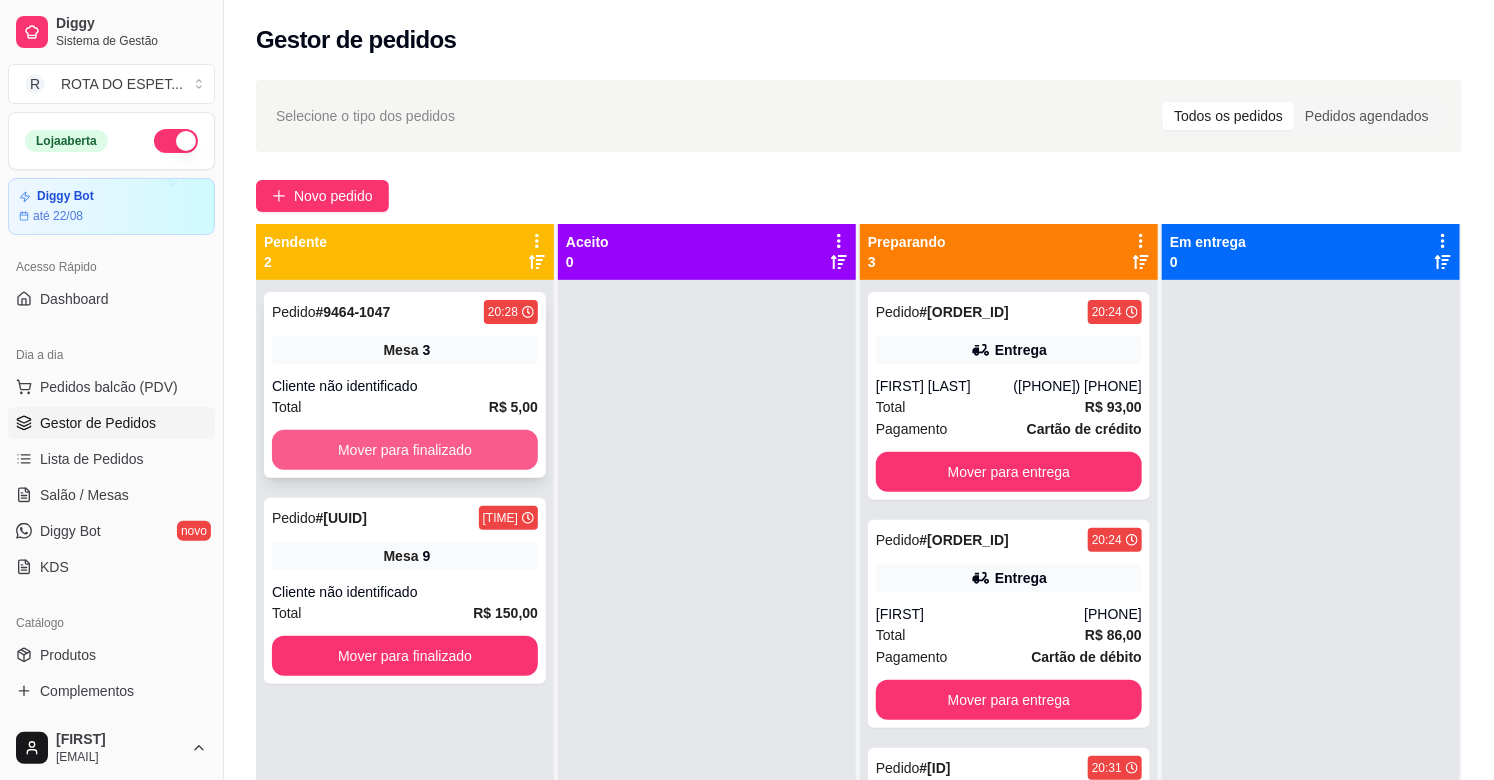 click on "Mover para finalizado" at bounding box center (405, 450) 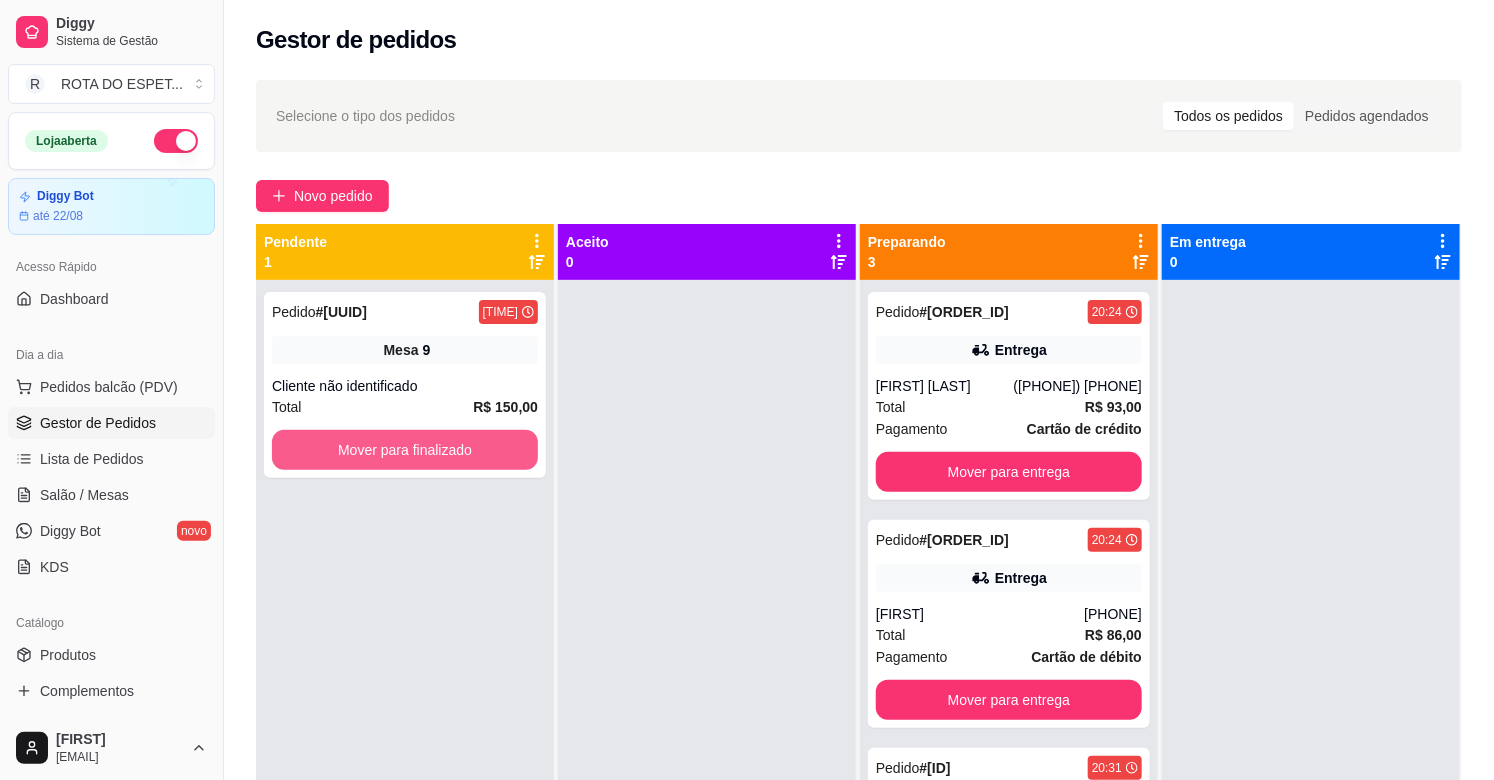 click on "Mover para finalizado" at bounding box center (405, 450) 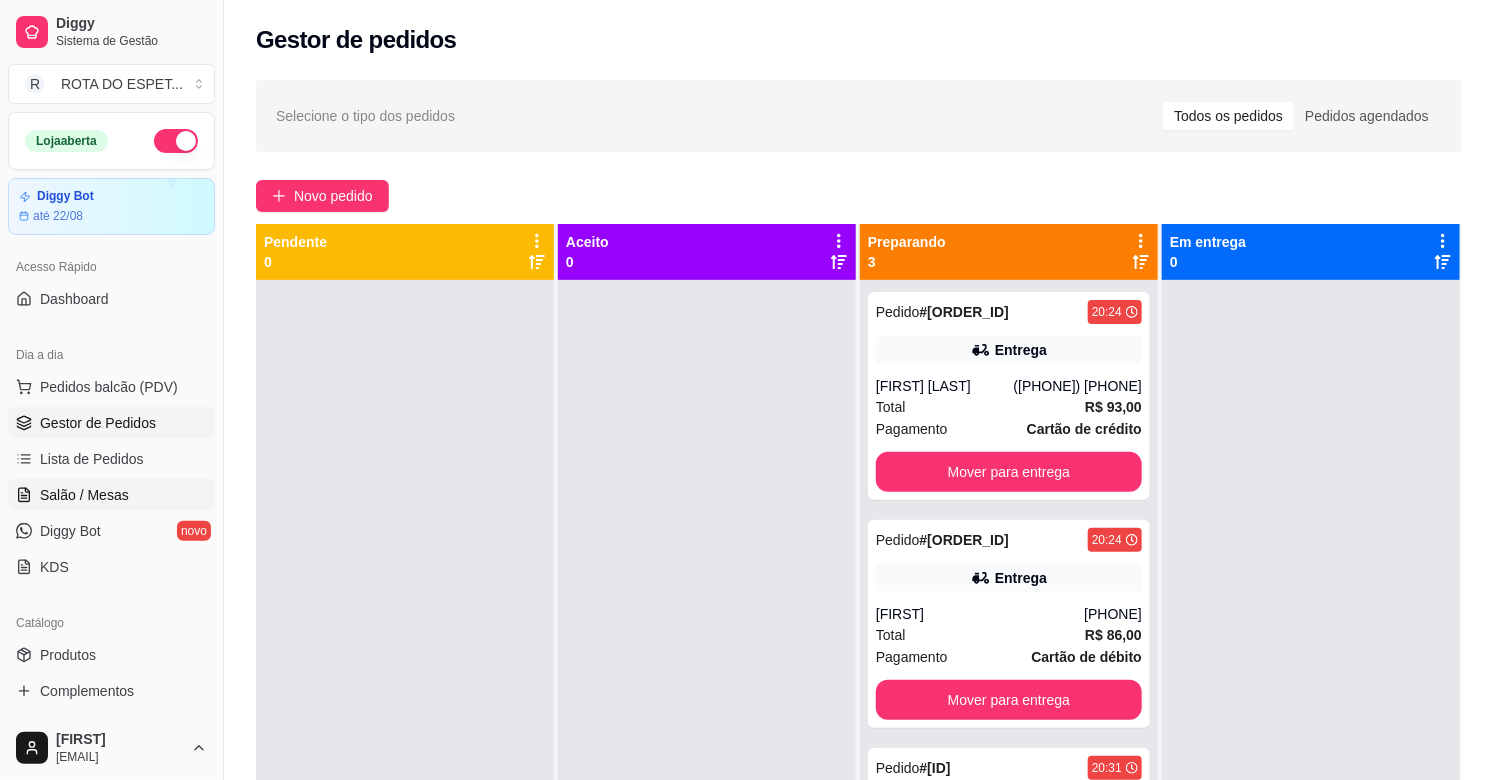 click on "Salão / Mesas" at bounding box center (111, 495) 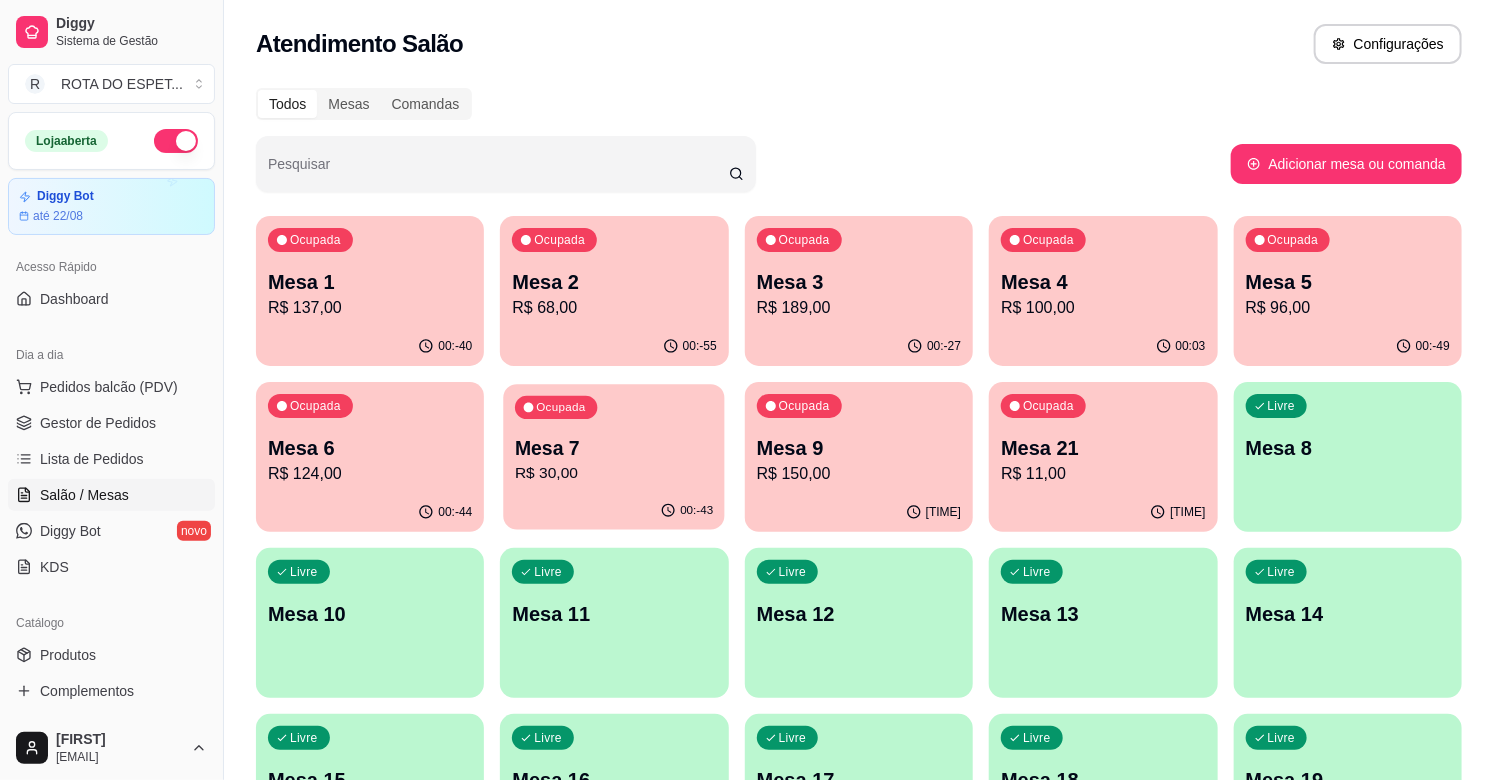 click on "Mesa 7" at bounding box center [614, 448] 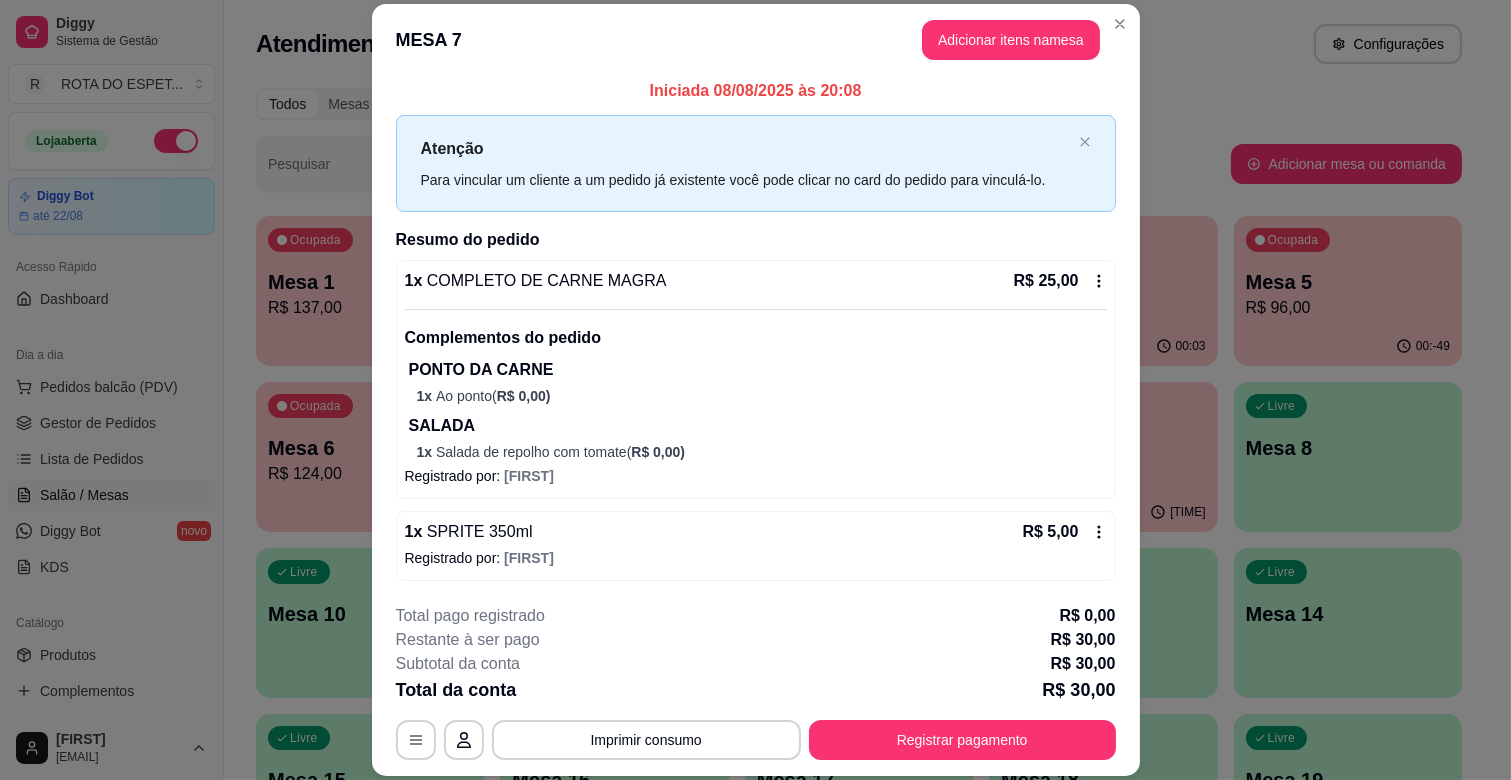 scroll, scrollTop: 6, scrollLeft: 0, axis: vertical 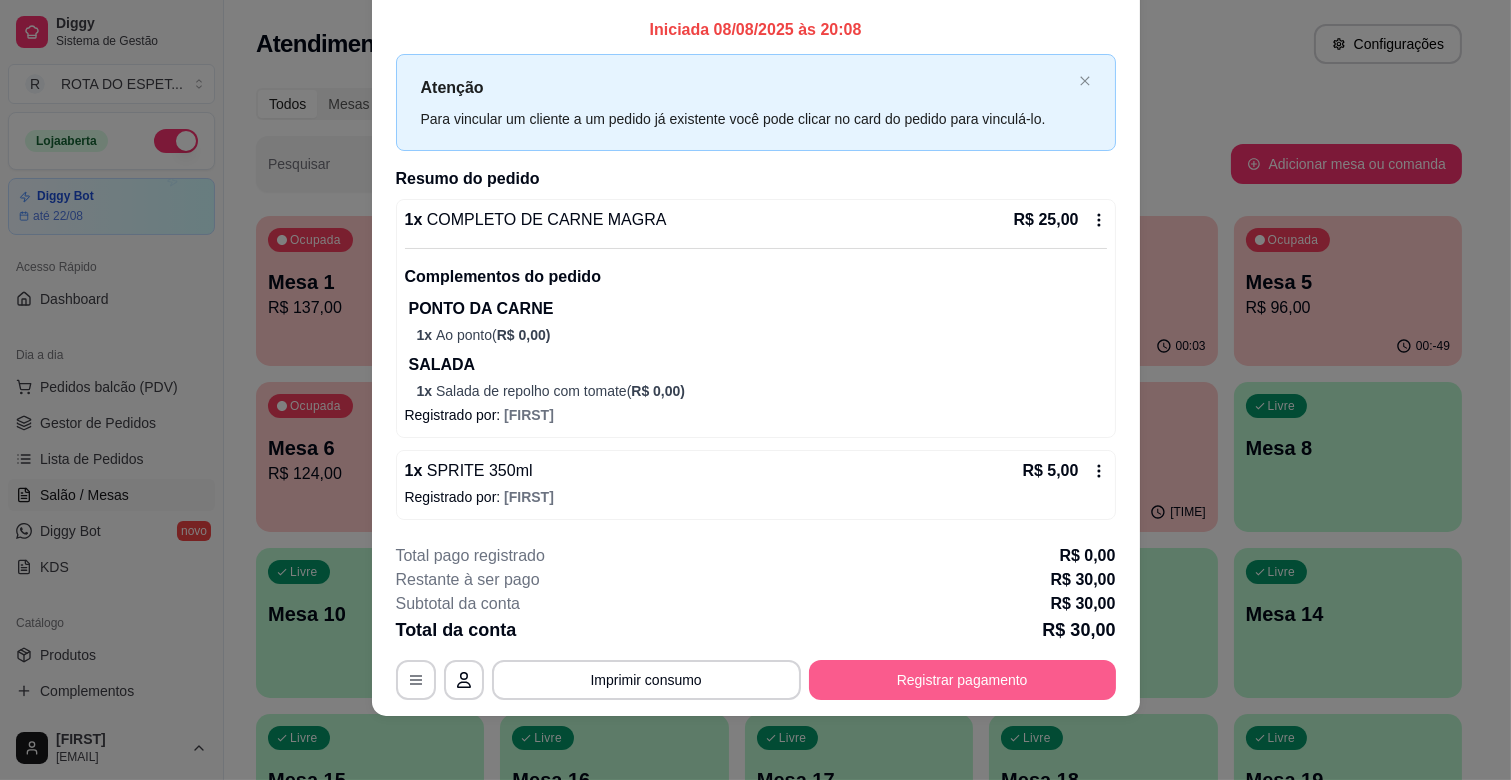 click on "Registrar pagamento" at bounding box center (962, 680) 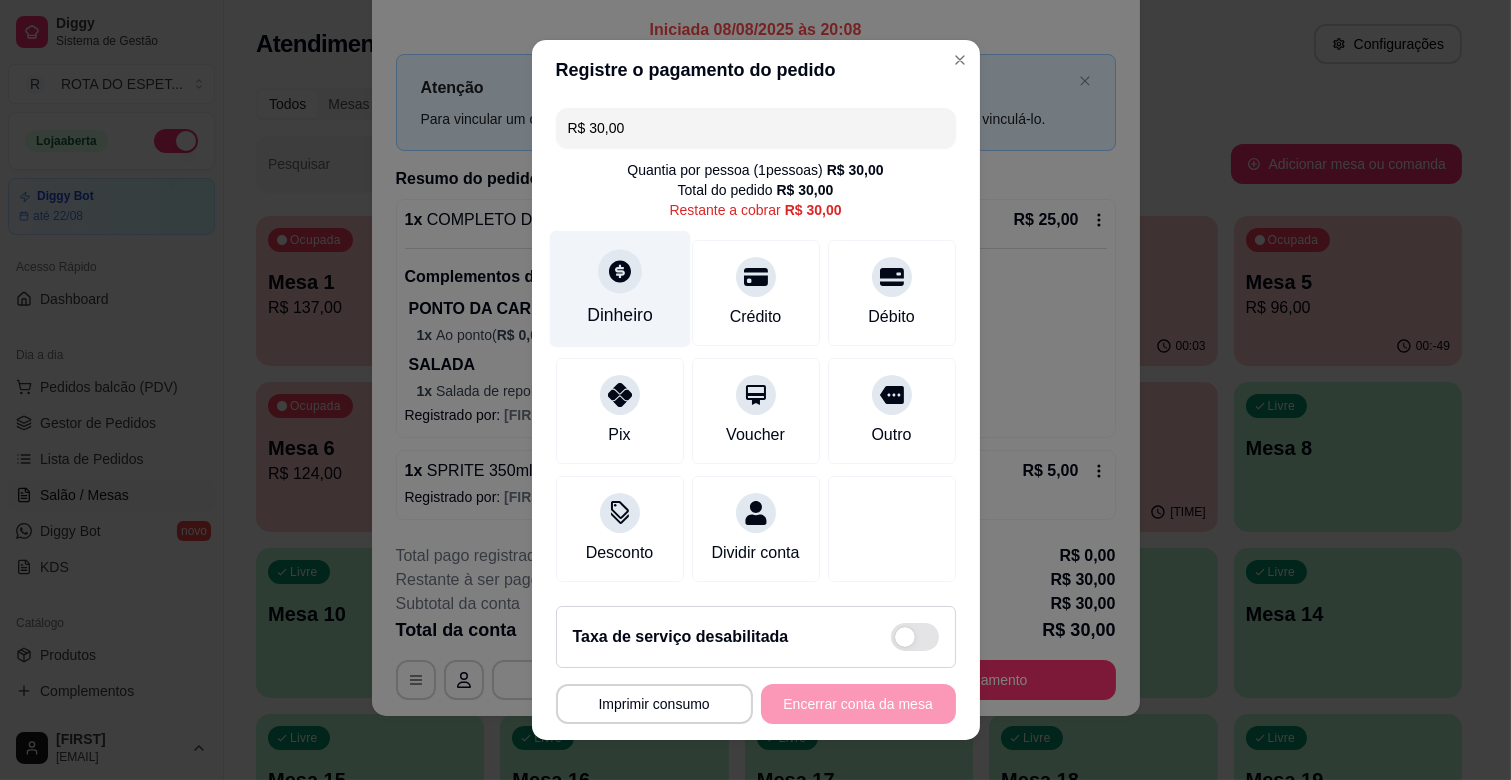 click on "Dinheiro" at bounding box center [619, 289] 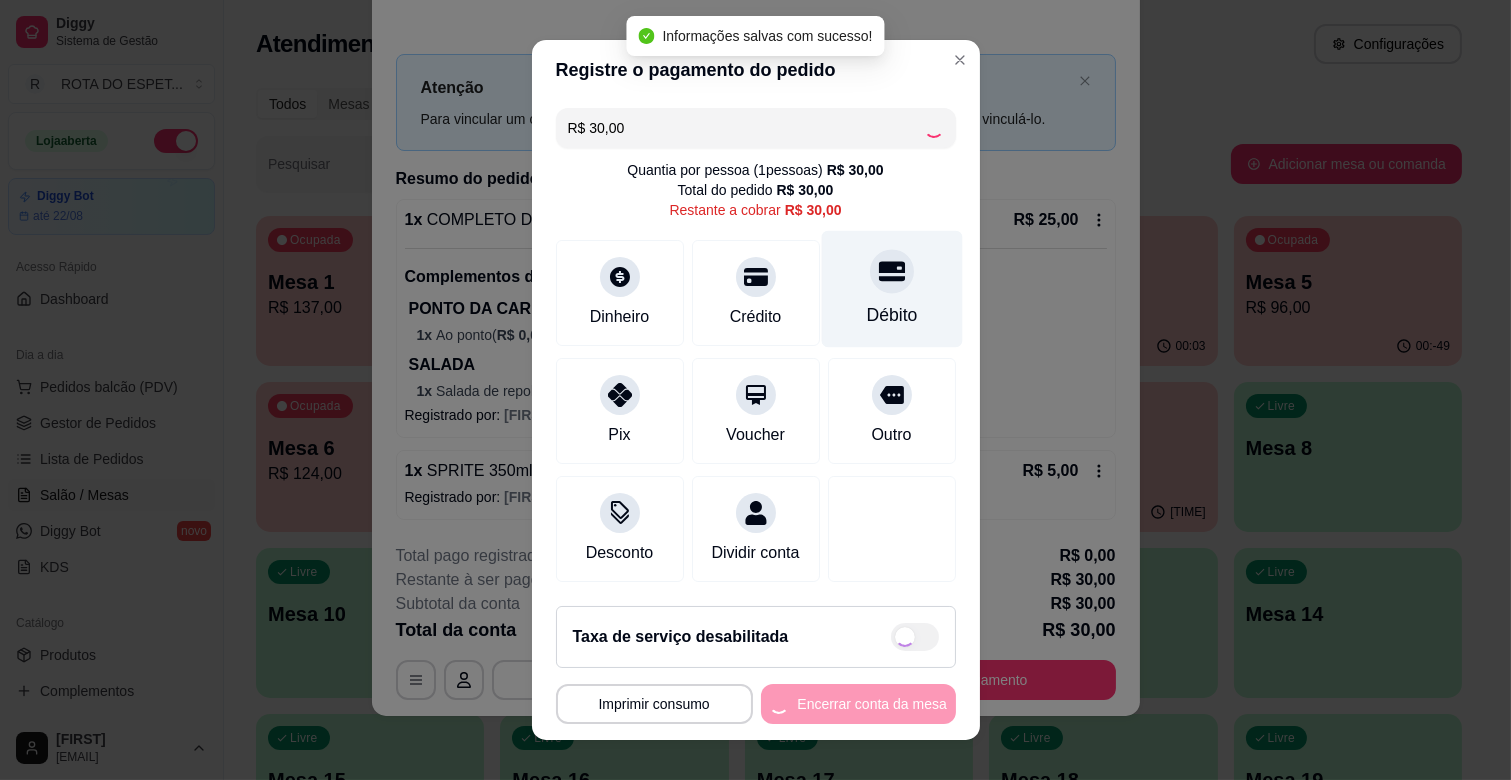 type on "R$ 0,00" 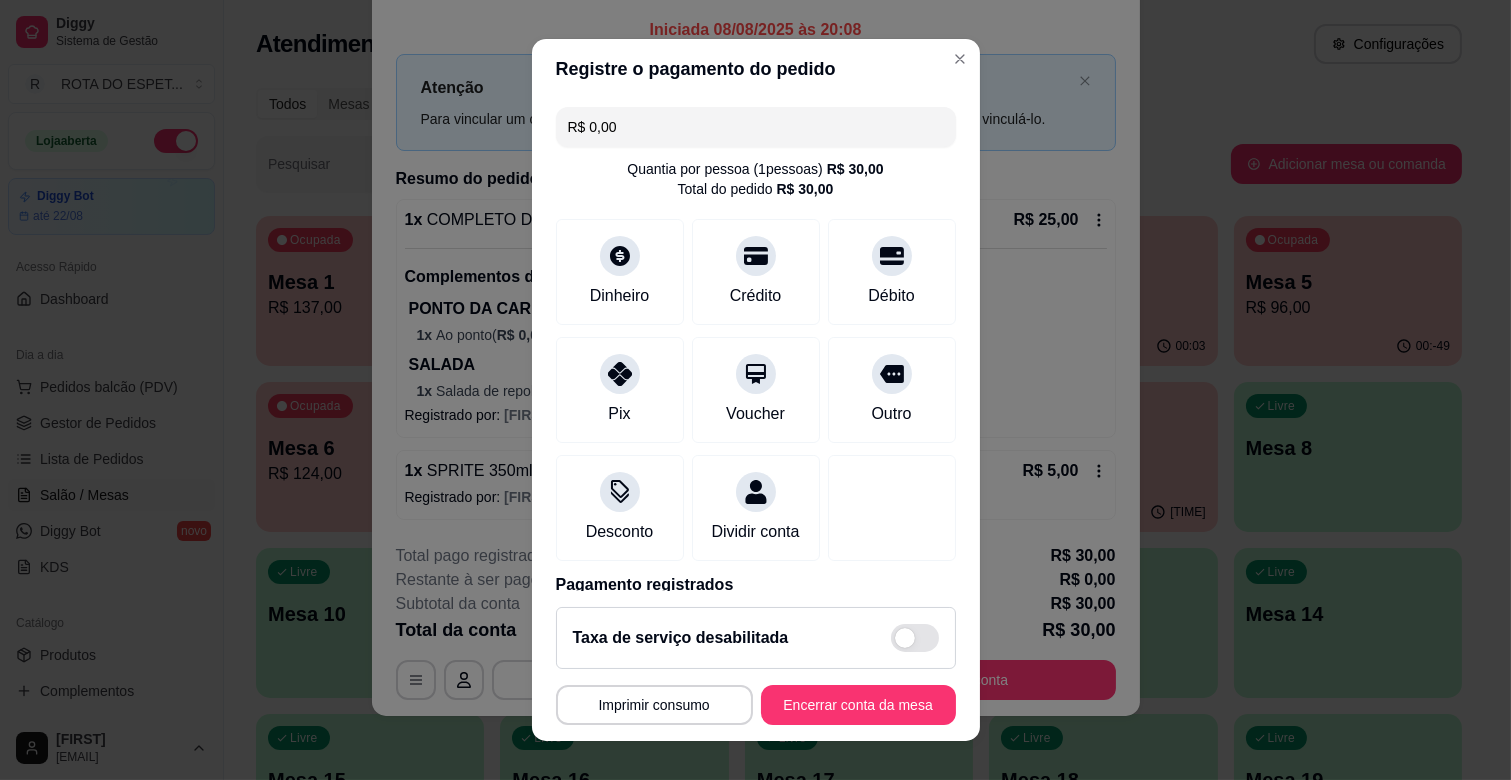 click on "Encerrar conta da mesa" at bounding box center [858, 705] 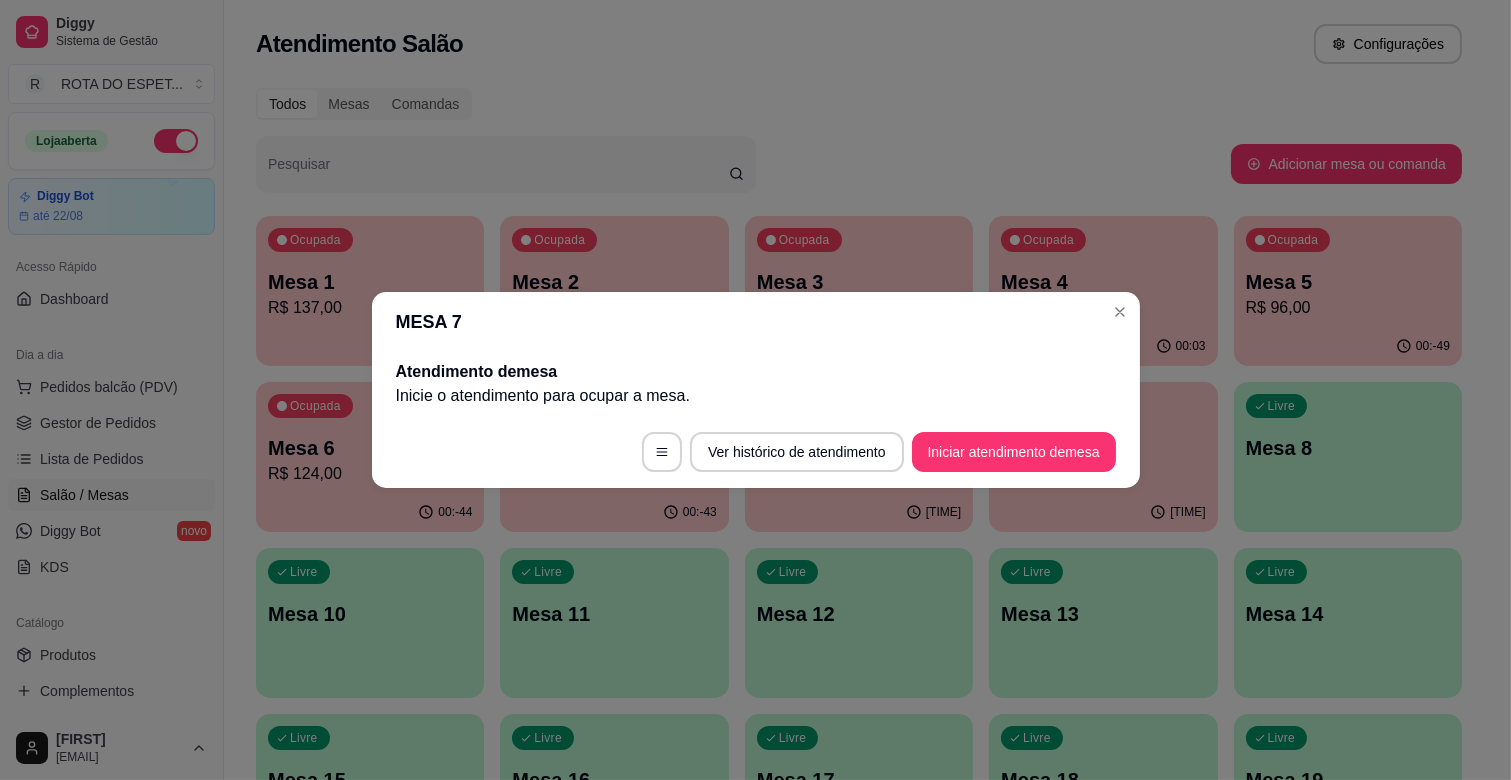 scroll, scrollTop: 0, scrollLeft: 0, axis: both 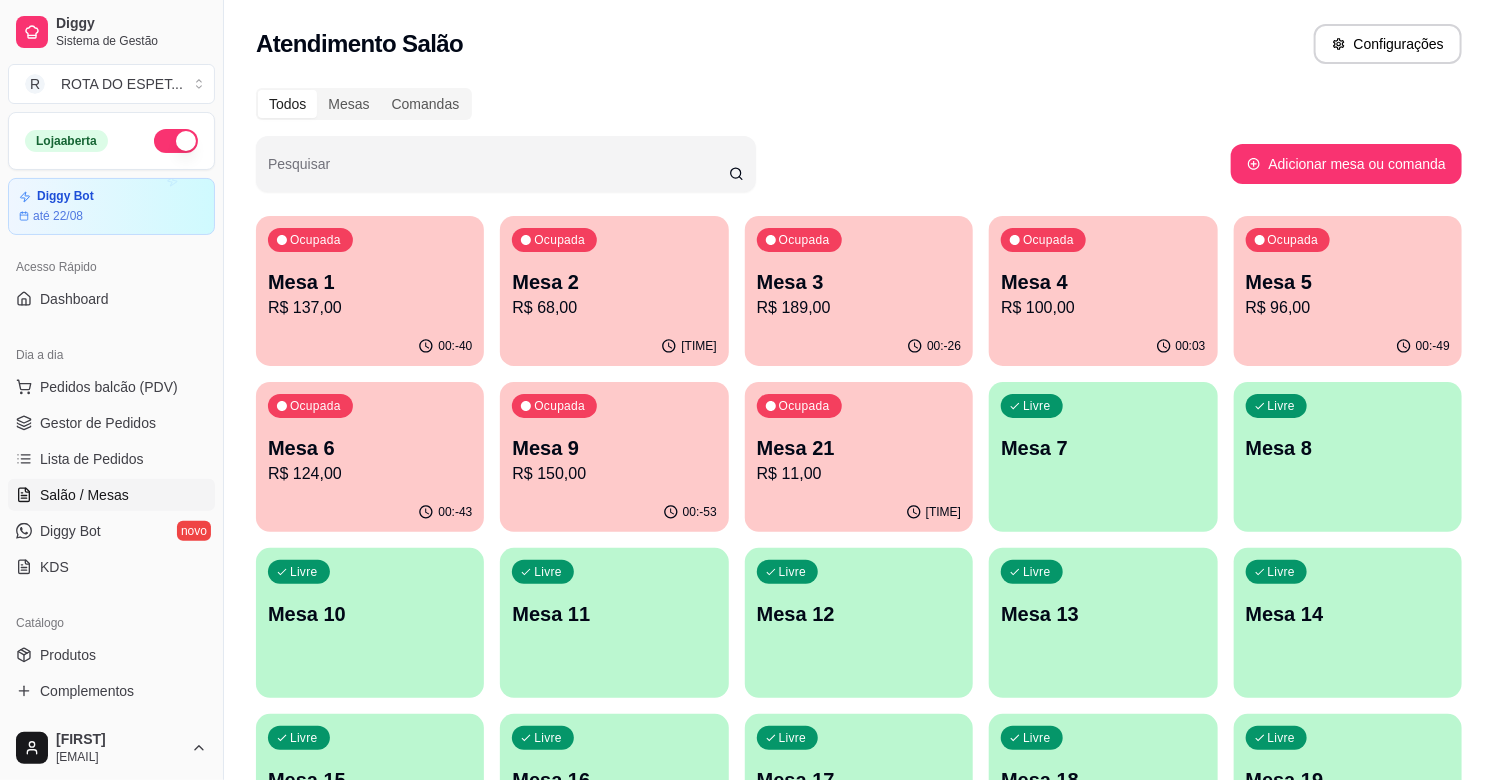 click on "Ocupada Mesa 3 R$ 189,00" at bounding box center (859, 271) 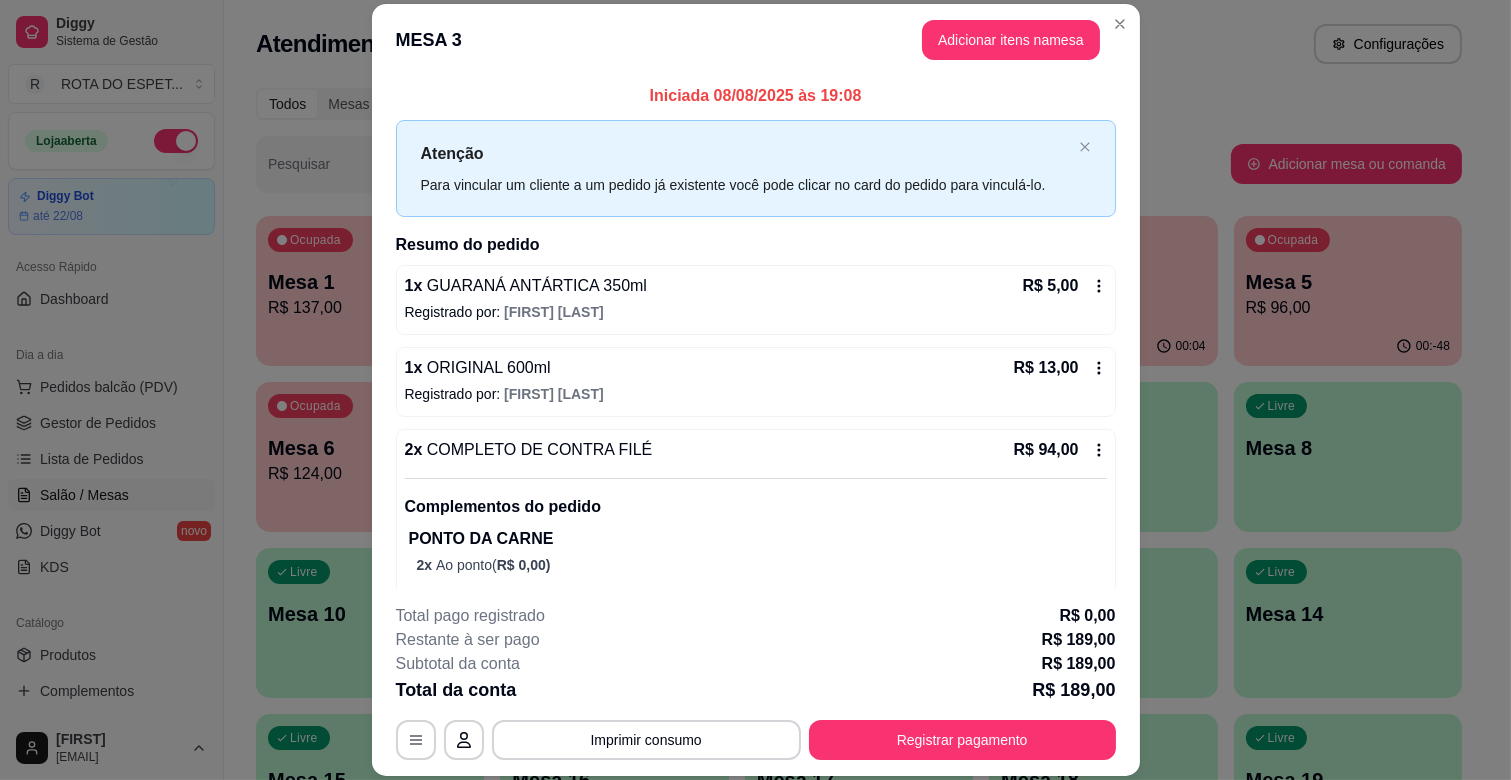 click on "MESA 3 Adicionar itens na  mesa" at bounding box center [756, 40] 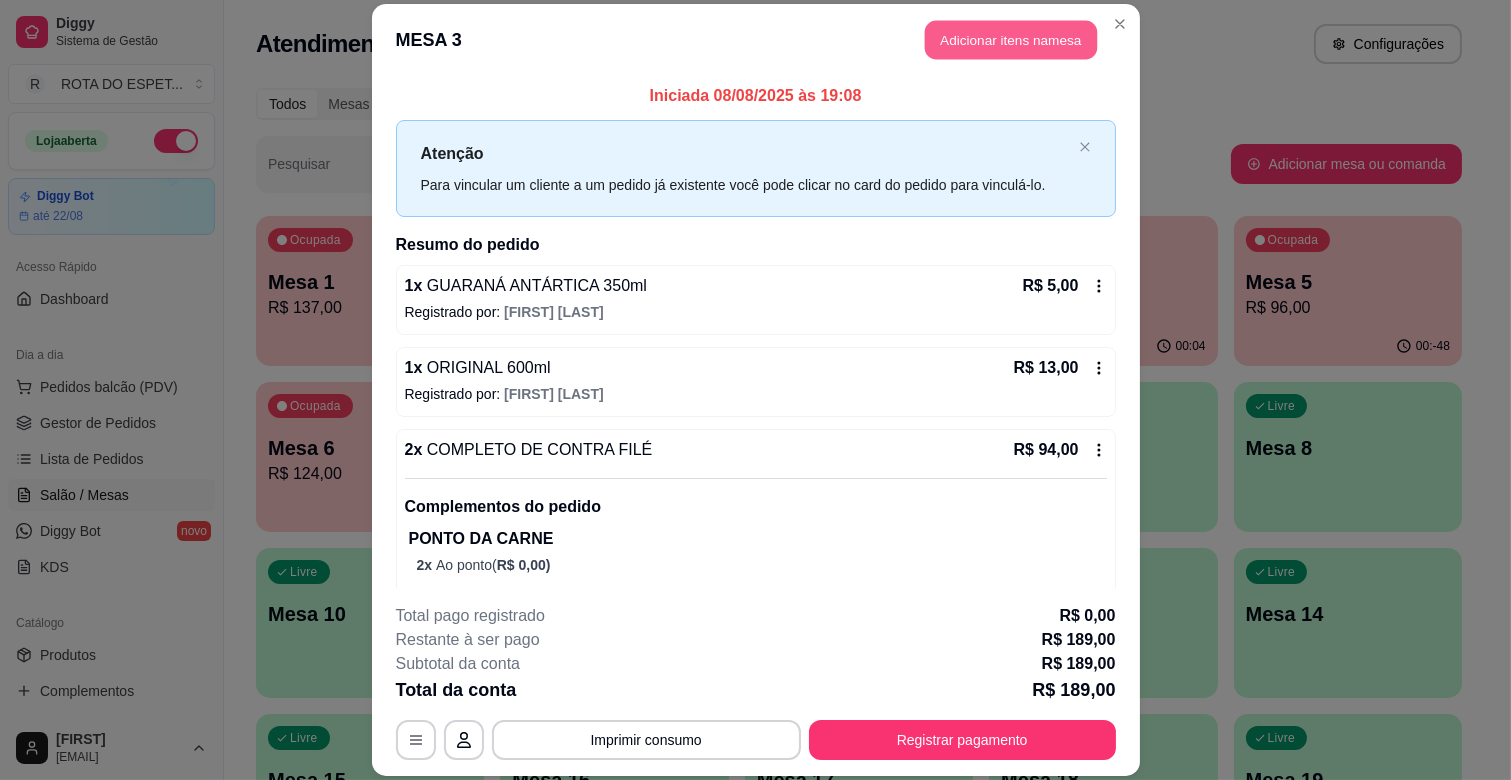 click on "Adicionar itens na  mesa" at bounding box center (1011, 40) 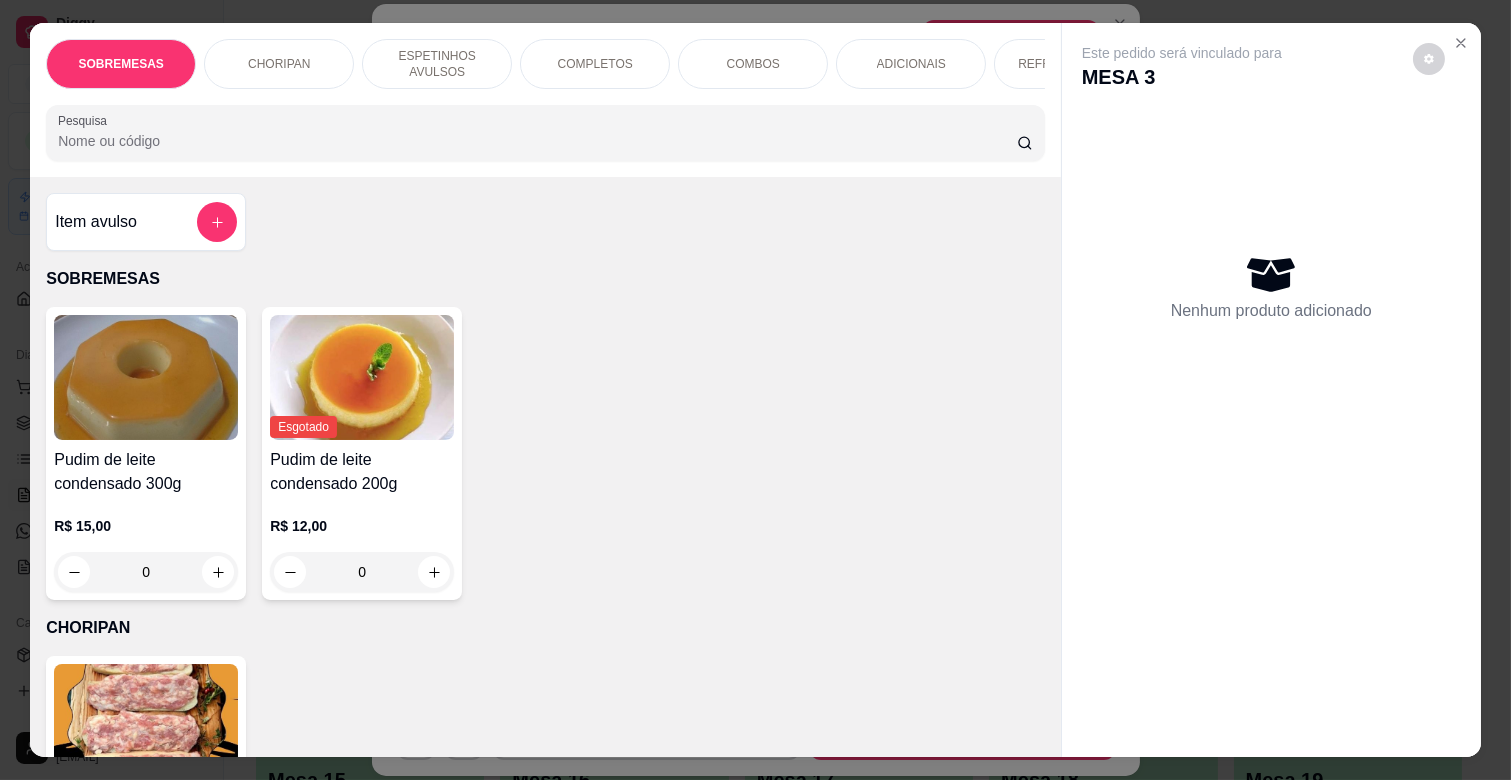 click on "ESPETINHOS AVULSOS" at bounding box center (437, 64) 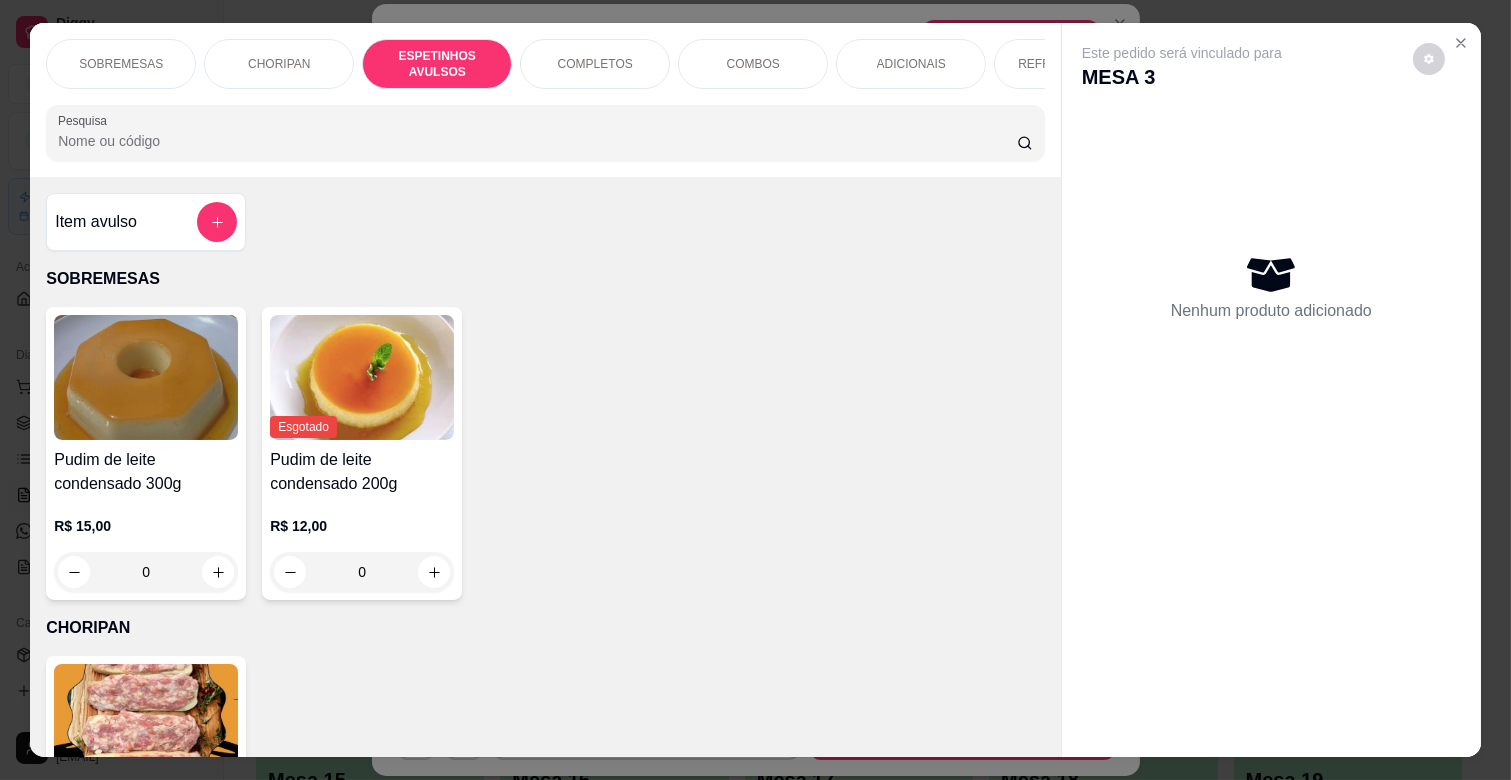 scroll, scrollTop: 780, scrollLeft: 0, axis: vertical 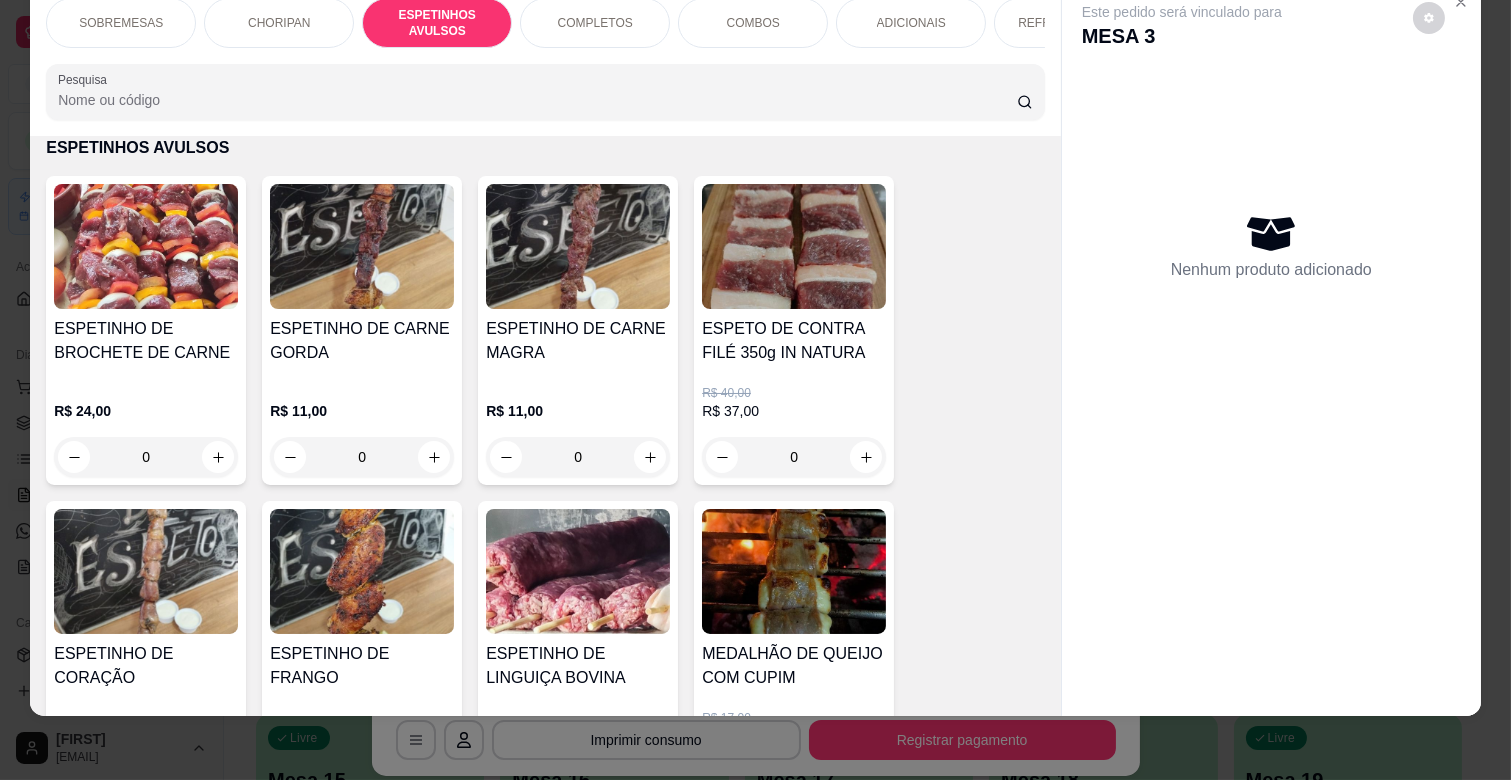 click on "0" at bounding box center (578, 457) 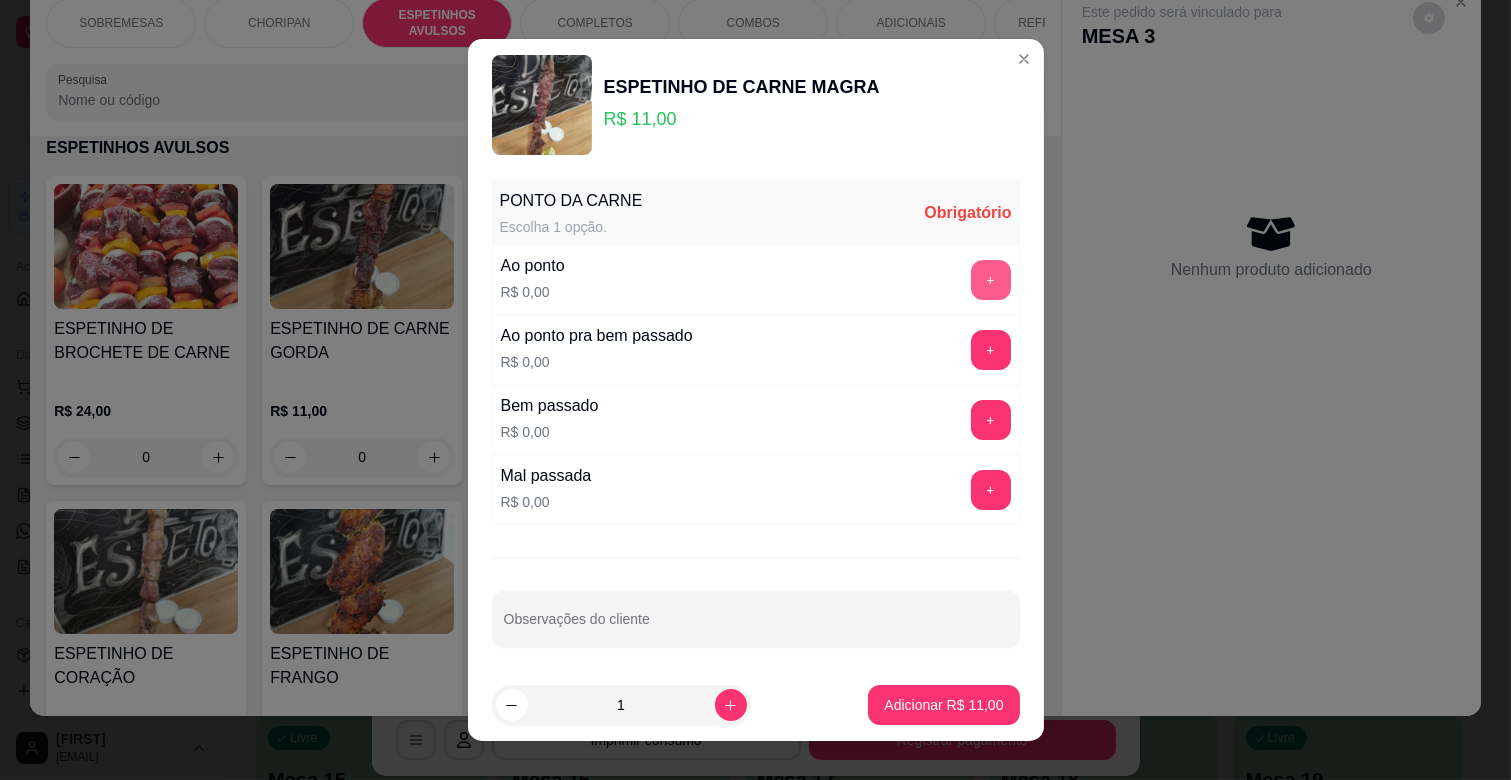 click on "+" at bounding box center (991, 280) 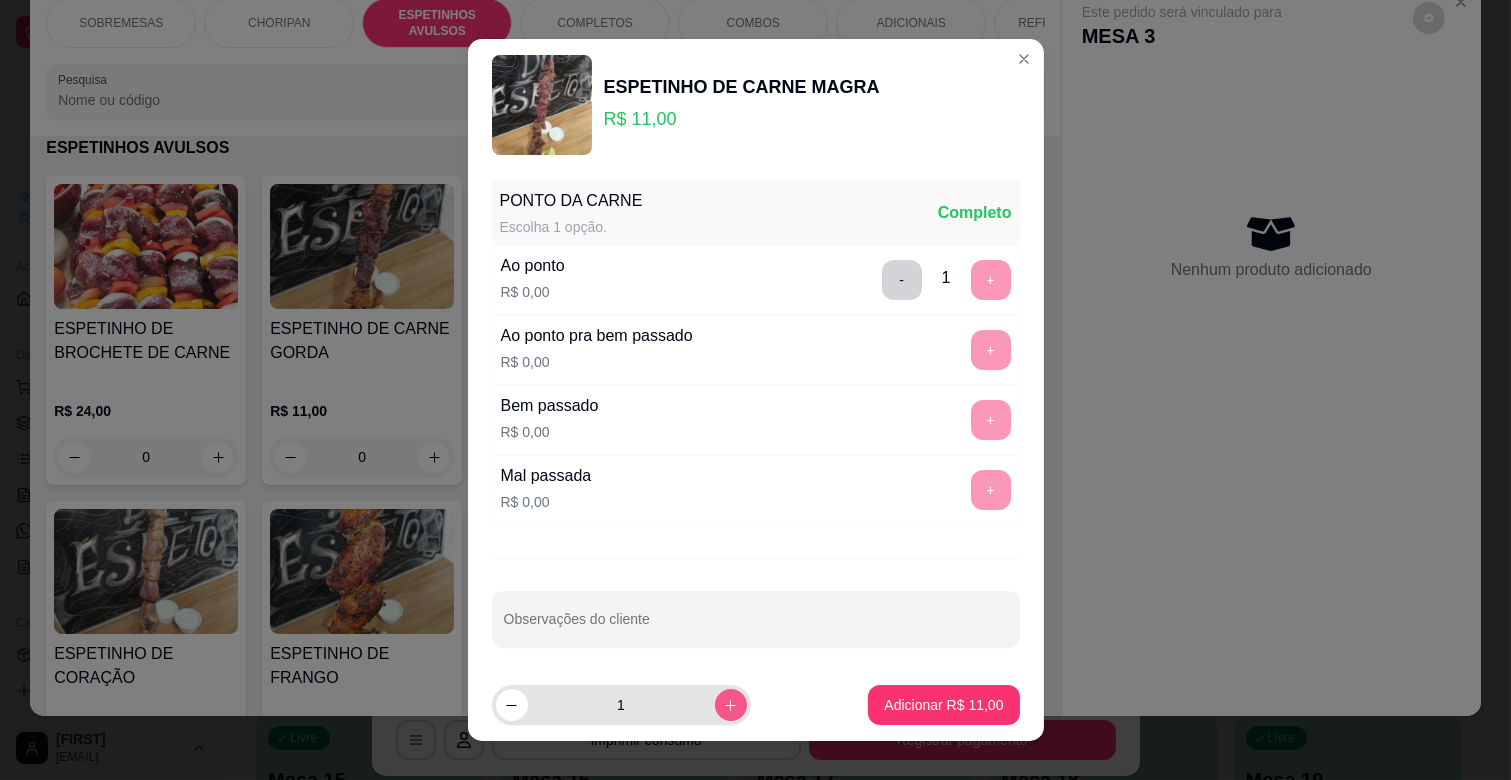 click at bounding box center [731, 705] 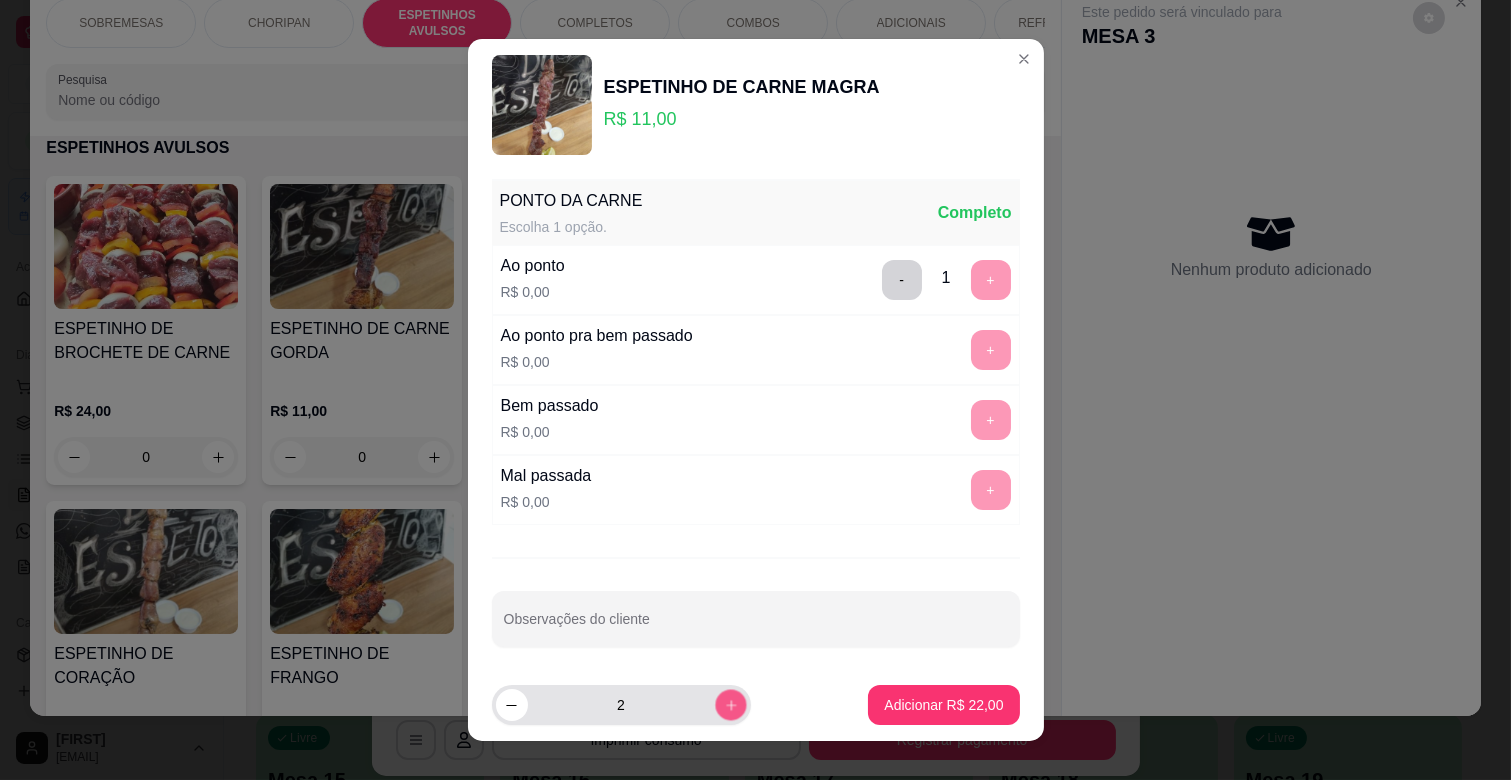 click at bounding box center [730, 704] 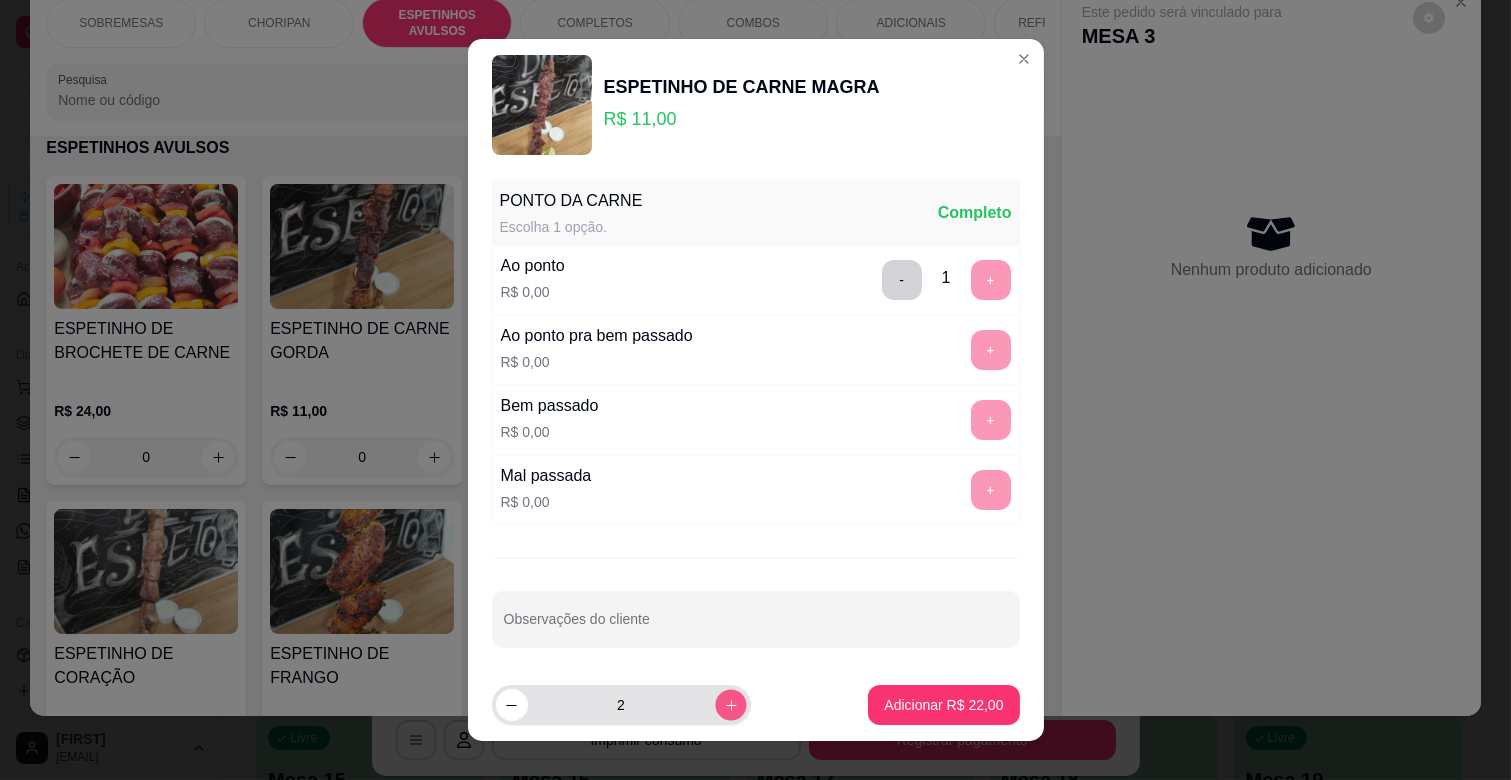 type on "3" 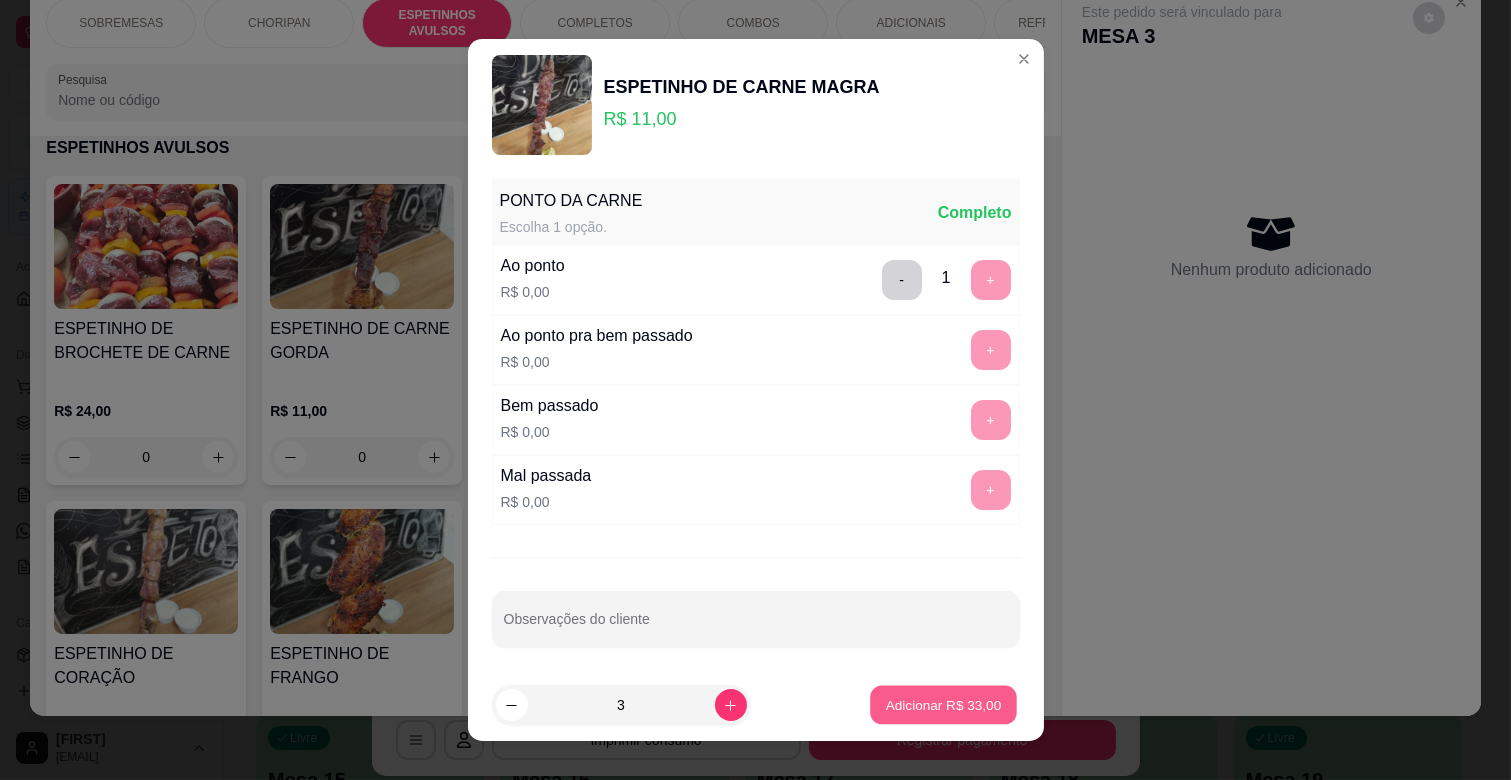 click on "Adicionar   R$ 33,00" at bounding box center [944, 704] 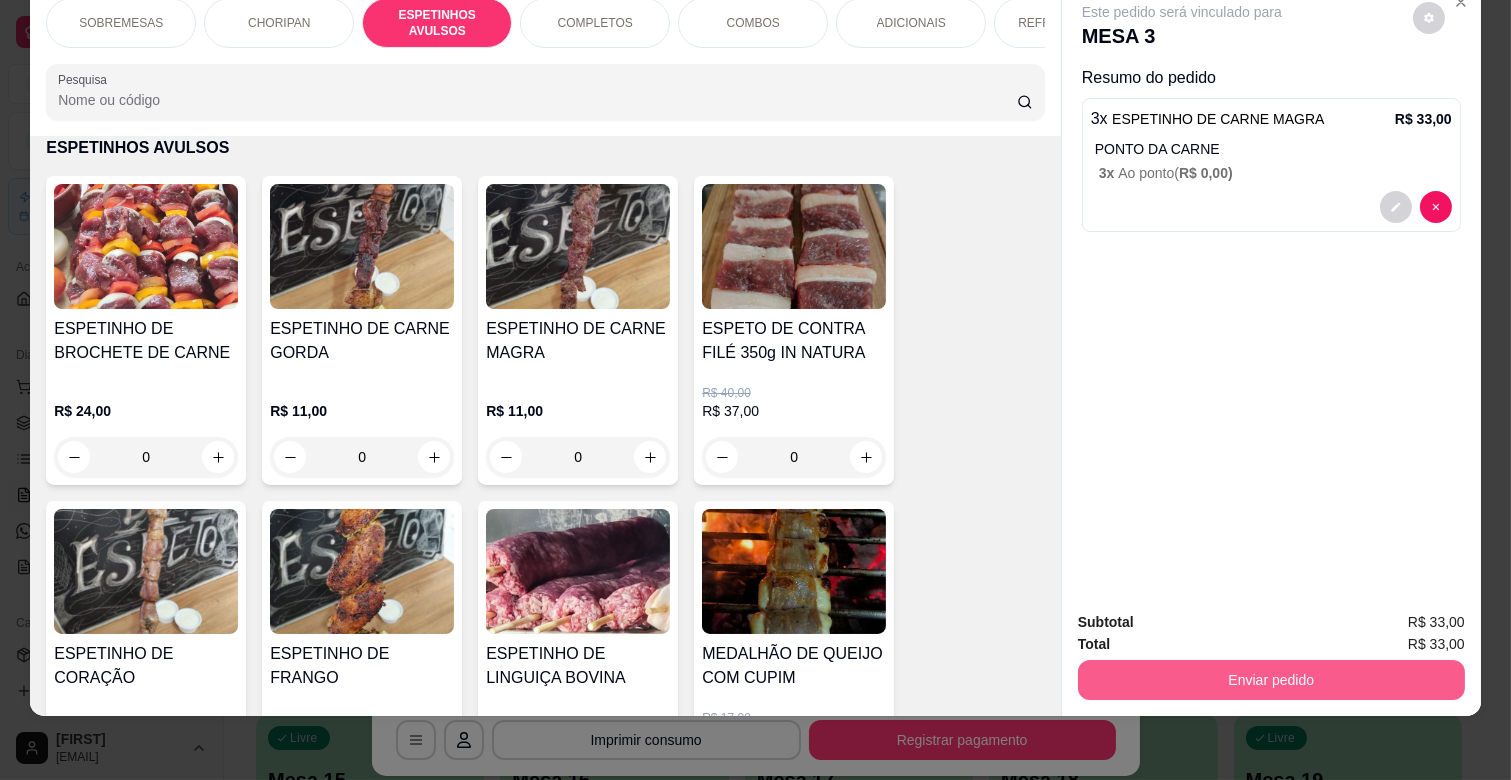 click on "Enviar pedido" at bounding box center [1271, 680] 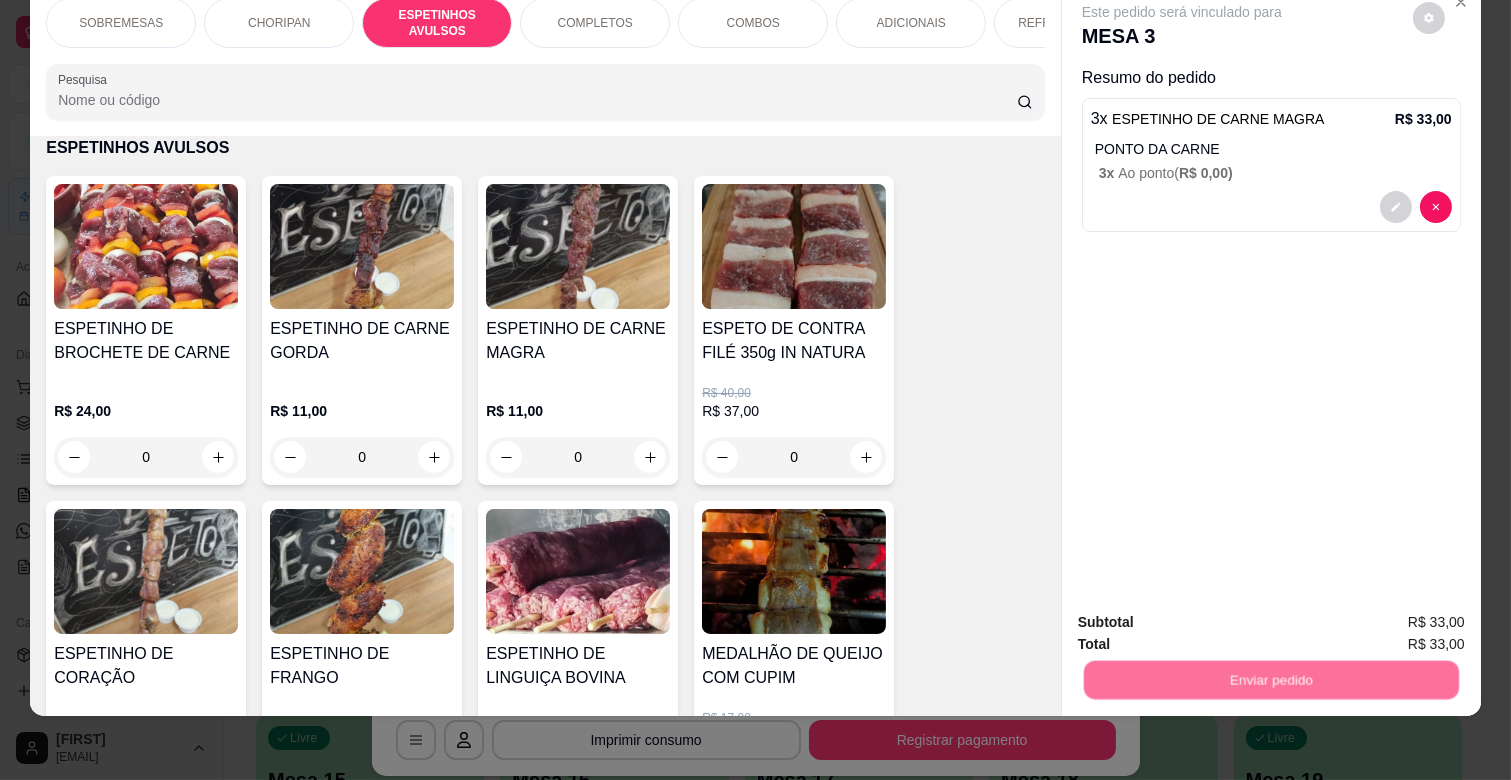 click on "Não registrar e enviar pedido" at bounding box center (1205, 613) 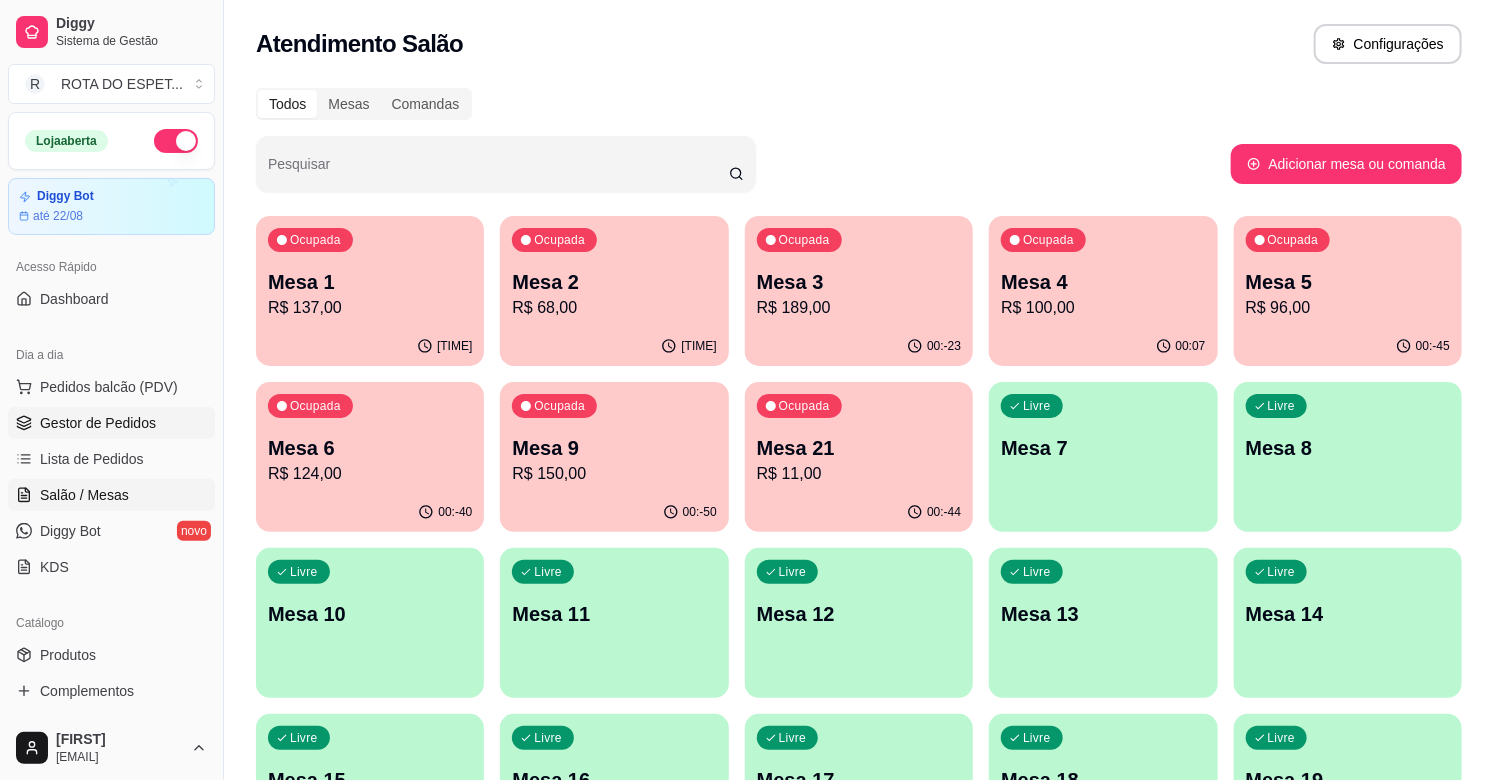 click on "Gestor de Pedidos" at bounding box center (98, 423) 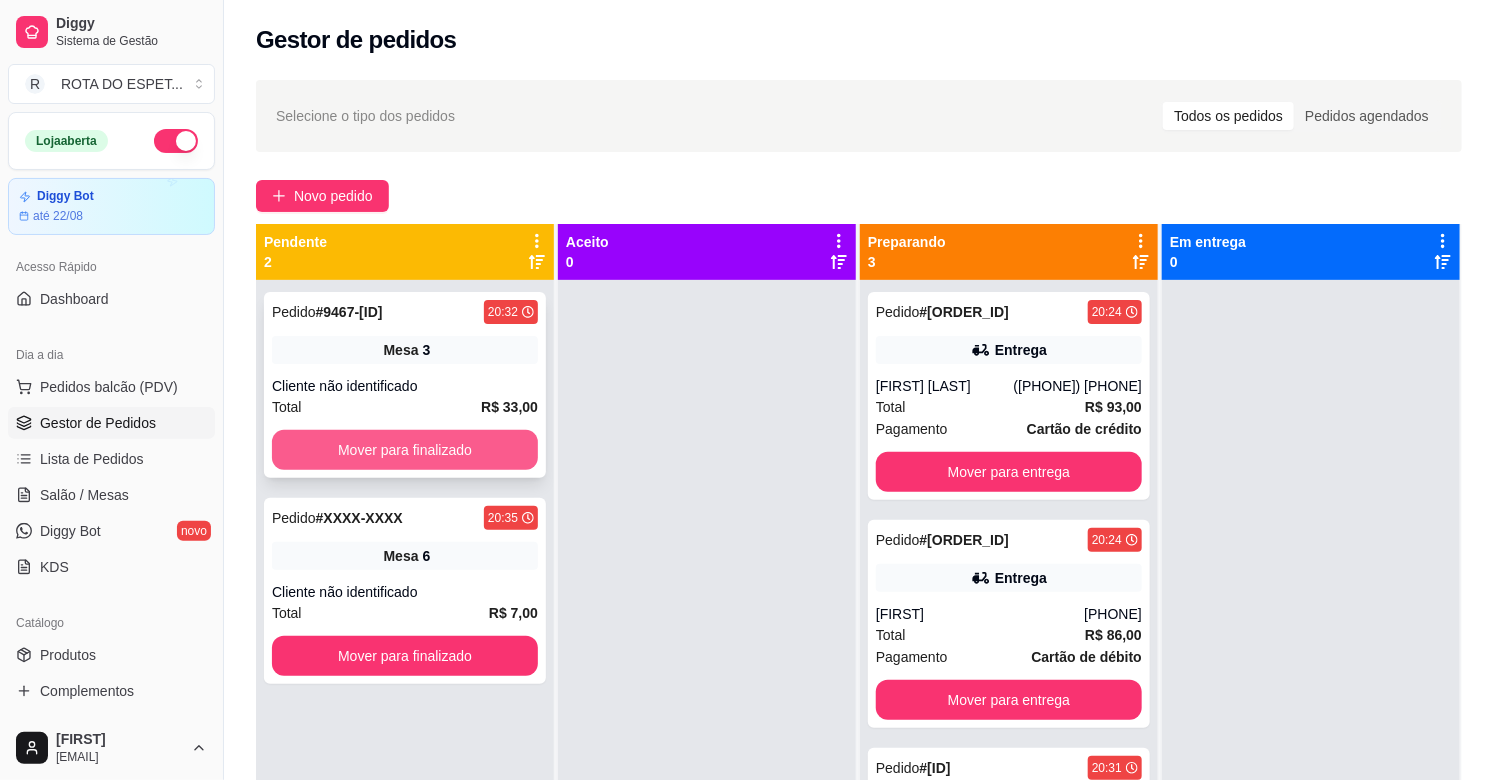 click on "Mover para finalizado" at bounding box center (405, 450) 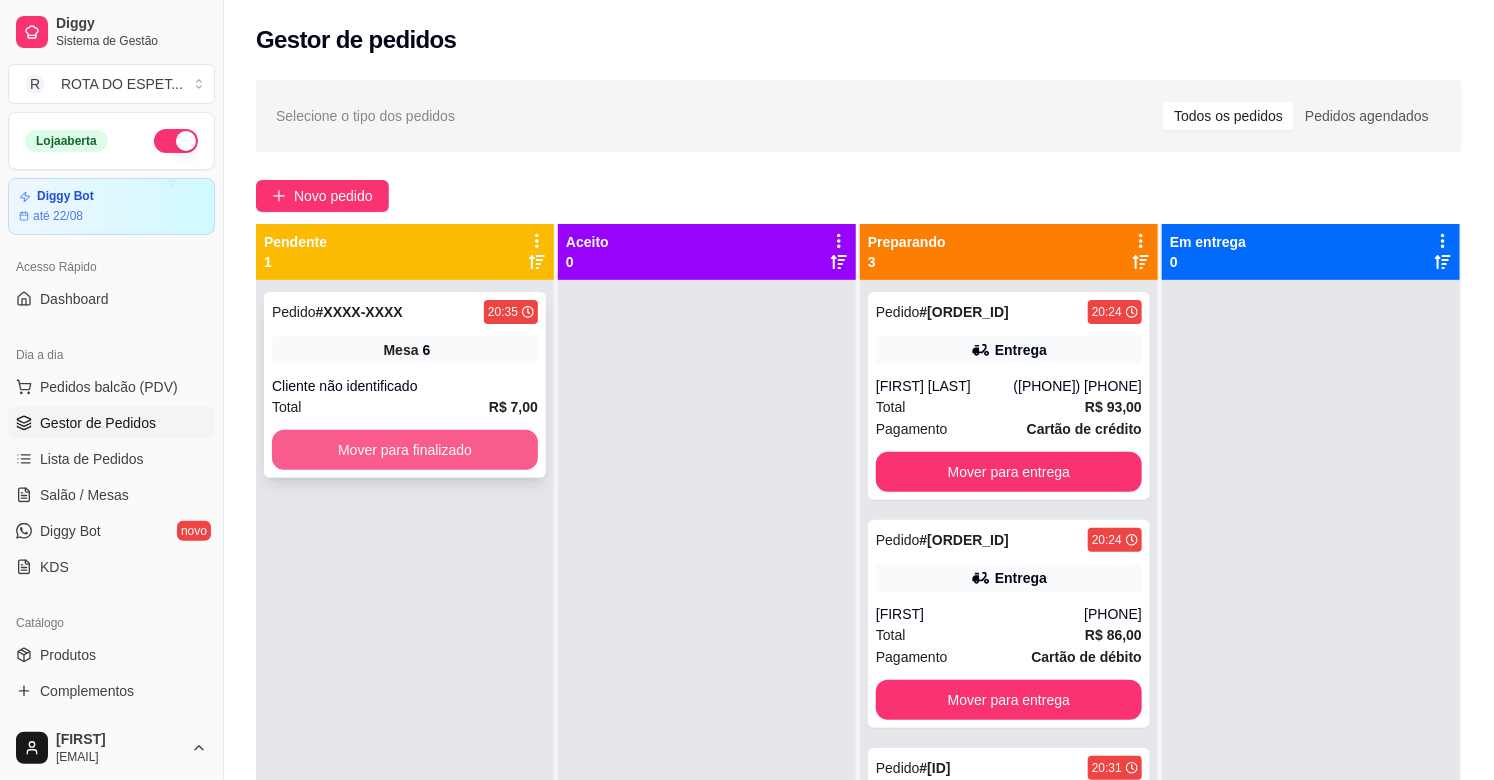 click on "Mover para finalizado" at bounding box center [405, 450] 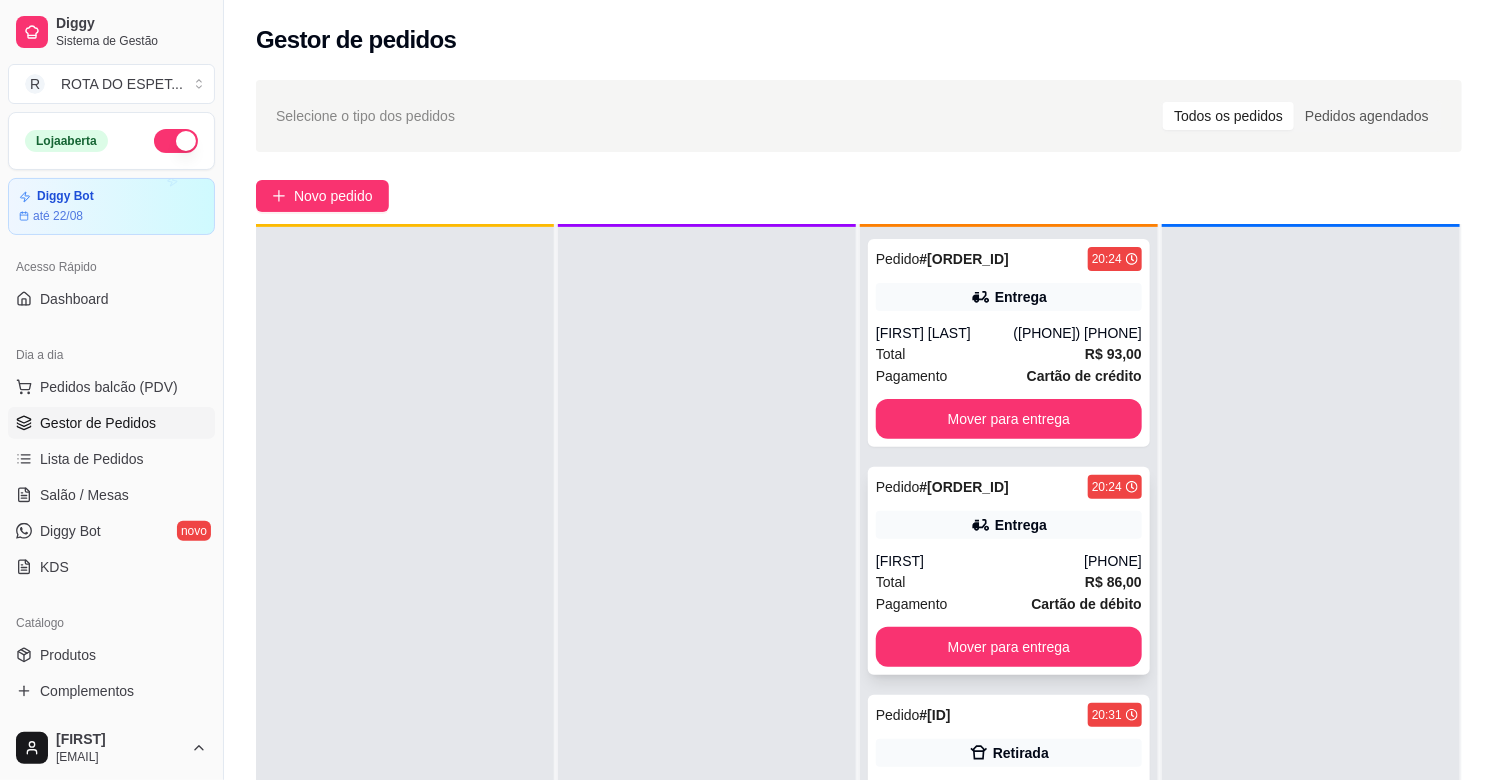 scroll, scrollTop: 55, scrollLeft: 0, axis: vertical 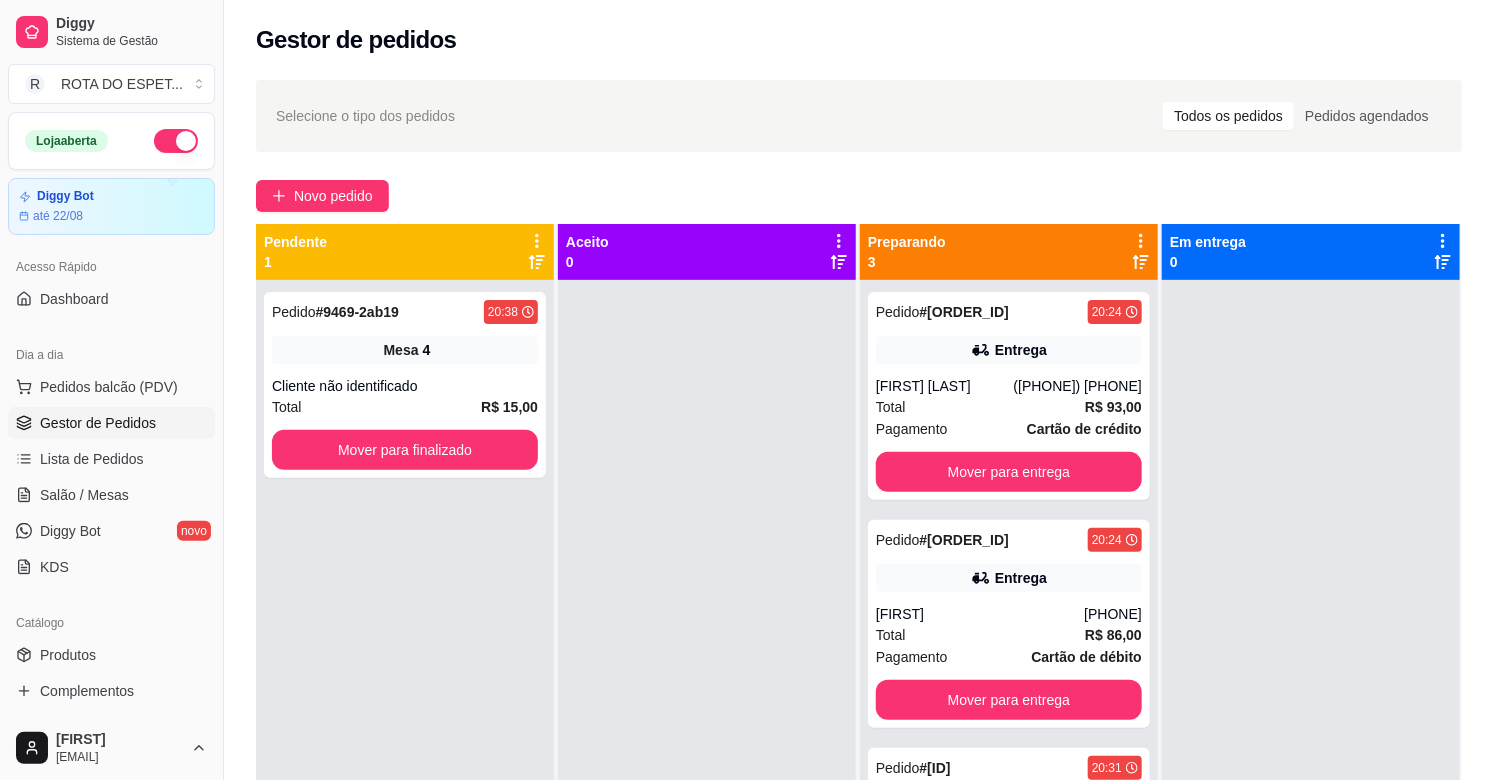 click on "Pedidos balcão (PDV) Gestor de Pedidos Lista de Pedidos Salão / Mesas Diggy Bot novo KDS" at bounding box center (111, 477) 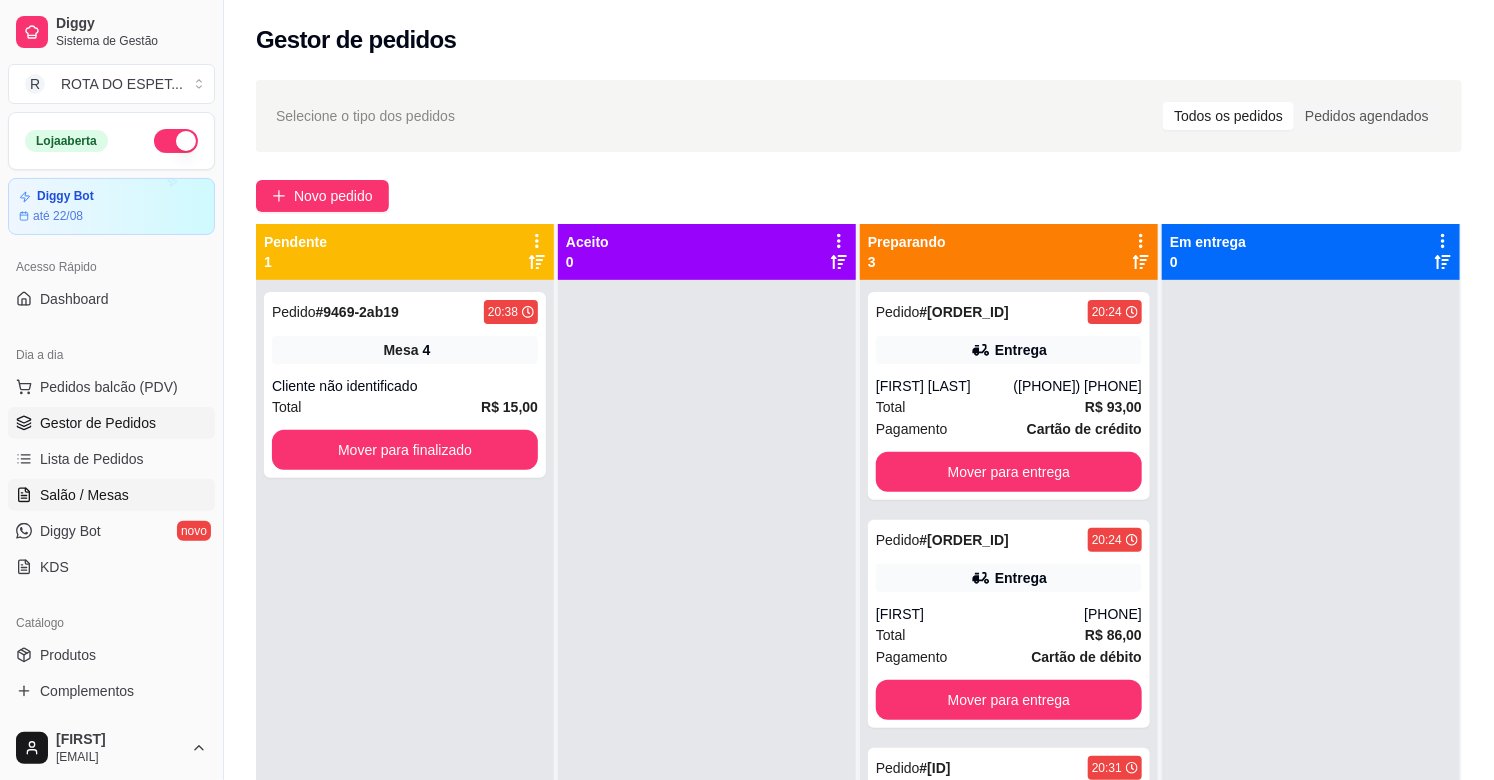 click on "Salão / Mesas" at bounding box center [111, 495] 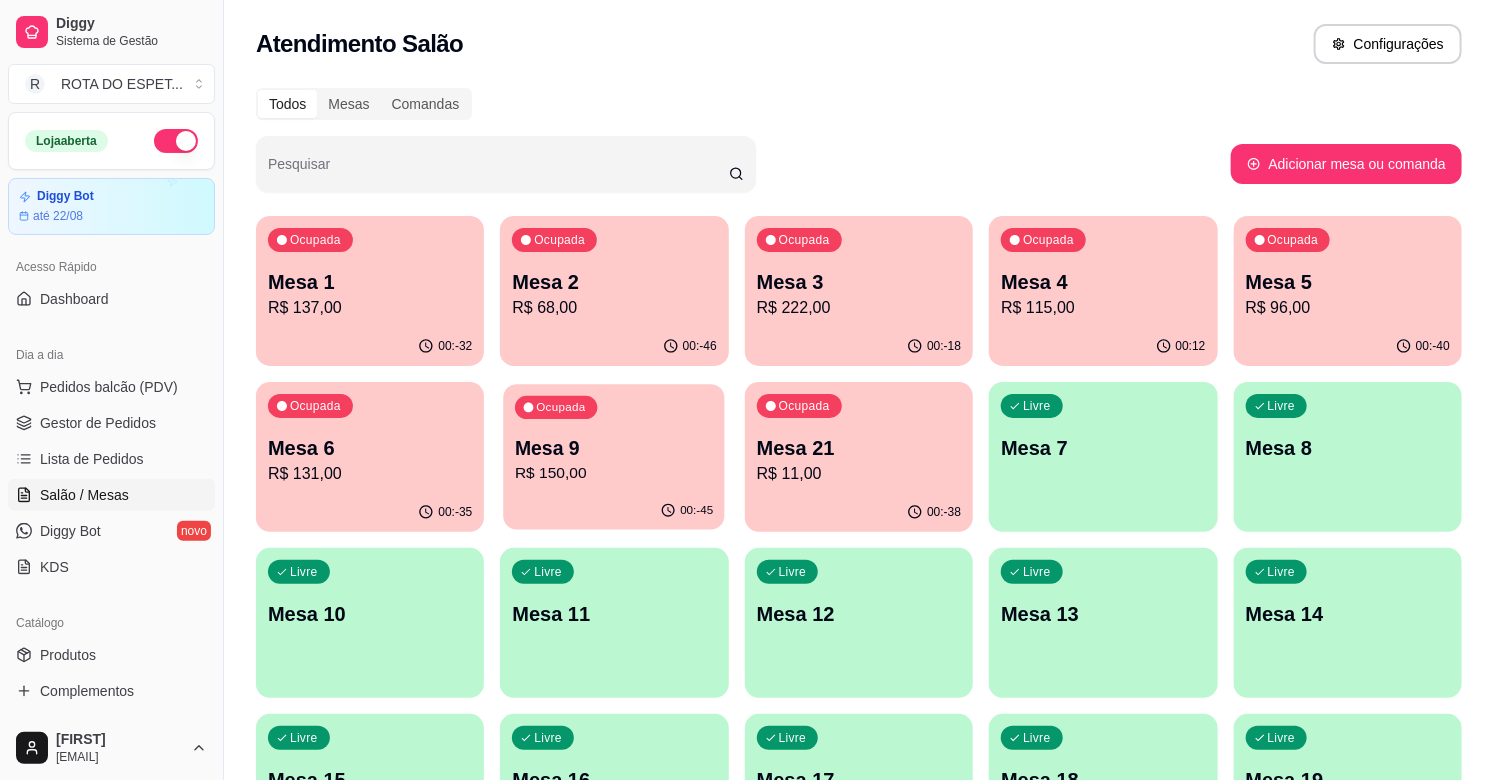 click on "00:-45" at bounding box center [615, 511] 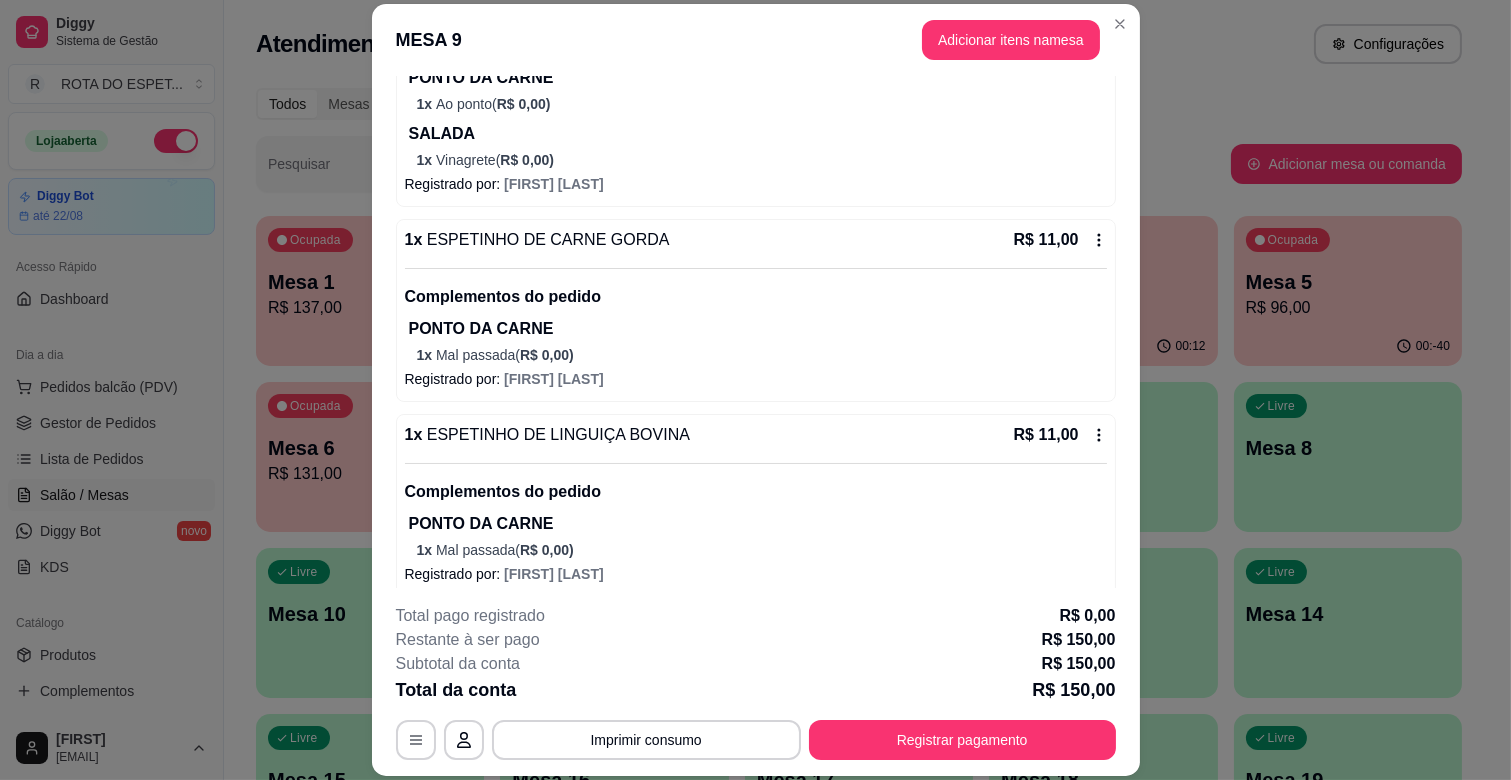 scroll, scrollTop: 555, scrollLeft: 0, axis: vertical 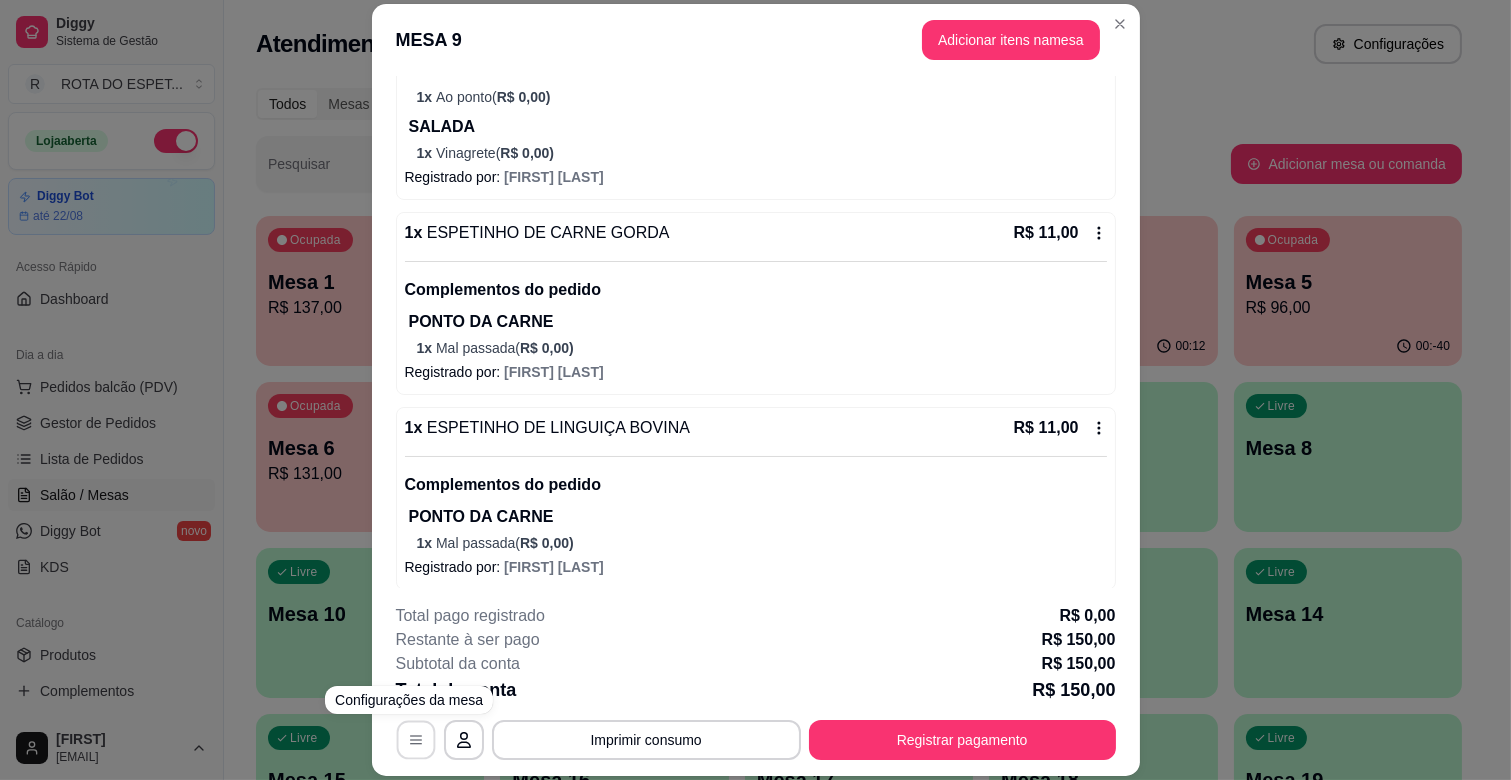 click 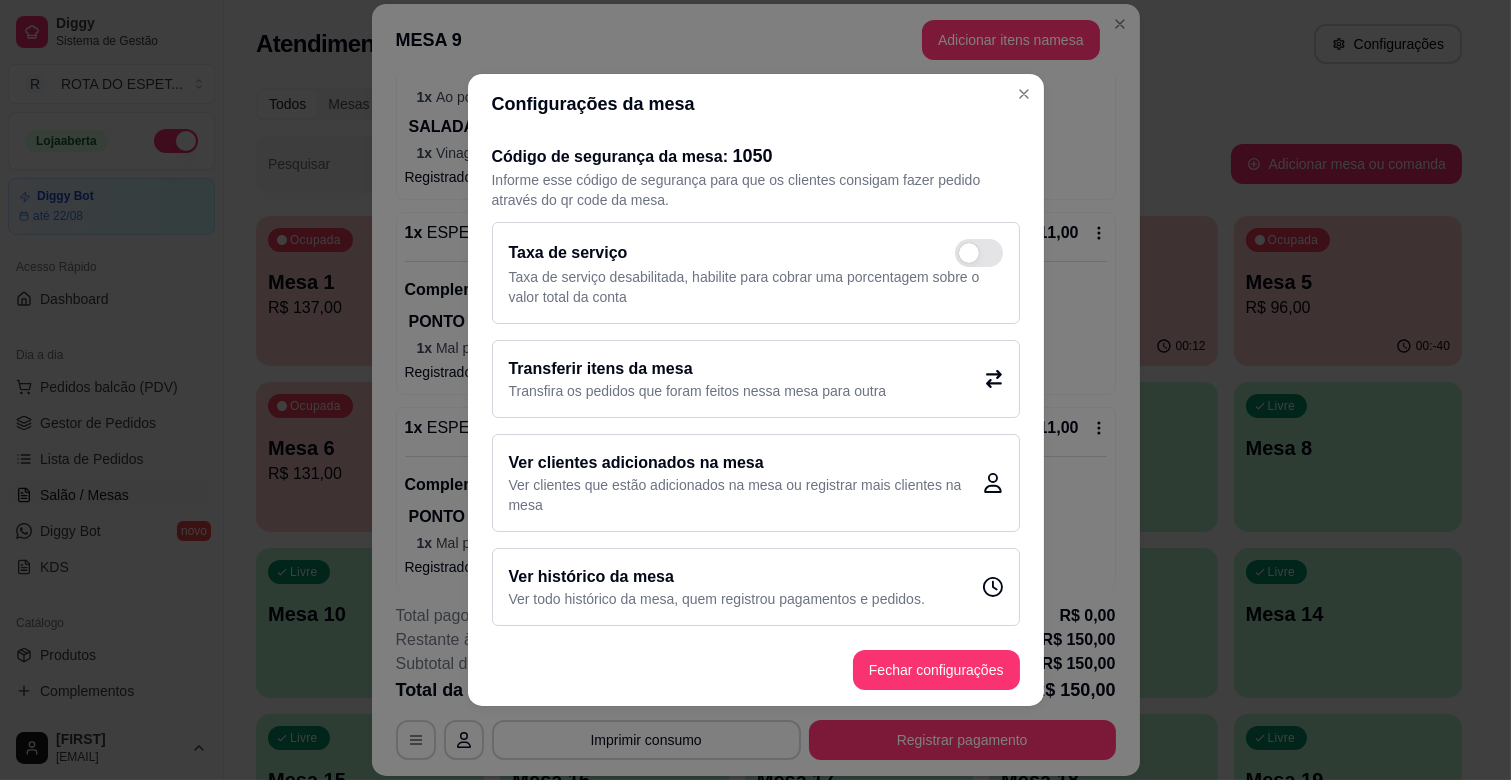 click on "Transferir itens da mesa" at bounding box center (698, 369) 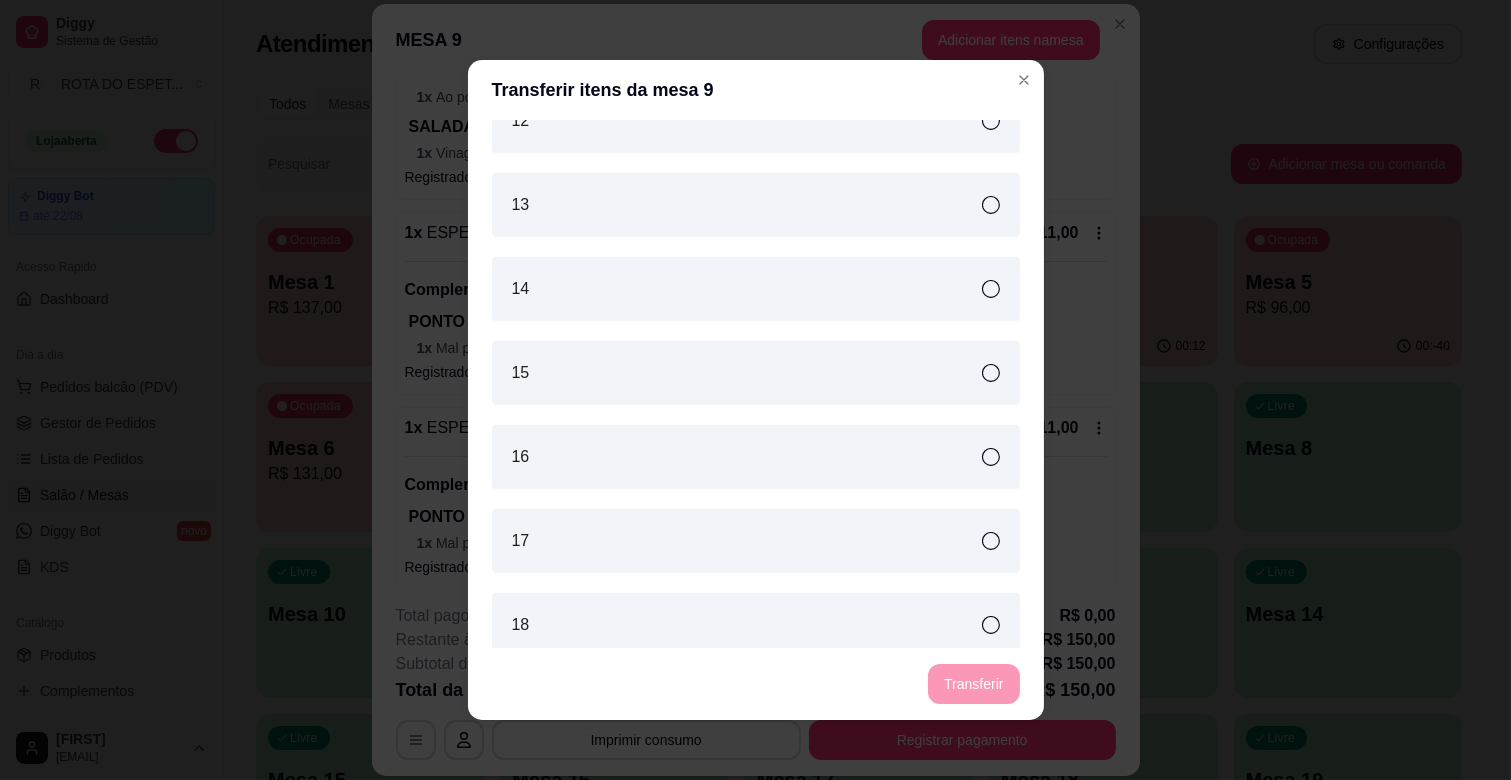 scroll, scrollTop: 222, scrollLeft: 0, axis: vertical 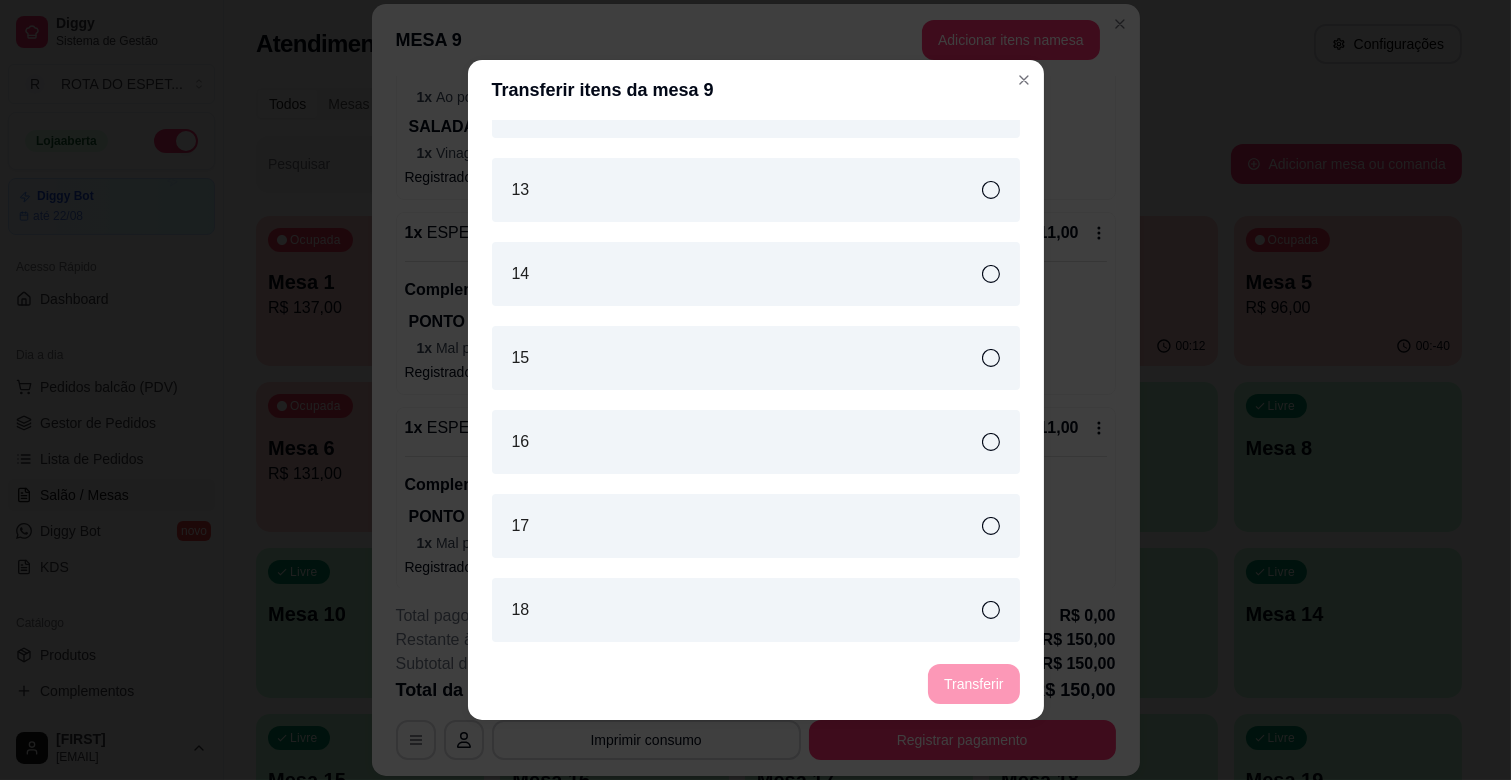 click on "13" at bounding box center (756, 190) 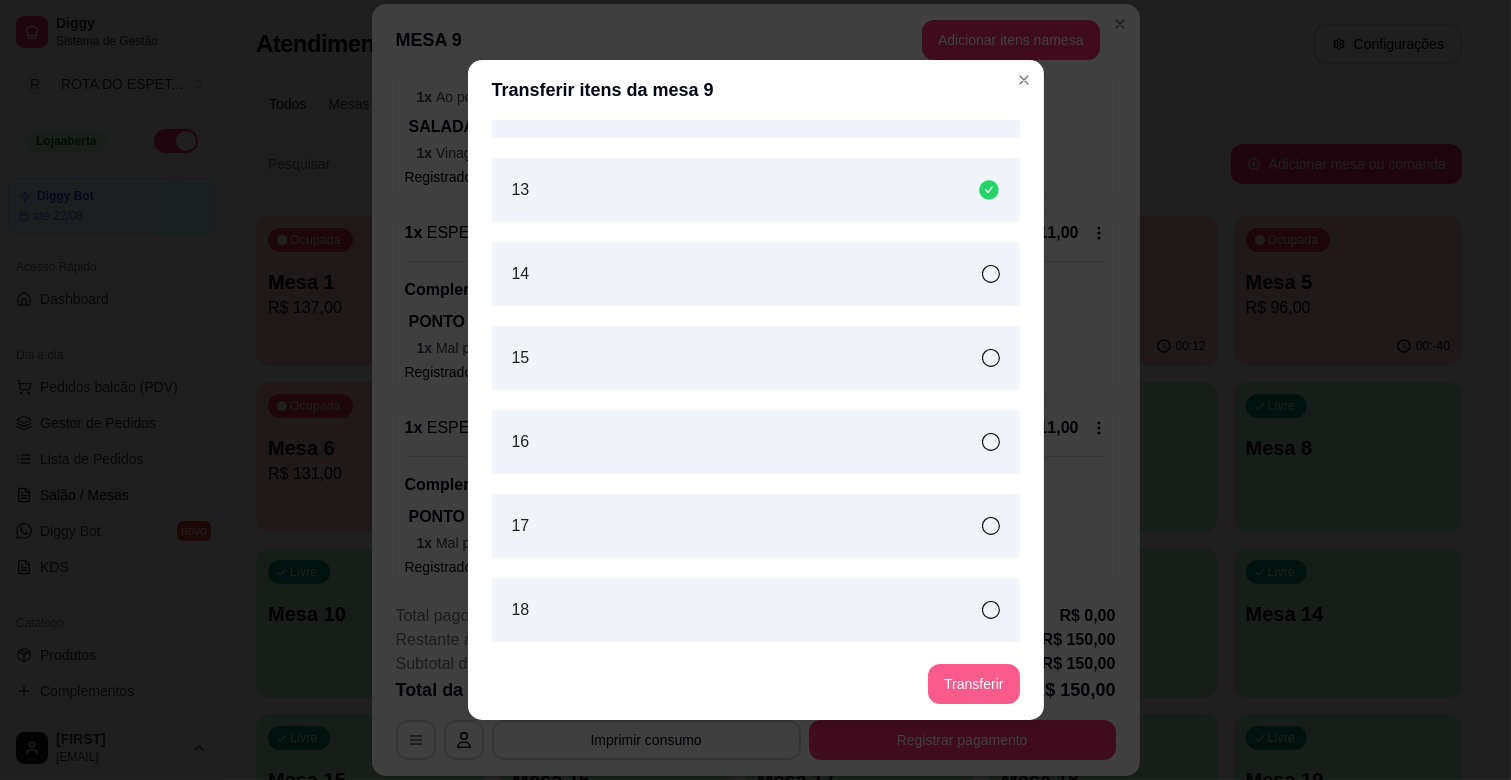 click on "Transferir" at bounding box center [973, 684] 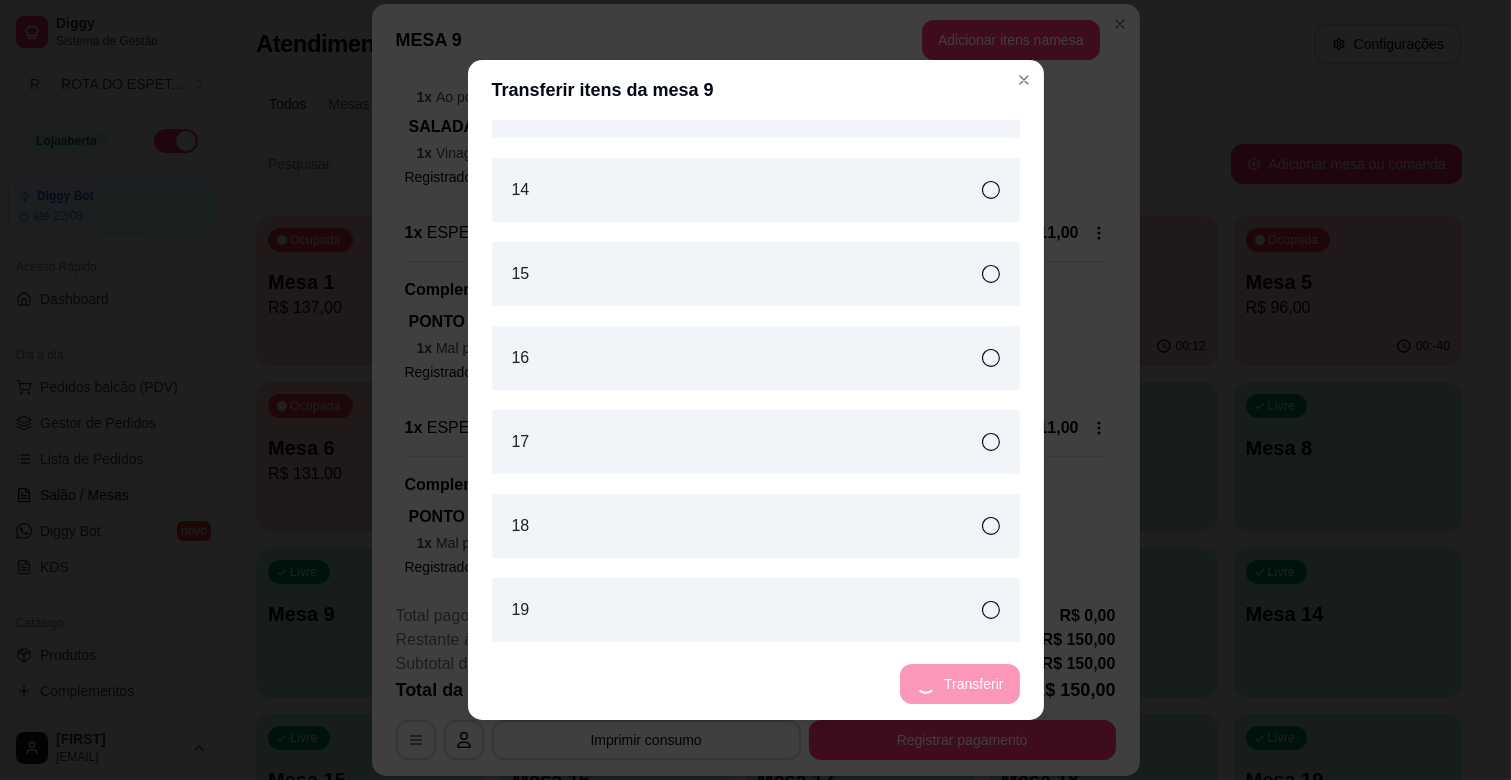 scroll, scrollTop: 0, scrollLeft: 0, axis: both 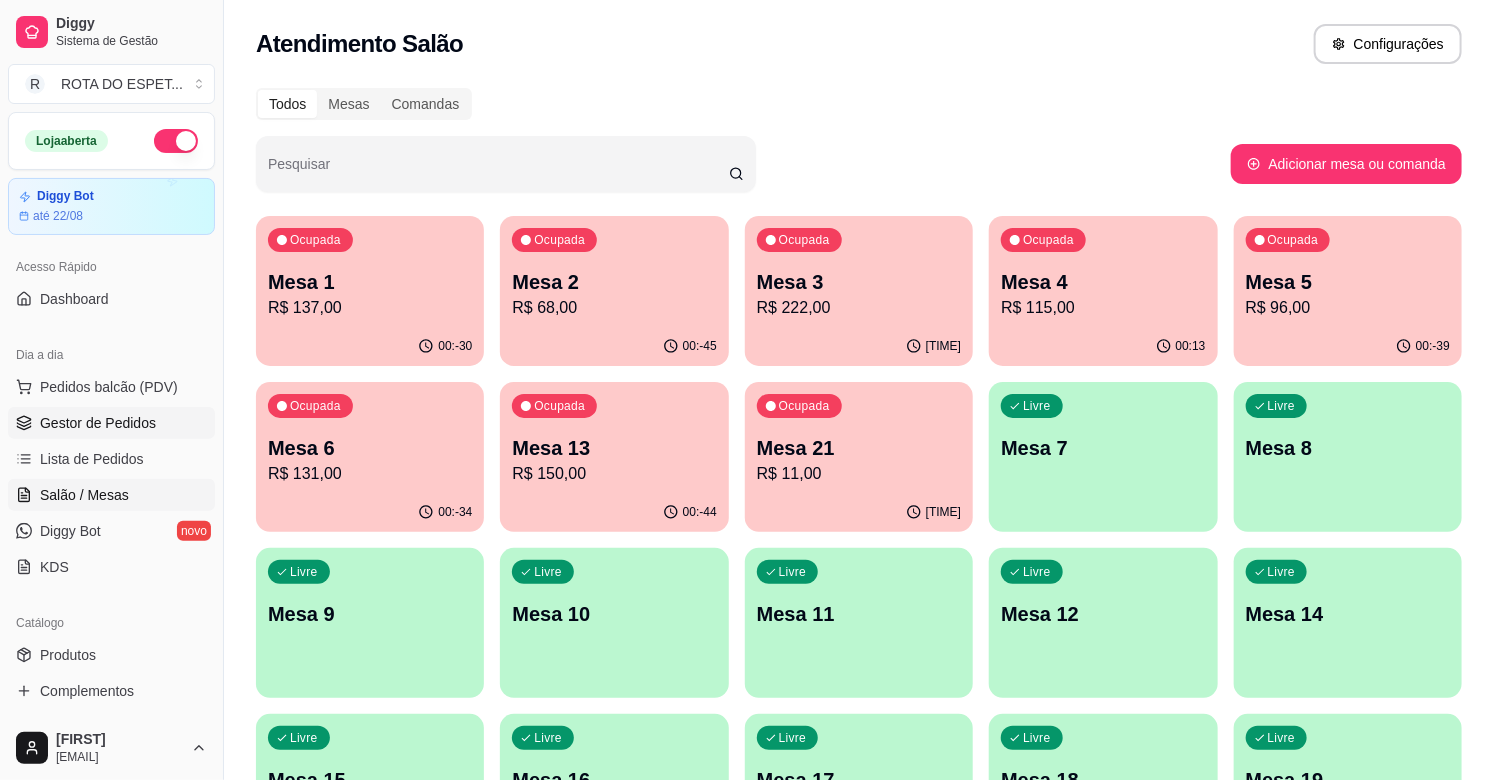 click on "Gestor de Pedidos" at bounding box center (98, 423) 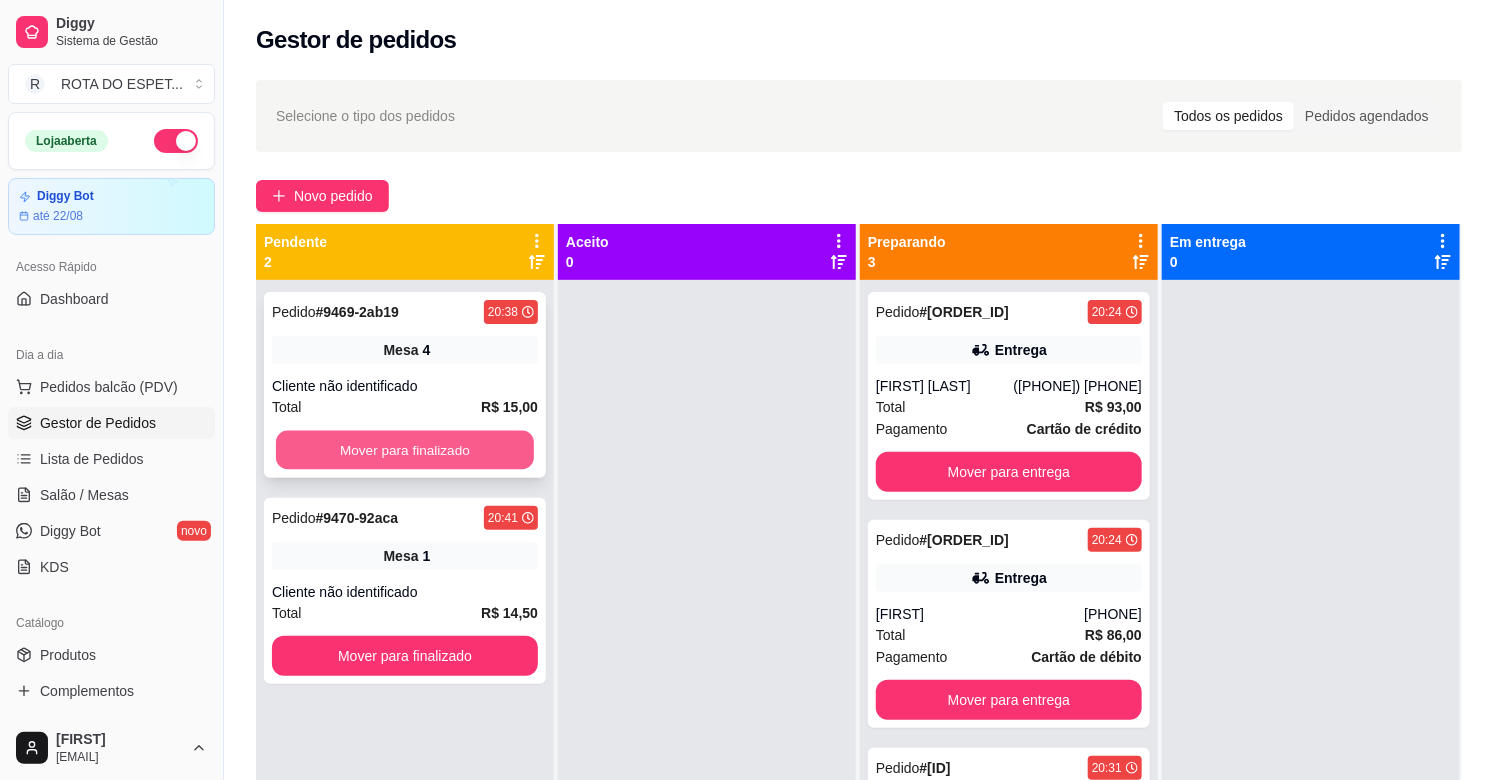 click on "Mover para finalizado" at bounding box center (405, 450) 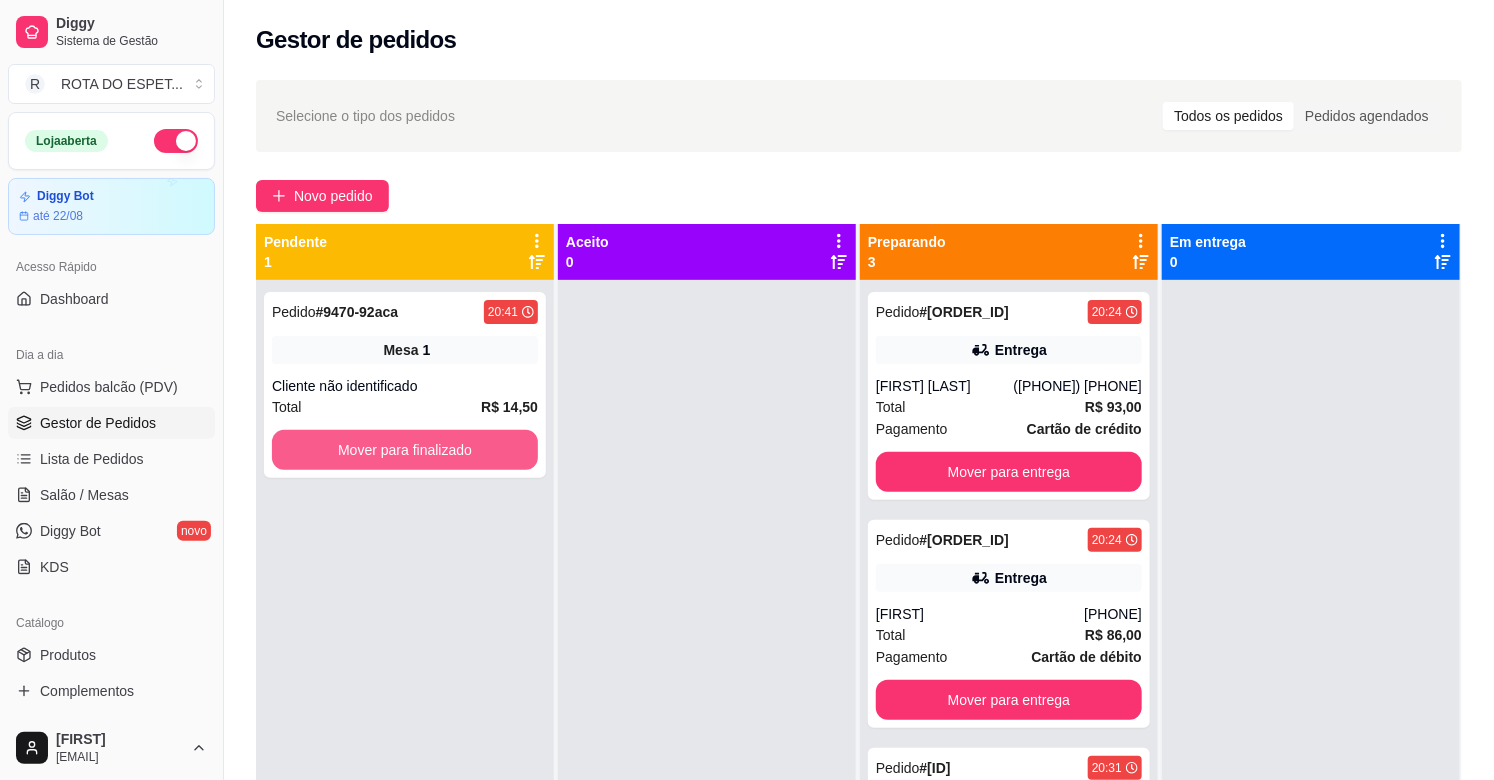click on "Mover para finalizado" at bounding box center (405, 450) 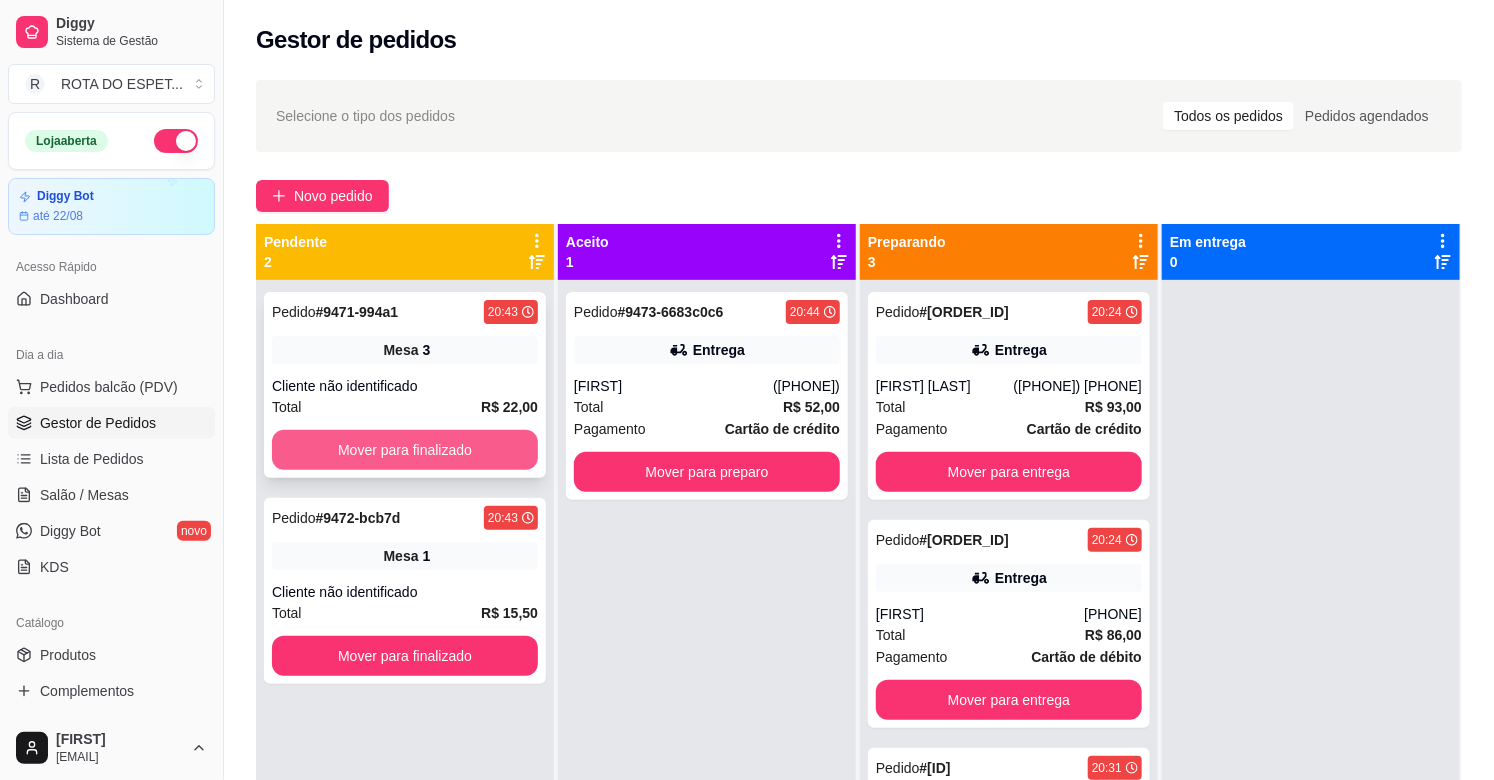 click on "Mover para finalizado" at bounding box center (405, 450) 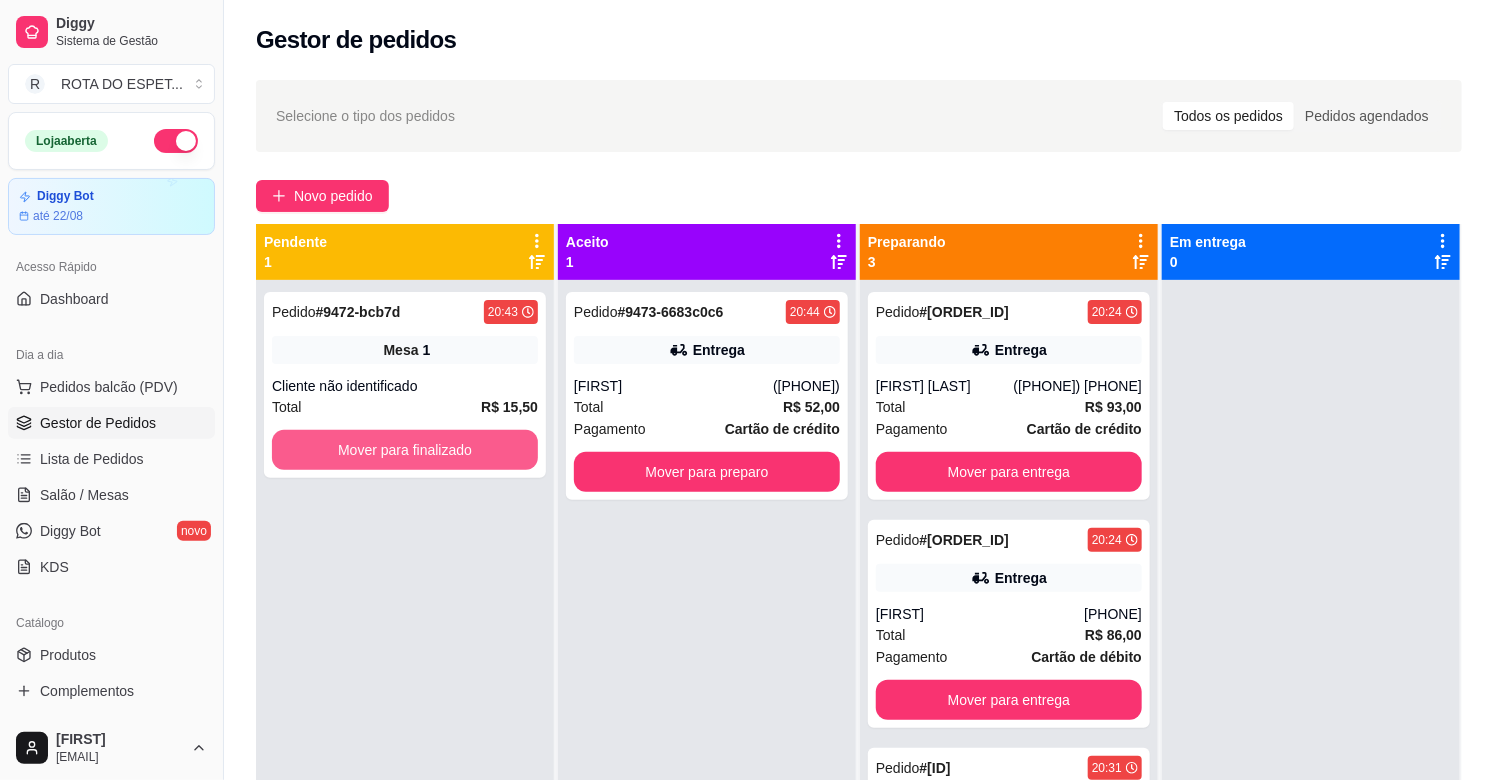 click on "Mover para finalizado" at bounding box center [405, 450] 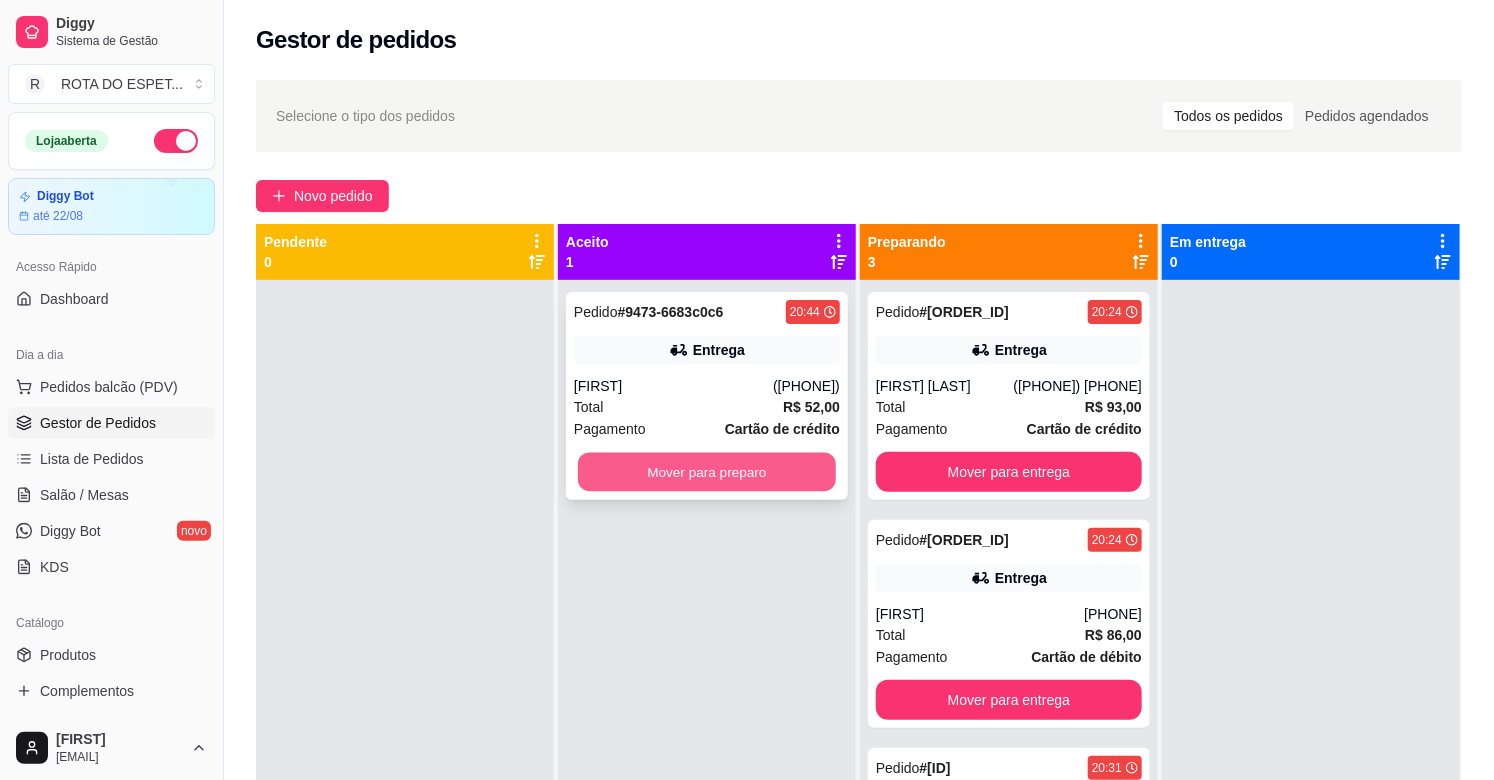 click on "Mover para preparo" at bounding box center (707, 472) 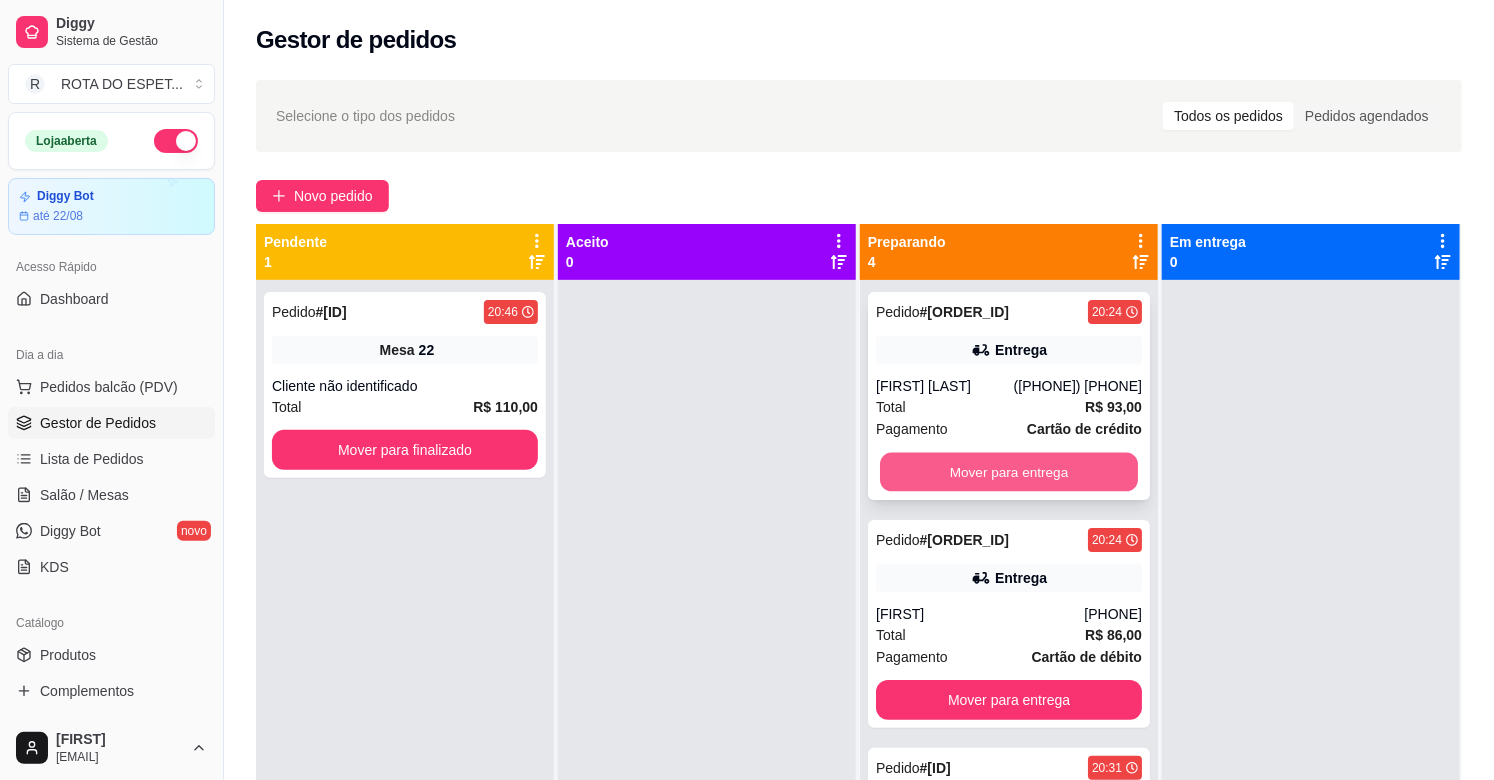 click on "Mover para entrega" at bounding box center (1009, 472) 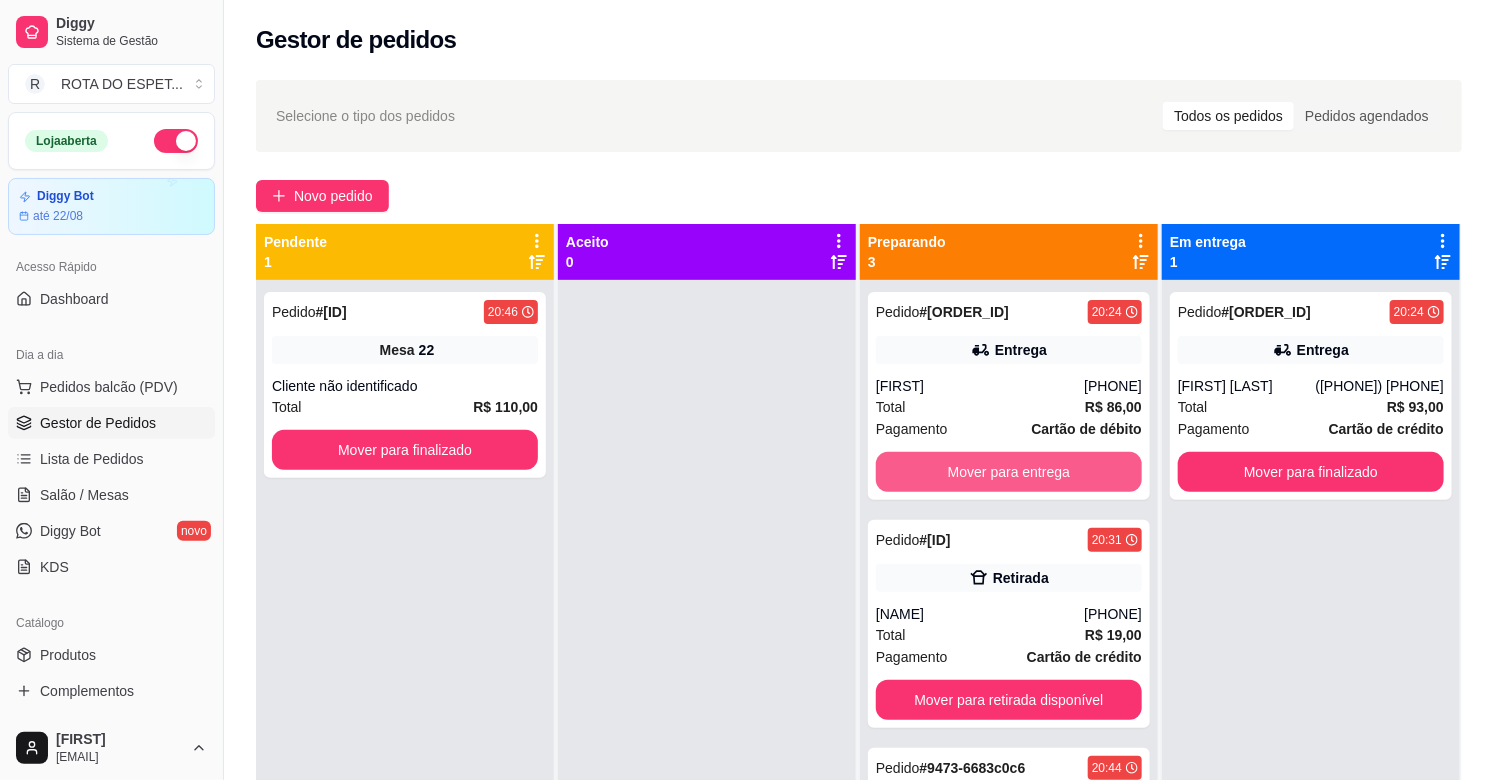 click on "Mover para entrega" at bounding box center (1009, 472) 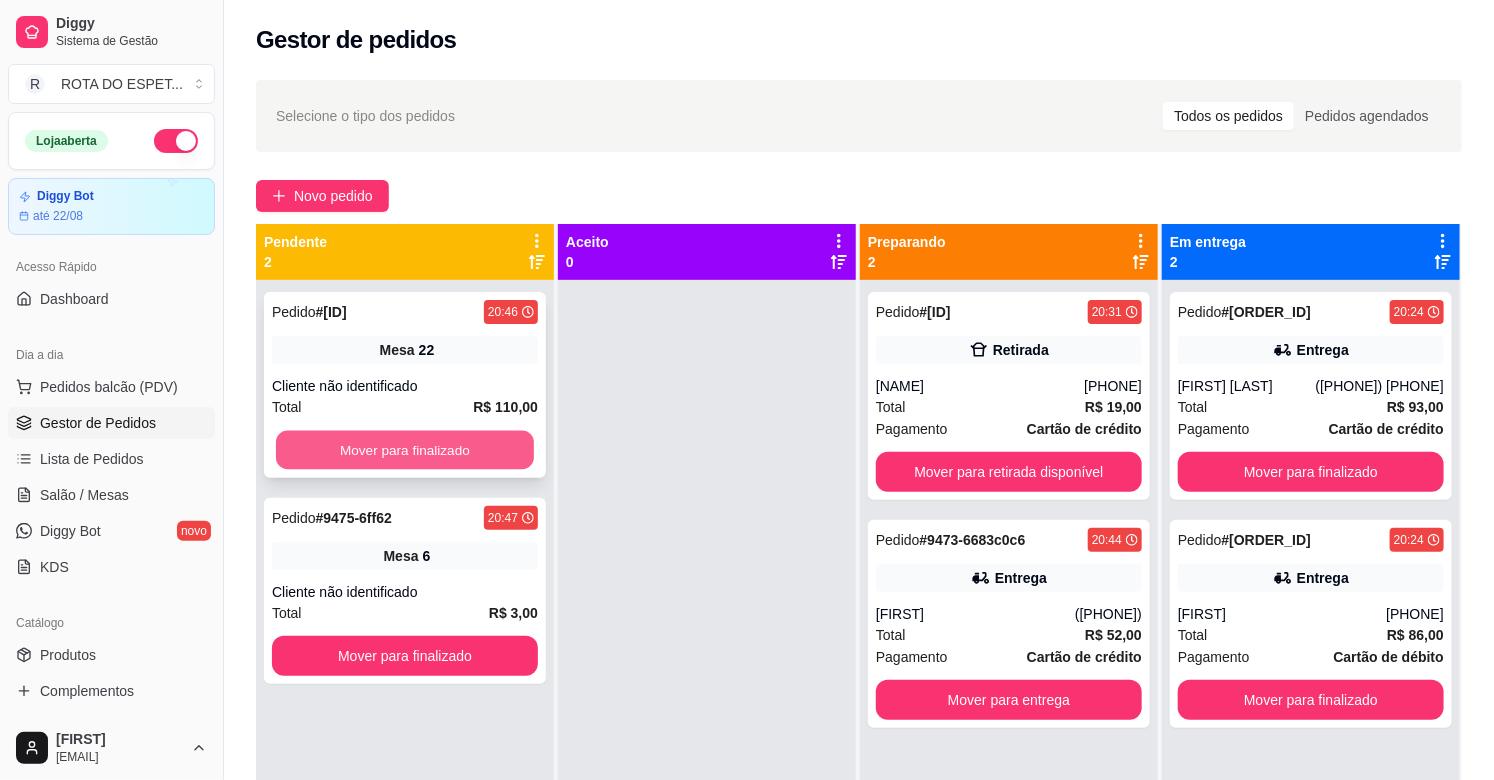 click on "Mover para finalizado" at bounding box center [405, 450] 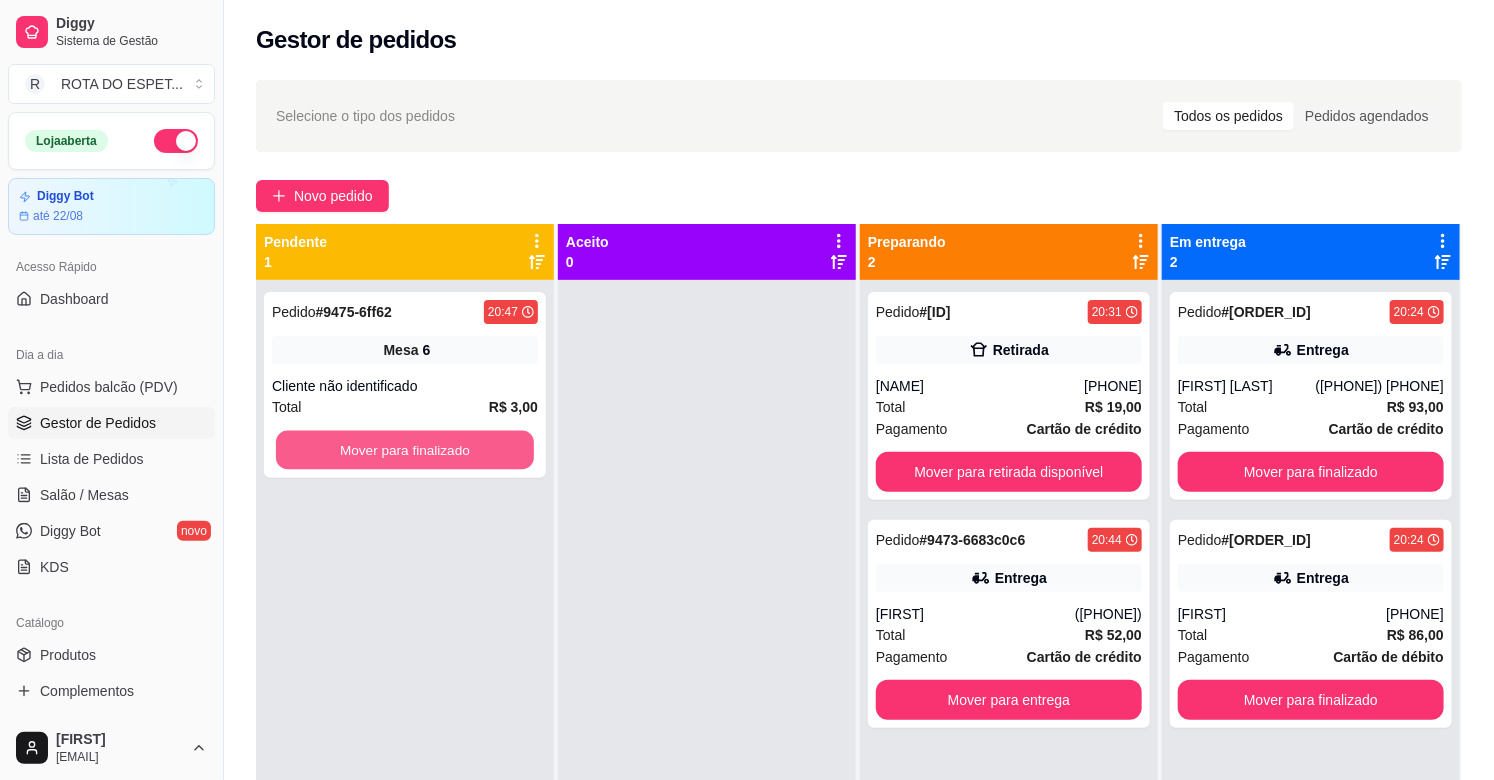 click on "Mover para finalizado" at bounding box center [405, 450] 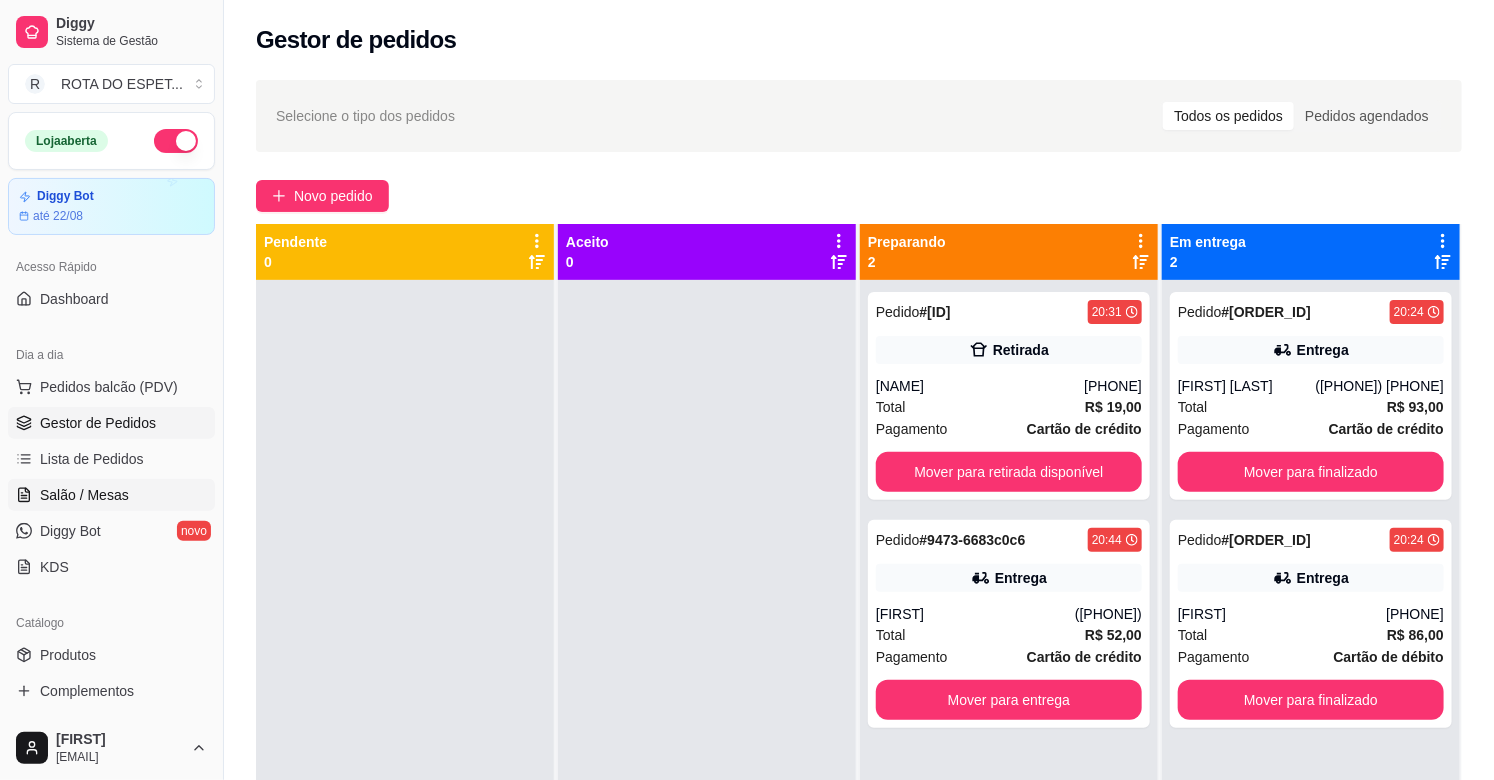 click on "Salão / Mesas" at bounding box center (84, 495) 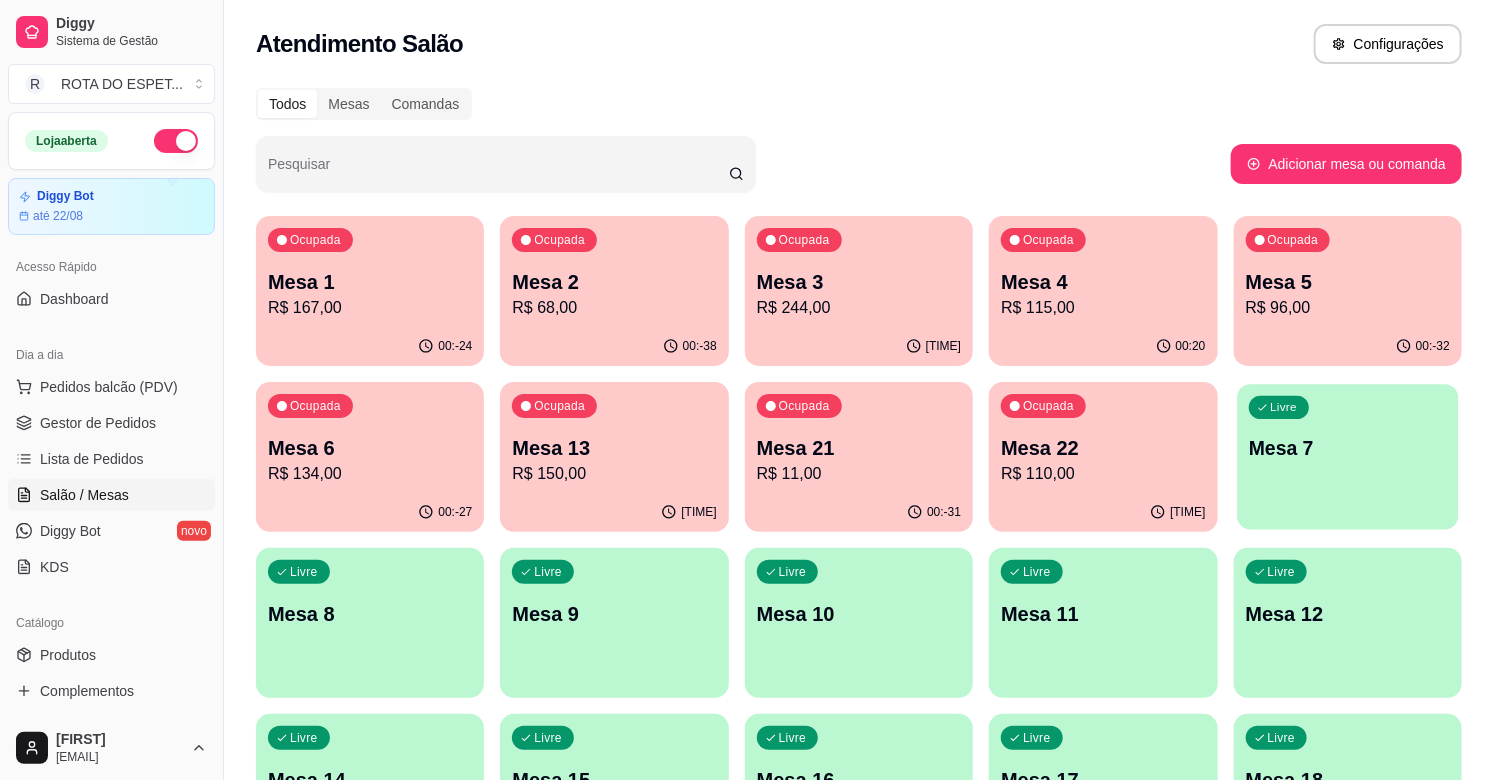 click on "Livre Mesa 7" at bounding box center (1348, 445) 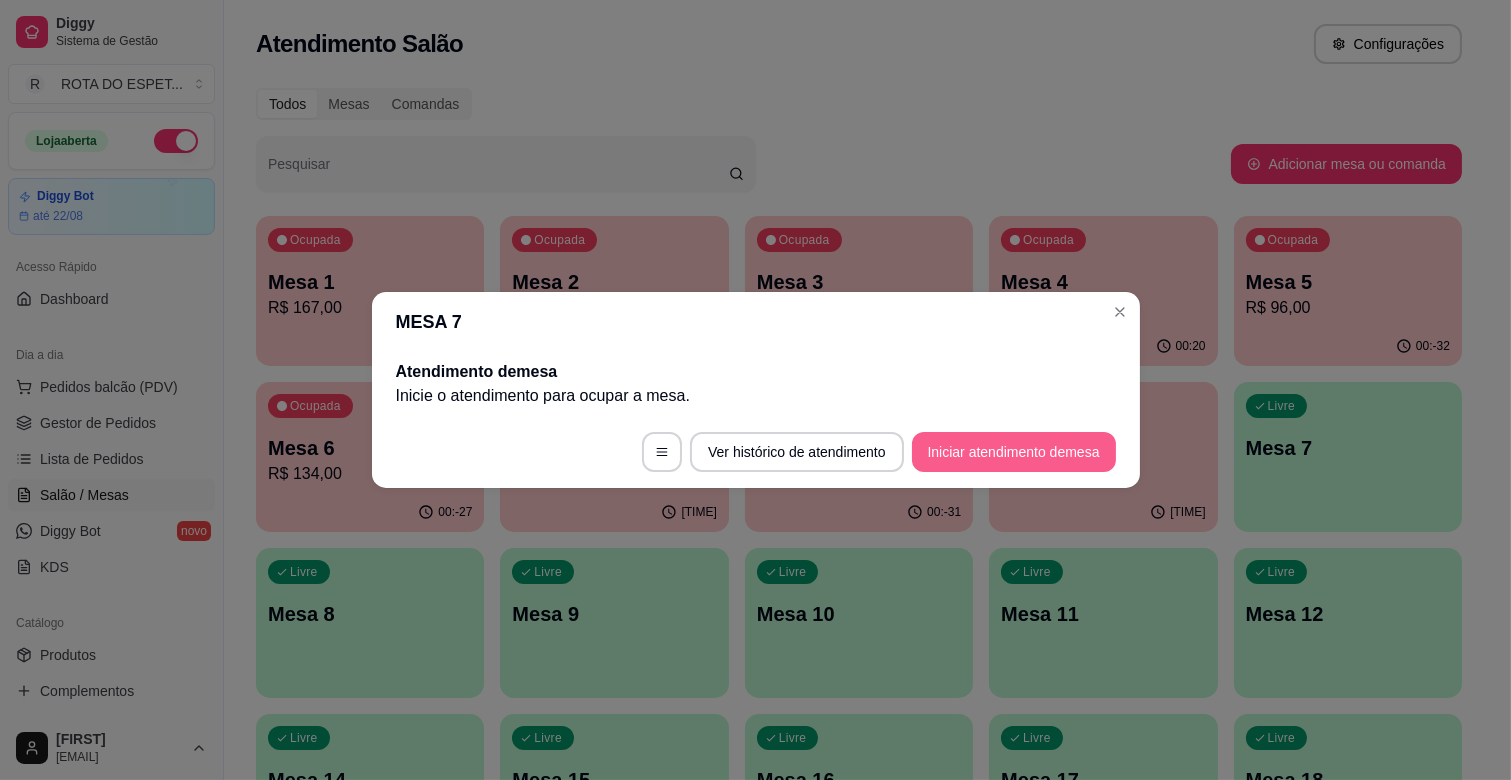 click on "Iniciar atendimento de  mesa" at bounding box center [1014, 452] 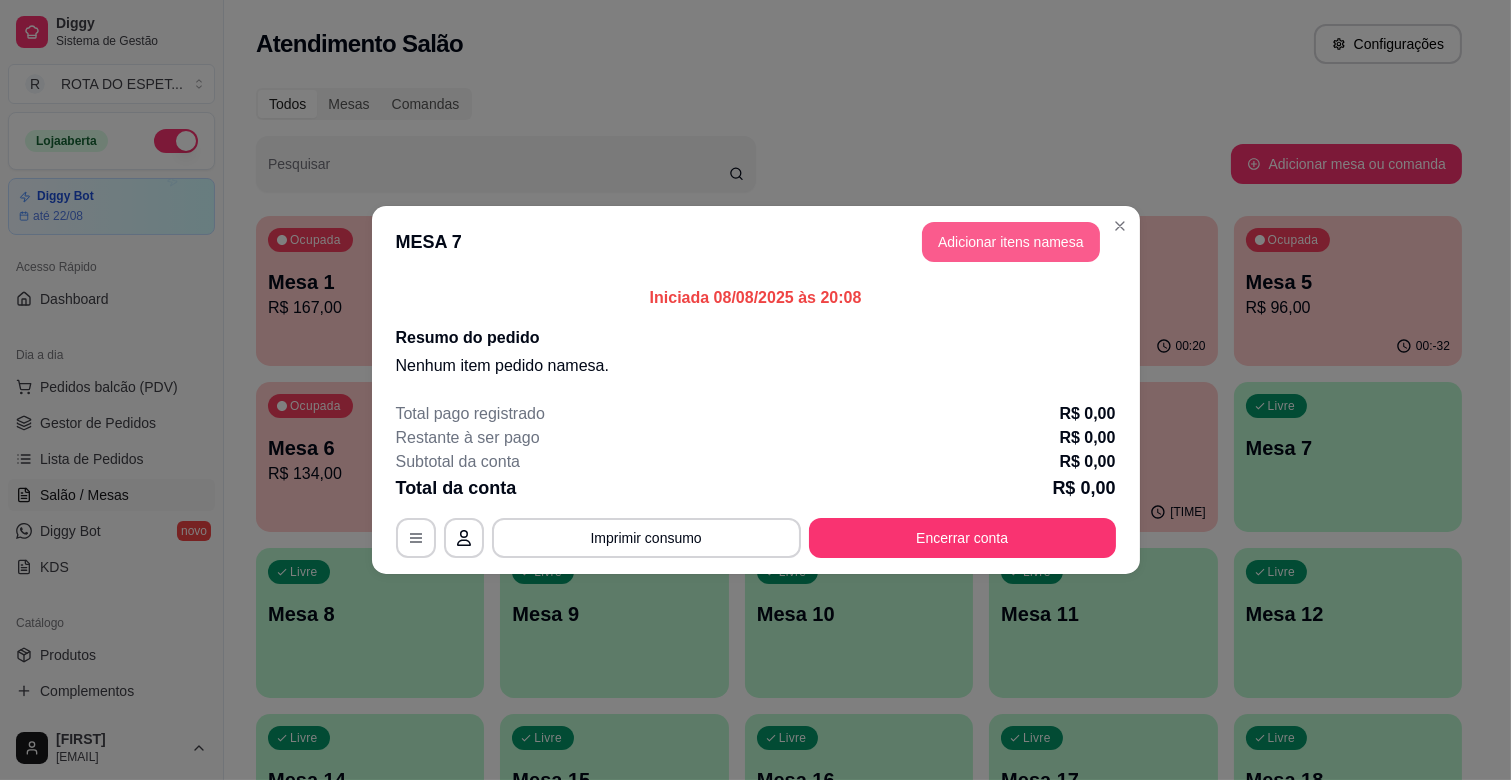 click on "Adicionar itens na  mesa" at bounding box center (1011, 242) 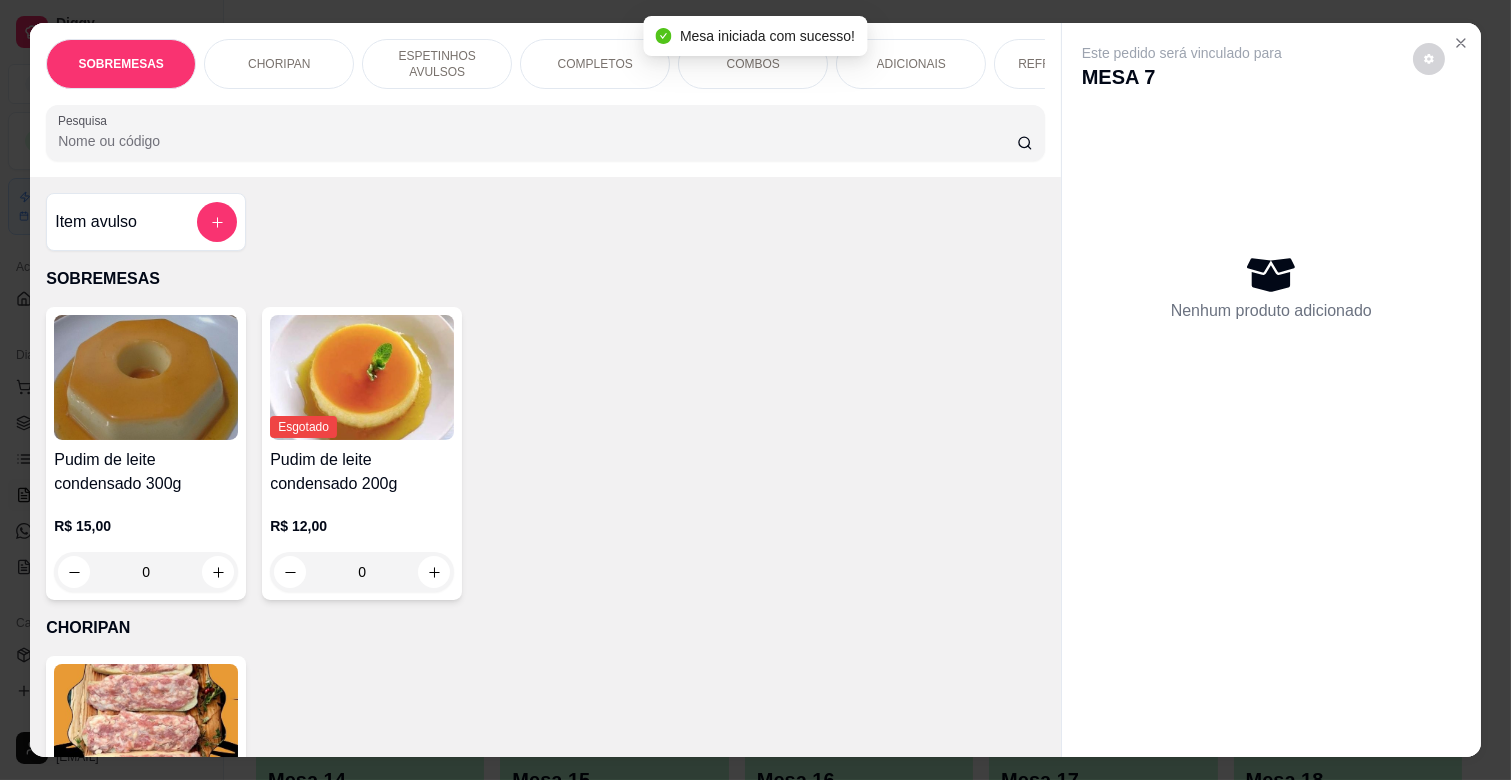 scroll, scrollTop: 0, scrollLeft: 731, axis: horizontal 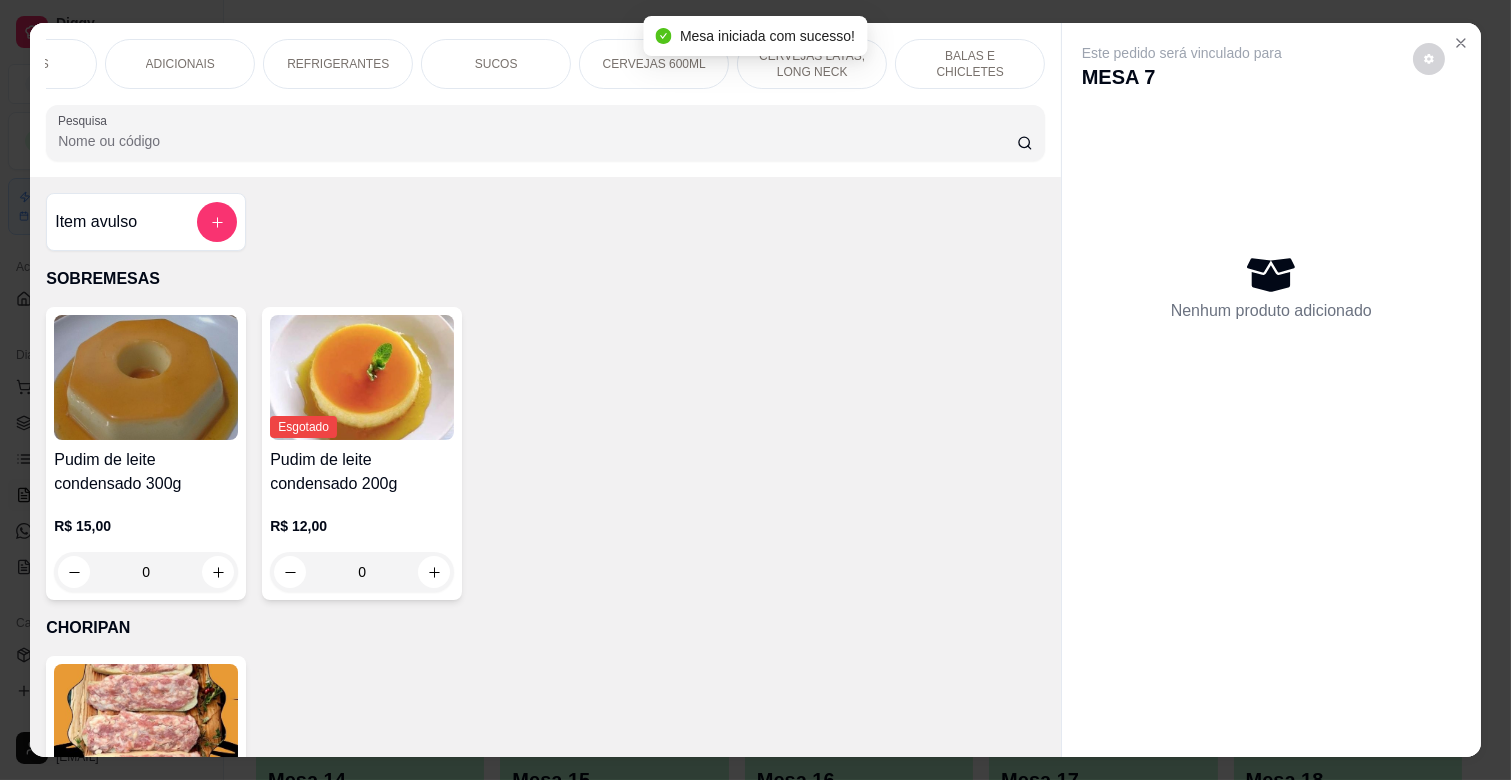 click on "CERVEJAS 600ML" at bounding box center (654, 64) 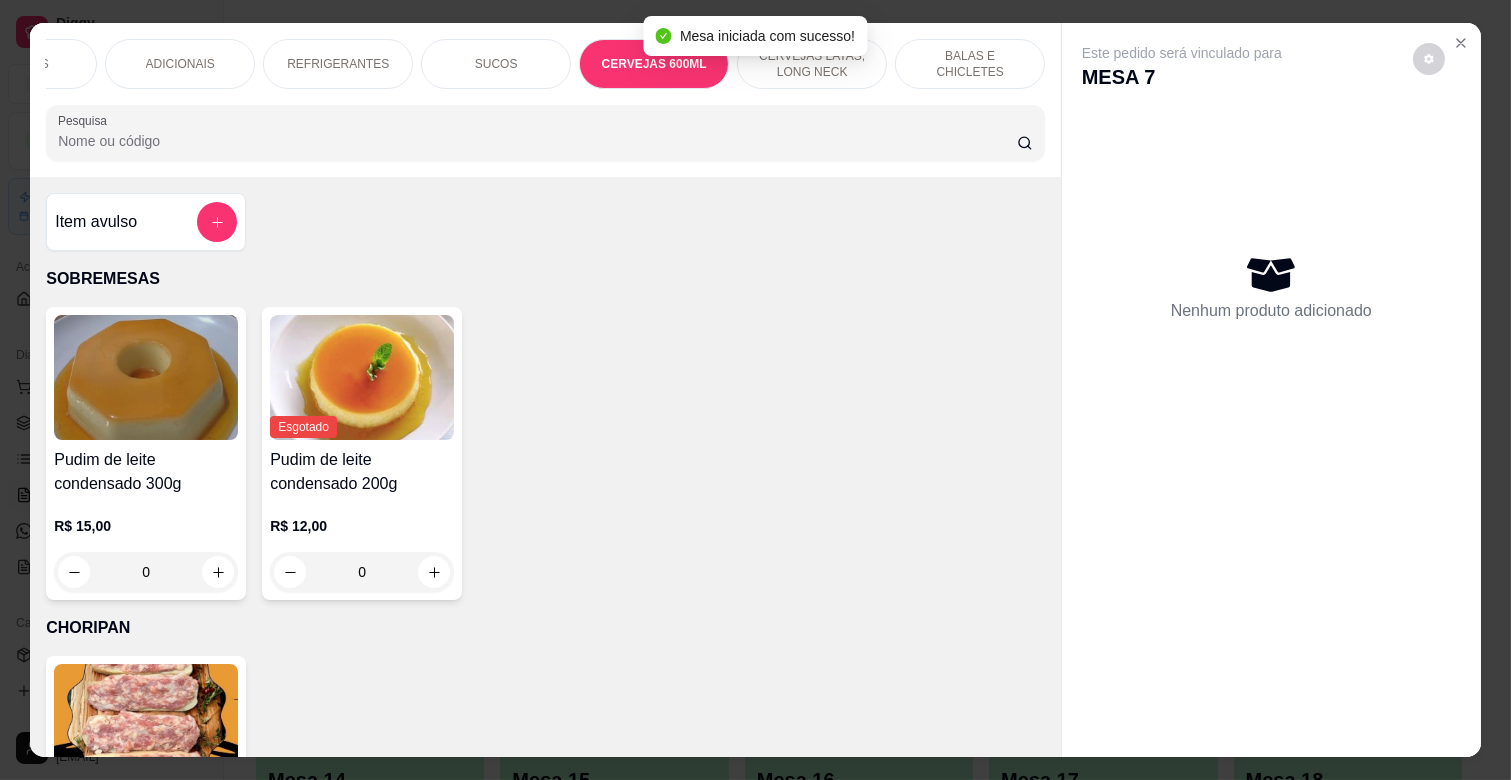 scroll, scrollTop: 6525, scrollLeft: 0, axis: vertical 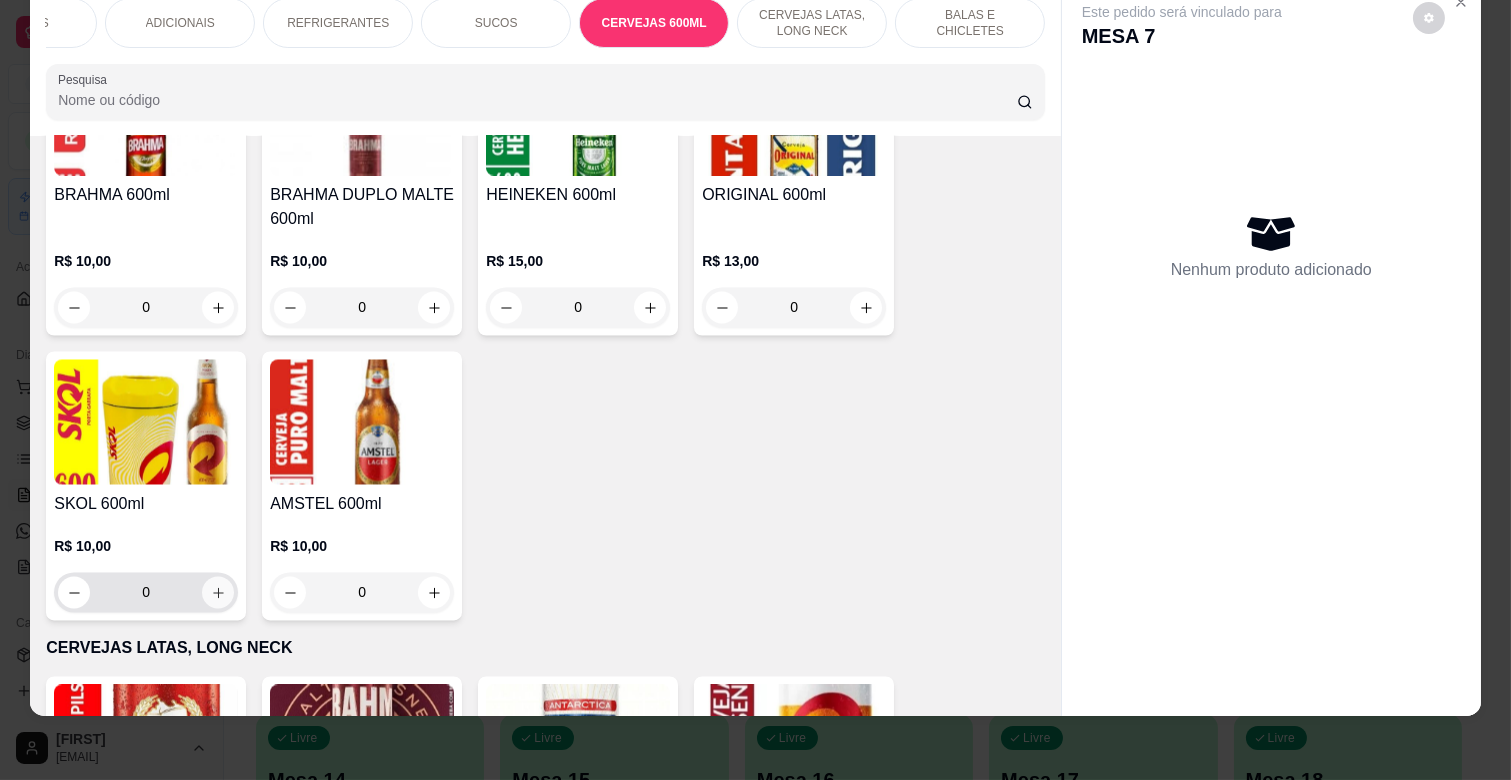 click at bounding box center [218, 593] 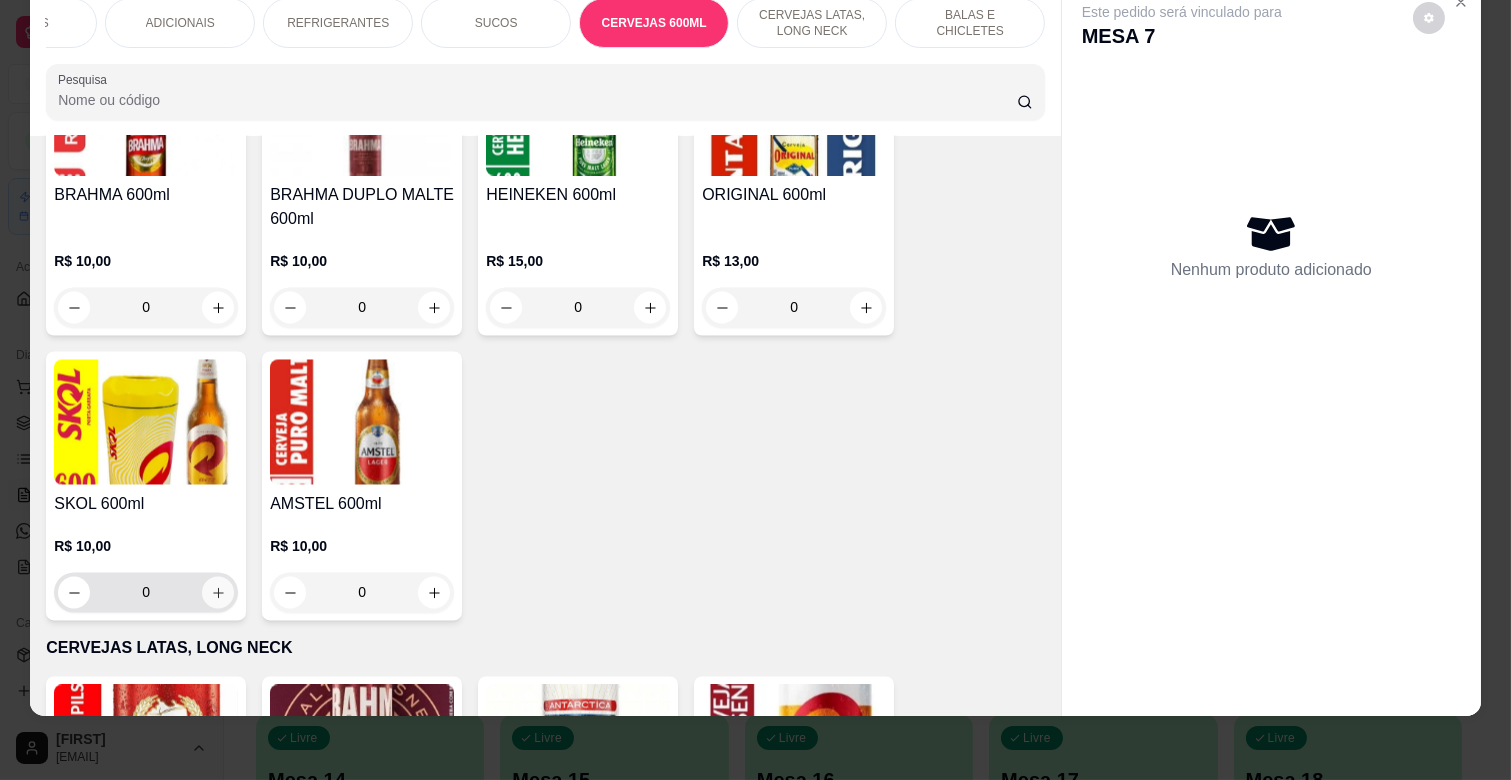 type on "1" 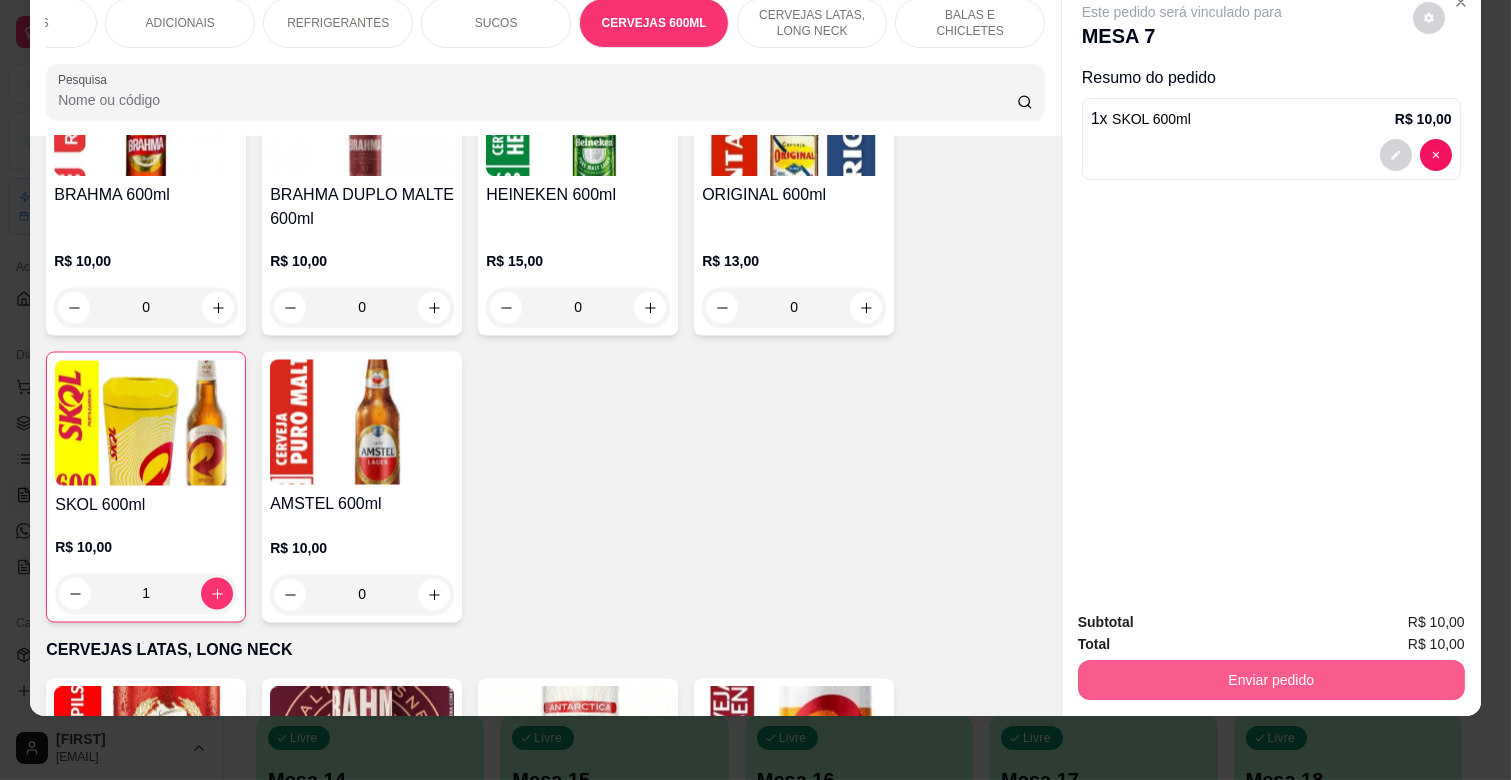 click on "Enviar pedido" at bounding box center [1271, 680] 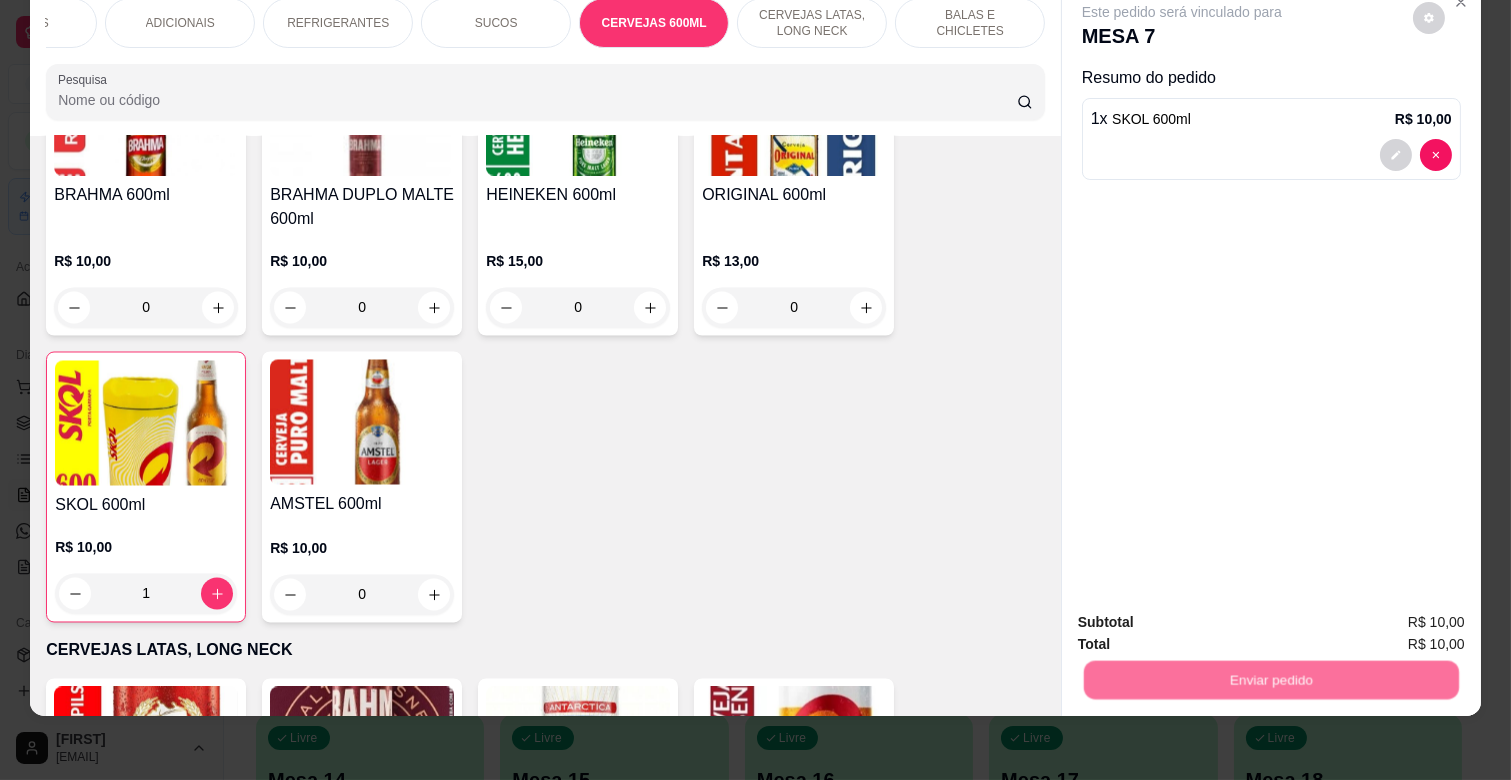 click on "Não registrar e enviar pedido" at bounding box center [1205, 613] 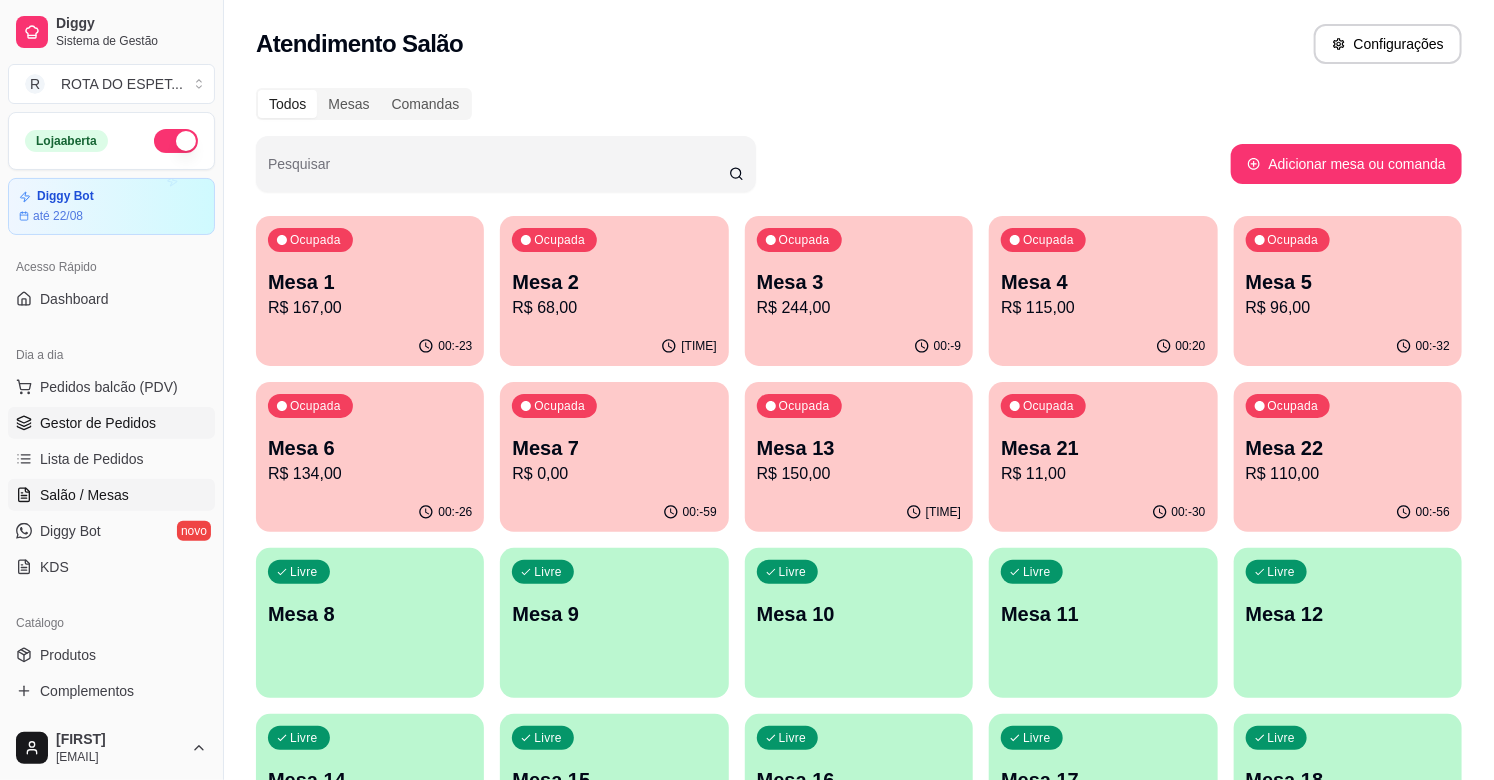 click on "Gestor de Pedidos" at bounding box center [98, 423] 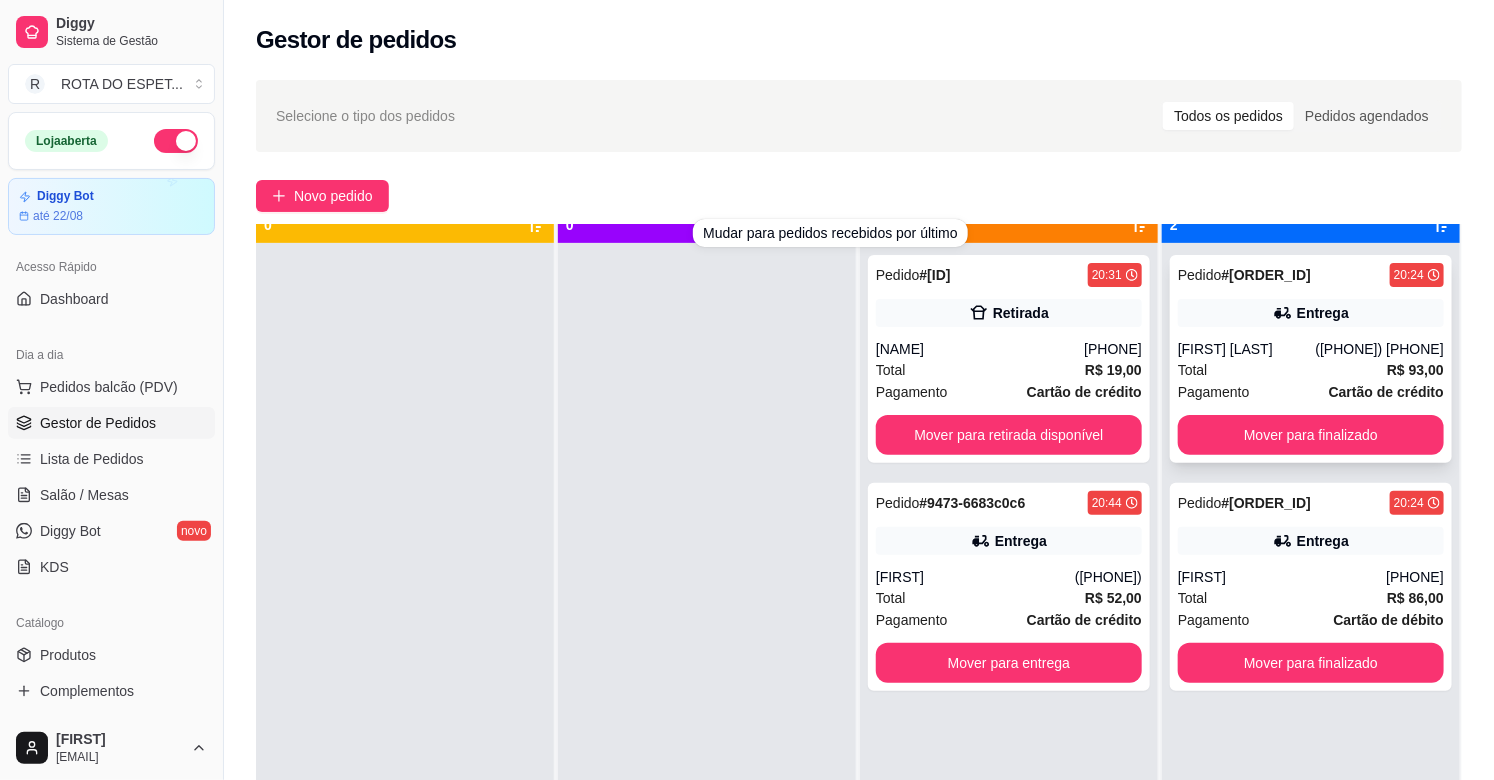 scroll, scrollTop: 55, scrollLeft: 0, axis: vertical 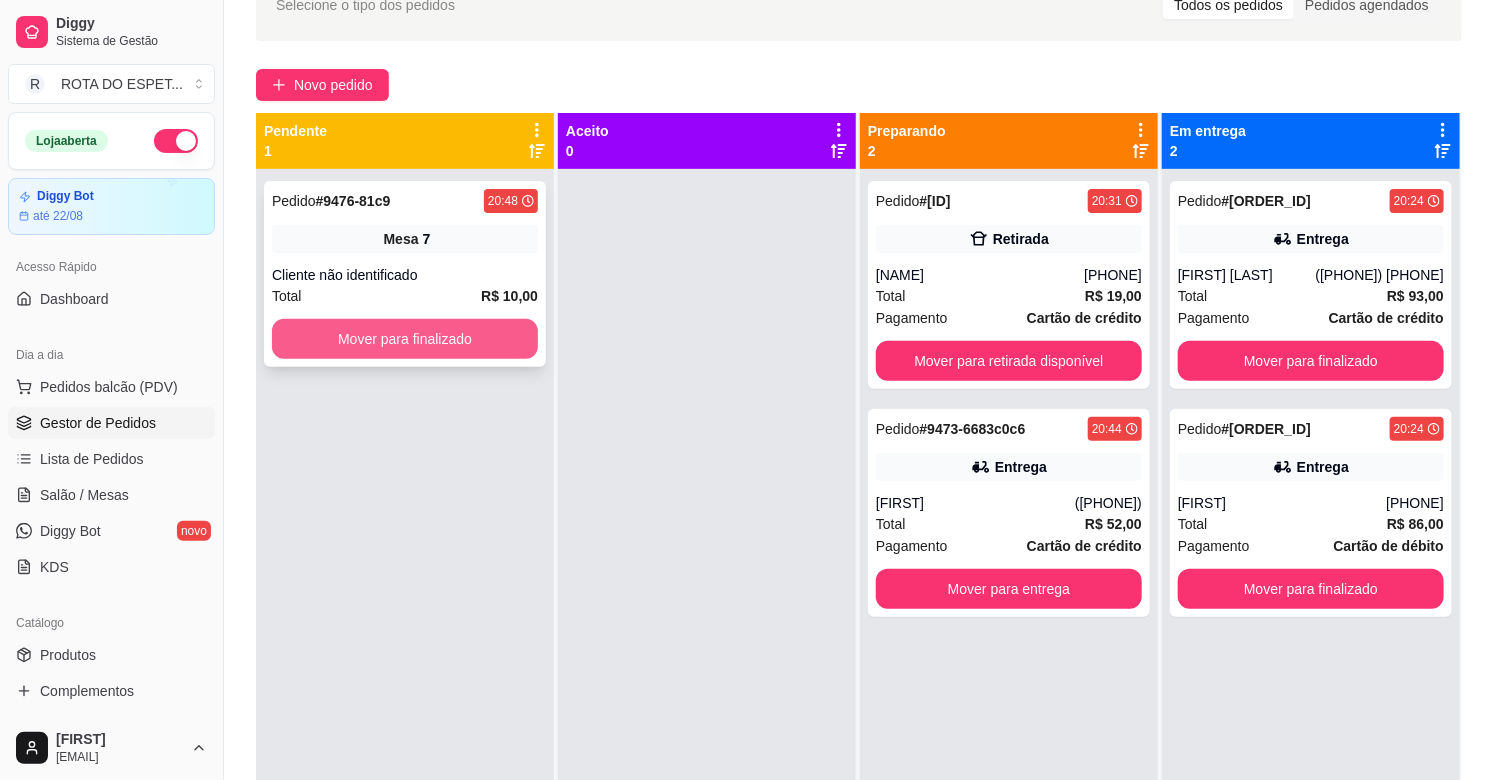 click on "Mover para finalizado" at bounding box center (405, 339) 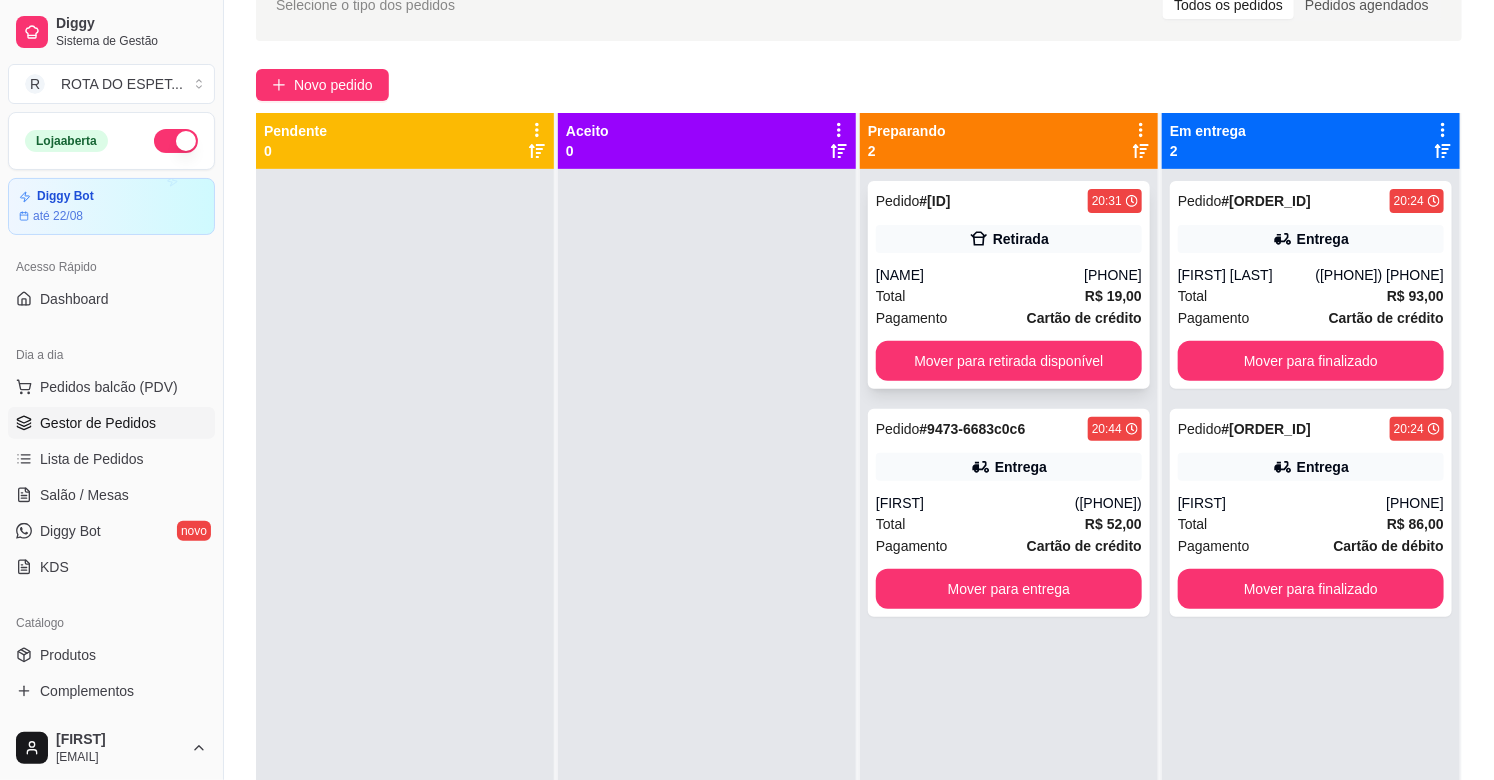 click on "[NAME]" at bounding box center [980, 275] 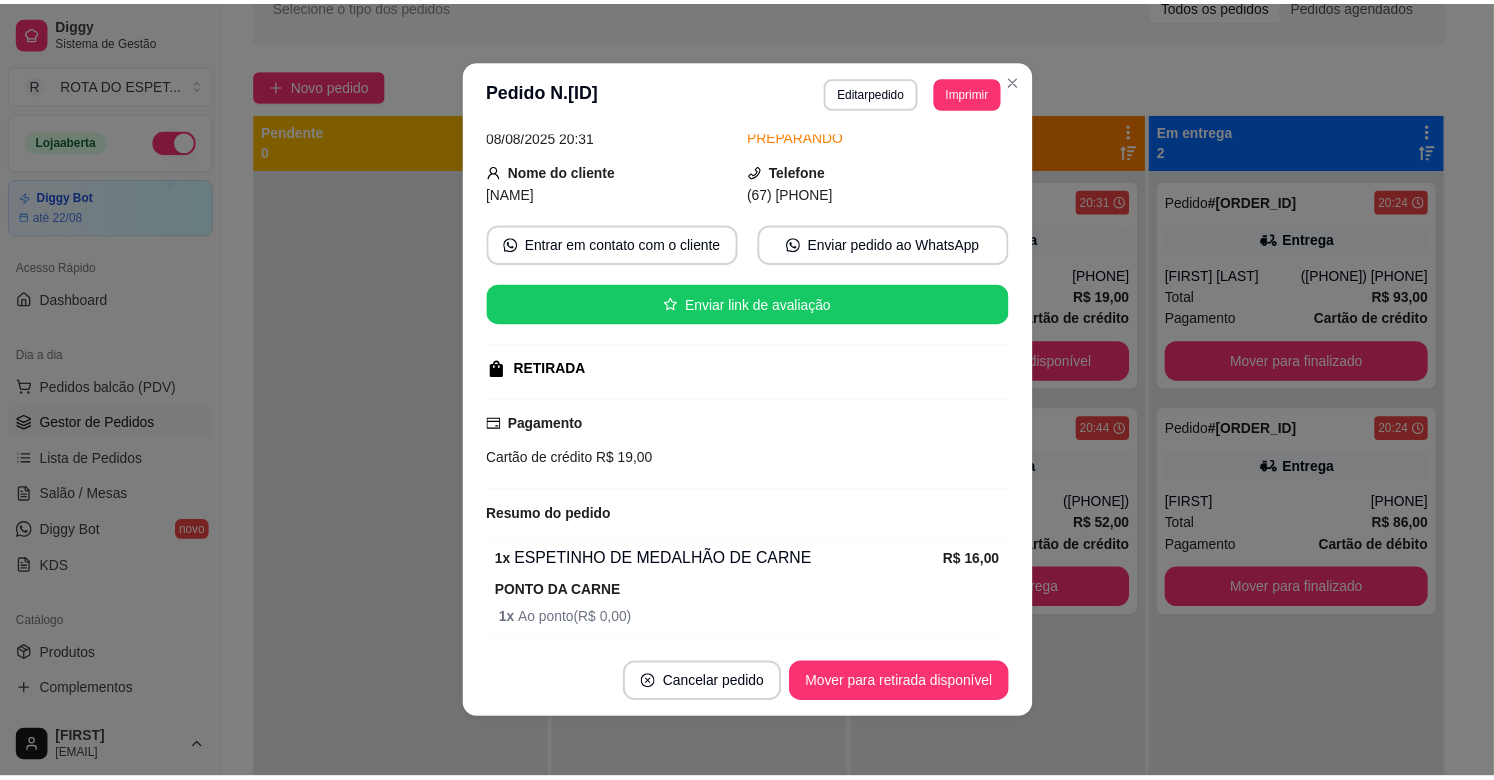 scroll, scrollTop: 235, scrollLeft: 0, axis: vertical 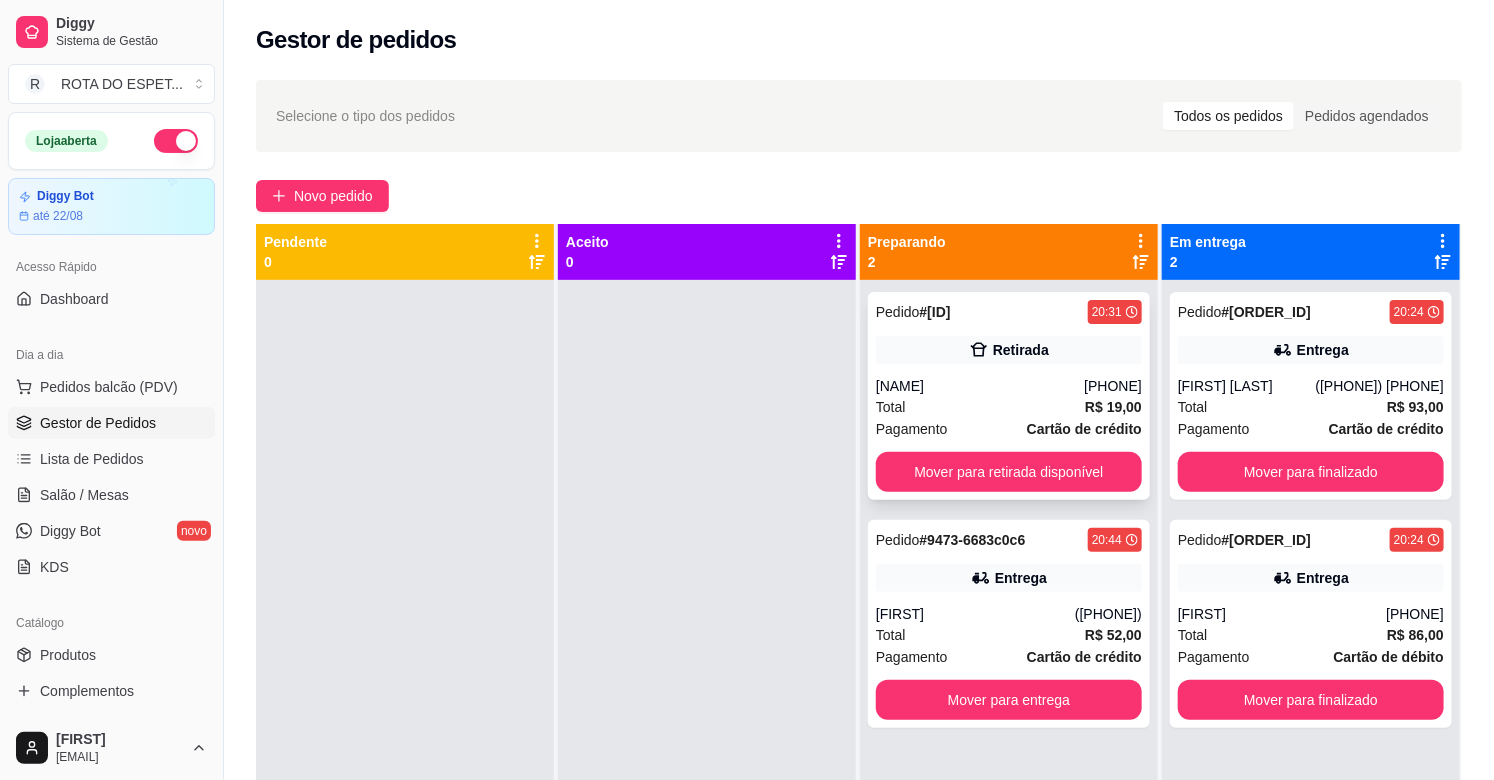 click on "Pedido # [UUID] [TIME] Retirada [FIRST] ([PHONE]) Total R$ 19,00 Pagamento Cartão de crédito Mover para retirada disponível" at bounding box center (1009, 396) 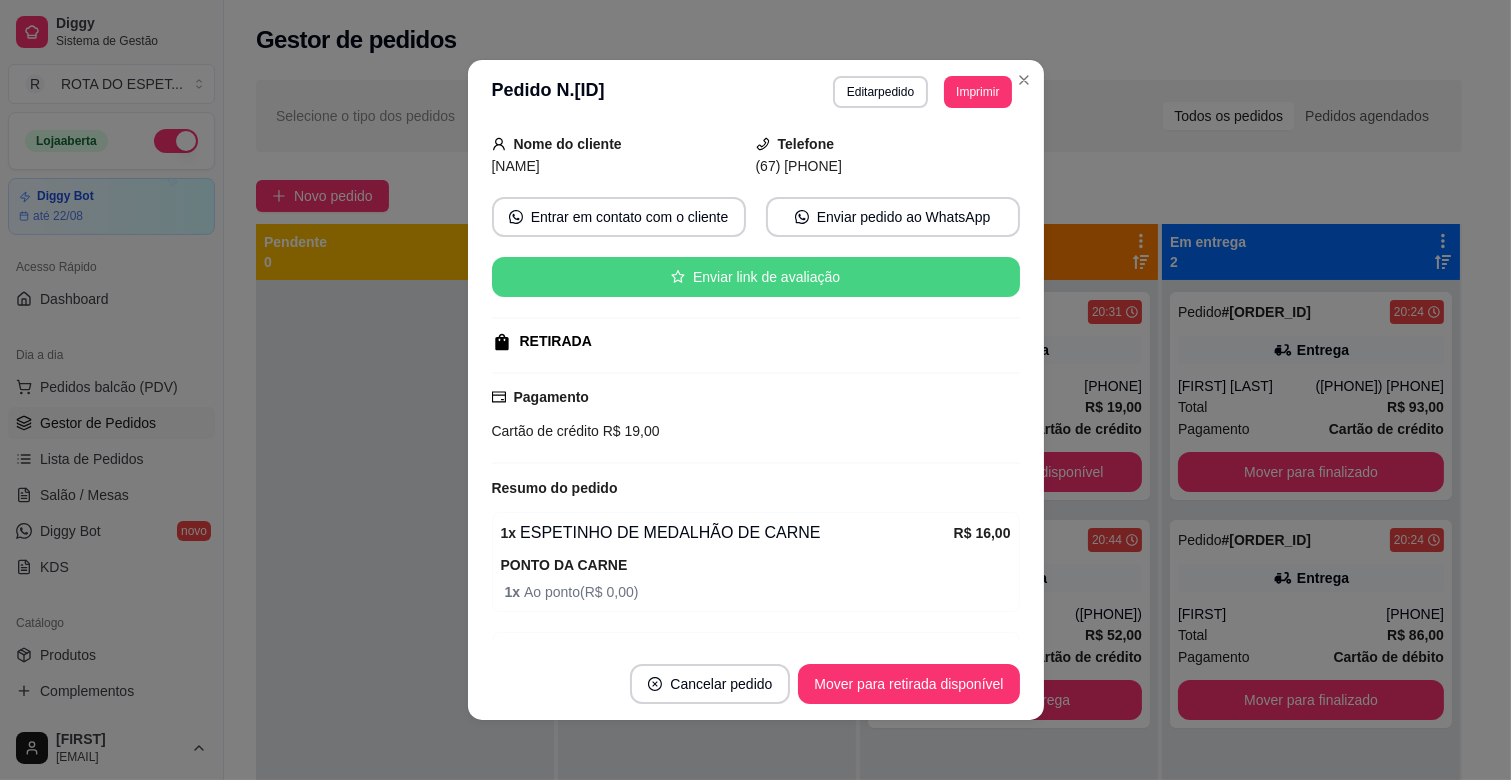 scroll, scrollTop: 235, scrollLeft: 0, axis: vertical 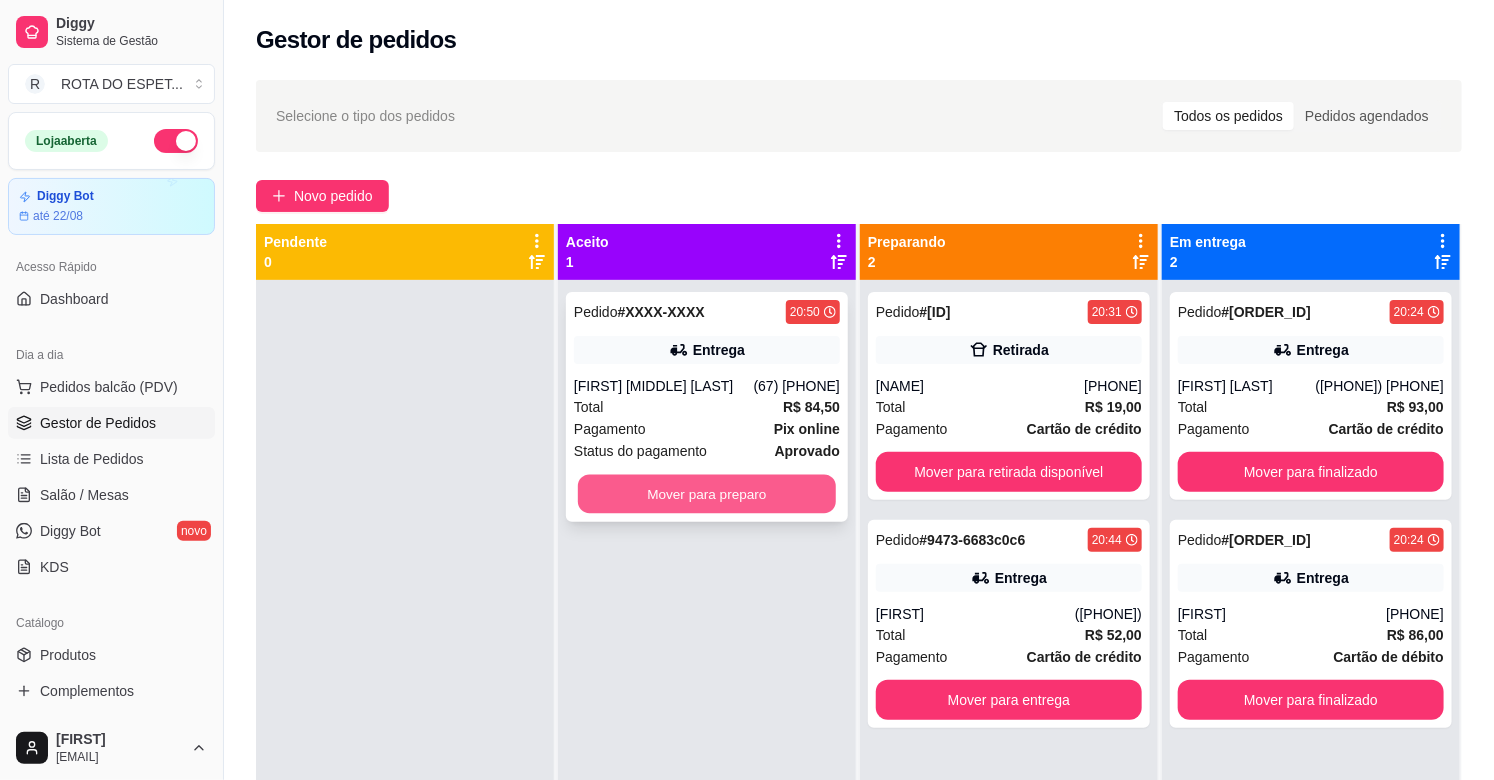 click on "Mover para preparo" at bounding box center [707, 494] 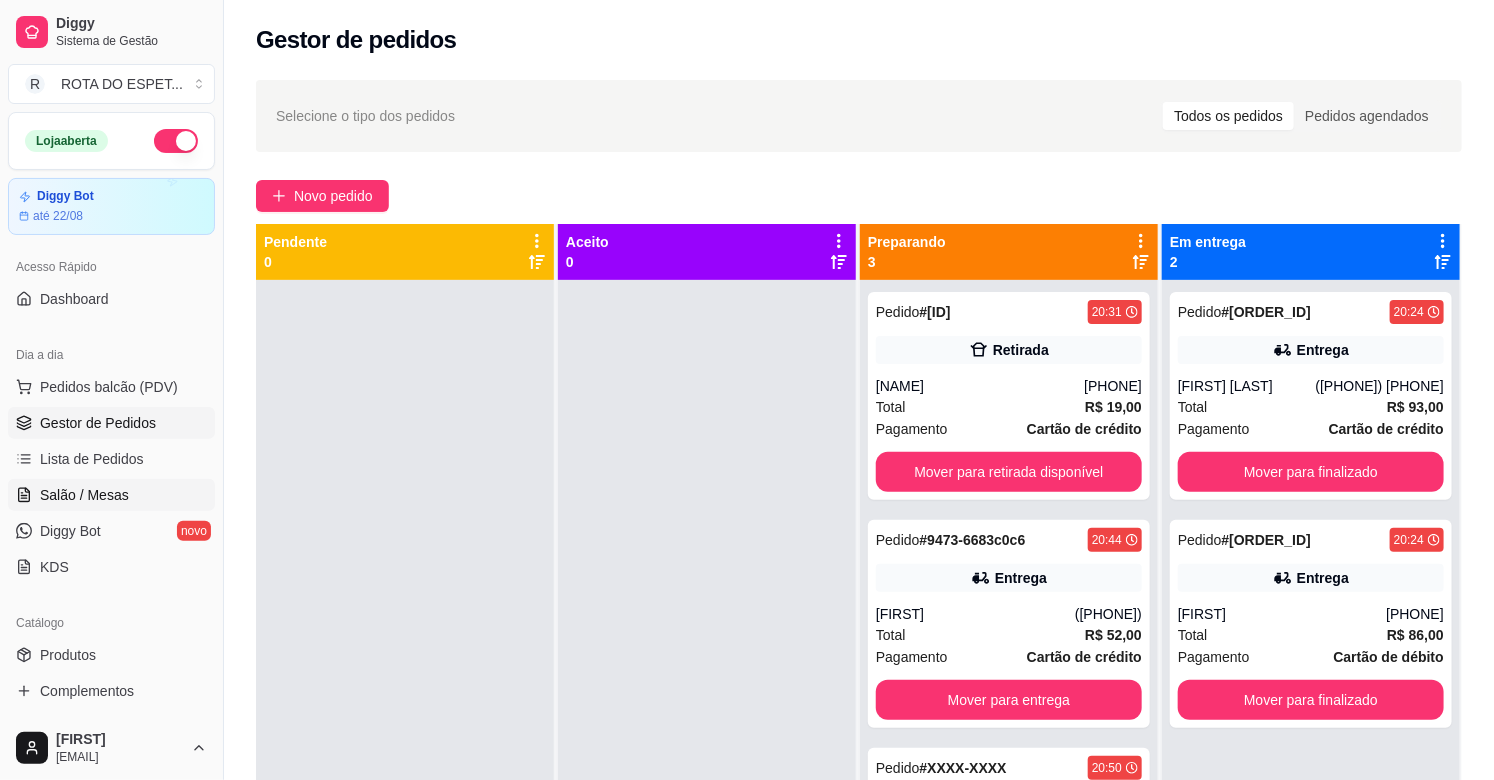 click on "Salão / Mesas" at bounding box center [84, 495] 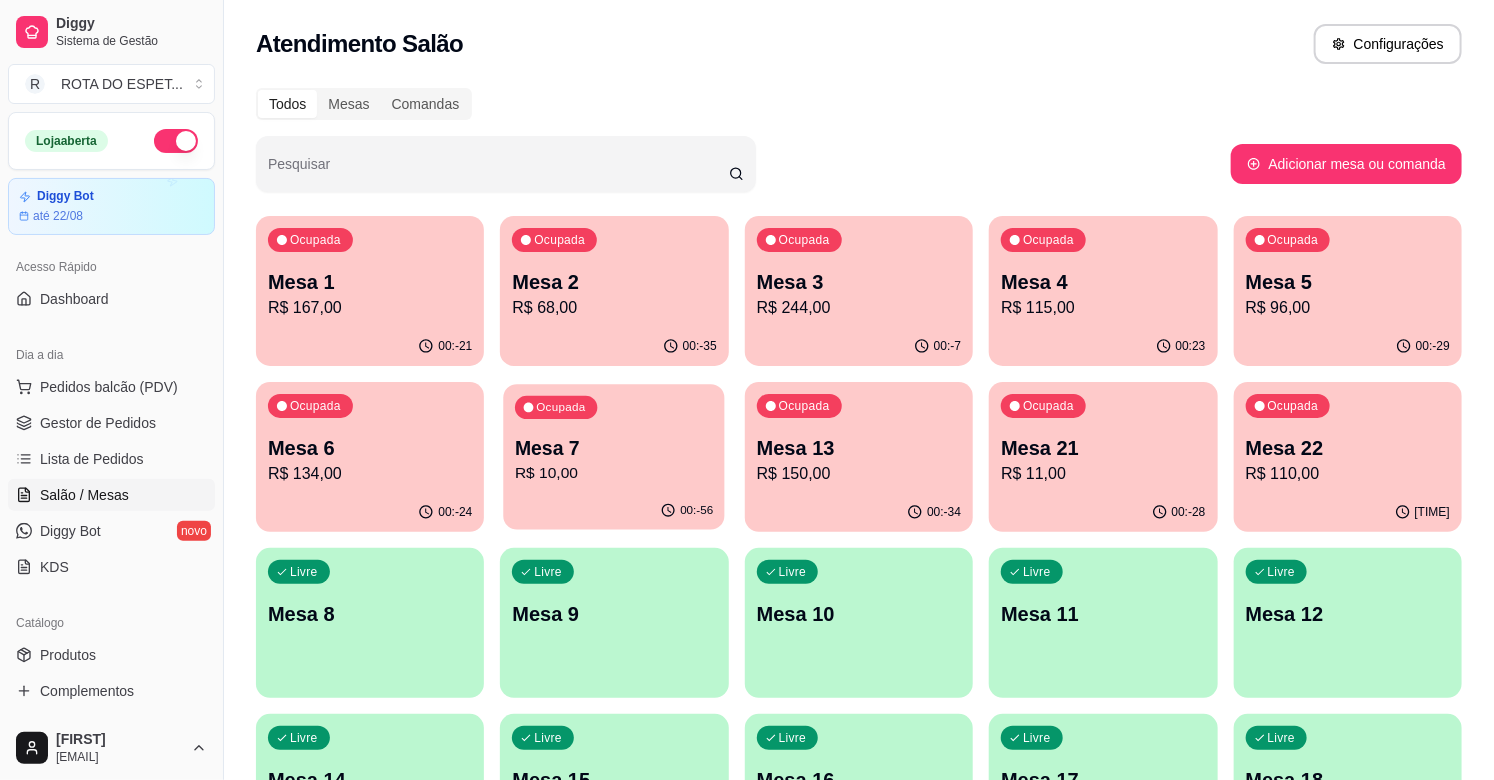 click on "R$ 10,00" at bounding box center (614, 473) 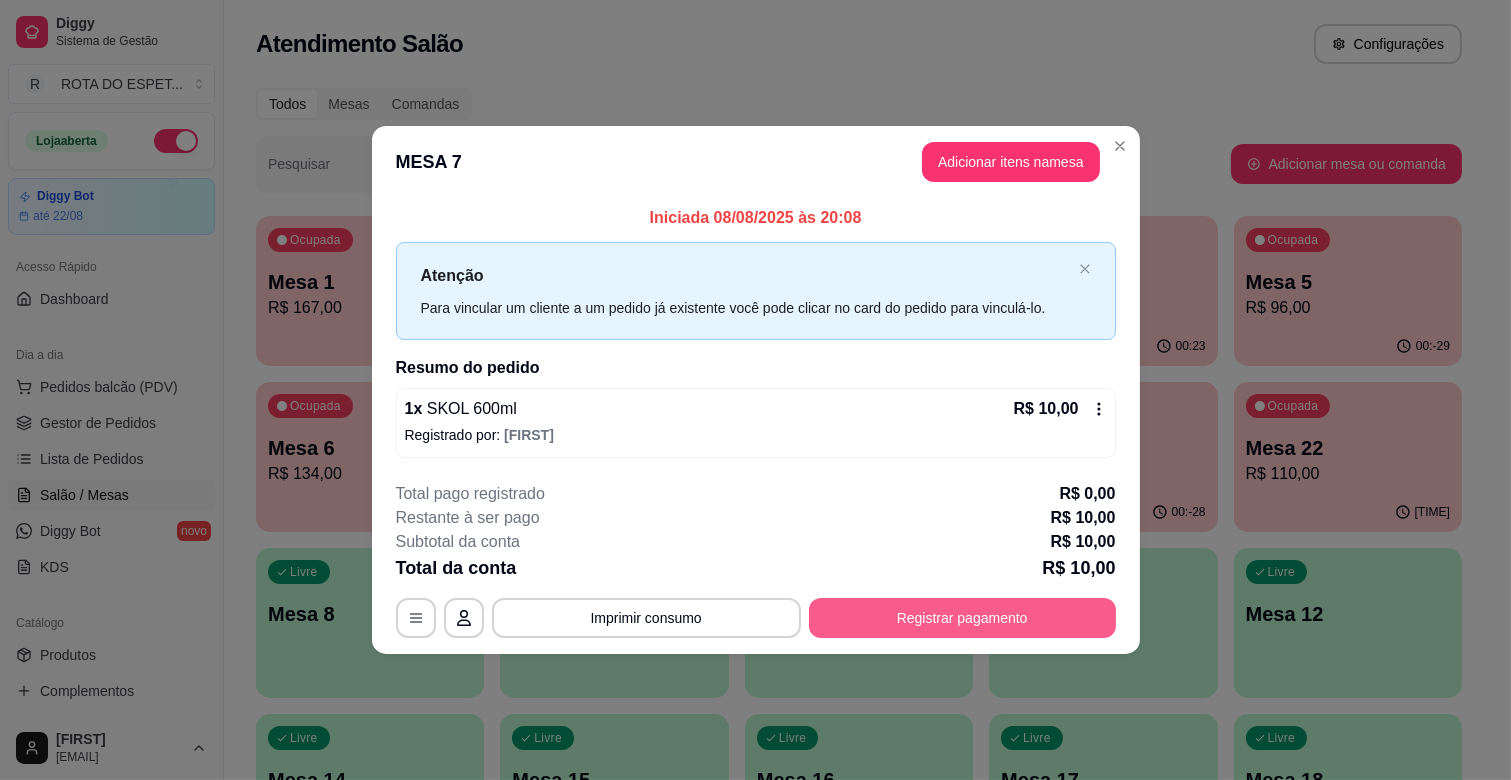 click on "Registrar pagamento" at bounding box center [962, 618] 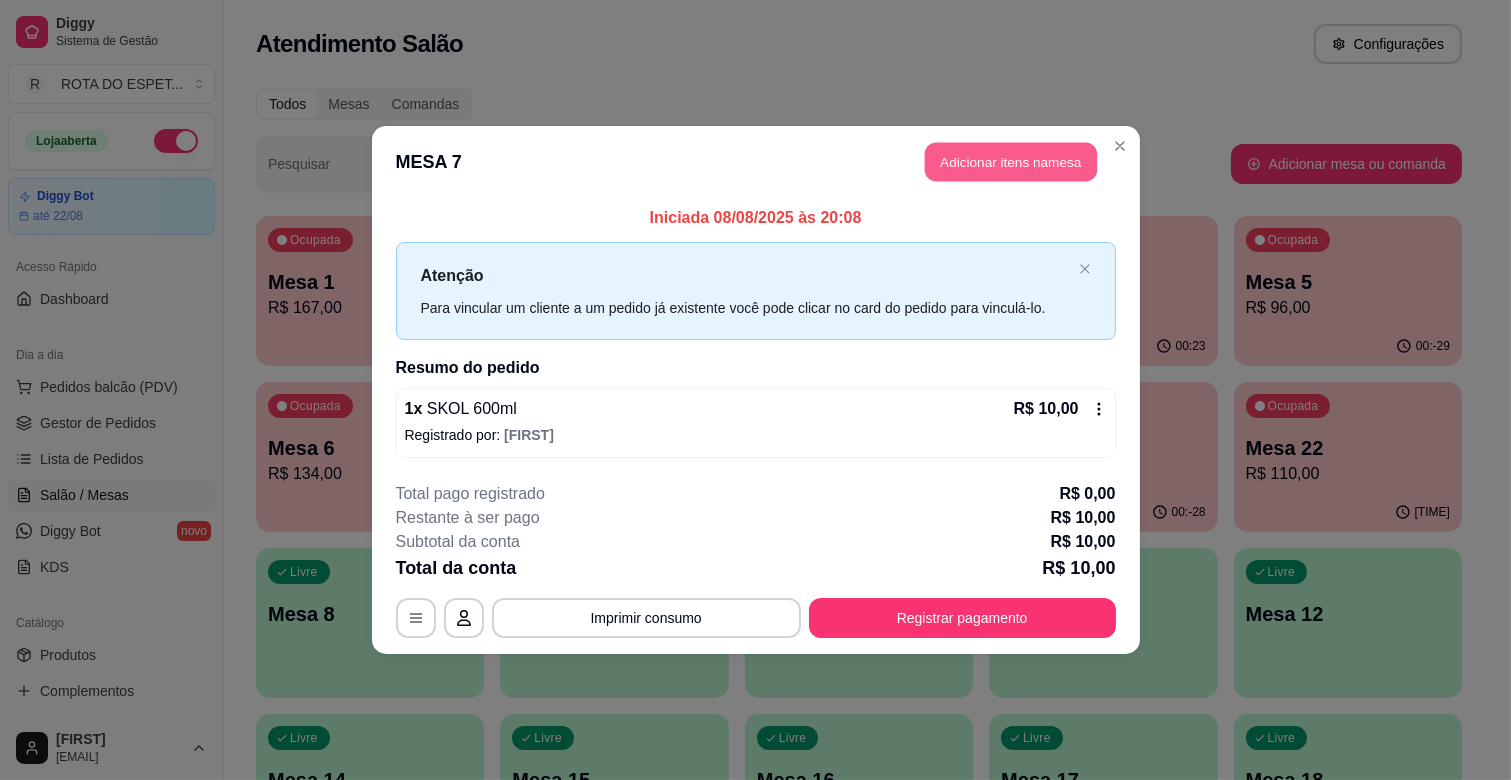 click on "Adicionar itens na  mesa" at bounding box center (1011, 162) 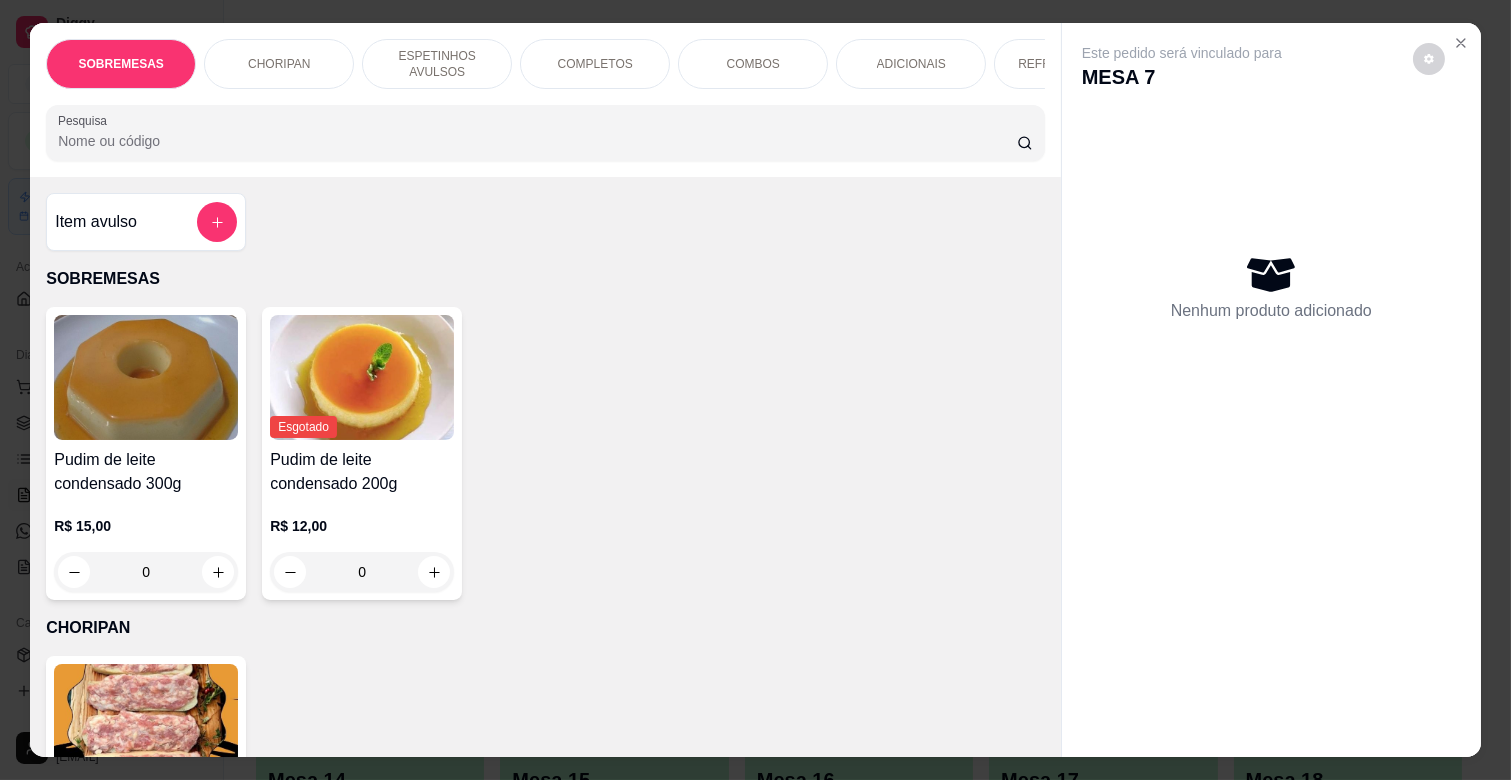 click on "COMPLETOS" at bounding box center (595, 64) 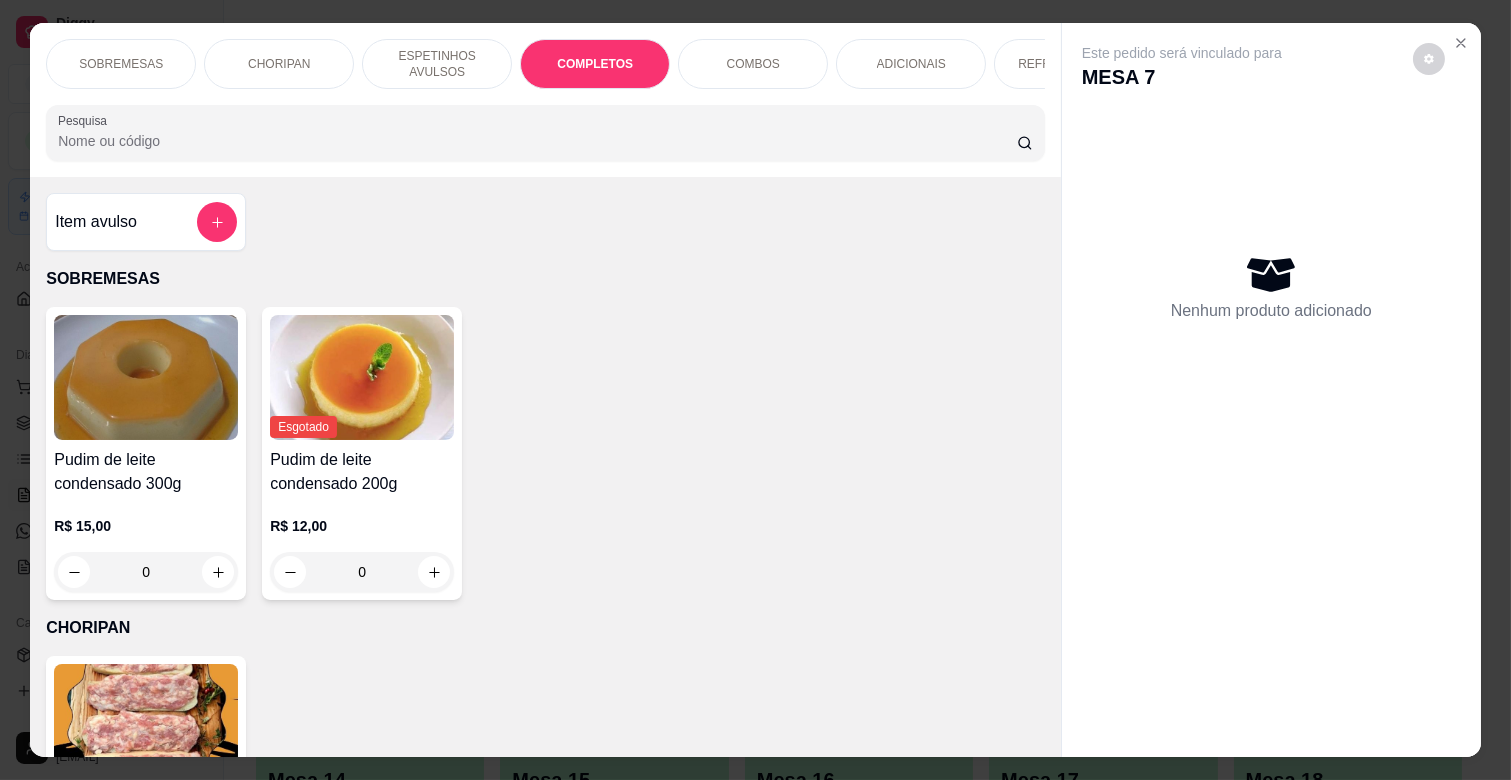 scroll, scrollTop: 2104, scrollLeft: 0, axis: vertical 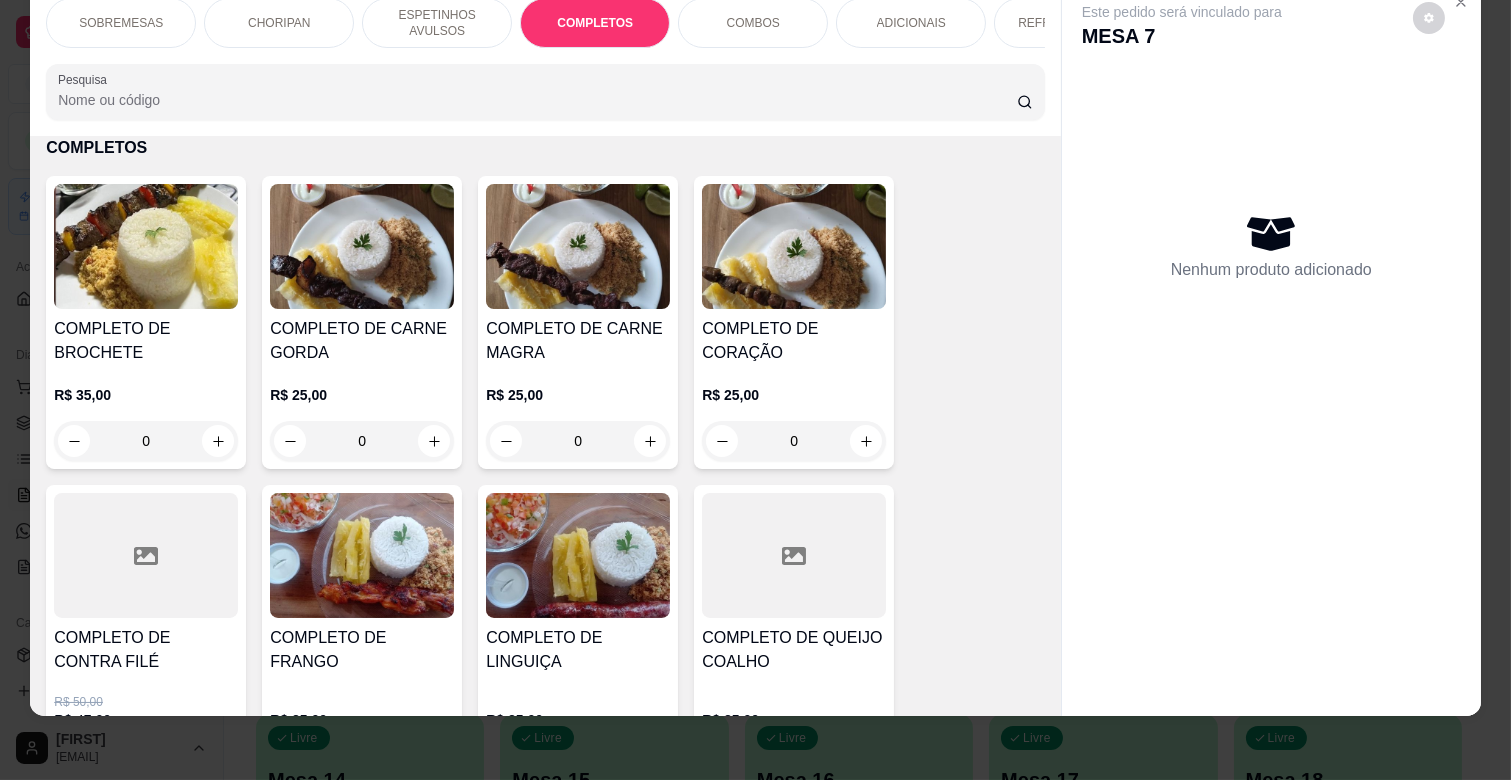 click on "0" at bounding box center (578, 441) 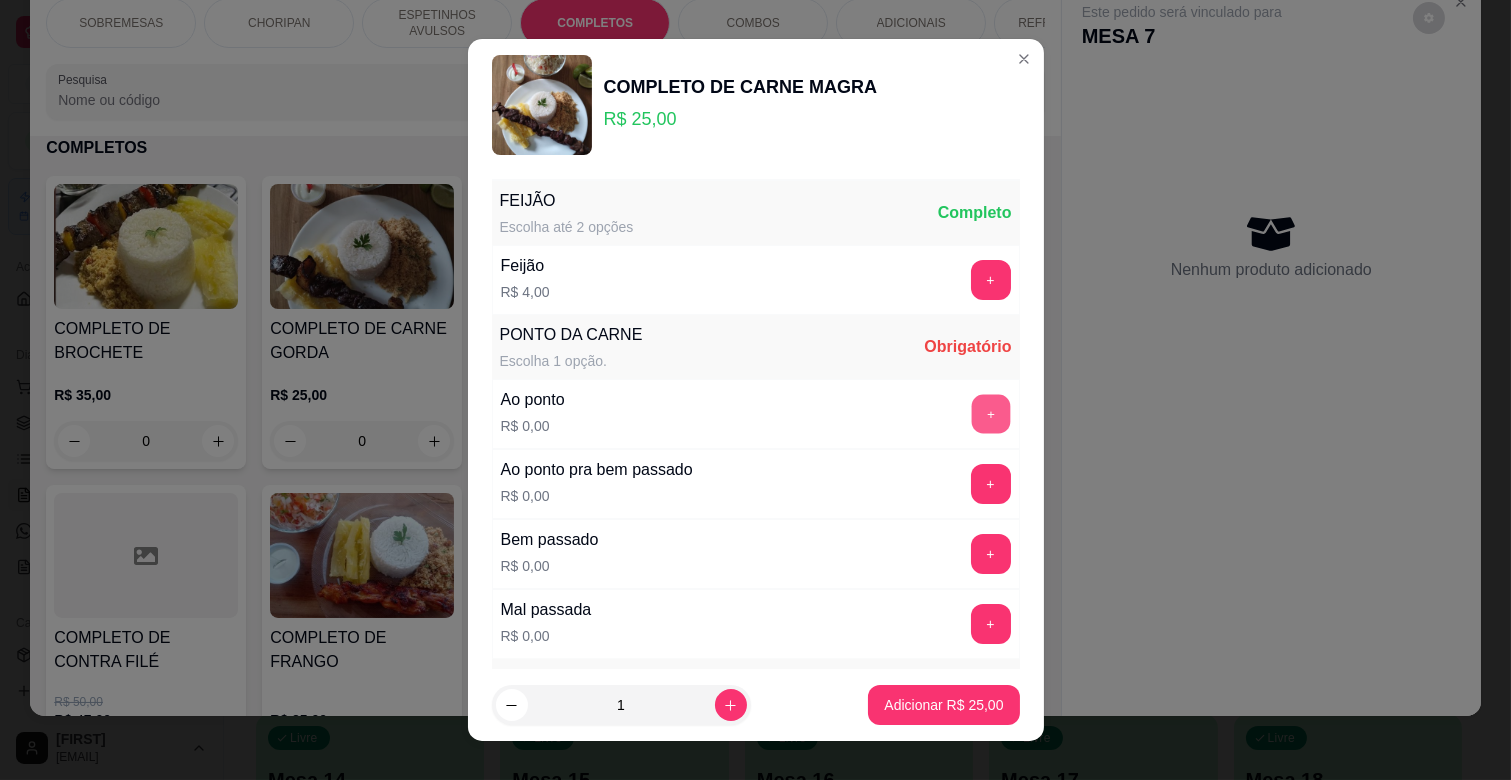 click on "+" at bounding box center (990, 414) 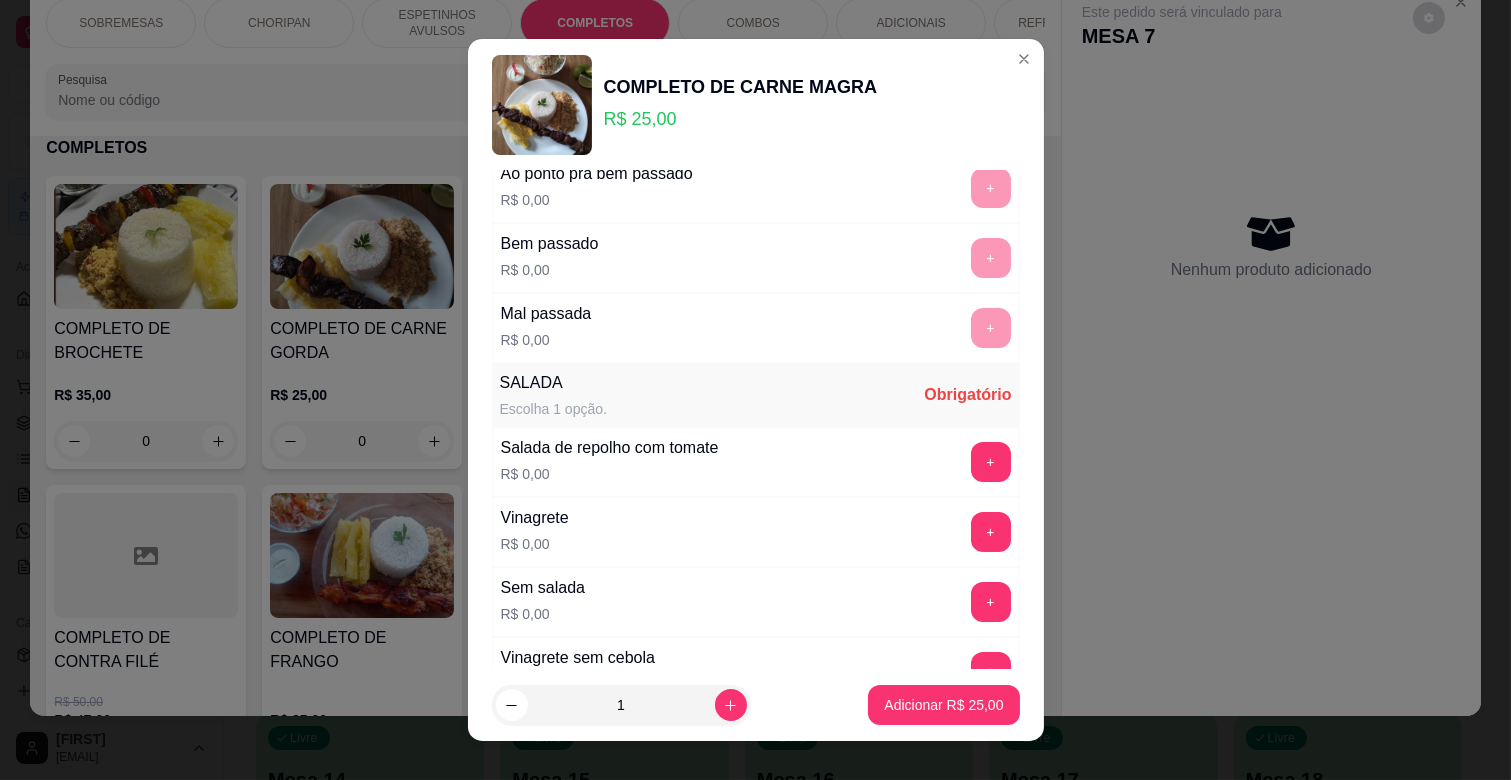 scroll, scrollTop: 486, scrollLeft: 0, axis: vertical 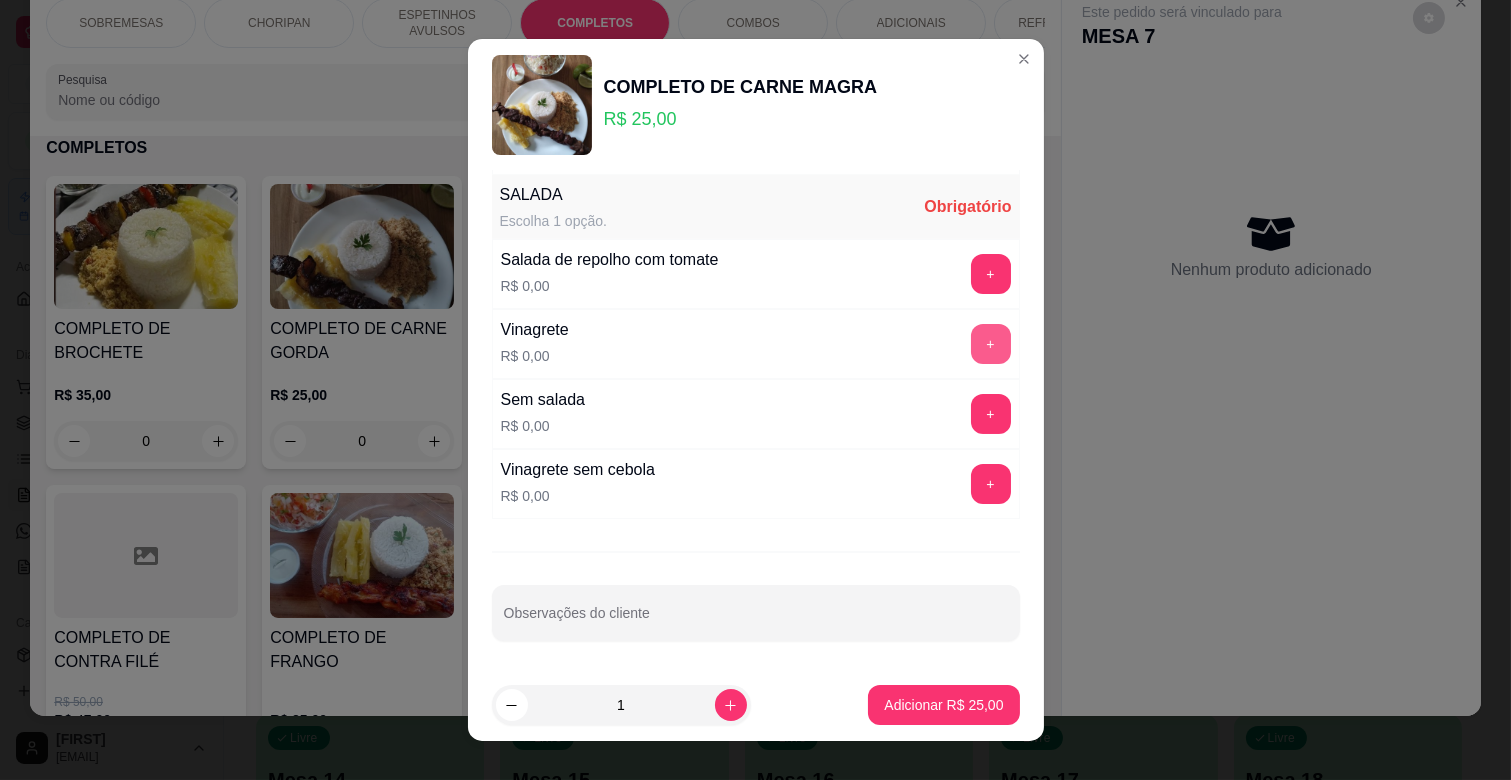 click on "+" at bounding box center [991, 344] 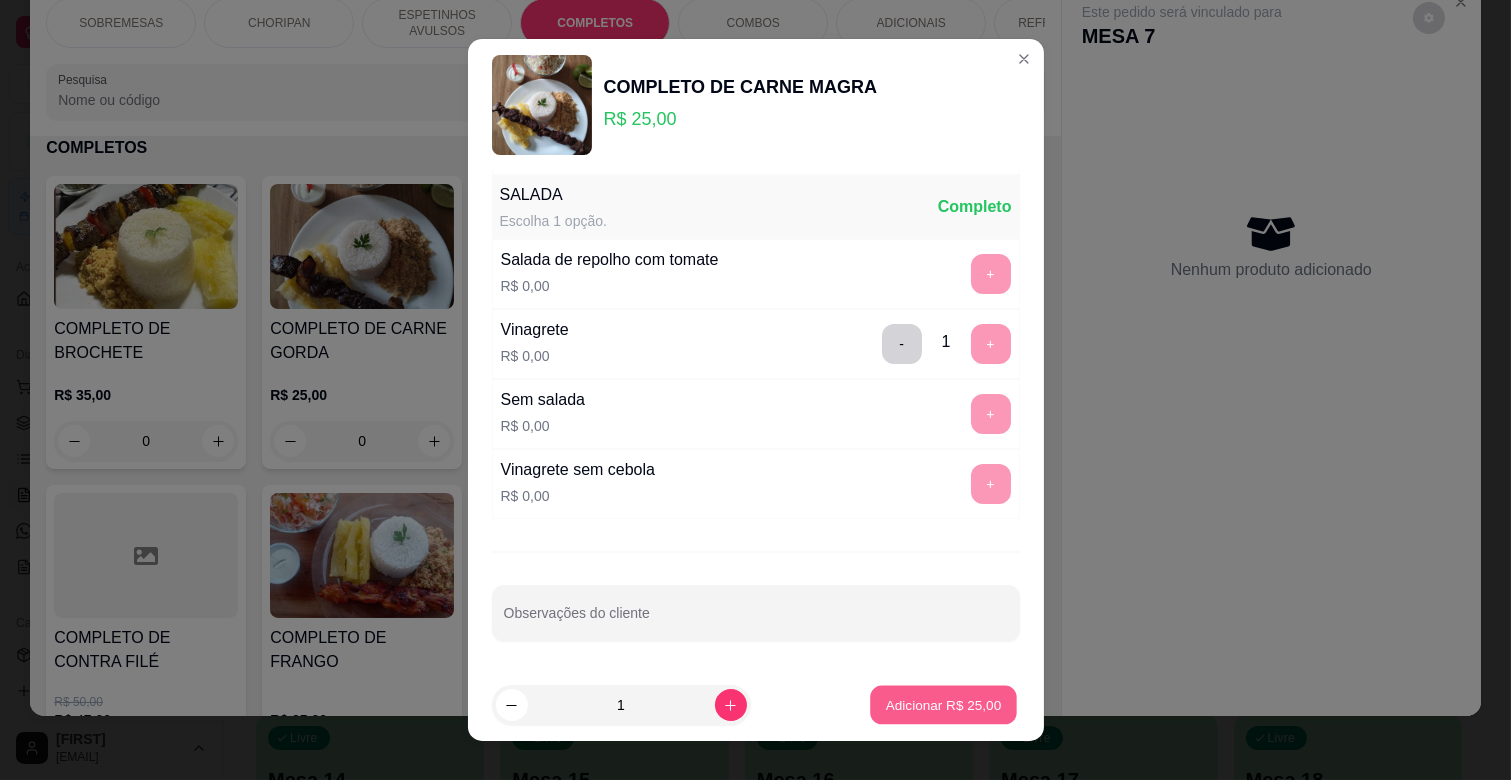 click on "Adicionar   R$ 25,00" at bounding box center [944, 704] 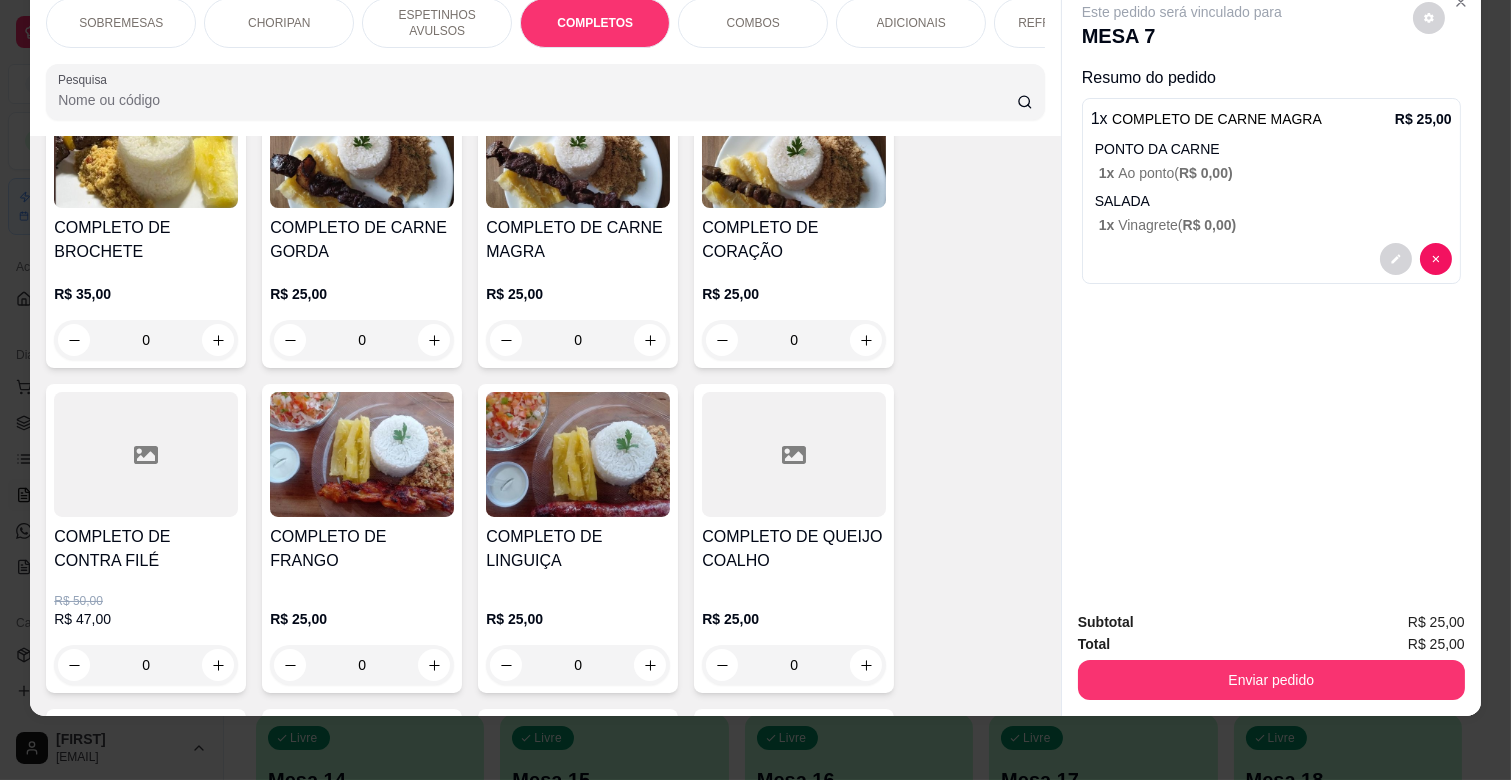 scroll, scrollTop: 2215, scrollLeft: 0, axis: vertical 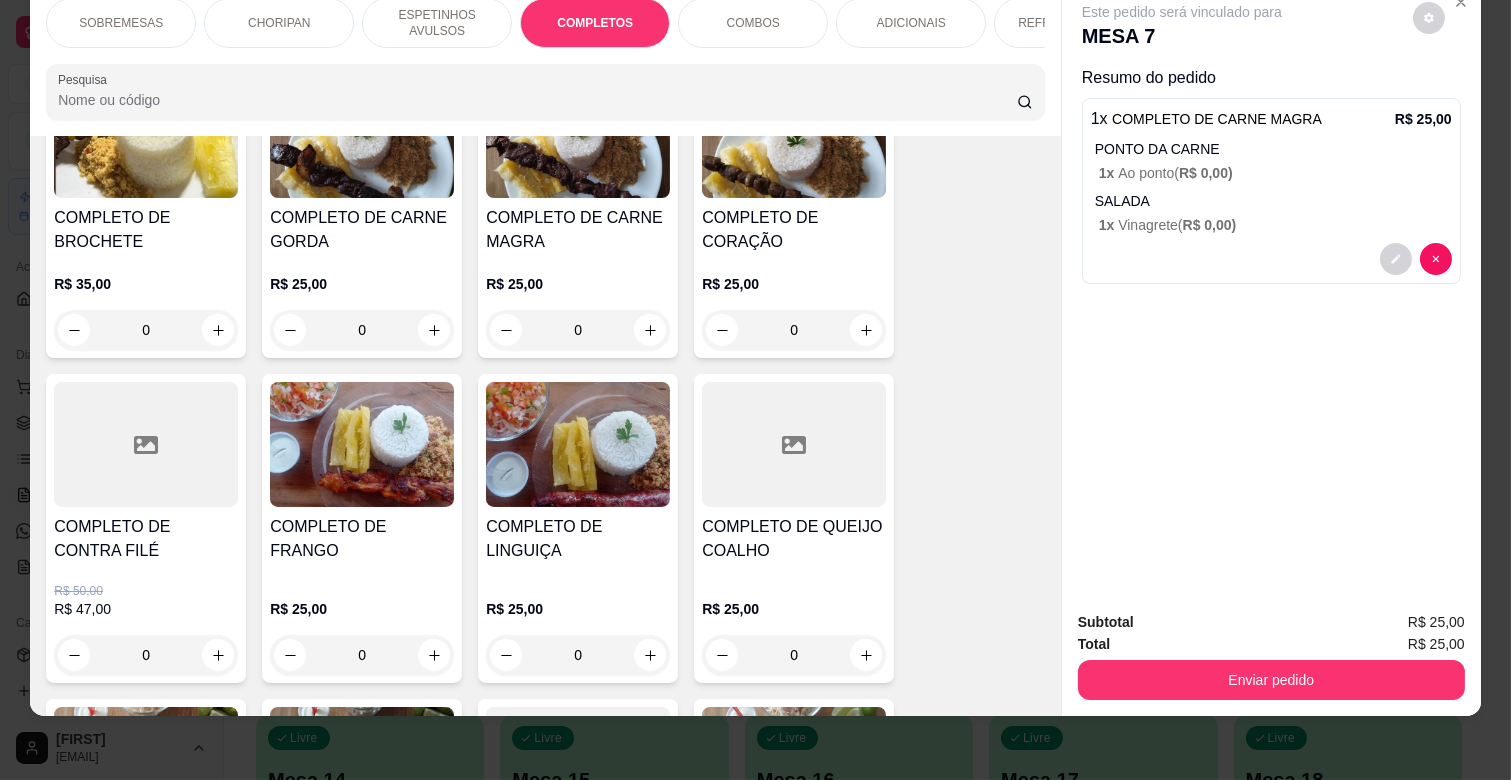 click on "ESPETINHOS AVULSOS" at bounding box center (437, 23) 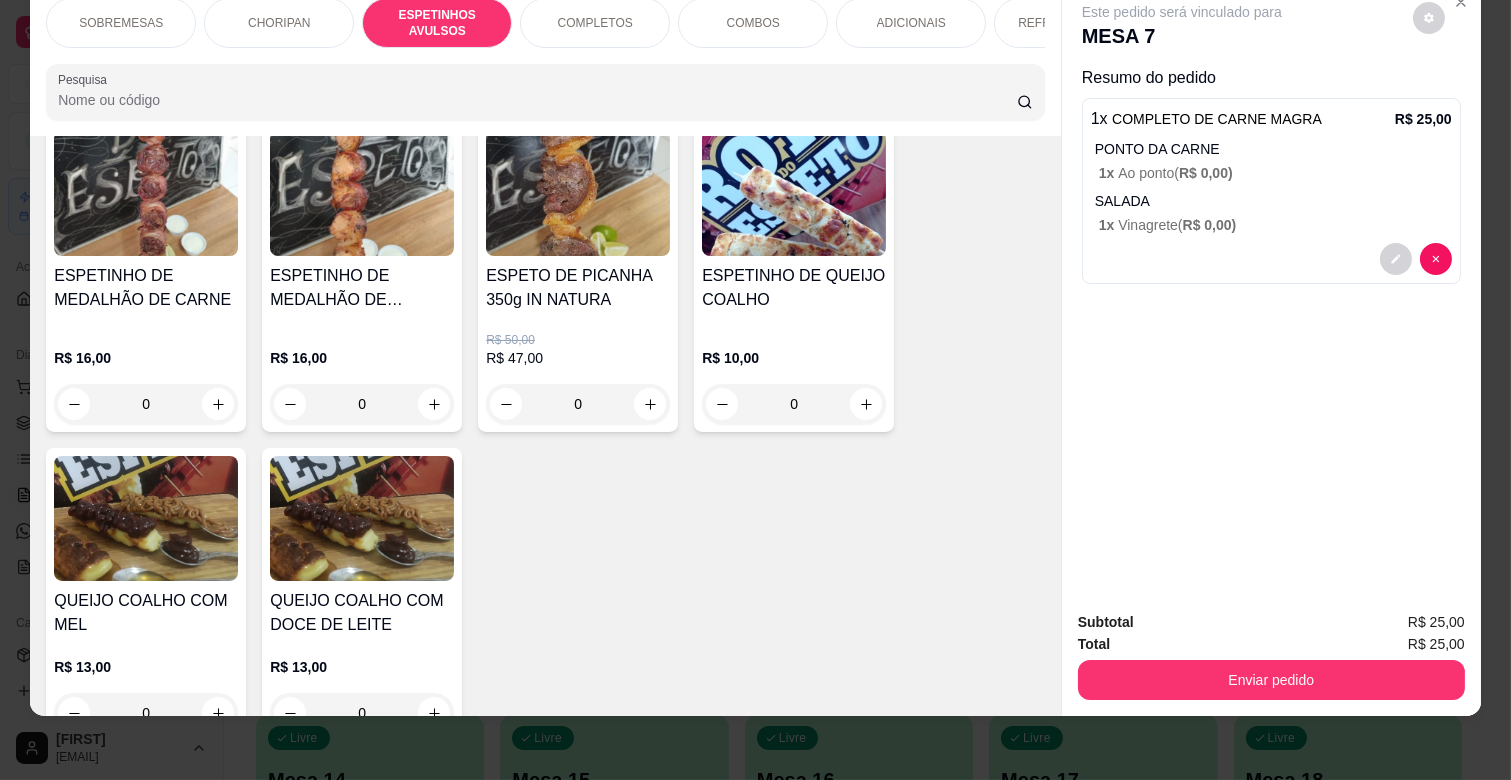 scroll, scrollTop: 1446, scrollLeft: 0, axis: vertical 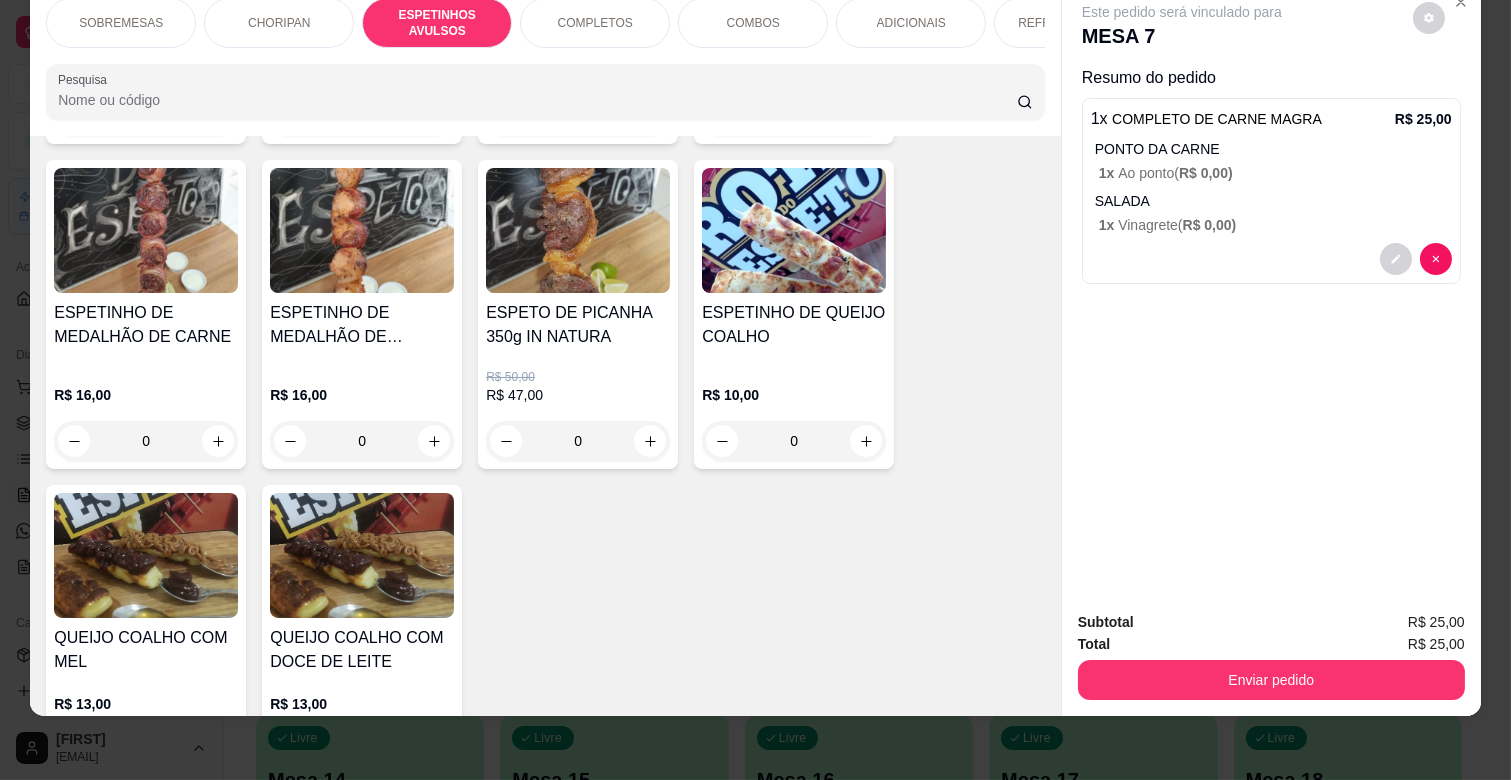 click on "0" at bounding box center (794, 441) 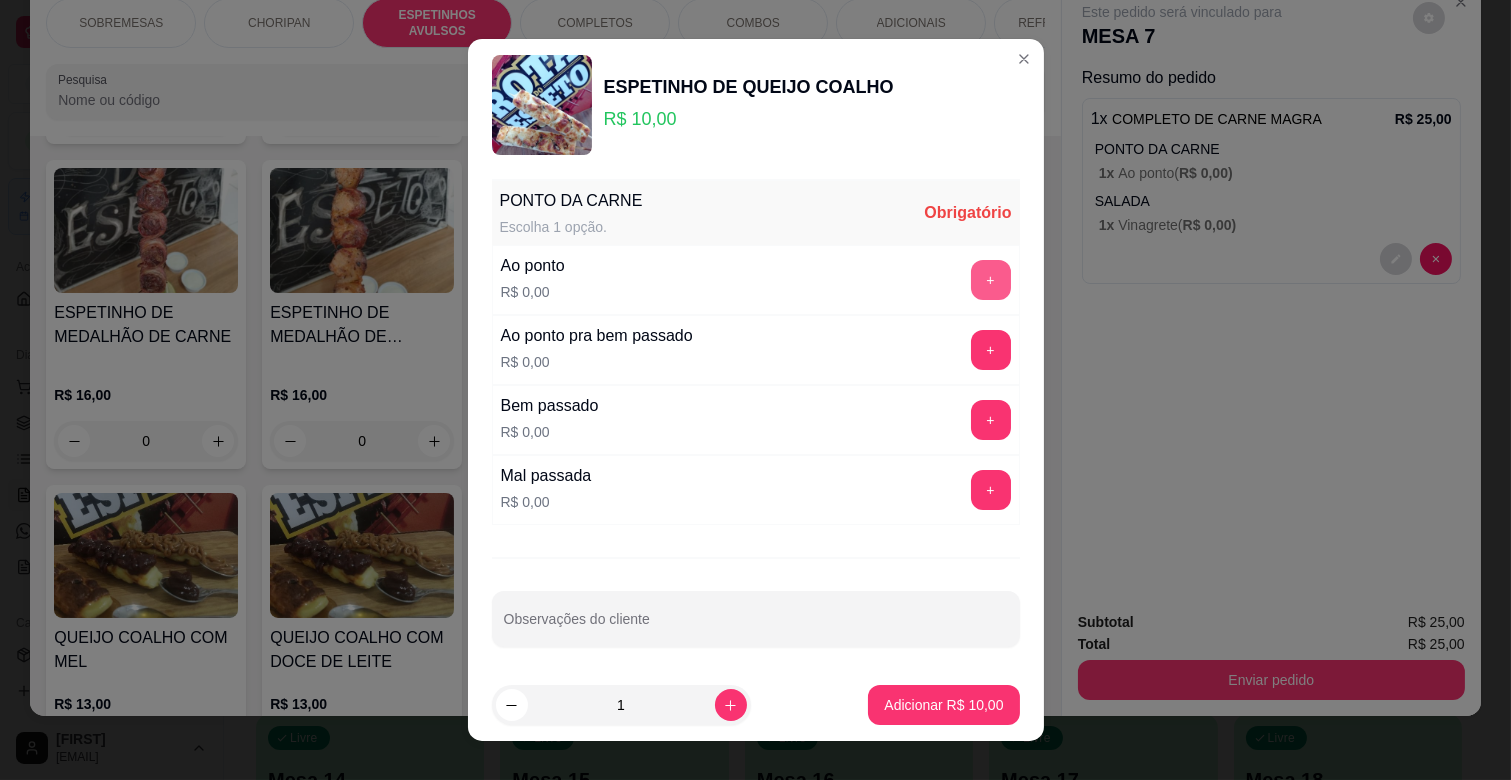 click on "+" at bounding box center [991, 280] 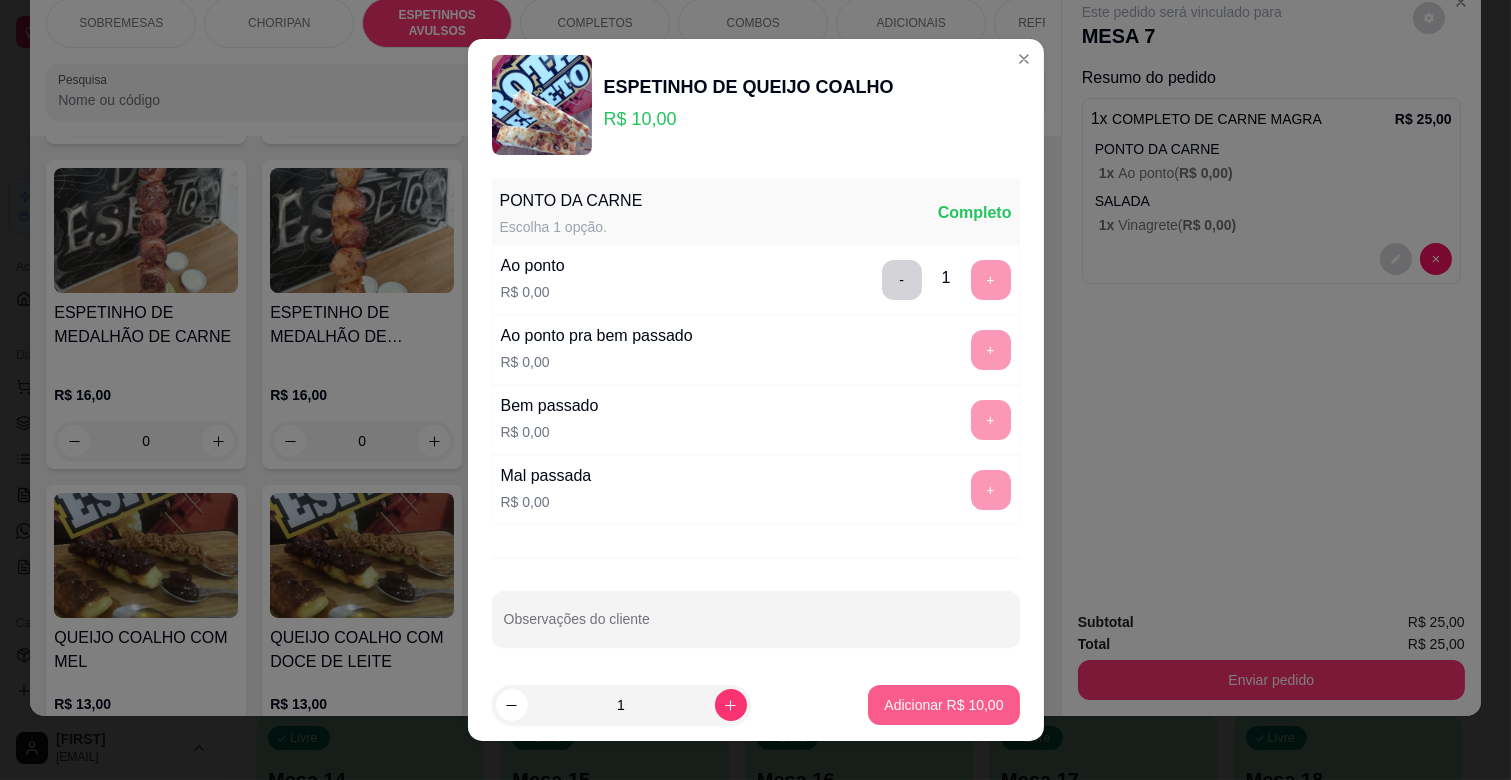 click on "Adicionar   R$ 10,00" at bounding box center [943, 705] 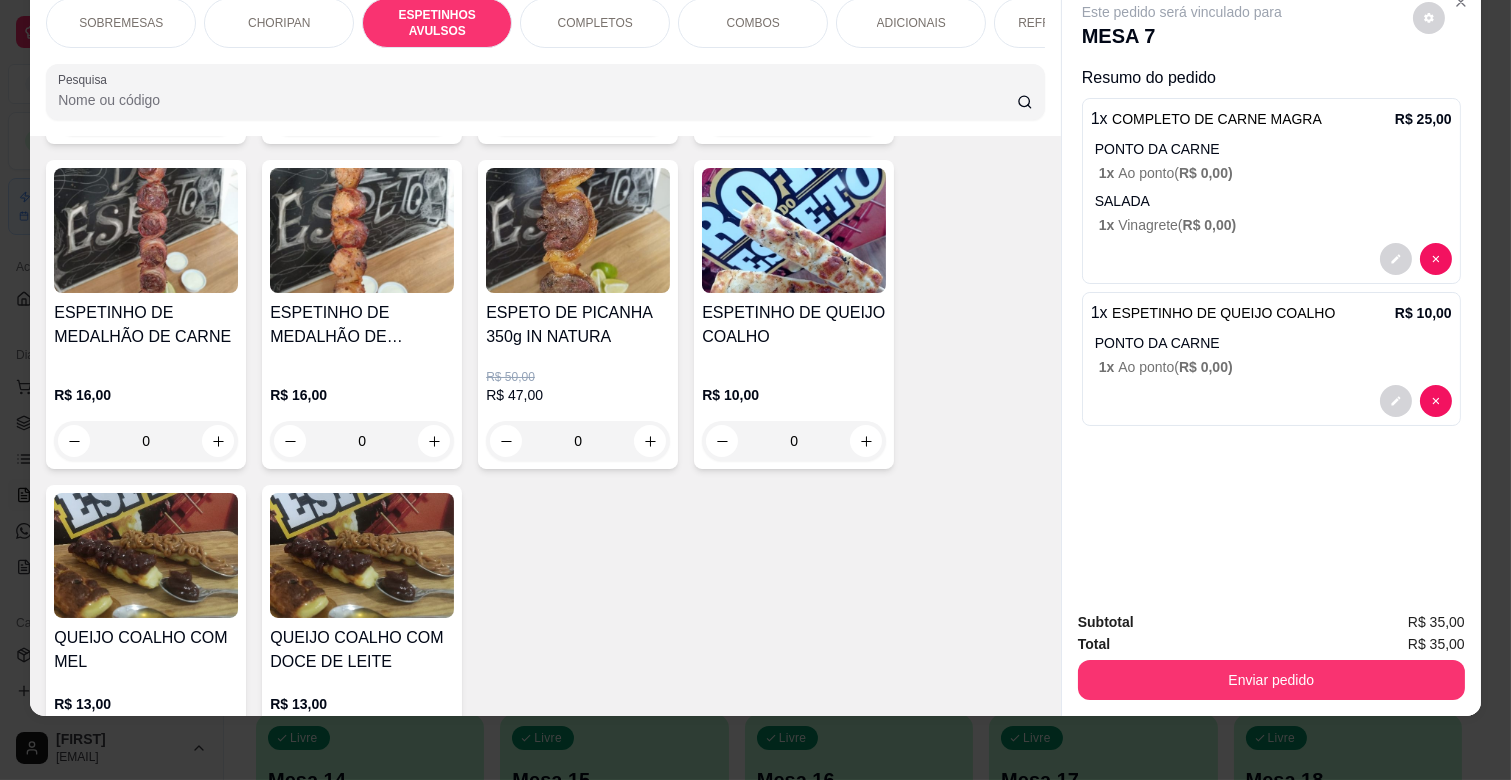 click on "CHORIPAN" at bounding box center (279, 23) 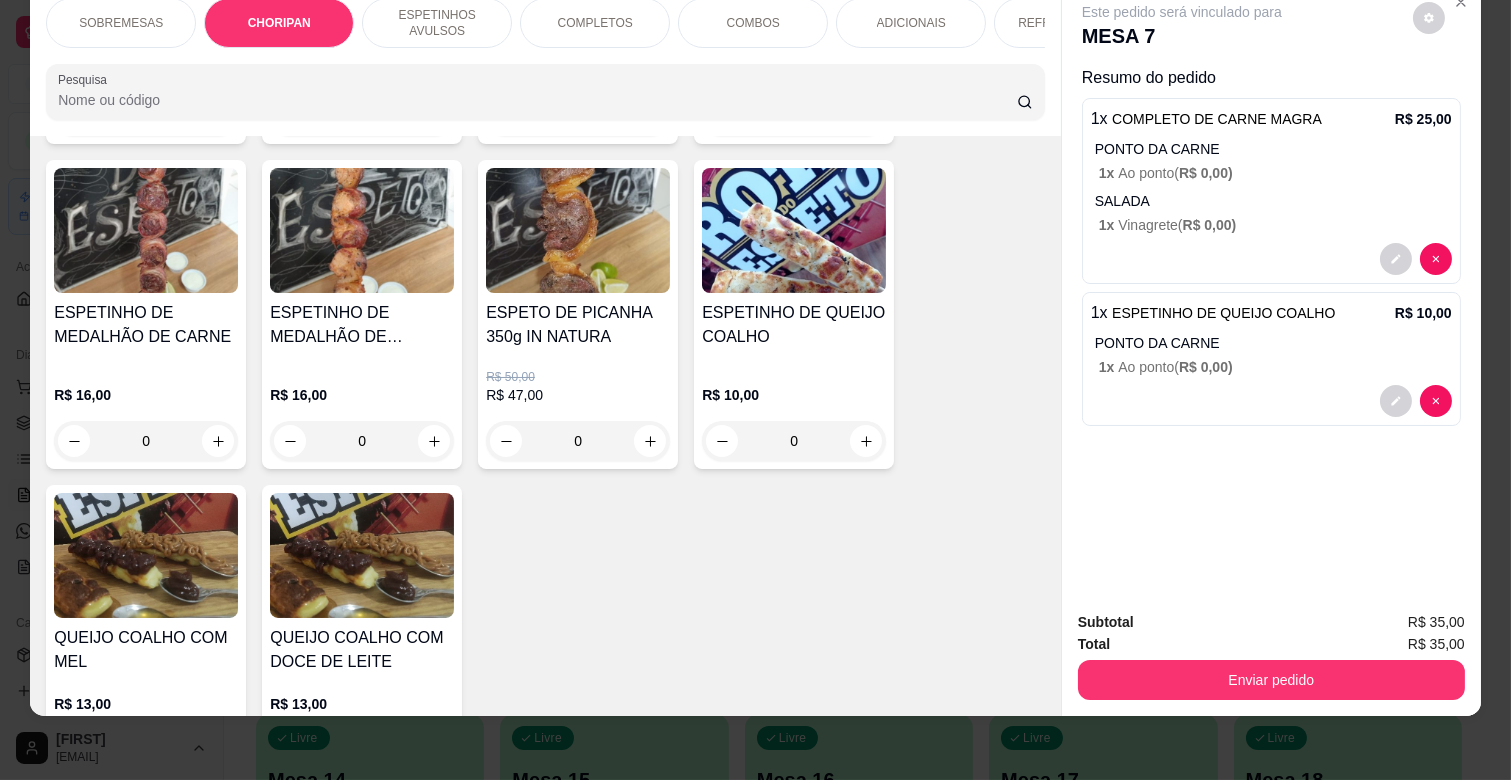 scroll, scrollTop: 438, scrollLeft: 0, axis: vertical 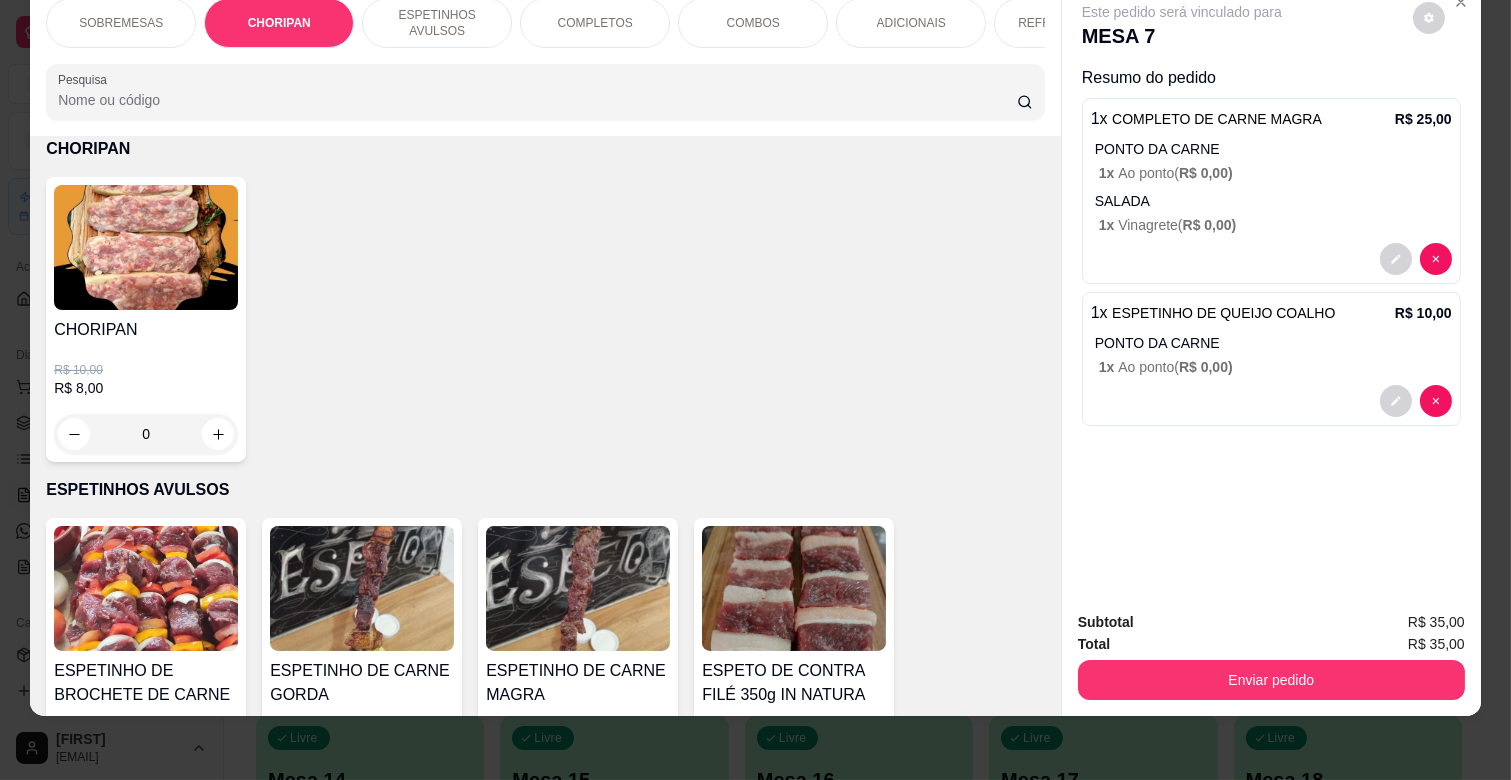 click on "0" at bounding box center (146, 434) 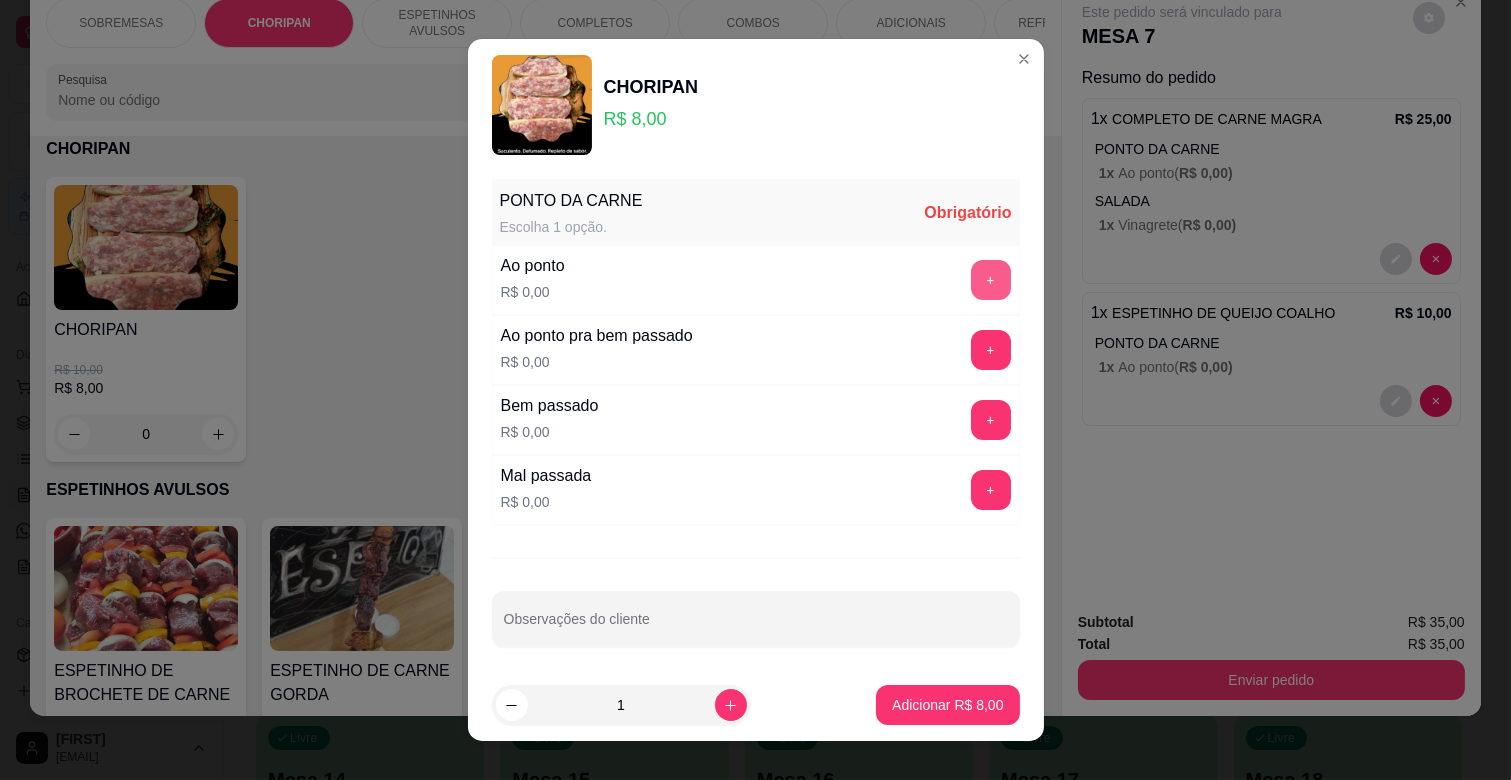 click on "+" at bounding box center [991, 280] 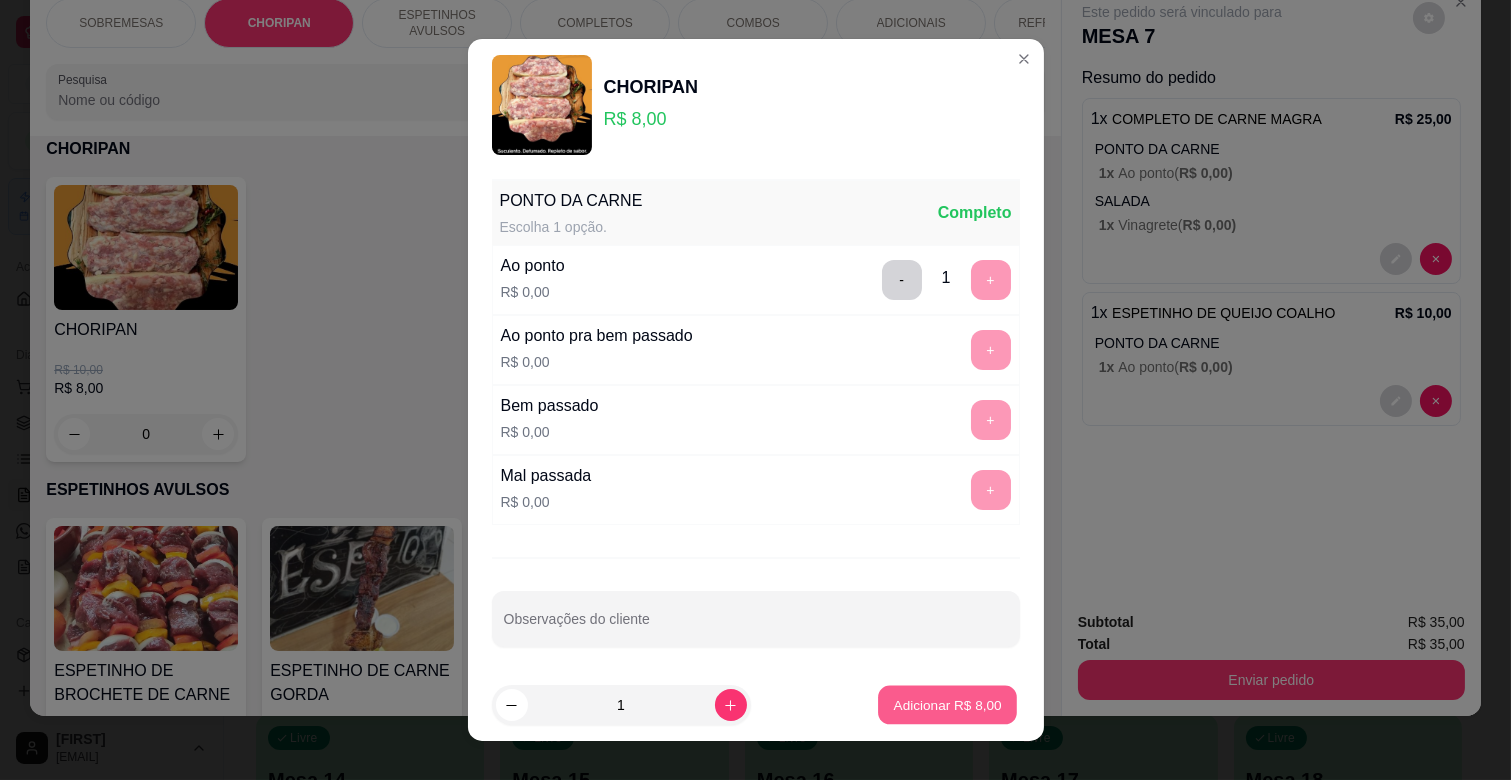 click on "Adicionar   R$ 8,00" at bounding box center (948, 704) 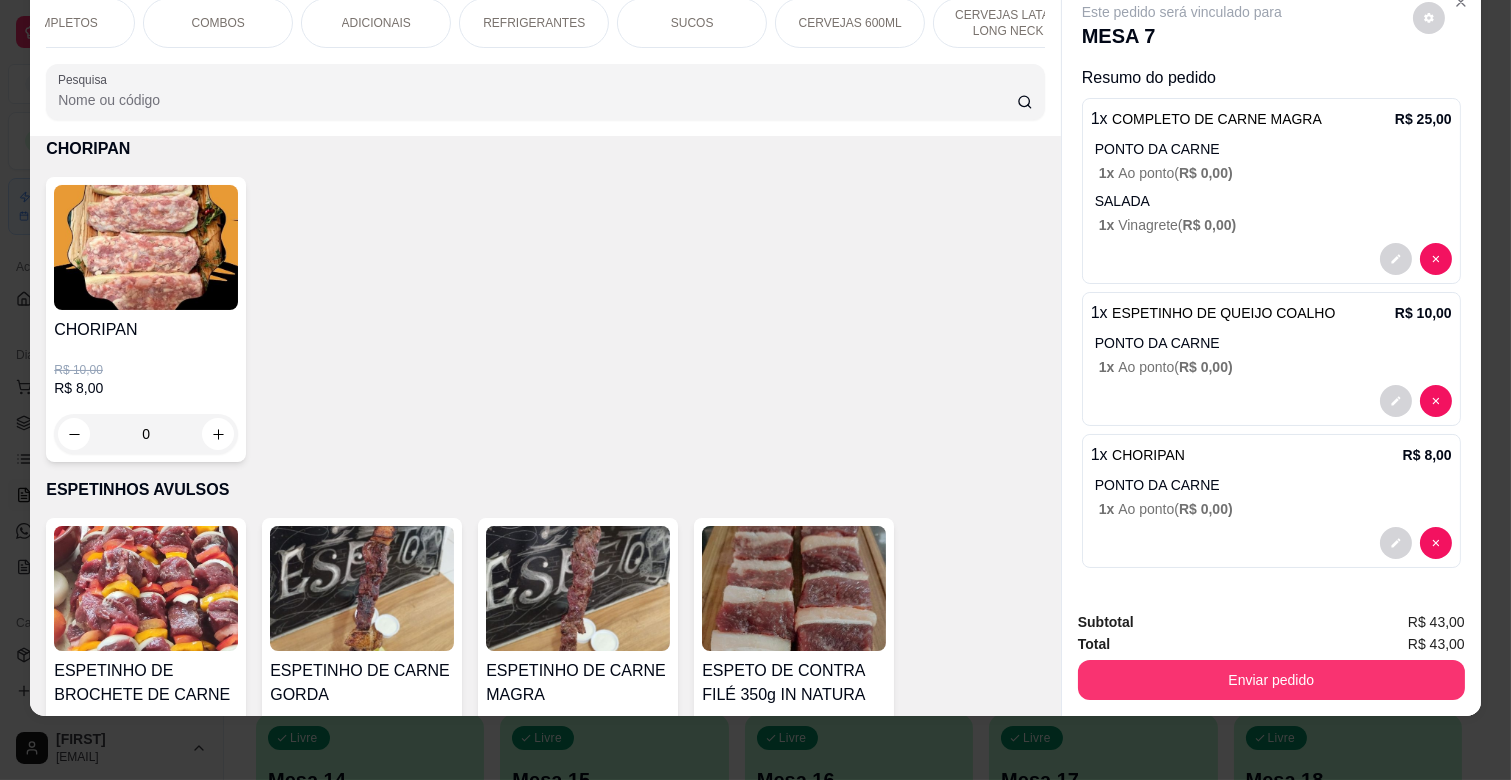 scroll, scrollTop: 0, scrollLeft: 543, axis: horizontal 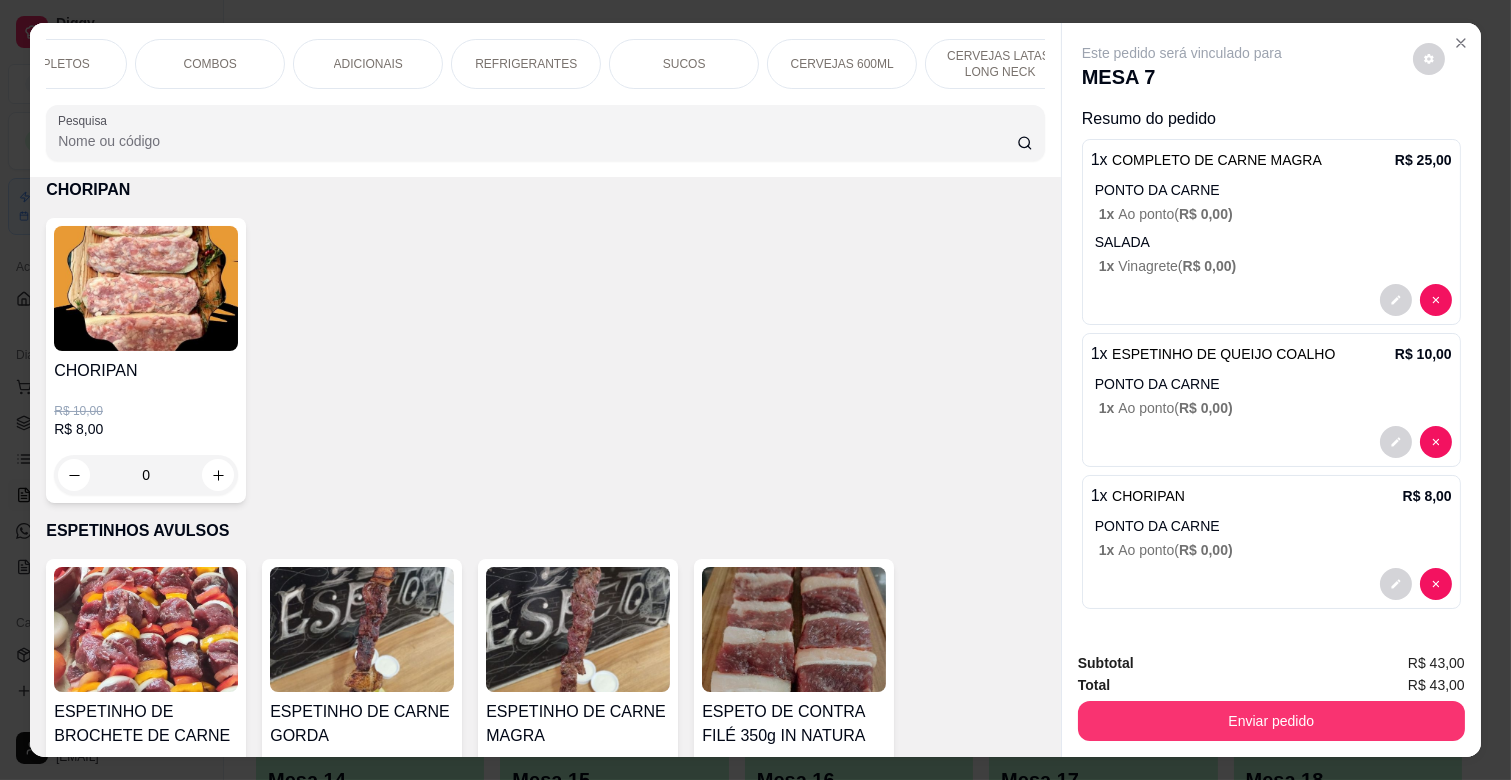 click on "SUCOS" at bounding box center (684, 64) 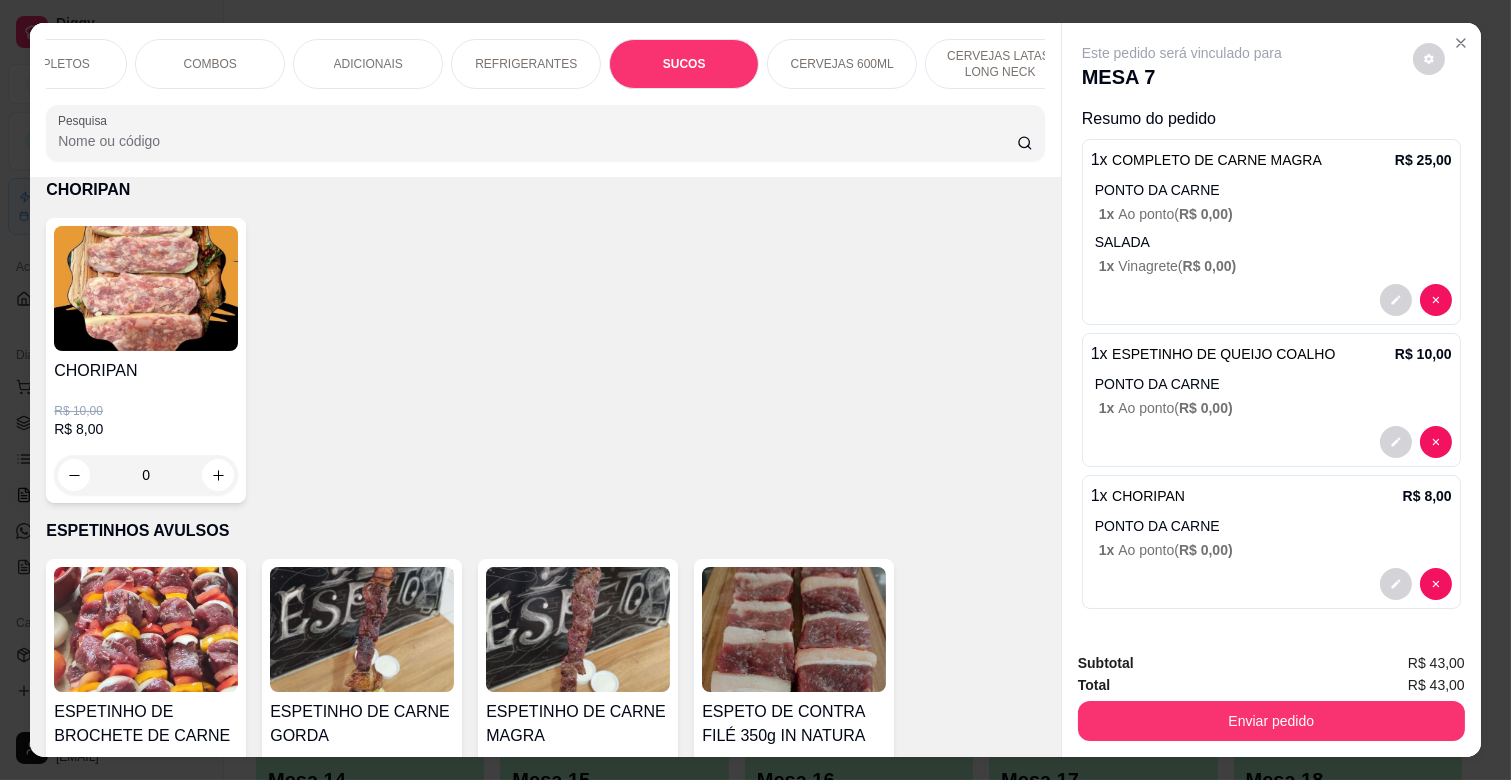 scroll, scrollTop: 5915, scrollLeft: 0, axis: vertical 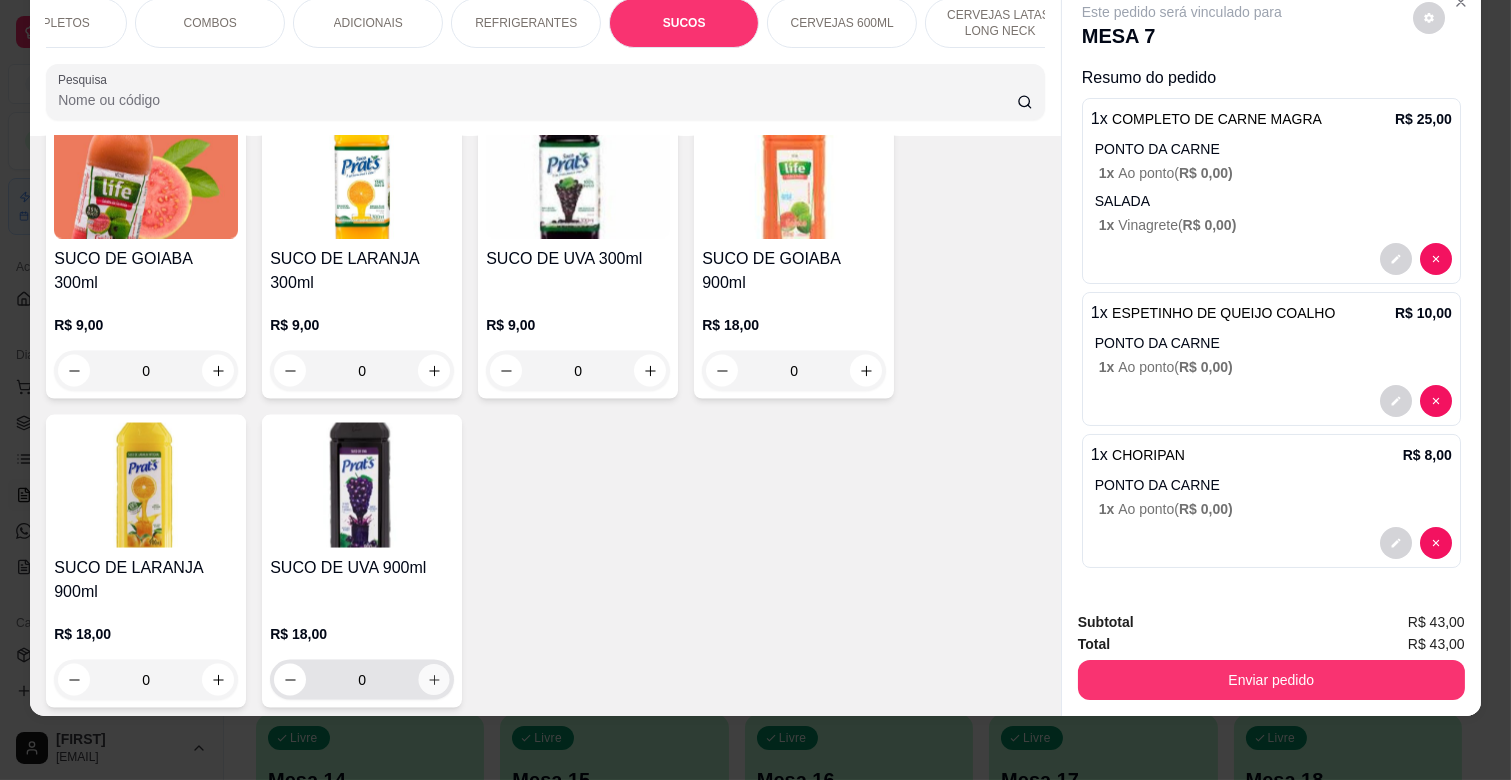 click 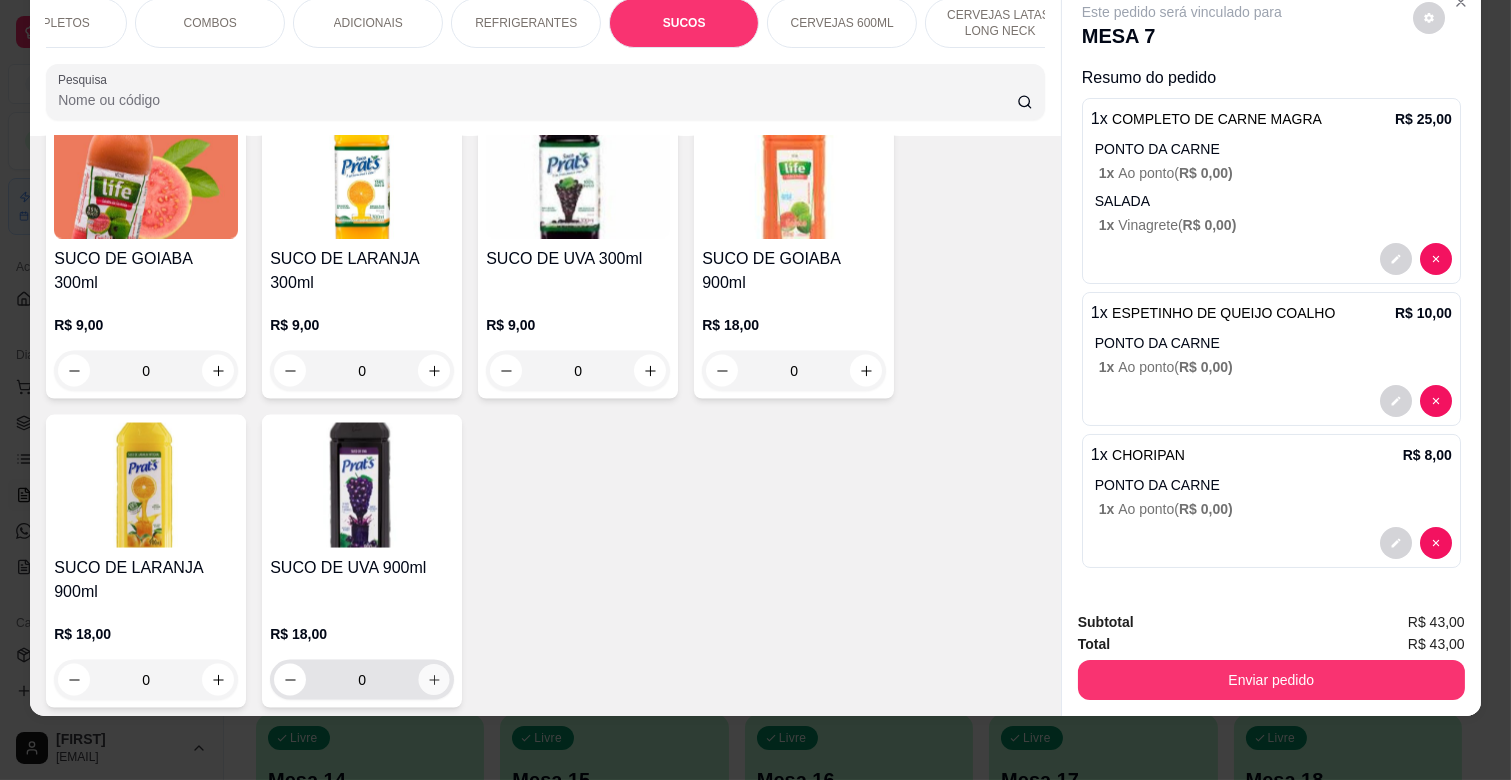 type on "1" 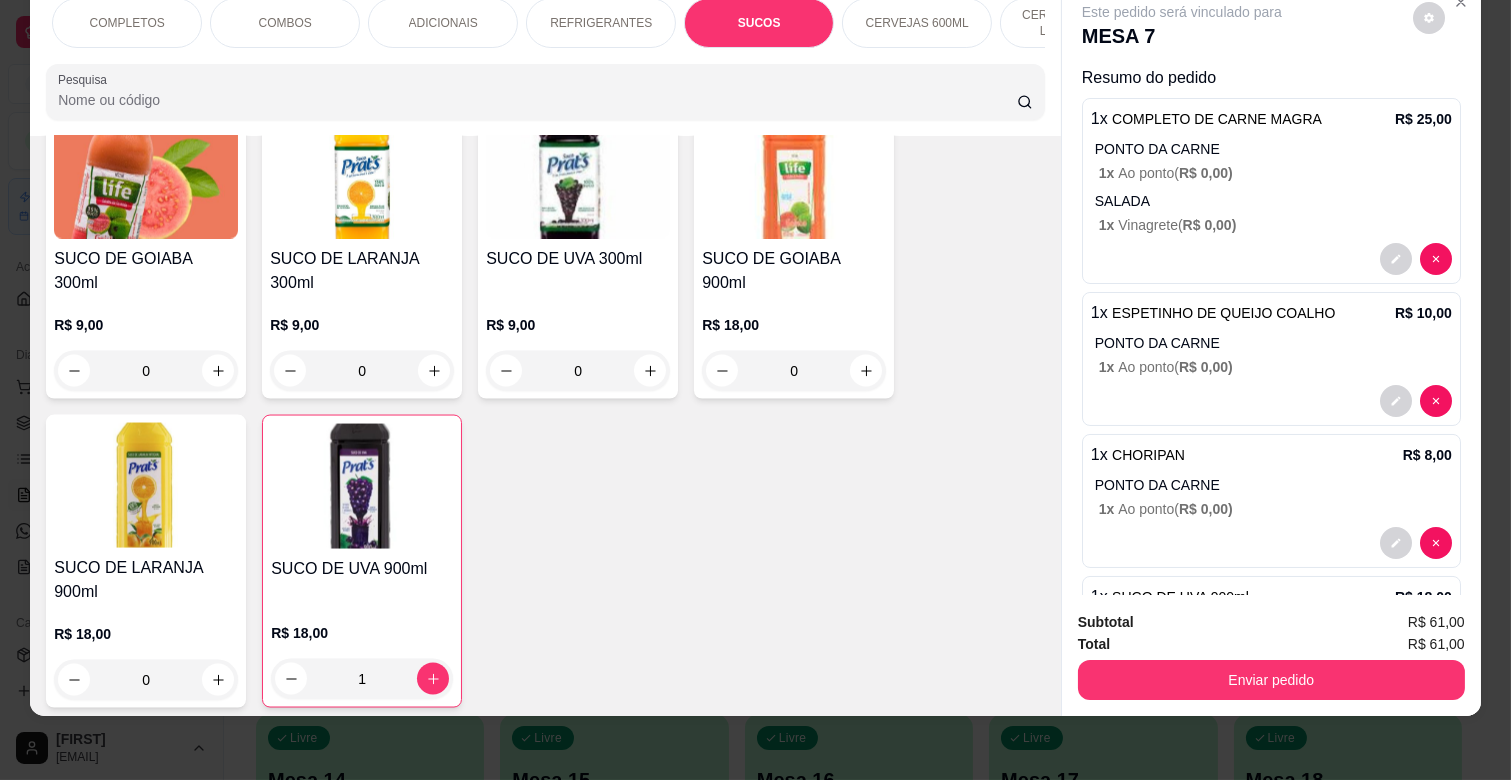 scroll, scrollTop: 0, scrollLeft: 61, axis: horizontal 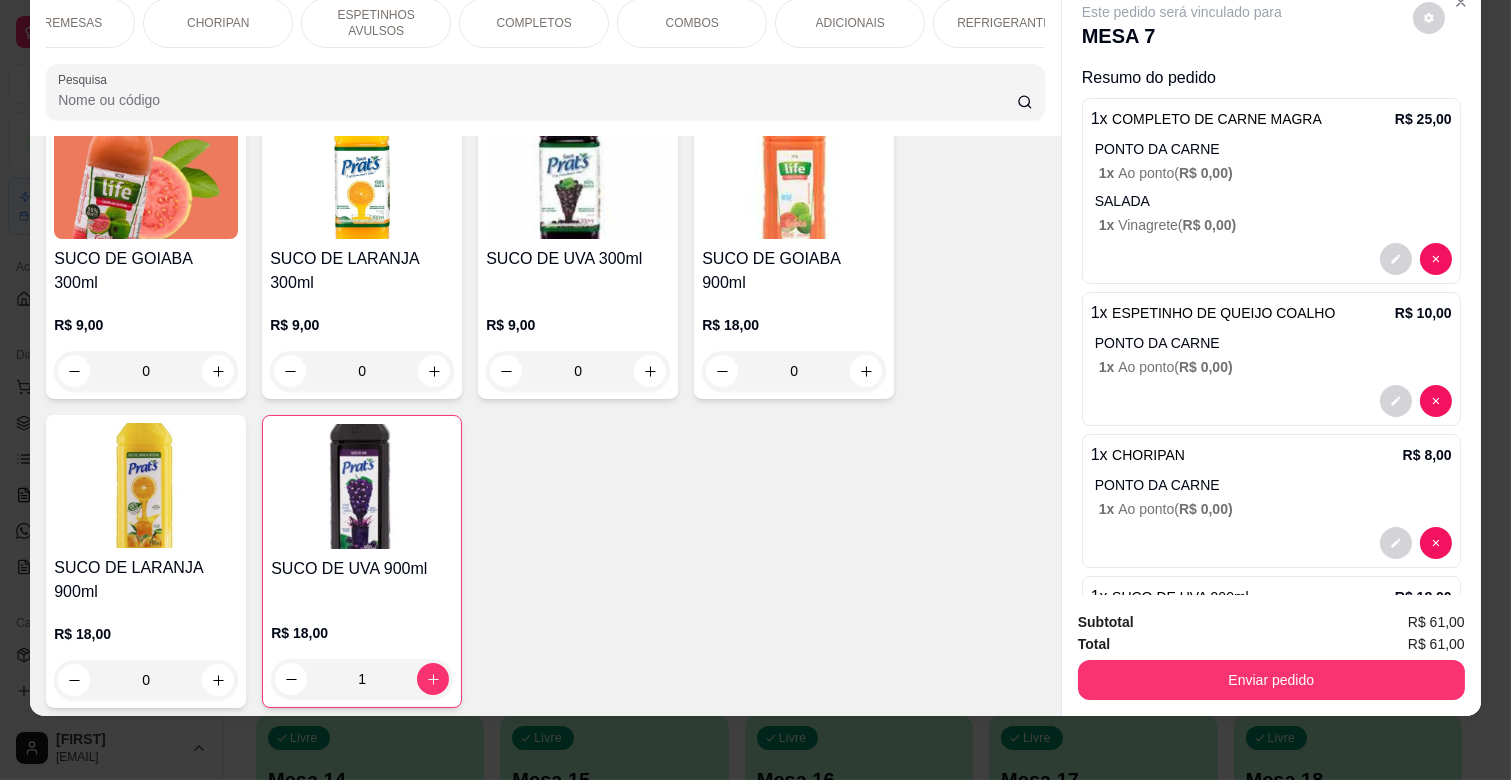 click on "COMPLETOS" at bounding box center (534, 23) 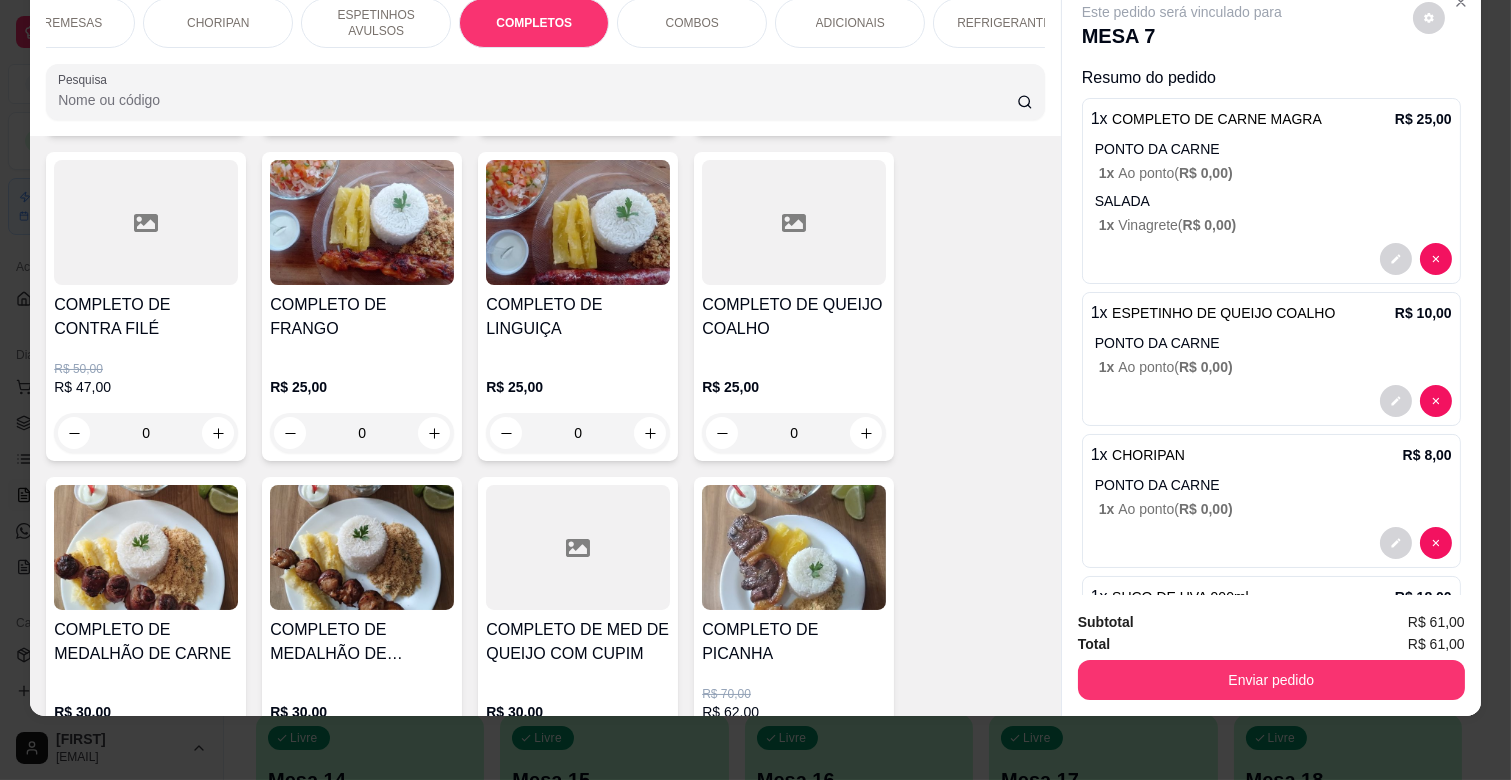 scroll, scrollTop: 2660, scrollLeft: 0, axis: vertical 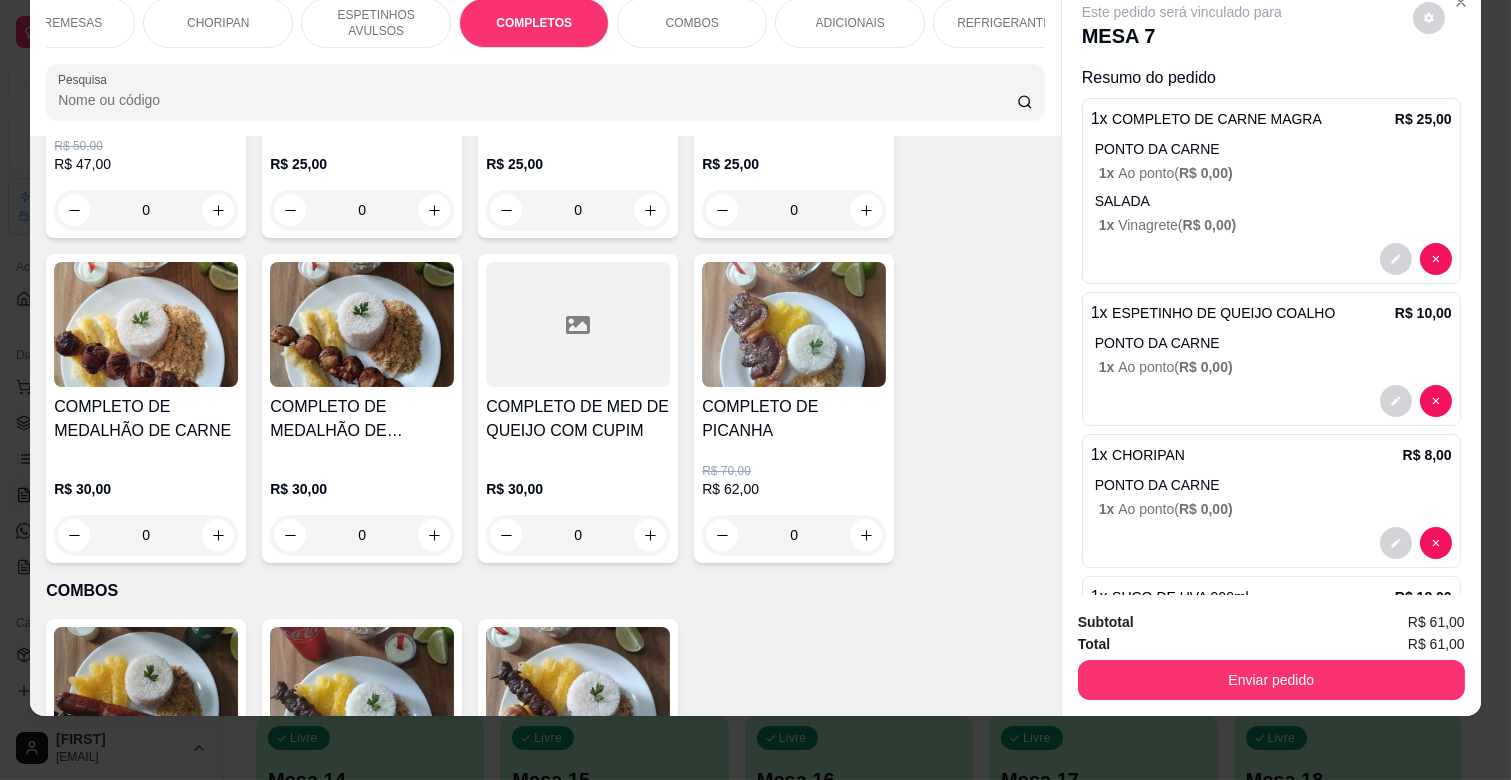 click on "0" at bounding box center (362, 535) 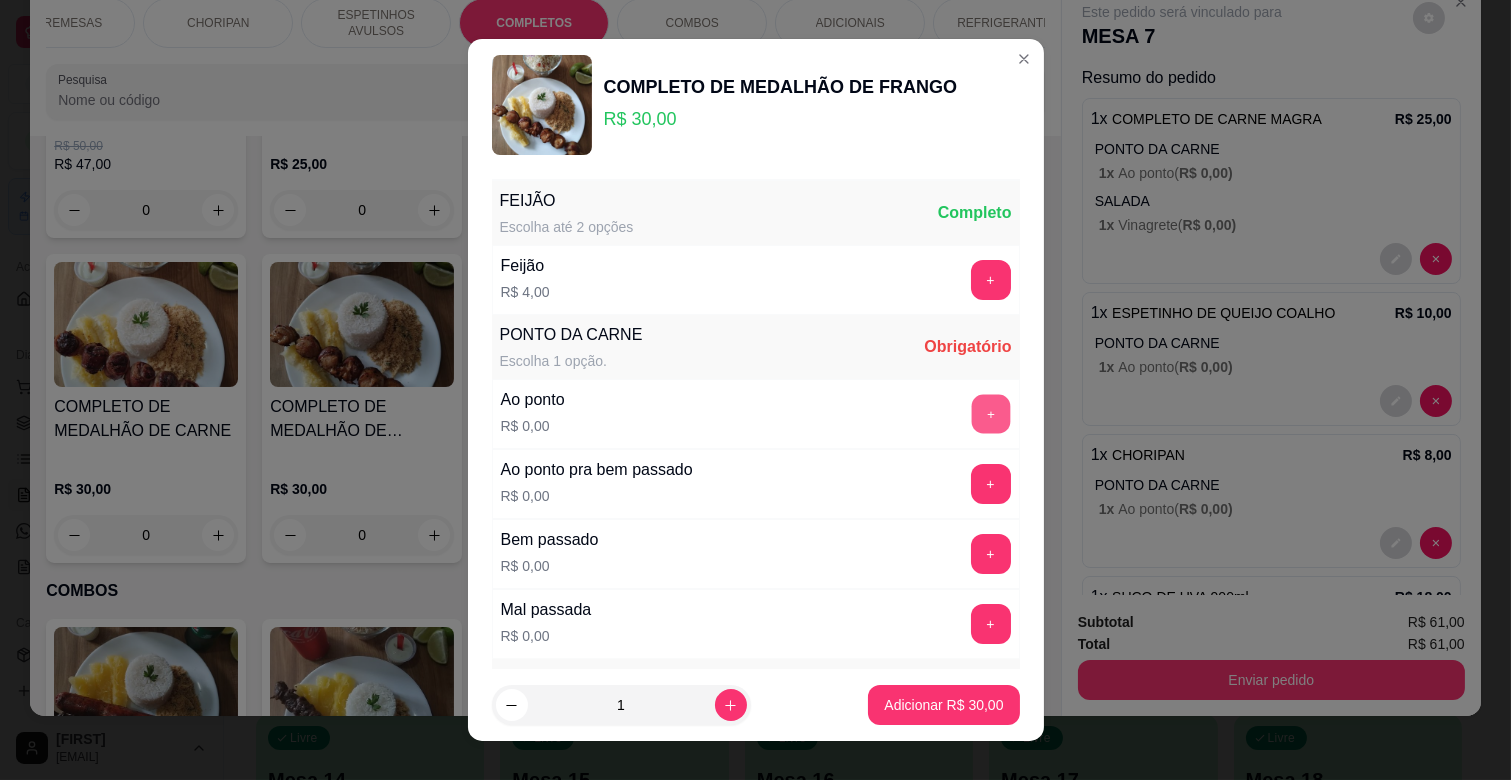 click on "+" at bounding box center [990, 414] 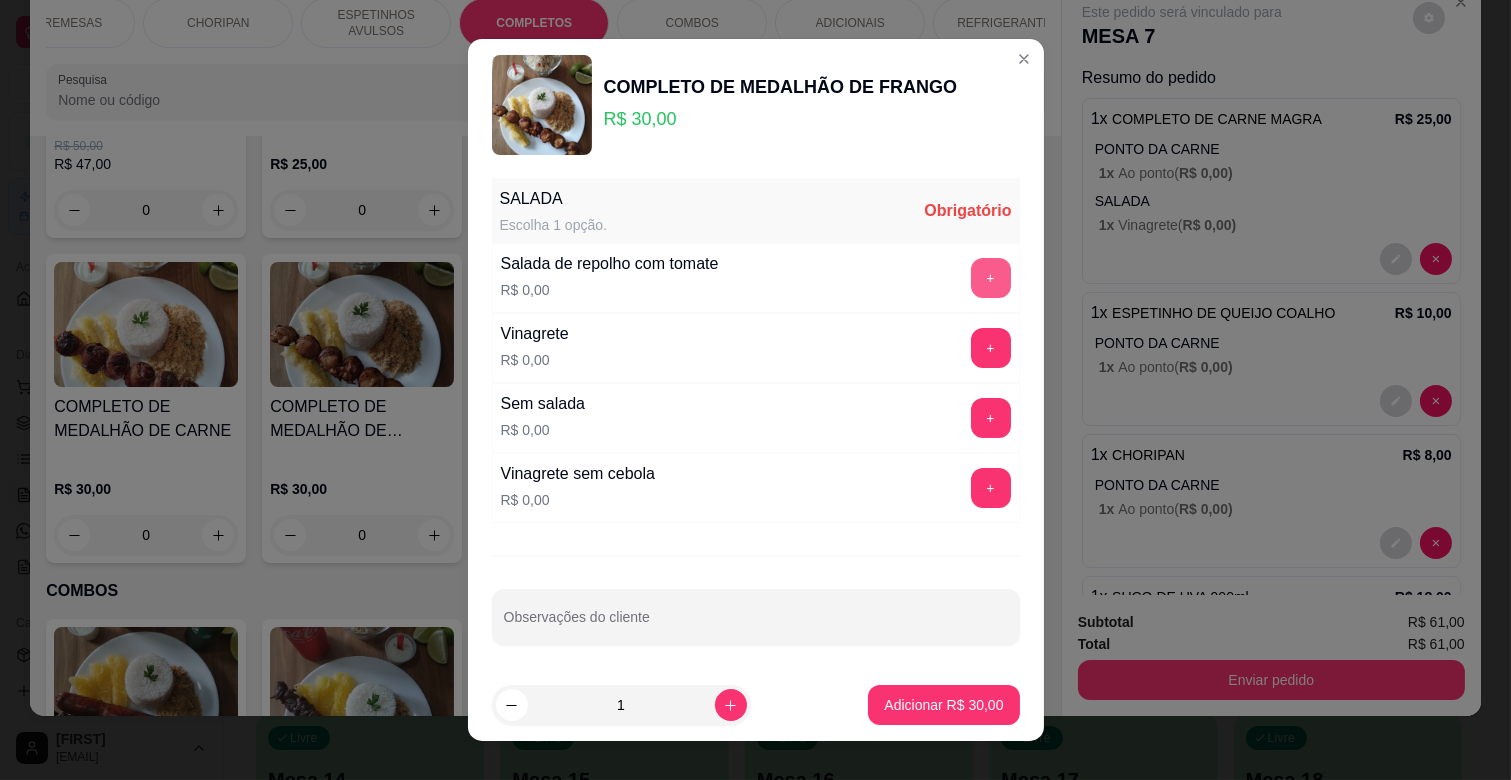 scroll, scrollTop: 486, scrollLeft: 0, axis: vertical 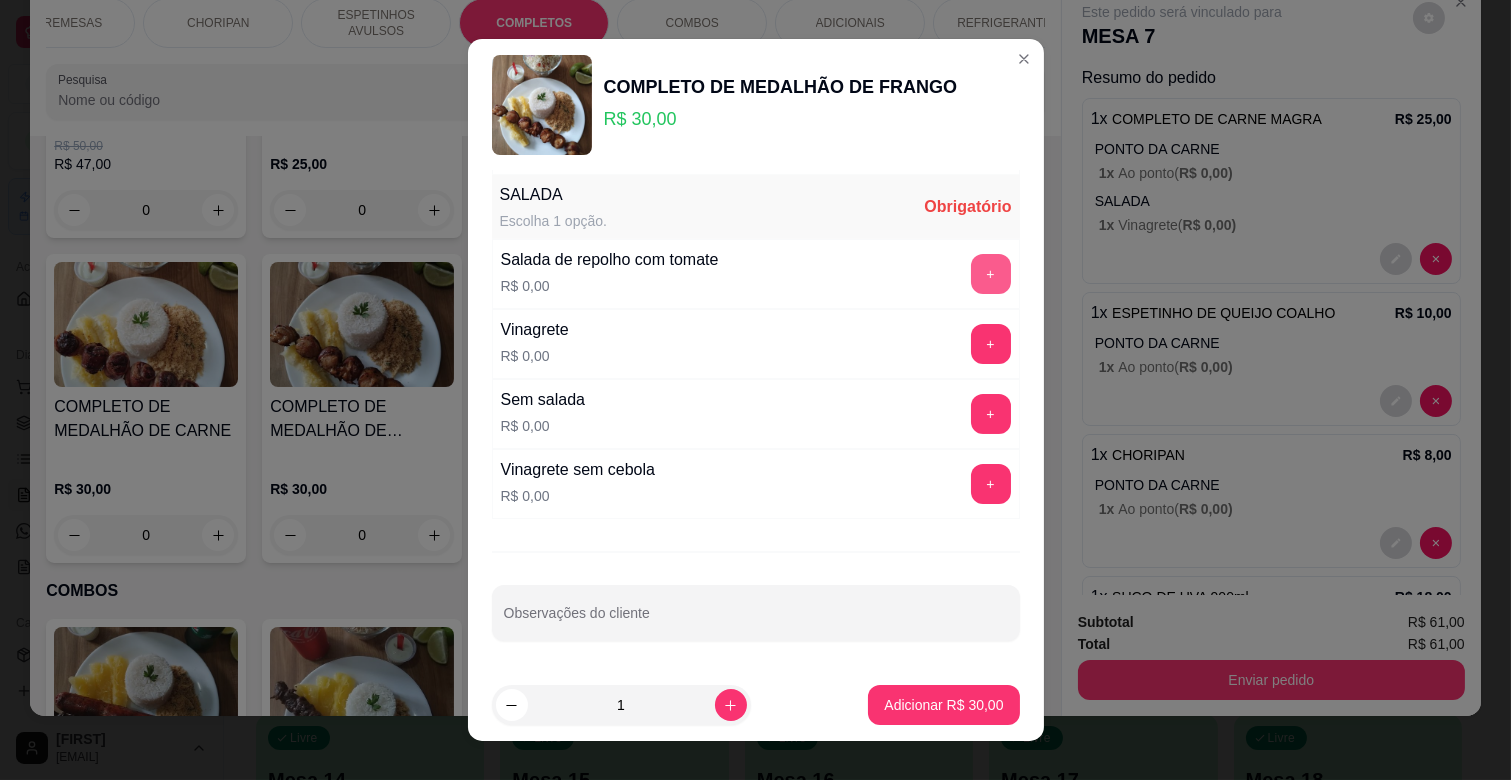 click on "+" at bounding box center (991, 274) 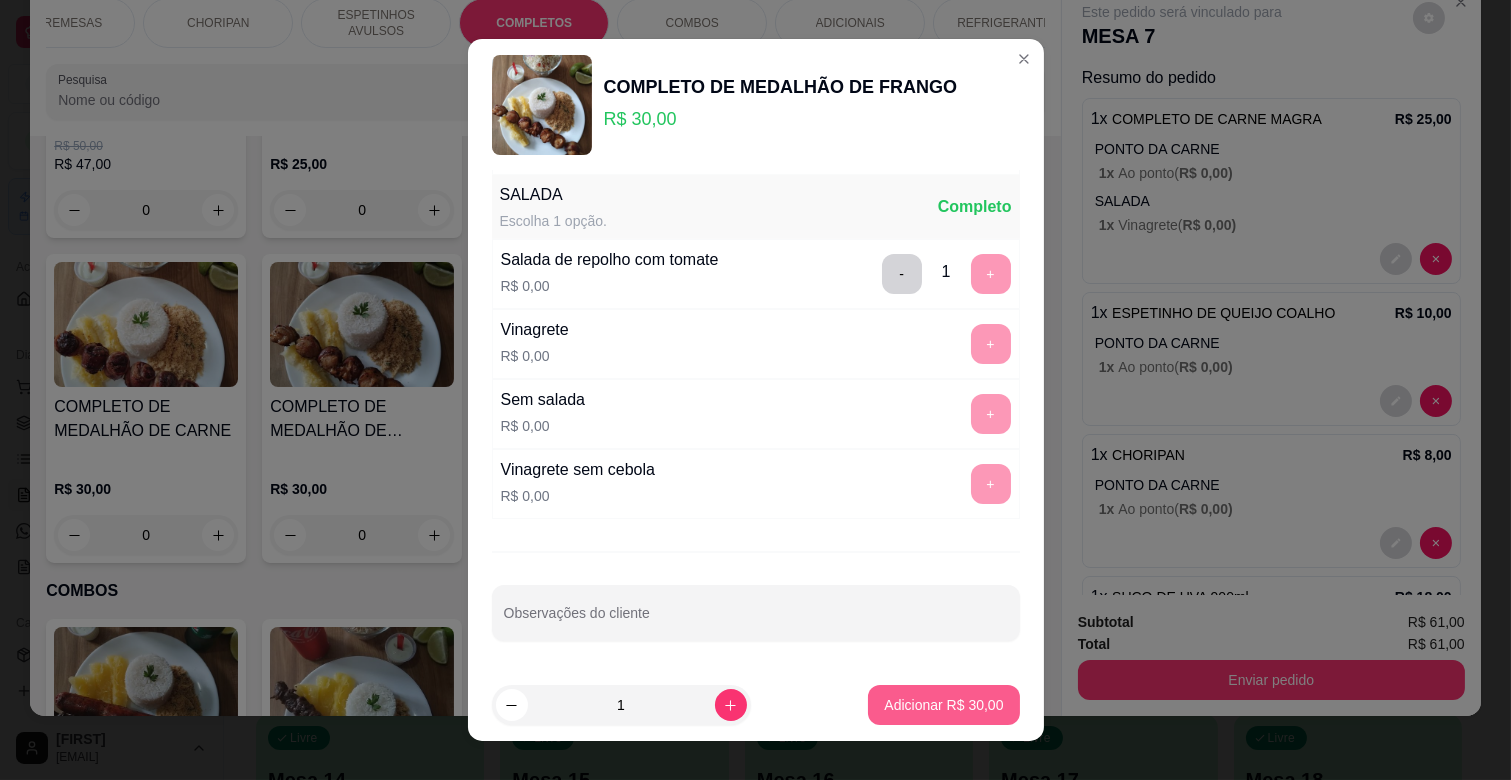 click on "Adicionar   R$ 30,00" at bounding box center [943, 705] 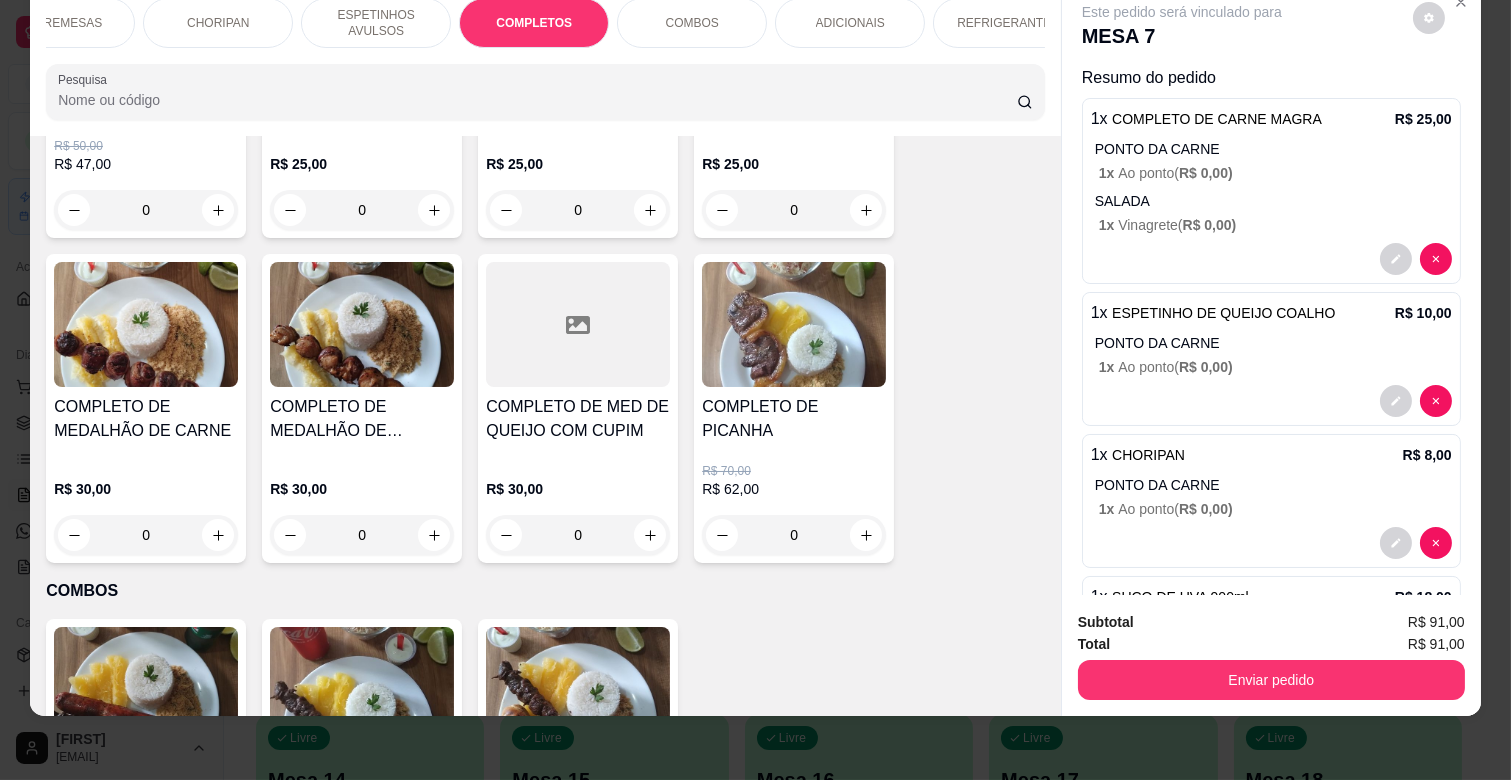 scroll, scrollTop: 285, scrollLeft: 0, axis: vertical 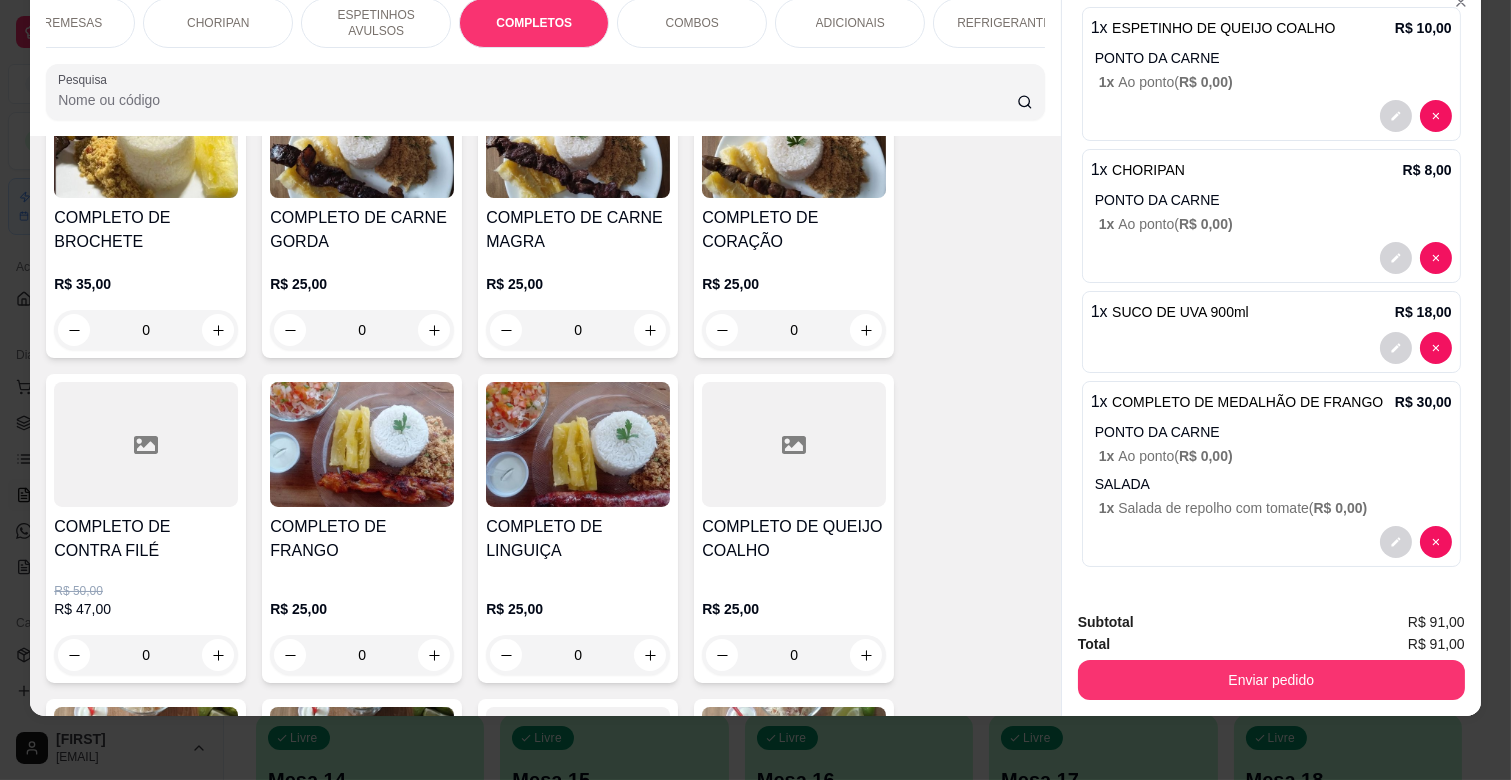 click on "REFRIGERANTES" at bounding box center (1008, 23) 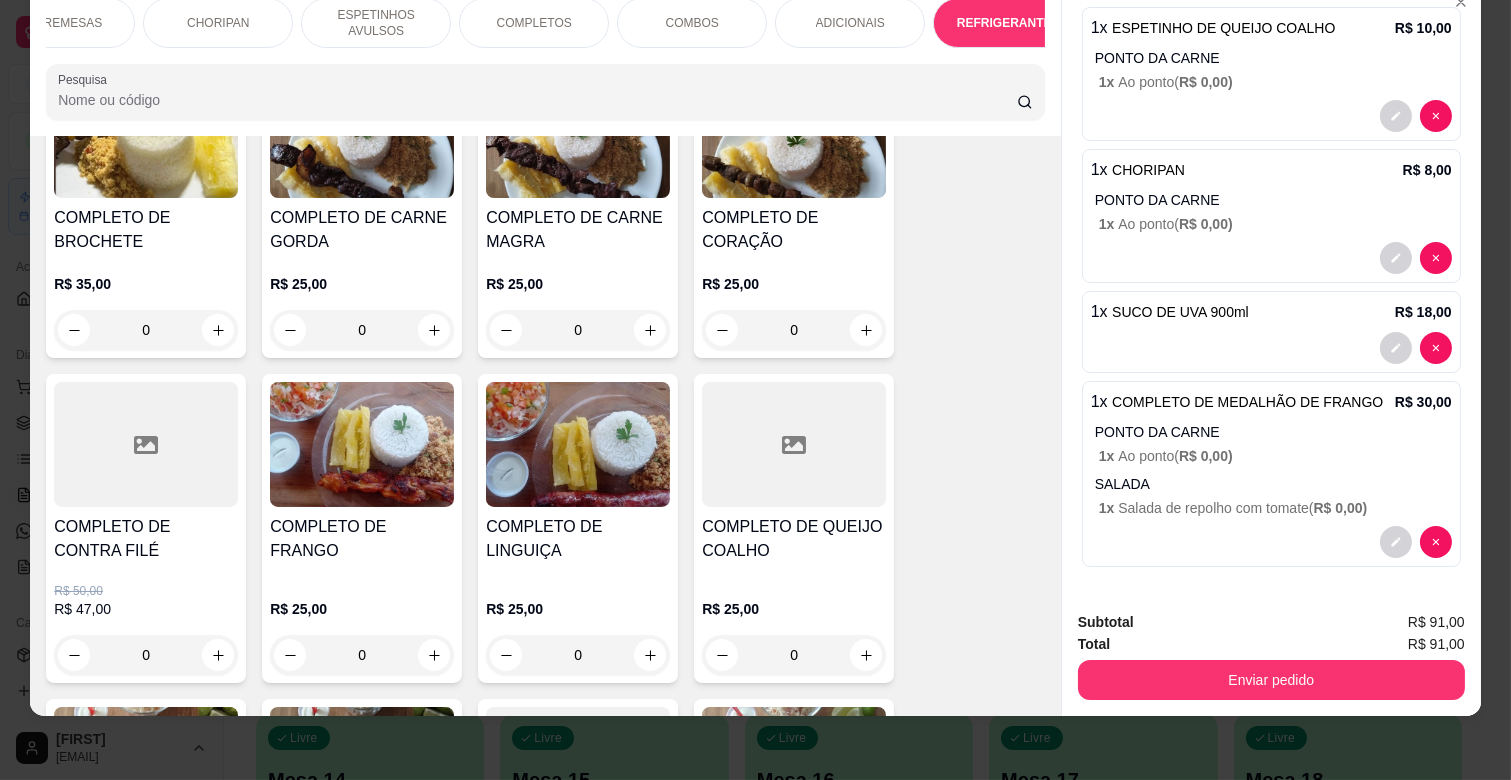 scroll, scrollTop: 4378, scrollLeft: 0, axis: vertical 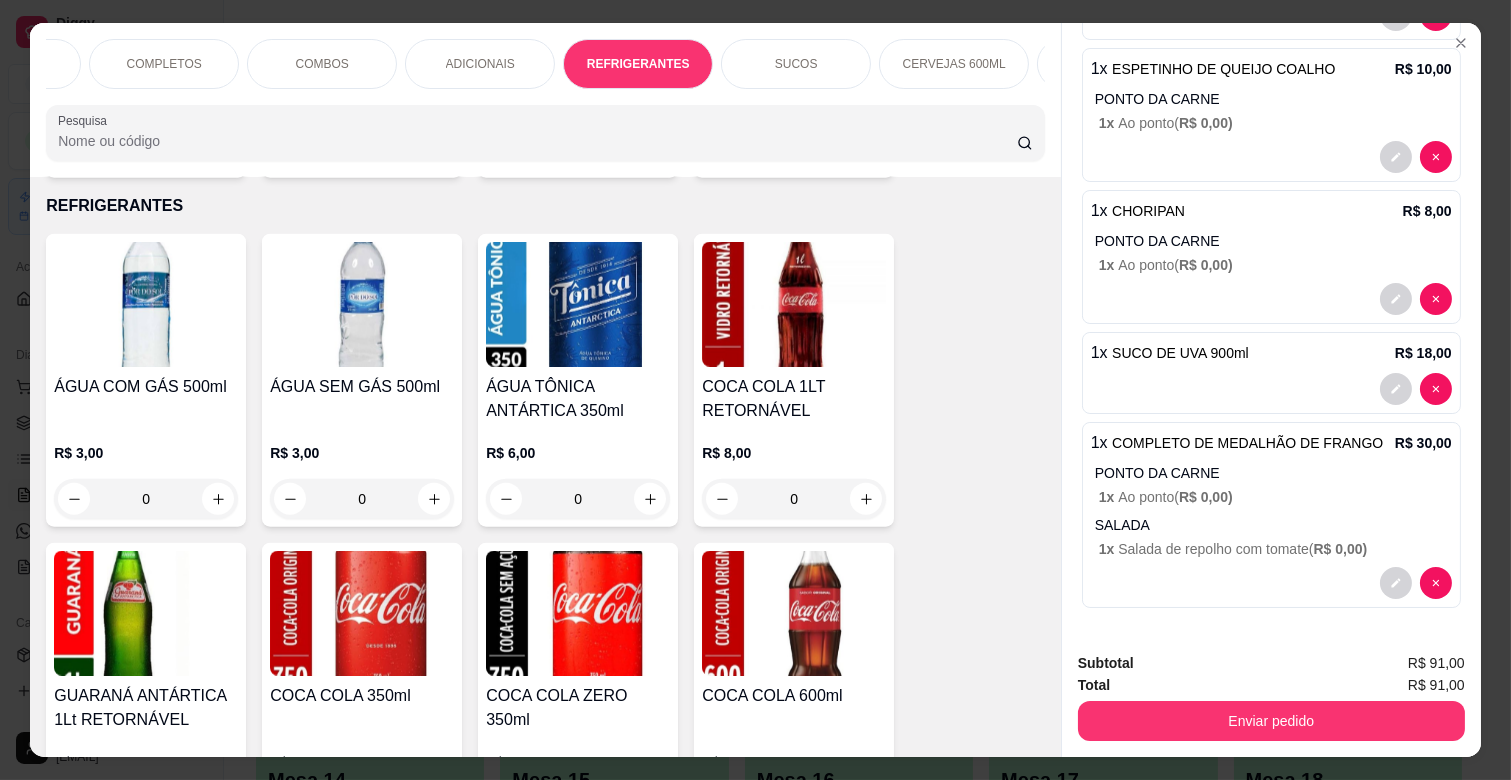 click on "SUCOS" at bounding box center (796, 64) 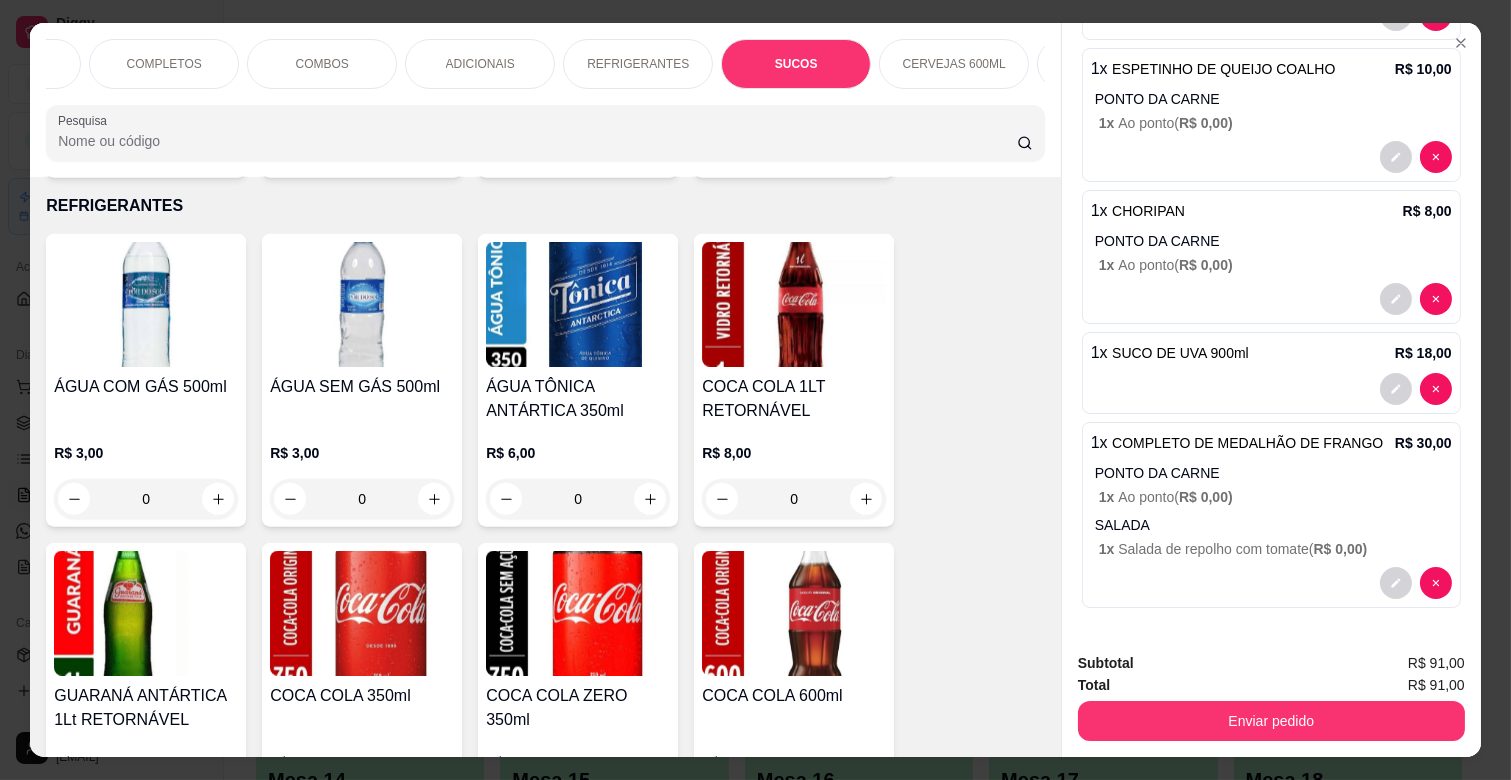 scroll, scrollTop: 5915, scrollLeft: 0, axis: vertical 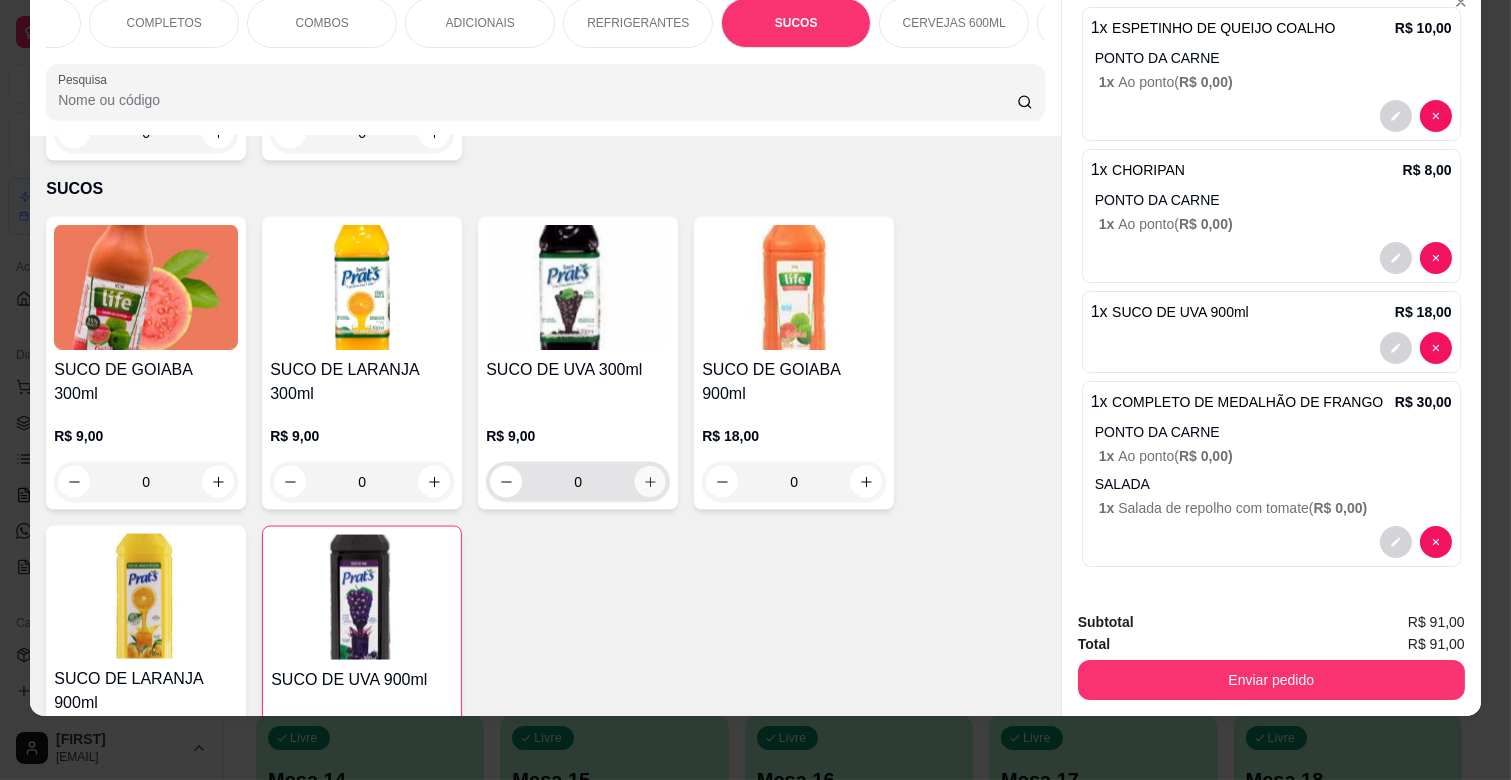 click 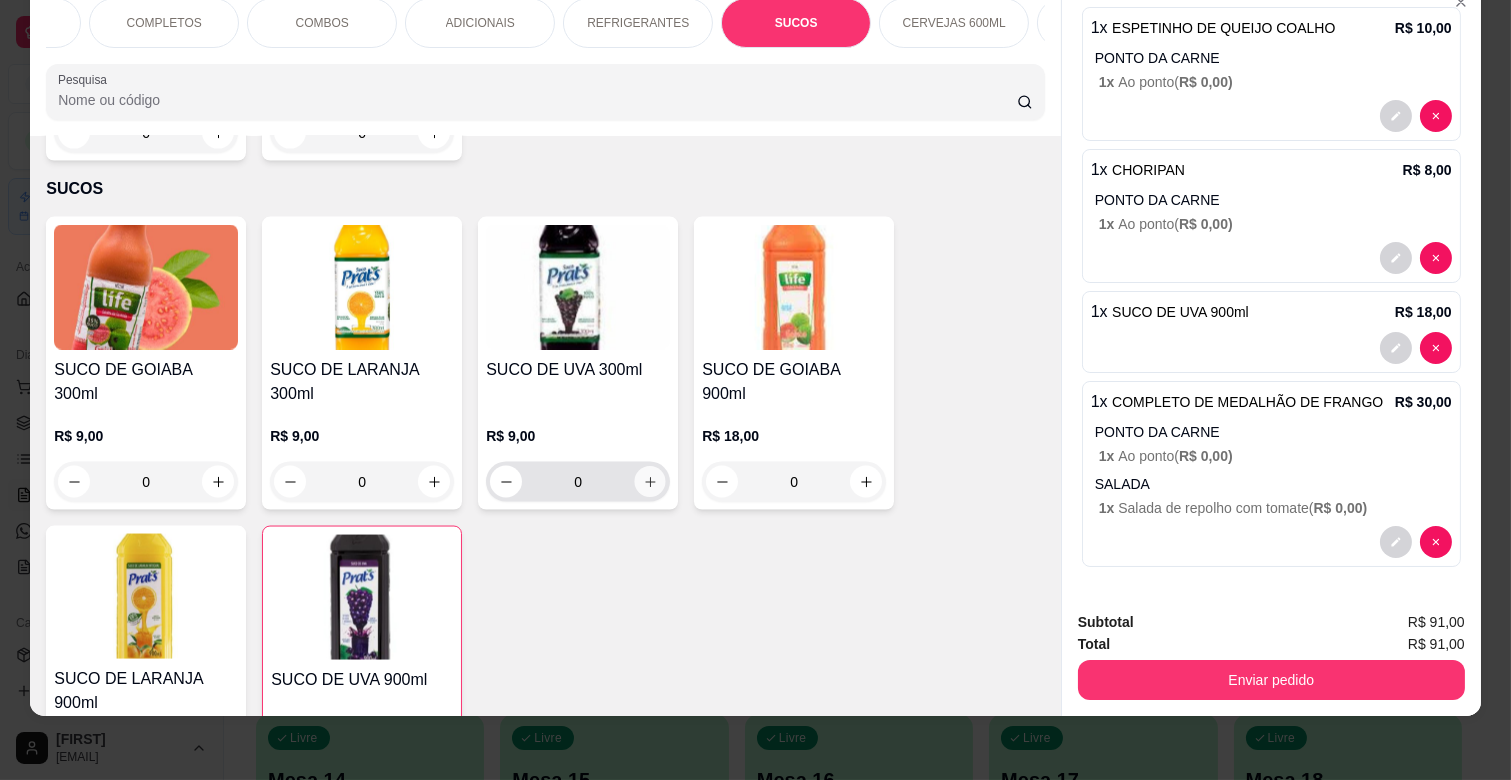 type on "1" 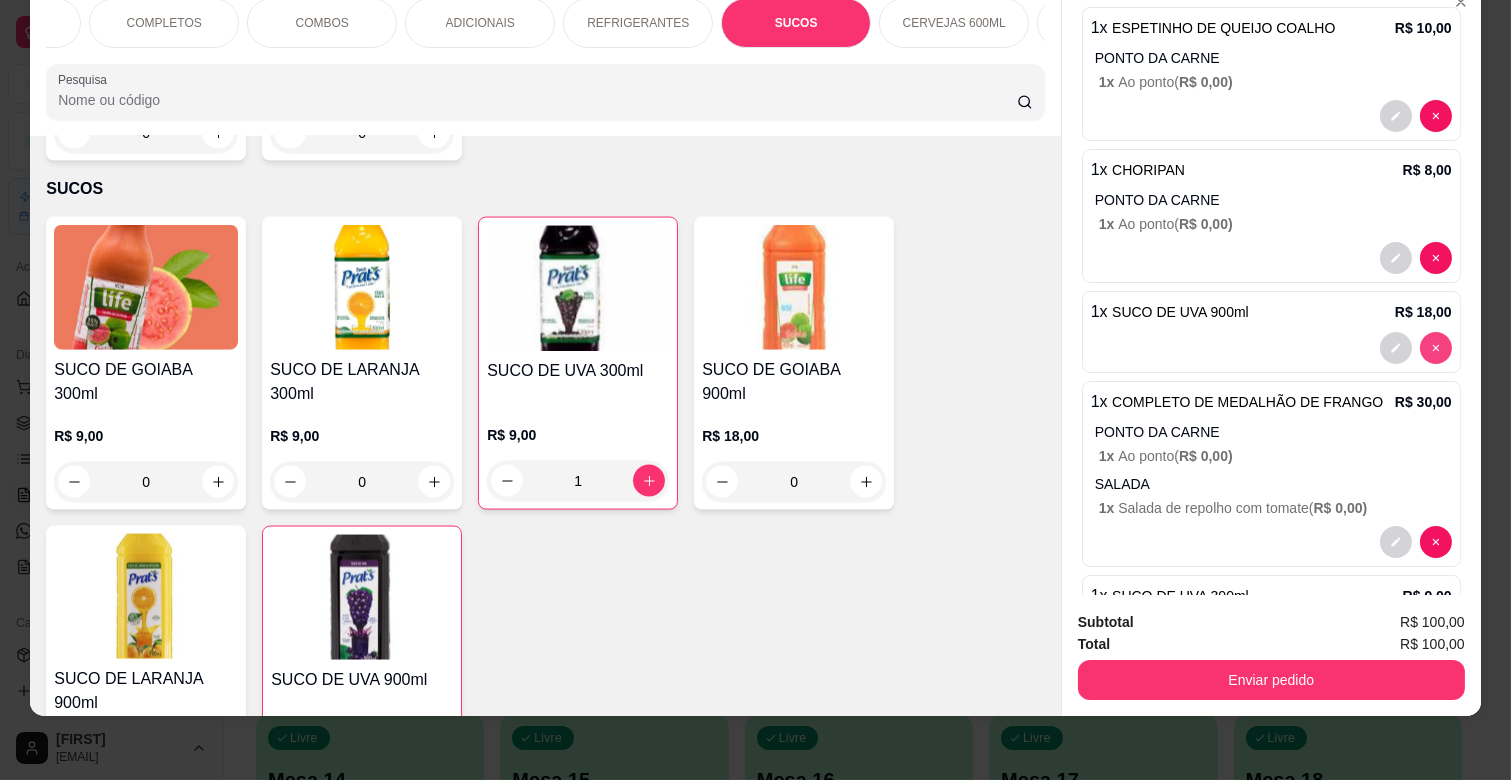 type on "0" 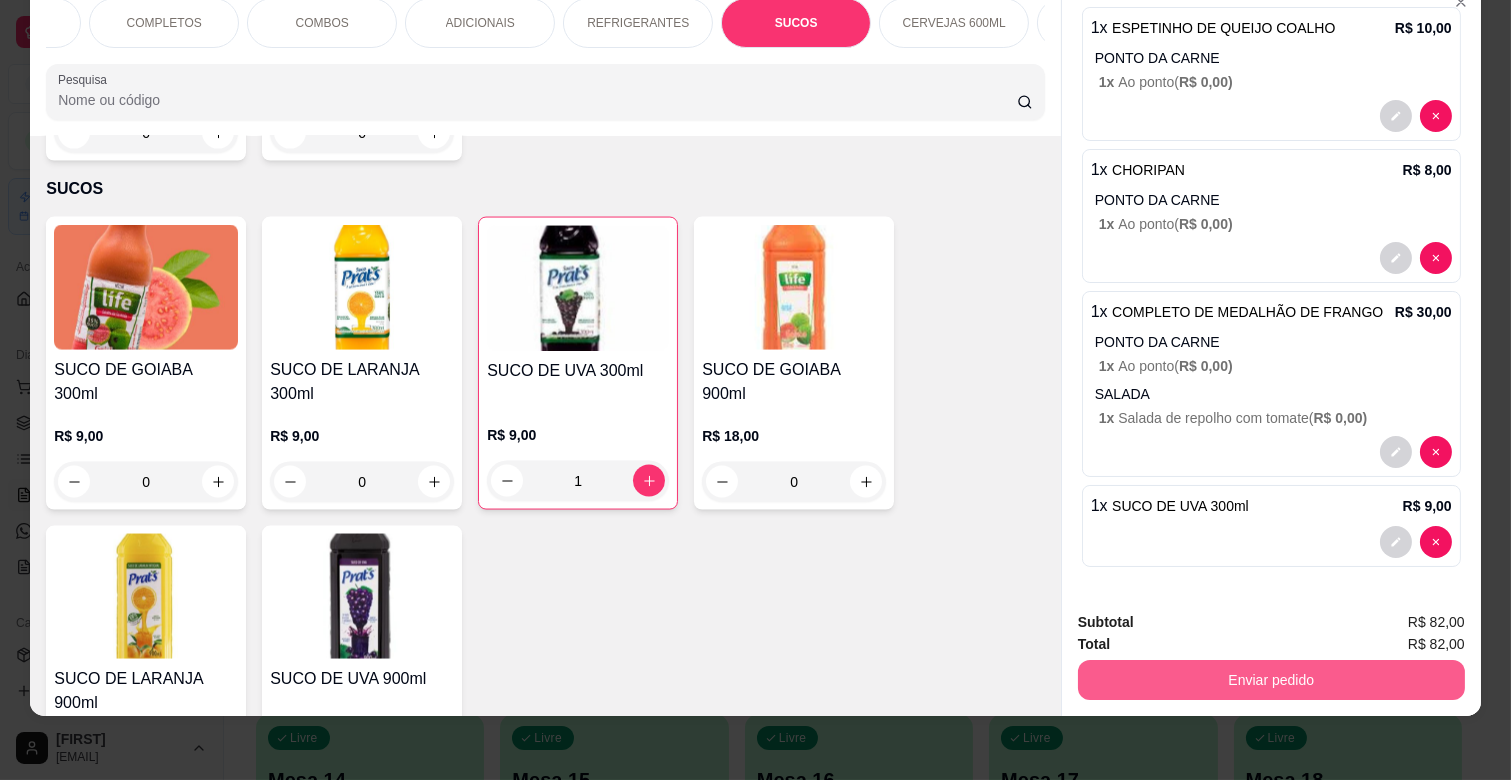 click on "Enviar pedido" at bounding box center (1271, 680) 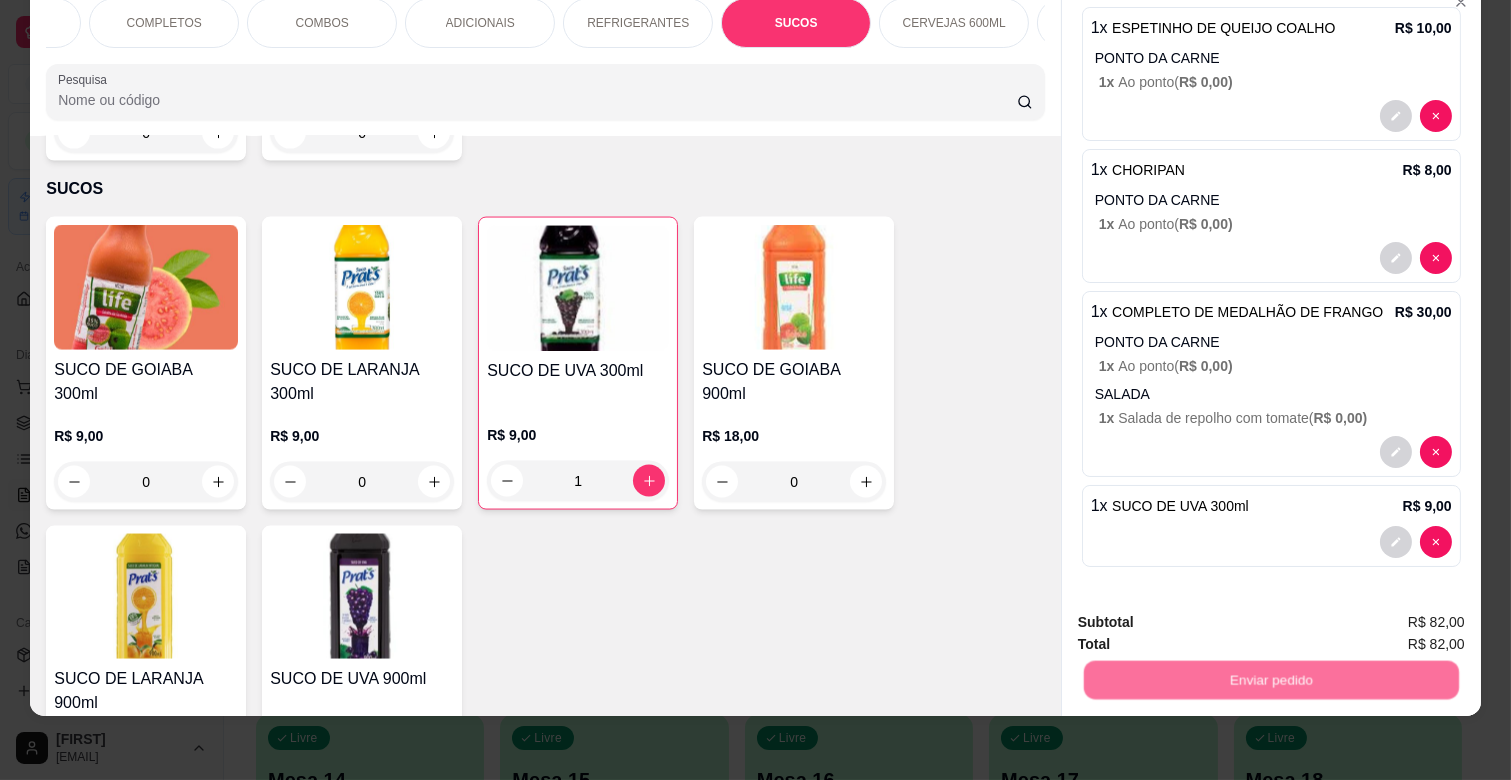 click on "Não registrar e enviar pedido" at bounding box center [1205, 613] 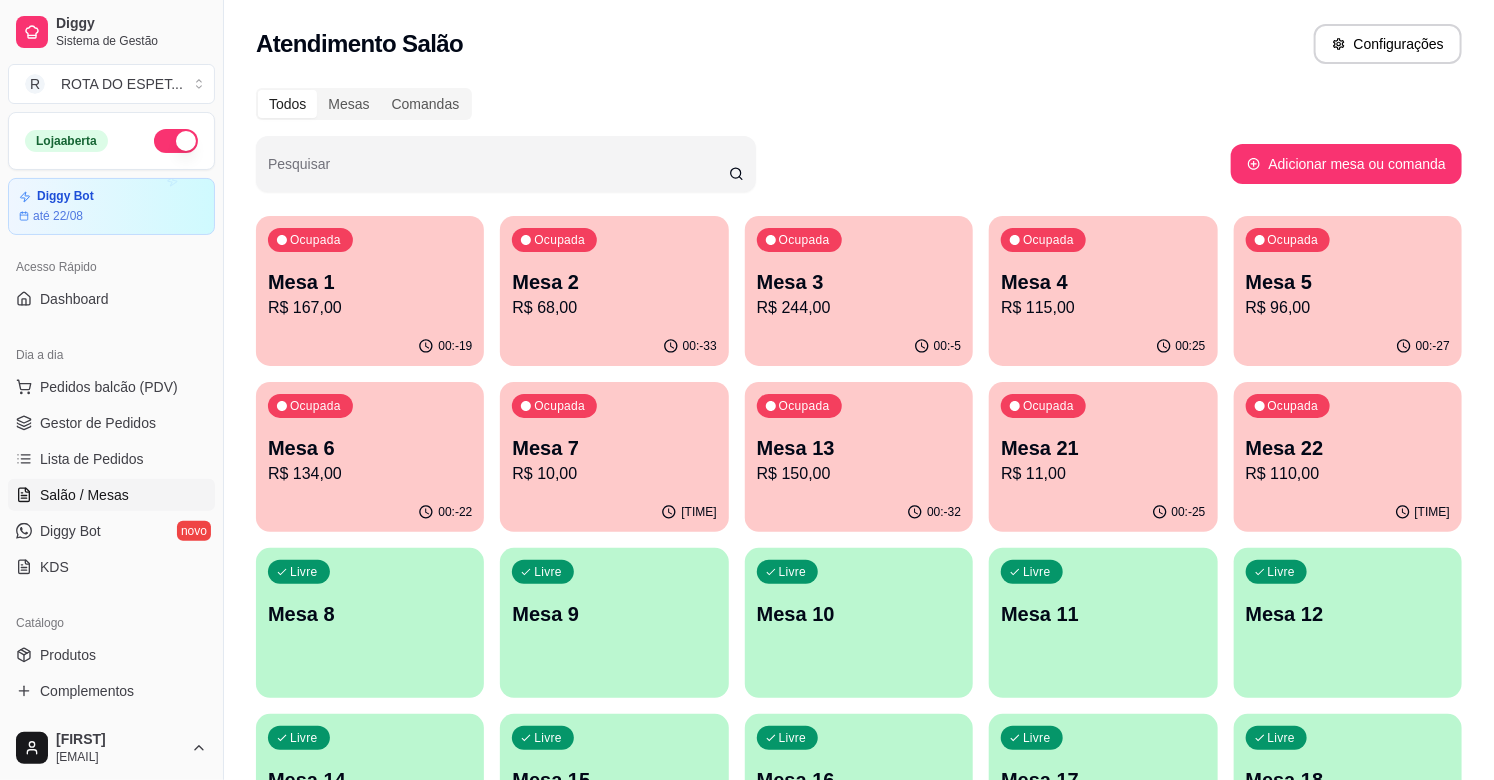 click on "Mesa 21" at bounding box center (1103, 448) 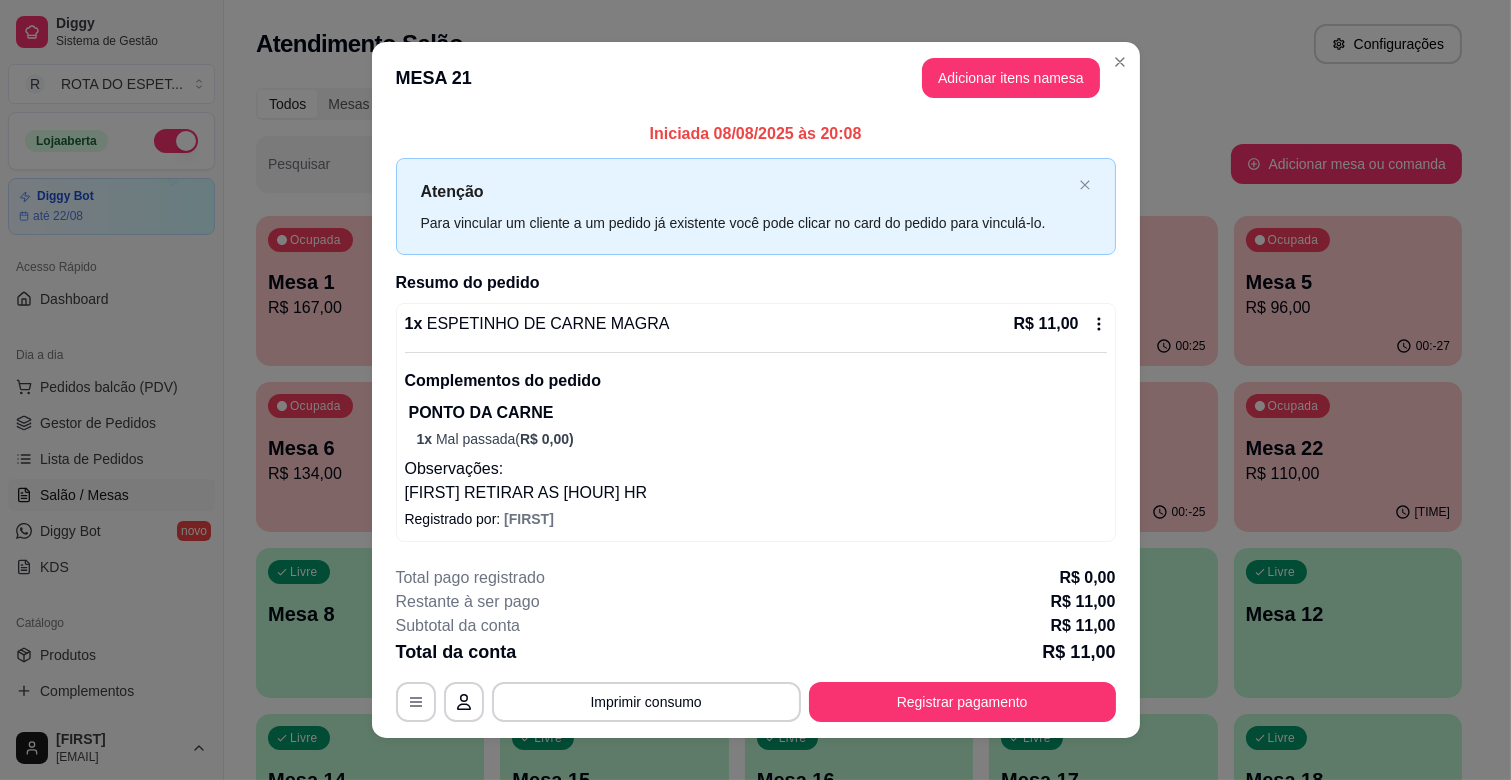 scroll, scrollTop: 22, scrollLeft: 0, axis: vertical 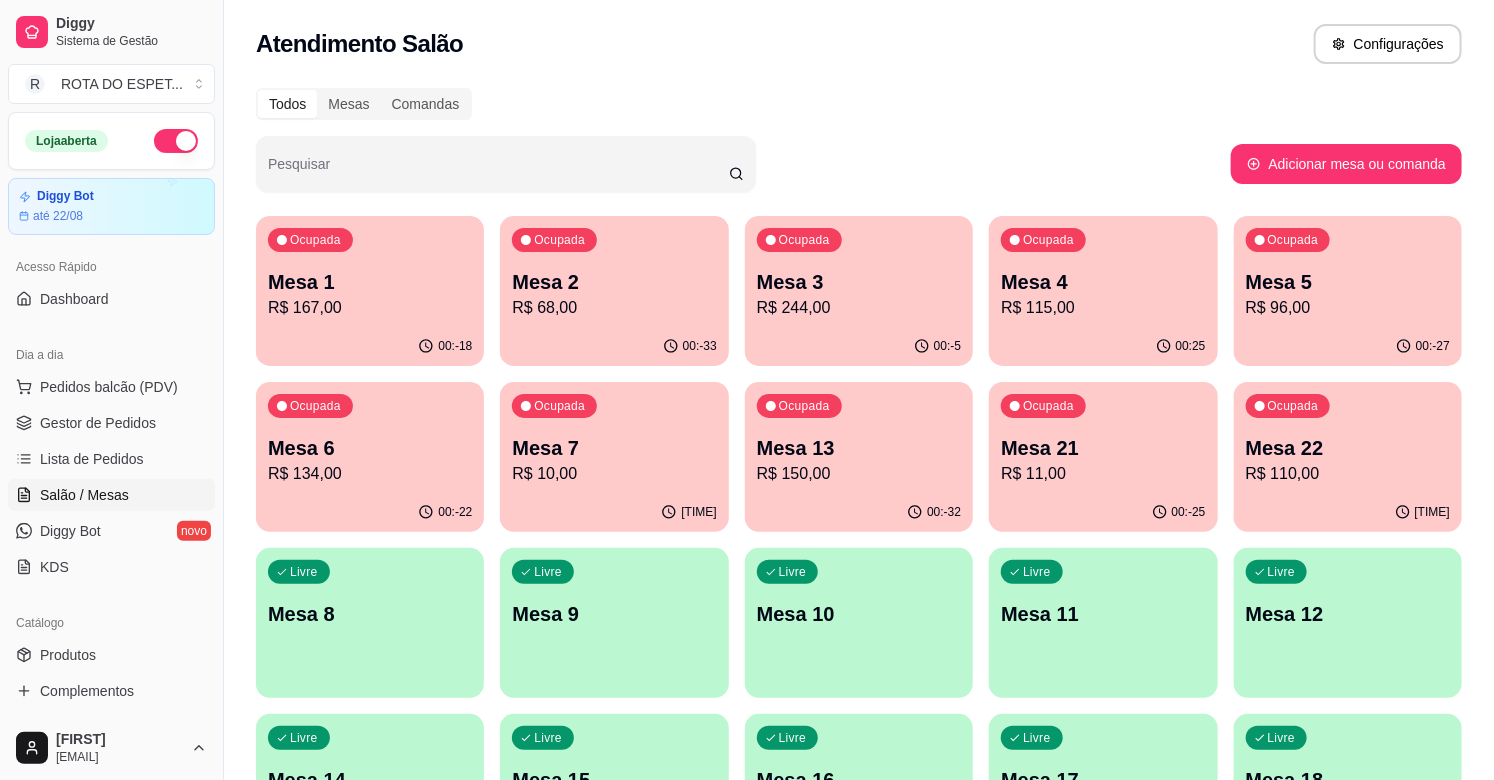click on "R$ 11,00" at bounding box center (1103, 474) 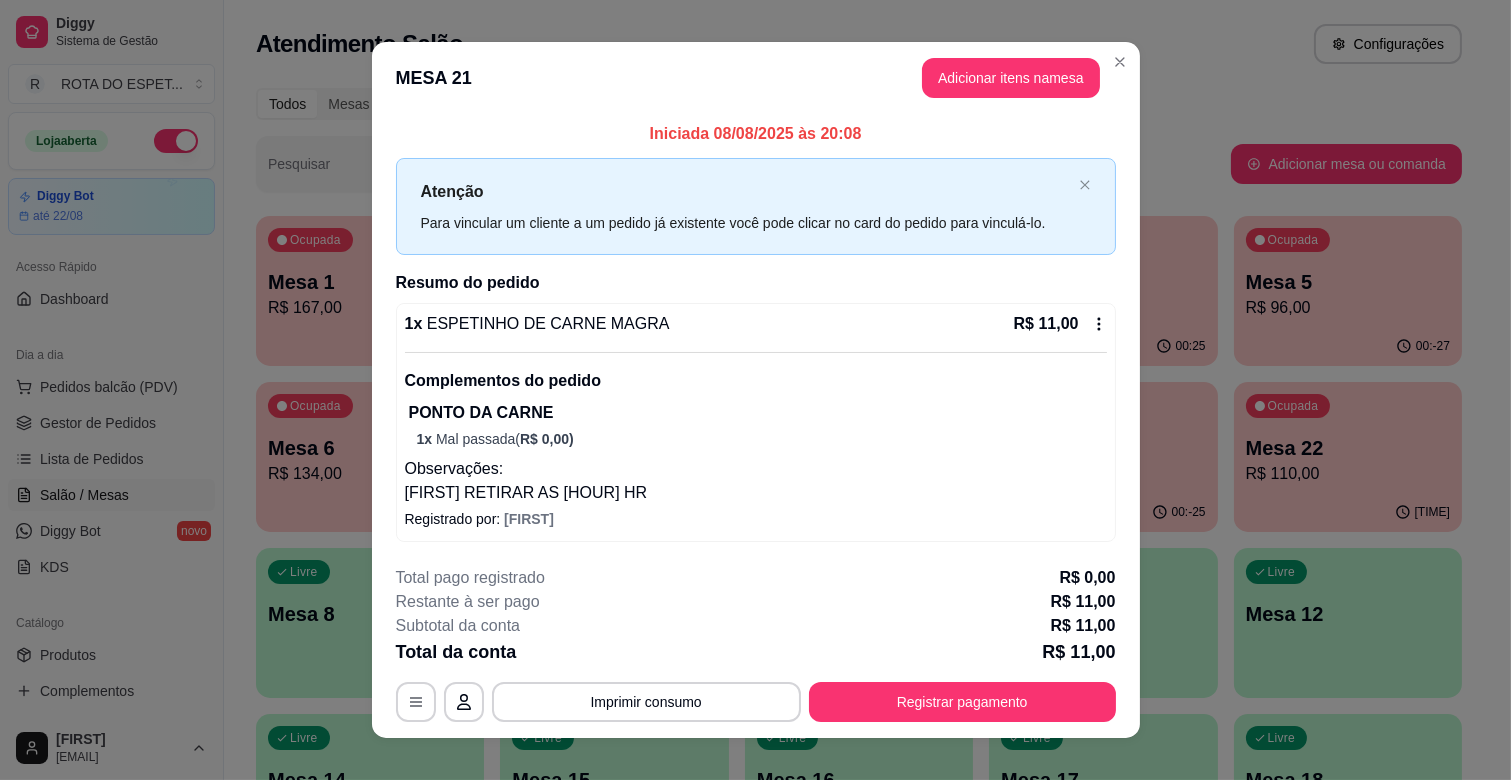 scroll, scrollTop: 22, scrollLeft: 0, axis: vertical 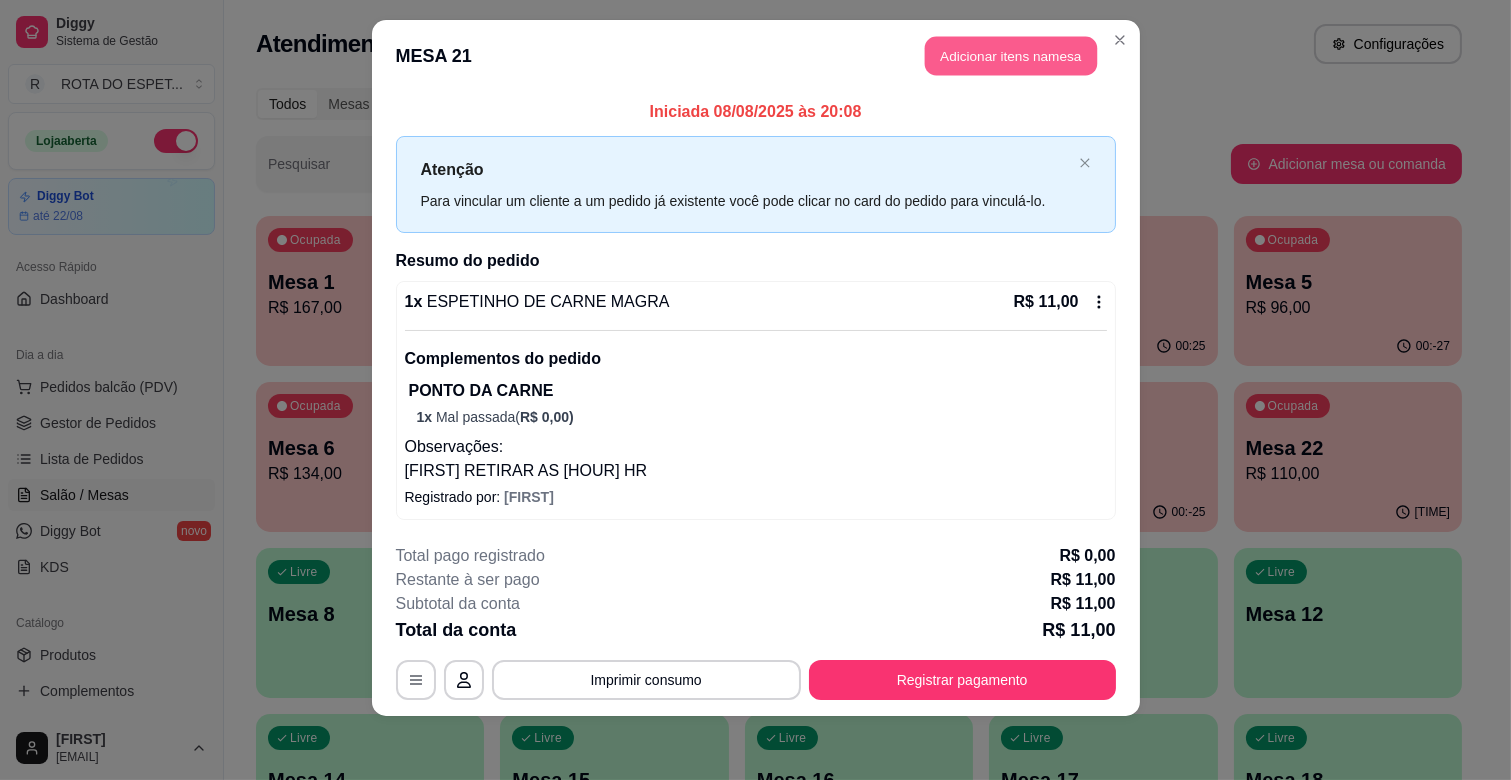 click on "Adicionar itens na  mesa" at bounding box center (1011, 56) 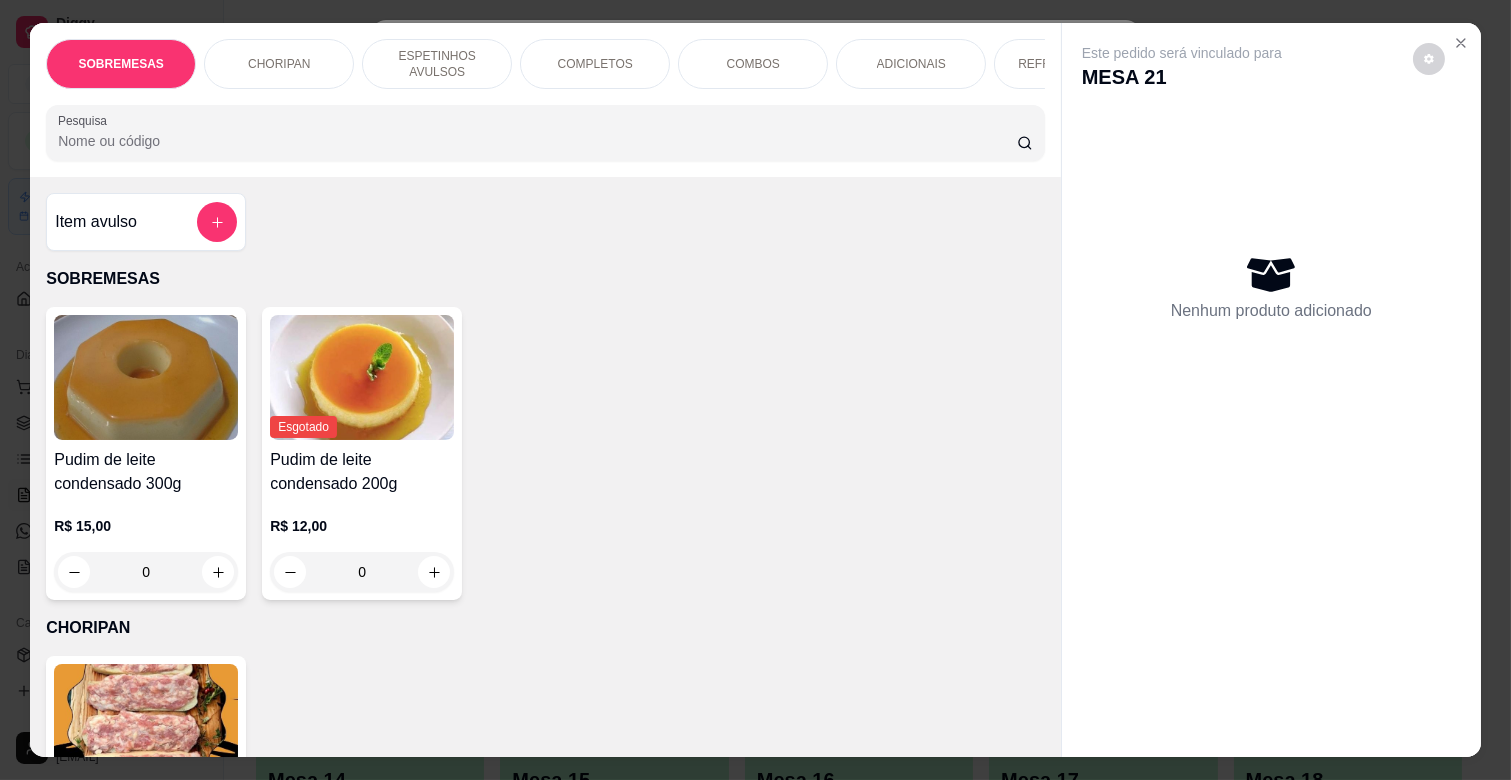 click on "ESPETINHOS AVULSOS" at bounding box center [437, 64] 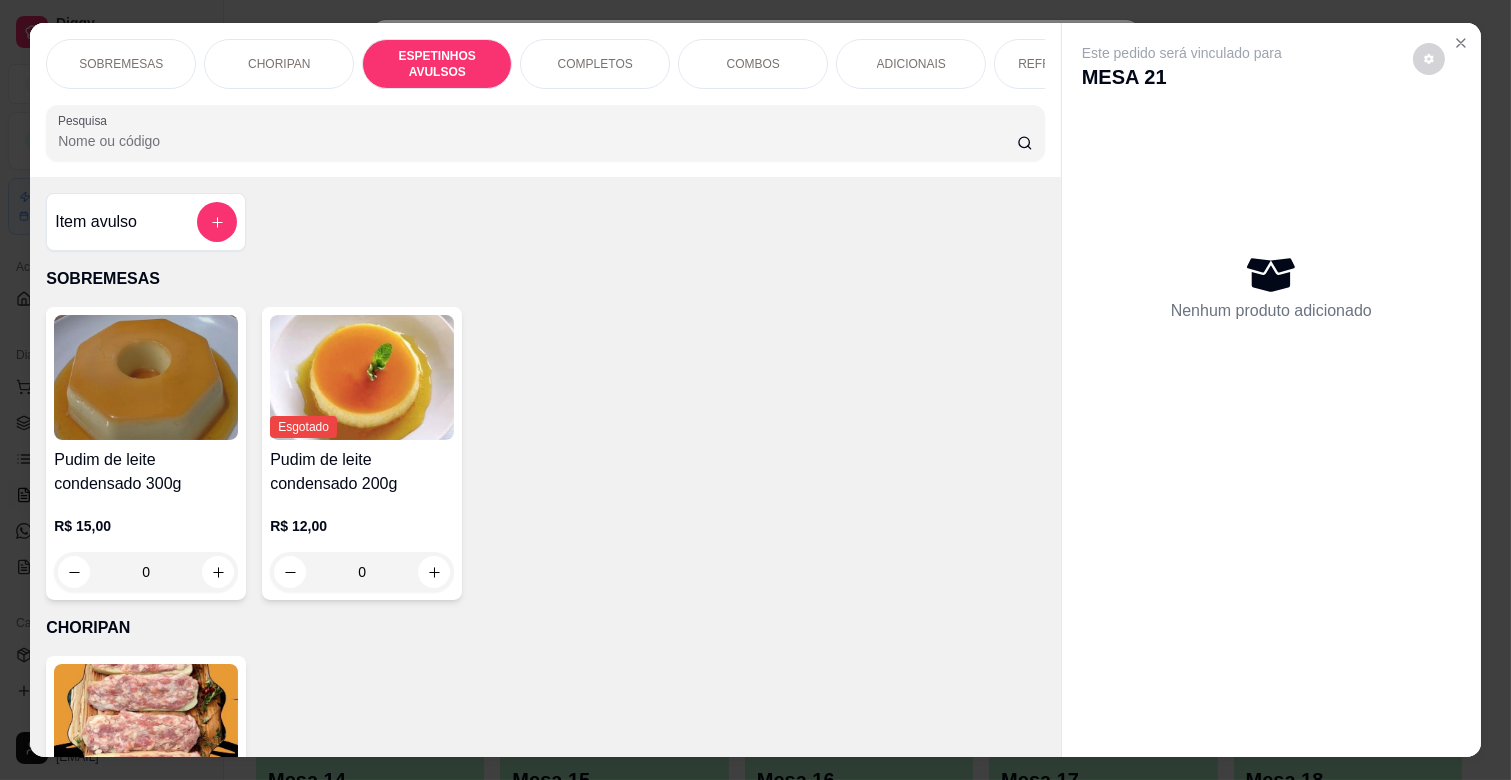 scroll, scrollTop: 780, scrollLeft: 0, axis: vertical 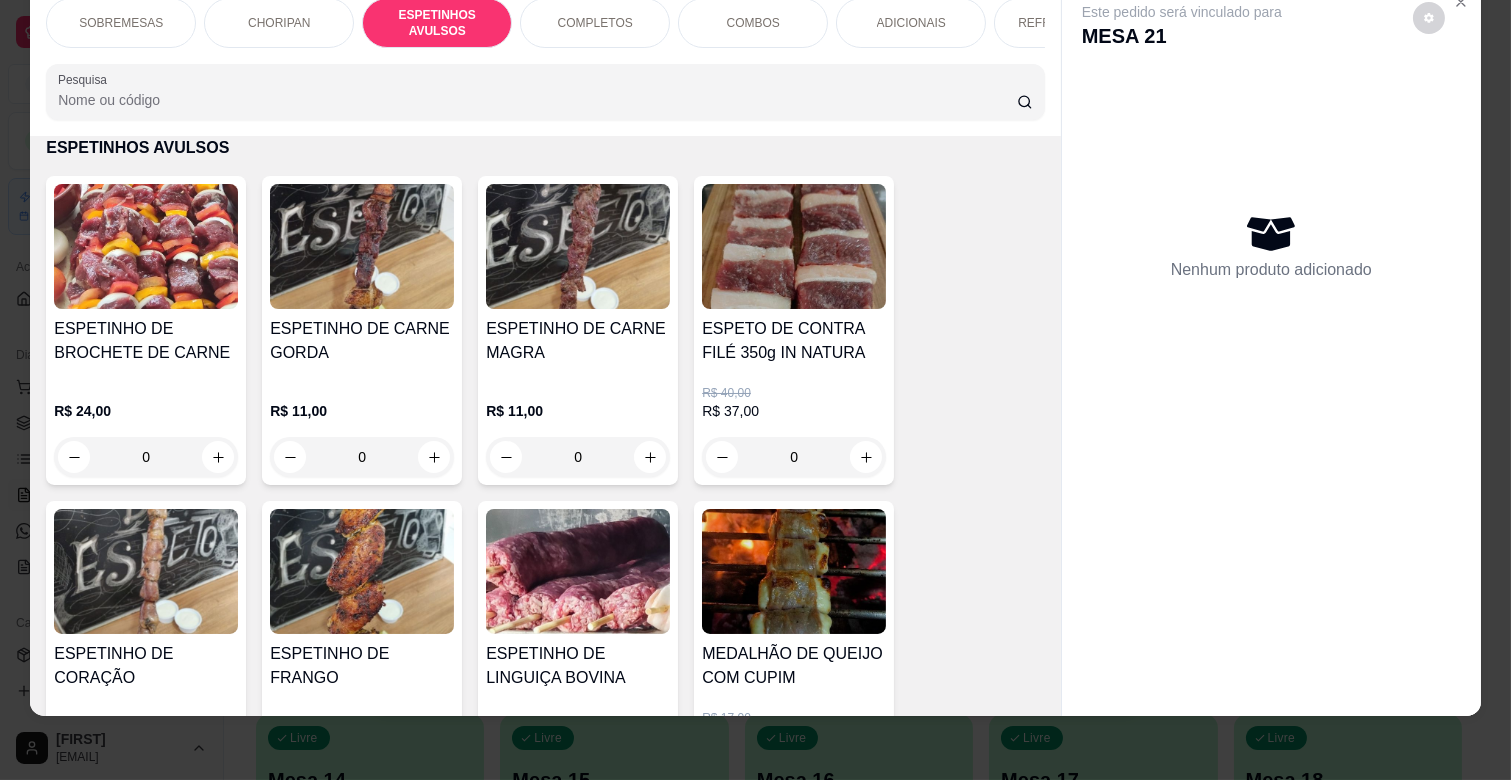 click on "0" at bounding box center (578, 457) 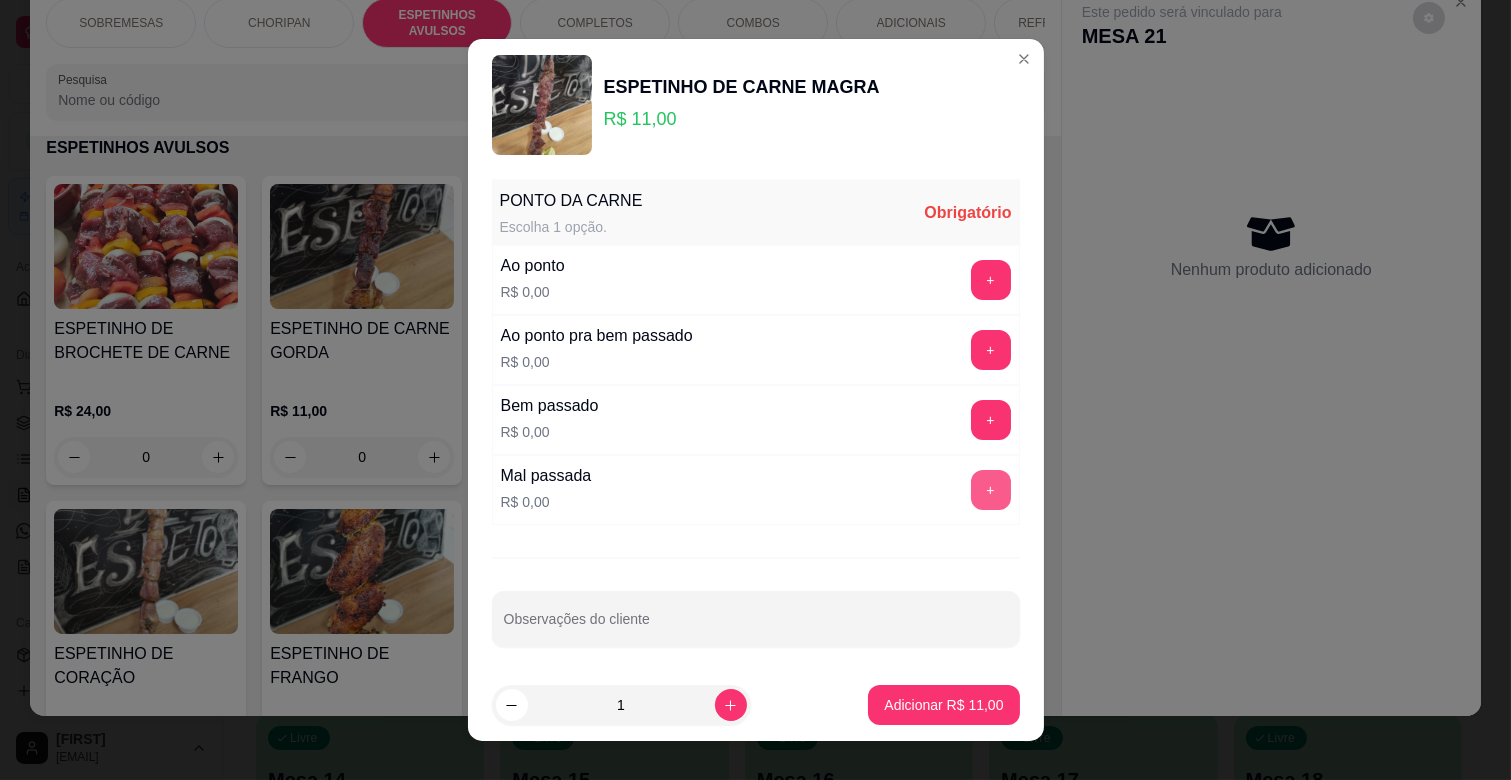 click on "+" at bounding box center [991, 490] 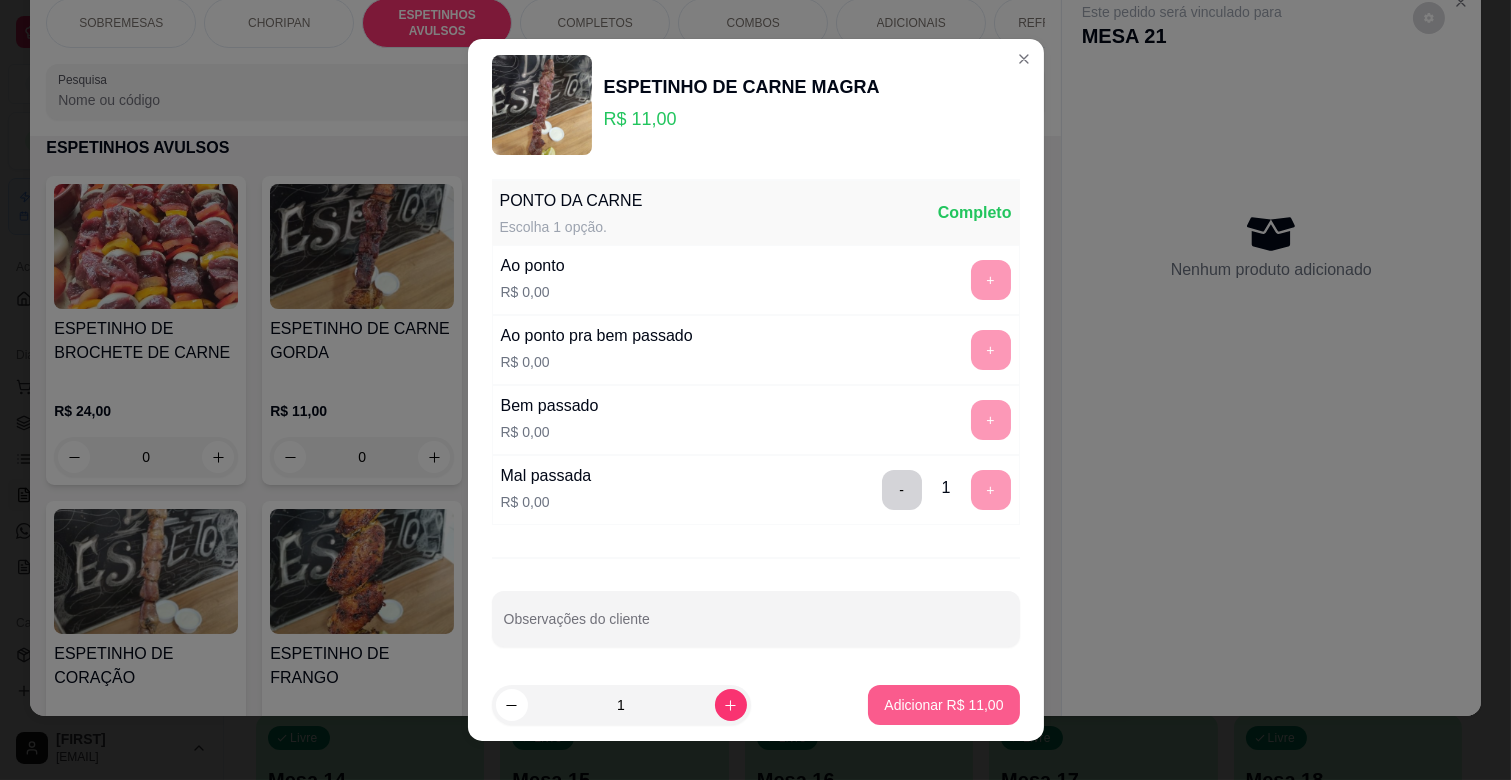 click on "Adicionar   R$ 11,00" at bounding box center [943, 705] 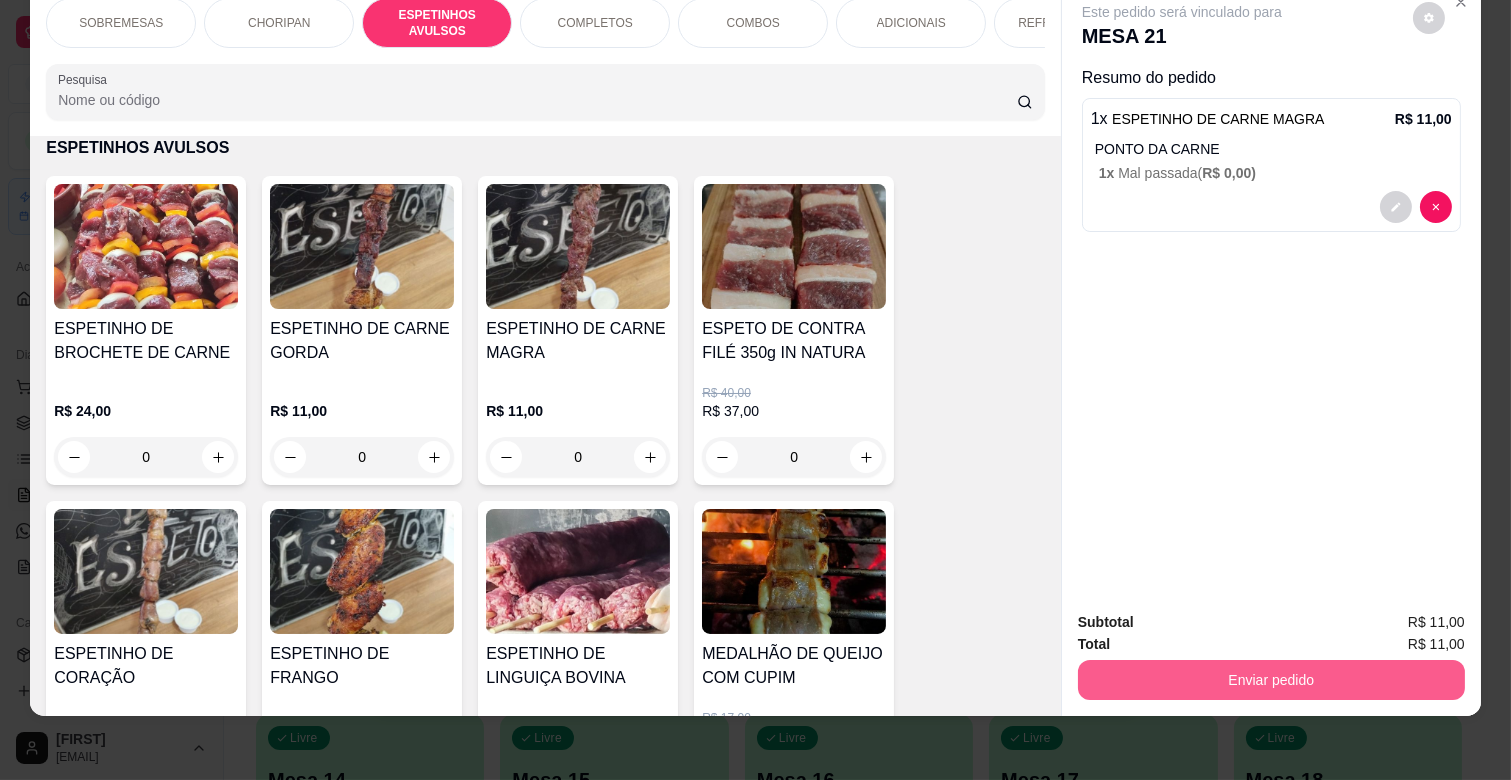 click on "Enviar pedido" at bounding box center (1271, 680) 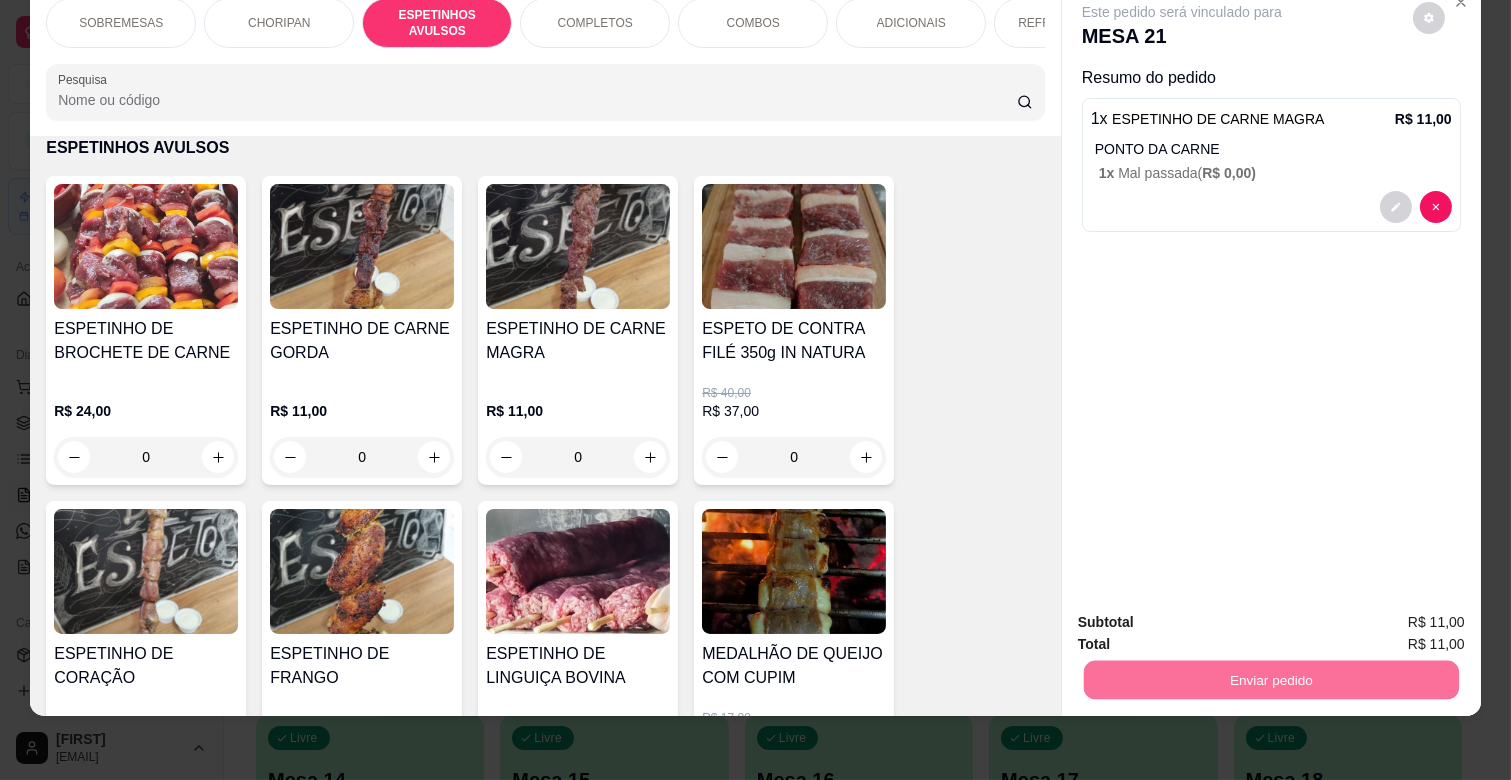 click on "Não registrar e enviar pedido" at bounding box center [1204, 614] 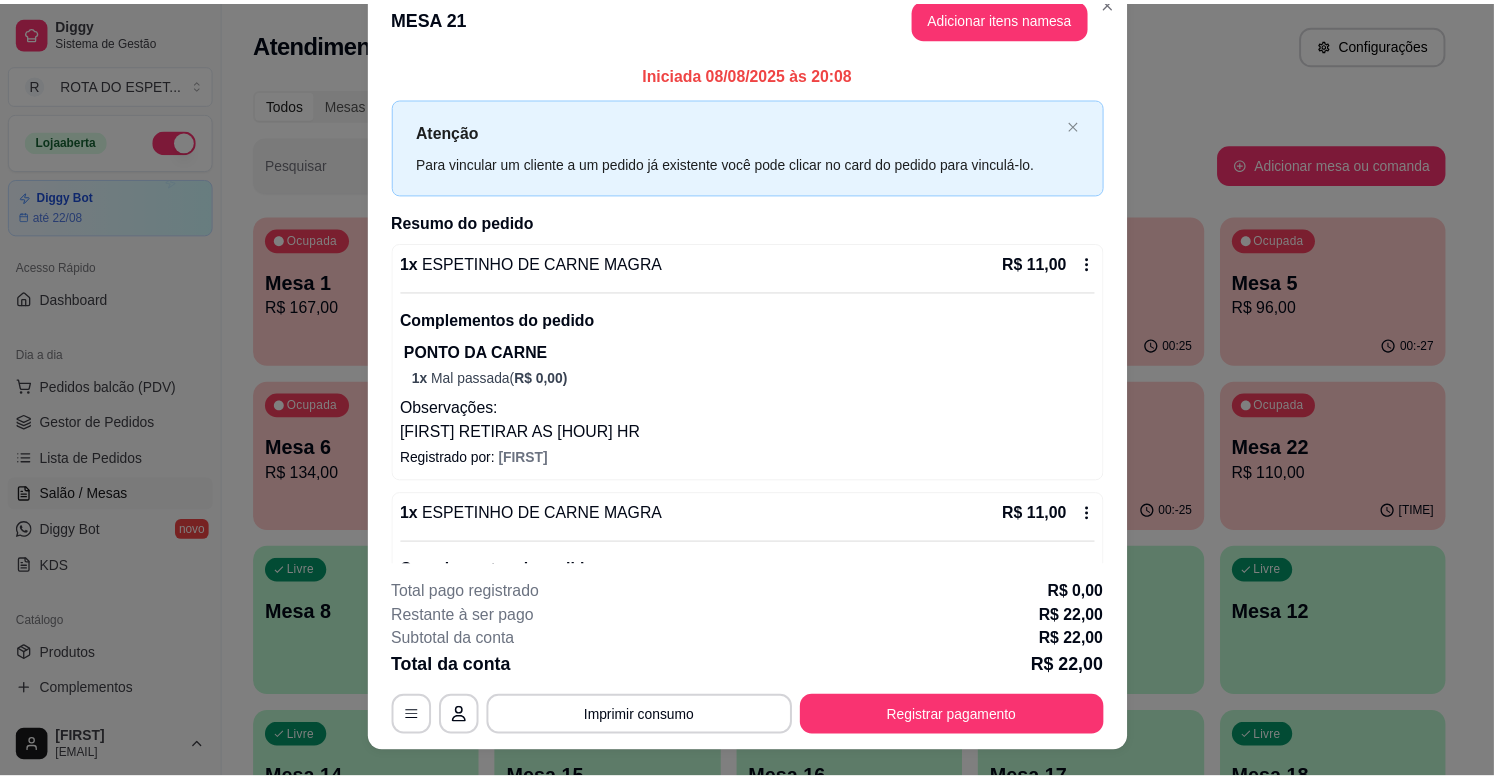 scroll, scrollTop: 0, scrollLeft: 0, axis: both 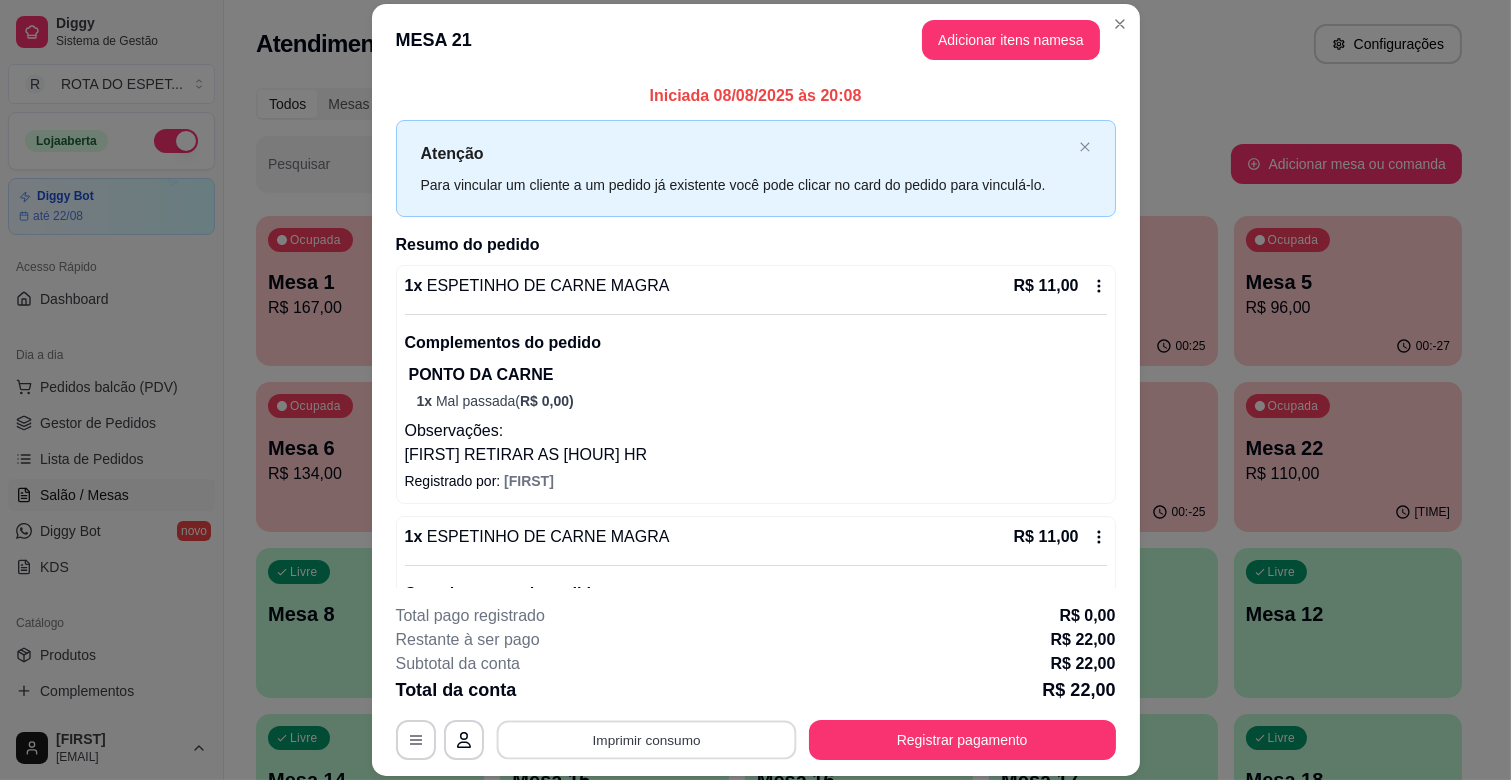 click on "Imprimir consumo" at bounding box center [646, 740] 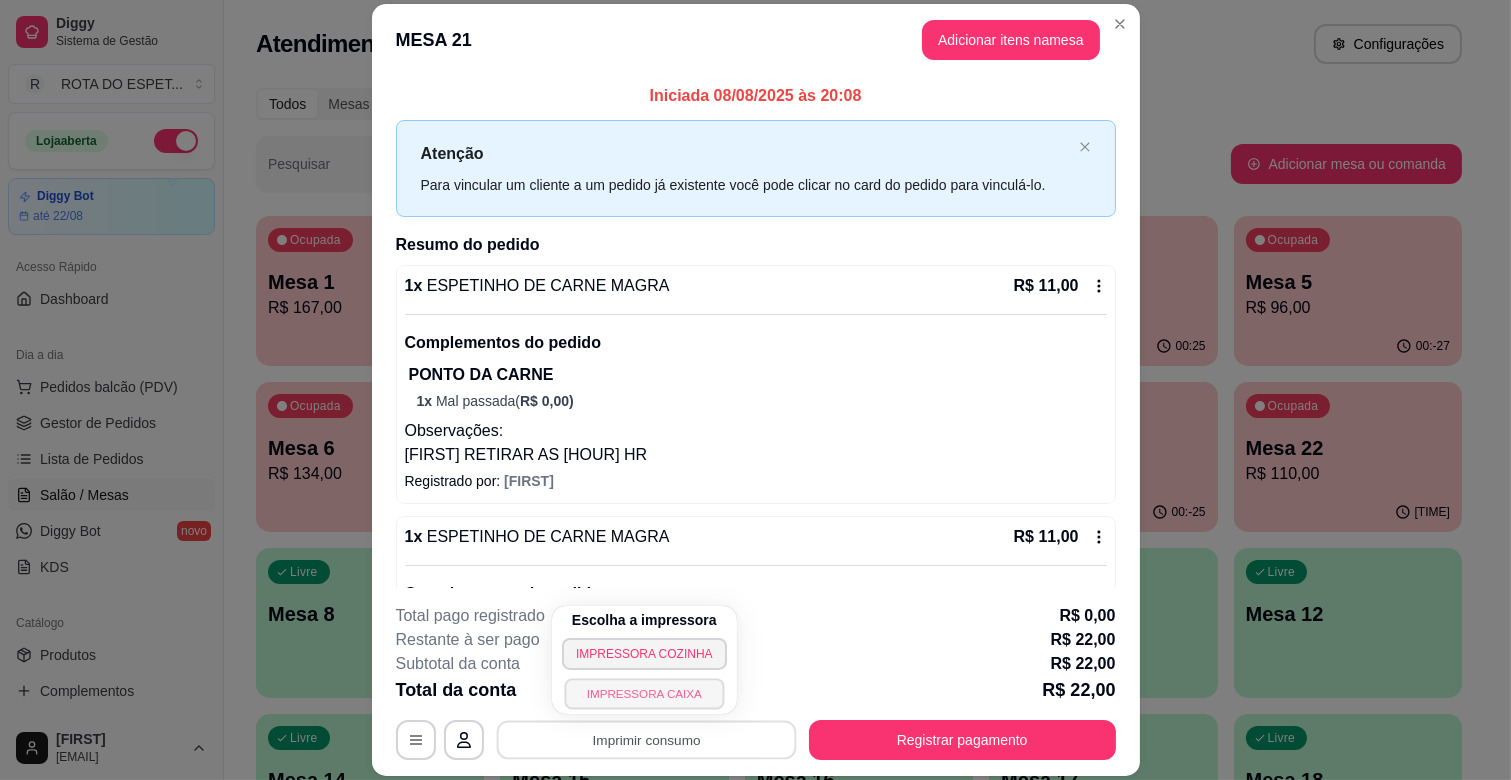 click on "IMPRESSORA CAIXA" at bounding box center (644, 693) 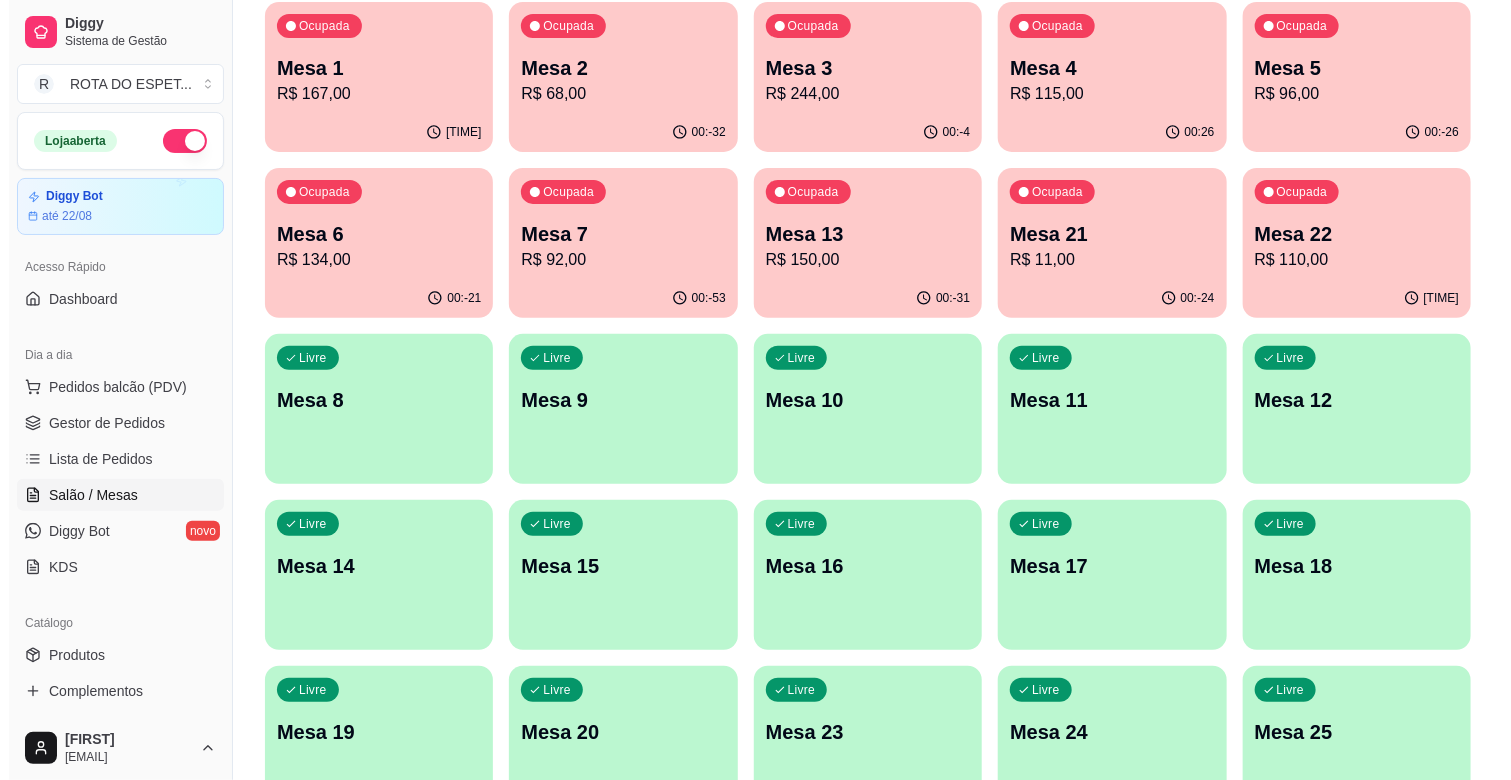 scroll, scrollTop: 222, scrollLeft: 0, axis: vertical 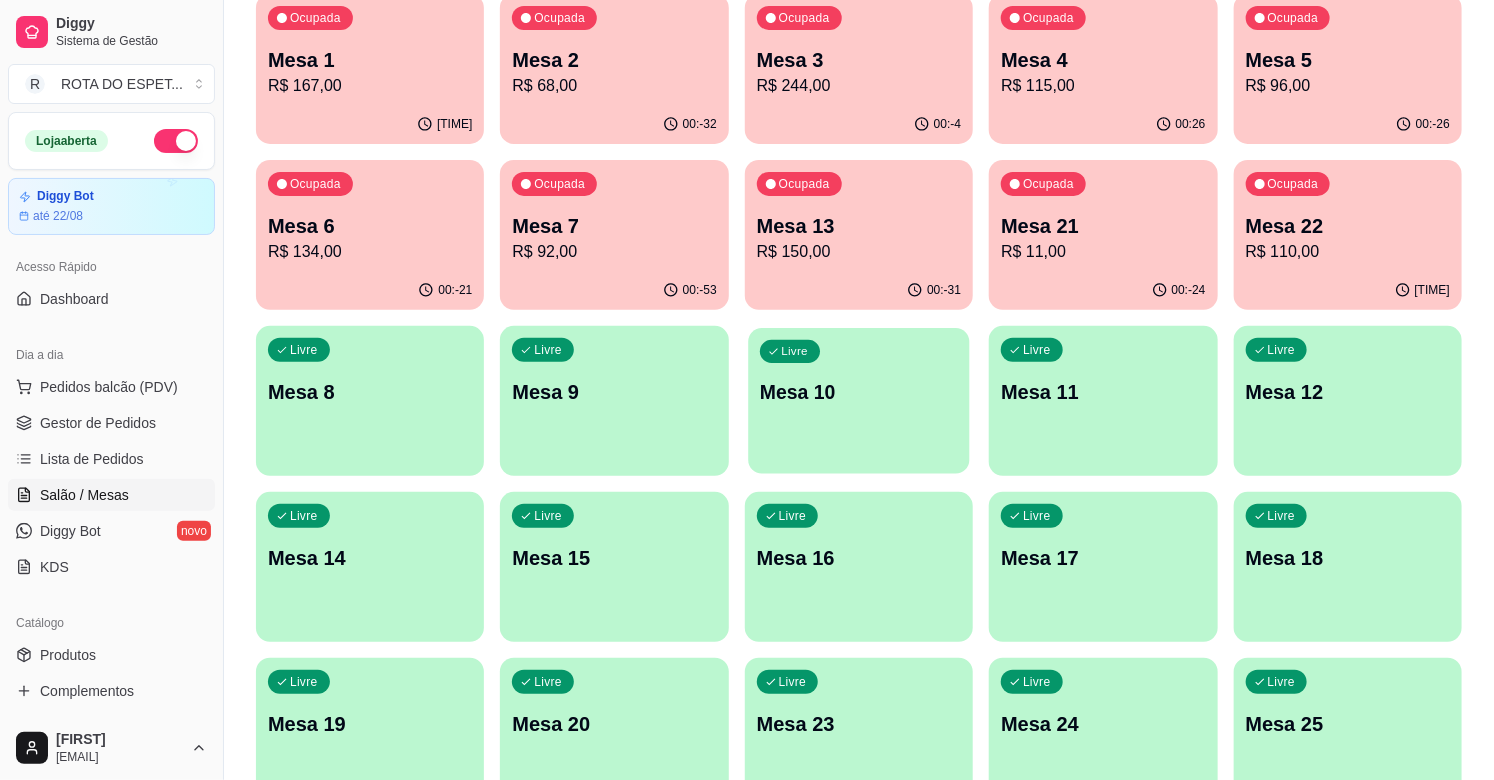 click on "Livre Mesa 10" at bounding box center (859, 389) 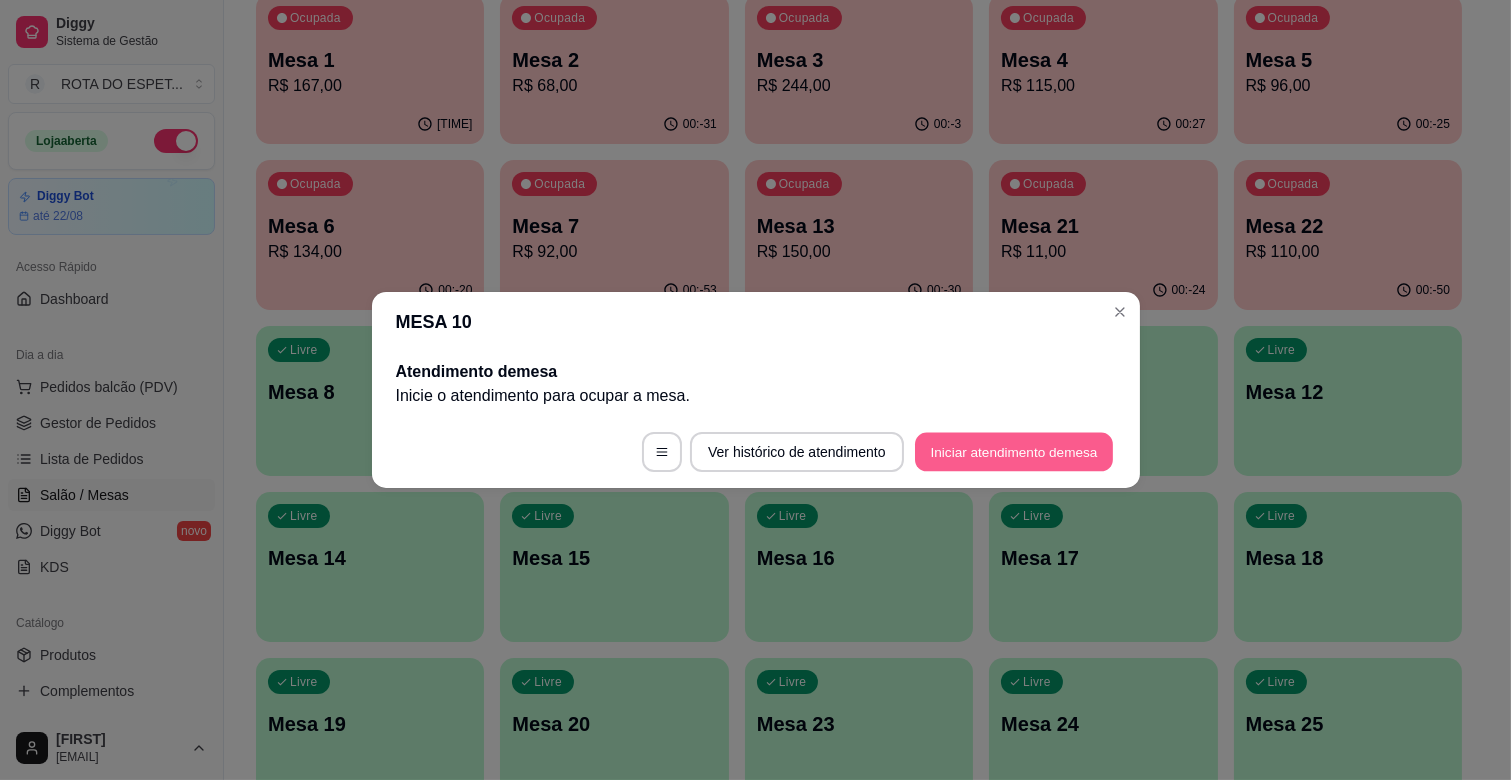 click on "Iniciar atendimento de  mesa" at bounding box center (1014, 452) 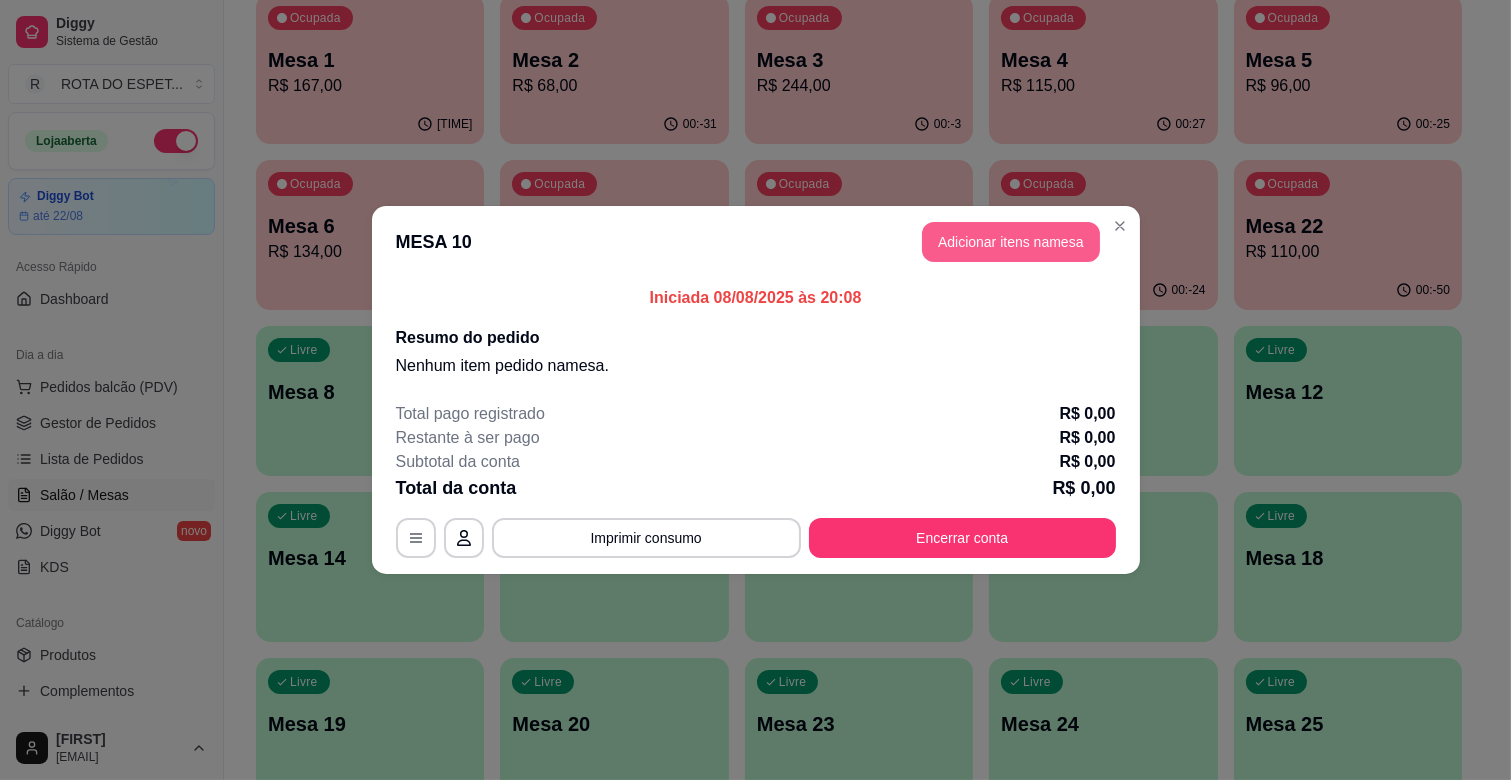 click on "Adicionar itens na  mesa" at bounding box center (1011, 242) 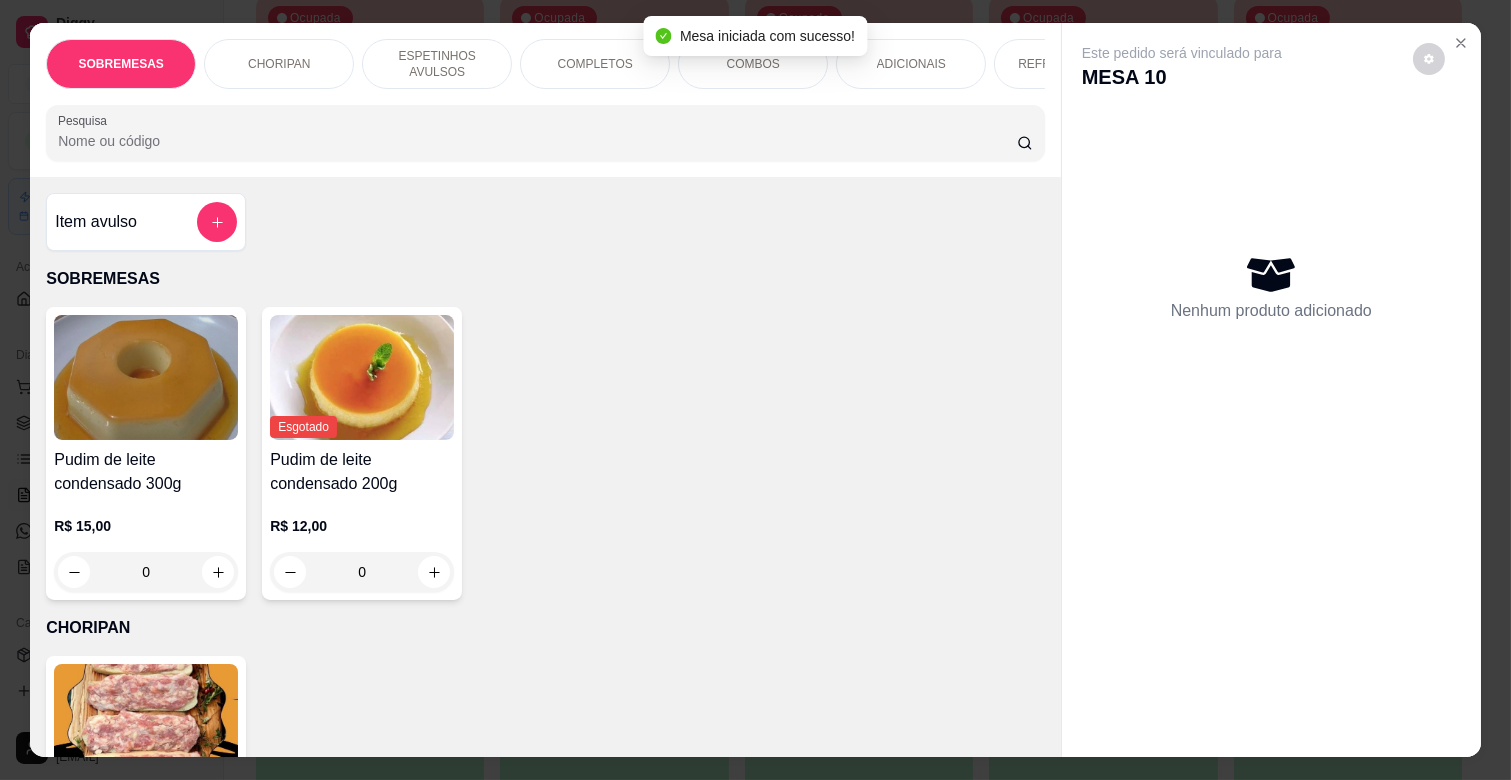 click on "ESPETINHOS AVULSOS" at bounding box center [437, 64] 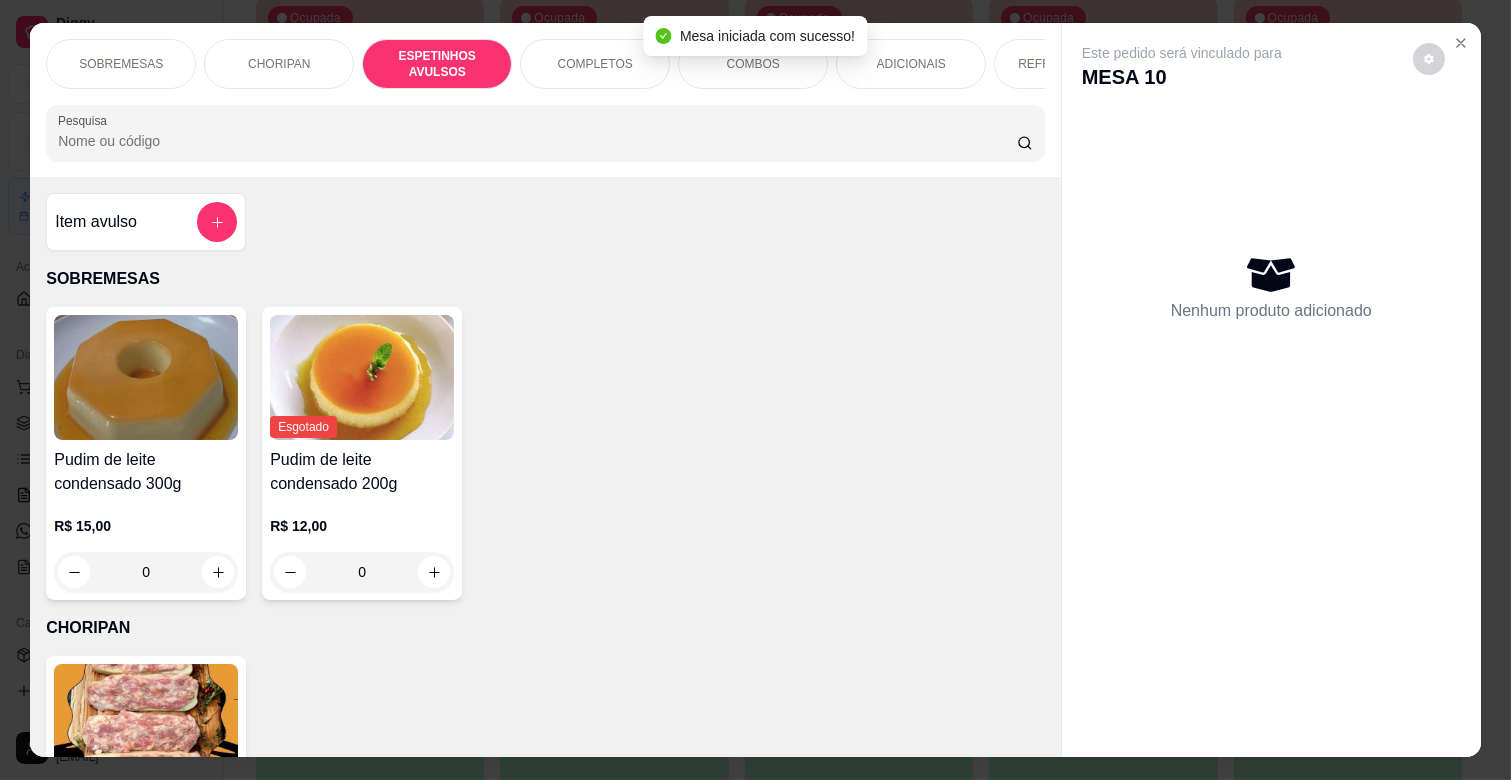scroll, scrollTop: 780, scrollLeft: 0, axis: vertical 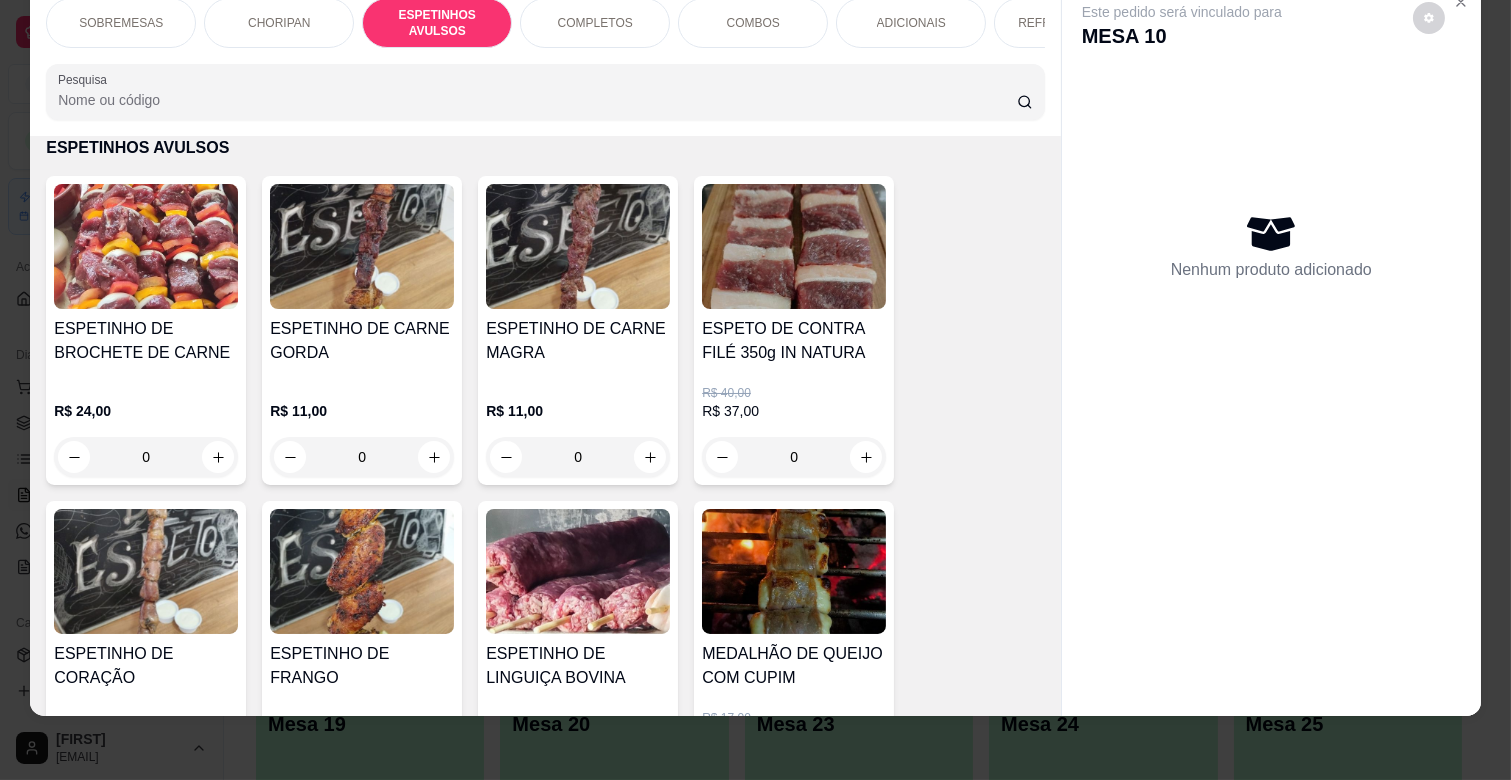click on "0" at bounding box center [578, 457] 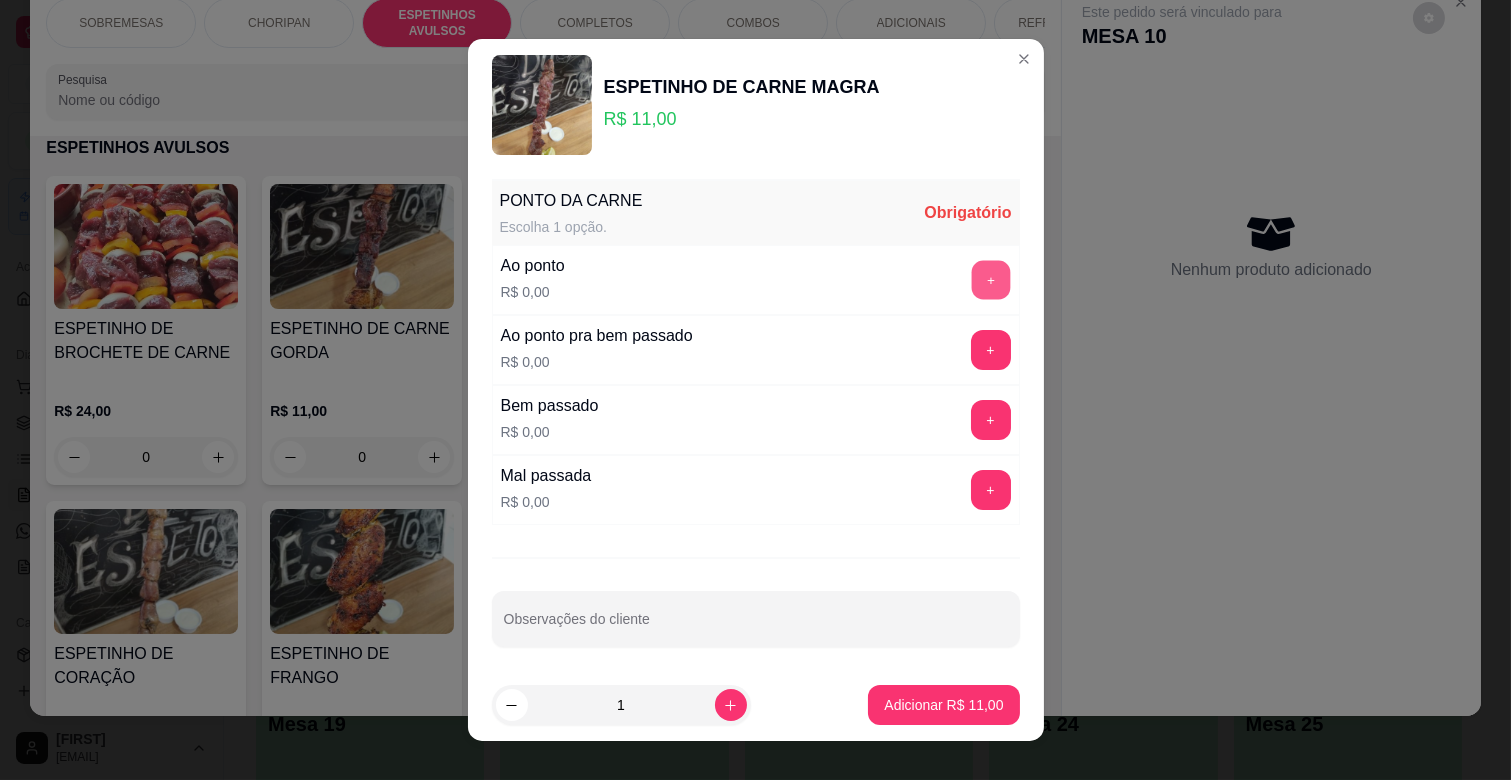 click on "+" at bounding box center [990, 280] 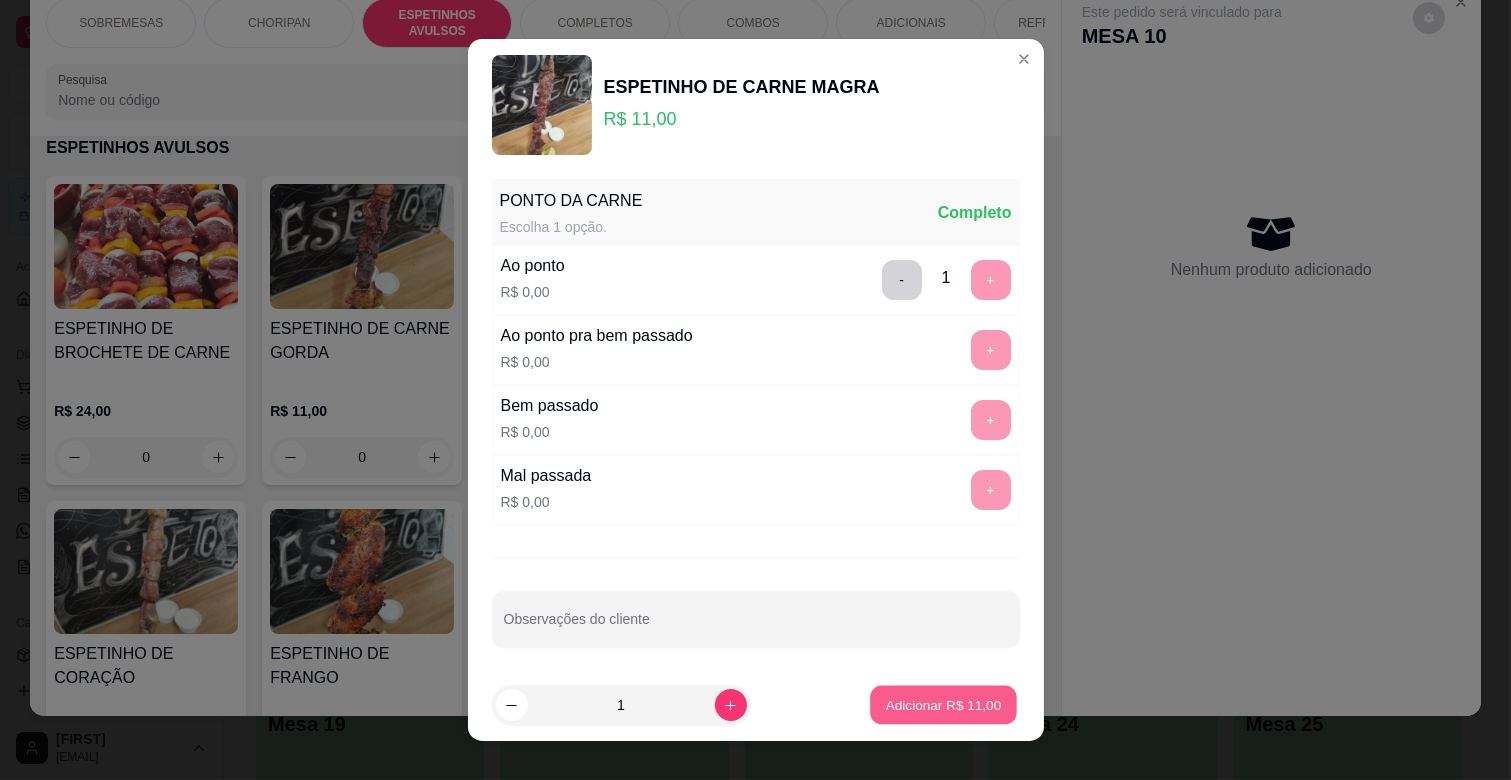 click on "Adicionar   R$ 11,00" at bounding box center (944, 704) 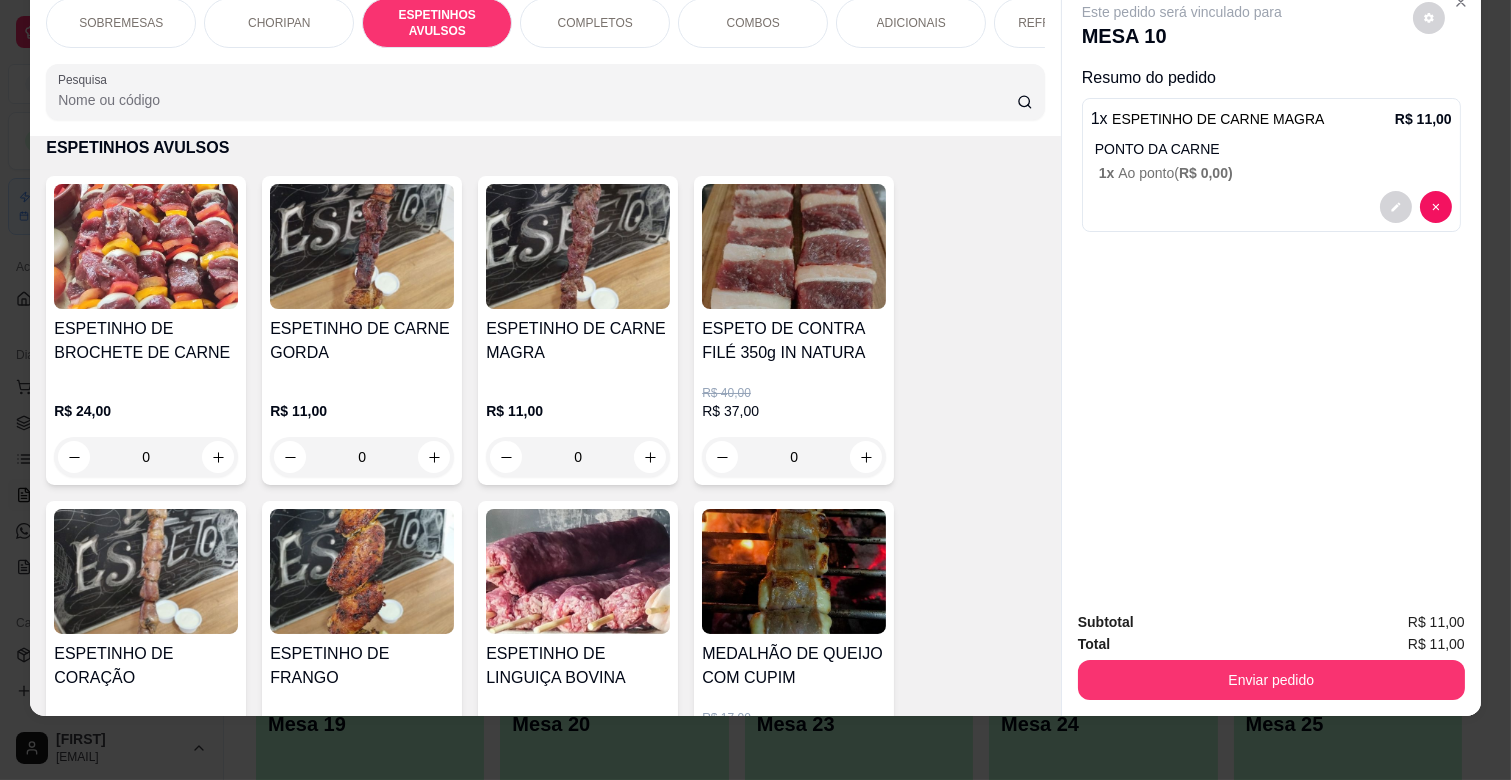 scroll, scrollTop: 1002, scrollLeft: 0, axis: vertical 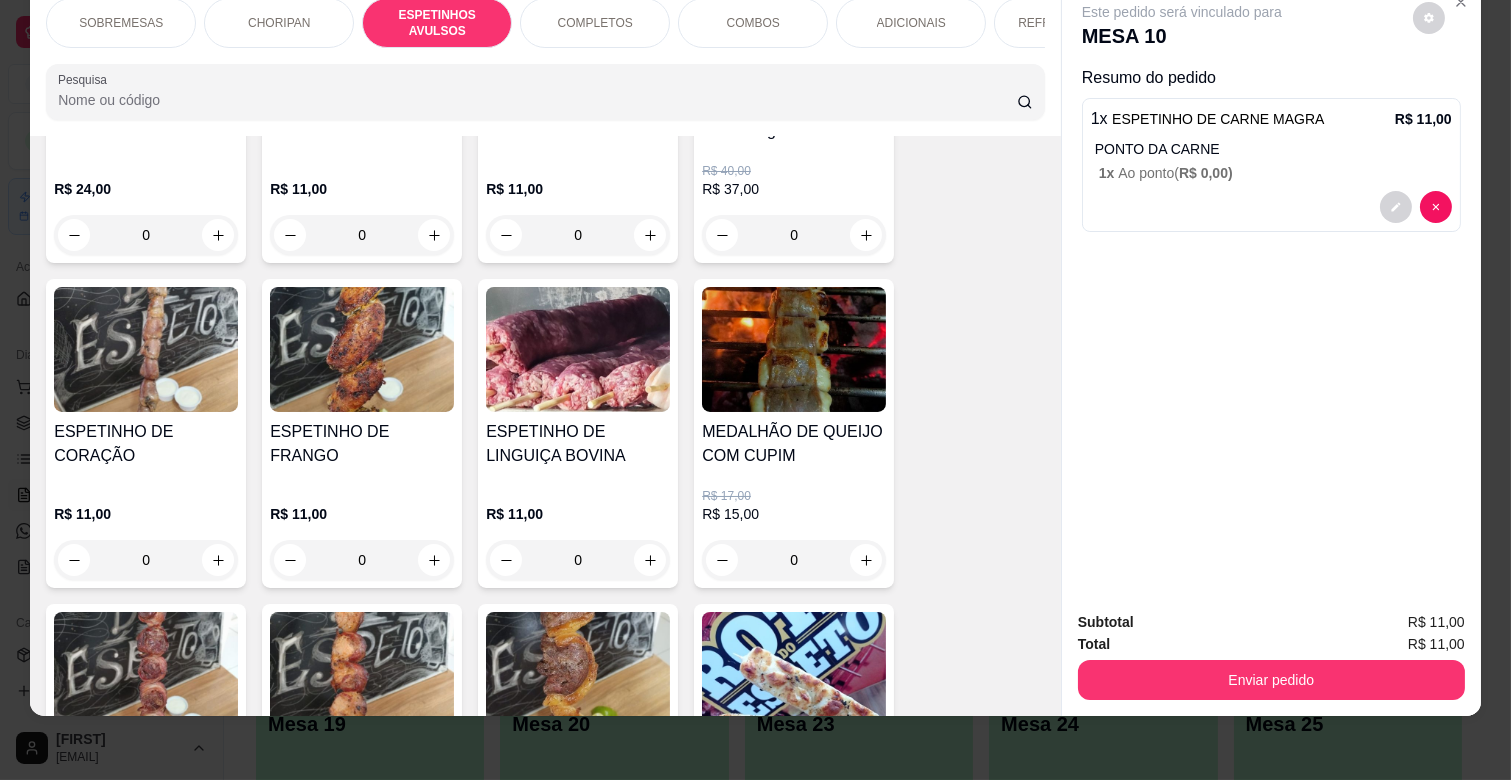 click on "0" at bounding box center [146, 560] 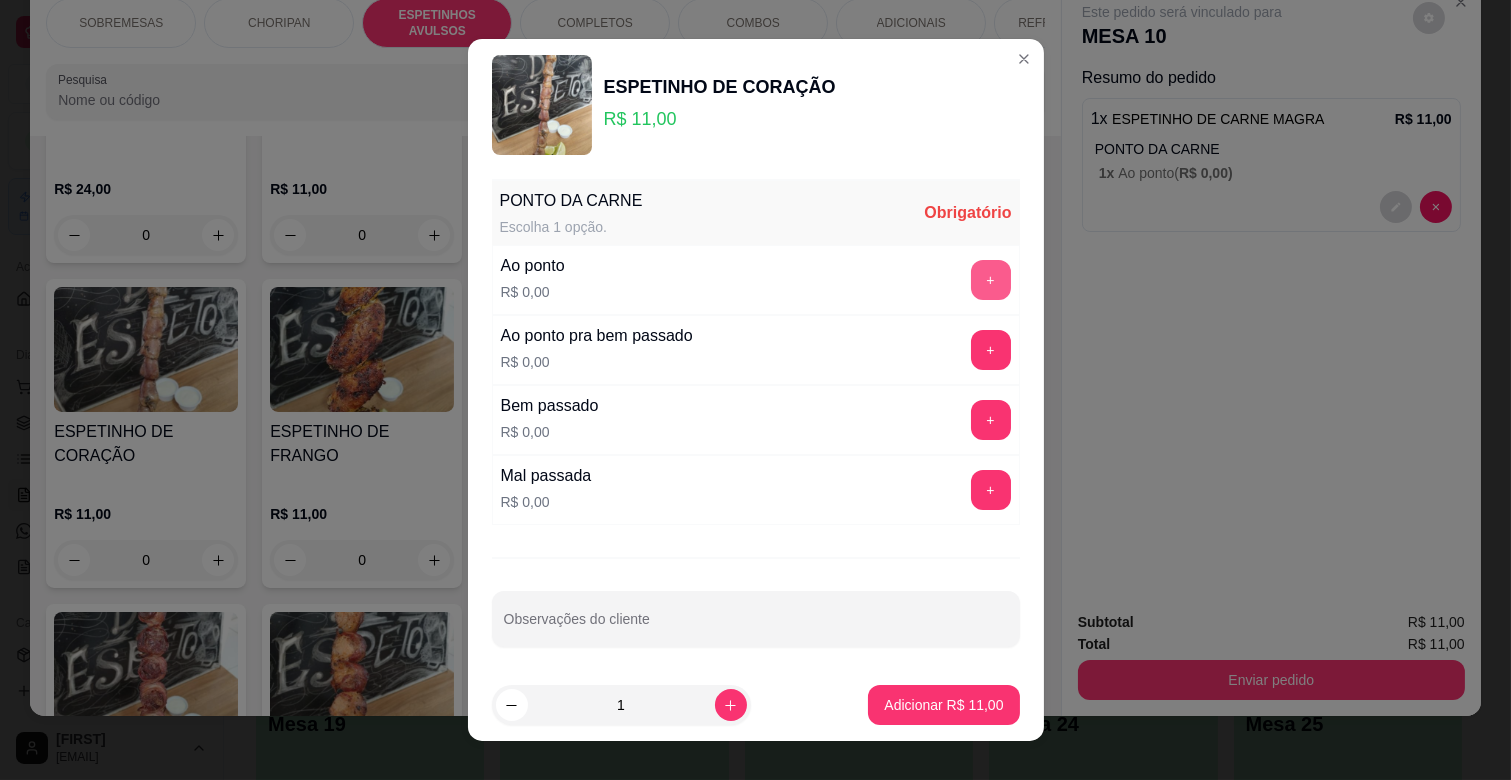 click on "+" at bounding box center (991, 280) 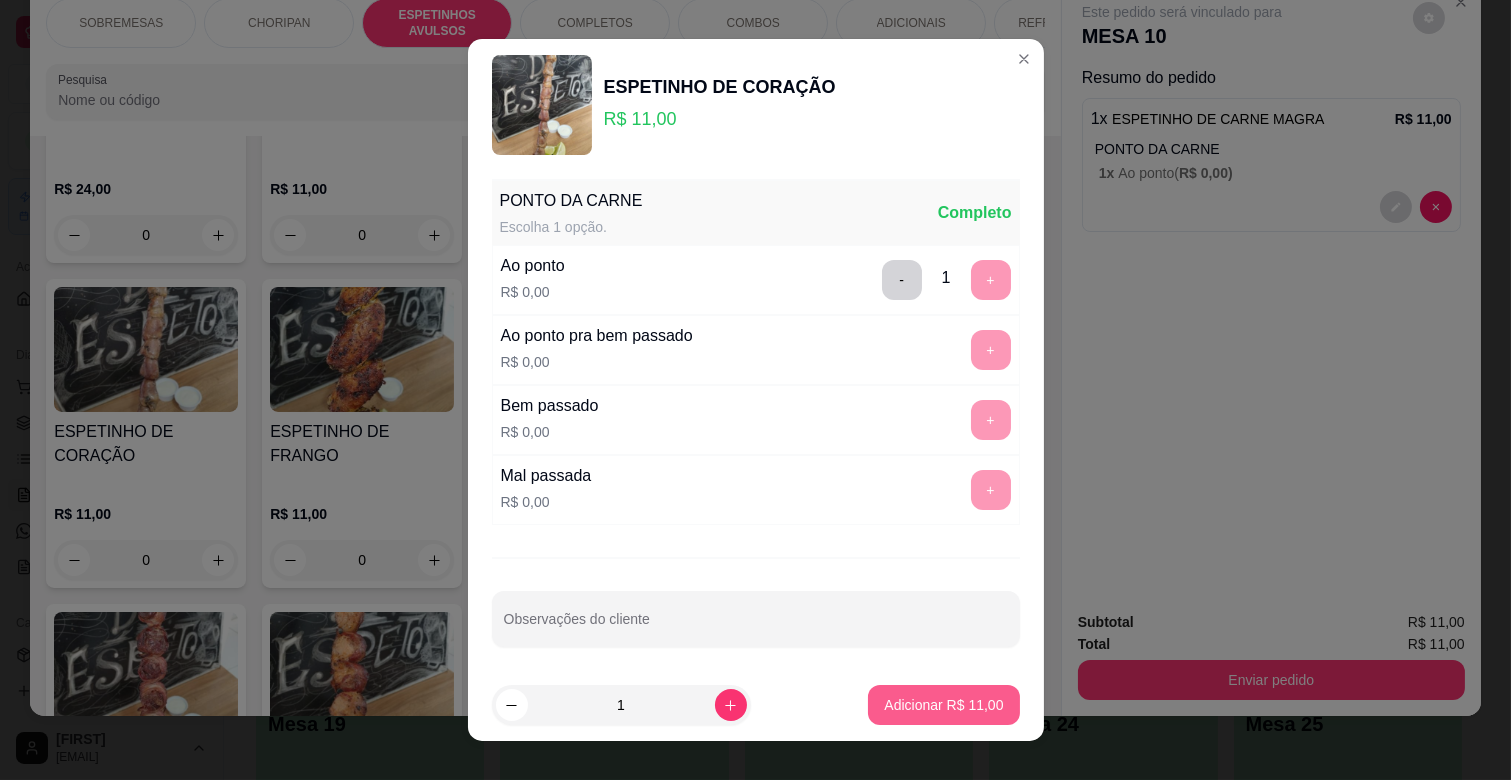 click on "Adicionar   R$ 11,00" at bounding box center (943, 705) 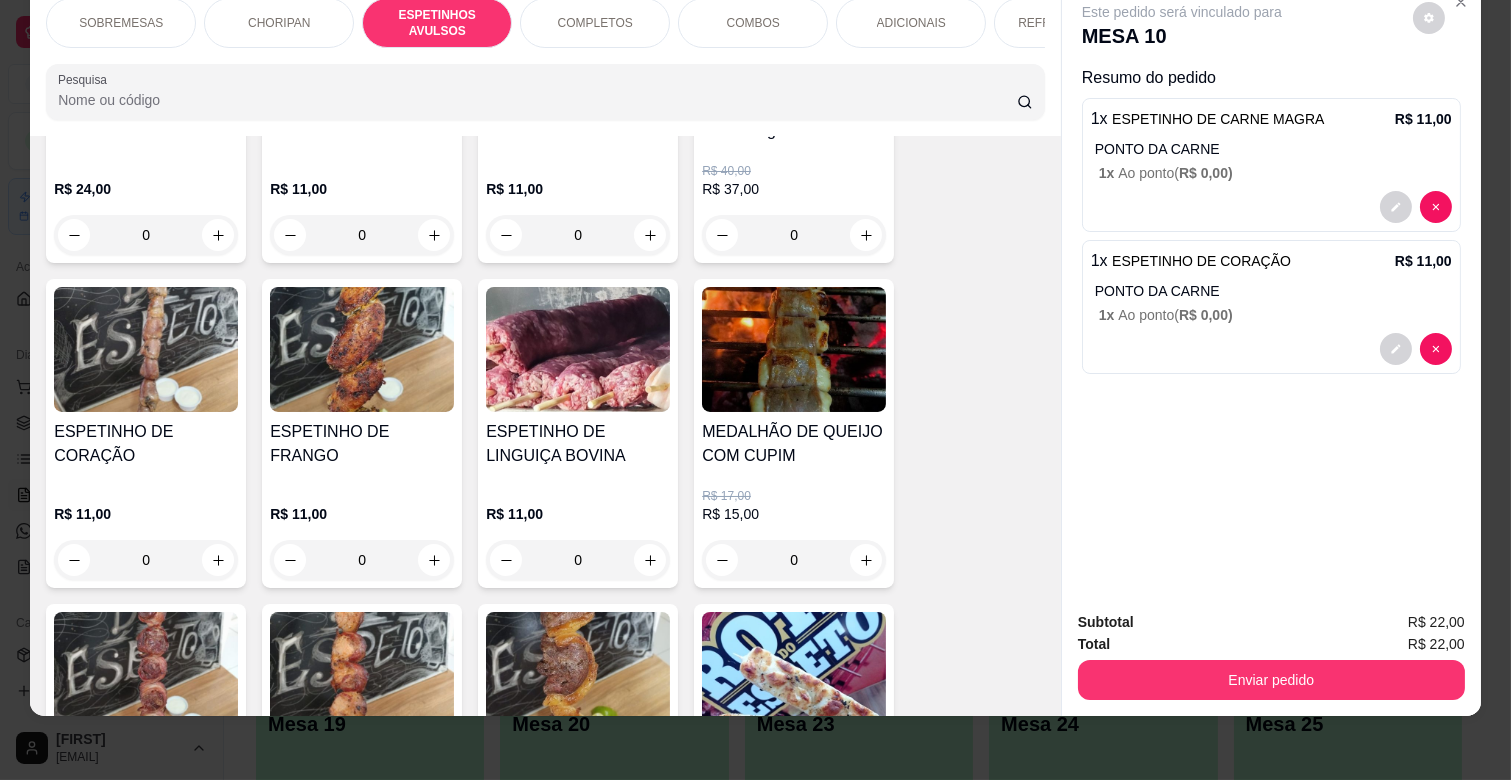 click on "ADICIONAIS" at bounding box center [911, 23] 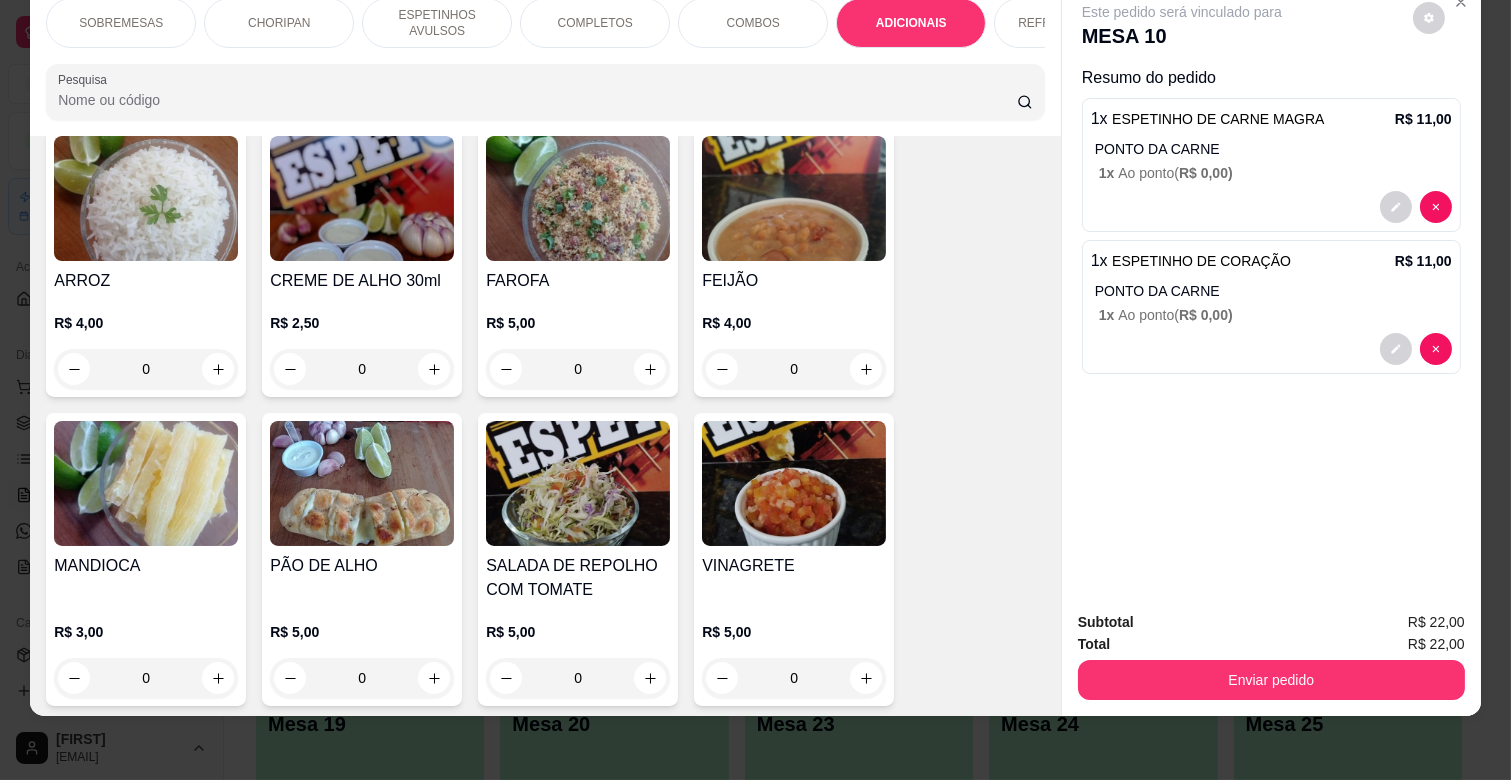 scroll, scrollTop: 3657, scrollLeft: 0, axis: vertical 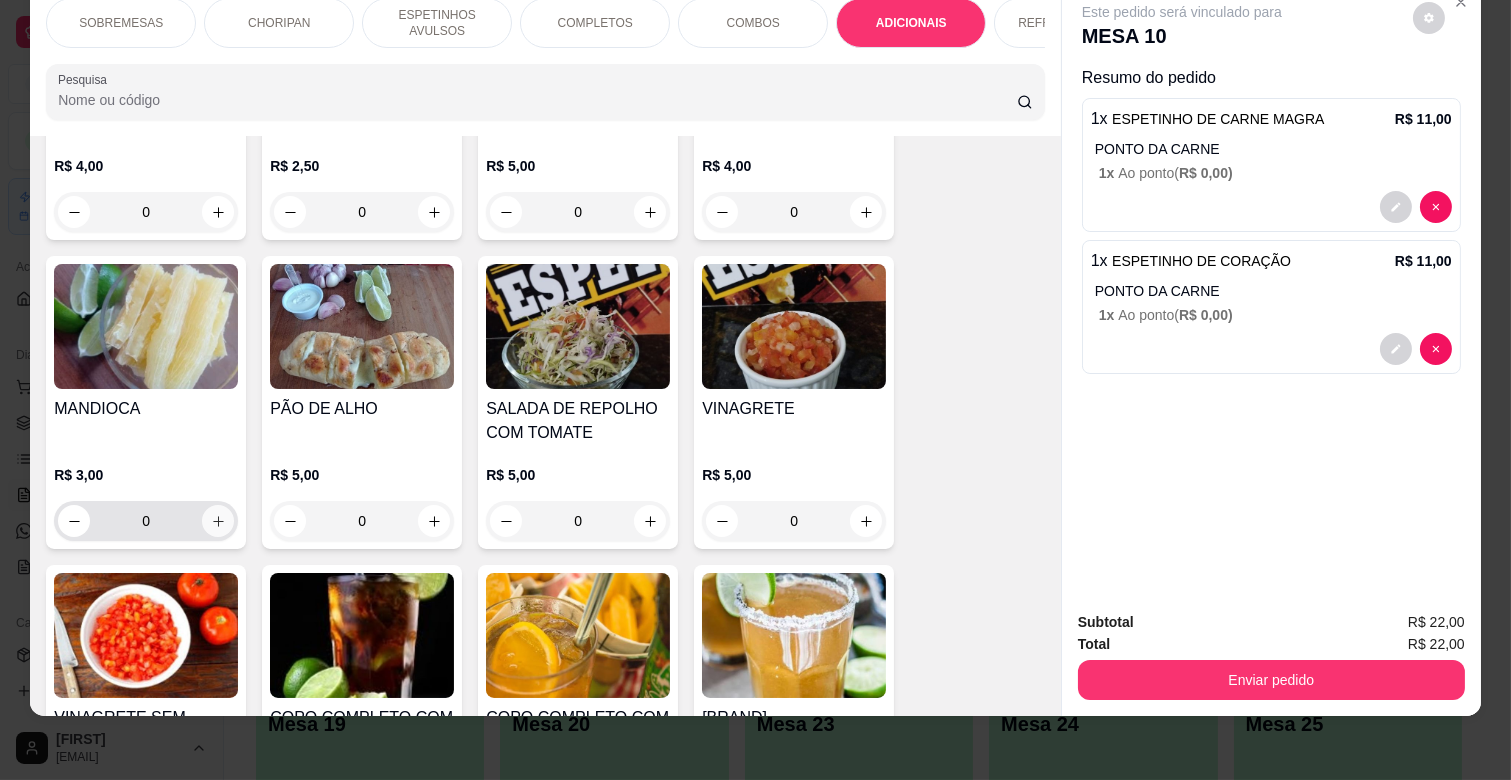 click 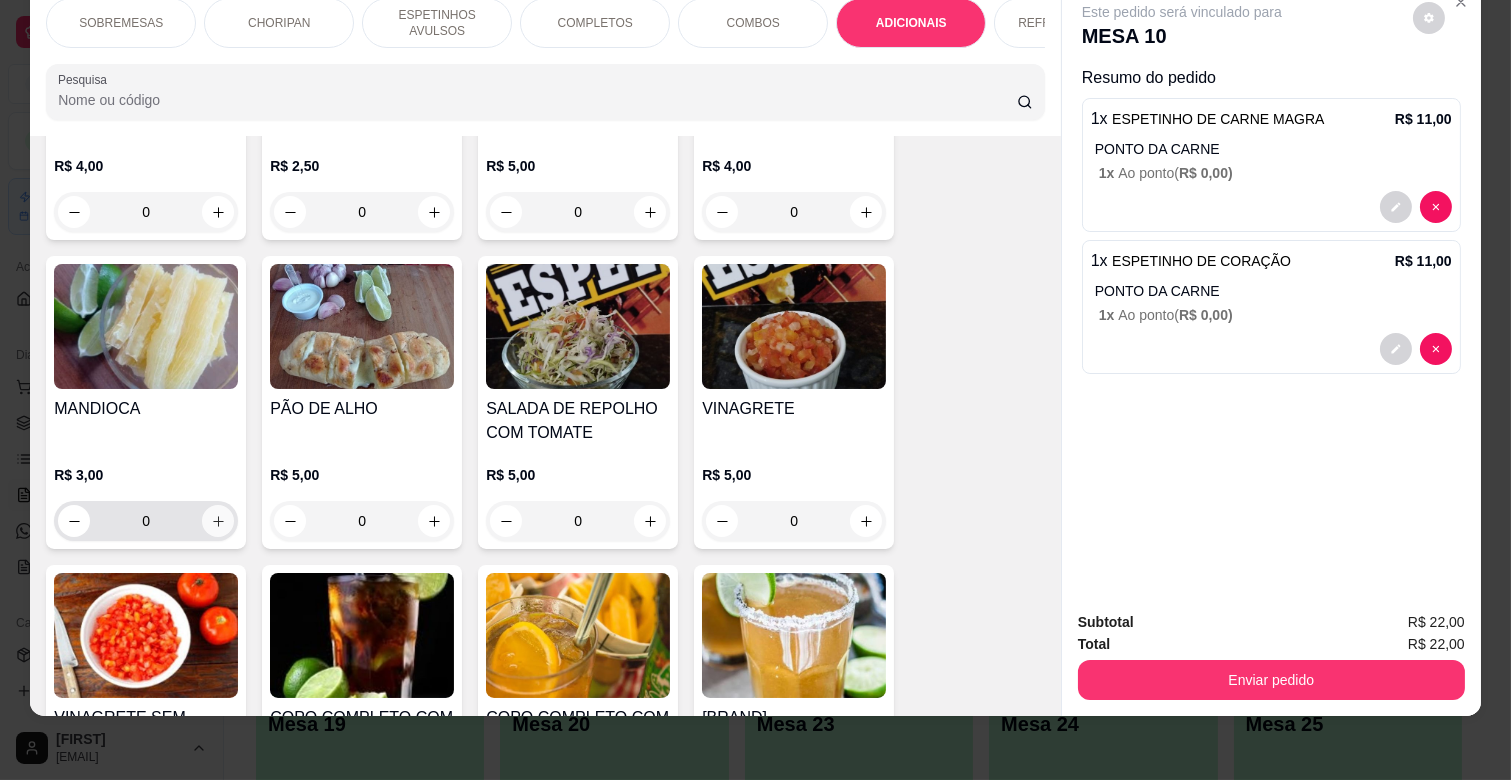 type on "1" 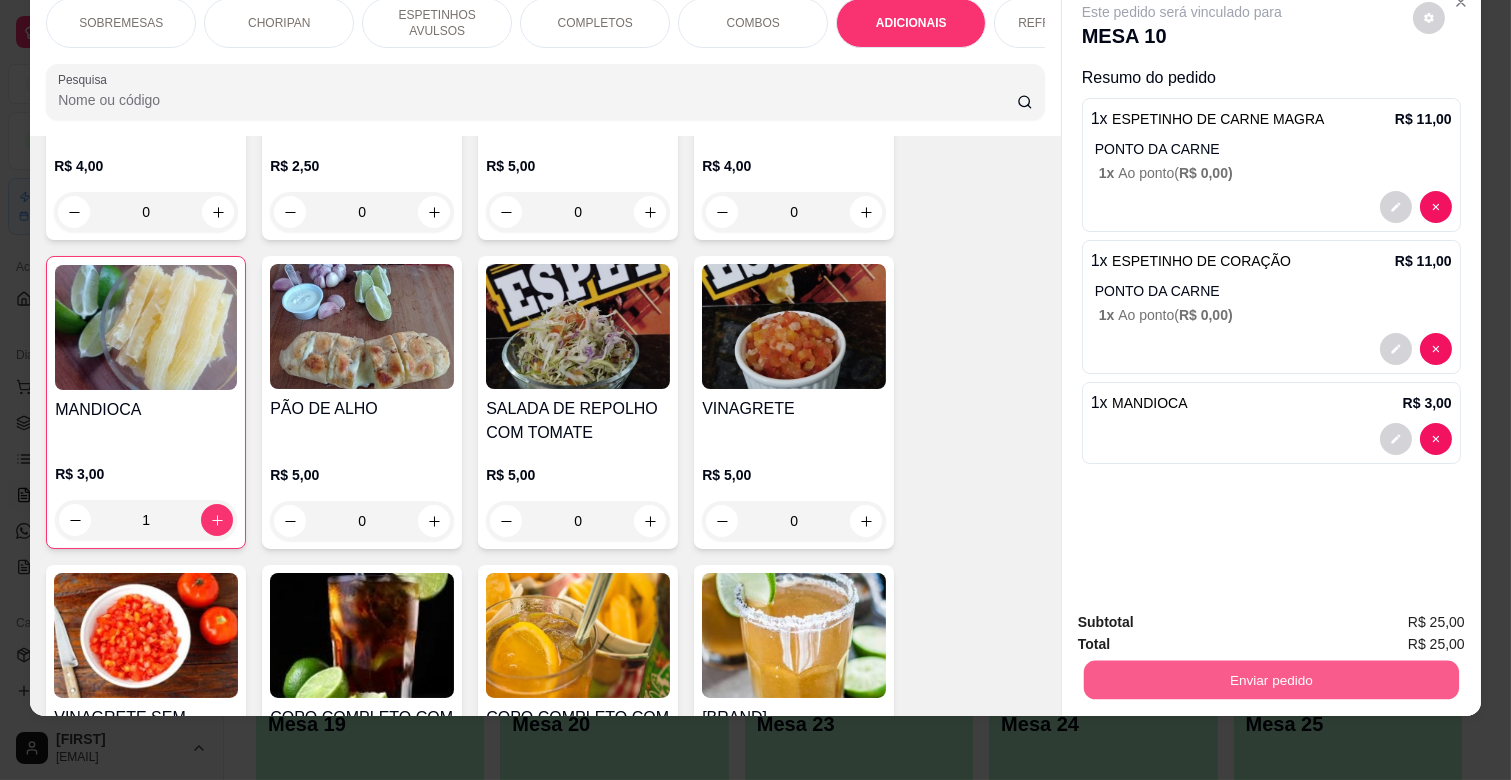 click on "Enviar pedido" at bounding box center (1271, 679) 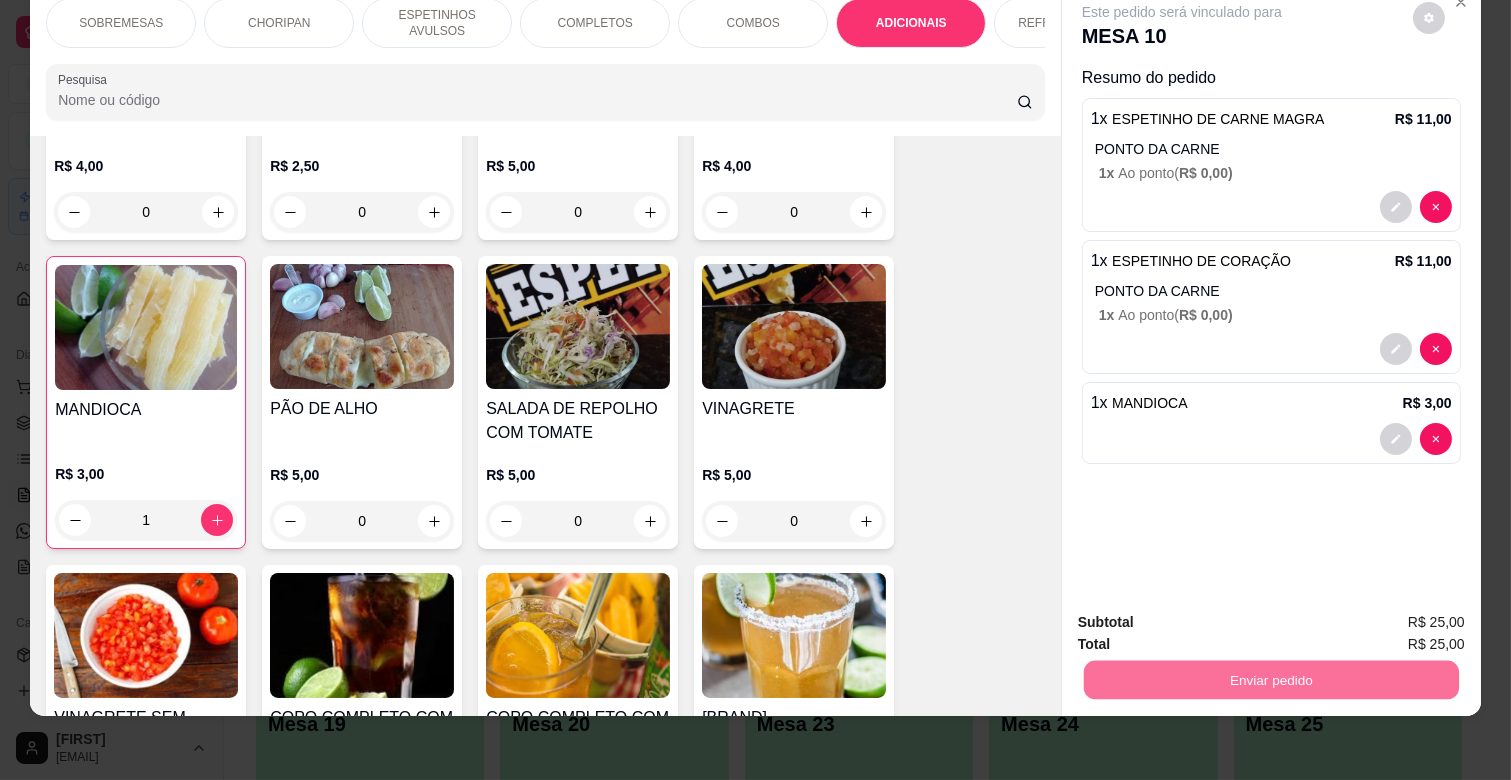 click on "Este pedido será vinculado para   MESA XX Resumo do pedido X x   ESPETINHO DE CARNE MAGRA  R$ XX,XX PONTO DA CARNE X x   Ao ponto   ( R$ X,XX ) X x   ESPETINHO DE CORAÇÃO  R$ XX,XX PONTO DA CARNE X x   Ao ponto   ( R$ X,XX ) X x   MANDIOCA  R$ X,XX" at bounding box center [1271, 288] 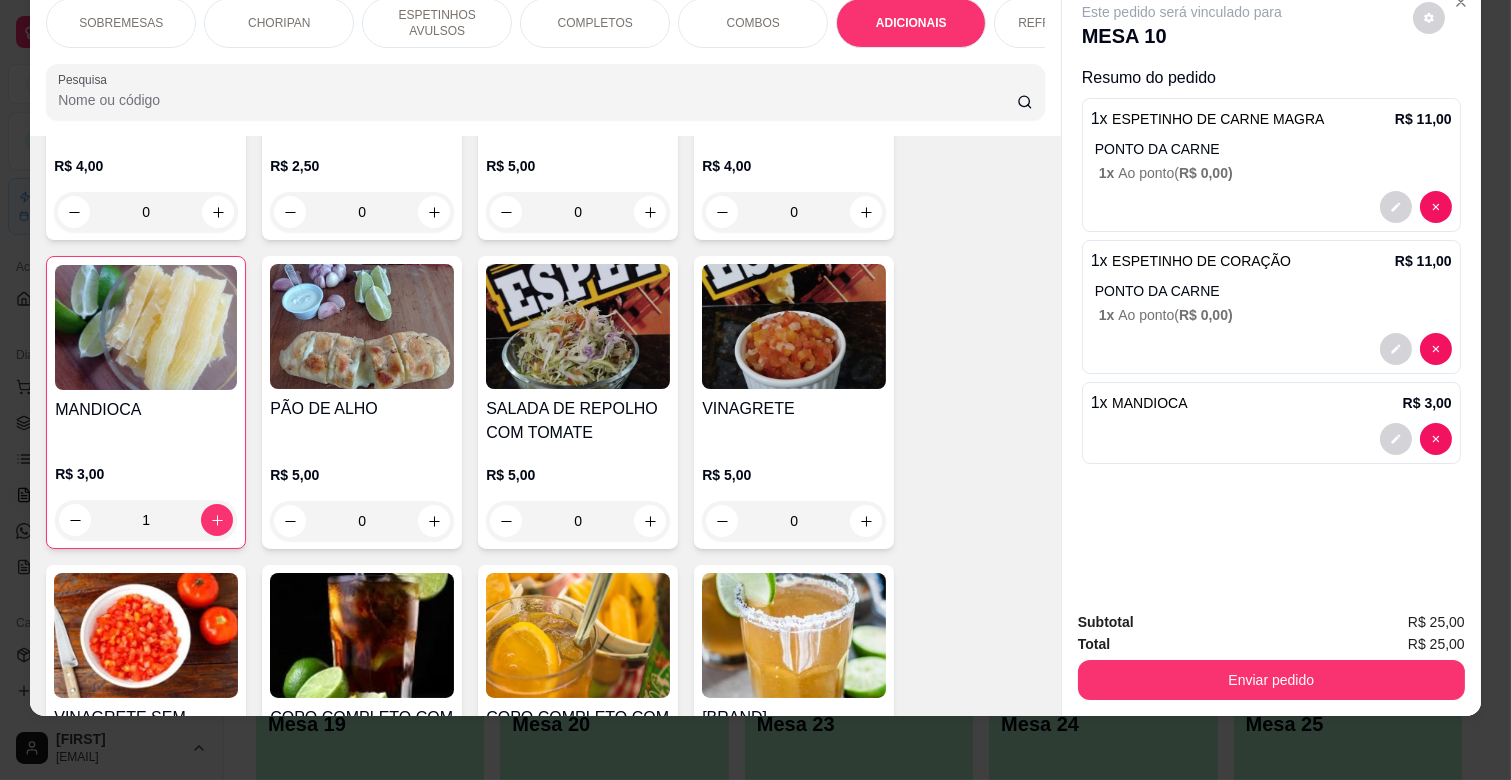 drag, startPoint x: 326, startPoint y: 48, endPoint x: 565, endPoint y: 56, distance: 239.13385 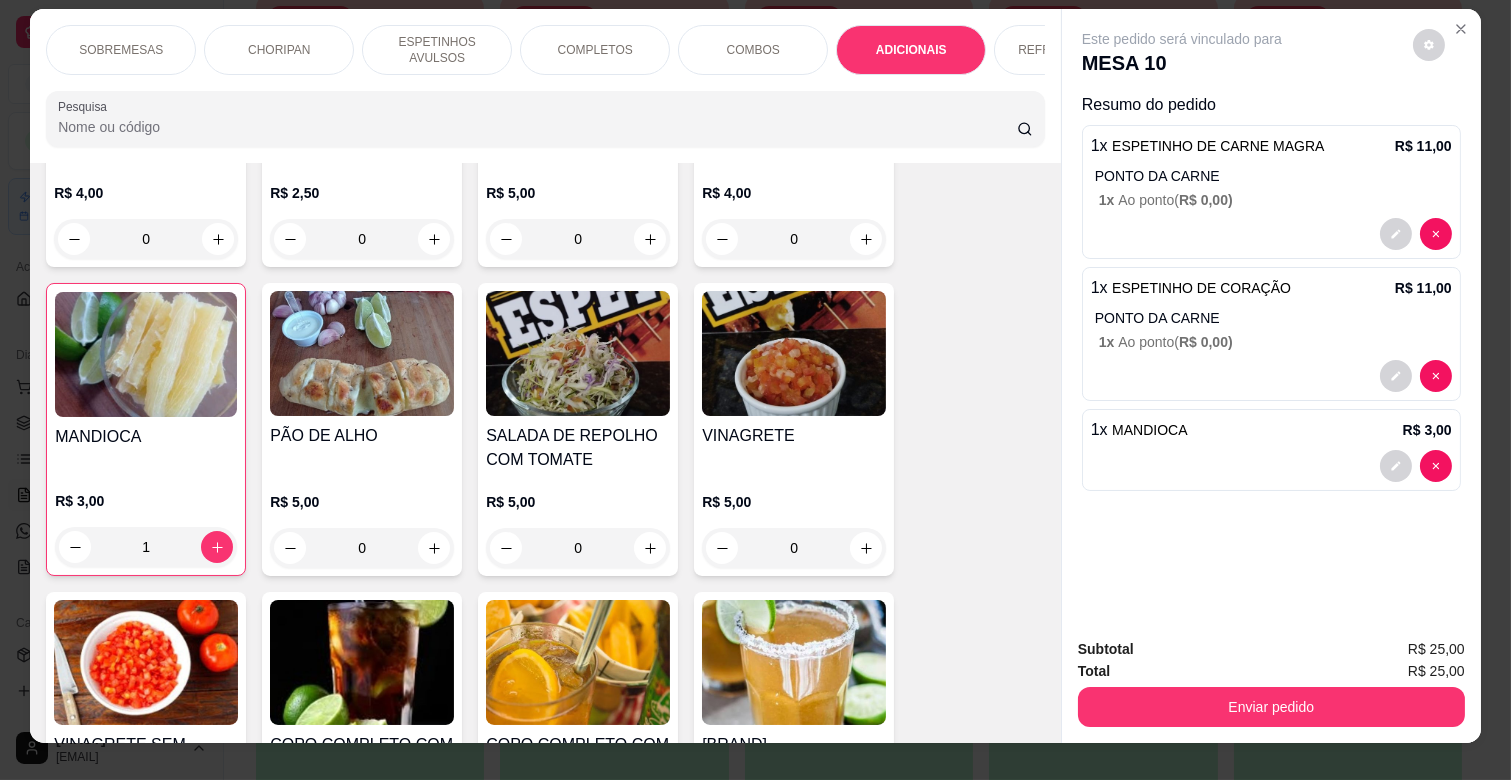 scroll, scrollTop: 0, scrollLeft: 0, axis: both 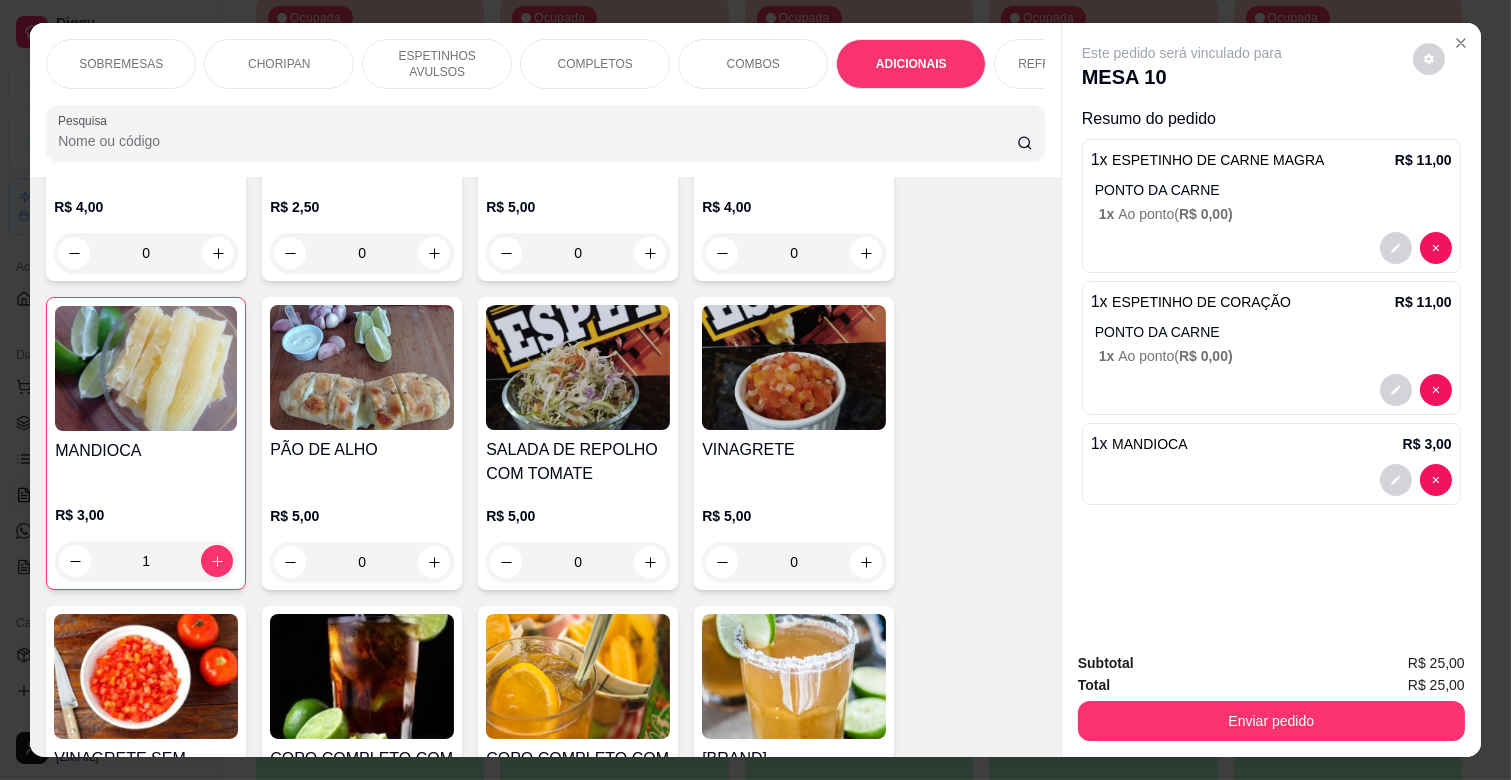 click on "REFRIGERANTES" at bounding box center [1069, 64] 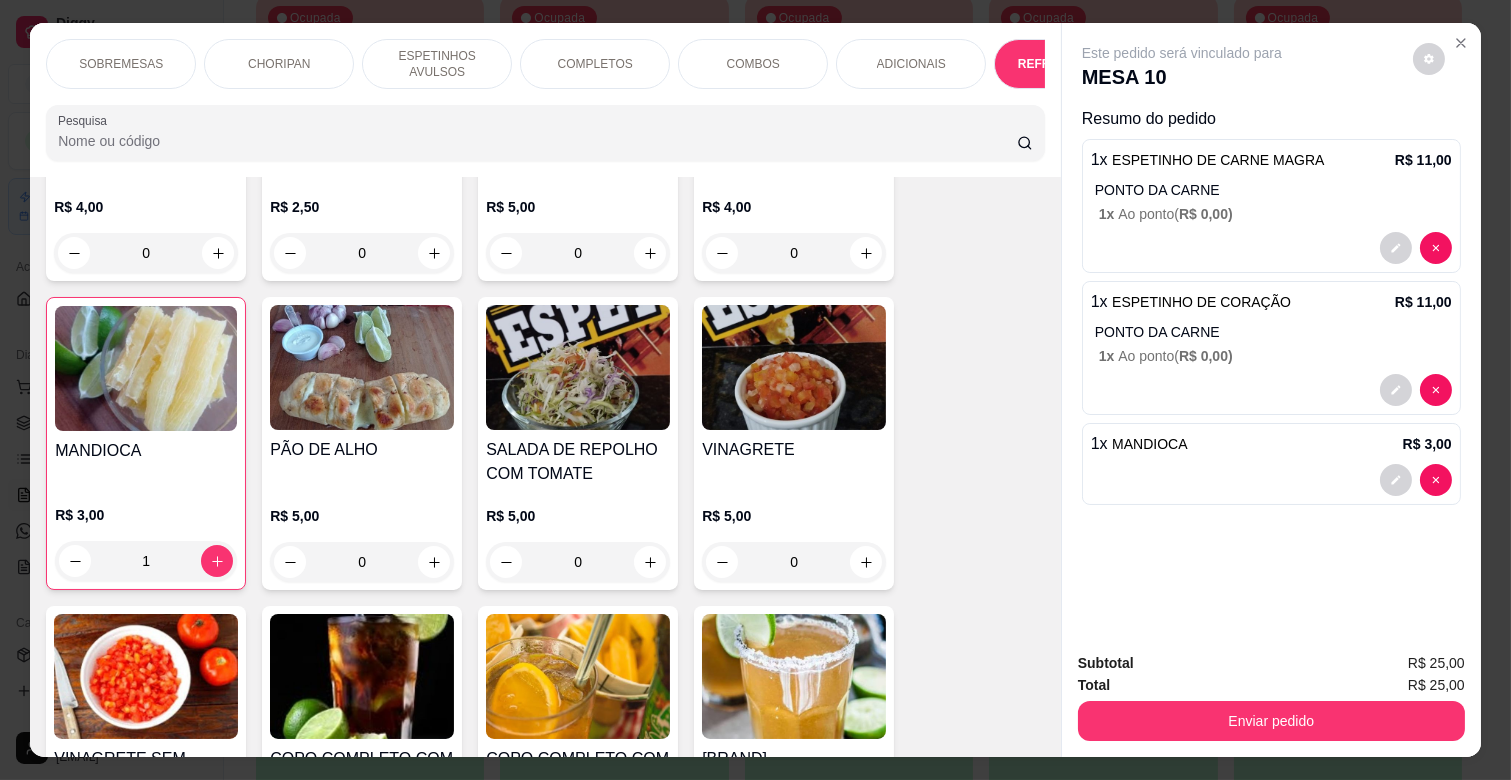 scroll, scrollTop: 4378, scrollLeft: 0, axis: vertical 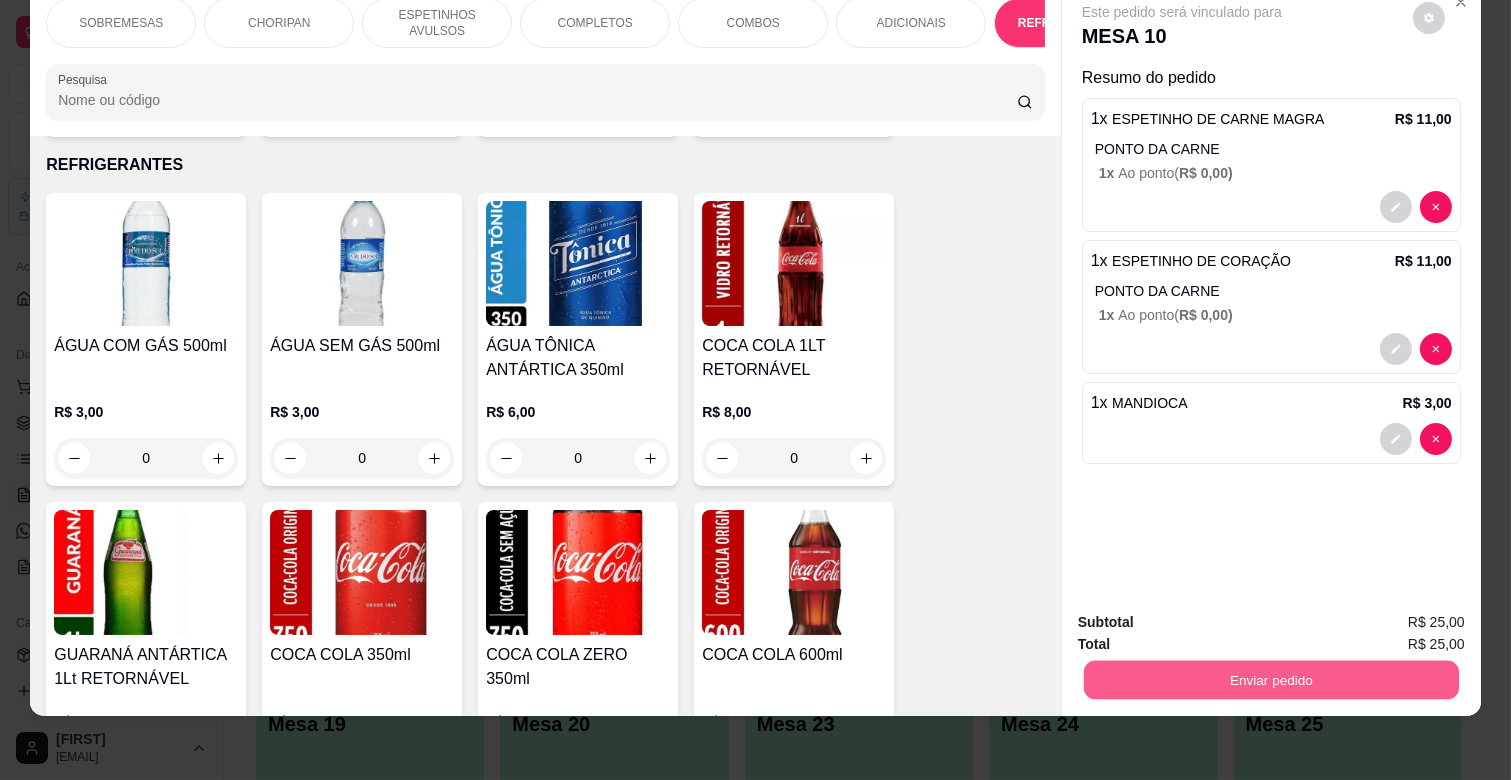 click on "Enviar pedido" at bounding box center (1271, 679) 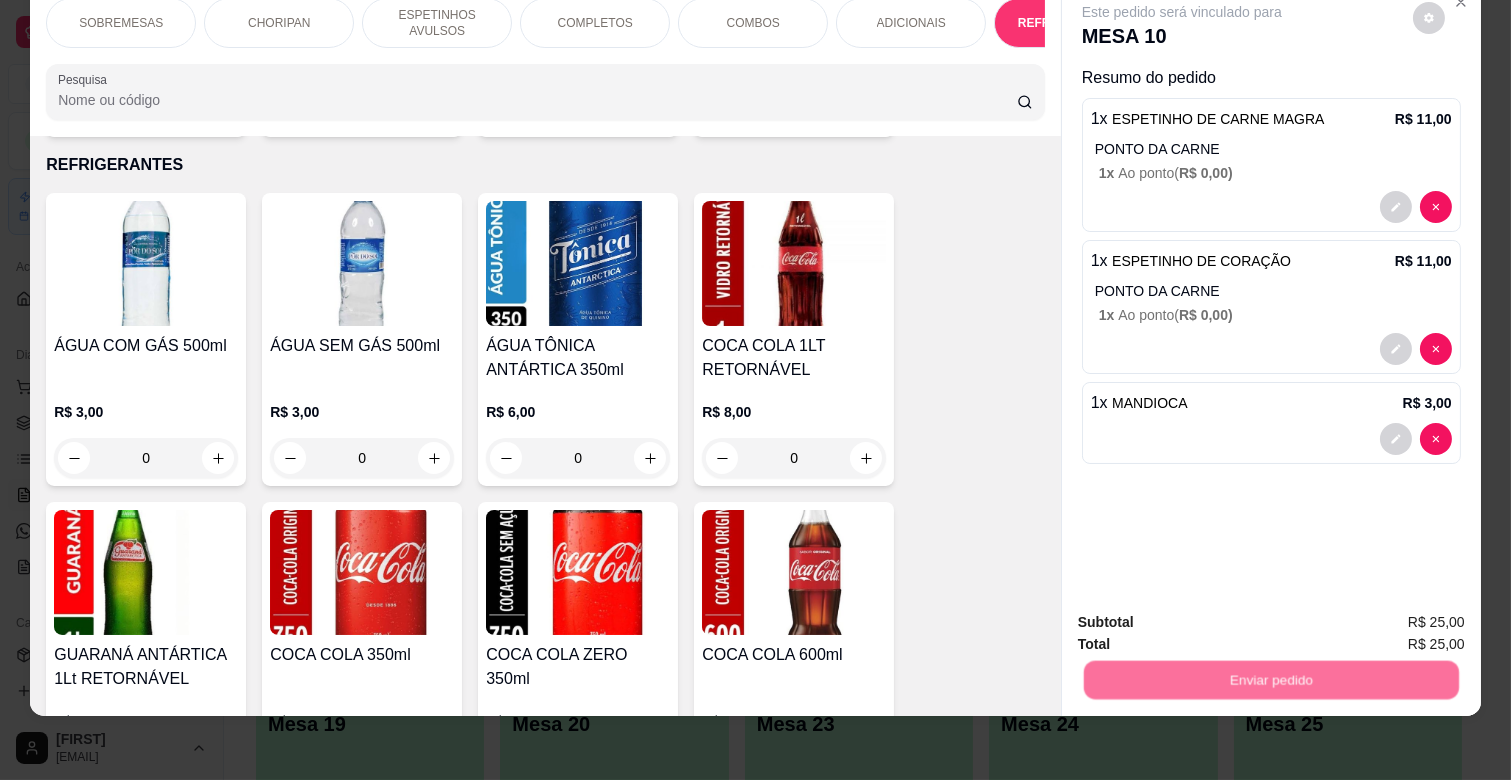 click on "Não registrar e enviar pedido" at bounding box center [1205, 614] 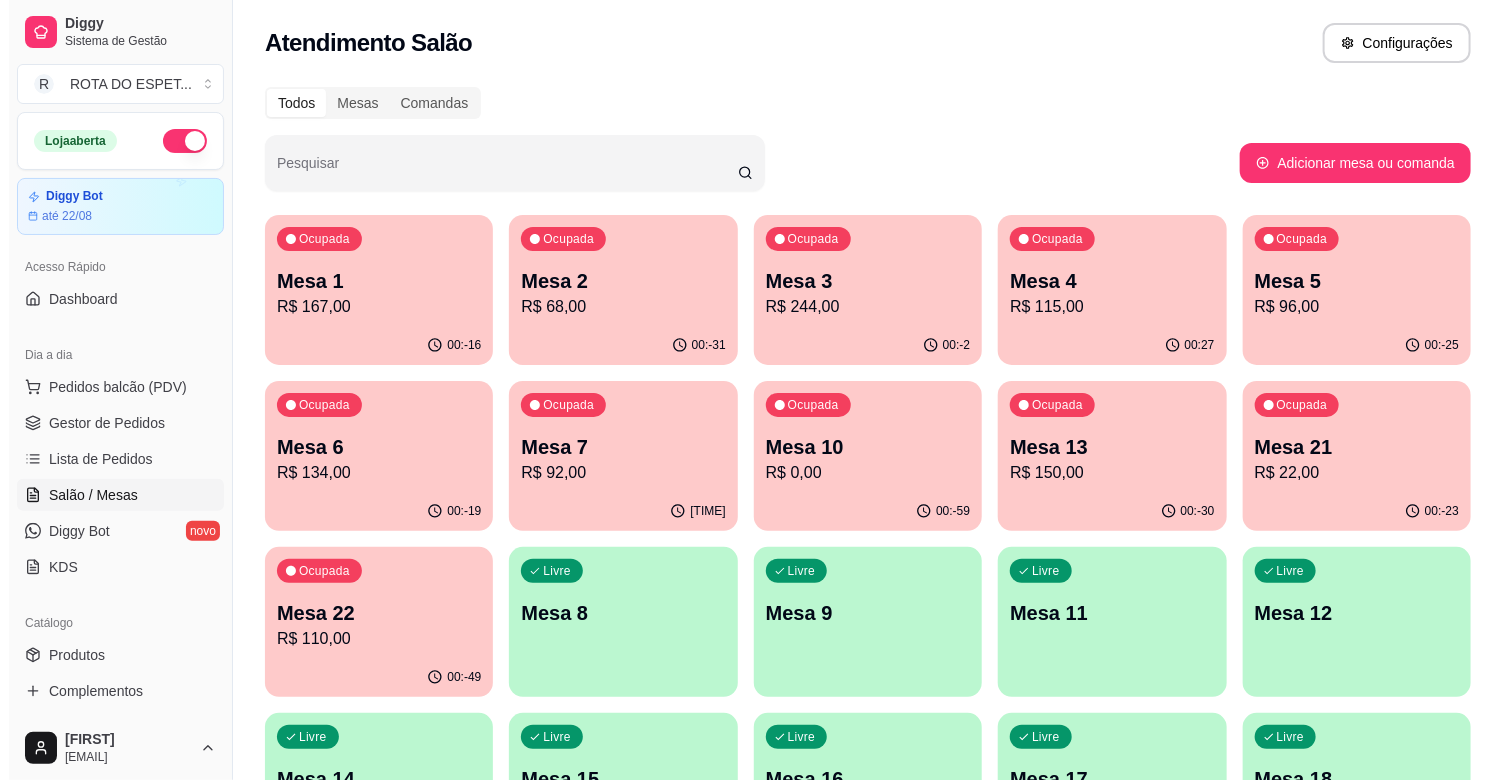 scroll, scrollTop: 0, scrollLeft: 0, axis: both 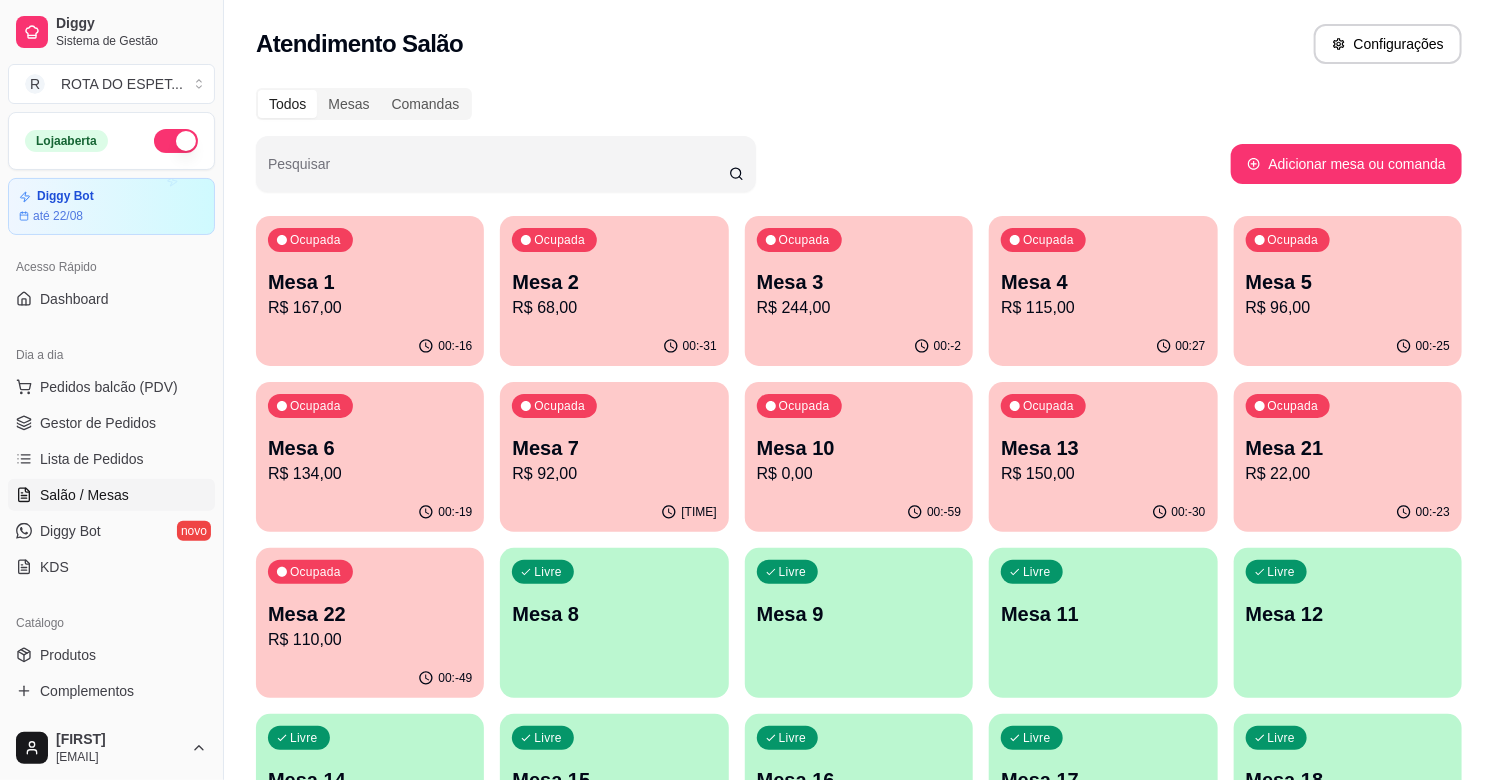 click on "00:-25" at bounding box center [1348, 346] 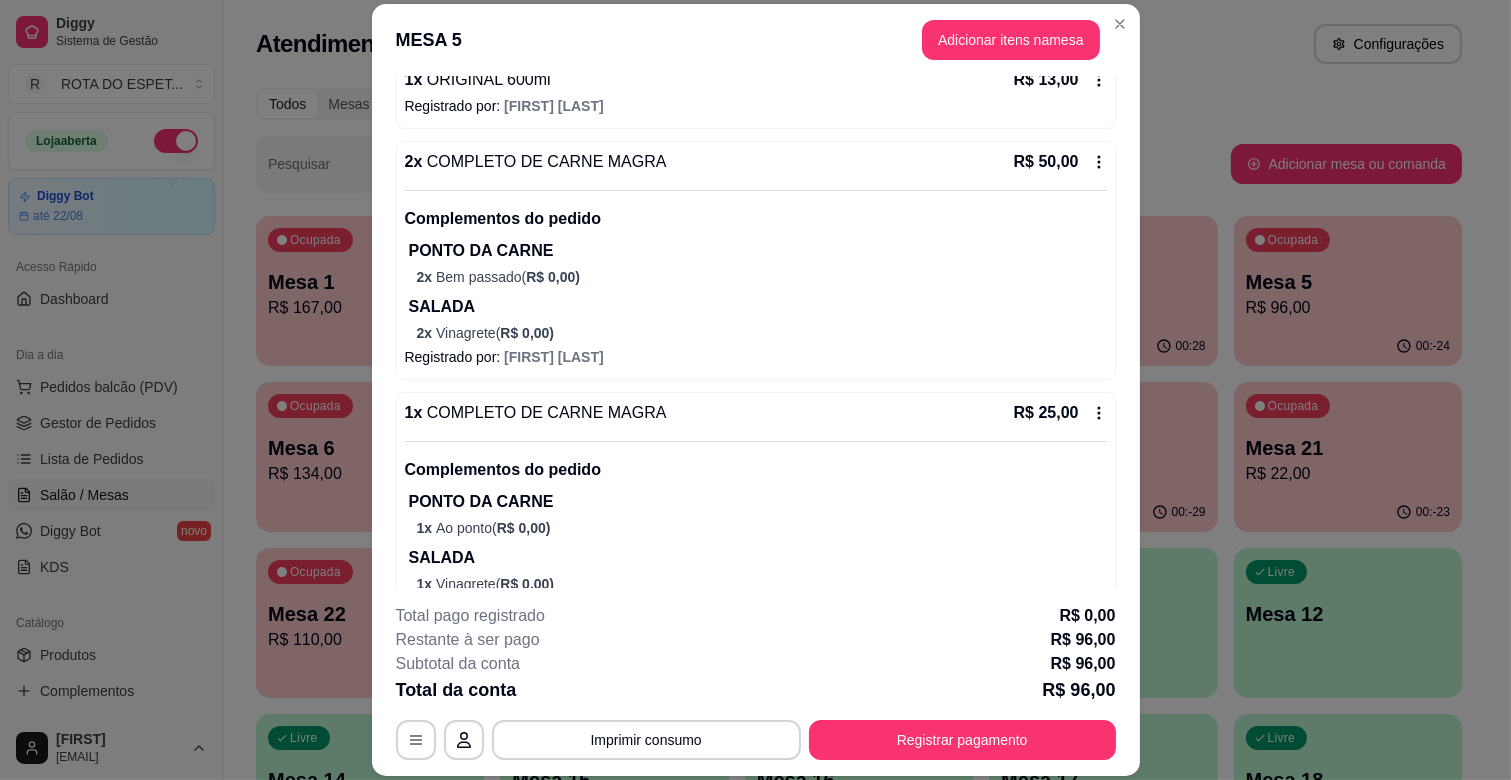 scroll, scrollTop: 340, scrollLeft: 0, axis: vertical 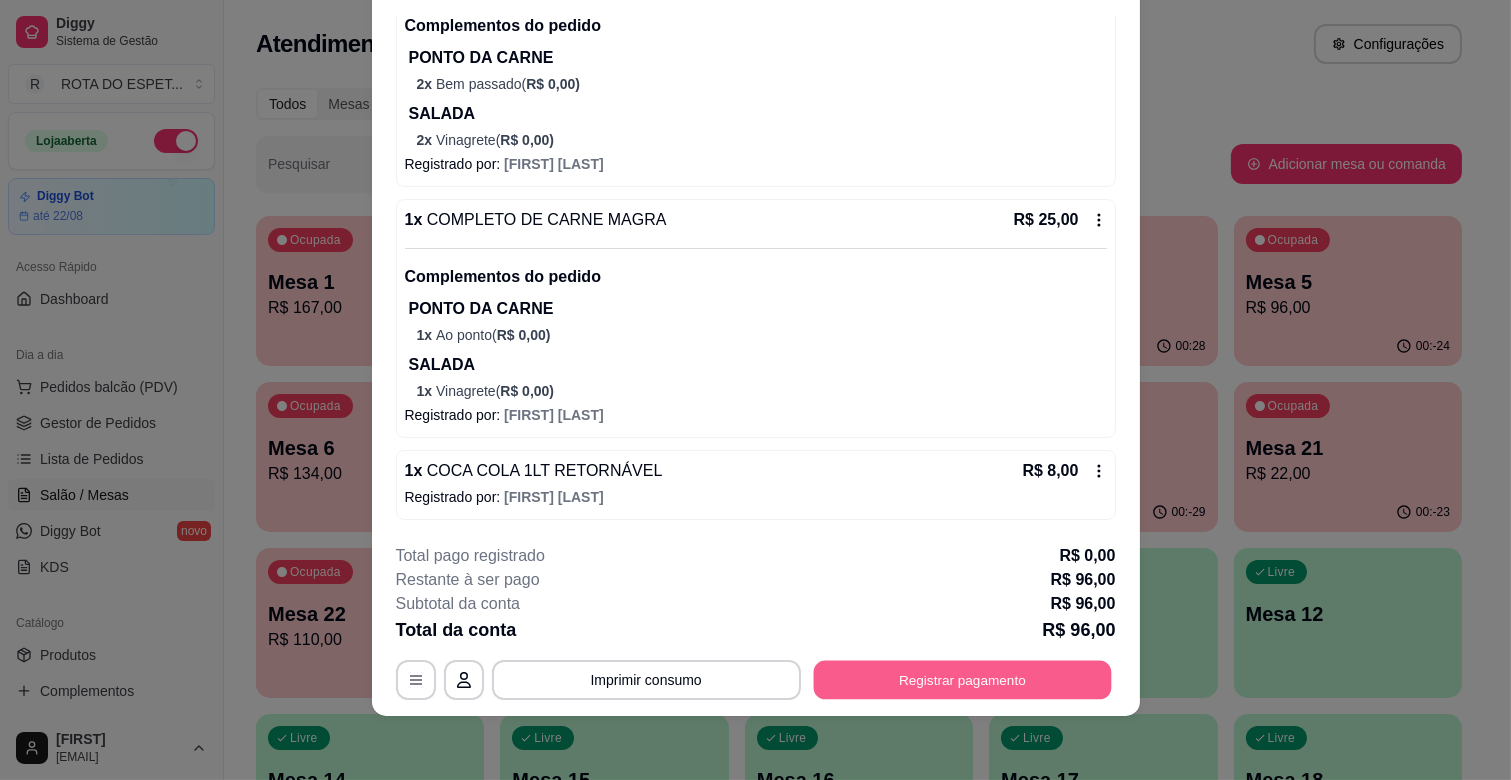 click on "Registrar pagamento" at bounding box center [962, 680] 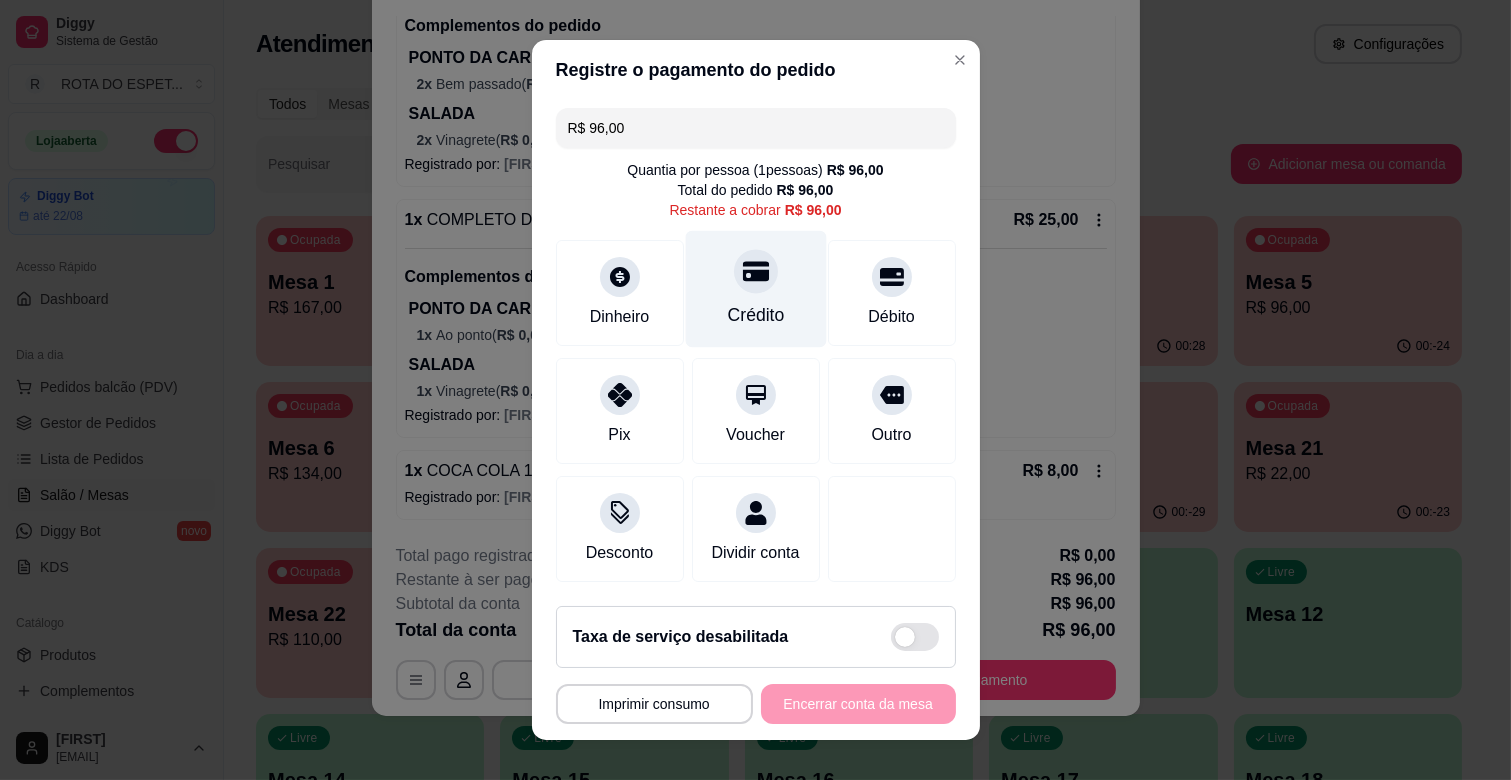 click 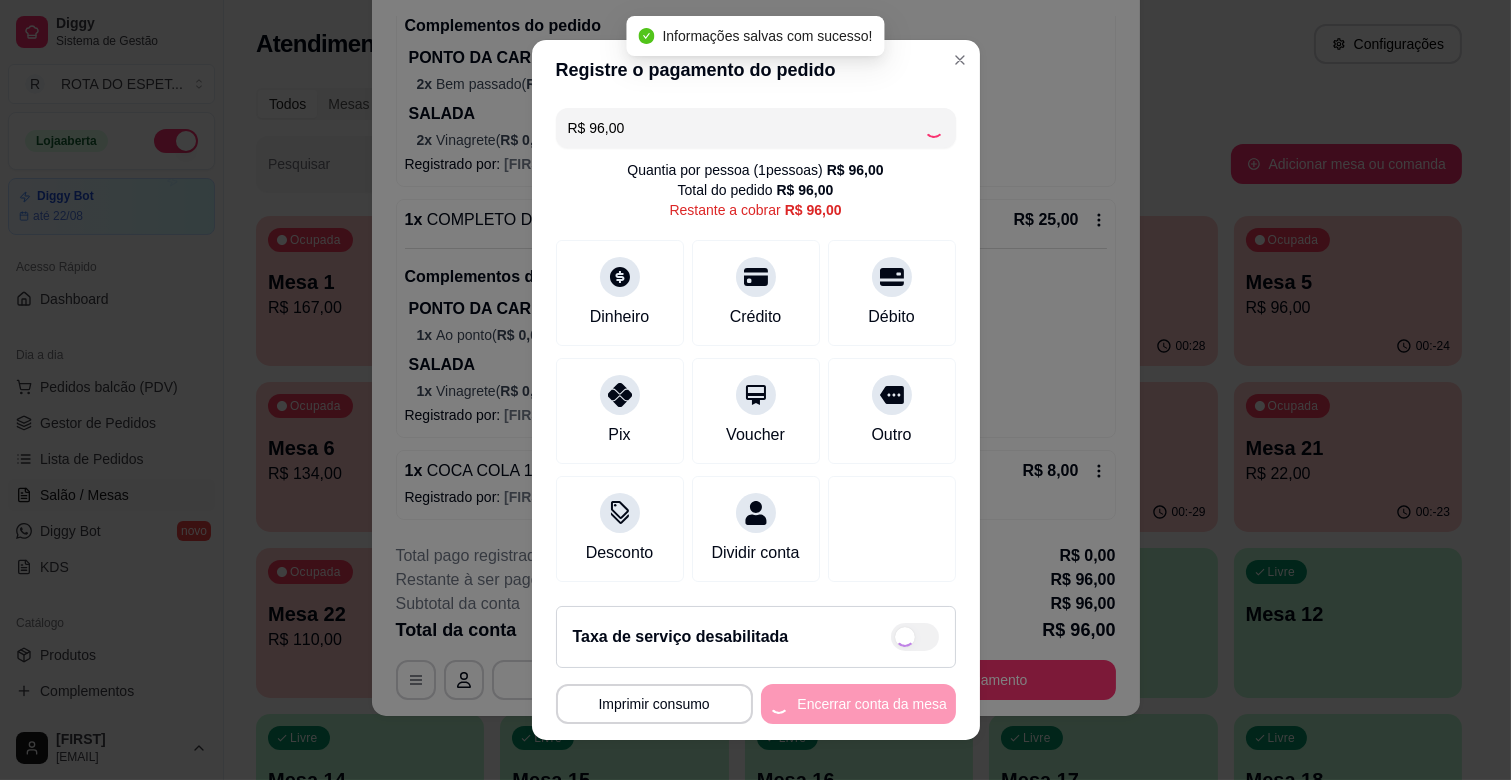 type on "R$ 0,00" 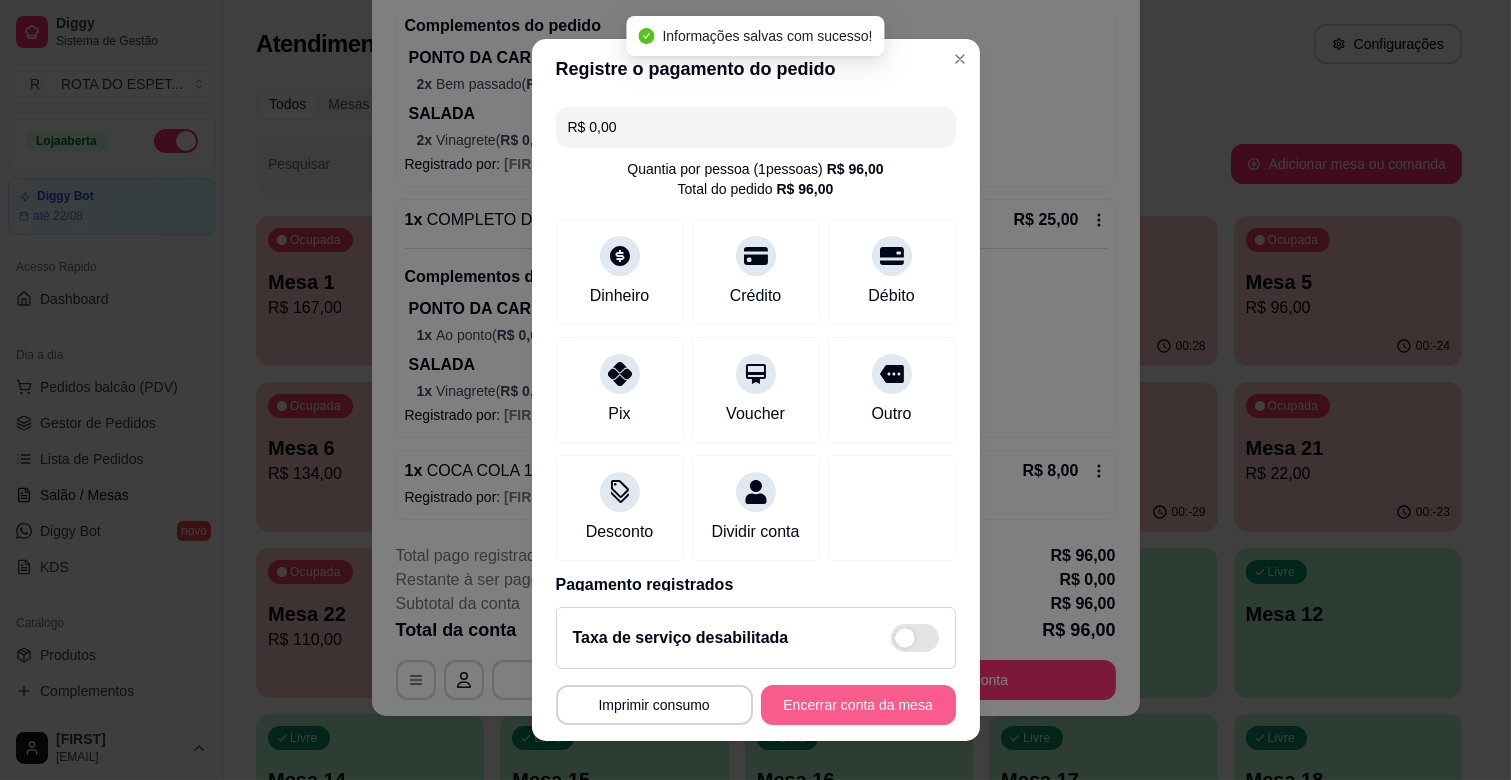 click on "Encerrar conta da mesa" at bounding box center (858, 705) 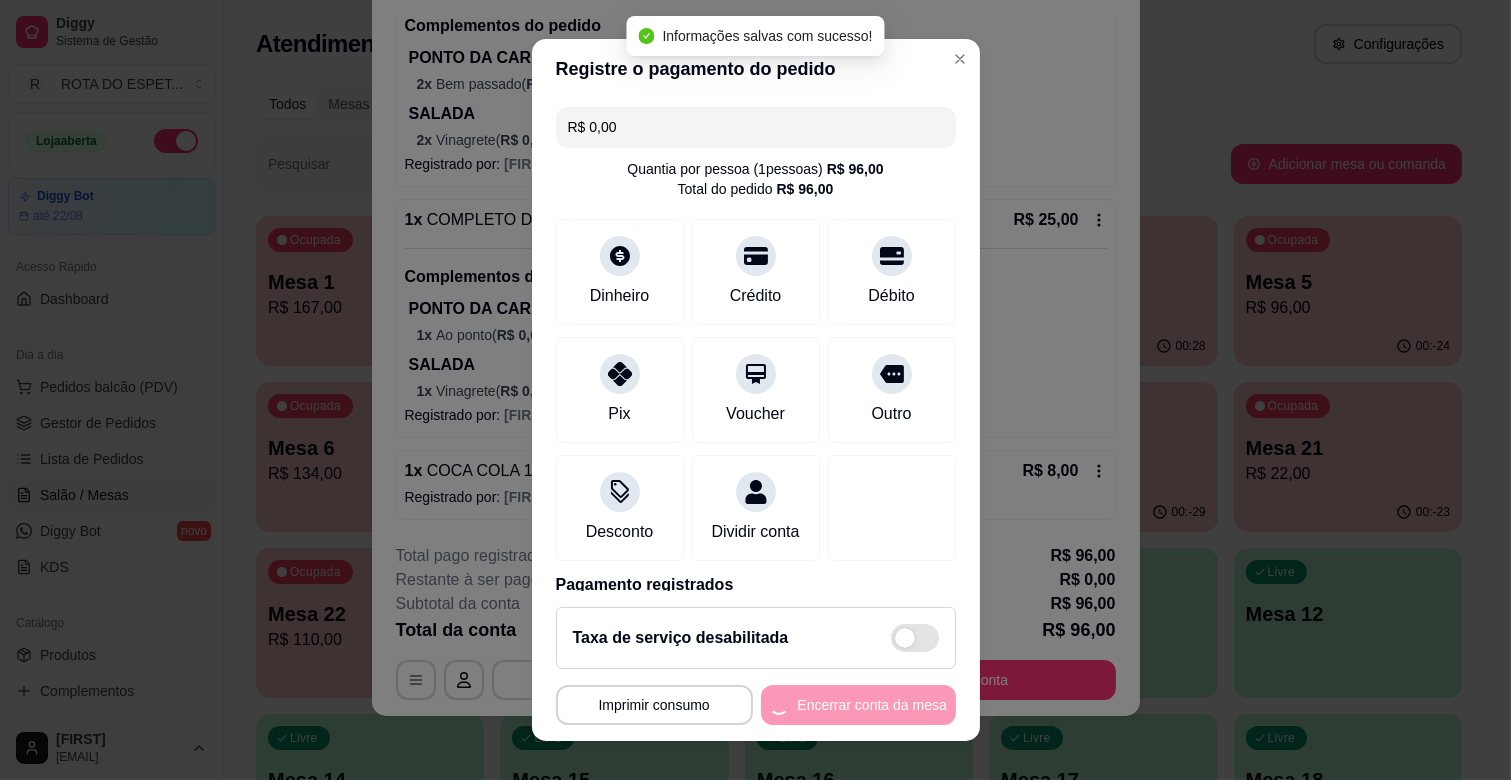 scroll, scrollTop: 0, scrollLeft: 0, axis: both 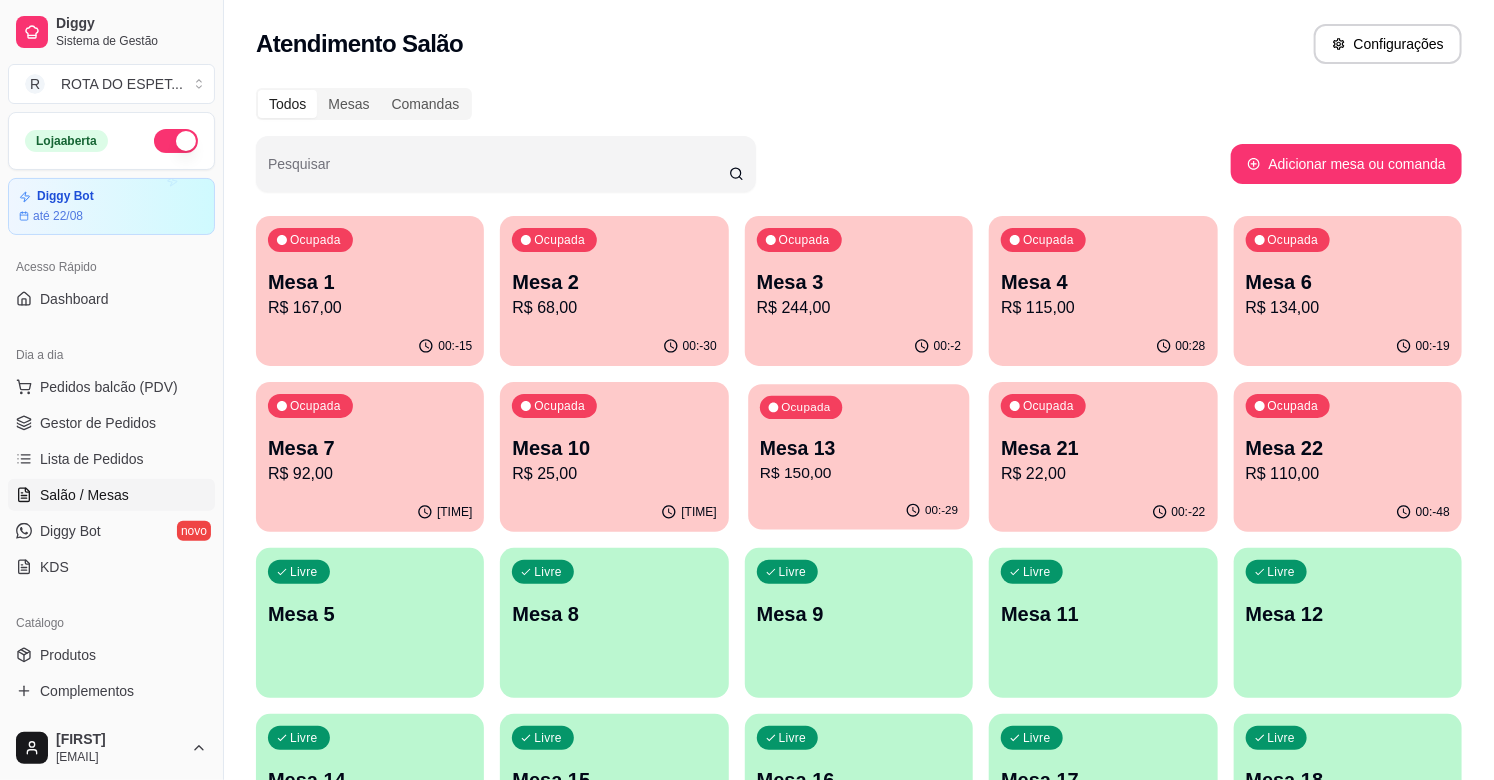 click on "Mesa 13" at bounding box center [859, 448] 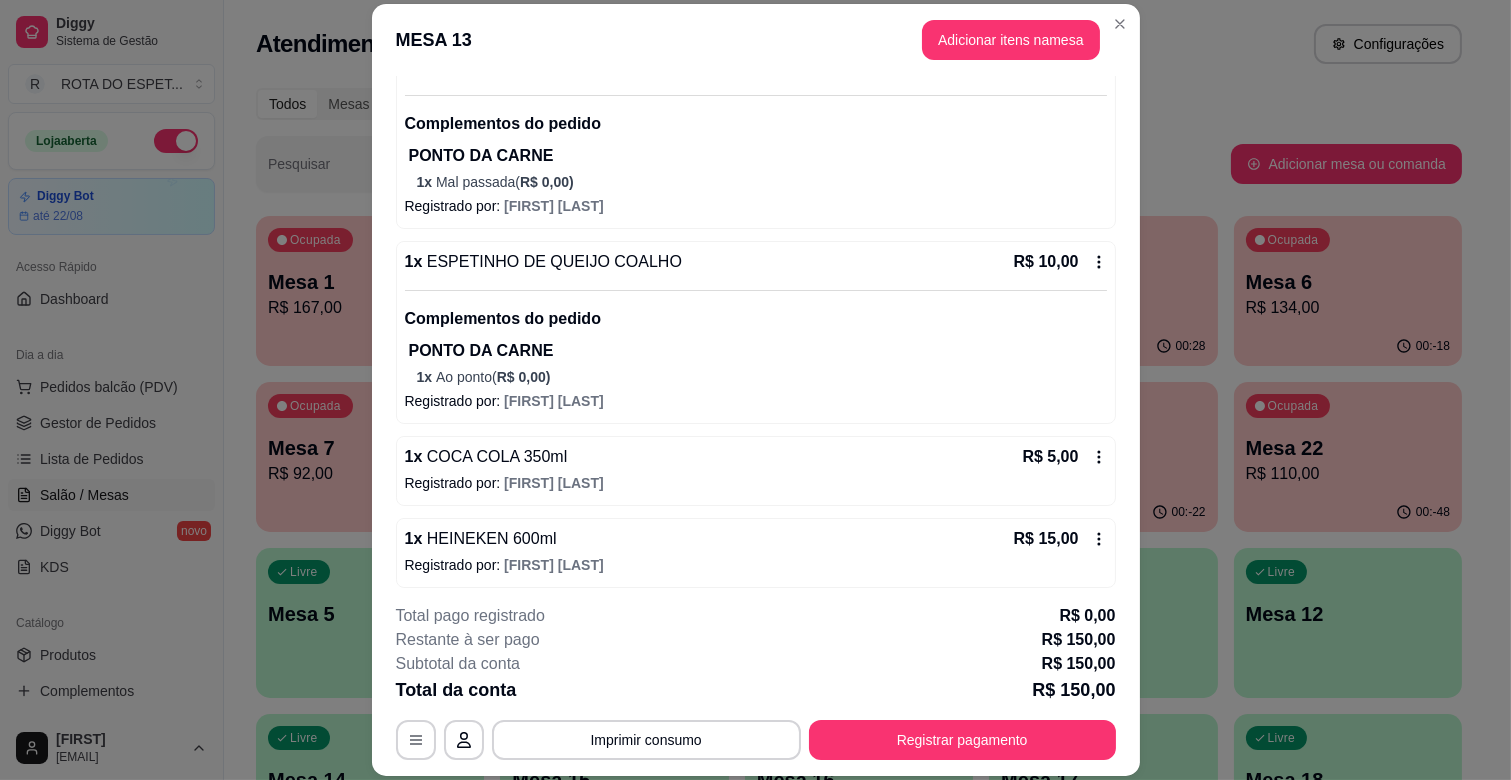 scroll, scrollTop: 1315, scrollLeft: 0, axis: vertical 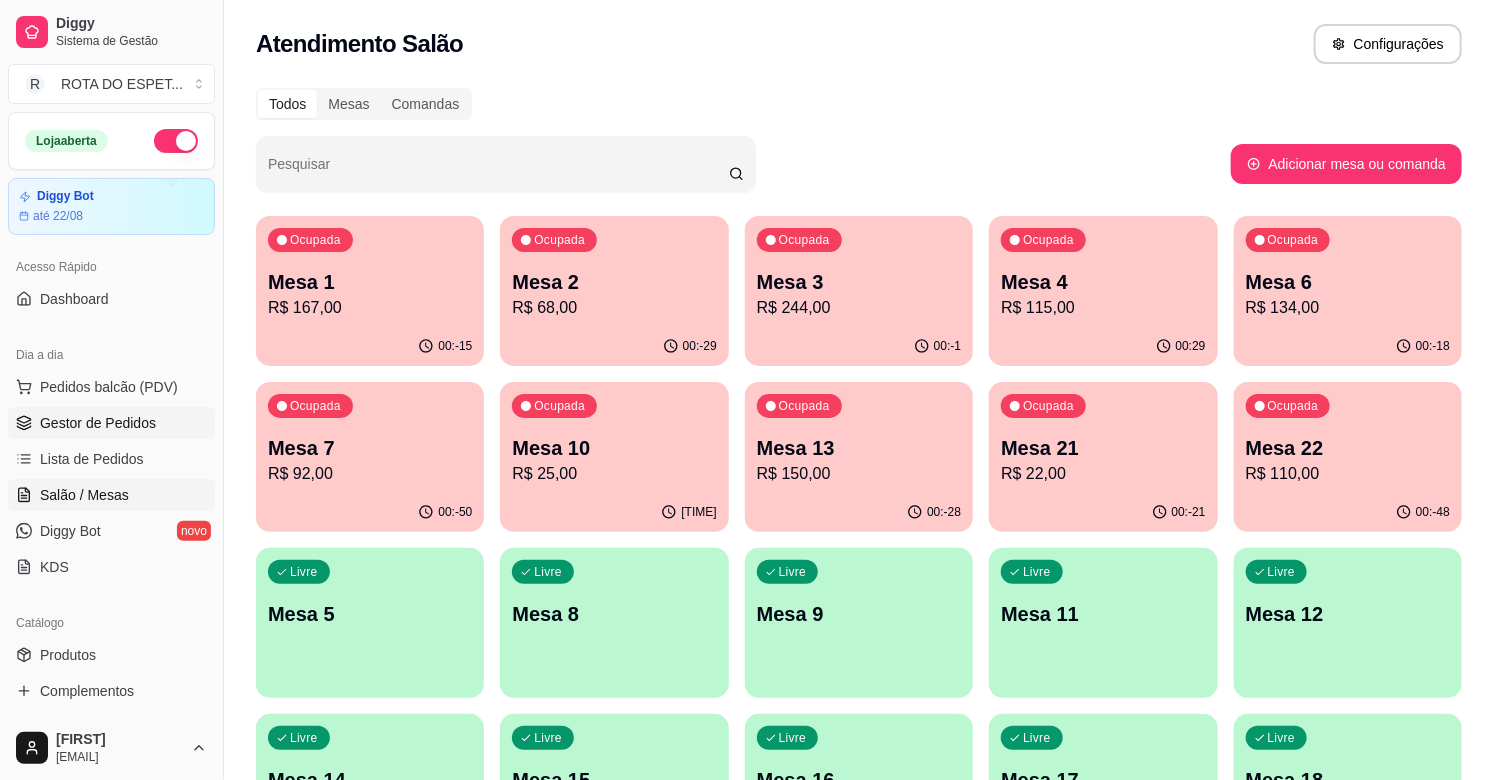 click on "Gestor de Pedidos" at bounding box center [111, 423] 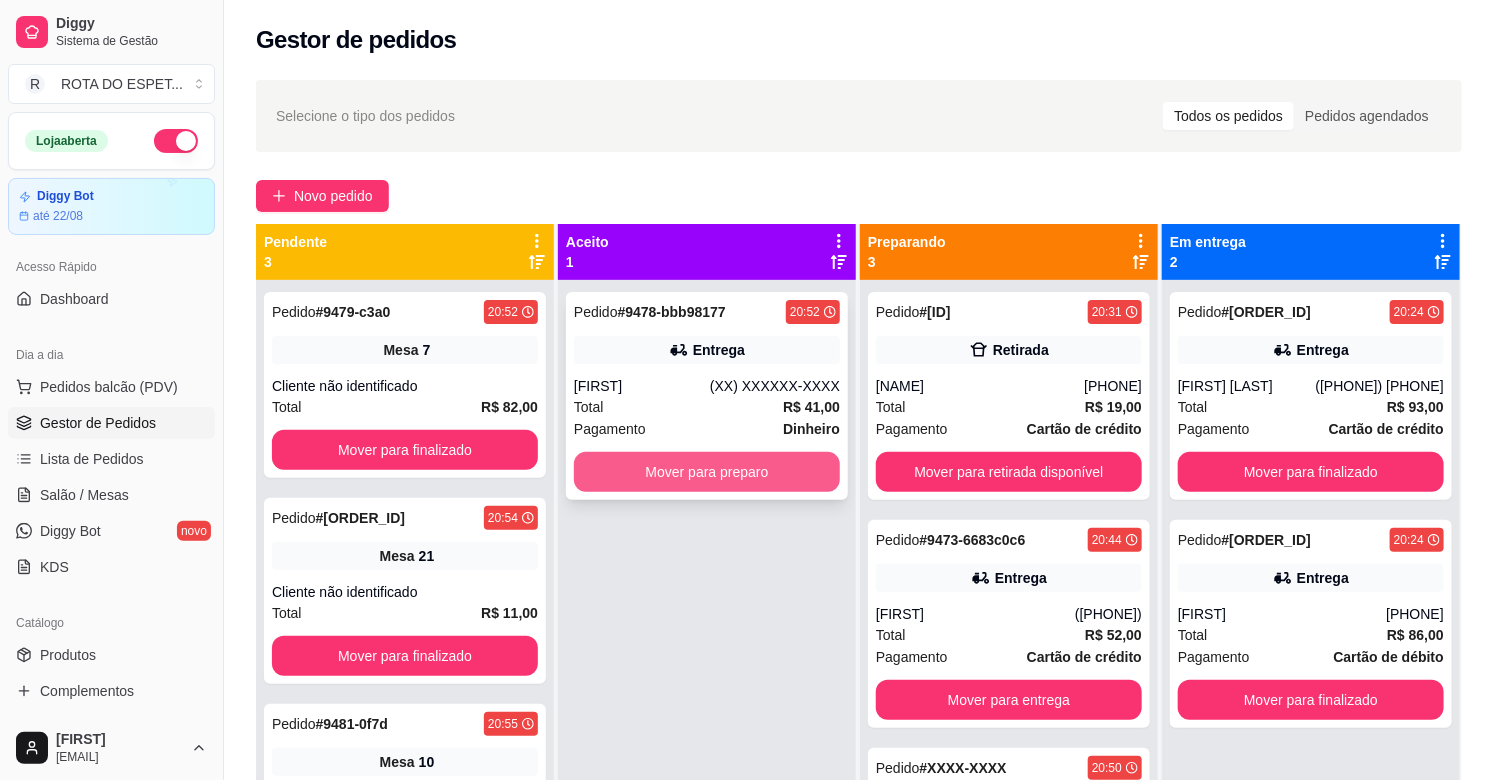 click on "Mover para preparo" at bounding box center (707, 472) 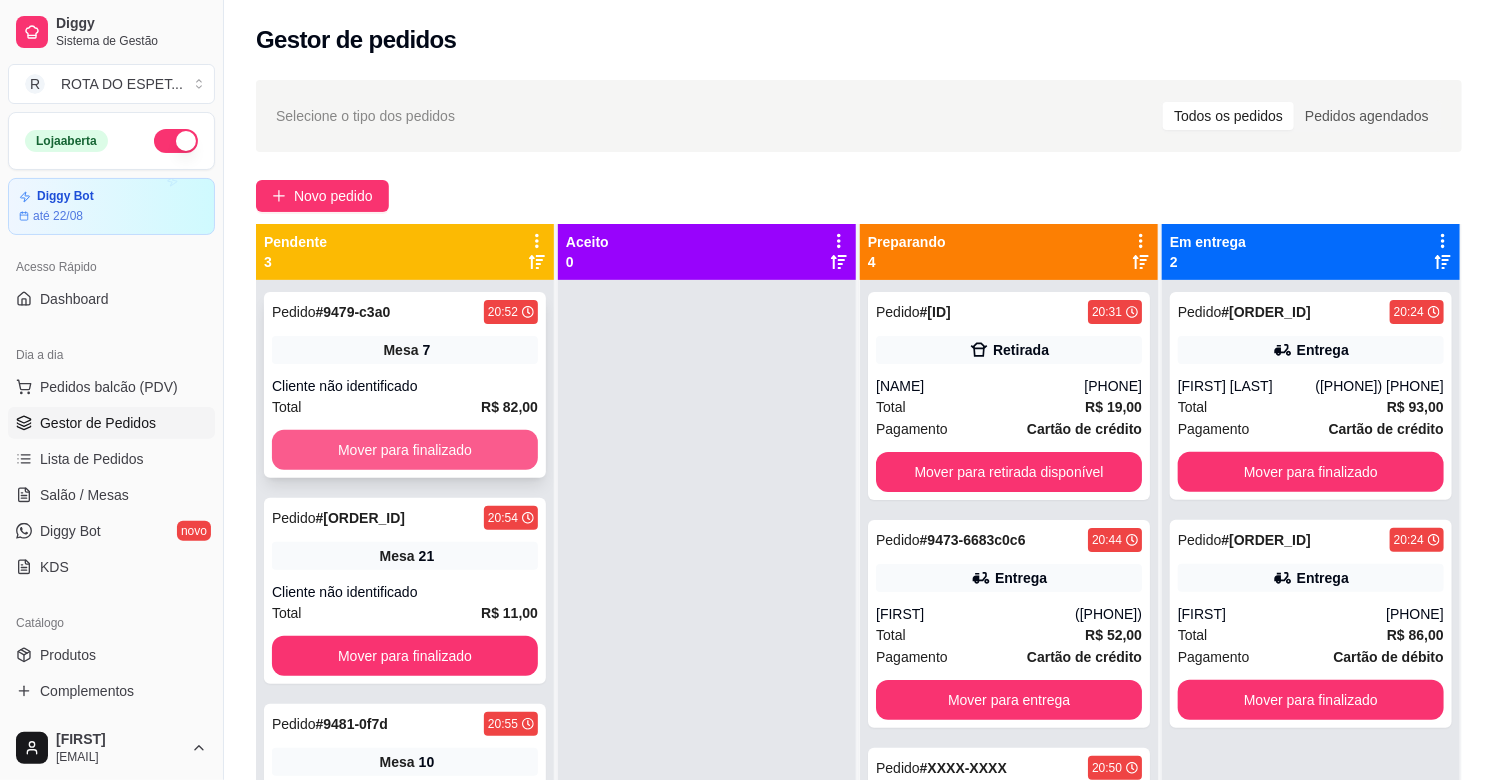 click on "Mover para finalizado" at bounding box center (405, 450) 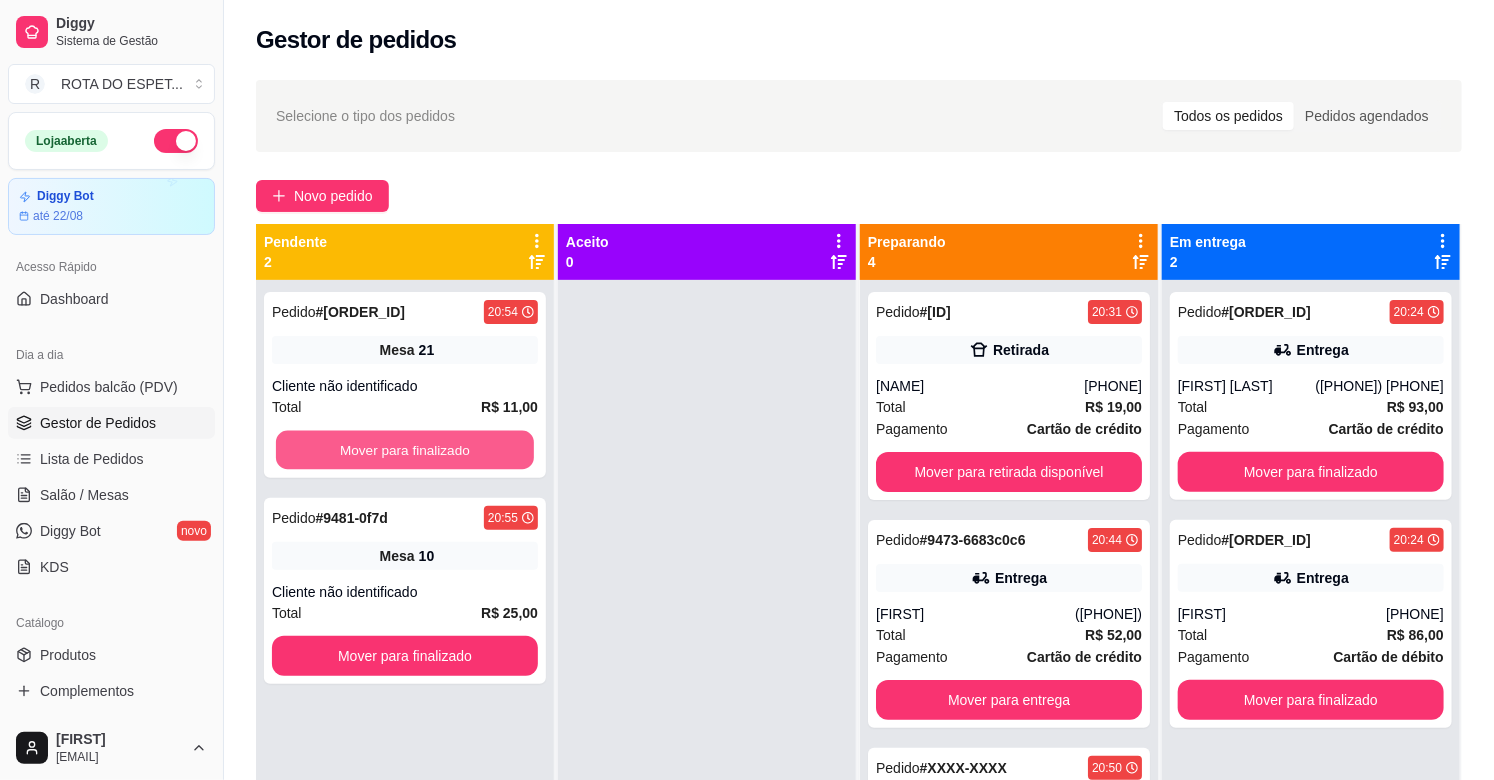click on "Mover para finalizado" at bounding box center (405, 450) 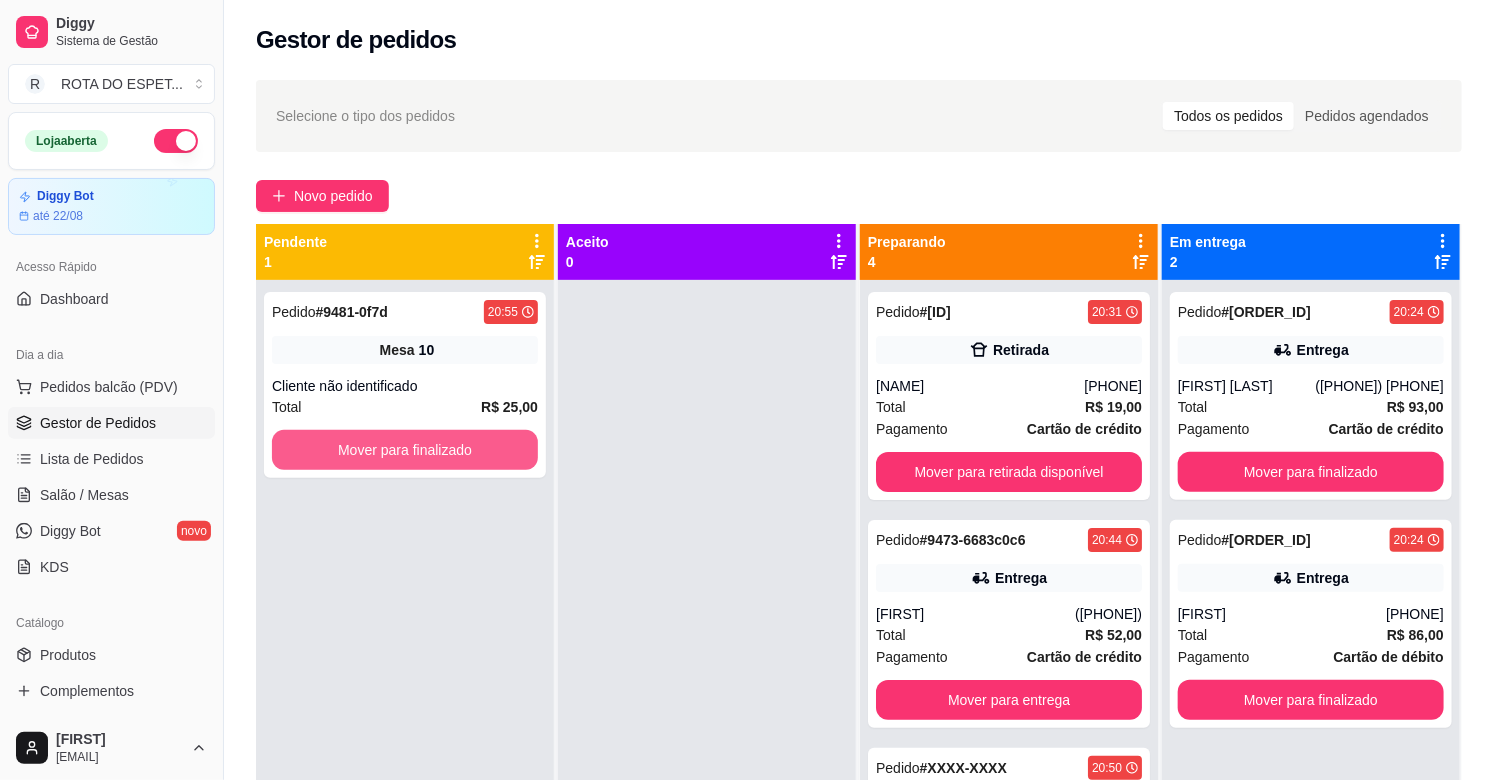 click on "Mover para finalizado" at bounding box center (405, 450) 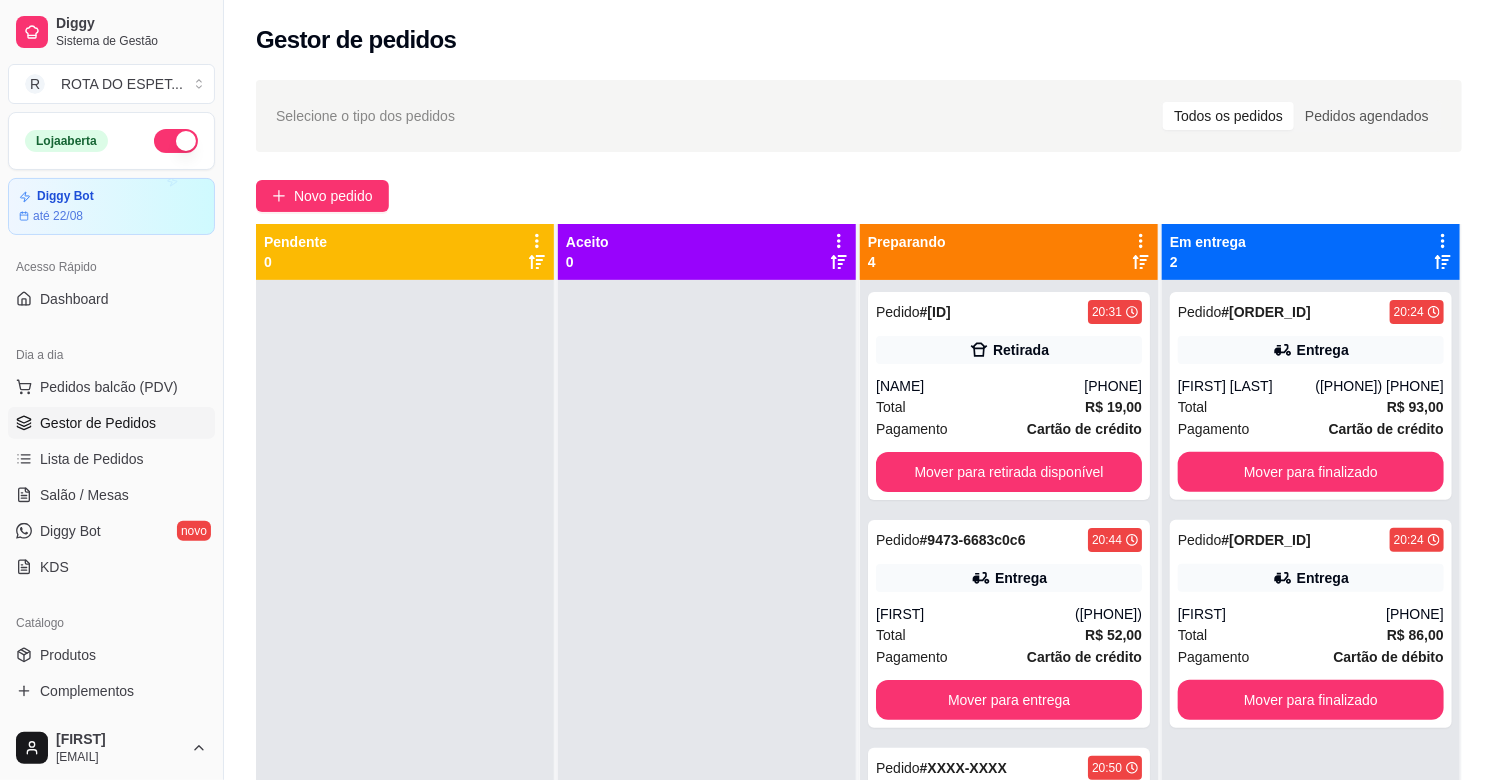 click at bounding box center [707, 670] 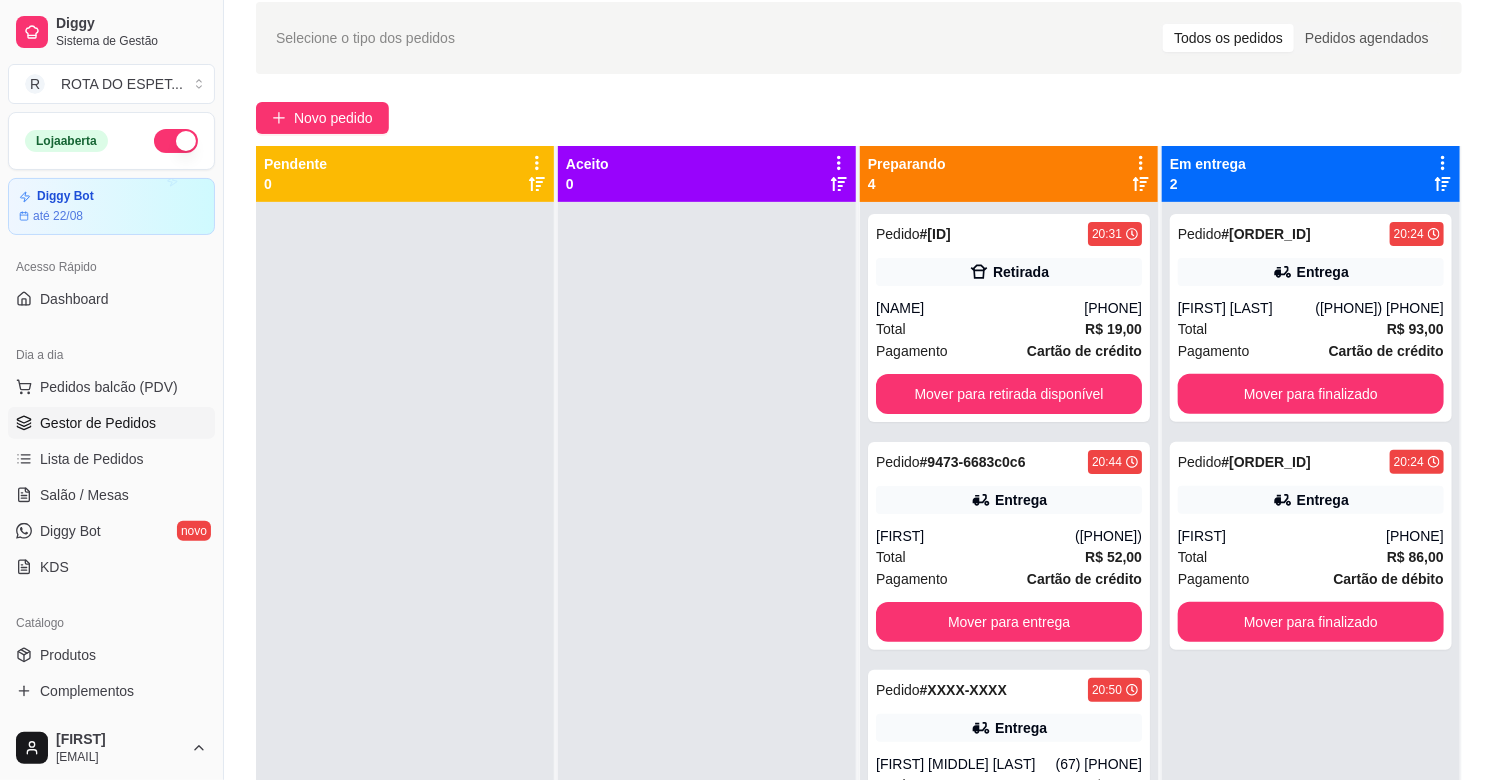 scroll, scrollTop: 0, scrollLeft: 0, axis: both 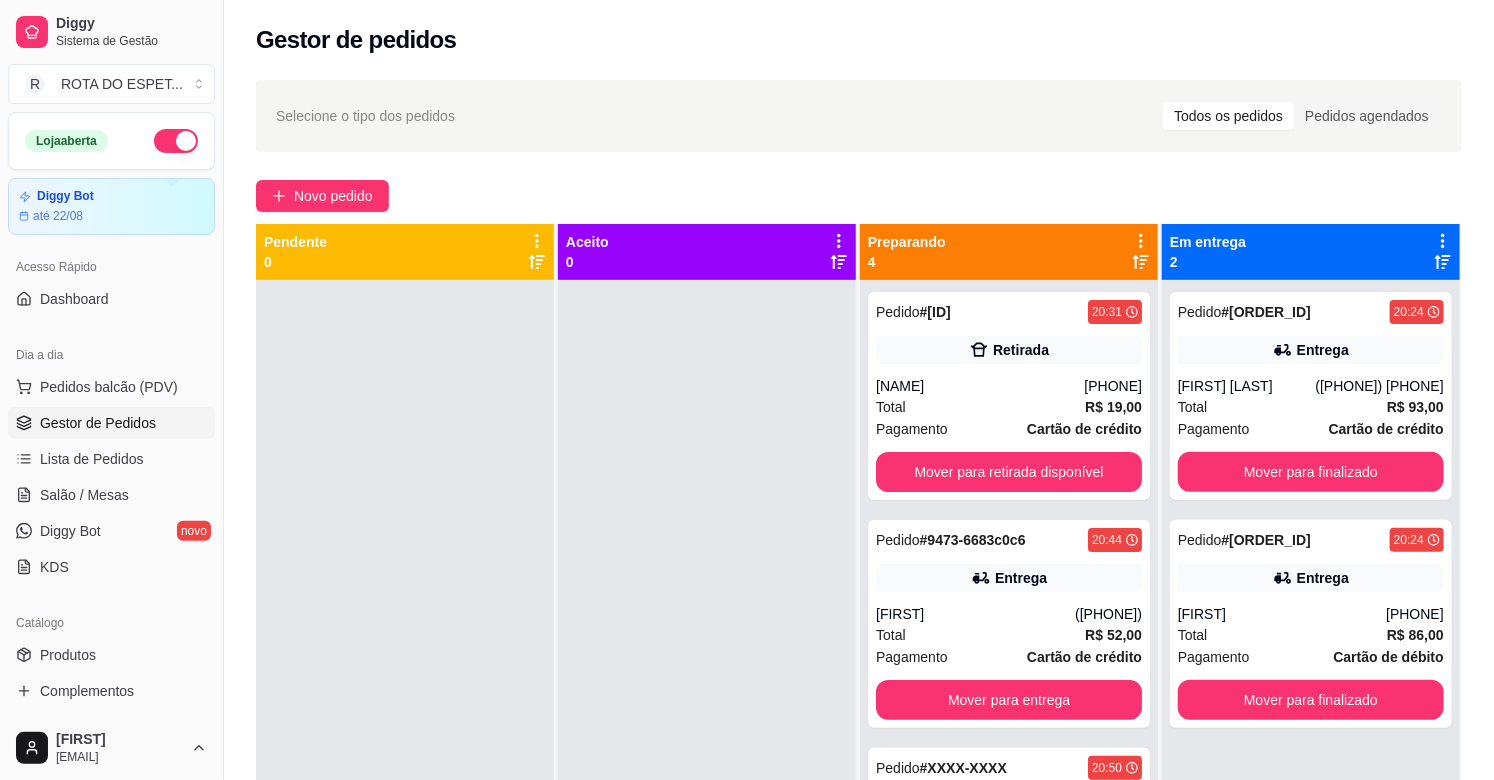 click at bounding box center (707, 670) 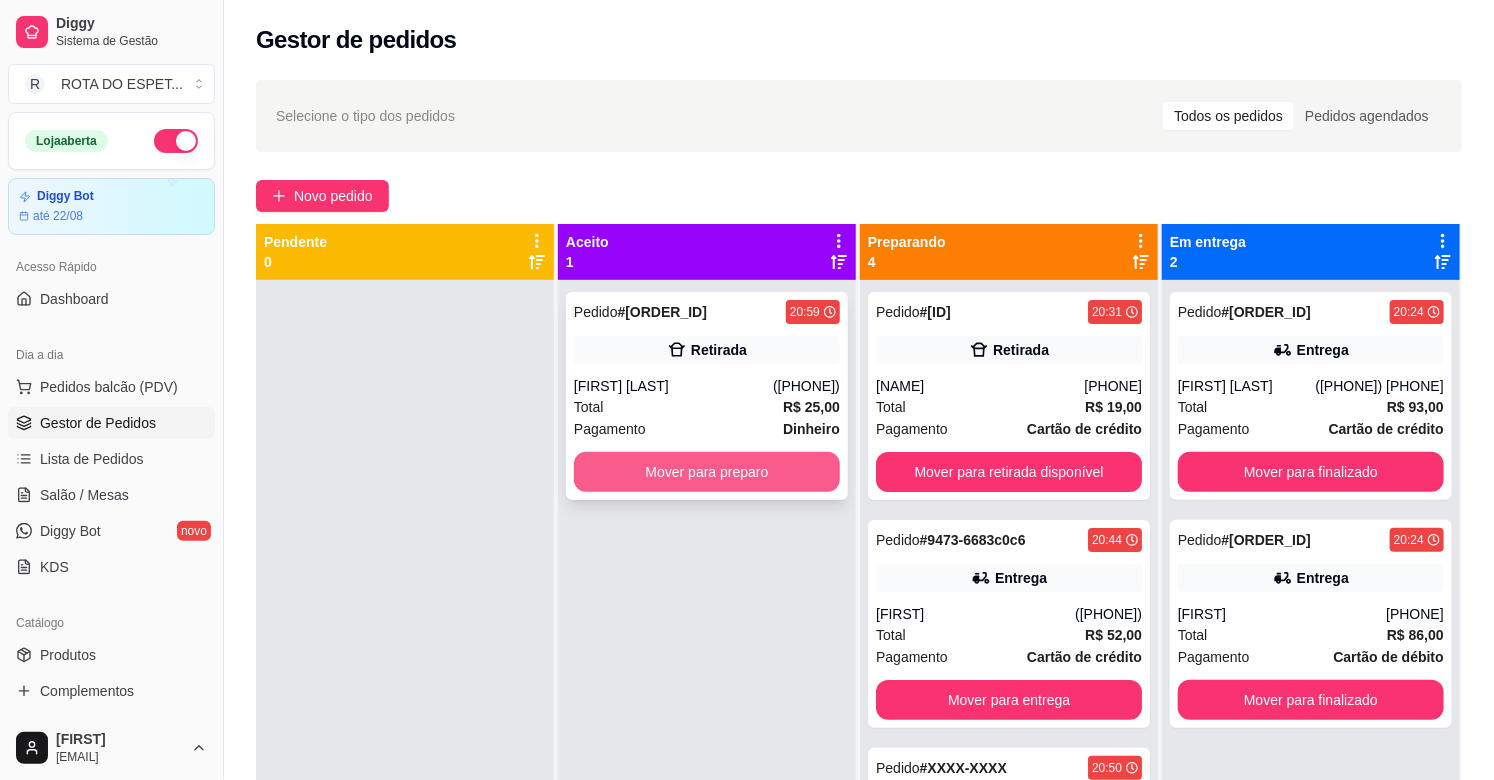 click on "Mover para preparo" at bounding box center [707, 472] 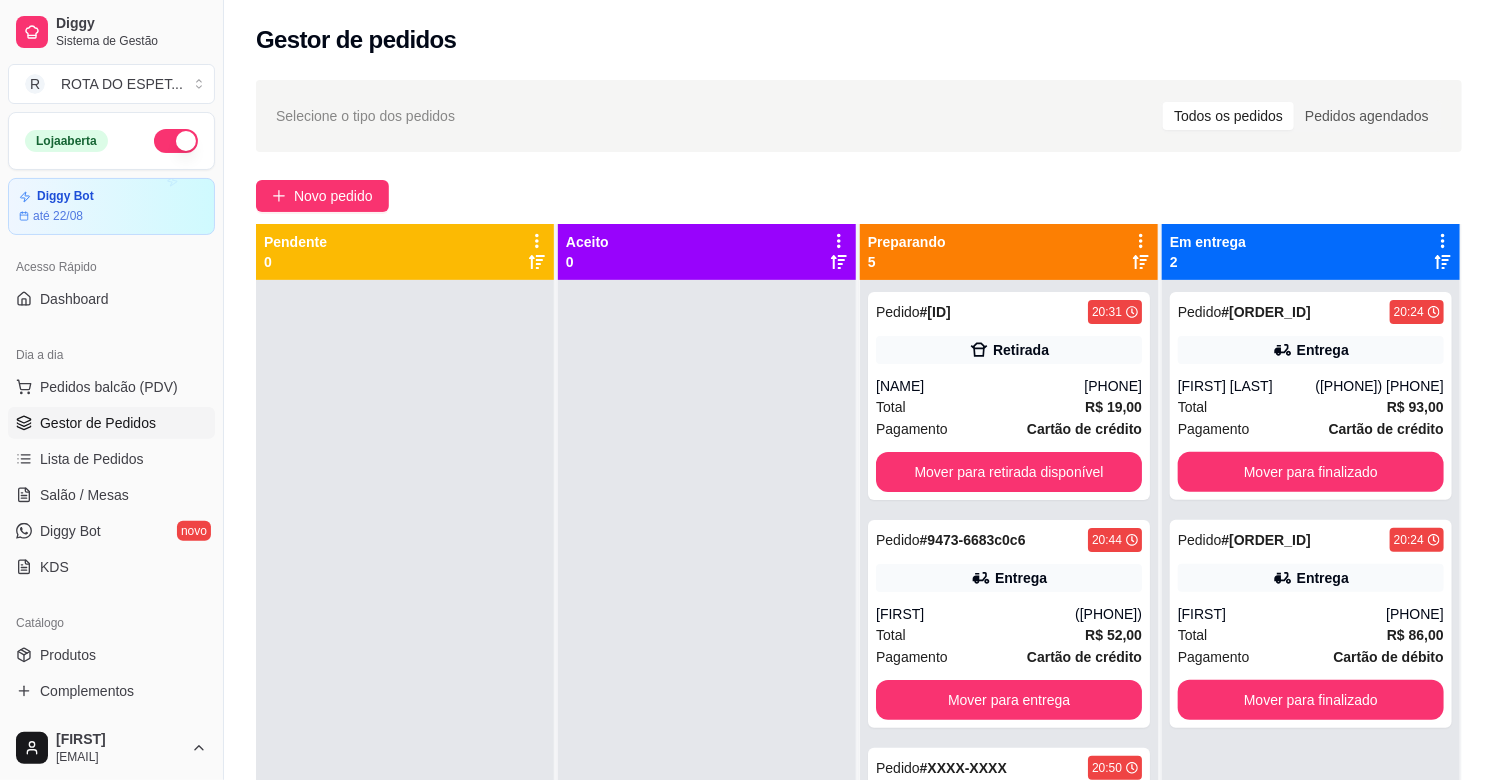 click at bounding box center [707, 670] 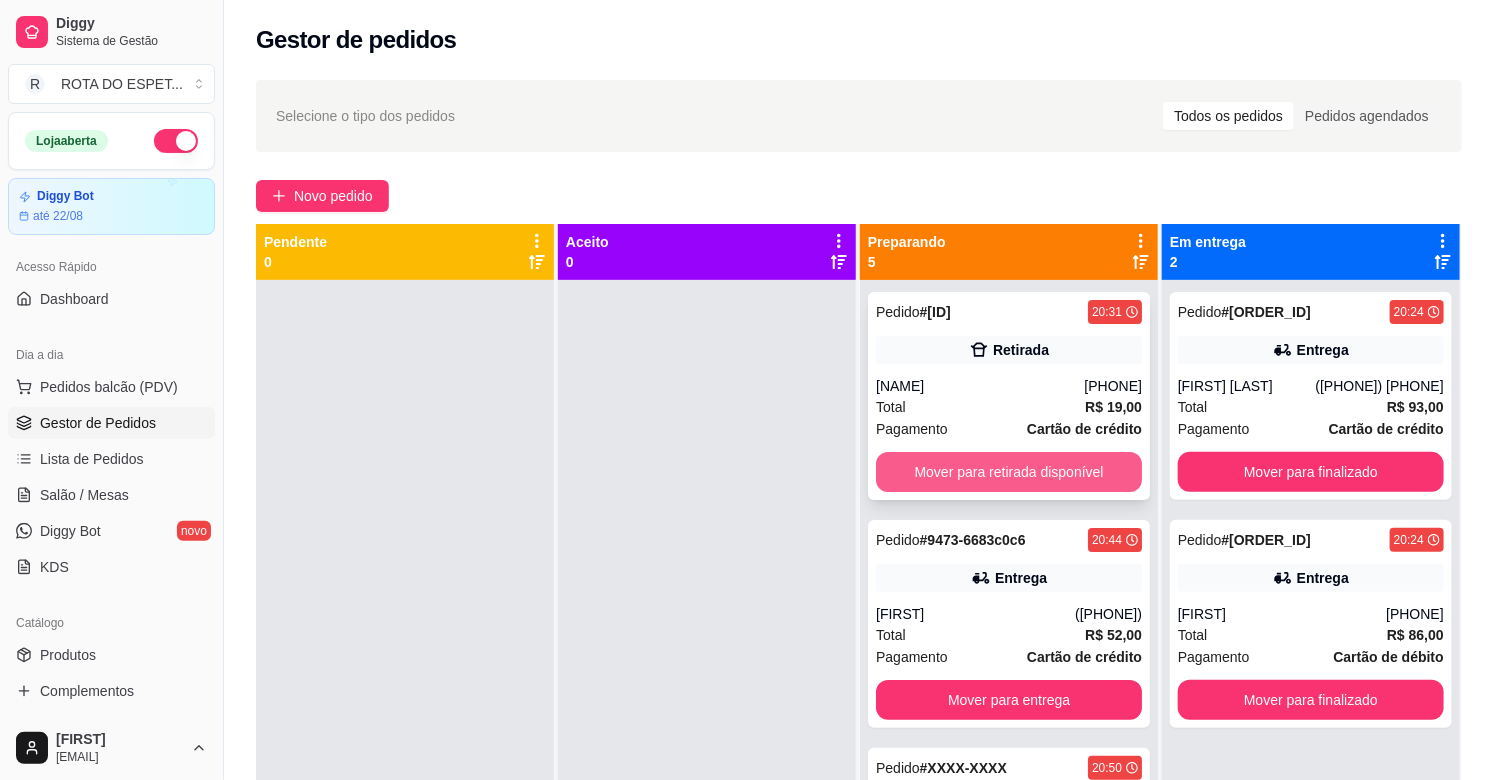 click on "Mover para retirada disponível" at bounding box center (1009, 472) 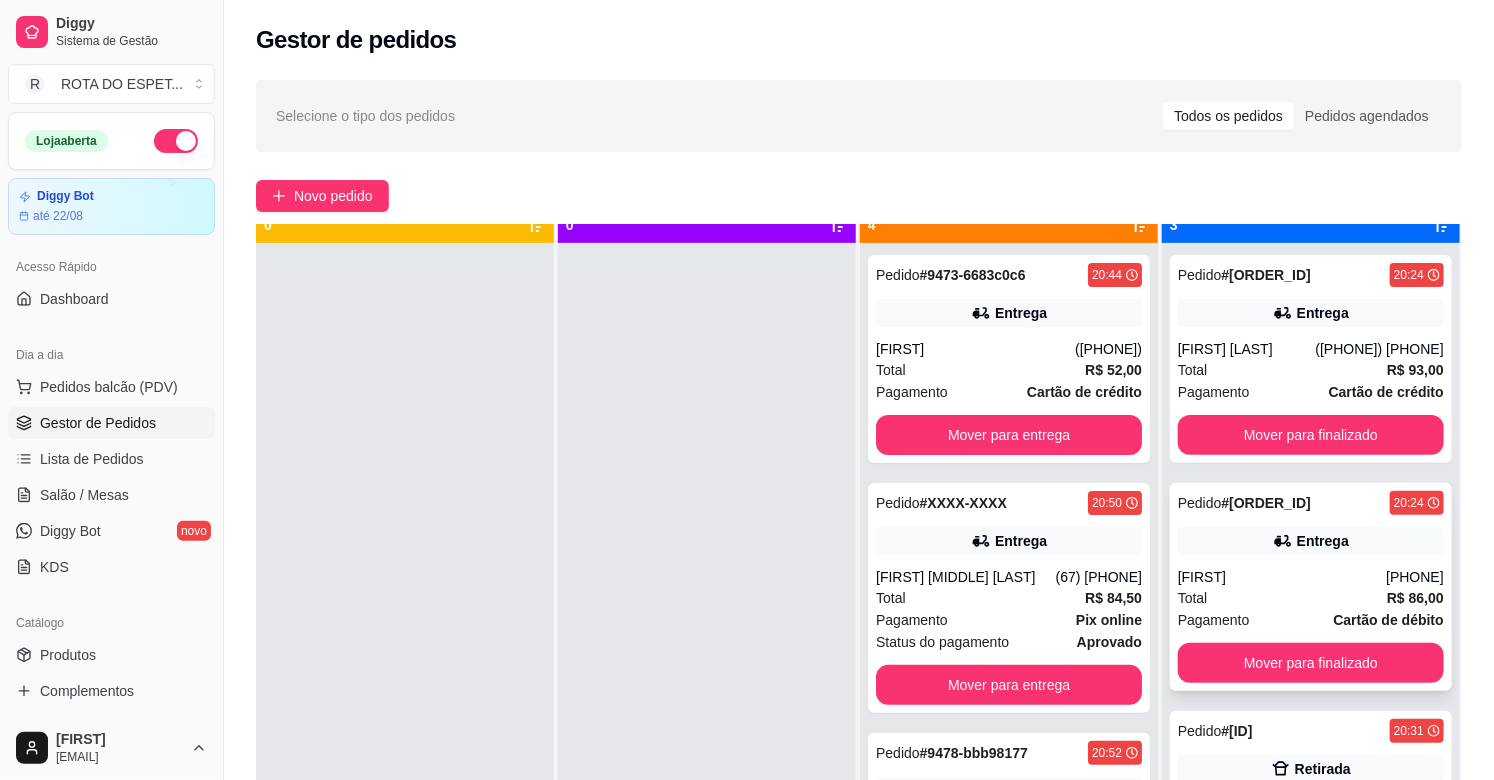 scroll, scrollTop: 55, scrollLeft: 0, axis: vertical 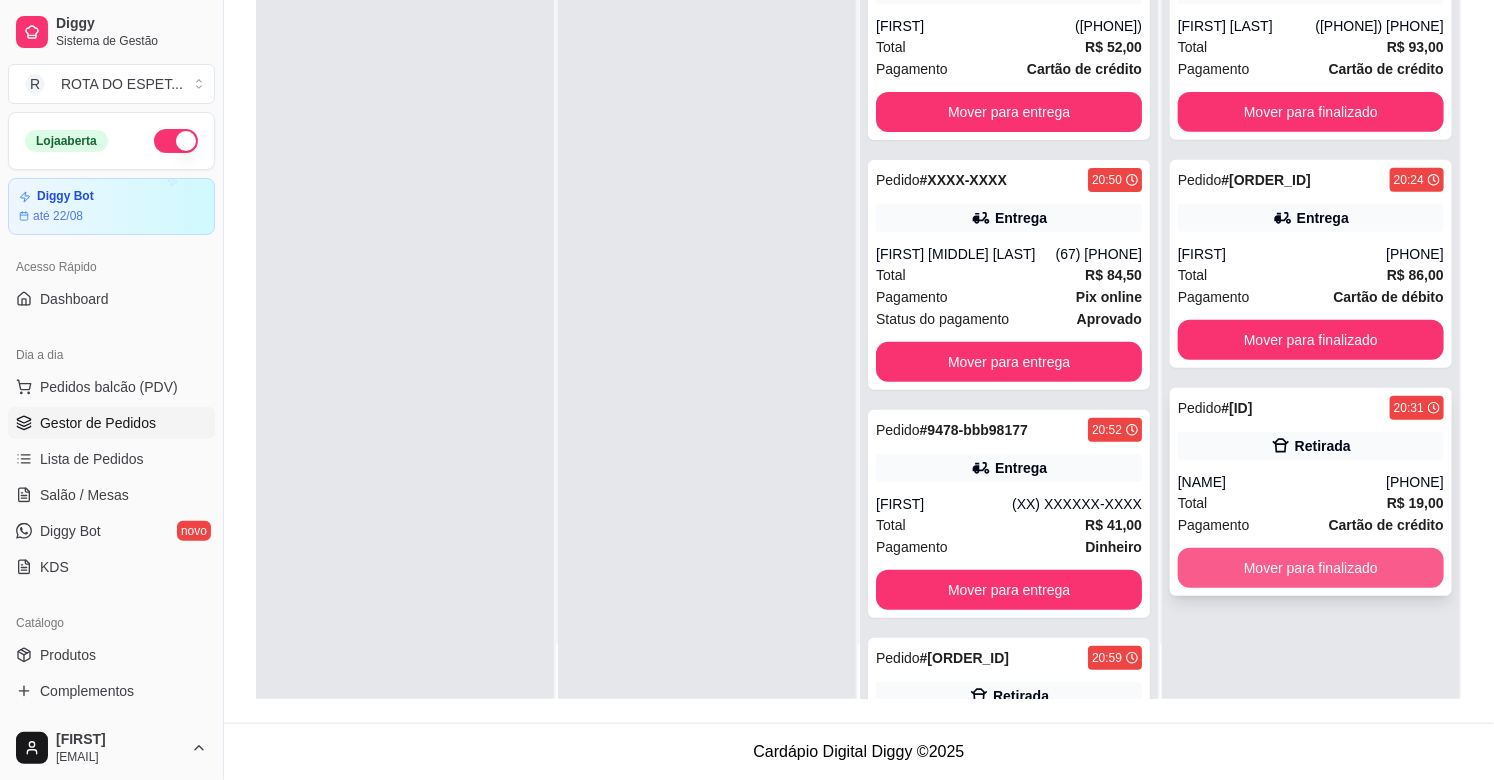 click on "Mover para finalizado" at bounding box center [1311, 568] 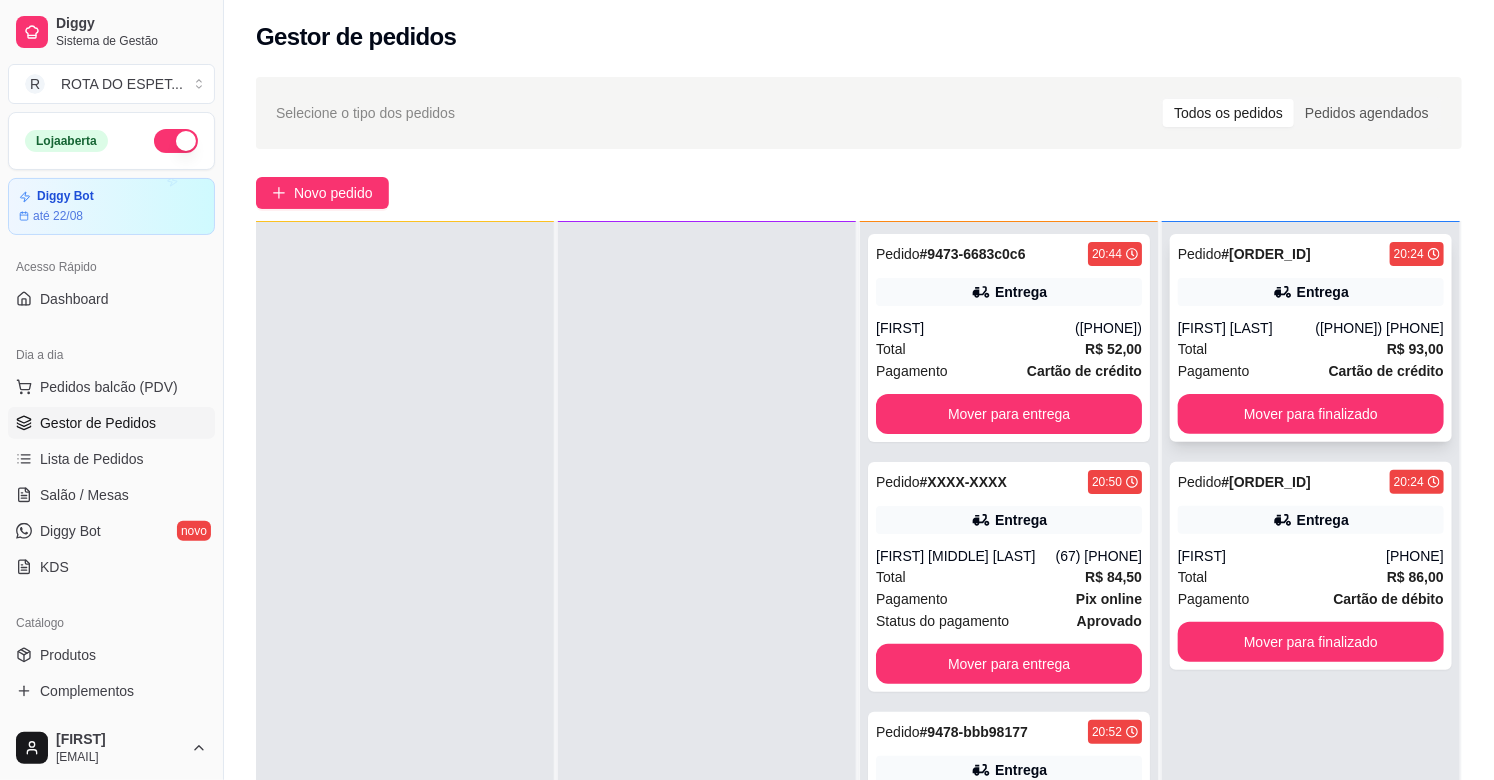 scroll, scrollTop: 0, scrollLeft: 0, axis: both 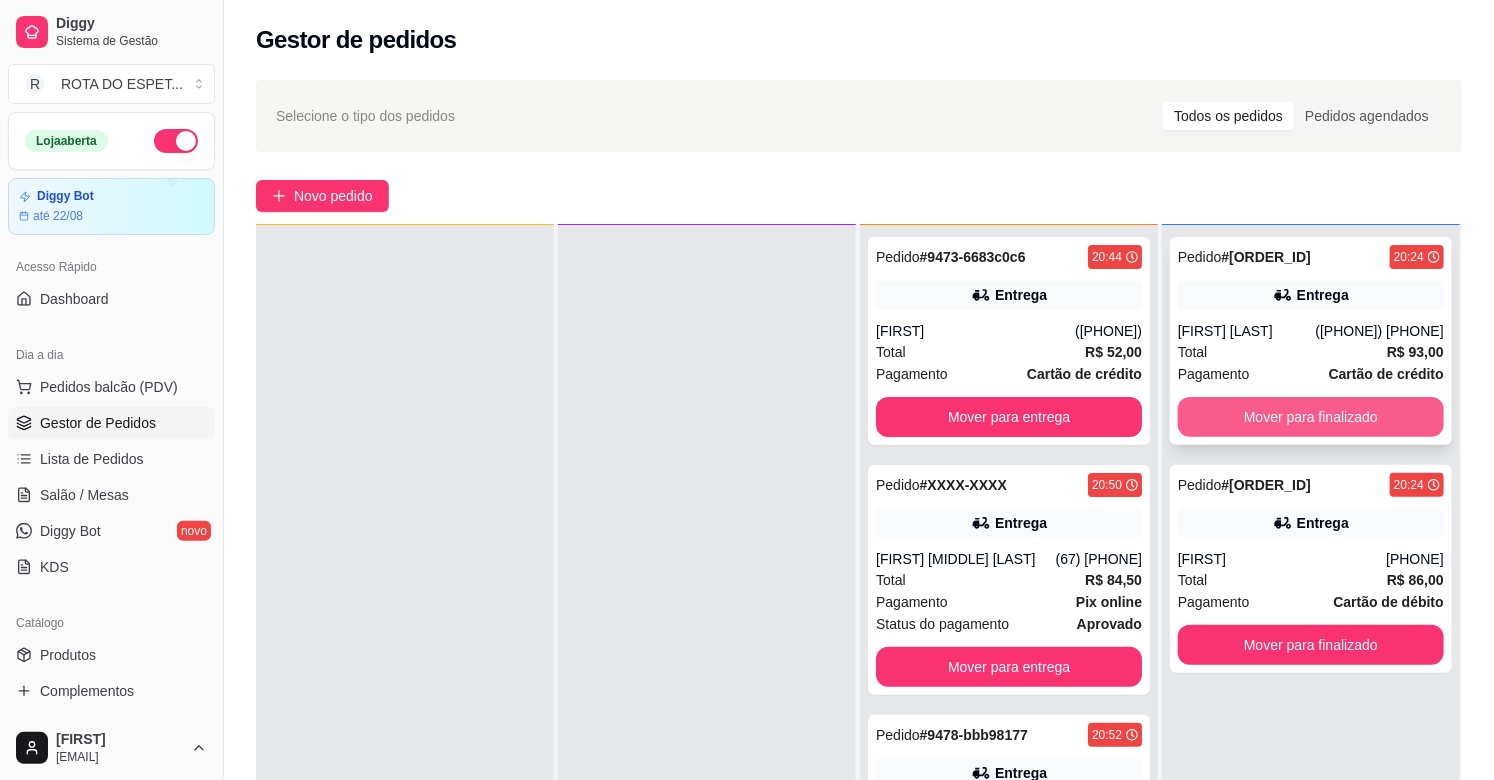 click on "Mover para finalizado" at bounding box center (1311, 417) 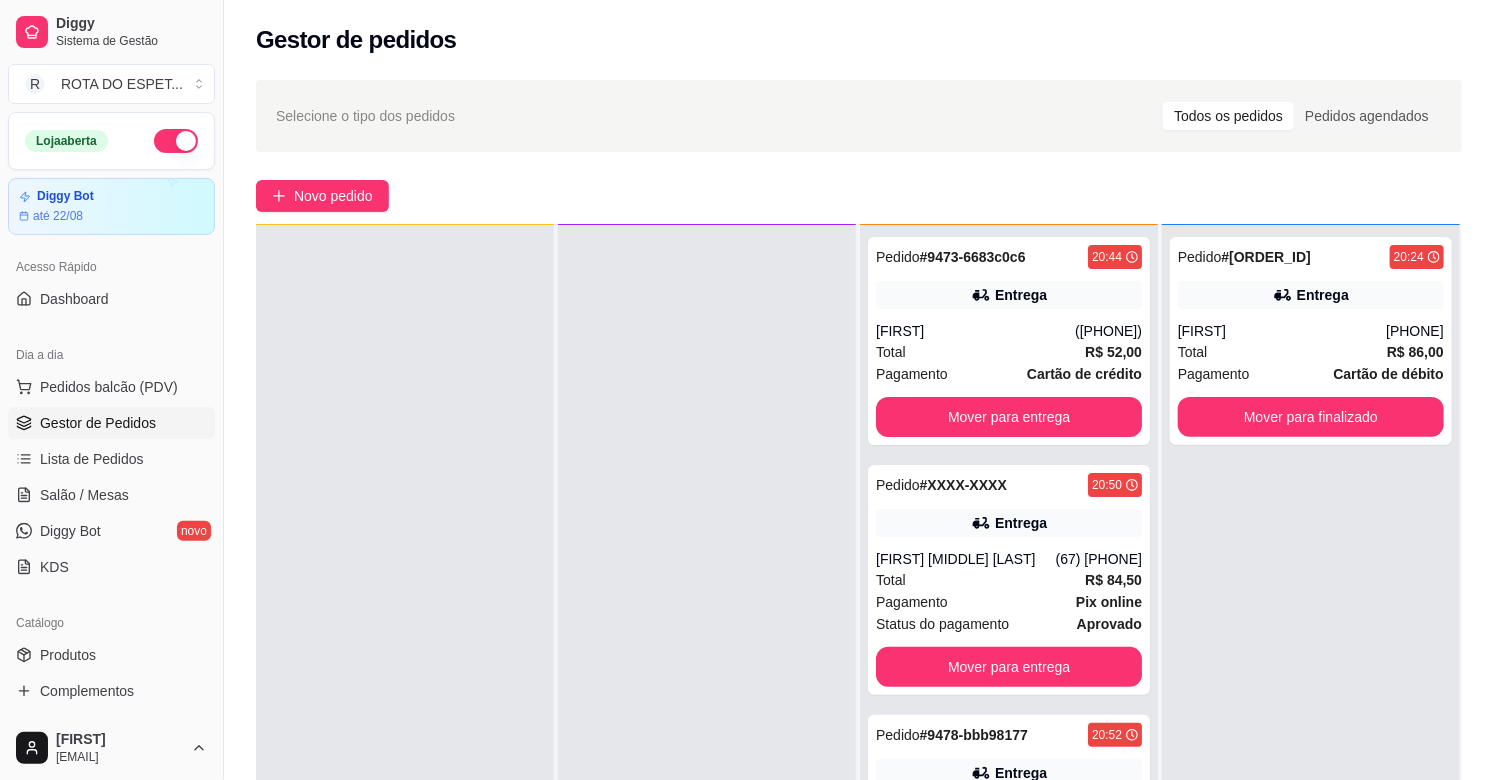 click at bounding box center [707, 615] 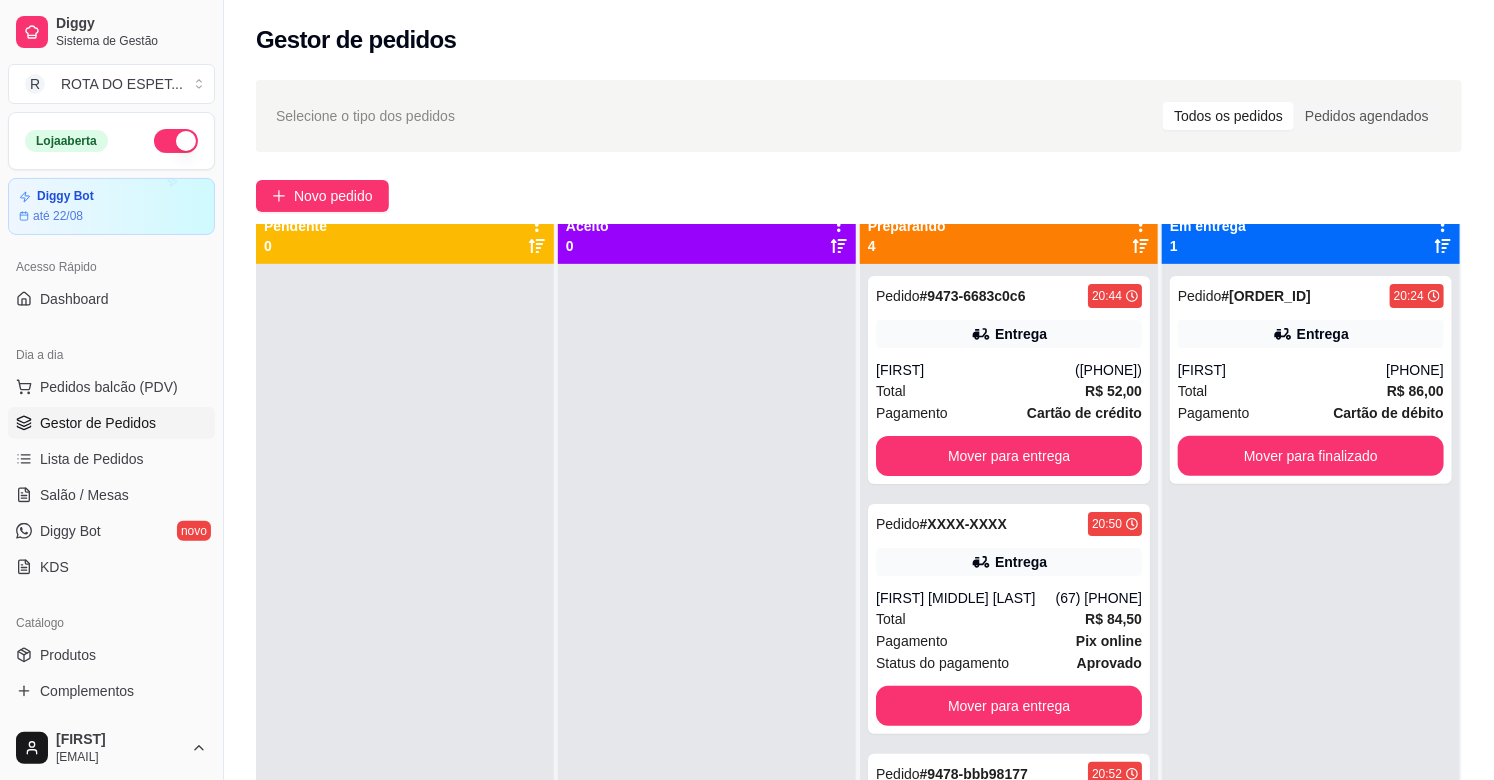 scroll, scrollTop: 0, scrollLeft: 0, axis: both 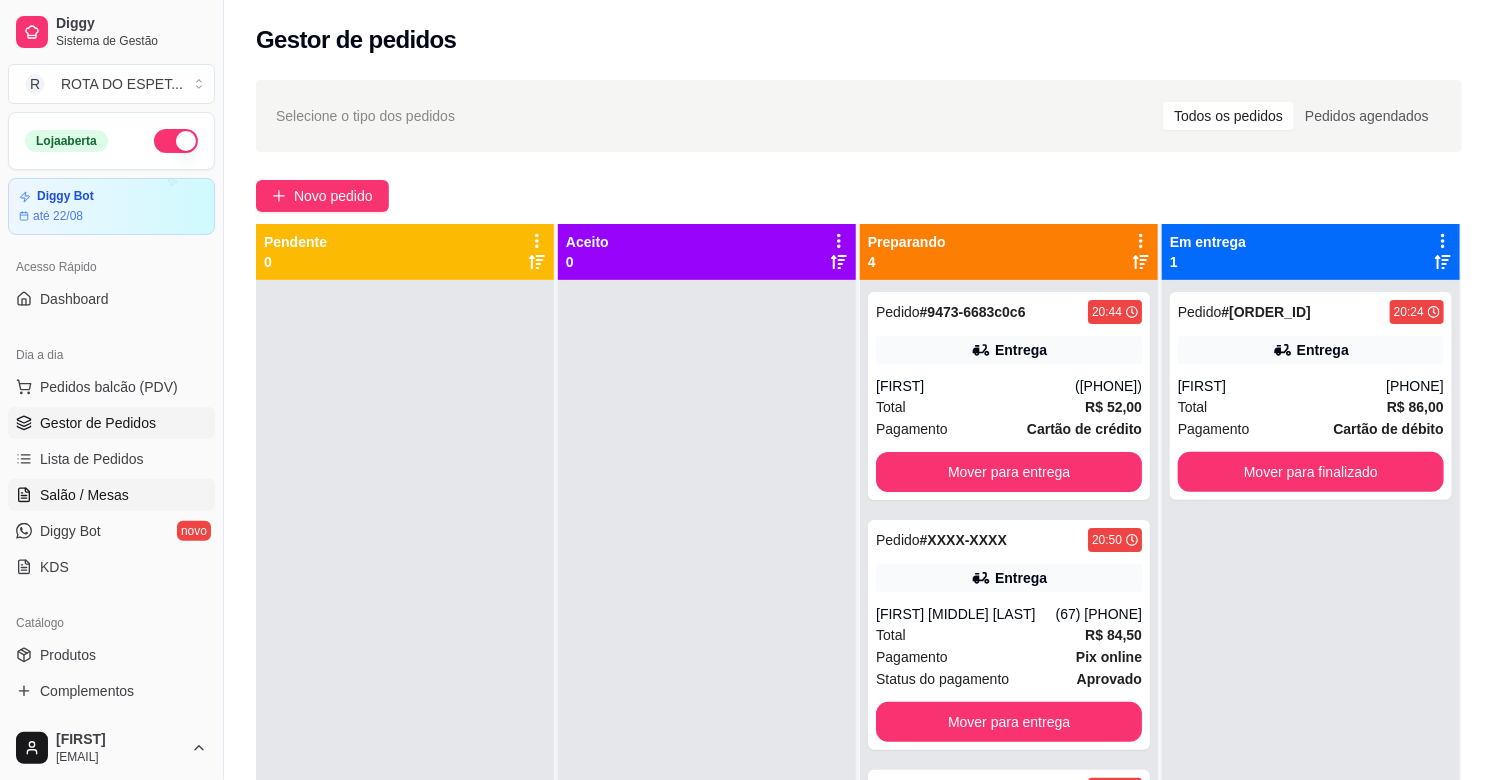 click on "Salão / Mesas" at bounding box center [84, 495] 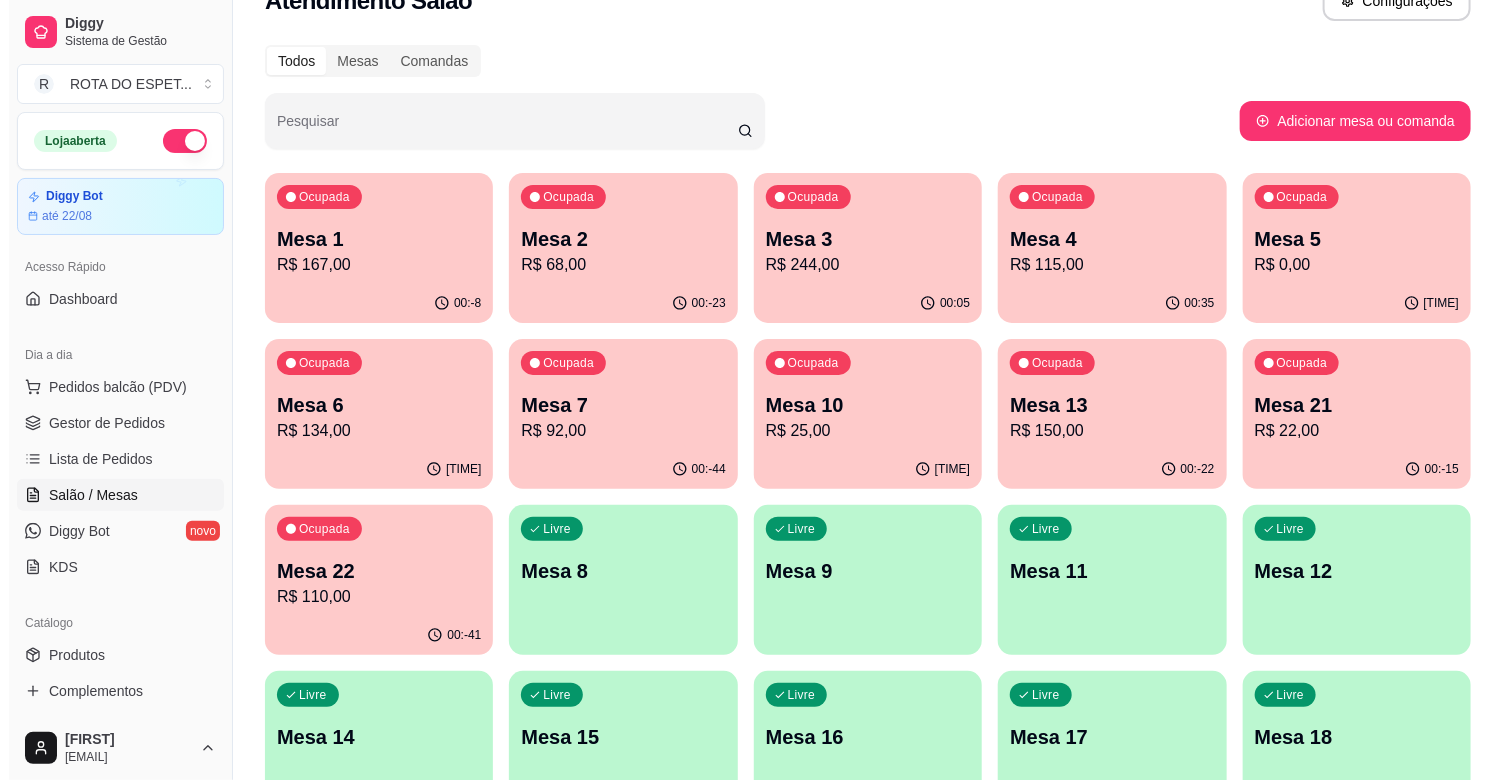 scroll, scrollTop: 56, scrollLeft: 0, axis: vertical 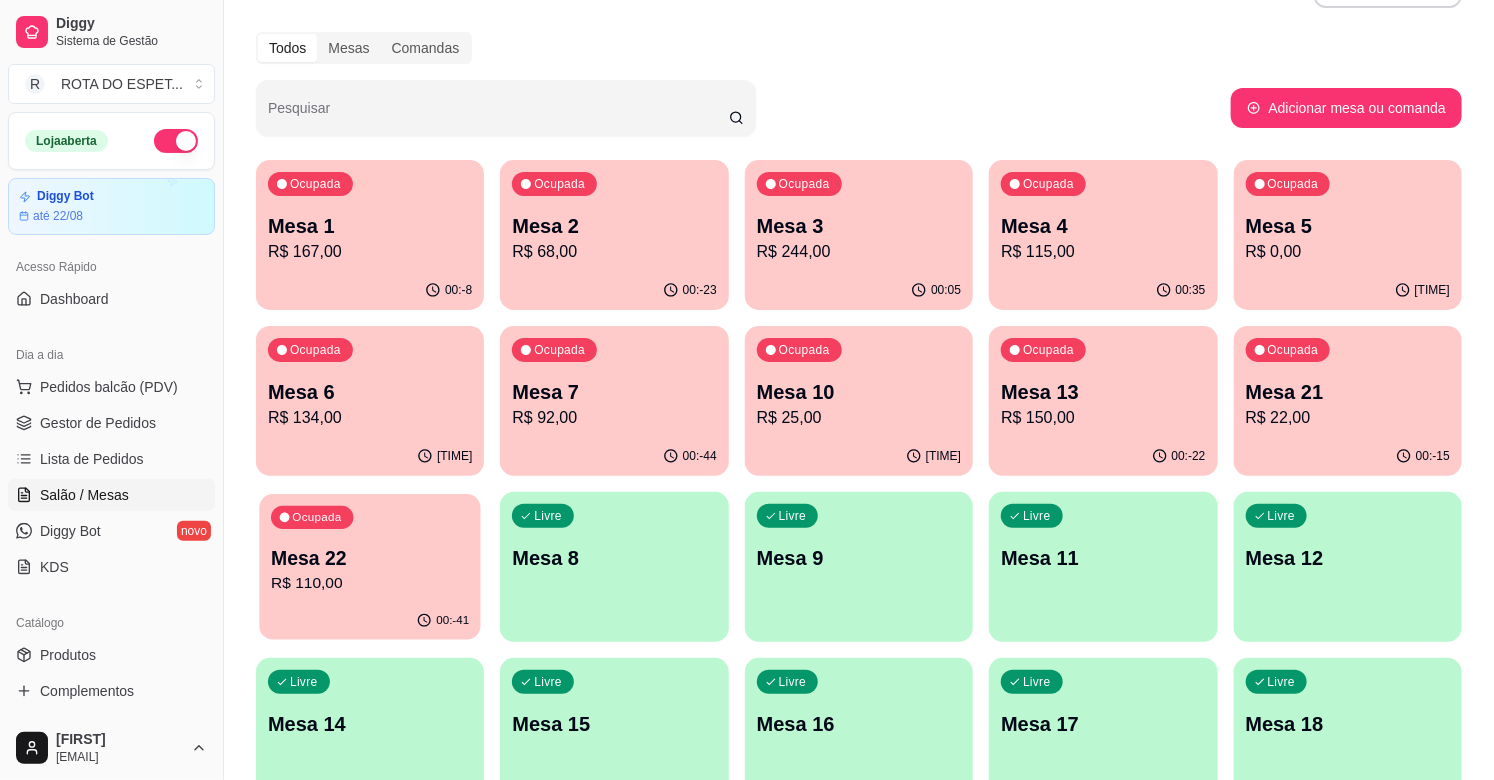 click on "Ocupada Mesa 22 R$ 110,00" at bounding box center (370, 548) 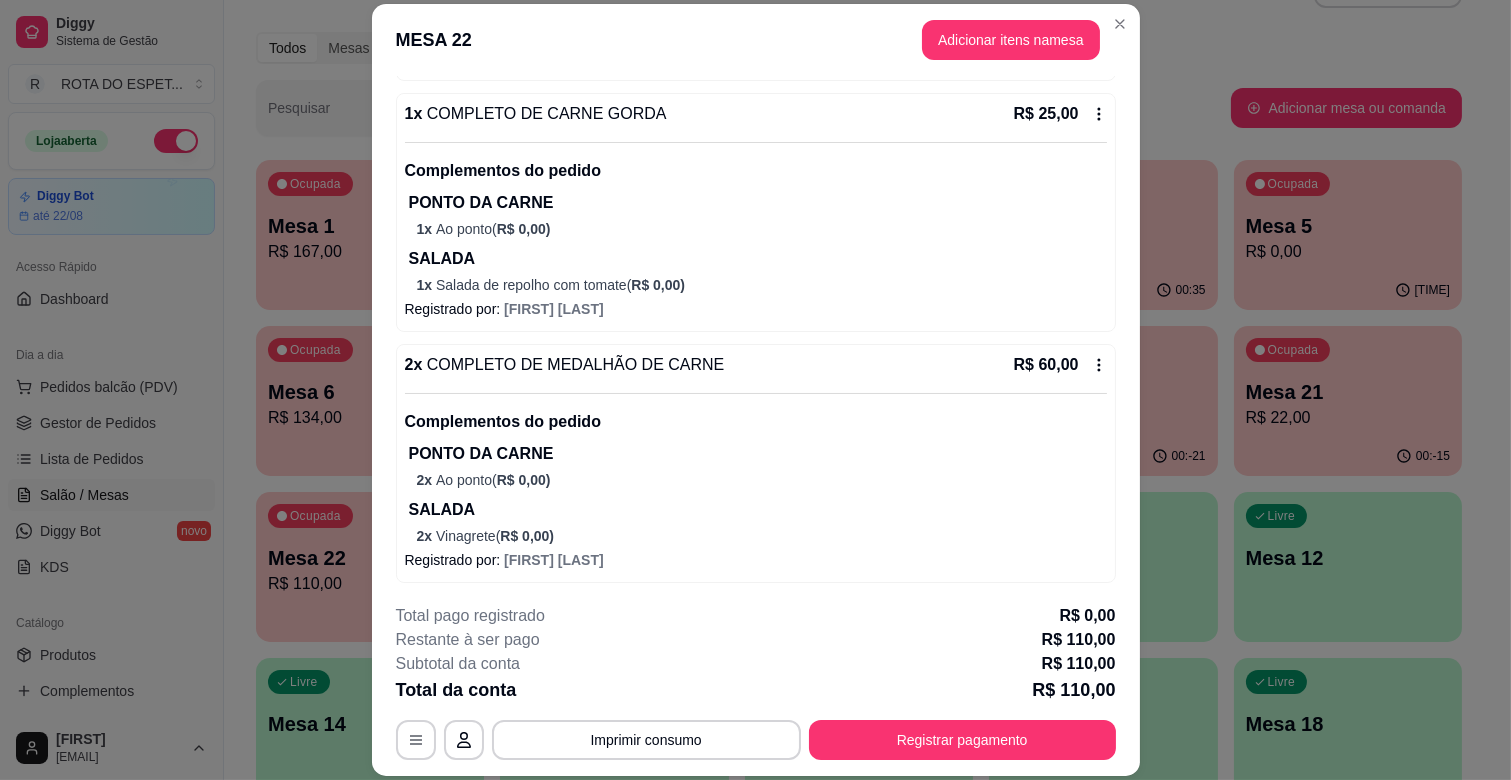 scroll, scrollTop: 426, scrollLeft: 0, axis: vertical 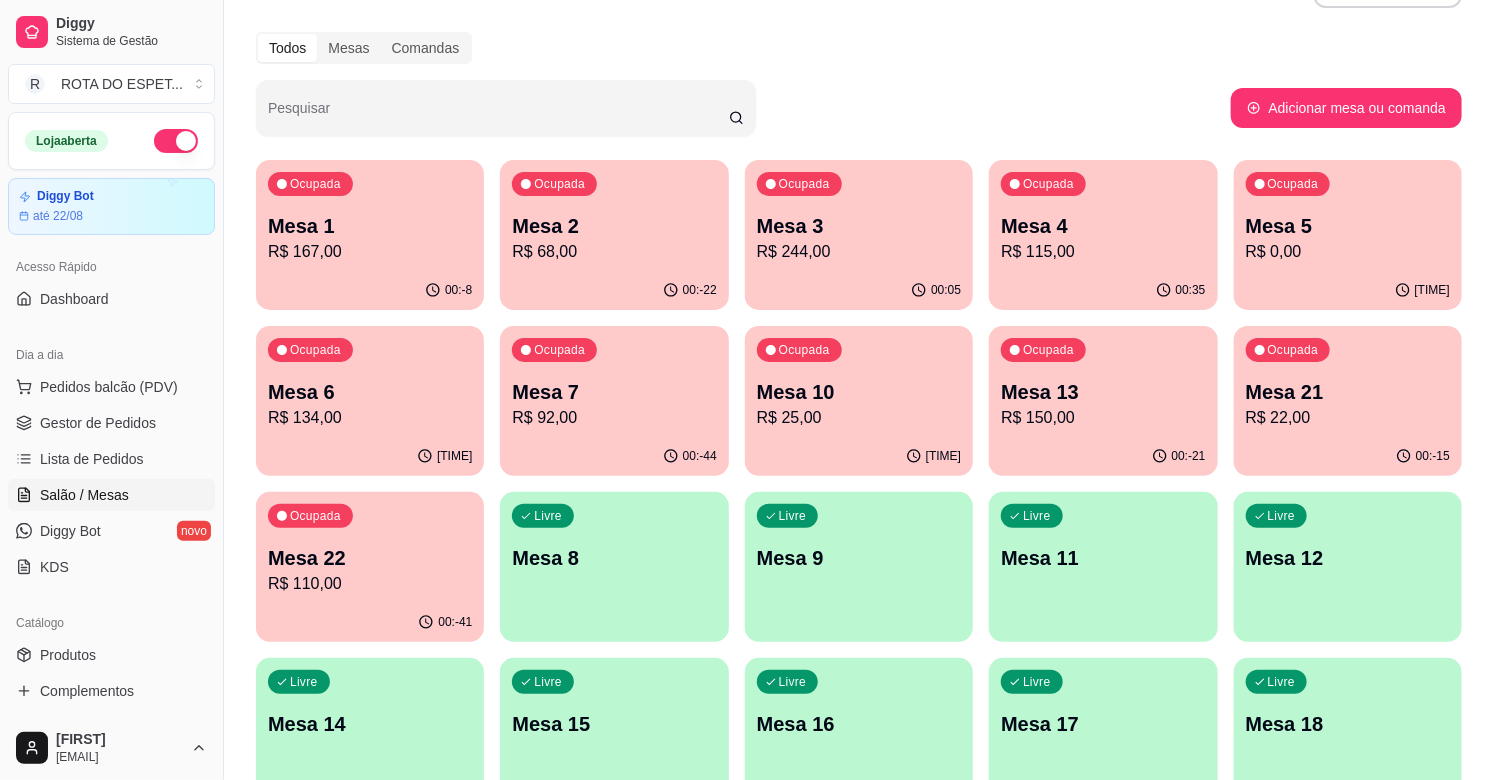 click on "Mesa 21" at bounding box center (1348, 392) 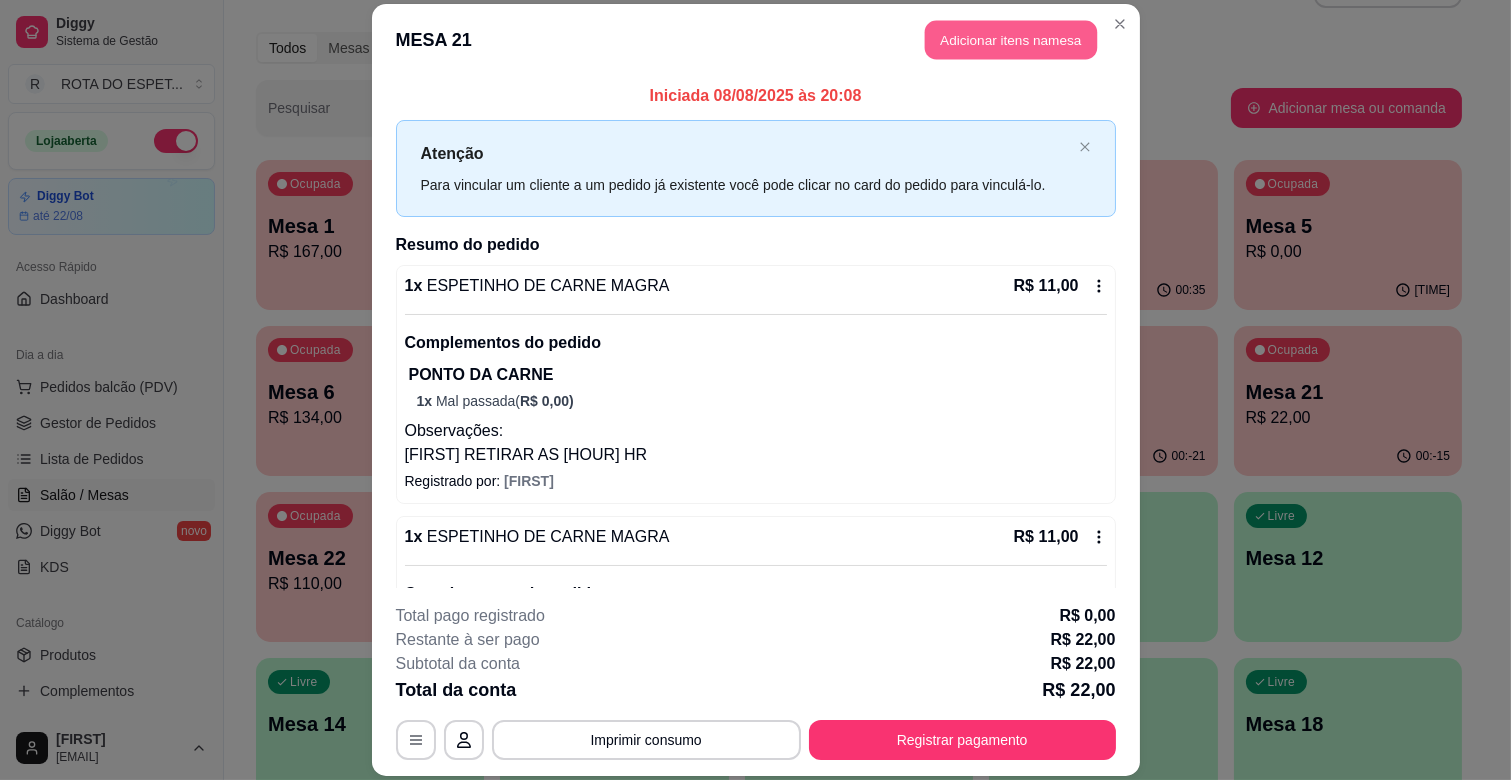 click on "Adicionar itens na  mesa" at bounding box center (1011, 40) 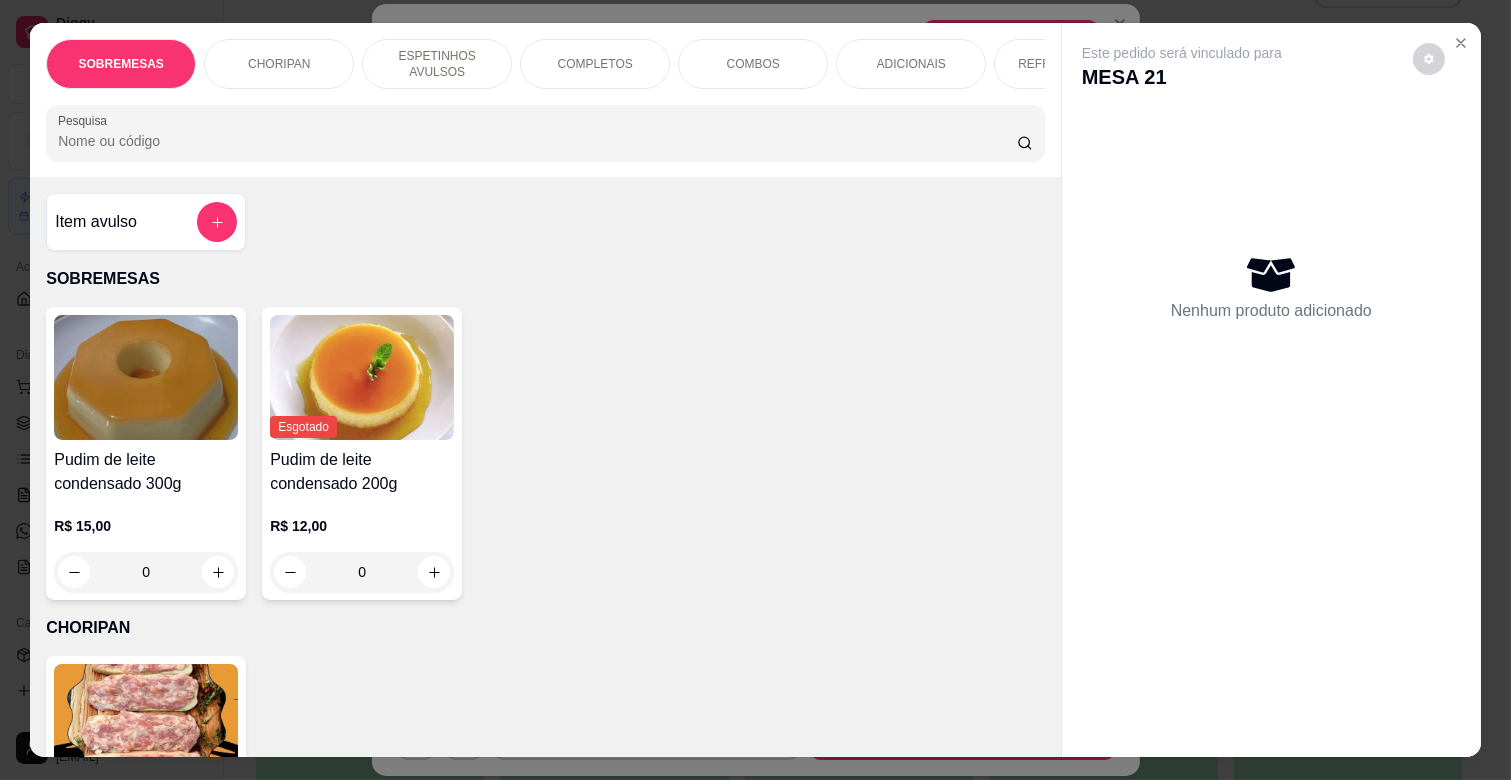 click on "Pesquisa" at bounding box center (537, 141) 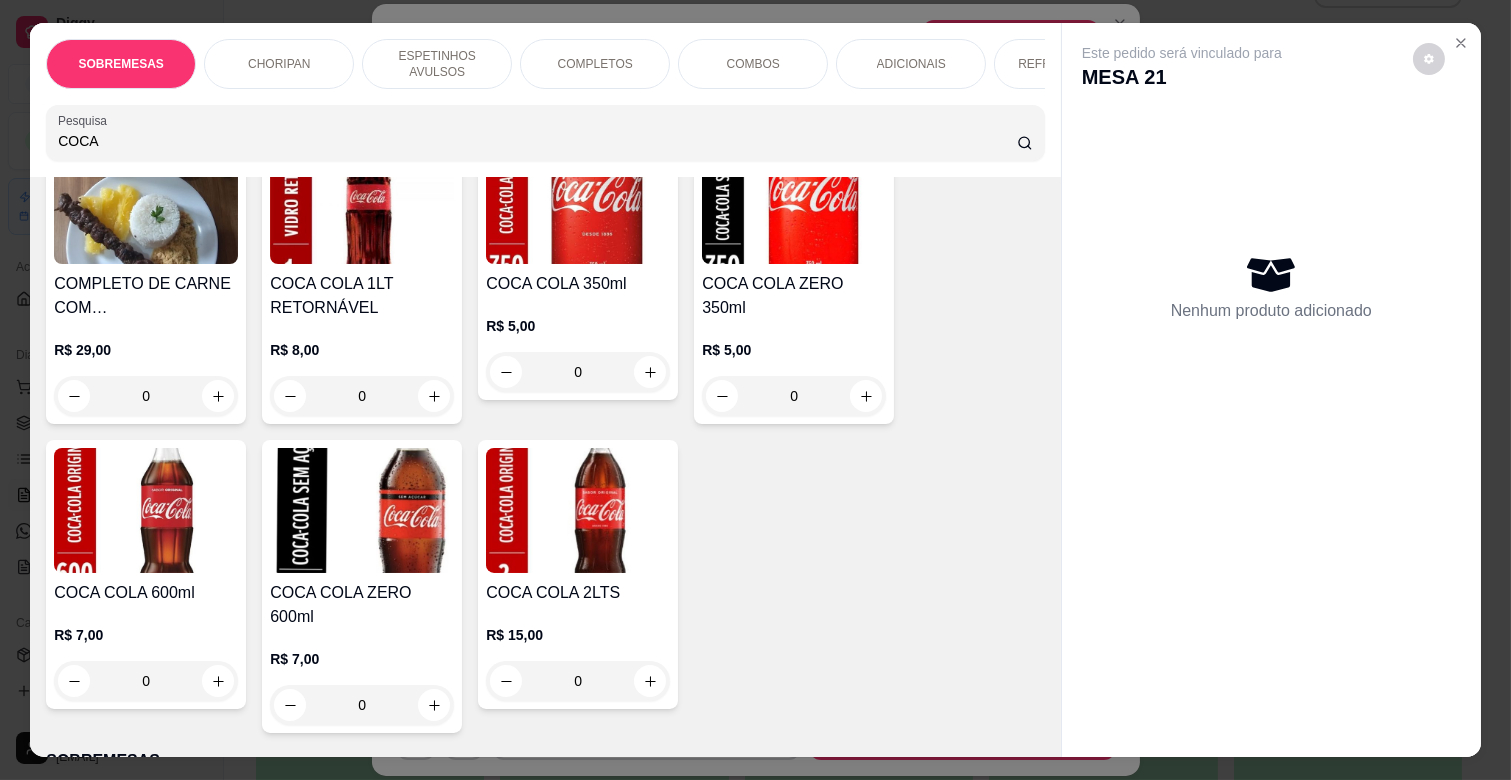 scroll, scrollTop: 222, scrollLeft: 0, axis: vertical 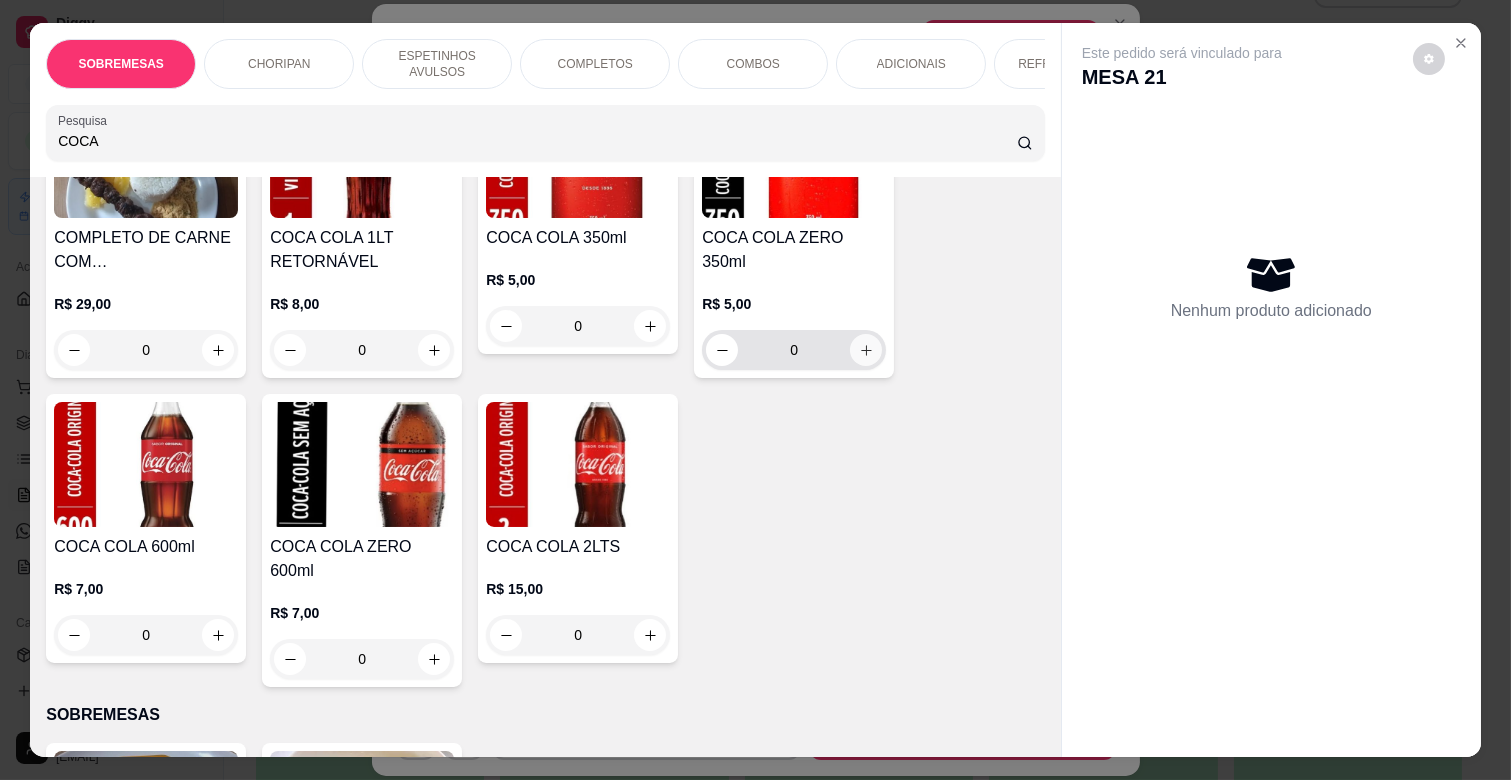 type on "COCA" 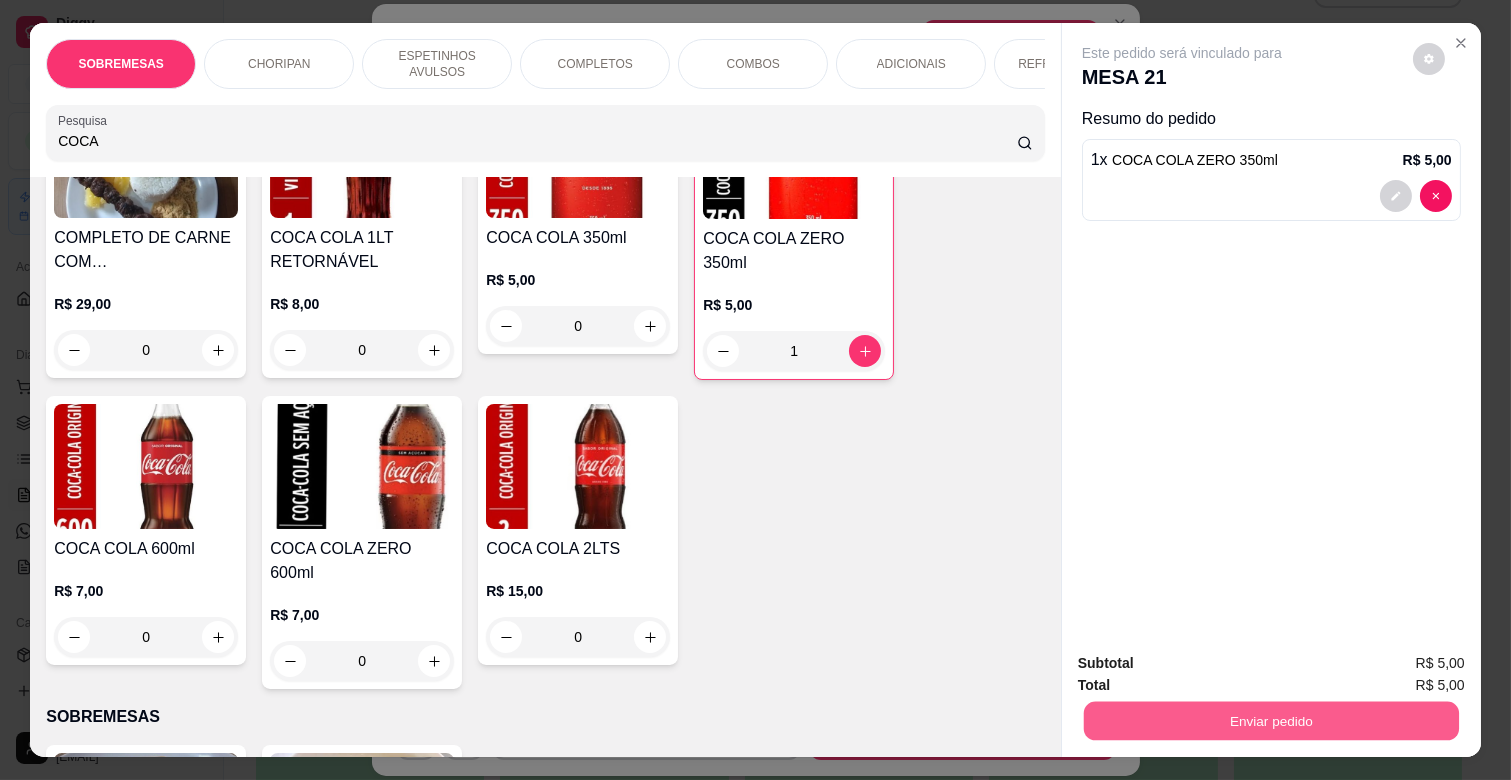 click on "Enviar pedido" at bounding box center [1271, 720] 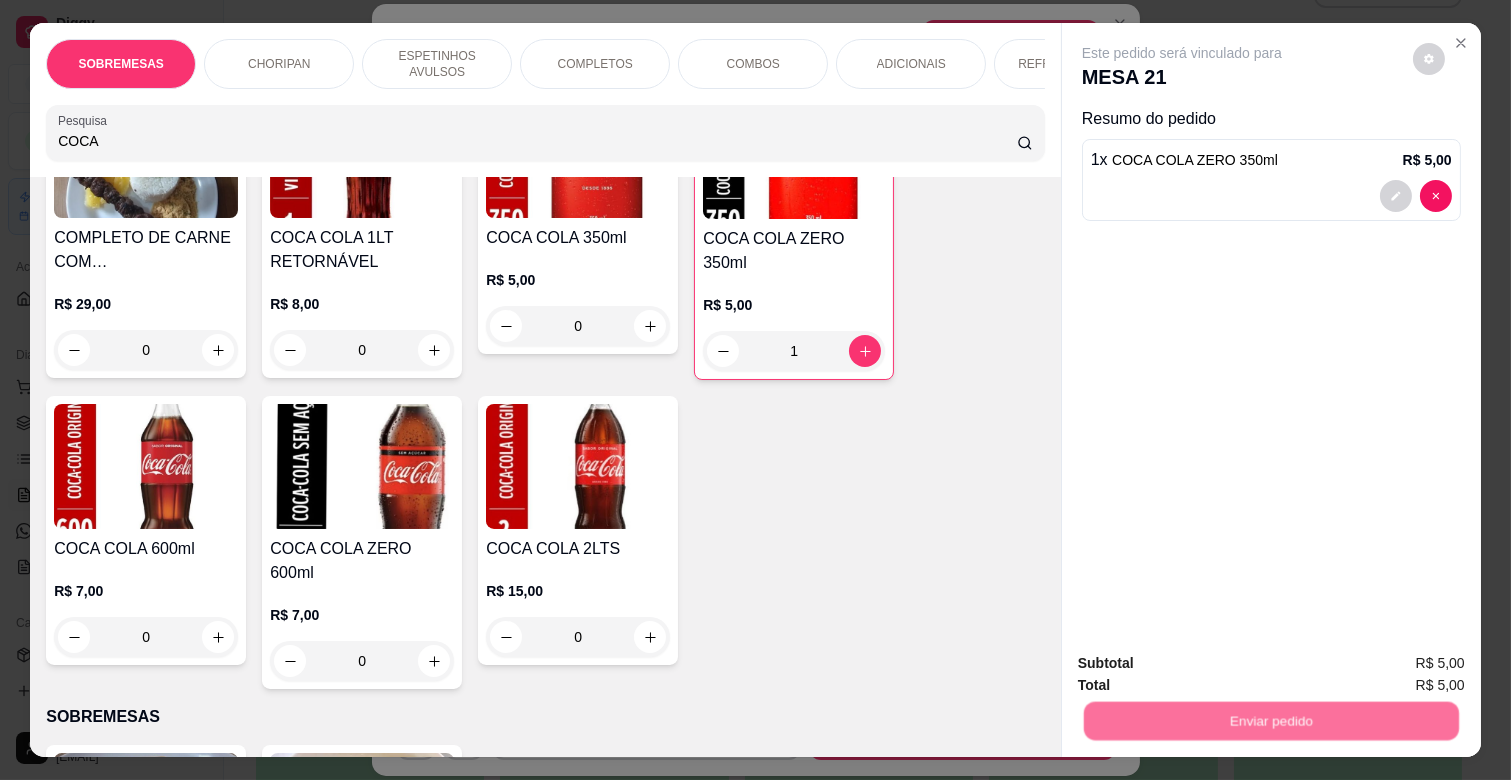 click on "Não registrar e enviar pedido" at bounding box center [1205, 663] 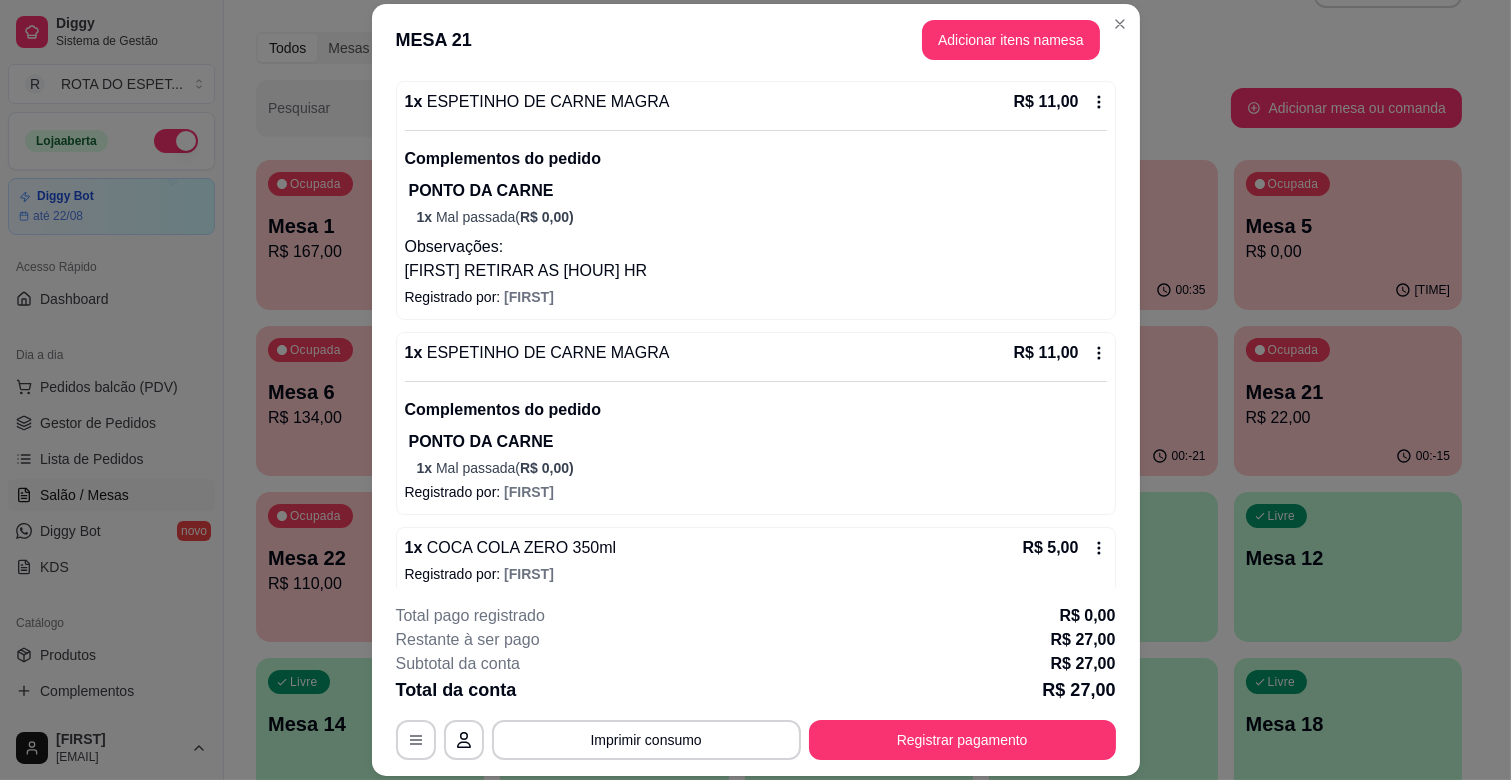scroll, scrollTop: 201, scrollLeft: 0, axis: vertical 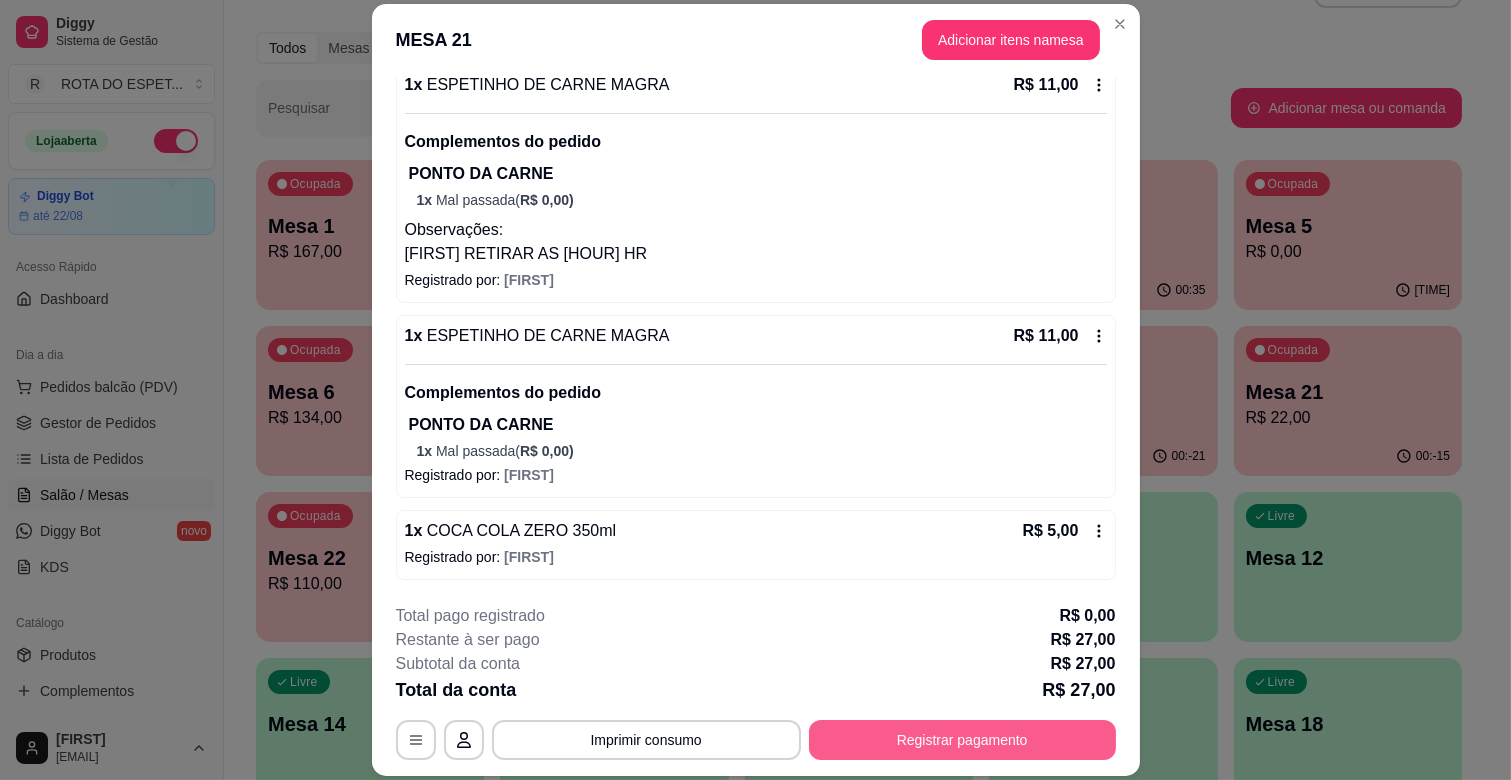 click on "Registrar pagamento" at bounding box center [962, 740] 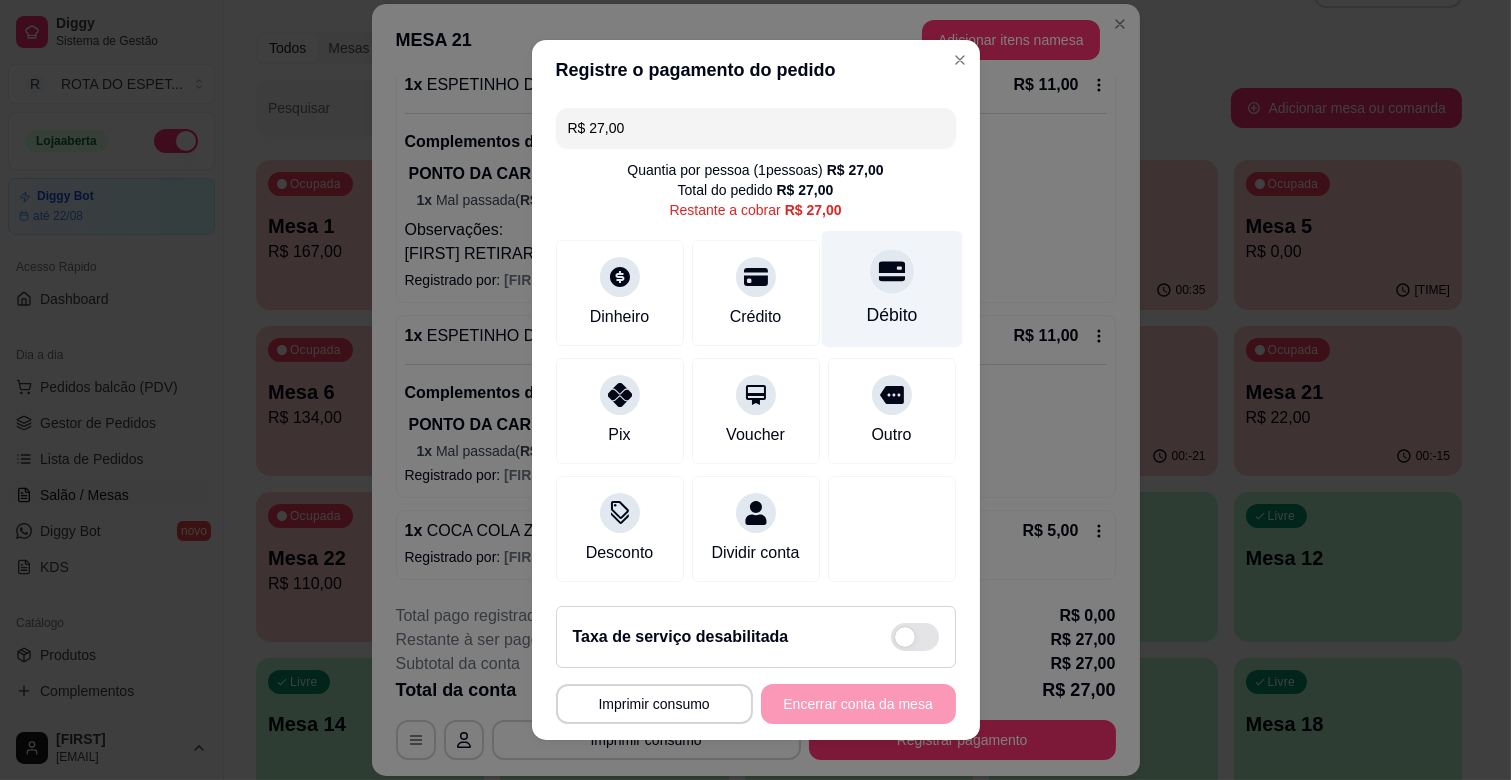 click on "Débito" at bounding box center (891, 289) 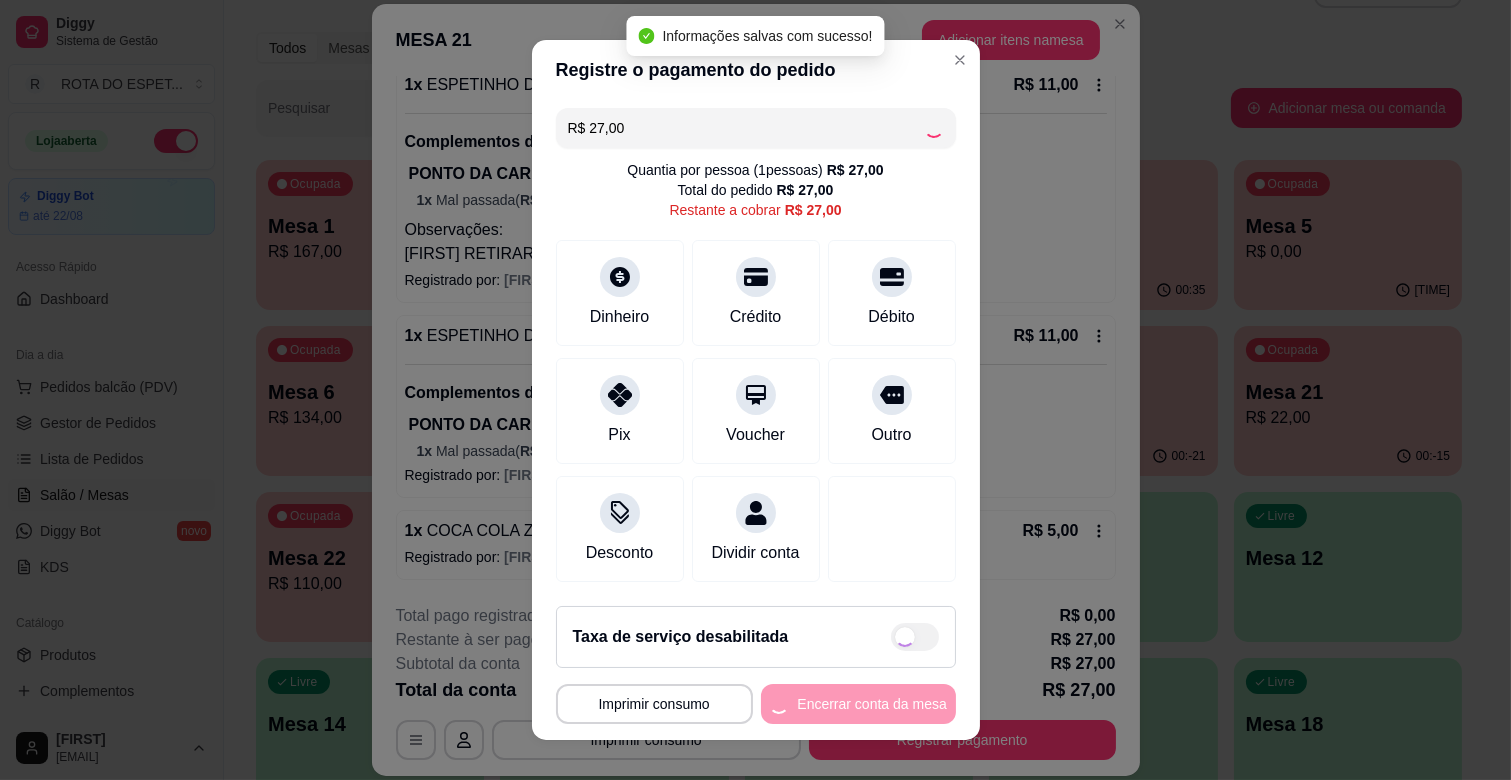type on "R$ 0,00" 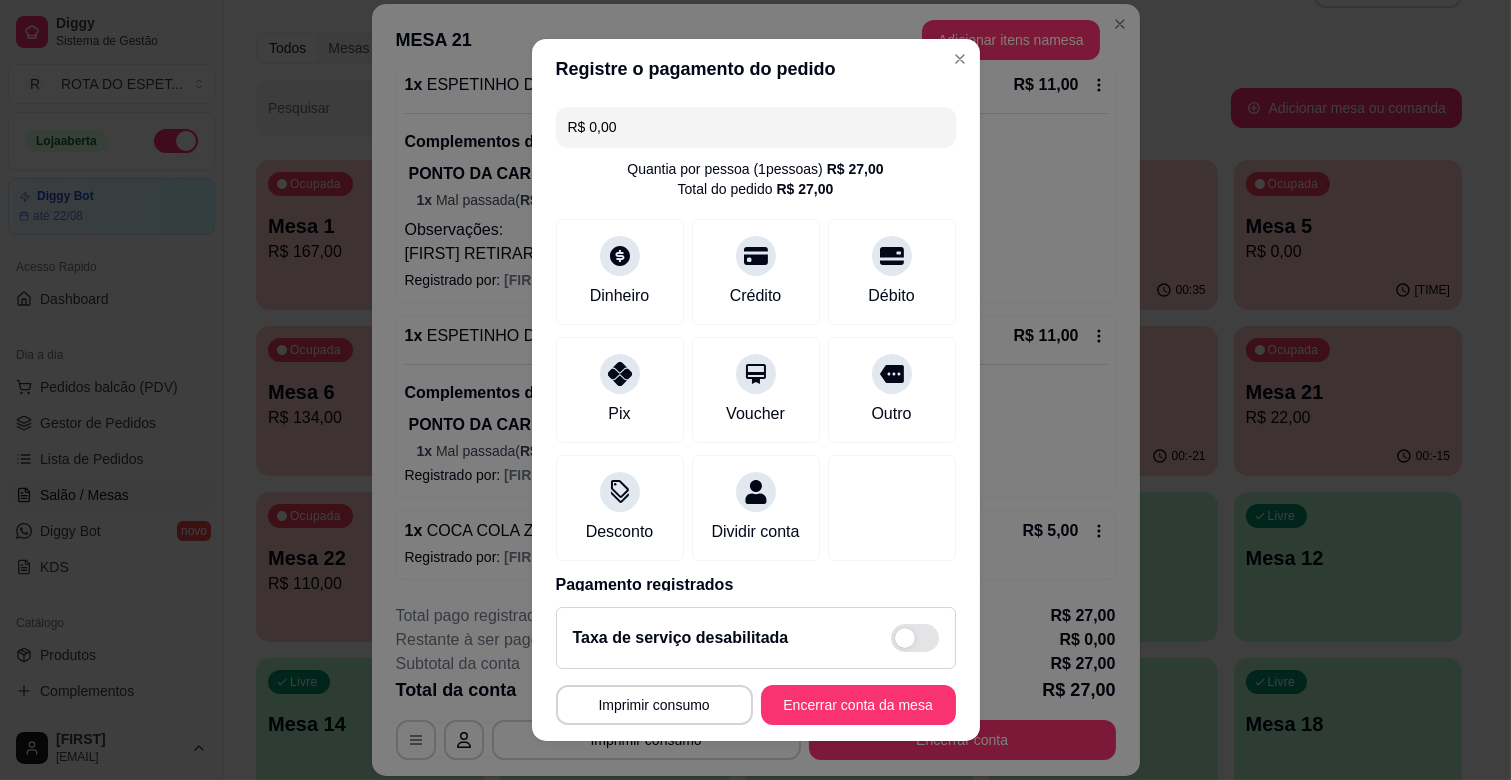 scroll, scrollTop: 25, scrollLeft: 0, axis: vertical 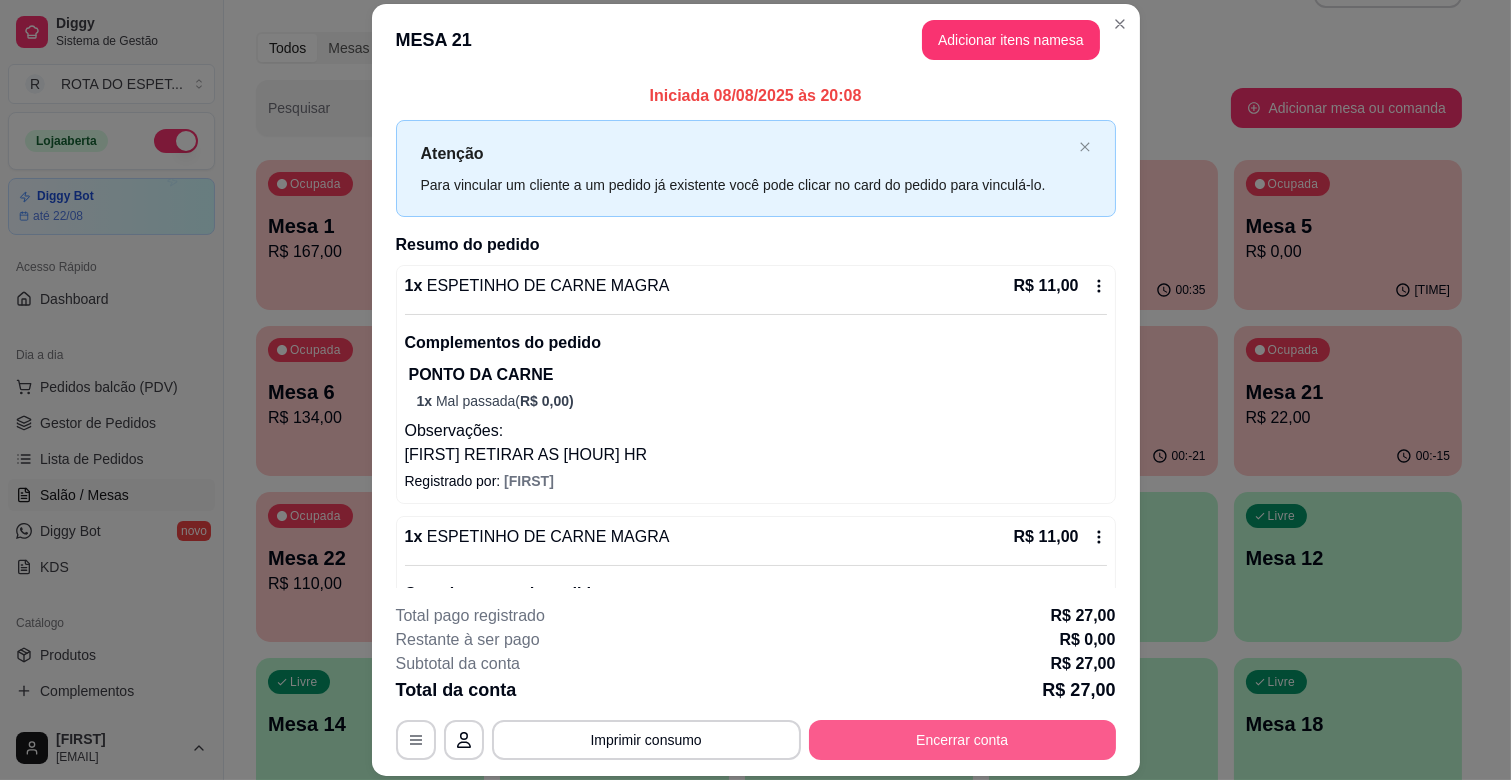 click on "Encerrar conta" at bounding box center (962, 740) 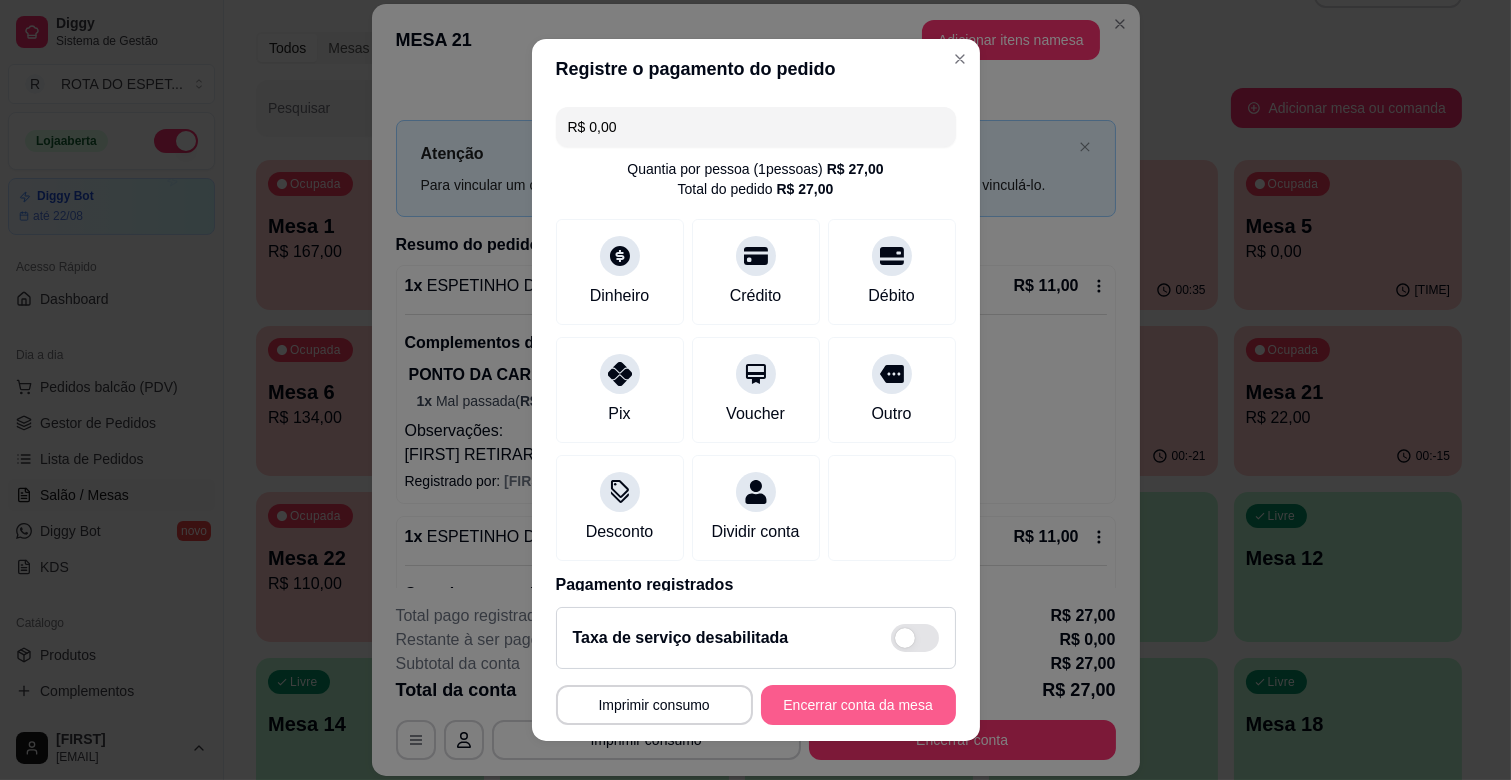 click on "Encerrar conta da mesa" at bounding box center [858, 705] 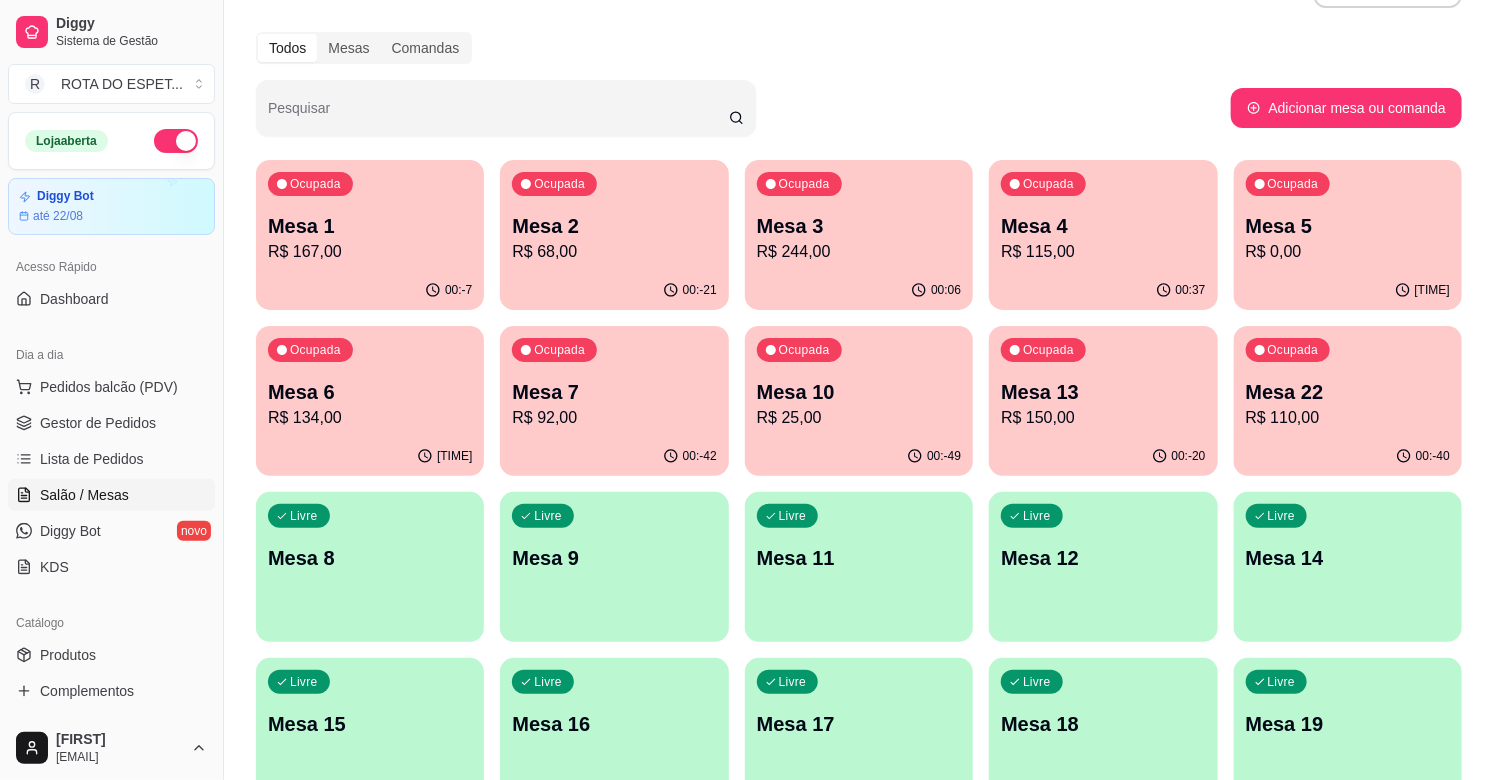 click on "Mesa 22" at bounding box center (1348, 392) 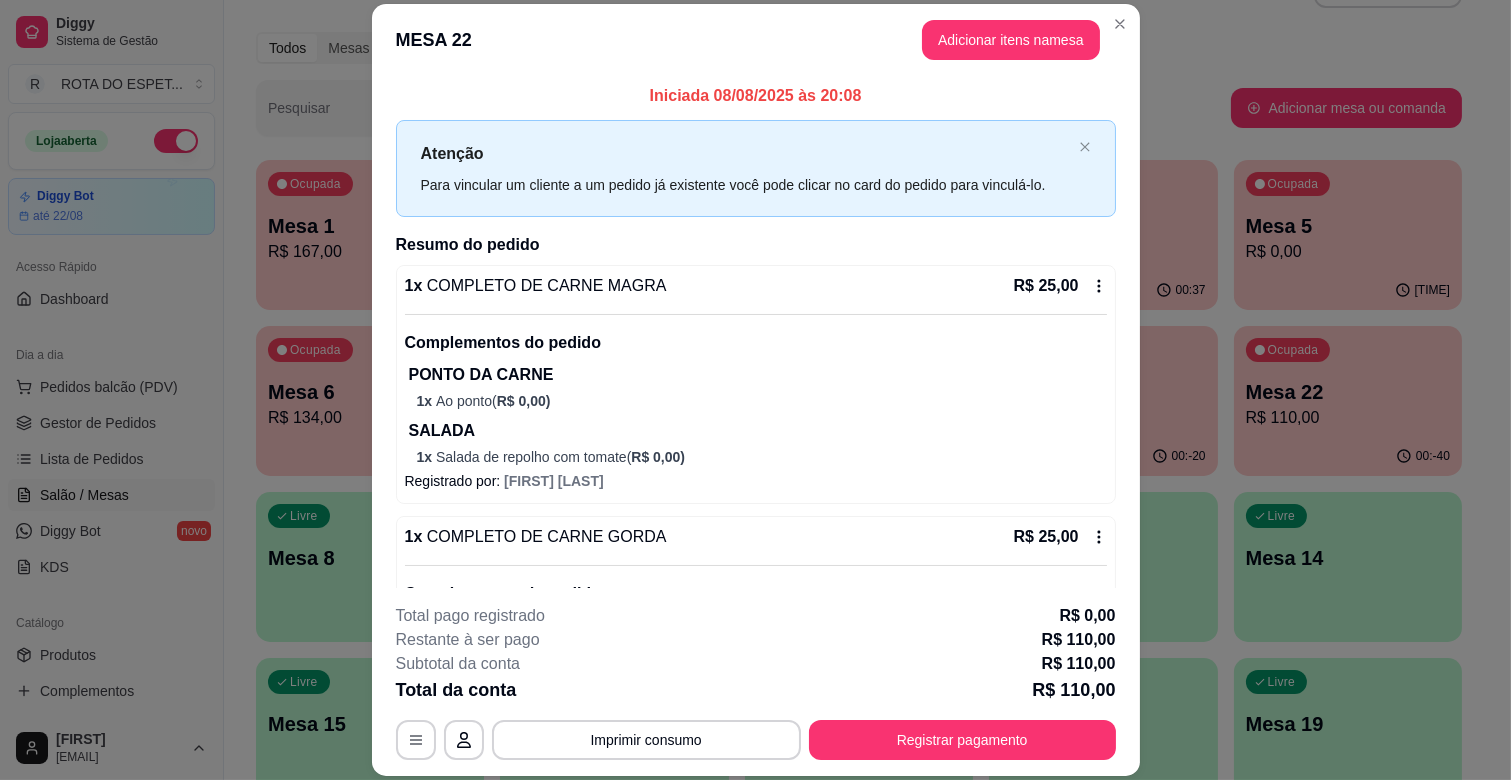 click on "**********" at bounding box center [756, 682] 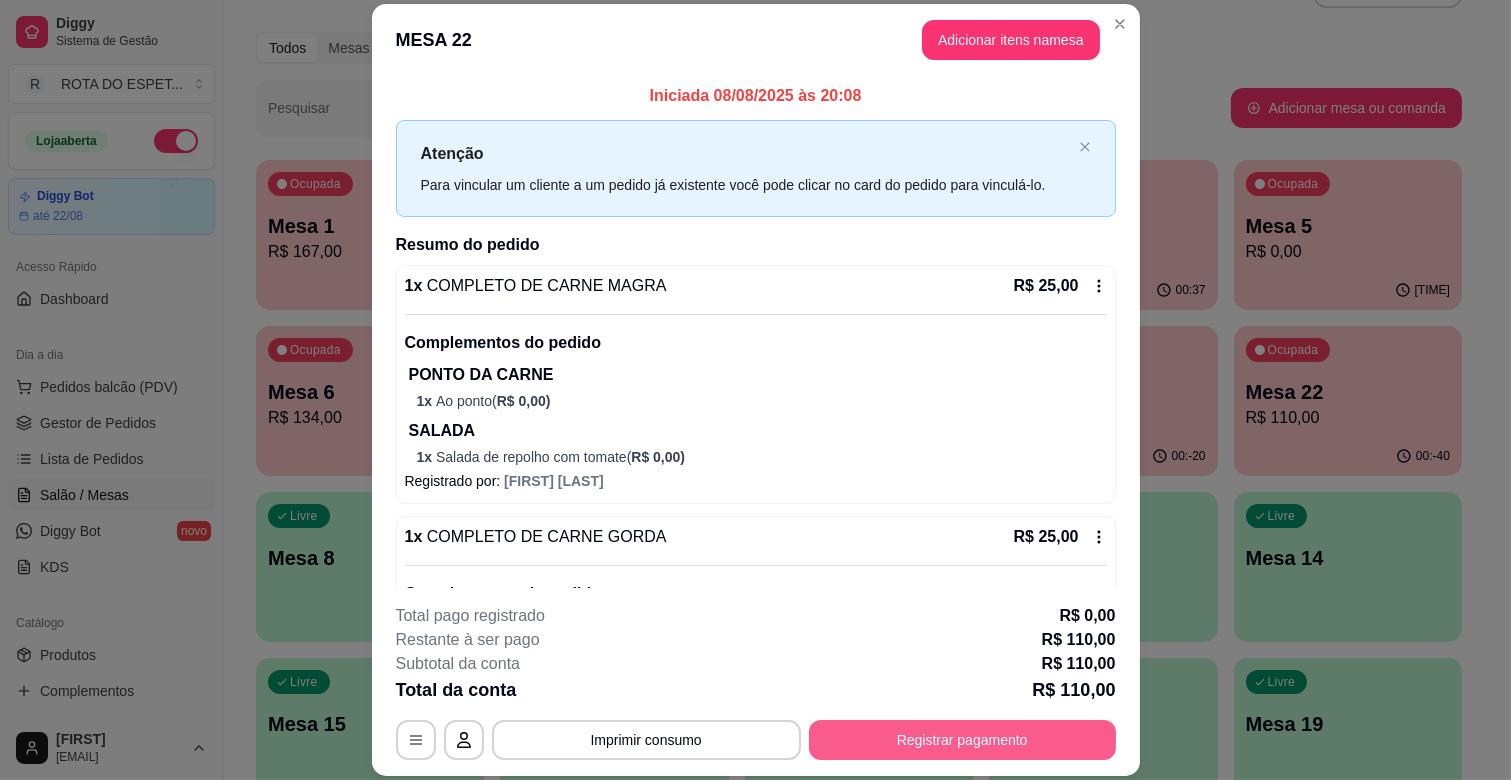 click on "Registrar pagamento" at bounding box center (962, 740) 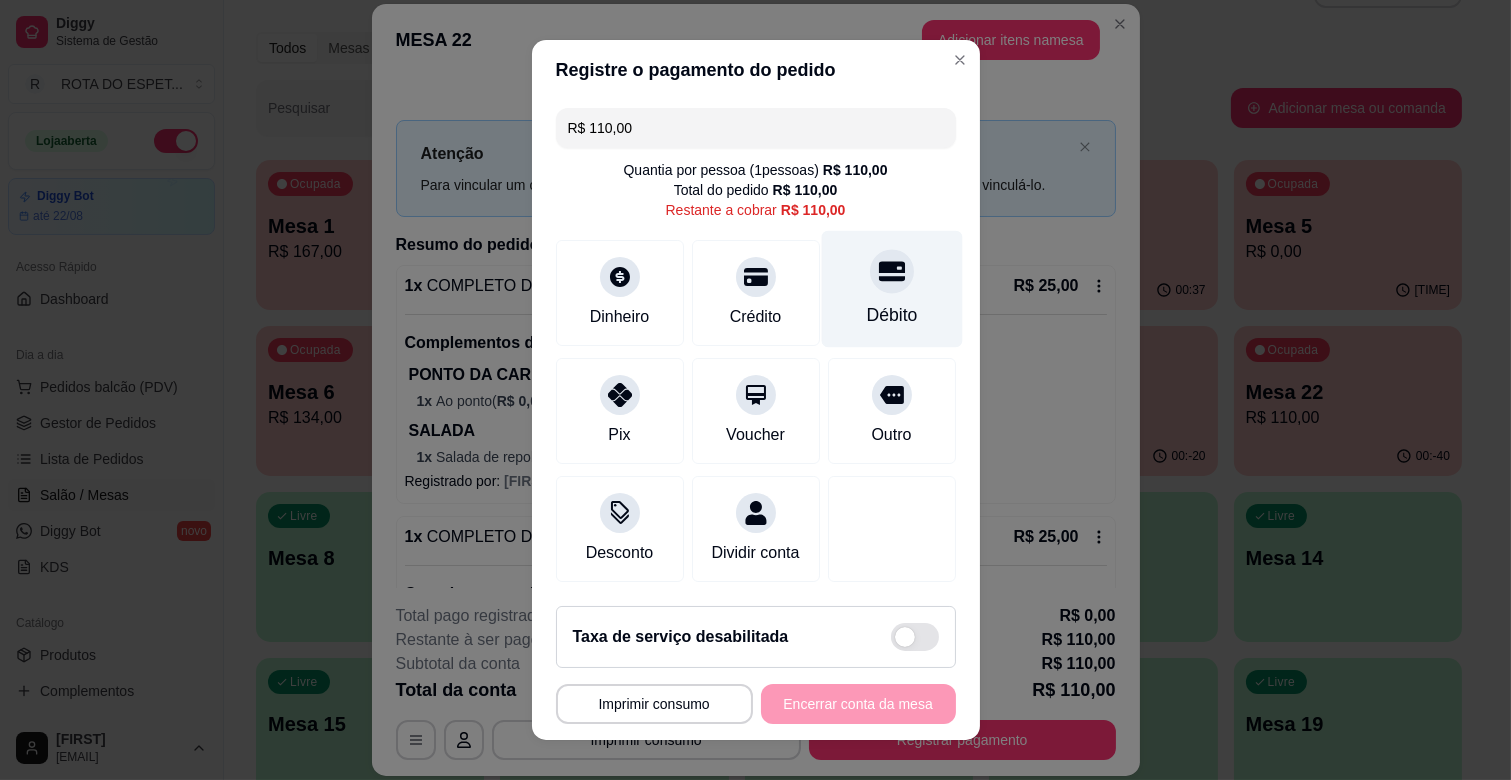 click 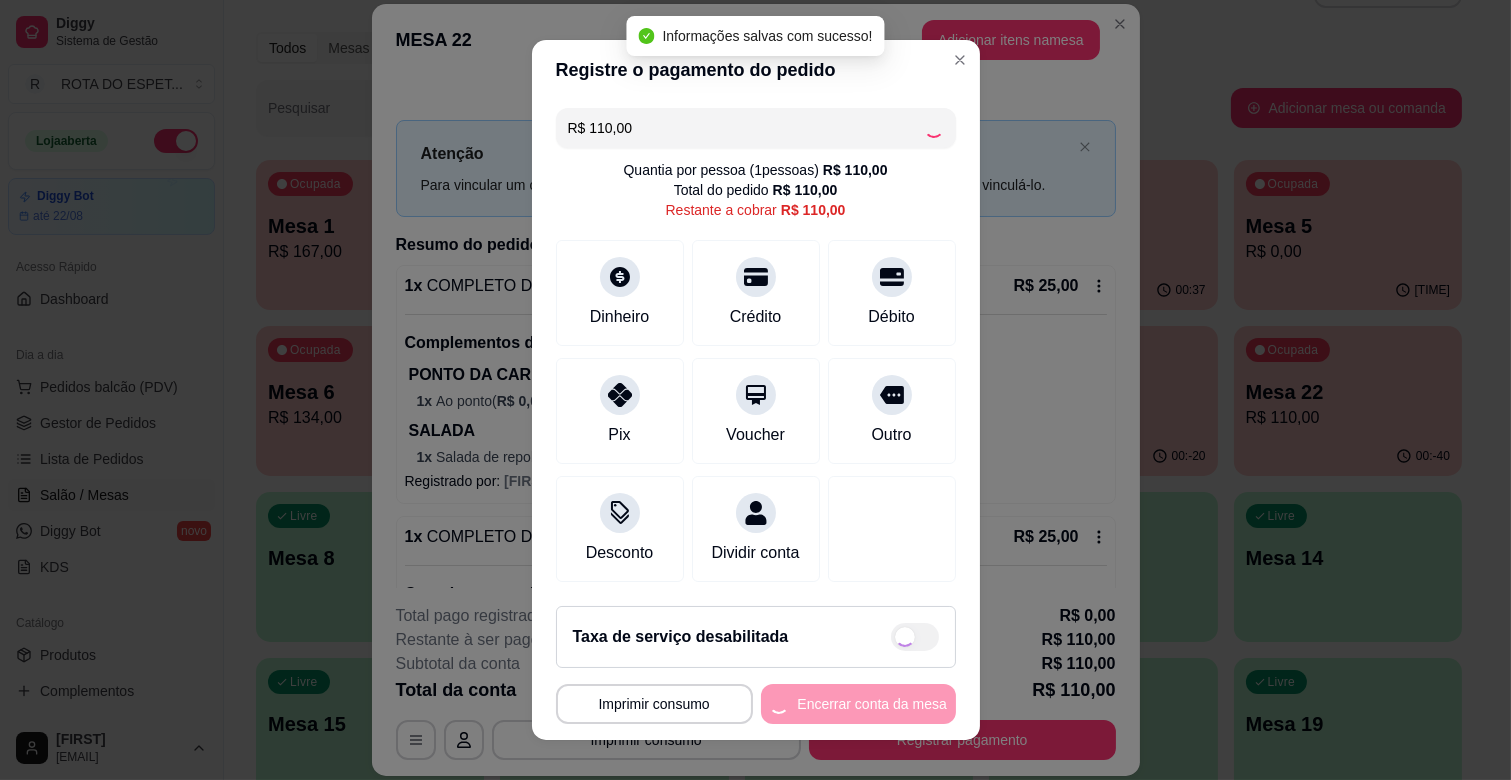 type on "R$ 0,00" 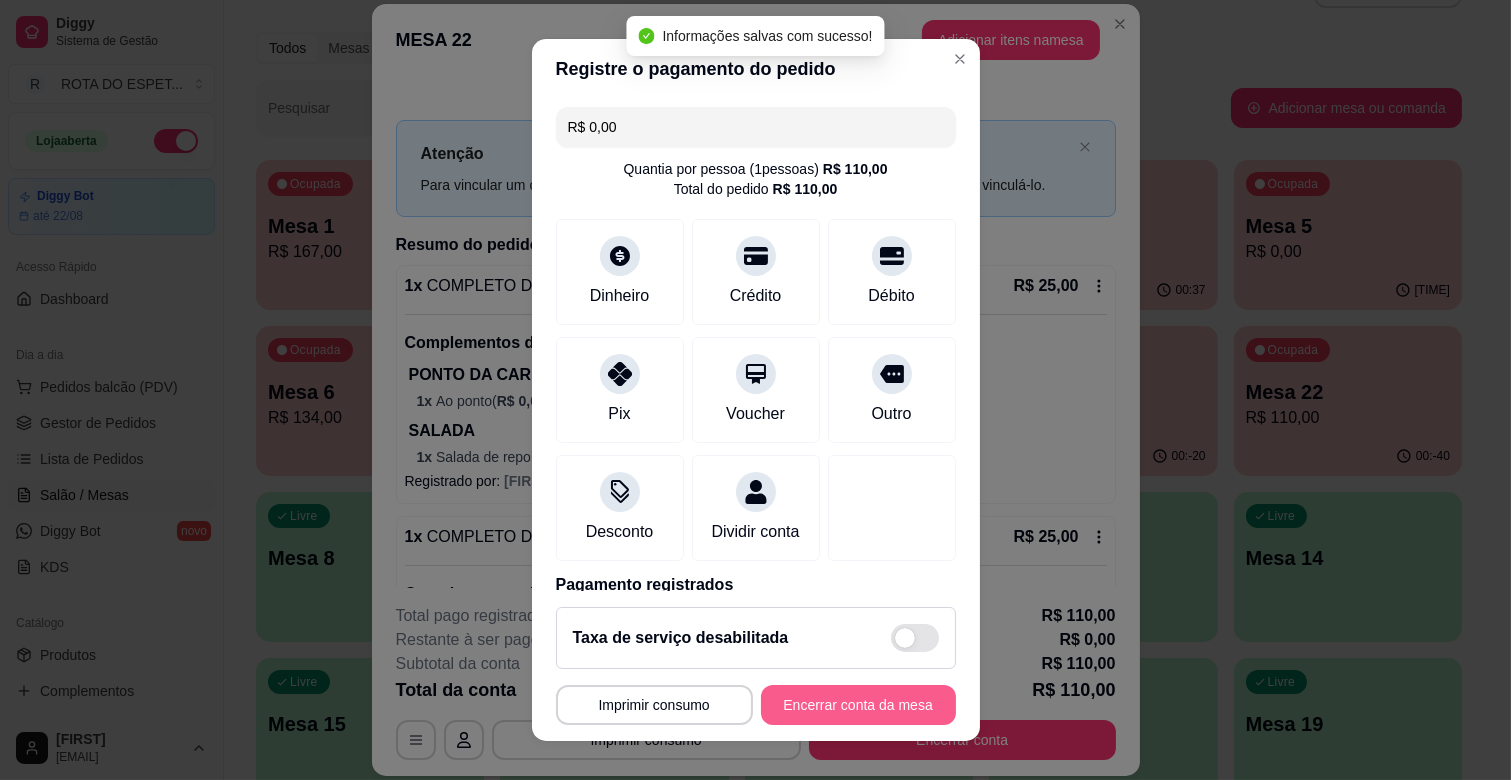click on "Encerrar conta da mesa" at bounding box center (858, 705) 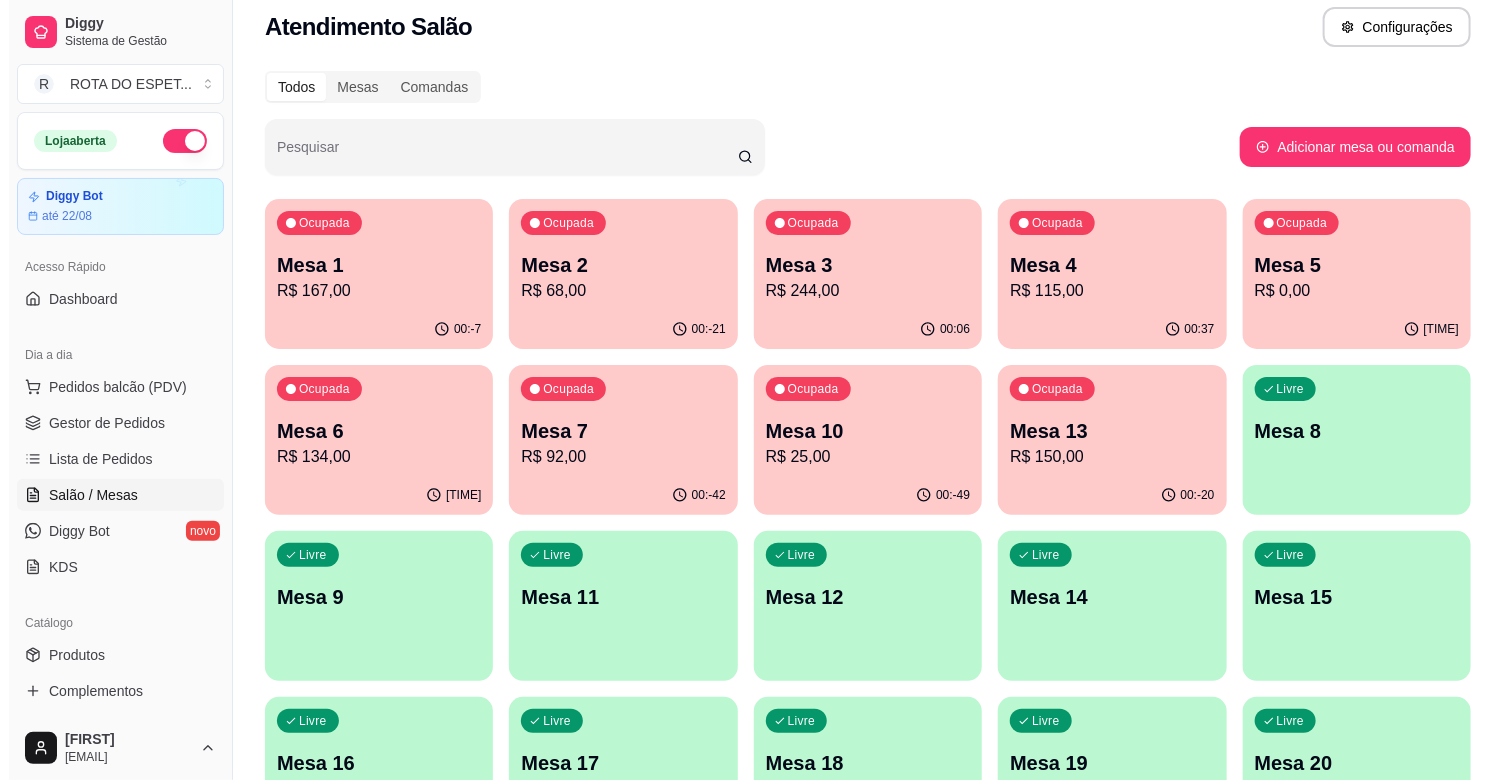 scroll, scrollTop: 0, scrollLeft: 0, axis: both 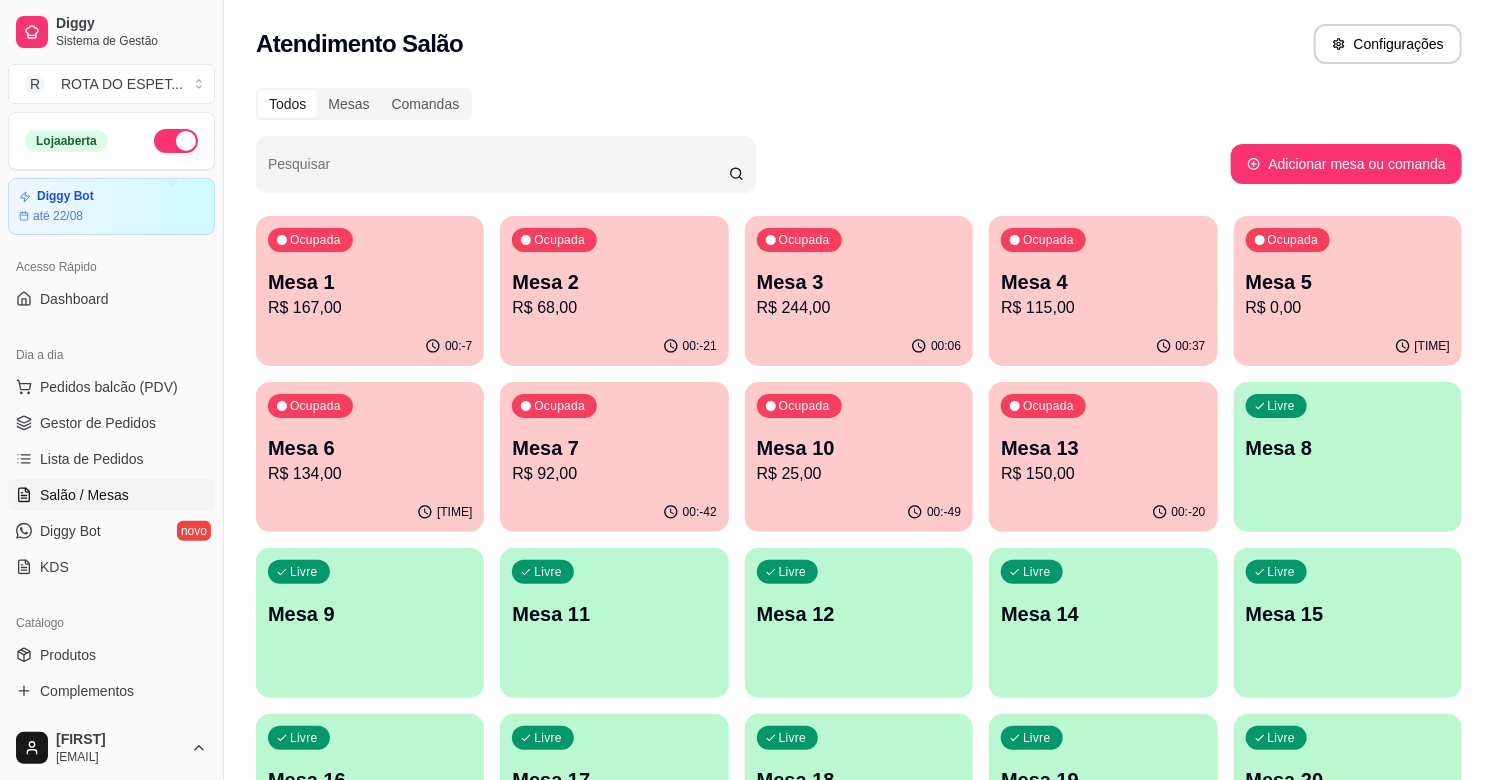 click on "Mesa 10" at bounding box center [859, 448] 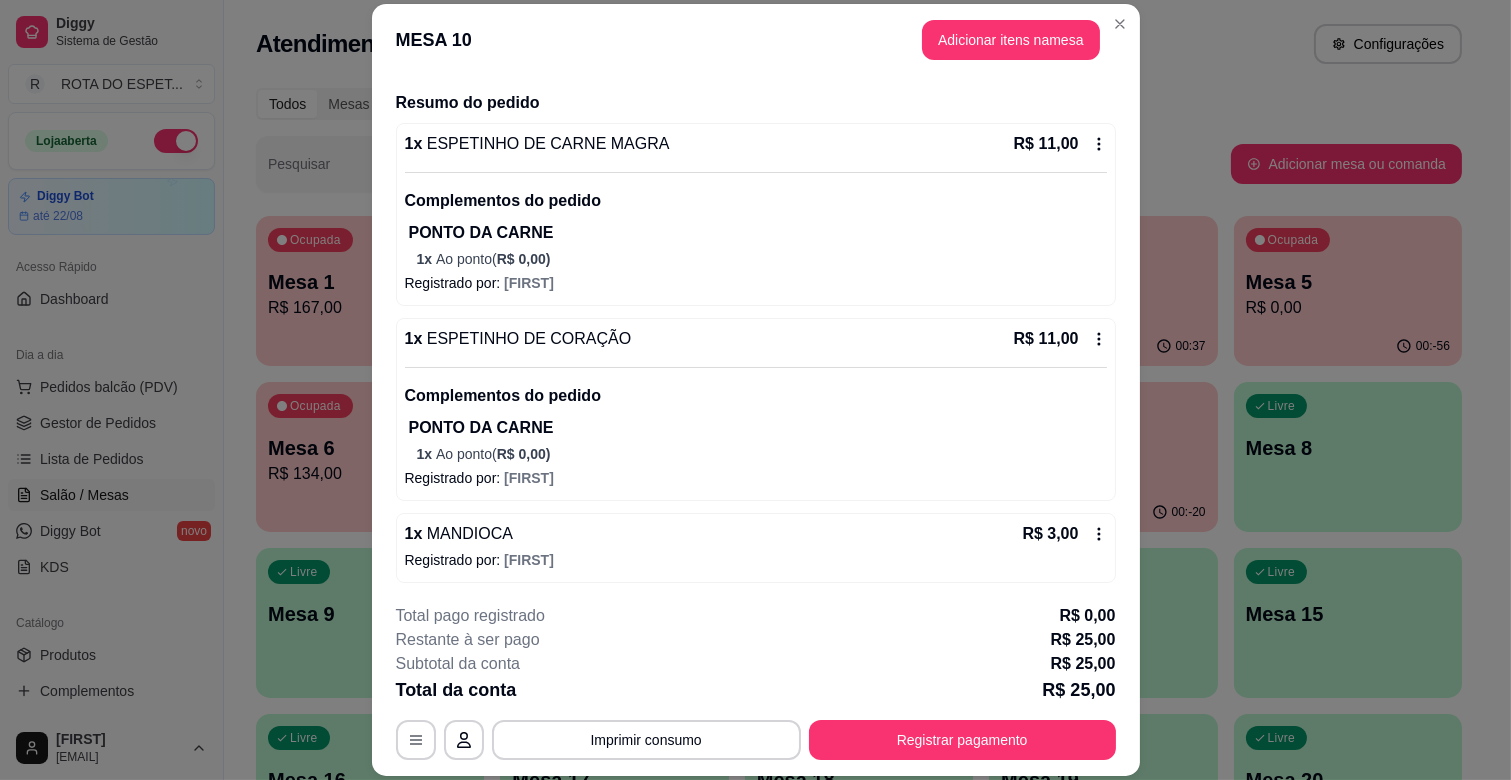 scroll, scrollTop: 145, scrollLeft: 0, axis: vertical 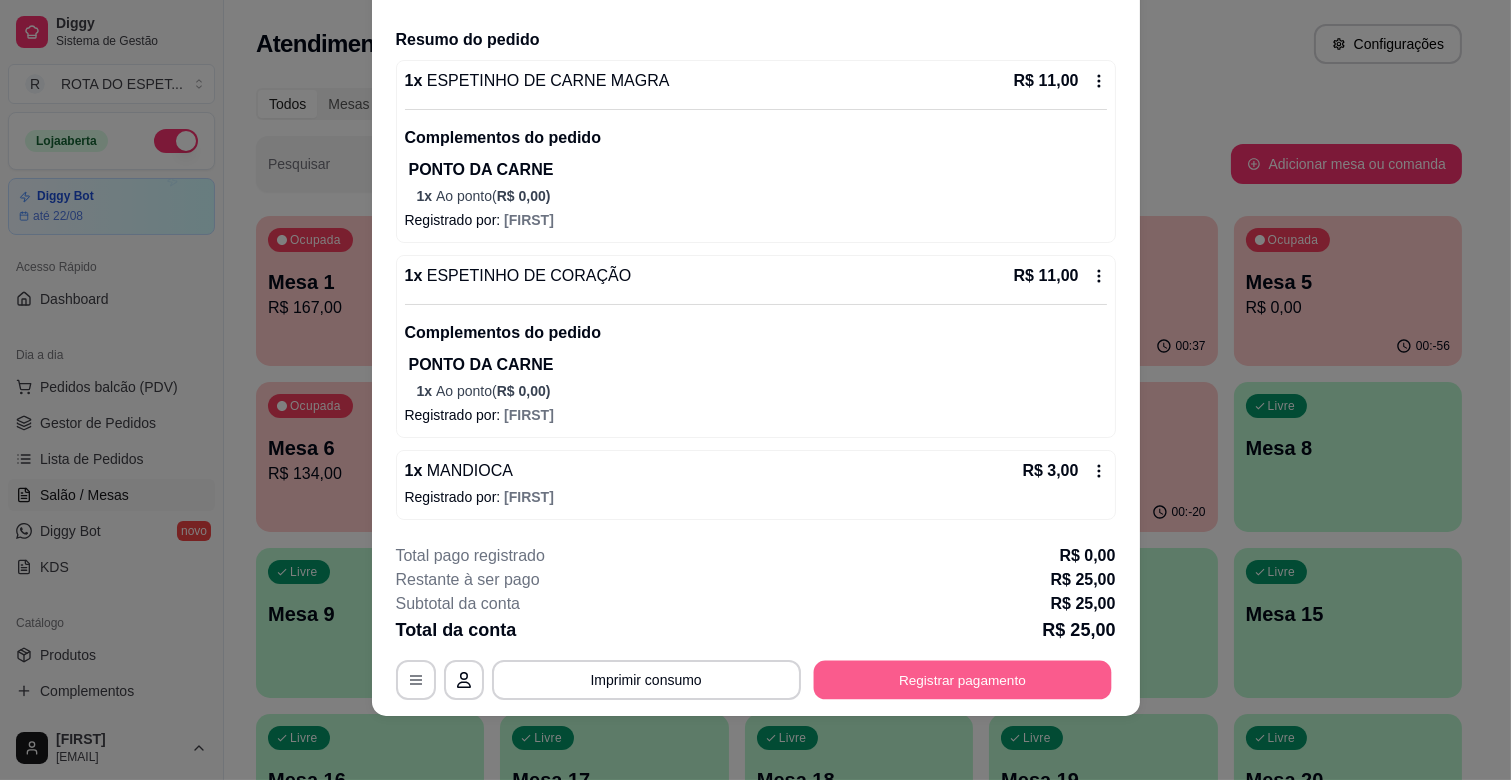 click on "Registrar pagamento" at bounding box center (962, 680) 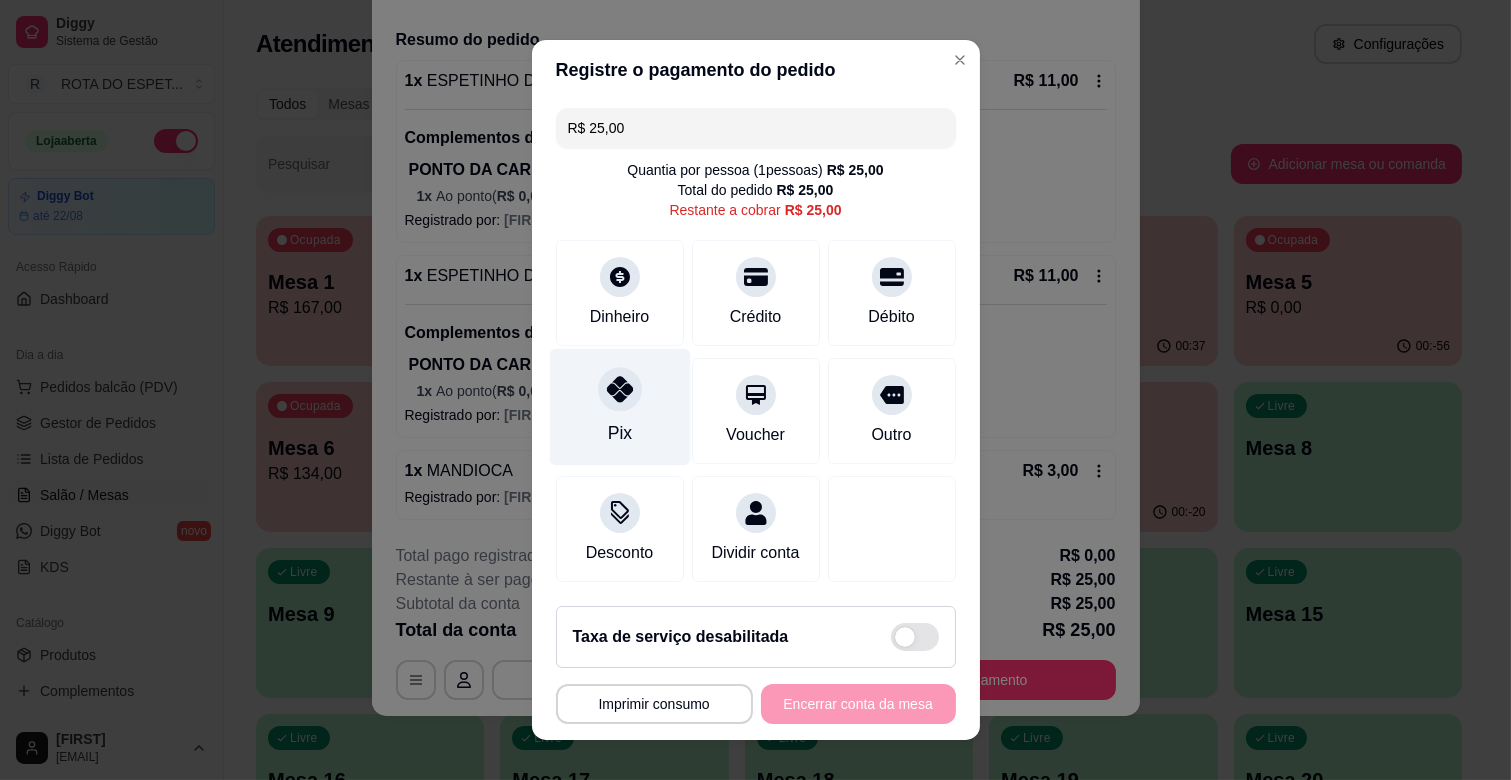 click 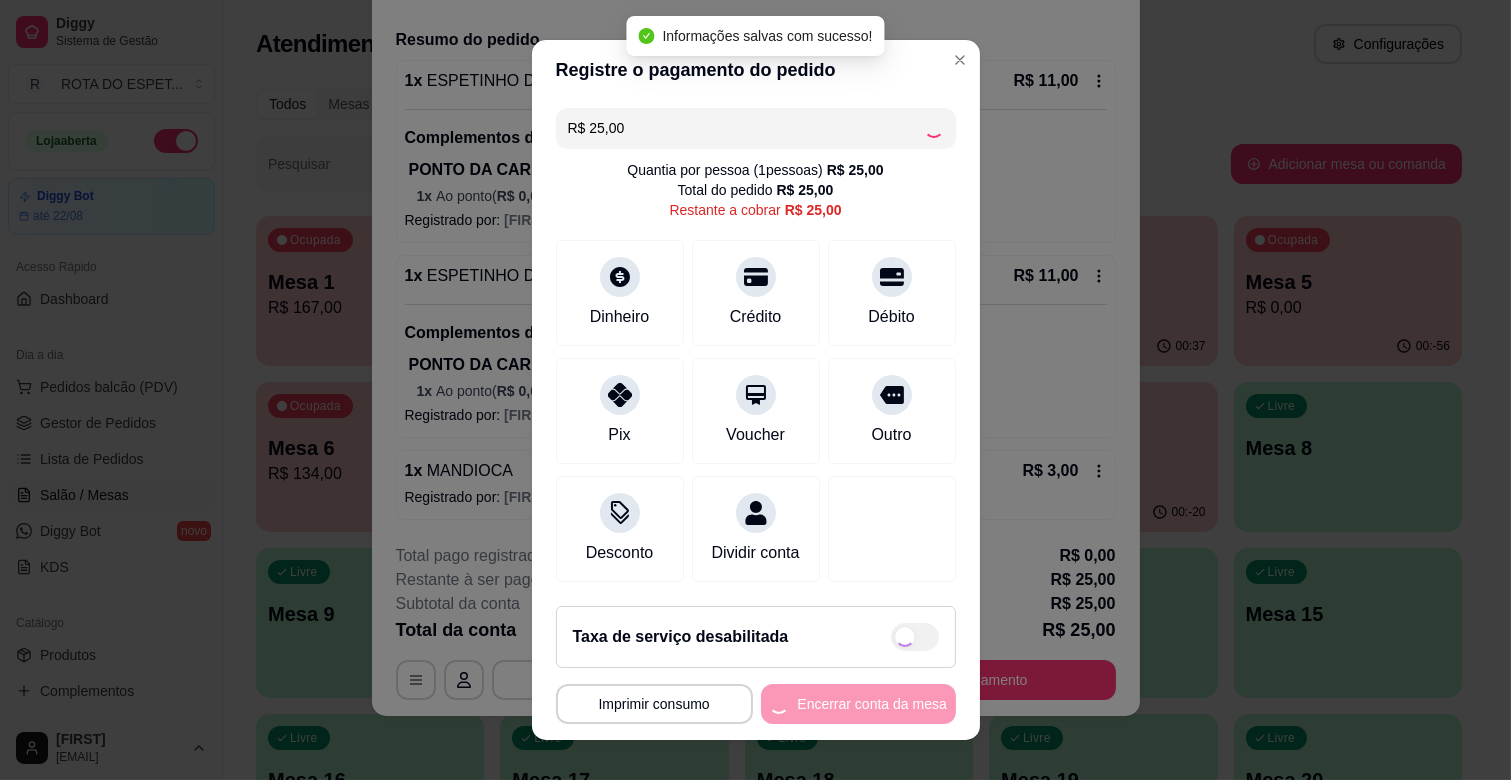 type on "R$ 0,00" 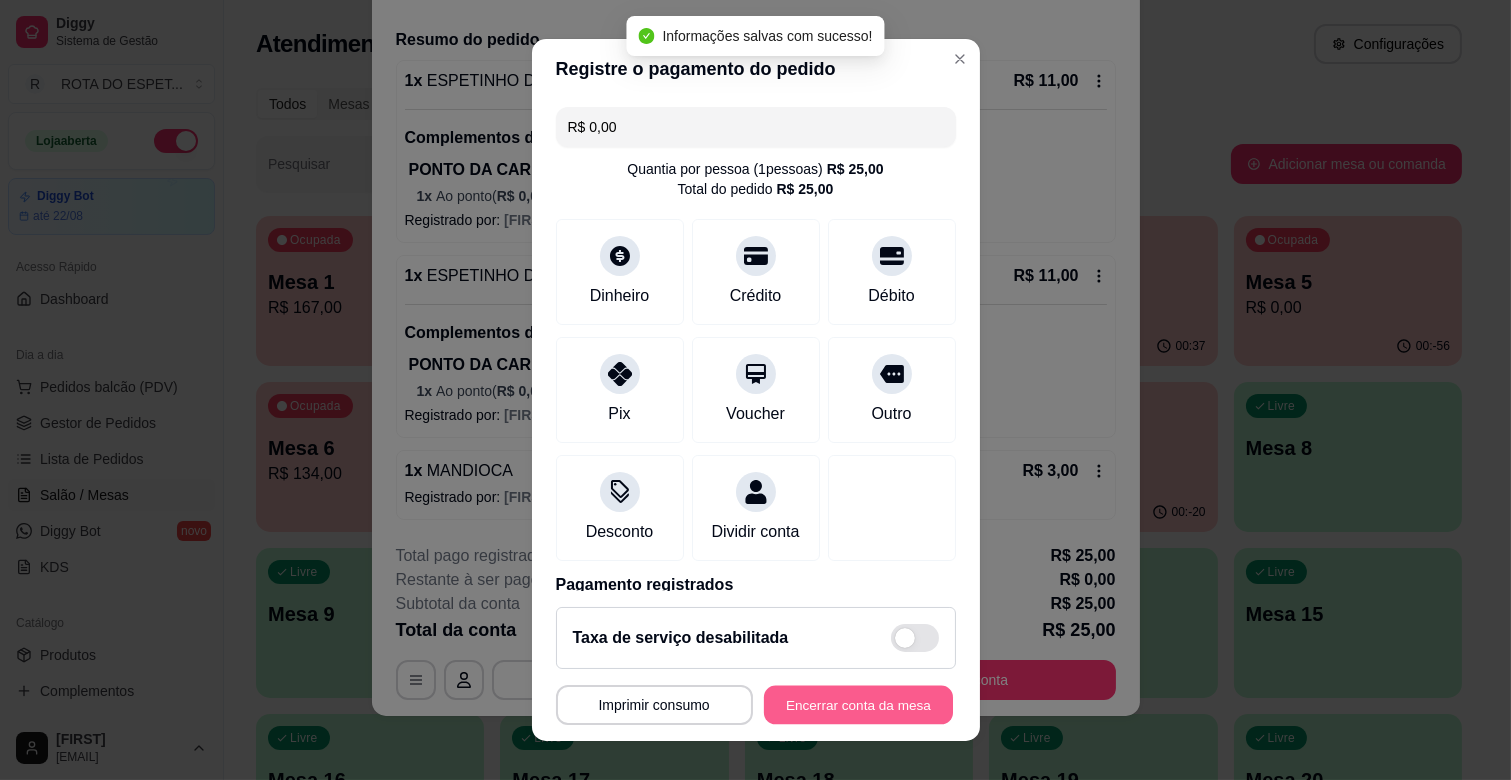click on "Encerrar conta da mesa" at bounding box center [858, 705] 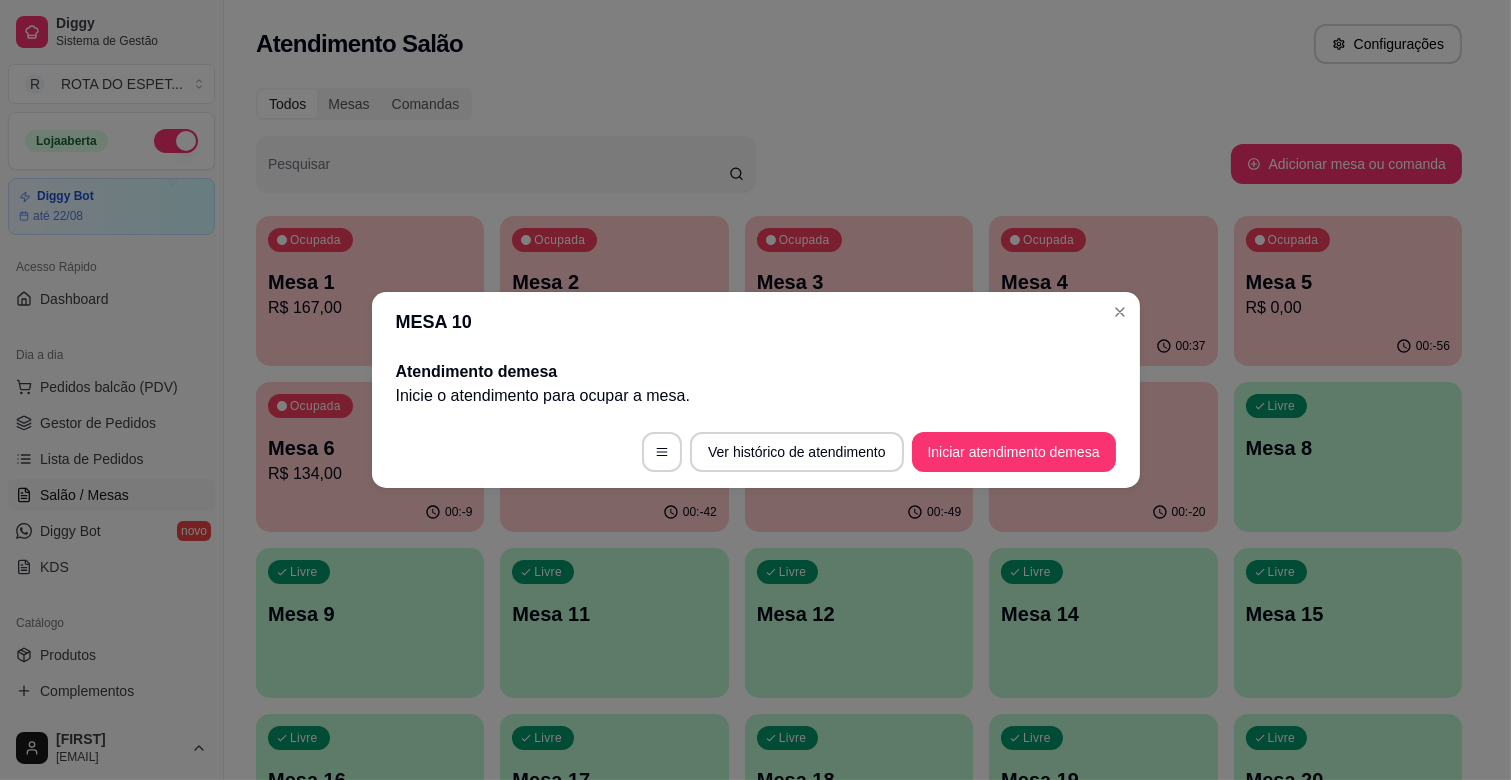 scroll, scrollTop: 0, scrollLeft: 0, axis: both 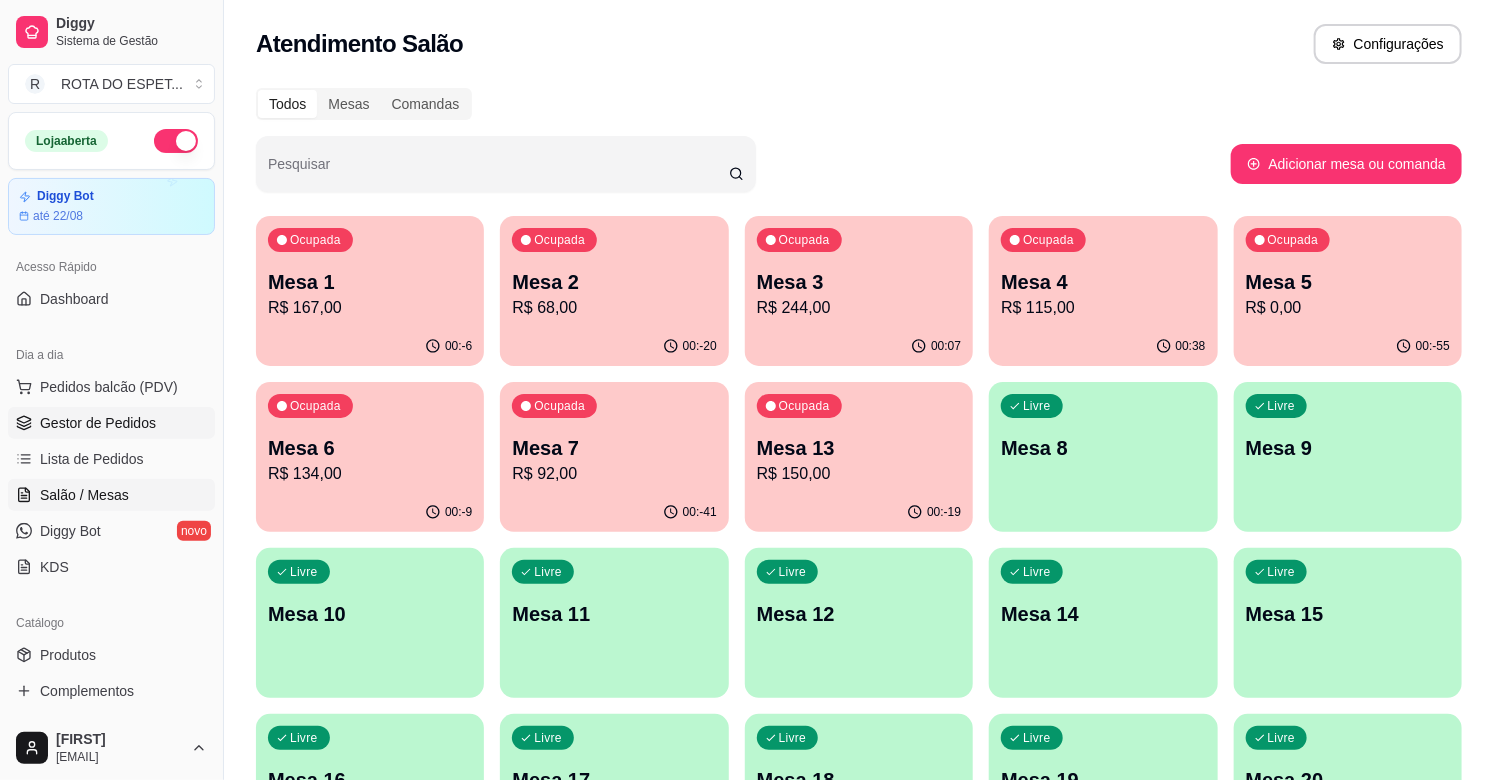 click on "Gestor de Pedidos" at bounding box center [98, 423] 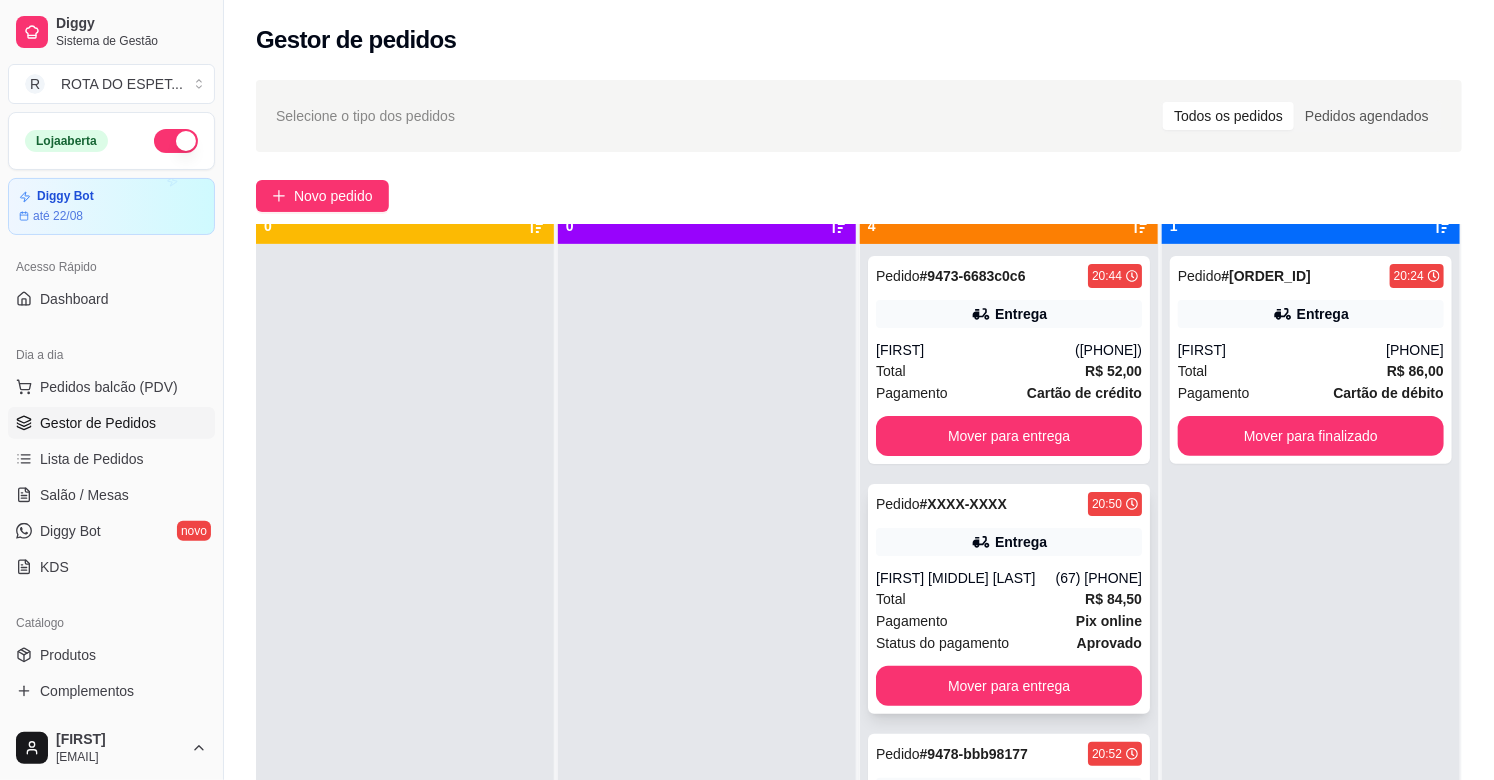 scroll, scrollTop: 55, scrollLeft: 0, axis: vertical 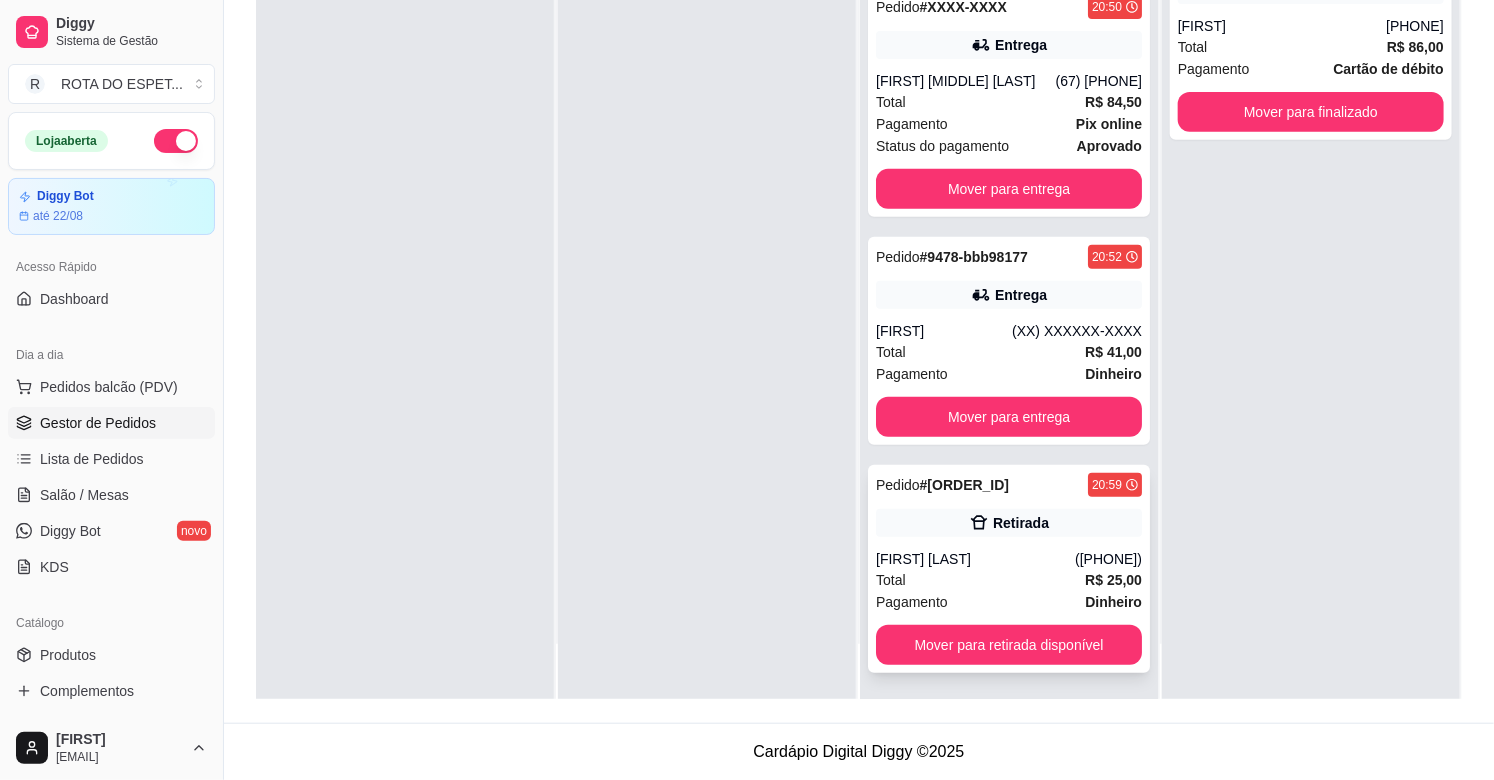 click on "Pedido # [HASH] 20:59 Retirada [FIRST] [LAST] ([PHONE]) Total R$ 25,00 Pagamento Dinheiro Mover para retirada disponível" at bounding box center [1009, 569] 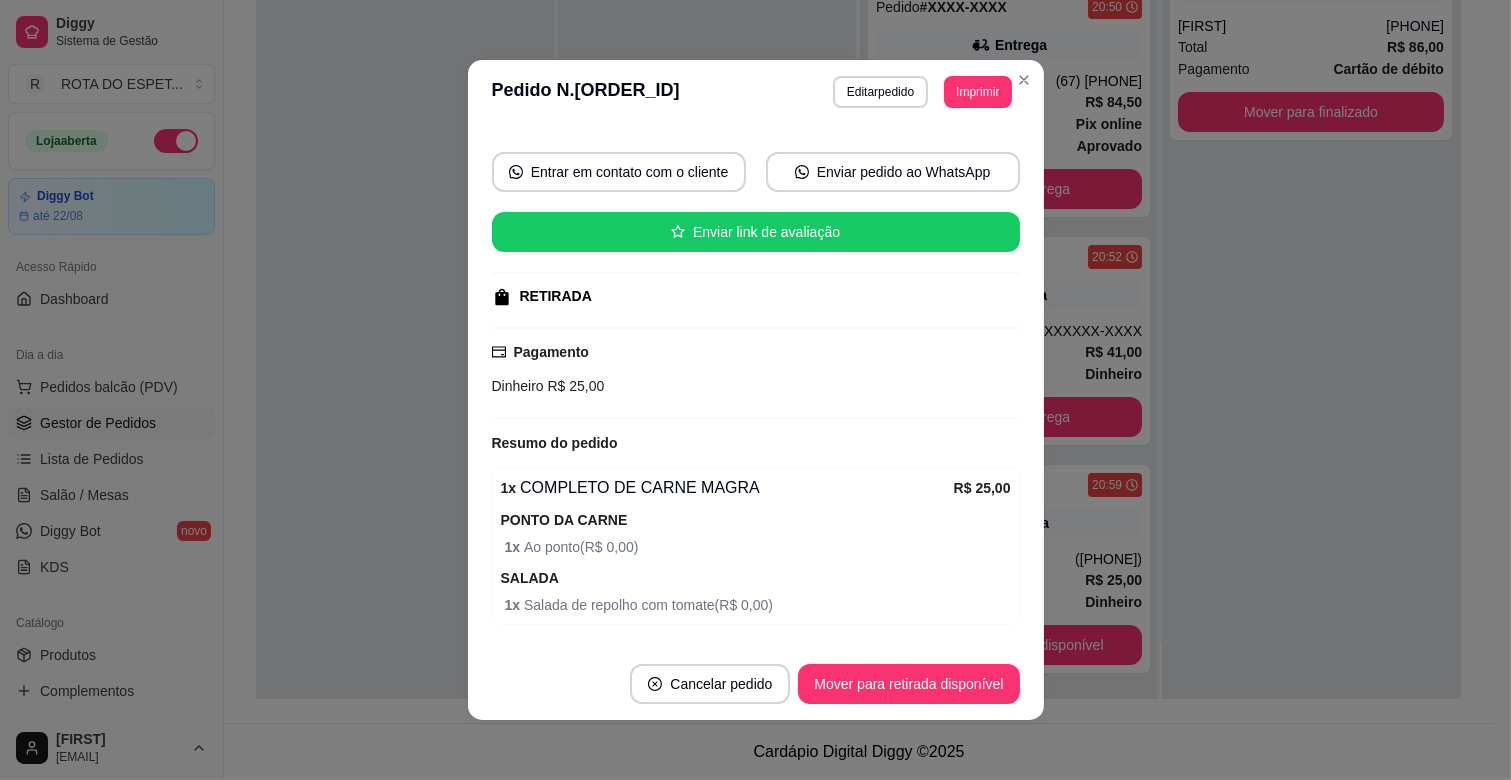 scroll, scrollTop: 232, scrollLeft: 0, axis: vertical 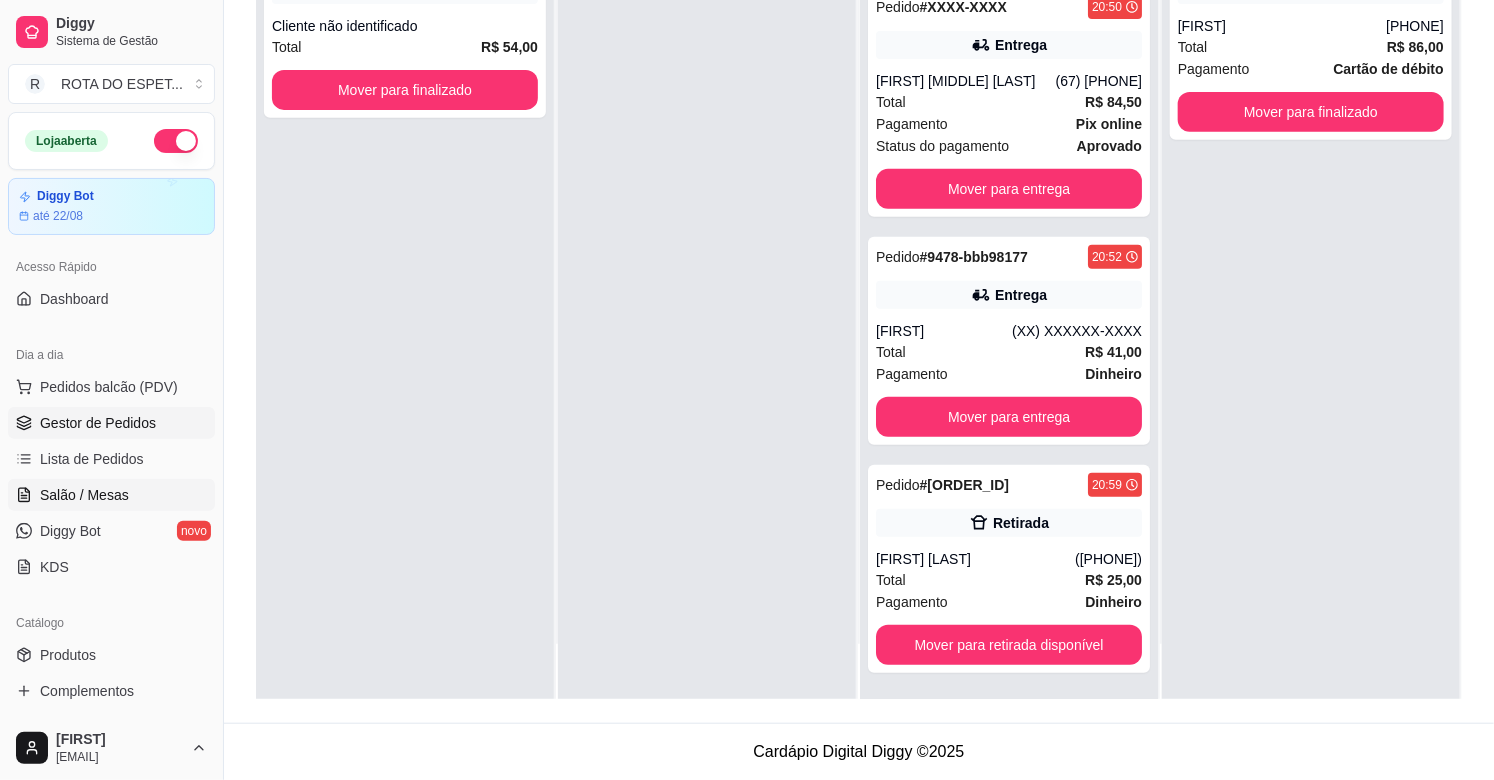 click on "Salão / Mesas" at bounding box center (111, 495) 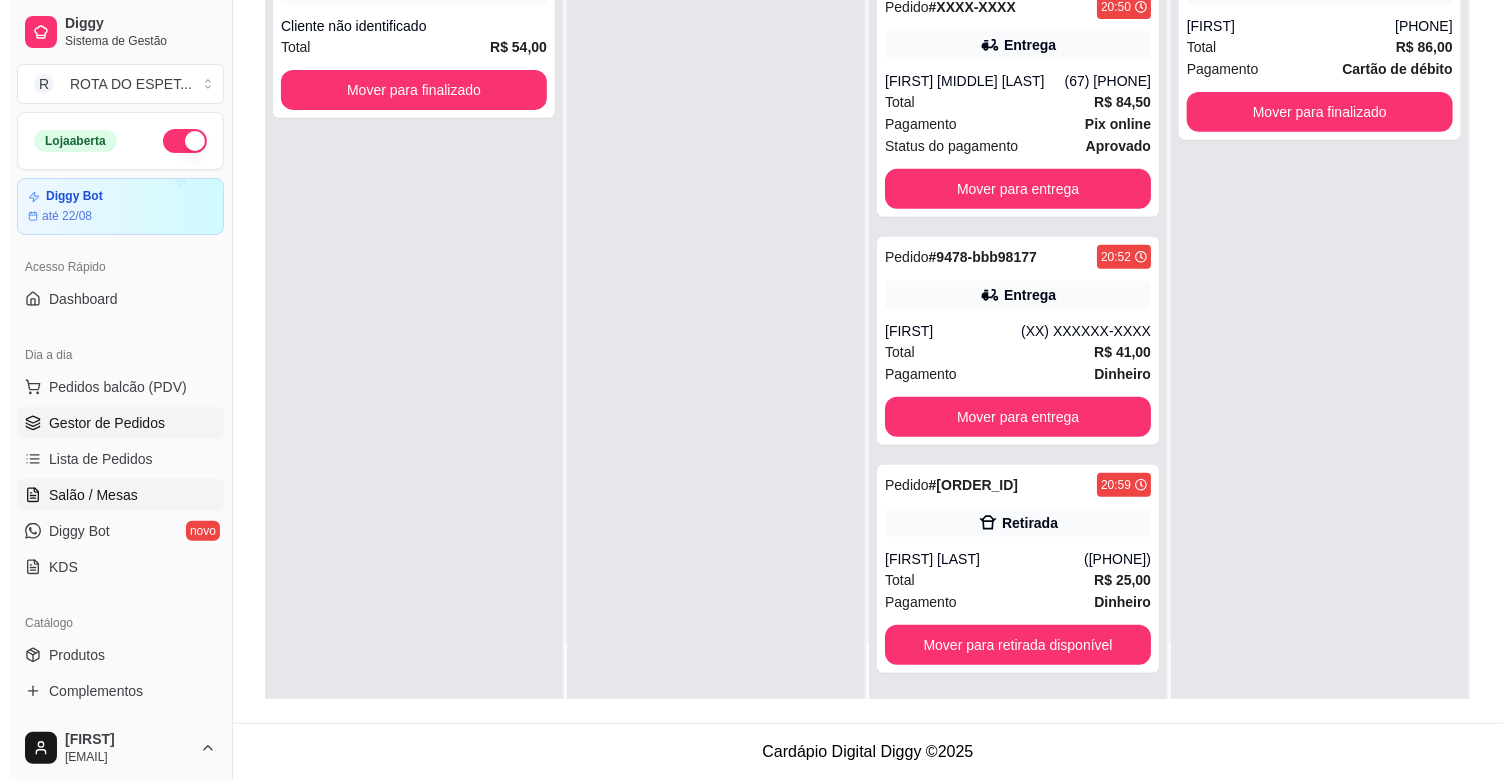 scroll, scrollTop: 0, scrollLeft: 0, axis: both 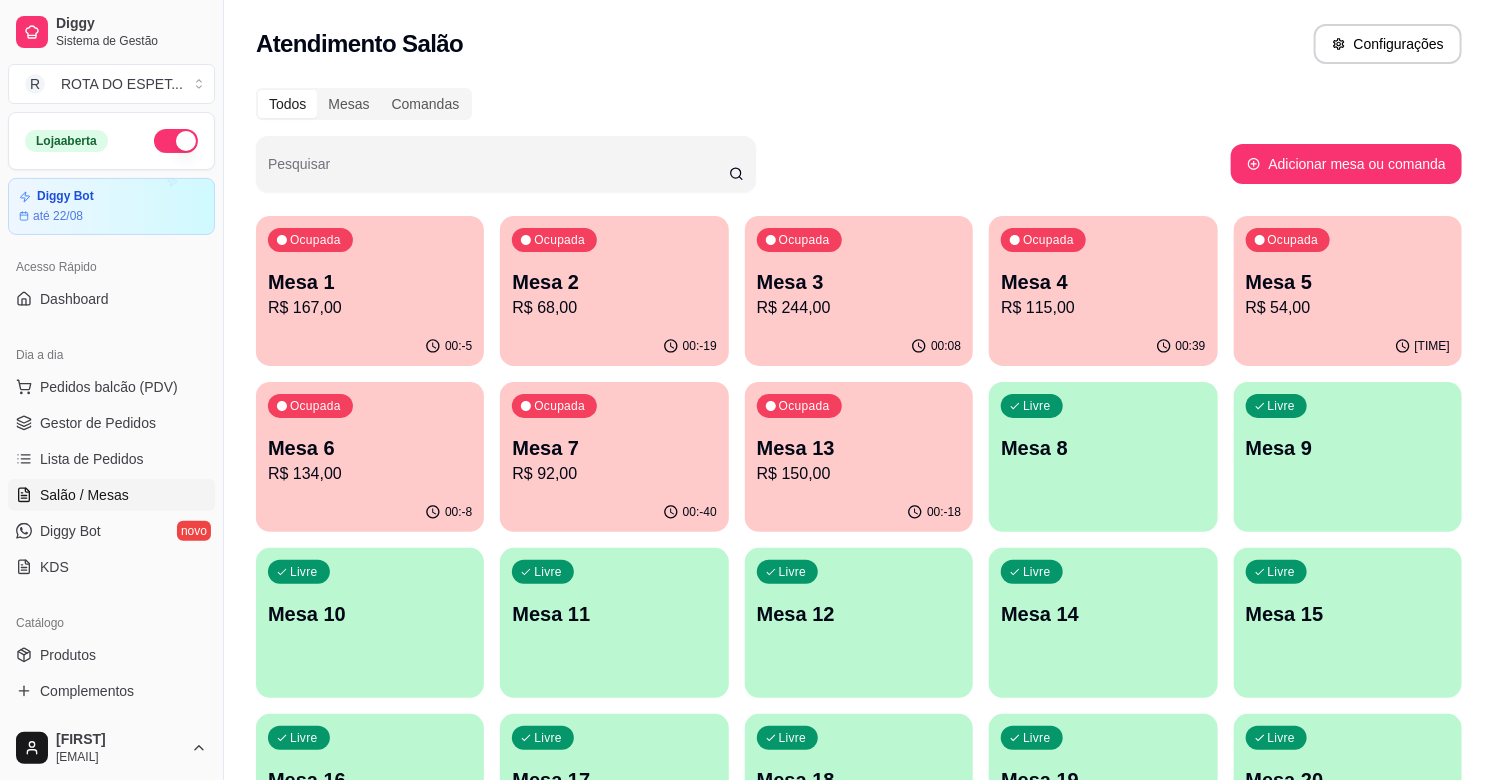 click on "R$ 244,00" at bounding box center [859, 308] 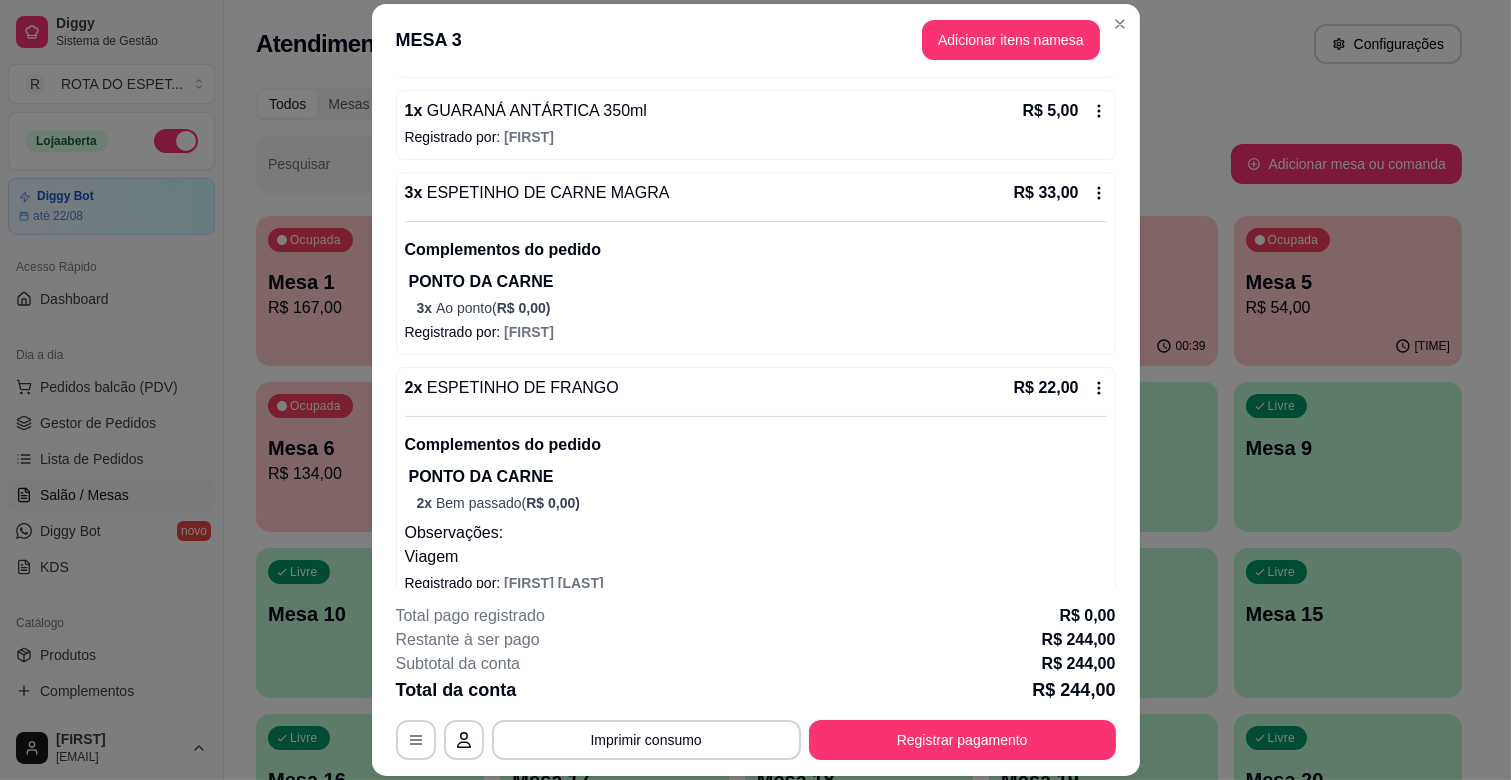 scroll, scrollTop: 1361, scrollLeft: 0, axis: vertical 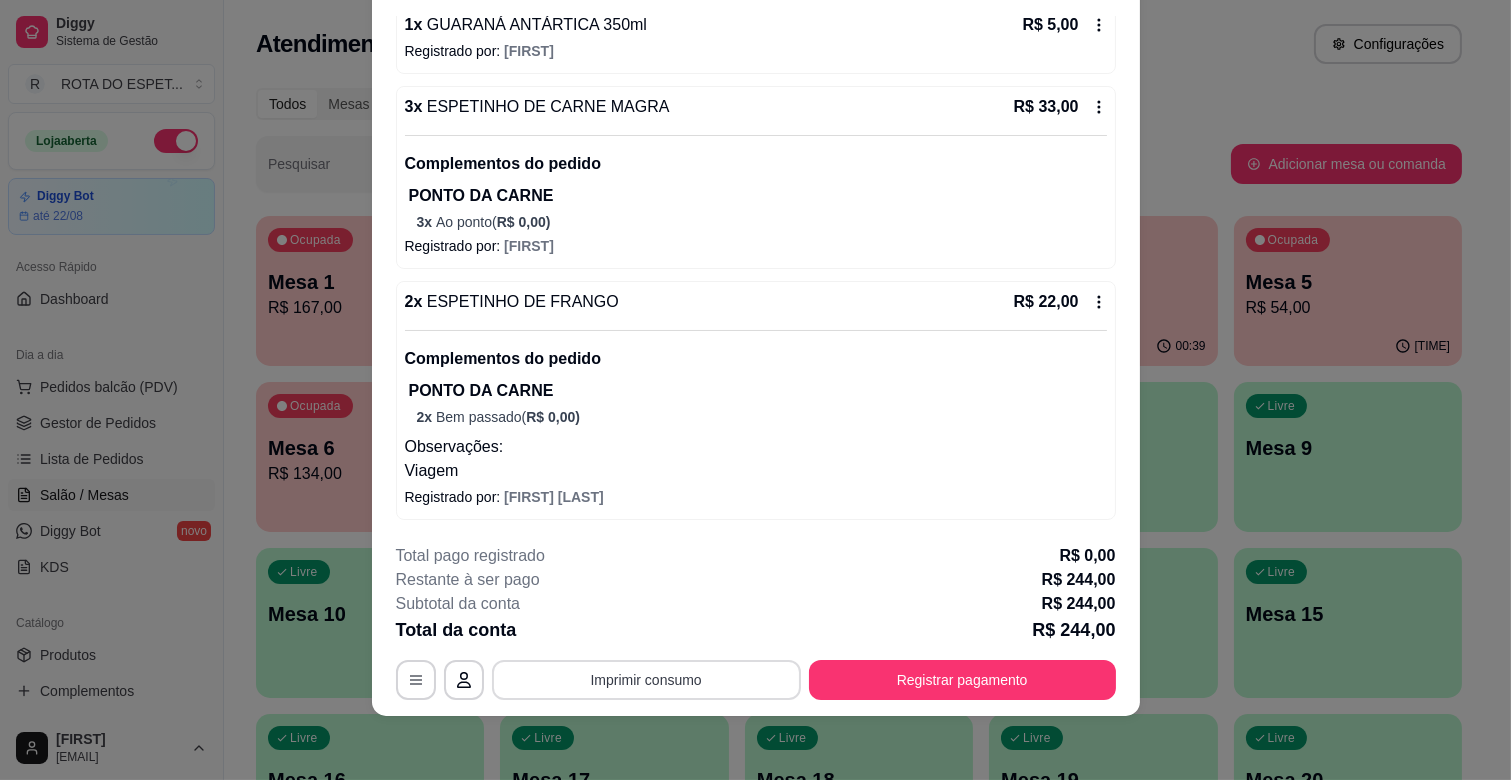 click on "Imprimir consumo" at bounding box center (646, 680) 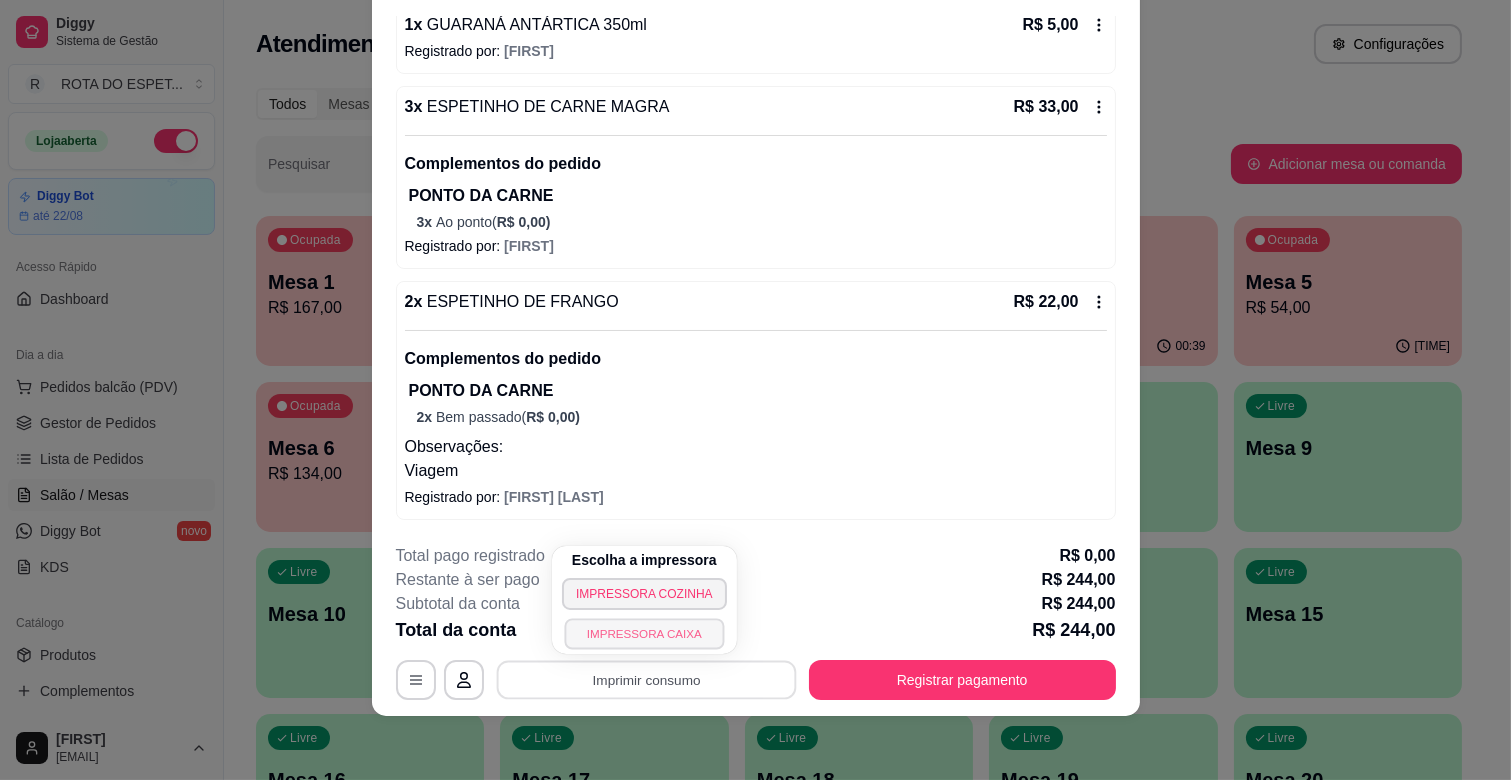 click on "IMPRESSORA CAIXA" at bounding box center (644, 633) 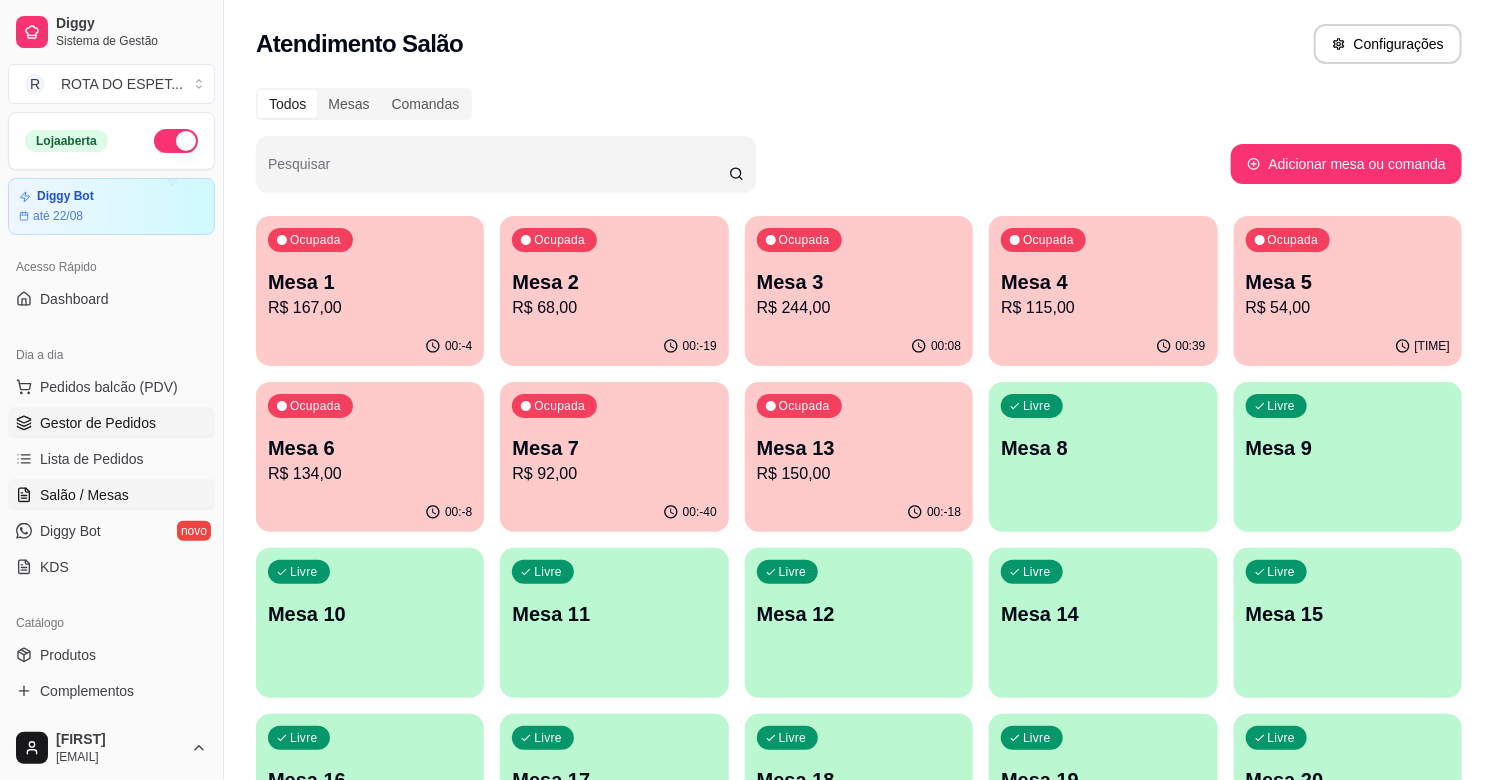 click on "Gestor de Pedidos" at bounding box center [98, 423] 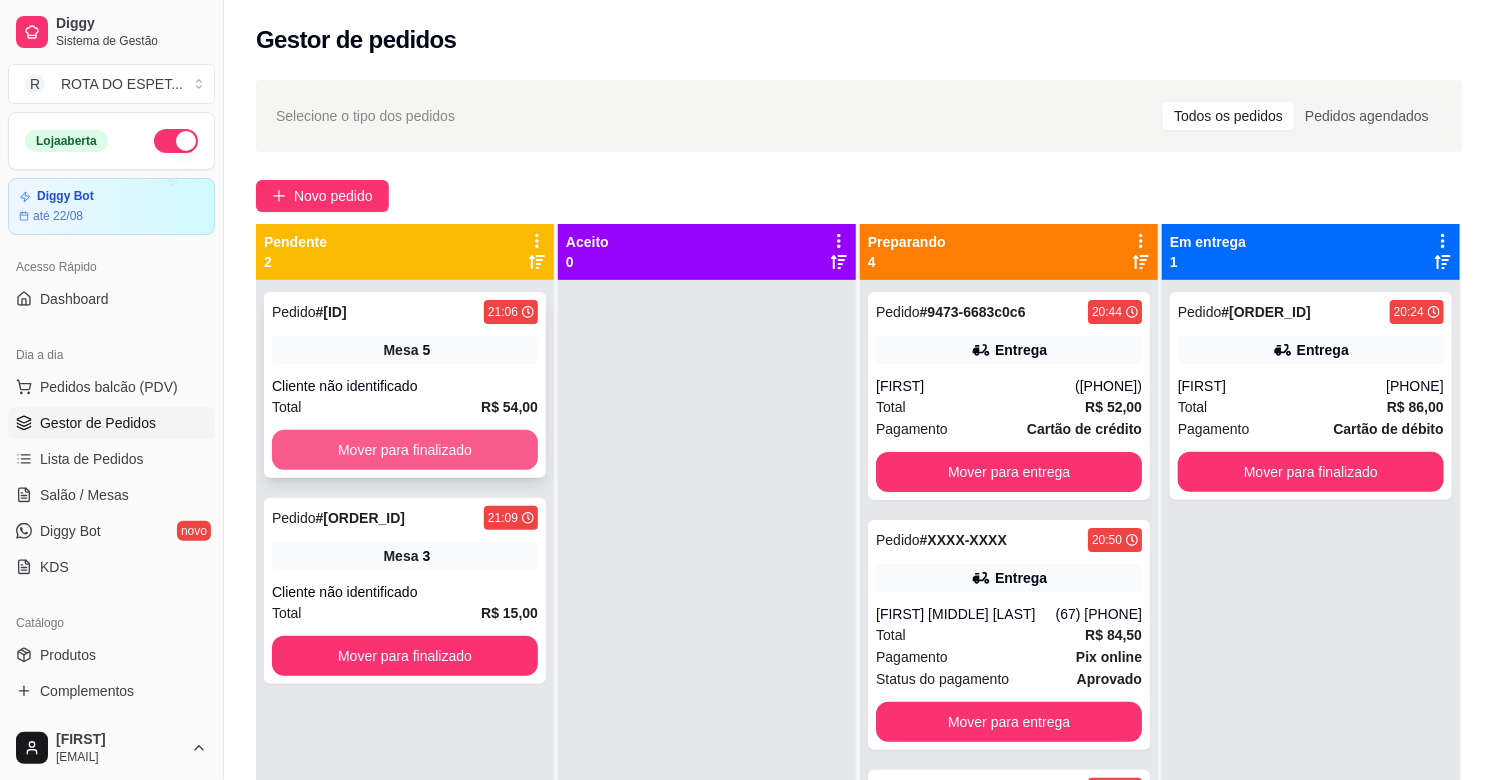 click on "Mover para finalizado" at bounding box center [405, 450] 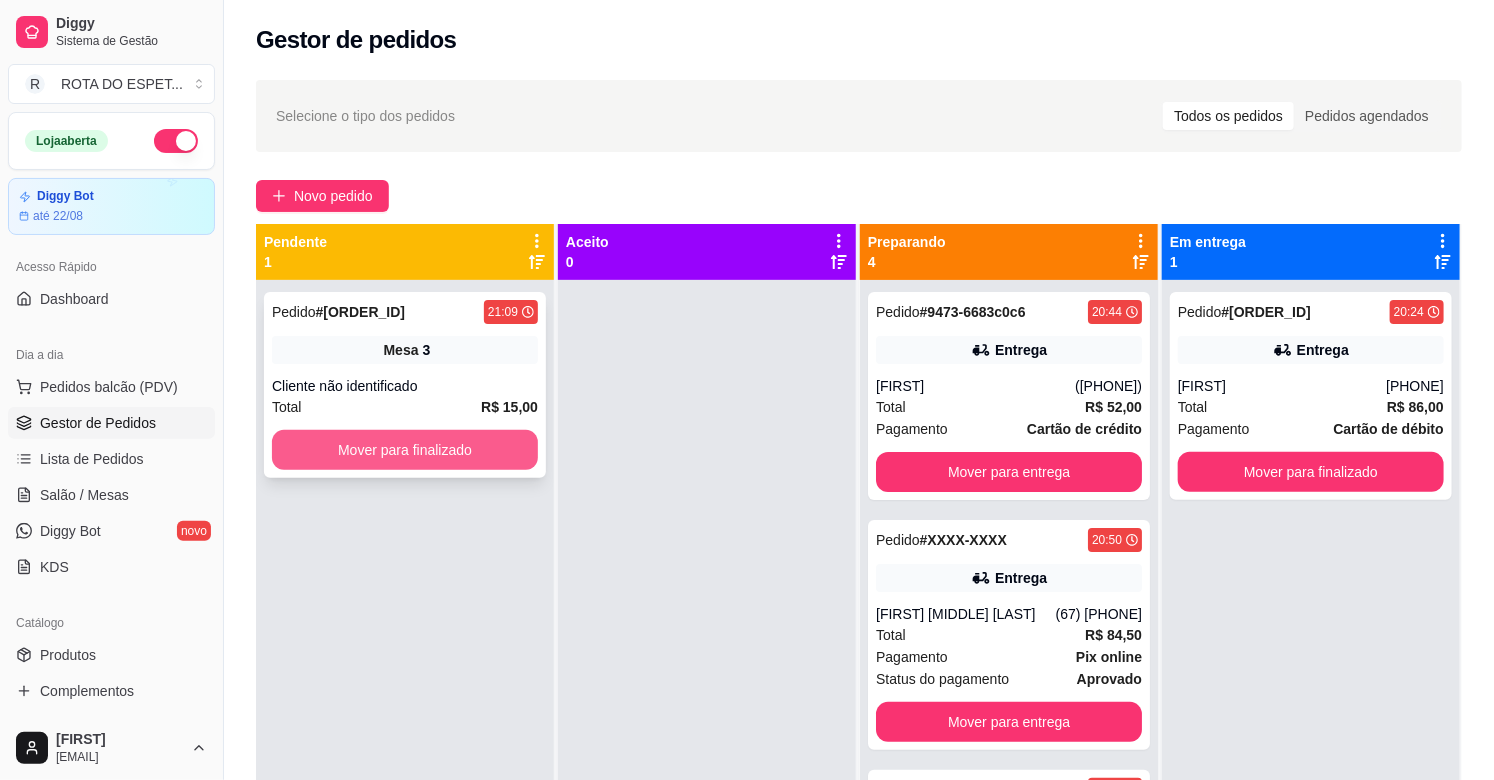 click on "Mover para finalizado" at bounding box center [405, 450] 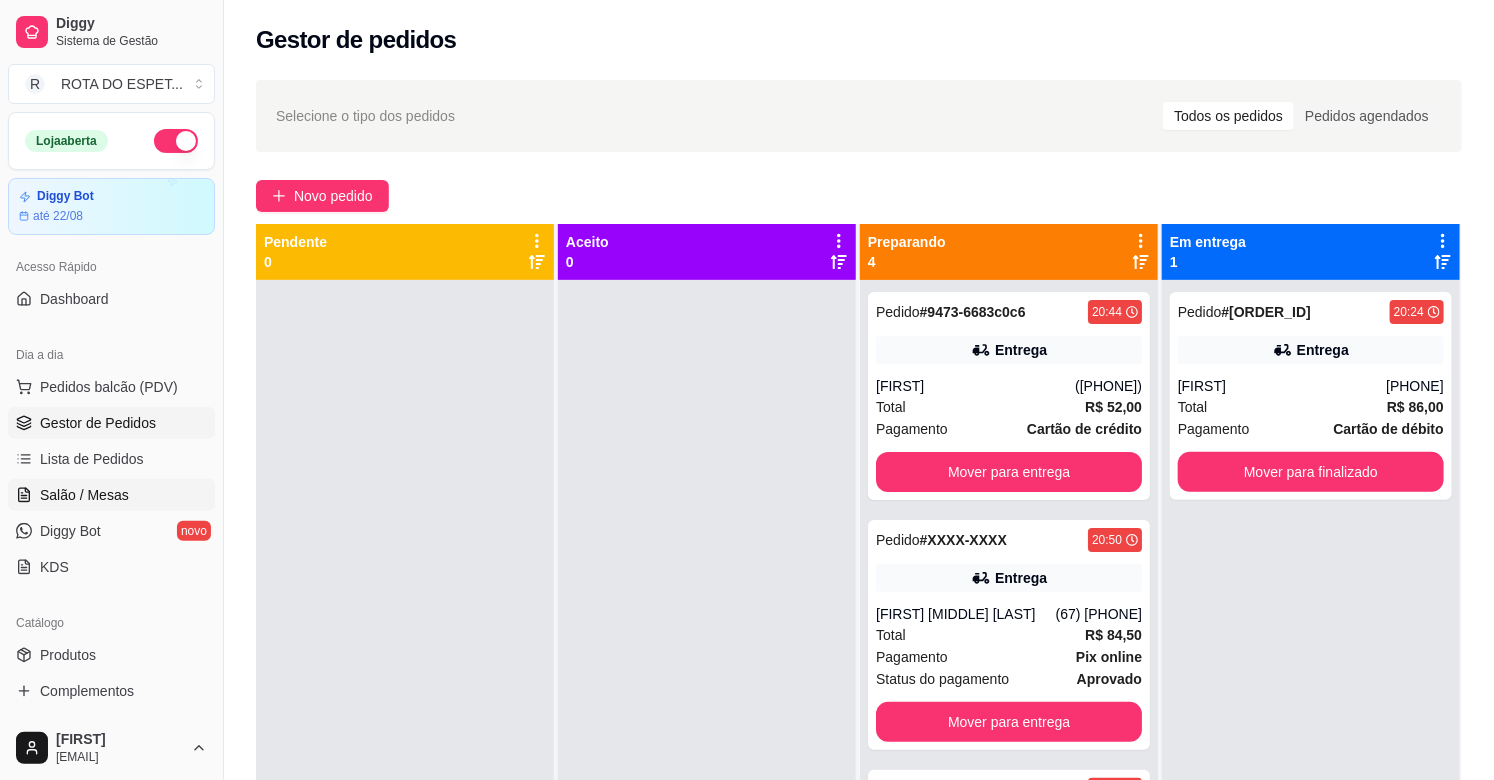 click on "Salão / Mesas" at bounding box center (84, 495) 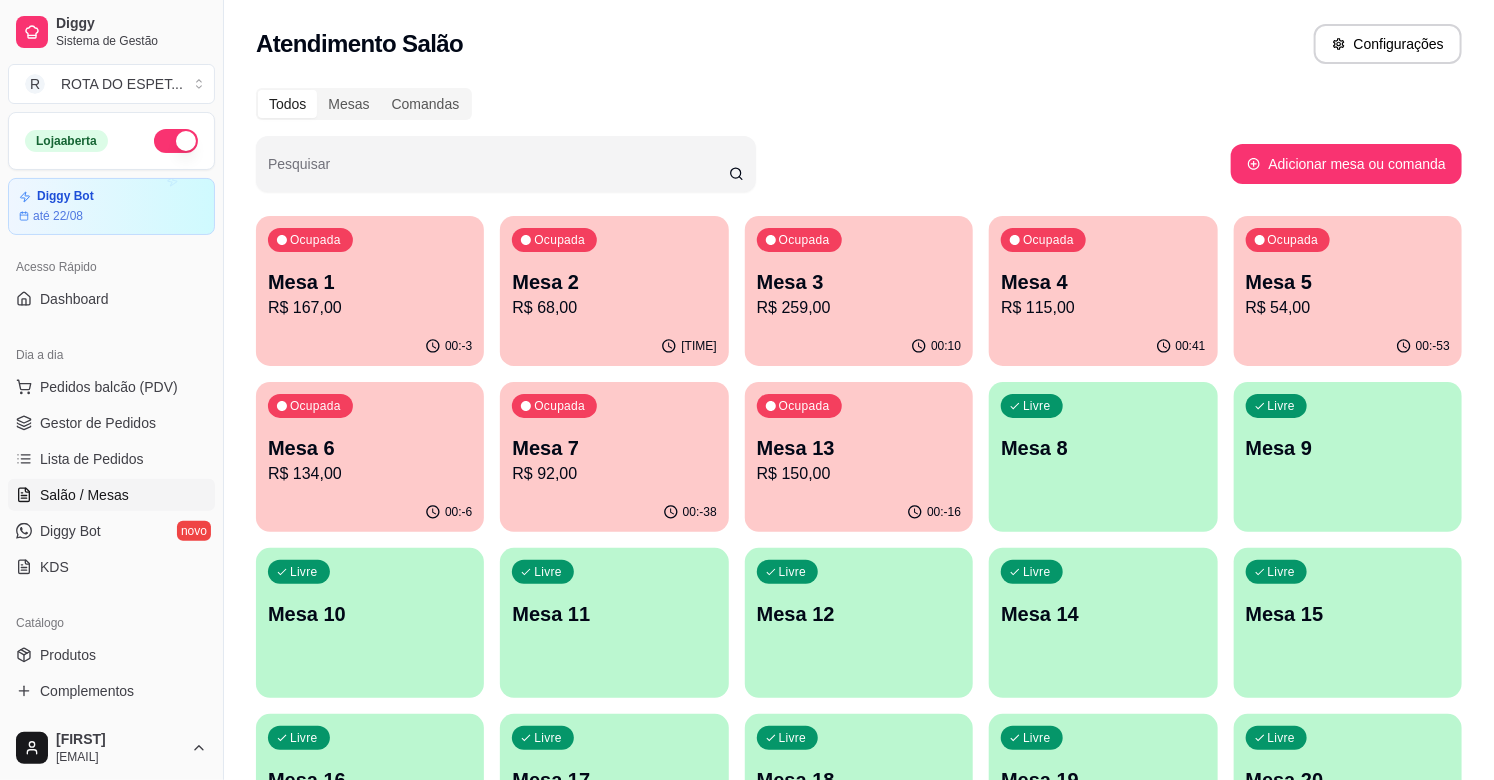 click on "Ocupada Mesa 1 R$ 167,00" at bounding box center [370, 271] 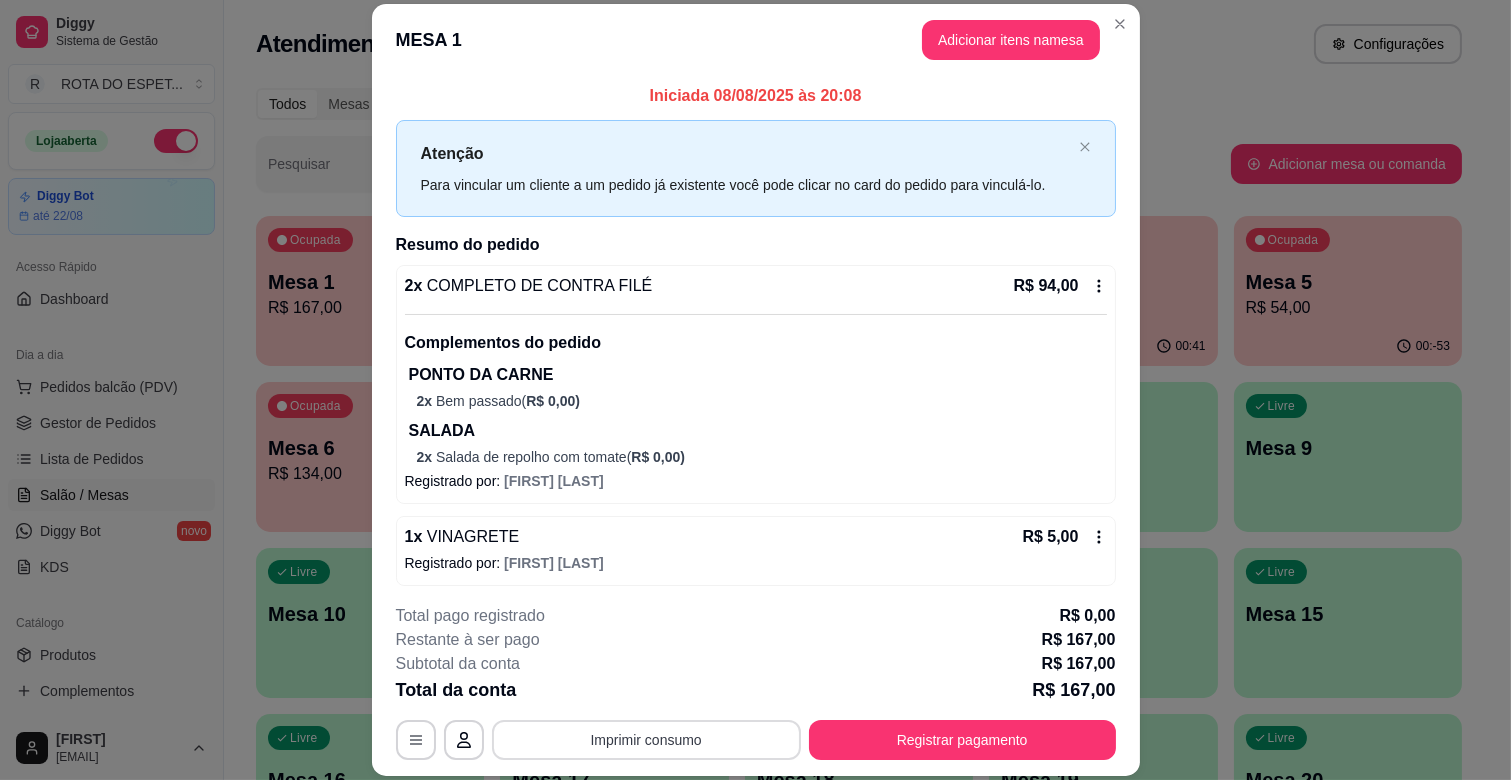 click on "Imprimir consumo" at bounding box center [646, 740] 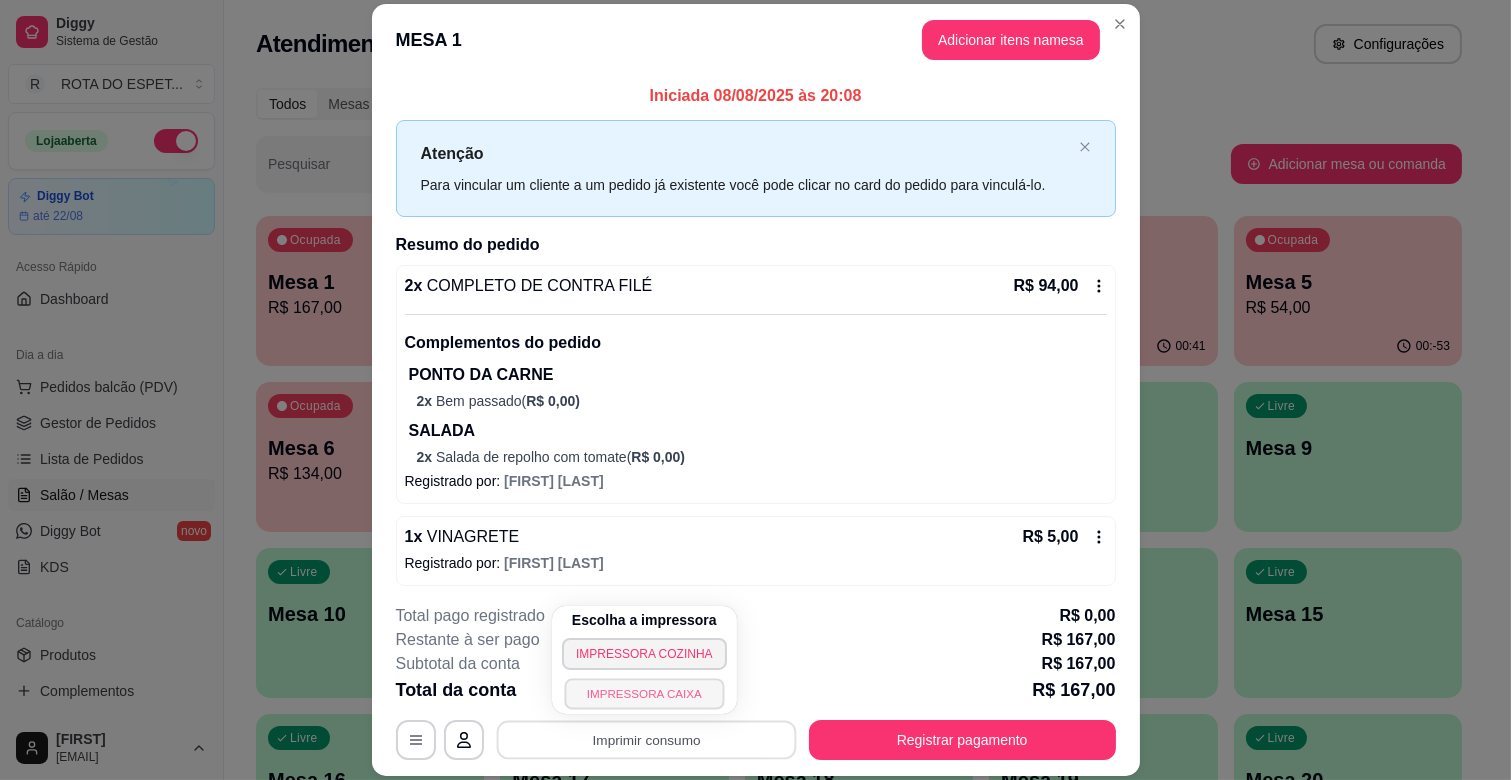 click on "IMPRESSORA CAIXA" at bounding box center [644, 693] 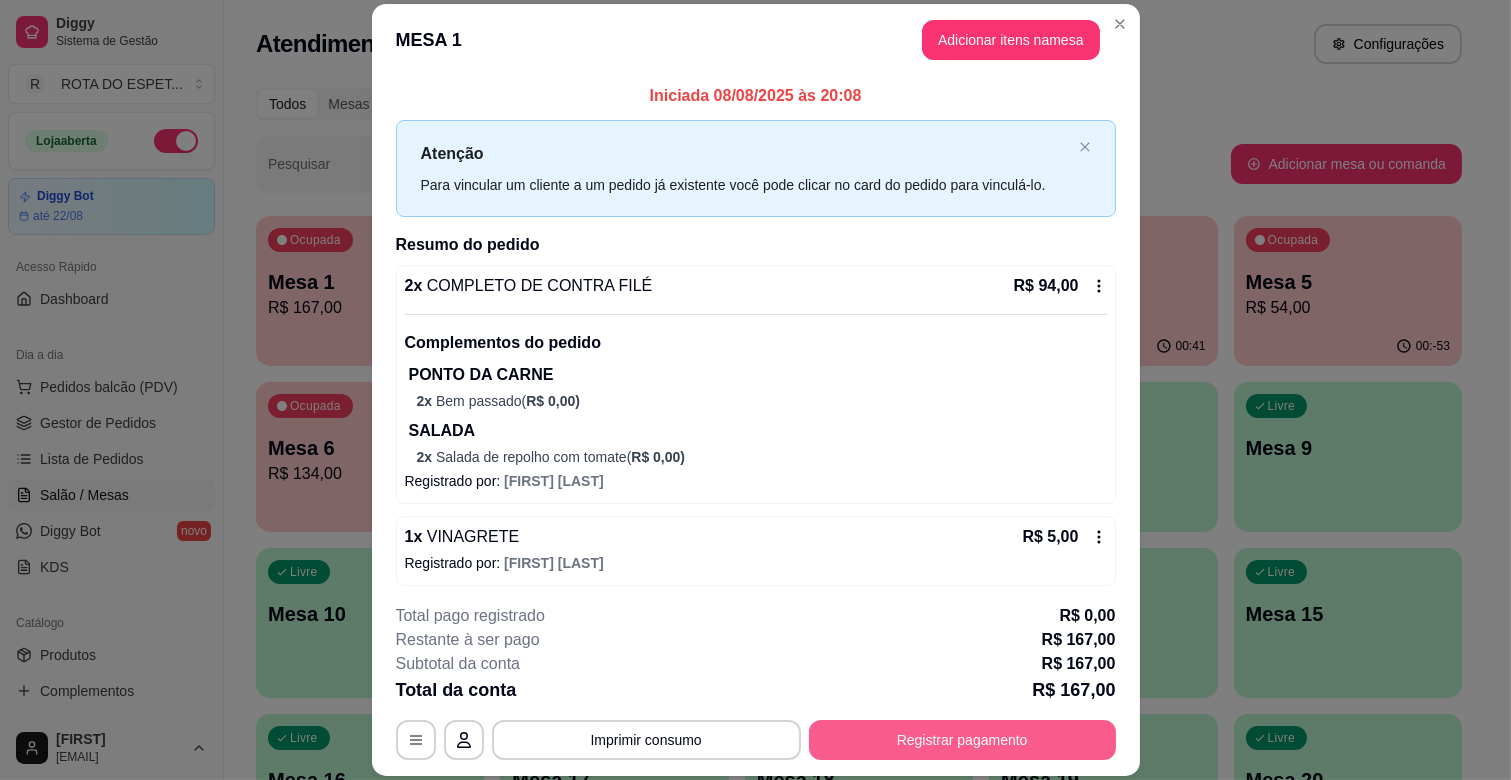 click on "Registrar pagamento" at bounding box center [962, 740] 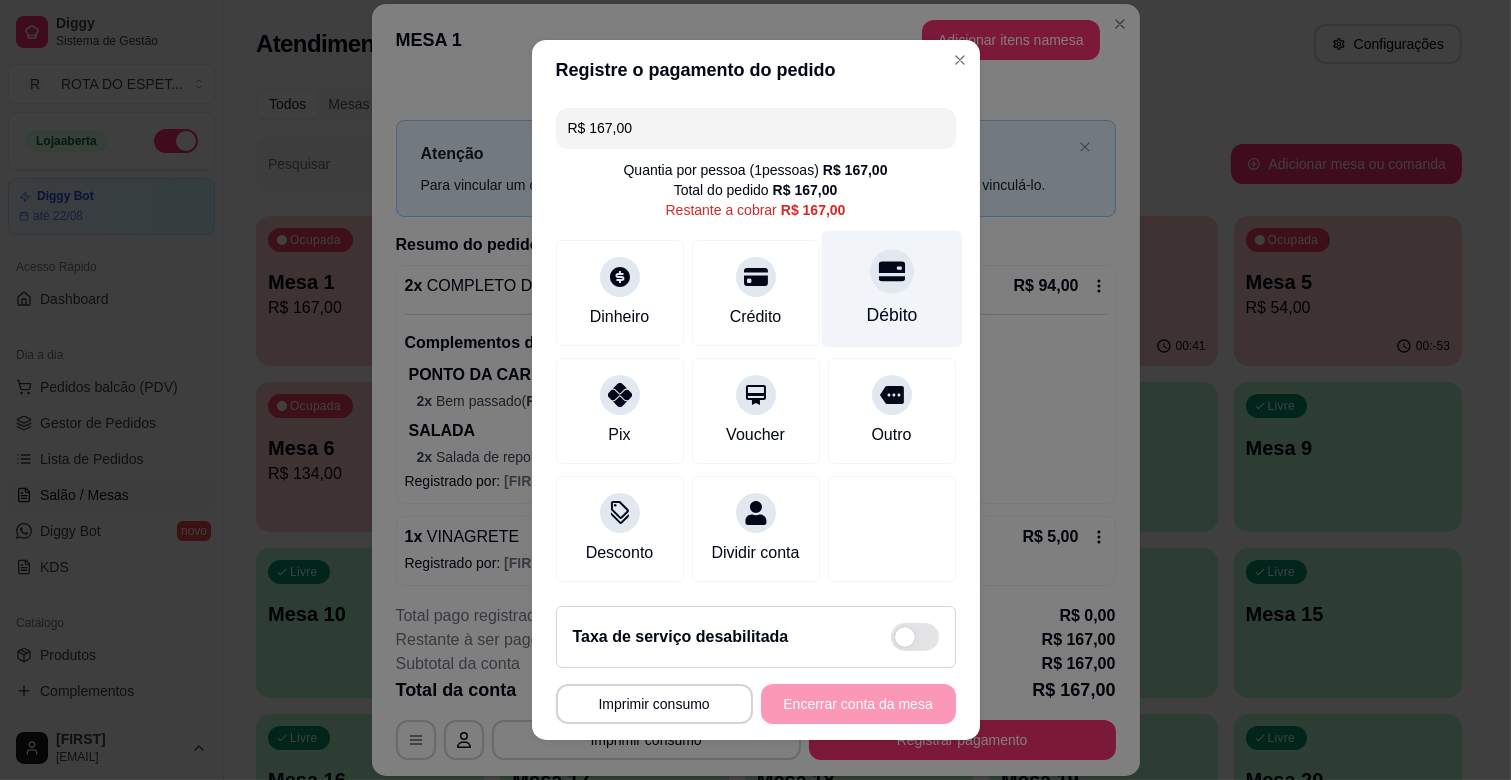 click at bounding box center [892, 271] 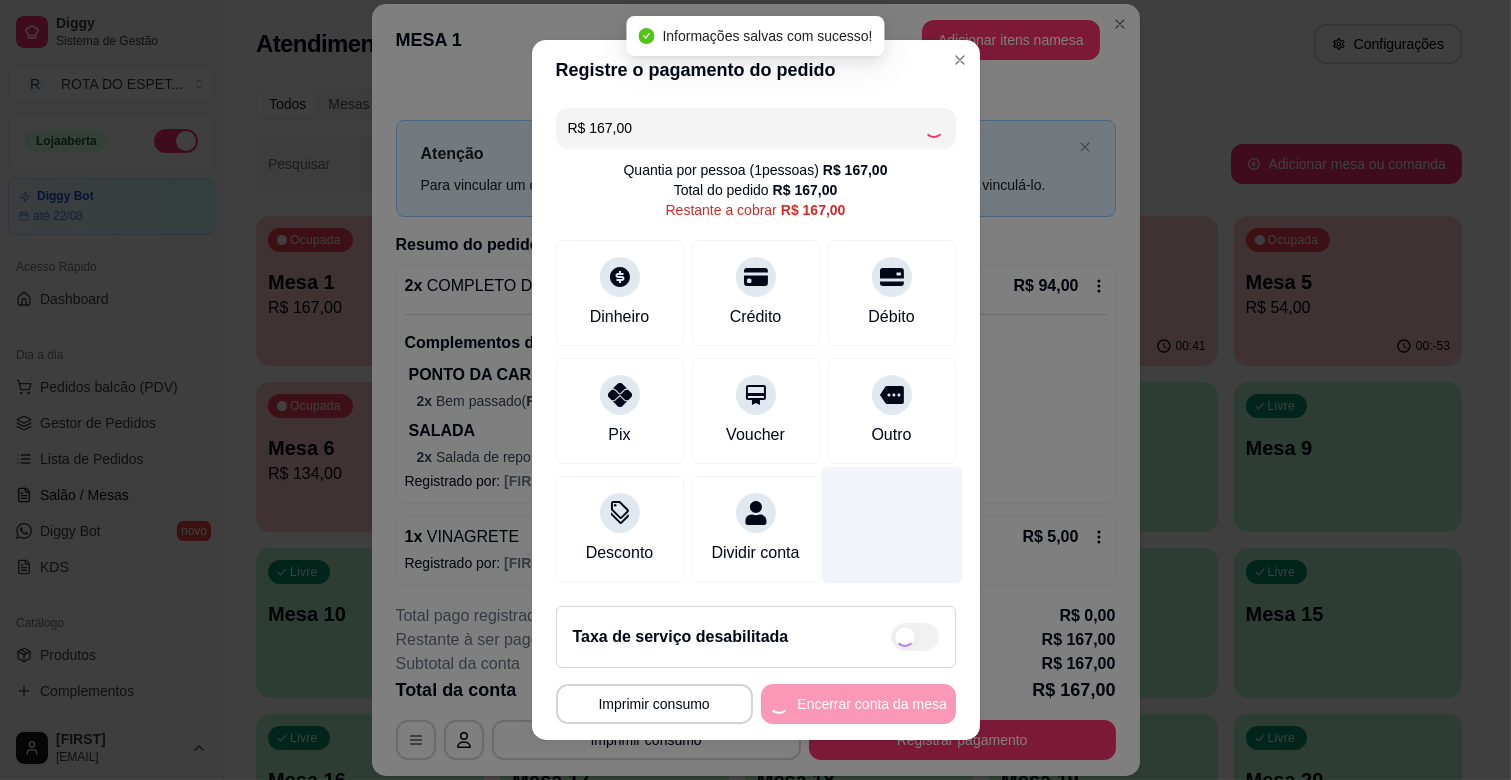 type on "R$ 0,00" 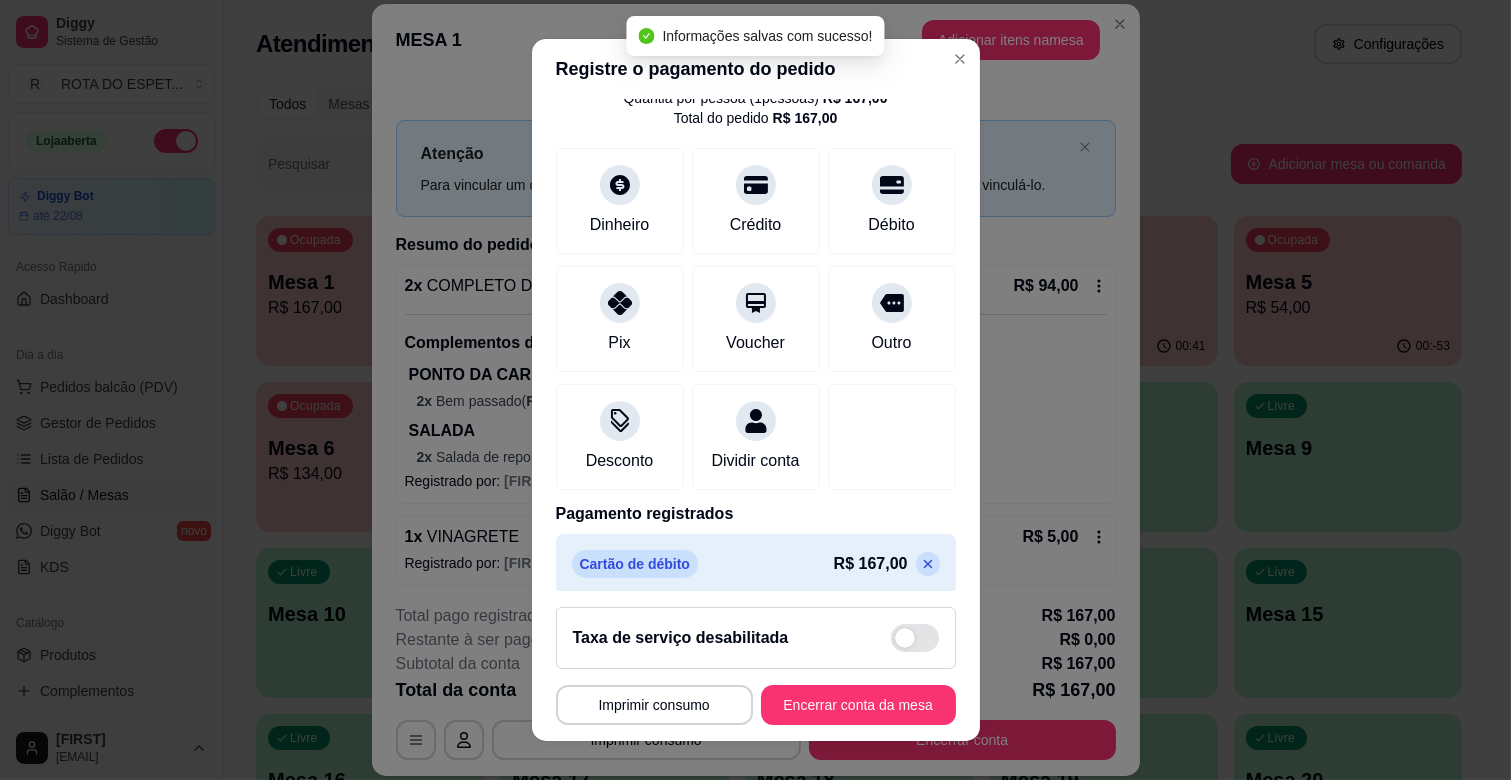scroll, scrollTop: 106, scrollLeft: 0, axis: vertical 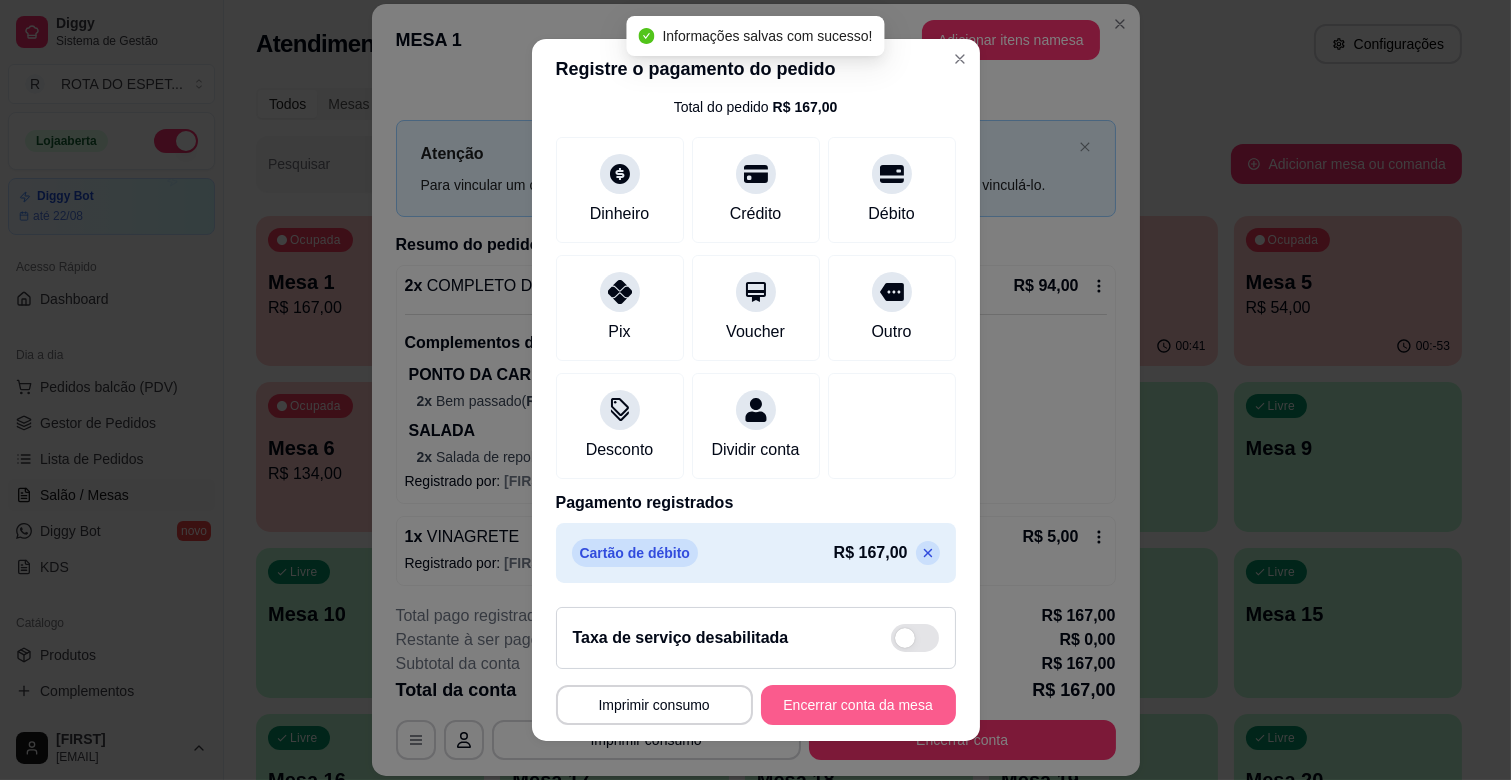 click on "Encerrar conta da mesa" at bounding box center (858, 705) 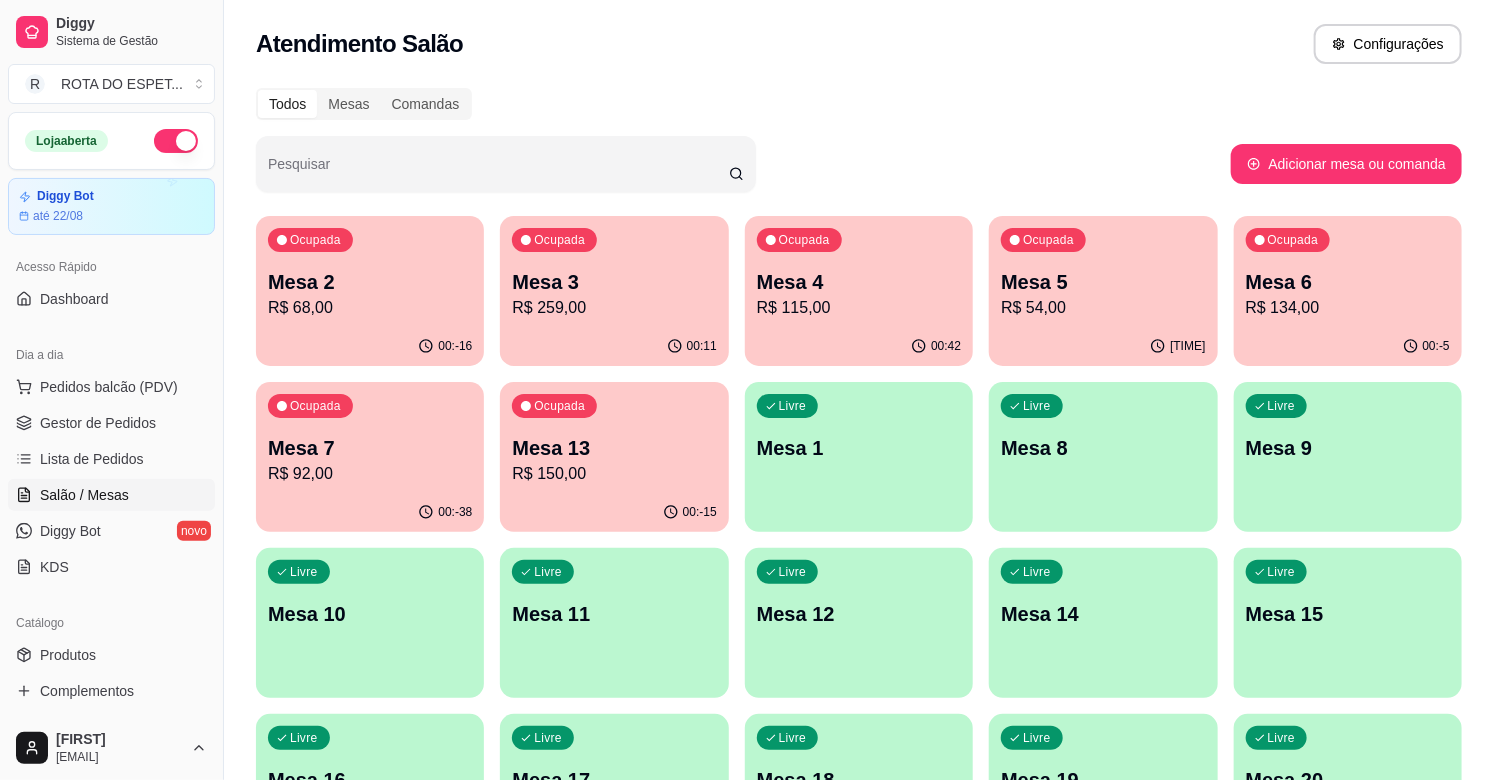 click on "Mesa 2" at bounding box center [370, 282] 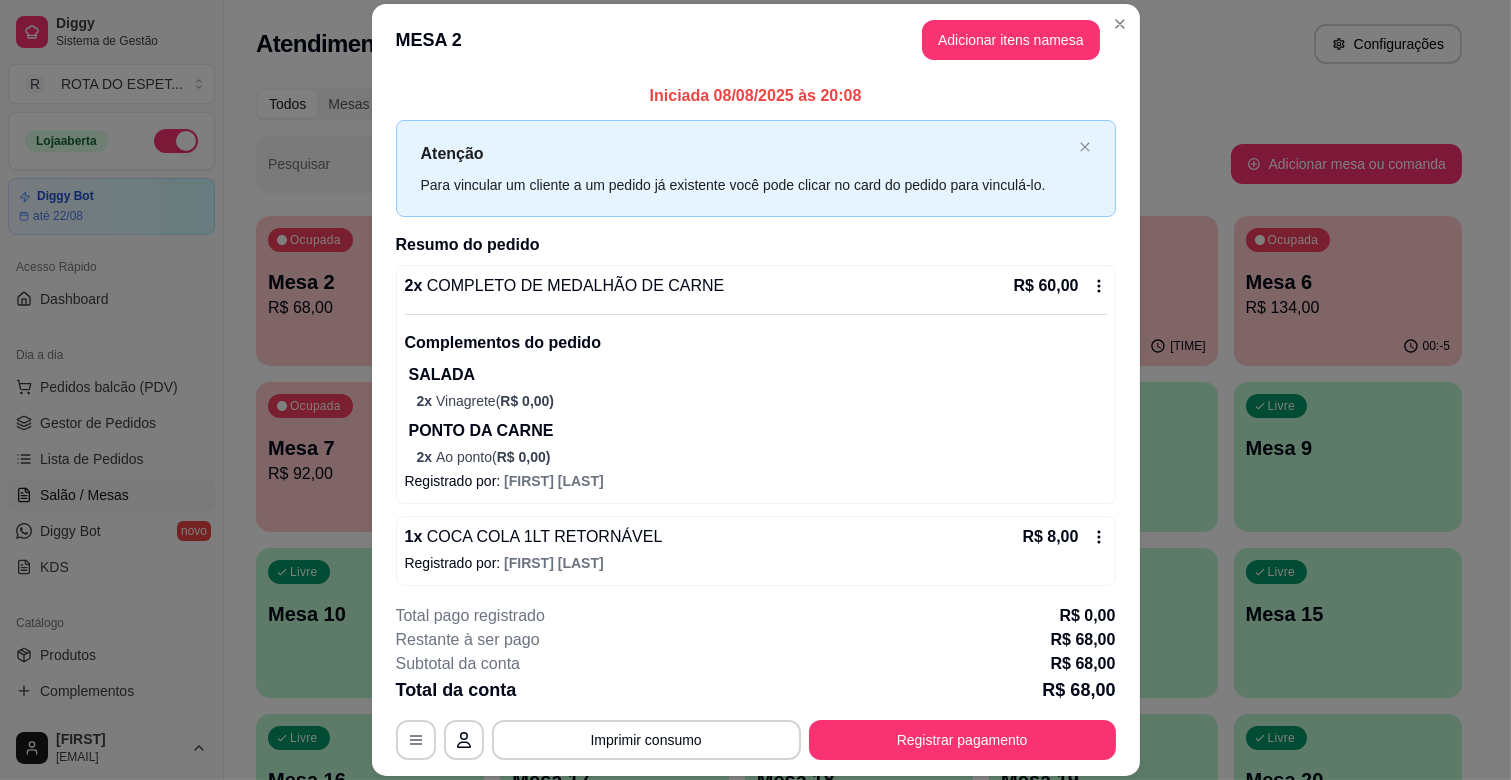 scroll, scrollTop: 6, scrollLeft: 0, axis: vertical 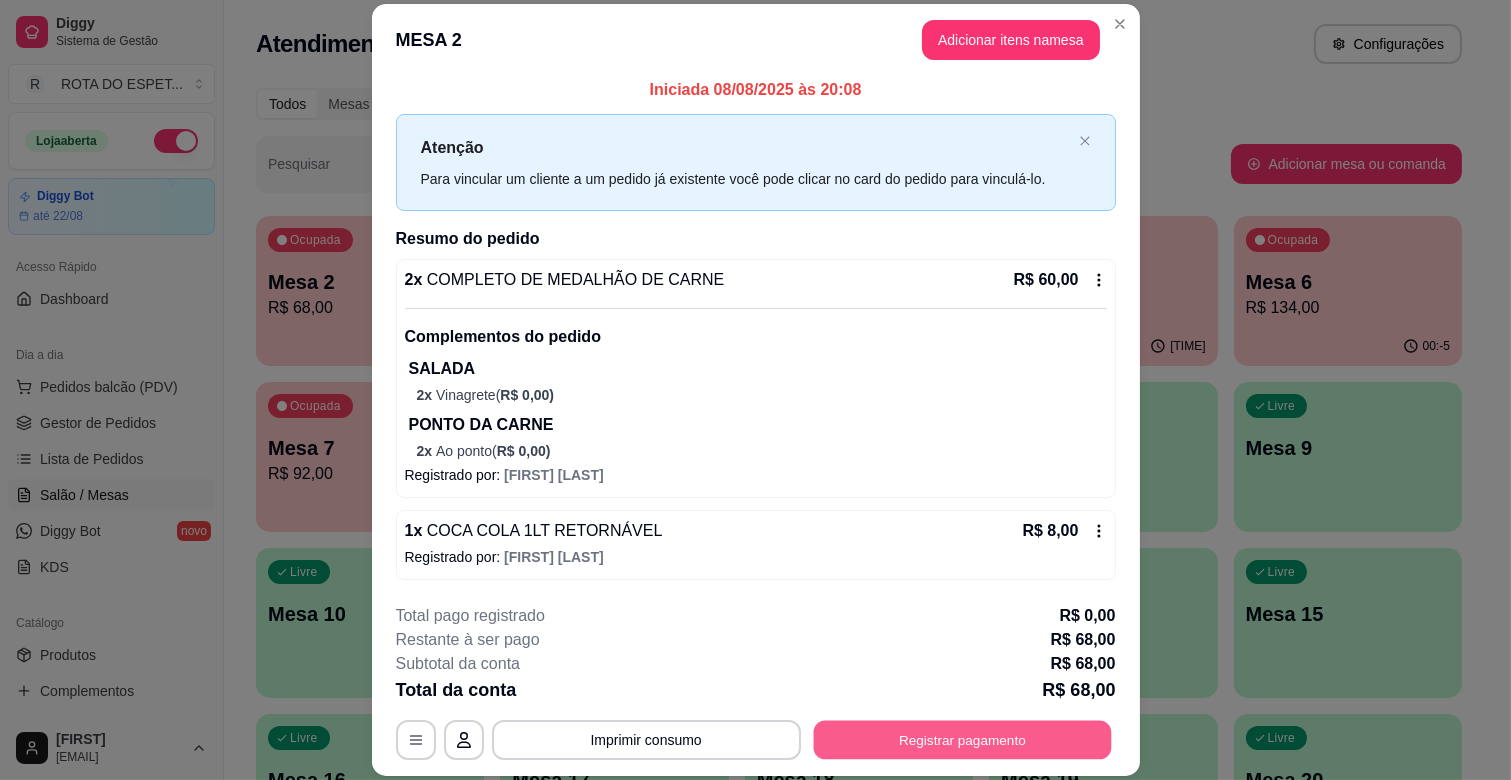 click on "Registrar pagamento" at bounding box center (962, 740) 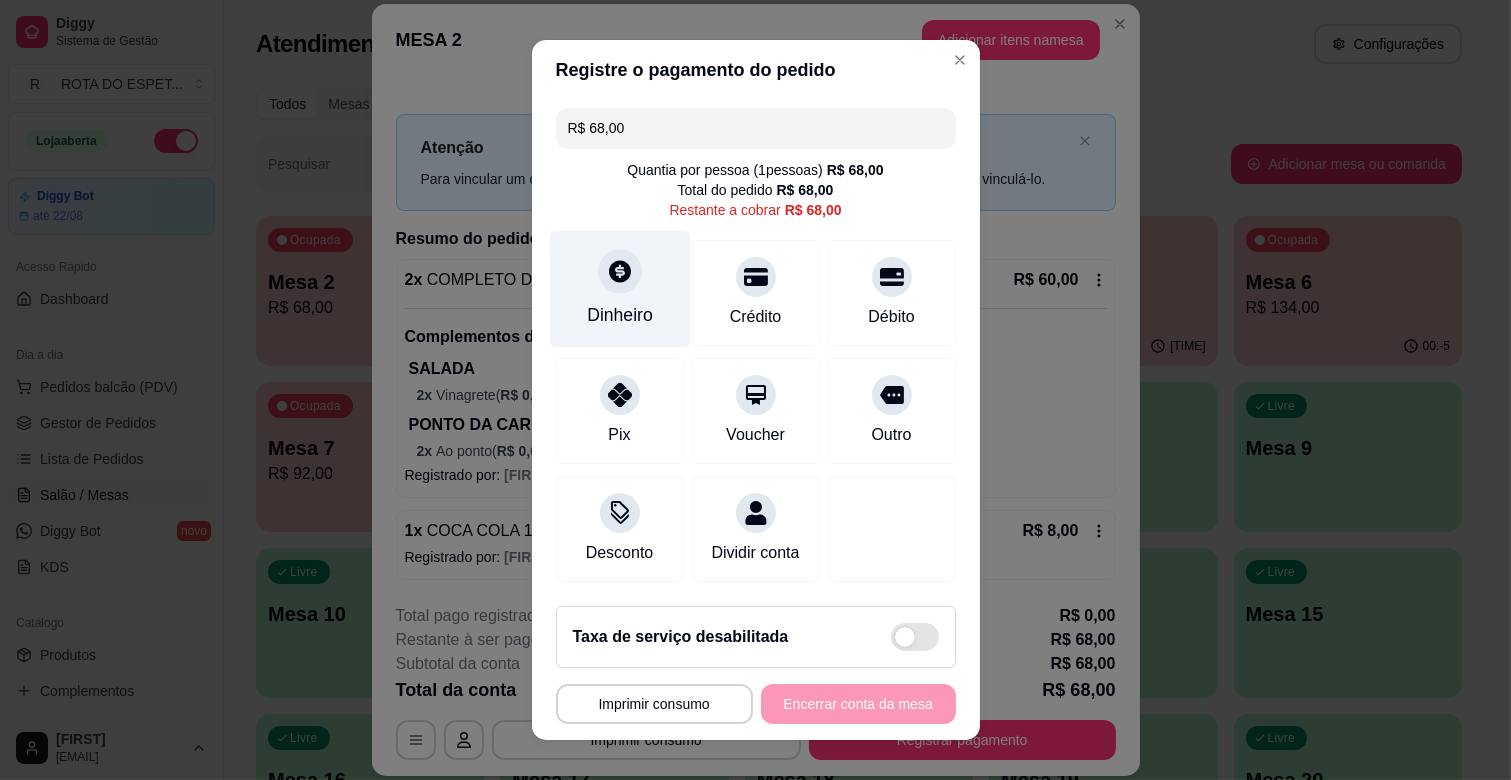 click on "Dinheiro" at bounding box center (619, 289) 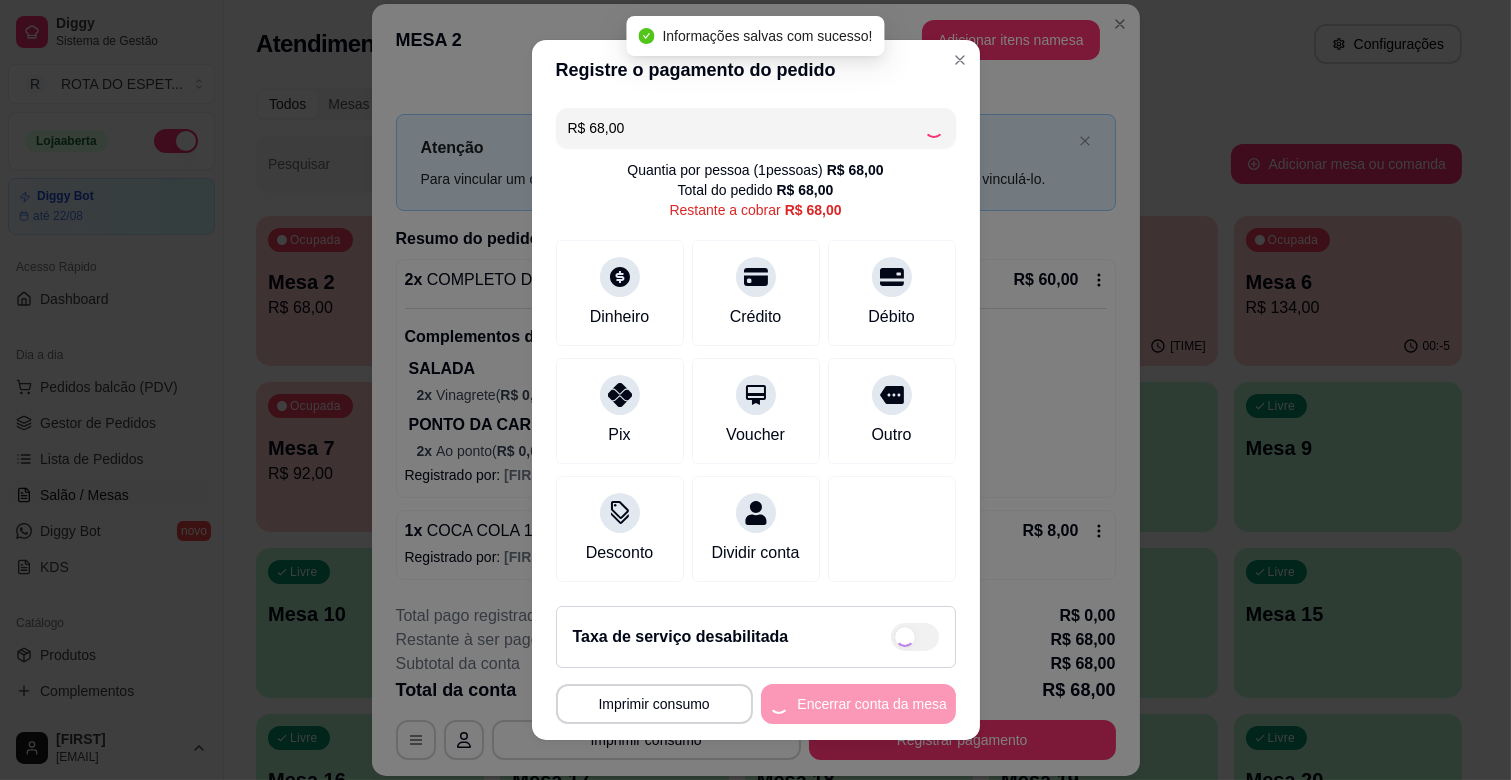 type on "R$ 0,00" 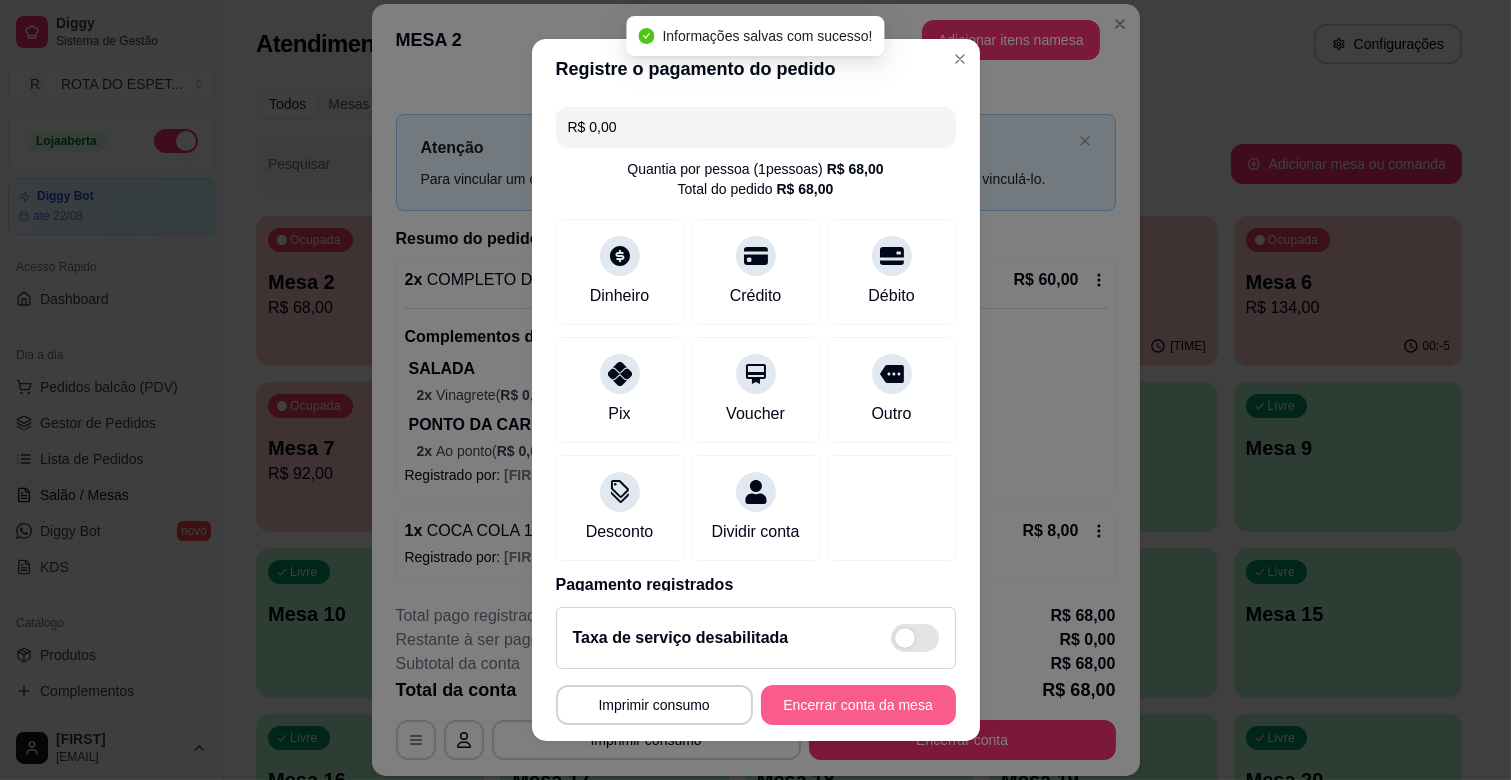 click on "Encerrar conta da mesa" at bounding box center [858, 705] 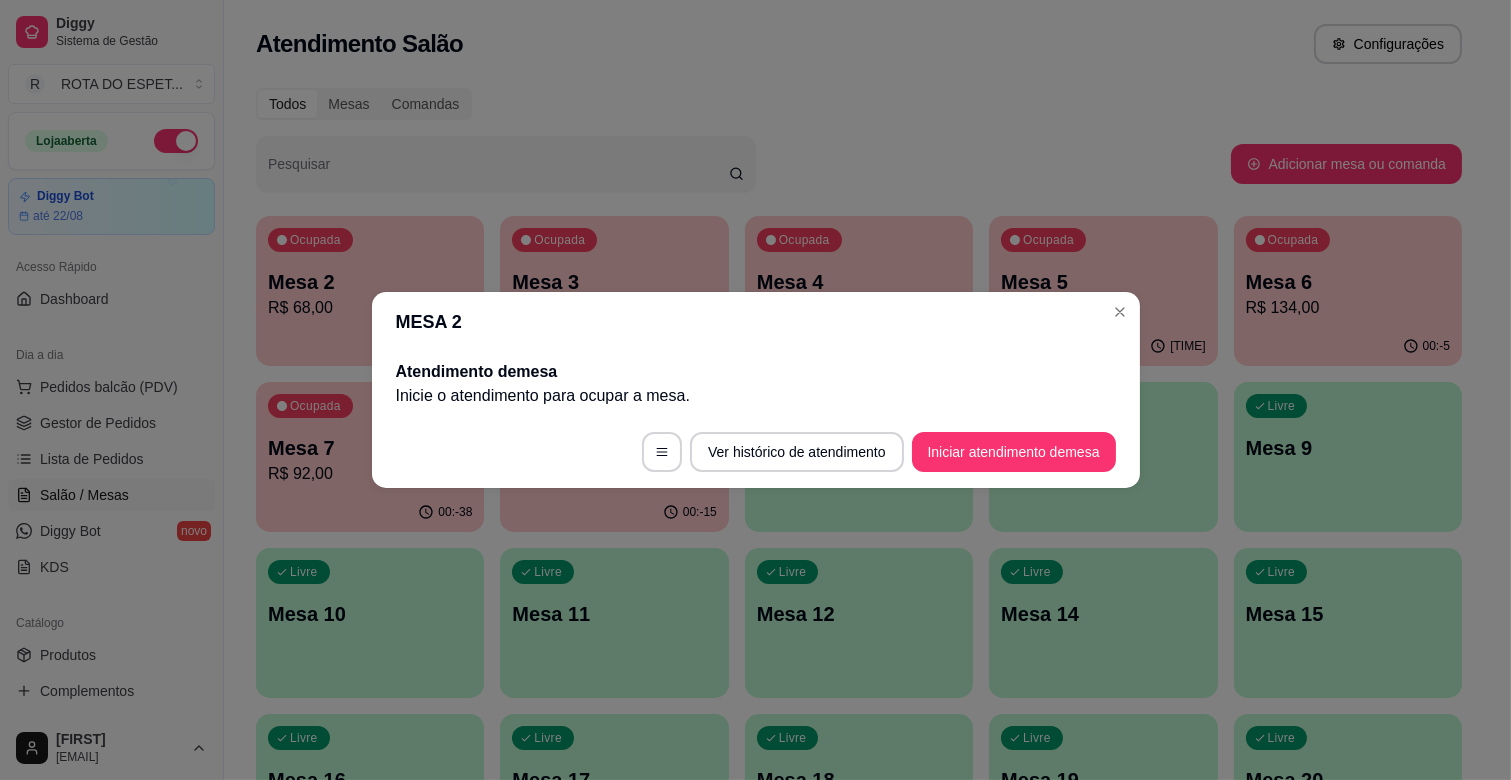 scroll, scrollTop: 0, scrollLeft: 0, axis: both 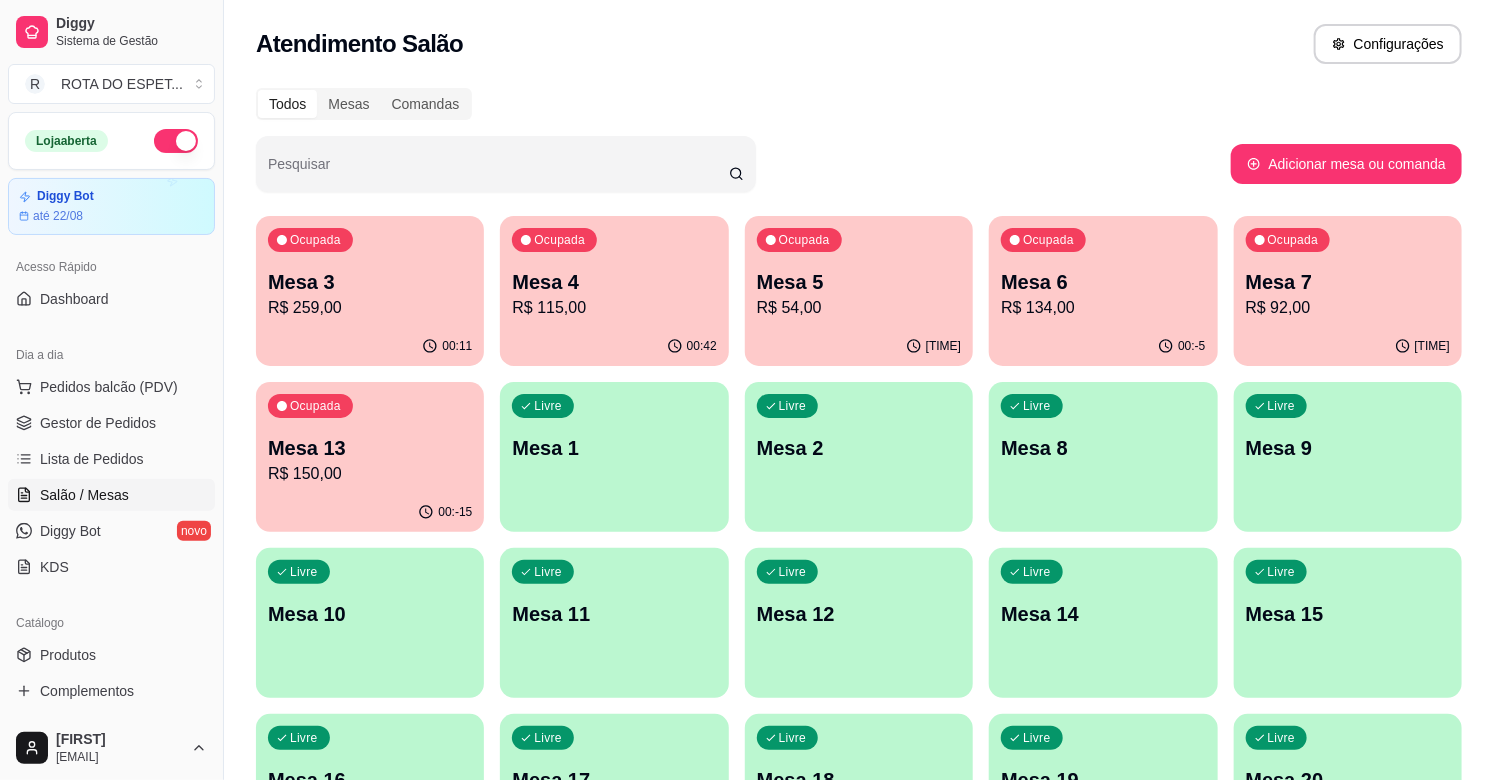 click on "Mesa 3" at bounding box center (370, 282) 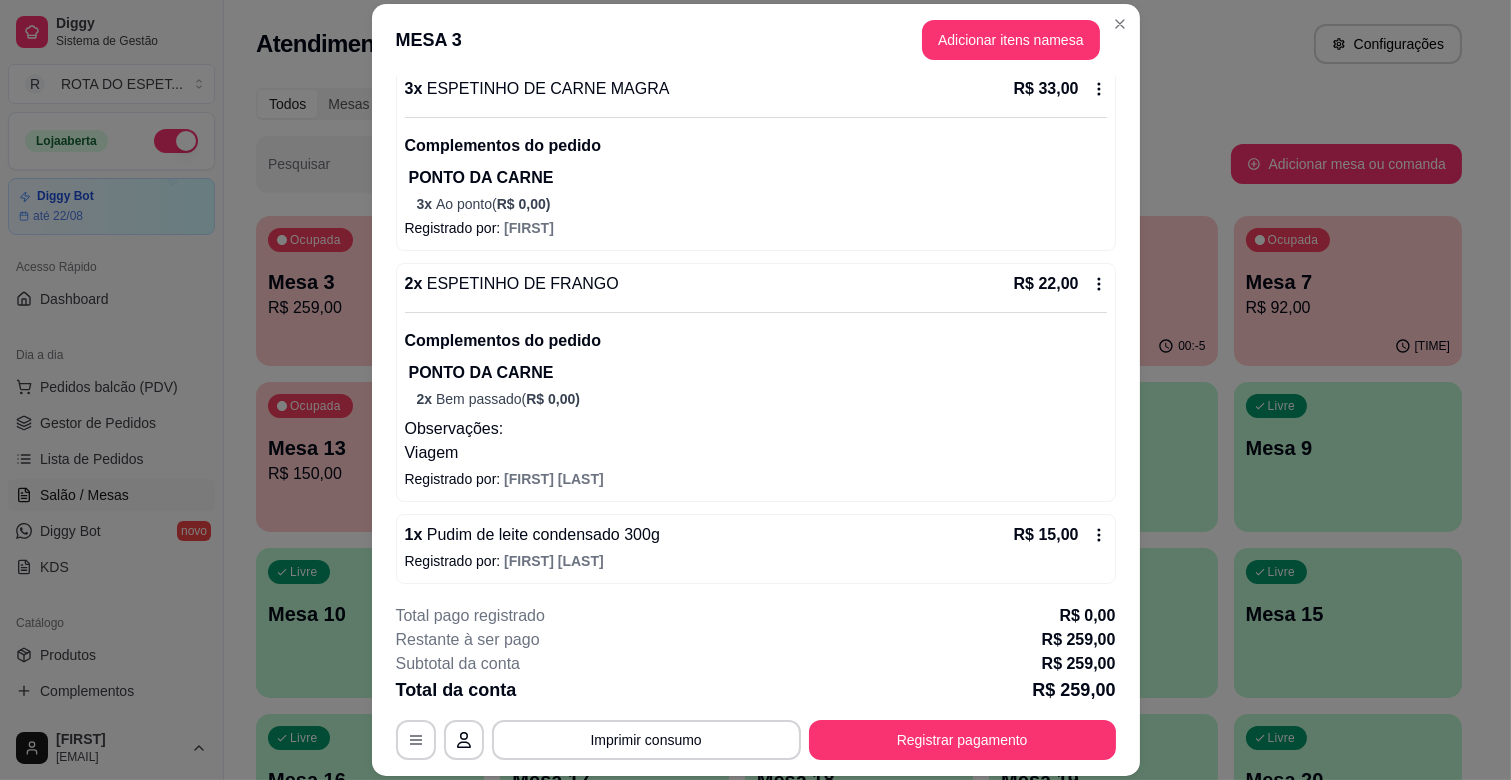scroll, scrollTop: 1443, scrollLeft: 0, axis: vertical 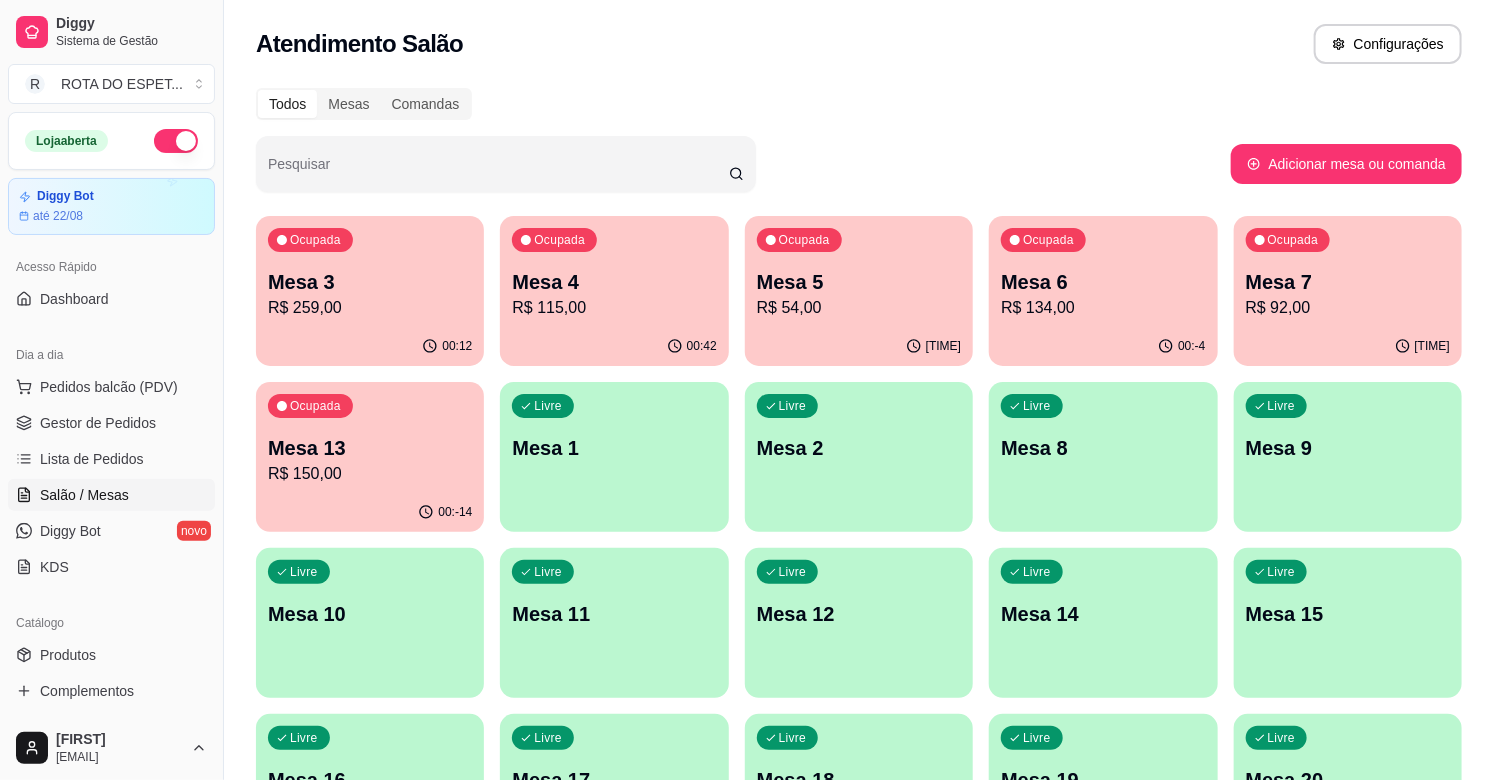 click on "R$ 259,00" at bounding box center (370, 308) 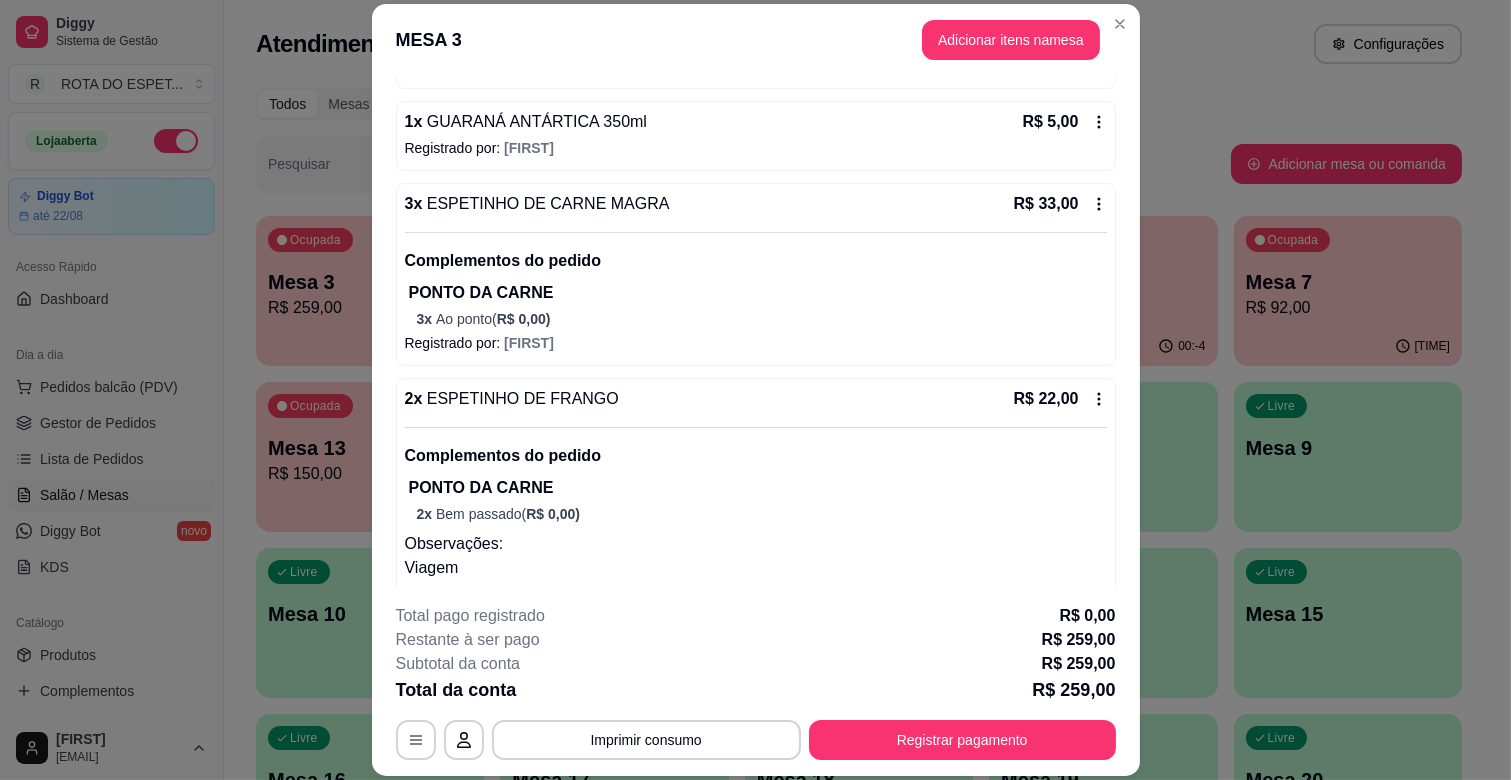 scroll, scrollTop: 1443, scrollLeft: 0, axis: vertical 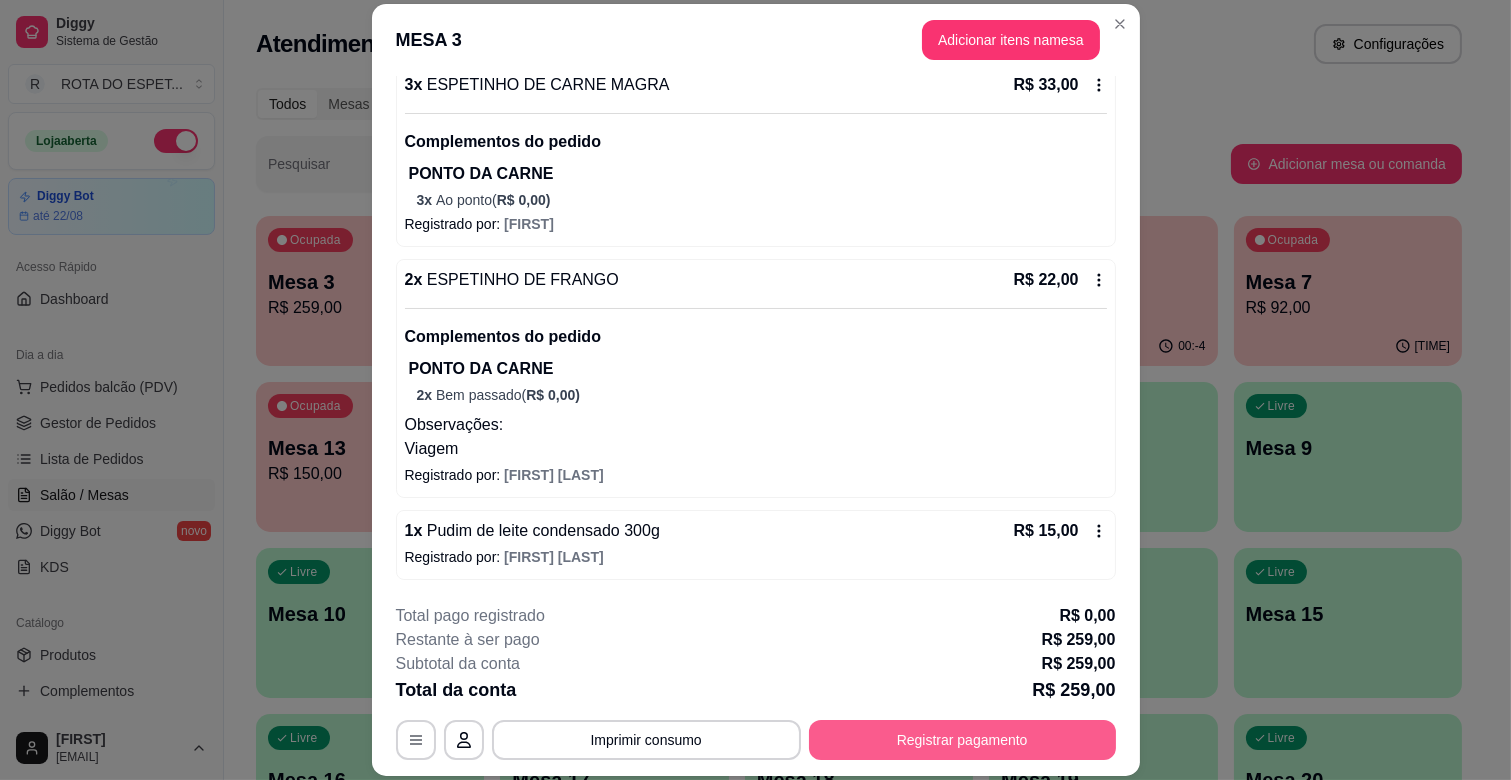 click on "Registrar pagamento" at bounding box center [962, 740] 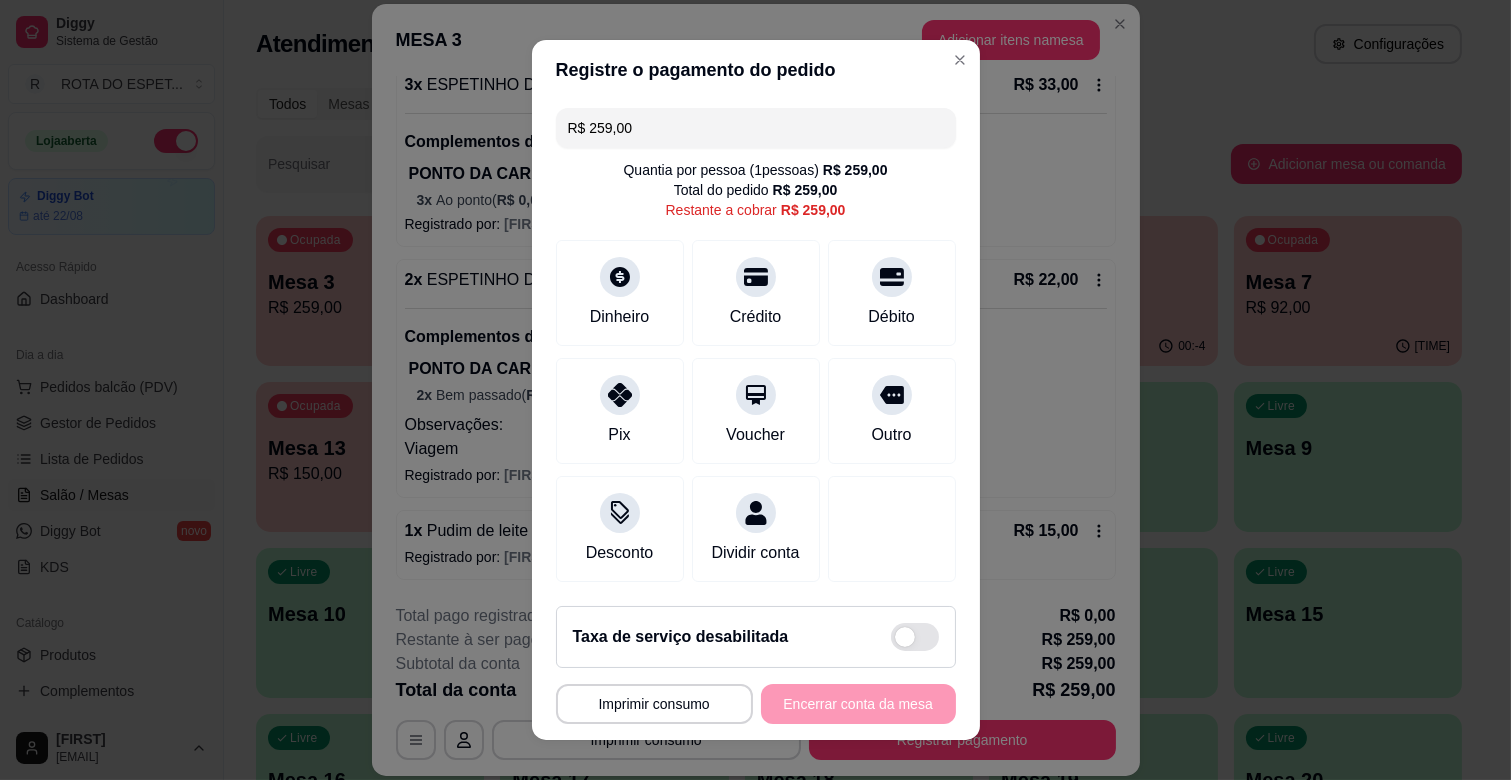 click on "R$ 259,00" at bounding box center [756, 128] 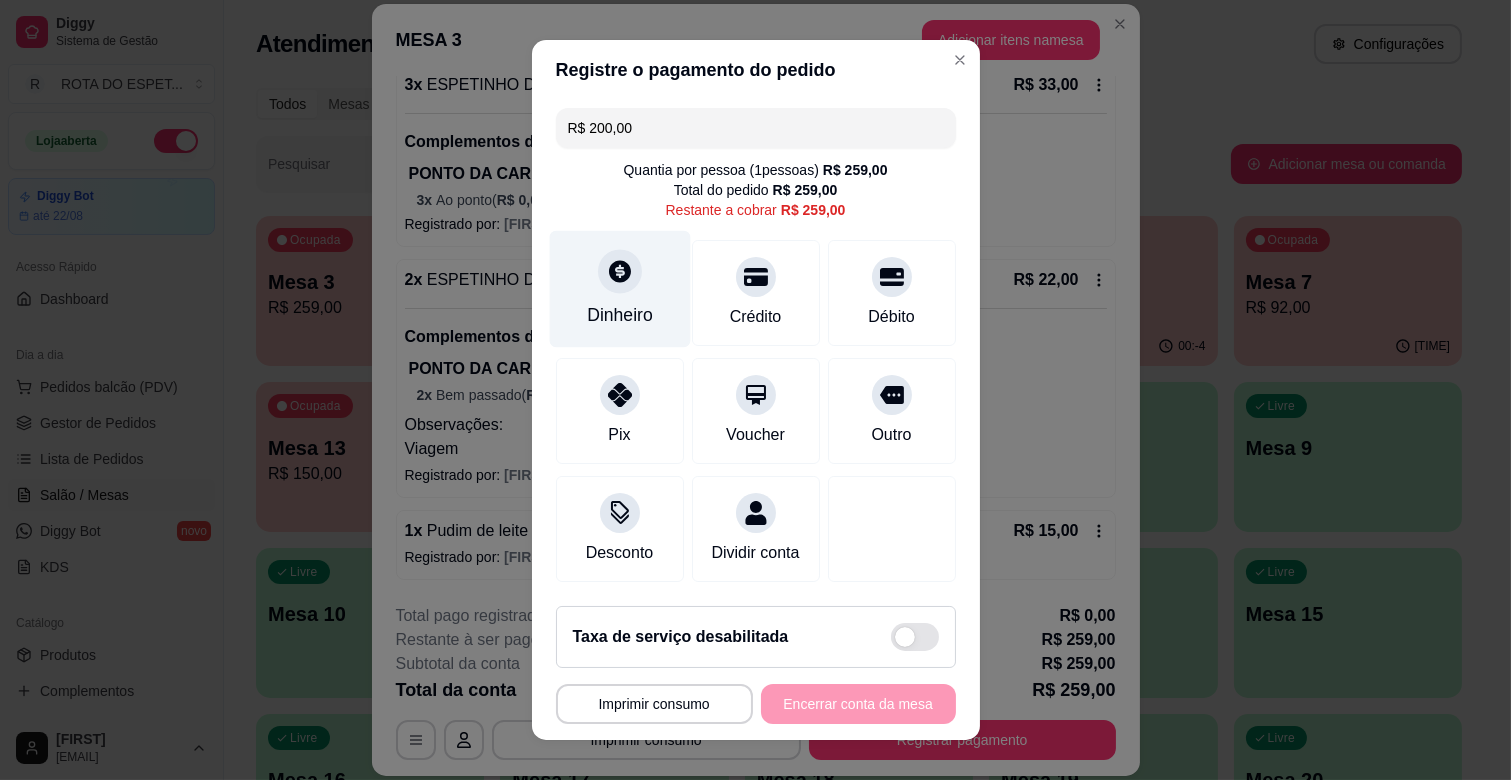 click on "Dinheiro" at bounding box center [619, 289] 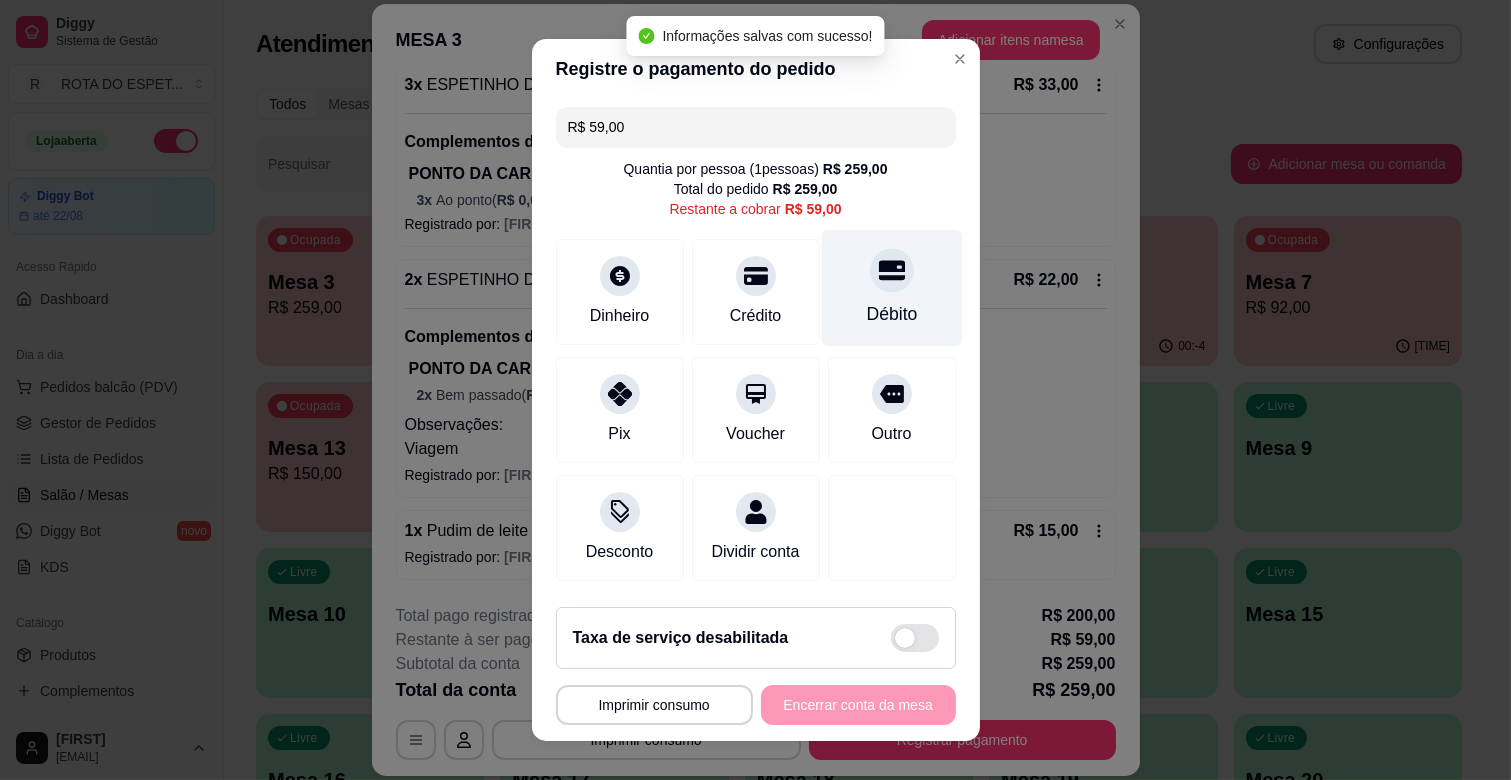 click on "Débito" at bounding box center (891, 314) 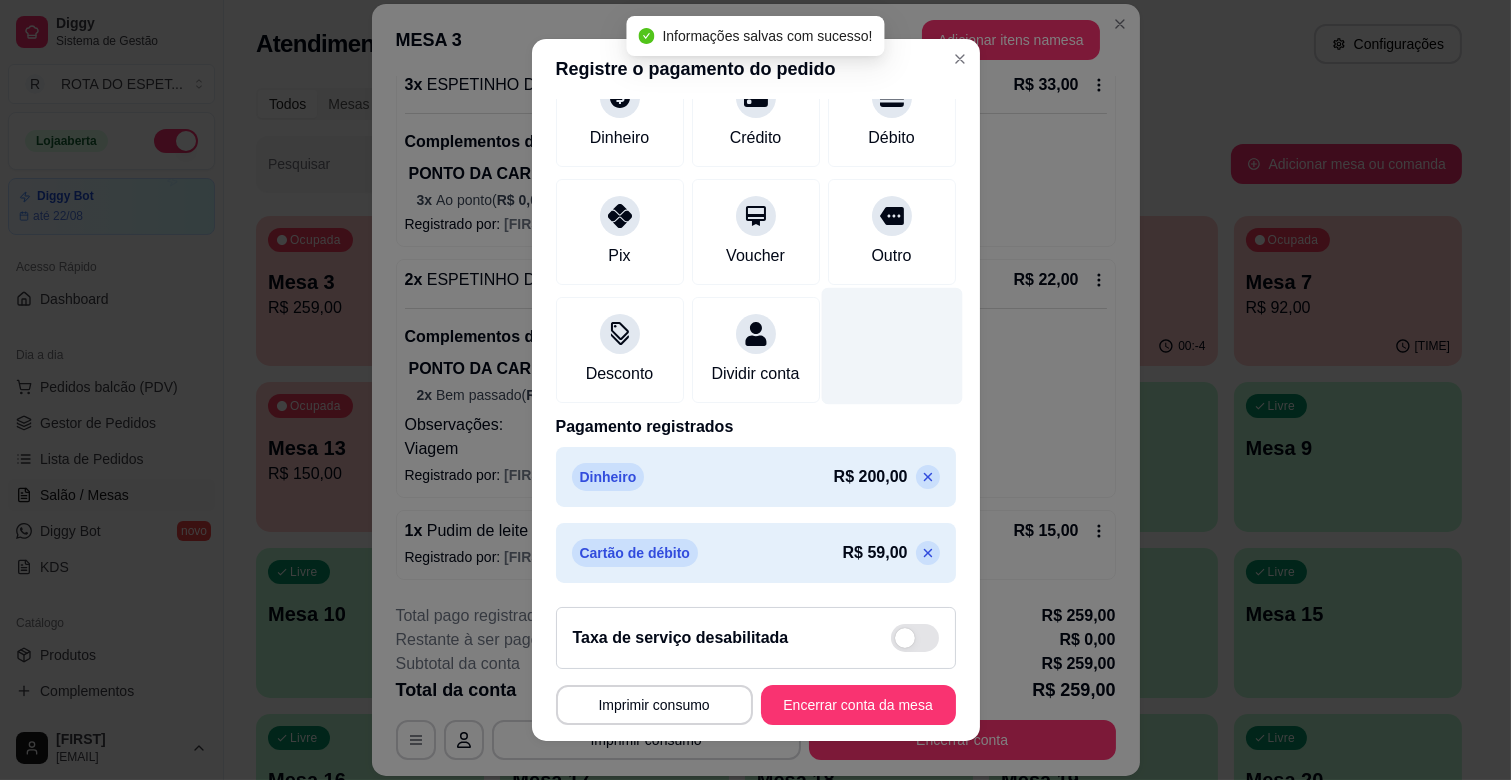 scroll, scrollTop: 182, scrollLeft: 0, axis: vertical 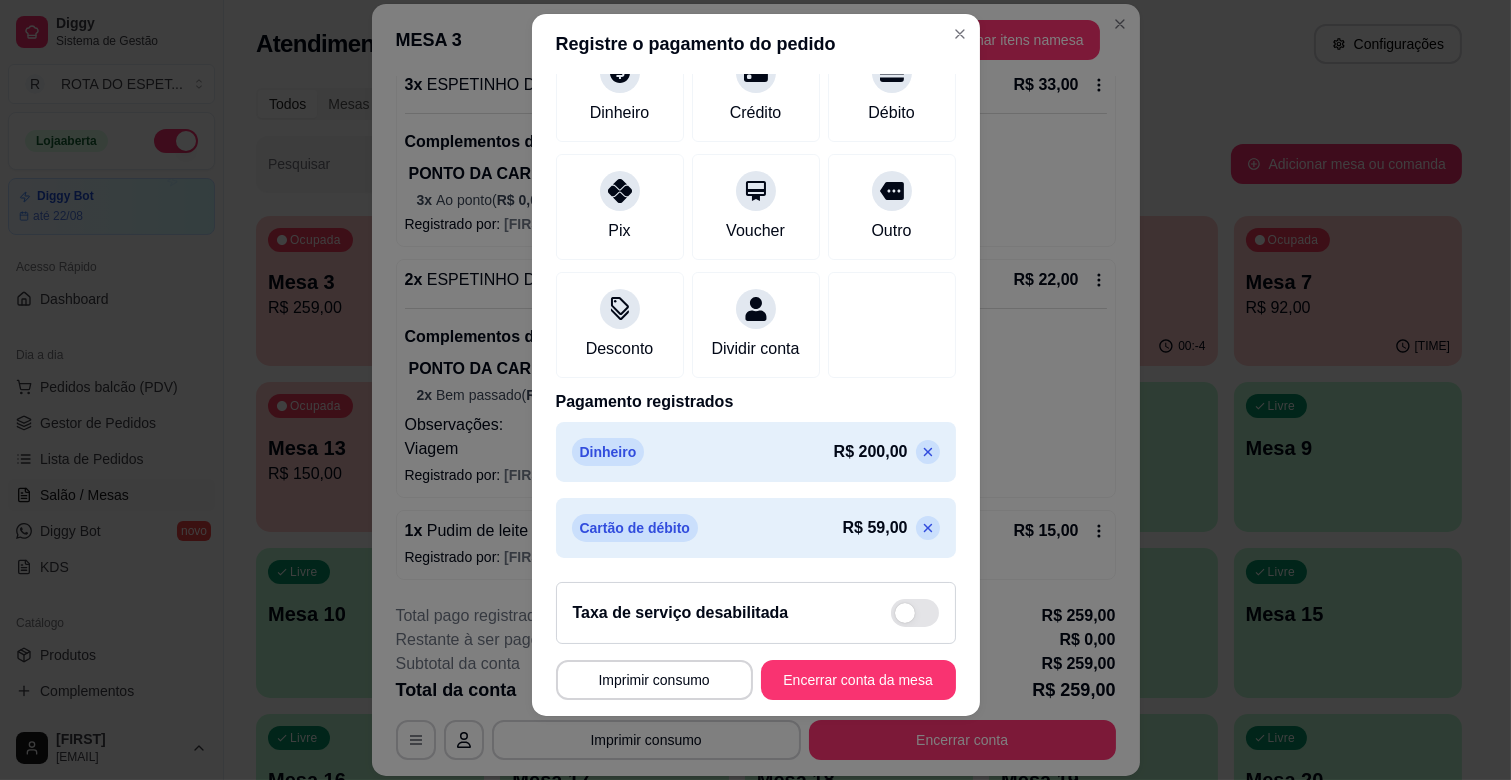 click 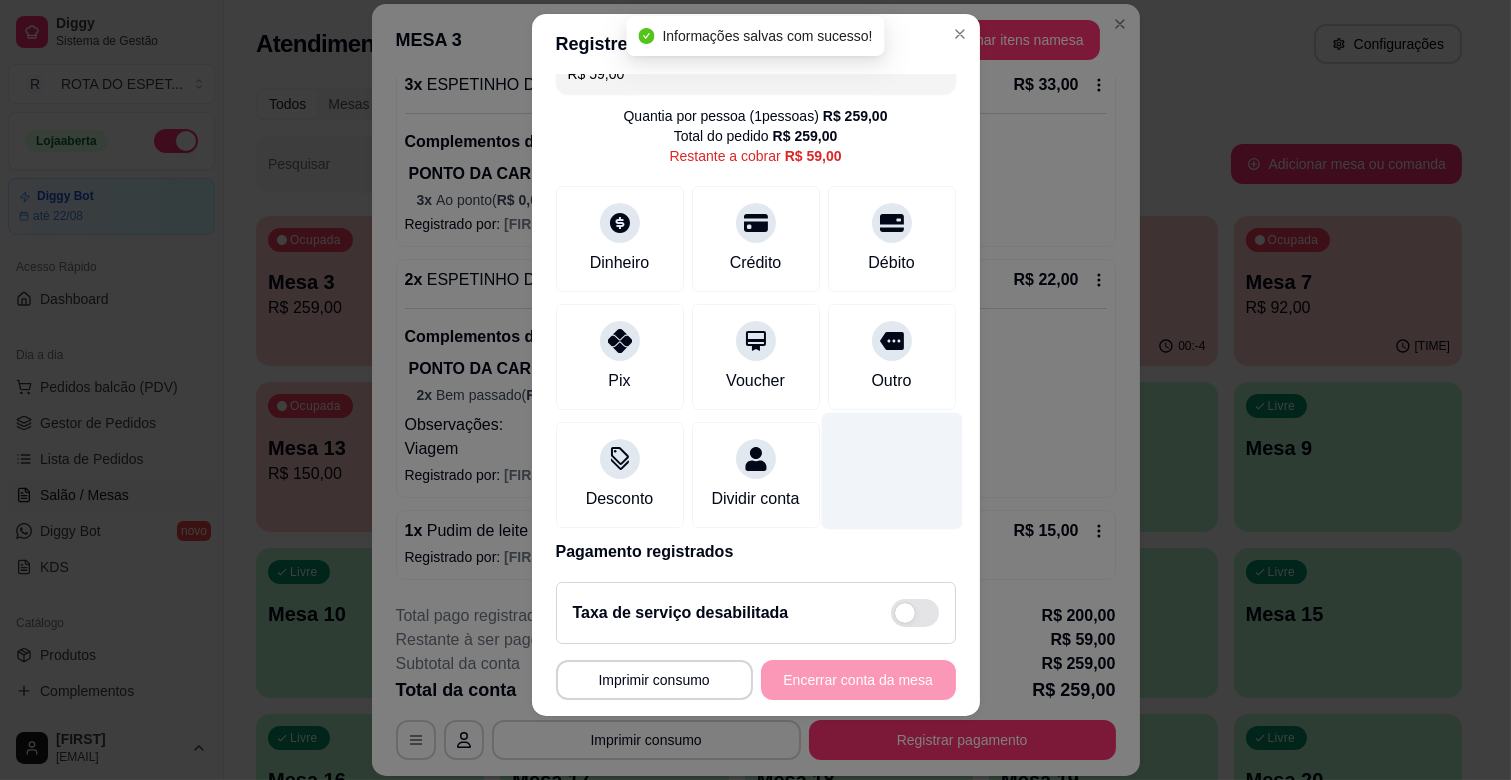 scroll, scrollTop: 0, scrollLeft: 0, axis: both 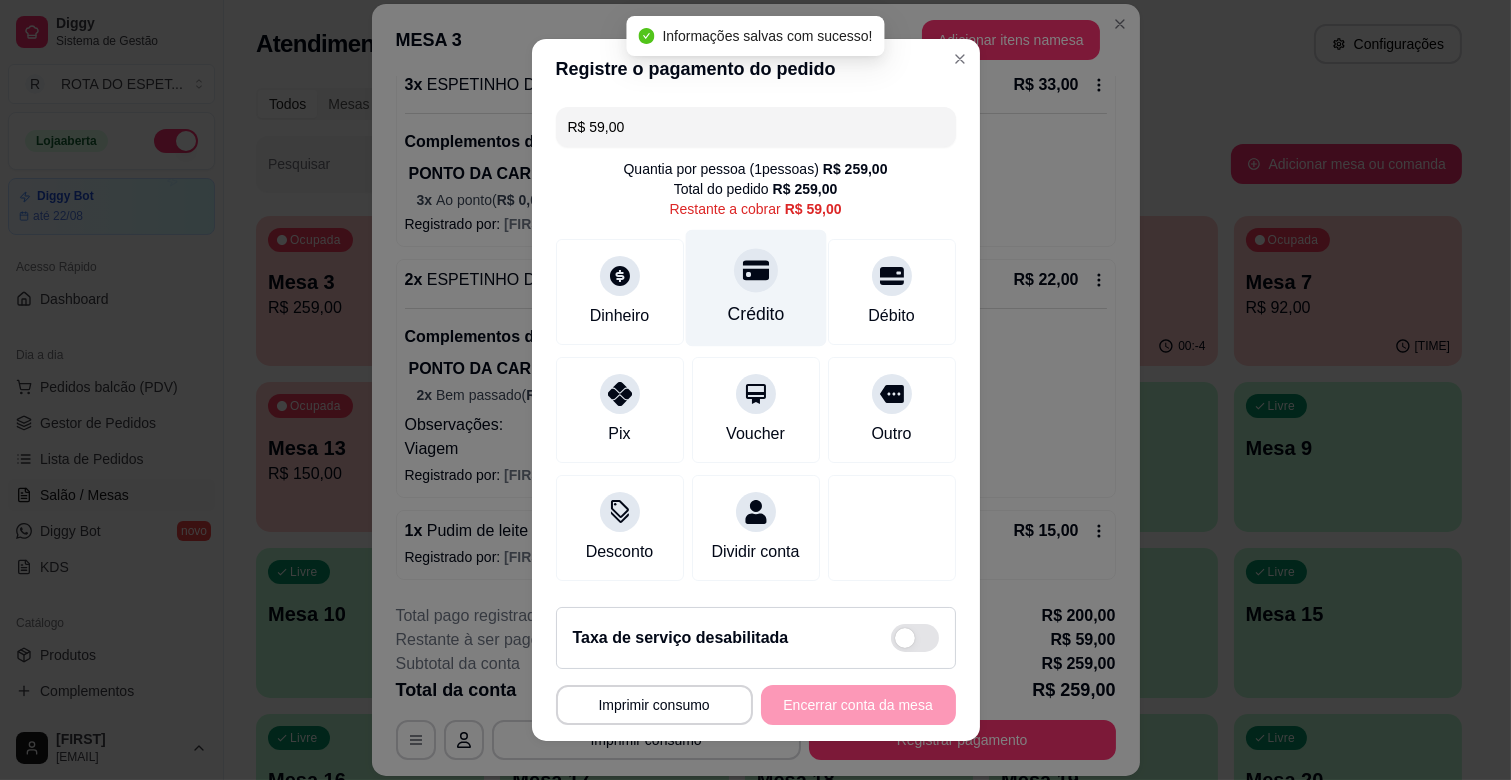 click on "Crédito" at bounding box center [755, 288] 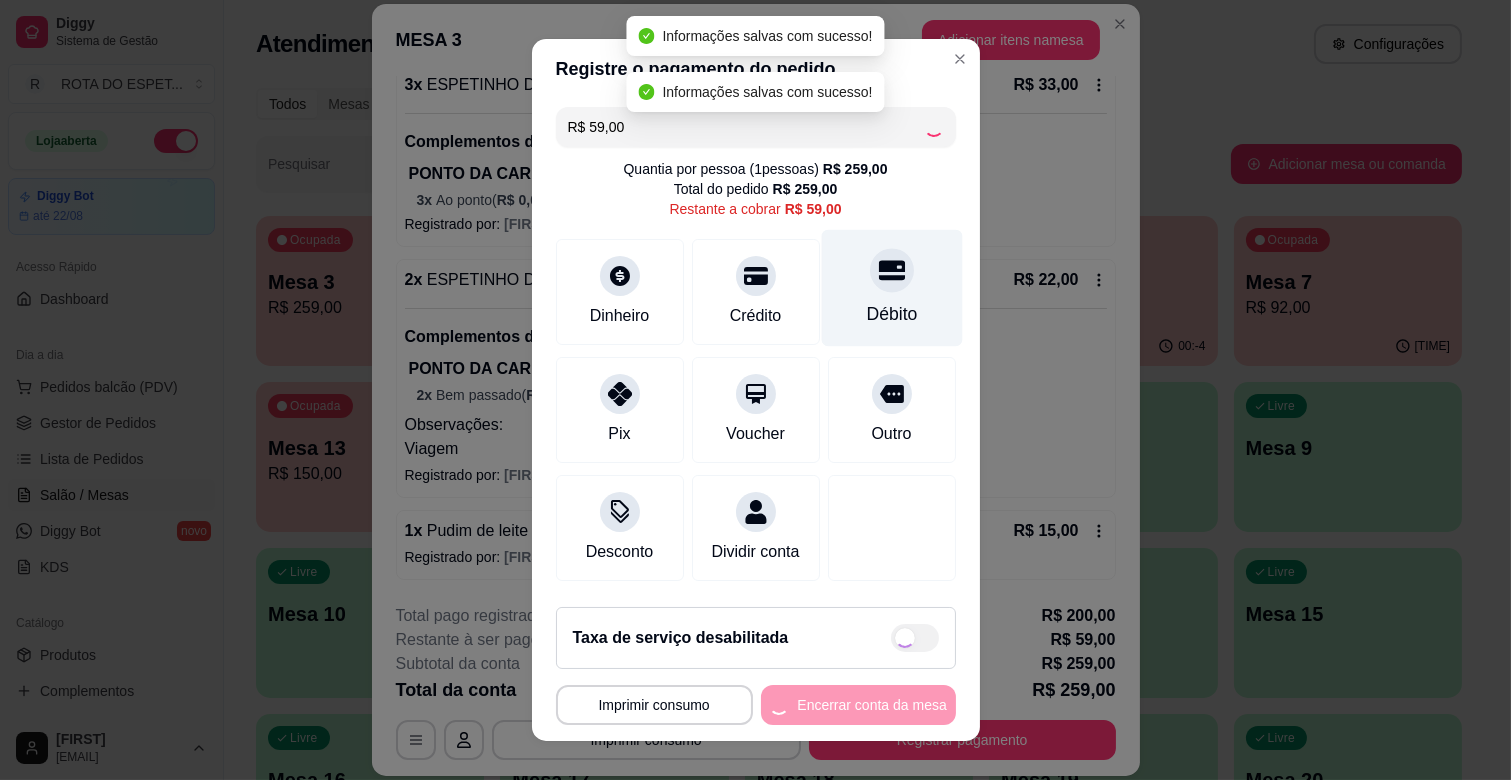 type on "R$ 0,00" 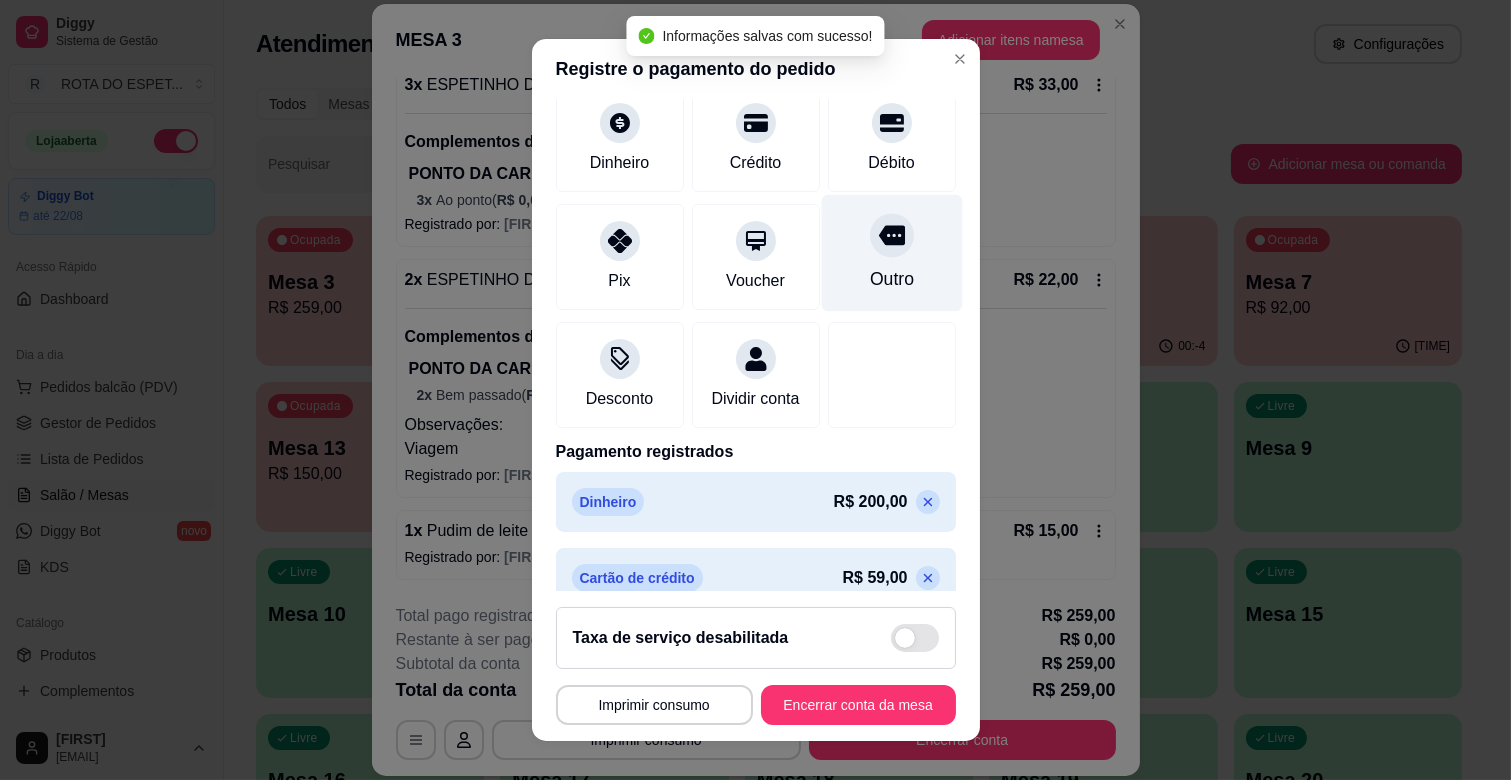 scroll, scrollTop: 182, scrollLeft: 0, axis: vertical 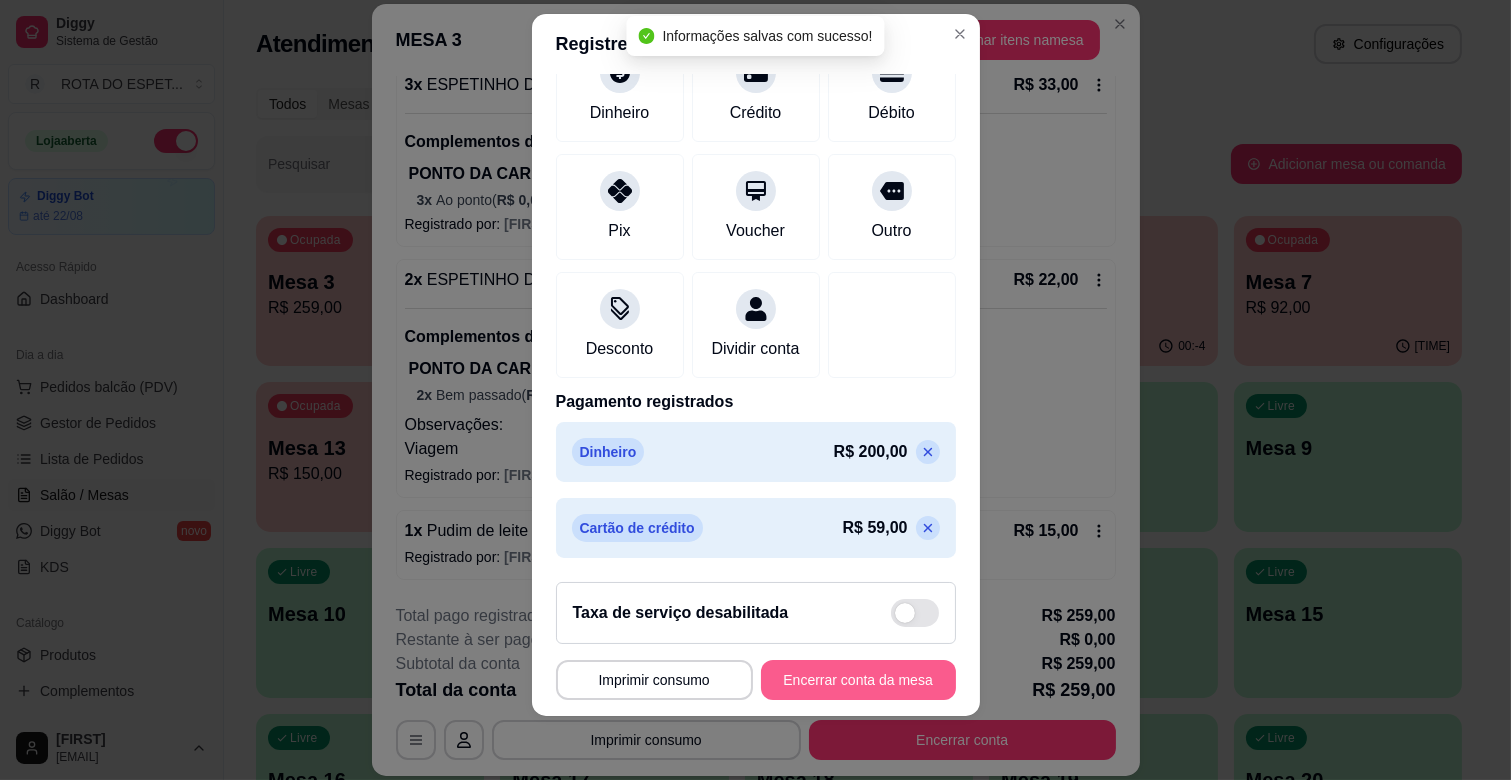 click on "Encerrar conta da mesa" at bounding box center (858, 680) 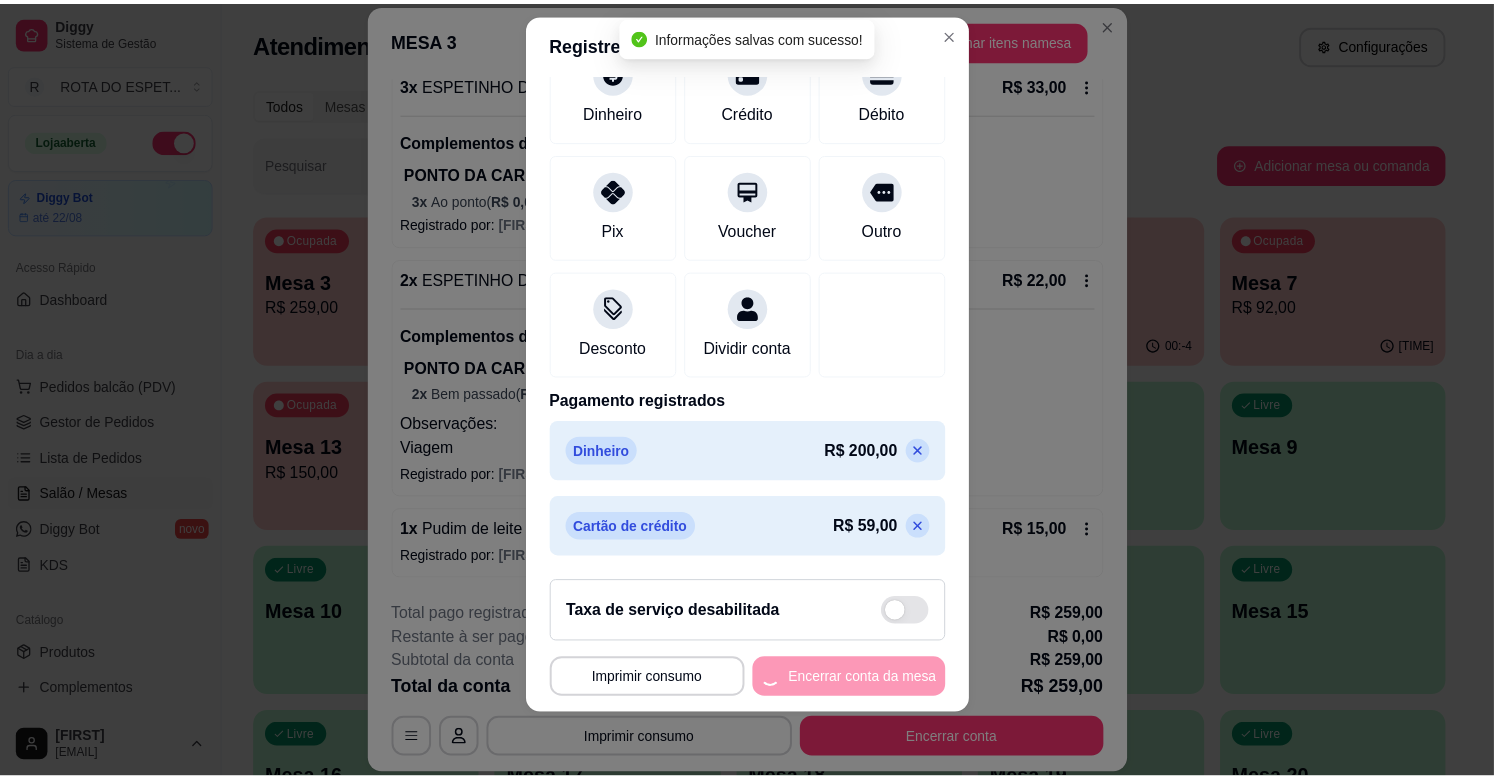 scroll, scrollTop: 0, scrollLeft: 0, axis: both 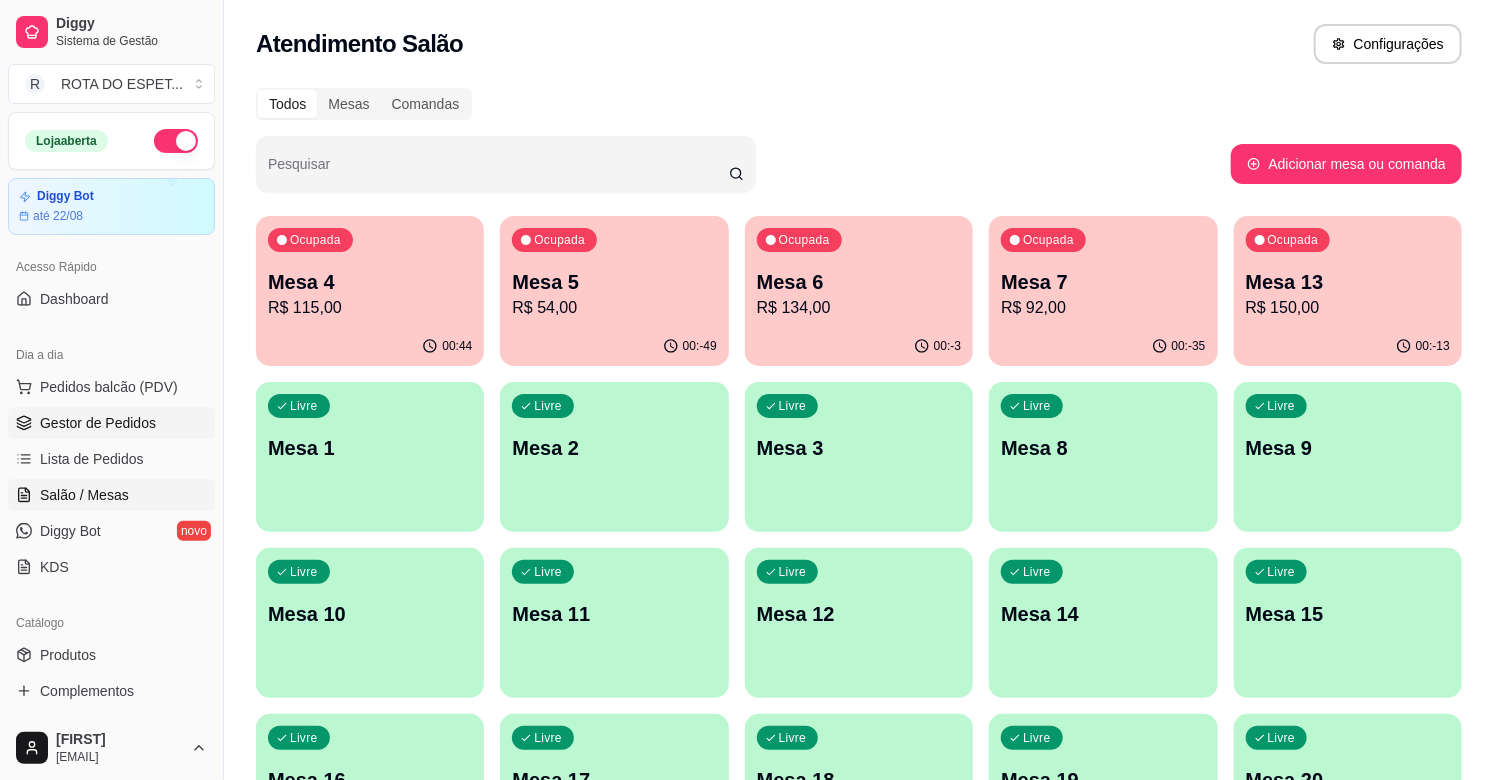 click on "Gestor de Pedidos" at bounding box center (98, 423) 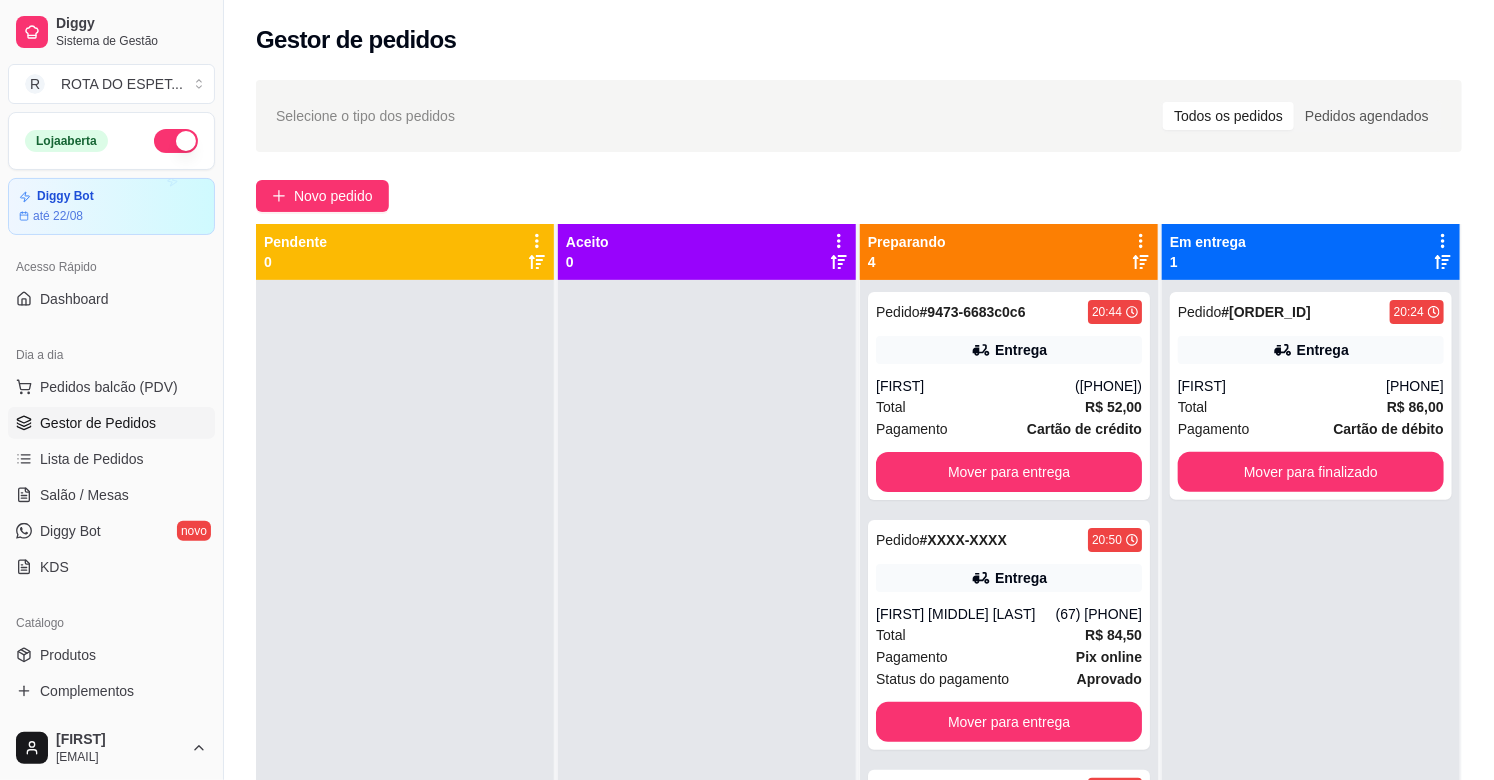 click at bounding box center [707, 670] 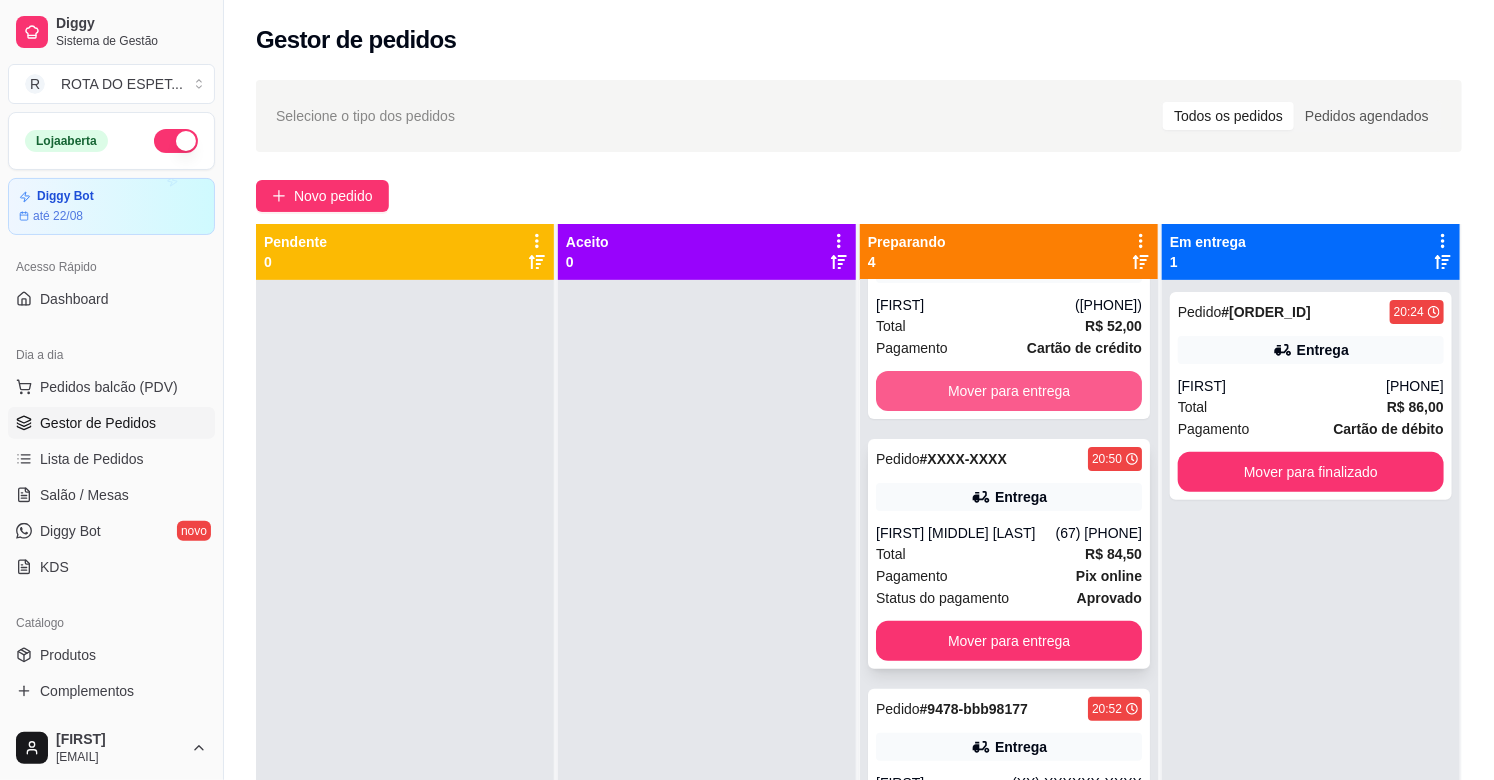 scroll, scrollTop: 173, scrollLeft: 0, axis: vertical 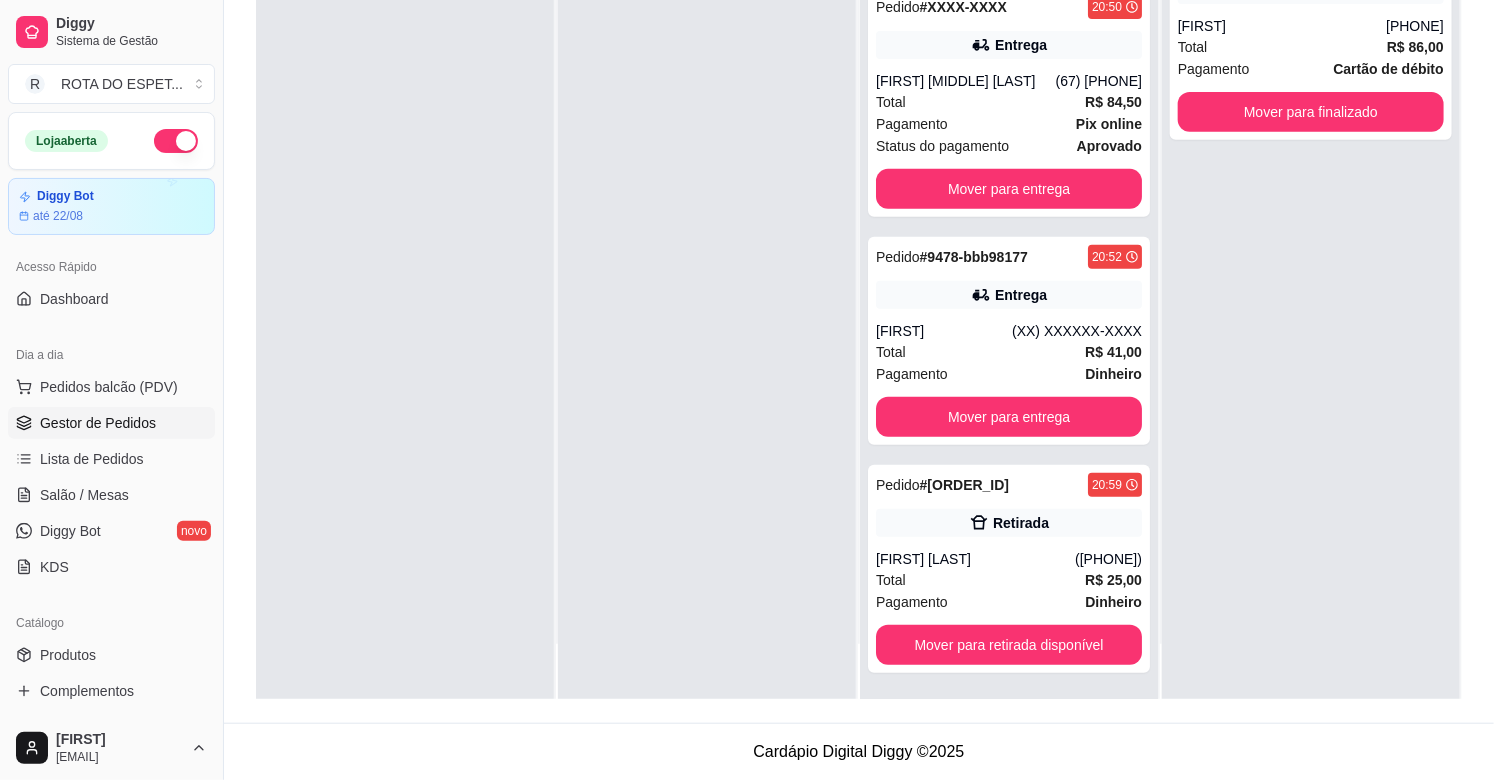 click at bounding box center (707, 310) 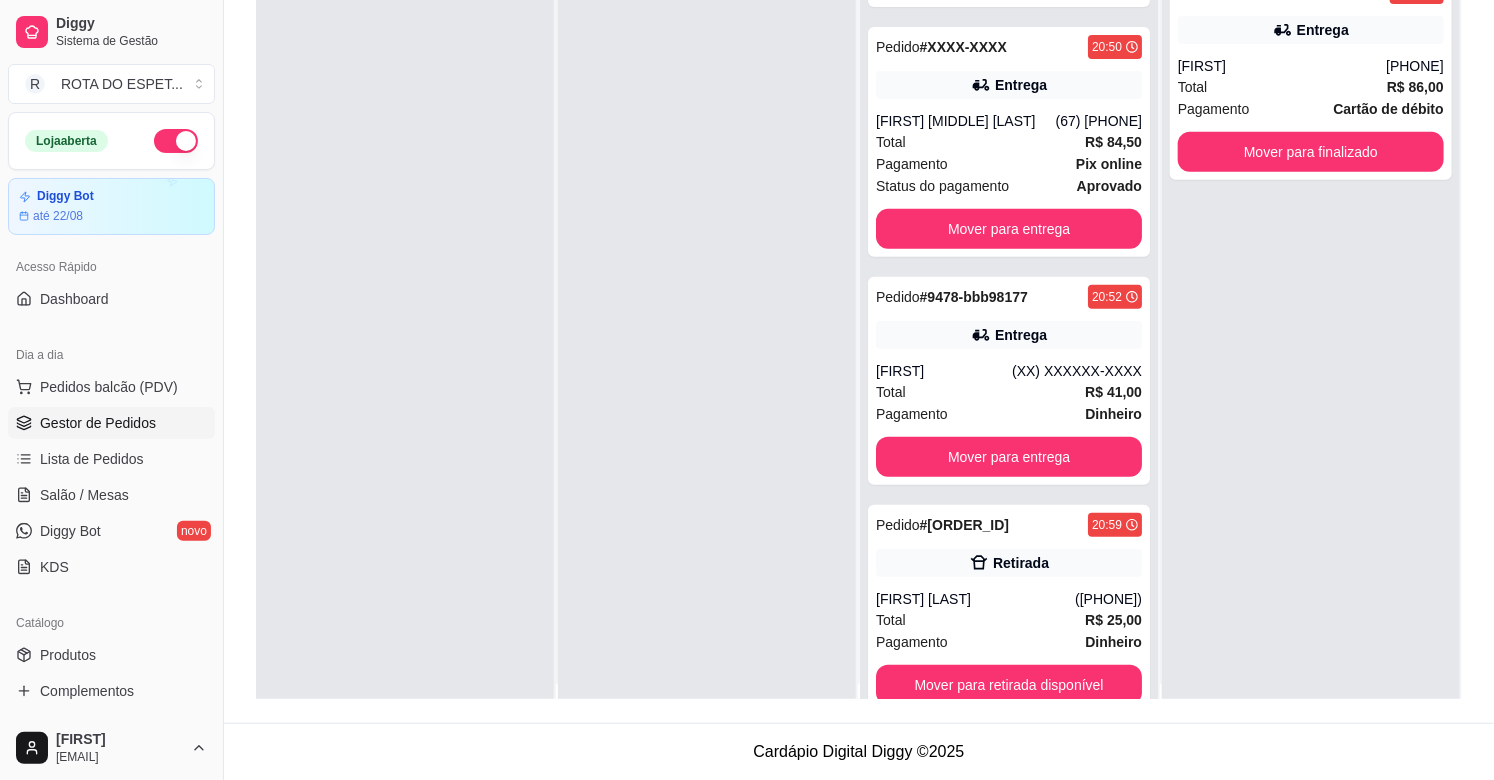 scroll, scrollTop: 0, scrollLeft: 0, axis: both 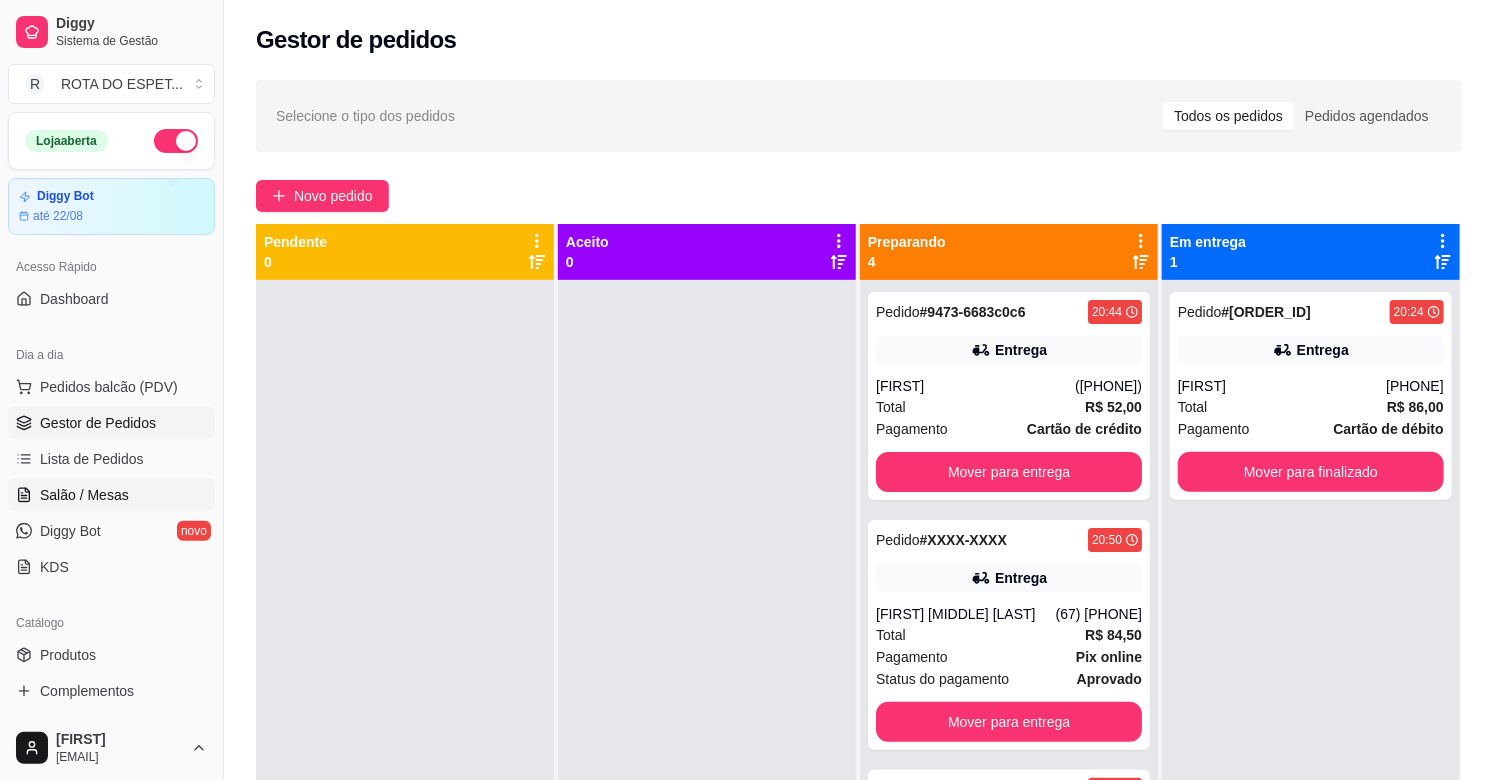 click on "Salão / Mesas" at bounding box center (111, 495) 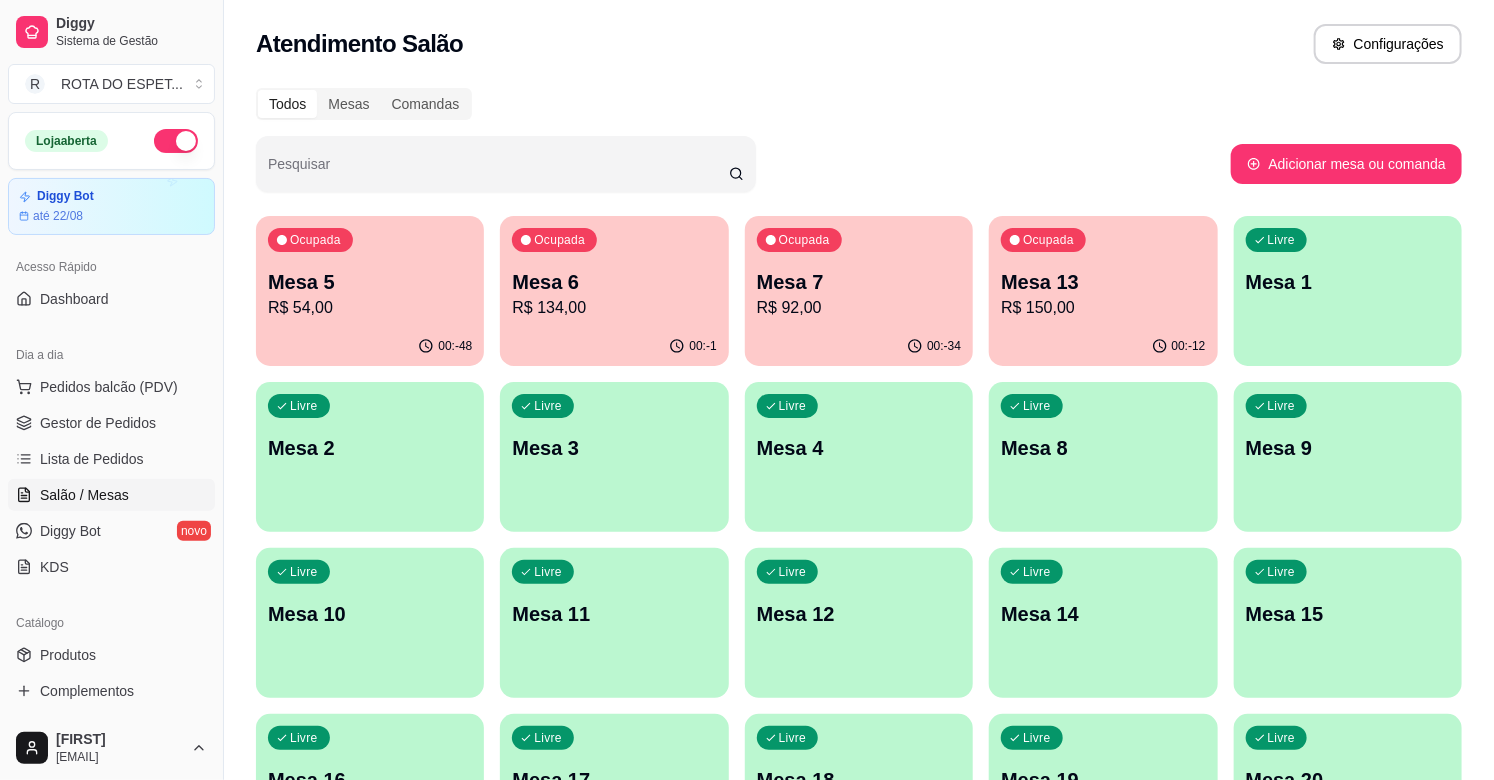 click on "R$ 92,00" at bounding box center (859, 308) 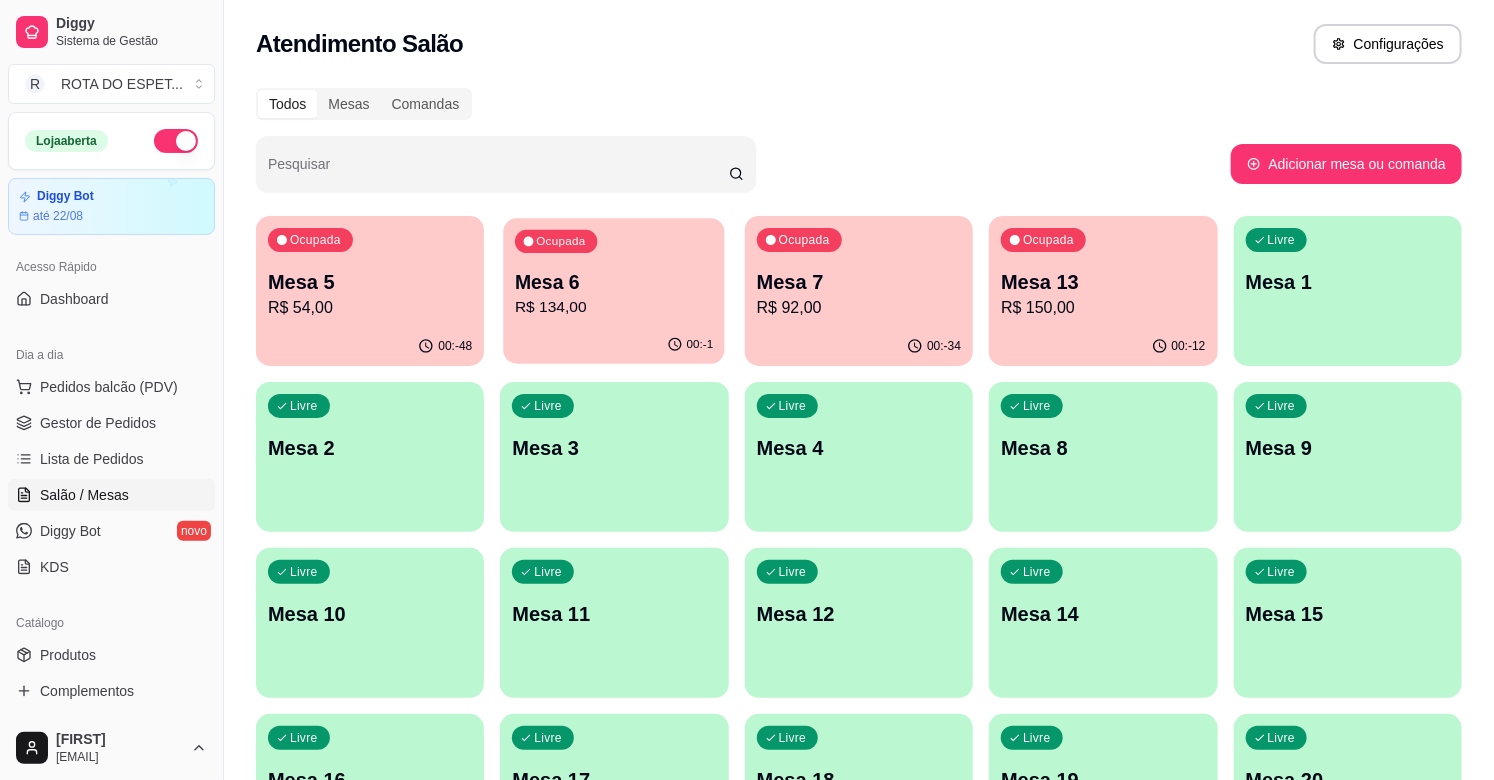 click on "R$ 134,00" at bounding box center (614, 307) 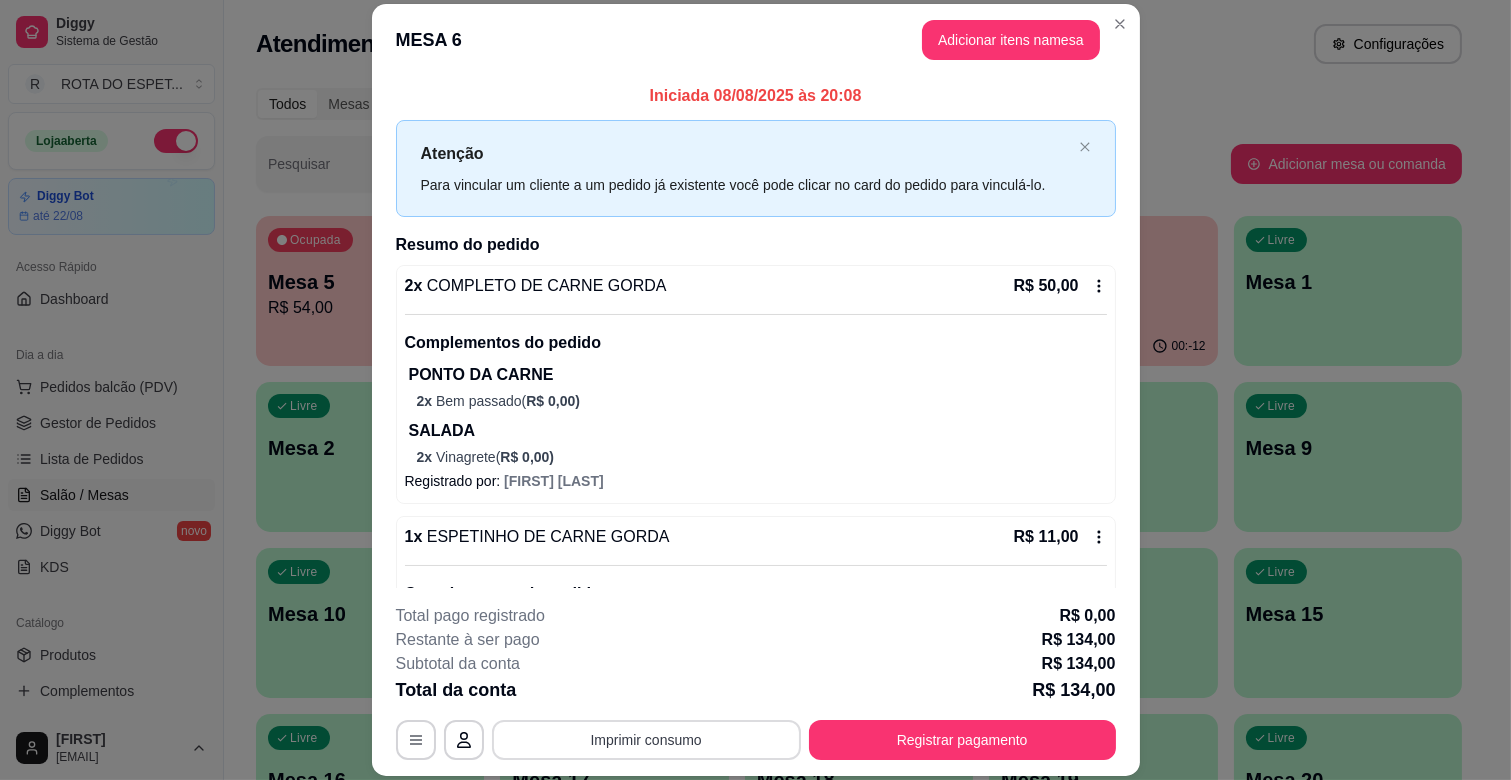 click on "Imprimir consumo" at bounding box center (646, 740) 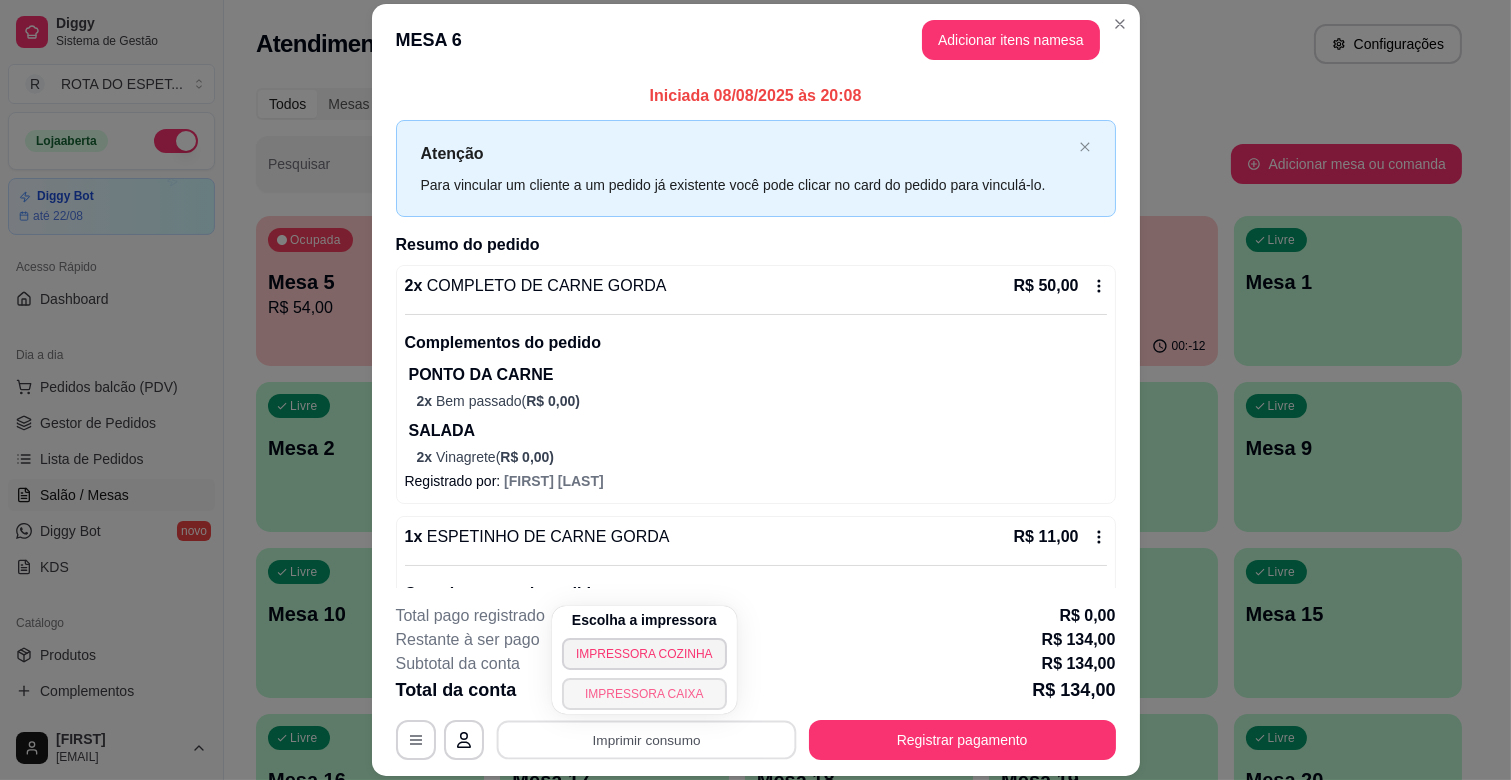 click on "IMPRESSORA CAIXA" at bounding box center [644, 694] 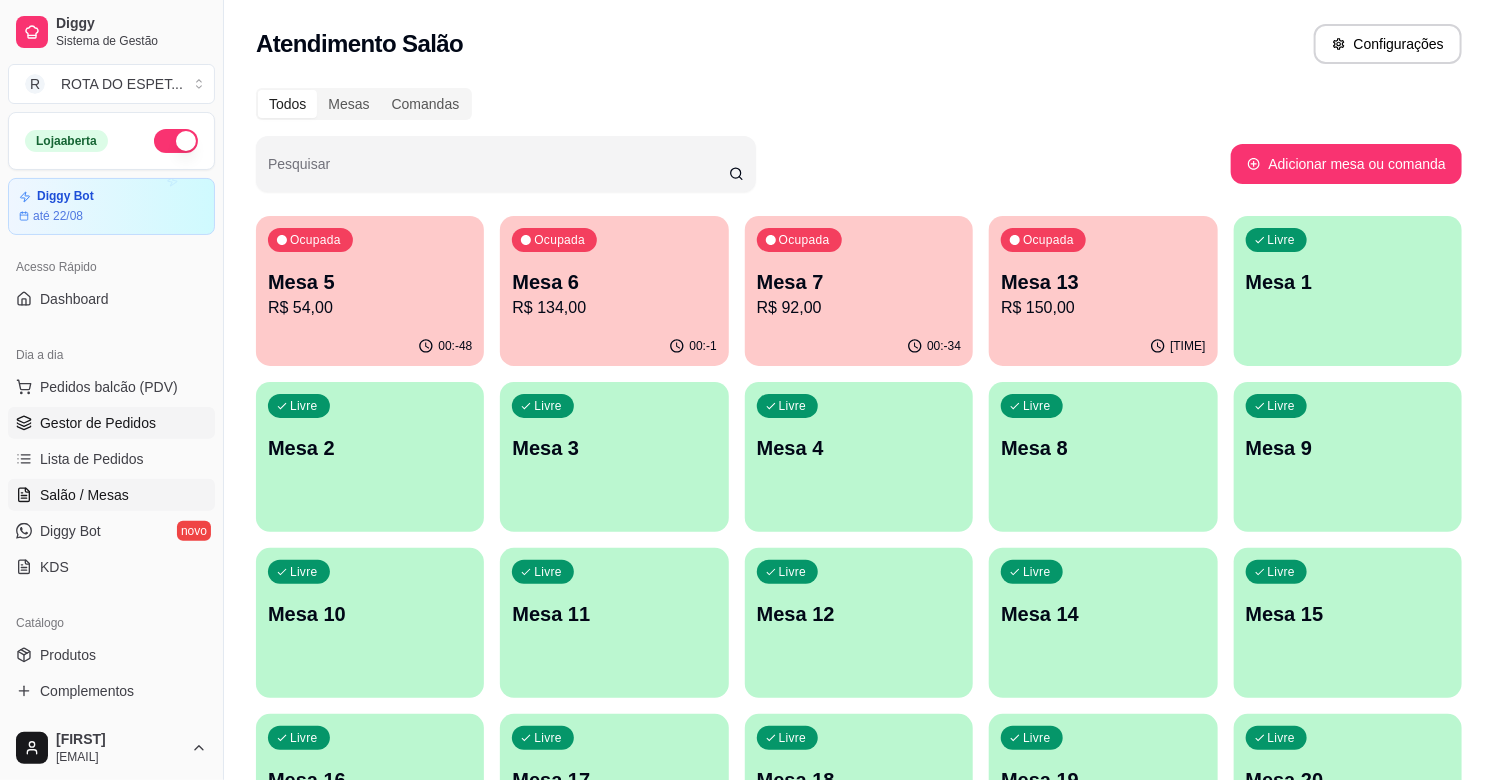 click on "Gestor de Pedidos" at bounding box center (98, 423) 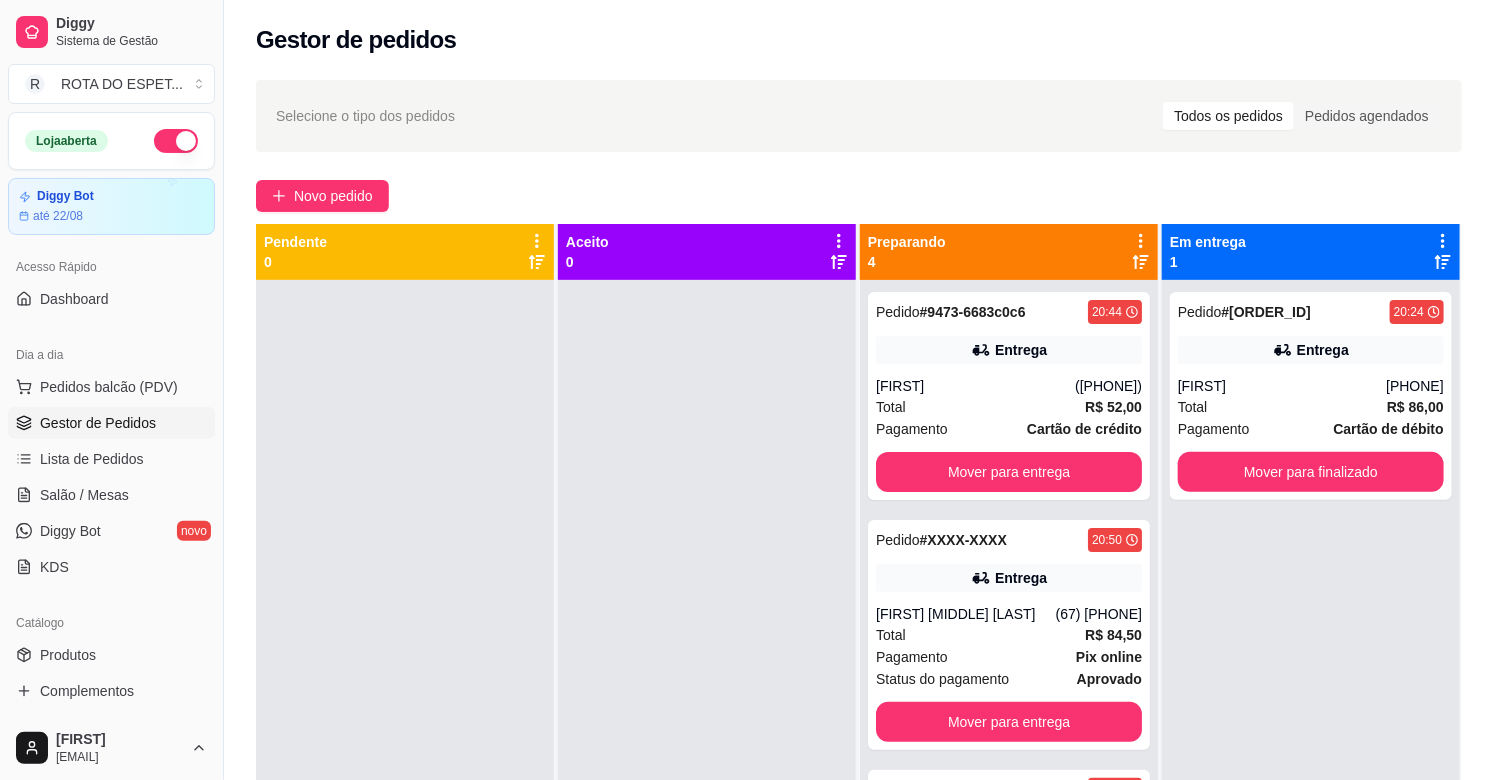 click at bounding box center (405, 670) 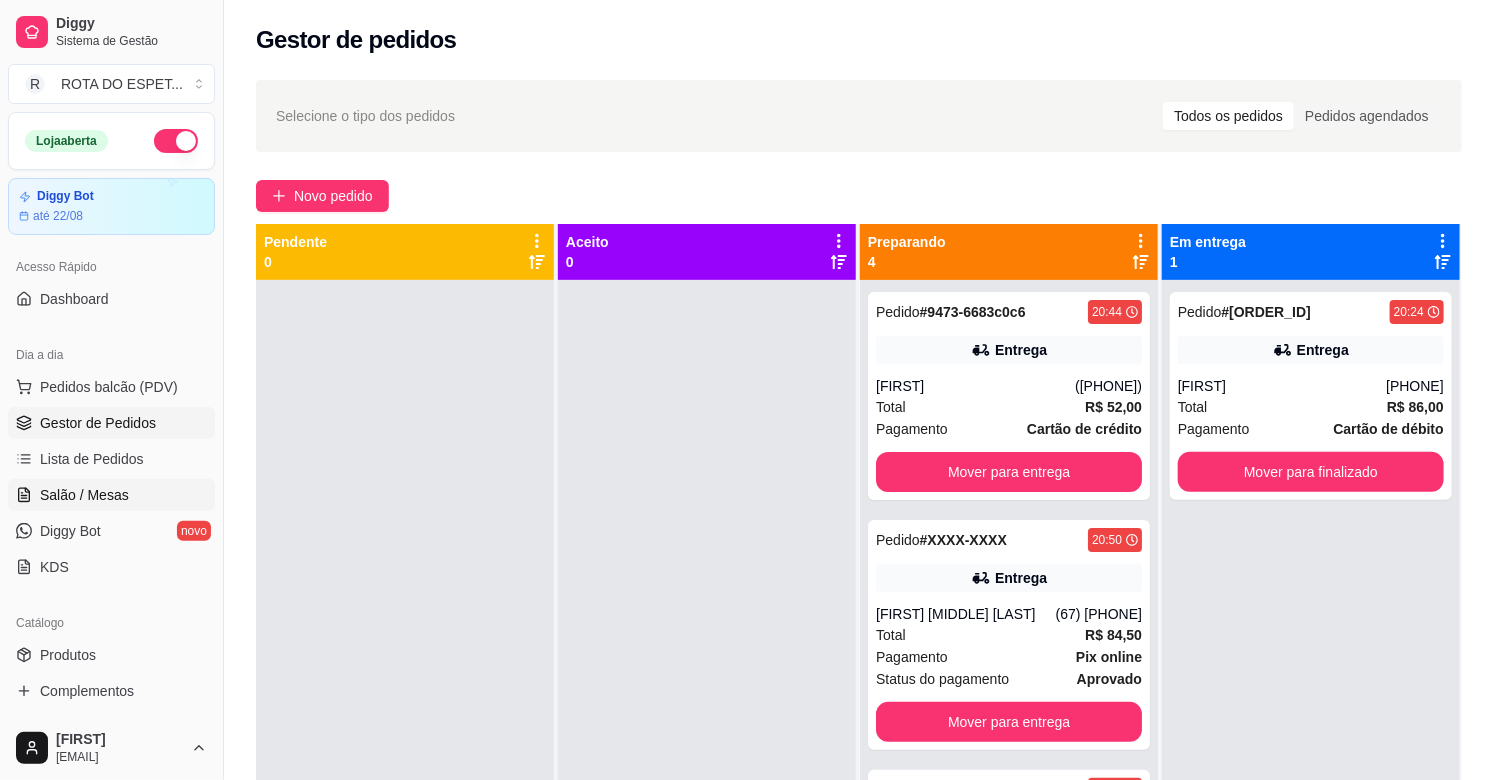 click on "Salão / Mesas" at bounding box center (111, 495) 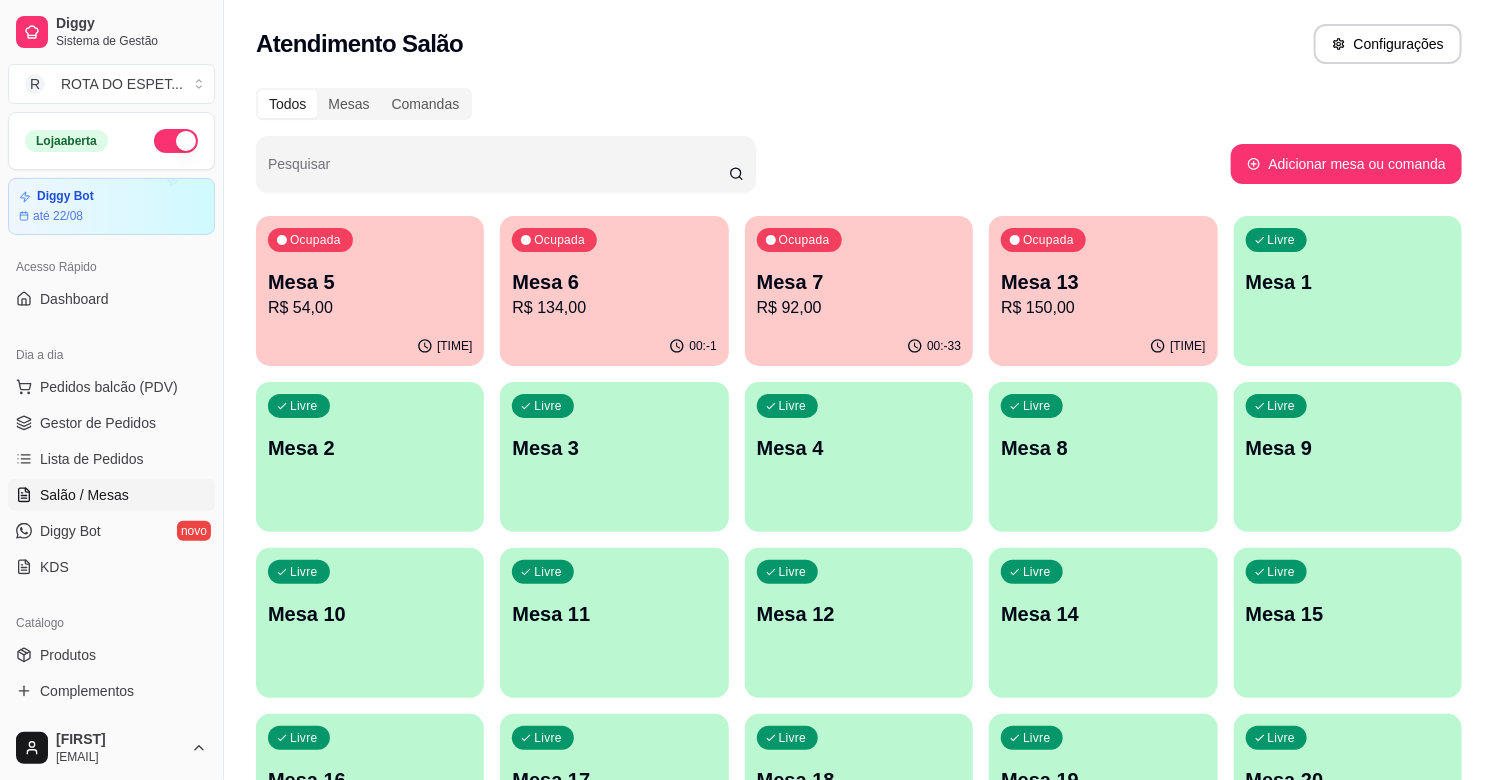 click on "00:-1" at bounding box center (614, 346) 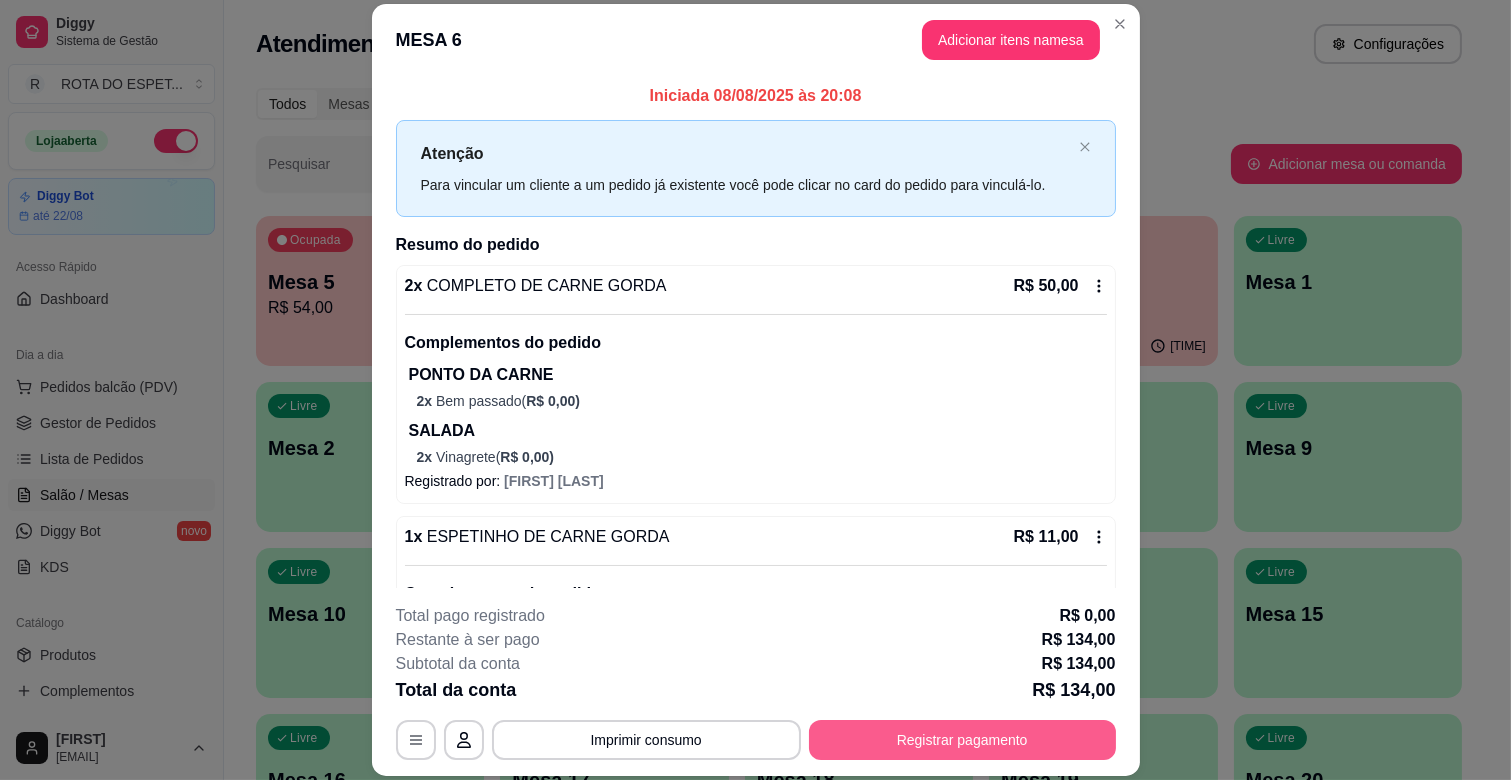 click on "Registrar pagamento" at bounding box center [962, 740] 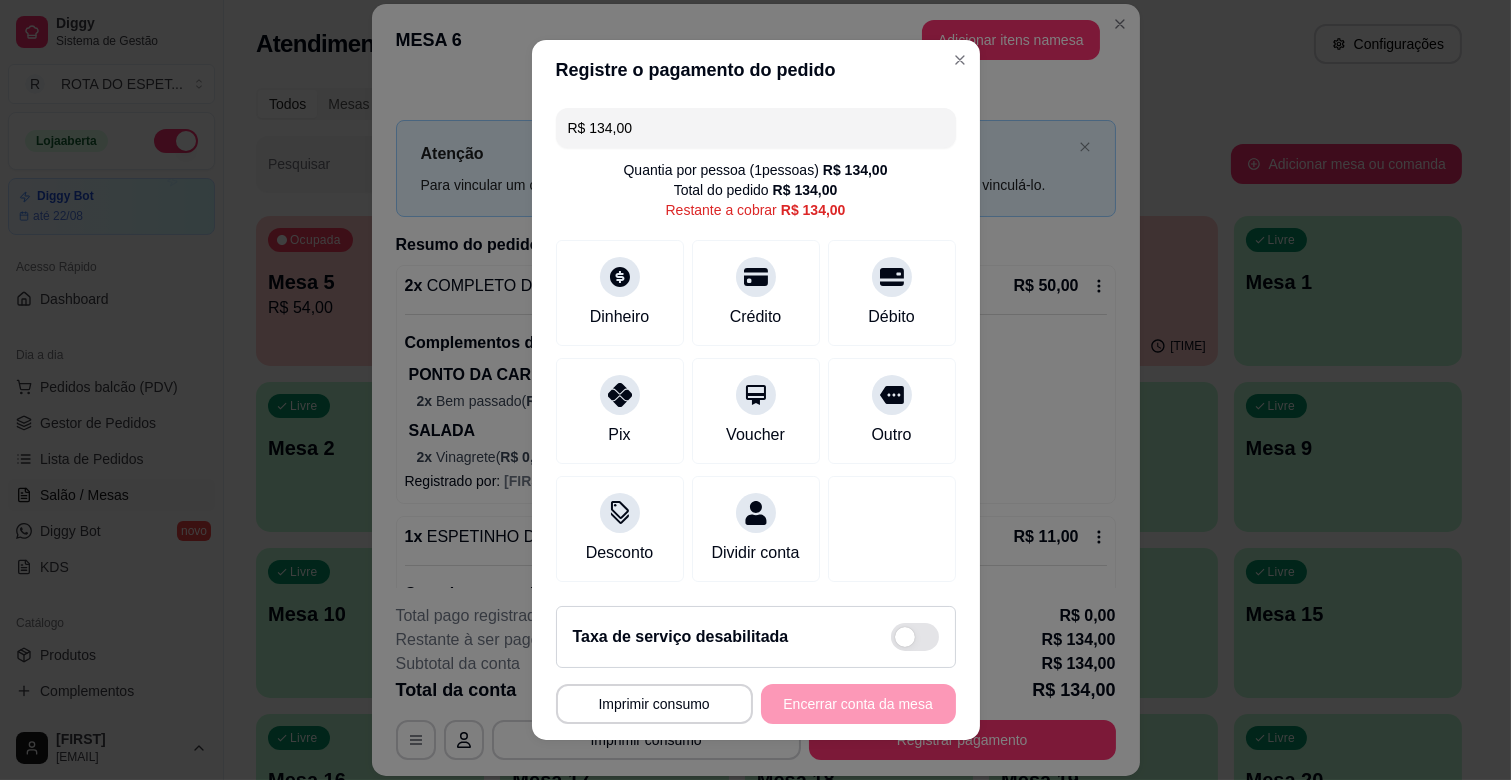 click on "R$ 134,00" at bounding box center [756, 128] 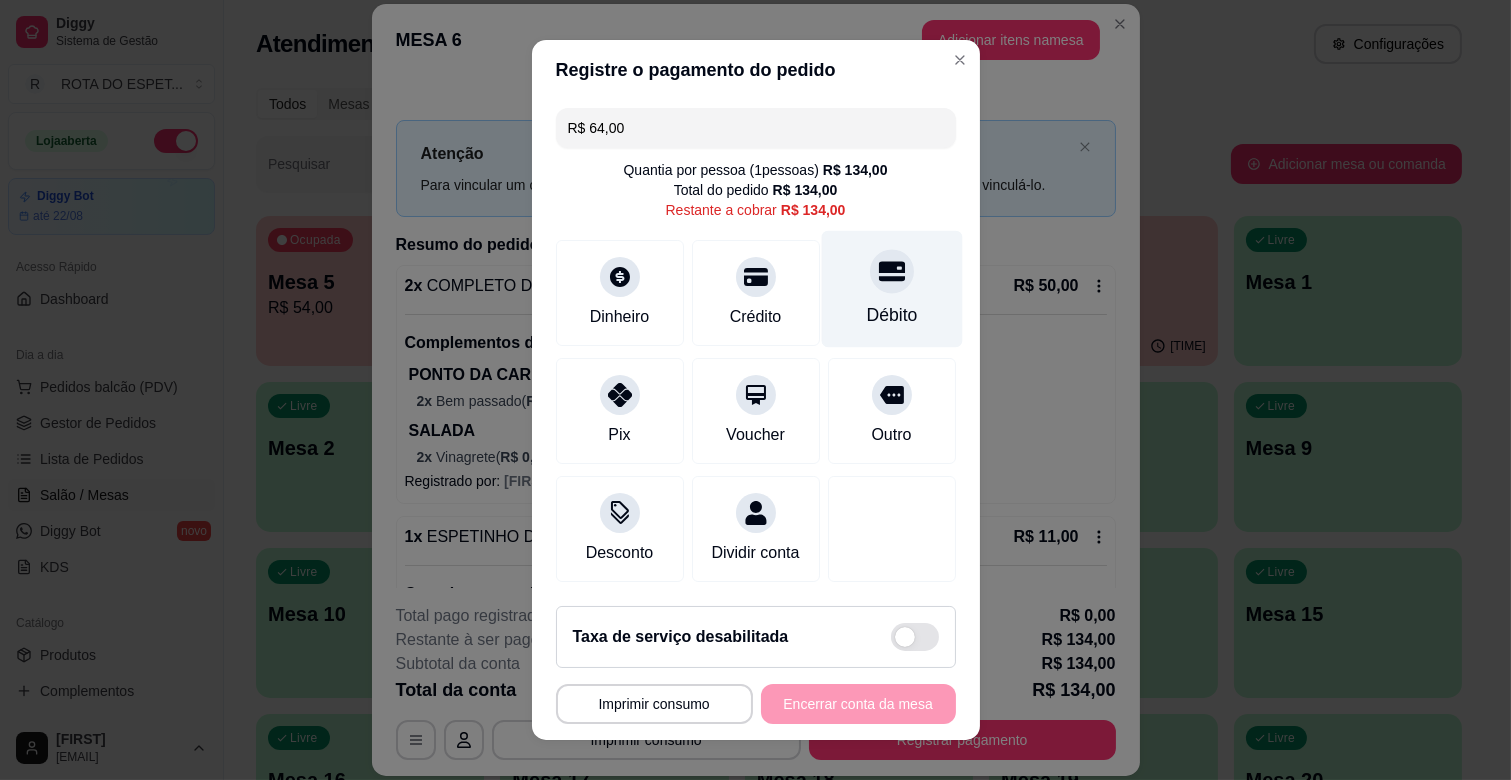 click on "Débito" at bounding box center [891, 289] 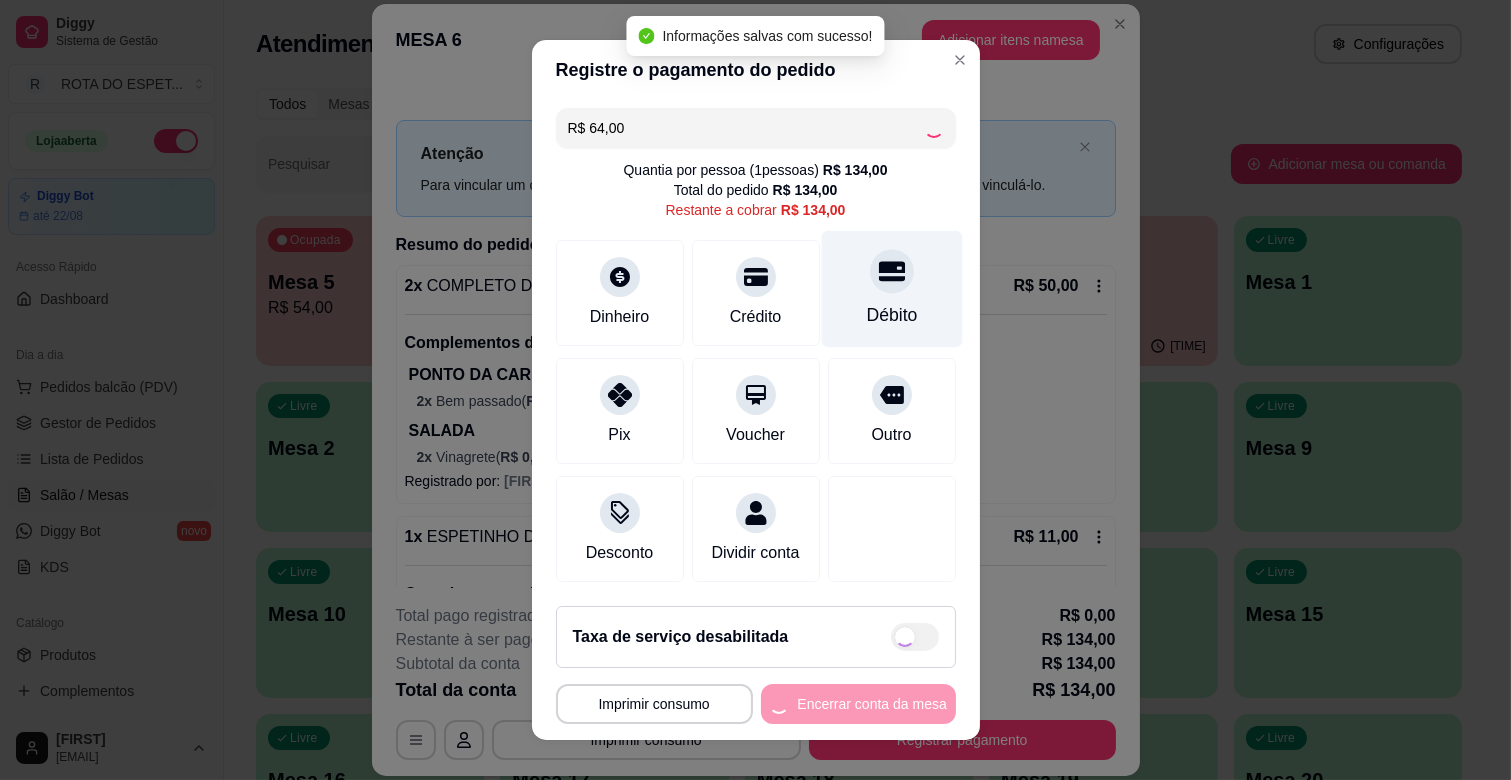 type on "R$ 70,00" 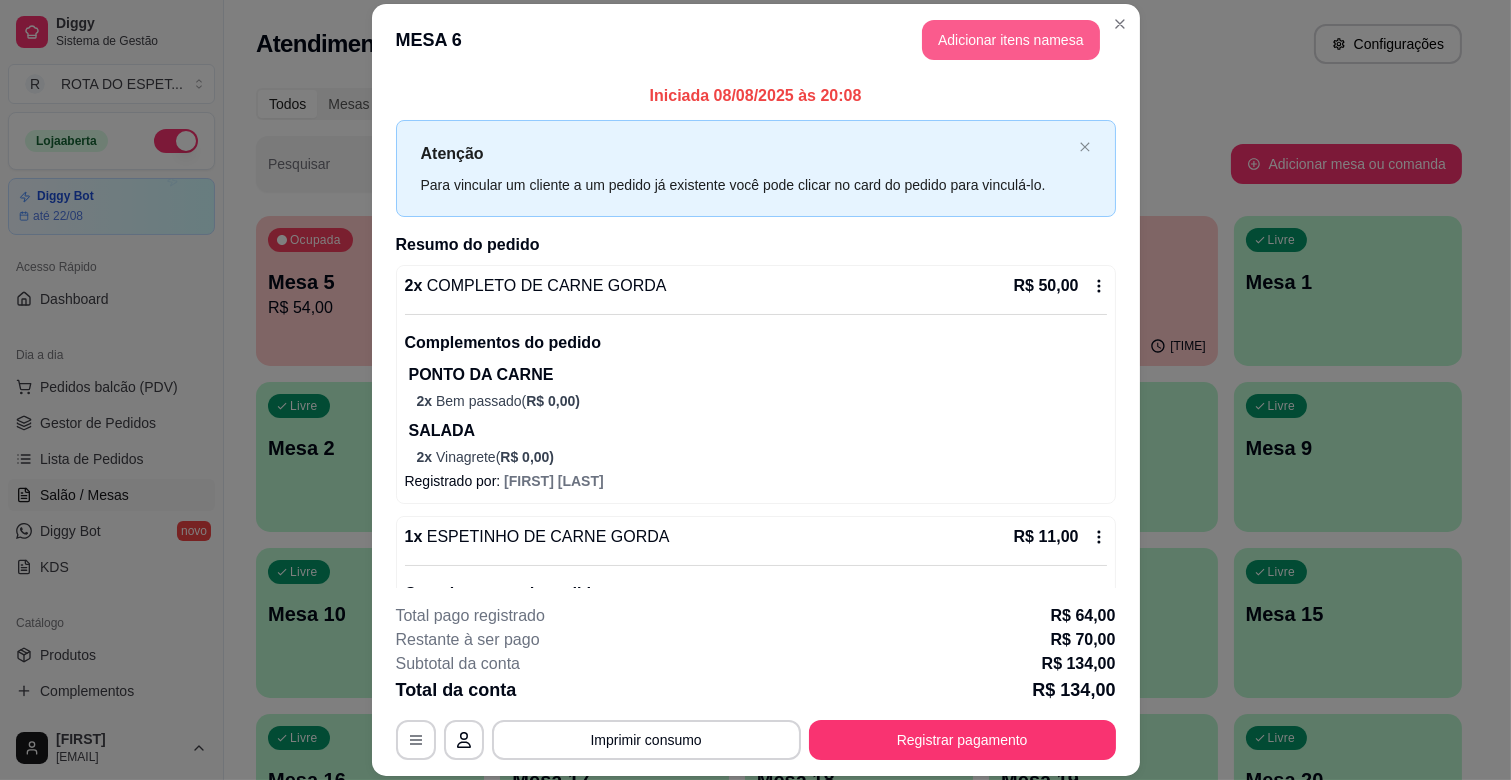 click on "Adicionar itens na  mesa" at bounding box center (1011, 40) 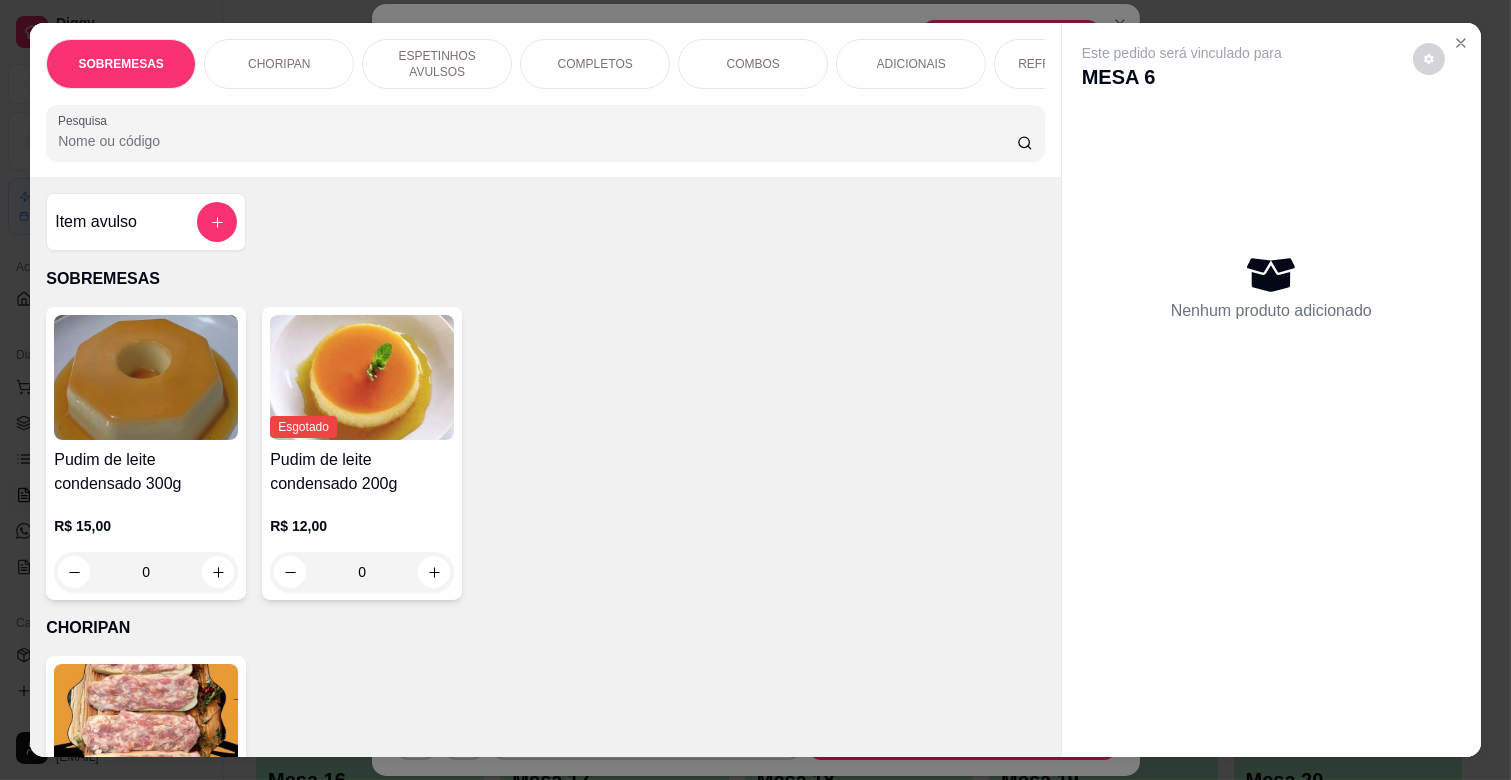 scroll, scrollTop: 0, scrollLeft: 731, axis: horizontal 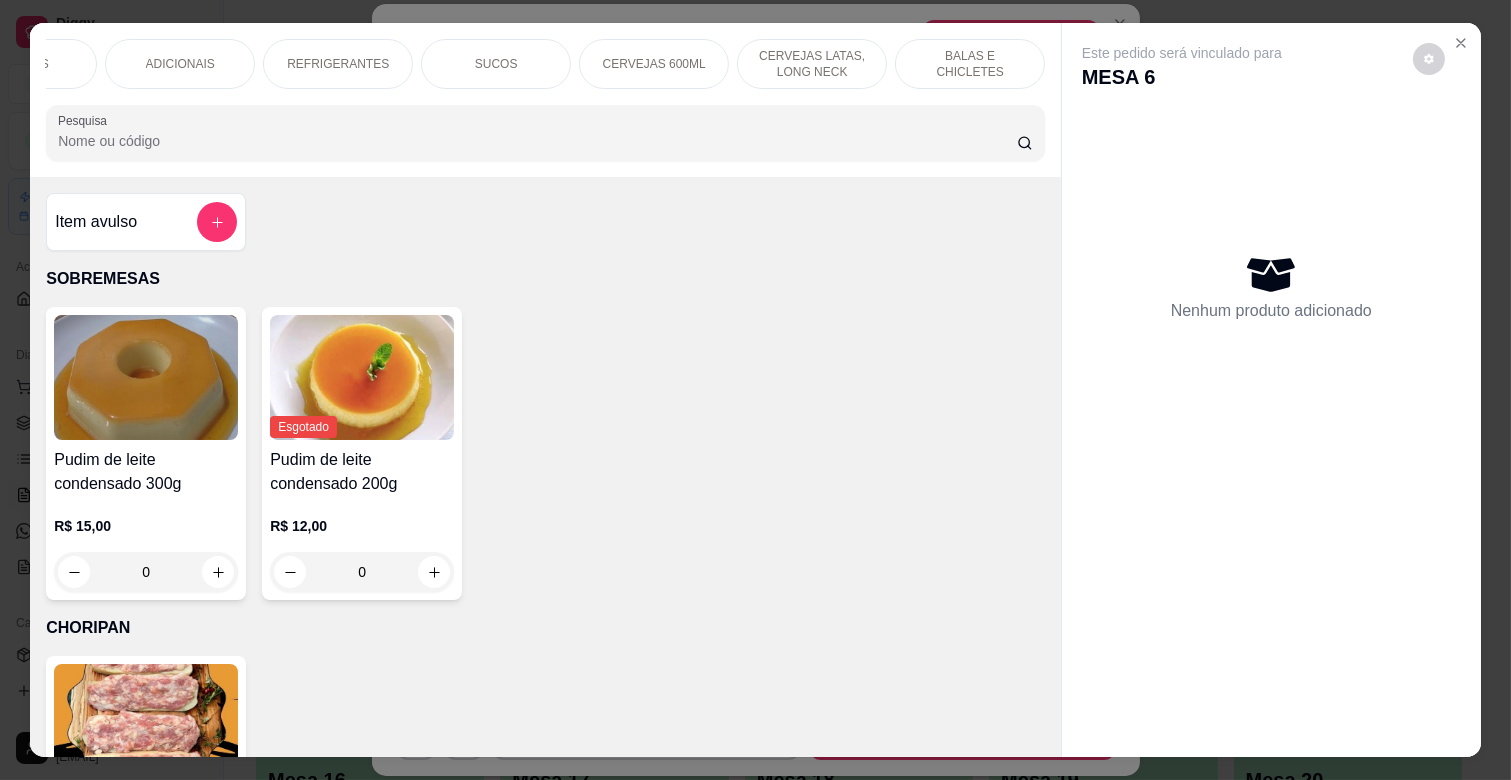click on "BALAS E CHICLETES" at bounding box center [970, 64] 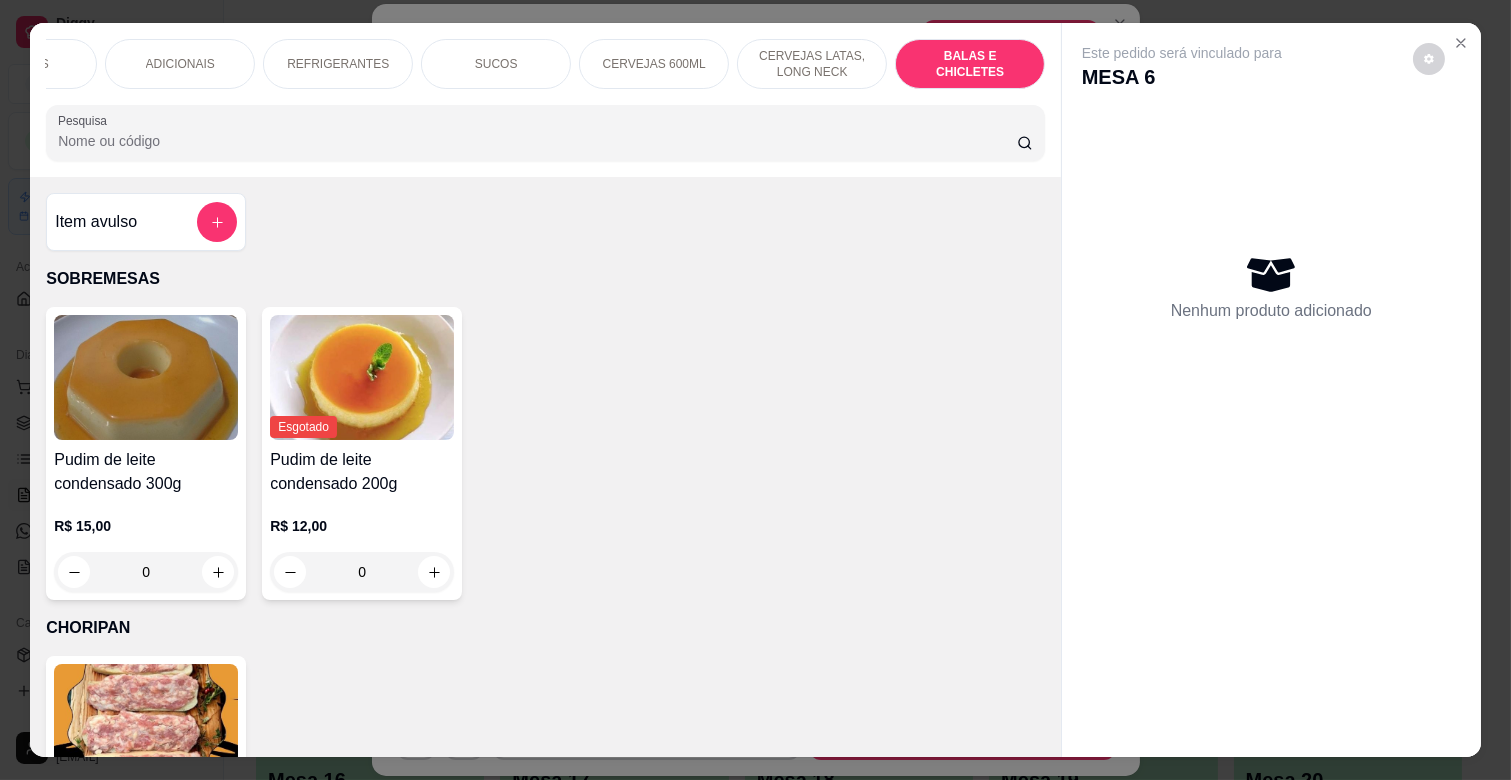scroll, scrollTop: 8102, scrollLeft: 0, axis: vertical 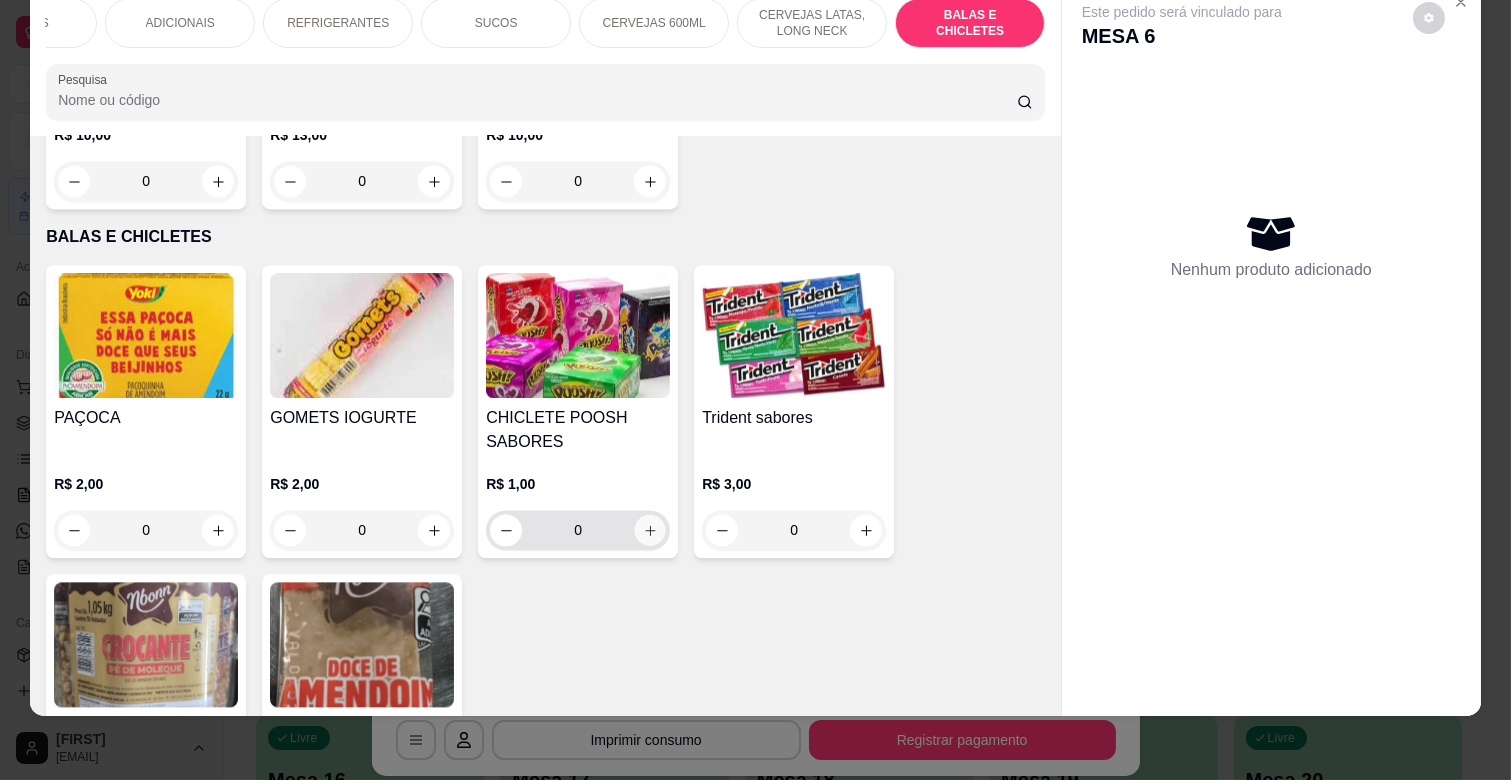 click at bounding box center [650, 530] 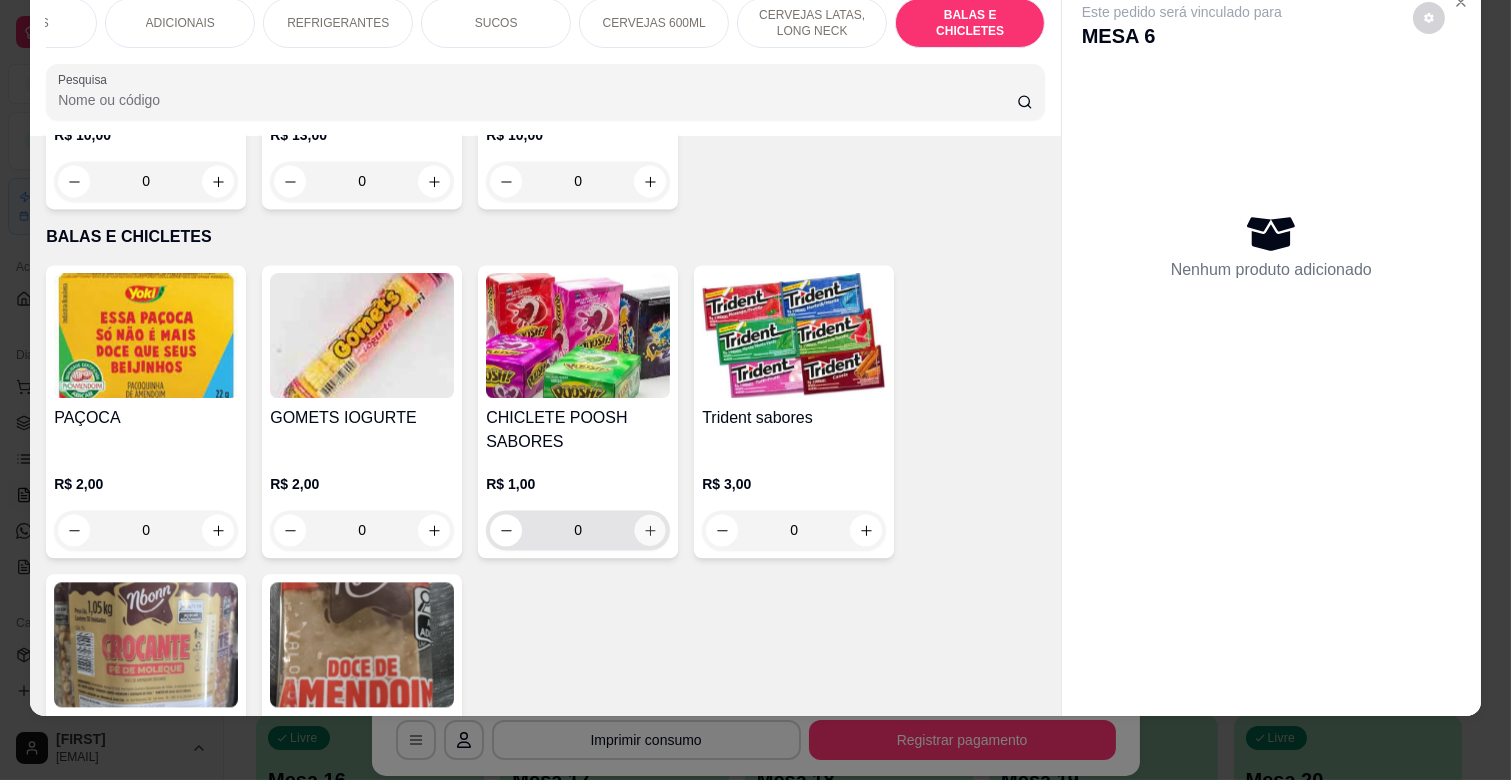 type on "1" 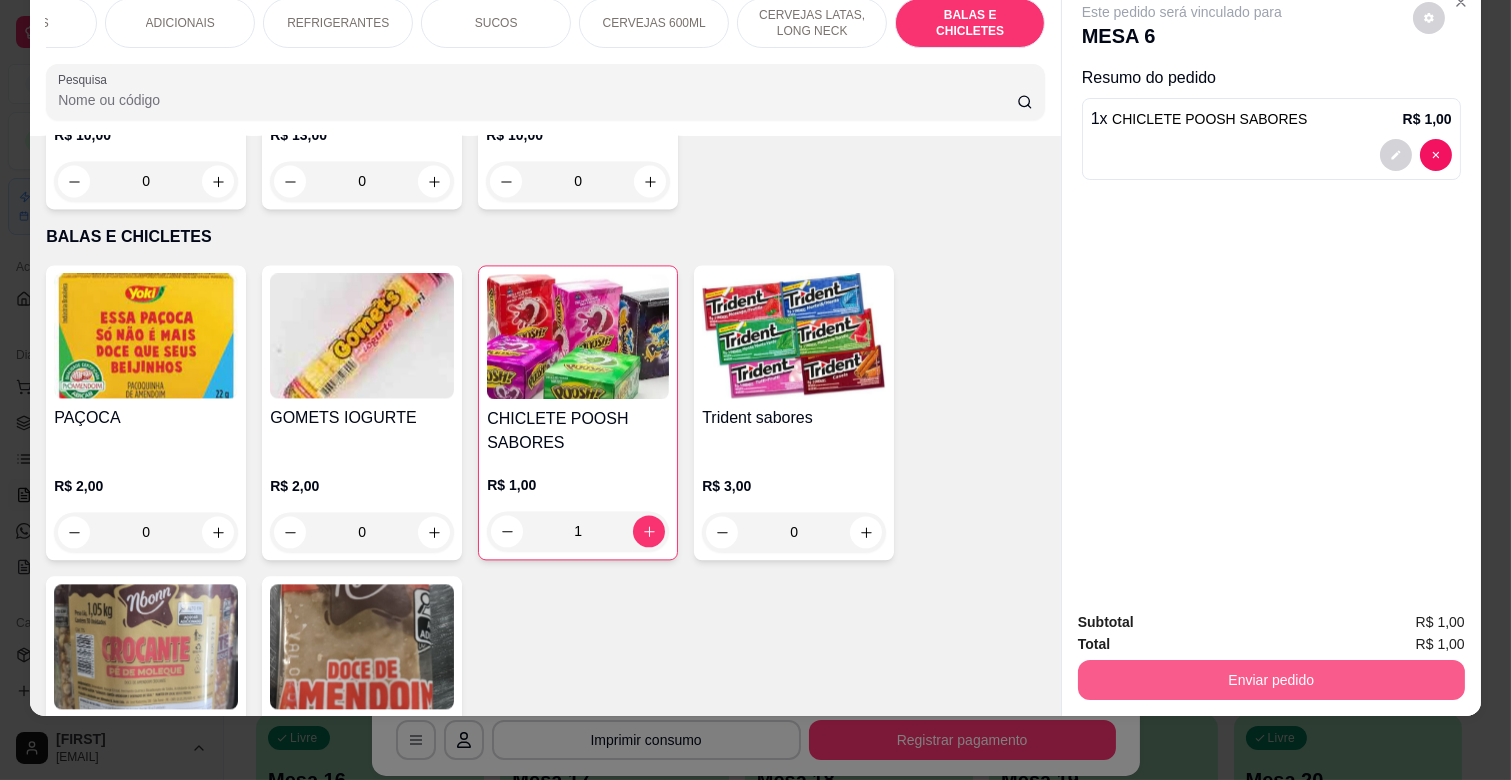 click on "Enviar pedido" at bounding box center [1271, 680] 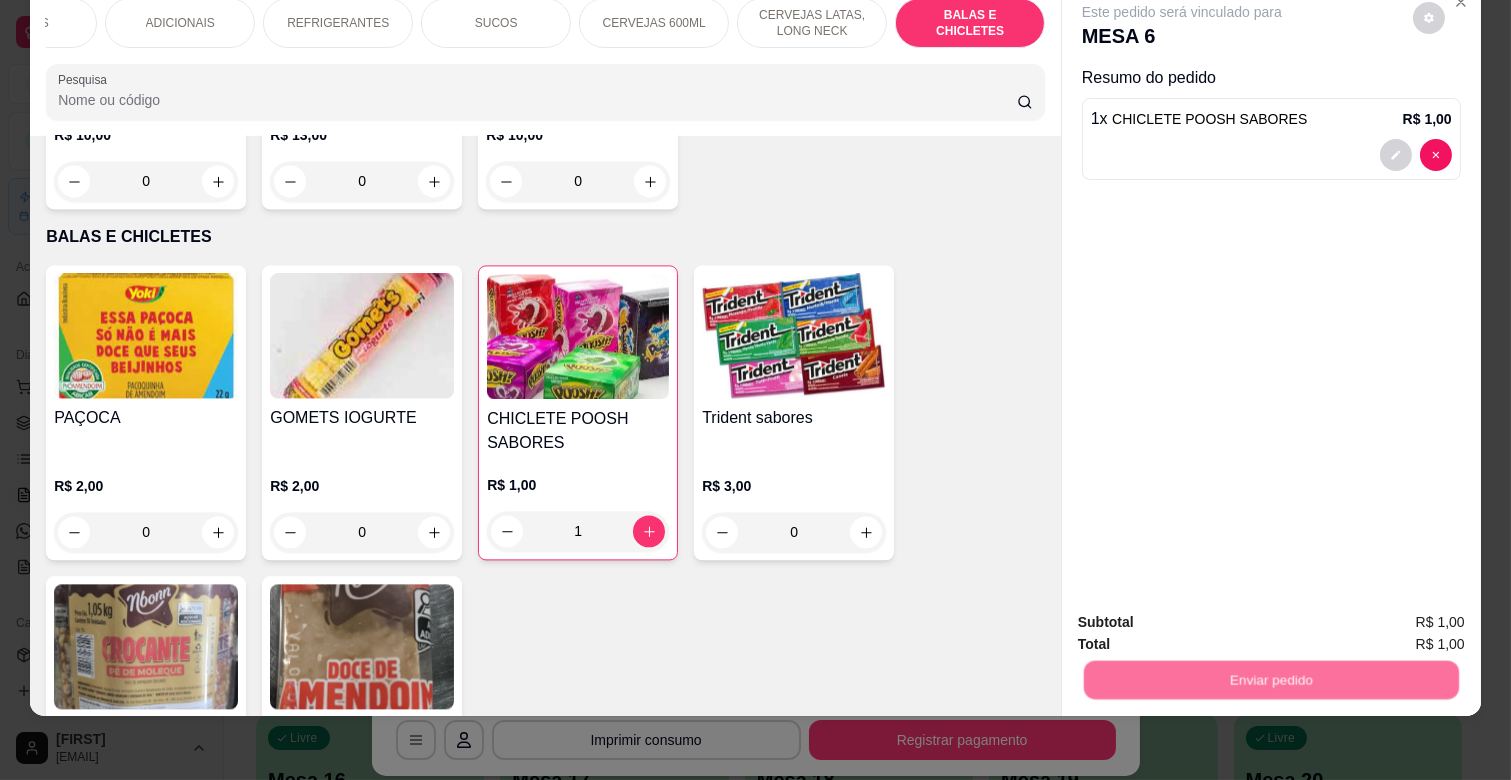 click on "Não registrar e enviar pedido" at bounding box center [1205, 613] 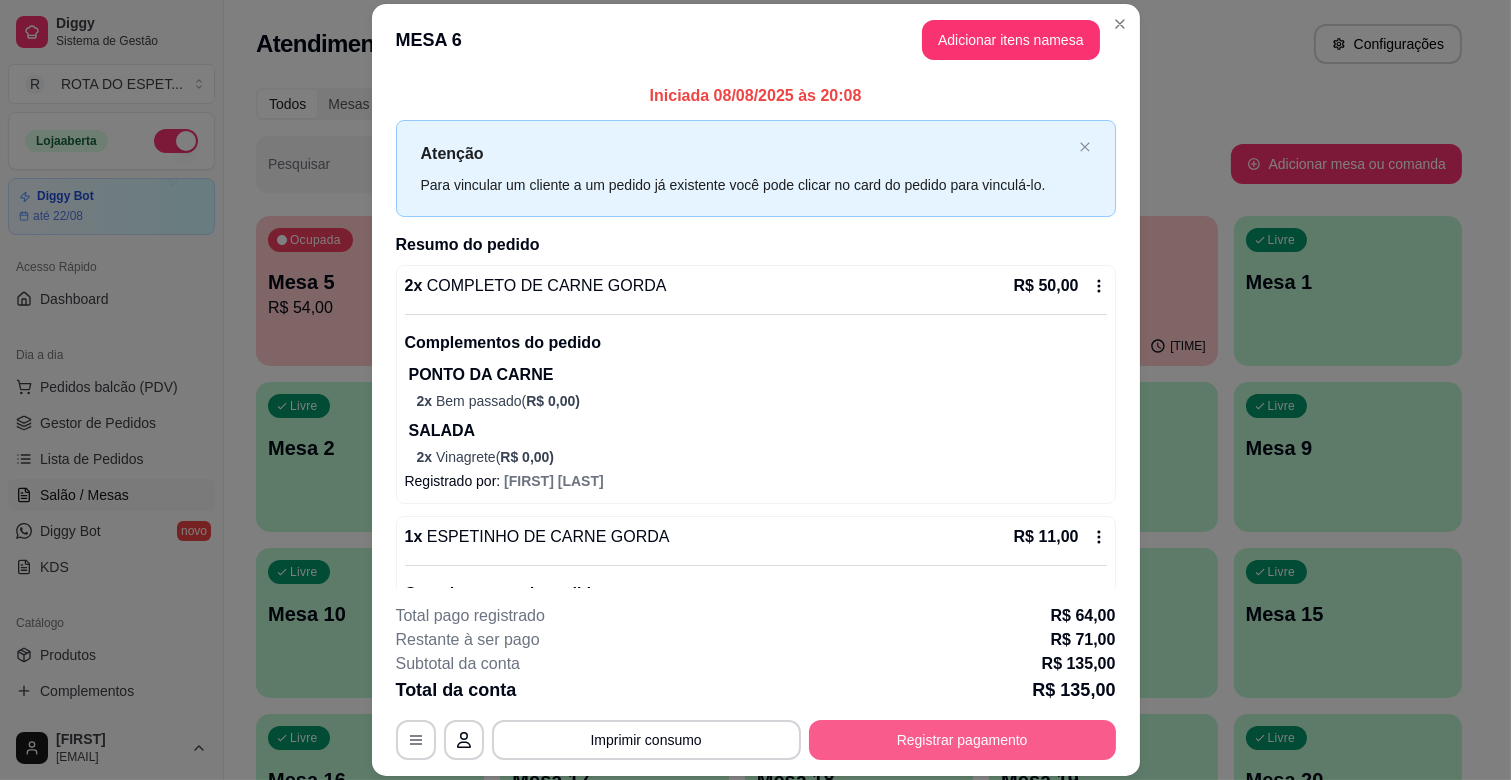 click on "Registrar pagamento" at bounding box center (962, 740) 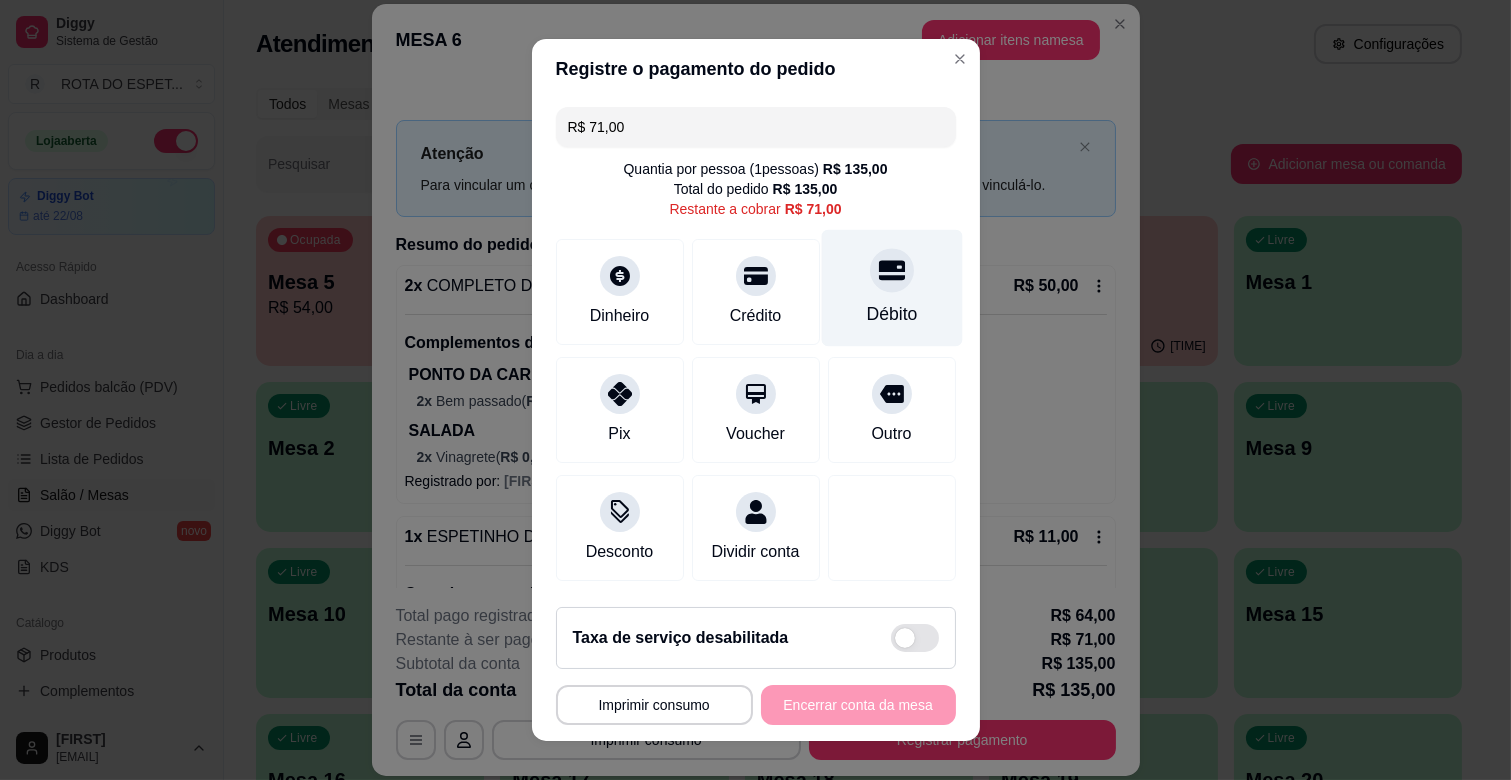 click on "Débito" at bounding box center (891, 288) 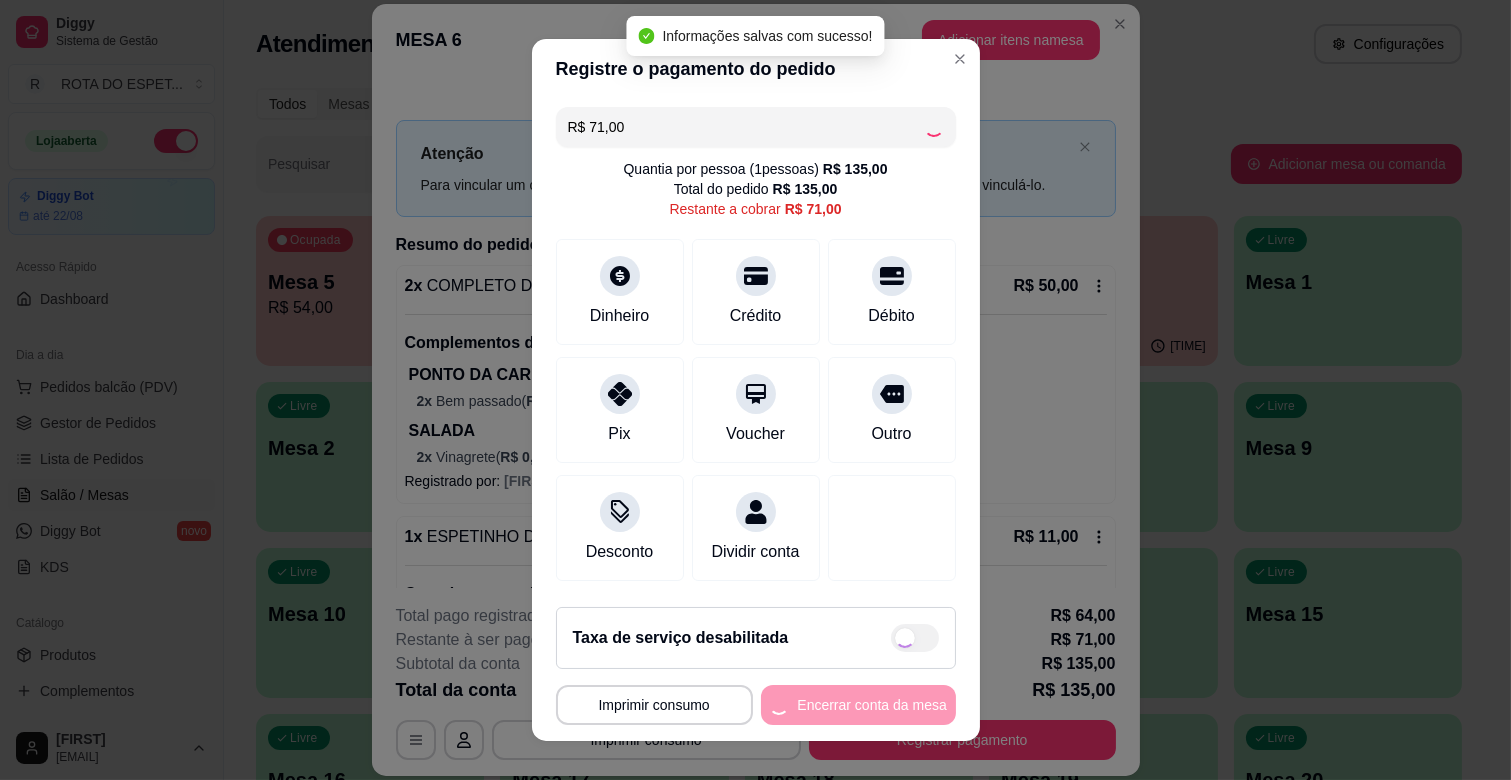 type on "R$ 0,00" 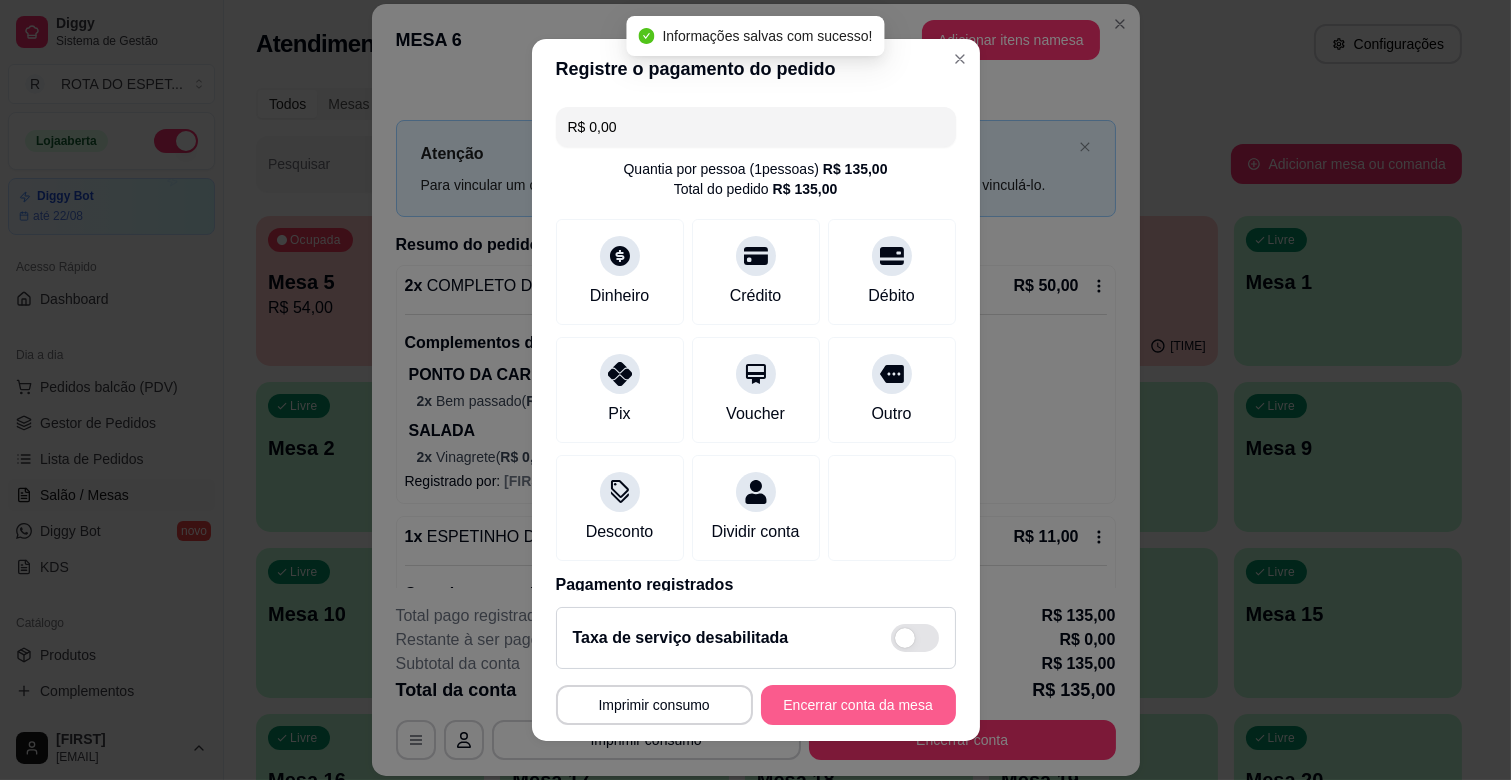 click on "Encerrar conta da mesa" at bounding box center [858, 705] 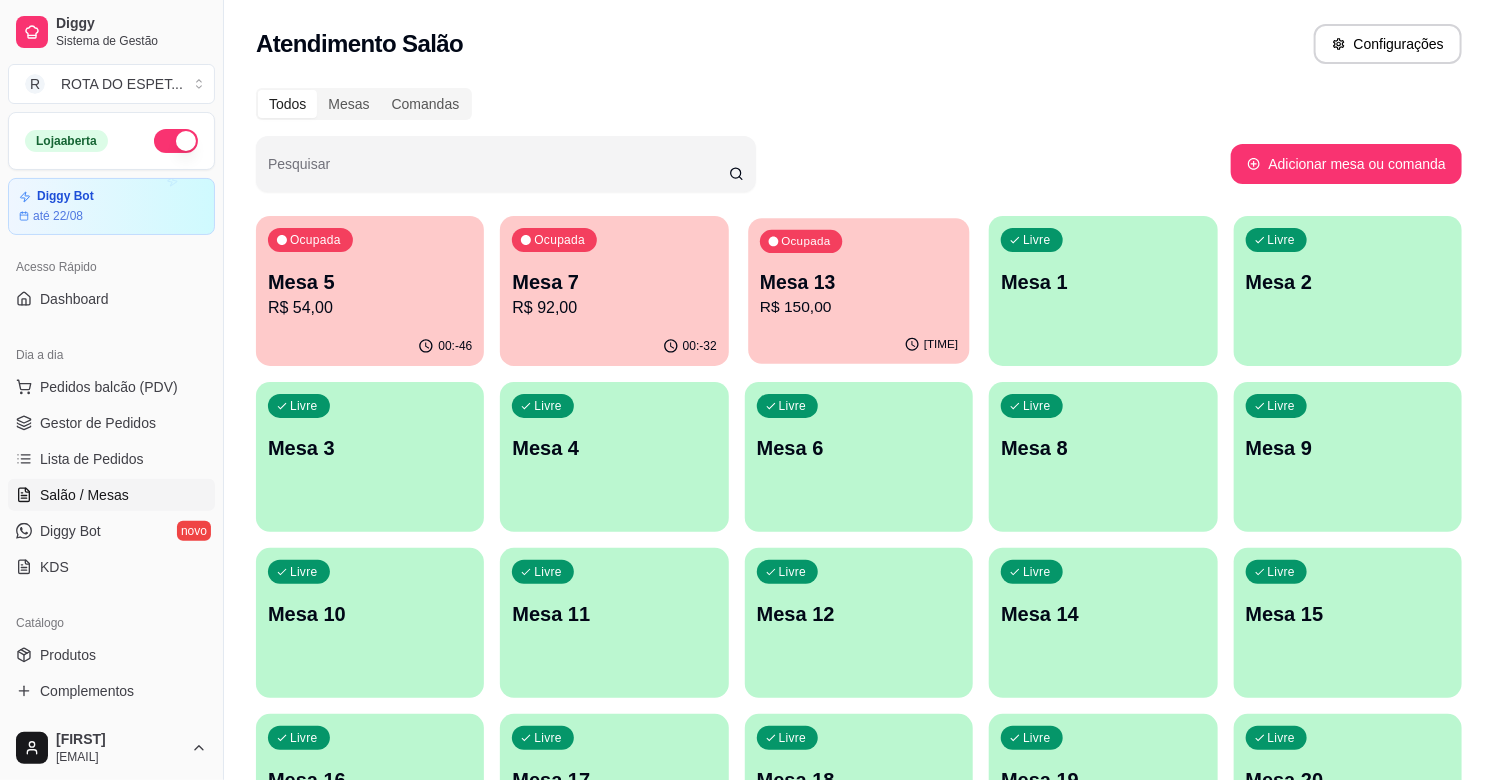 click on "R$ 150,00" at bounding box center [859, 307] 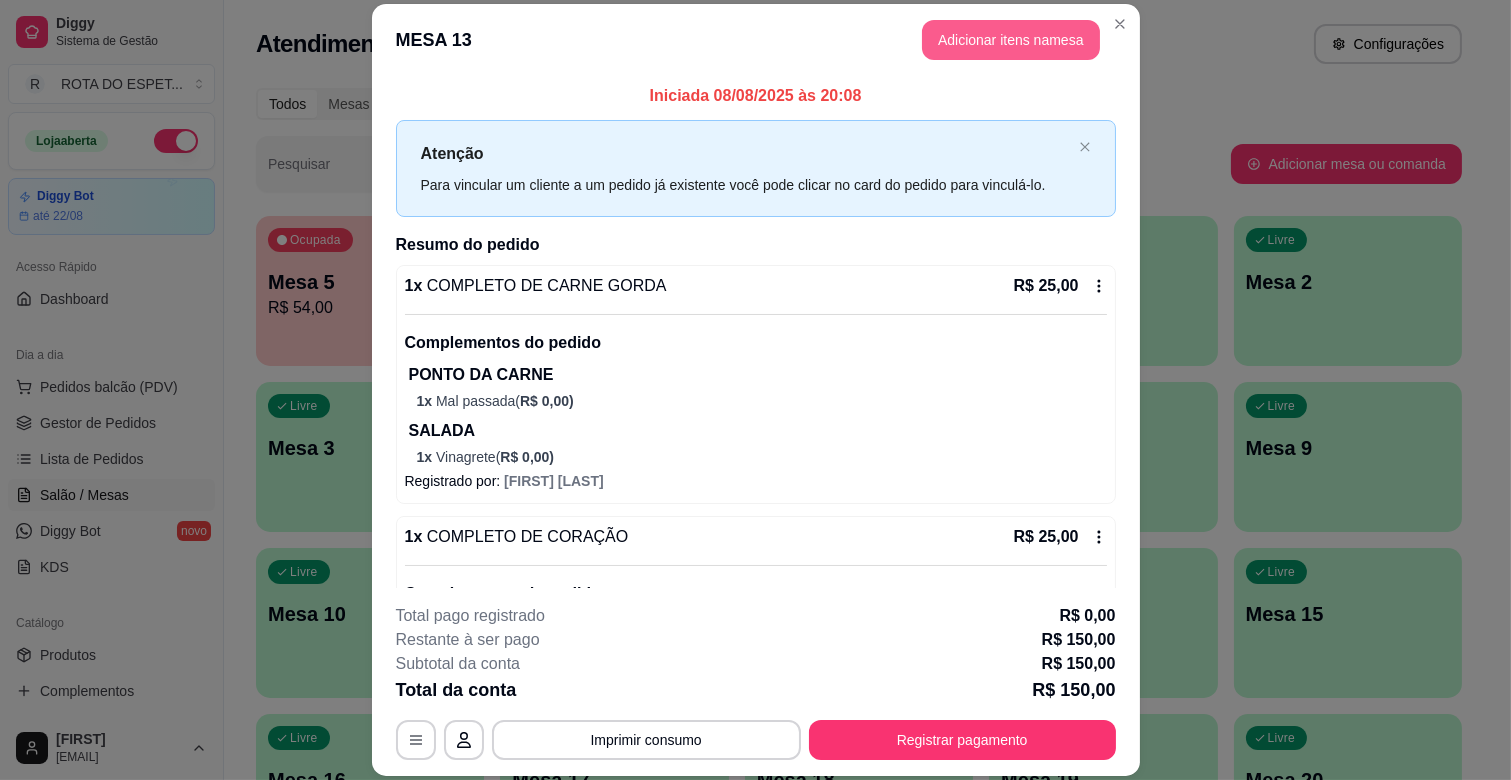 click on "Adicionar itens na  mesa" at bounding box center [1011, 40] 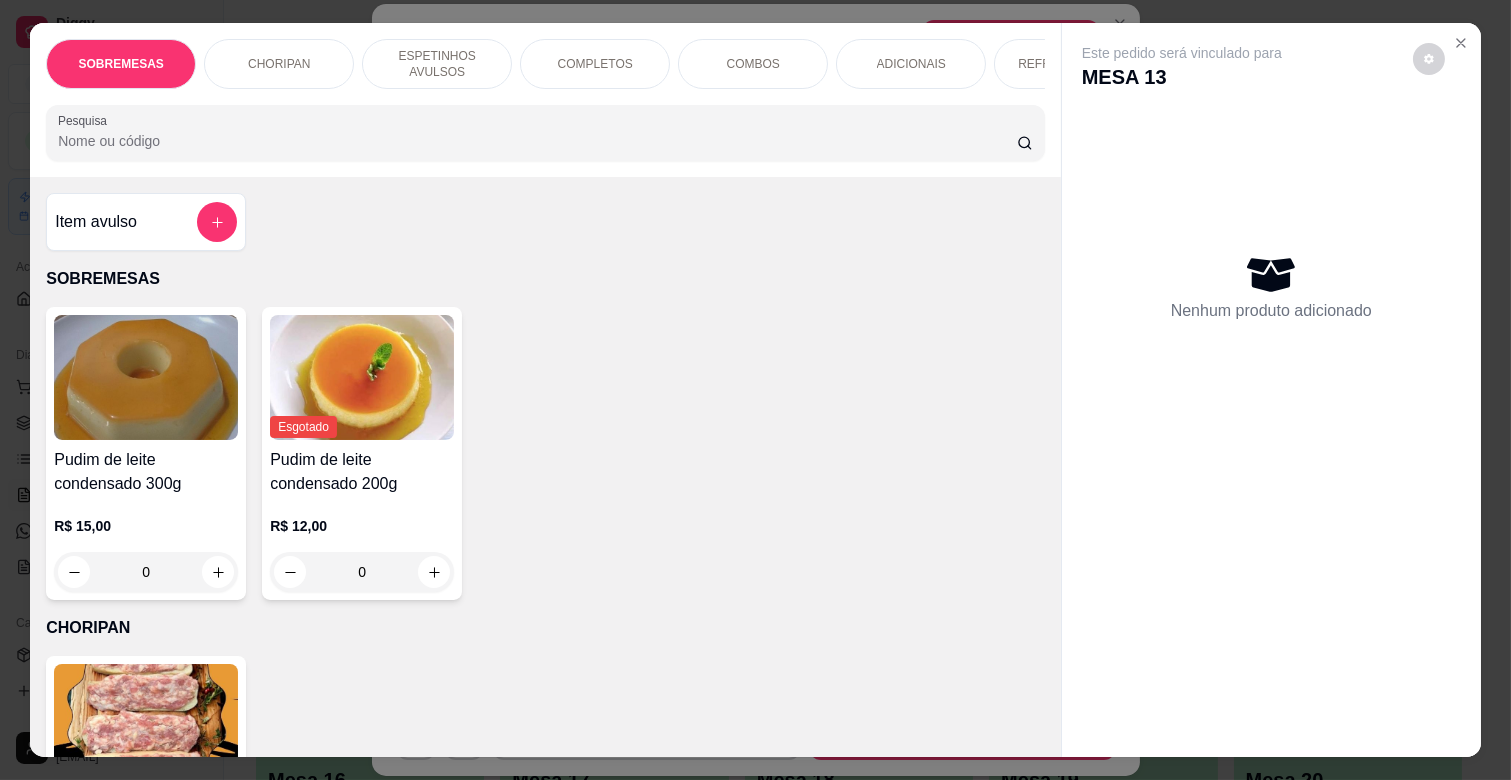 click on "Pesquisa" at bounding box center [537, 141] 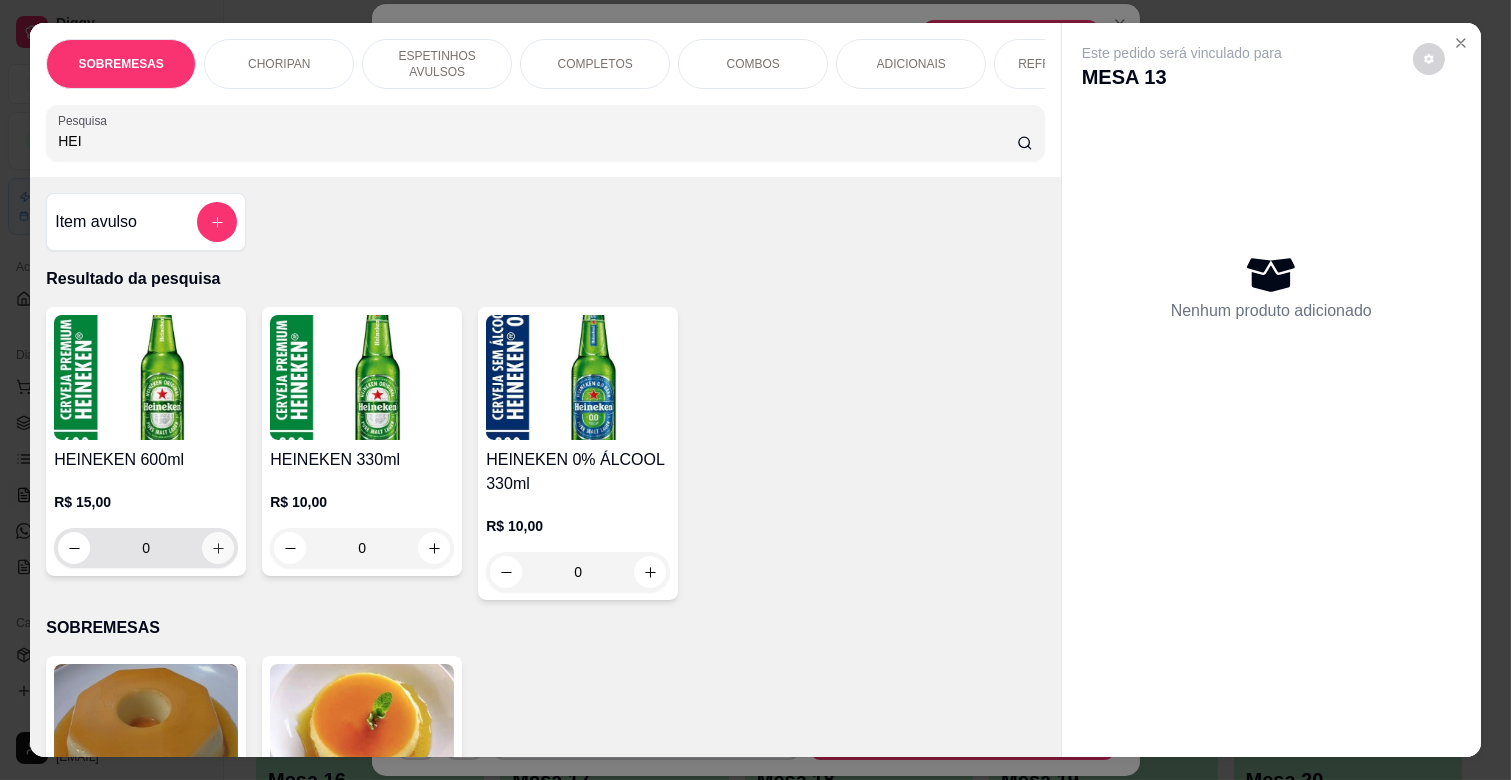 type on "HEI" 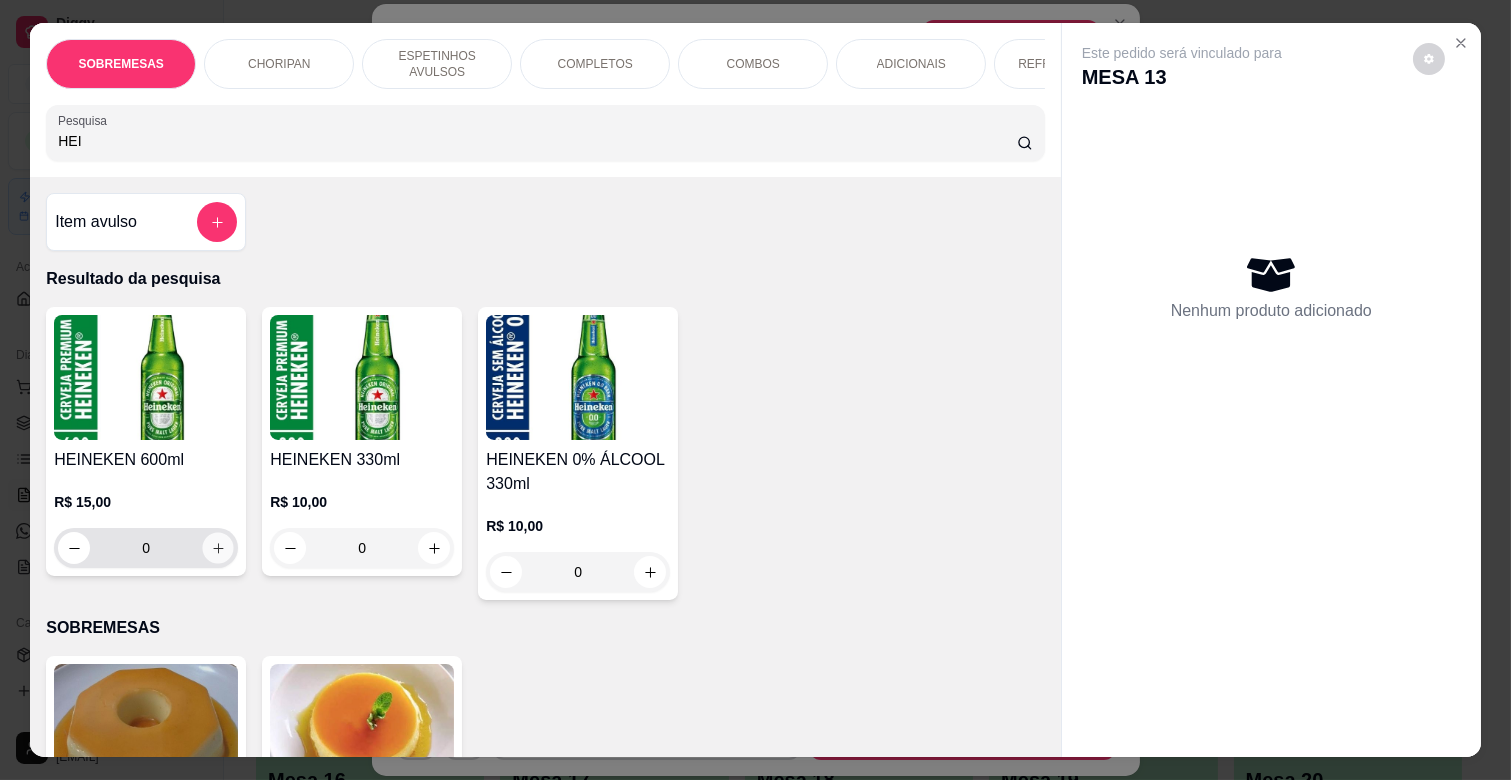 click 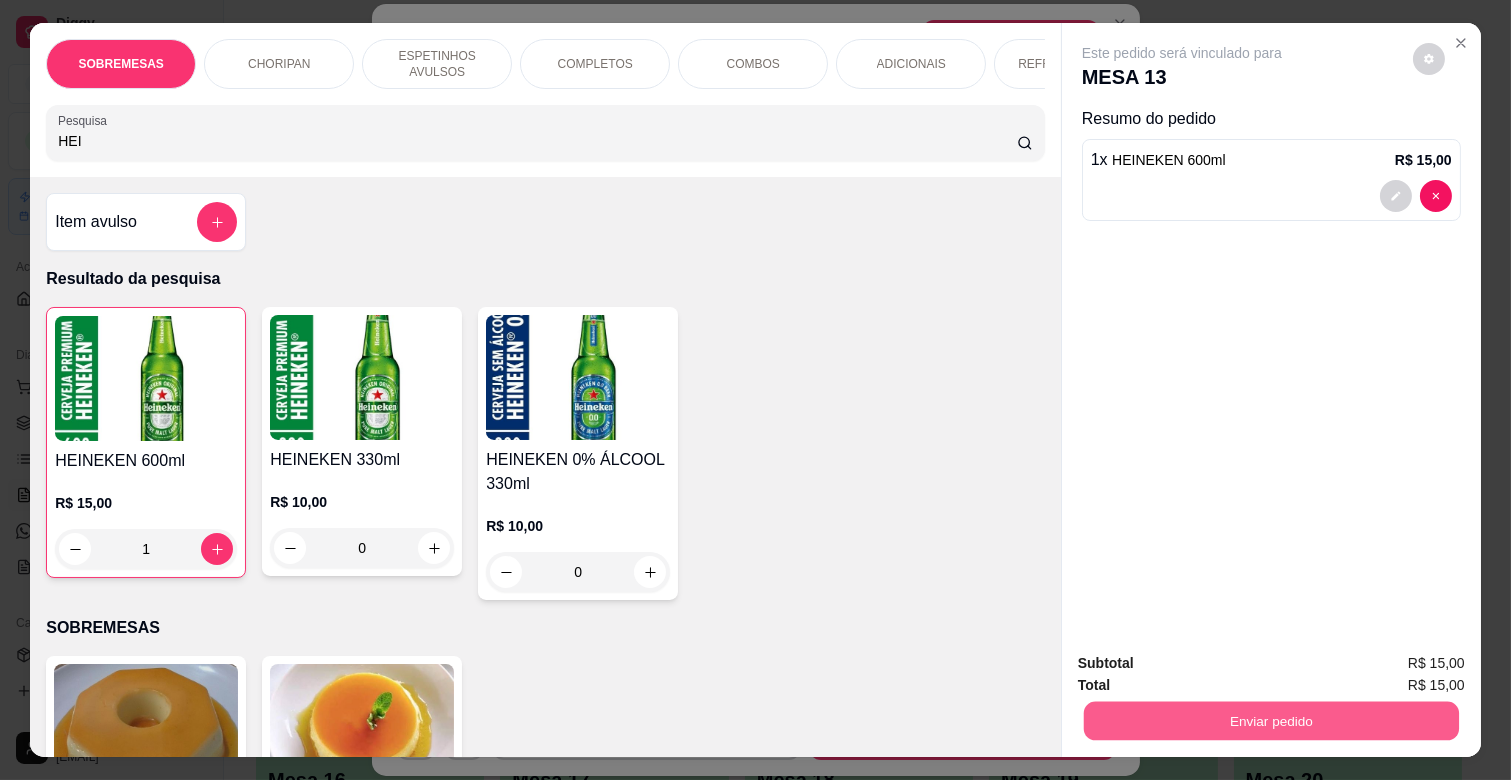 click on "Enviar pedido" at bounding box center [1271, 720] 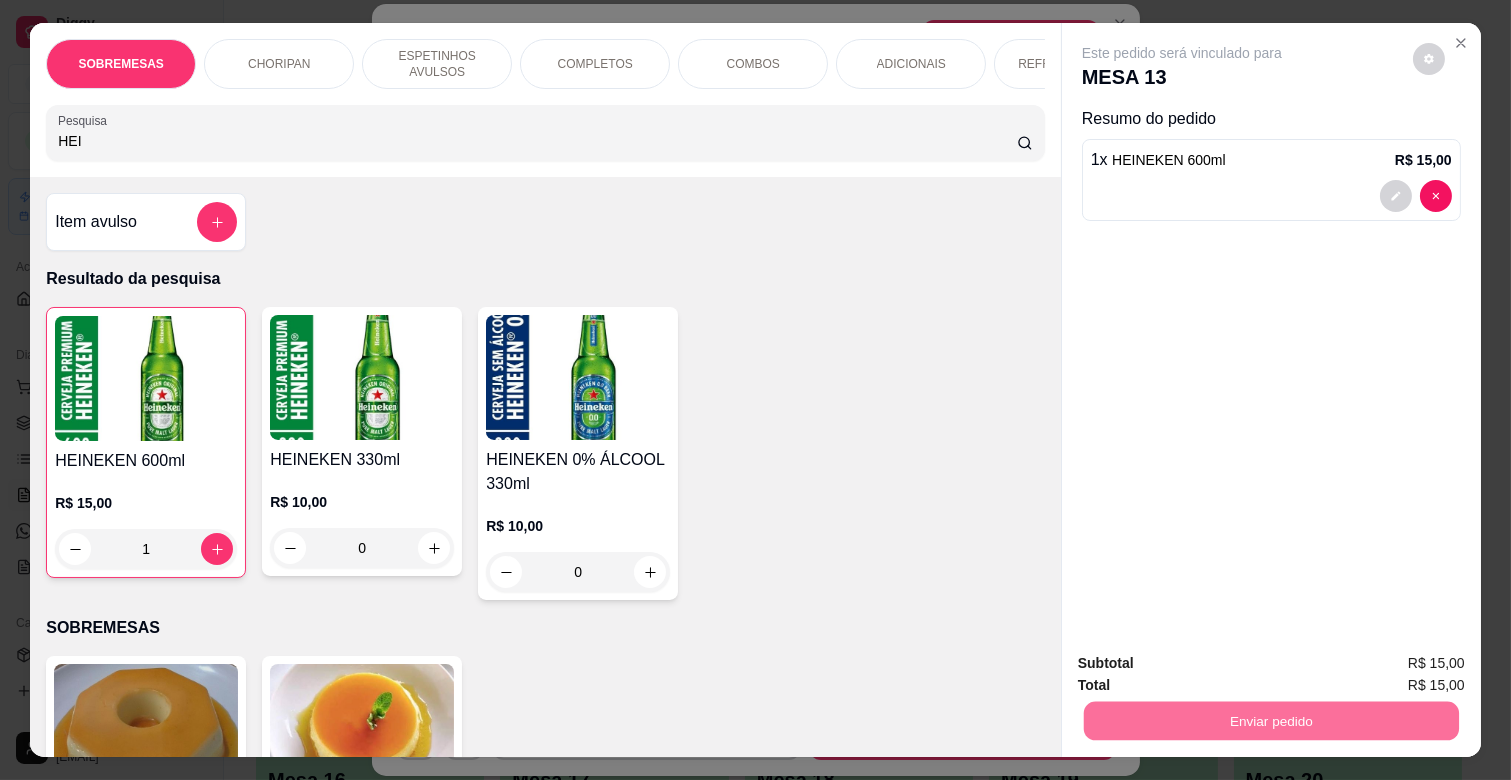 click on "Não registrar e enviar pedido" at bounding box center [1205, 662] 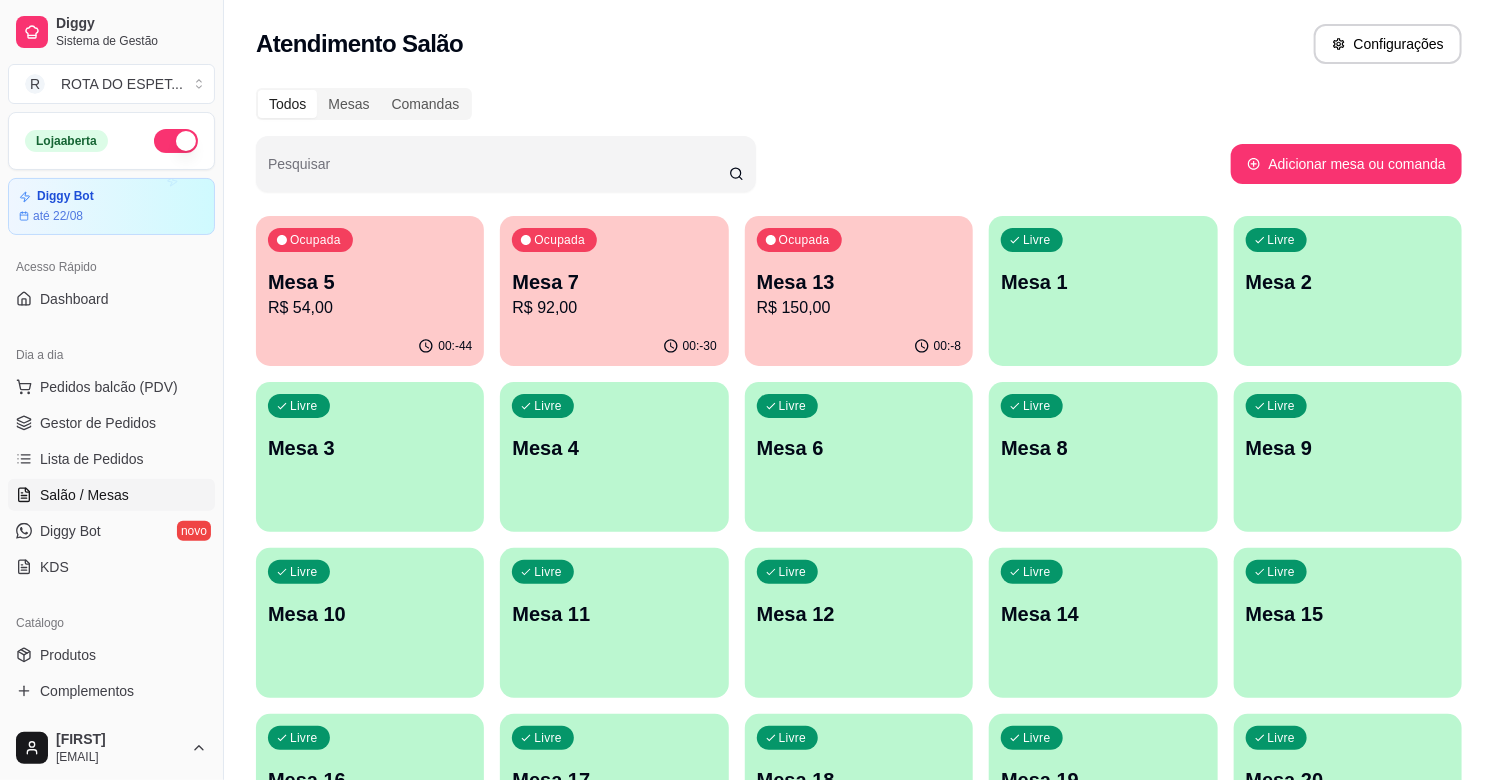 click on "Pedidos balcão (PDV) Gestor de Pedidos Lista de Pedidos Salão / Mesas Diggy Bot novo KDS" at bounding box center (111, 477) 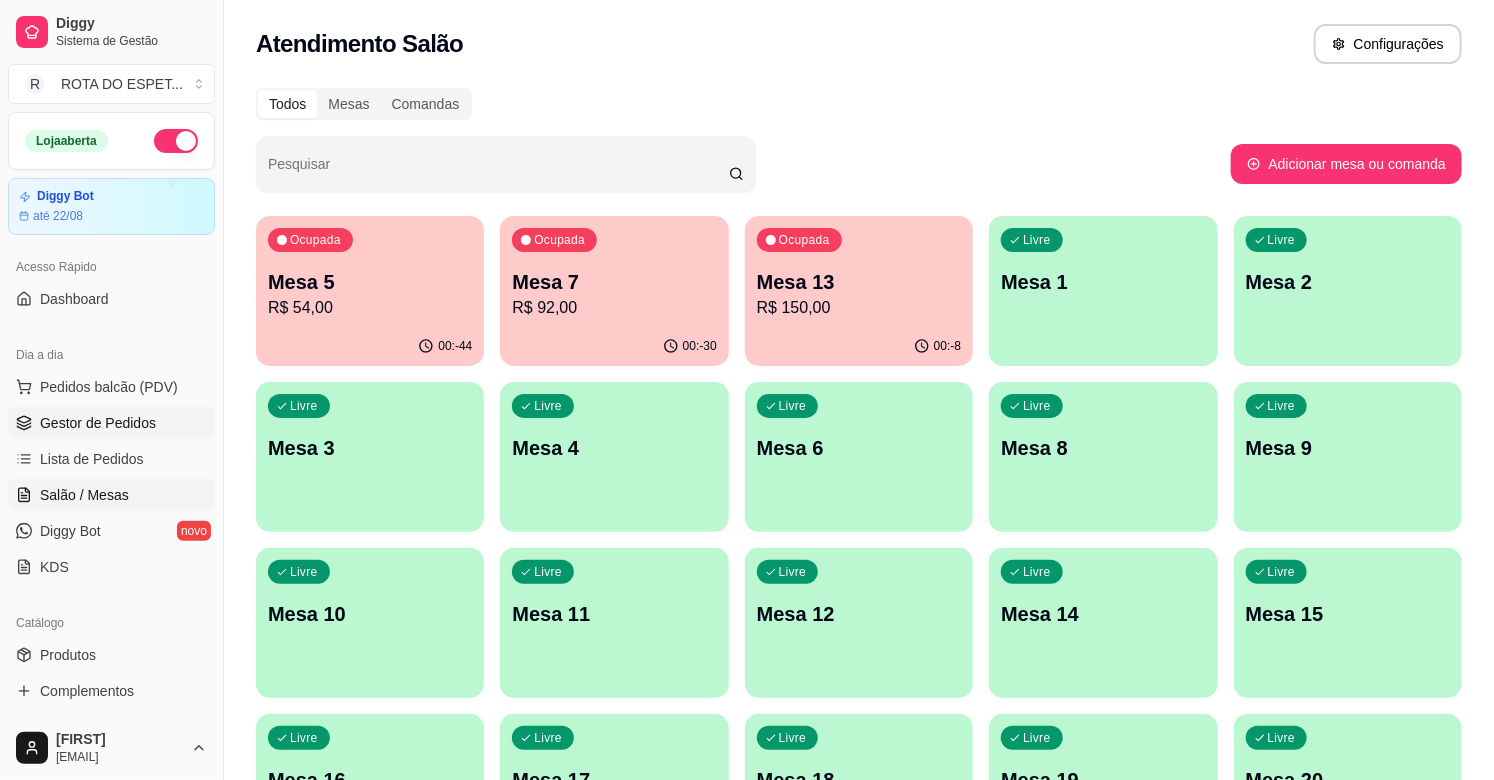 click on "Gestor de Pedidos" at bounding box center (98, 423) 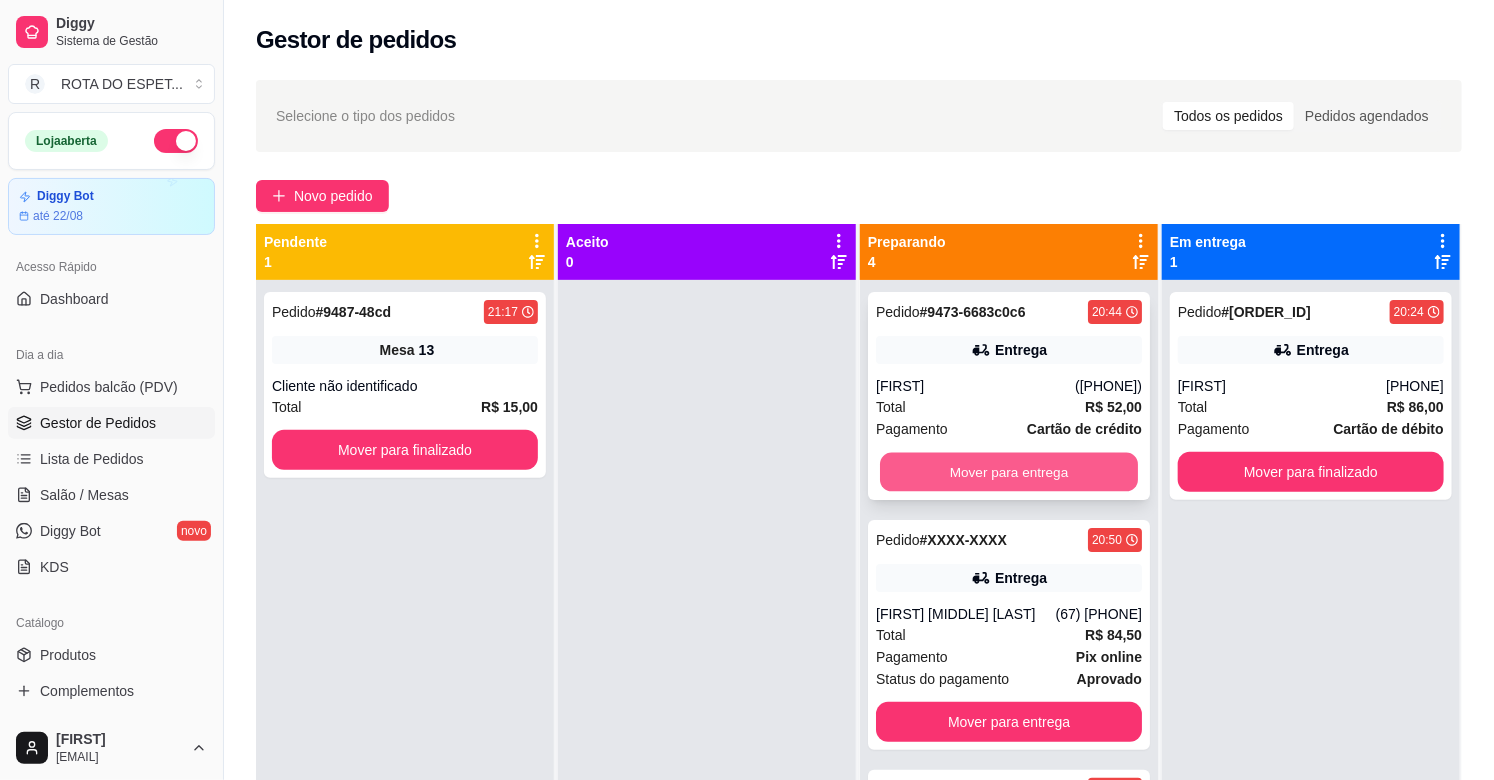 click on "Mover para entrega" at bounding box center [1009, 472] 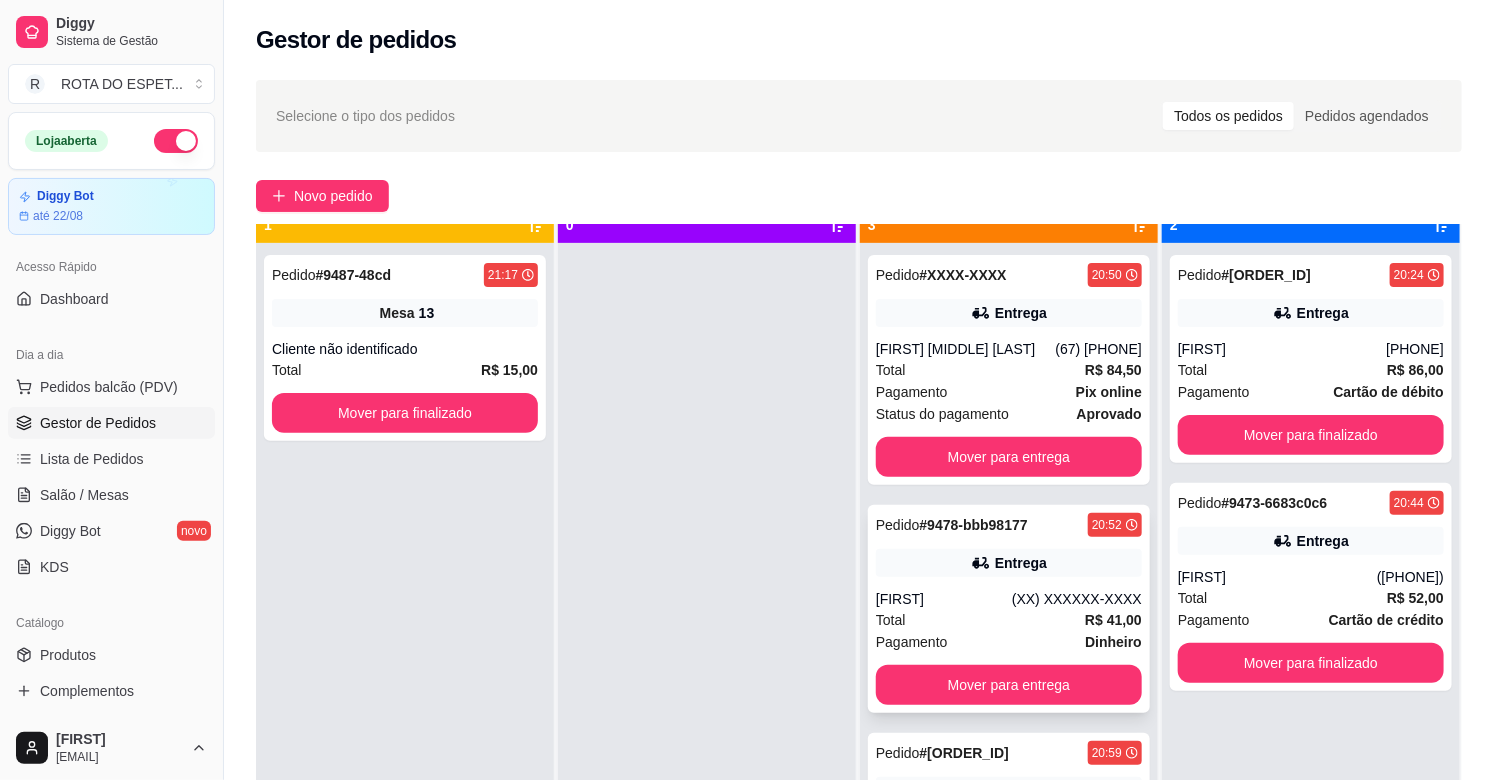 scroll, scrollTop: 55, scrollLeft: 0, axis: vertical 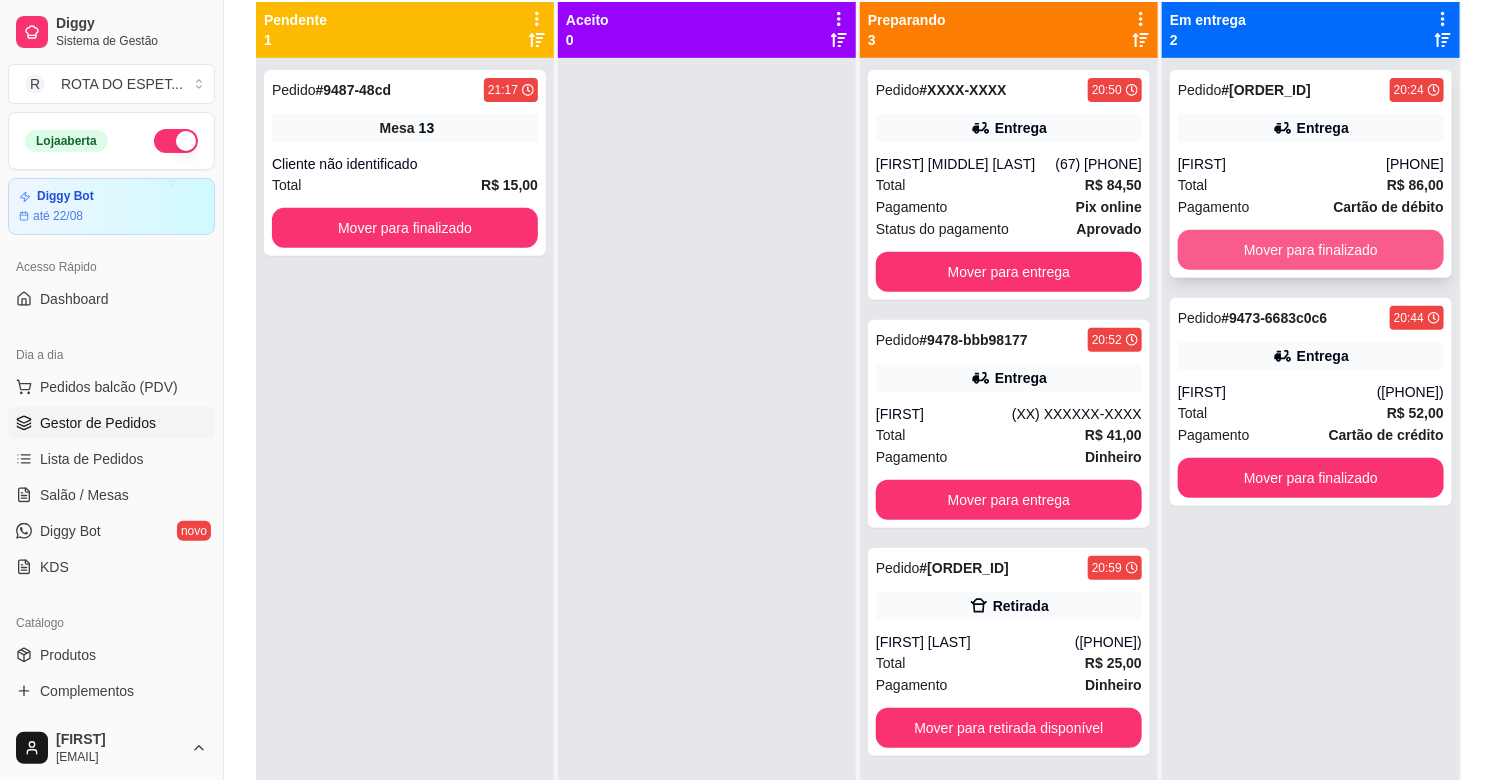 click on "Mover para finalizado" at bounding box center [1311, 250] 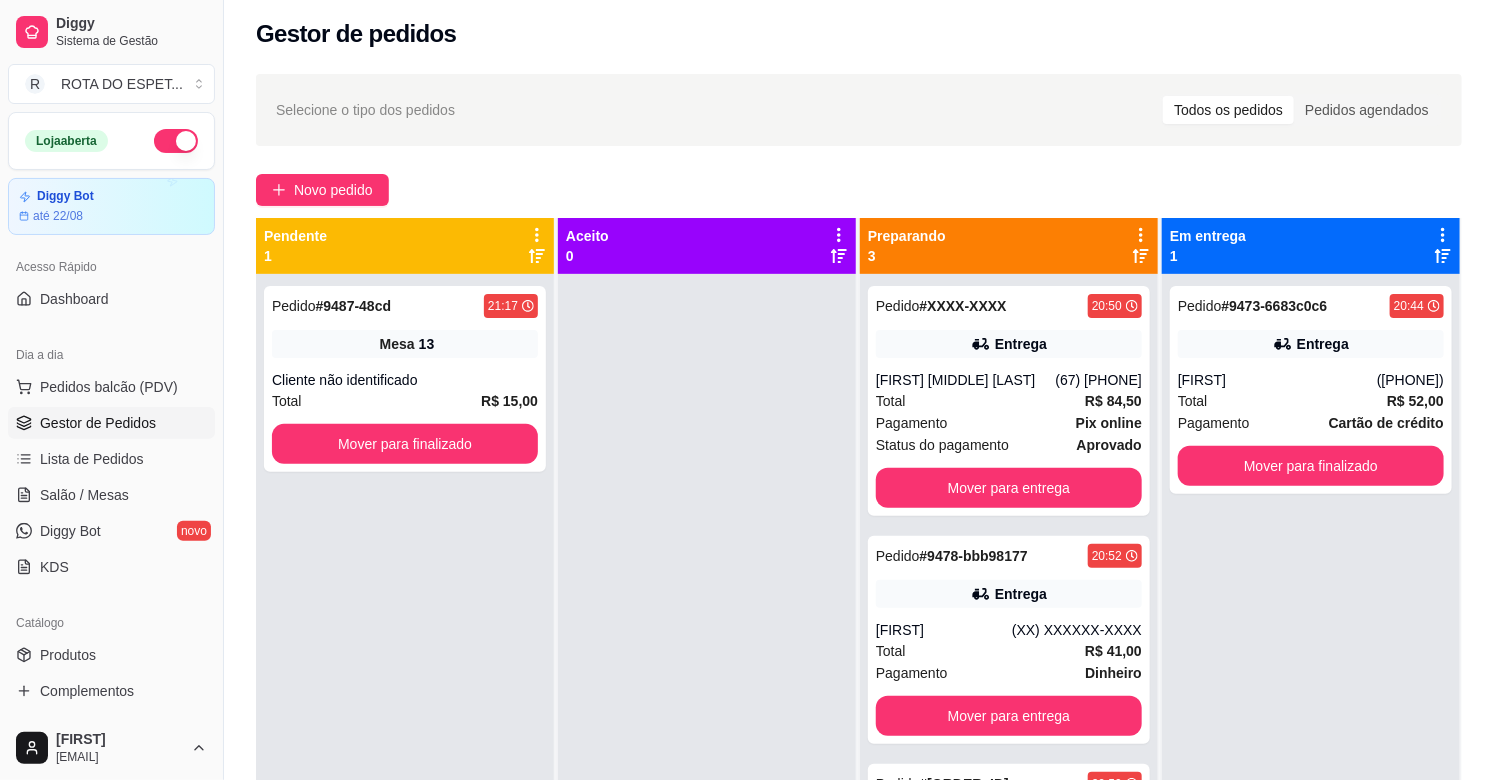 scroll, scrollTop: 0, scrollLeft: 0, axis: both 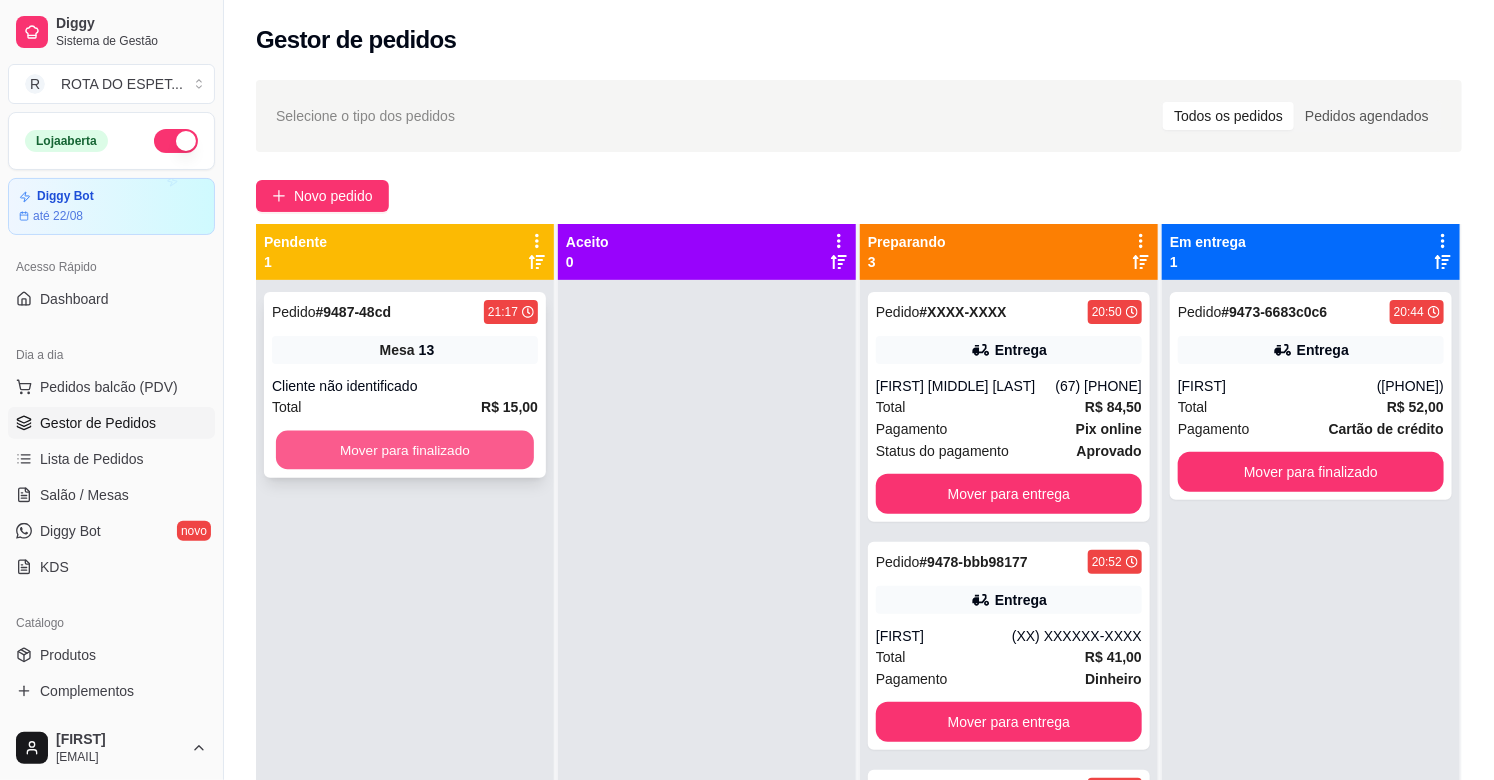 click on "Mover para finalizado" at bounding box center (405, 450) 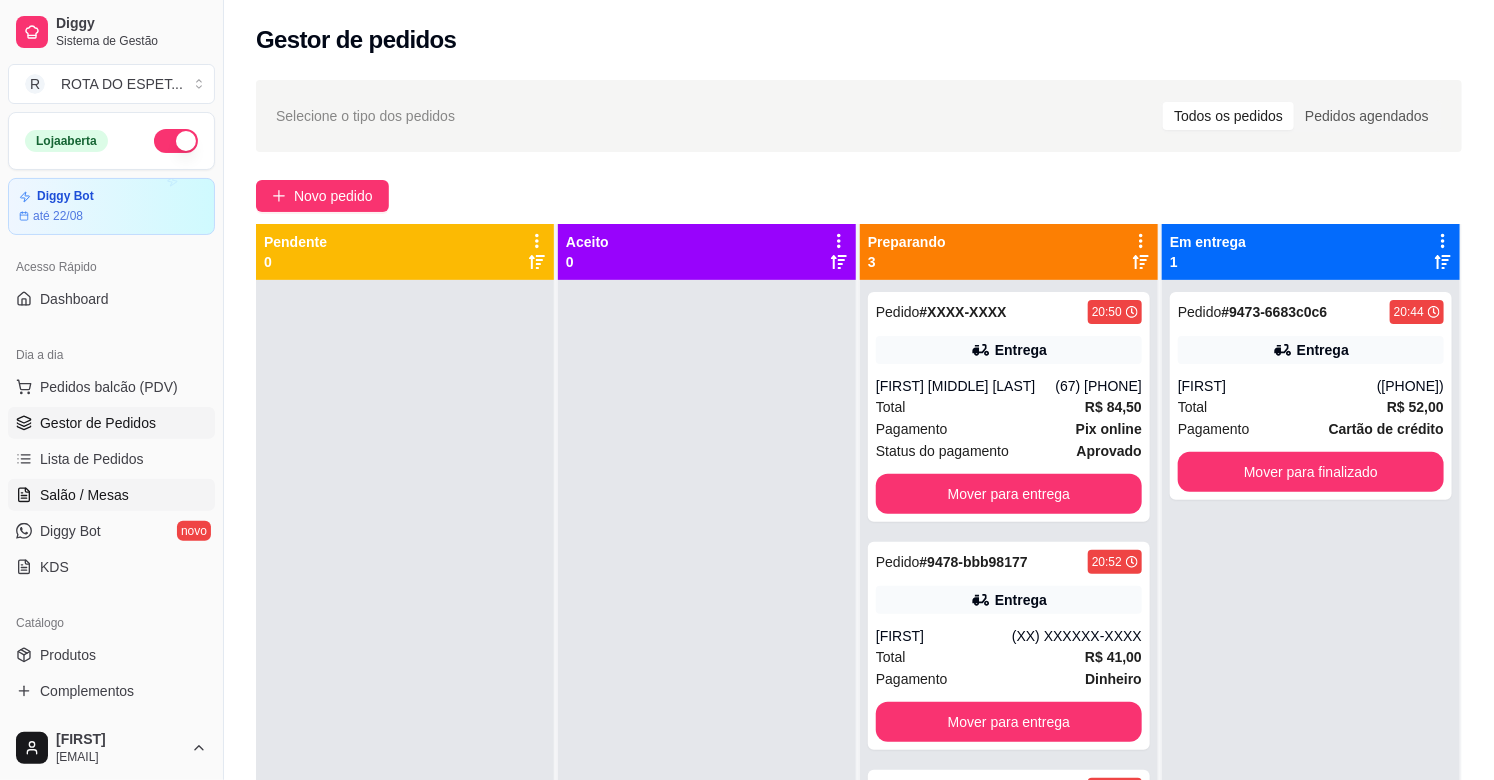 click on "Salão / Mesas" at bounding box center [84, 495] 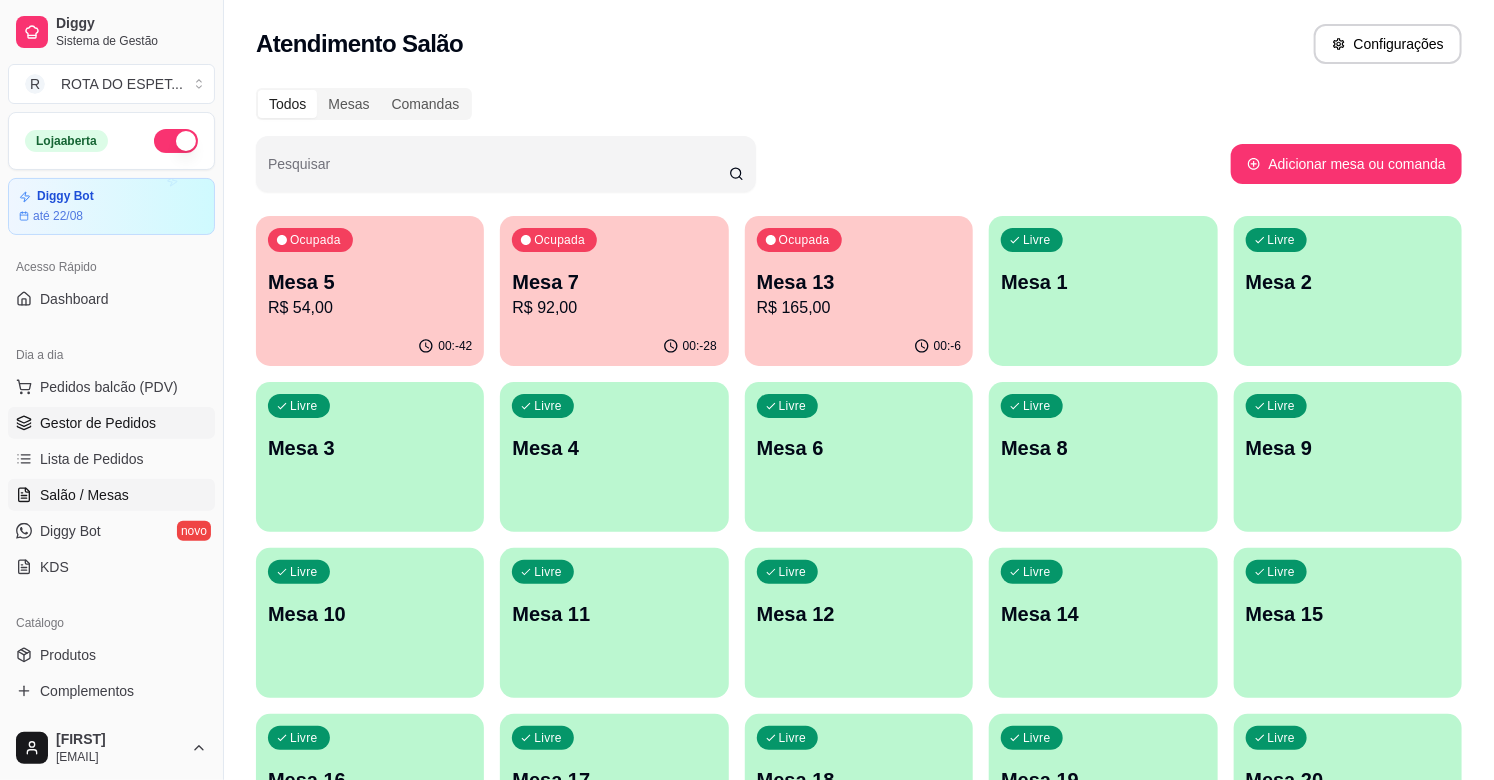 click on "Gestor de Pedidos" at bounding box center (98, 423) 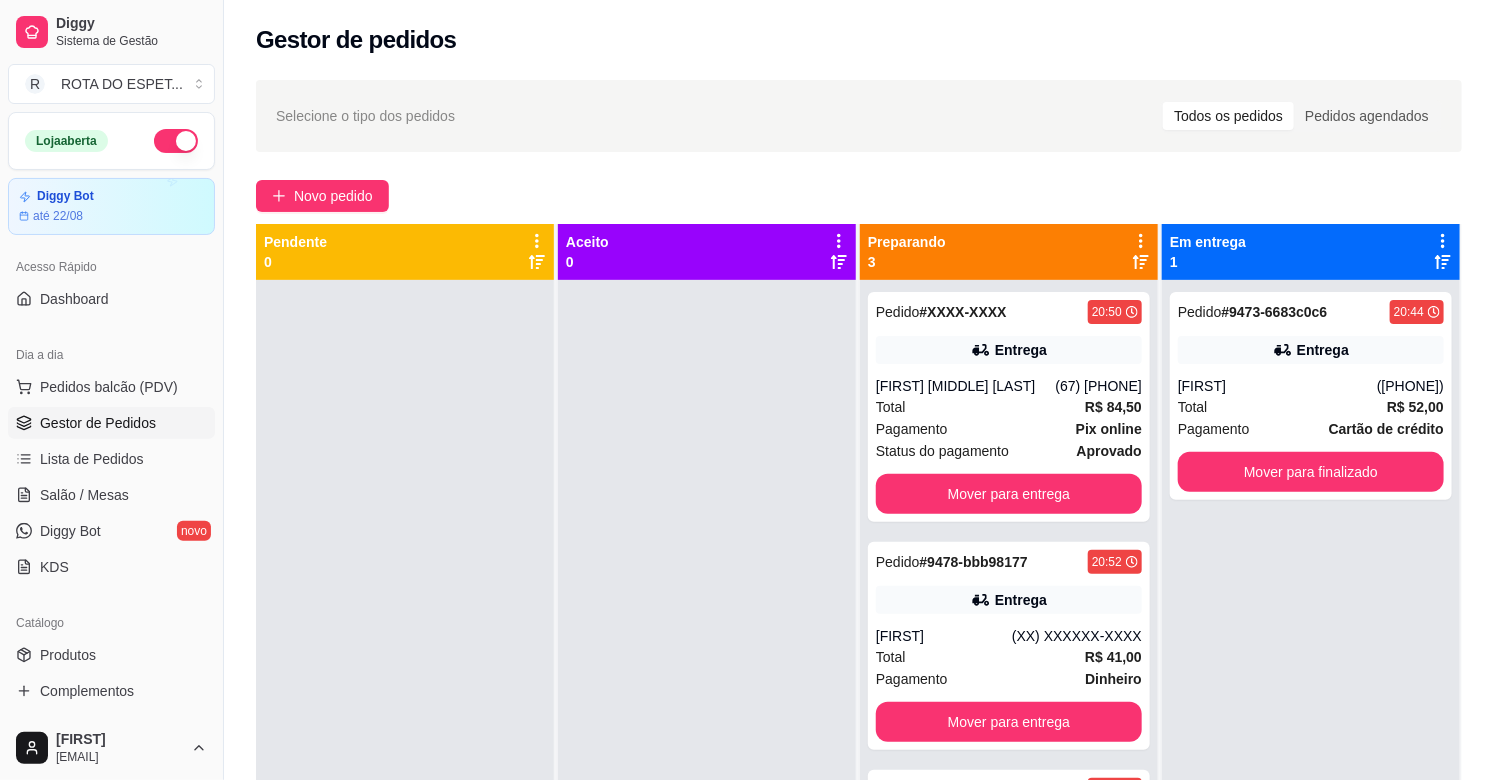 click at bounding box center (405, 670) 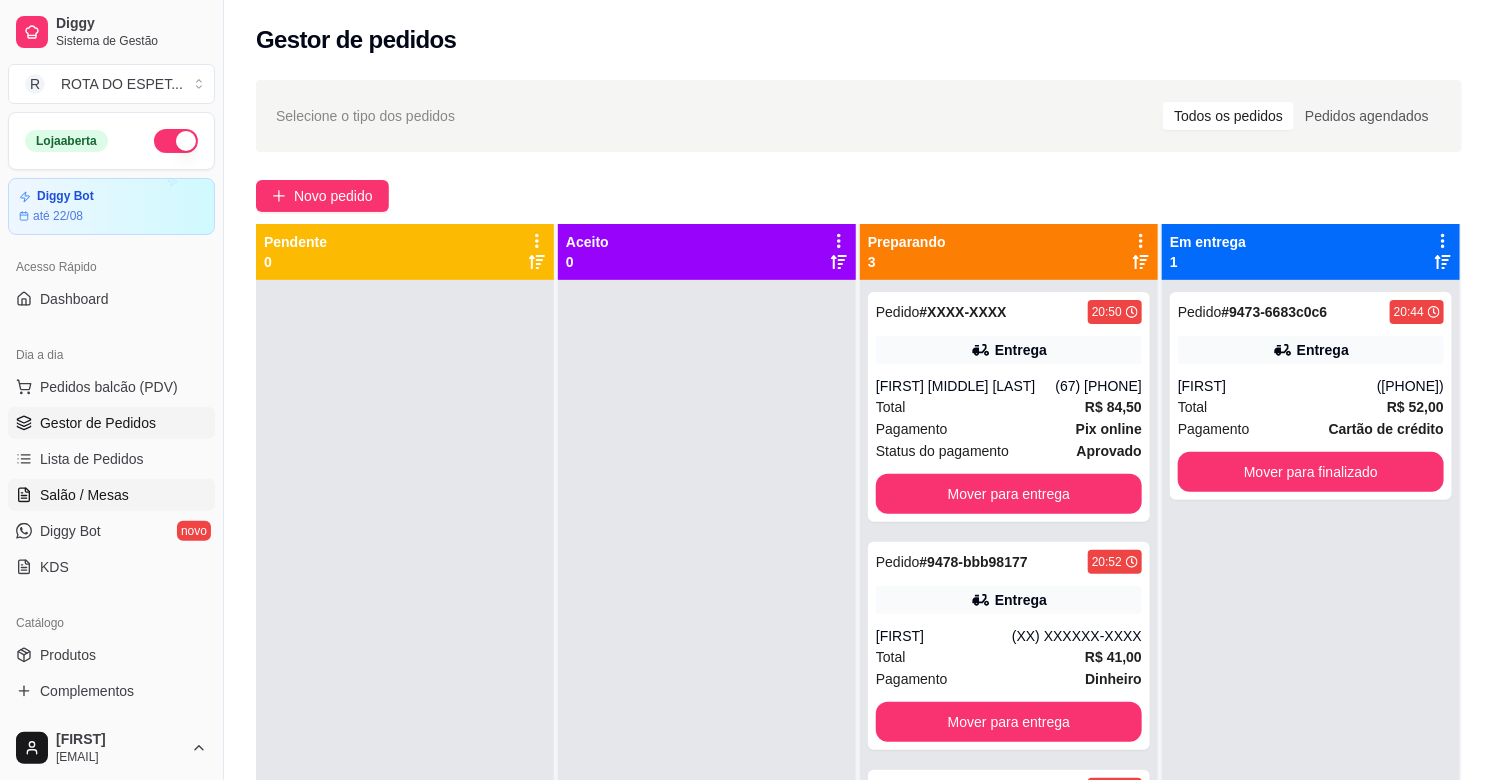 click on "Salão / Mesas" at bounding box center [84, 495] 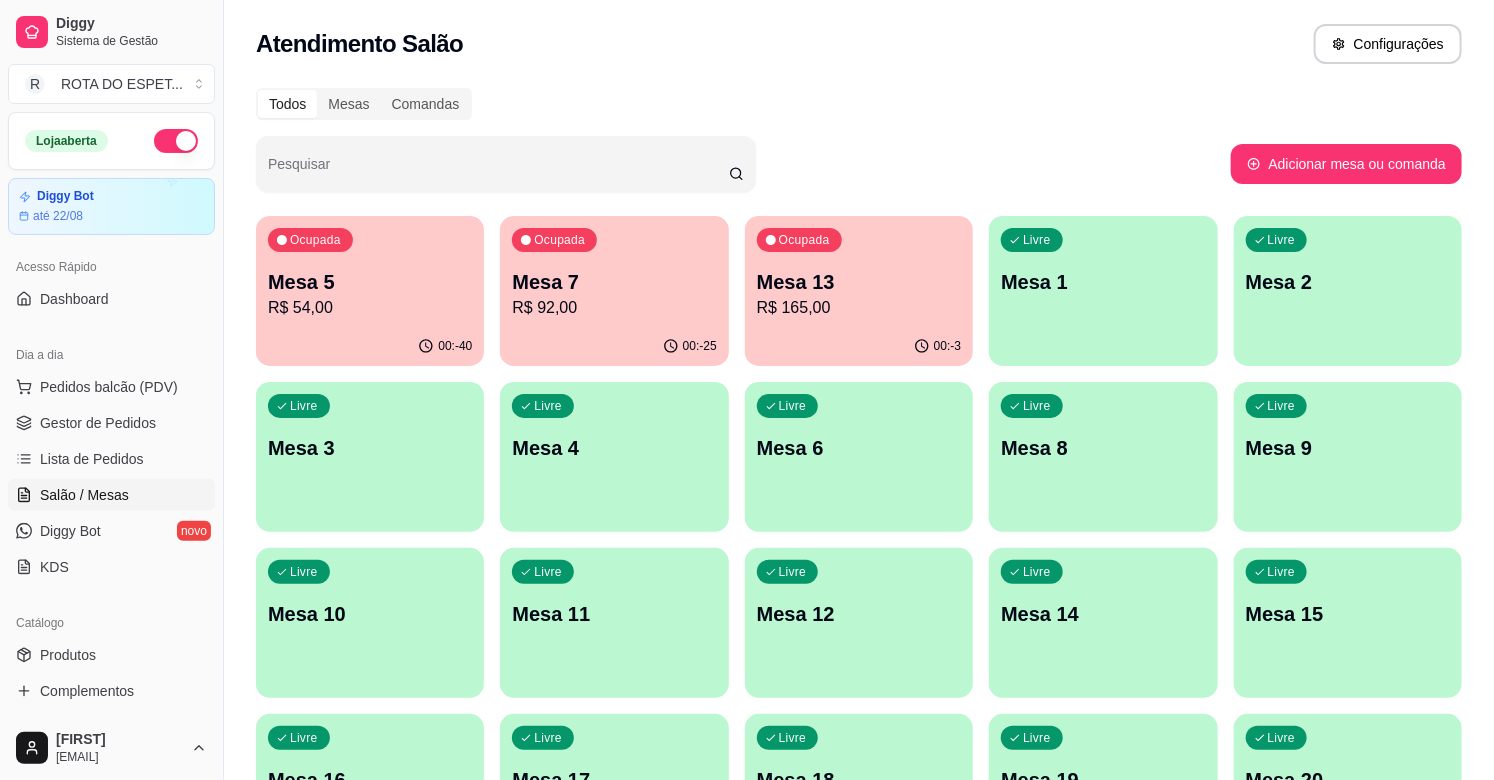 click on "Mesa 7" at bounding box center [614, 282] 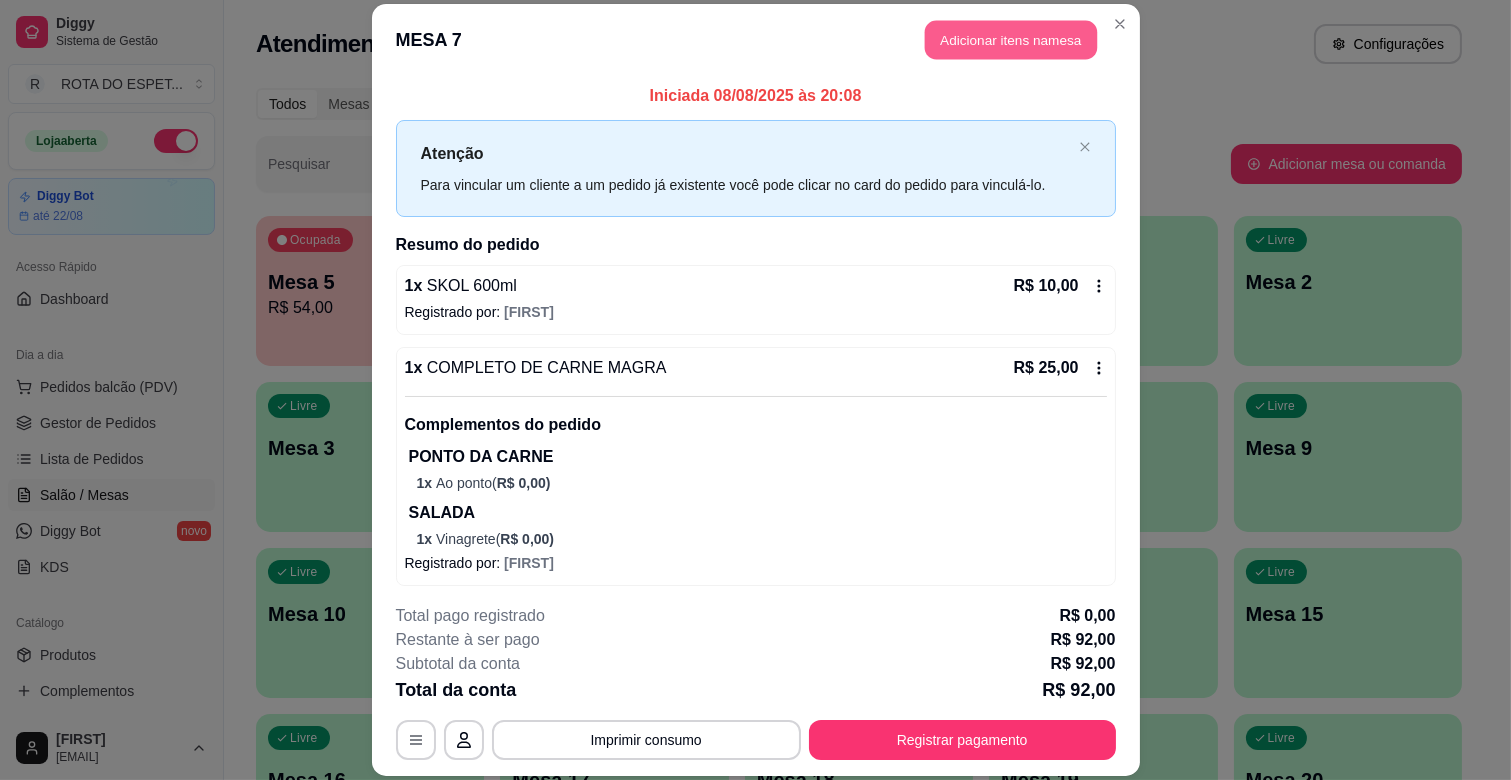 click on "Adicionar itens na  mesa" at bounding box center (1011, 40) 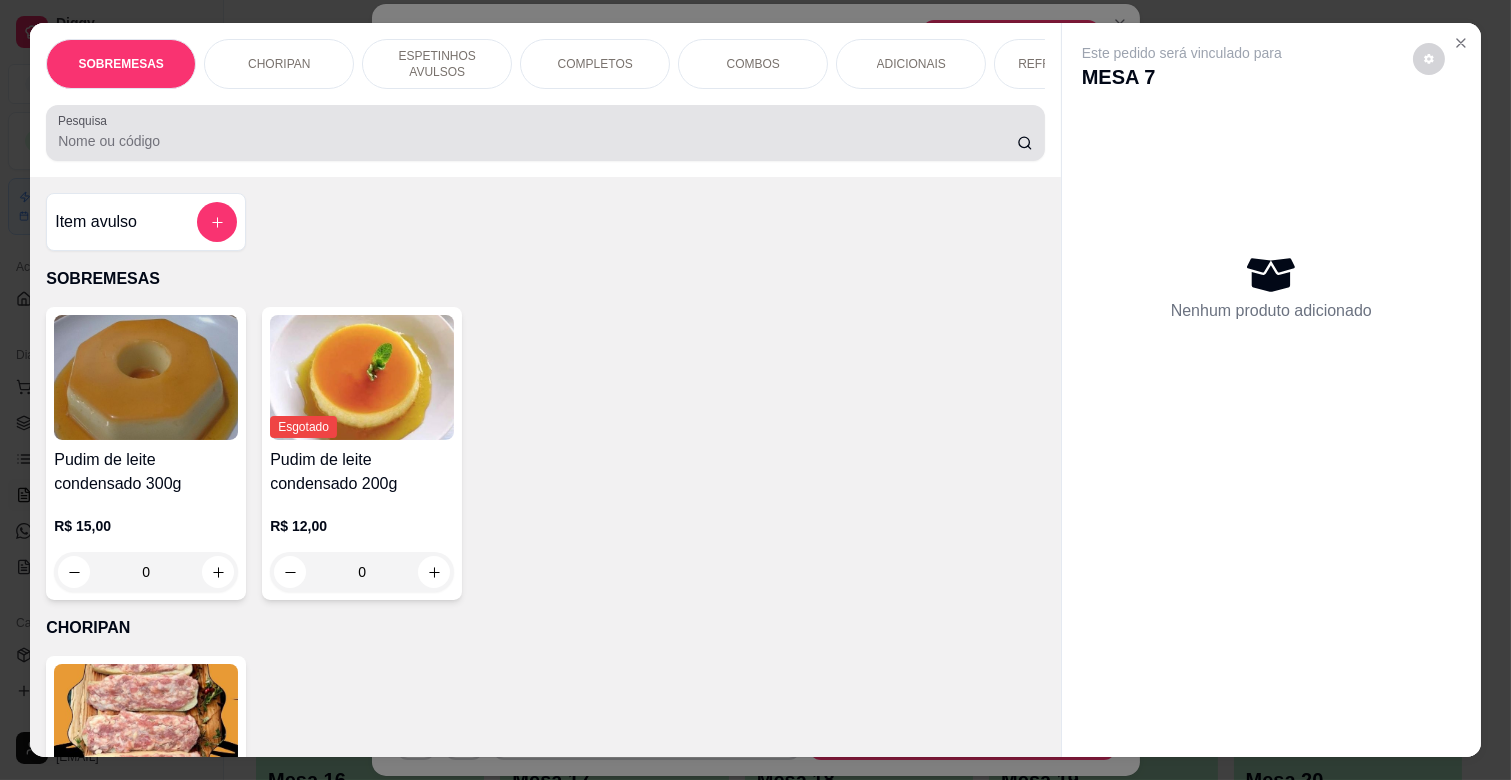 click on "Pesquisa" at bounding box center [537, 141] 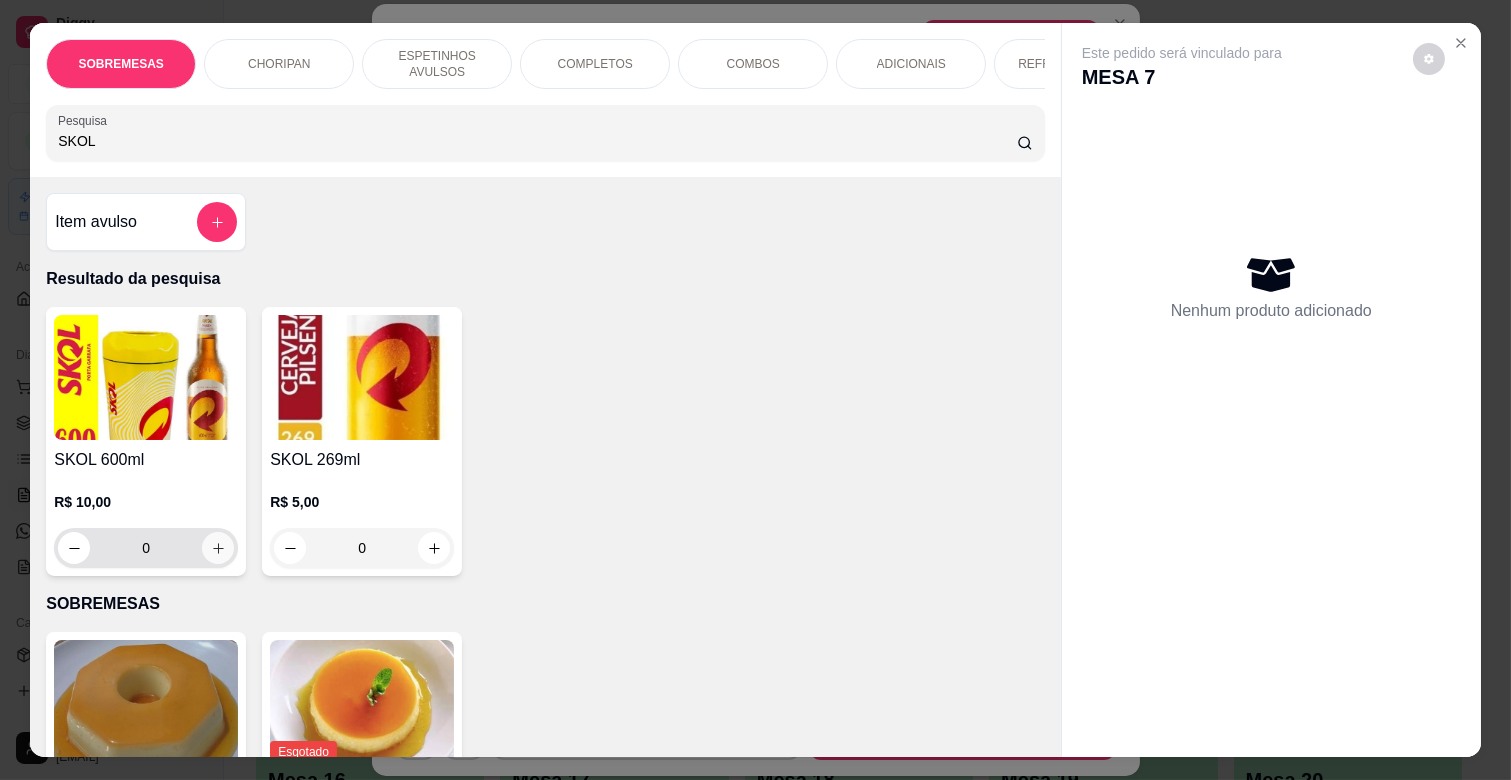 type on "SKOL" 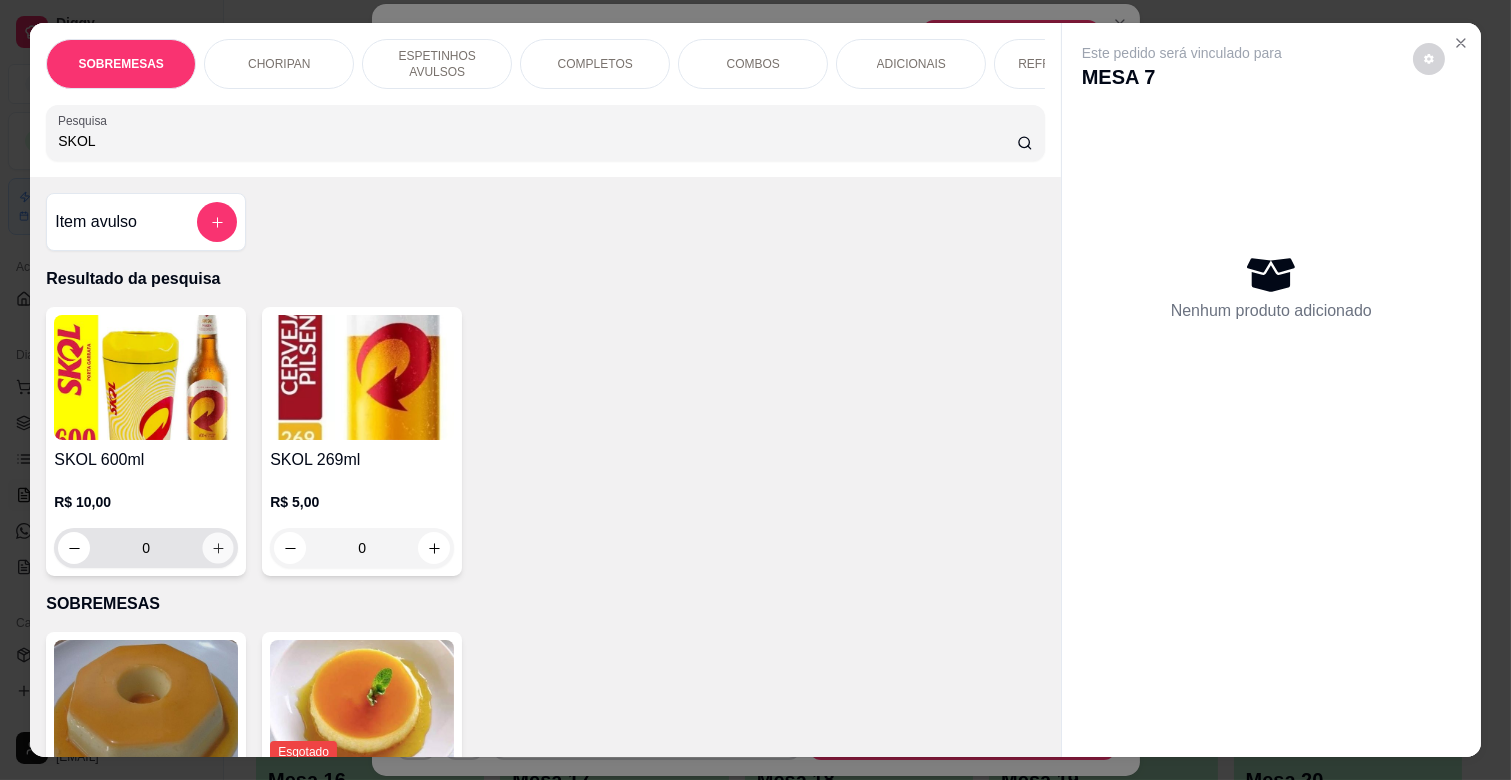 click at bounding box center [218, 548] 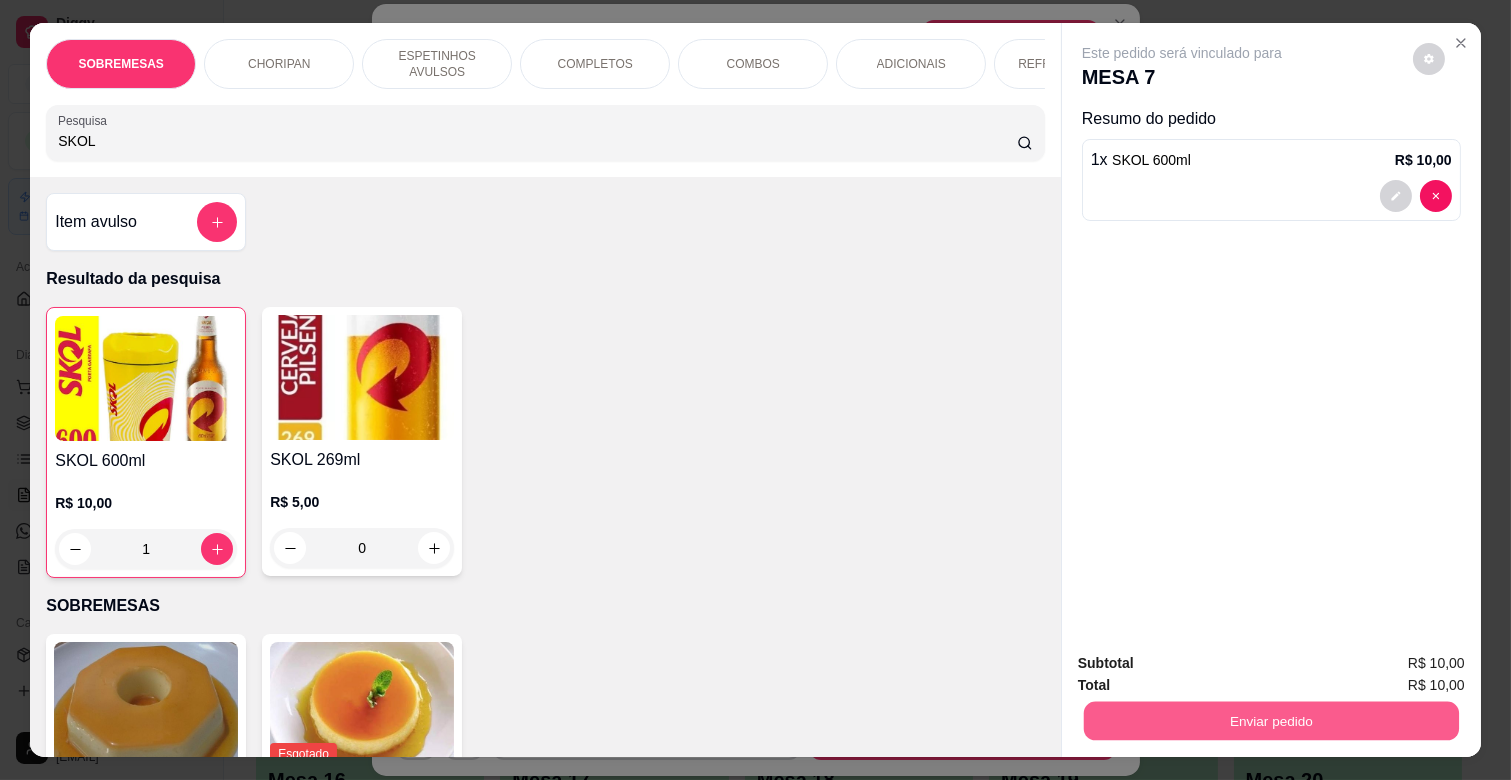 click on "Enviar pedido" at bounding box center (1271, 720) 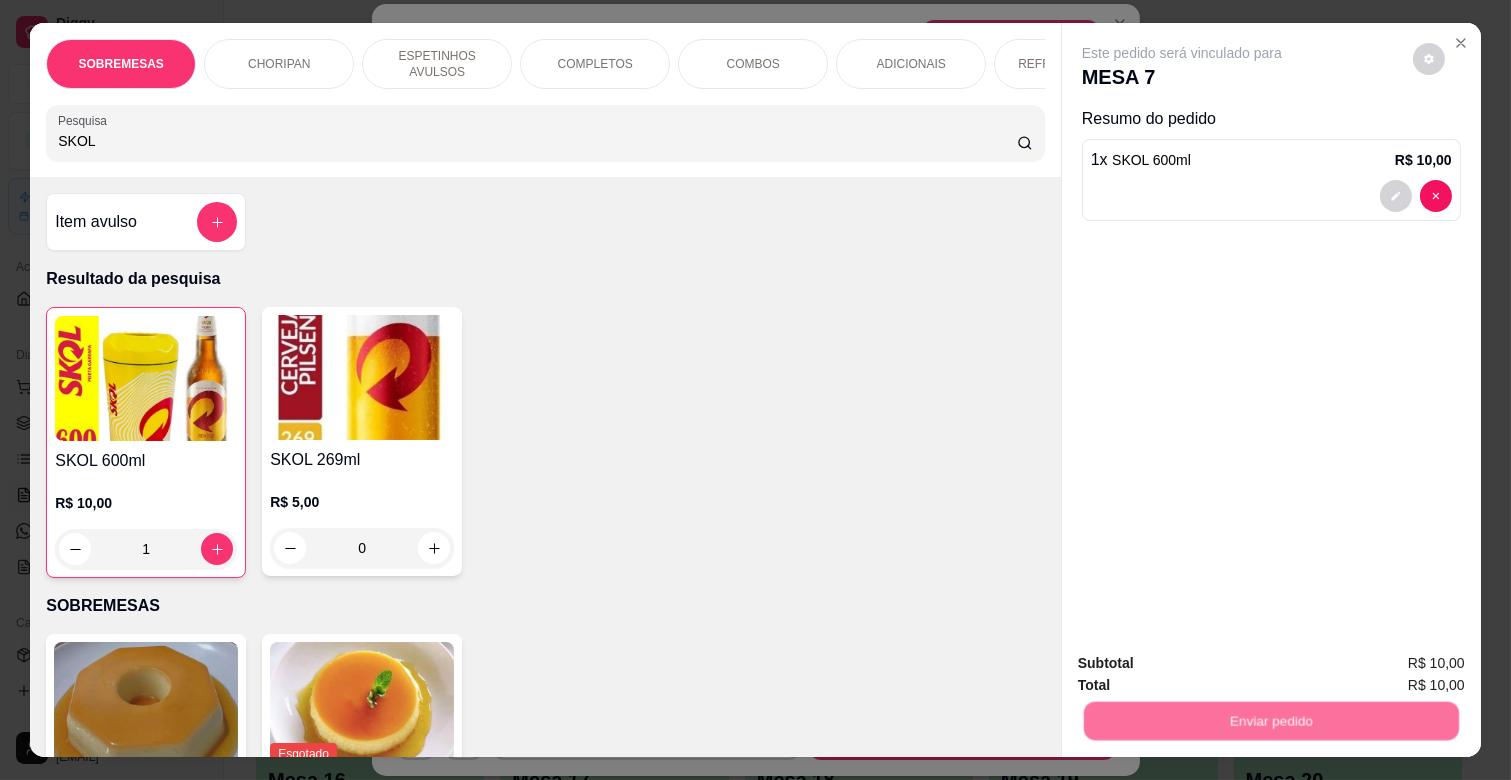 click on "Não registrar e enviar pedido" at bounding box center (1205, 662) 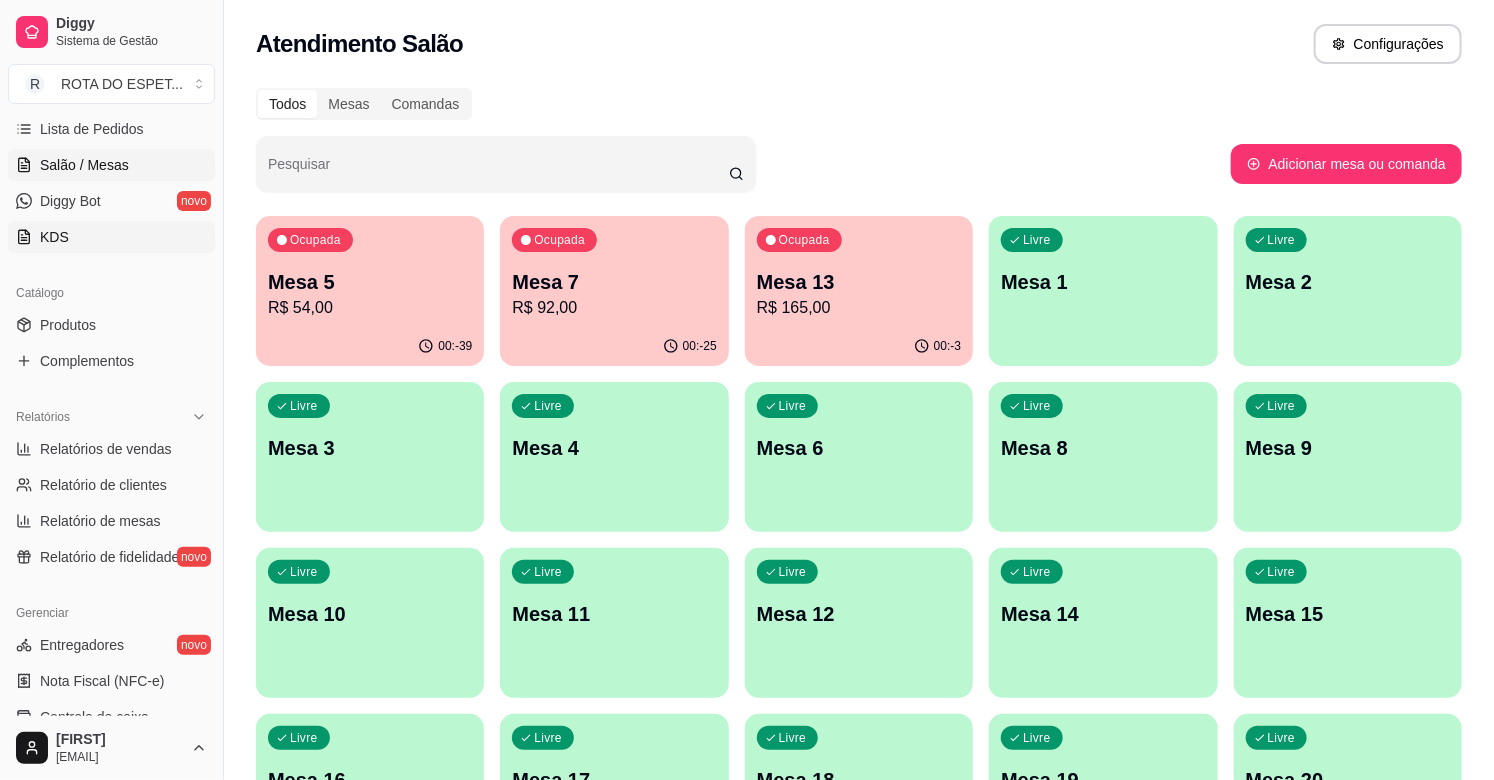scroll, scrollTop: 333, scrollLeft: 0, axis: vertical 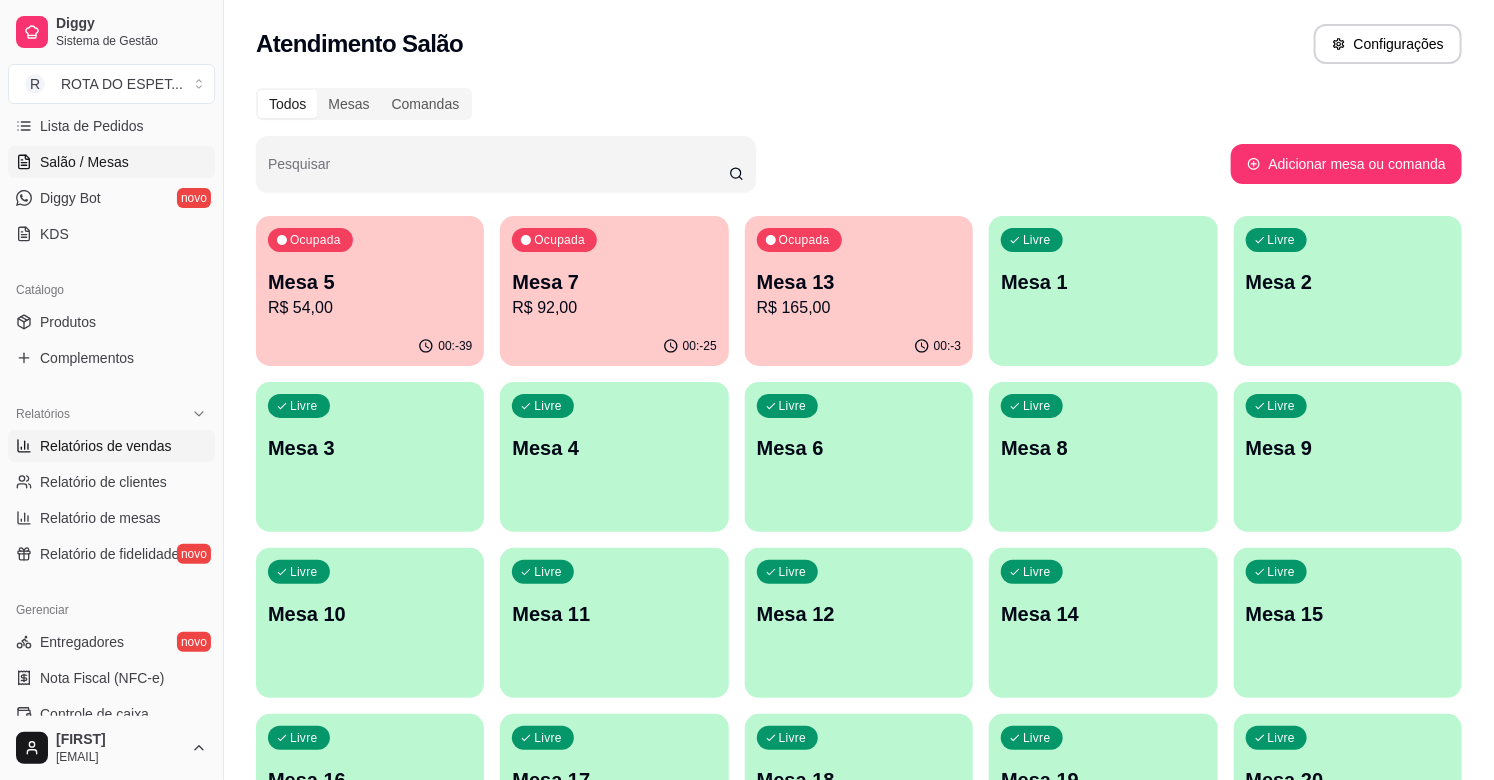 click on "Relatórios de vendas" at bounding box center [106, 446] 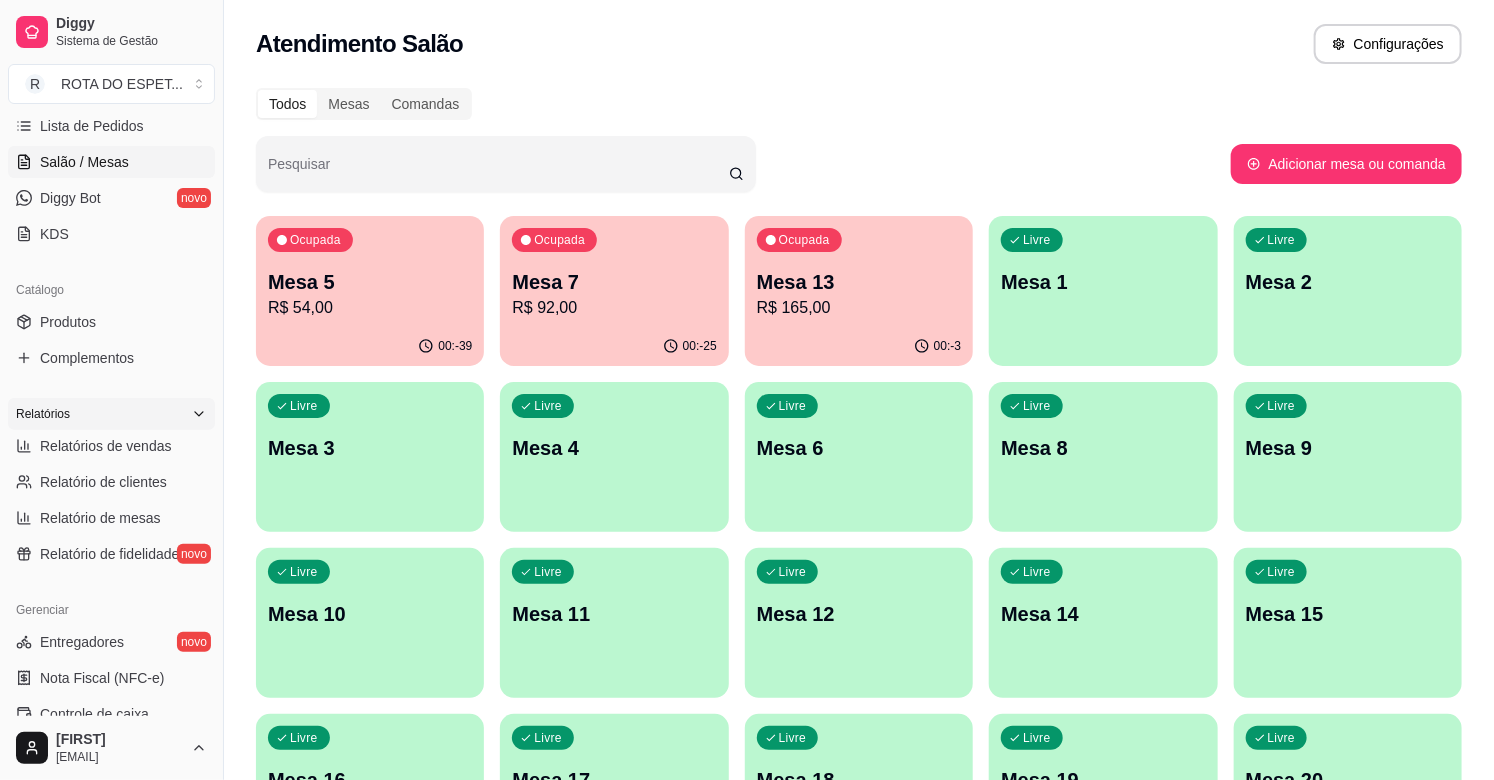 select on "ALL" 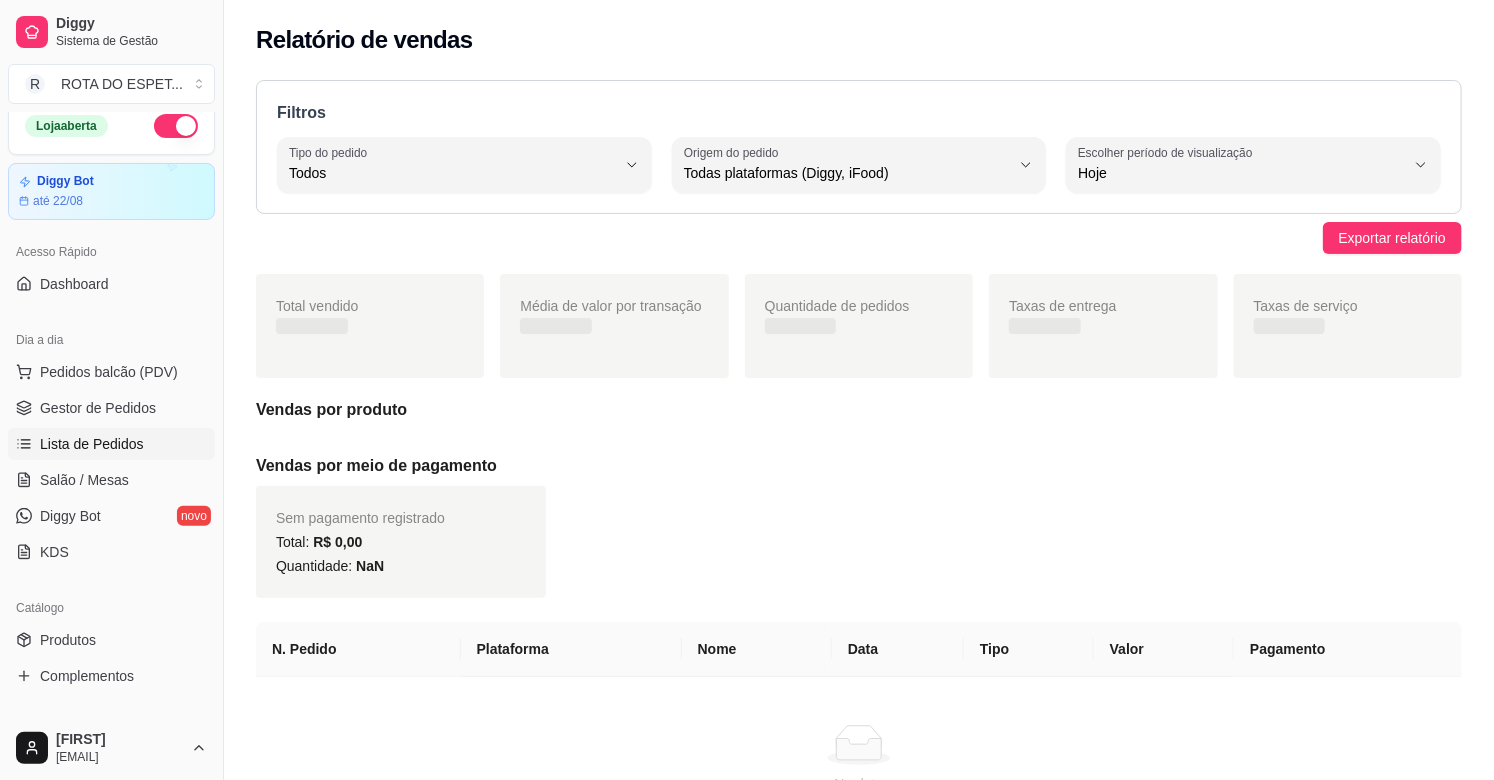 scroll, scrollTop: 0, scrollLeft: 0, axis: both 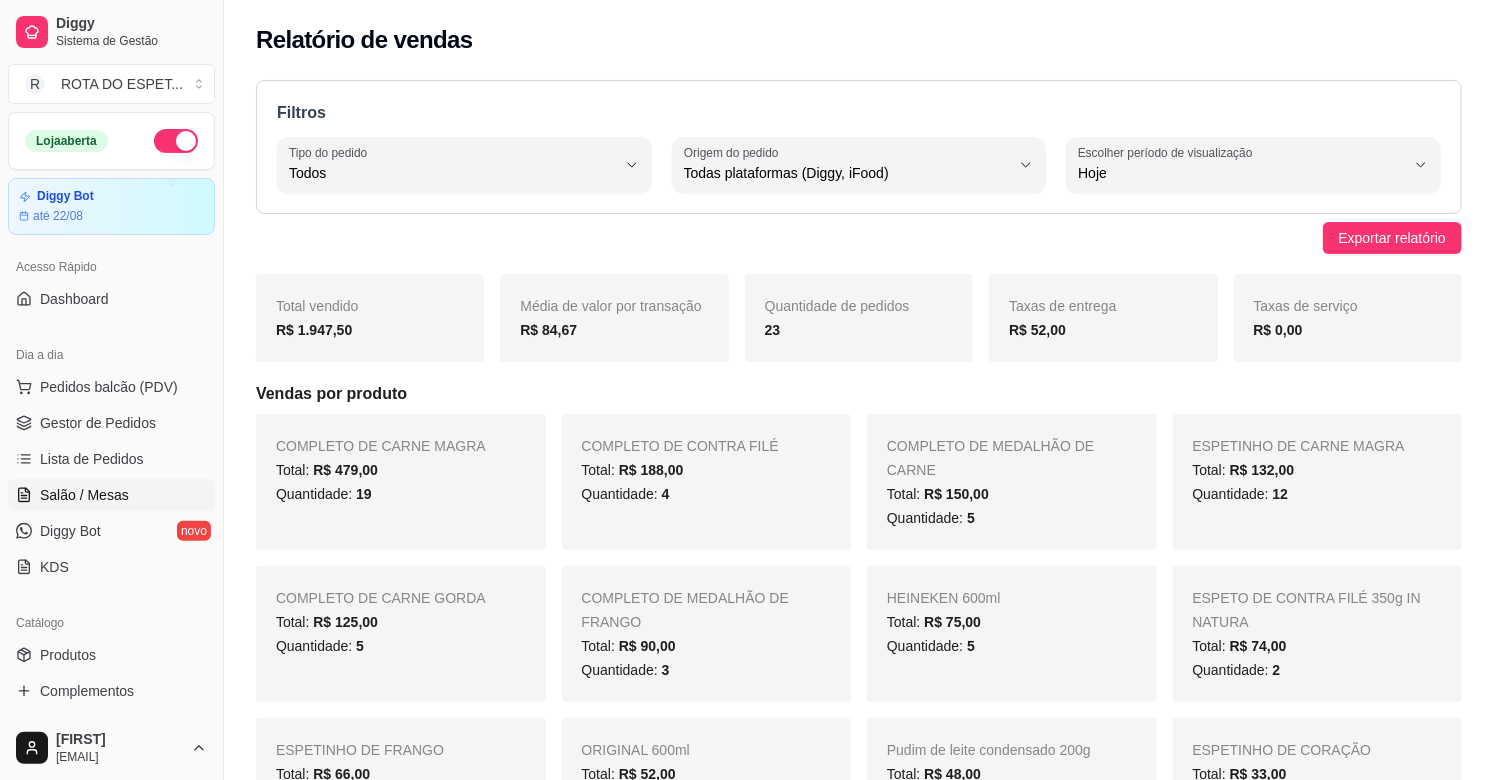 click on "Salão / Mesas" at bounding box center (84, 495) 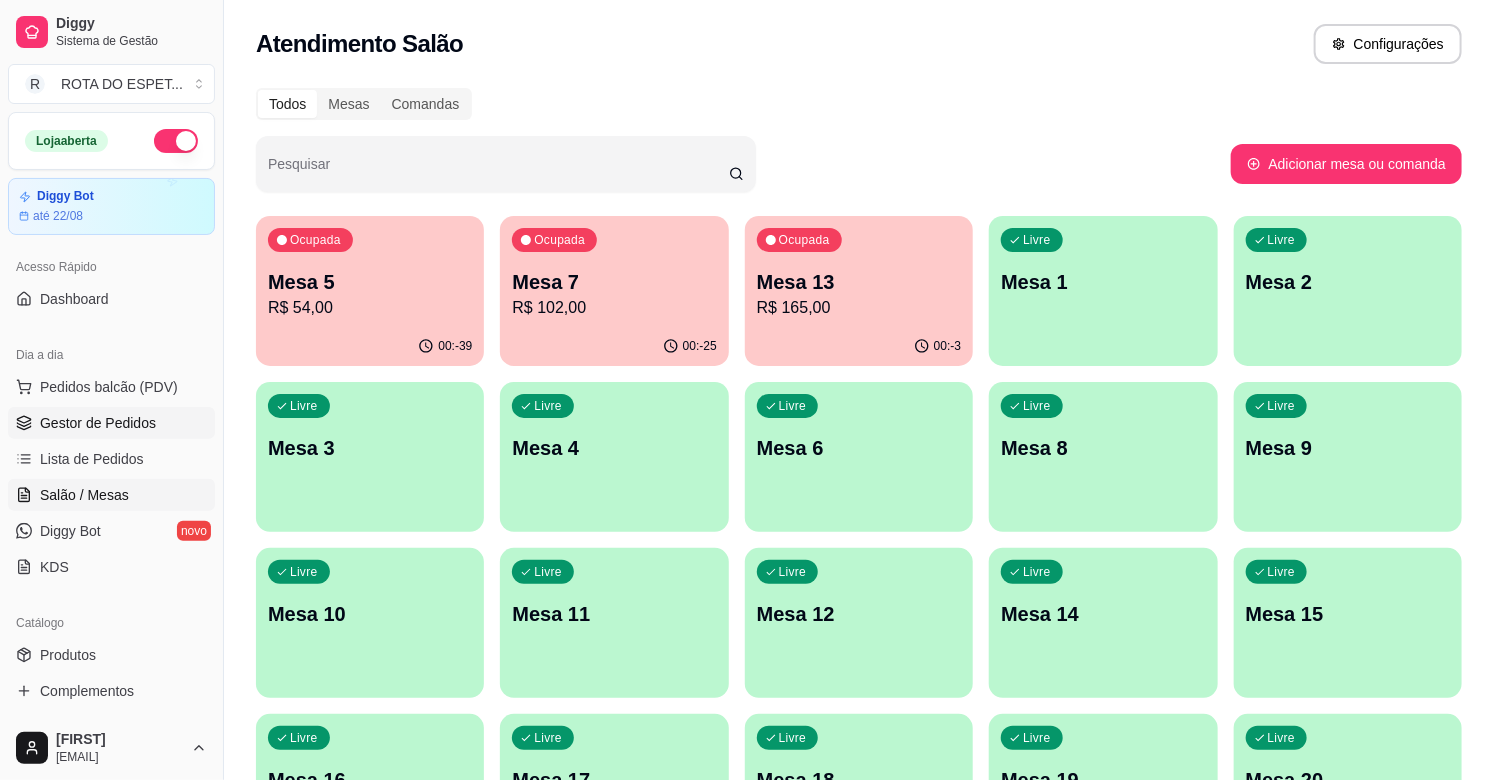 click on "Gestor de Pedidos" at bounding box center (98, 423) 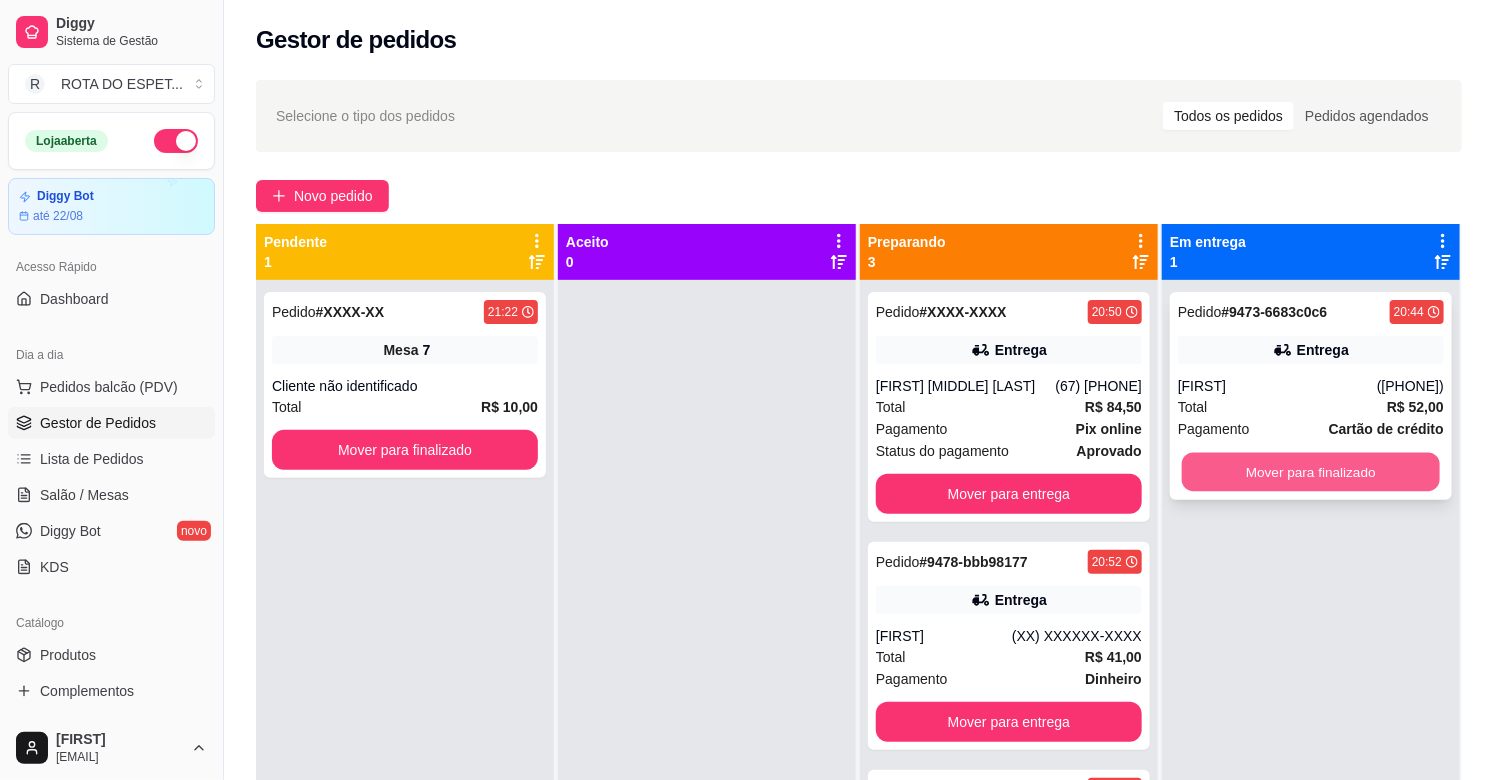 click on "Mover para finalizado" at bounding box center [1311, 472] 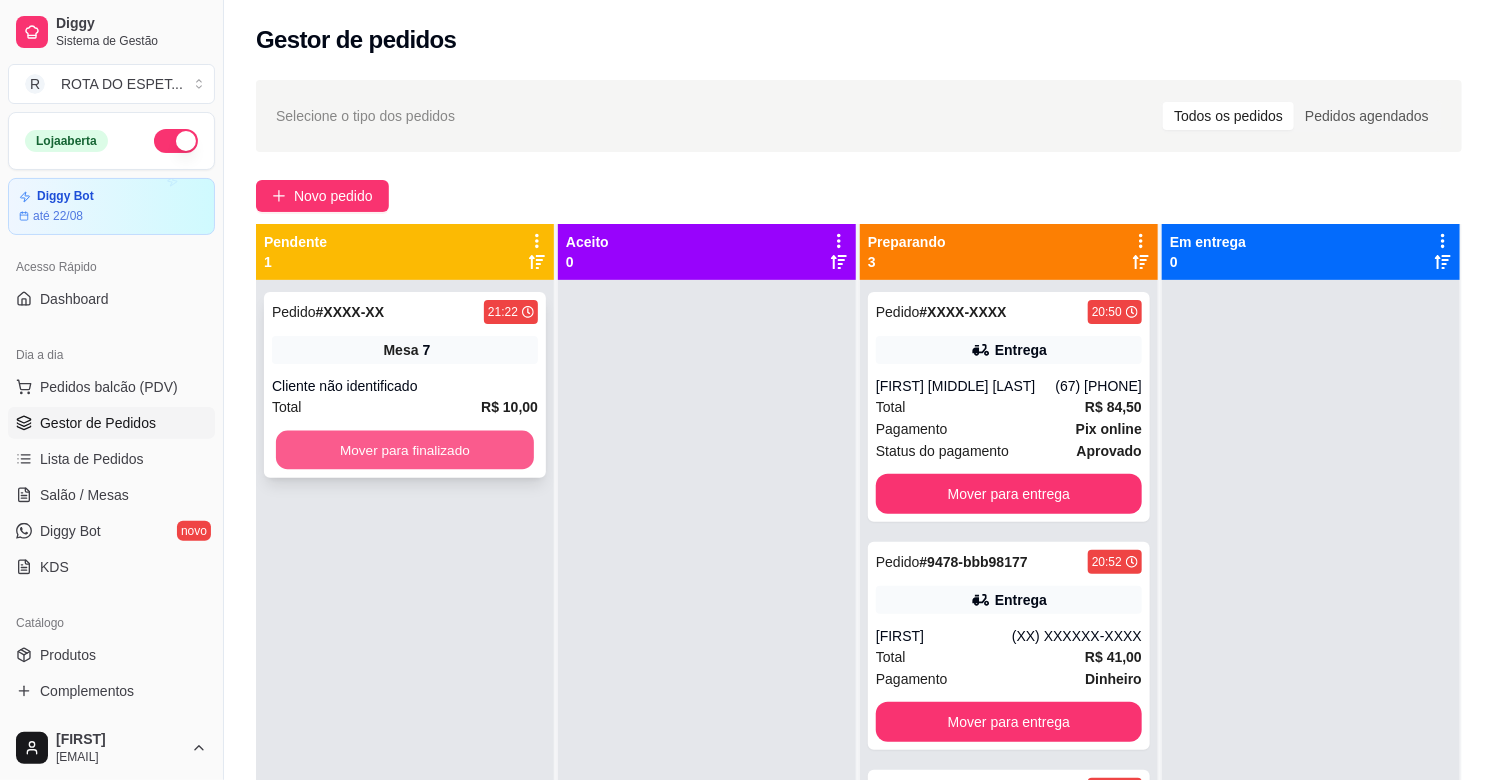 click on "Mover para finalizado" at bounding box center [405, 450] 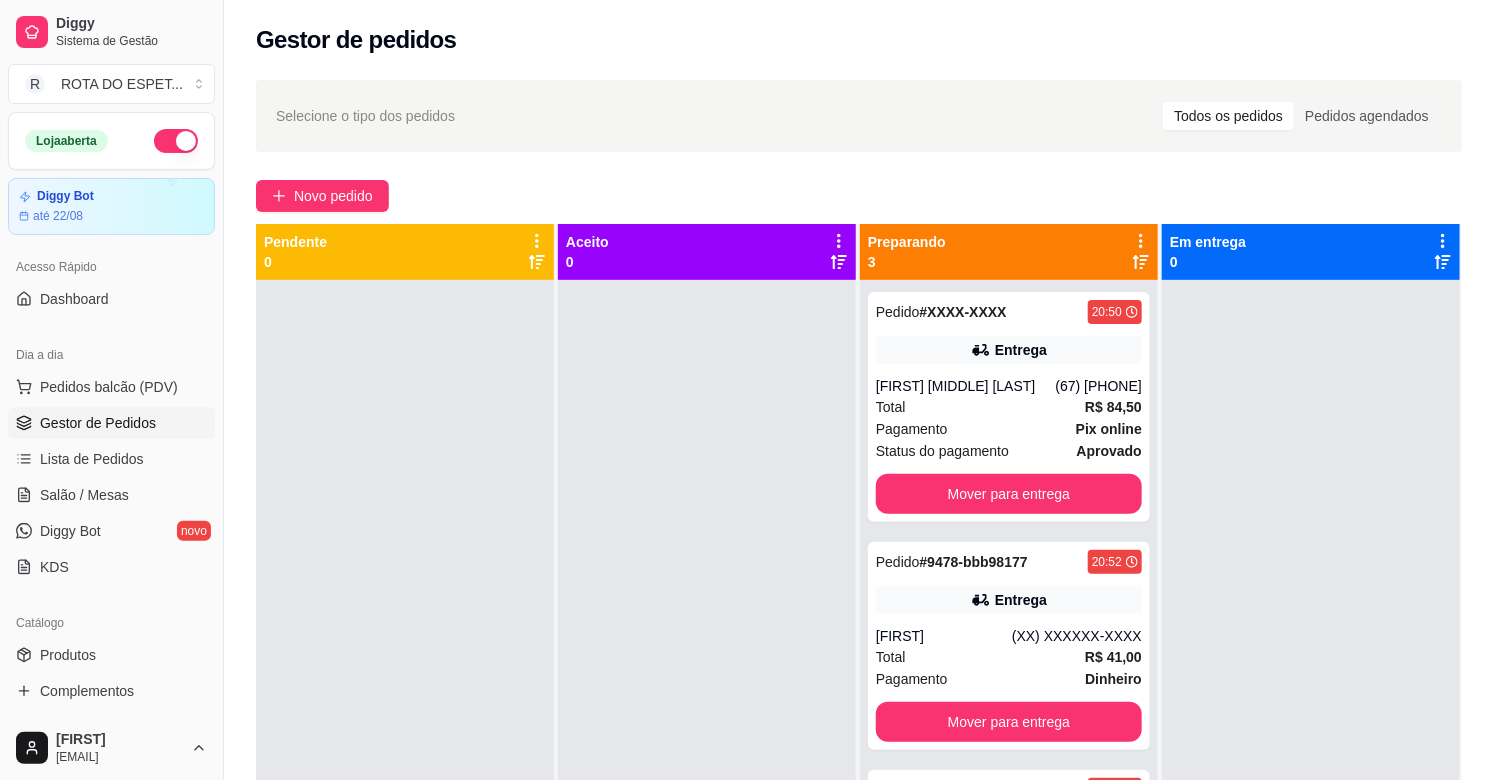 click at bounding box center (707, 670) 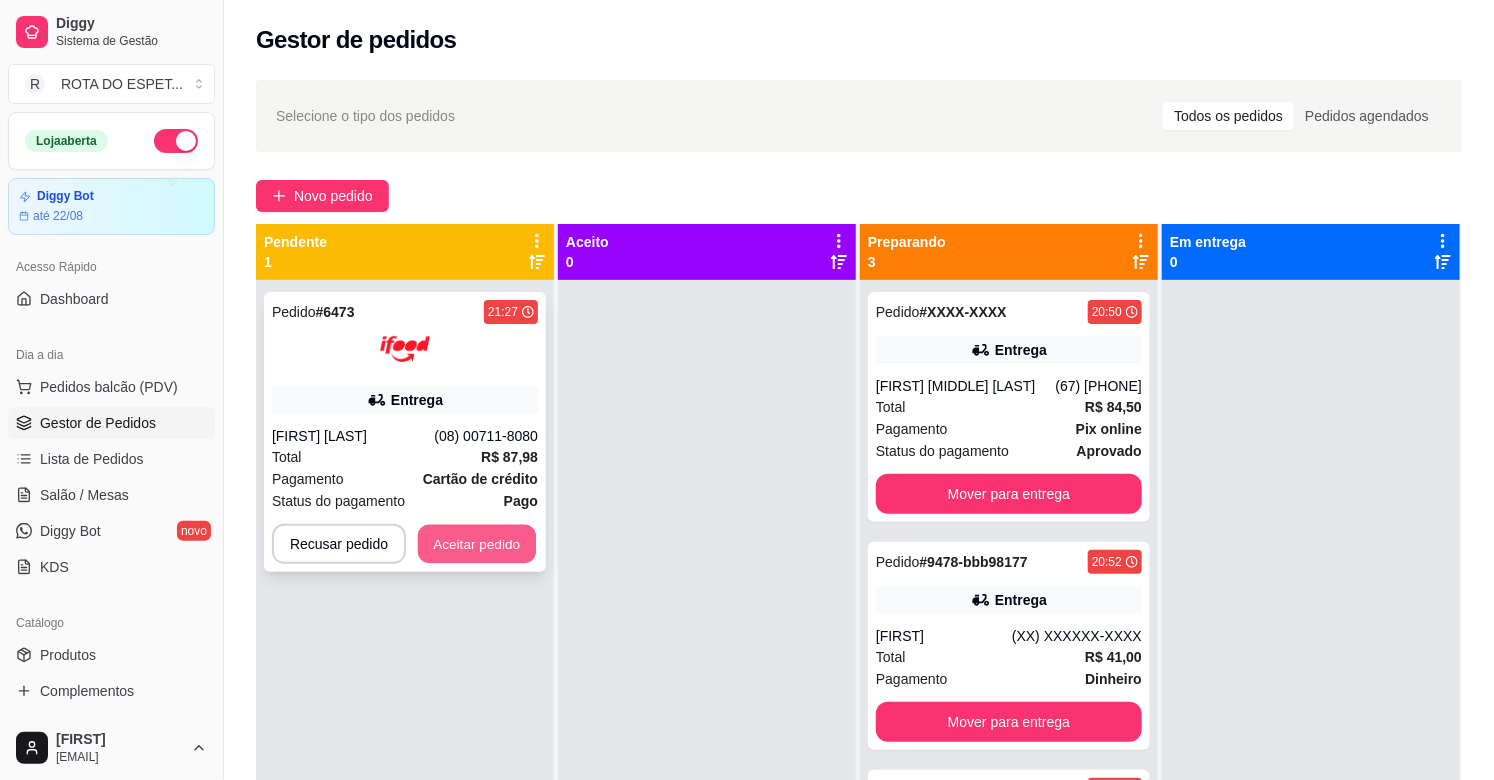 click on "Aceitar pedido" at bounding box center (477, 544) 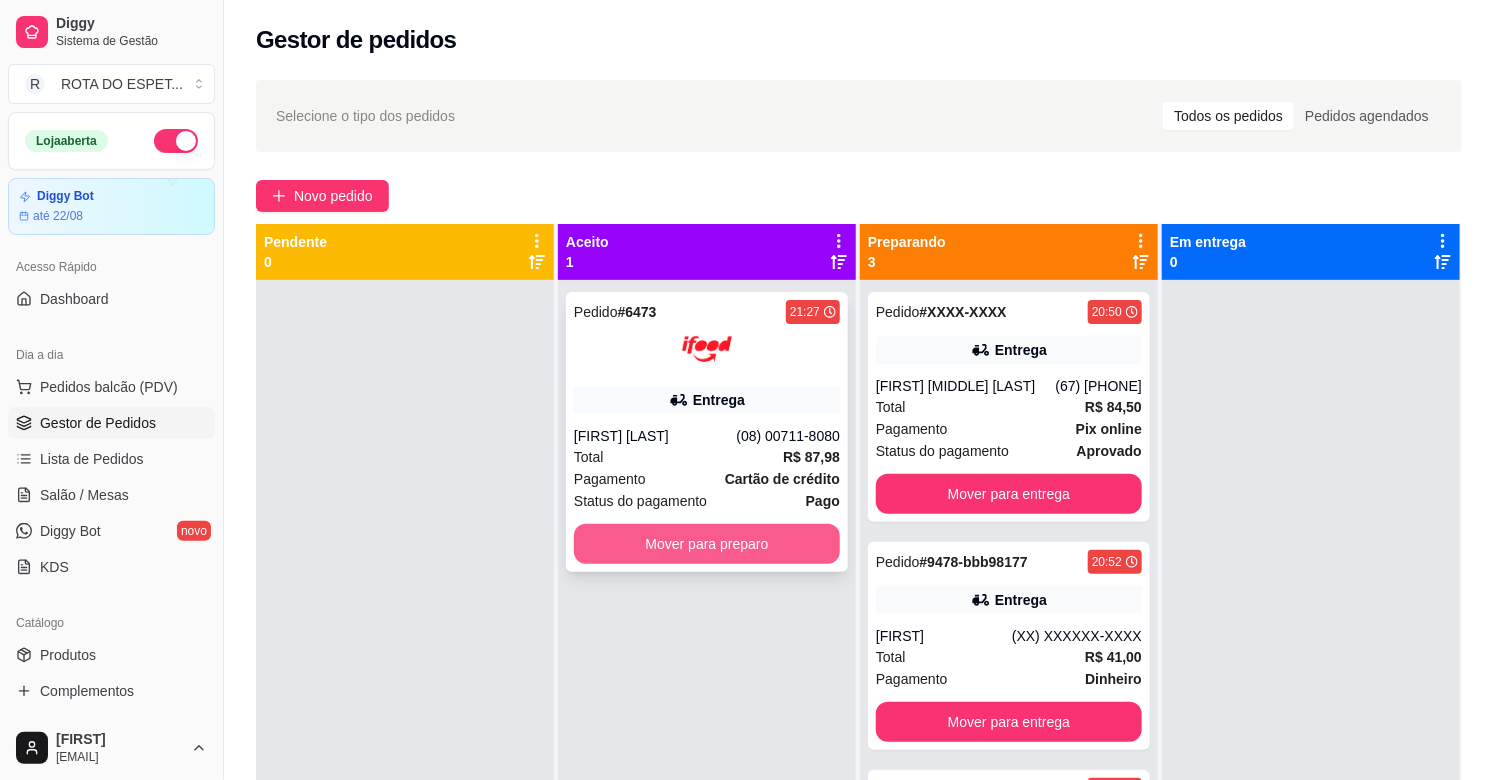 click on "Mover para preparo" at bounding box center [707, 544] 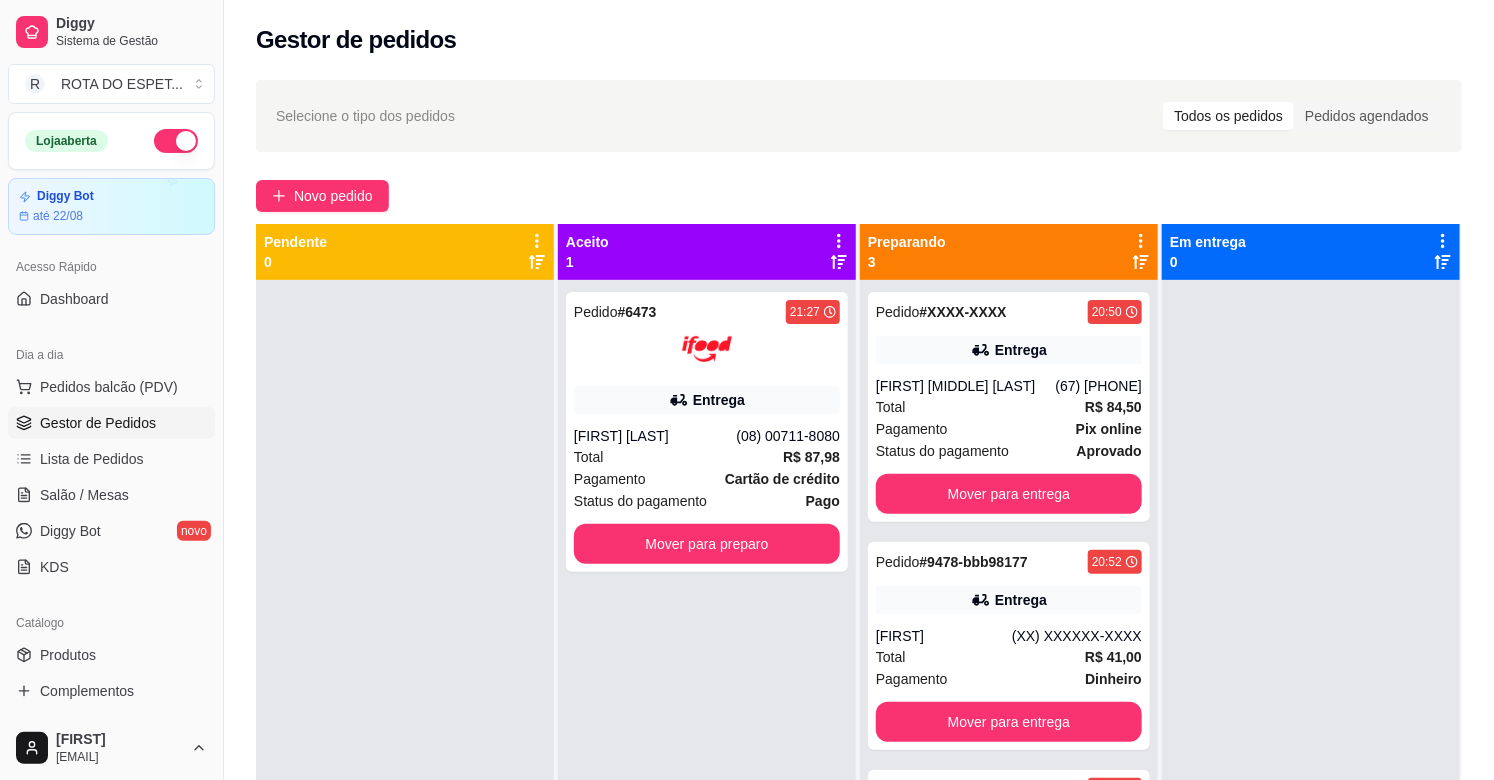 scroll, scrollTop: 55, scrollLeft: 0, axis: vertical 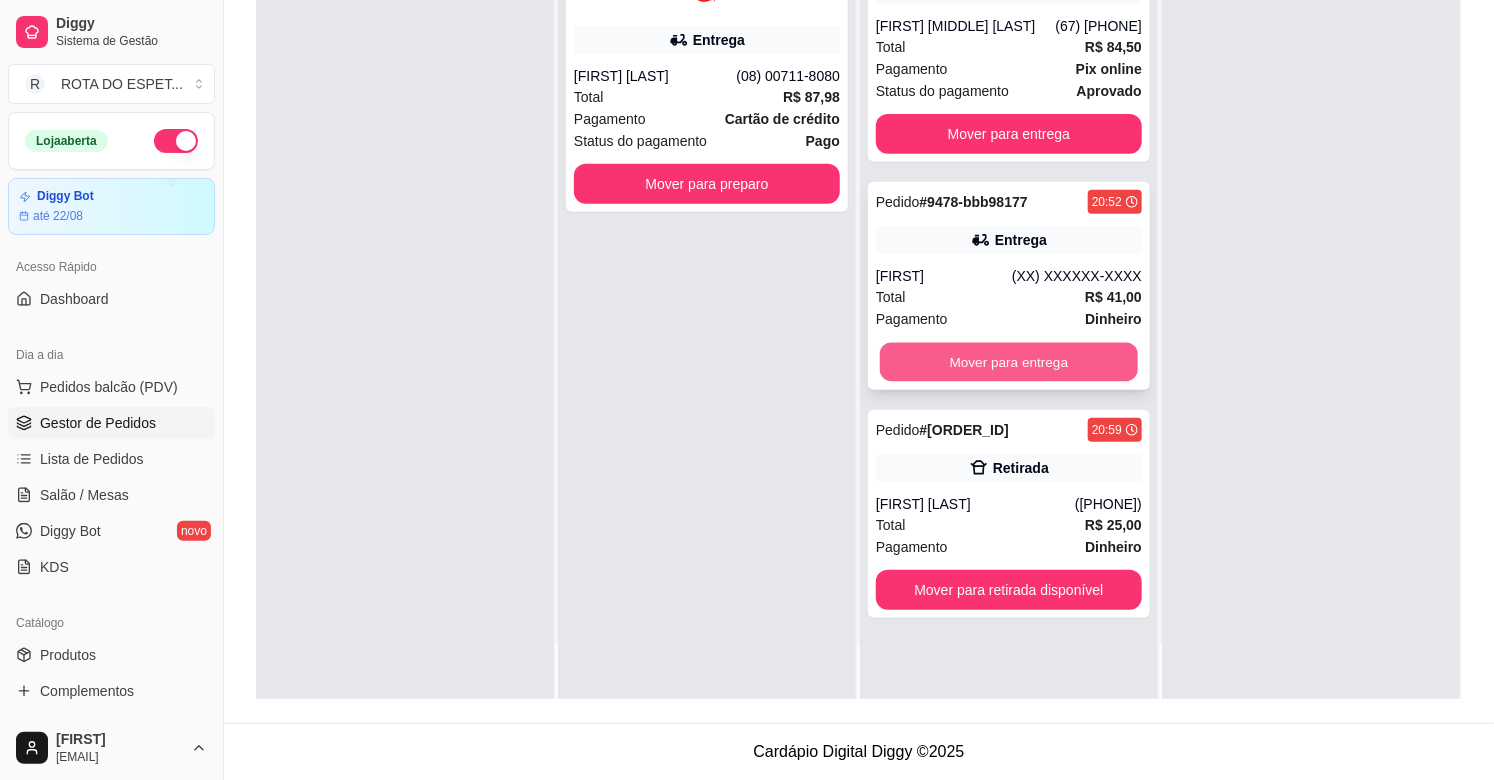 click on "Mover para entrega" at bounding box center (1009, 362) 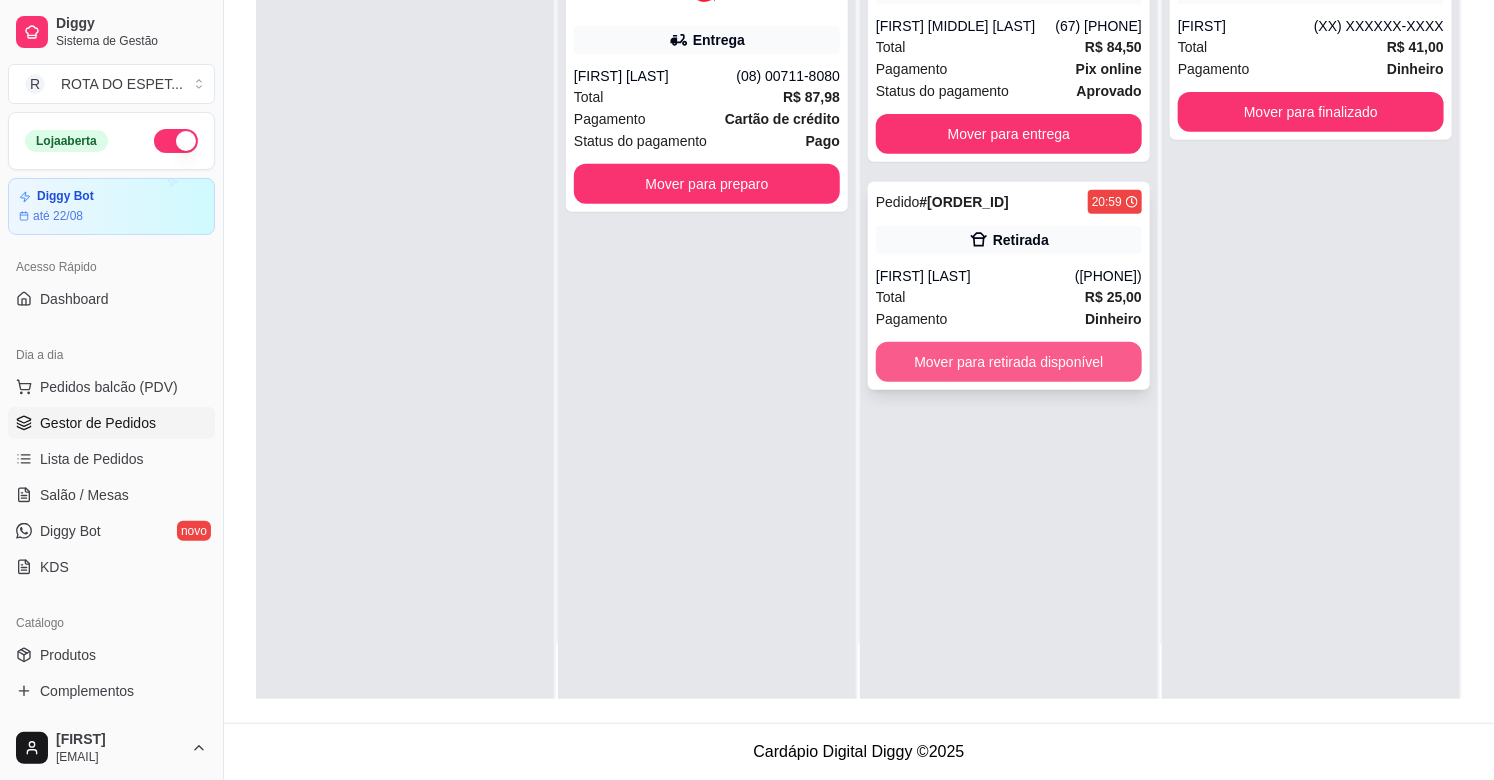 click on "Mover para retirada disponível" at bounding box center (1009, 362) 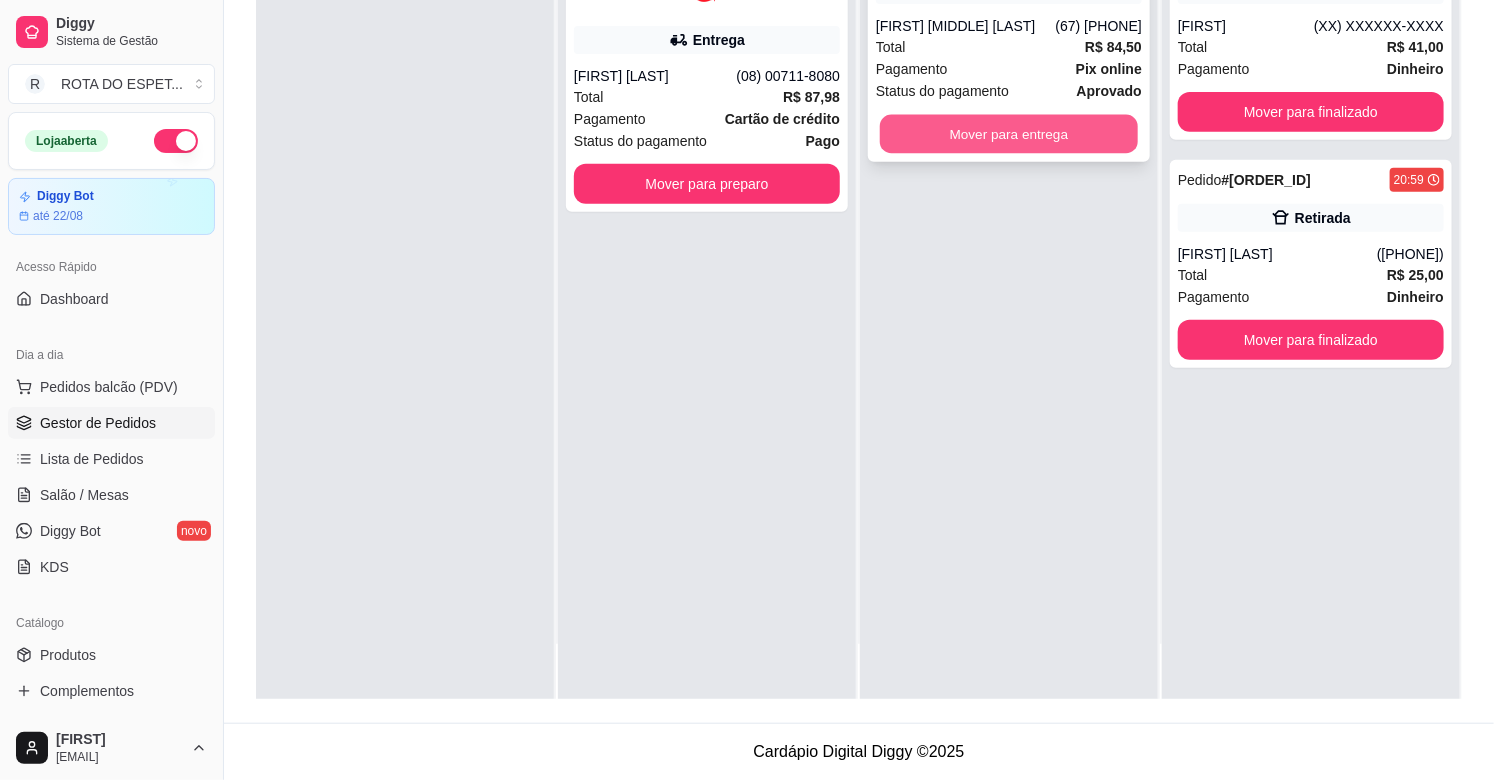 click on "Mover para entrega" at bounding box center [1009, 134] 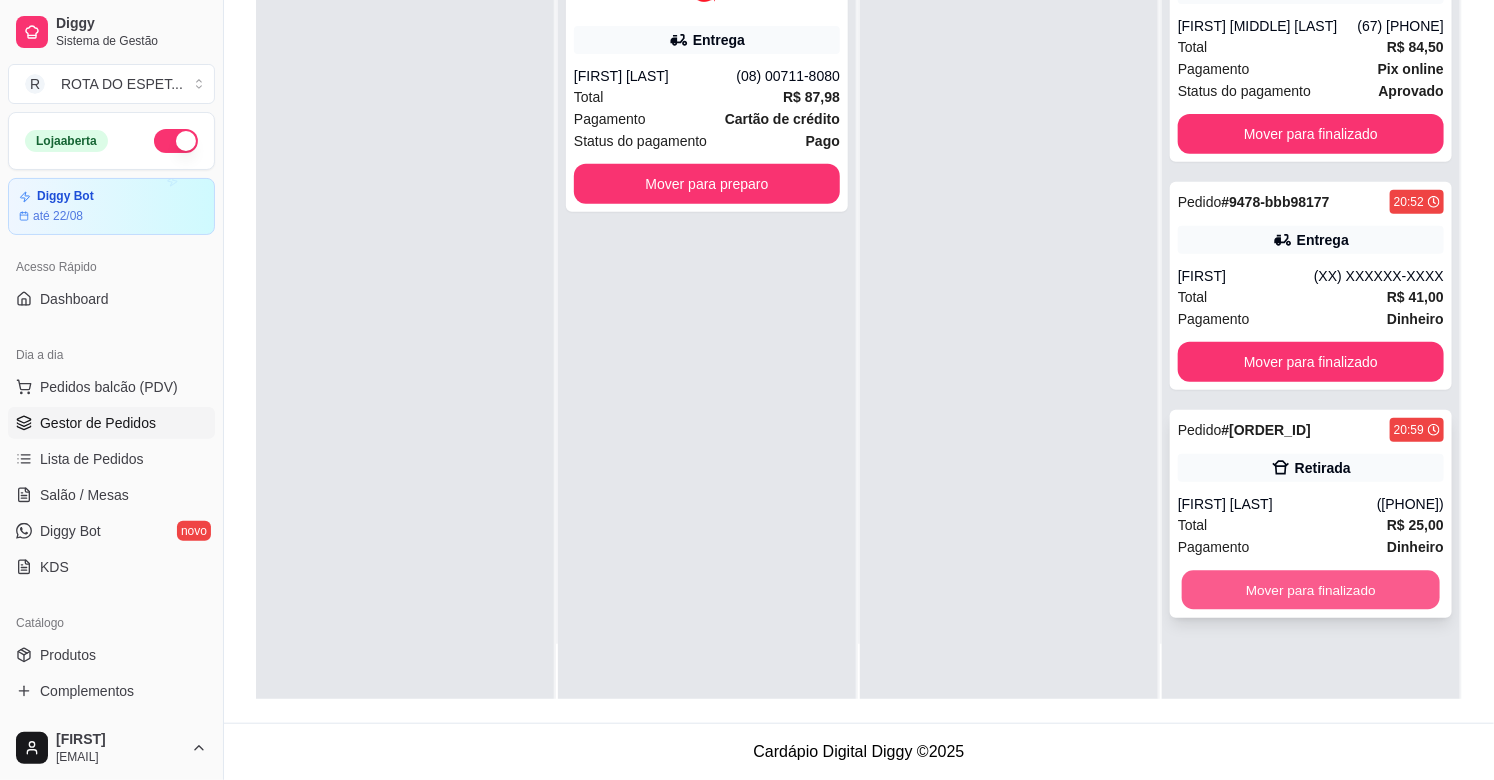 click on "Mover para finalizado" at bounding box center [1311, 590] 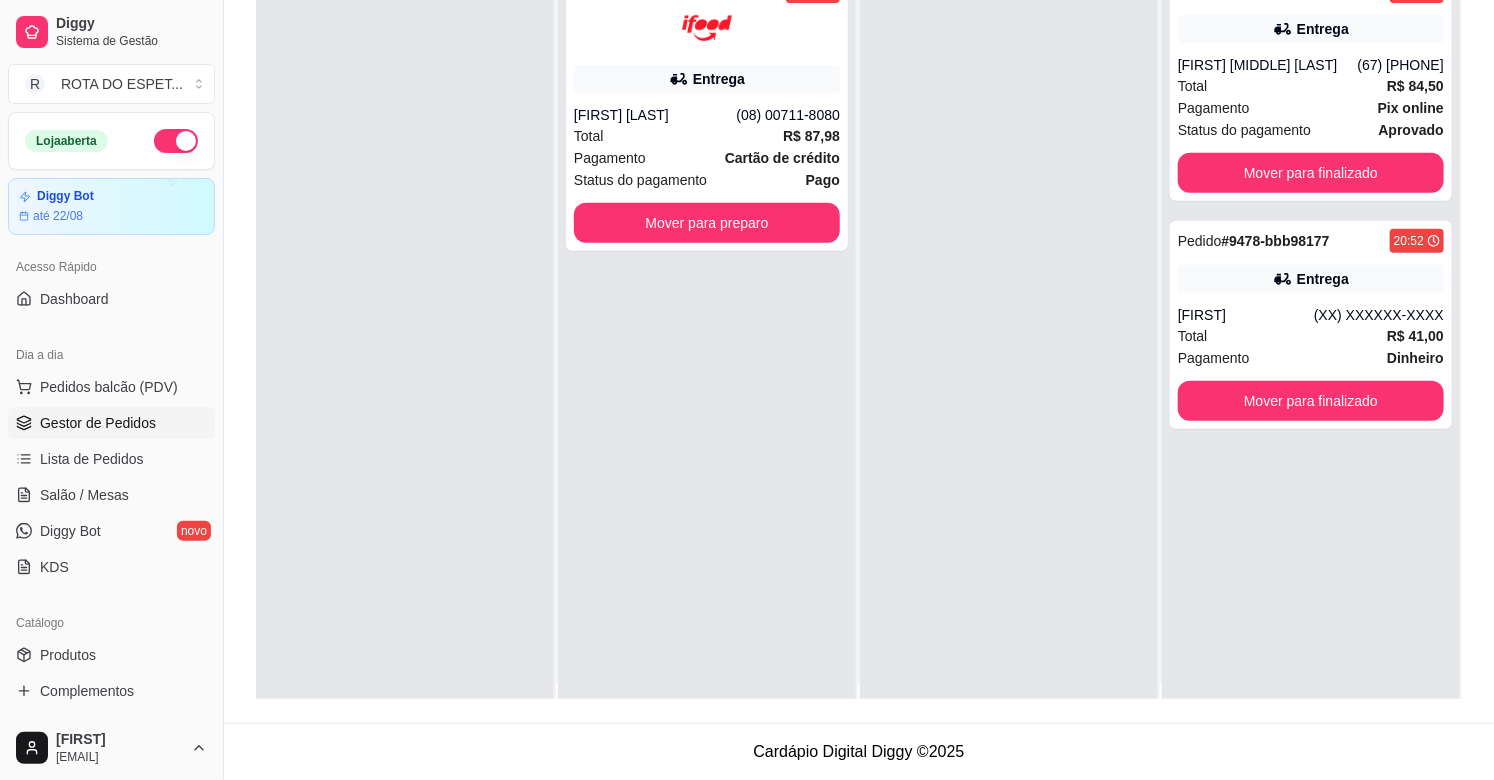 scroll, scrollTop: 0, scrollLeft: 0, axis: both 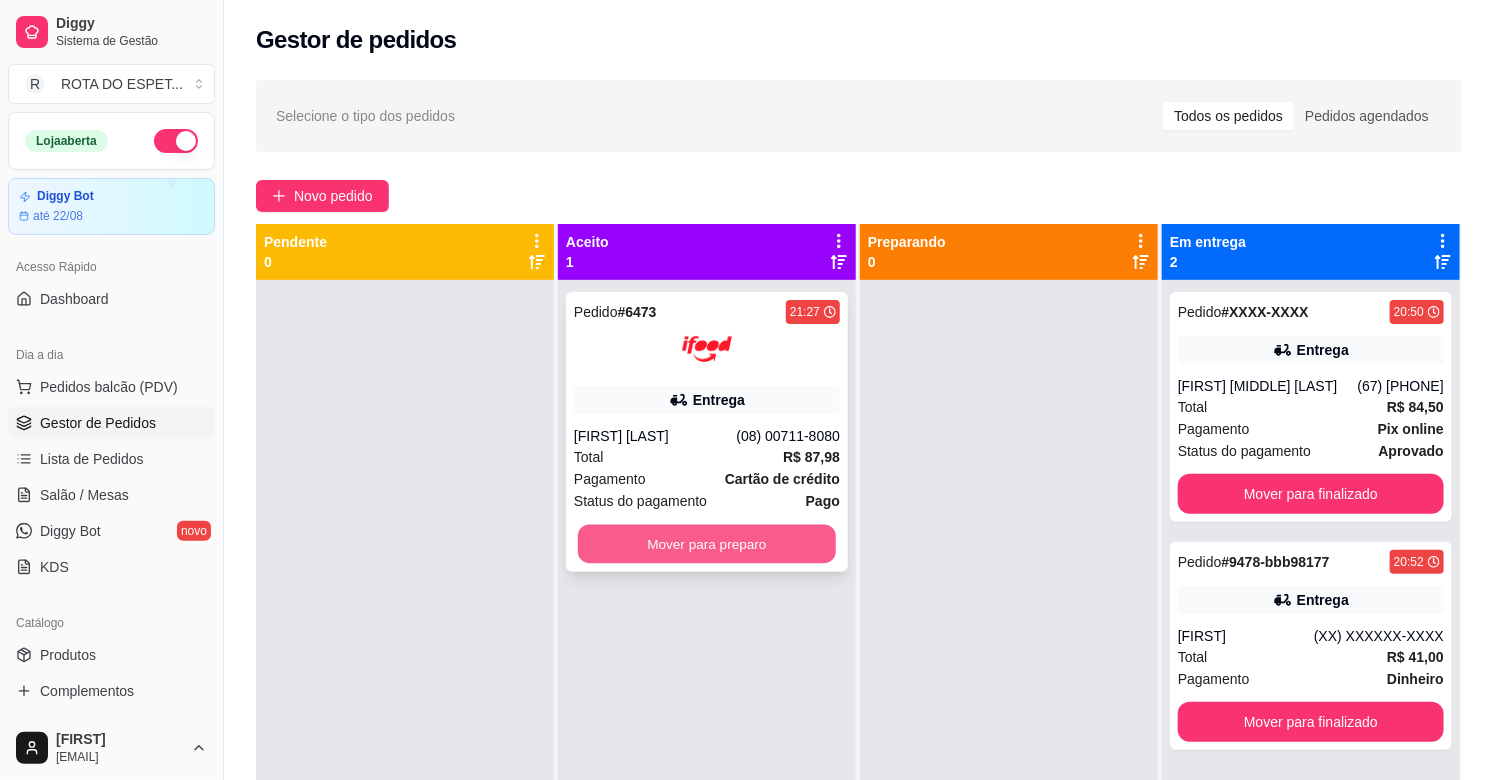 click on "Mover para preparo" at bounding box center [707, 544] 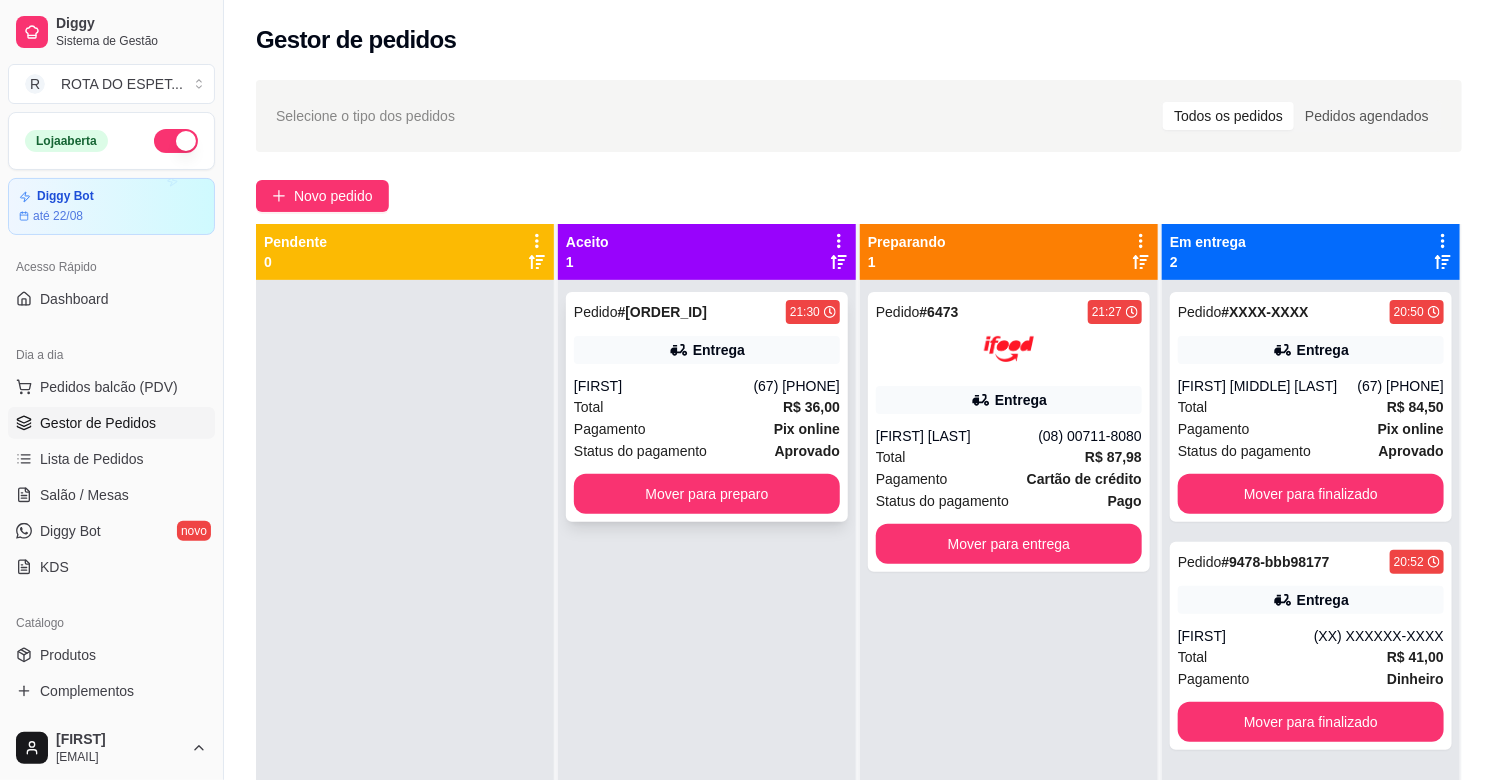 click on "Total R$ 36,00" at bounding box center [707, 407] 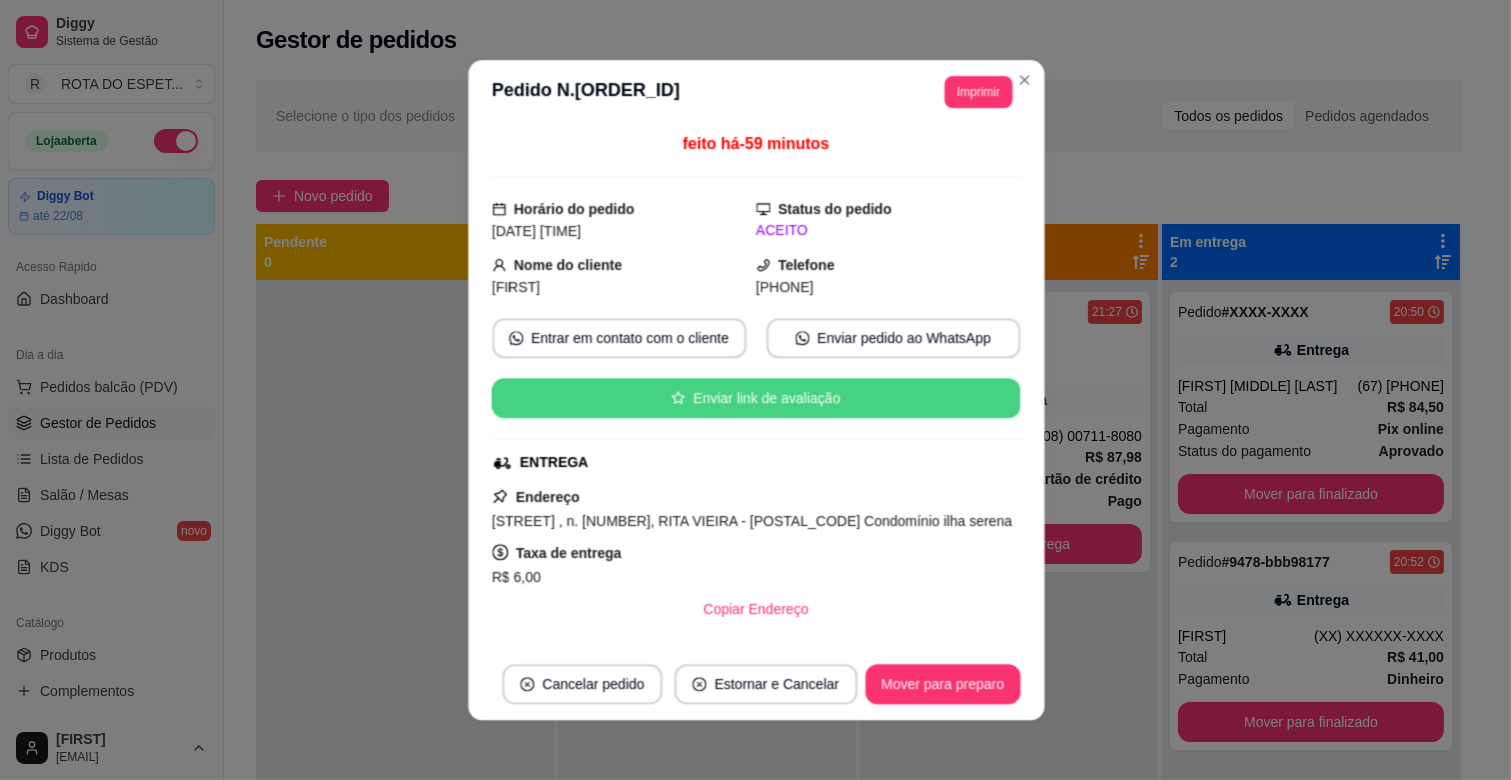 scroll, scrollTop: 412, scrollLeft: 0, axis: vertical 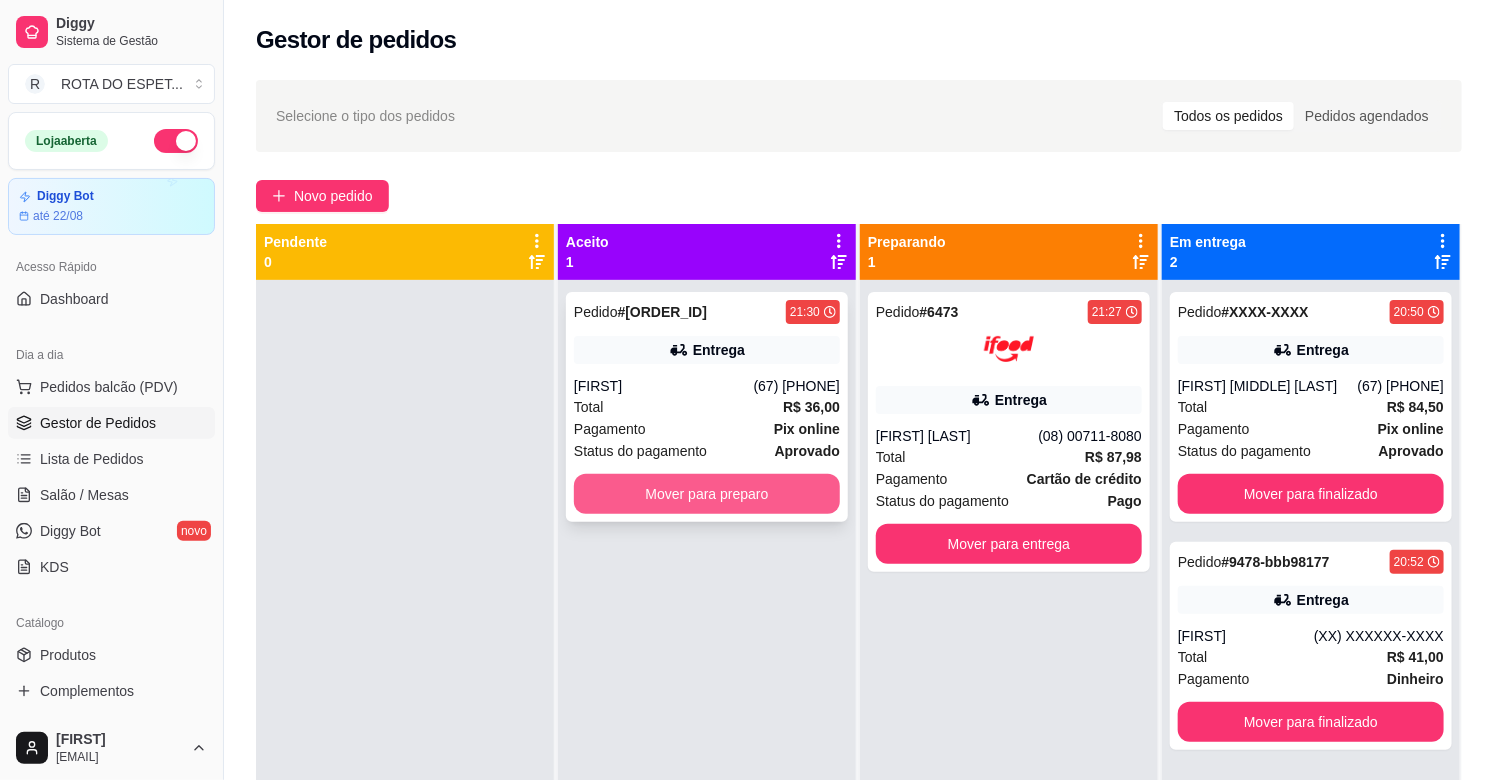 click on "Mover para preparo" at bounding box center (707, 494) 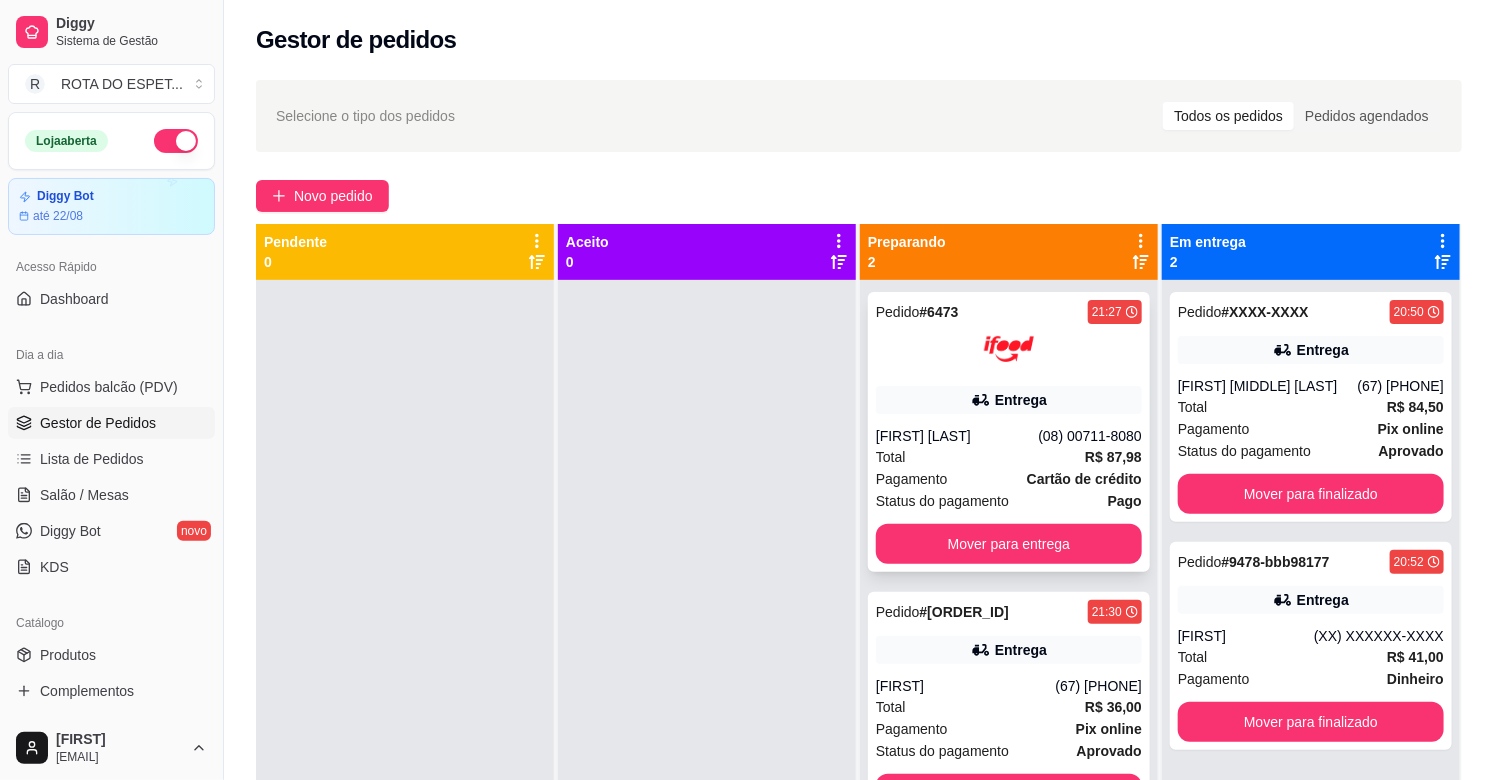 click on "[FIRST] [LAST]" at bounding box center [957, 436] 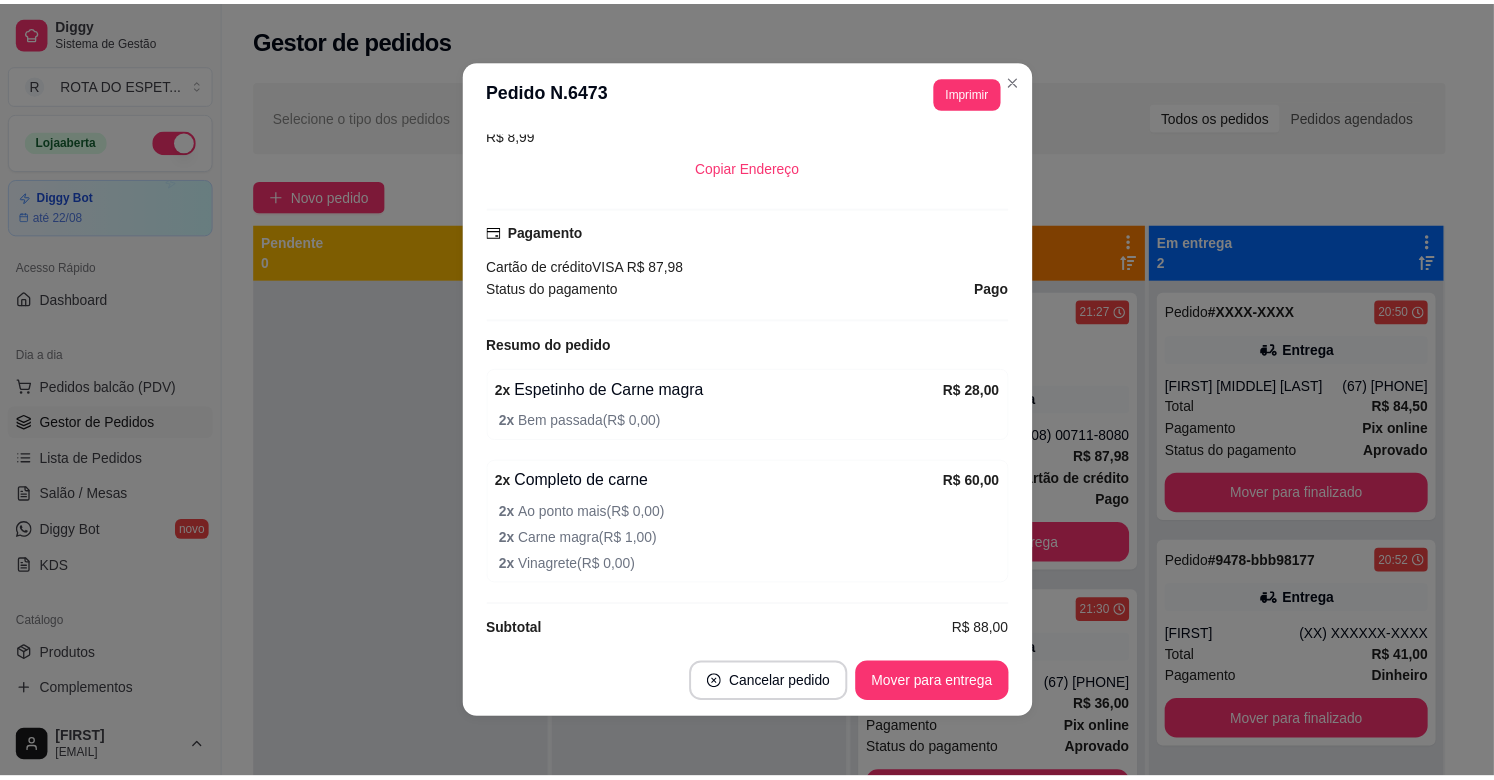 scroll, scrollTop: 555, scrollLeft: 0, axis: vertical 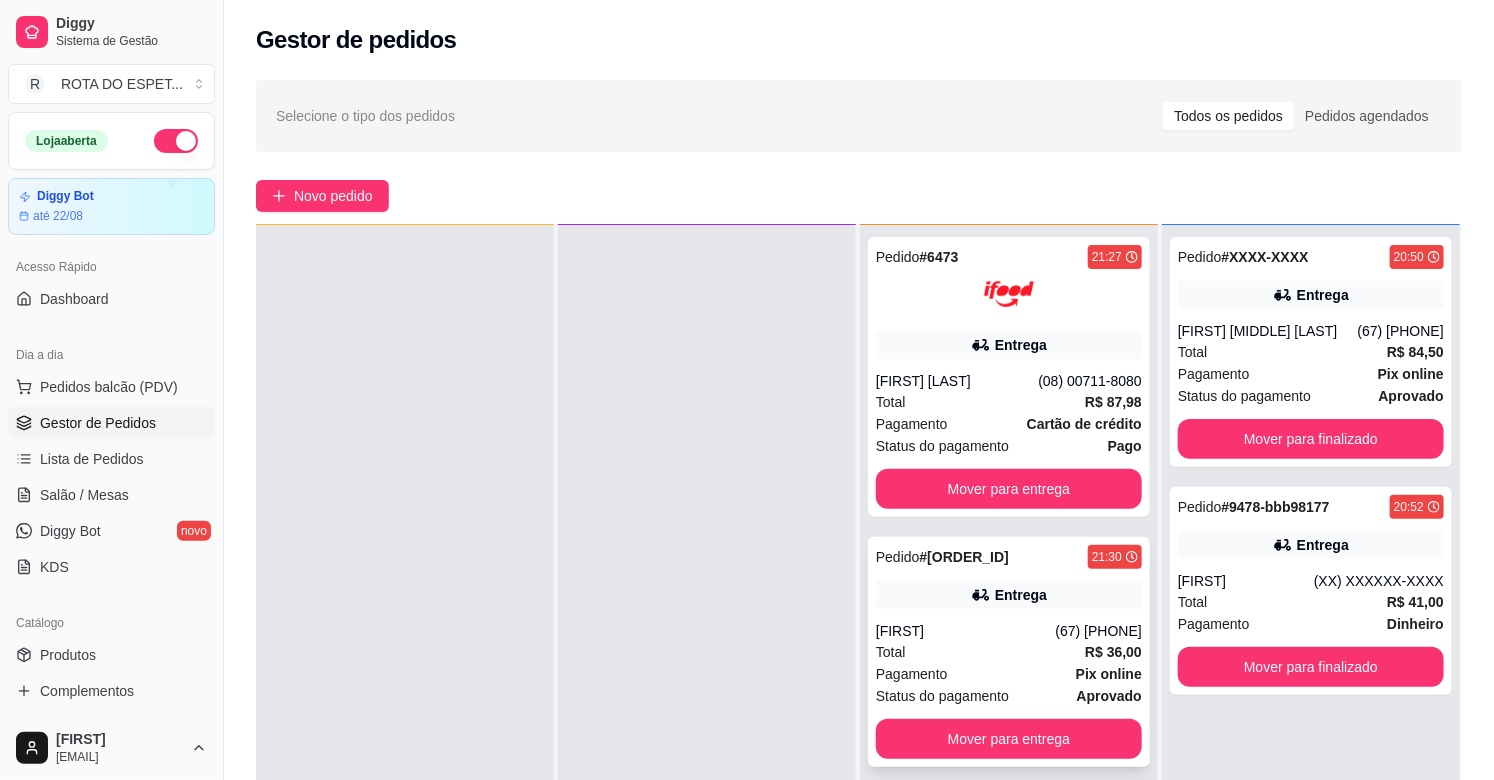 click on "[FIRST]" at bounding box center [966, 631] 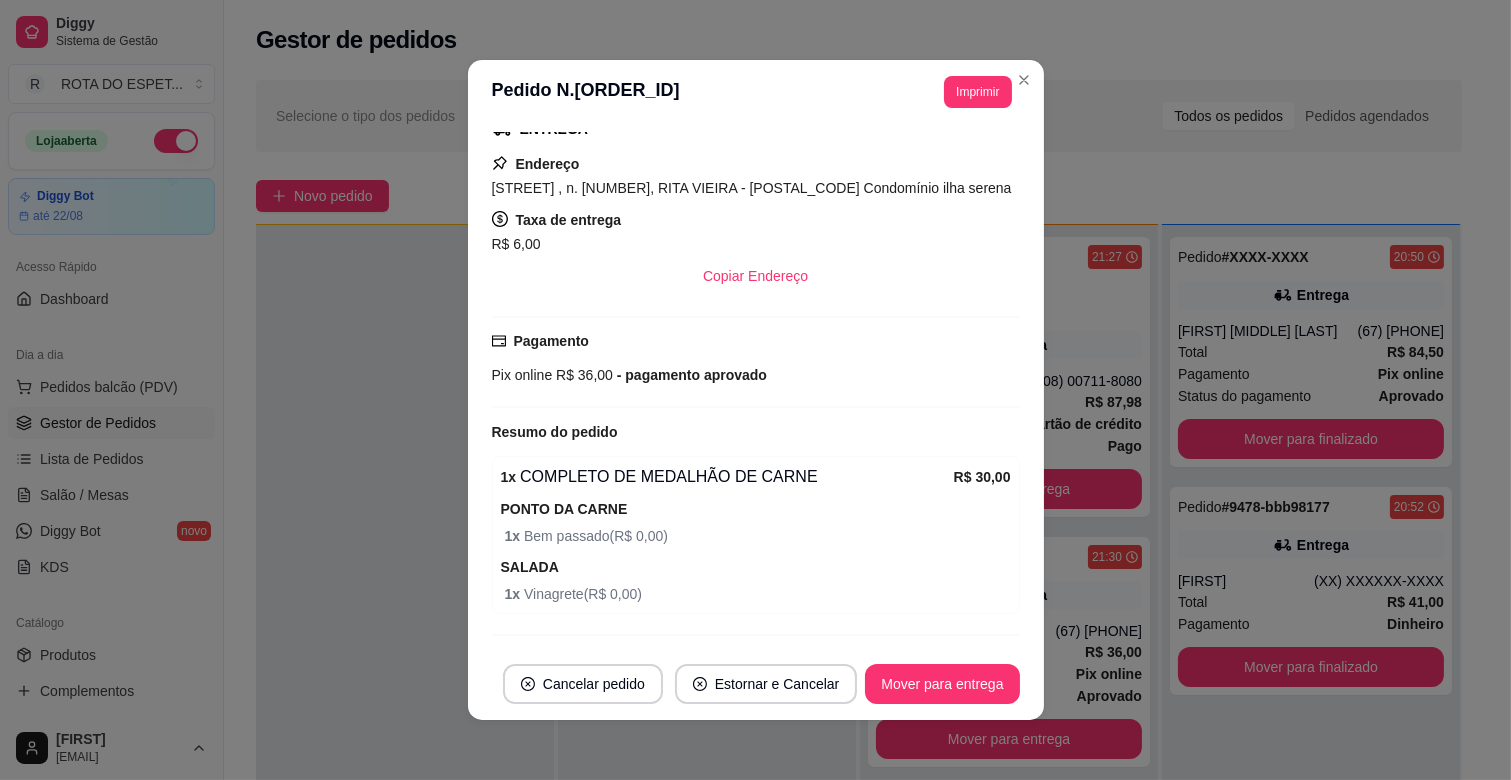 scroll, scrollTop: 412, scrollLeft: 0, axis: vertical 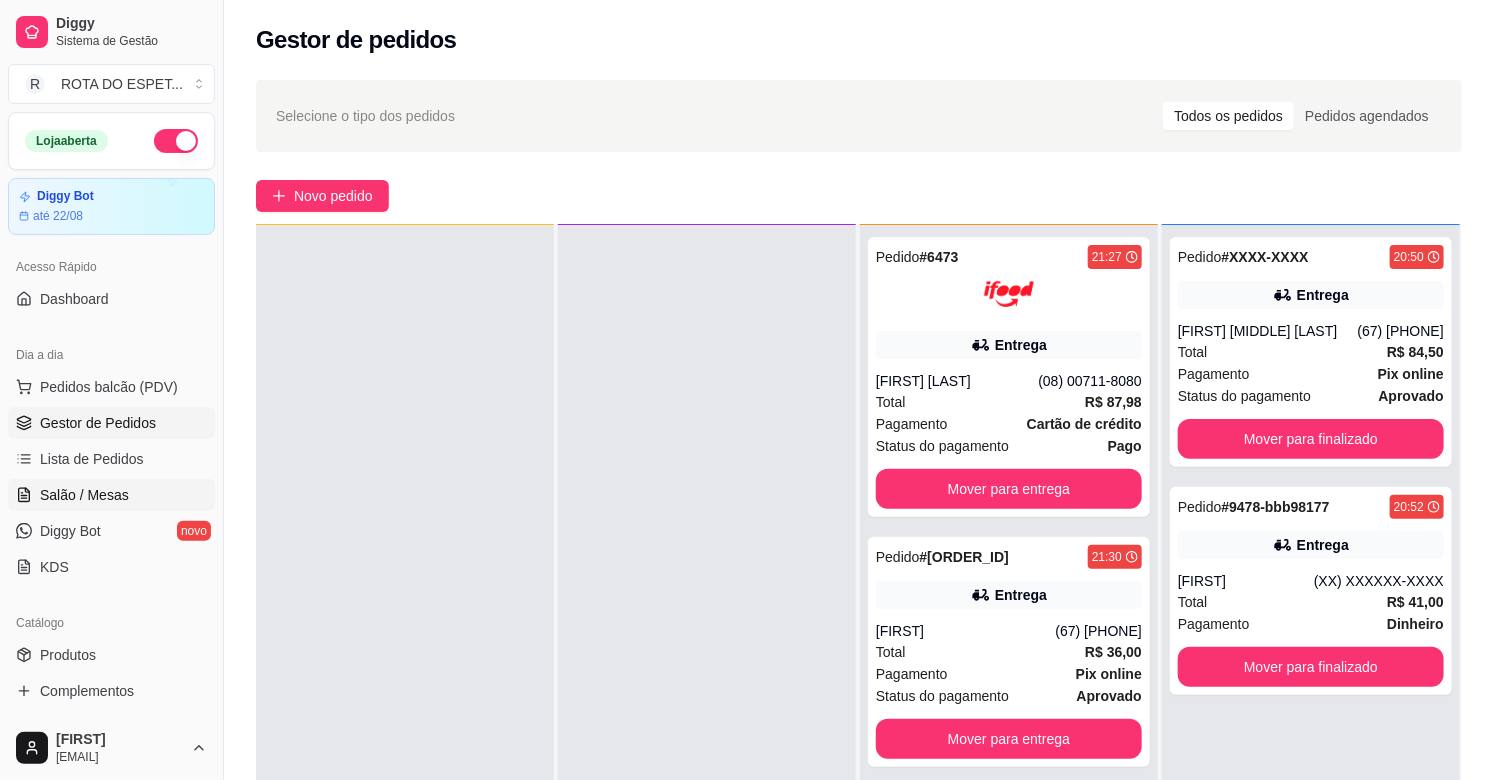 click on "Salão / Mesas" at bounding box center (111, 495) 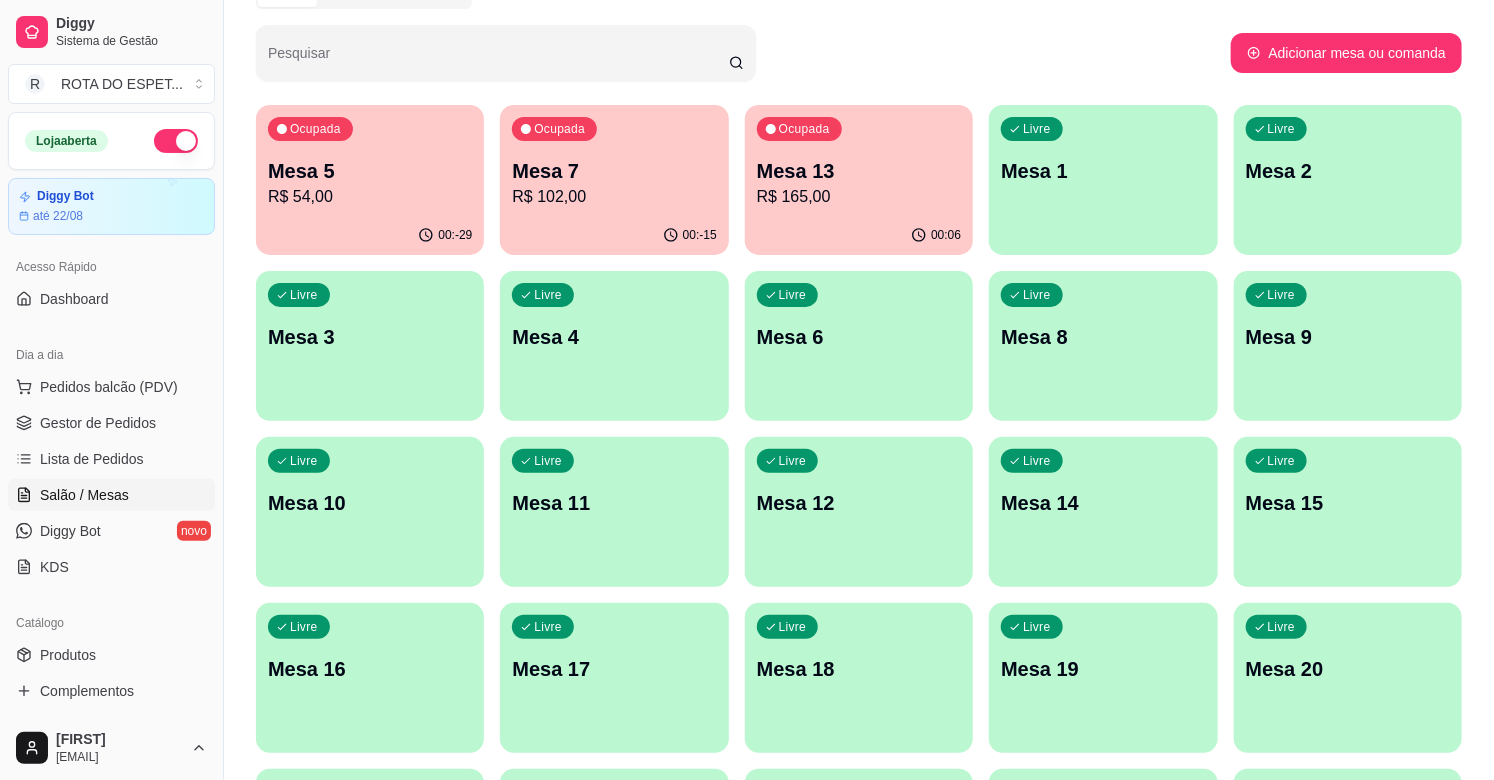 scroll, scrollTop: 222, scrollLeft: 0, axis: vertical 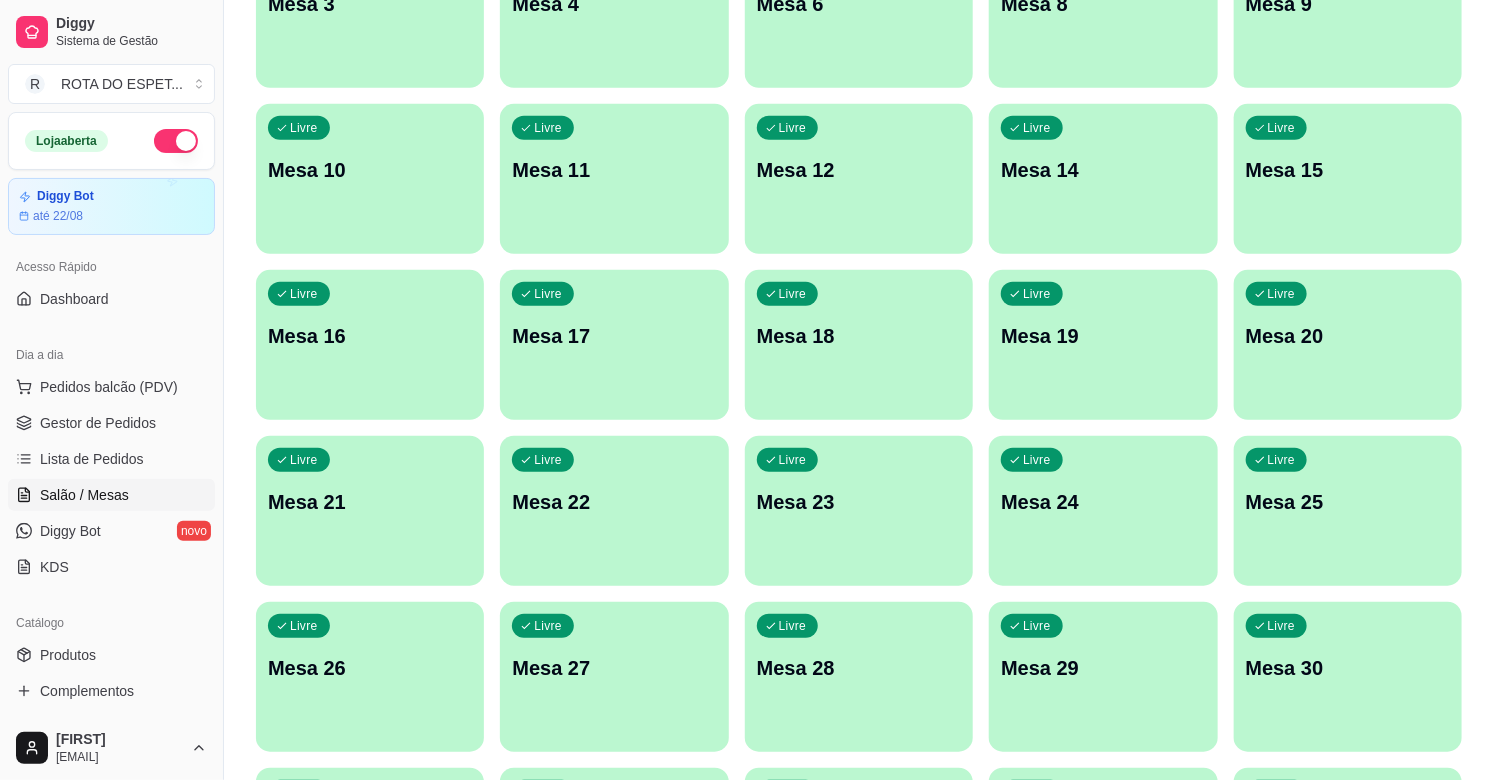 click on "Mesa 21" at bounding box center (370, 502) 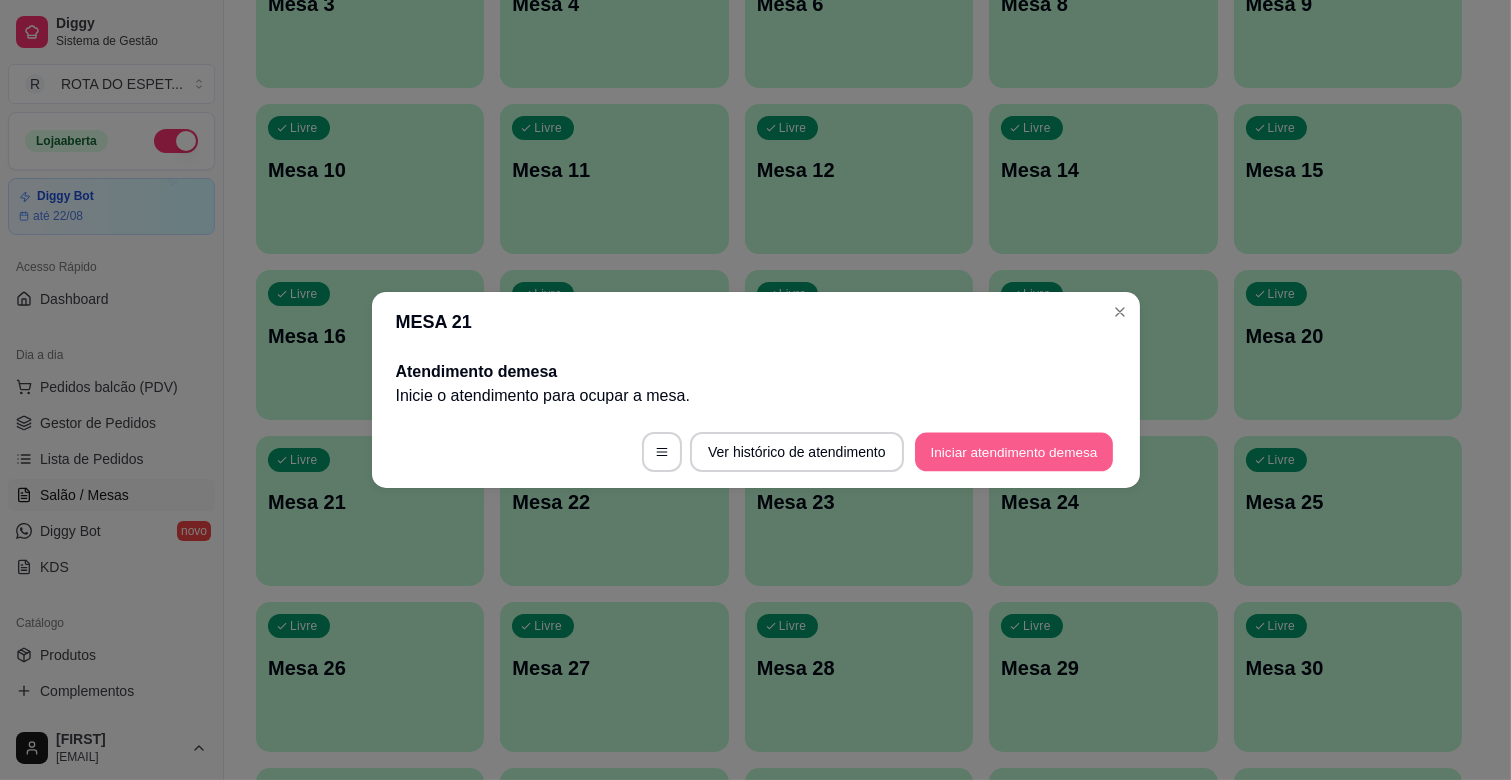 click on "Iniciar atendimento de  mesa" at bounding box center (1014, 452) 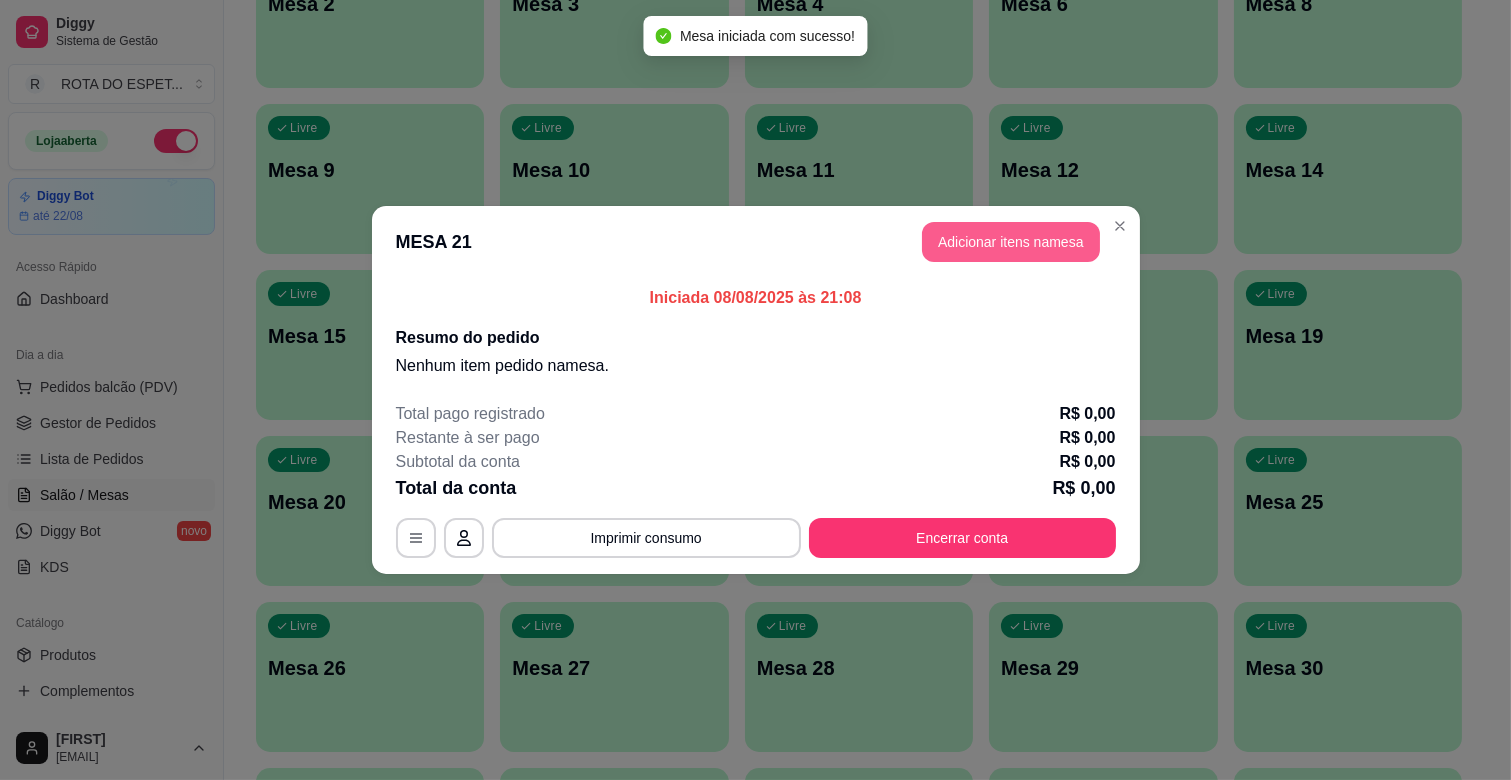 click on "Adicionar itens na  mesa" at bounding box center (1011, 242) 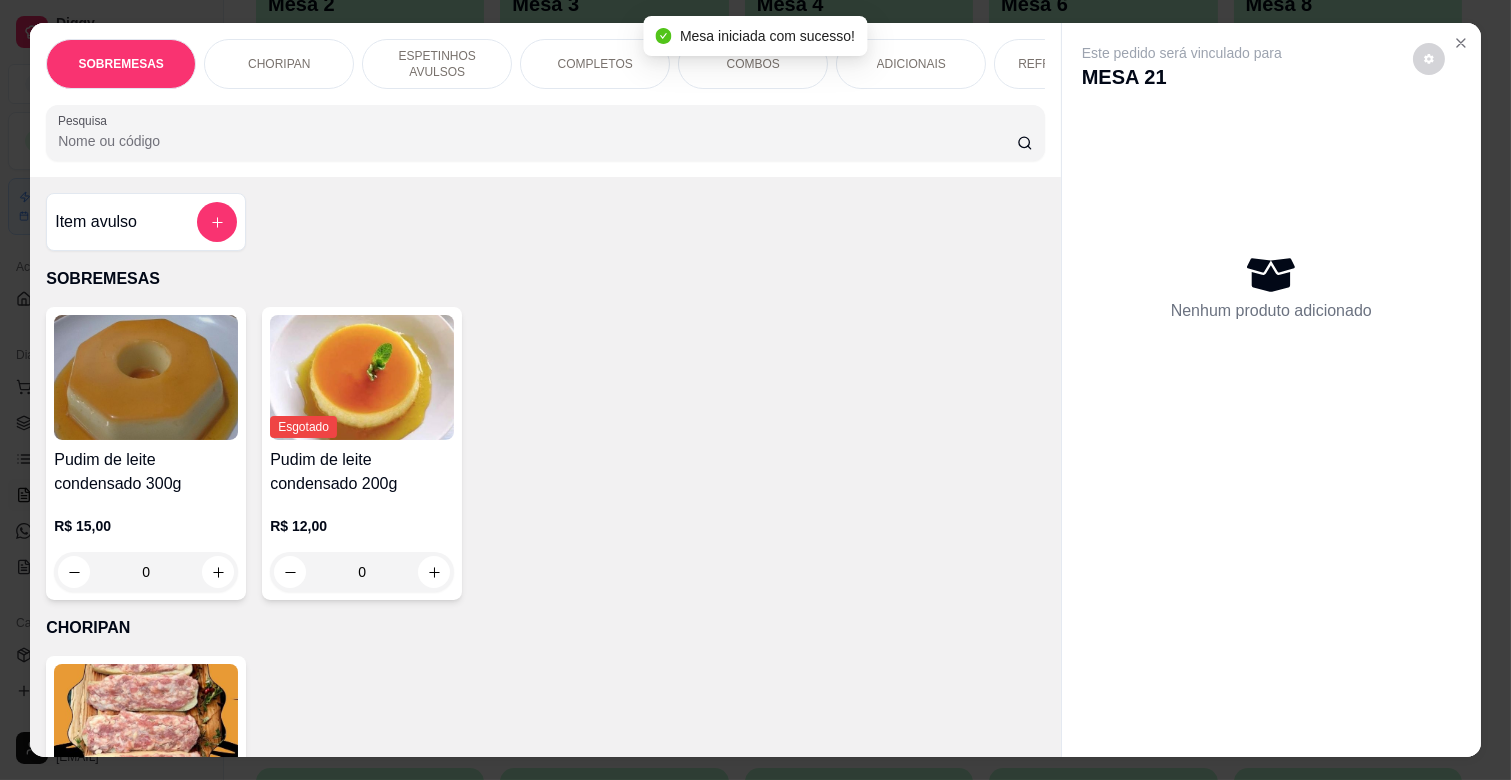 click on "ESPETINHOS AVULSOS" at bounding box center (437, 64) 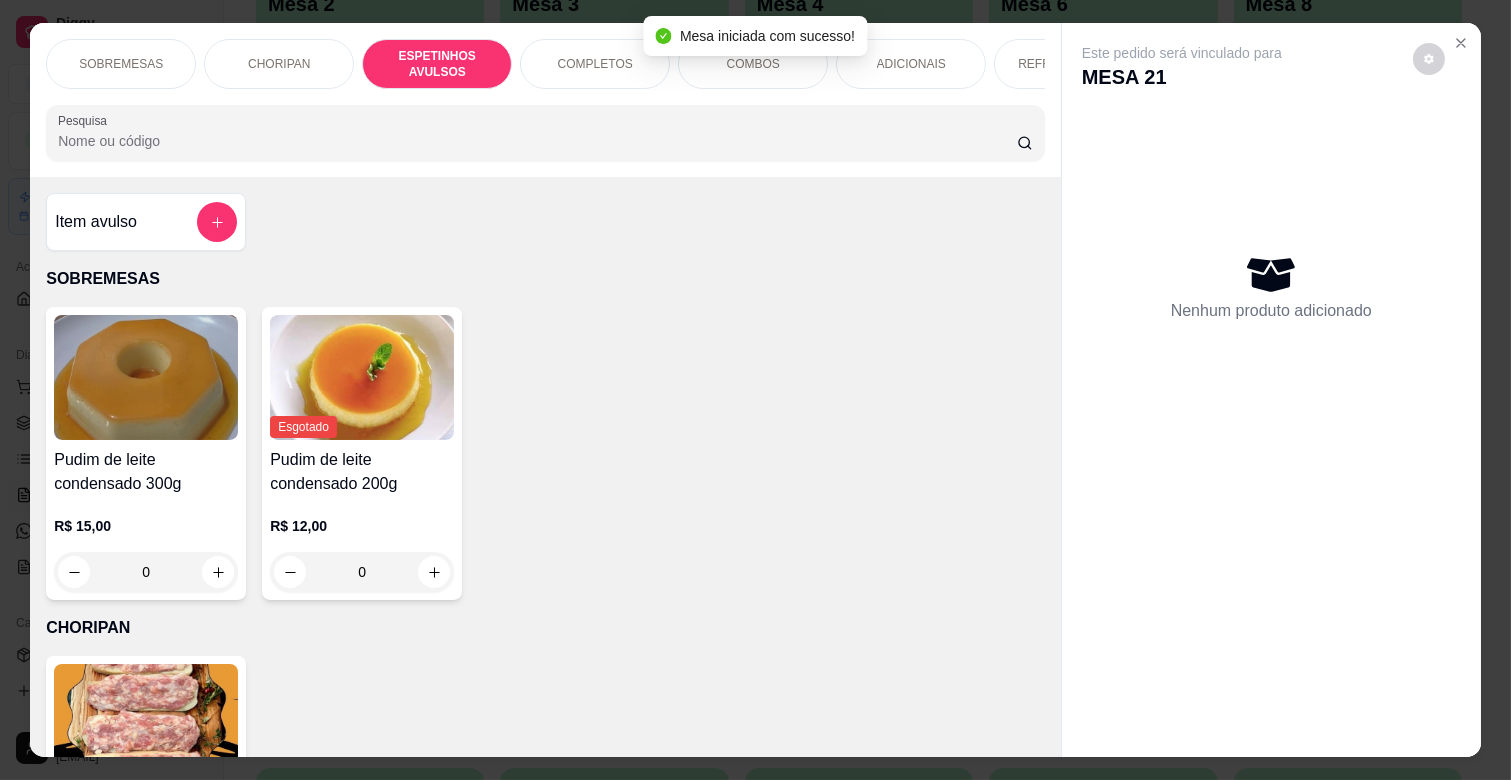 scroll, scrollTop: 780, scrollLeft: 0, axis: vertical 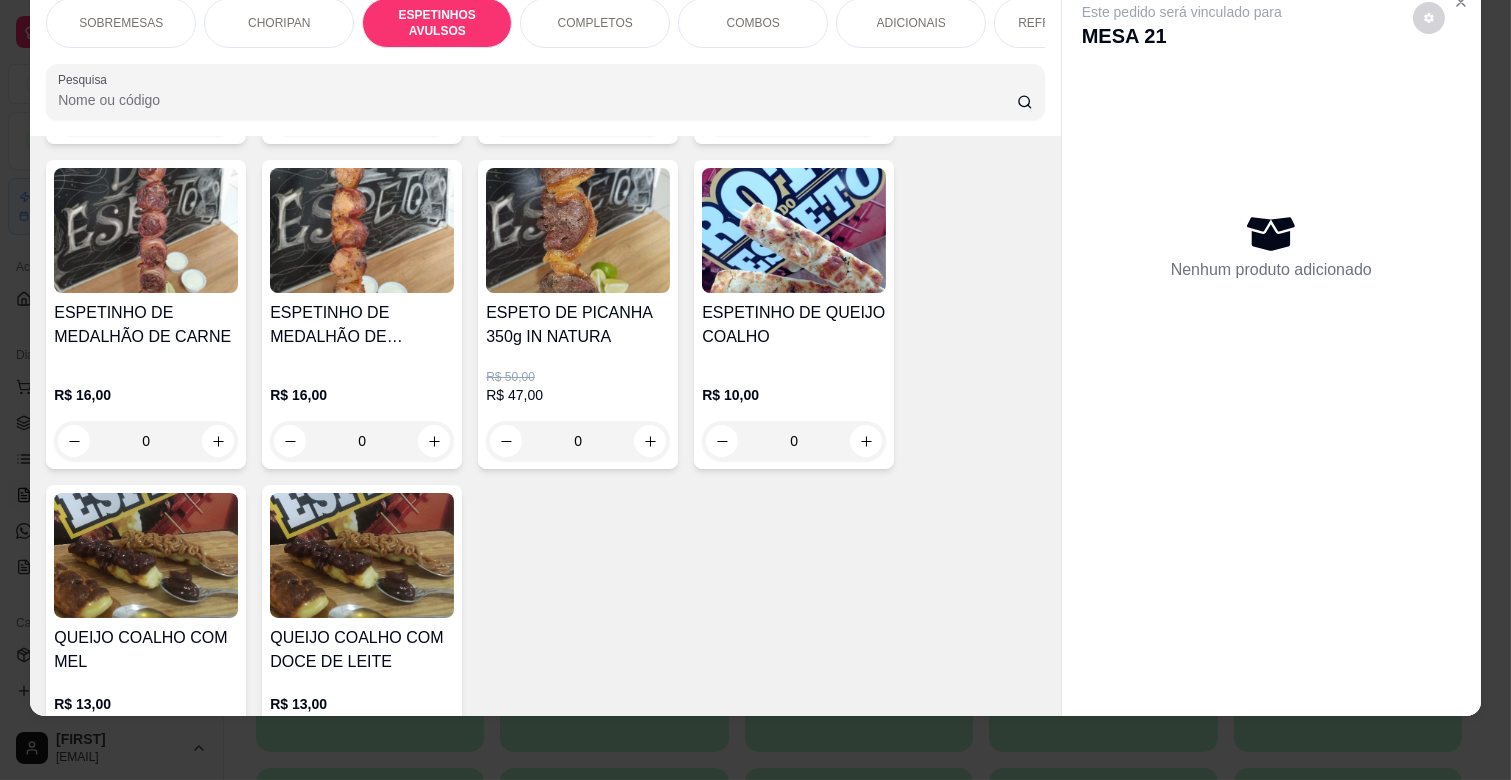 click on "0" at bounding box center (146, 441) 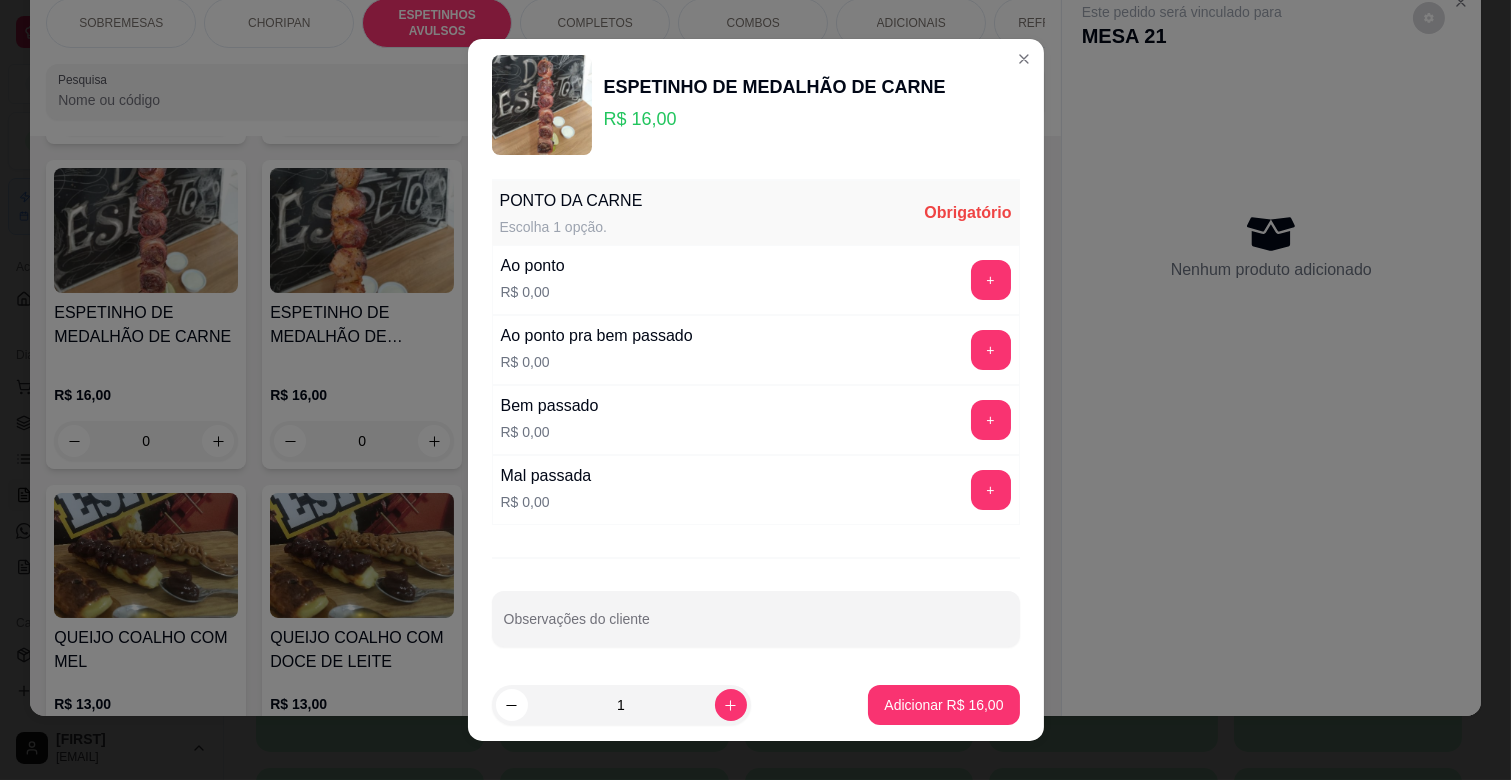 click on "+" at bounding box center [991, 350] 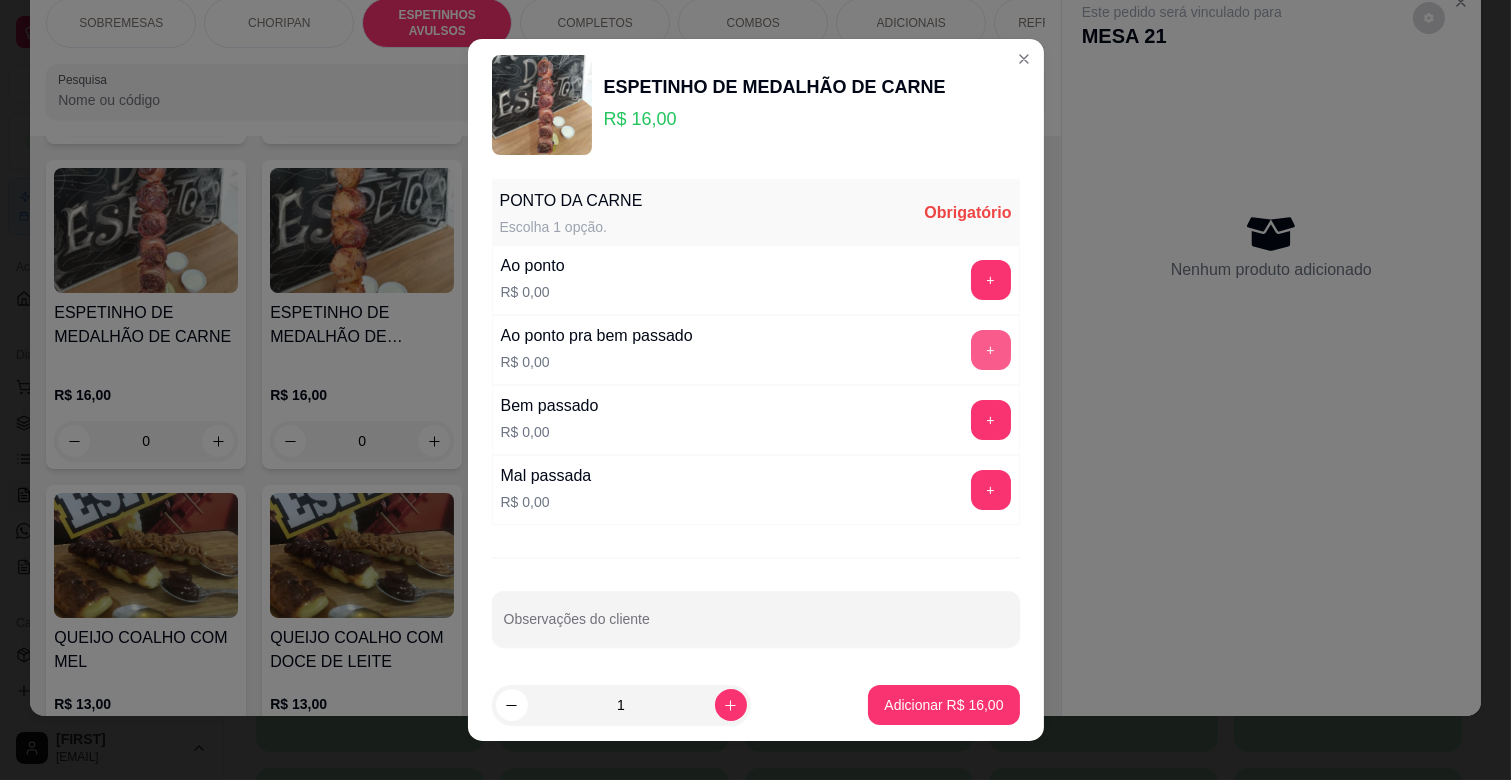 click on "+" at bounding box center [991, 350] 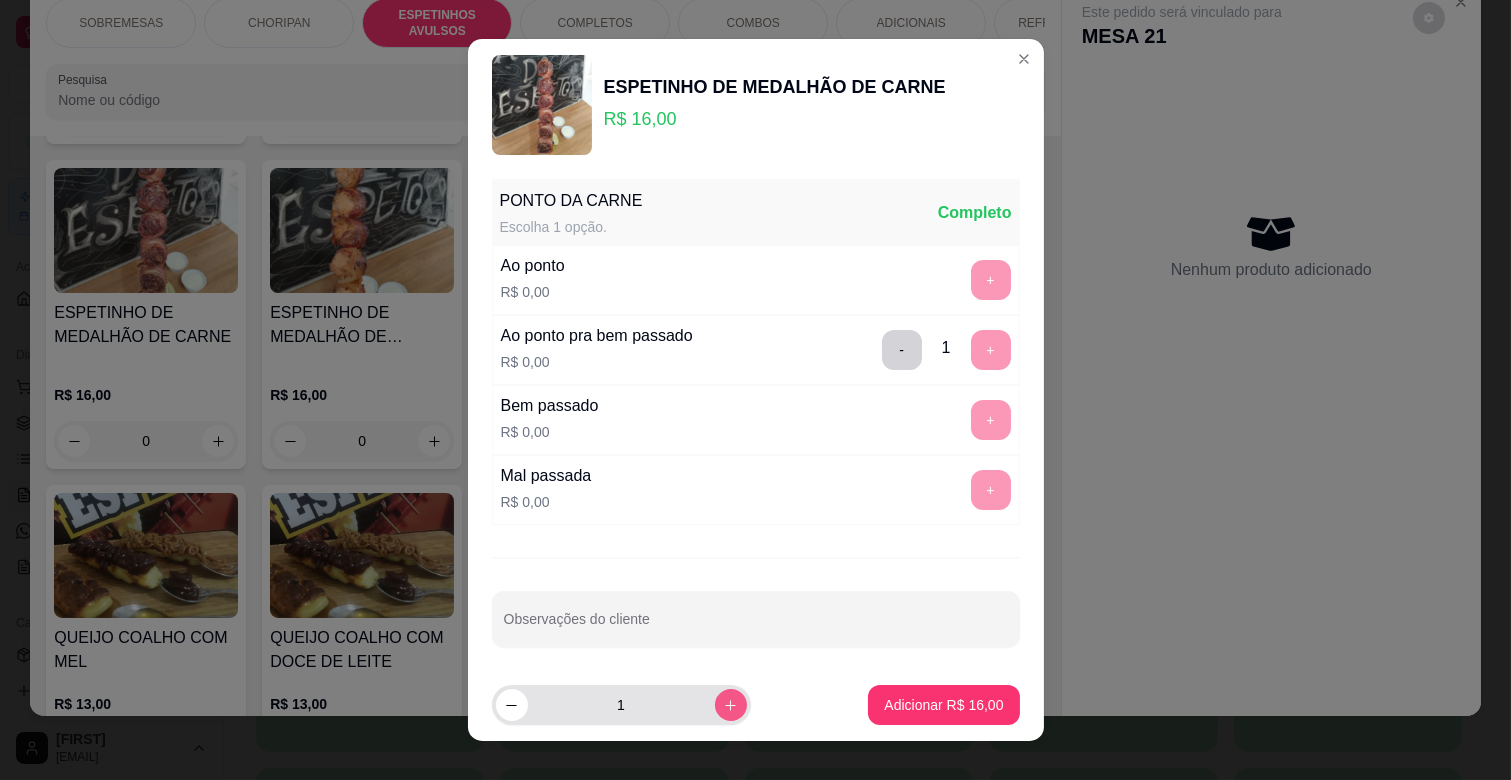 click at bounding box center (731, 705) 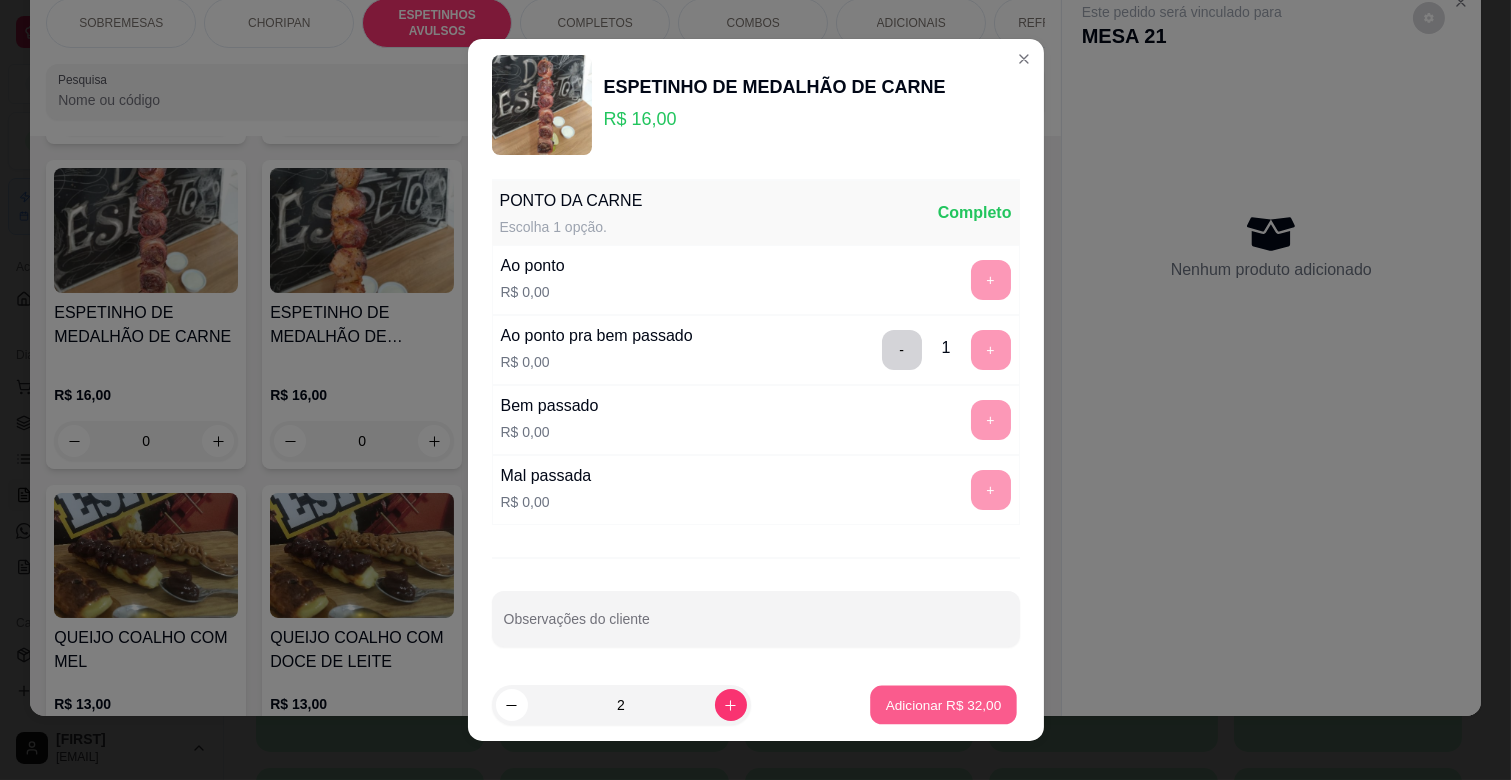 click on "Adicionar   R$ 32,00" at bounding box center (944, 705) 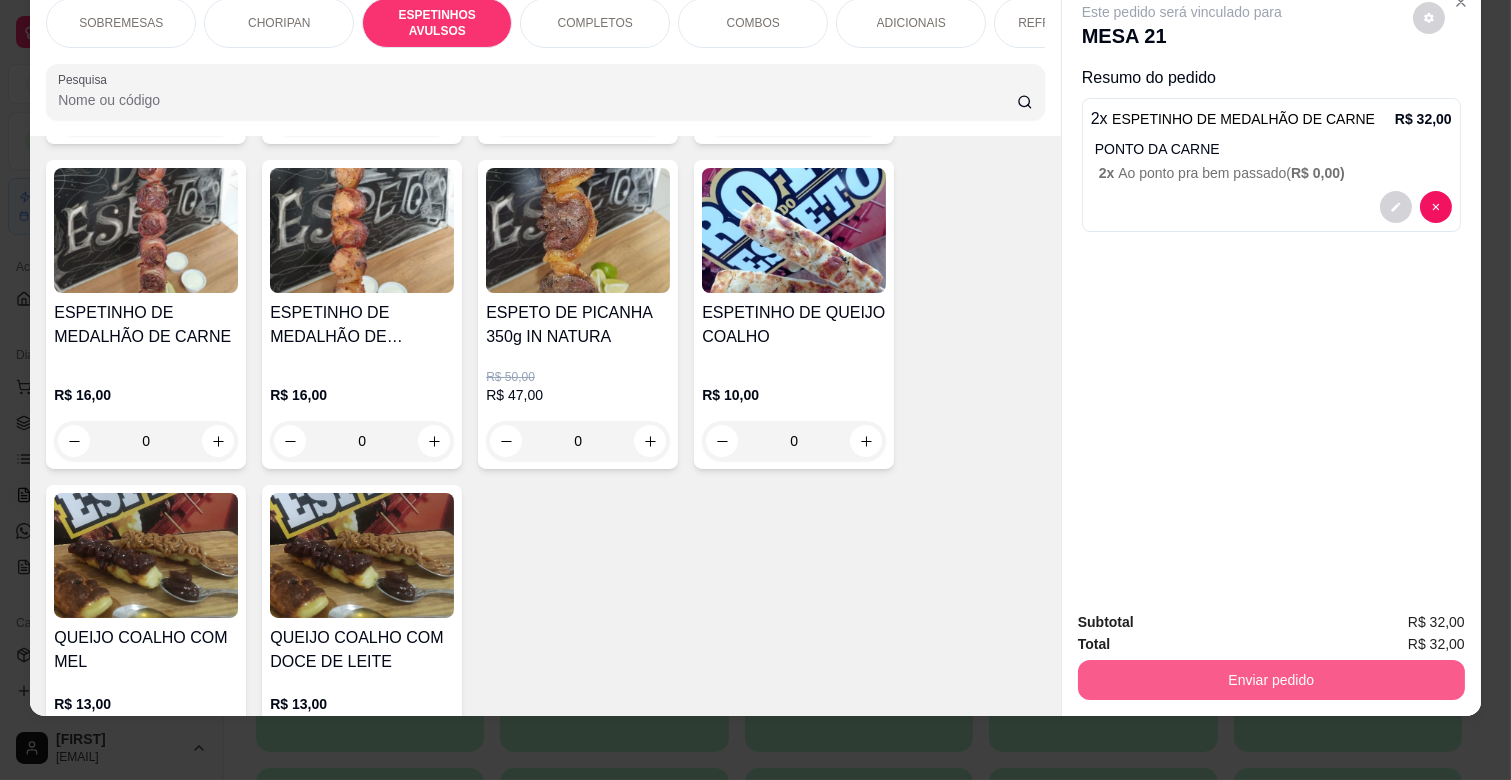 click on "Enviar pedido" at bounding box center (1271, 680) 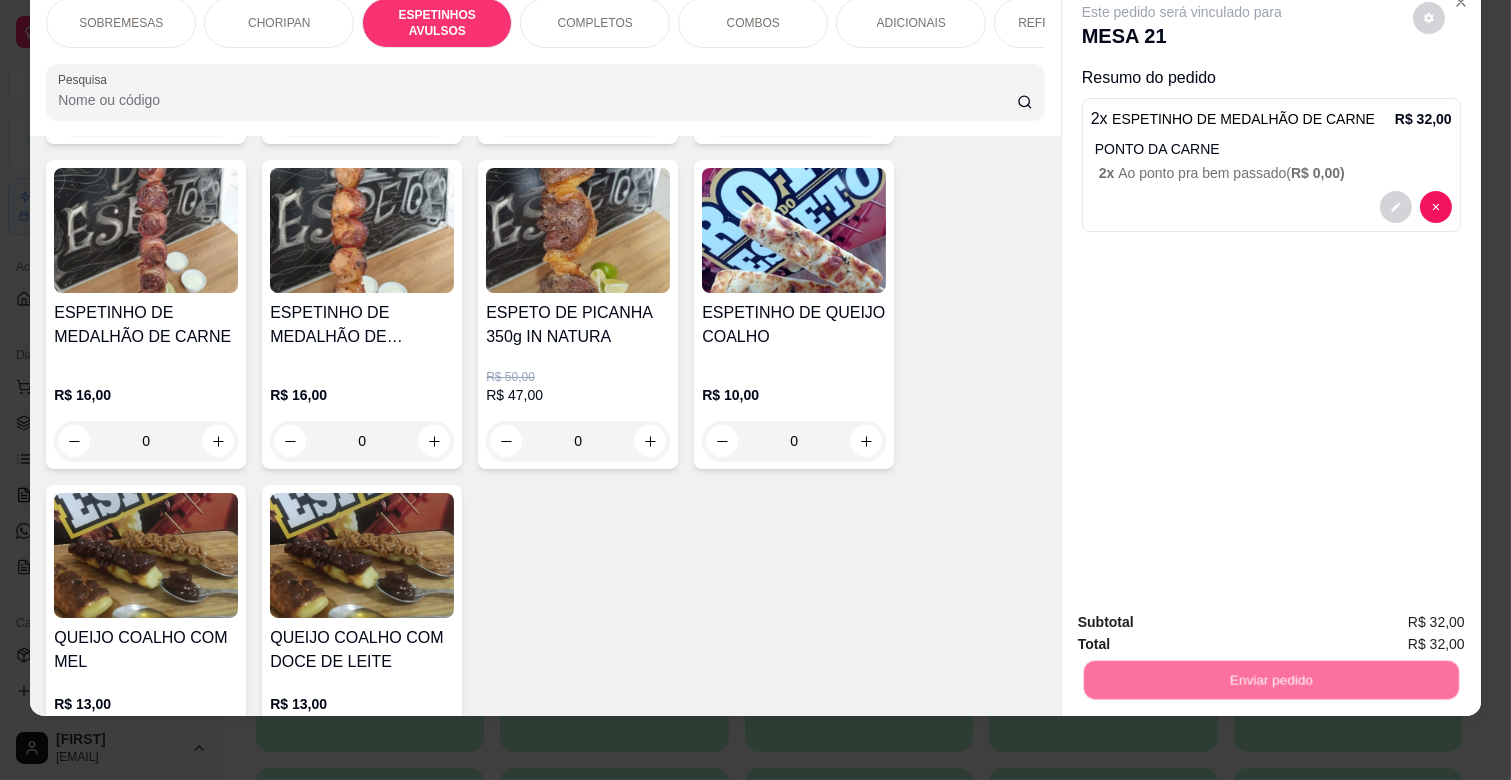 click on "Não registrar e enviar pedido" at bounding box center [1204, 615] 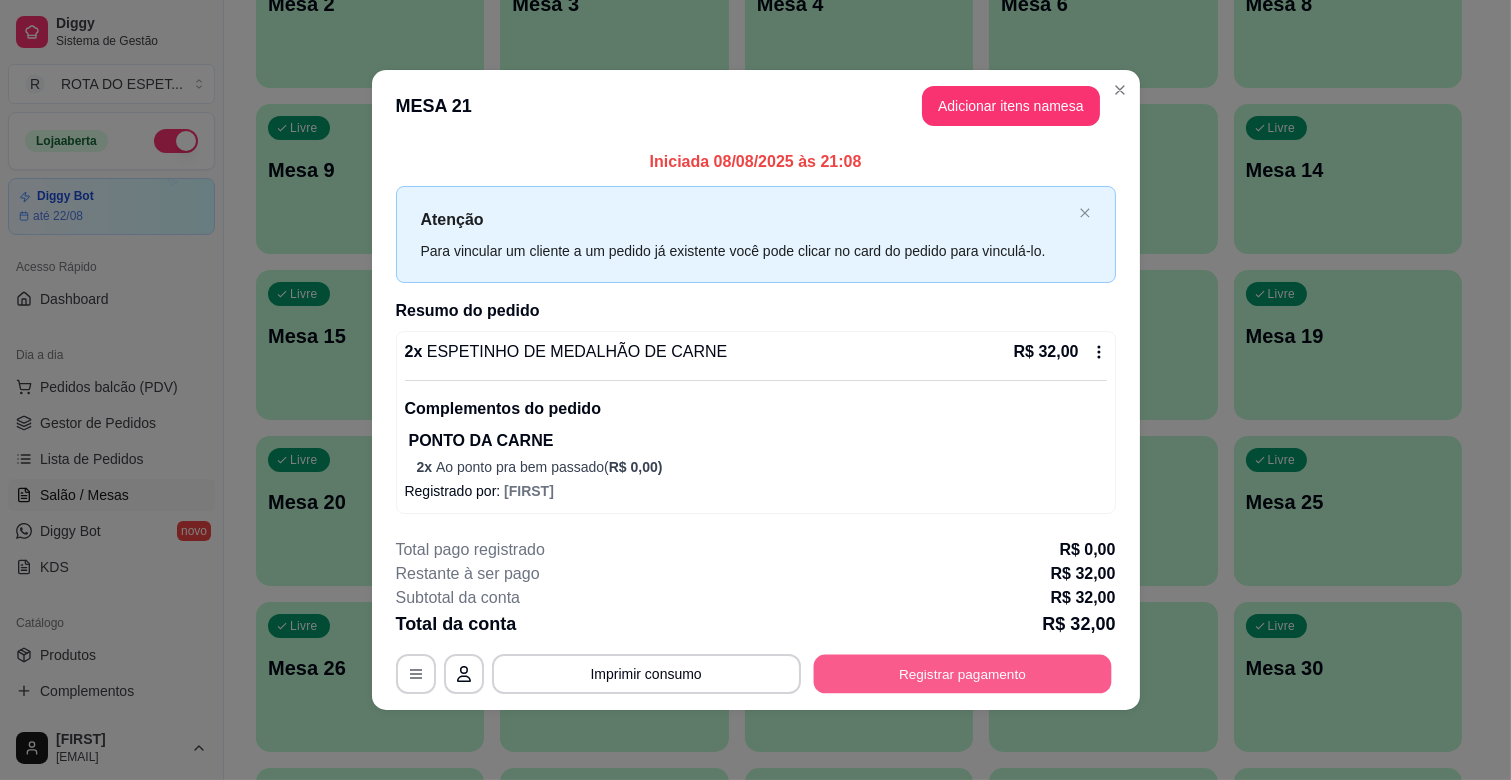 click on "Registrar pagamento" at bounding box center (962, 674) 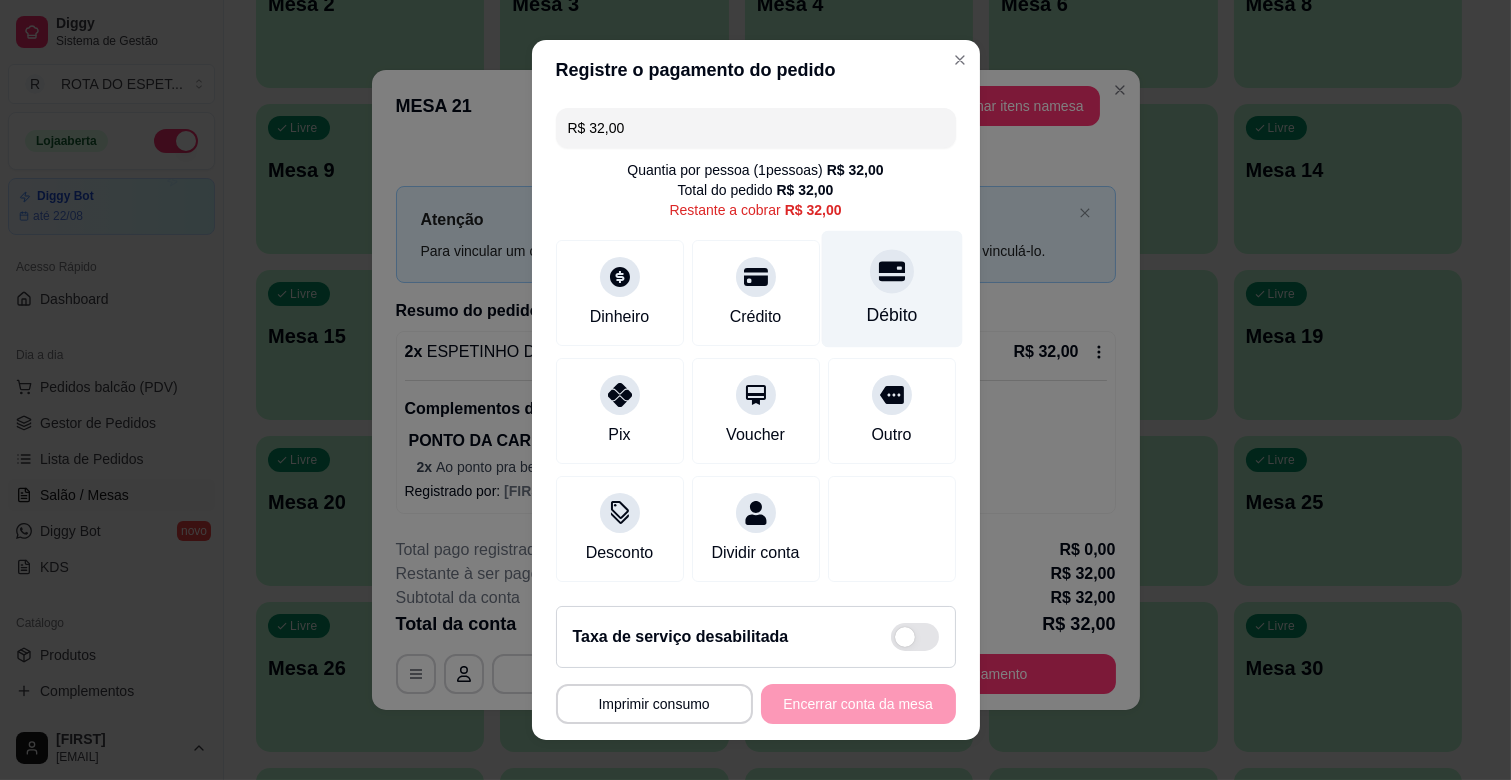 click on "Débito" at bounding box center (891, 289) 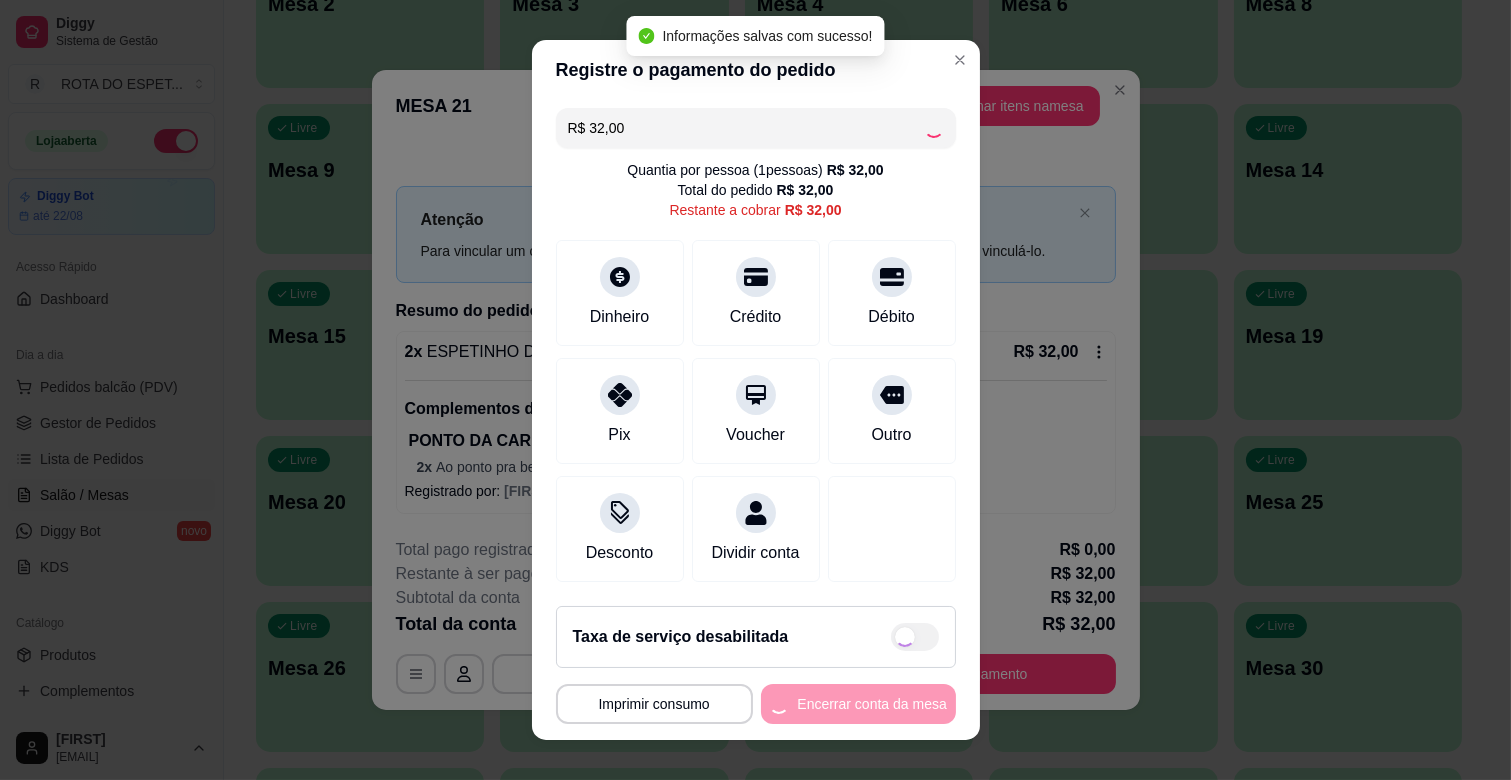 type on "R$ 0,00" 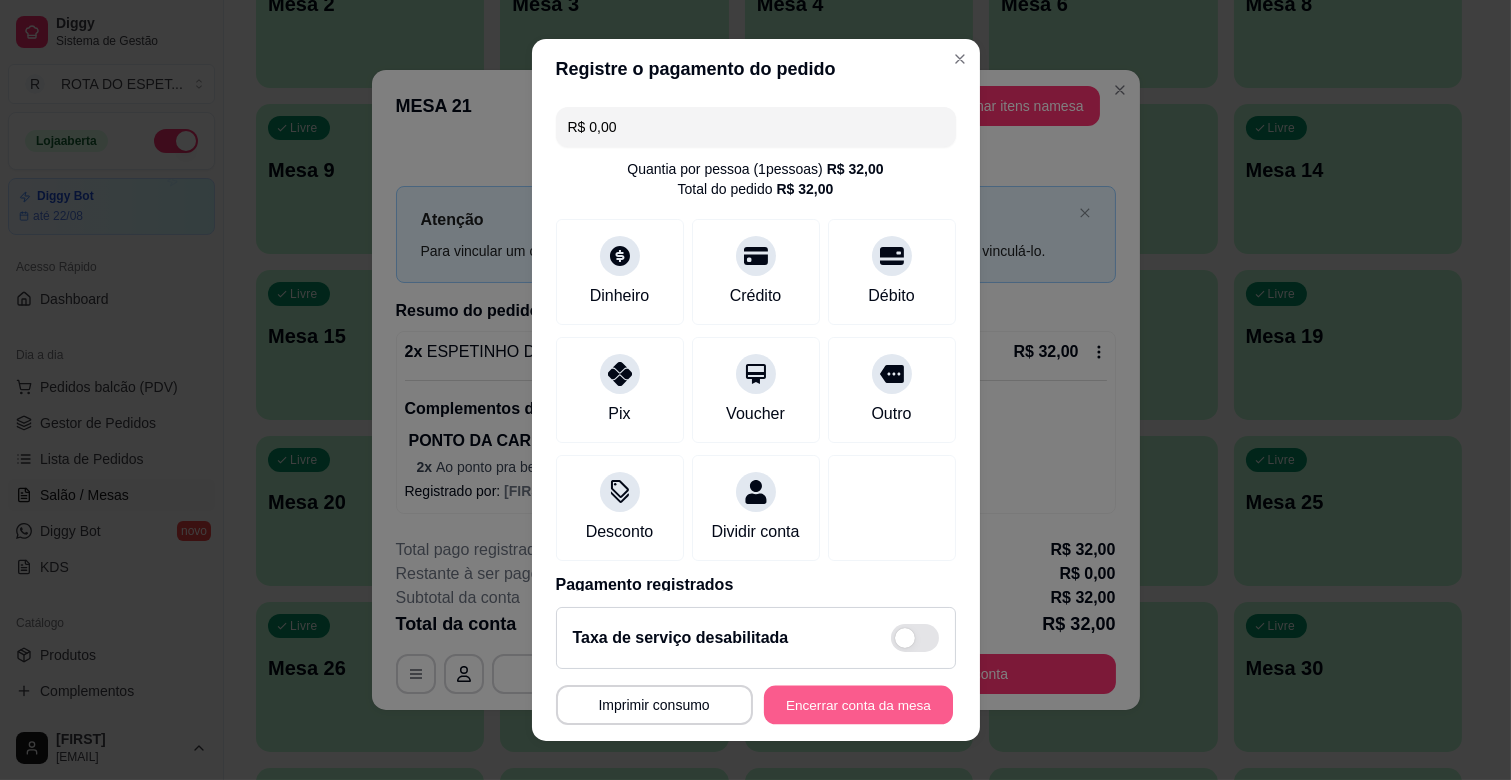 click on "Encerrar conta da mesa" at bounding box center (858, 705) 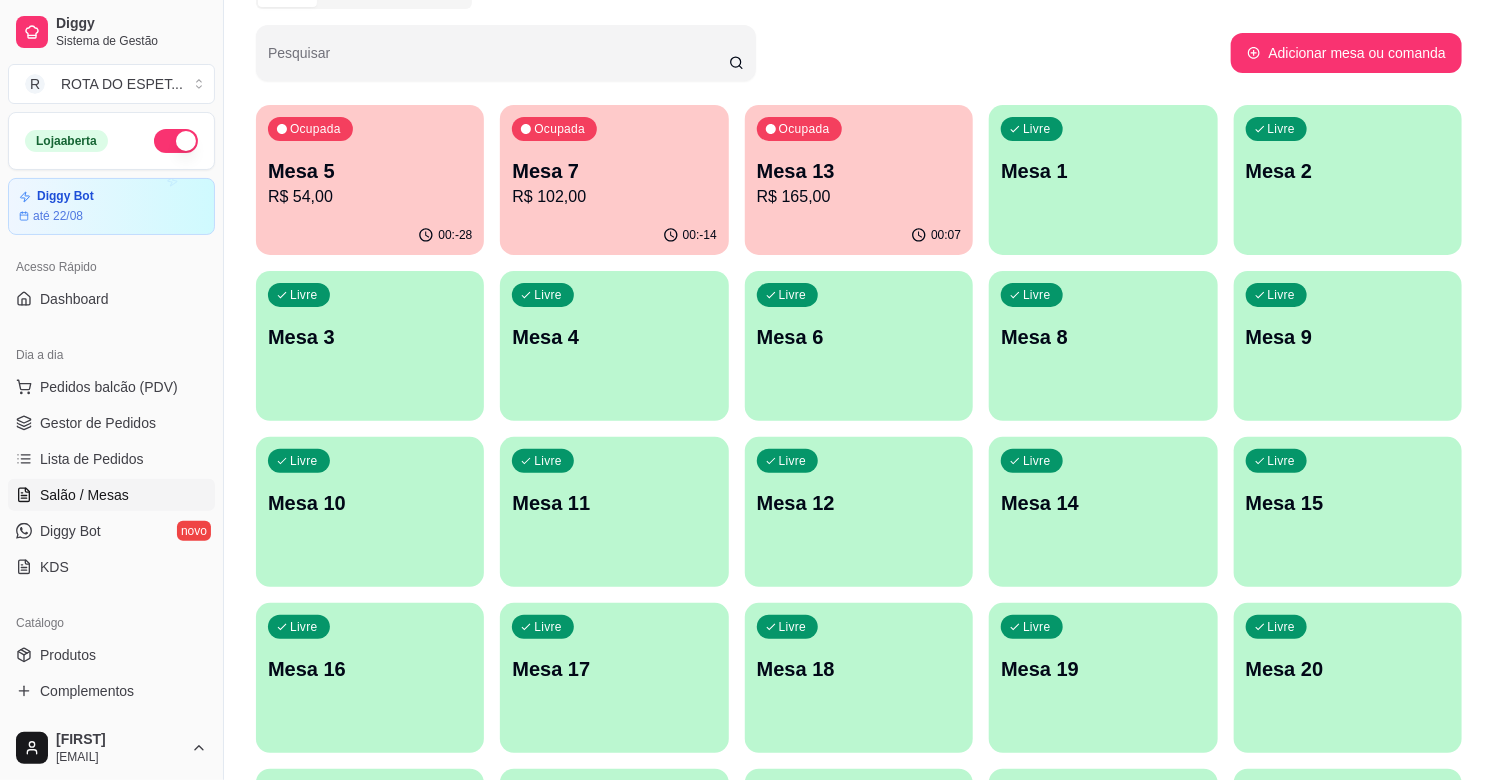 scroll, scrollTop: 0, scrollLeft: 0, axis: both 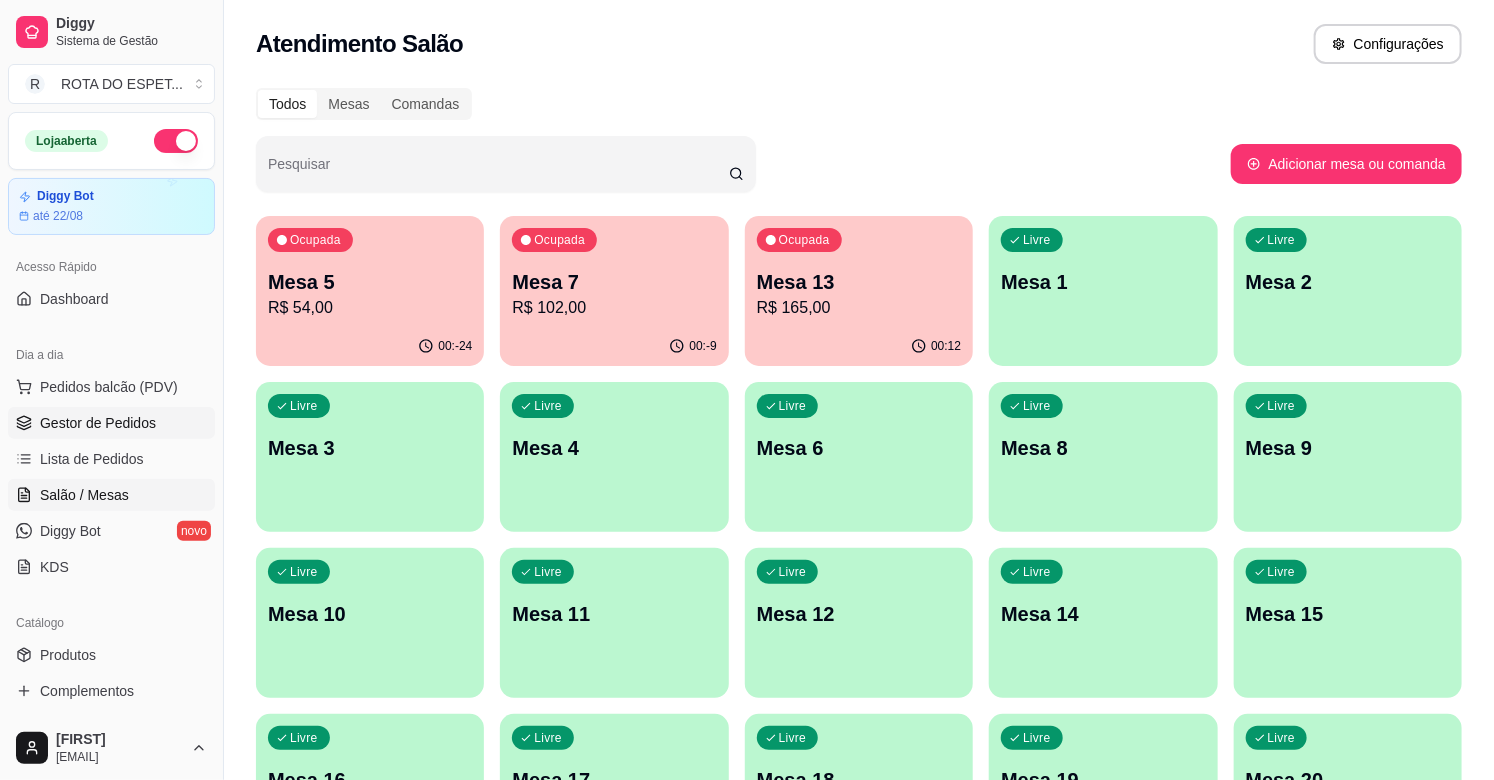 click on "Gestor de Pedidos" at bounding box center (98, 423) 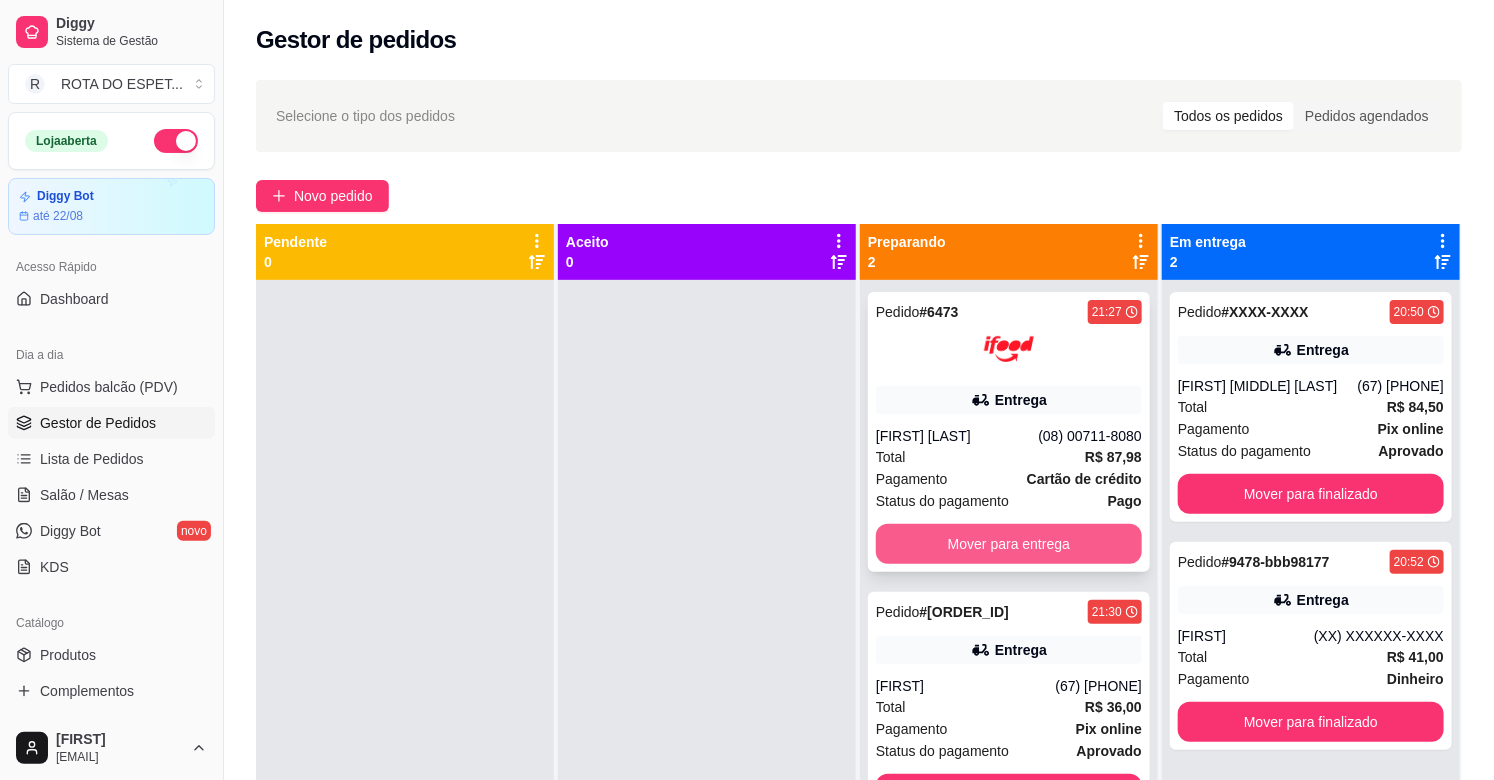 scroll, scrollTop: 55, scrollLeft: 0, axis: vertical 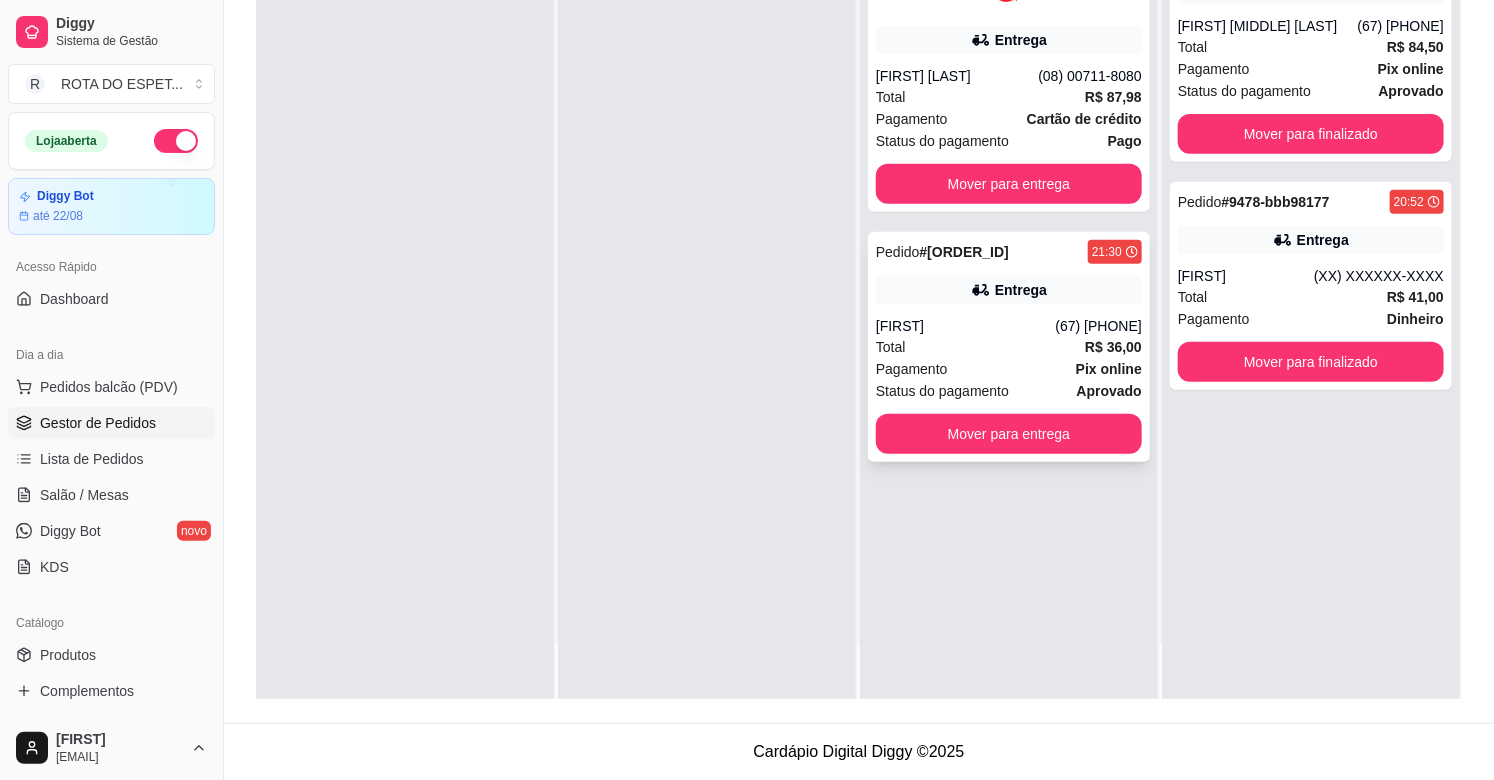 click on "[FIRST]" at bounding box center [966, 326] 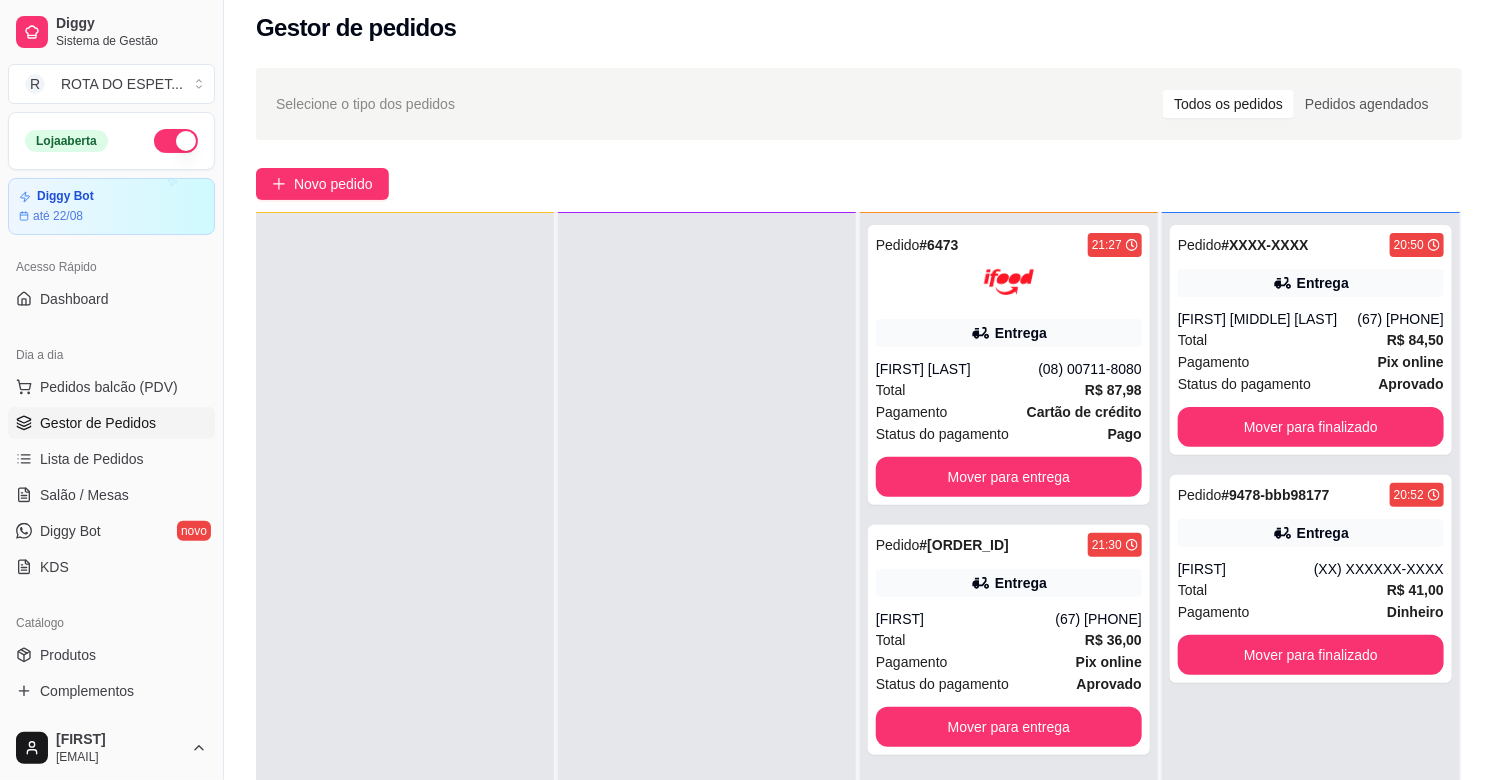 scroll, scrollTop: 0, scrollLeft: 0, axis: both 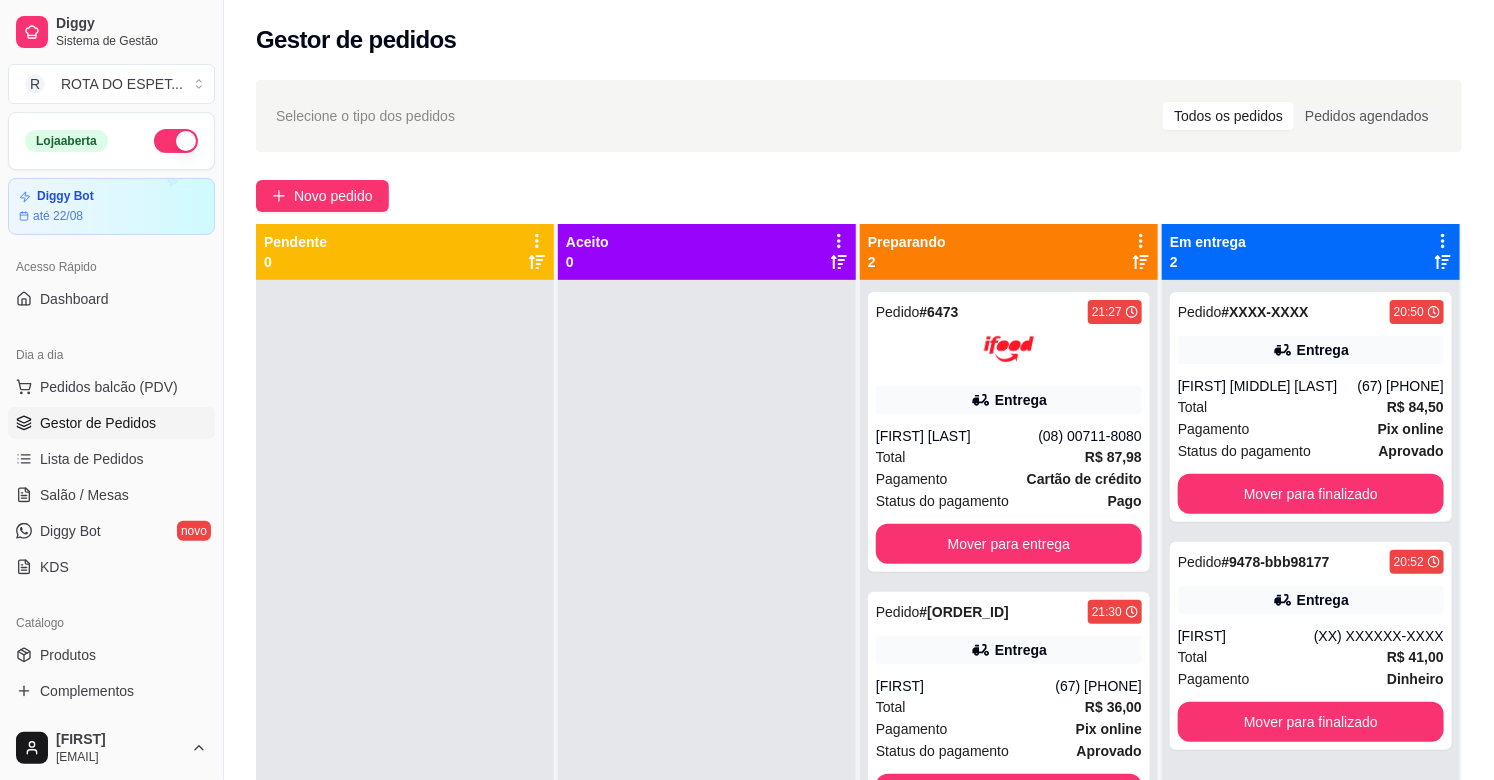 click at bounding box center [707, 670] 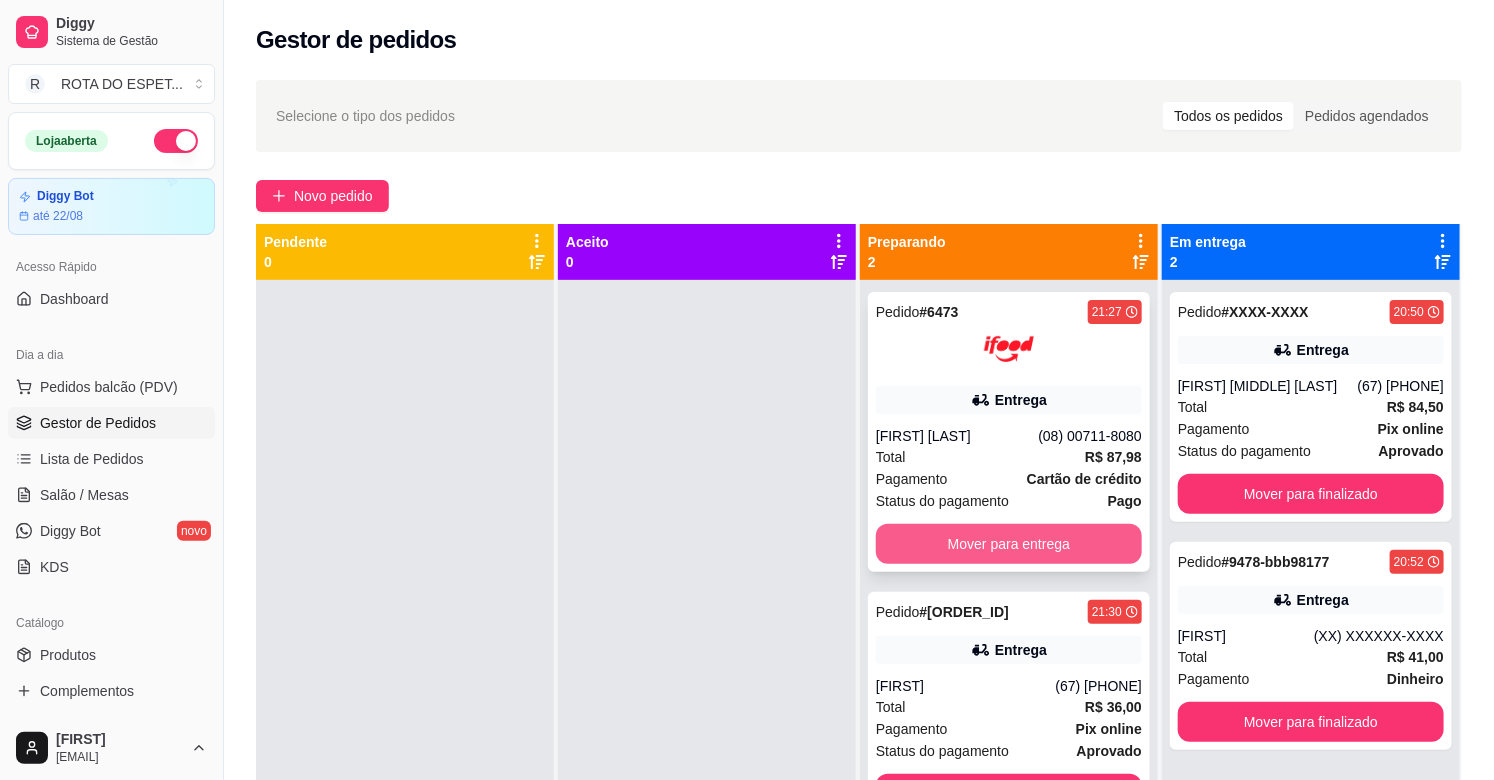 scroll, scrollTop: 55, scrollLeft: 0, axis: vertical 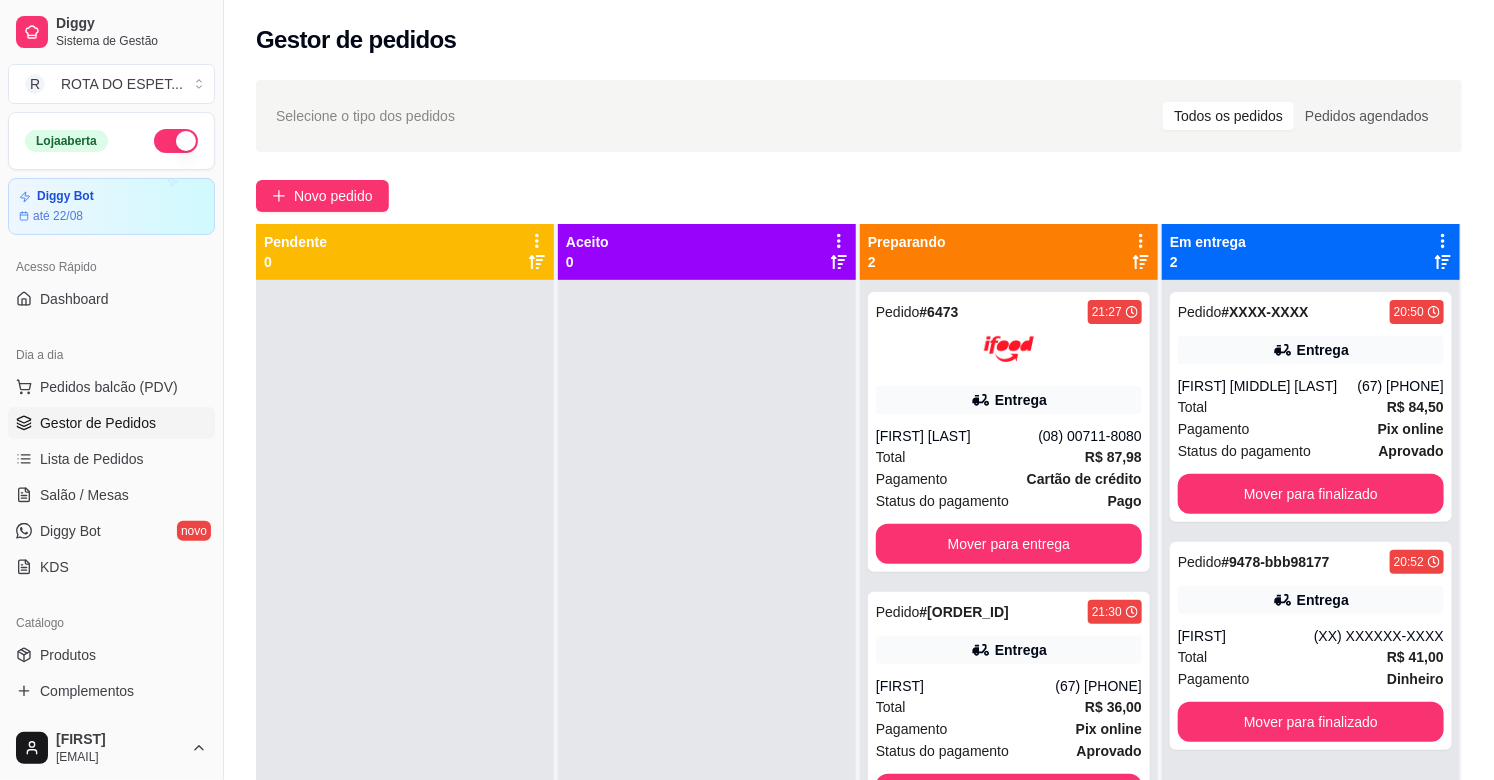 click at bounding box center (707, 670) 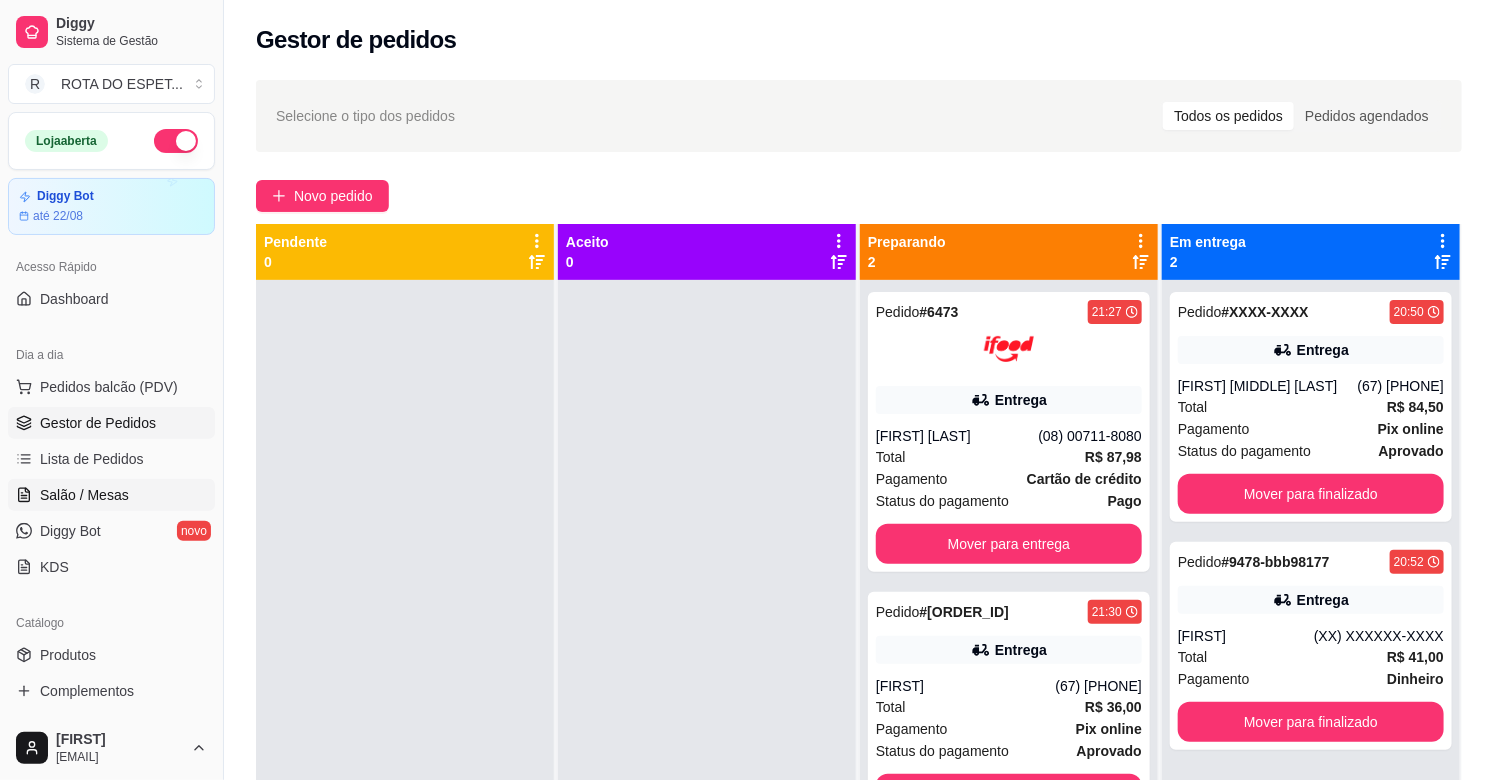 click on "Salão / Mesas" at bounding box center (84, 495) 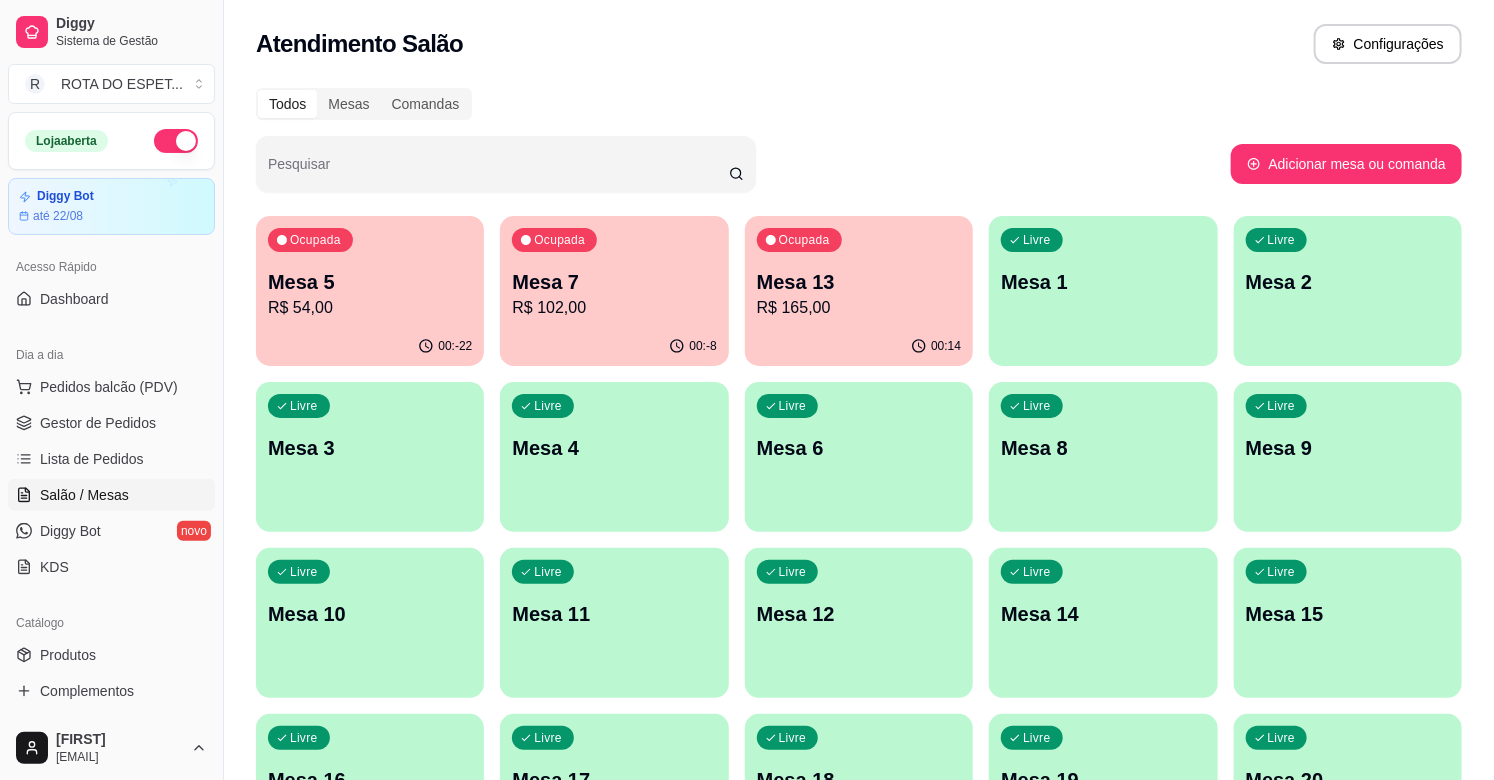 click on "Mesa 5" at bounding box center (370, 282) 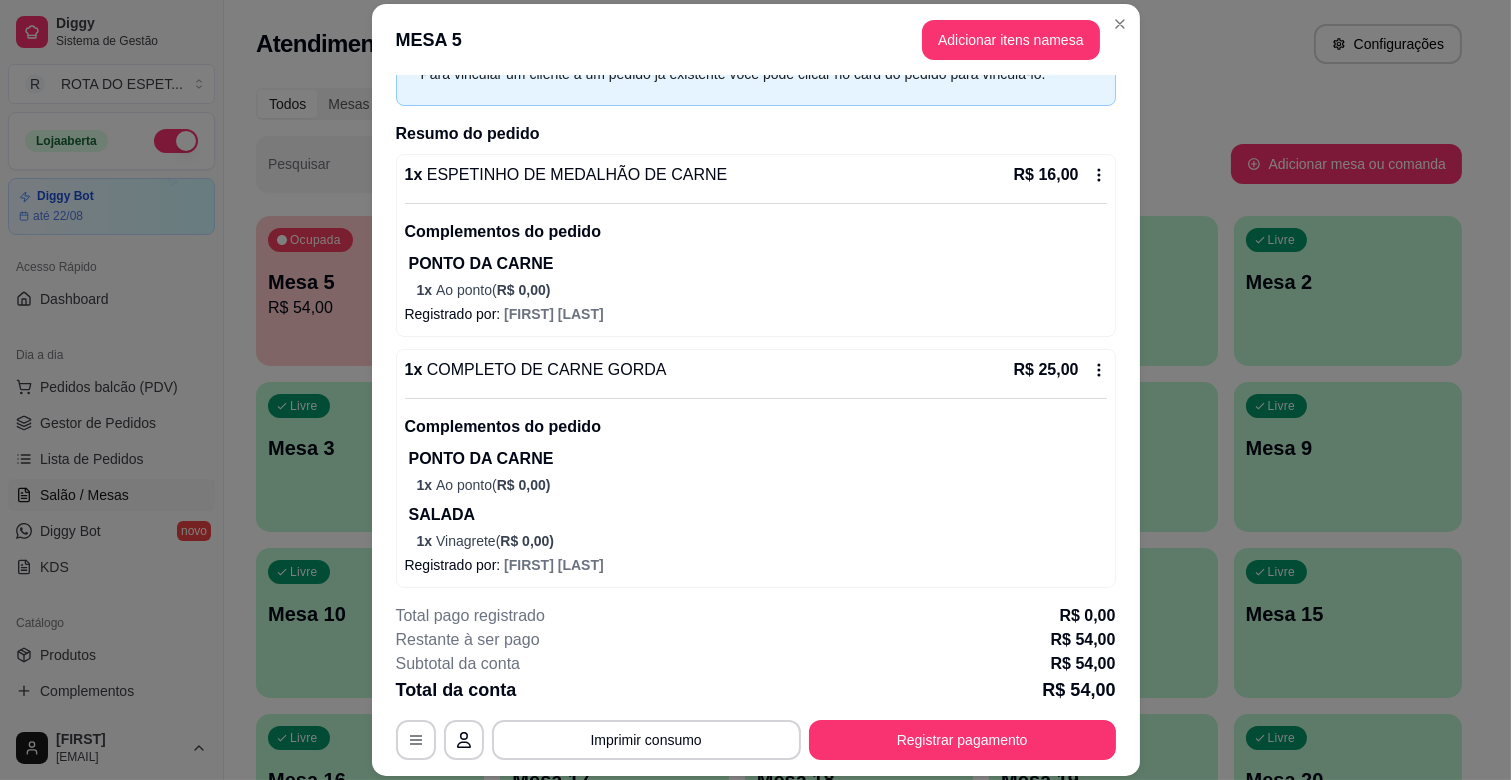 scroll, scrollTop: 201, scrollLeft: 0, axis: vertical 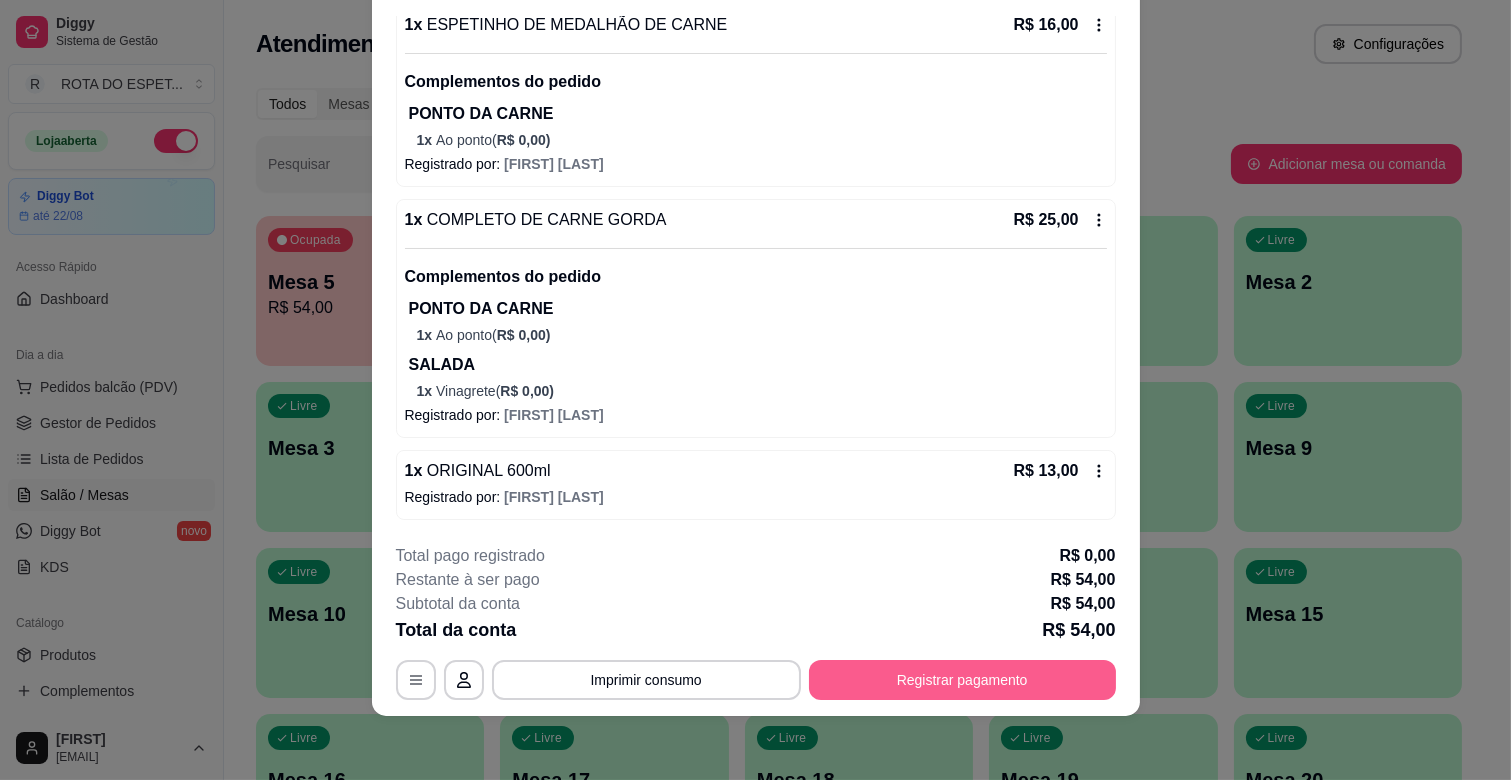 click on "Registrar pagamento" at bounding box center [962, 680] 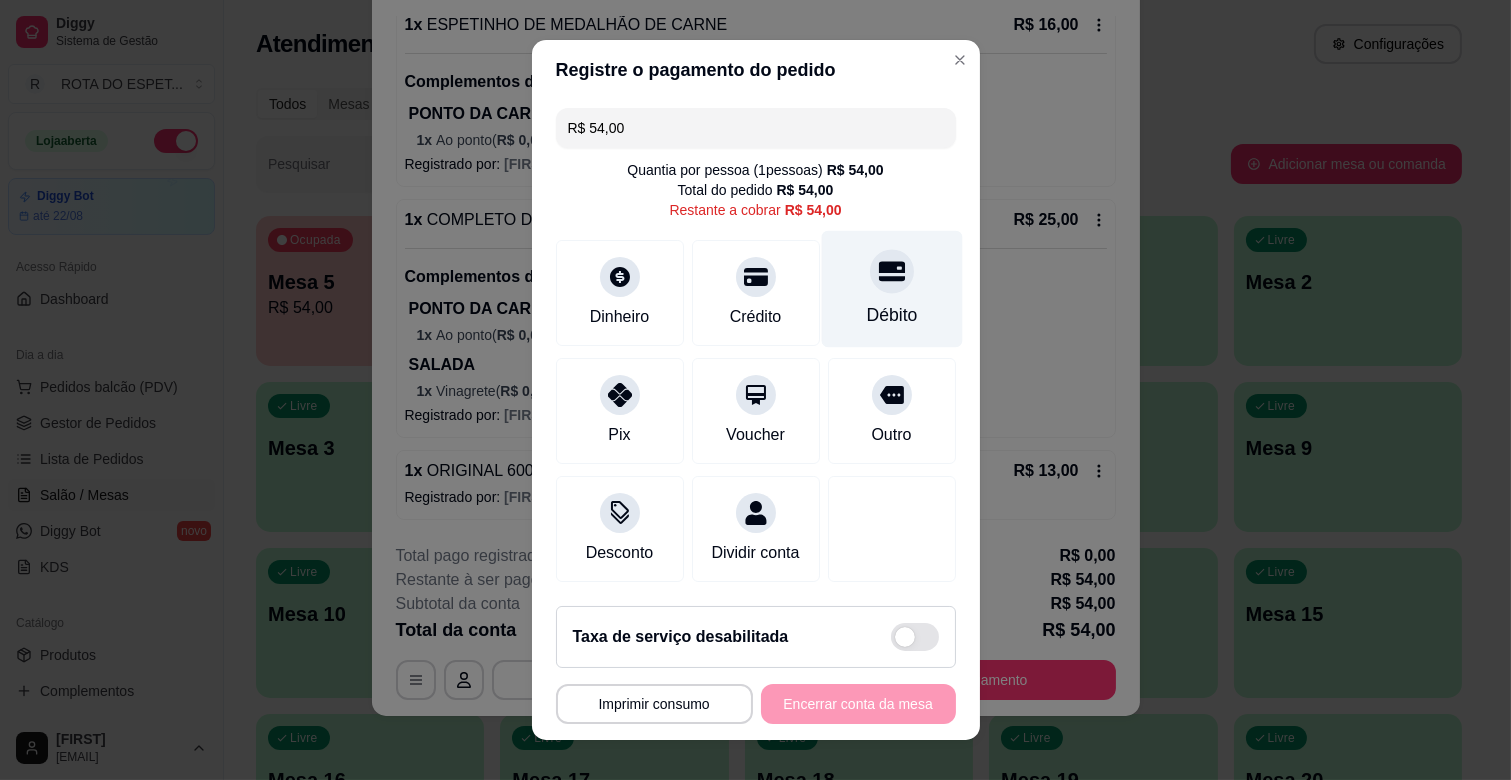click on "Débito" at bounding box center [891, 289] 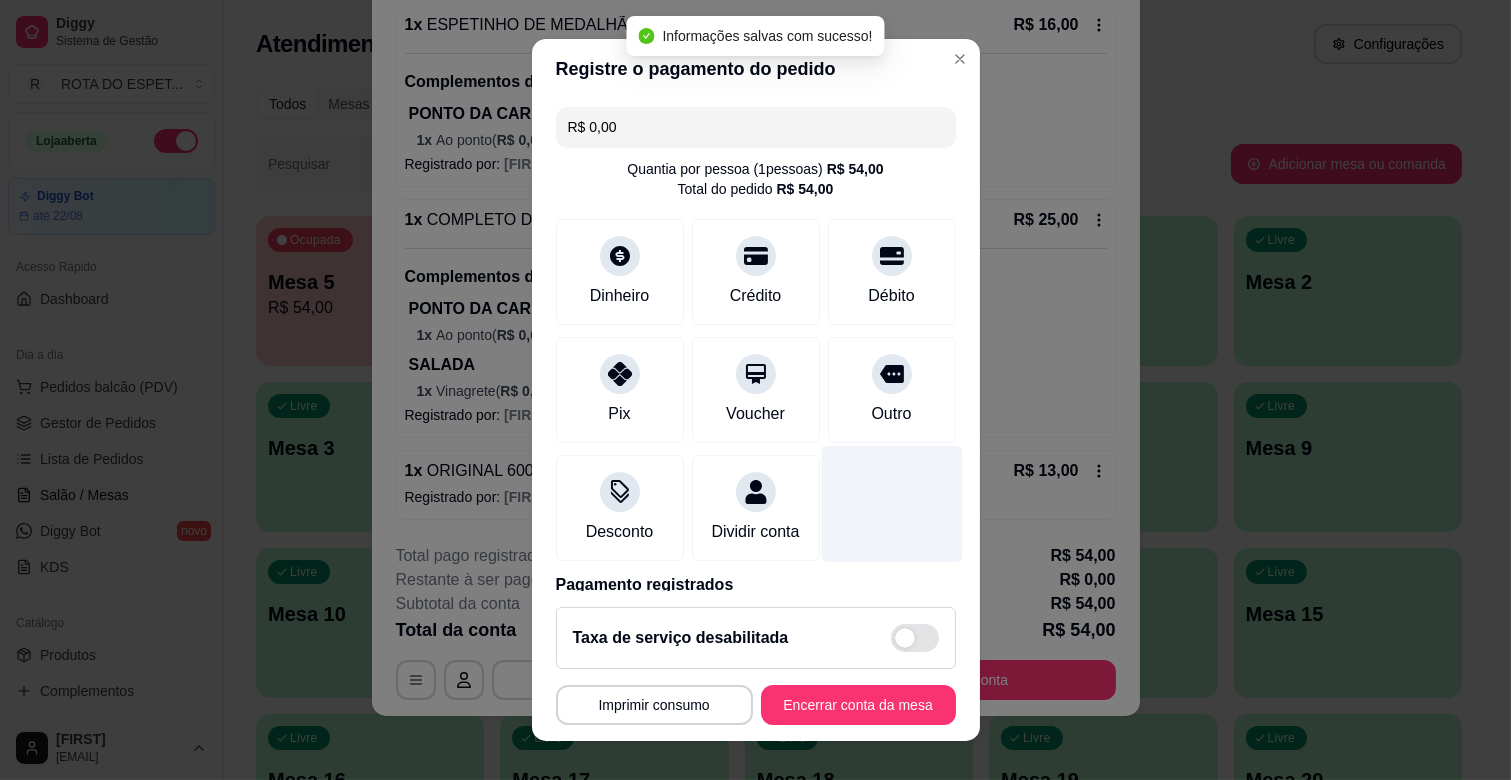 type on "R$ 0,00" 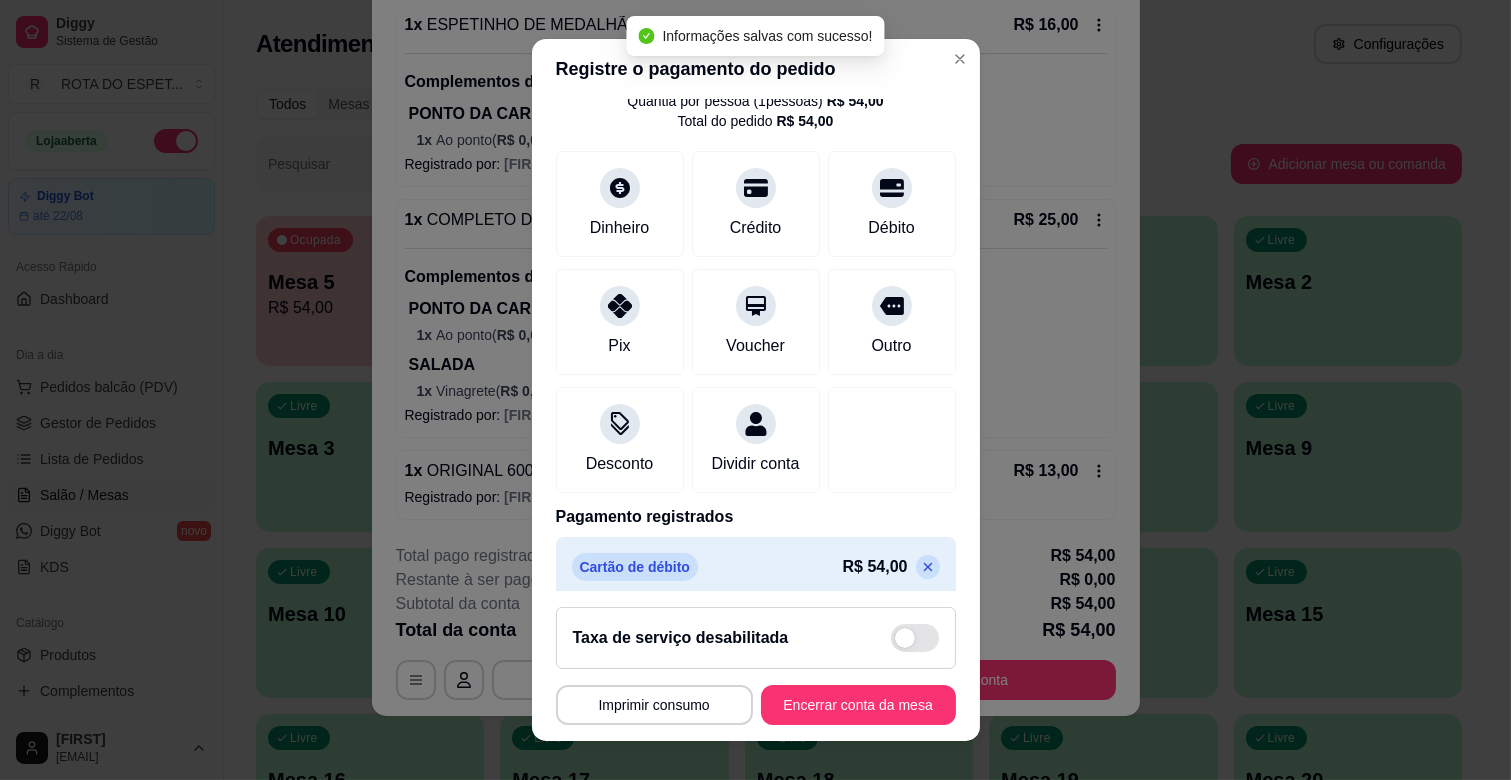 scroll, scrollTop: 106, scrollLeft: 0, axis: vertical 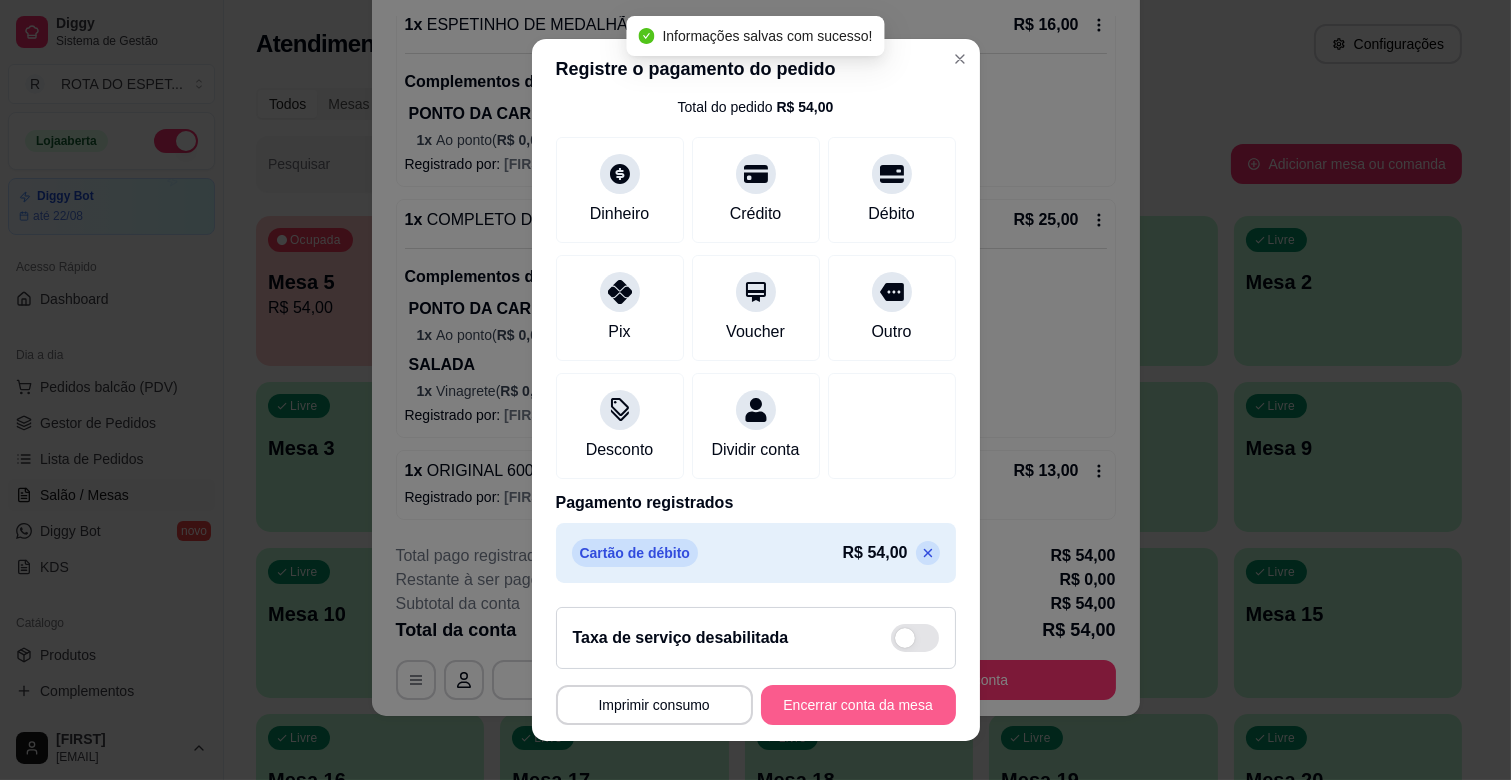 click on "Encerrar conta da mesa" at bounding box center (858, 705) 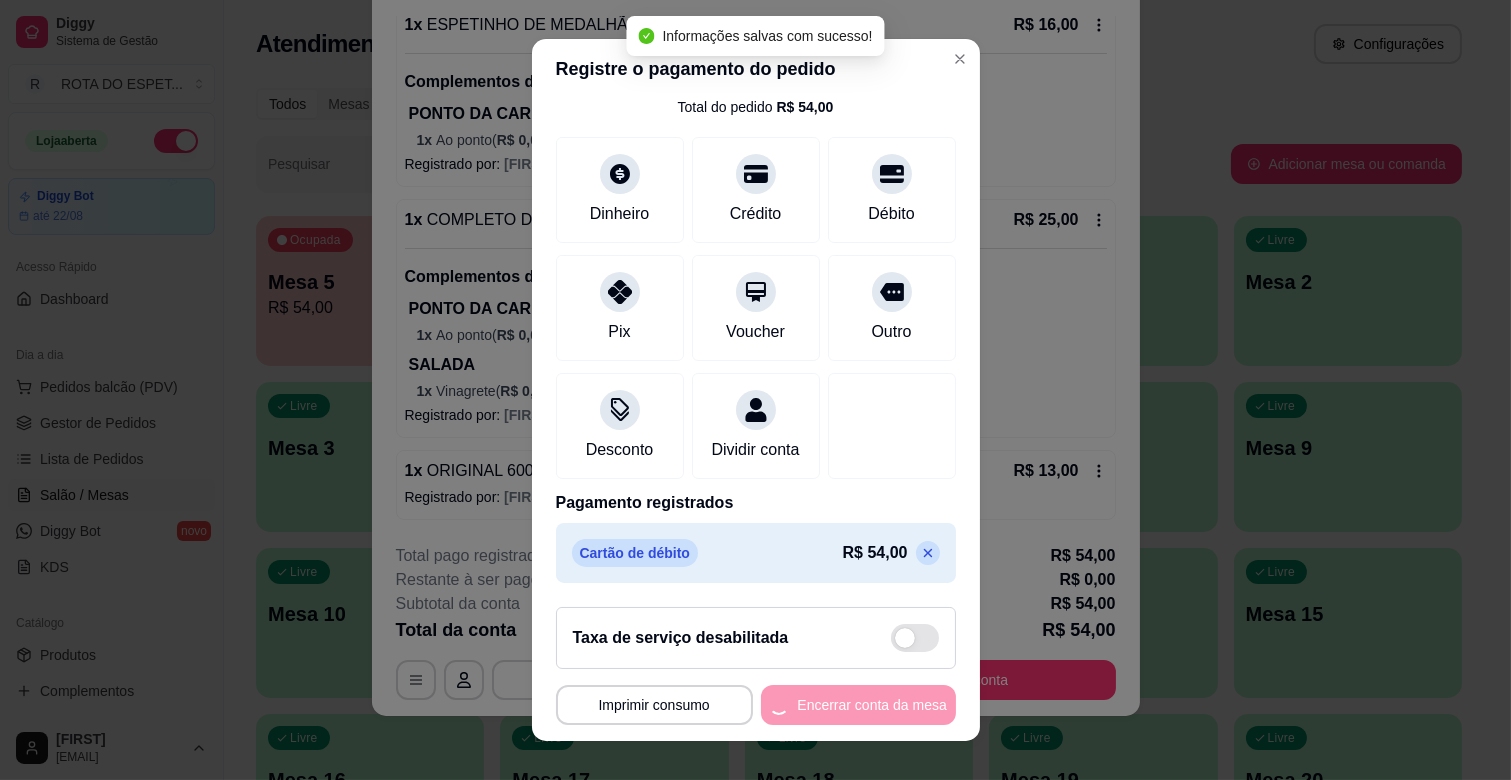 scroll, scrollTop: 0, scrollLeft: 0, axis: both 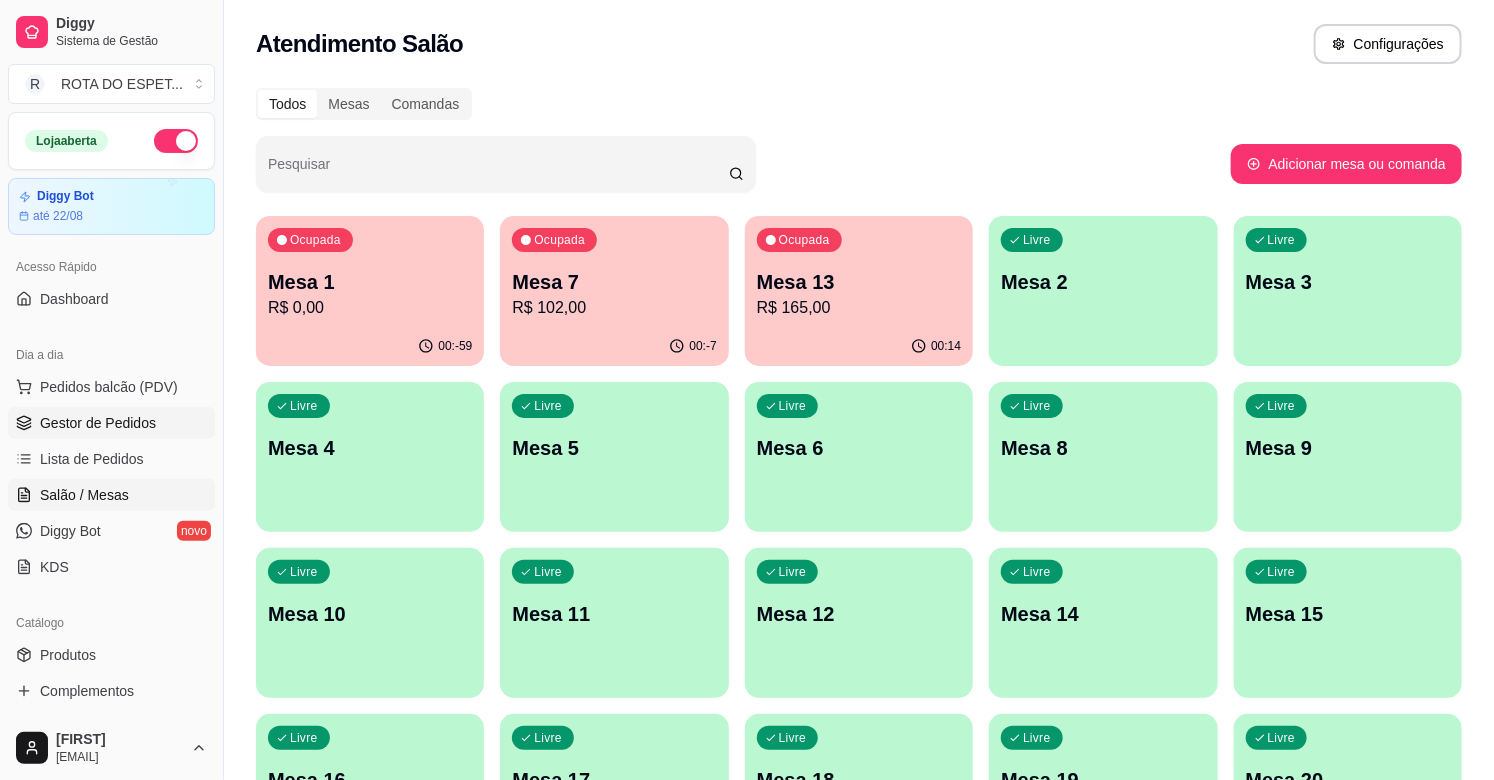 click on "Gestor de Pedidos" at bounding box center [111, 423] 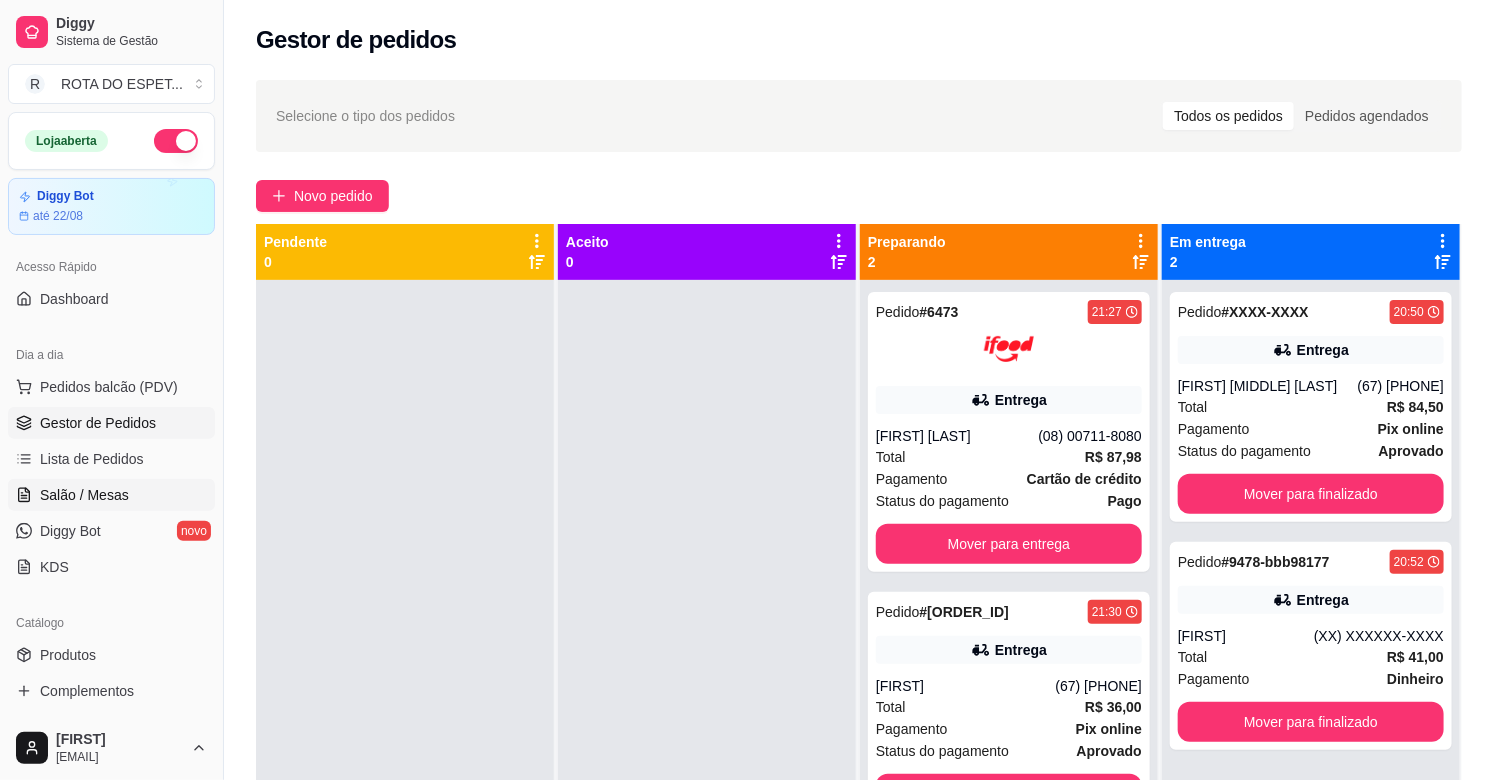 click on "Salão / Mesas" at bounding box center (84, 495) 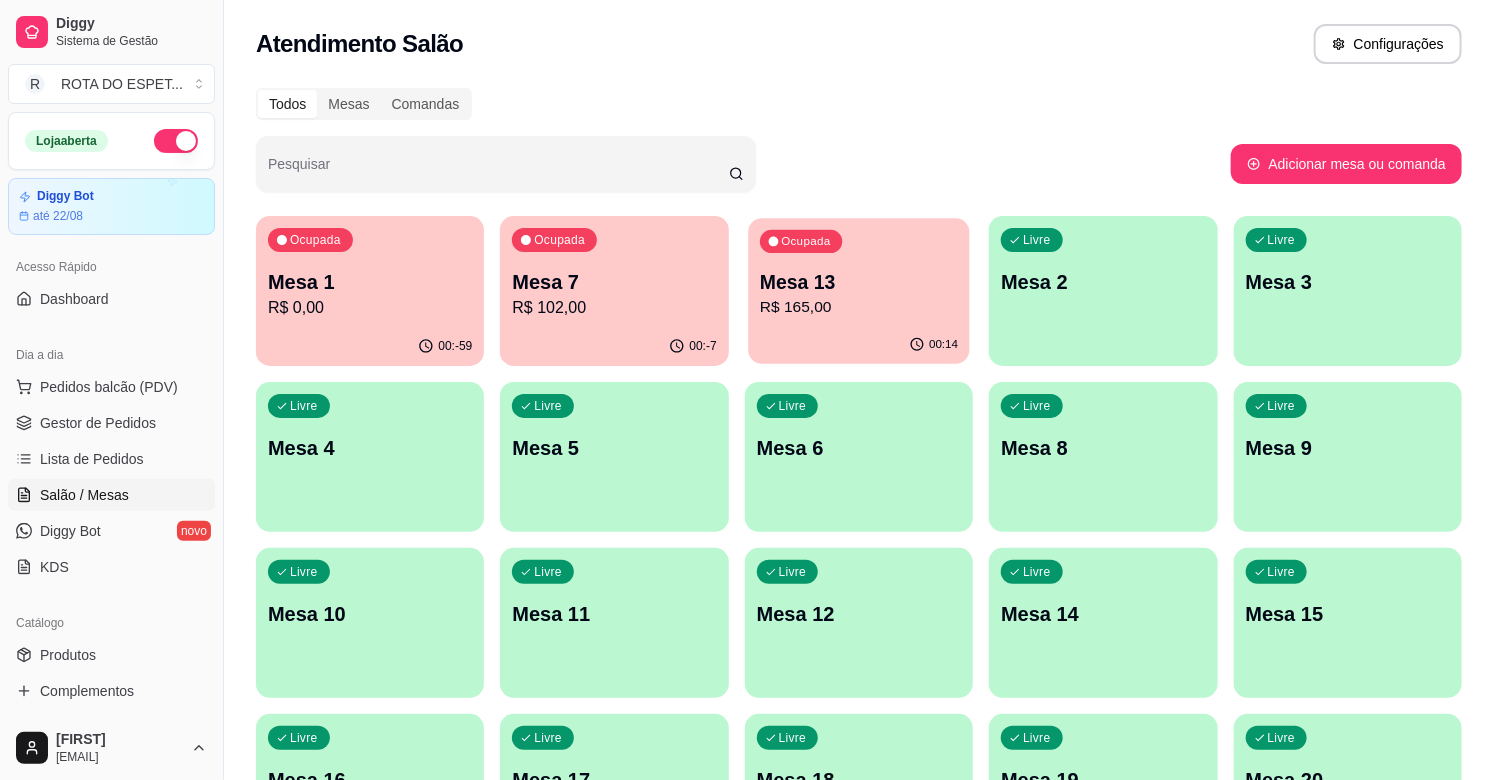 click on "Mesa 13" at bounding box center (859, 282) 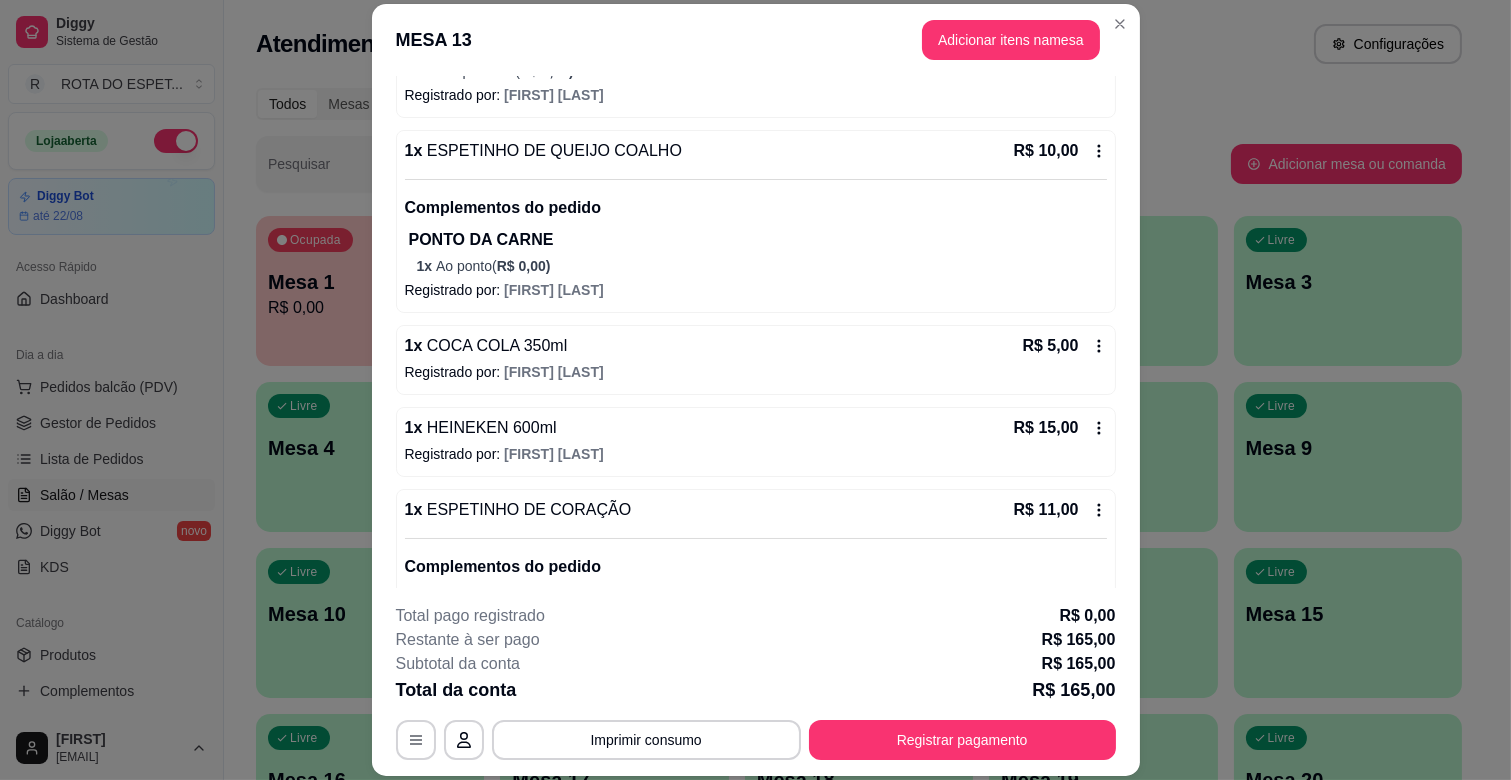 scroll, scrollTop: 1397, scrollLeft: 0, axis: vertical 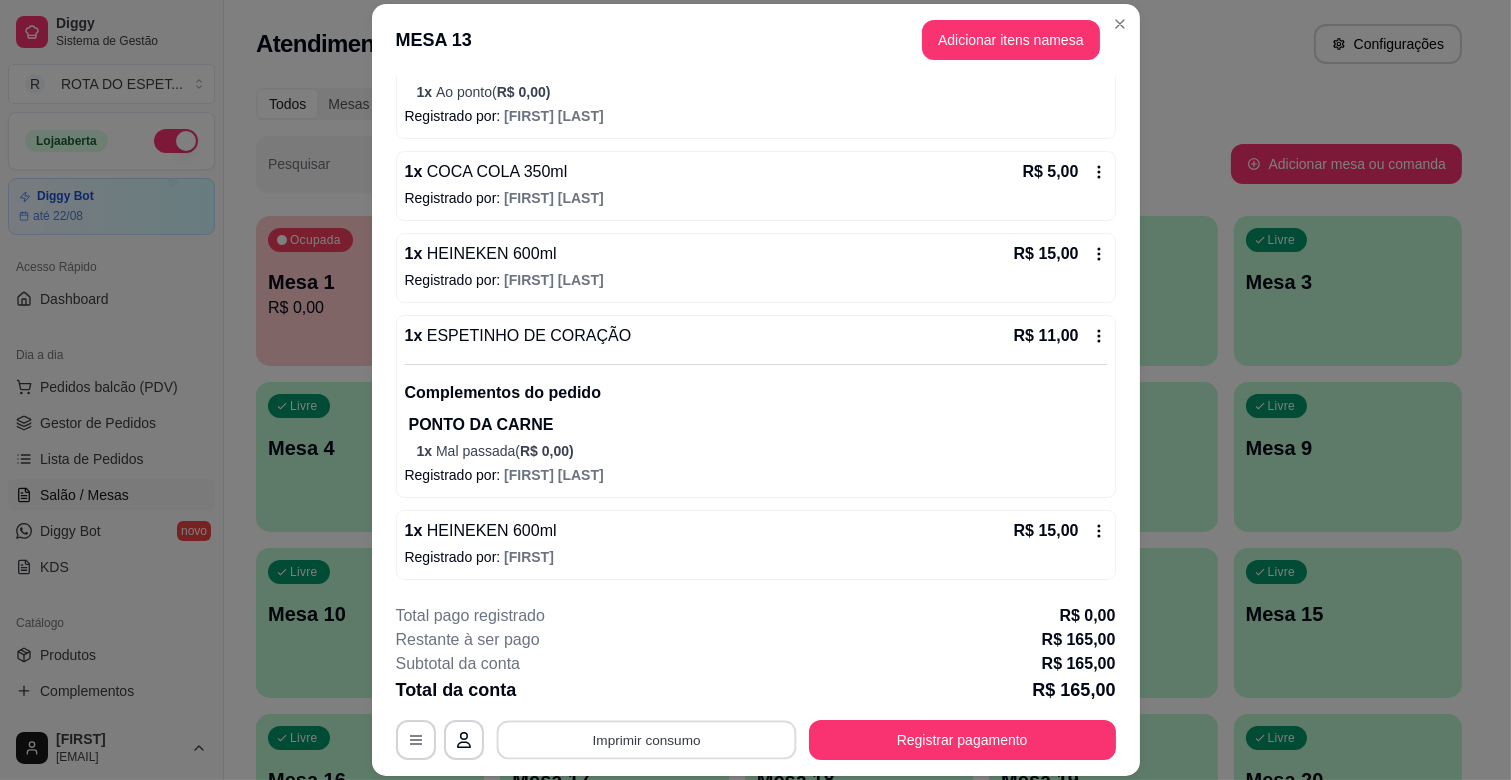 click on "Imprimir consumo" at bounding box center [646, 740] 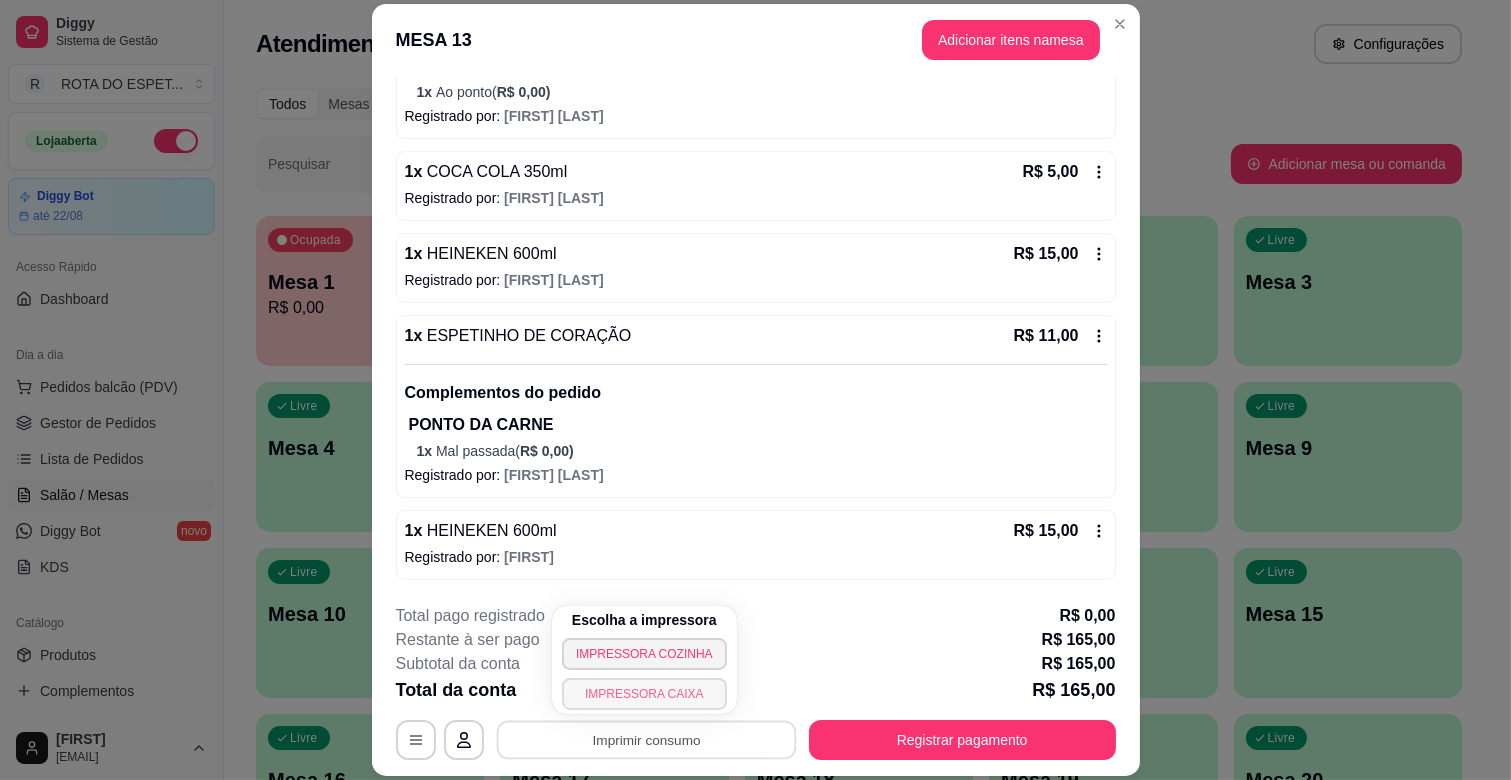 click on "IMPRESSORA CAIXA" at bounding box center (644, 694) 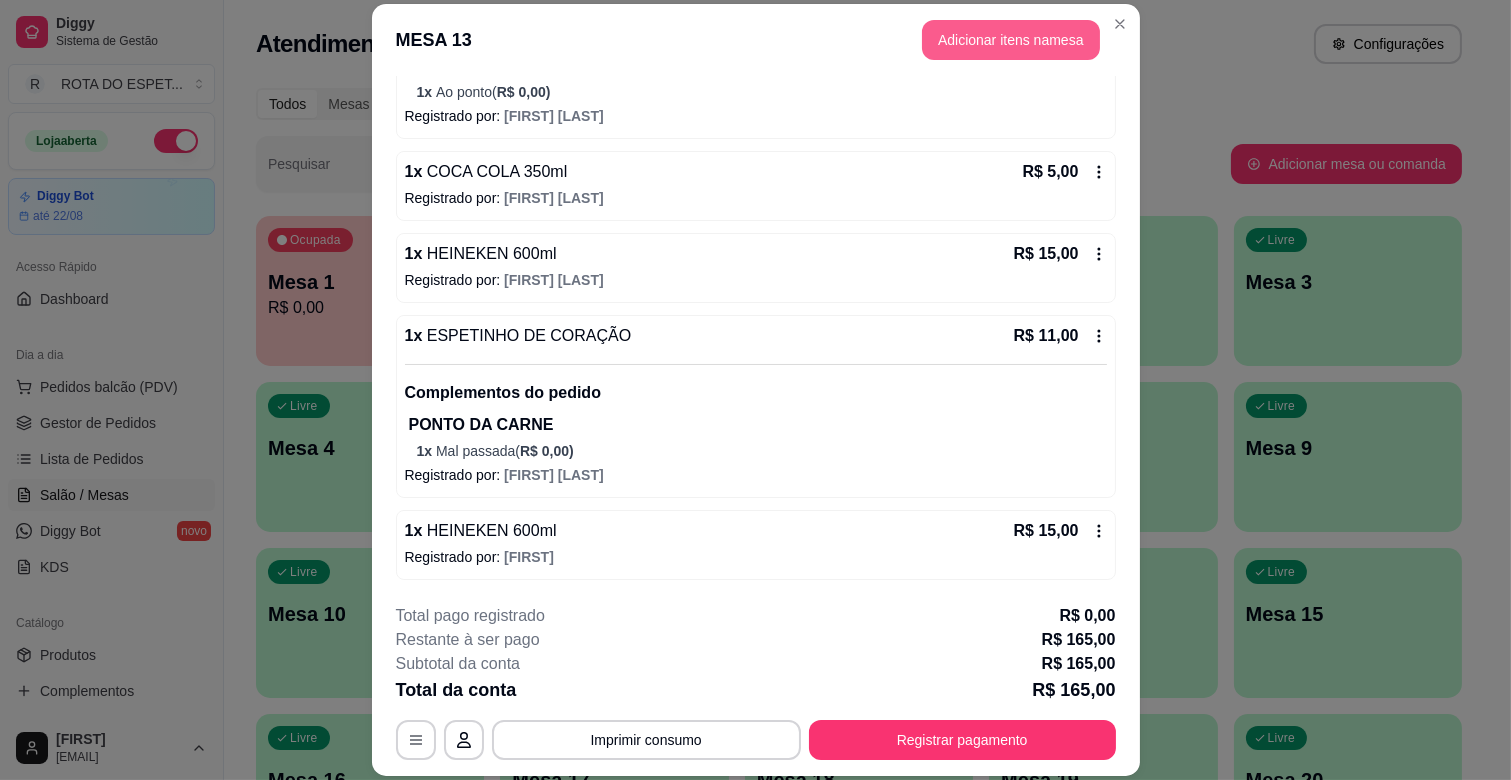 click on "Adicionar itens na  mesa" at bounding box center [1011, 40] 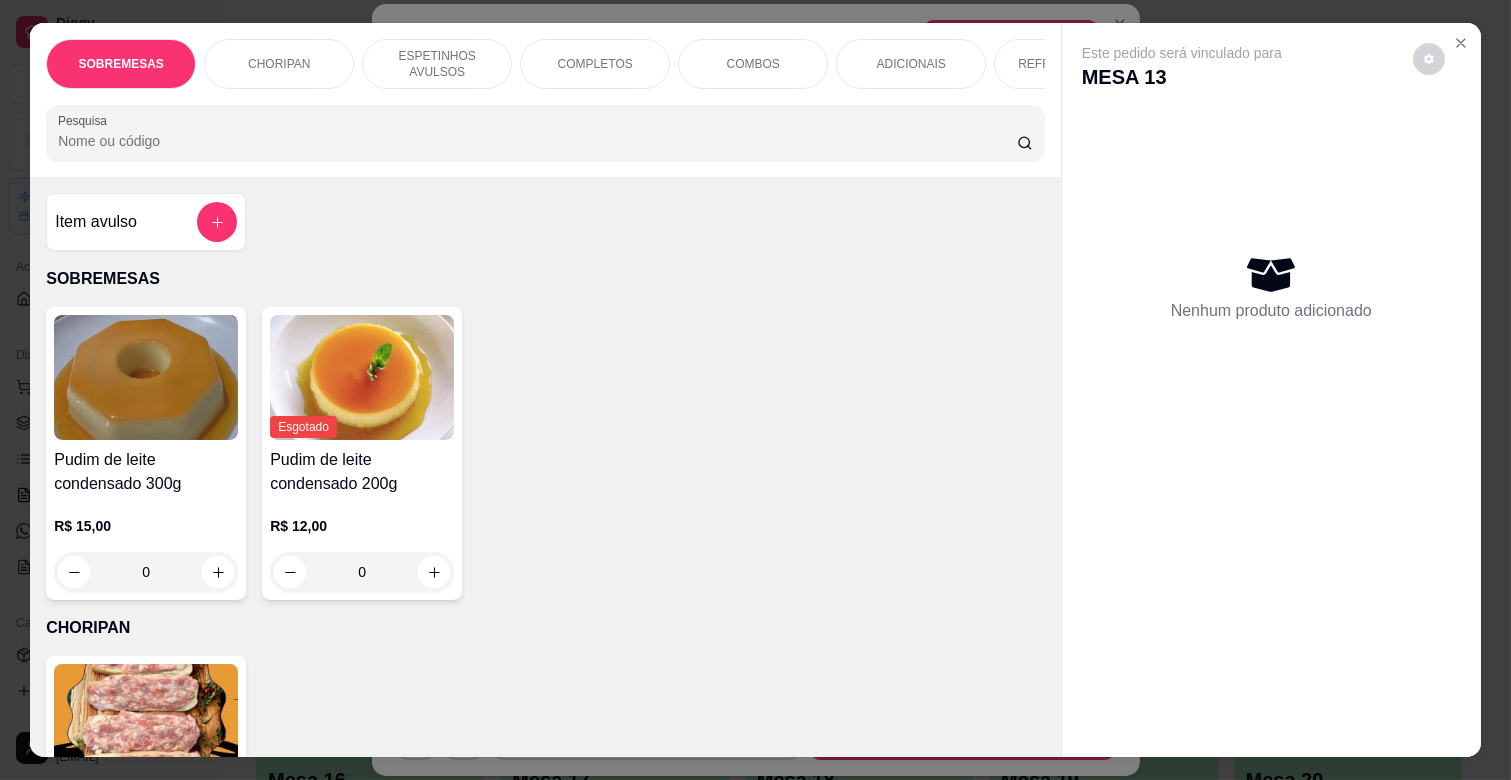 scroll, scrollTop: 0, scrollLeft: 731, axis: horizontal 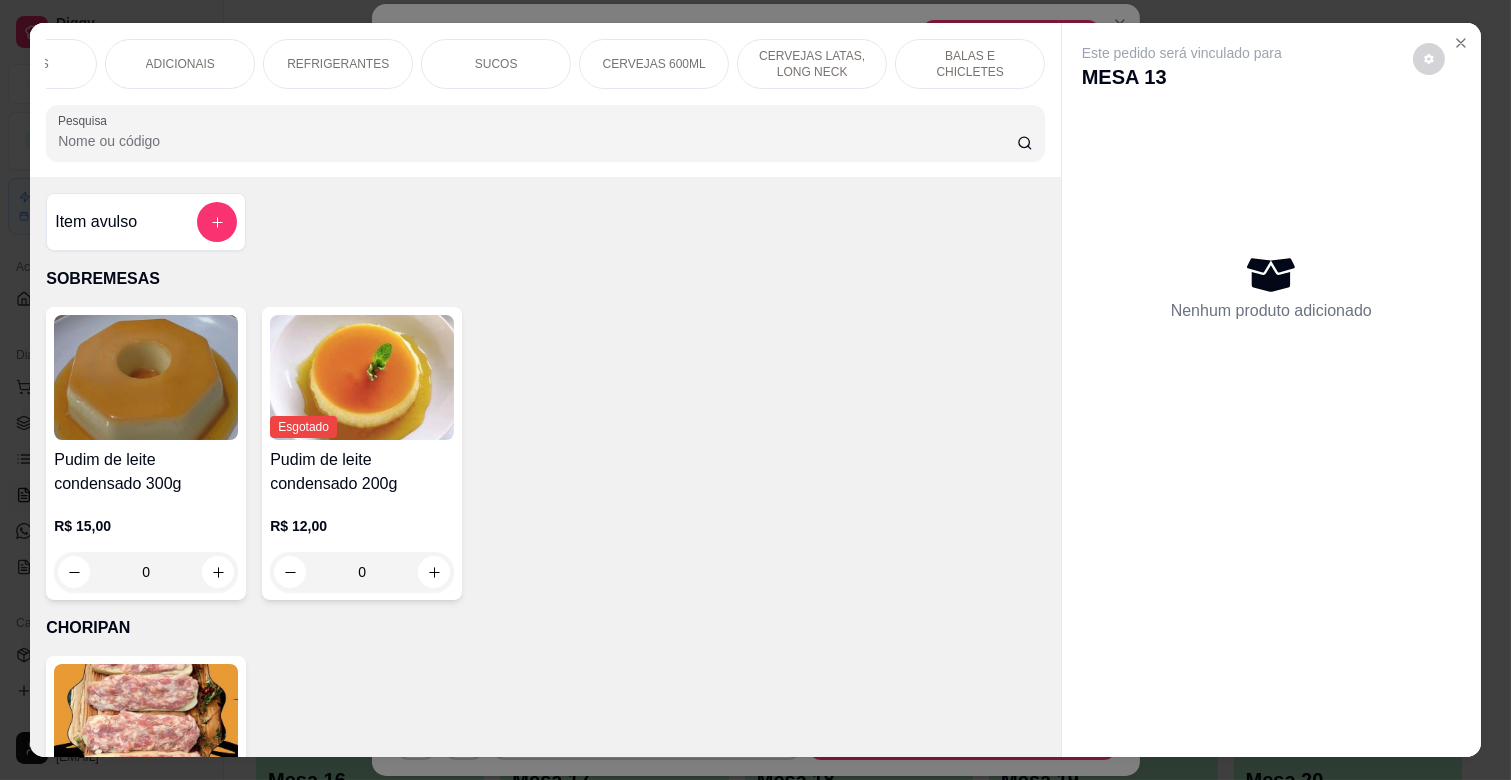 click on "REFRIGERANTES" at bounding box center [338, 64] 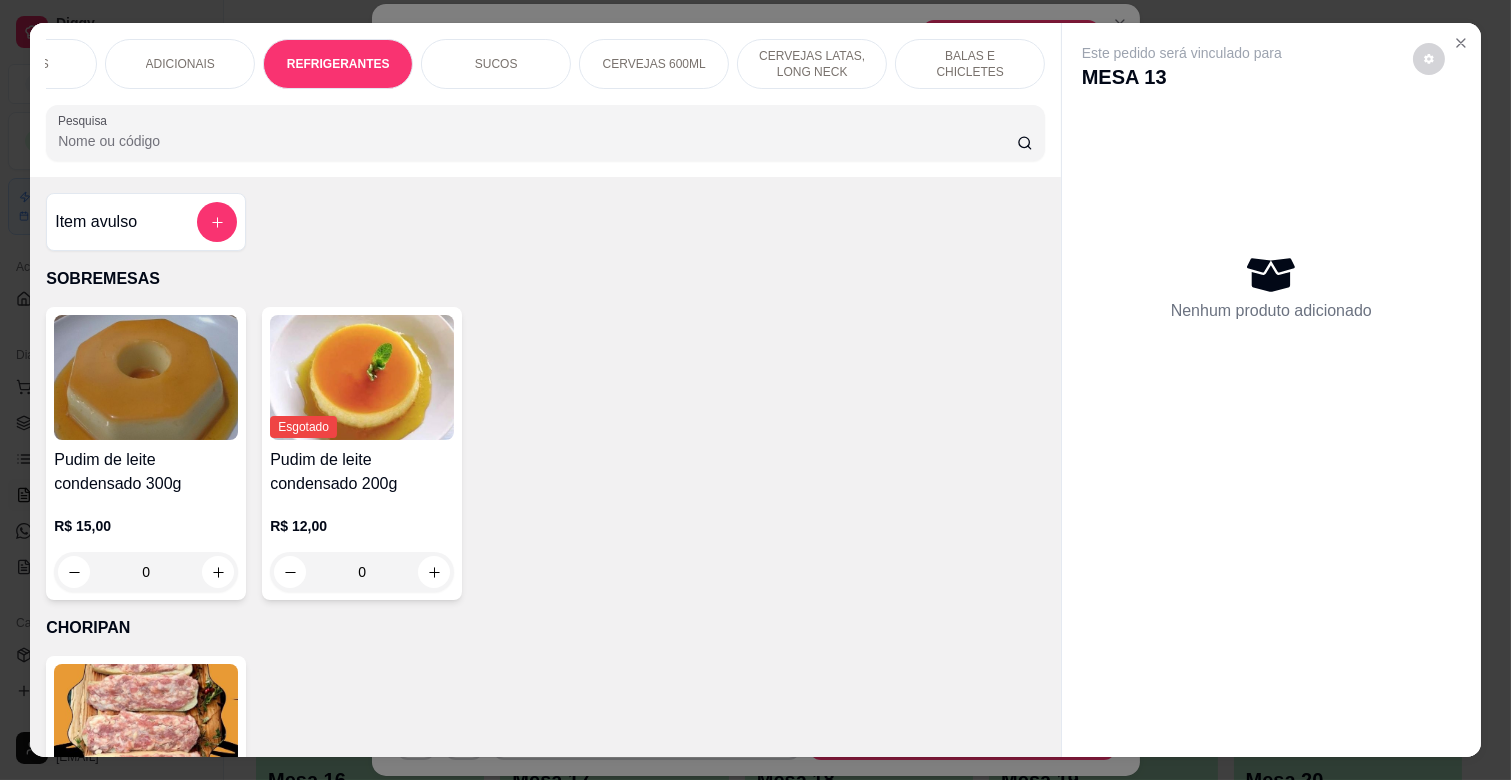 scroll, scrollTop: 4378, scrollLeft: 0, axis: vertical 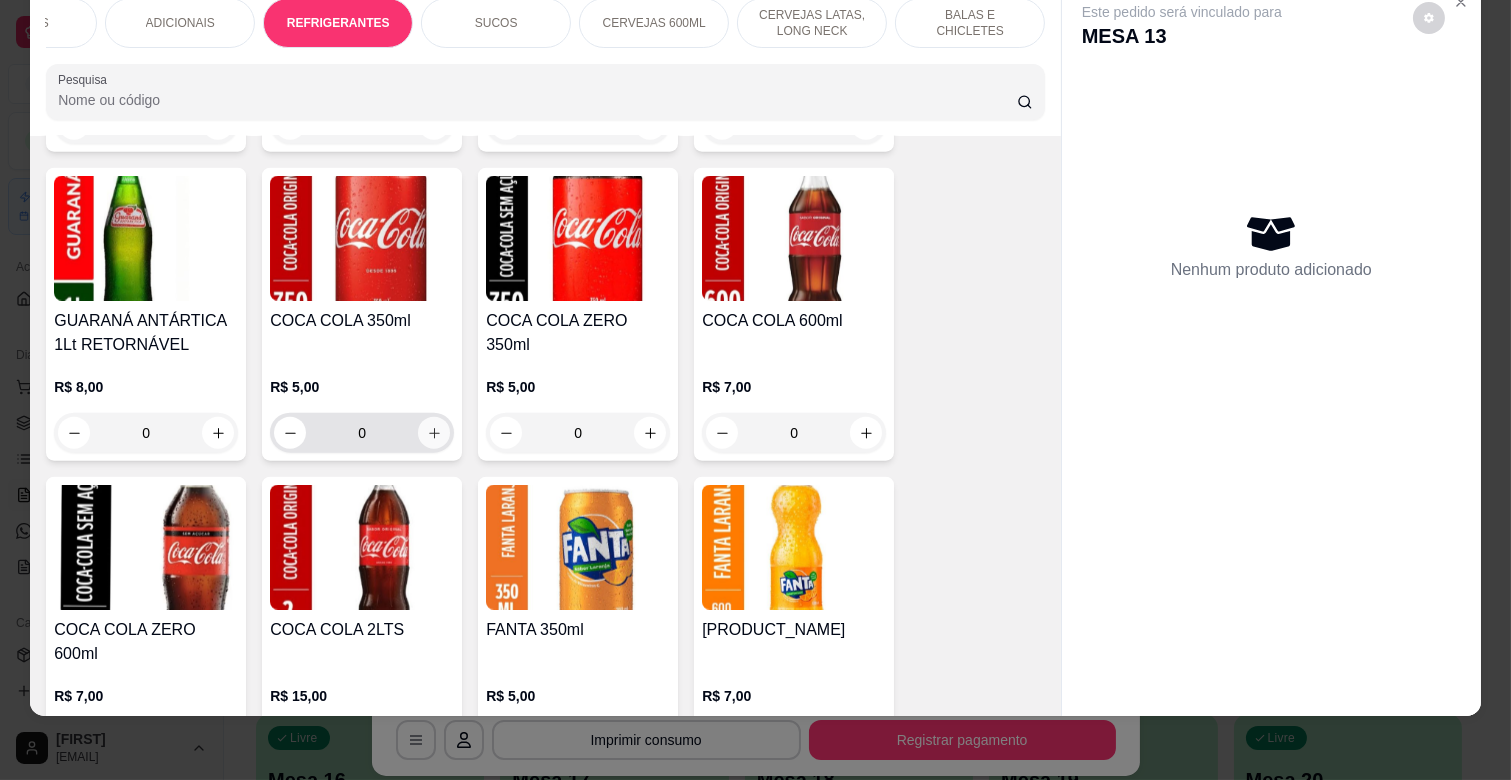 click 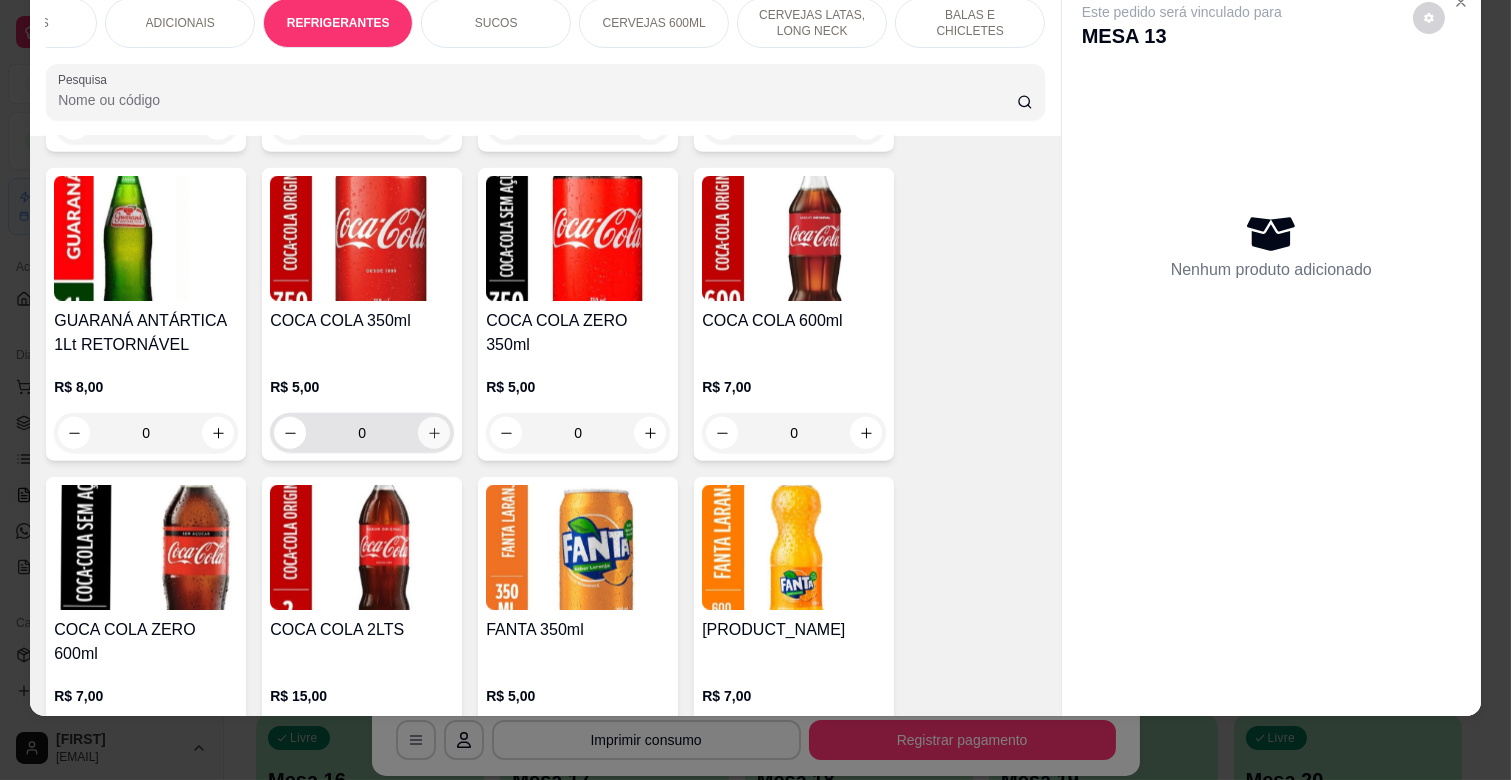 type on "1" 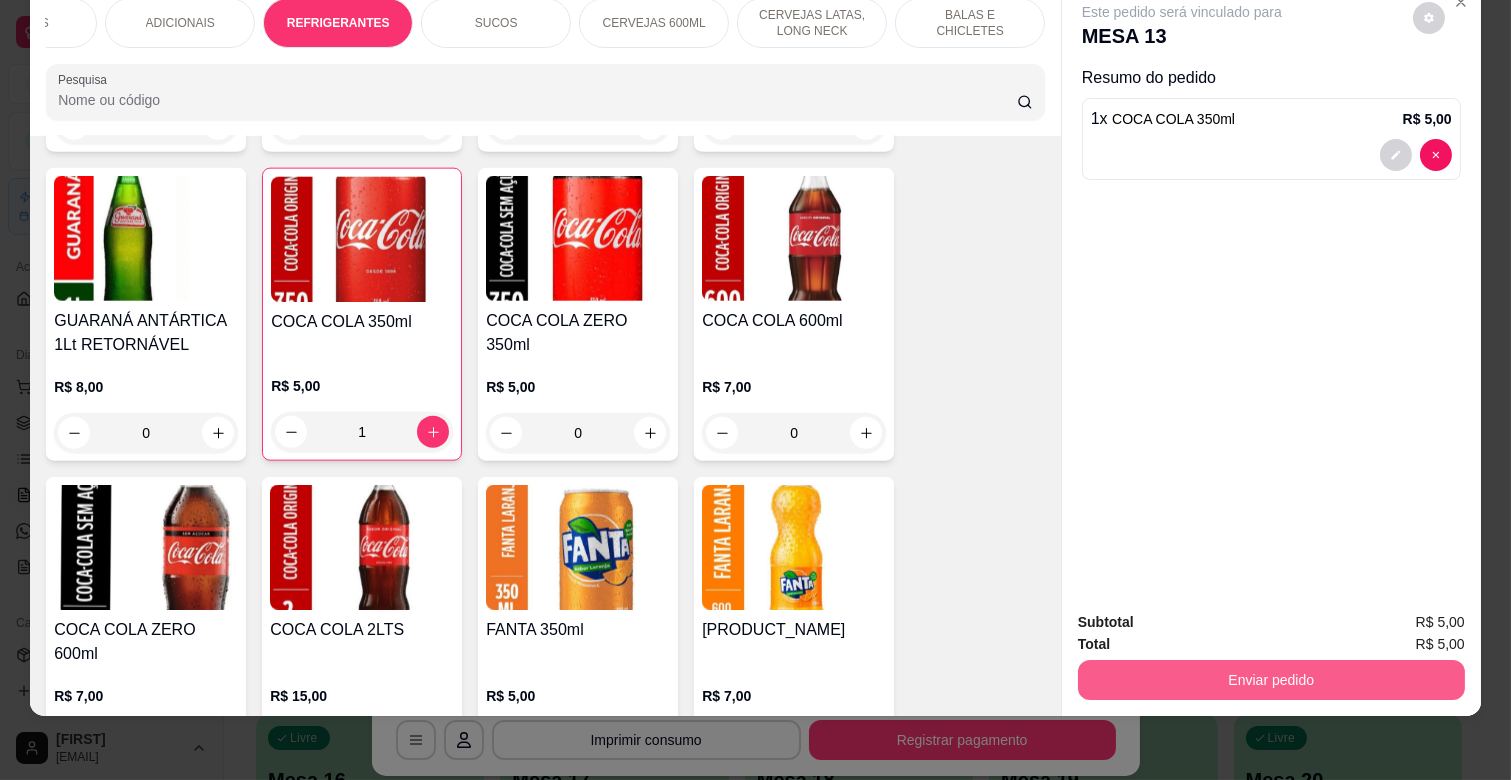 click on "Enviar pedido" at bounding box center [1271, 680] 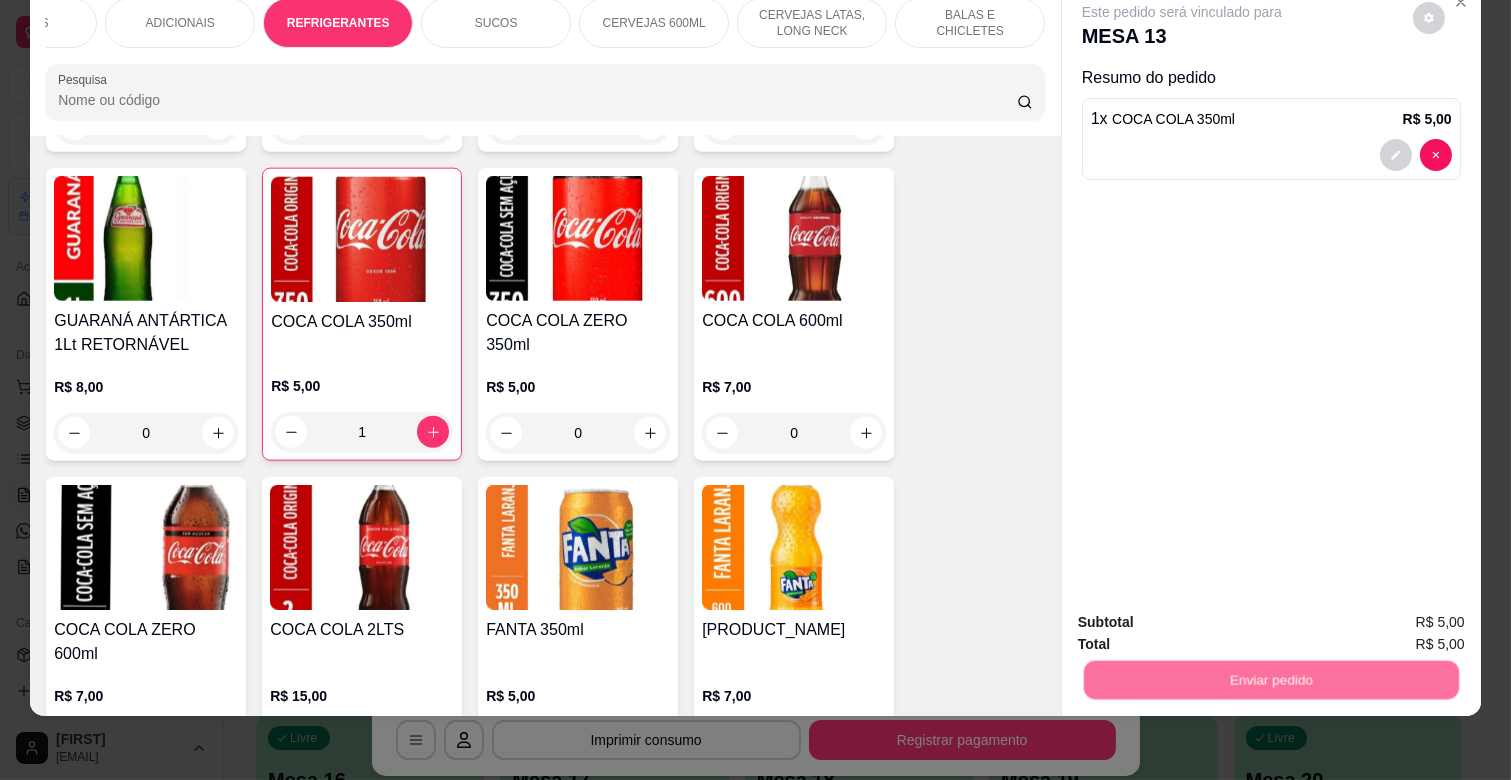 click on "Não registrar e enviar pedido" at bounding box center [1204, 614] 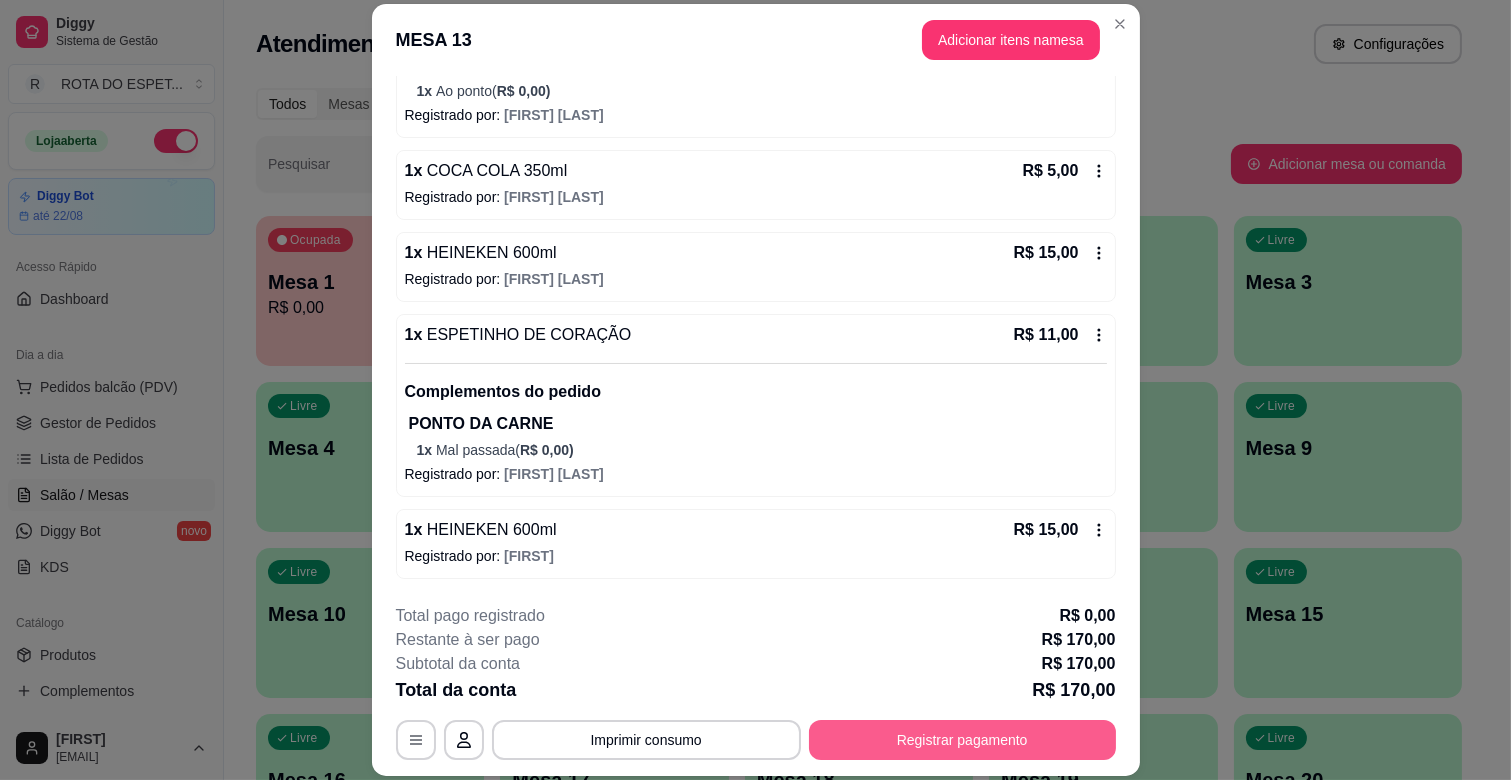 click on "Registrar pagamento" at bounding box center (962, 740) 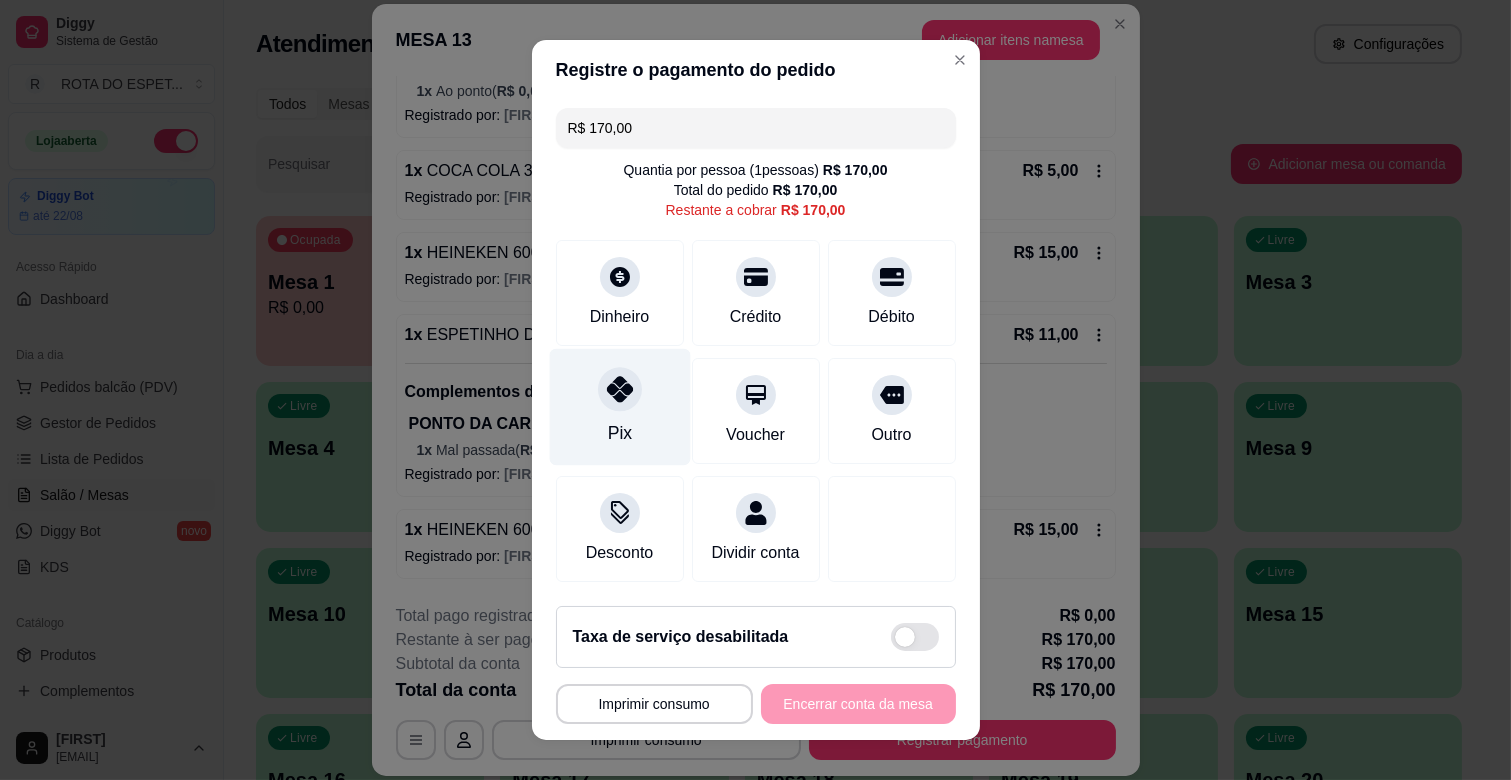 click on "Pix" at bounding box center [619, 407] 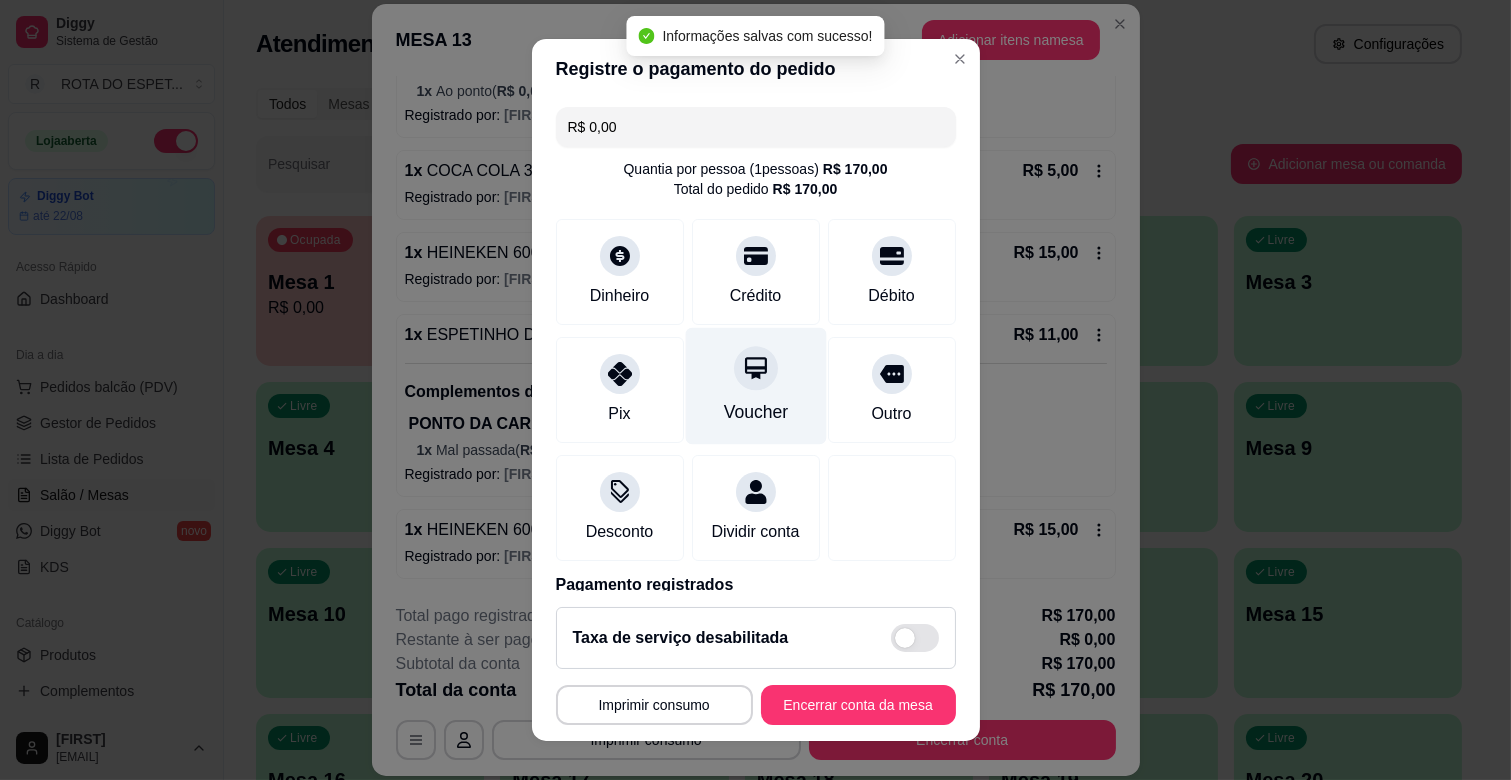 type on "R$ 0,00" 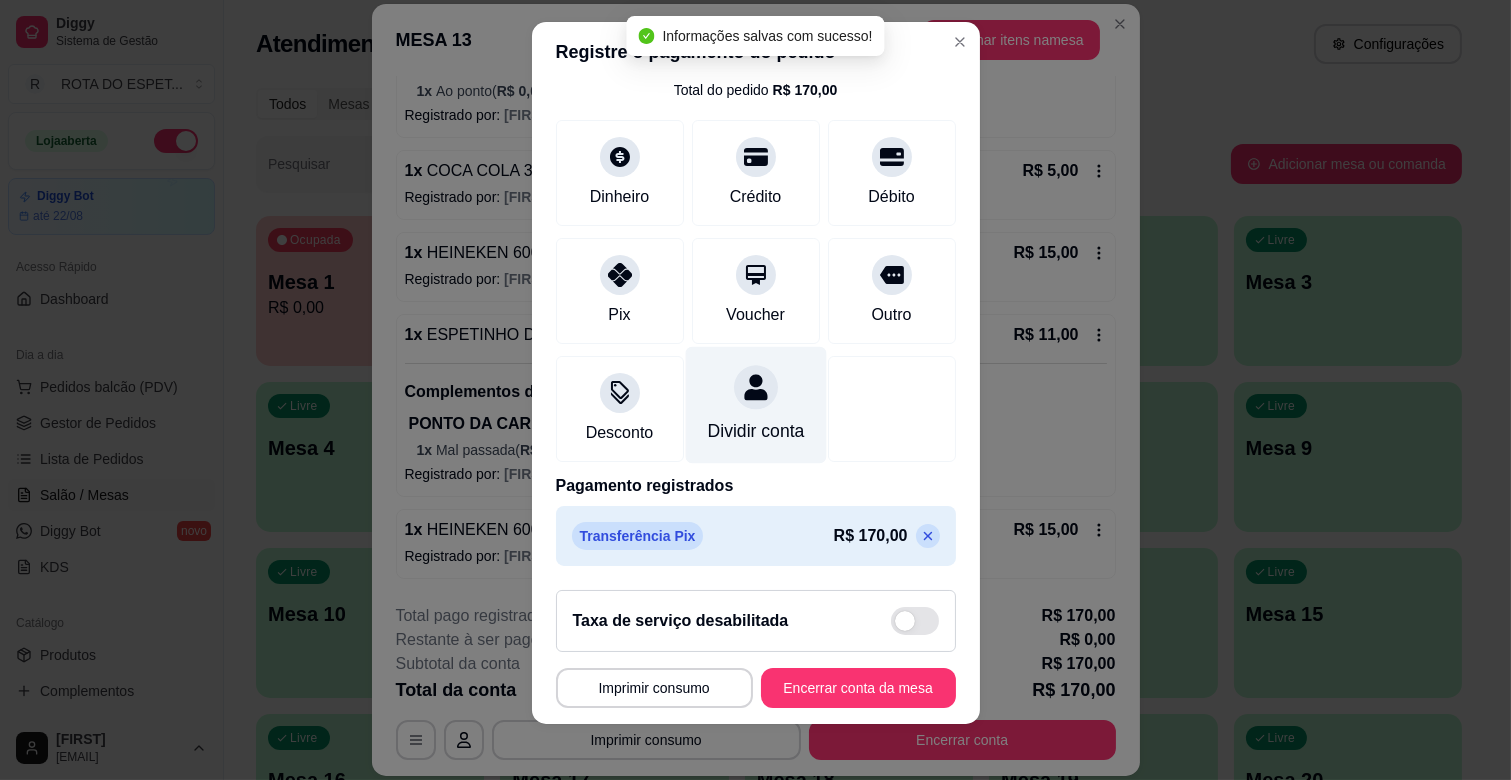 scroll, scrollTop: 25, scrollLeft: 0, axis: vertical 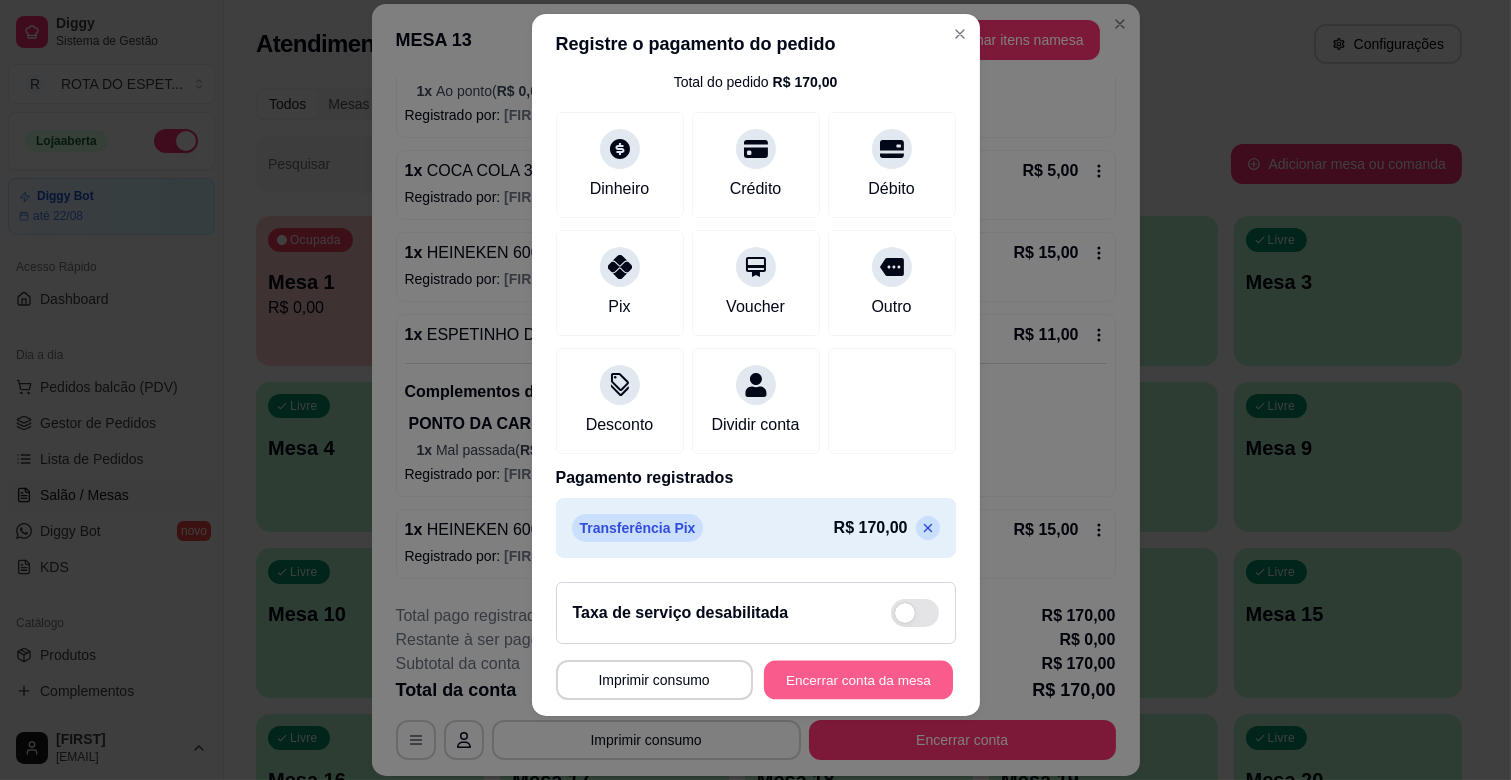 click on "Encerrar conta da mesa" at bounding box center (858, 680) 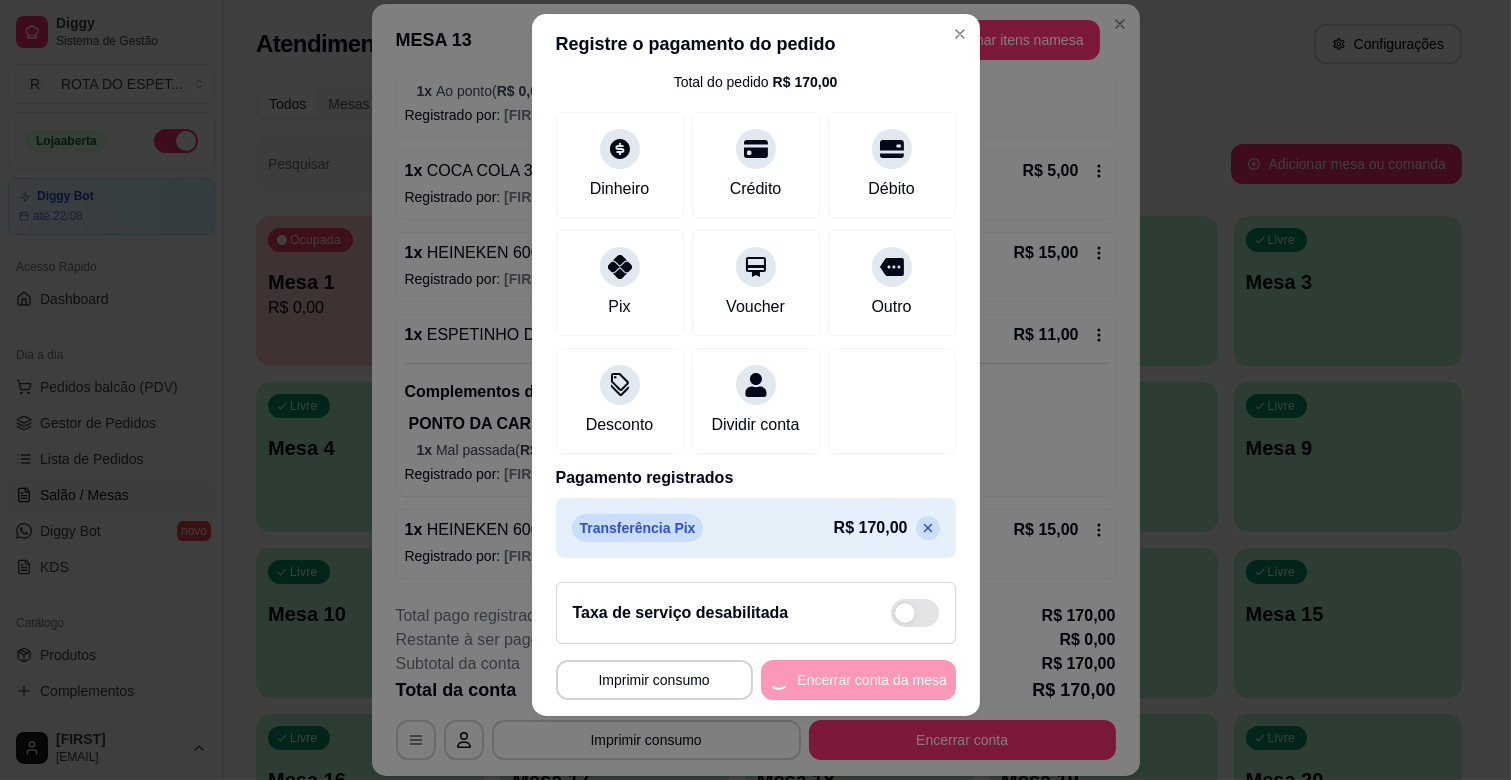 scroll, scrollTop: 0, scrollLeft: 0, axis: both 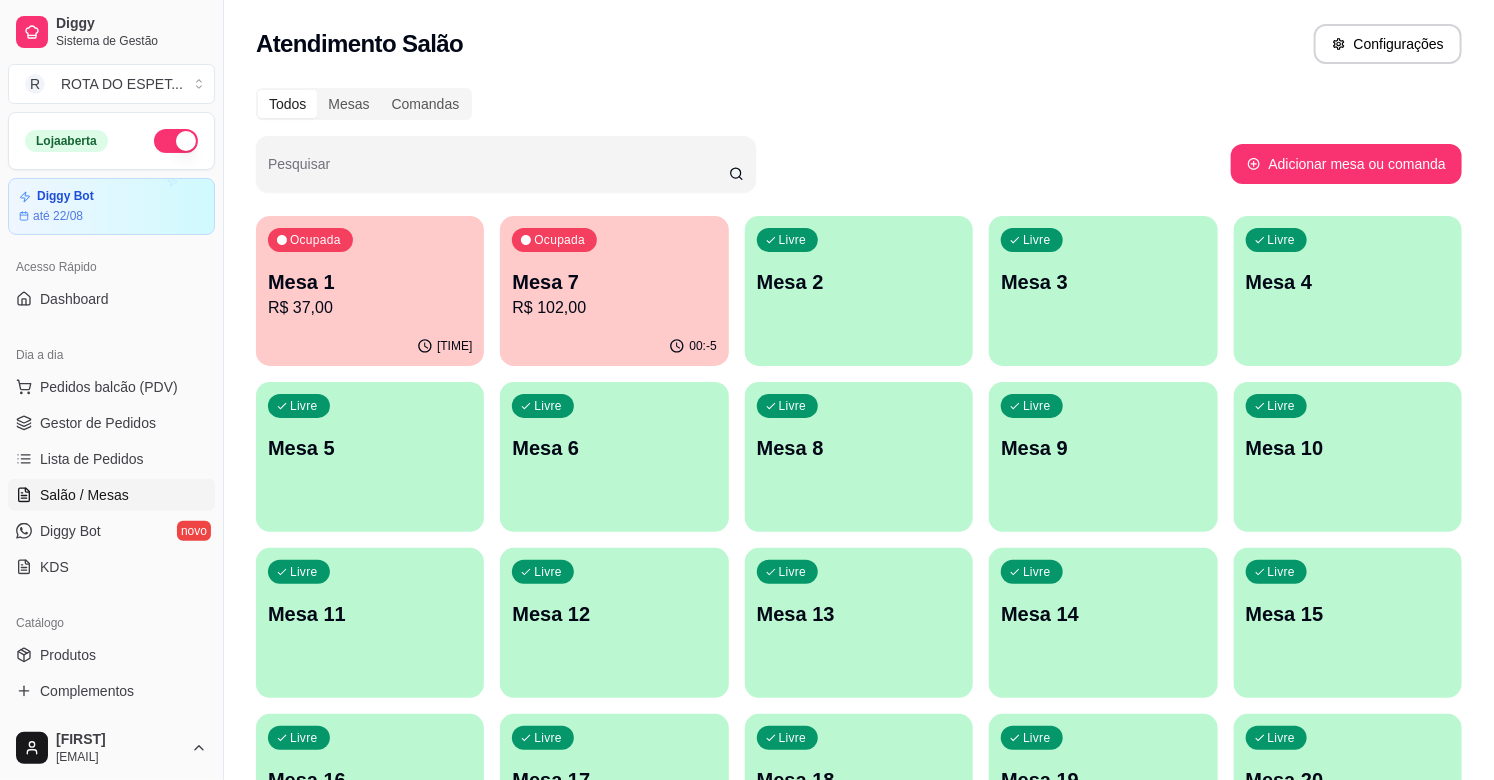 click on "R$ 102,00" at bounding box center (614, 308) 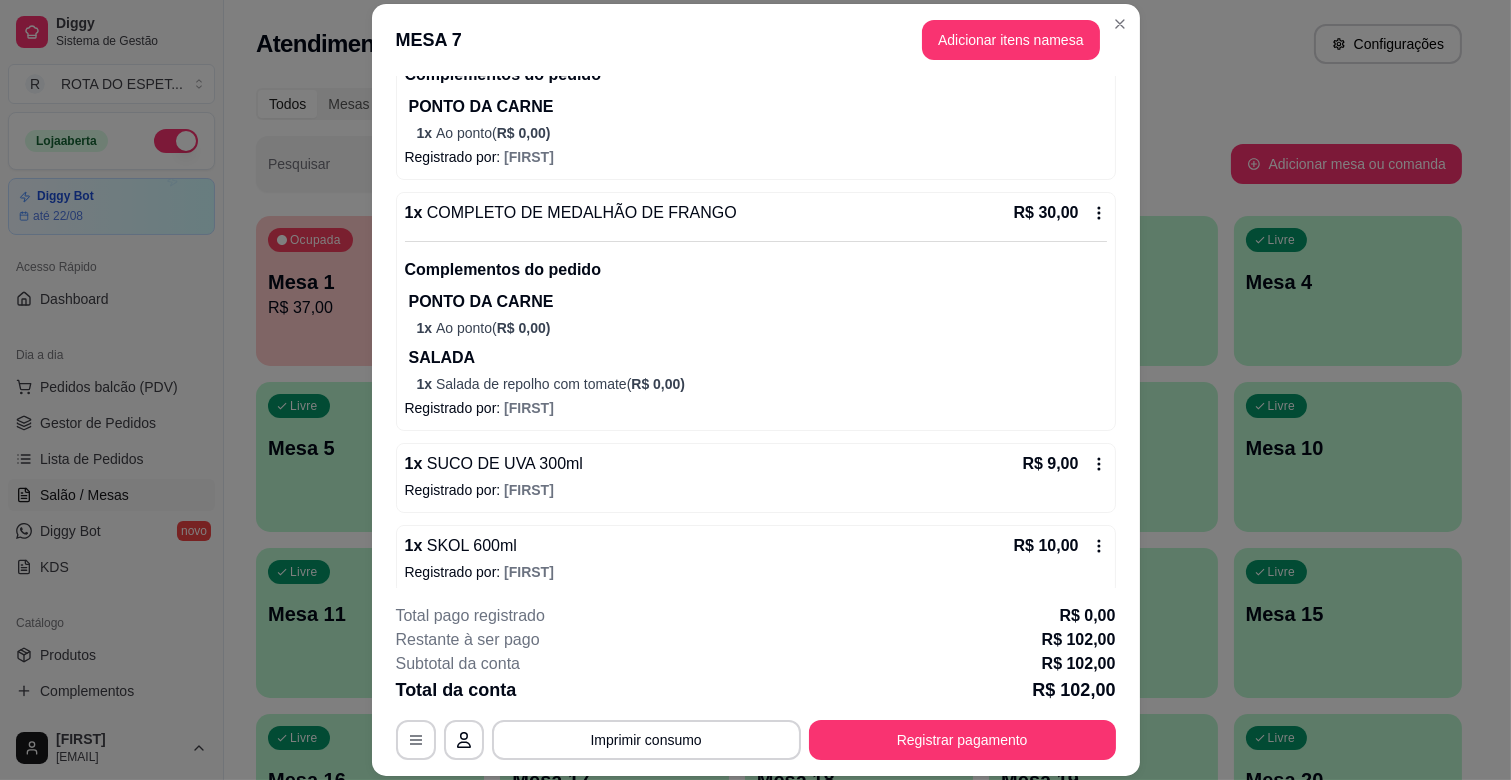 scroll, scrollTop: 812, scrollLeft: 0, axis: vertical 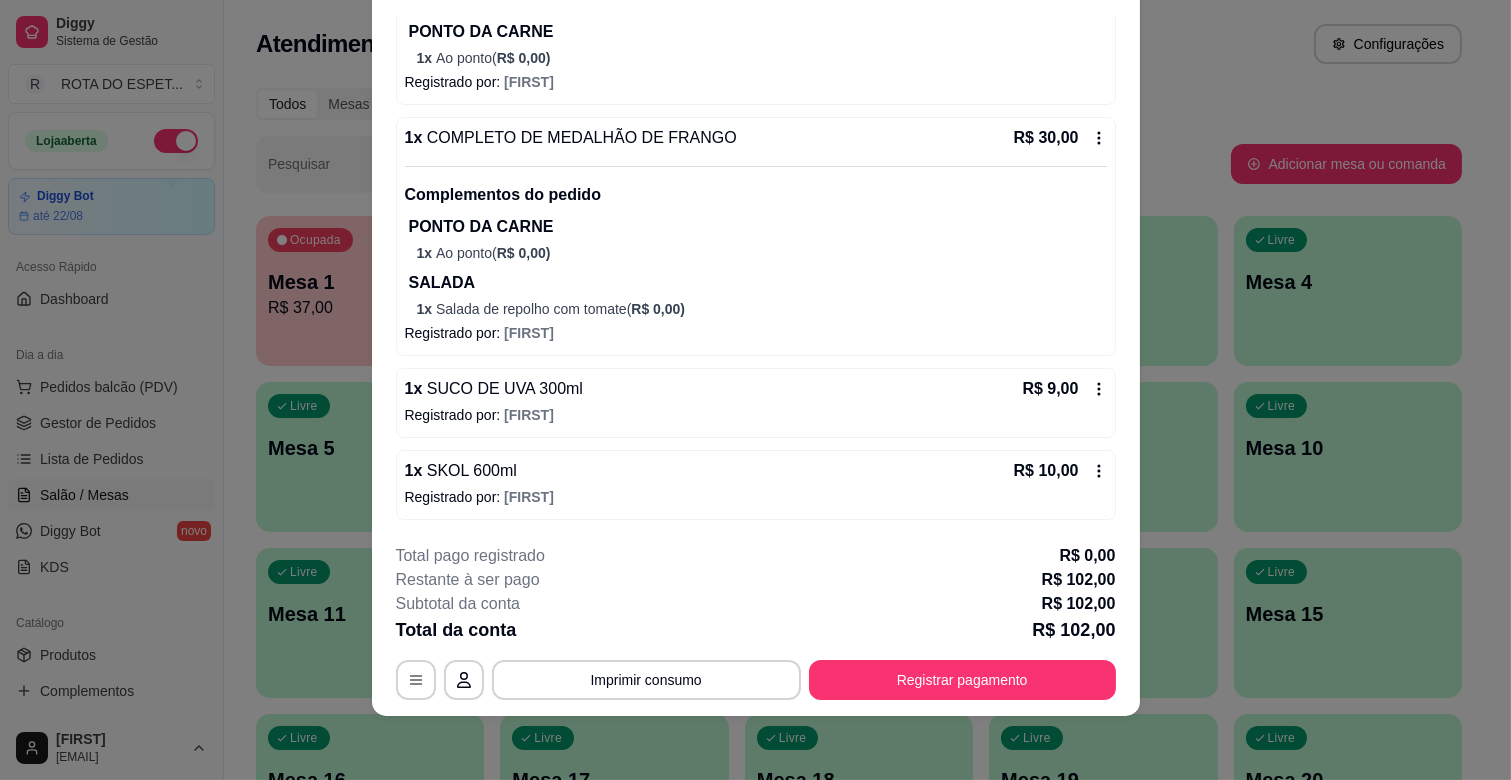 click on "**********" at bounding box center [756, 622] 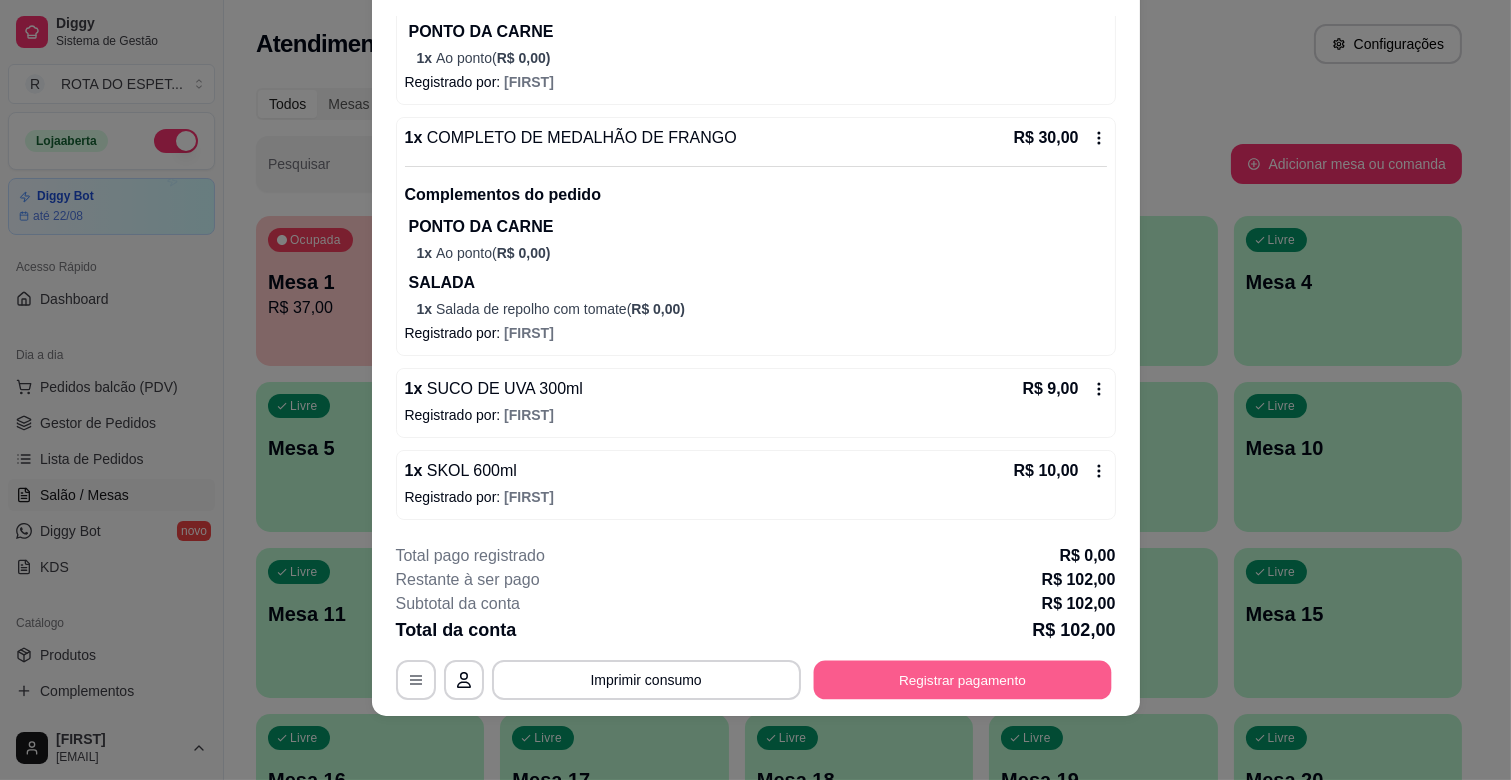 click on "**********" at bounding box center (756, 680) 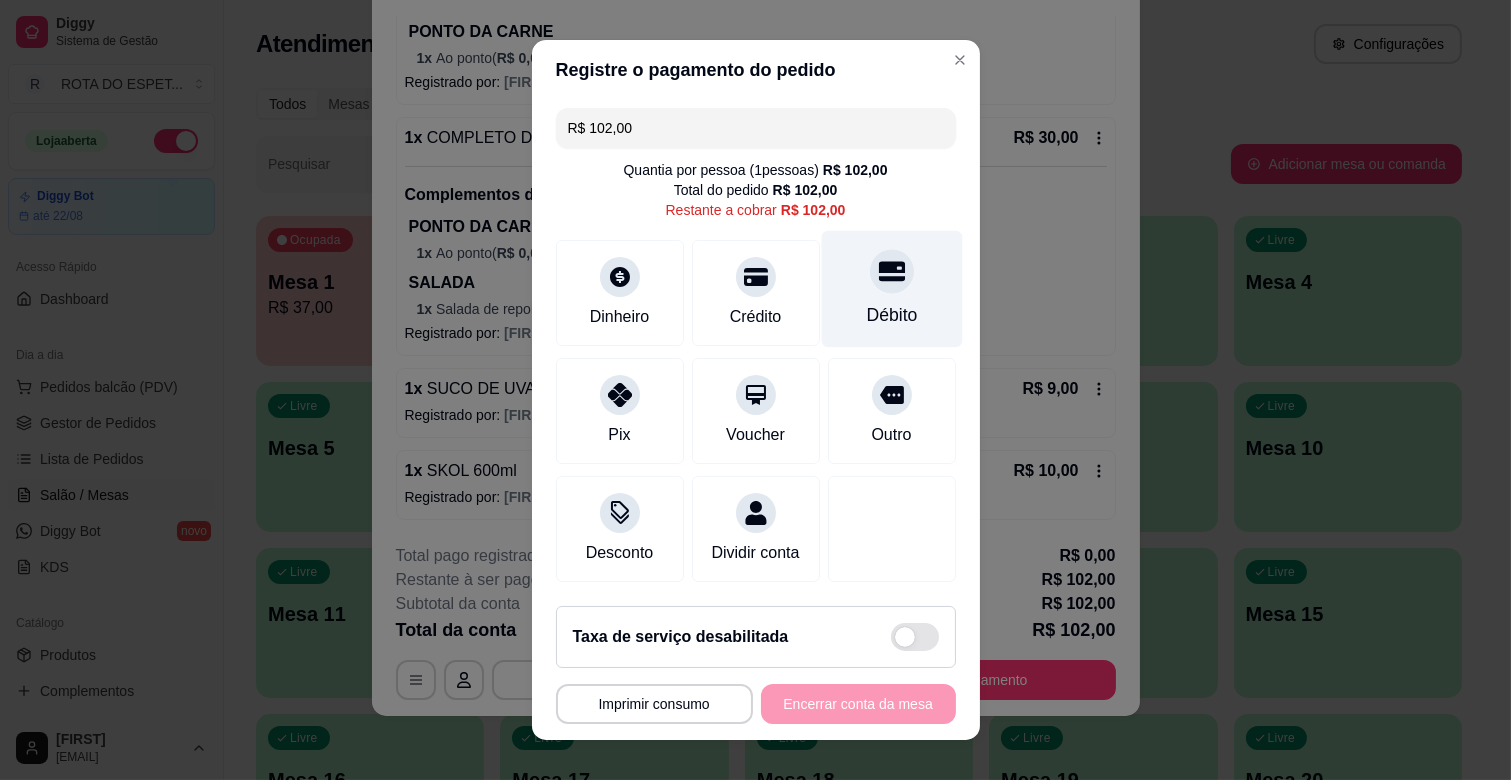 click on "Débito" at bounding box center [891, 289] 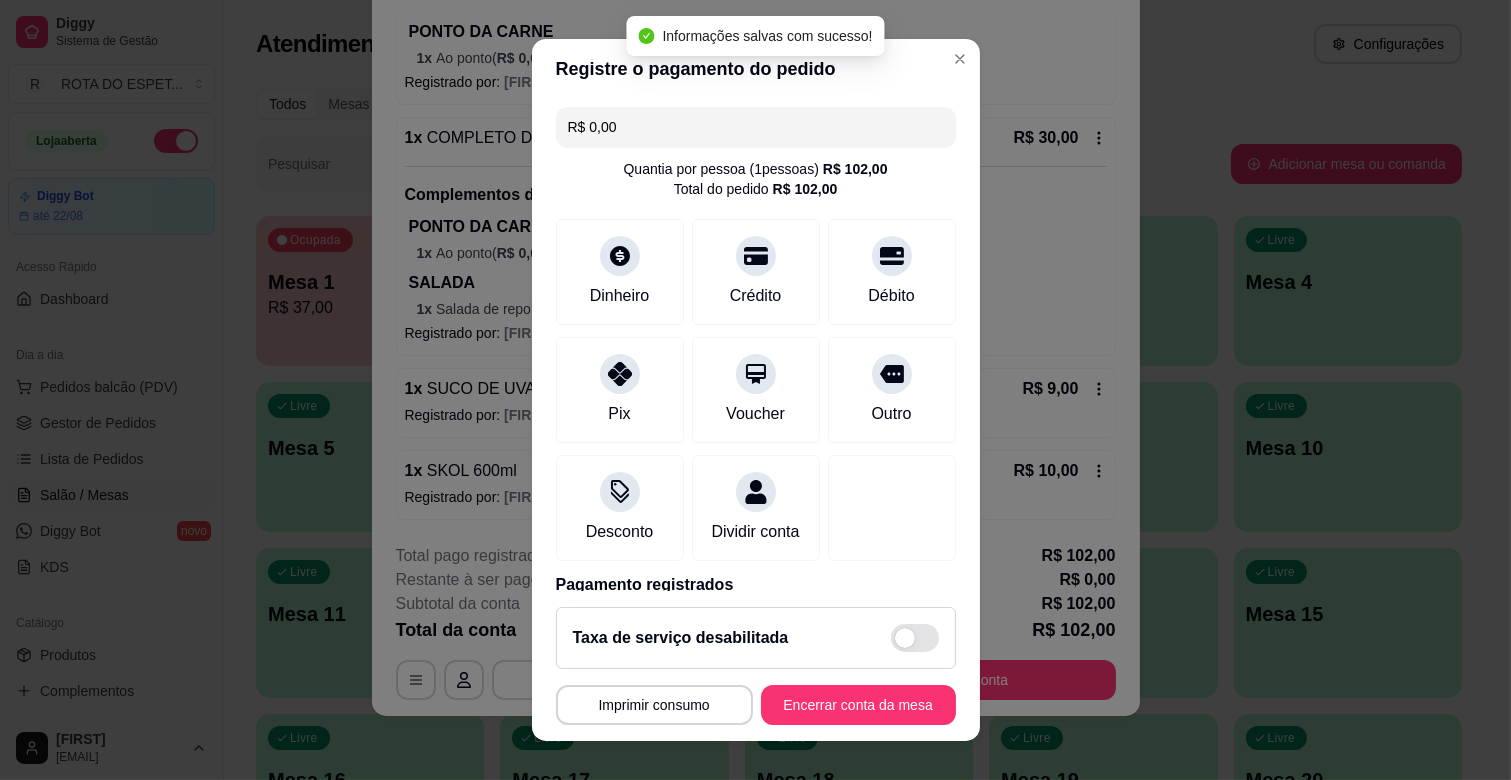 type on "R$ 0,00" 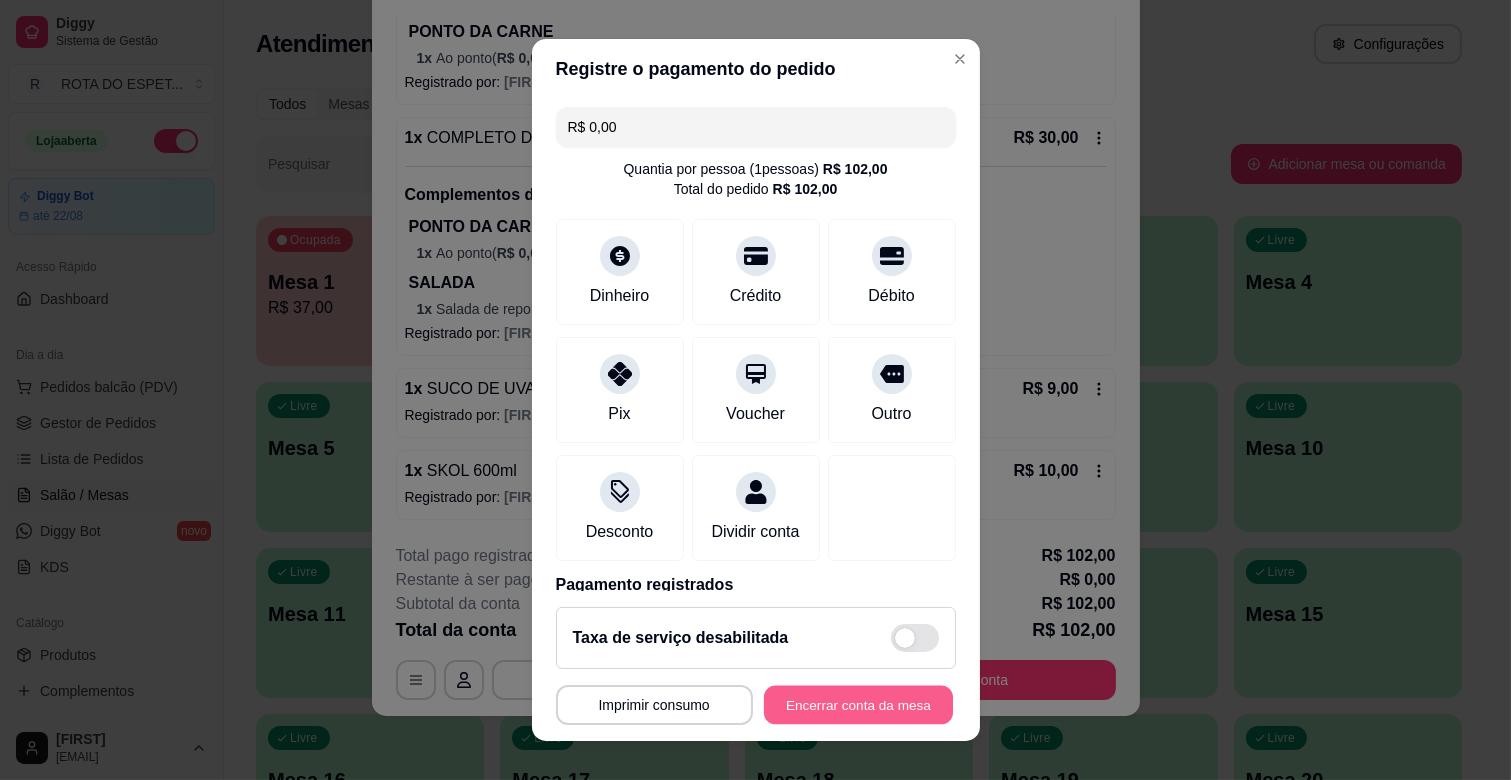 click on "Encerrar conta da mesa" at bounding box center (858, 705) 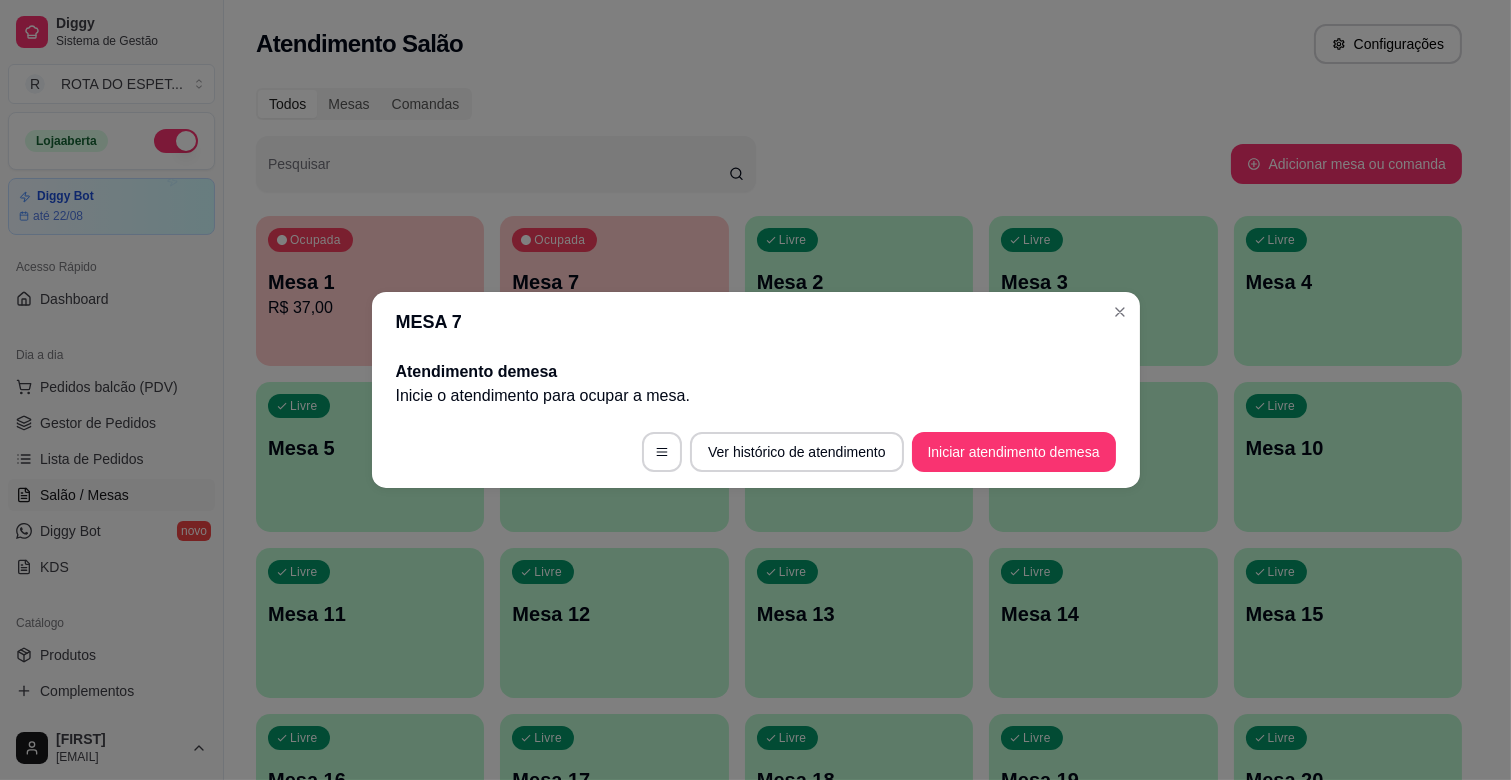 scroll, scrollTop: 0, scrollLeft: 0, axis: both 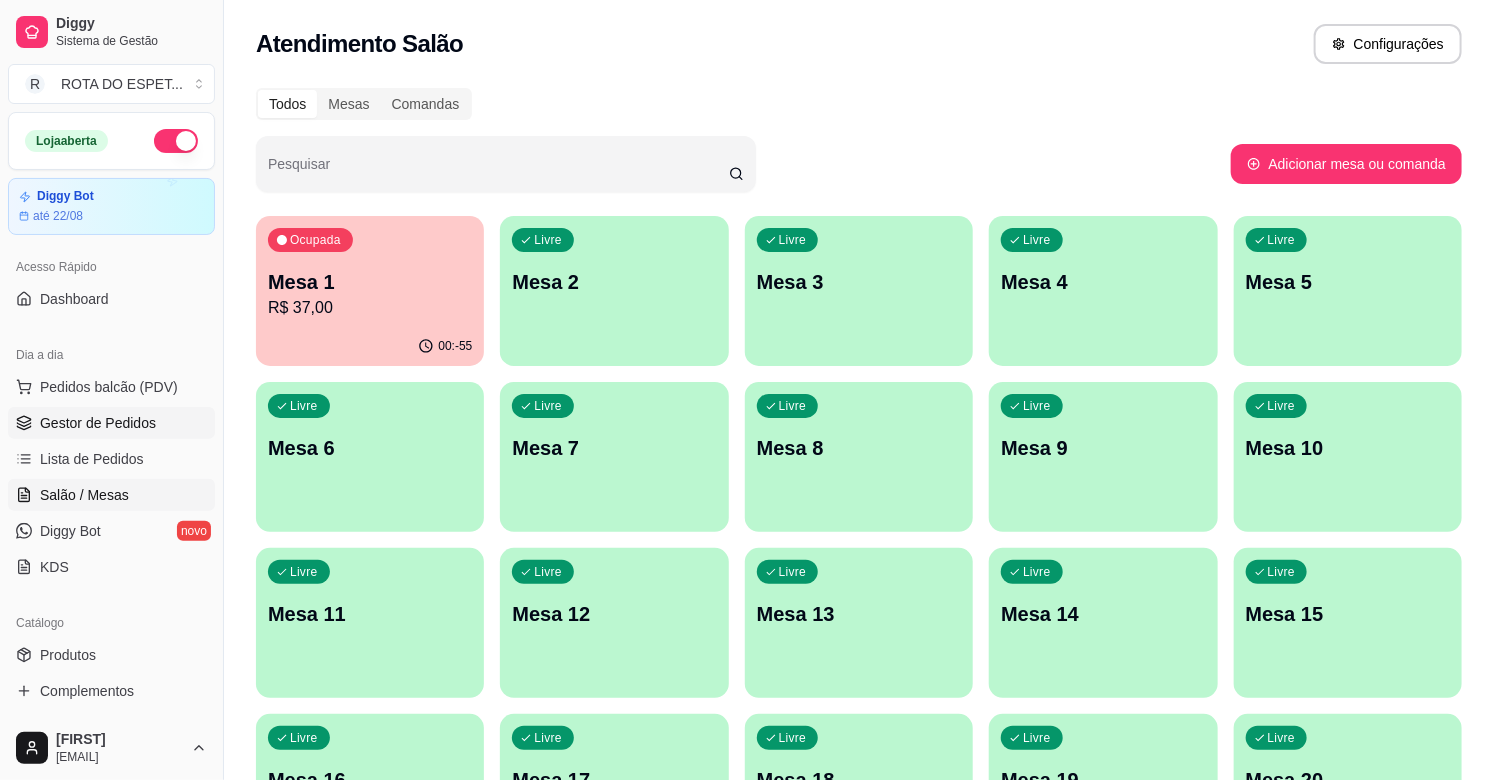 click on "Gestor de Pedidos" at bounding box center (98, 423) 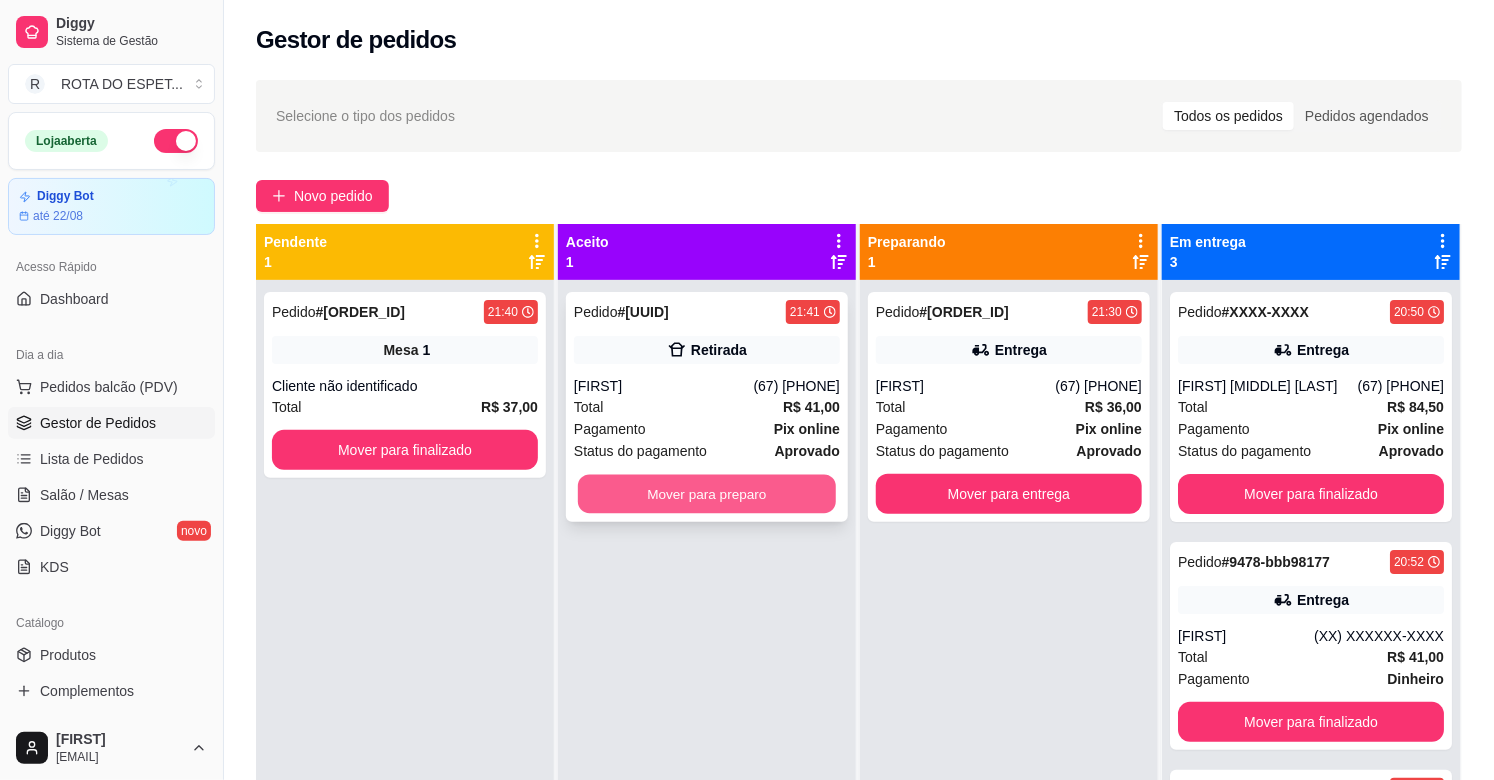 click on "Mover para preparo" at bounding box center (707, 494) 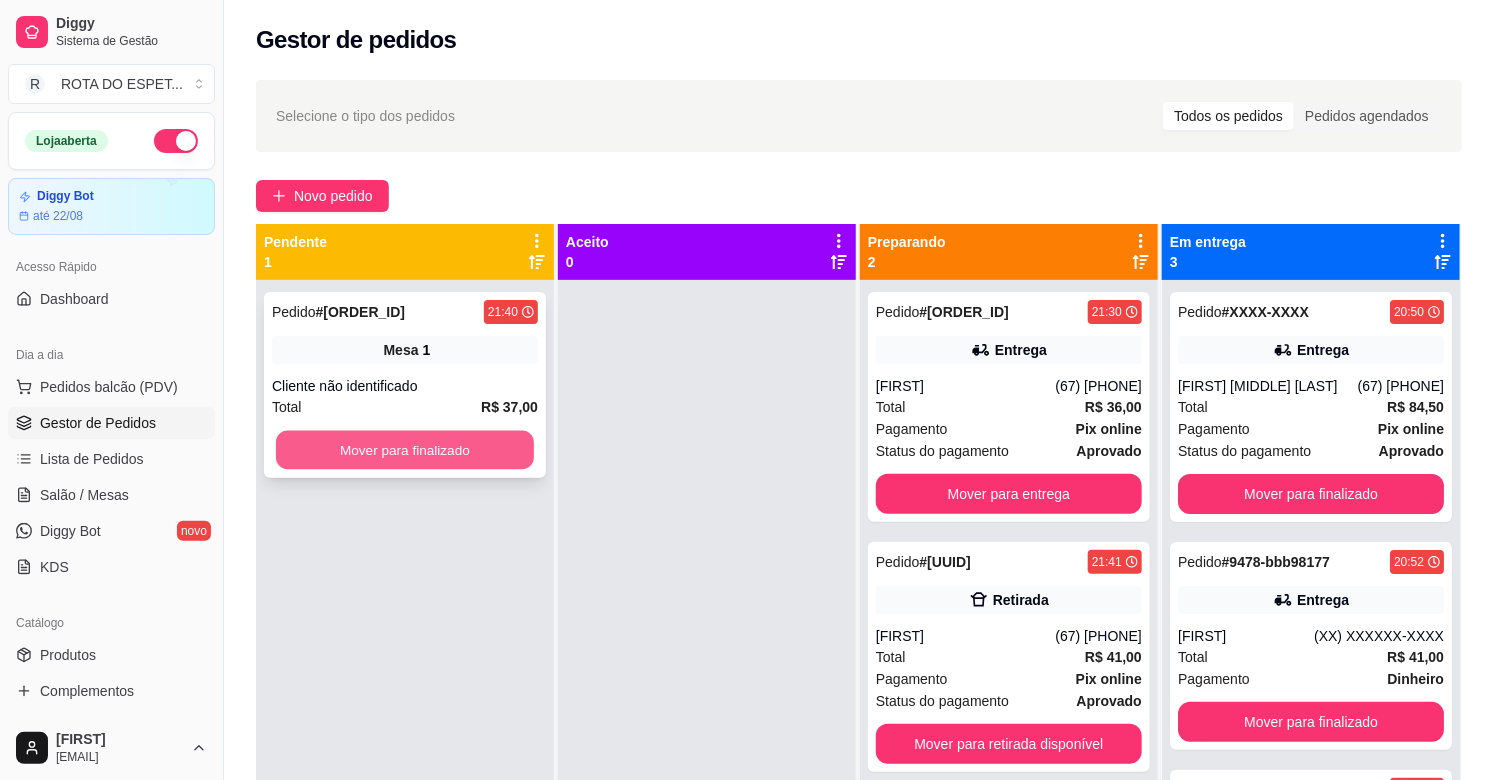 click on "Mover para finalizado" at bounding box center (405, 450) 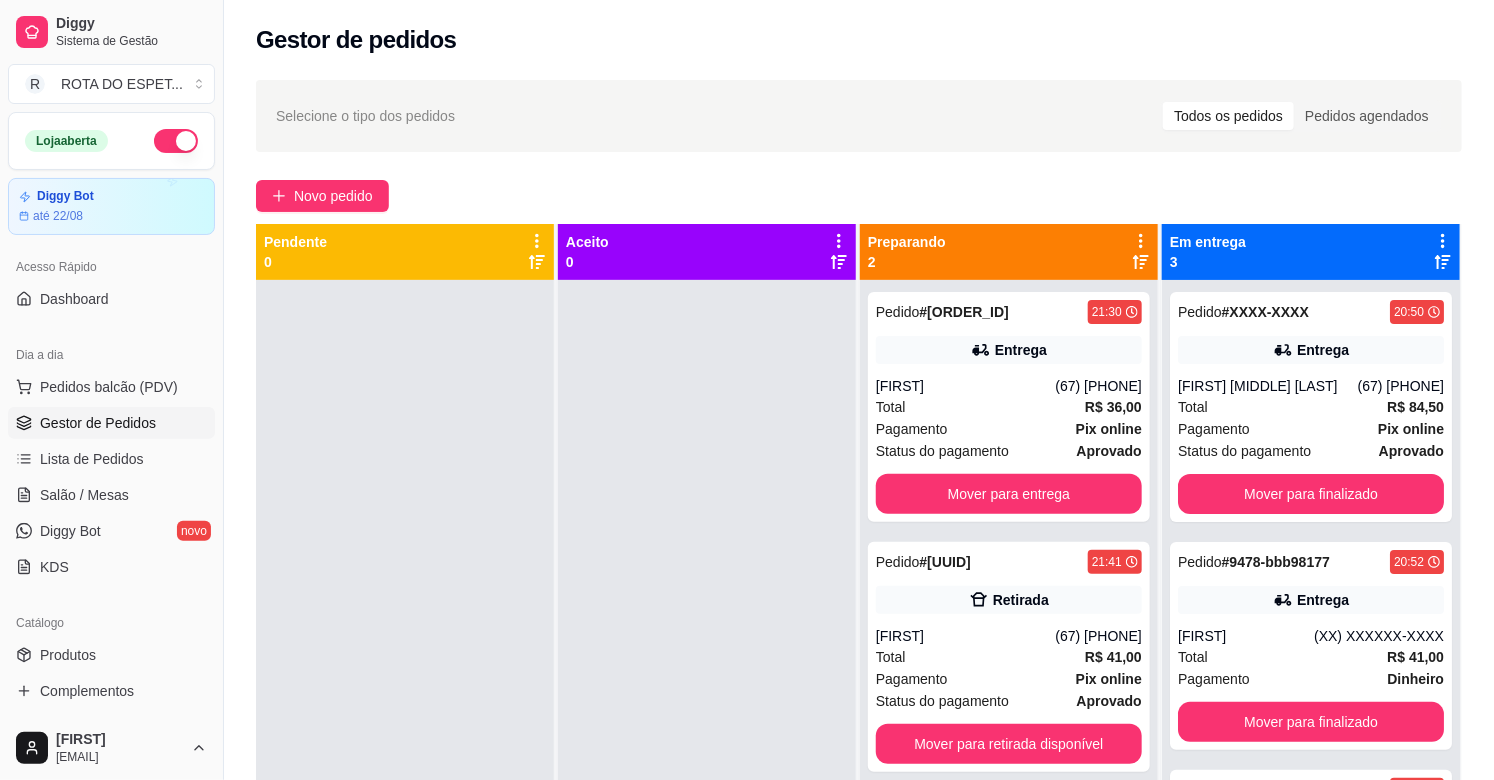 click at bounding box center (707, 670) 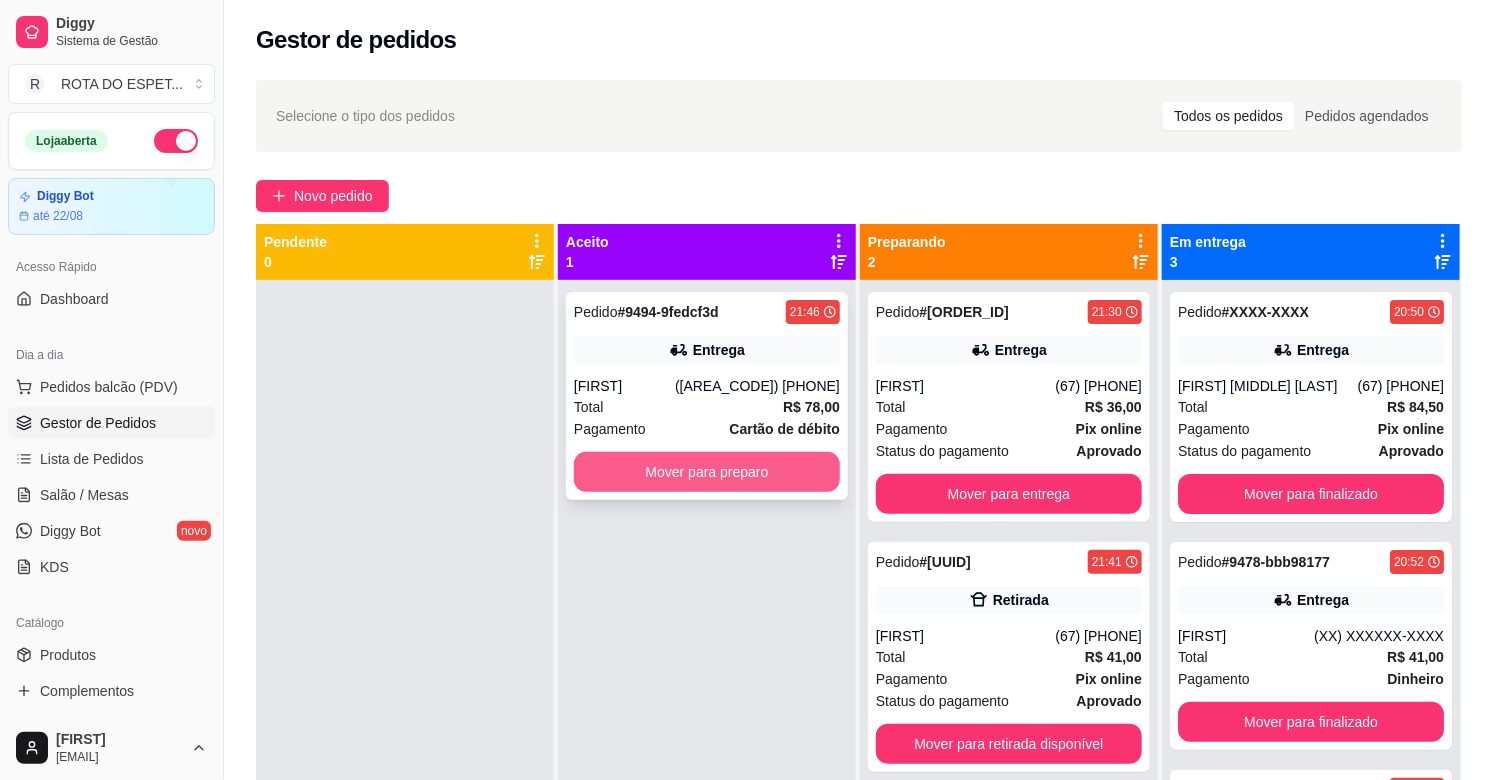 click on "Mover para preparo" at bounding box center (707, 472) 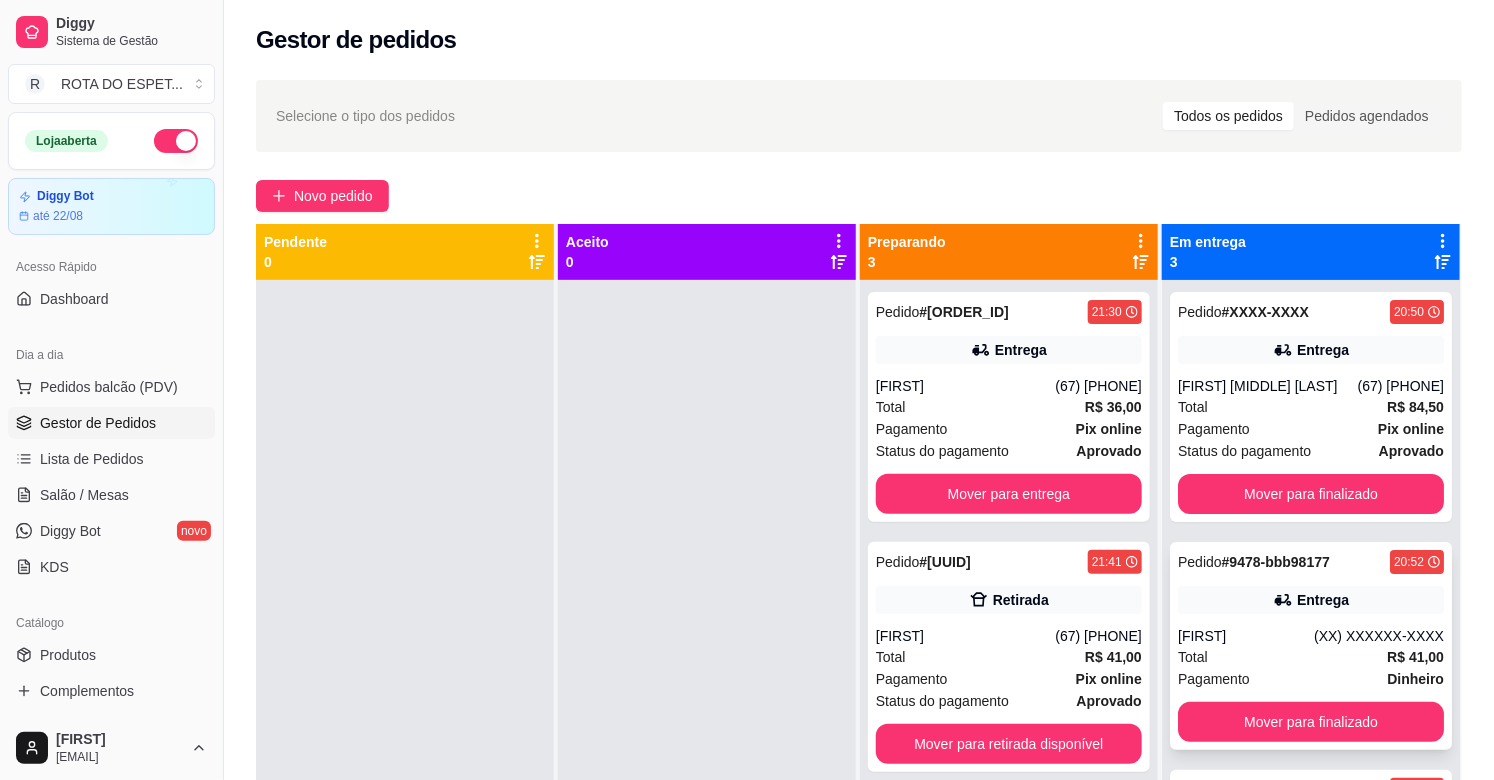 scroll, scrollTop: 37, scrollLeft: 0, axis: vertical 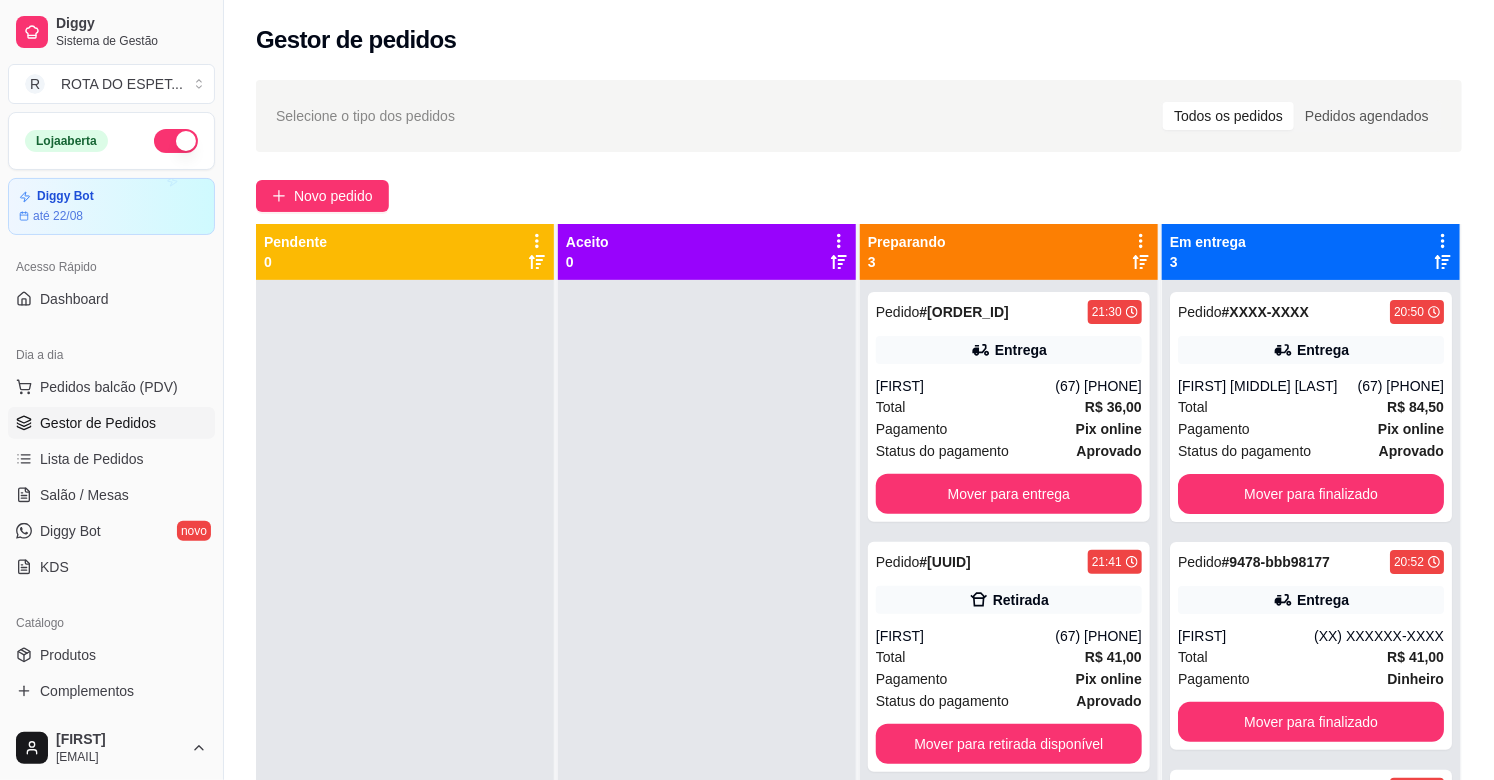 click at bounding box center [707, 670] 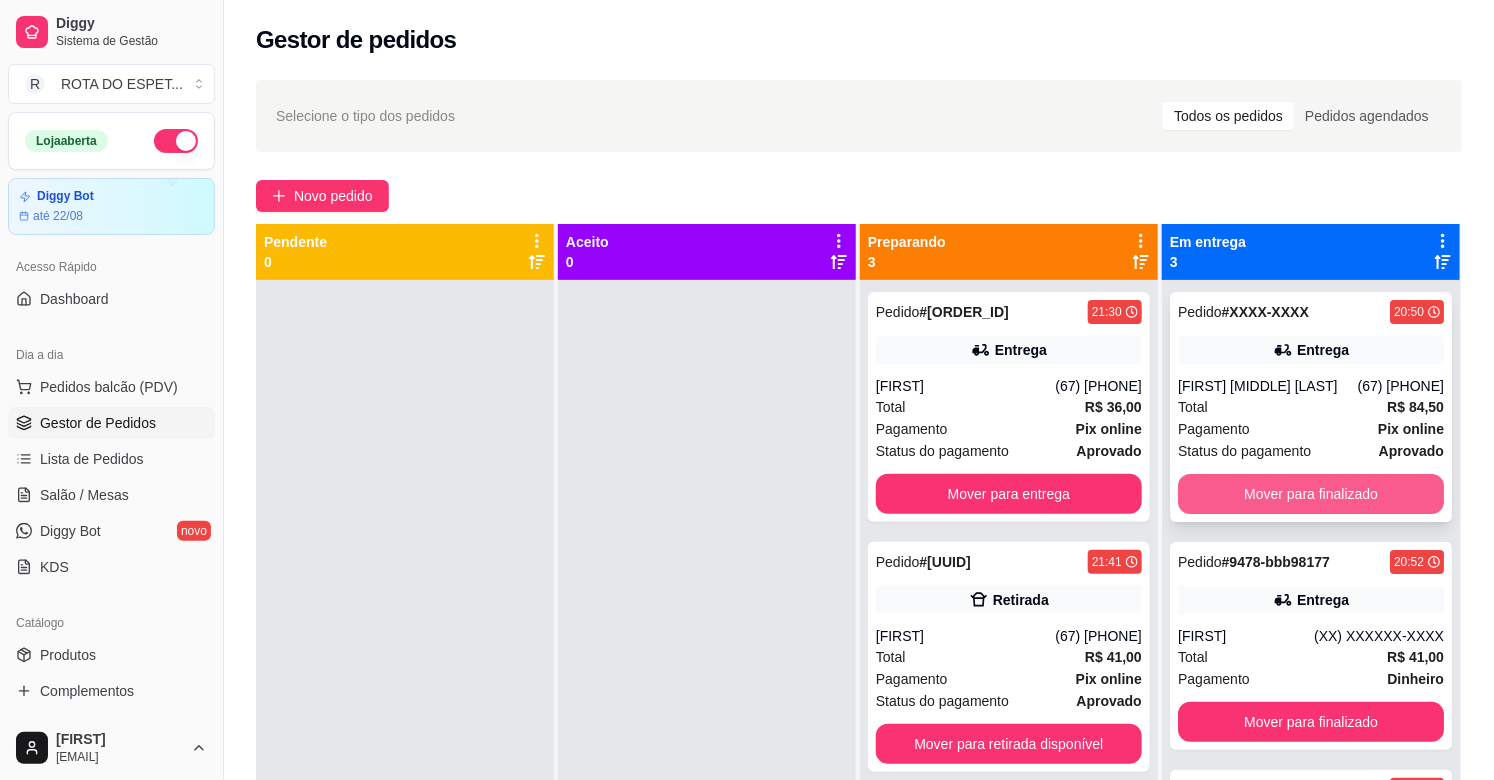 click on "Mover para finalizado" at bounding box center (1311, 494) 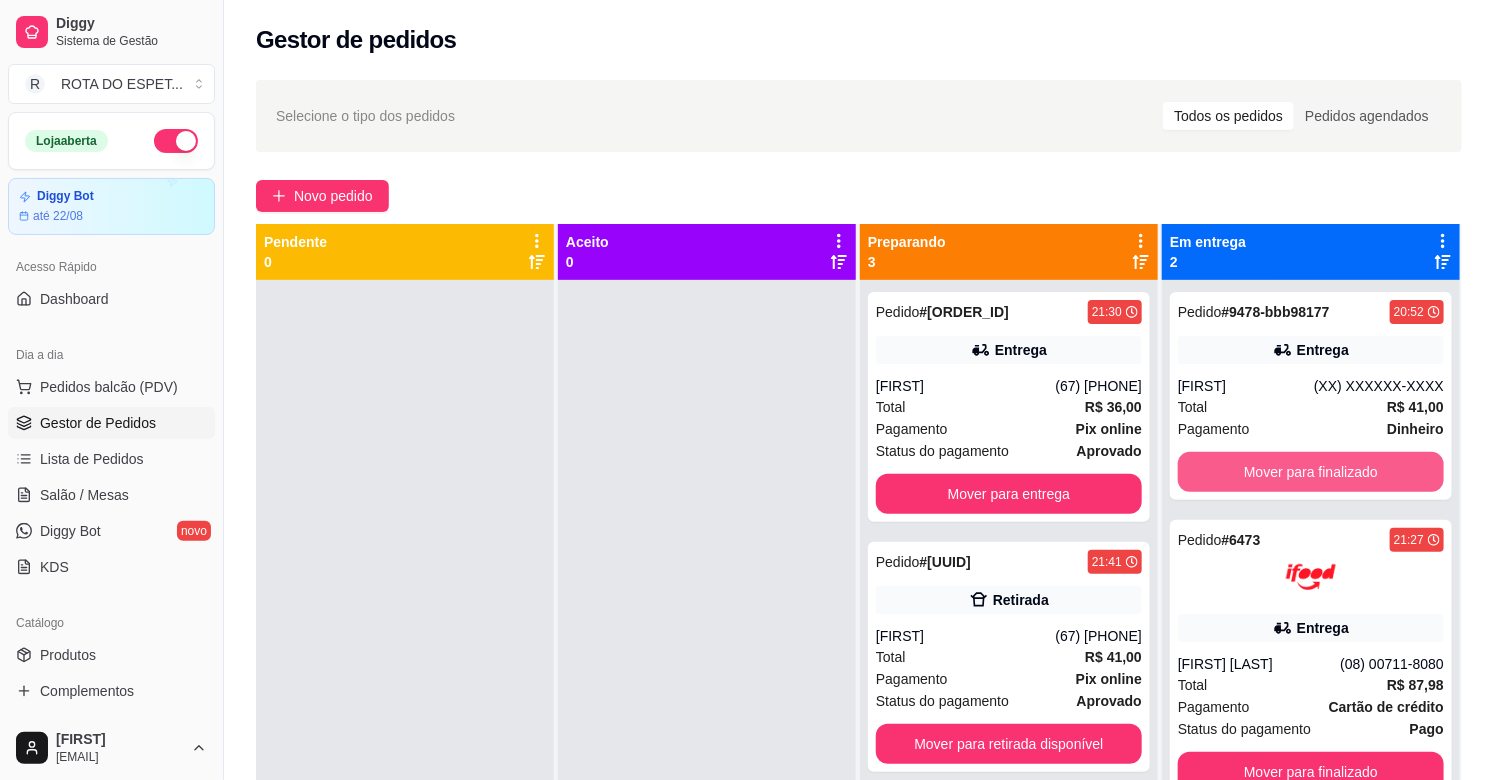 click on "Mover para finalizado" at bounding box center [1311, 472] 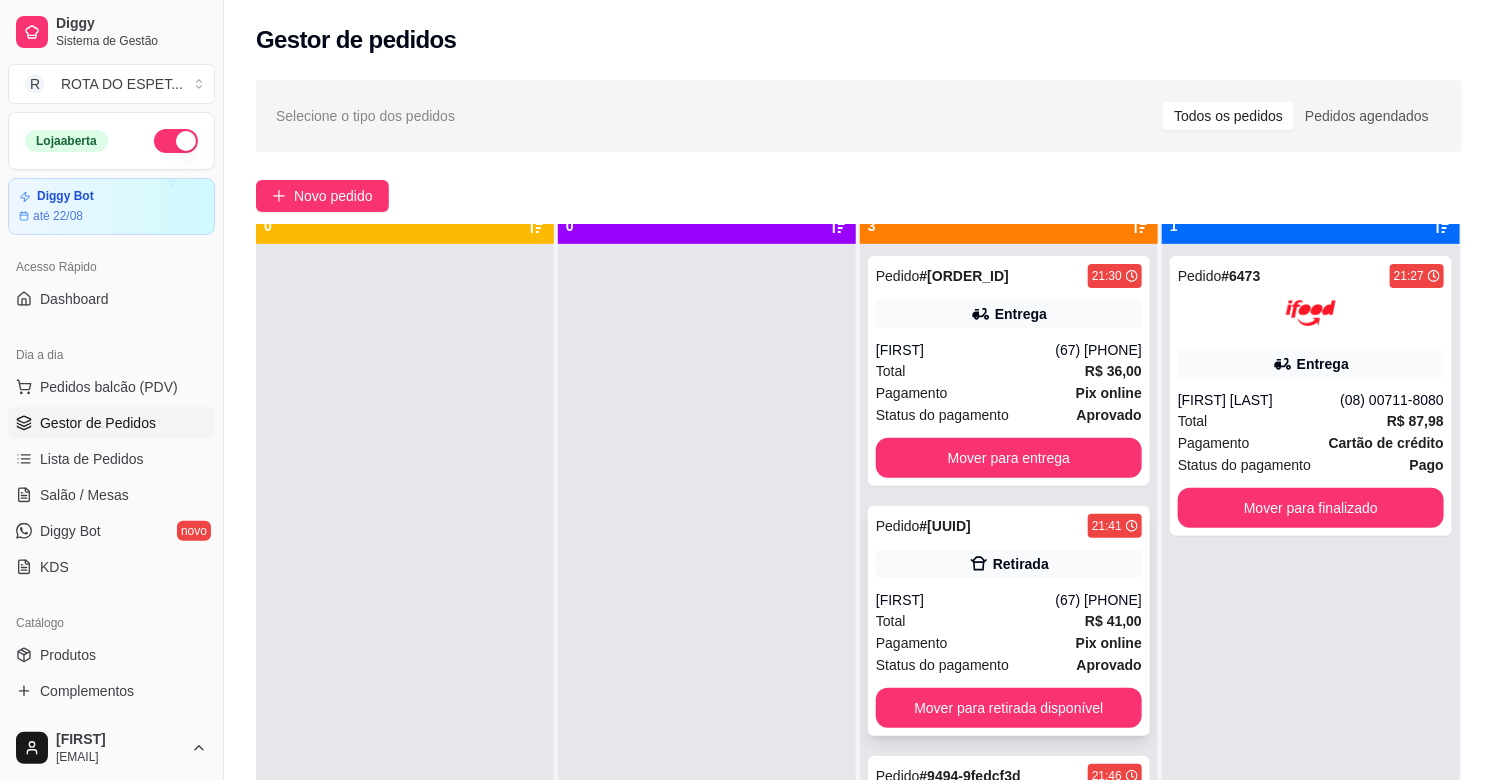 scroll, scrollTop: 55, scrollLeft: 0, axis: vertical 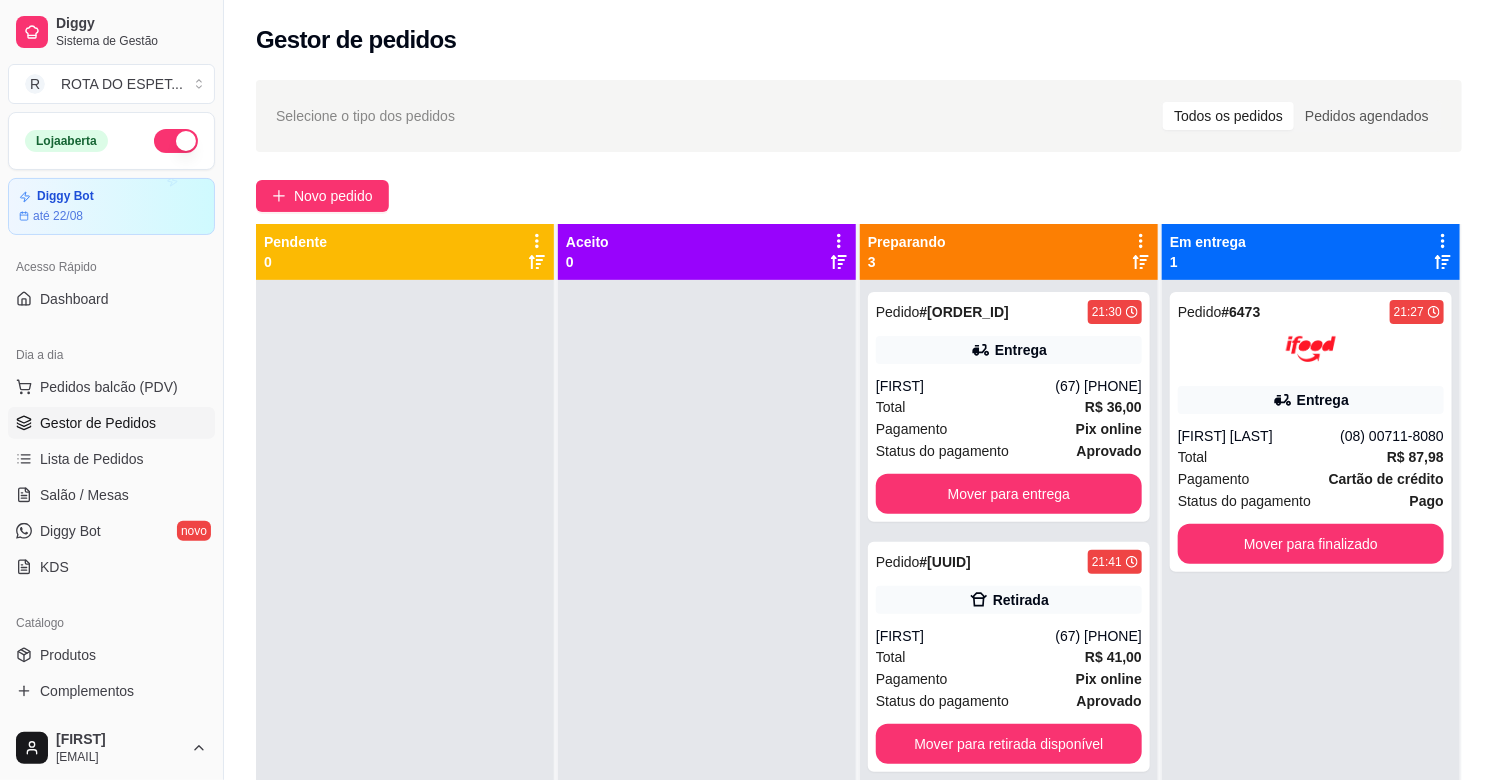 click at bounding box center [707, 670] 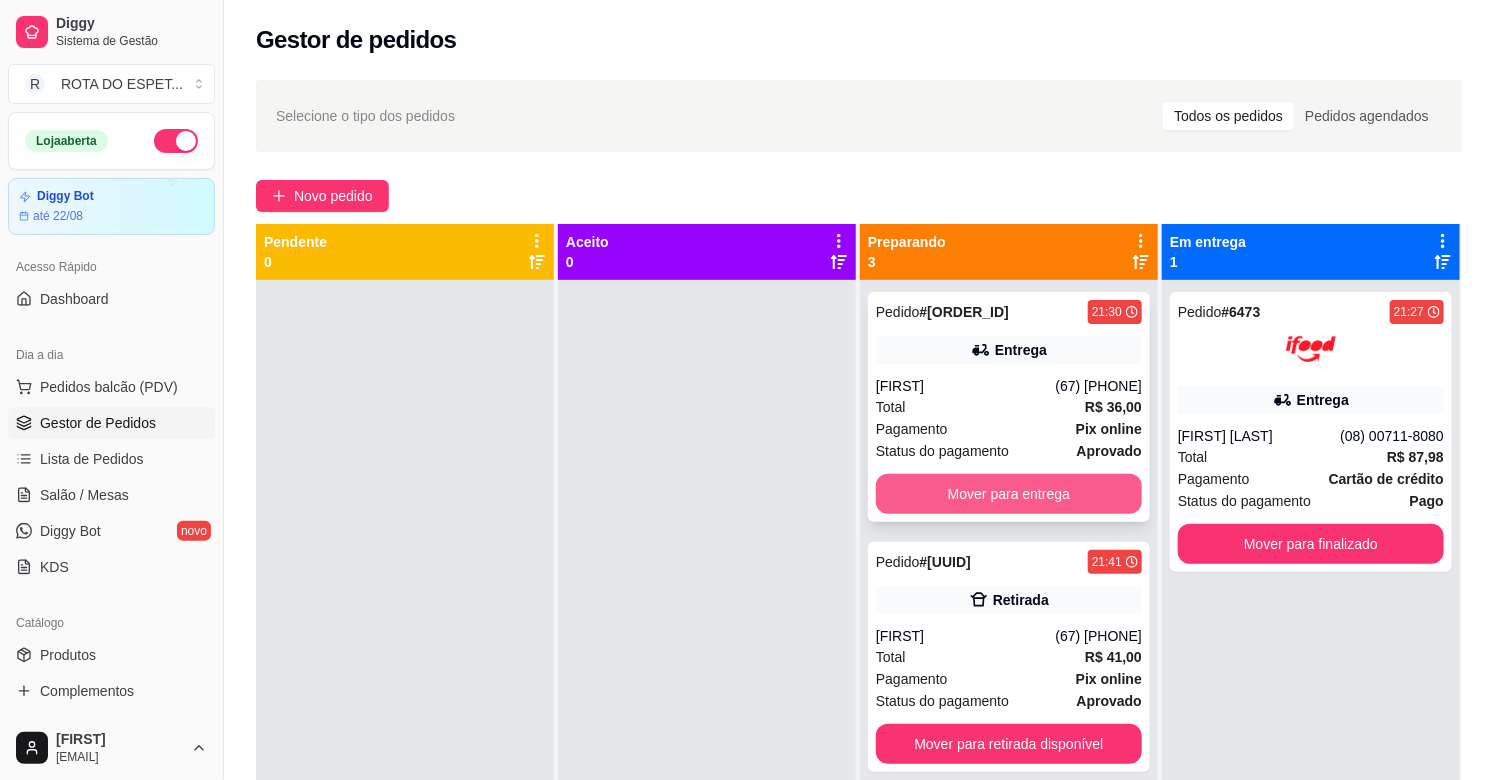 click on "Mover para entrega" at bounding box center [1009, 494] 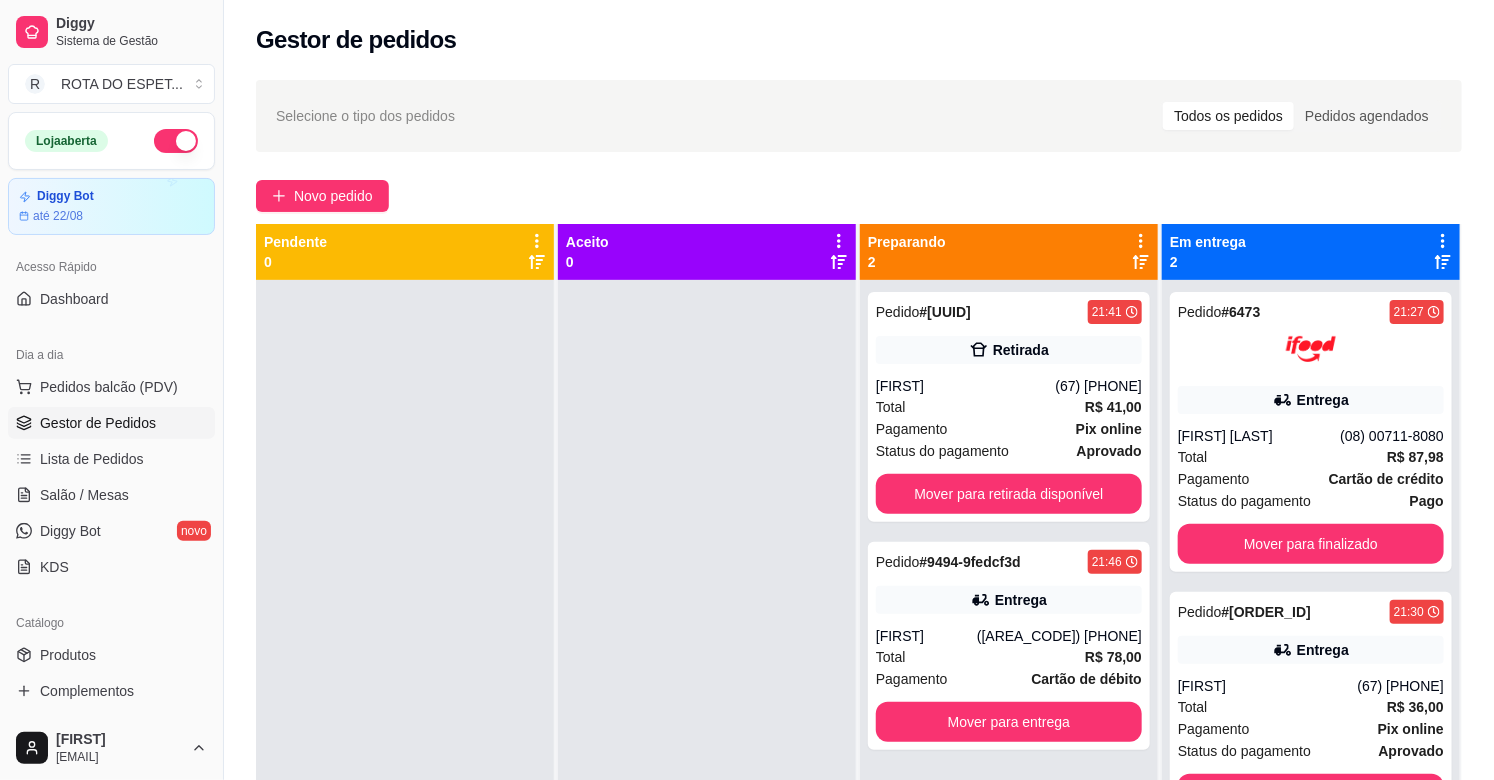 click at bounding box center (707, 670) 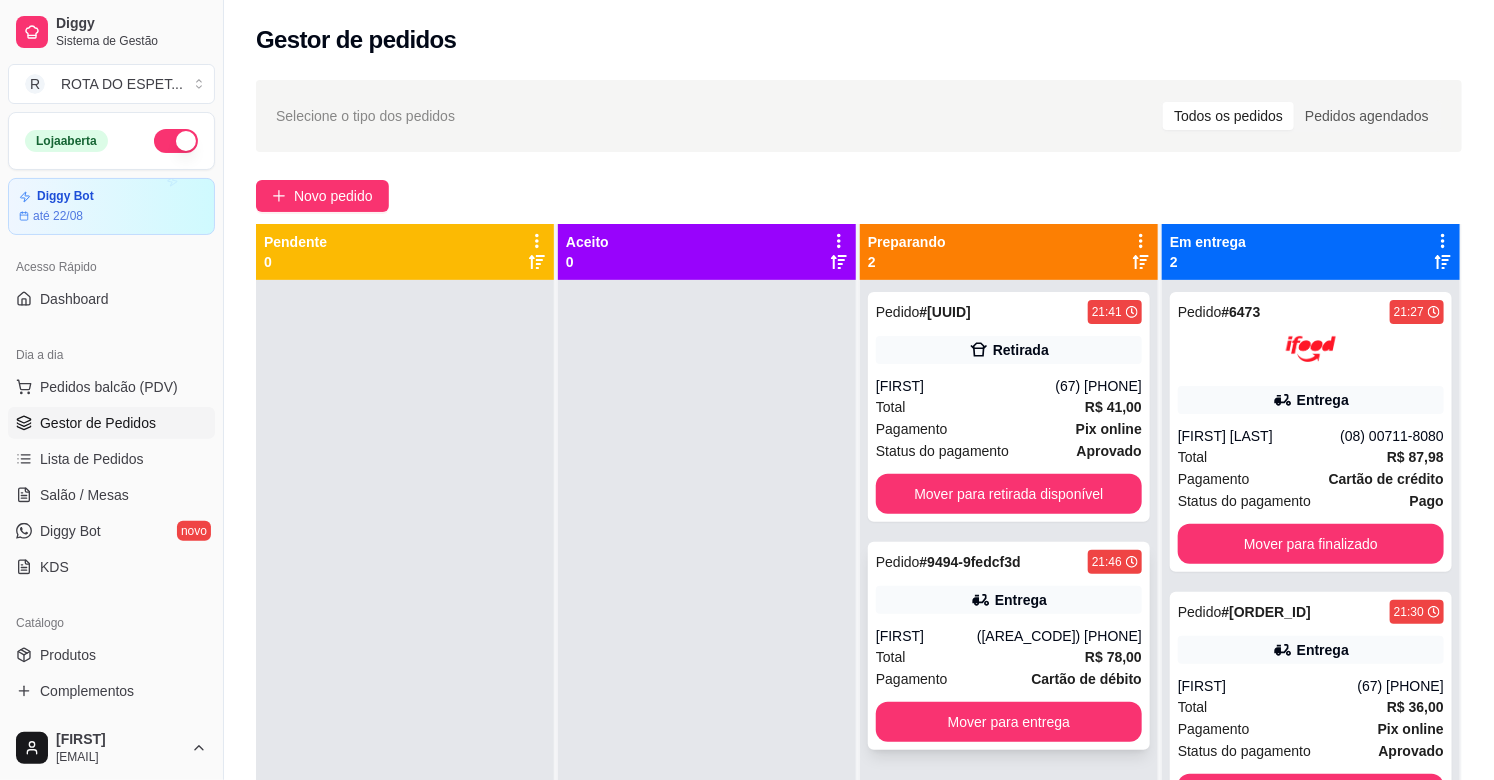 click on "[FIRST]" at bounding box center [926, 636] 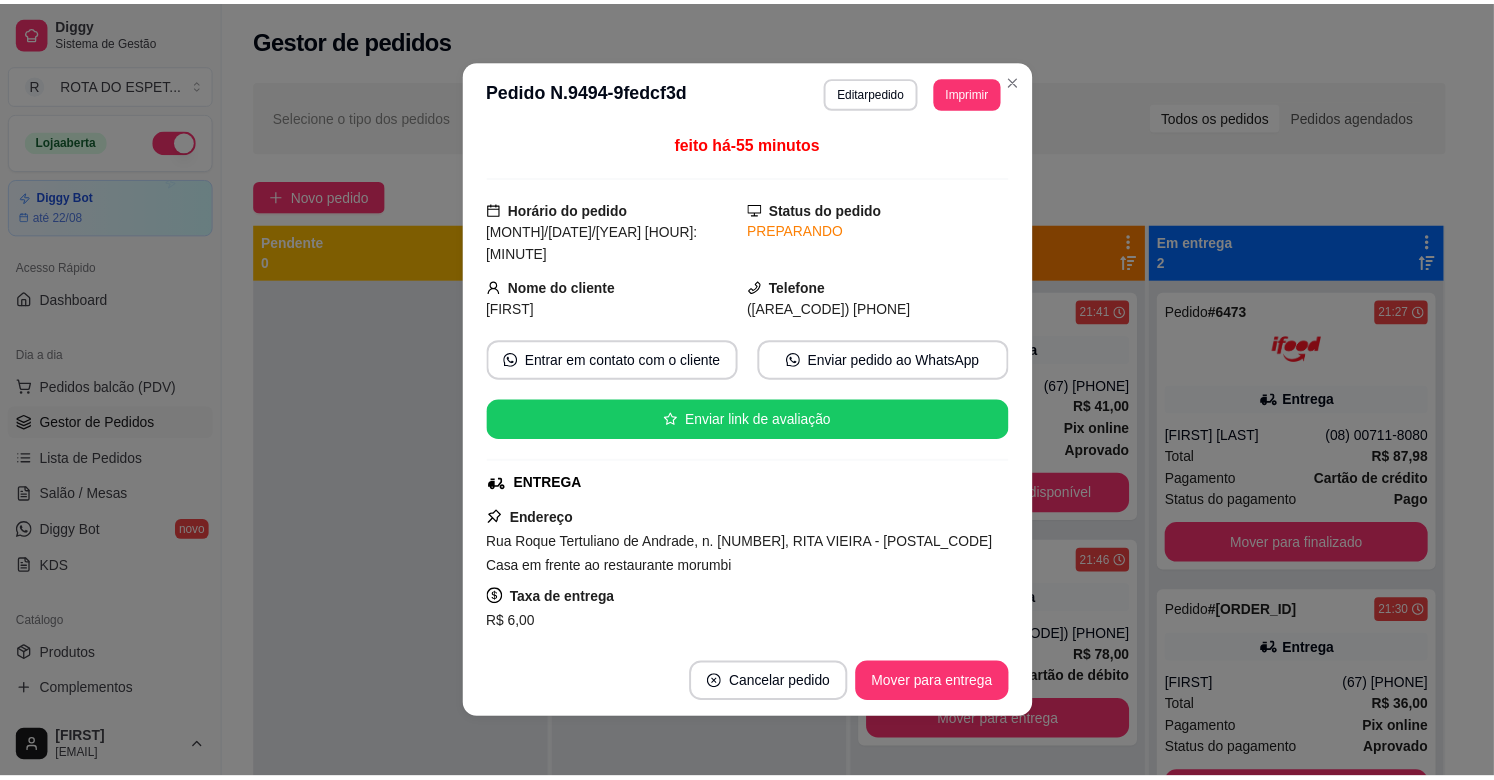 scroll, scrollTop: 555, scrollLeft: 0, axis: vertical 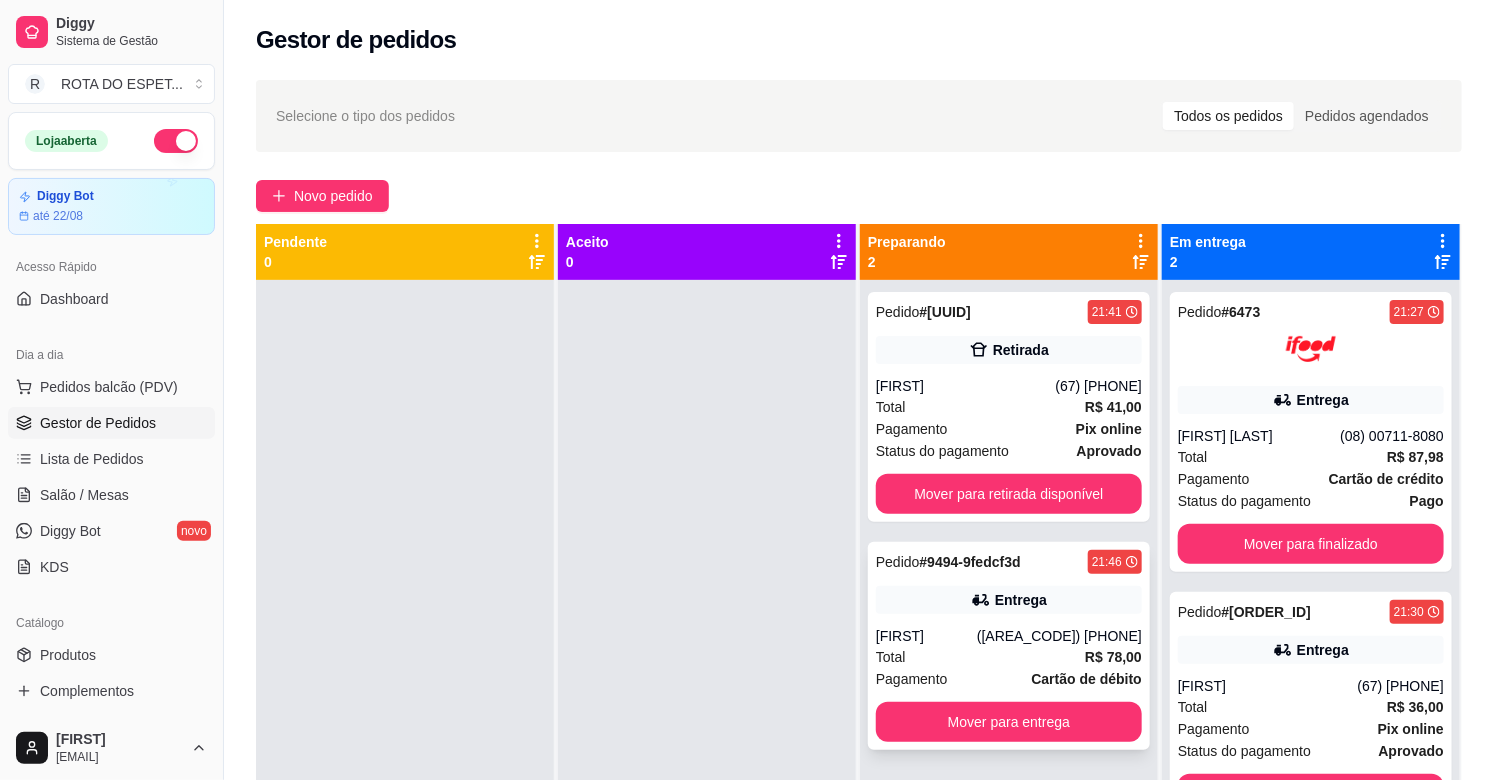 click on "[FIRST]" at bounding box center [926, 636] 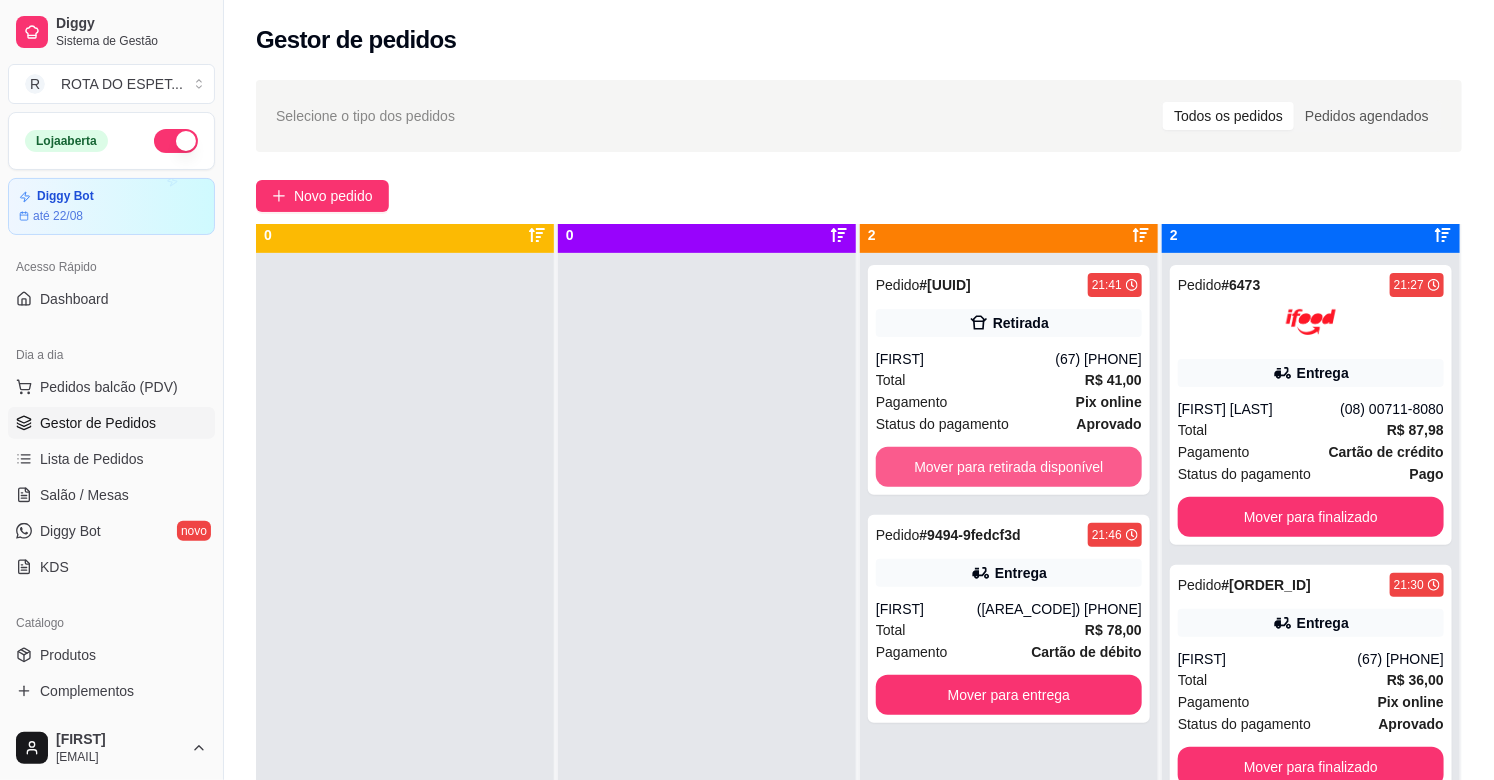 scroll, scrollTop: 55, scrollLeft: 0, axis: vertical 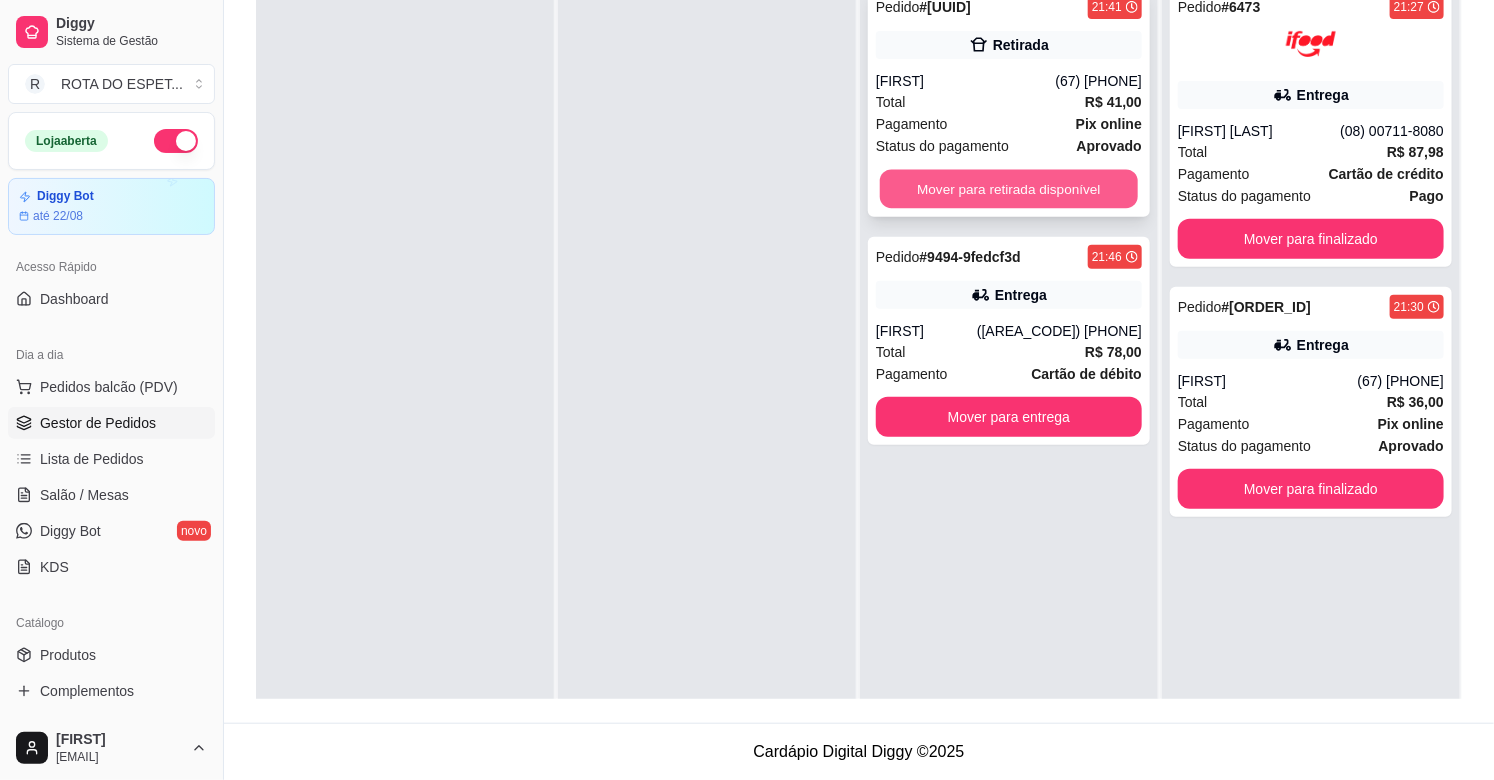 click on "Mover para retirada disponível" at bounding box center [1009, 189] 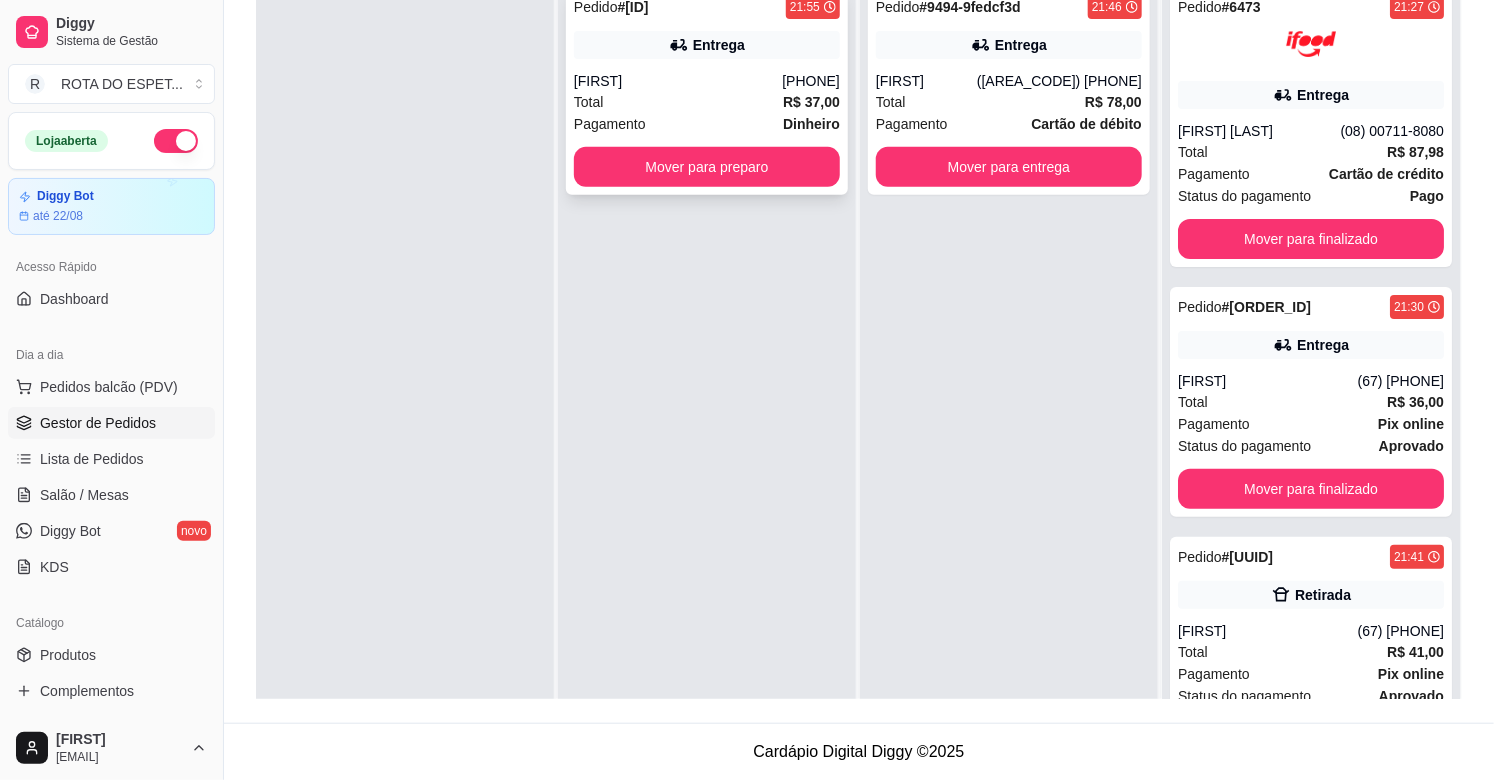 click on "Total R$ 37,00" at bounding box center [707, 102] 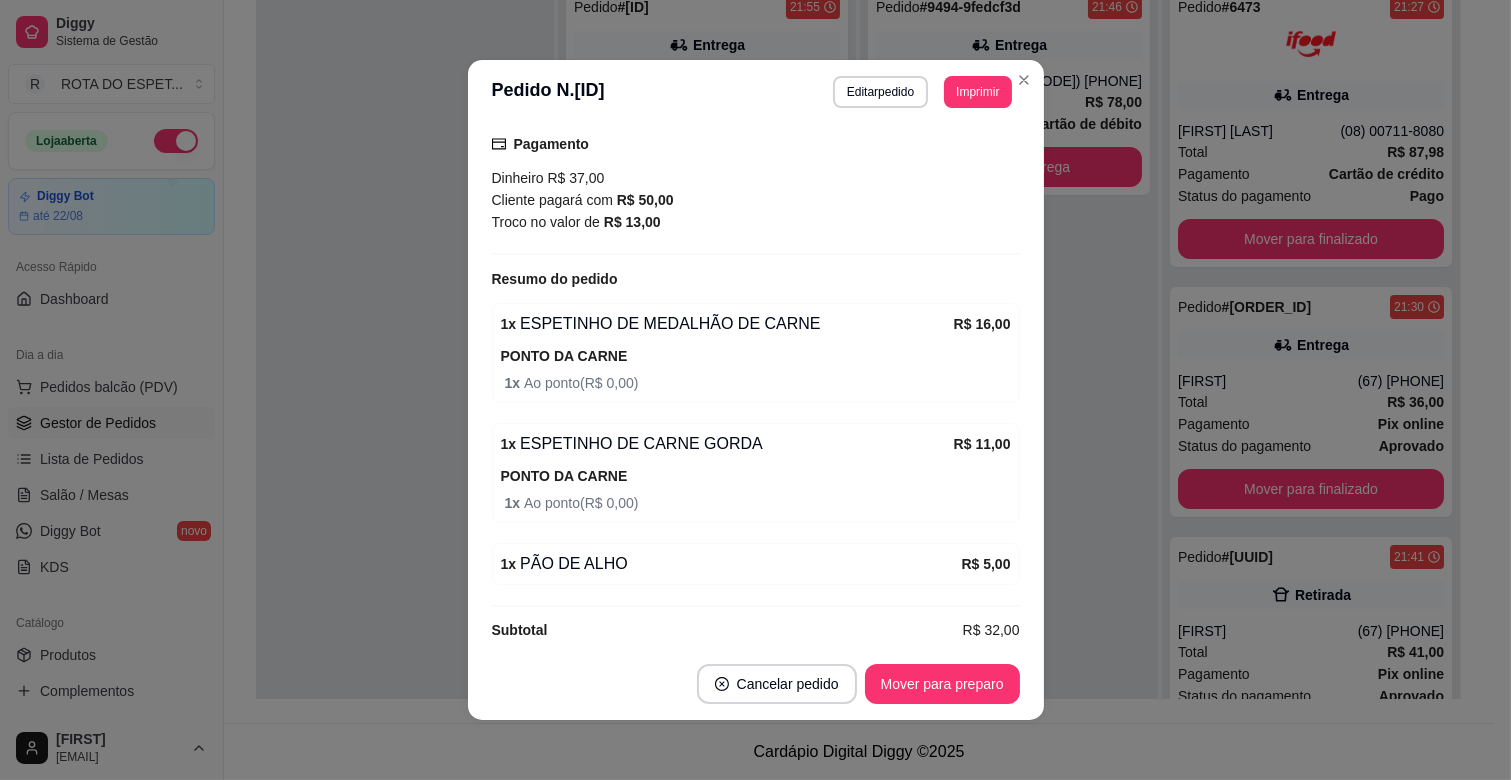 scroll, scrollTop: 556, scrollLeft: 0, axis: vertical 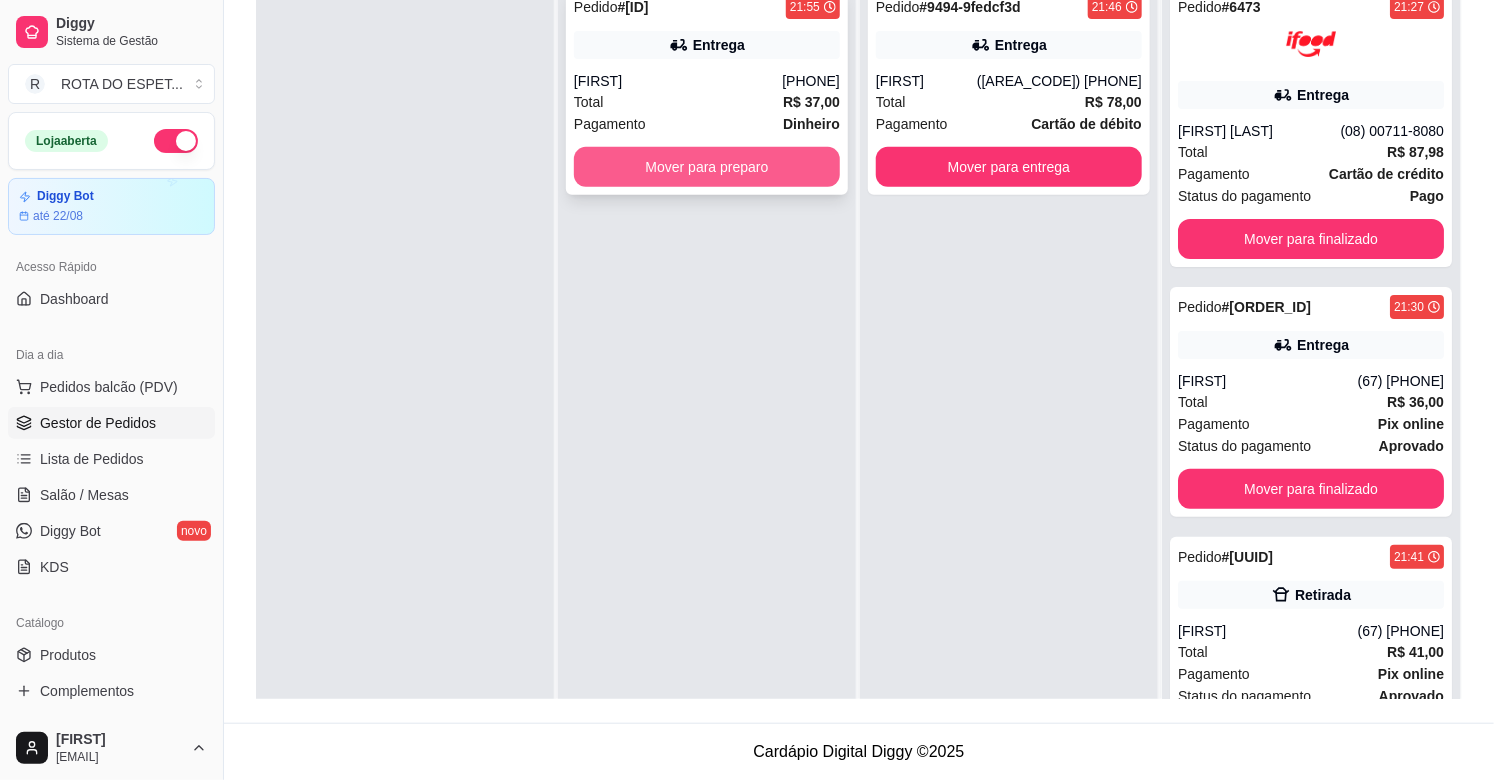 click on "Mover para preparo" at bounding box center [707, 167] 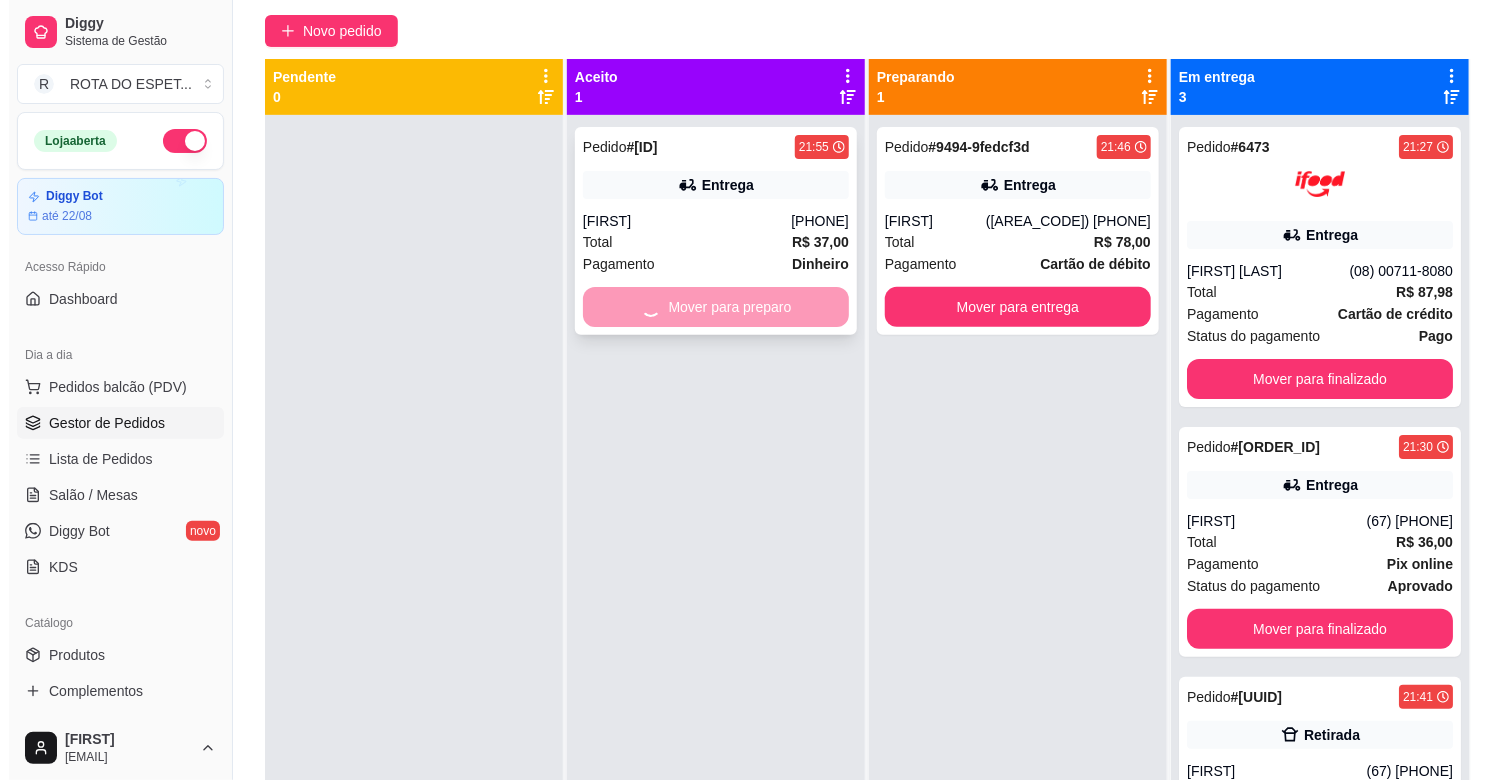 scroll, scrollTop: 0, scrollLeft: 0, axis: both 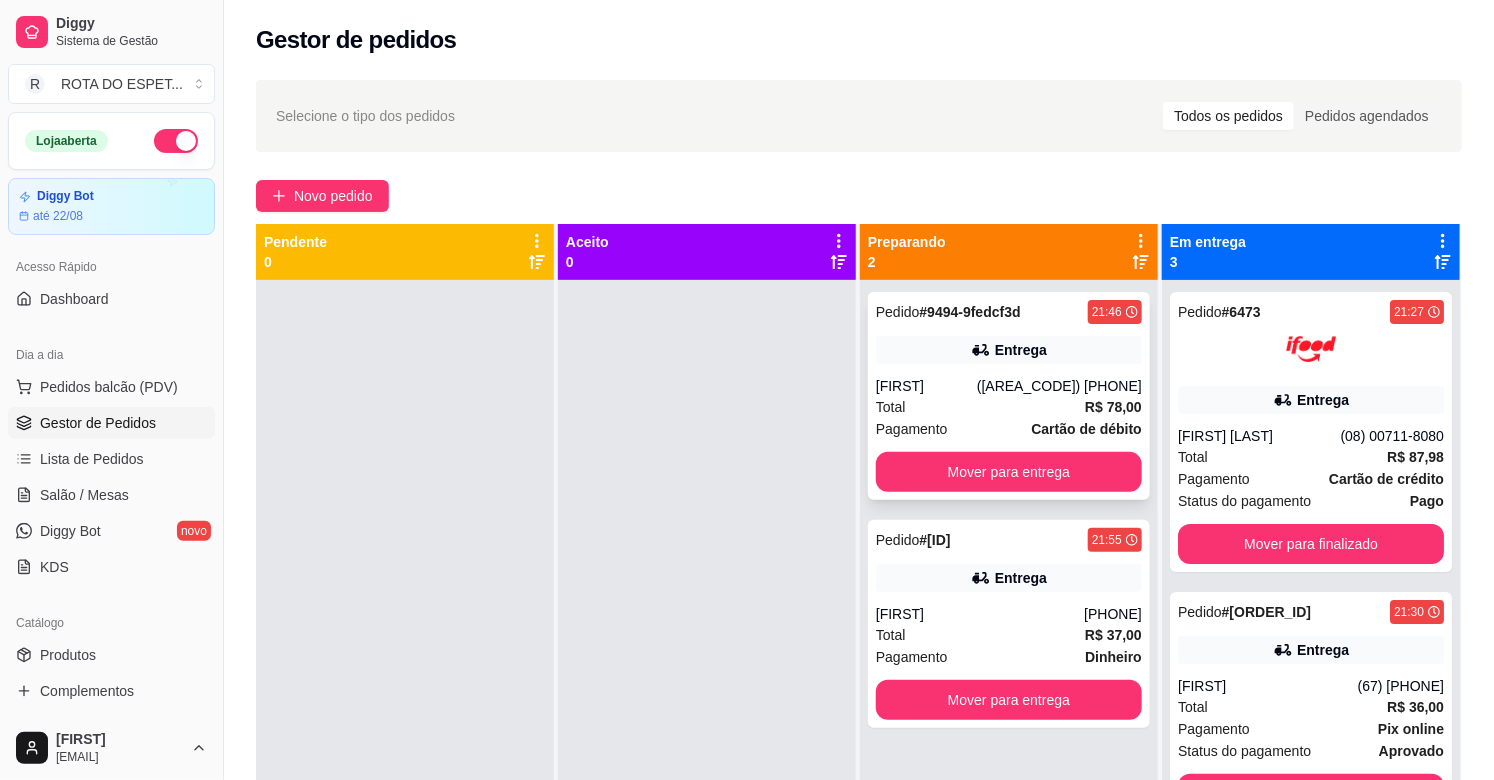 click on "Entrega" at bounding box center (1009, 350) 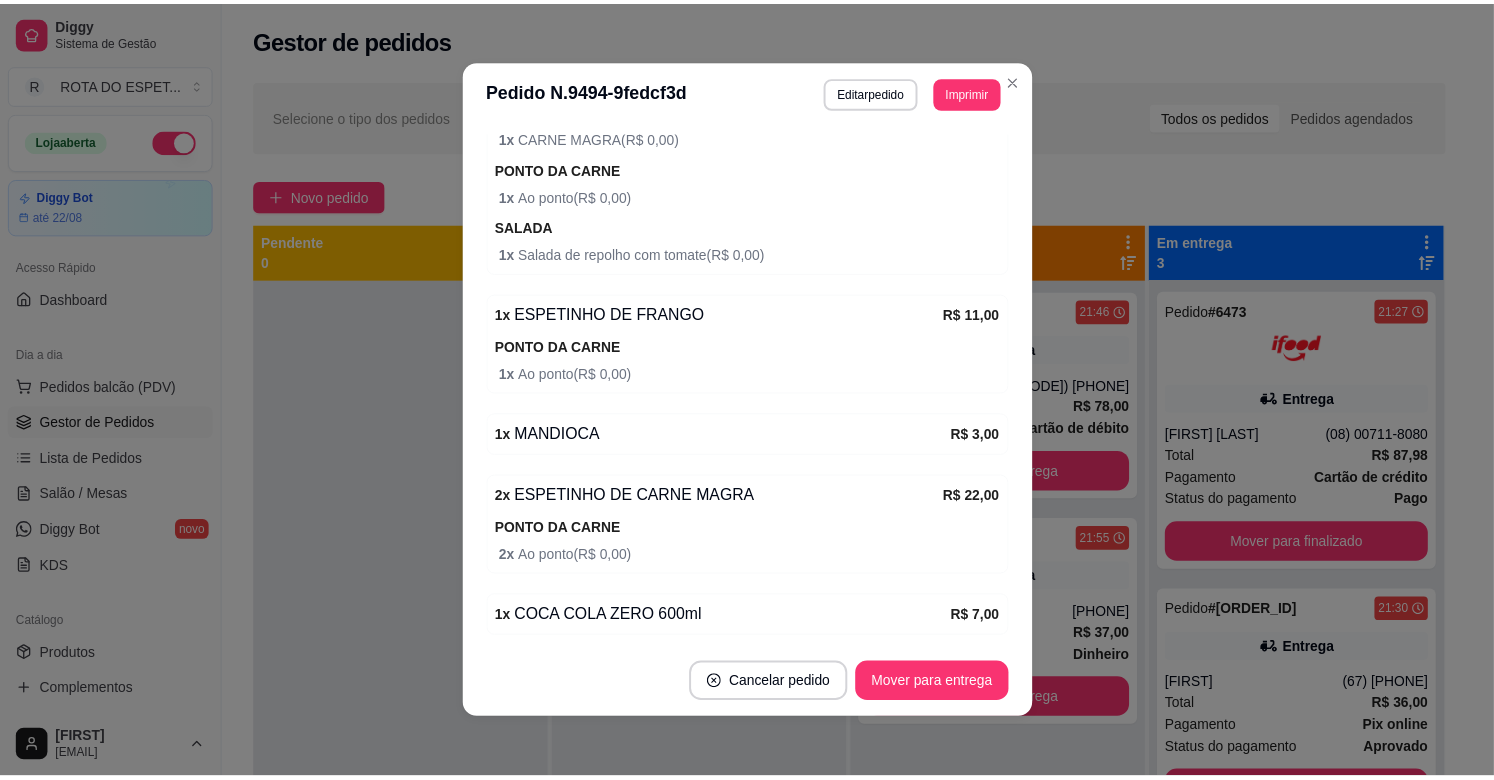 scroll, scrollTop: 666, scrollLeft: 0, axis: vertical 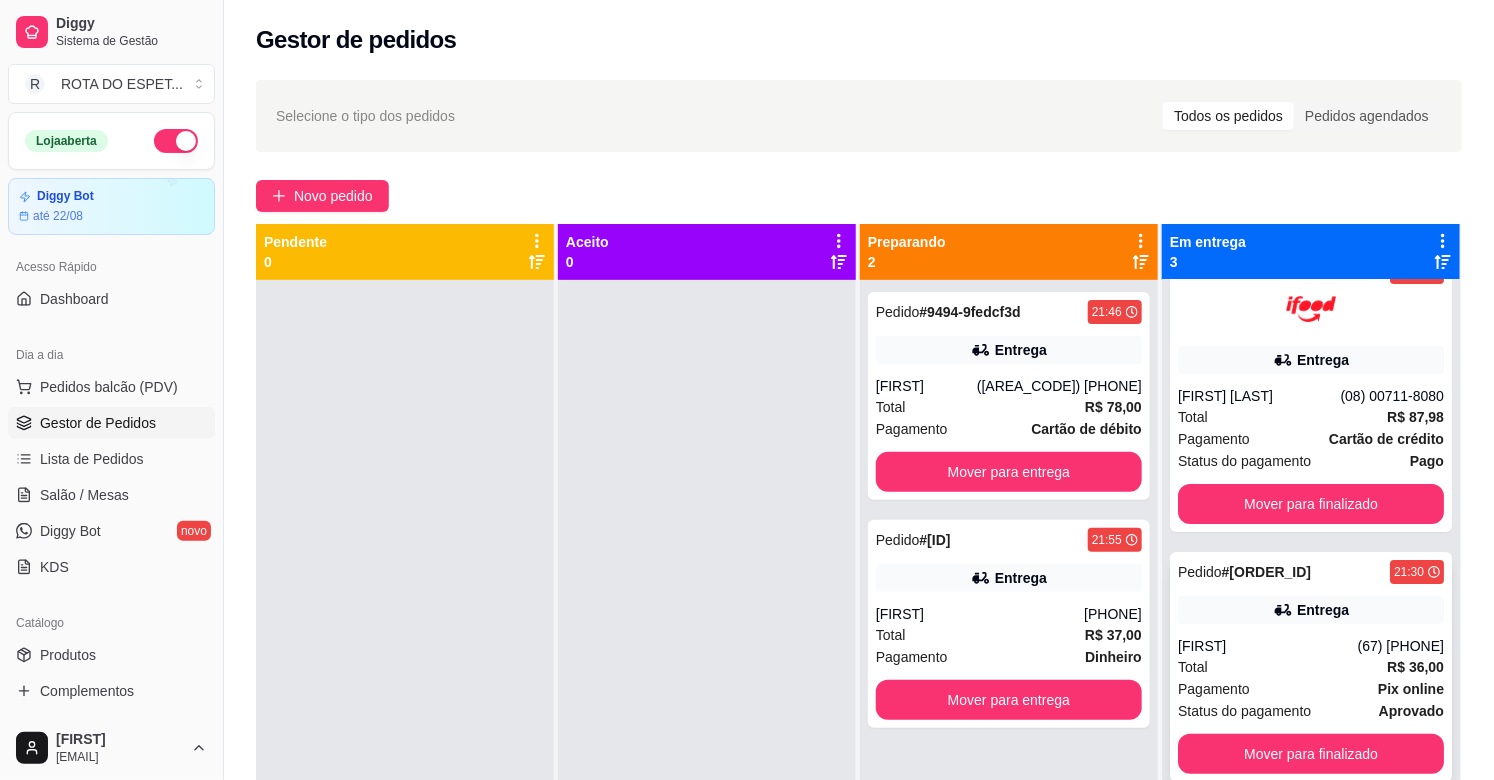 click on "Total" at bounding box center [1193, 667] 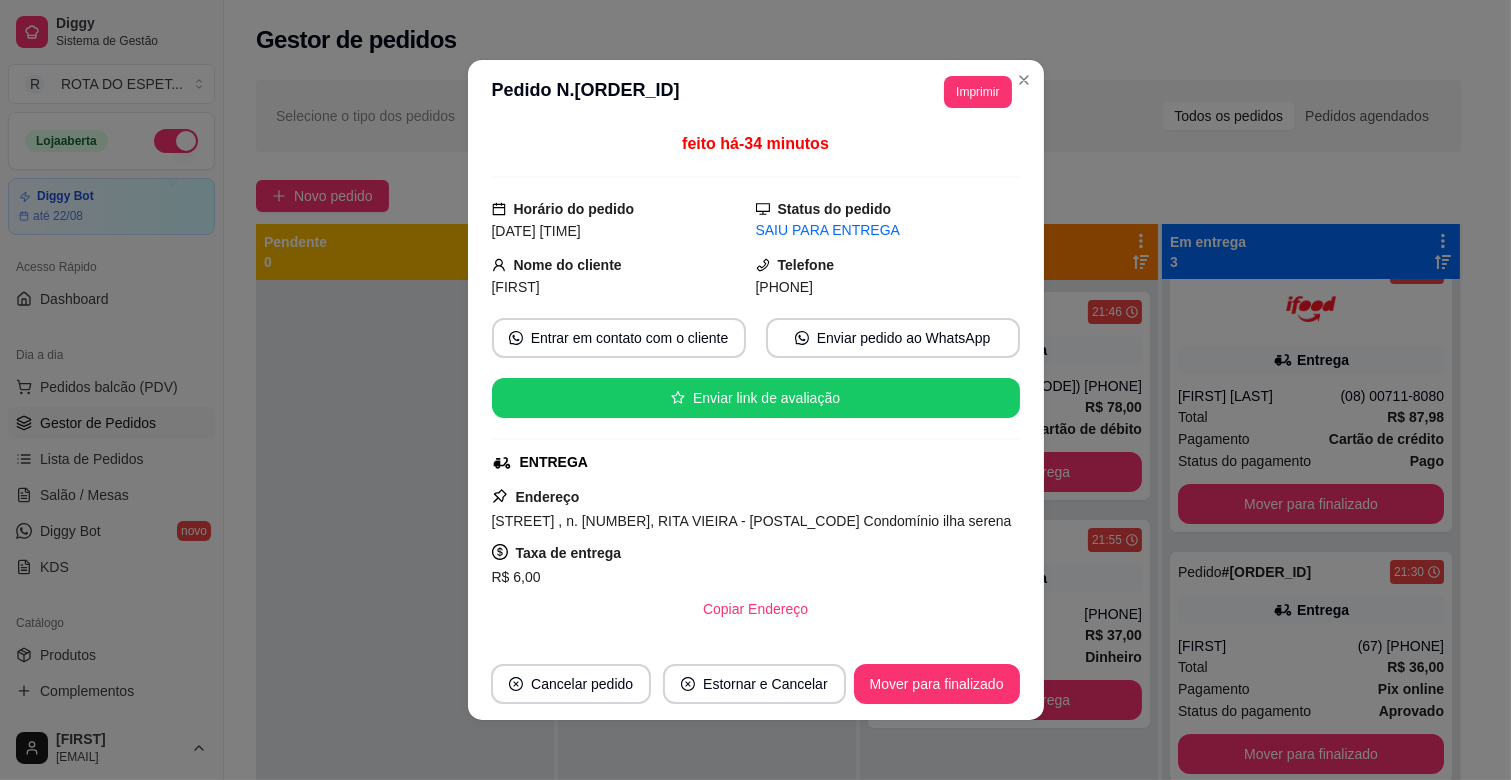 scroll, scrollTop: 4, scrollLeft: 0, axis: vertical 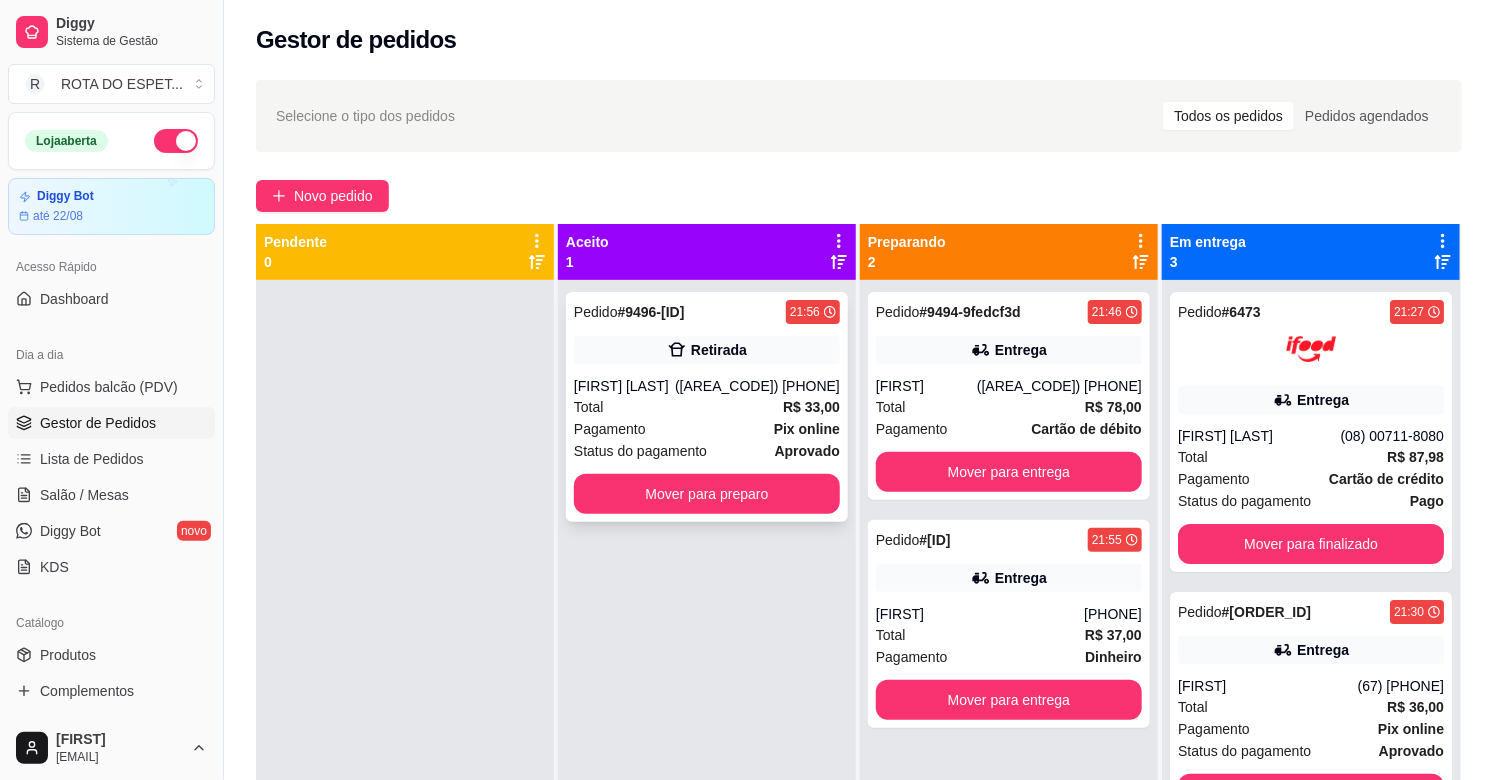 click on "Pagamento Pix online" at bounding box center [707, 429] 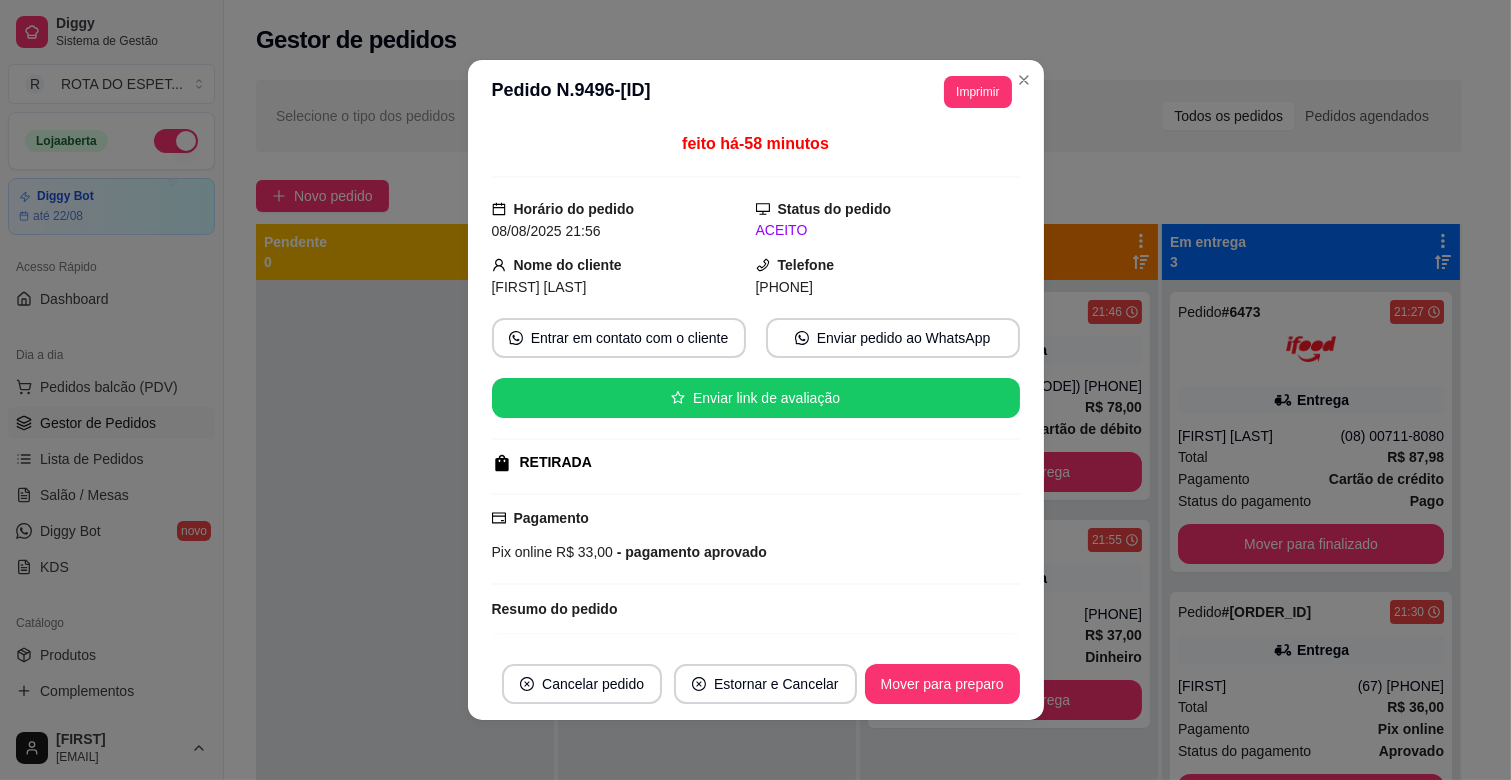 scroll, scrollTop: 173, scrollLeft: 0, axis: vertical 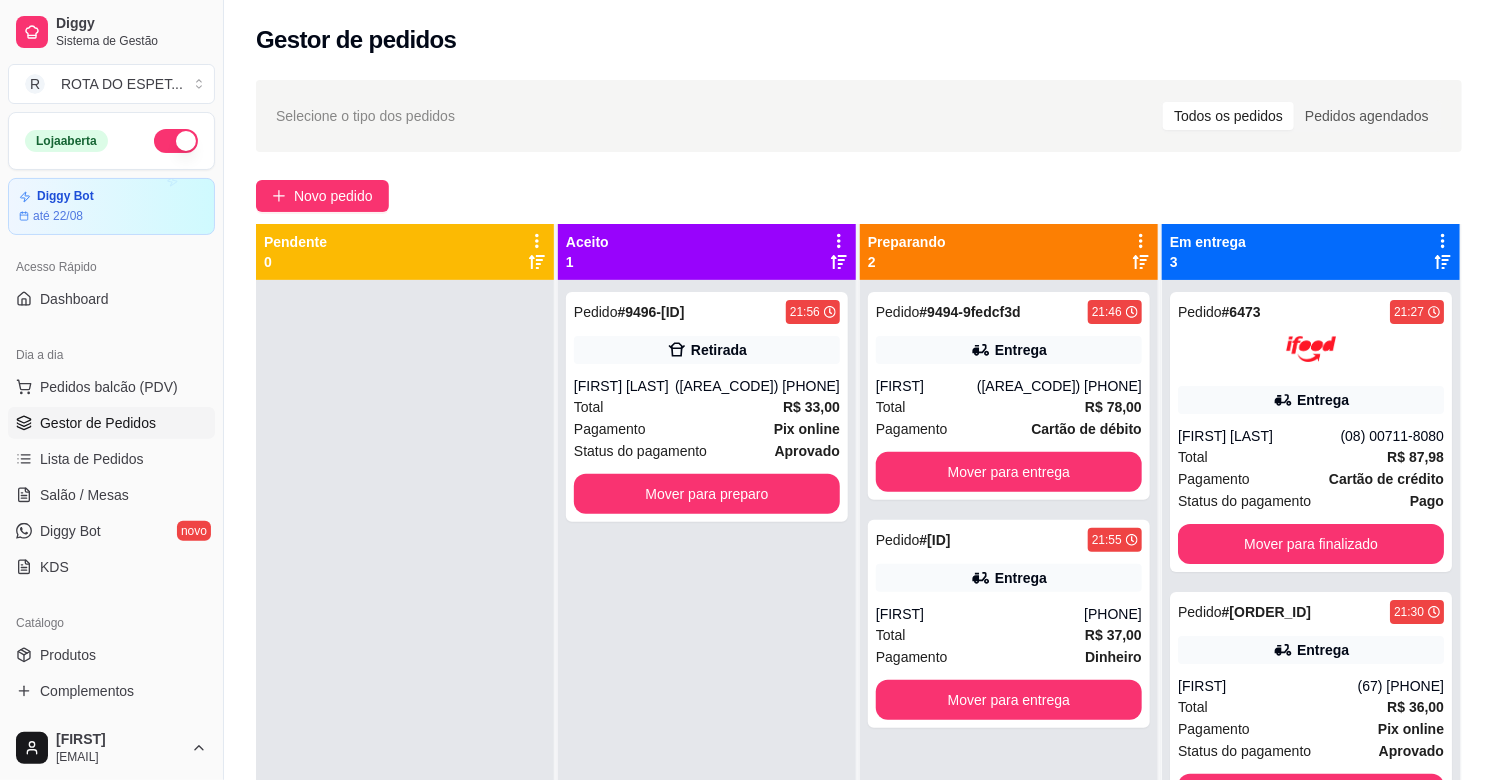 drag, startPoint x: 406, startPoint y: 538, endPoint x: 510, endPoint y: 535, distance: 104.04326 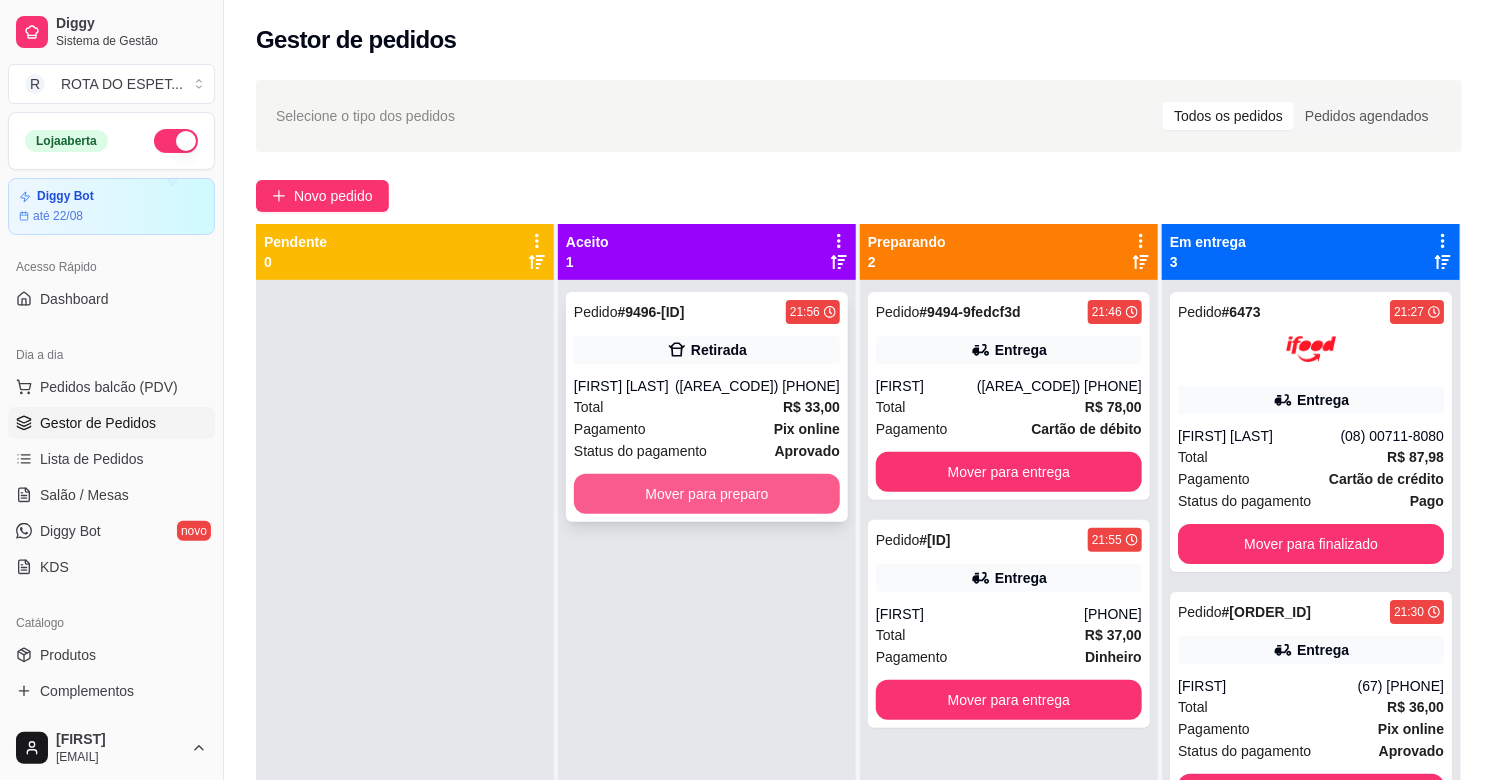 click on "Mover para preparo" at bounding box center (707, 494) 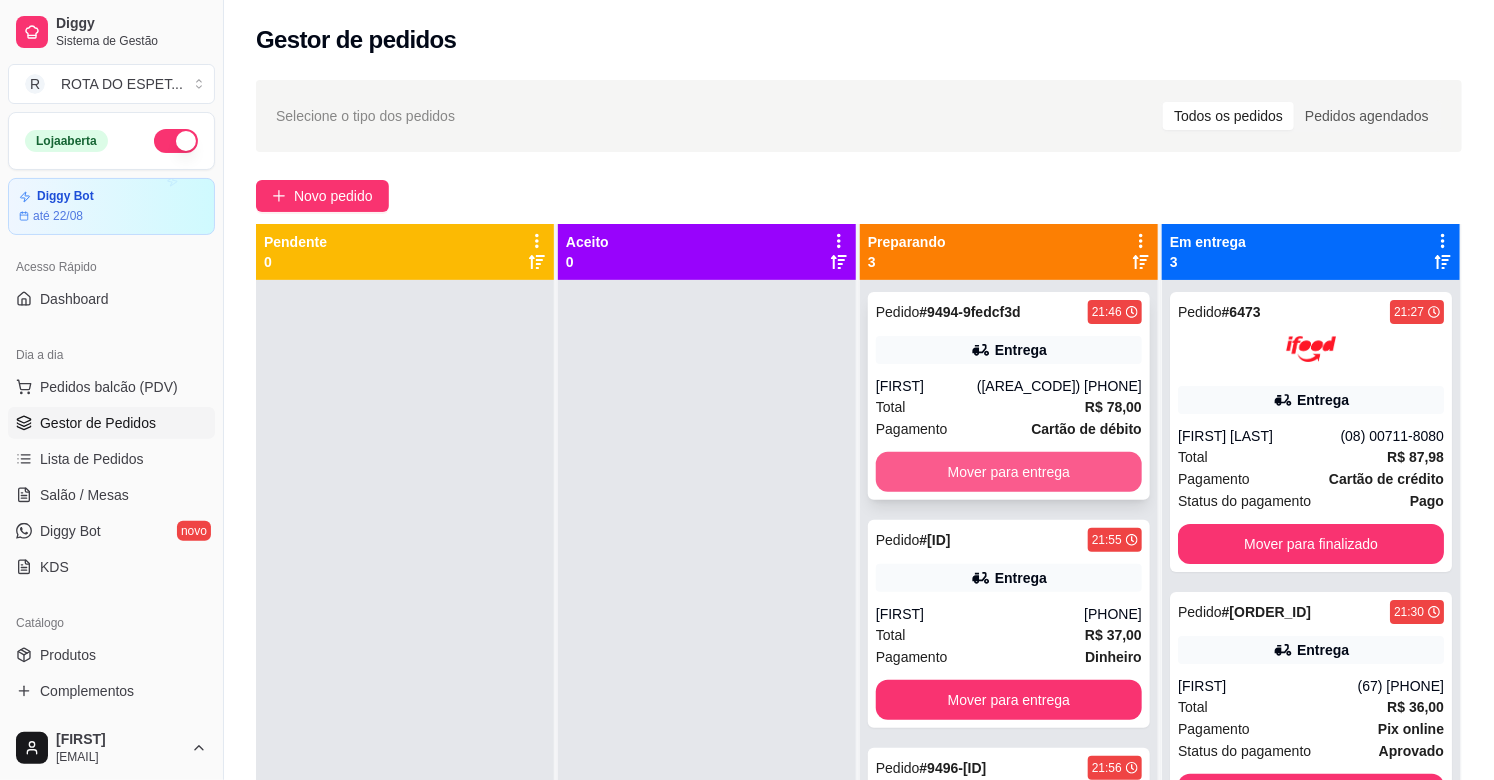 click on "Mover para entrega" at bounding box center (1009, 472) 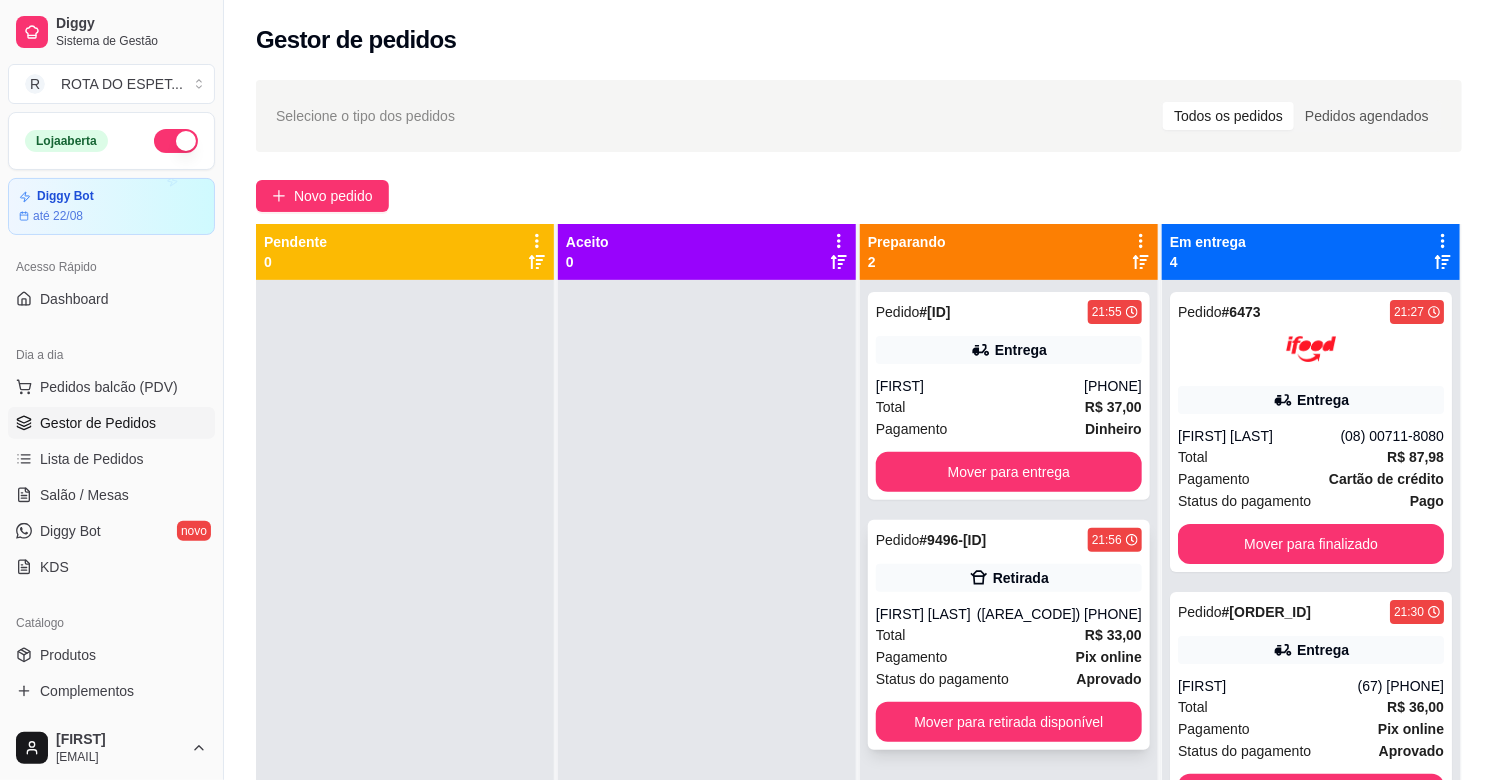 scroll, scrollTop: 55, scrollLeft: 0, axis: vertical 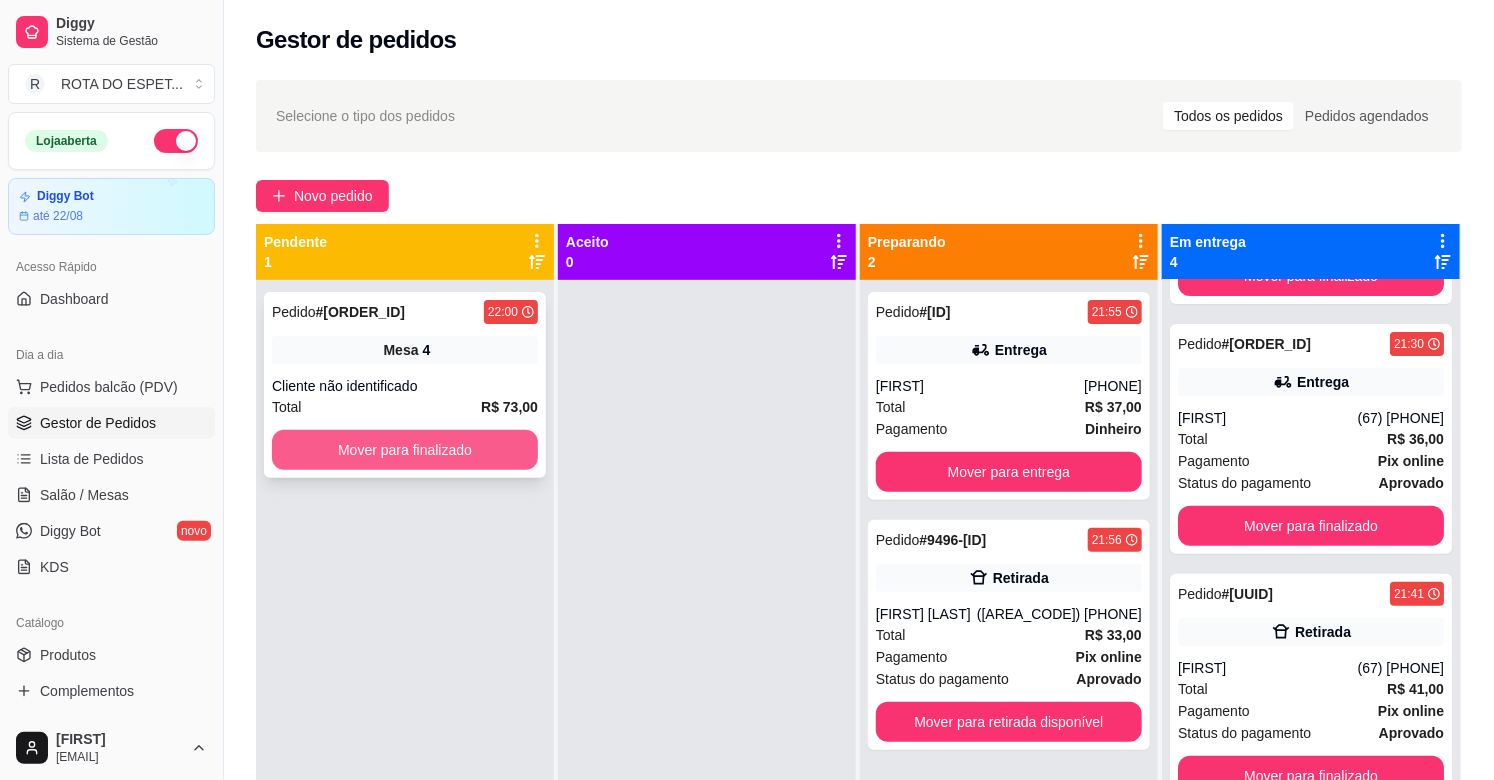 click on "Mover para finalizado" at bounding box center (405, 450) 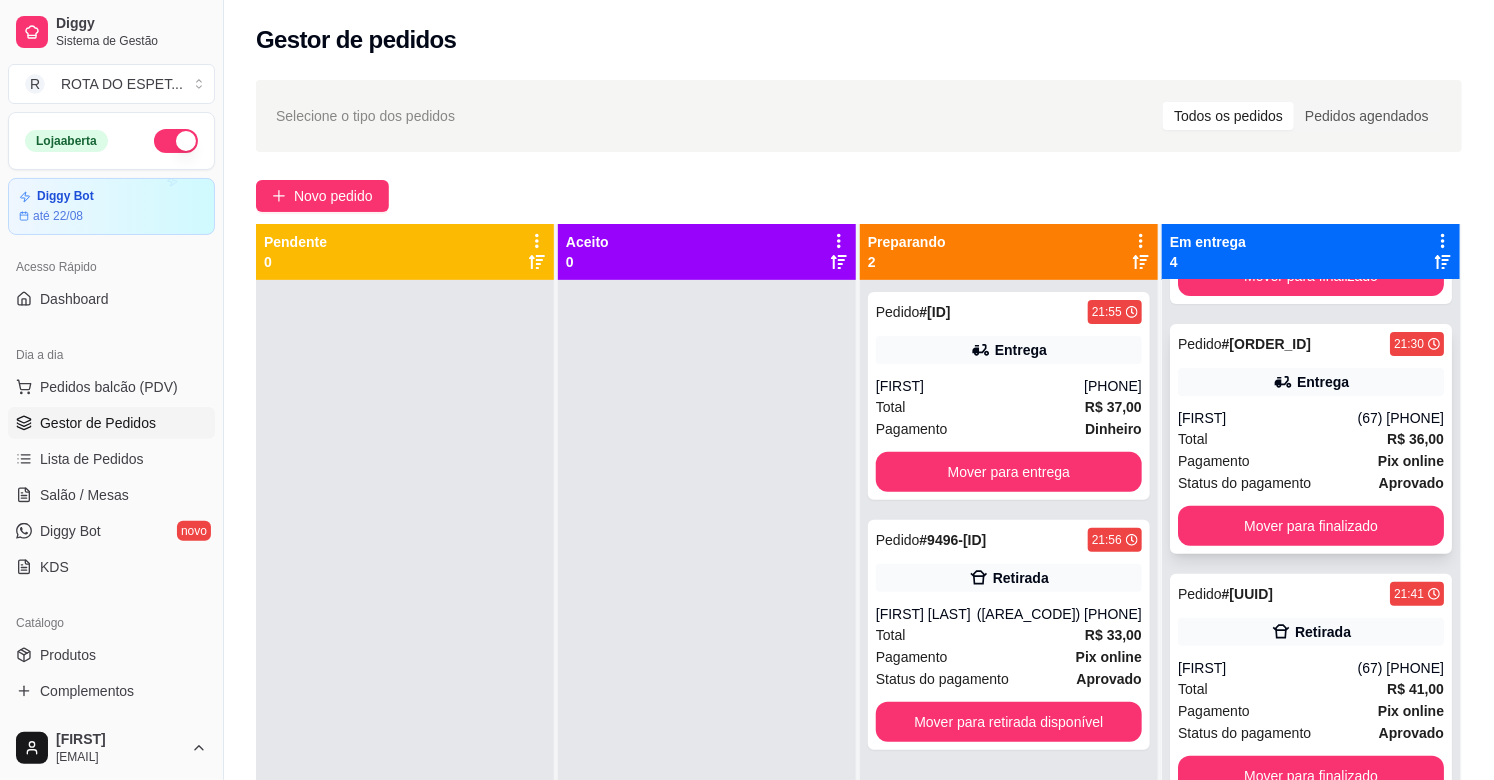 scroll, scrollTop: 287, scrollLeft: 0, axis: vertical 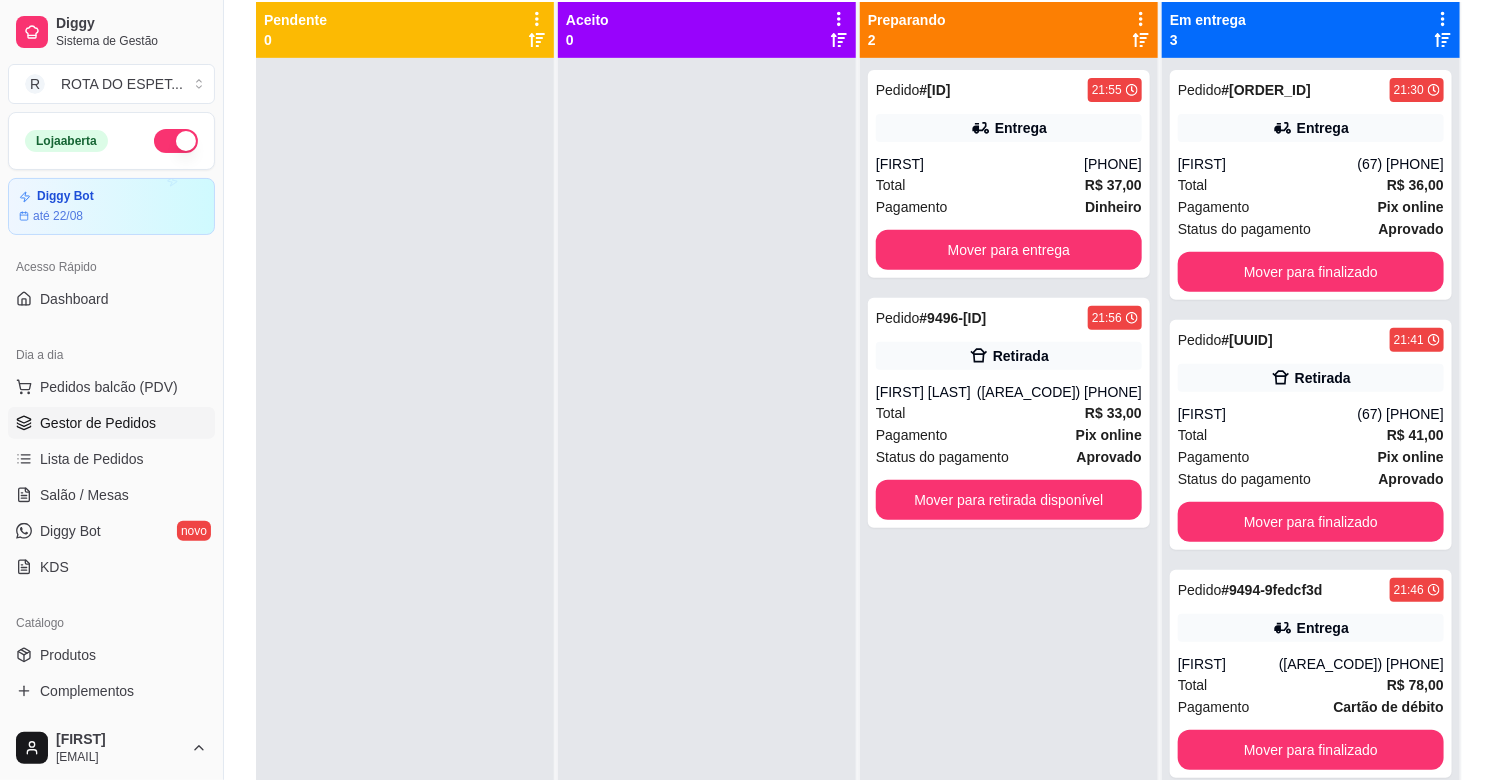 click at bounding box center [707, 448] 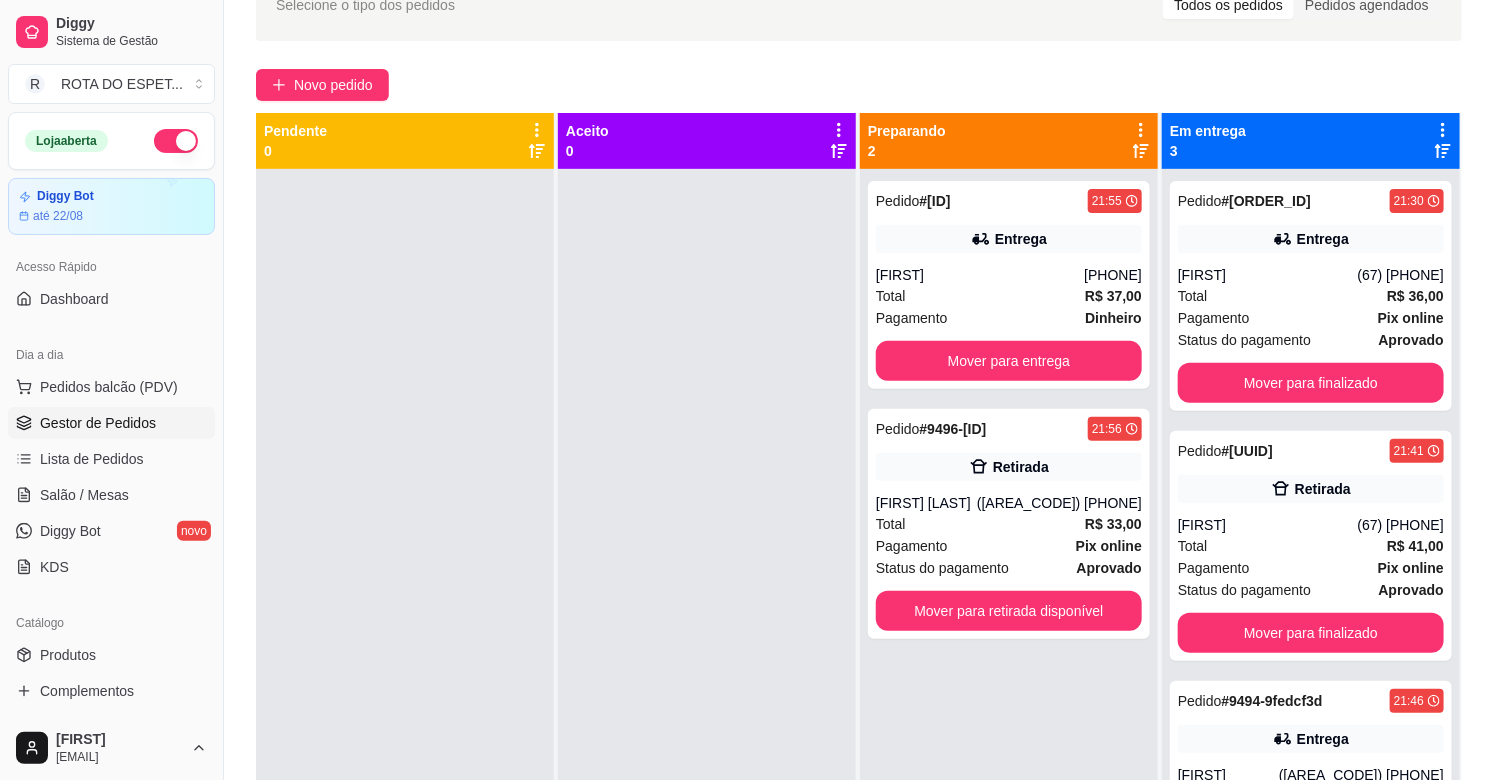 scroll, scrollTop: 0, scrollLeft: 0, axis: both 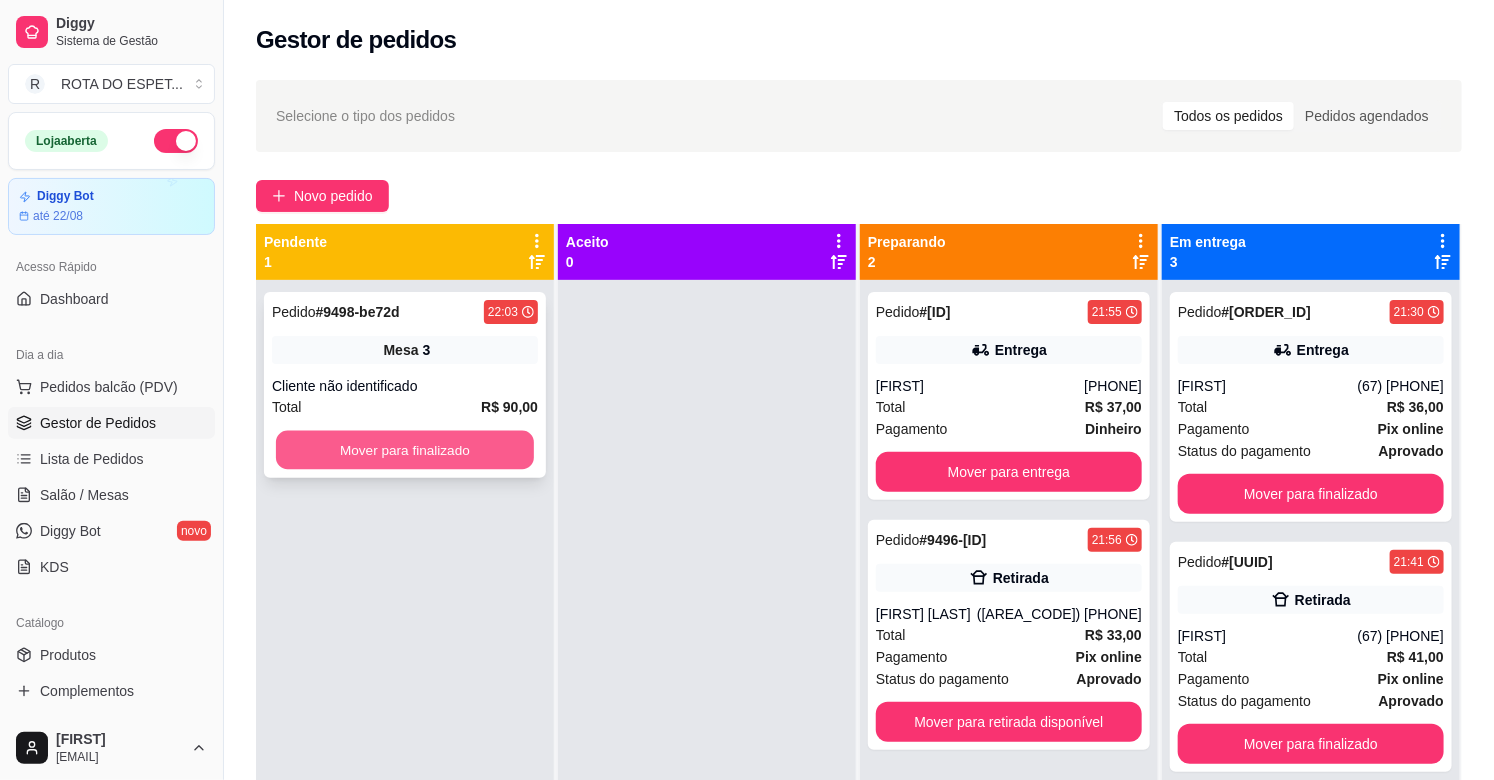 click on "Mover para finalizado" at bounding box center (405, 450) 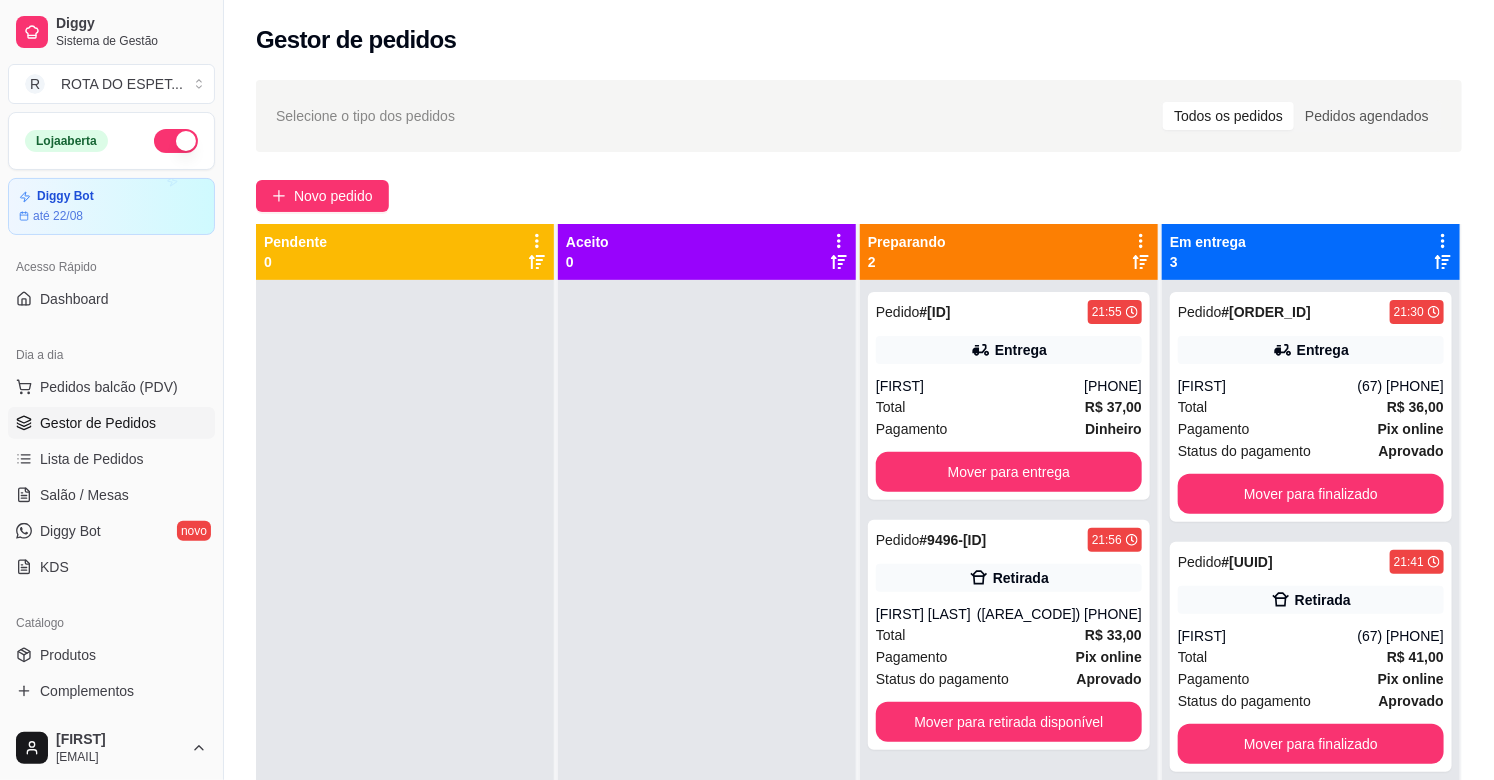click at bounding box center (707, 670) 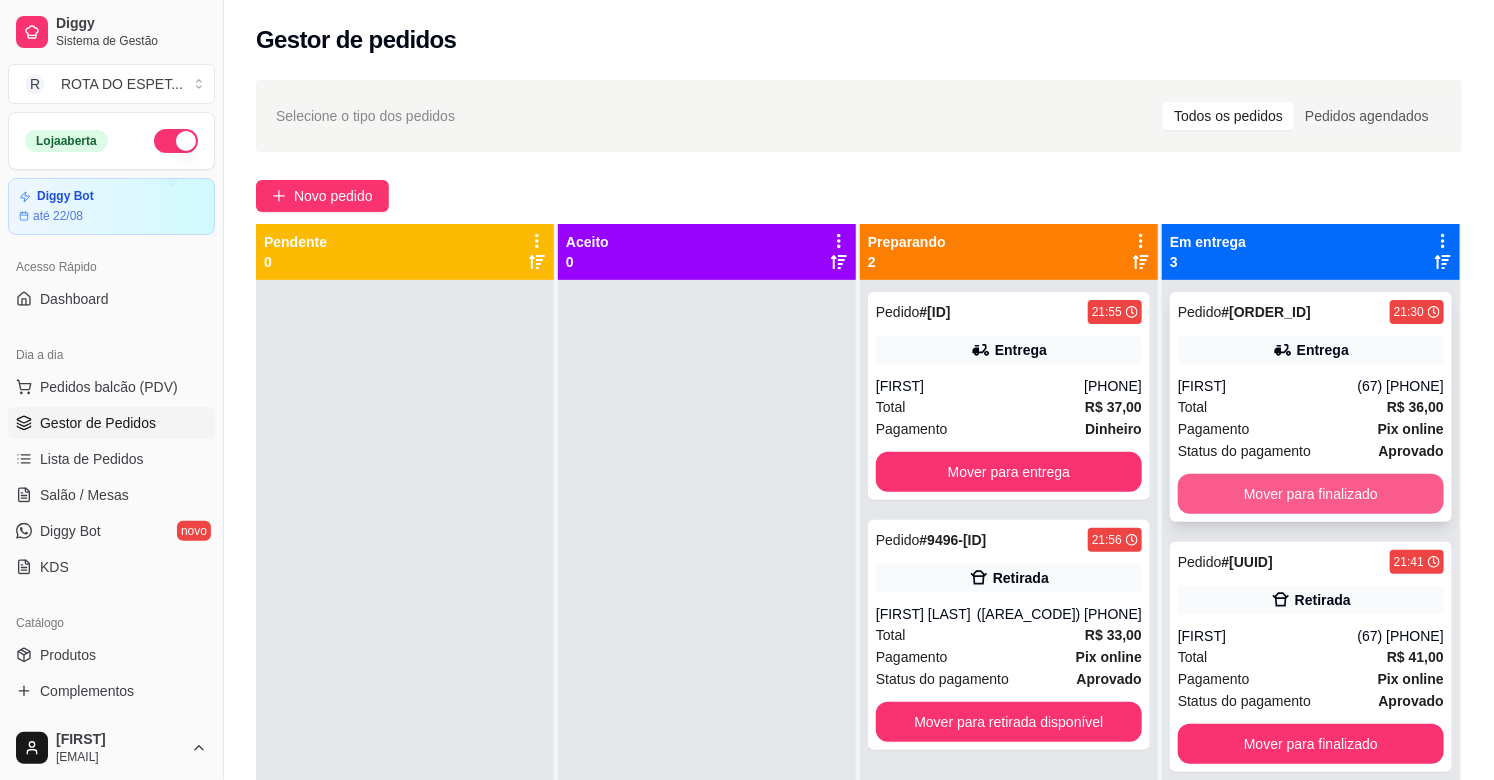 click on "Mover para finalizado" at bounding box center [1311, 494] 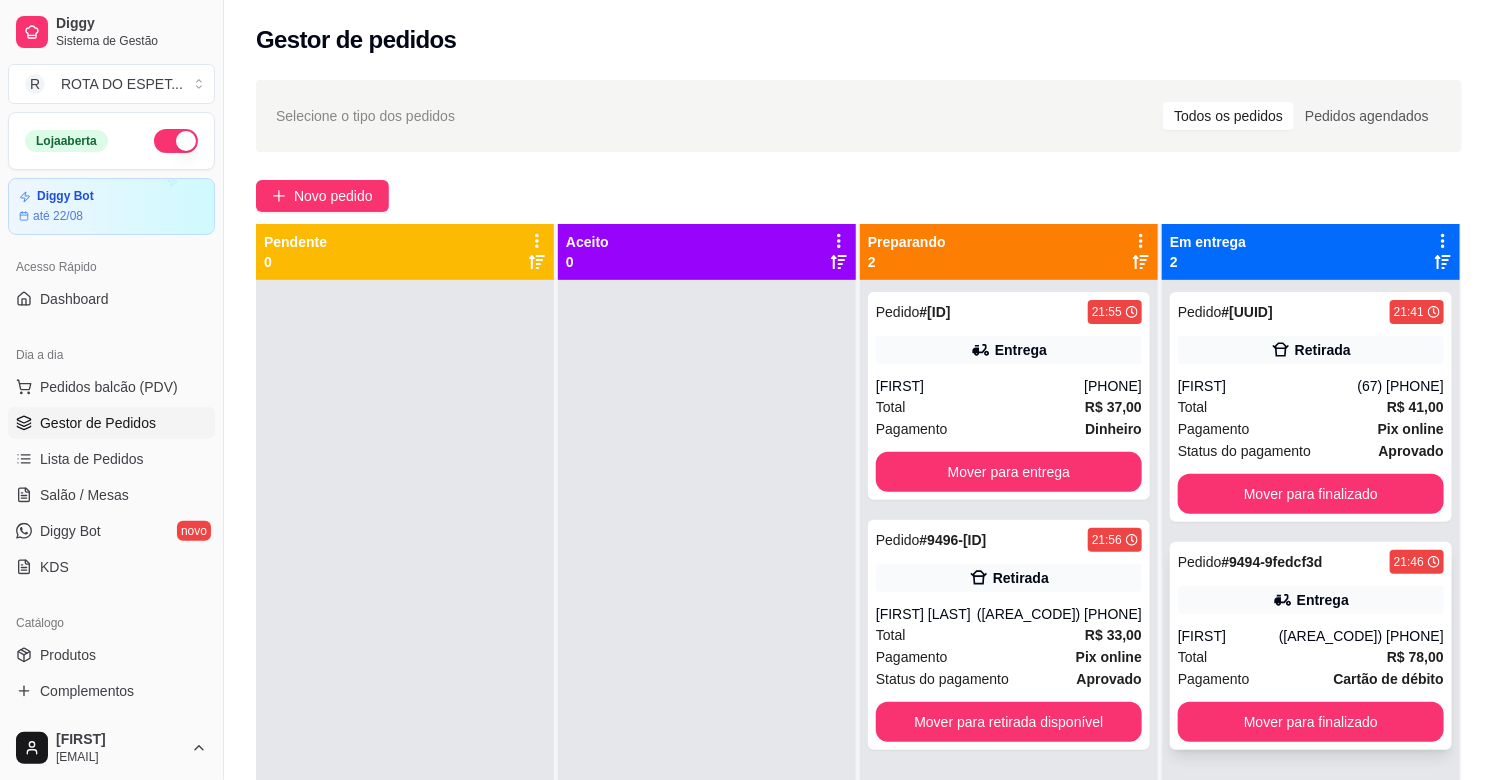 scroll, scrollTop: 55, scrollLeft: 0, axis: vertical 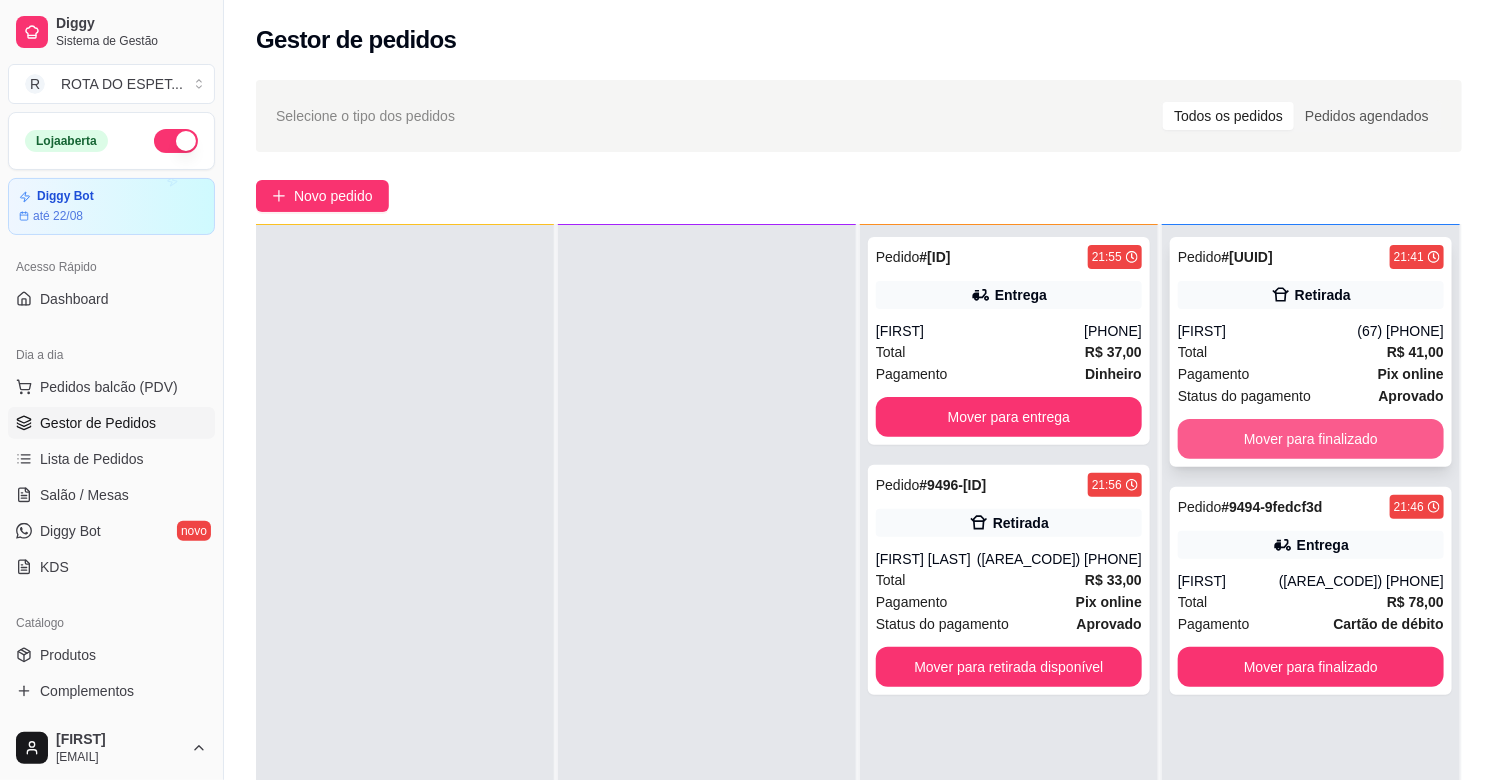 click on "Mover para finalizado" at bounding box center (1311, 439) 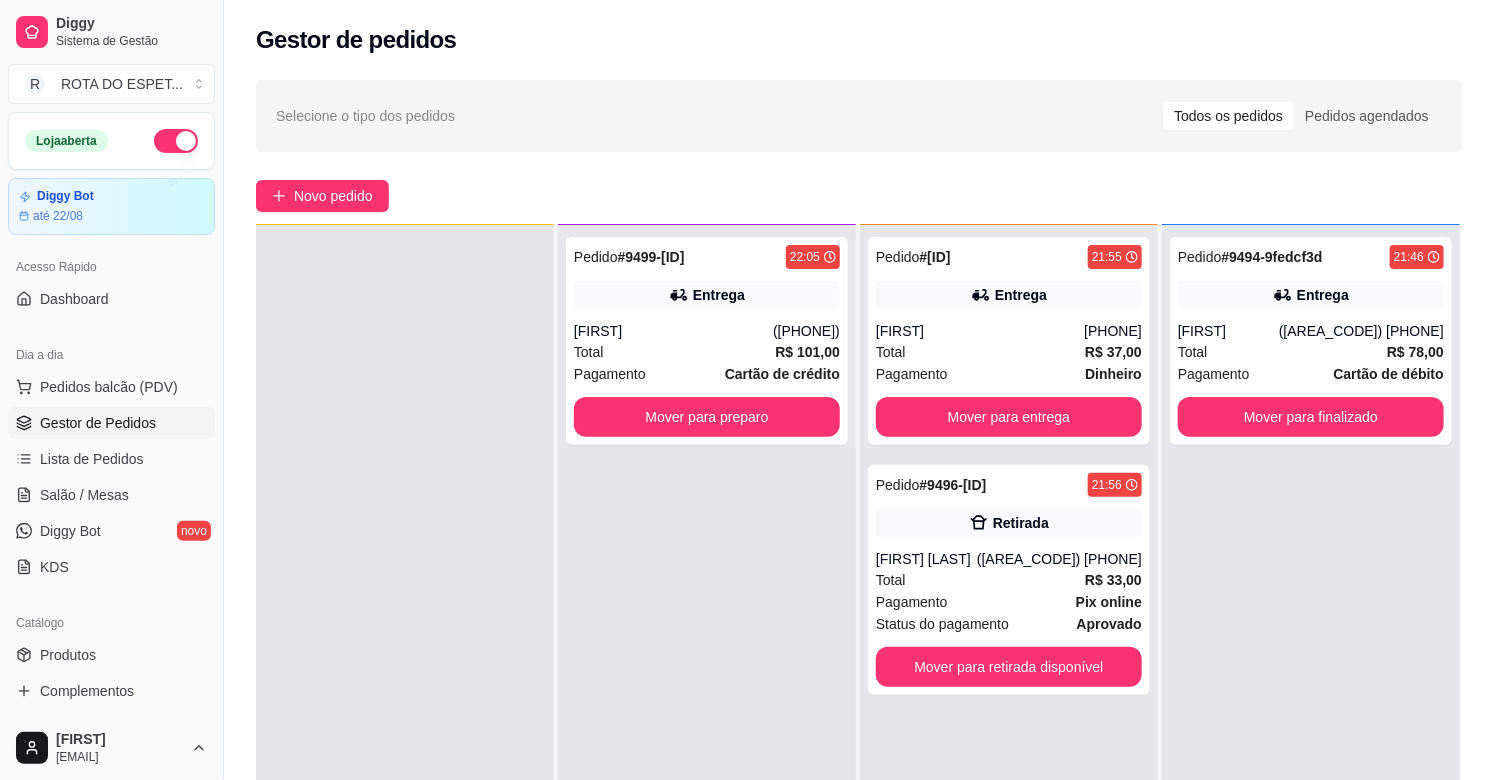 click on "Pedido # [UUID] [TIME] Entrega [FIRST] ([PHONE]) Total R$ 101,00 Pagamento Cartão de crédito Mover para preparo" at bounding box center (707, 615) 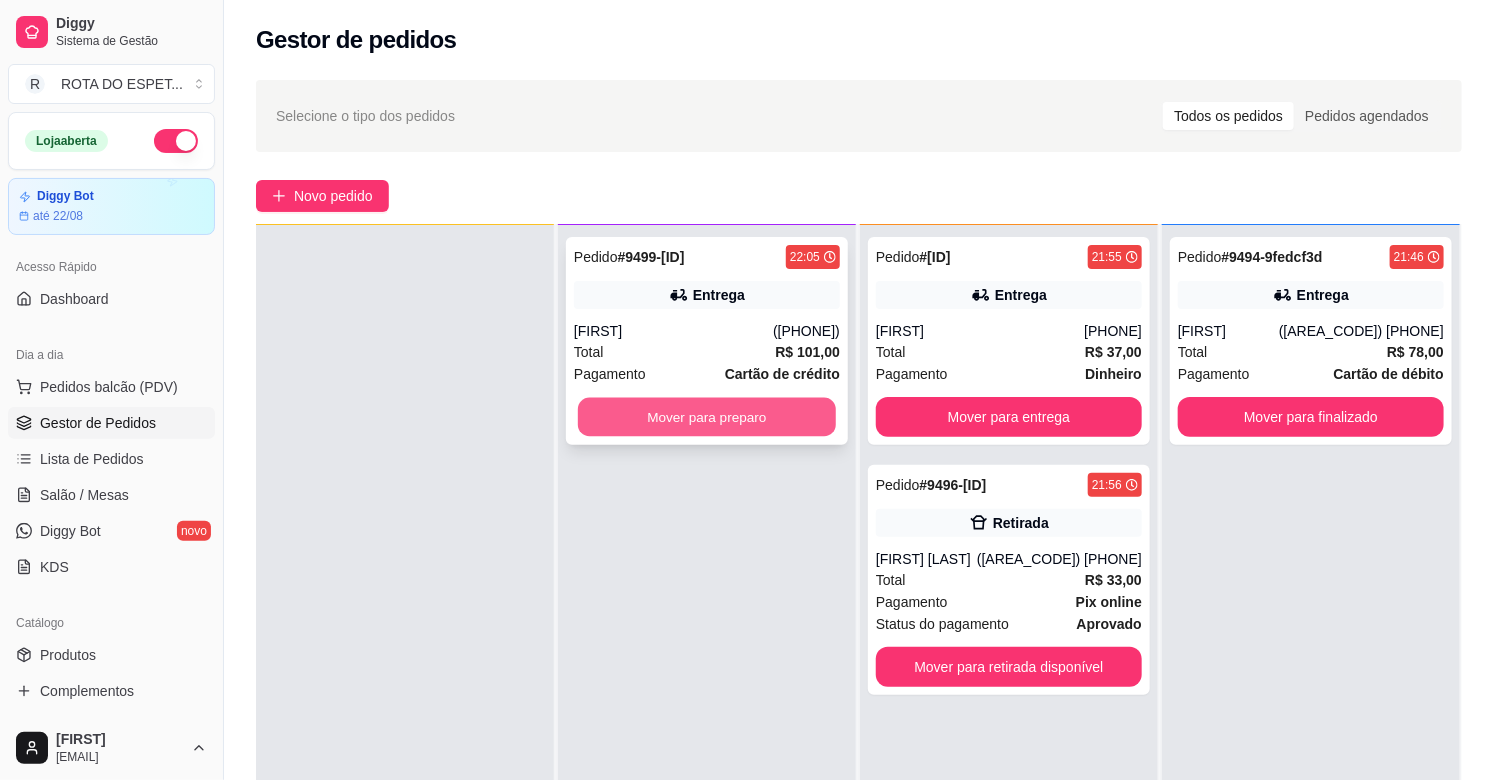 click on "Mover para preparo" at bounding box center (707, 417) 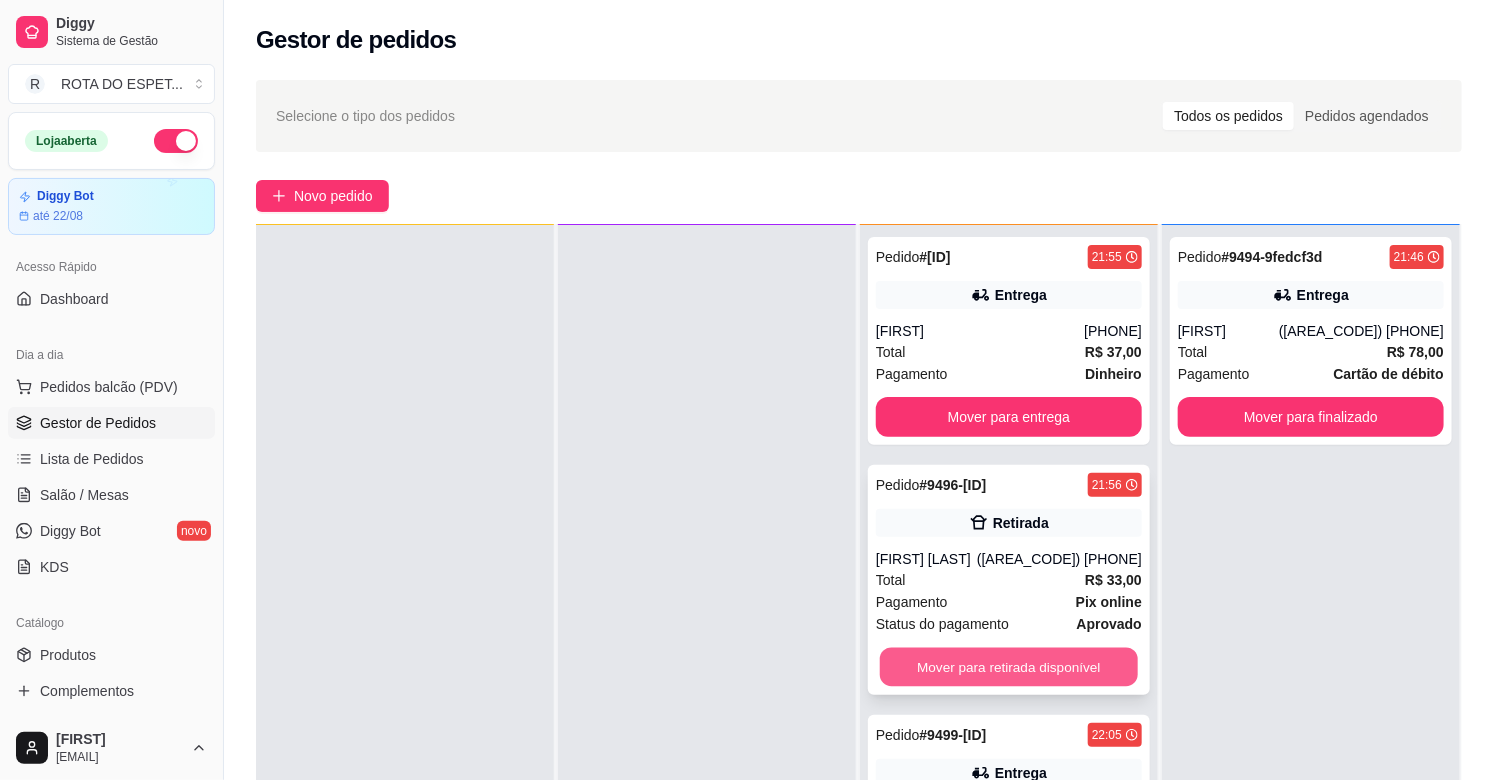 click on "Mover para retirada disponível" at bounding box center [1009, 667] 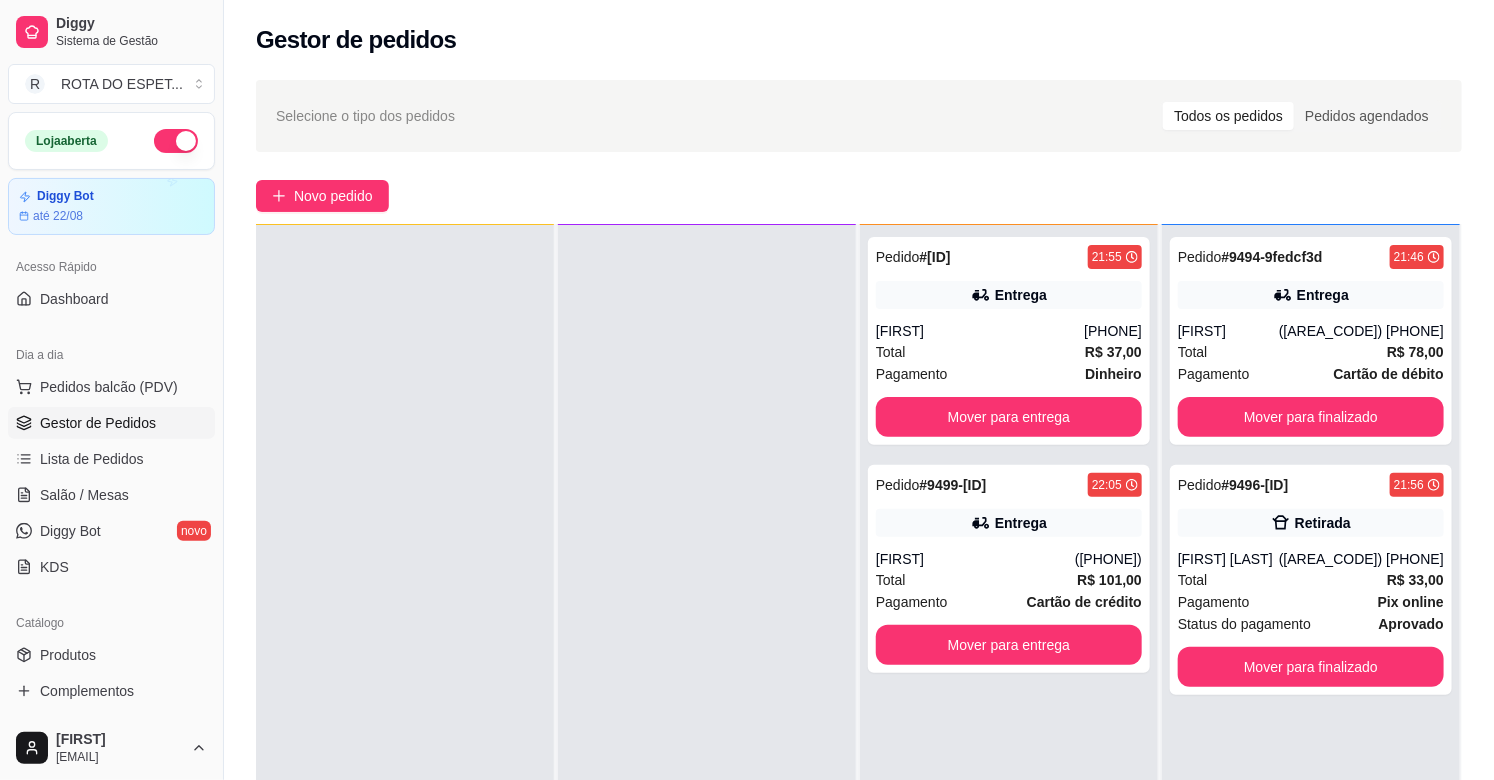 click at bounding box center (707, 615) 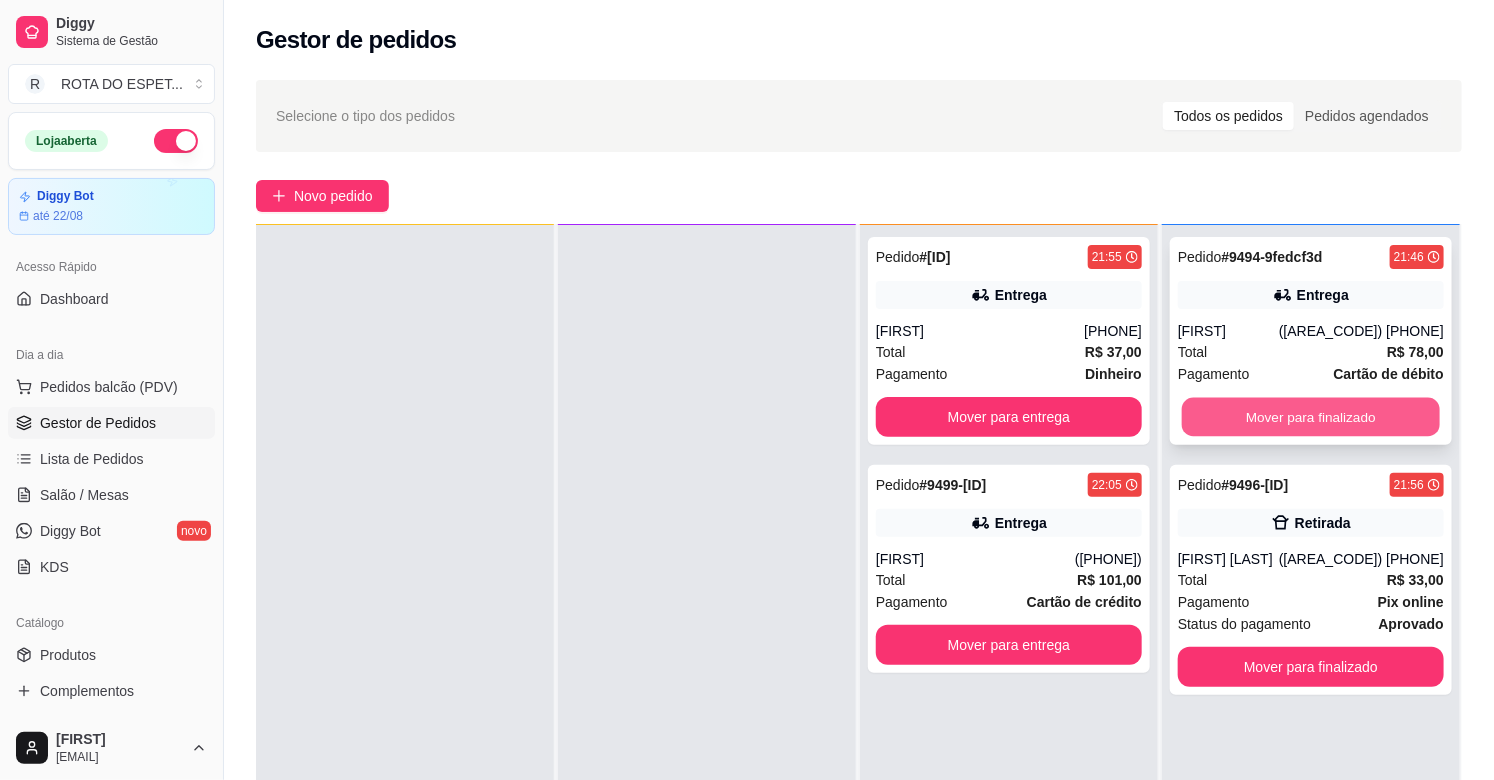 click on "Mover para finalizado" at bounding box center (1311, 417) 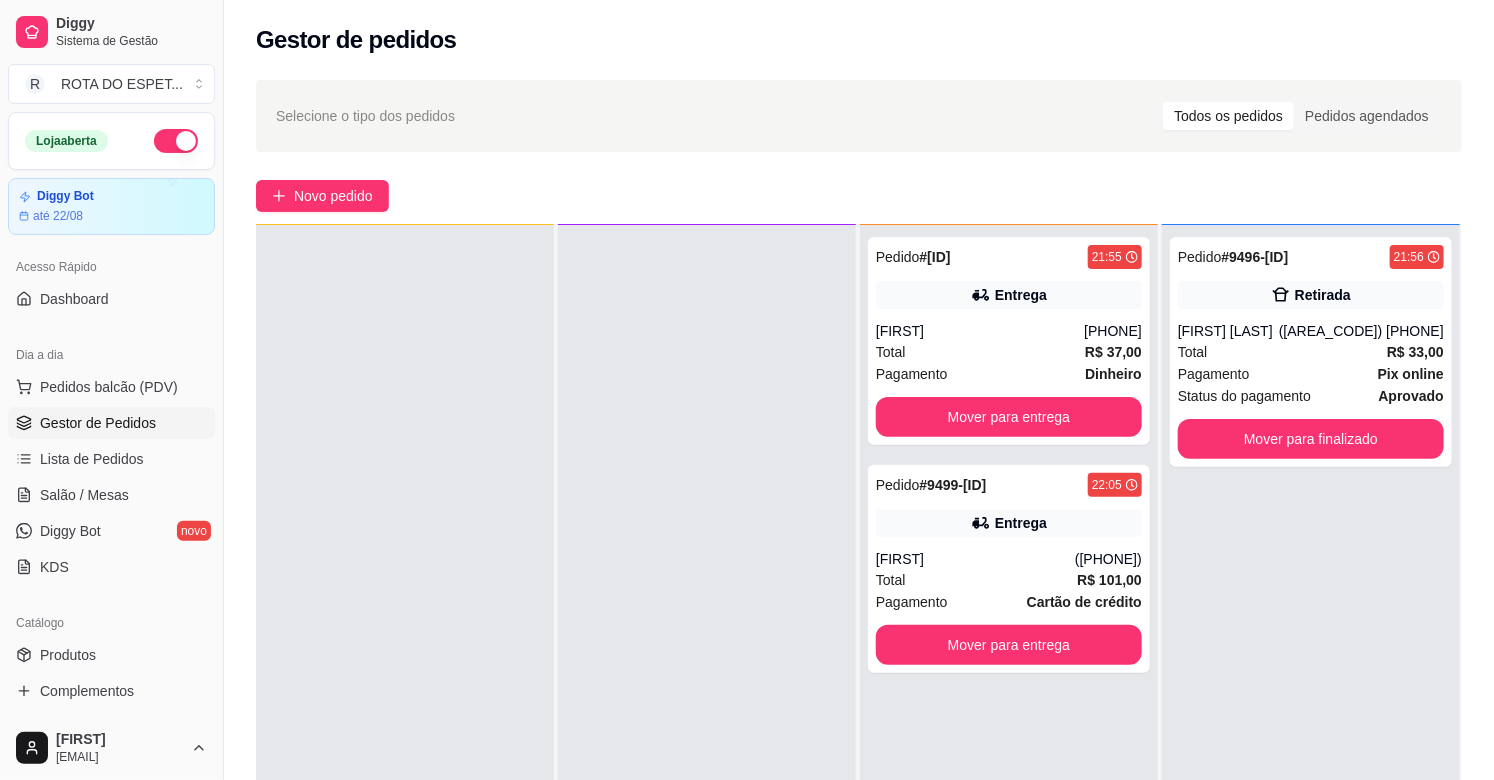 click at bounding box center [707, 615] 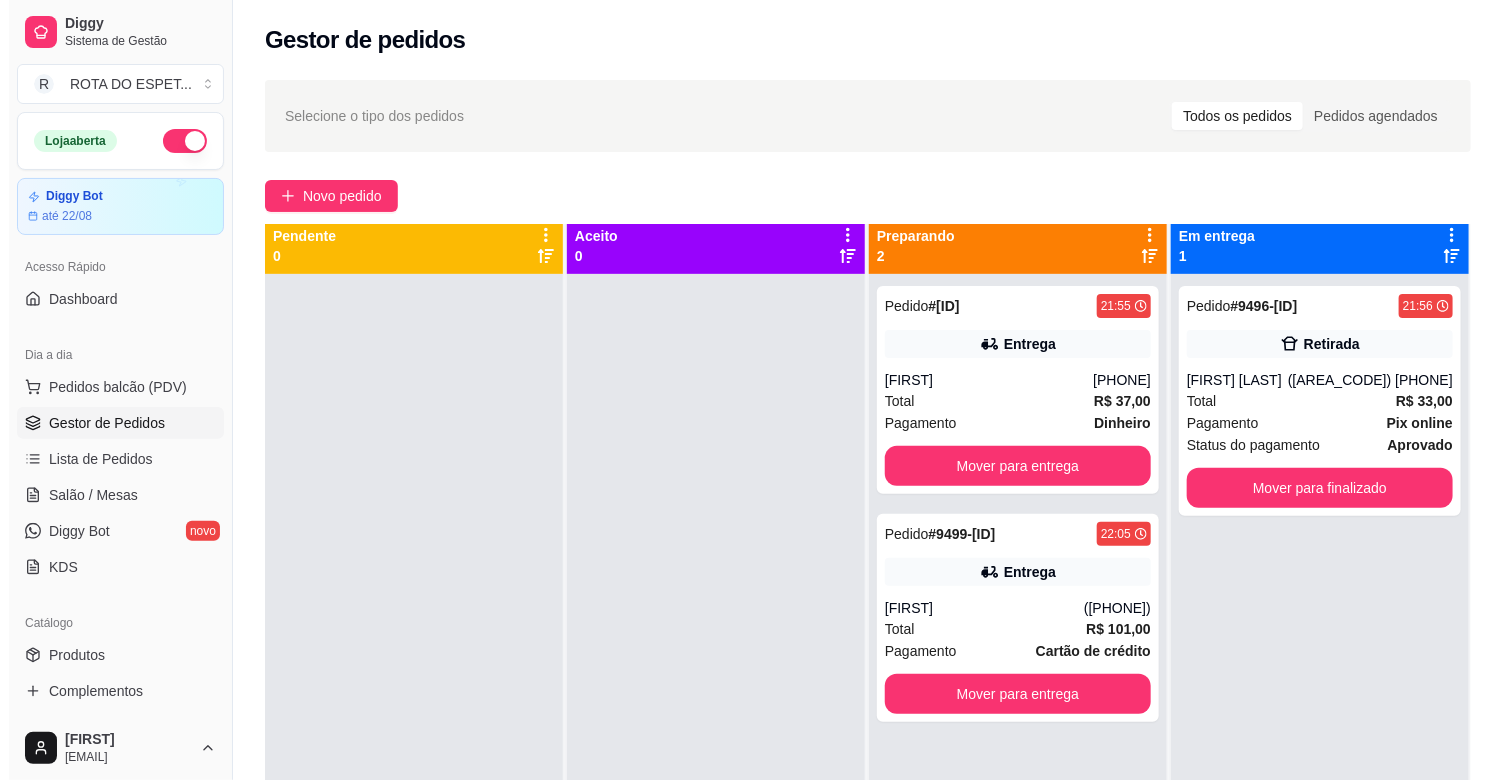 scroll, scrollTop: 0, scrollLeft: 0, axis: both 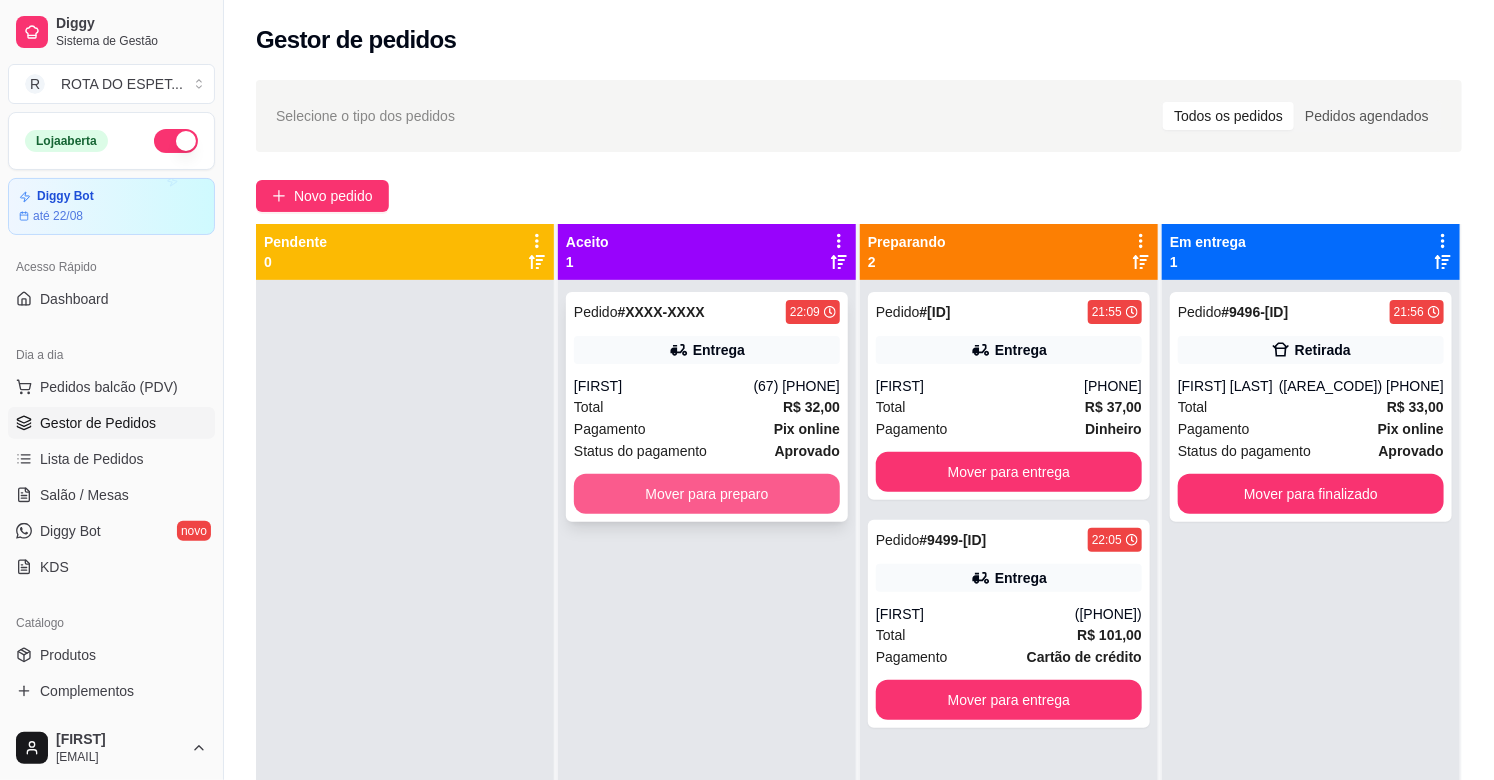 click on "Mover para preparo" at bounding box center [707, 494] 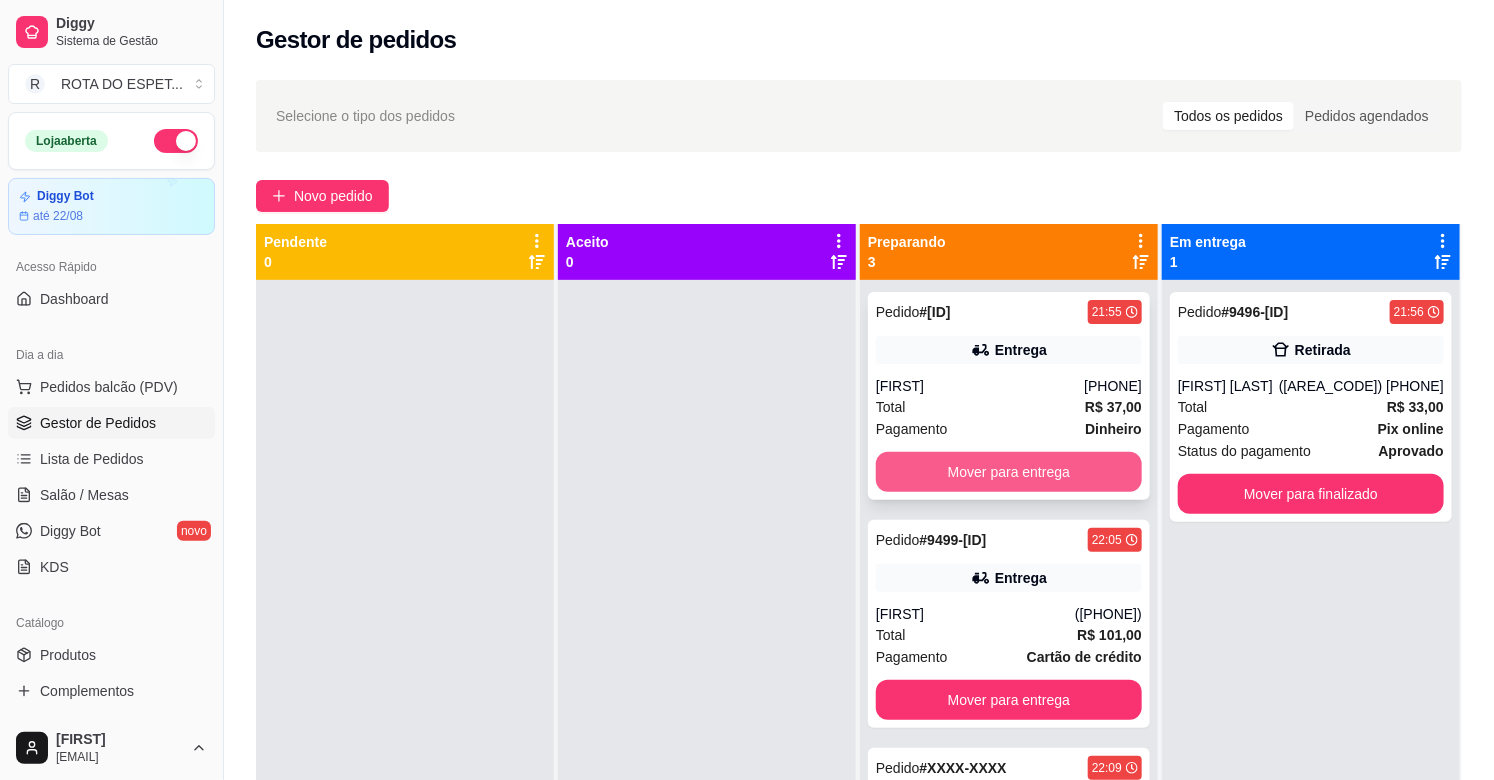 click on "Mover para entrega" at bounding box center (1009, 472) 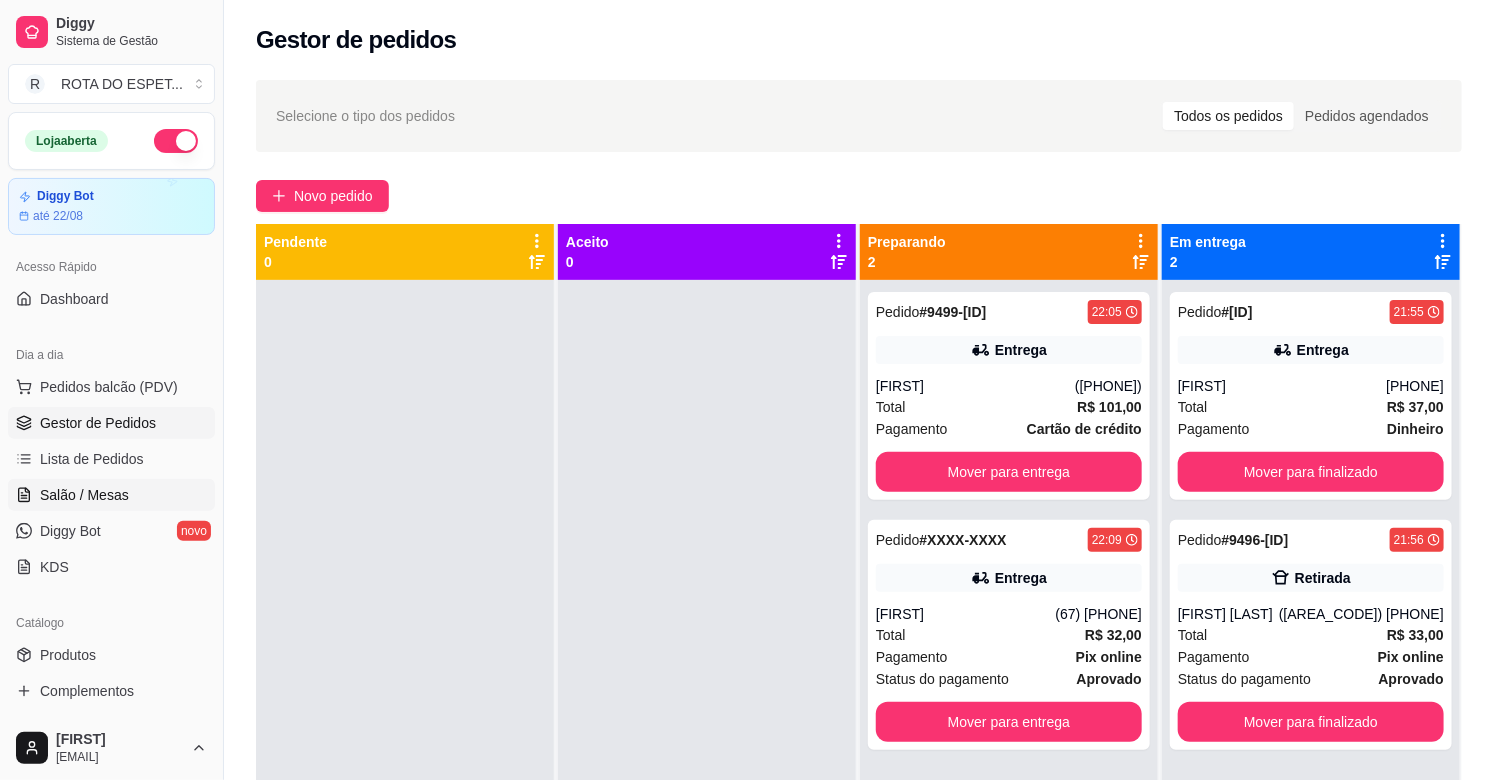 click on "Salão / Mesas" at bounding box center [84, 495] 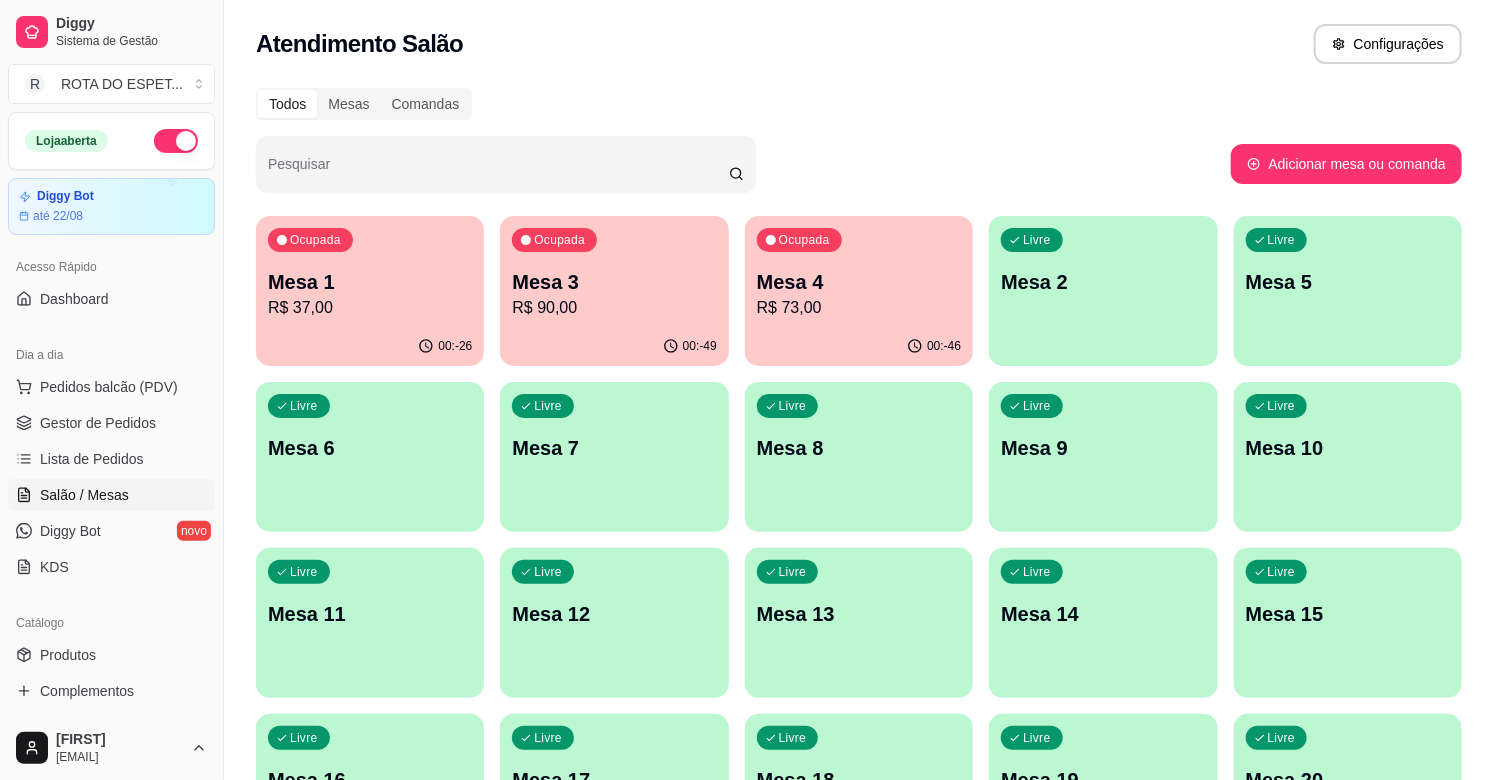 click on "Ocupada Mesa 1 R$ 37,00" at bounding box center [370, 271] 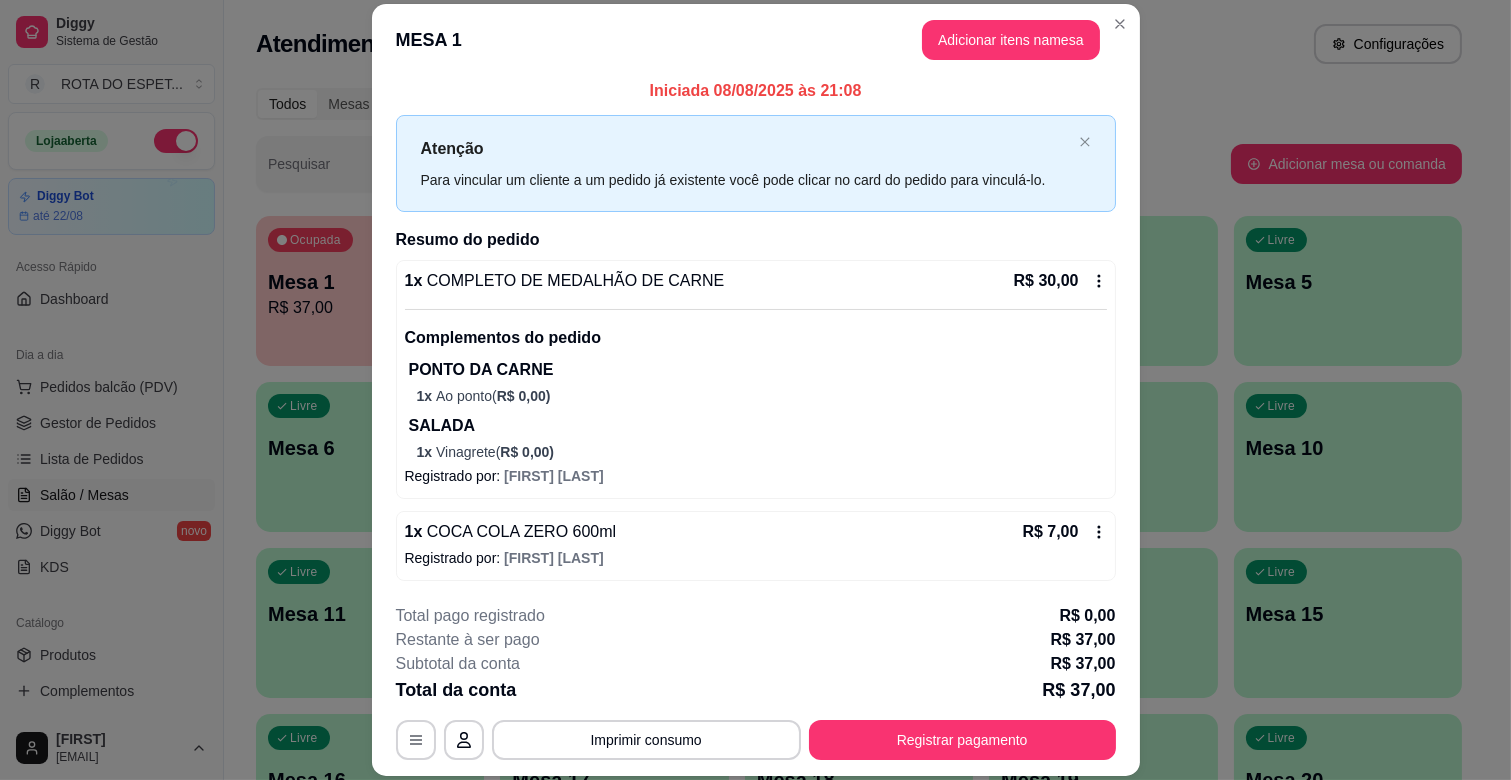 scroll, scrollTop: 6, scrollLeft: 0, axis: vertical 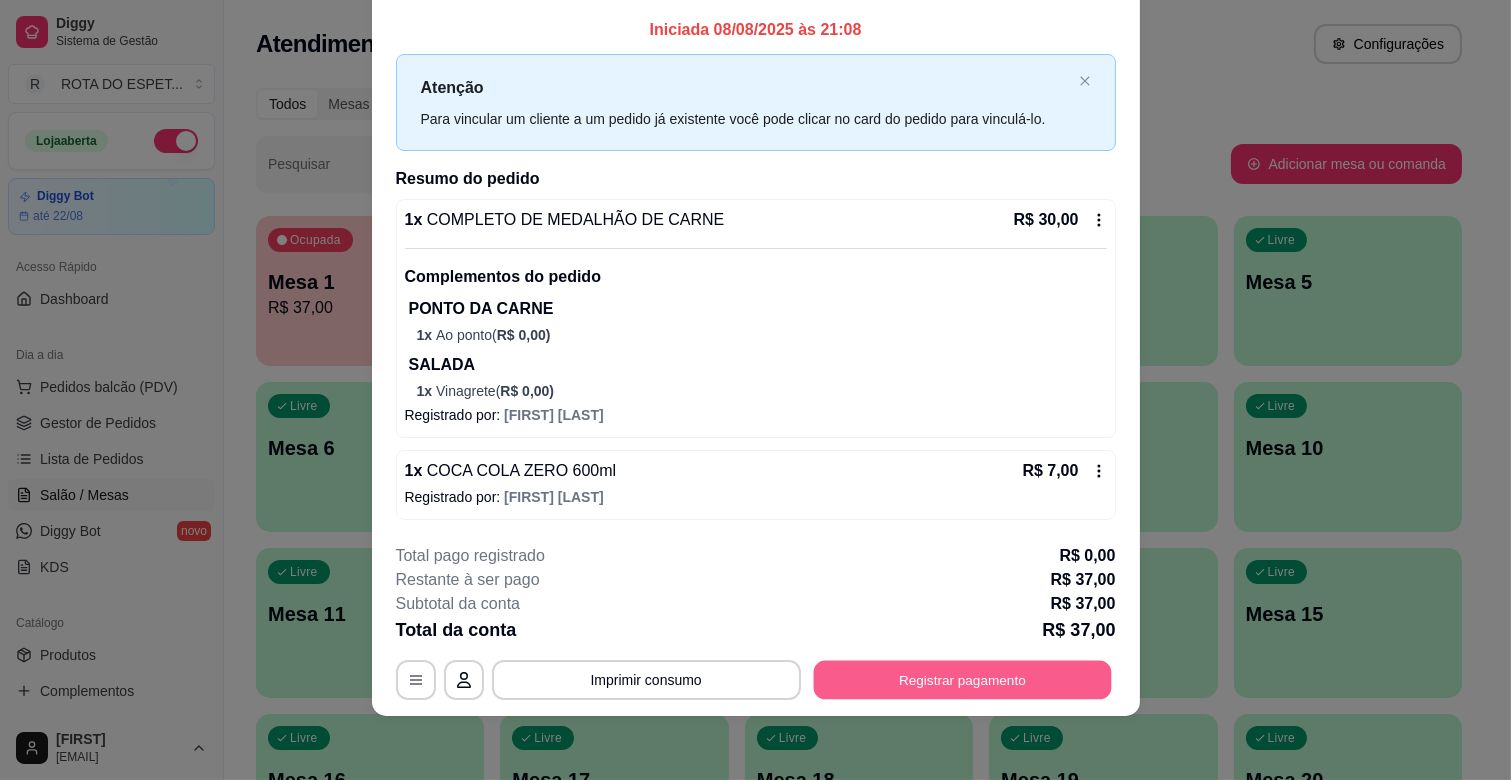 click on "Registrar pagamento" at bounding box center [962, 680] 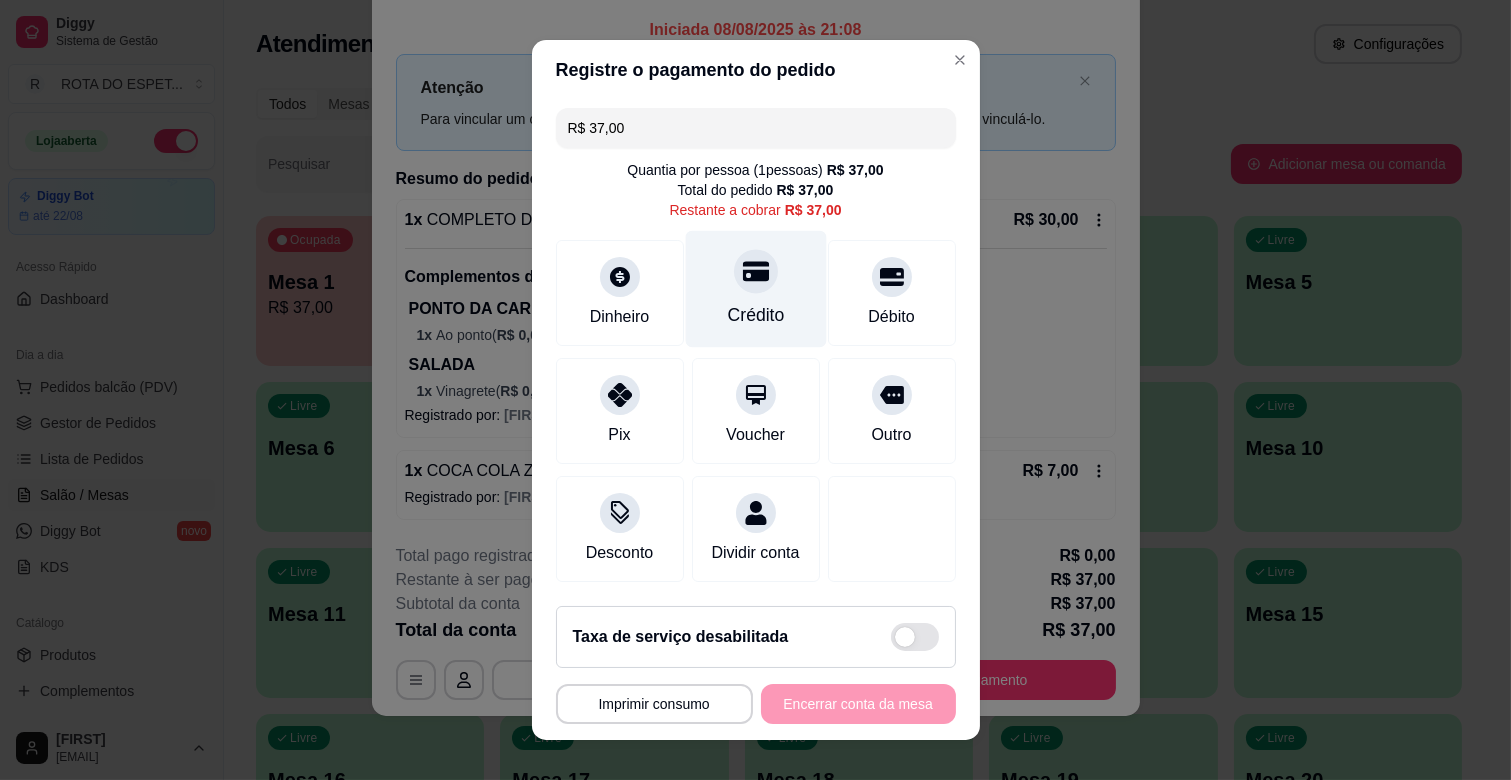 click on "Crédito" at bounding box center [755, 289] 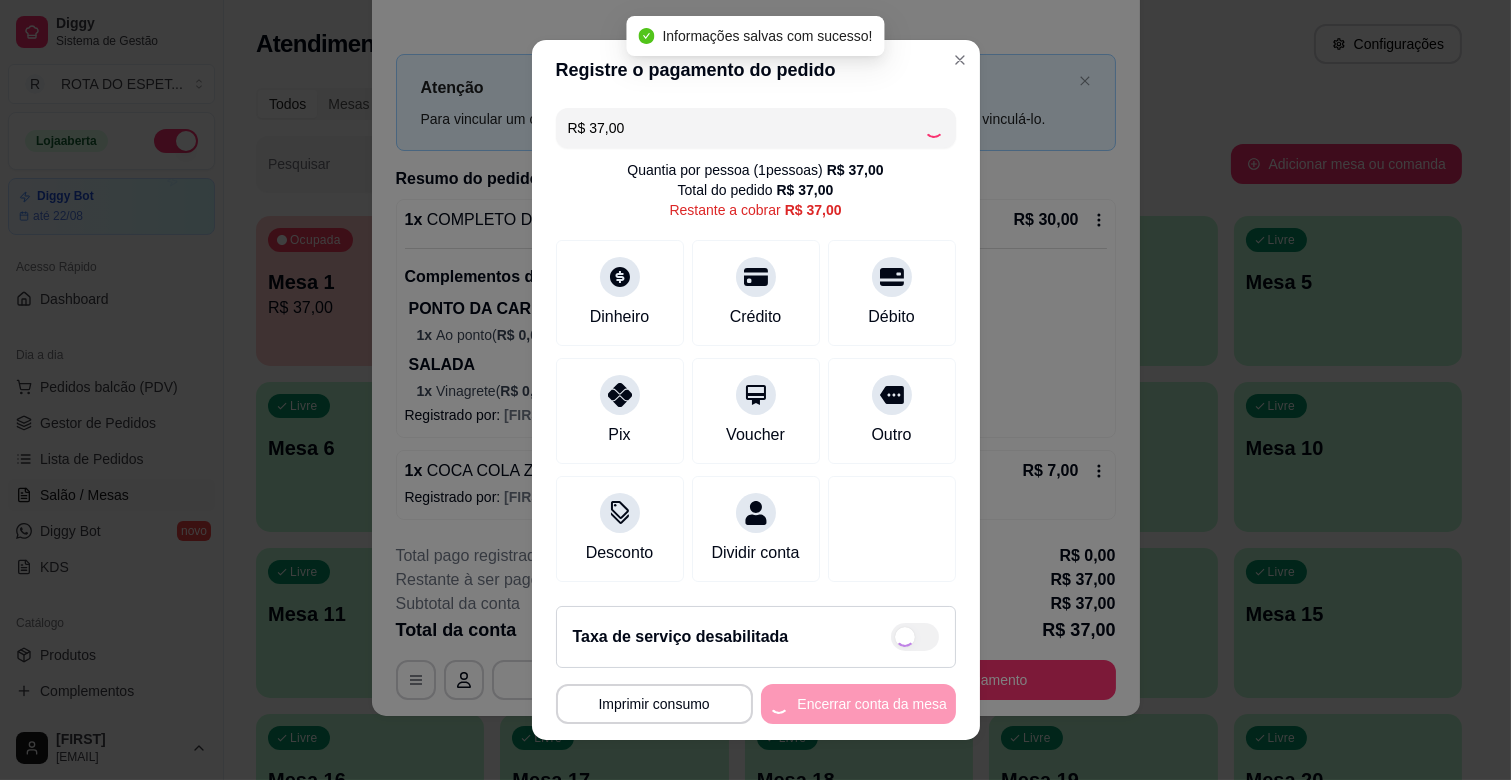 type on "R$ 0,00" 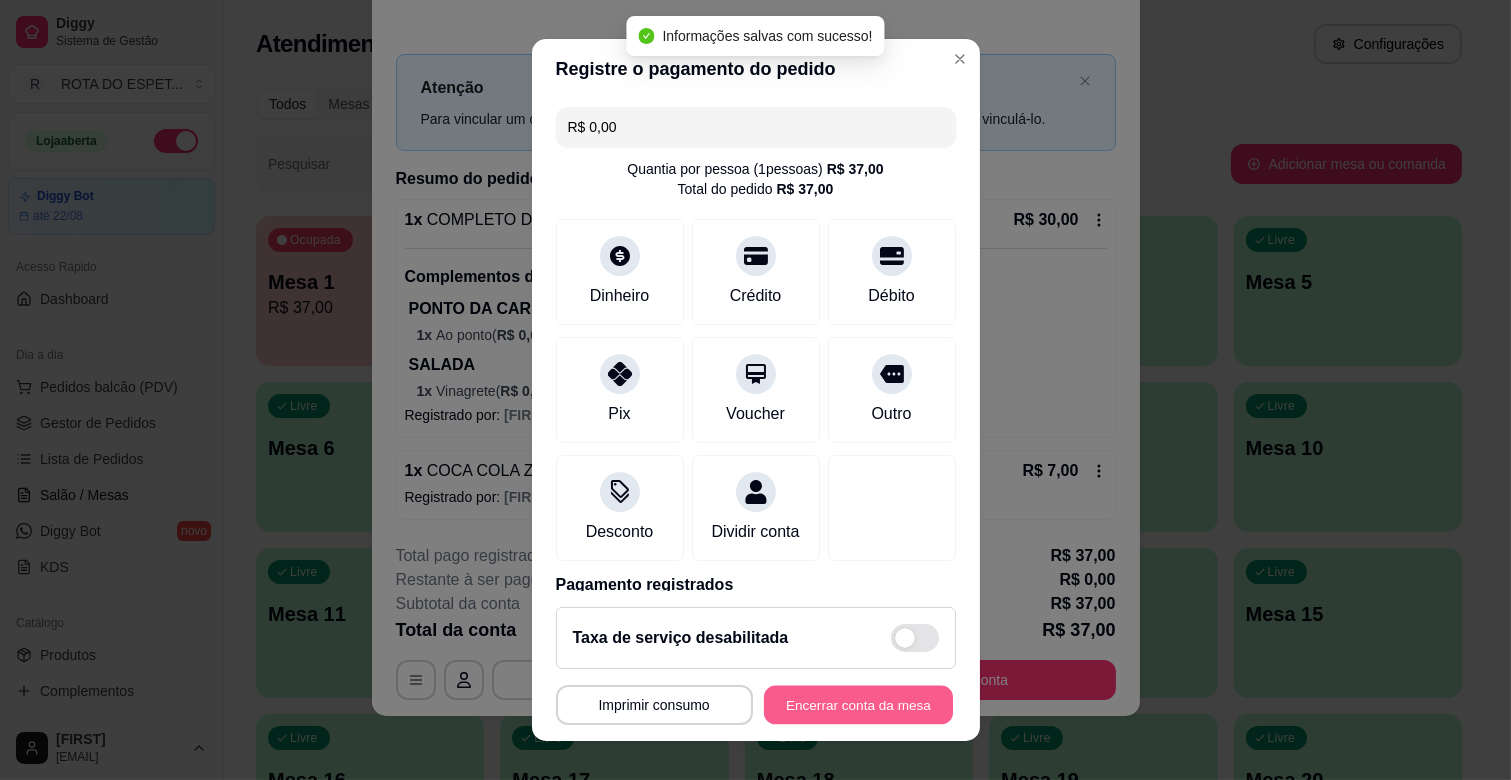 click on "Encerrar conta da mesa" at bounding box center (858, 705) 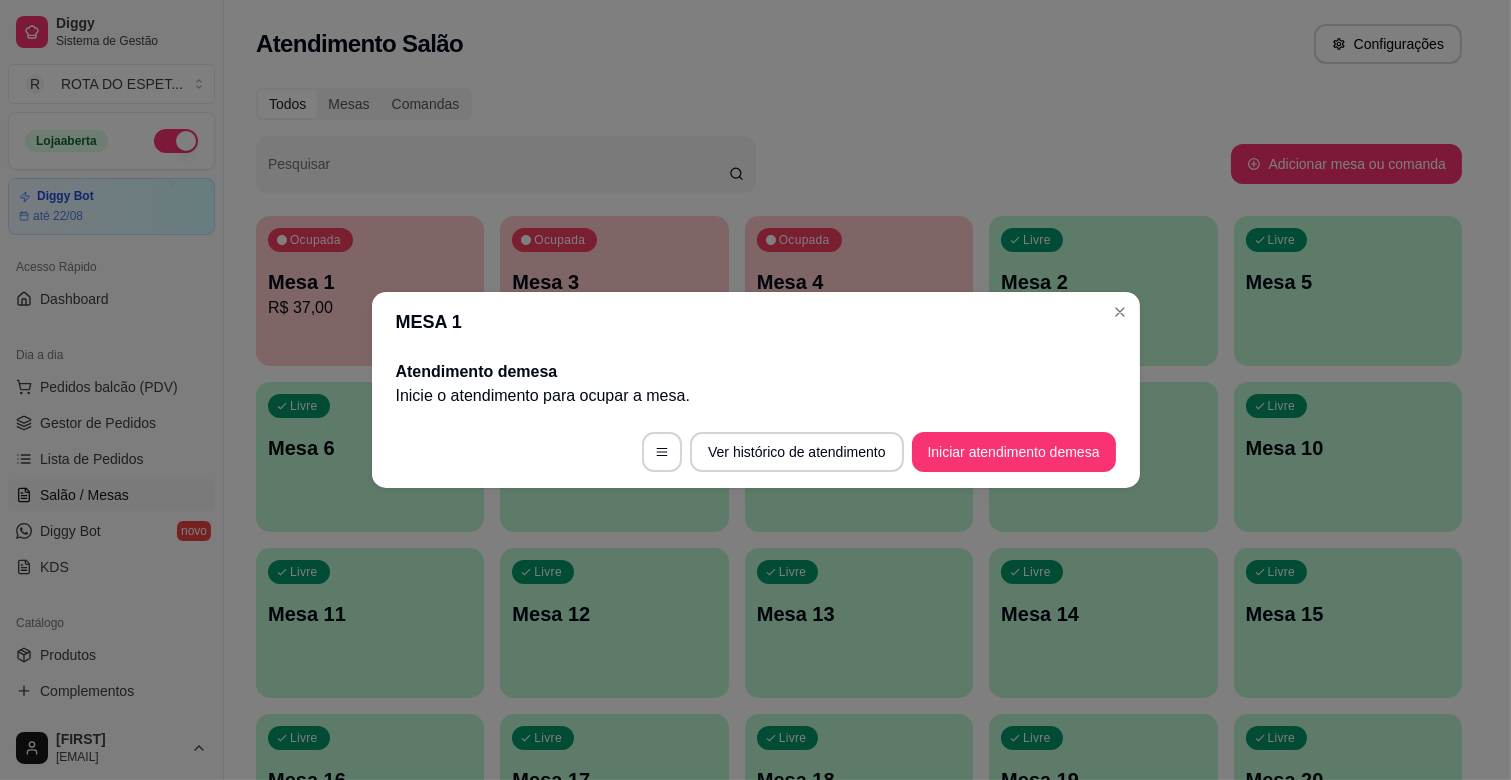scroll, scrollTop: 0, scrollLeft: 0, axis: both 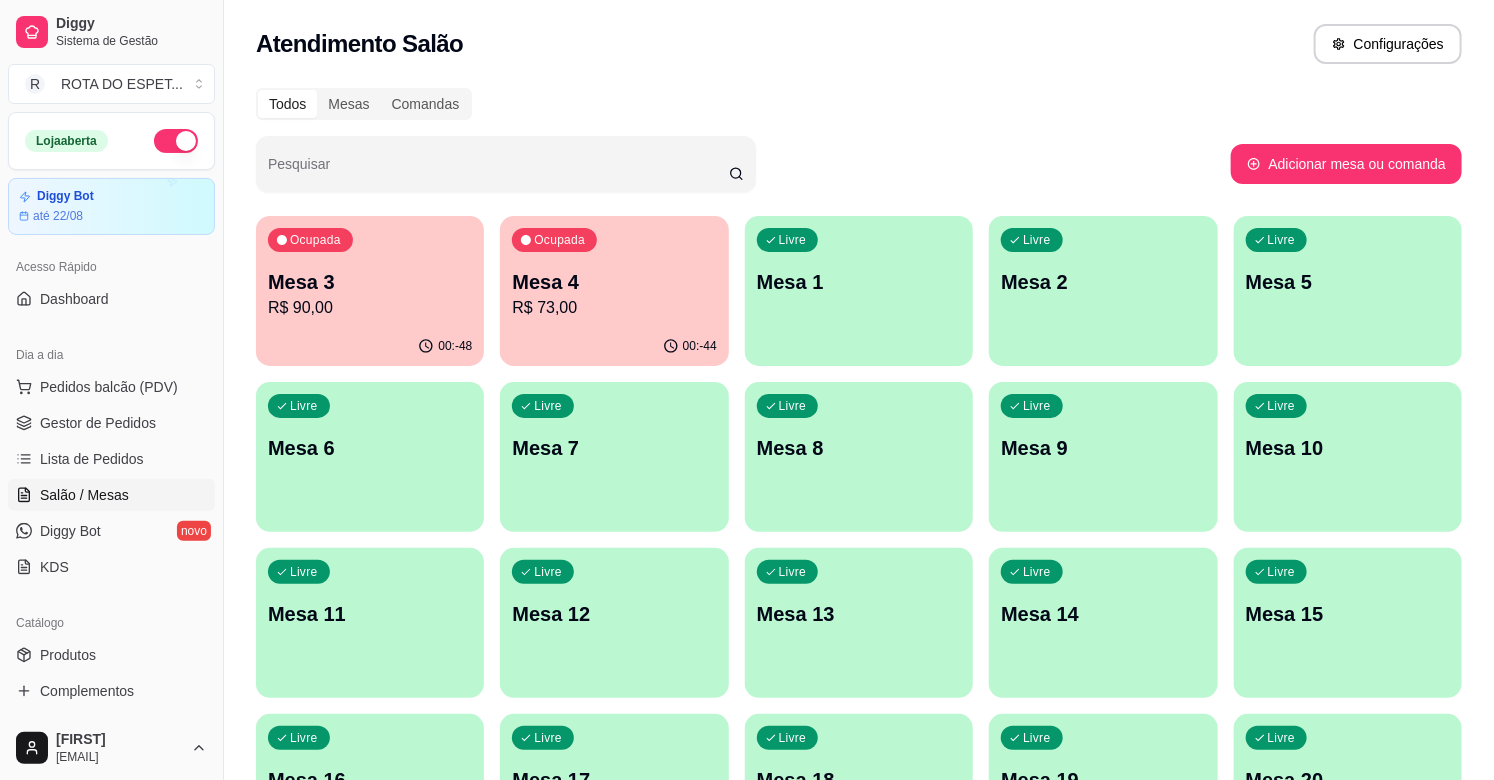 click on "Gestor de Pedidos" at bounding box center [98, 423] 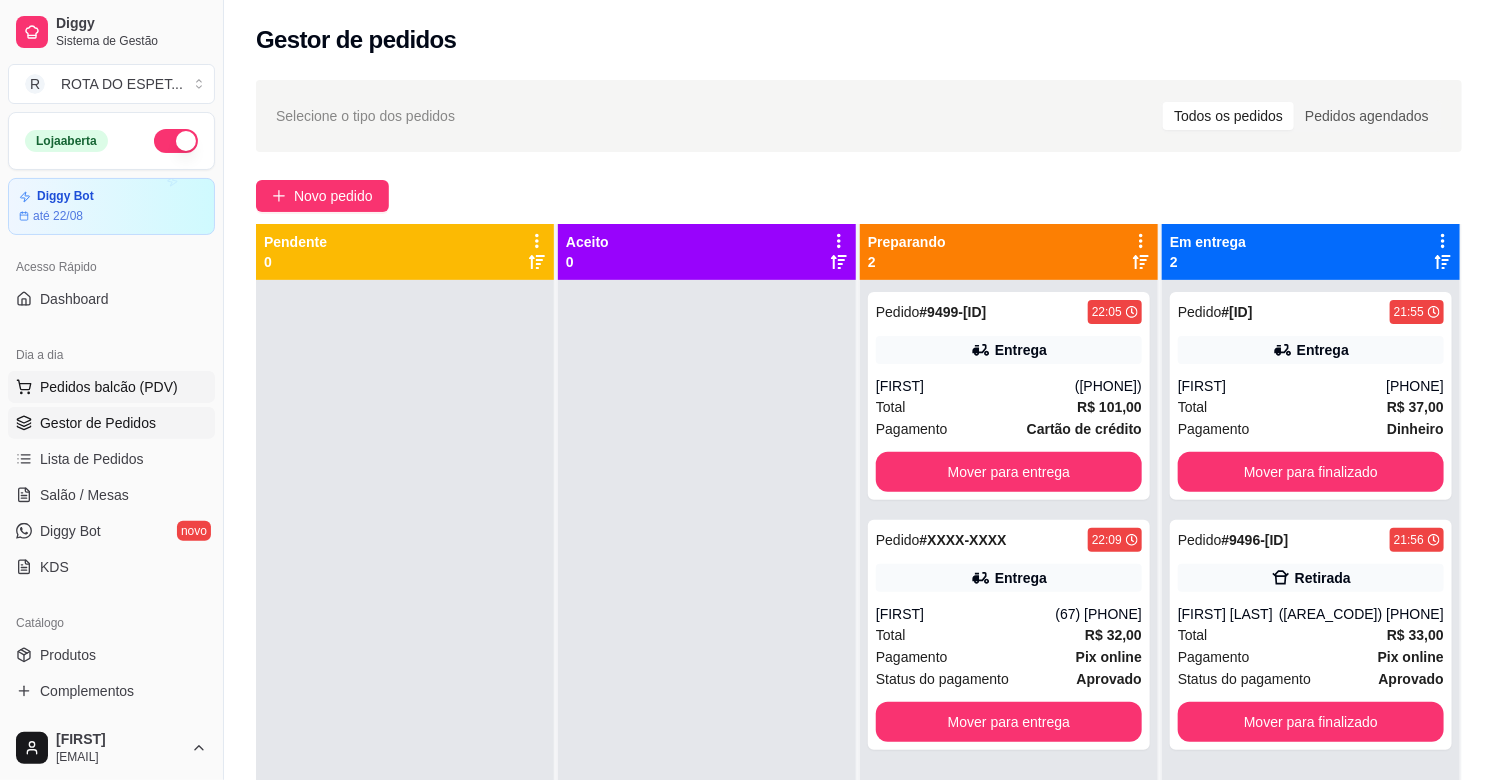 click on "Pedidos balcão (PDV)" at bounding box center [109, 387] 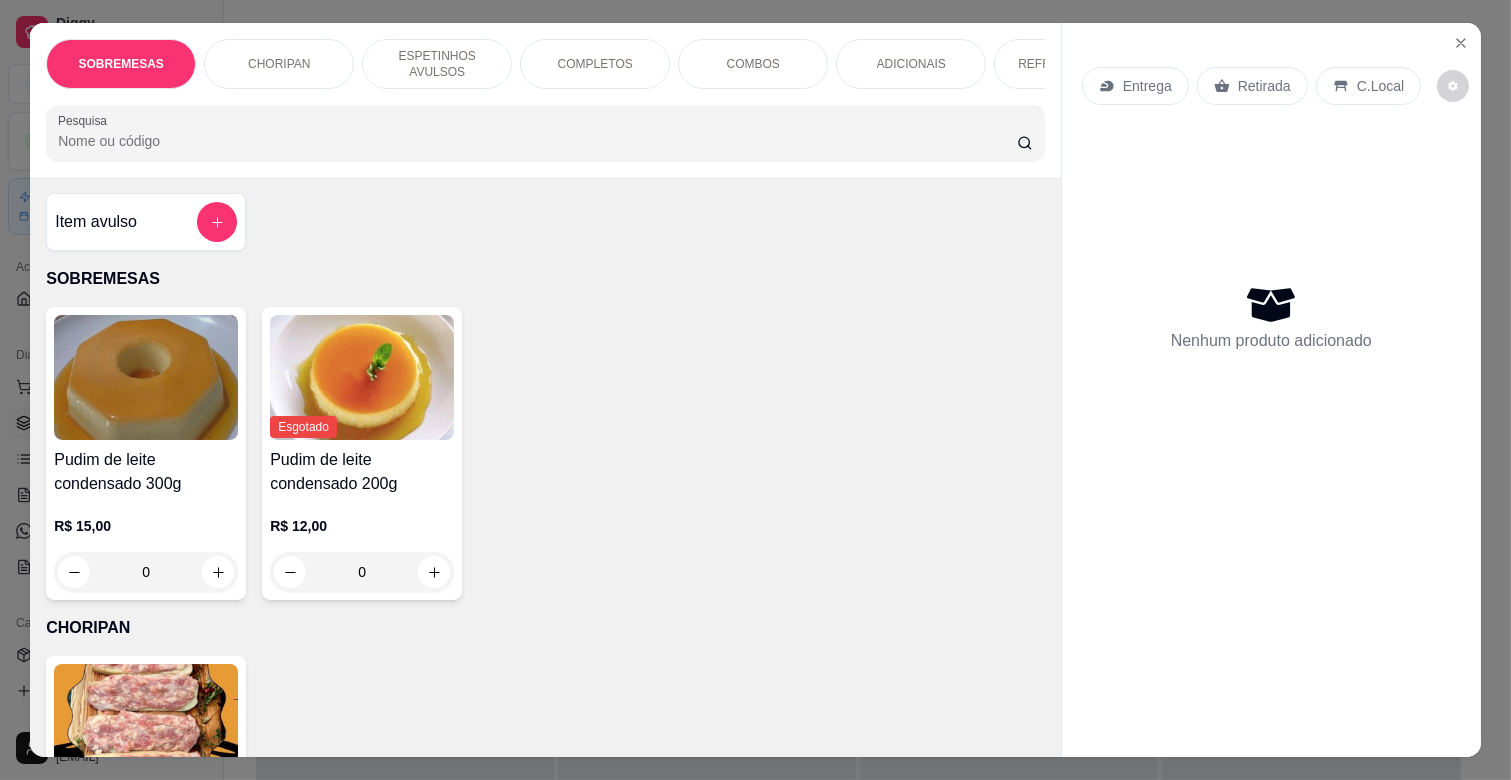 click on "COMPLETOS" at bounding box center (595, 64) 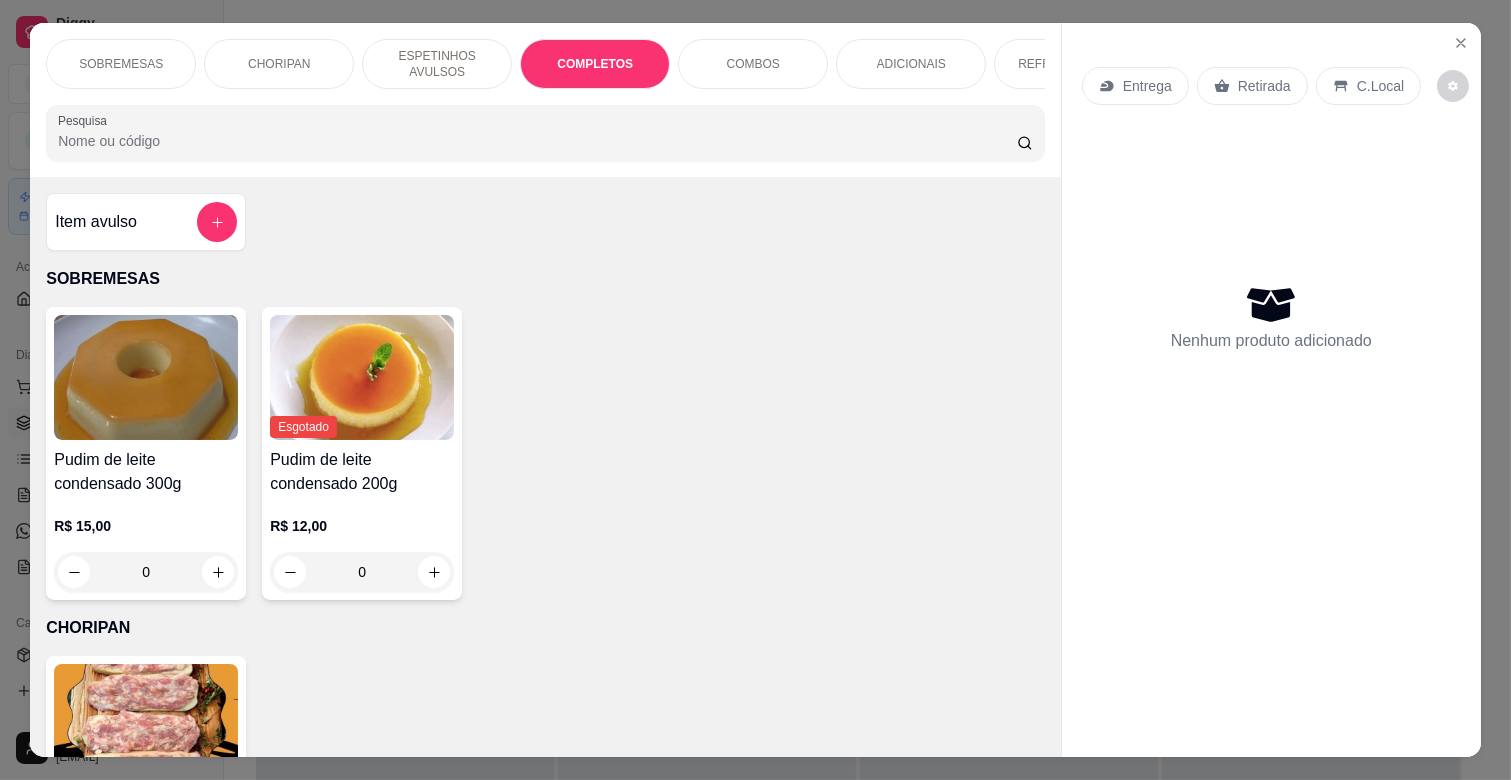scroll, scrollTop: 2104, scrollLeft: 0, axis: vertical 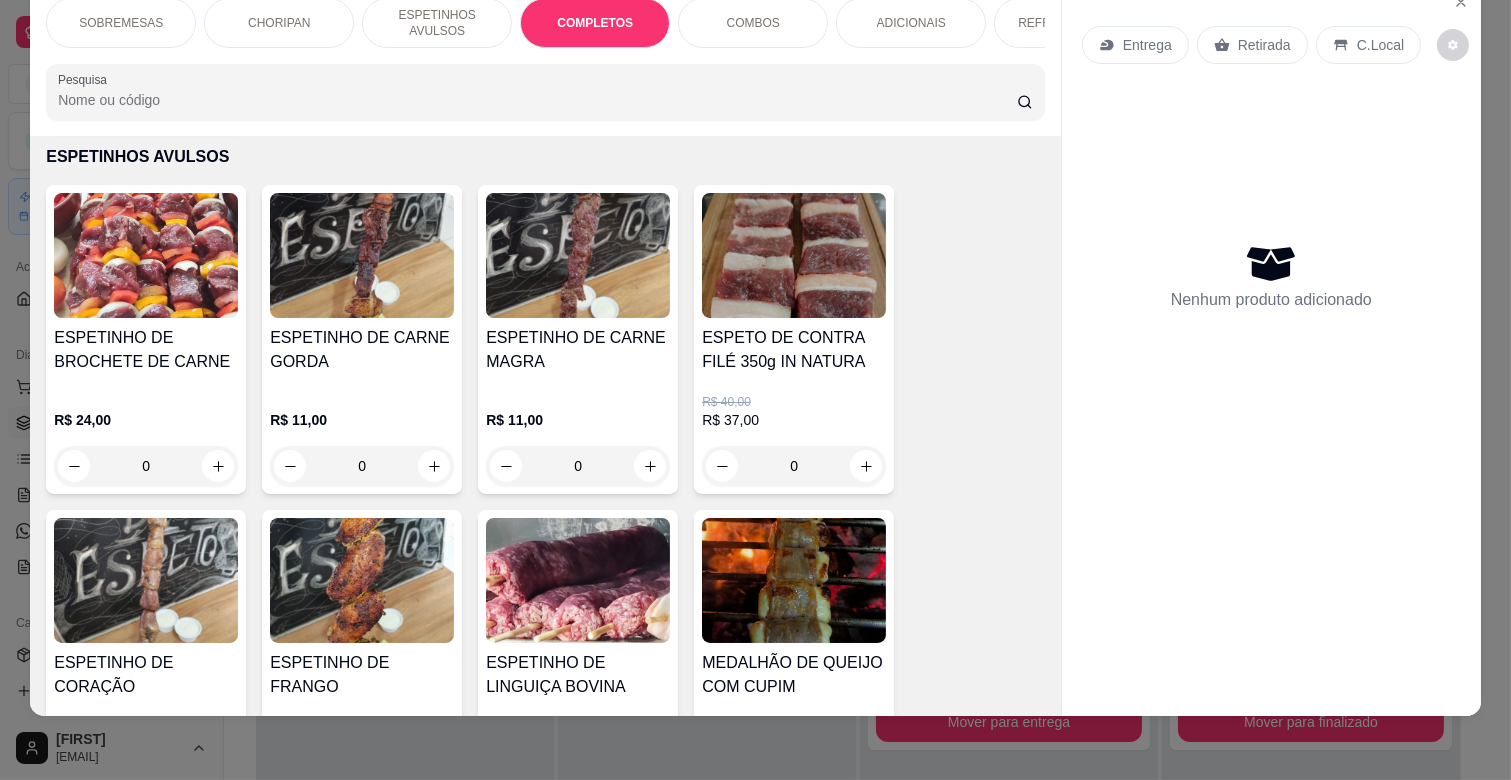 click on "R$ 40,00 R$ 37,00 0" at bounding box center (794, 430) 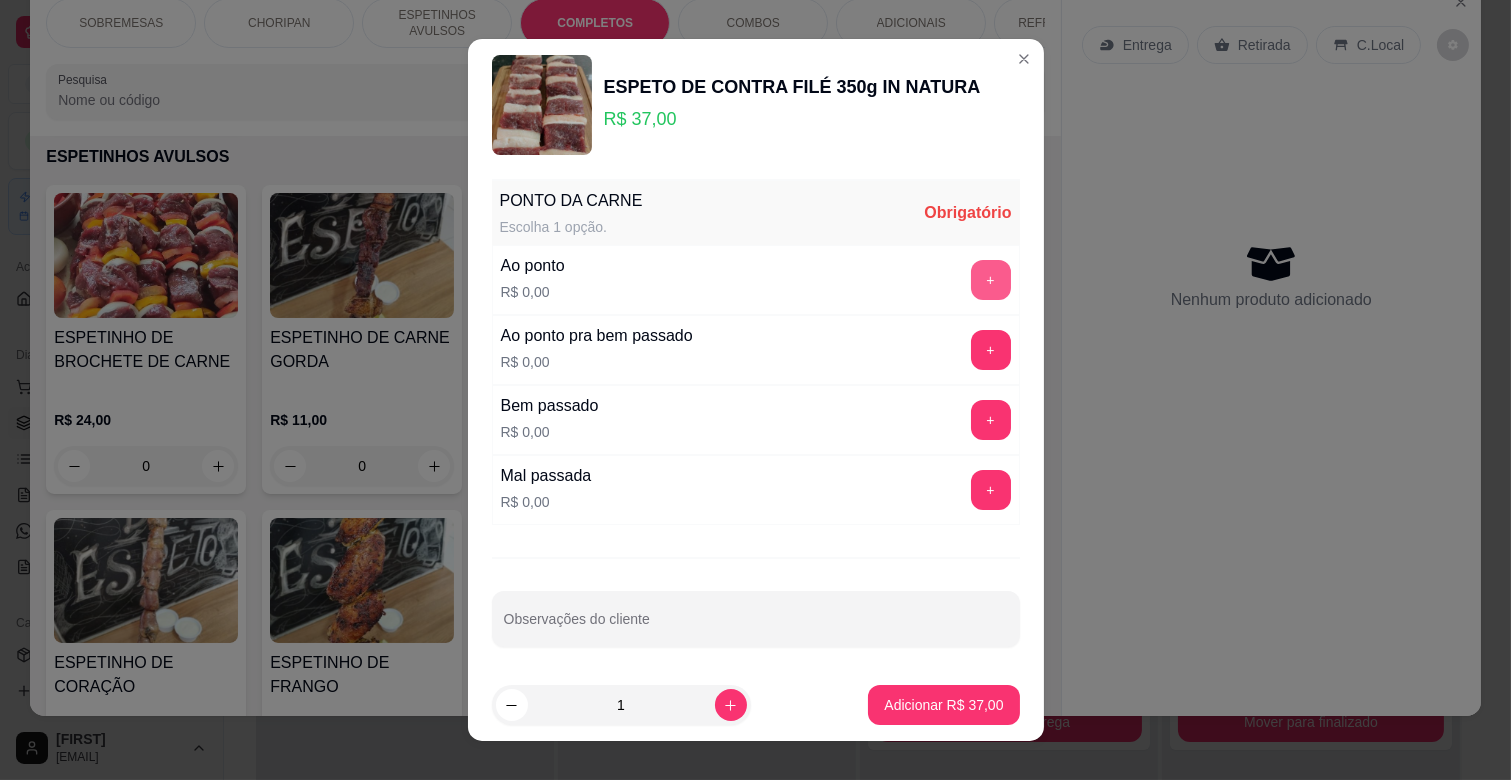 click on "+" at bounding box center [991, 280] 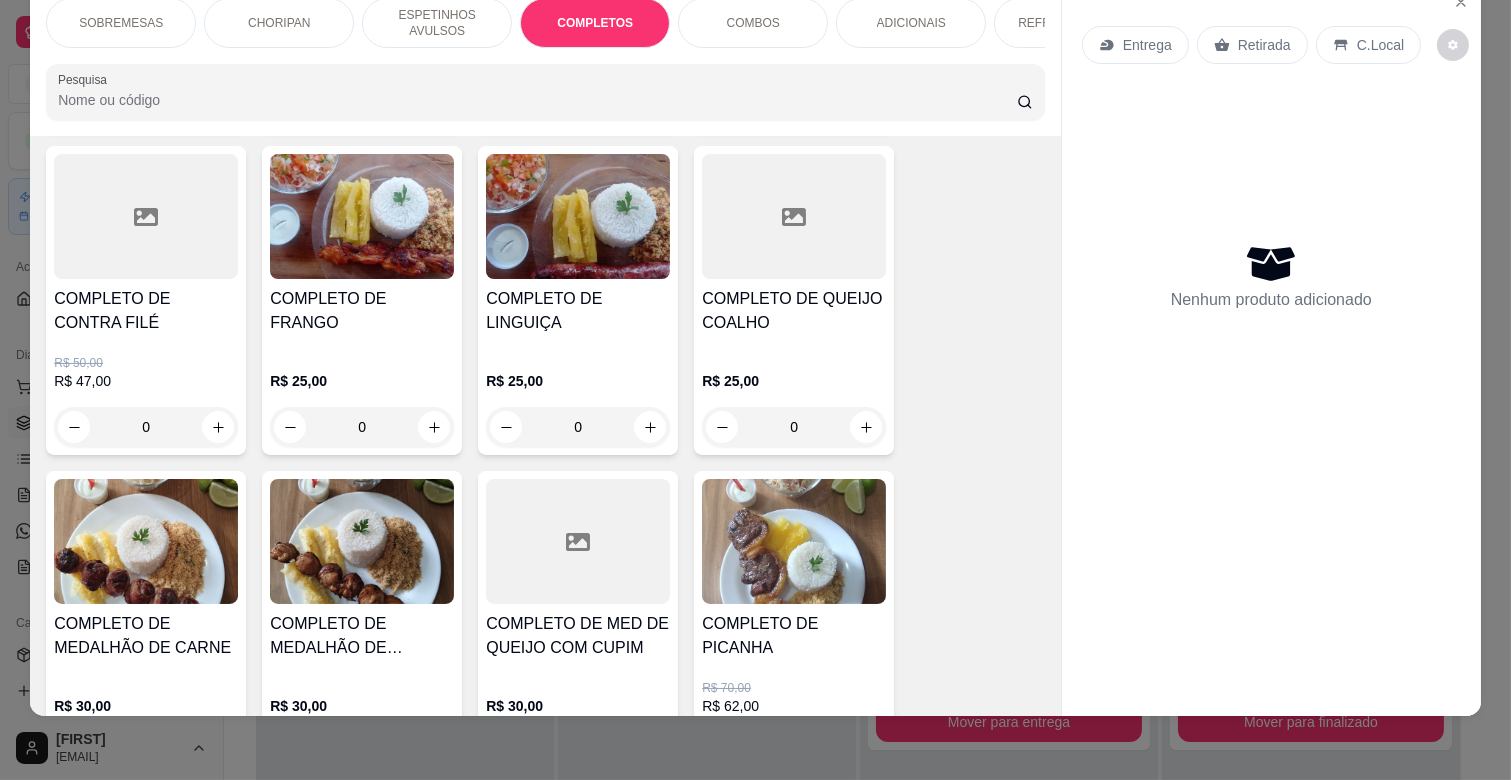 scroll, scrollTop: 2437, scrollLeft: 0, axis: vertical 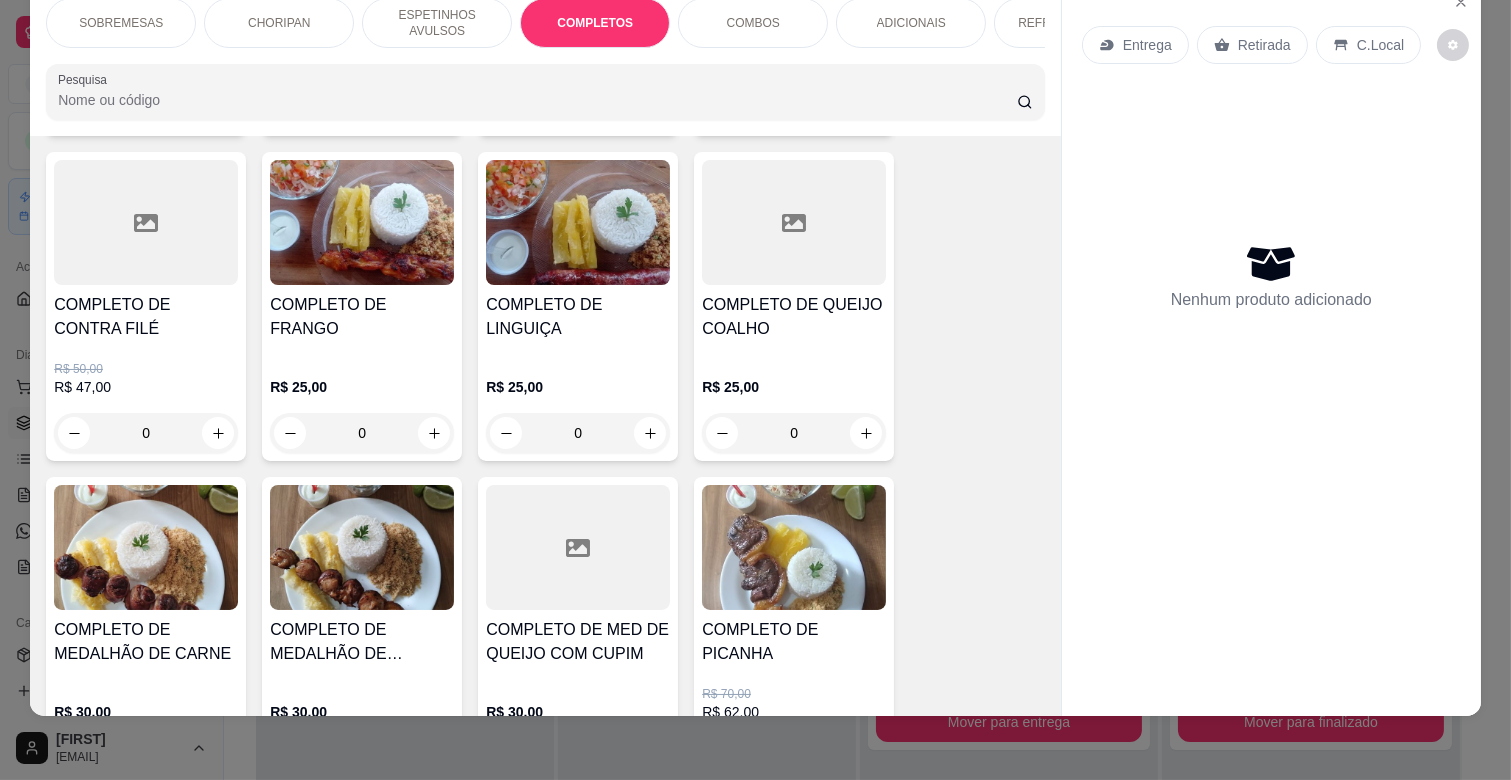 click on "R$ 50,00 R$ 47,00 0" at bounding box center [146, 397] 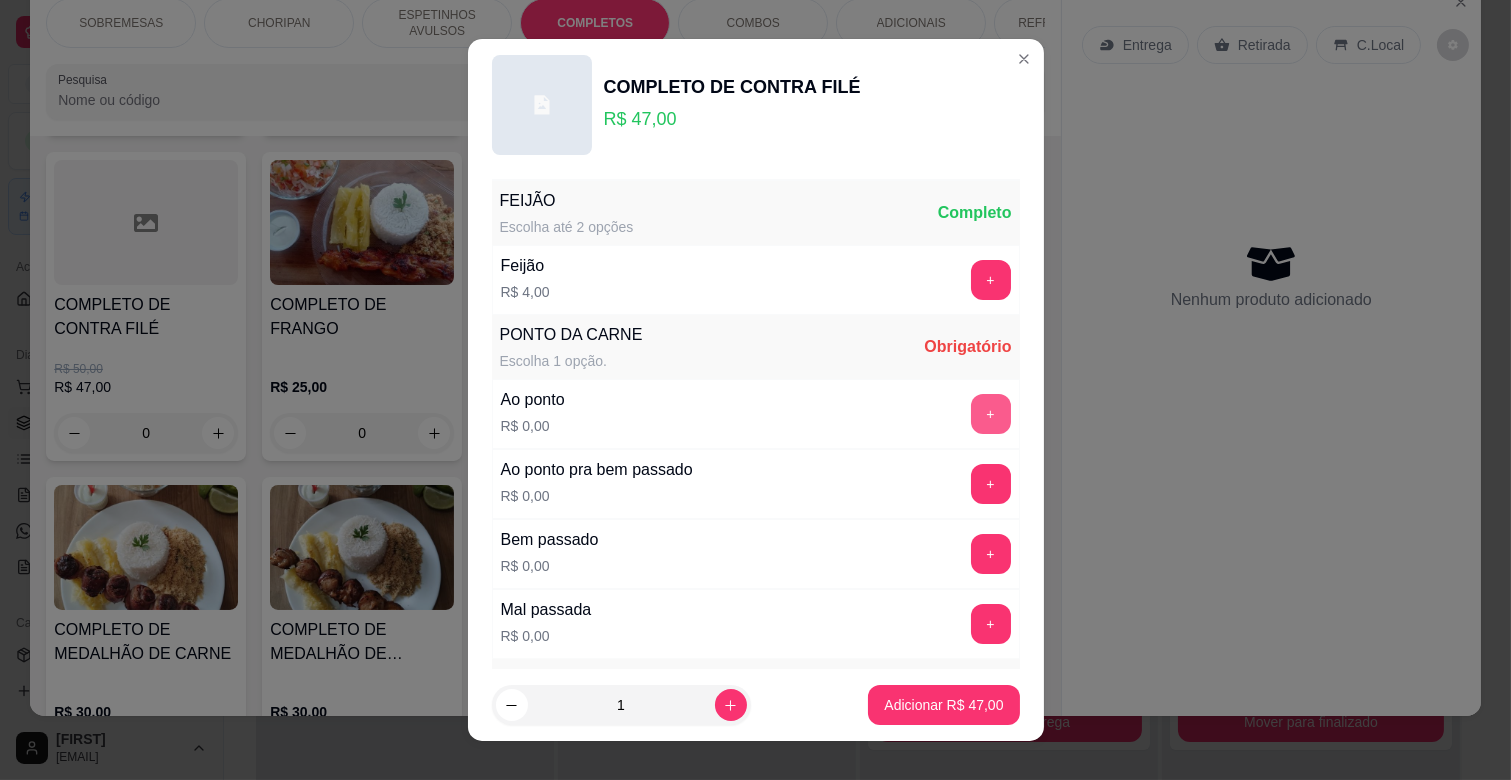 click on "+" at bounding box center [991, 414] 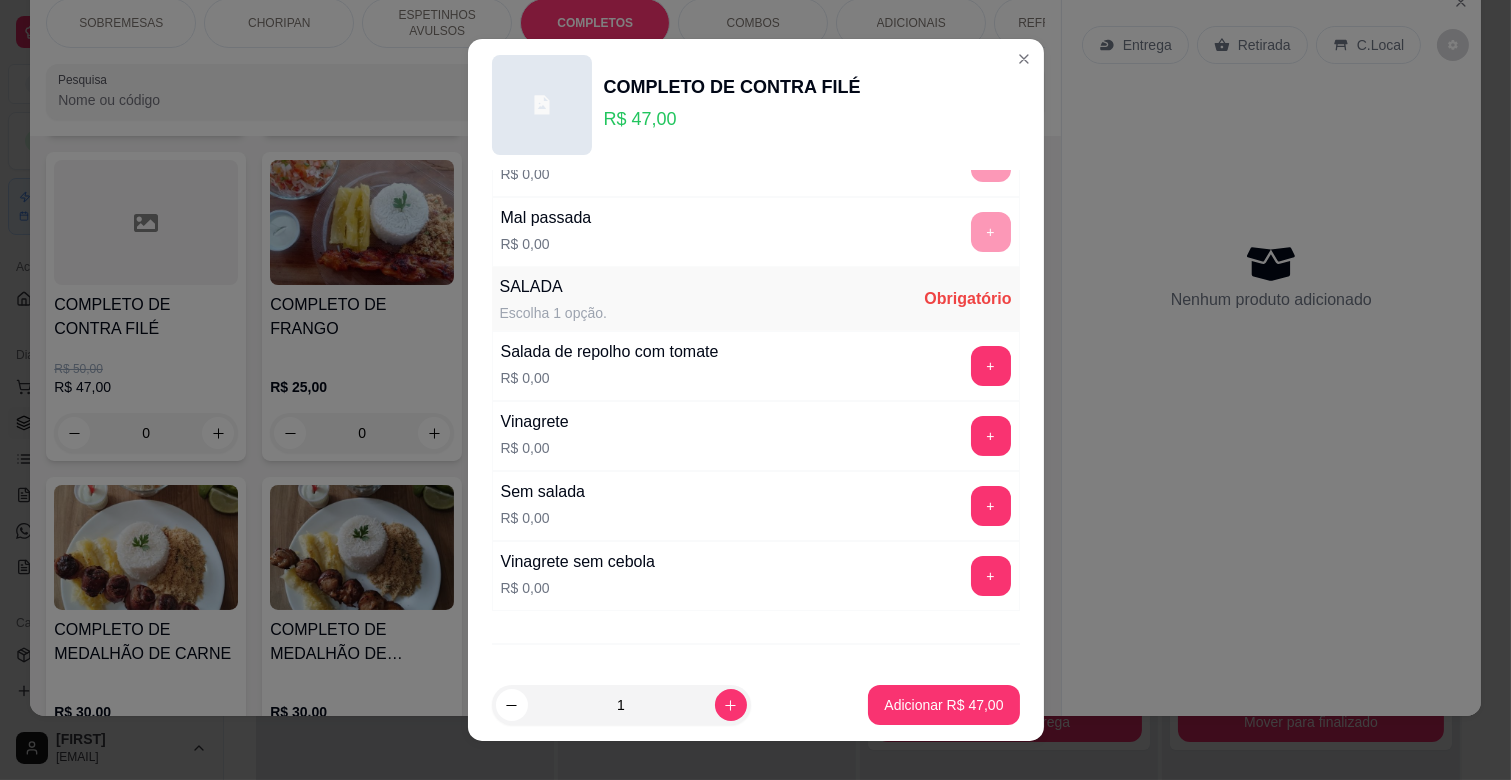 scroll, scrollTop: 444, scrollLeft: 0, axis: vertical 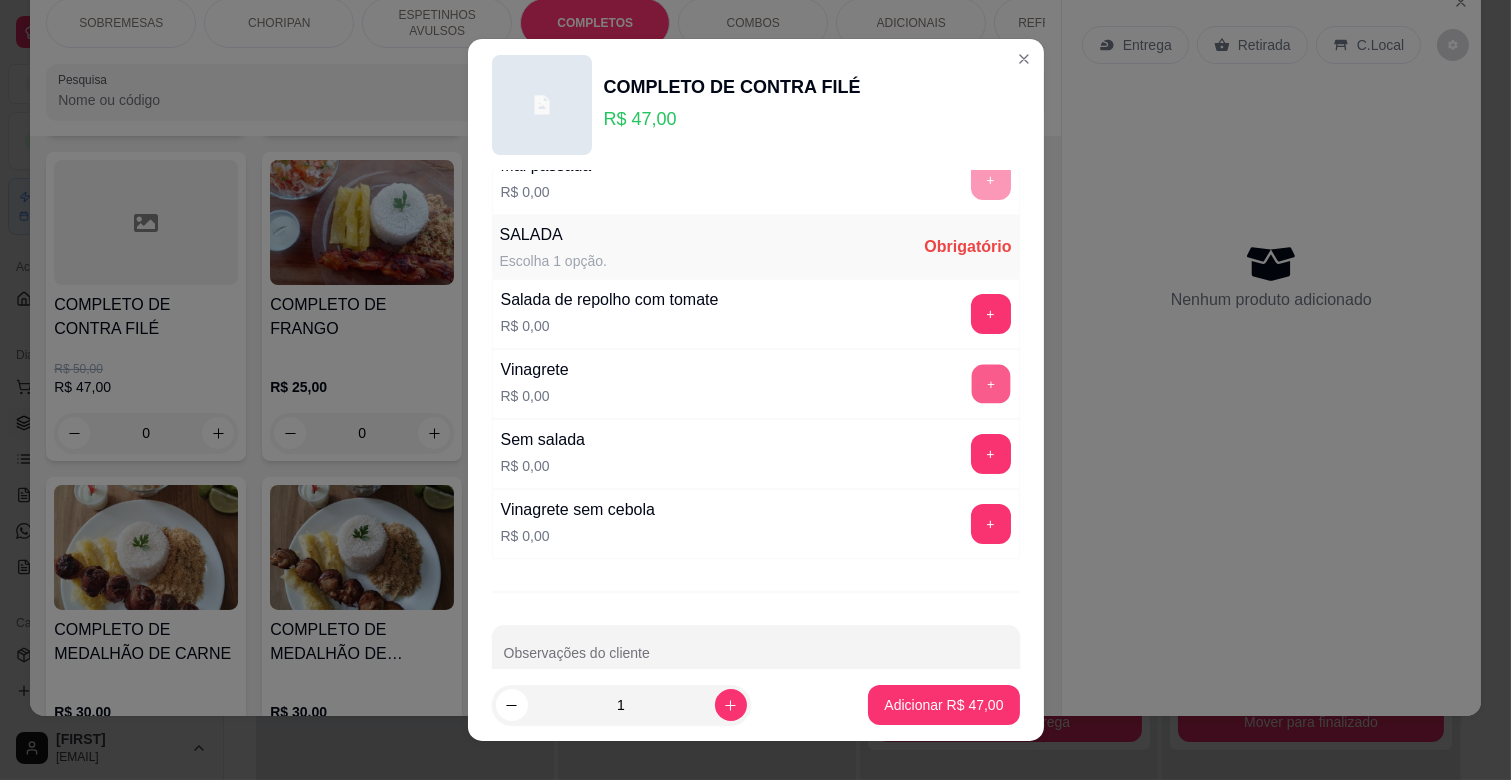 click on "+" at bounding box center [990, 384] 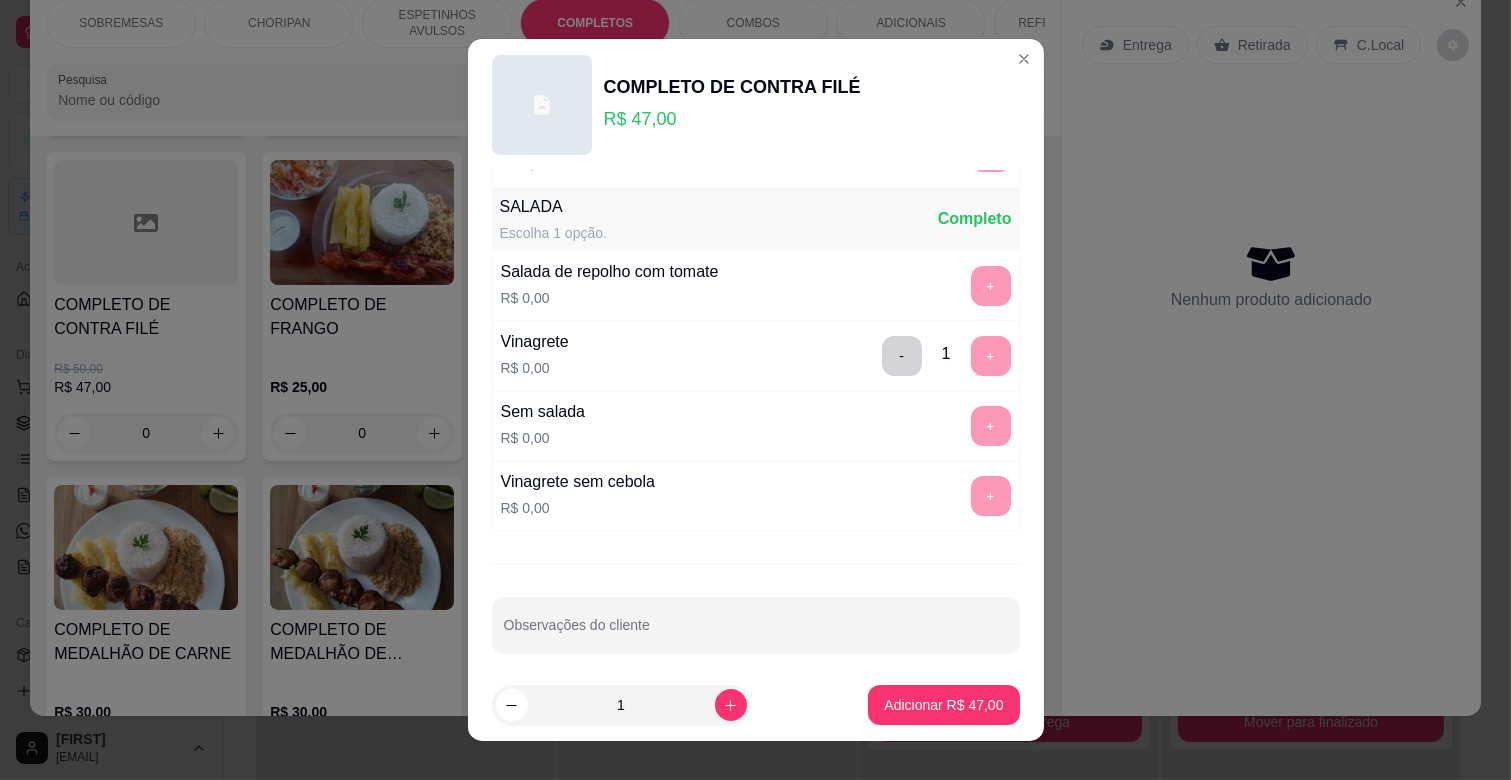 scroll, scrollTop: 486, scrollLeft: 0, axis: vertical 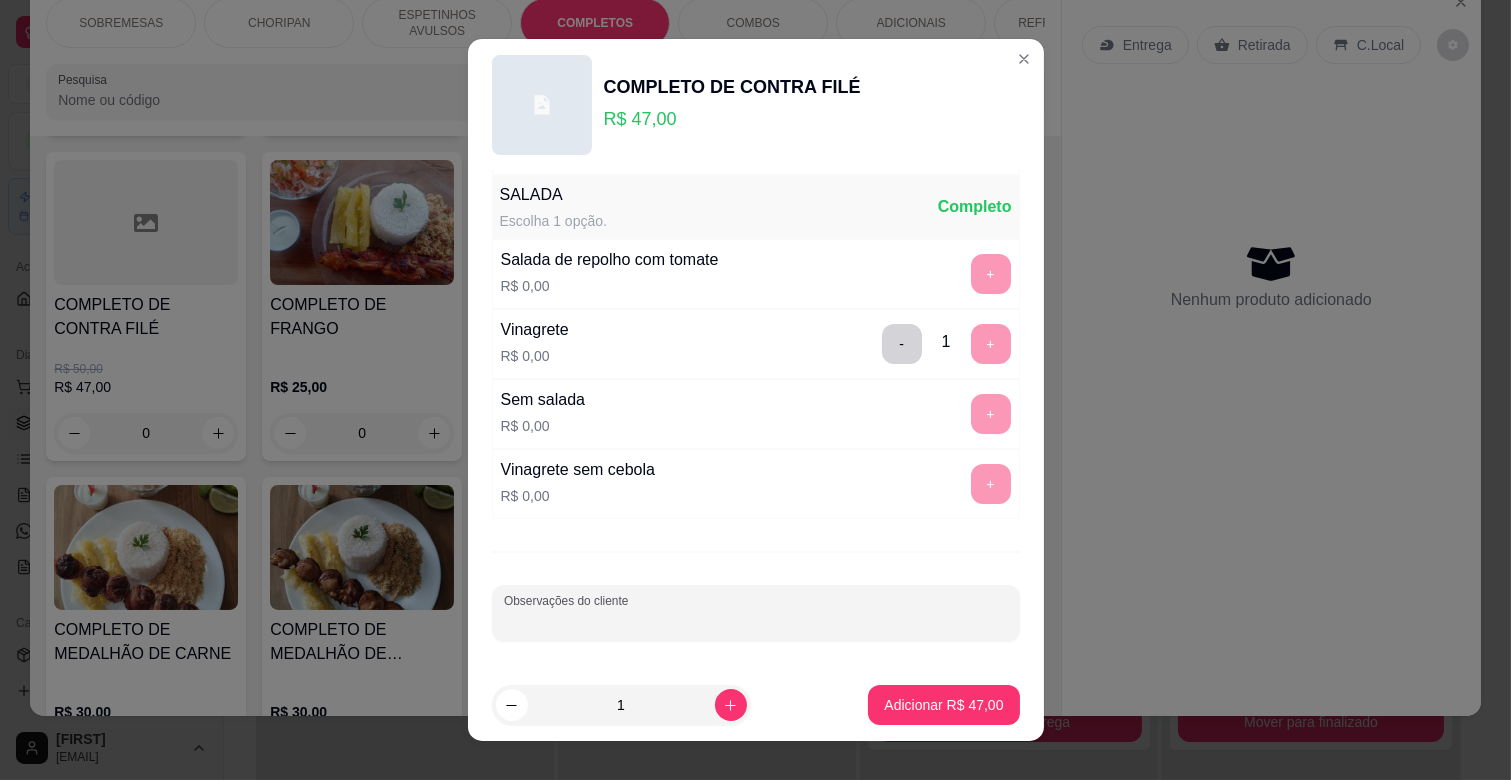 click on "Observações do cliente" at bounding box center (756, 621) 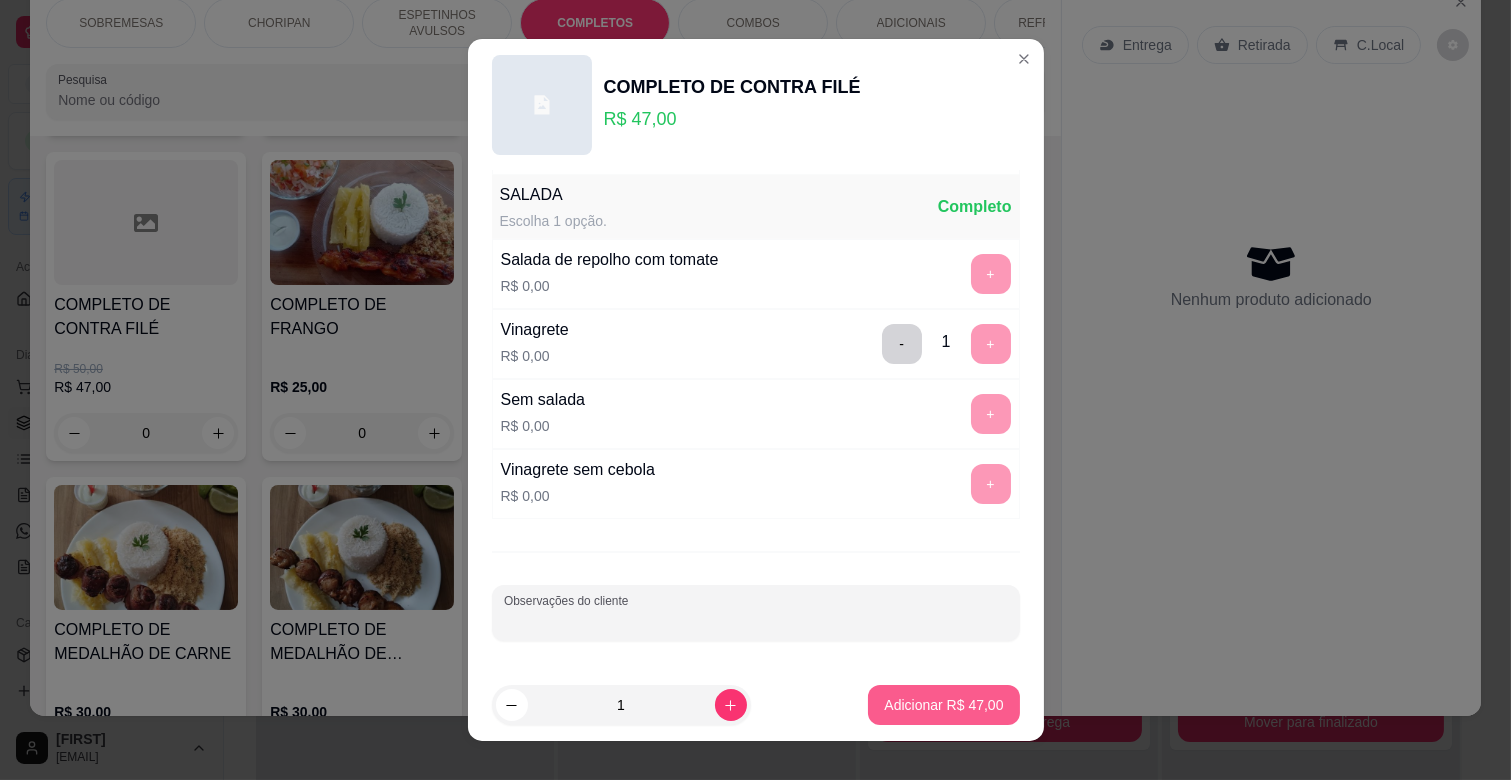 click on "Adicionar   R$ 47,00" at bounding box center (943, 705) 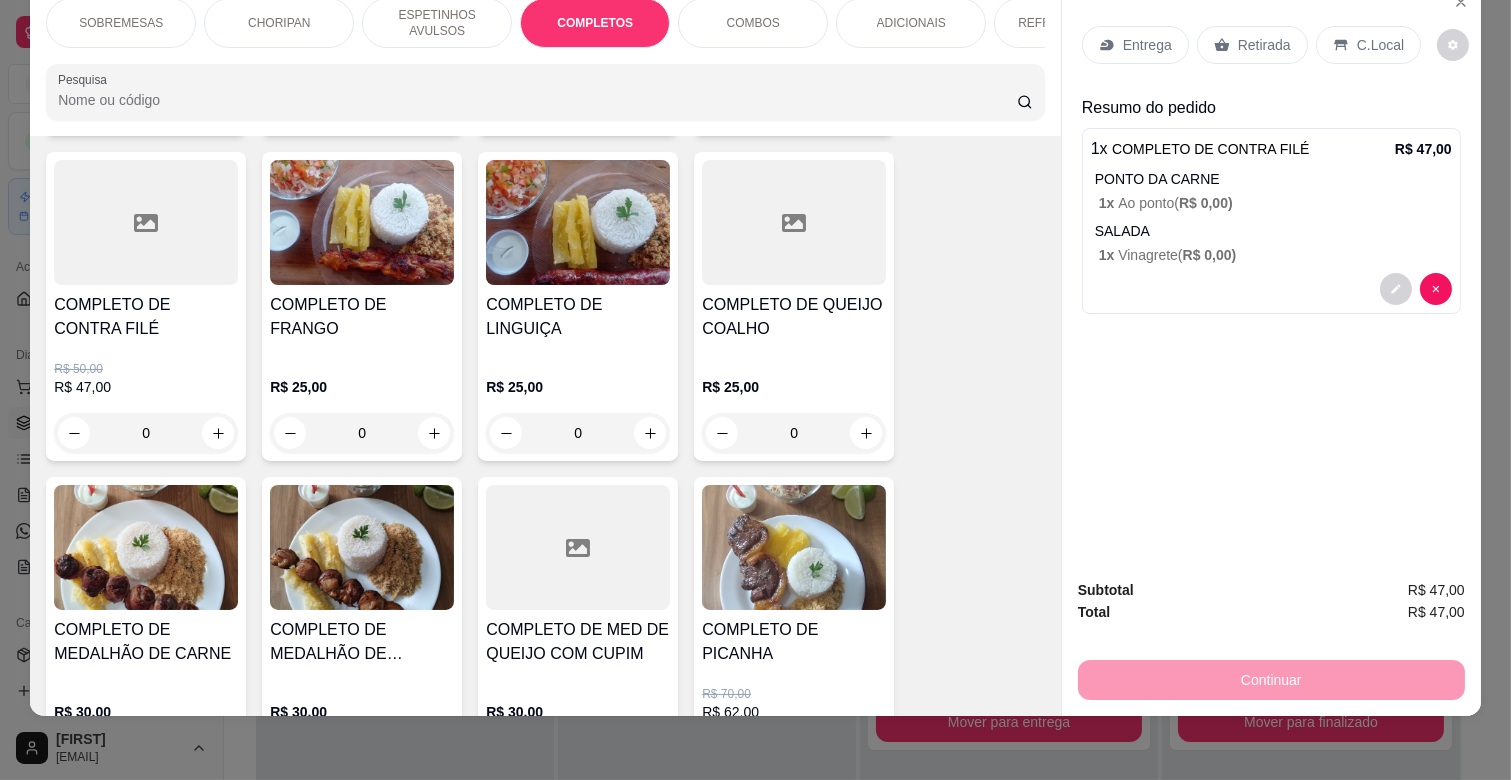 click on "ADICIONAIS" at bounding box center (911, 23) 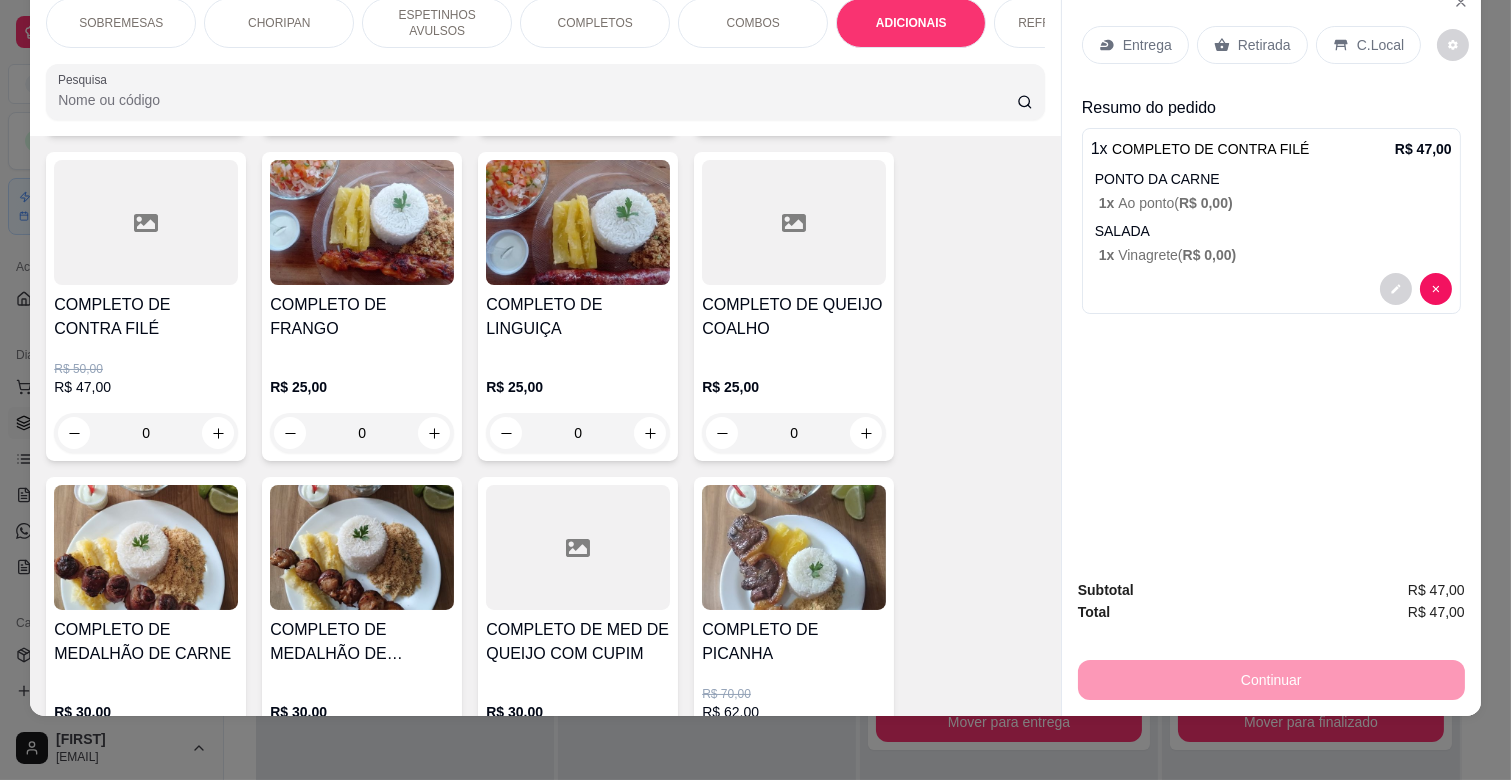 scroll, scrollTop: 3435, scrollLeft: 0, axis: vertical 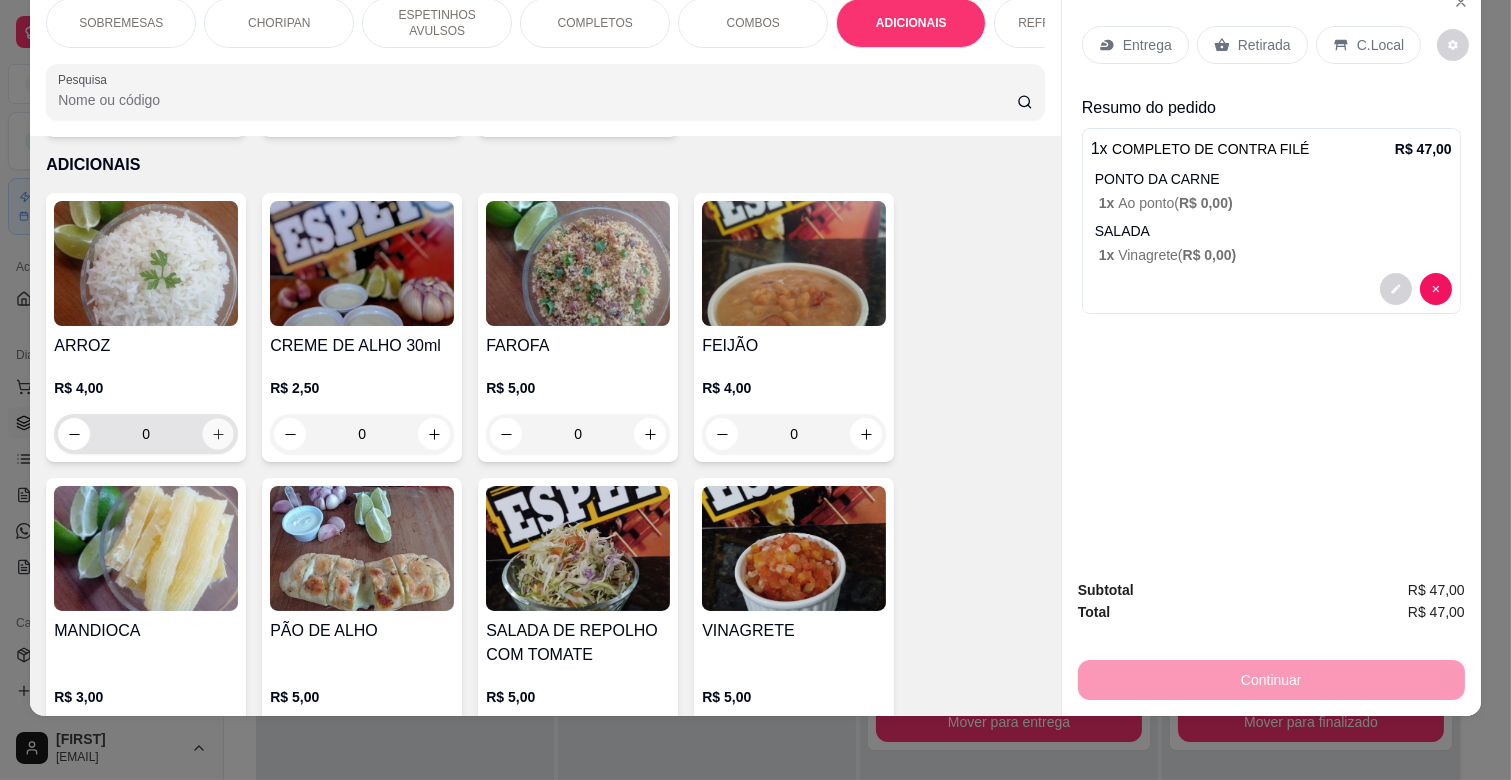 click 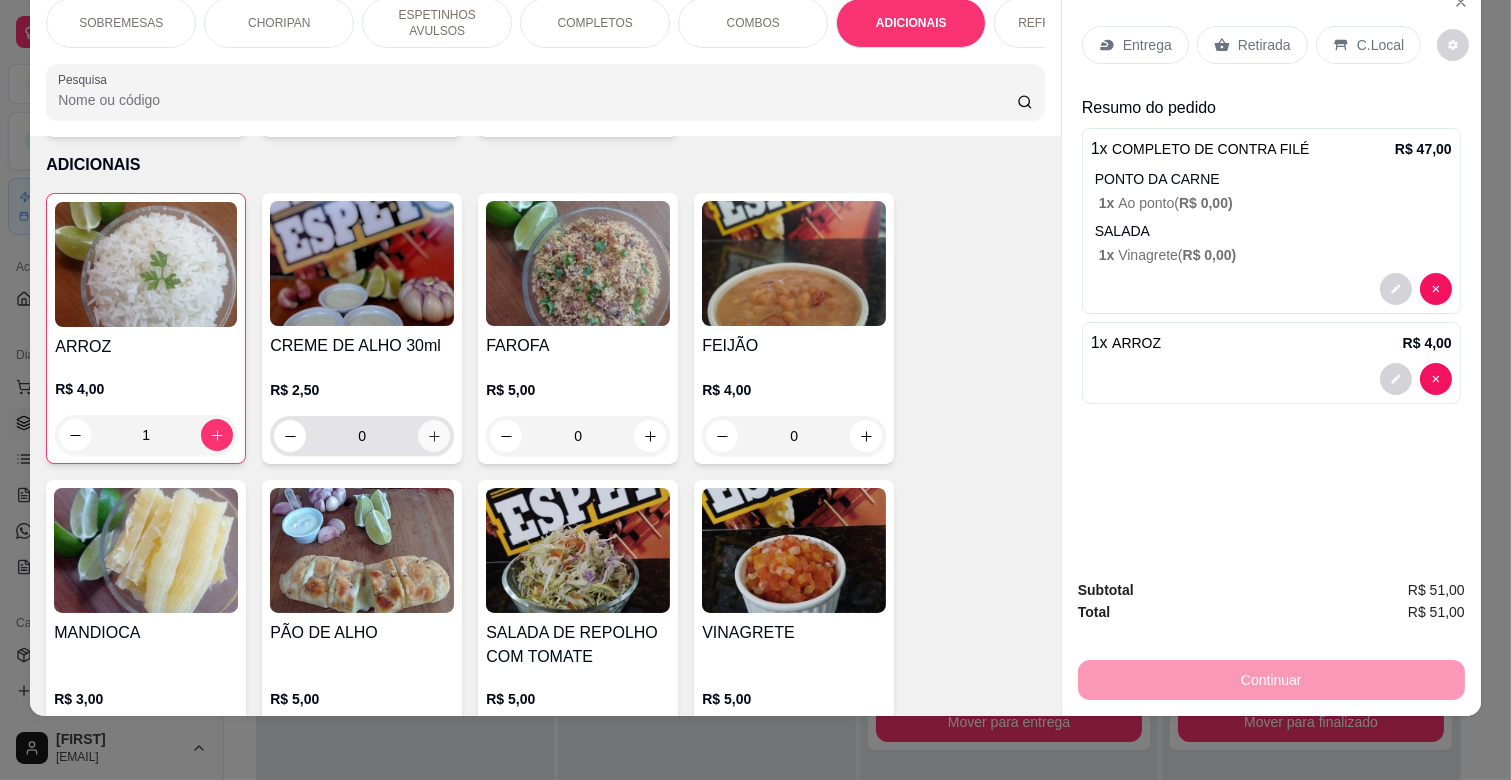 click 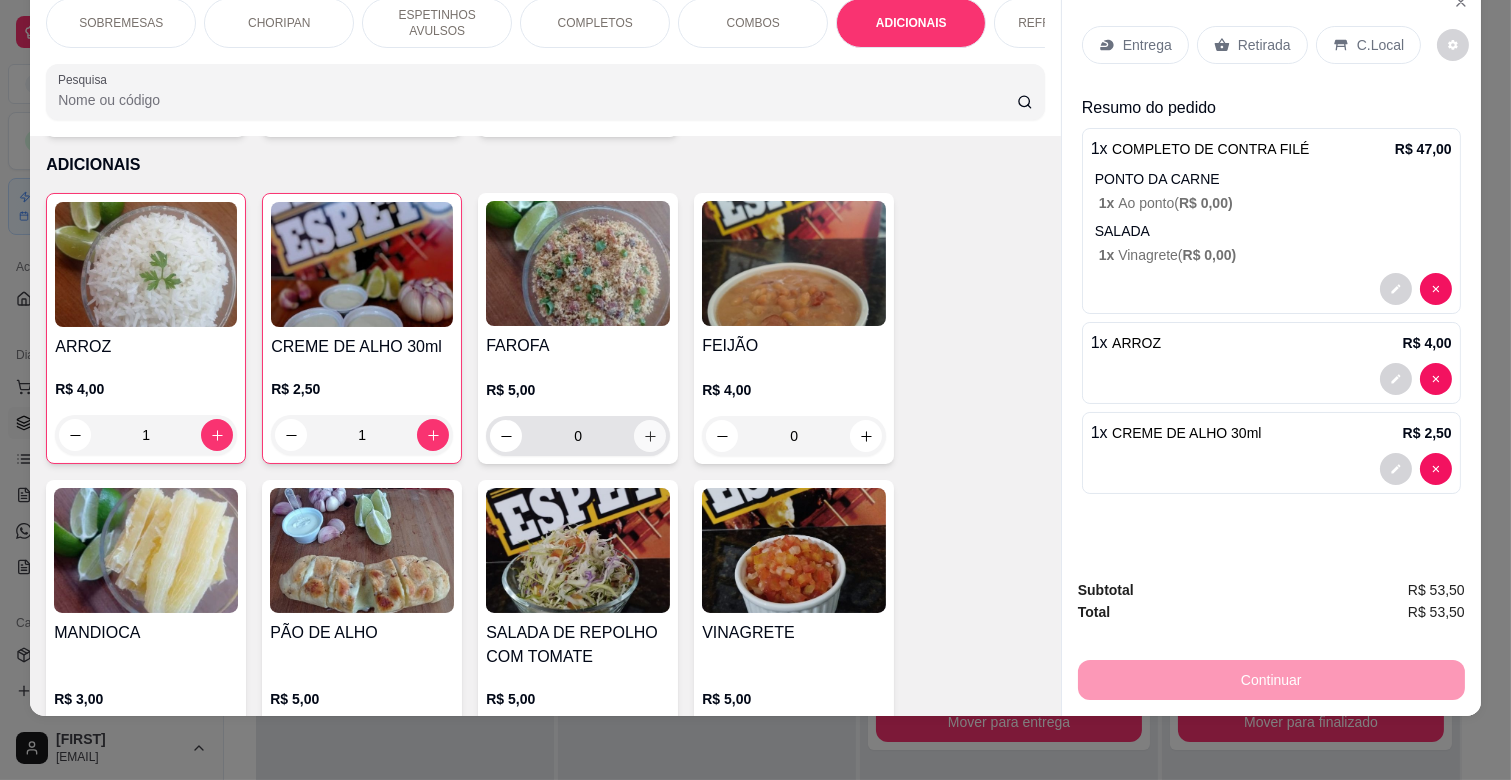 click 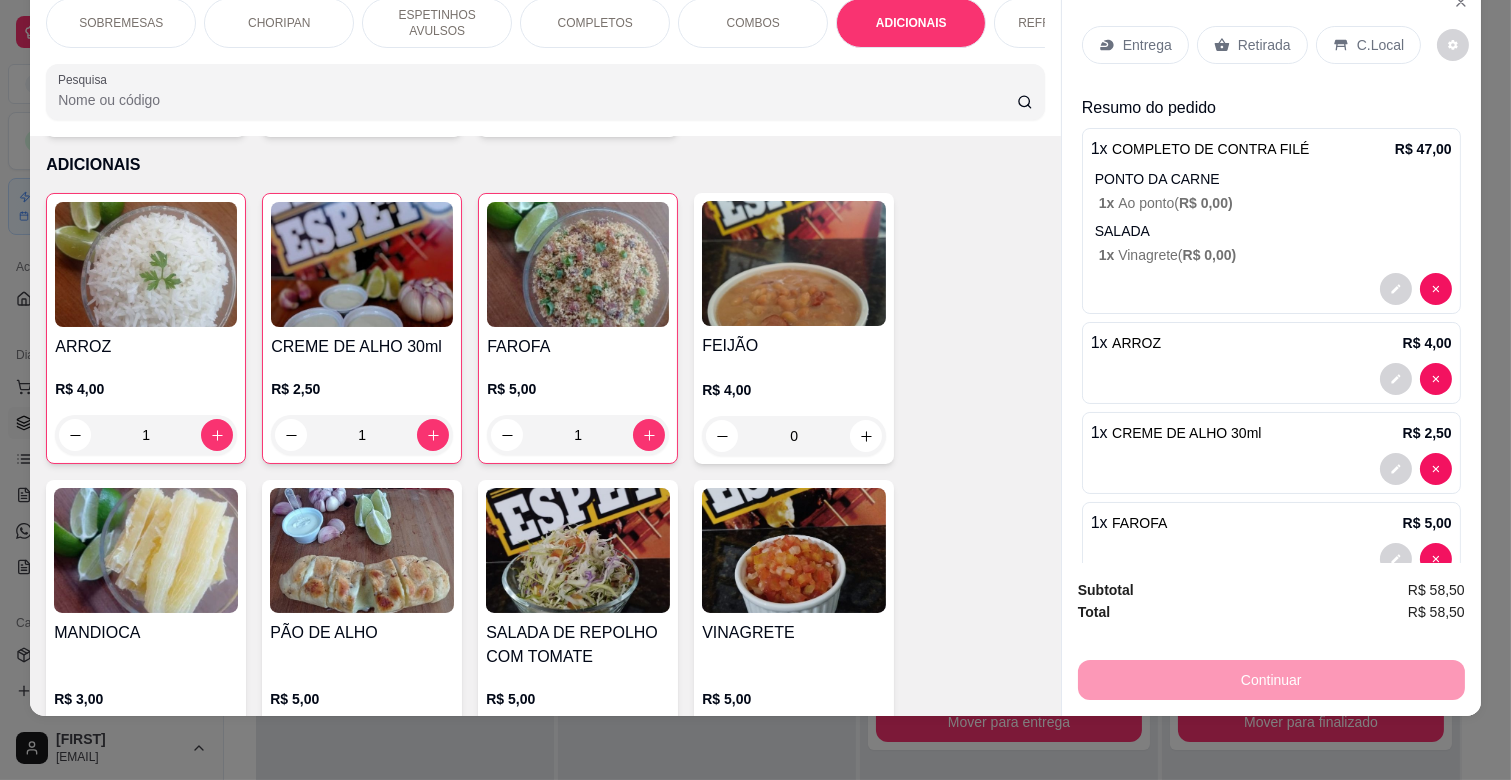 scroll, scrollTop: 3657, scrollLeft: 0, axis: vertical 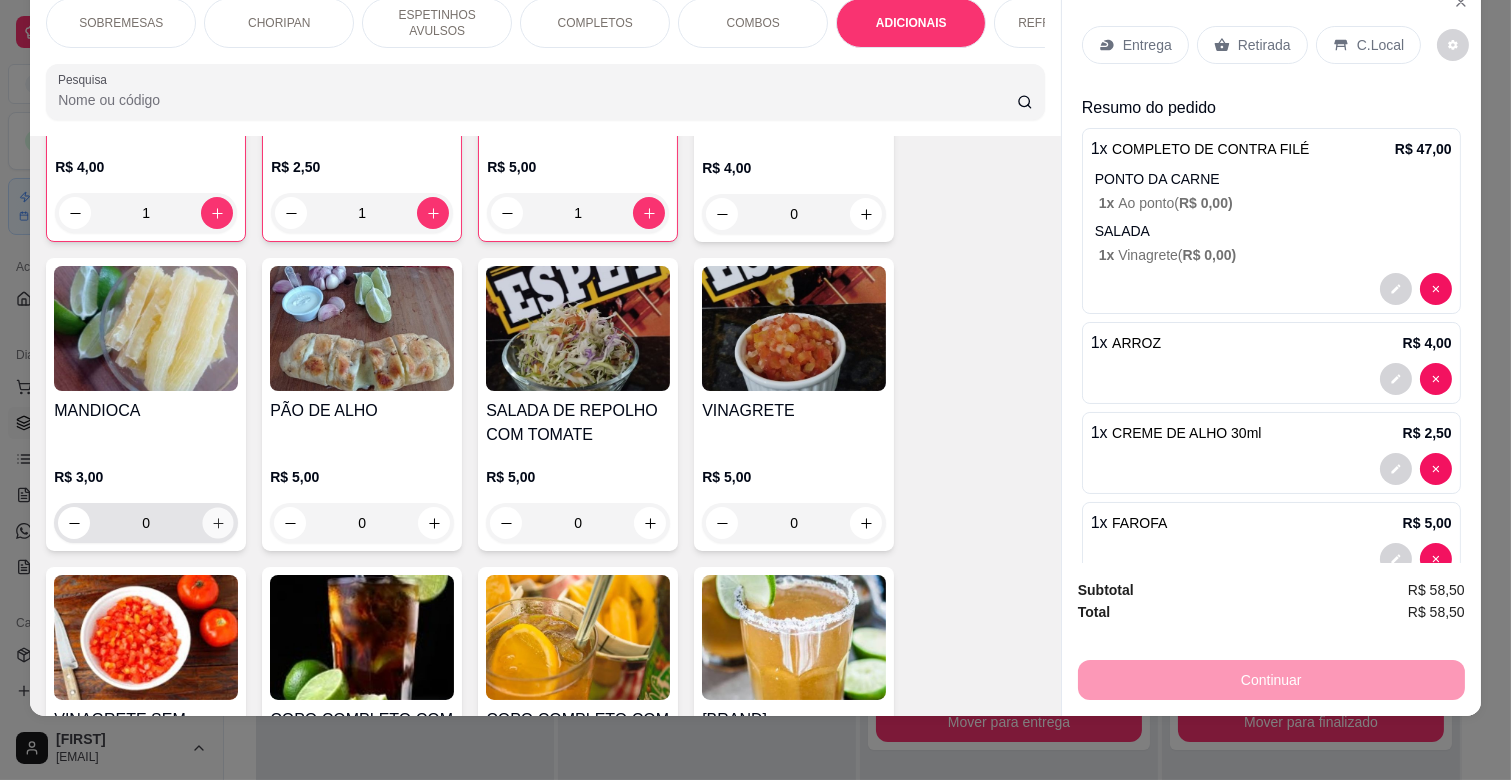 click 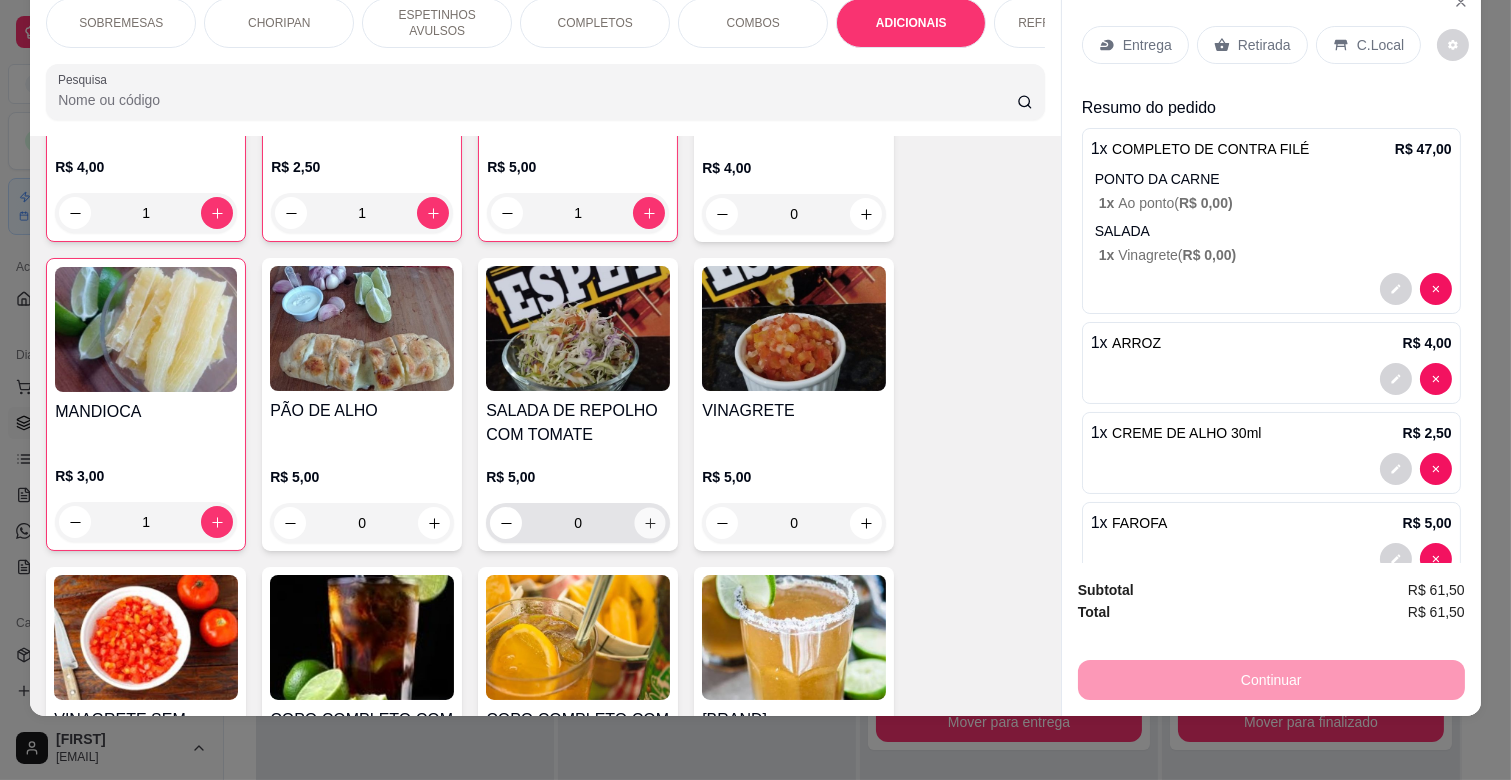 click 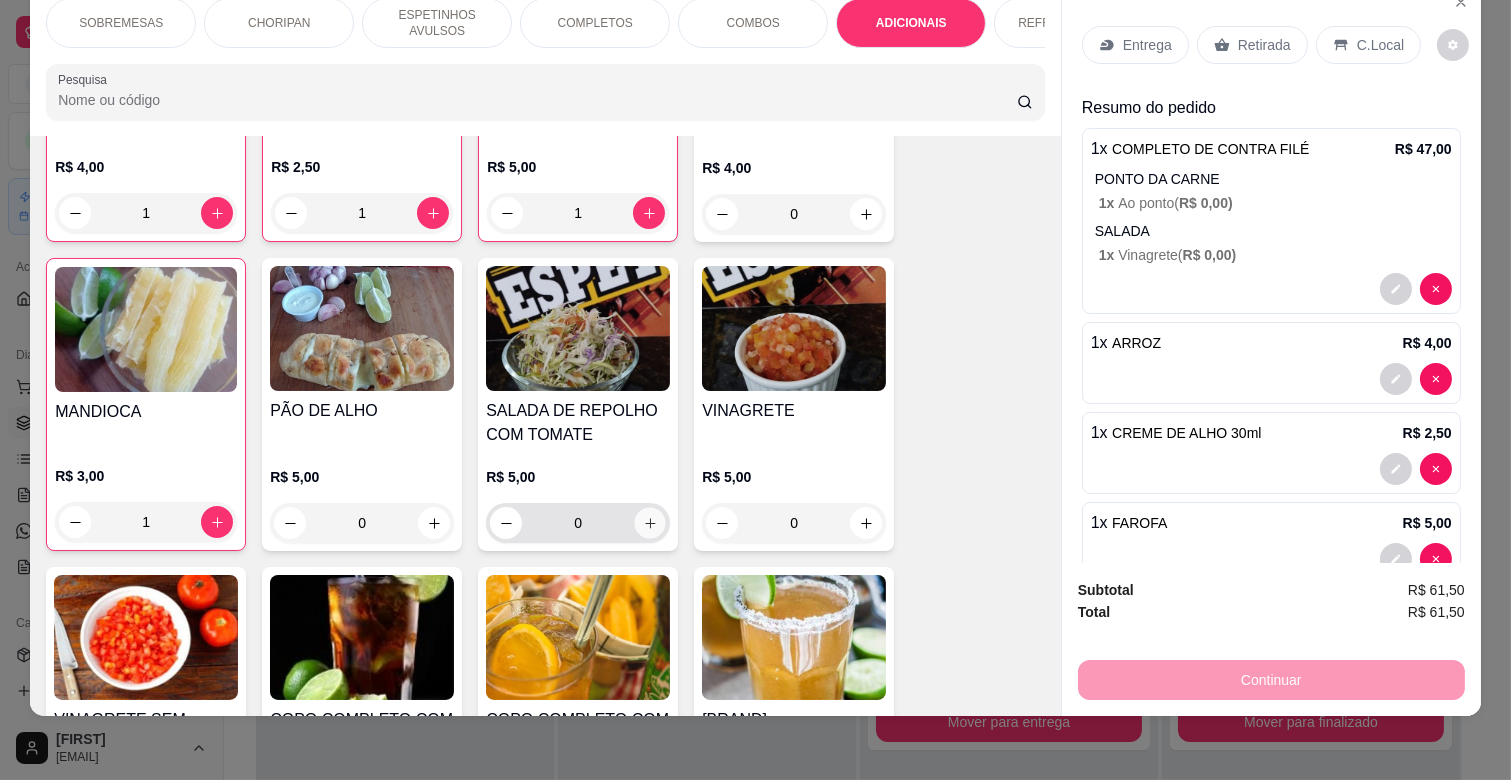 type on "1" 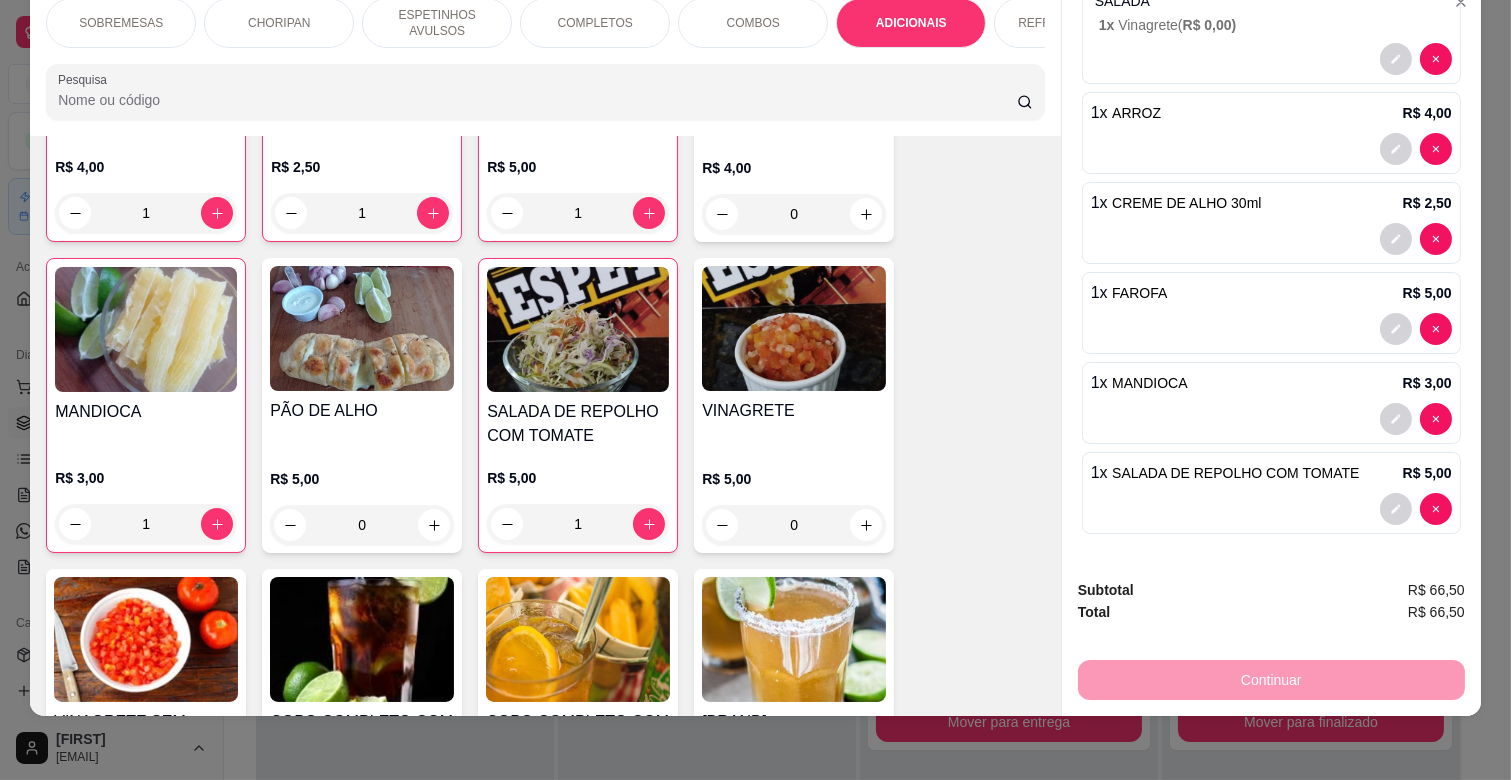 scroll, scrollTop: 0, scrollLeft: 0, axis: both 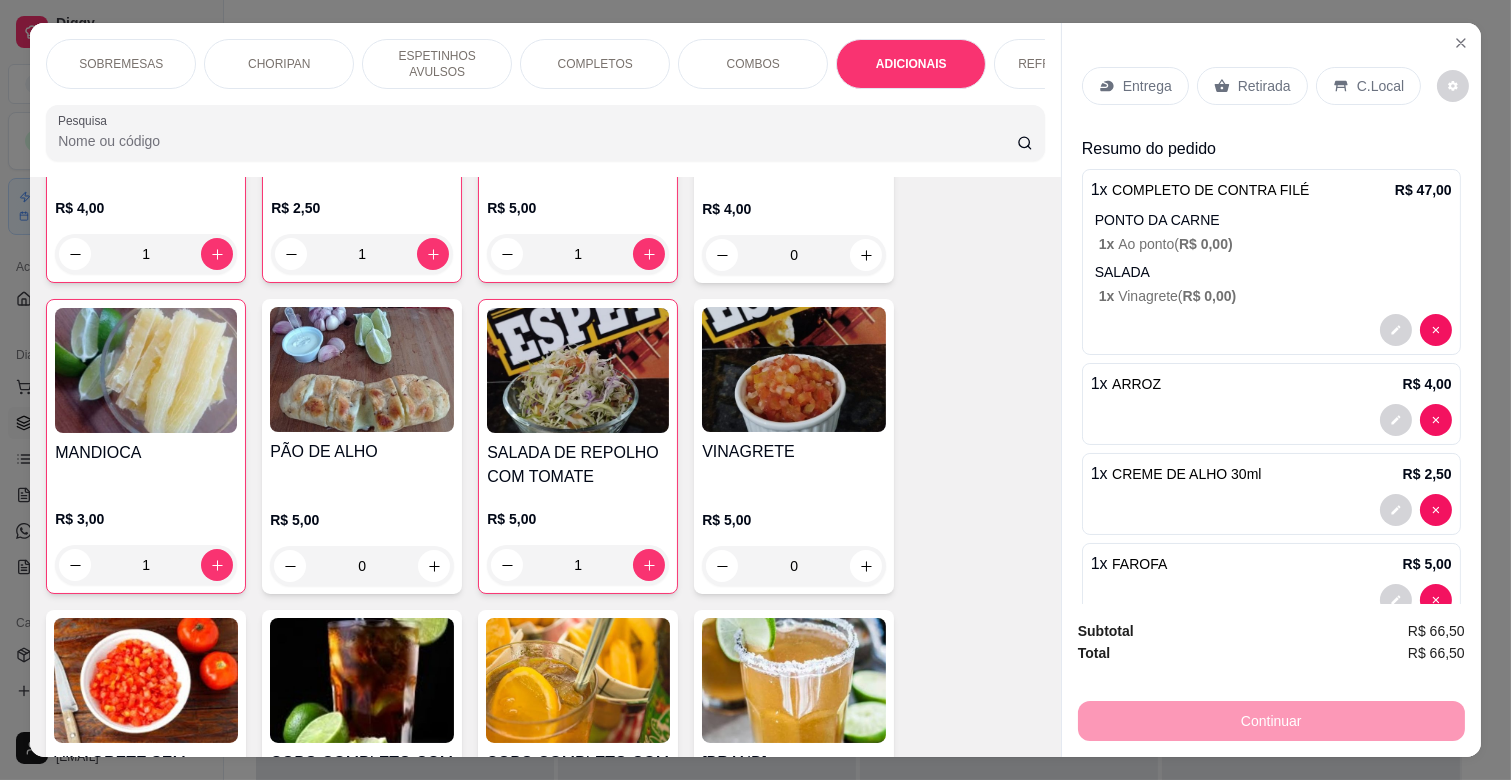 click on "Entrega" at bounding box center [1135, 86] 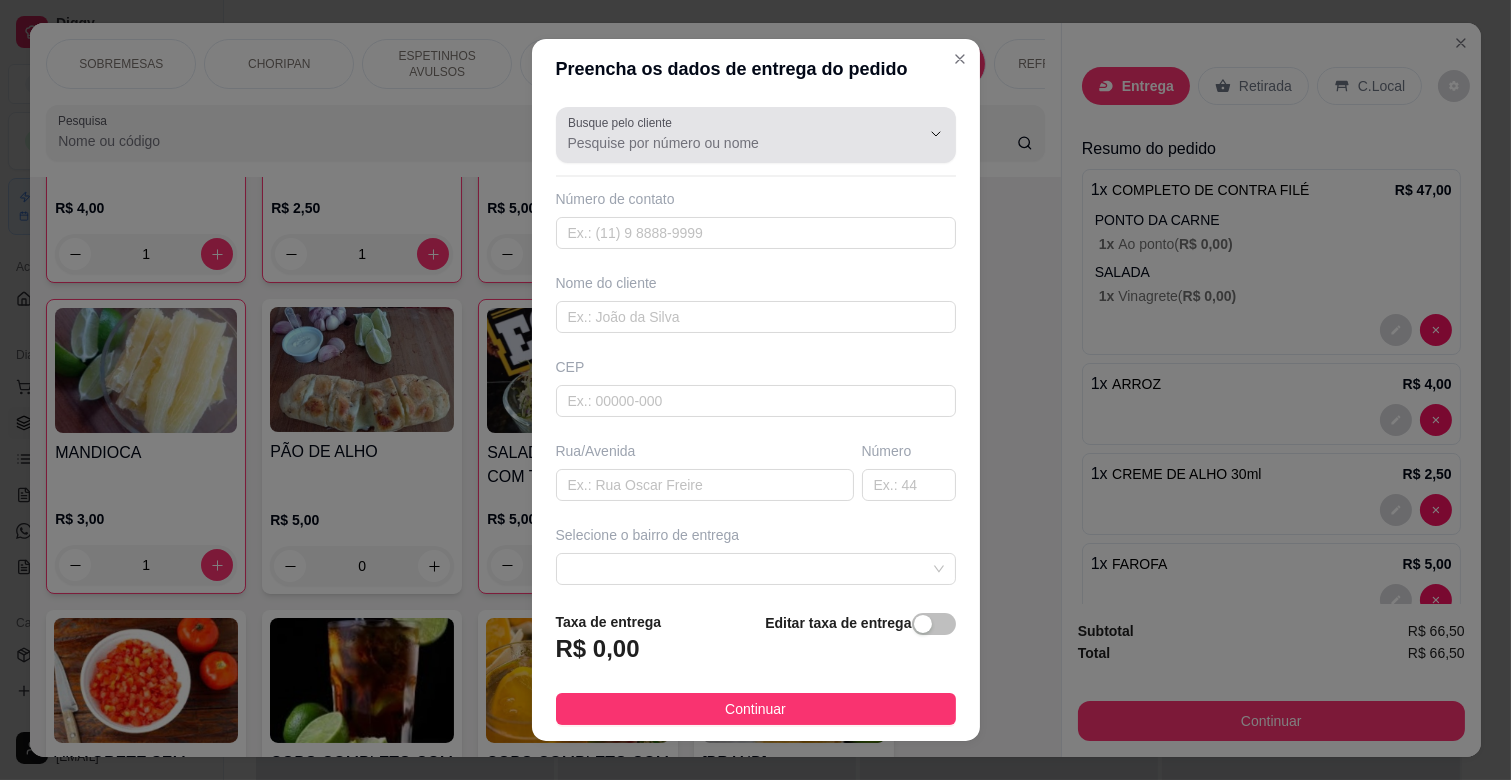 click on "Busque pelo cliente" at bounding box center [728, 143] 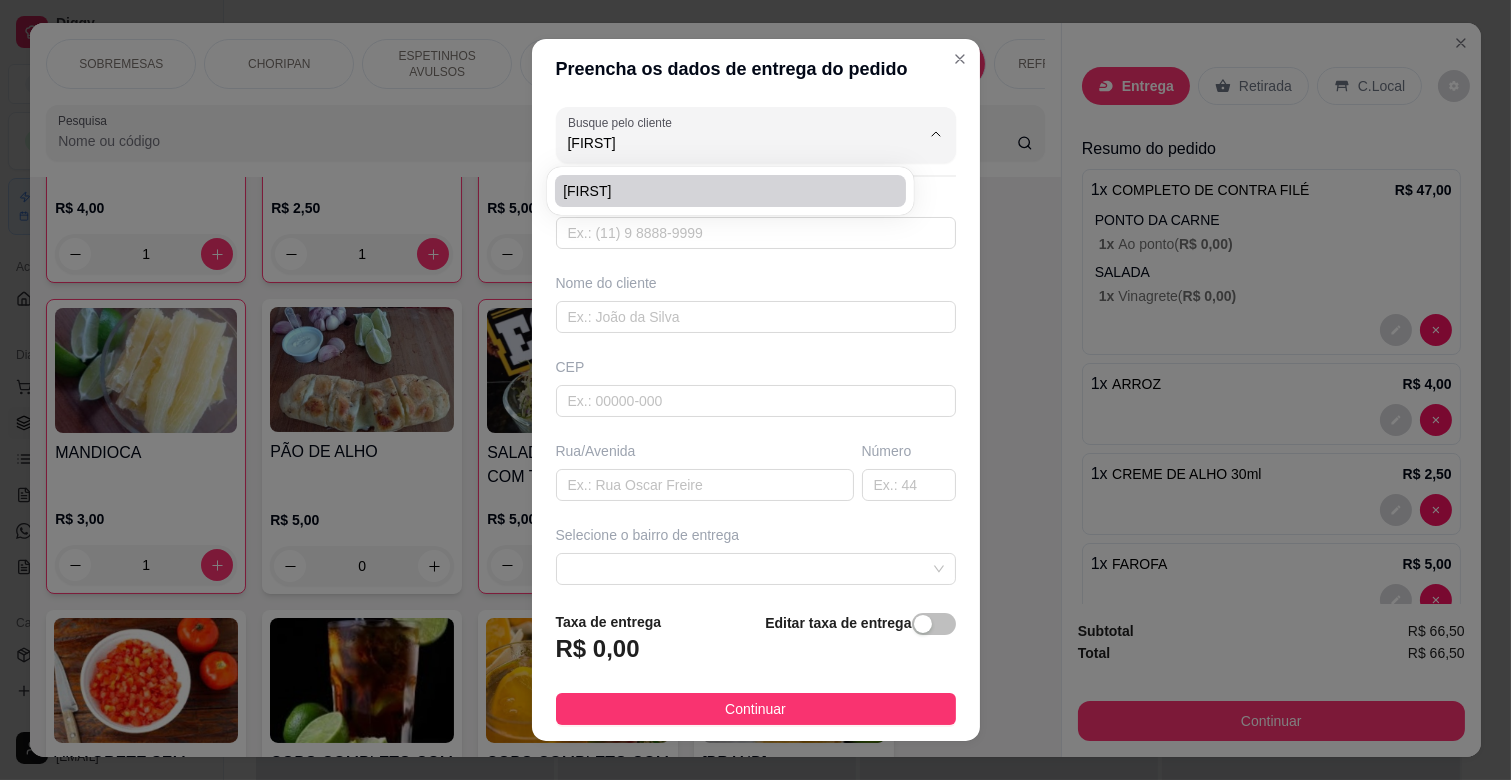 click on "[FIRST]" at bounding box center (720, 191) 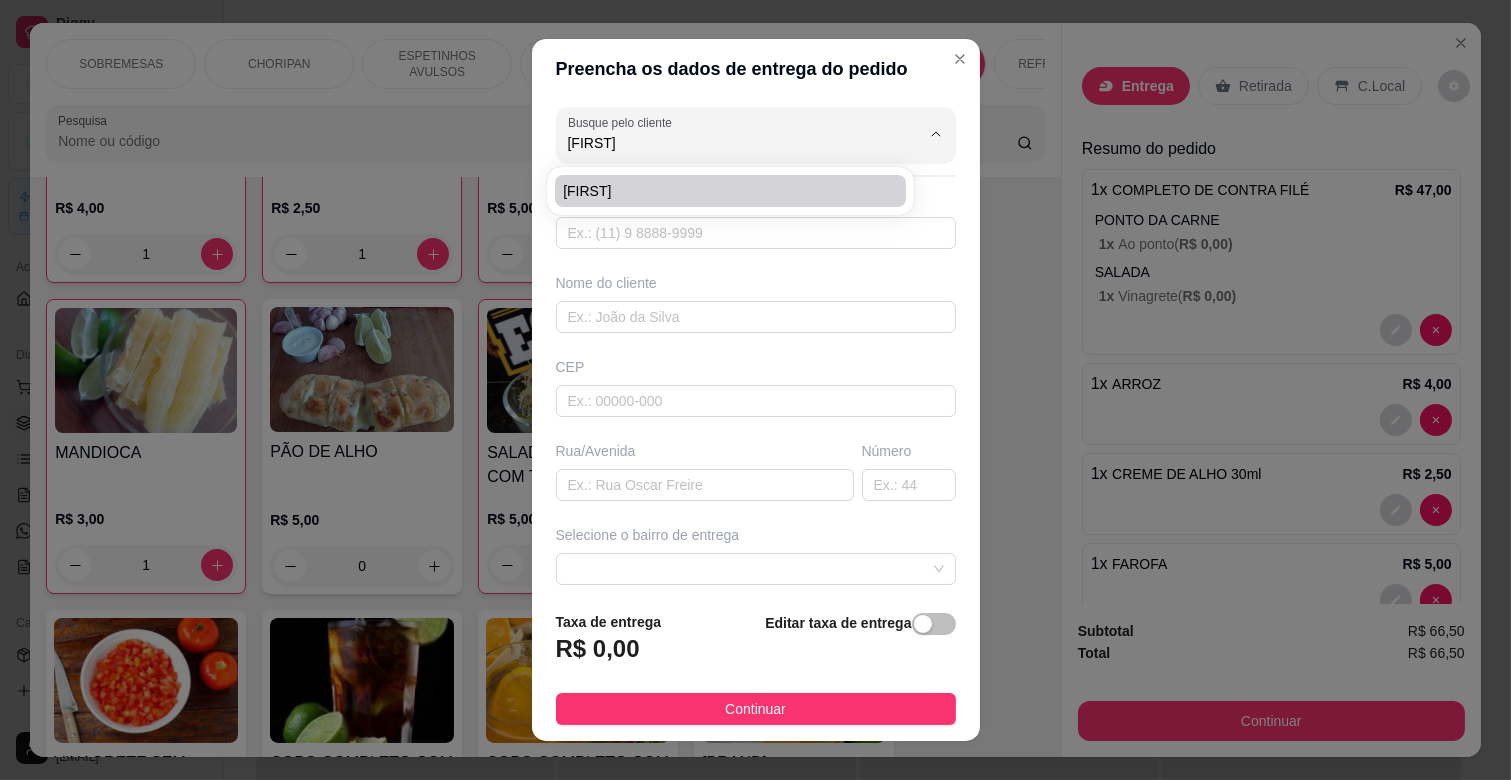 type on "[FIRST]" 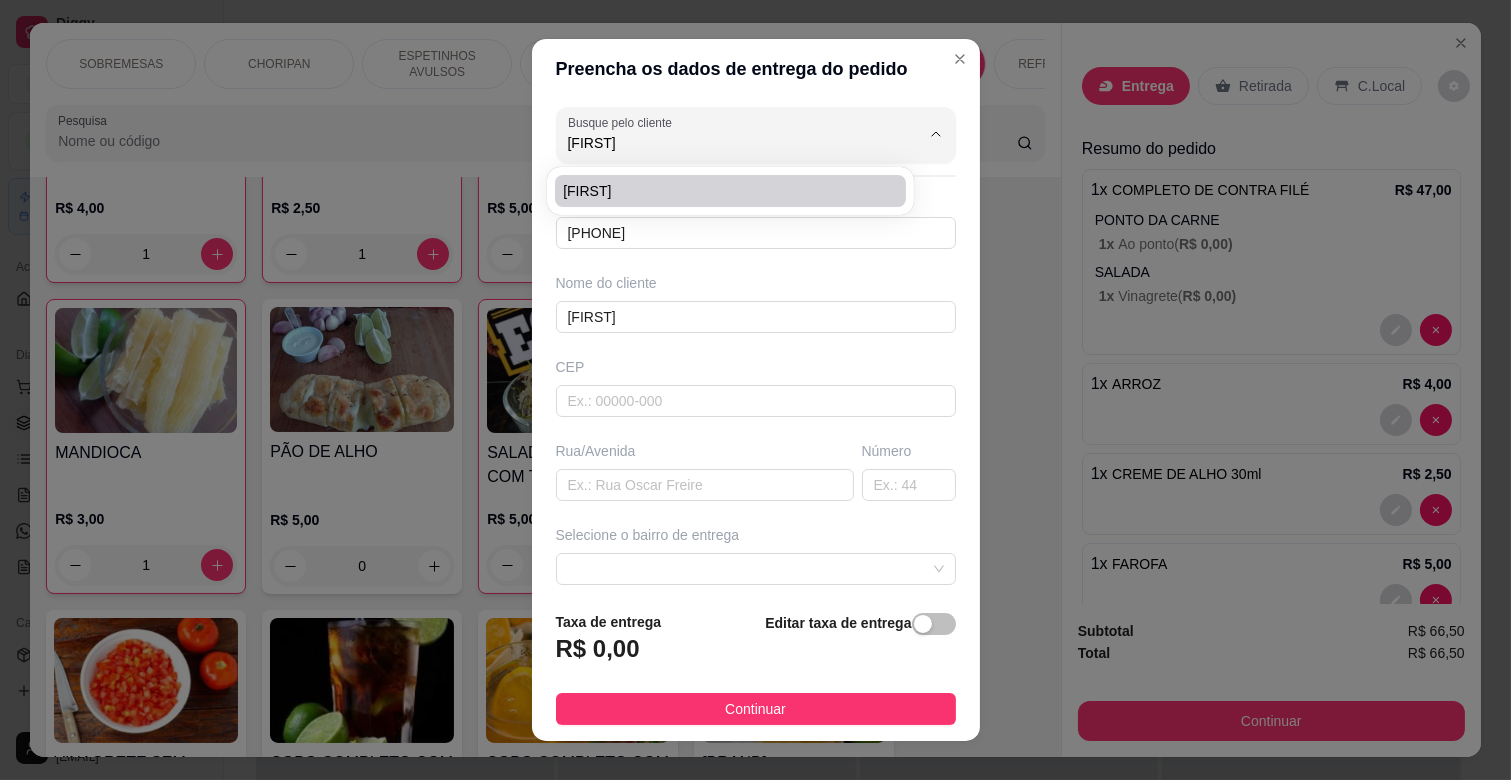 type on "[FIRST]" 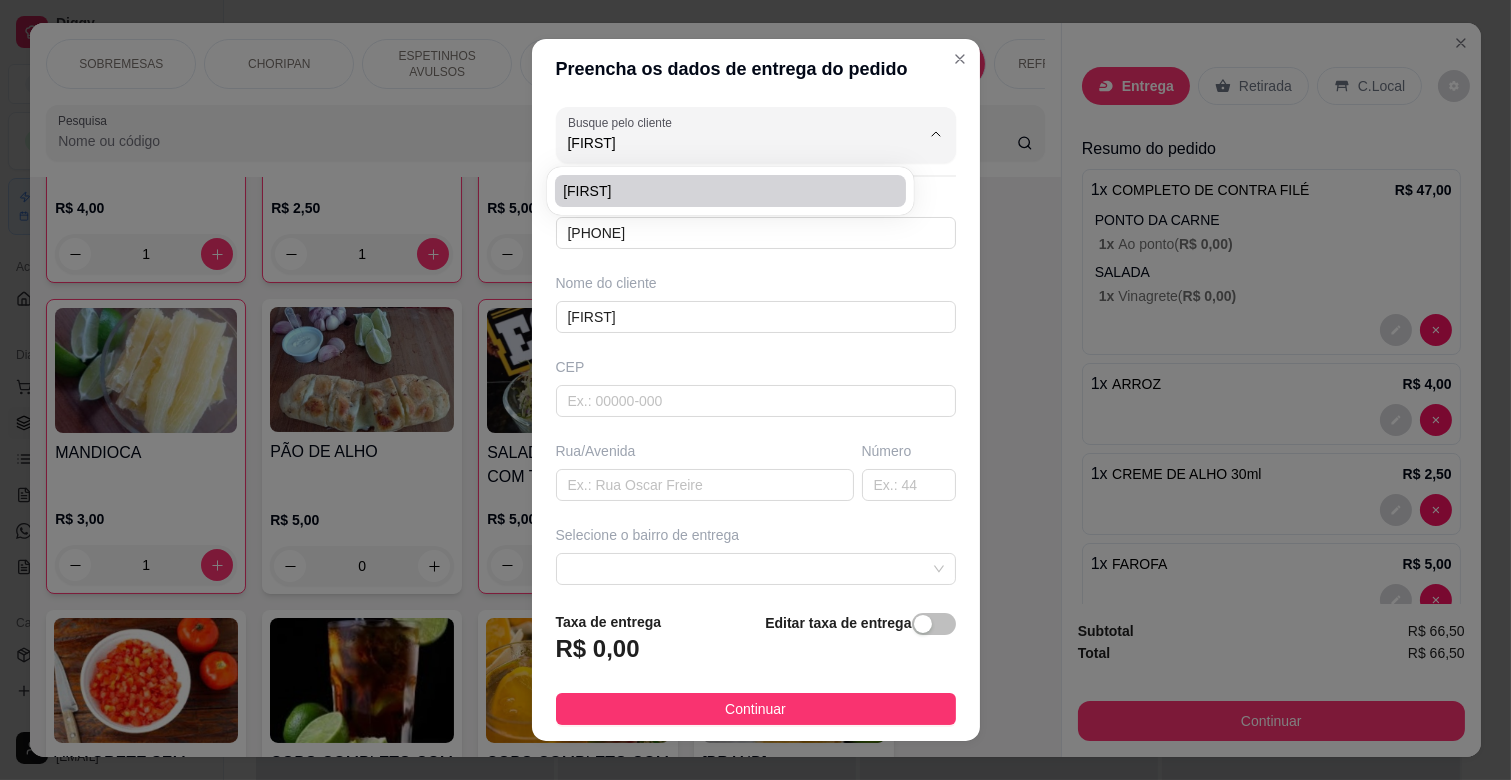 type on "[NUMBER]" 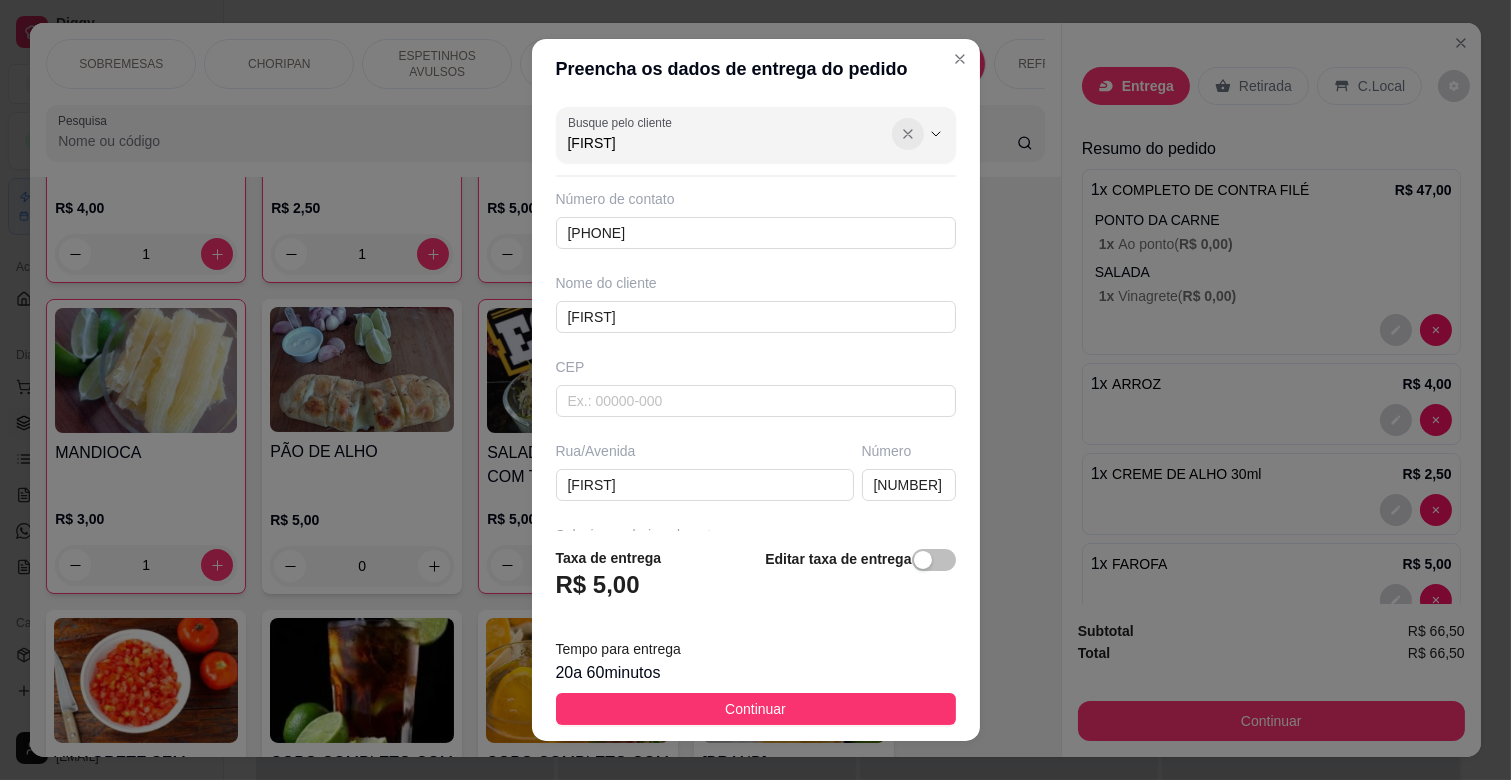 type on "[FIRST]" 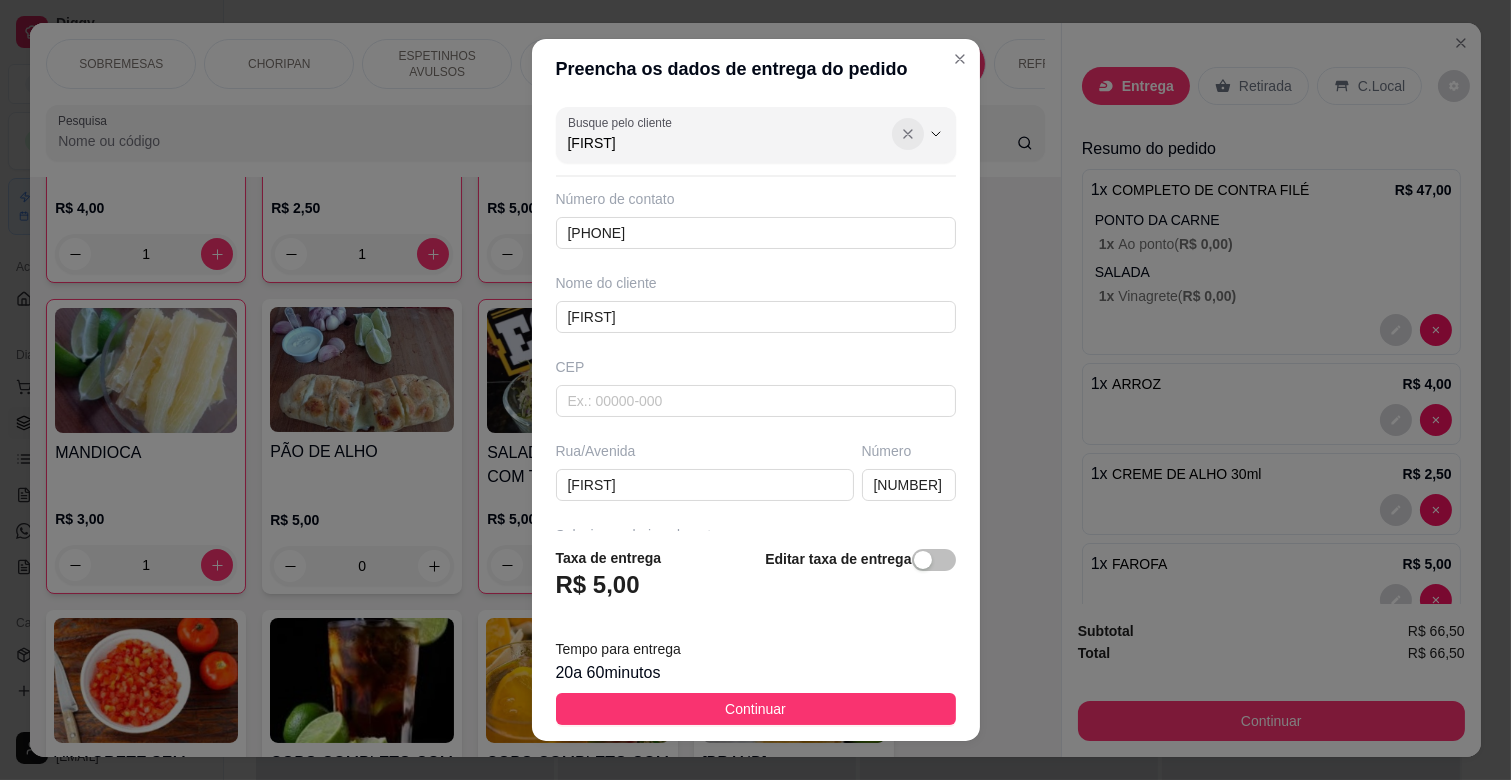 click 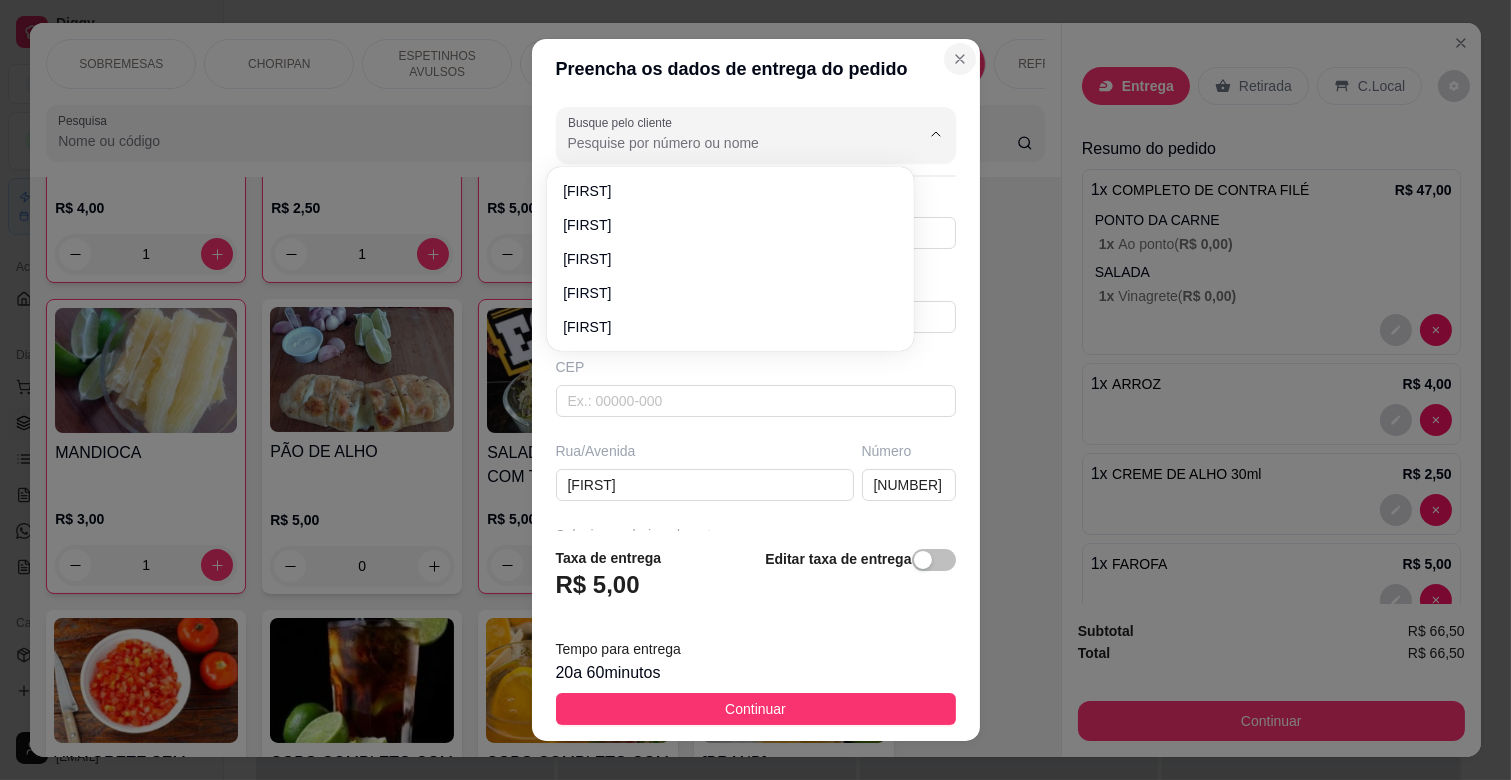 click 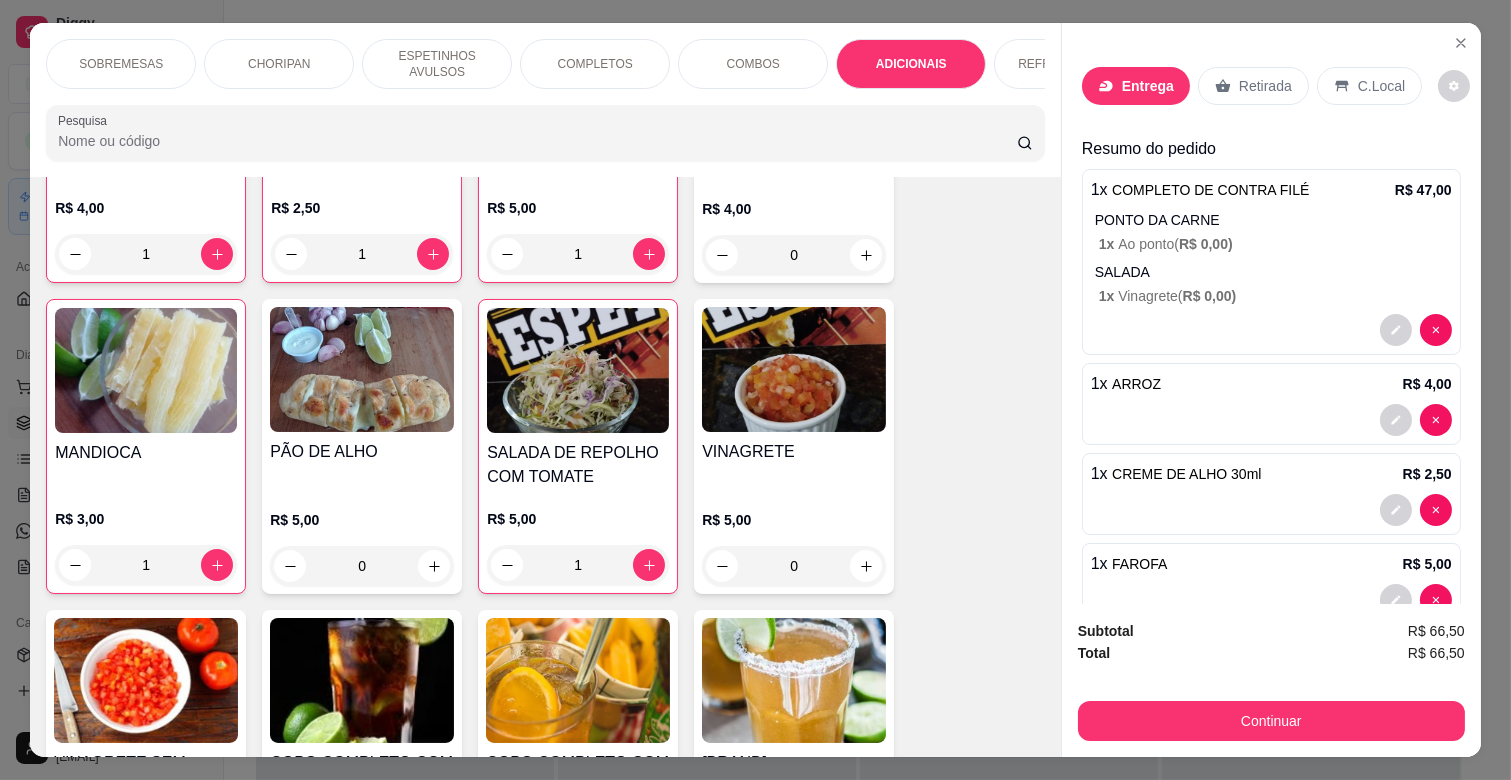 click on "Entrega" at bounding box center [1148, 86] 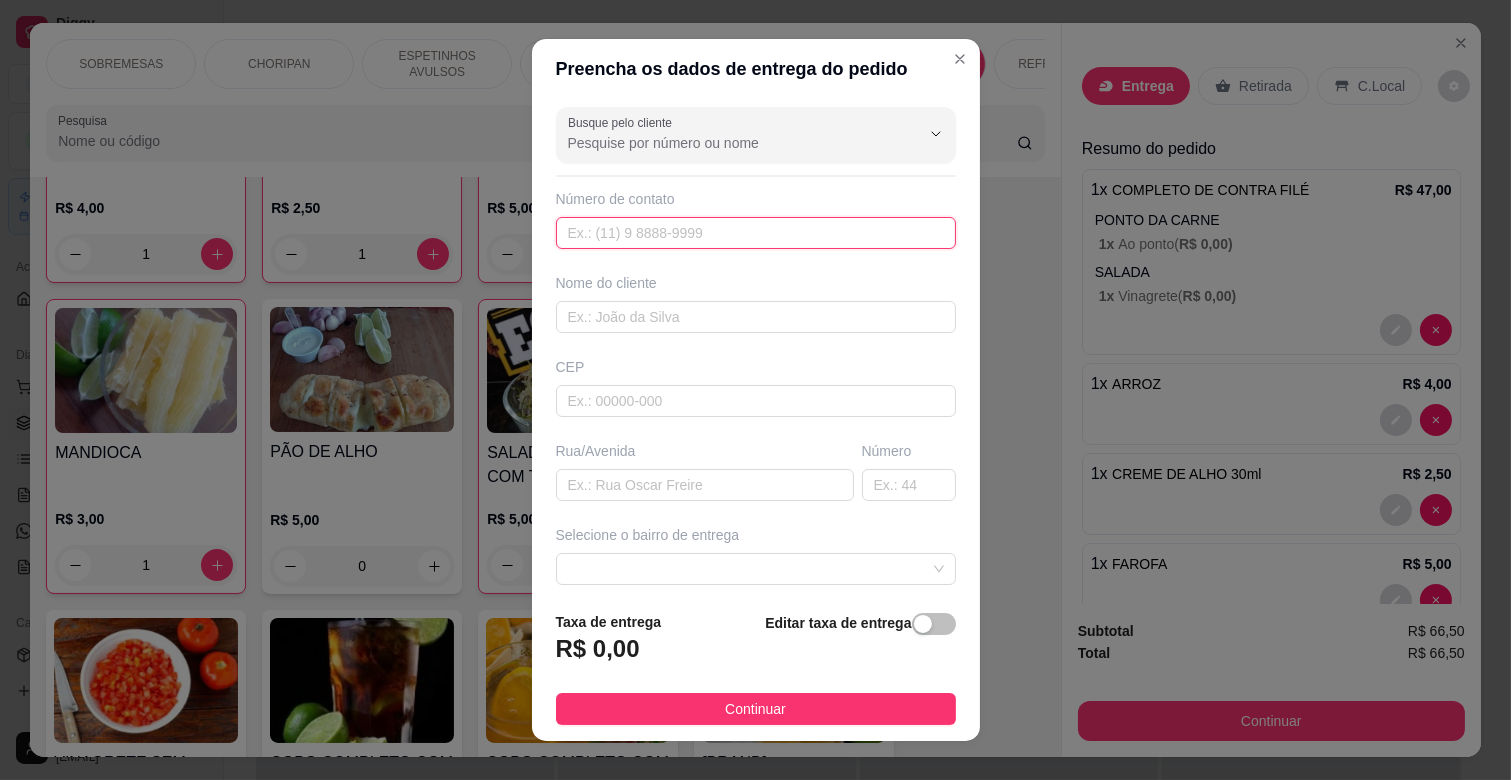 click at bounding box center [756, 233] 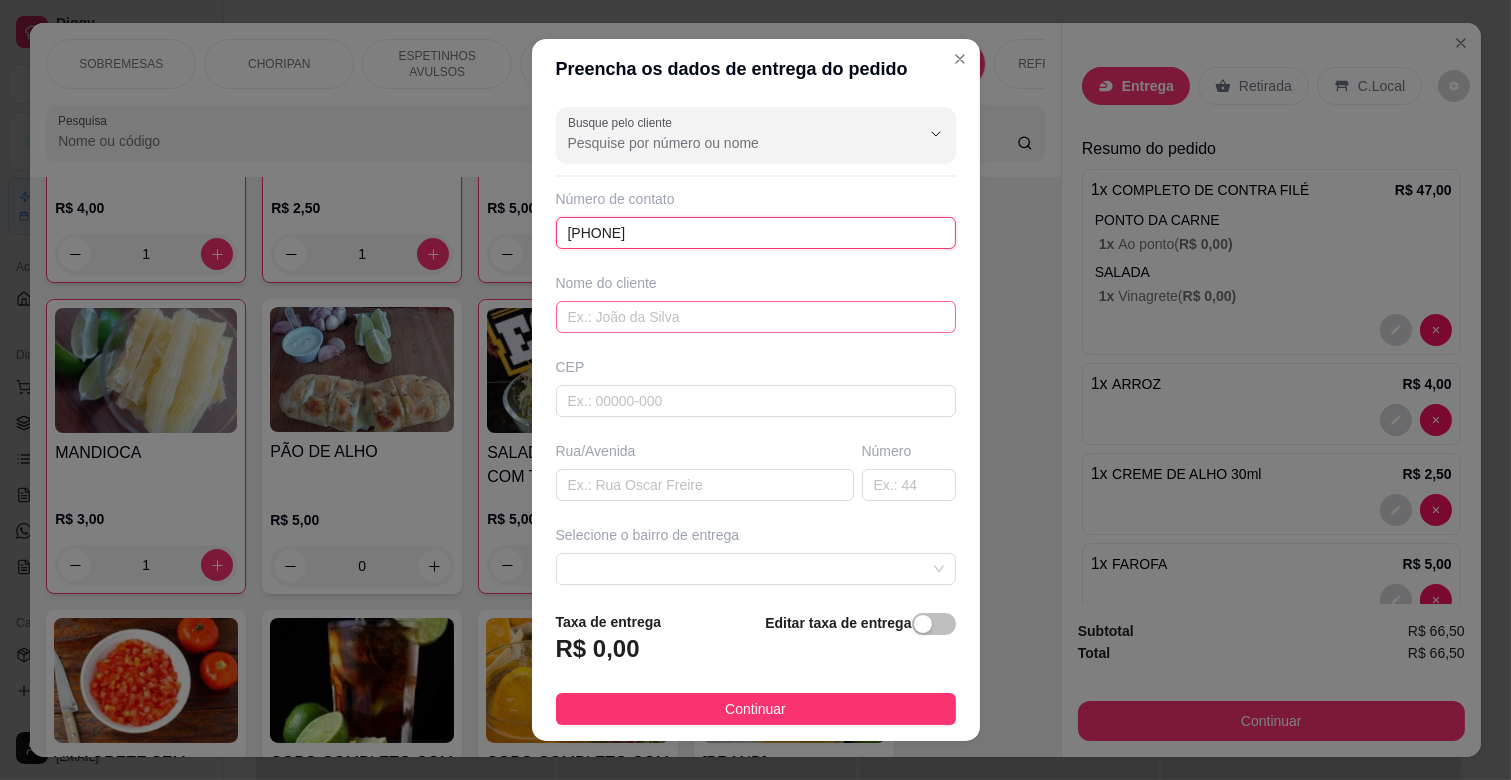type on "[PHONE]" 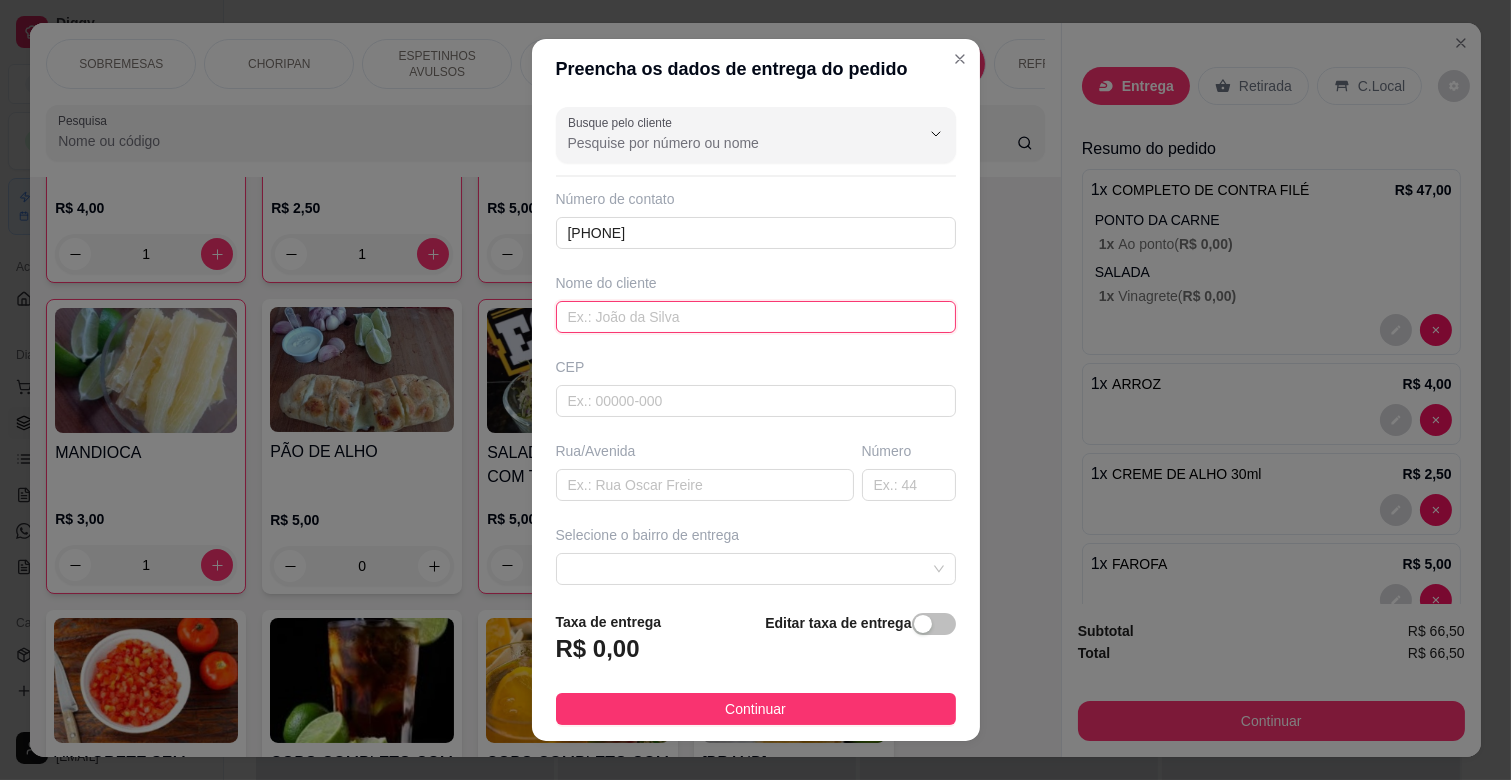 click at bounding box center (756, 317) 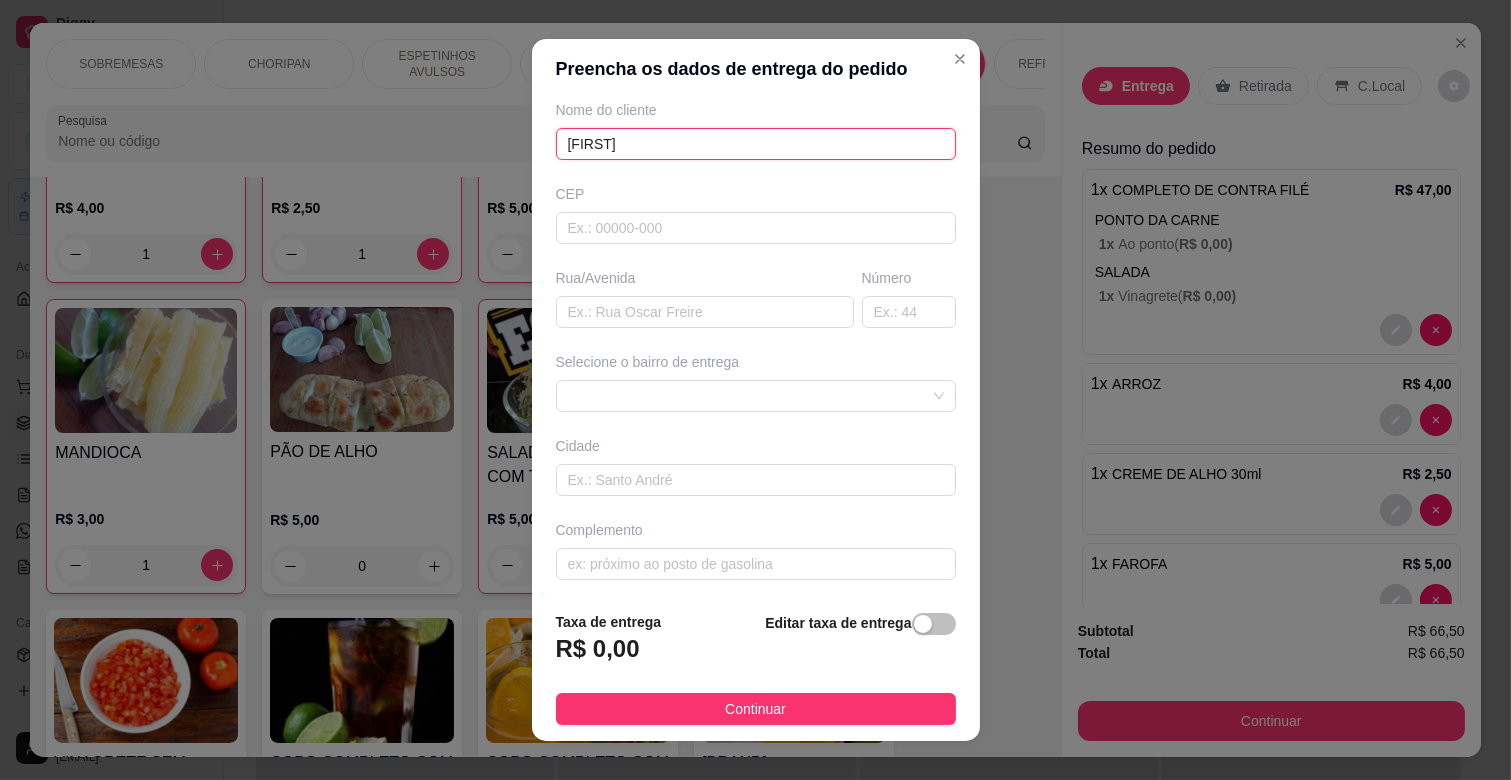 scroll, scrollTop: 178, scrollLeft: 0, axis: vertical 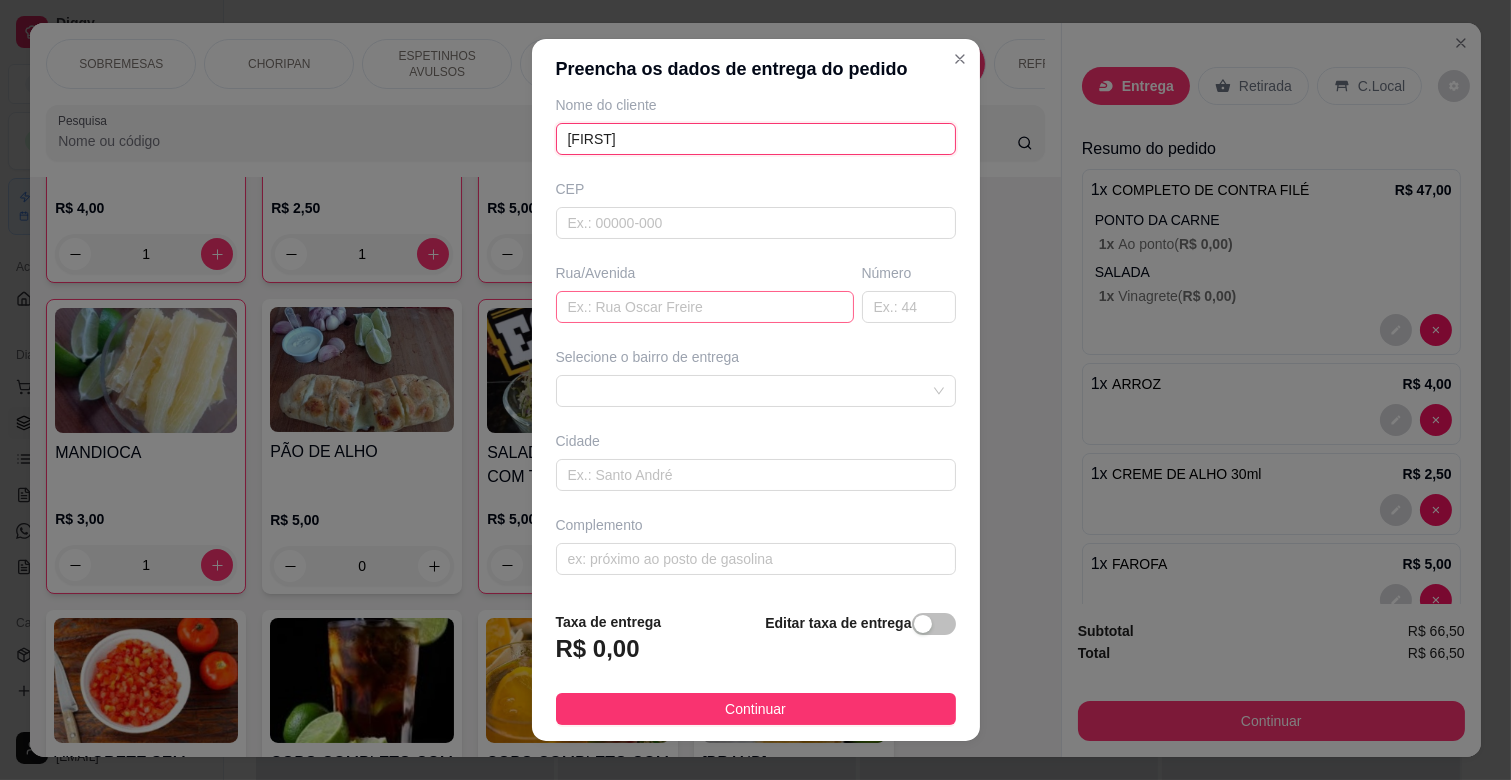 type on "[FIRST]" 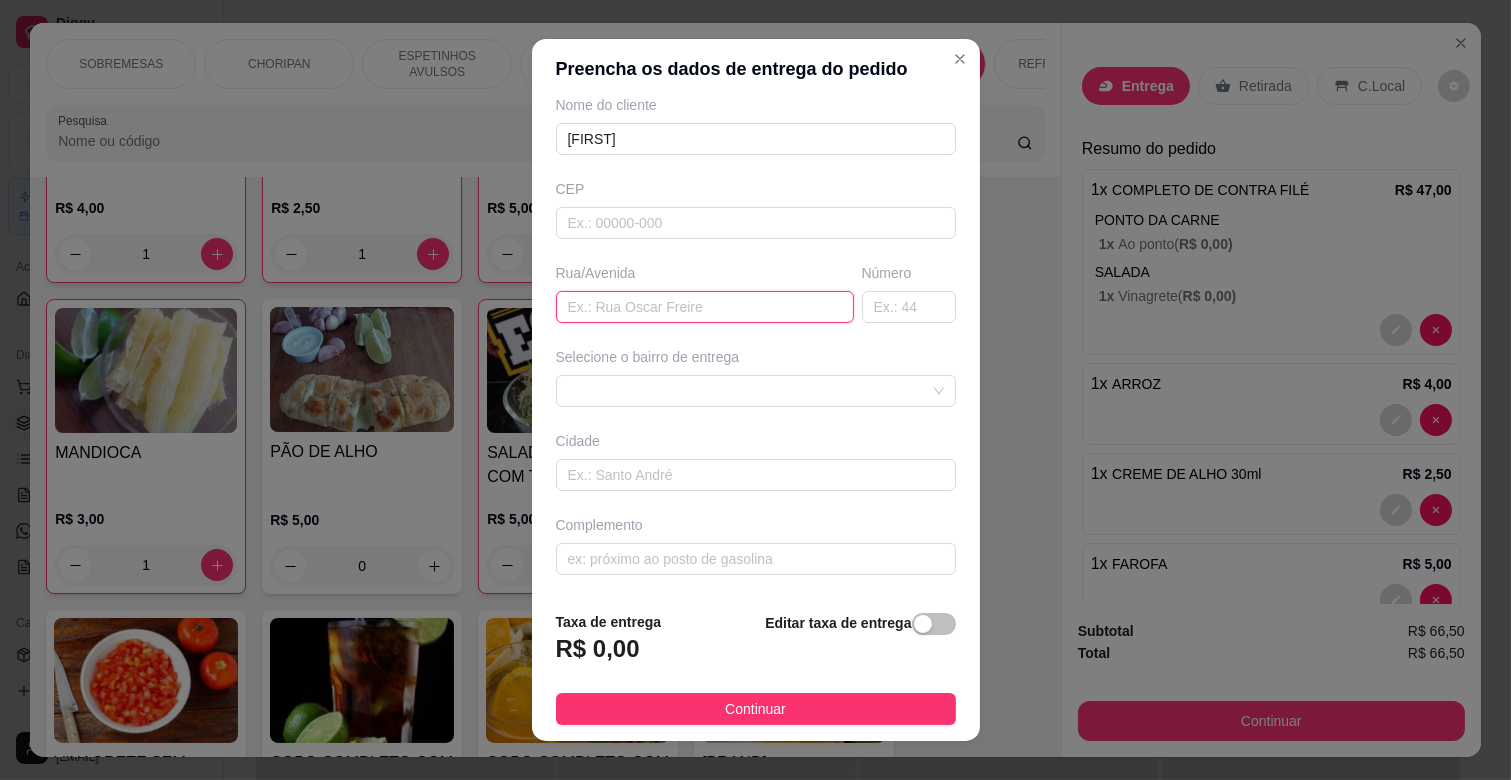 click at bounding box center [705, 307] 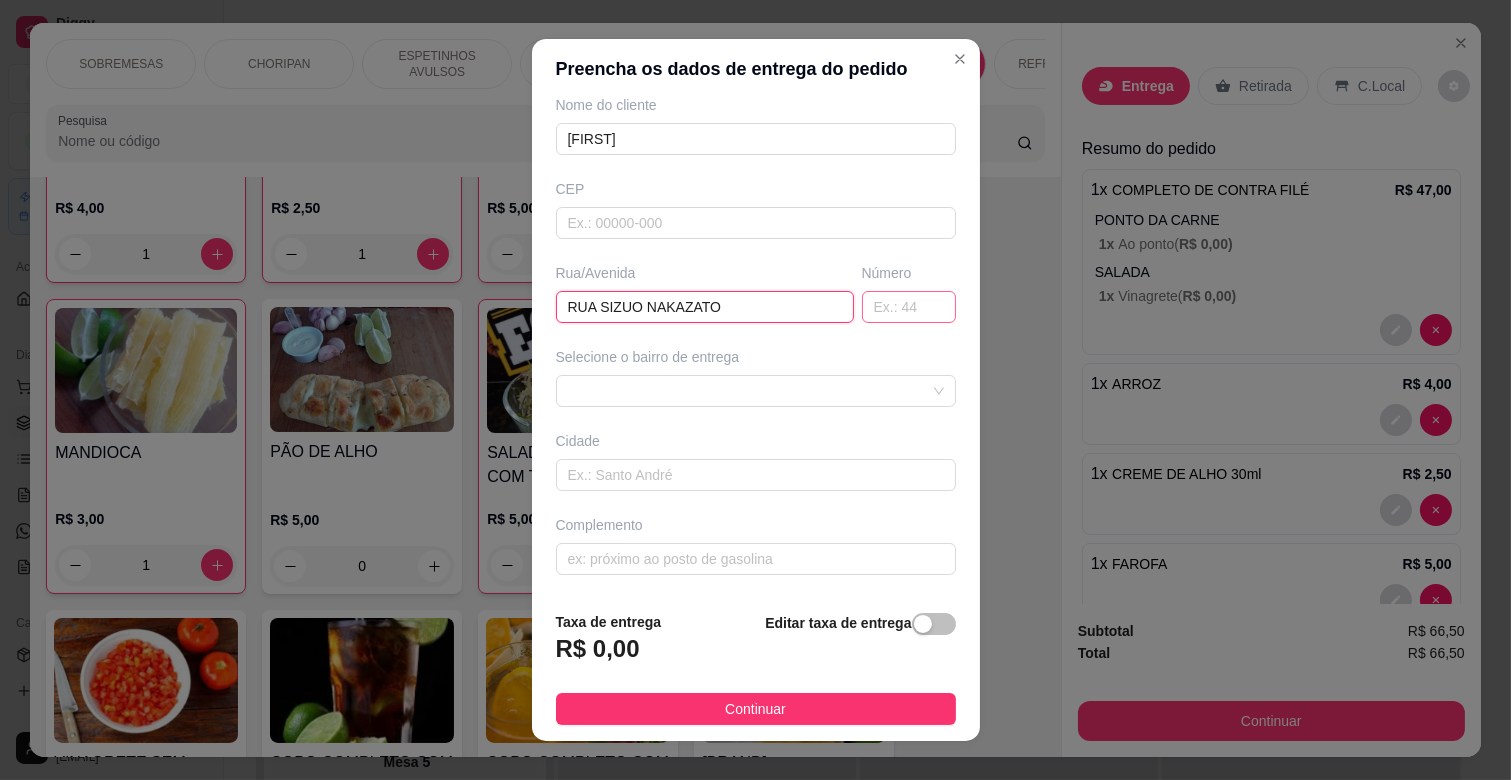 type on "RUA SIZUO NAKAZATO" 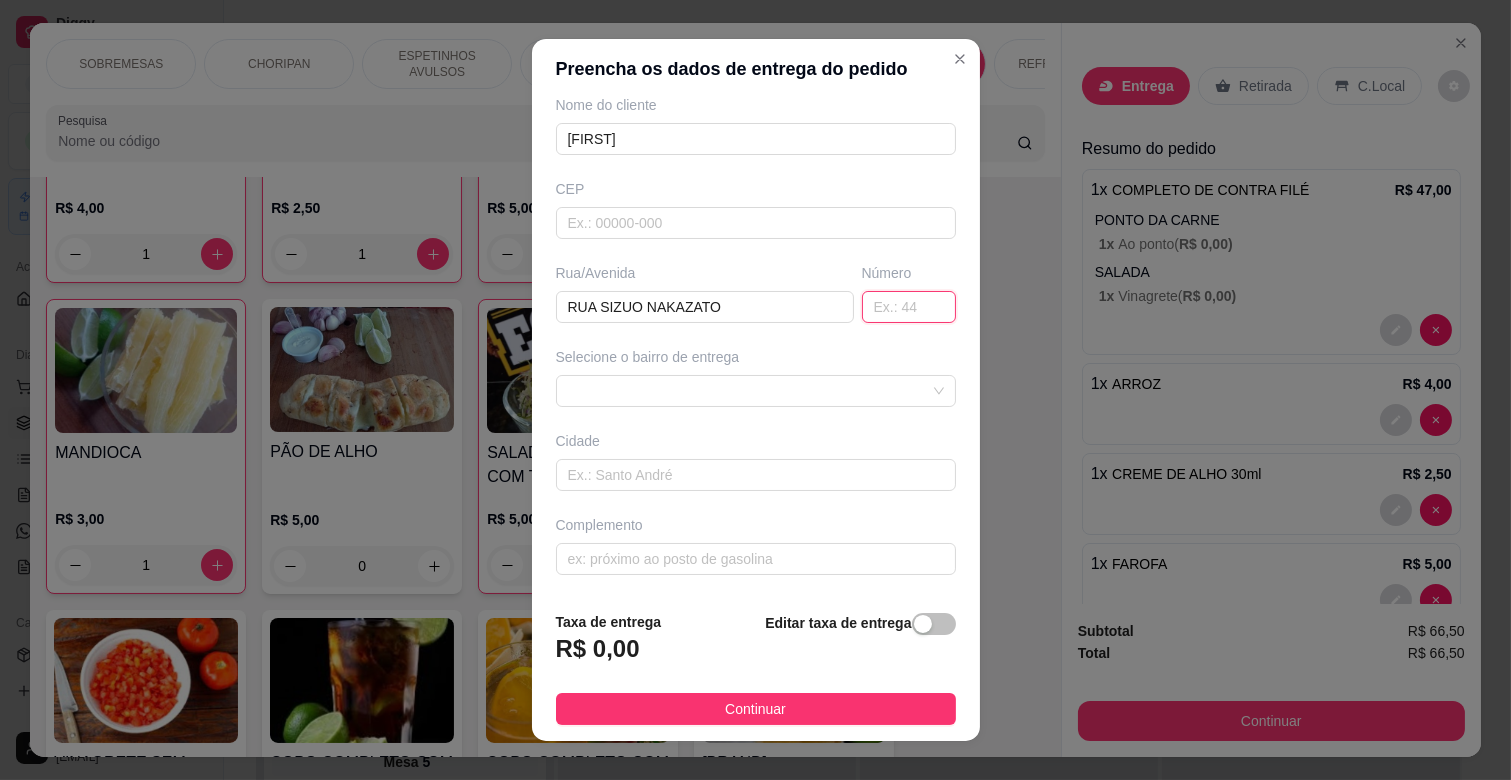 click at bounding box center (909, 307) 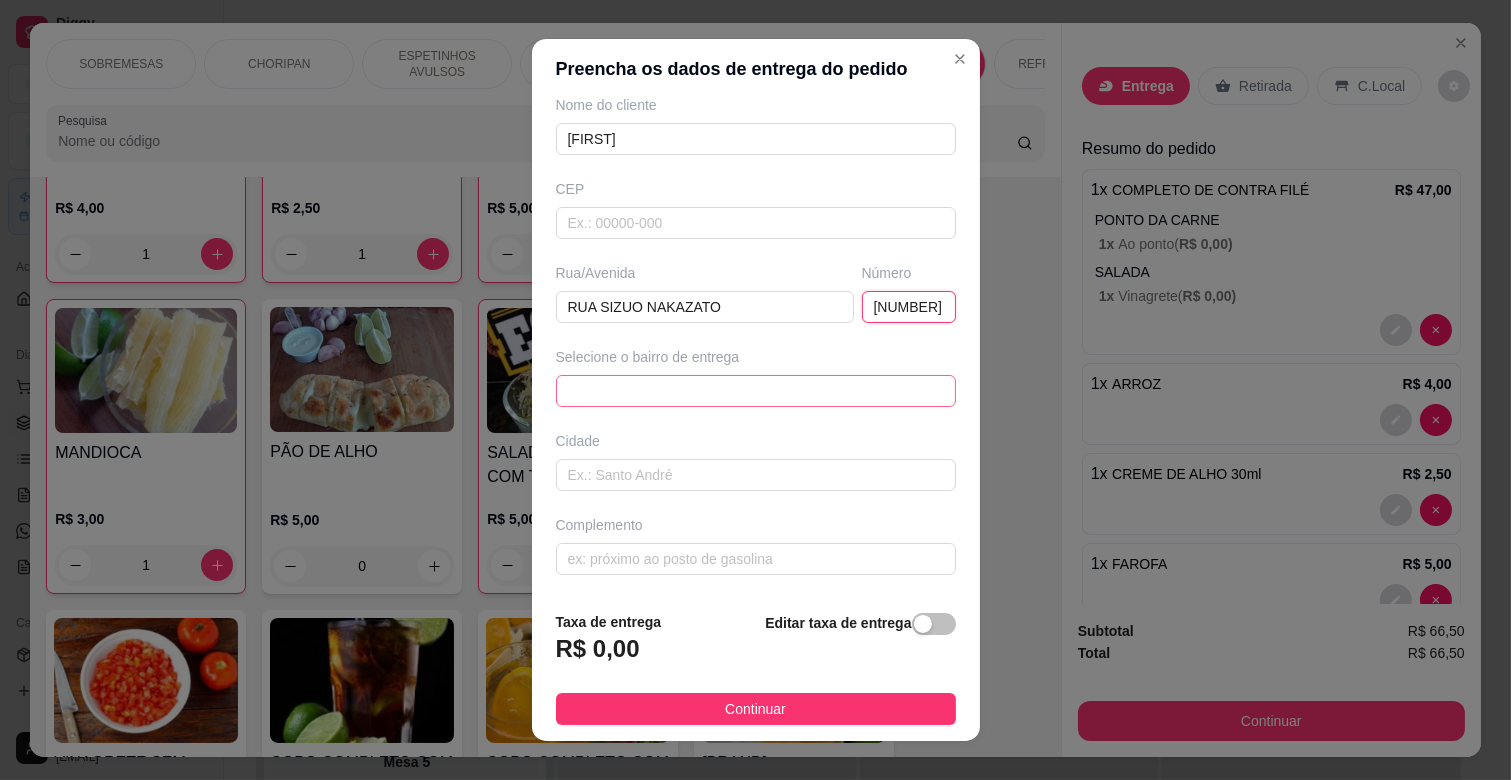 click at bounding box center [756, 391] 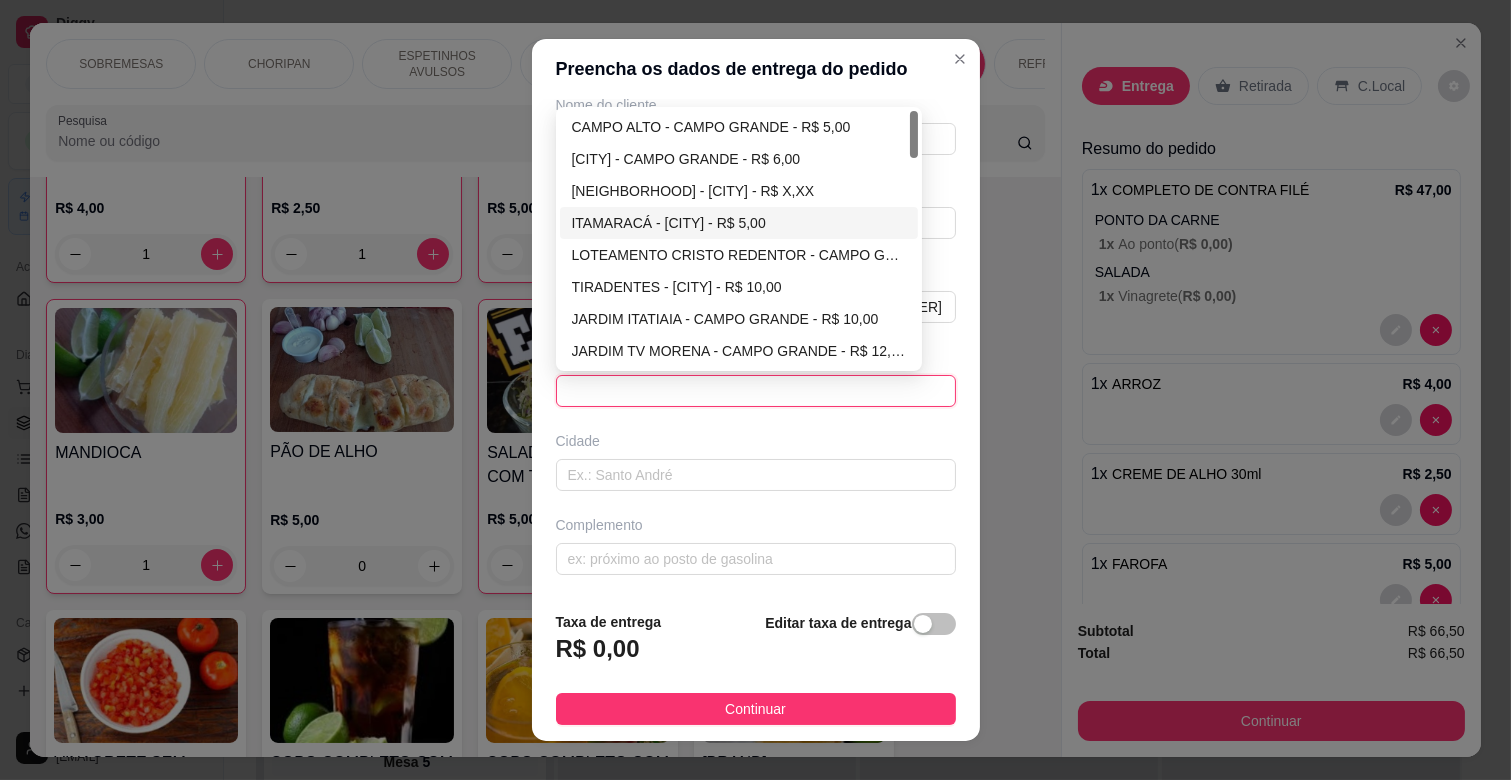 click on "ITAMARACÁ - [CITY] - R$ 5,00" at bounding box center (739, 223) 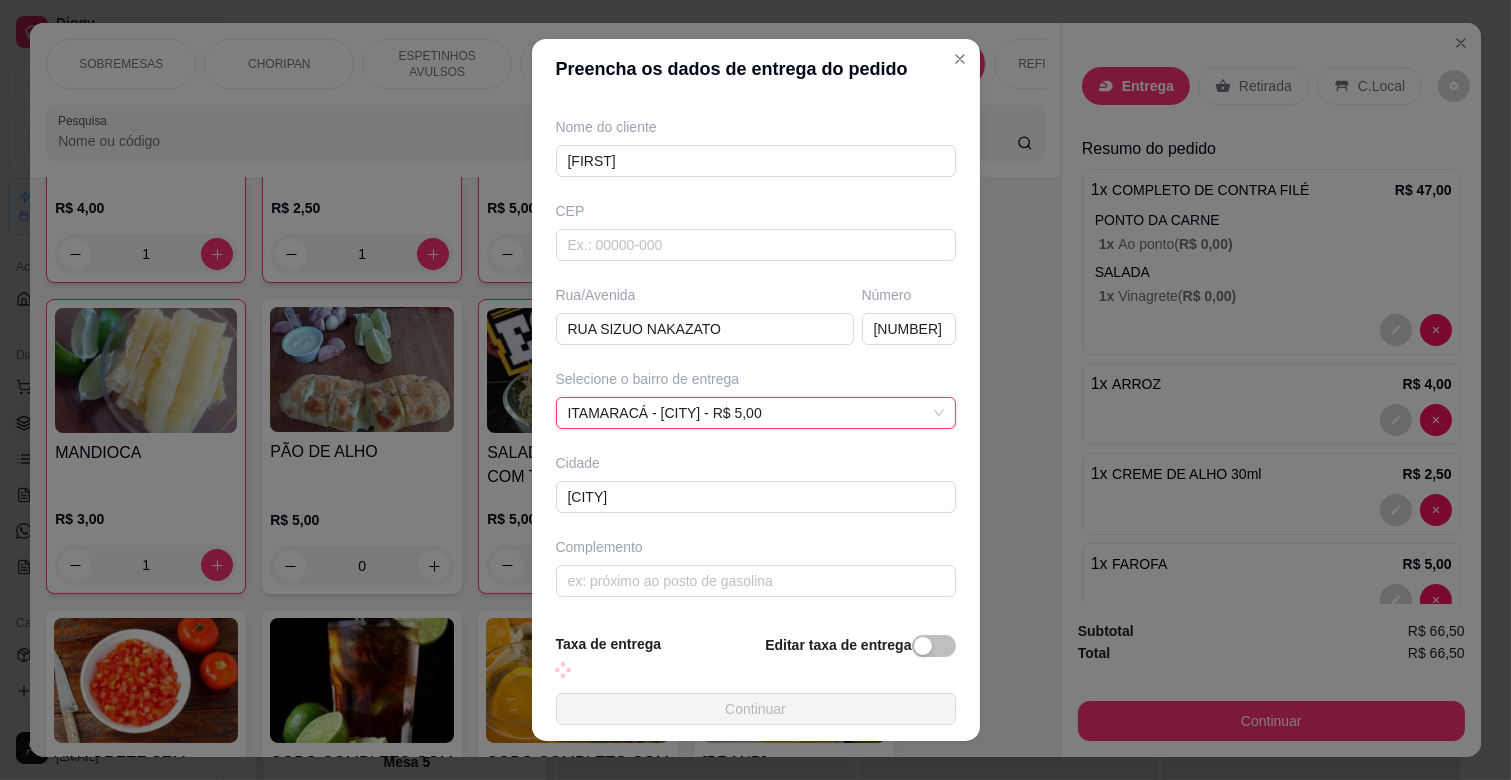 scroll, scrollTop: 178, scrollLeft: 0, axis: vertical 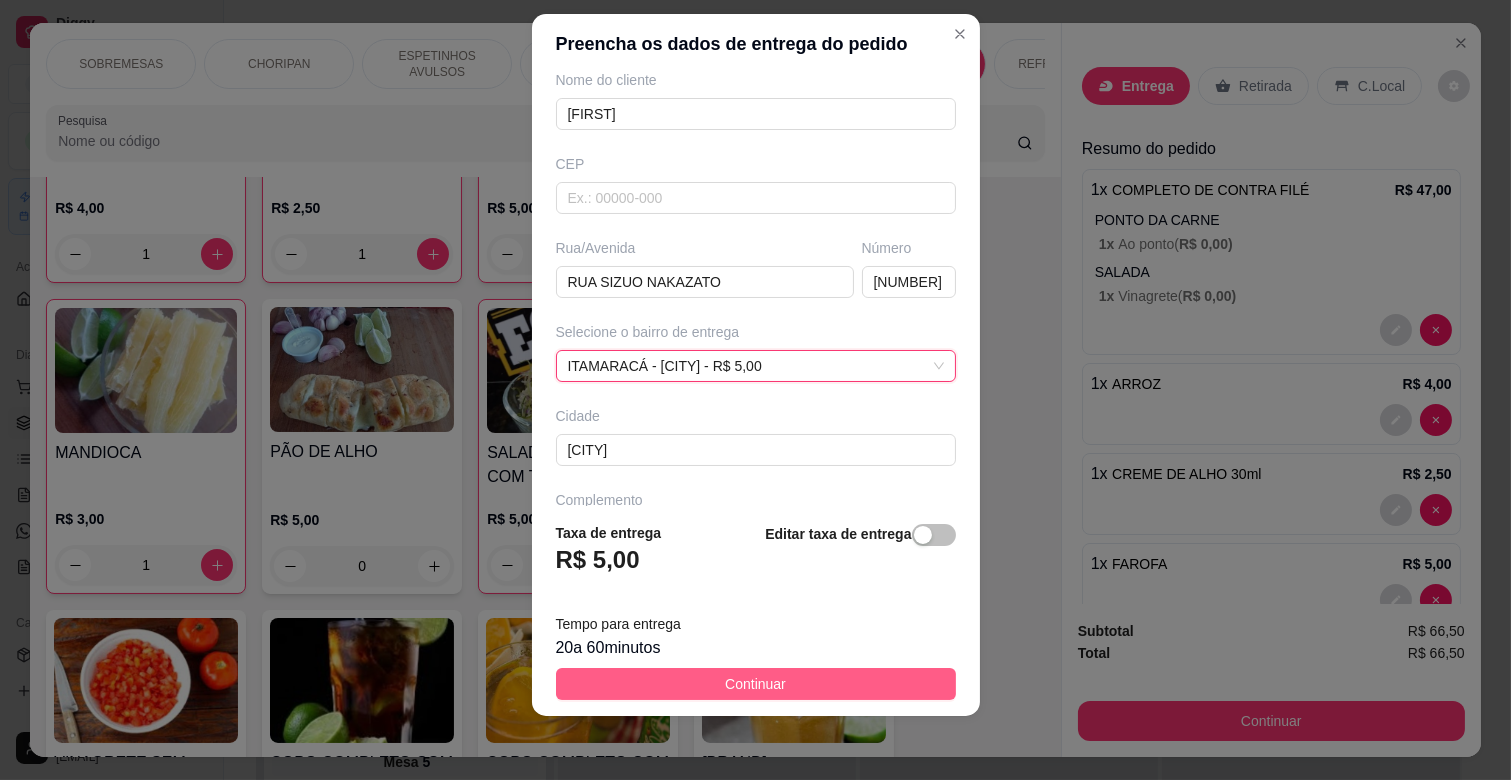 click on "Continuar" at bounding box center (756, 684) 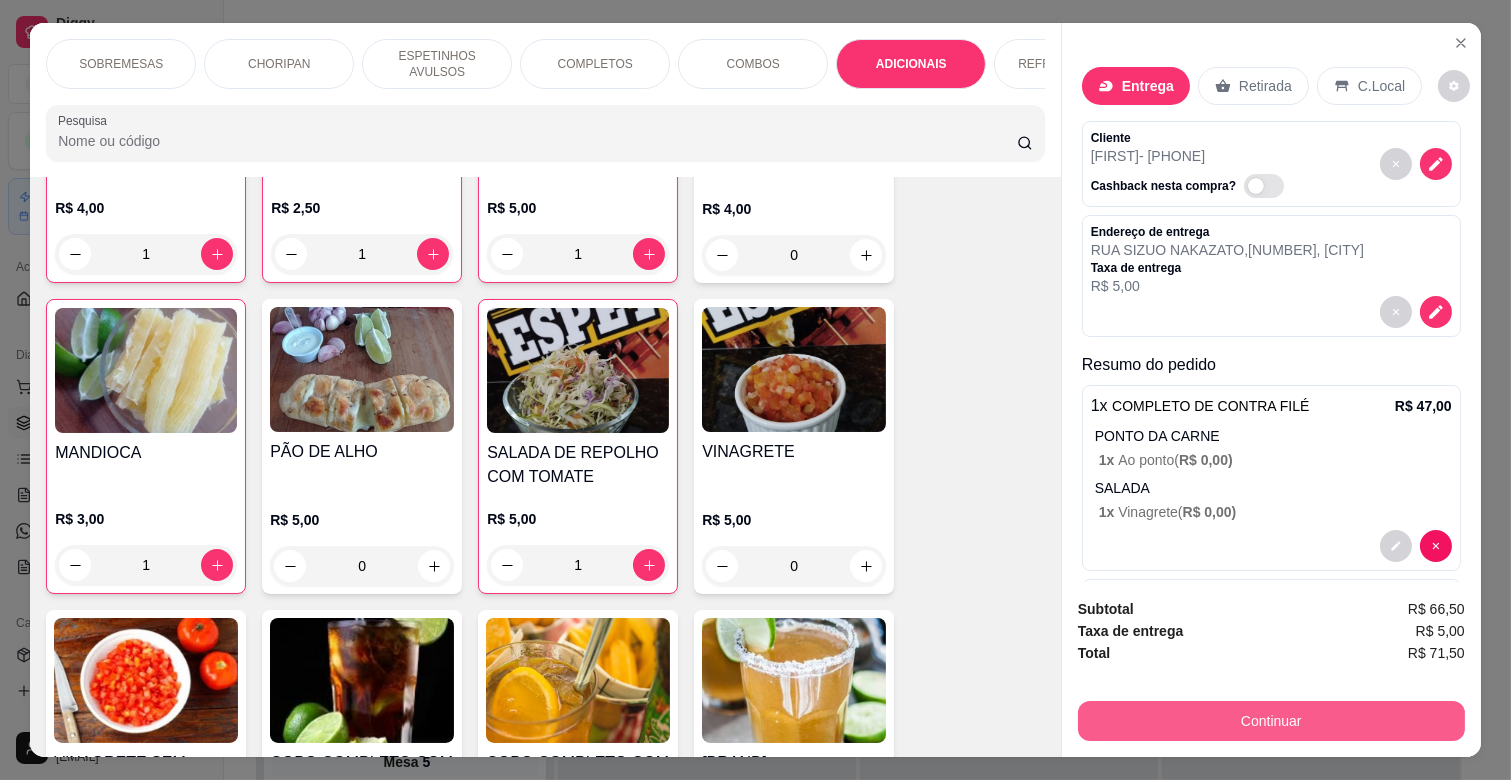click on "Continuar" at bounding box center [1271, 721] 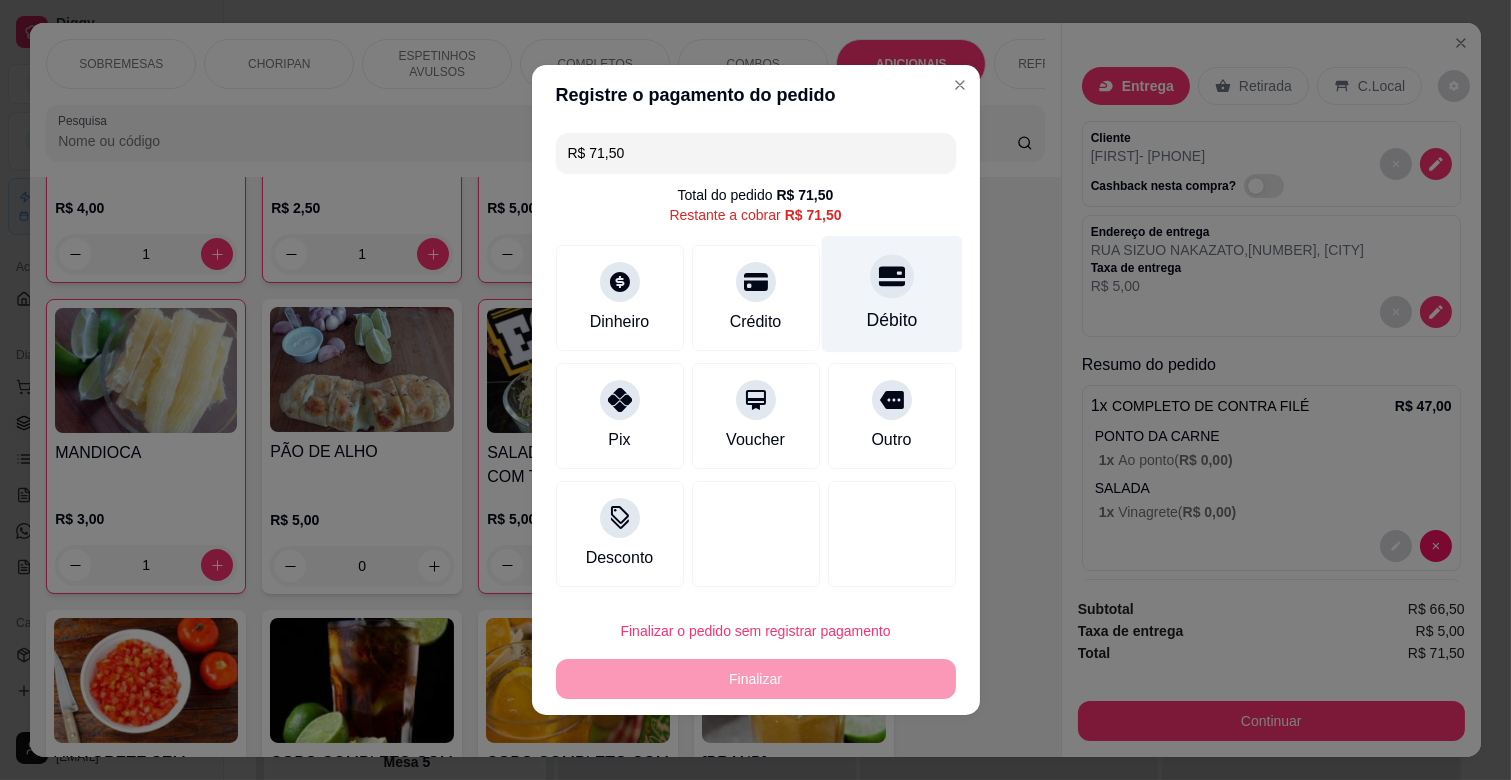 click on "Débito" at bounding box center [891, 294] 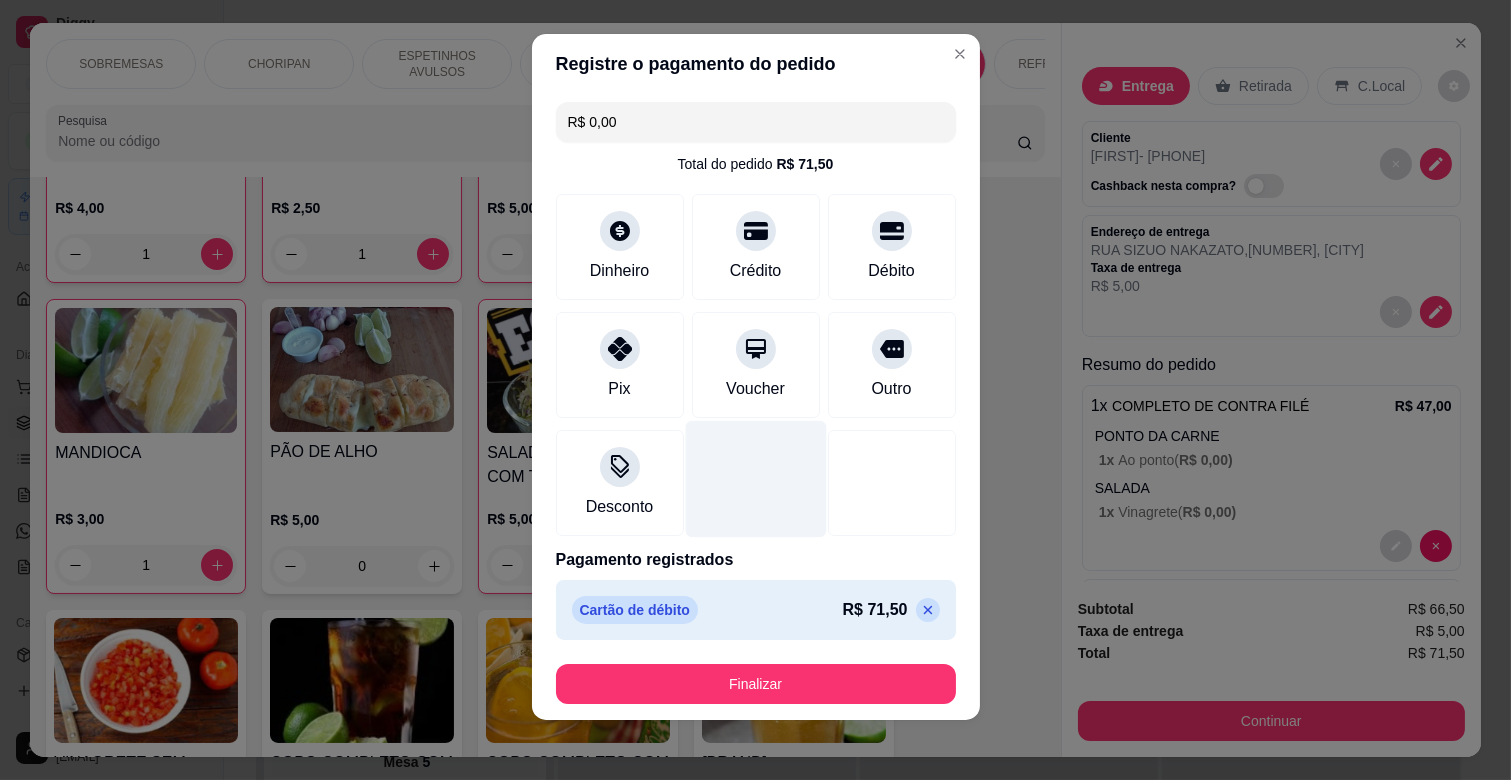 scroll, scrollTop: 16, scrollLeft: 0, axis: vertical 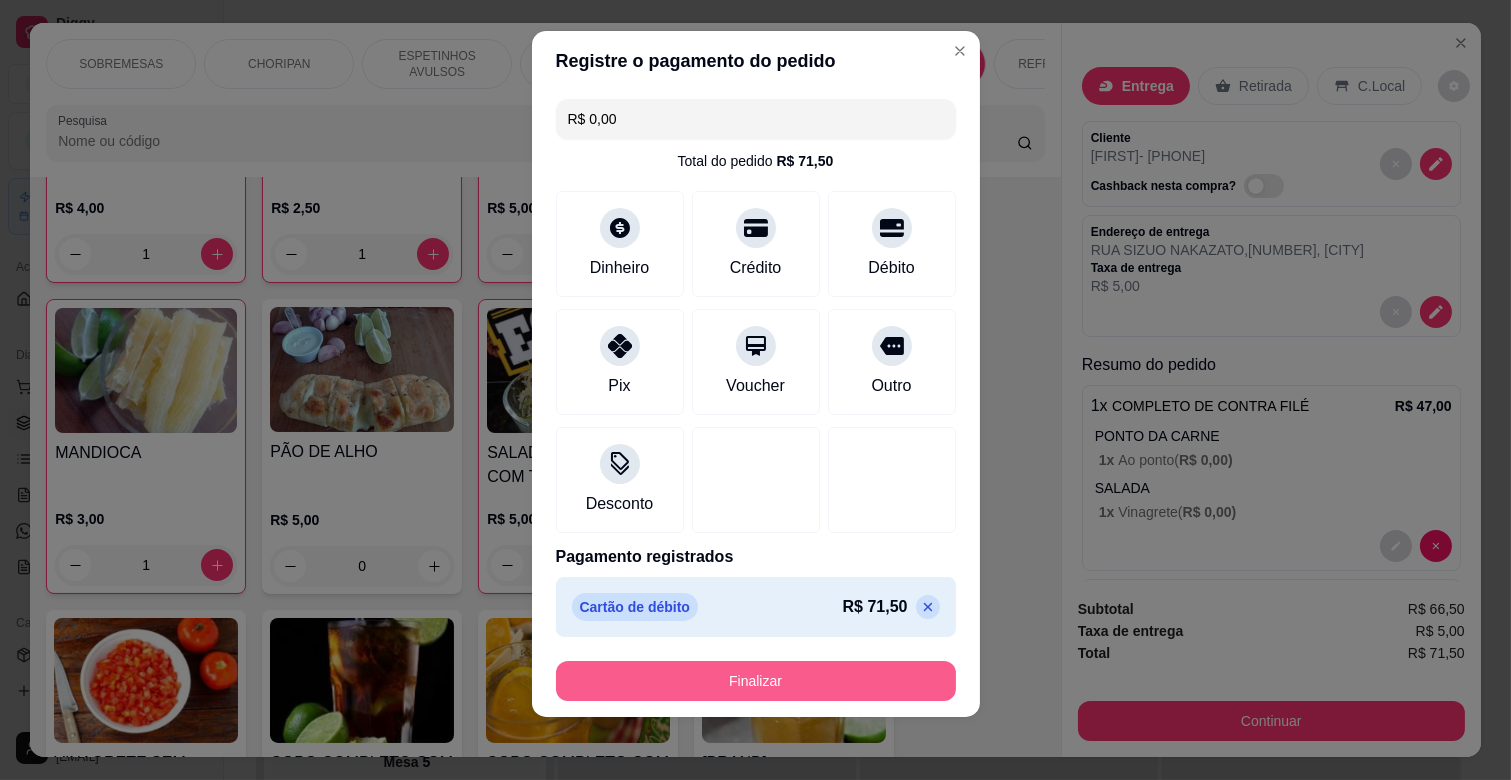 click on "Finalizar" at bounding box center [756, 681] 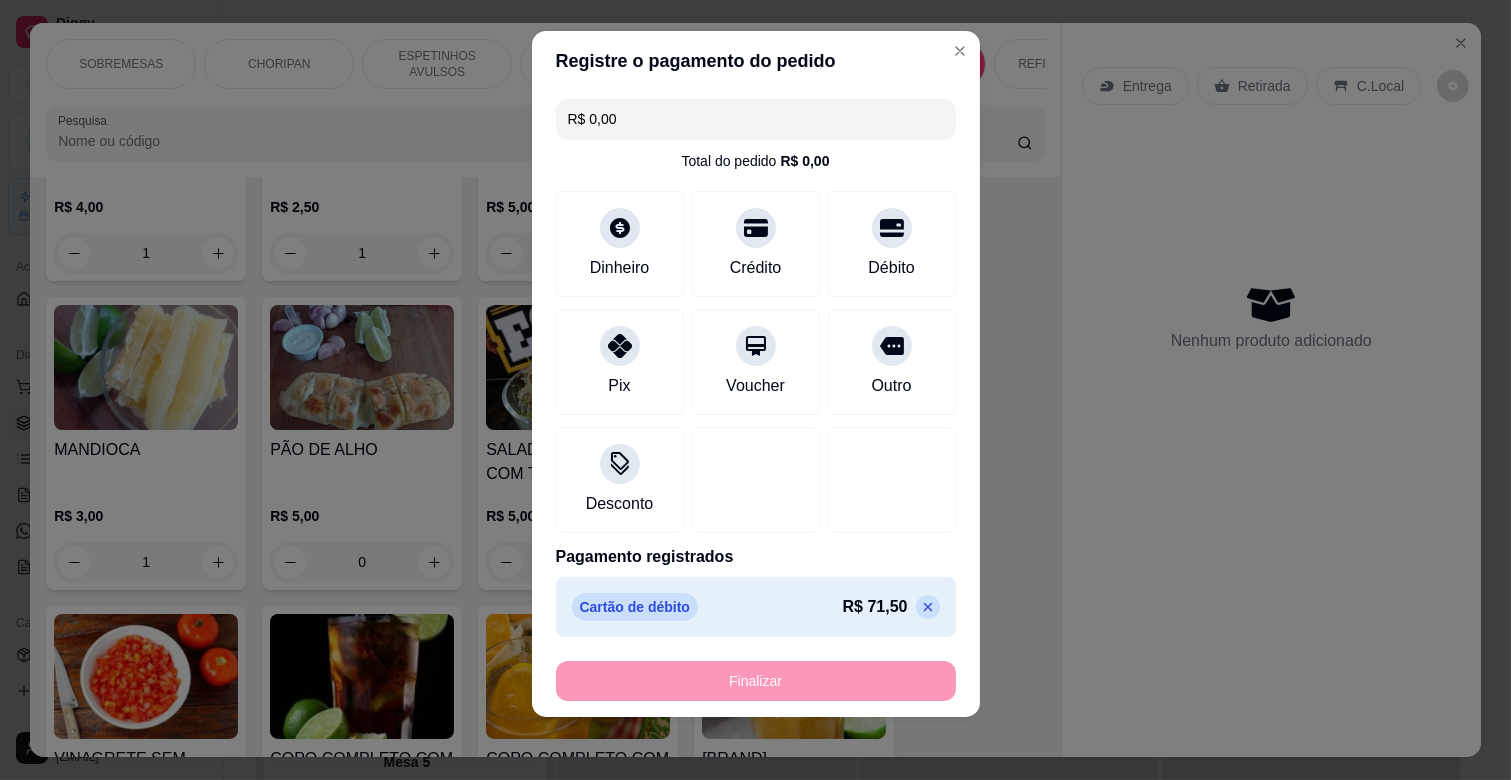 type on "0" 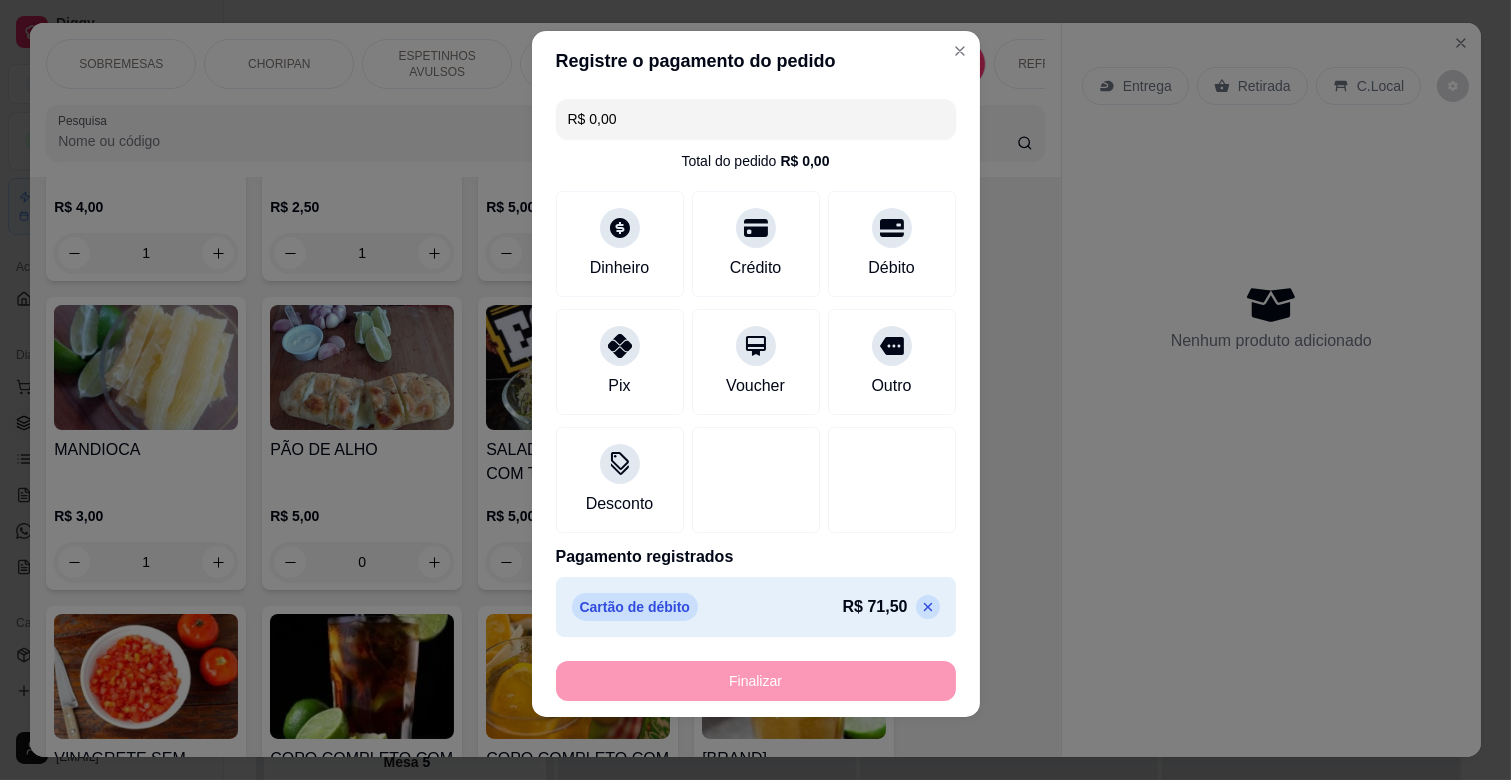 type on "0" 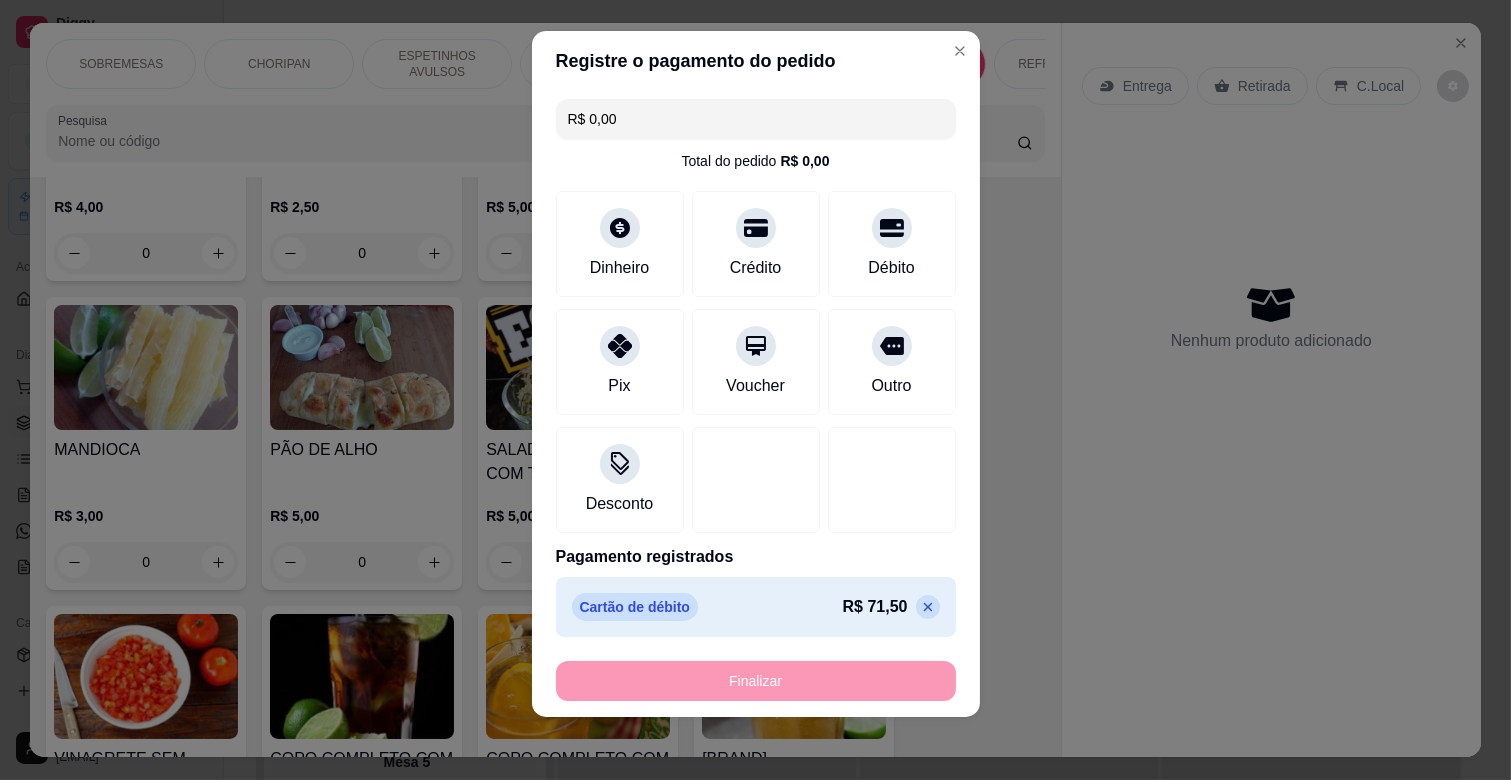 type on "-R$ 71,50" 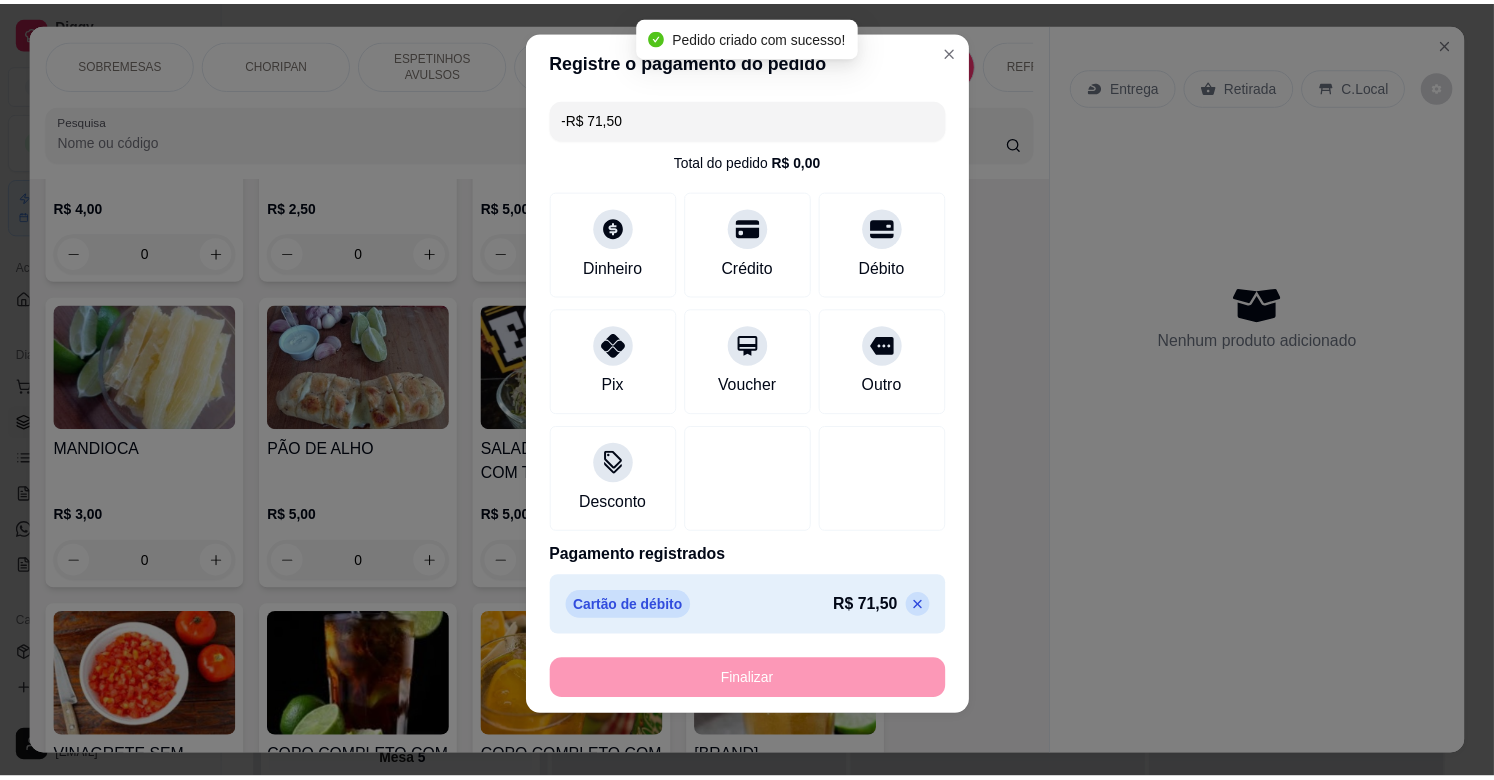 scroll, scrollTop: 3656, scrollLeft: 0, axis: vertical 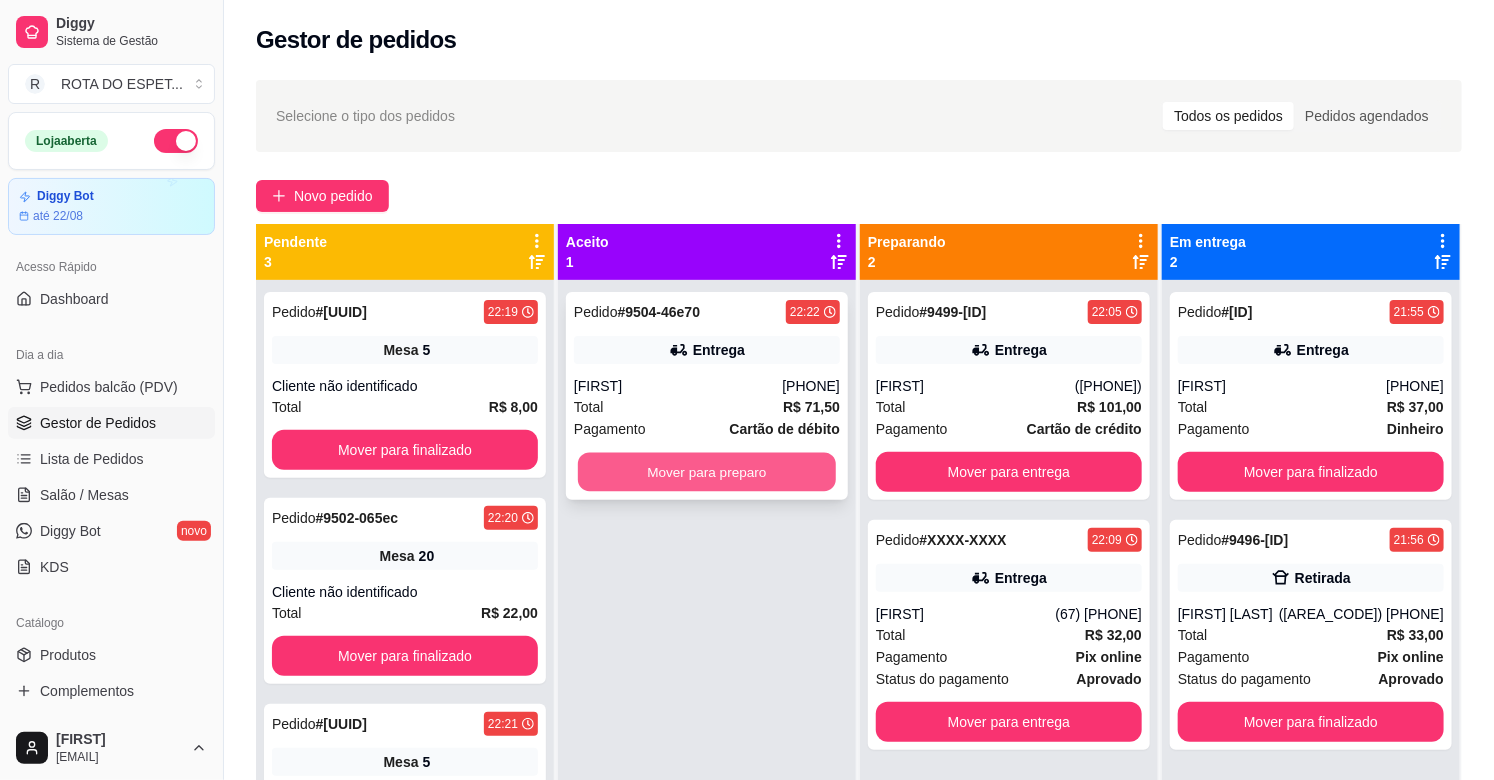 click on "Mover para preparo" at bounding box center (707, 472) 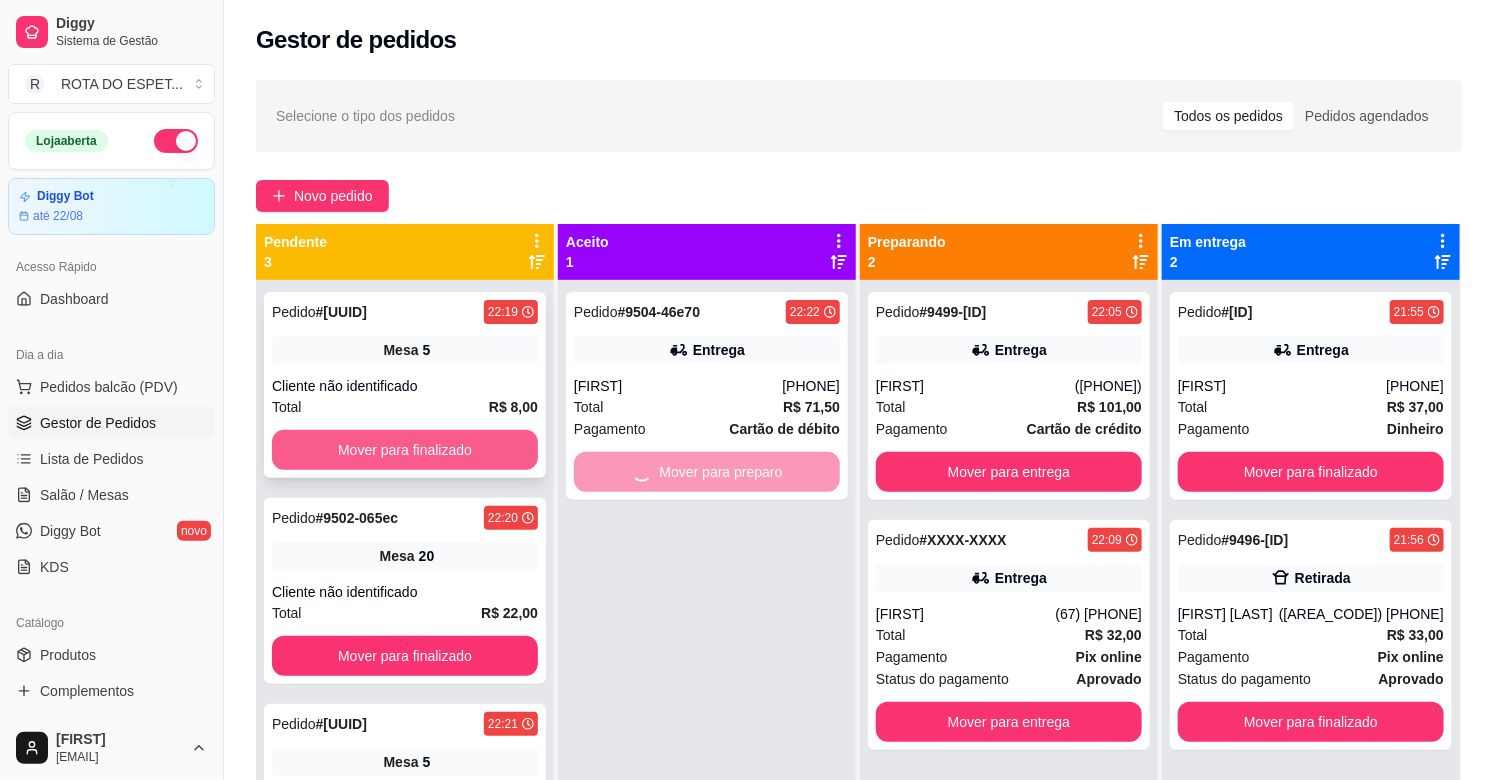 click on "Mover para finalizado" at bounding box center [405, 450] 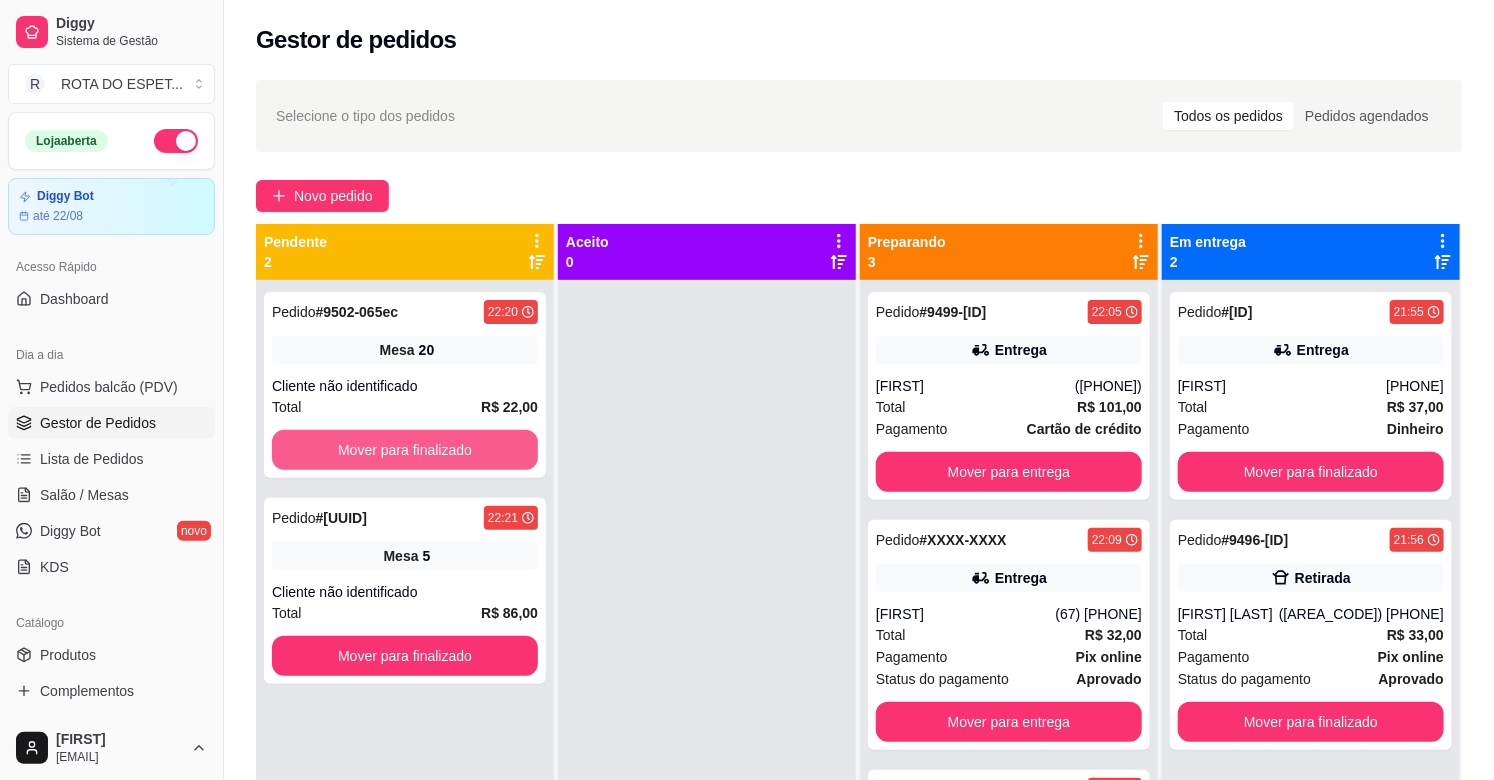 click on "Mover para finalizado" at bounding box center (405, 450) 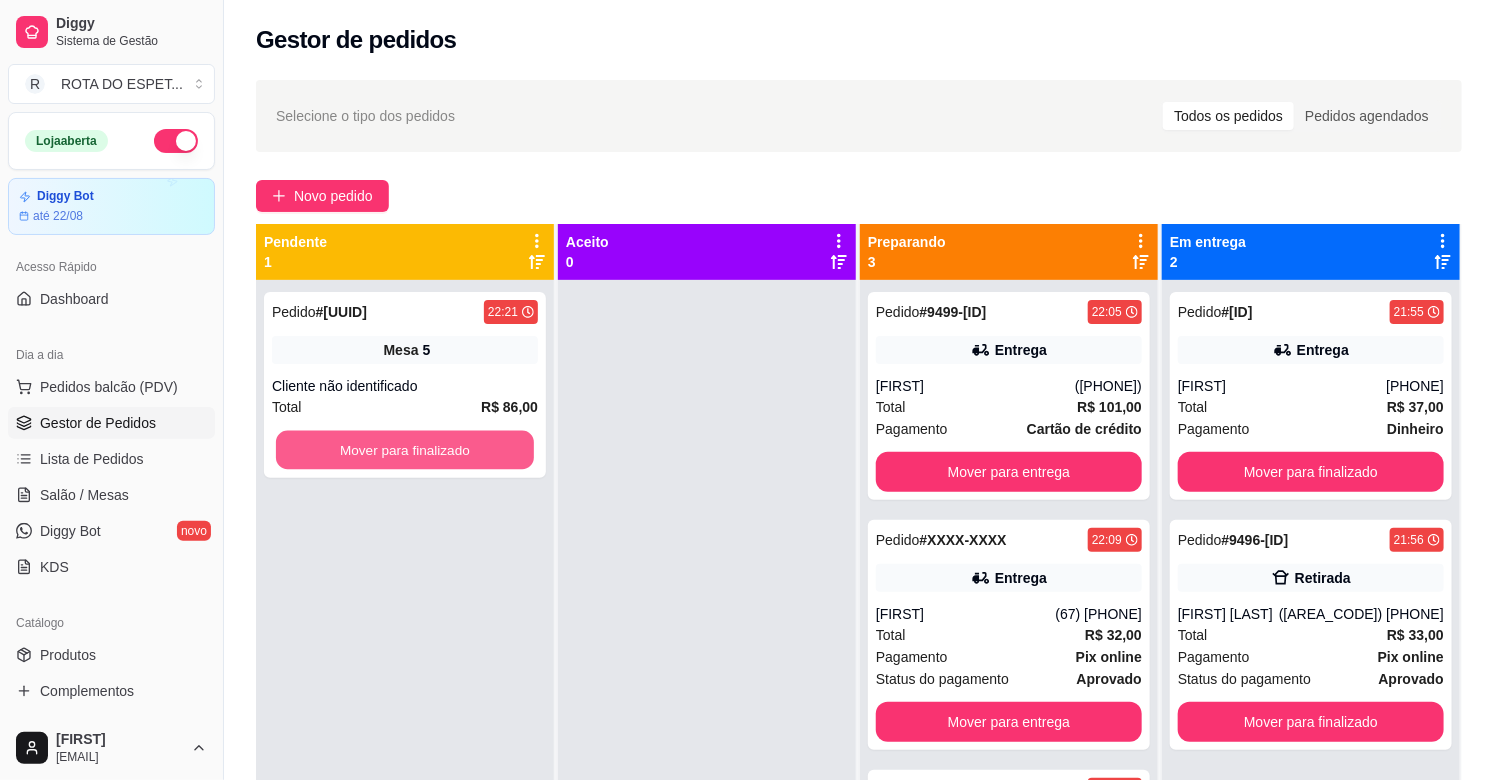 click on "Mover para finalizado" at bounding box center [405, 450] 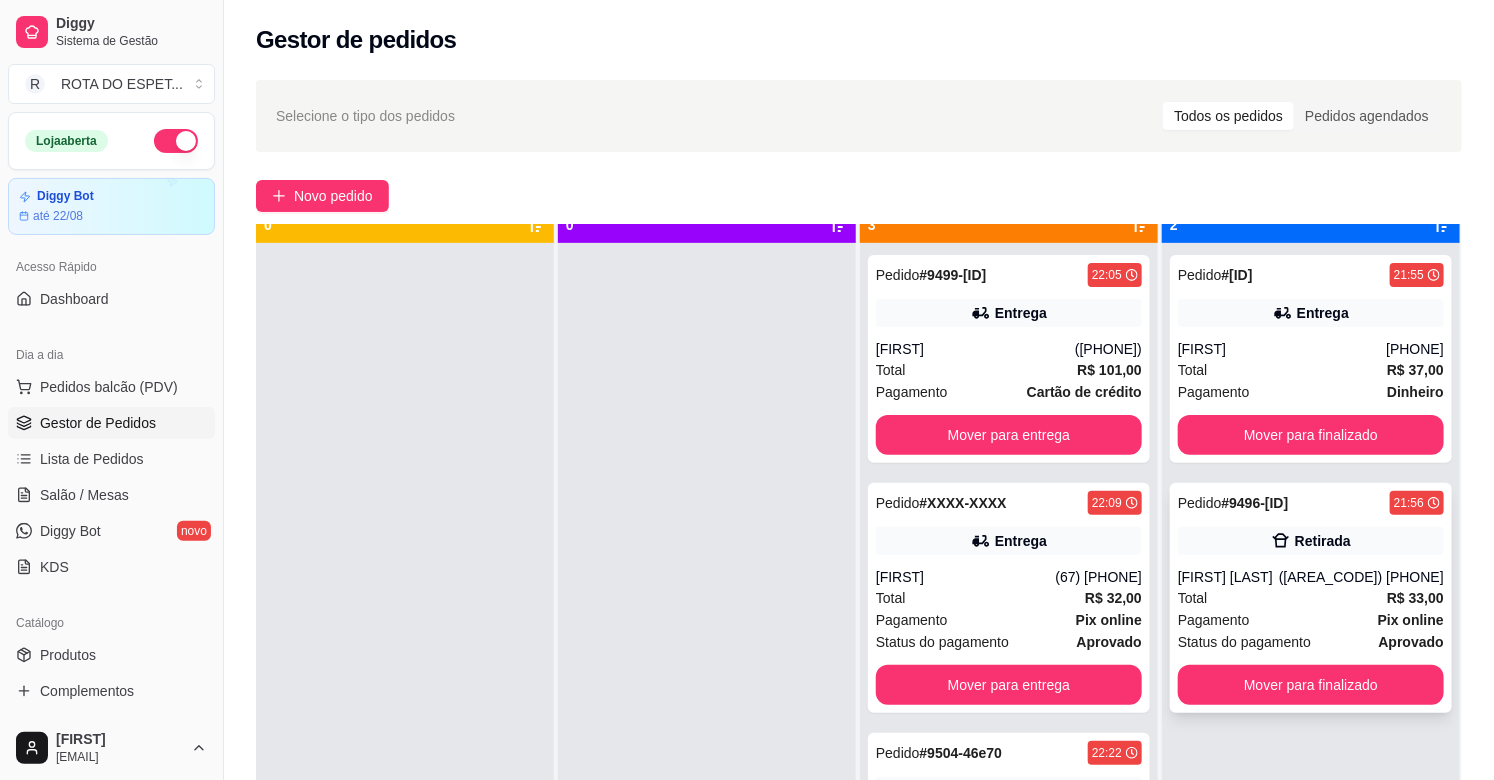 scroll, scrollTop: 55, scrollLeft: 0, axis: vertical 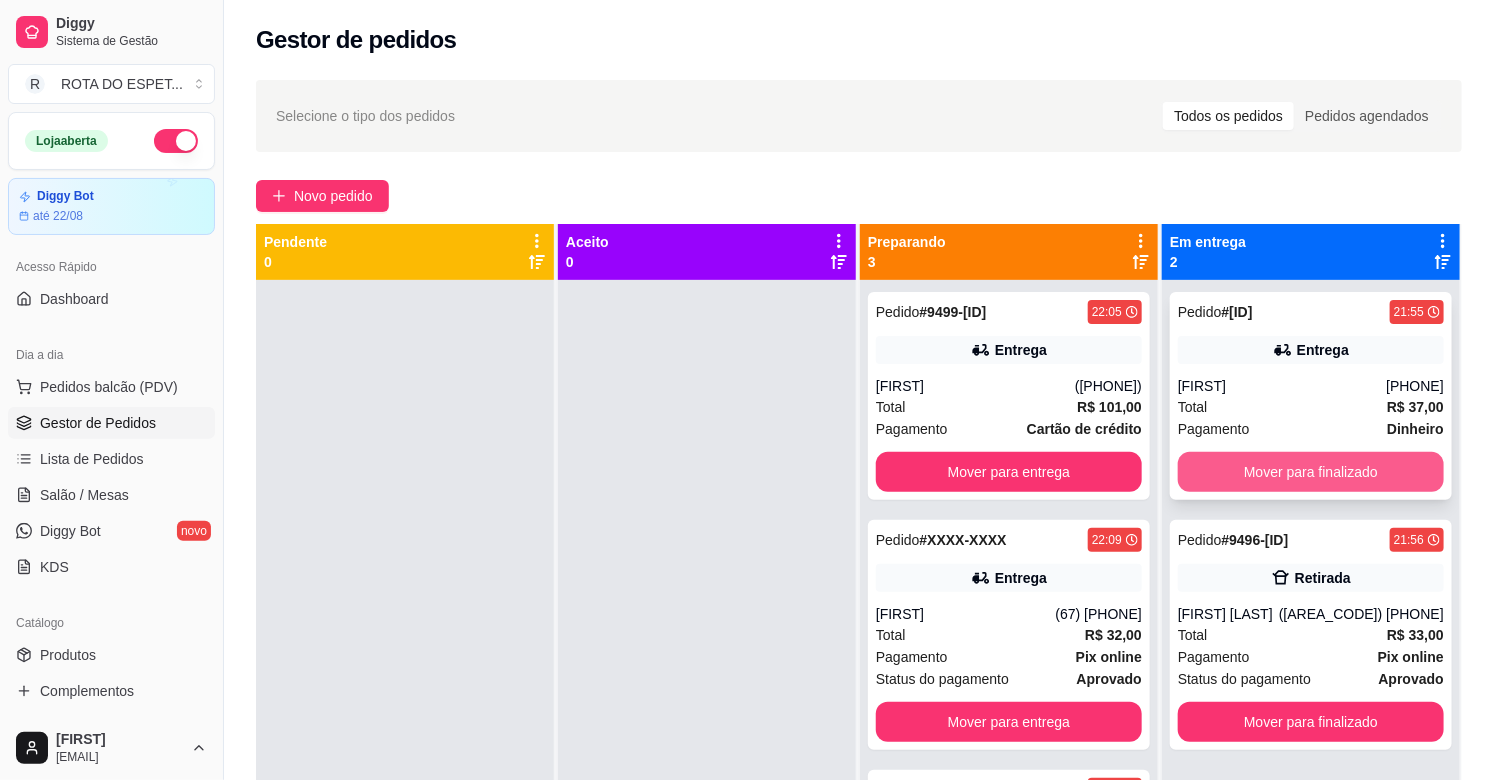click on "Mover para finalizado" at bounding box center [1311, 472] 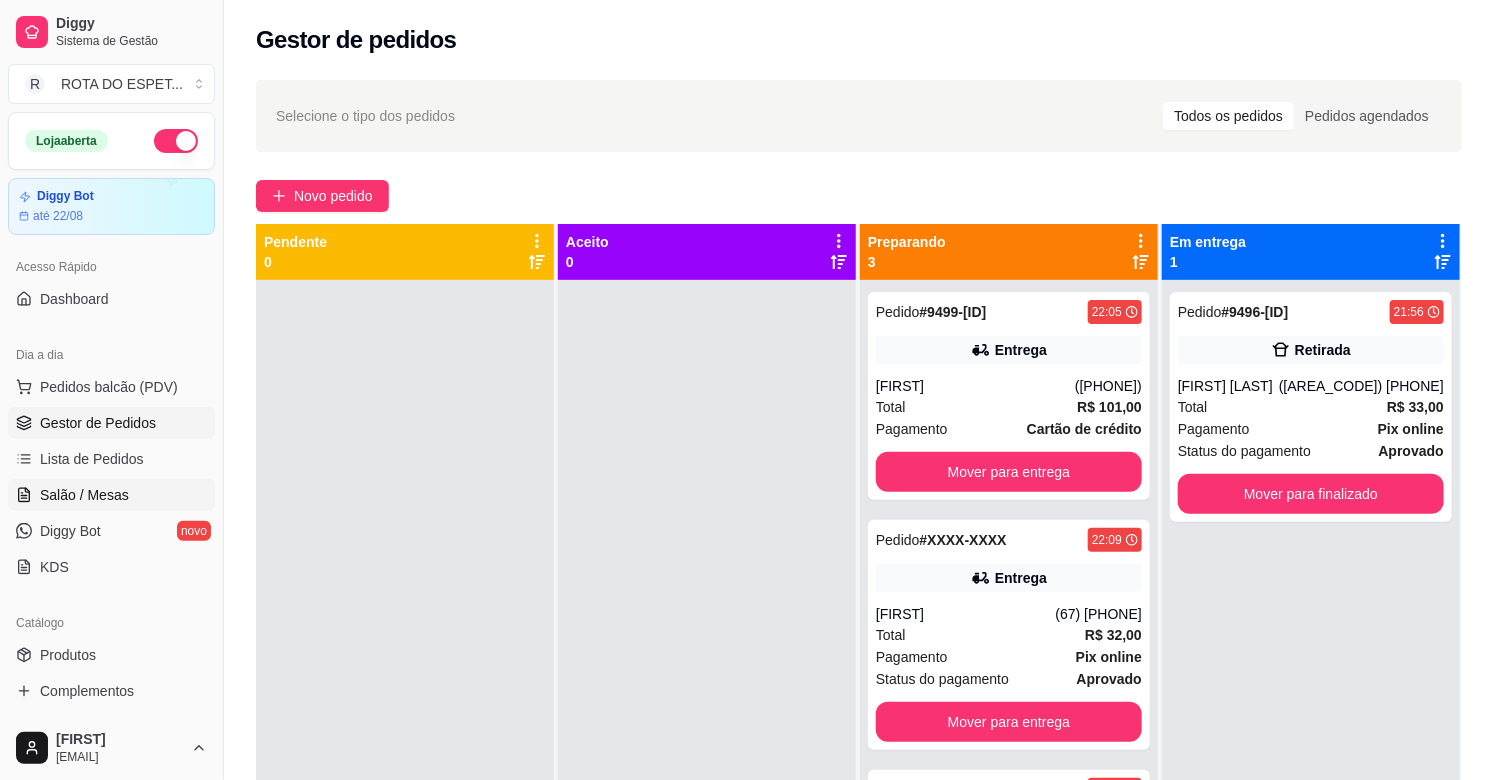 click on "Salão / Mesas" at bounding box center (84, 495) 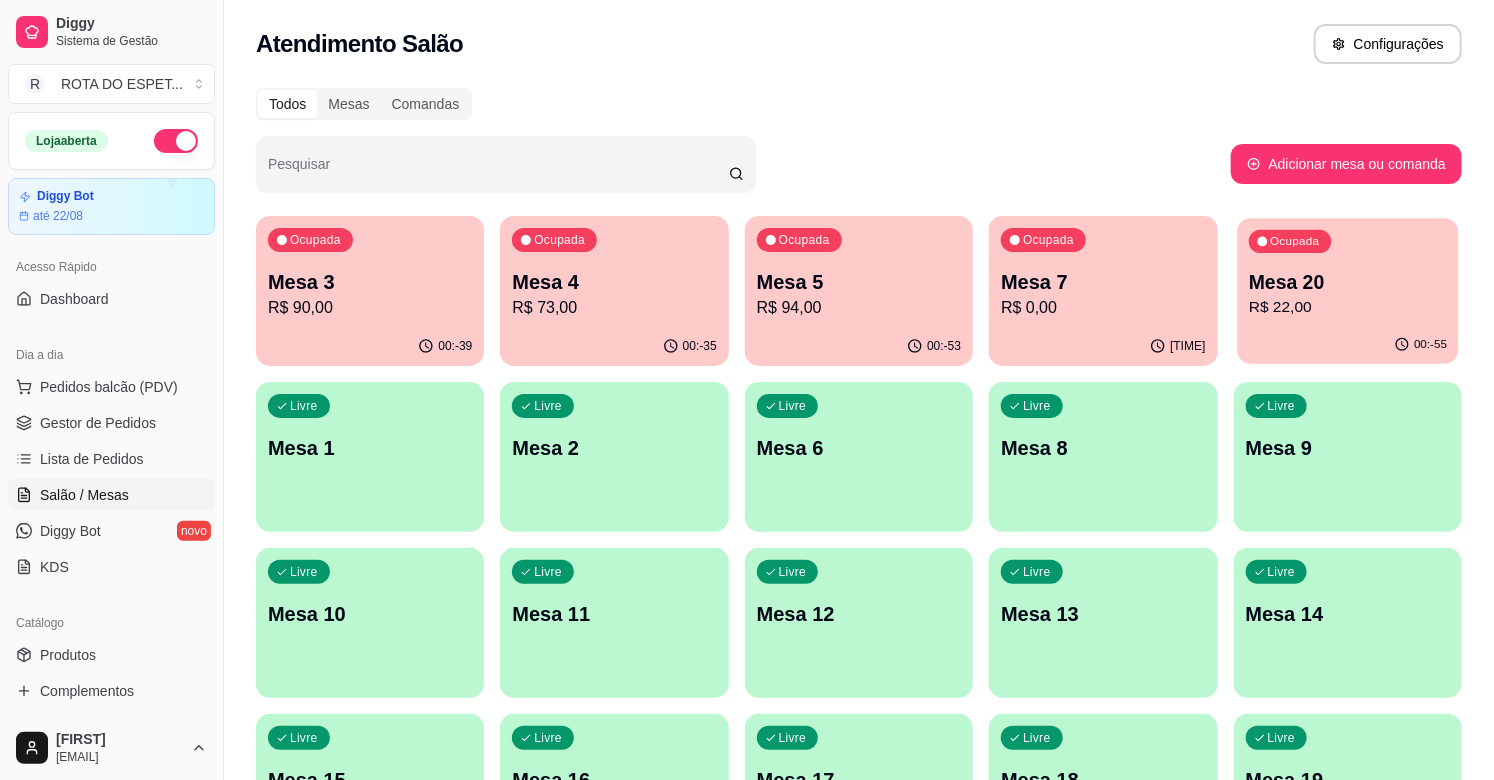 click on "R$ 22,00" at bounding box center (1348, 307) 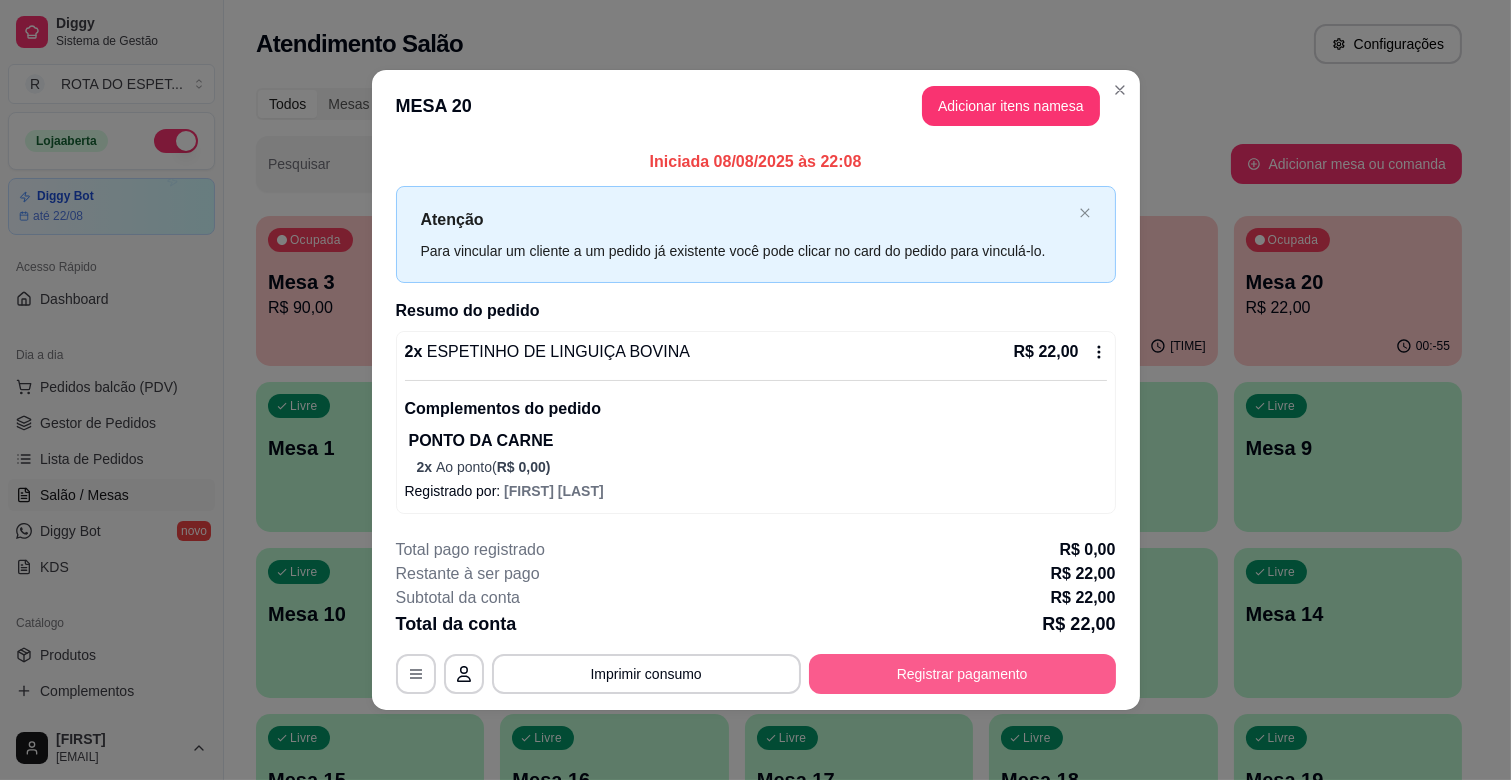 click on "Registrar pagamento" at bounding box center (962, 674) 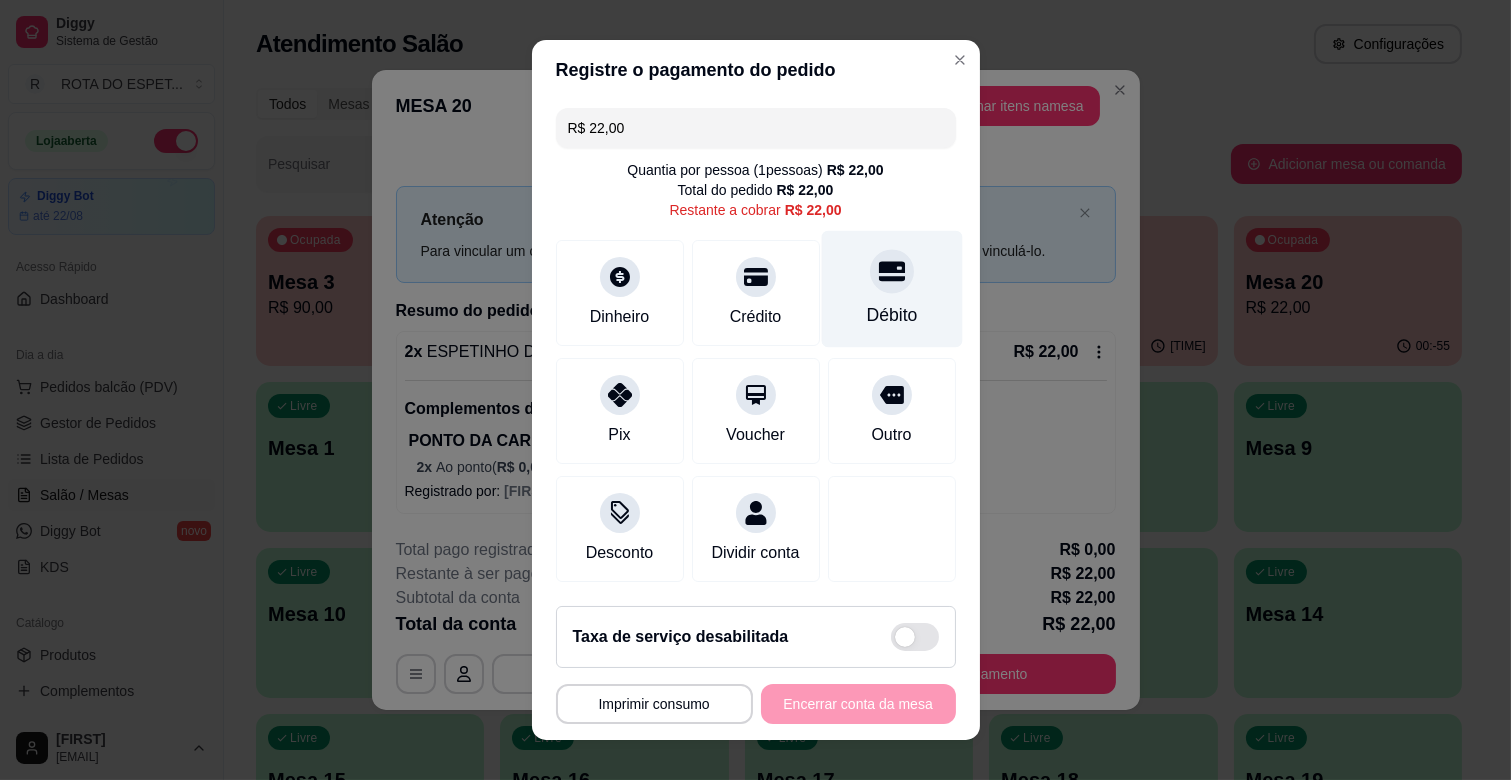 click at bounding box center [892, 271] 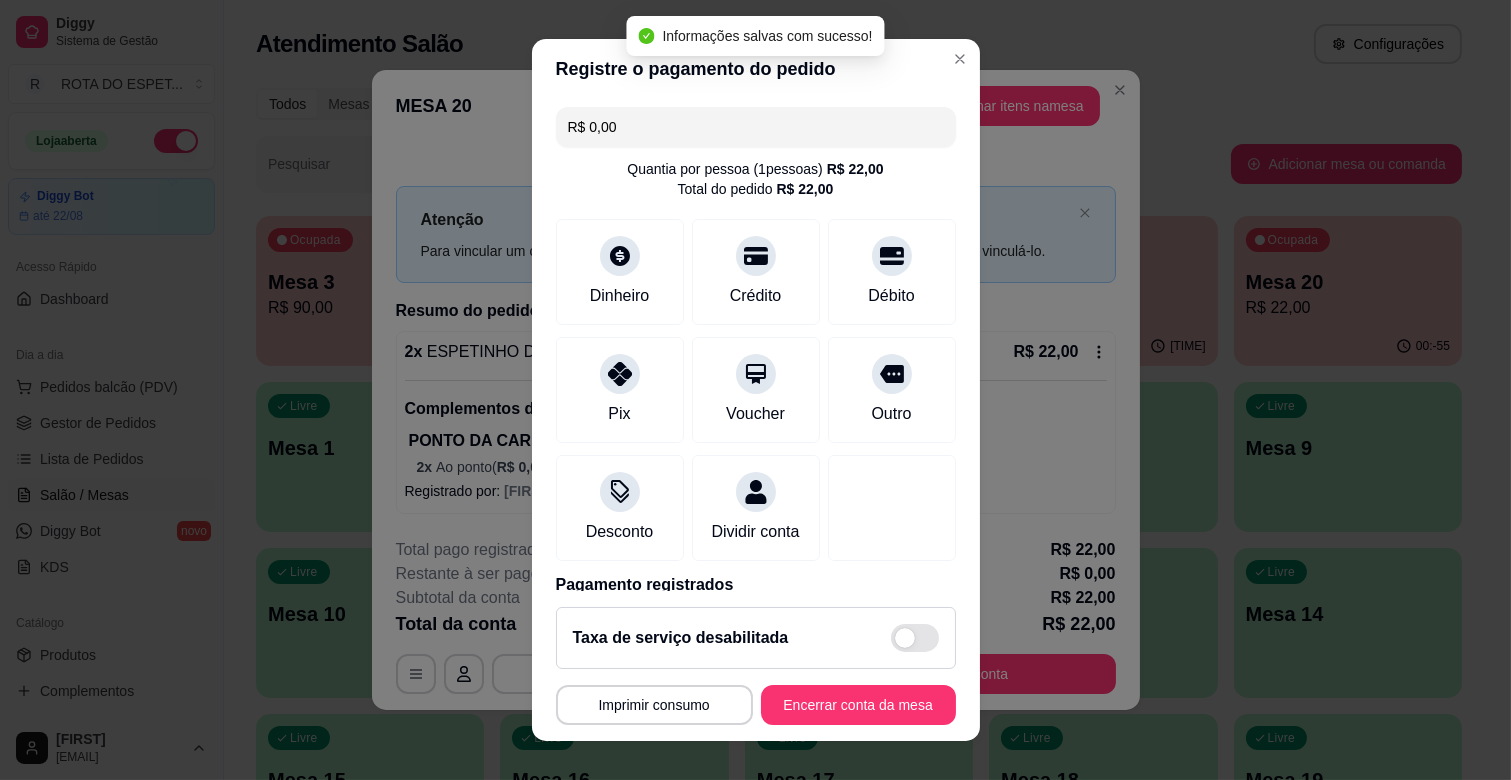 type on "R$ 0,00" 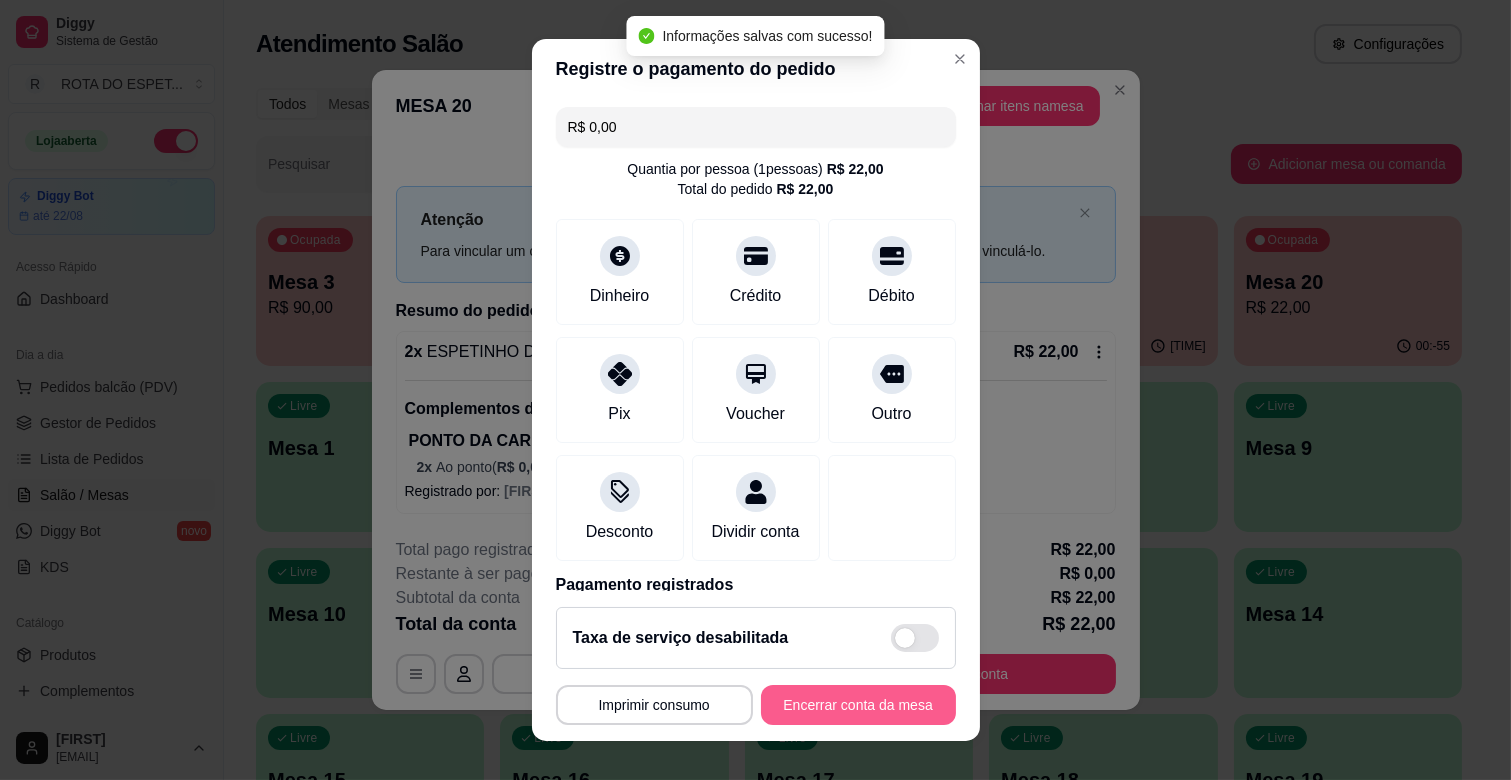 click on "Encerrar conta da mesa" at bounding box center [858, 705] 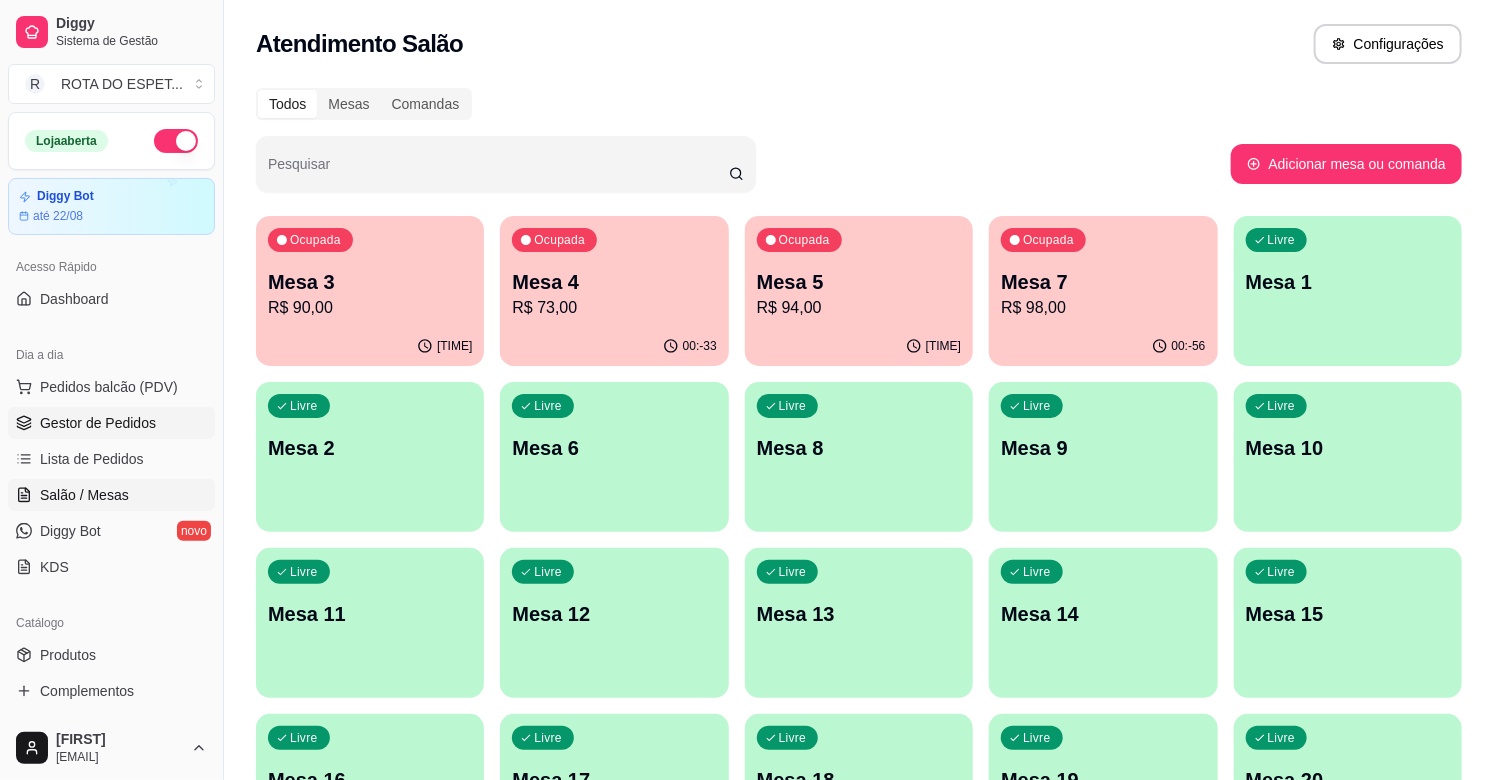 click on "Gestor de Pedidos" at bounding box center [98, 423] 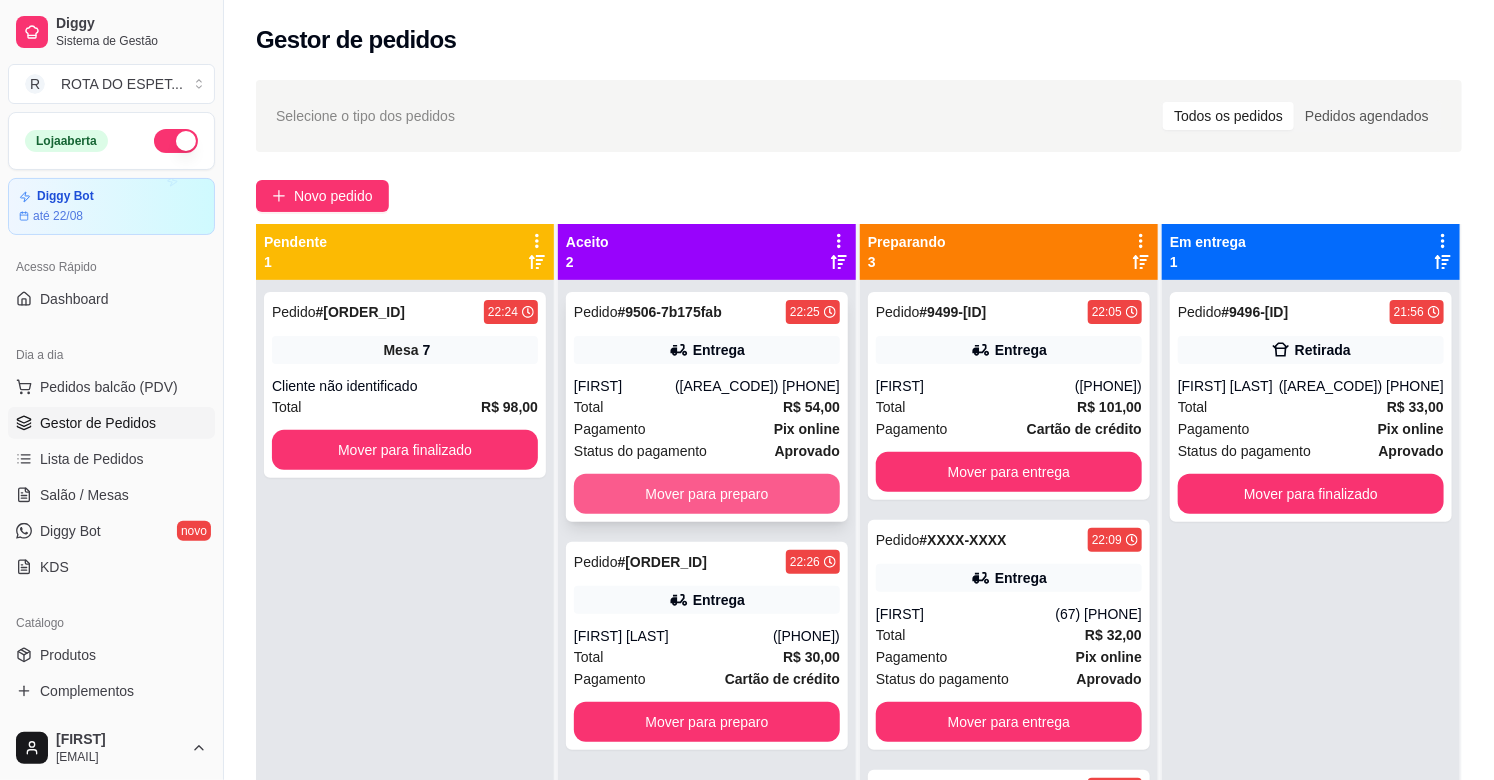 click on "Mover para preparo" at bounding box center (707, 494) 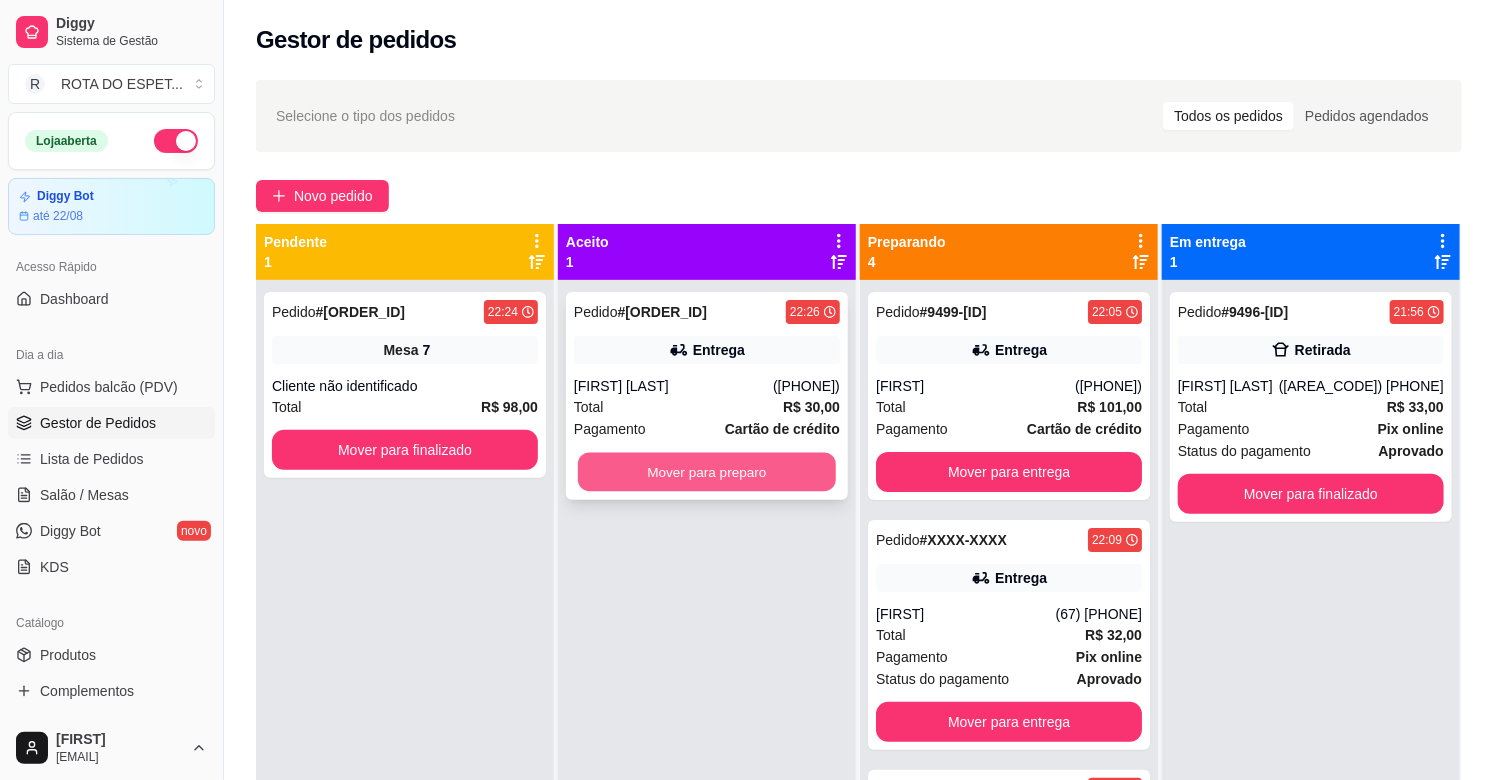 click on "Mover para preparo" at bounding box center [707, 472] 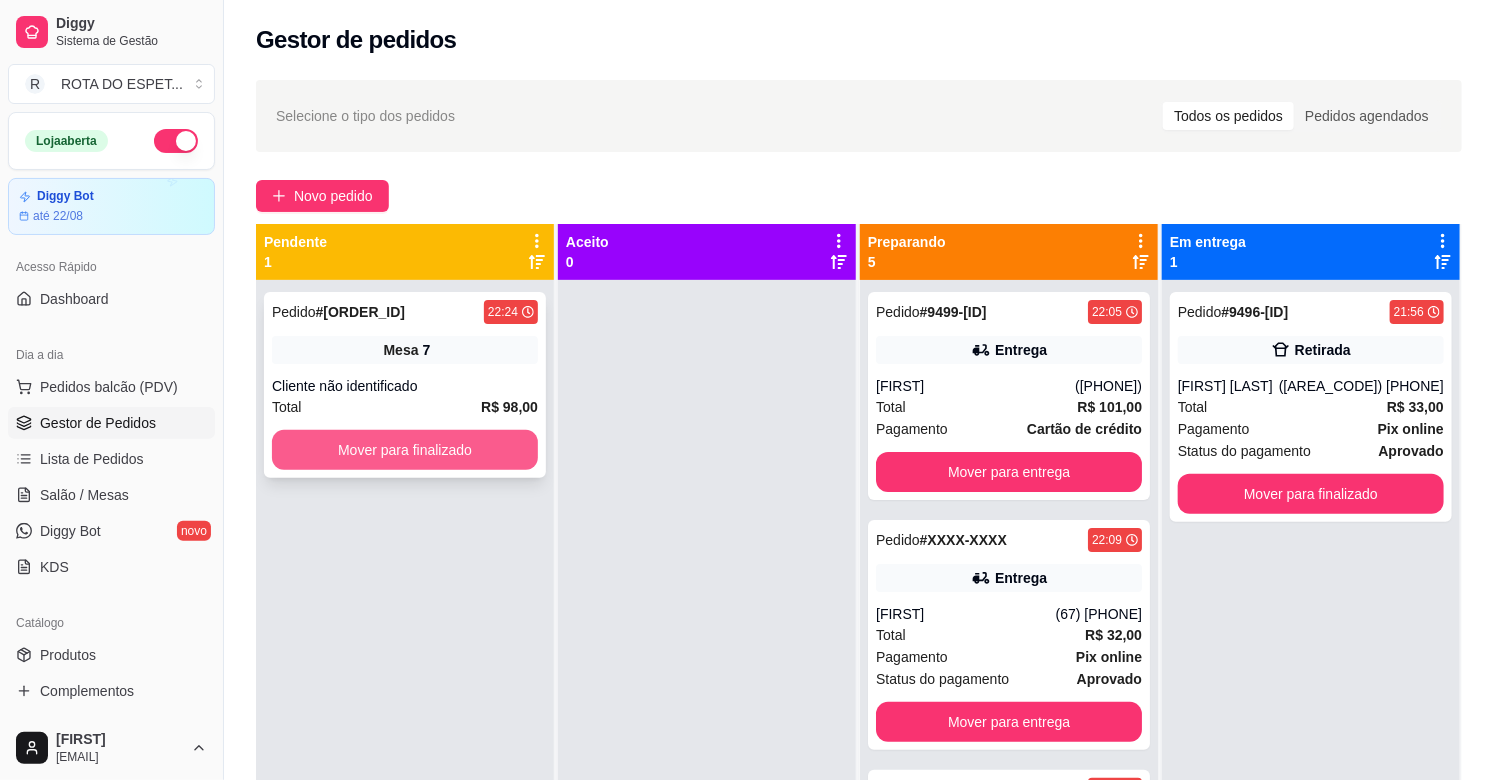 click on "Mover para finalizado" at bounding box center (405, 450) 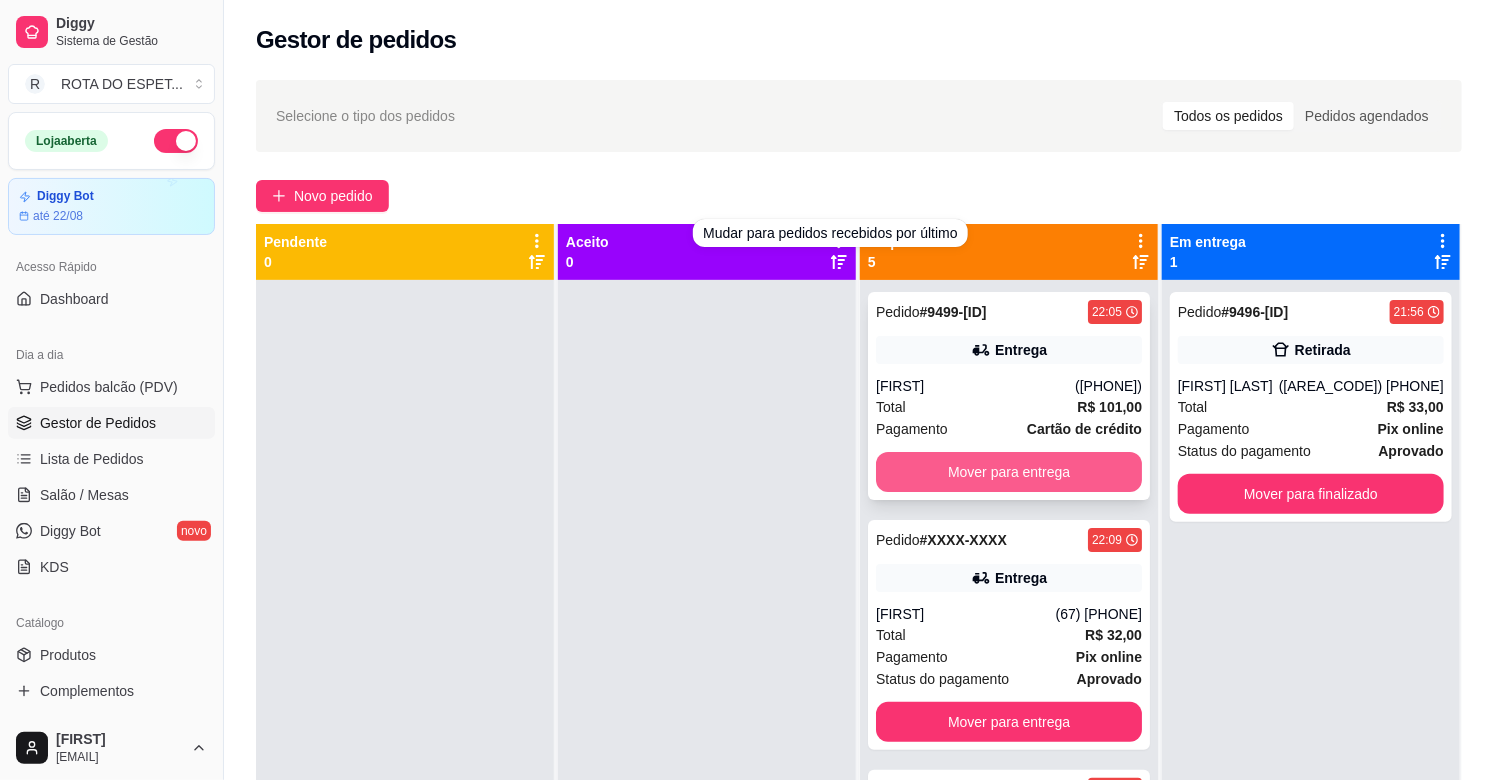 click on "Mover para entrega" at bounding box center (1009, 472) 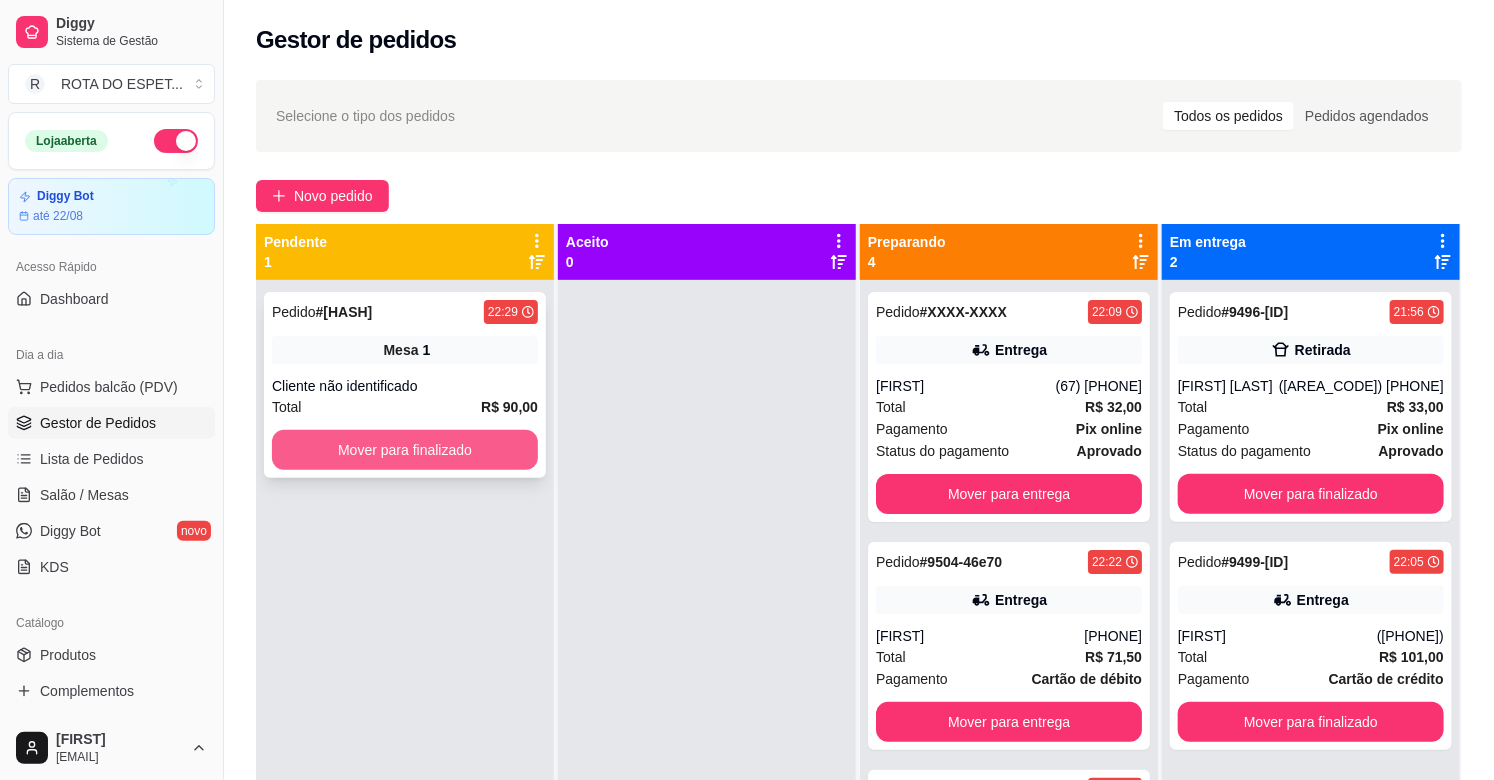 click on "Mover para finalizado" at bounding box center [405, 450] 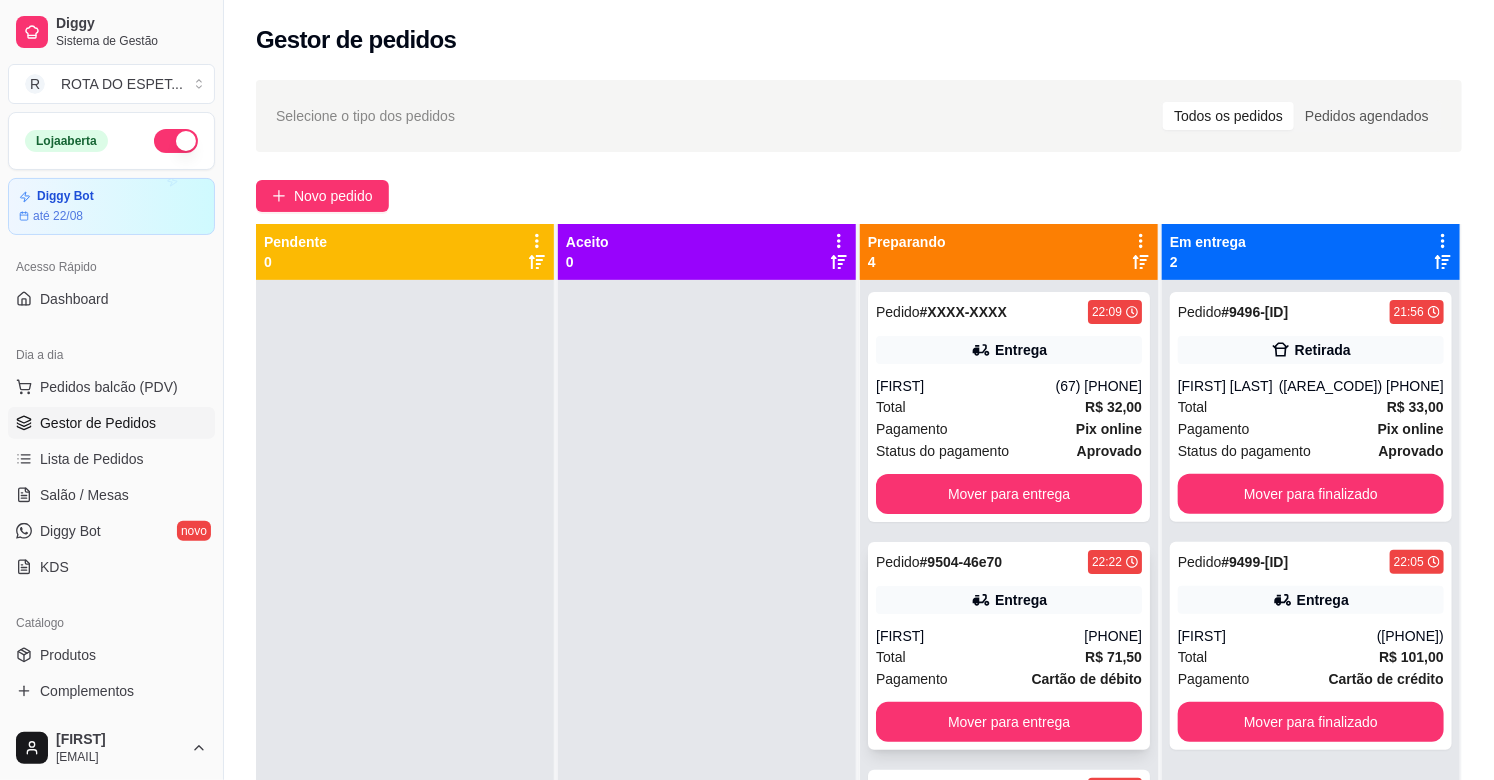 click on "[FIRST]" at bounding box center [980, 636] 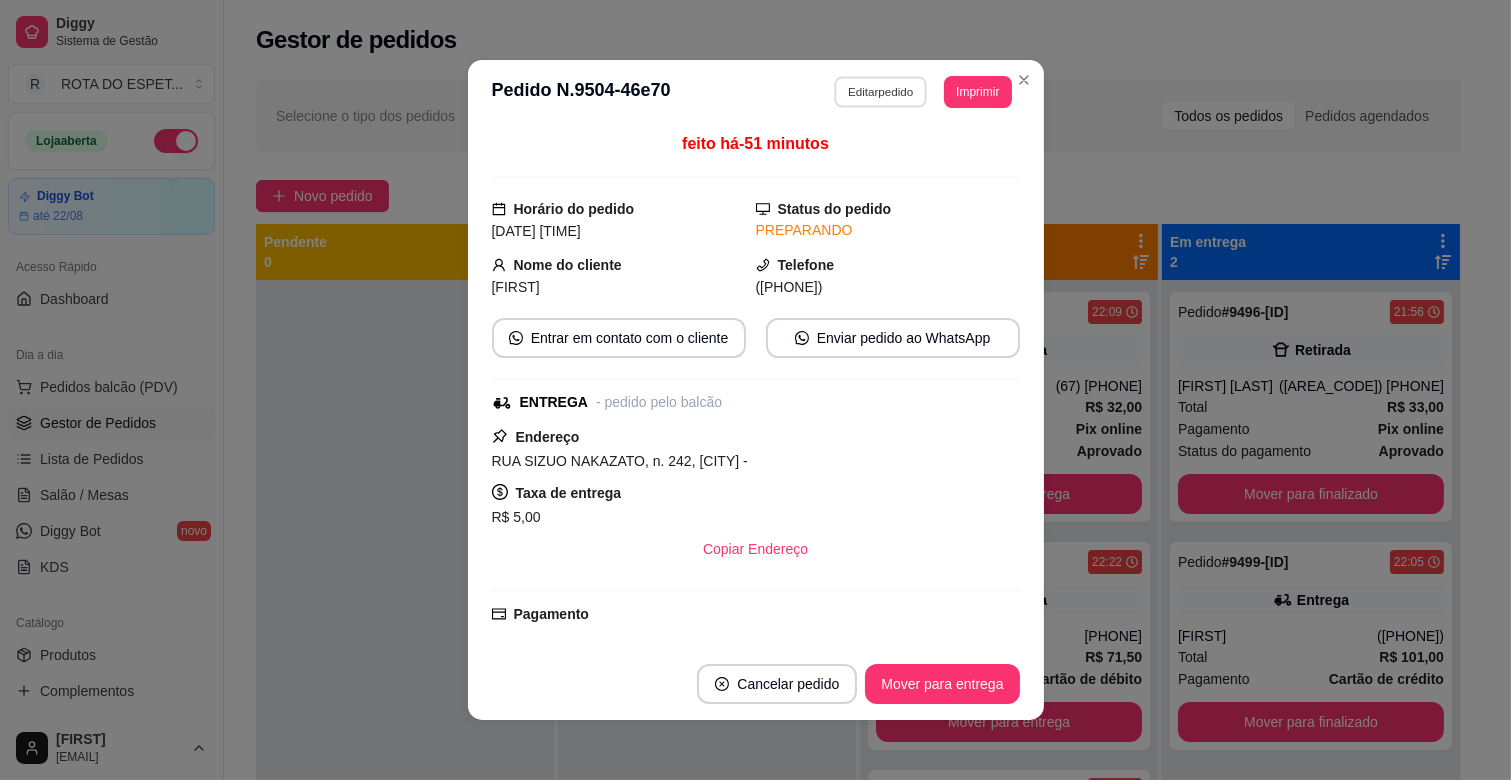 click on "Editar  pedido" at bounding box center (880, 91) 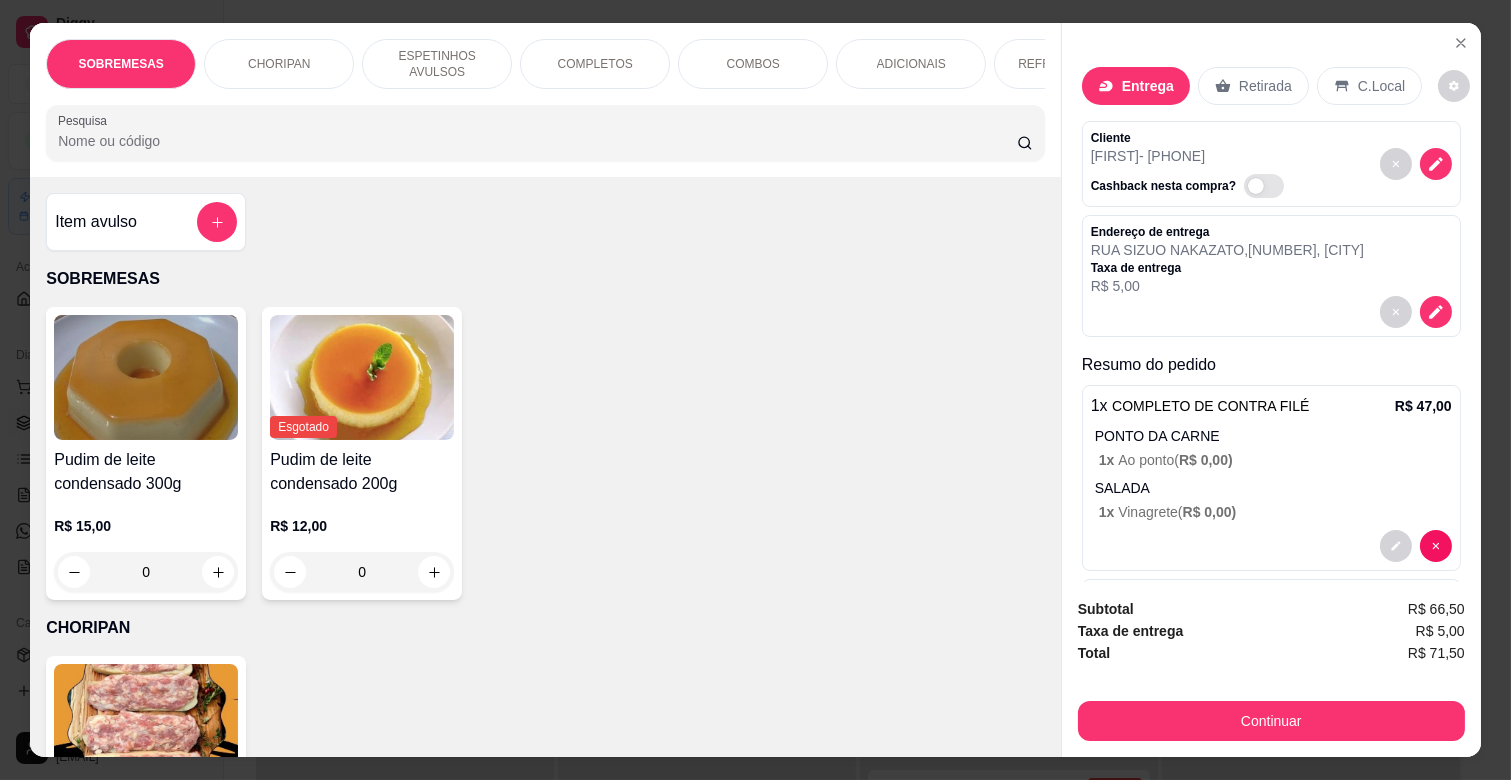 scroll, scrollTop: 0, scrollLeft: 731, axis: horizontal 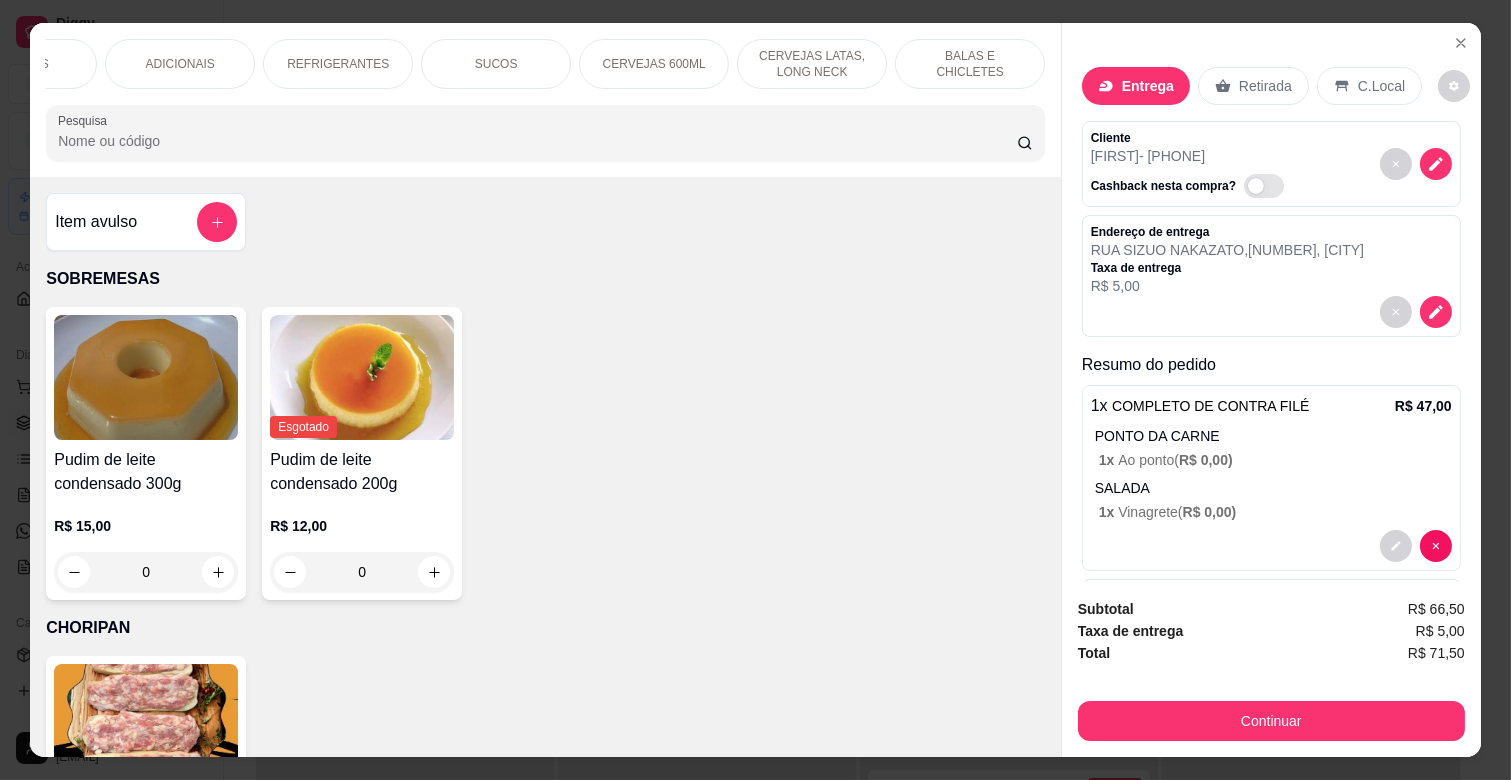 click on "SUCOS" at bounding box center [496, 64] 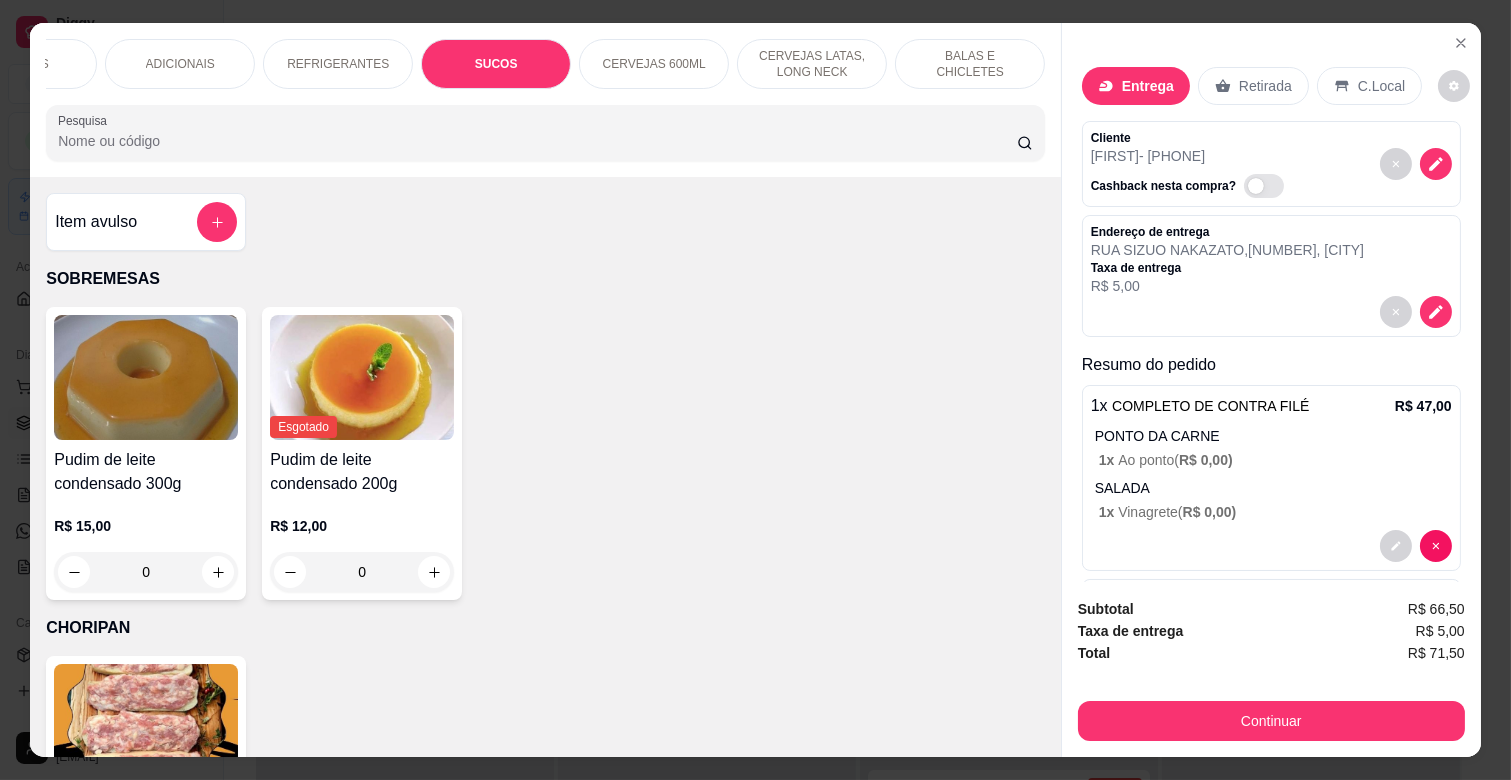 scroll, scrollTop: 5920, scrollLeft: 0, axis: vertical 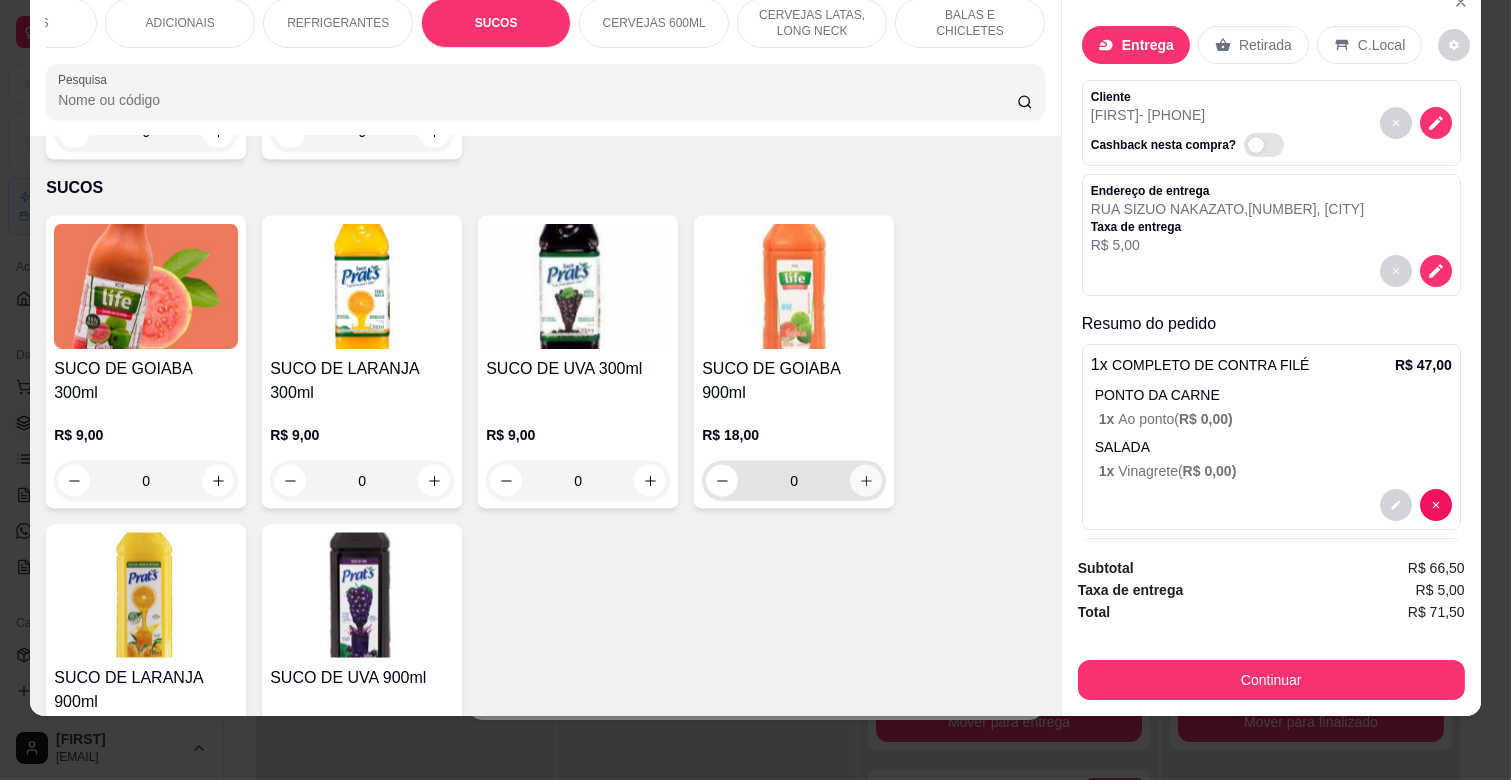 click 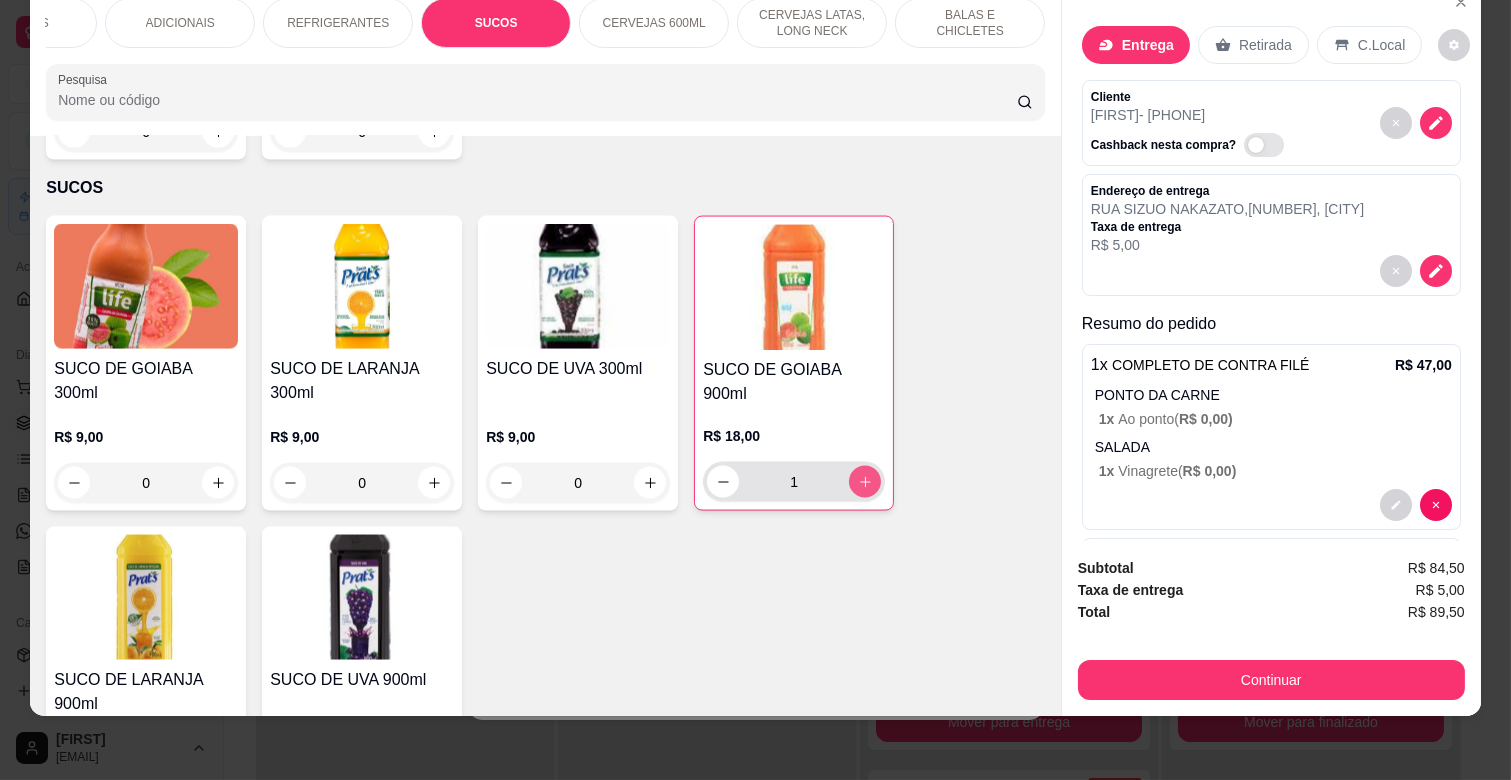 type on "1" 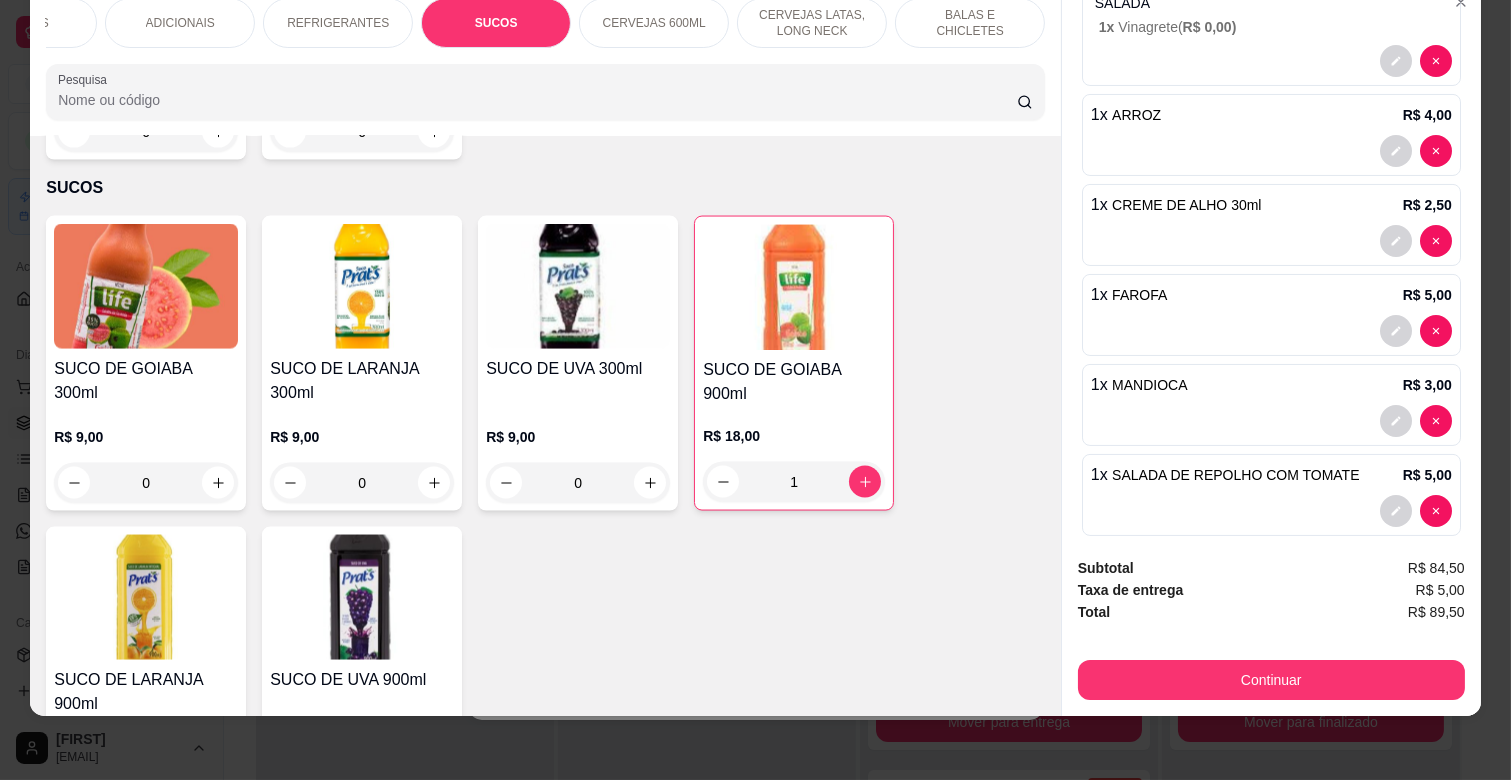 scroll, scrollTop: 558, scrollLeft: 0, axis: vertical 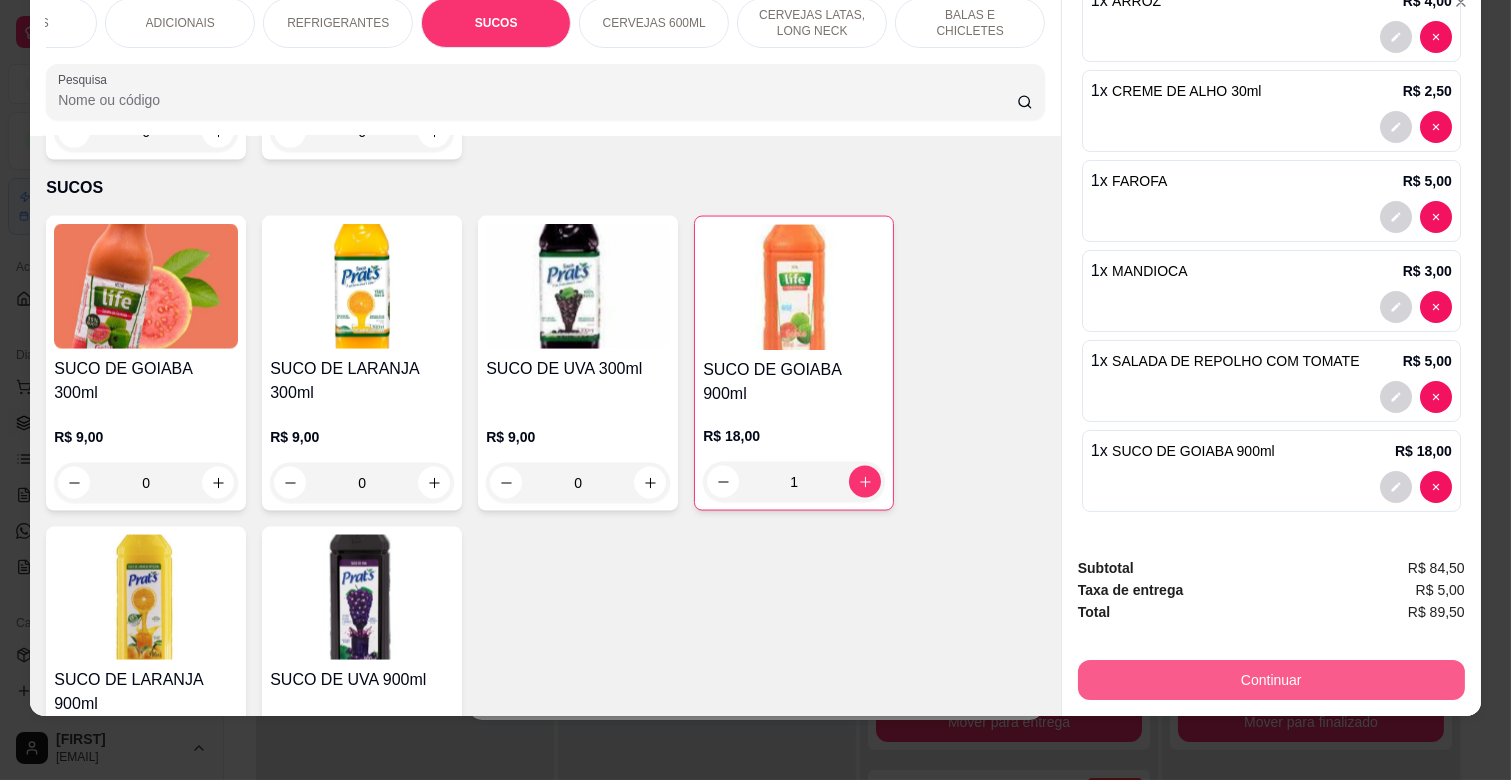 click on "Continuar" at bounding box center (1271, 680) 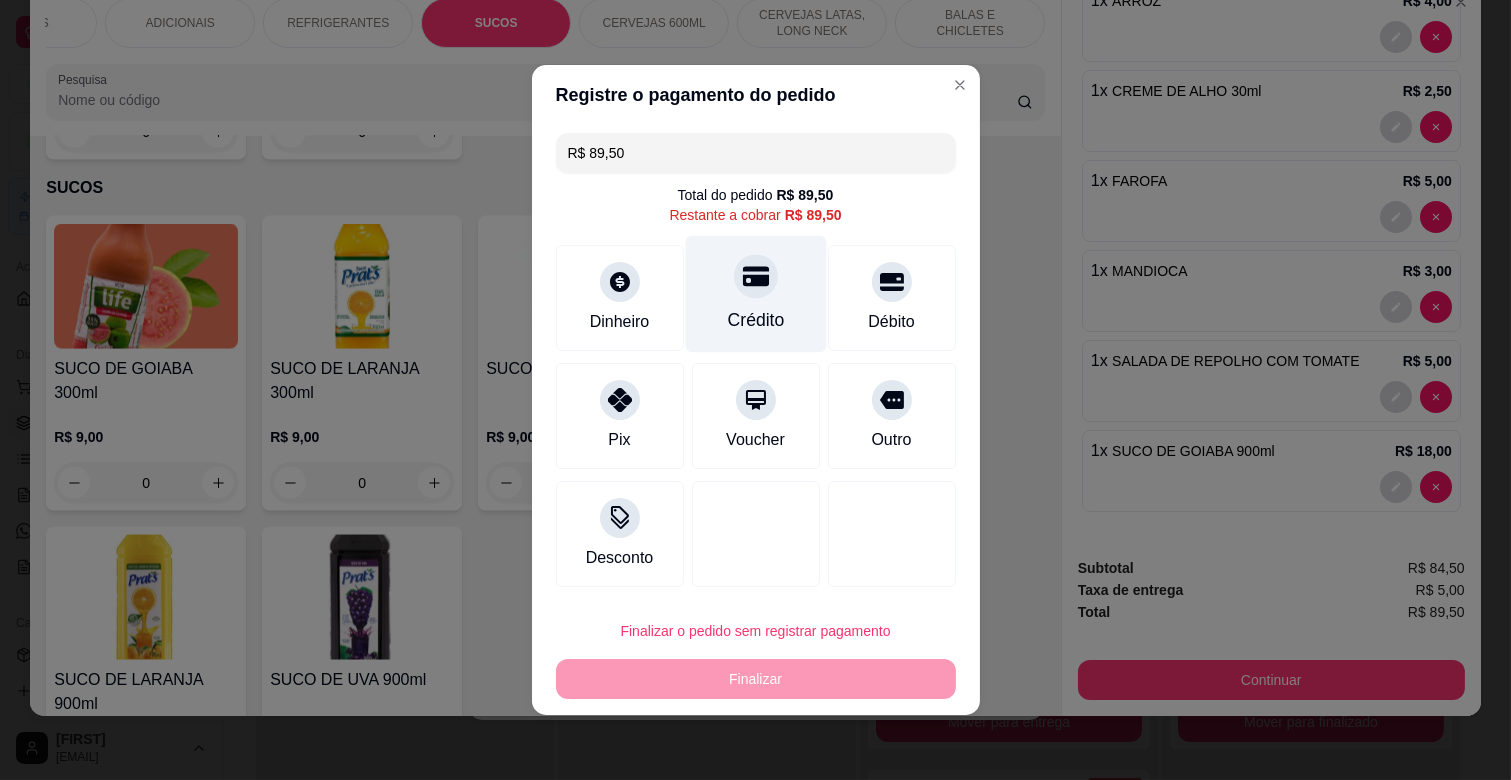 click on "Crédito" at bounding box center [755, 320] 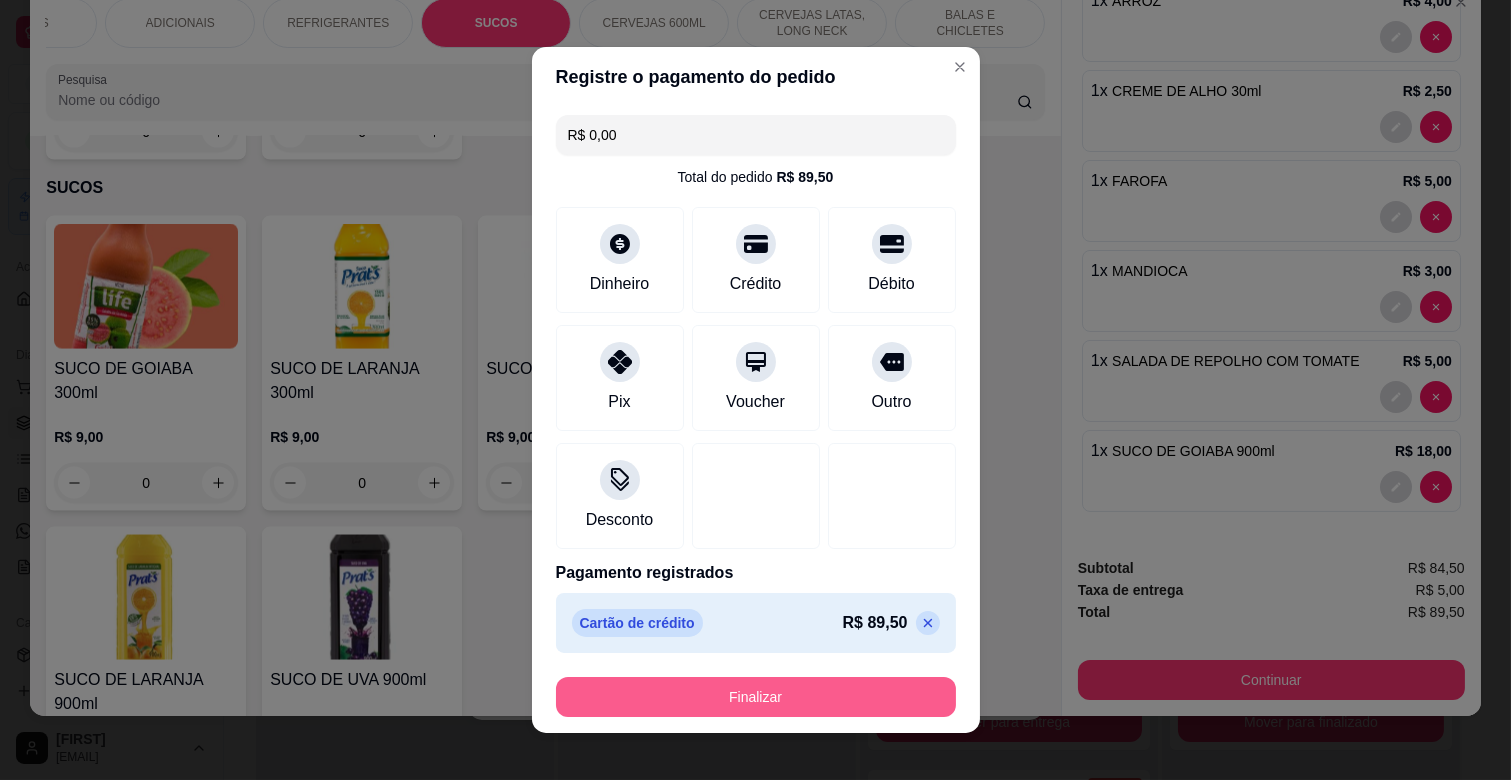 click on "Finalizar" at bounding box center [756, 697] 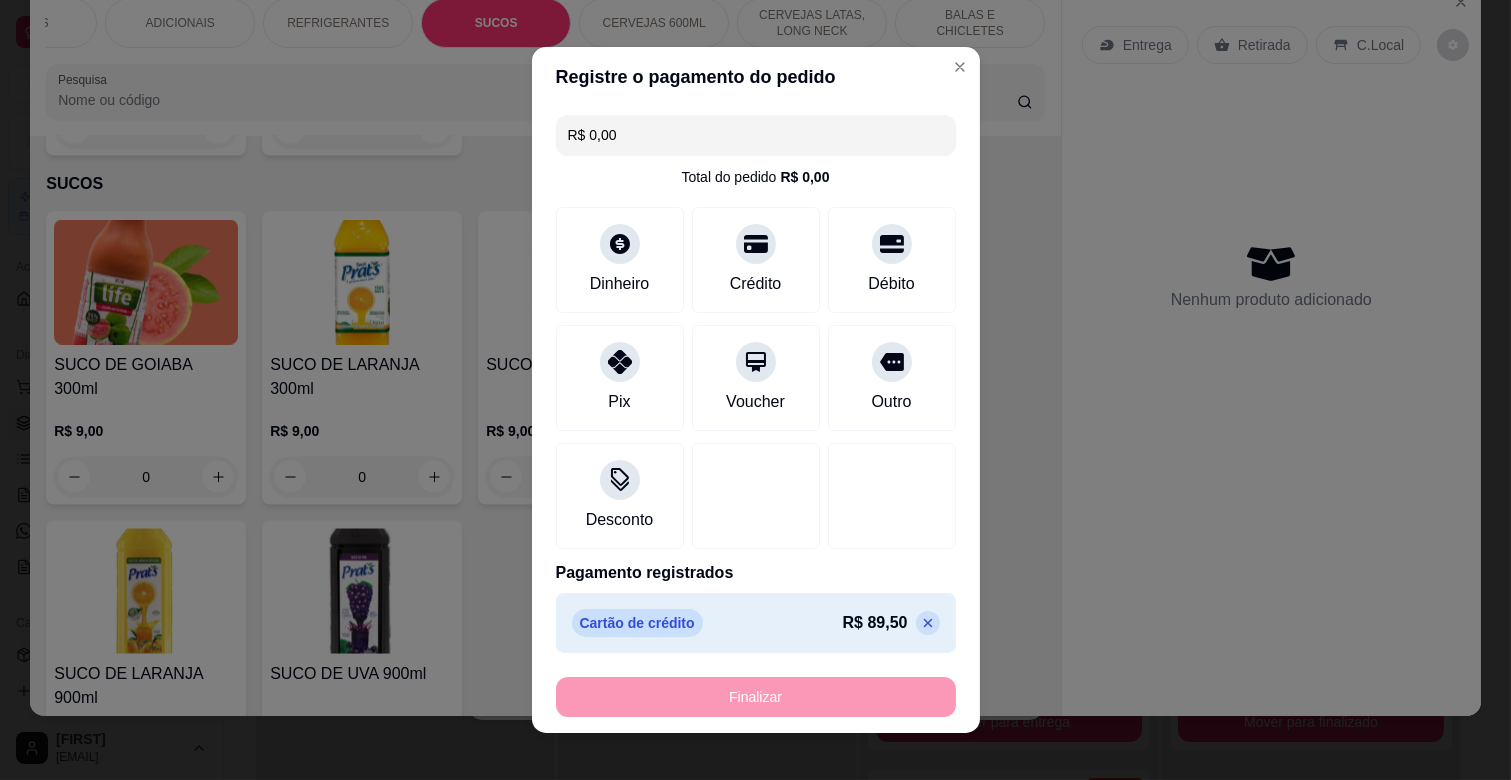 type on "0" 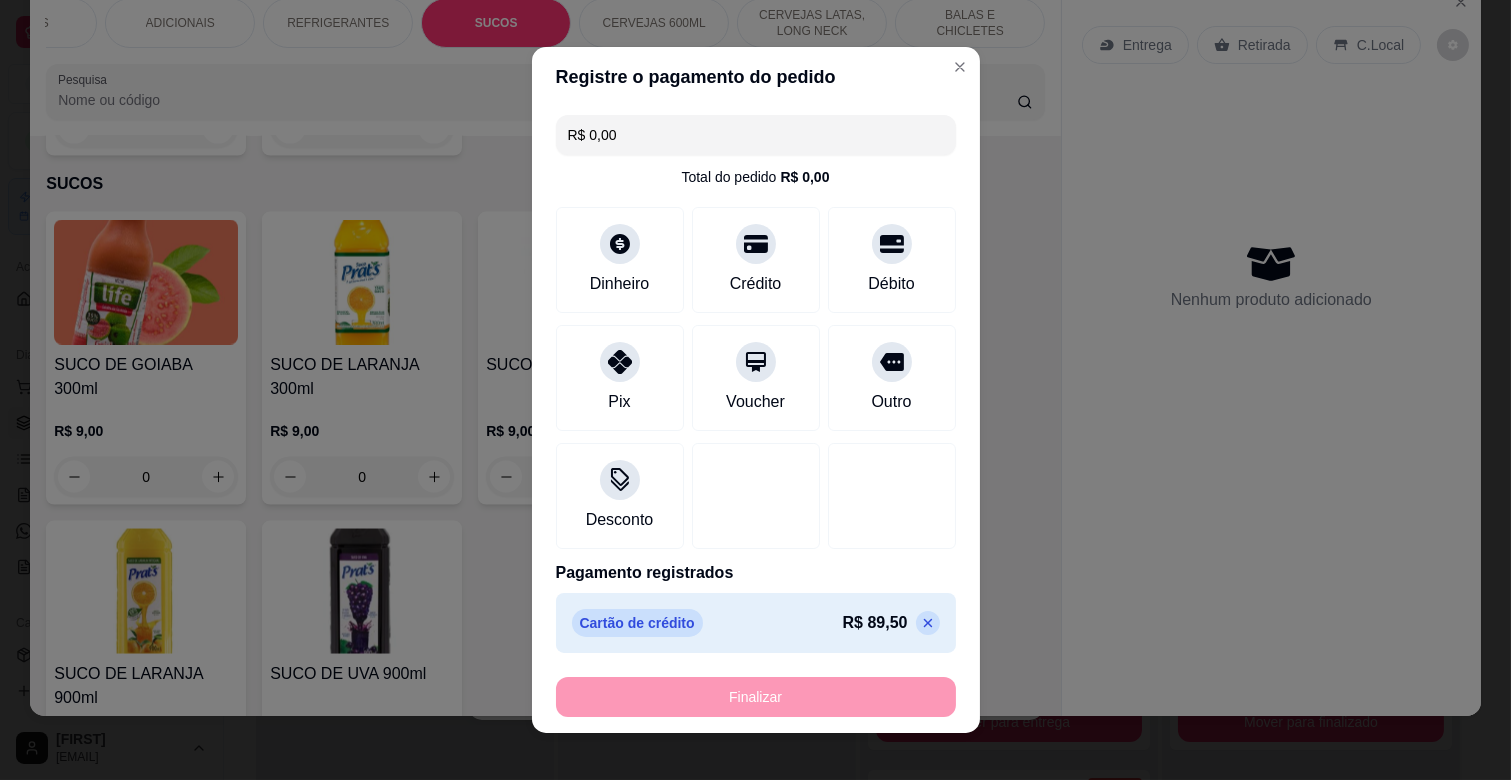 type on "0" 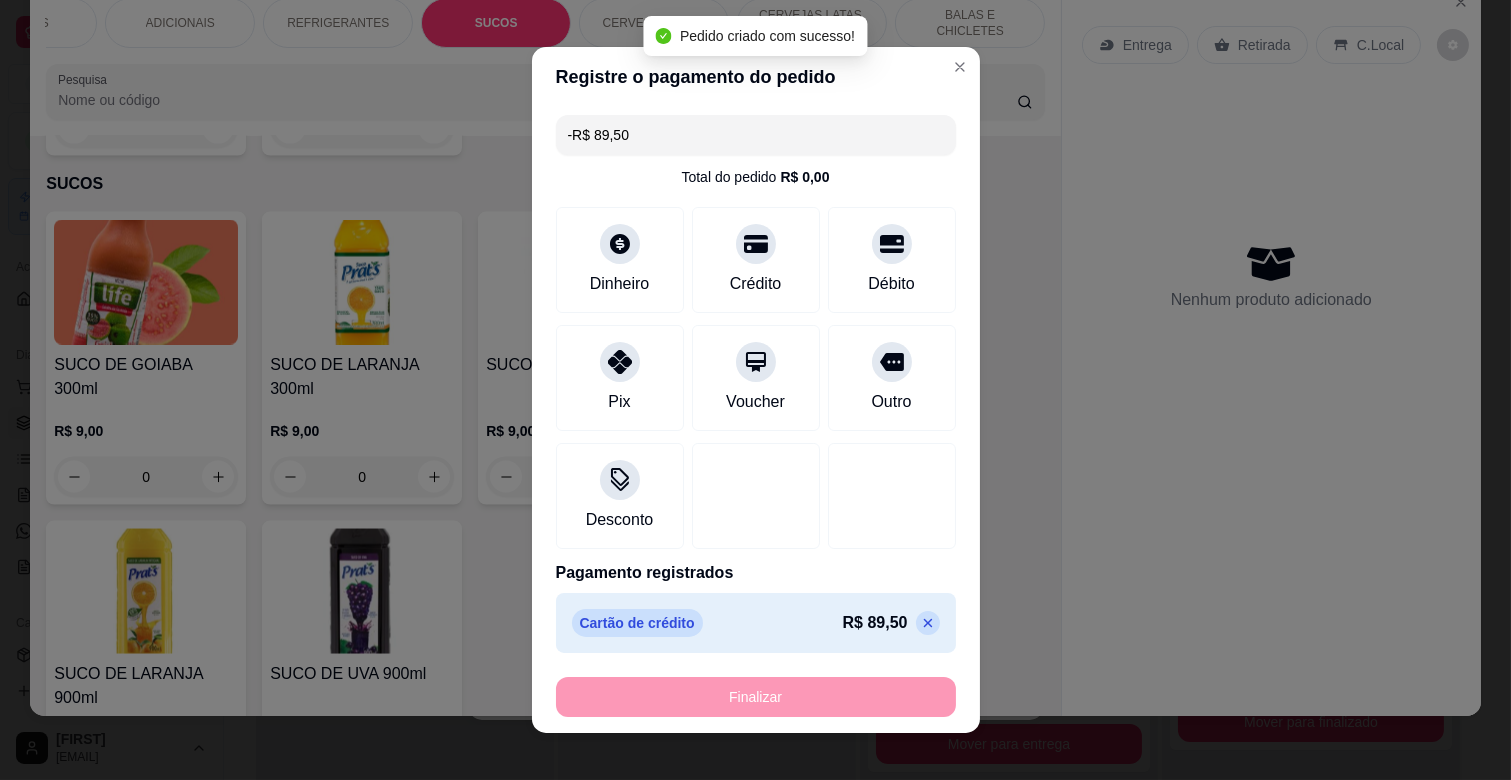 scroll, scrollTop: 0, scrollLeft: 0, axis: both 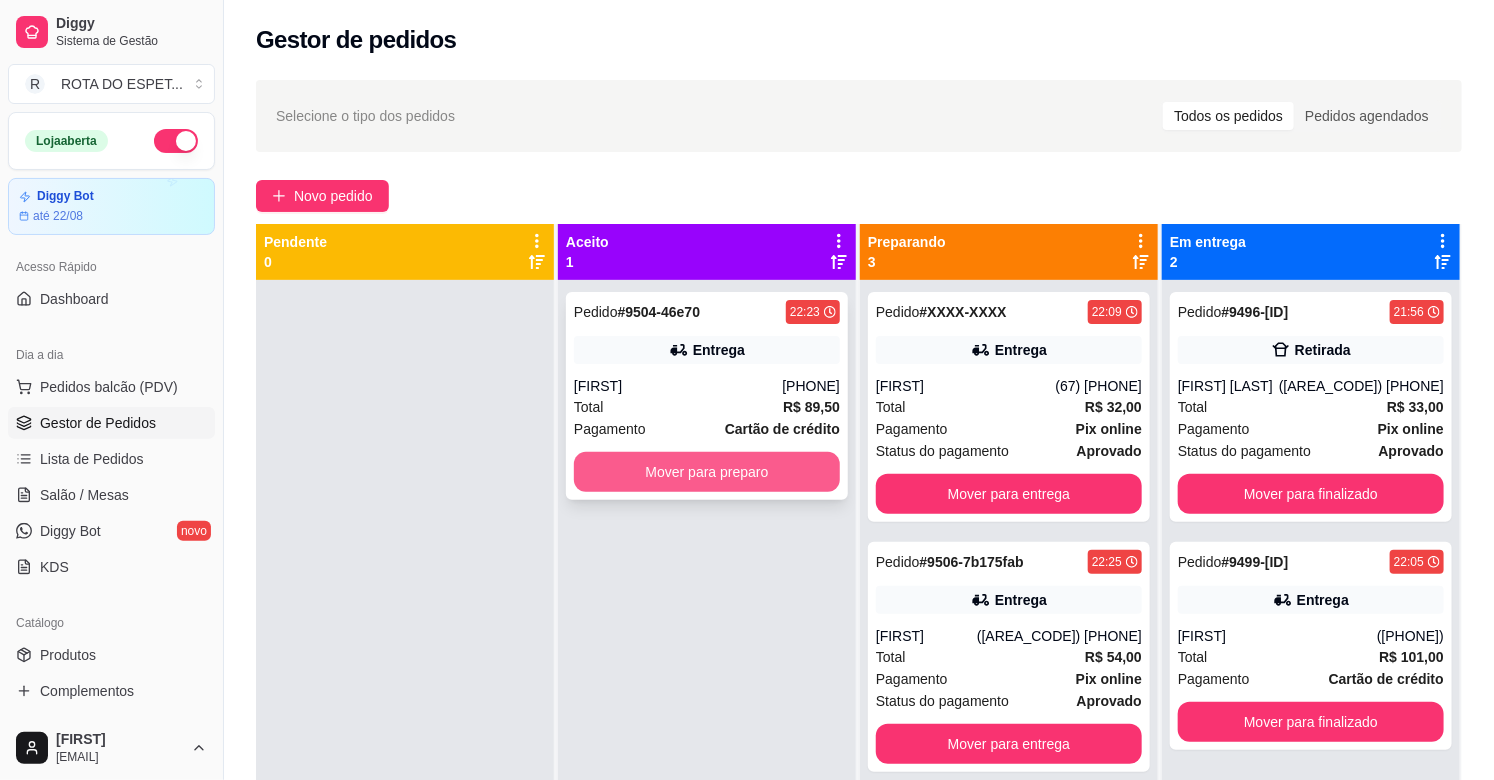 click on "Mover para preparo" at bounding box center [707, 472] 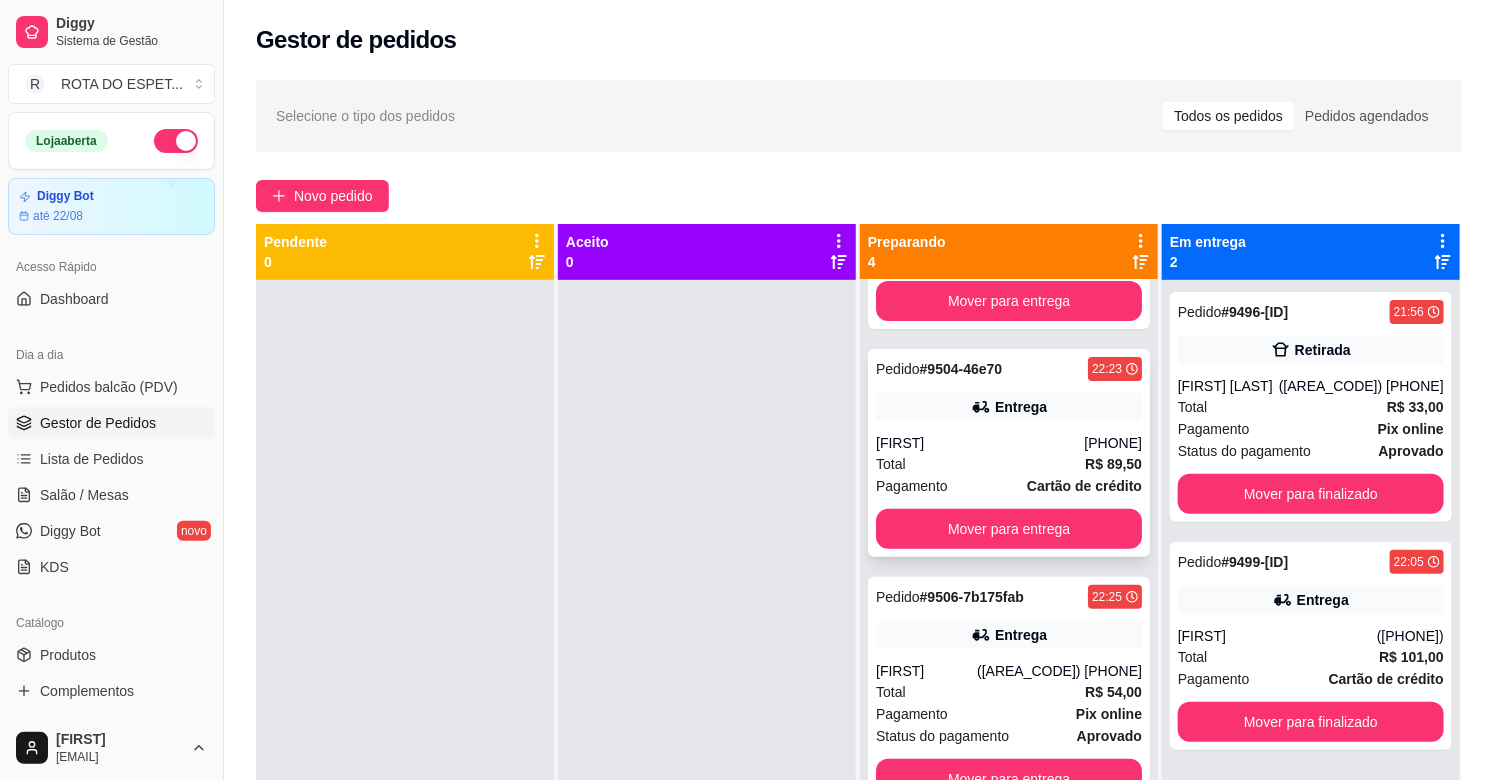 scroll, scrollTop: 195, scrollLeft: 0, axis: vertical 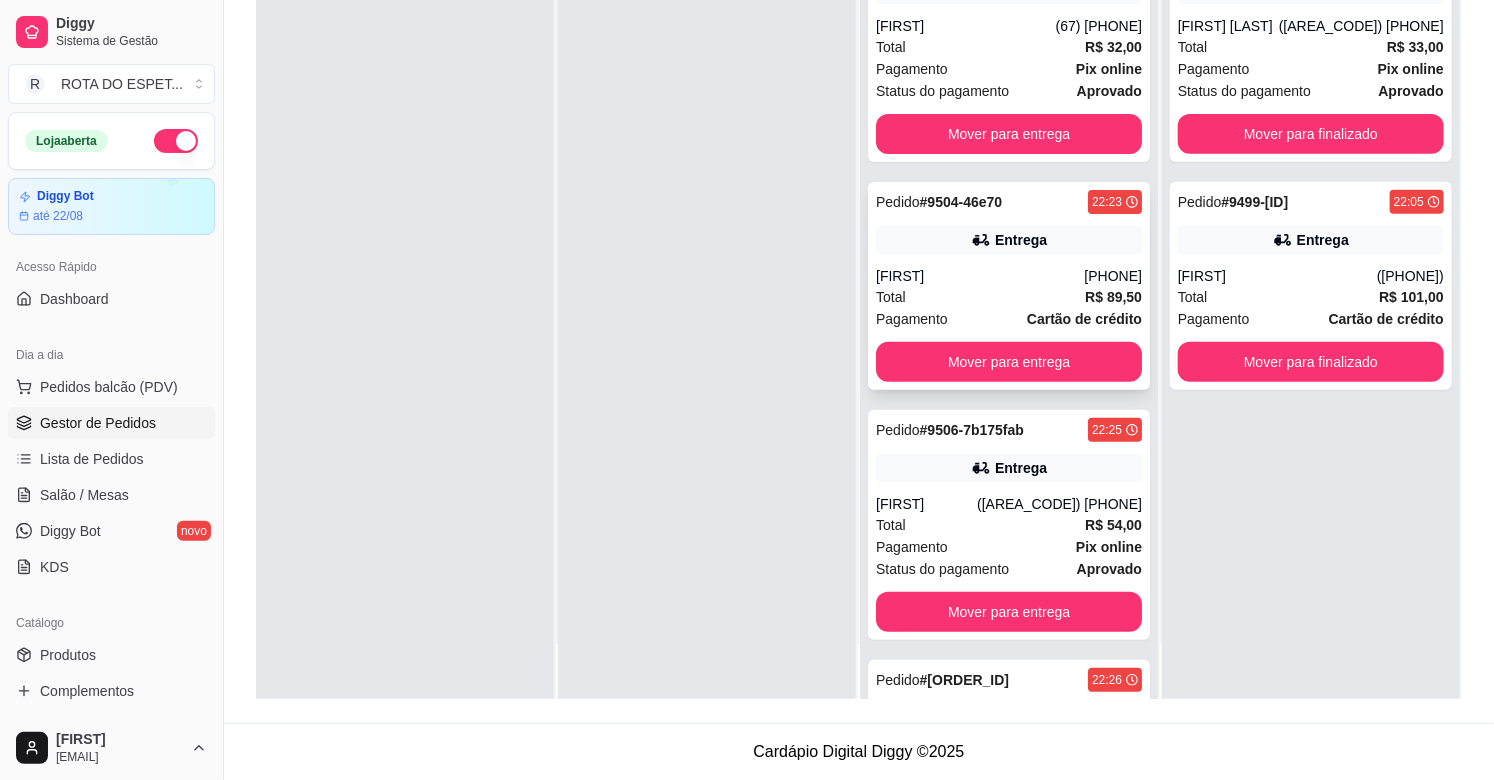 click on "Pedido #[UUID] [TIME] Entrega [NAME] [PHONE] Total R$ 89,50 Pagamento Cartão de crédito Mover para entrega" at bounding box center [1009, 286] 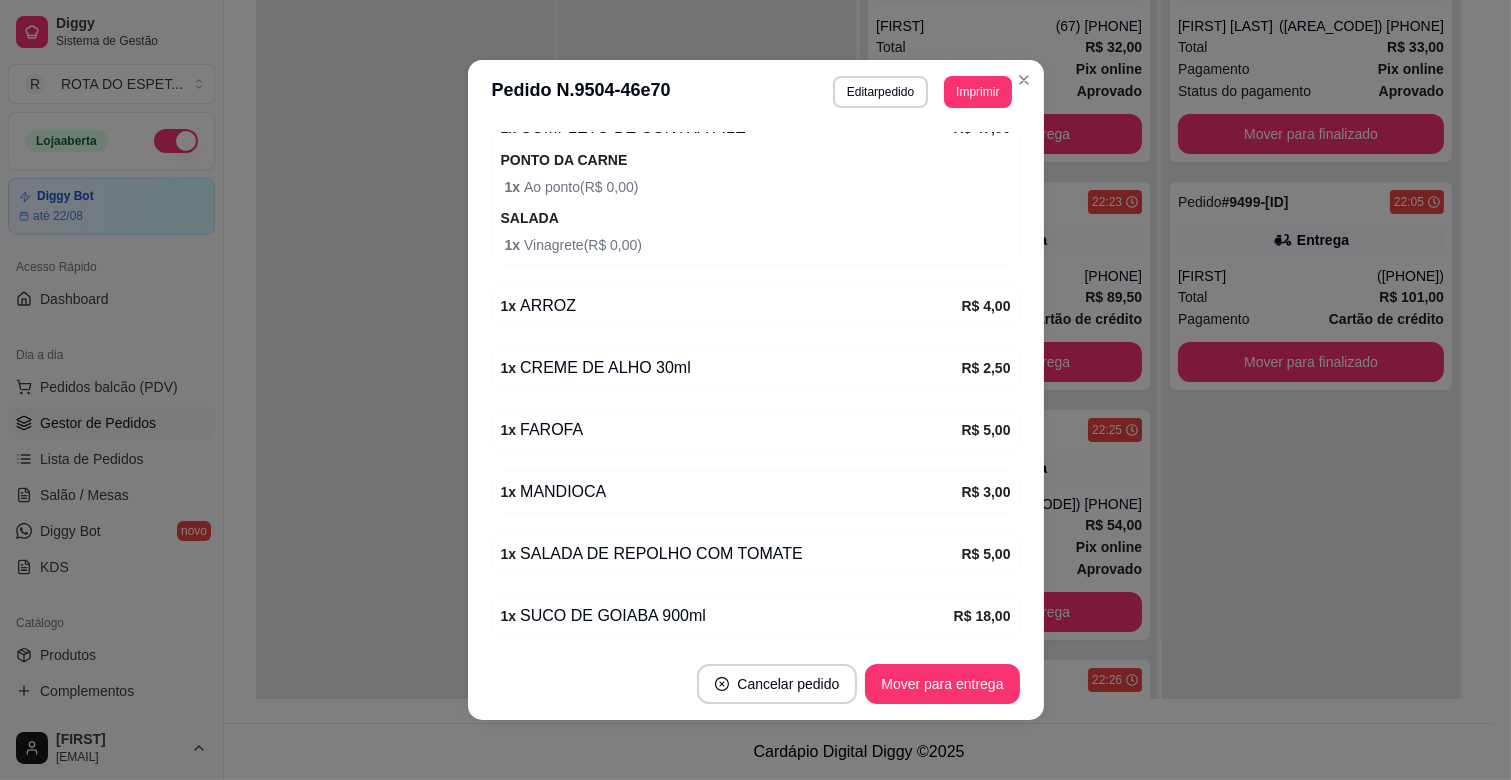 scroll, scrollTop: 744, scrollLeft: 0, axis: vertical 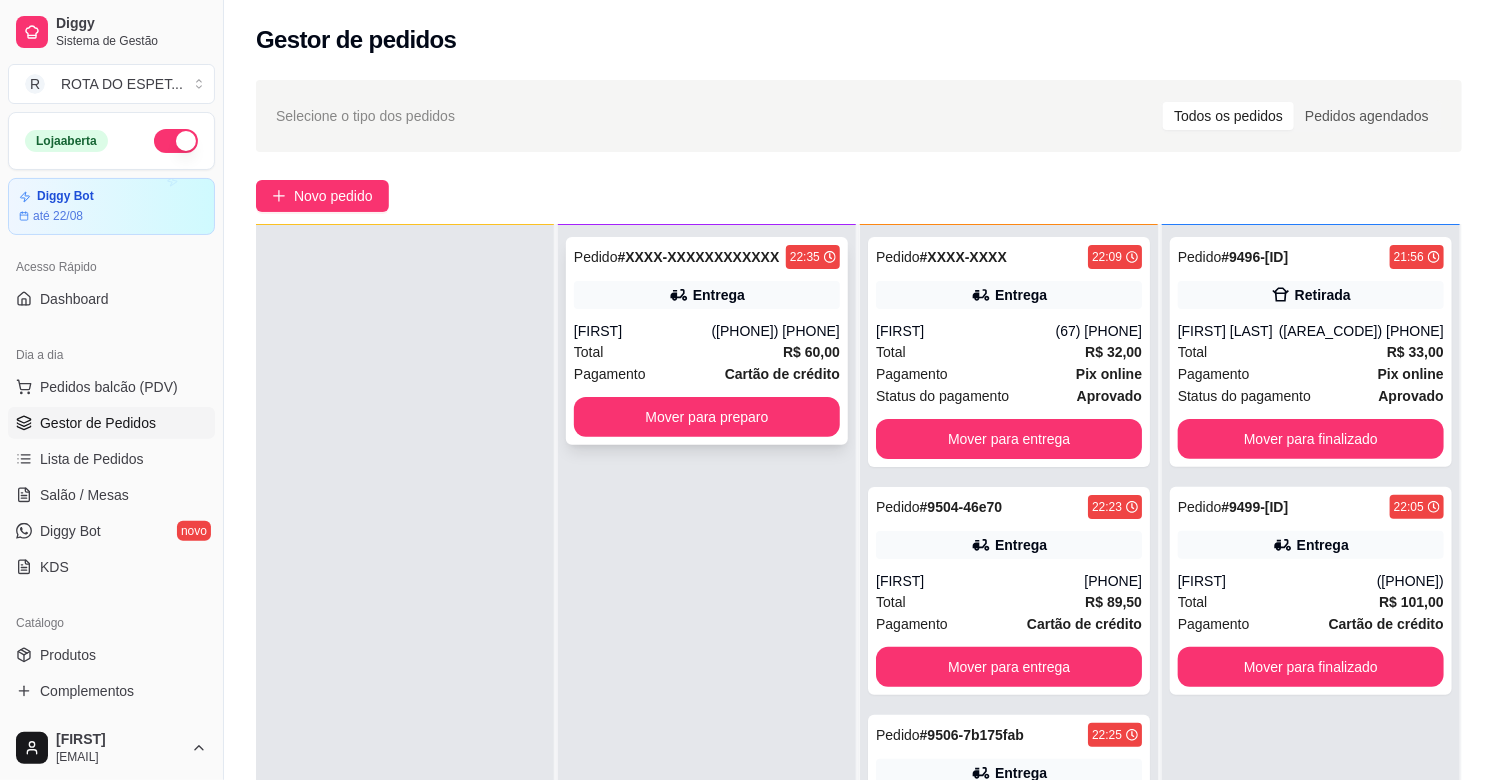 click 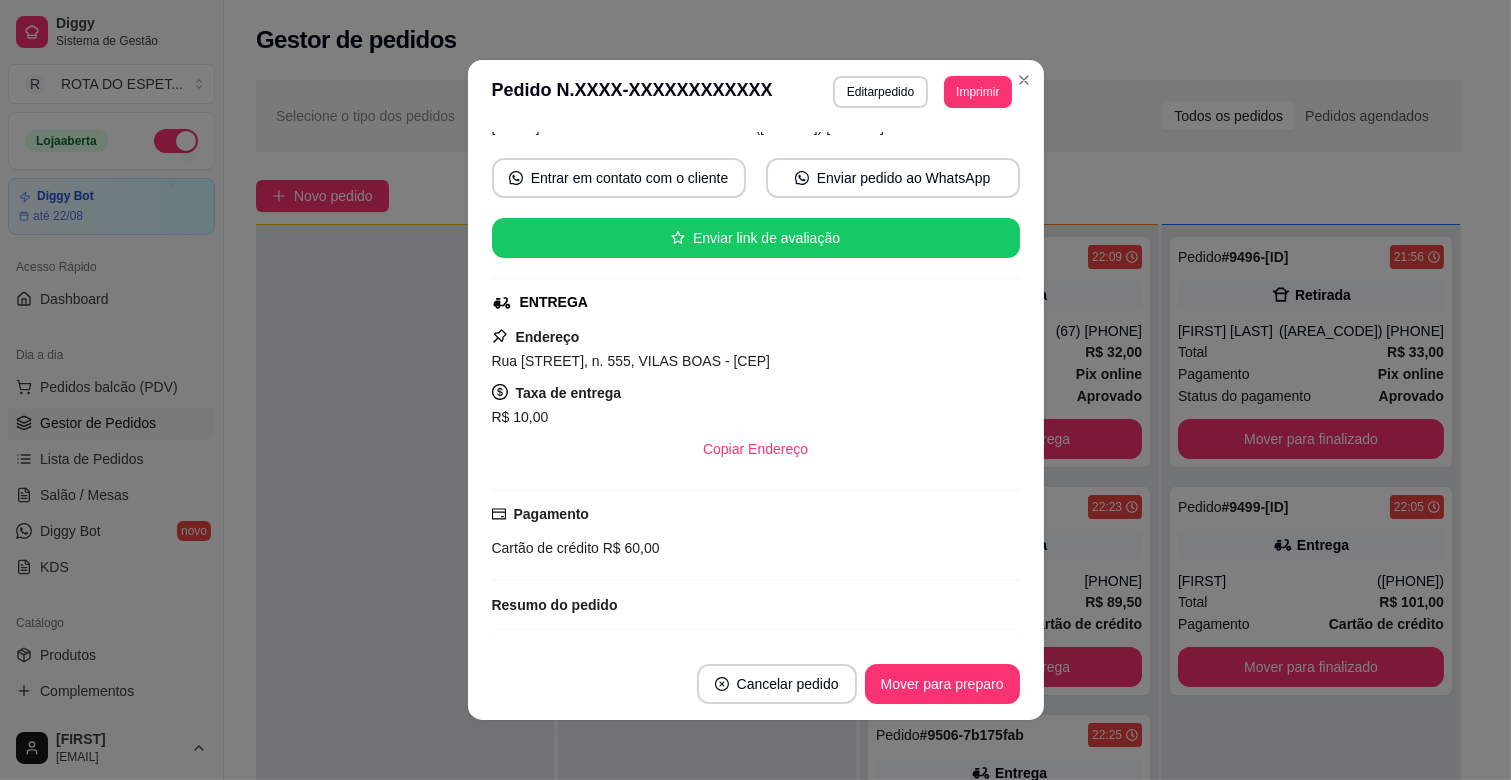 scroll, scrollTop: 121, scrollLeft: 0, axis: vertical 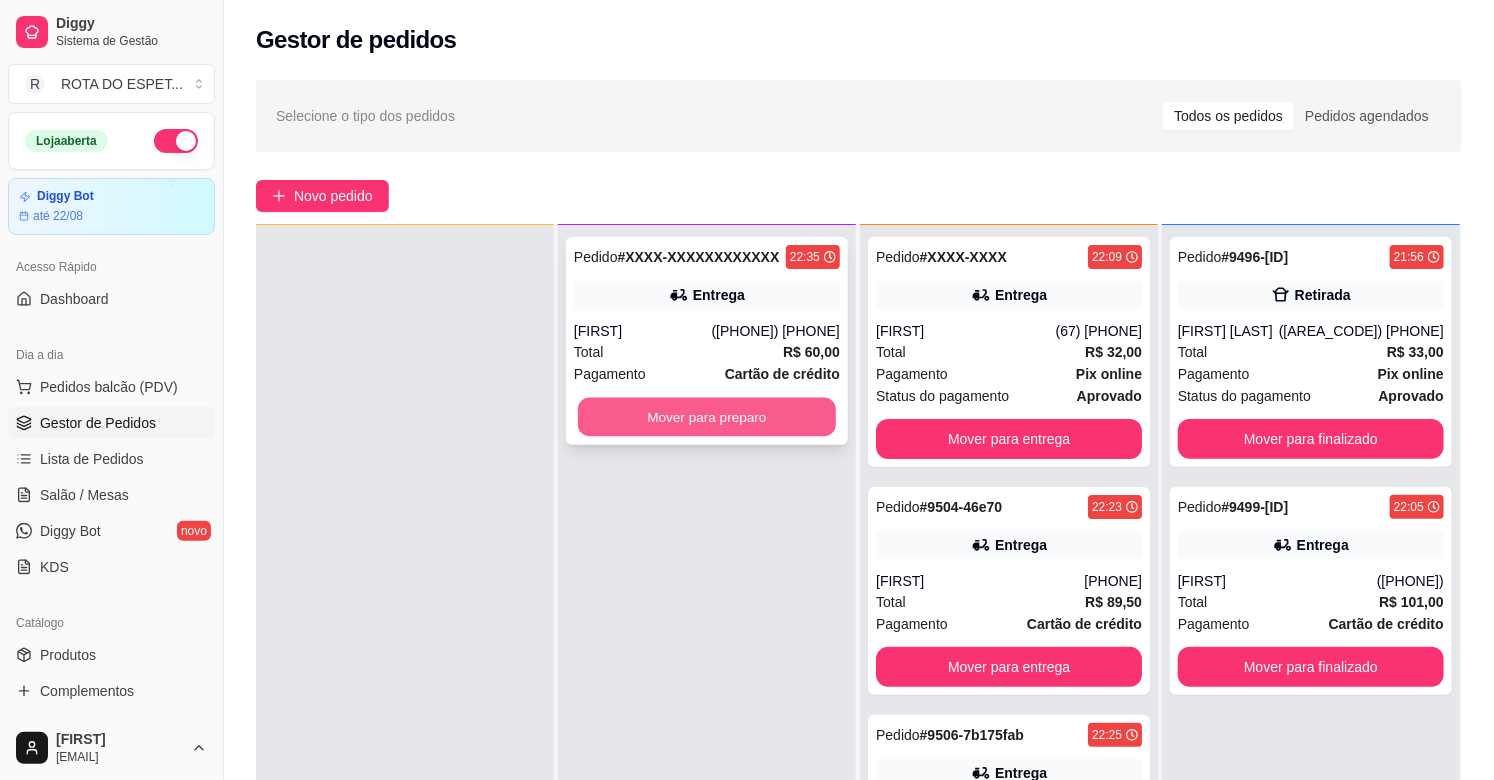 click on "Mover para preparo" at bounding box center (707, 417) 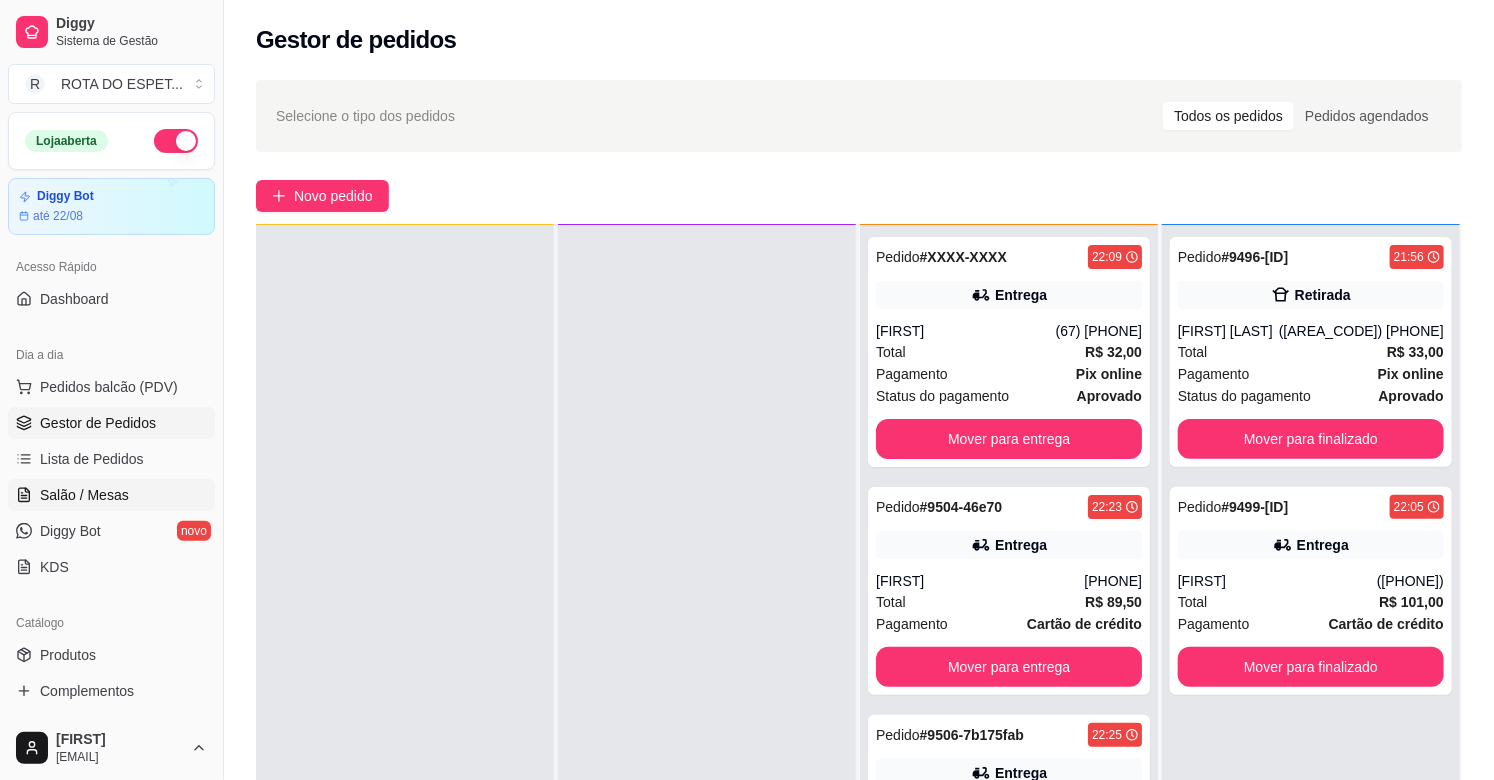 click on "Salão / Mesas" at bounding box center (84, 495) 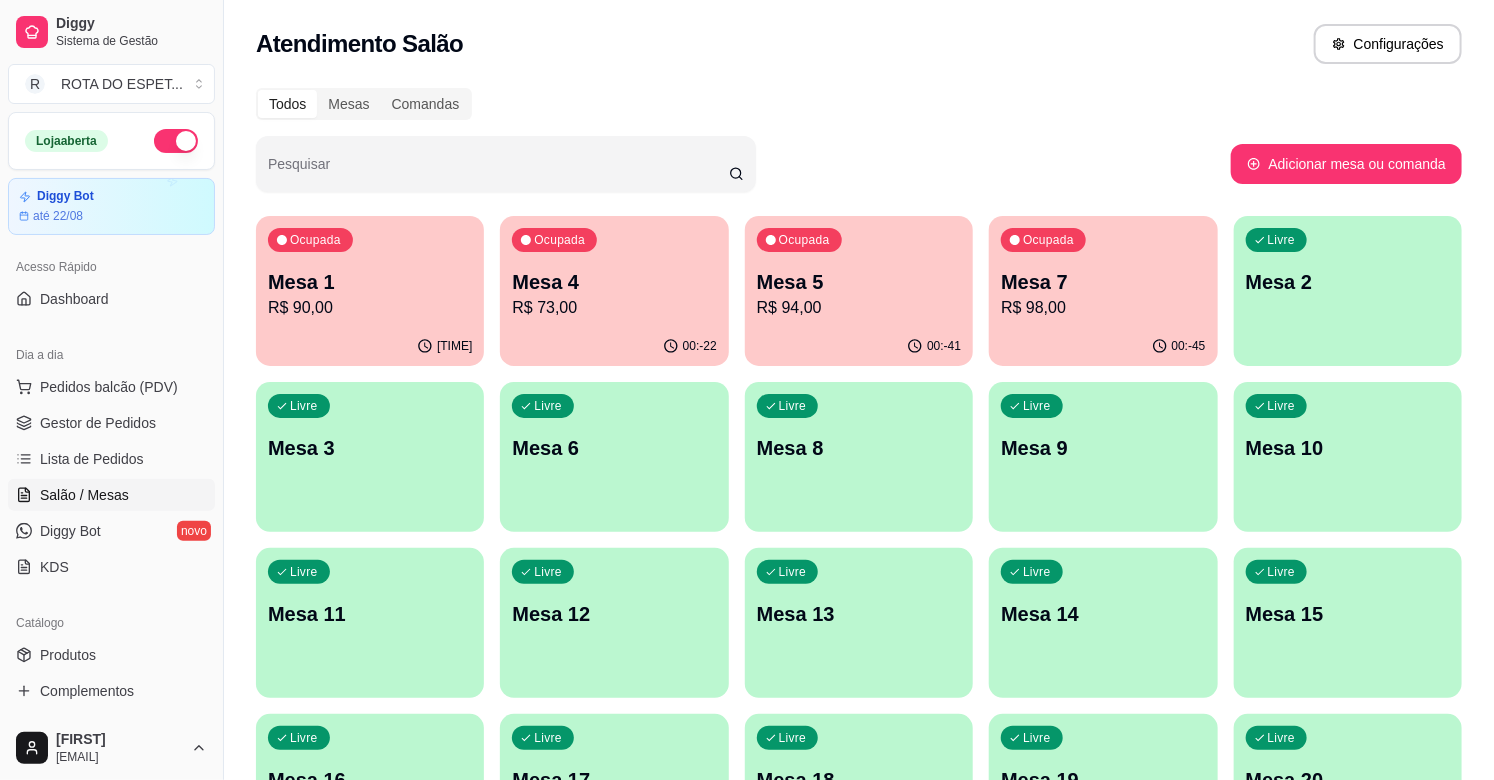 click on "R$ 73,00" at bounding box center [614, 308] 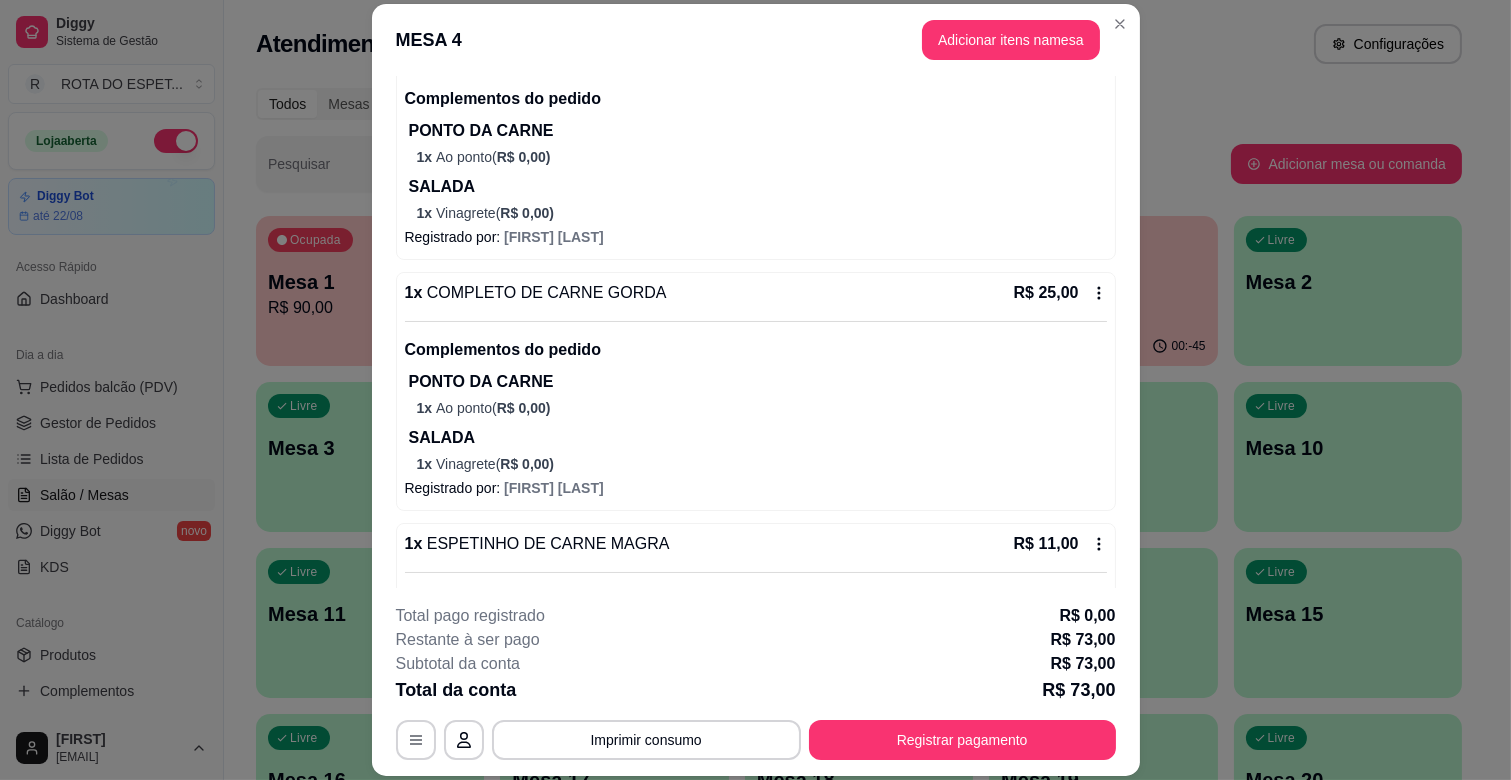 scroll, scrollTop: 534, scrollLeft: 0, axis: vertical 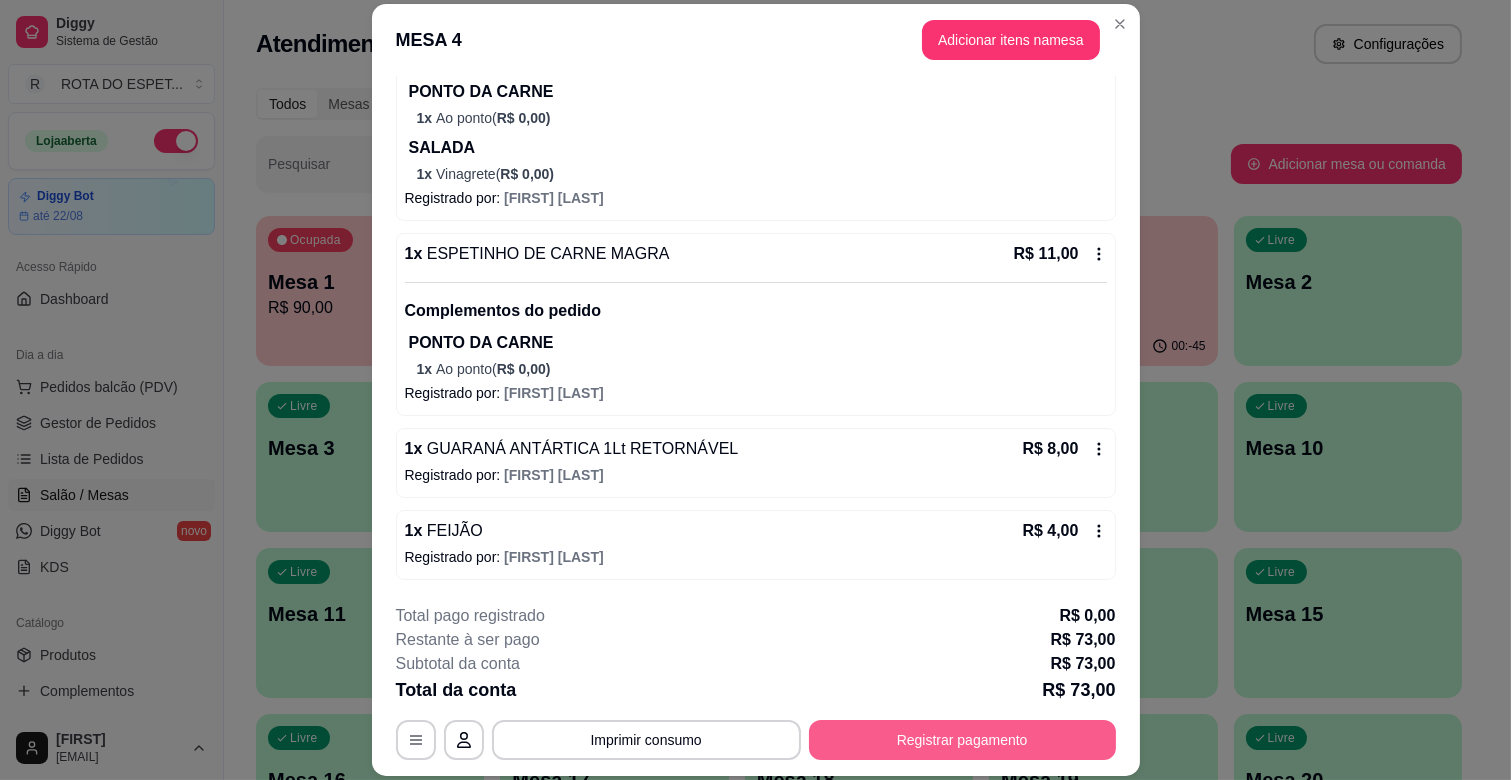 click on "Registrar pagamento" at bounding box center [962, 740] 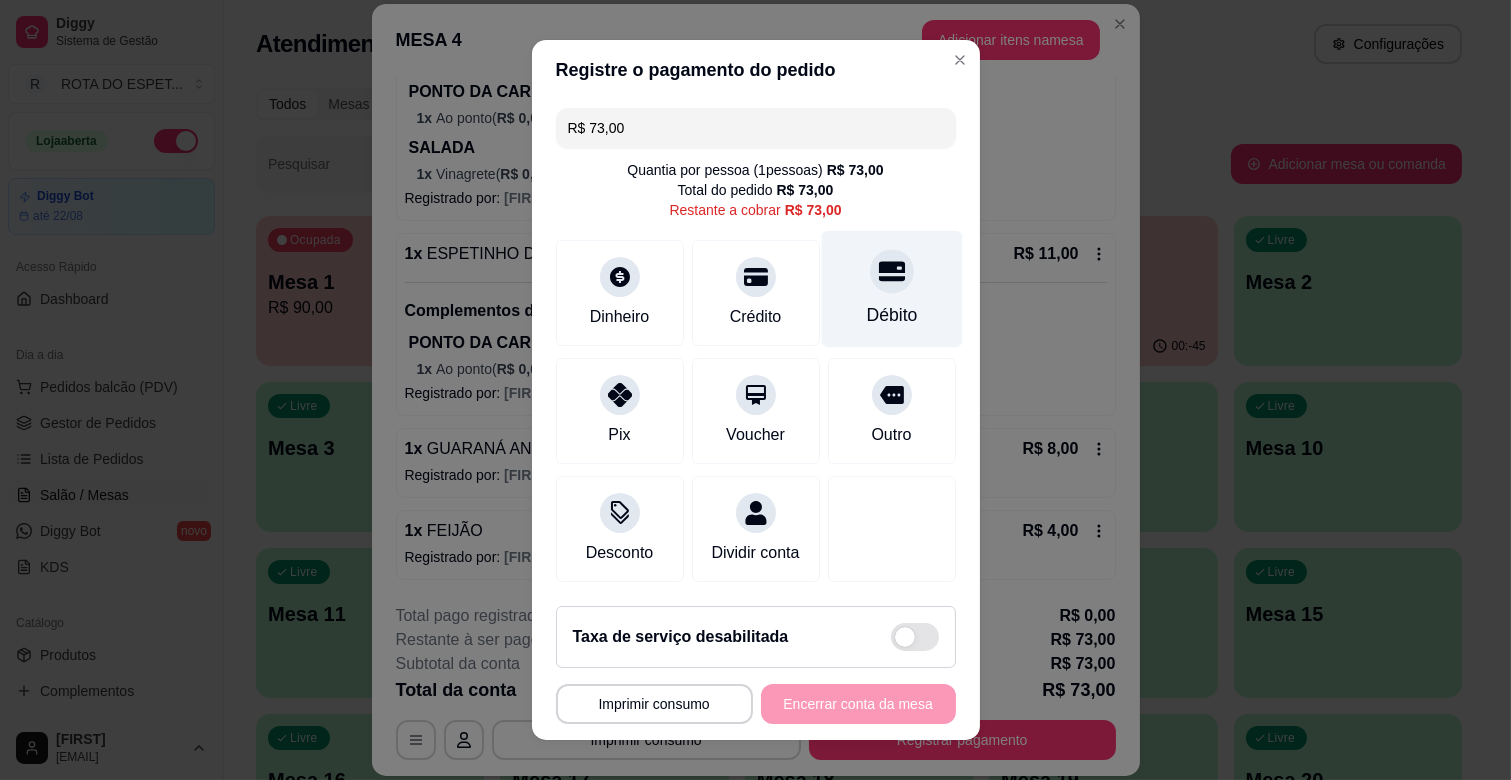 click on "Débito" at bounding box center [891, 289] 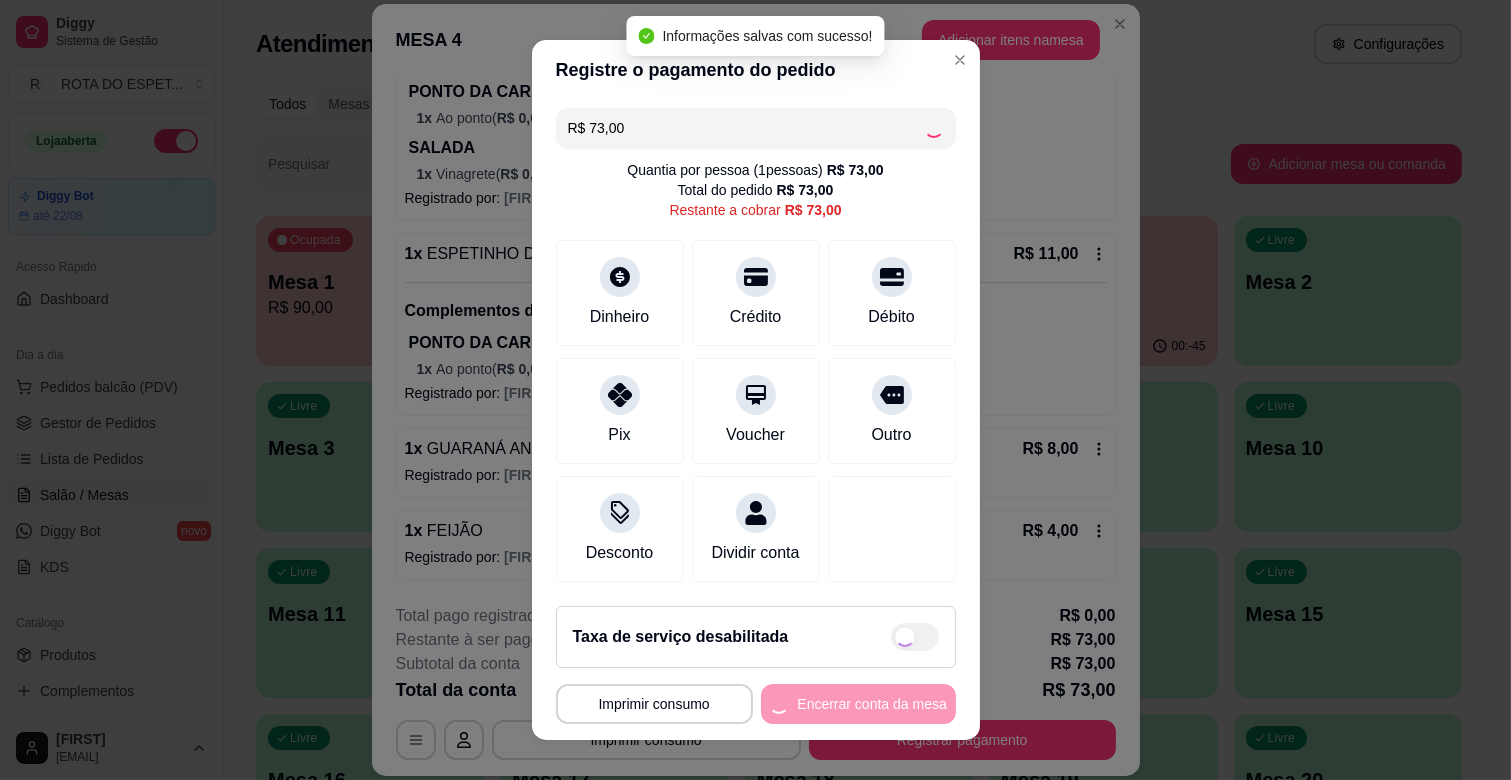type on "R$ 0,00" 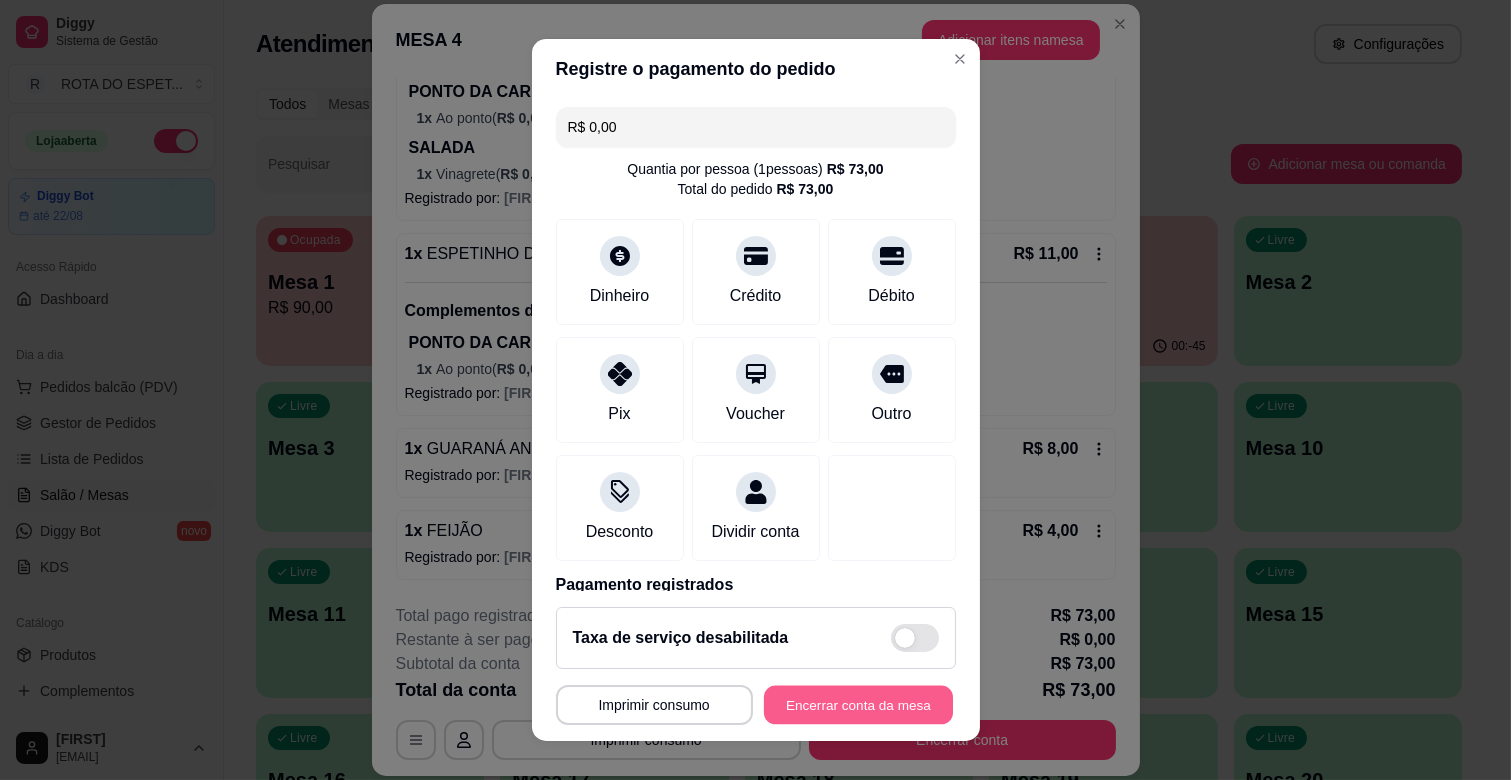 click on "Encerrar conta da mesa" at bounding box center [858, 705] 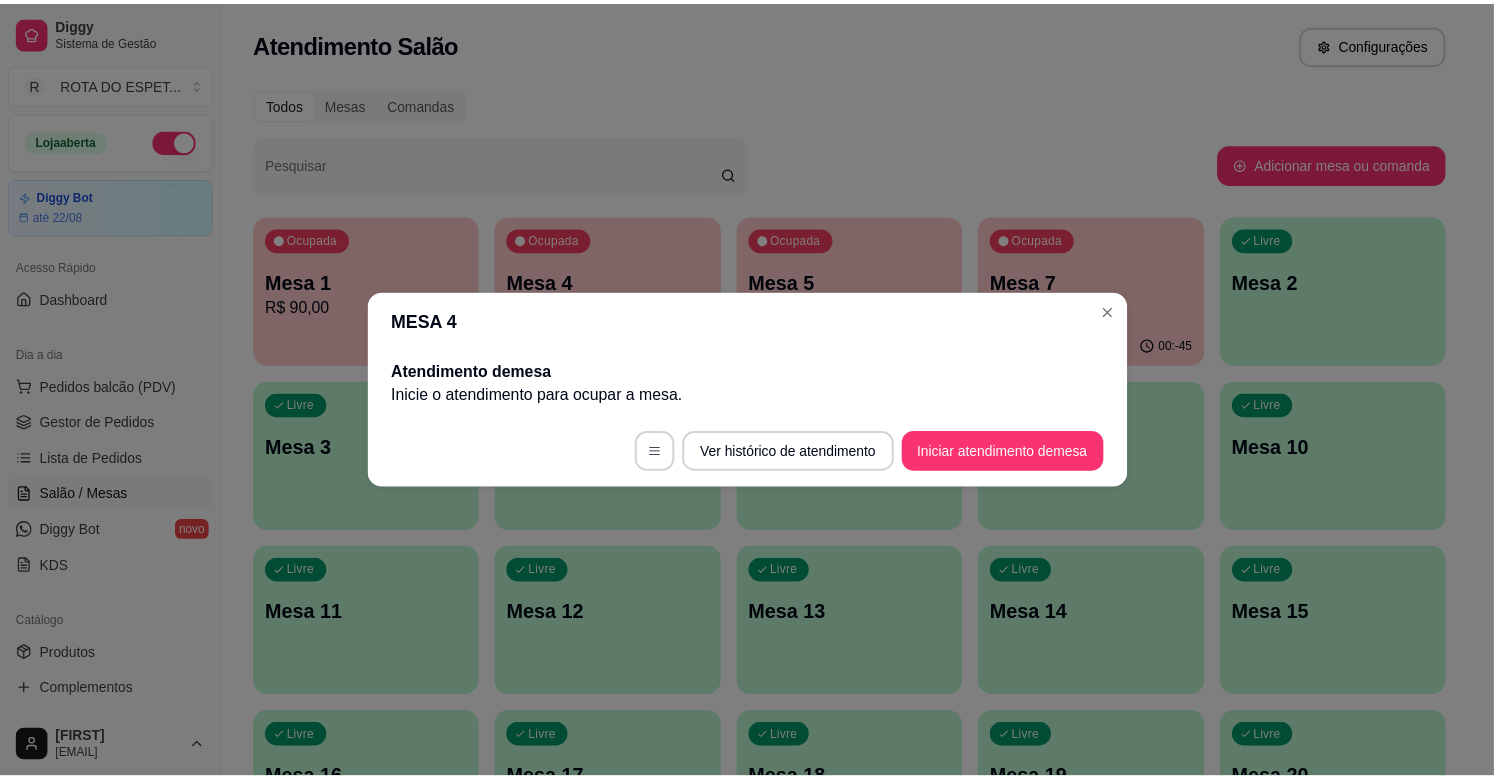 scroll, scrollTop: 0, scrollLeft: 0, axis: both 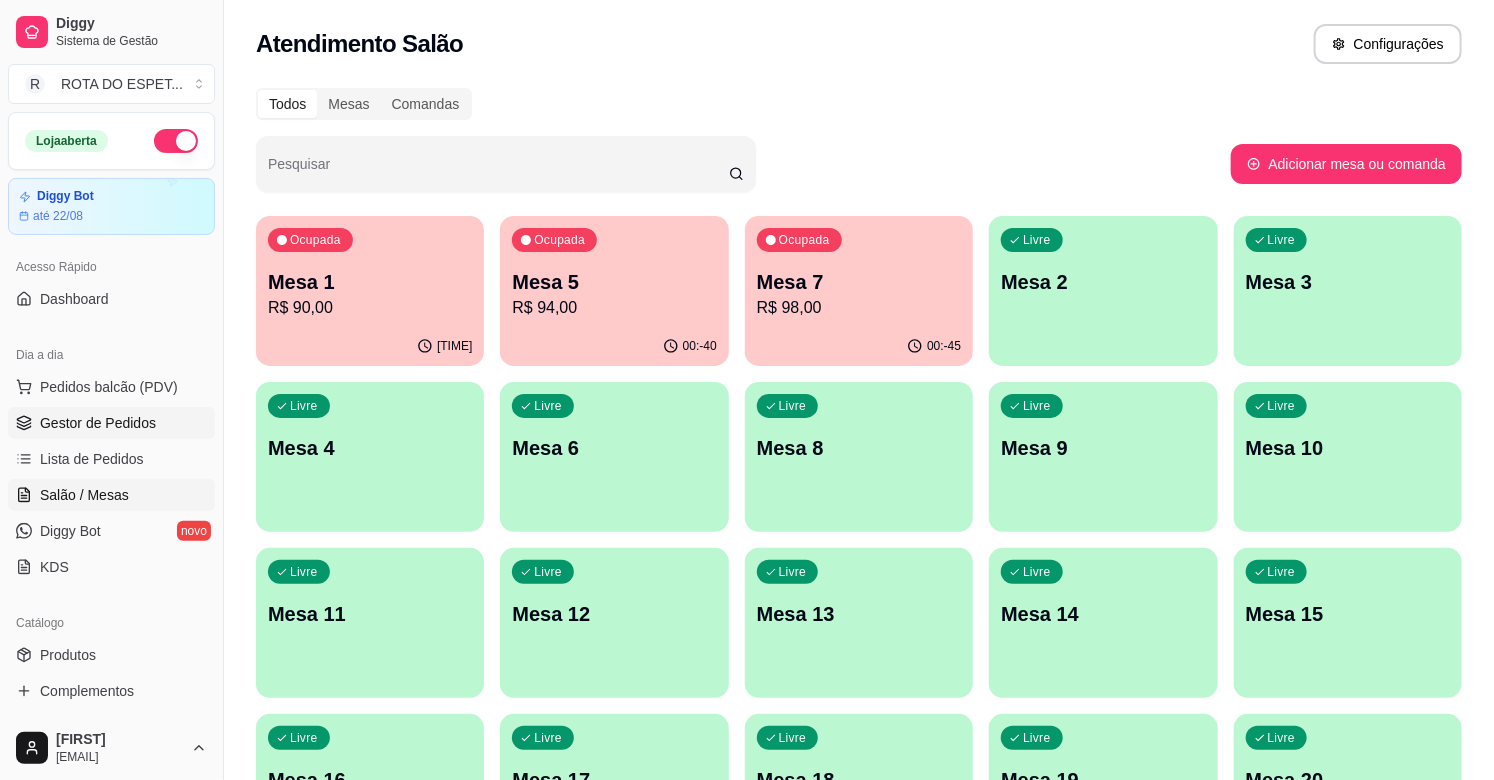 click on "Gestor de Pedidos" at bounding box center (111, 423) 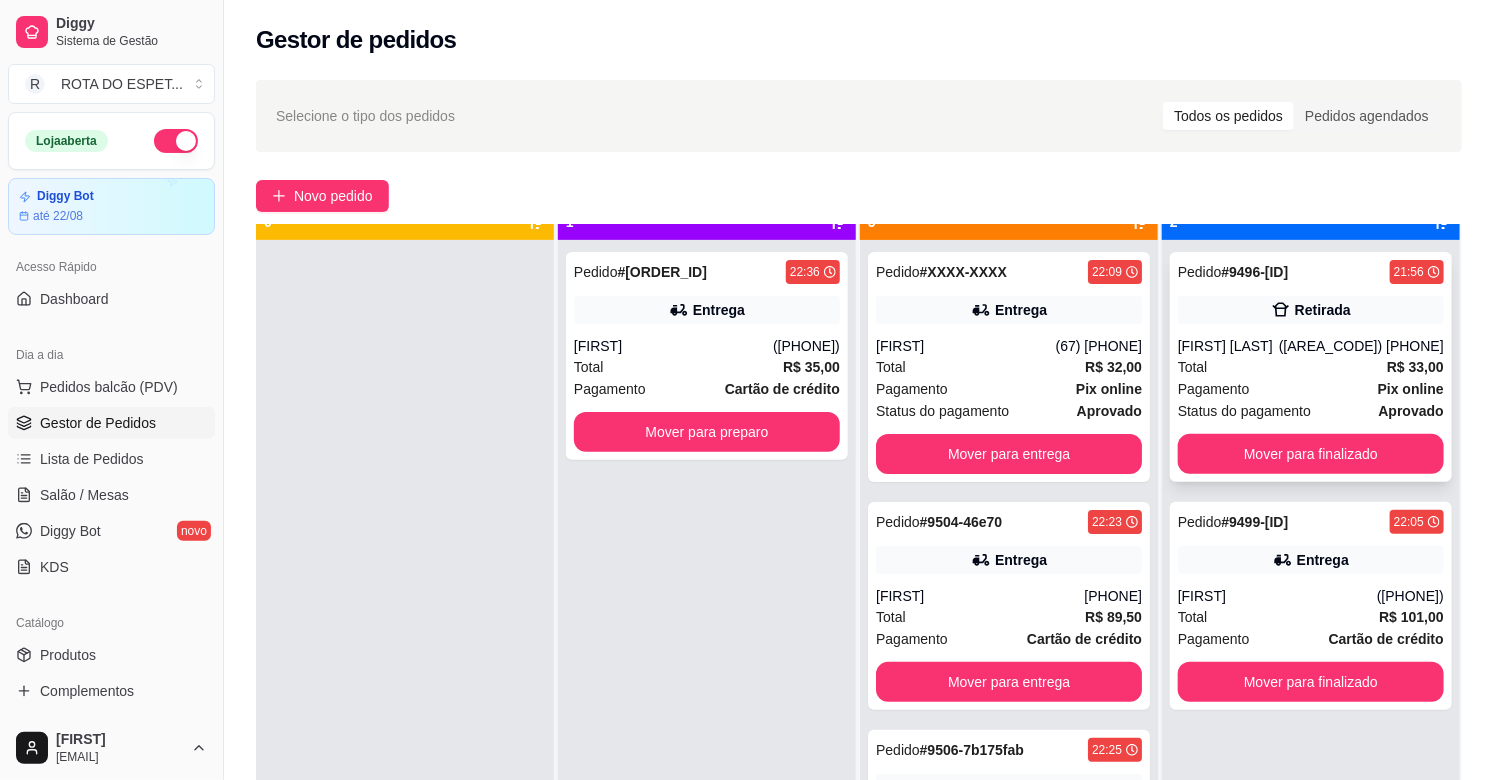 scroll, scrollTop: 55, scrollLeft: 0, axis: vertical 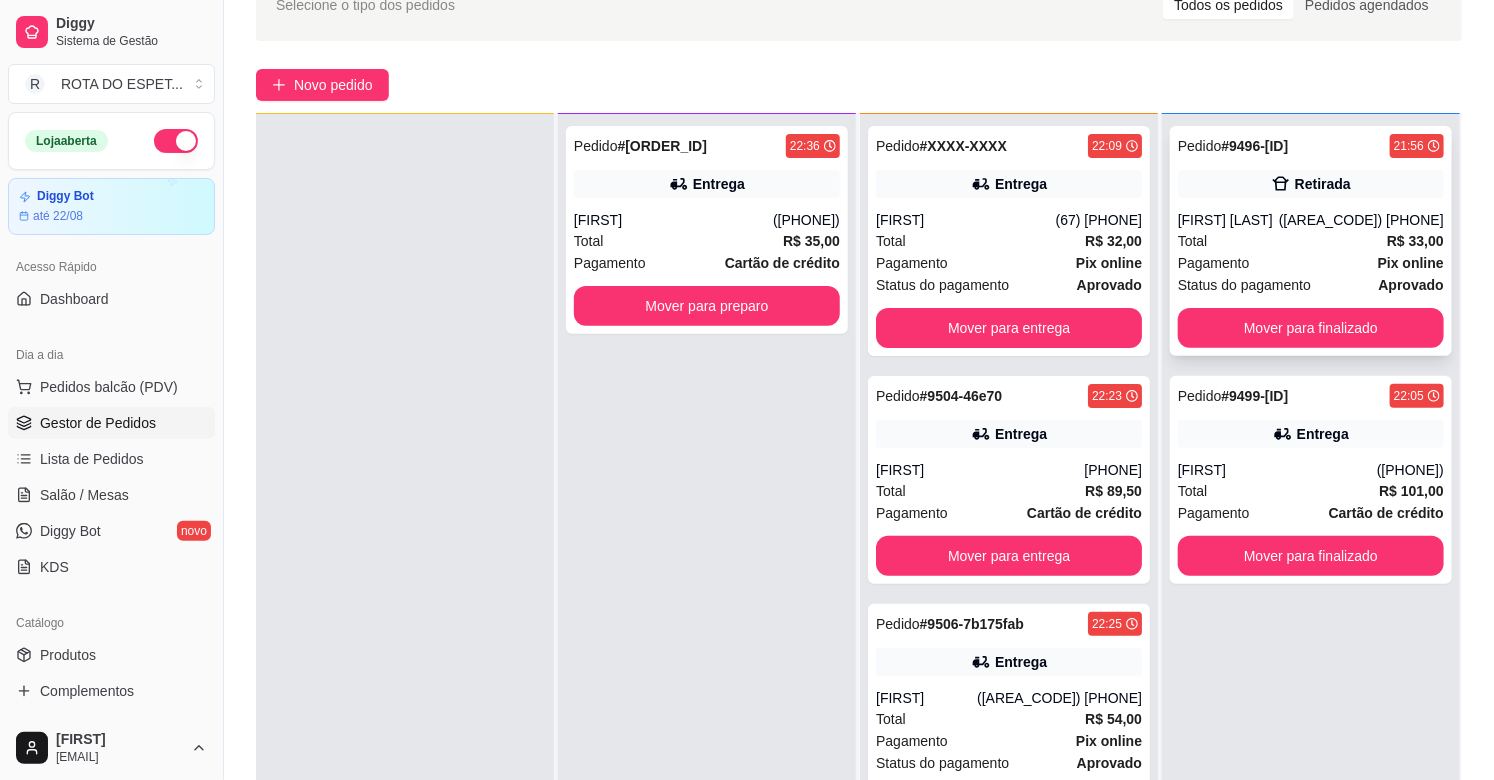 click on "[FIRST] [LAST]" at bounding box center [1228, 220] 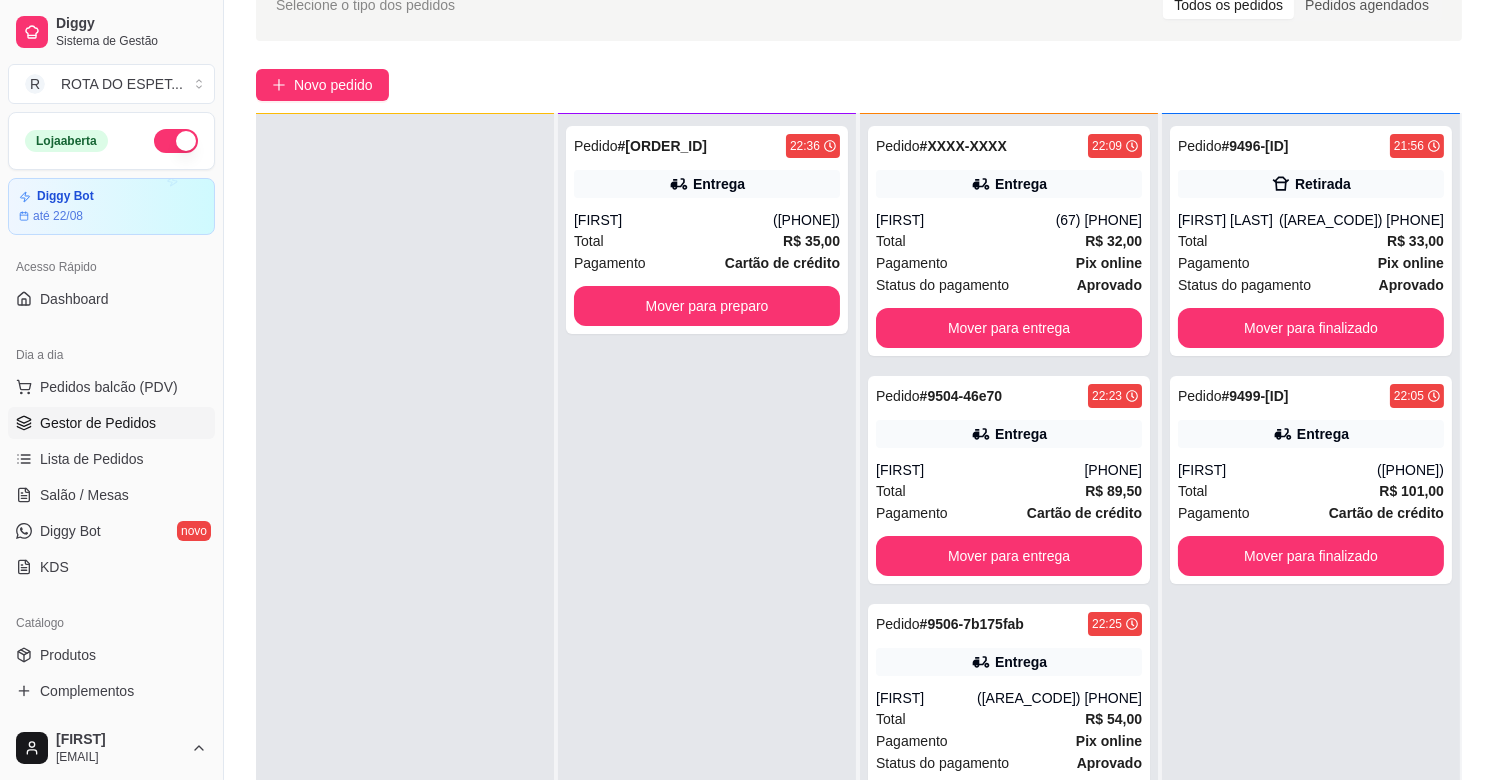 scroll, scrollTop: 173, scrollLeft: 0, axis: vertical 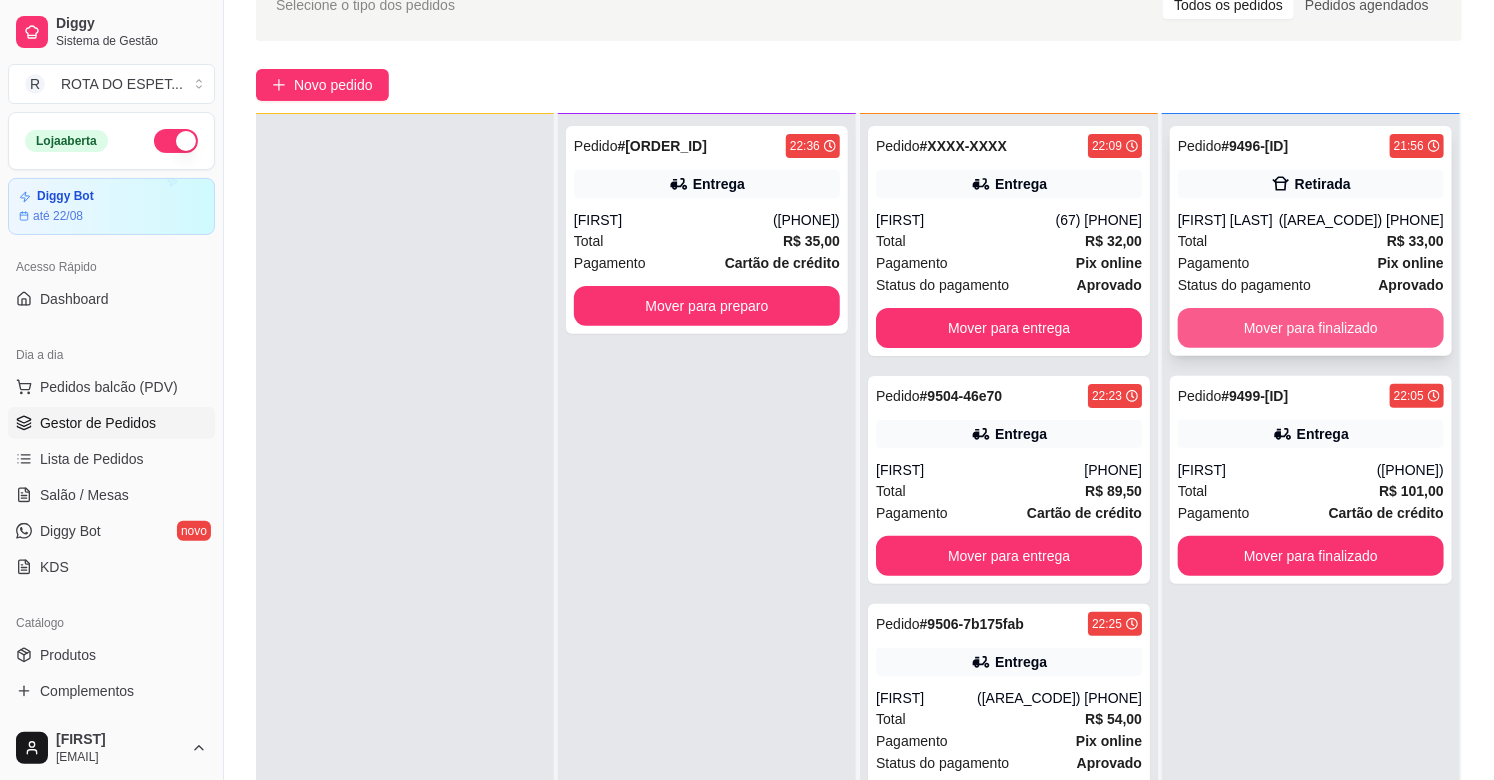click on "Mover para finalizado" at bounding box center (1311, 328) 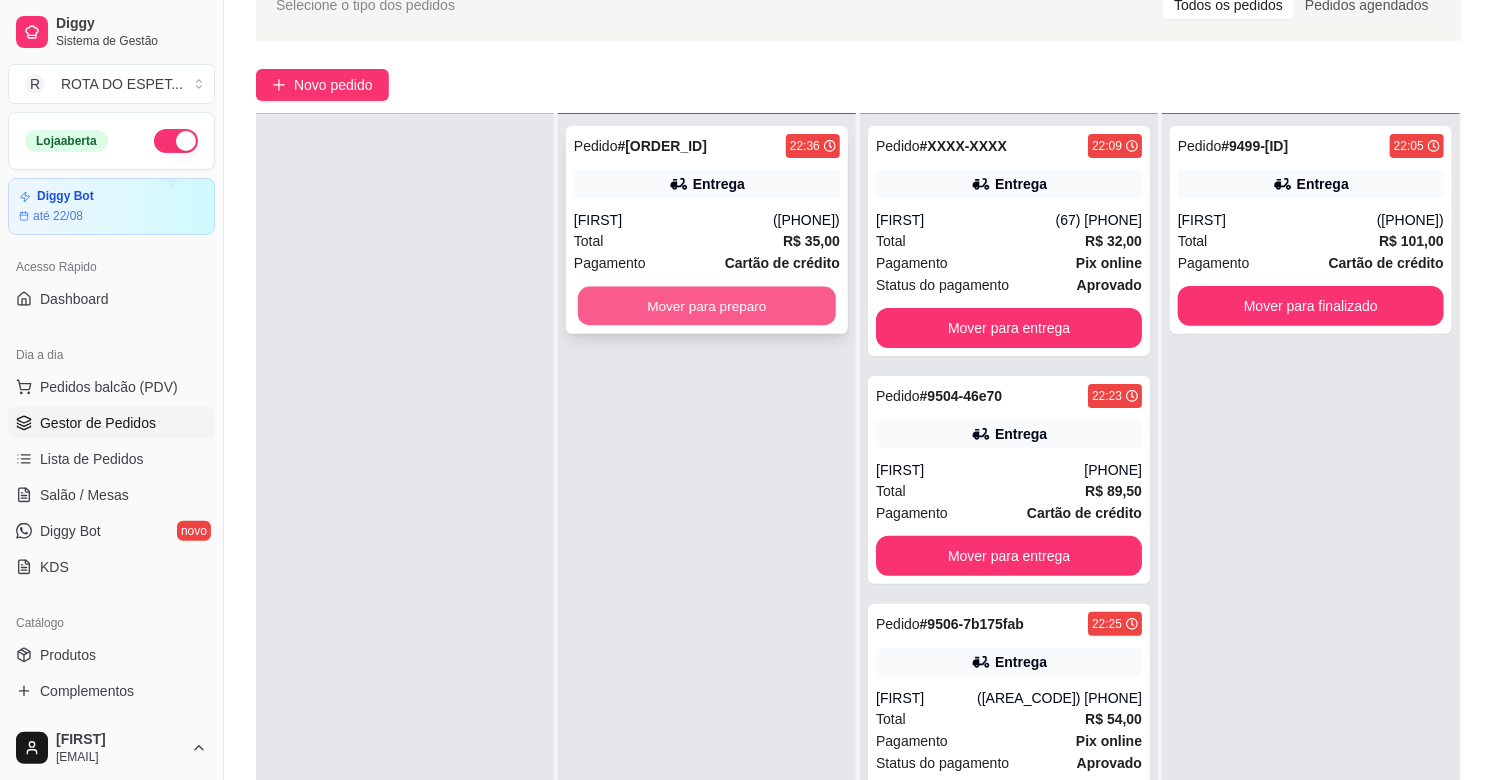 click on "Mover para preparo" at bounding box center (707, 306) 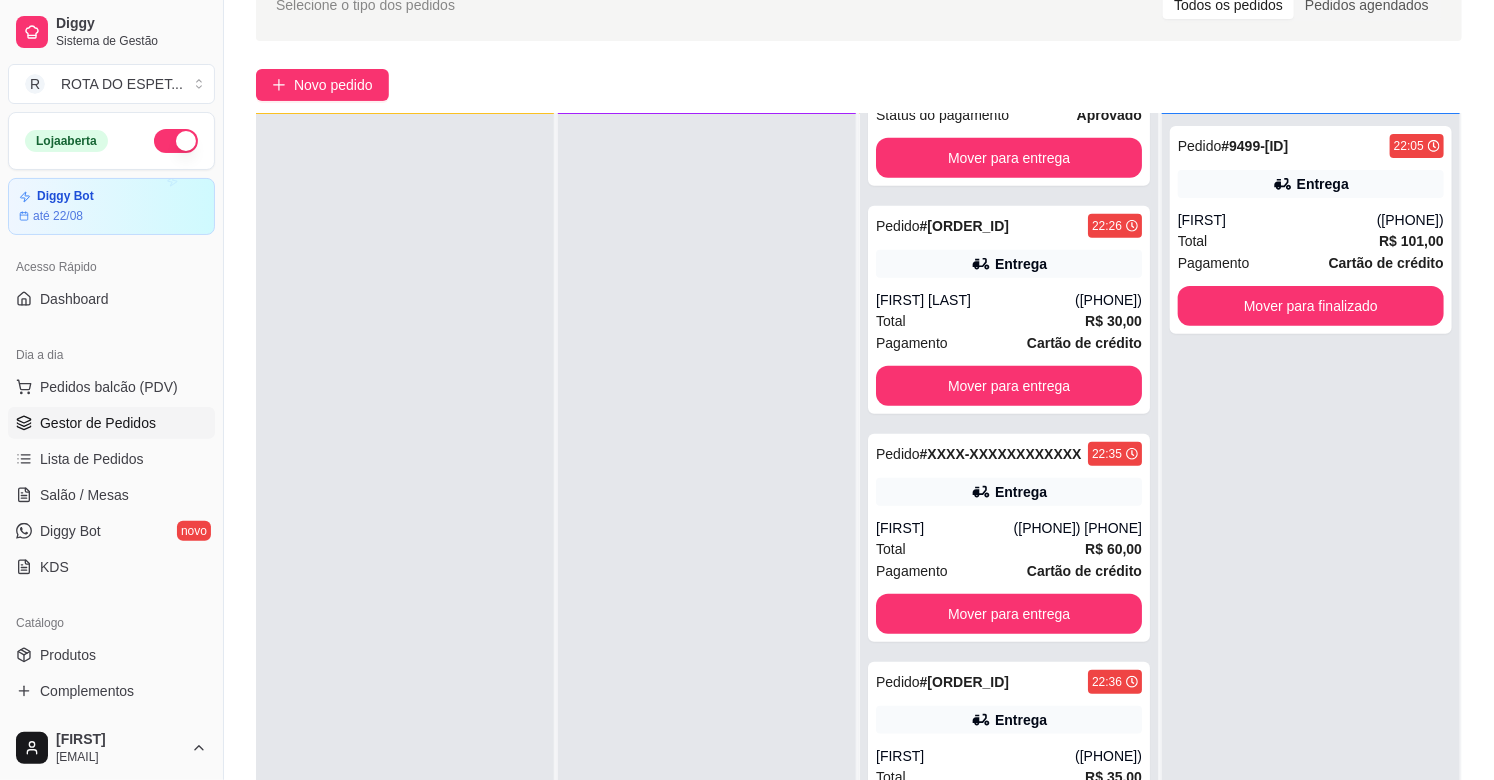 scroll, scrollTop: 651, scrollLeft: 0, axis: vertical 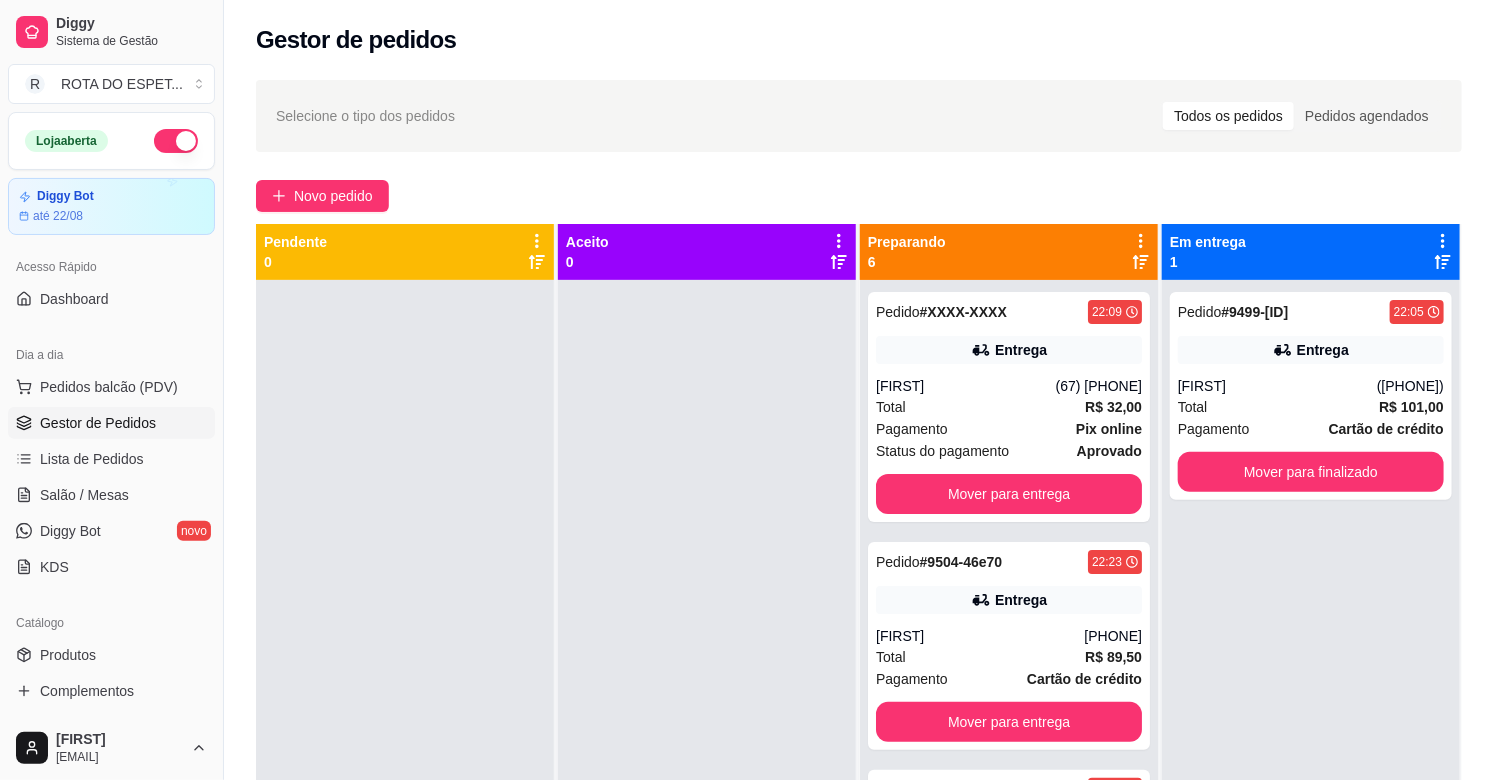 click at bounding box center (707, 670) 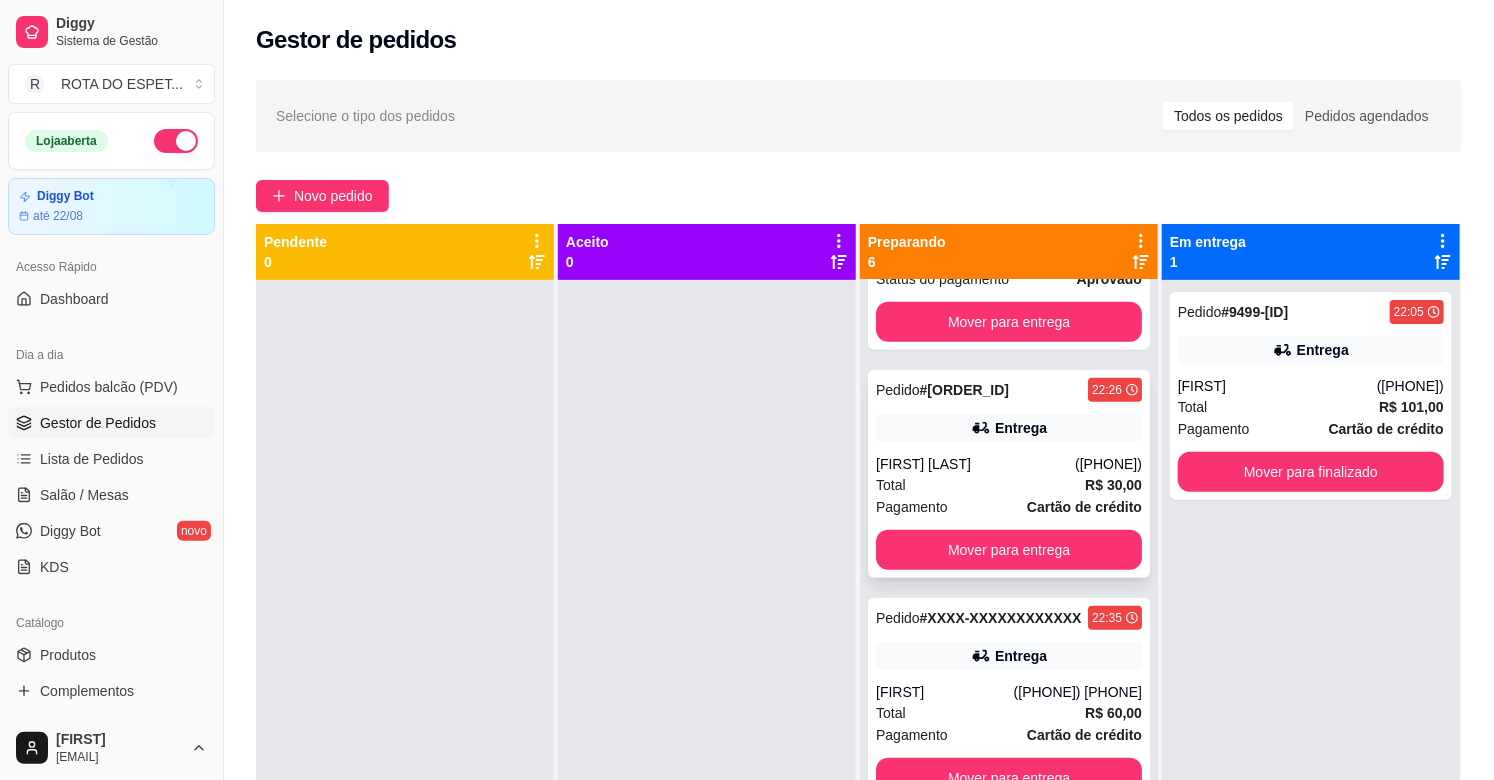 scroll, scrollTop: 651, scrollLeft: 0, axis: vertical 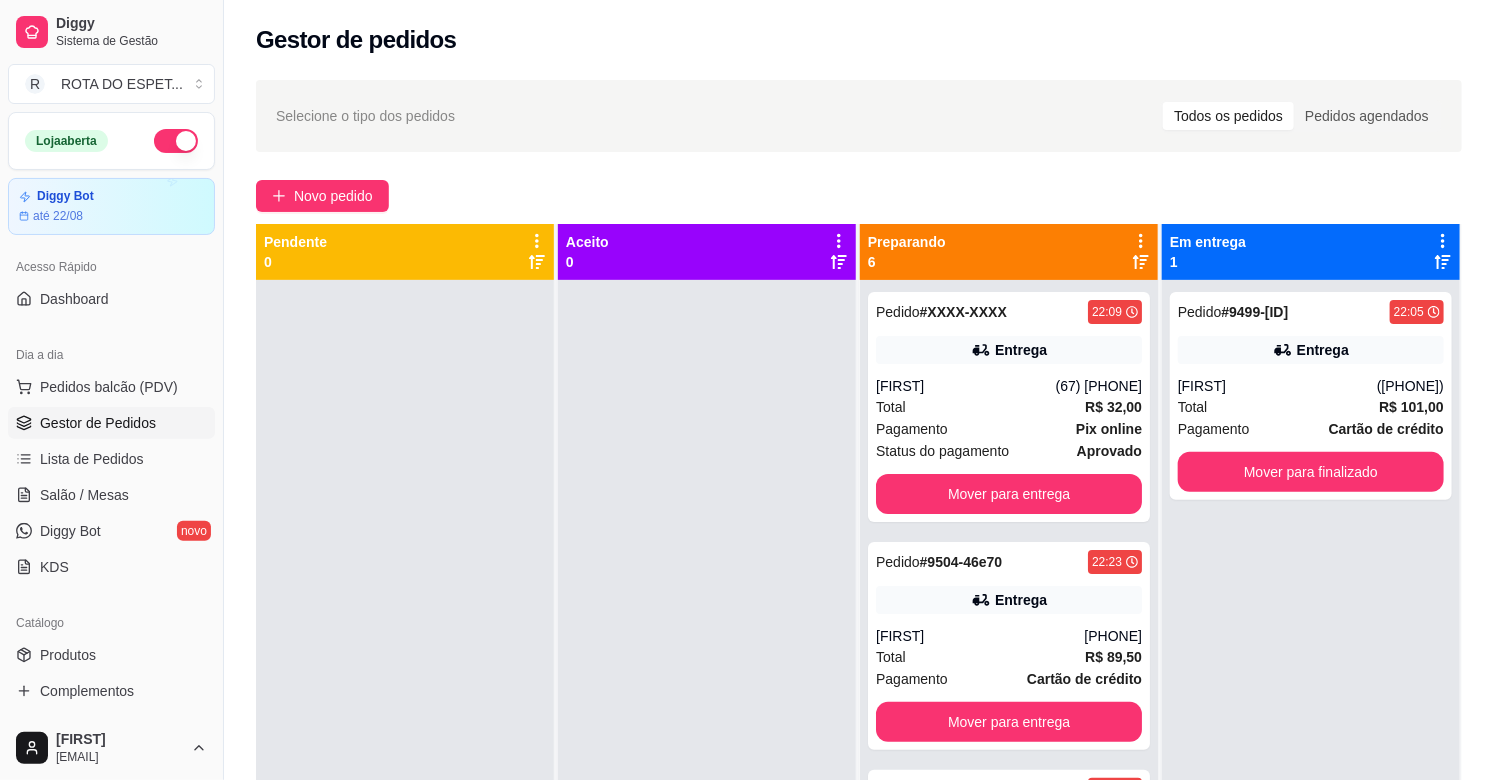 click at bounding box center [707, 670] 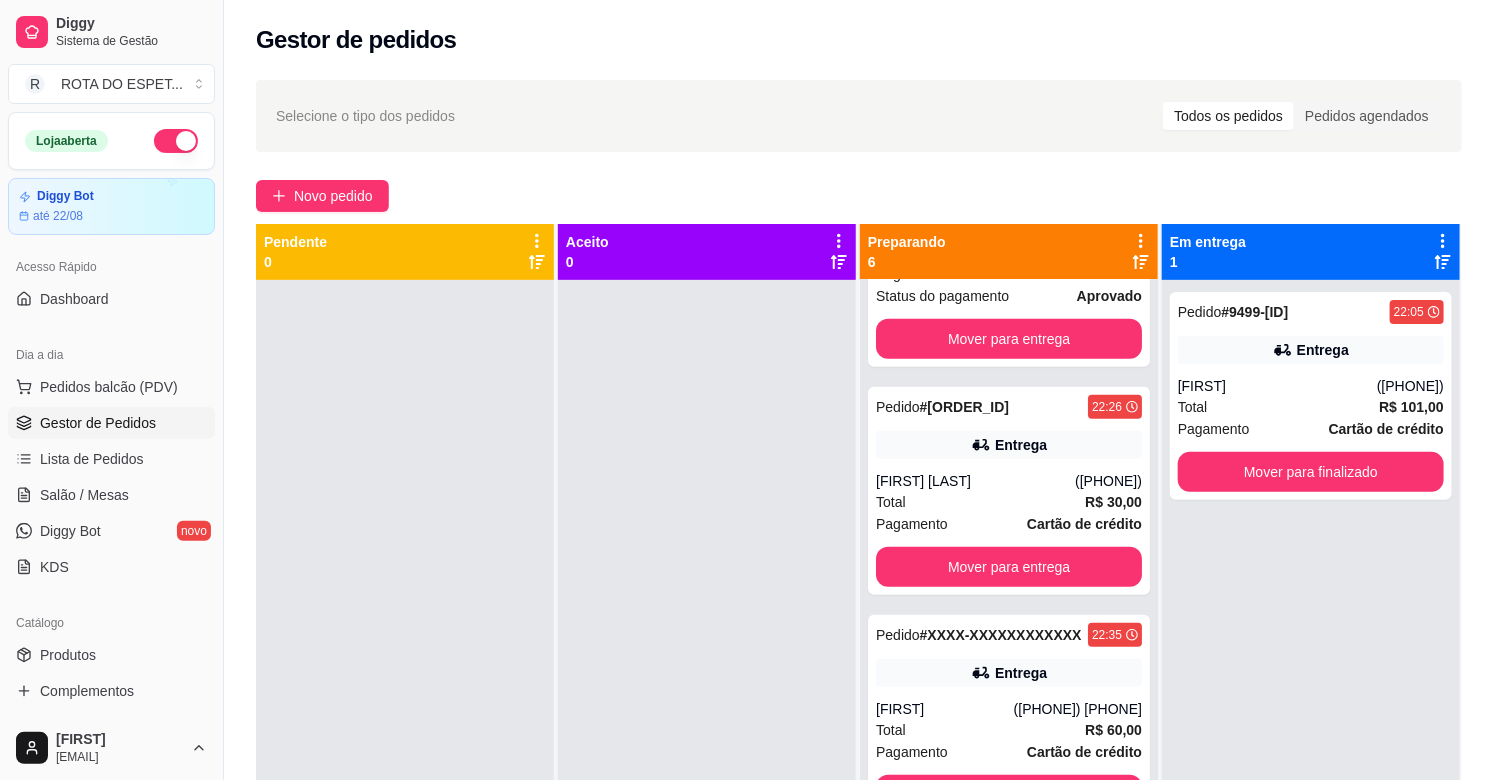 scroll, scrollTop: 651, scrollLeft: 0, axis: vertical 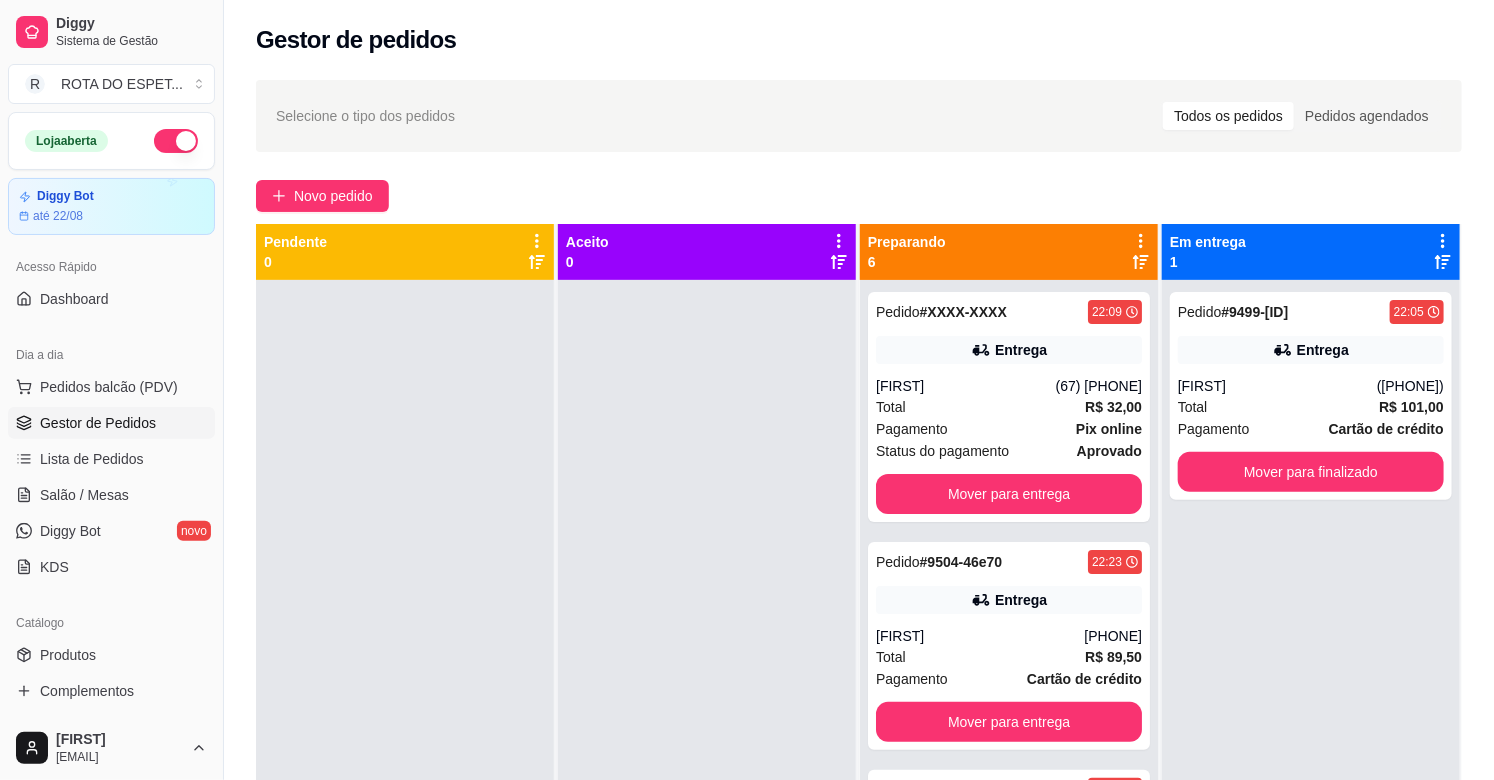 click on "Pedido # 9499-72fec827 [TIME] Entrega [FIRST] ([PHONE]) Total R$ 101,00 Pagamento Cartão de crédito Mover para finalizado" at bounding box center [1311, 670] 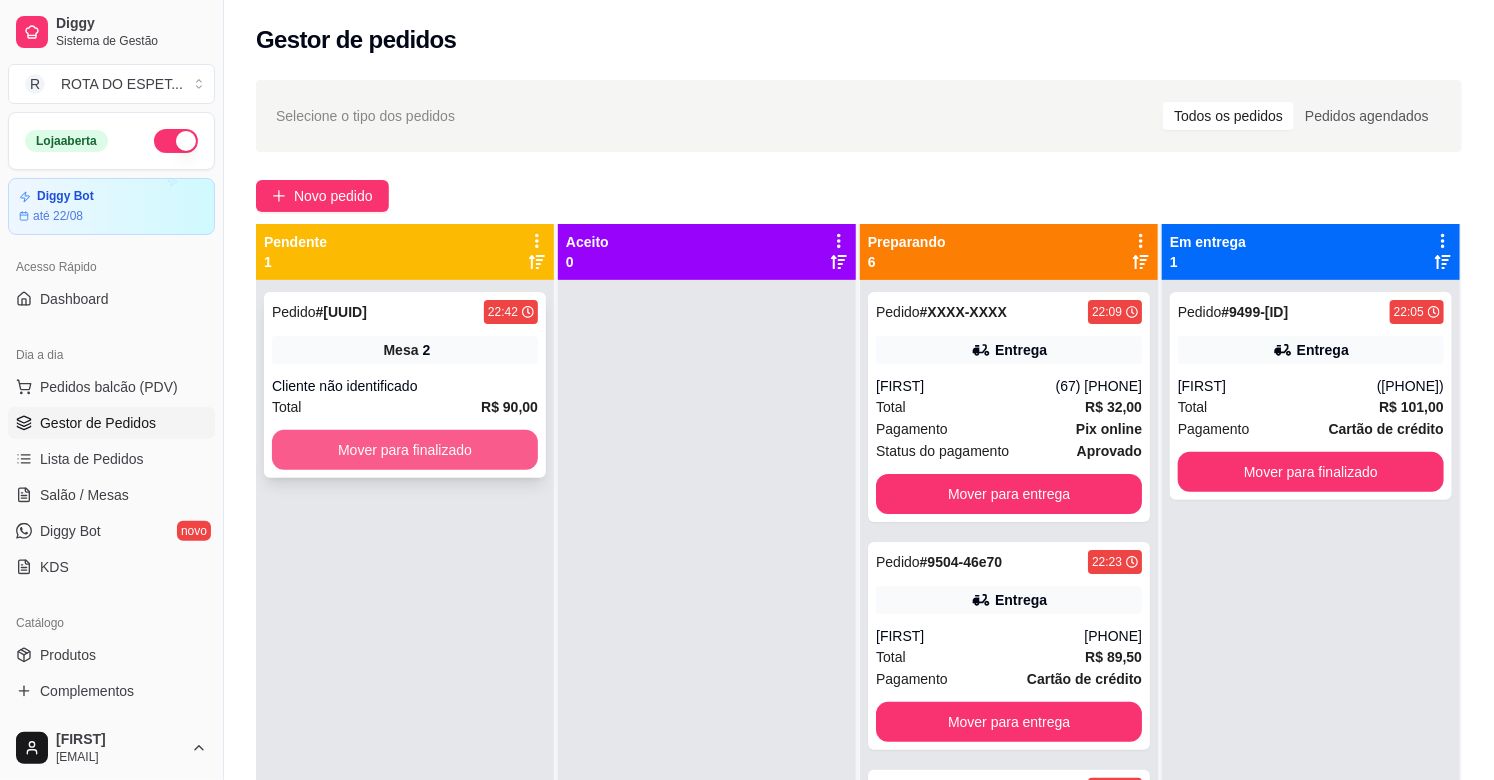 click on "Mover para finalizado" at bounding box center [405, 450] 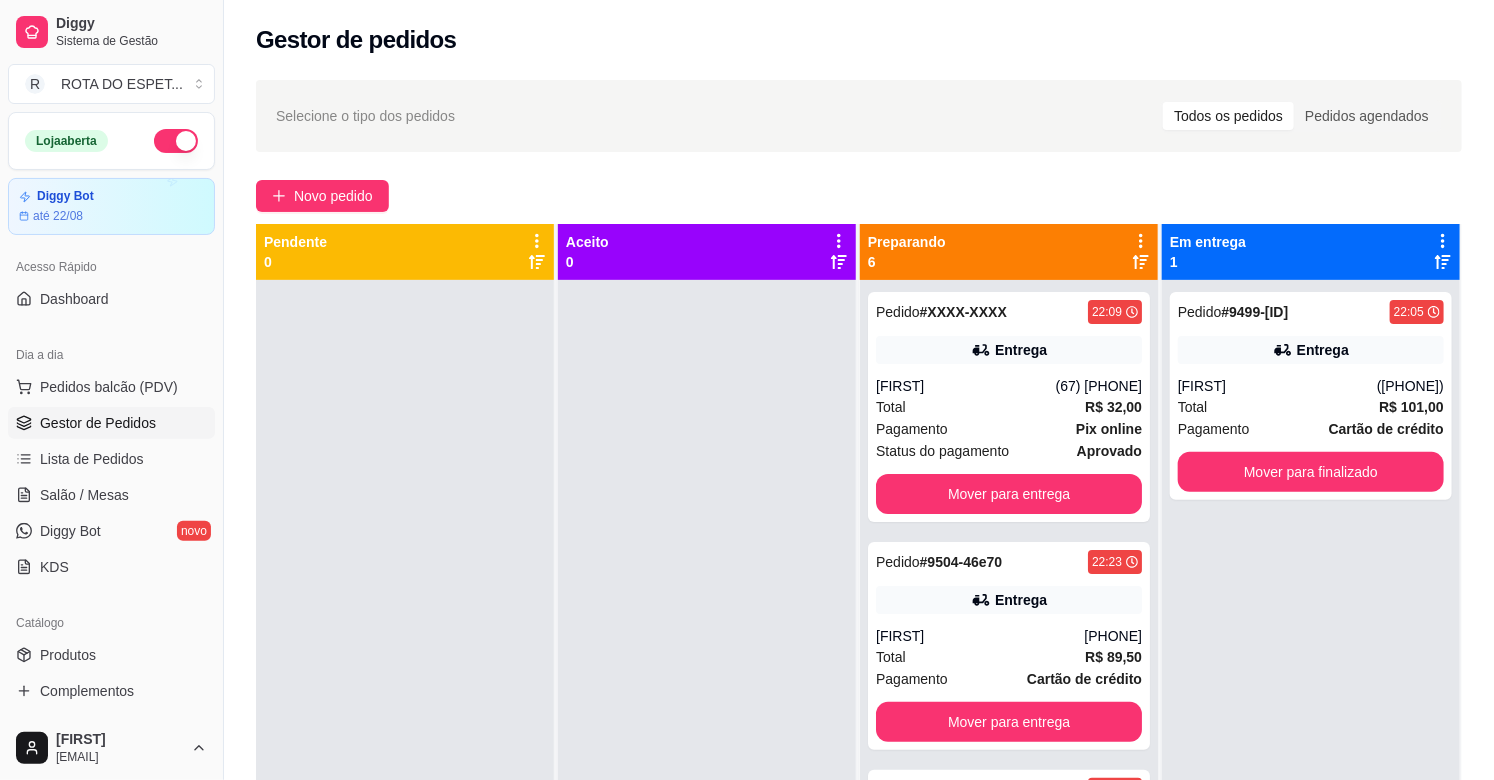 click at bounding box center [707, 670] 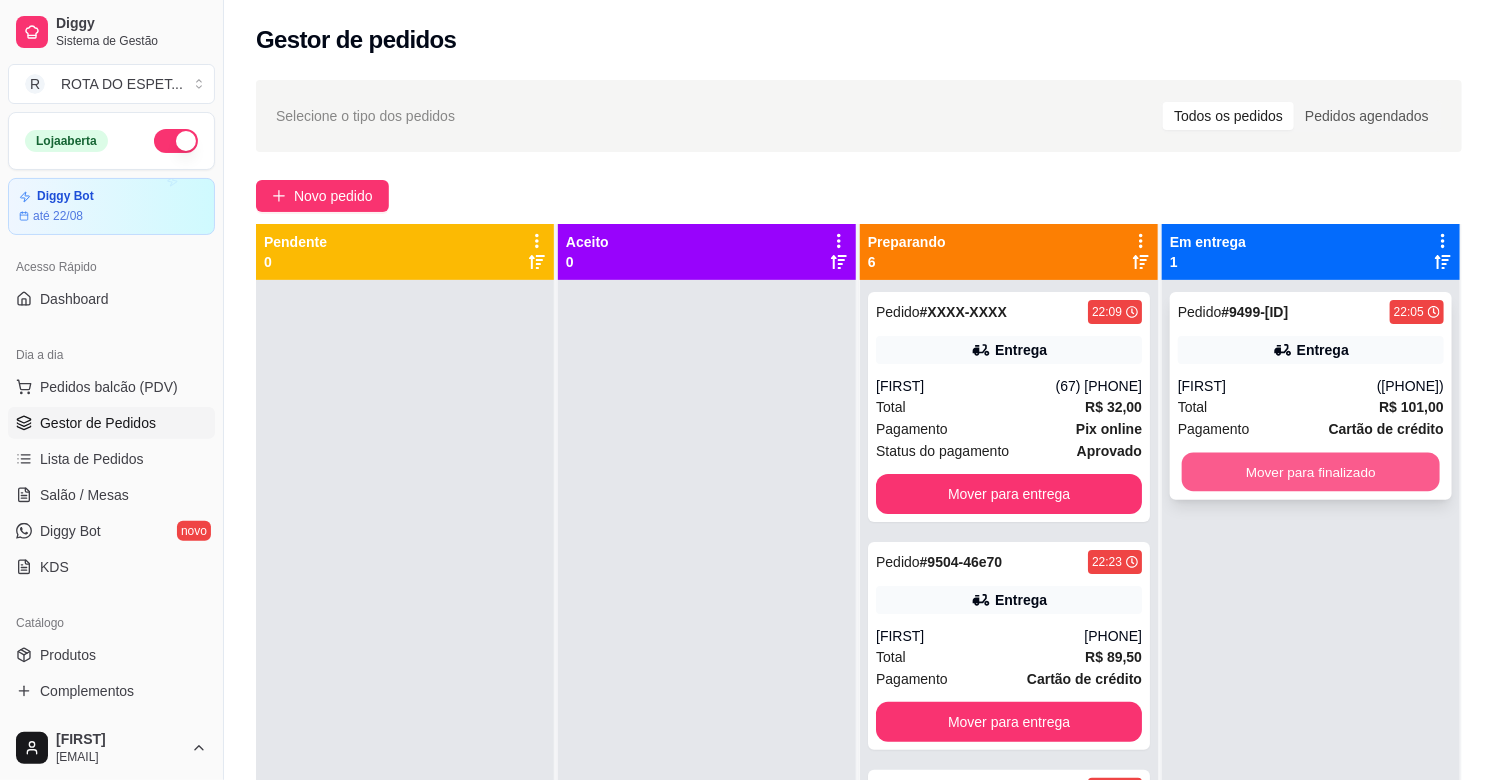 click on "Mover para finalizado" at bounding box center (1311, 472) 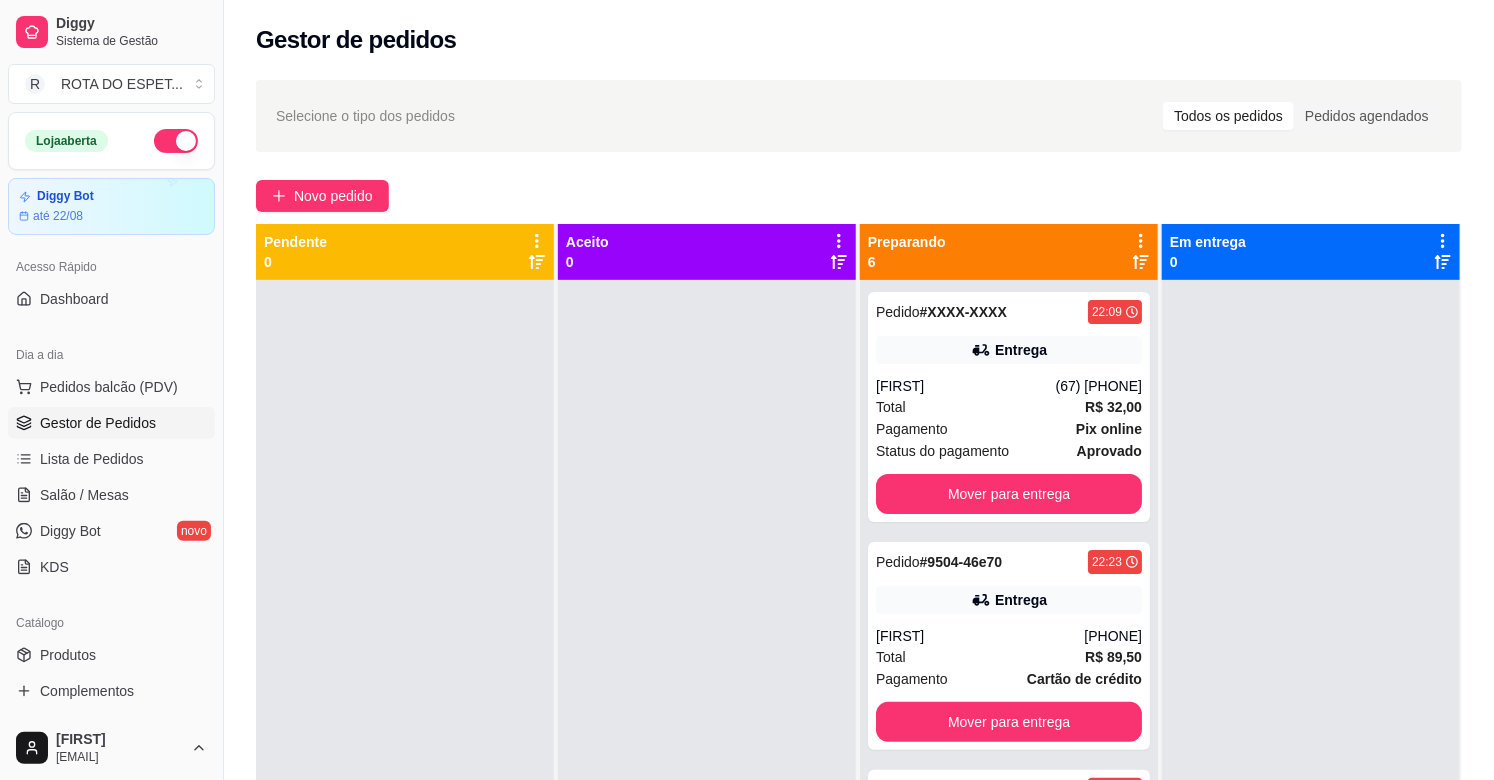 click at bounding box center [707, 670] 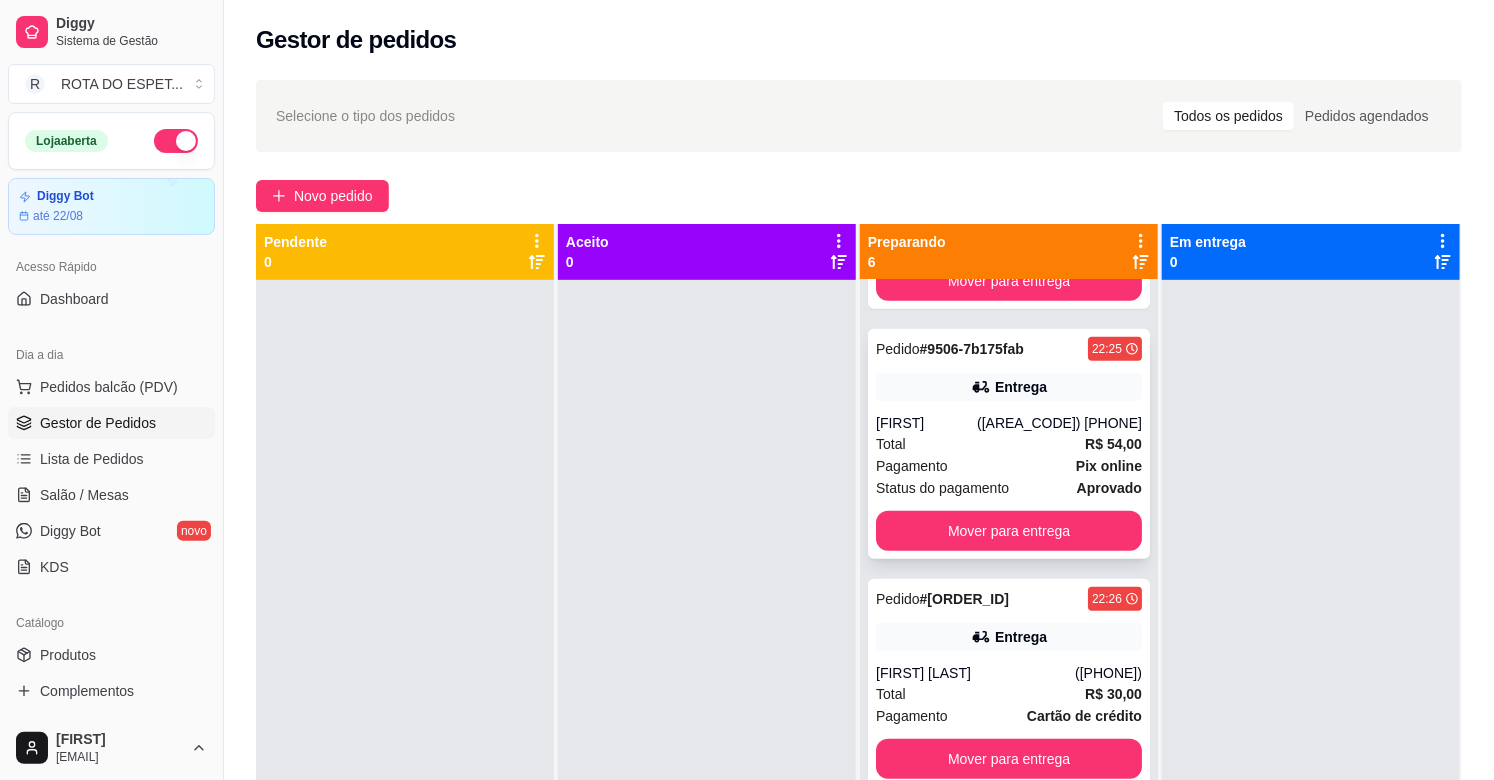 scroll, scrollTop: 428, scrollLeft: 0, axis: vertical 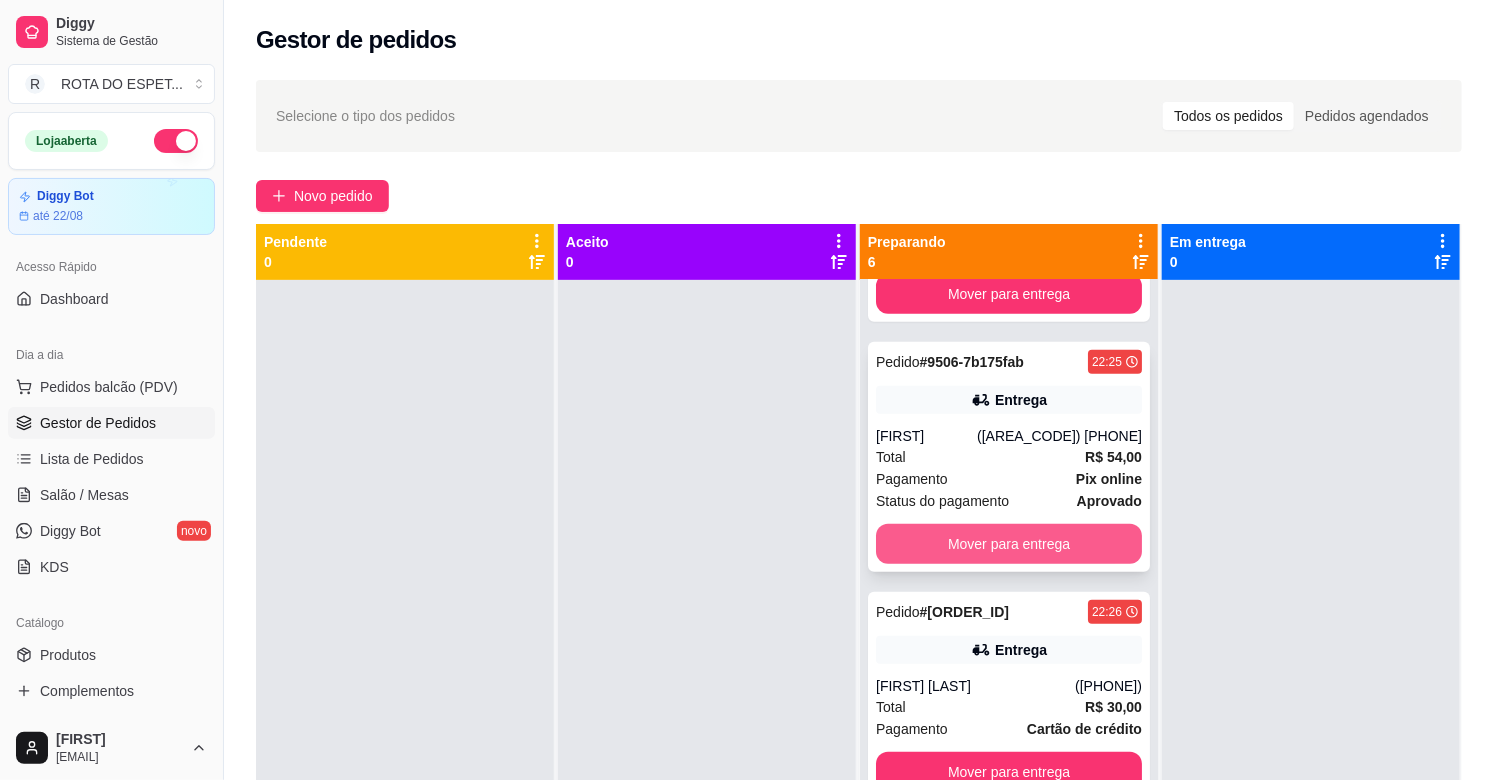 click on "Mover para entrega" at bounding box center (1009, 544) 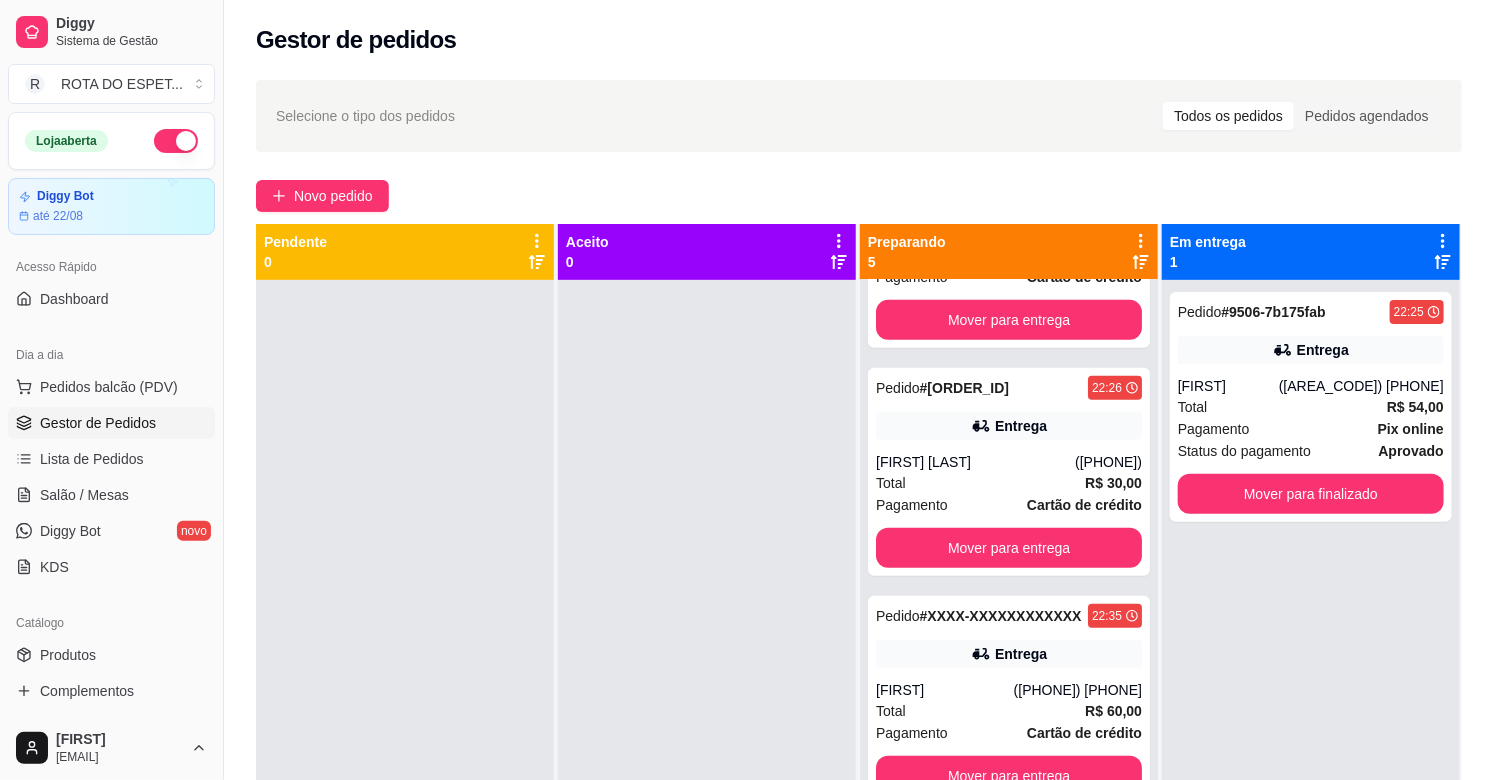 scroll, scrollTop: 401, scrollLeft: 0, axis: vertical 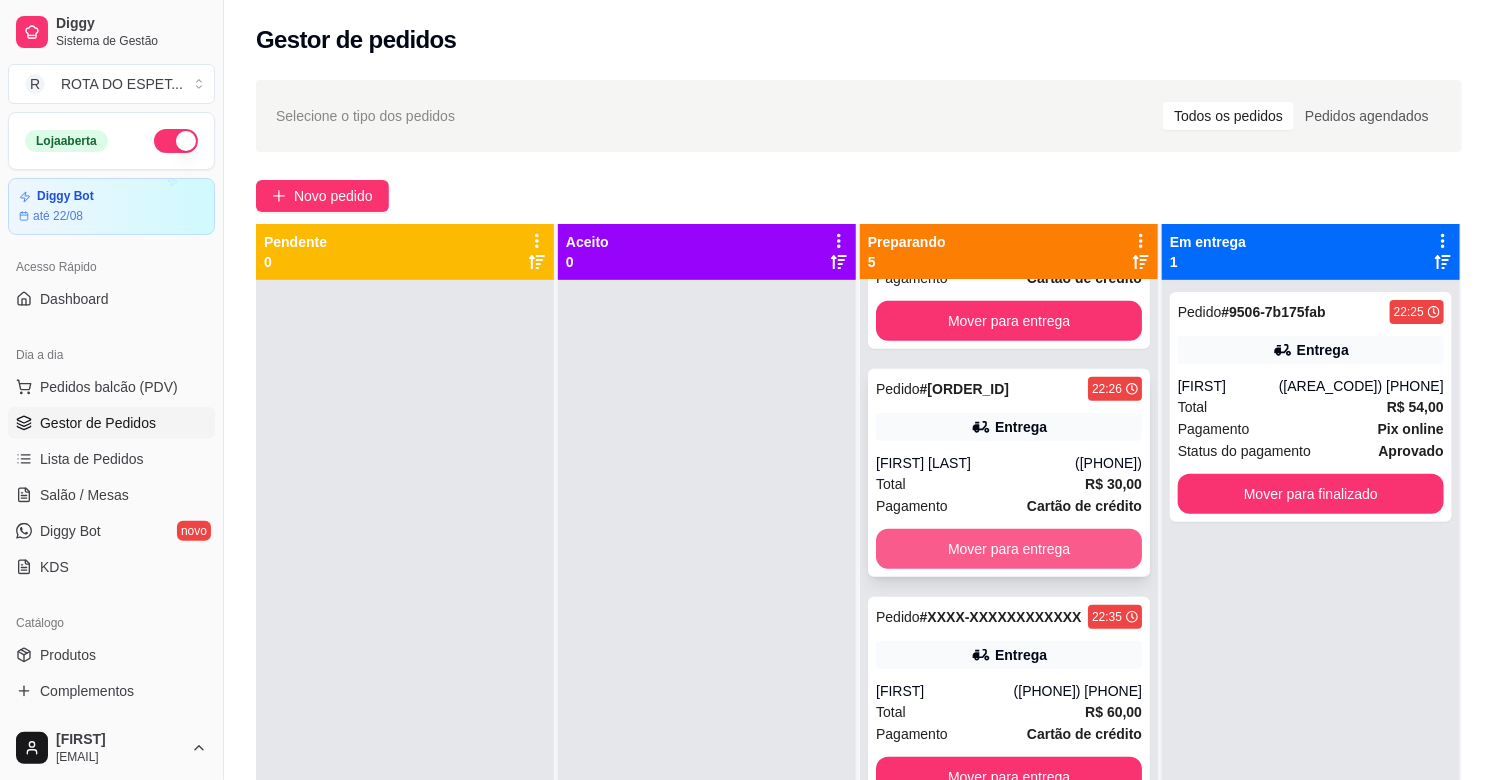 click on "Mover para entrega" at bounding box center [1009, 549] 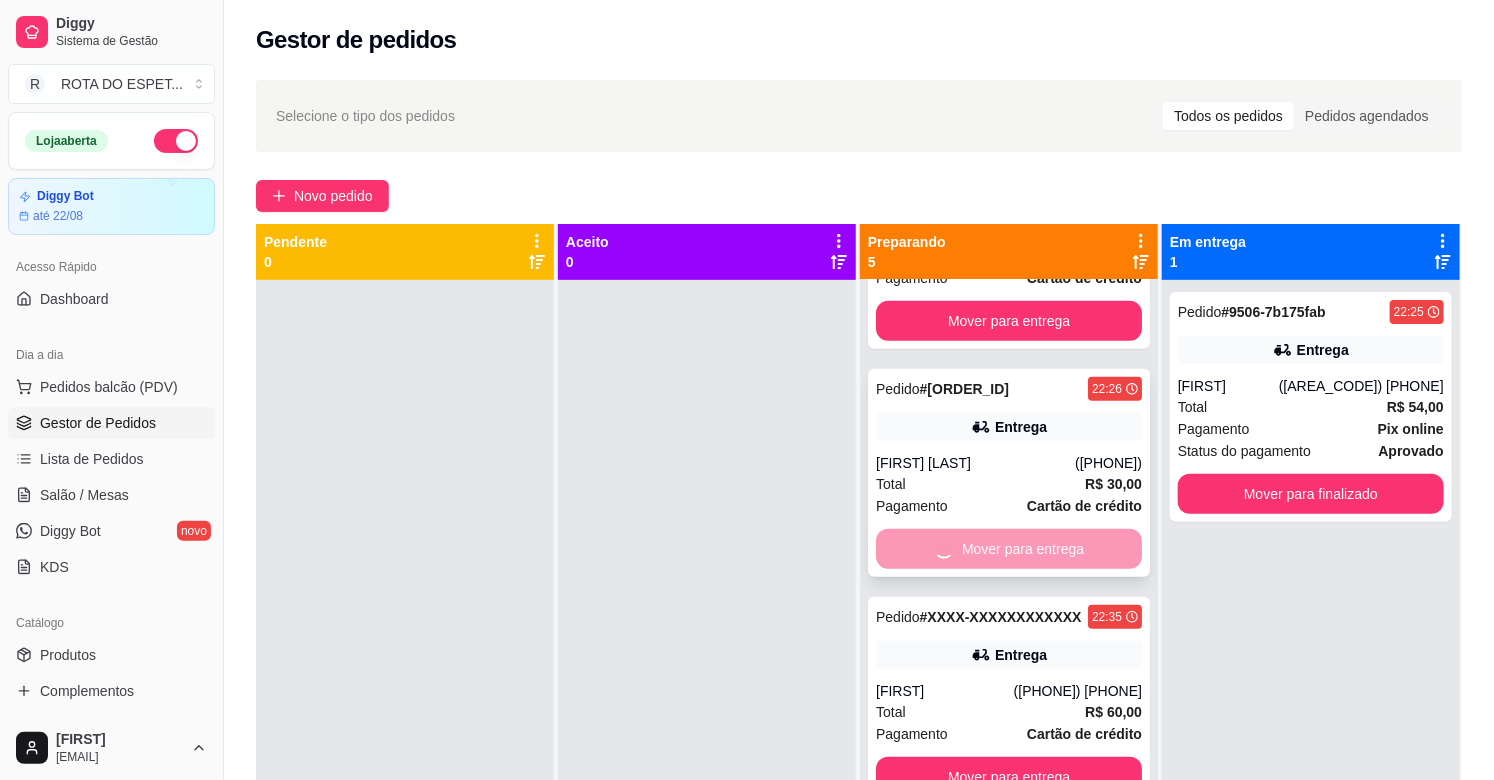scroll, scrollTop: 173, scrollLeft: 0, axis: vertical 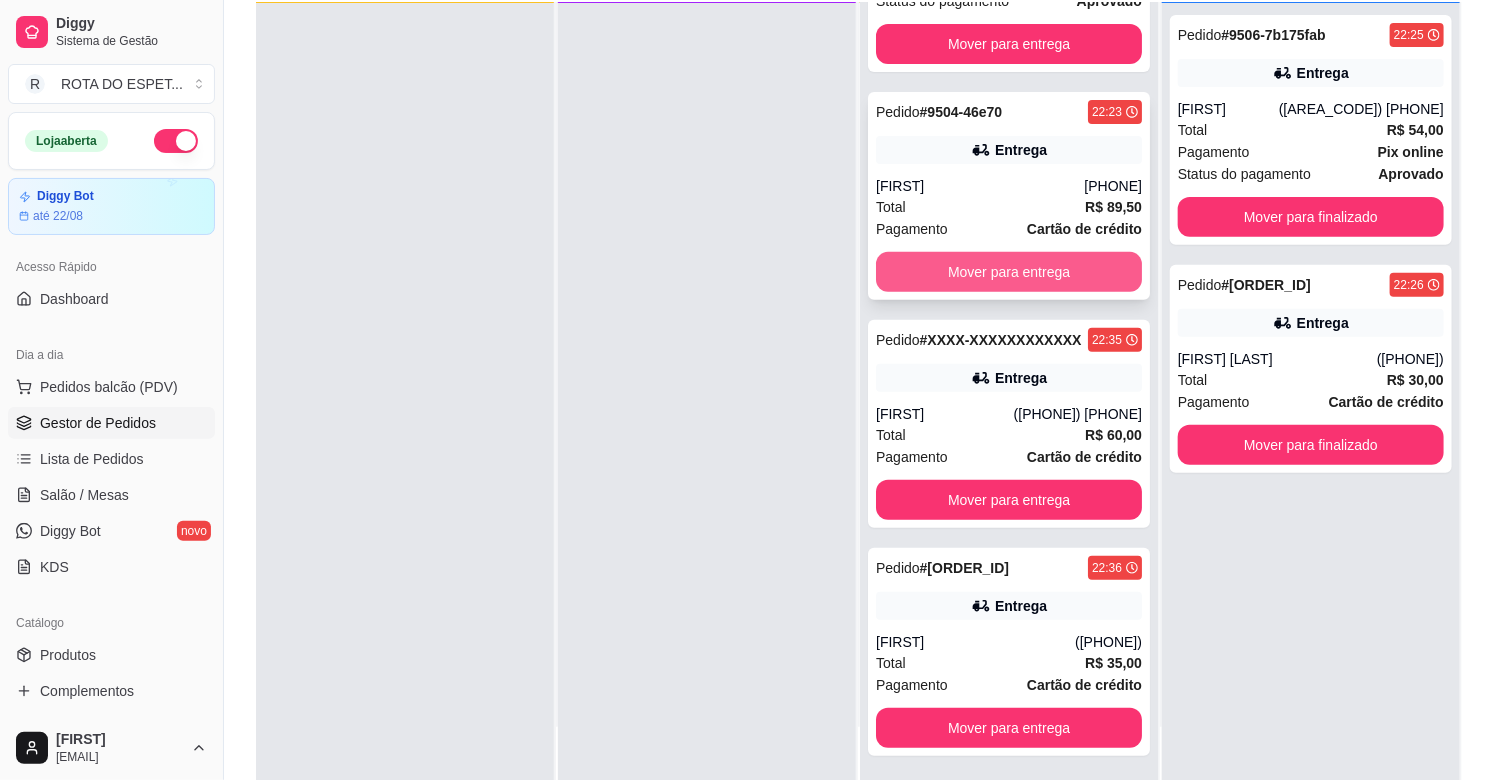 click on "Mover para entrega" at bounding box center [1009, 272] 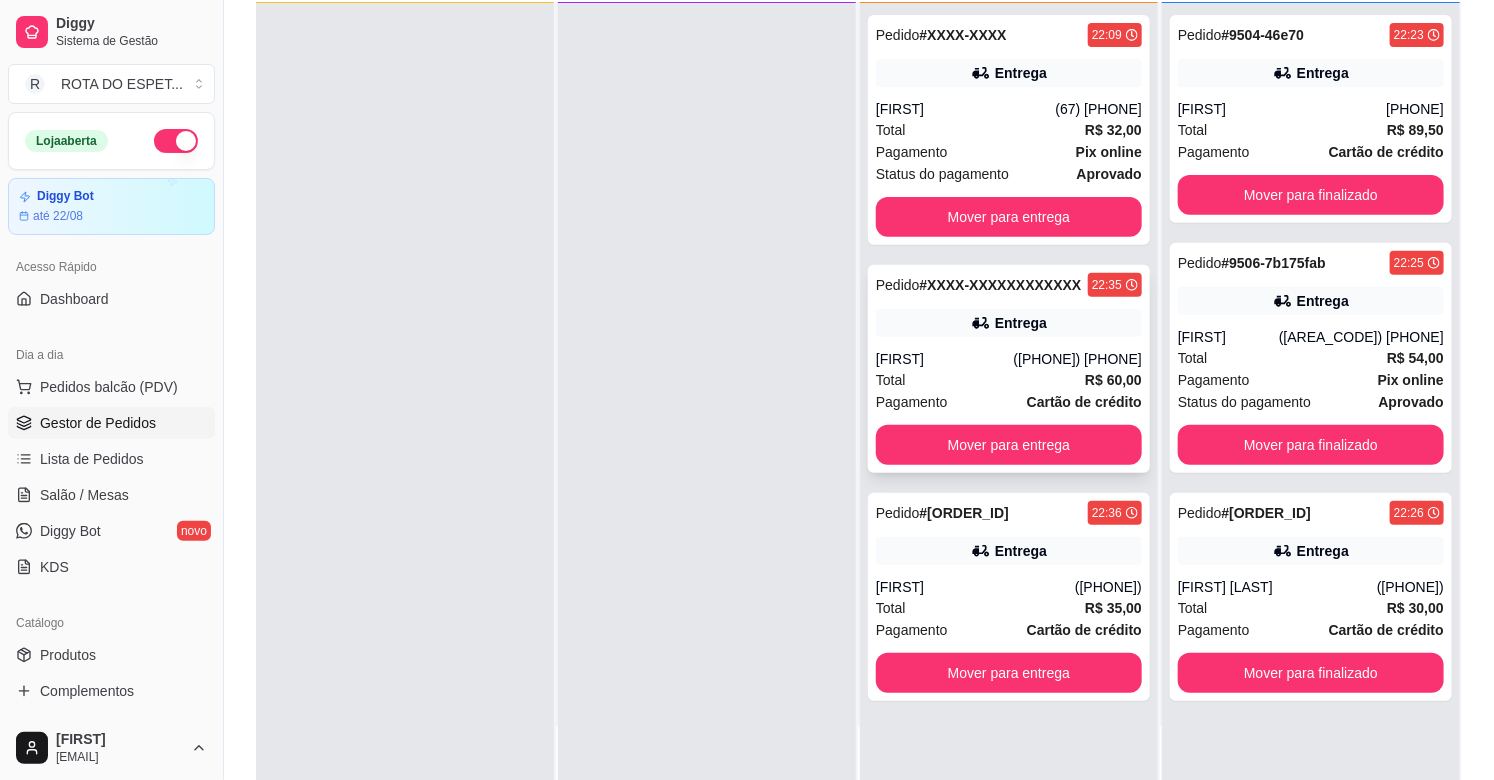 scroll, scrollTop: 0, scrollLeft: 0, axis: both 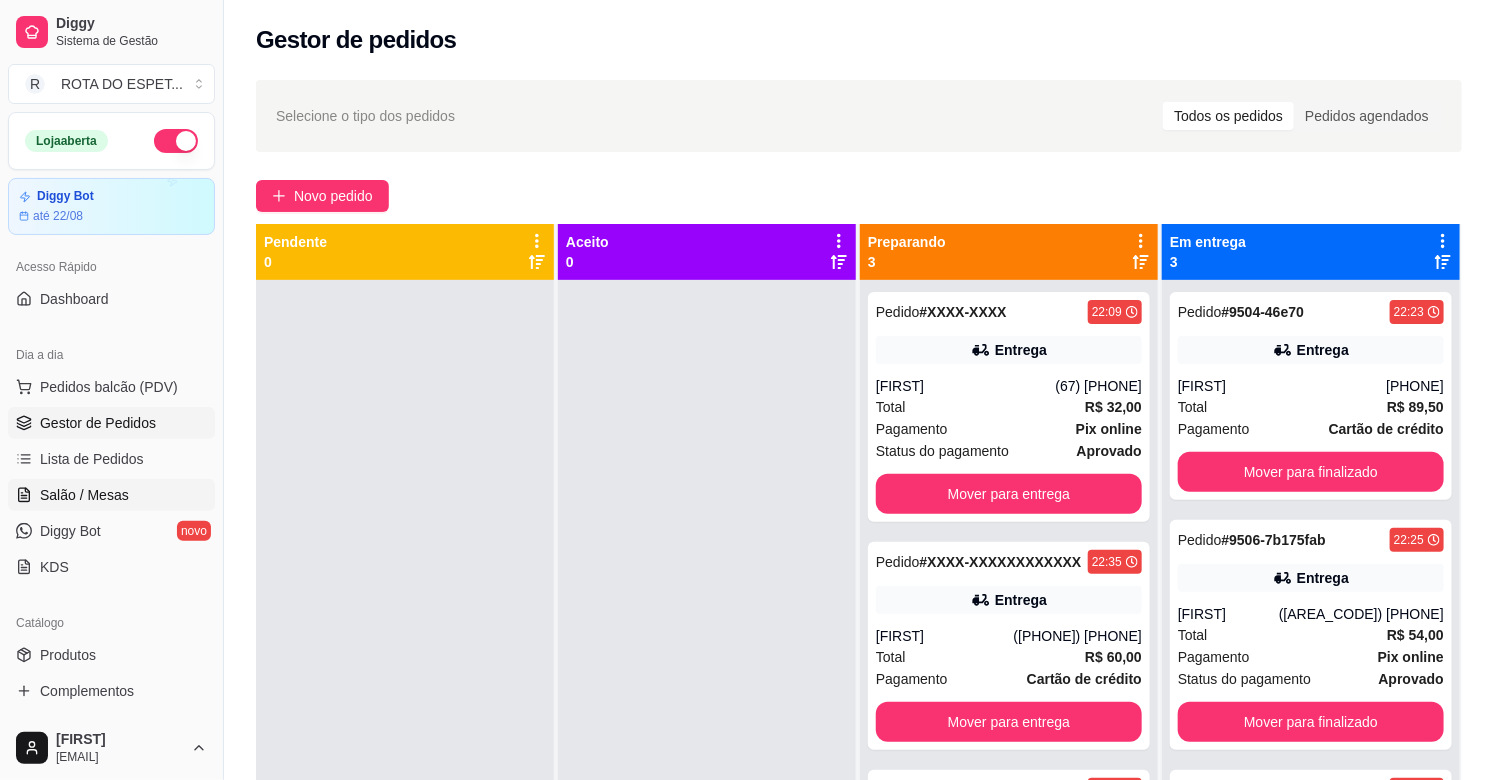 click on "Salão / Mesas" at bounding box center [111, 495] 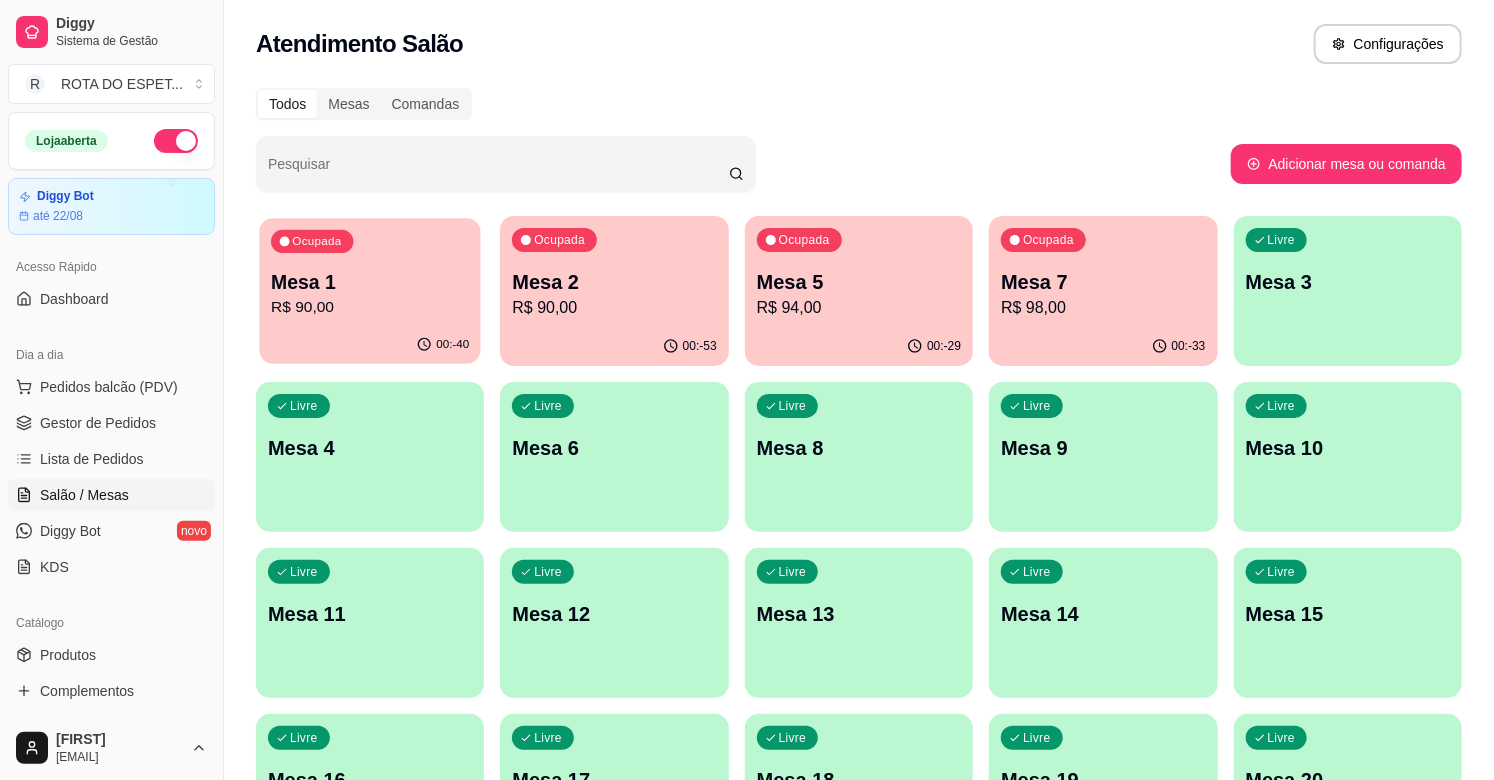 click on "00:-40" at bounding box center [370, 345] 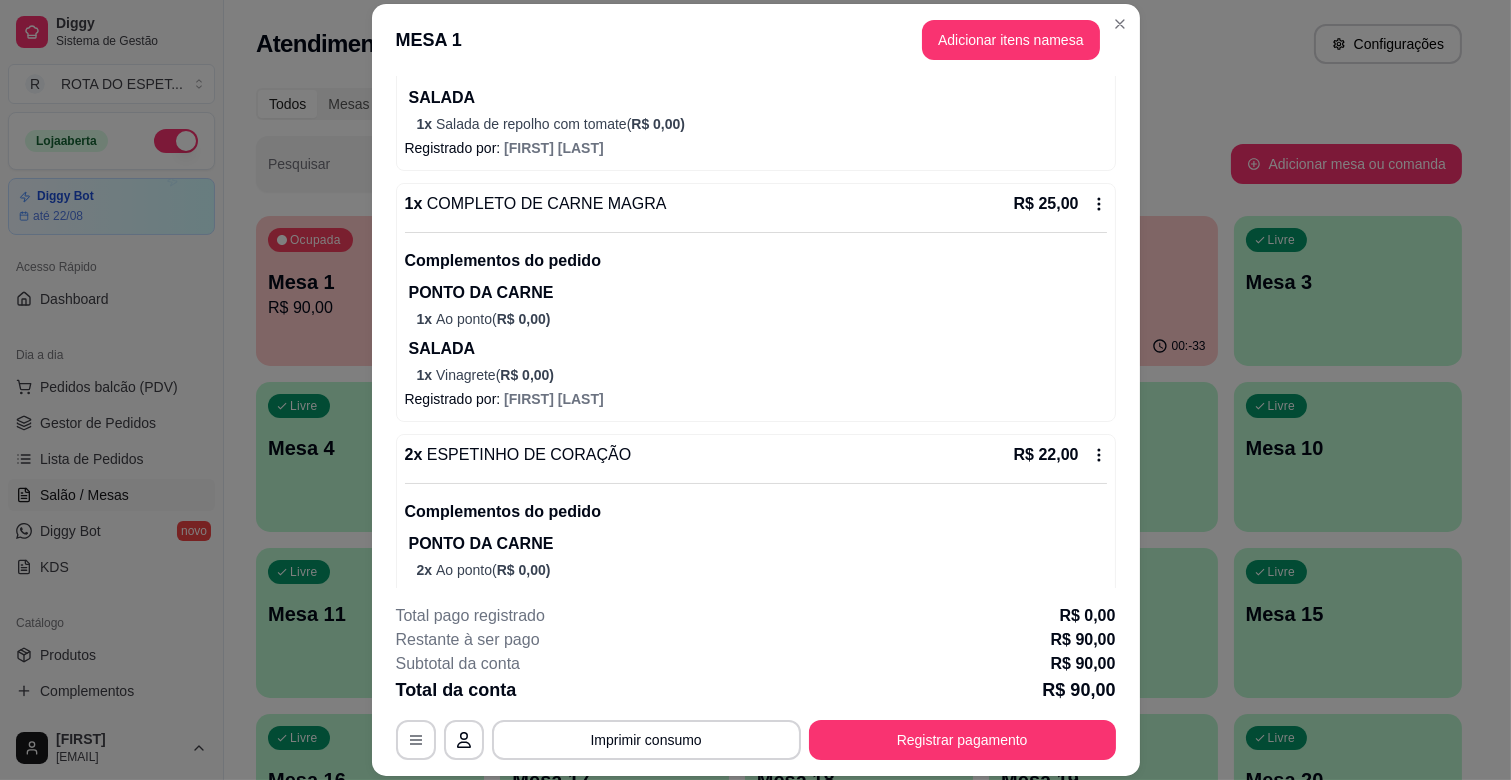 scroll, scrollTop: 452, scrollLeft: 0, axis: vertical 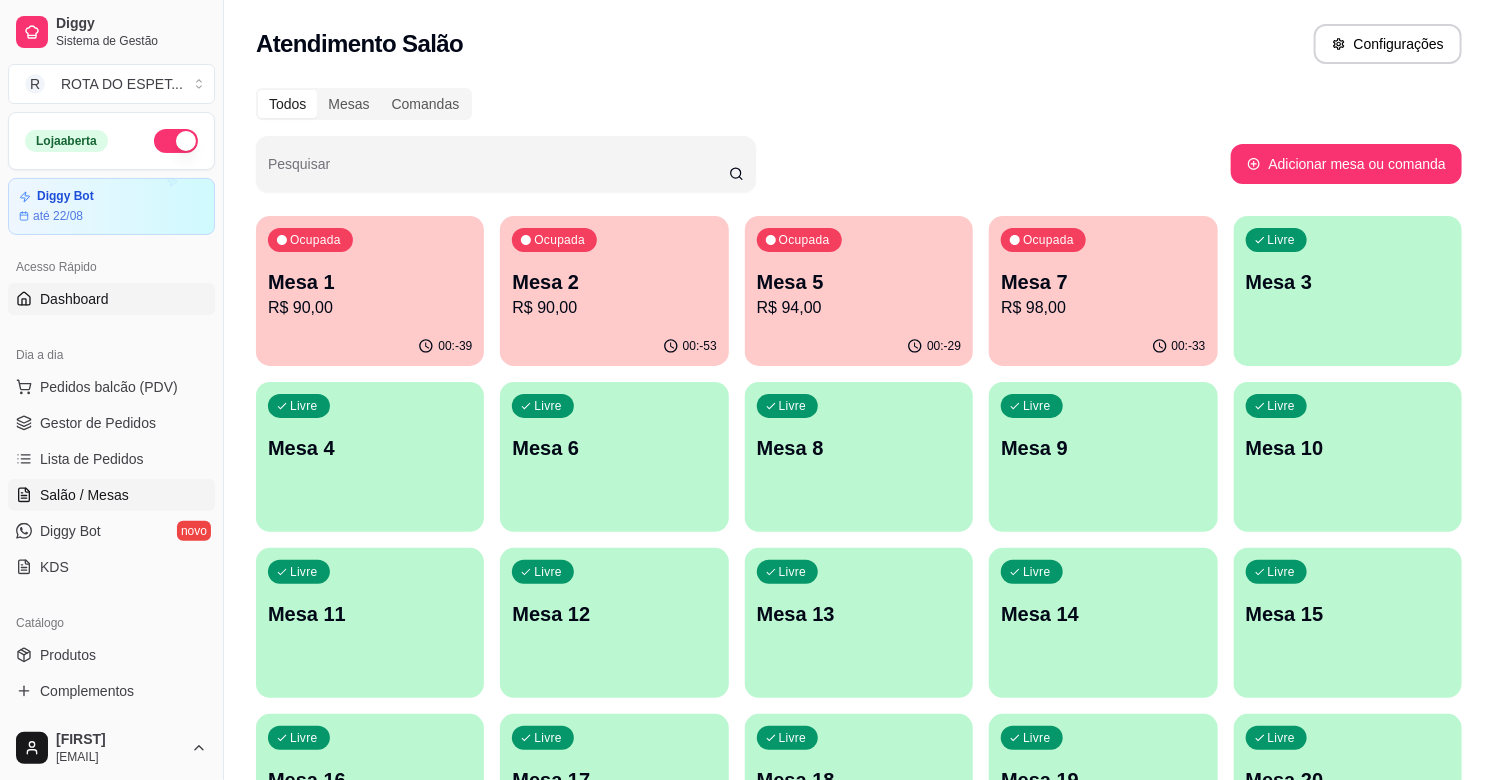click on "Dashboard" at bounding box center [111, 299] 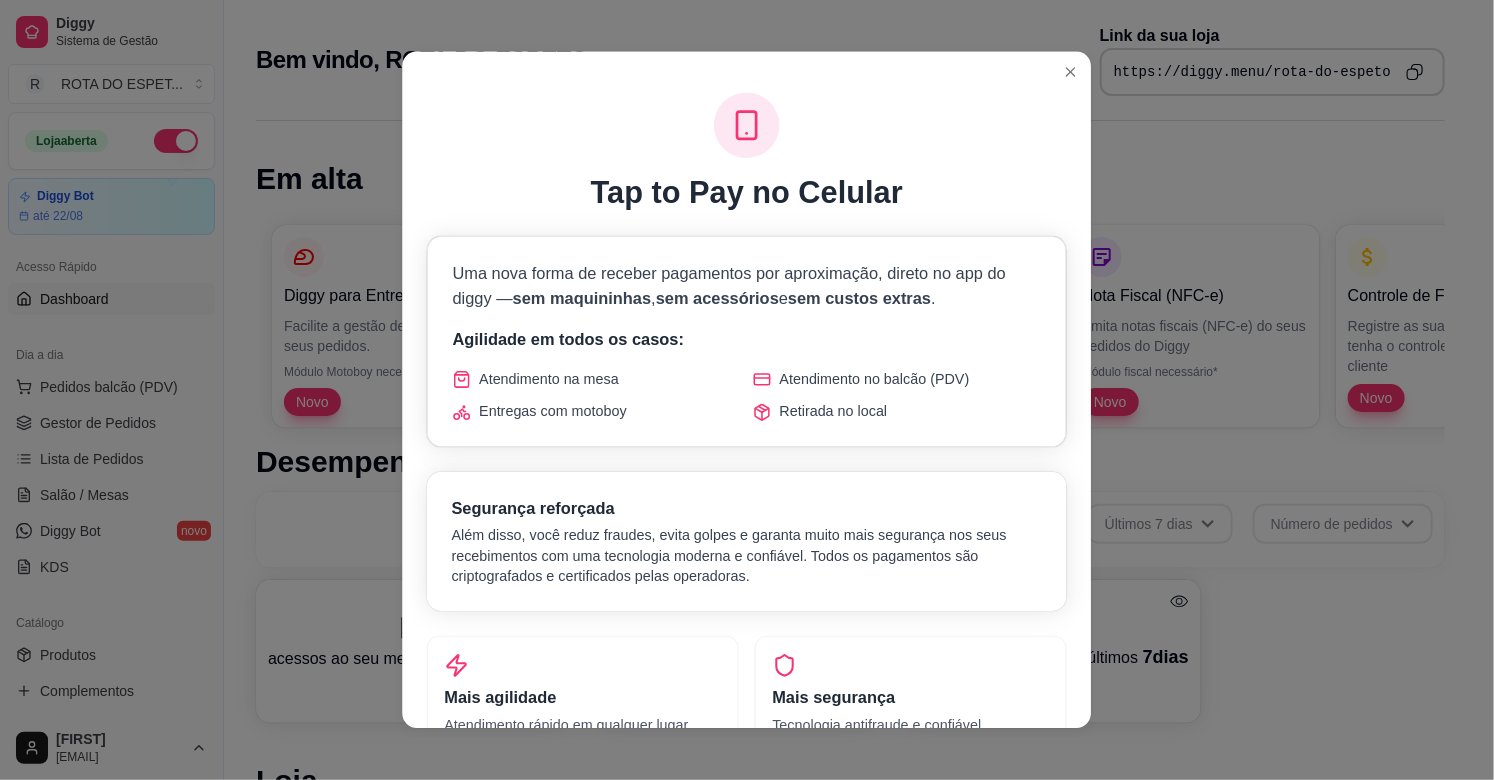scroll, scrollTop: 644, scrollLeft: 0, axis: vertical 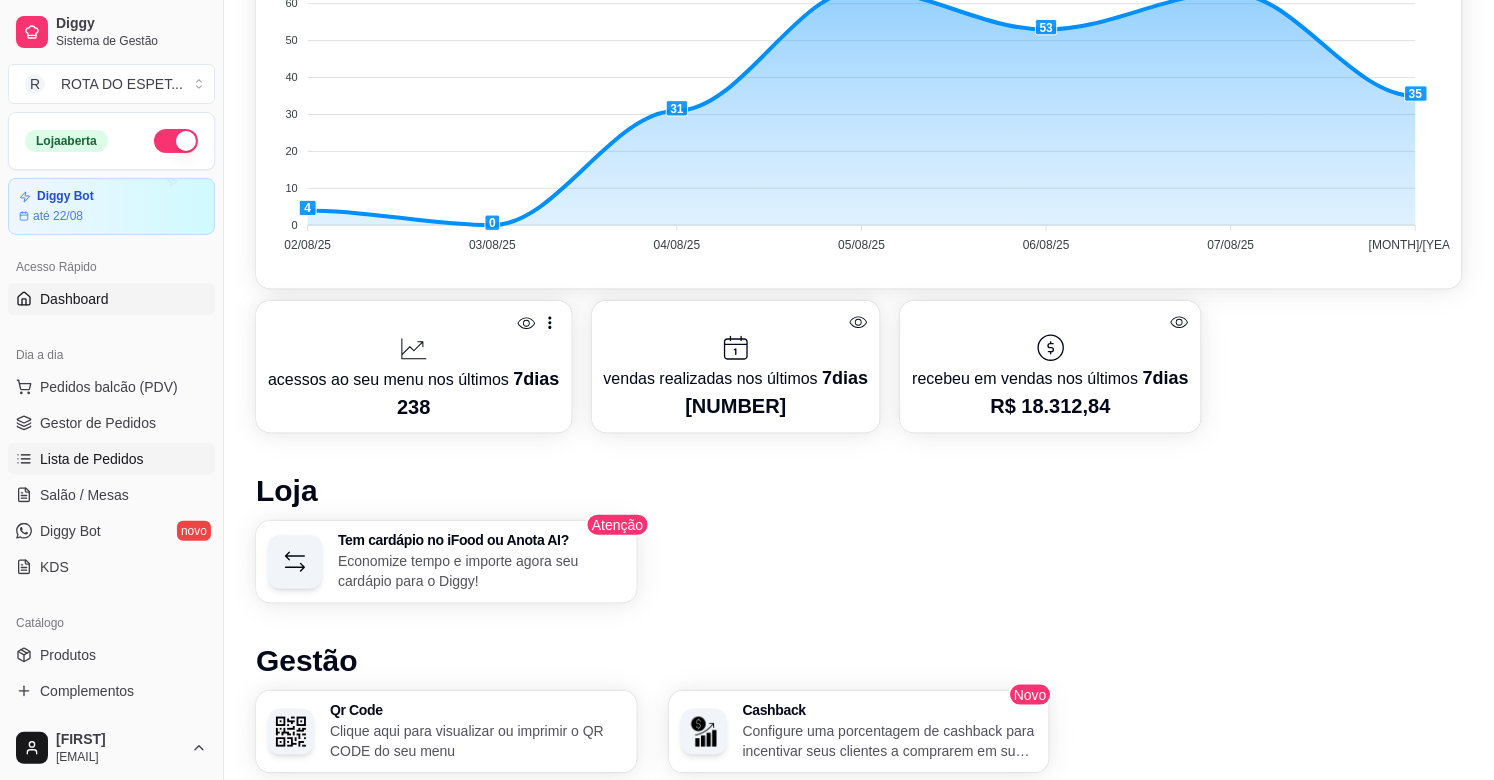 click on "Lista de Pedidos" at bounding box center [111, 459] 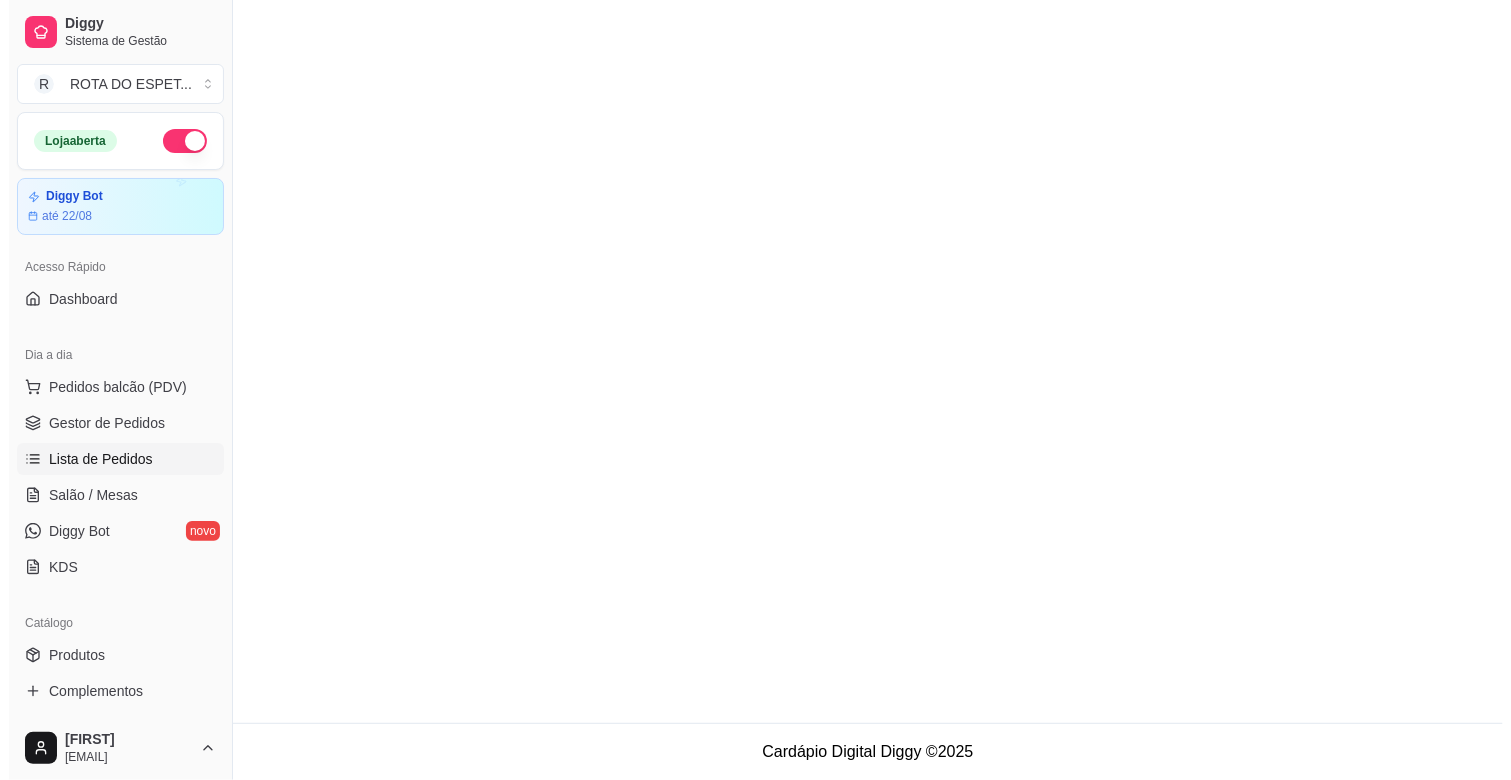 scroll, scrollTop: 0, scrollLeft: 0, axis: both 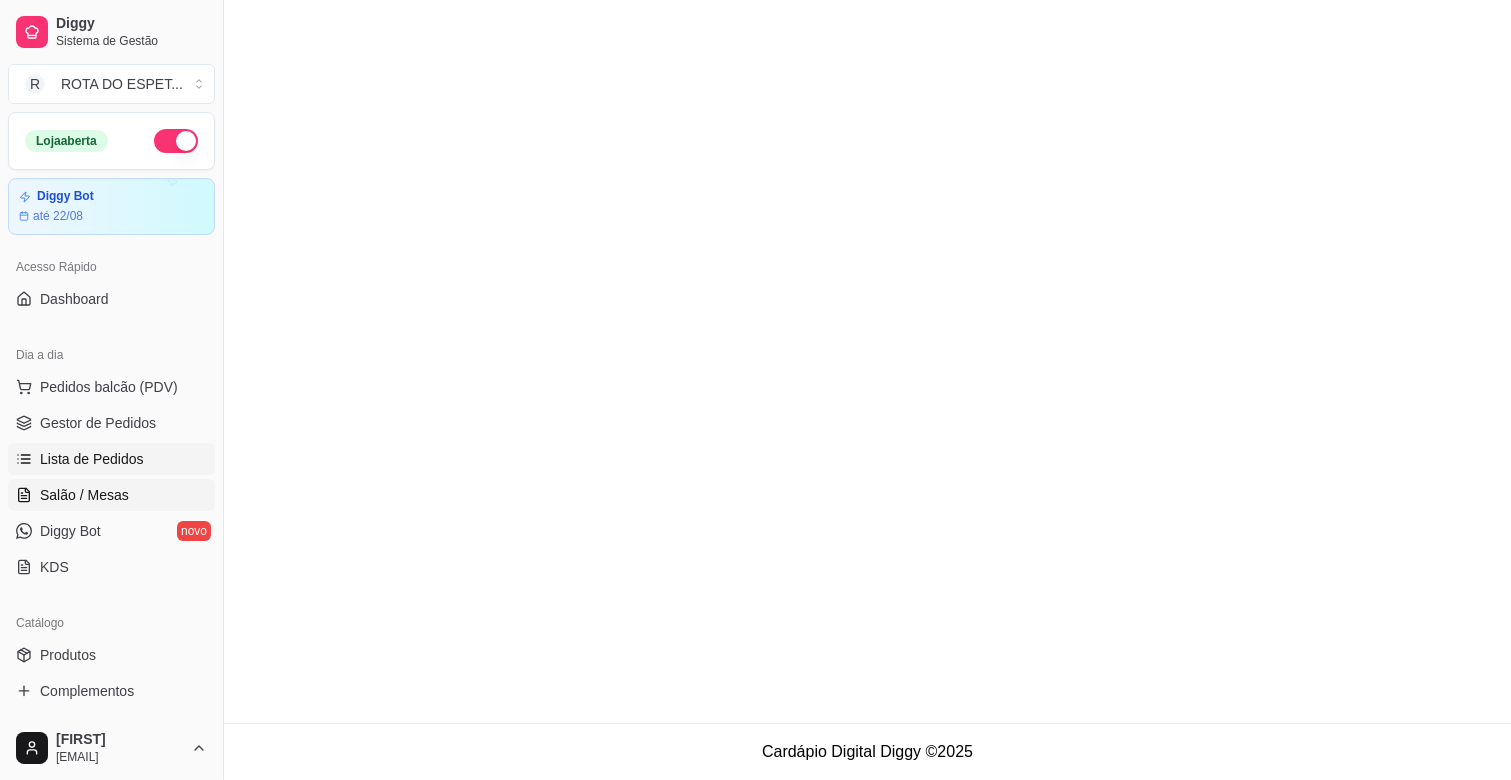 click on "Salão / Mesas" at bounding box center (111, 495) 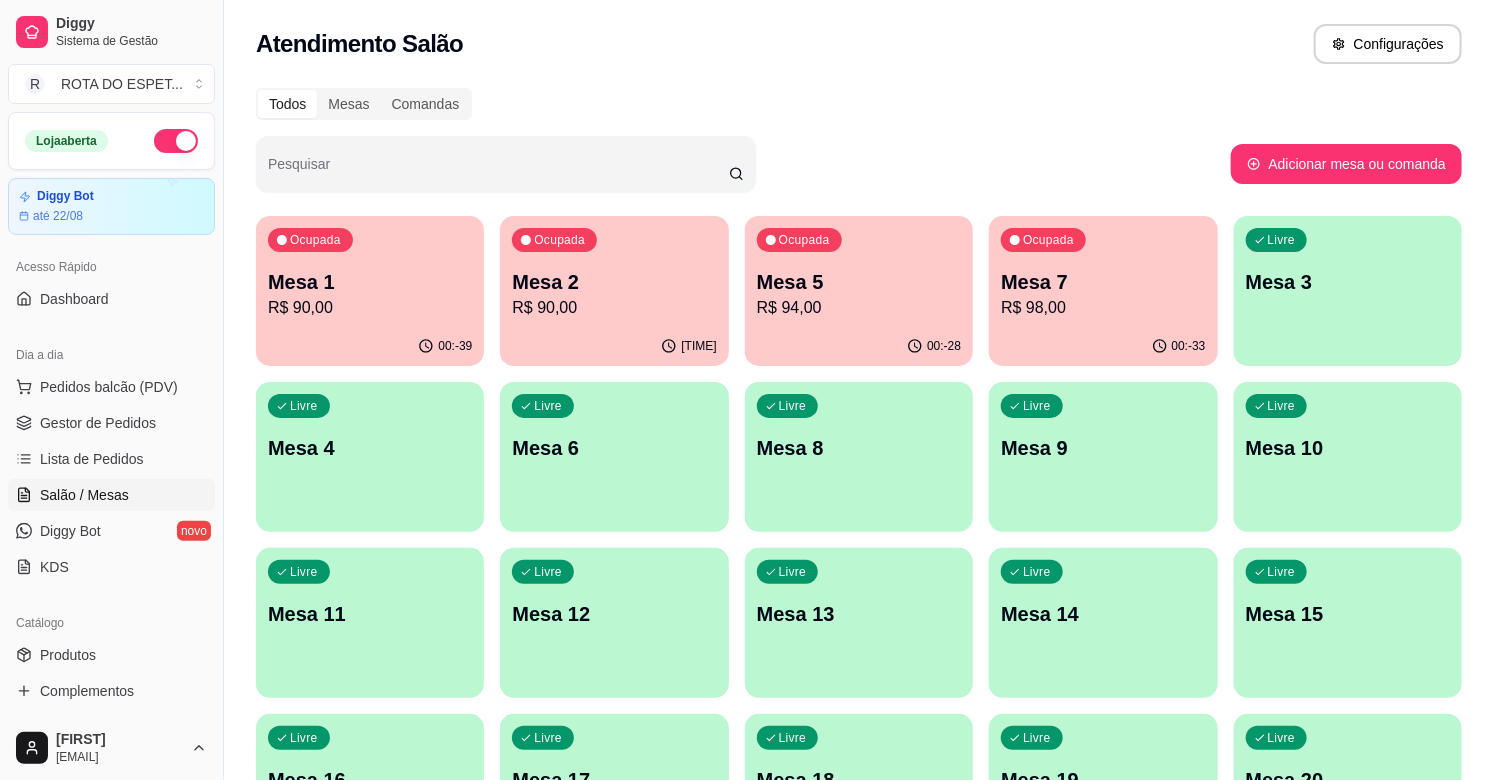 click on "R$ 90,00" at bounding box center (370, 308) 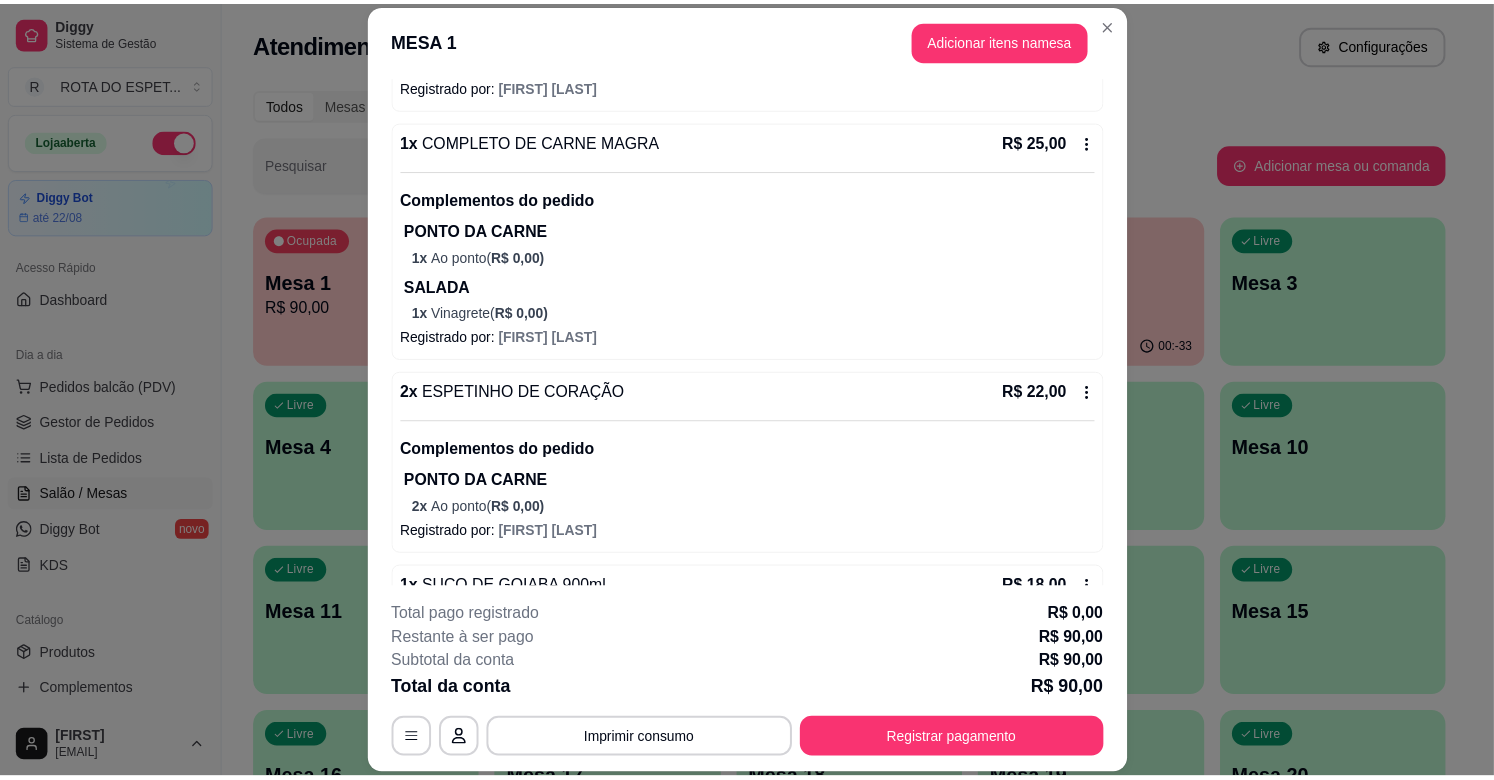 scroll, scrollTop: 452, scrollLeft: 0, axis: vertical 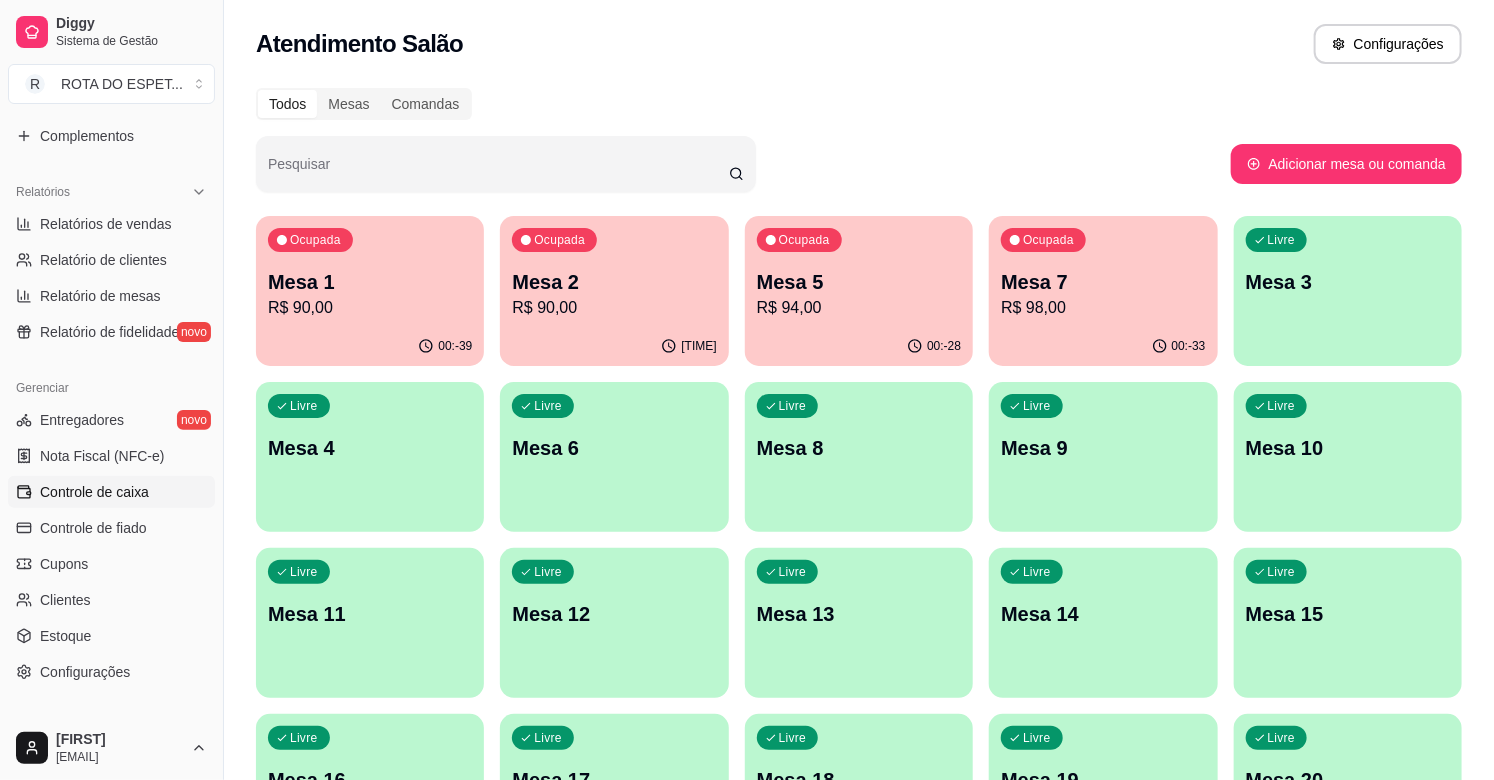 click on "Controle de caixa" at bounding box center [94, 492] 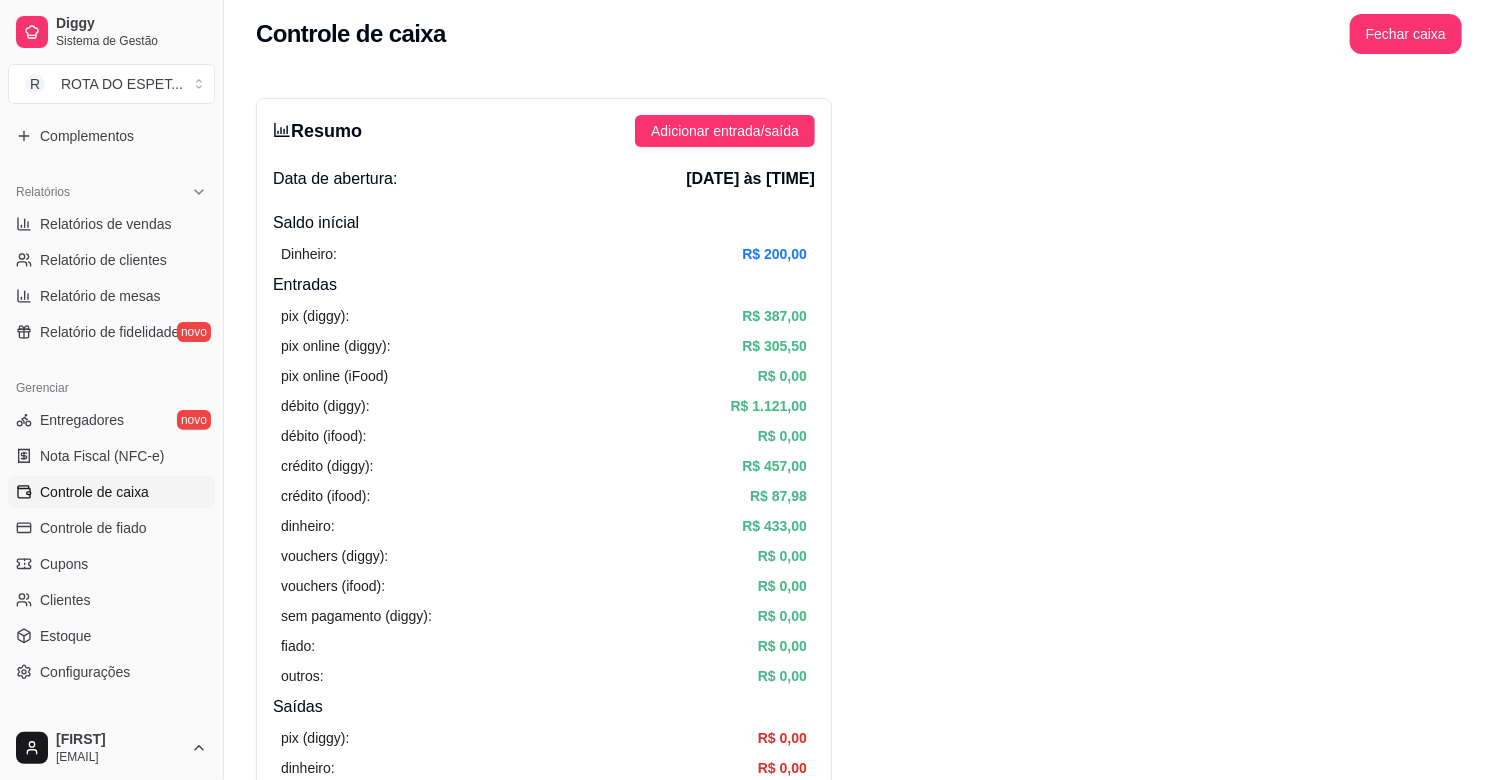 scroll, scrollTop: 0, scrollLeft: 0, axis: both 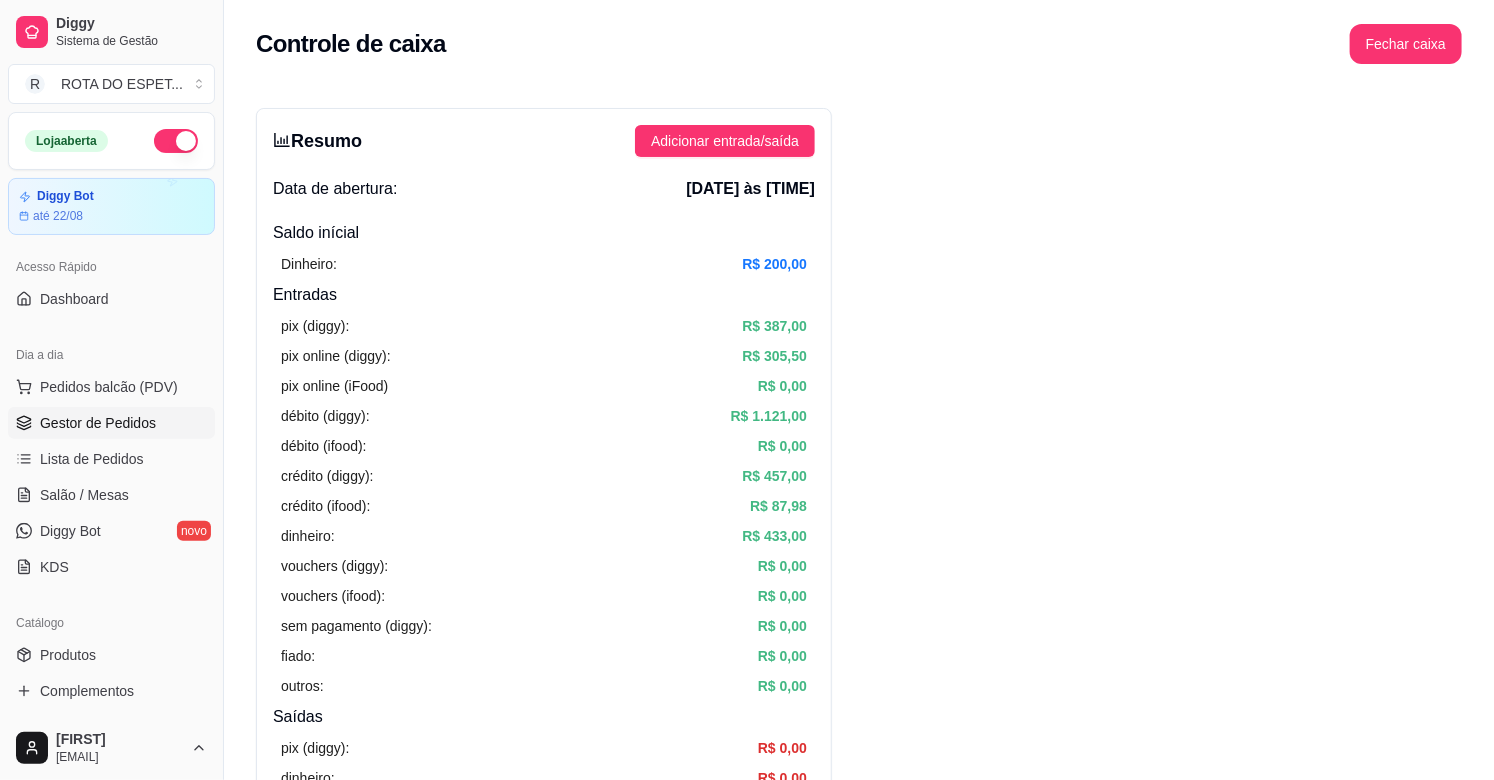 click on "Gestor de Pedidos" at bounding box center [98, 423] 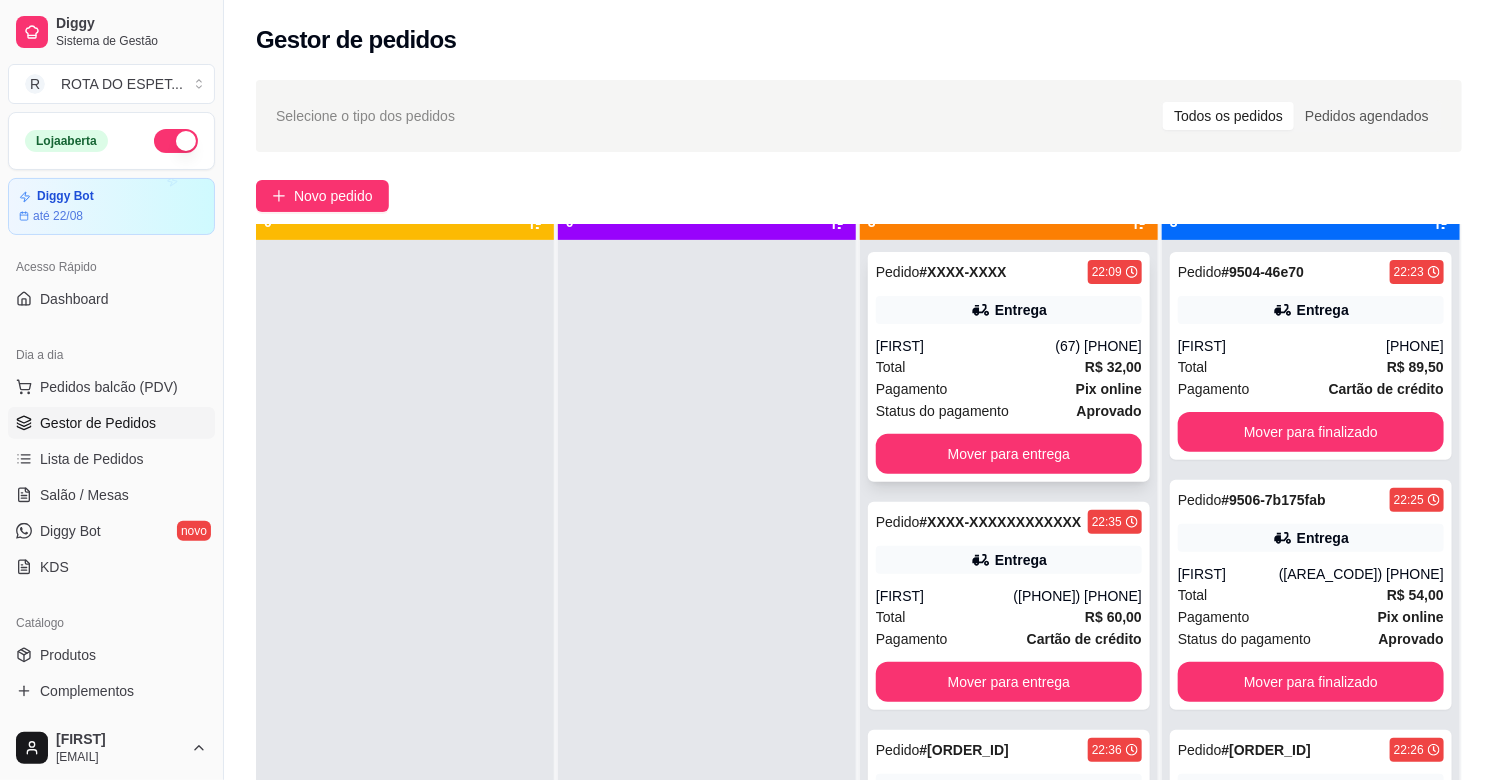 scroll, scrollTop: 55, scrollLeft: 0, axis: vertical 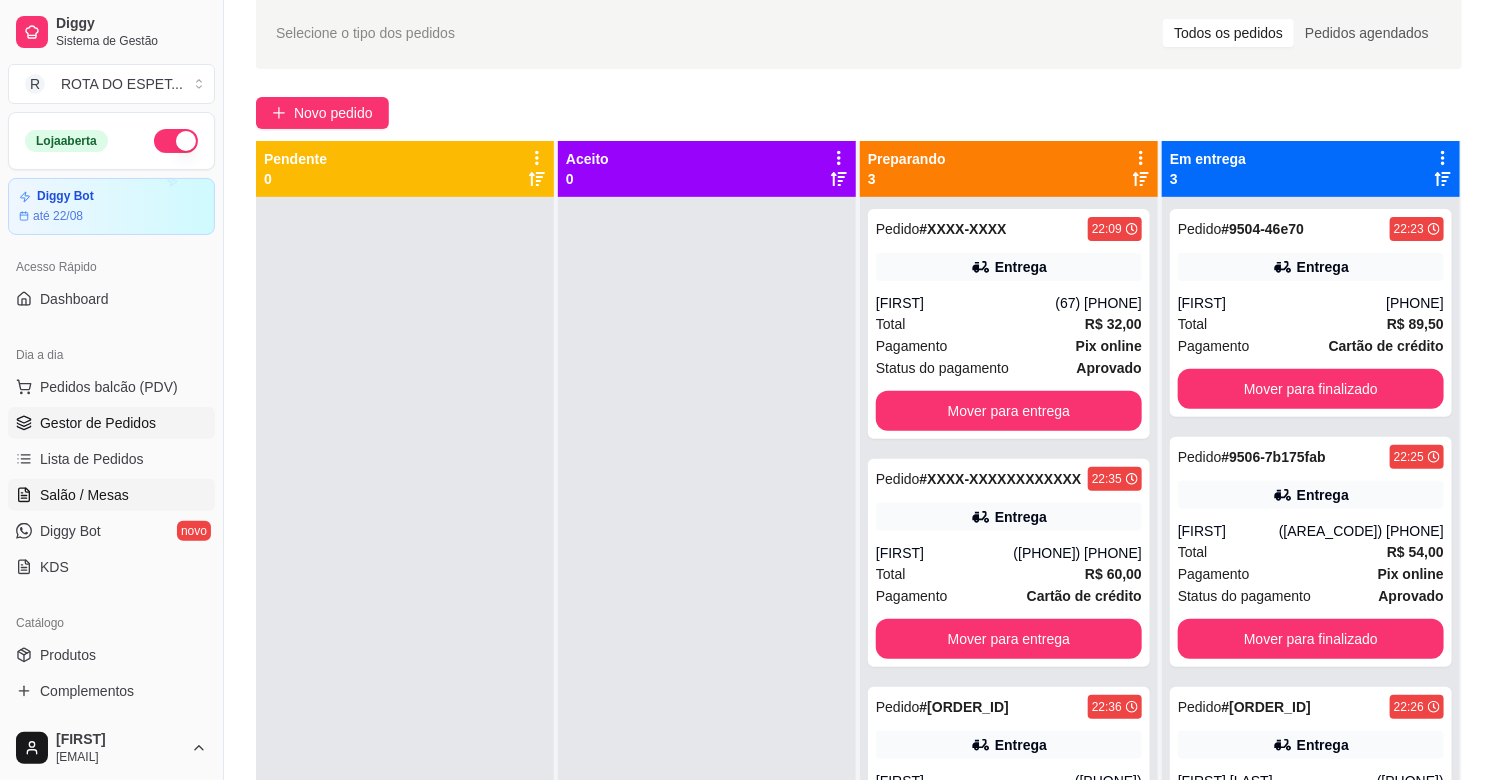 click on "Salão / Mesas" at bounding box center (84, 495) 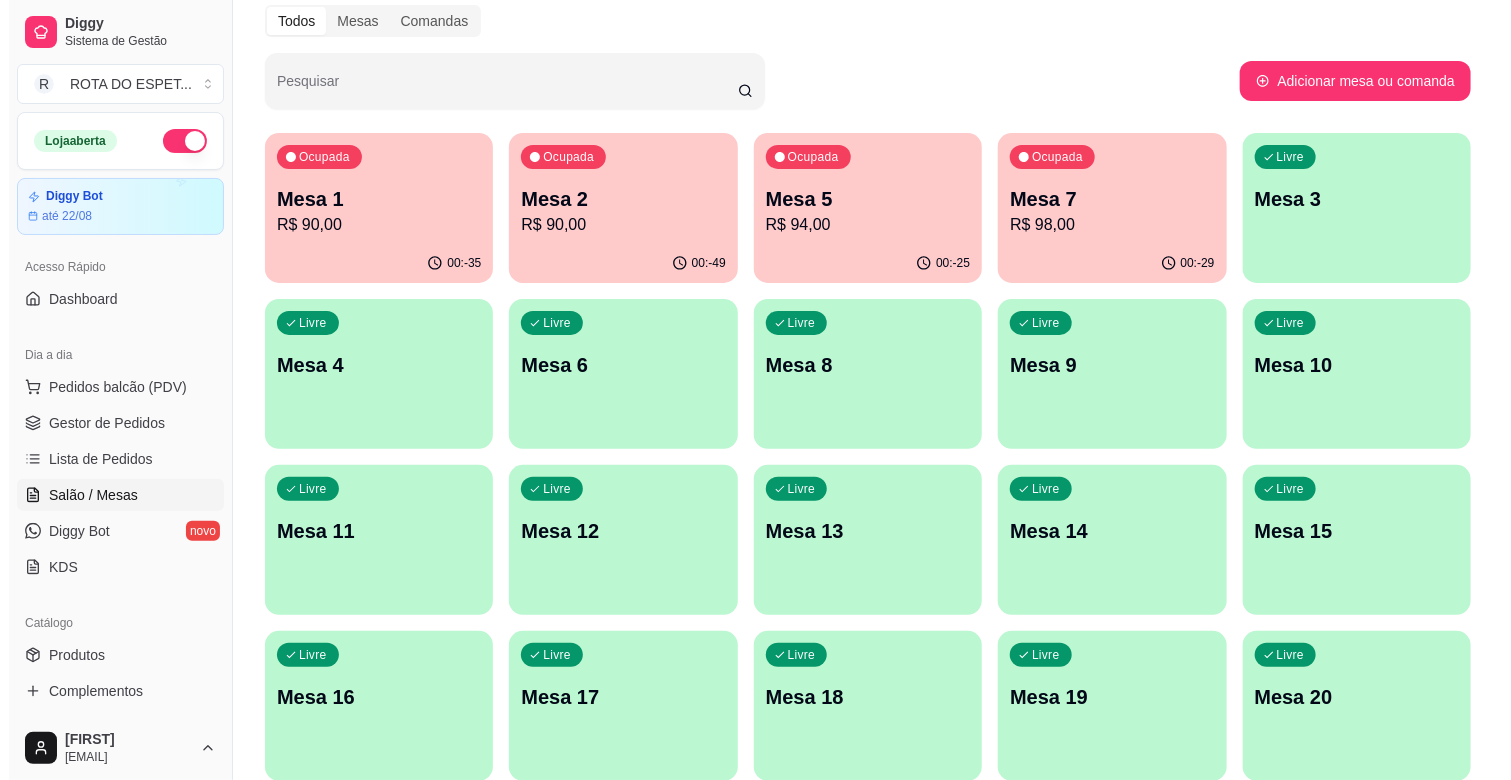 scroll, scrollTop: 0, scrollLeft: 0, axis: both 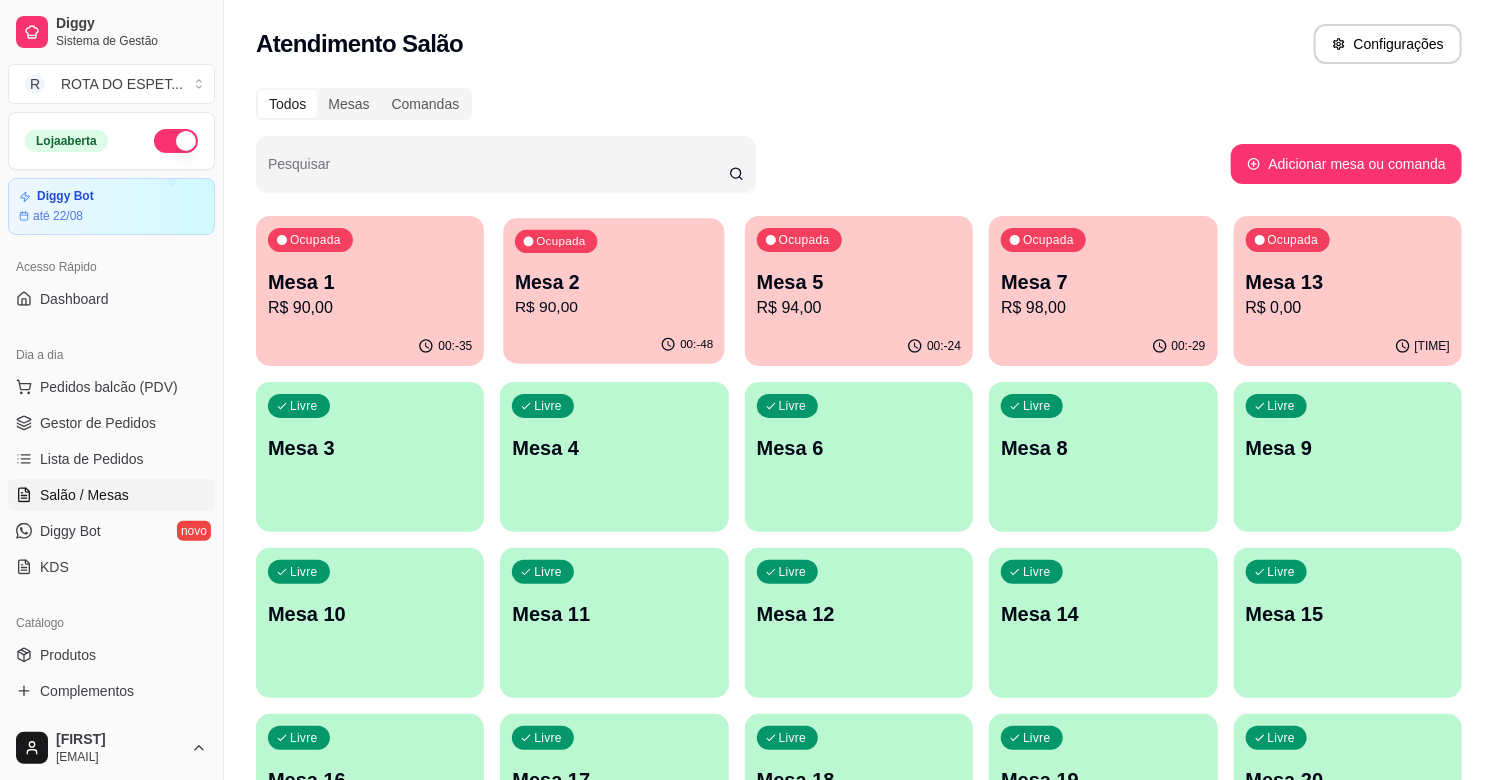 click on "R$ 90,00" at bounding box center [614, 307] 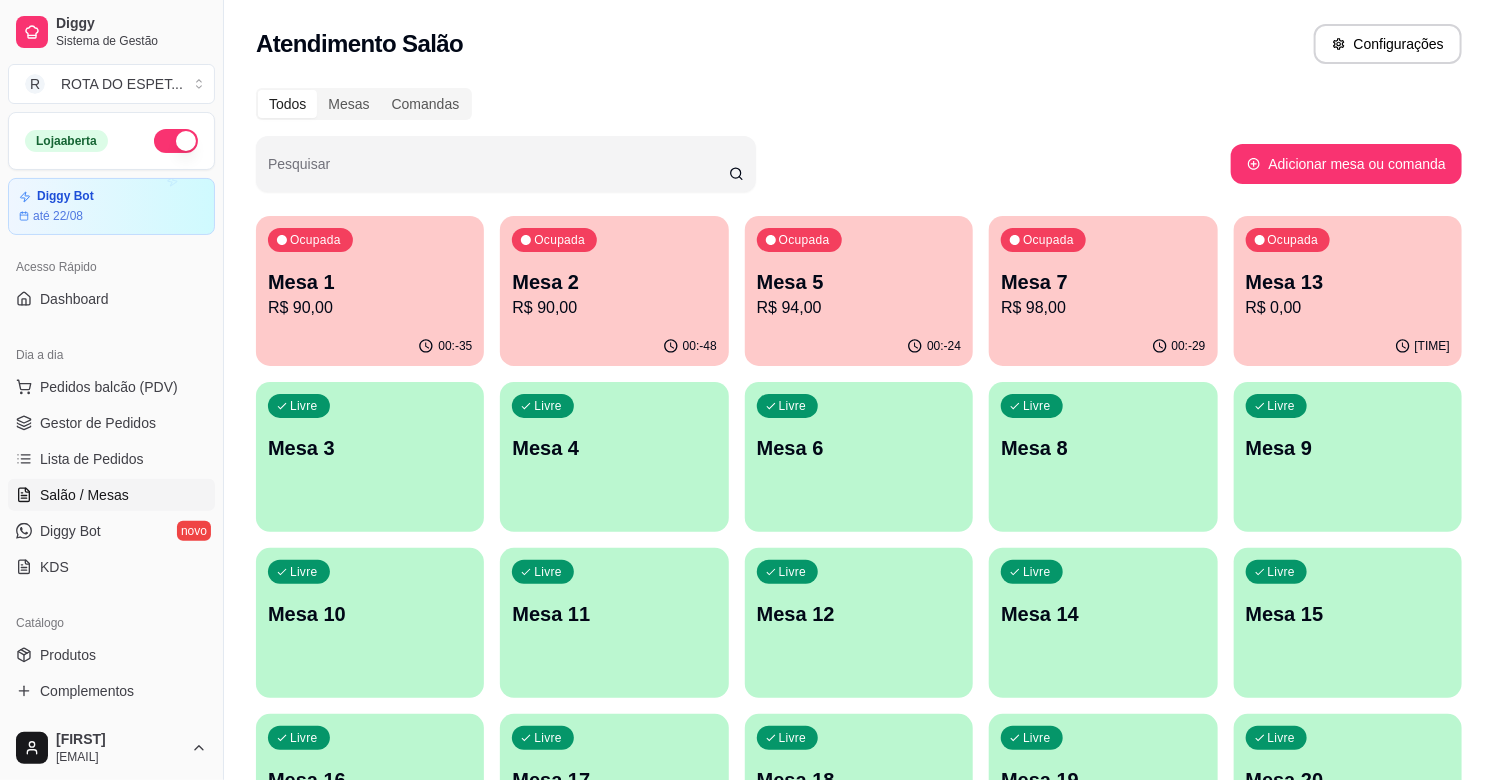 click on "Mesa 2" at bounding box center [614, 282] 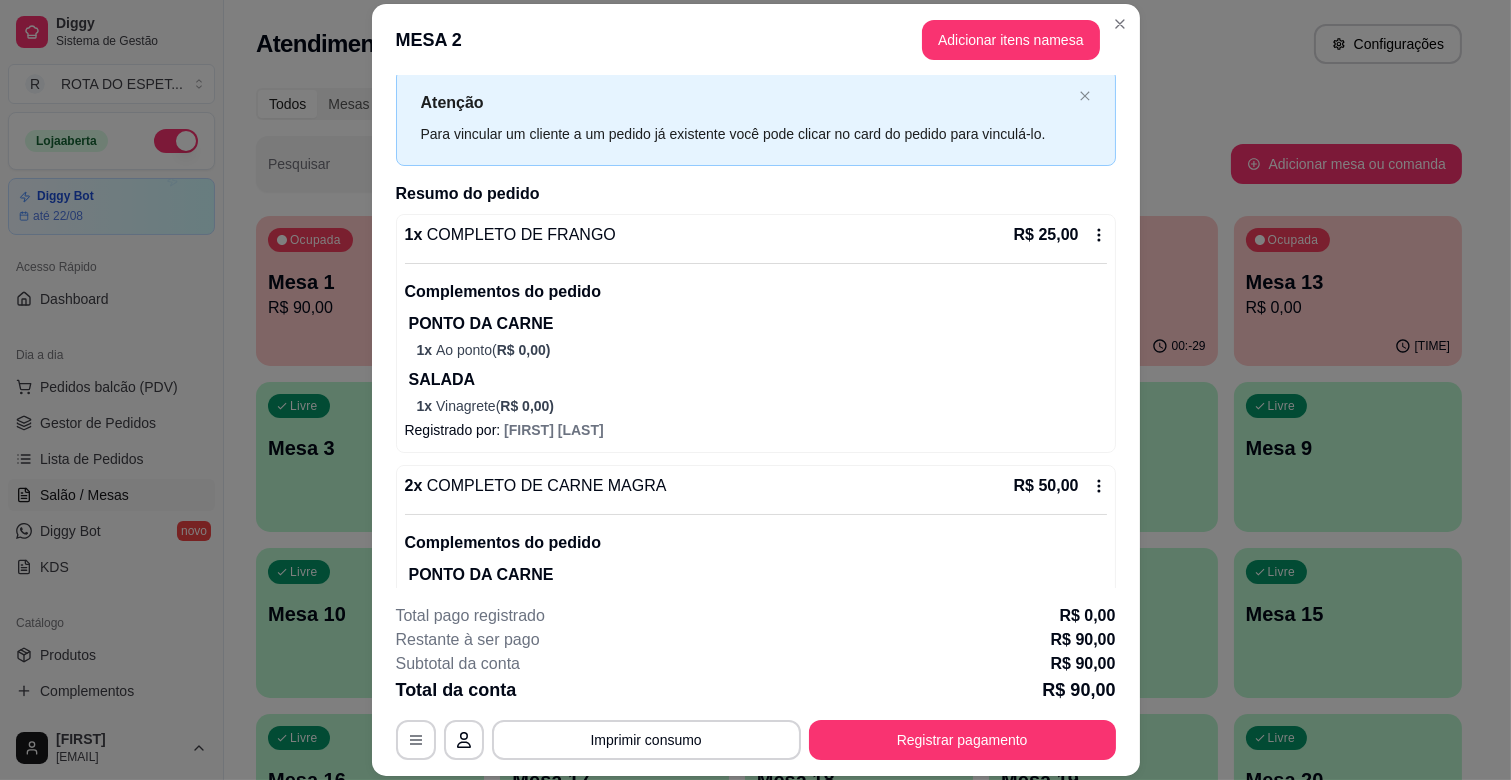 scroll, scrollTop: 0, scrollLeft: 0, axis: both 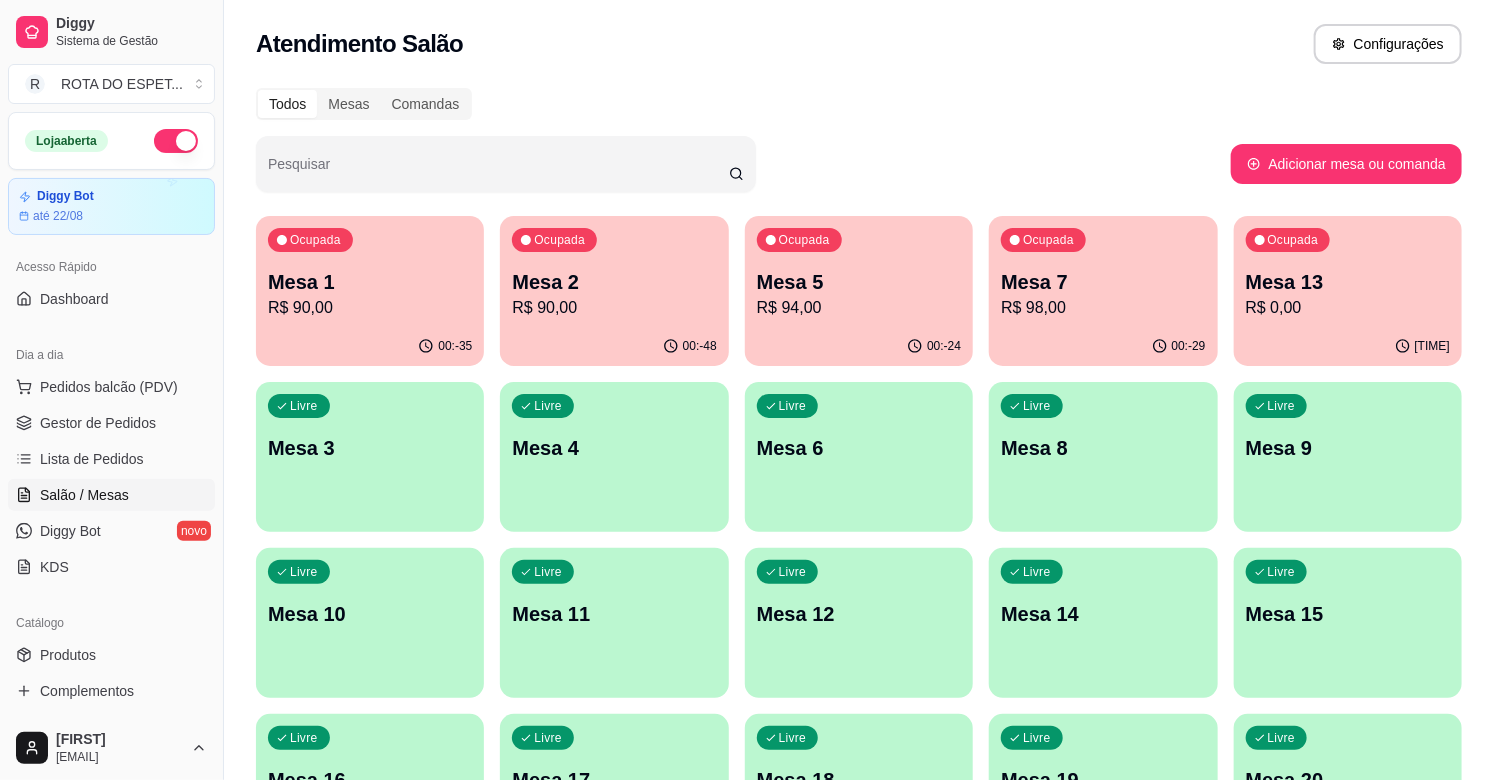 click on "Todos Mesas Comandas Pesquisar Adicionar mesa ou comanda Ocupada Mesa 1 R$ 90,00 00:-35 Ocupada Mesa 2 R$ 90,00 00:-48 Ocupada Mesa 5 R$ 94,00 00:-24 Ocupada Mesa 7 R$ 98,00 00:-29 Ocupada Mesa 13 R$ 0,00 00:-57 Livre Mesa 3 Livre Mesa 4 Livre Mesa 6 Livre Mesa 8 Livre Mesa 9 Livre Mesa 10 Livre Mesa 11 Livre Mesa 12 Livre Mesa 14 Livre Mesa 15 Livre Mesa 16 Livre Mesa 17 Livre Mesa 18 Livre Mesa 19 Livre Mesa 20 Livre Mesa 21 Livre Mesa 22 Livre Mesa 23 Livre Mesa 24 Livre Mesa 25 Livre Mesa 26 Livre Mesa 27 Livre Mesa 28 Livre Mesa 29 Livre Mesa 30 Livre Mesa 31 Livre Mesa 32 Livre Mesa 33 Livre Mesa 34 Livre Mesa 35" at bounding box center [859, 731] 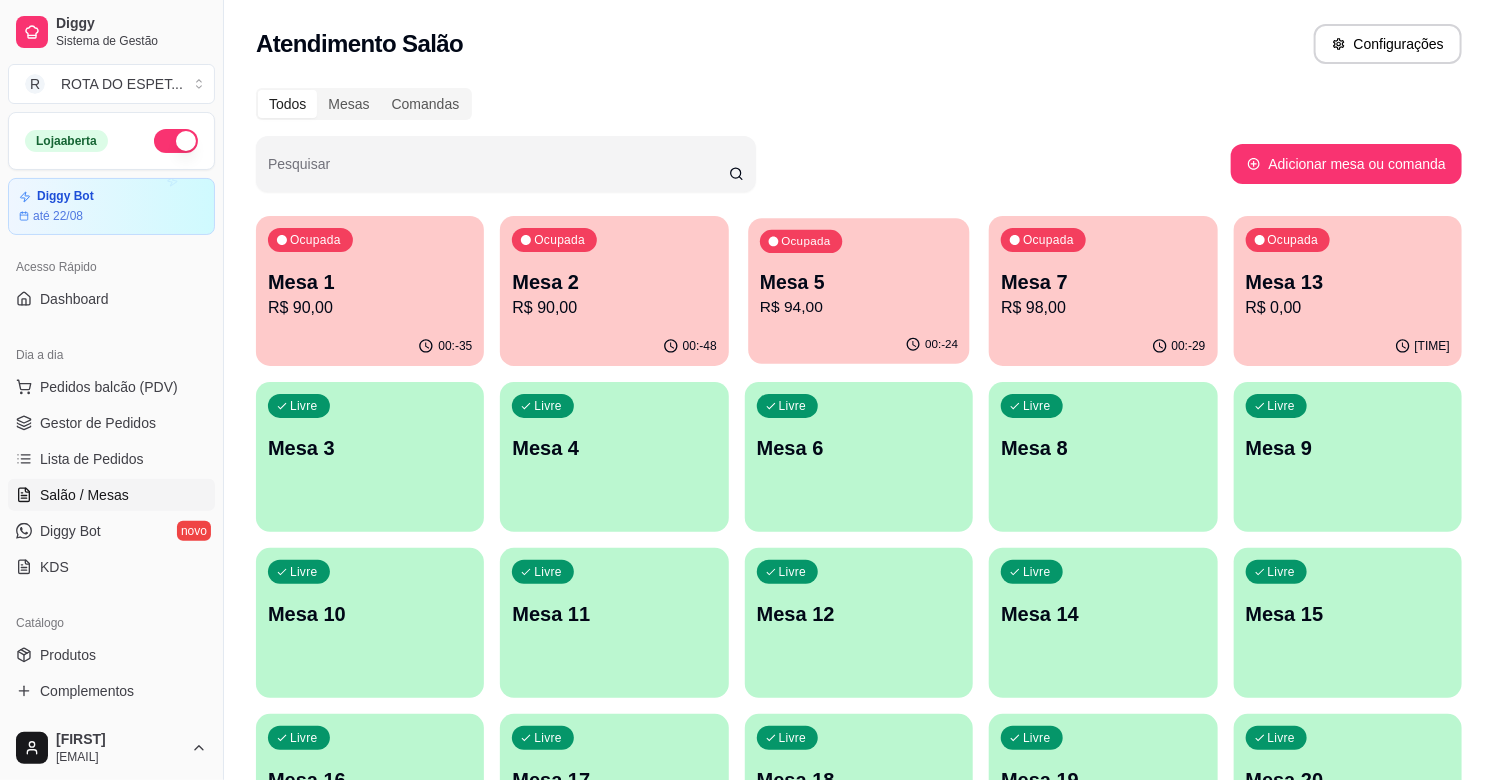 click on "Ocupada Mesa 5 R$ 94,00" at bounding box center (859, 272) 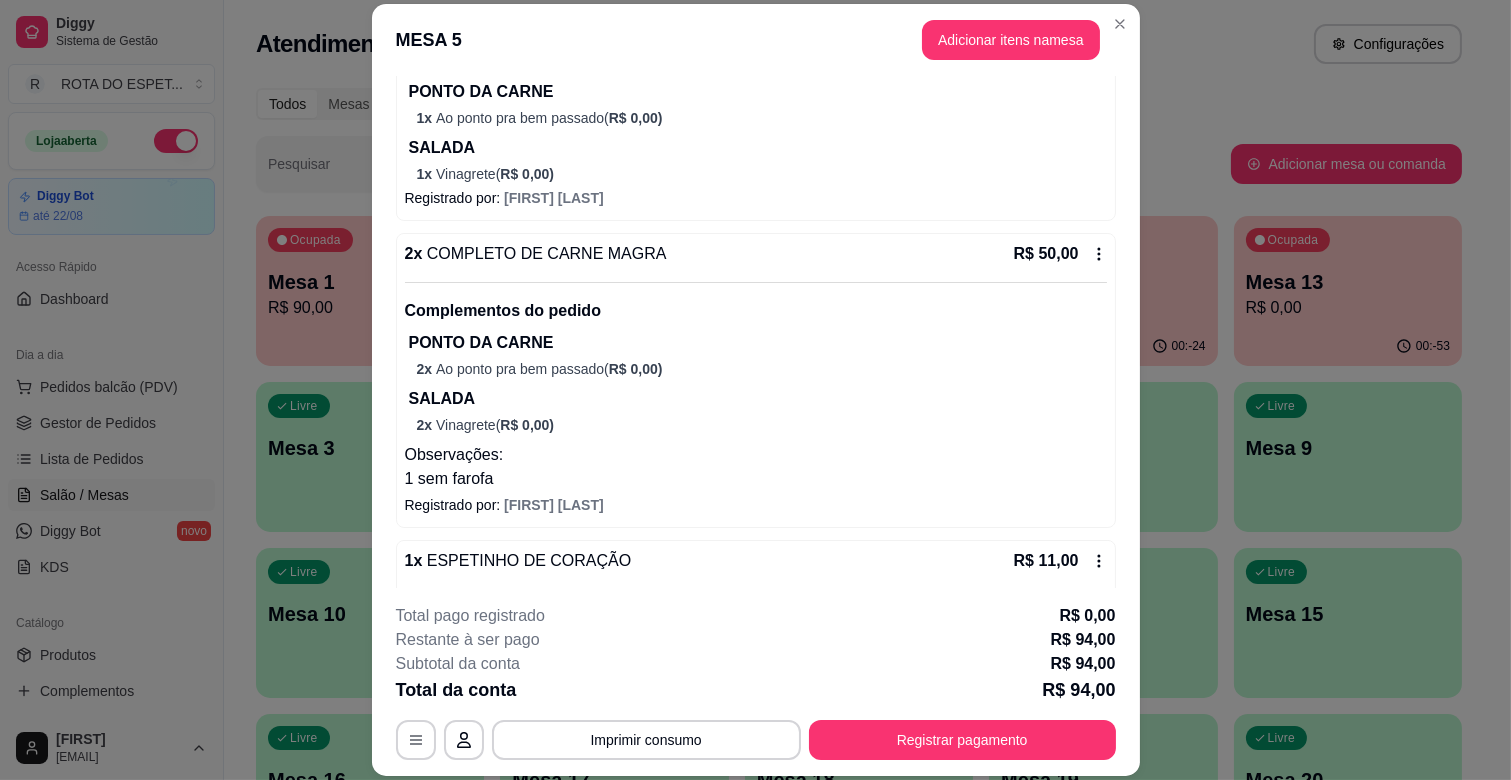 scroll, scrollTop: 175, scrollLeft: 0, axis: vertical 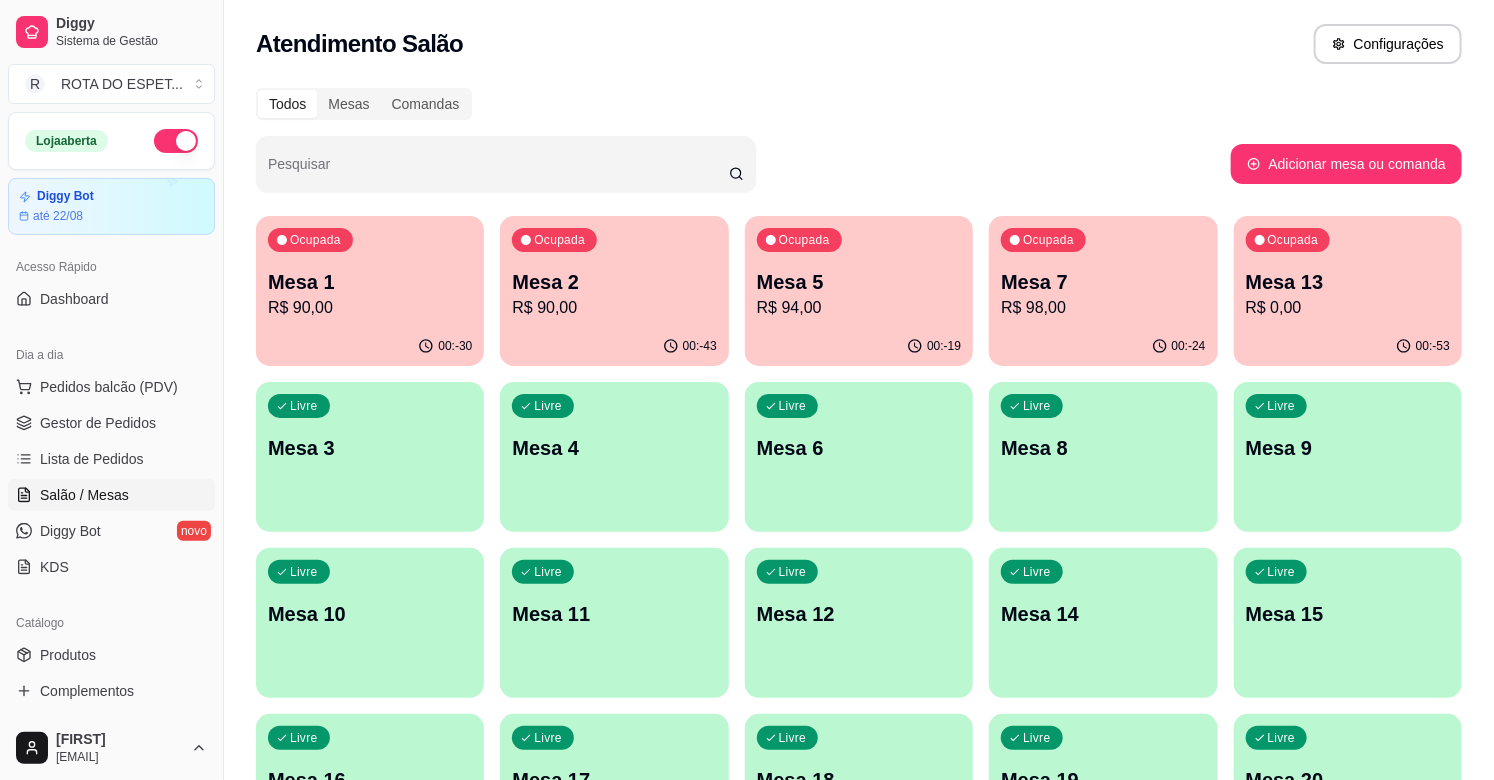 click on "Mesa 5" at bounding box center (859, 282) 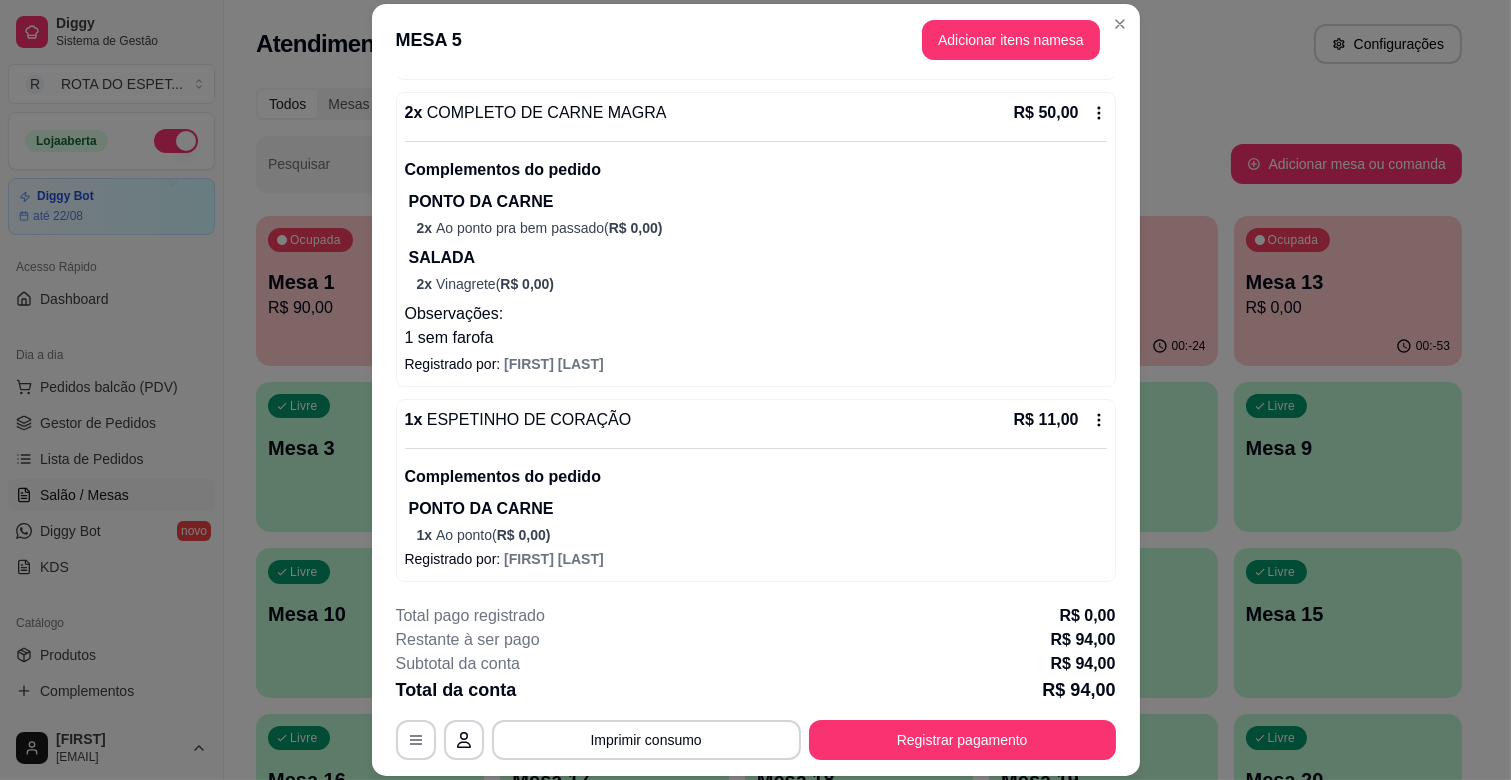 scroll, scrollTop: 508, scrollLeft: 0, axis: vertical 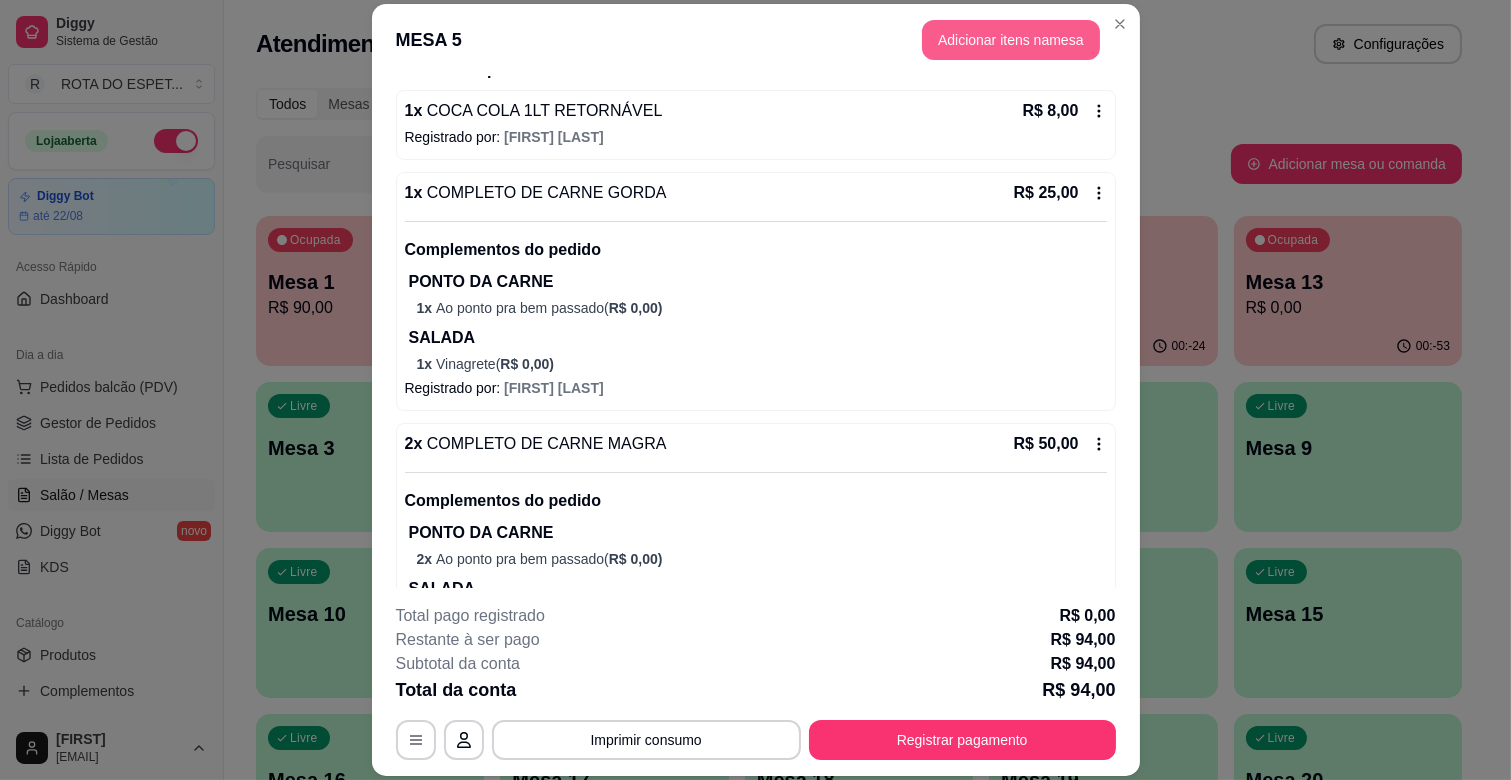 click on "Adicionar itens na  mesa" at bounding box center [1011, 40] 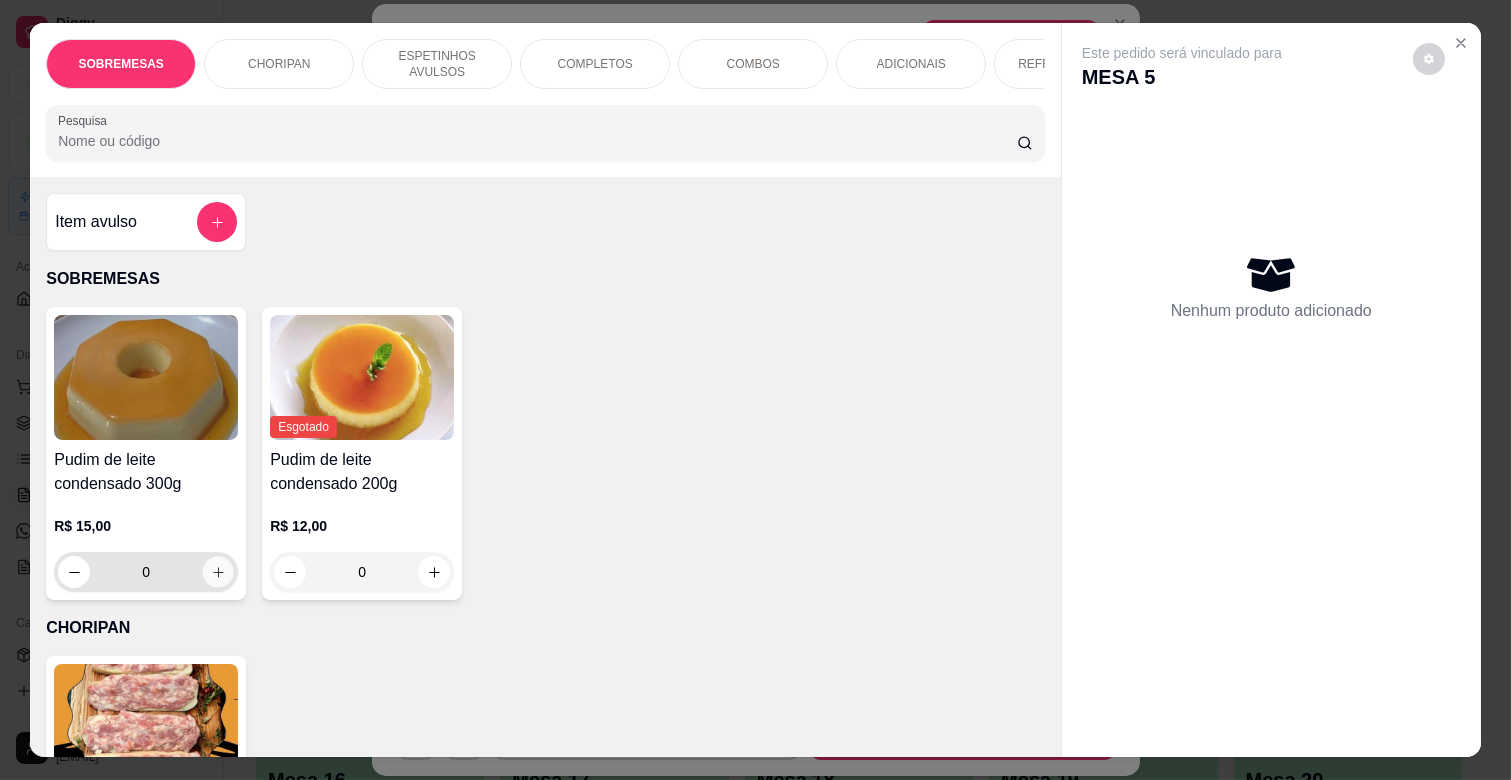 click at bounding box center (218, 572) 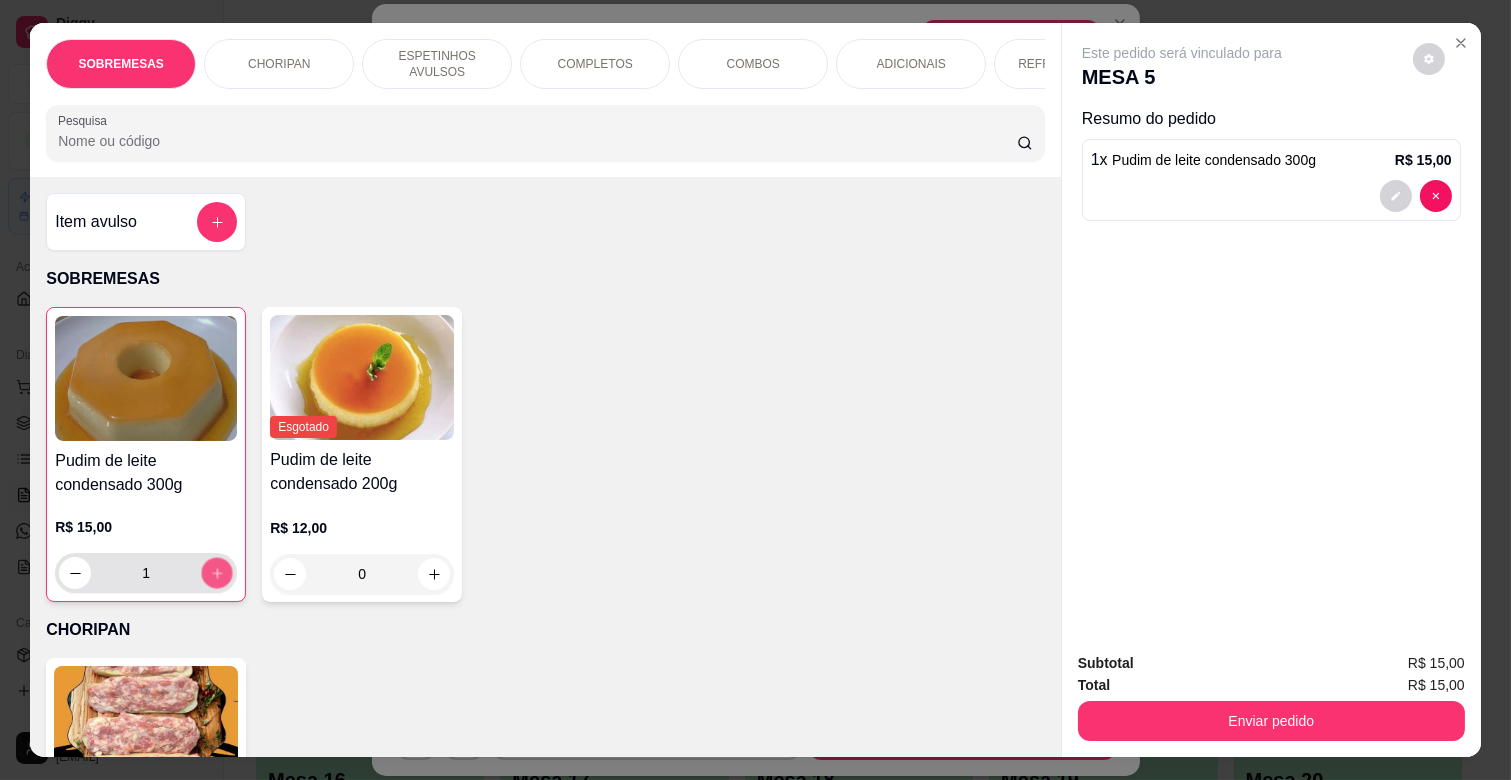 click at bounding box center [217, 573] 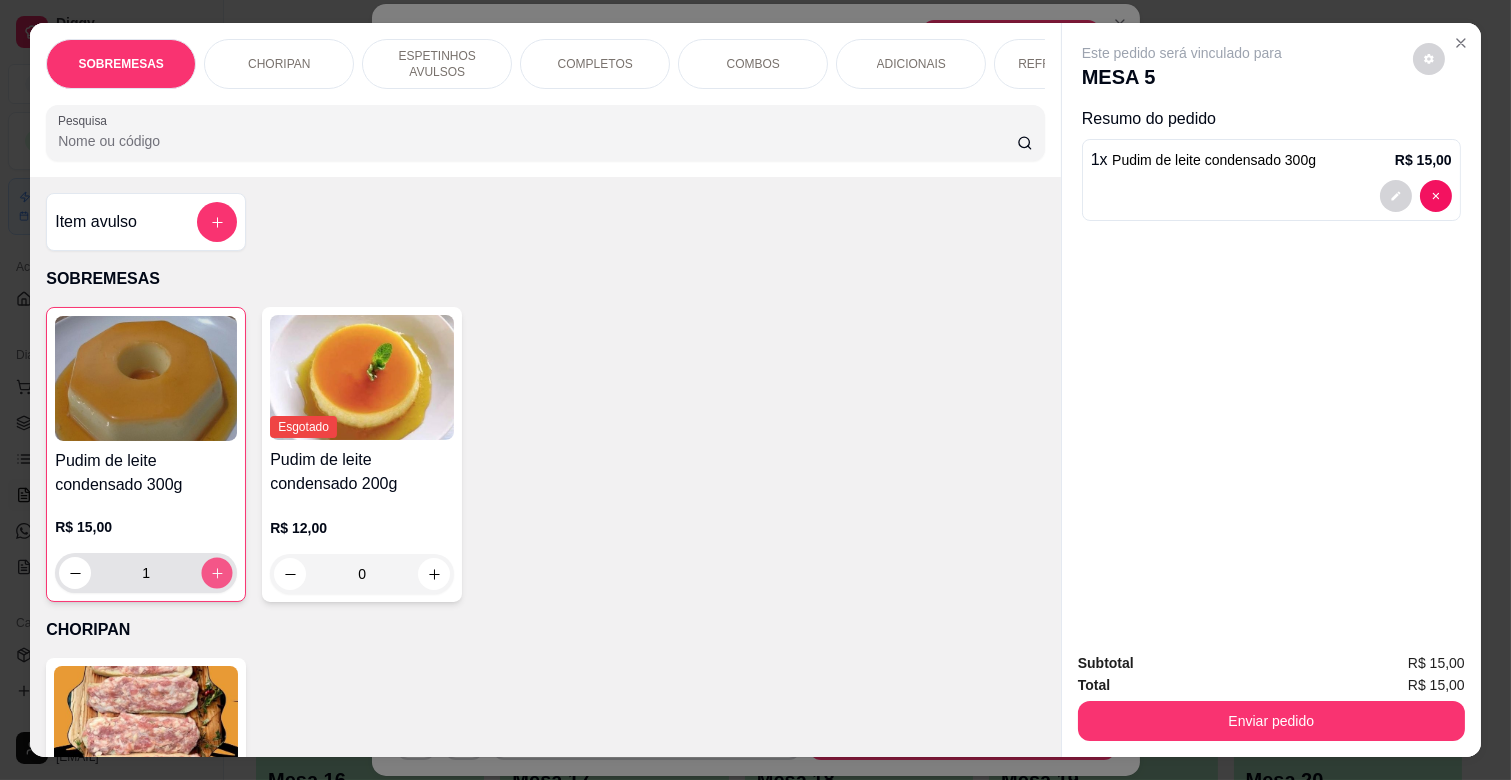 type on "2" 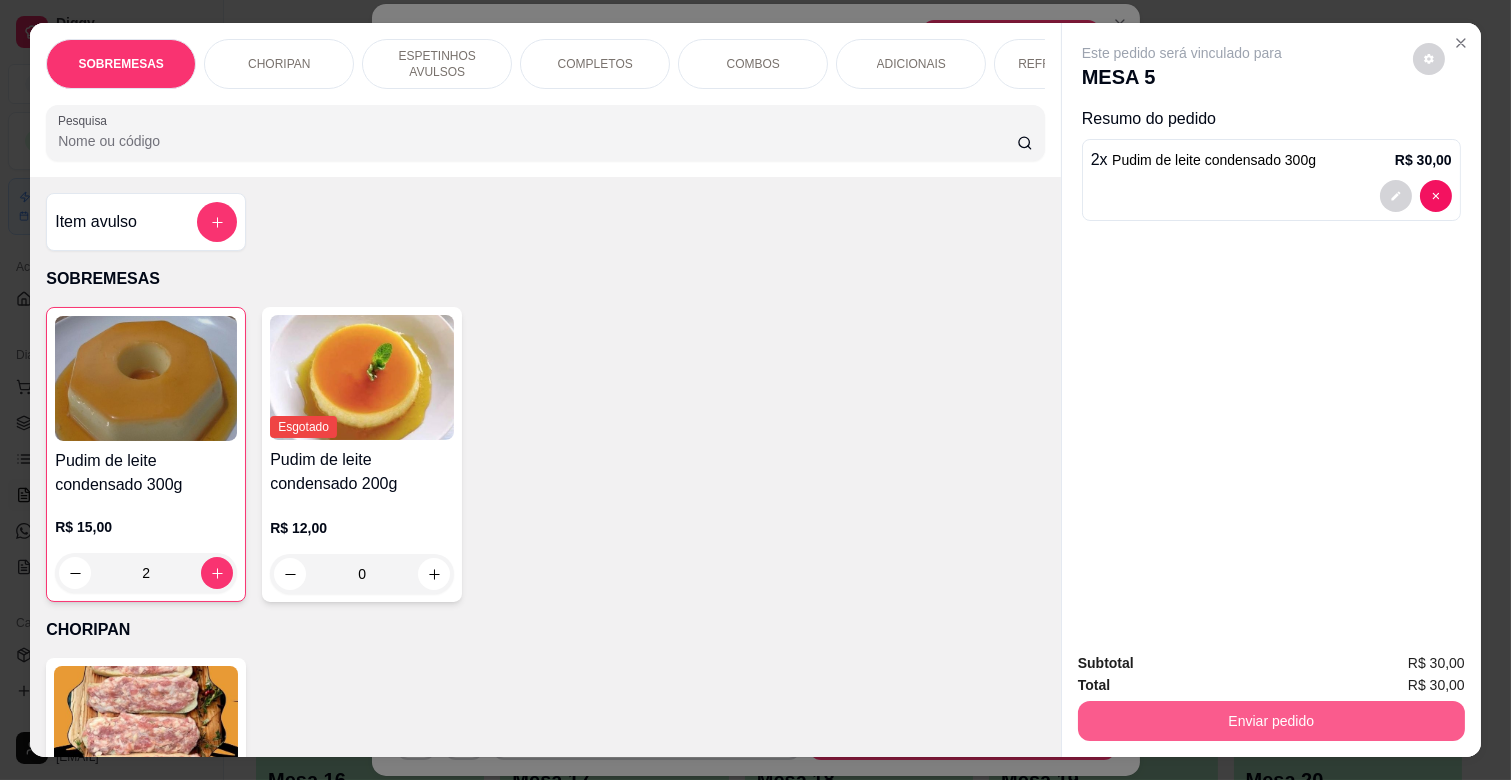 click on "Enviar pedido" at bounding box center [1271, 721] 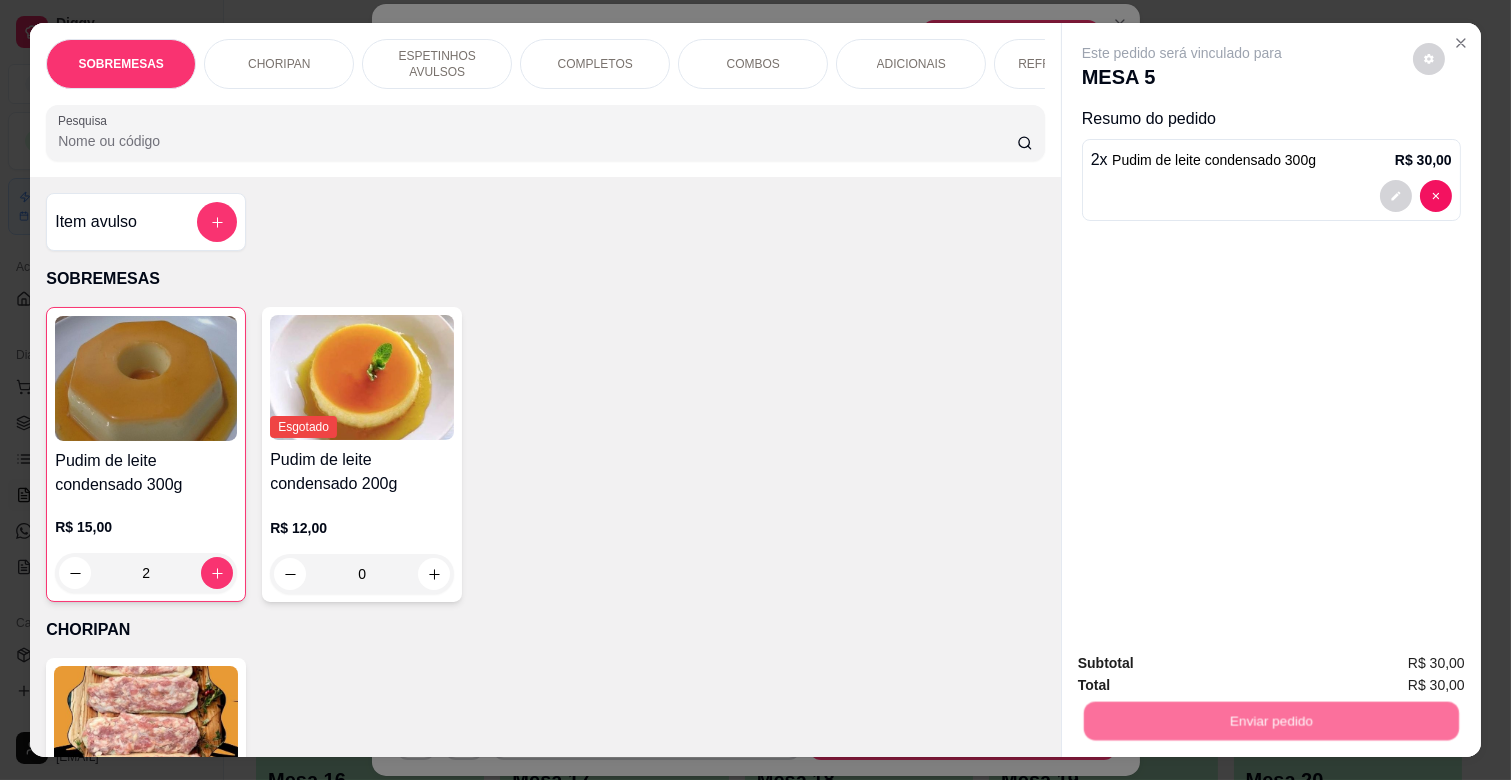 click on "Não registrar e enviar pedido" at bounding box center (1205, 662) 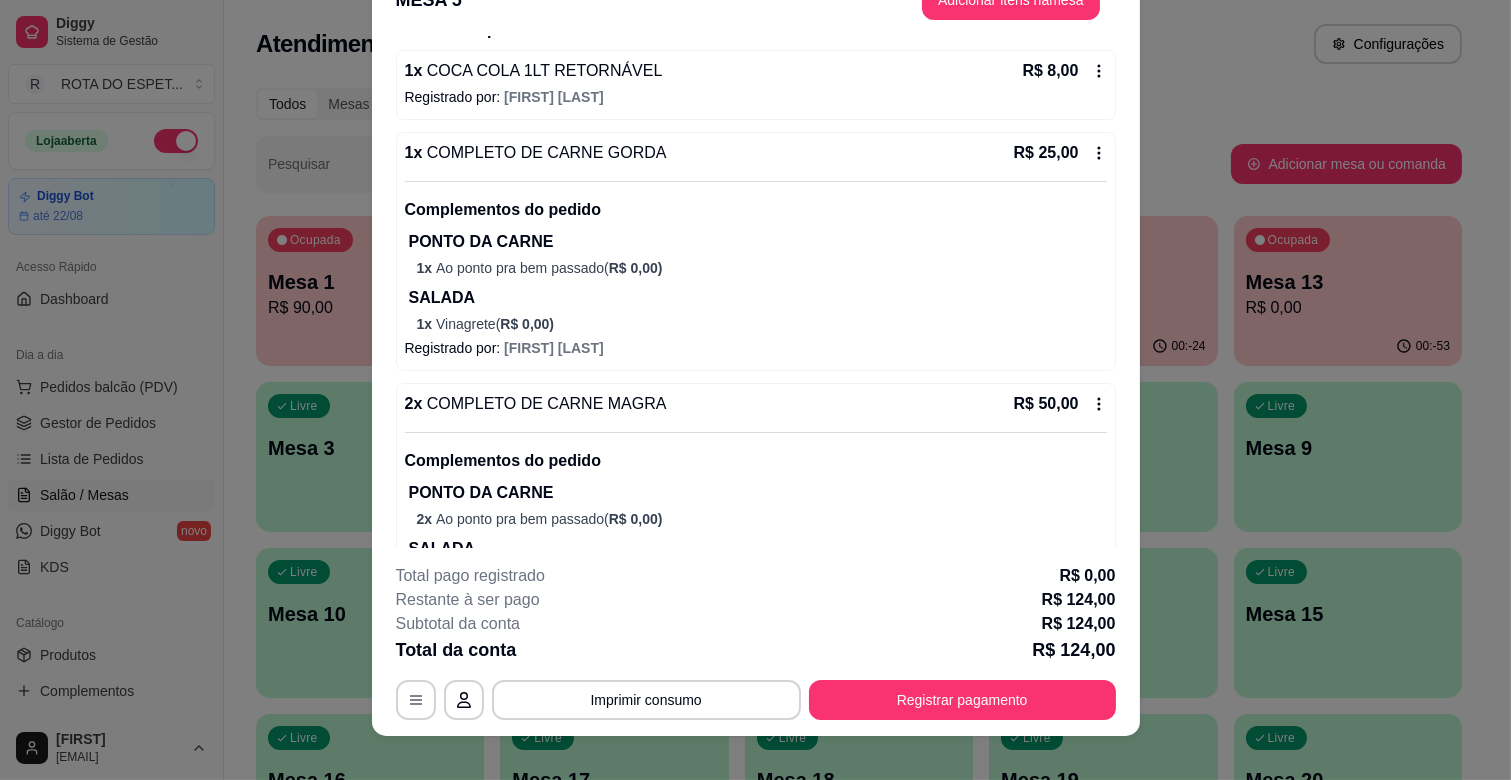 scroll, scrollTop: 60, scrollLeft: 0, axis: vertical 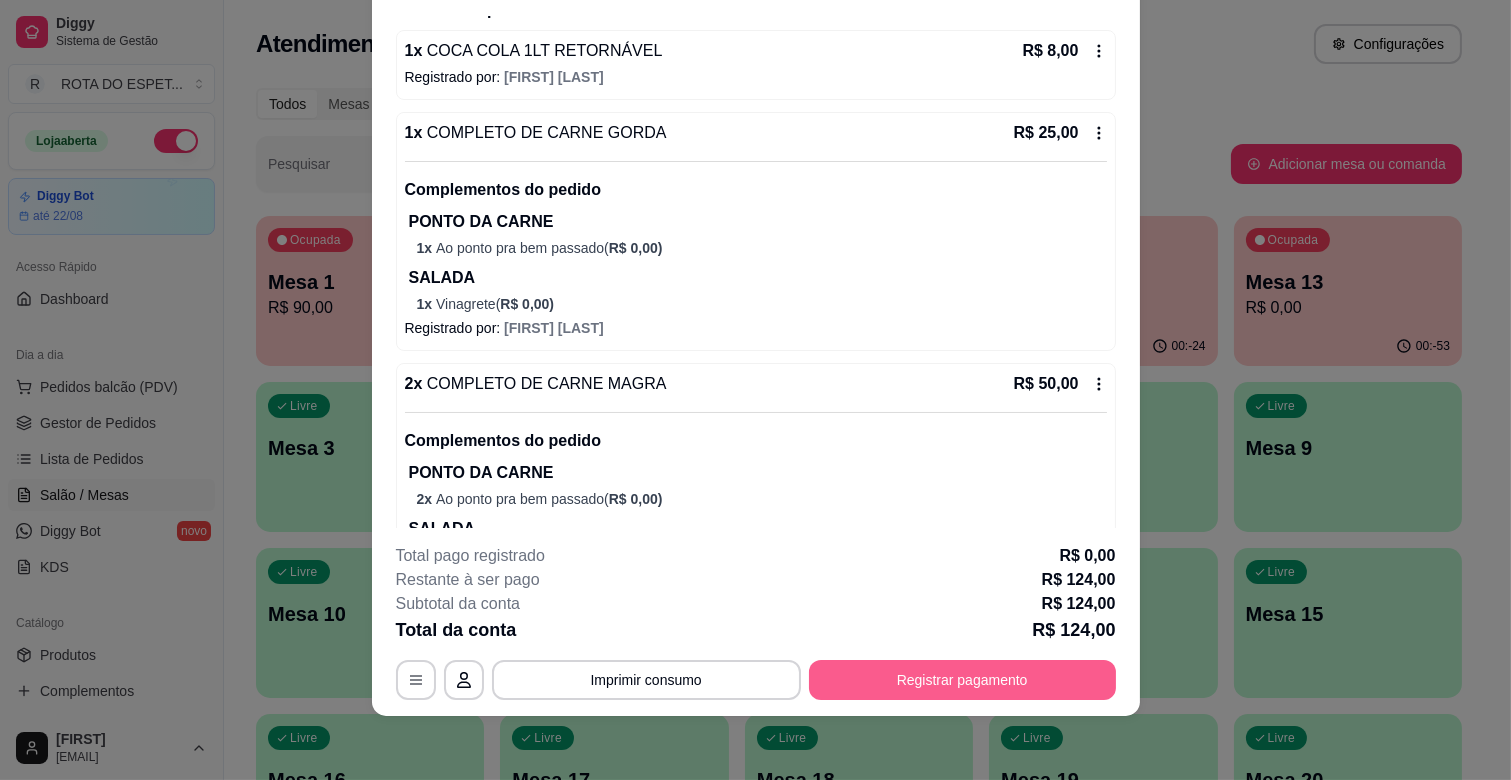 click on "Registrar pagamento" at bounding box center [962, 680] 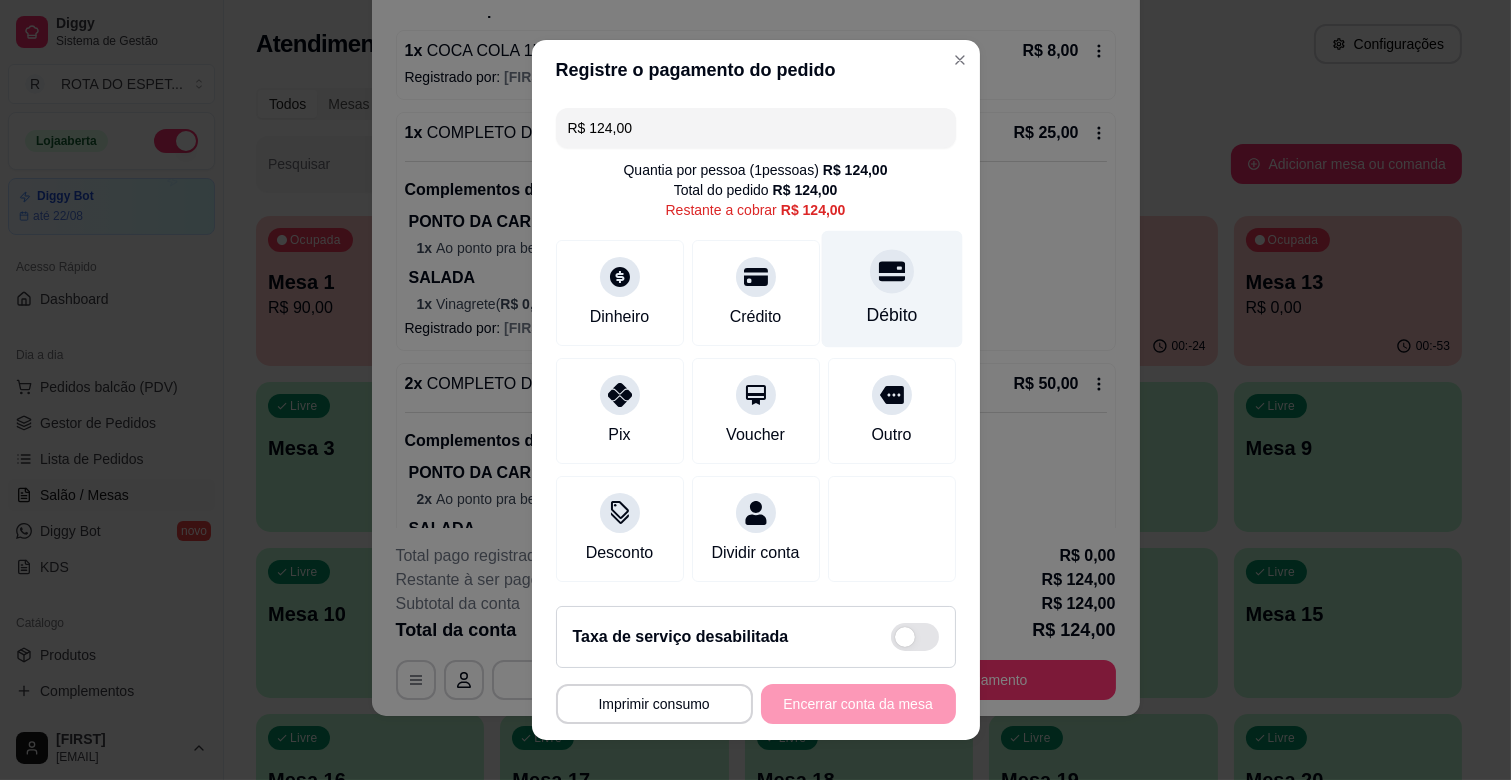 click on "Débito" at bounding box center (891, 315) 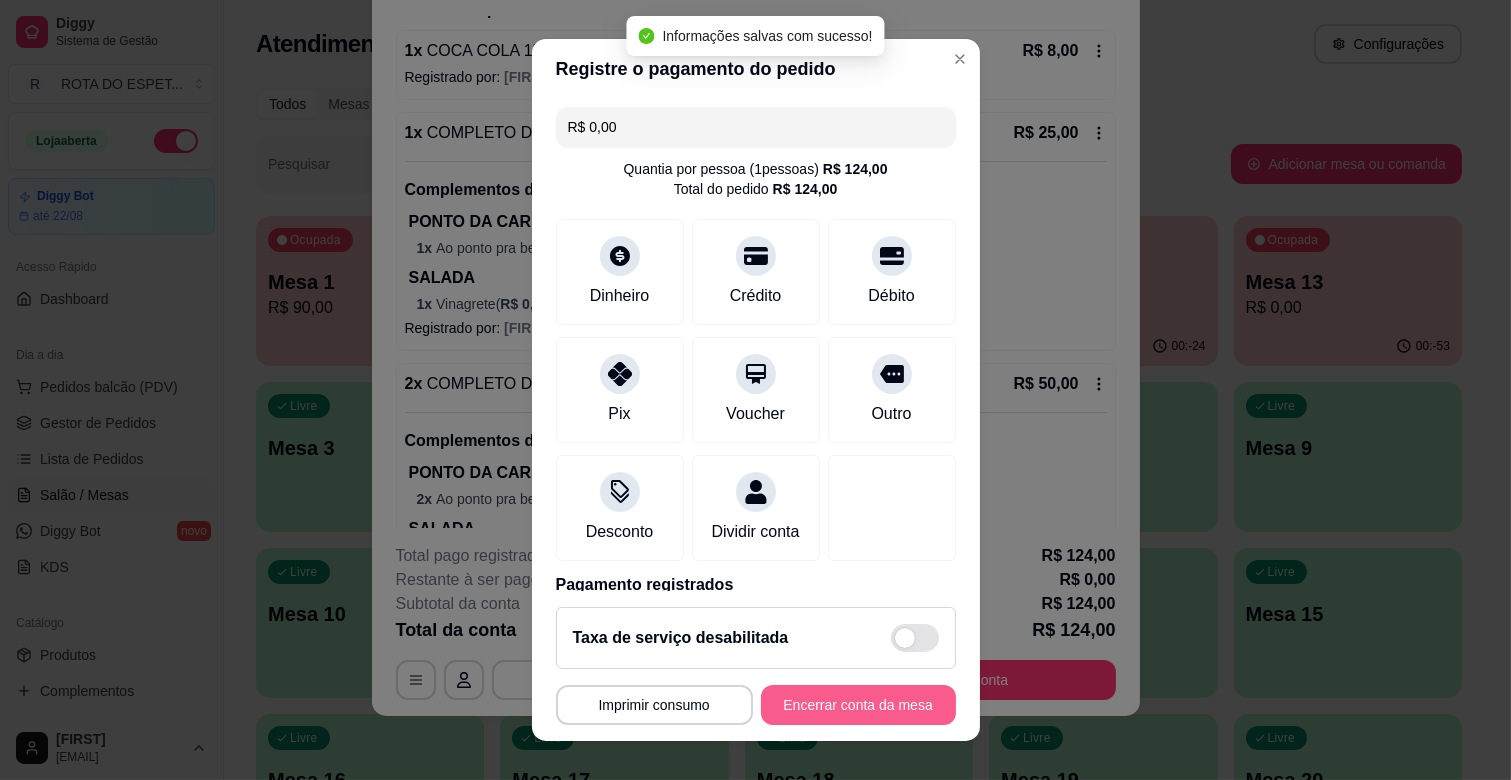 type on "R$ 0,00" 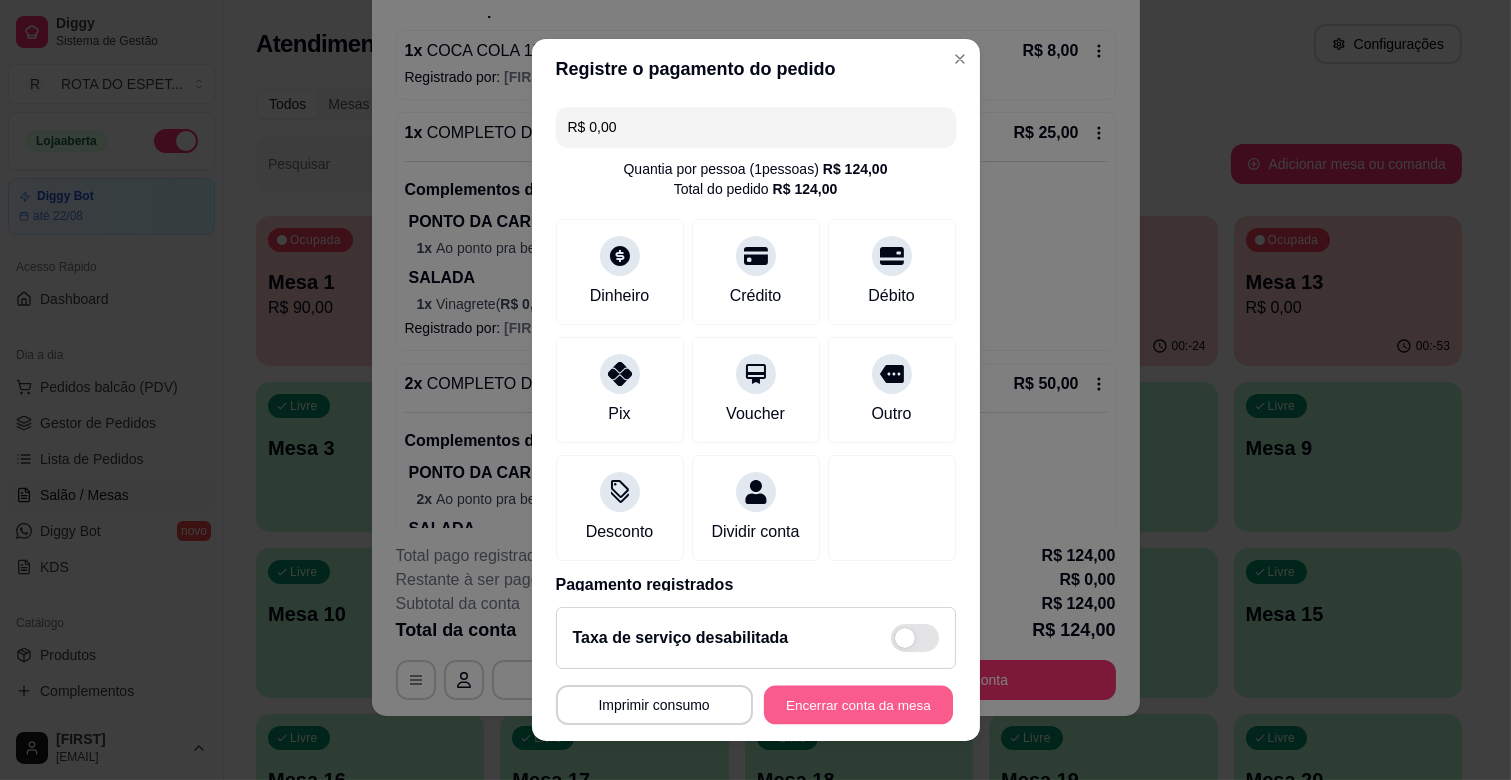 click on "Encerrar conta da mesa" at bounding box center (858, 705) 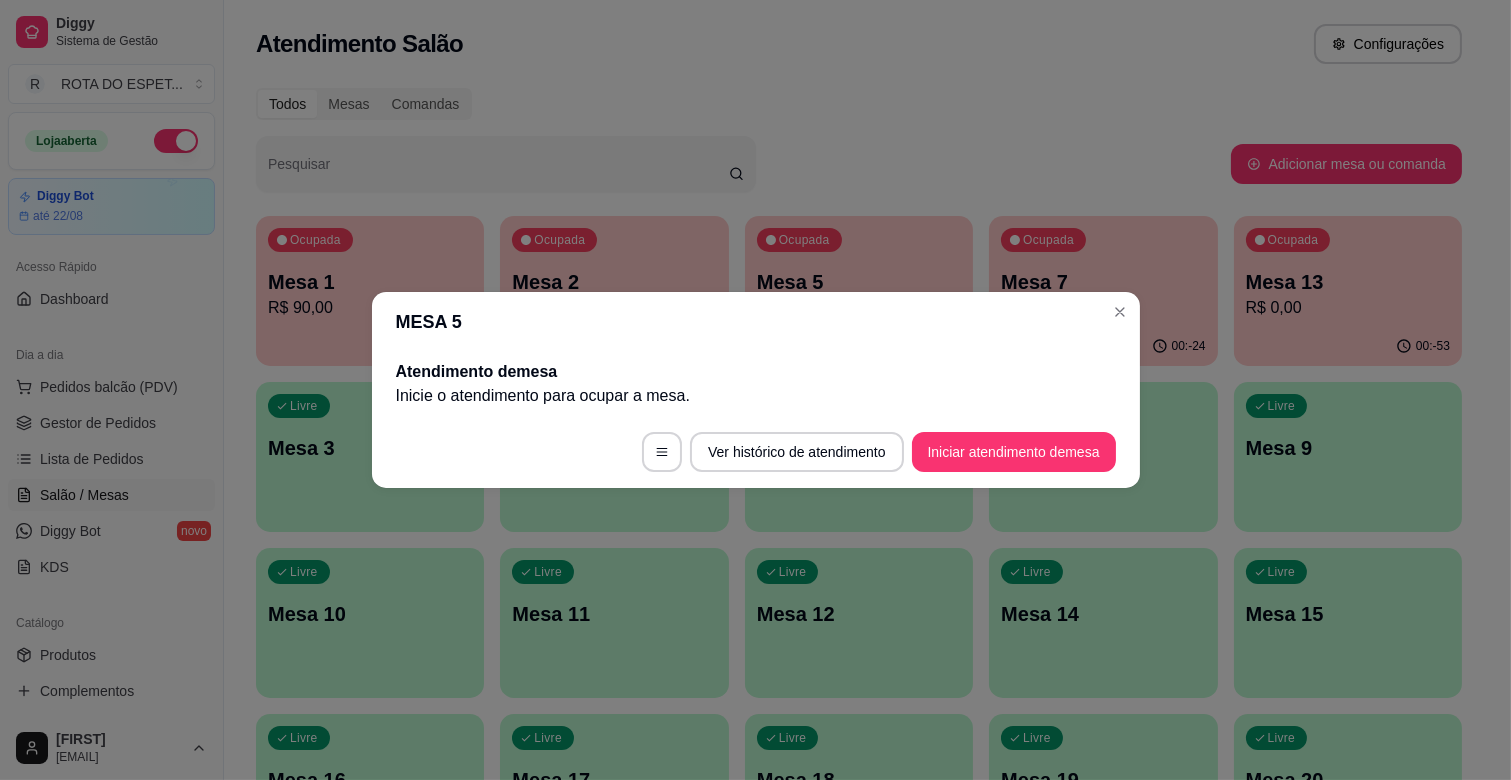 scroll, scrollTop: 0, scrollLeft: 0, axis: both 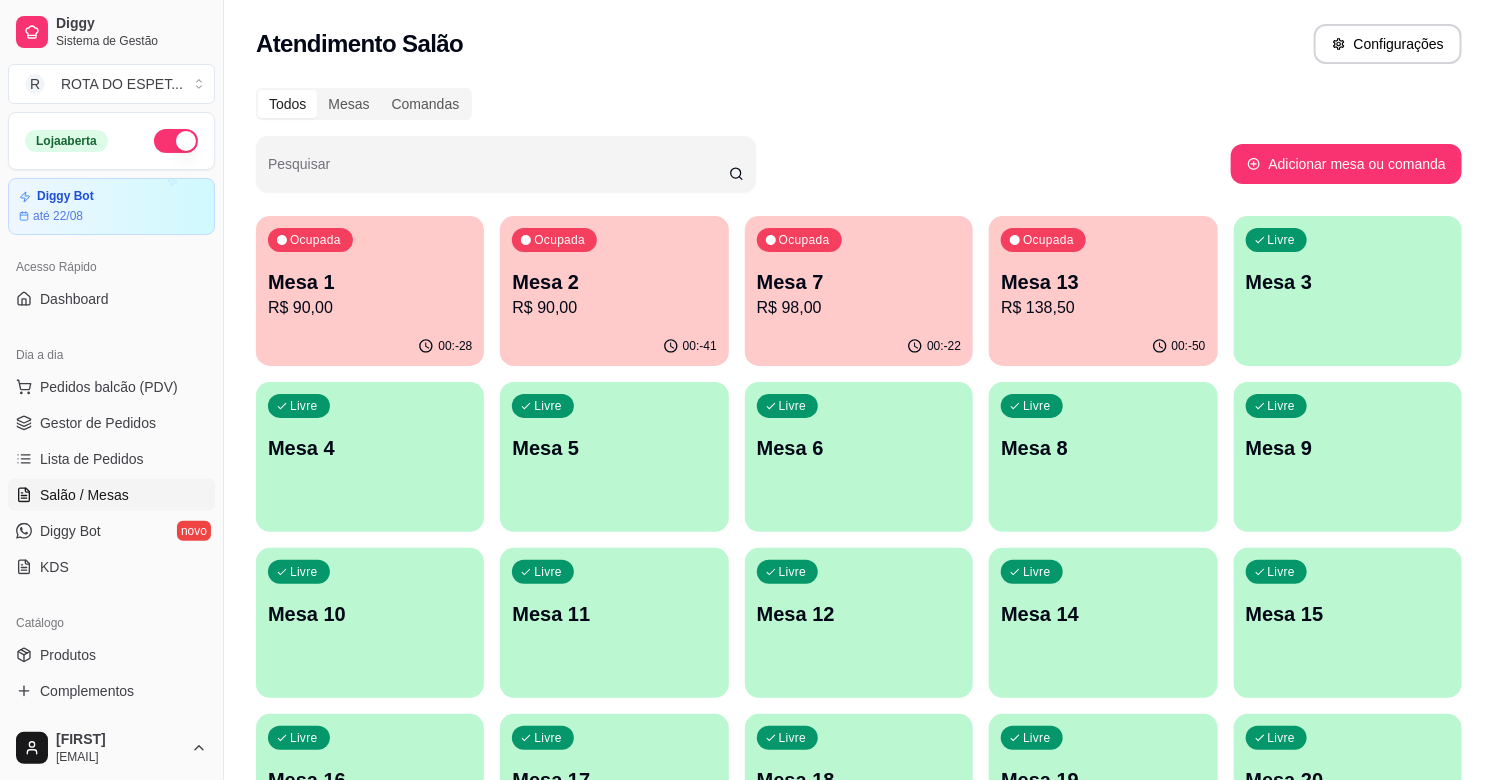click on "Gestor de Pedidos" at bounding box center (98, 423) 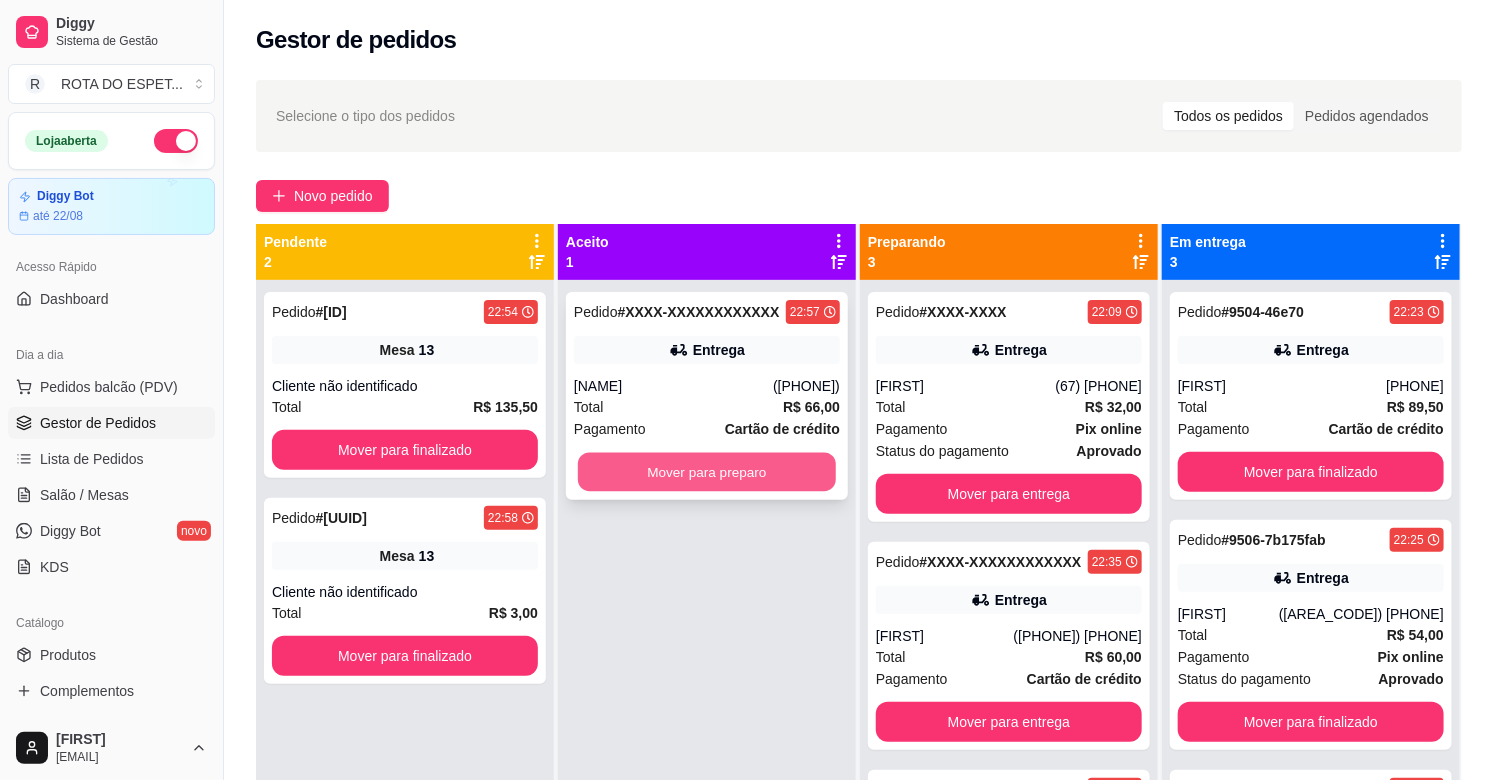 click on "Mover para preparo" at bounding box center (707, 472) 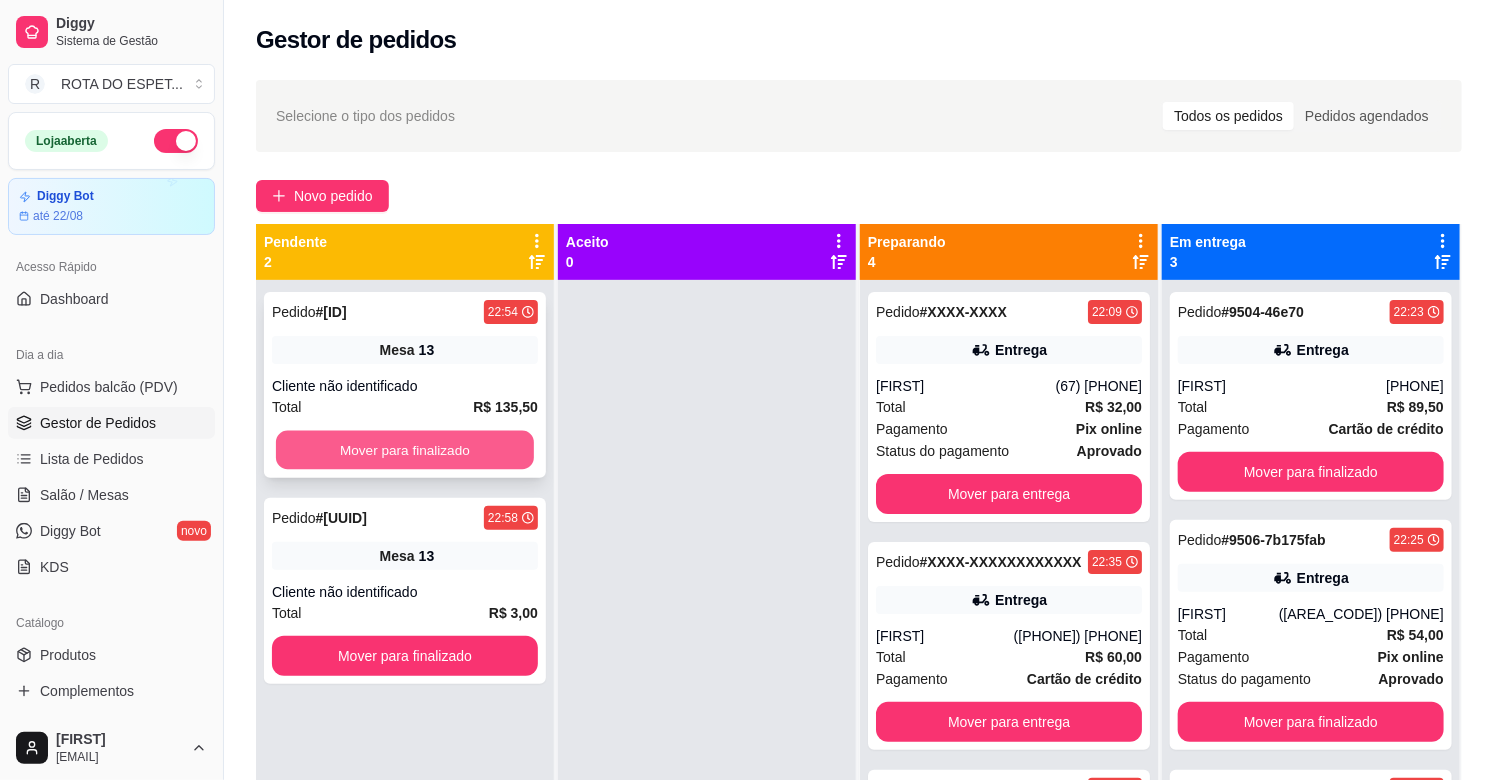 click on "Mover para finalizado" at bounding box center [405, 450] 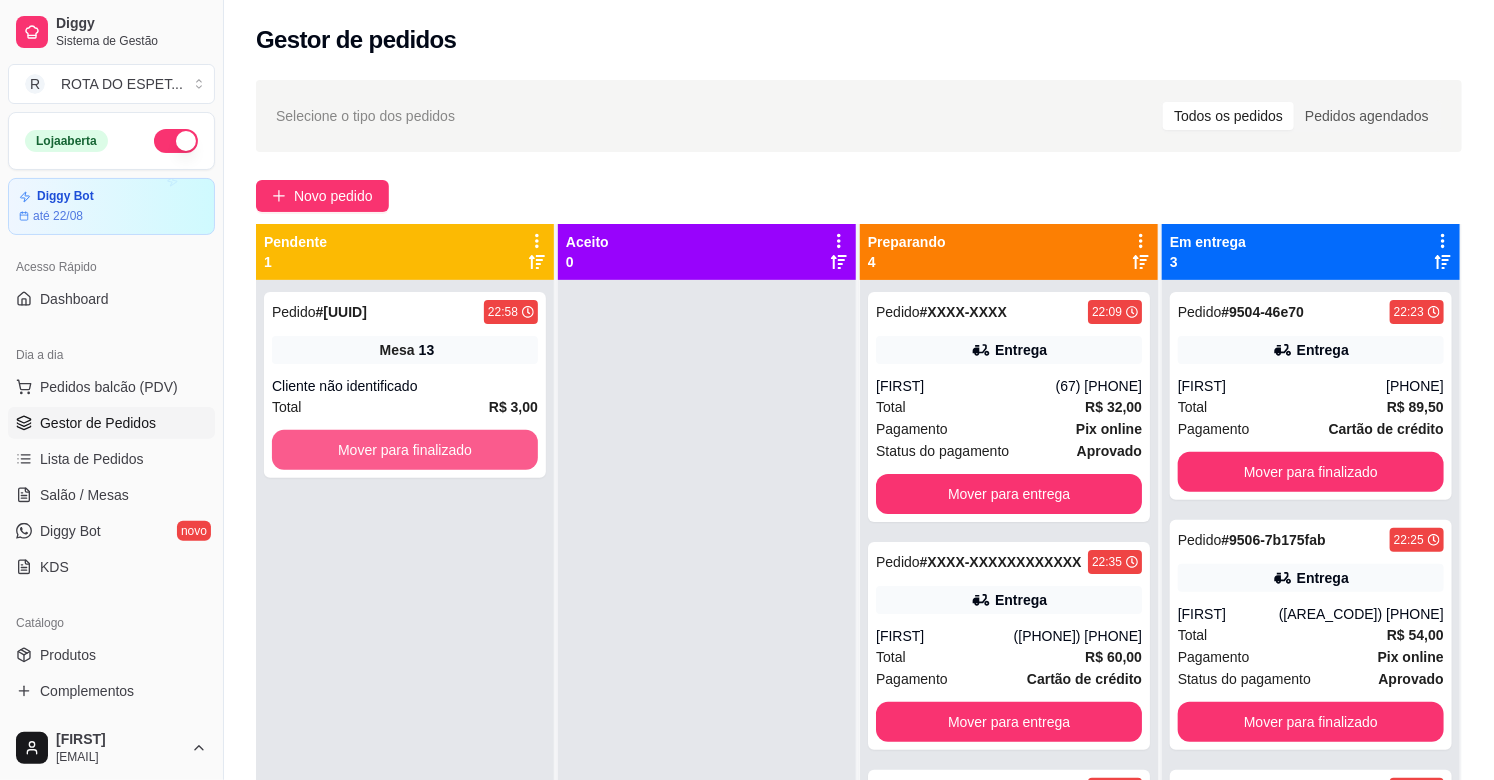 click on "Mover para finalizado" at bounding box center [405, 450] 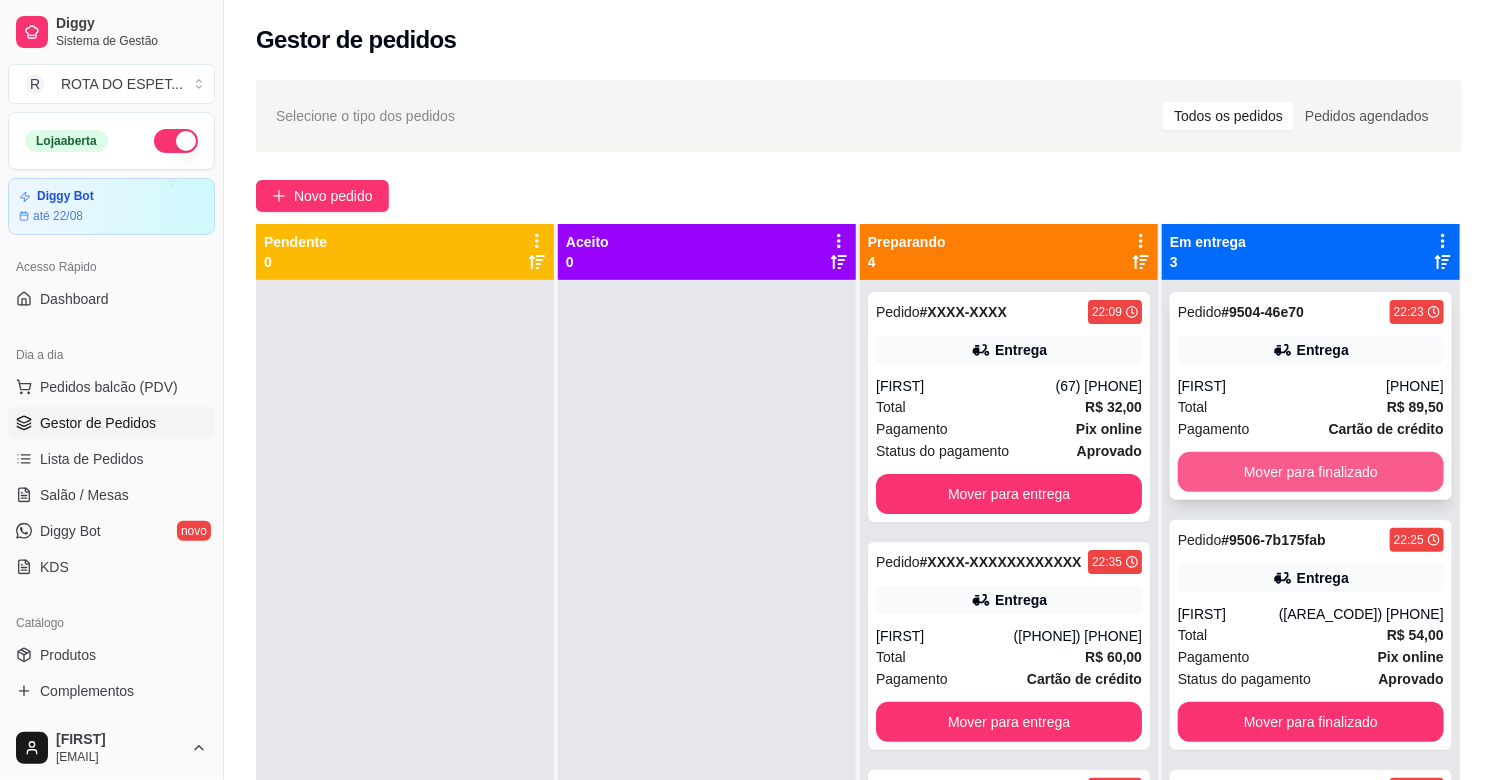 click on "Mover para finalizado" at bounding box center [1311, 472] 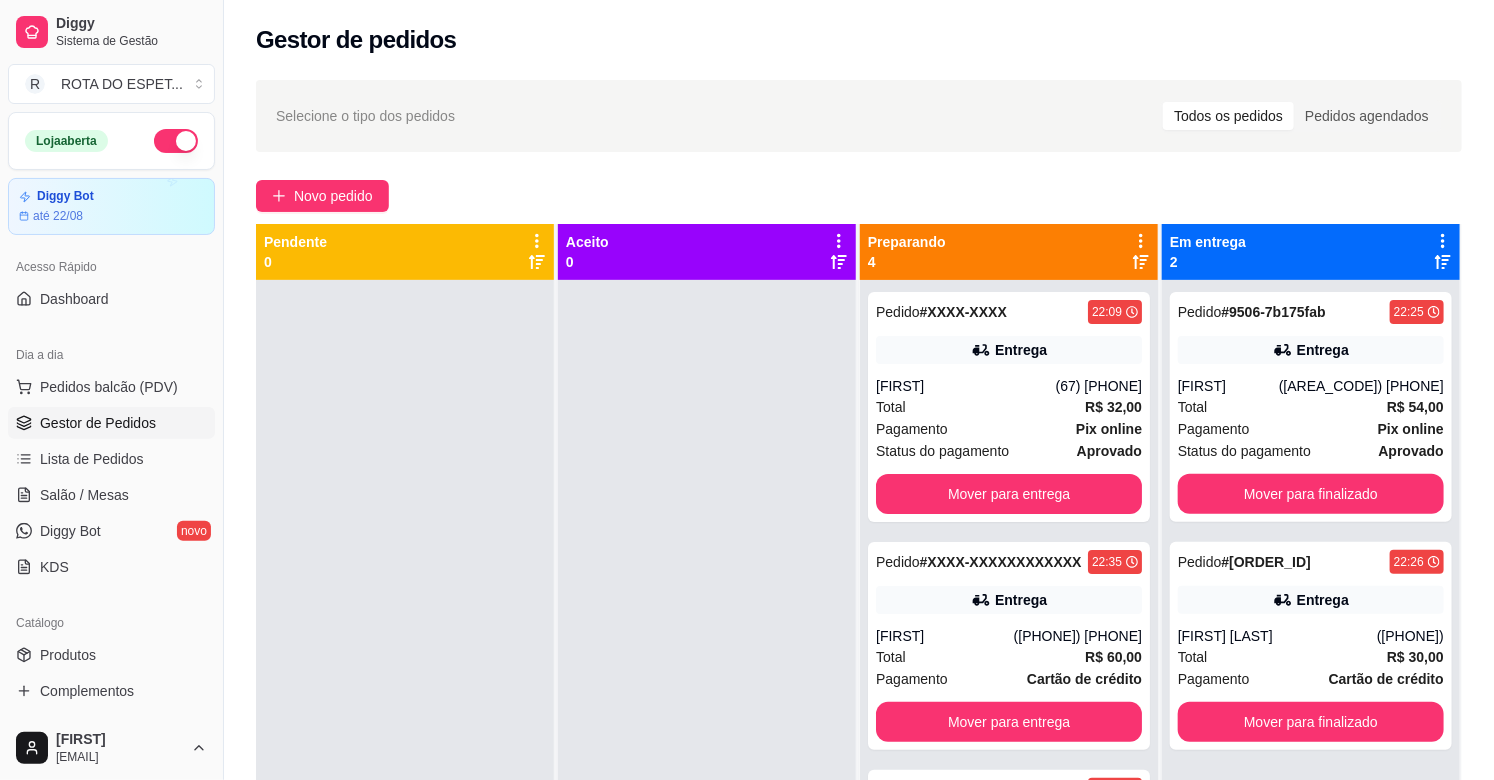 click on "Pedido # 9506-7b175fab [TIME] Entrega [FIRST] ([PHONE]) Total R$ 54,00 Pagamento Pix online Status do pagamento aprovado Mover para finalizado" at bounding box center [1311, 407] 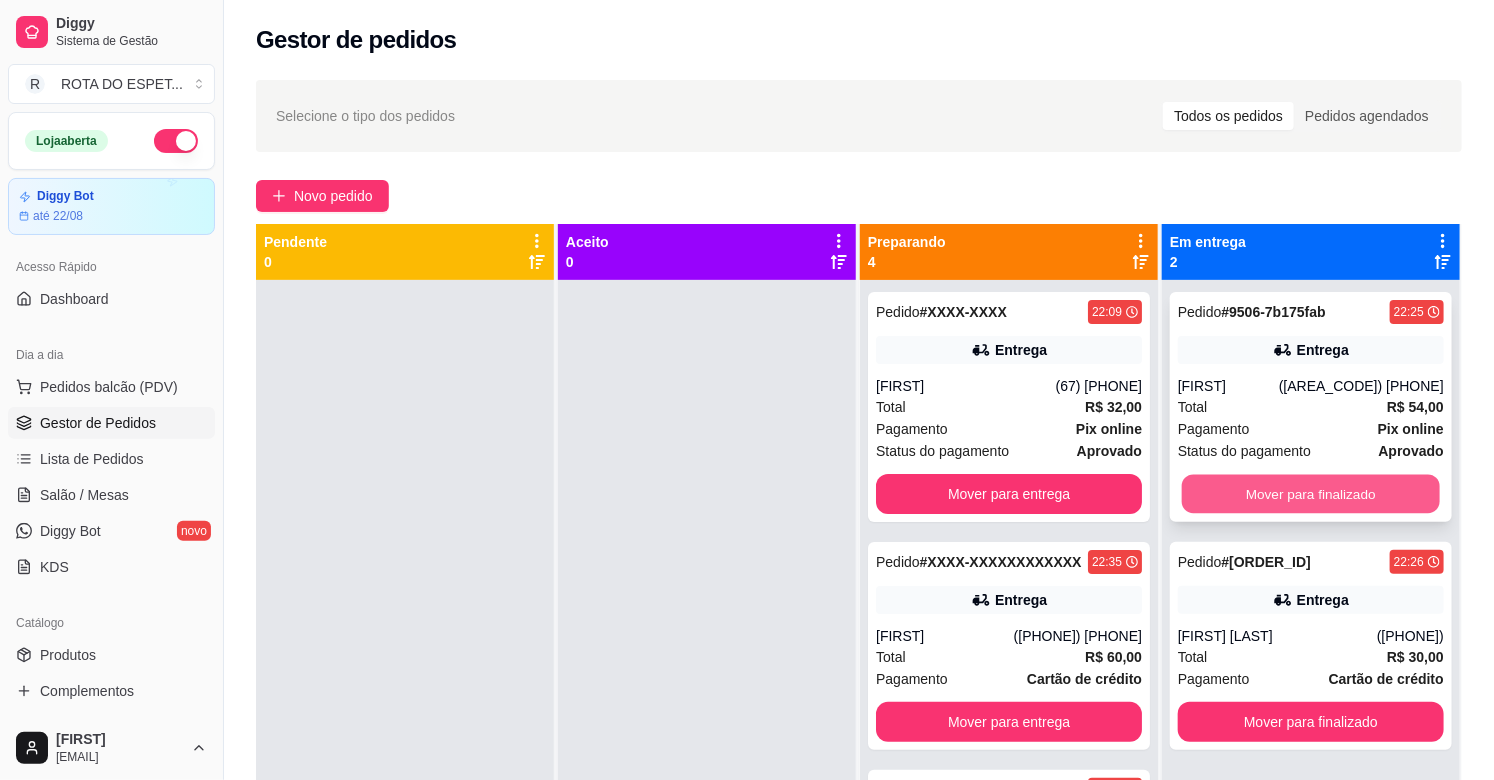 click on "Mover para finalizado" at bounding box center [1311, 494] 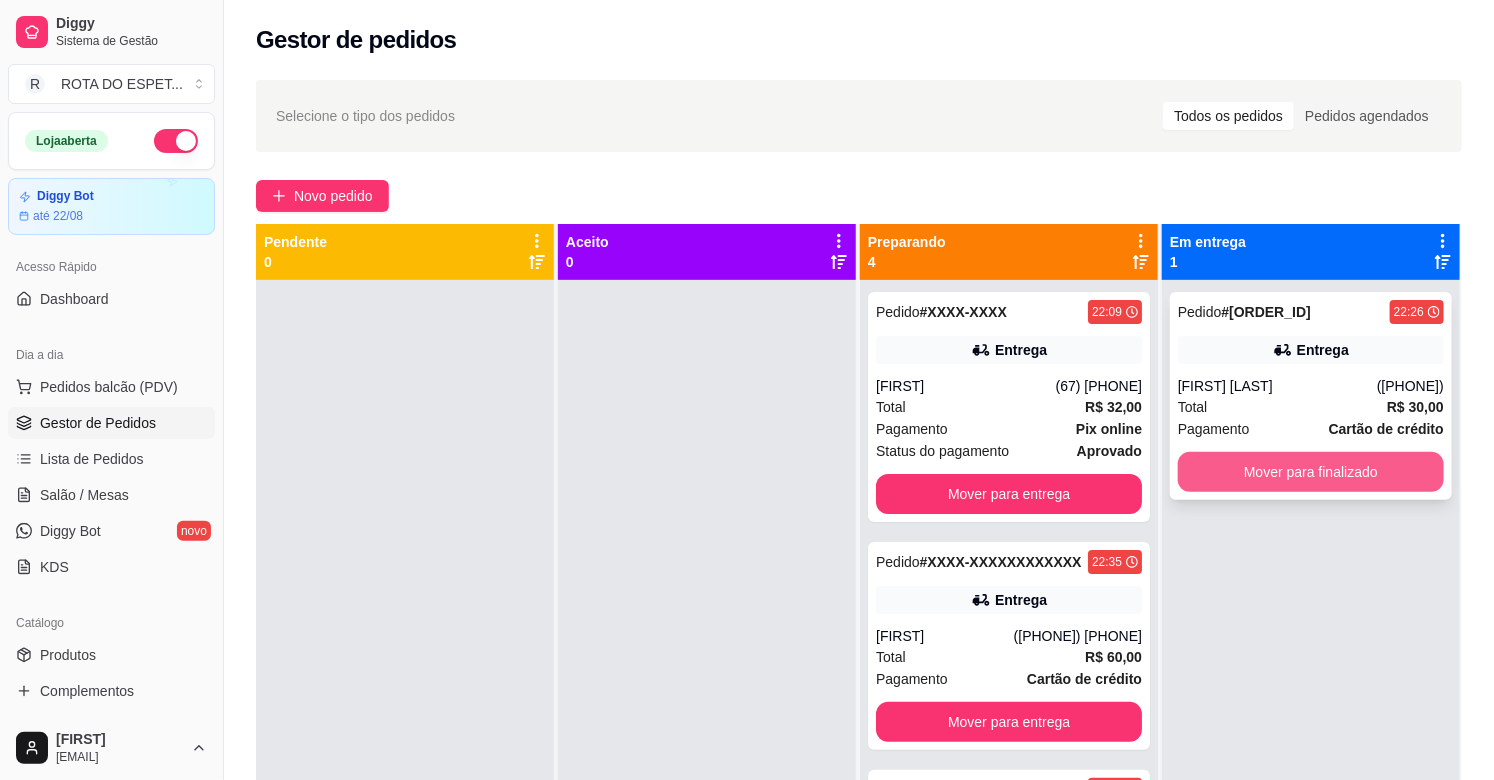 click on "Mover para finalizado" at bounding box center (1311, 472) 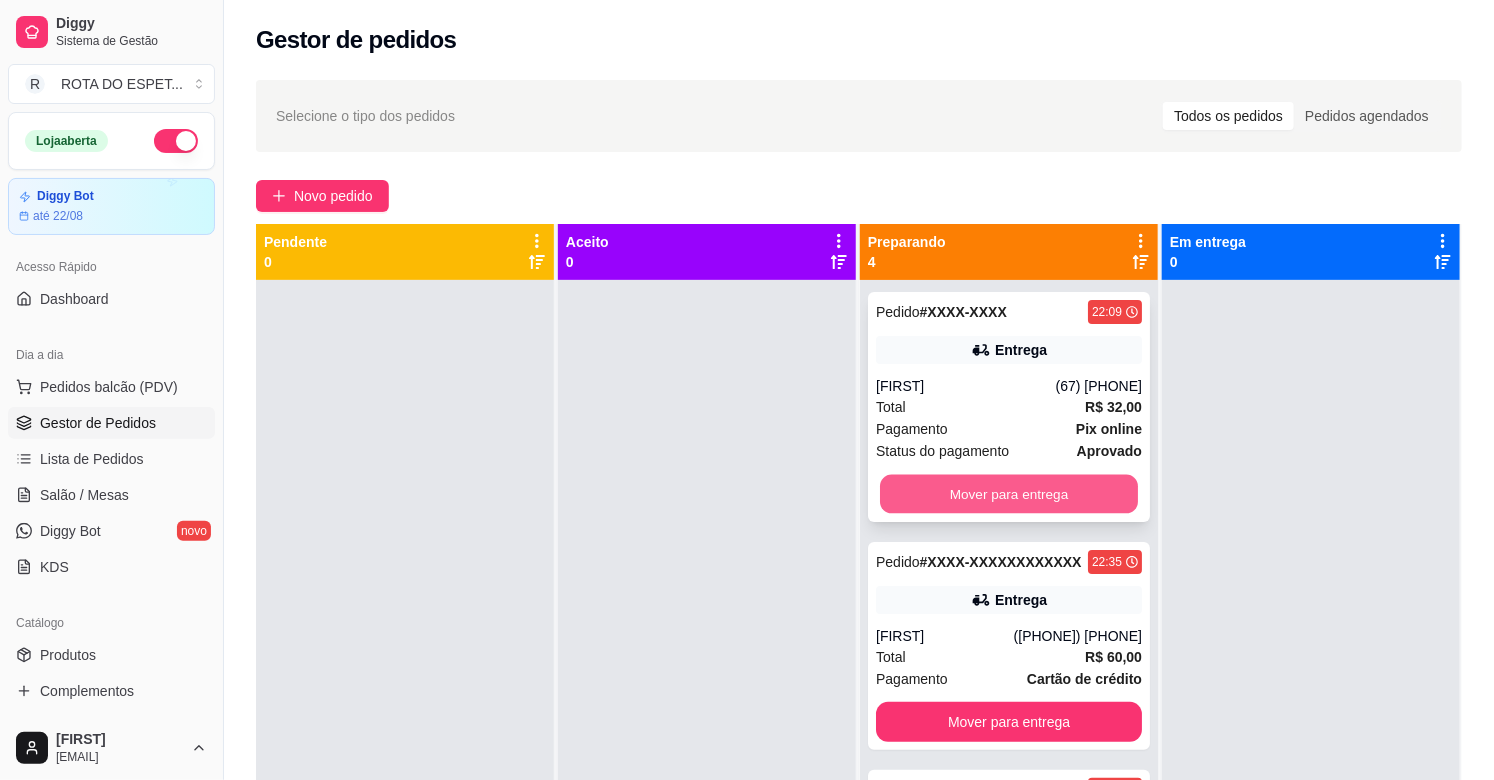 click on "Mover para entrega" at bounding box center (1009, 494) 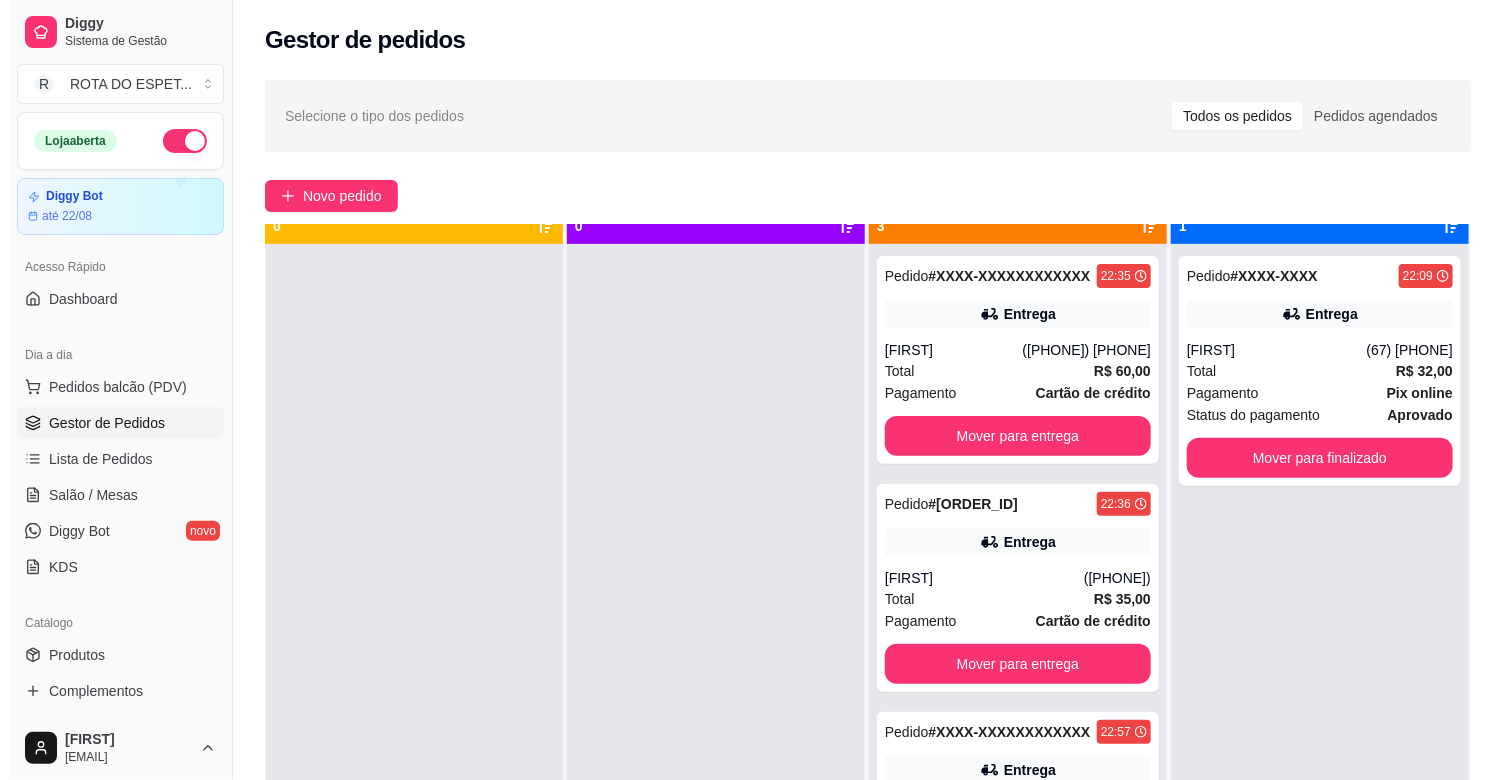 scroll, scrollTop: 55, scrollLeft: 0, axis: vertical 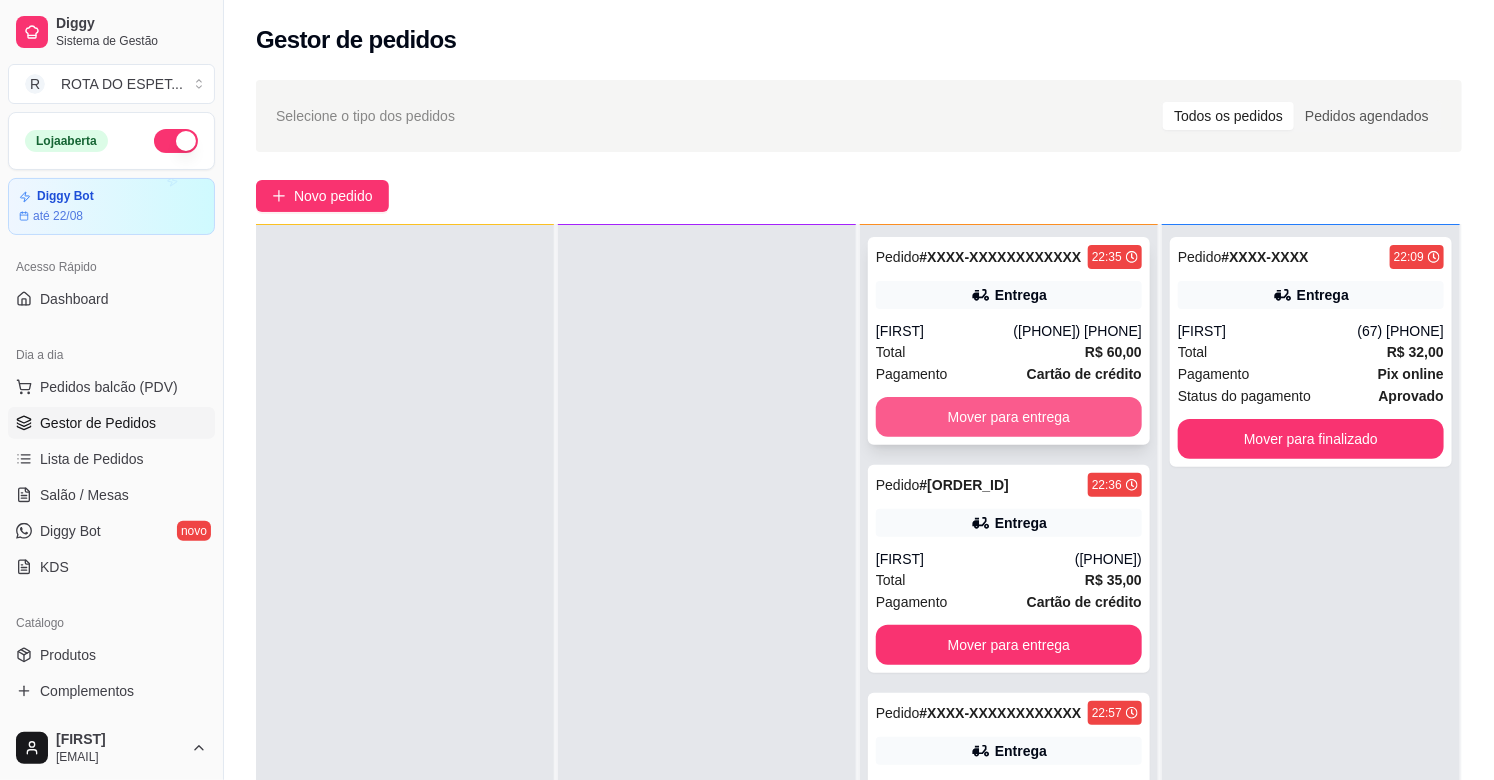 click on "Mover para entrega" at bounding box center [1009, 417] 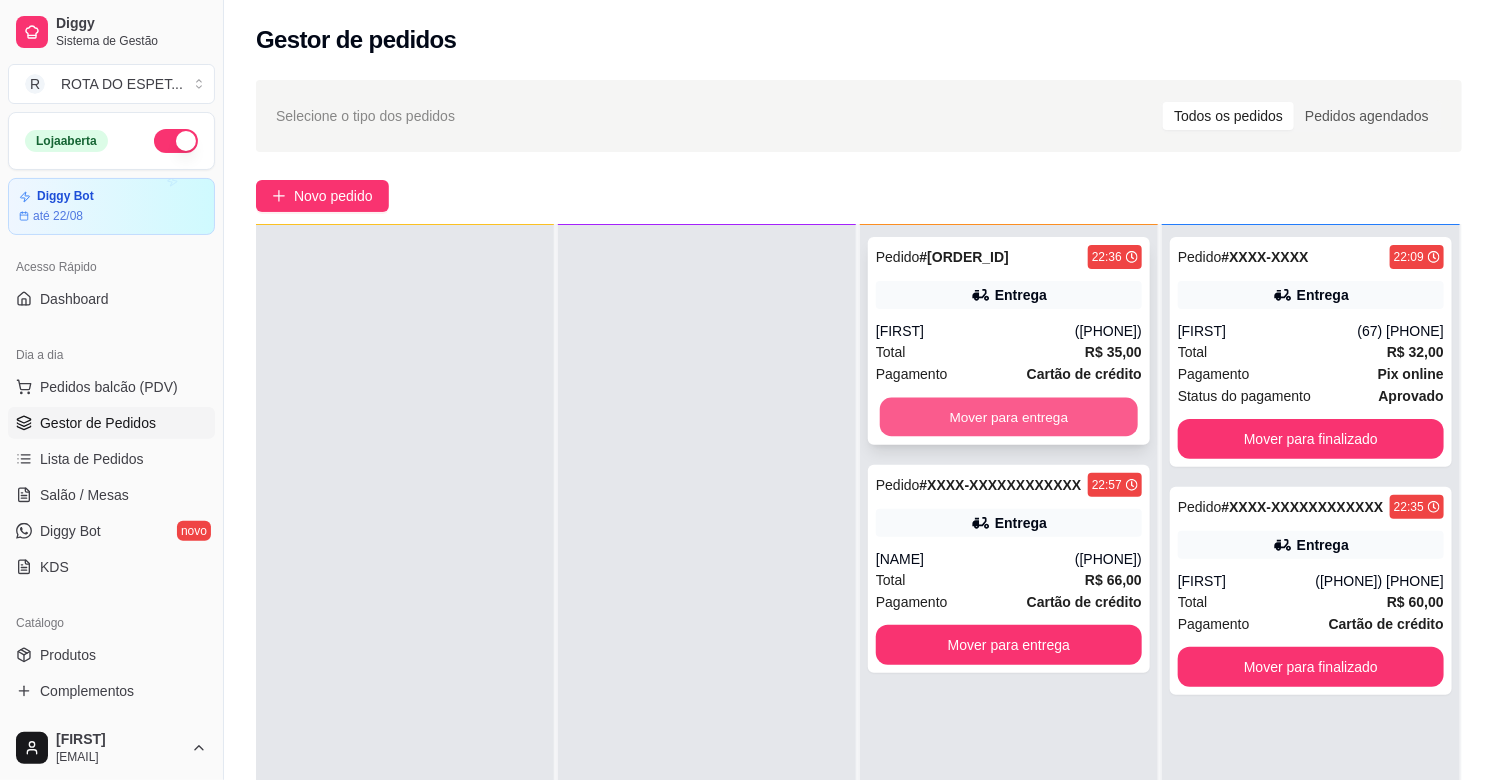 click on "Mover para entrega" at bounding box center (1009, 417) 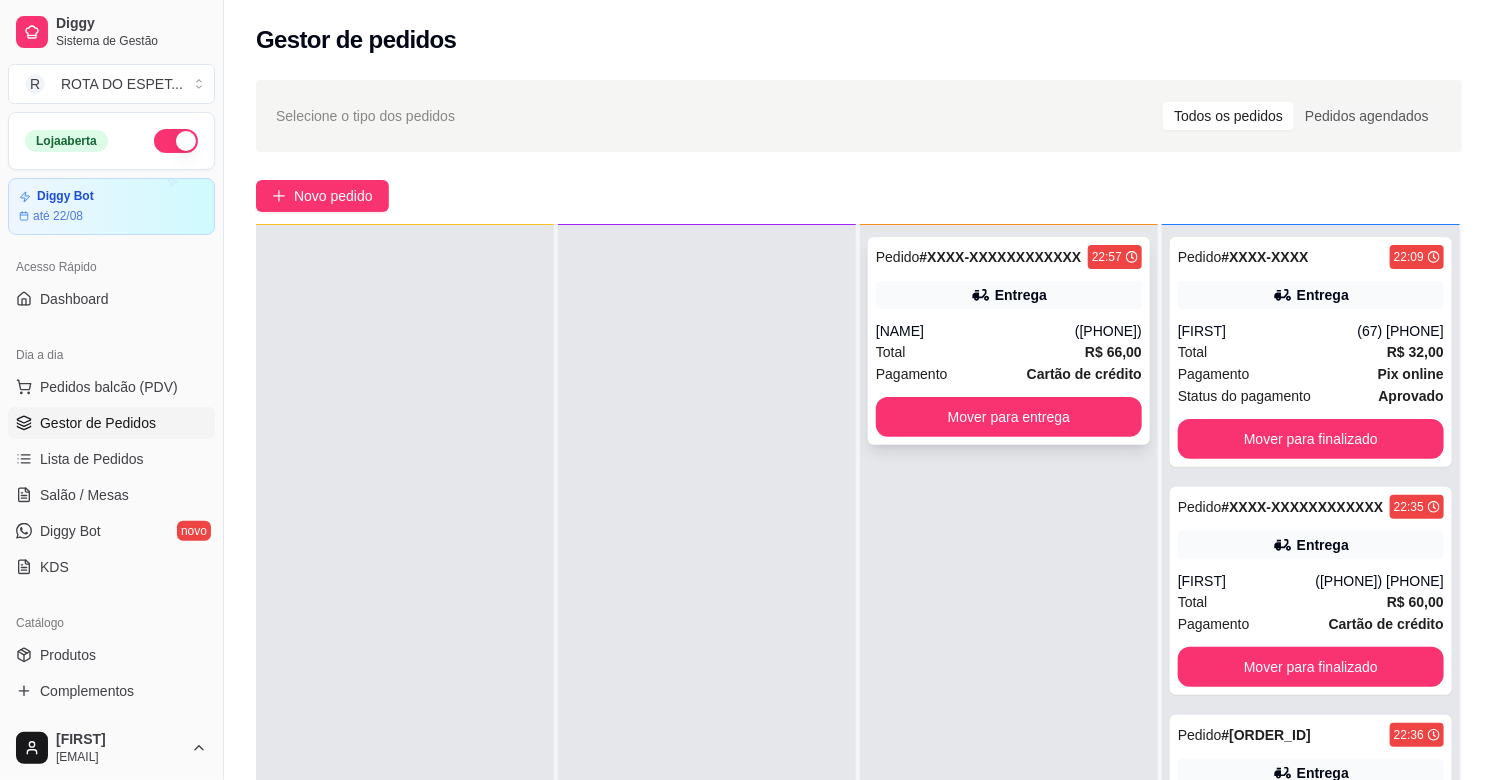 click on "[NAME]" at bounding box center (975, 331) 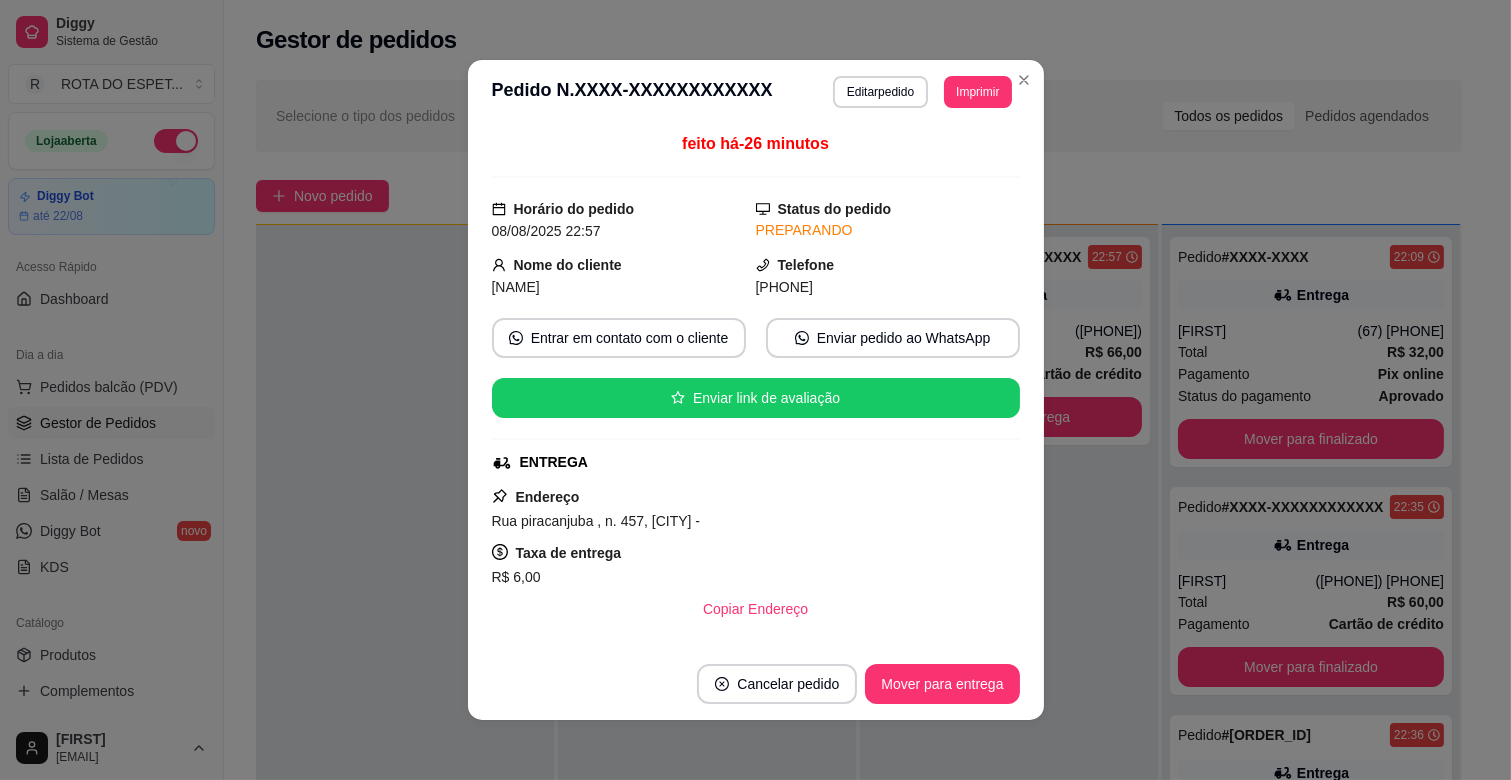 scroll, scrollTop: 111, scrollLeft: 0, axis: vertical 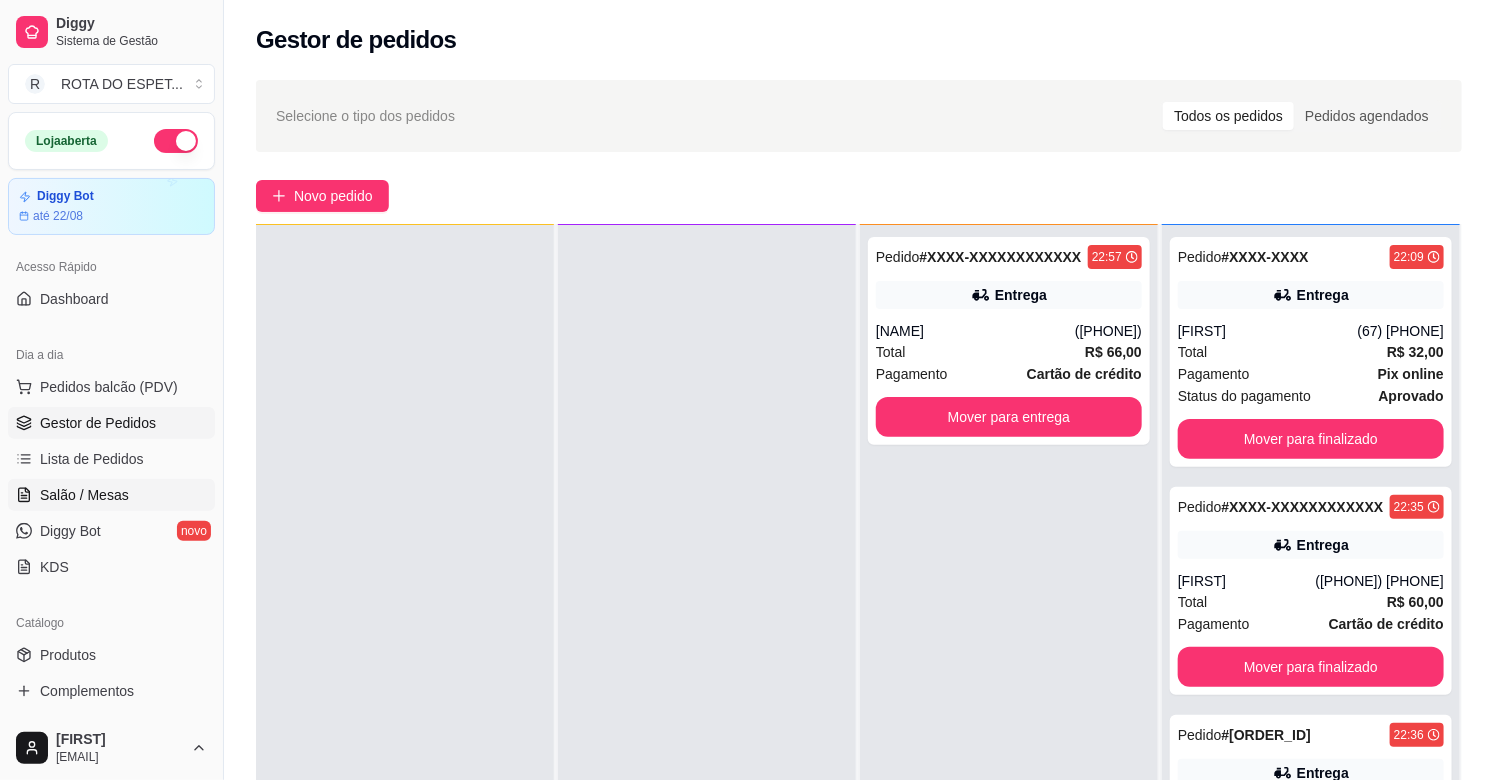 click on "Salão / Mesas" at bounding box center (84, 495) 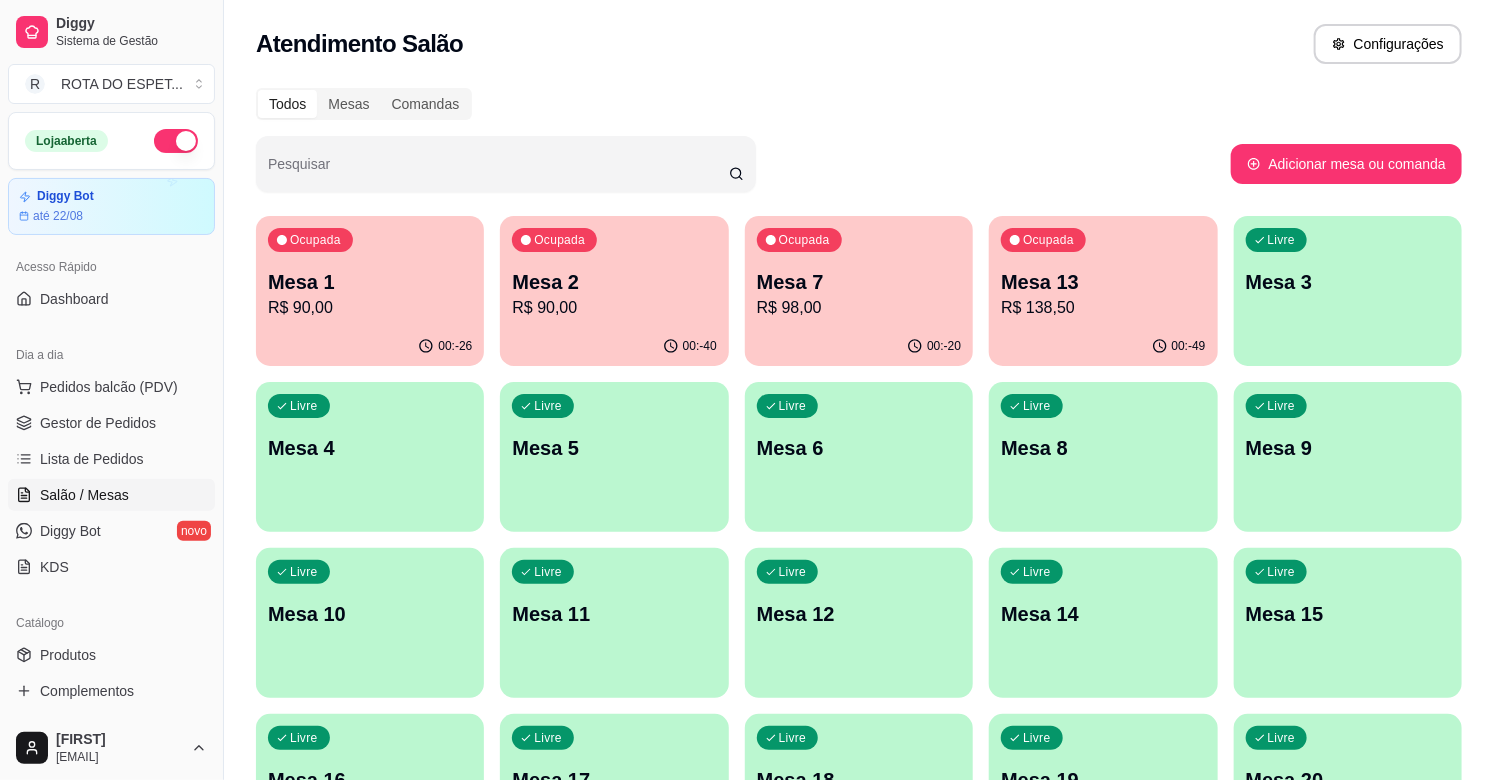 click on "R$ 90,00" at bounding box center (370, 308) 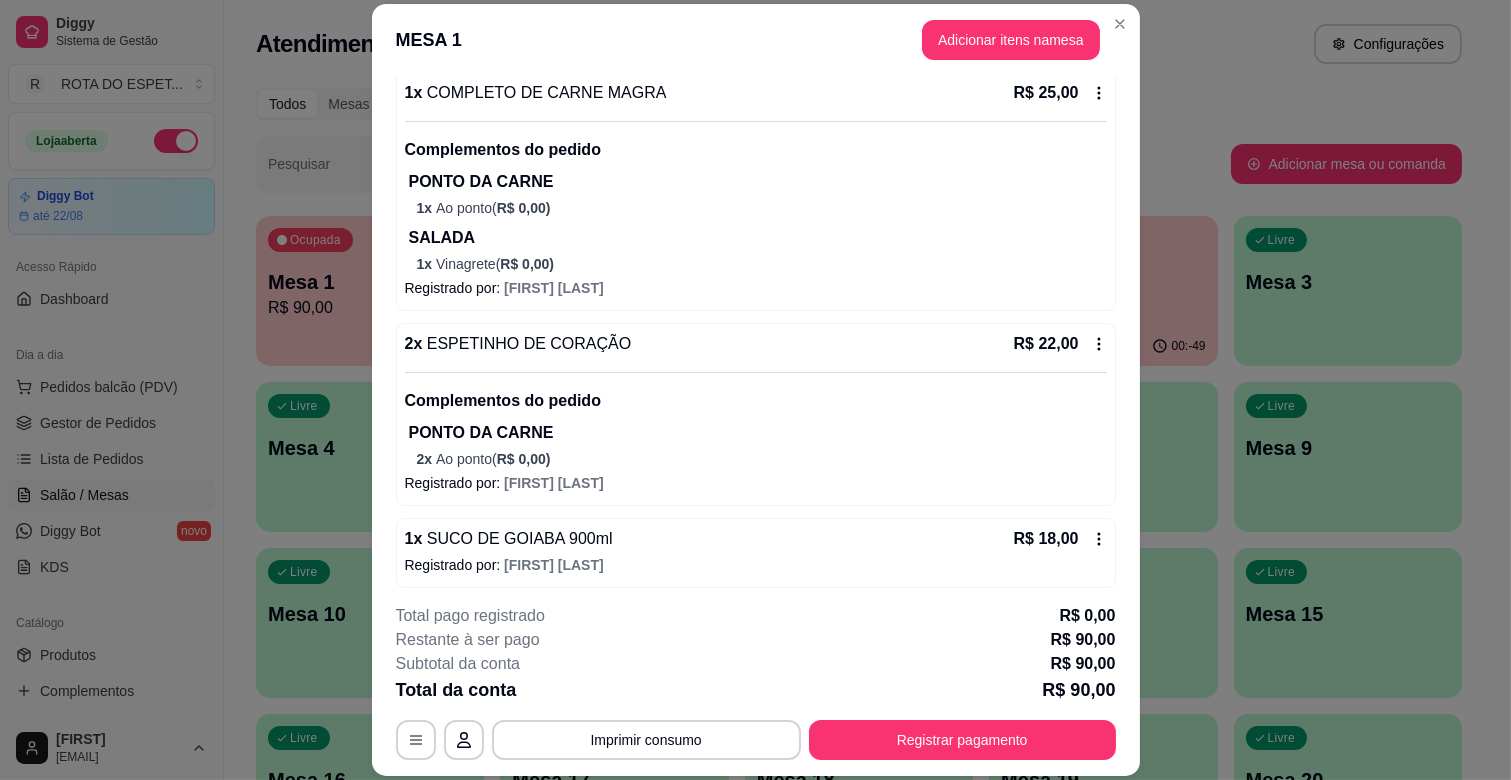 scroll, scrollTop: 452, scrollLeft: 0, axis: vertical 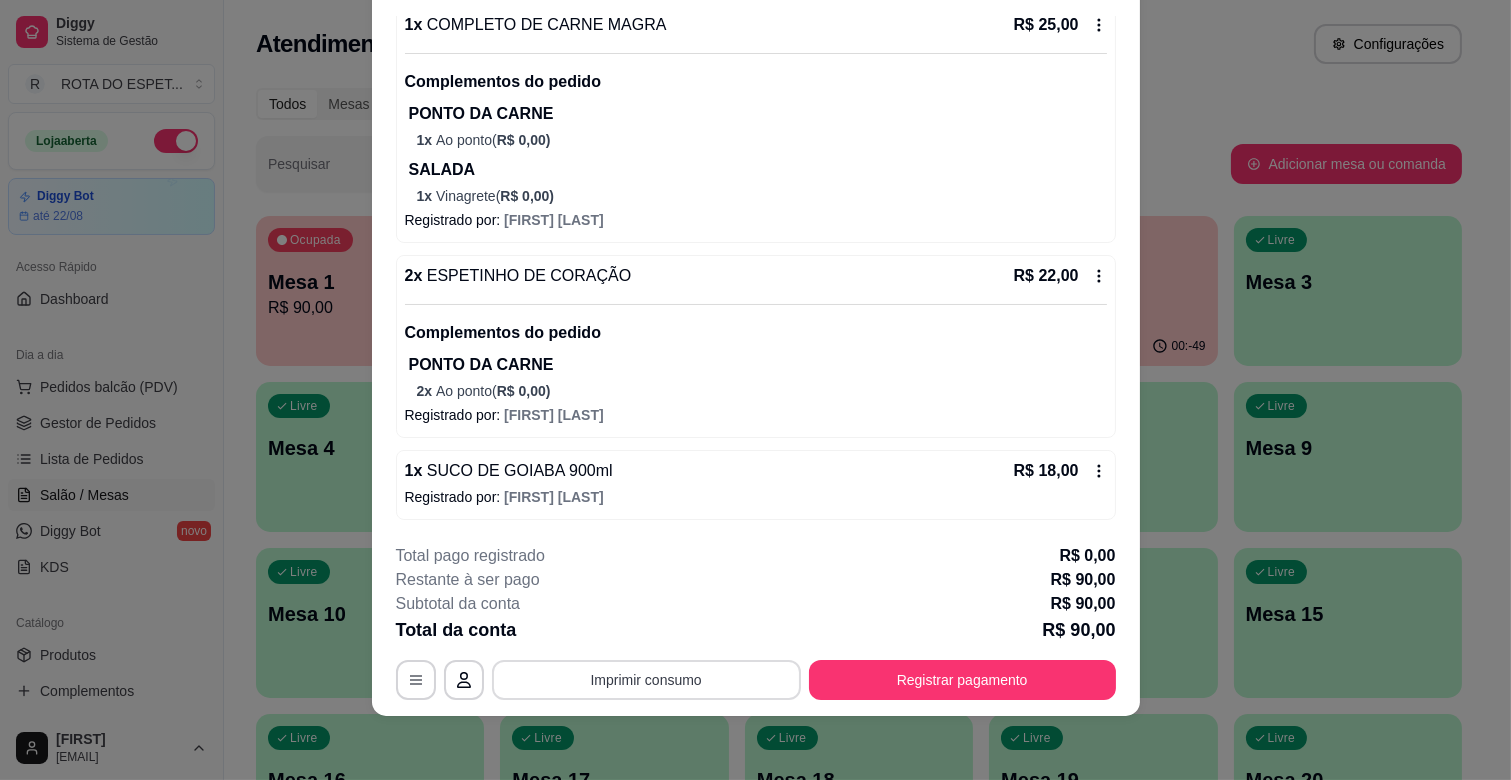 click on "Imprimir consumo" at bounding box center (646, 680) 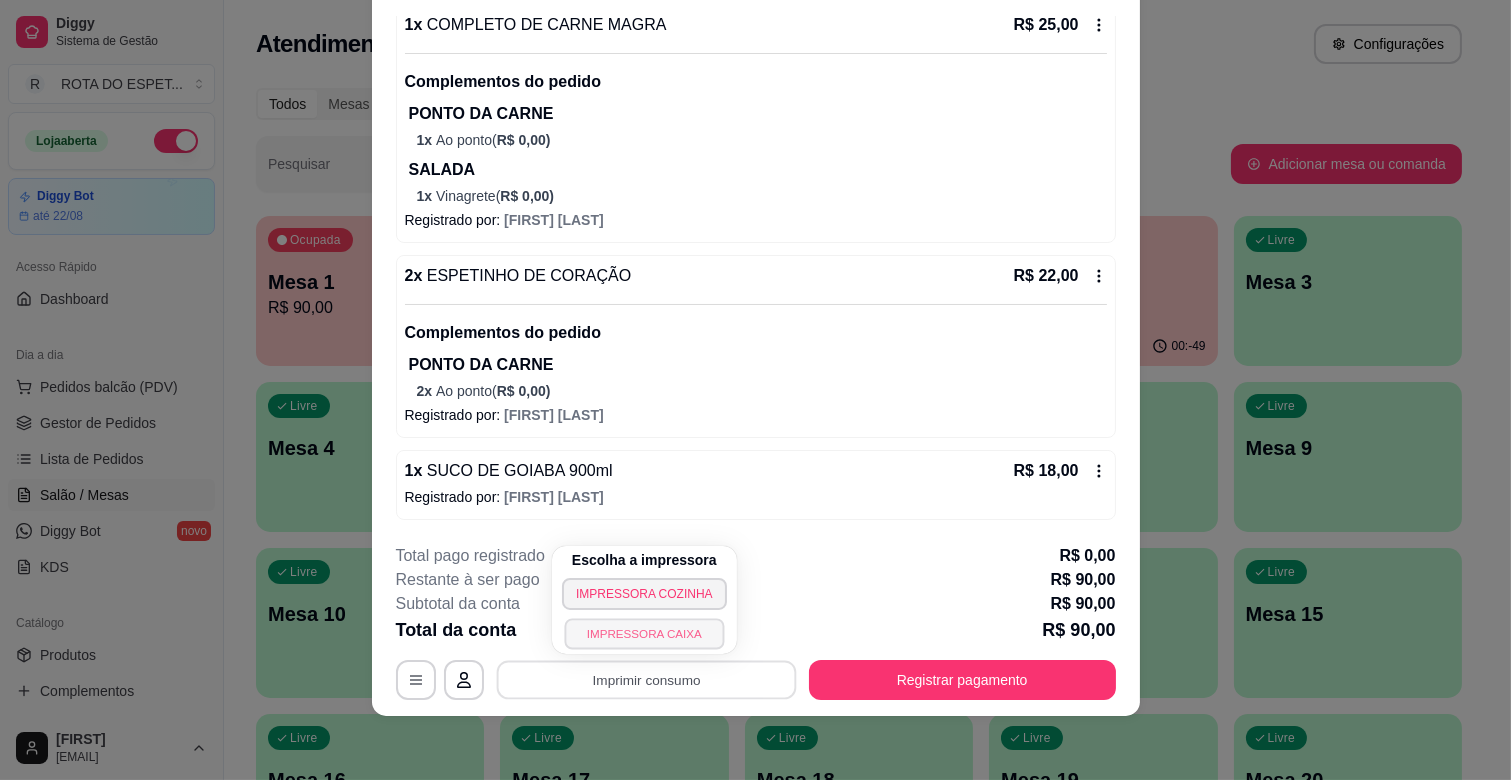 click on "IMPRESSORA CAIXA" at bounding box center (644, 633) 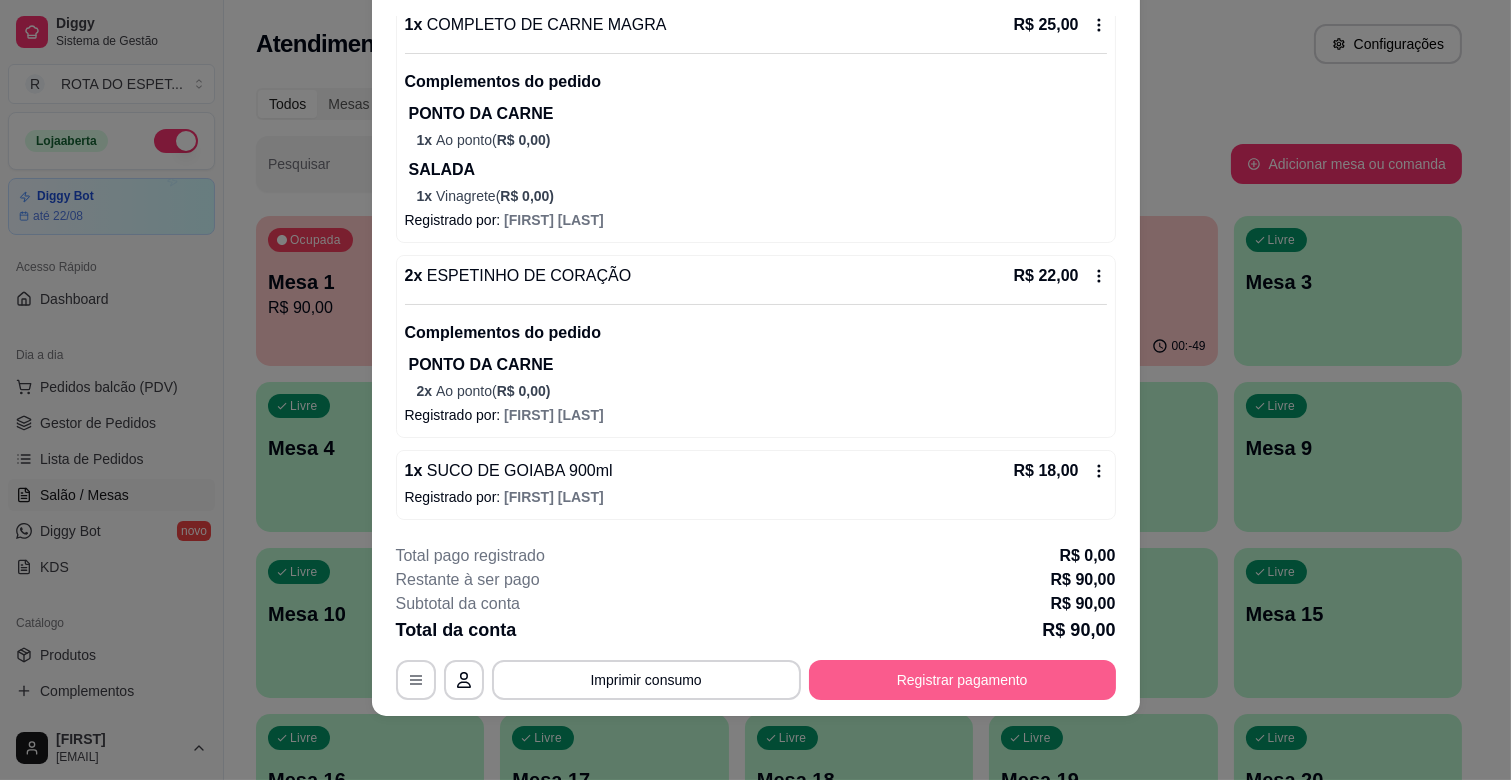 click on "Registrar pagamento" at bounding box center (962, 680) 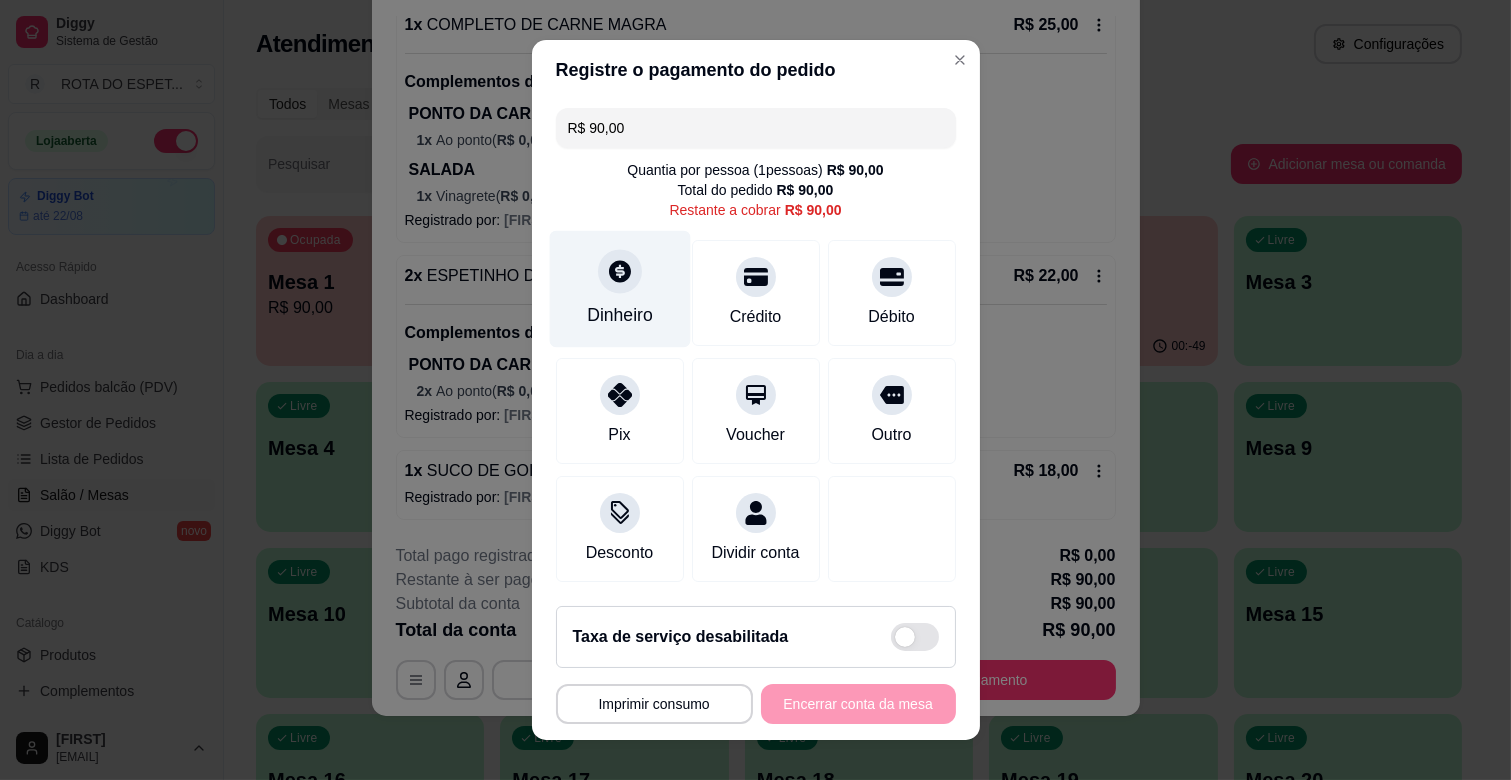 click on "Dinheiro" at bounding box center [620, 315] 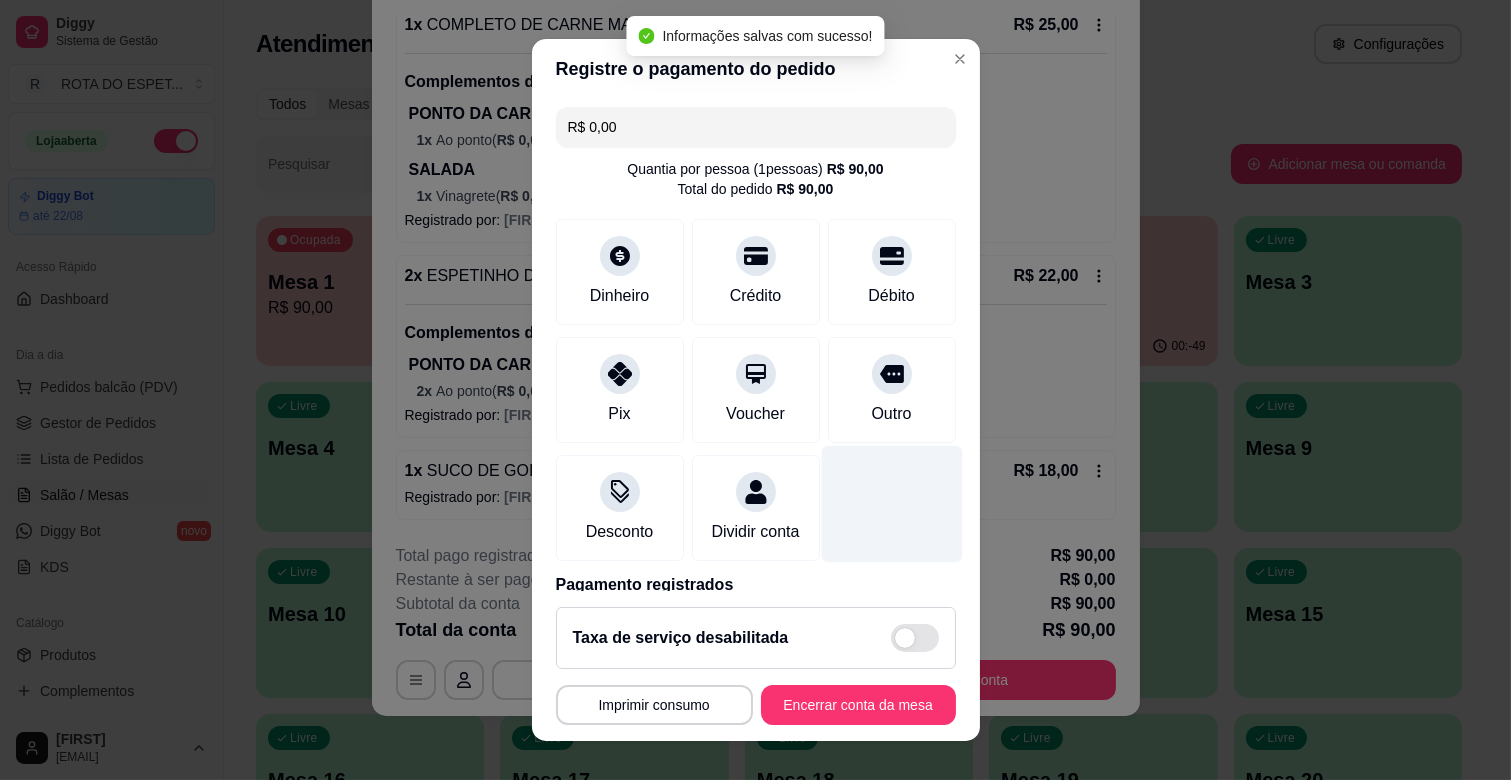 type on "R$ 0,00" 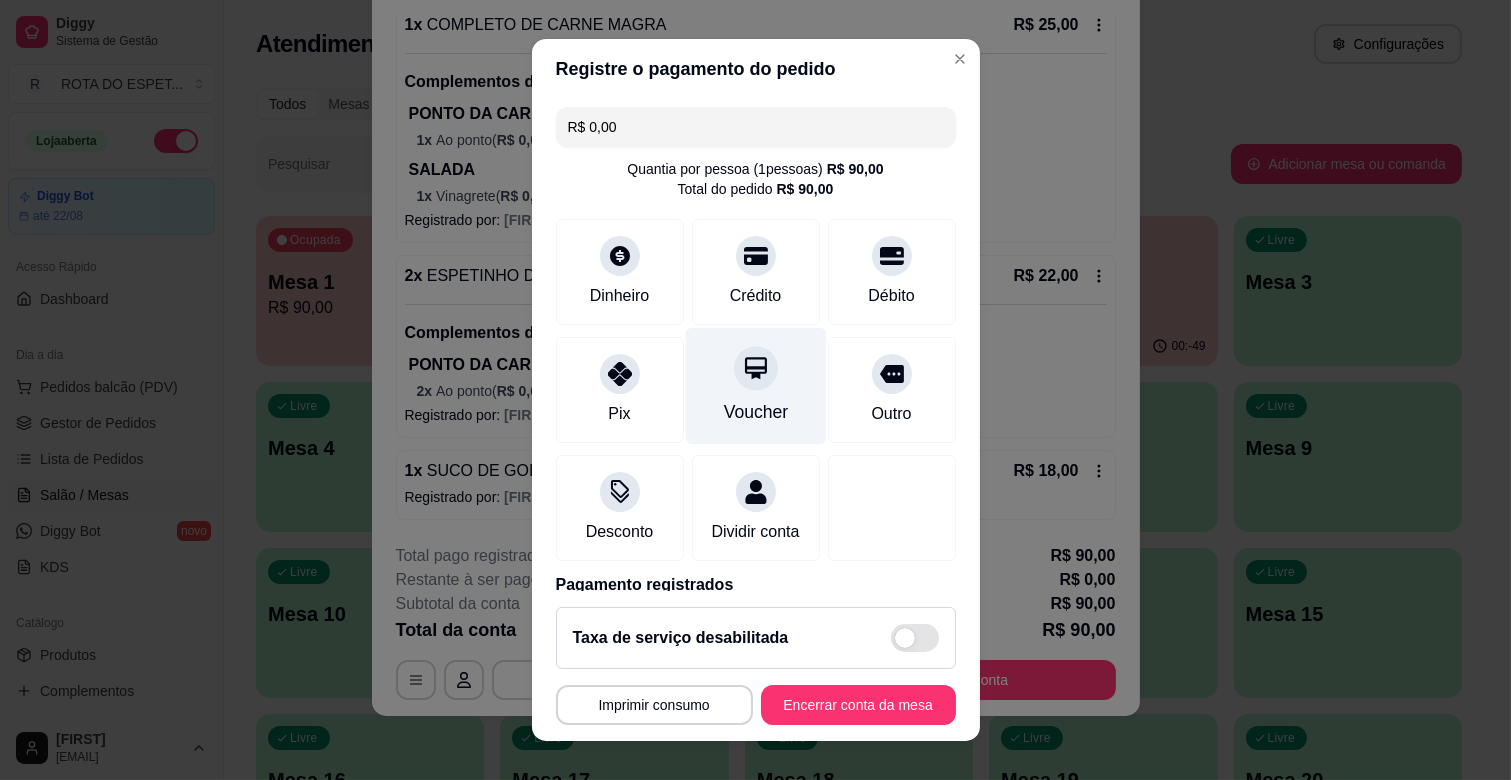 scroll, scrollTop: 106, scrollLeft: 0, axis: vertical 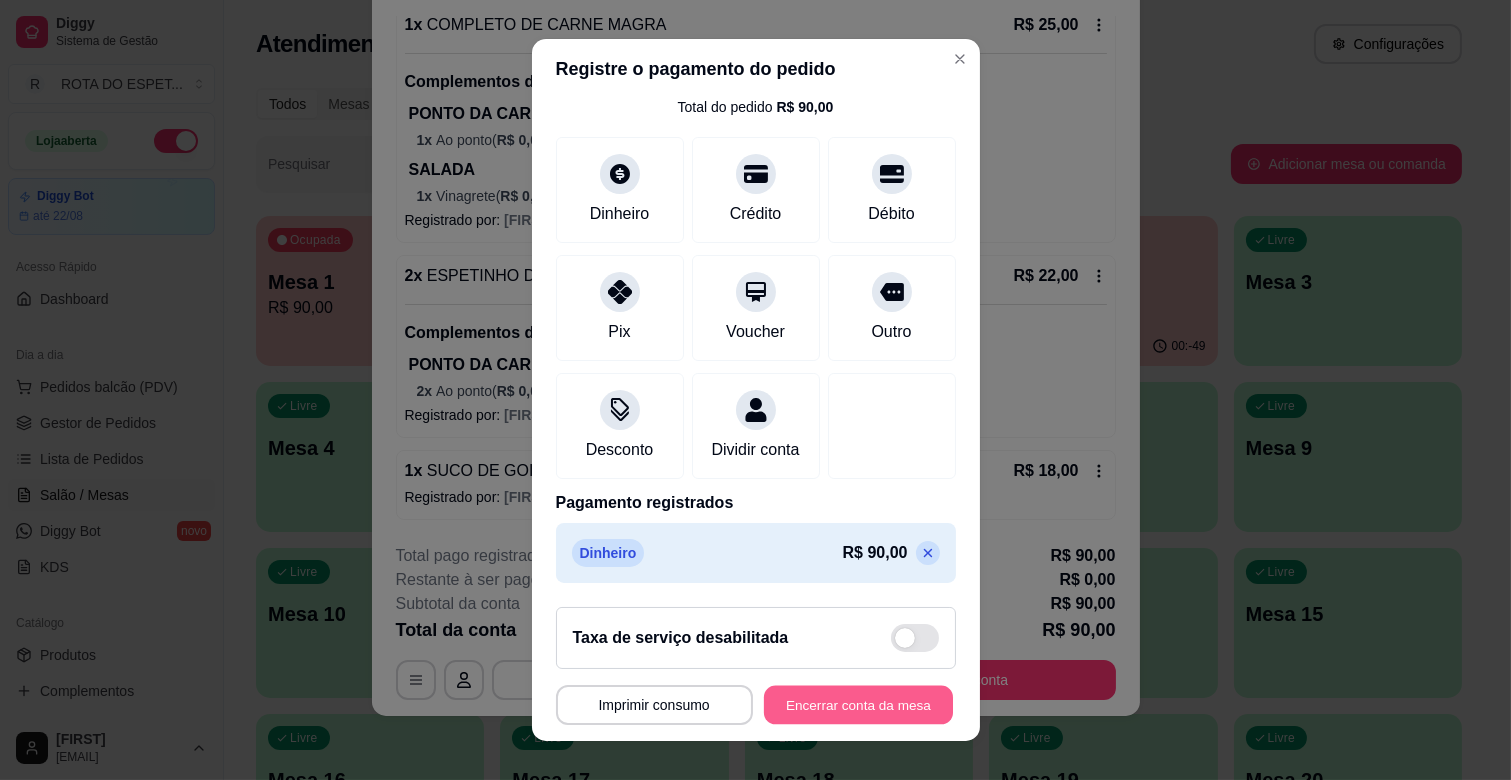 click on "Encerrar conta da mesa" at bounding box center (858, 705) 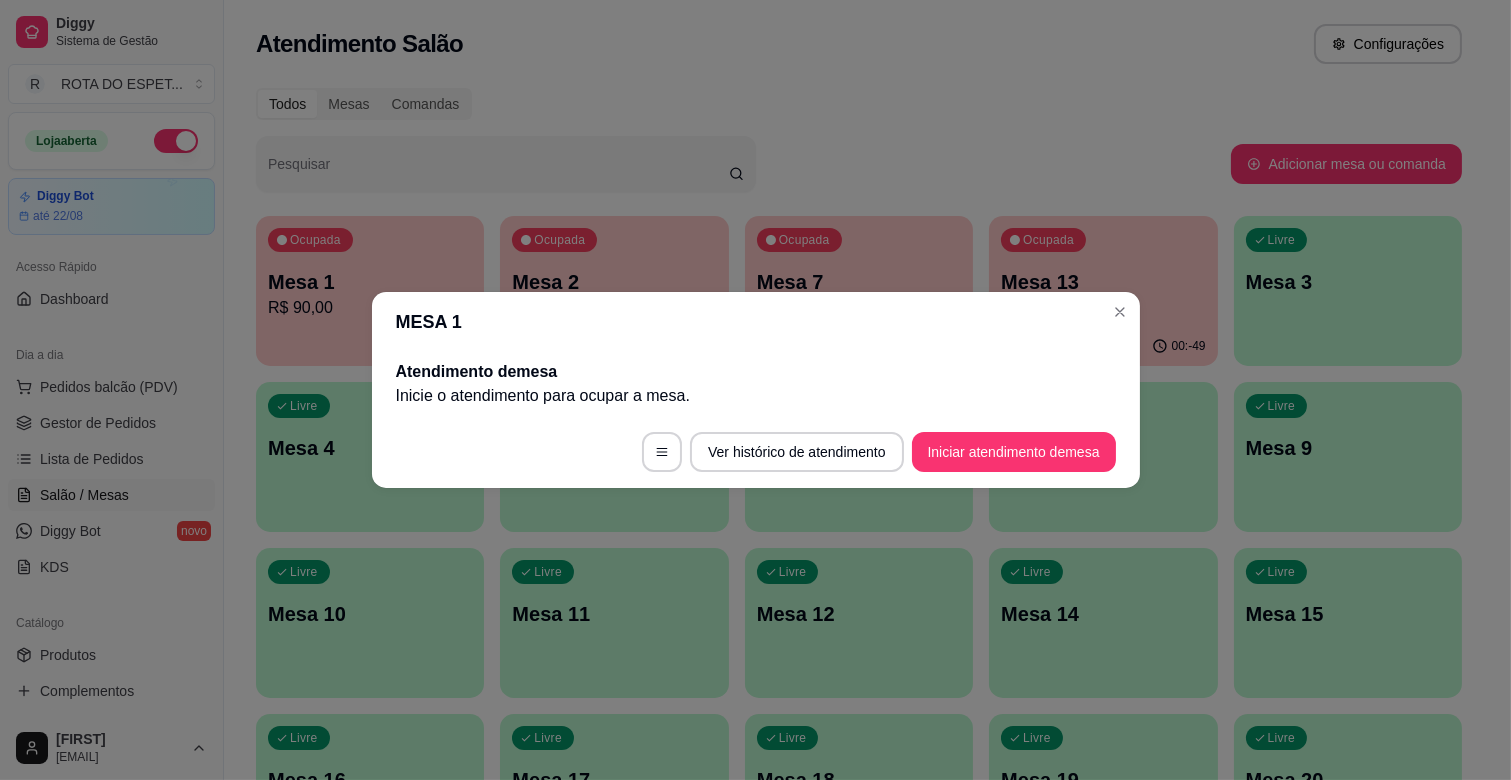 scroll, scrollTop: 0, scrollLeft: 0, axis: both 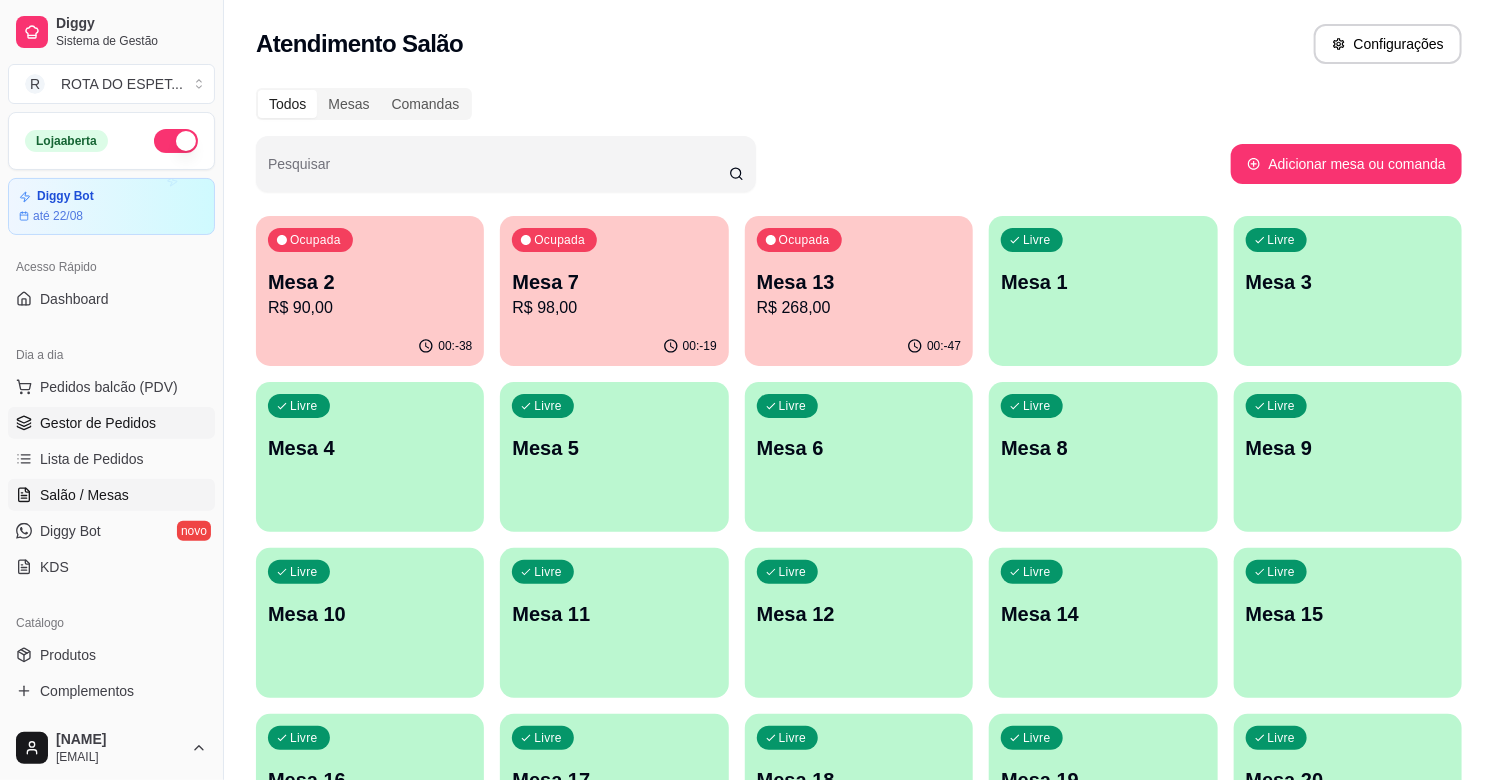 click on "Gestor de Pedidos" at bounding box center [111, 423] 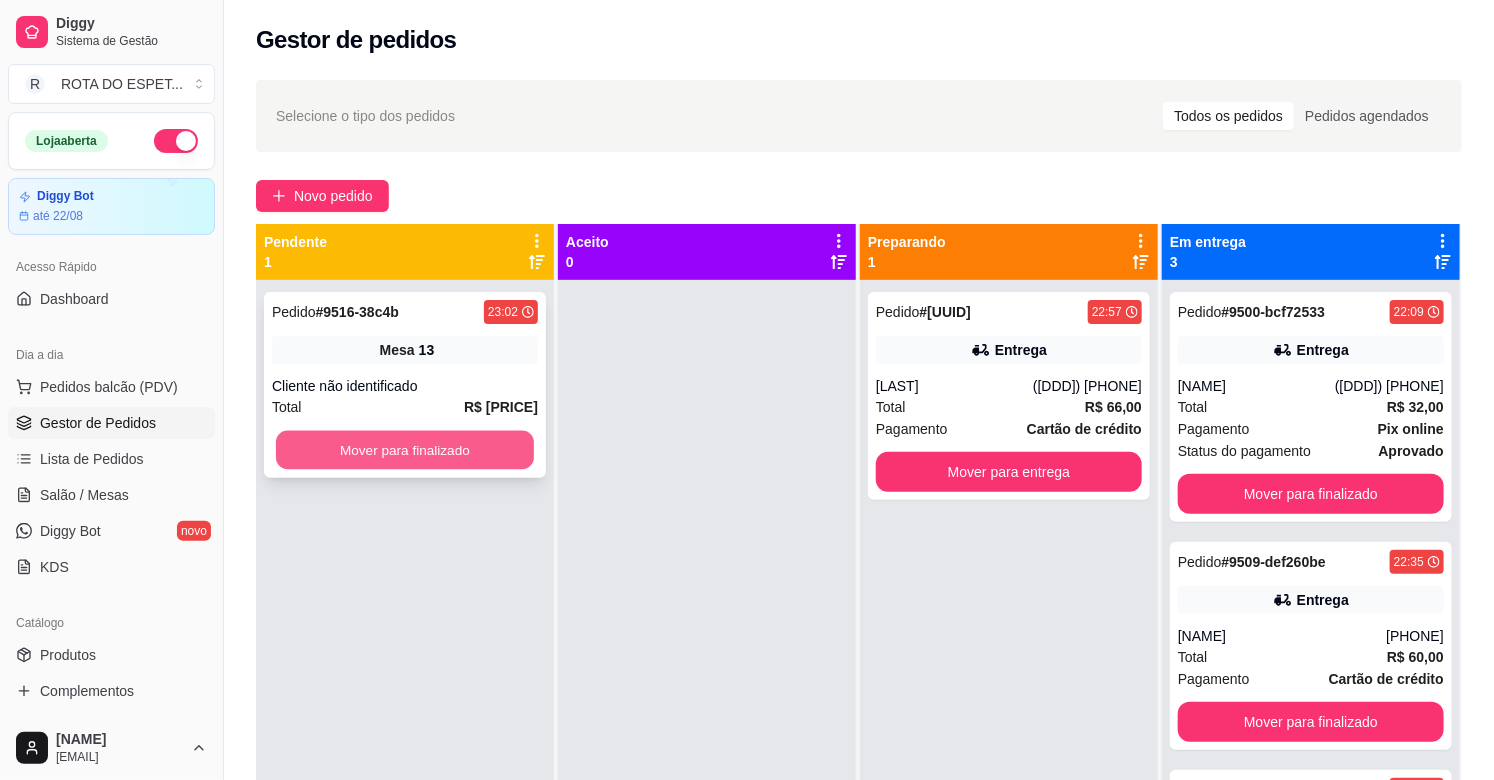 click on "Mover para finalizado" at bounding box center [405, 450] 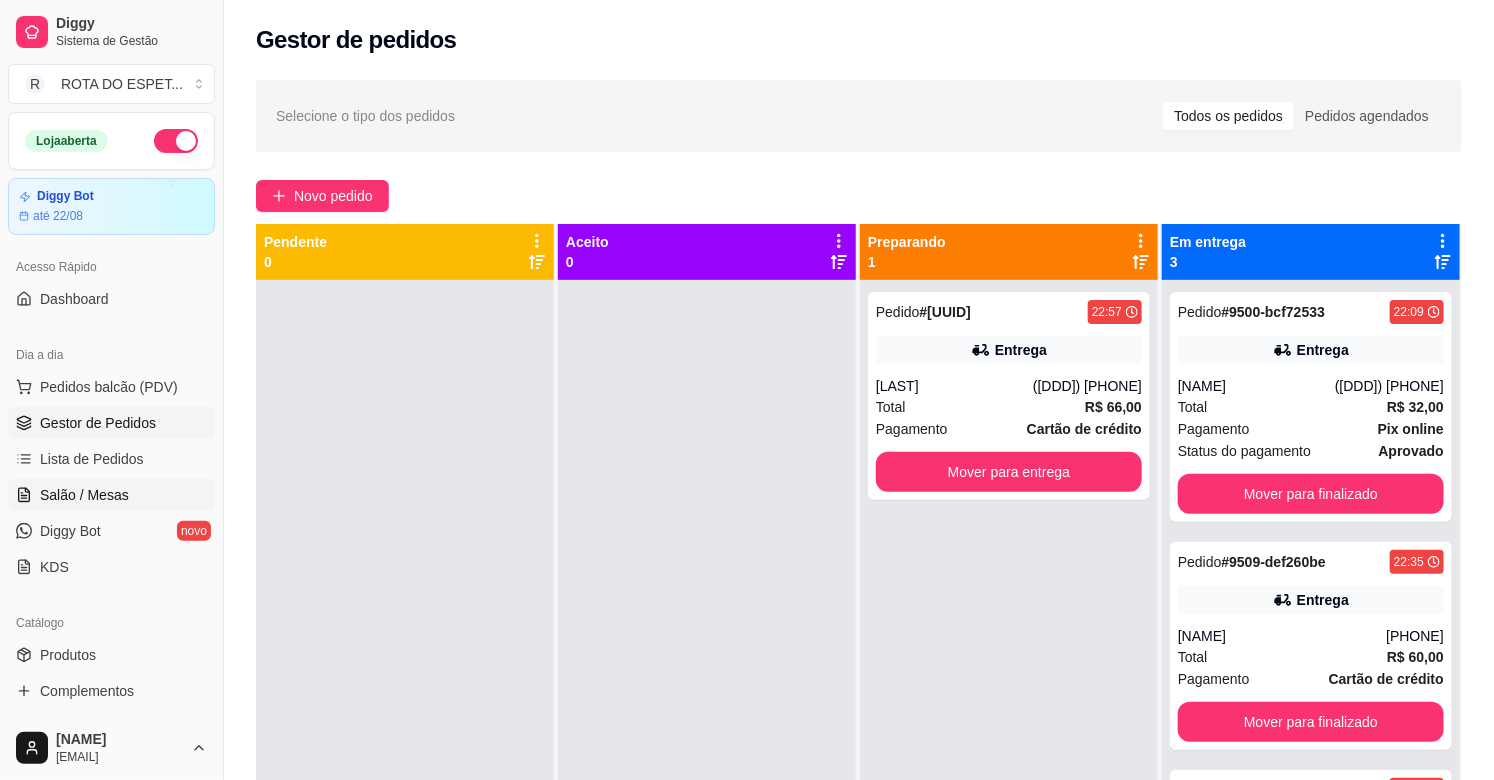 click on "Salão / Mesas" at bounding box center (111, 495) 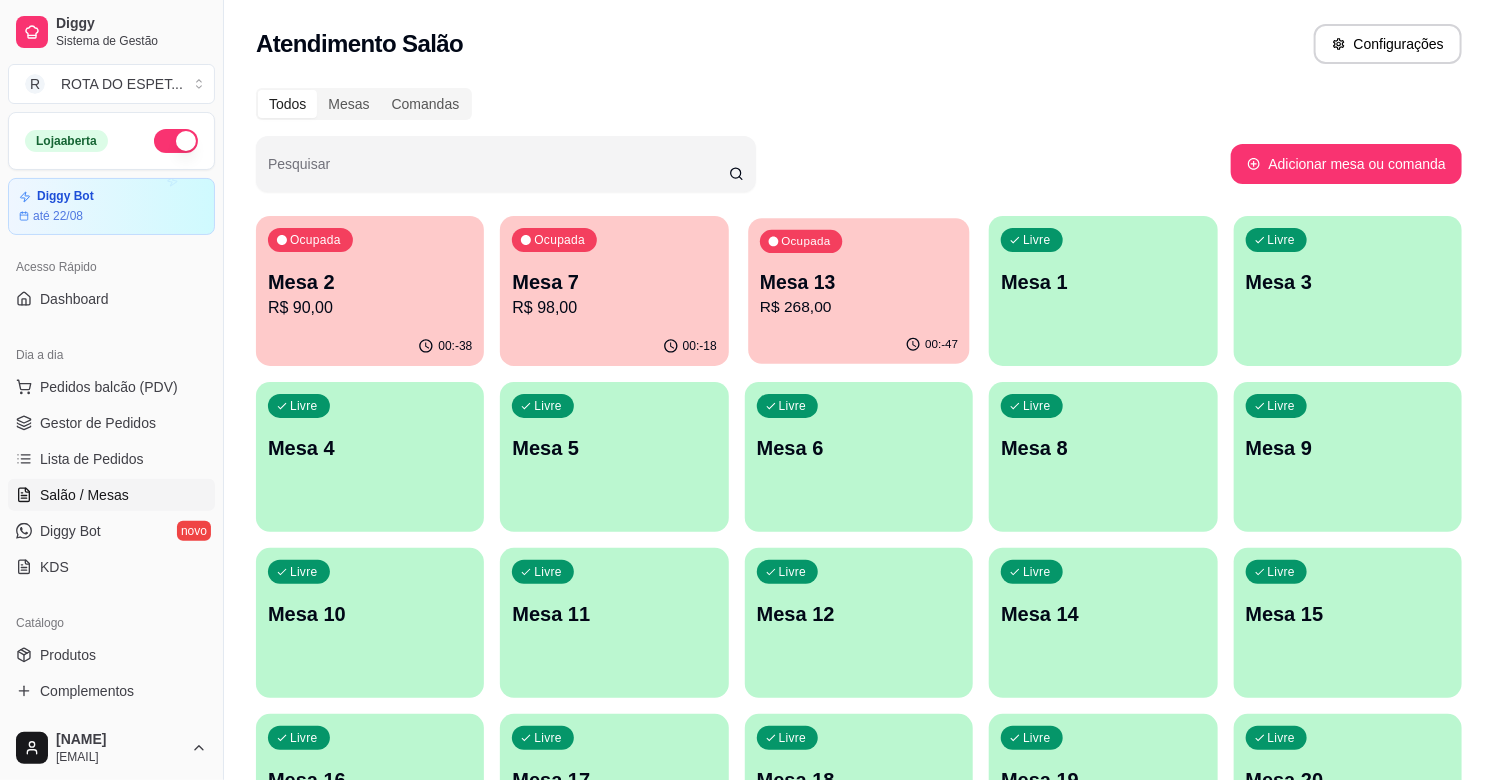 click on "R$ 268,00" at bounding box center [859, 307] 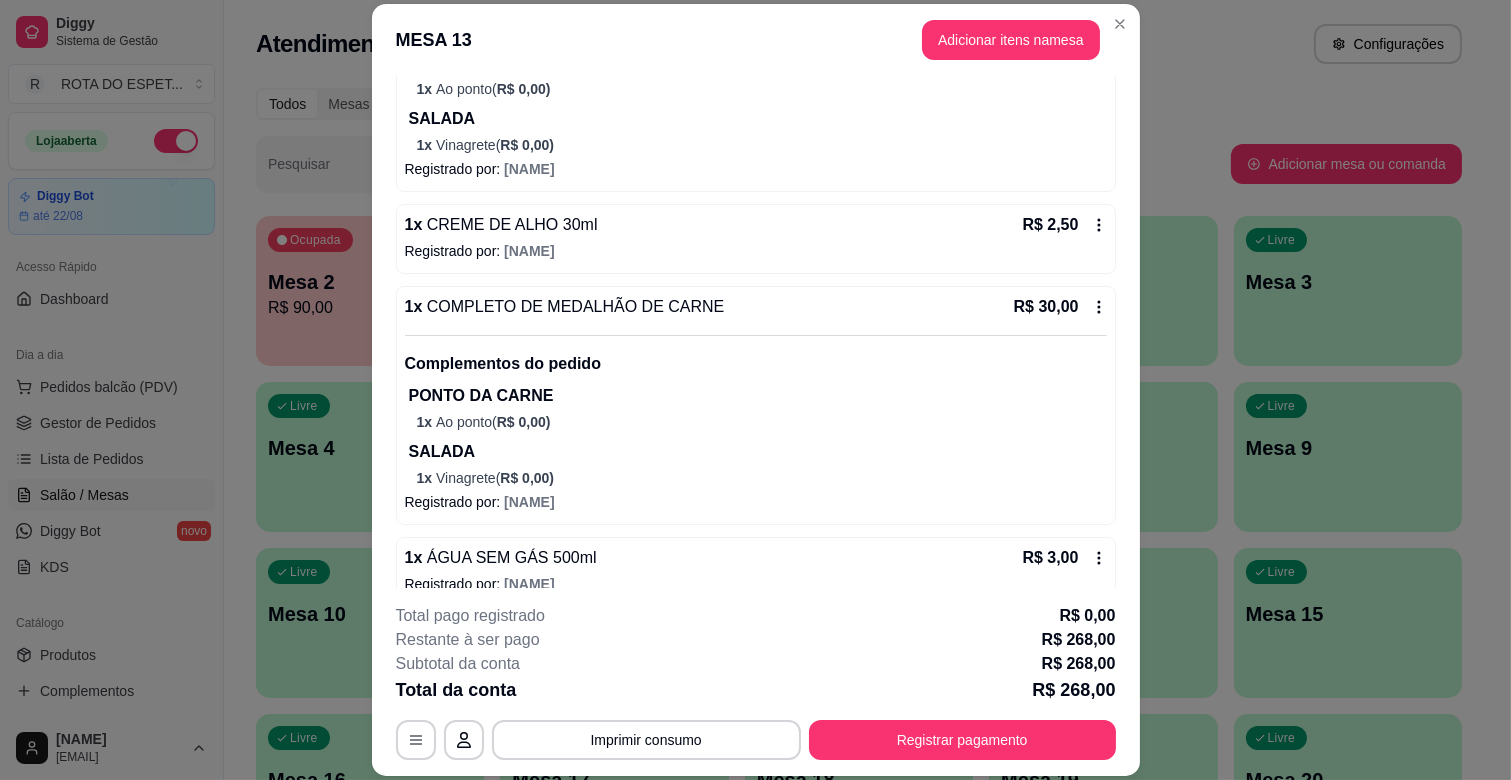 scroll, scrollTop: 888, scrollLeft: 0, axis: vertical 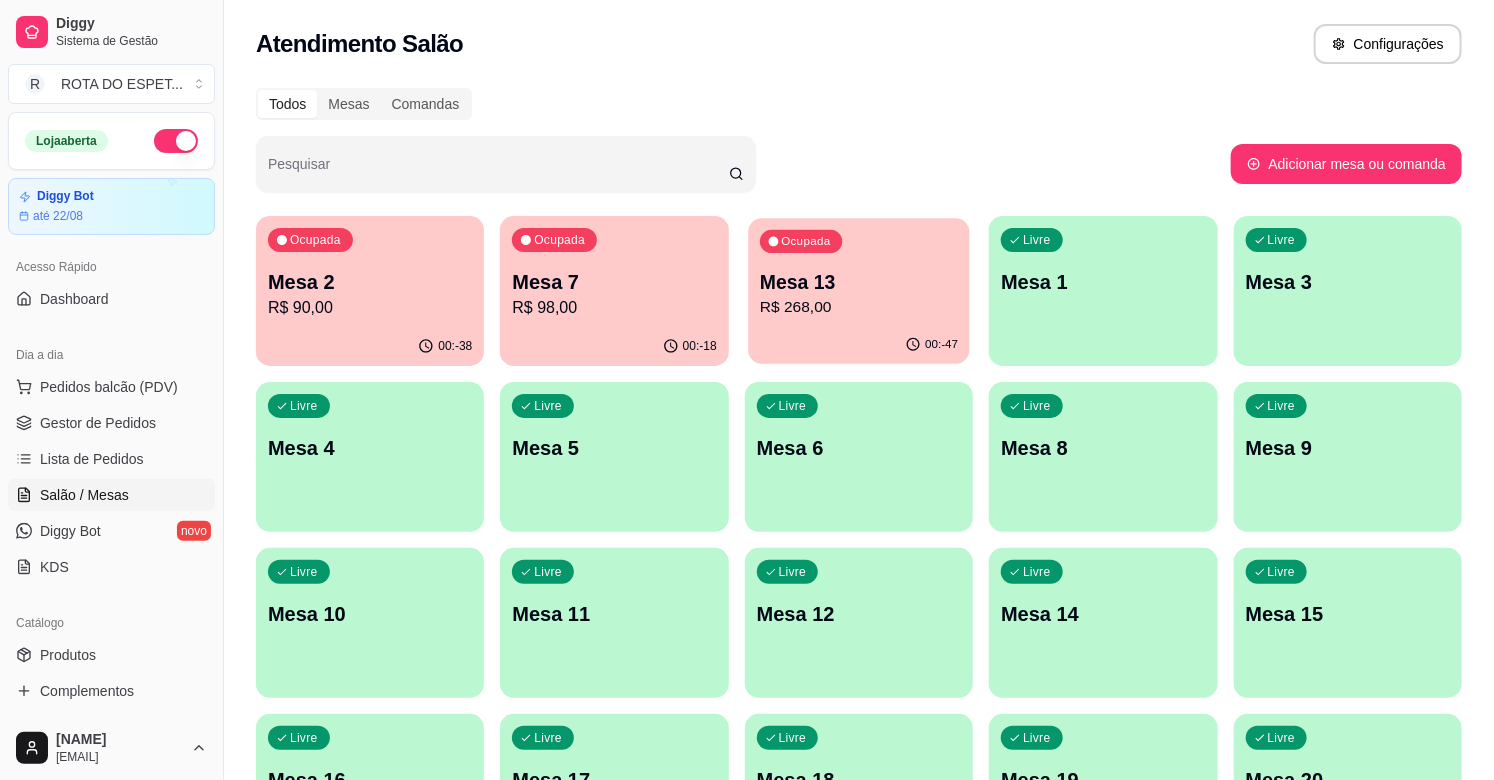 click on "R$ 268,00" at bounding box center [859, 307] 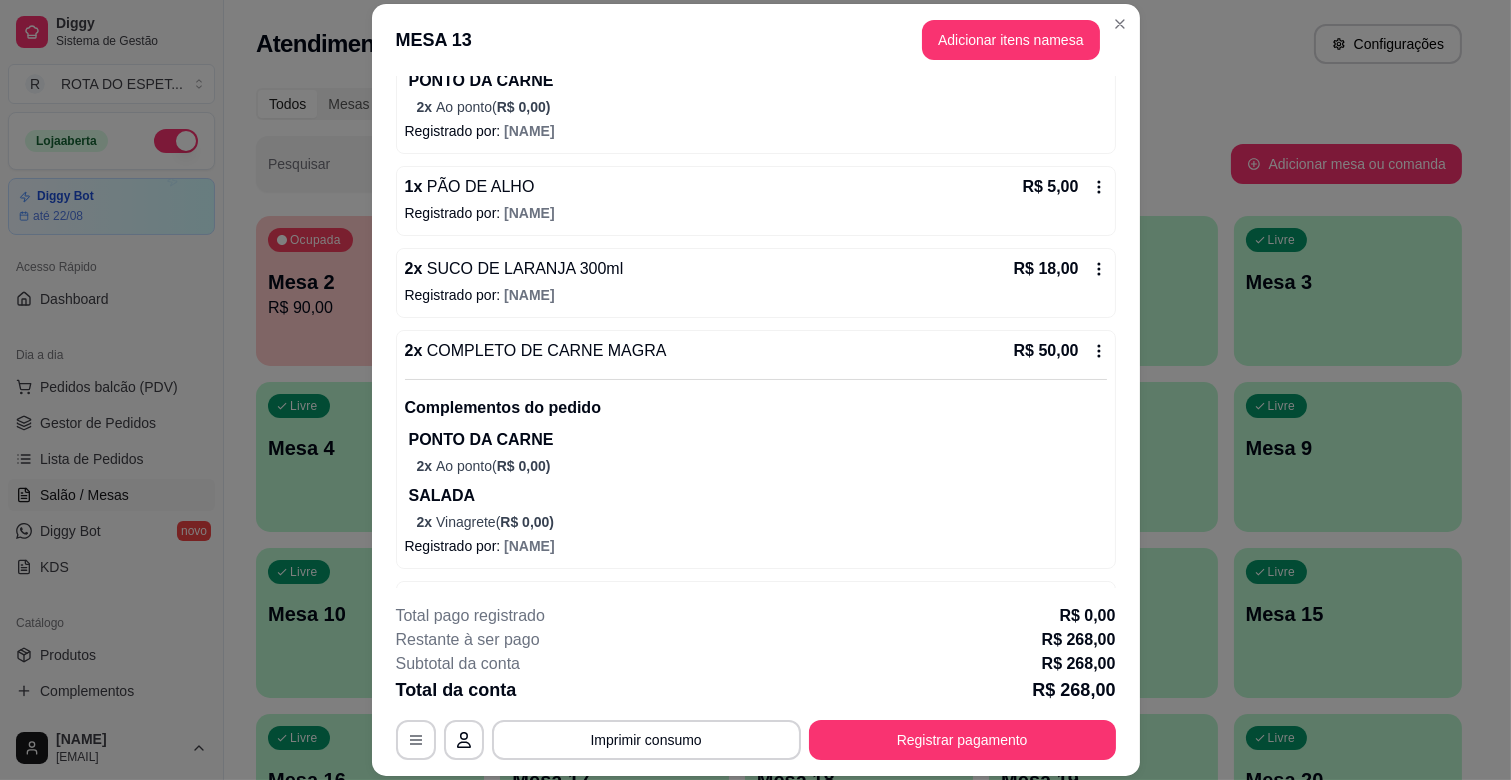 scroll, scrollTop: 1888, scrollLeft: 0, axis: vertical 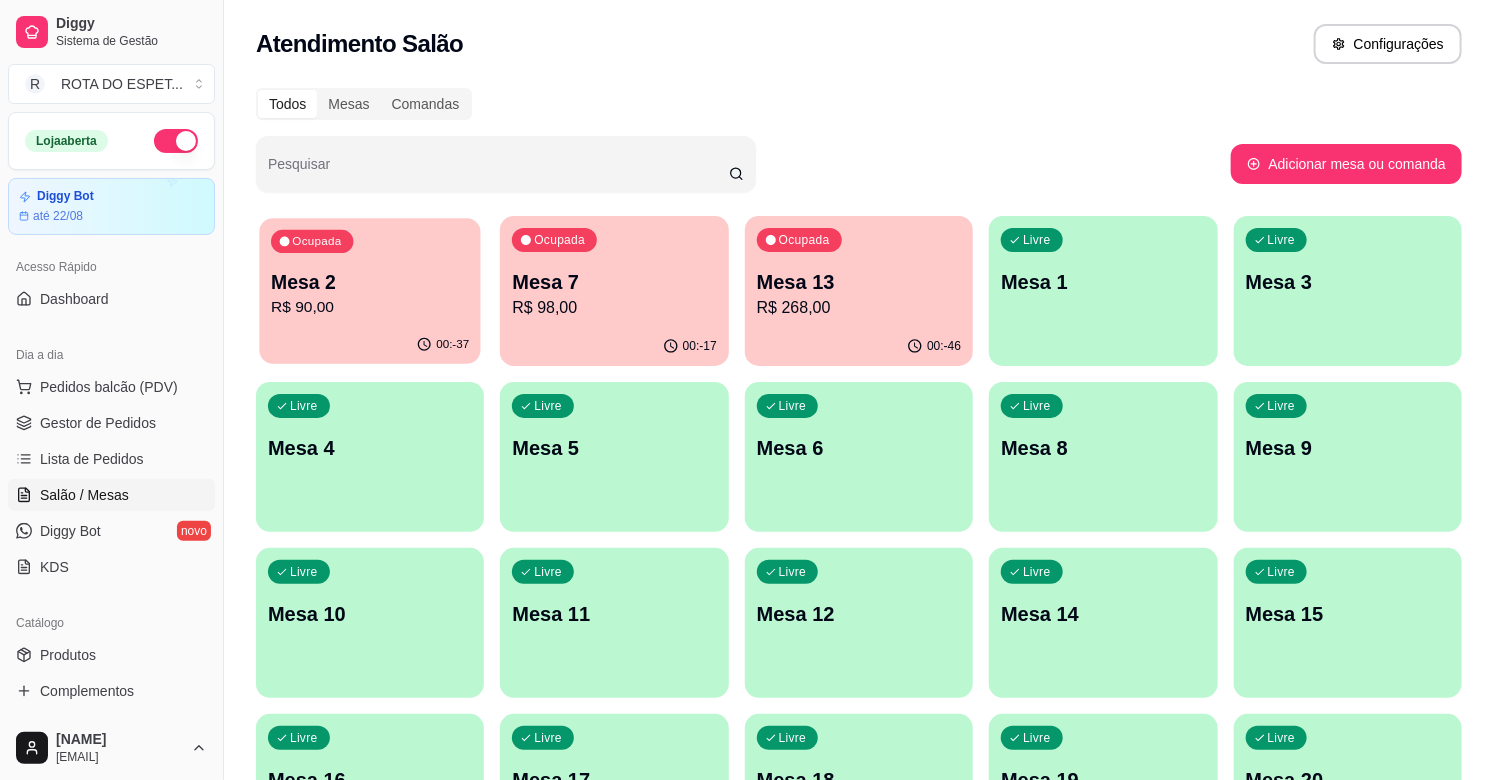 click on "R$ 90,00" at bounding box center [370, 307] 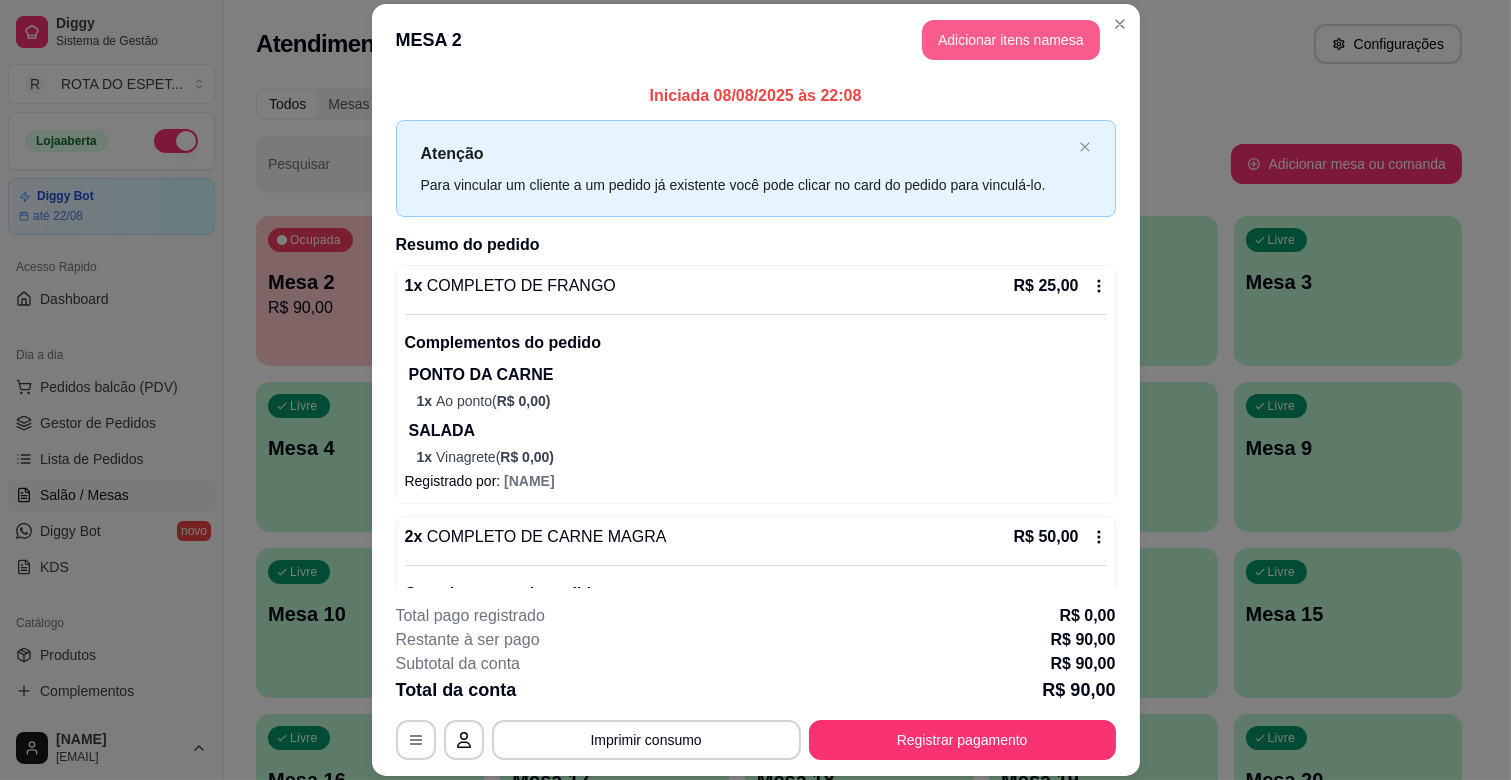 click on "Adicionar itens na  mesa" at bounding box center [1011, 40] 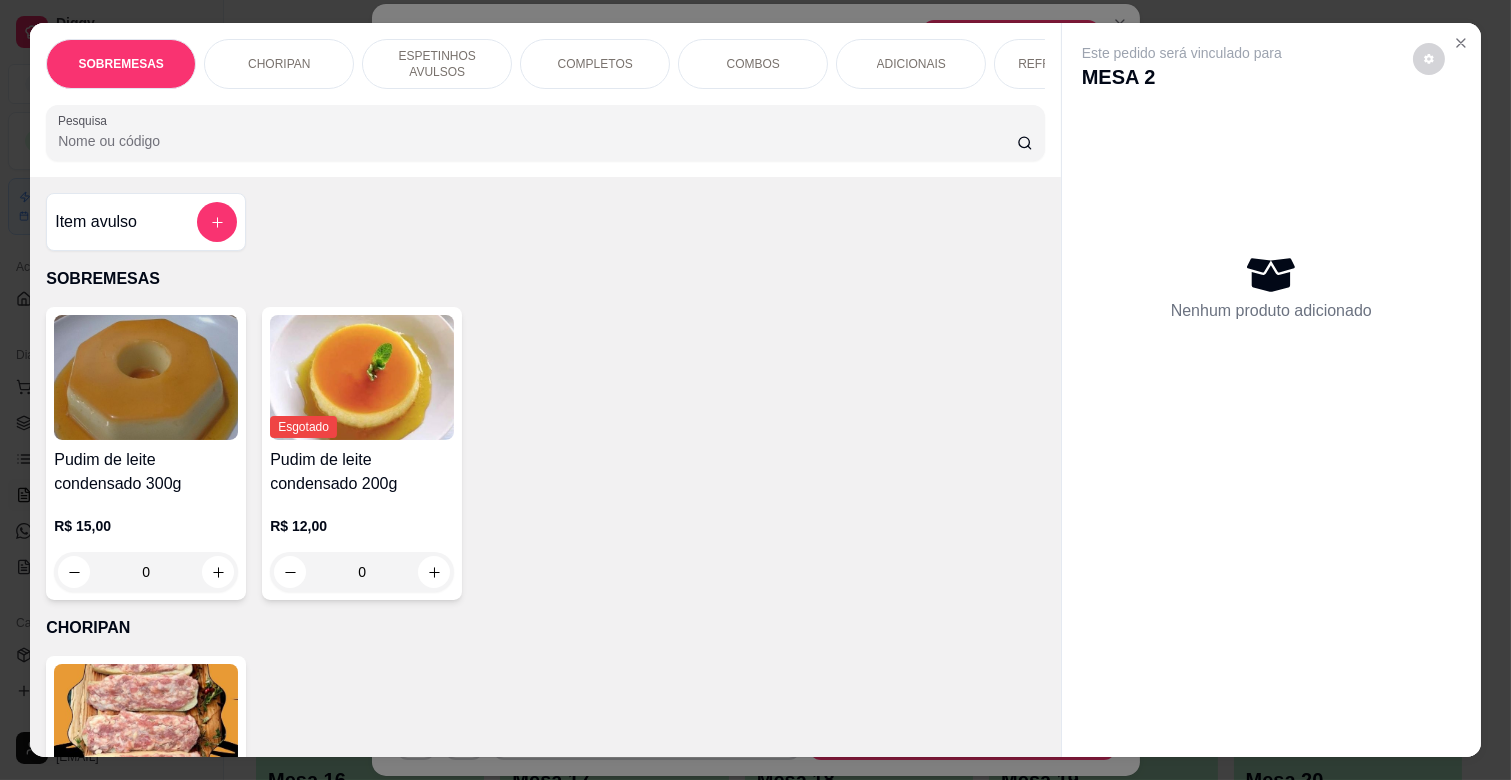 click on "ADICIONAIS" at bounding box center (911, 64) 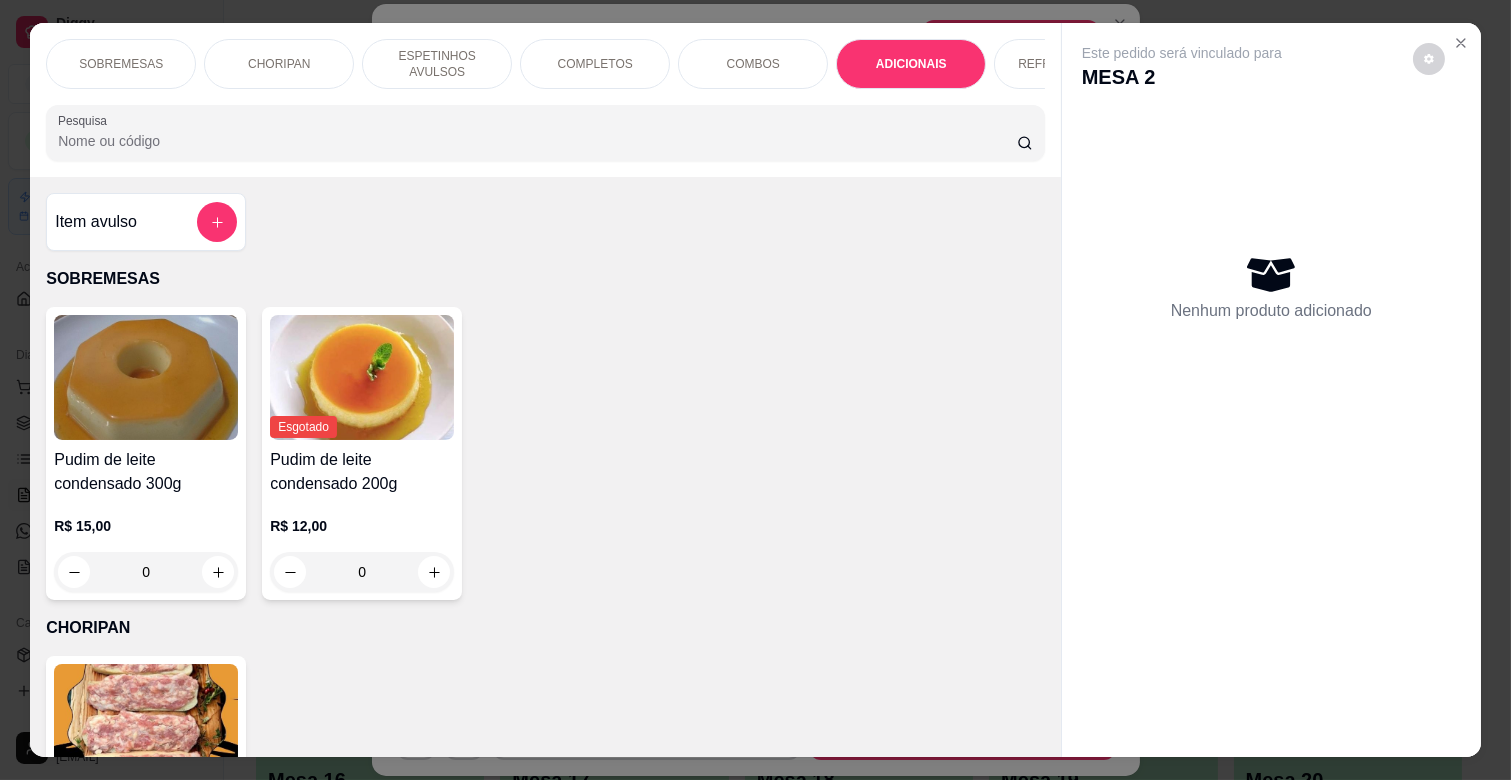 scroll, scrollTop: 3435, scrollLeft: 0, axis: vertical 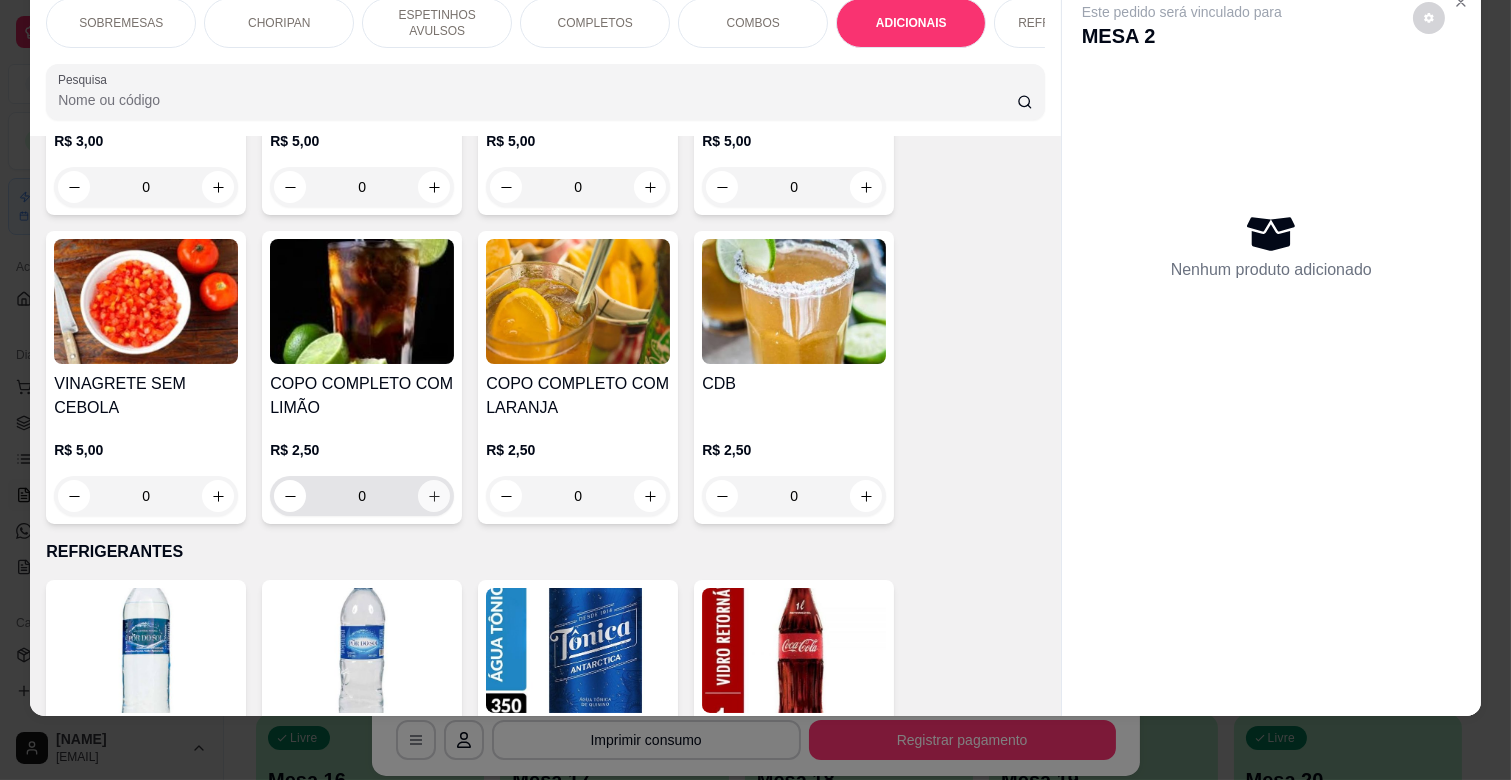click 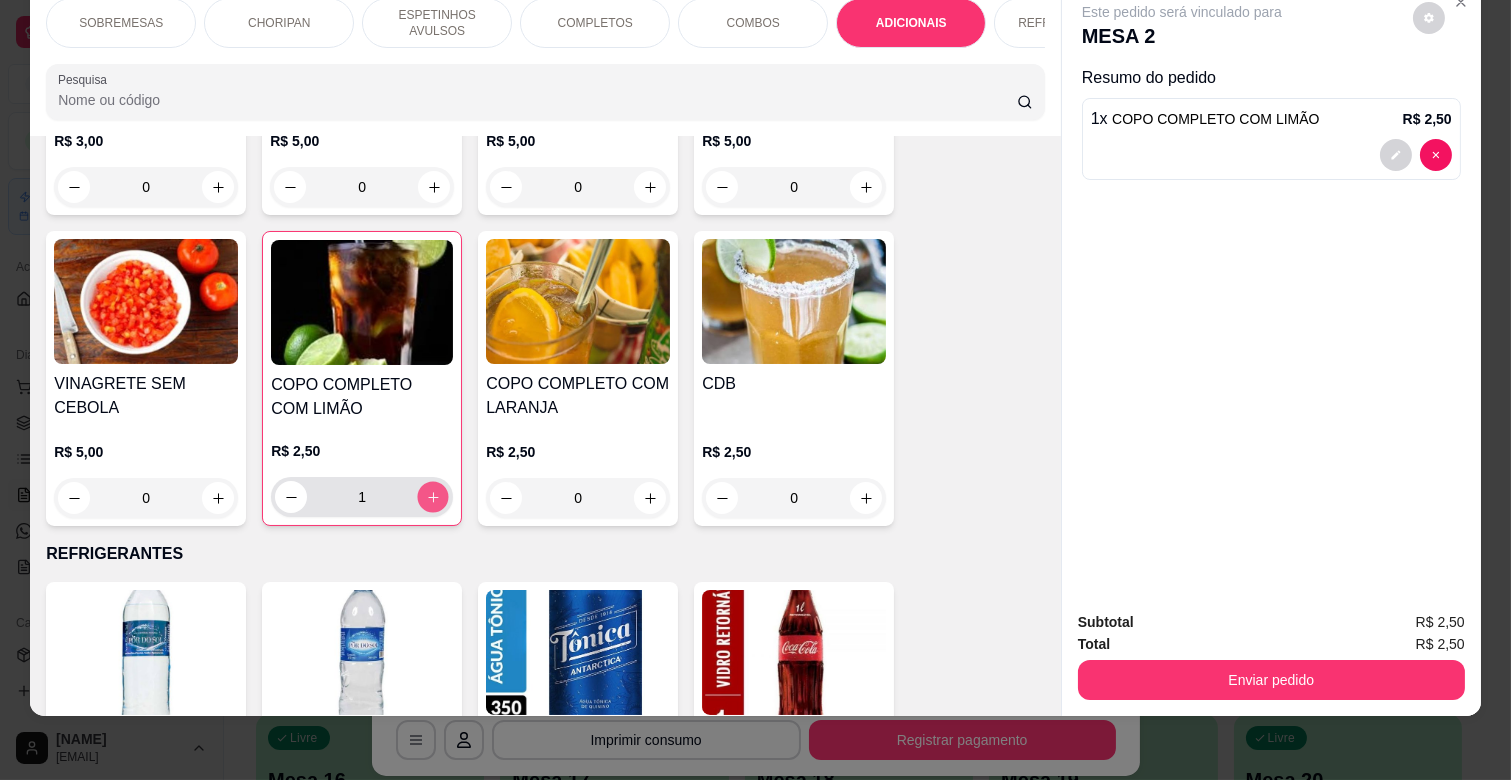 click 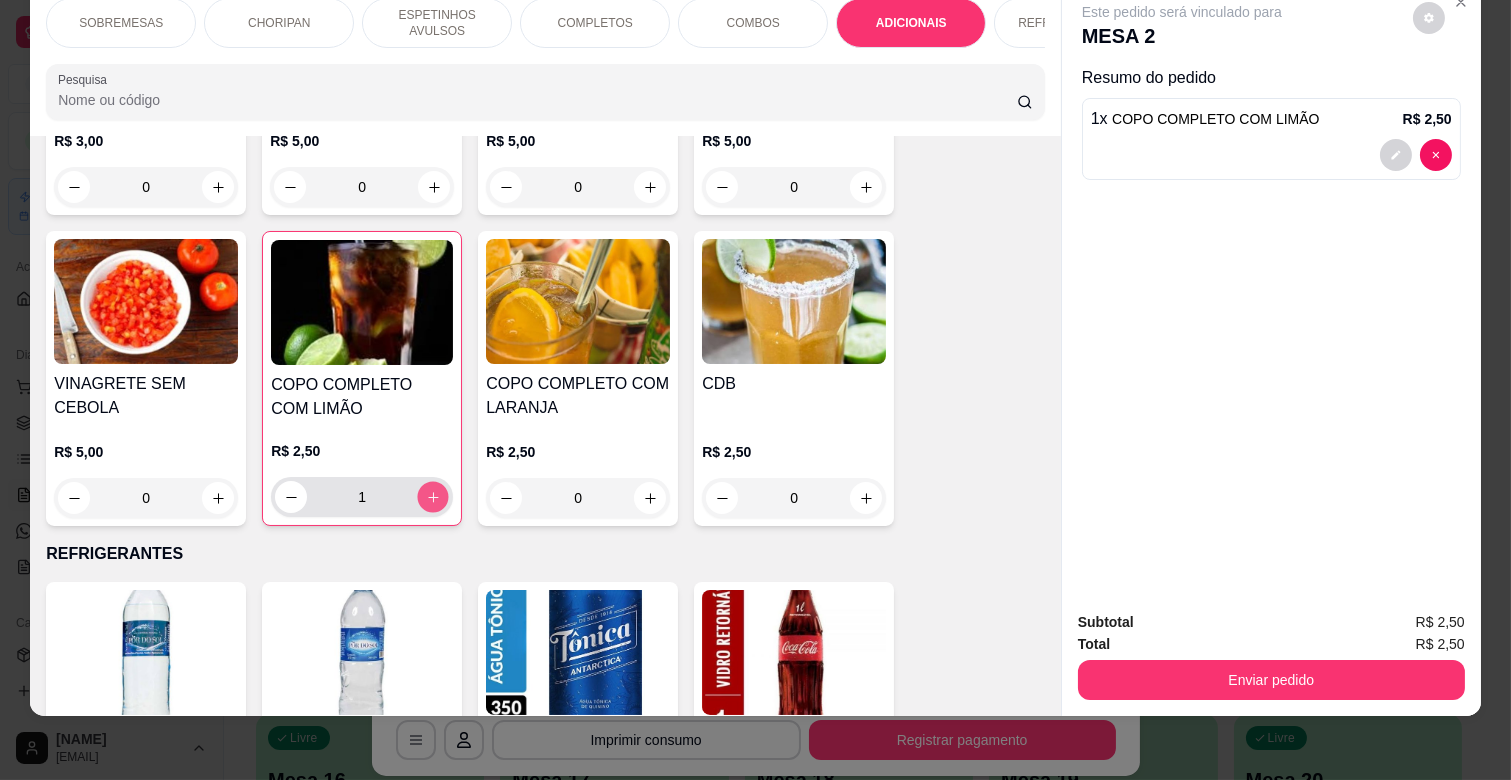 click 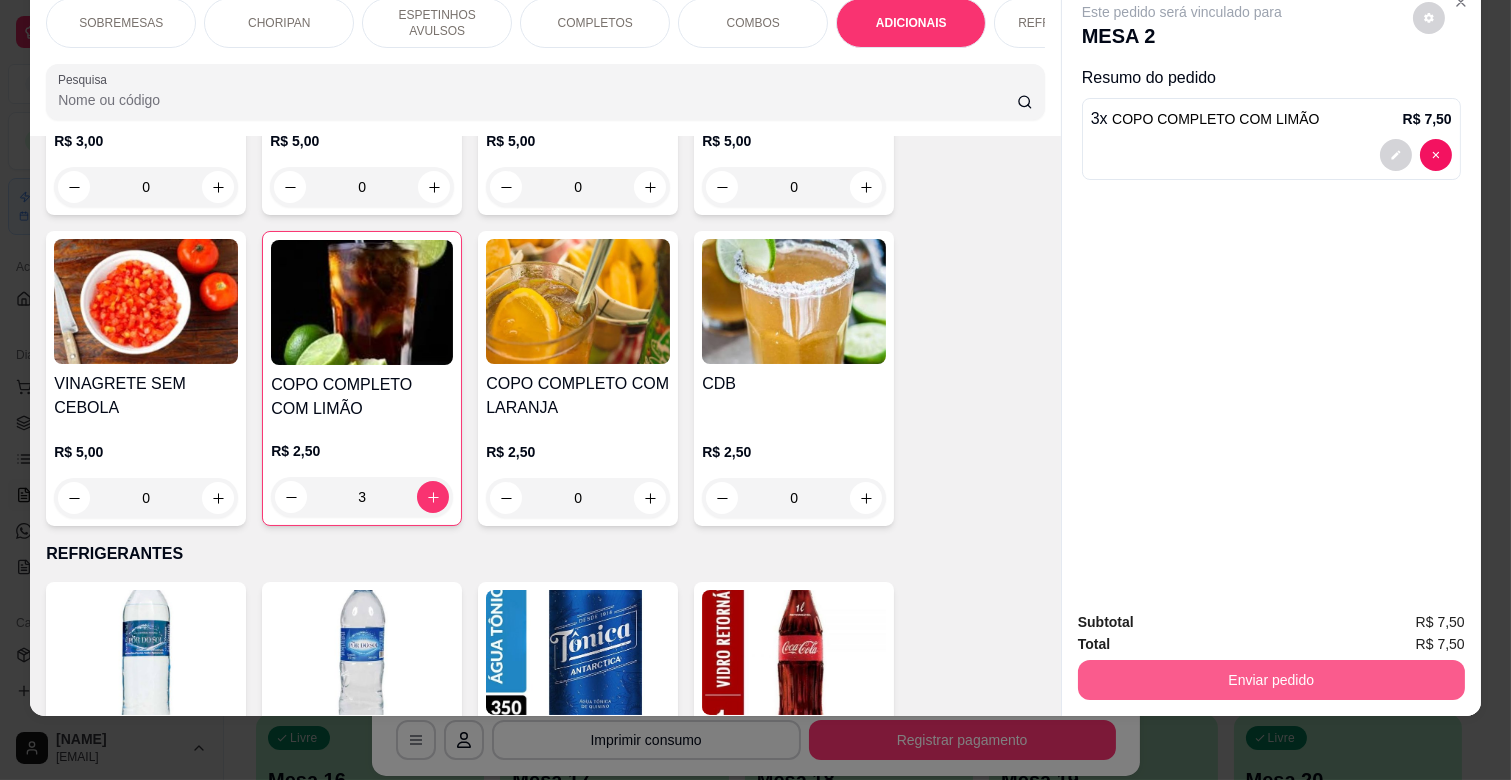 click on "Enviar pedido" at bounding box center (1271, 680) 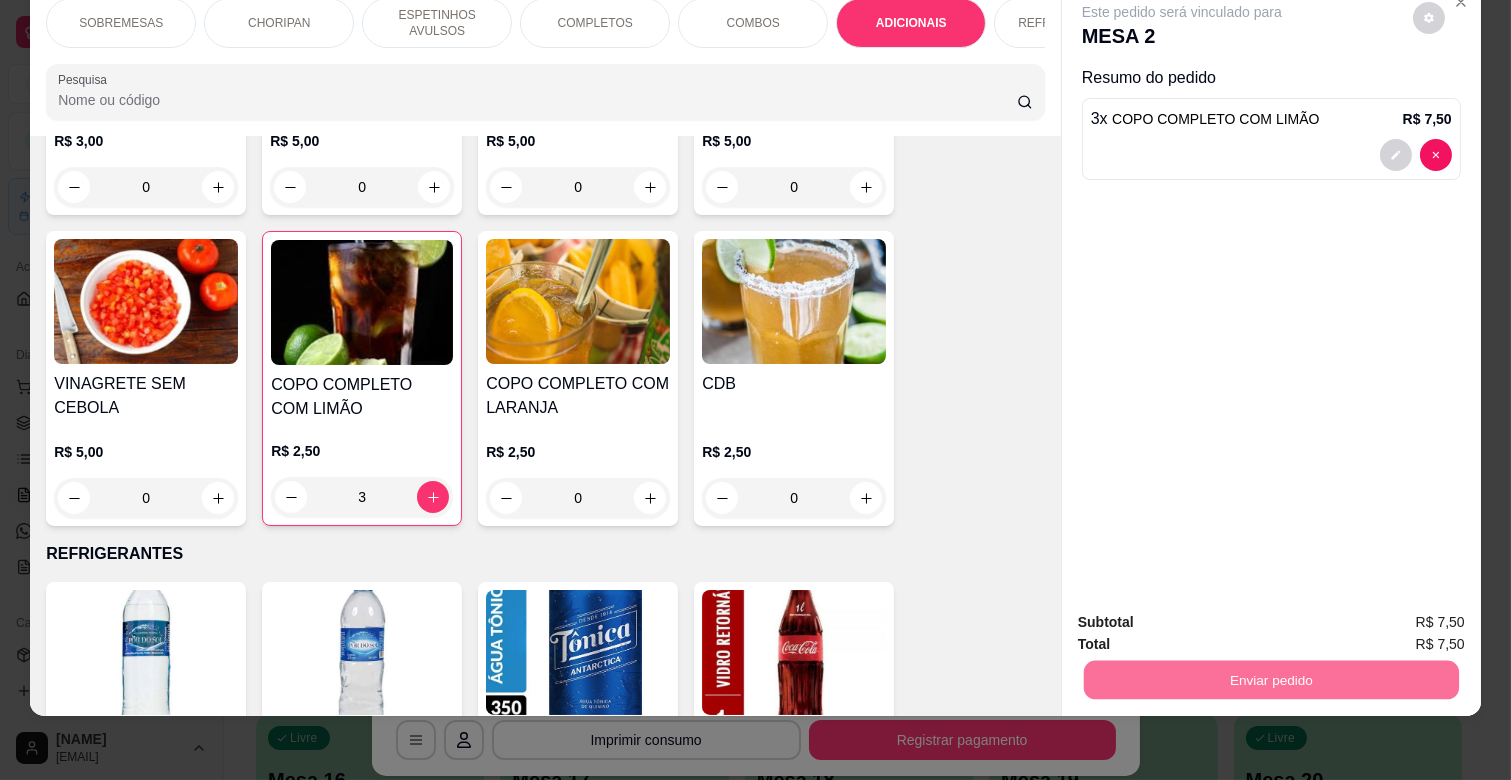 click on "Não registrar e enviar pedido" at bounding box center [1204, 614] 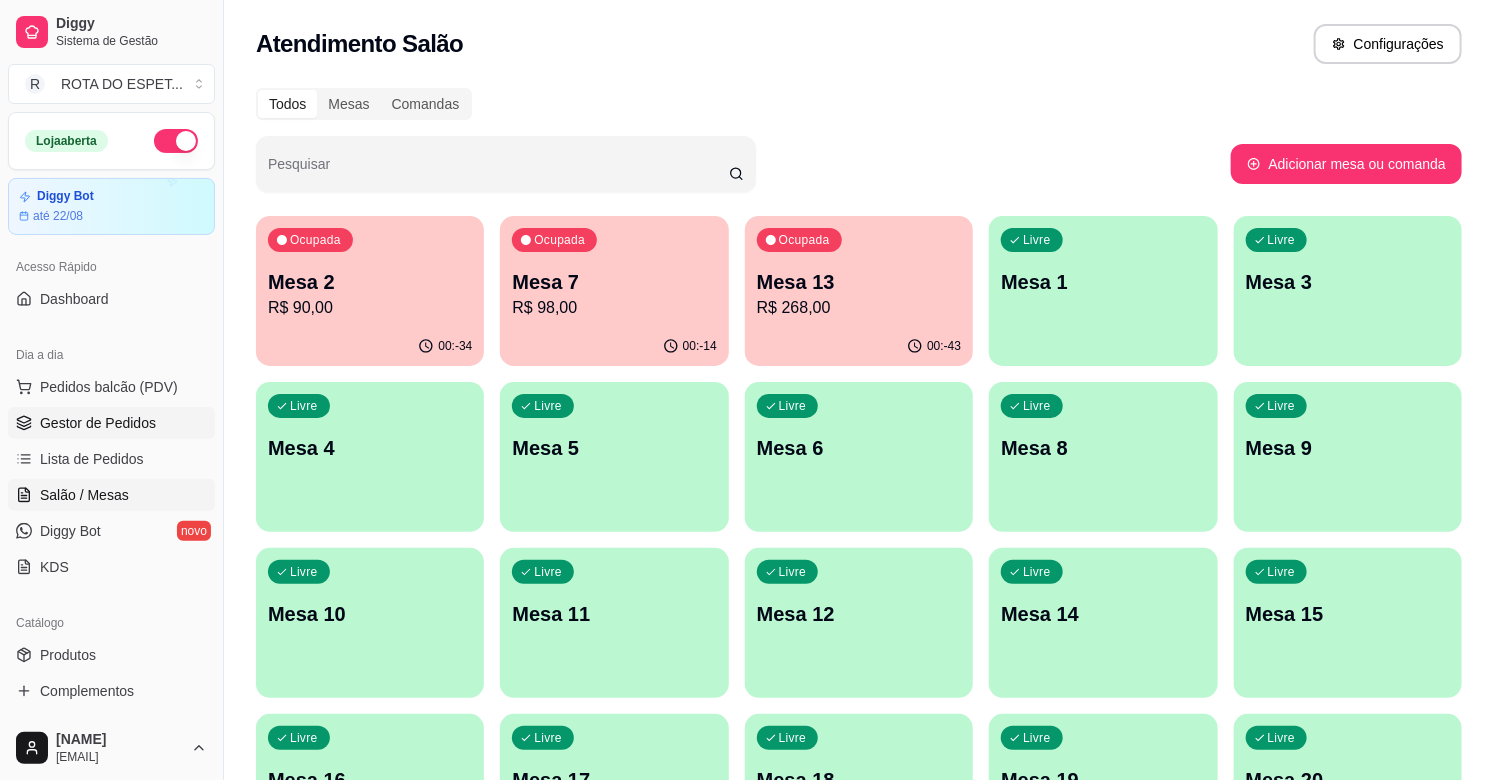 click on "Gestor de Pedidos" at bounding box center [98, 423] 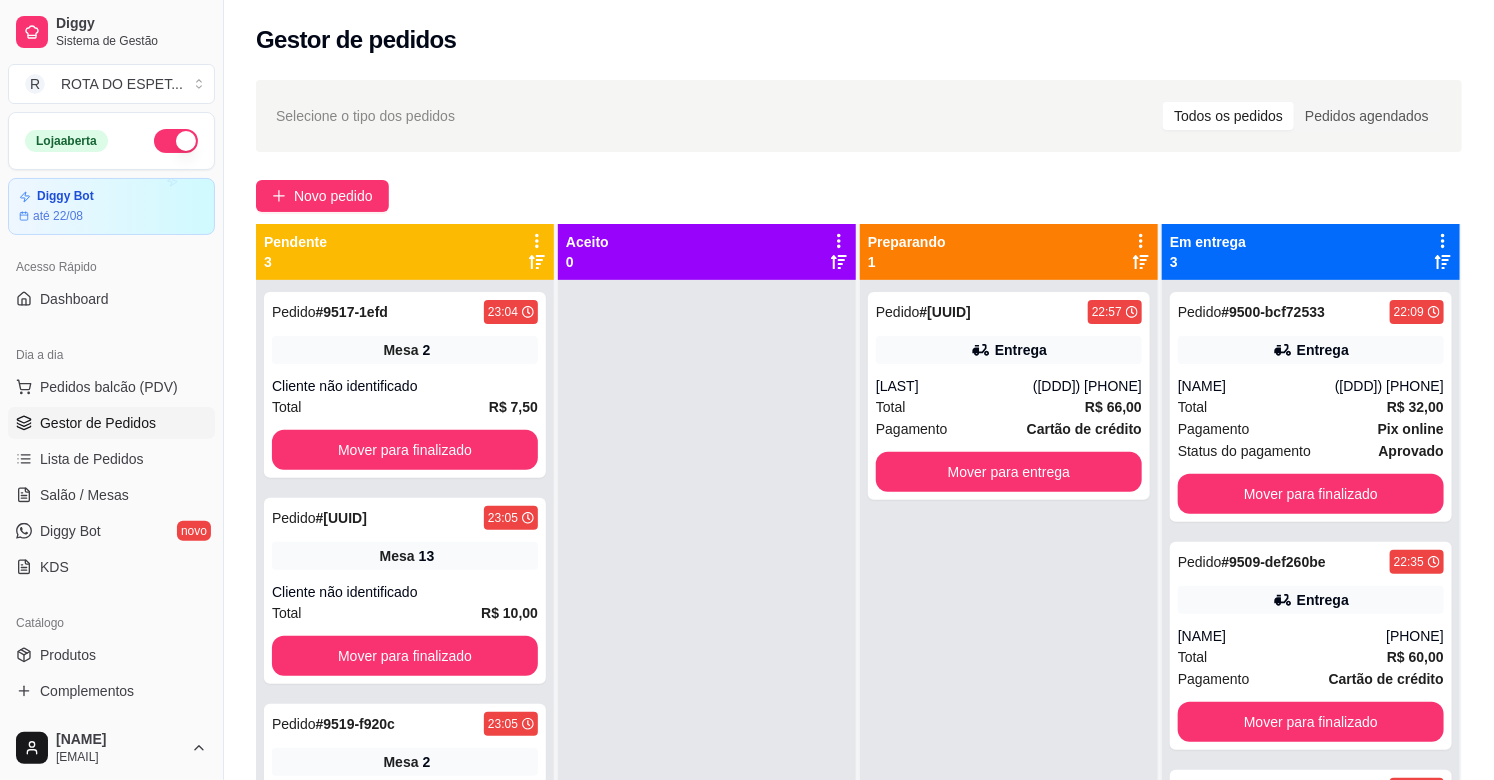 click at bounding box center (707, 670) 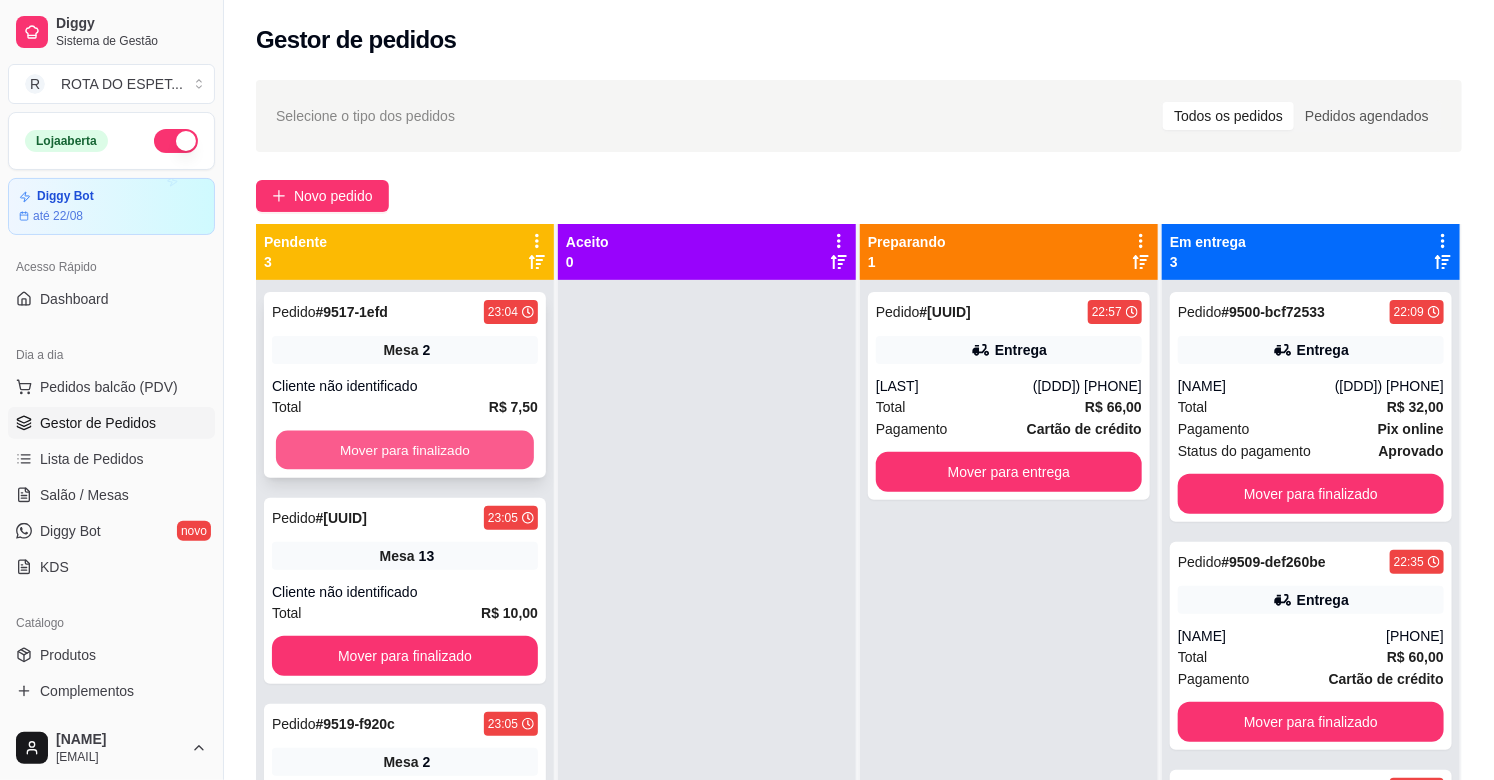 click on "Mover para finalizado" at bounding box center [405, 450] 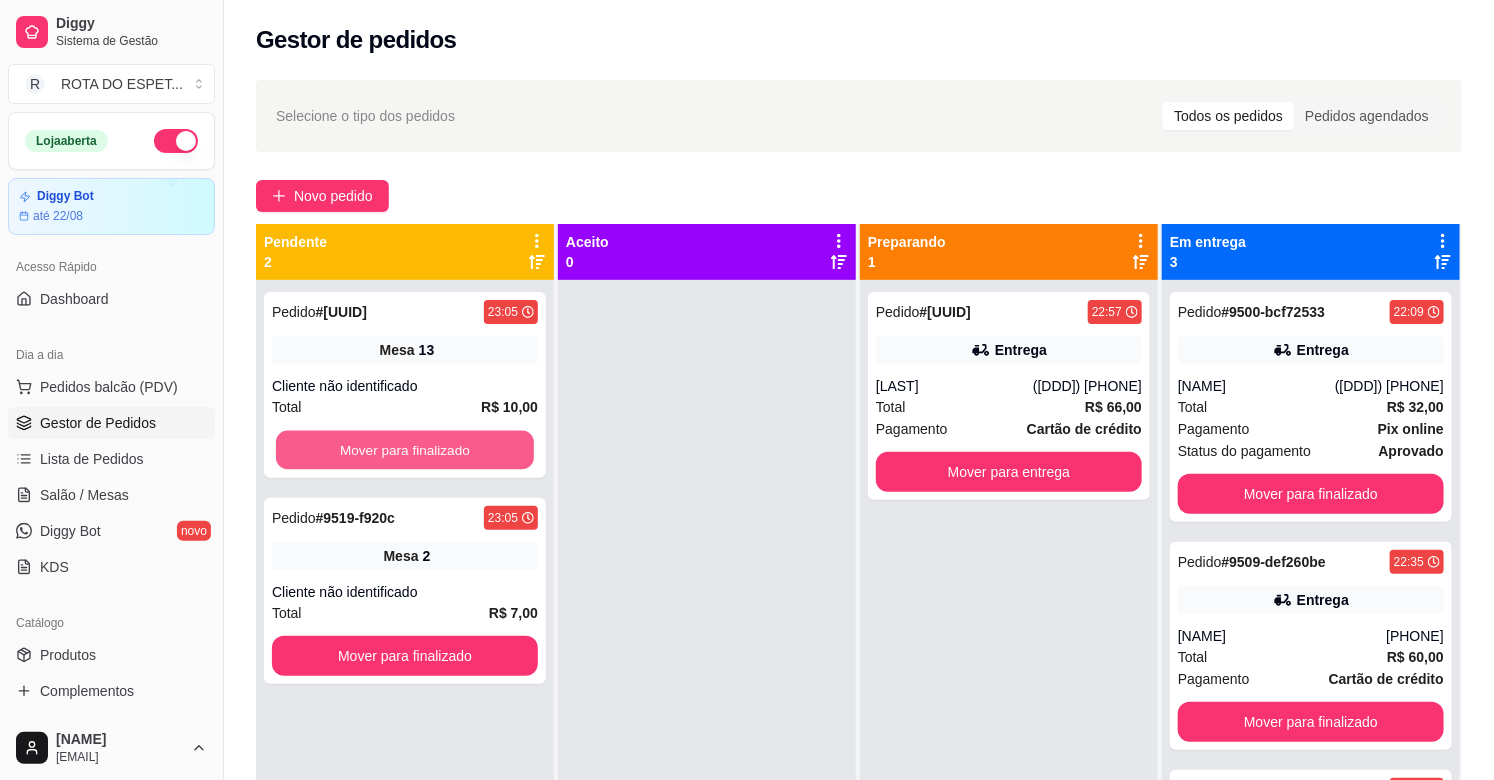 click on "Mover para finalizado" at bounding box center [405, 450] 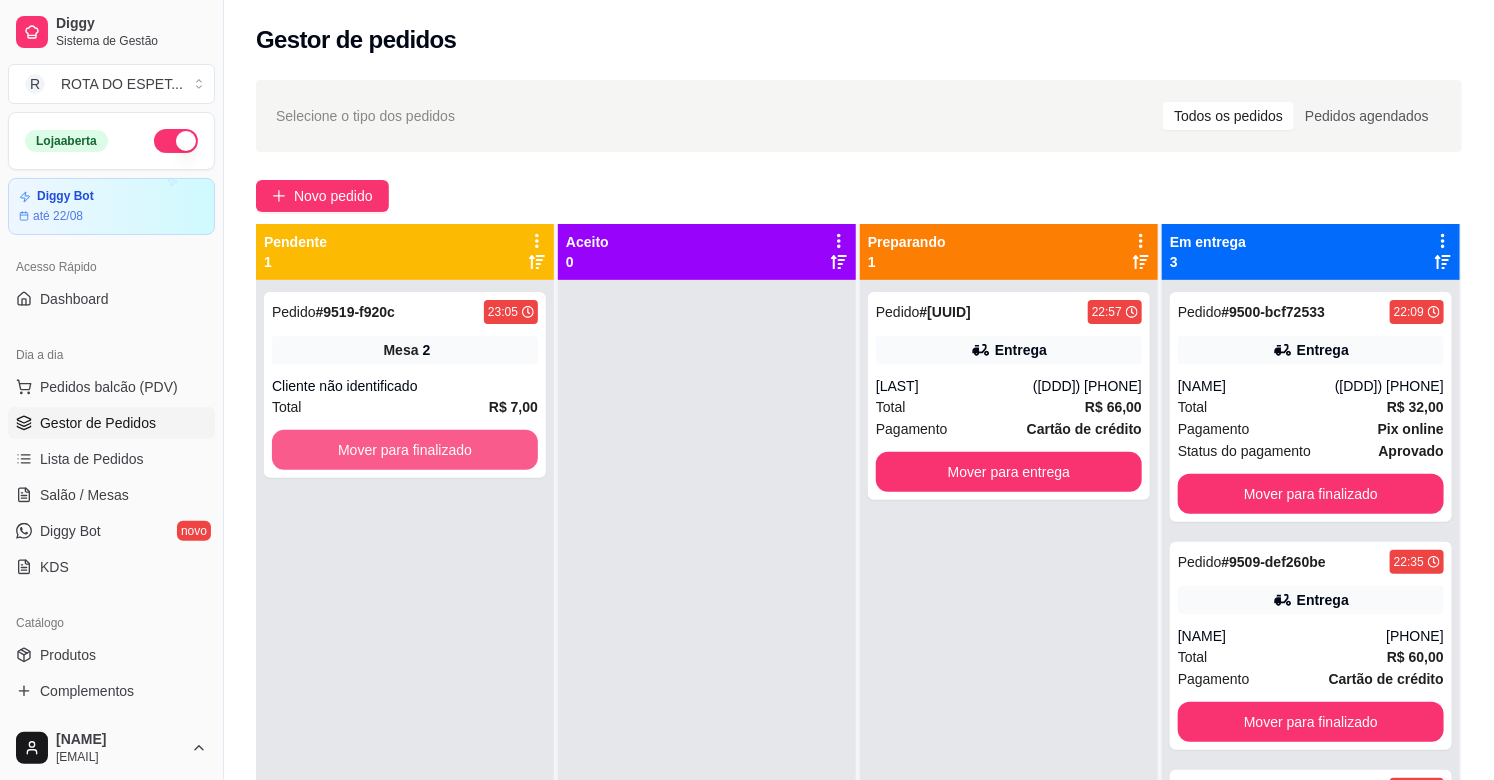 click on "Mover para finalizado" at bounding box center [405, 450] 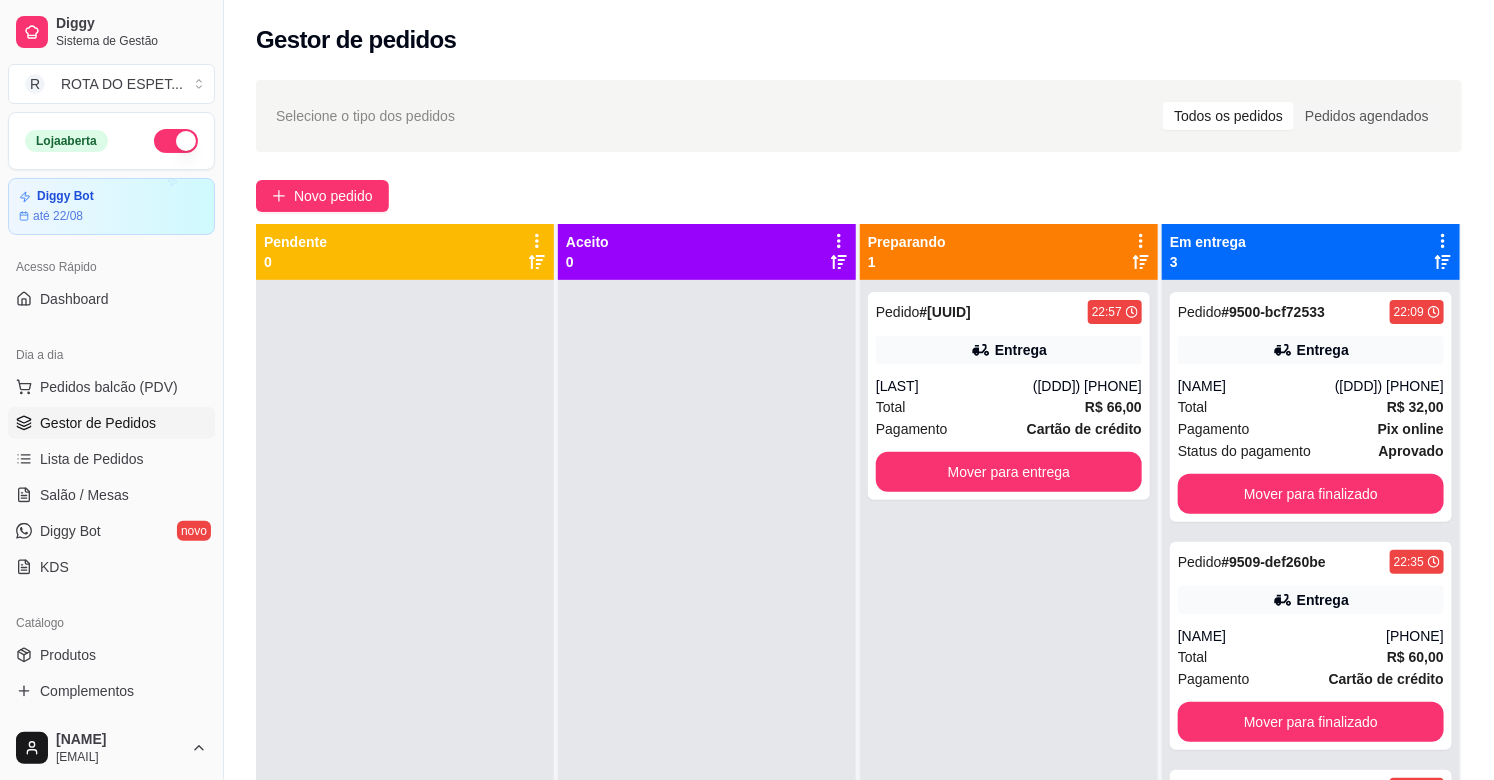 click at bounding box center (707, 670) 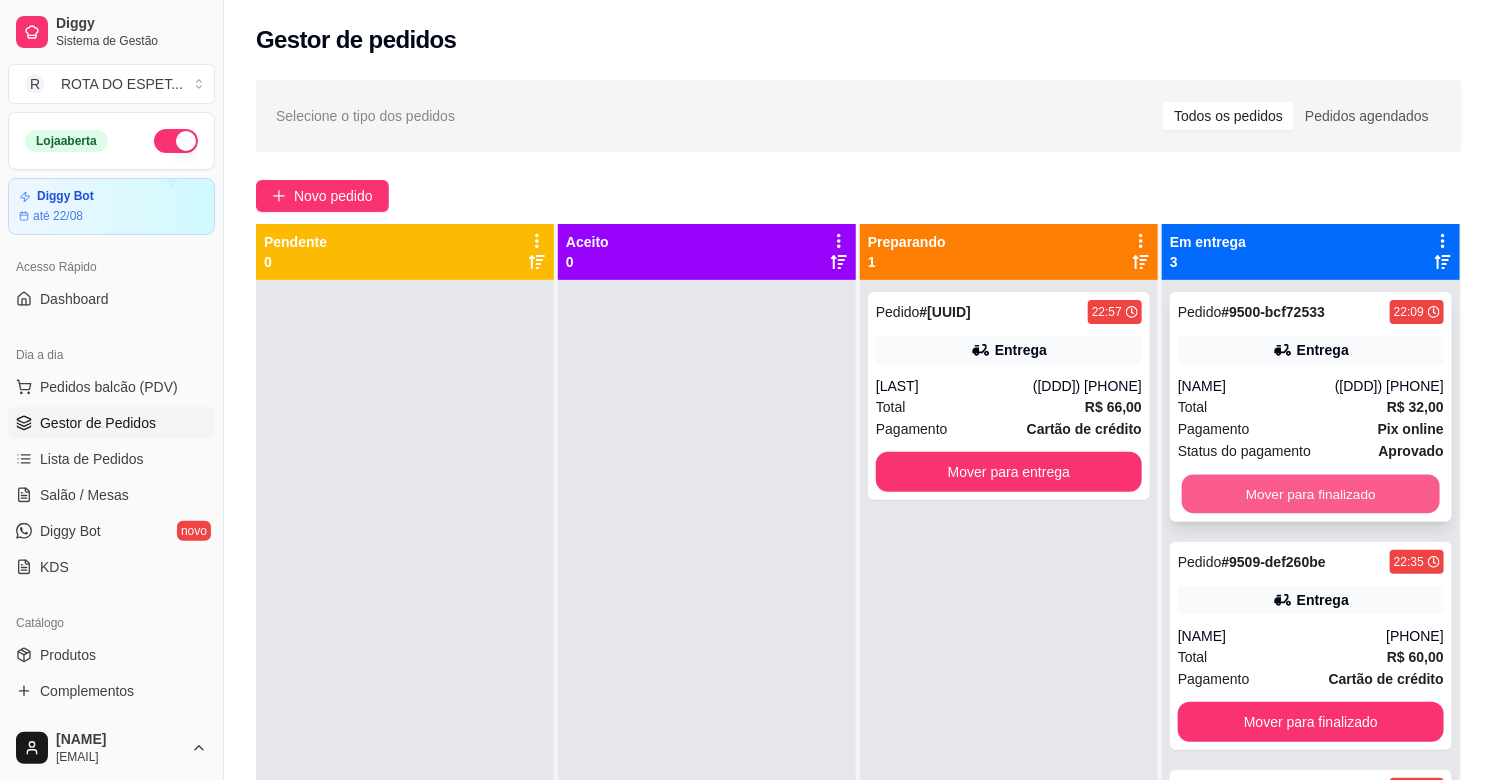 click on "Mover para finalizado" at bounding box center (1311, 494) 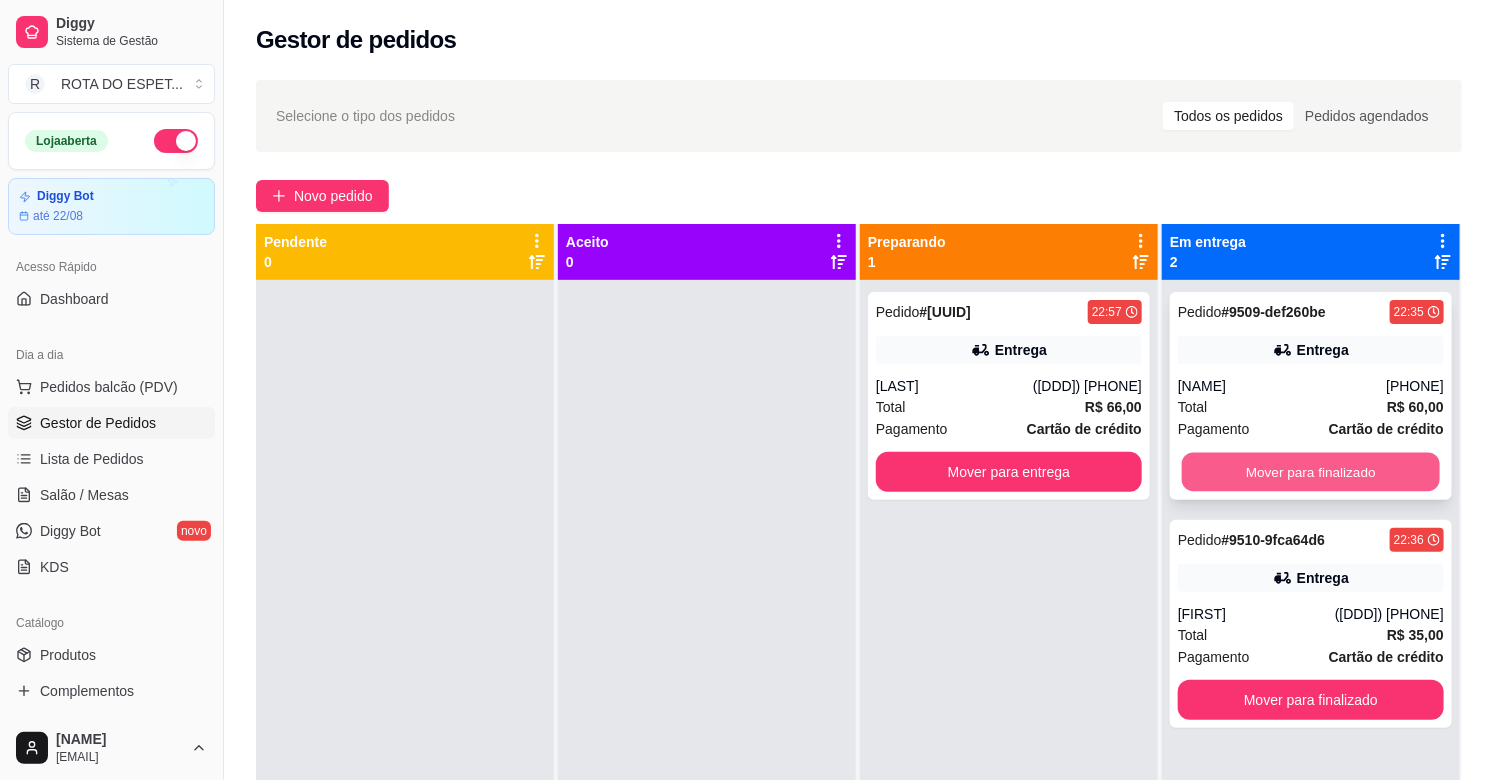 click on "Mover para finalizado" at bounding box center (1311, 472) 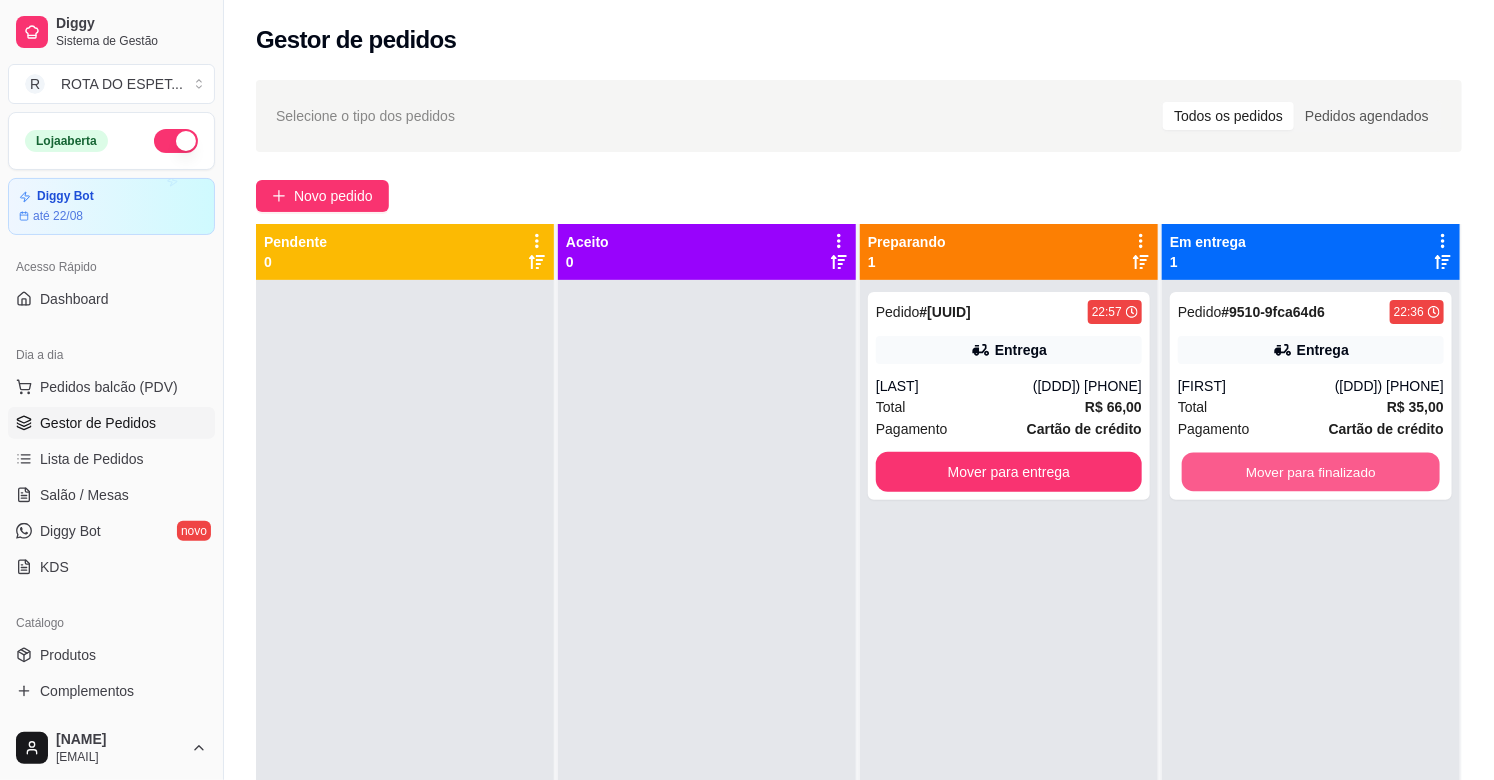 click on "Mover para finalizado" at bounding box center (1311, 472) 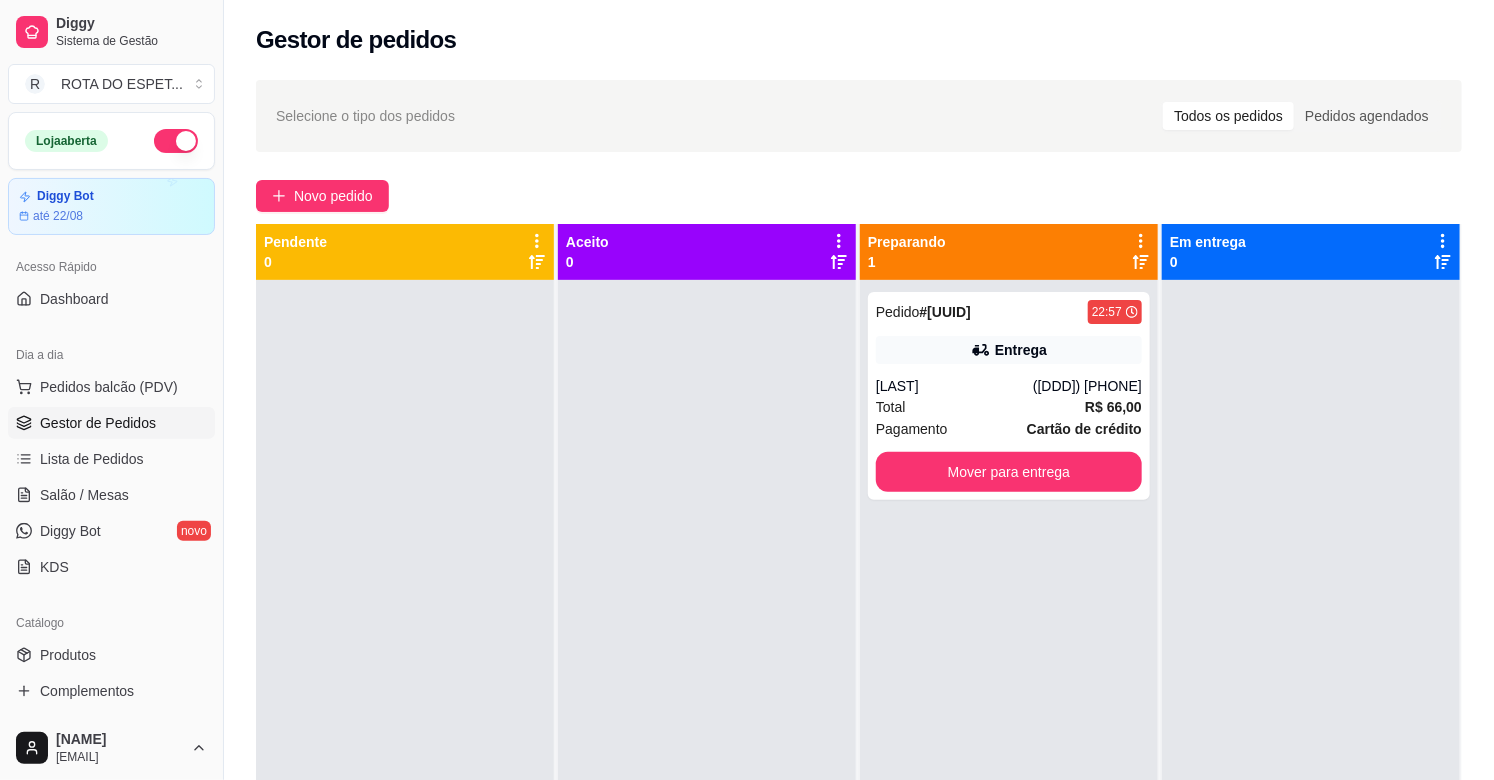 click at bounding box center (707, 670) 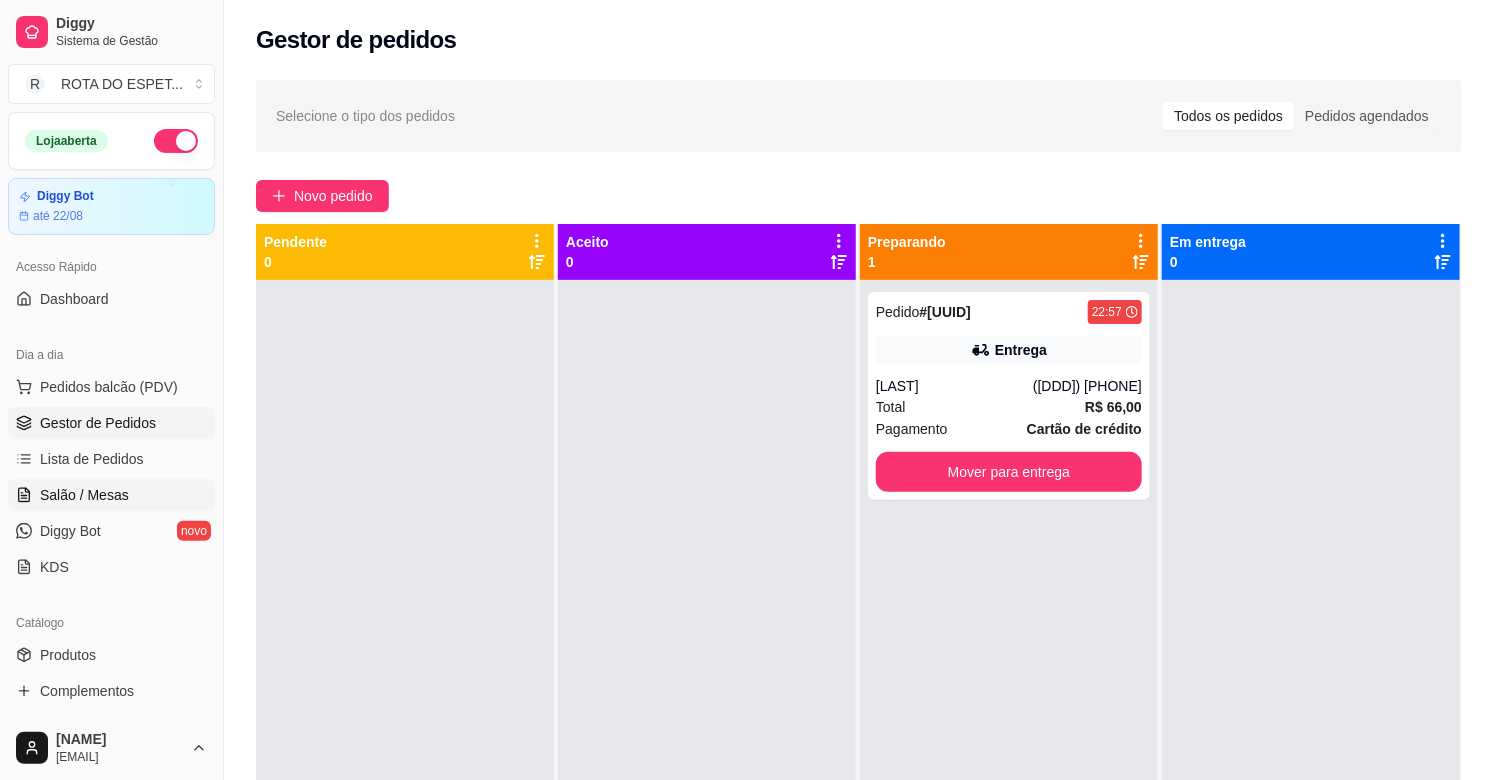 click on "Salão / Mesas" at bounding box center (111, 495) 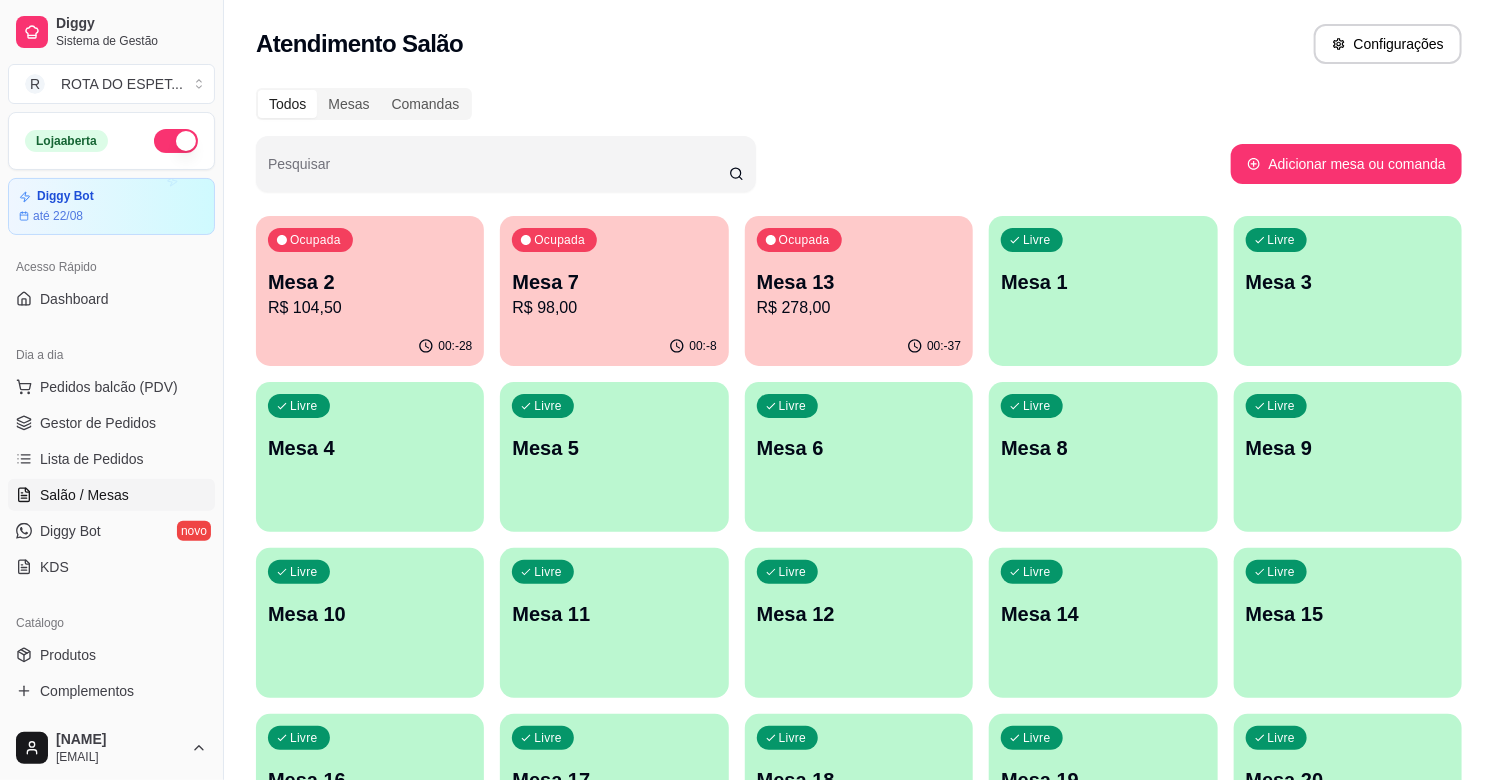 click on "Mesa 7" at bounding box center [614, 282] 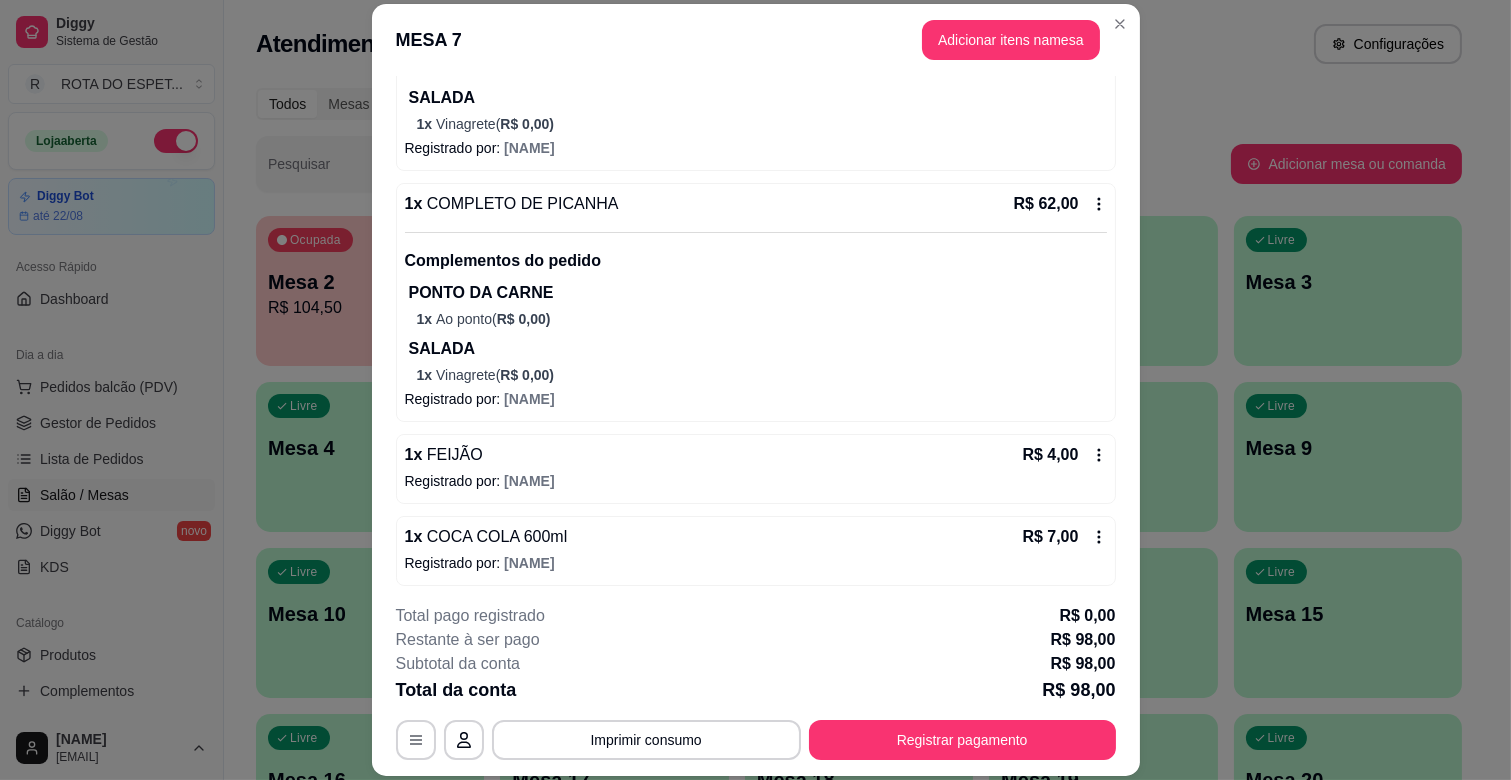 scroll, scrollTop: 340, scrollLeft: 0, axis: vertical 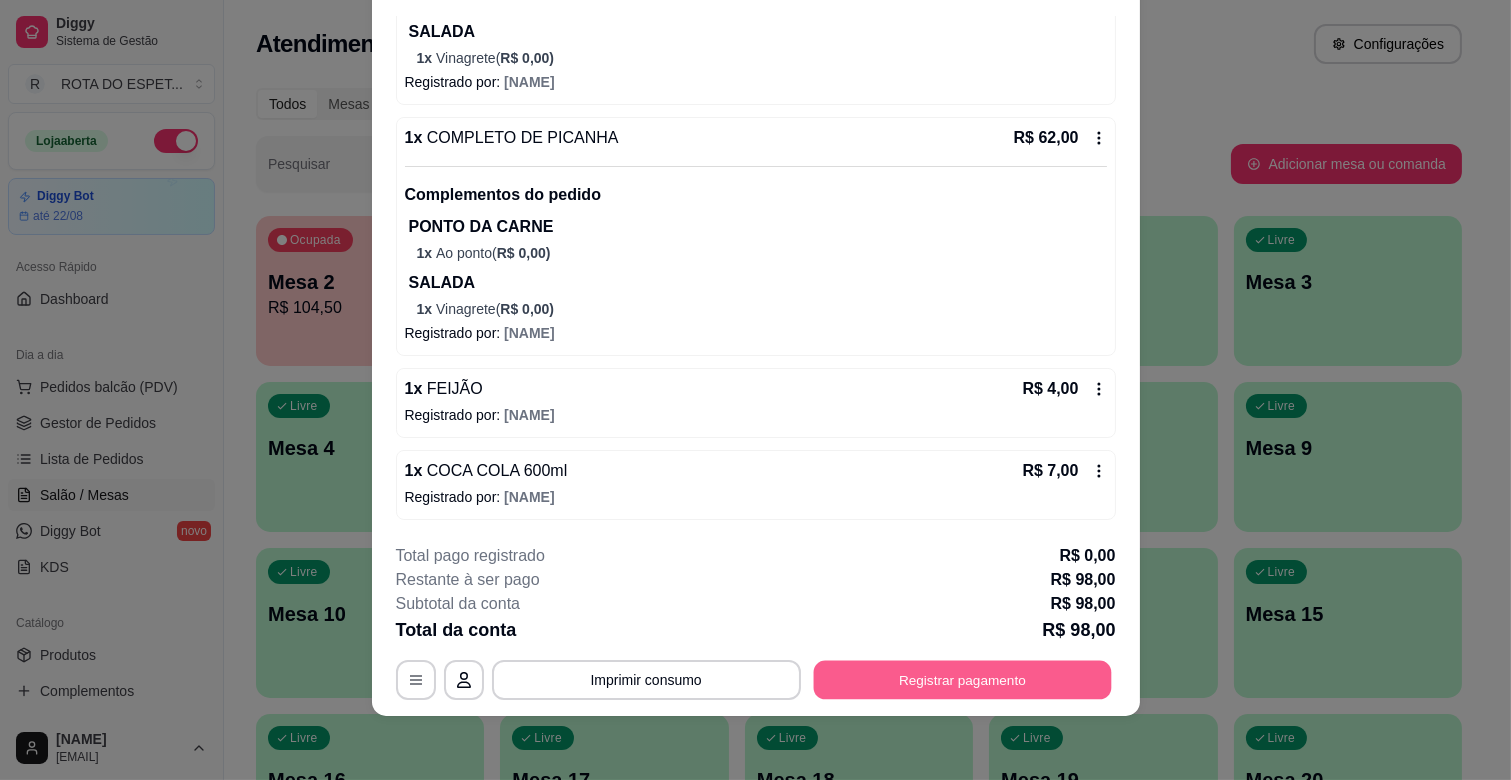click on "Registrar pagamento" at bounding box center [962, 680] 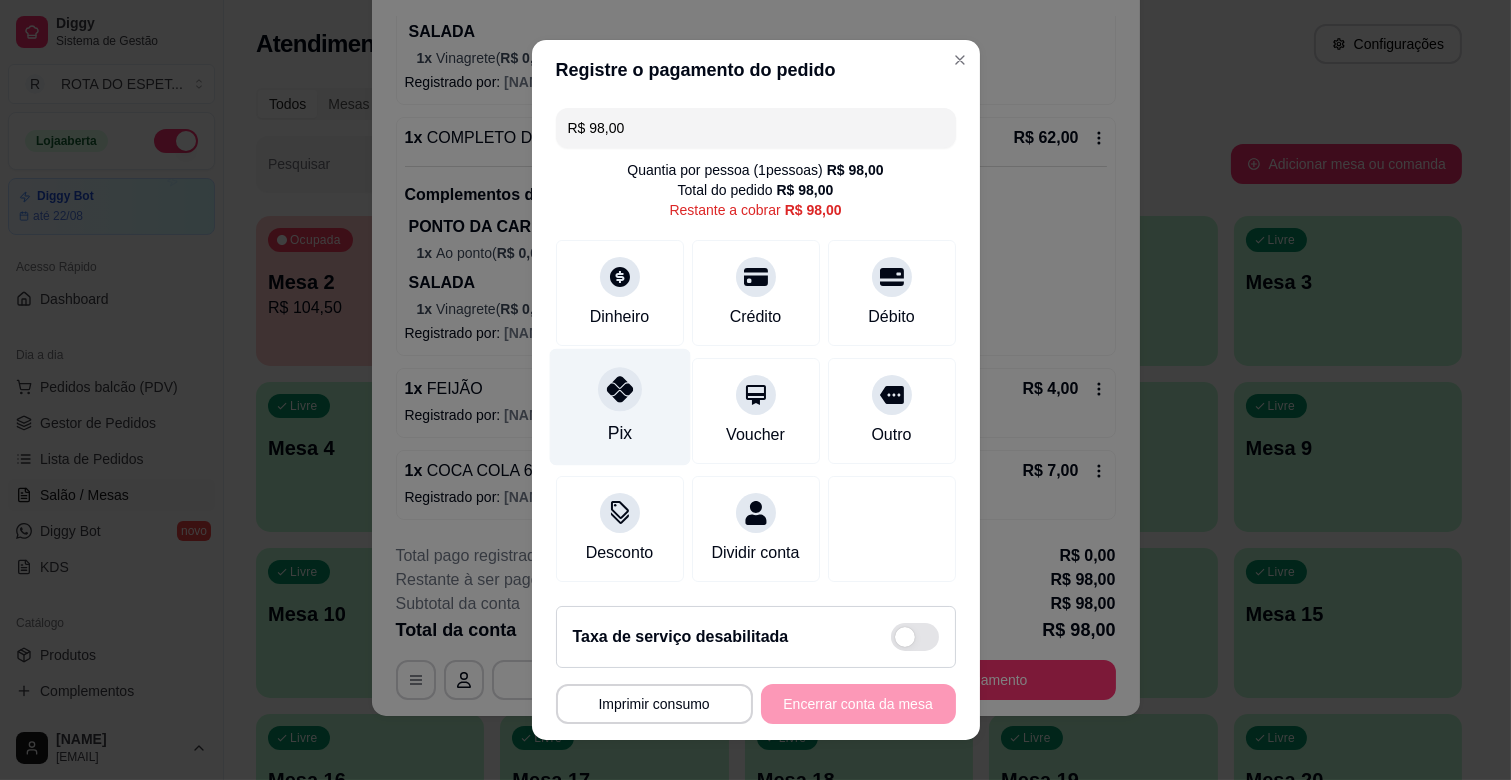 click on "Pix" at bounding box center [619, 433] 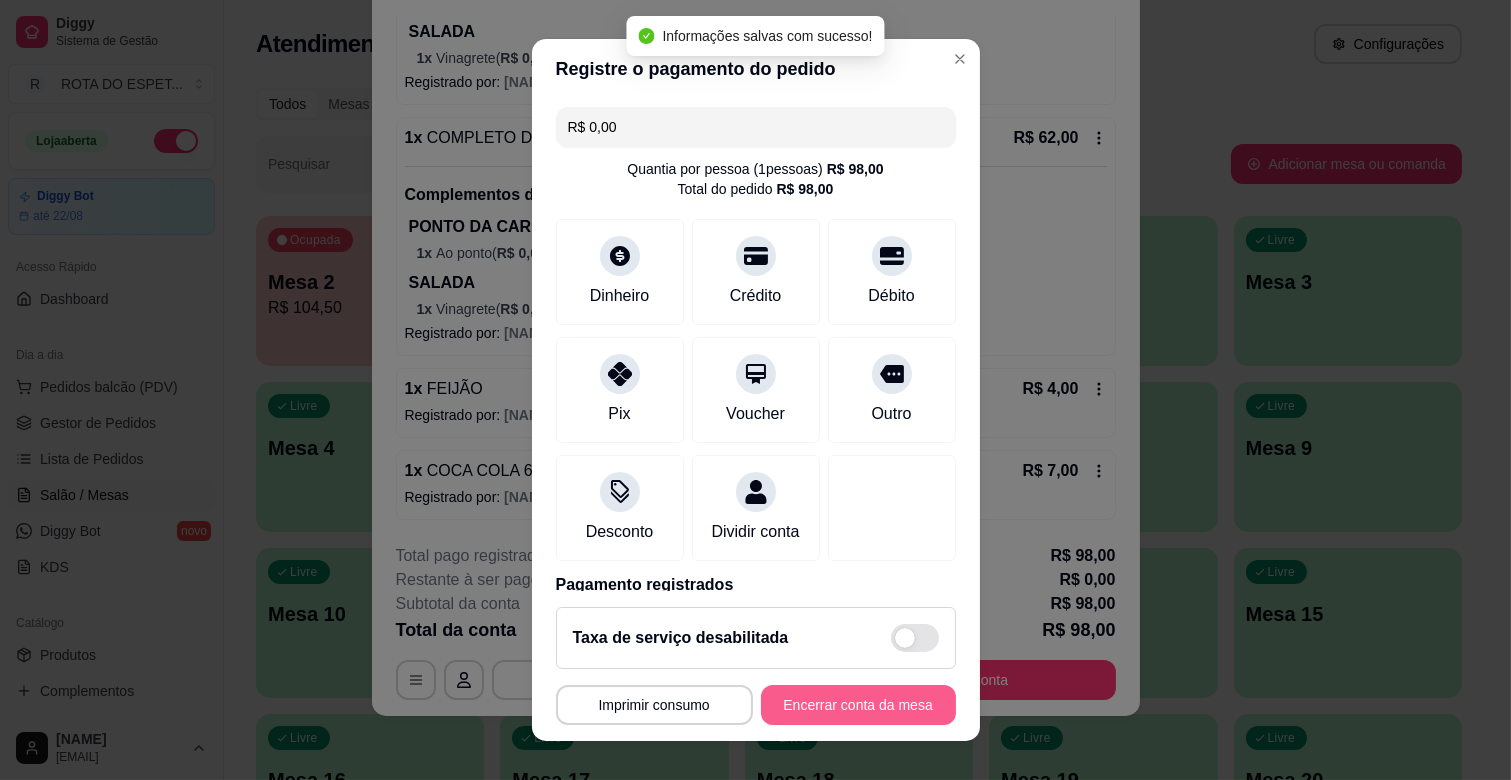 type on "R$ 0,00" 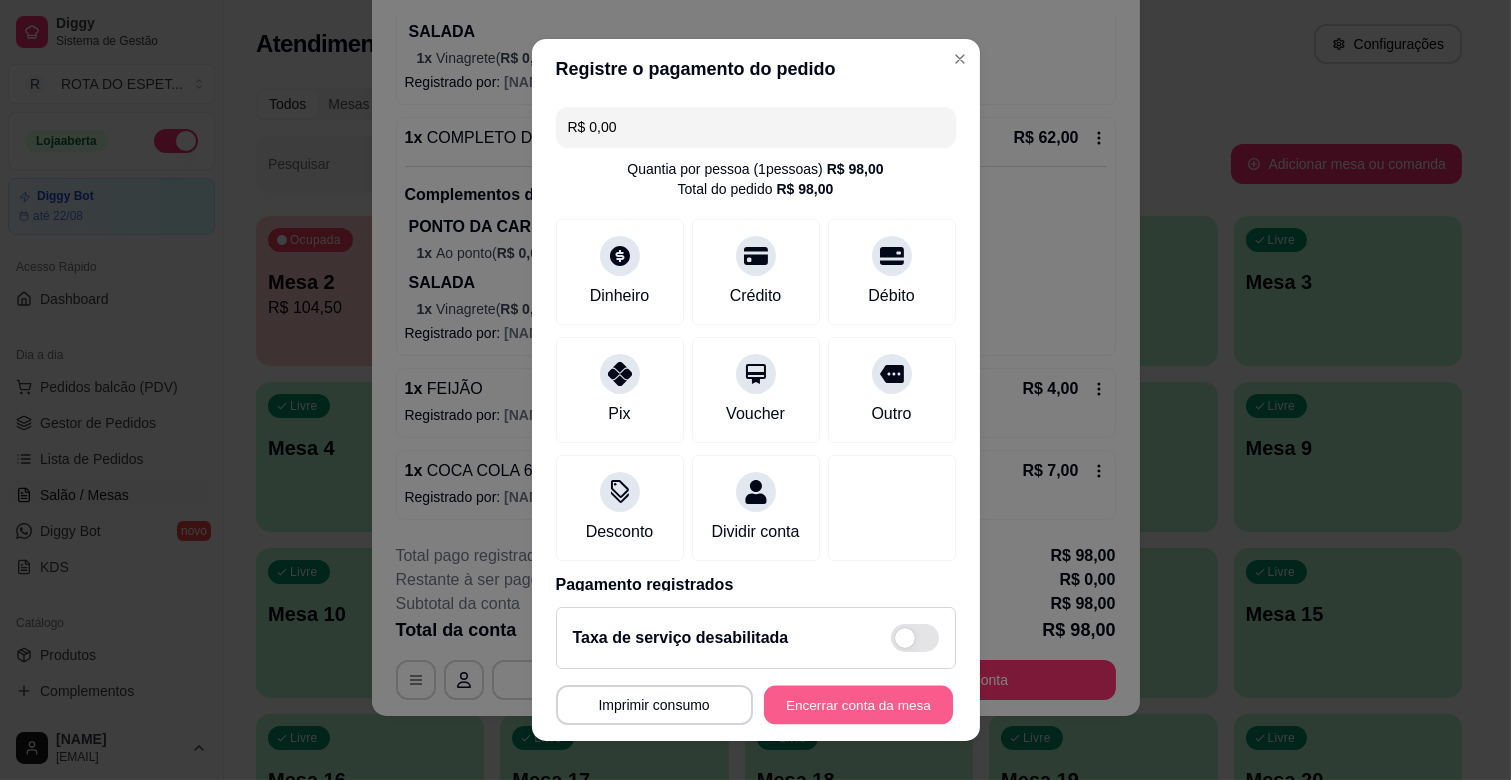 click on "Encerrar conta da mesa" at bounding box center [858, 705] 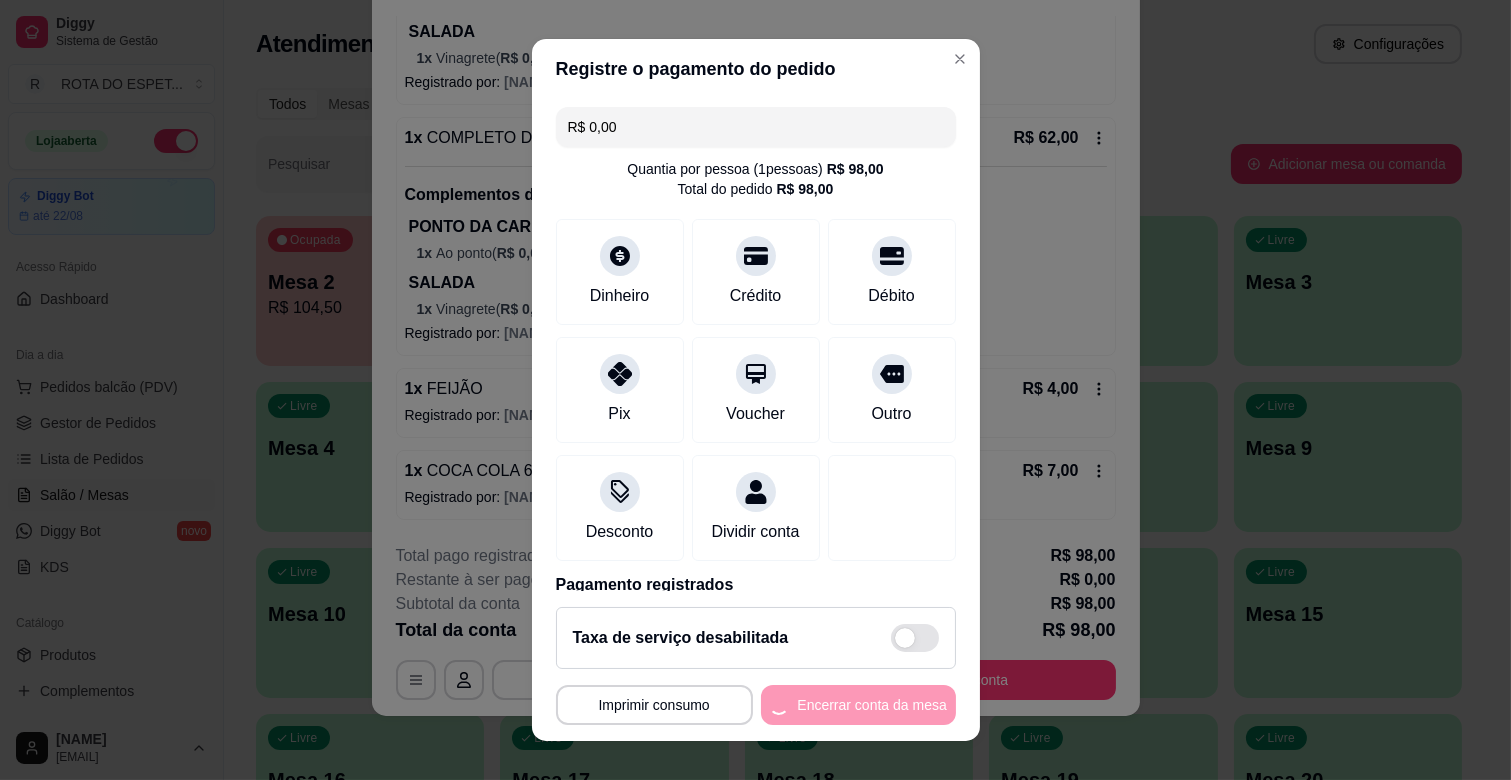 scroll, scrollTop: 0, scrollLeft: 0, axis: both 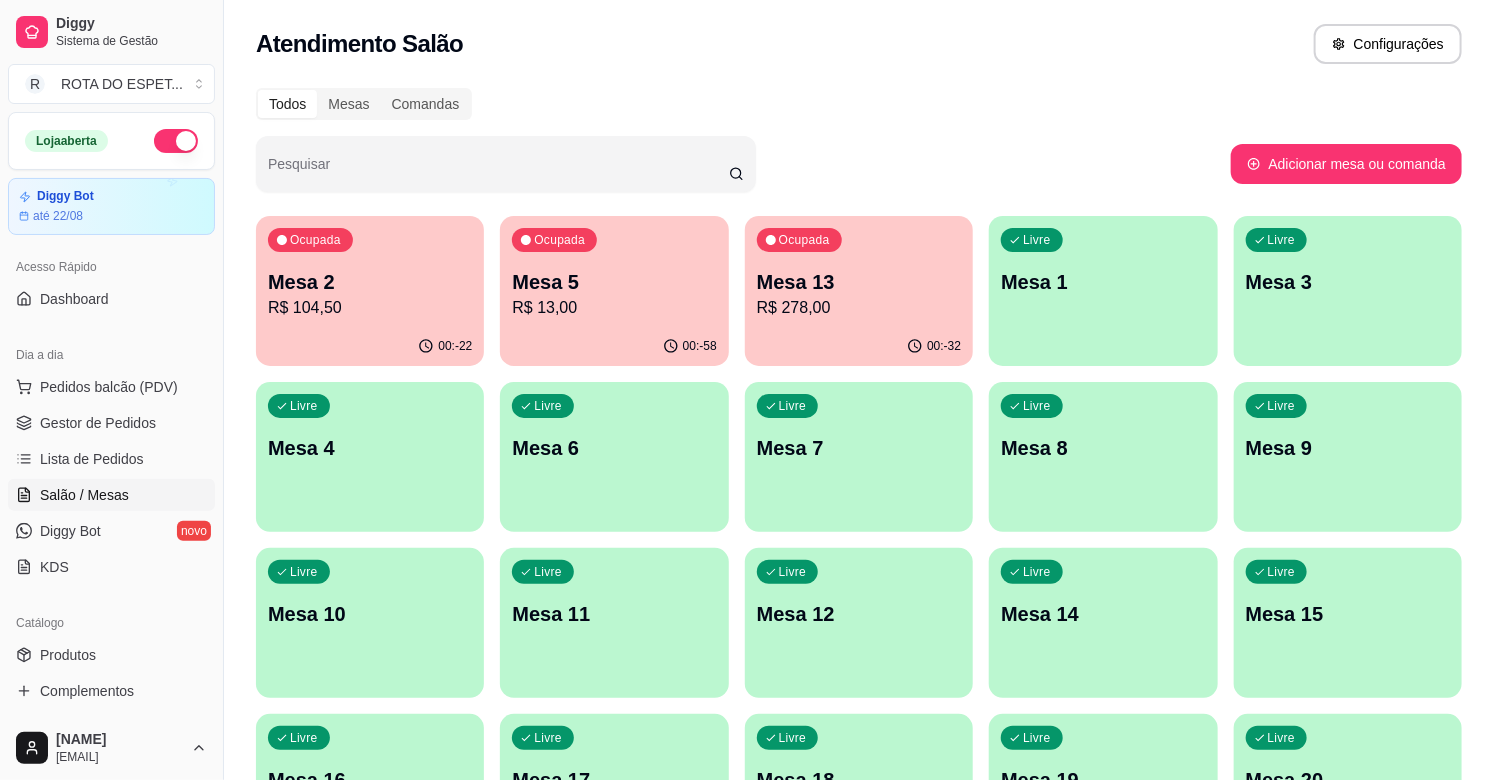 click on "Atendimento Salão Configurações" at bounding box center [859, 44] 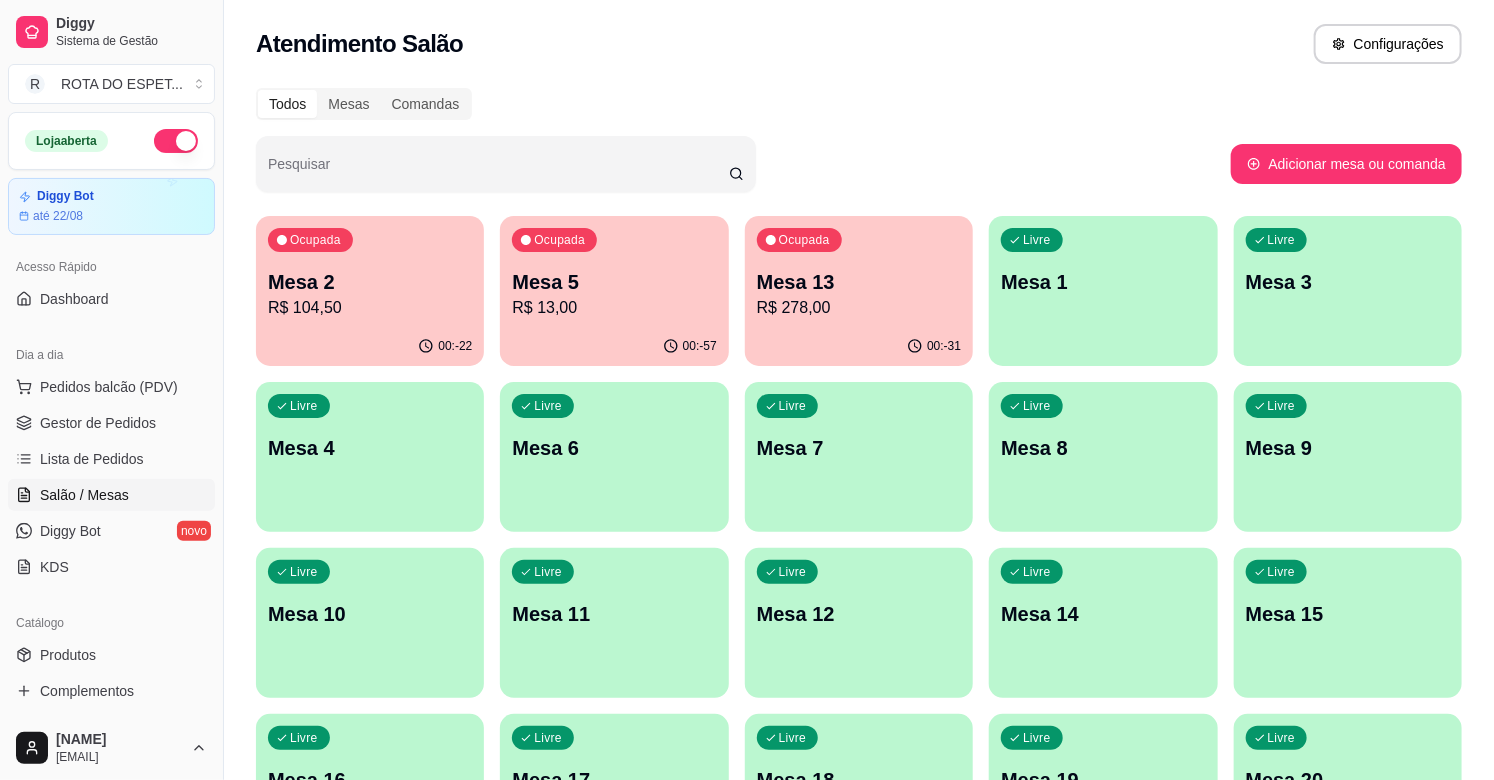 click on "Todos Mesas Comandas" at bounding box center [859, 104] 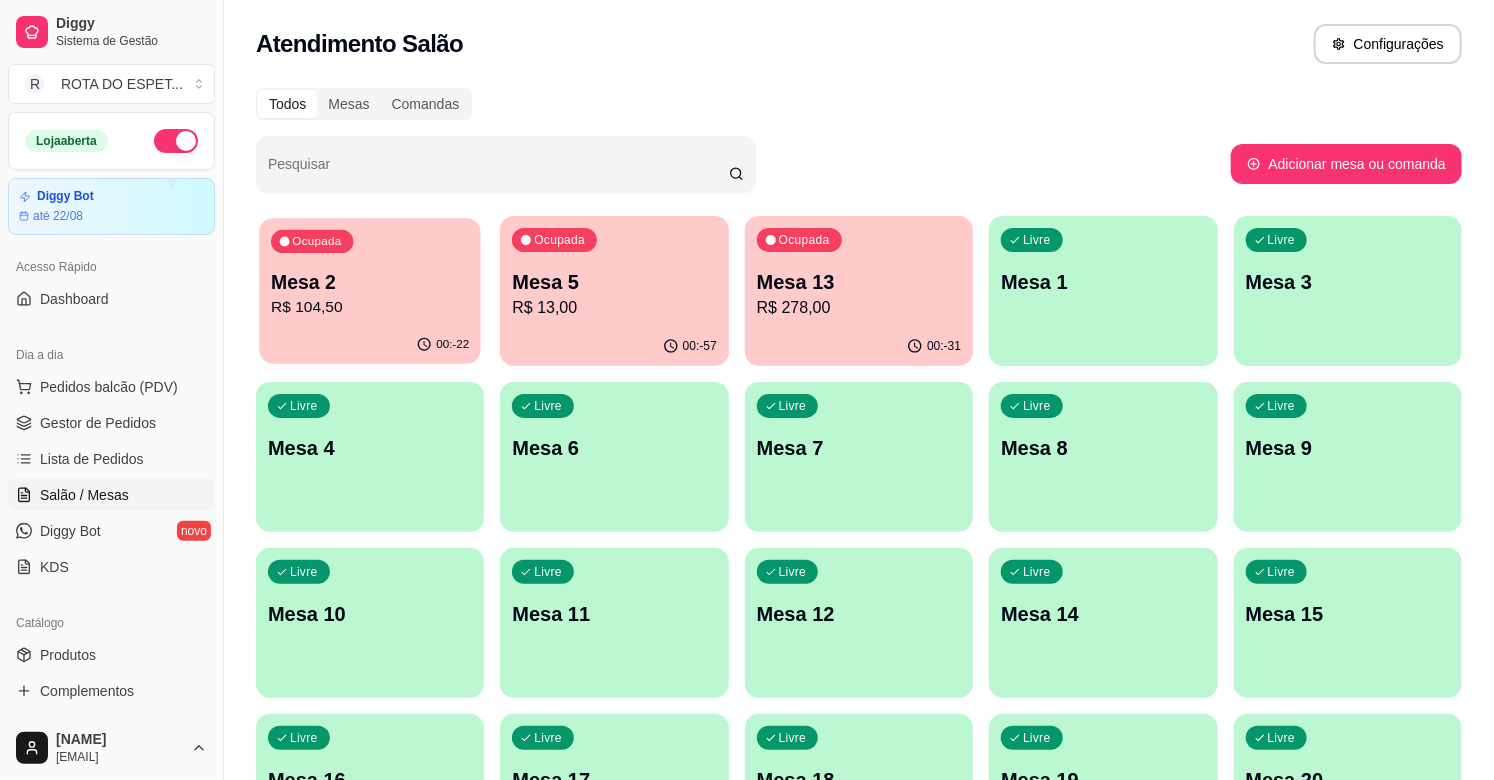 click on "R$ 104,50" at bounding box center [370, 307] 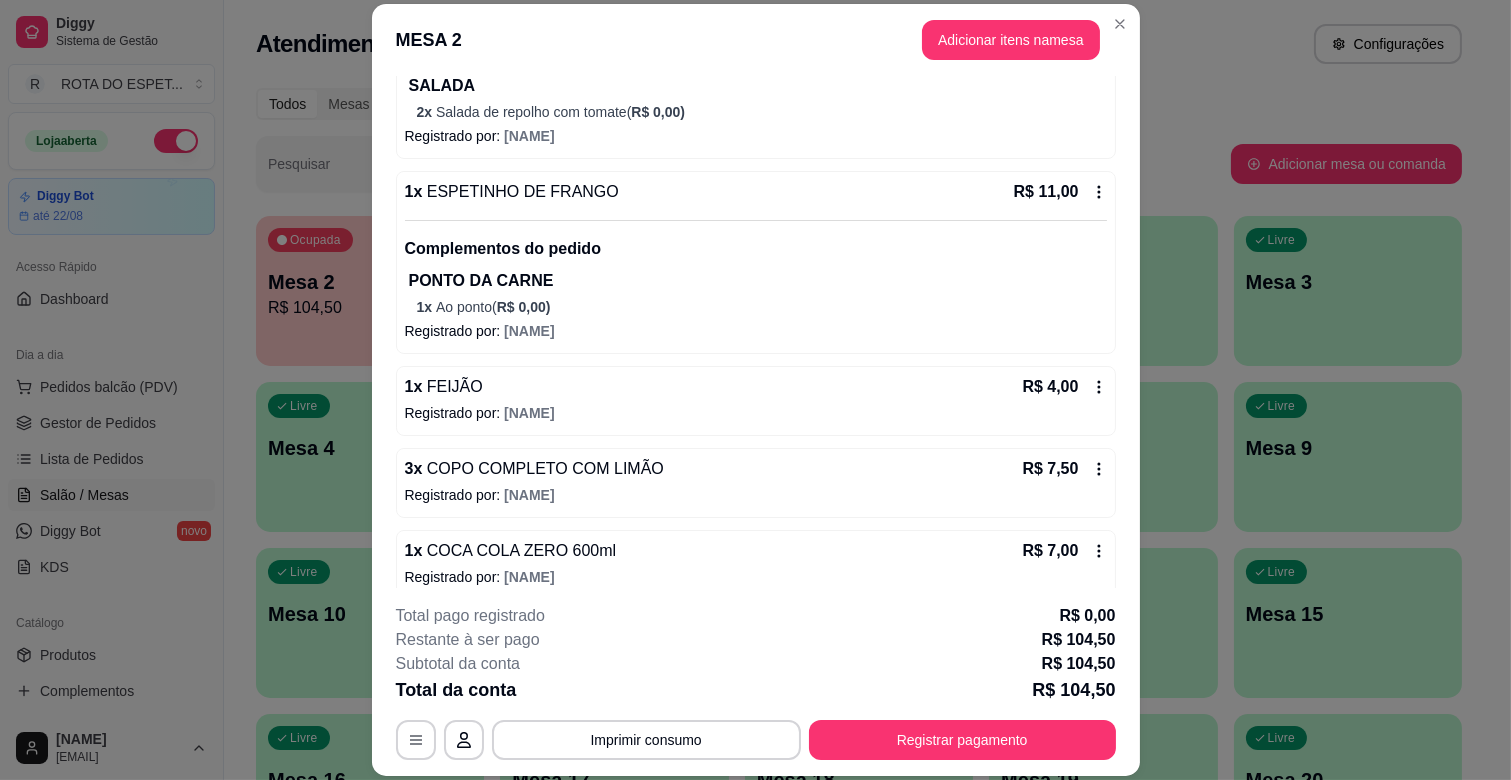 scroll, scrollTop: 616, scrollLeft: 0, axis: vertical 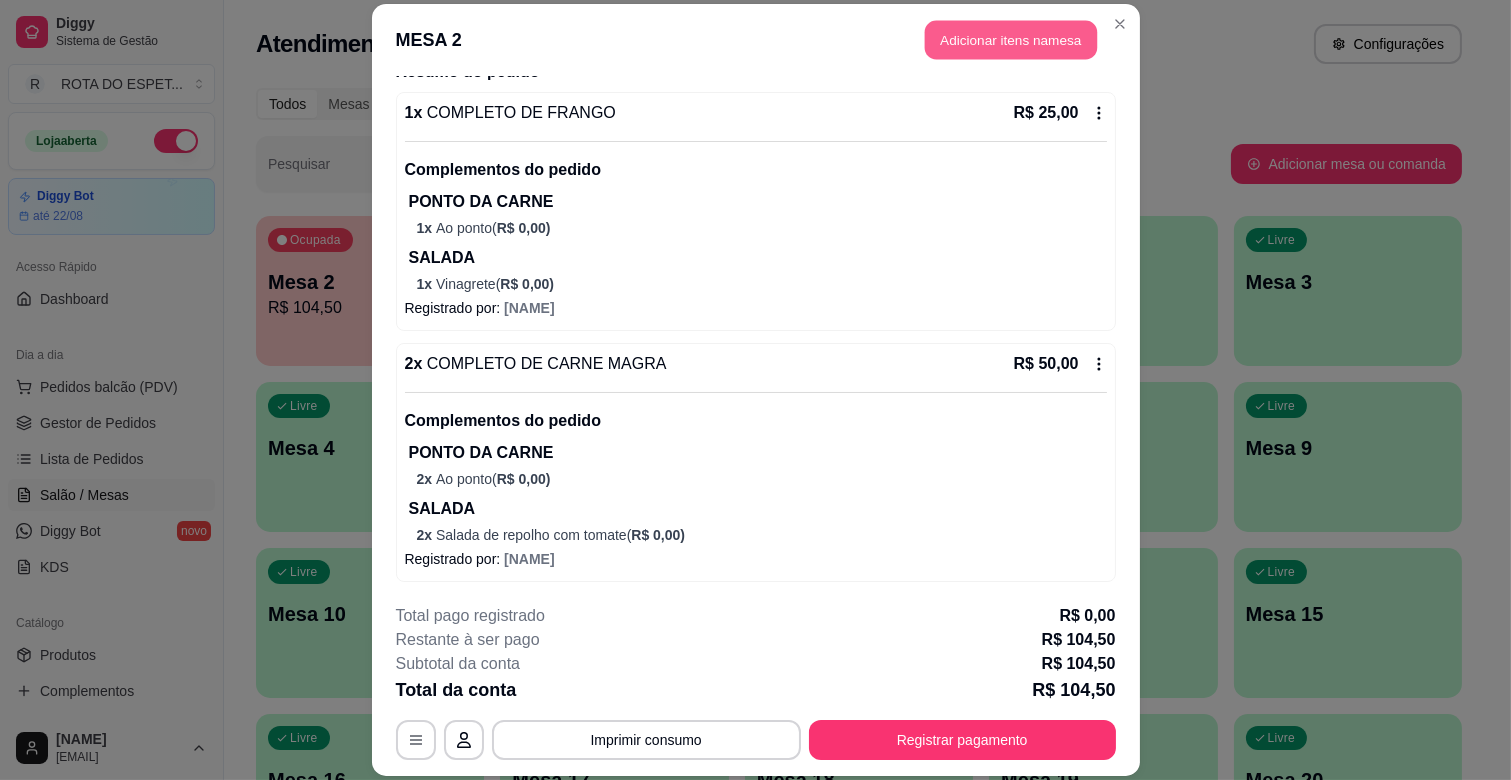 click on "Adicionar itens na  mesa" at bounding box center [1011, 40] 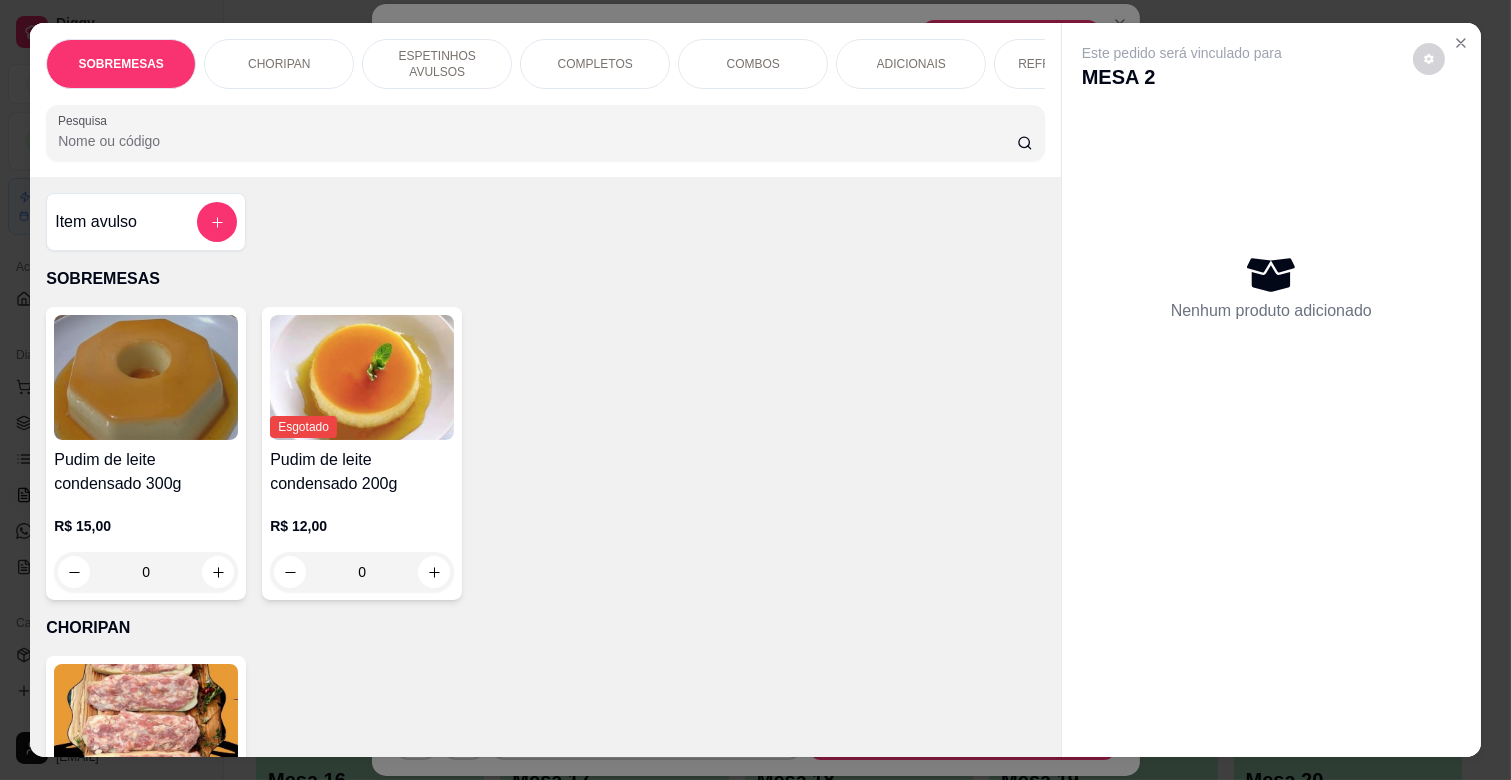 scroll, scrollTop: 0, scrollLeft: 731, axis: horizontal 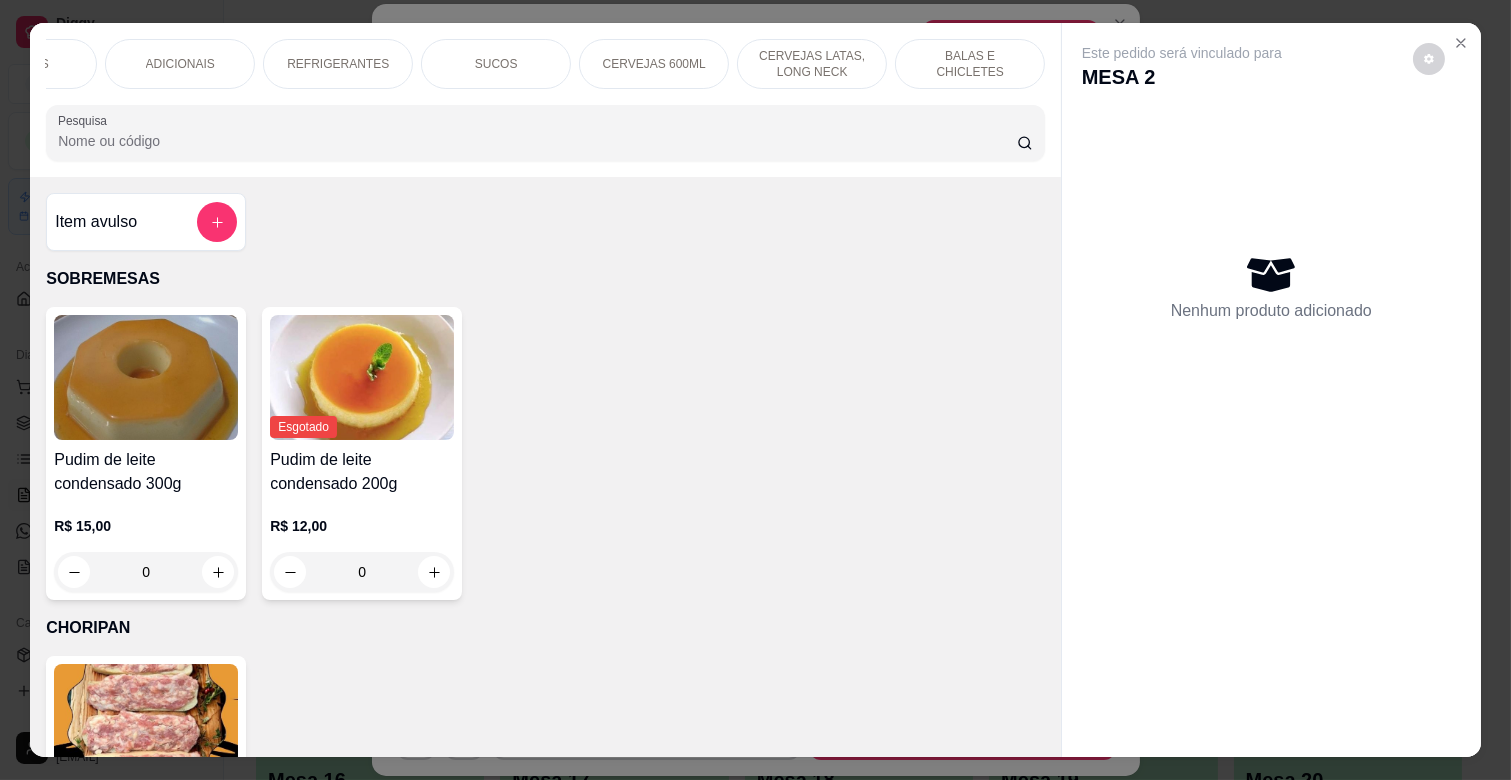 click on "BALAS E CHICLETES" at bounding box center (970, 64) 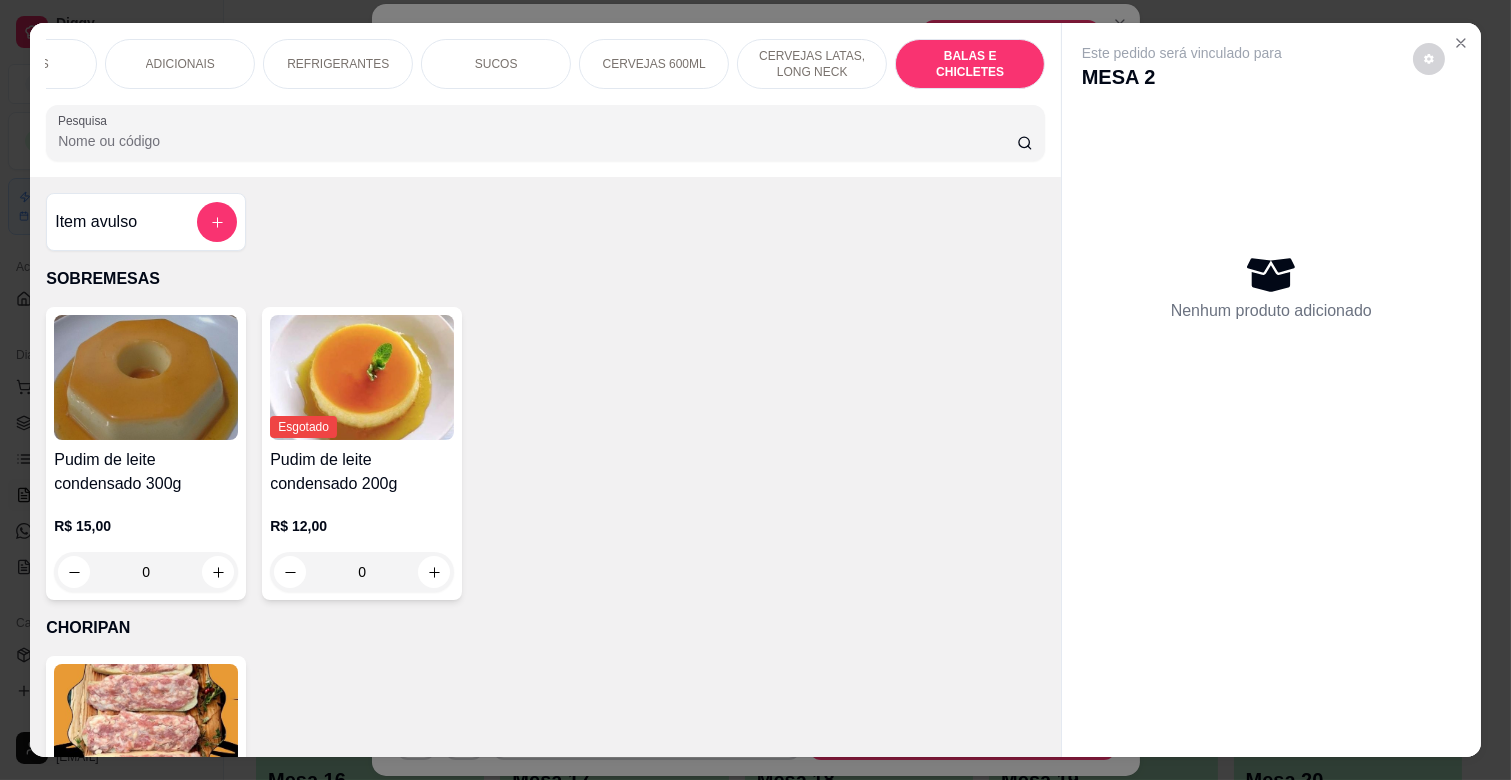 scroll, scrollTop: 8102, scrollLeft: 0, axis: vertical 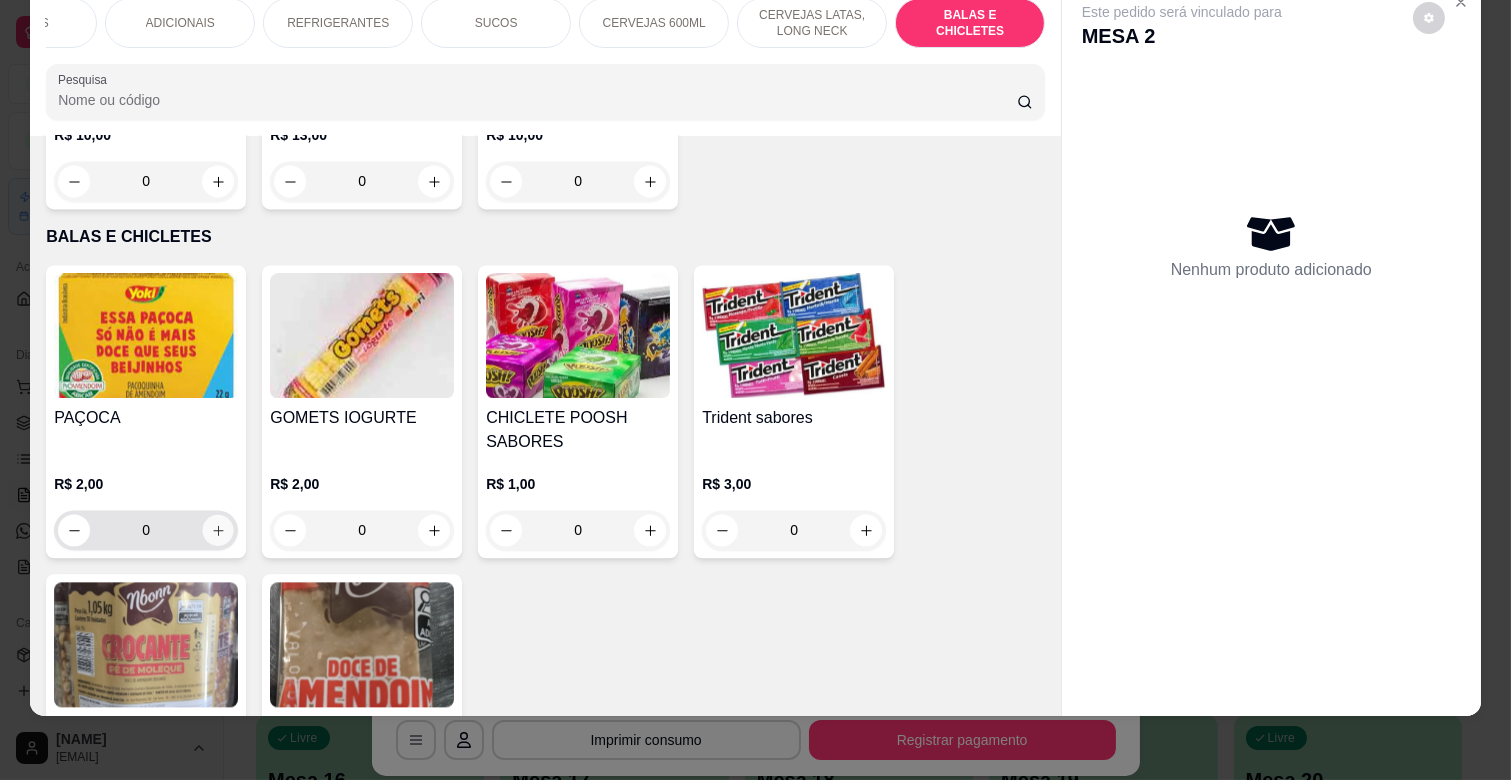 click at bounding box center (218, 530) 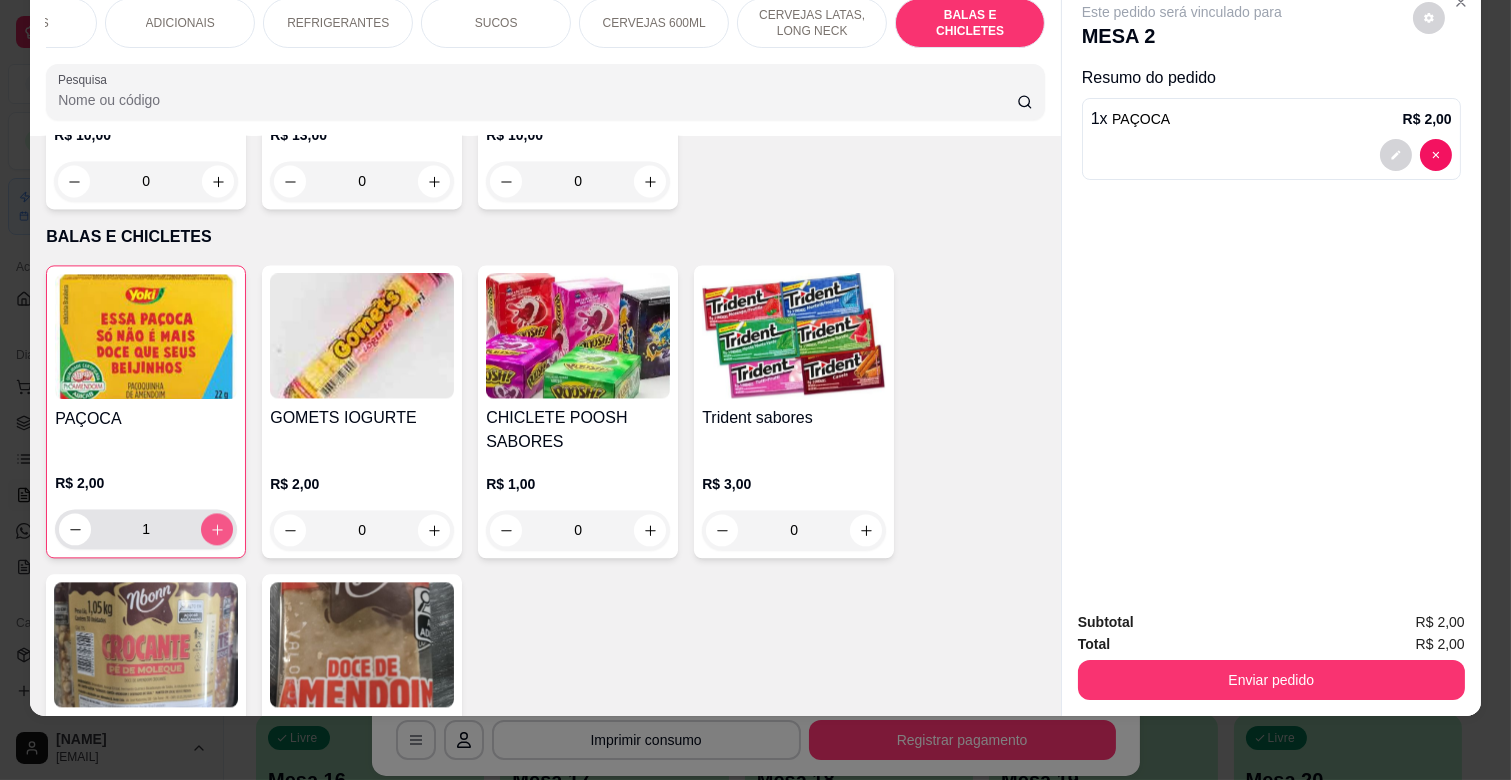 click 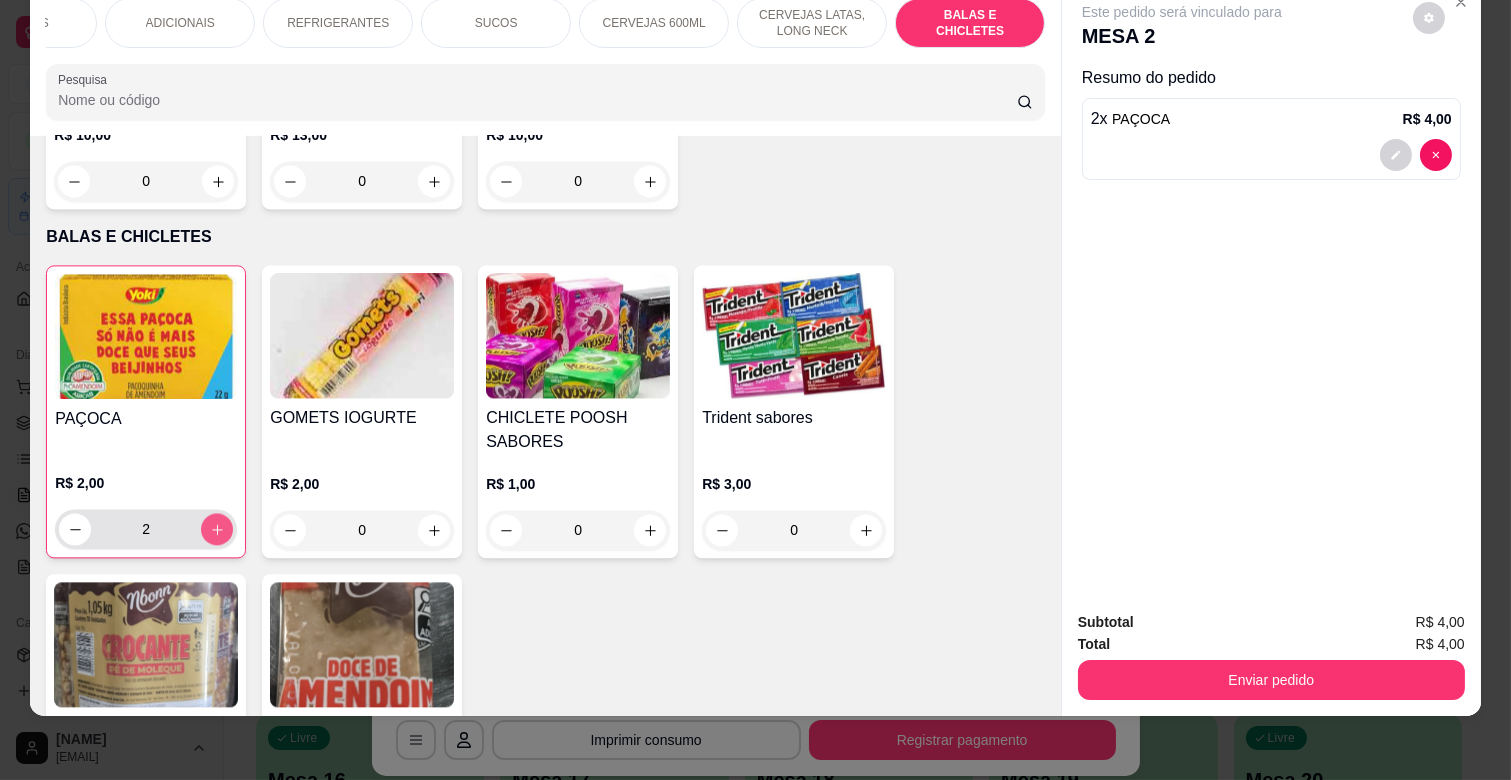 click 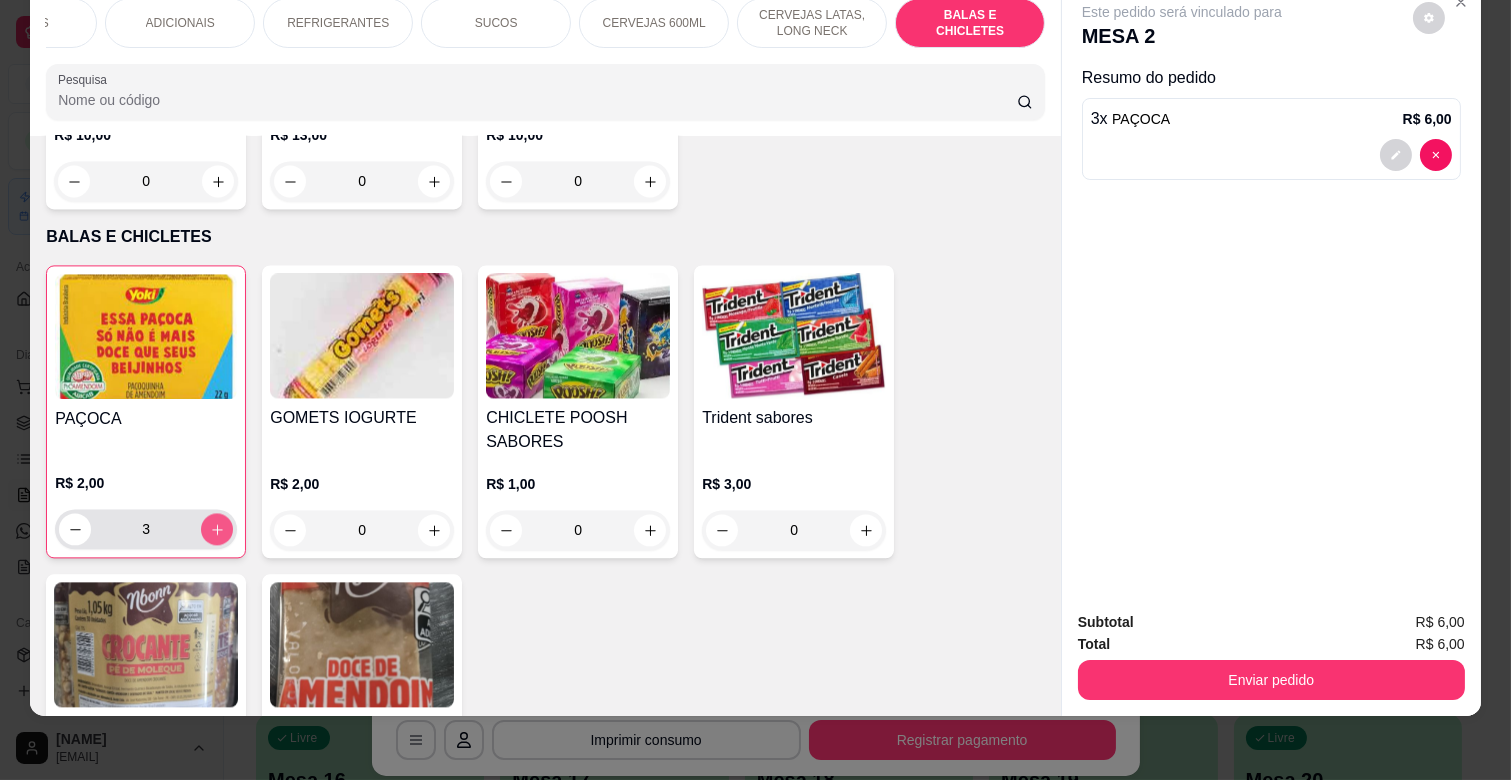 click 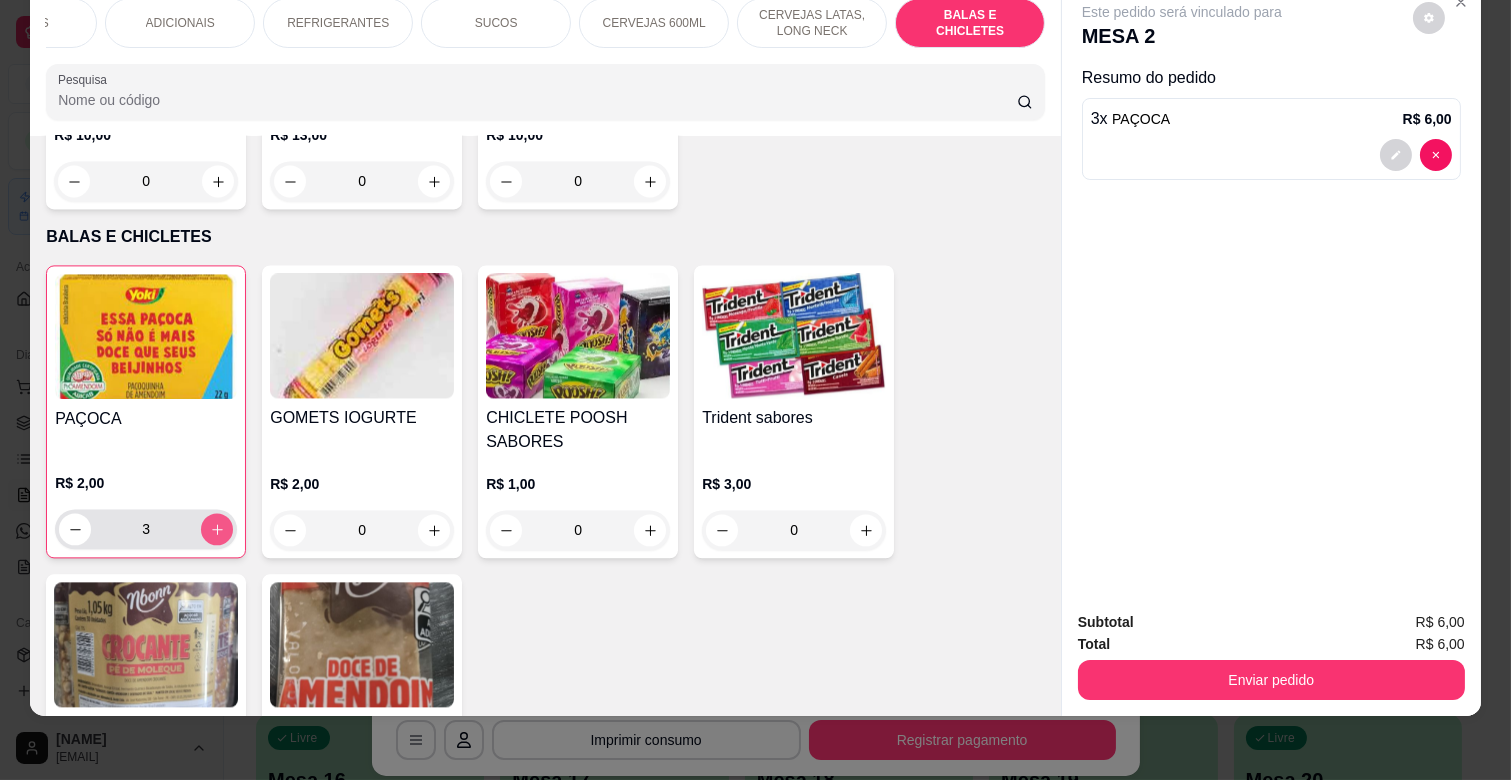 type on "4" 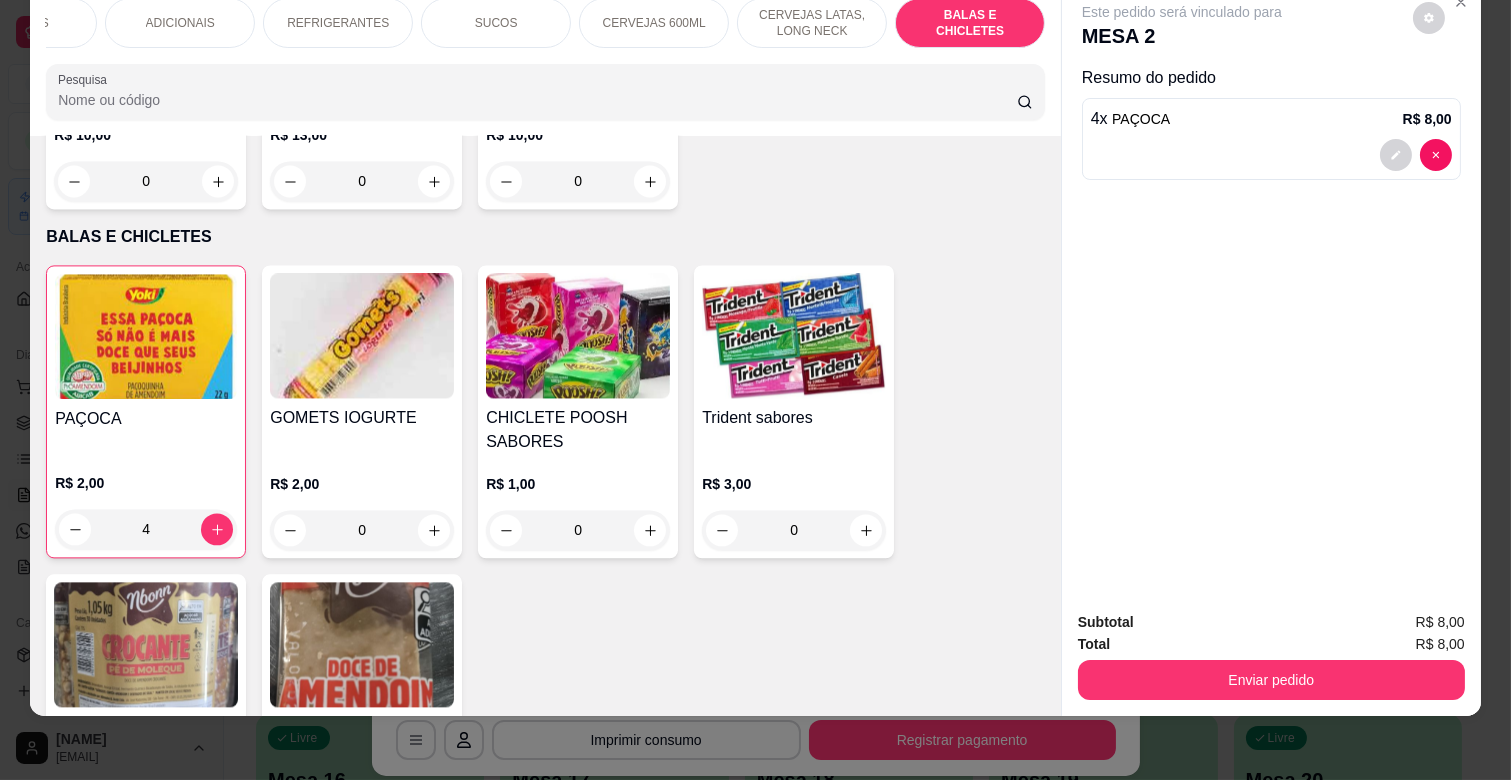 click on "Enviar pedido" at bounding box center (1271, 677) 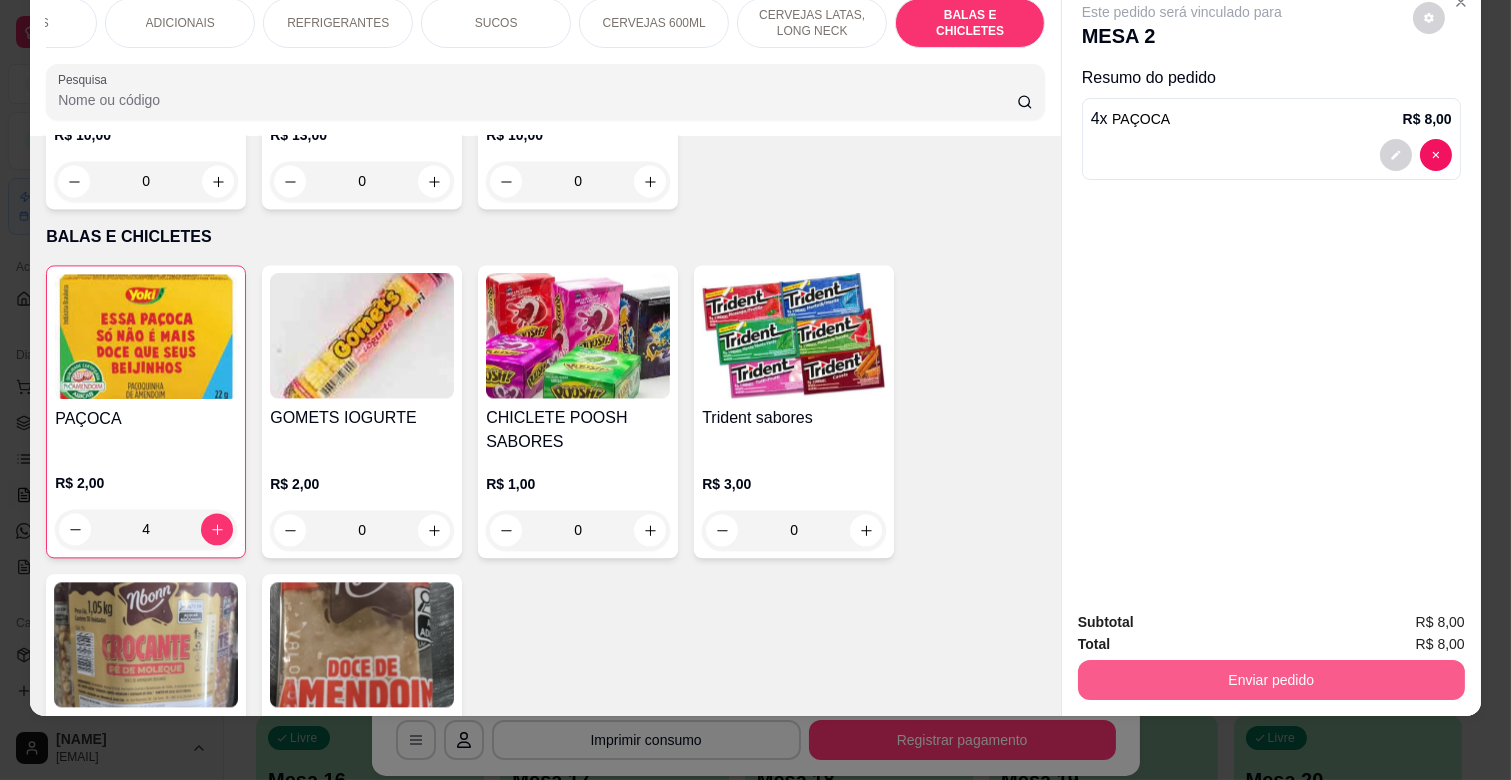 click on "Enviar pedido" at bounding box center [1271, 680] 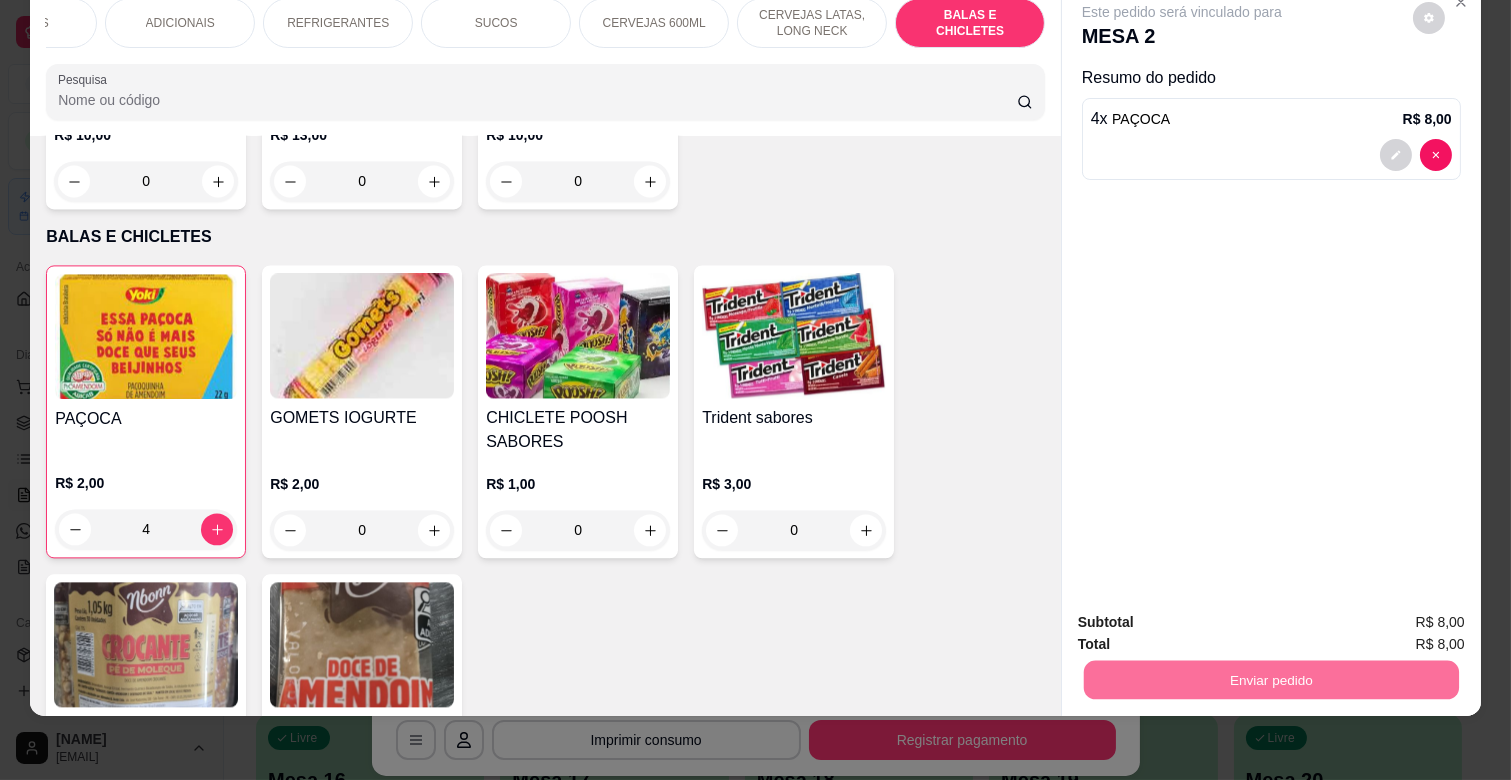 click on "Não registrar e enviar pedido" at bounding box center [1204, 614] 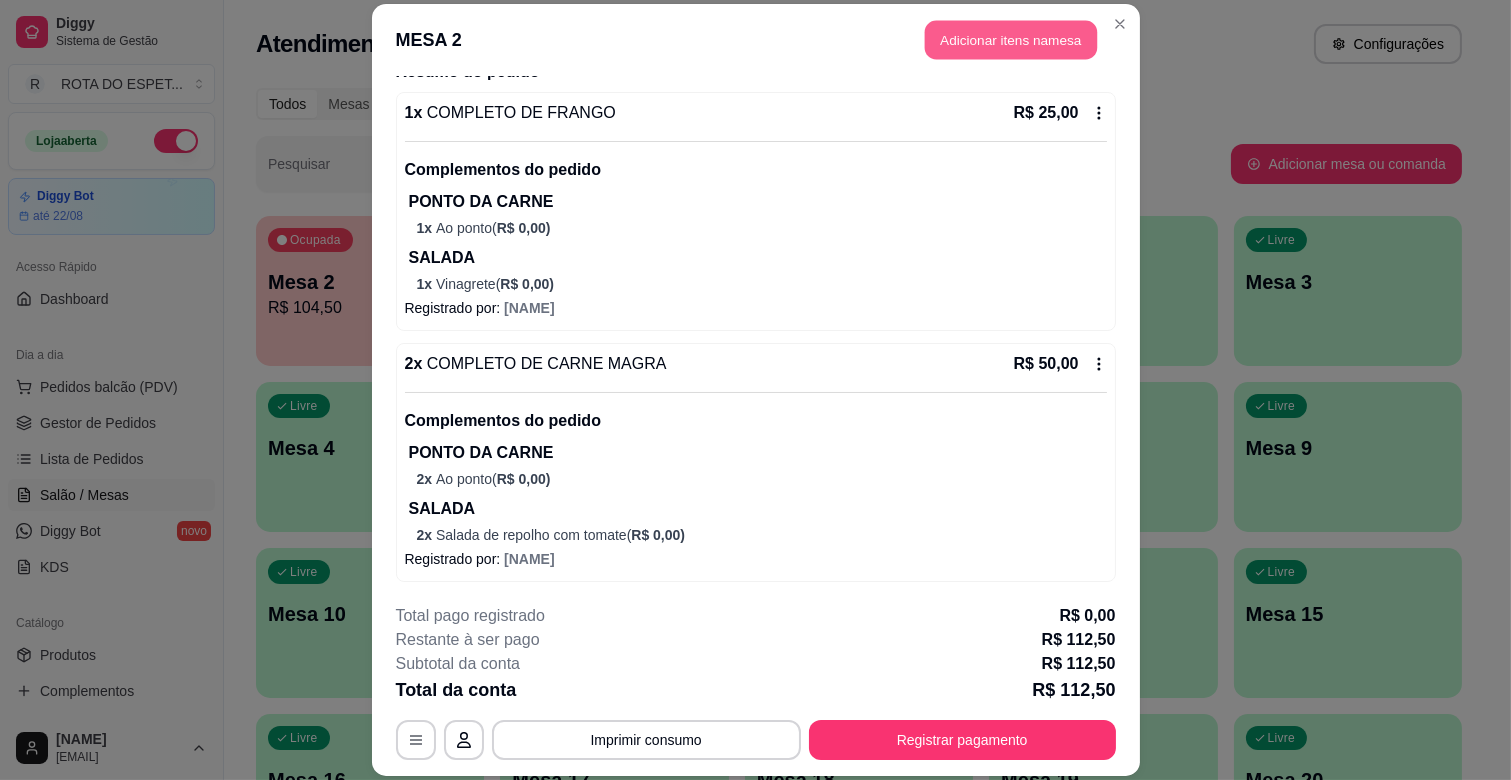 click on "Adicionar itens na  mesa" at bounding box center (1011, 40) 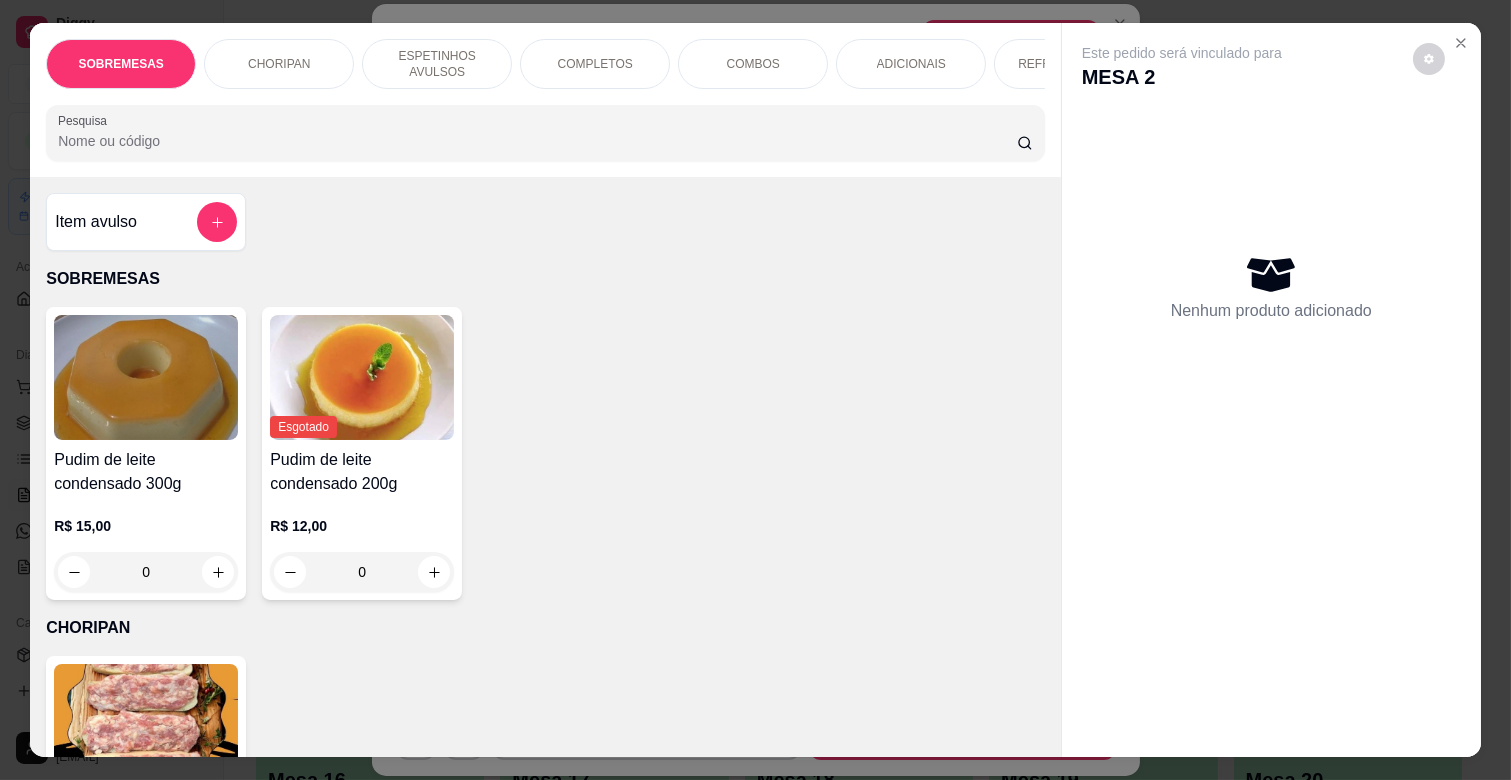 scroll, scrollTop: 0, scrollLeft: 731, axis: horizontal 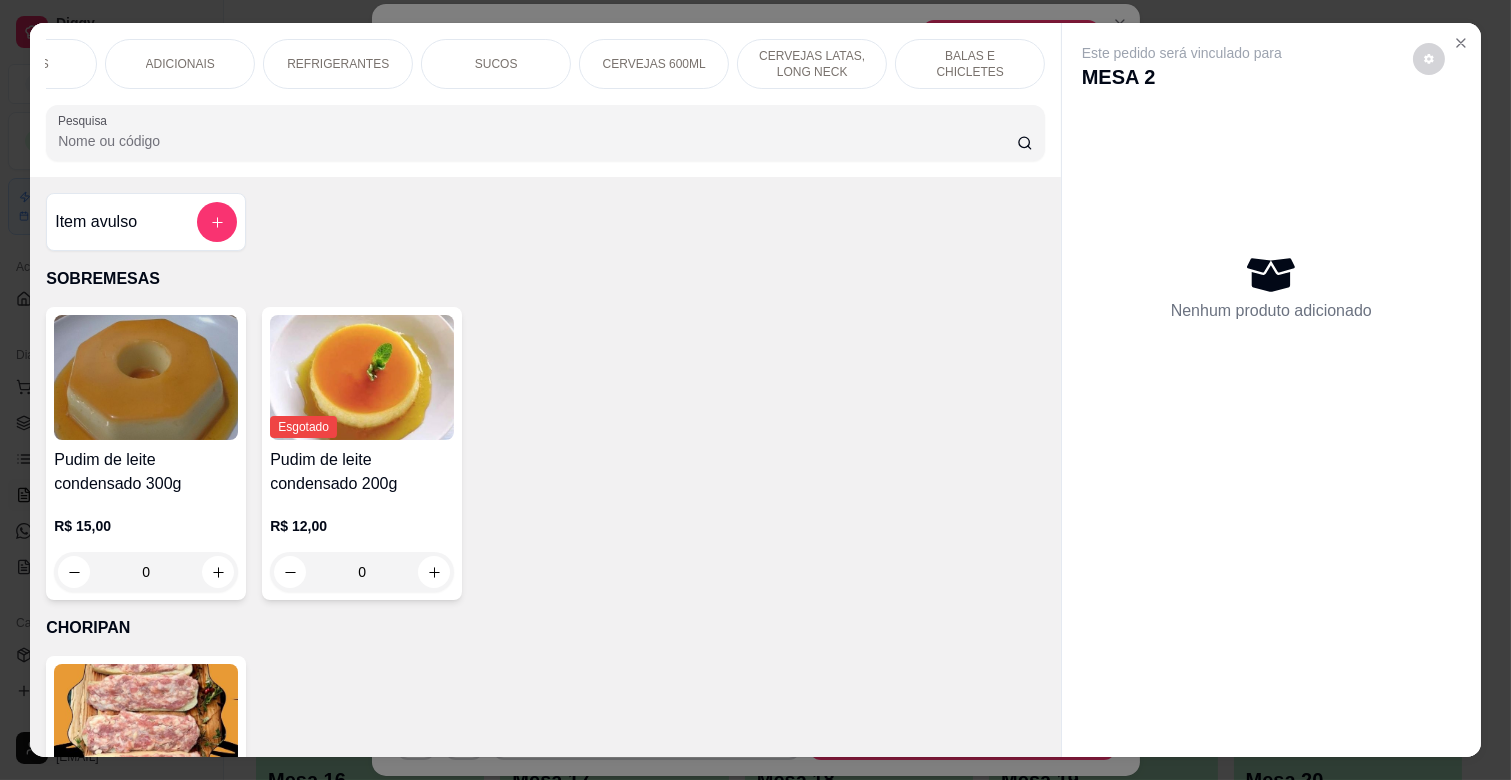 click on "BALAS E CHICLETES" at bounding box center (970, 64) 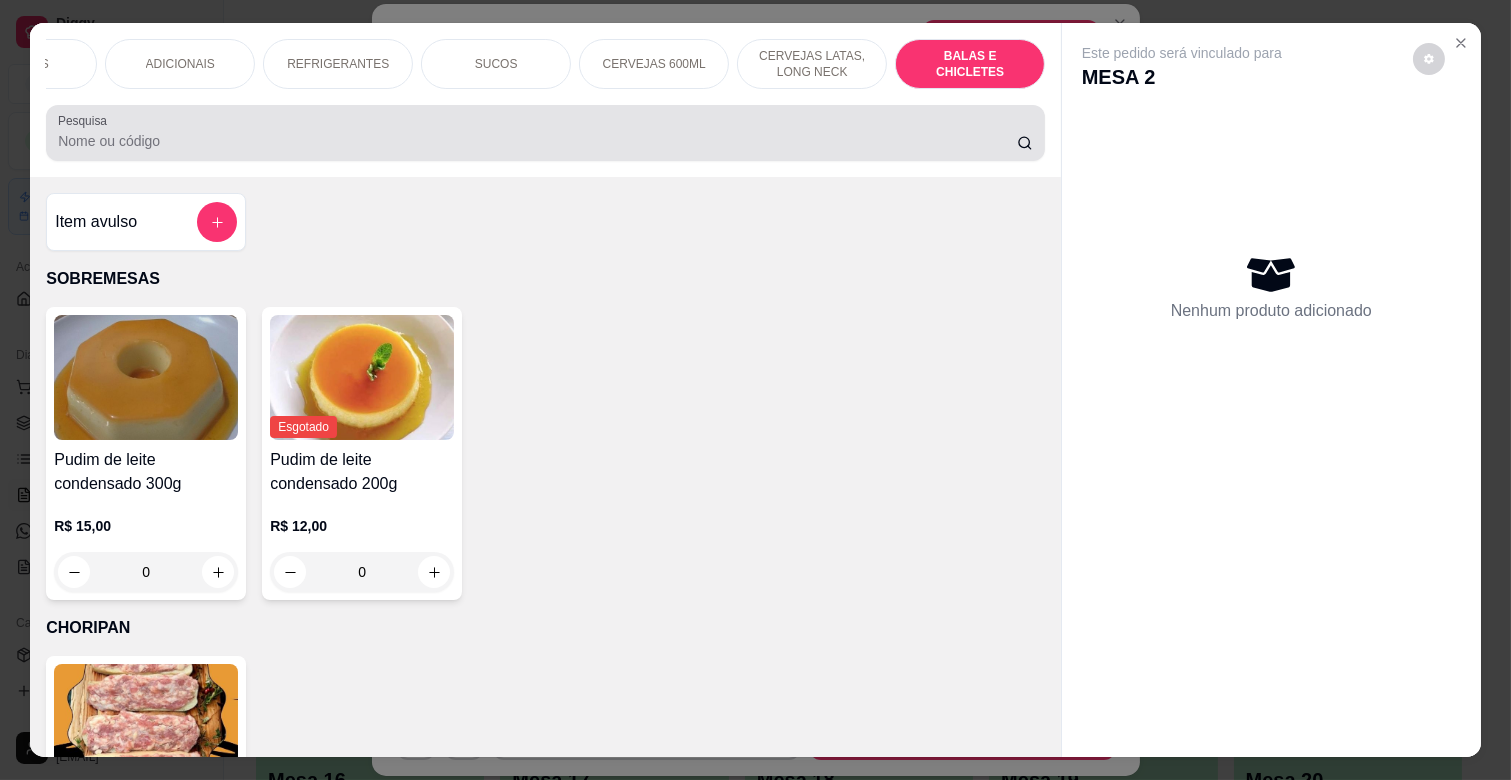 scroll, scrollTop: 8102, scrollLeft: 0, axis: vertical 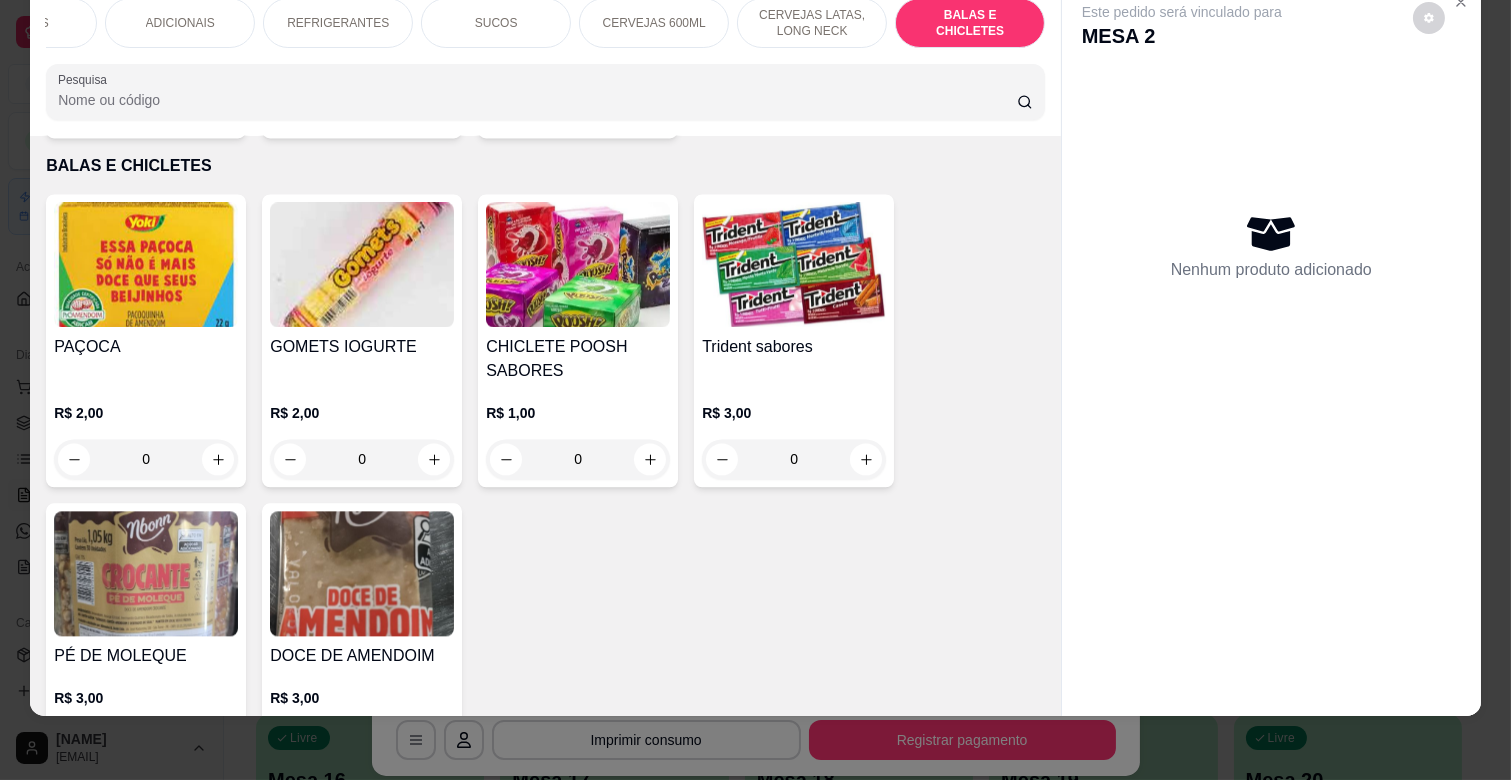 click 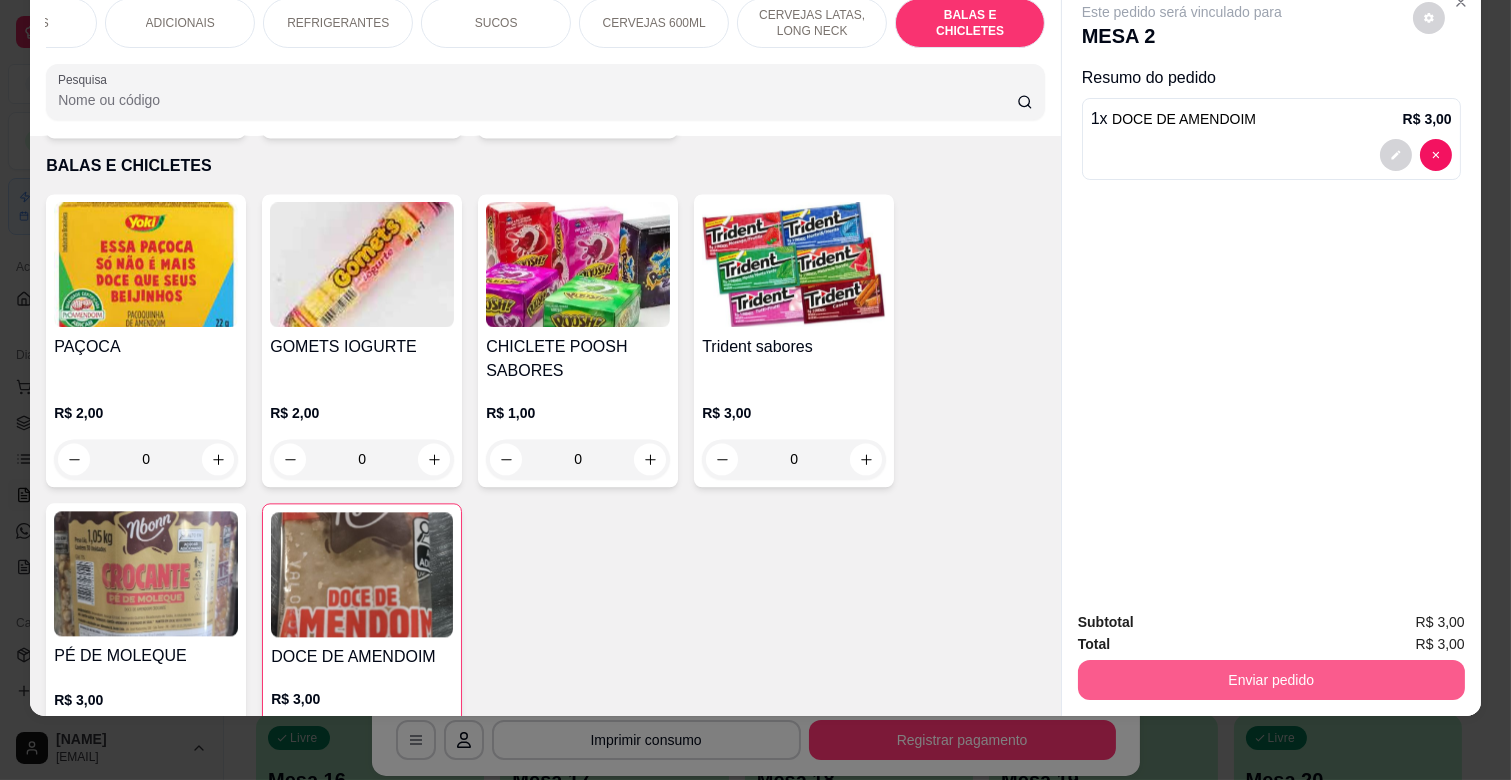 click on "Enviar pedido" at bounding box center (1271, 680) 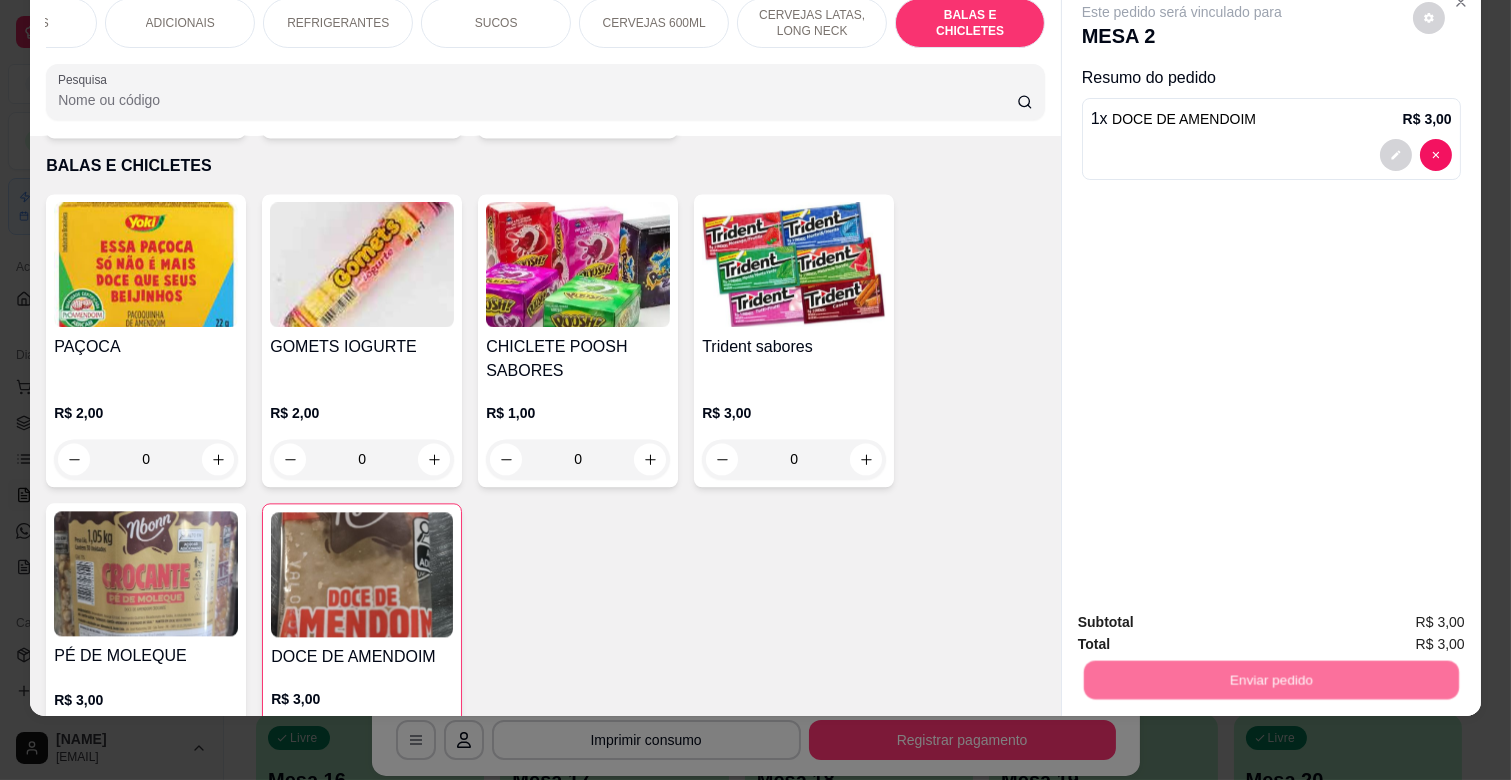 click on "Não registrar e enviar pedido" at bounding box center (1205, 613) 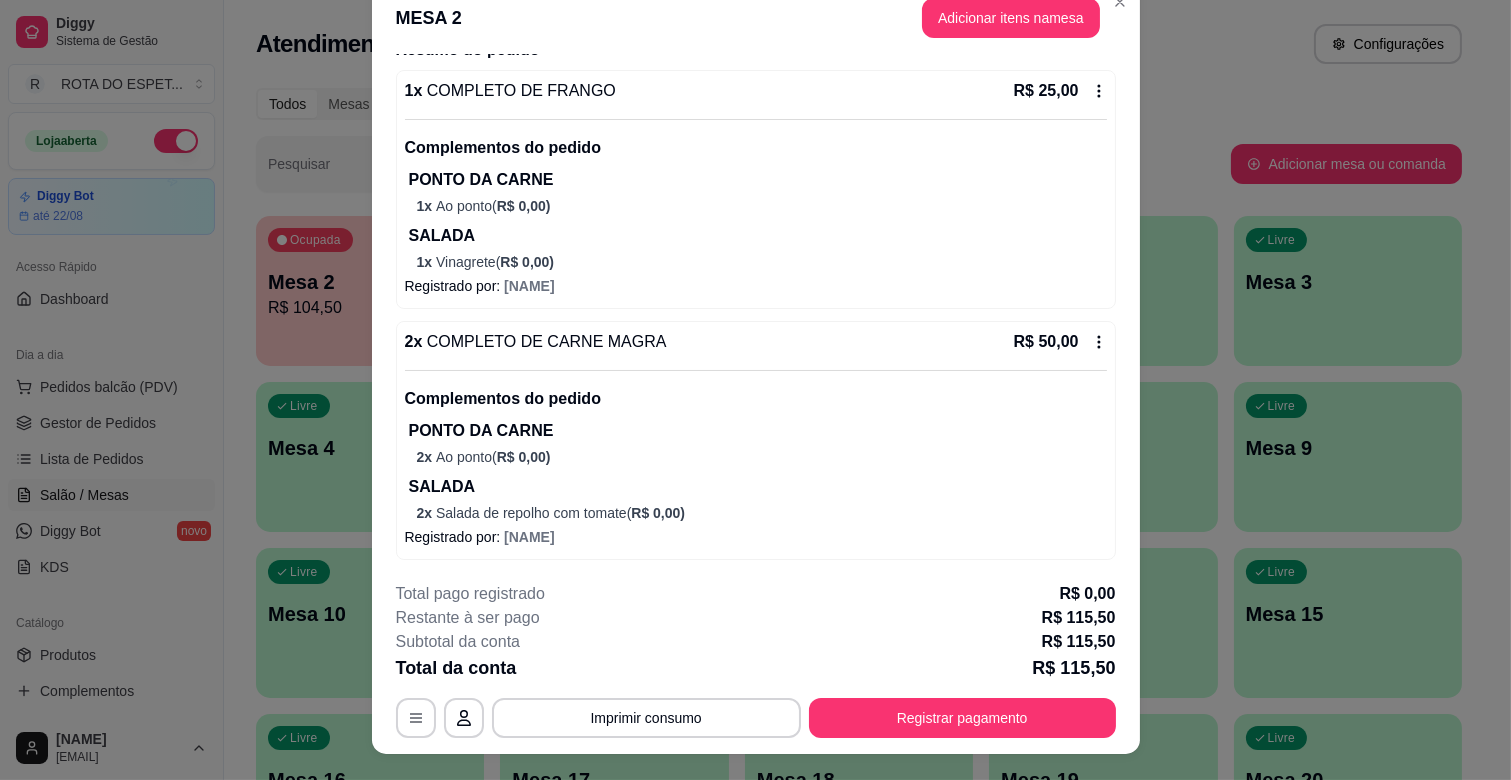 scroll, scrollTop: 60, scrollLeft: 0, axis: vertical 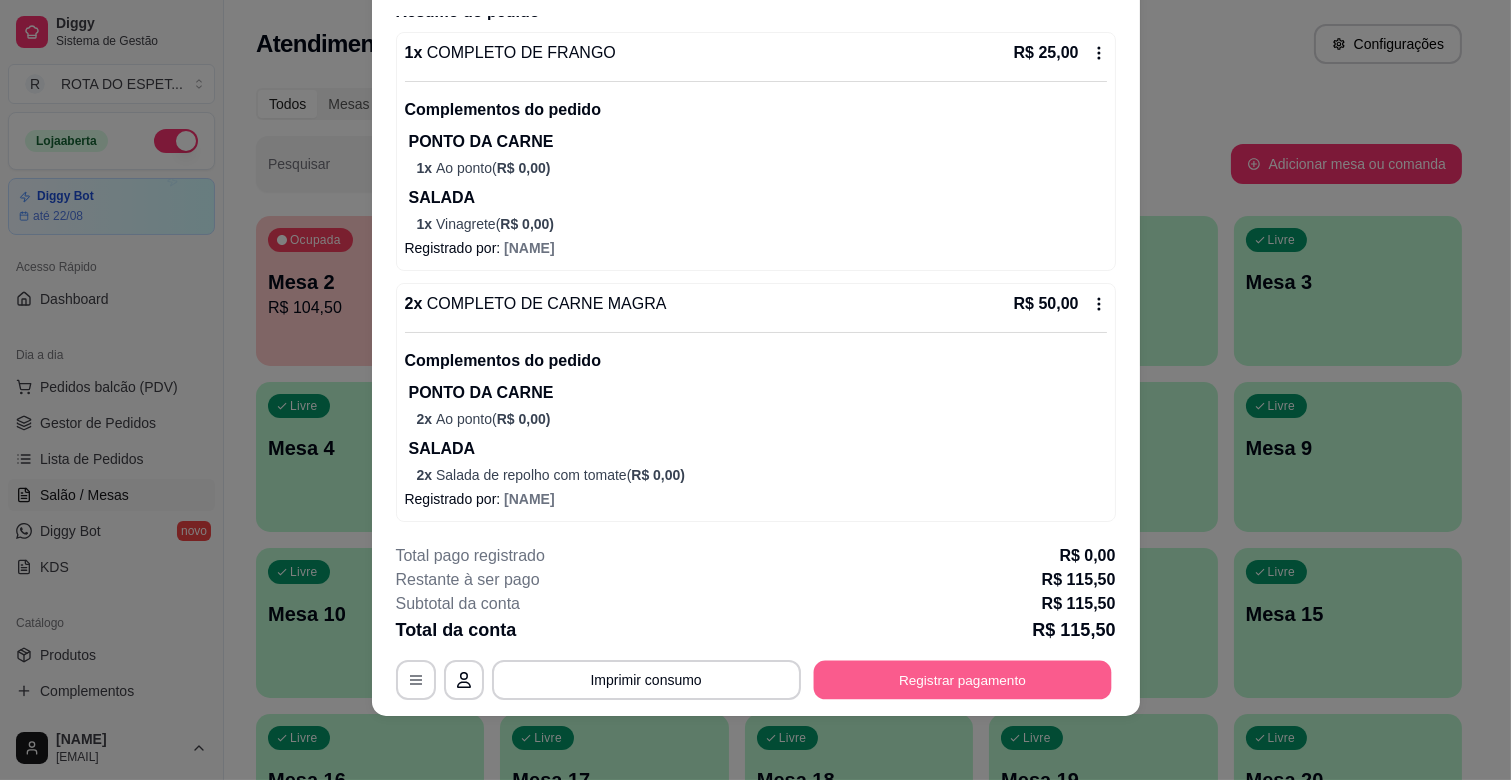 click on "Registrar pagamento" at bounding box center [962, 680] 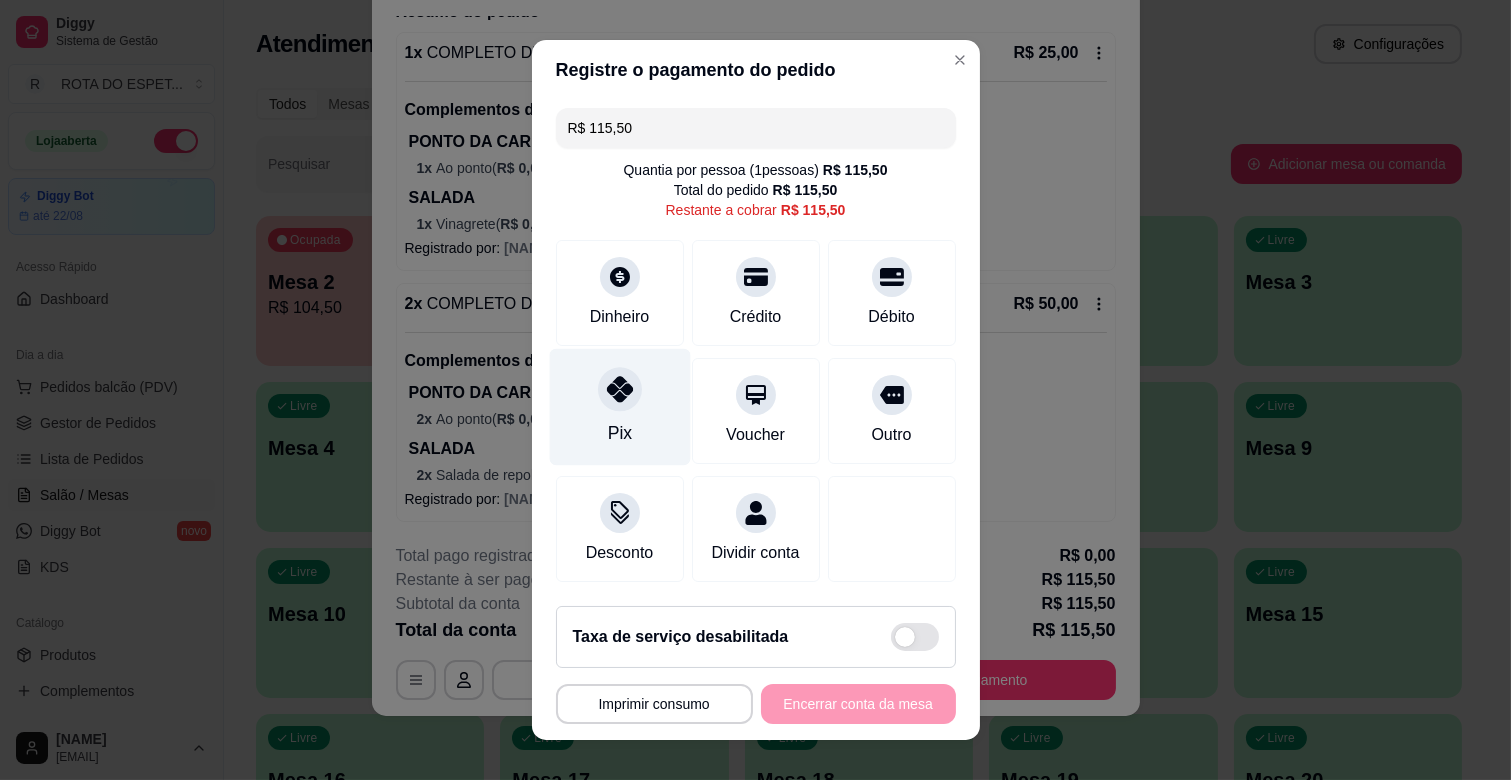 click 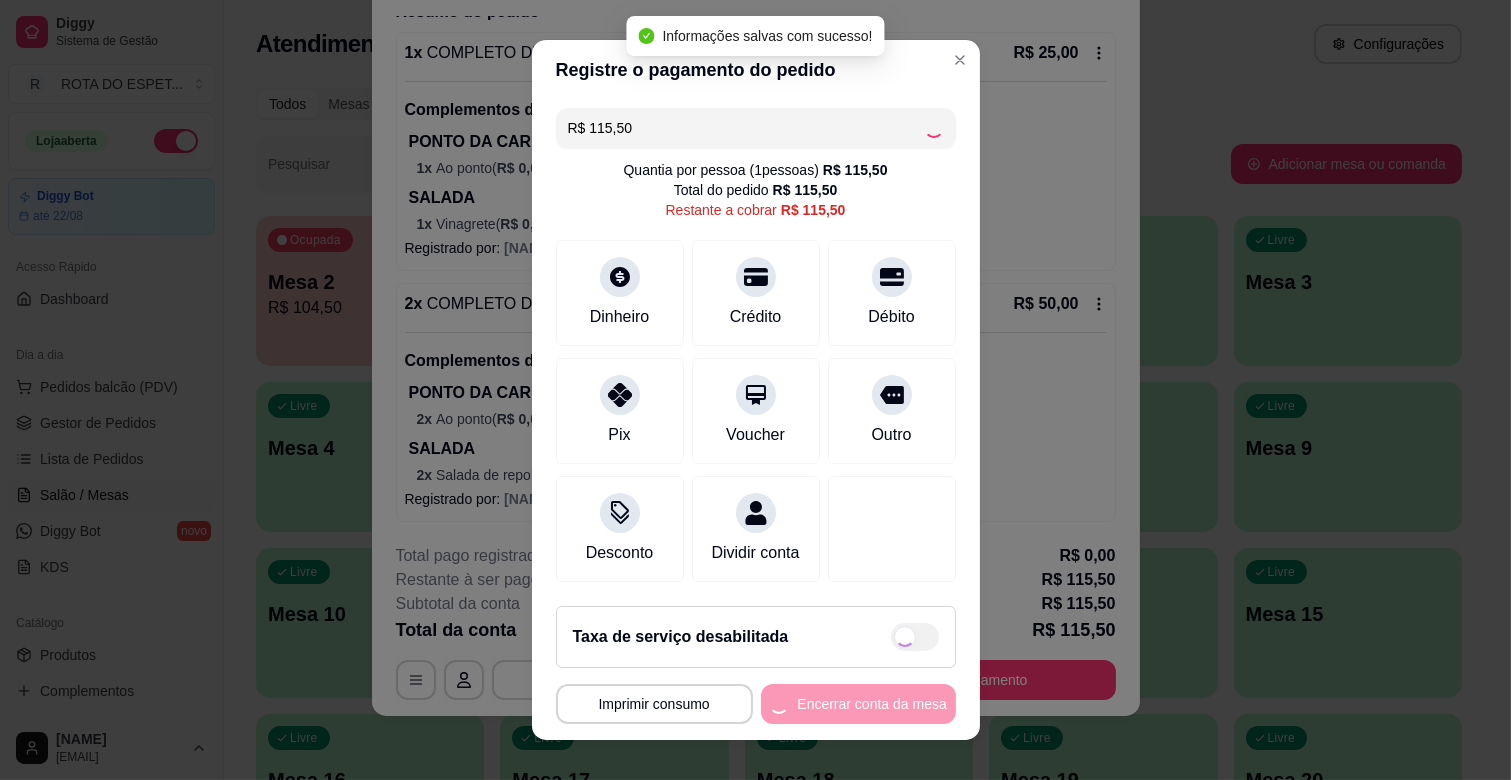 type on "R$ 0,00" 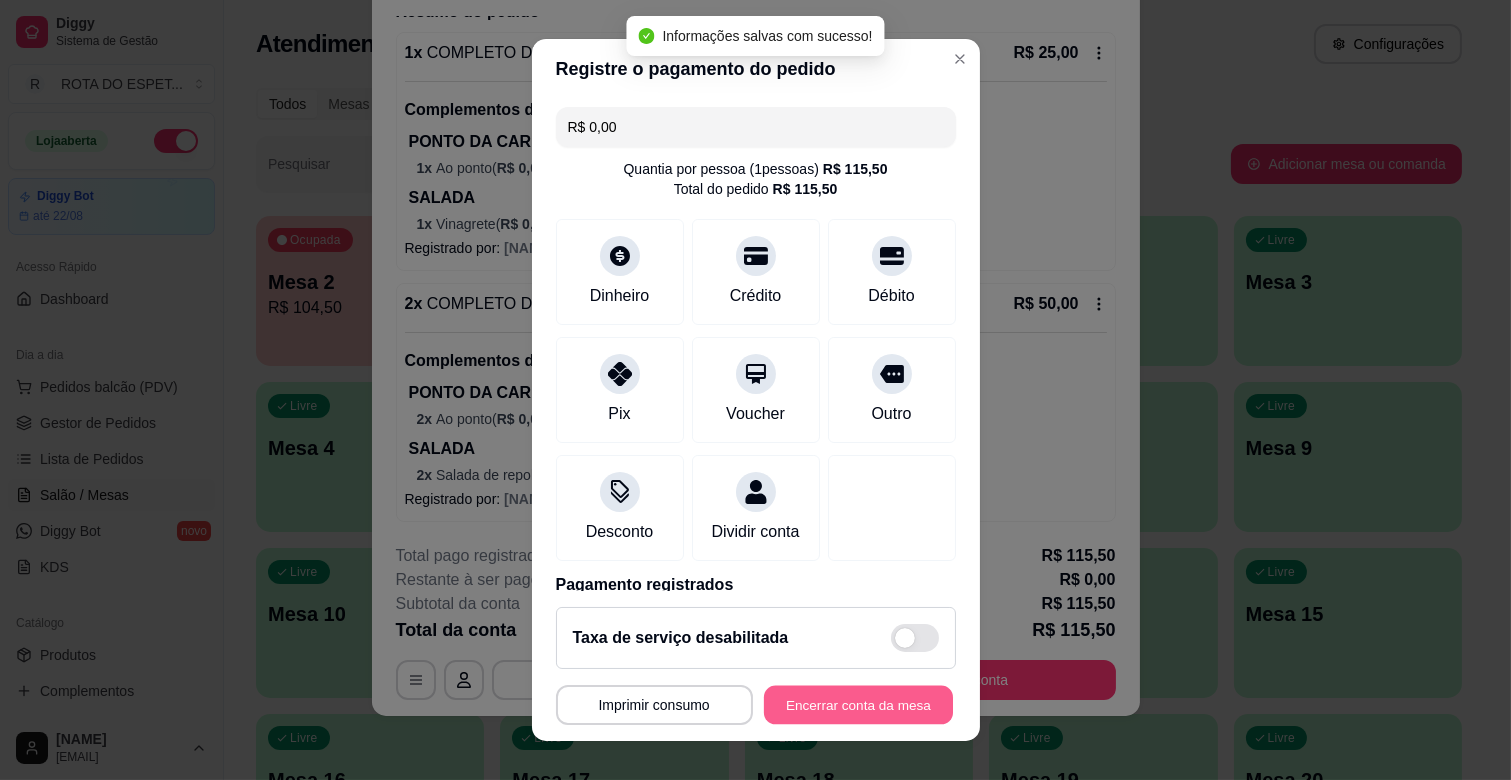 click on "Encerrar conta da mesa" at bounding box center [858, 705] 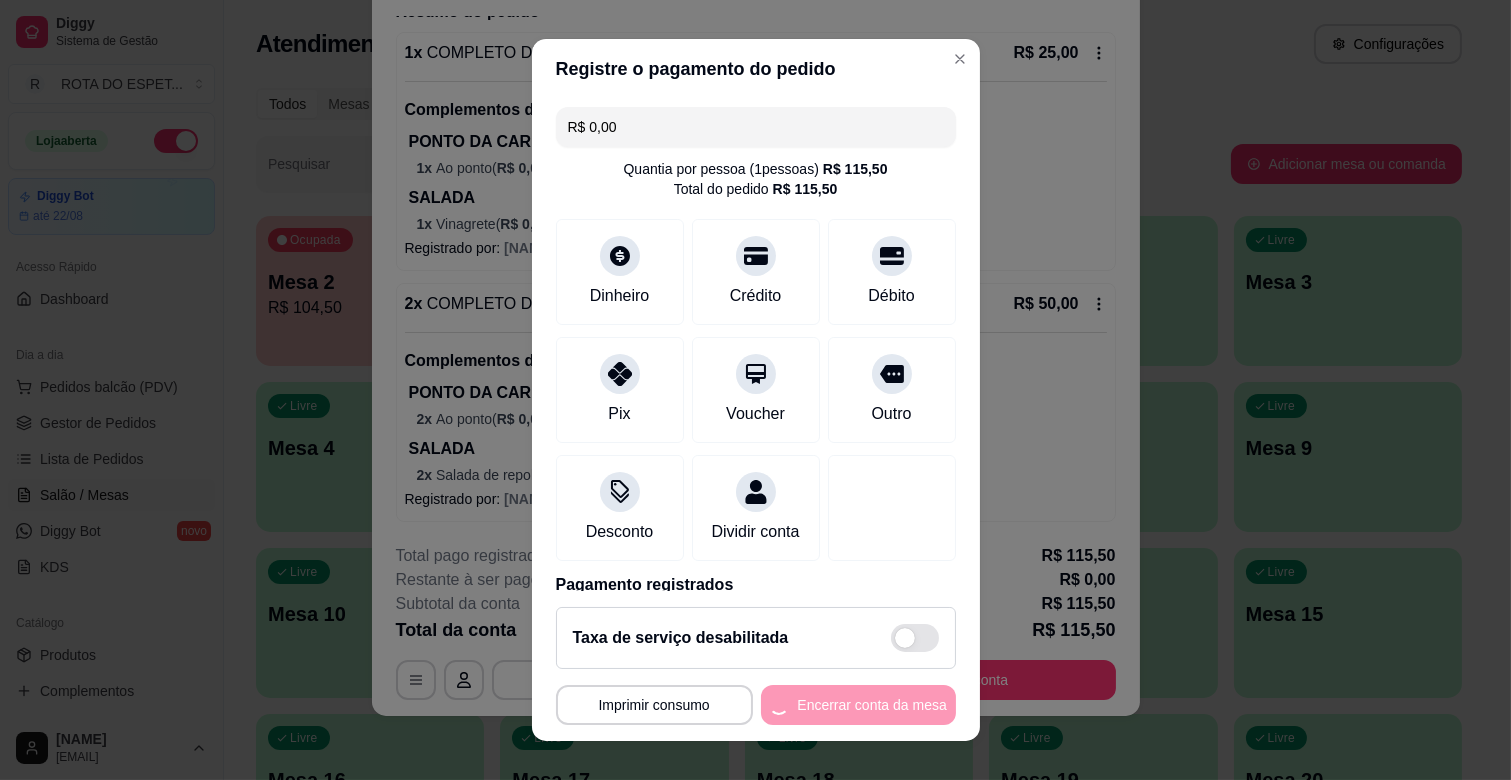 scroll, scrollTop: 0, scrollLeft: 0, axis: both 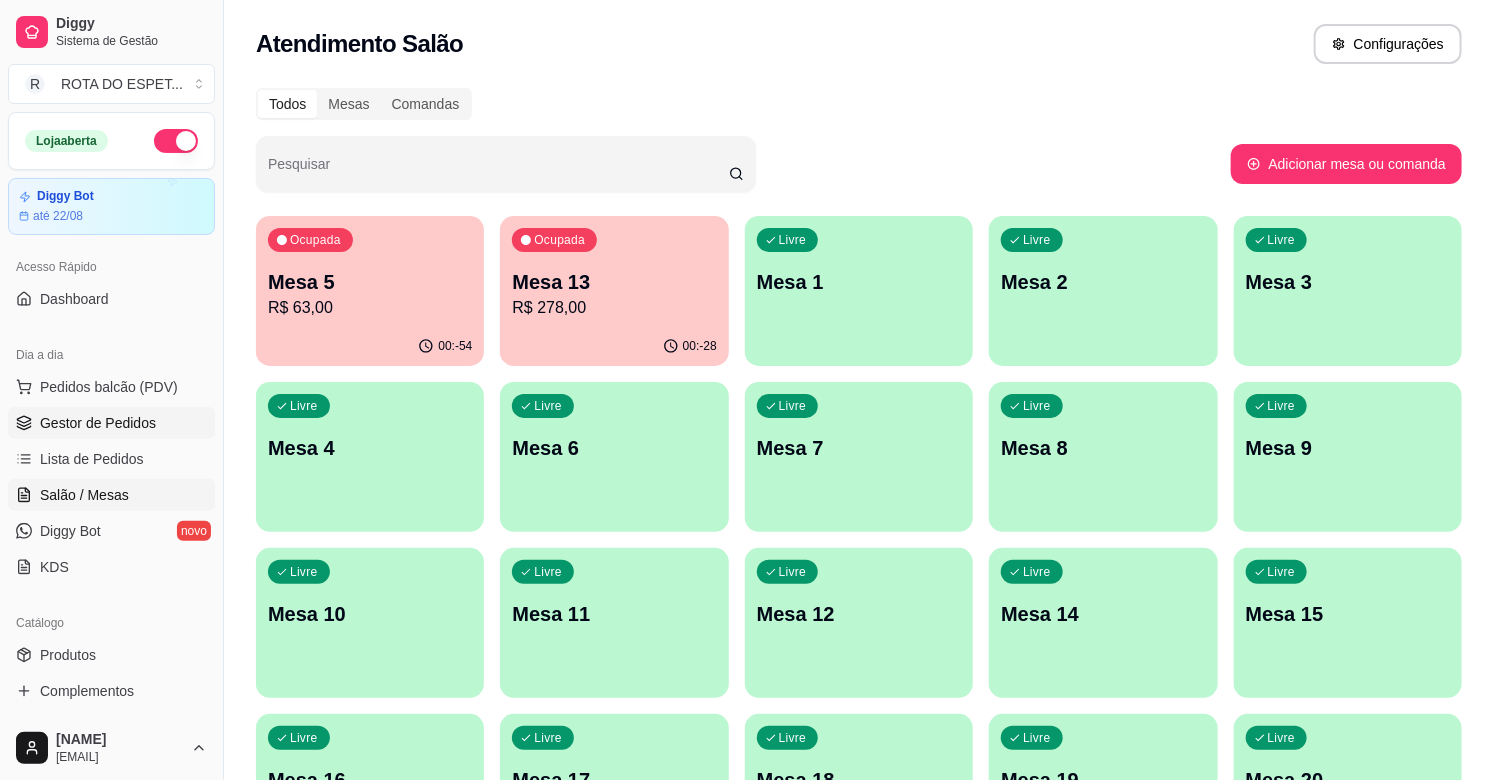 click on "Gestor de Pedidos" at bounding box center [98, 423] 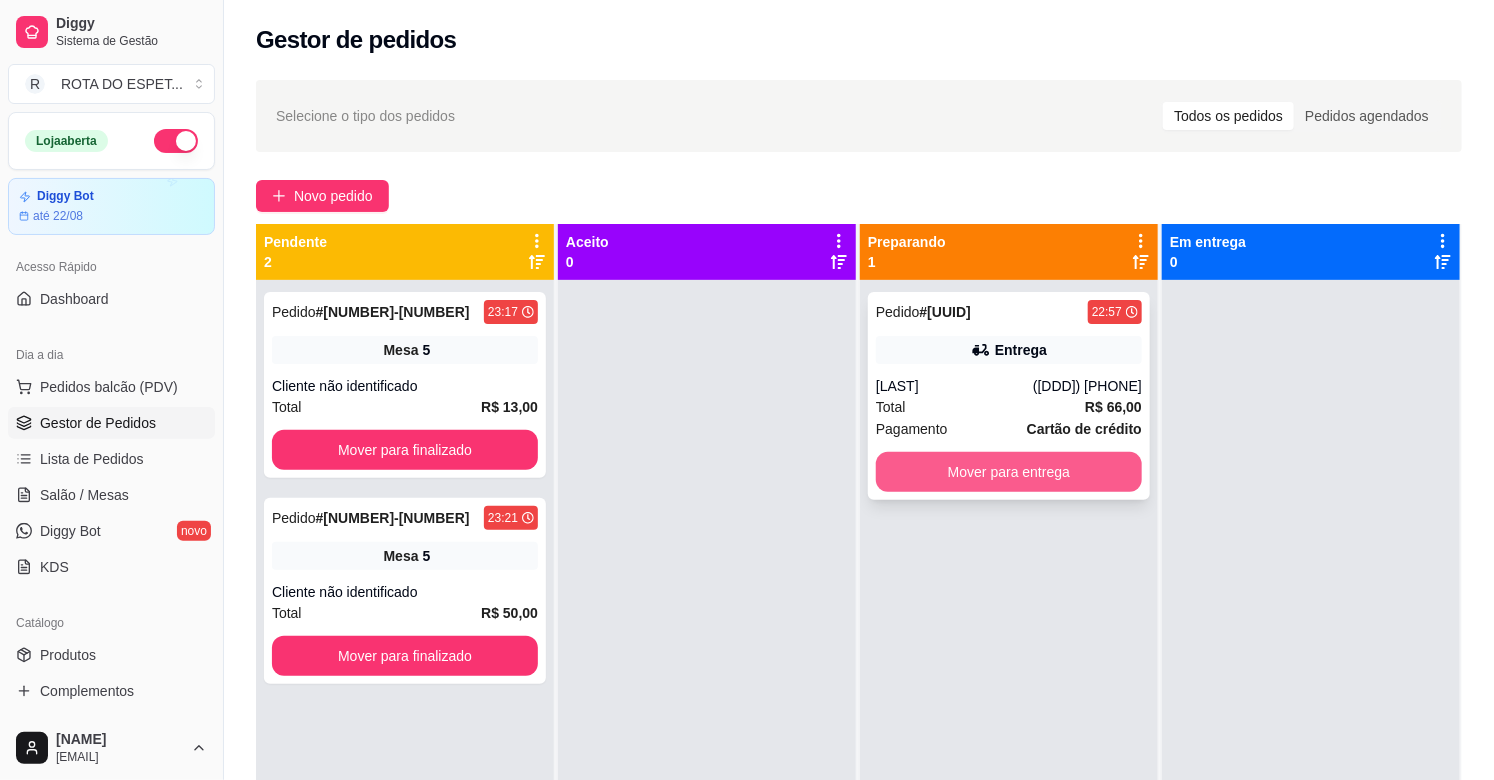 click on "Mover para entrega" at bounding box center [1009, 472] 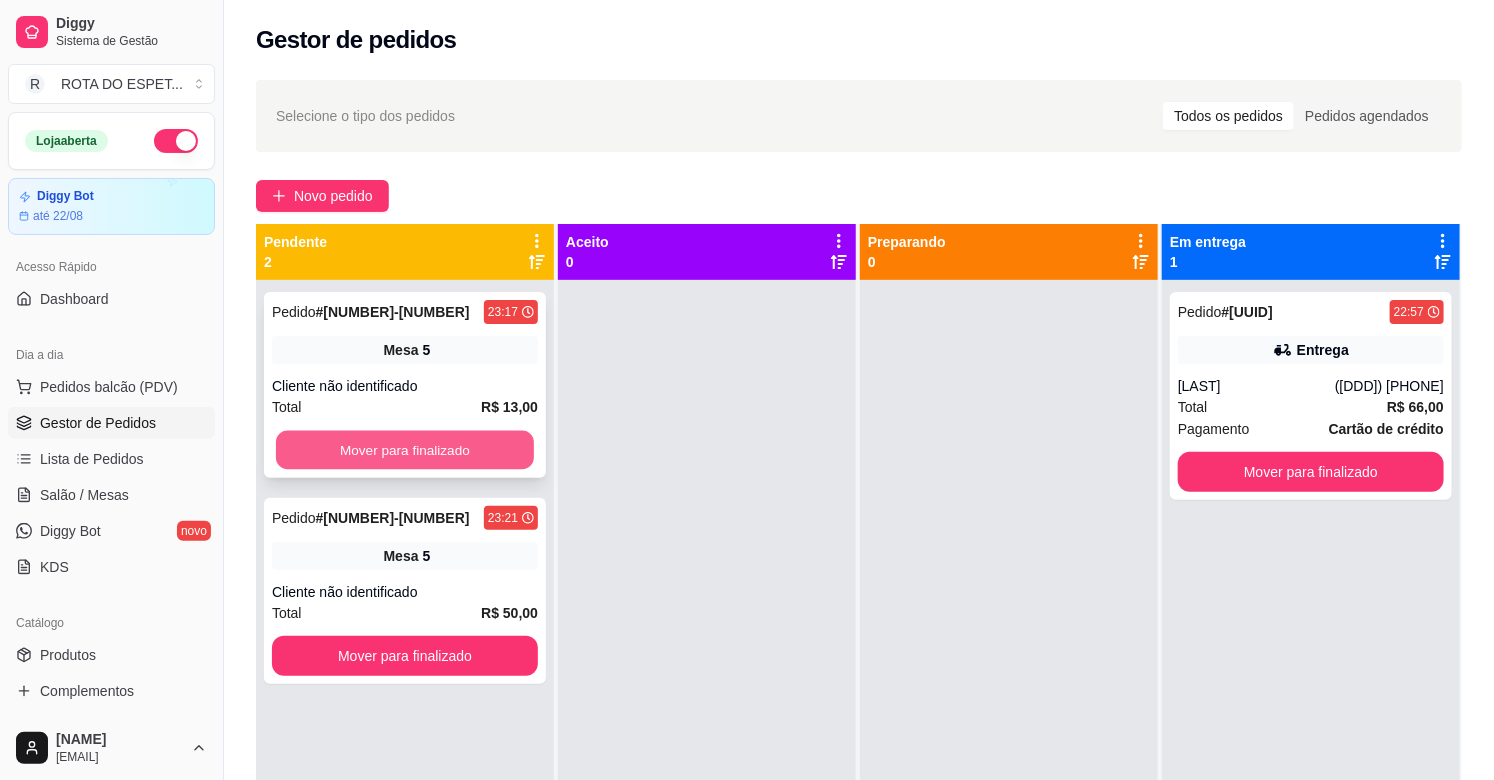 click on "Mover para finalizado" at bounding box center [405, 450] 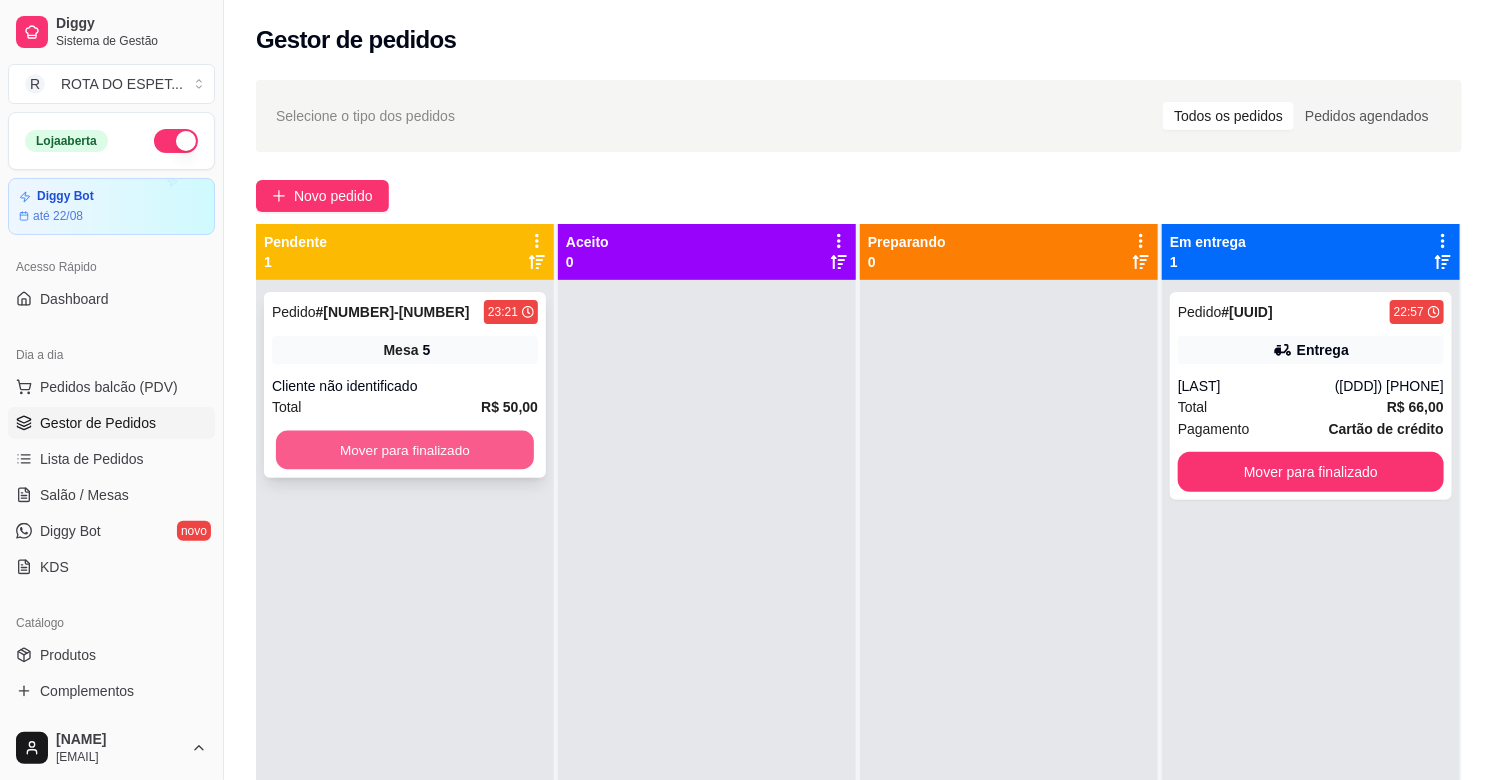 click on "Mover para finalizado" at bounding box center (405, 450) 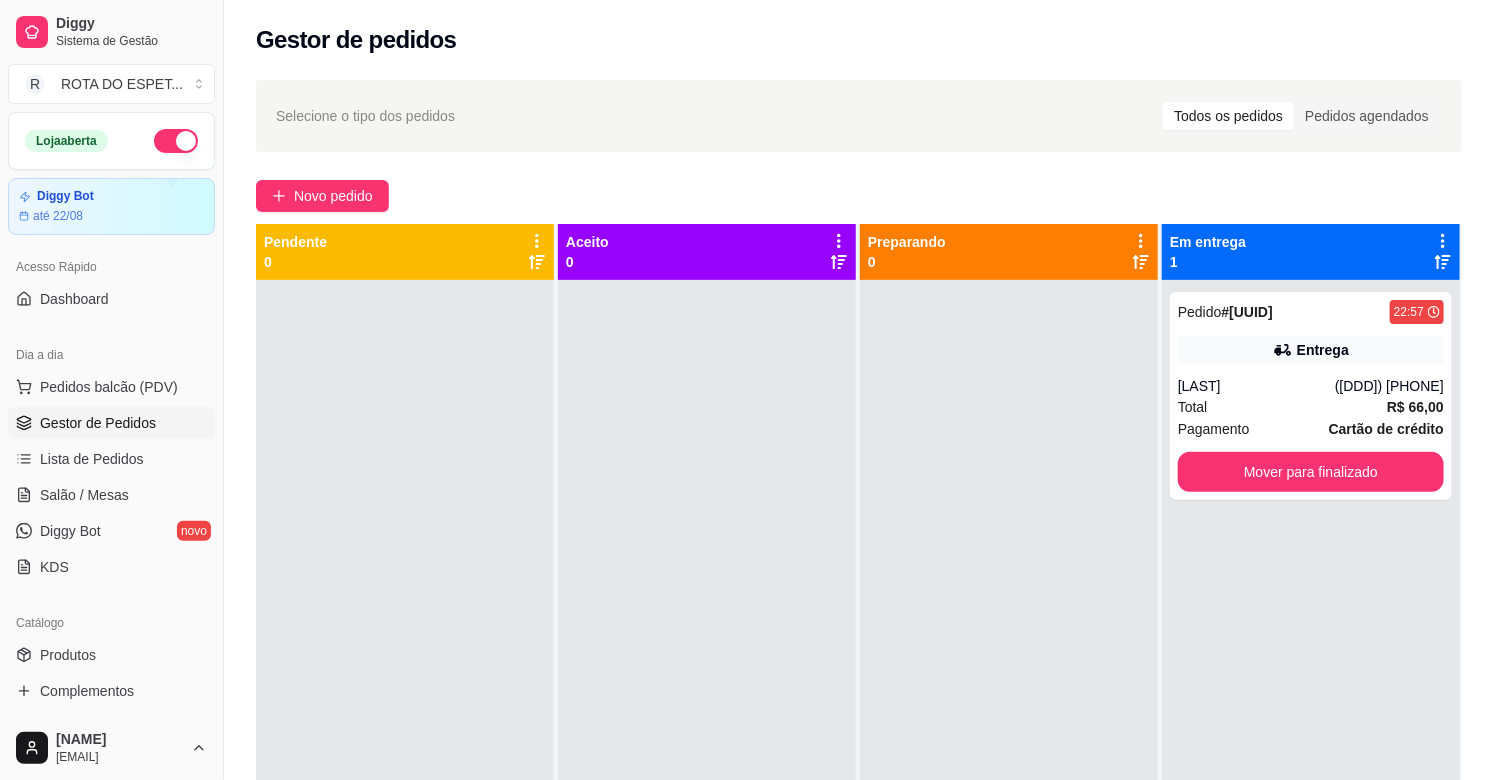 click at bounding box center (707, 670) 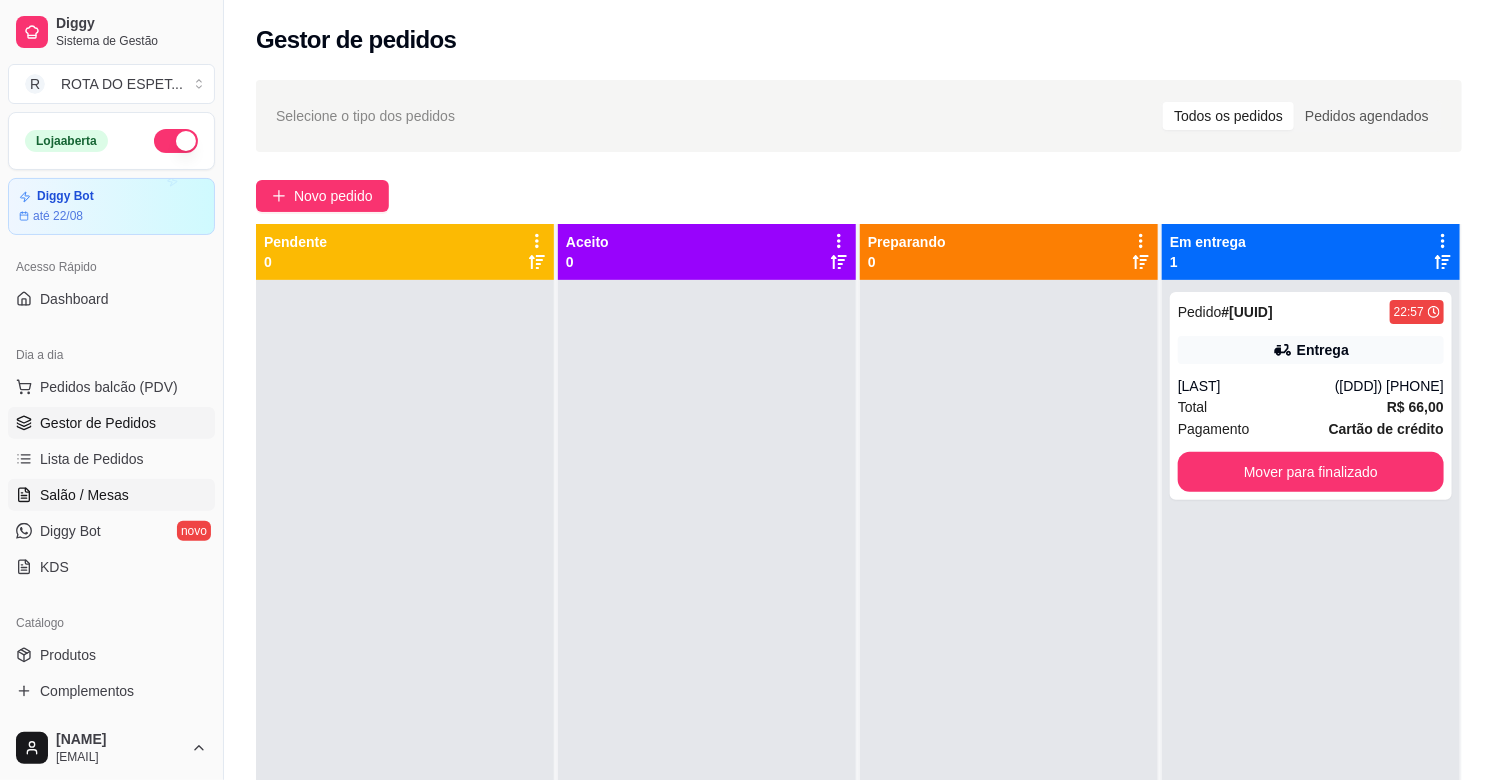 click on "Salão / Mesas" at bounding box center [111, 495] 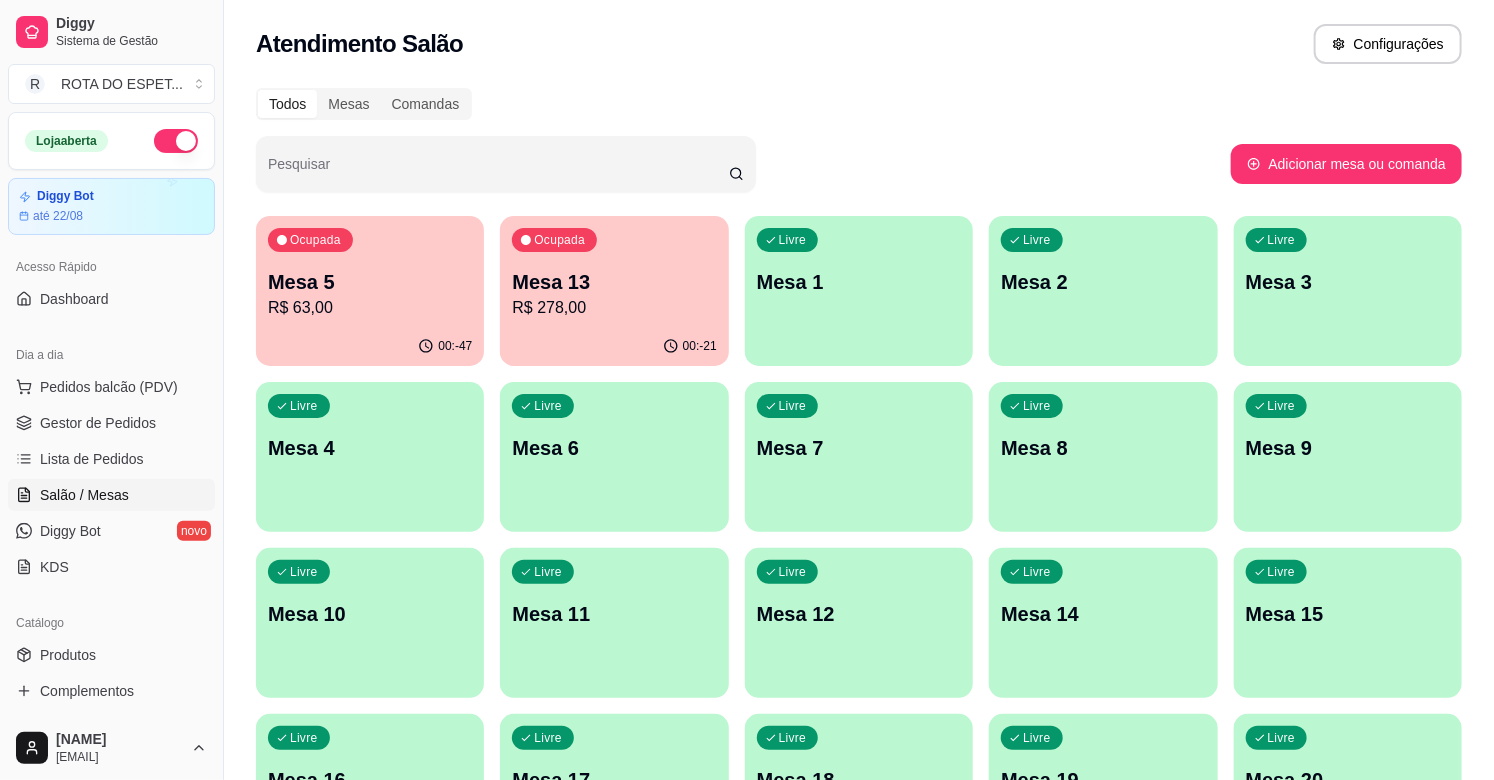 click on "R$ 278,00" at bounding box center (614, 308) 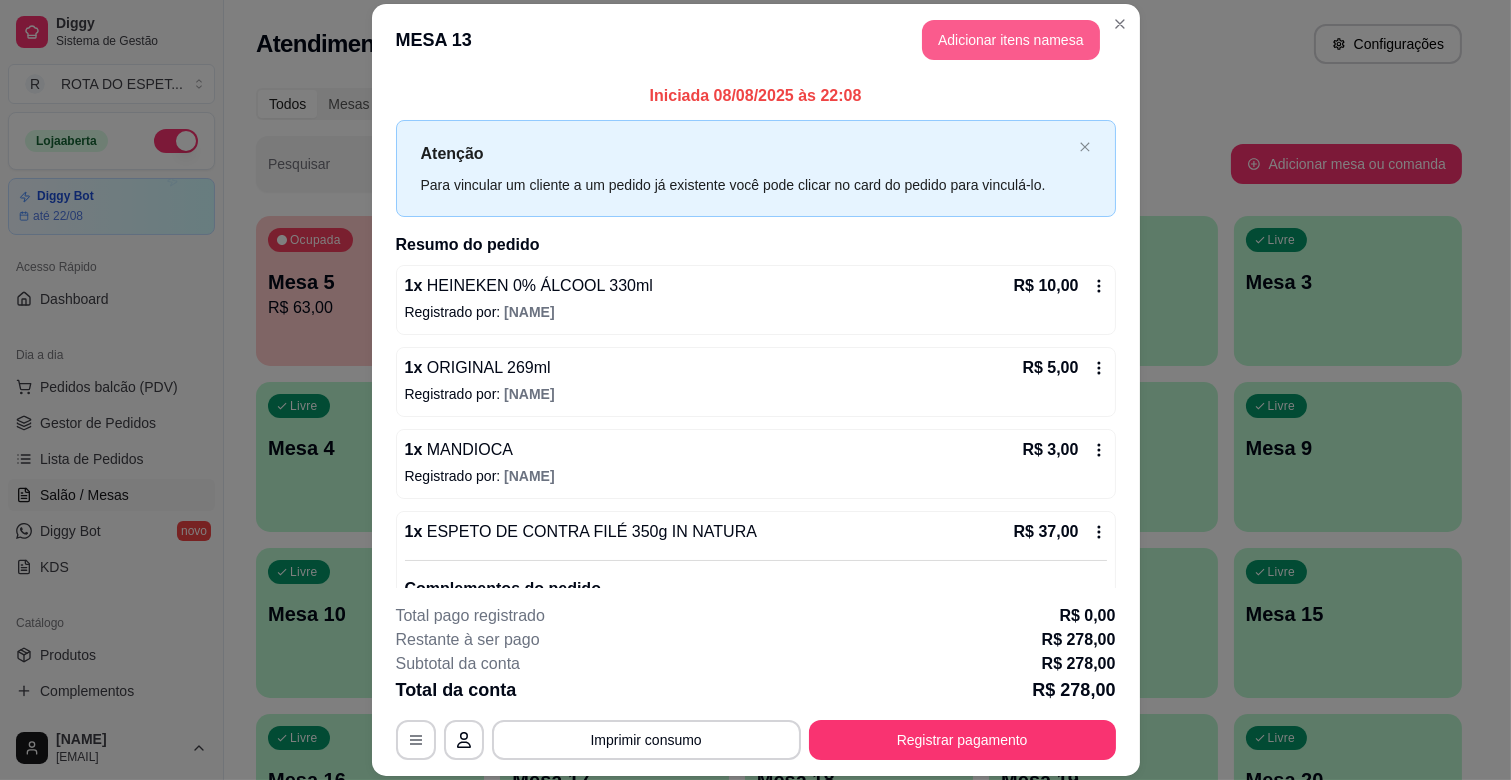 click on "Adicionar itens na  mesa" at bounding box center (1011, 40) 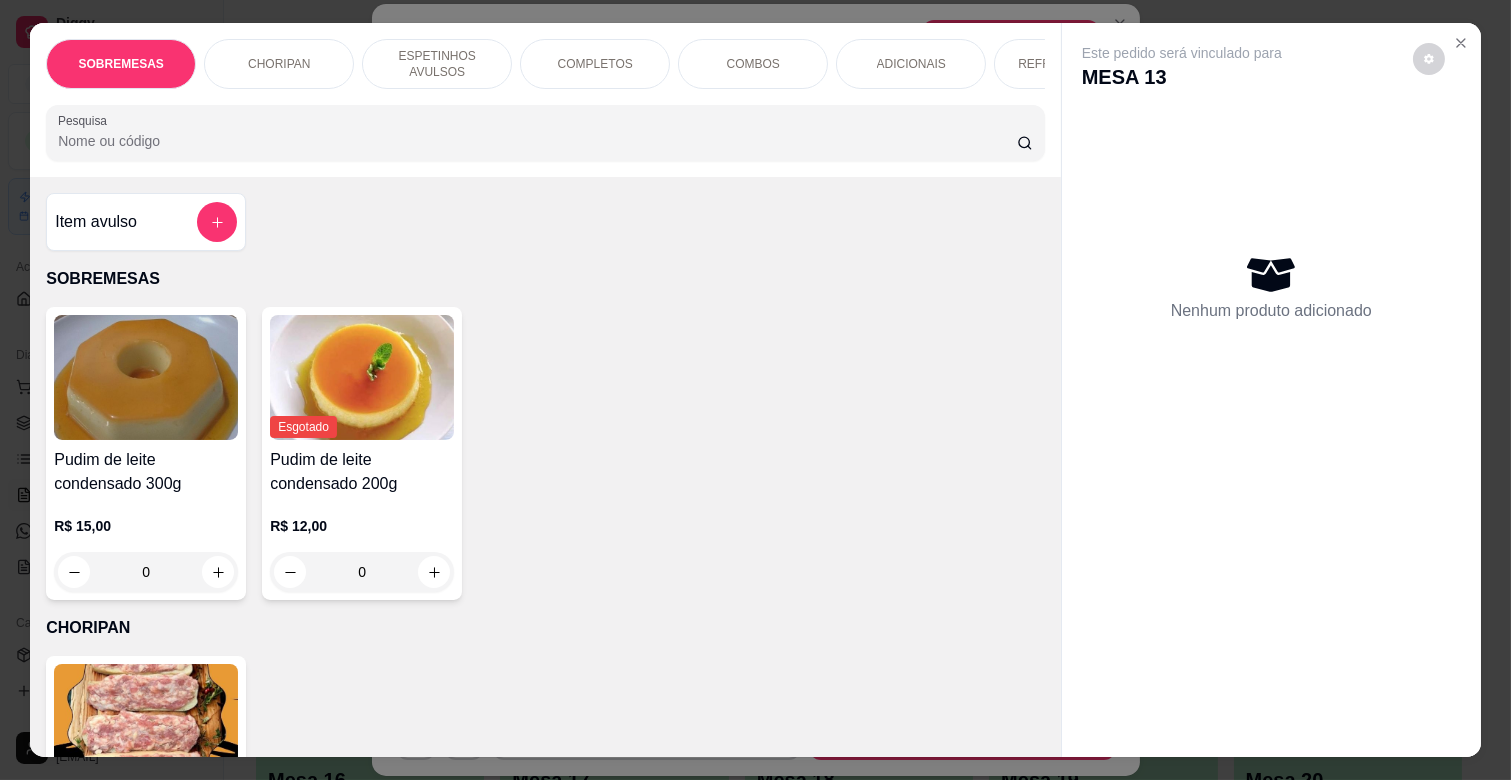 scroll, scrollTop: 111, scrollLeft: 0, axis: vertical 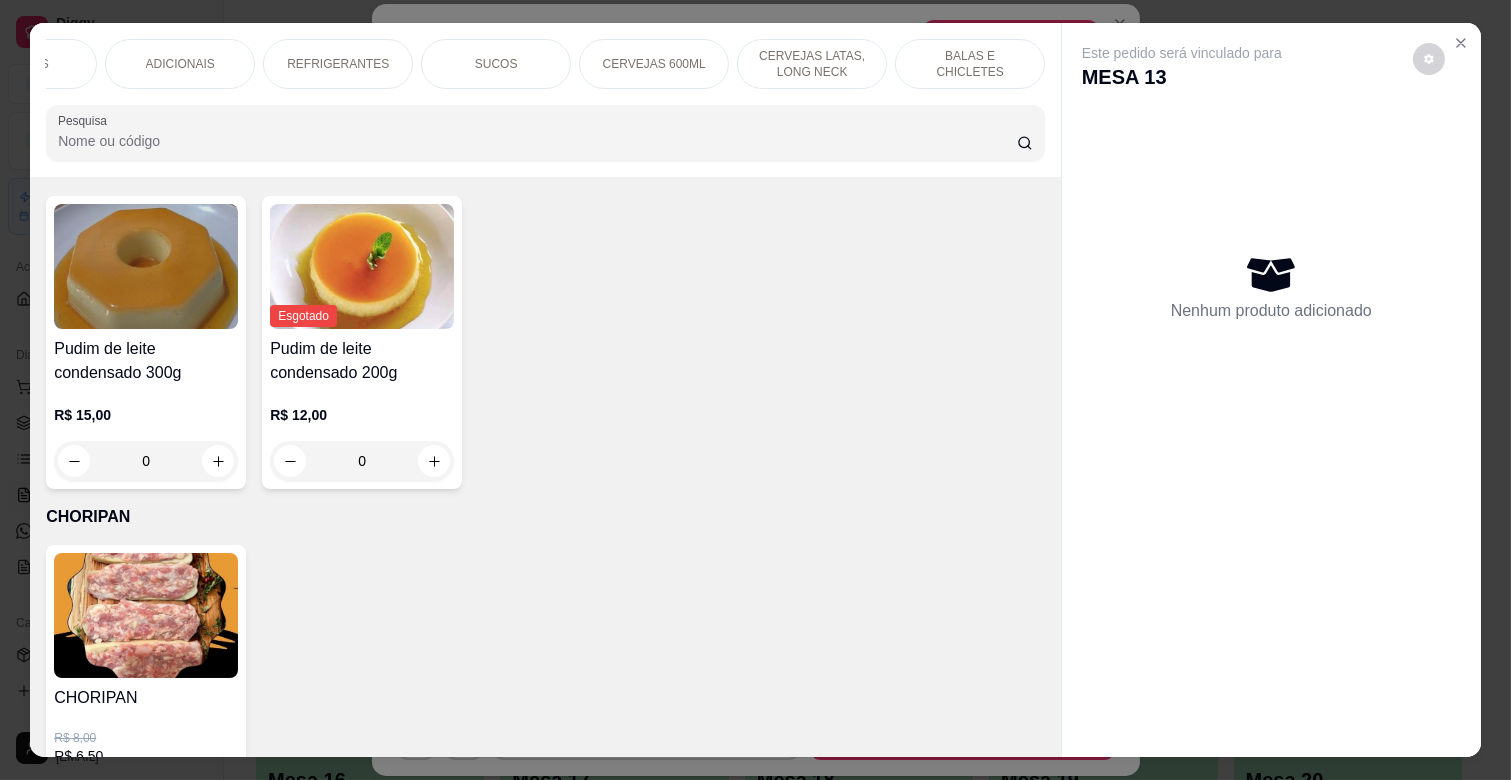 click on "BALAS E CHICLETES" at bounding box center [970, 64] 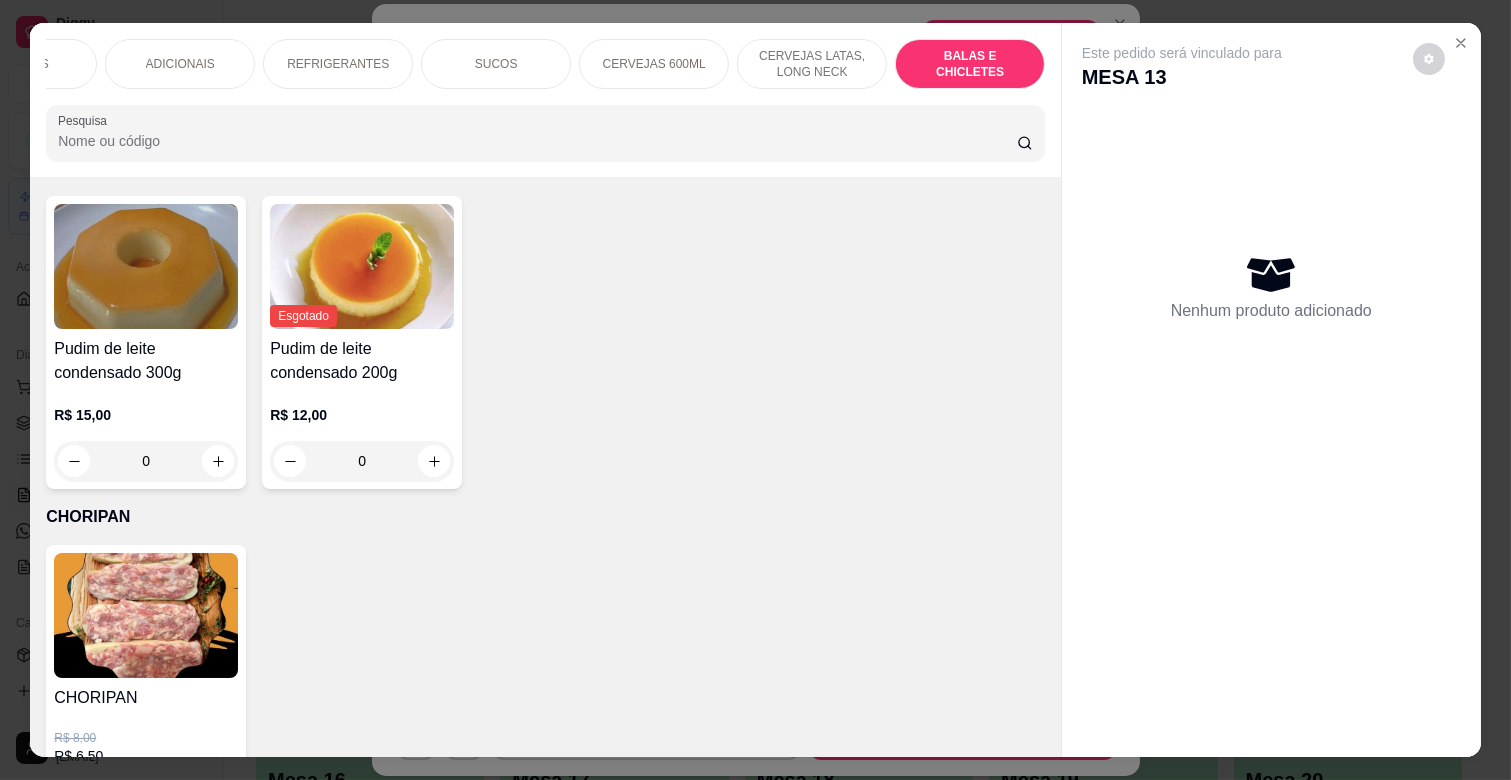 scroll, scrollTop: 8102, scrollLeft: 0, axis: vertical 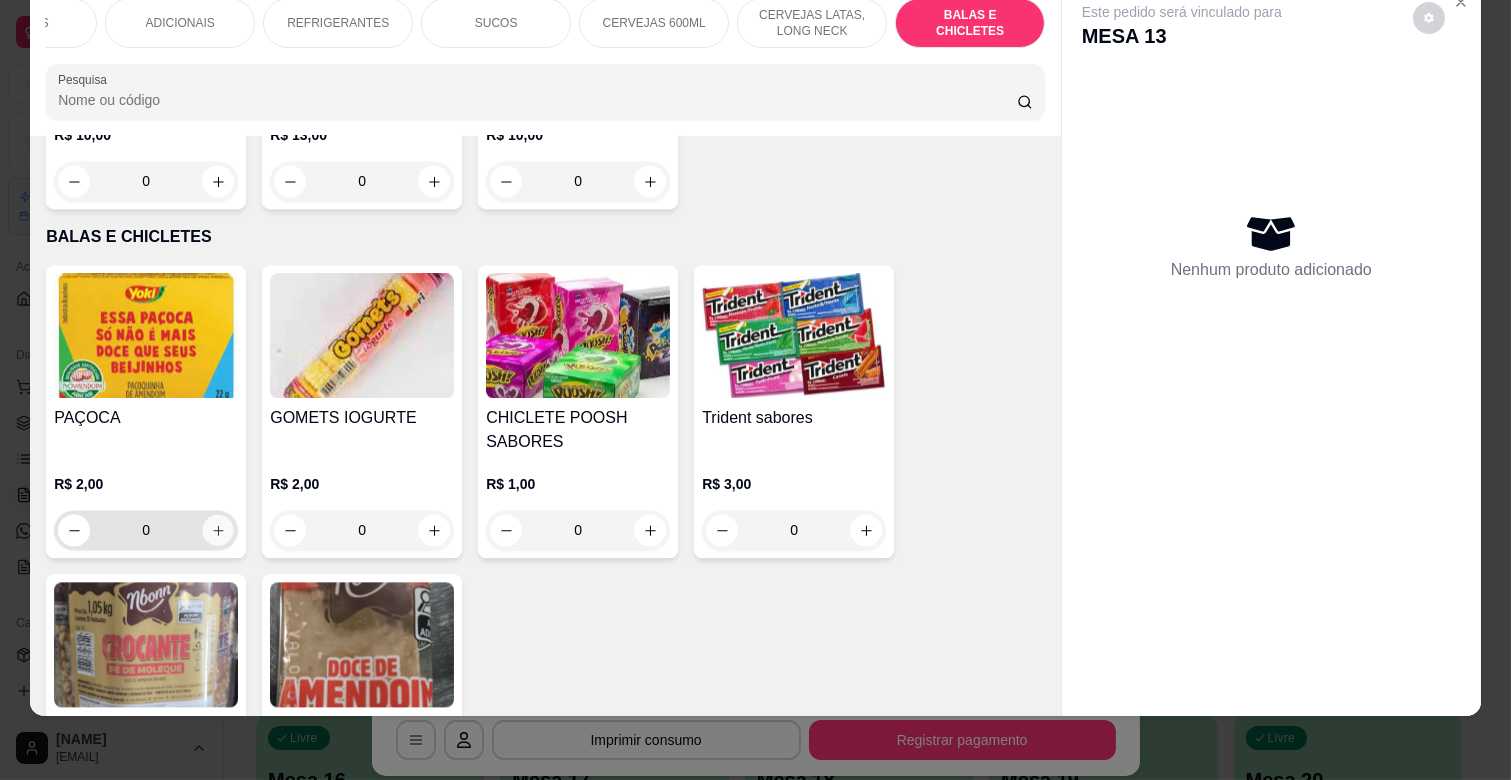 click 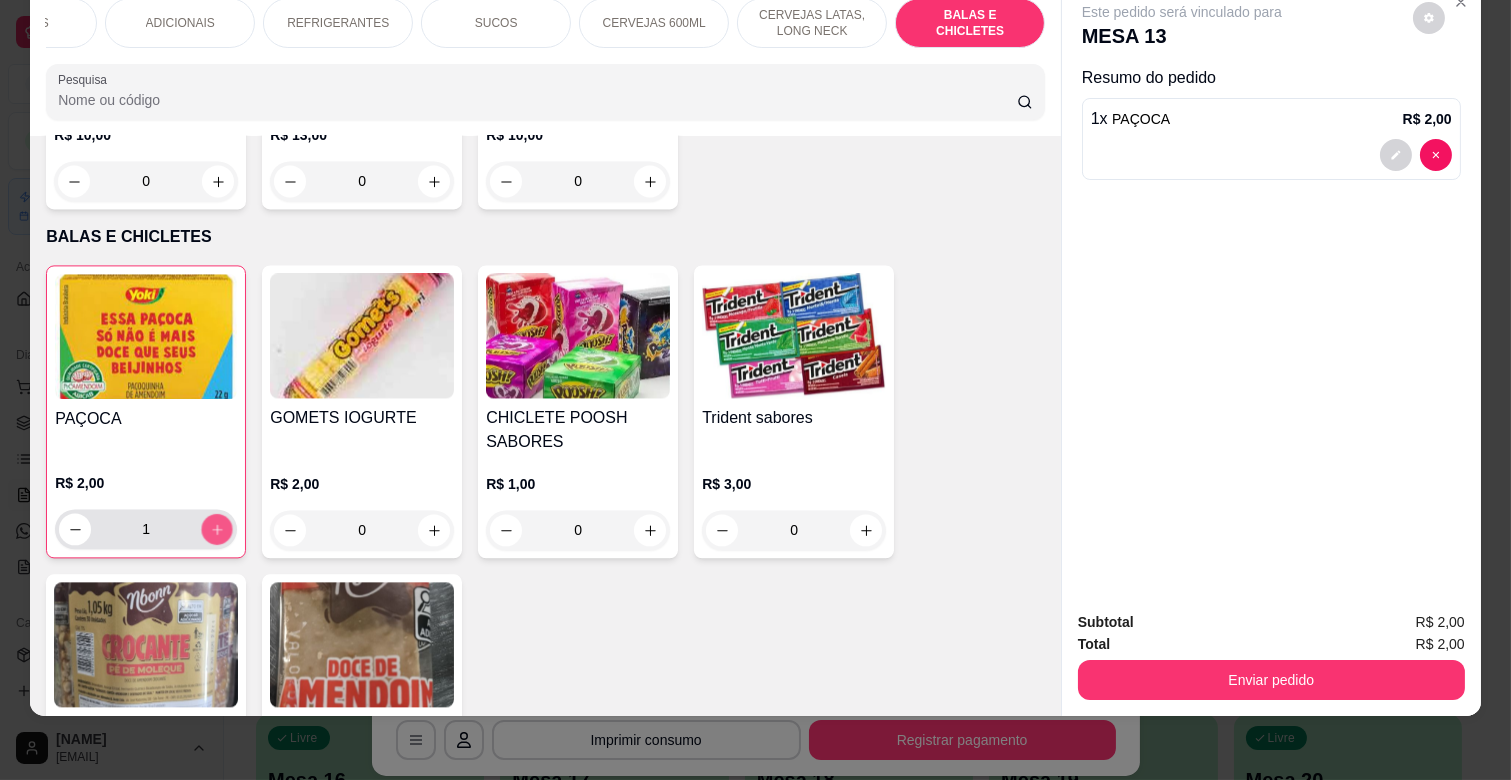 click 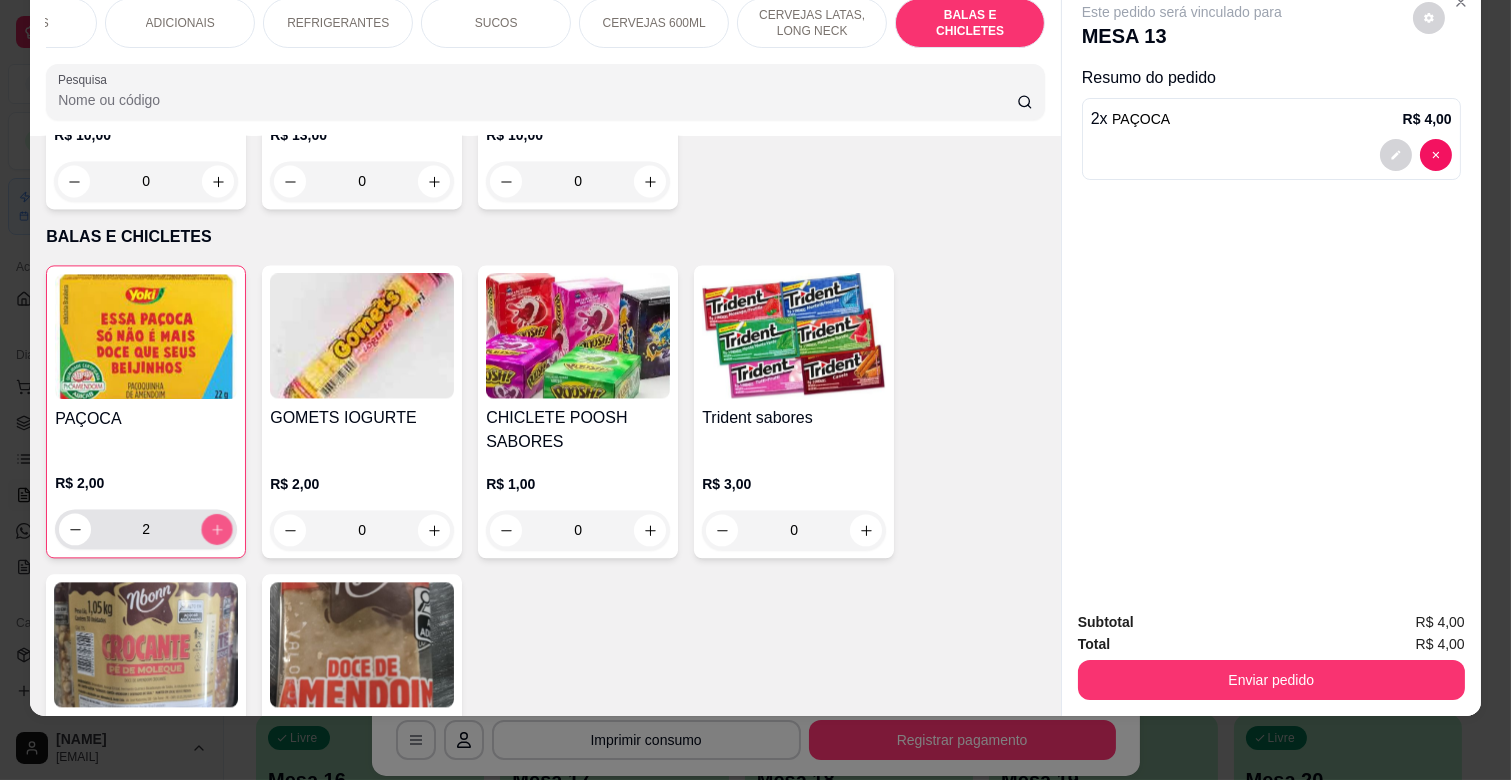 click 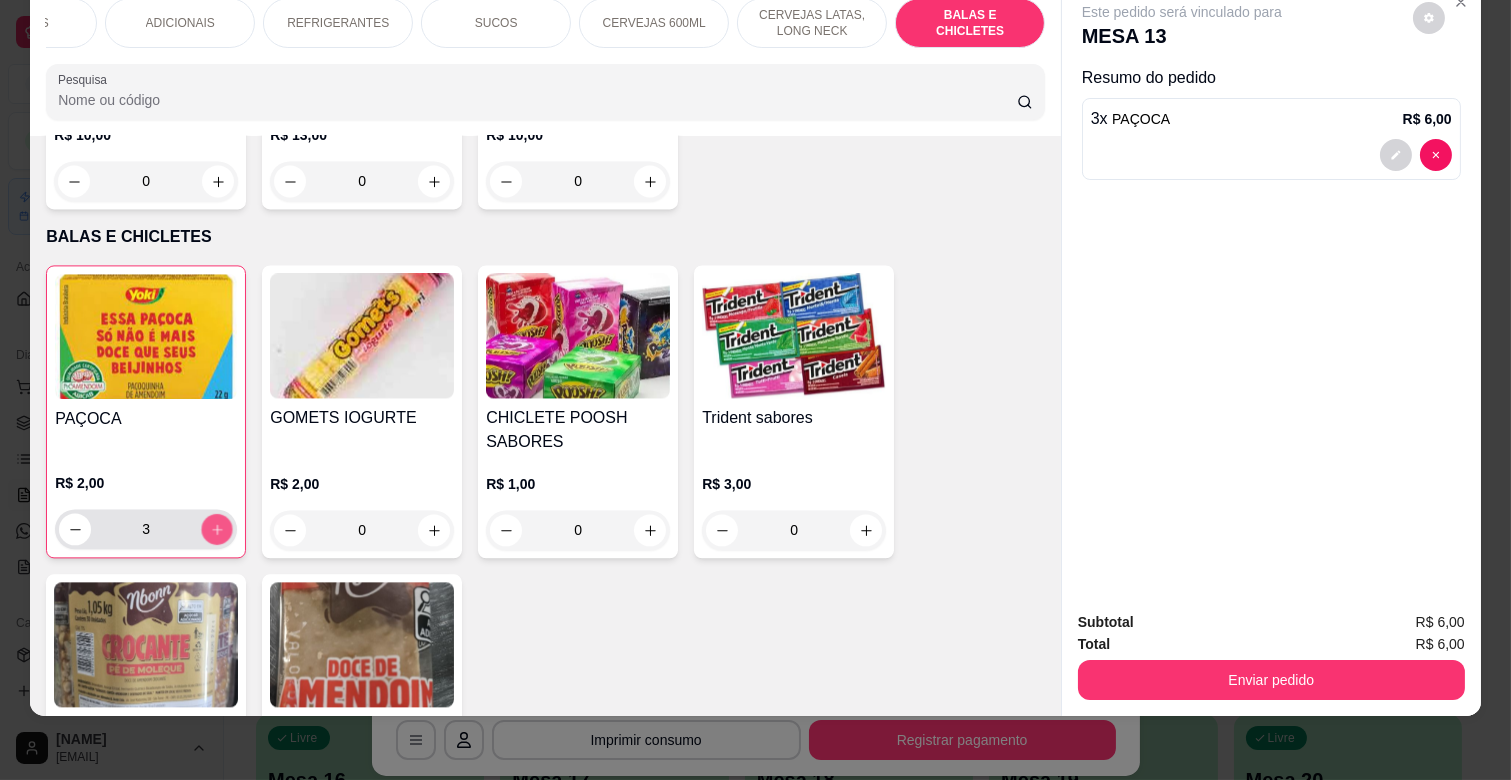 click 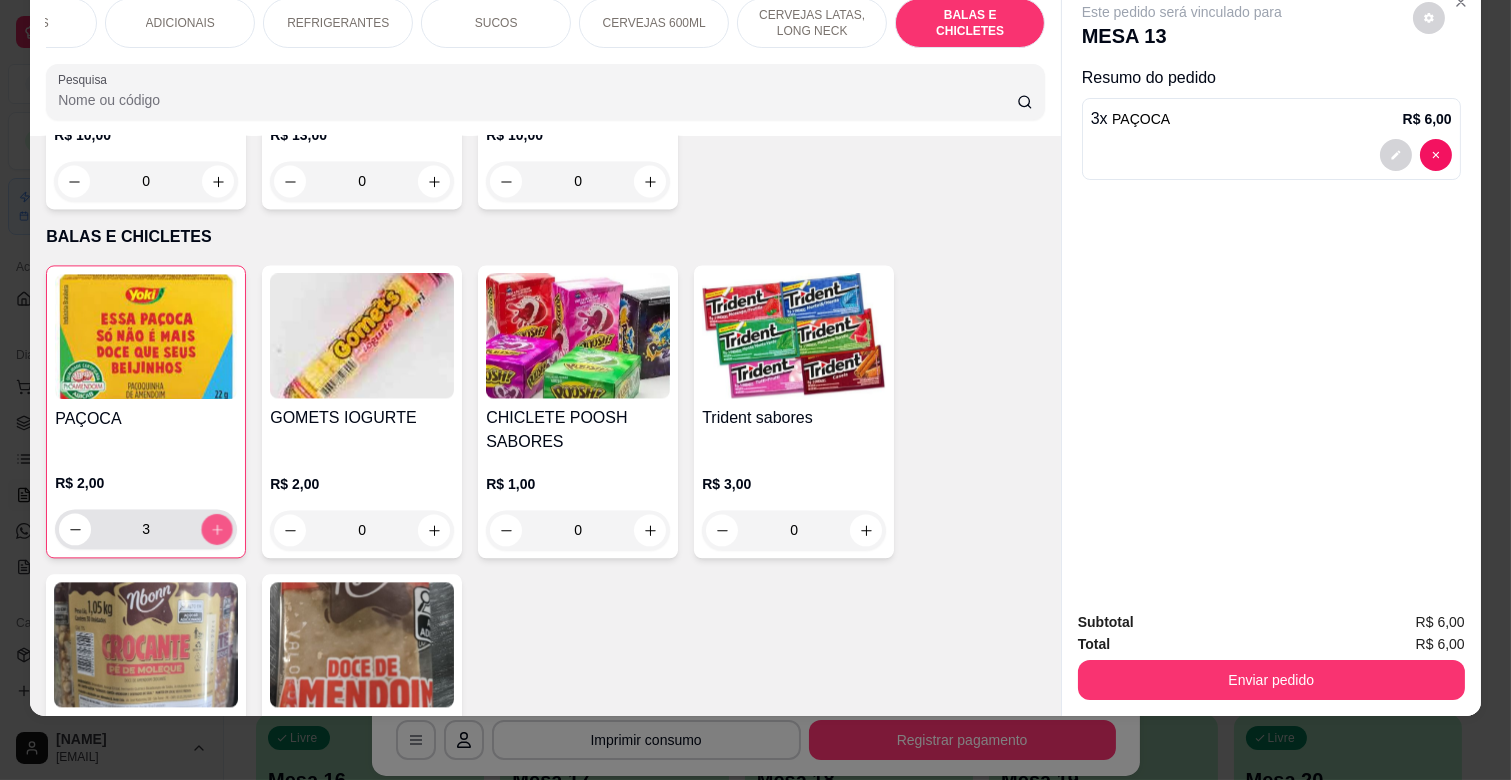 type on "4" 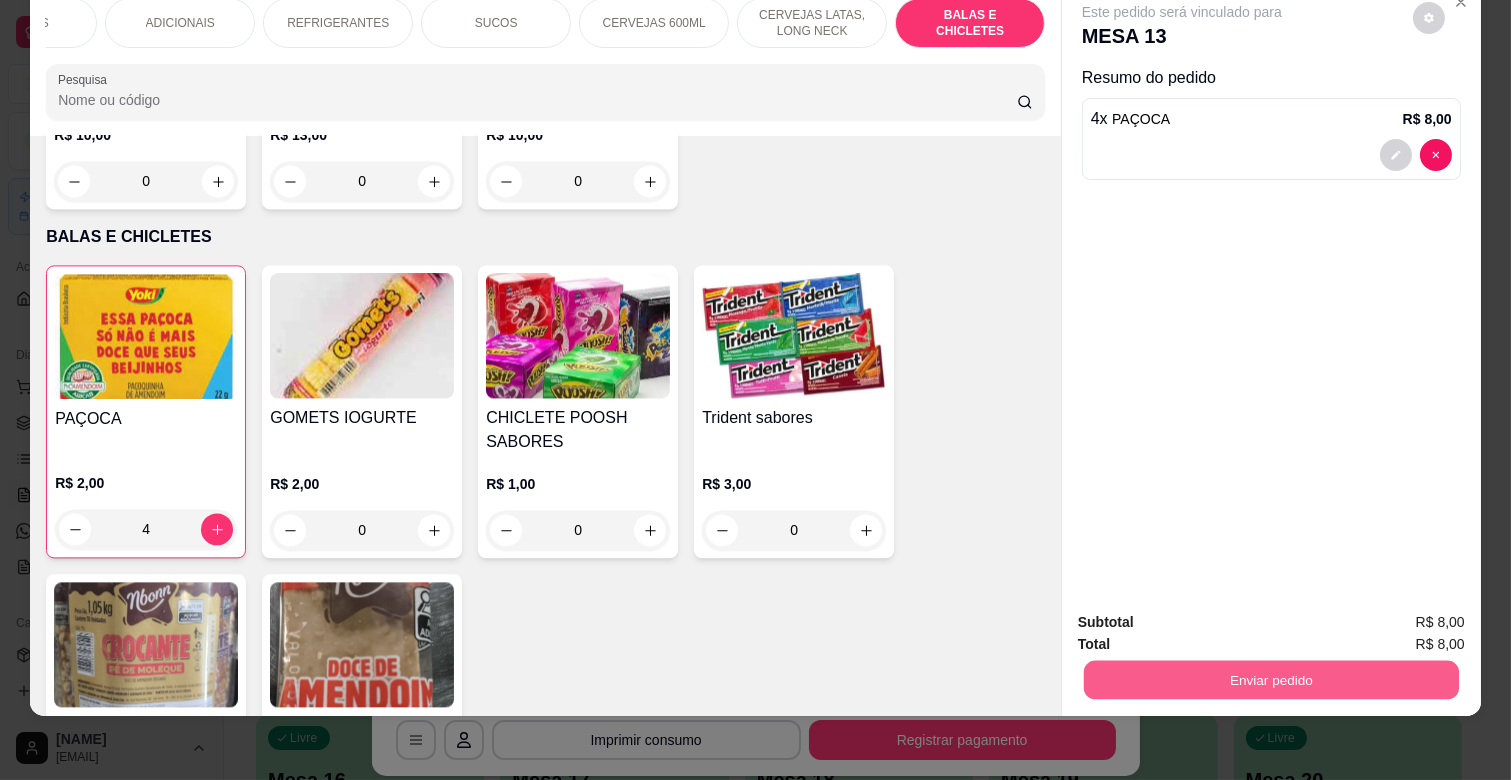 click on "Enviar pedido" at bounding box center [1271, 679] 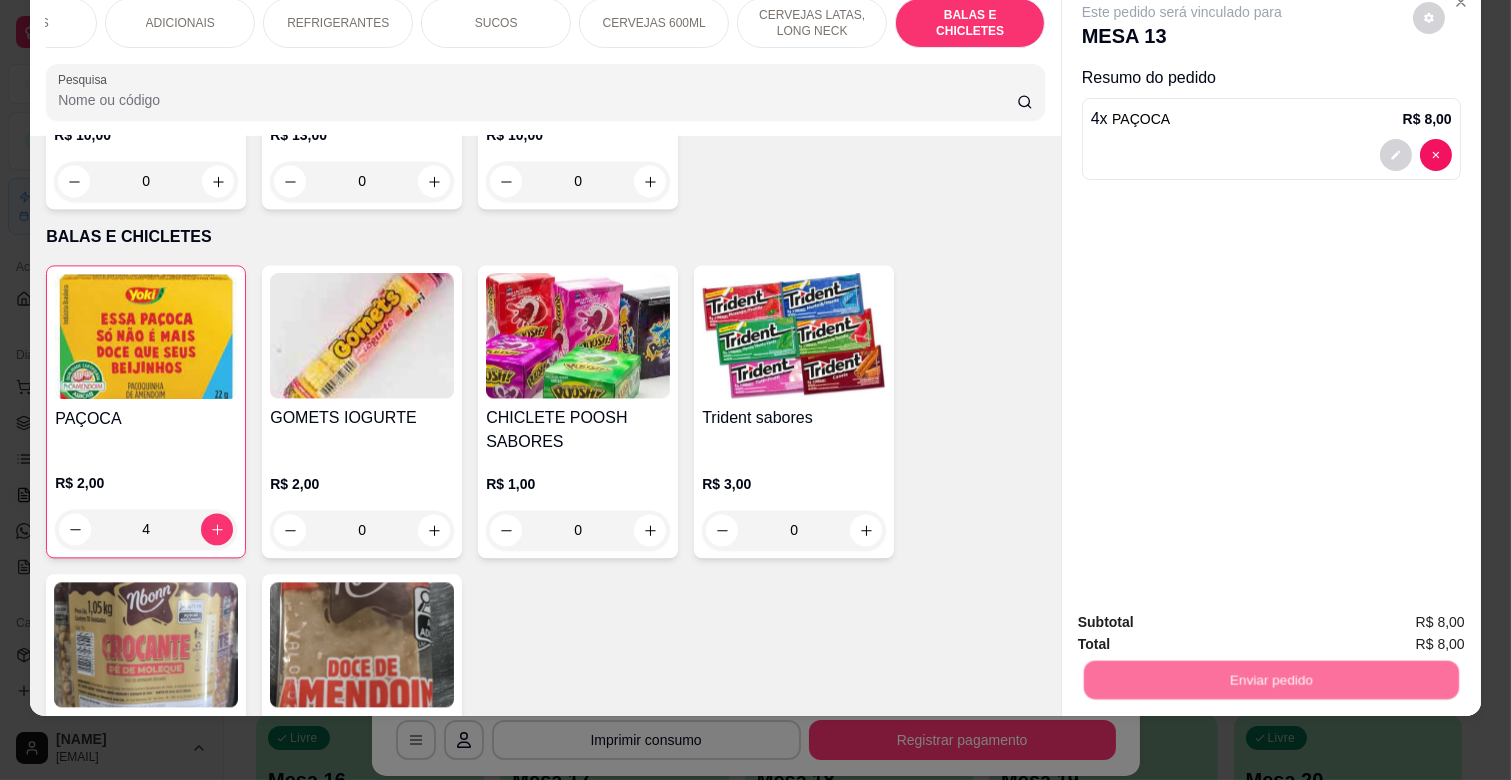 click on "Não registrar e enviar pedido" at bounding box center [1205, 613] 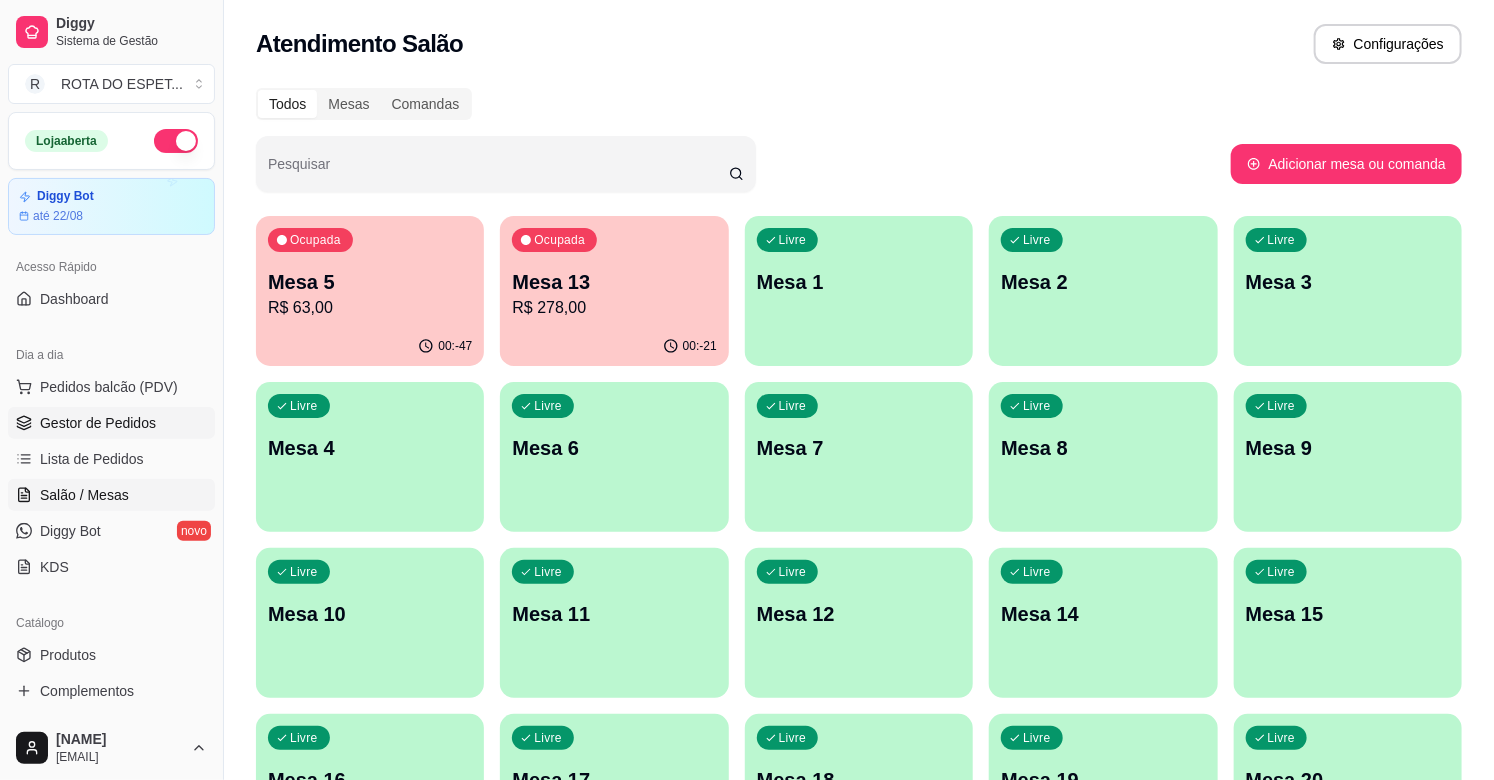 click on "Gestor de Pedidos" at bounding box center (98, 423) 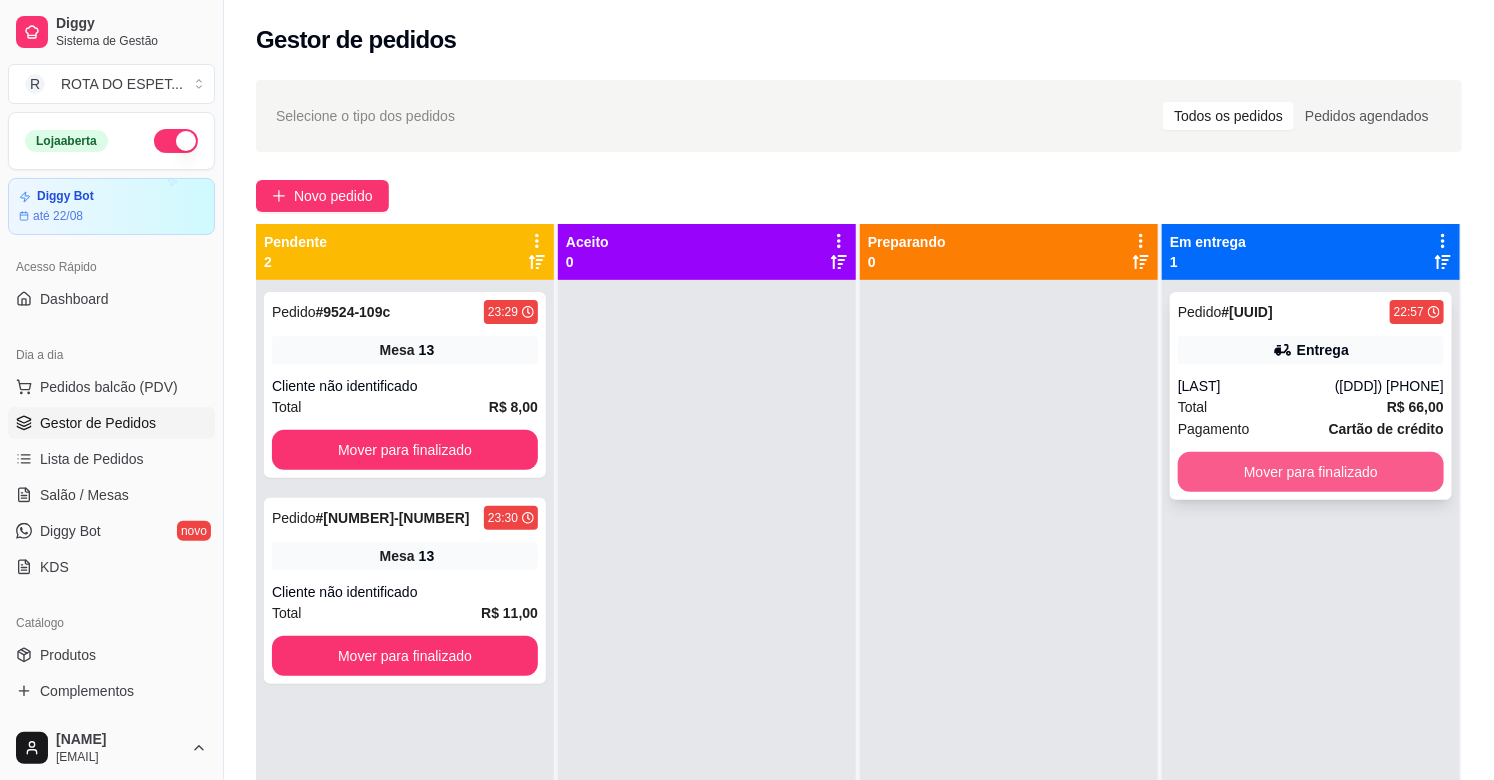 click on "Mover para finalizado" at bounding box center [1311, 472] 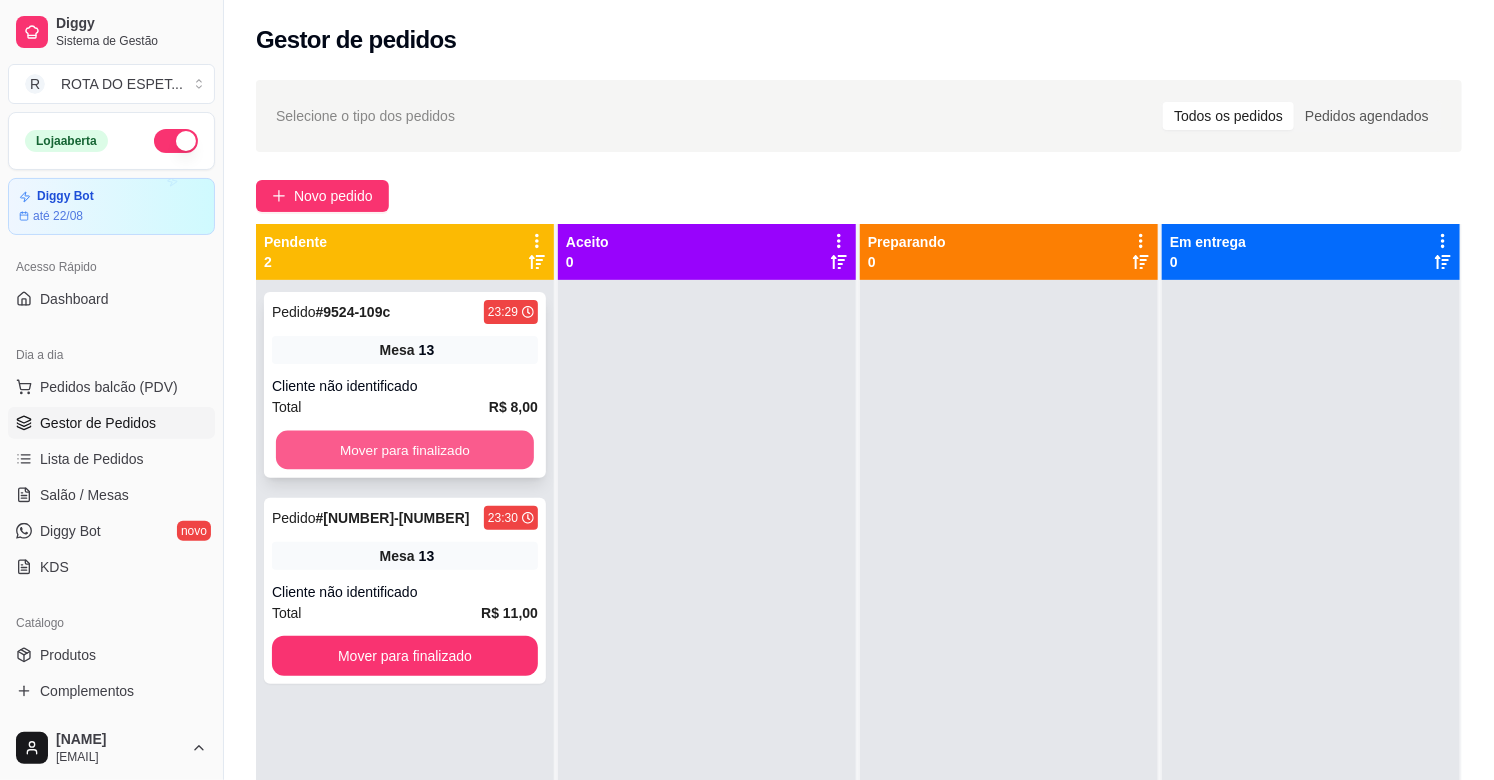 click on "Mover para finalizado" at bounding box center (405, 450) 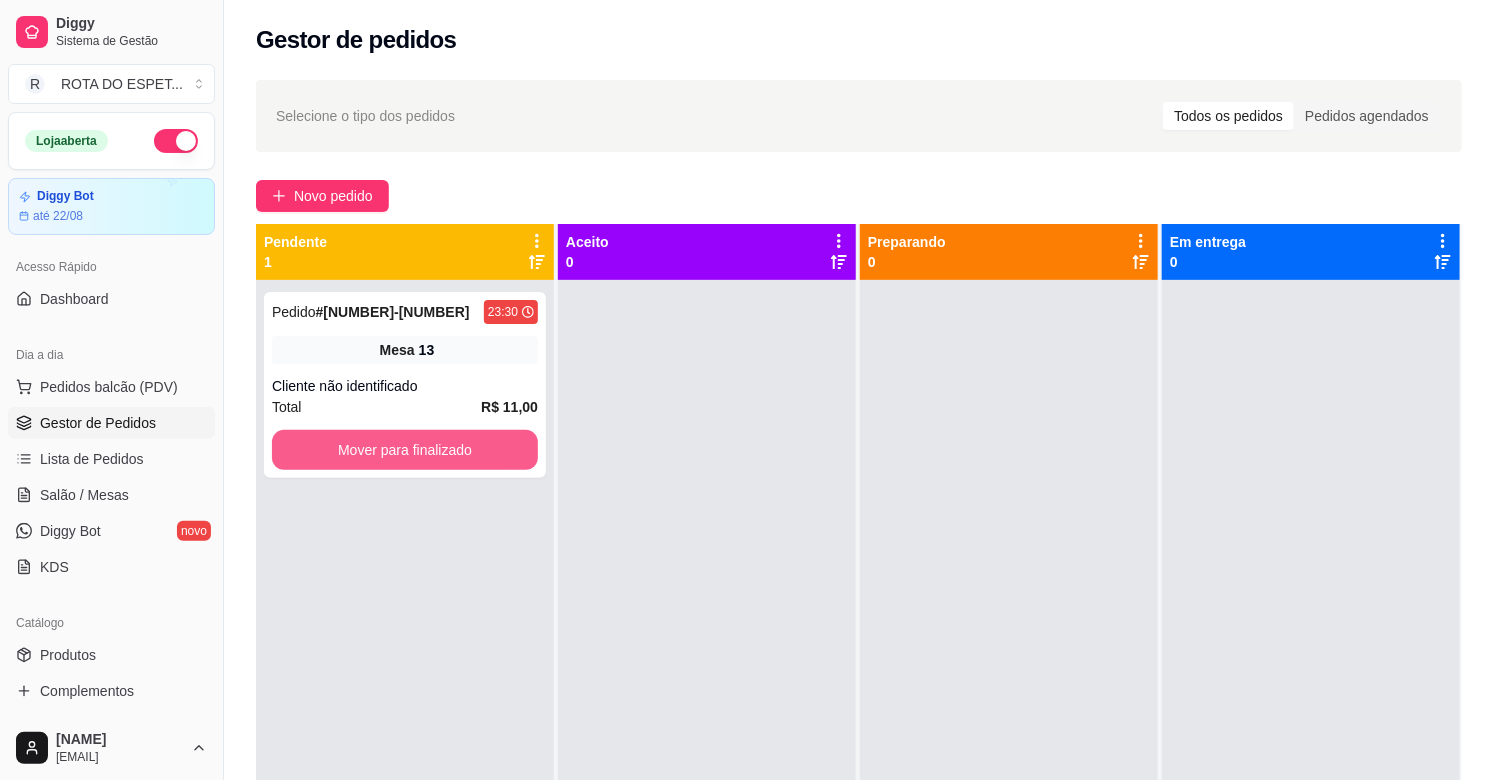 click on "Mover para finalizado" at bounding box center [405, 450] 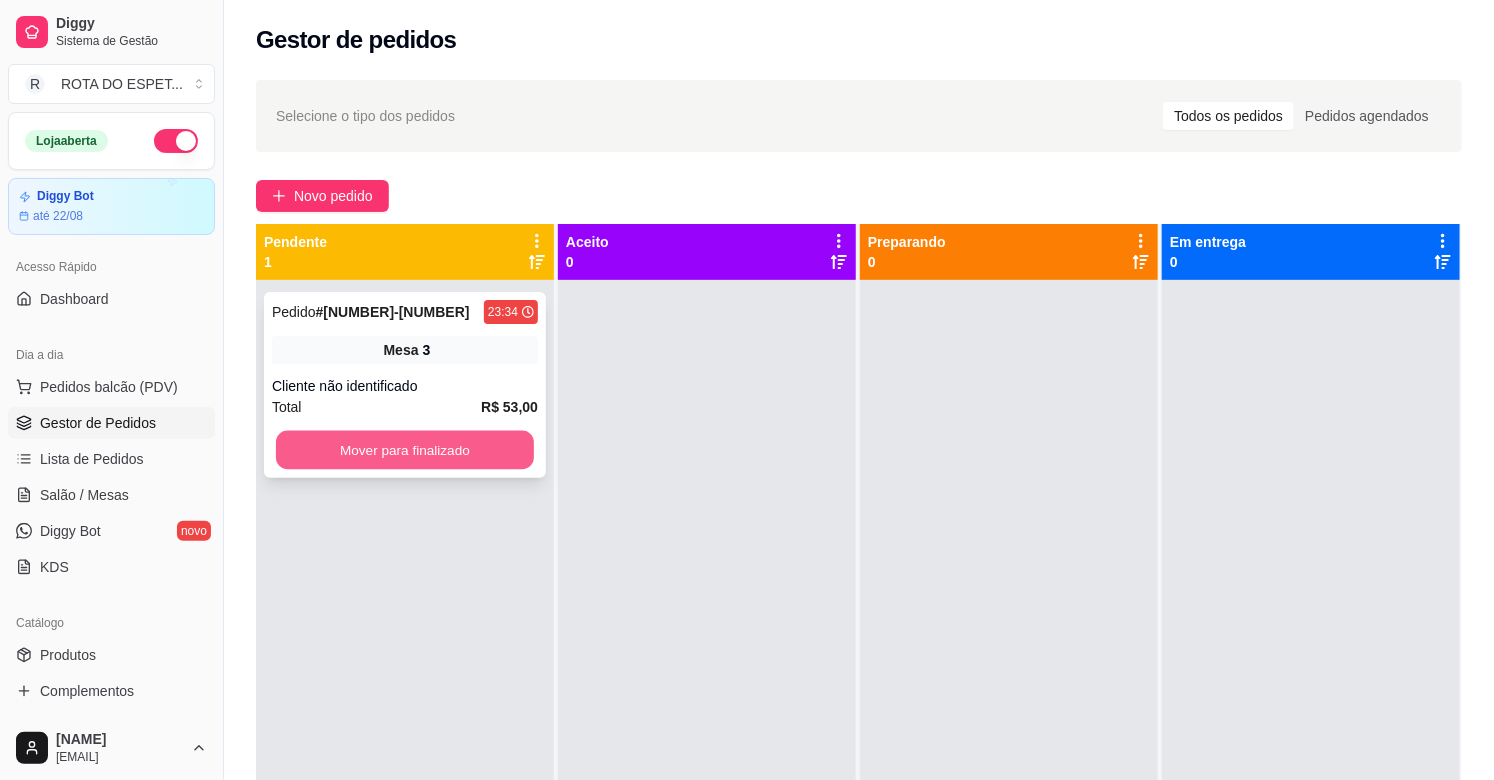 click on "Mover para finalizado" at bounding box center (405, 450) 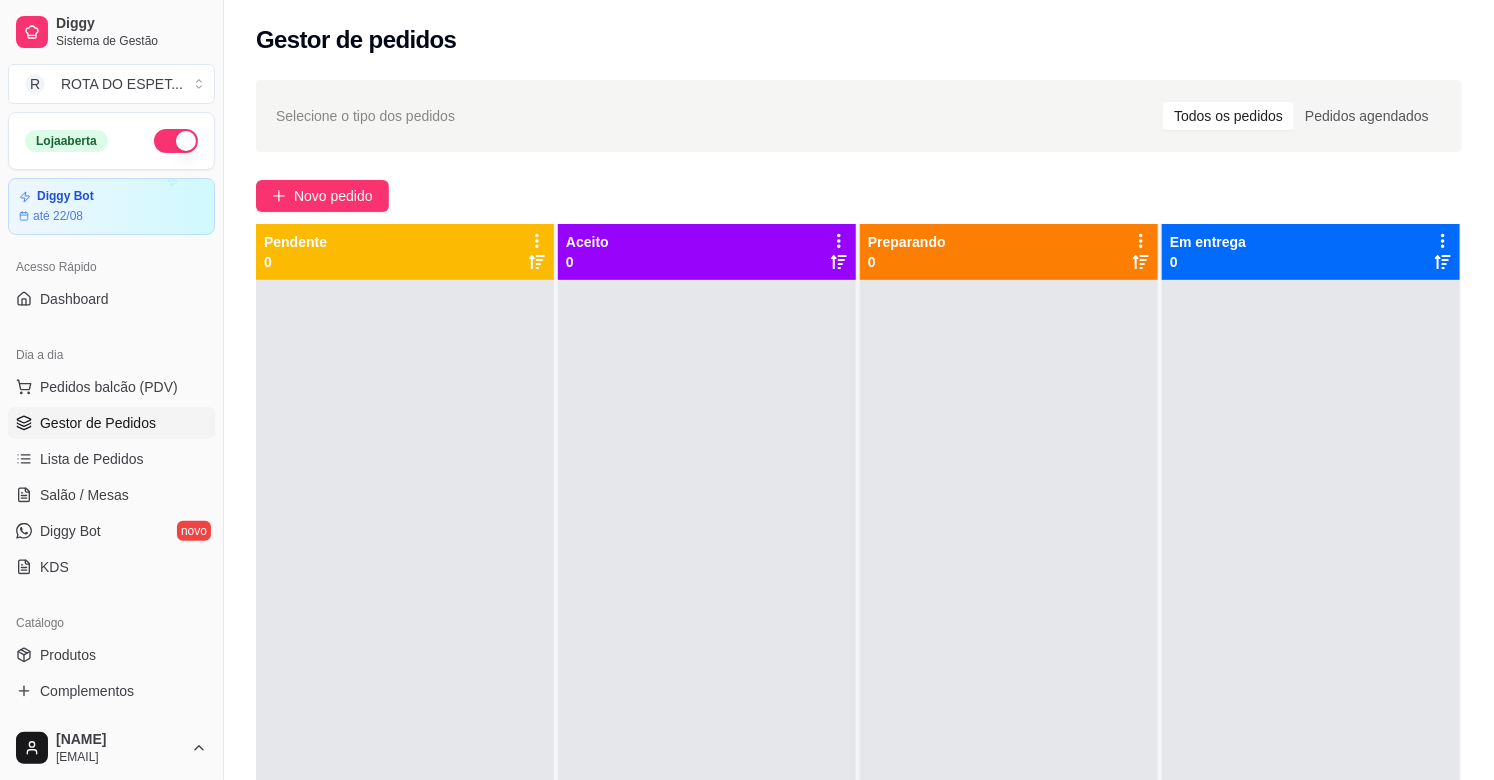 click at bounding box center (707, 670) 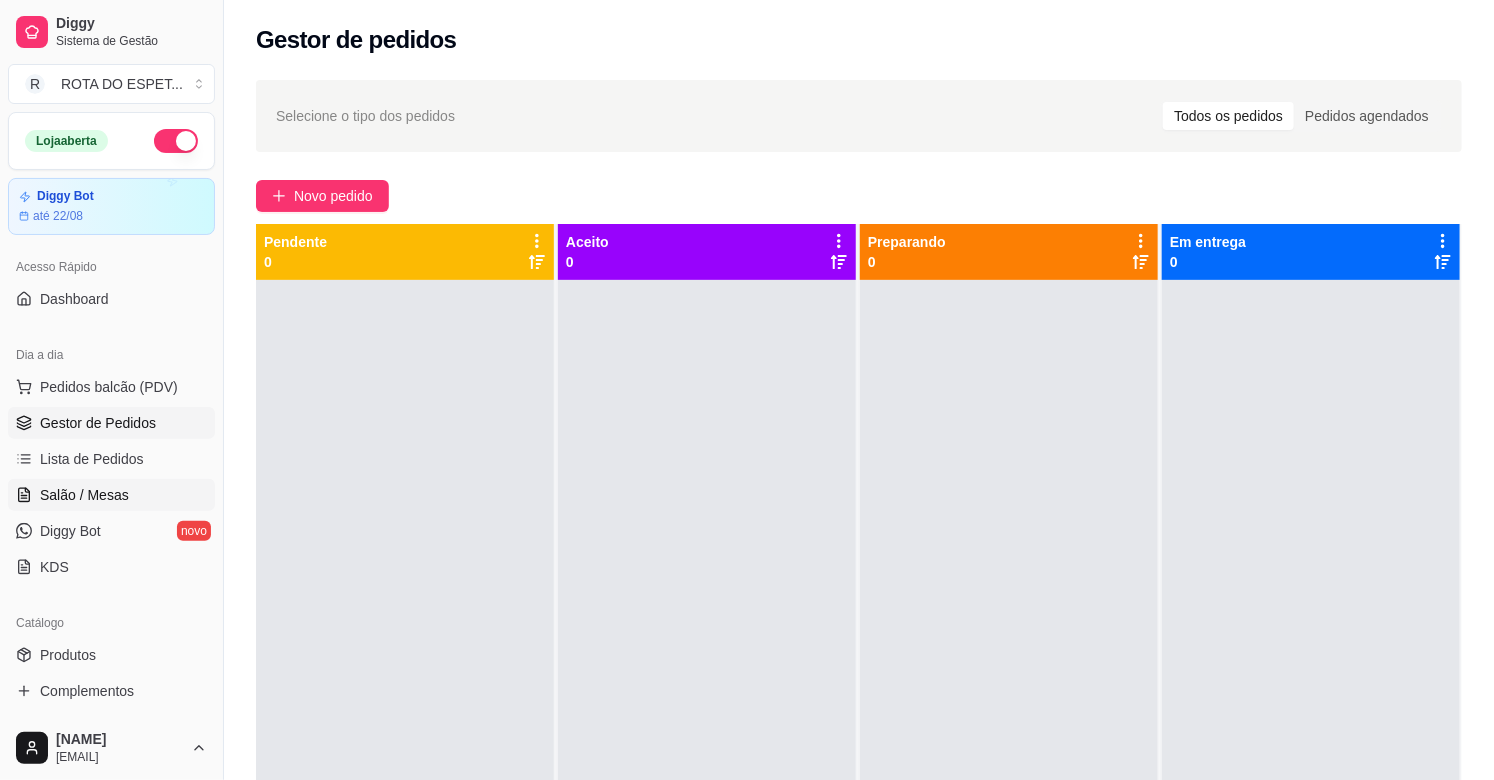 click on "Salão / Mesas" at bounding box center (84, 495) 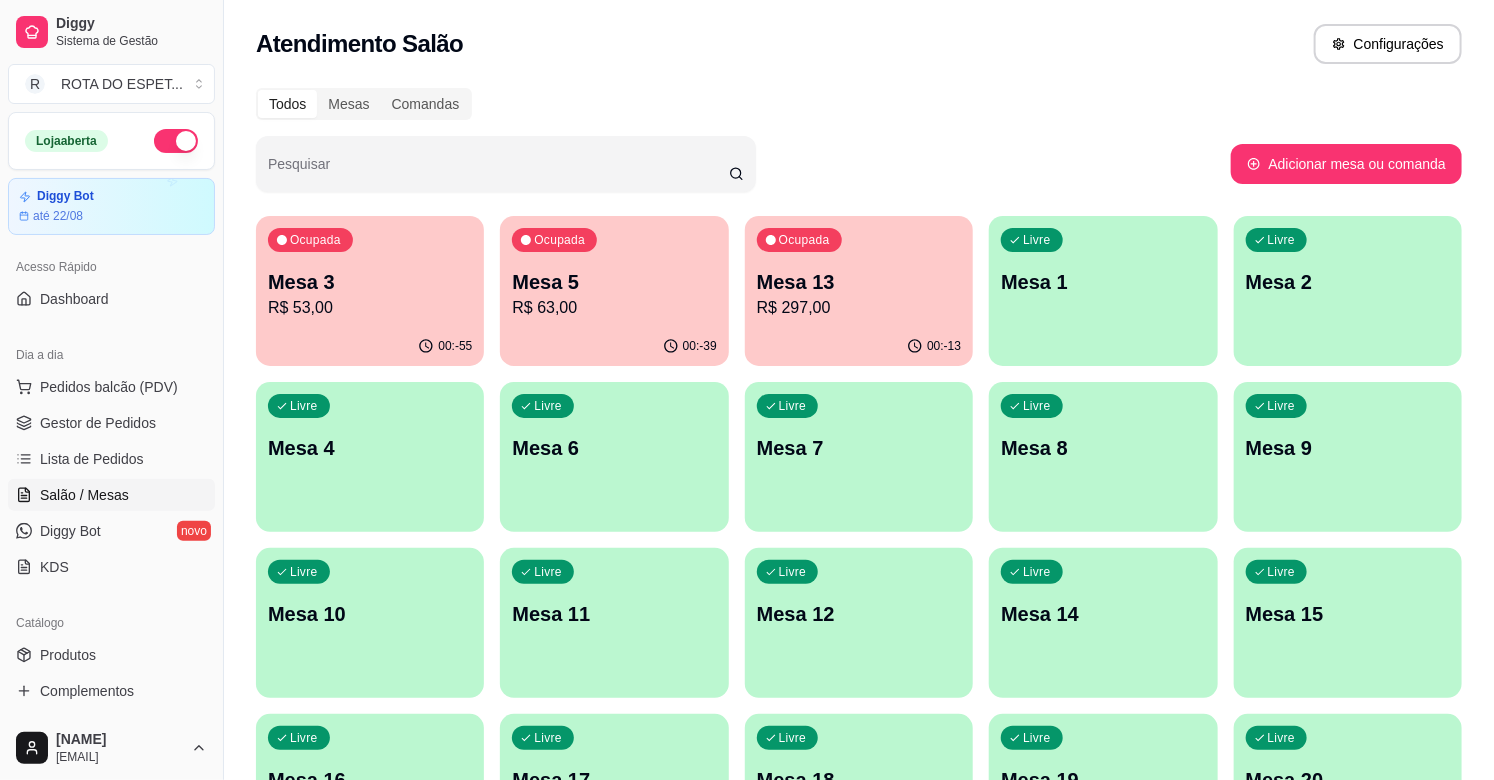 click on "00:-13" at bounding box center (859, 346) 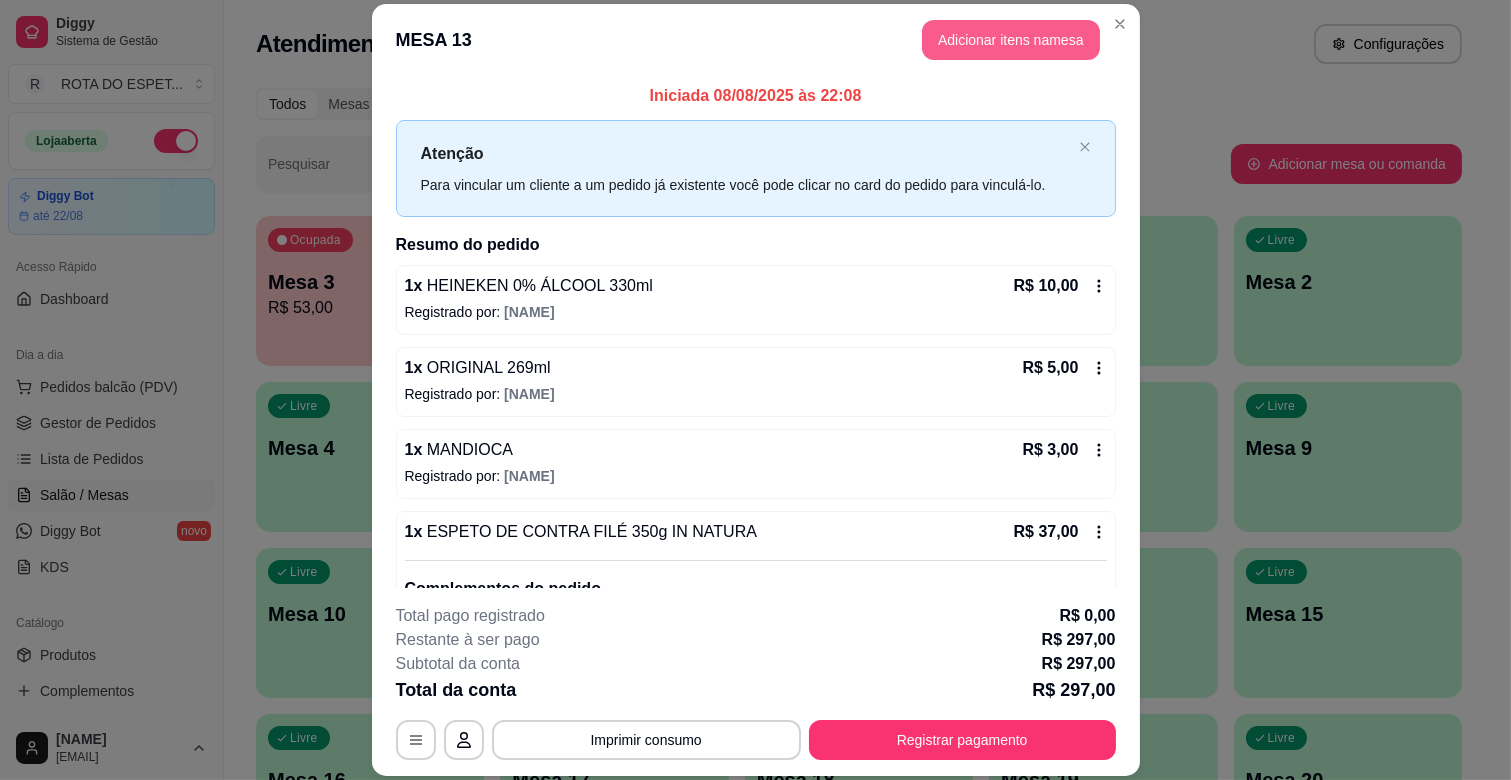 click on "Adicionar itens na  mesa" at bounding box center [1011, 40] 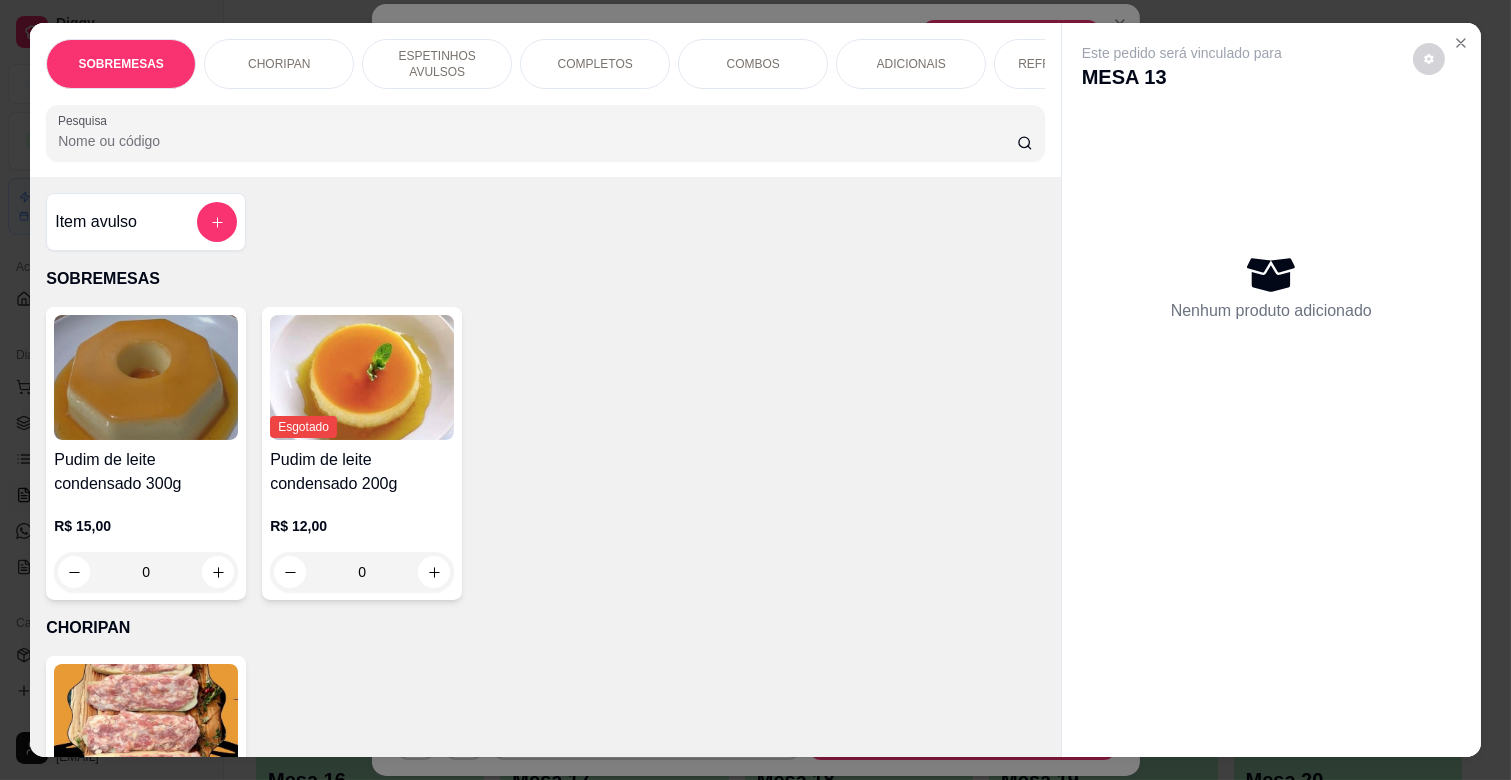 scroll, scrollTop: 0, scrollLeft: 731, axis: horizontal 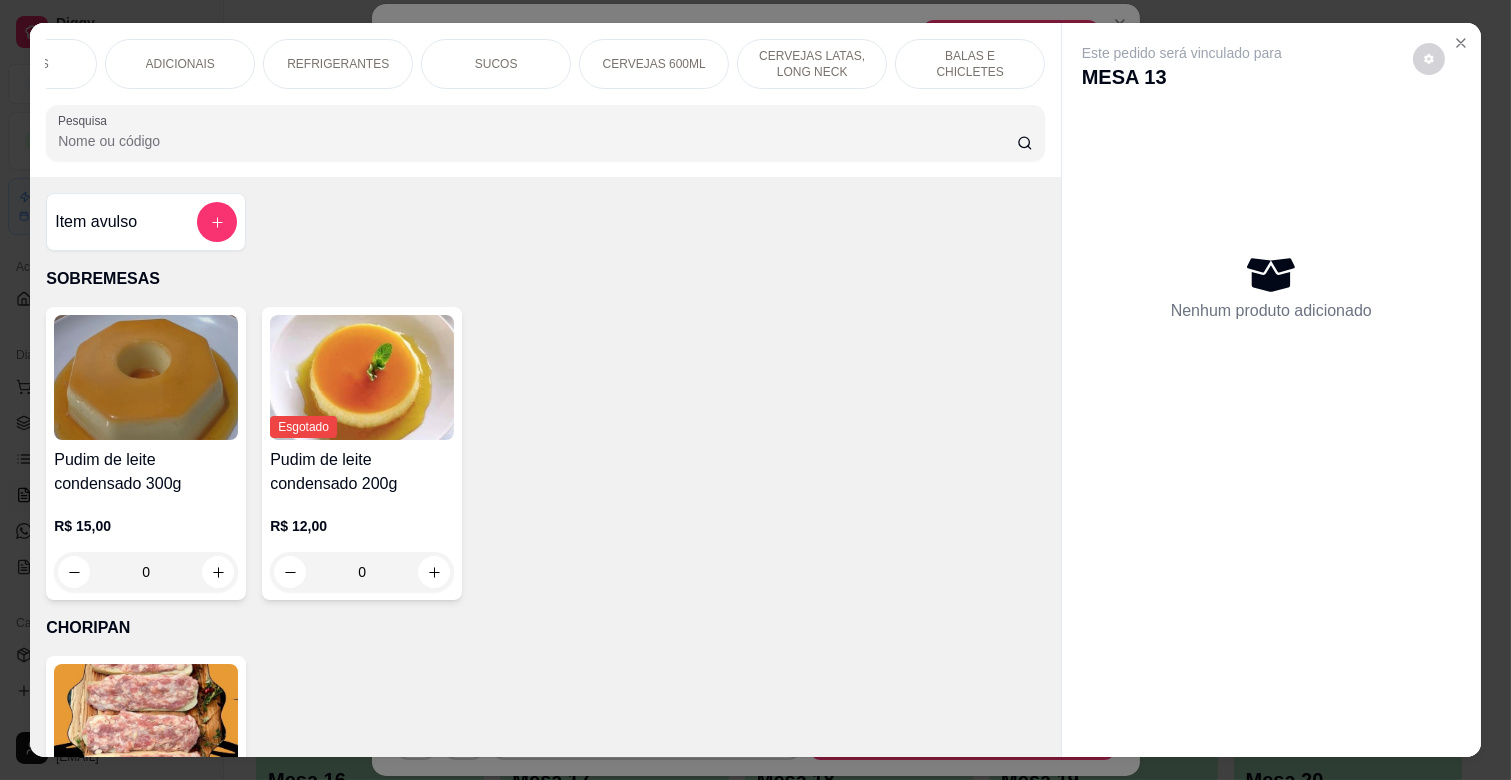 click on "CERVEJAS LATAS, LONG NECK" at bounding box center (812, 64) 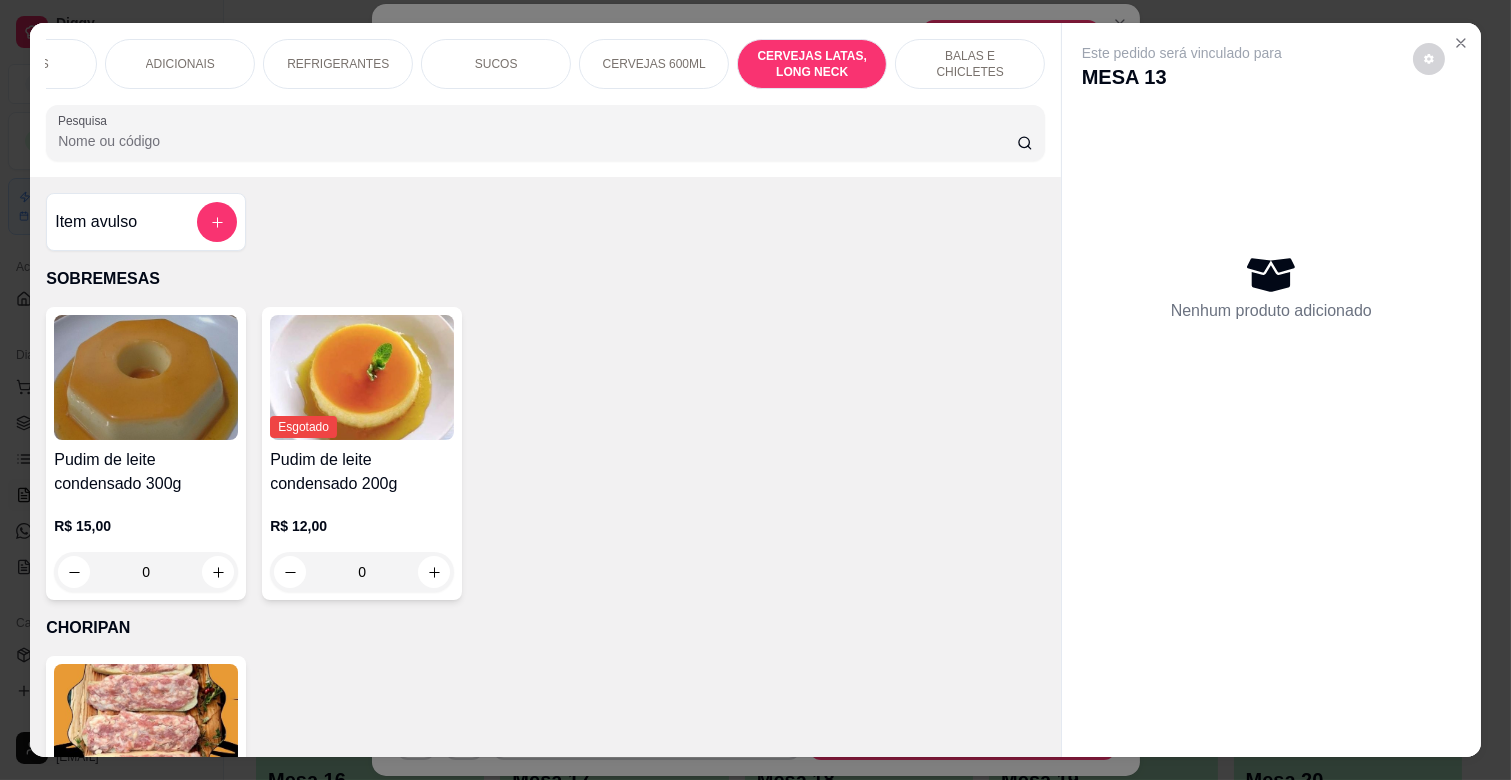 scroll, scrollTop: 7158, scrollLeft: 0, axis: vertical 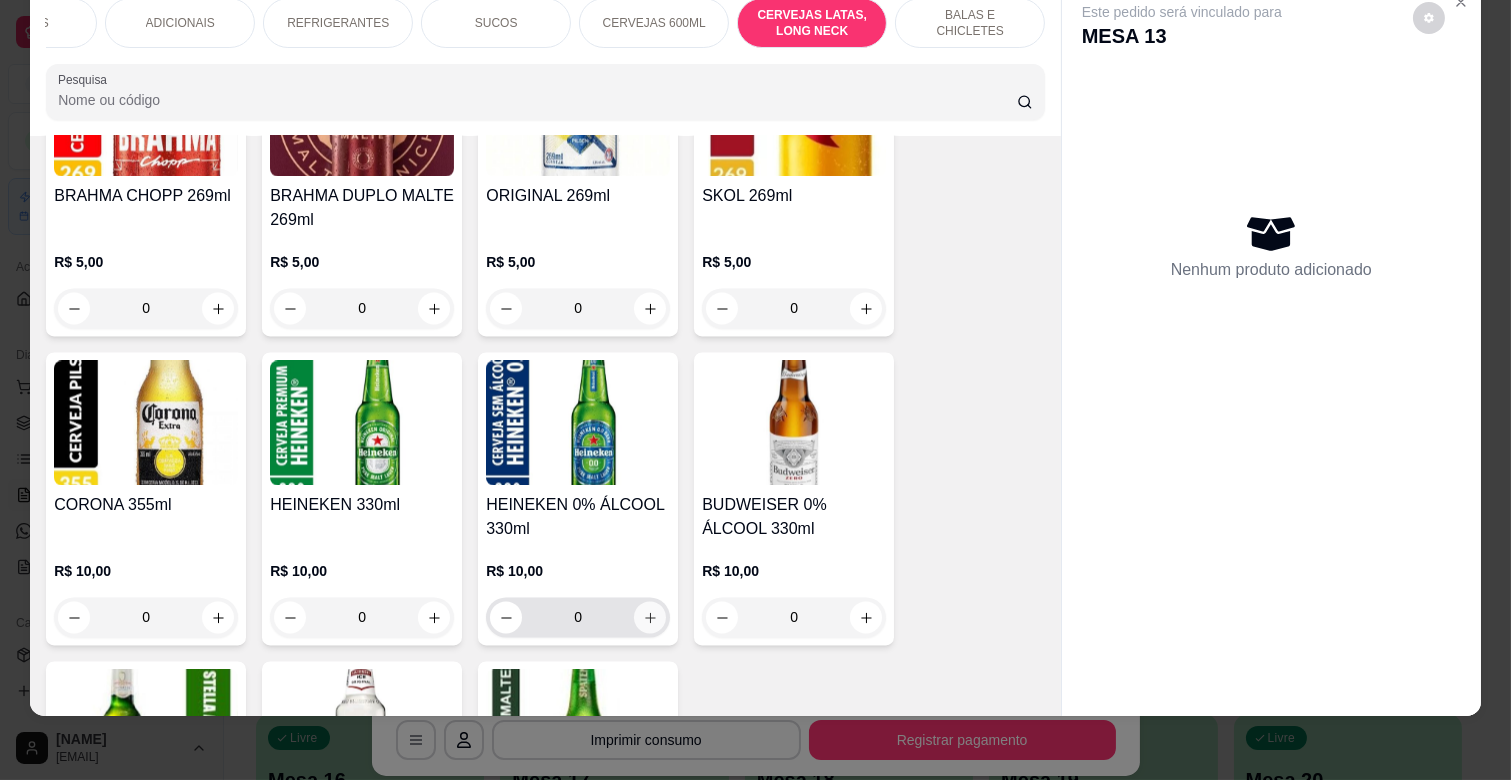 click 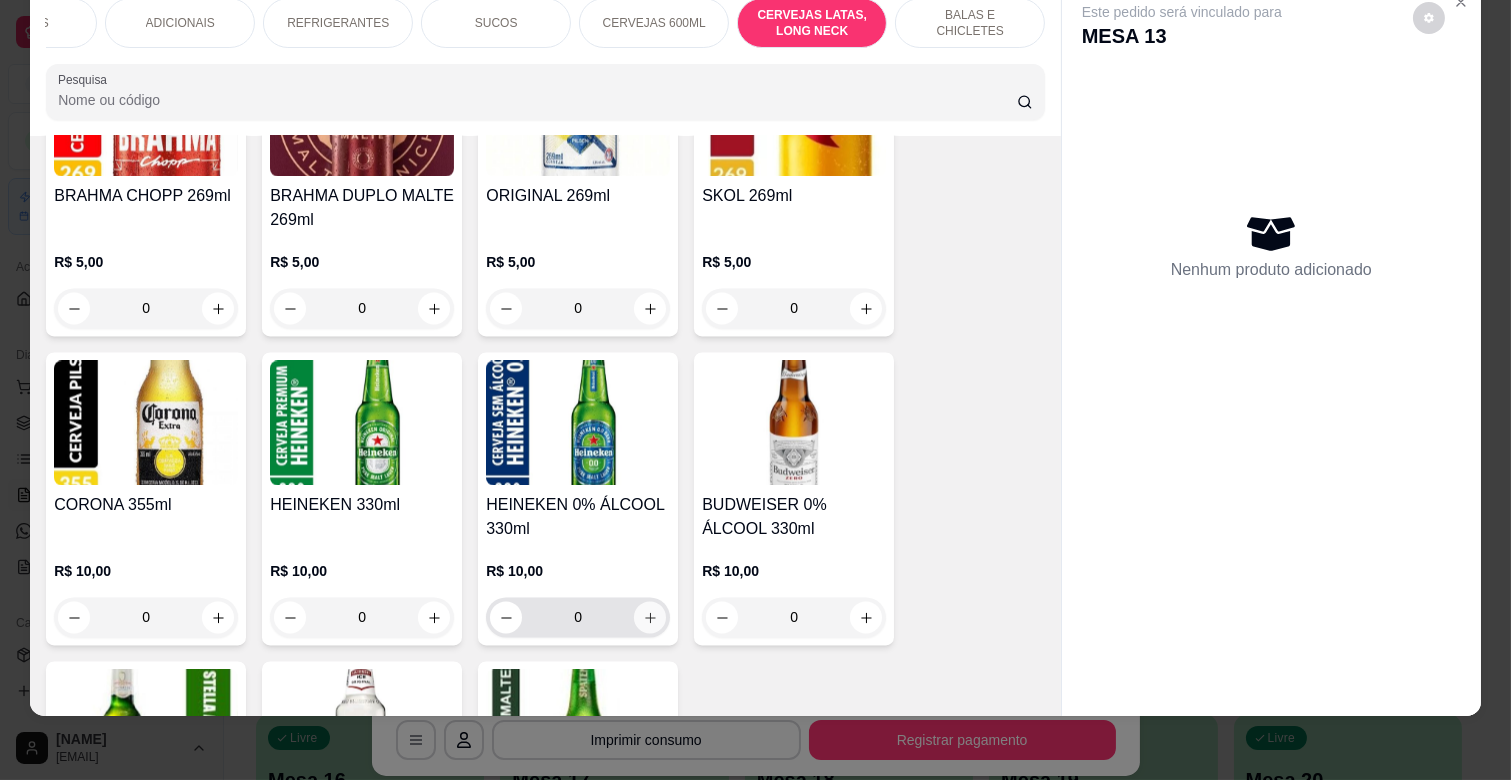 type on "1" 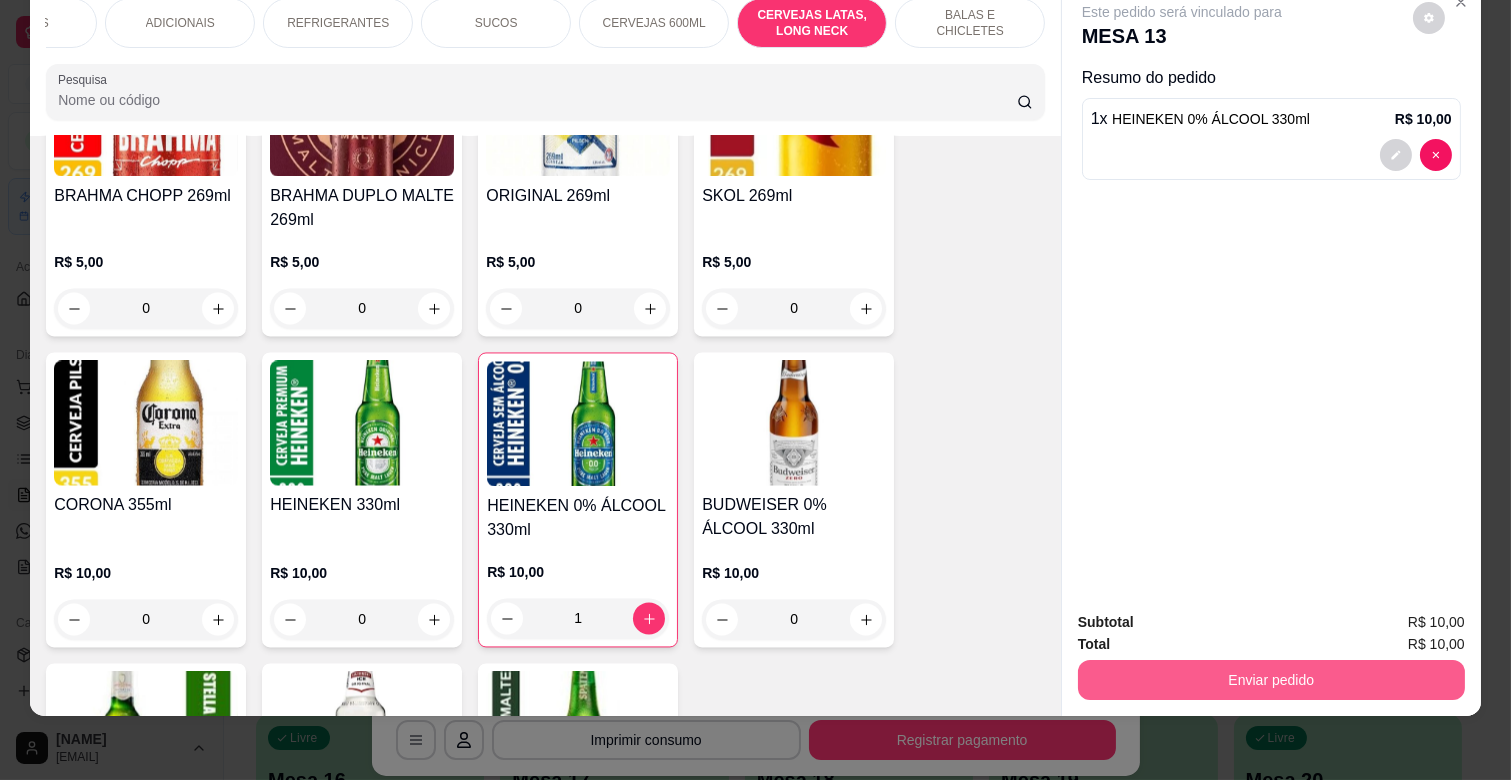 click on "Enviar pedido" at bounding box center [1271, 680] 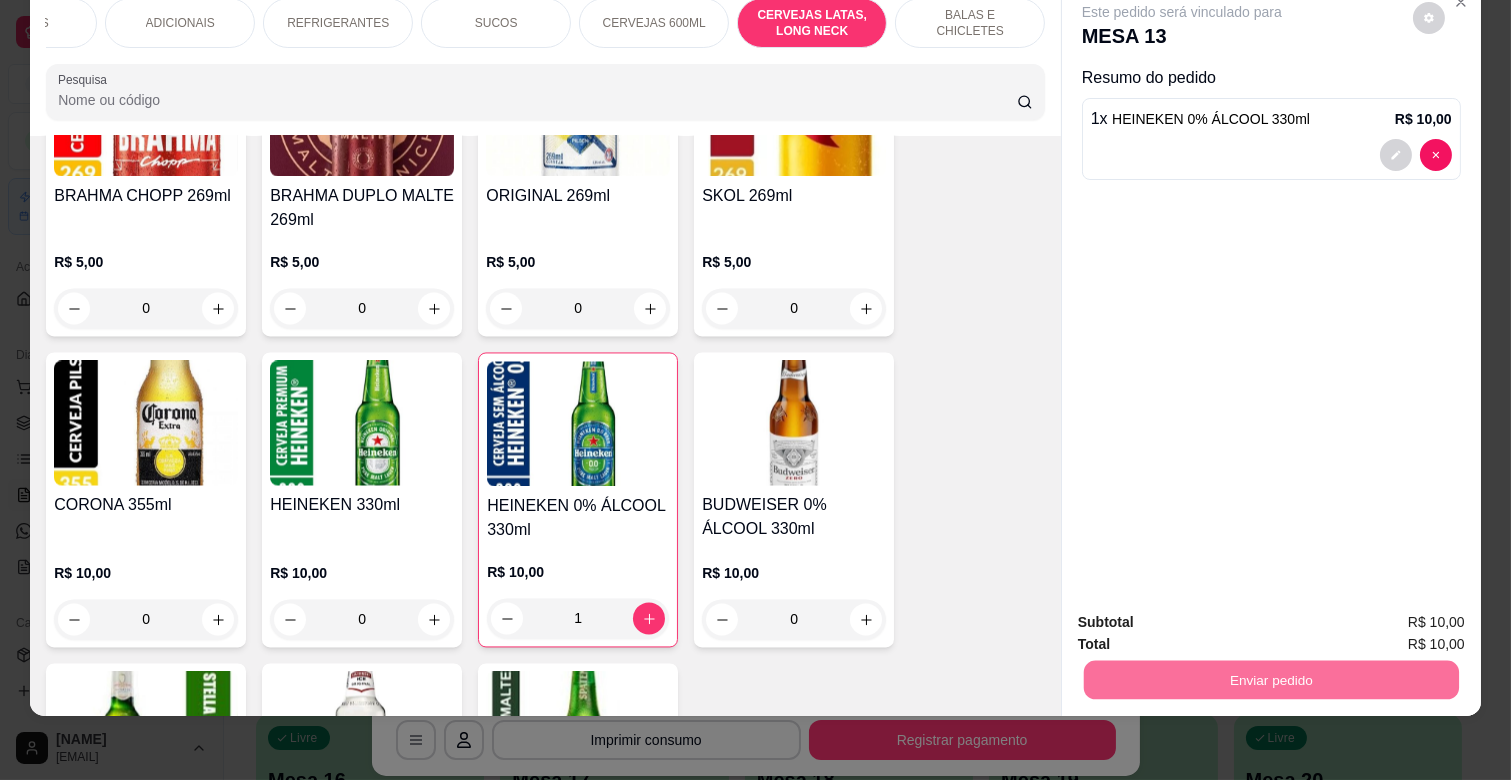 click on "Não registrar e enviar pedido" at bounding box center [1204, 614] 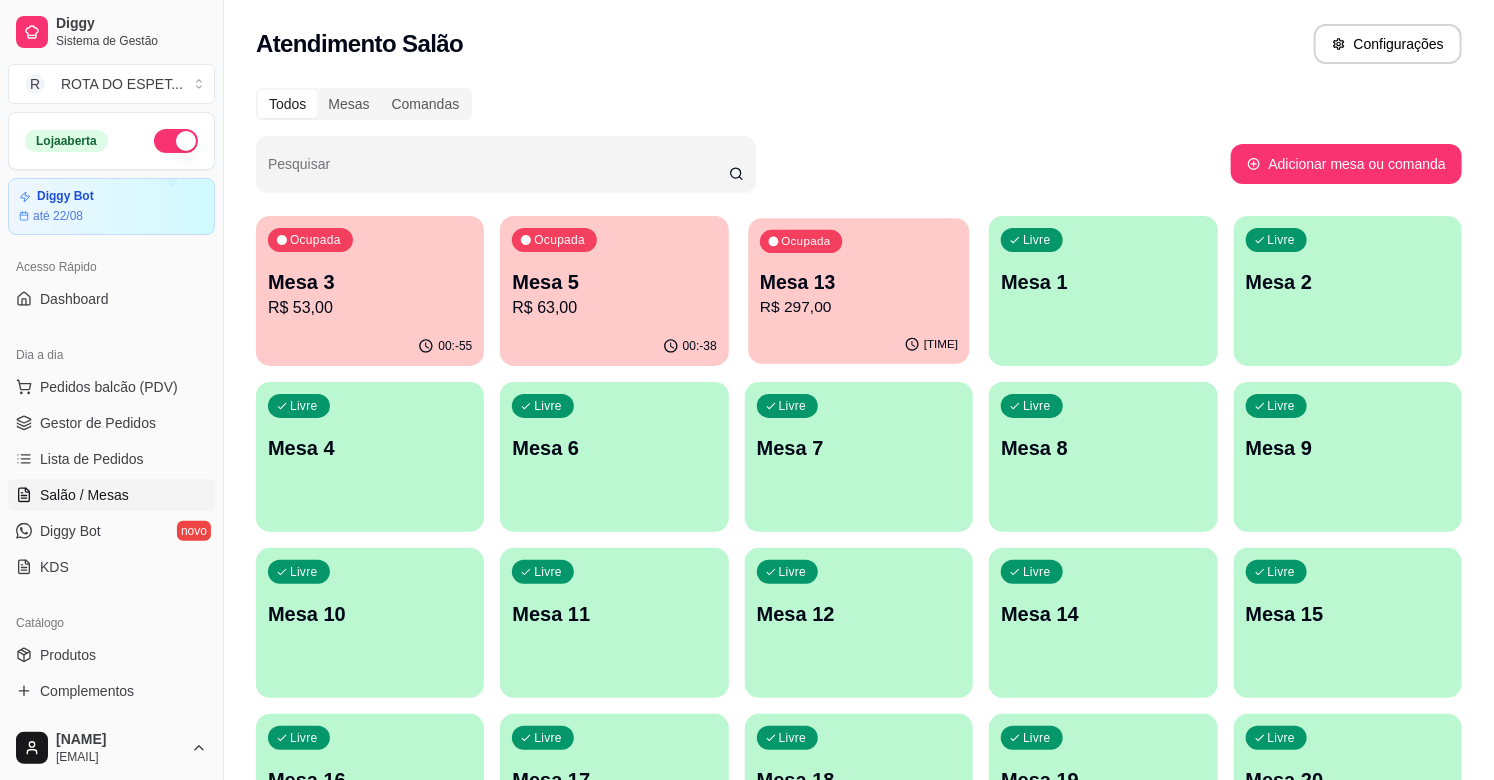 click on "Mesa 13" at bounding box center (859, 282) 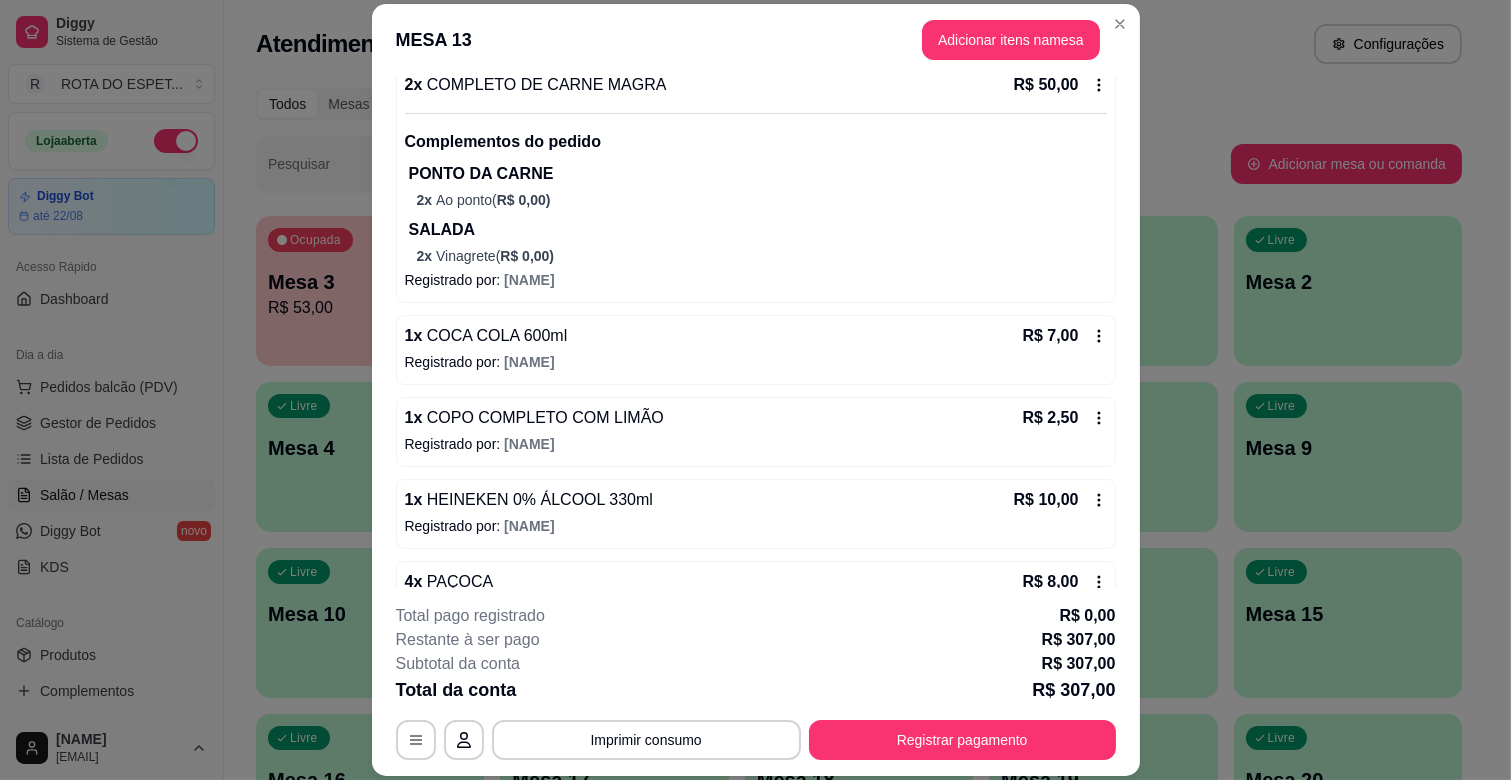 scroll, scrollTop: 2331, scrollLeft: 0, axis: vertical 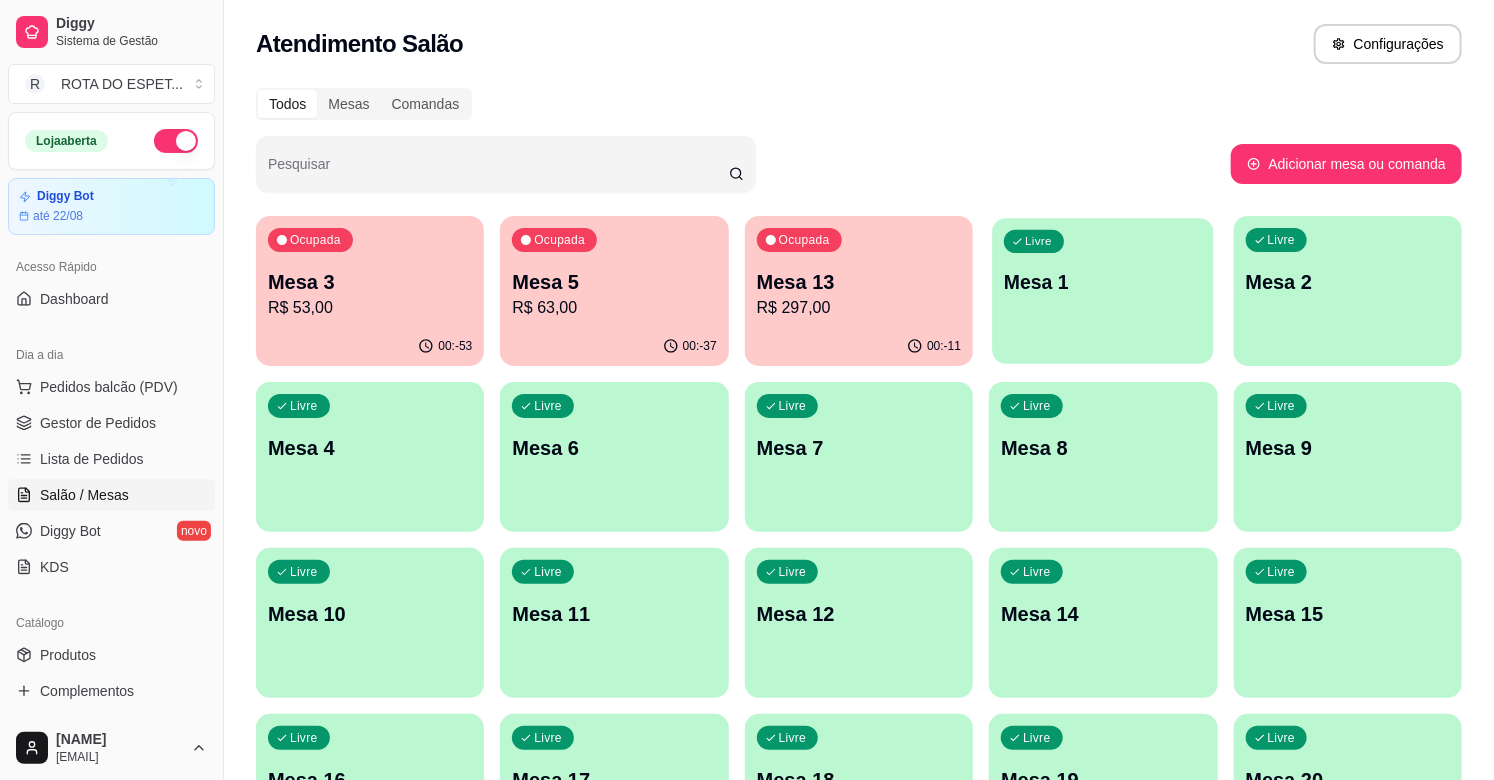 click on "Livre Mesa 1" at bounding box center [1104, 279] 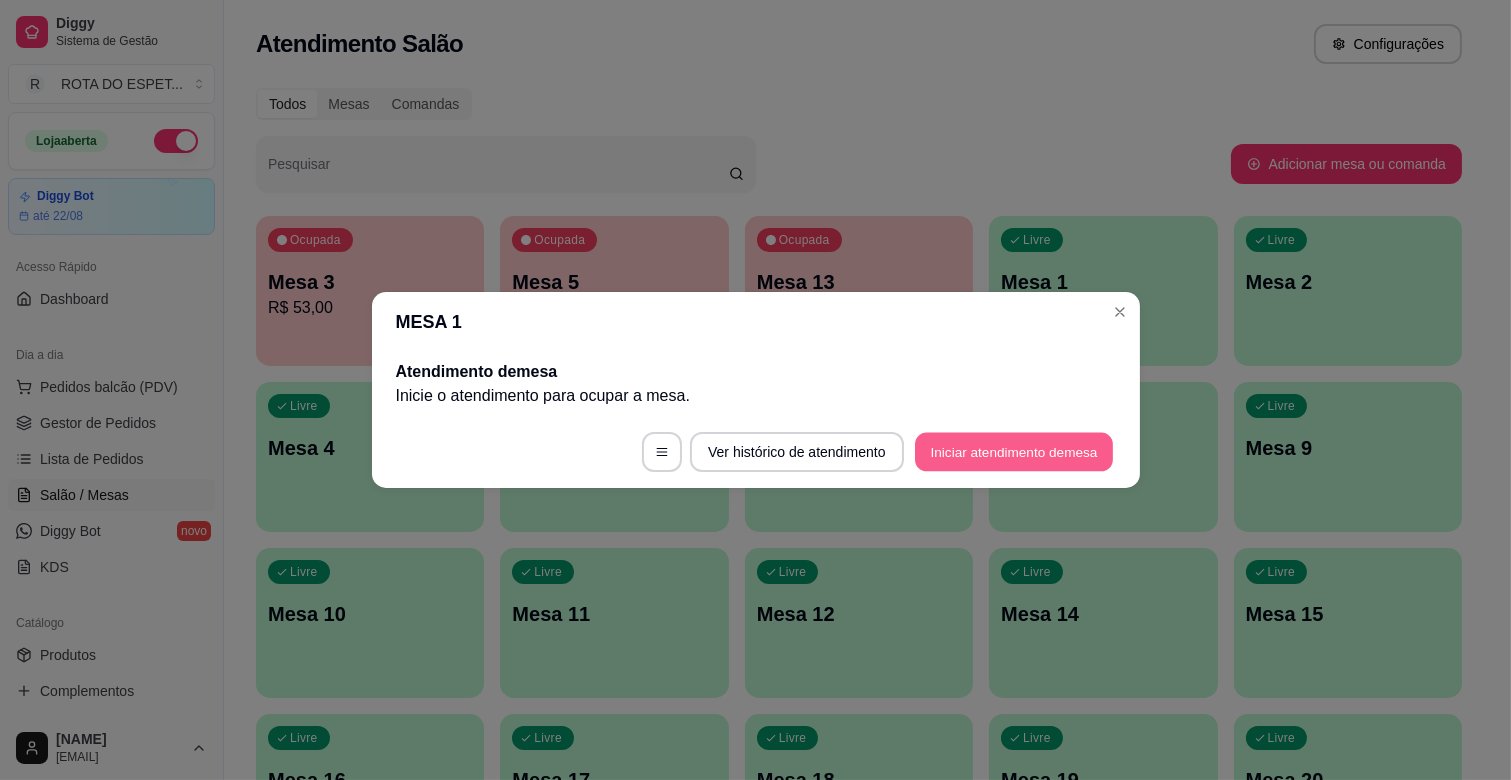 click on "Iniciar atendimento de  mesa" at bounding box center [1014, 452] 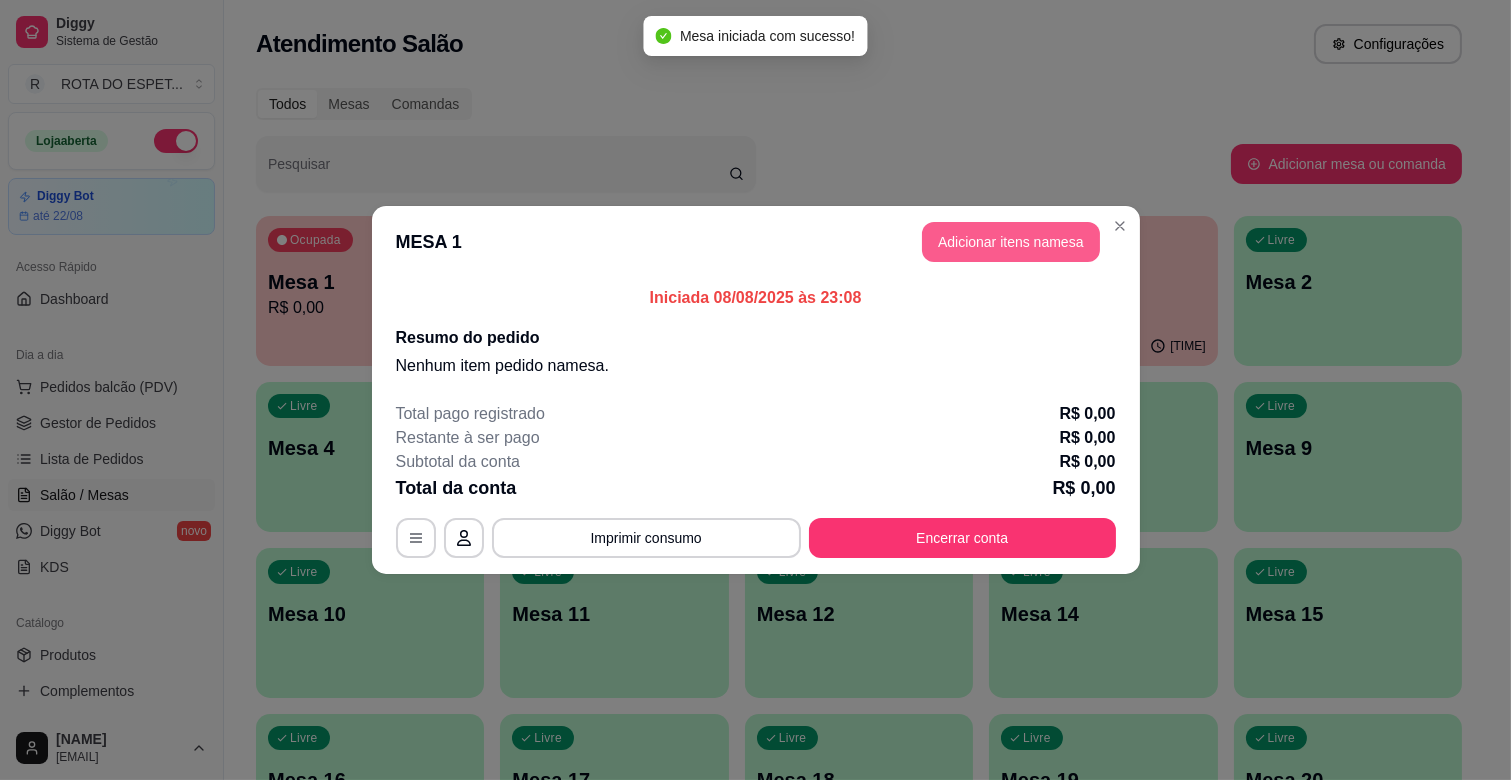 click on "Adicionar itens na  mesa" at bounding box center [1011, 242] 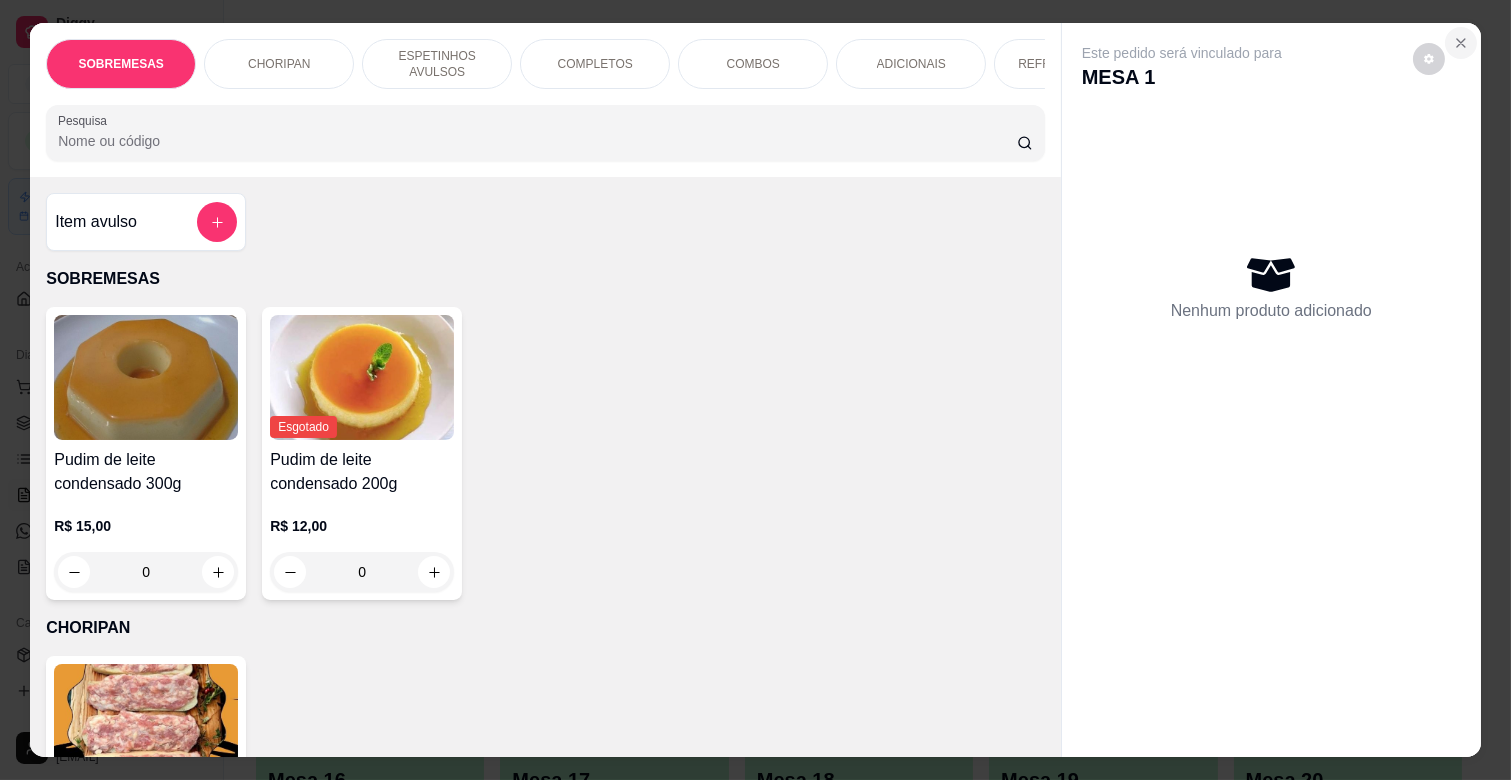 click at bounding box center [1461, 43] 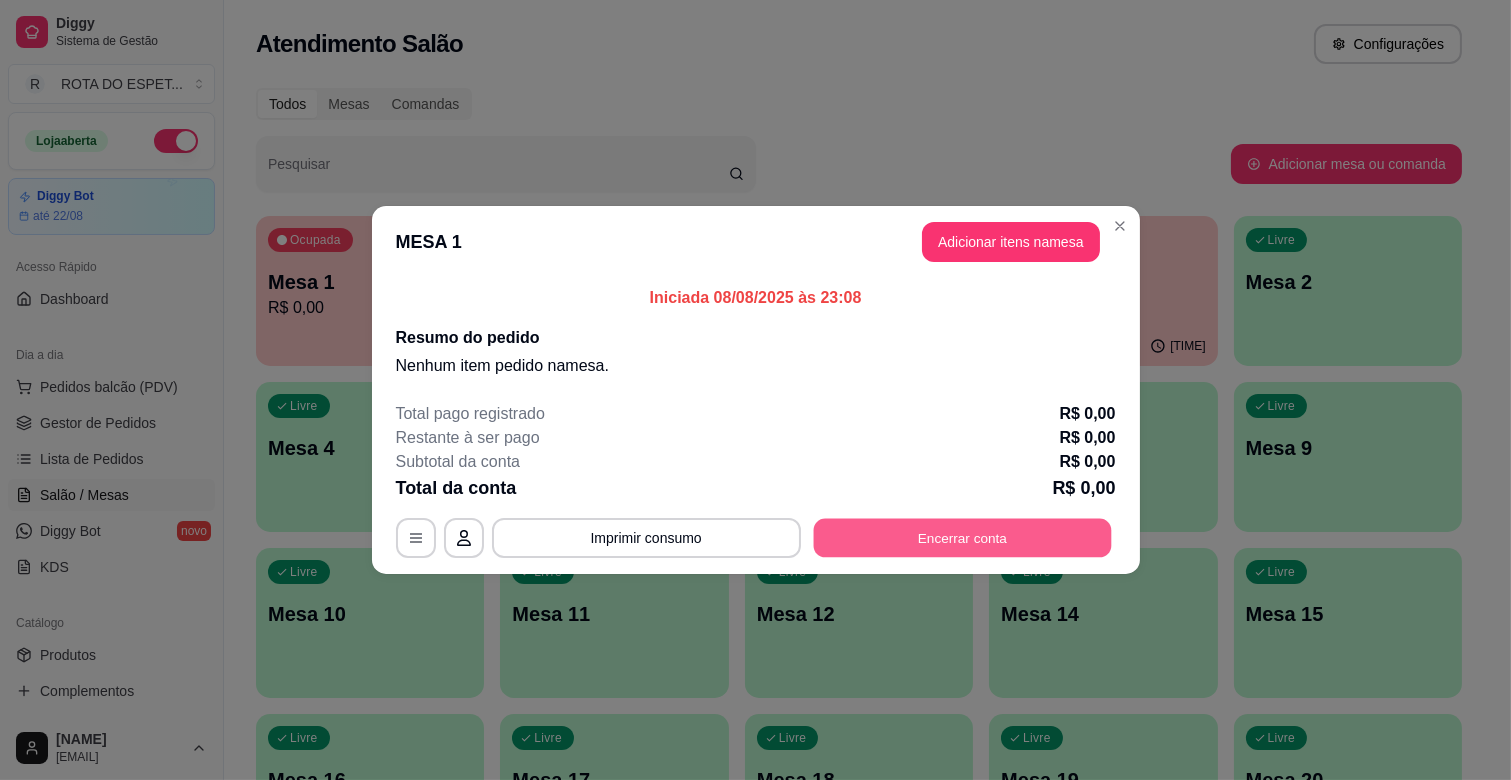 click on "Encerrar conta" at bounding box center [962, 538] 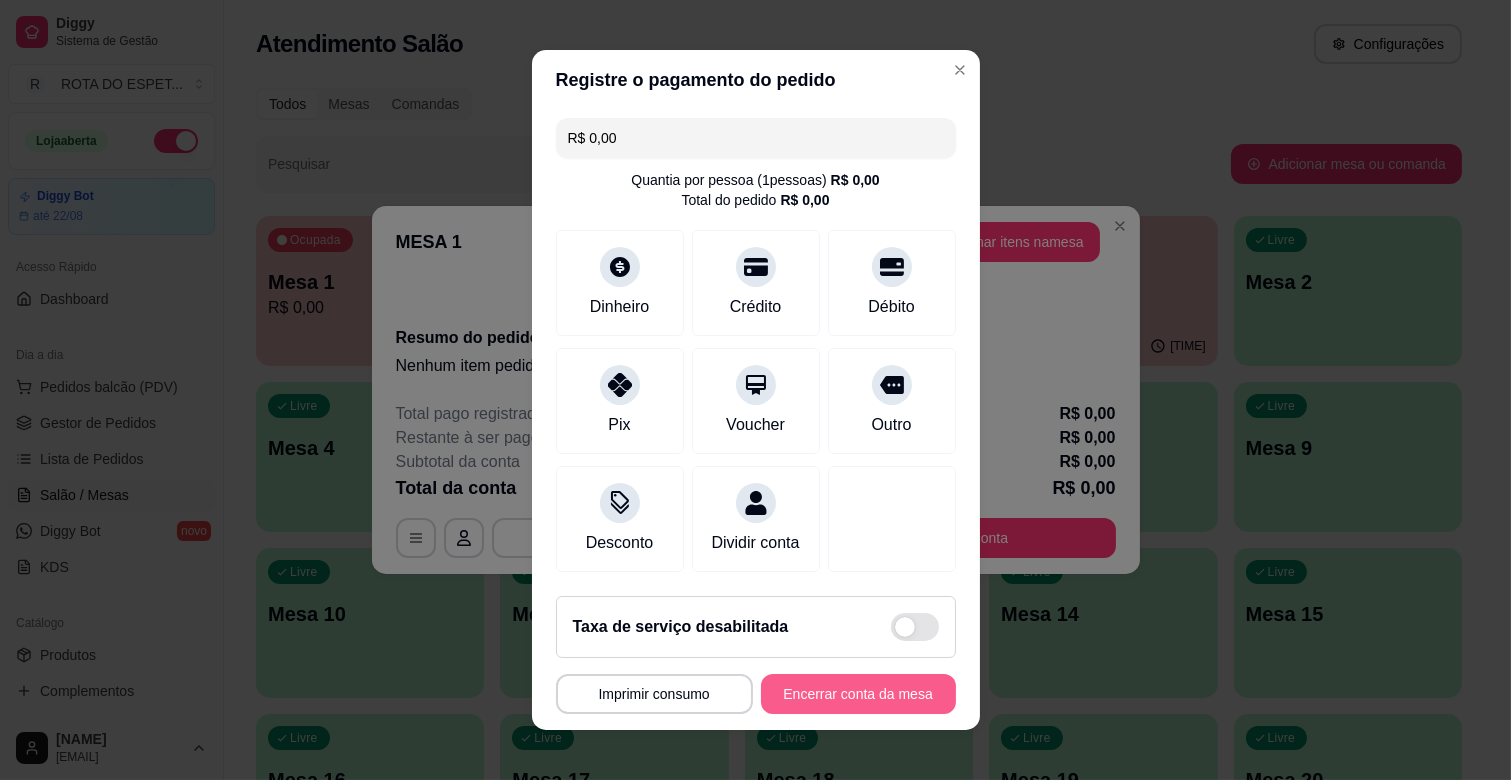 click on "Encerrar conta da mesa" at bounding box center (858, 694) 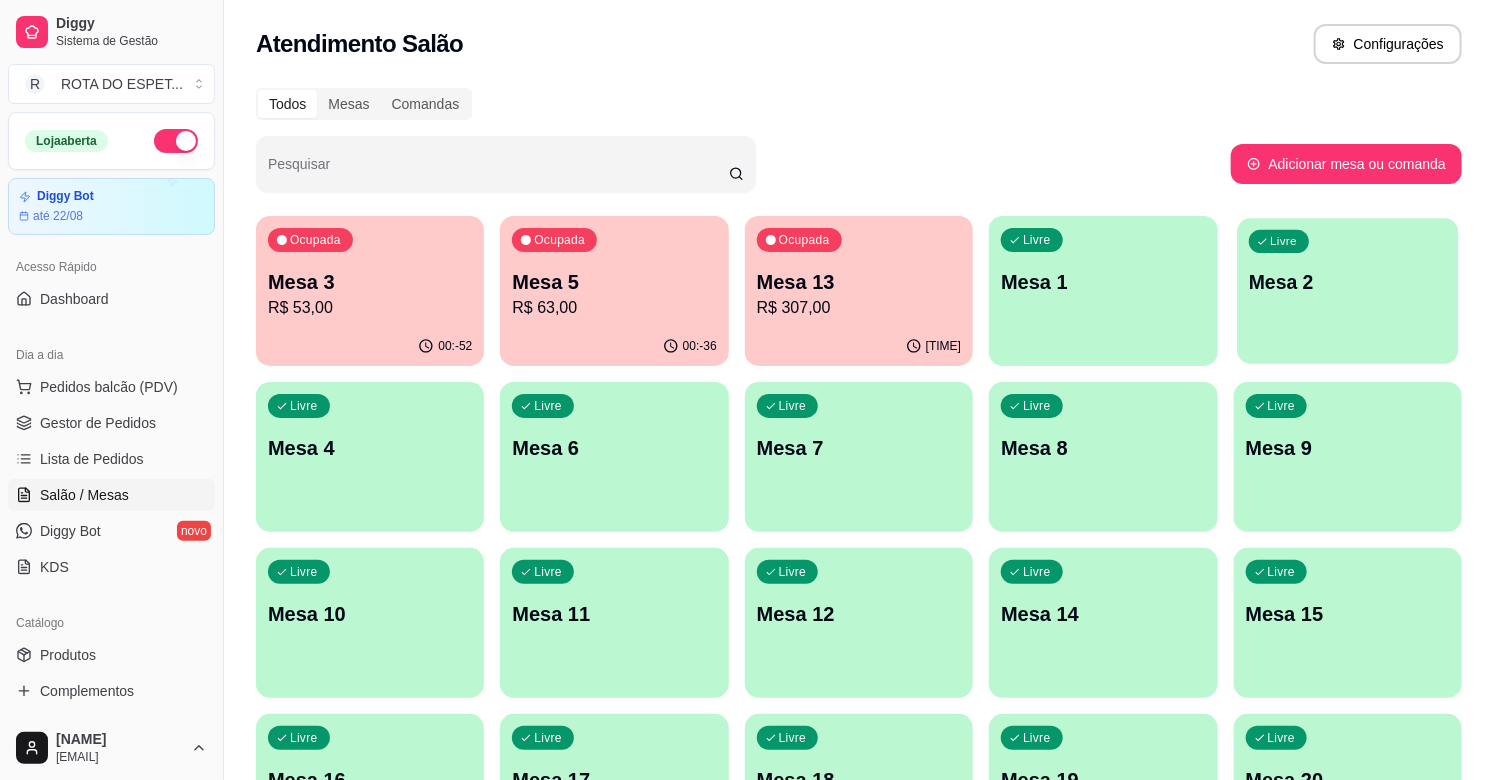 click on "Mesa 2" at bounding box center (1348, 282) 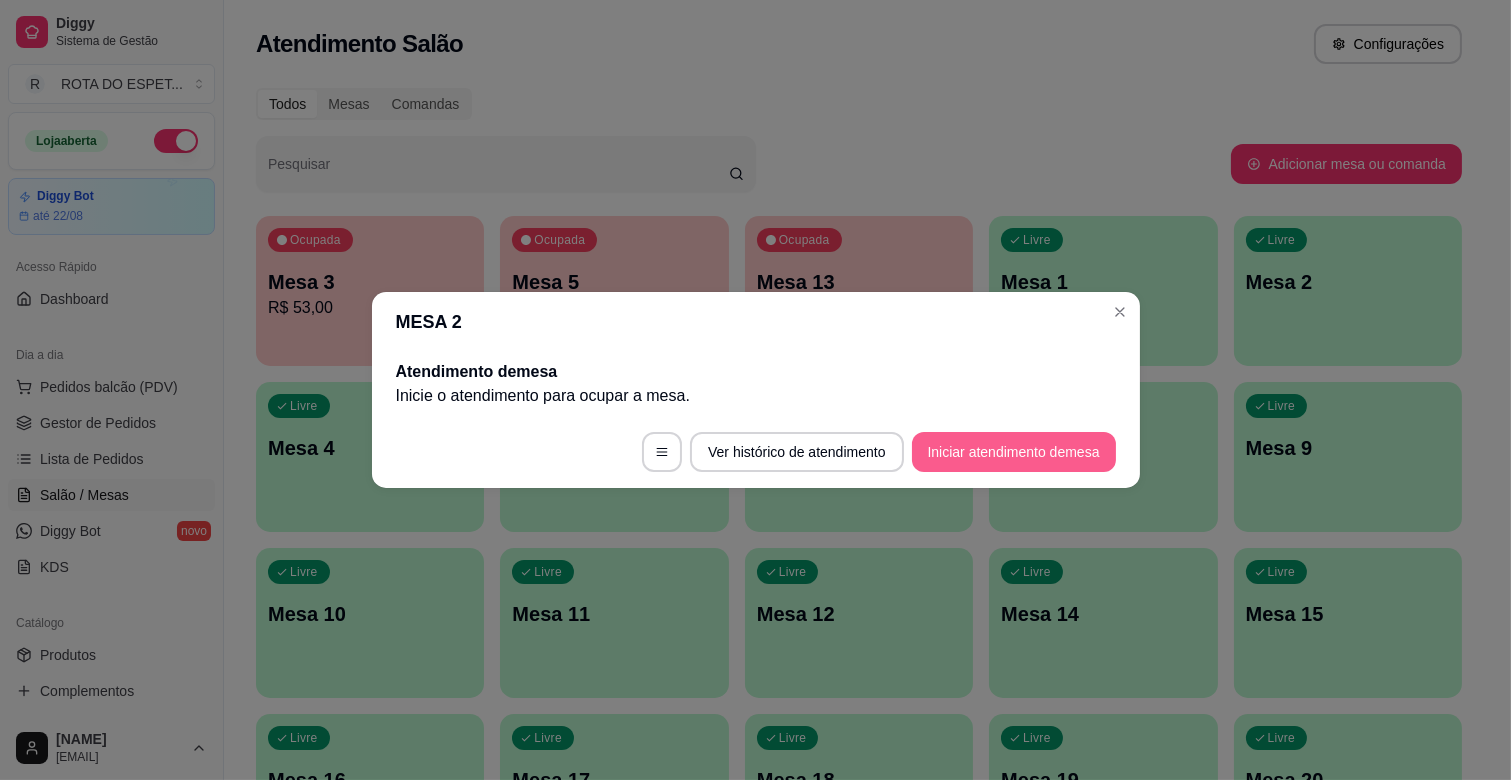 click on "Iniciar atendimento de  mesa" at bounding box center [1014, 452] 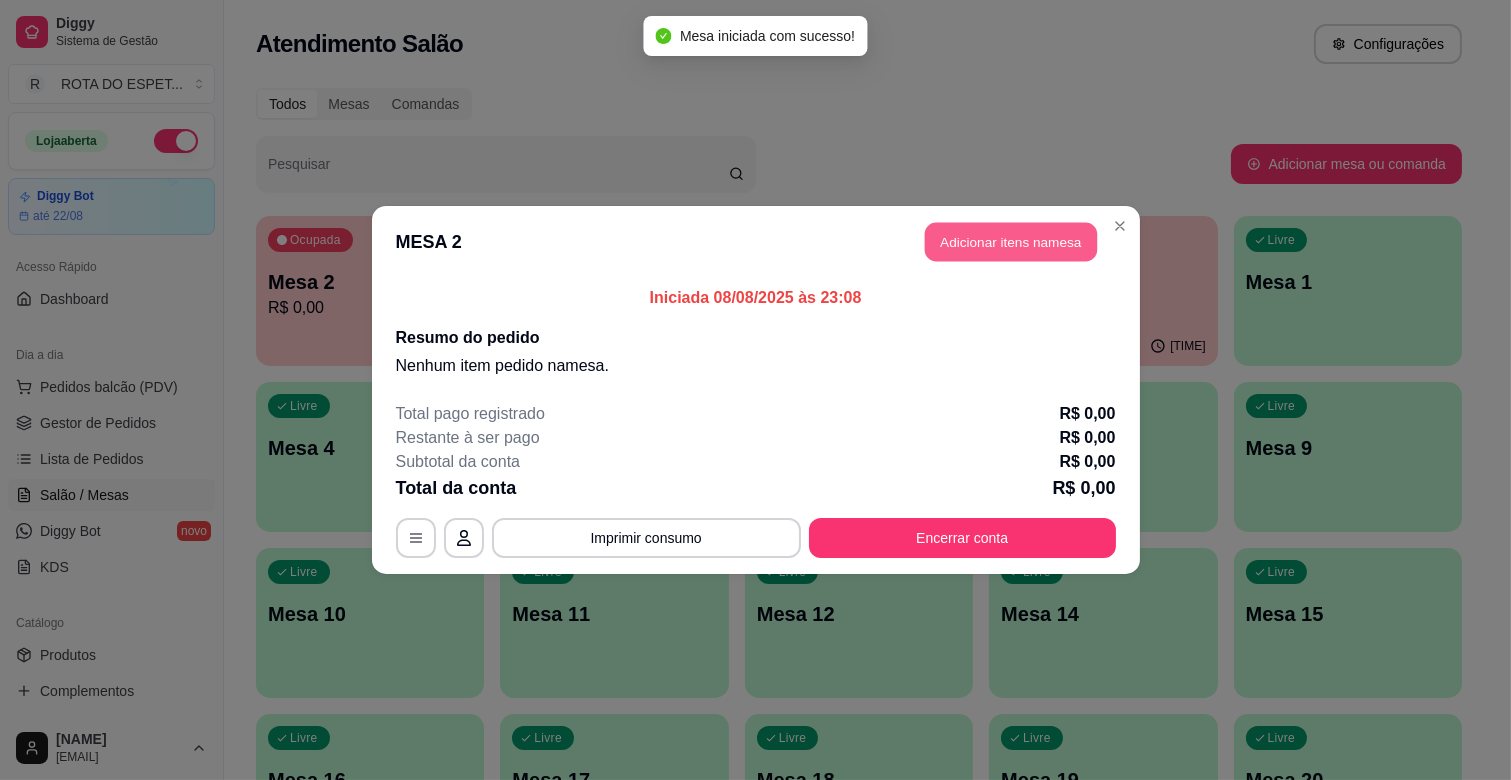click on "Adicionar itens na  mesa" at bounding box center (1011, 242) 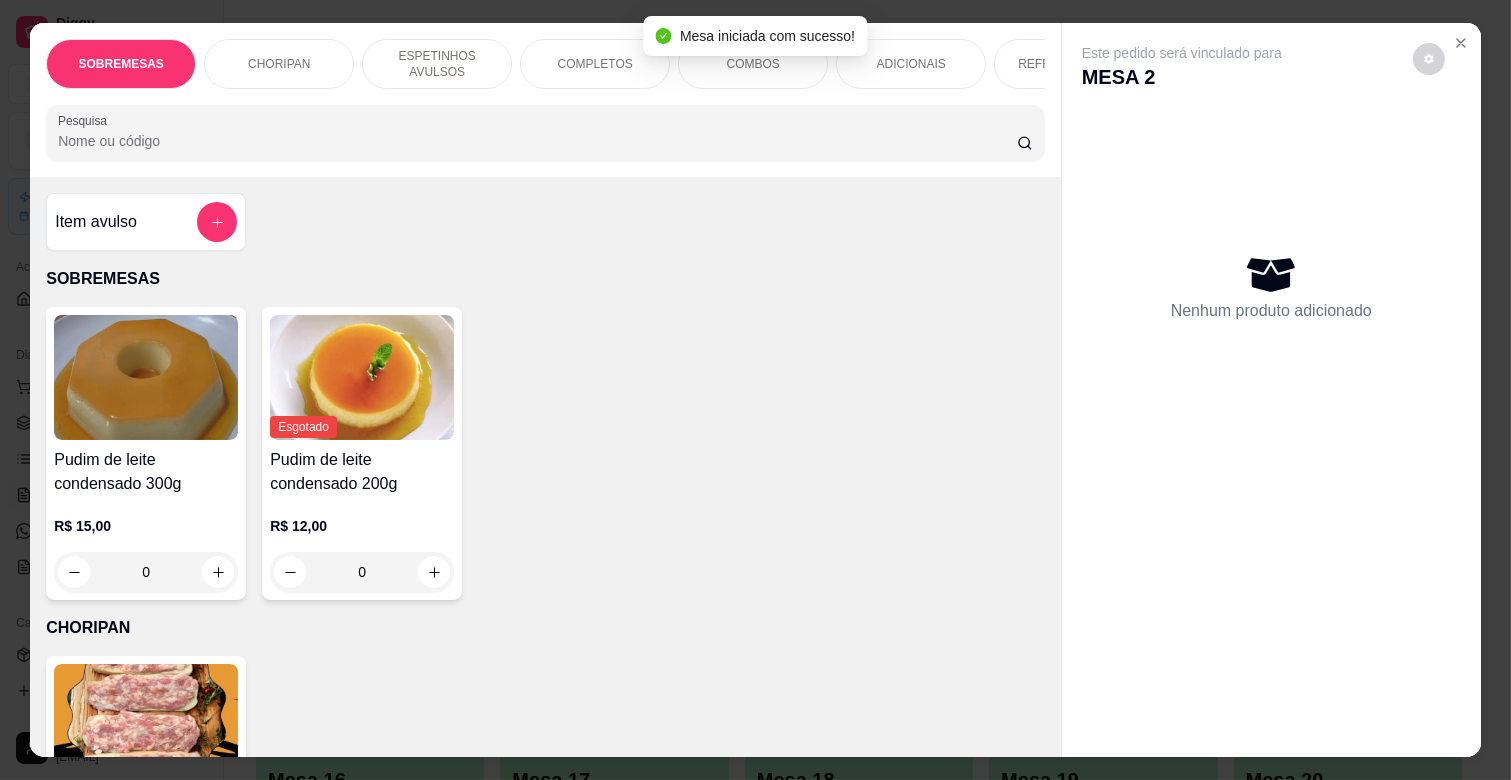 click on "ESPETINHOS AVULSOS" at bounding box center [437, 64] 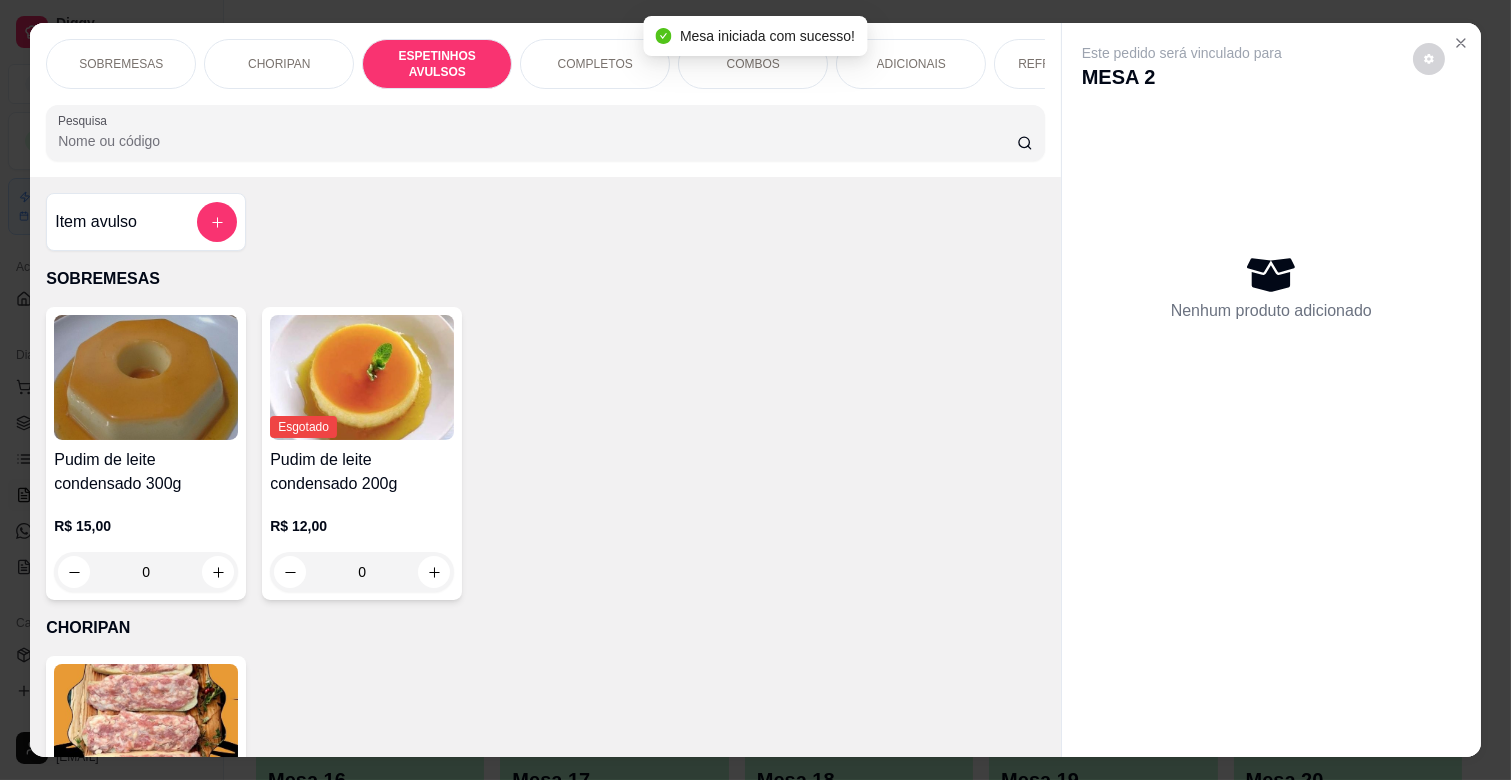 scroll, scrollTop: 780, scrollLeft: 0, axis: vertical 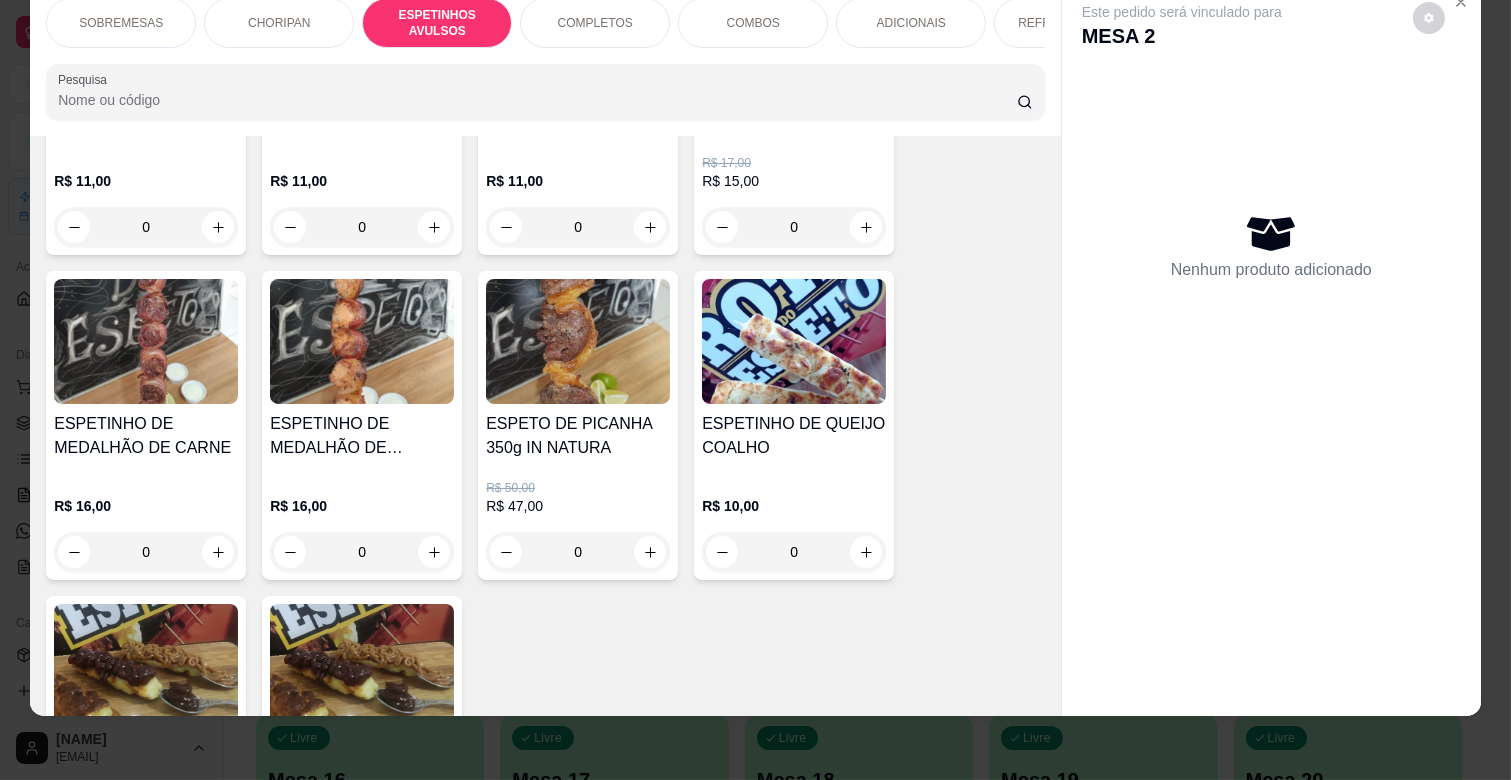click on "ESPETINHO DE MEDALHÃO DE CARNE" at bounding box center [146, 436] 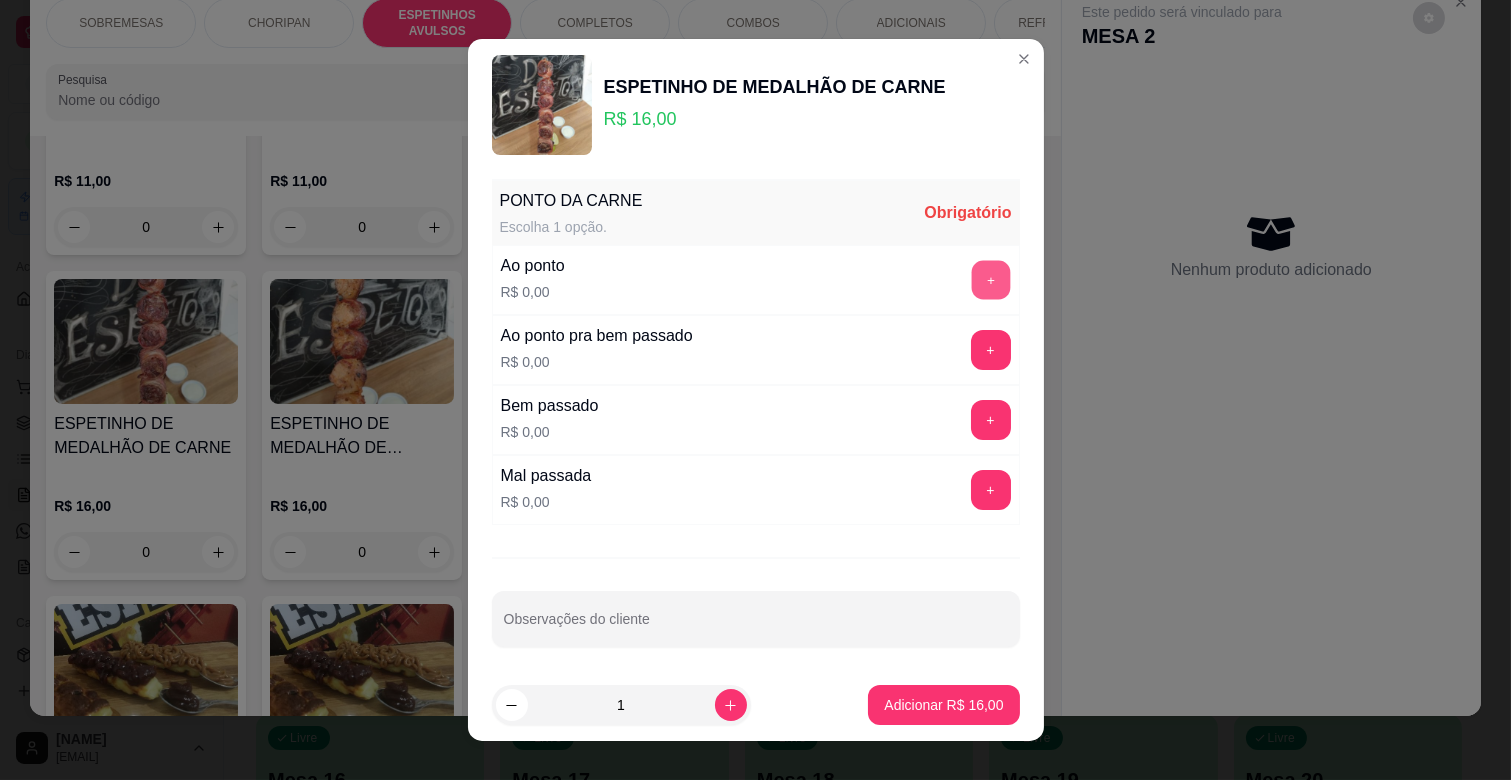 click on "+" at bounding box center (990, 280) 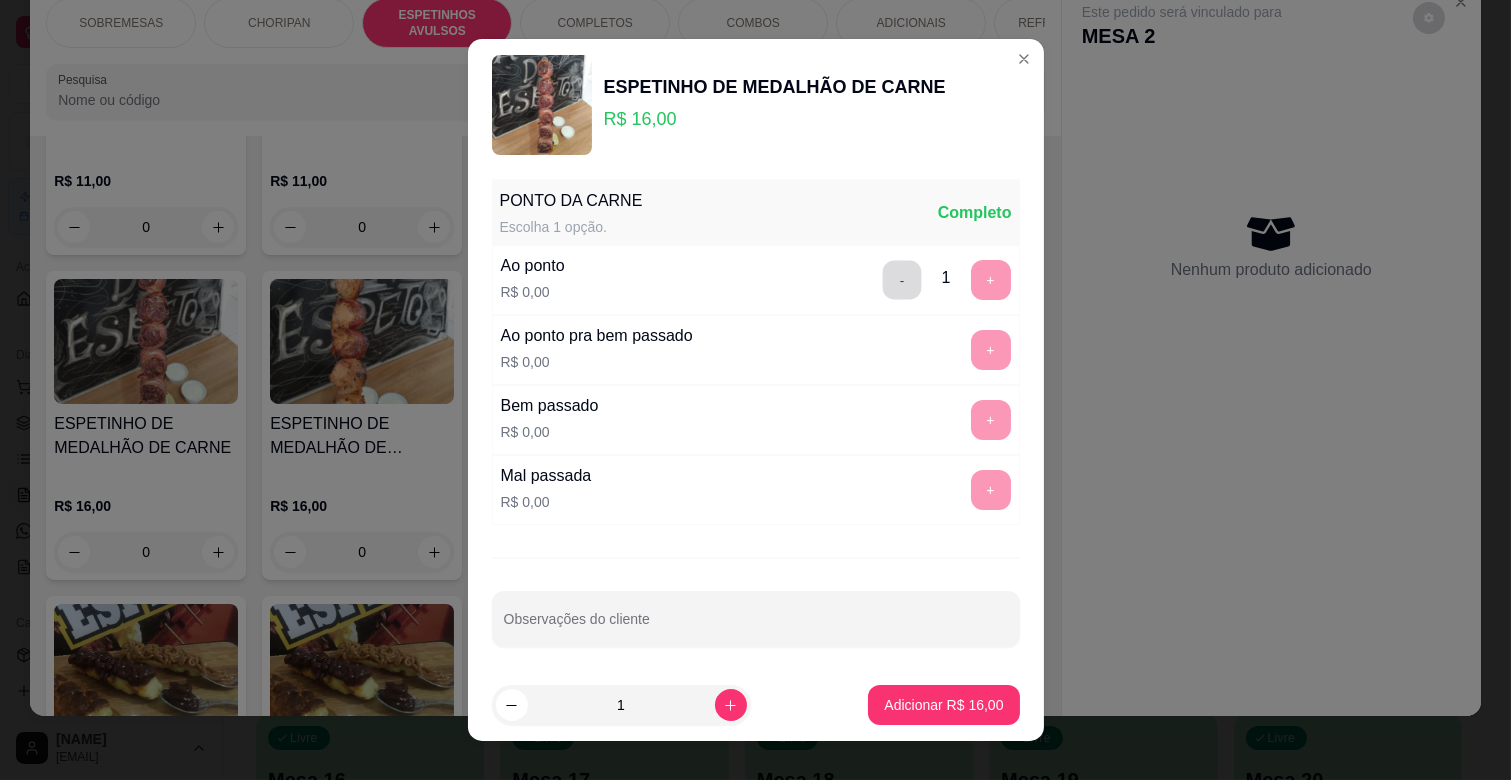 click on "-" at bounding box center [901, 280] 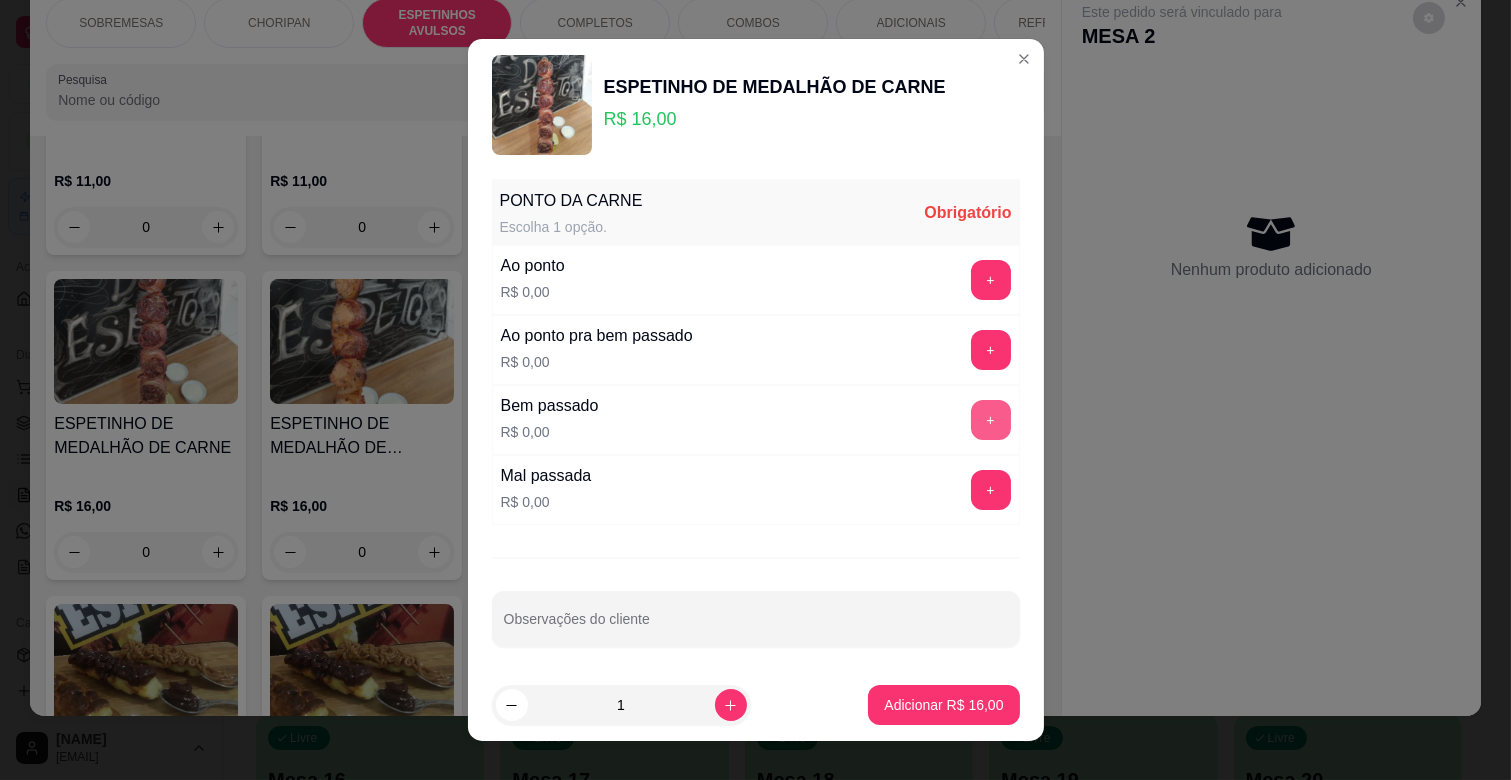click on "+" at bounding box center (991, 420) 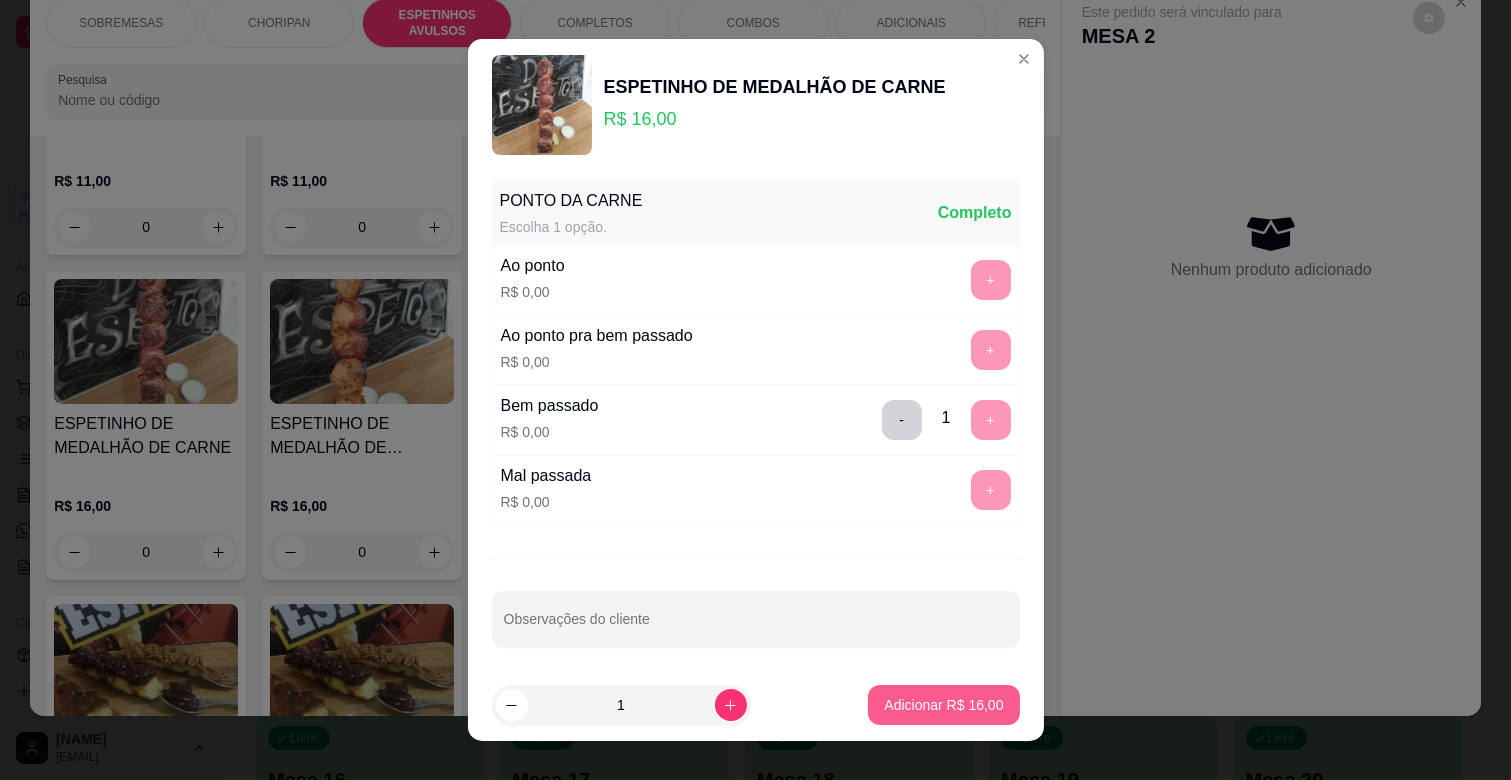 click on "Adicionar   R$ 16,00" at bounding box center [943, 705] 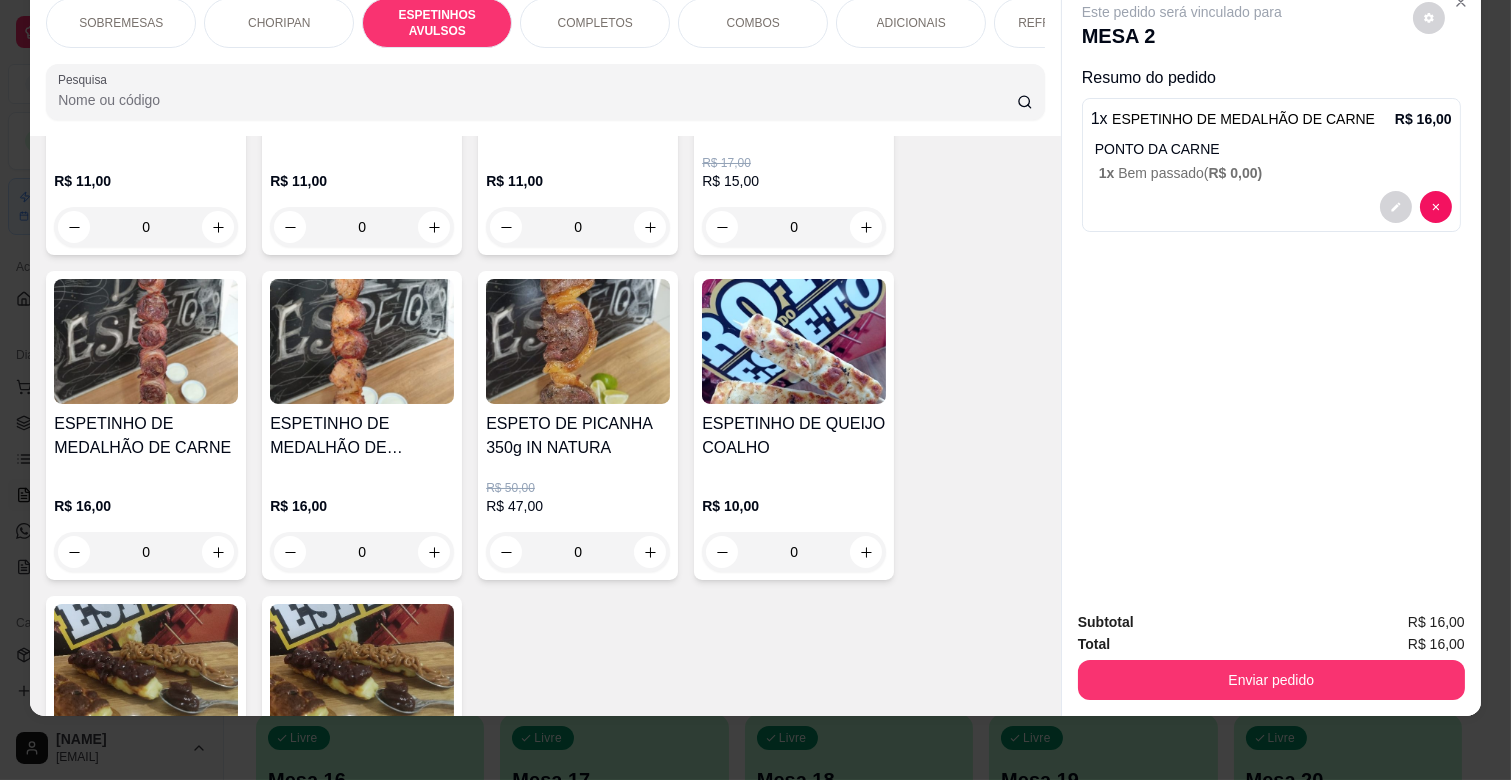 click on "ADICIONAIS" at bounding box center (911, 23) 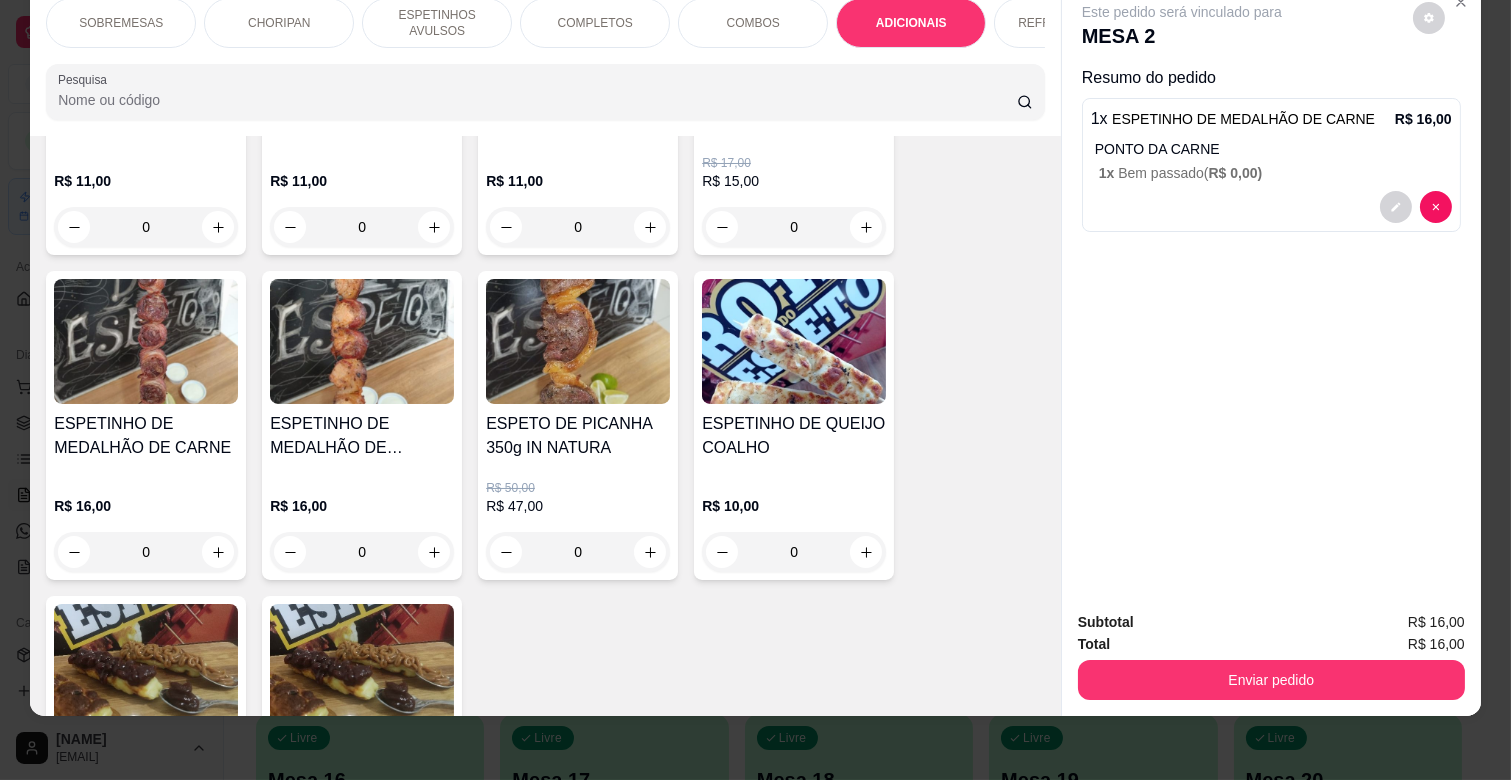 scroll, scrollTop: 3435, scrollLeft: 0, axis: vertical 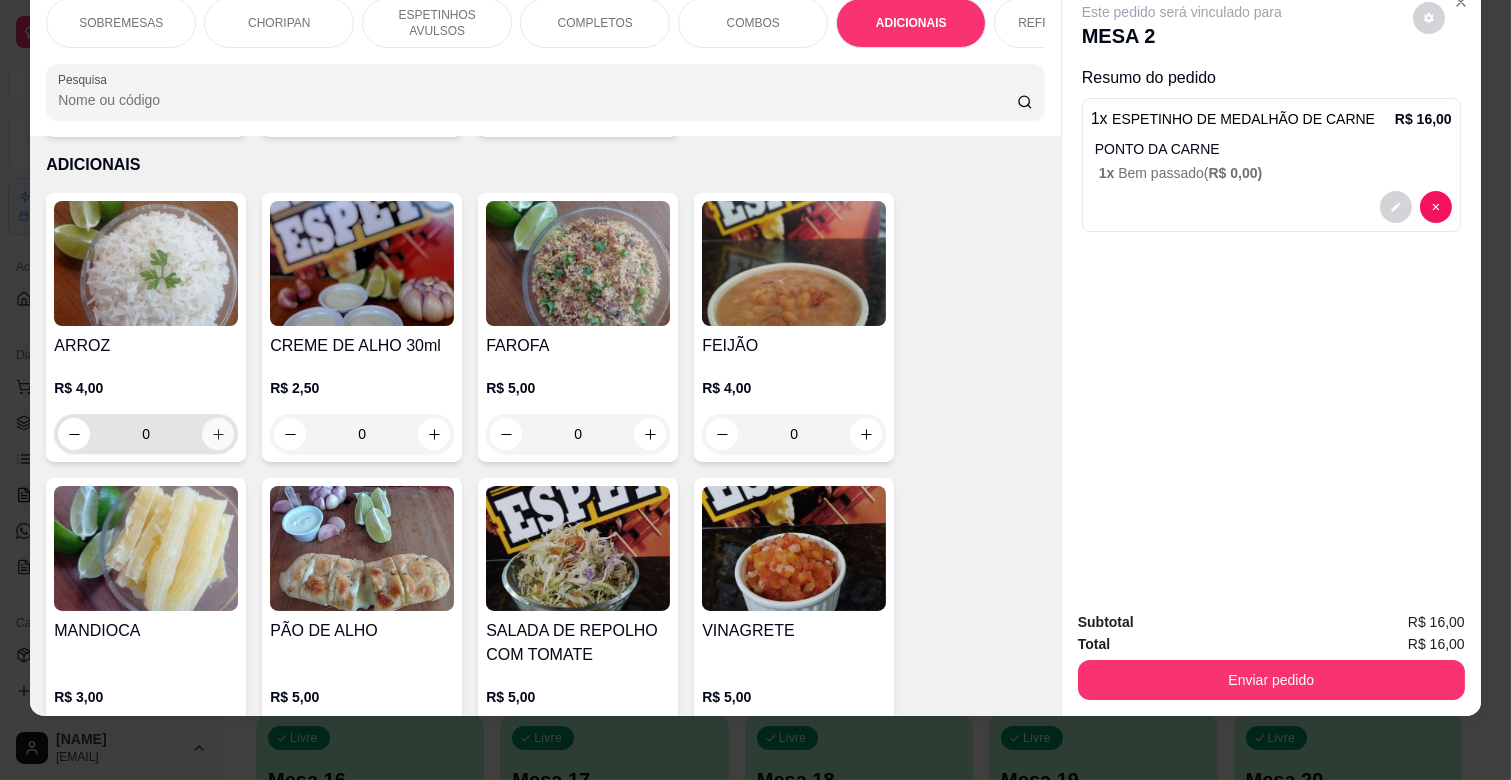 click 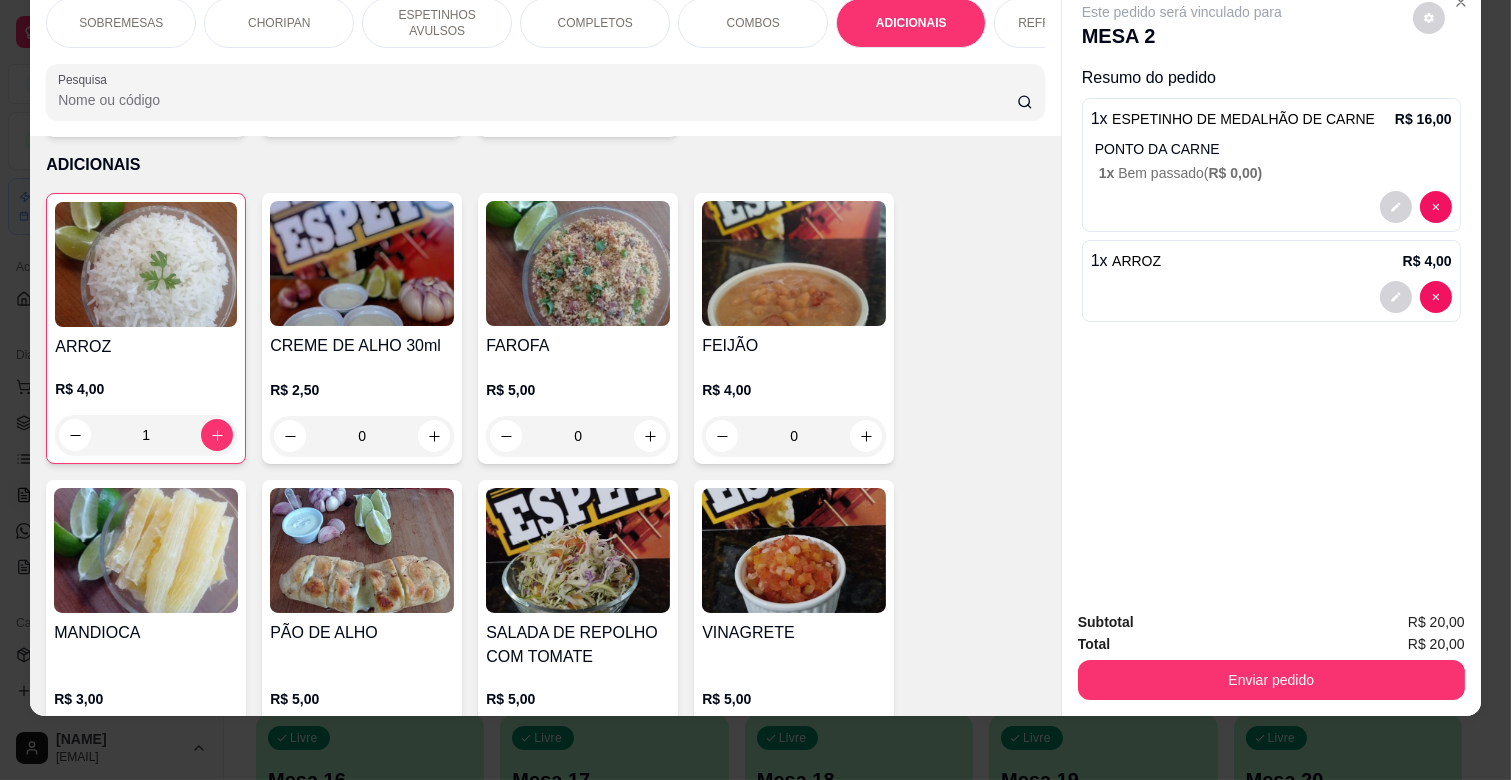 click on "Enviar pedido" at bounding box center [1271, 677] 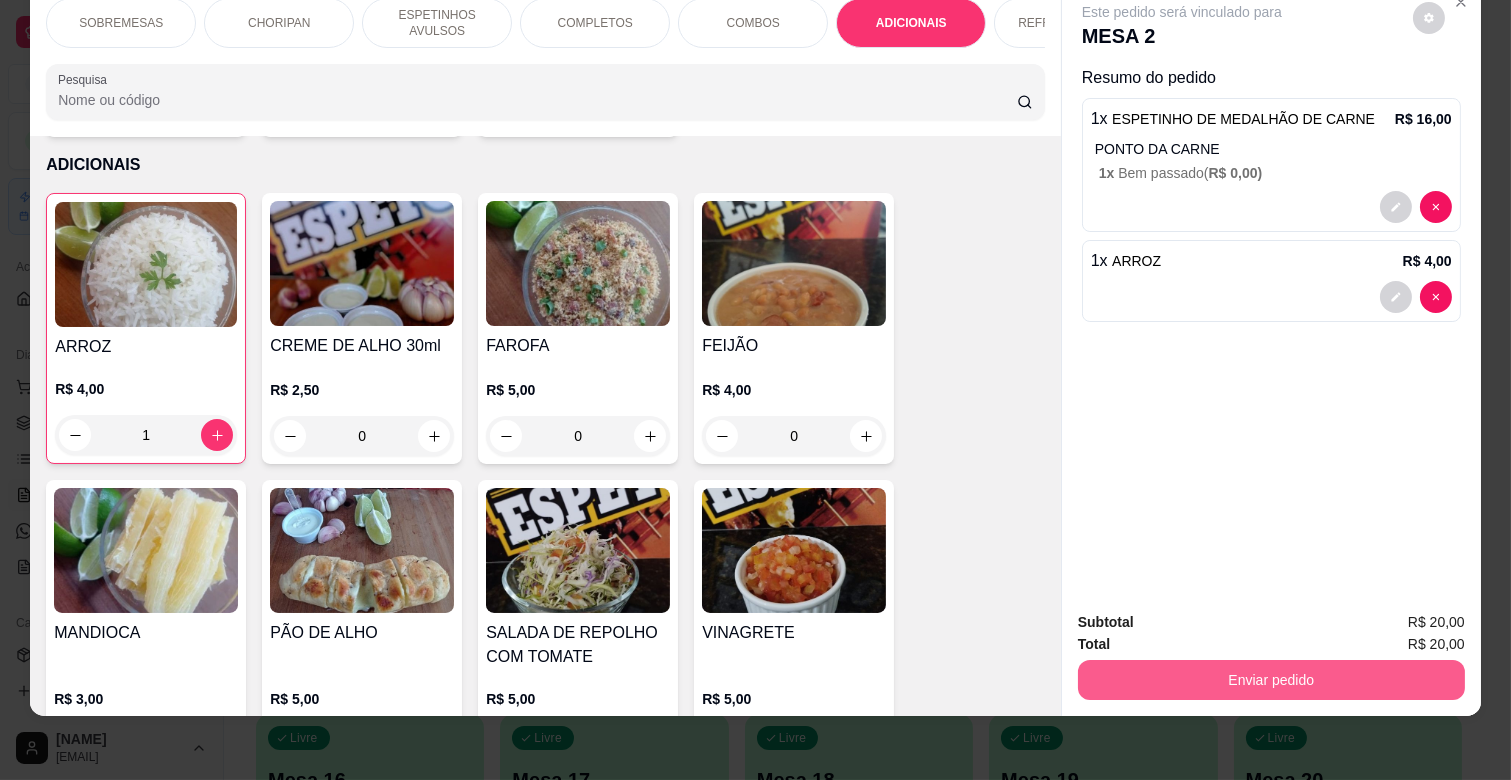 click on "Enviar pedido" at bounding box center [1271, 680] 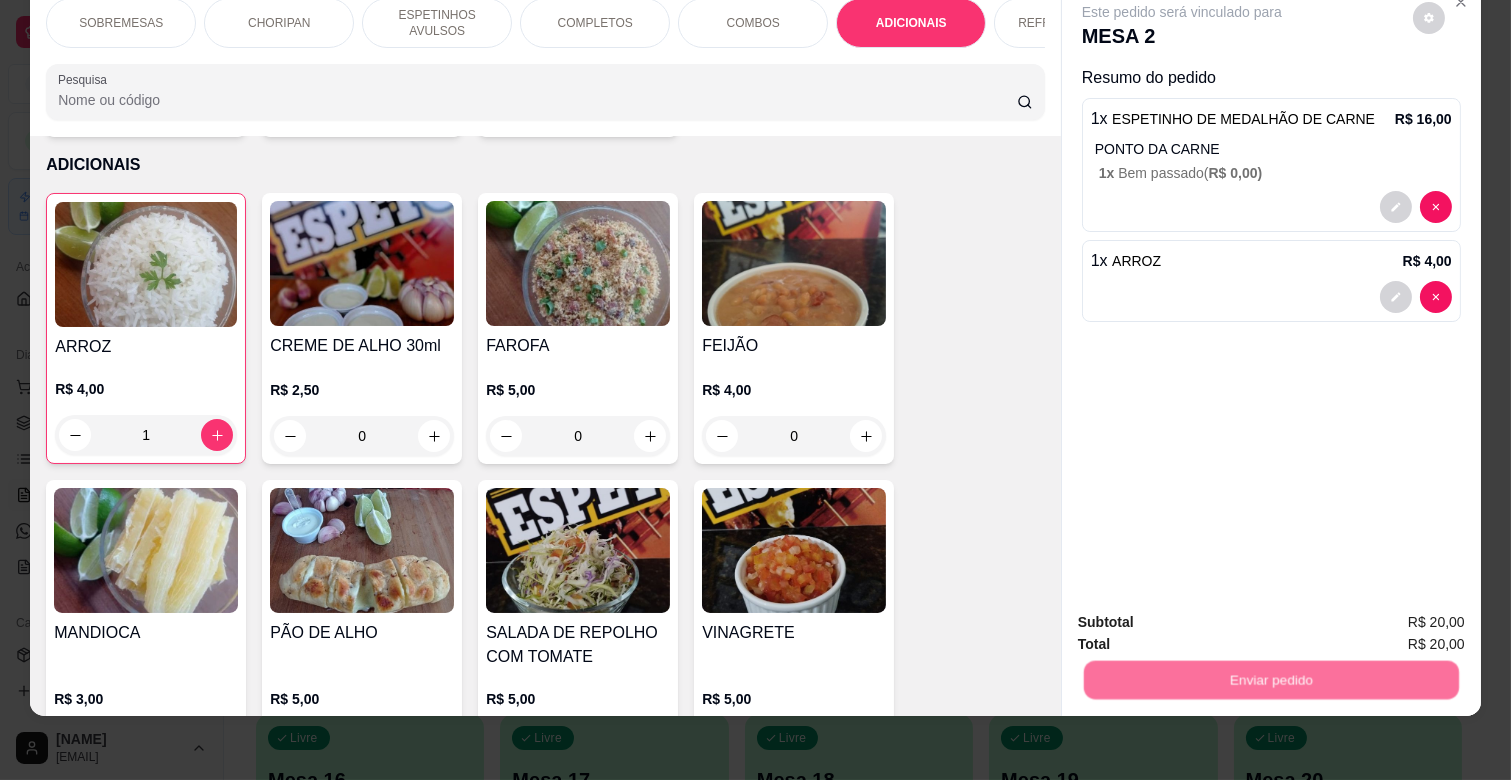 click on "Não registrar e enviar pedido" at bounding box center [1204, 614] 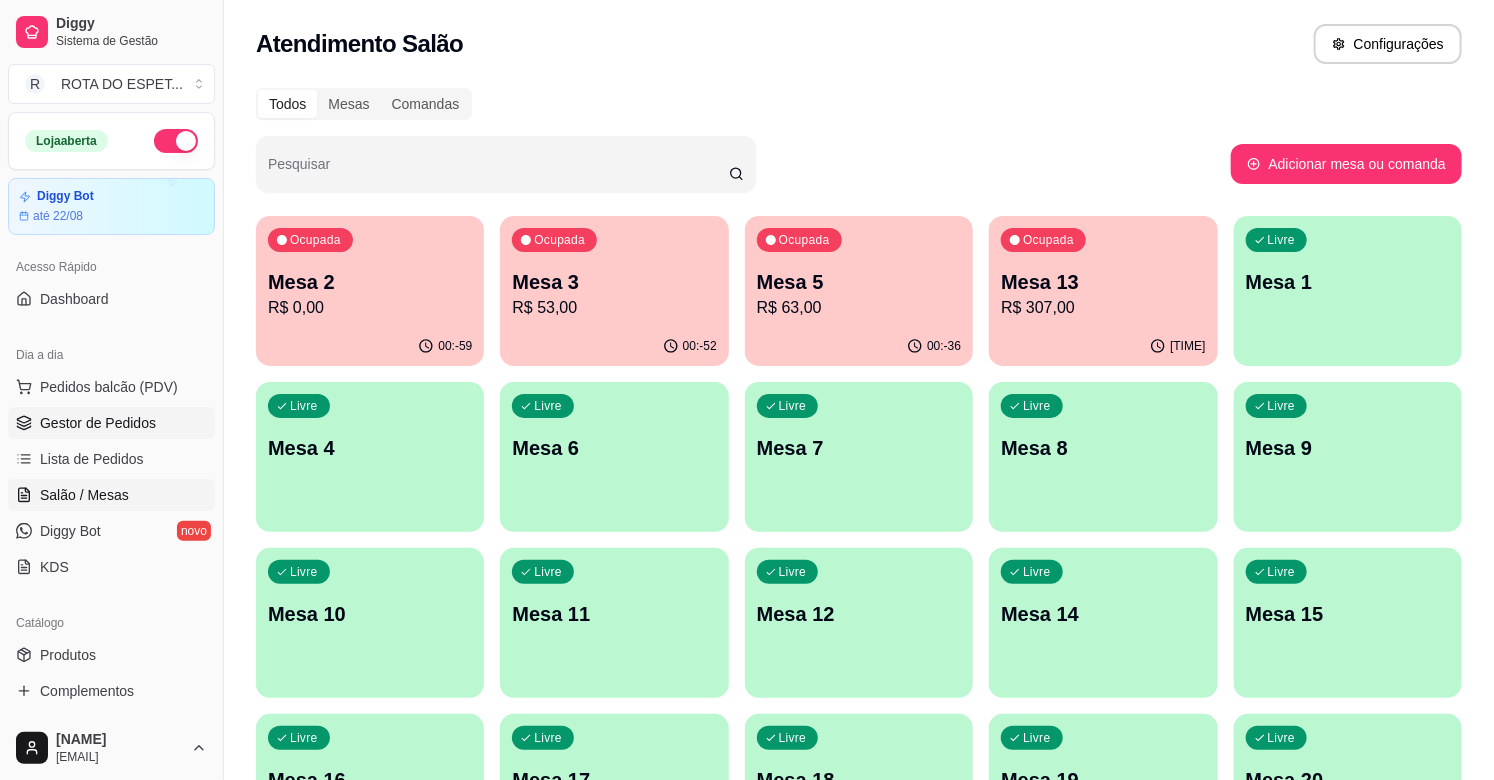 click on "Gestor de Pedidos" at bounding box center (98, 423) 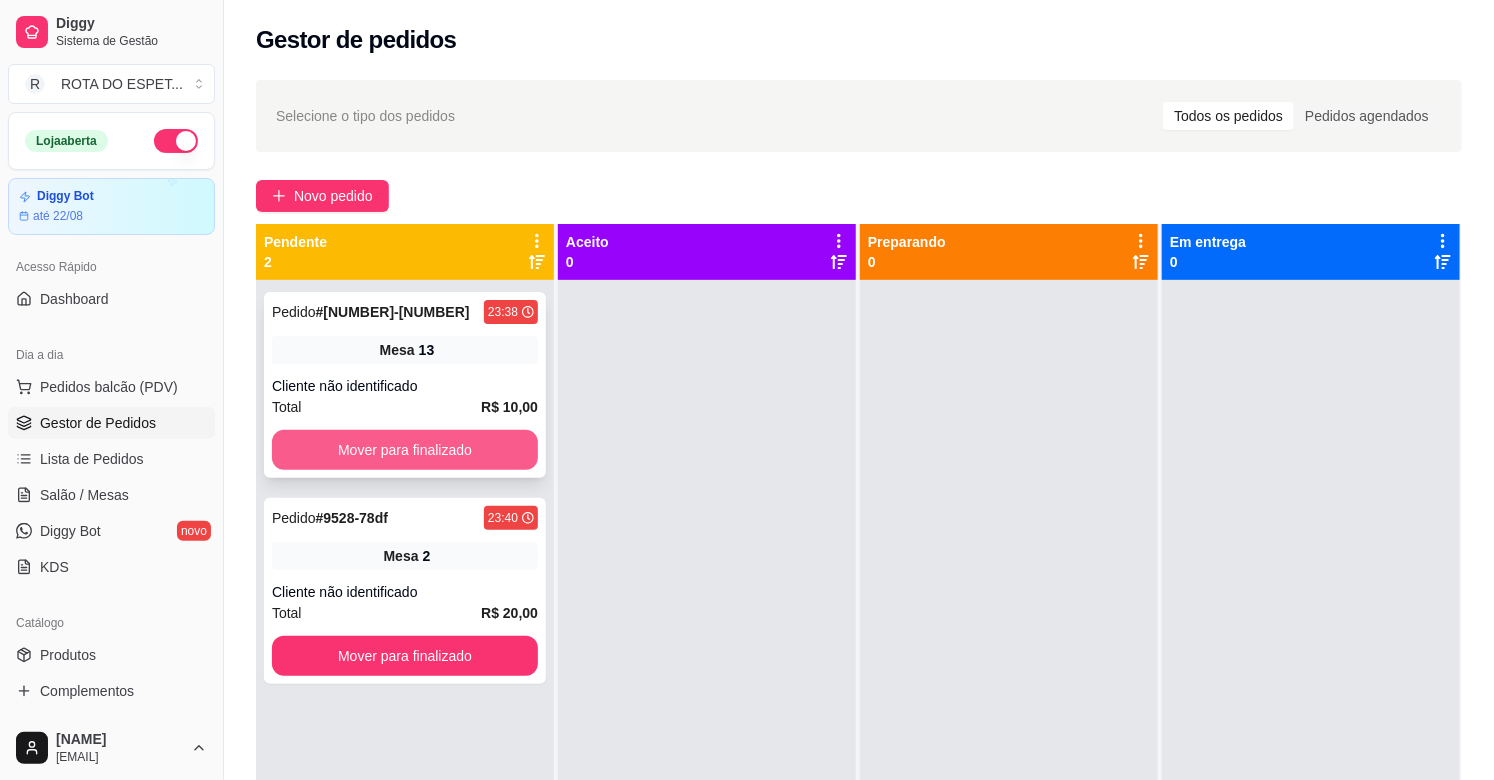 click on "Mover para finalizado" at bounding box center [405, 450] 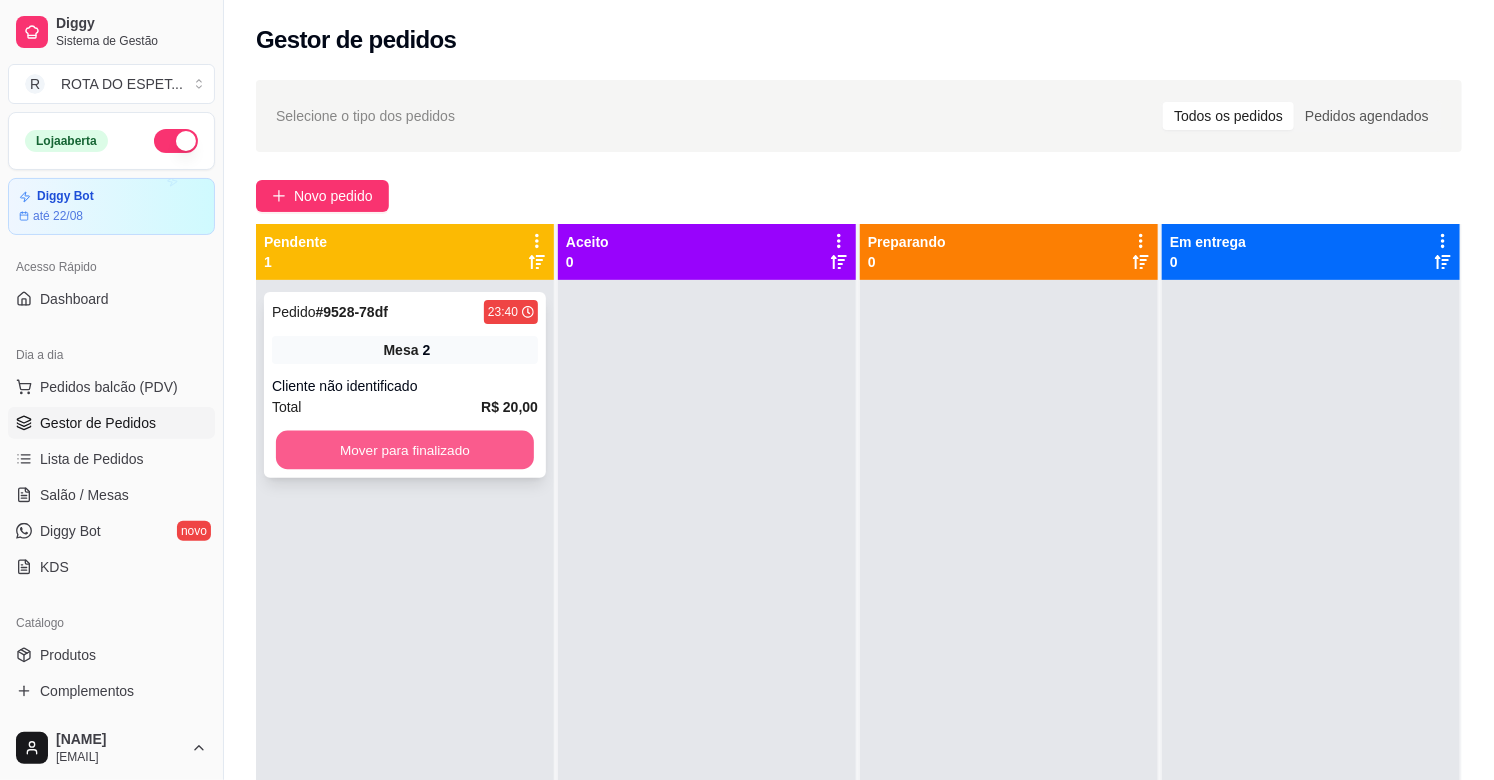 click on "Mover para finalizado" at bounding box center [405, 450] 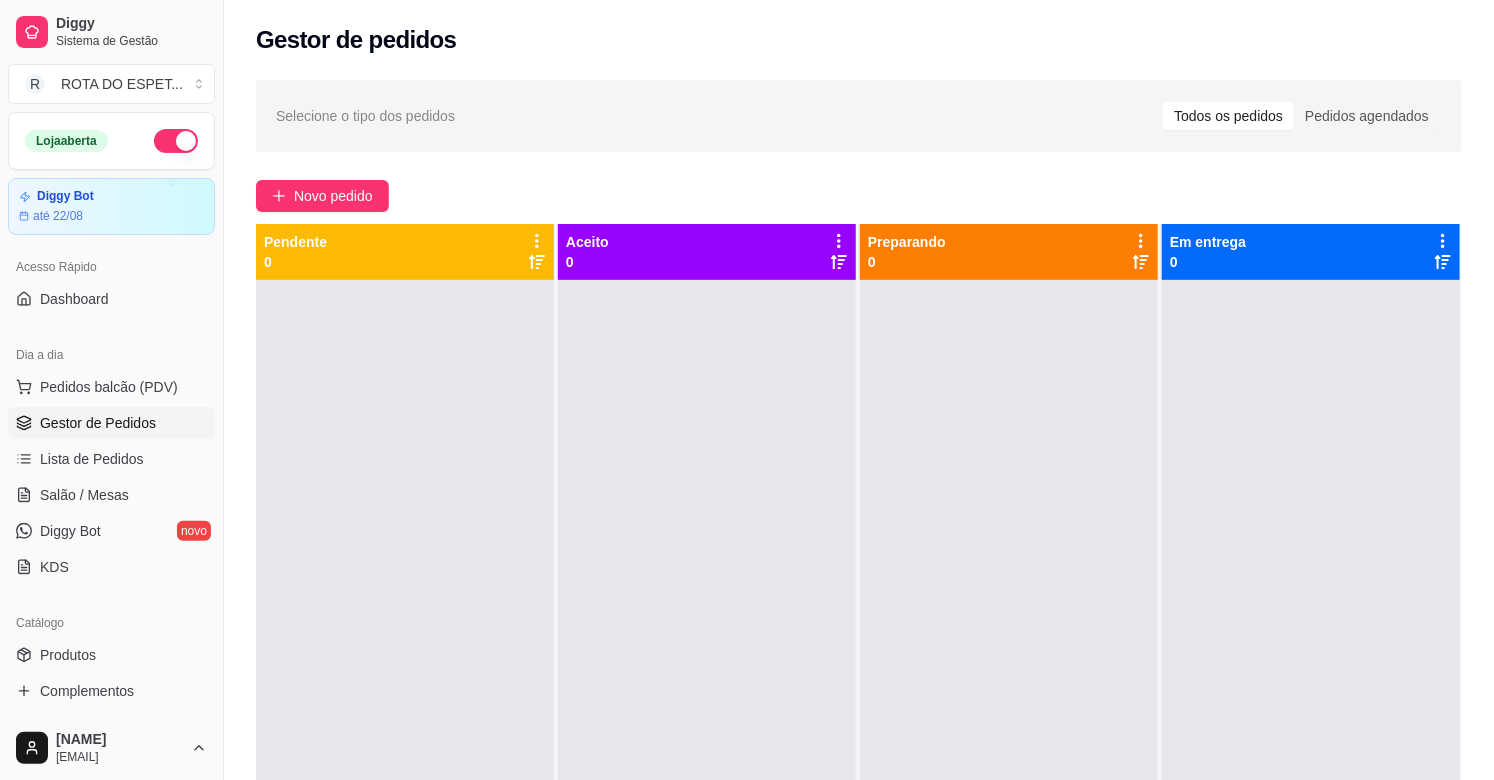 click at bounding box center [707, 670] 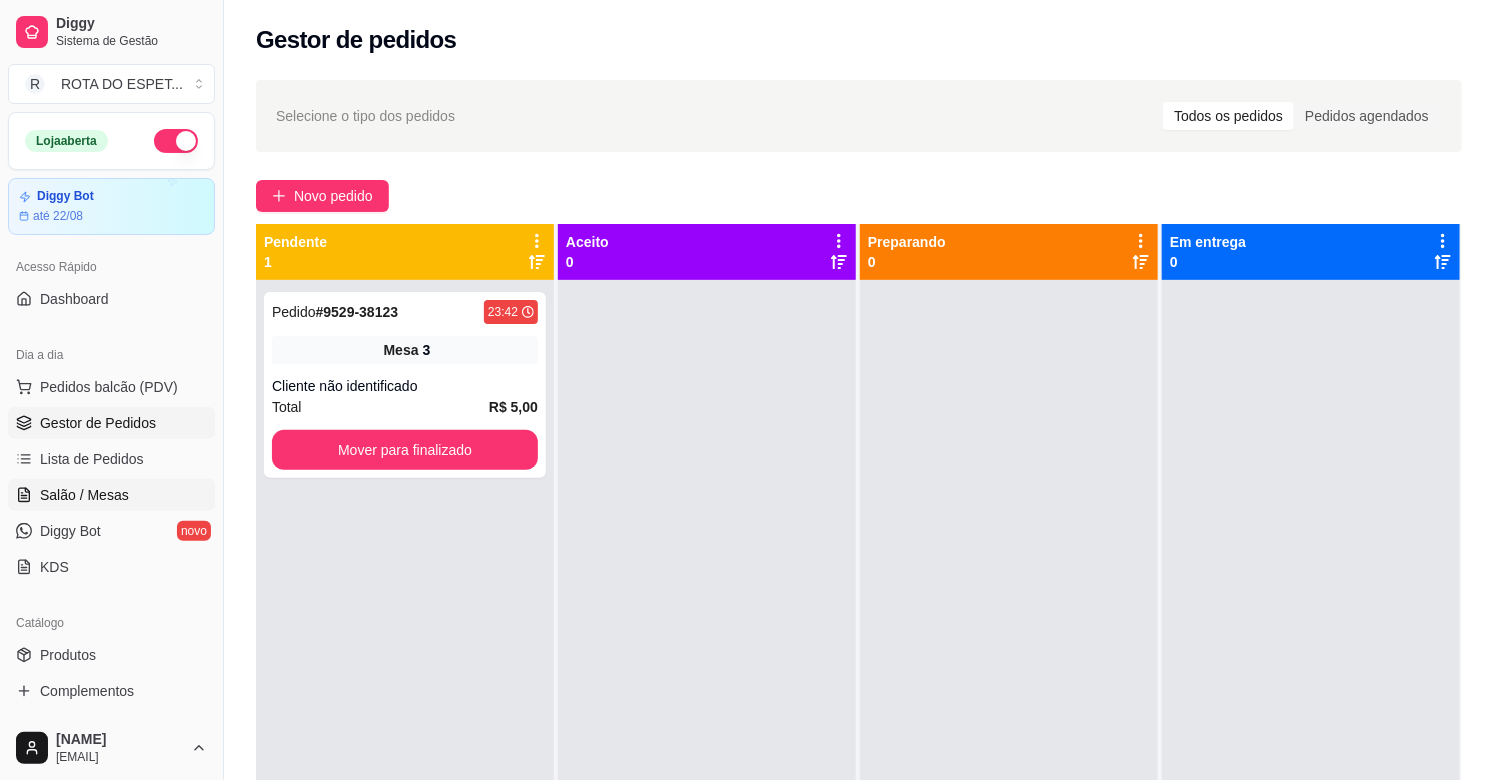 click on "Salão / Mesas" at bounding box center (84, 495) 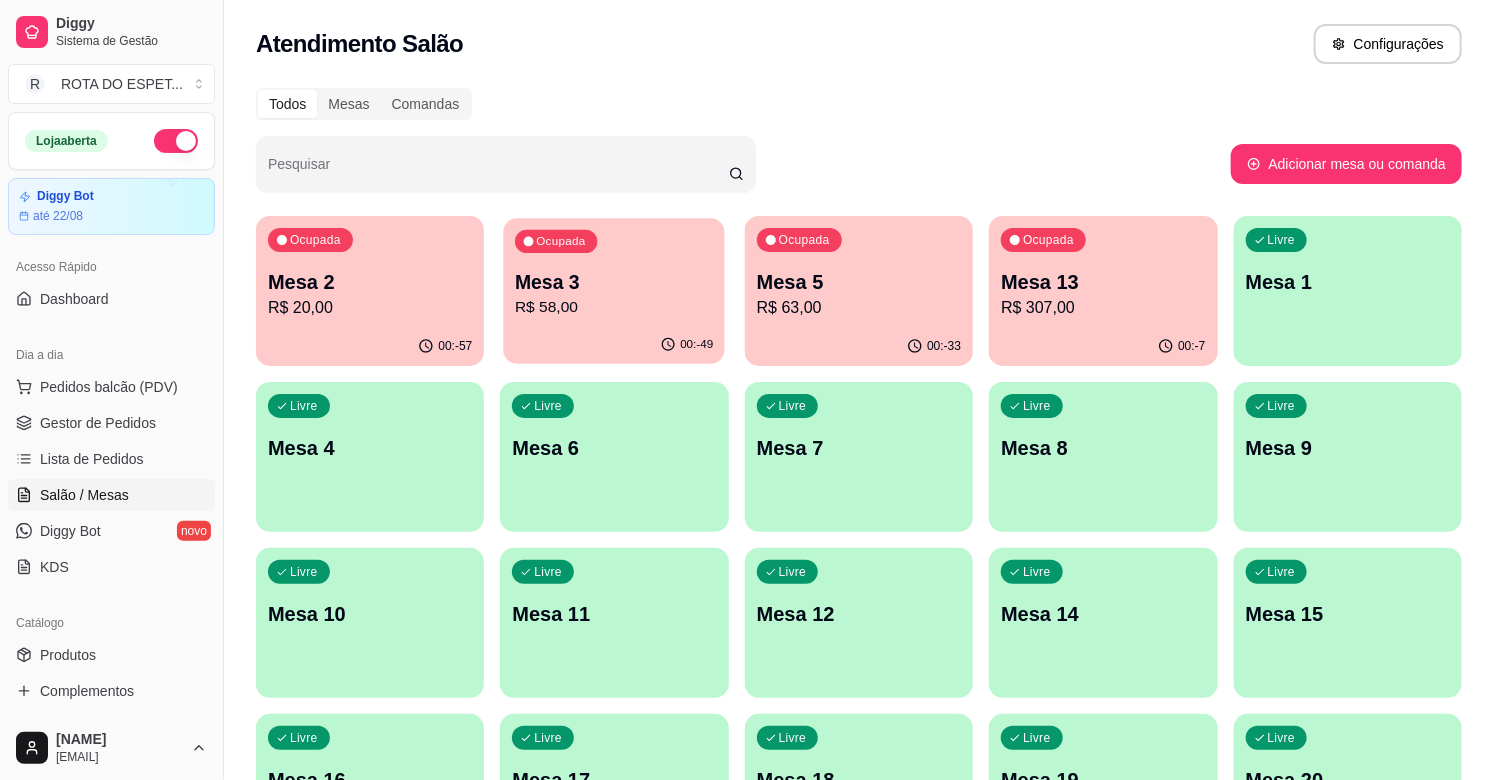 click on "R$ 58,00" at bounding box center [614, 307] 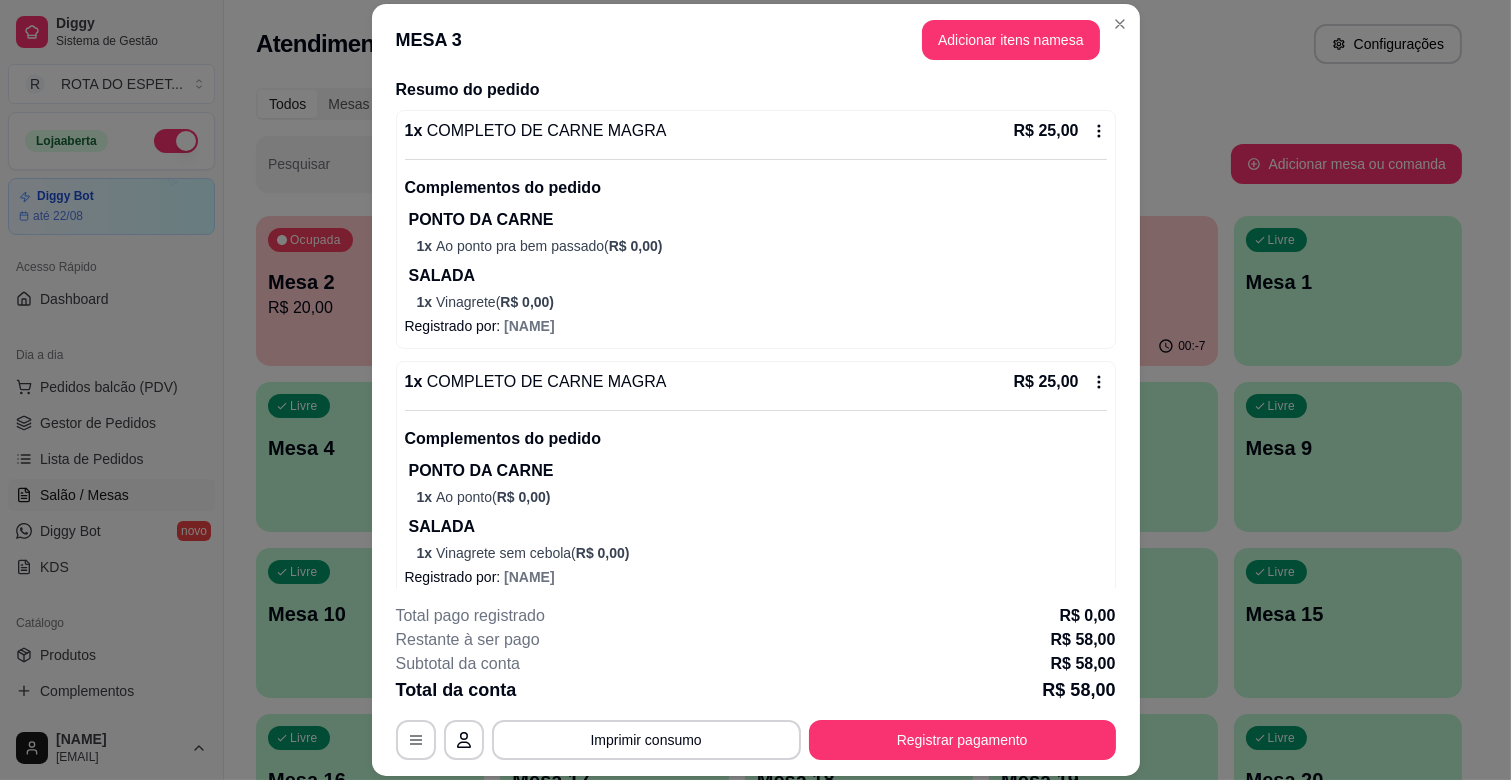 scroll, scrollTop: 340, scrollLeft: 0, axis: vertical 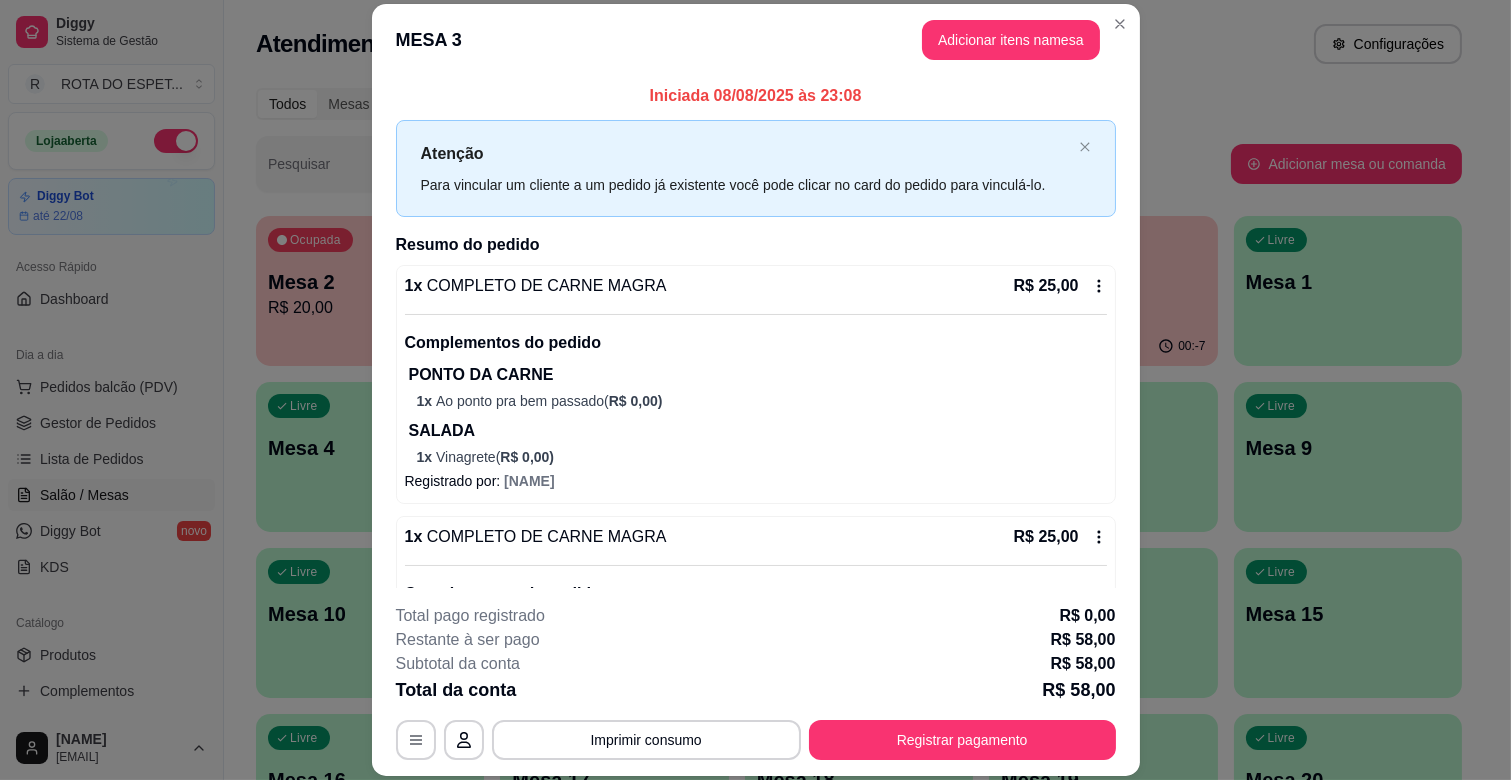 click on "Adicionar itens na  mesa" at bounding box center (1011, 40) 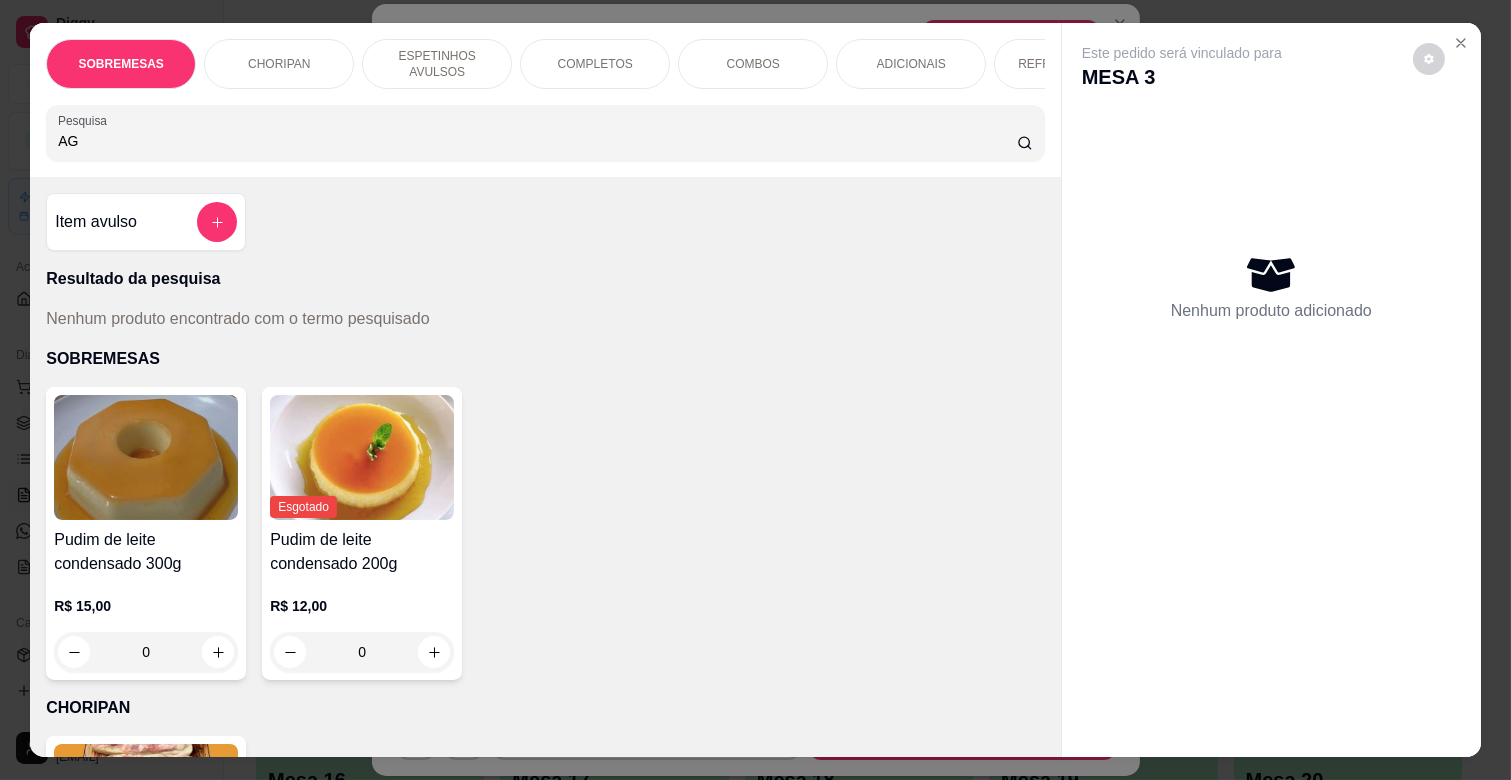 type on "A" 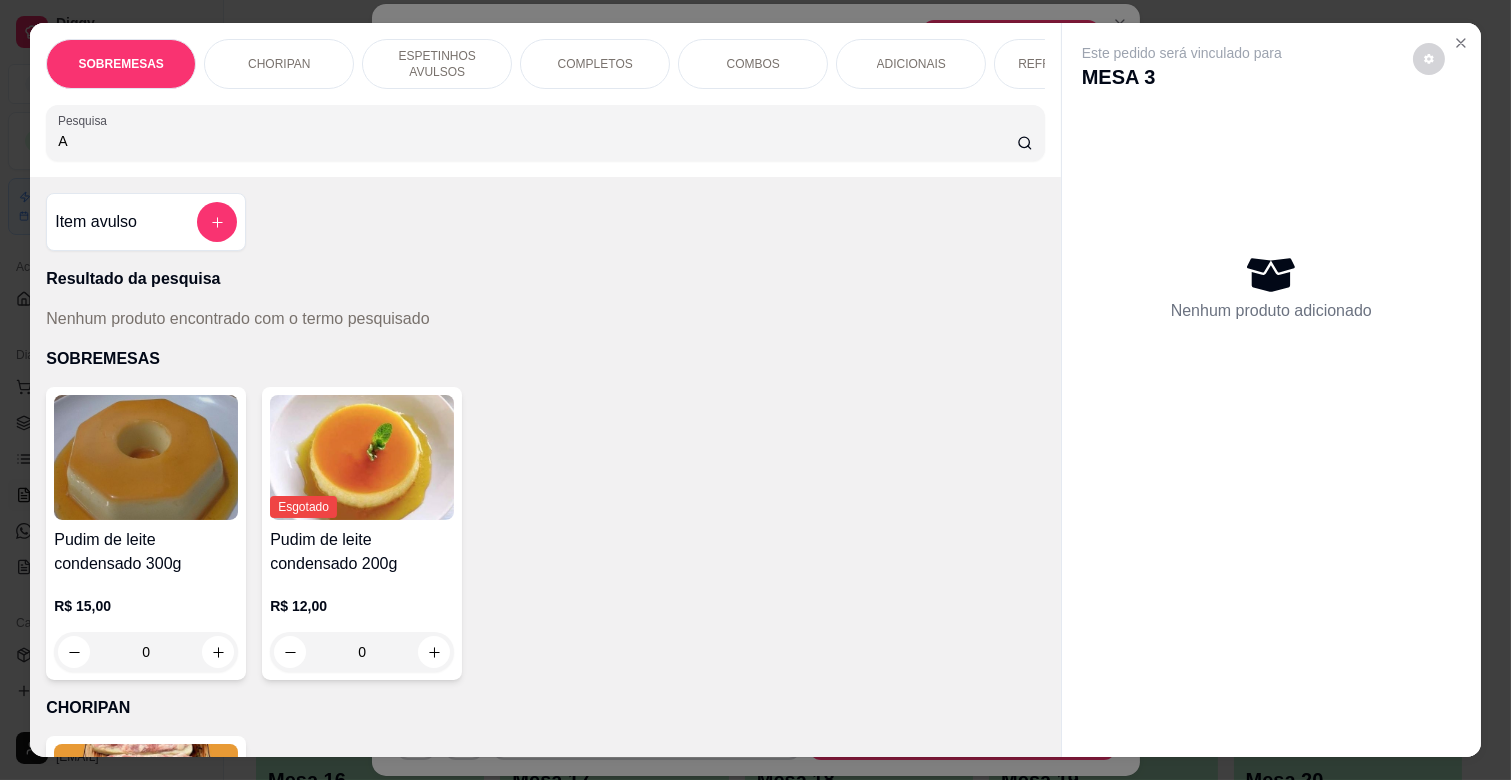 type 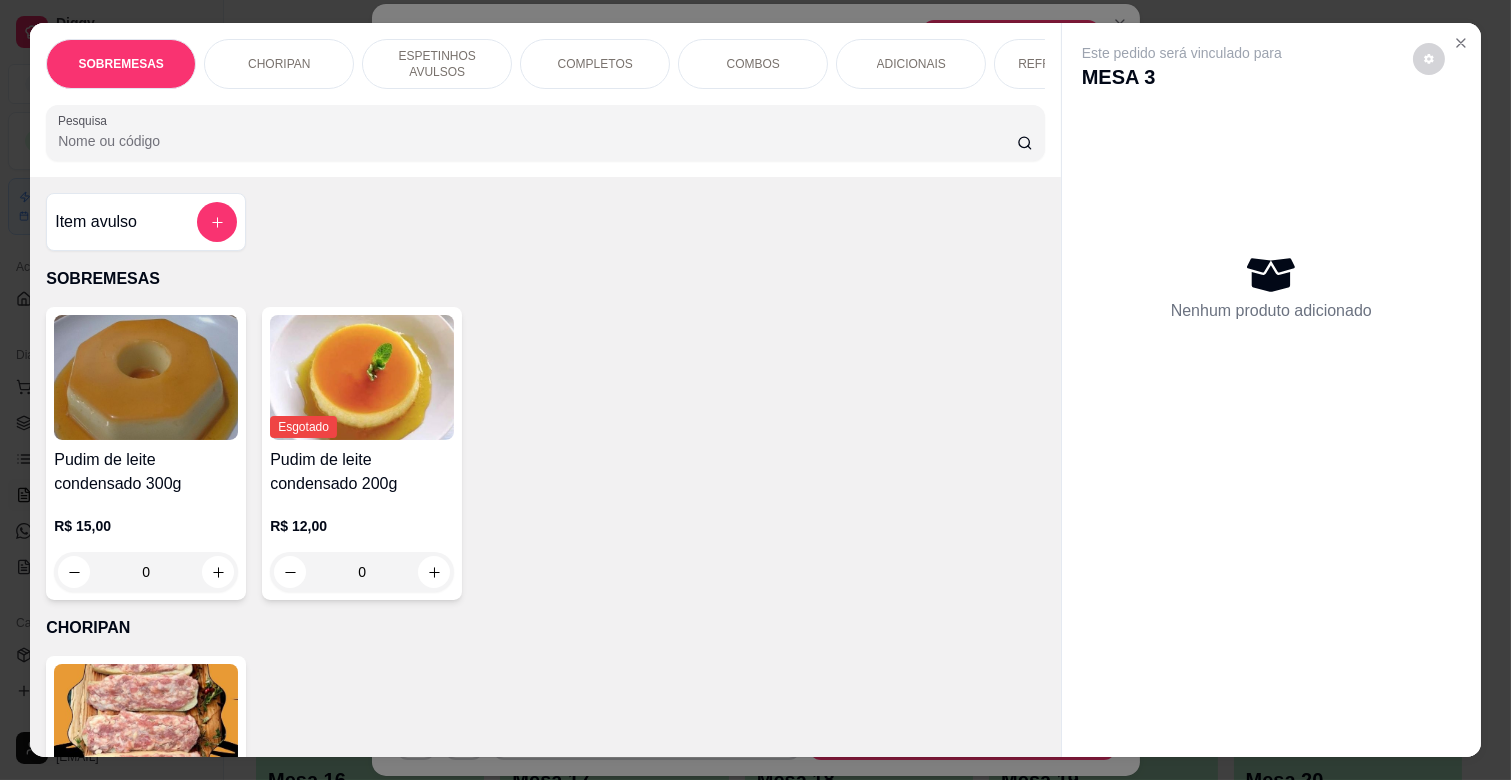 scroll, scrollTop: 0, scrollLeft: 334, axis: horizontal 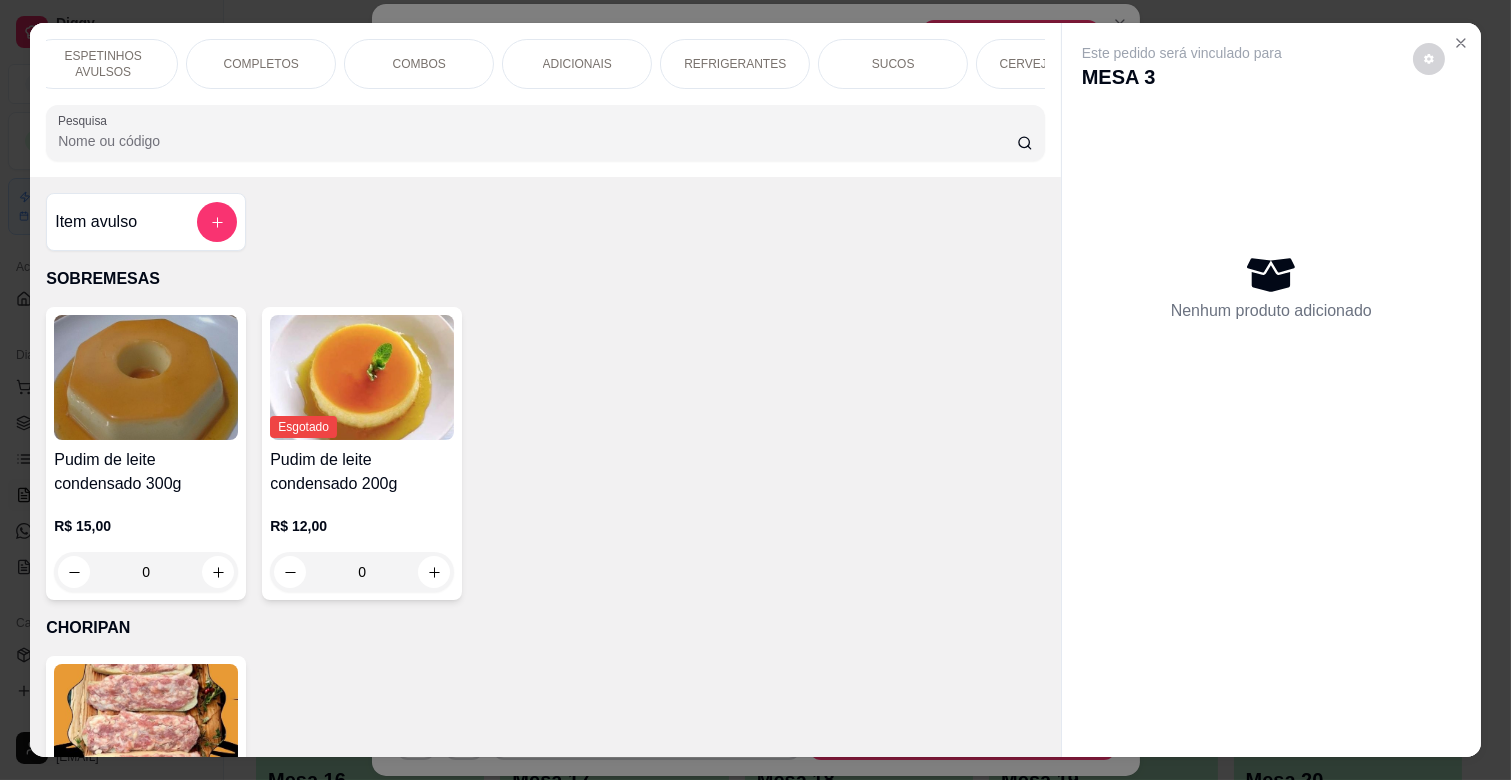 click on "REFRIGERANTES" at bounding box center [735, 64] 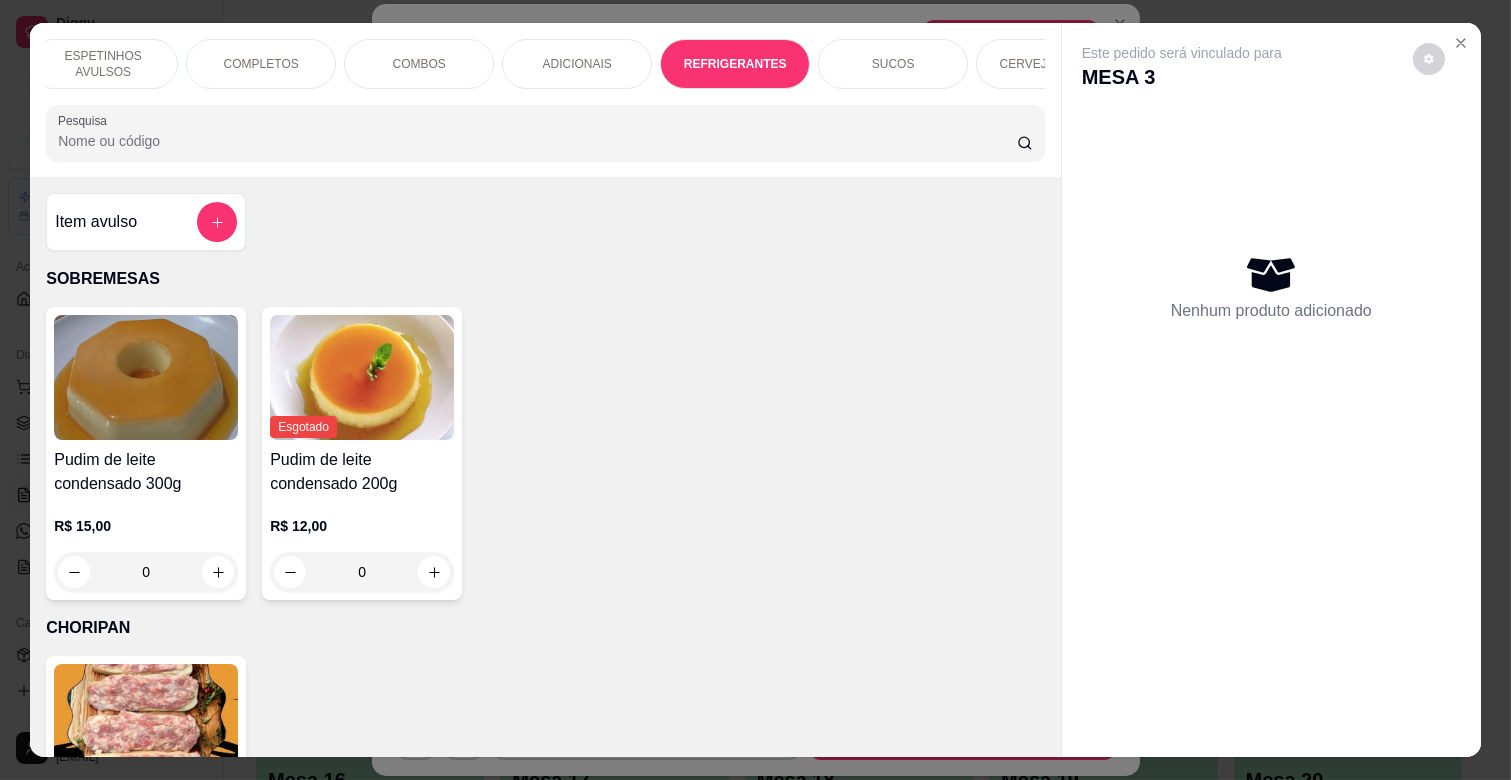 scroll, scrollTop: 4378, scrollLeft: 0, axis: vertical 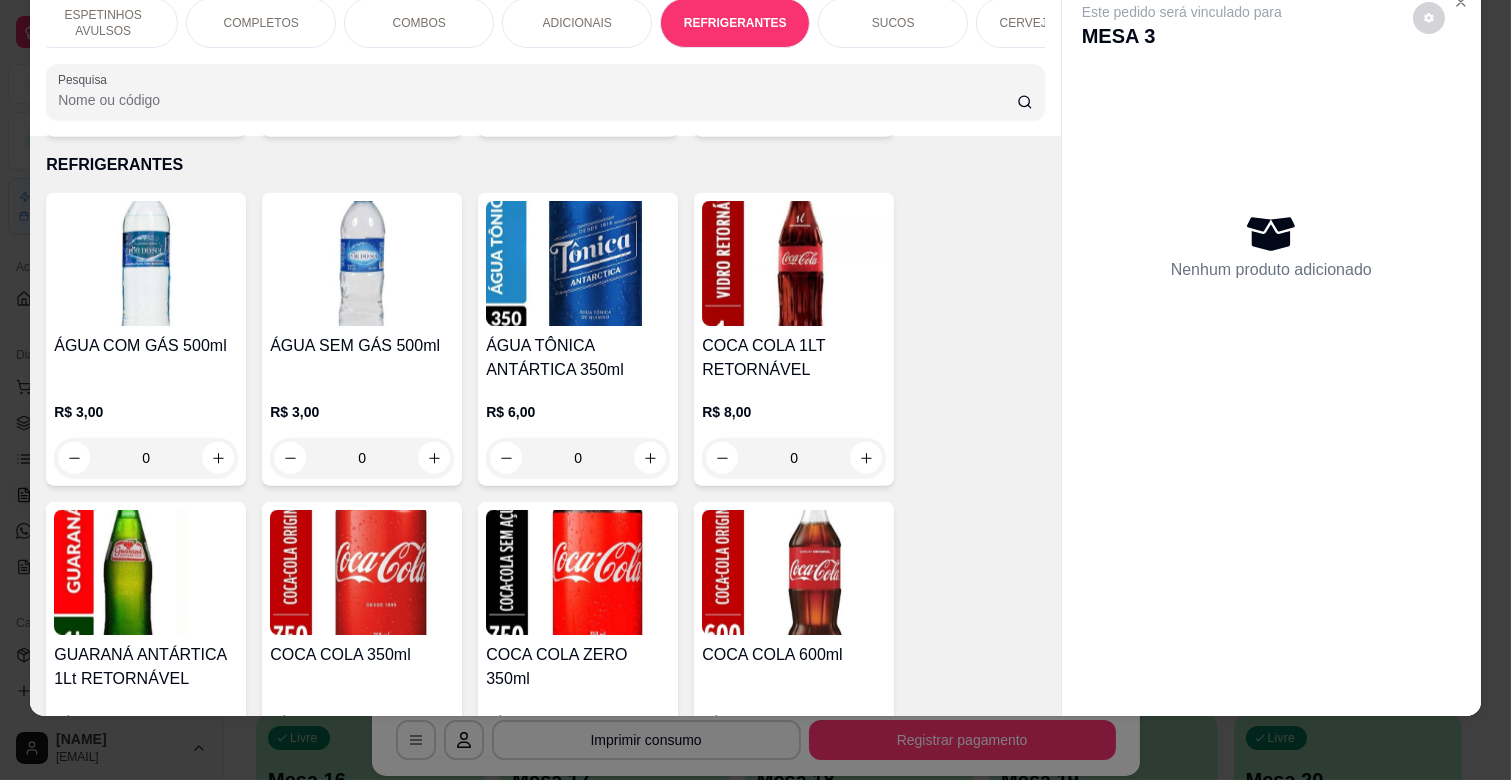 click on "0" at bounding box center (362, 458) 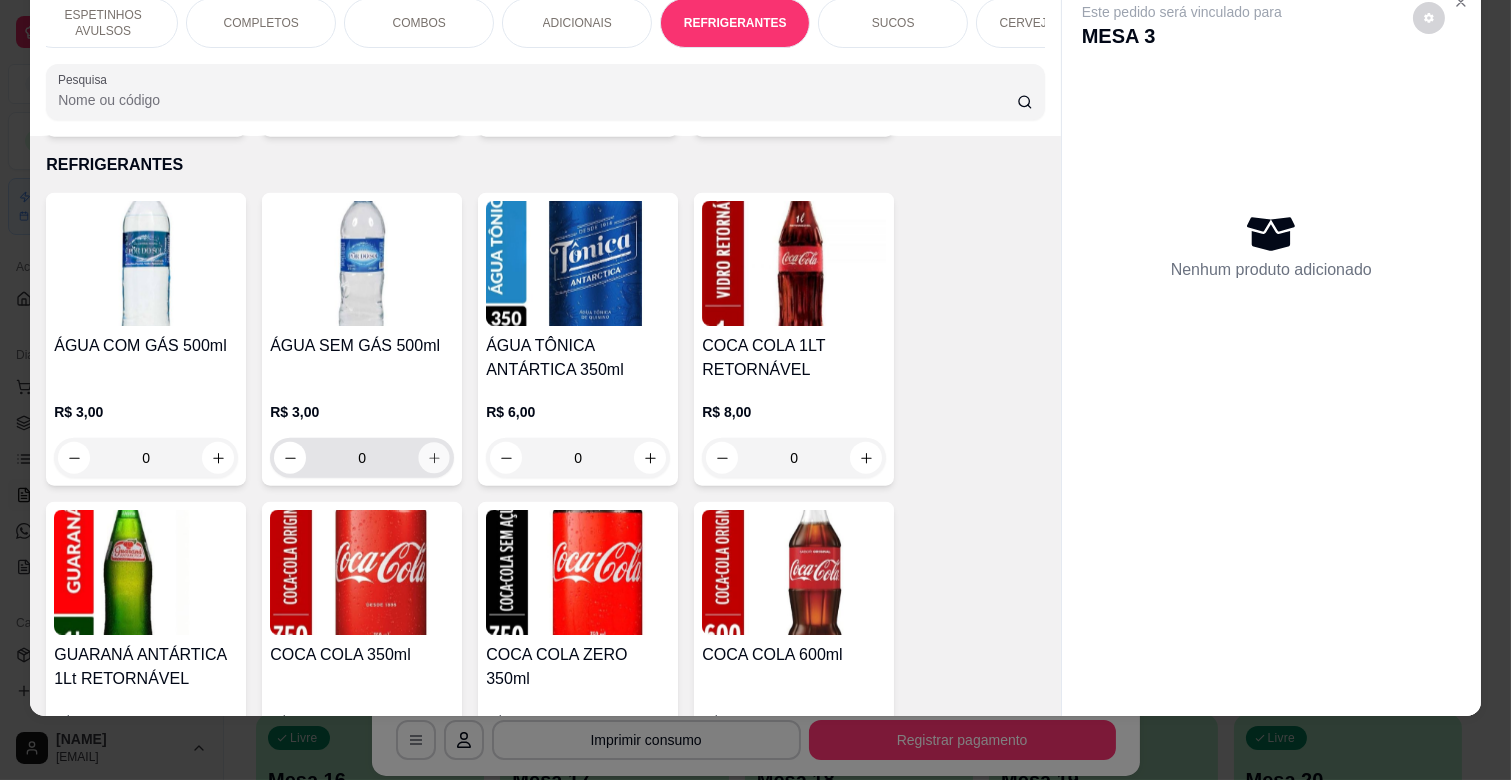 click 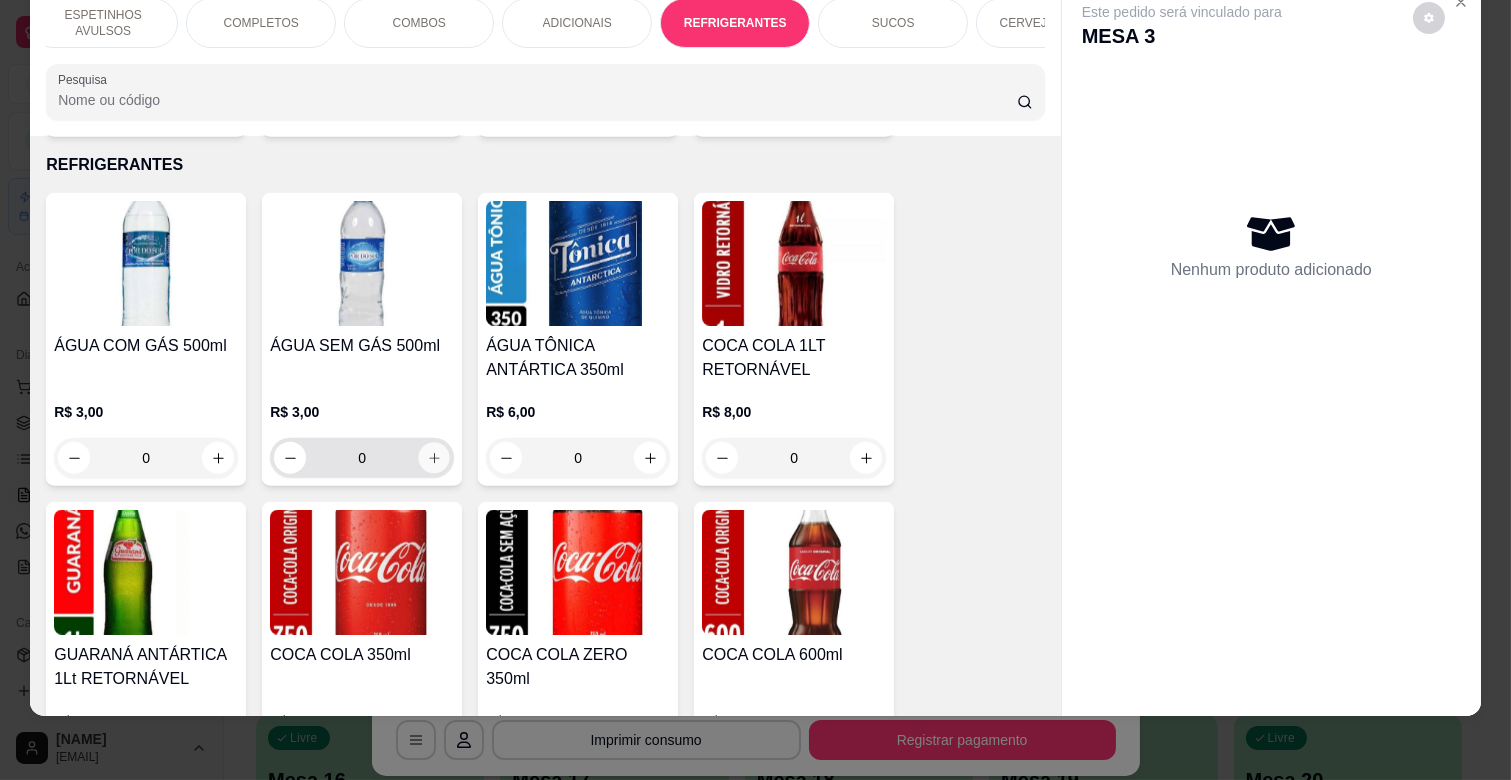 type on "1" 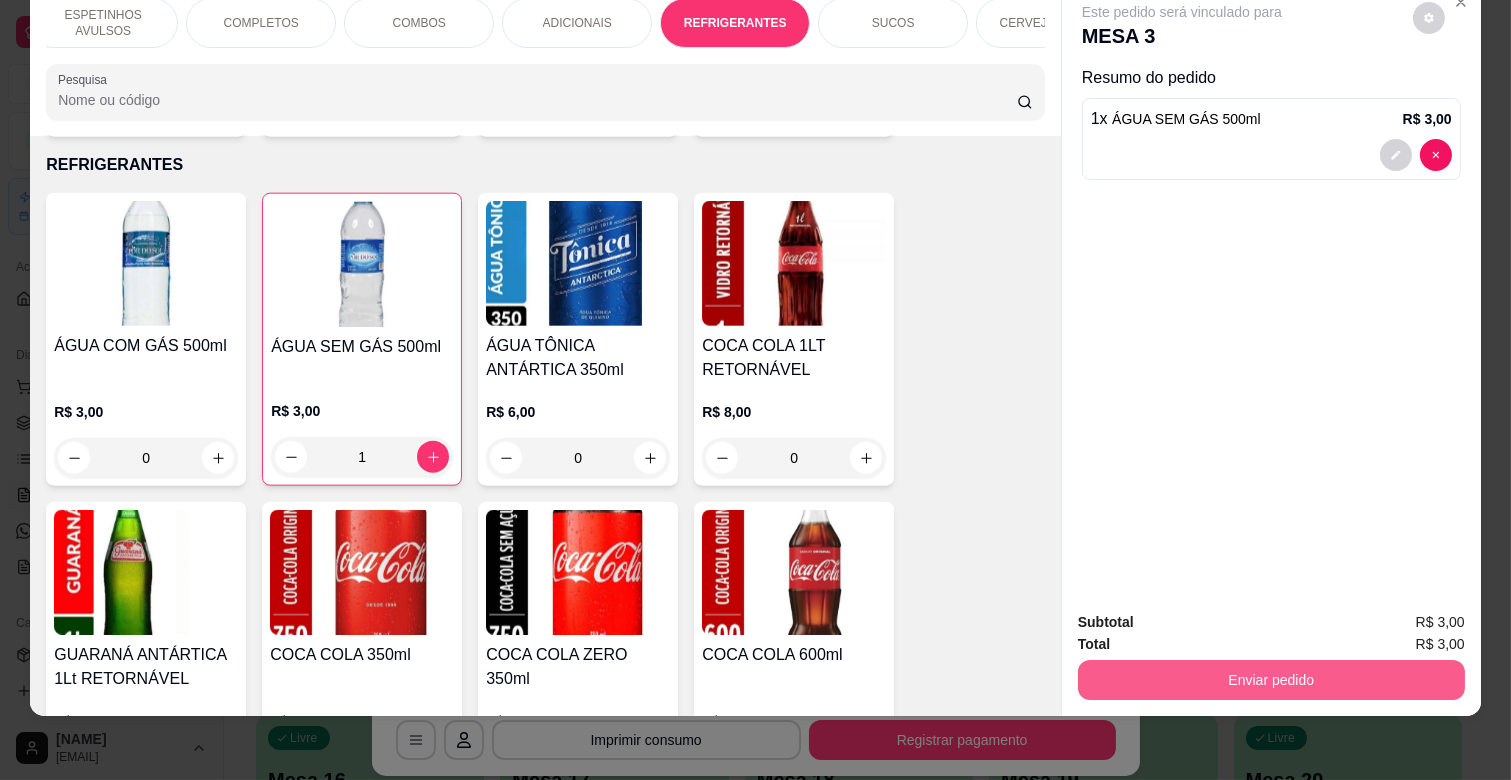 click on "Enviar pedido" at bounding box center [1271, 680] 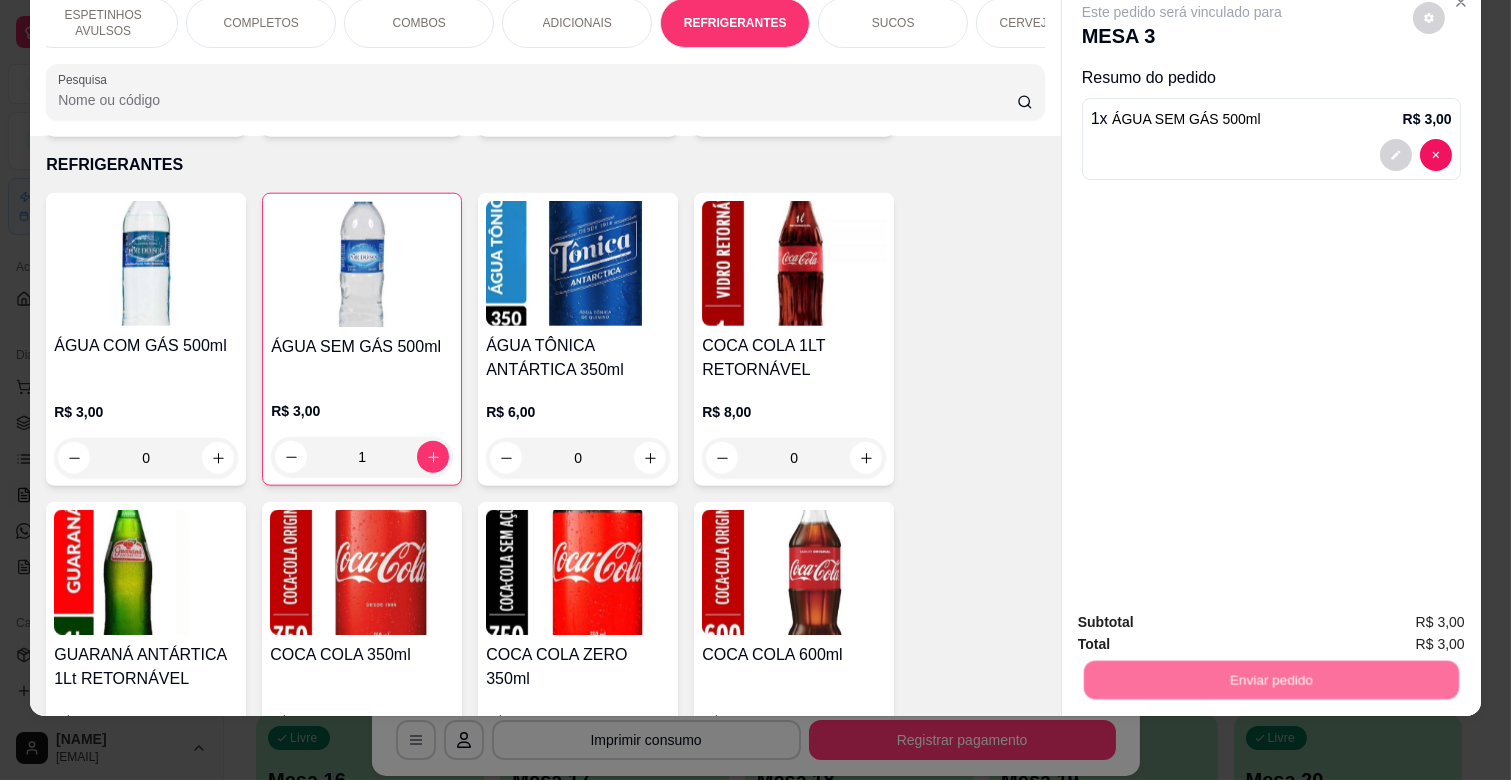 click on "Não registrar e enviar pedido" at bounding box center [1204, 614] 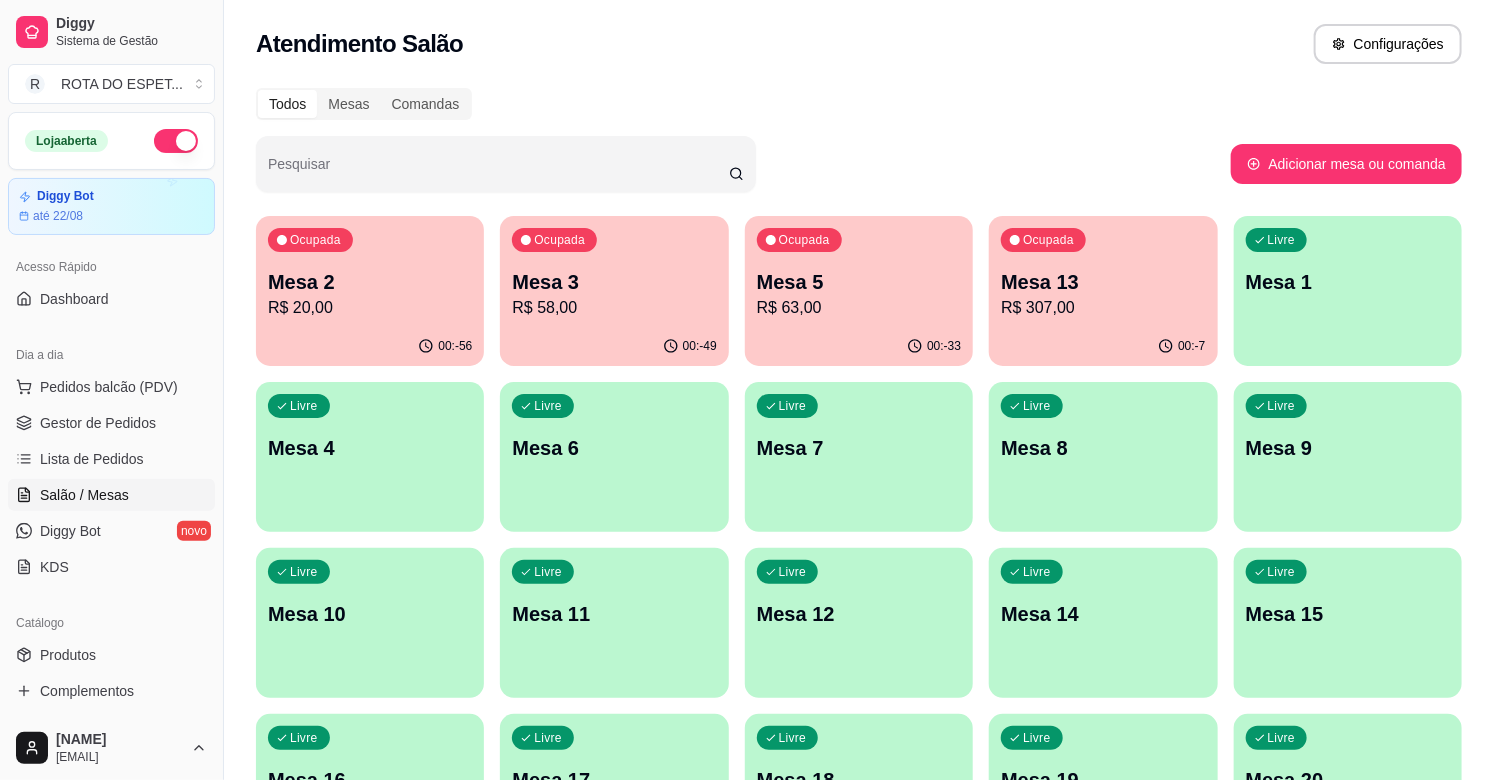 click on "R$ 20,00" at bounding box center [370, 308] 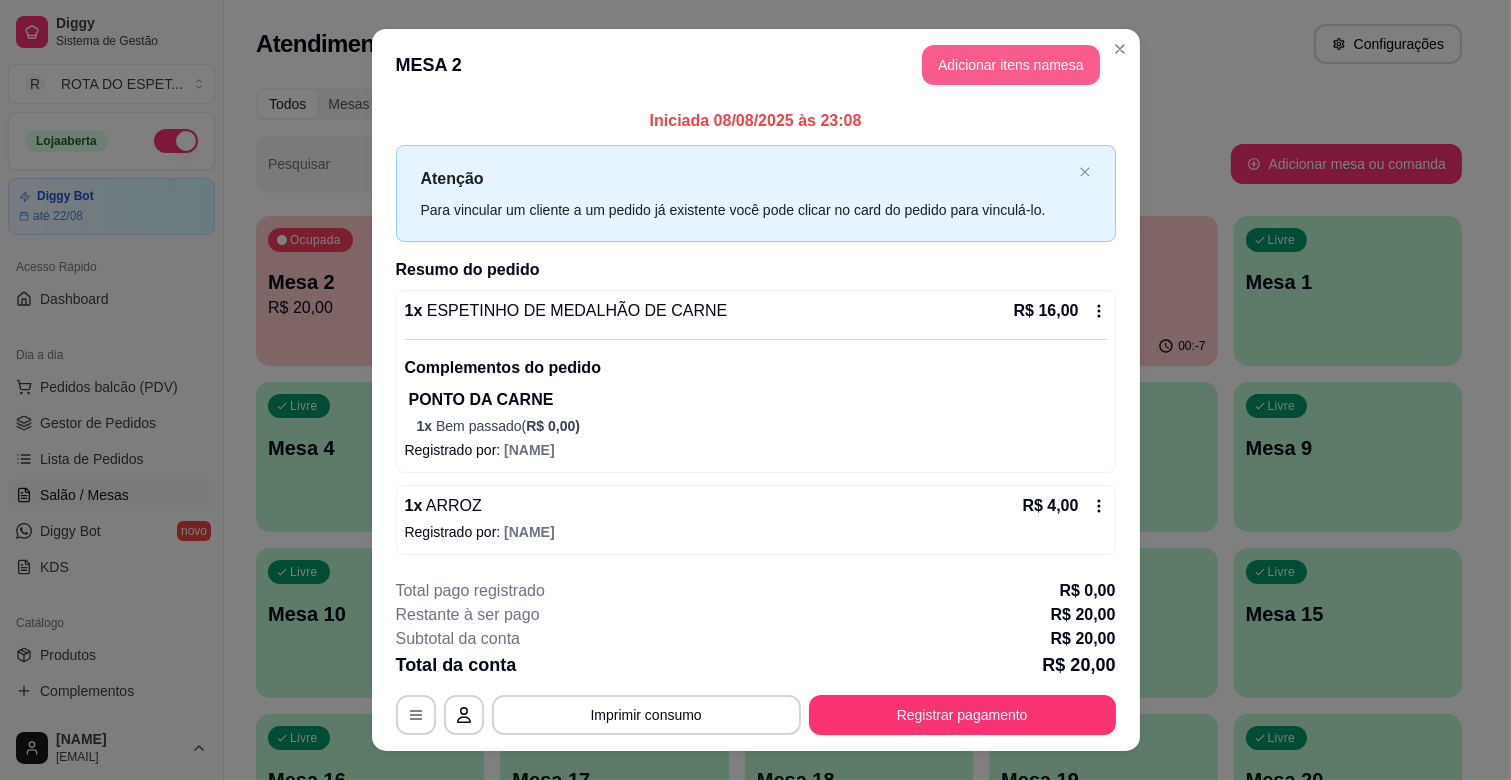 click on "Adicionar itens na  mesa" at bounding box center (1011, 65) 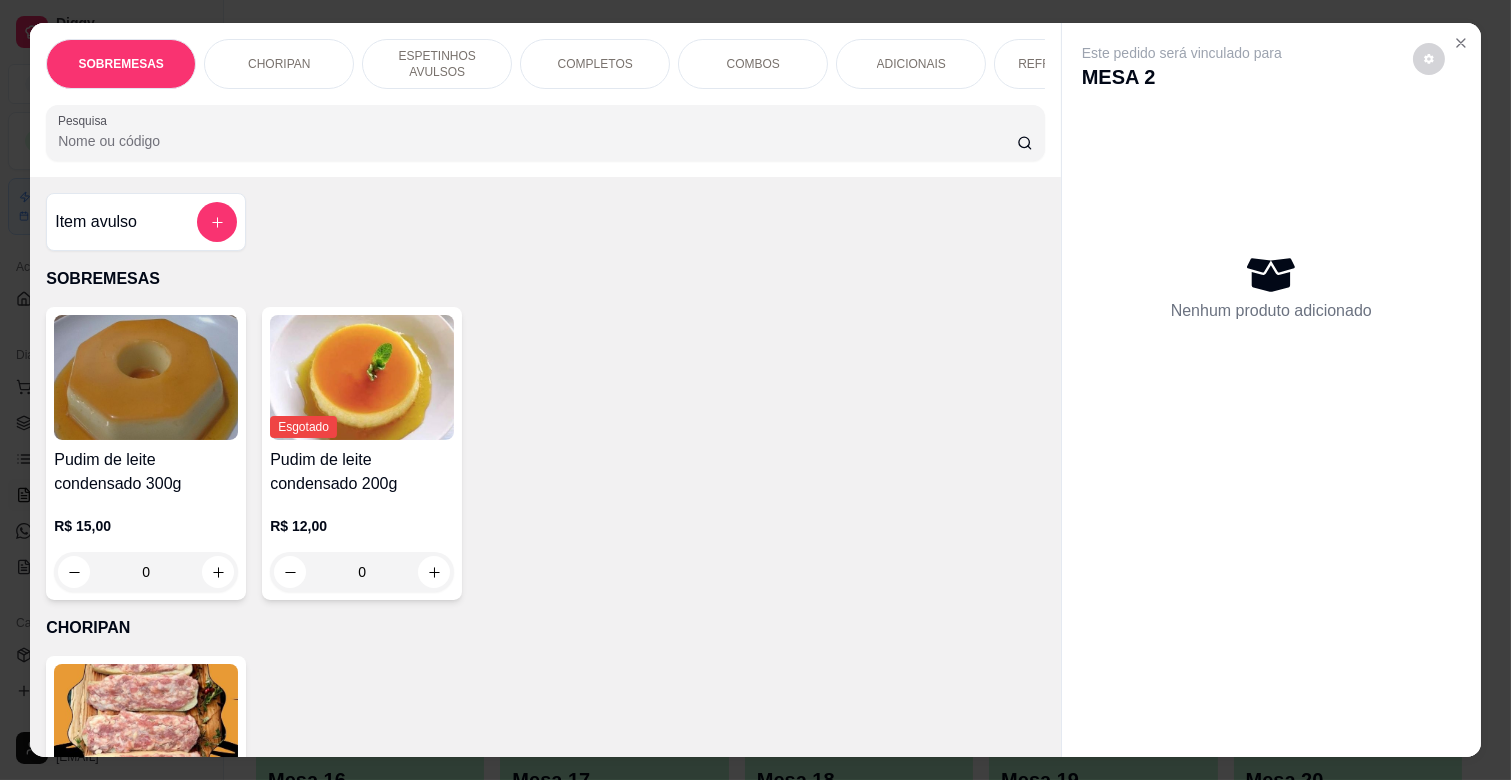 click on "REFRIGERANTES" at bounding box center [1069, 64] 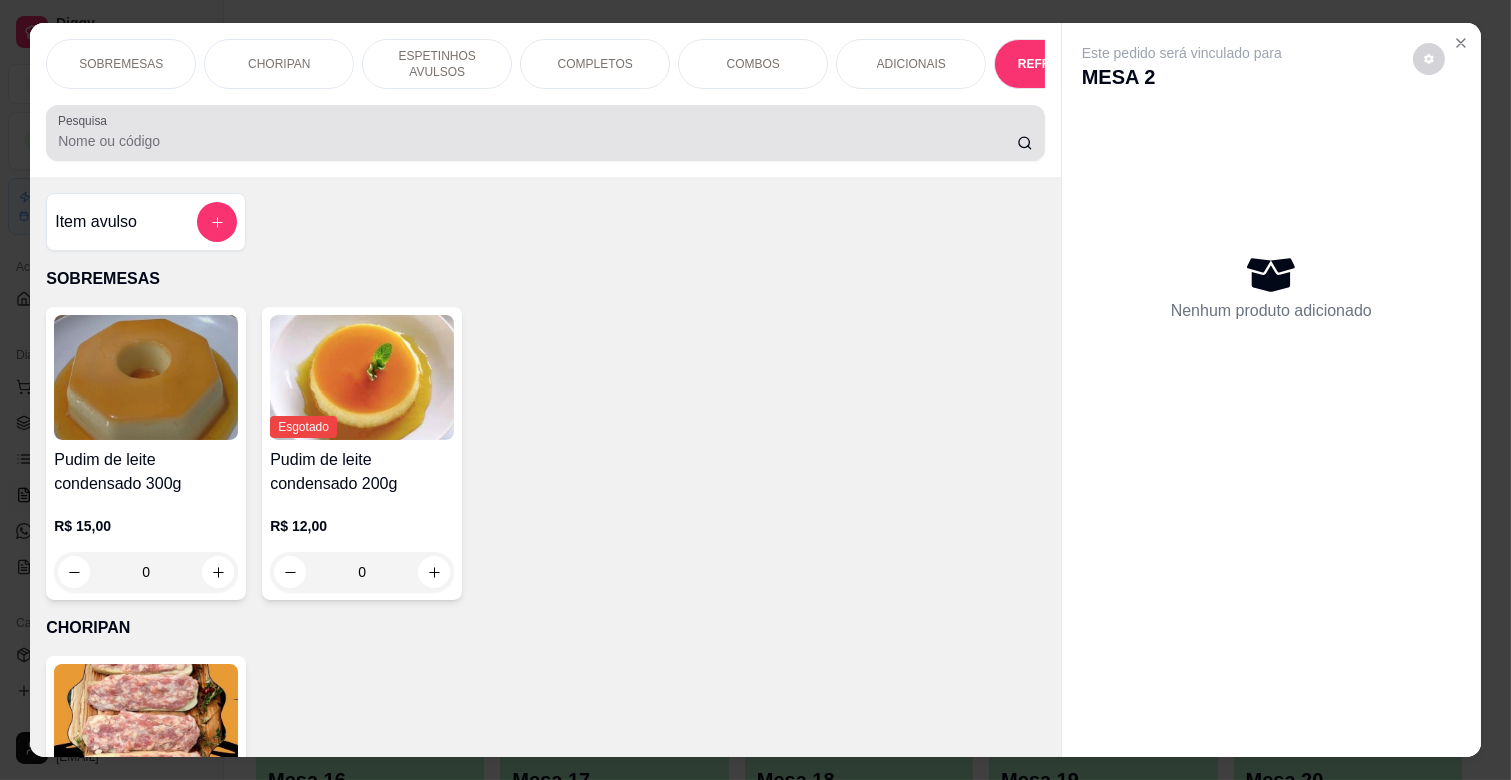scroll, scrollTop: 4378, scrollLeft: 0, axis: vertical 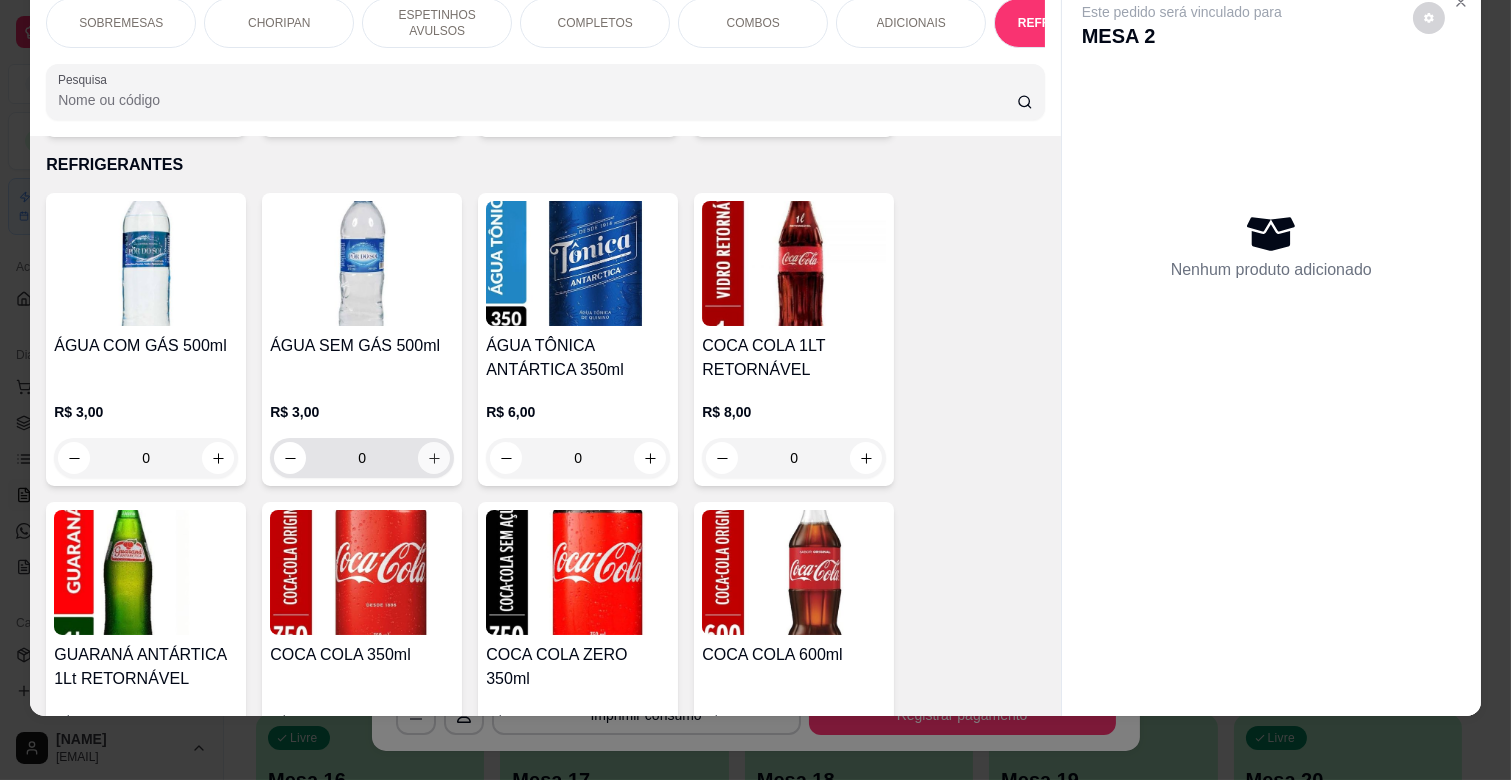 click 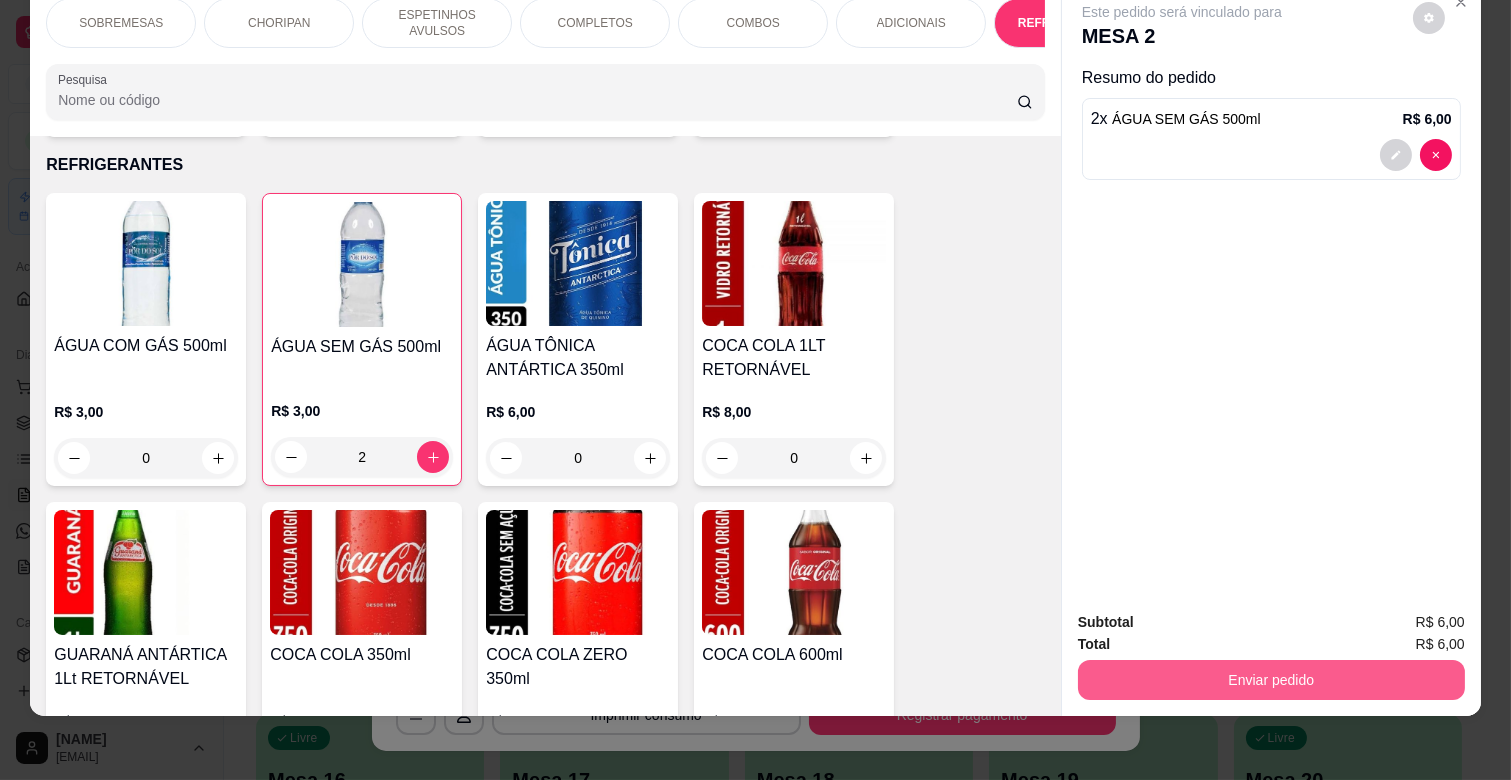 click on "Enviar pedido" at bounding box center (1271, 680) 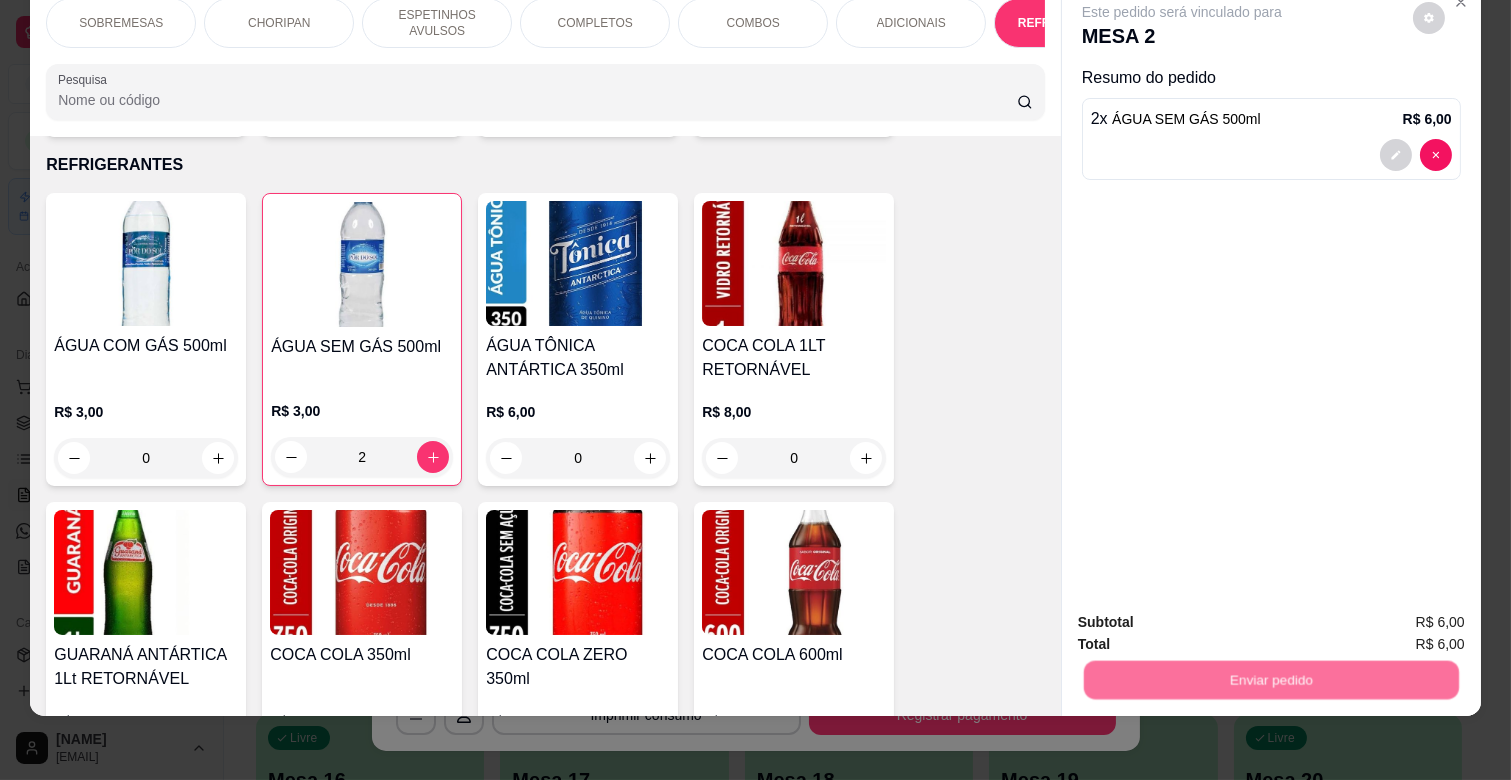 click on "Não registrar e enviar pedido" at bounding box center [1205, 613] 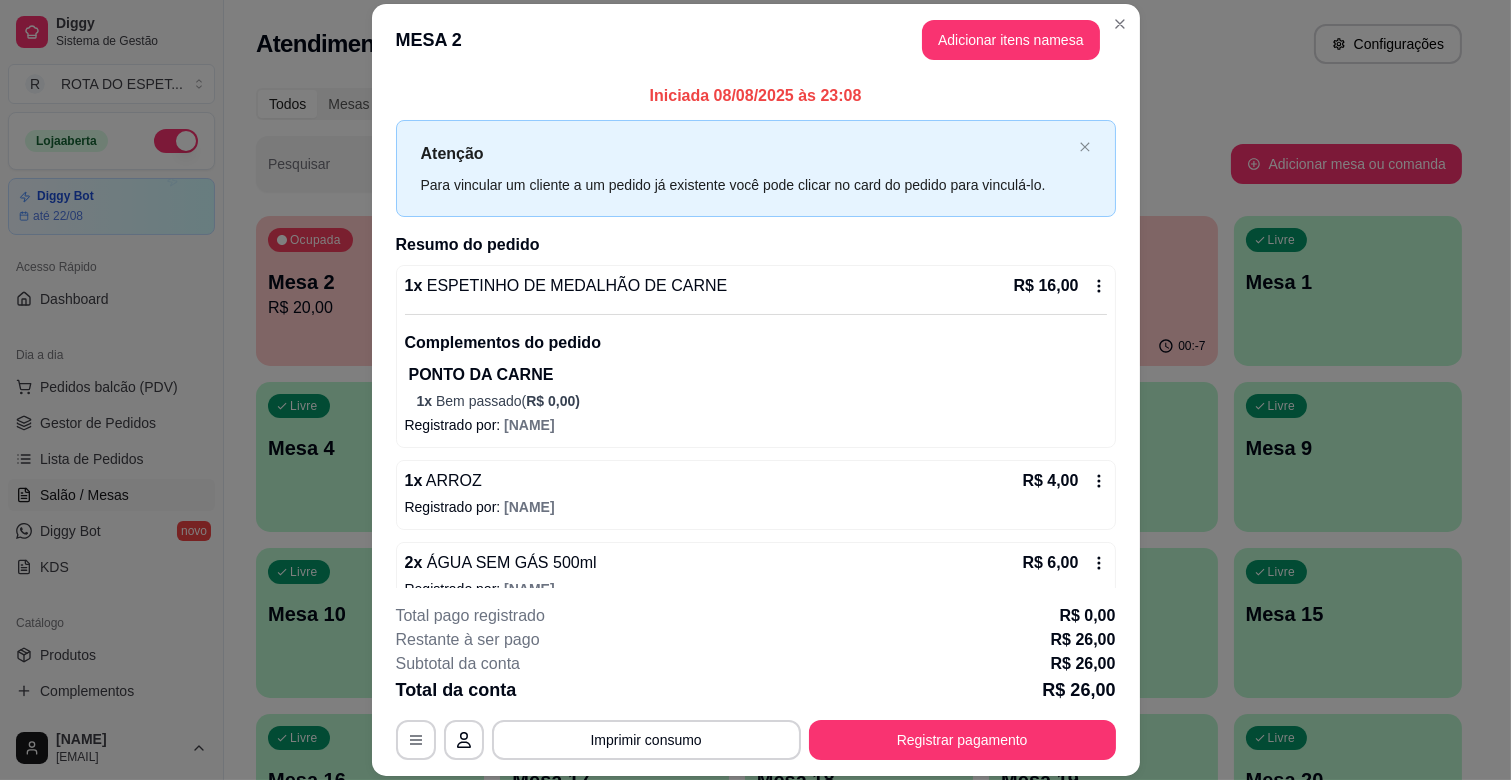 scroll, scrollTop: 32, scrollLeft: 0, axis: vertical 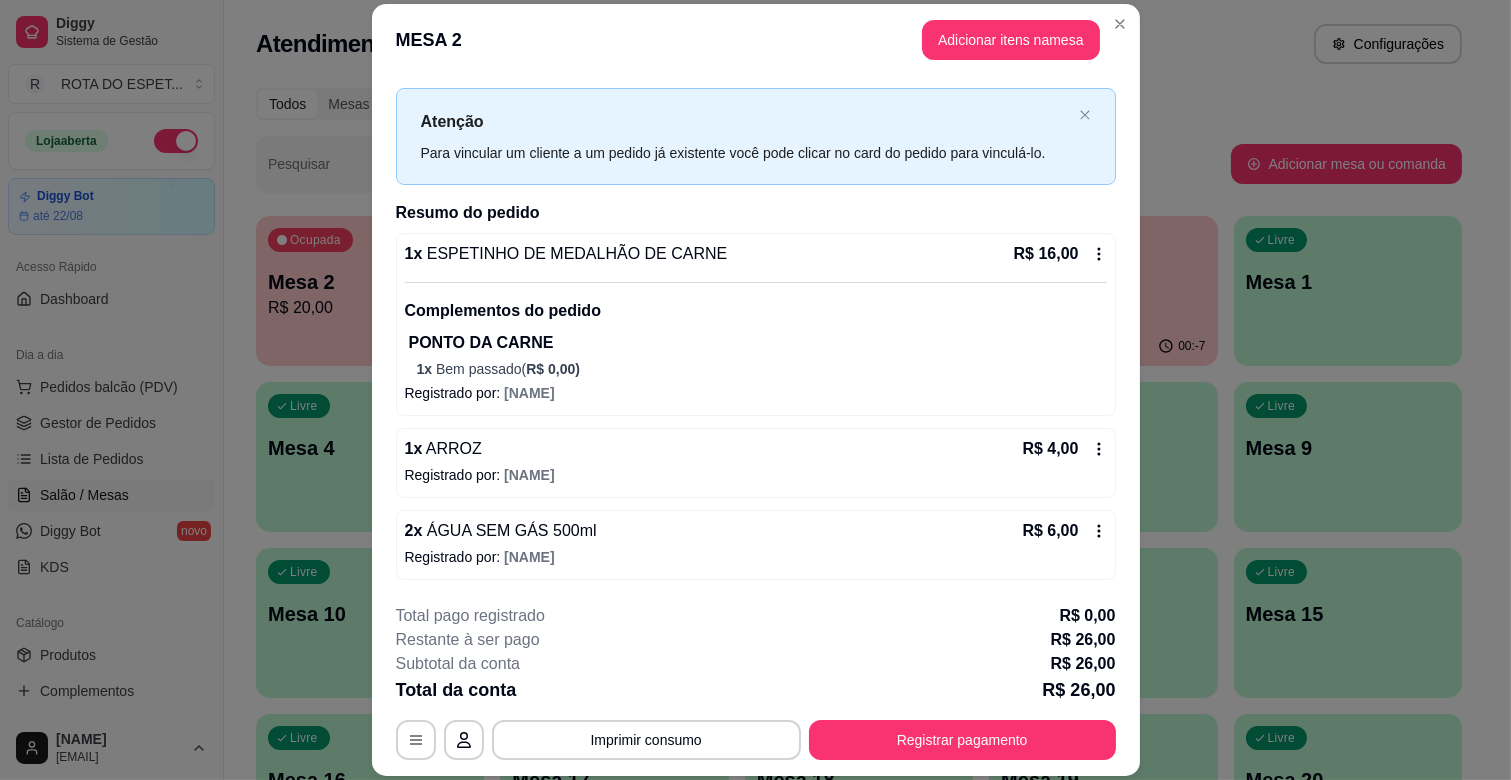 click 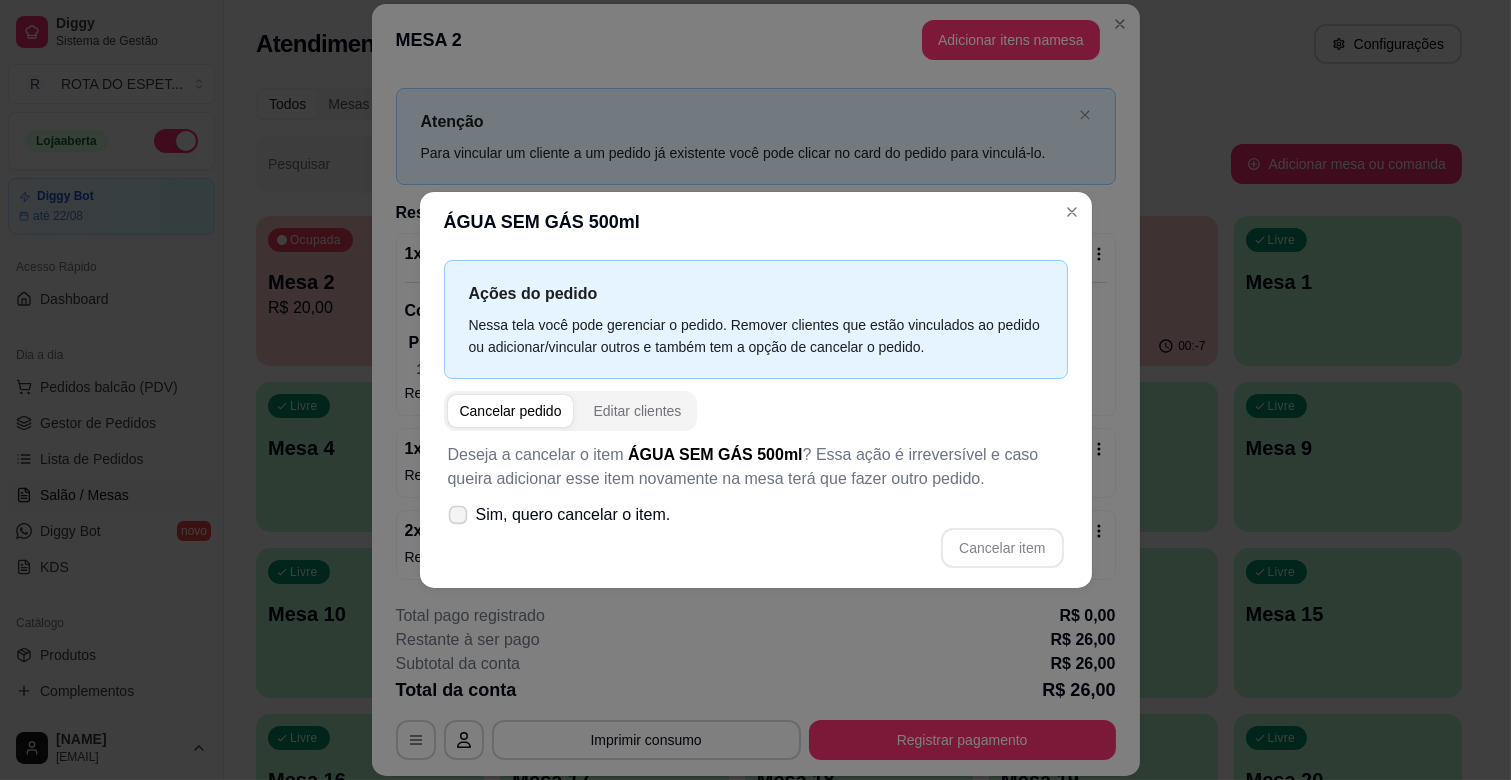 click on "Sim, quero cancelar o item." at bounding box center (559, 515) 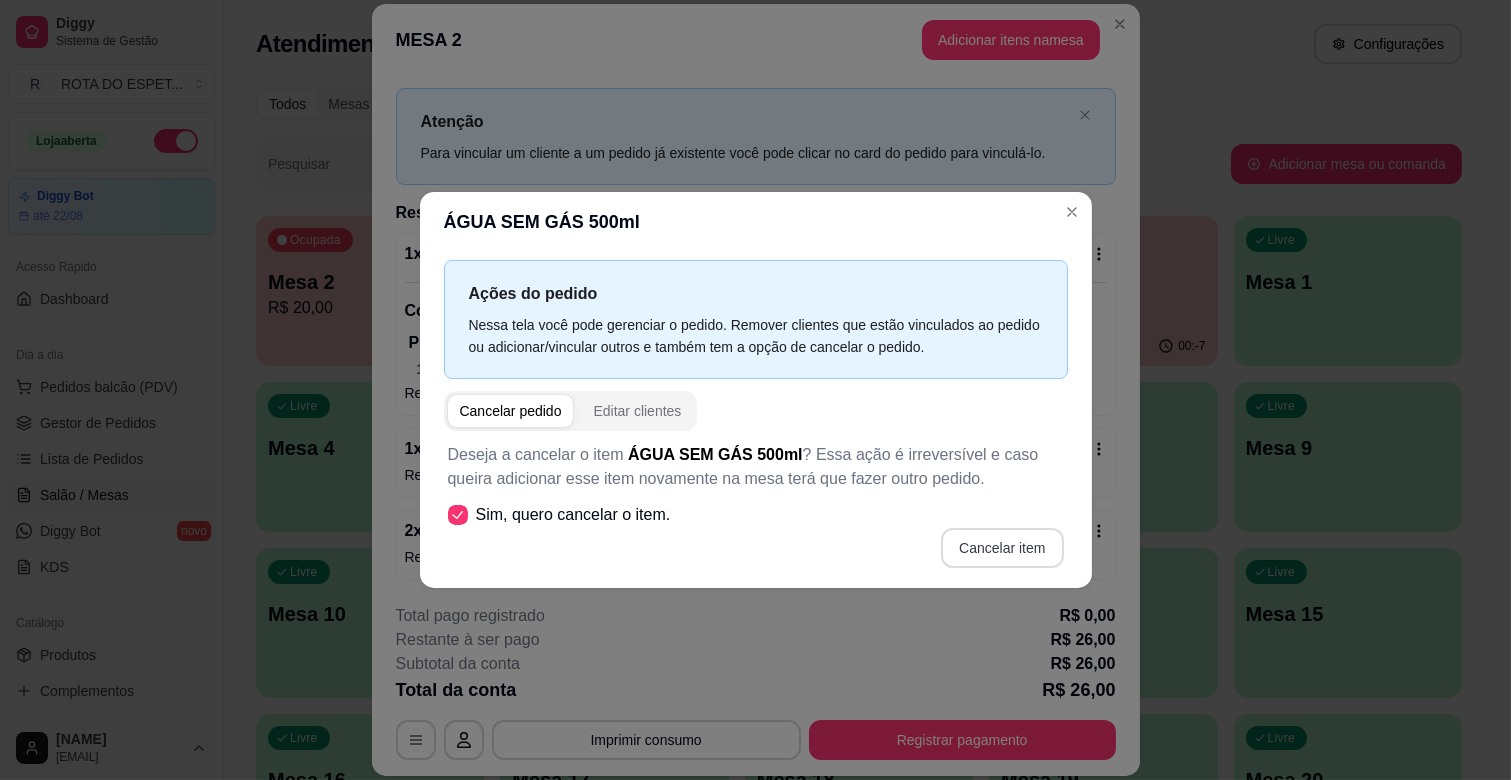 click on "Cancelar item" at bounding box center [1002, 548] 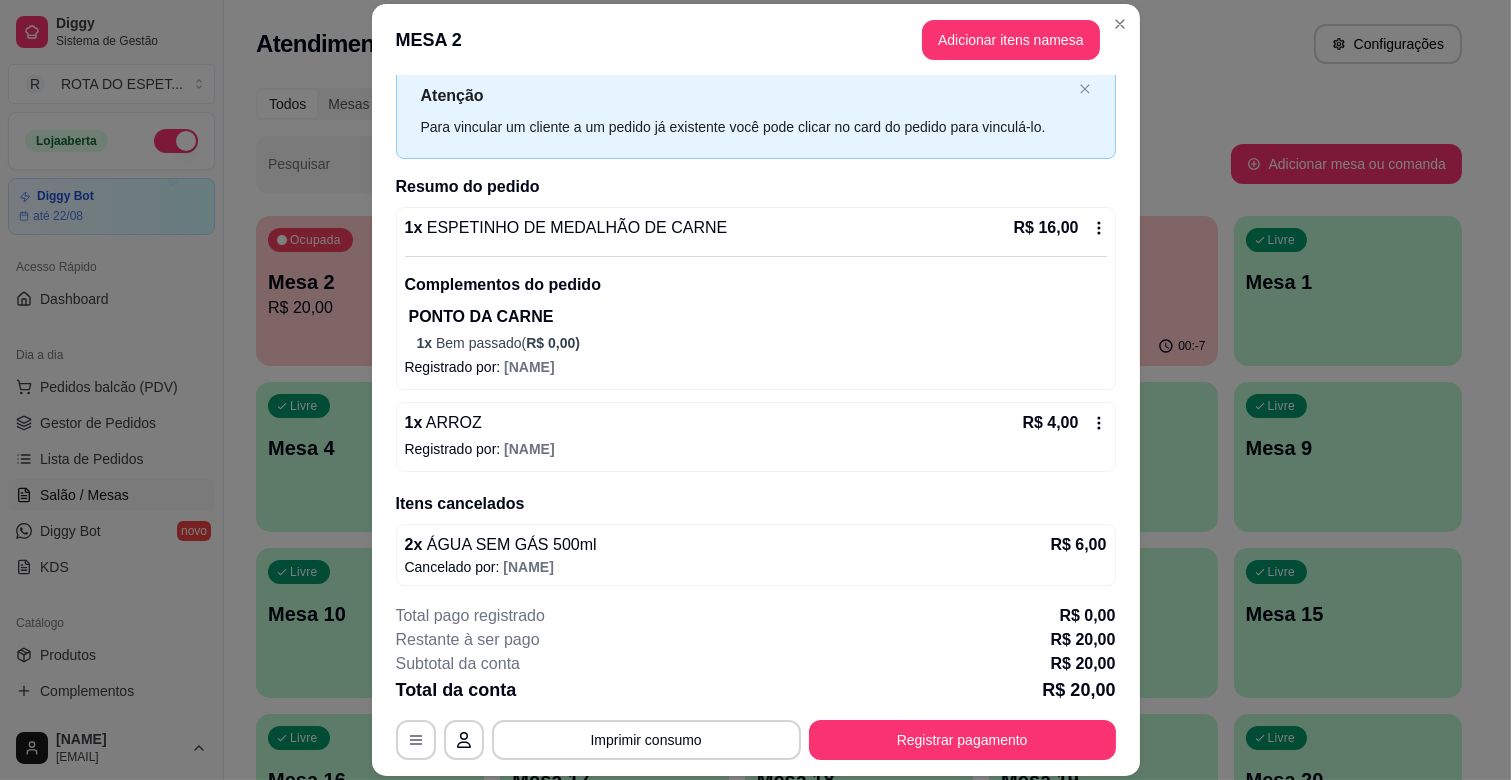 scroll, scrollTop: 64, scrollLeft: 0, axis: vertical 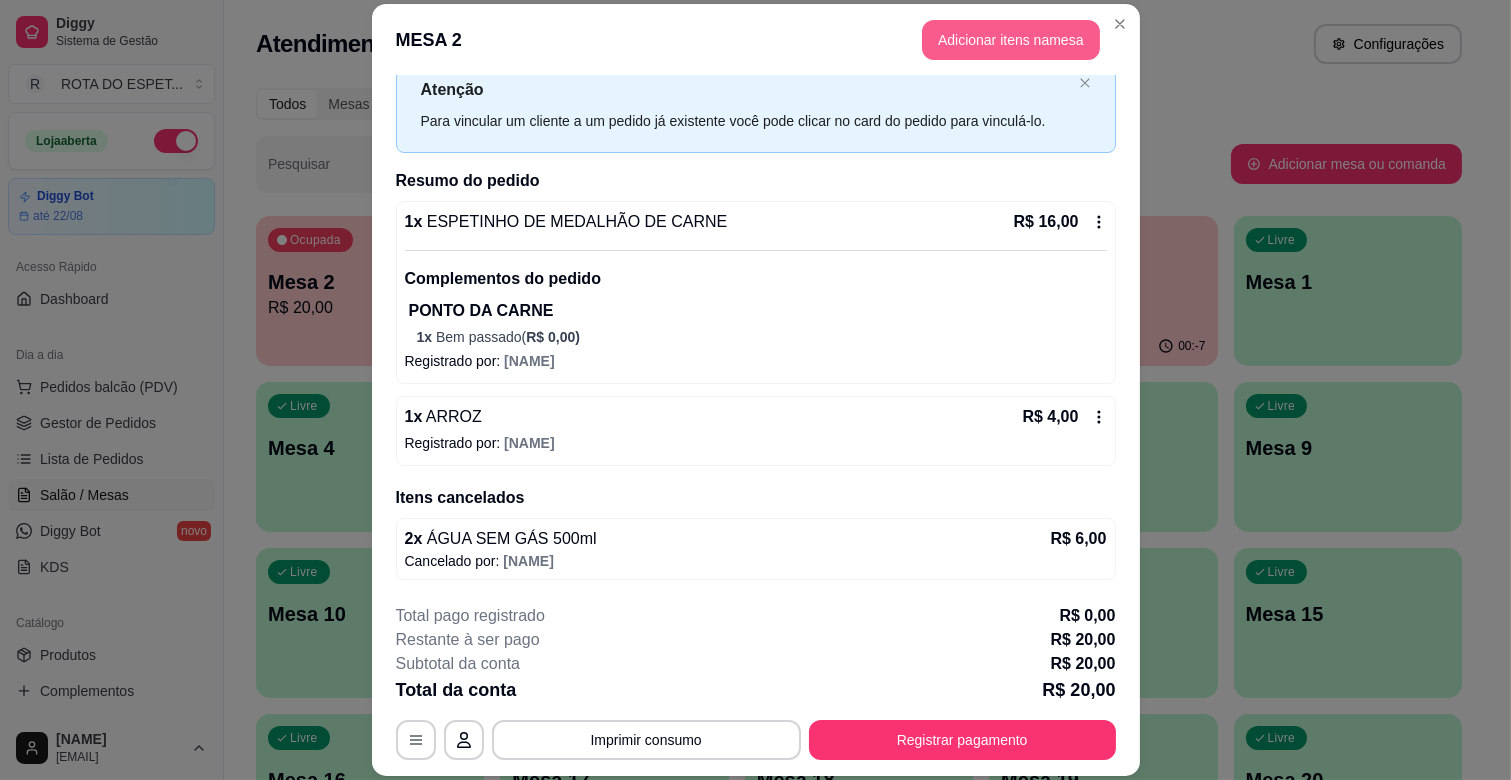 click on "Adicionar itens na  mesa" at bounding box center [1011, 40] 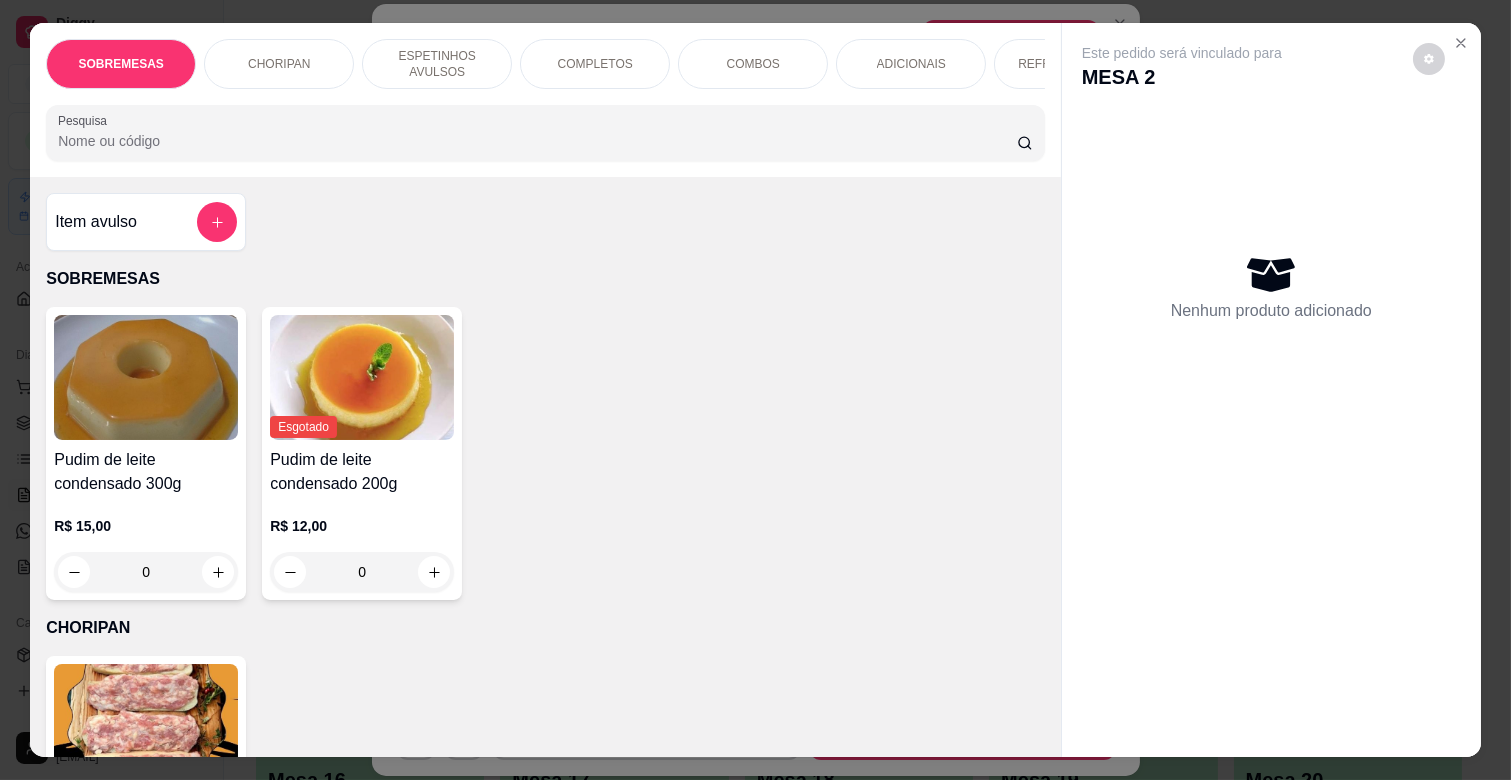 click on "REFRIGERANTES" at bounding box center (1069, 64) 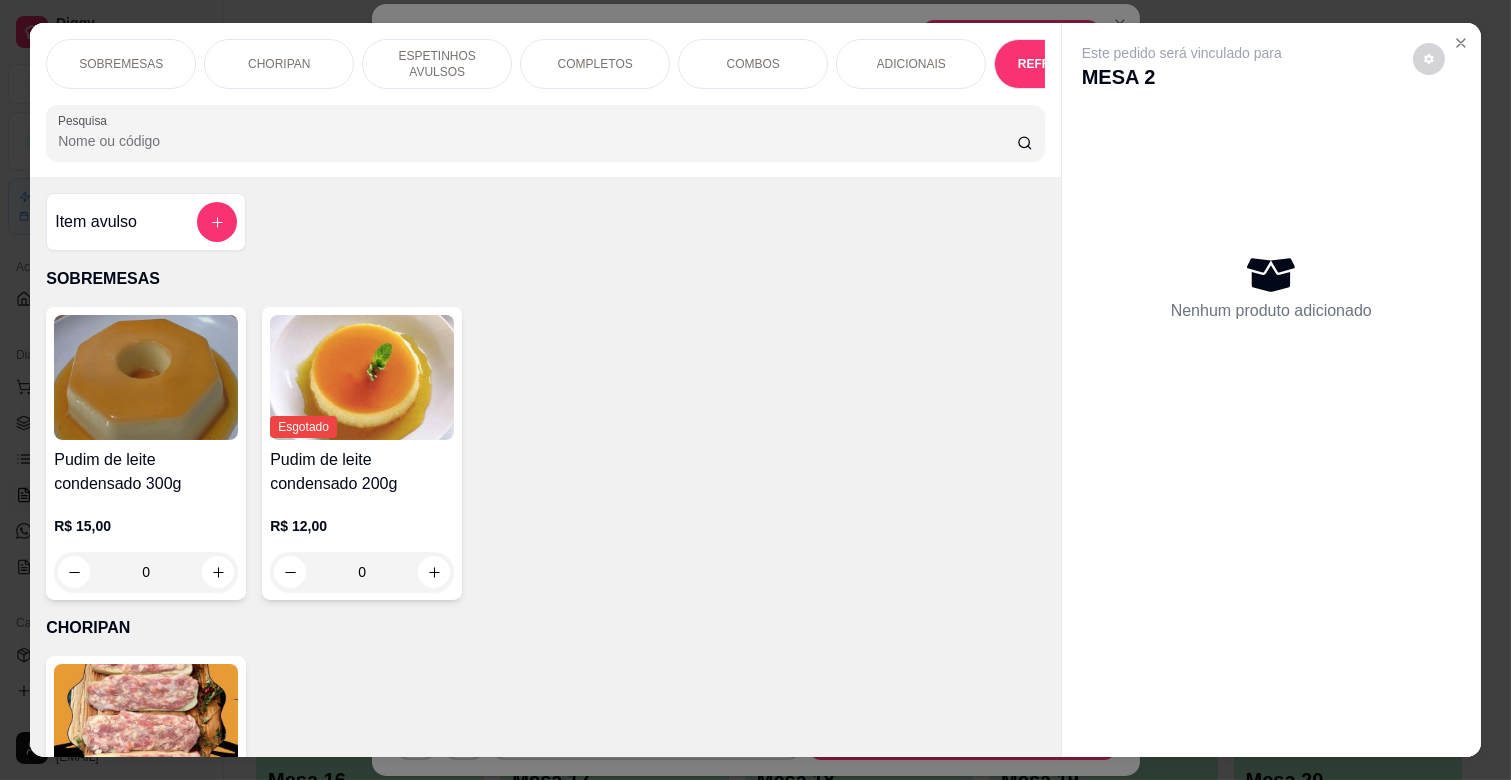 scroll, scrollTop: 4378, scrollLeft: 0, axis: vertical 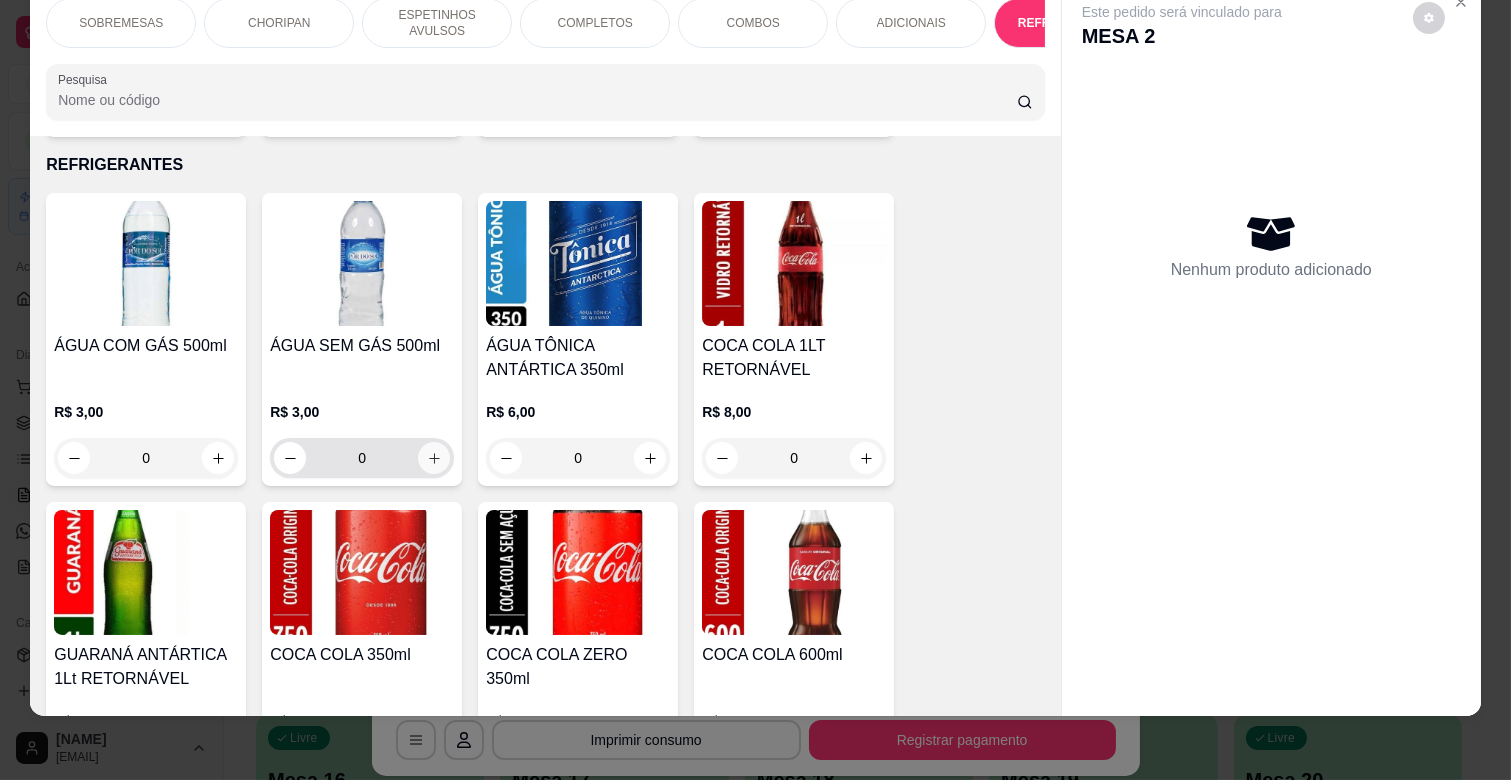 click 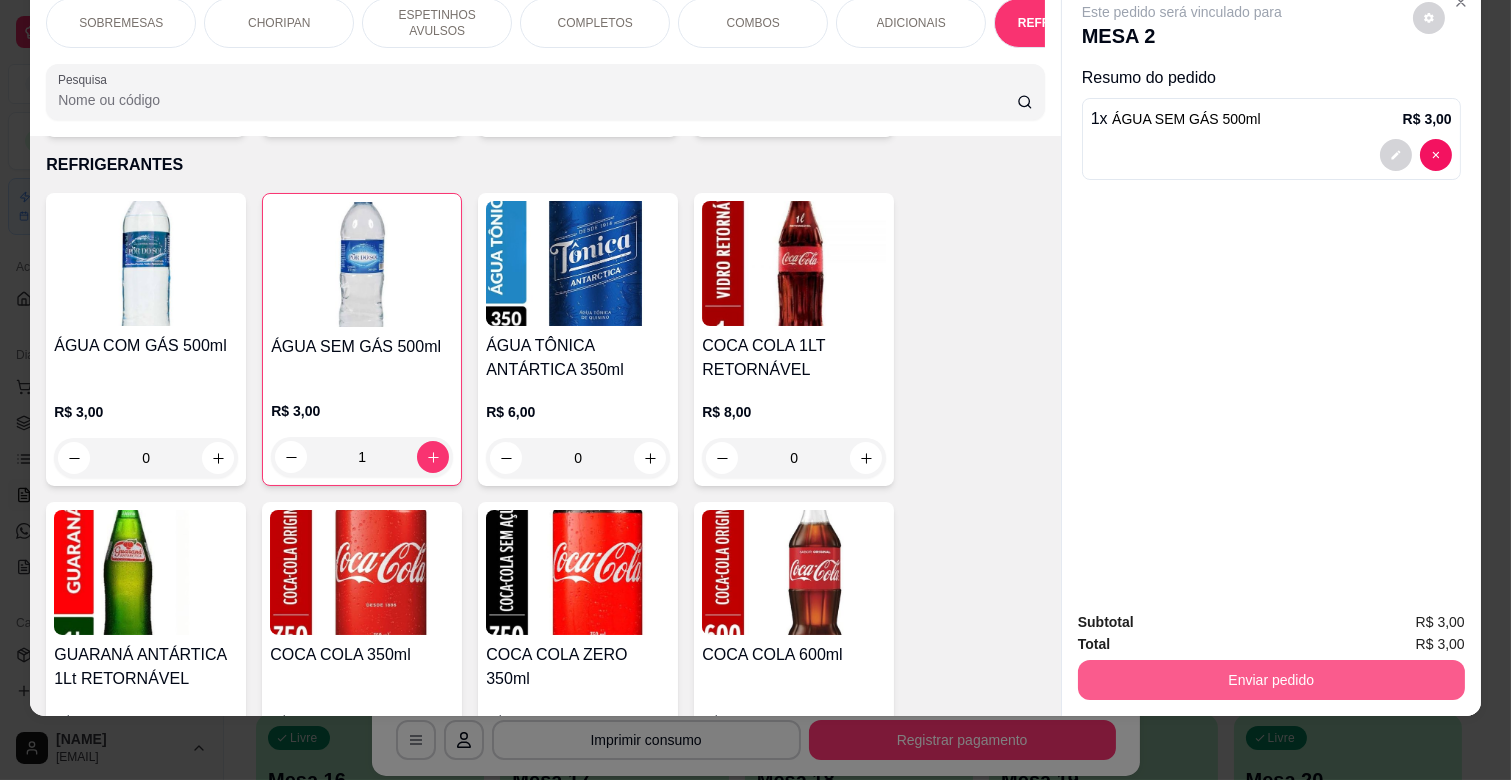 click on "Enviar pedido" at bounding box center (1271, 680) 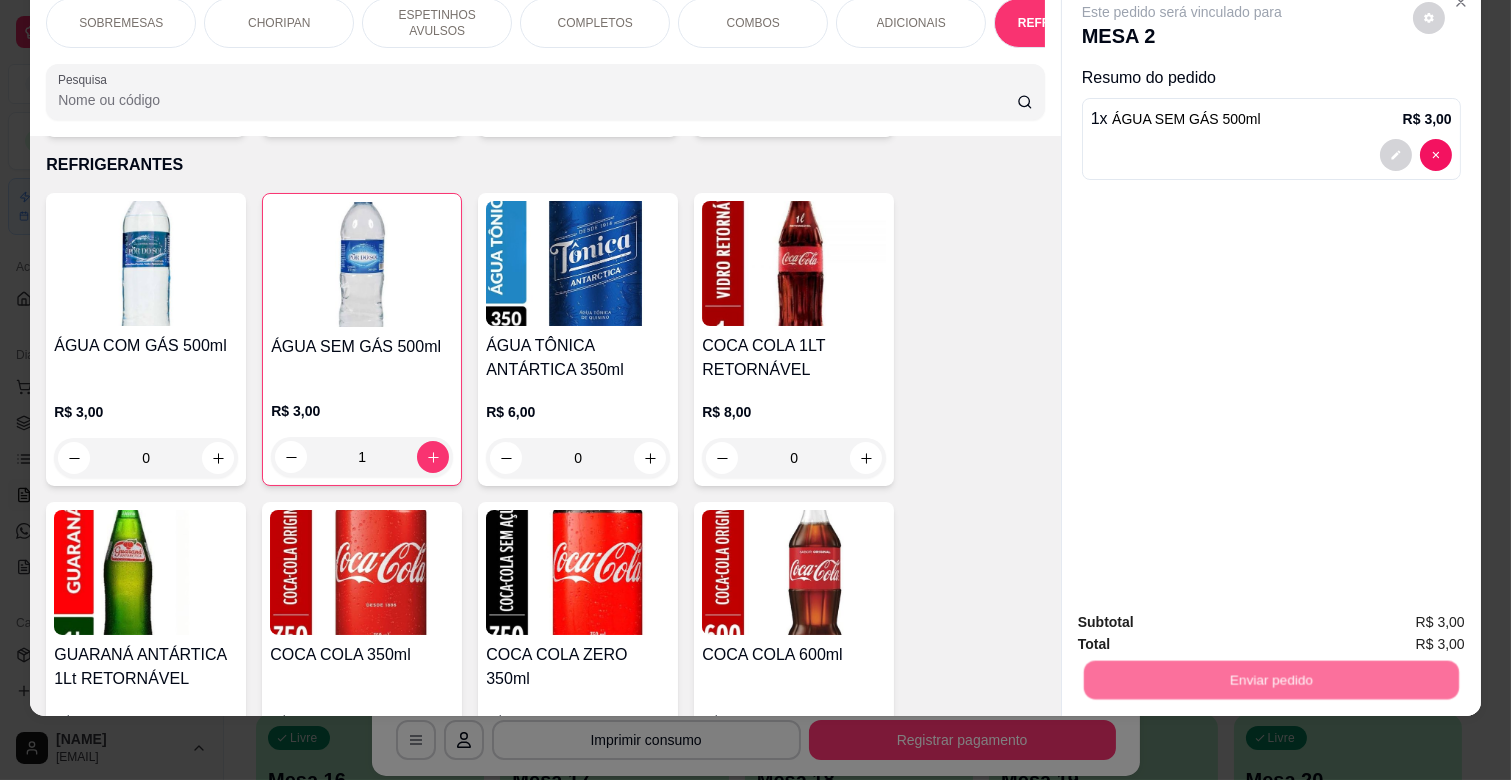 click on "Não registrar e enviar pedido" at bounding box center (1204, 614) 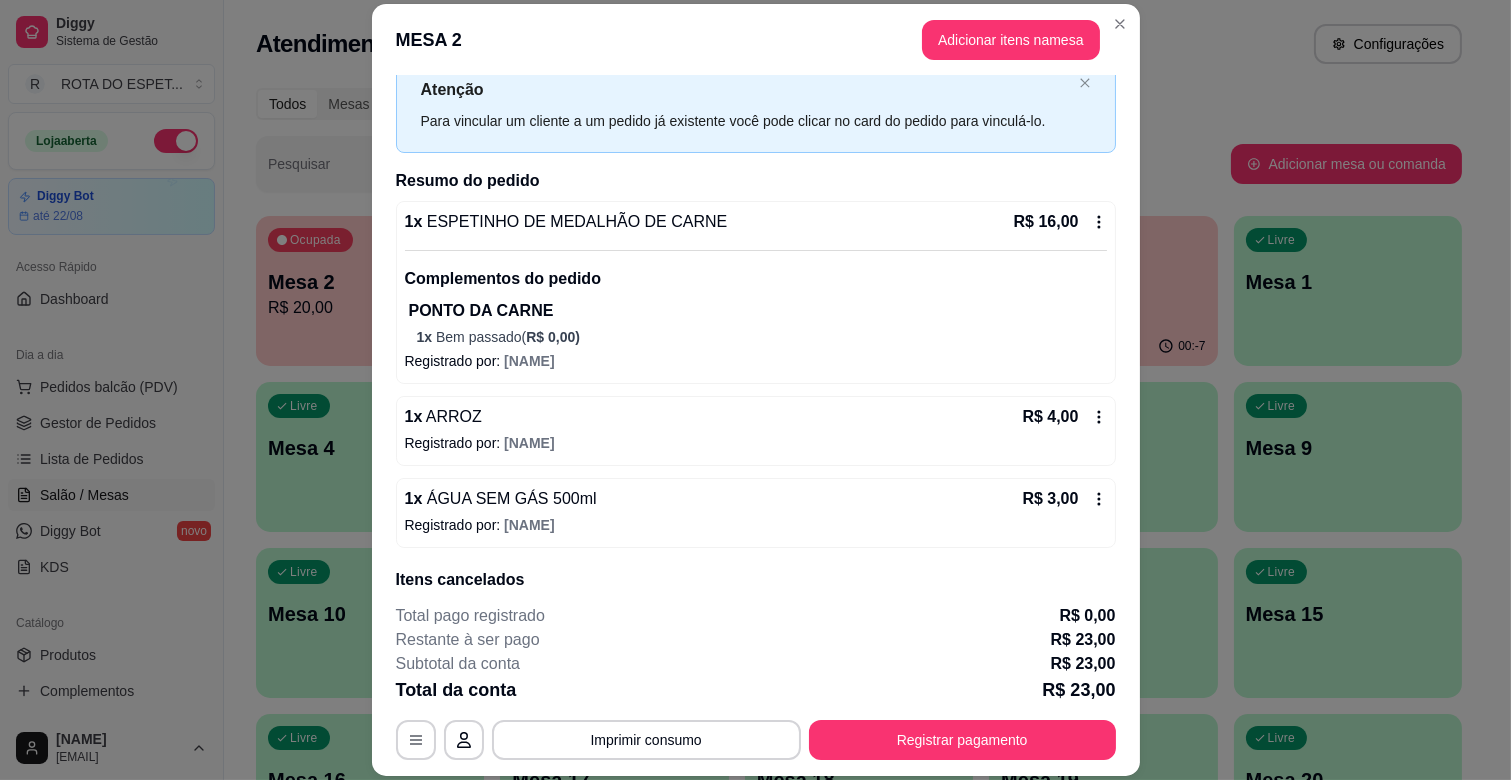 click on "**********" at bounding box center (756, 682) 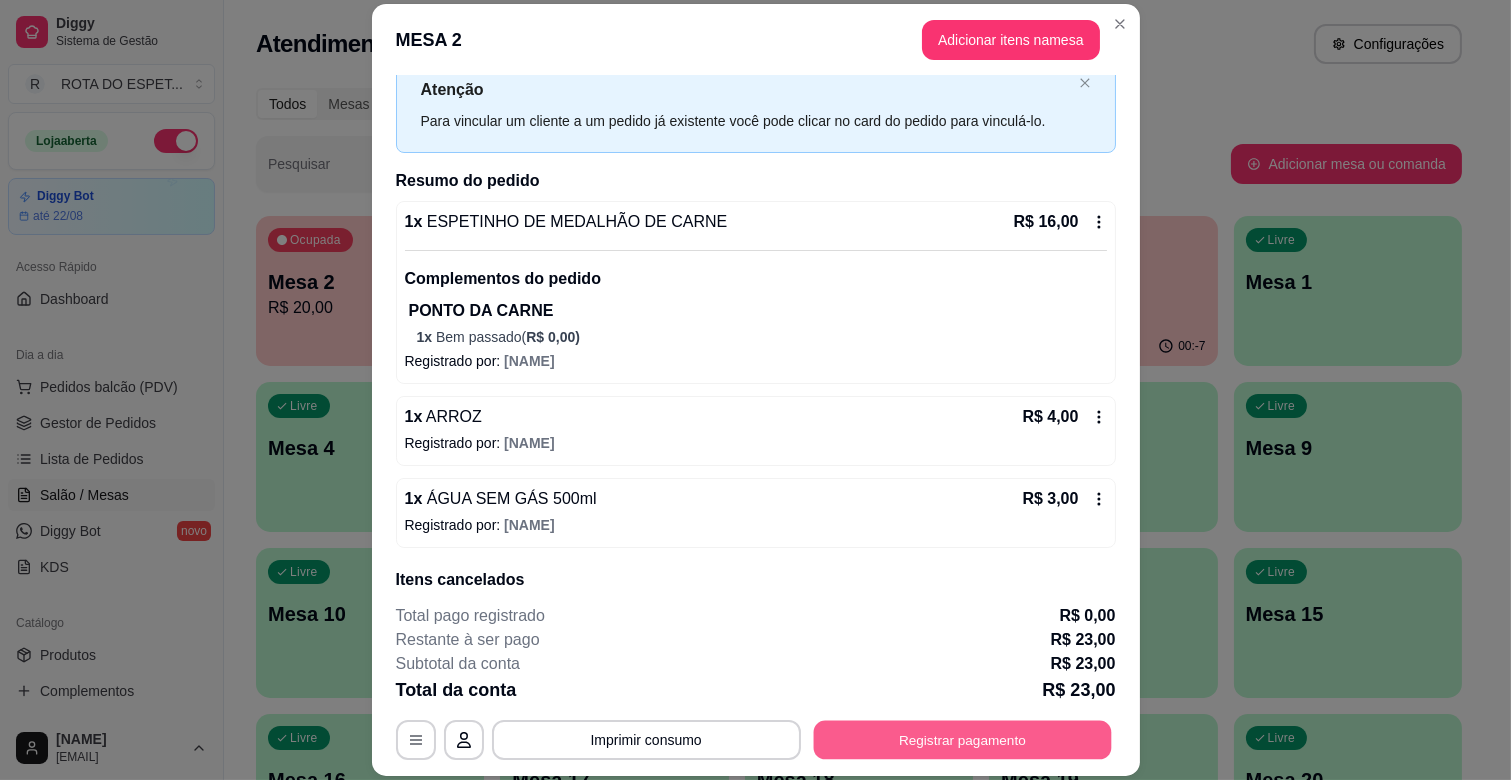 click on "Registrar pagamento" at bounding box center [962, 740] 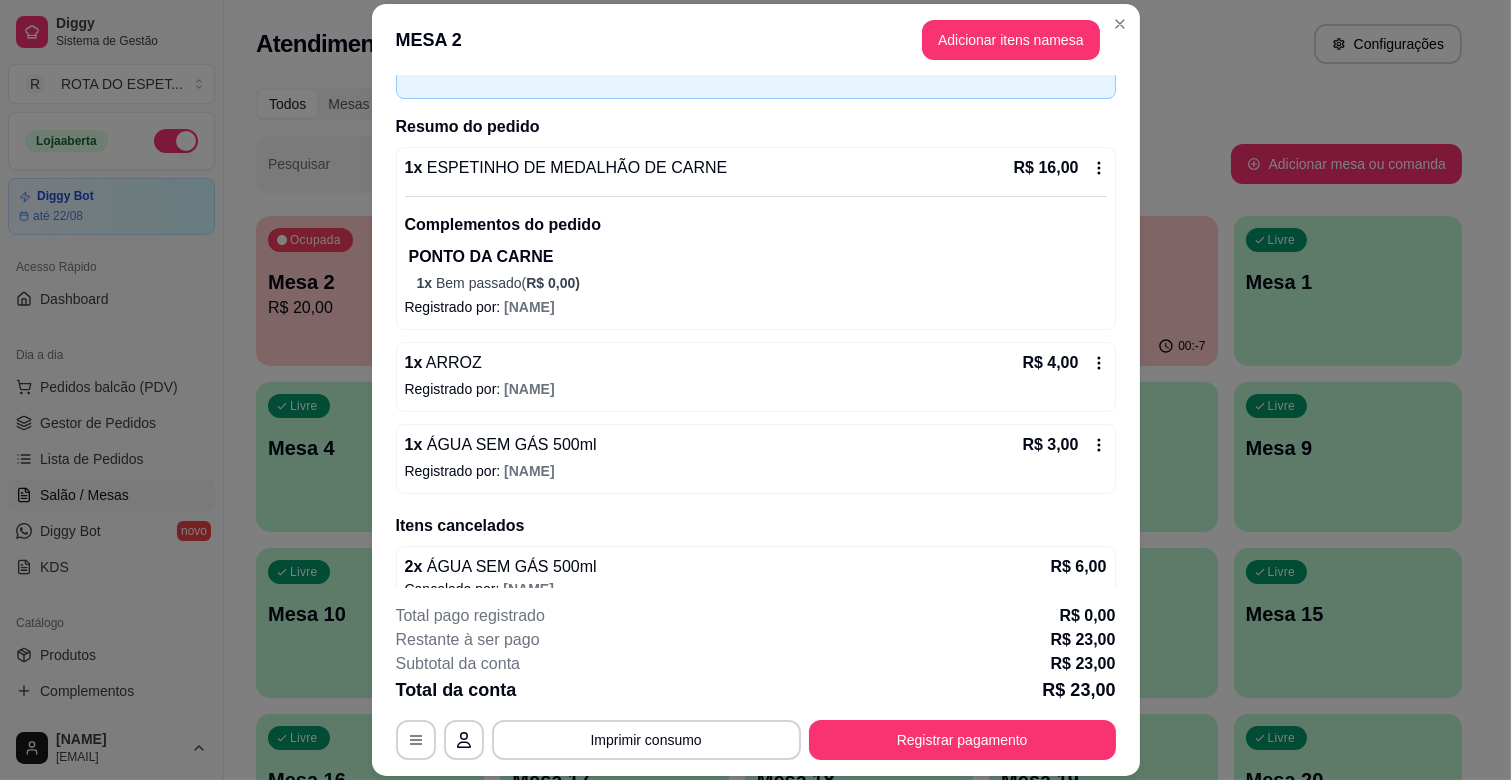 scroll, scrollTop: 146, scrollLeft: 0, axis: vertical 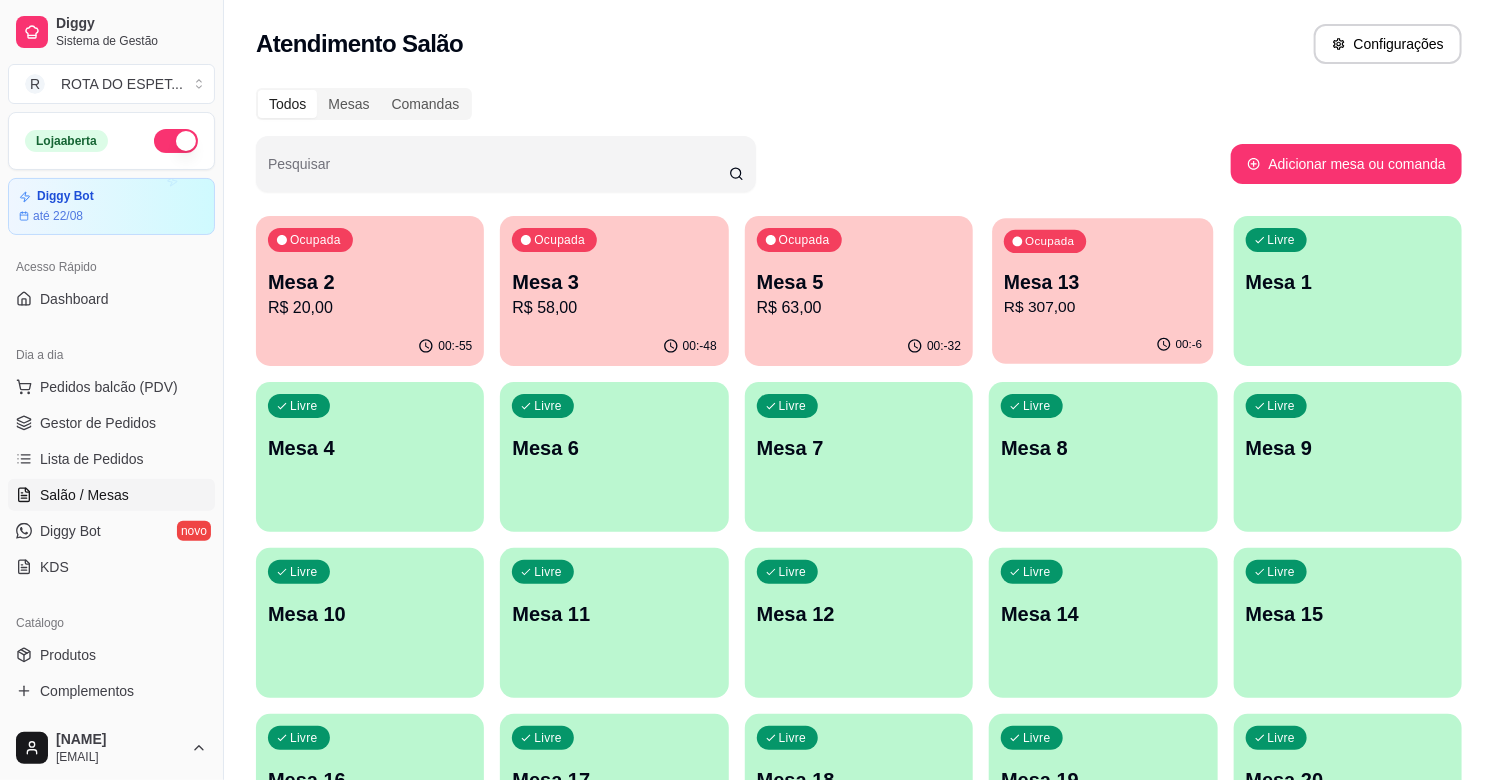 click on "Mesa 13" at bounding box center (1103, 282) 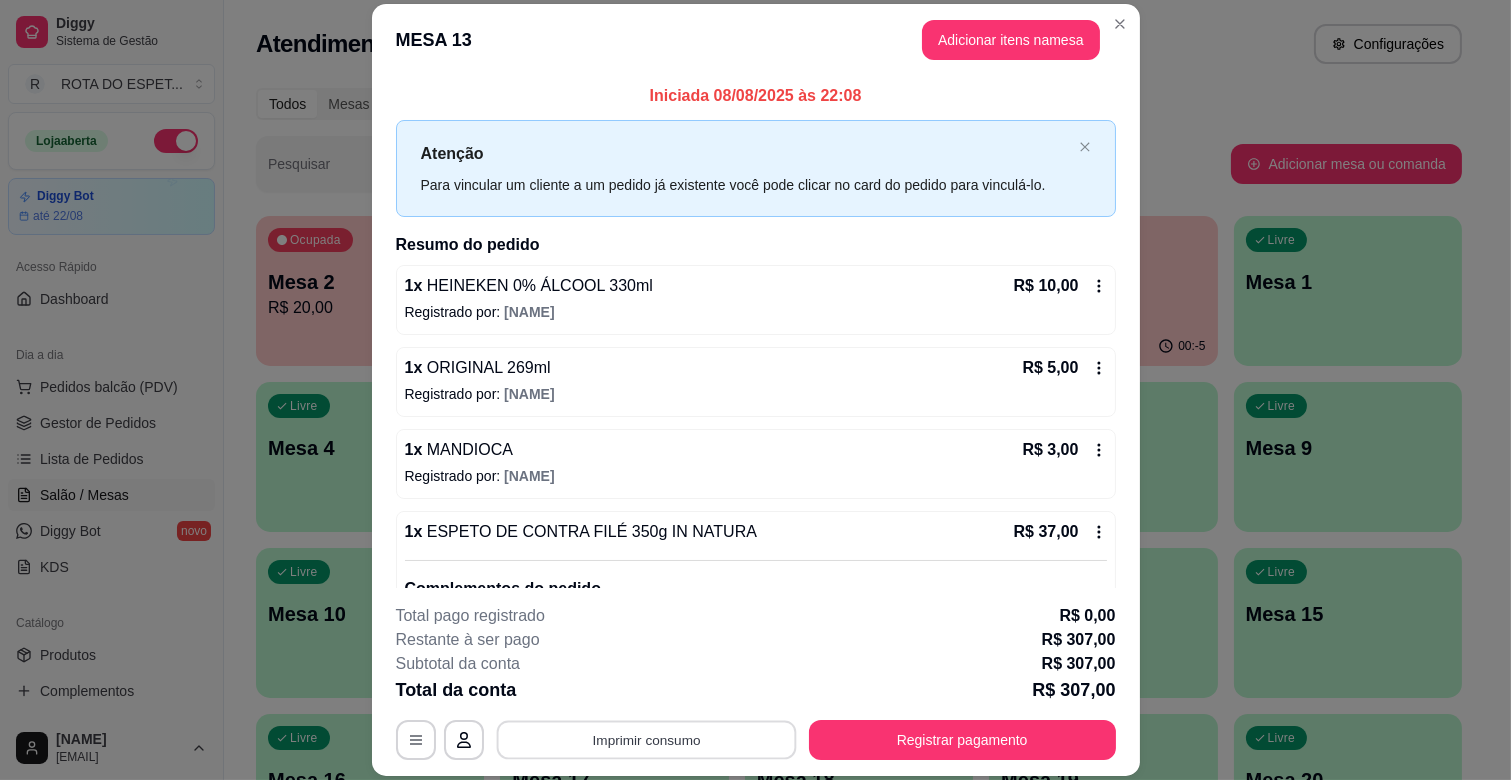 click on "Imprimir consumo" at bounding box center (646, 740) 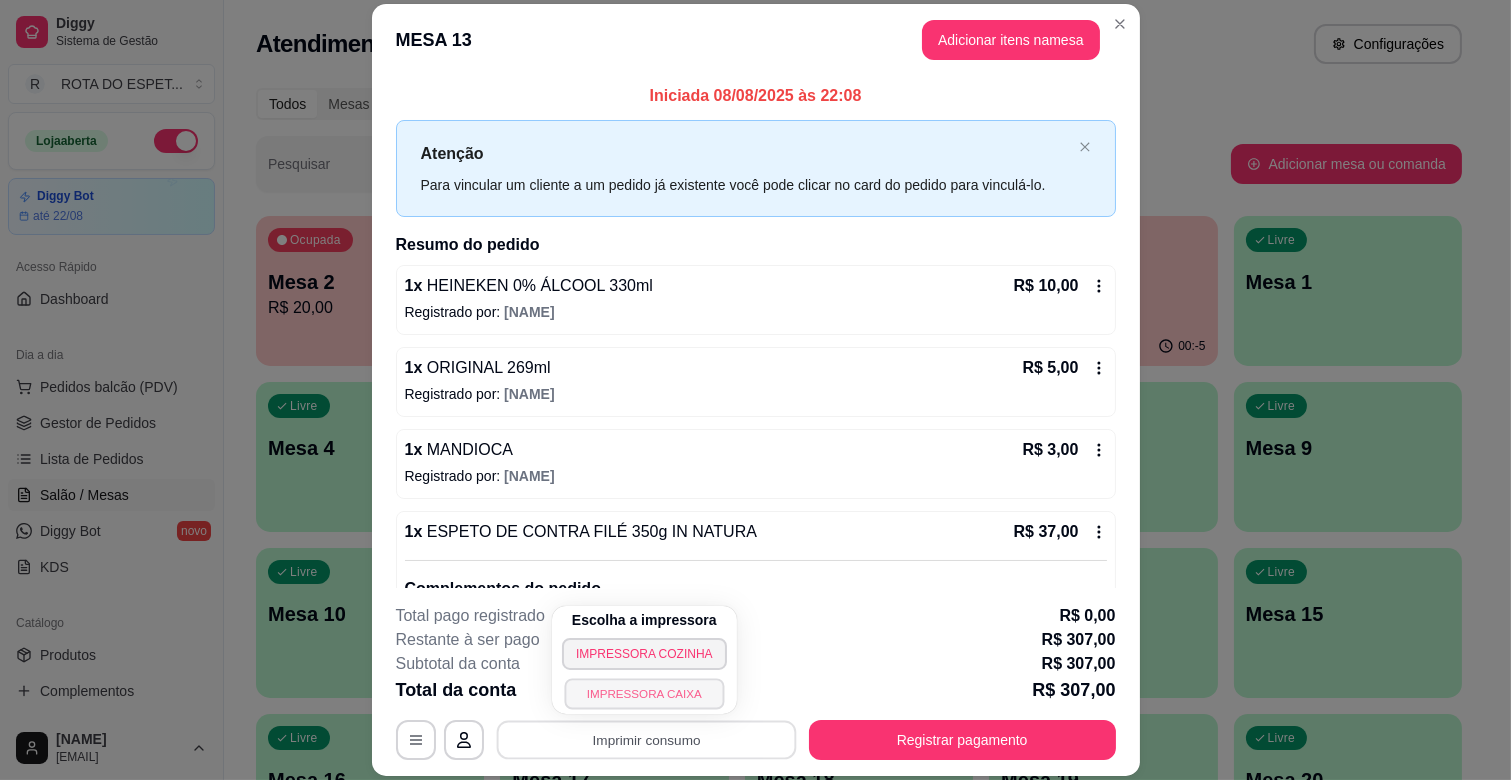 click on "IMPRESSORA CAIXA" at bounding box center [644, 693] 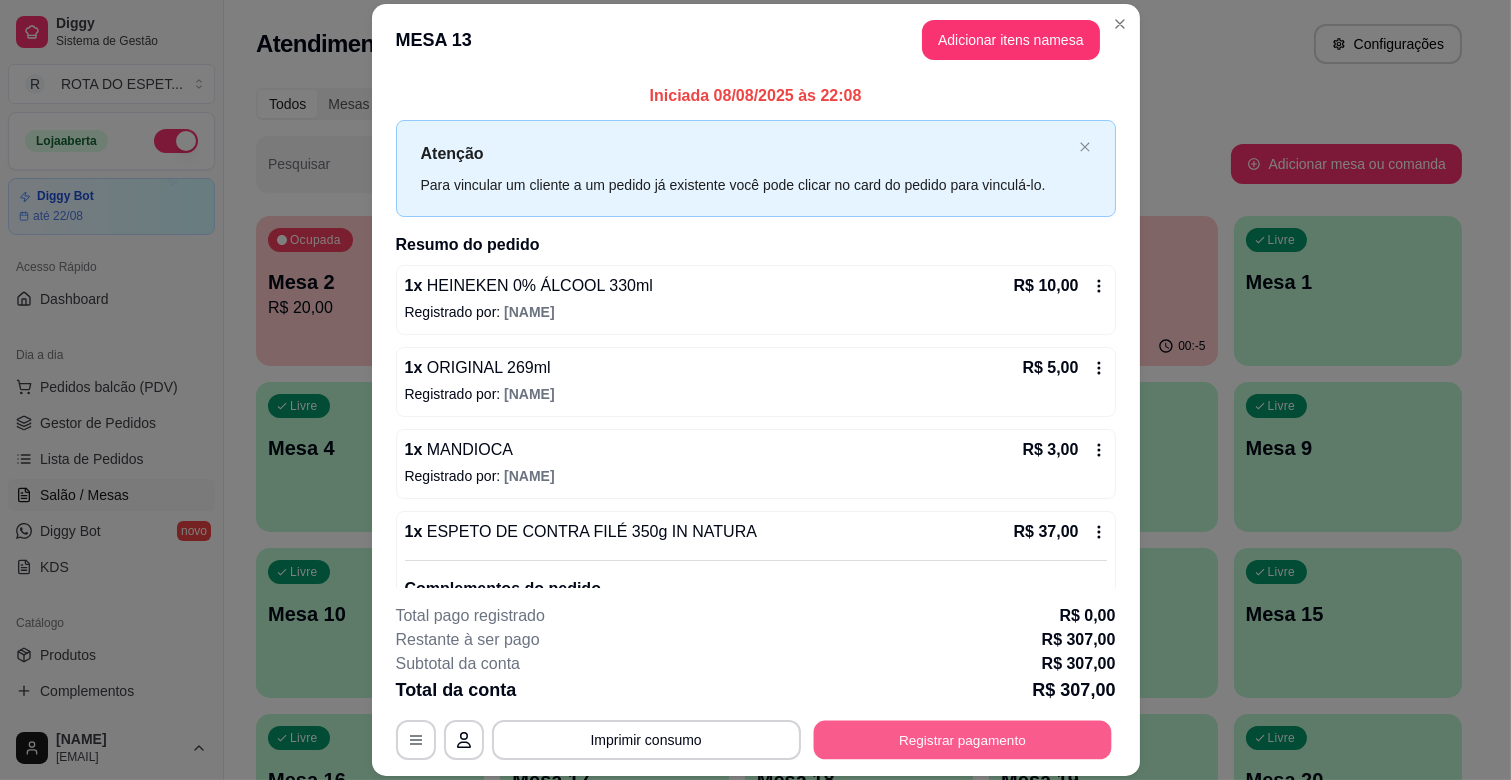 click on "Registrar pagamento" at bounding box center (962, 740) 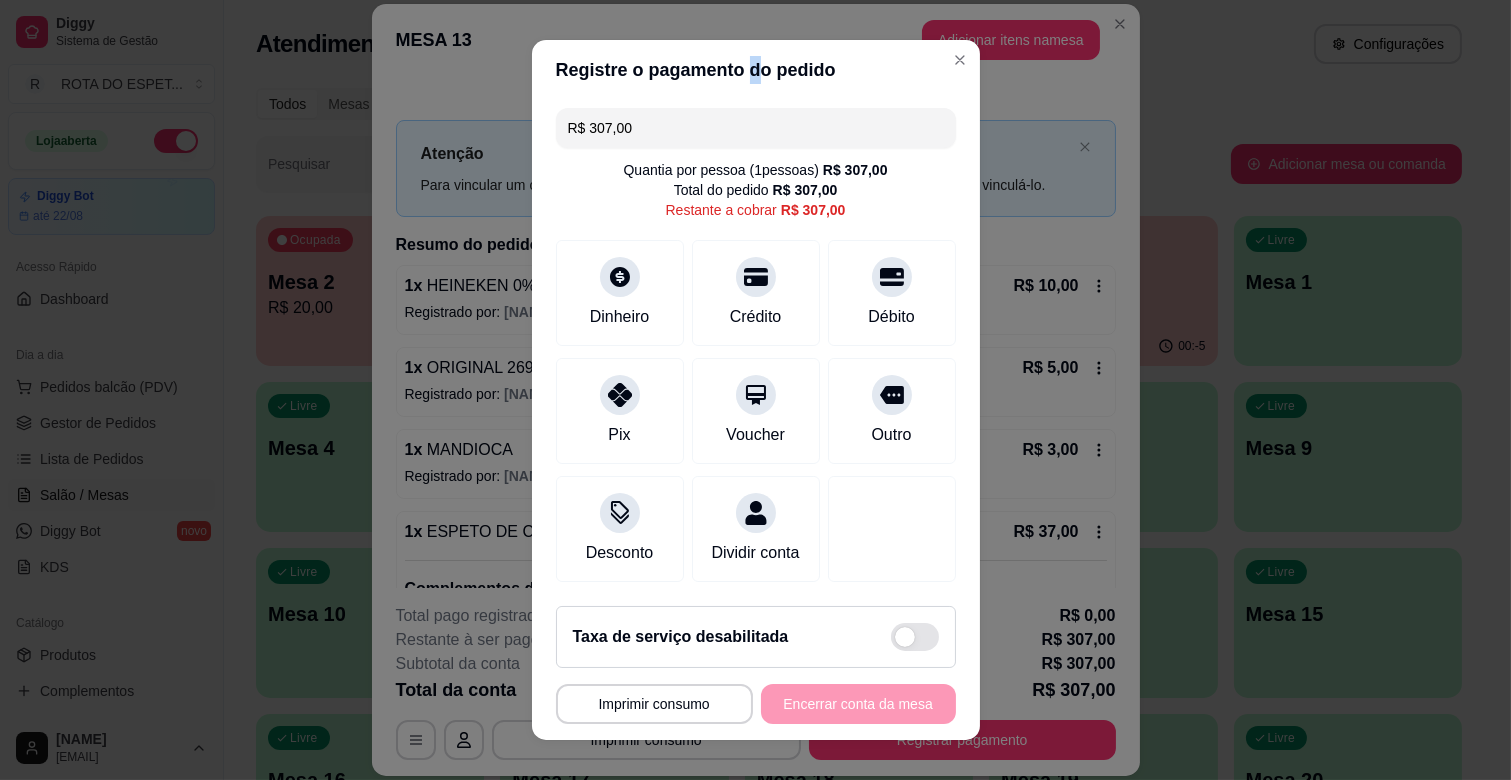 click on "Registre o pagamento do pedido" at bounding box center [756, 70] 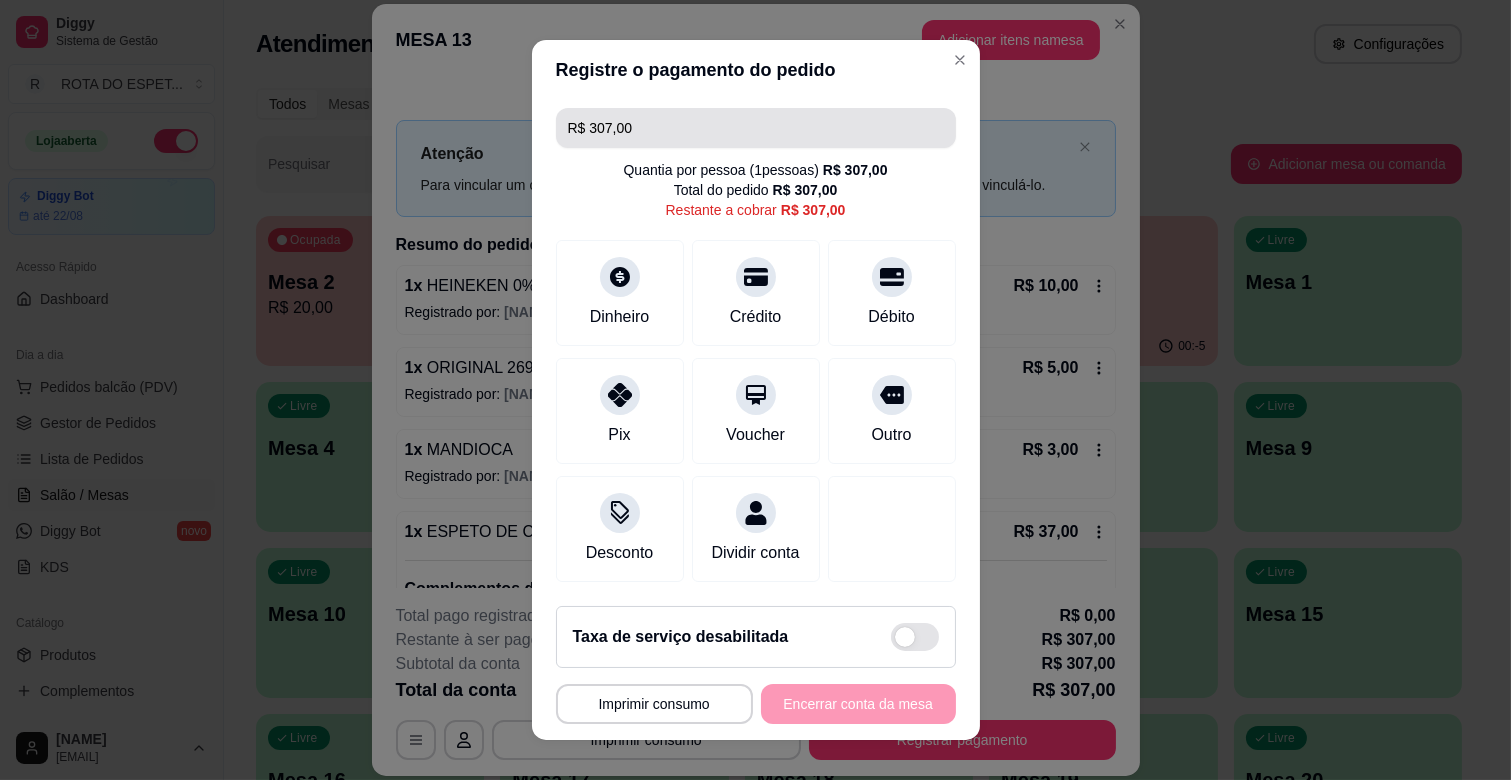 click on "R$ 307,00" at bounding box center (756, 128) 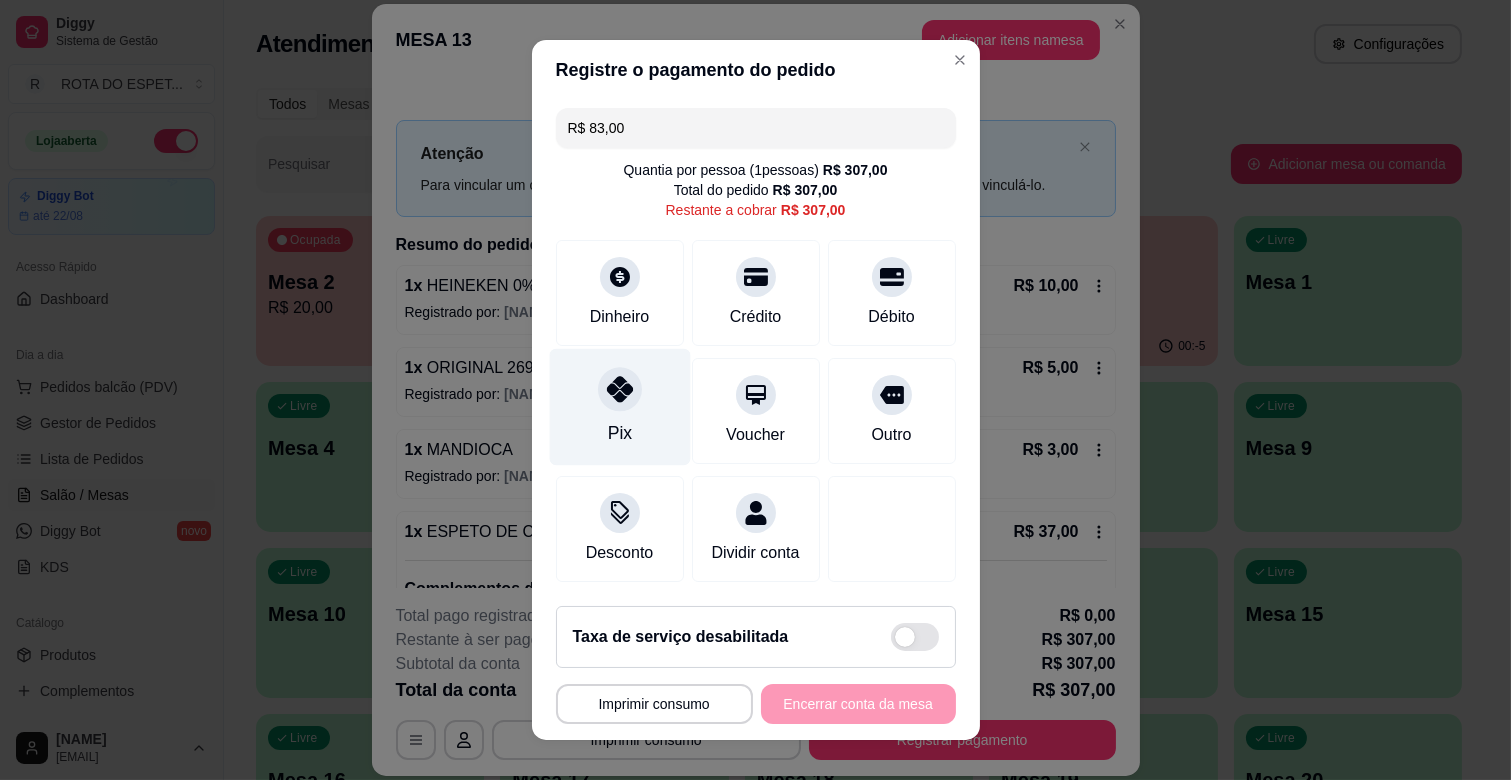 click 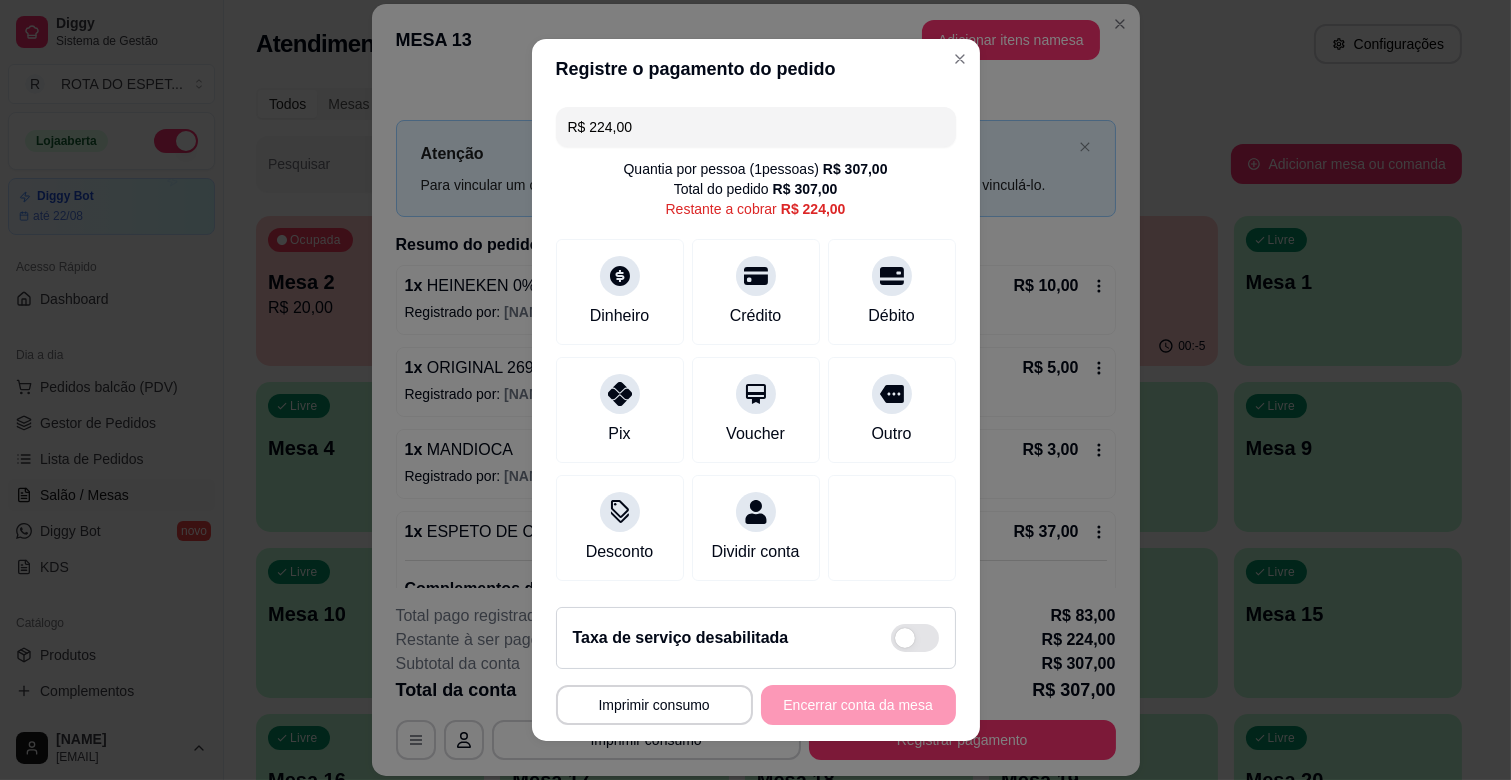 click on "R$ 224,00" at bounding box center (756, 127) 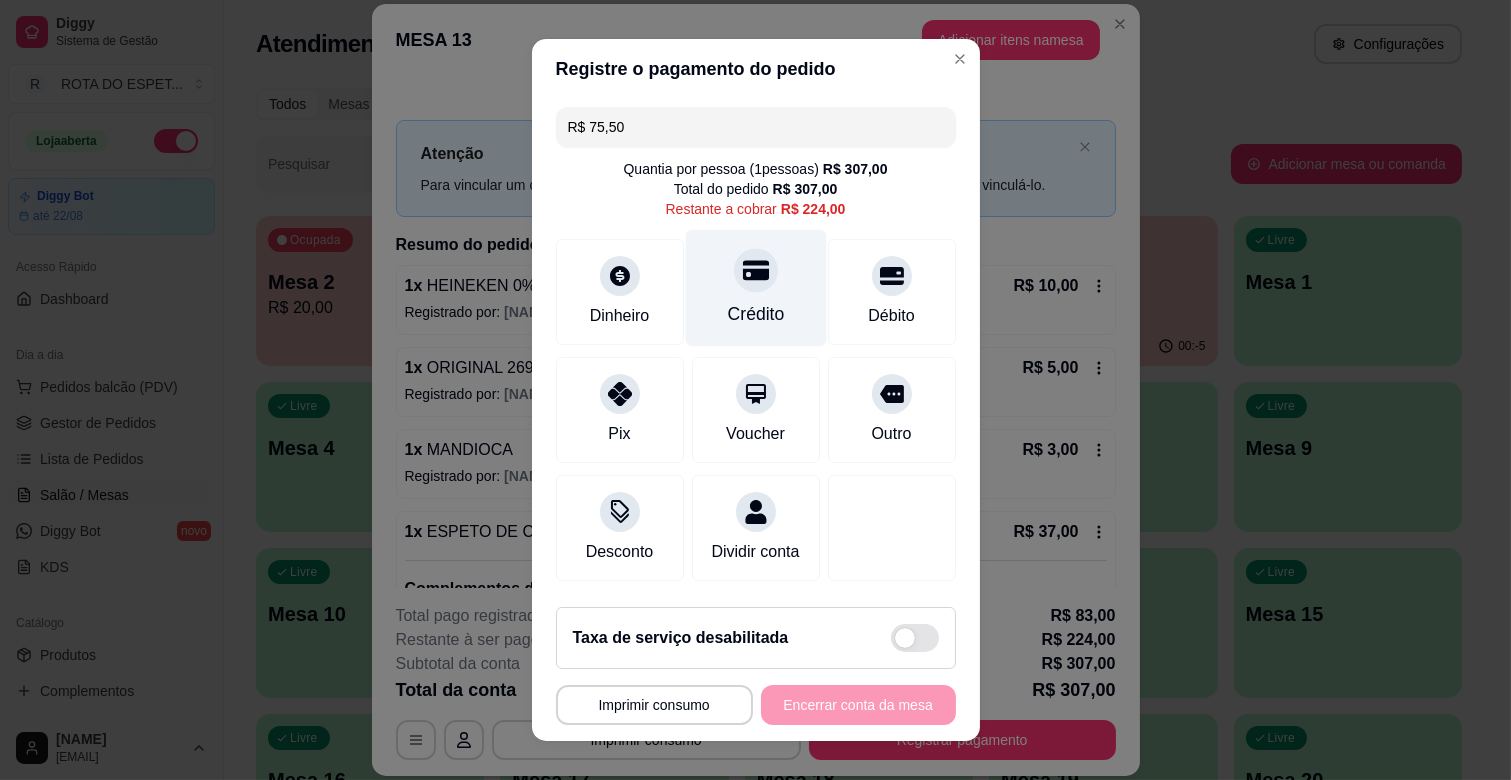 click on "Crédito" at bounding box center [755, 288] 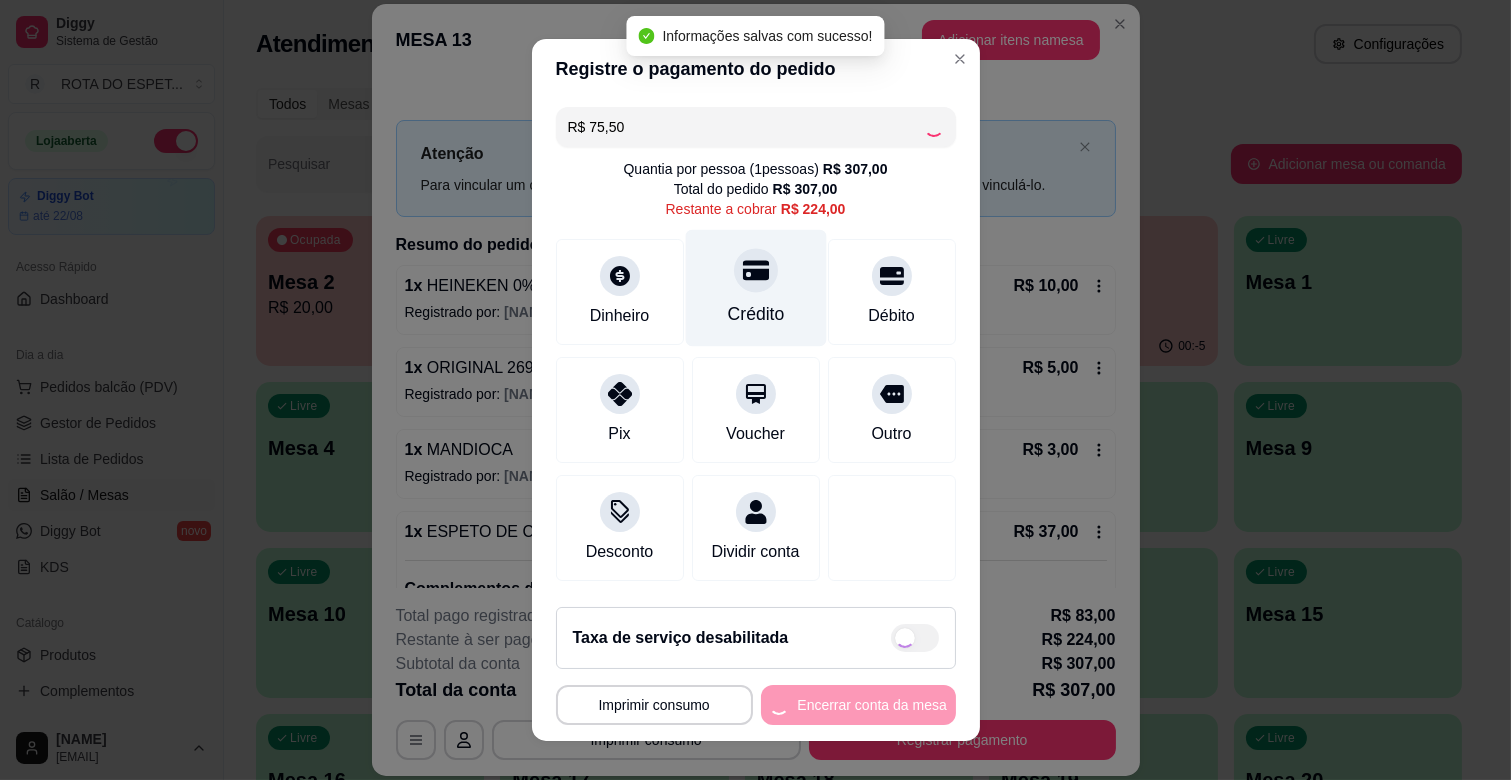 type on "R$ 148,50" 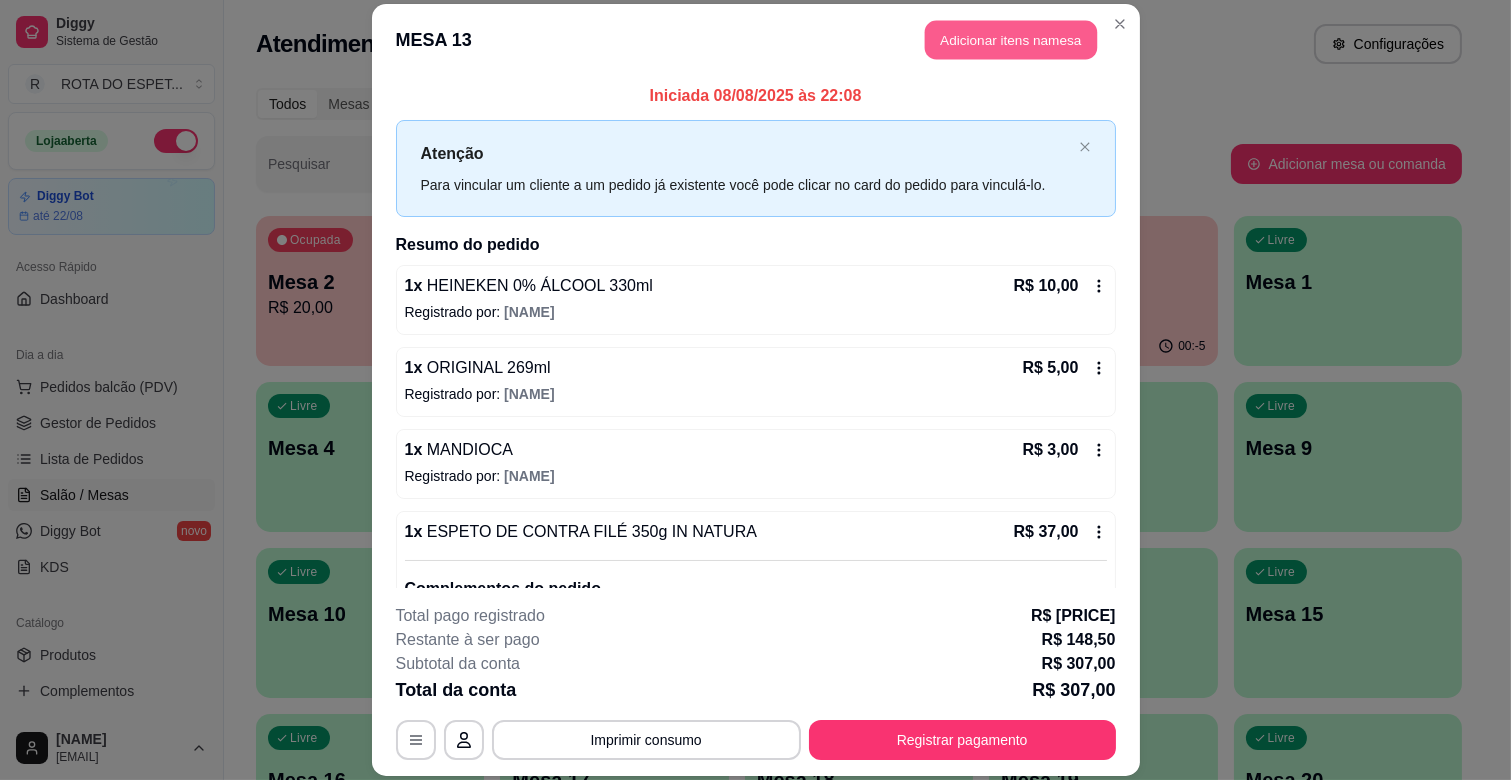 click on "Adicionar itens na  mesa" at bounding box center [1011, 40] 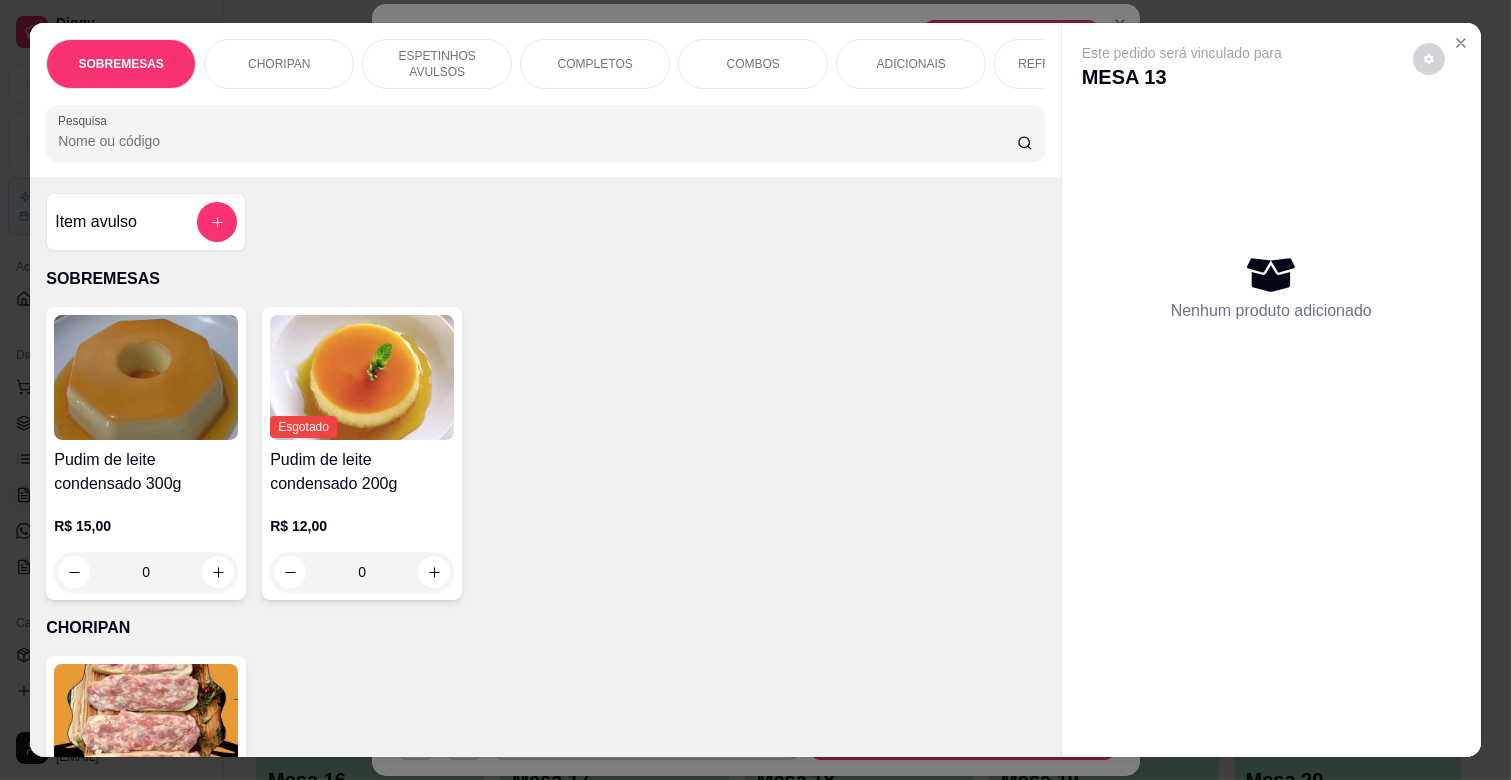 scroll, scrollTop: 0, scrollLeft: 731, axis: horizontal 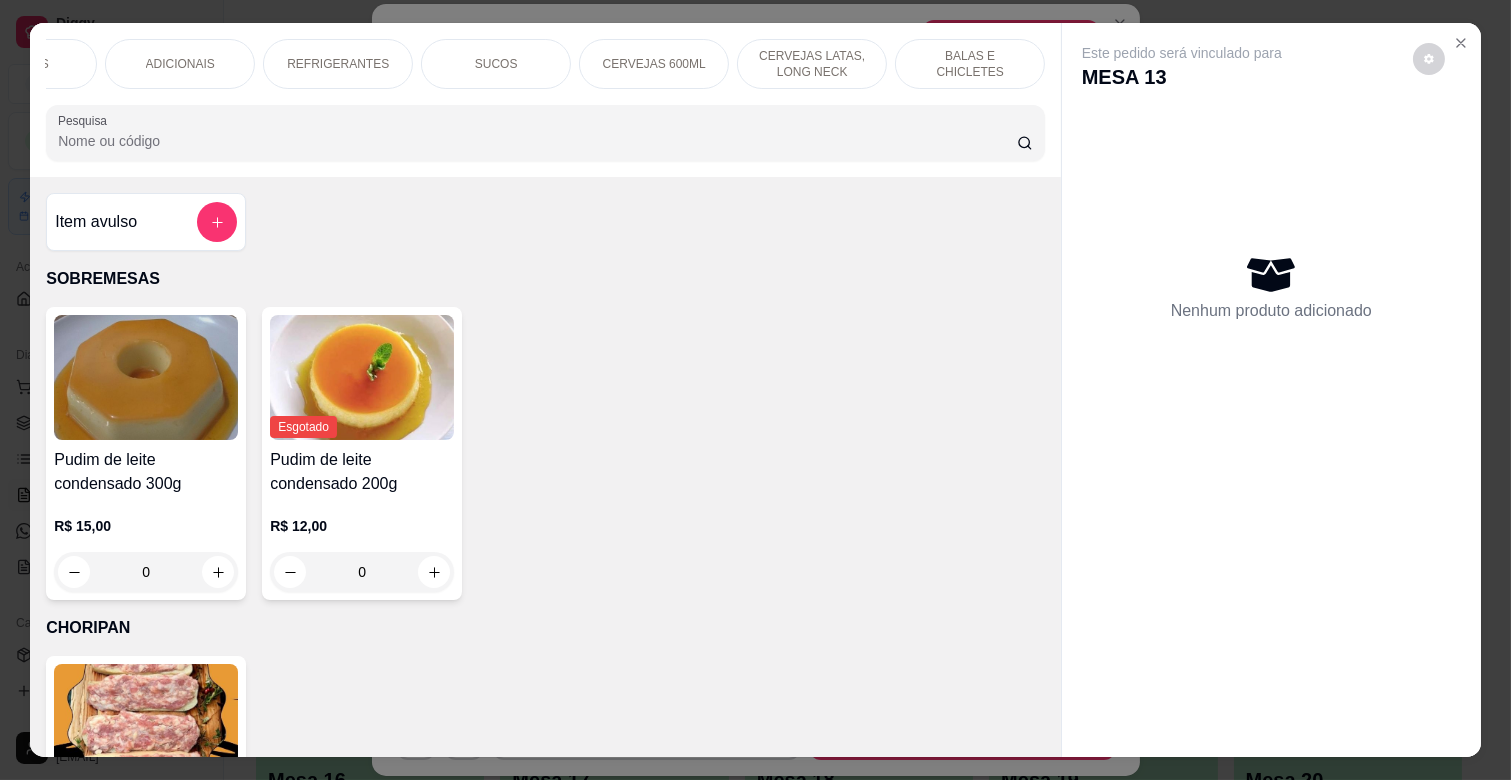 click on "BALAS E CHICLETES" at bounding box center [970, 64] 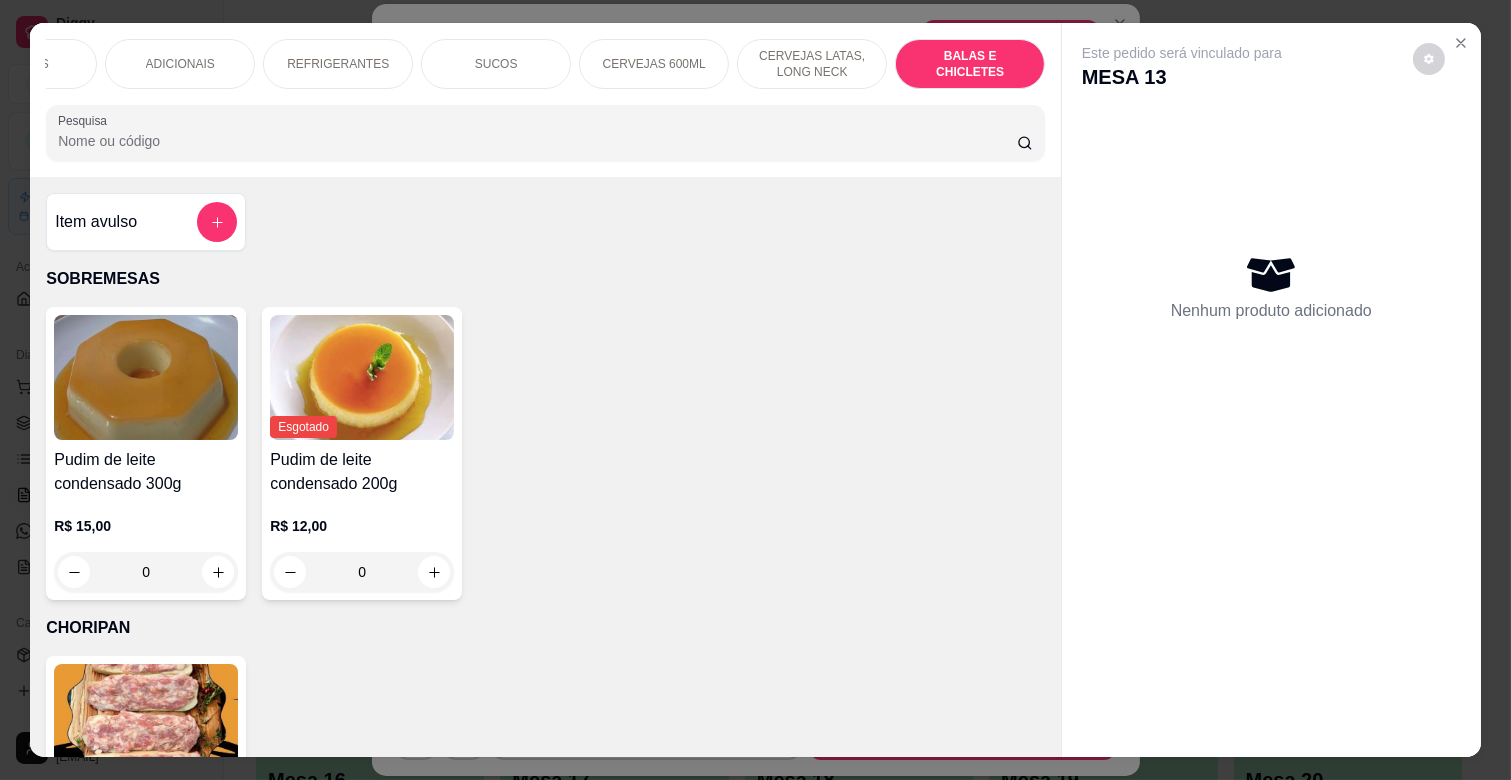 scroll, scrollTop: 8102, scrollLeft: 0, axis: vertical 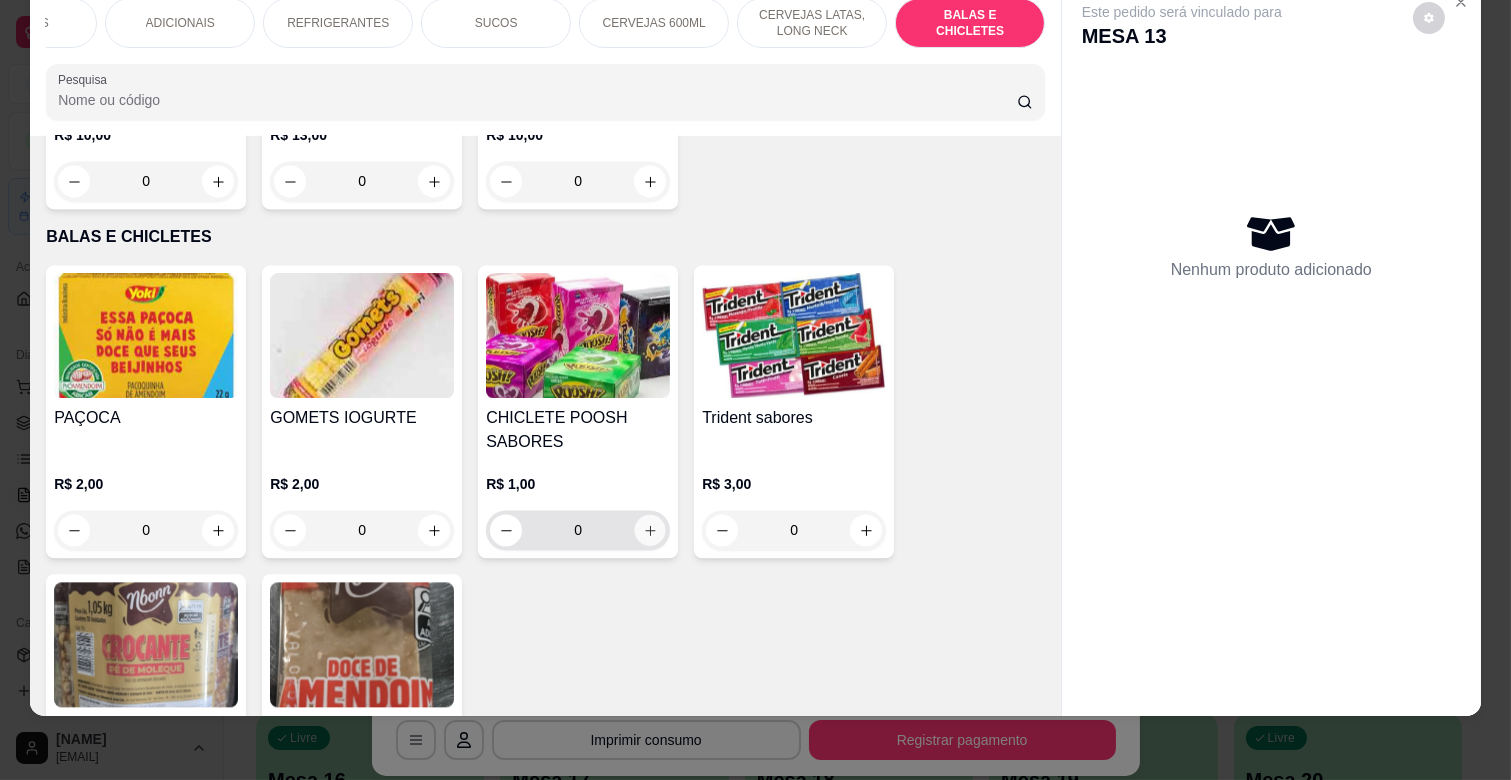 click 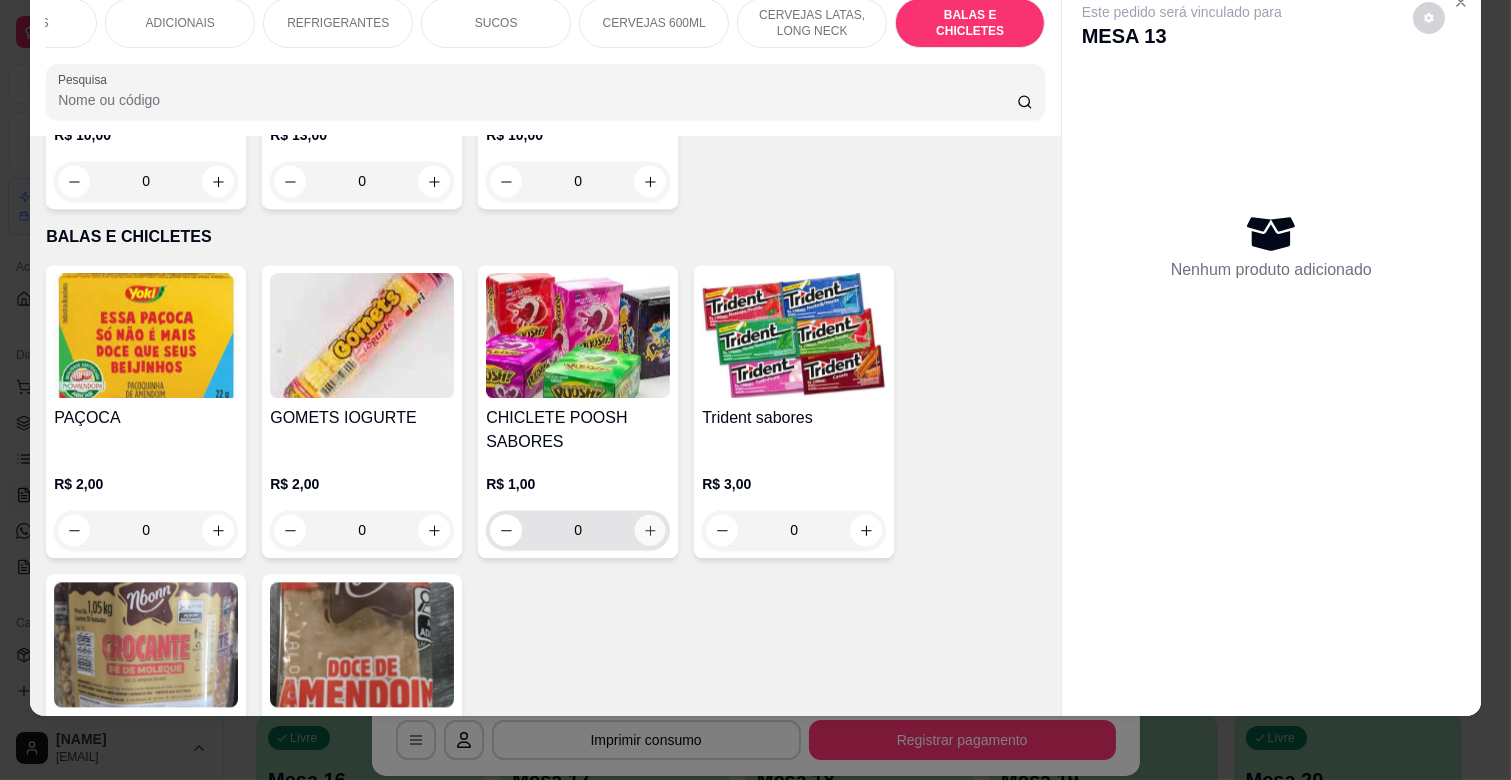 type on "1" 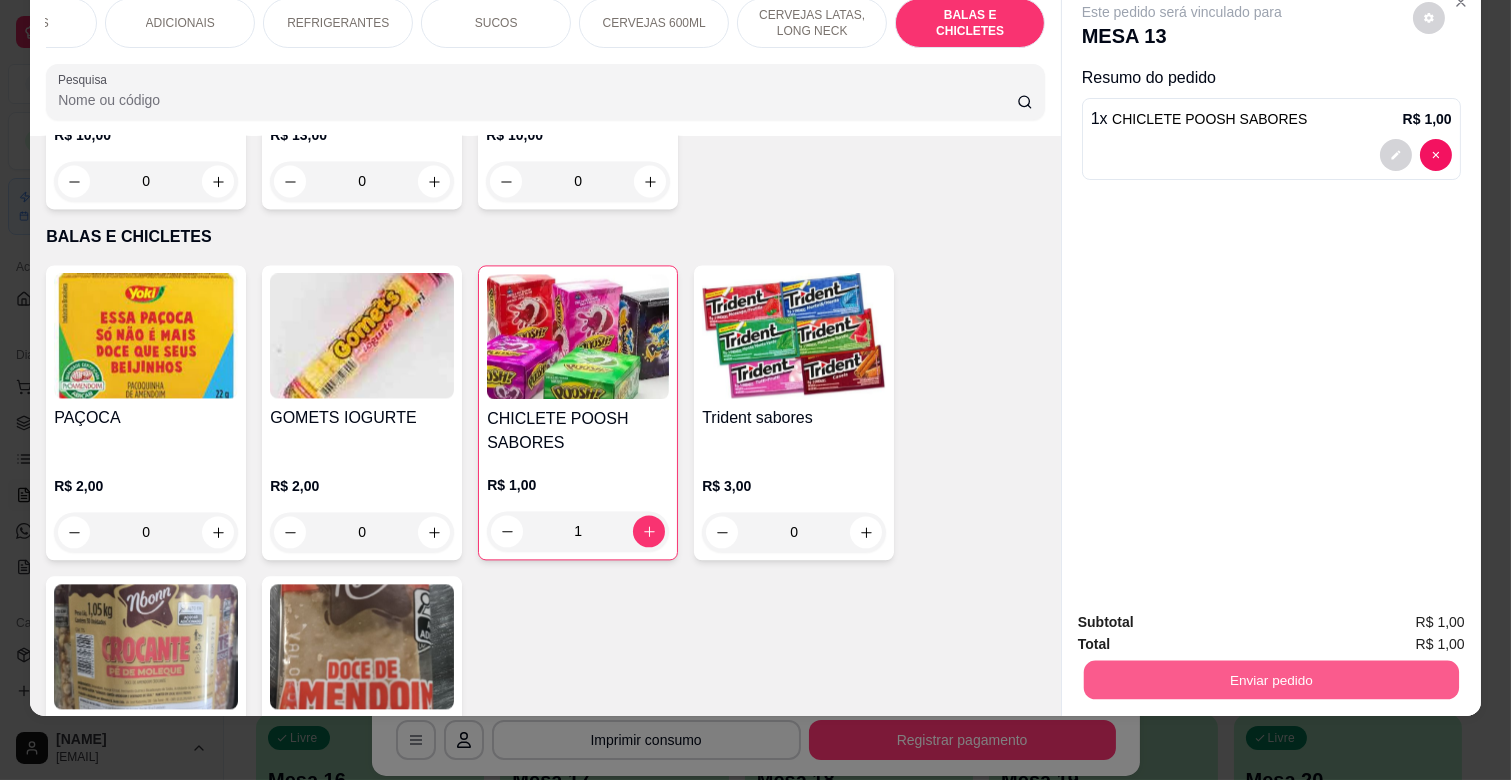 click on "Enviar pedido" at bounding box center [1271, 679] 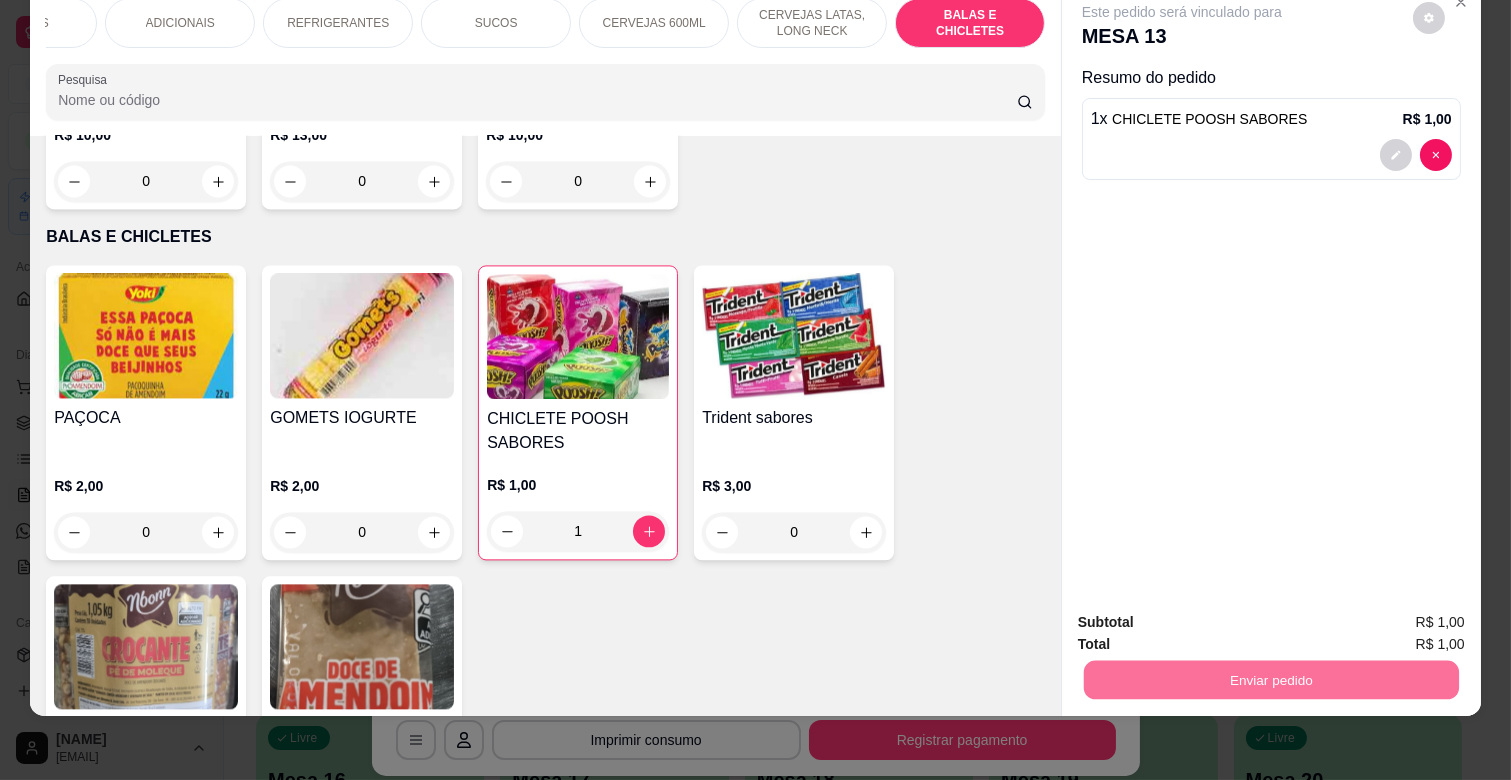click on "Não registrar e enviar pedido" at bounding box center [1205, 613] 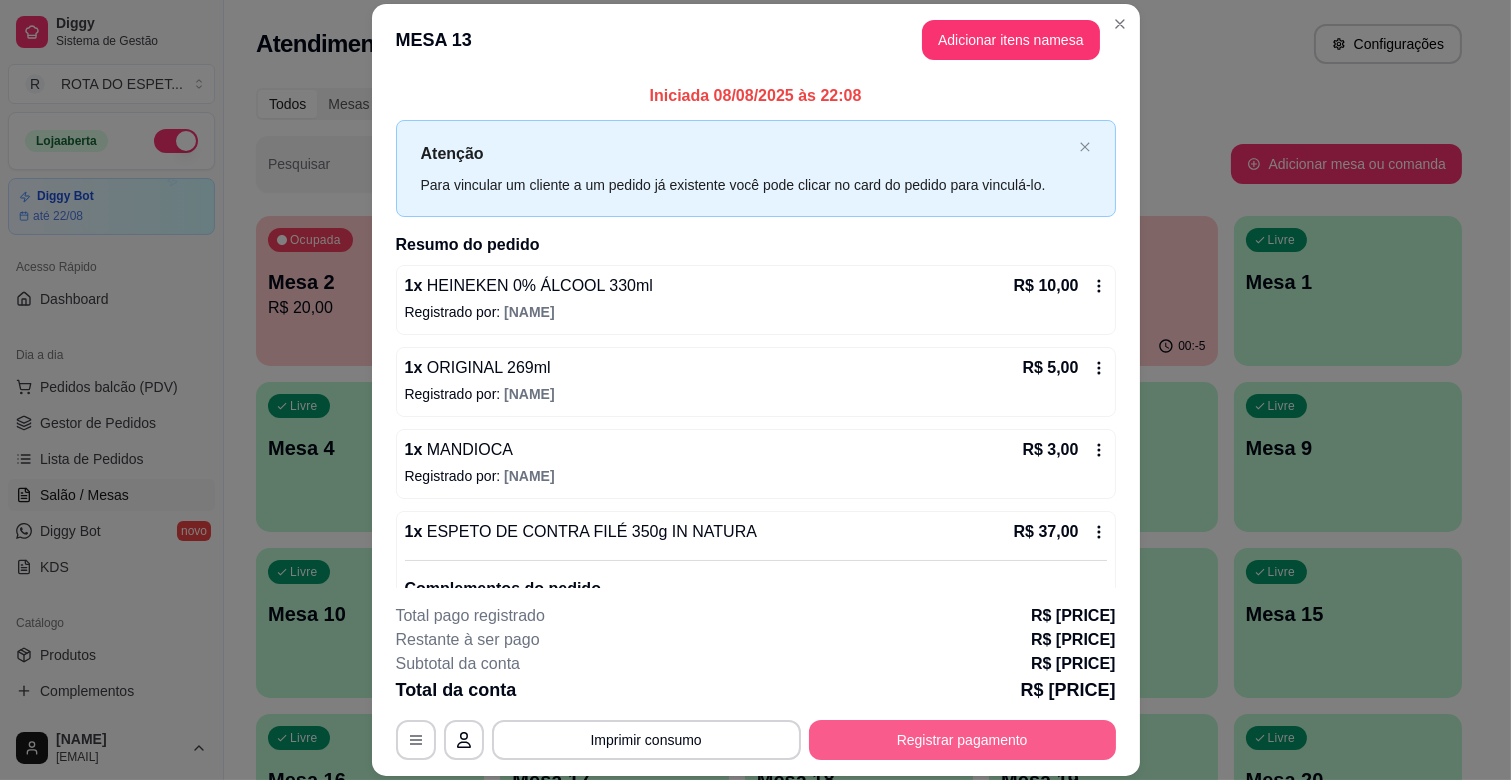 click on "Registrar pagamento" at bounding box center [962, 740] 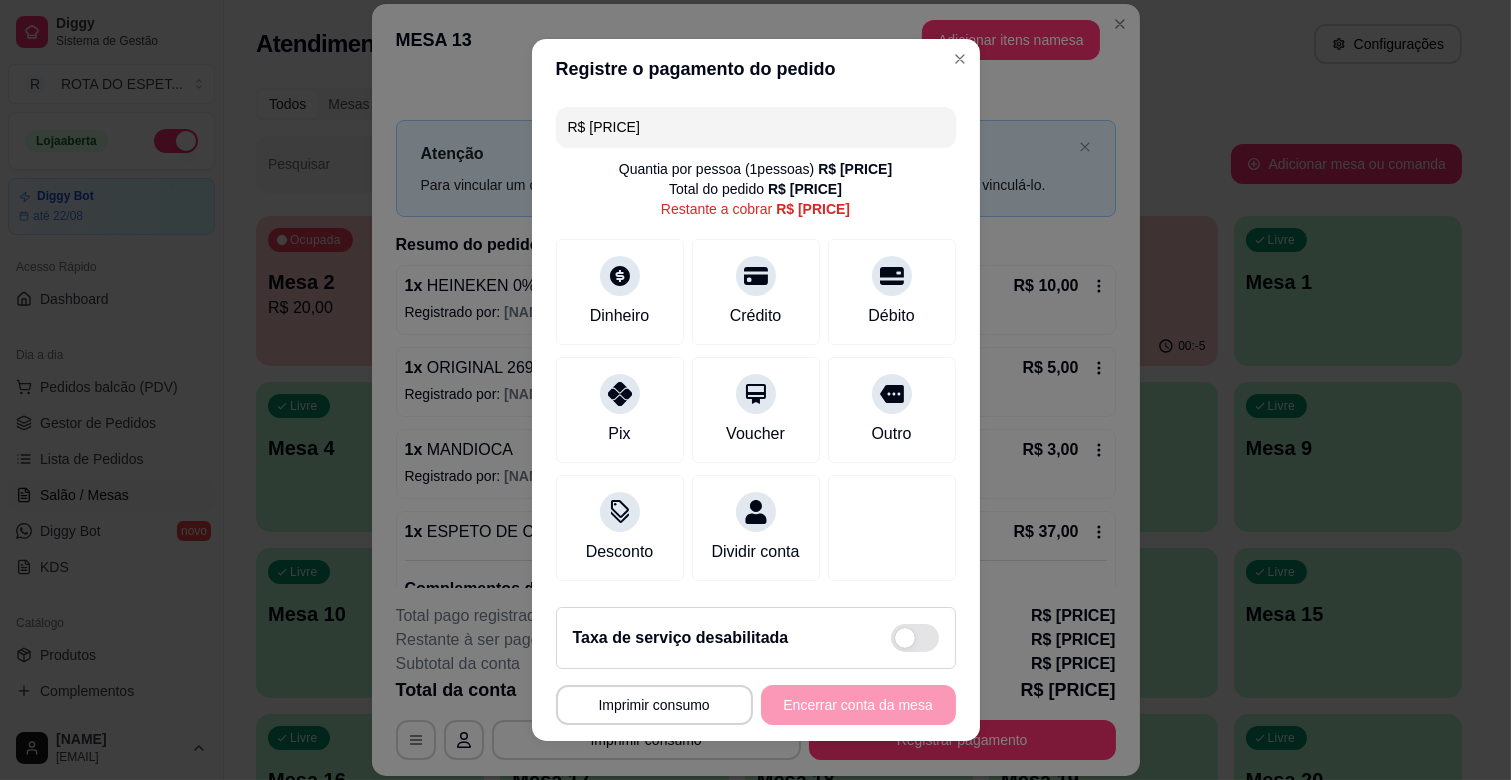 click on "R$ 149,50" at bounding box center (756, 127) 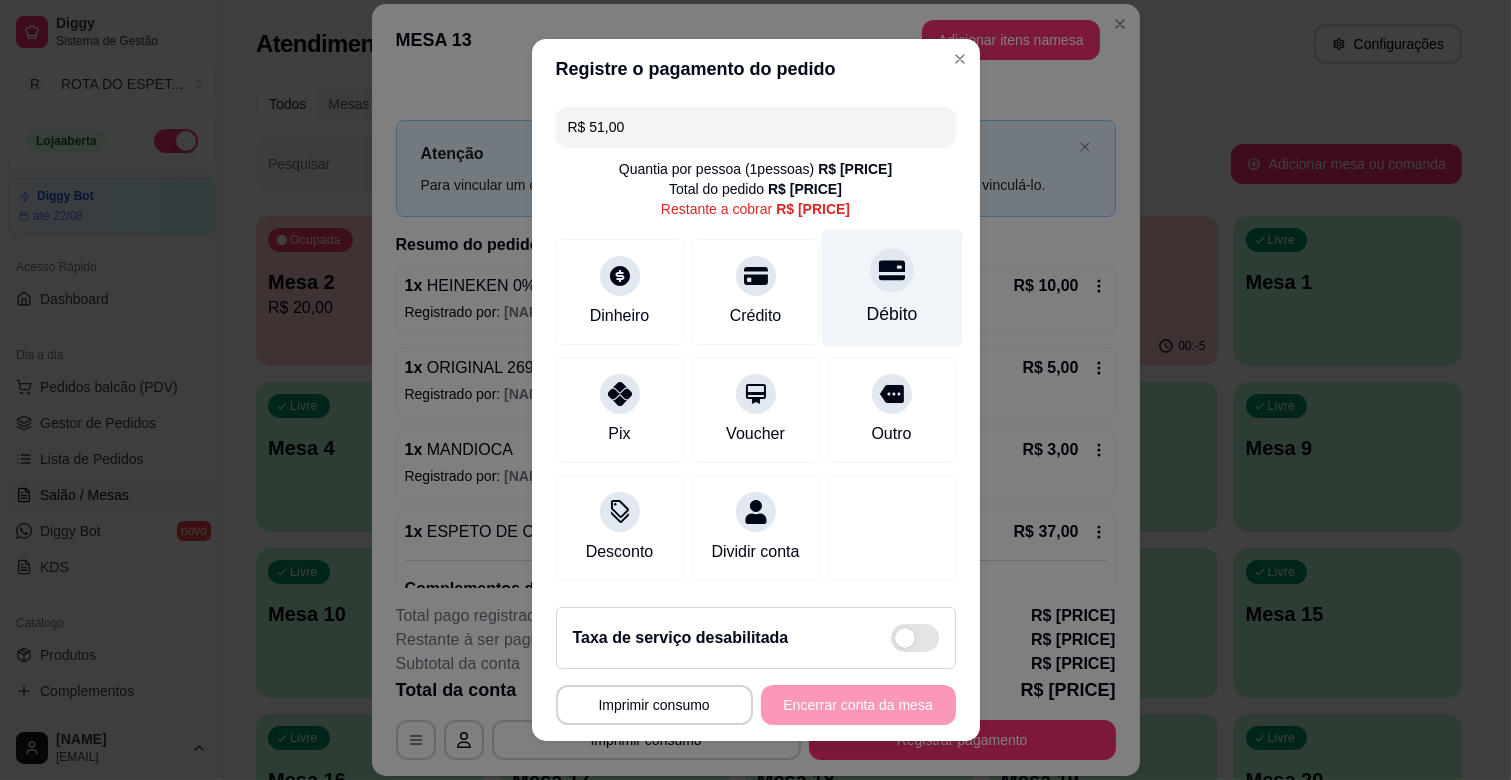 click on "Débito" at bounding box center (891, 288) 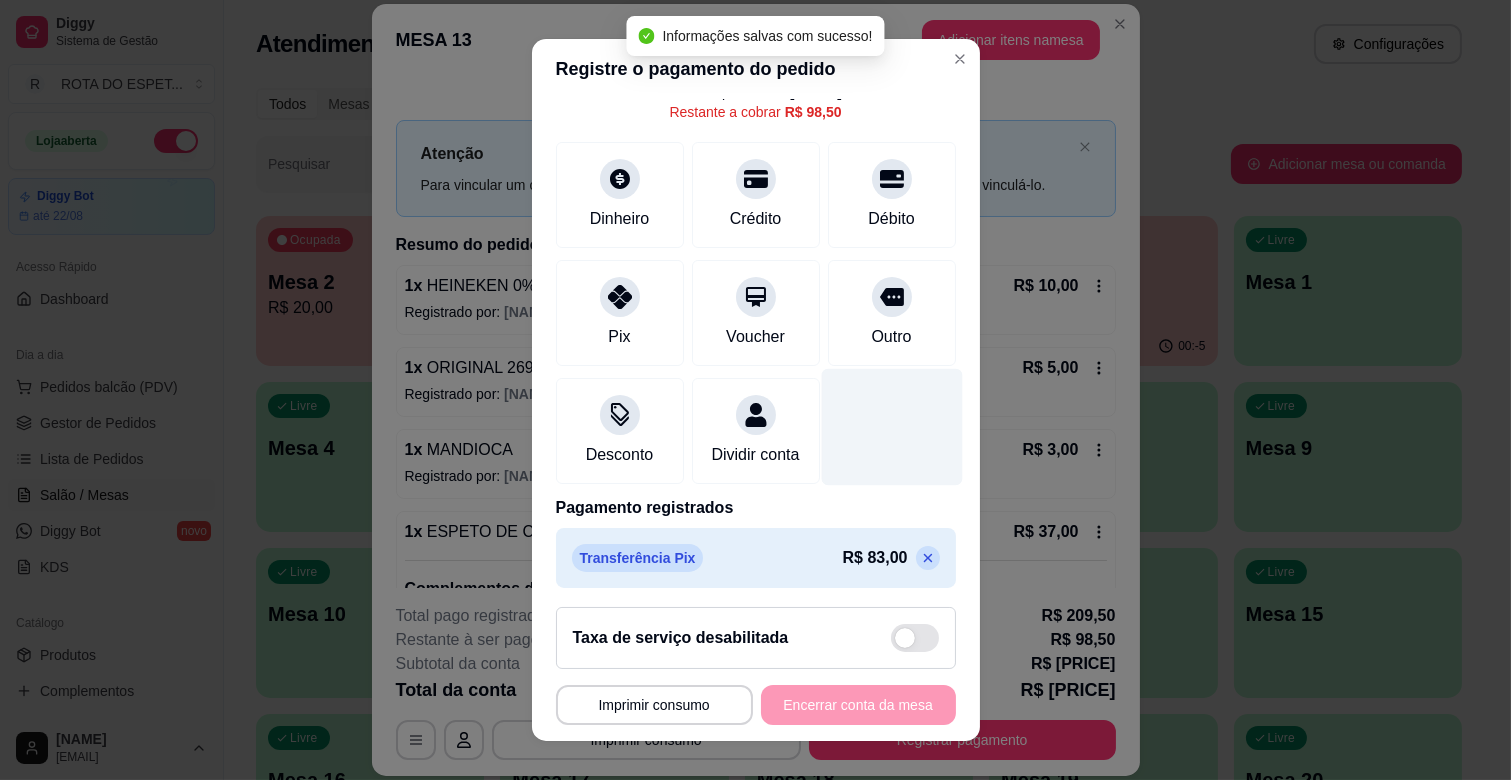 scroll, scrollTop: 0, scrollLeft: 0, axis: both 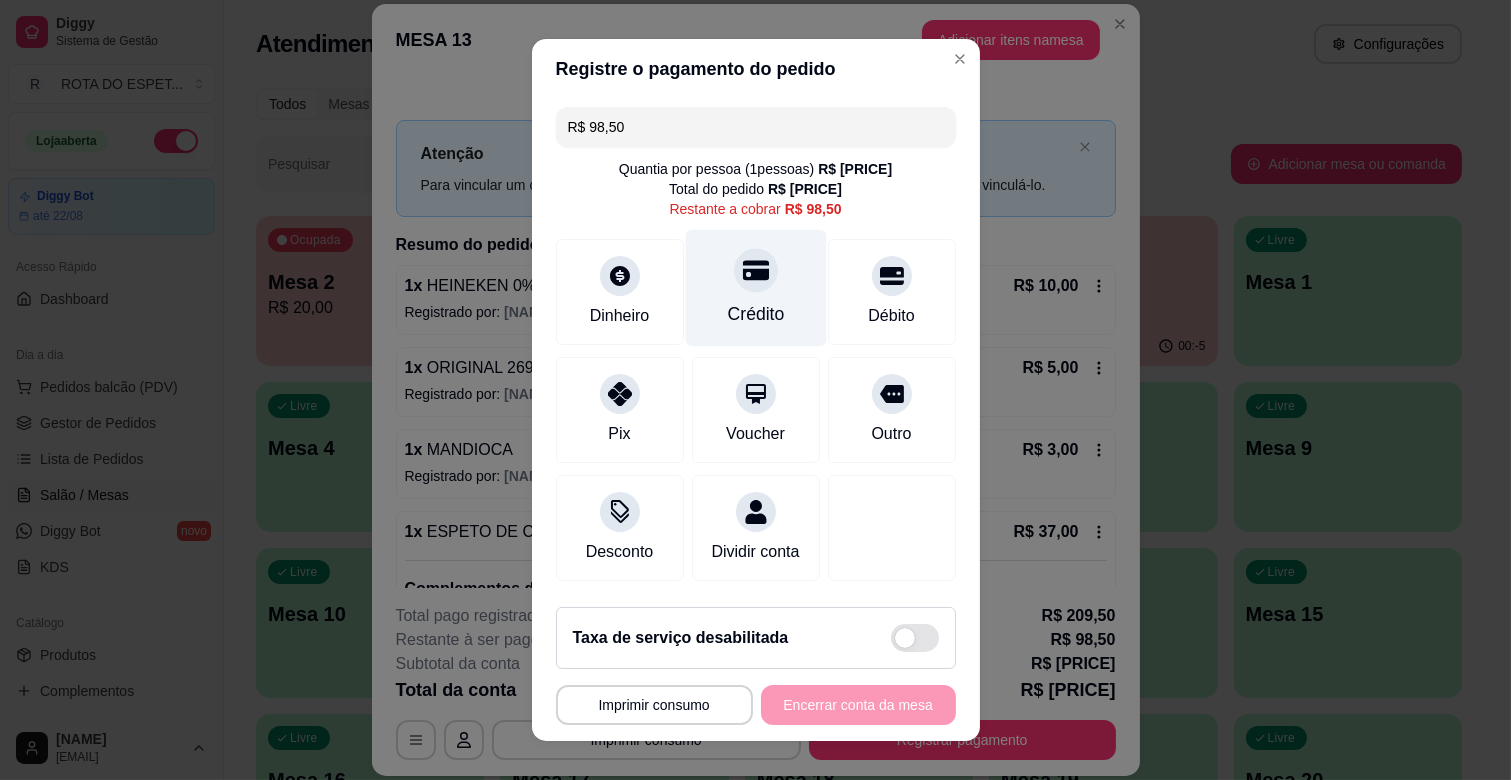 click on "Crédito" at bounding box center (755, 288) 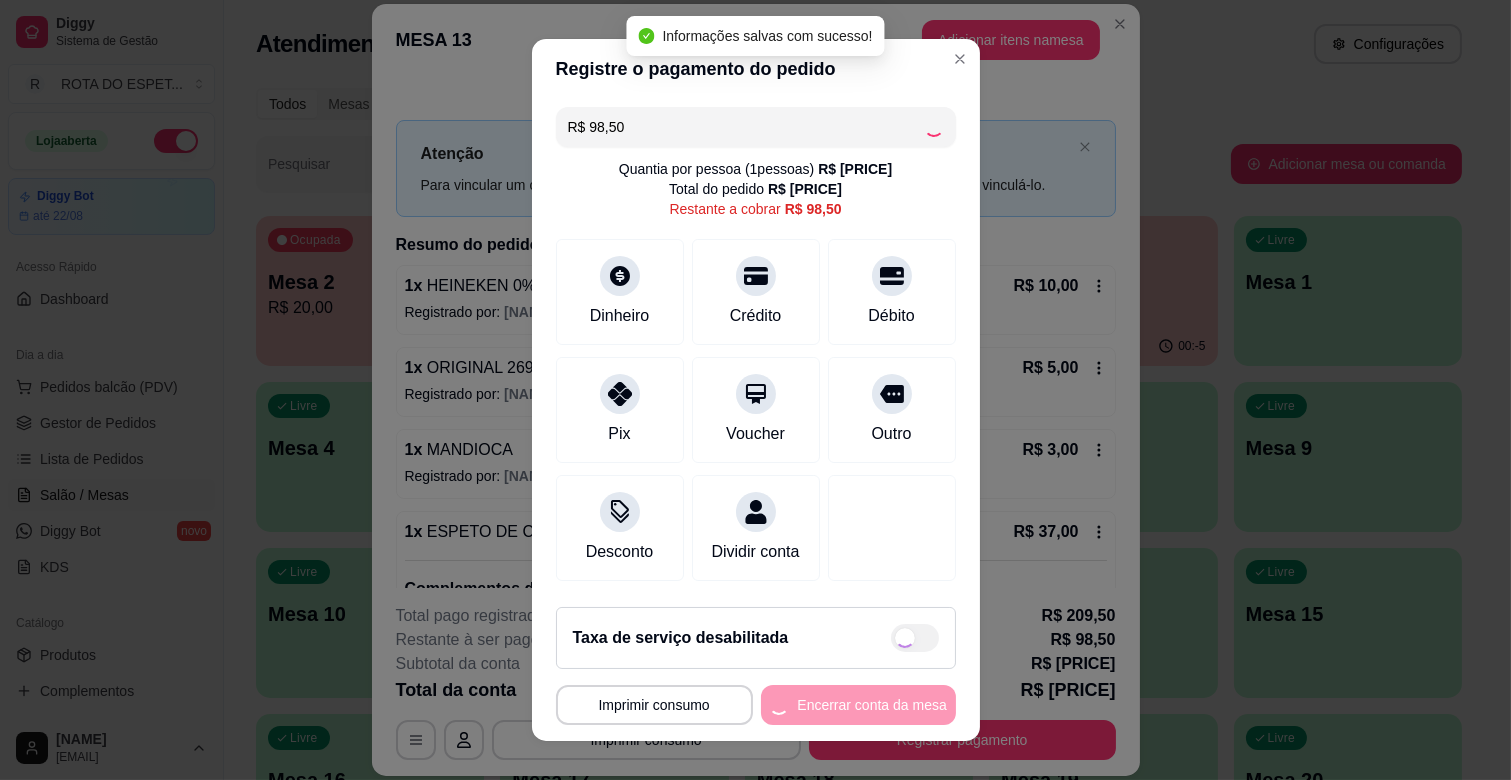 type on "R$ 0,00" 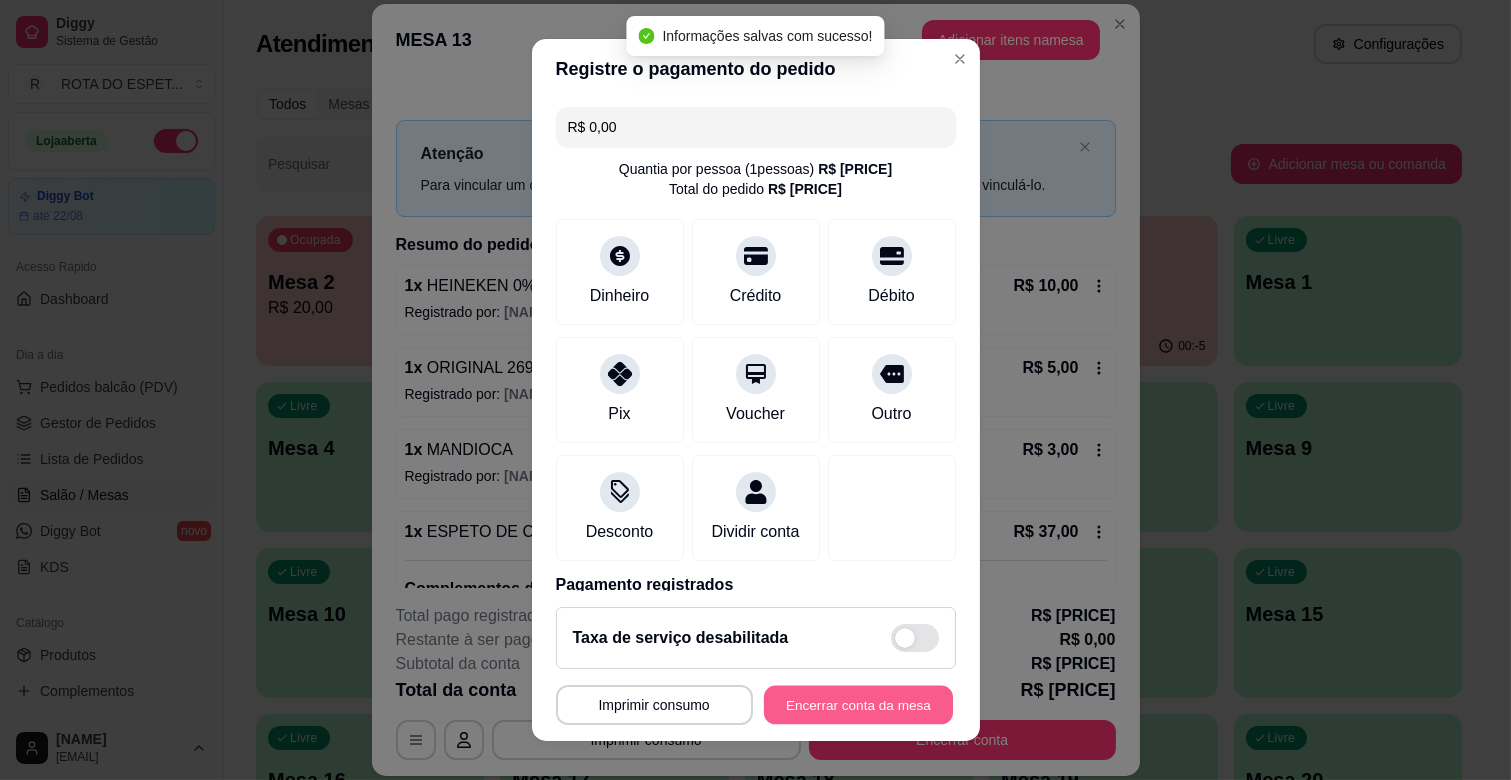 click on "Encerrar conta da mesa" at bounding box center [858, 705] 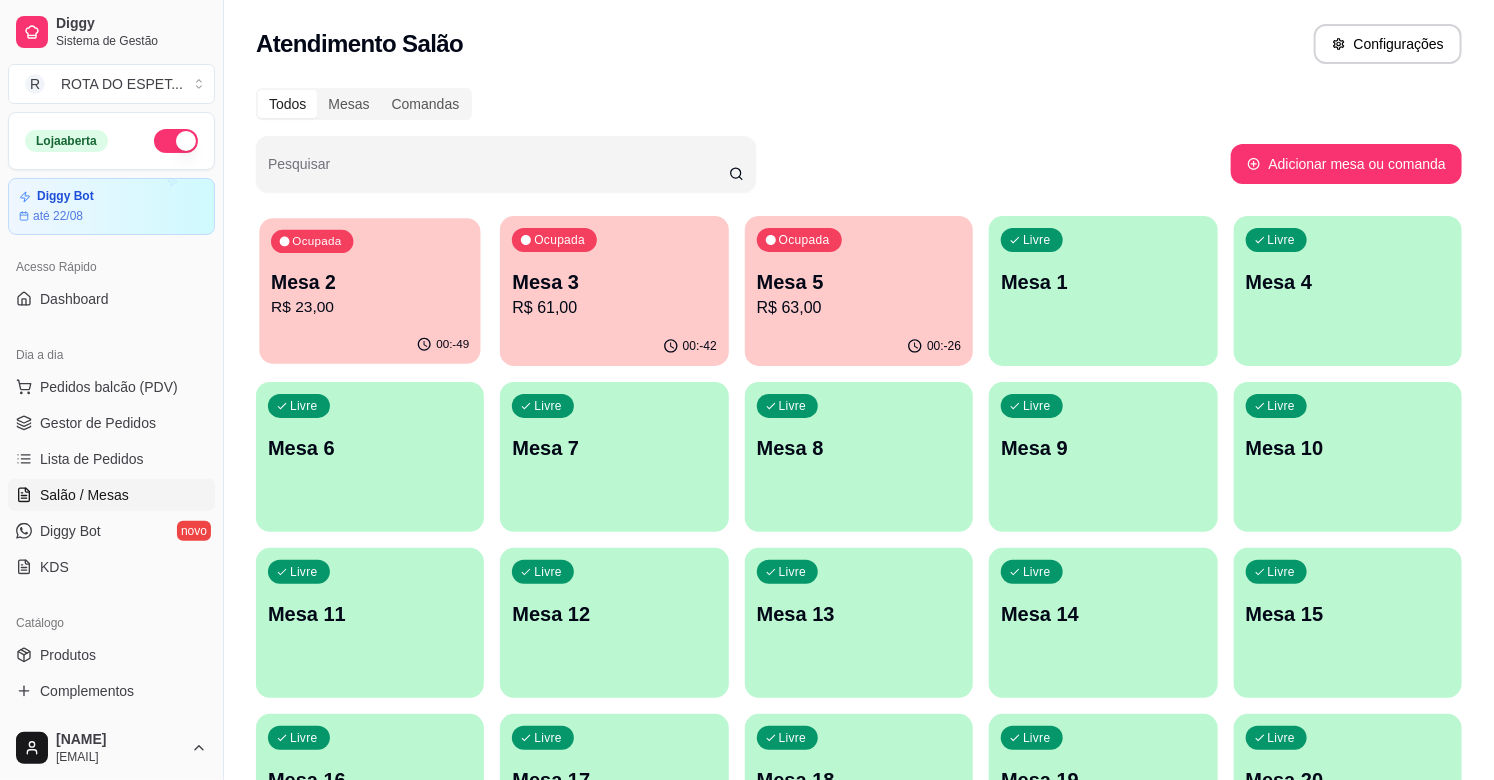click on "Ocupada Mesa 2 R$ 23,00" at bounding box center (370, 272) 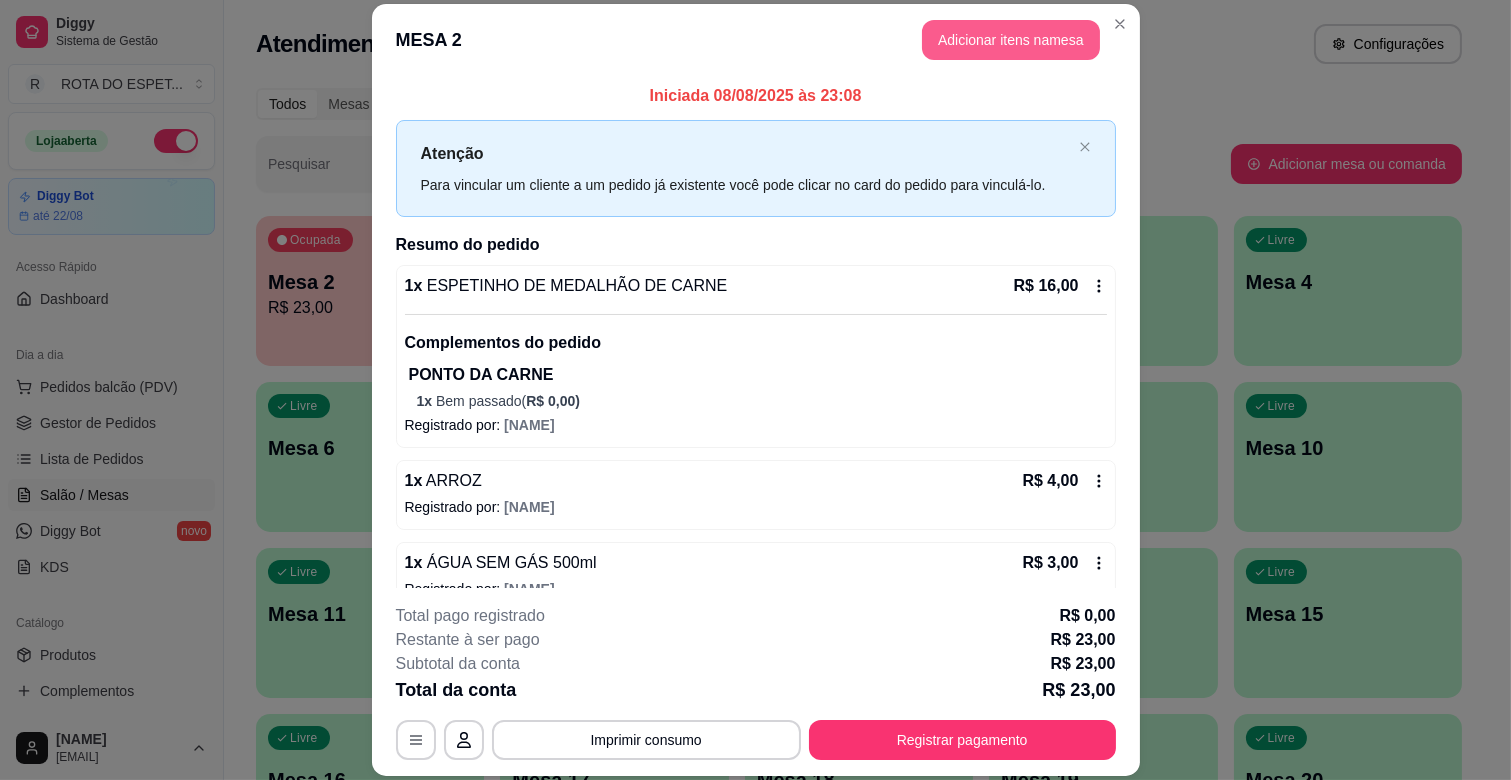 click on "Adicionar itens na  mesa" at bounding box center (1011, 40) 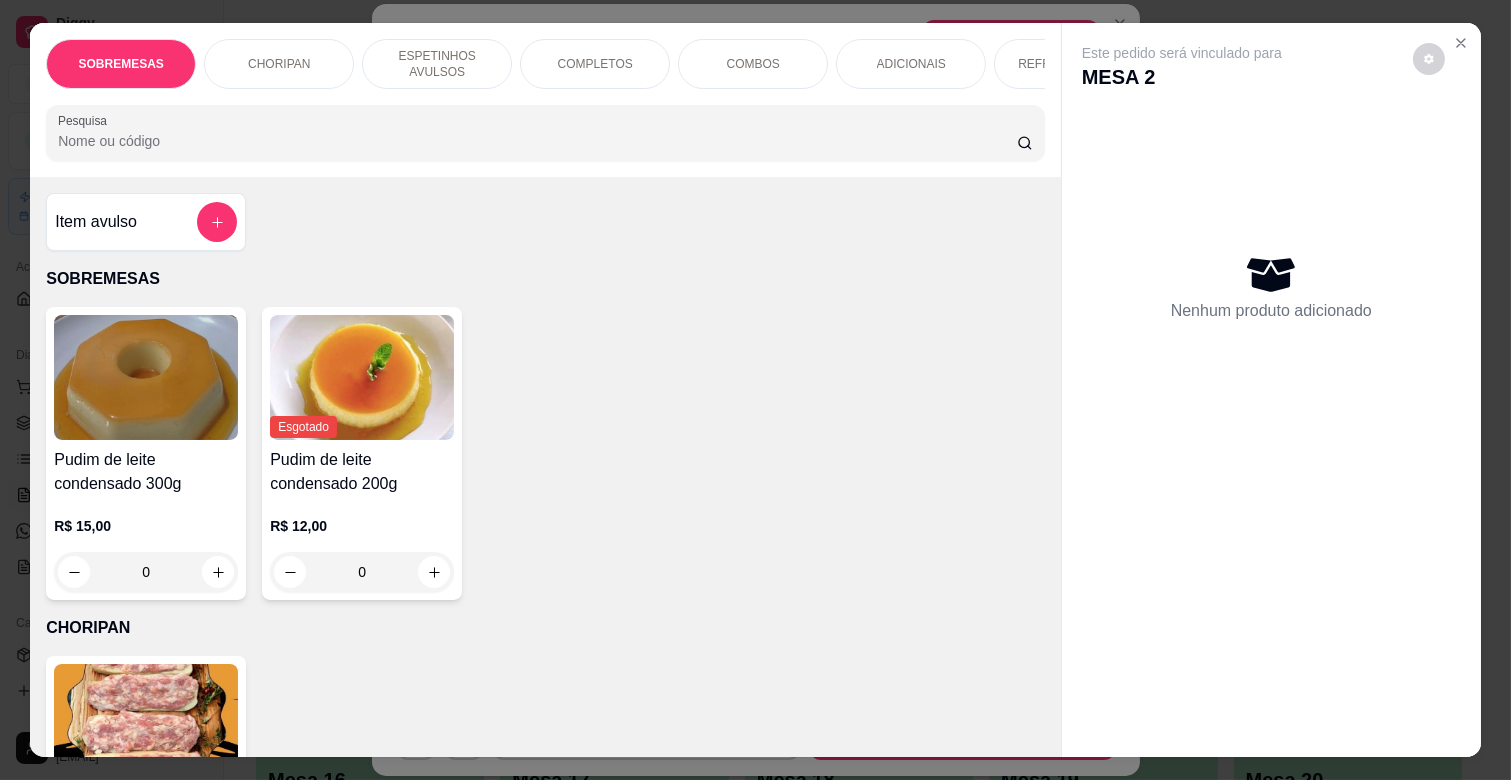 scroll, scrollTop: 0, scrollLeft: 731, axis: horizontal 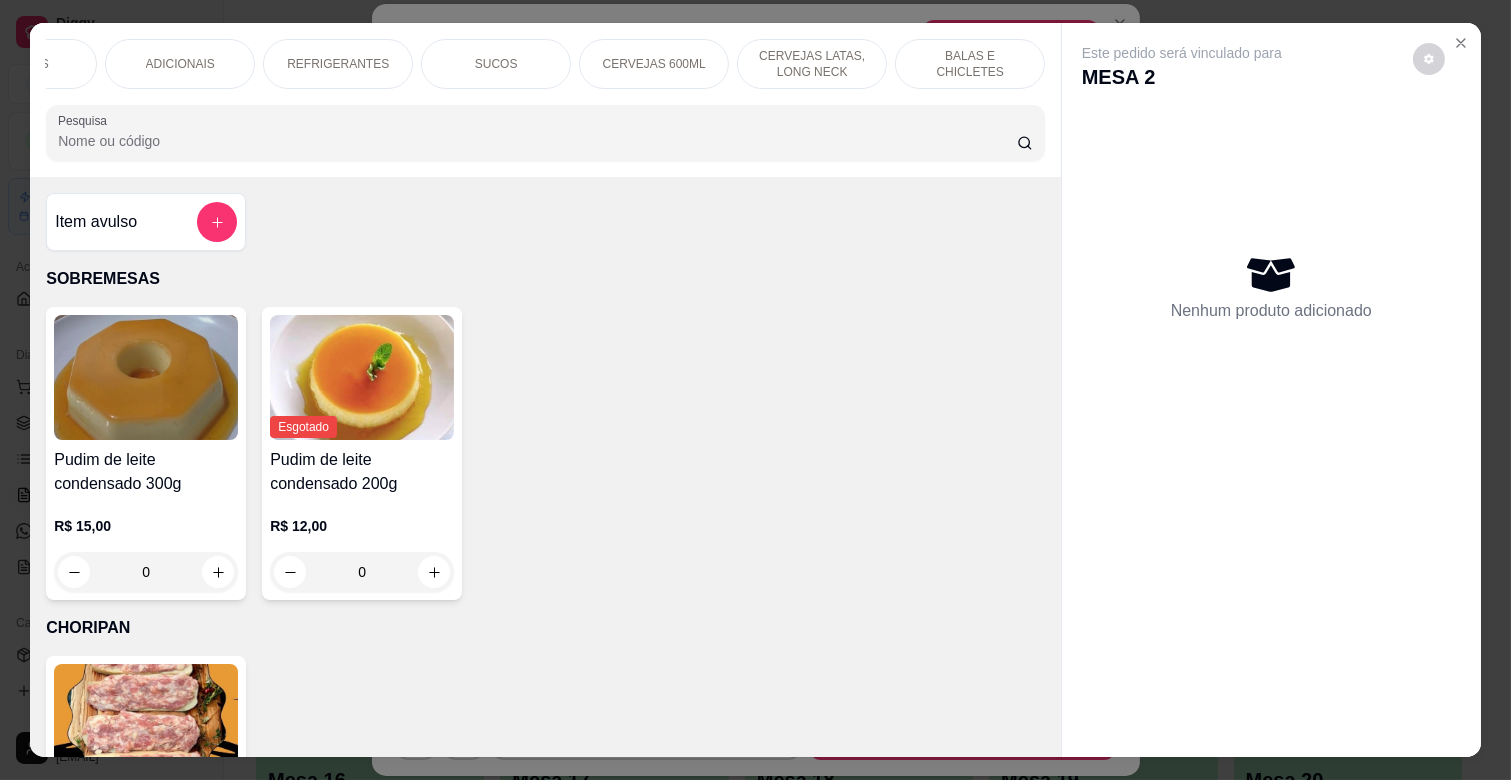 click on "BALAS E CHICLETES" at bounding box center [970, 64] 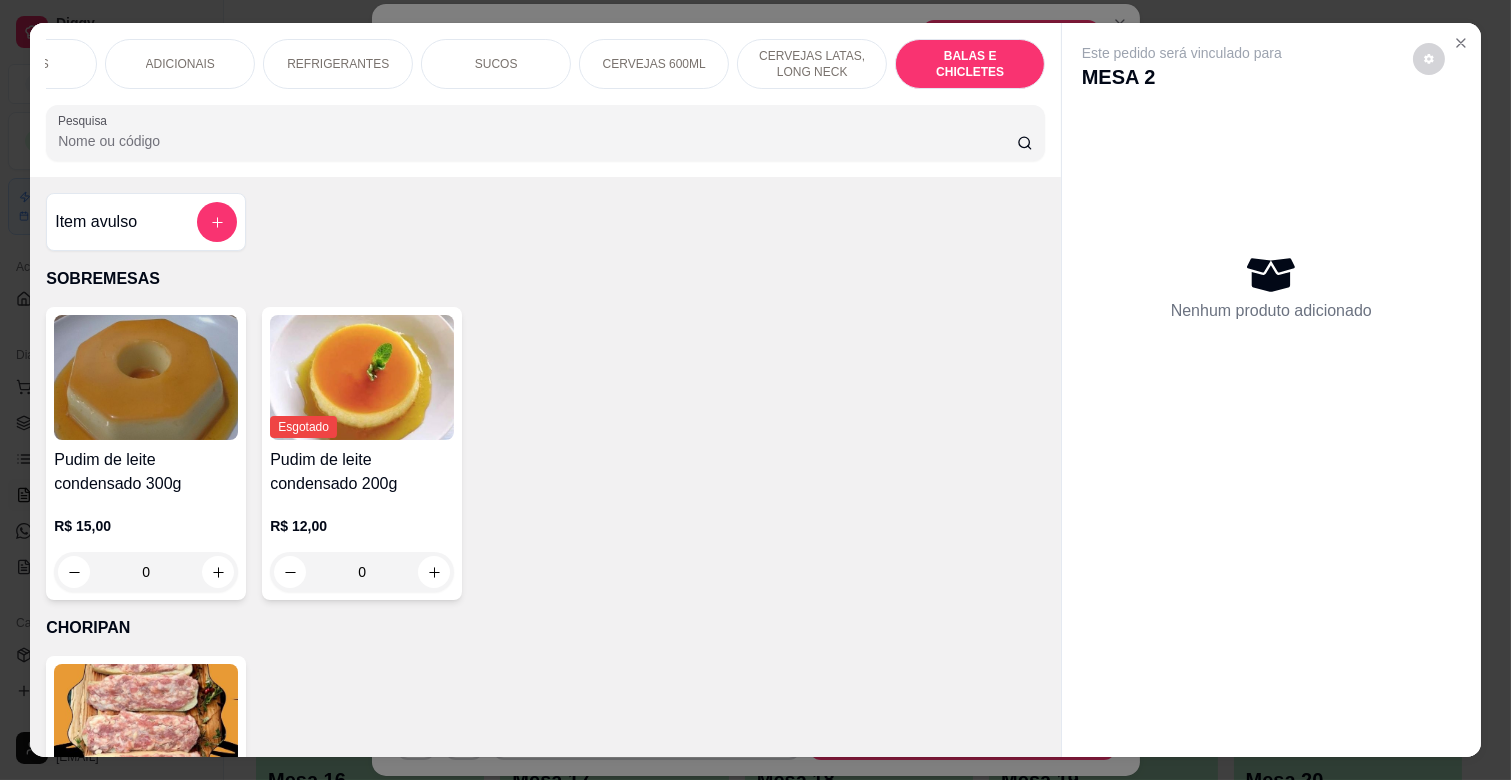 scroll, scrollTop: 8102, scrollLeft: 0, axis: vertical 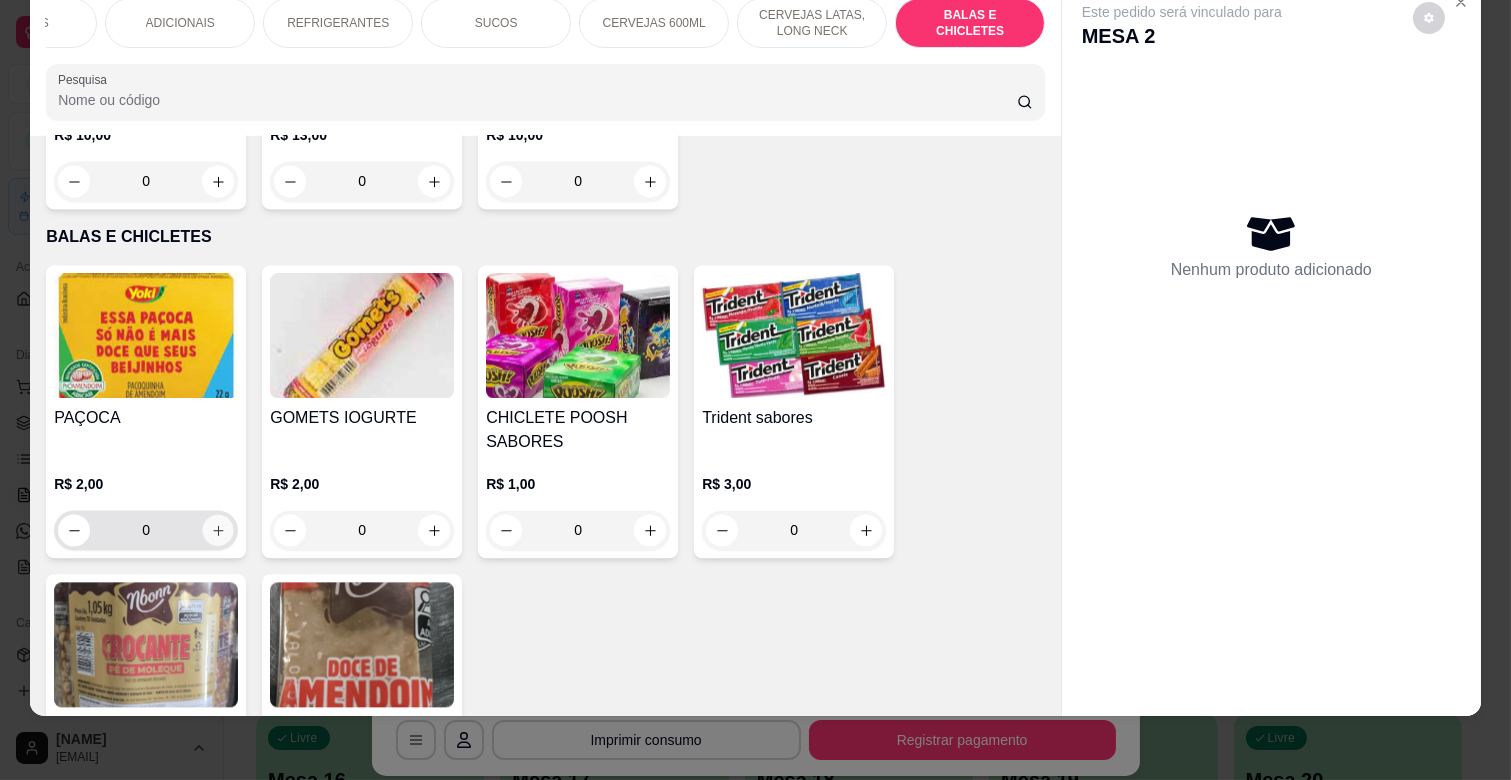 click at bounding box center (218, 530) 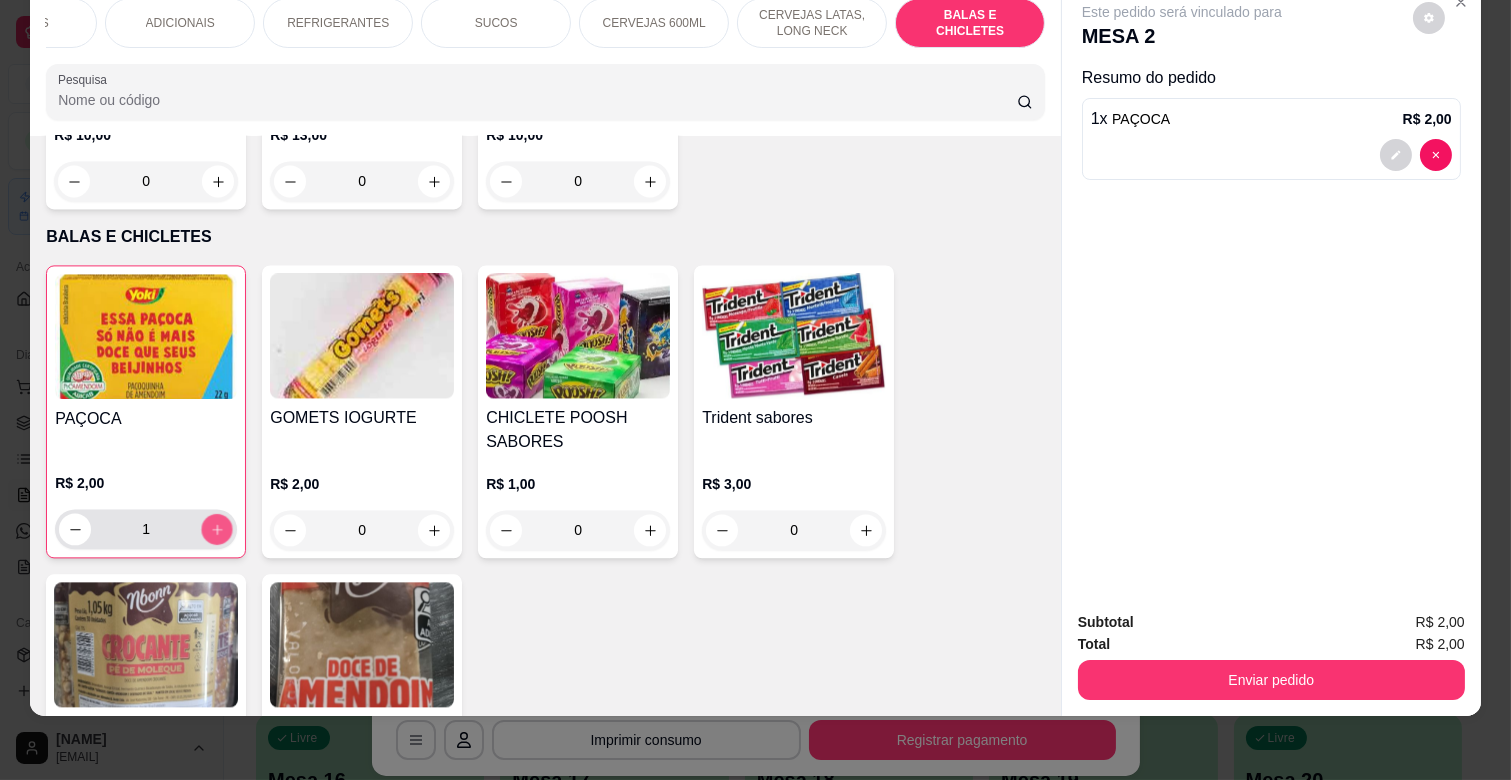 click at bounding box center [217, 529] 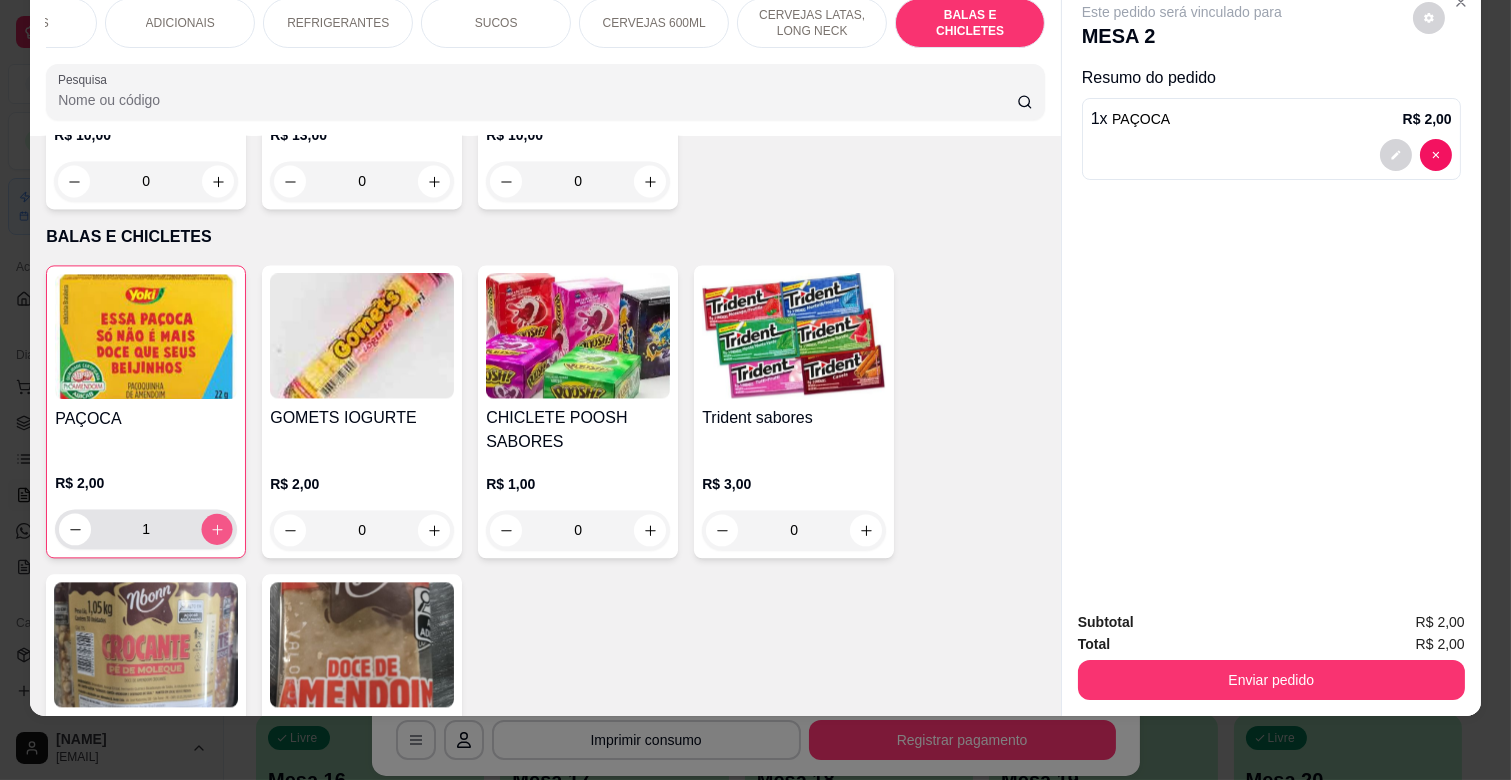 type on "2" 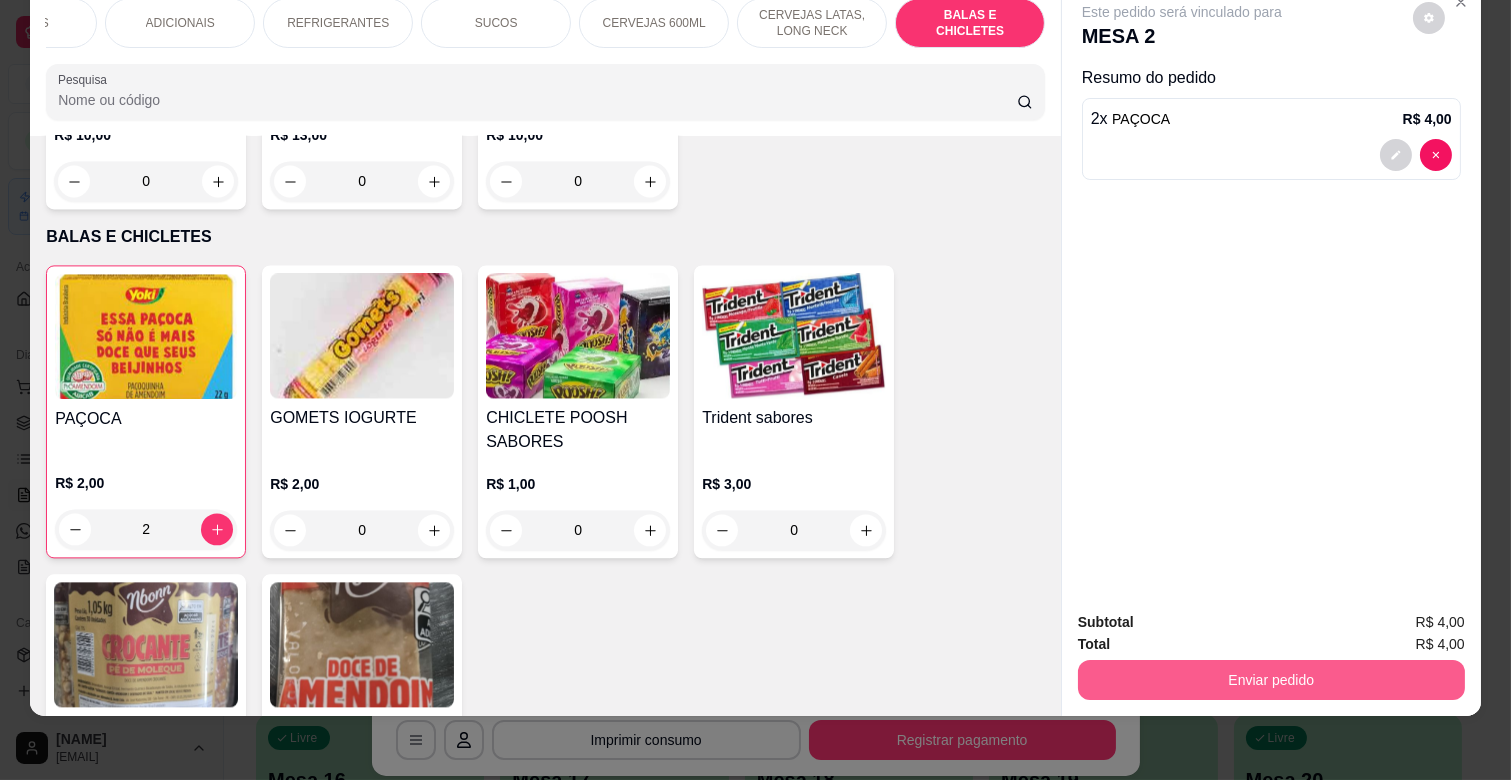 click on "Enviar pedido" at bounding box center (1271, 680) 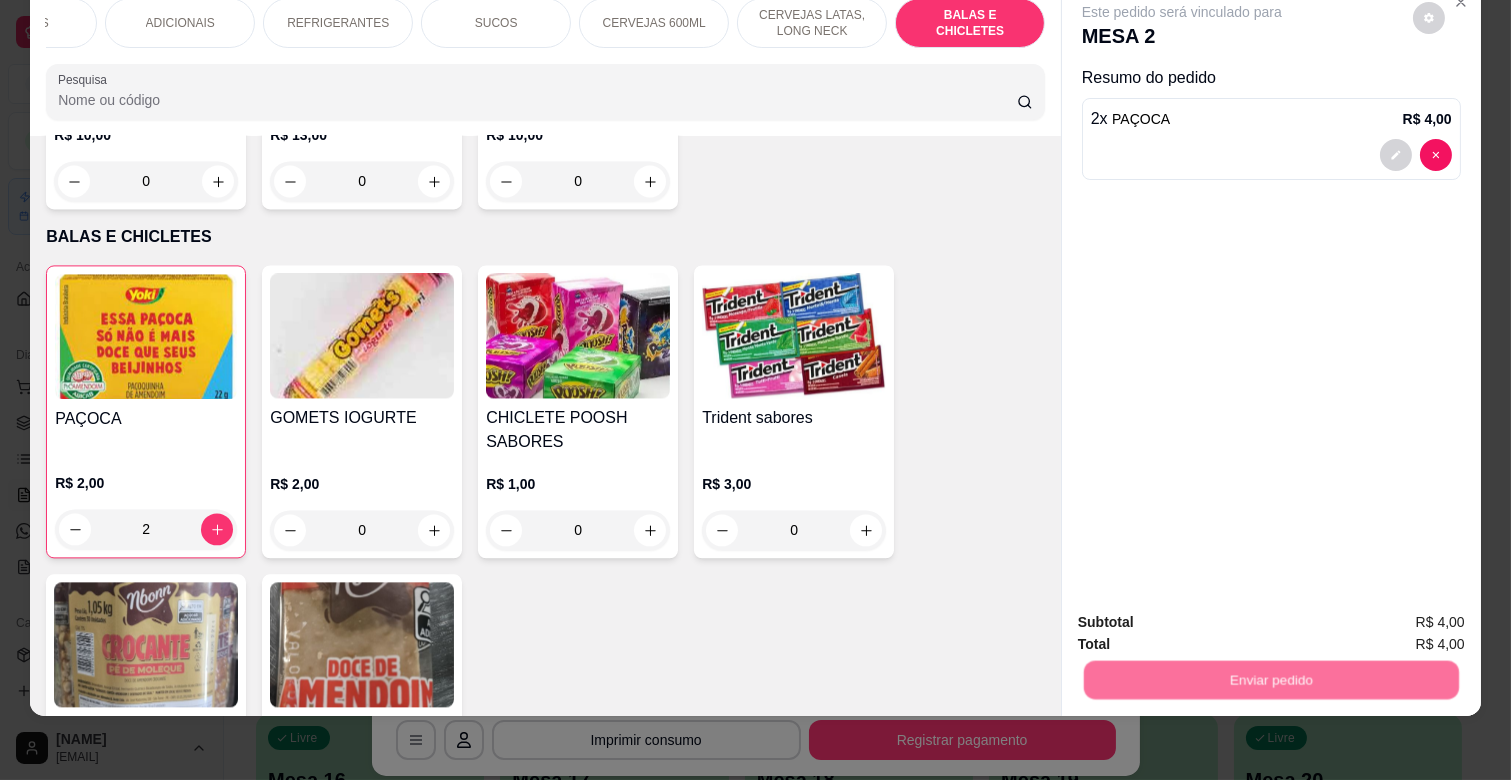 click on "Não registrar e enviar pedido" at bounding box center [1204, 614] 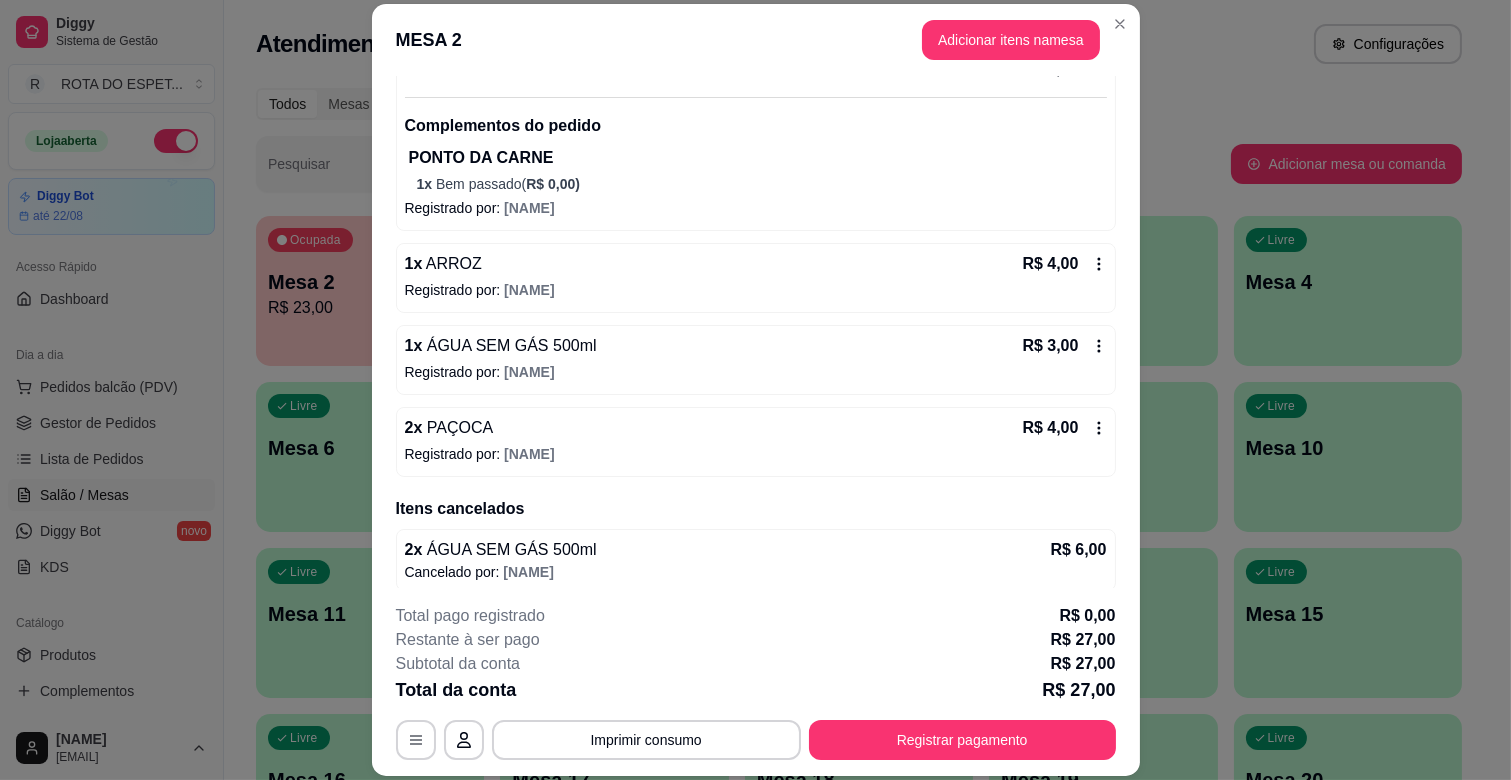 scroll, scrollTop: 228, scrollLeft: 0, axis: vertical 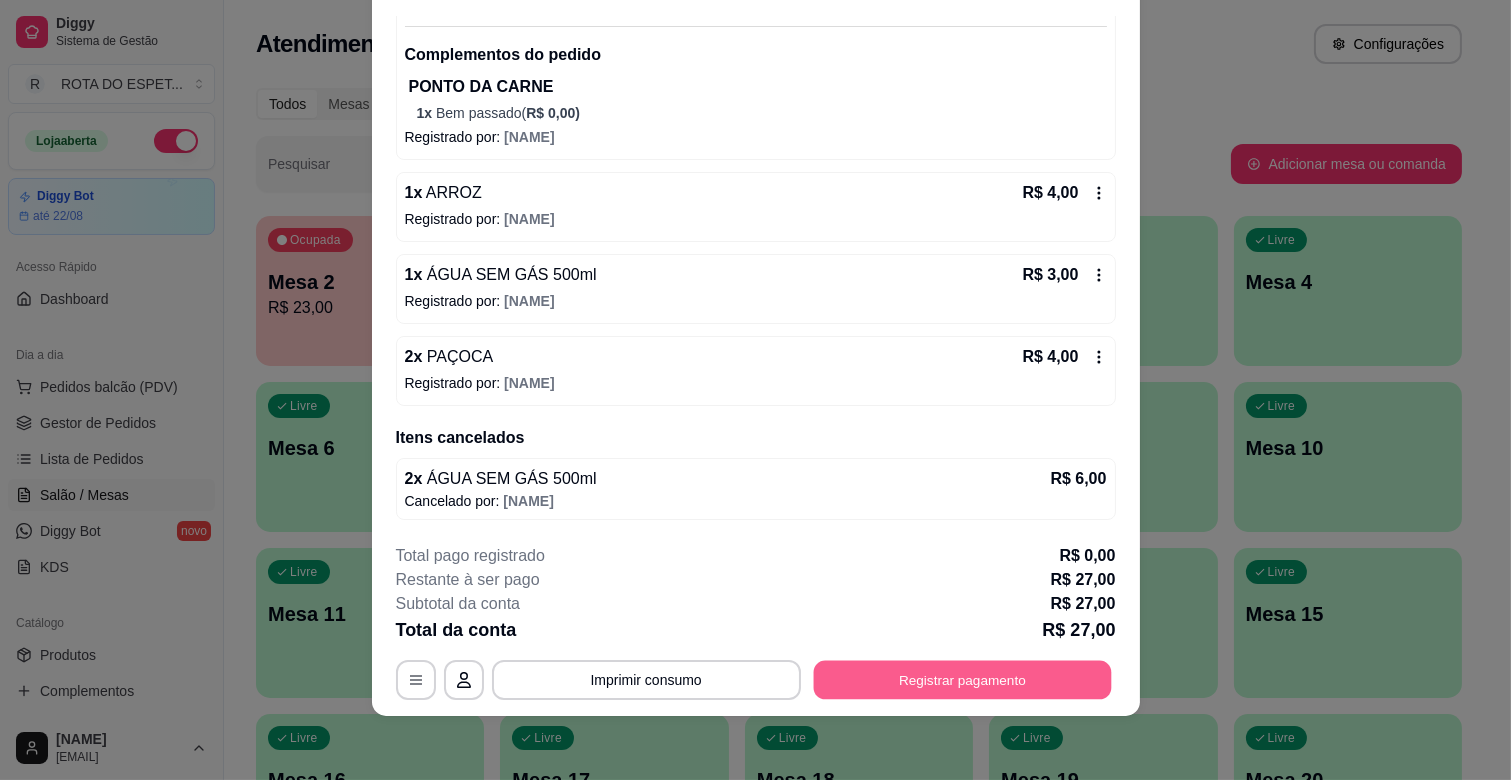click on "Registrar pagamento" at bounding box center [962, 680] 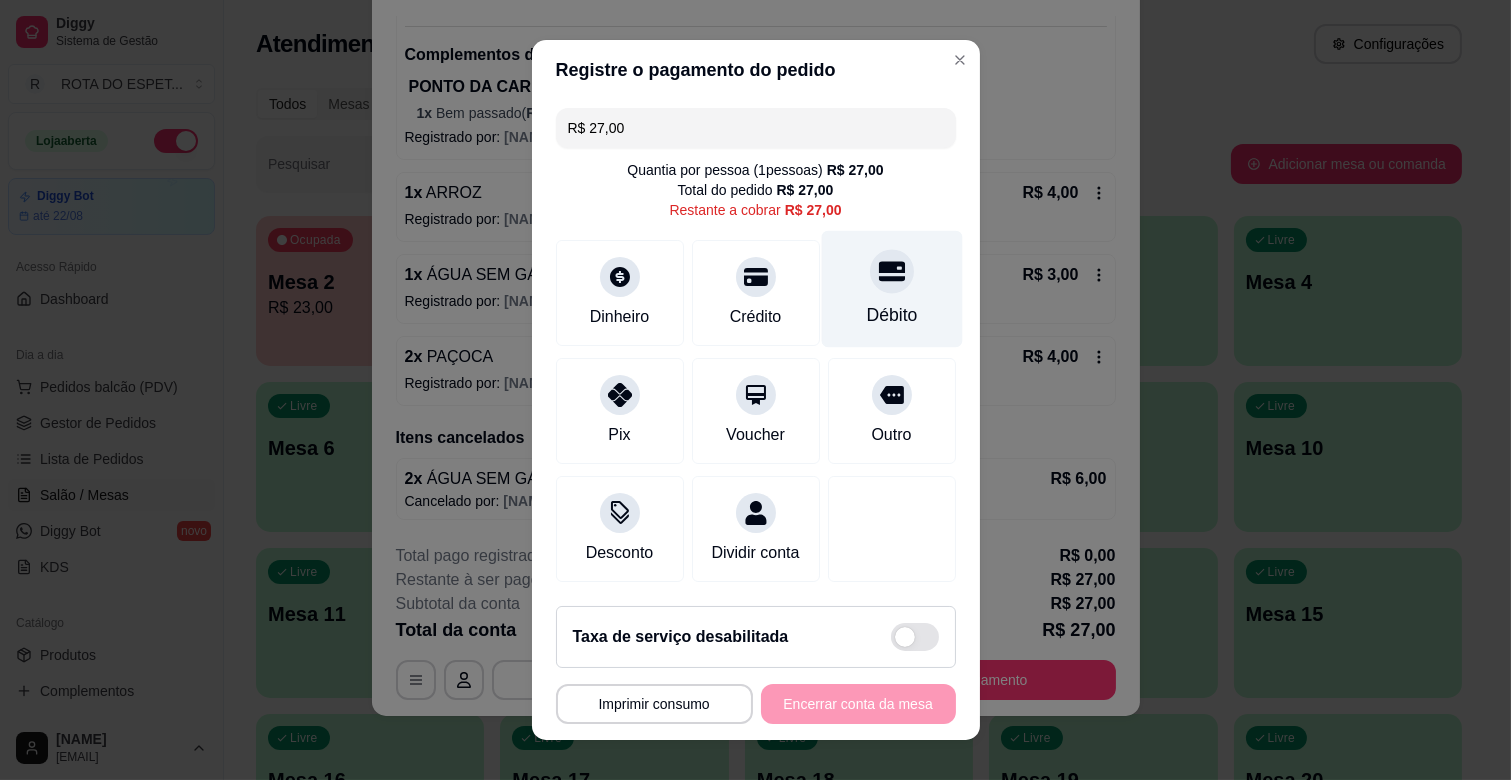 click at bounding box center [892, 271] 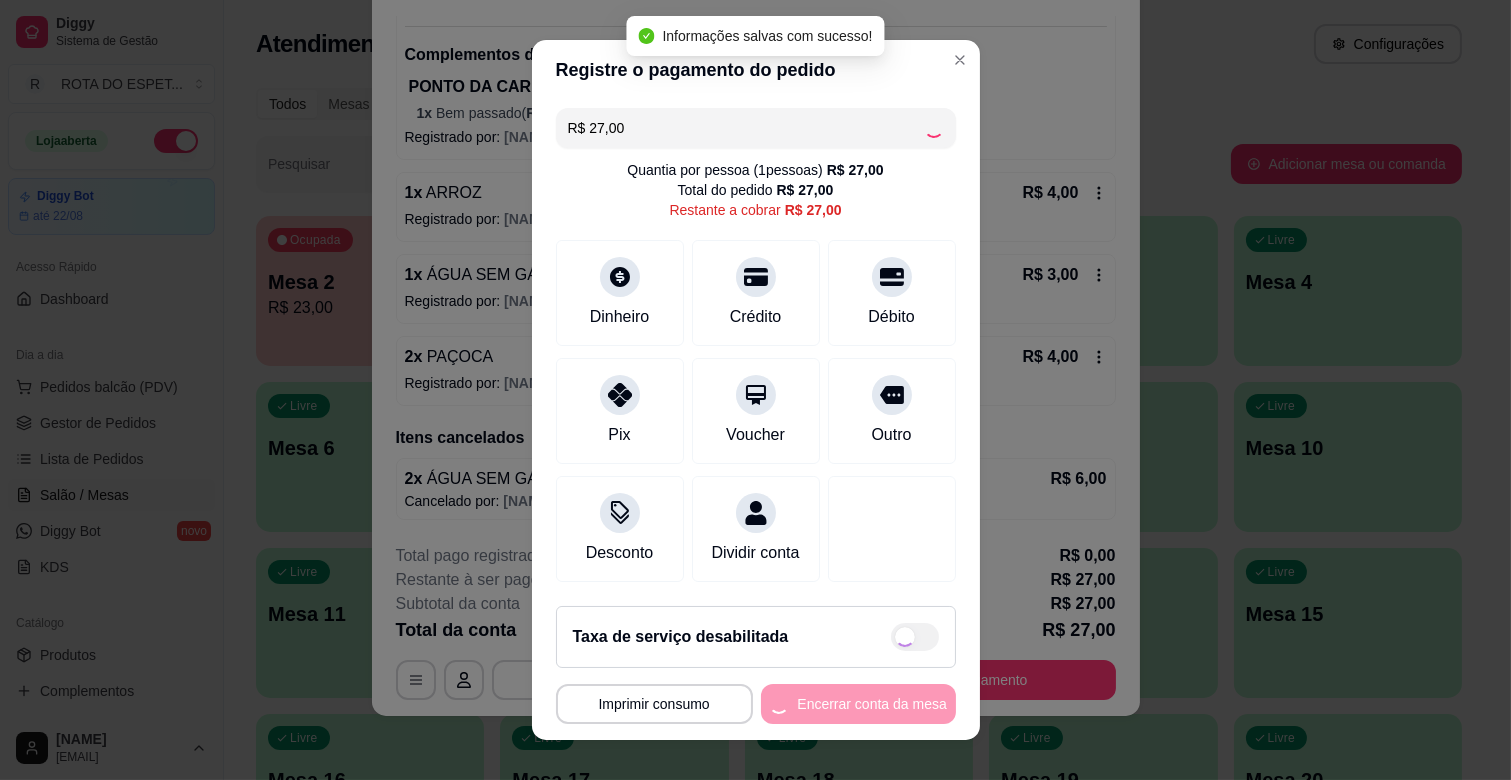 type on "R$ 0,00" 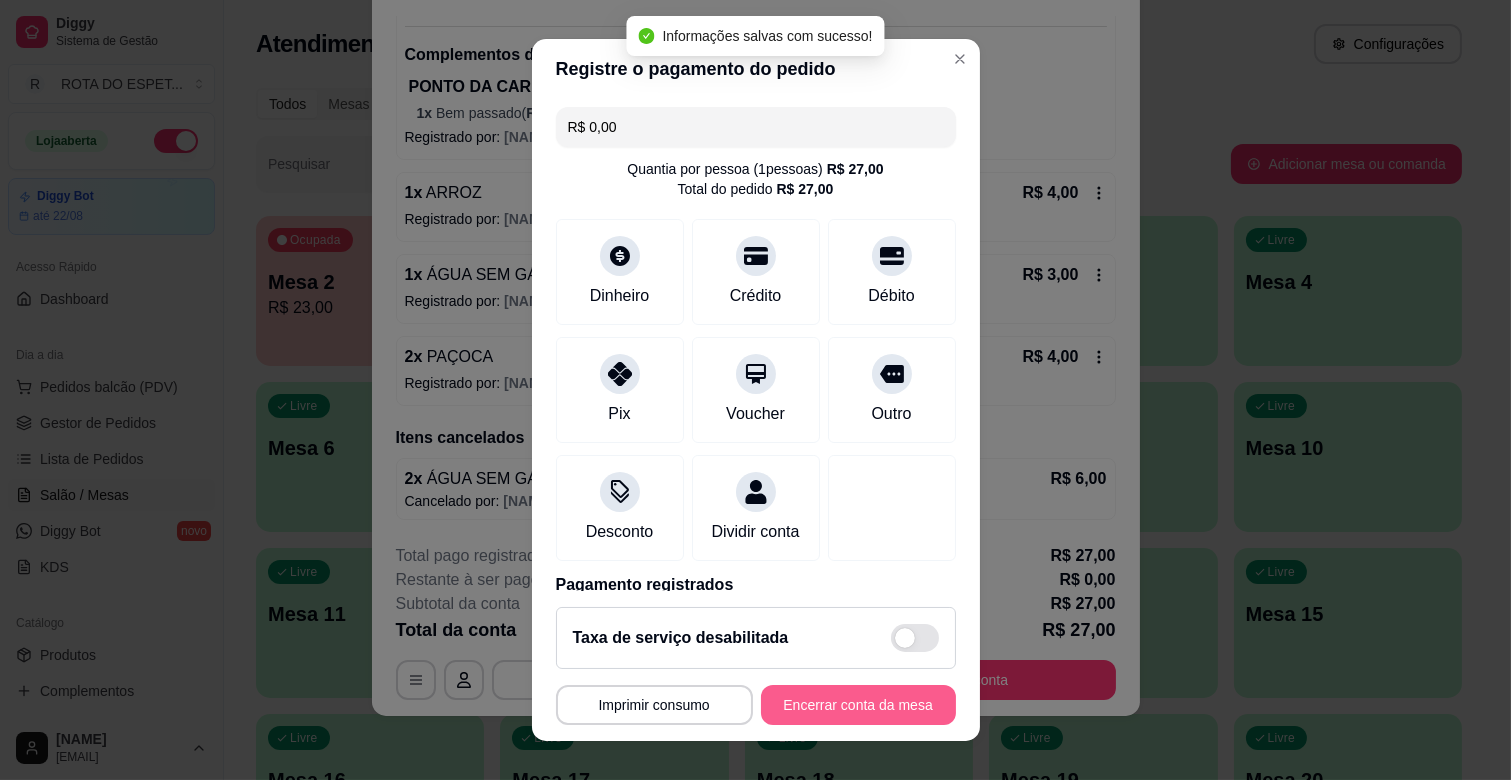 click on "Encerrar conta da mesa" at bounding box center [858, 705] 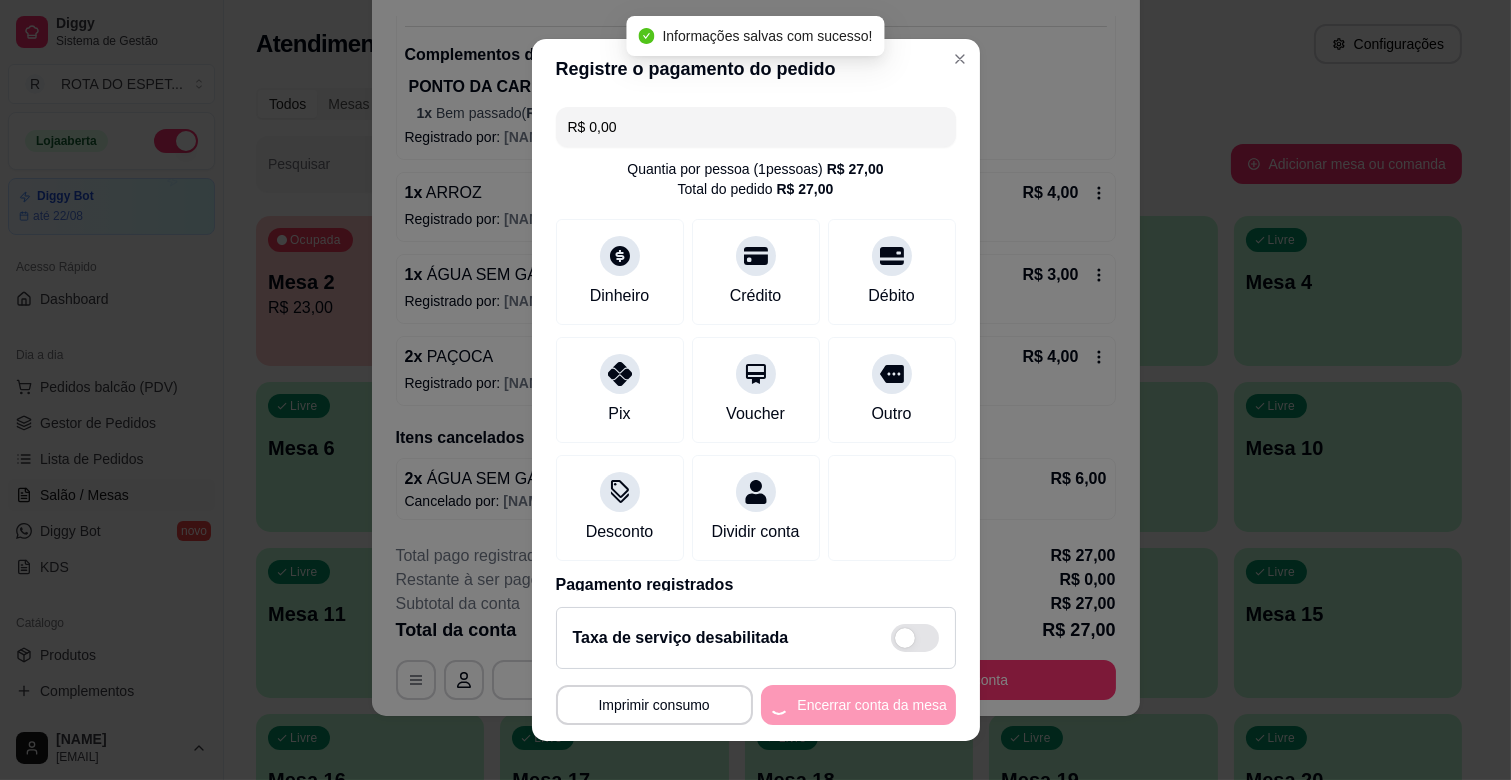 scroll, scrollTop: 0, scrollLeft: 0, axis: both 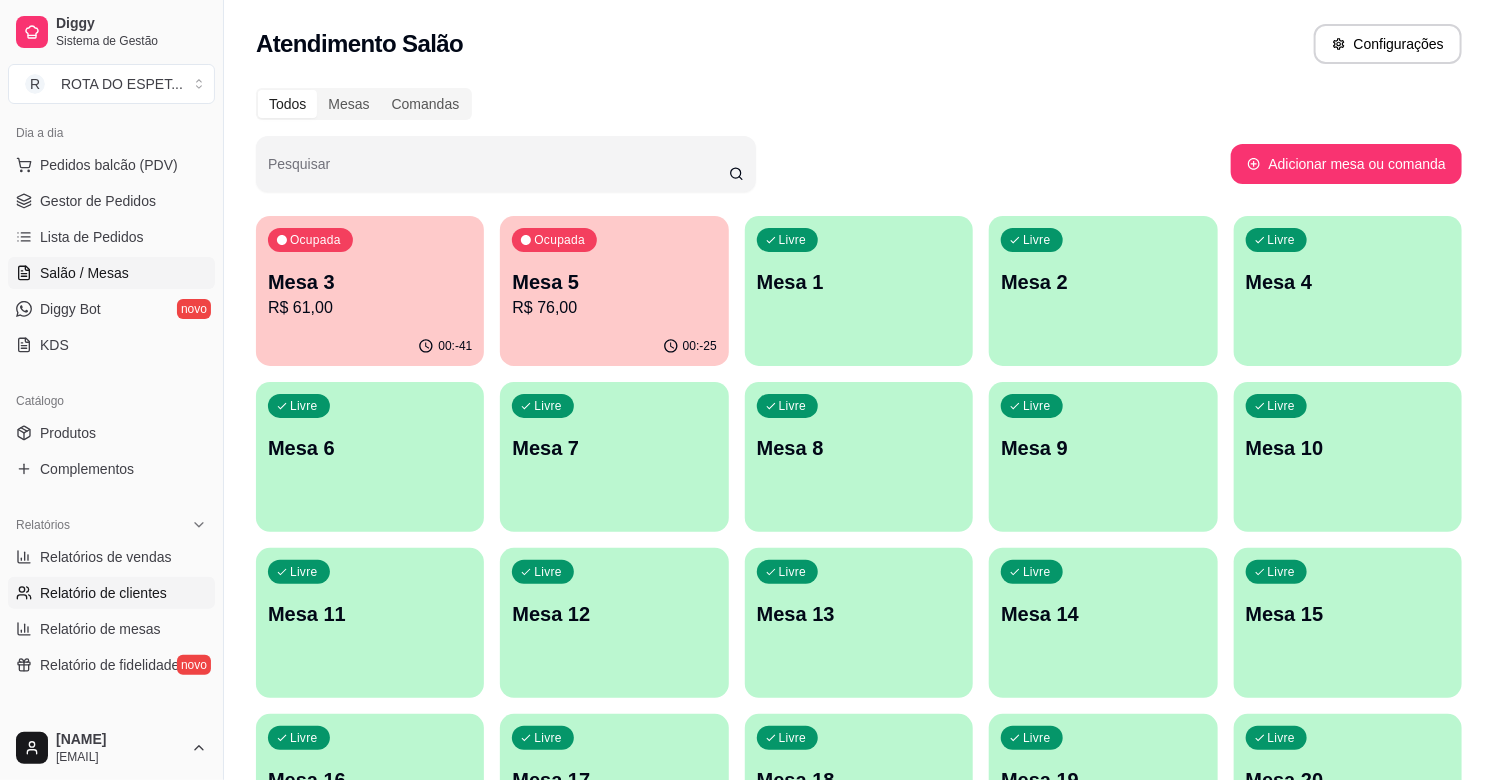 click on "Relatório de clientes" at bounding box center [103, 593] 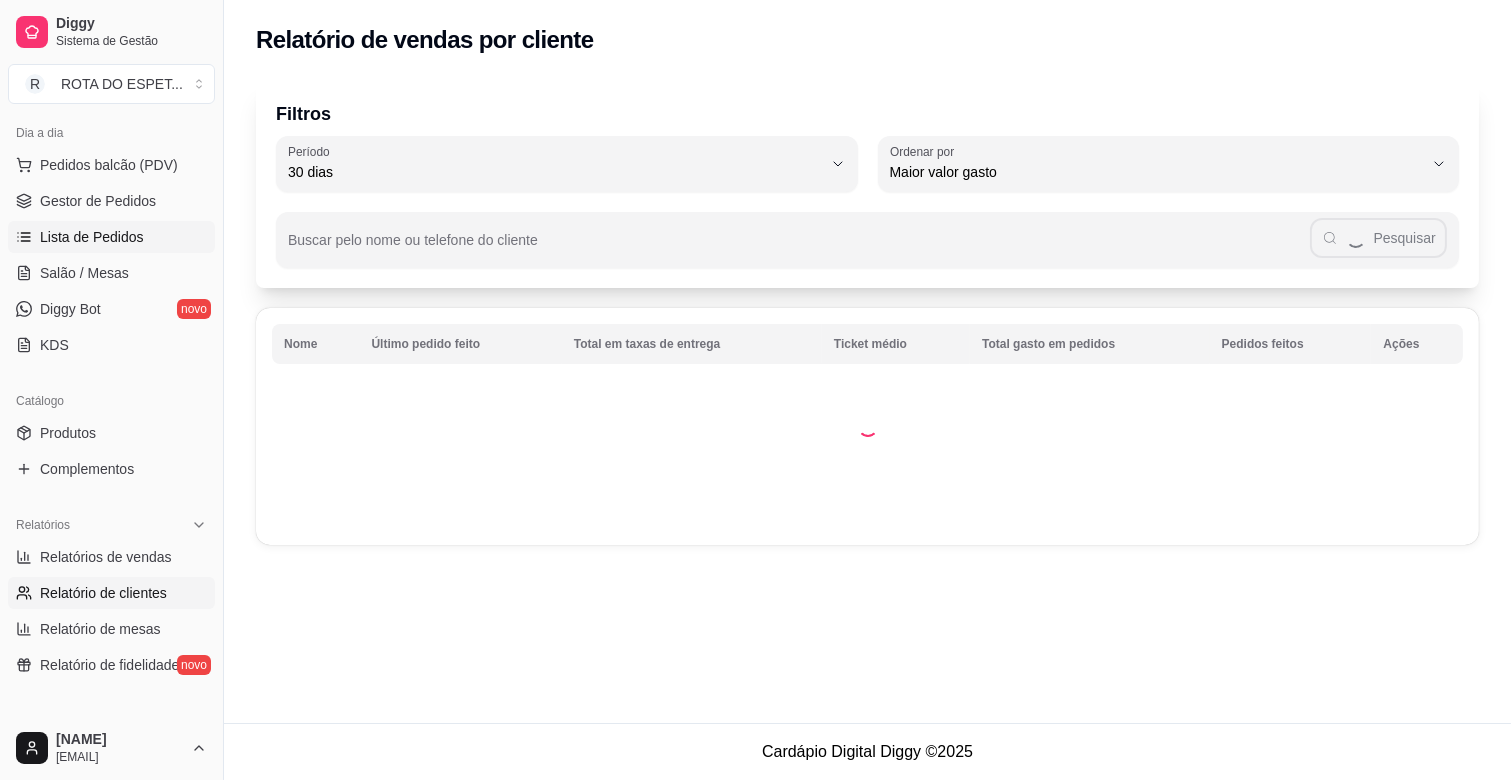 click on "Lista de Pedidos" at bounding box center [92, 237] 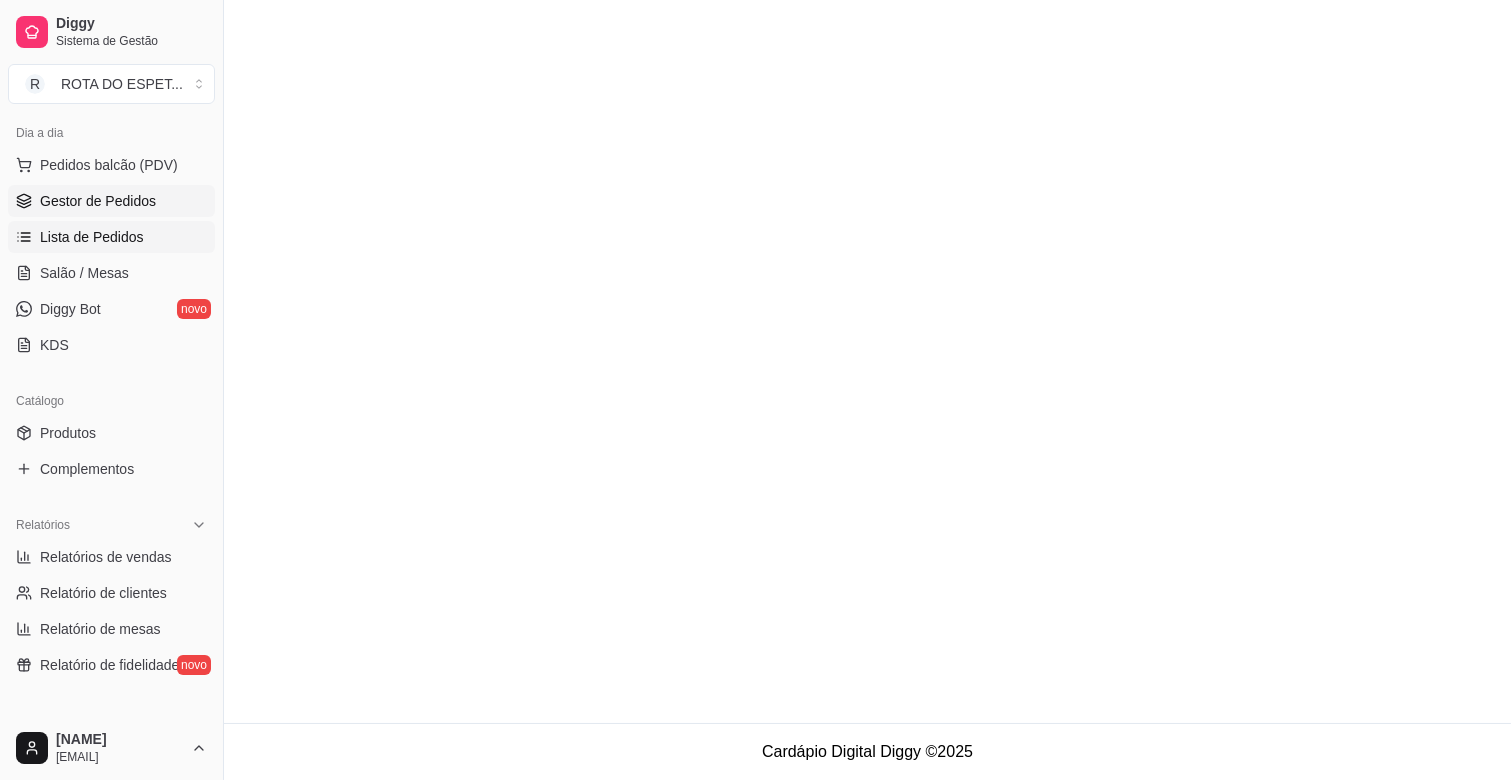 click on "Gestor de Pedidos" at bounding box center (98, 201) 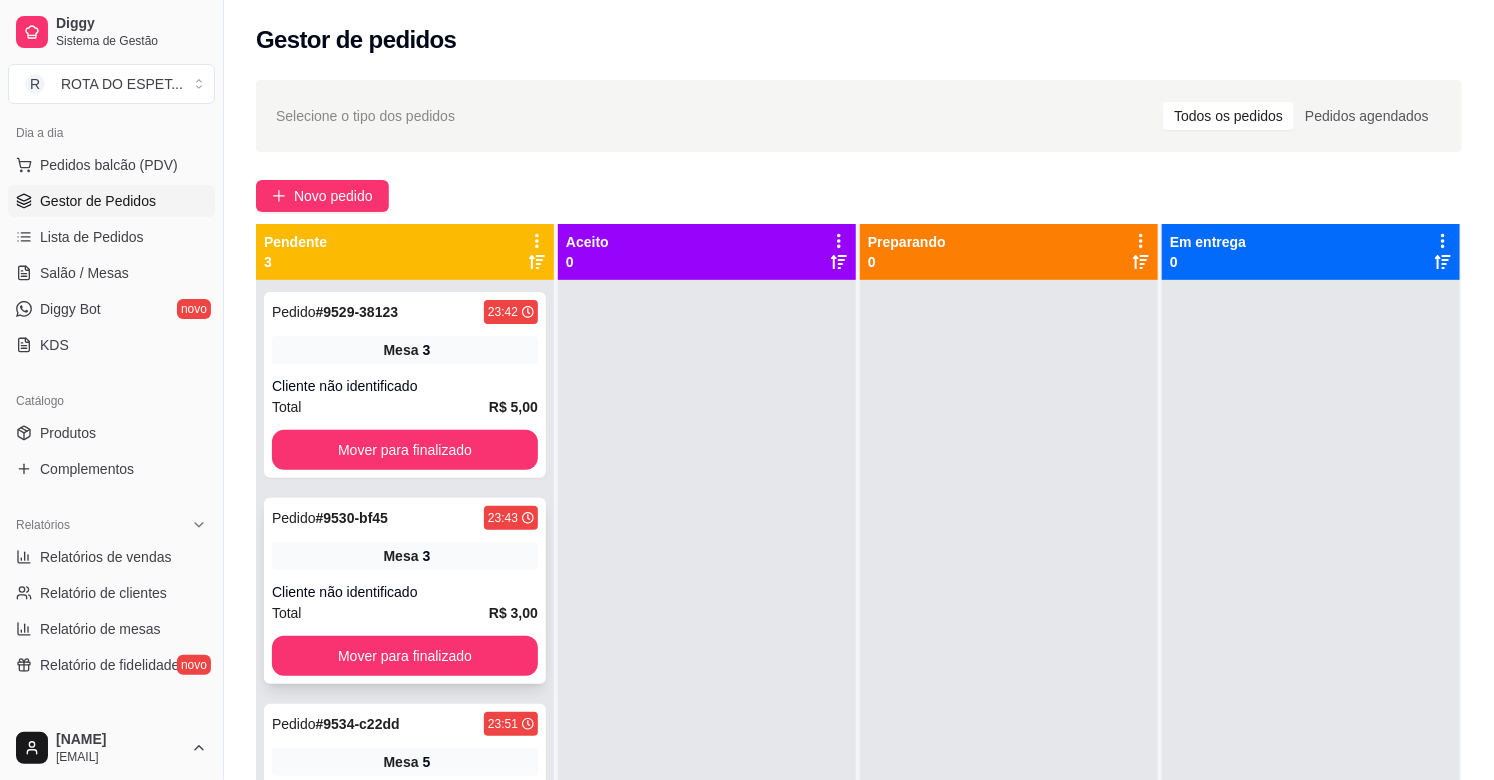 scroll, scrollTop: 55, scrollLeft: 0, axis: vertical 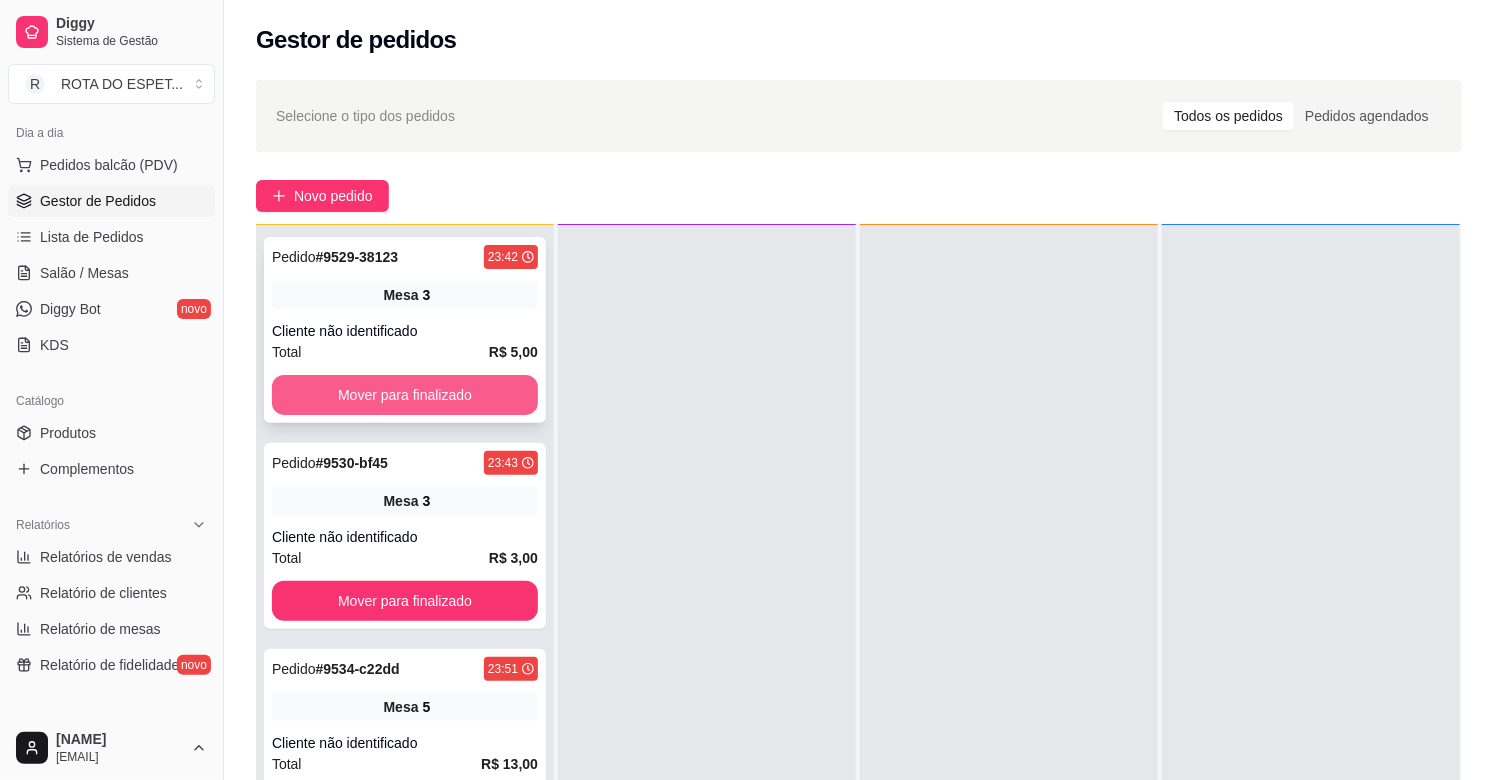 click on "Mover para finalizado" at bounding box center [405, 395] 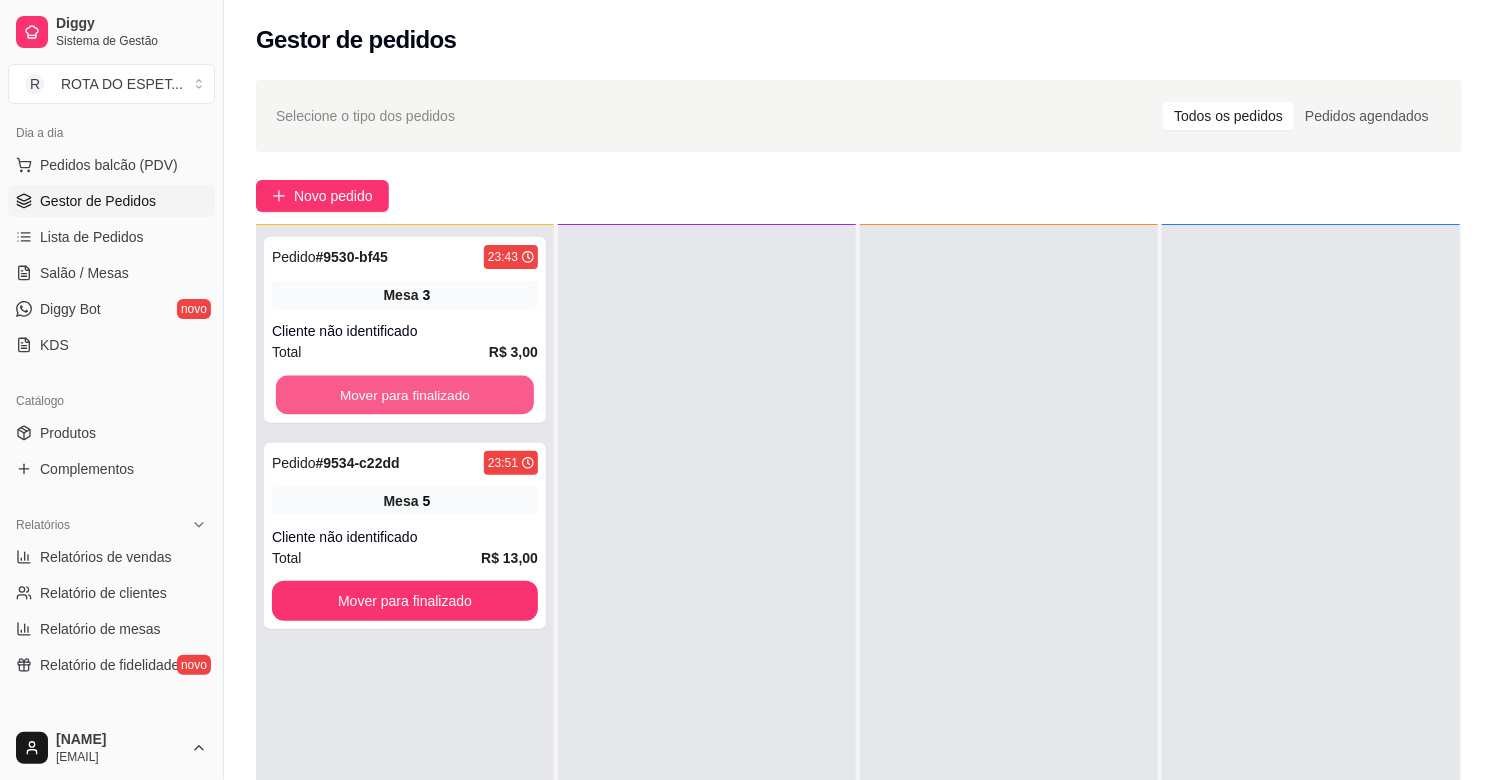 click on "Mover para finalizado" at bounding box center (405, 395) 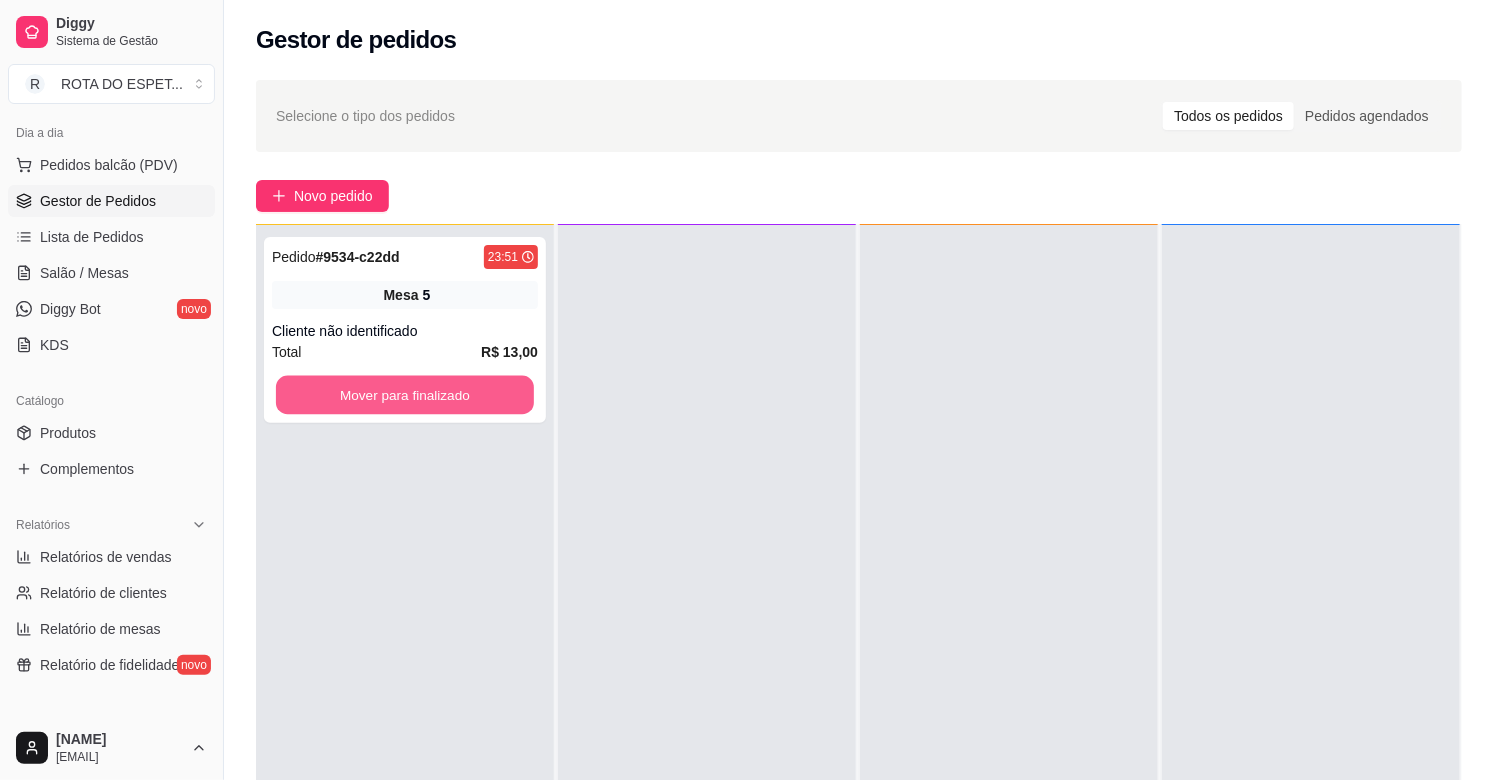 click on "Mover para finalizado" at bounding box center (405, 395) 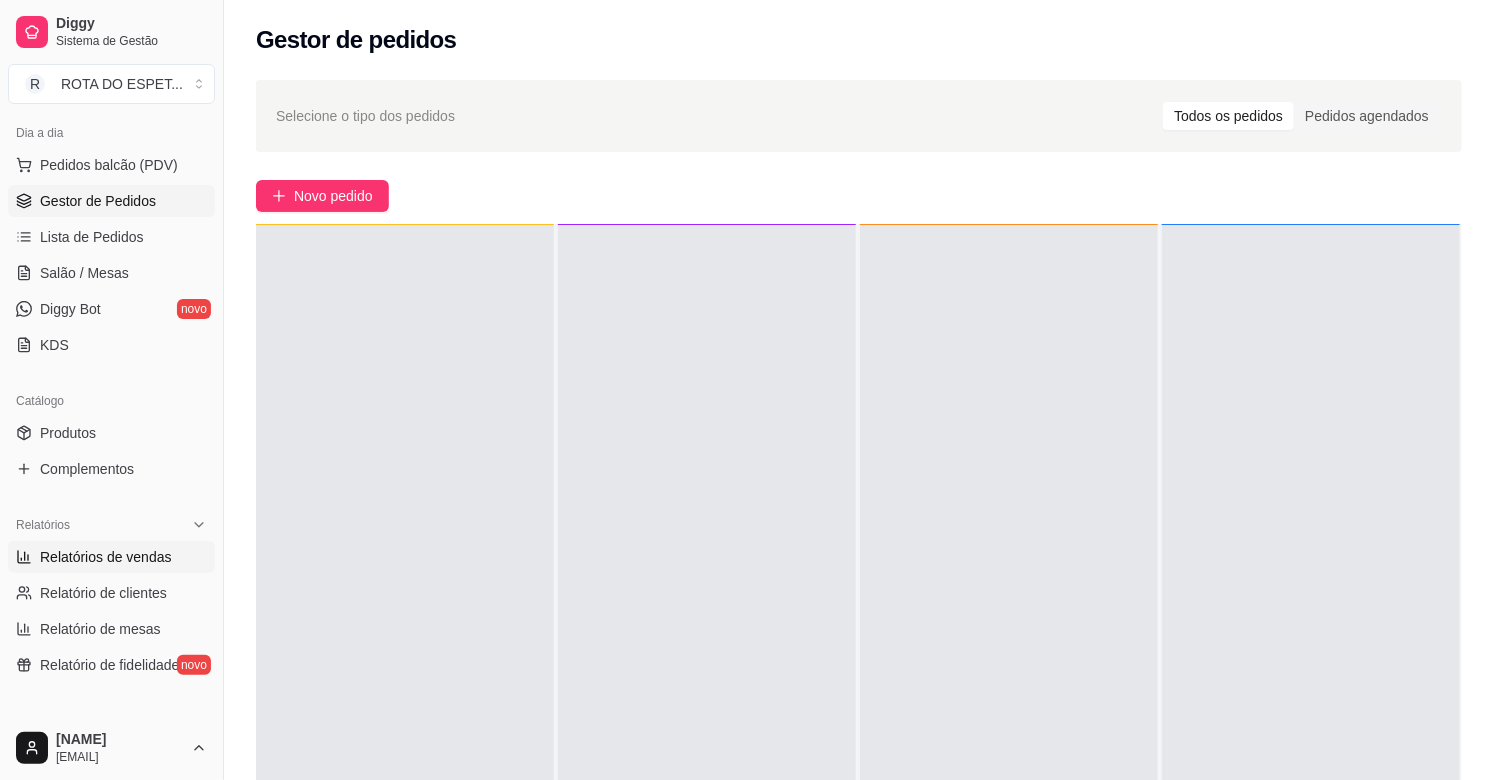scroll, scrollTop: 658, scrollLeft: 0, axis: vertical 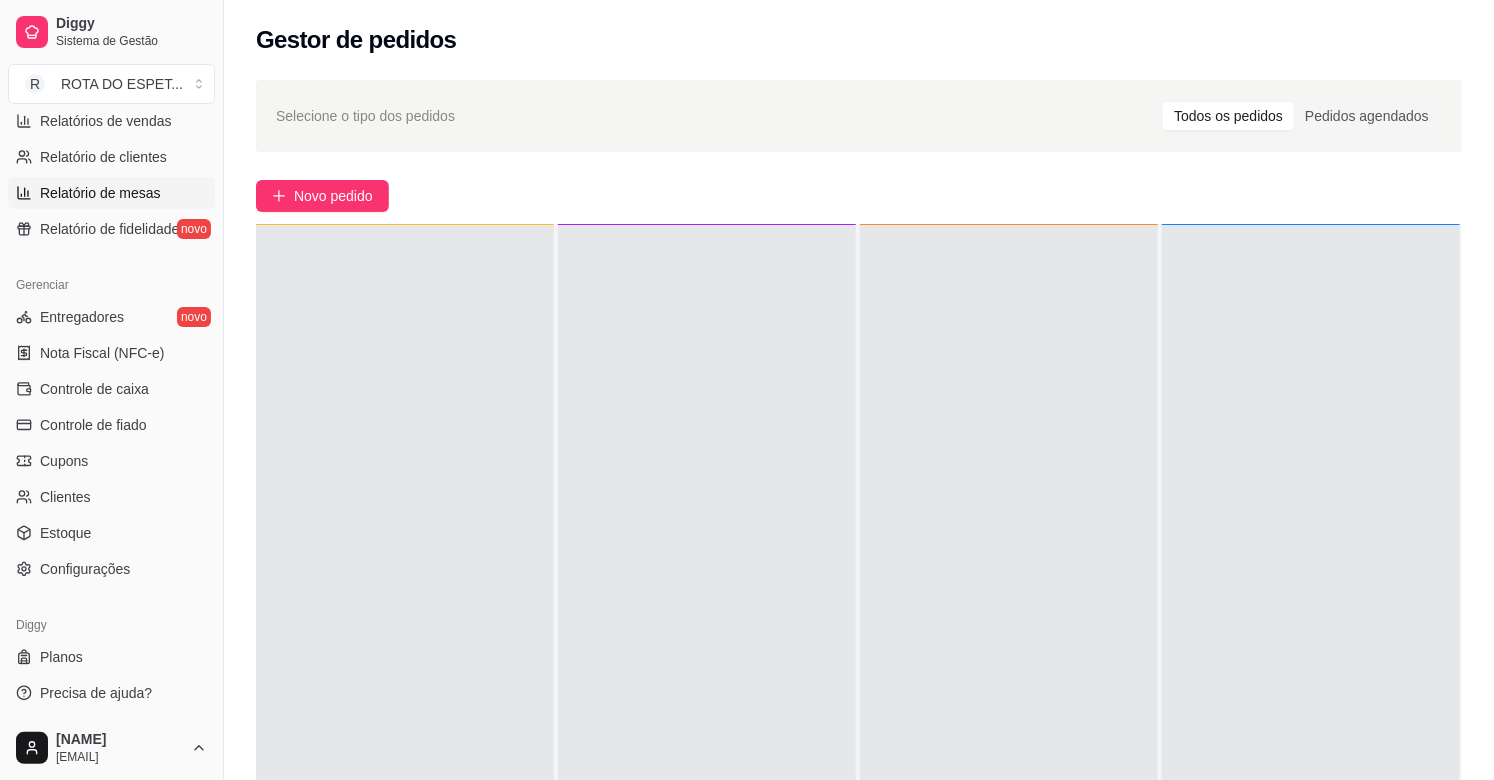 click on "Relatório de mesas" at bounding box center [100, 193] 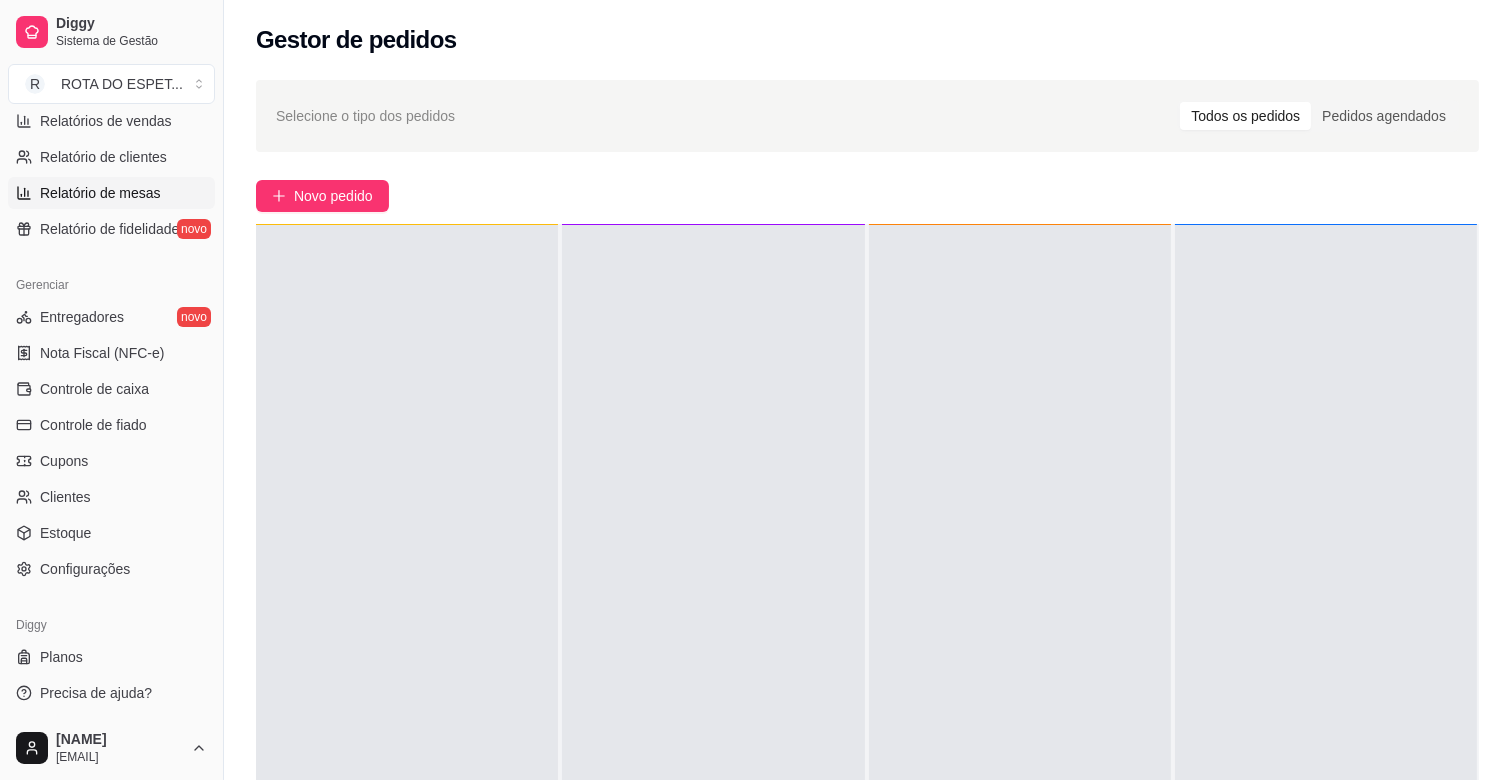 select on "TOTAL_OF_ORDERS" 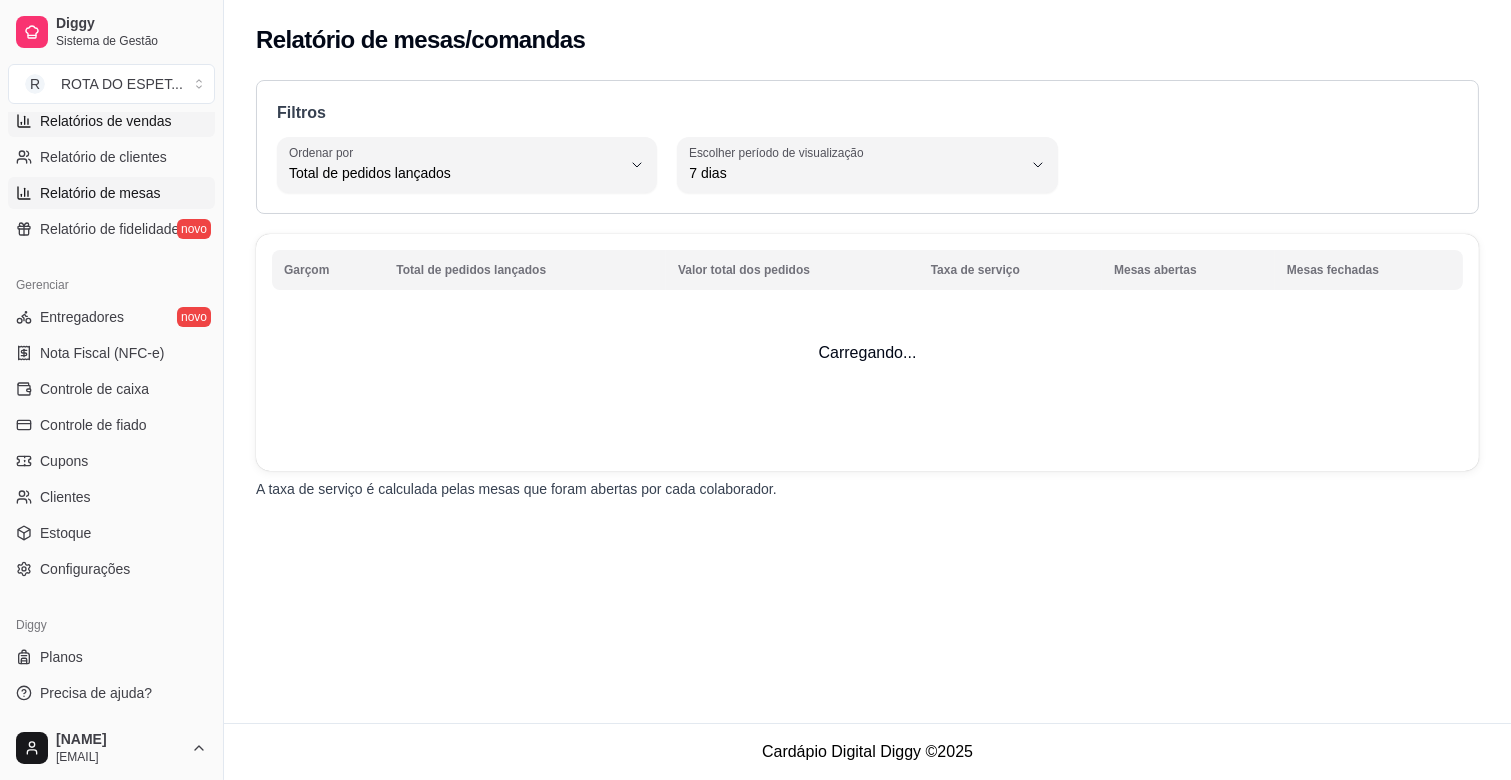 click on "Relatórios de vendas" at bounding box center (106, 121) 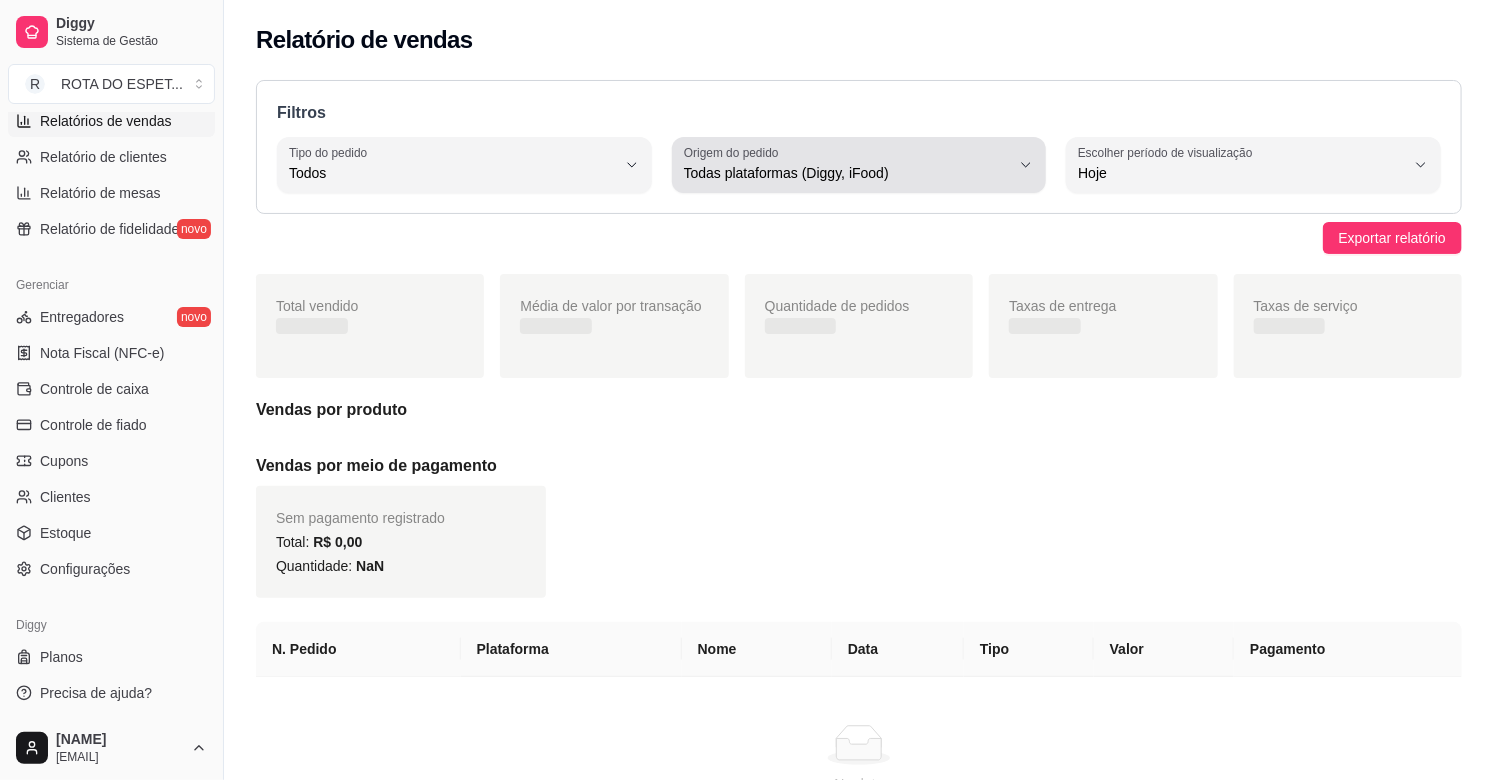 click on "Origem do pedido Todas plataformas (Diggy, iFood)" at bounding box center [859, 165] 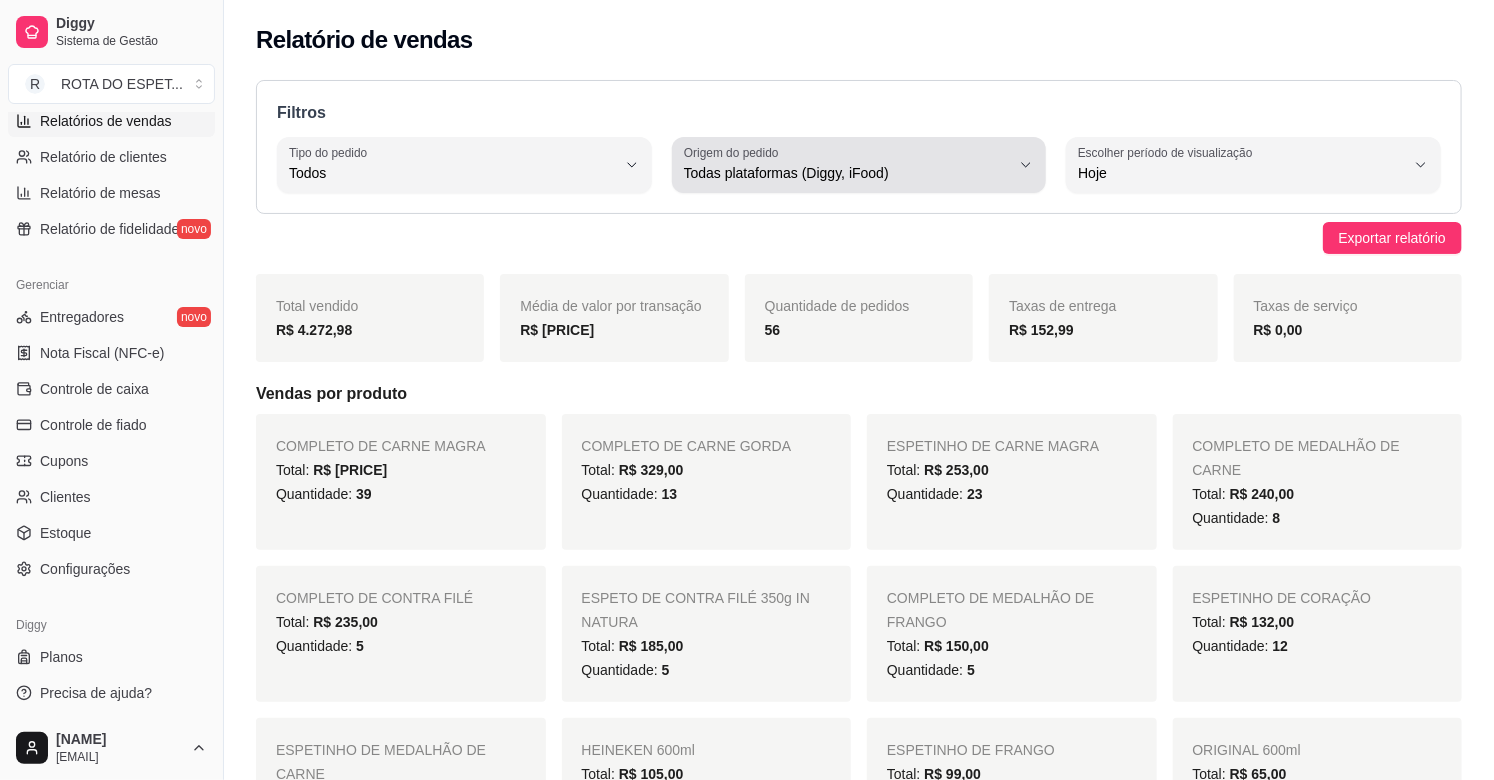 click on "Filtros ALL Tipo do pedido Todos Entrega Retirada Mesa Consumo local Tipo do pedido Todos ALL Origem do pedido Todas plataformas (Diggy, iFood) Diggy iFood Origem do pedido Todas plataformas (Diggy, iFood) 0 Escolher período de visualização Hoje Ontem  7 dias 15 dias 30 dias 45 dias Customizado Escolher período de visualização Hoje" at bounding box center [859, 147] 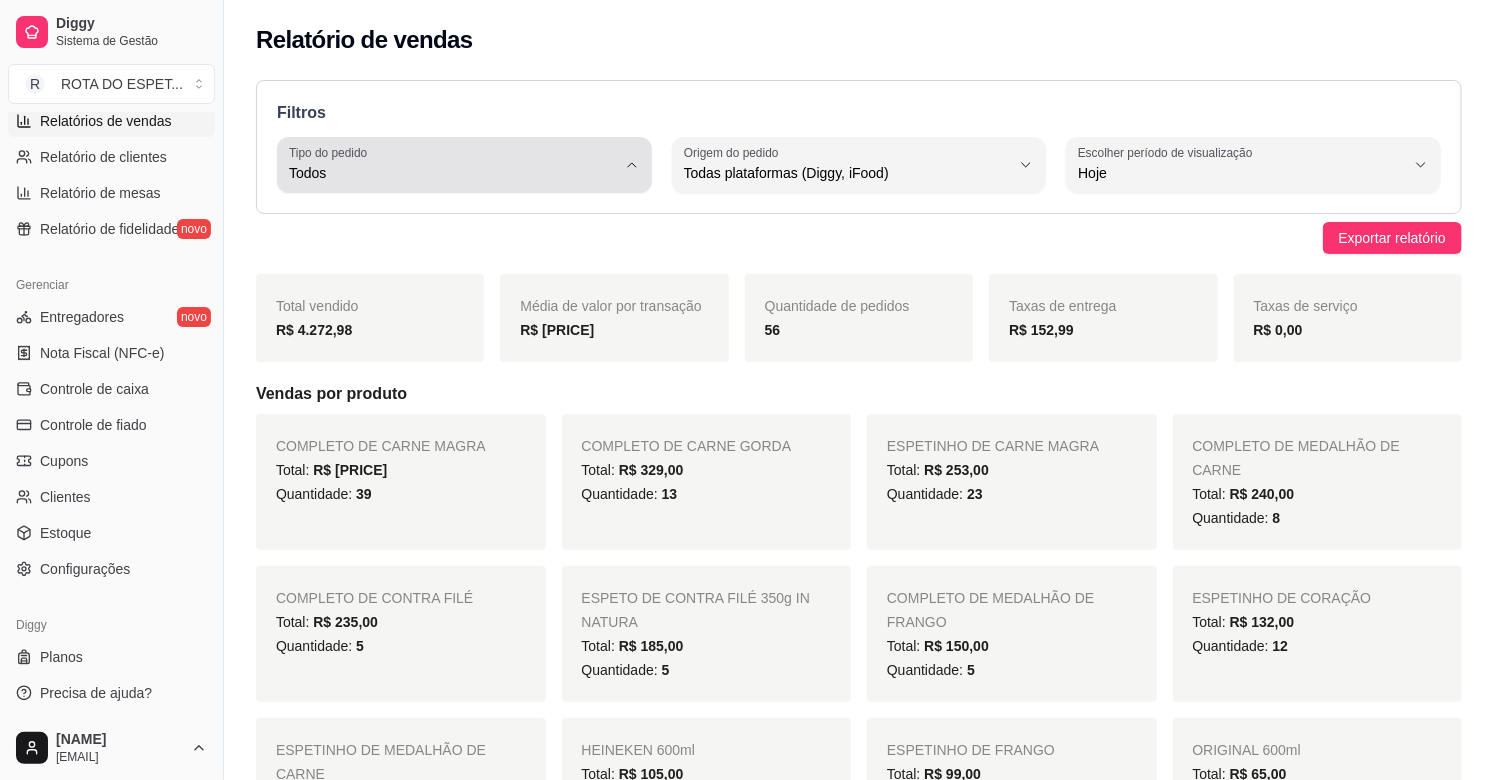 click on "Todos" at bounding box center (452, 173) 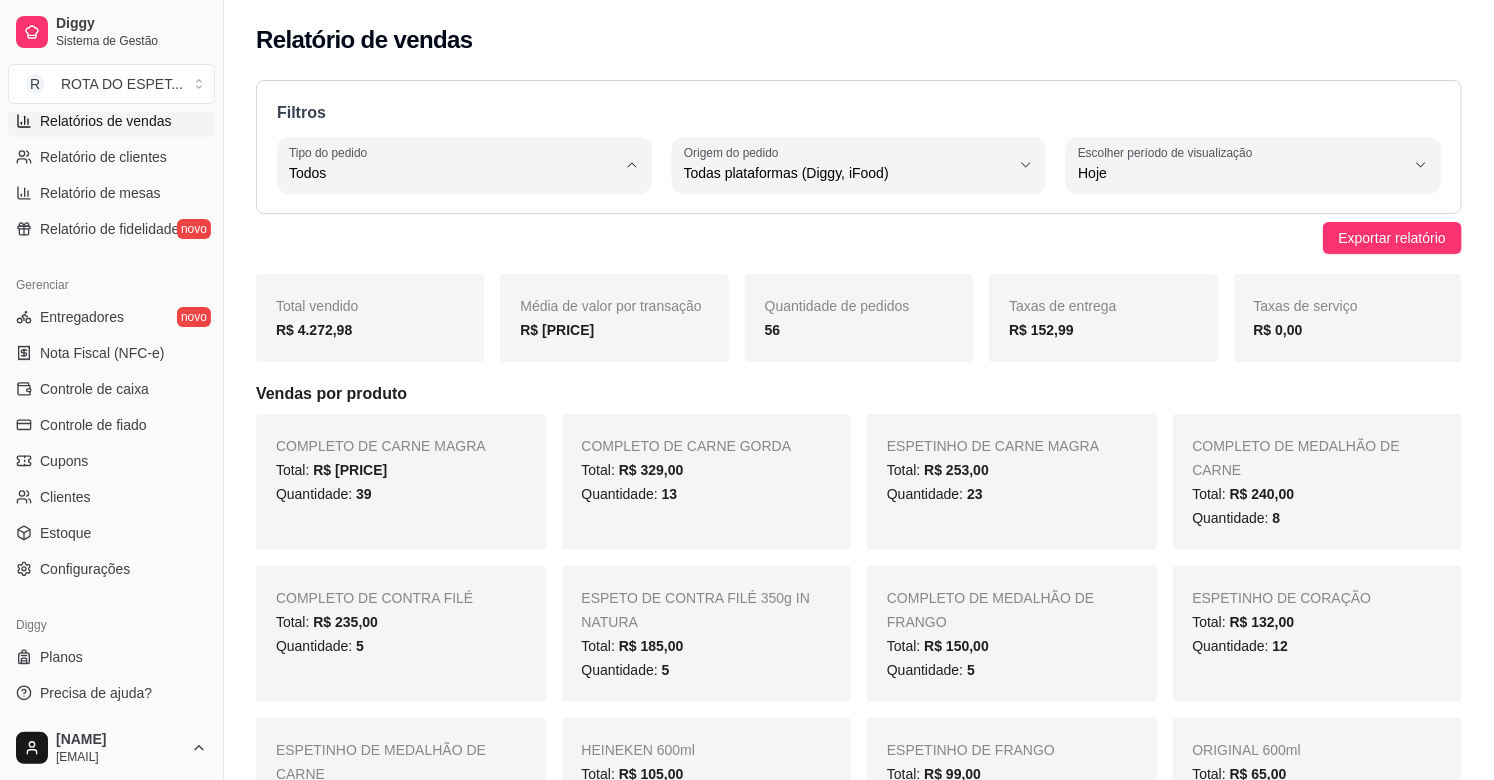 click on "Entrega" at bounding box center [455, 253] 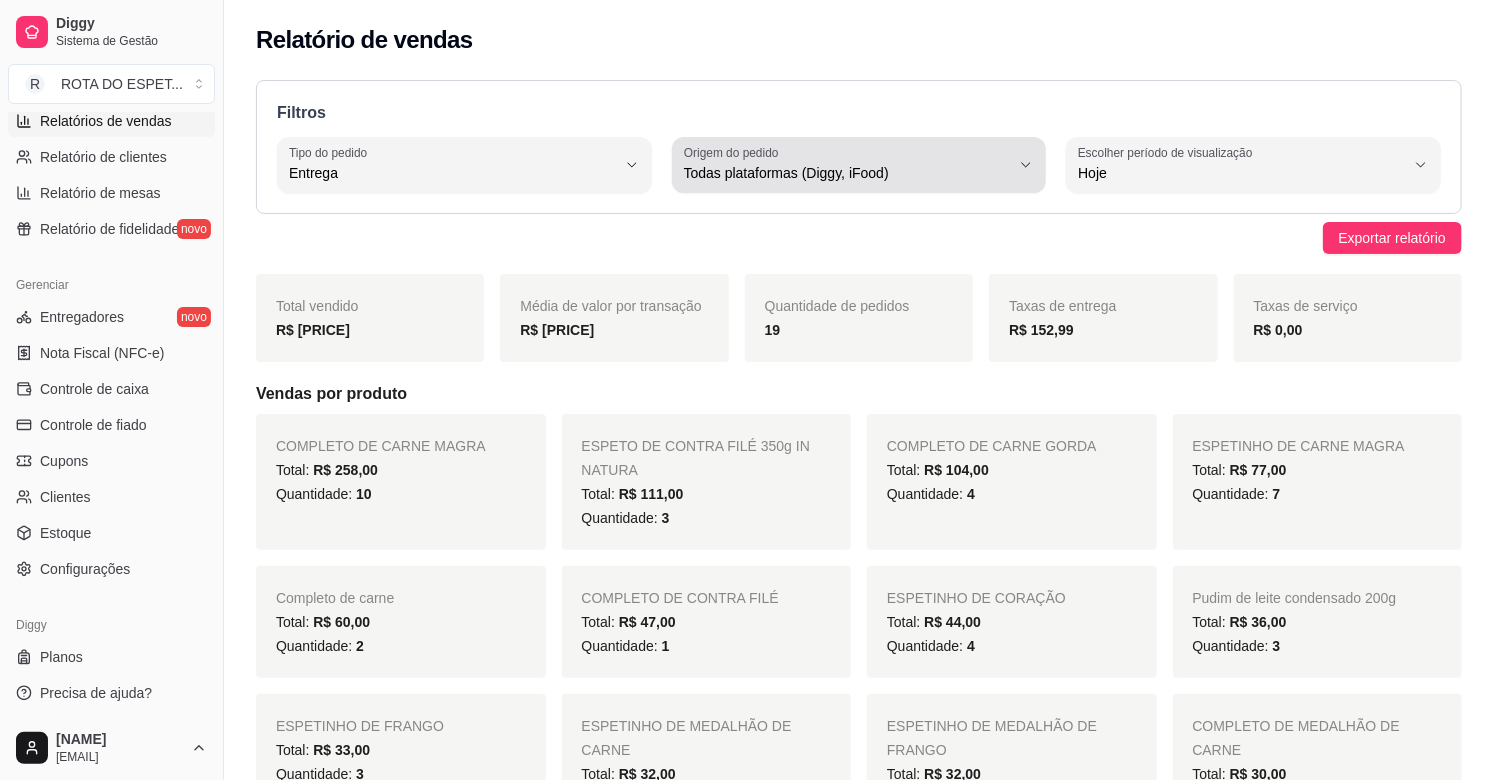click on "Origem do pedido Todas plataformas (Diggy, iFood)" at bounding box center [859, 165] 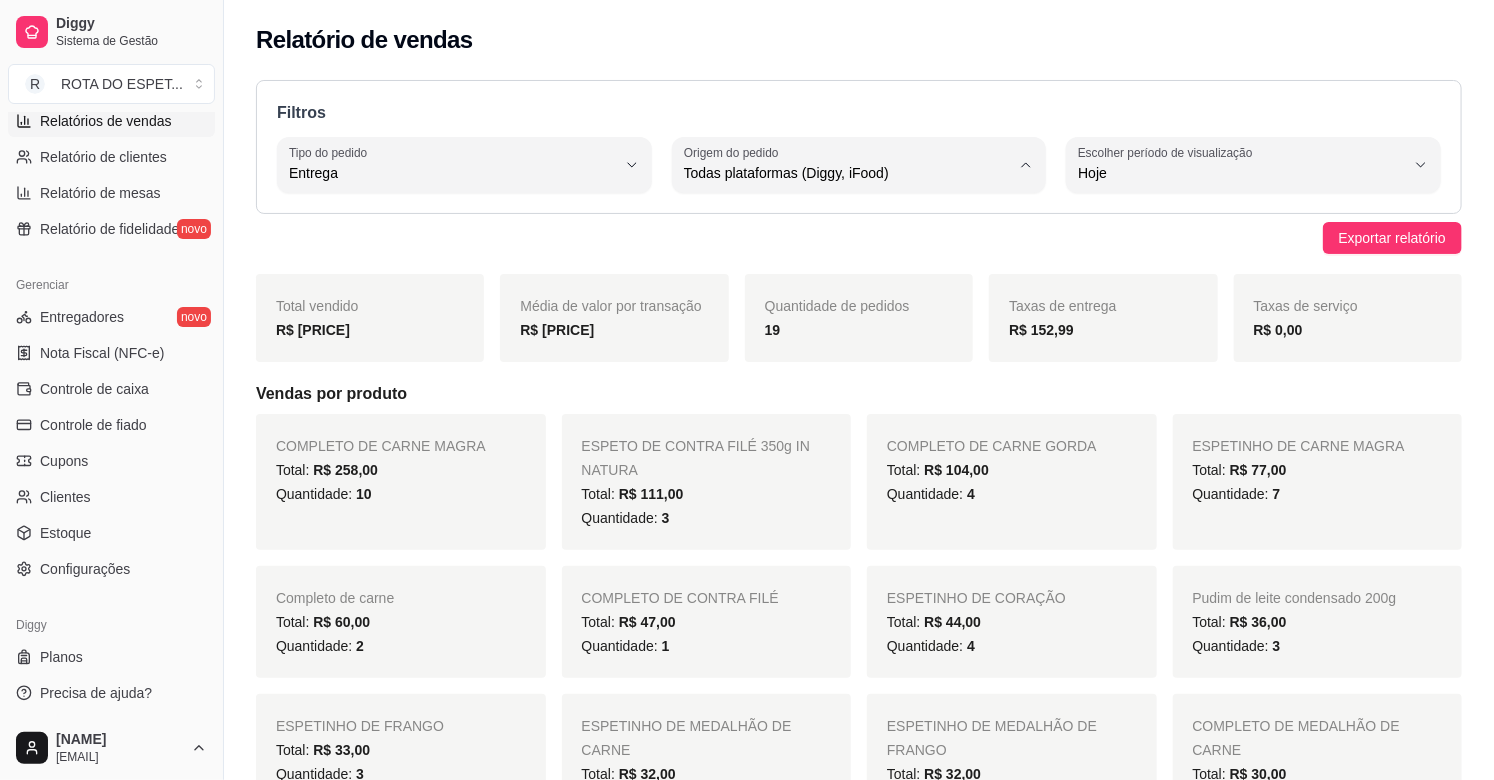 click on "Diggy" at bounding box center [850, 253] 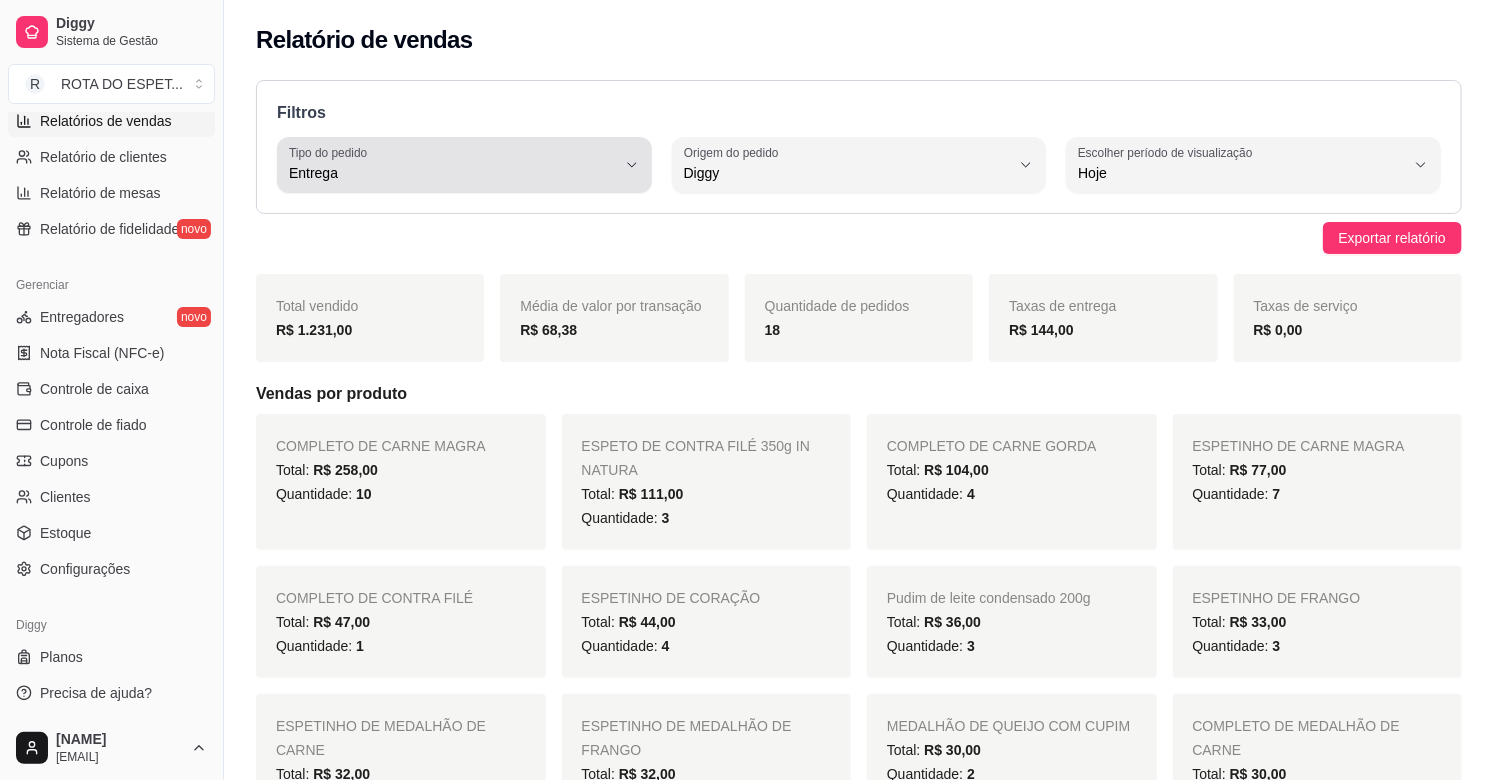 click on "Entrega" at bounding box center [452, 173] 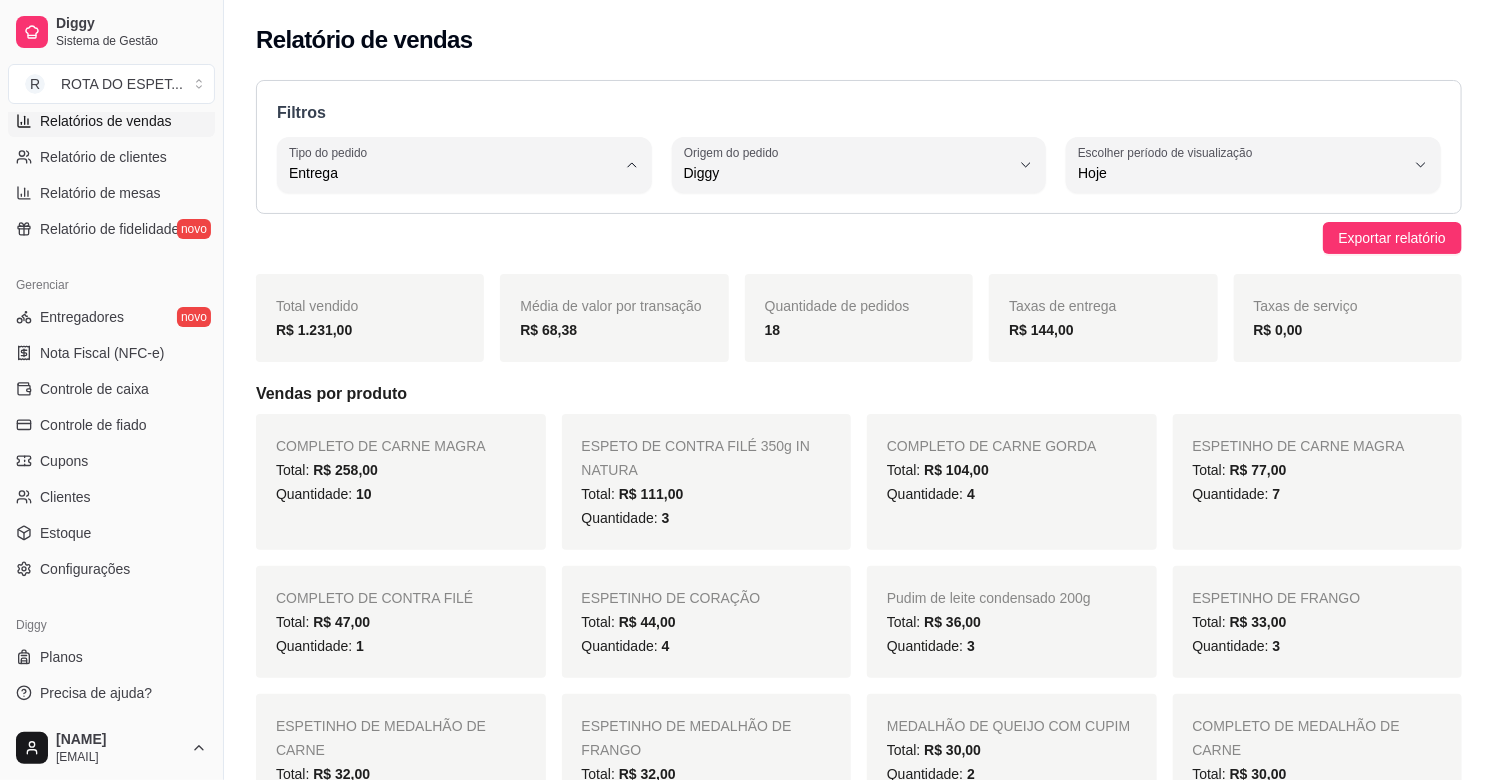 click on "Todos" at bounding box center [464, 221] 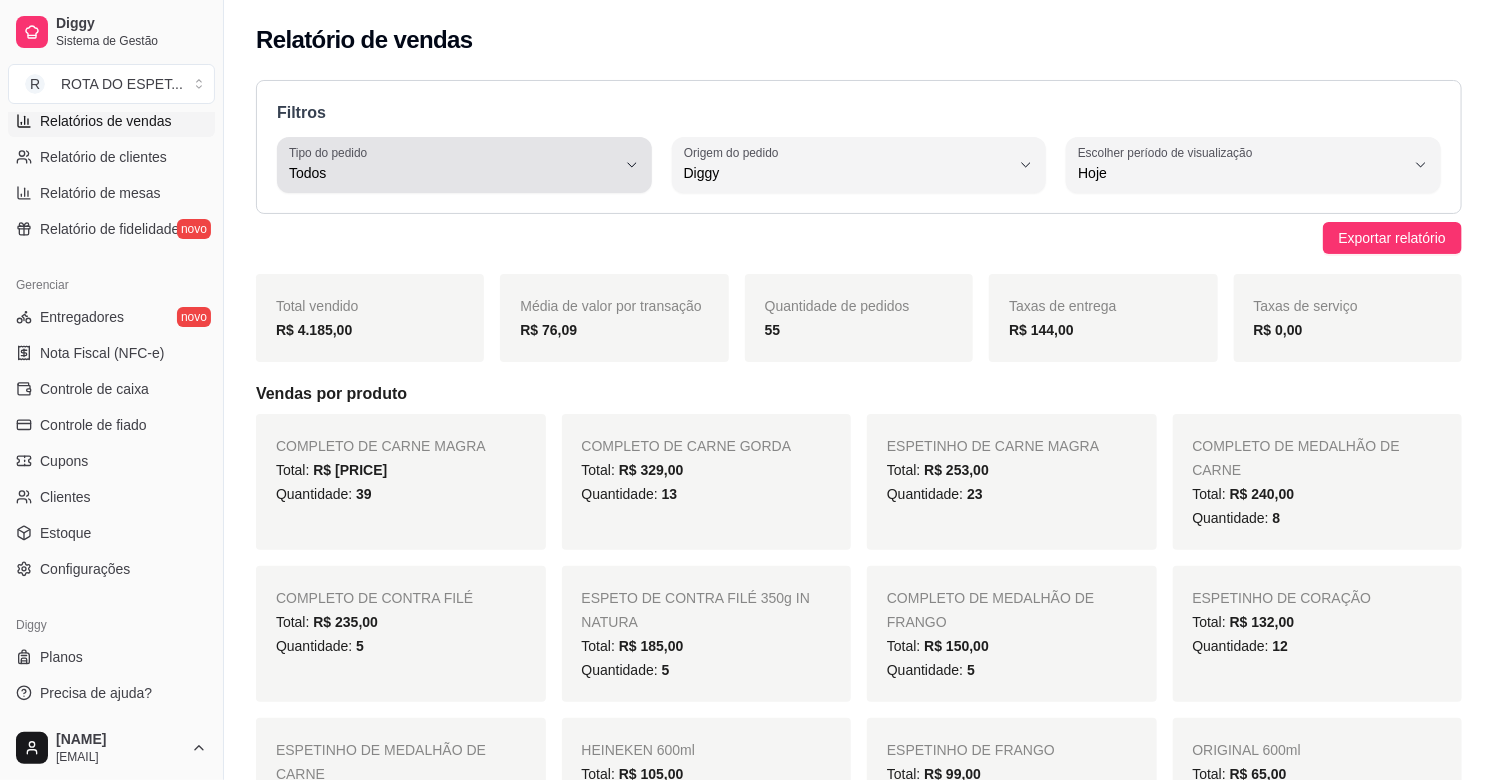 click on "Todos" at bounding box center (452, 173) 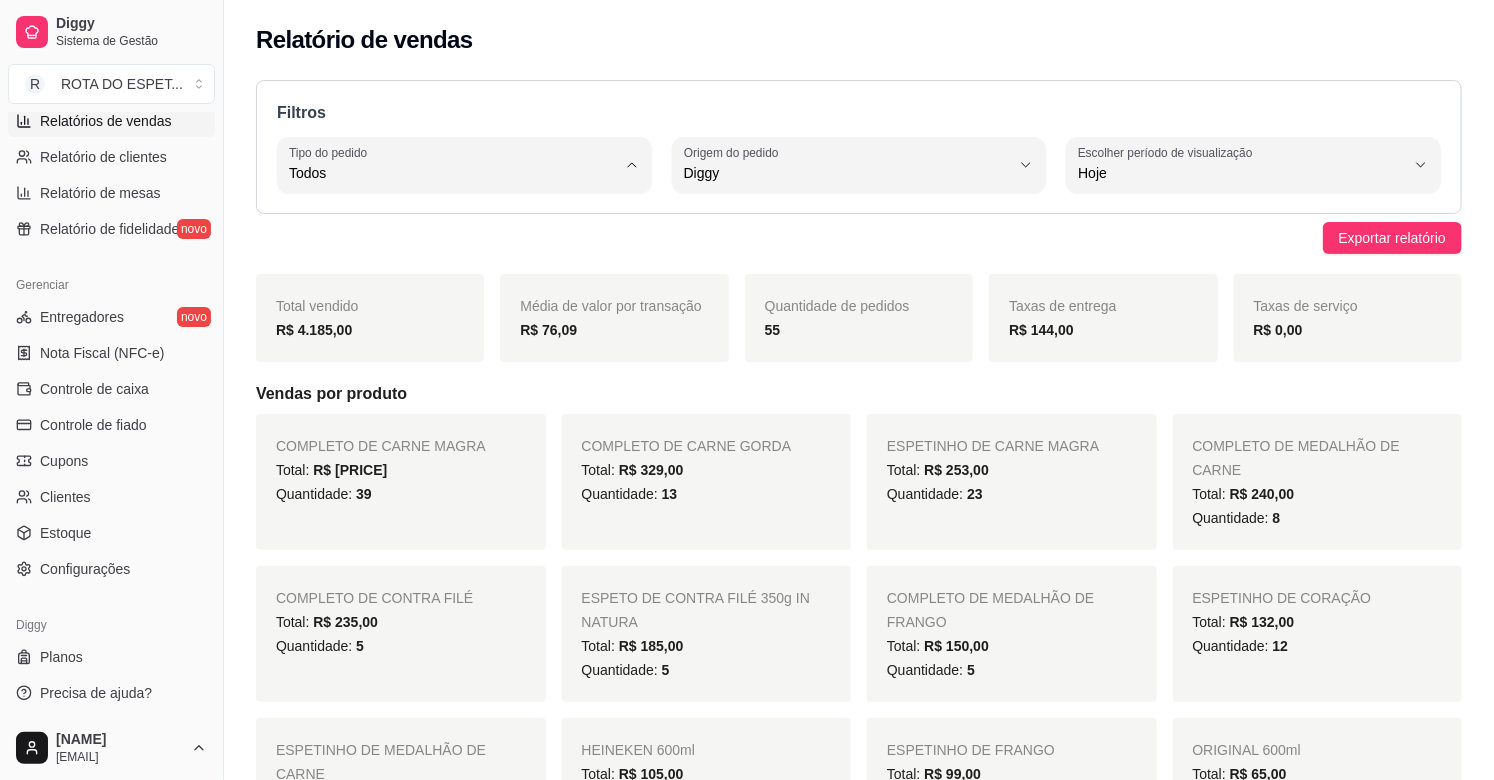 click on "Entrega" at bounding box center (455, 253) 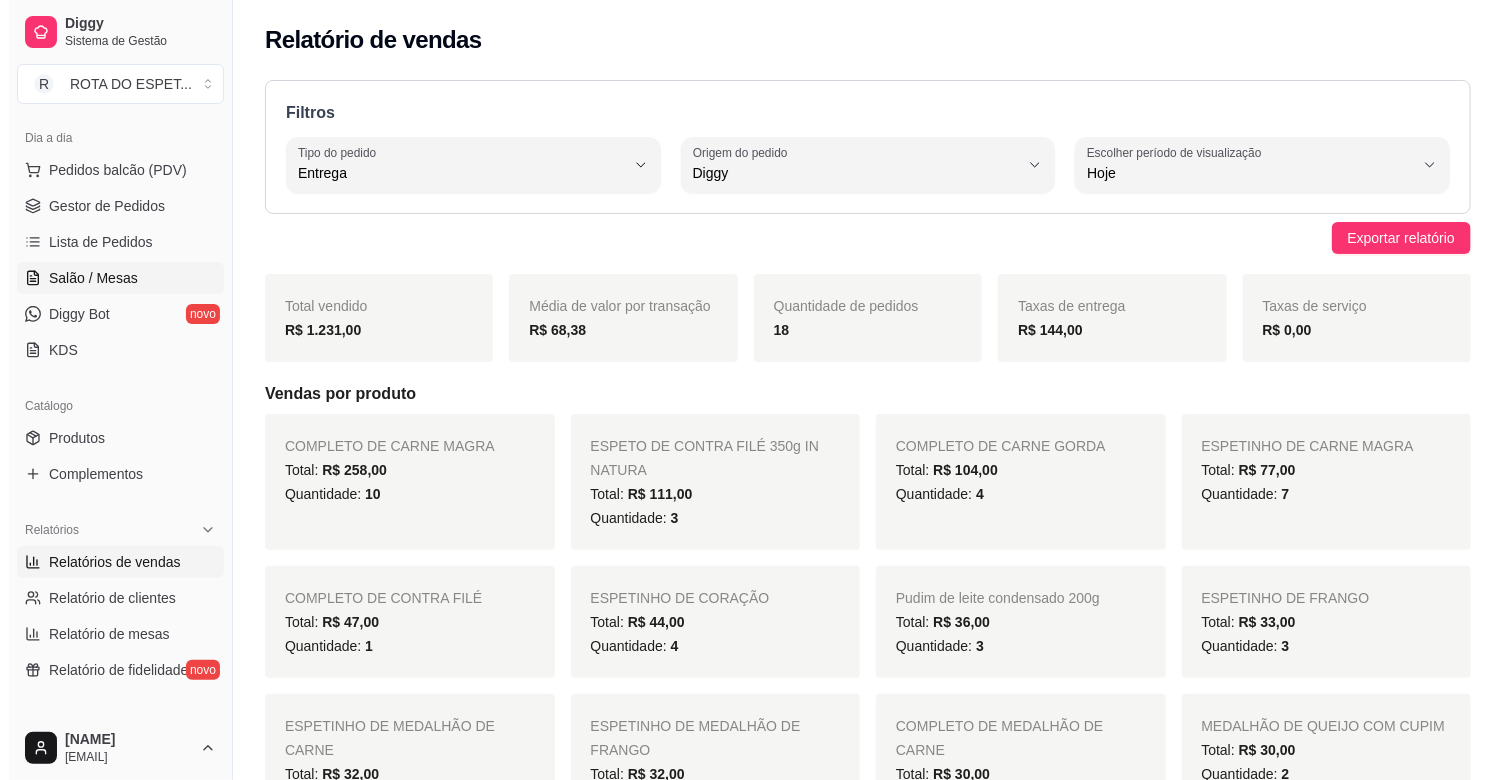 scroll, scrollTop: 214, scrollLeft: 0, axis: vertical 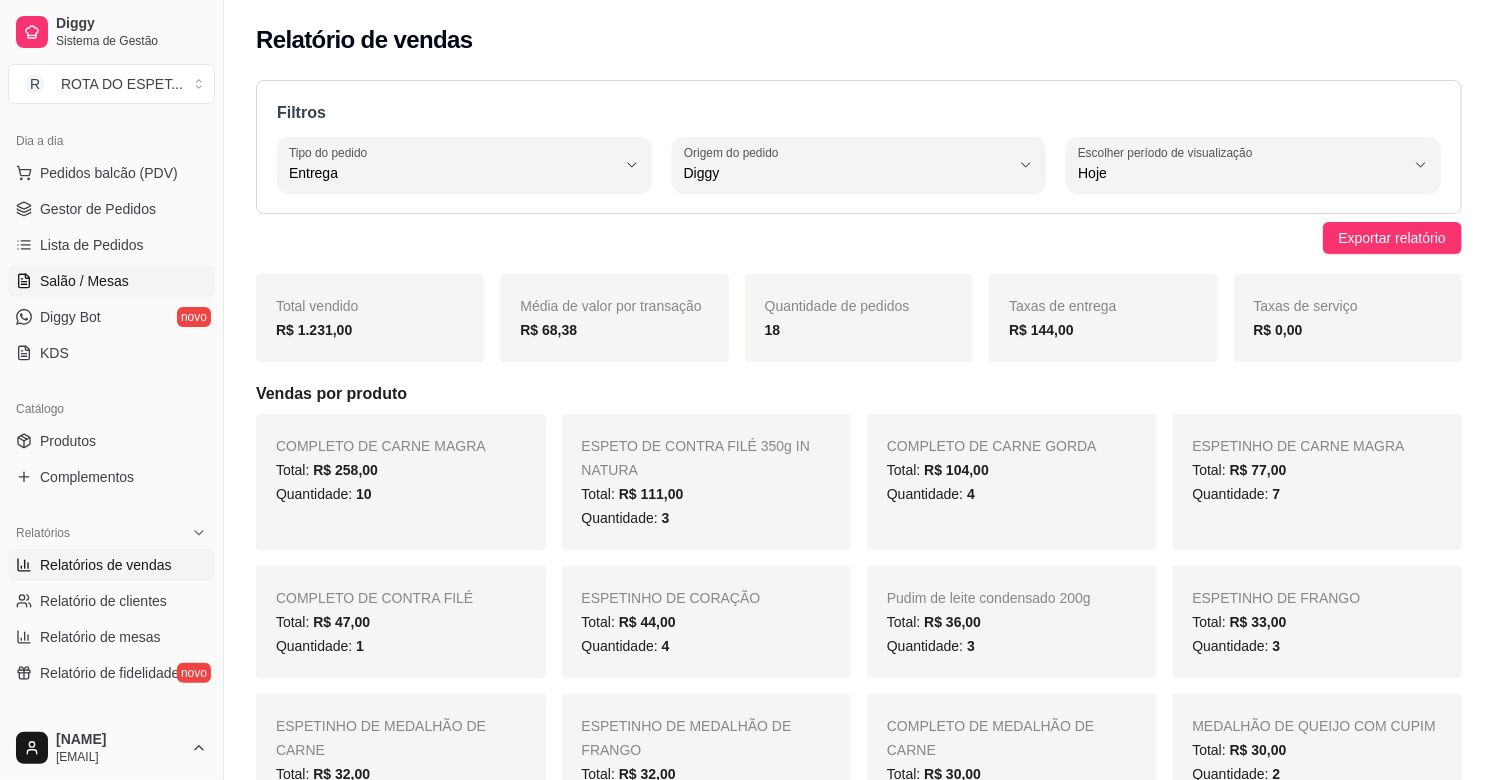 click on "Salão / Mesas" at bounding box center (111, 281) 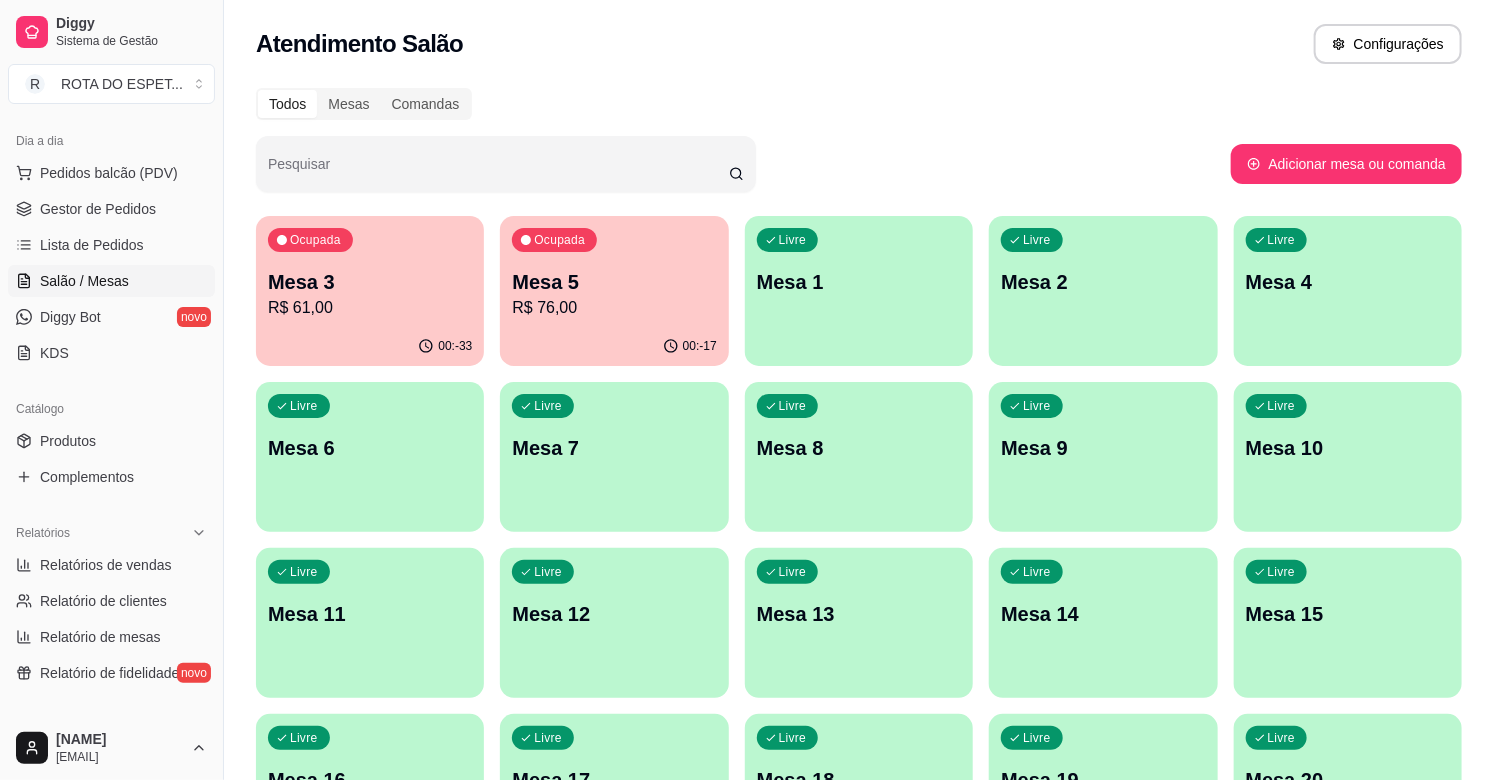click on "Todos Mesas Comandas Pesquisar Adicionar mesa ou comanda Ocupada Mesa 3 R$ 61,00 00:-33 Ocupada Mesa 5 R$ 76,00 00:-17 Livre Mesa 1 Livre Mesa 2 Livre Mesa 4 Livre Mesa 6 Livre Mesa 7 Livre Mesa 8 Livre Mesa 9 Livre Mesa 10 Livre Mesa 11 Livre Mesa 12 Livre Mesa 13 Livre Mesa 14 Livre Mesa 15 Livre Mesa 16 Livre Mesa 17 Livre Mesa 18 Livre Mesa 19 Livre Mesa 20 Livre Mesa 21 Livre Mesa 22 Livre Mesa 23 Livre Mesa 24 Livre Mesa 25 Livre Mesa 26 Livre Mesa 27 Livre Mesa 28 Livre Mesa 29 Livre Mesa 30 Livre Mesa 31 Livre Mesa 32 Livre Mesa 33 Livre Mesa 34 Livre Mesa 35" at bounding box center [859, 731] 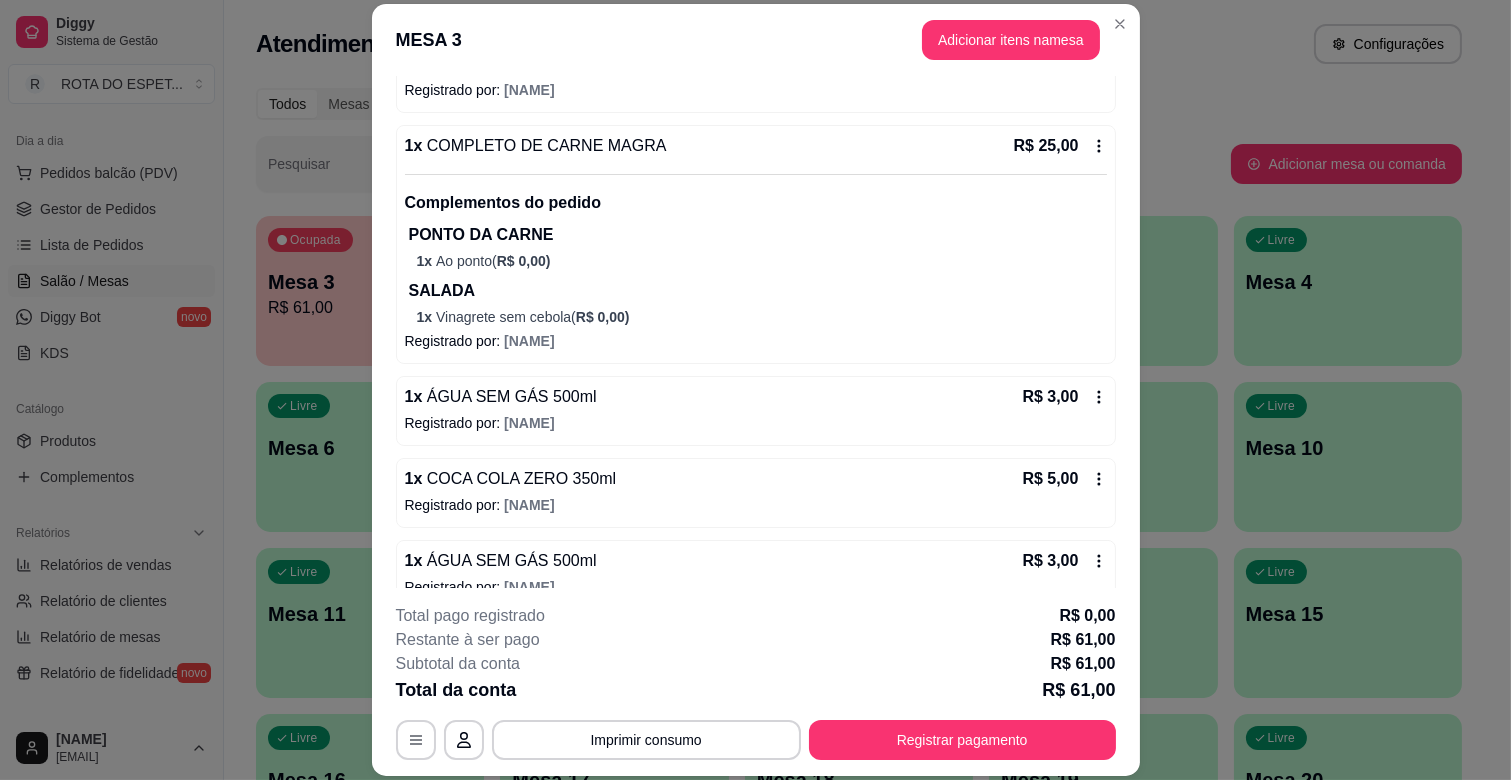 scroll, scrollTop: 422, scrollLeft: 0, axis: vertical 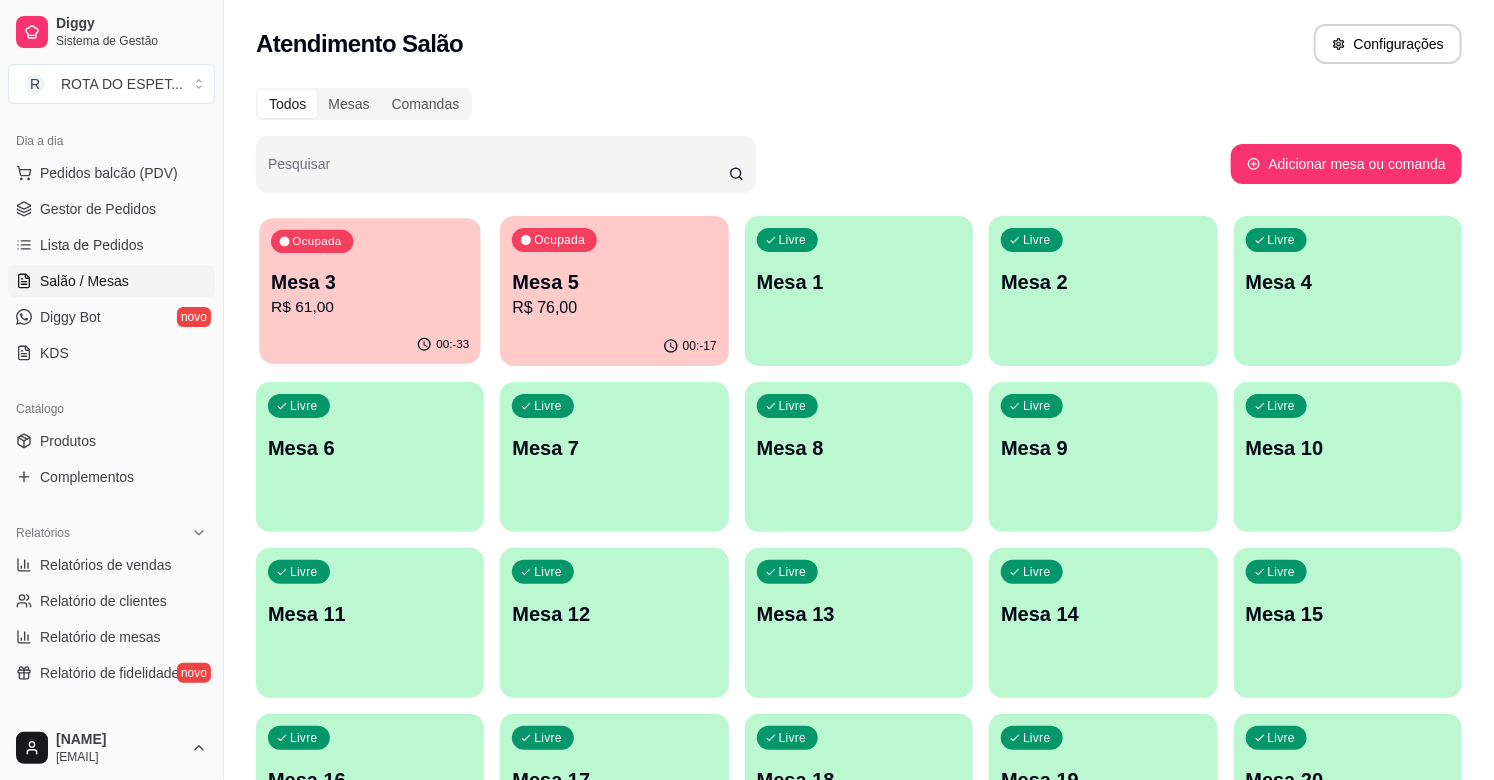 click on "R$ 61,00" at bounding box center [370, 307] 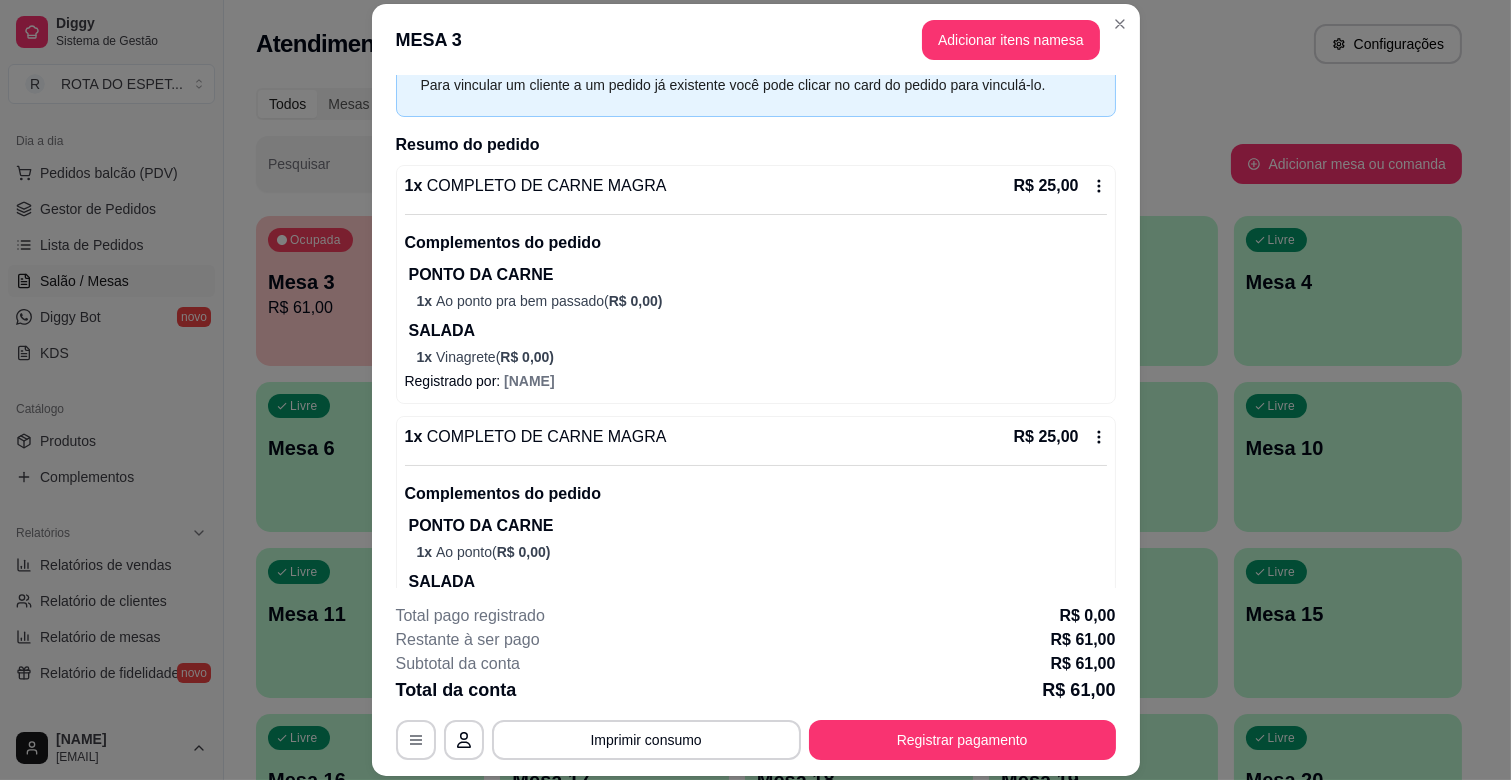 scroll, scrollTop: 422, scrollLeft: 0, axis: vertical 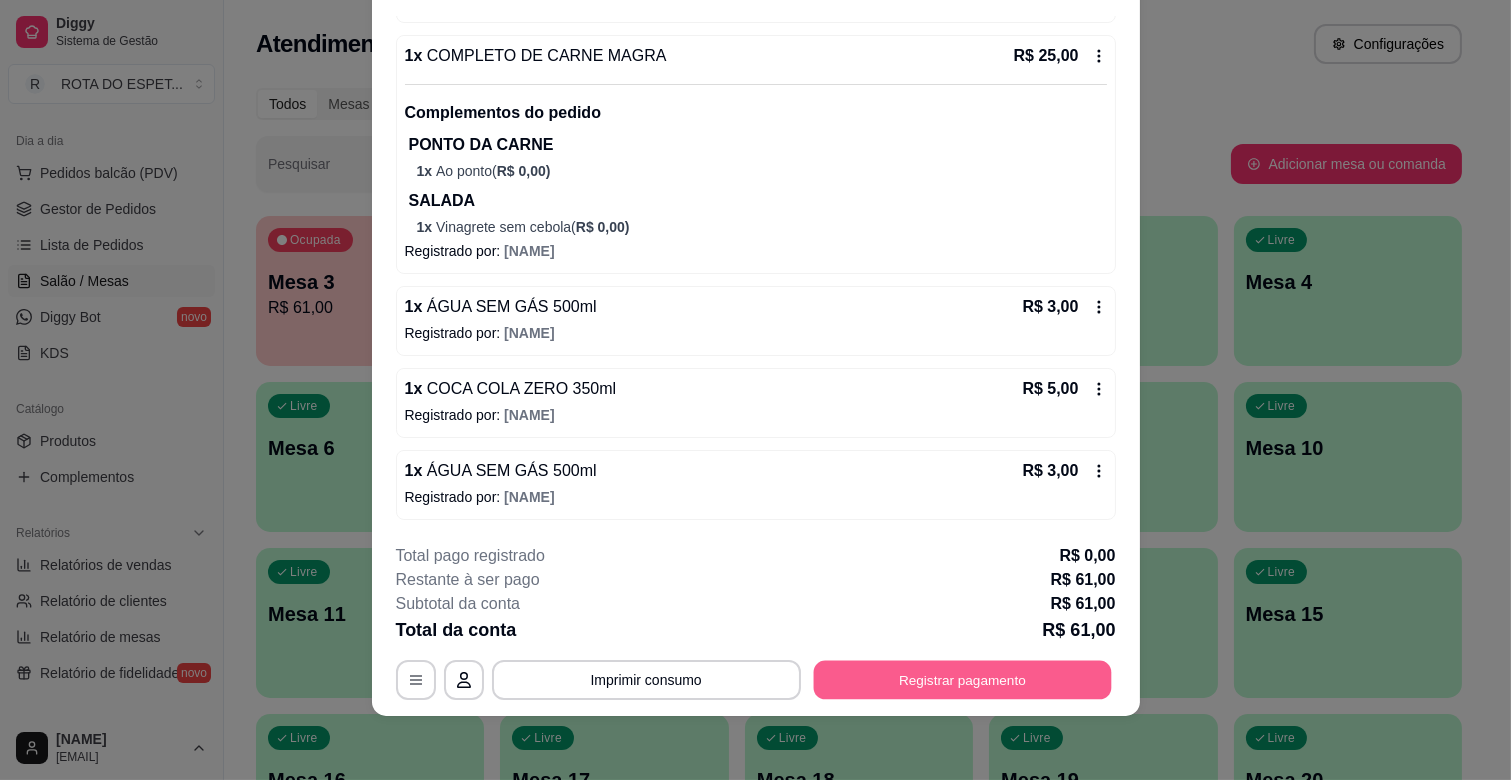 click on "Registrar pagamento" at bounding box center (962, 680) 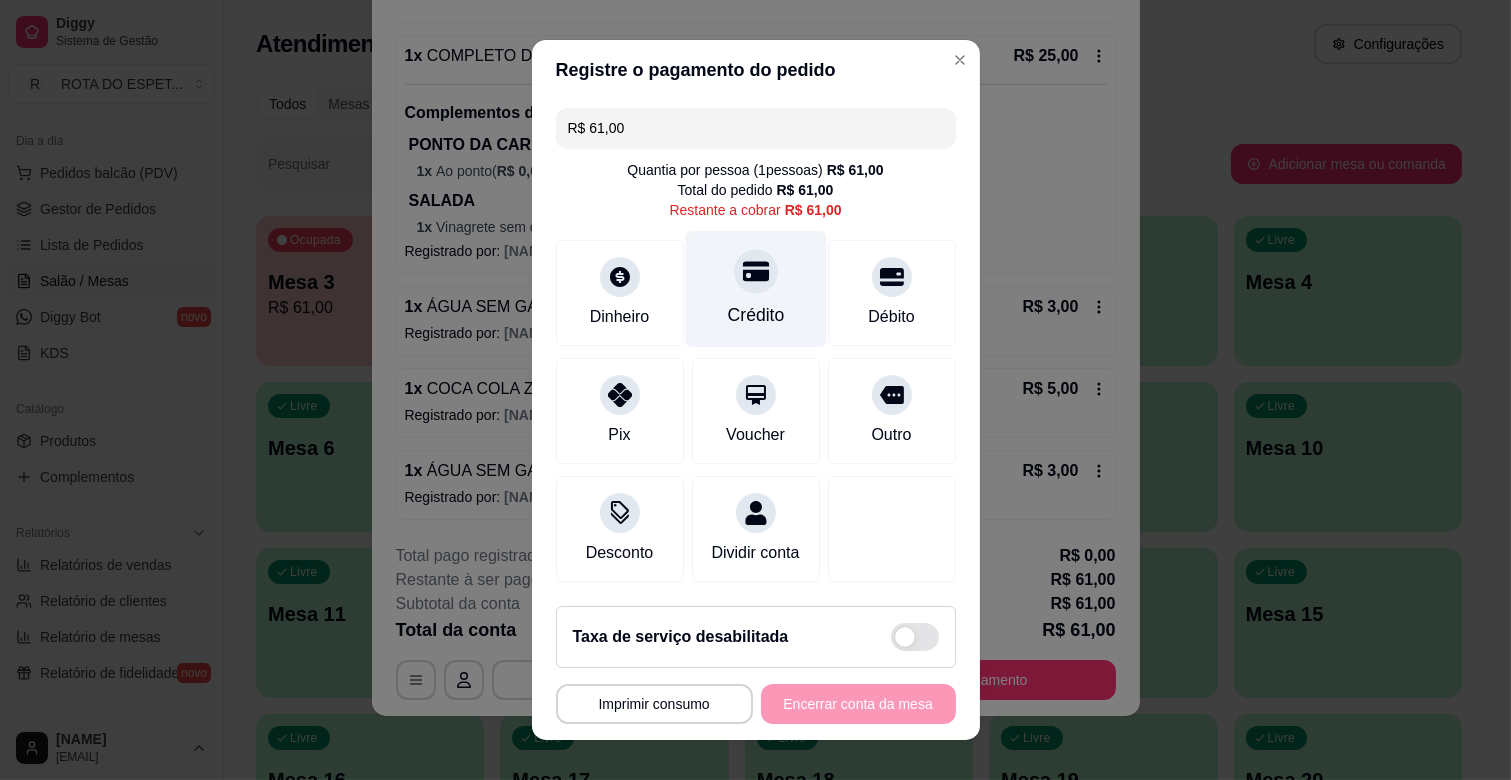 click at bounding box center (756, 271) 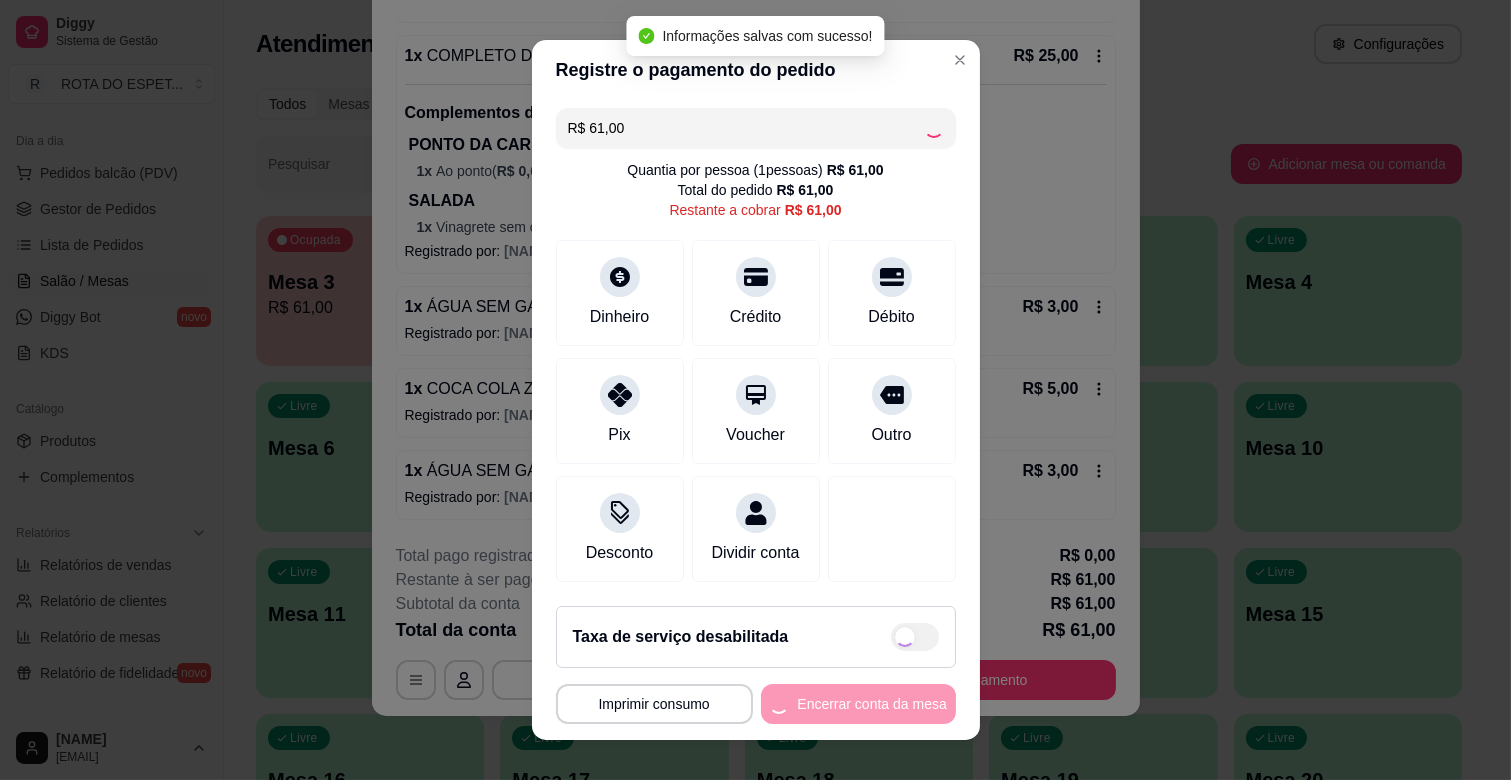 type on "R$ 0,00" 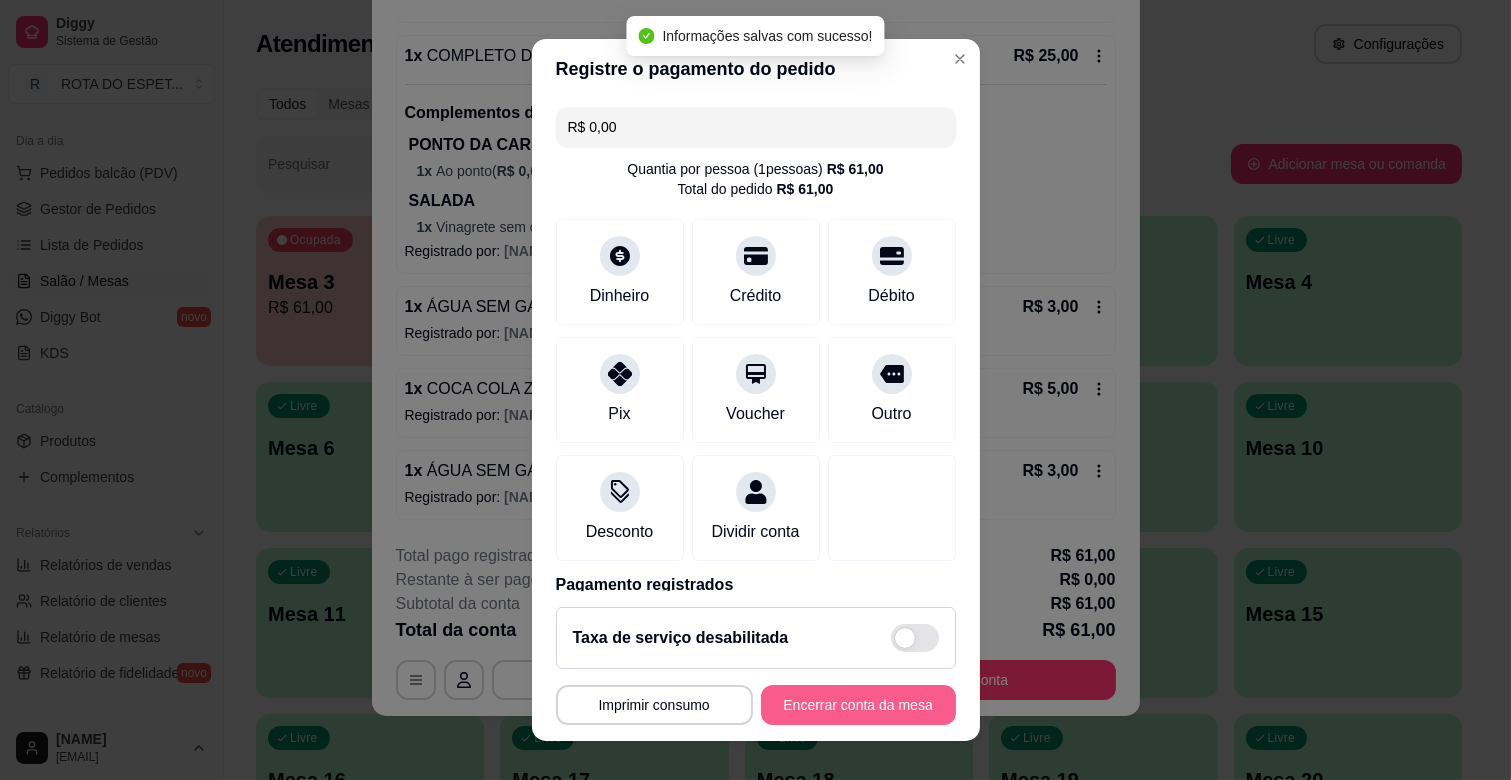 click on "Encerrar conta da mesa" at bounding box center (858, 705) 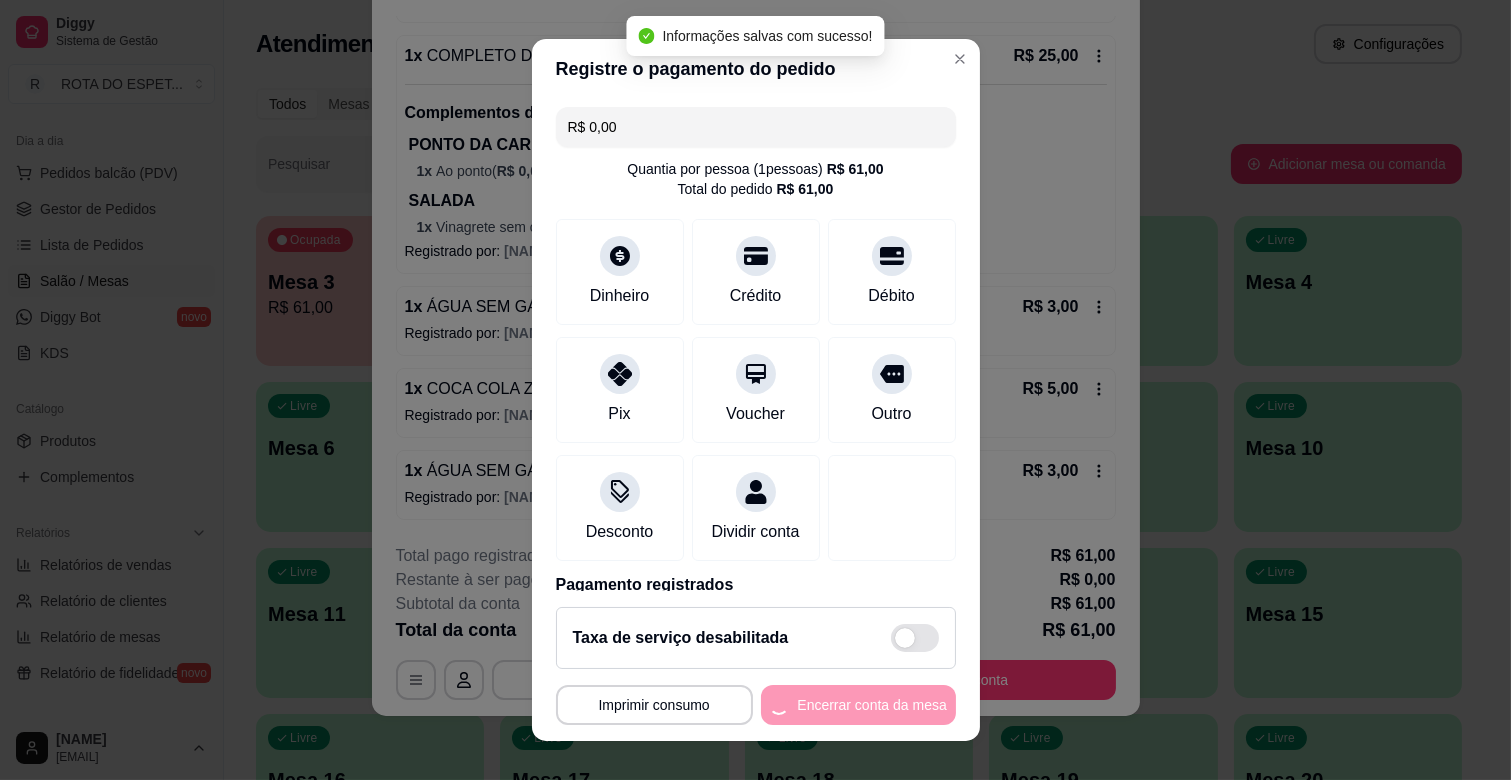 scroll, scrollTop: 0, scrollLeft: 0, axis: both 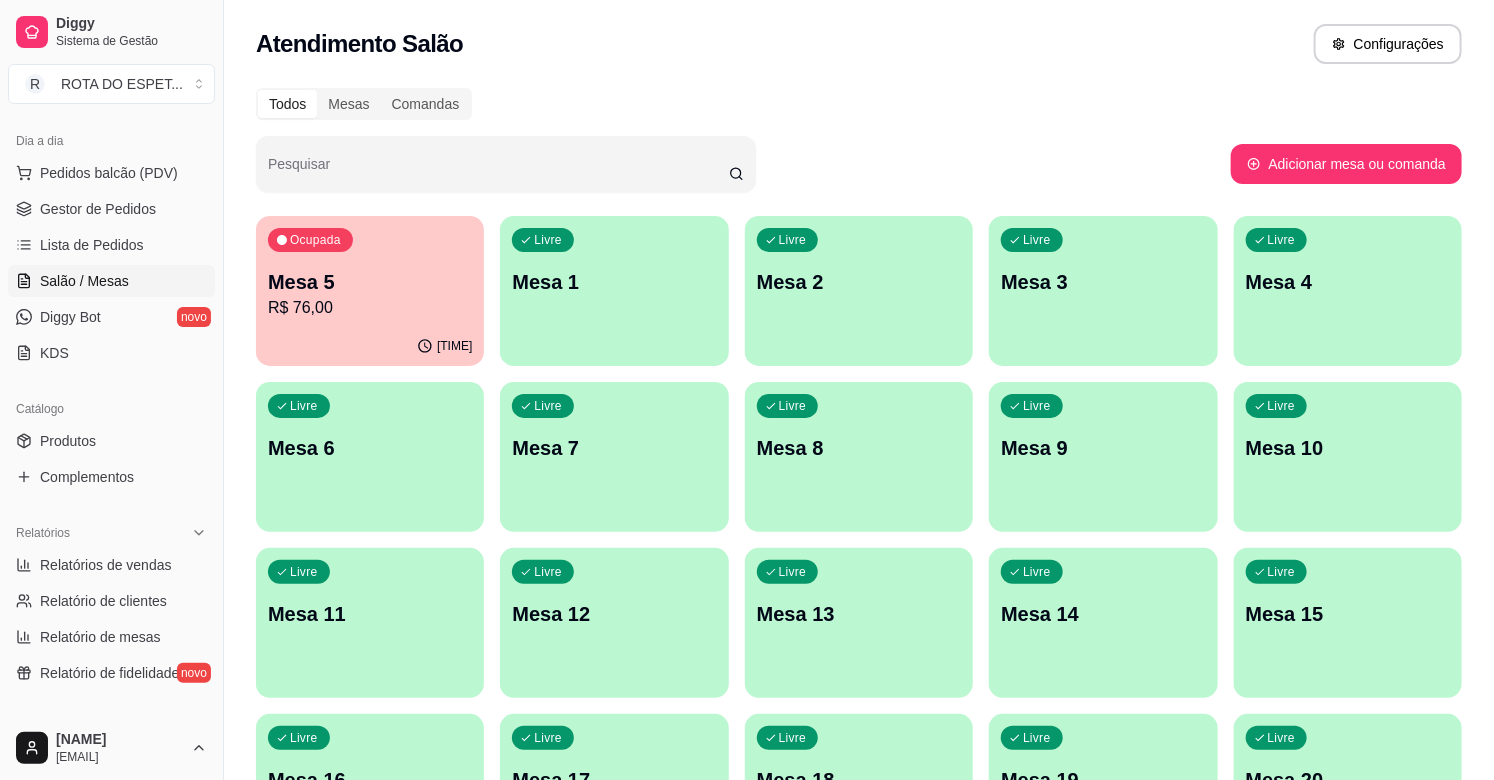 click on "Ocupada Mesa 5 R$ 76,00" at bounding box center (370, 271) 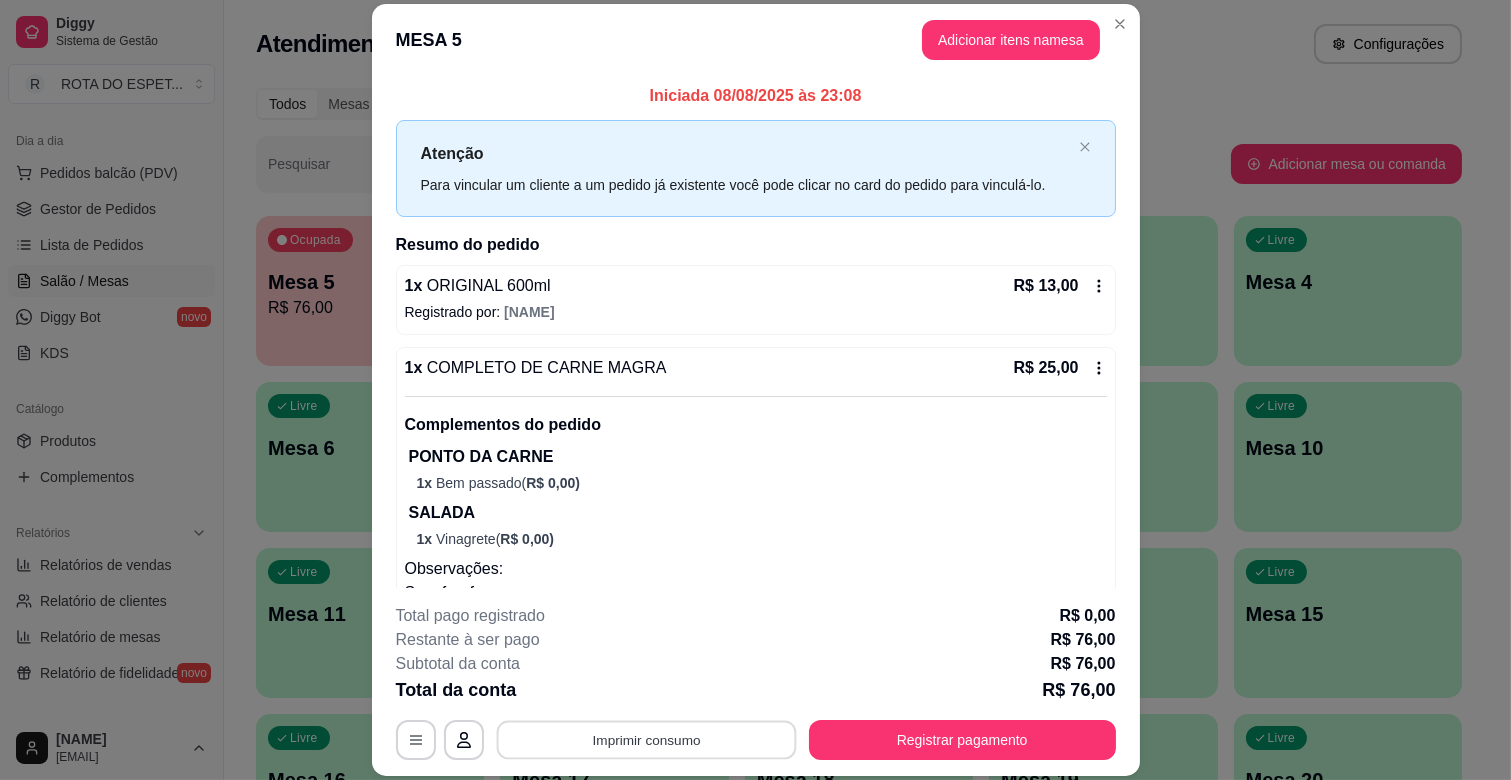 click on "Imprimir consumo" at bounding box center [646, 740] 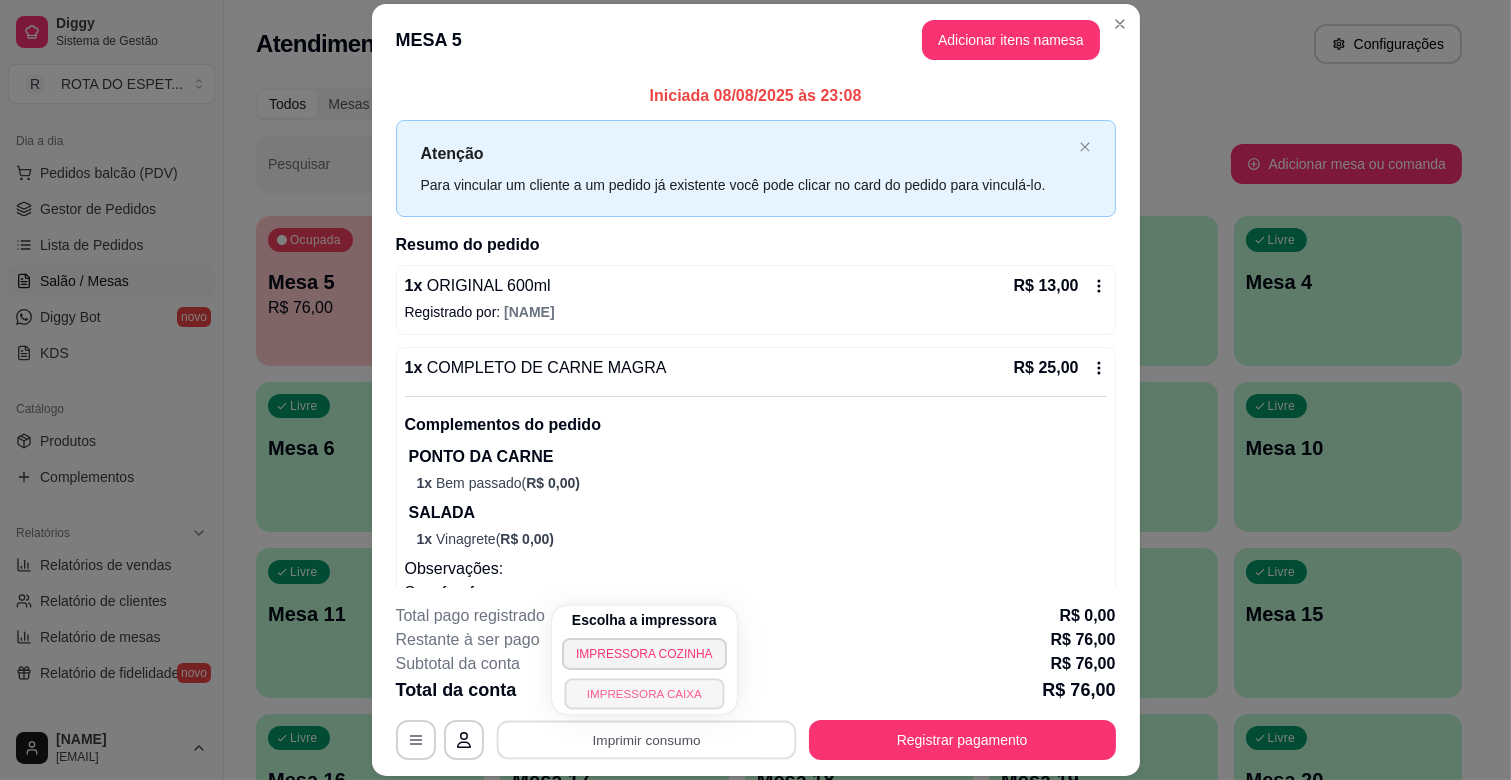 click on "IMPRESSORA CAIXA" at bounding box center (644, 693) 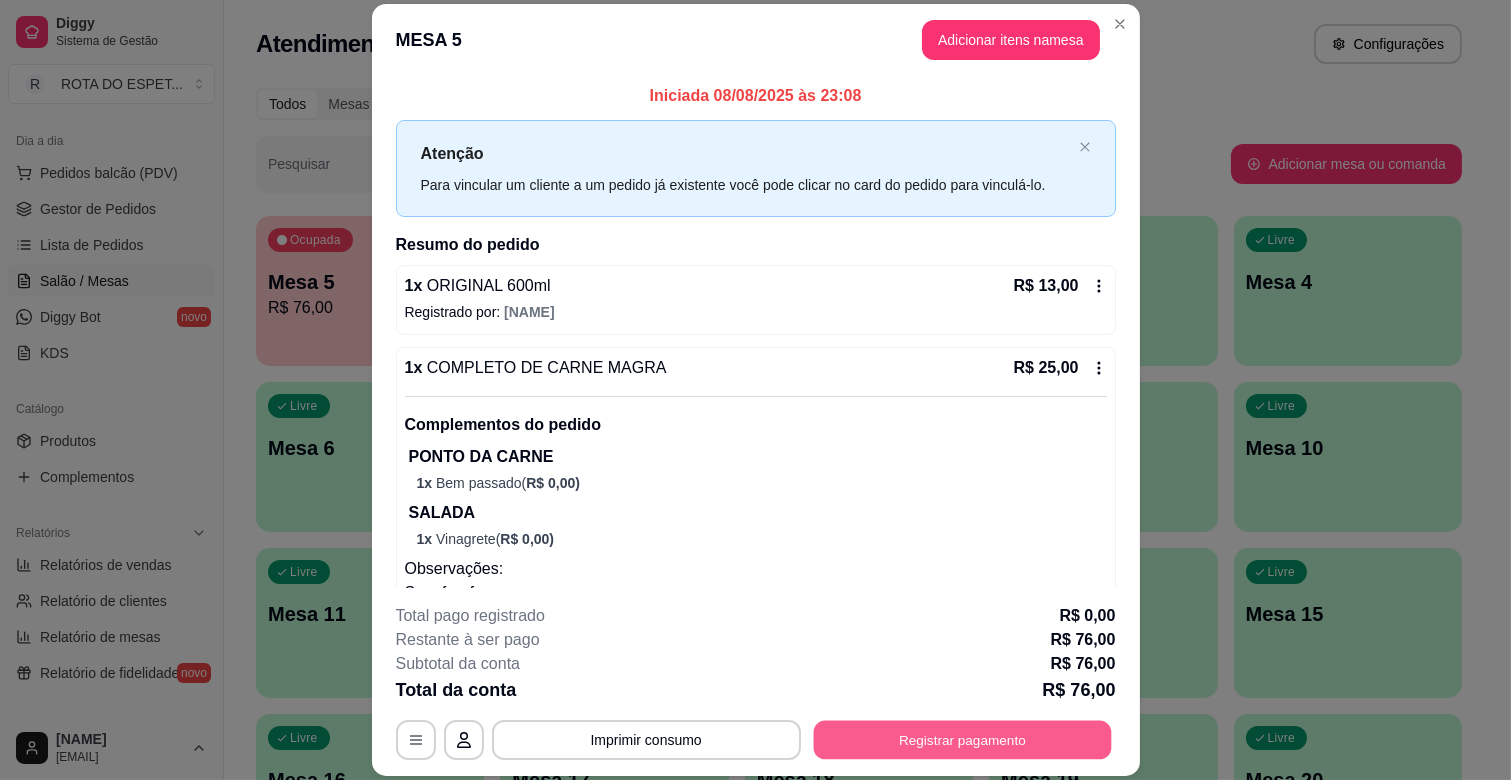 click on "Registrar pagamento" at bounding box center (962, 740) 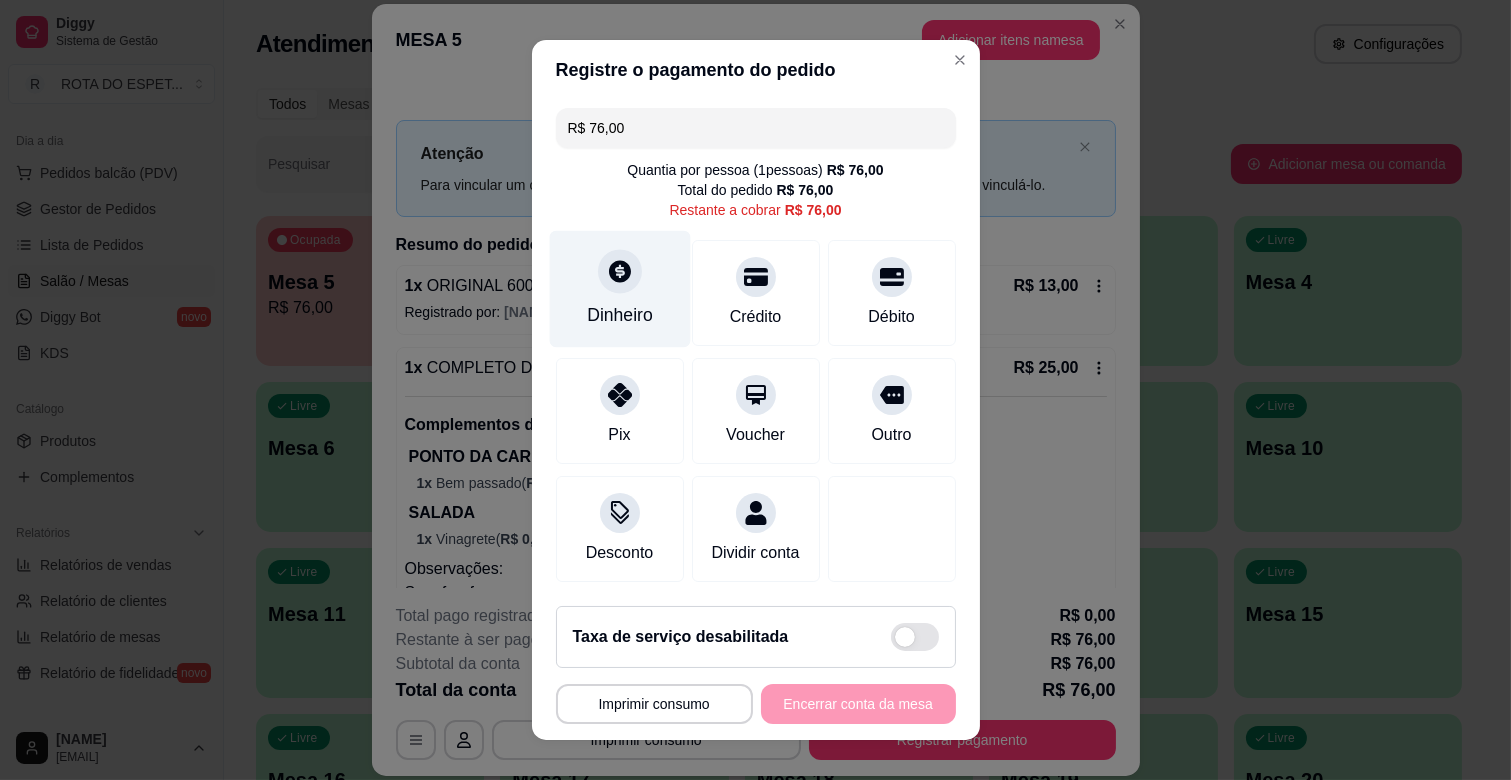 click on "Dinheiro" at bounding box center [619, 289] 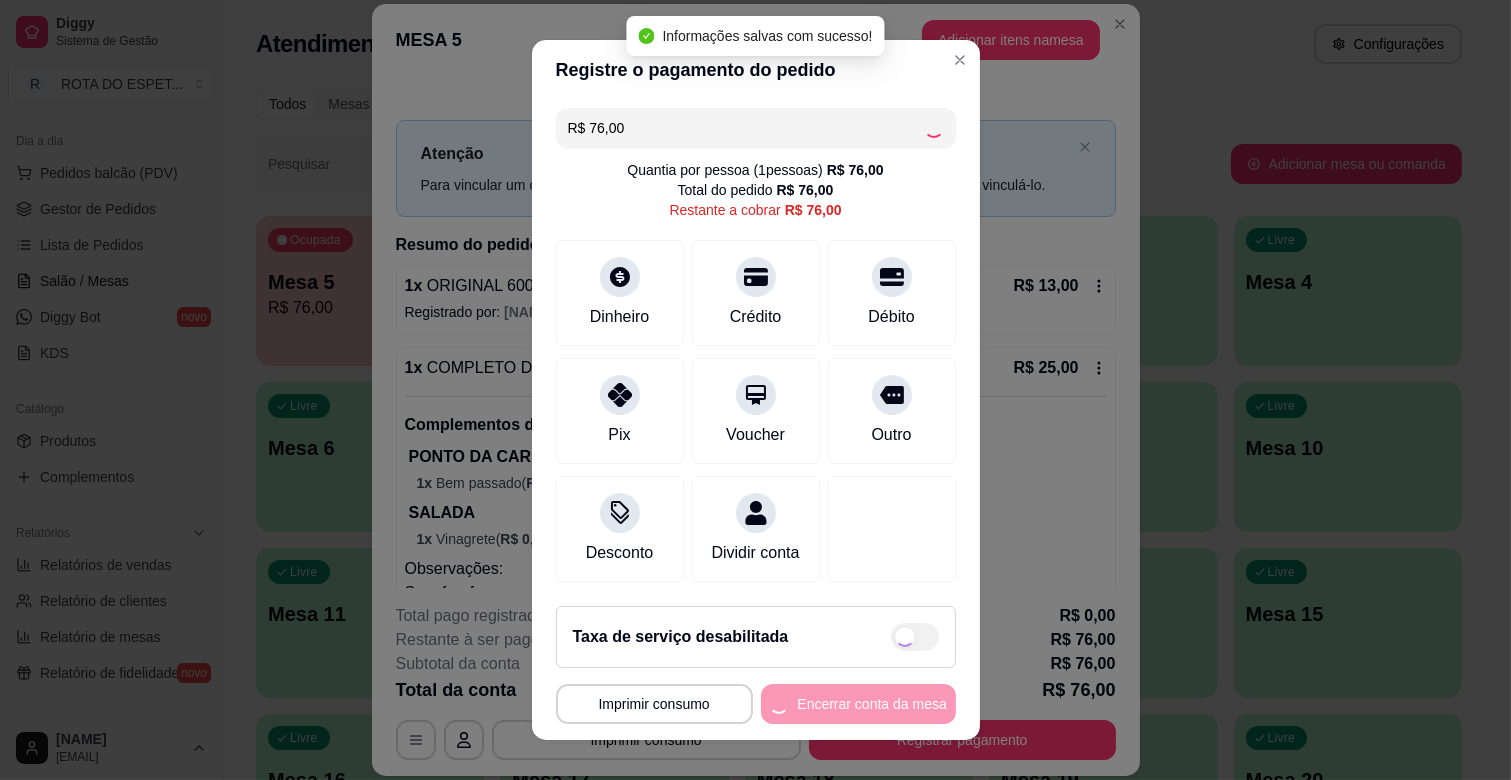 type on "R$ 0,00" 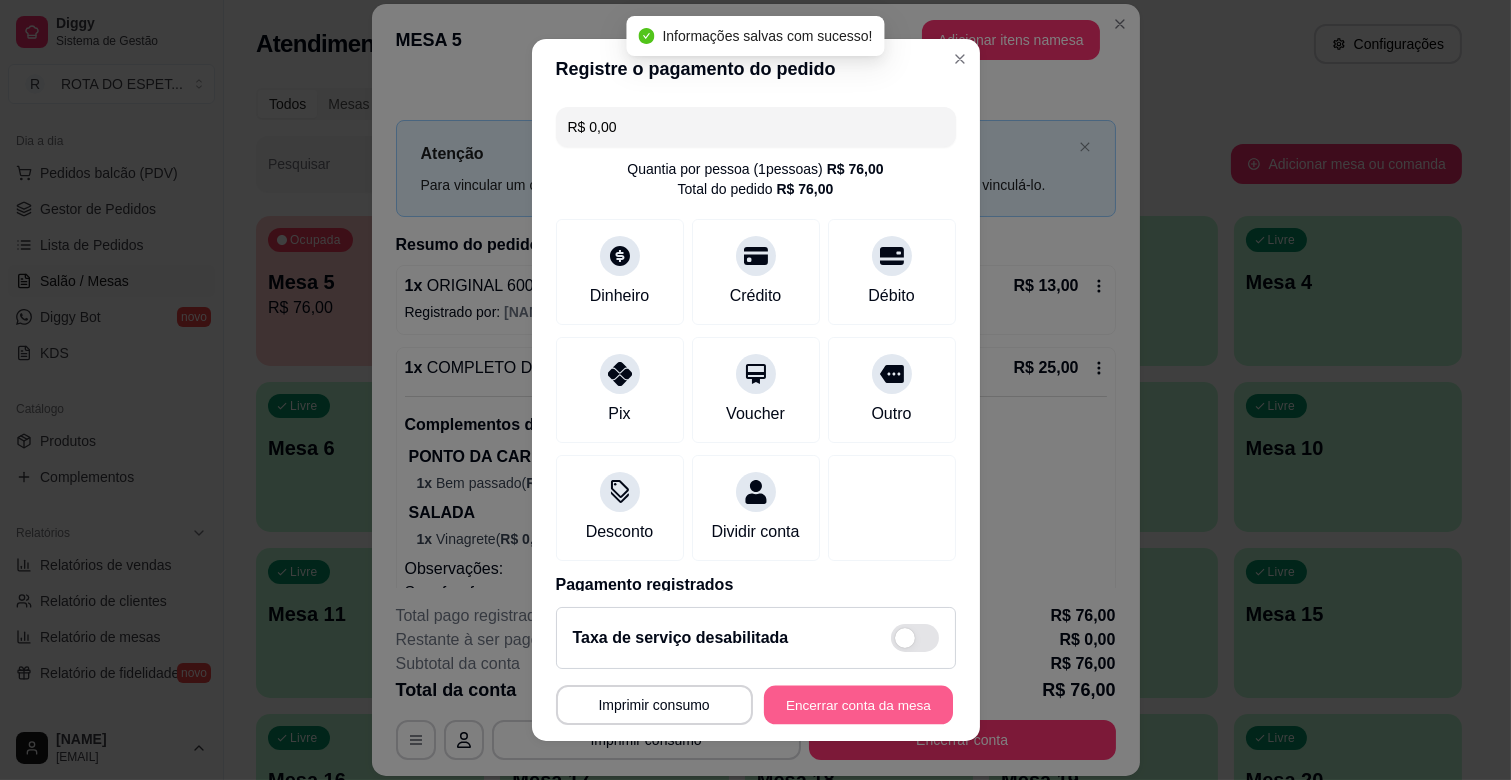click on "Encerrar conta da mesa" at bounding box center (858, 705) 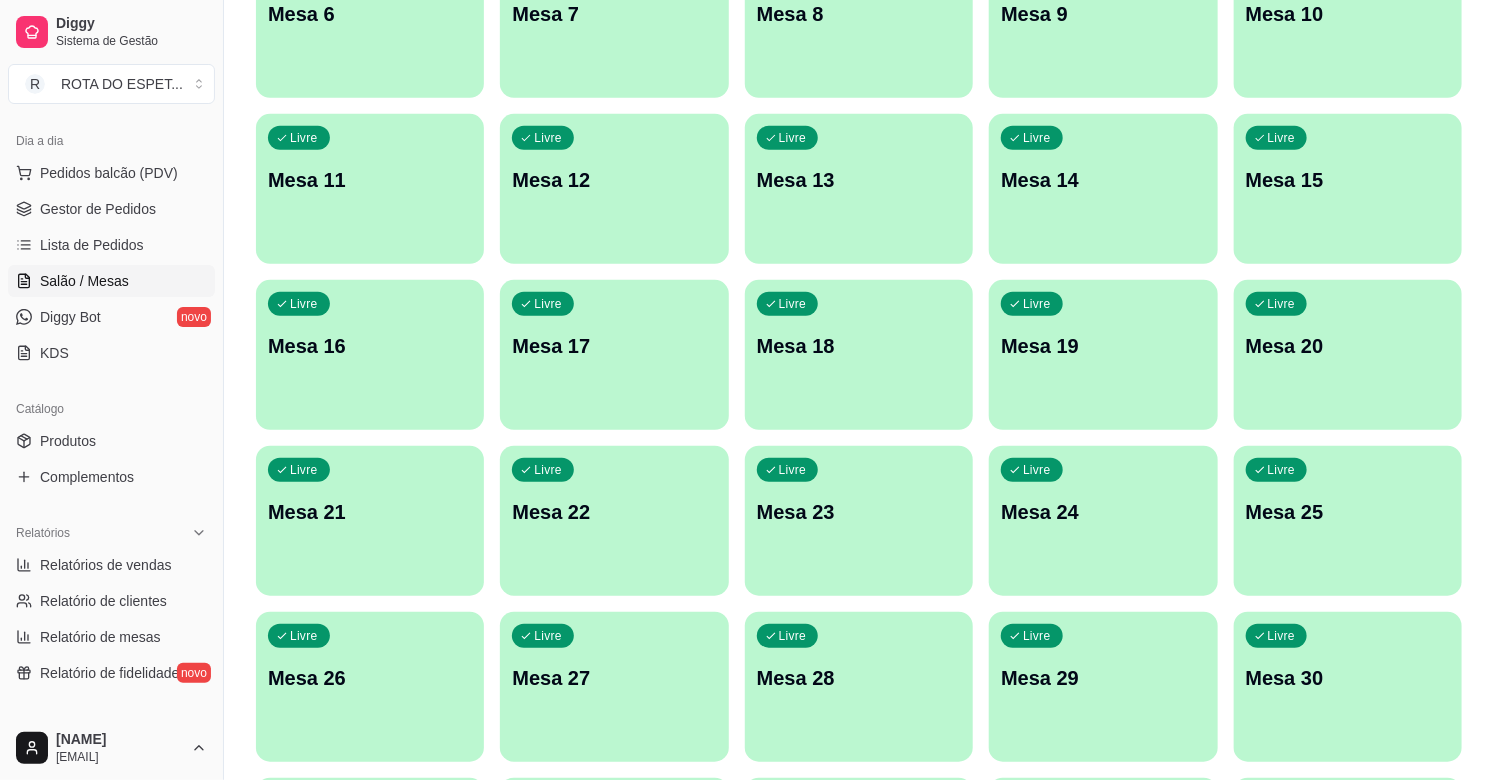 scroll, scrollTop: 0, scrollLeft: 0, axis: both 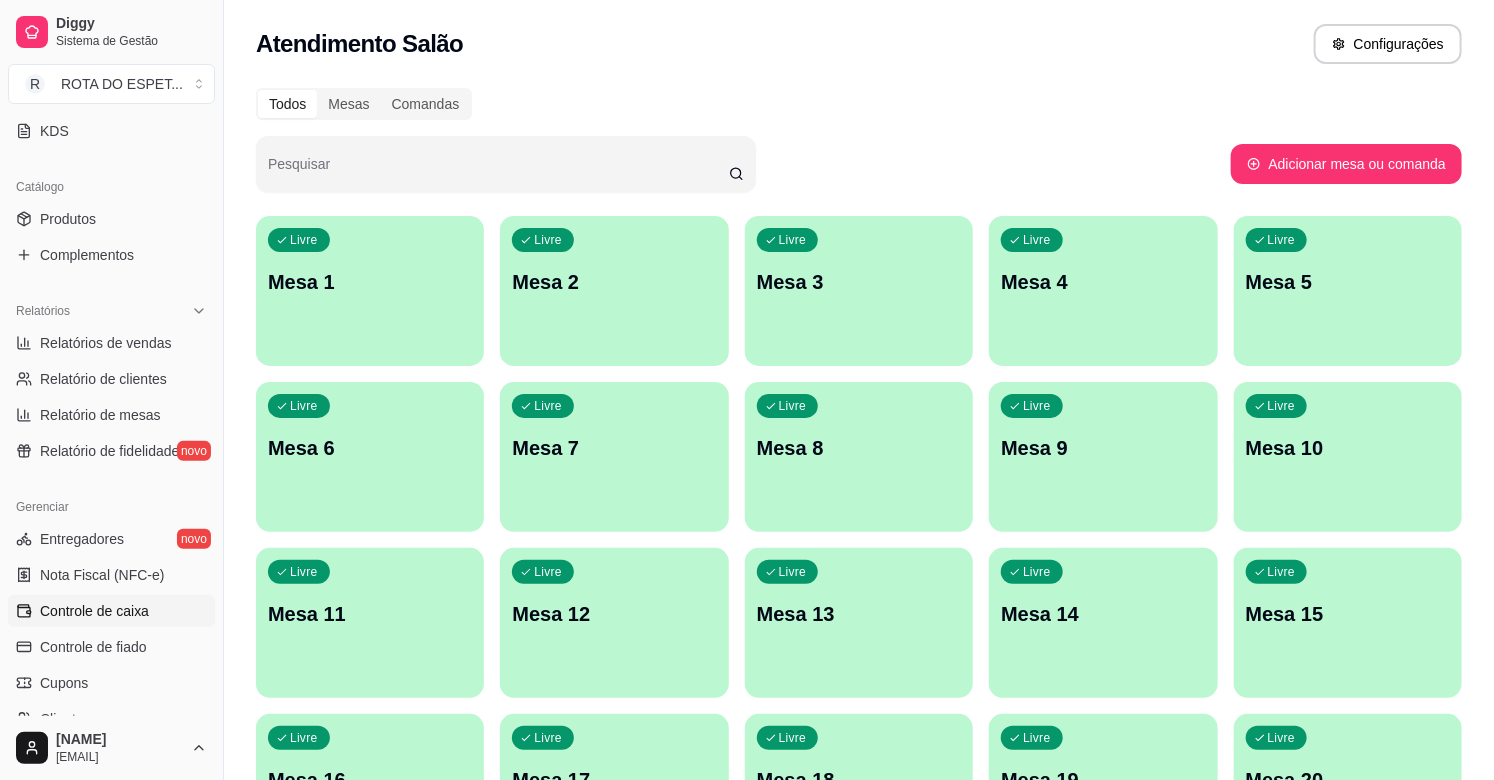 click on "Controle de caixa" at bounding box center [94, 611] 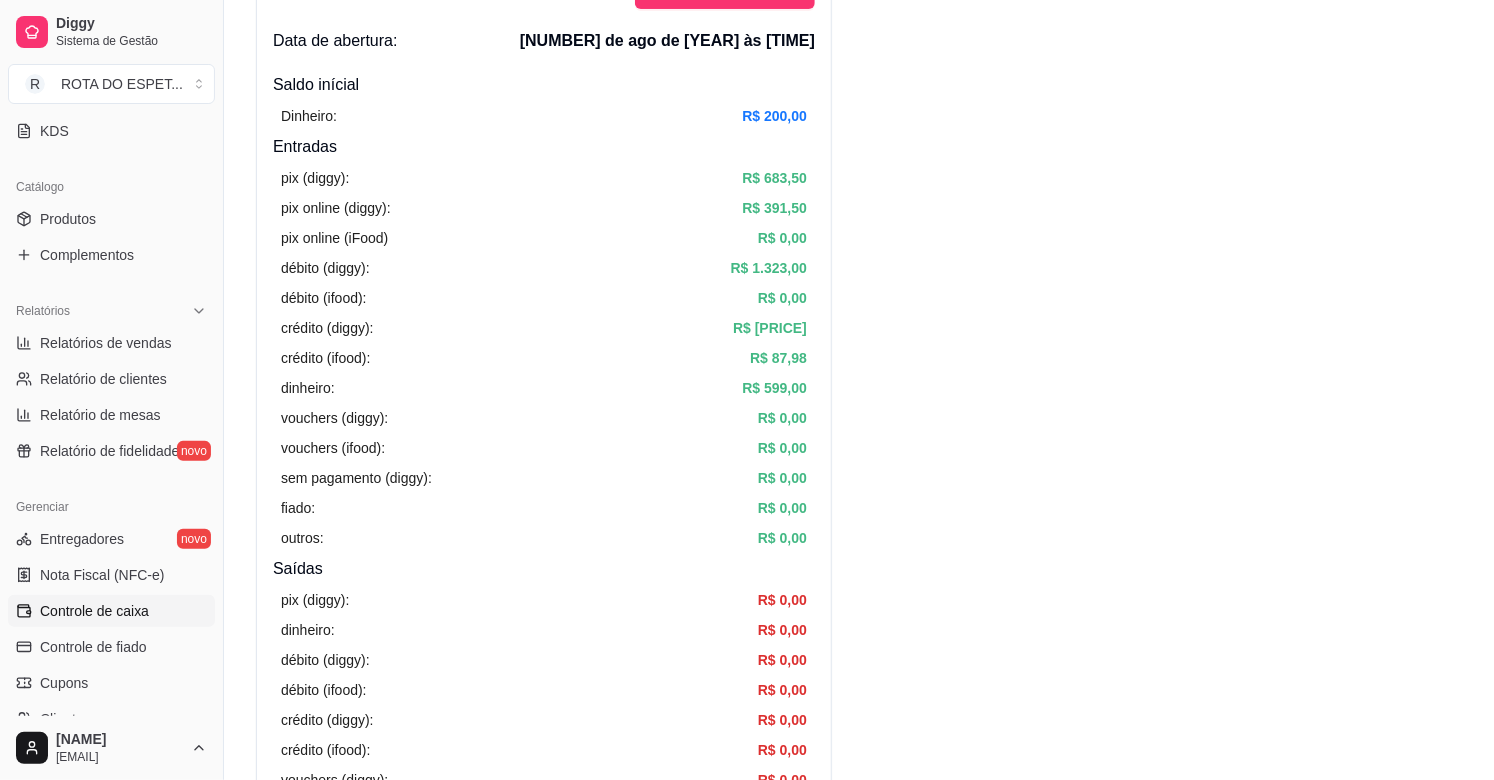 scroll, scrollTop: 111, scrollLeft: 0, axis: vertical 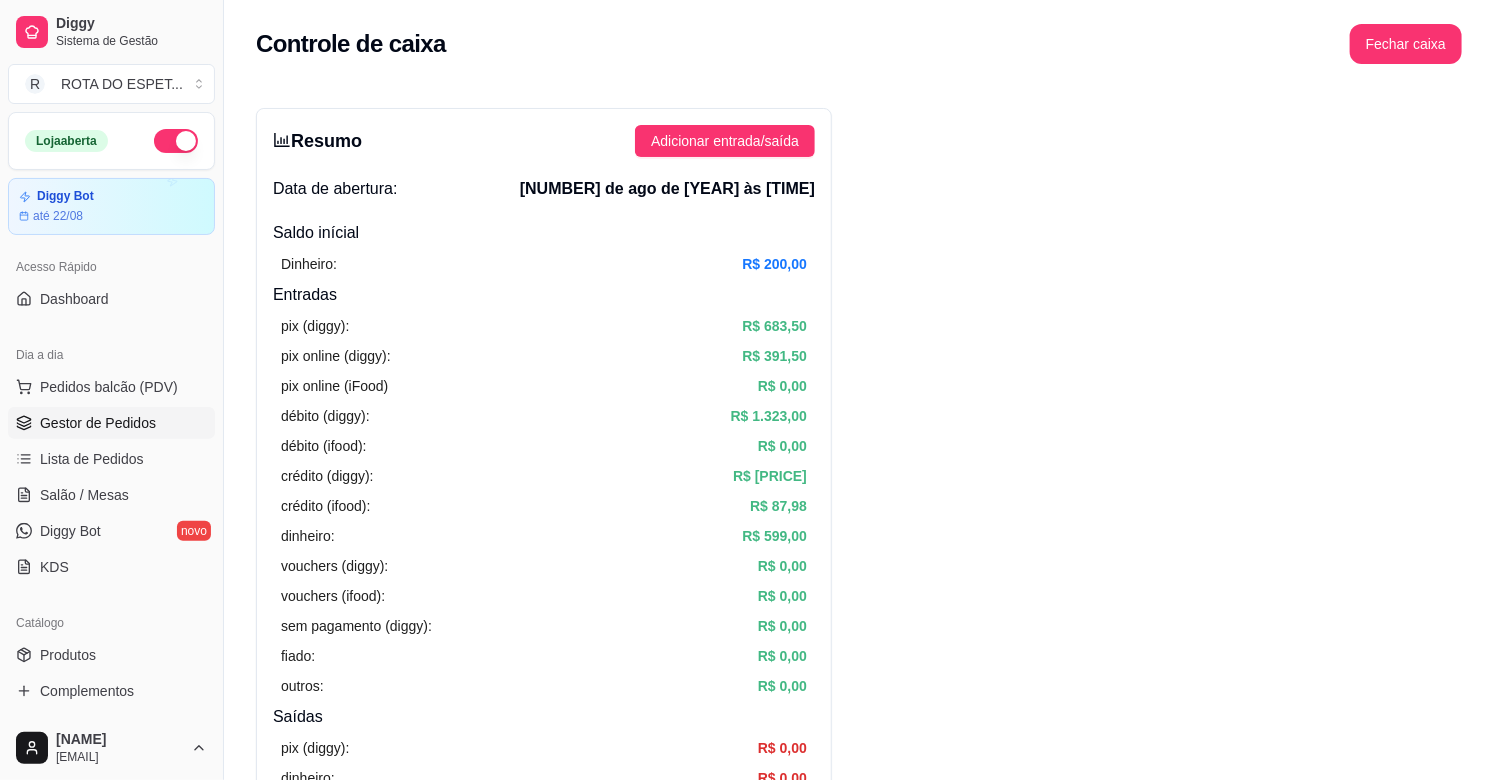 click on "Gestor de Pedidos" at bounding box center (111, 423) 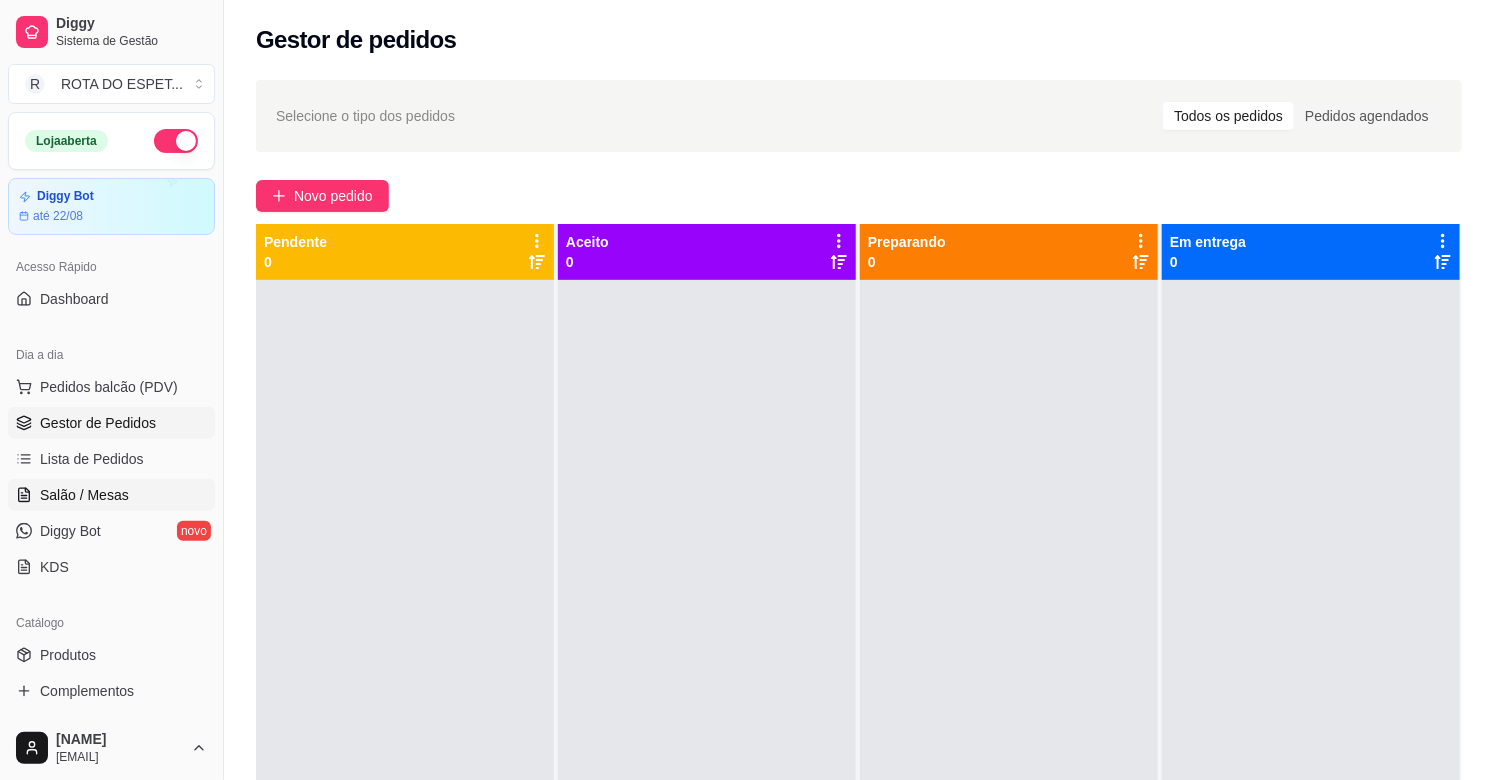 click on "Salão / Mesas" at bounding box center [84, 495] 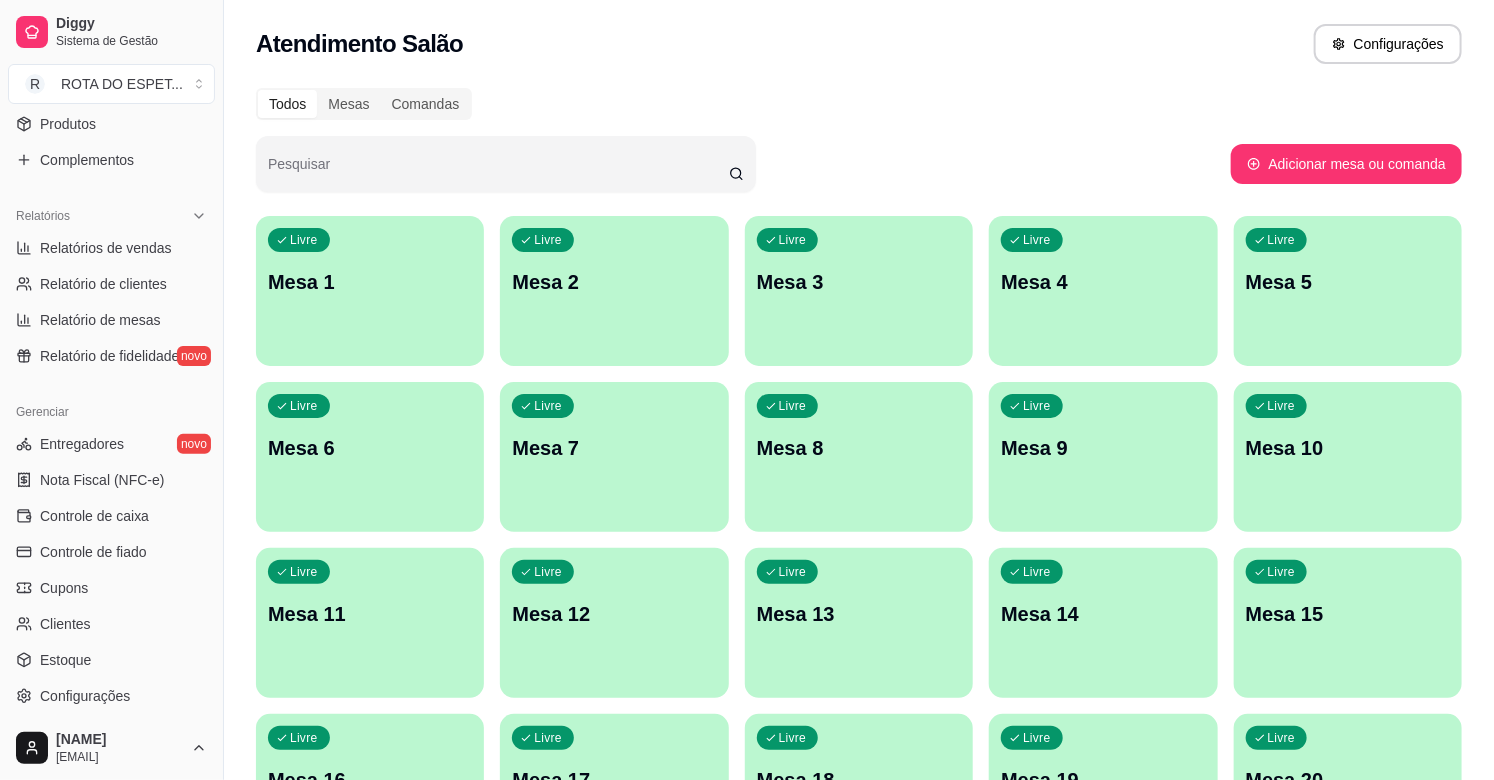 scroll, scrollTop: 555, scrollLeft: 0, axis: vertical 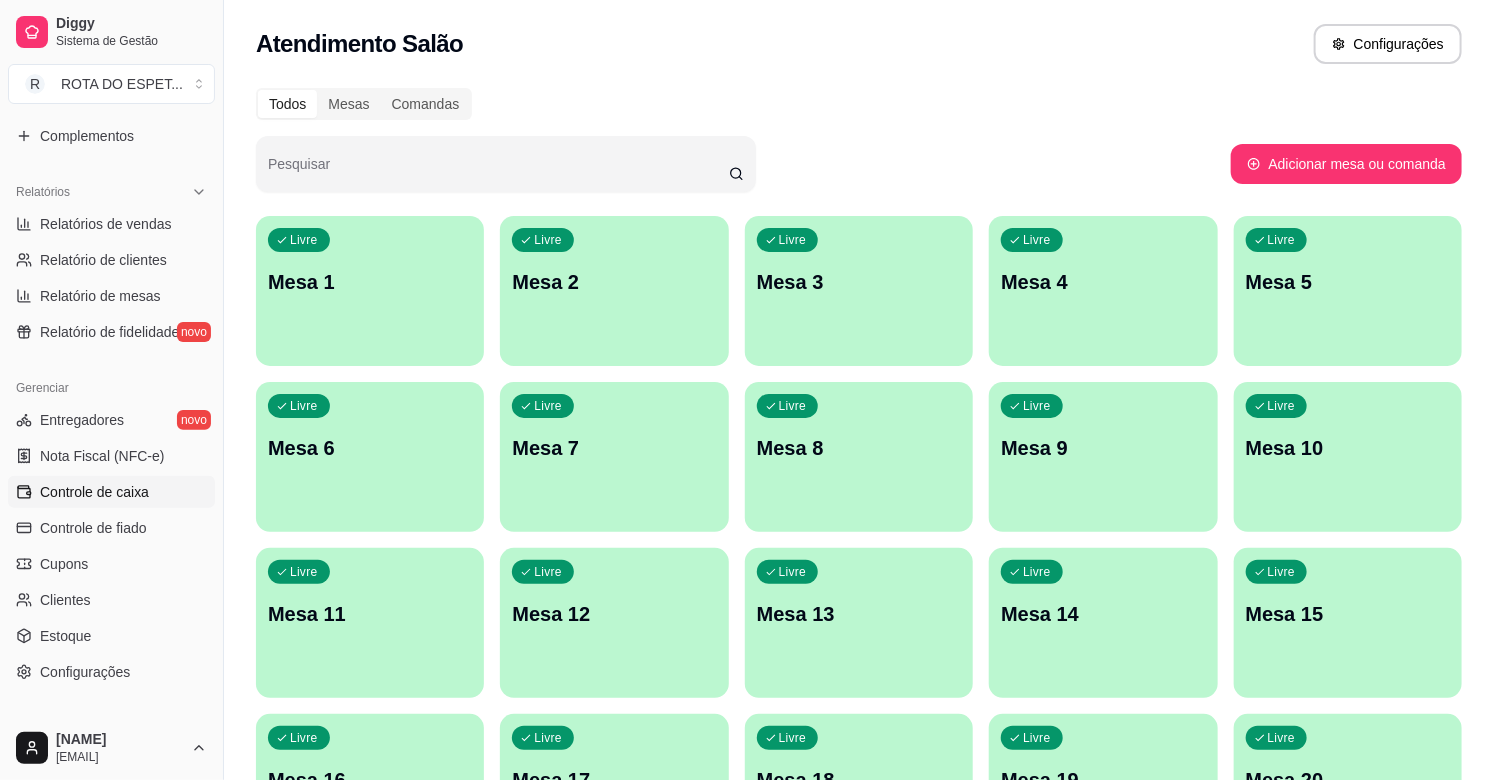 click on "Controle de caixa" at bounding box center (94, 492) 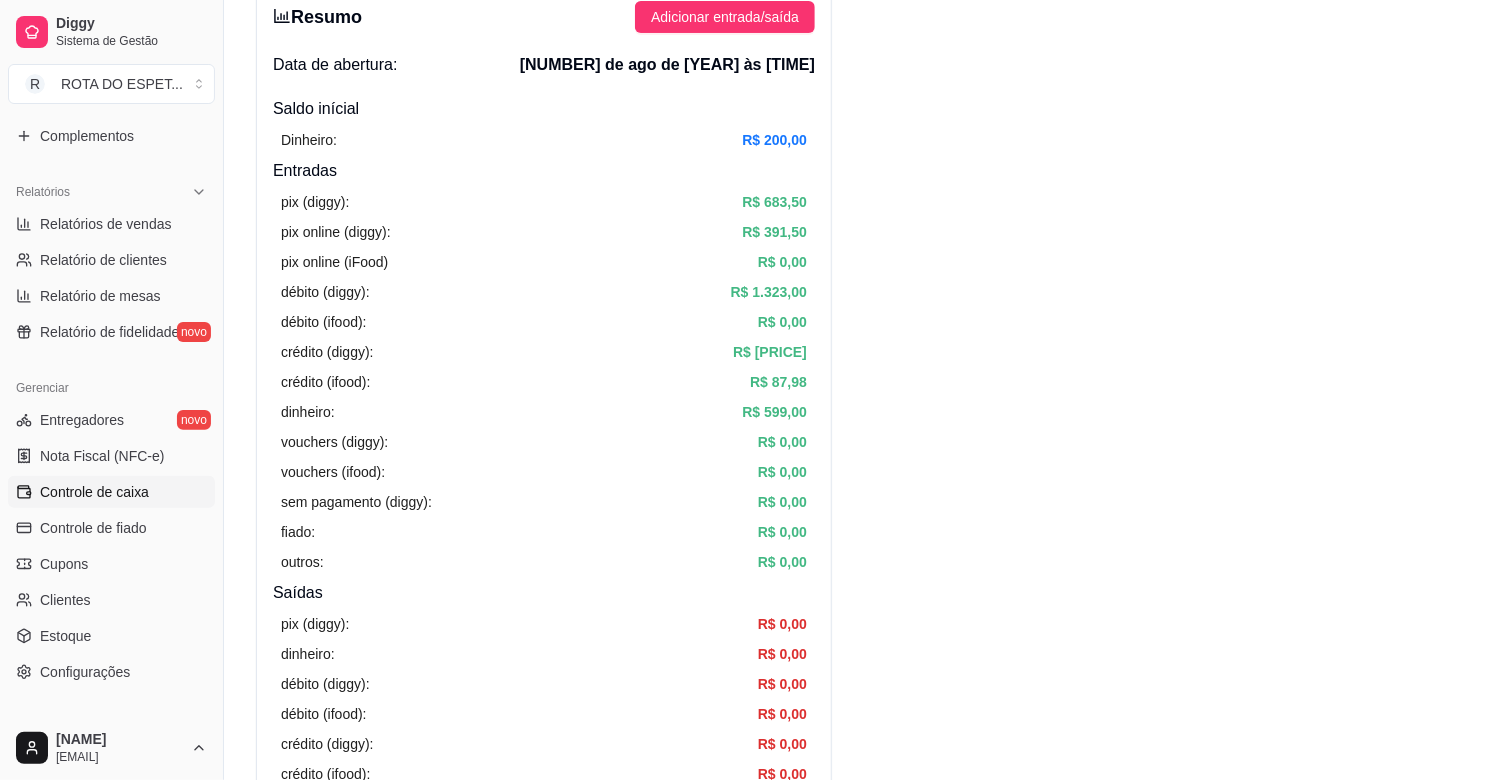 scroll, scrollTop: 0, scrollLeft: 0, axis: both 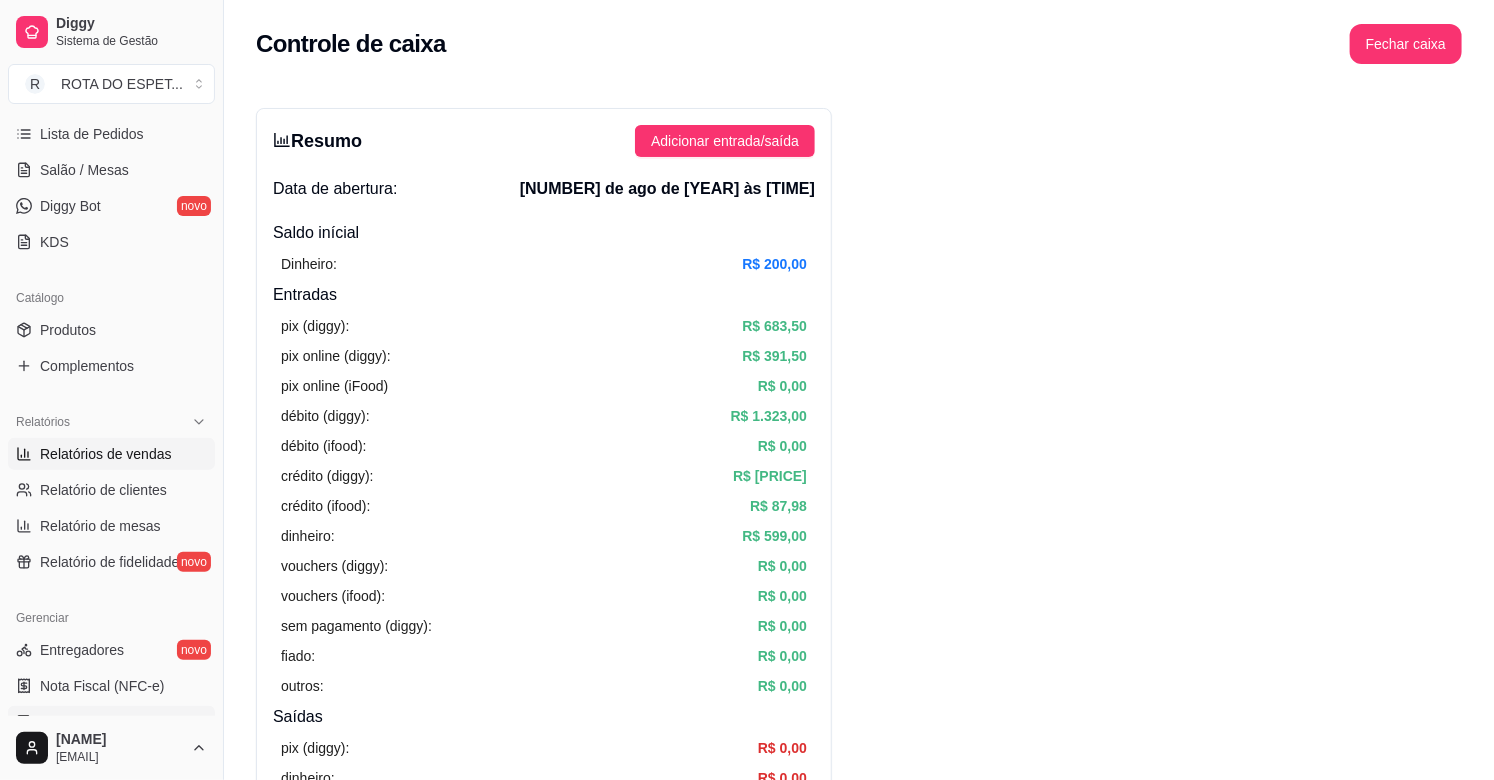 click on "Relatórios de vendas" at bounding box center [106, 454] 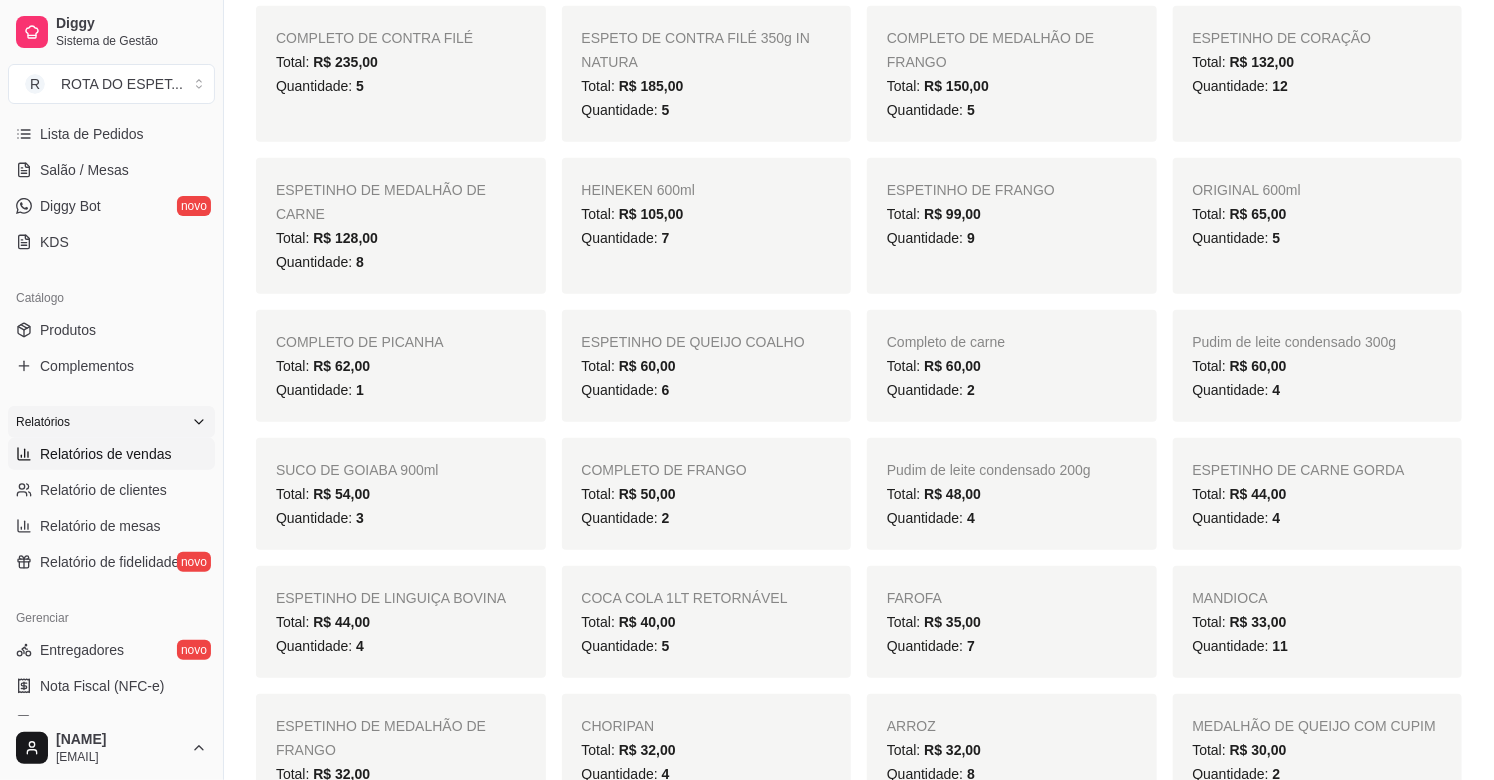 scroll, scrollTop: 555, scrollLeft: 0, axis: vertical 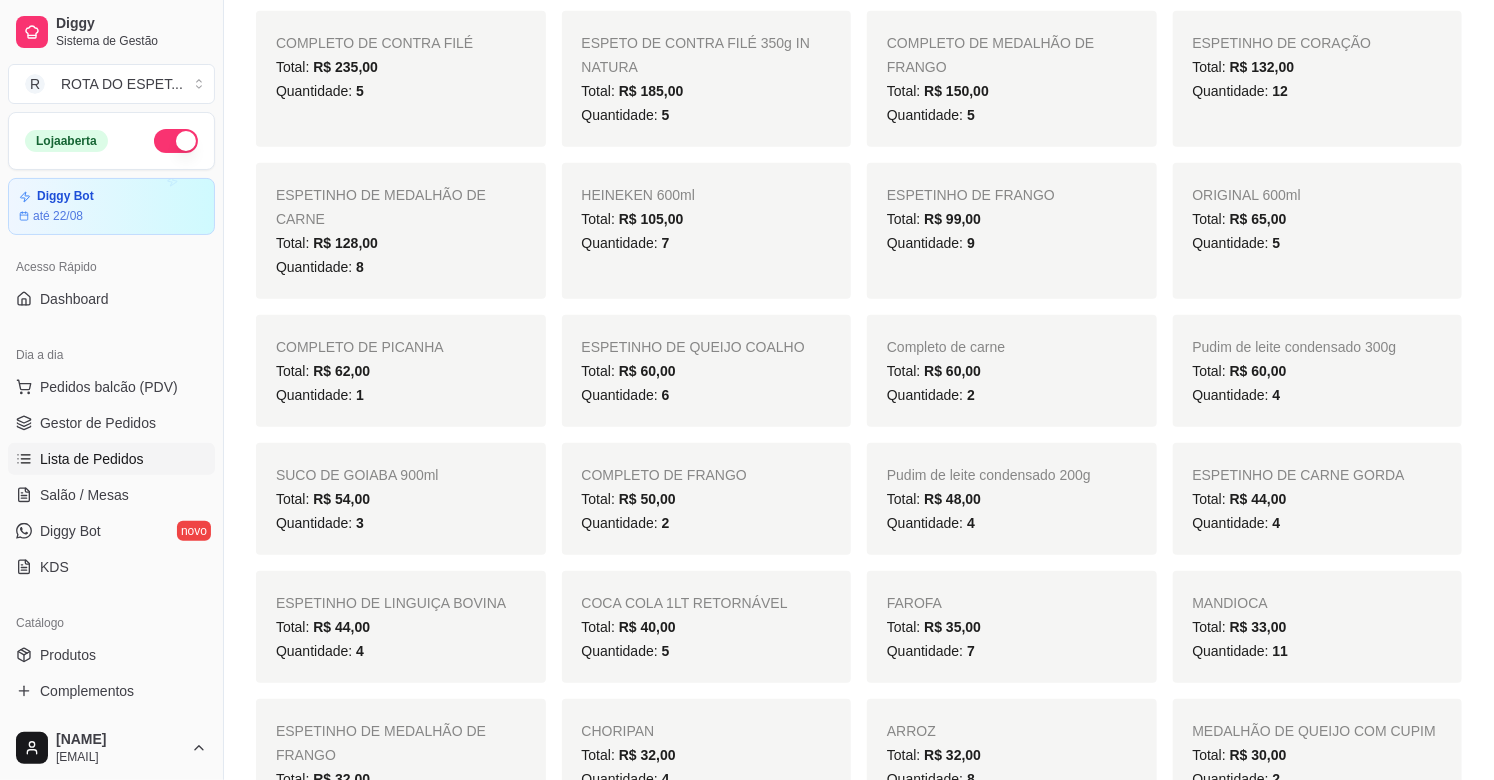 click on "Lista de Pedidos" at bounding box center [92, 459] 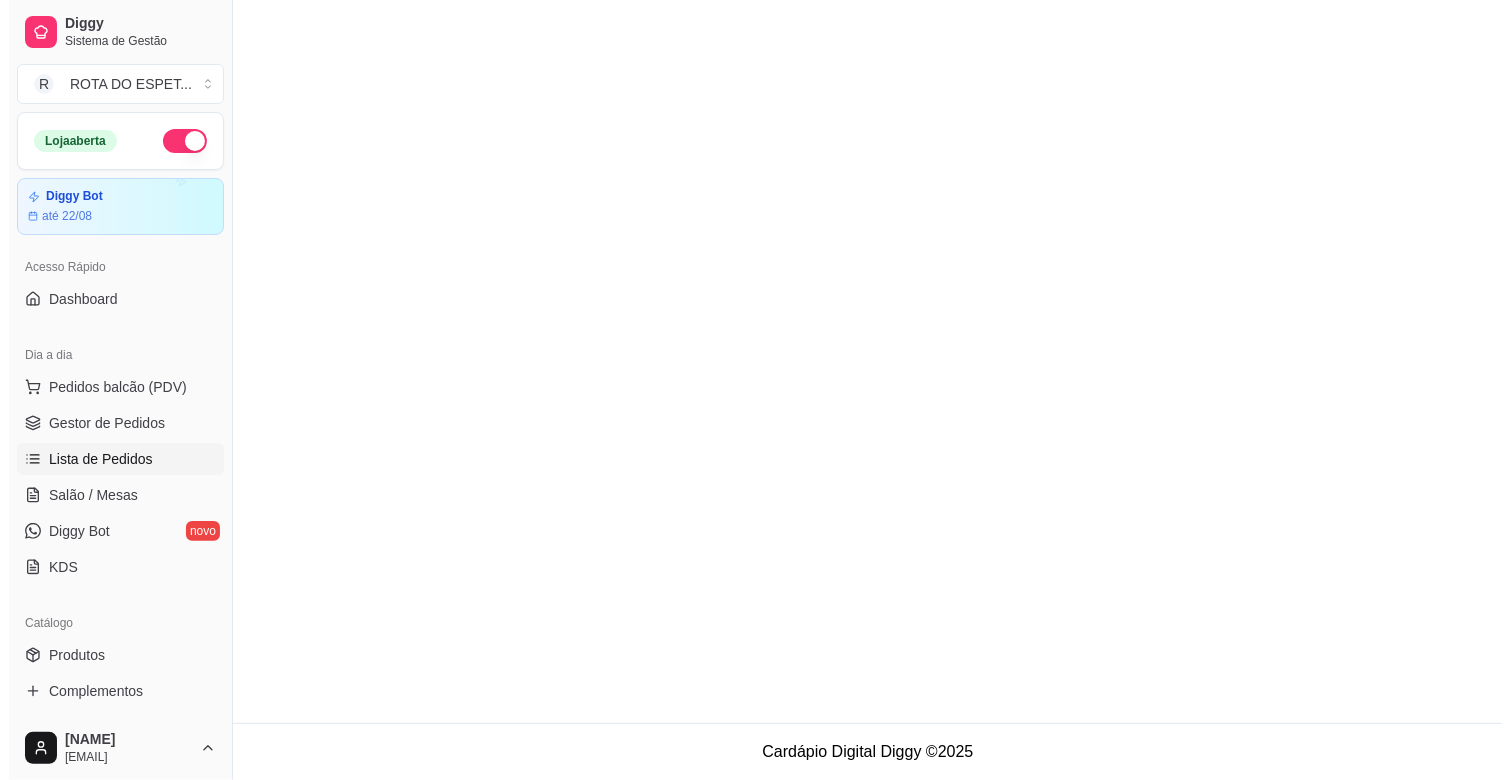 scroll, scrollTop: 0, scrollLeft: 0, axis: both 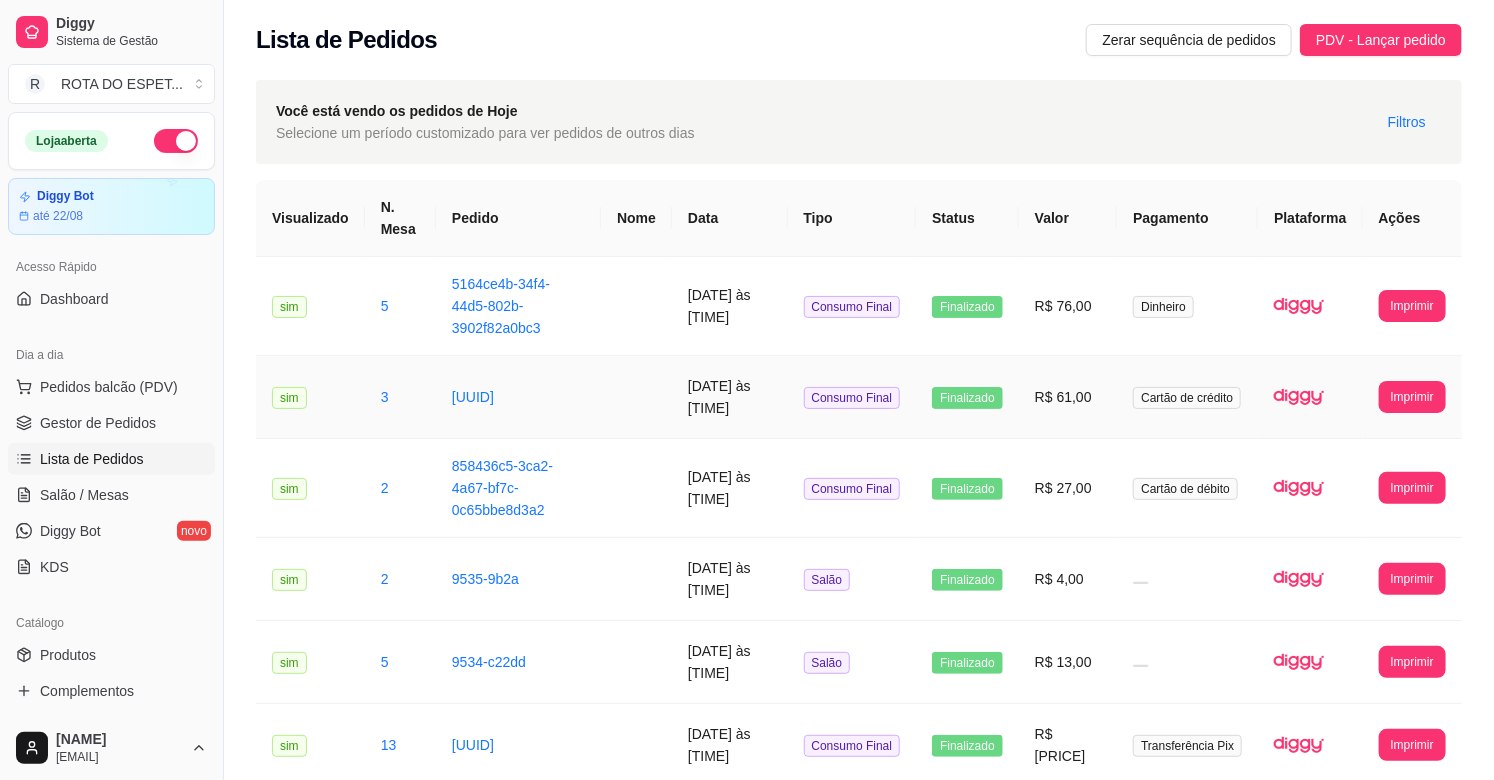 click on "R$ 61,00" at bounding box center [1068, 397] 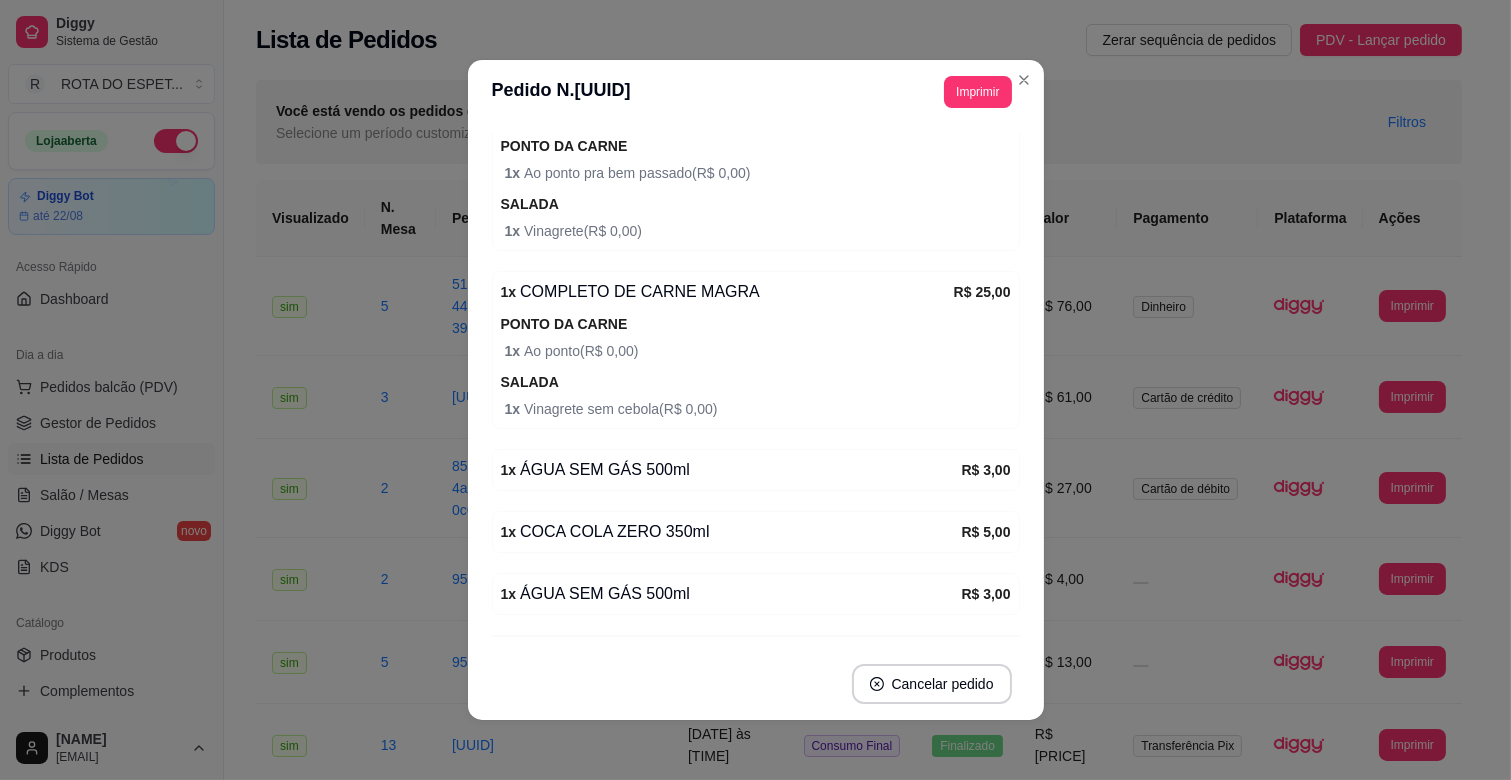 scroll, scrollTop: 430, scrollLeft: 0, axis: vertical 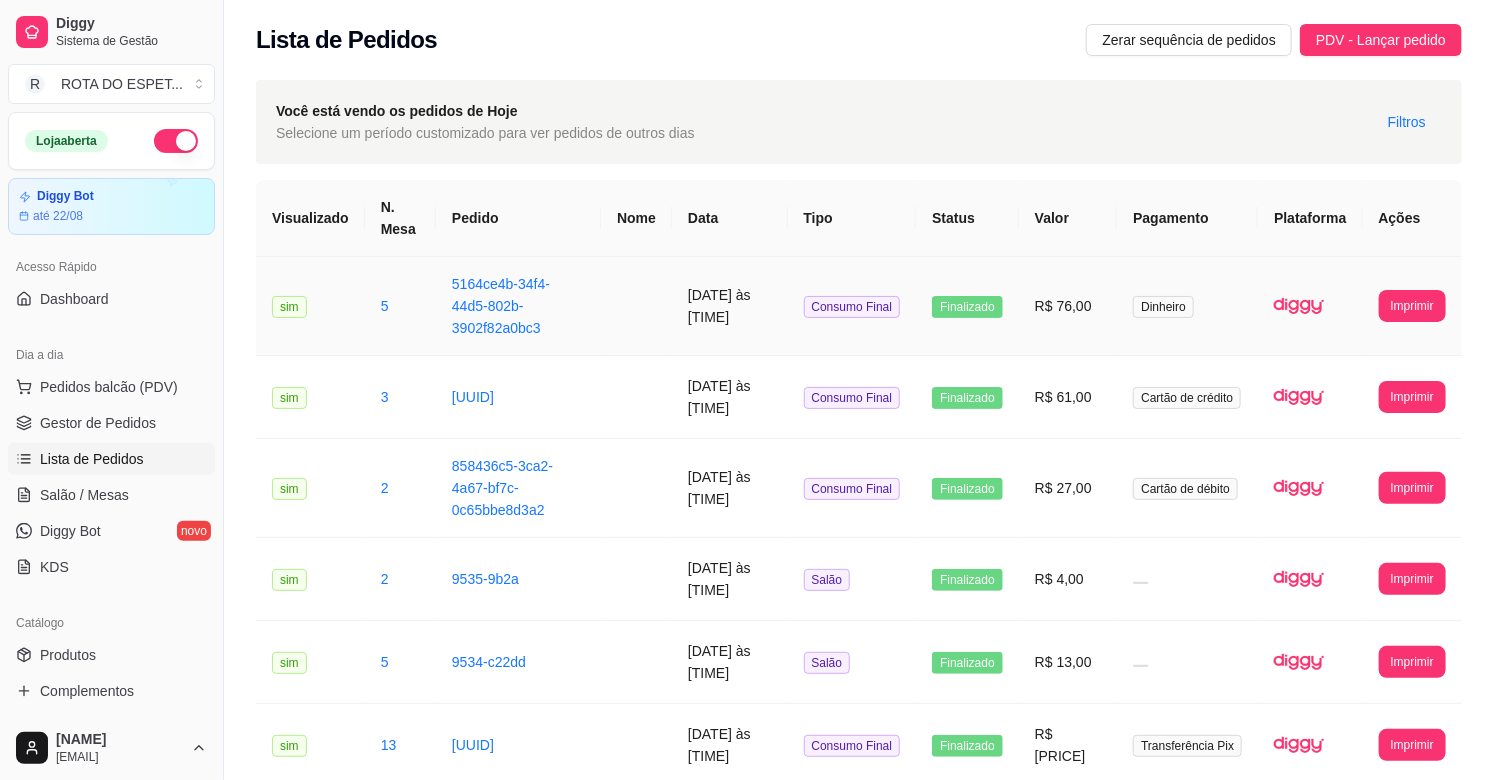 click on "R$ 76,00" at bounding box center (1068, 306) 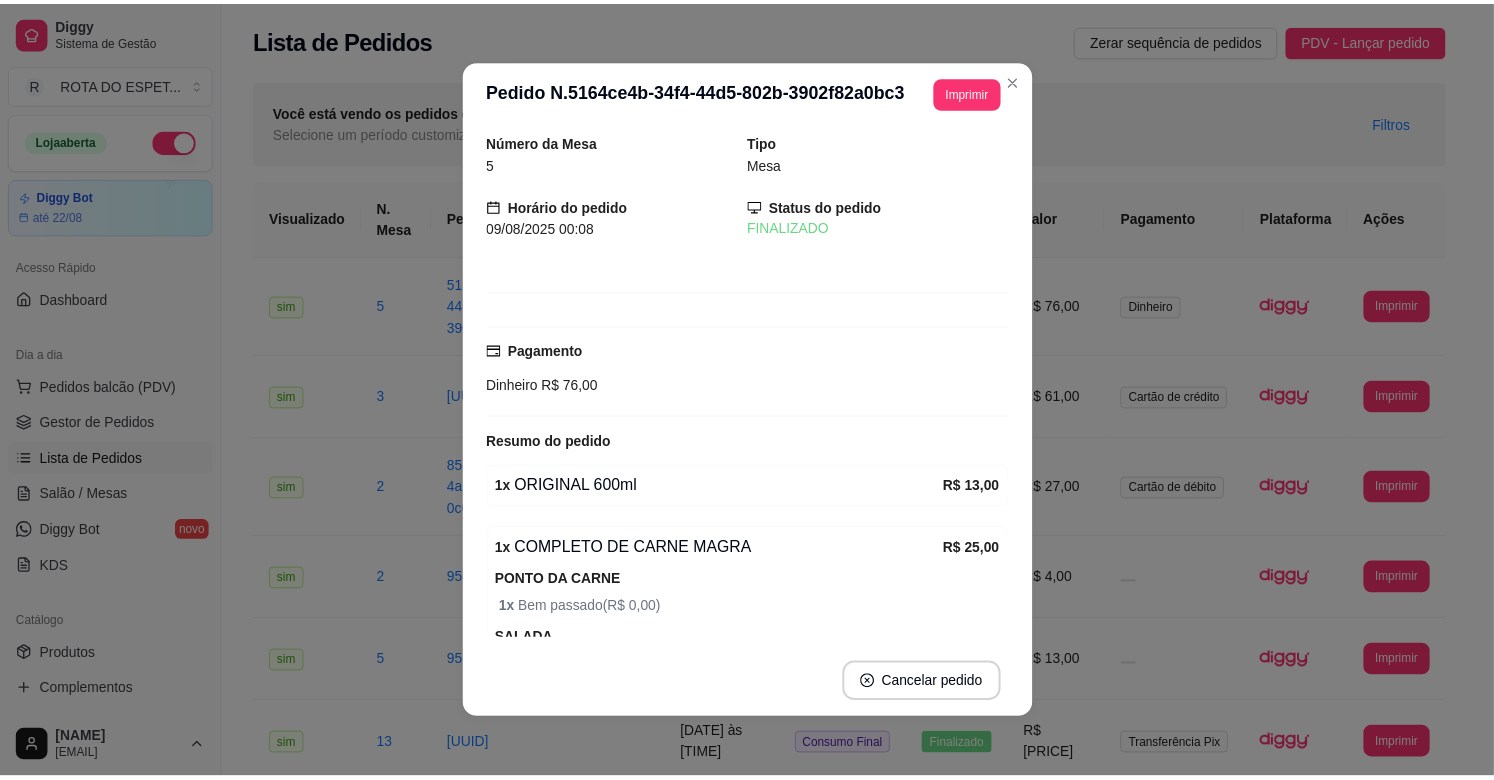 scroll, scrollTop: 0, scrollLeft: 0, axis: both 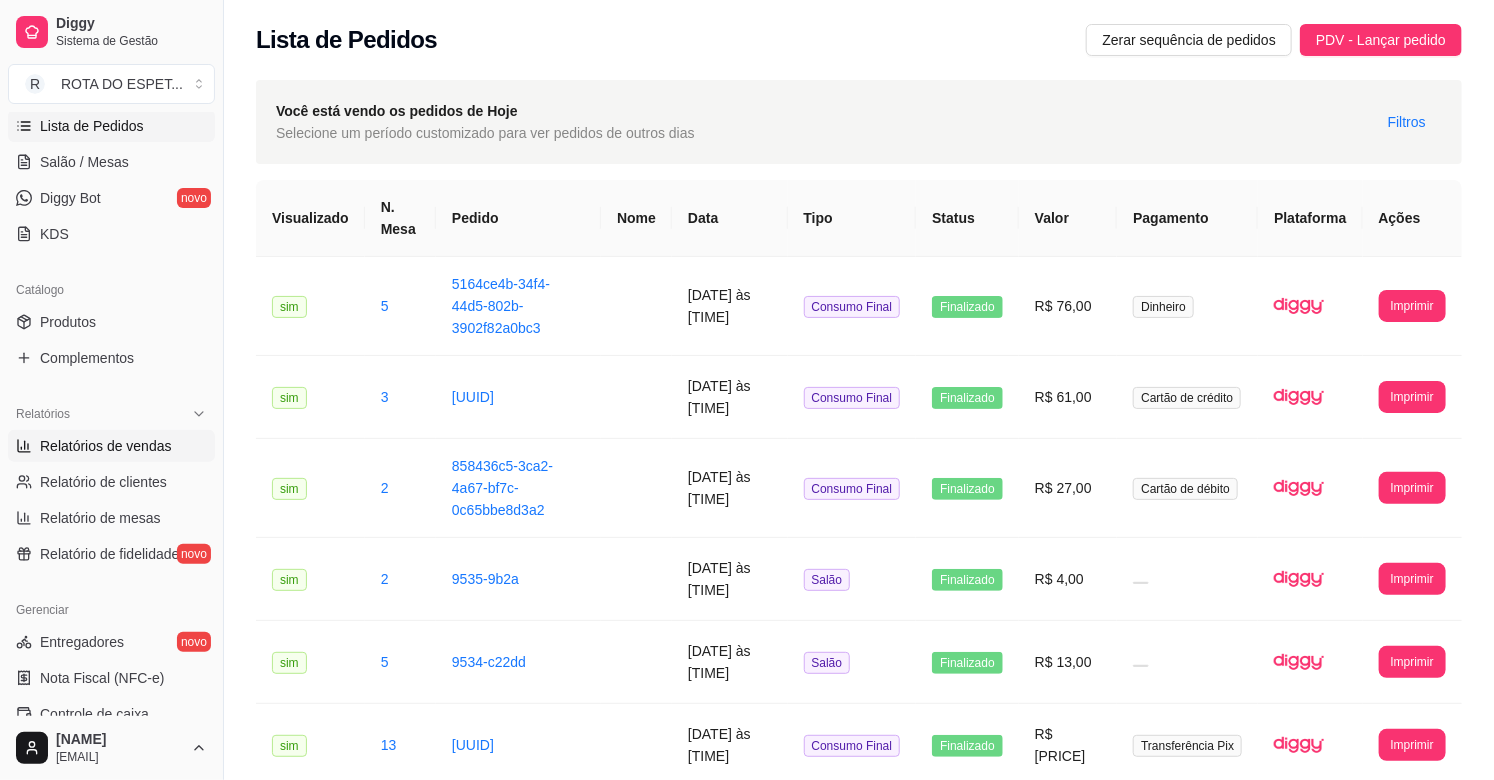 click on "Relatórios de vendas" at bounding box center (106, 446) 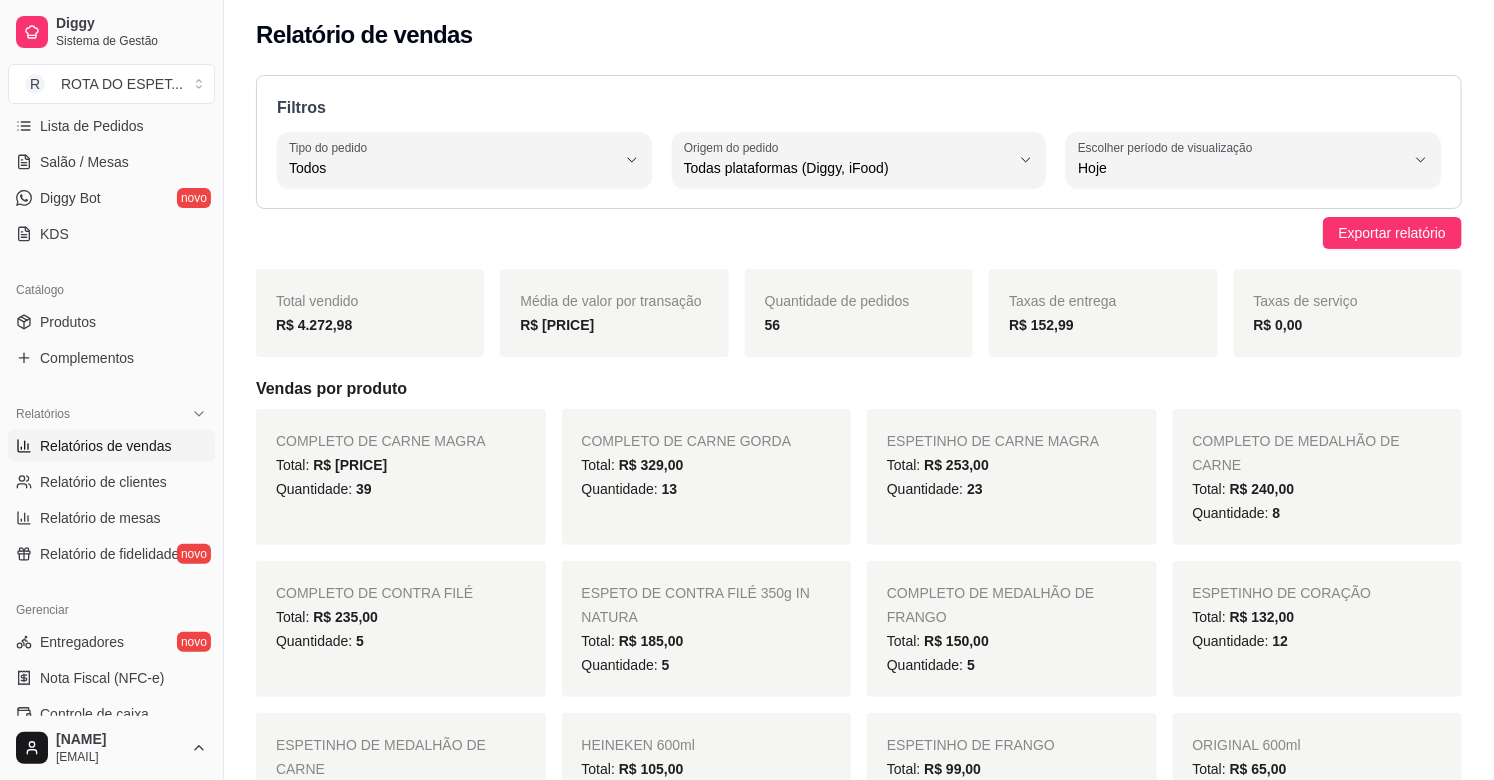 scroll, scrollTop: 0, scrollLeft: 0, axis: both 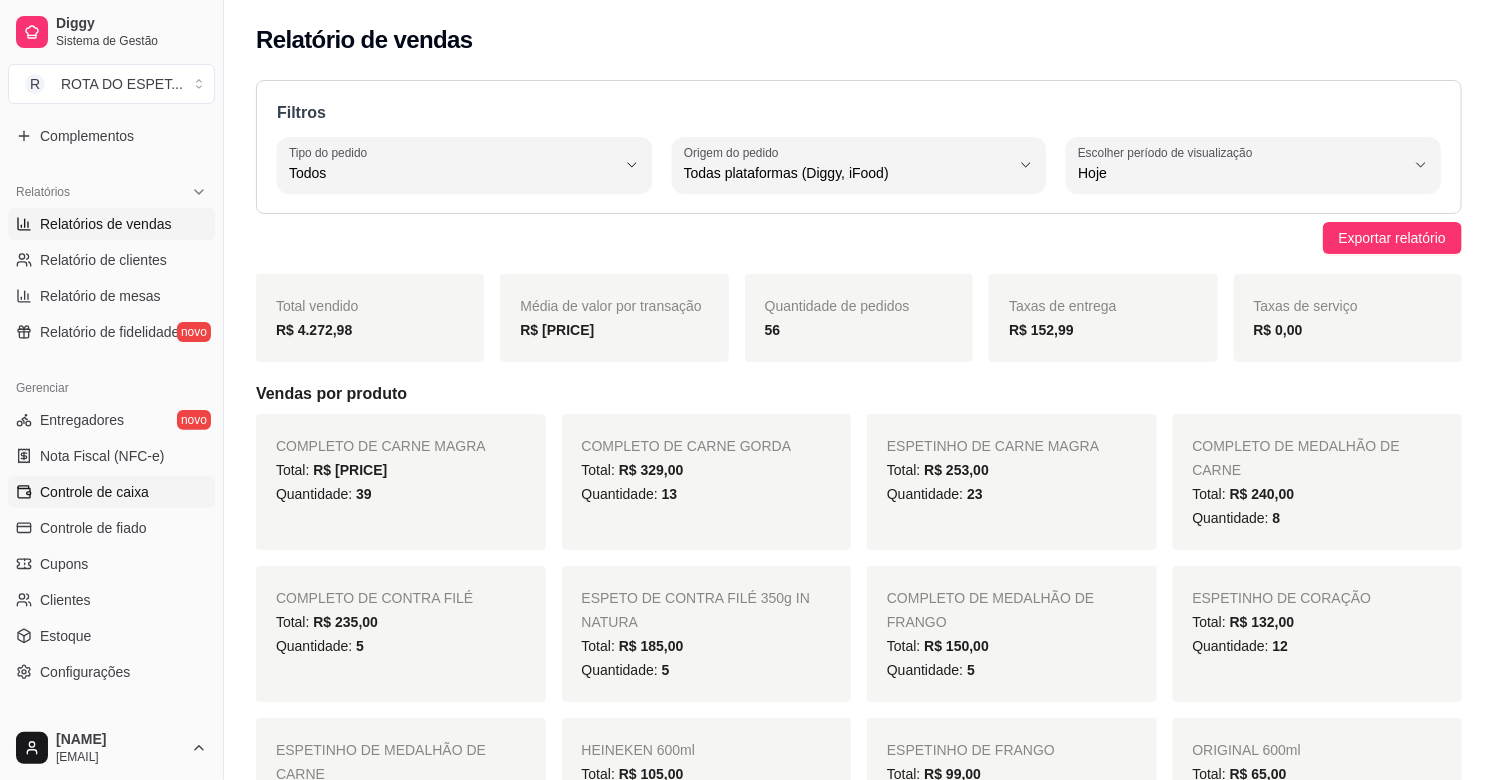 click on "Controle de caixa" at bounding box center (94, 492) 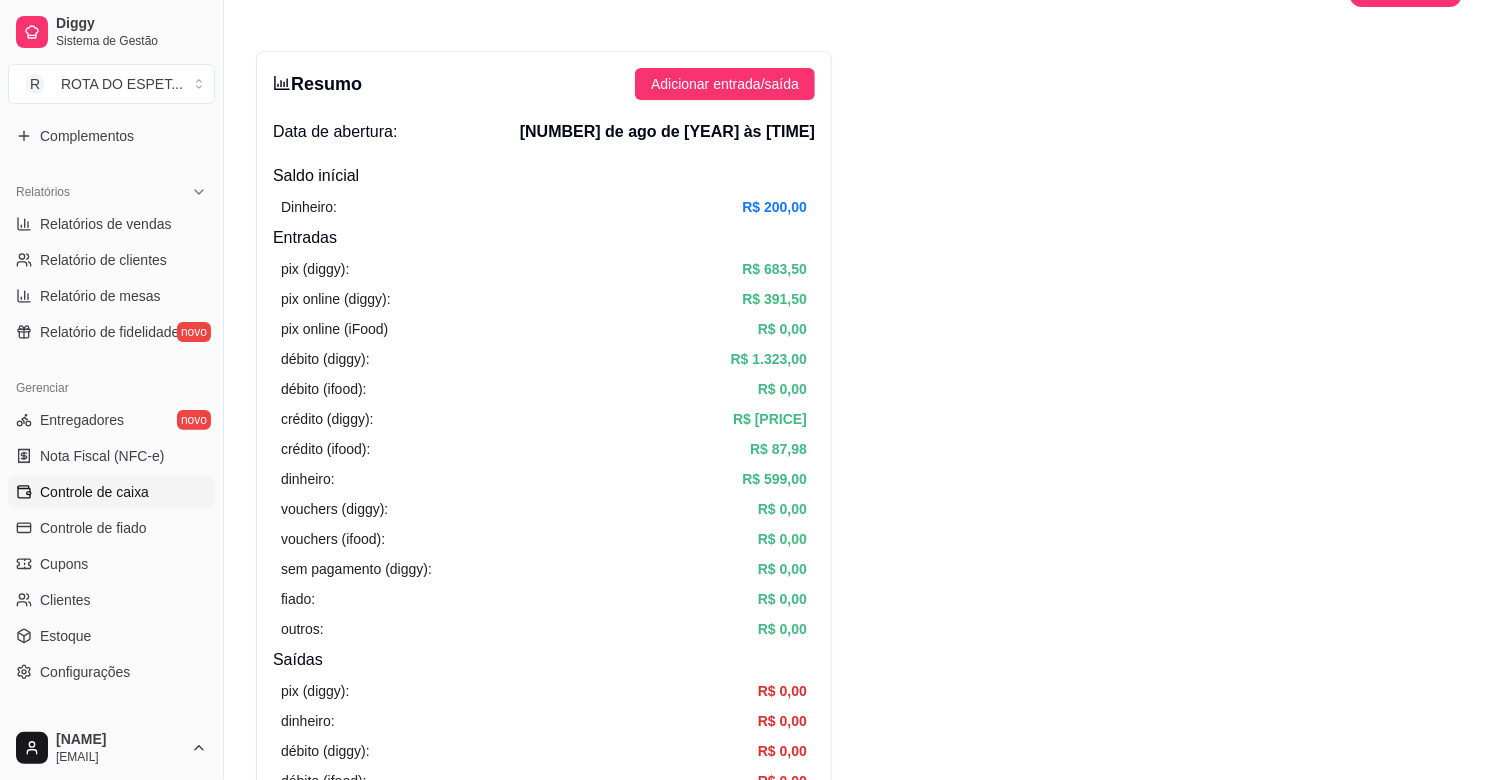 scroll, scrollTop: 0, scrollLeft: 0, axis: both 